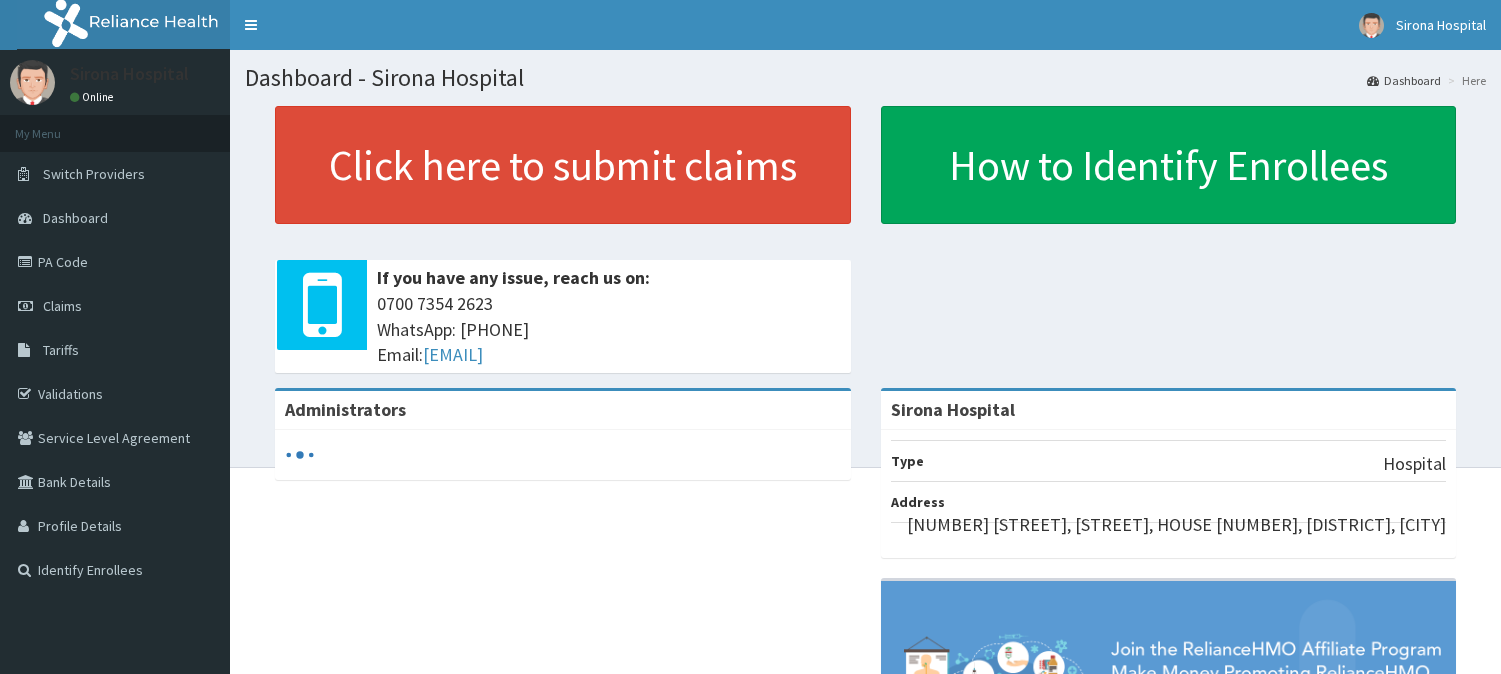 scroll, scrollTop: 0, scrollLeft: 0, axis: both 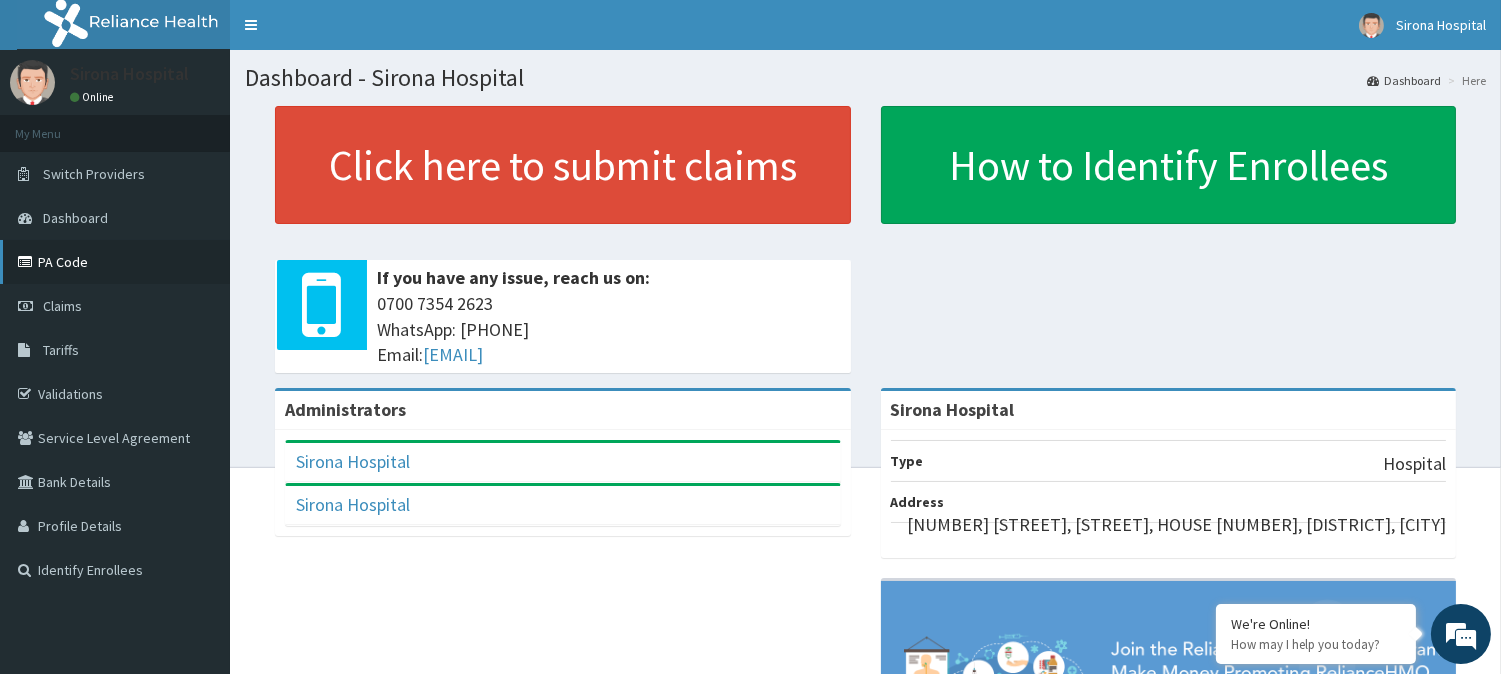 click on "PA Code" at bounding box center (115, 262) 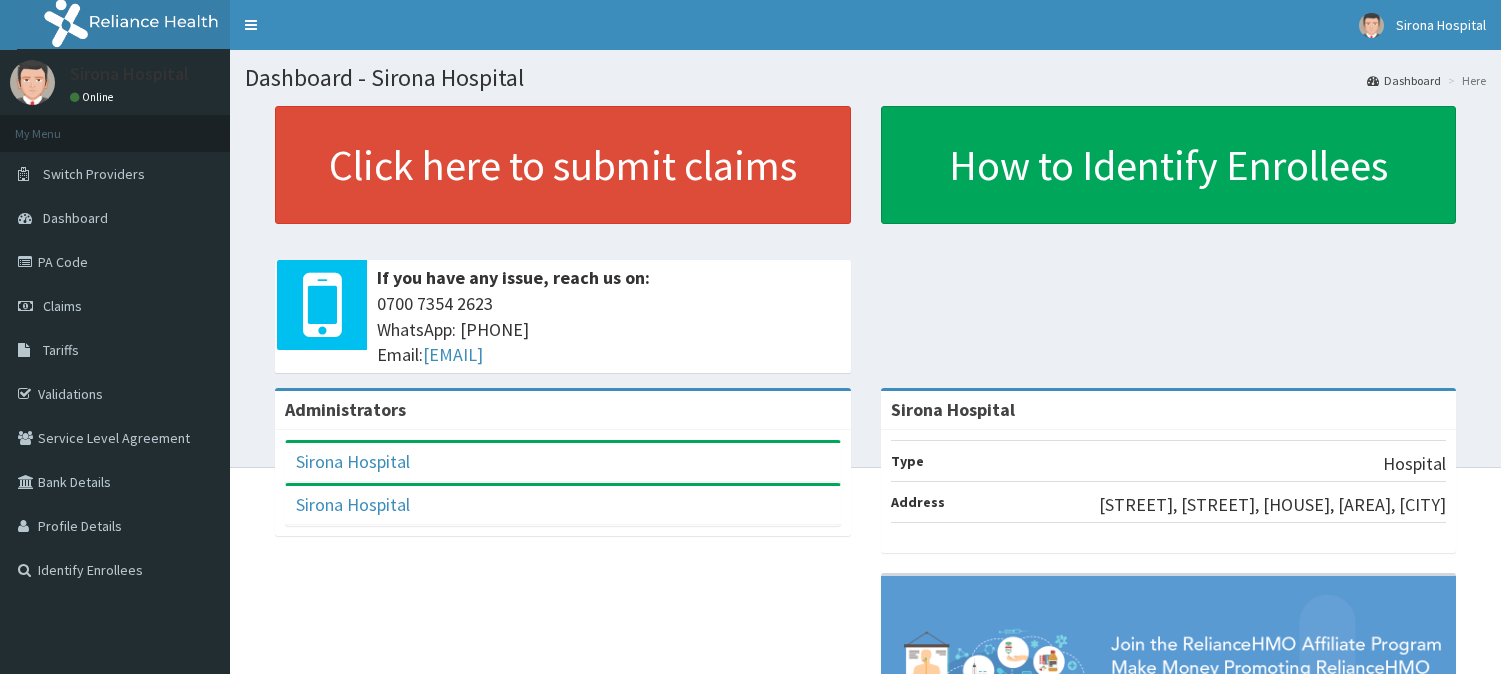 click on "Claims" at bounding box center [115, 306] 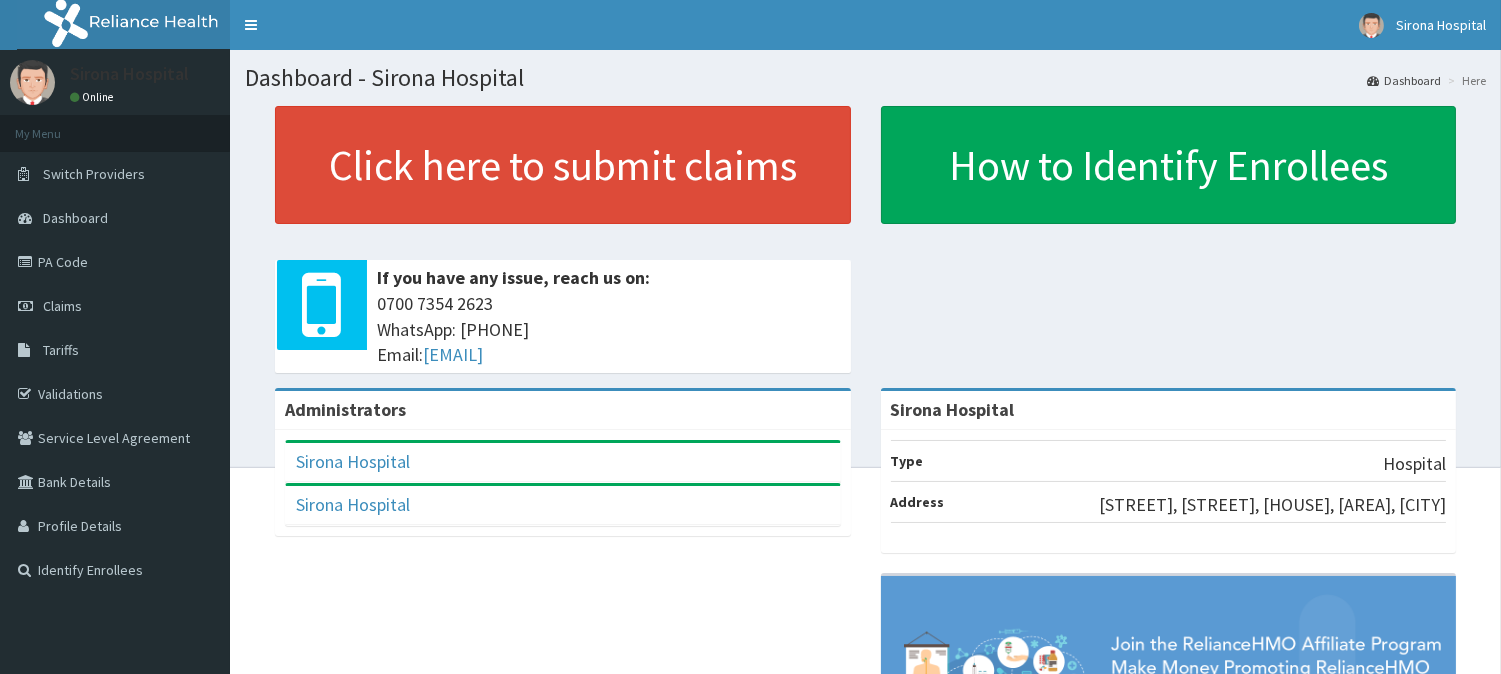scroll, scrollTop: 0, scrollLeft: 0, axis: both 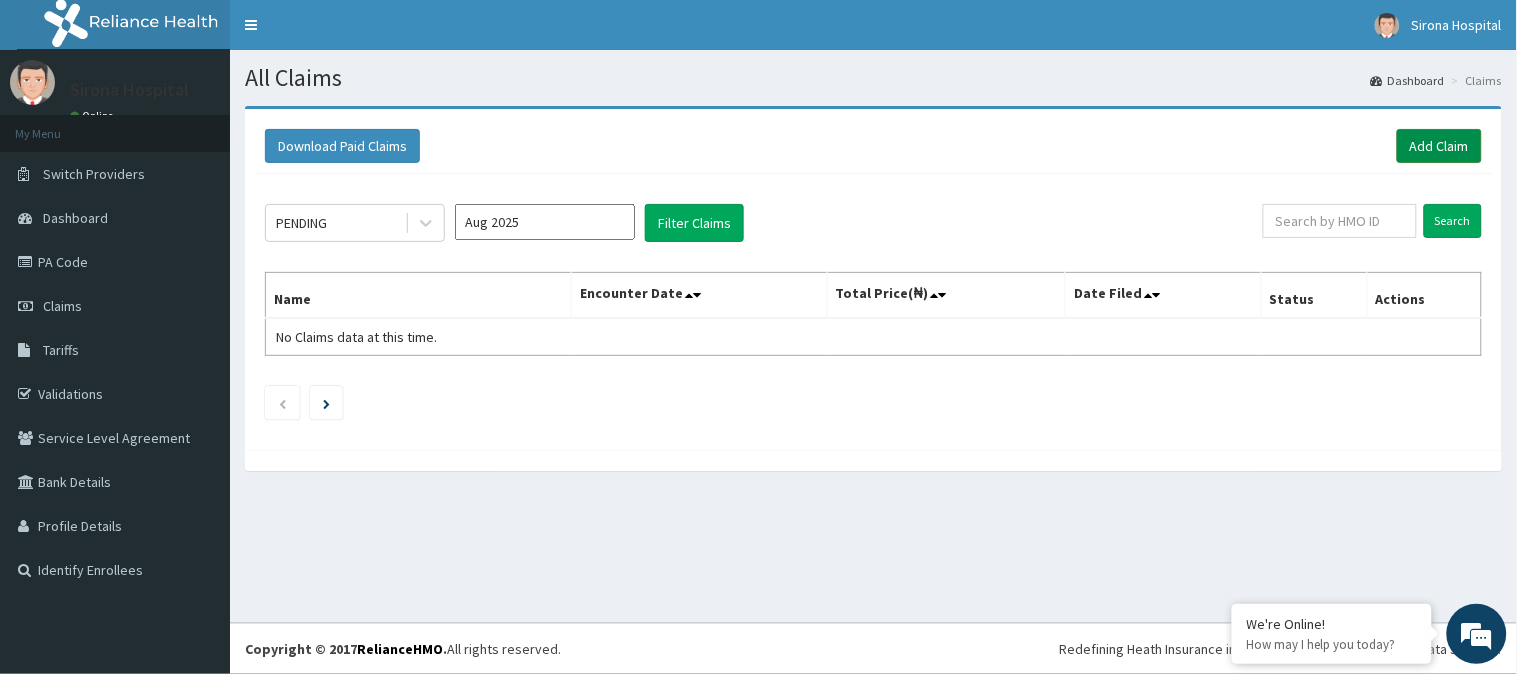 click on "Add Claim" at bounding box center [1439, 146] 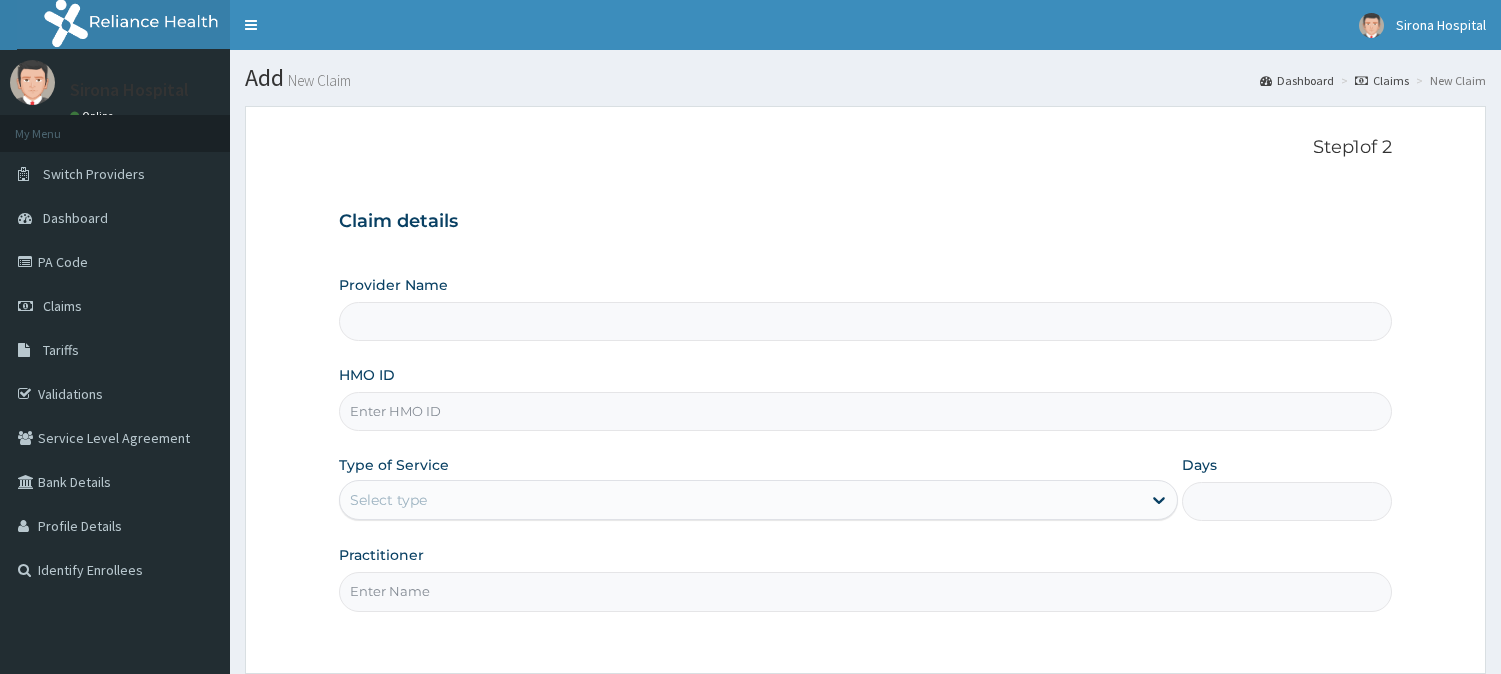 scroll, scrollTop: 178, scrollLeft: 0, axis: vertical 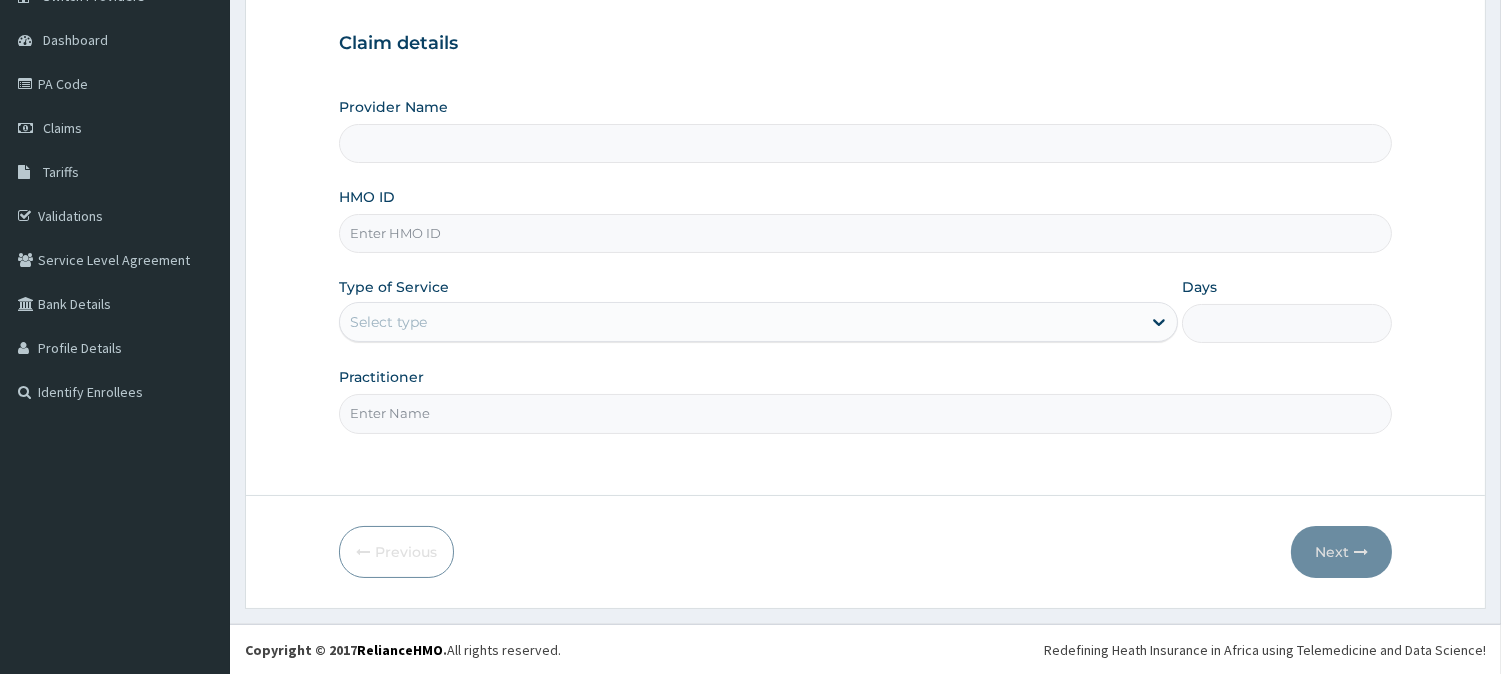 type on "Sirona Hospital" 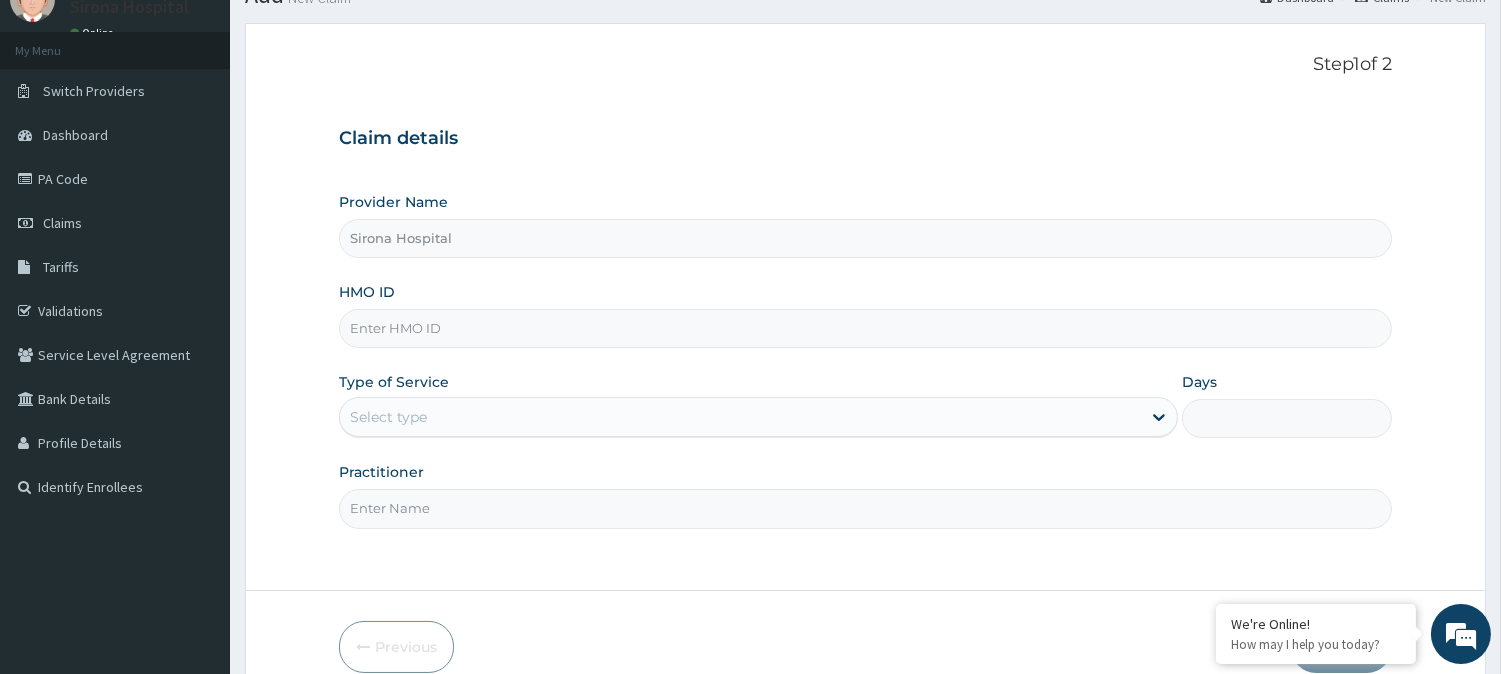 scroll, scrollTop: 0, scrollLeft: 0, axis: both 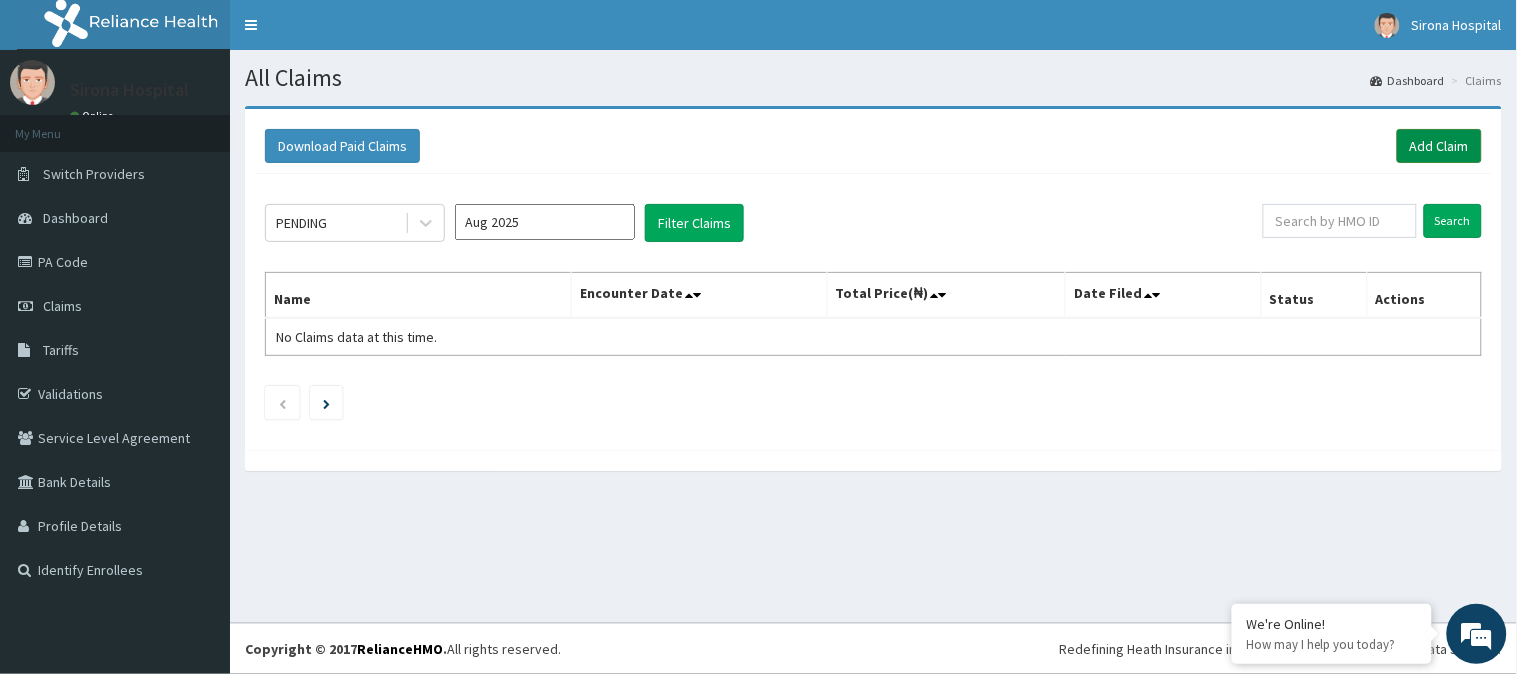click on "Add Claim" at bounding box center (1439, 146) 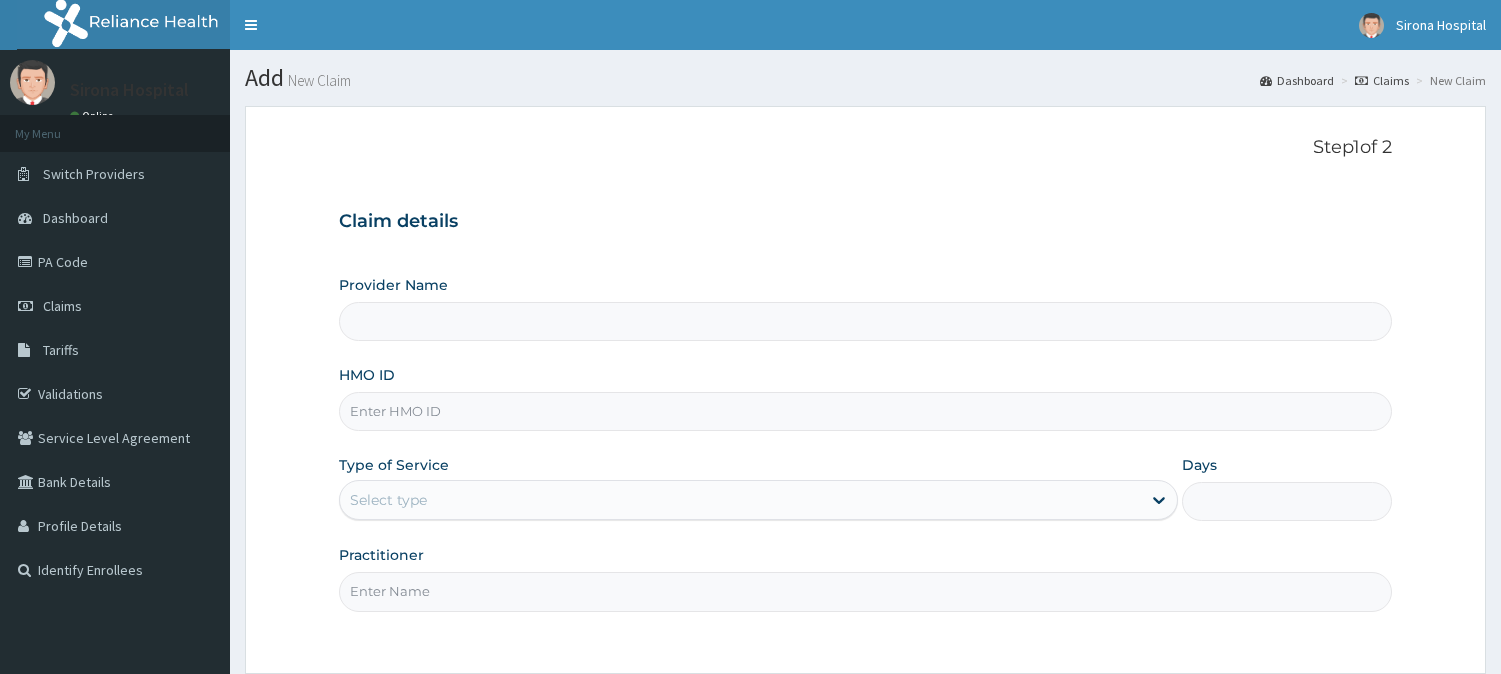 scroll, scrollTop: 0, scrollLeft: 0, axis: both 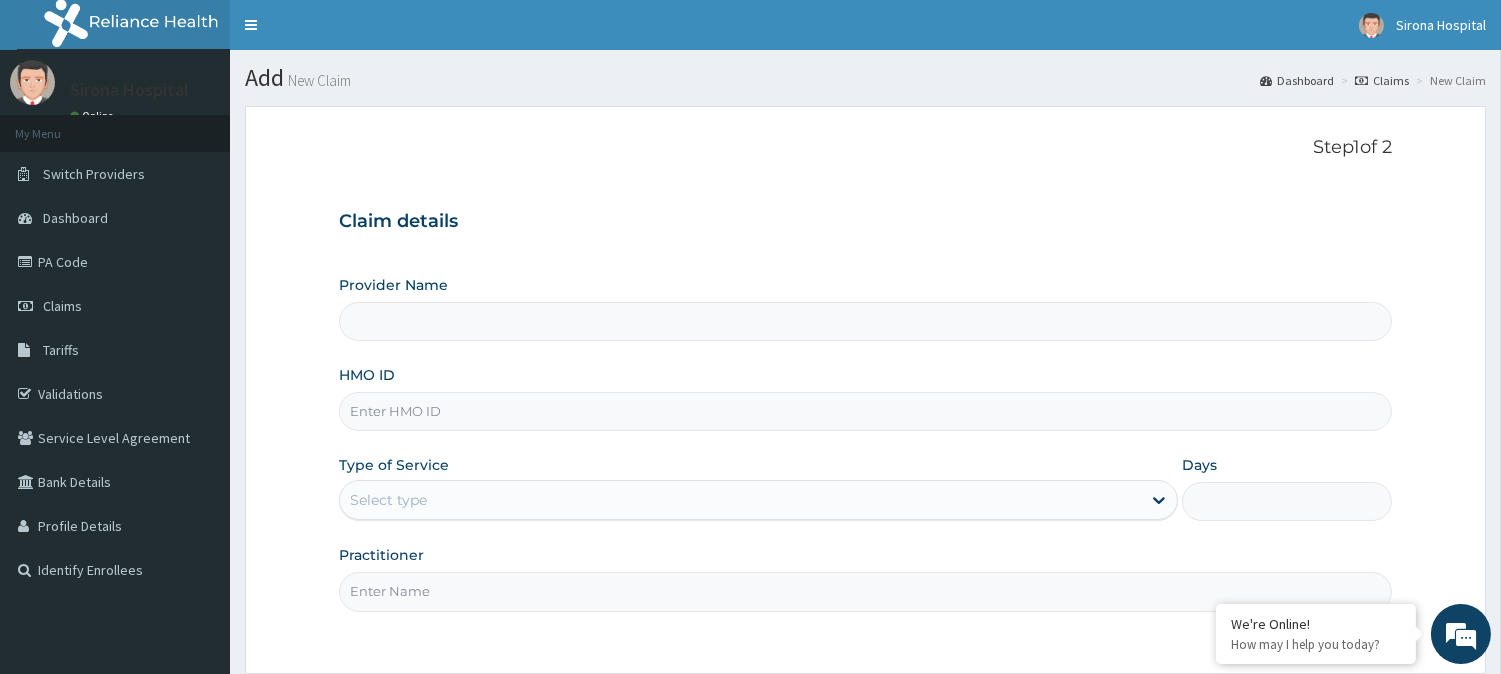 type on "Sirona Hospital" 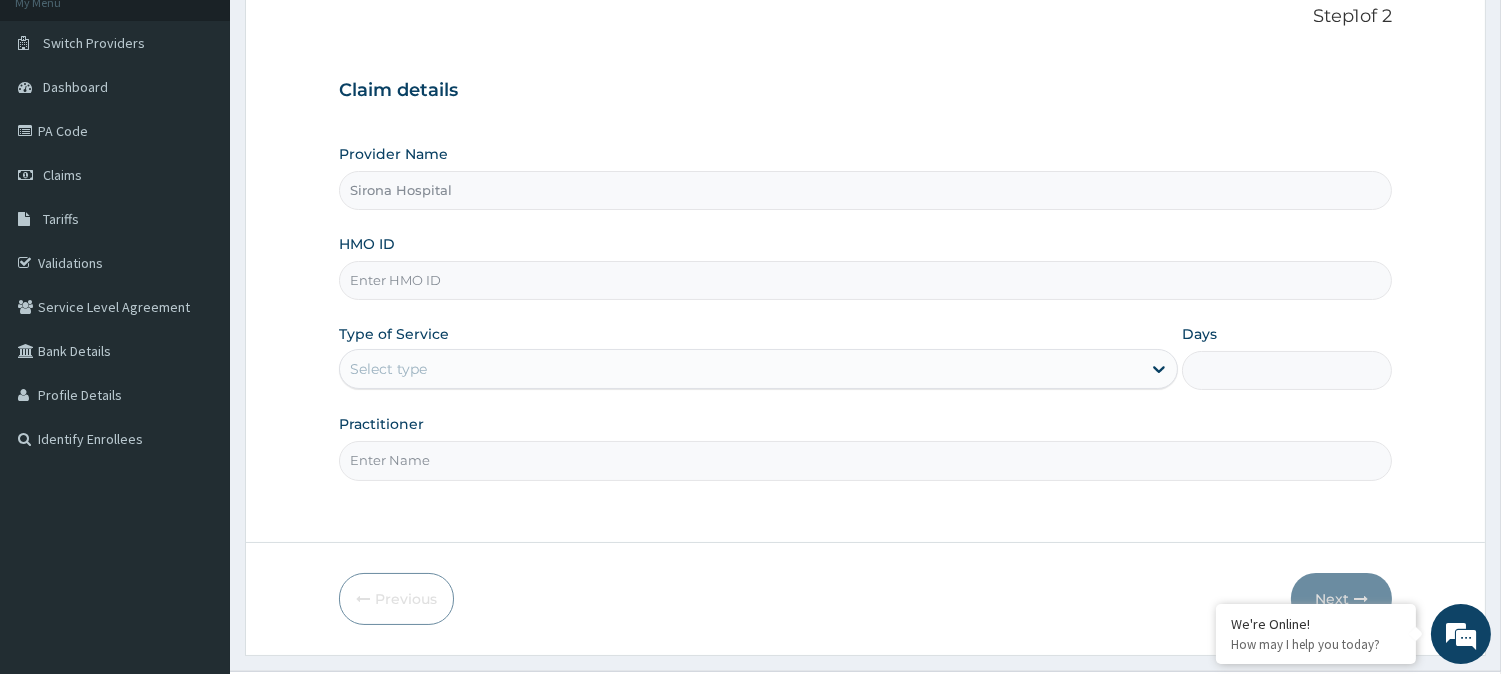 scroll, scrollTop: 132, scrollLeft: 0, axis: vertical 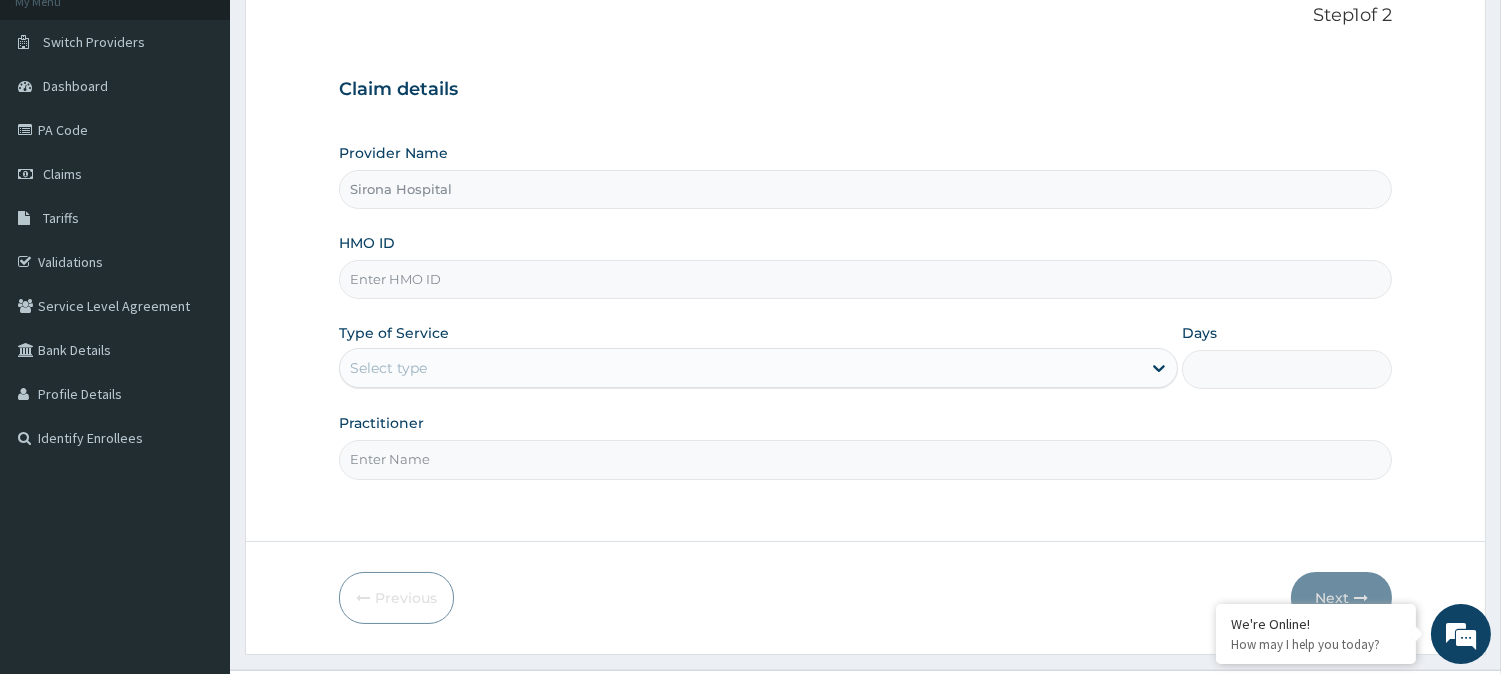 click on "HMO ID" at bounding box center [865, 279] 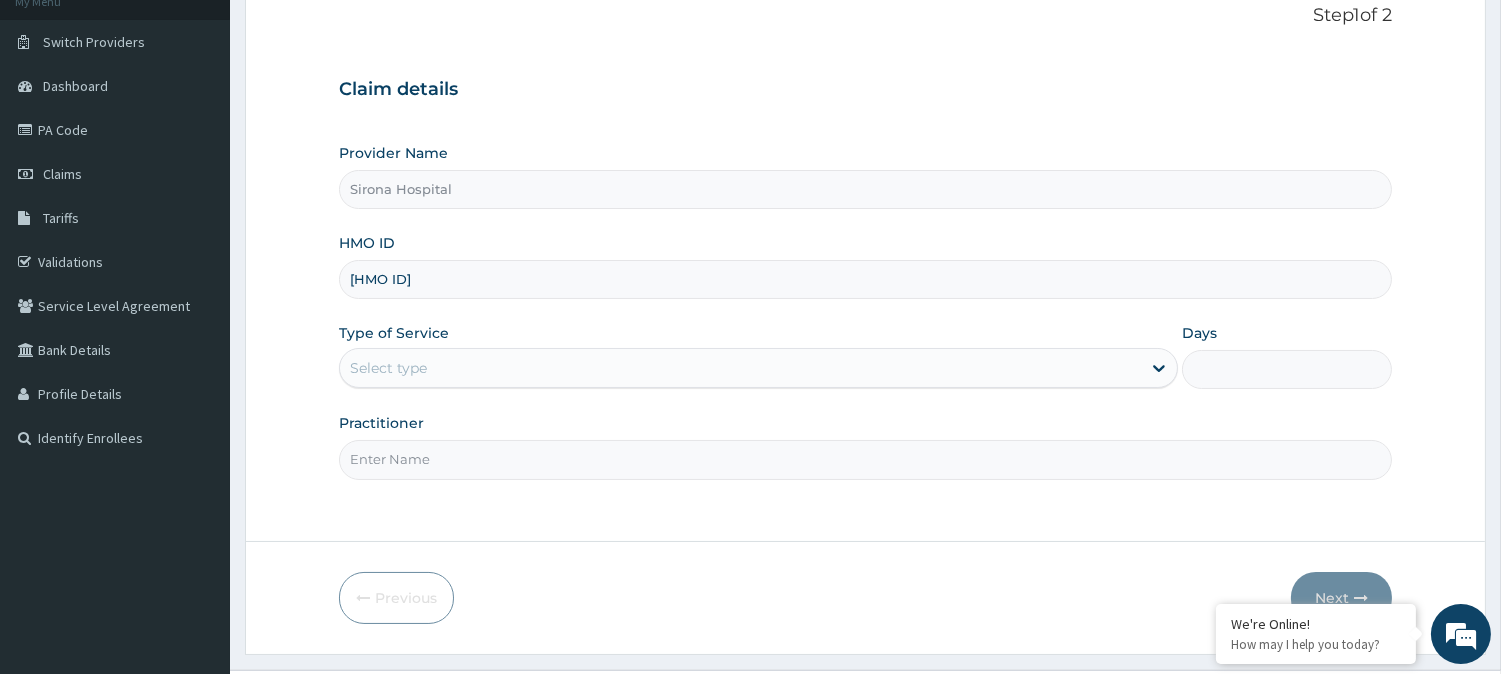scroll, scrollTop: 0, scrollLeft: 0, axis: both 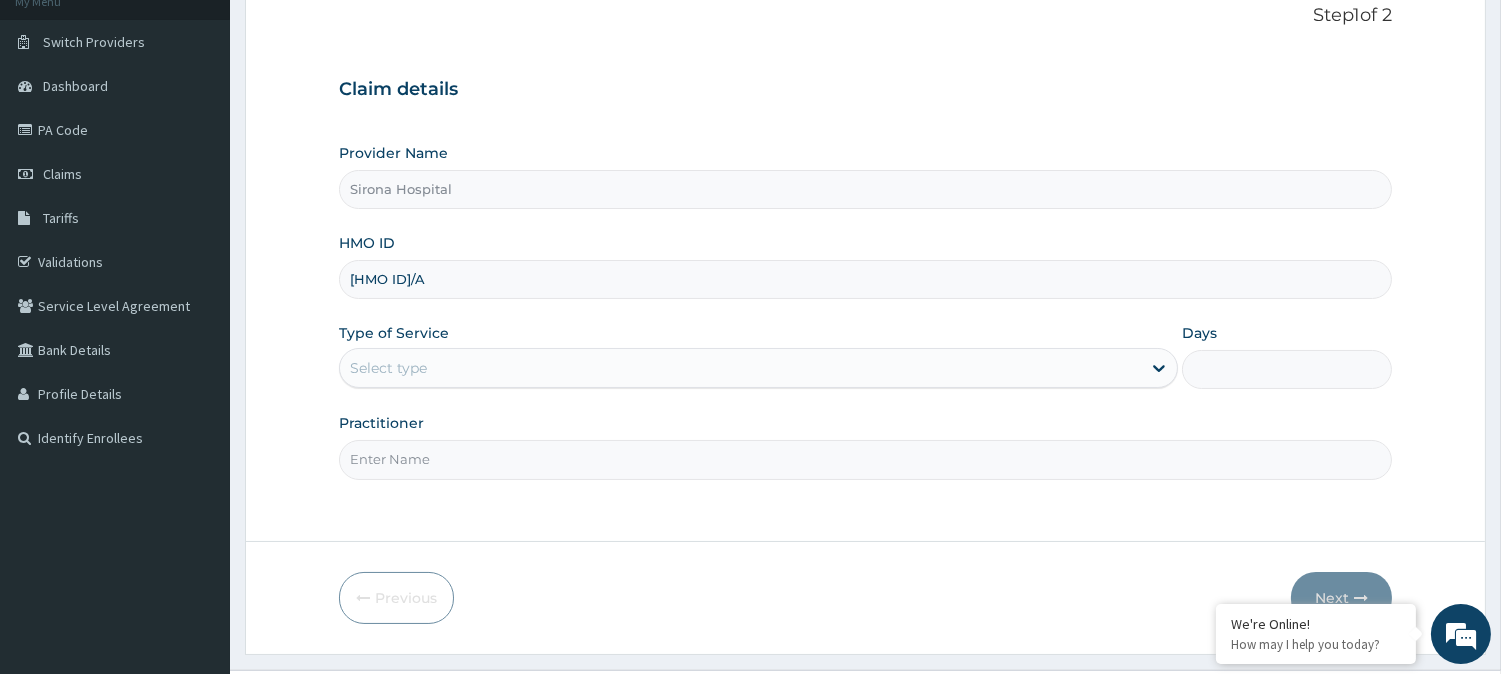 type on "ISW/10506/A" 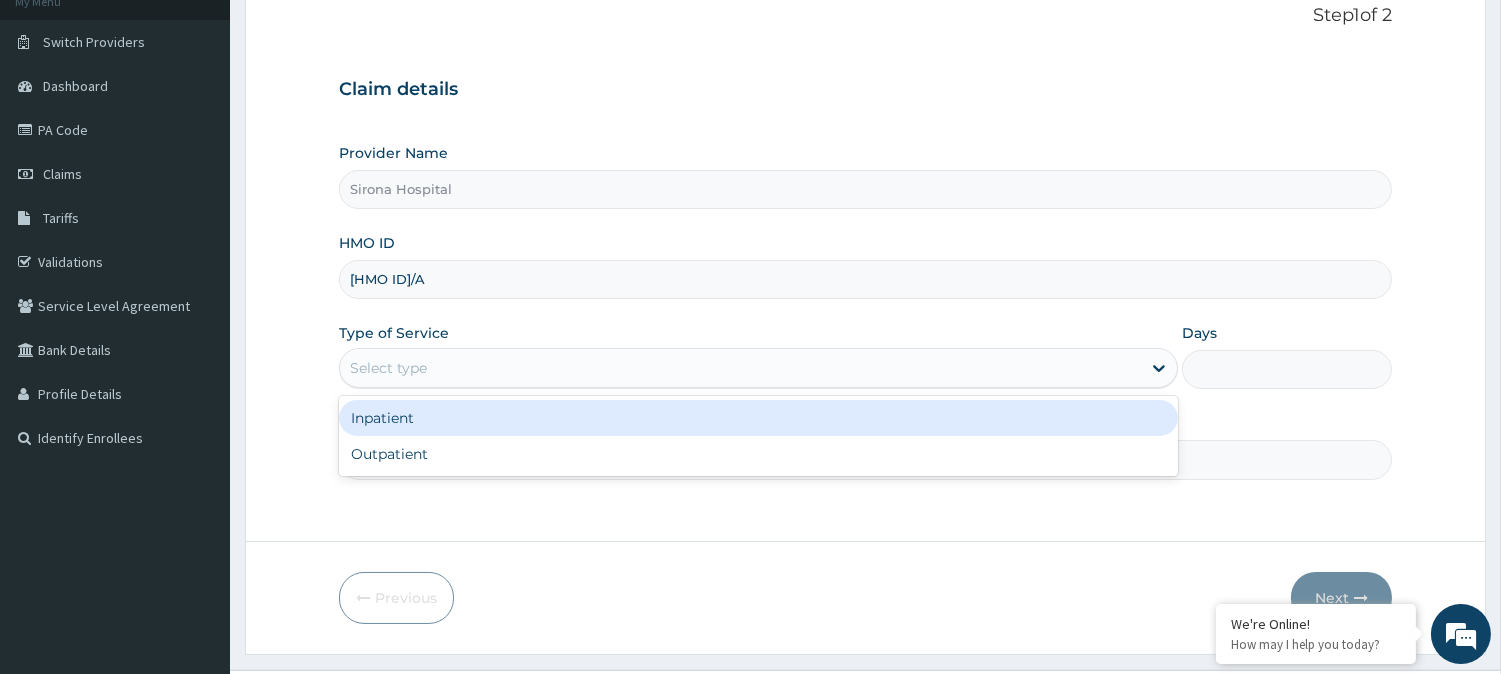 click on "Select type" at bounding box center (740, 368) 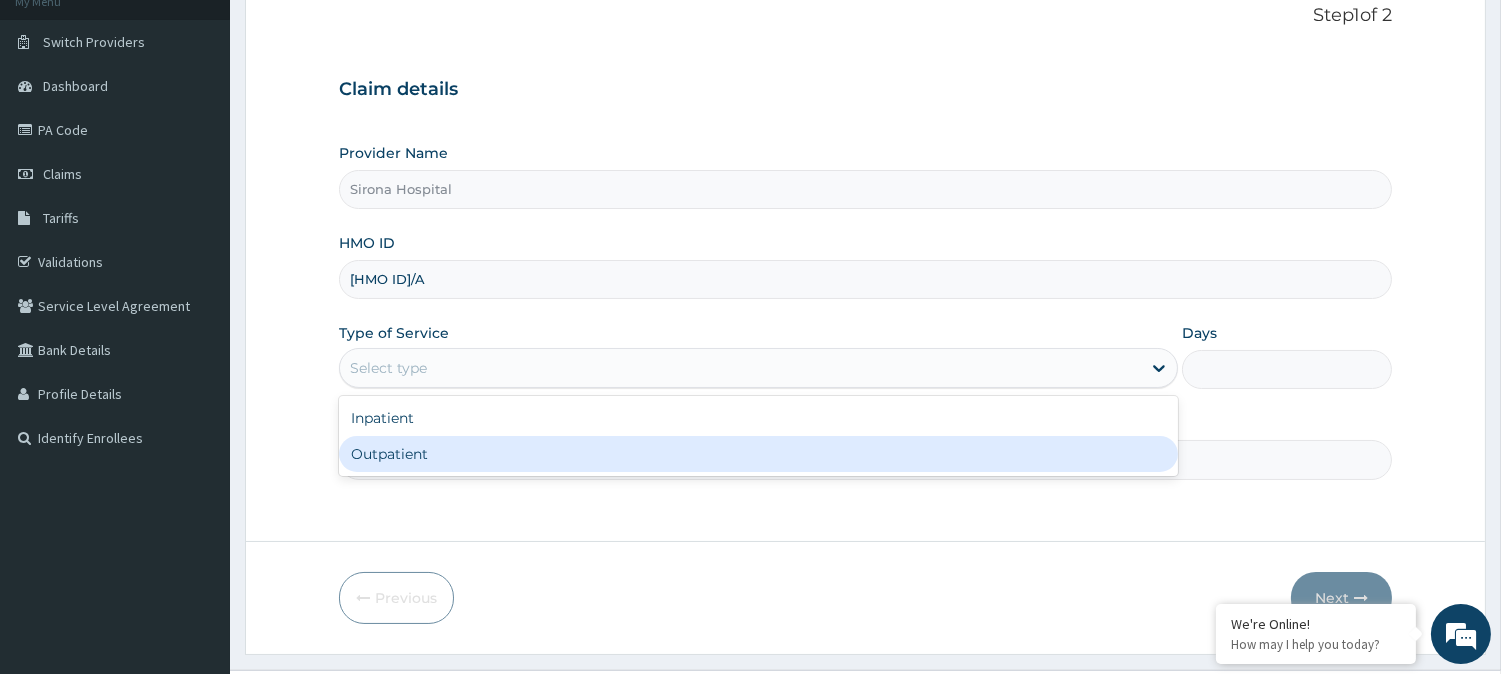 click on "Outpatient" at bounding box center (758, 454) 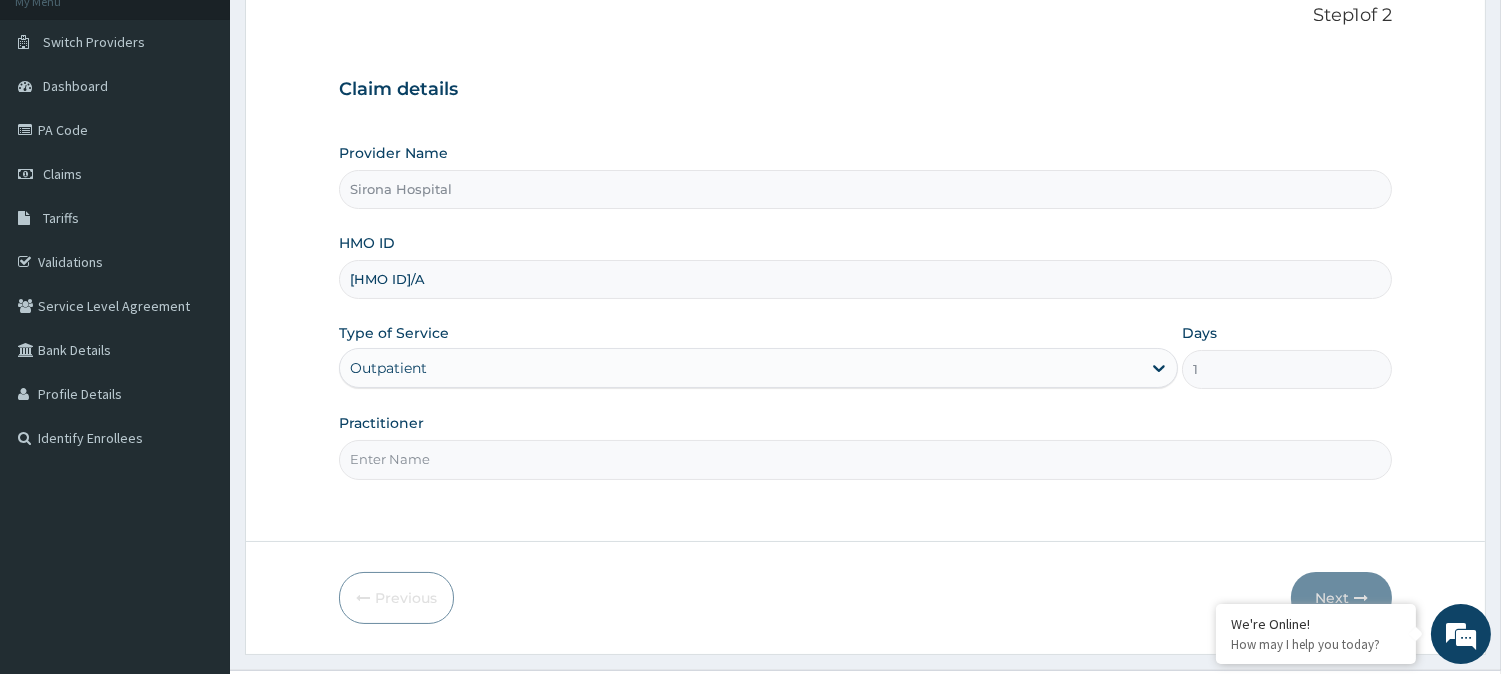 click on "Practitioner" at bounding box center (865, 459) 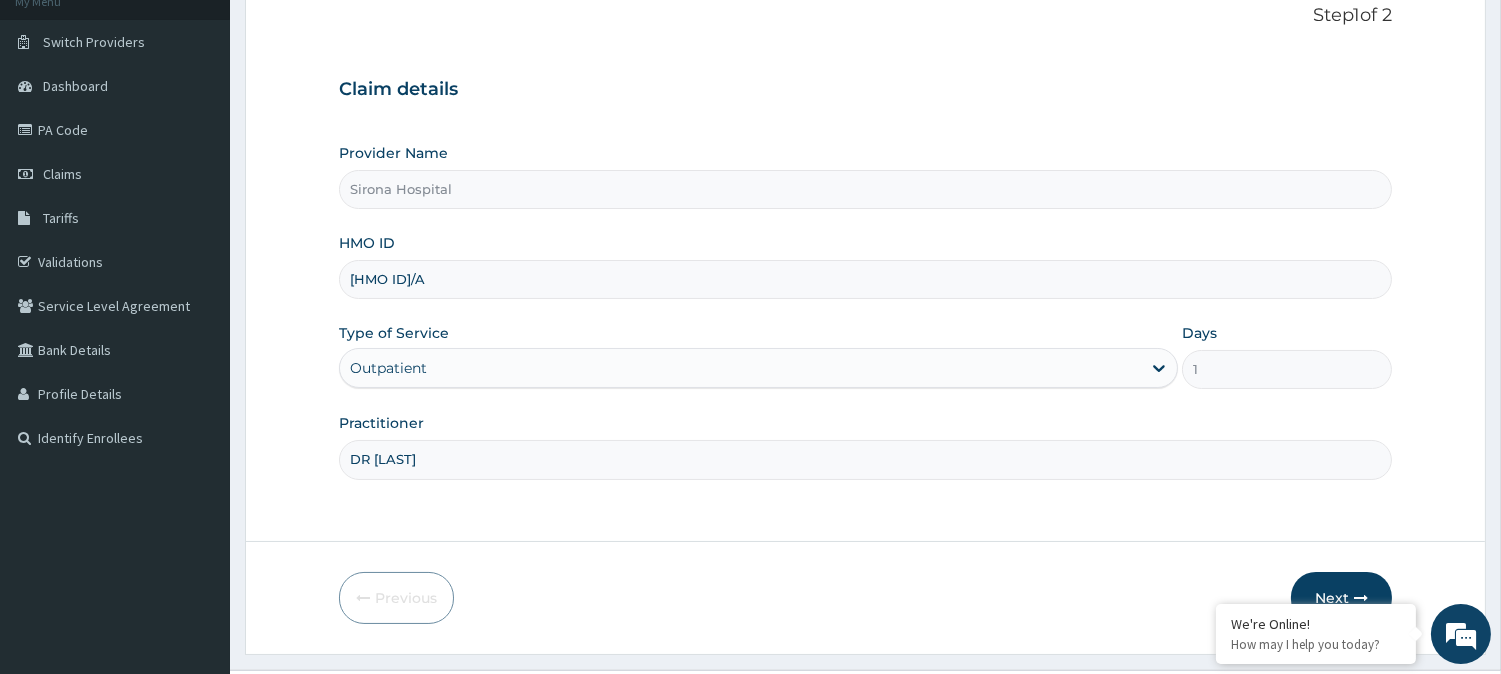 type on "DR IKENNA" 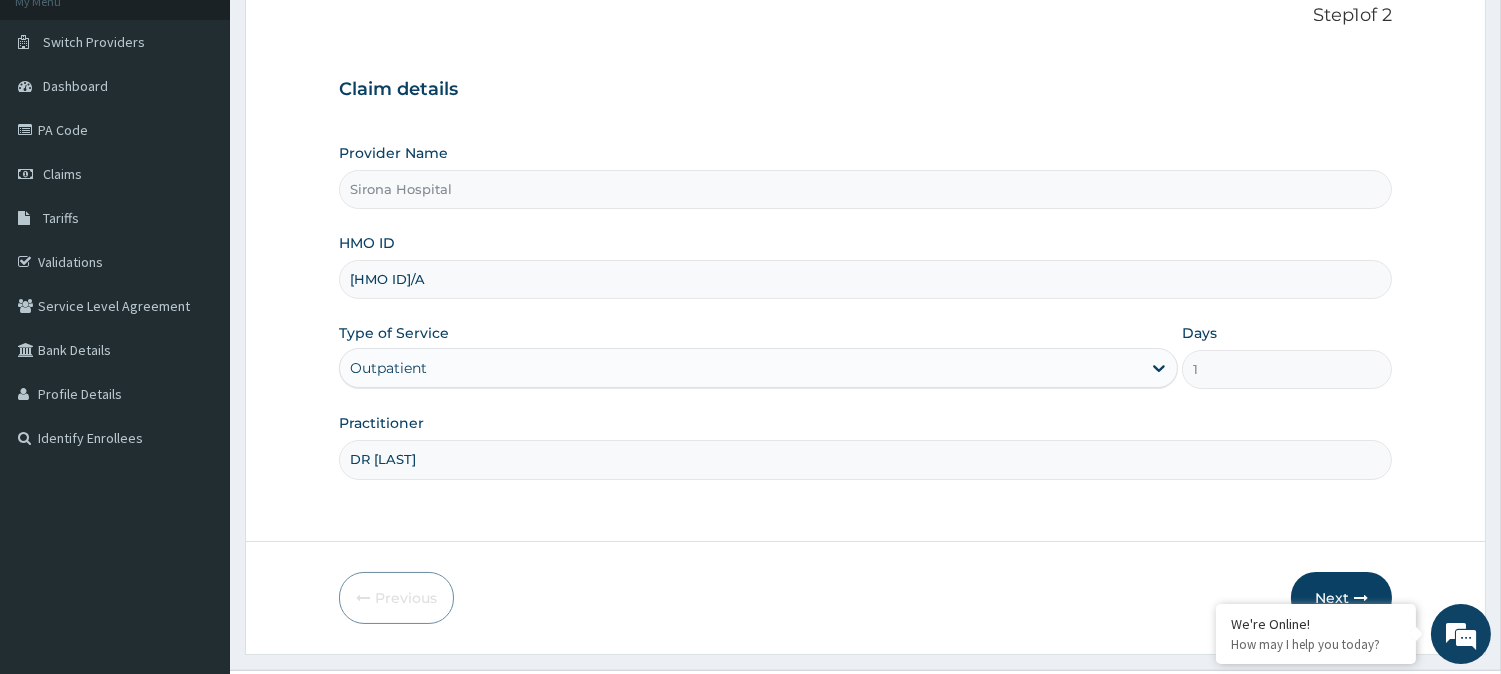 click on "Next" at bounding box center (1341, 598) 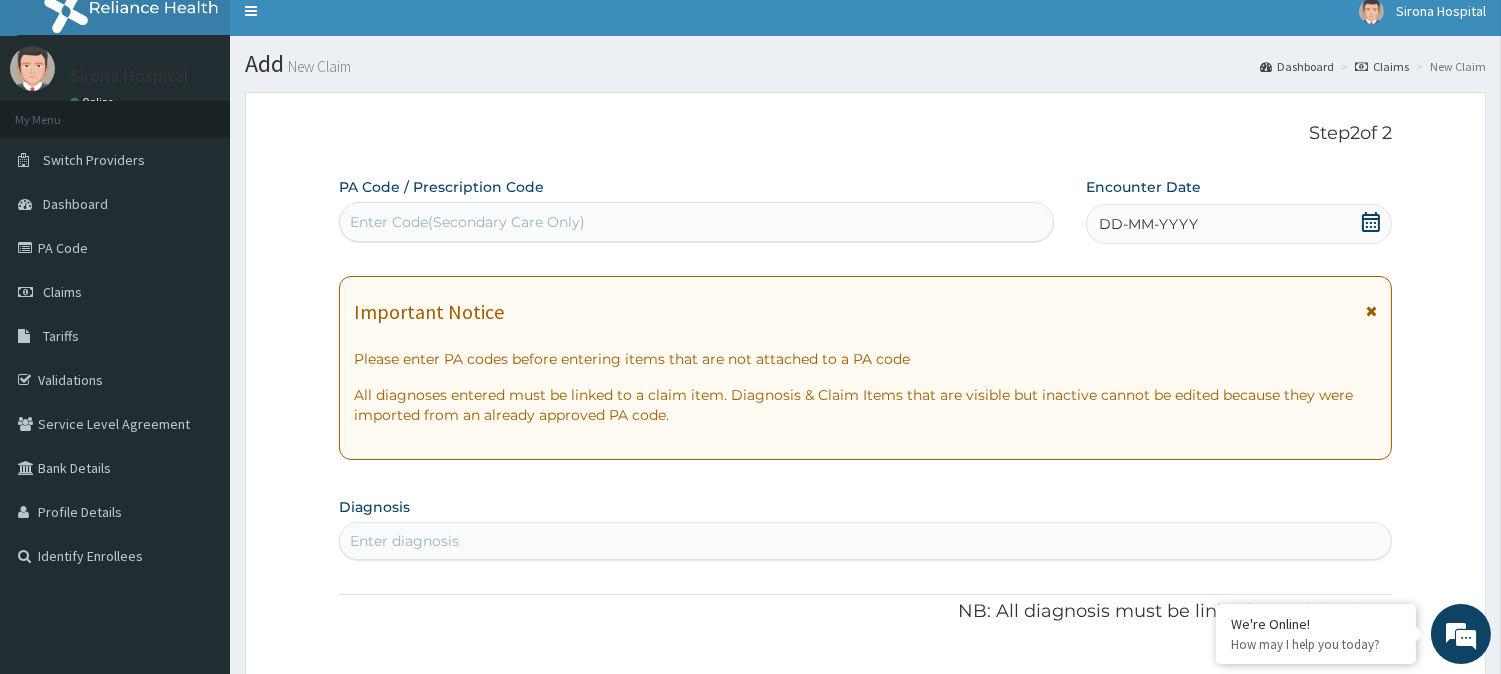 scroll, scrollTop: 0, scrollLeft: 0, axis: both 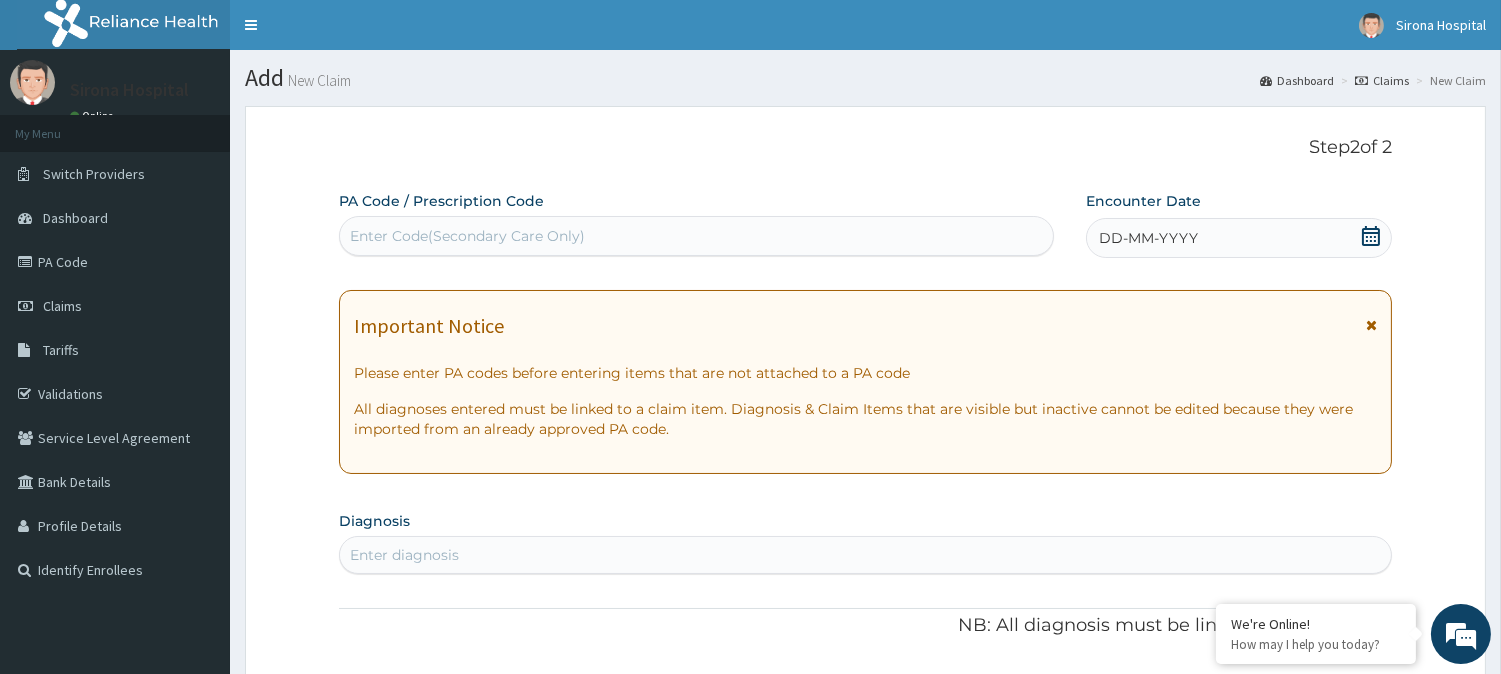 click on "Enter Code(Secondary Care Only)" at bounding box center [696, 236] 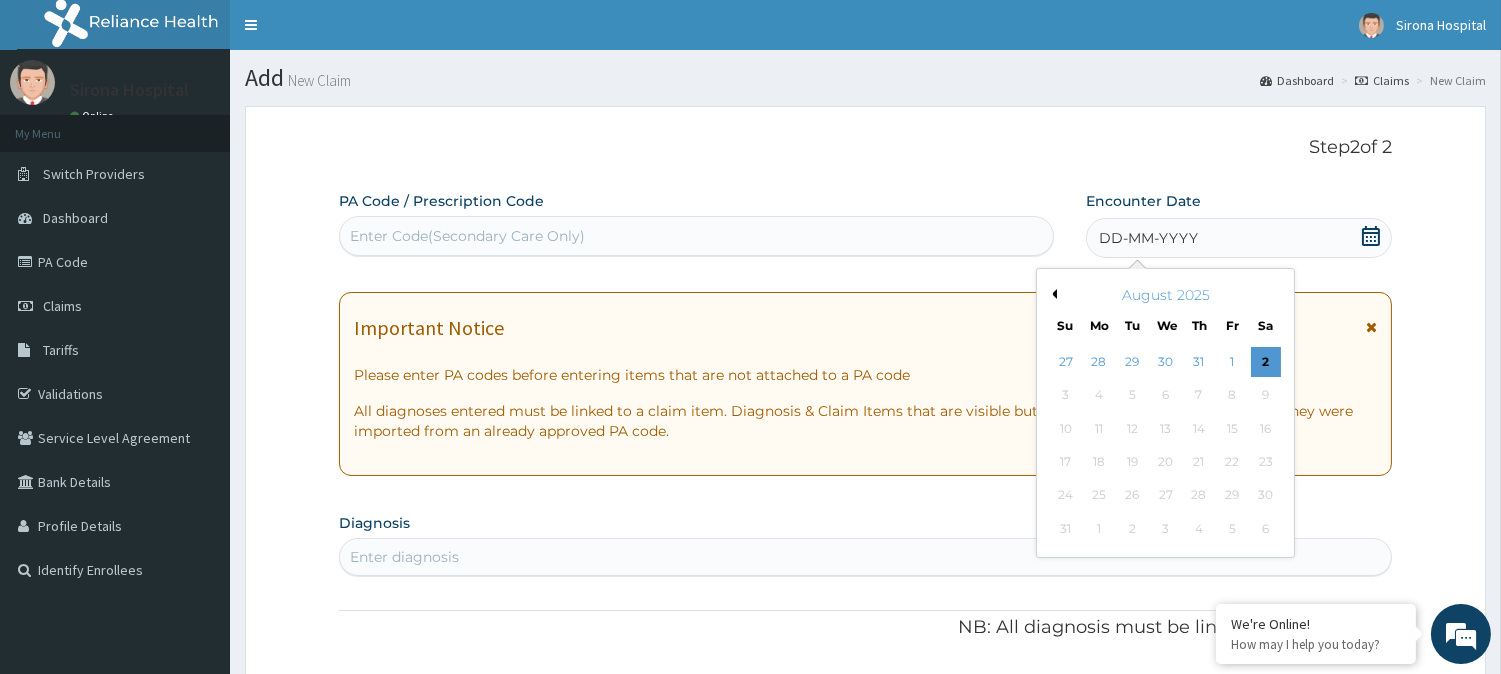 click on "Previous Month" at bounding box center (1052, 294) 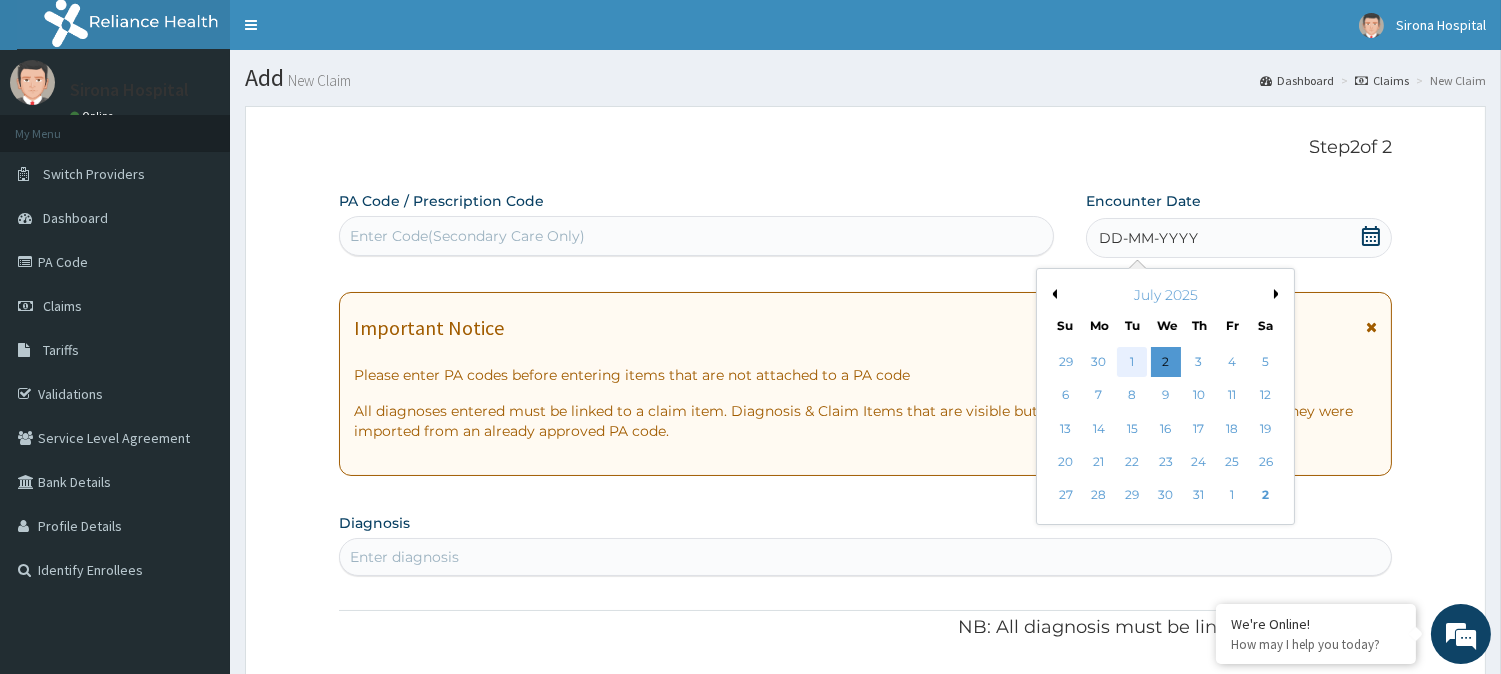 click on "1" at bounding box center [1132, 362] 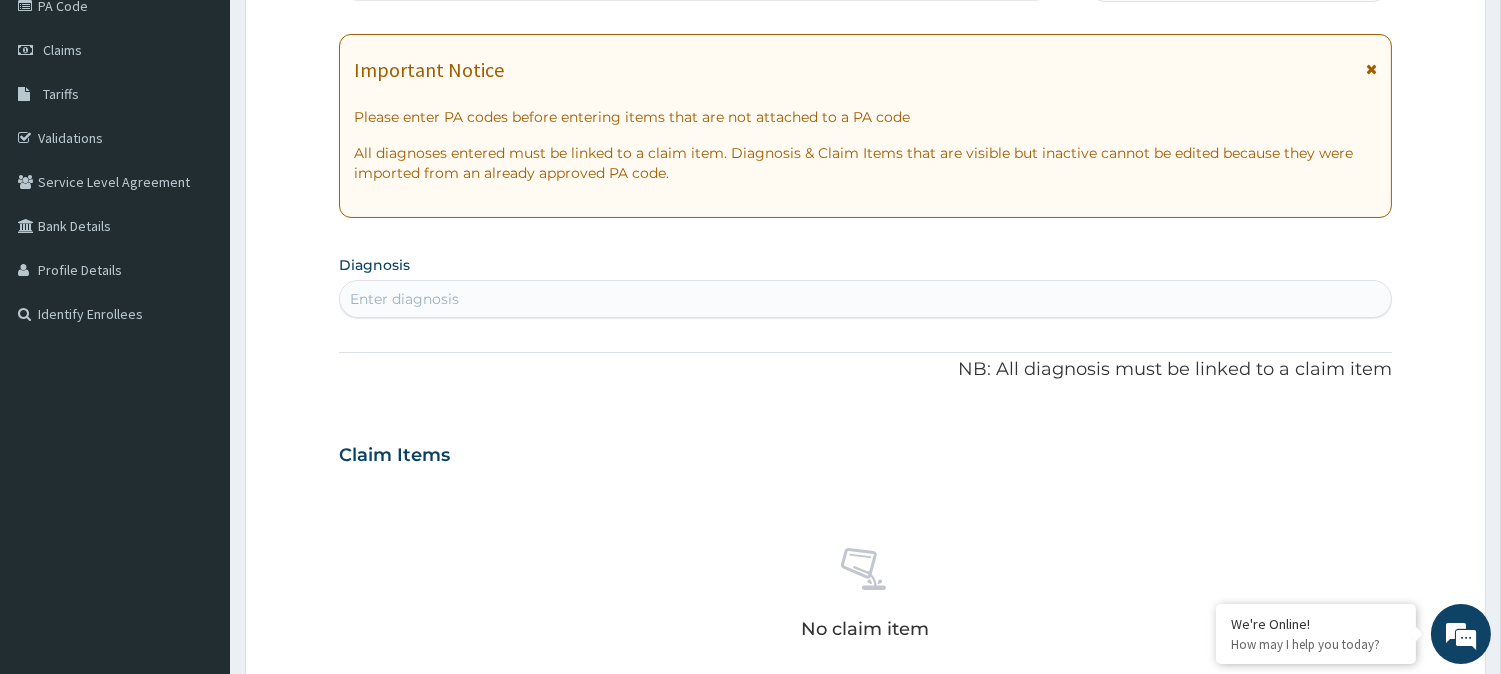 scroll, scrollTop: 257, scrollLeft: 0, axis: vertical 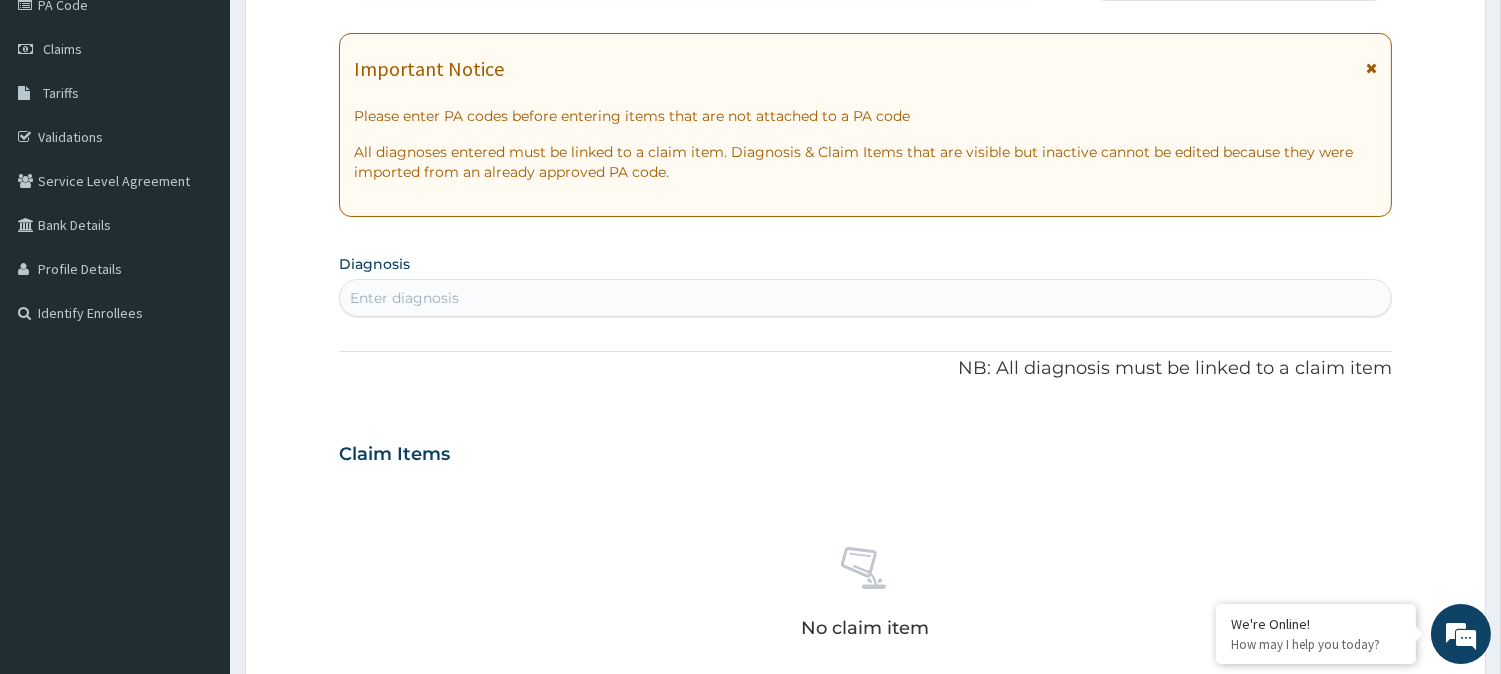 click on "Enter diagnosis" at bounding box center (865, 298) 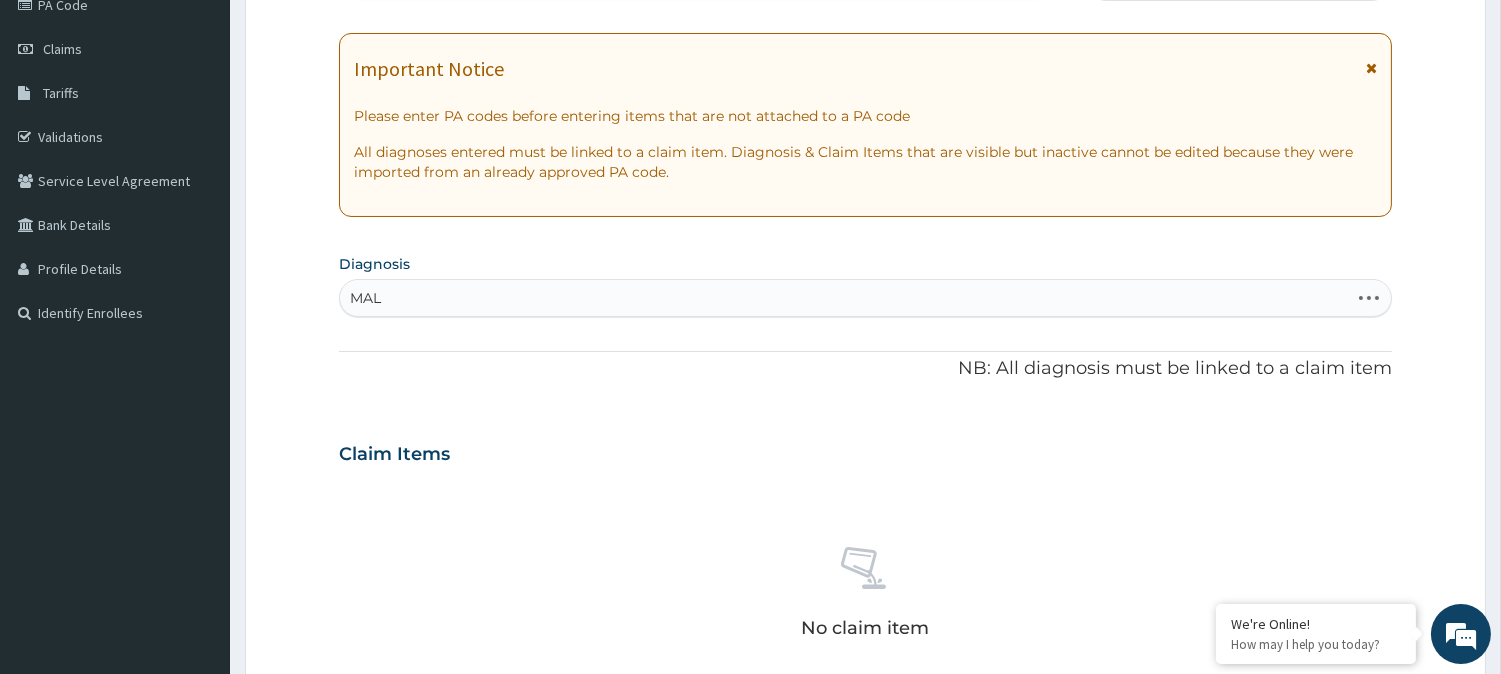 type on "MALA" 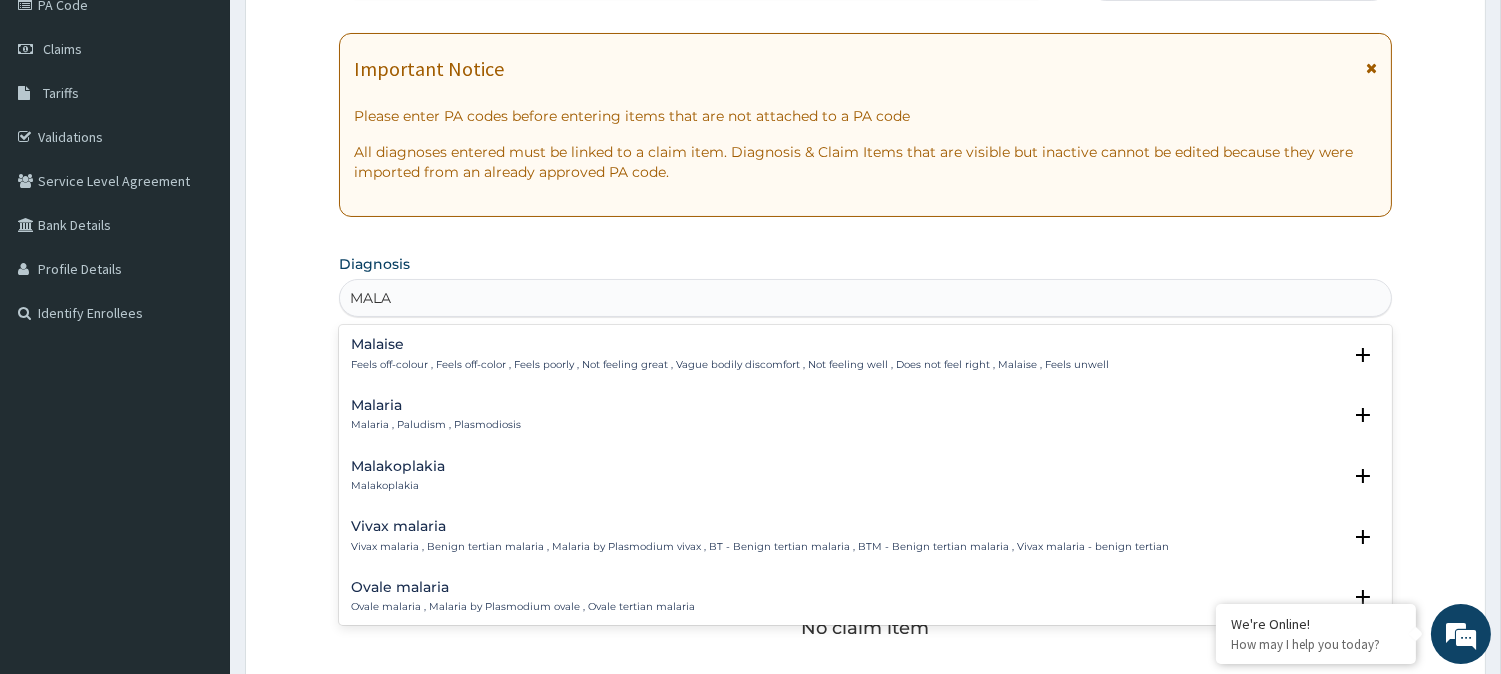 click on "Malaria Malaria , Paludism , Plasmodiosis" at bounding box center [436, 415] 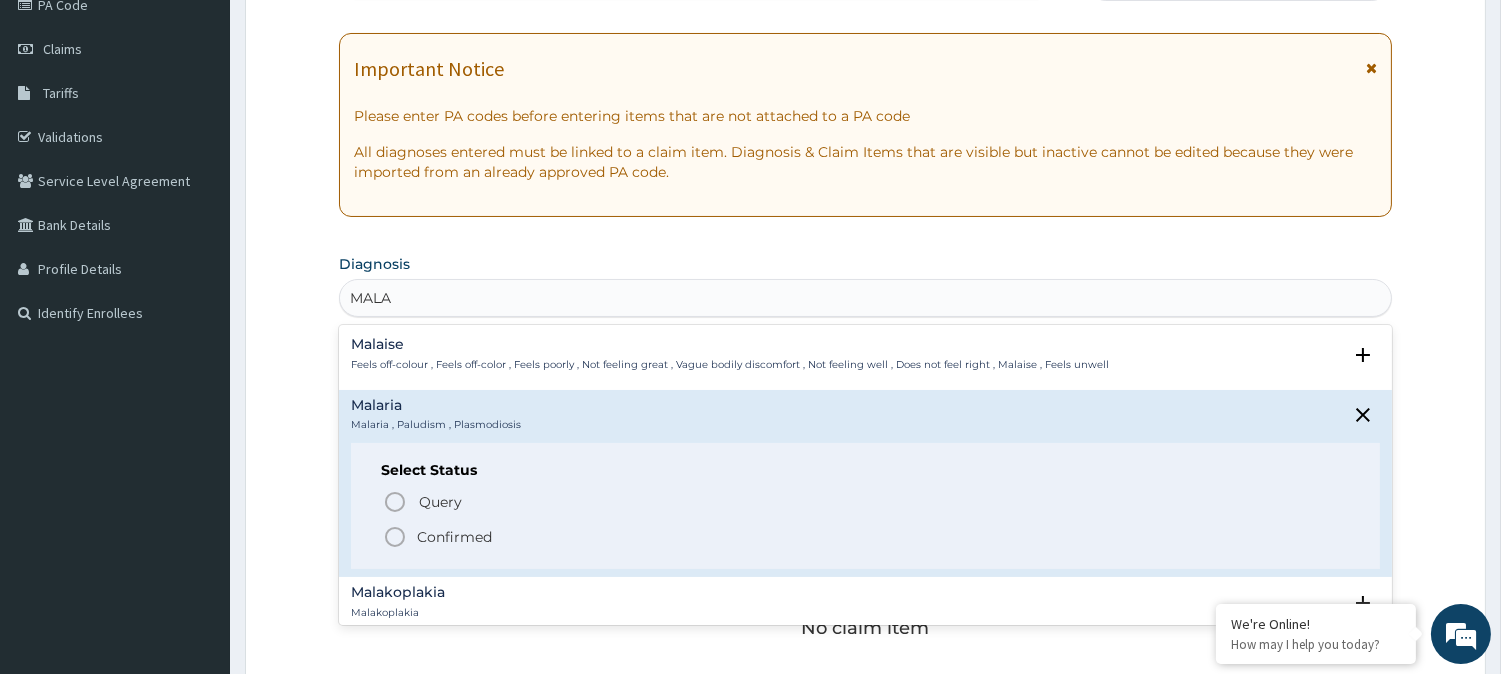 click on "Confirmed" at bounding box center [866, 537] 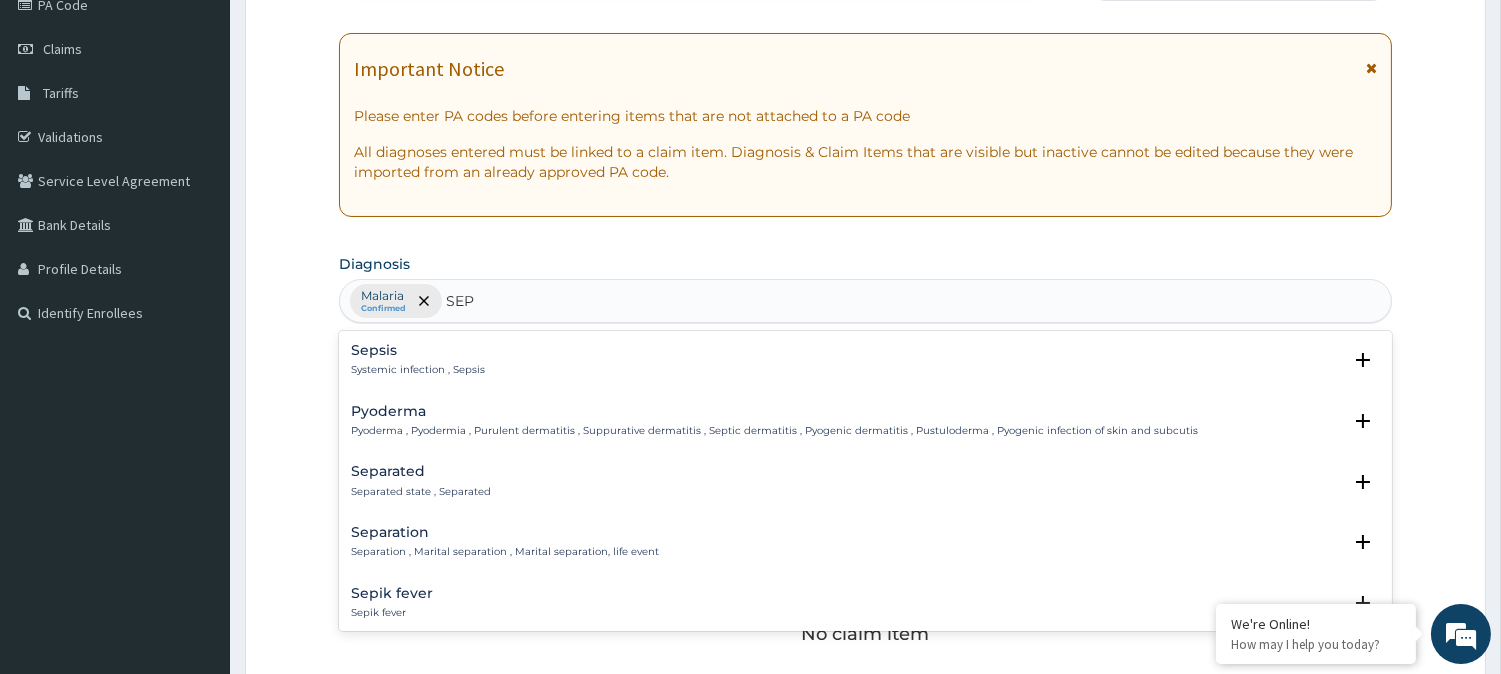 type on "SEPS" 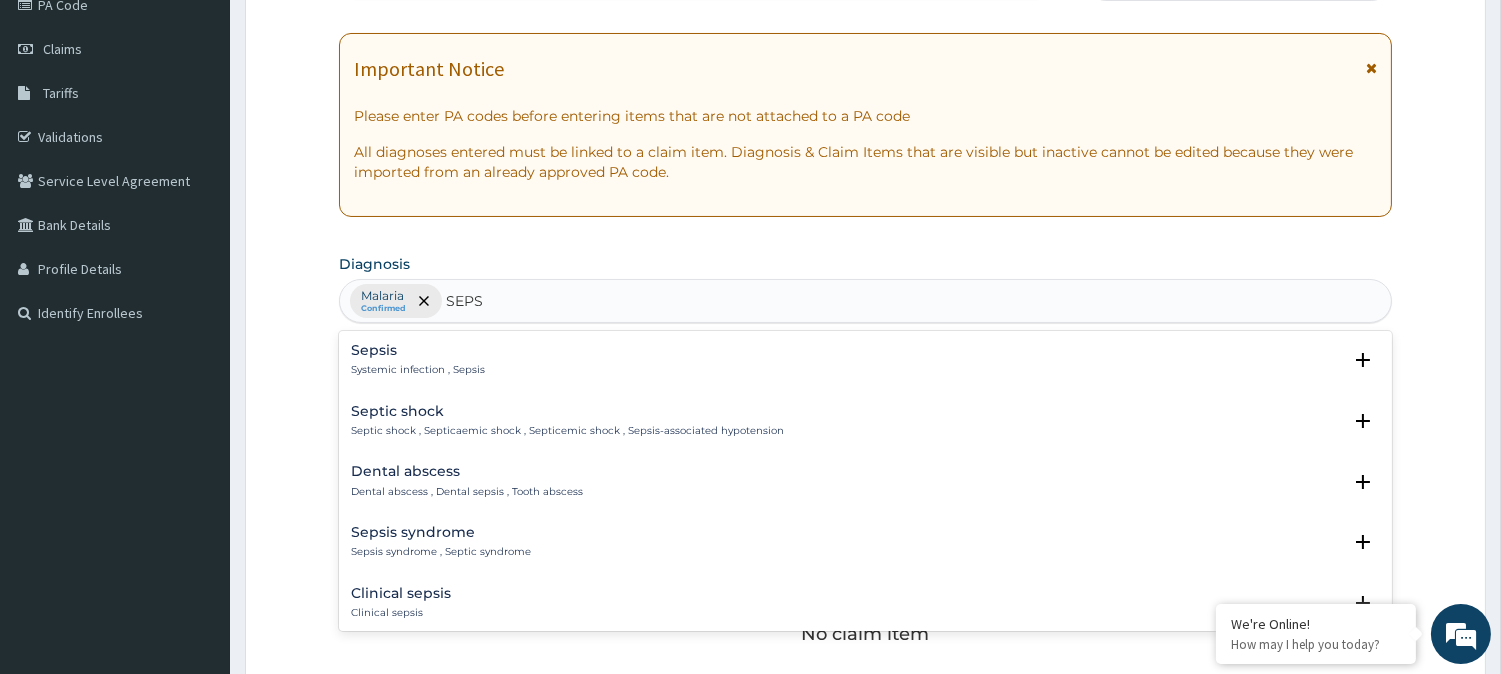 click on "Sepsis Systemic infection , Sepsis" at bounding box center (418, 360) 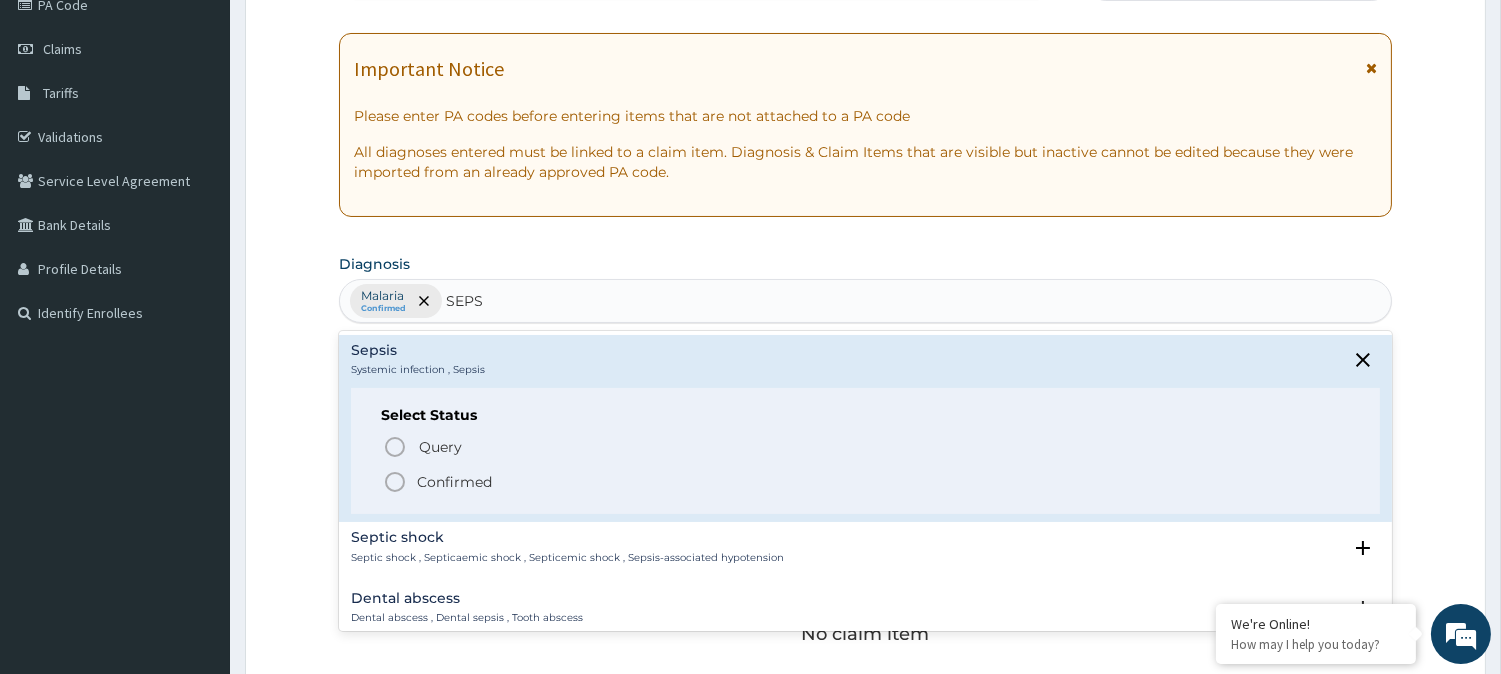 click on "Confirmed" at bounding box center [454, 482] 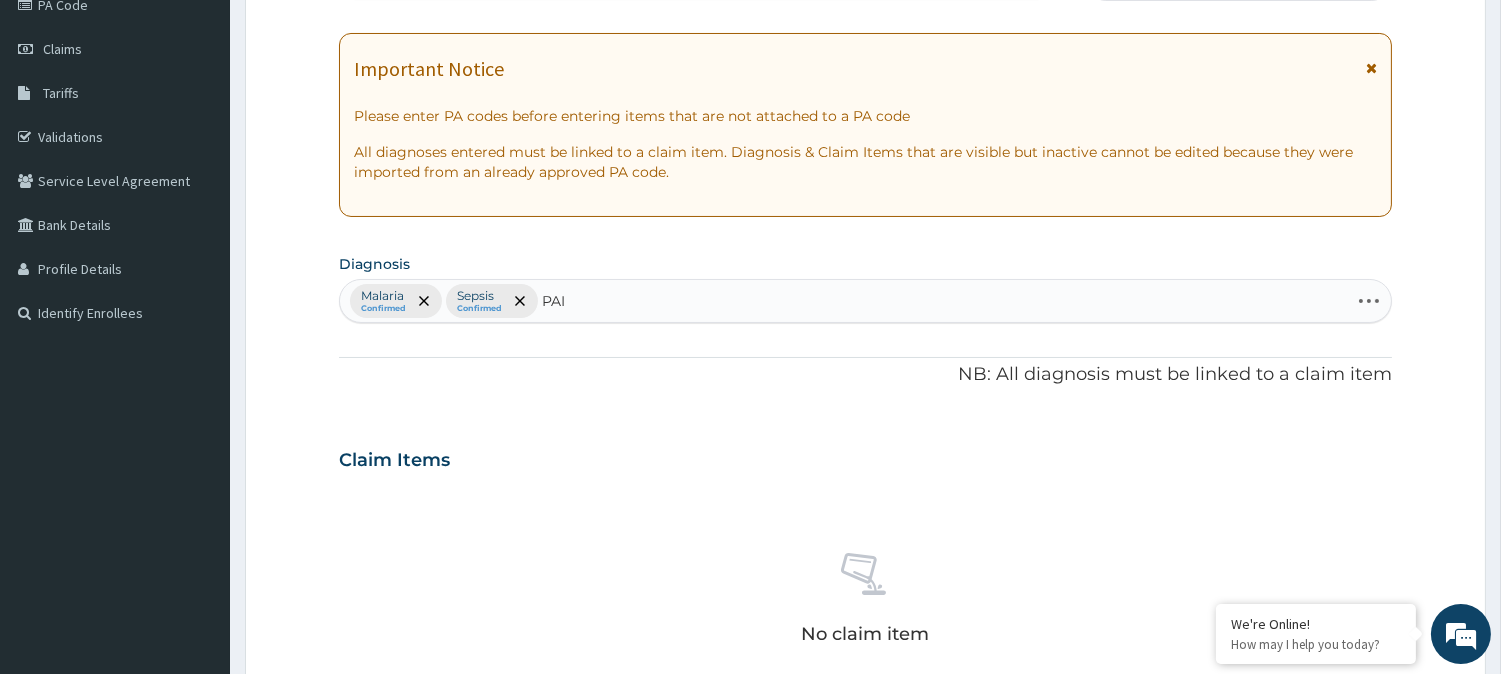 type on "PAIN" 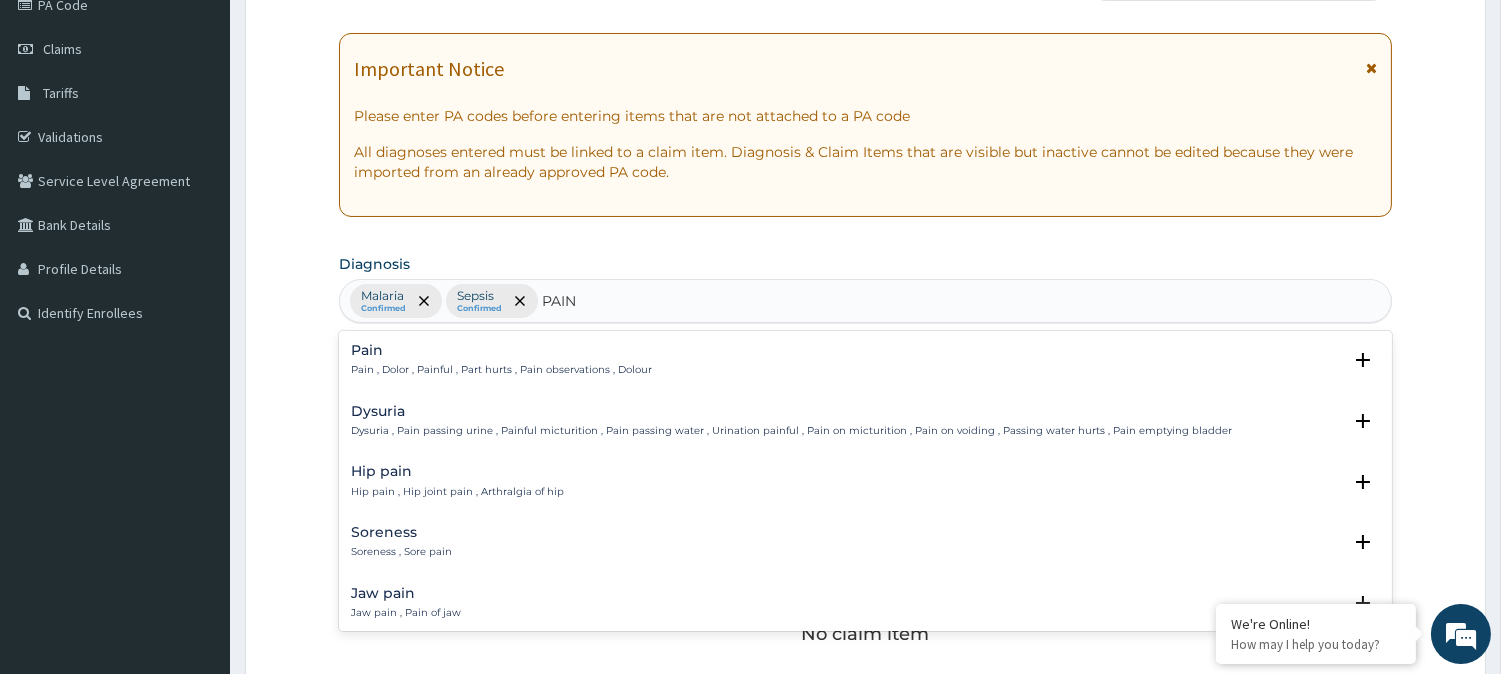 click on "Pain , Dolor , Painful , Part hurts , Pain observations , Dolour" at bounding box center (501, 370) 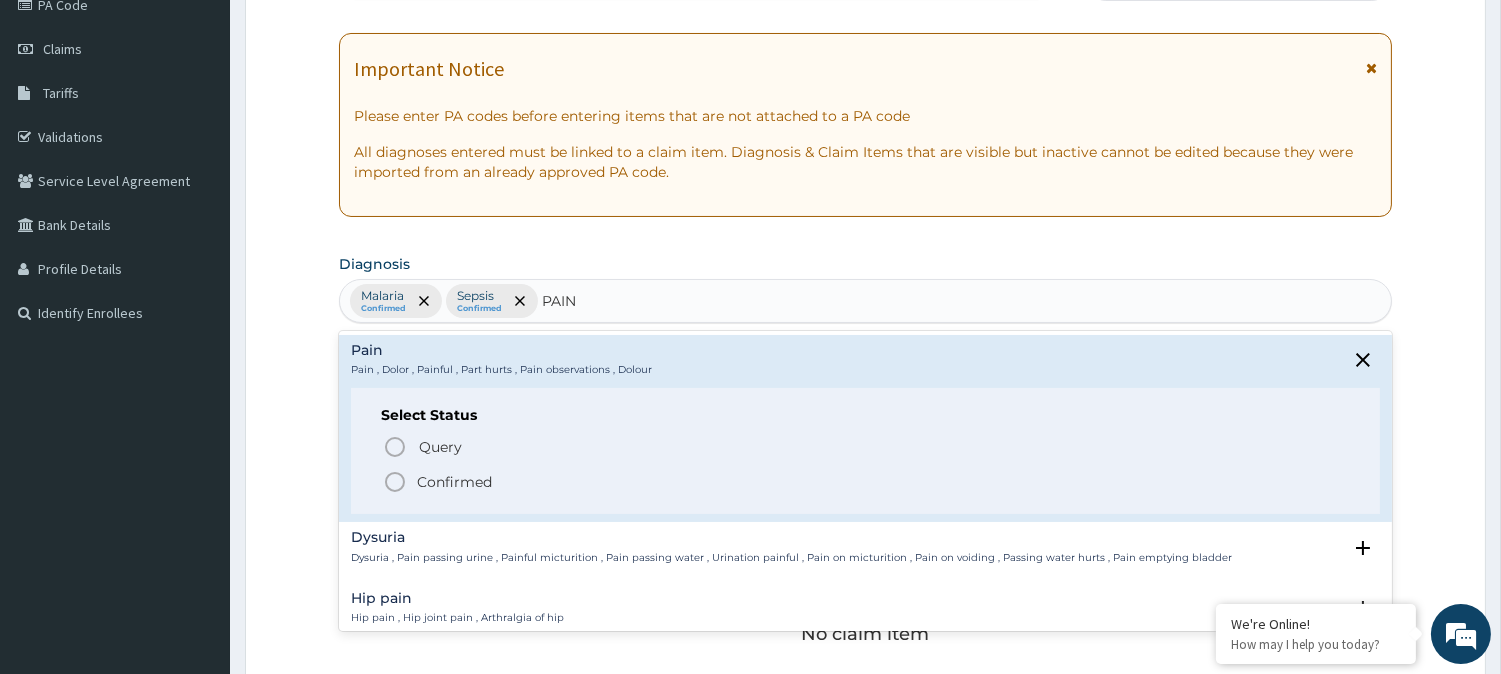 click 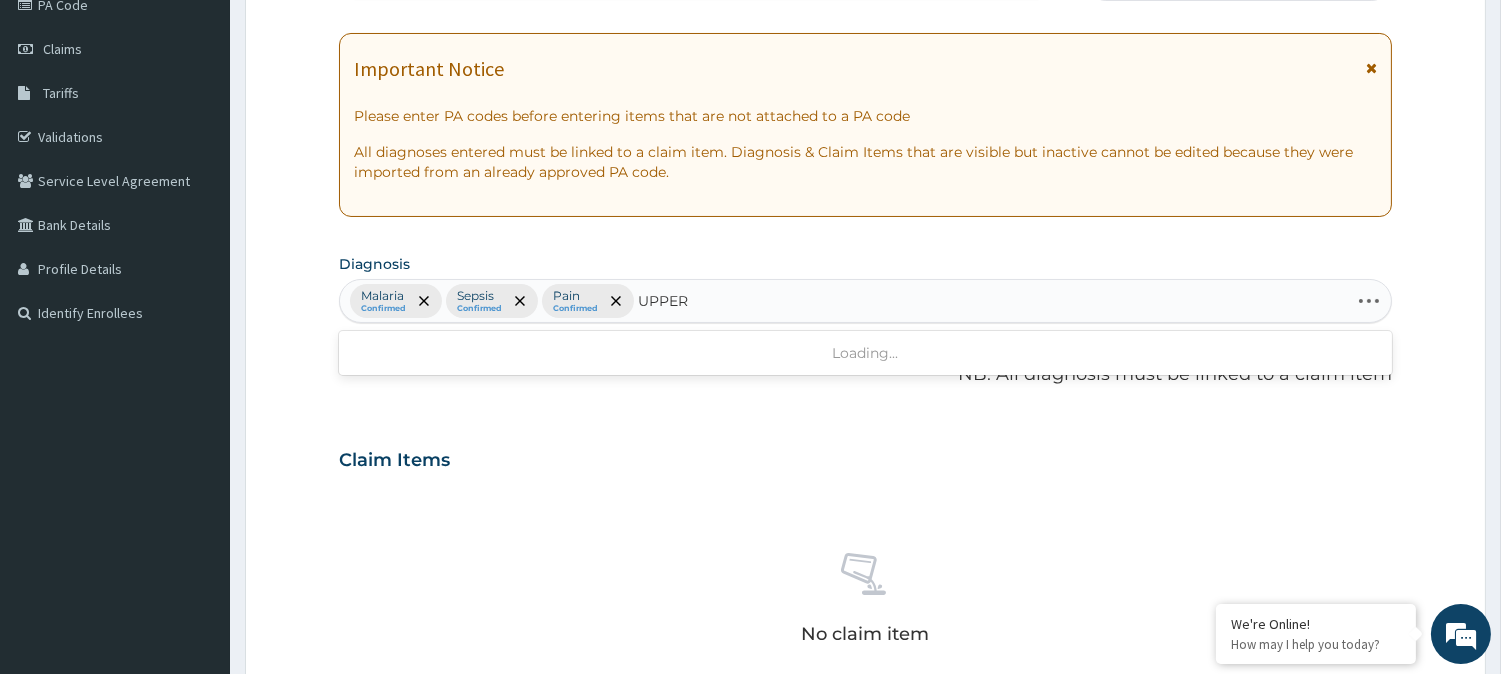 type on "UPPER R" 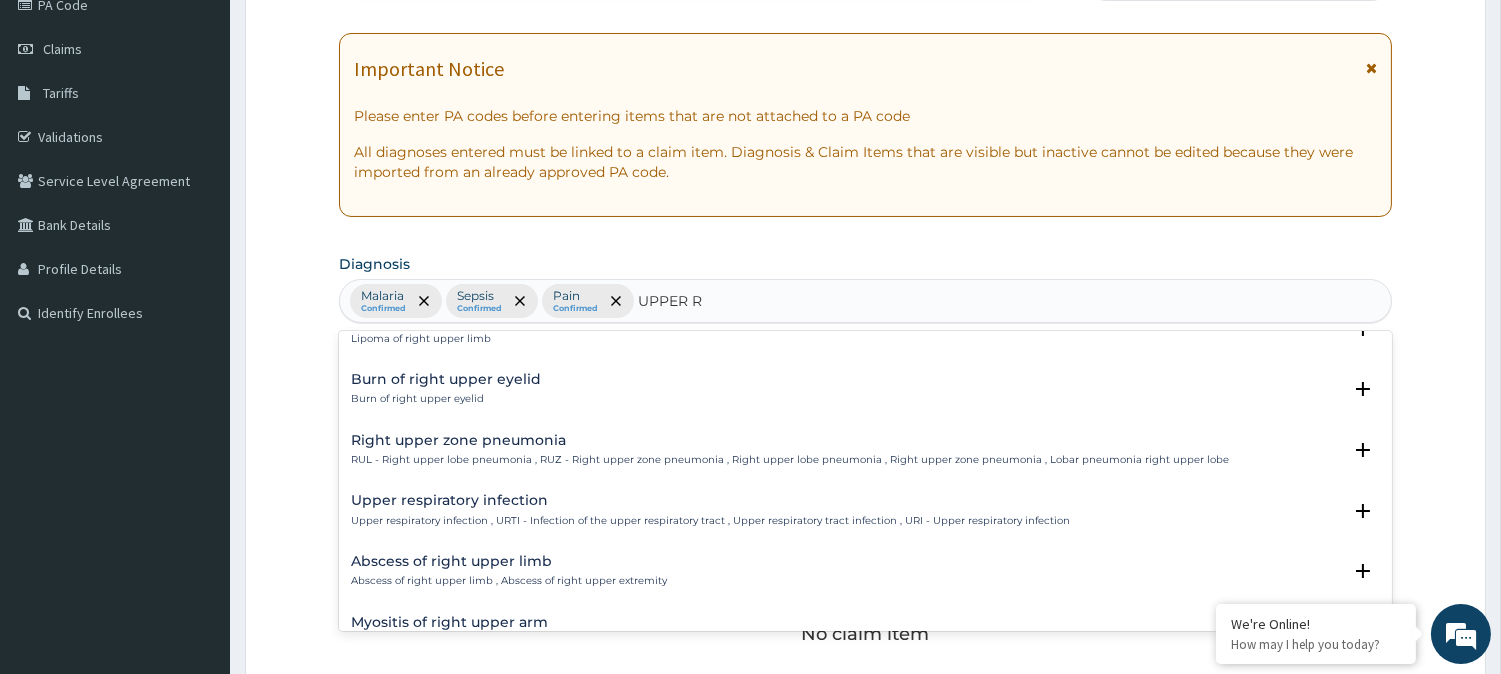 scroll, scrollTop: 1123, scrollLeft: 0, axis: vertical 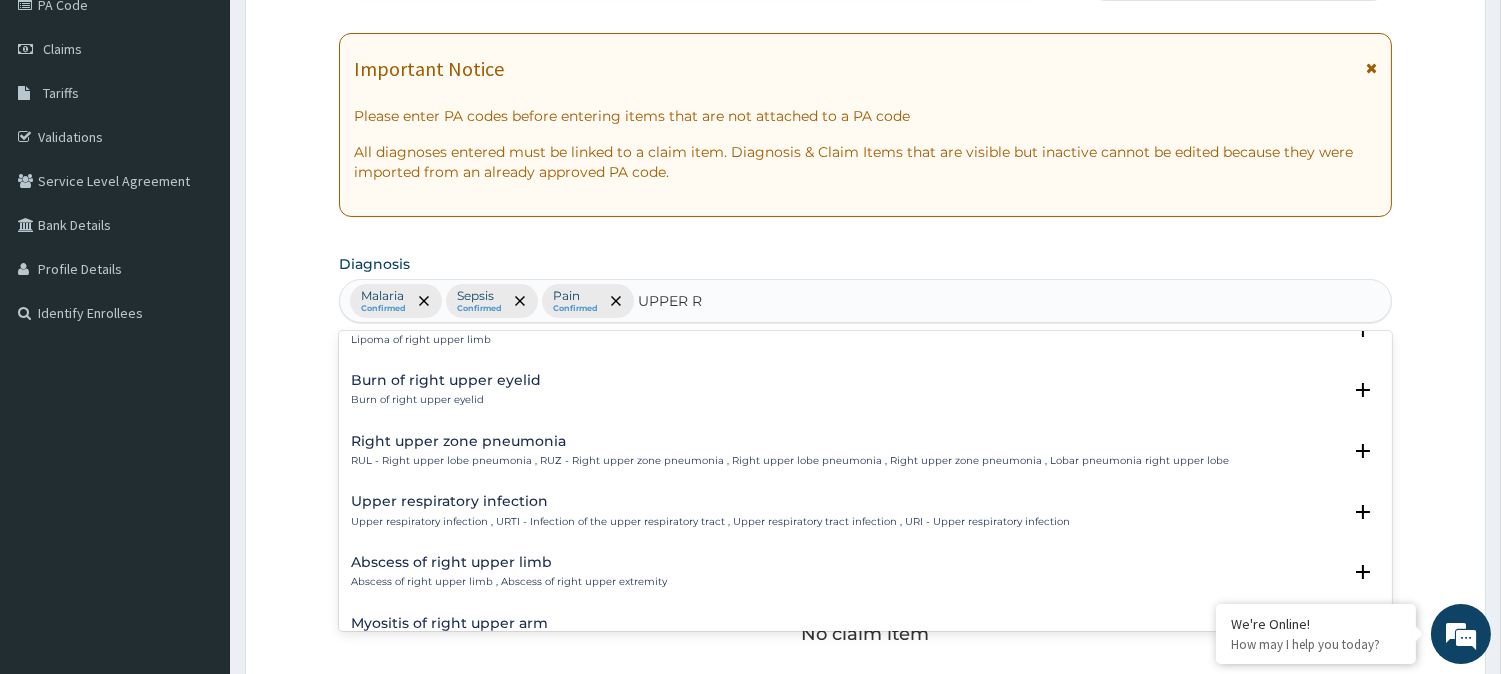 click on "Upper respiratory infection" at bounding box center (710, 501) 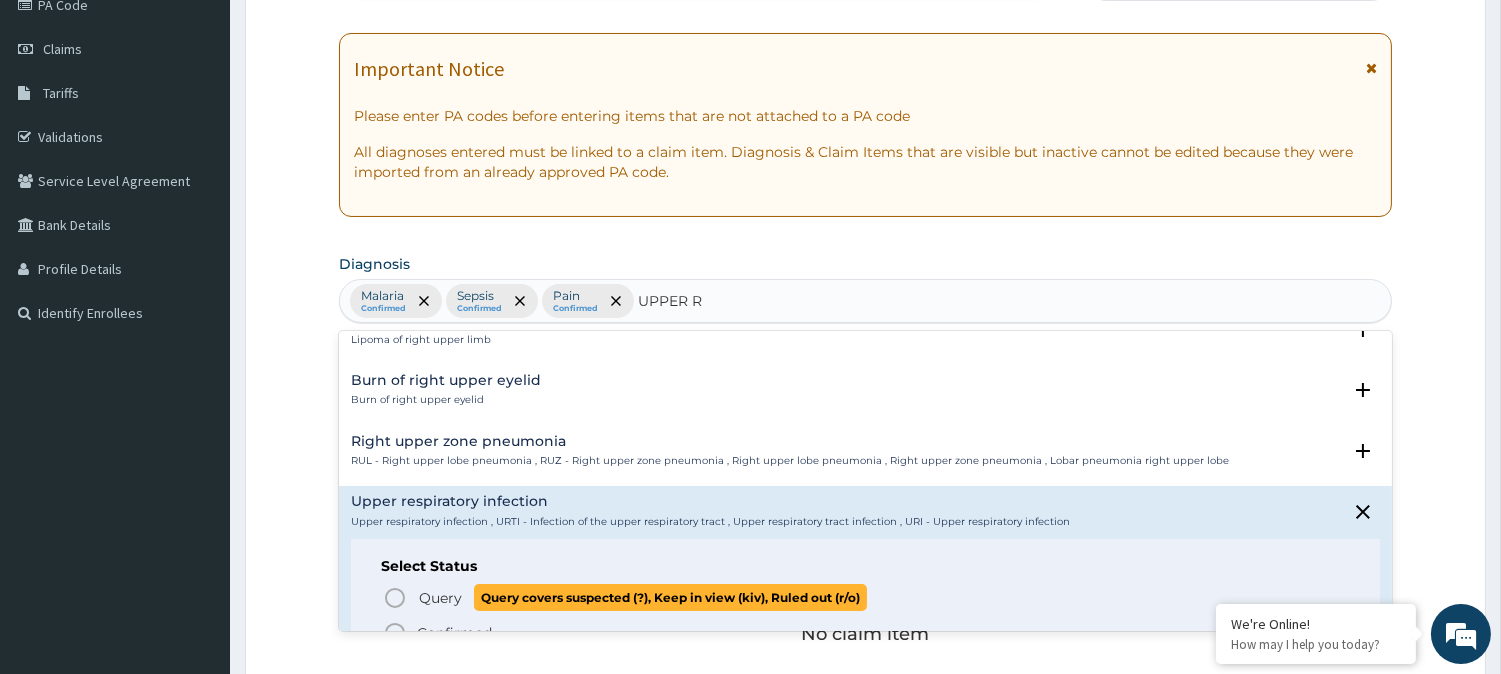 scroll, scrollTop: 1257, scrollLeft: 0, axis: vertical 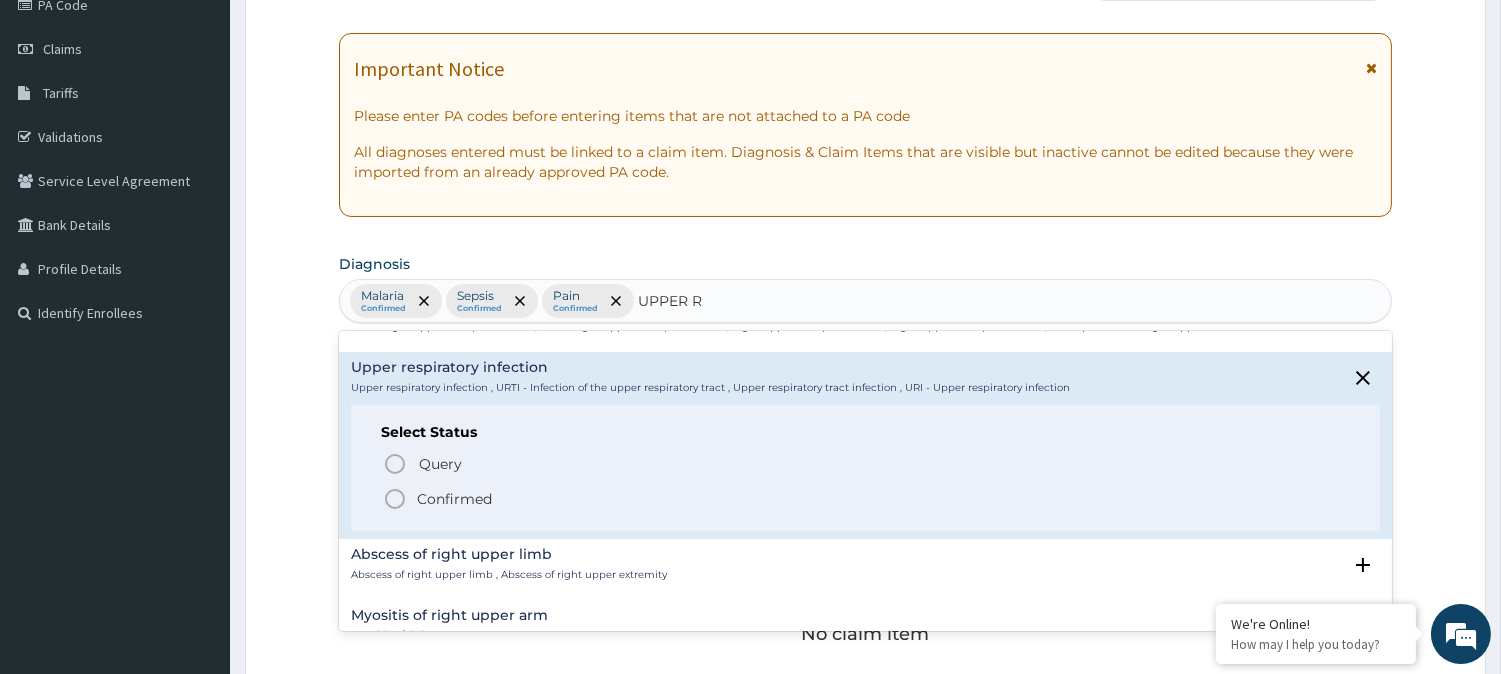 click 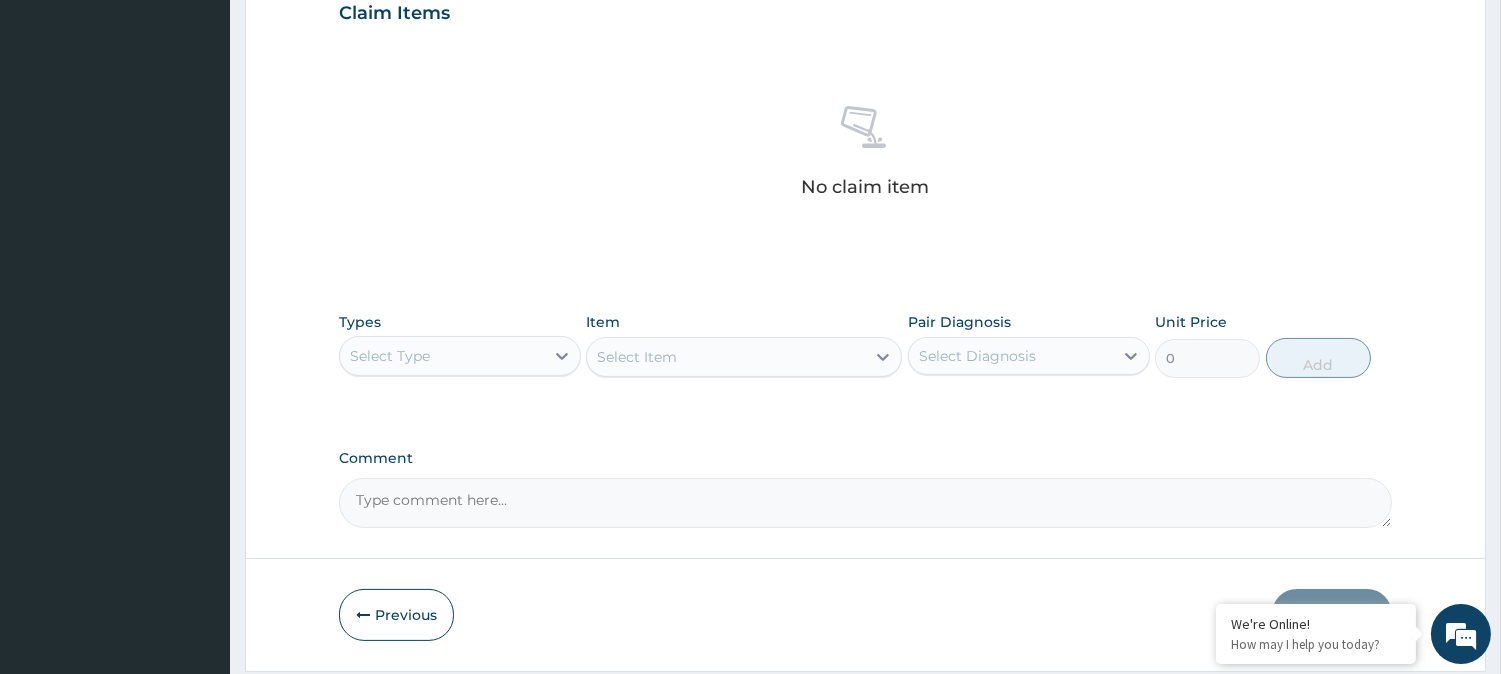 scroll, scrollTop: 711, scrollLeft: 0, axis: vertical 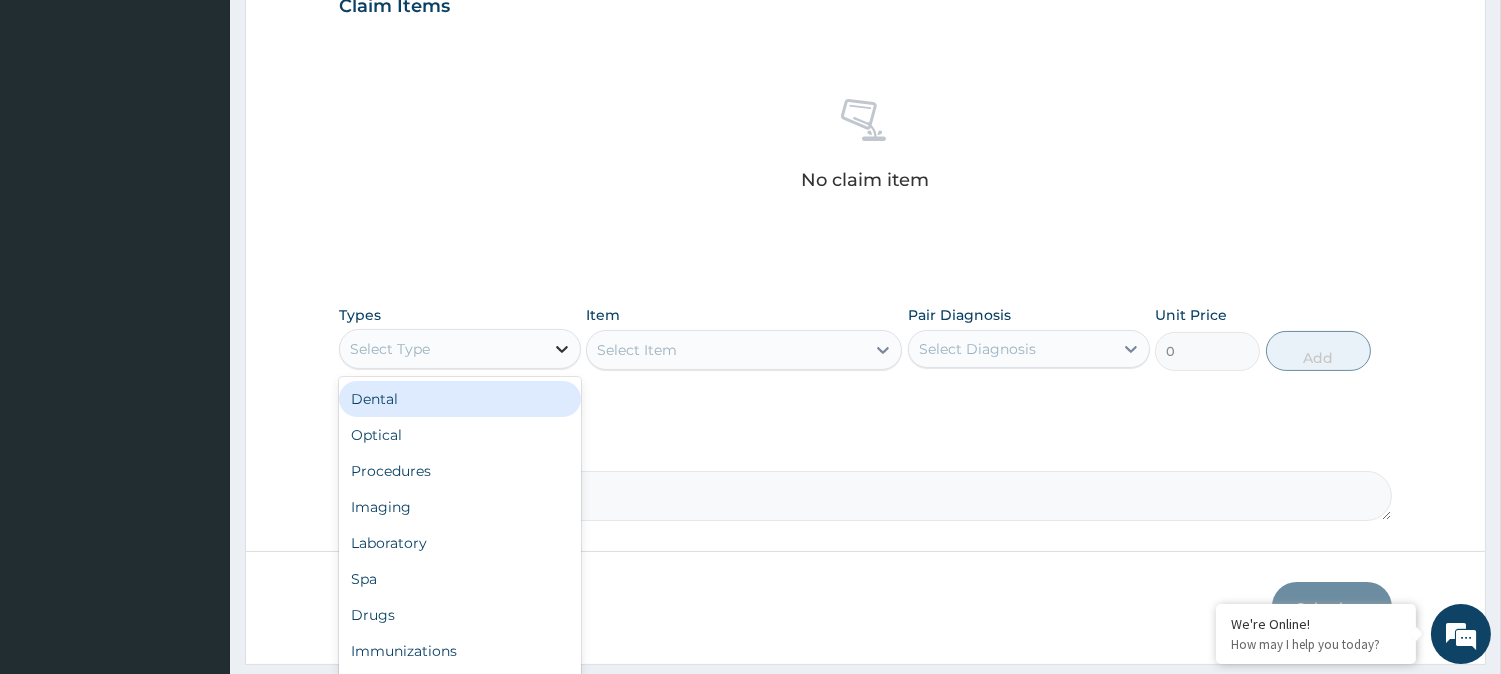 click 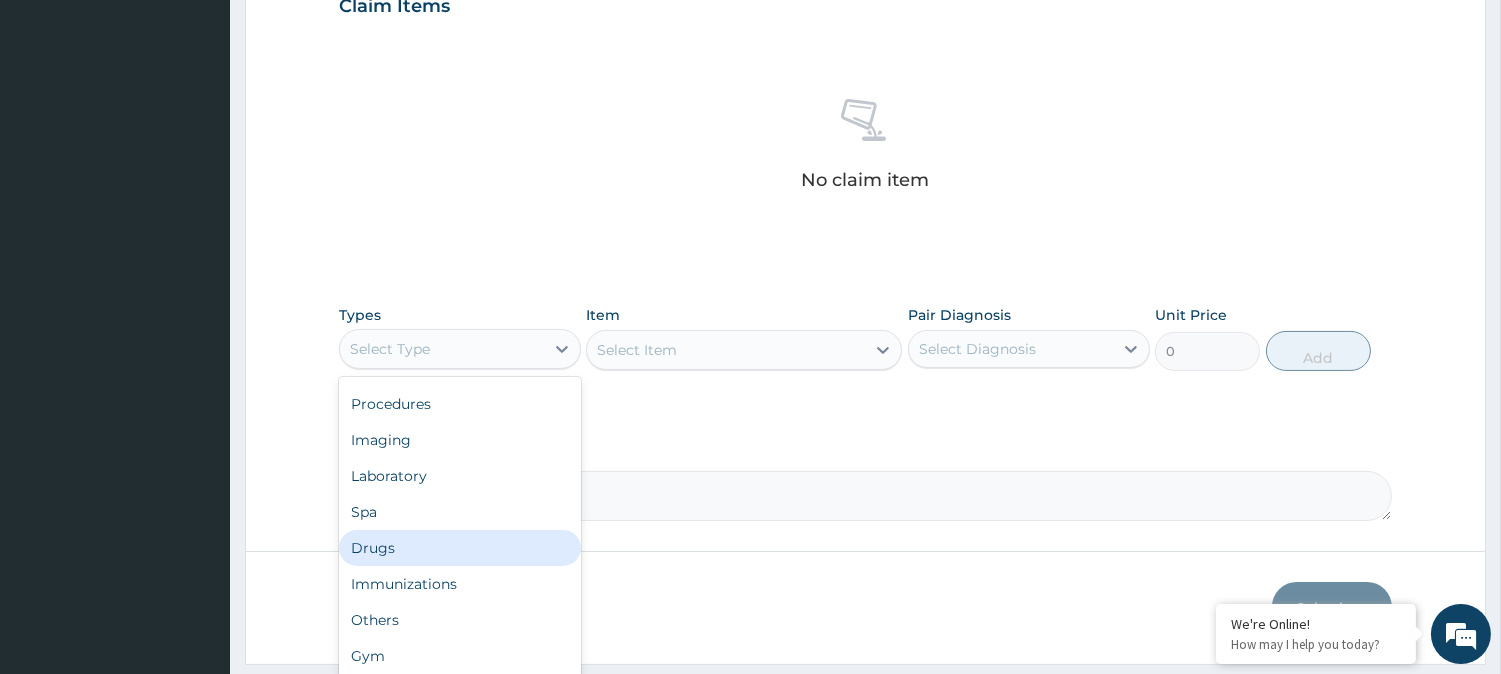 scroll, scrollTop: 66, scrollLeft: 0, axis: vertical 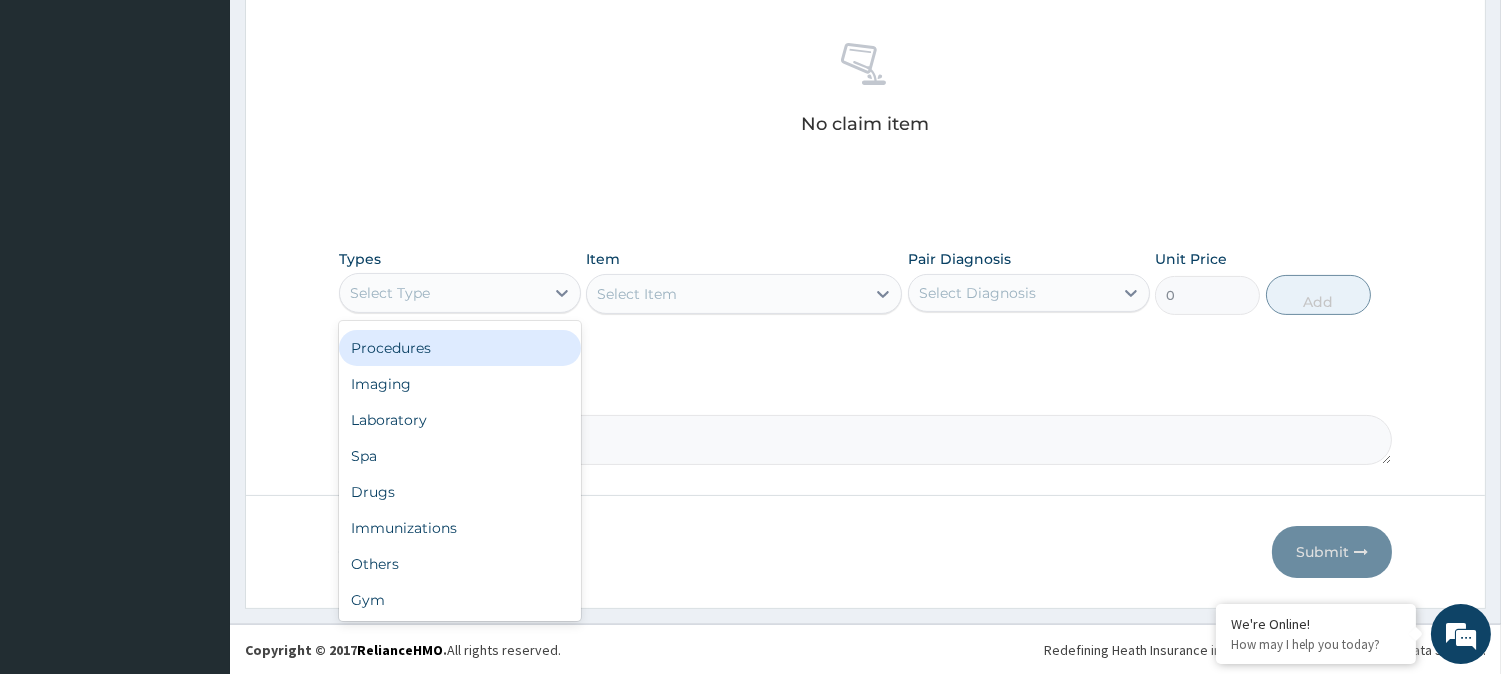 click on "Procedures" at bounding box center (460, 348) 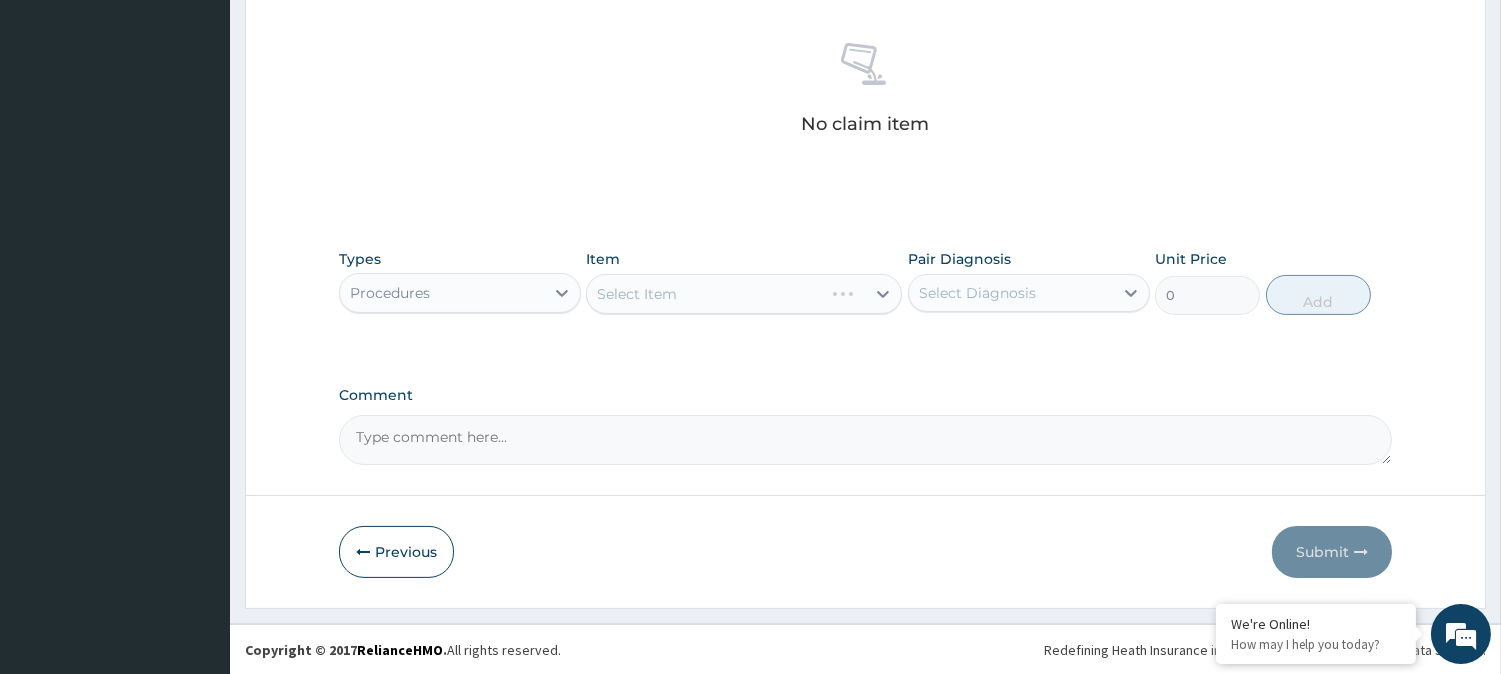 click on "Select Item" at bounding box center [744, 294] 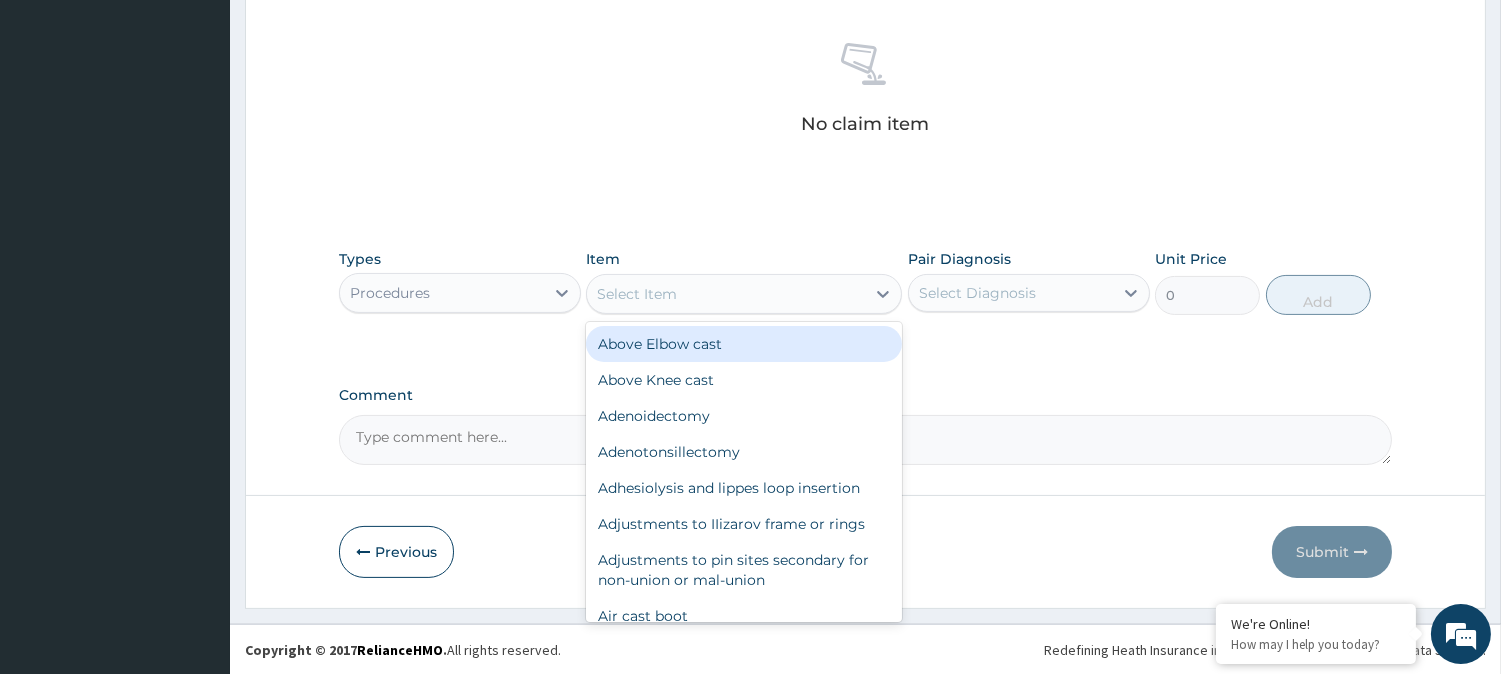 click on "Select Item" at bounding box center [726, 294] 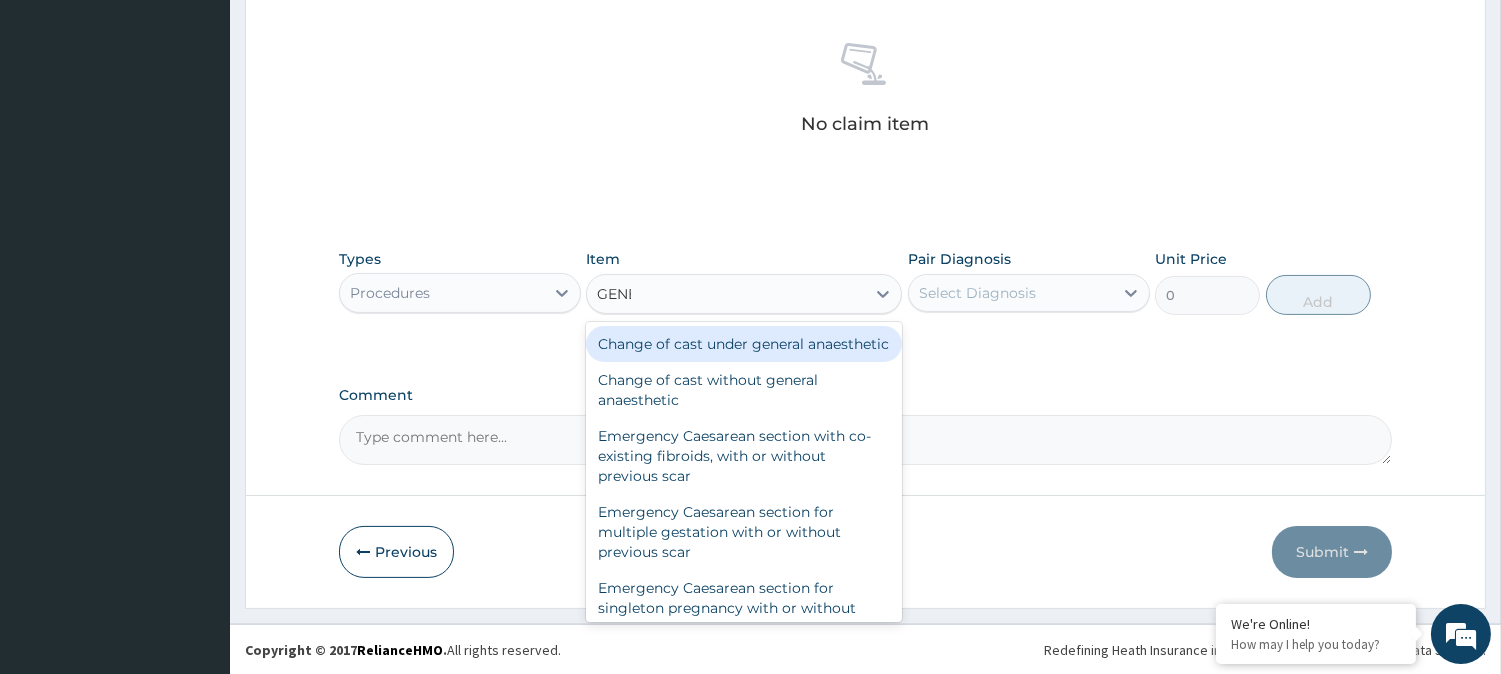type on "GENER" 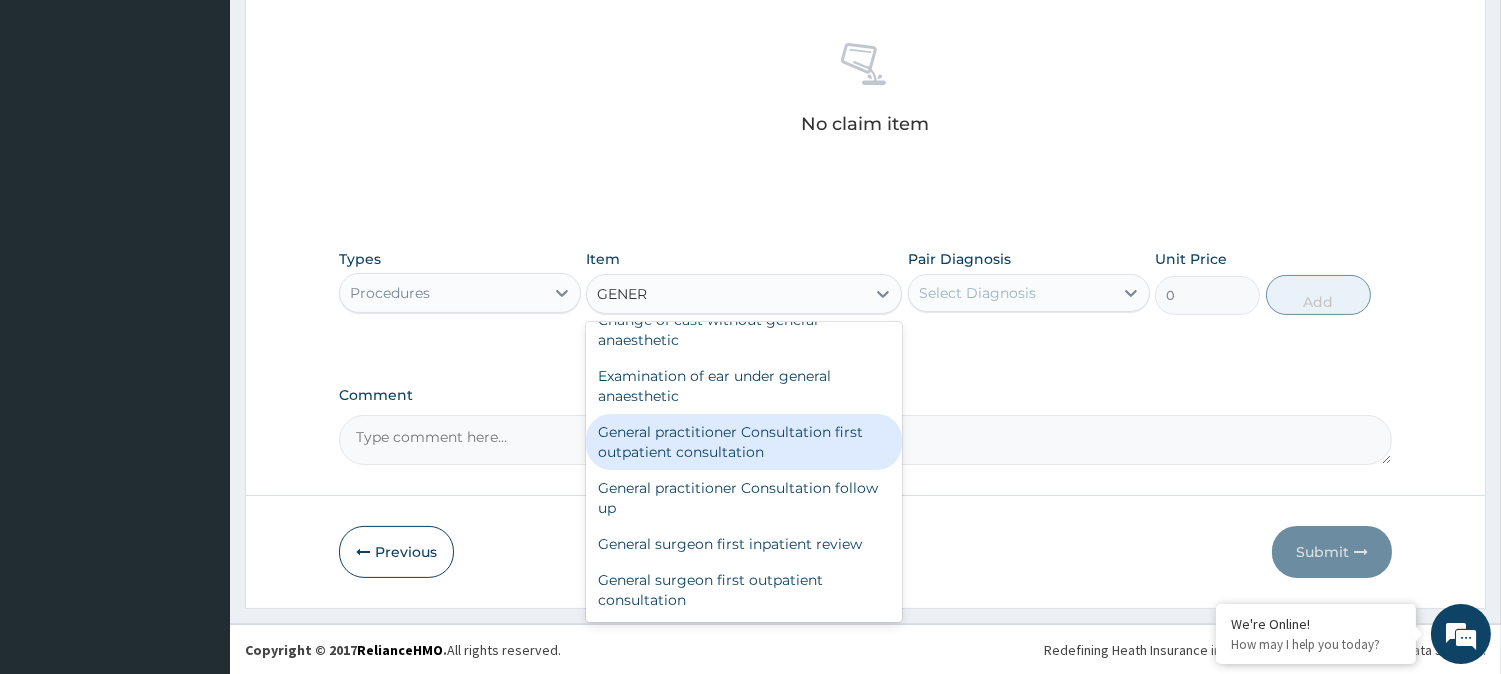 scroll, scrollTop: 85, scrollLeft: 0, axis: vertical 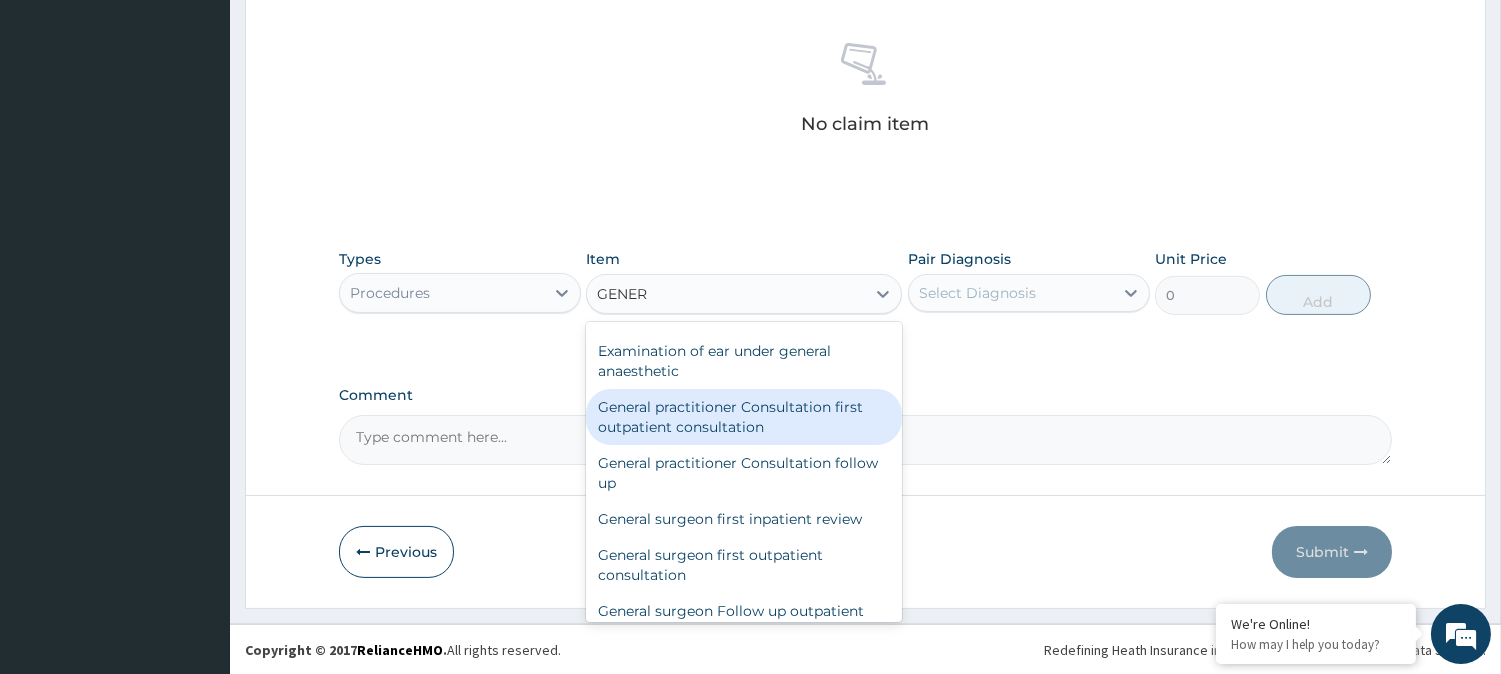 click on "General practitioner Consultation first outpatient consultation" at bounding box center [744, 417] 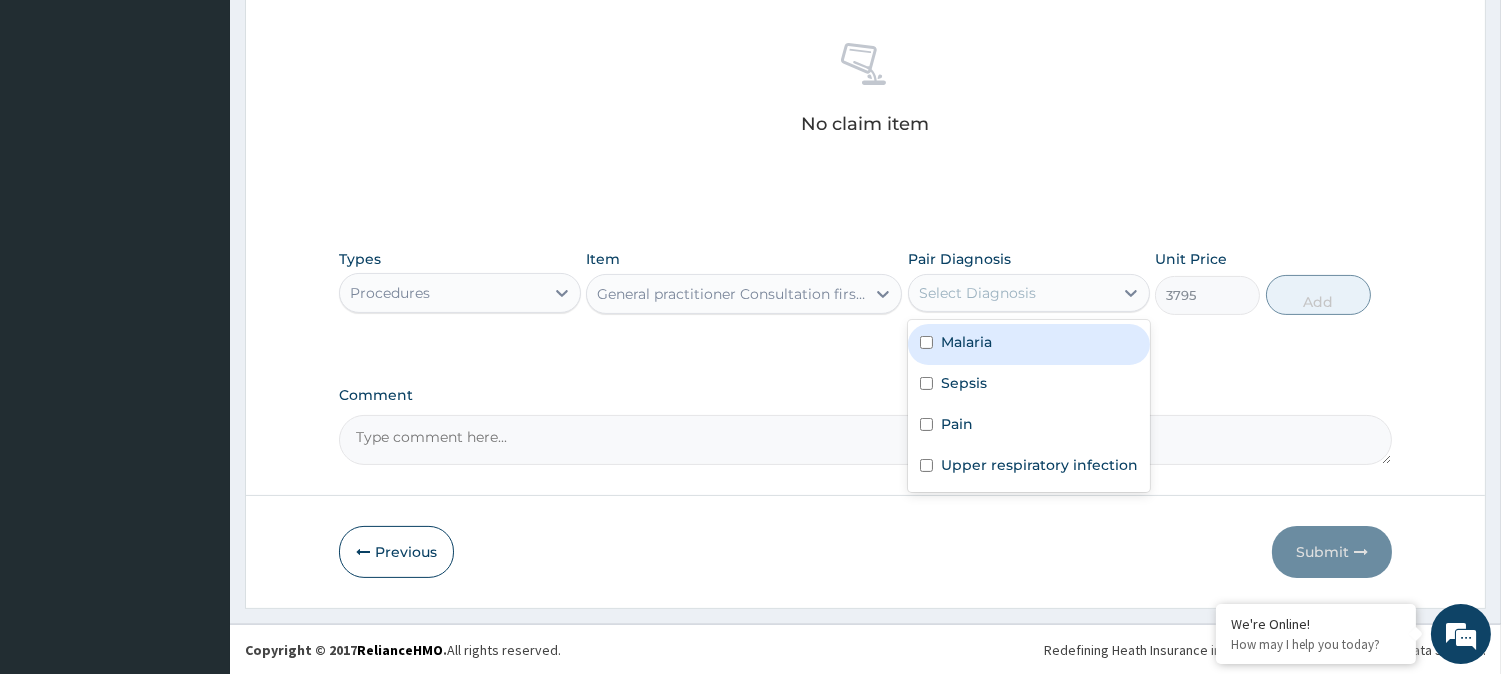 click on "Select Diagnosis" at bounding box center [1011, 293] 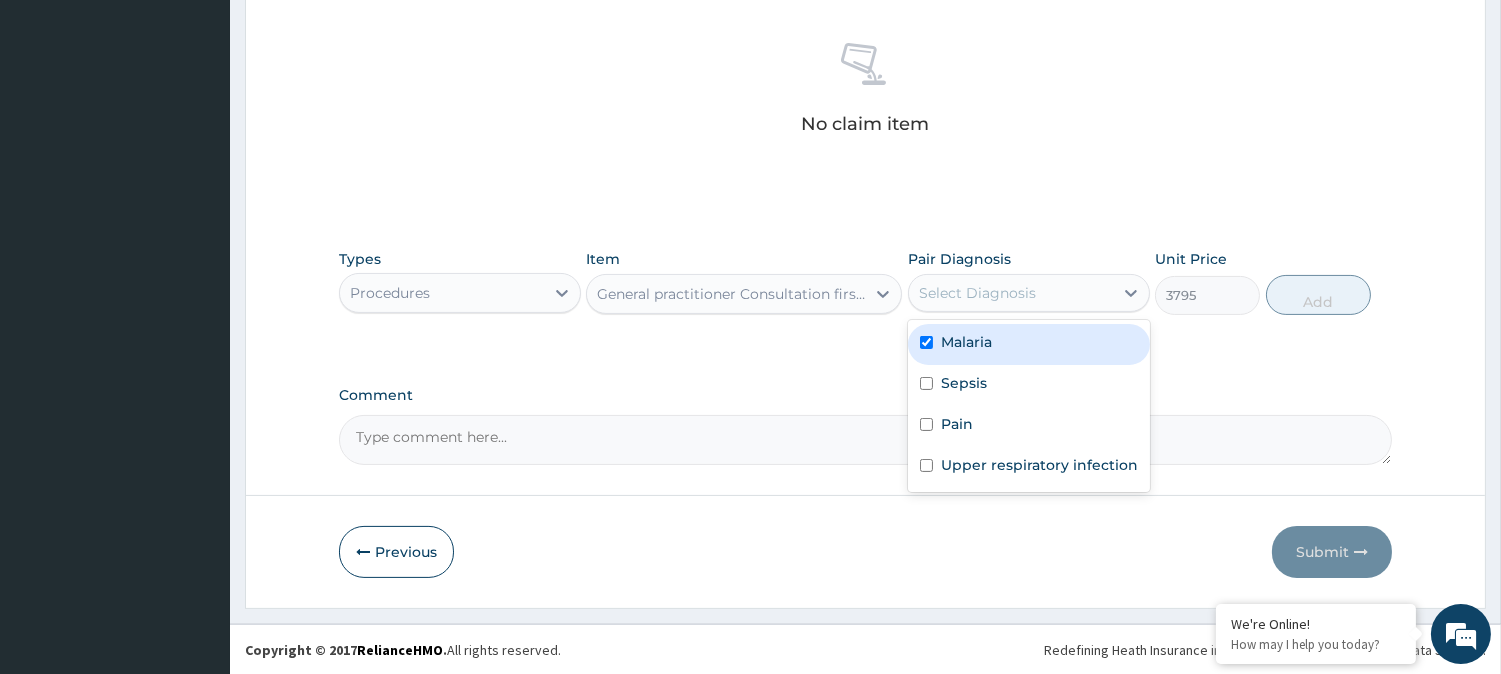 checkbox on "true" 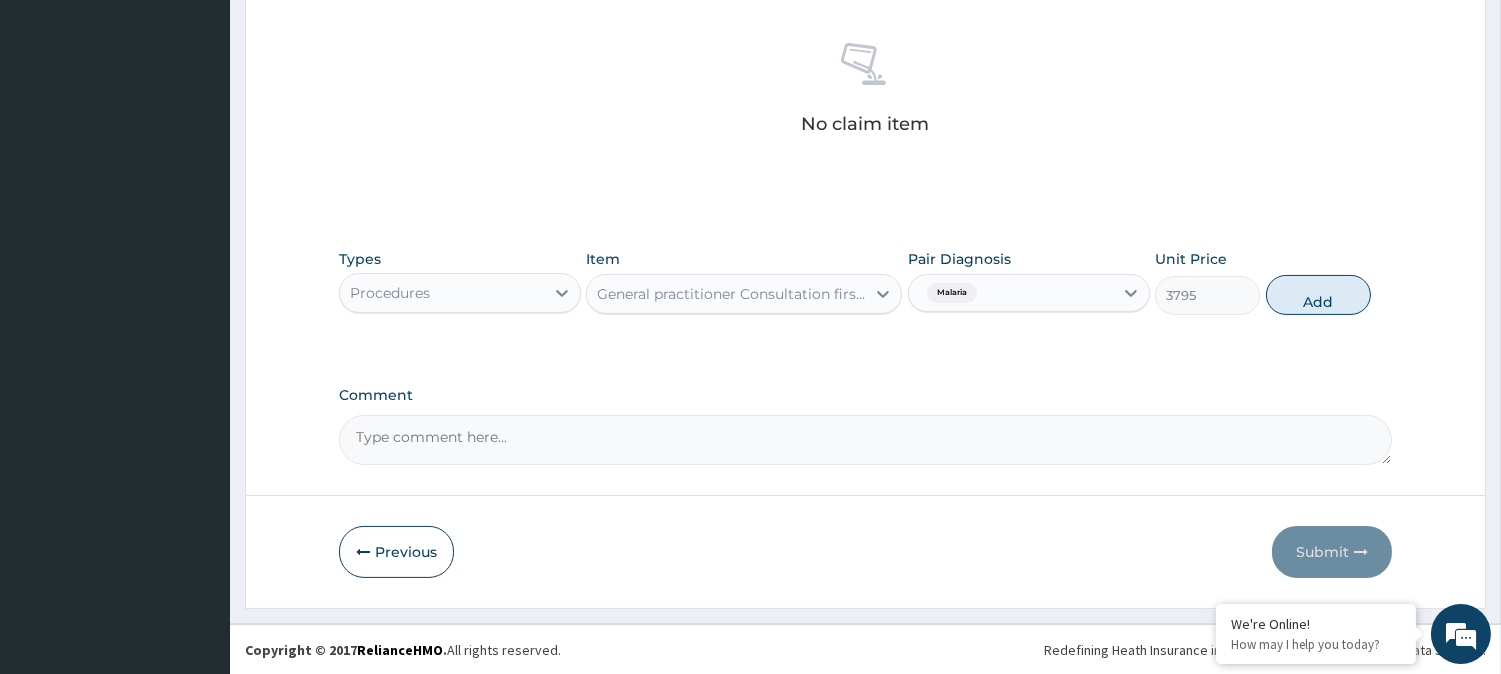 drag, startPoint x: 1087, startPoint y: 293, endPoint x: 1055, endPoint y: 291, distance: 32.06244 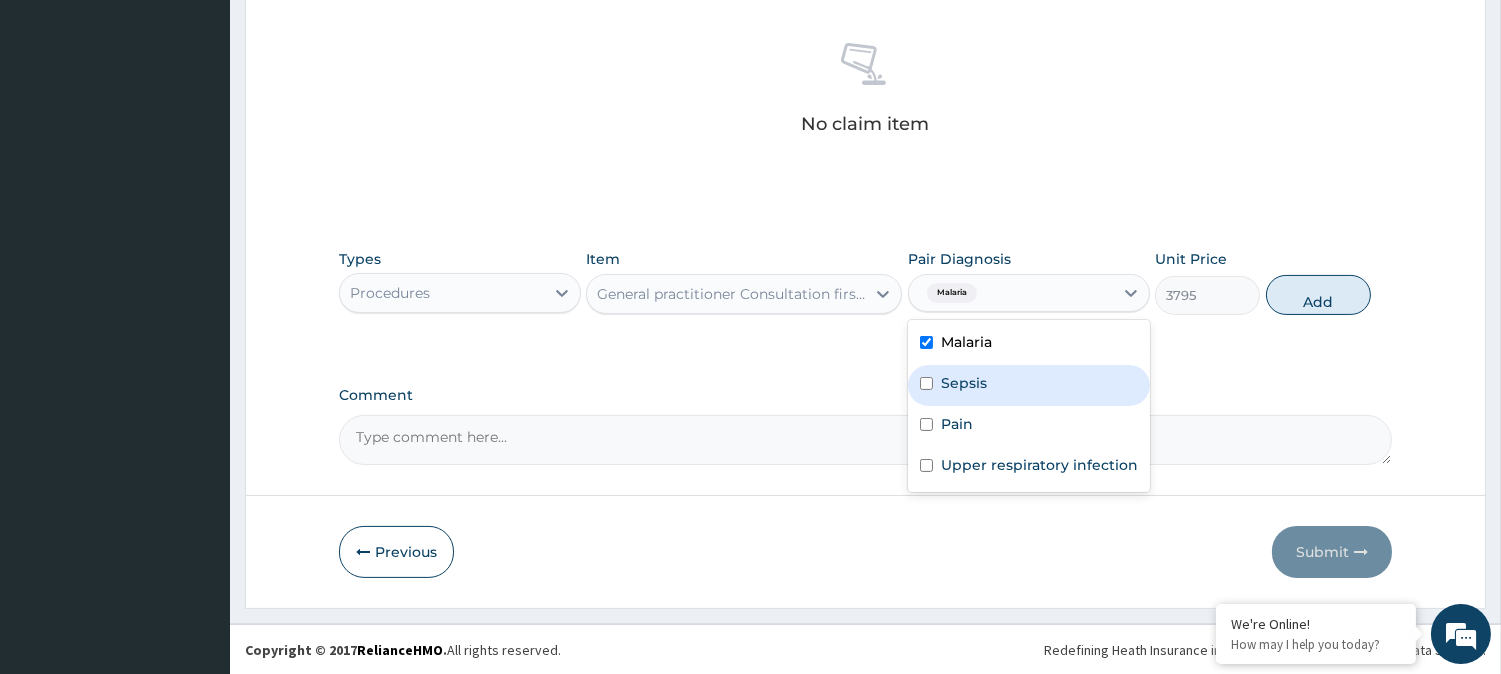 drag, startPoint x: 1055, startPoint y: 291, endPoint x: 932, endPoint y: 383, distance: 153.60013 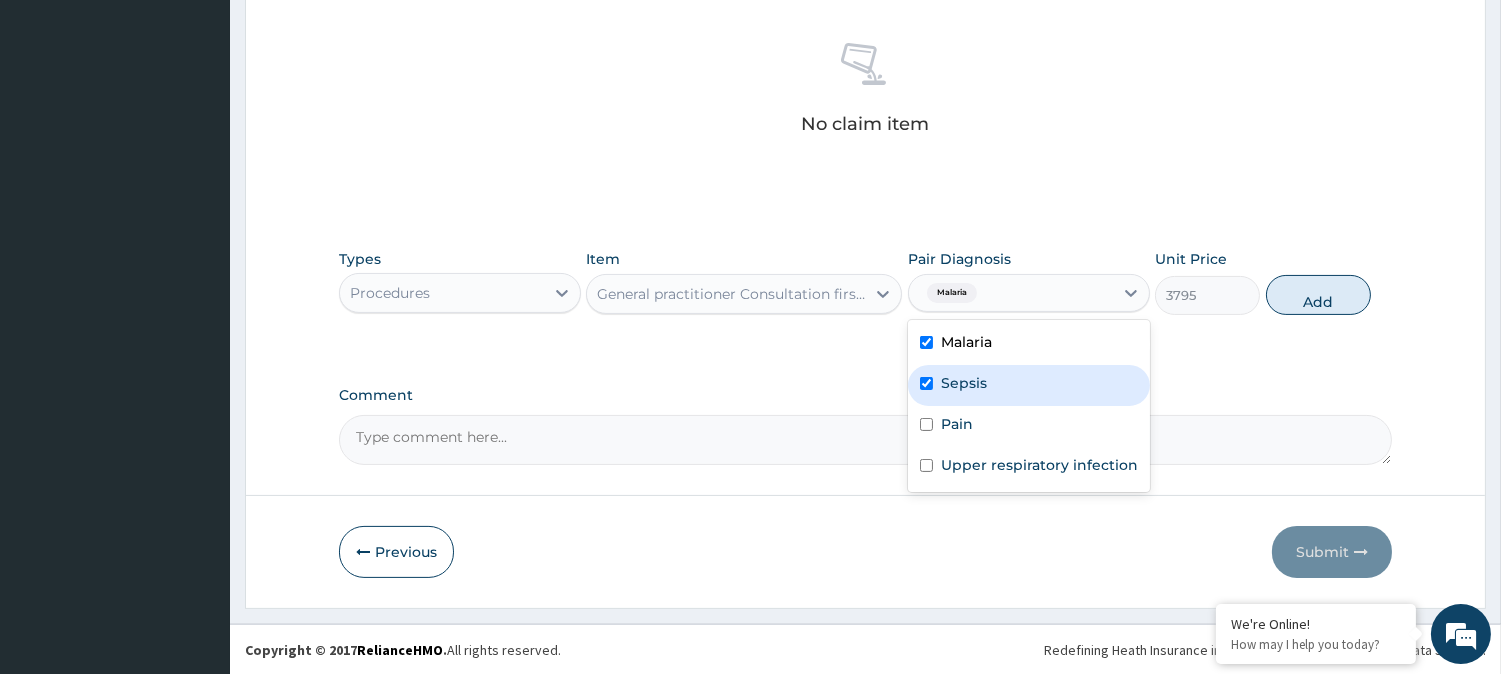 checkbox on "true" 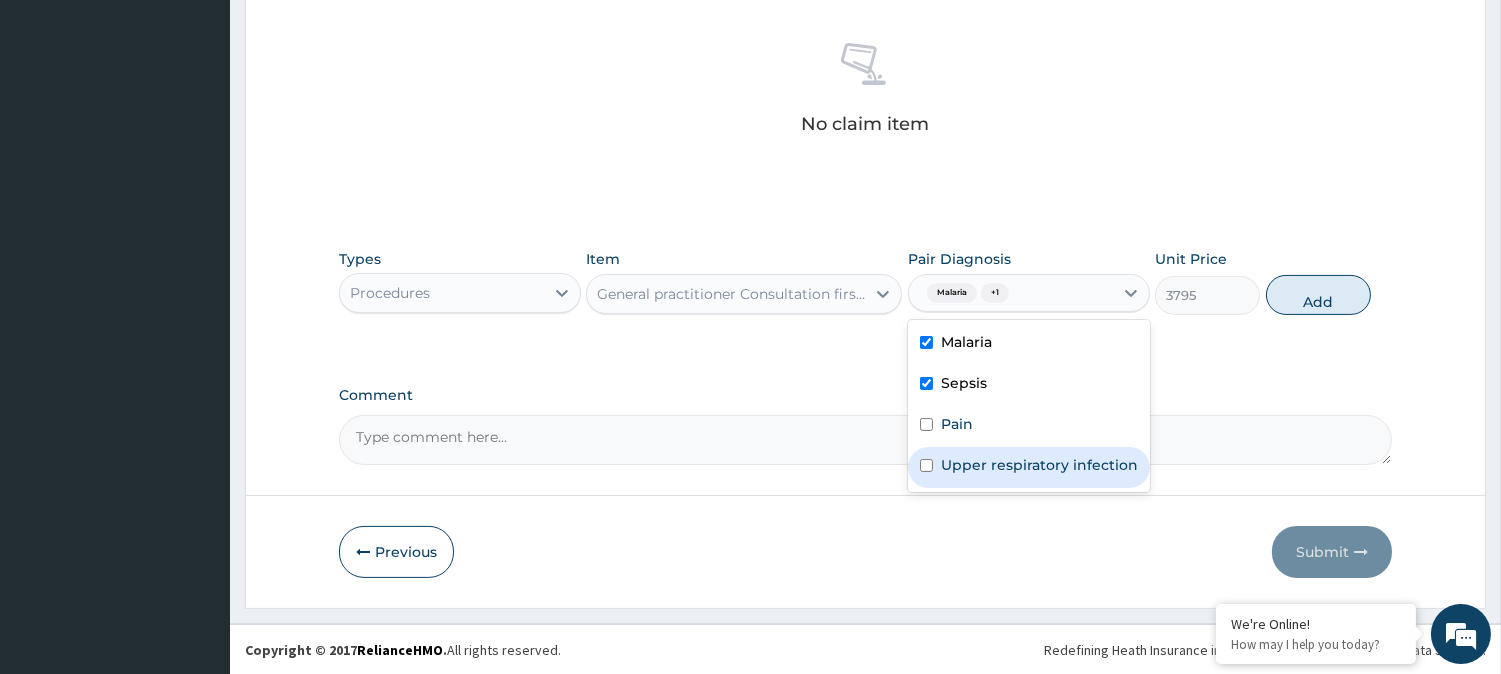 drag, startPoint x: 924, startPoint y: 413, endPoint x: 924, endPoint y: 464, distance: 51 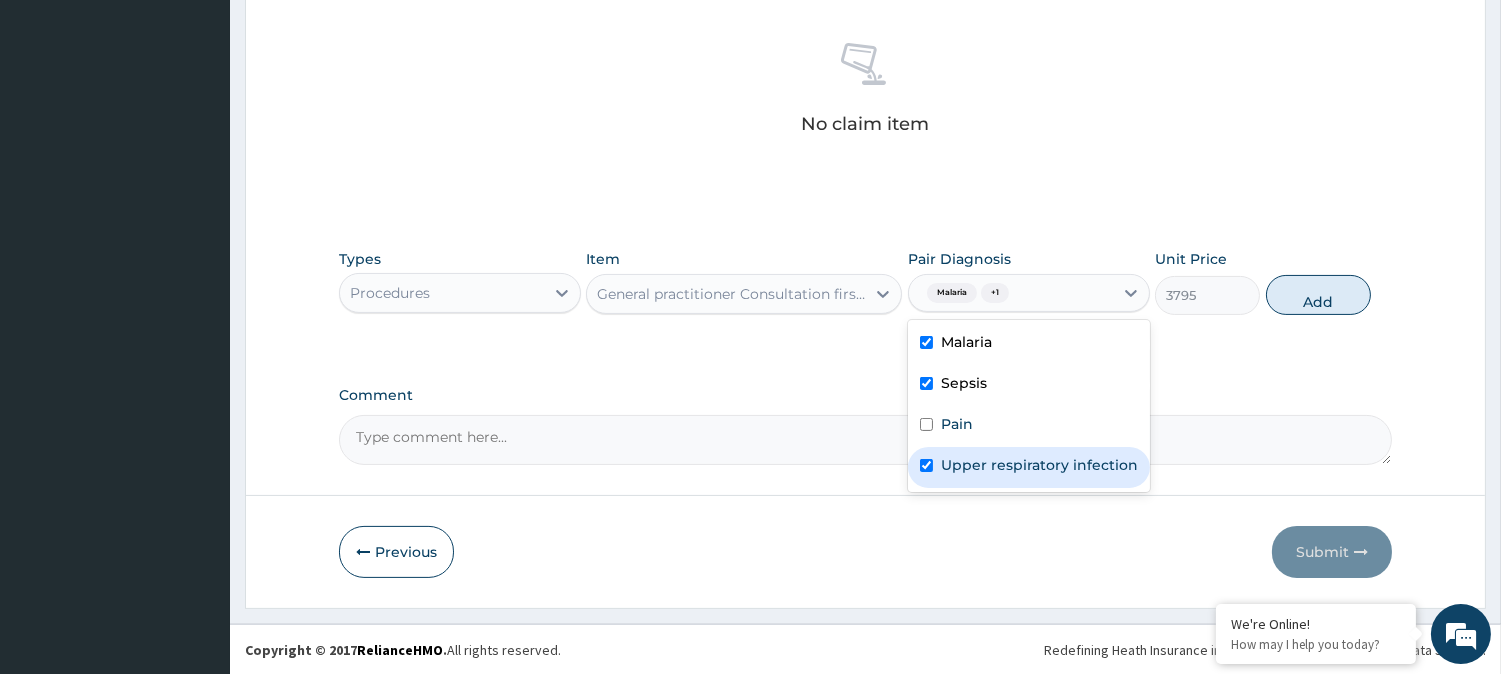 checkbox on "true" 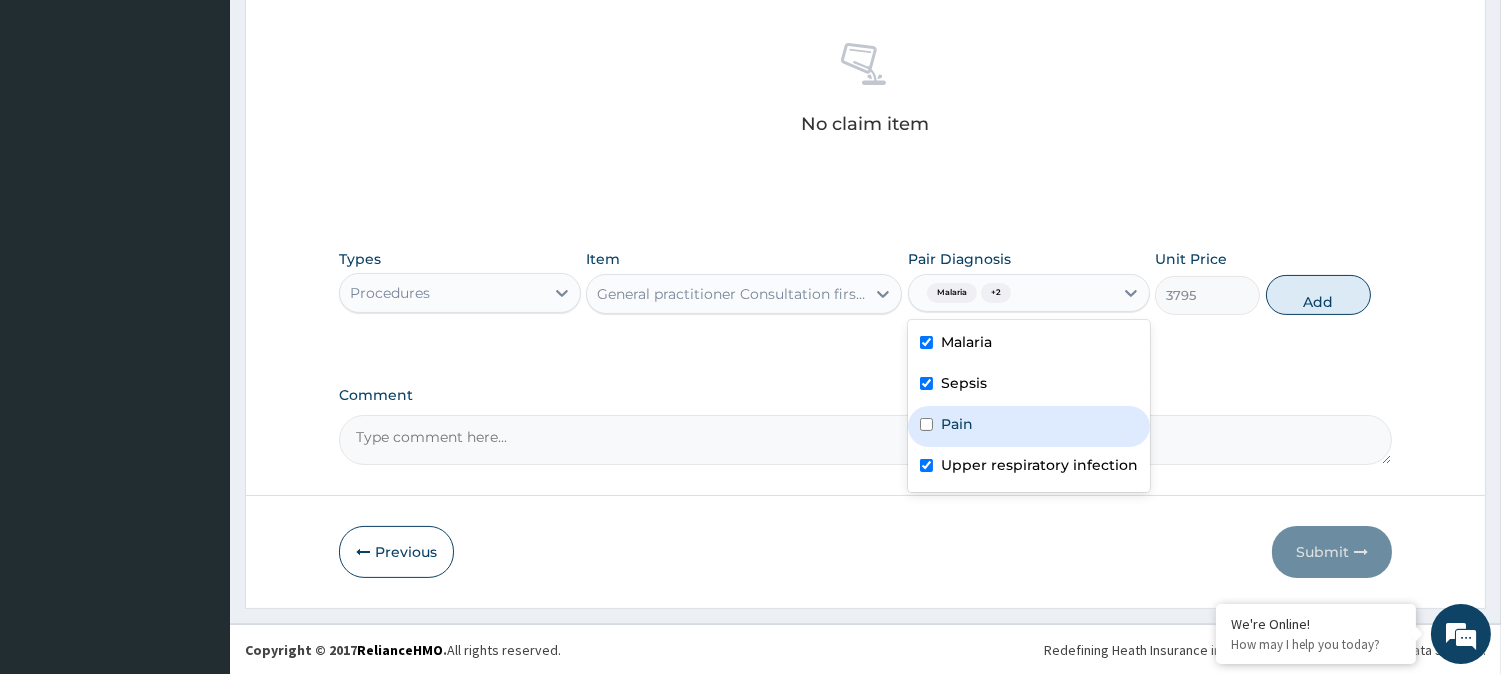 click at bounding box center [926, 424] 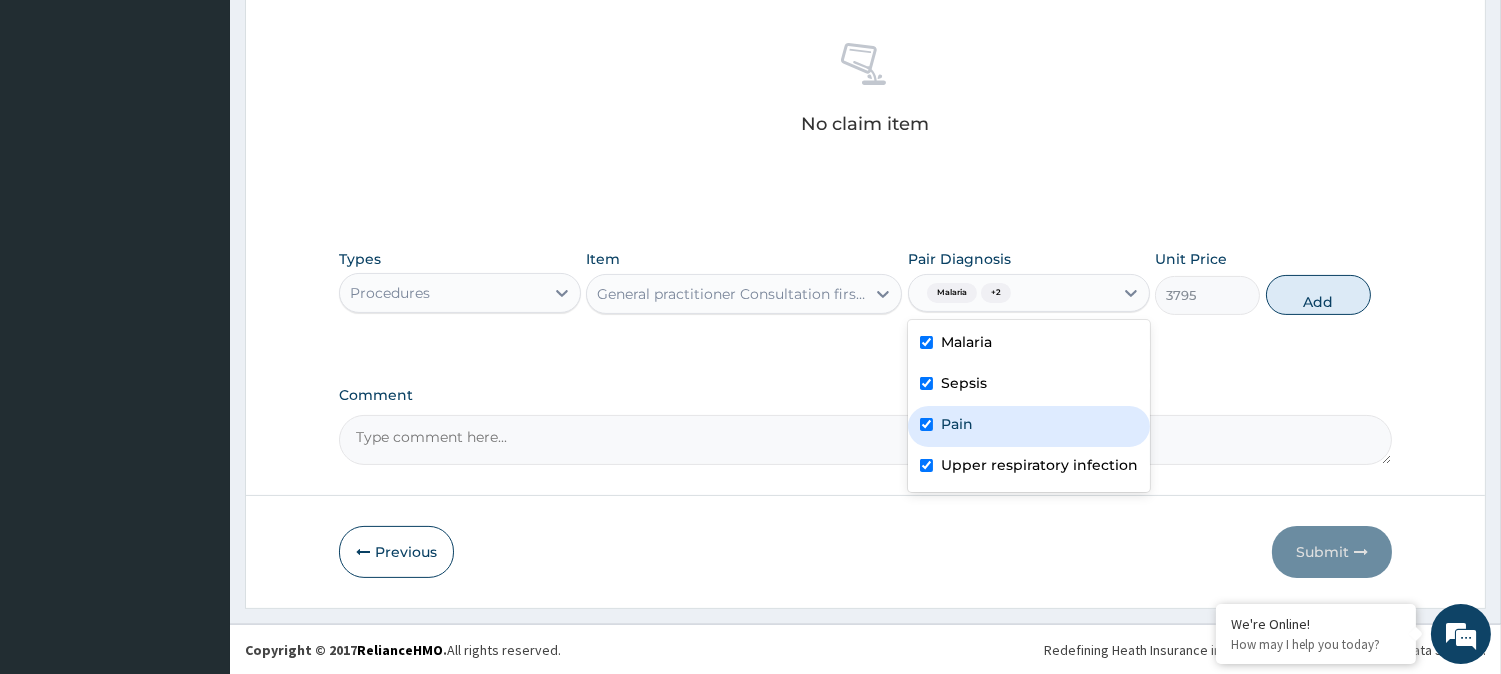 checkbox on "true" 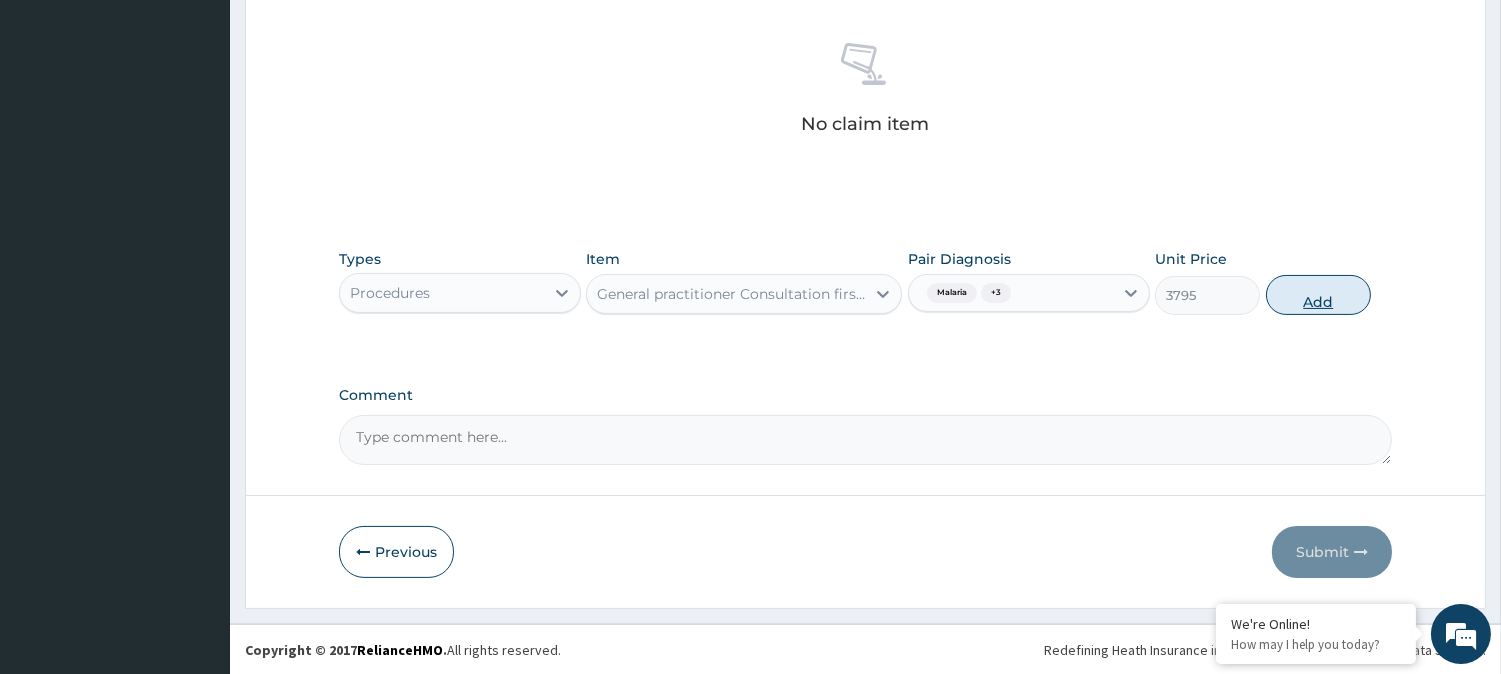click on "Add" at bounding box center (1318, 295) 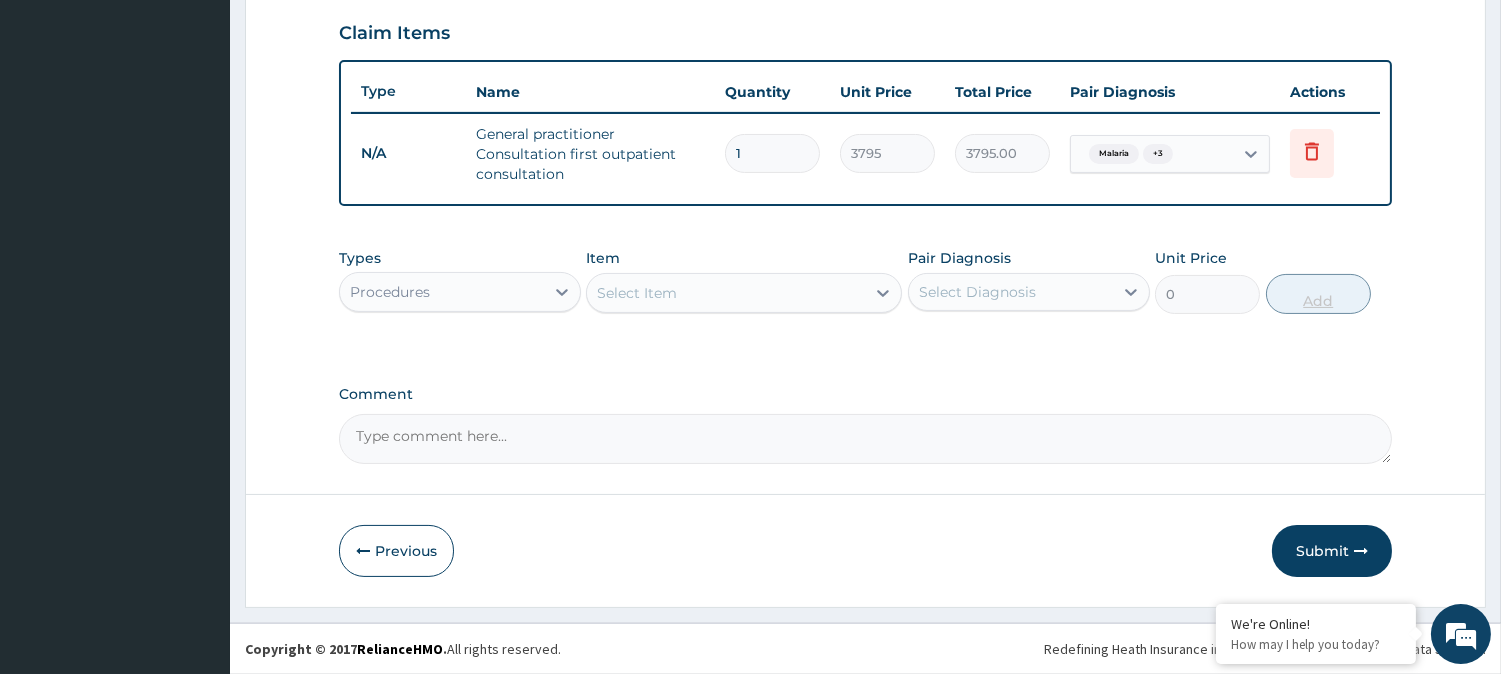 scroll, scrollTop: 681, scrollLeft: 0, axis: vertical 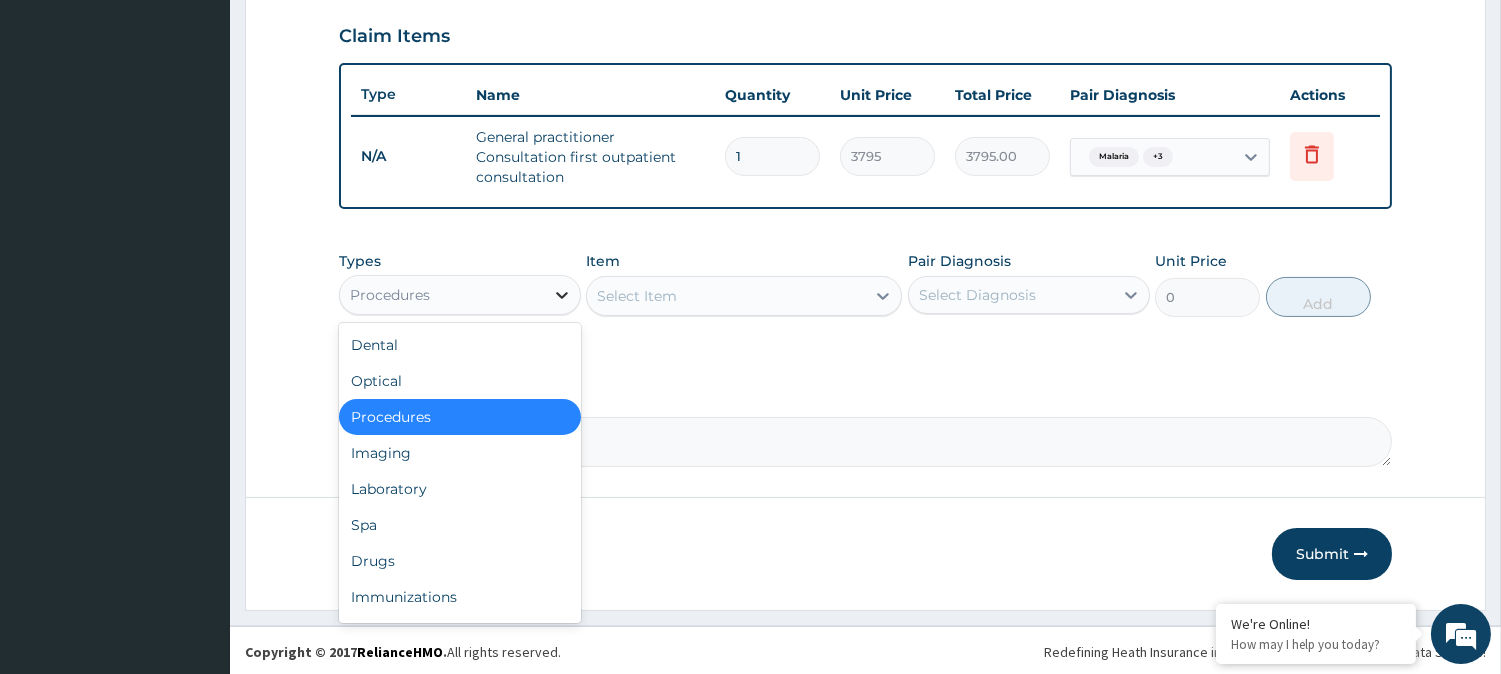 click at bounding box center (562, 295) 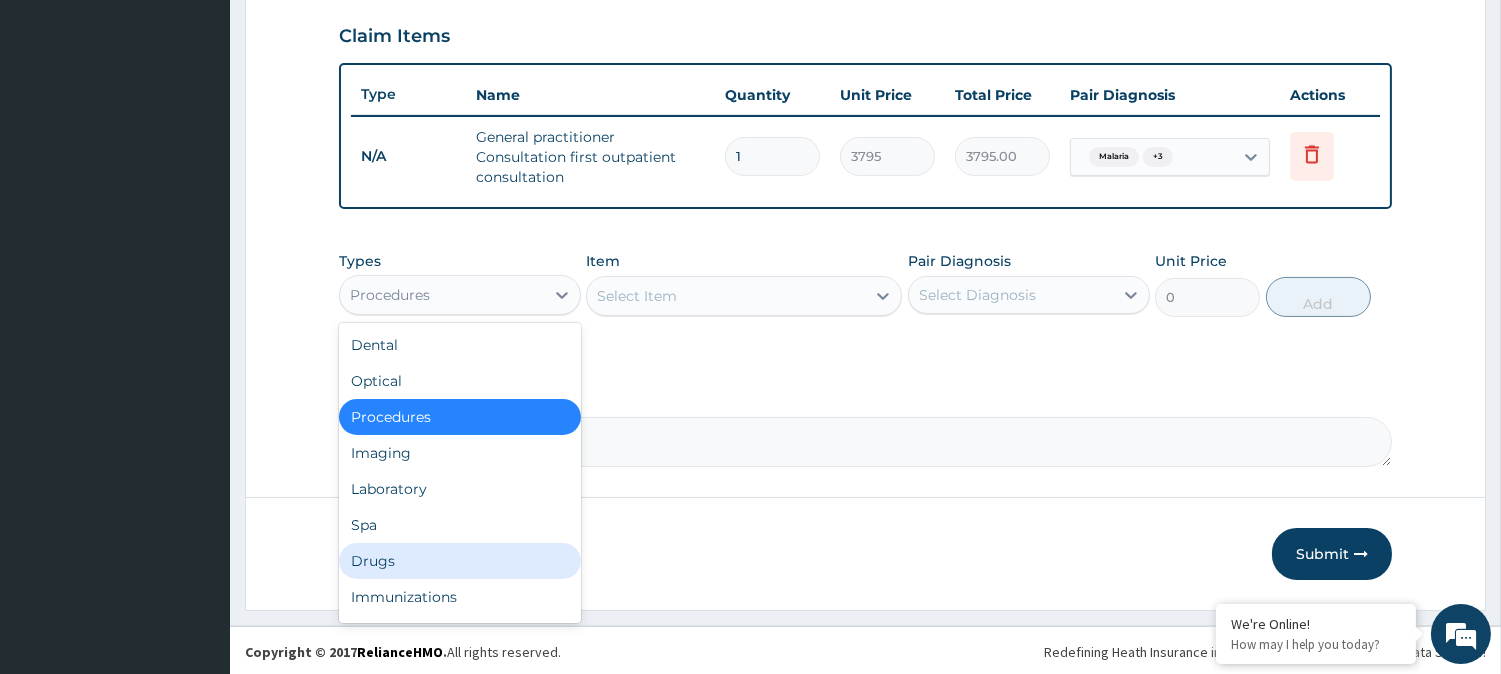 click on "Drugs" at bounding box center [460, 561] 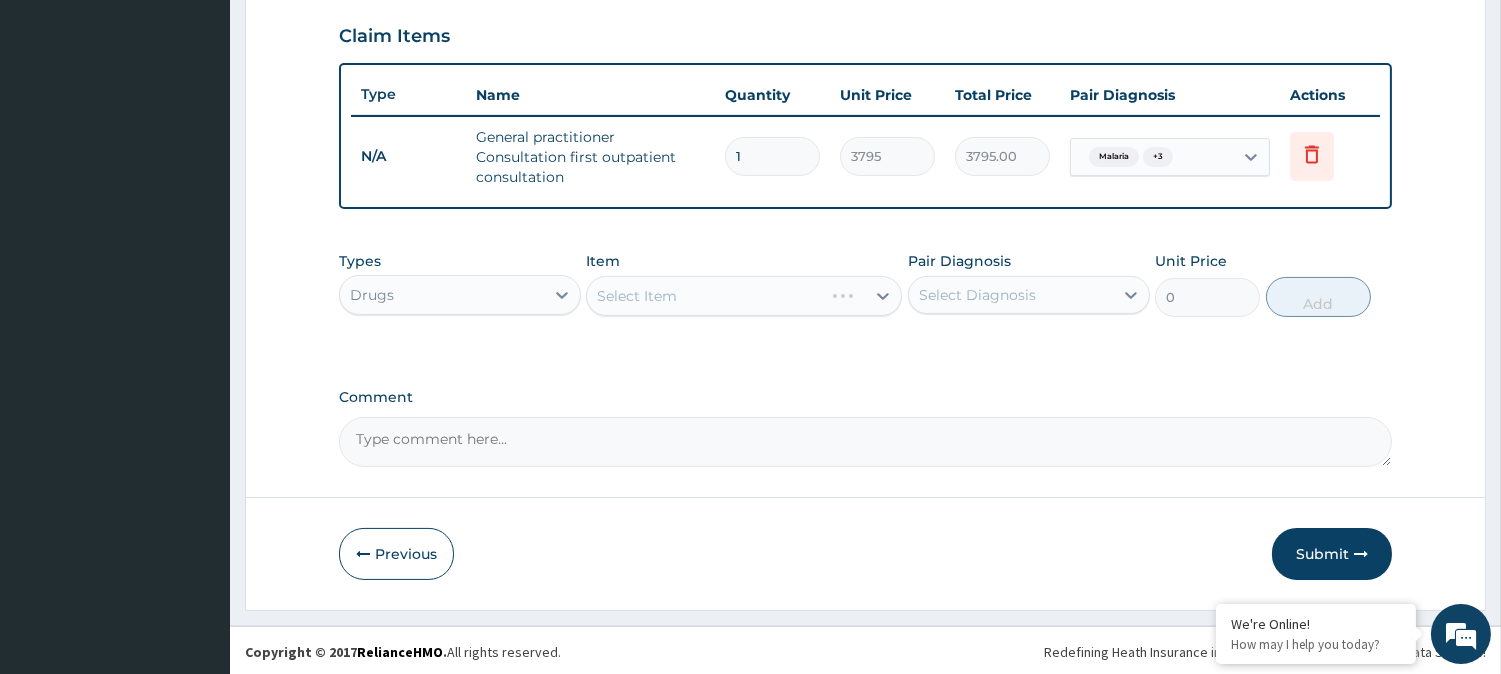 click on "Select Item" at bounding box center (744, 296) 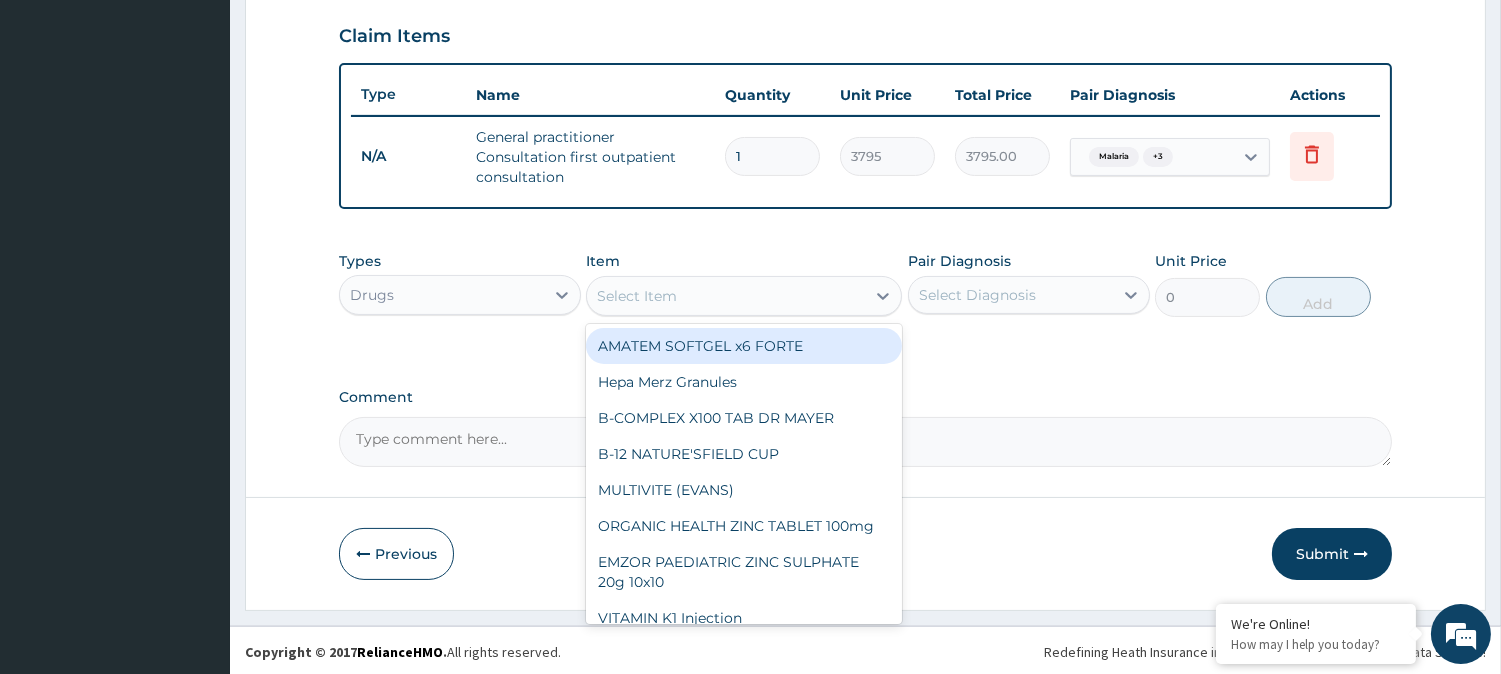 click on "Select Item" at bounding box center [726, 296] 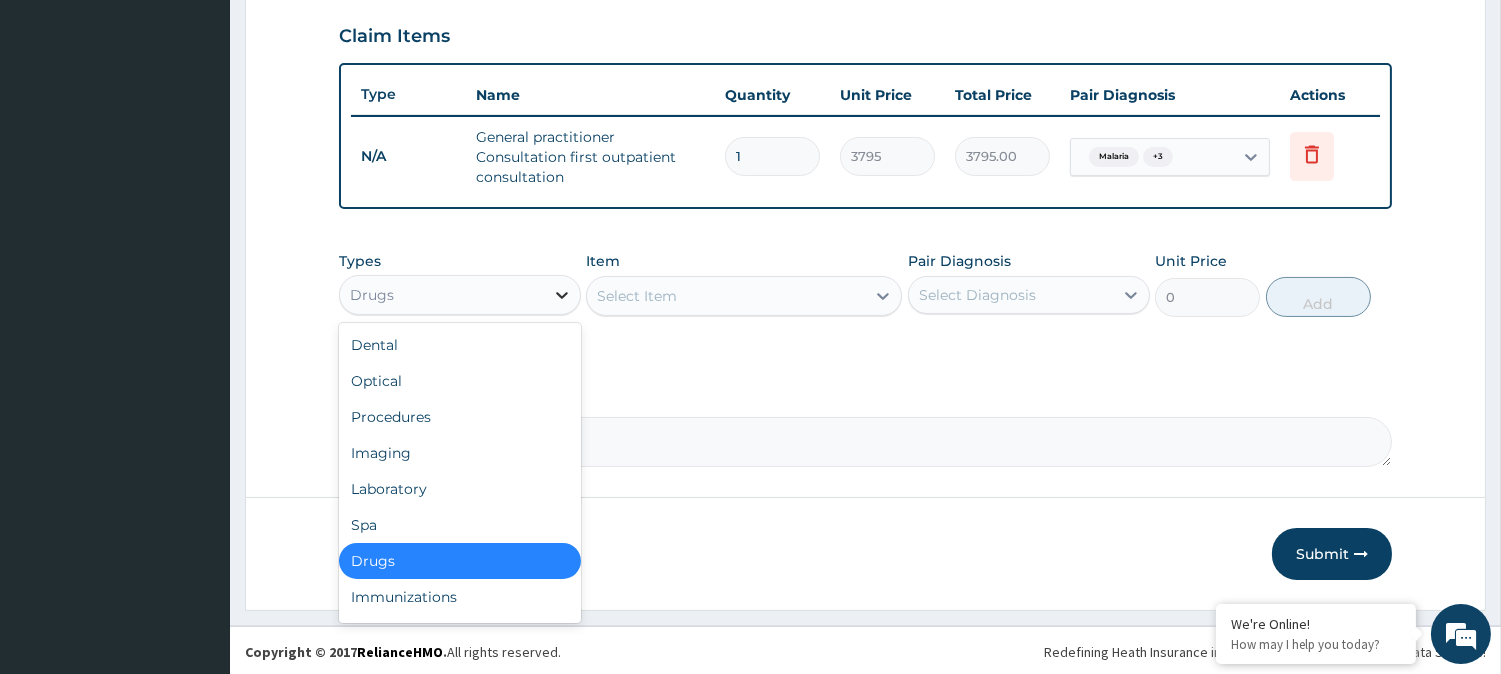 click 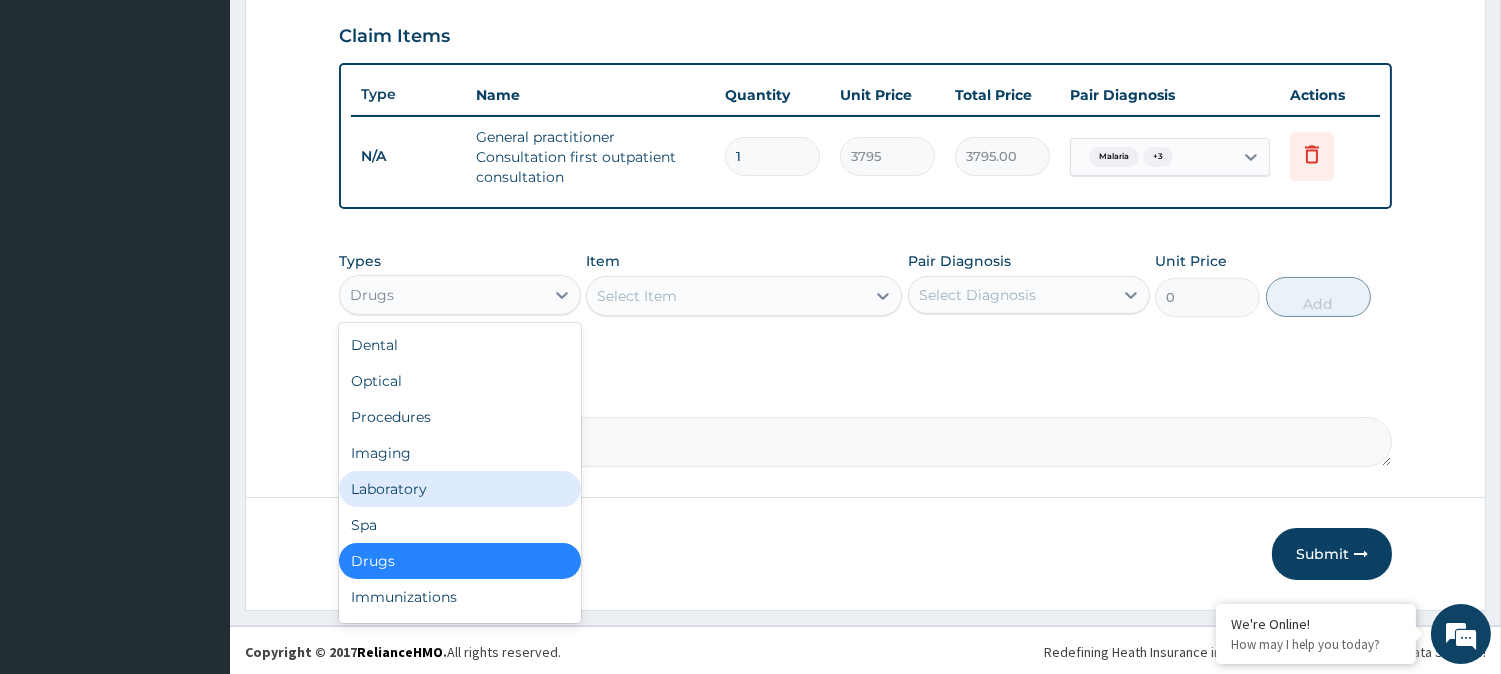 click on "Laboratory" at bounding box center (460, 489) 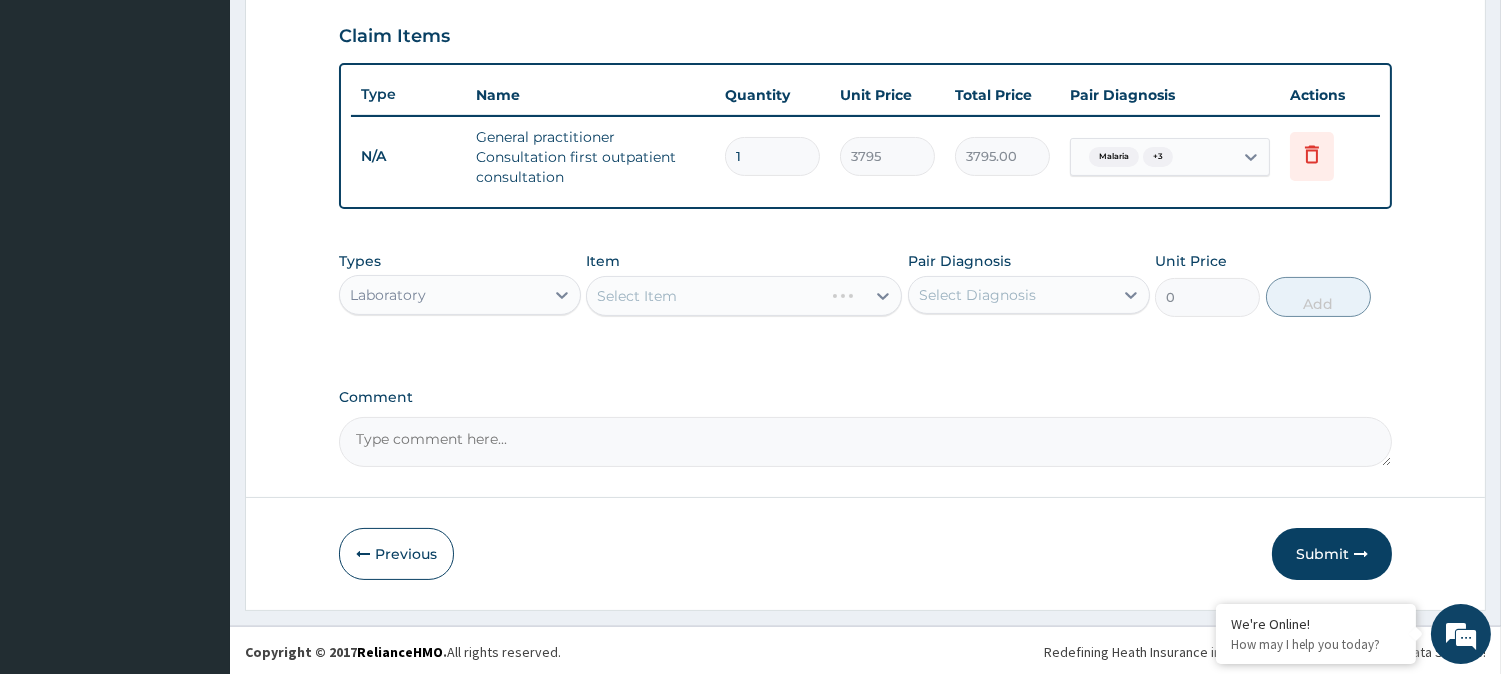 click on "Select Item" at bounding box center (744, 296) 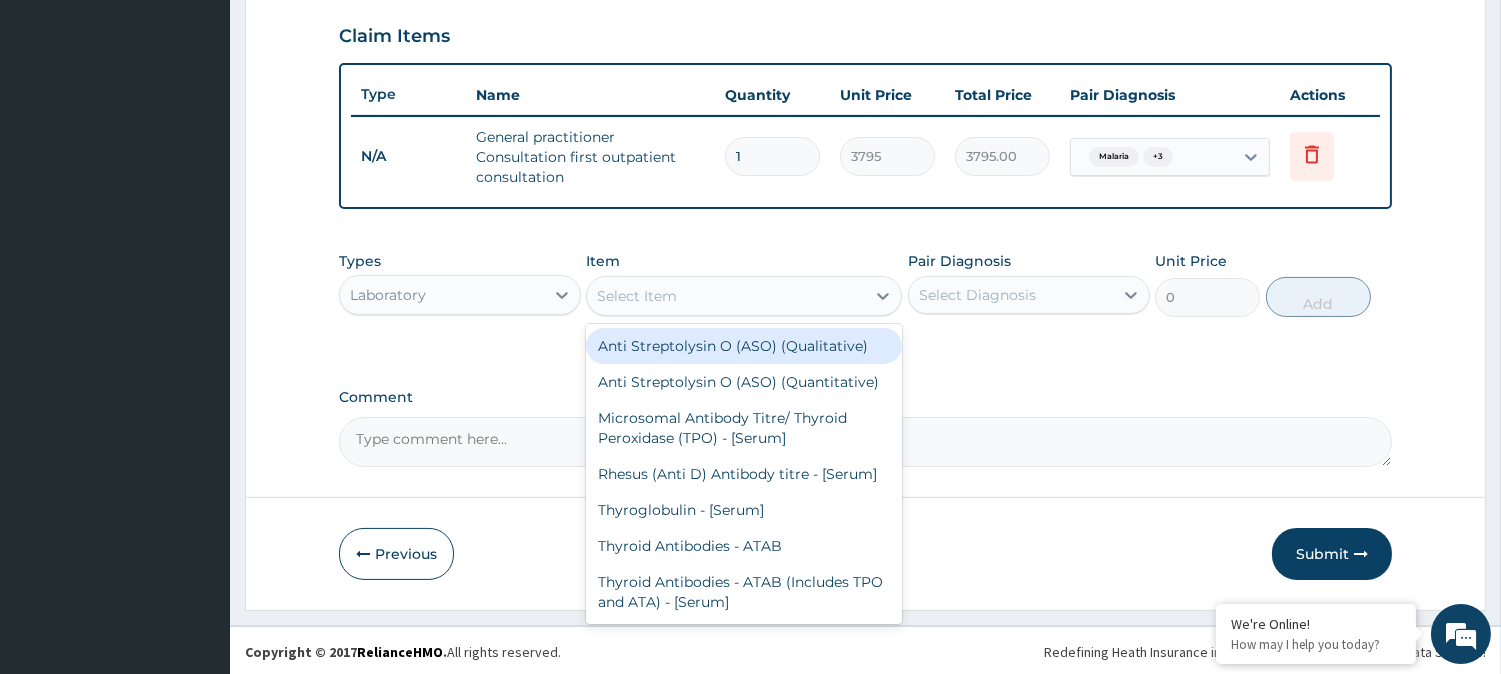 click on "Select Item" at bounding box center (726, 296) 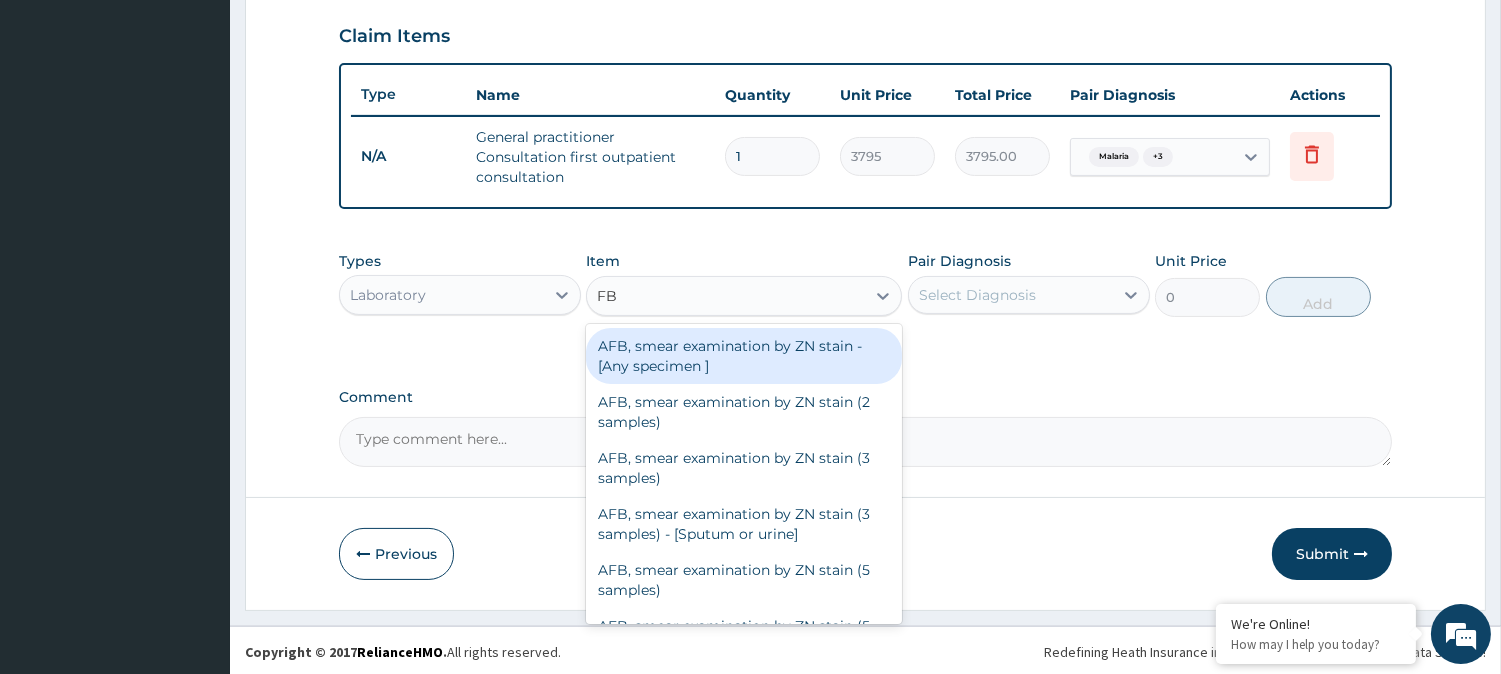 type on "FBC" 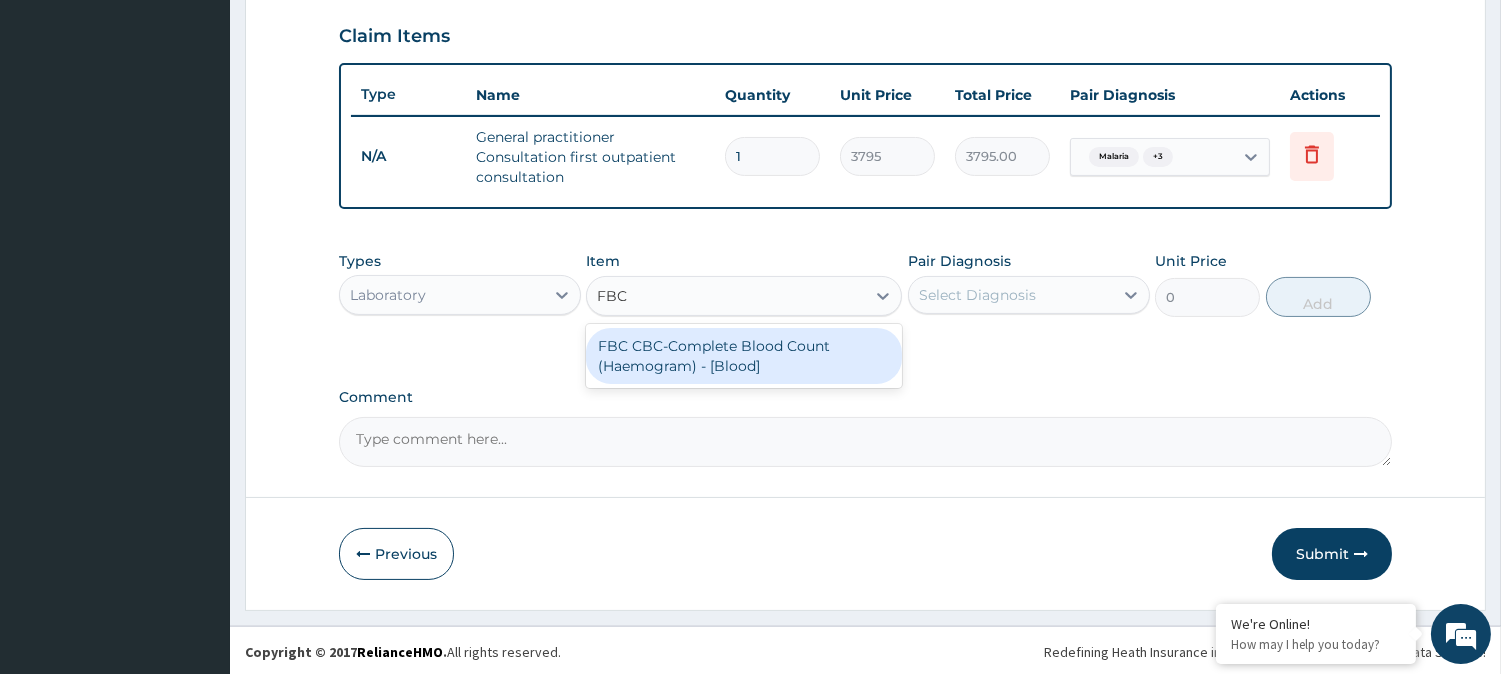 click on "FBC CBC-Complete Blood Count (Haemogram) - [Blood]" at bounding box center [744, 356] 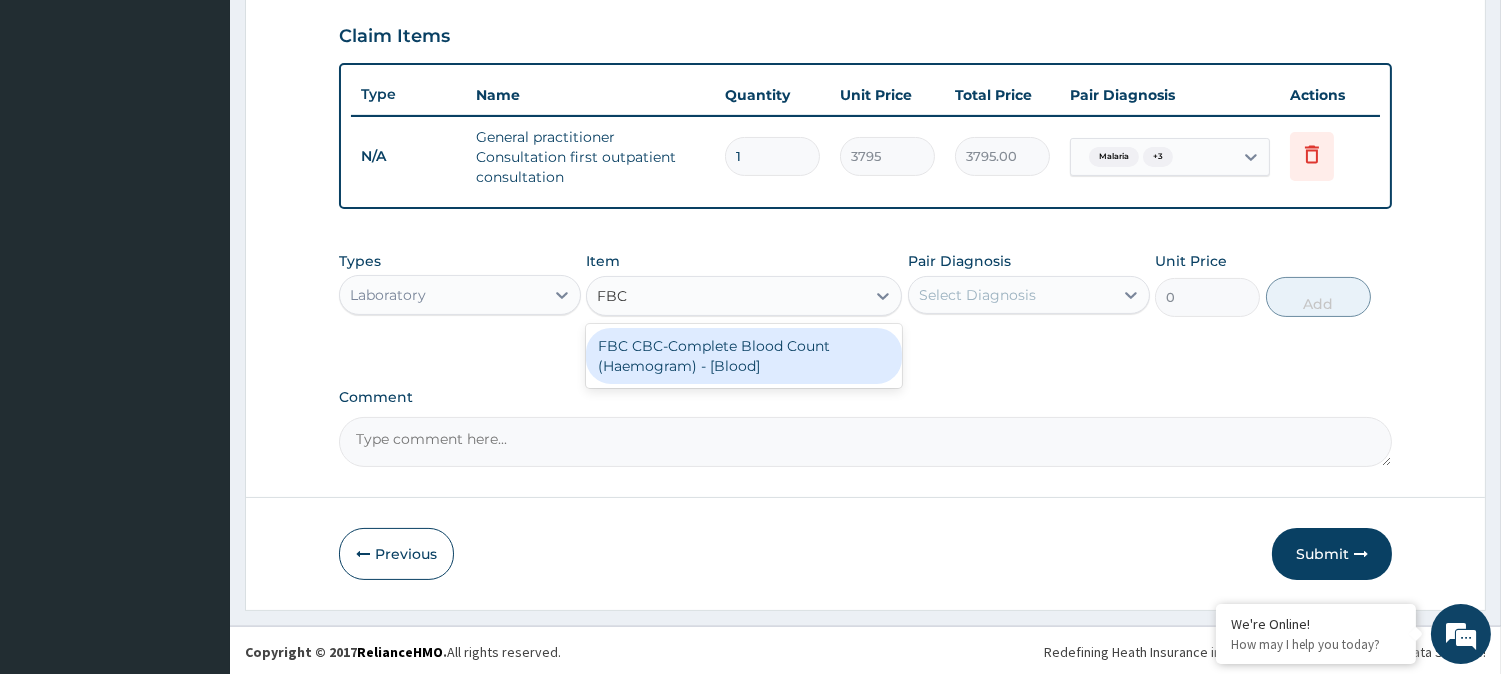 type 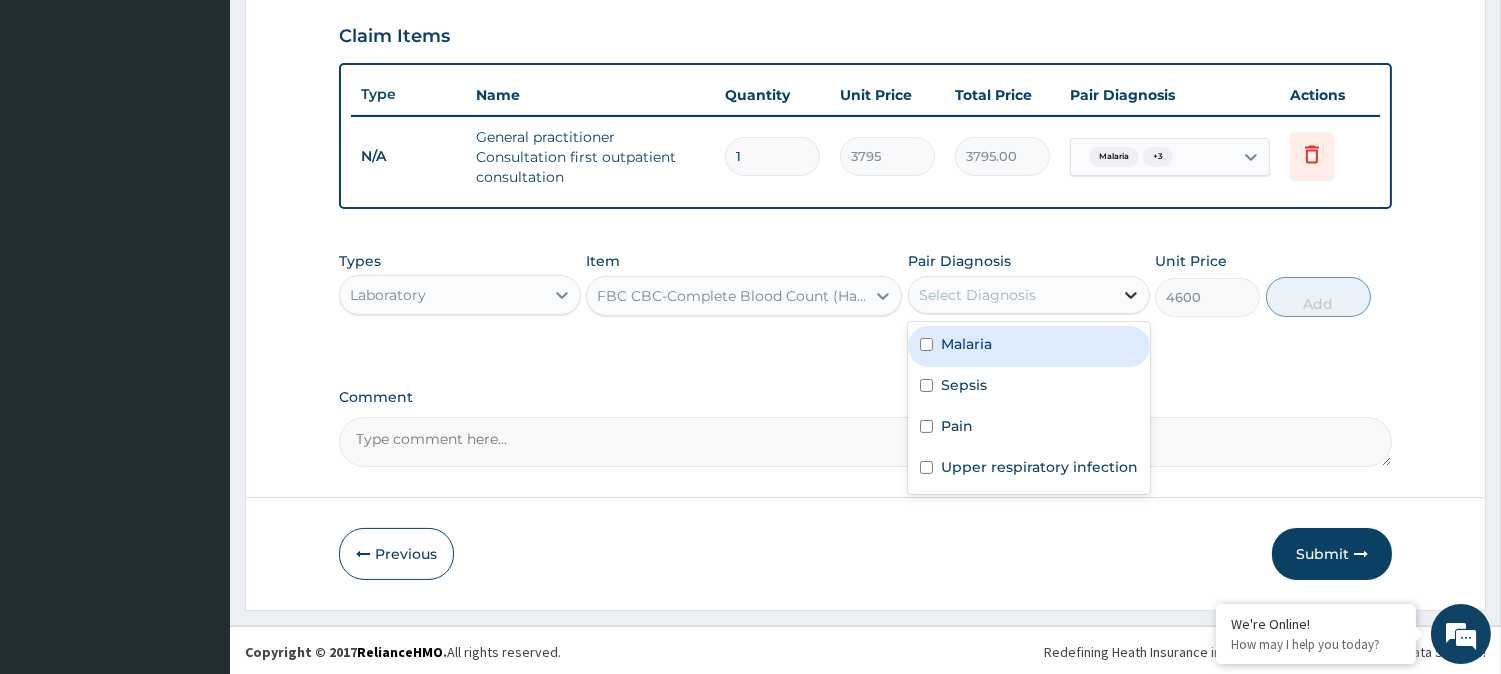 click 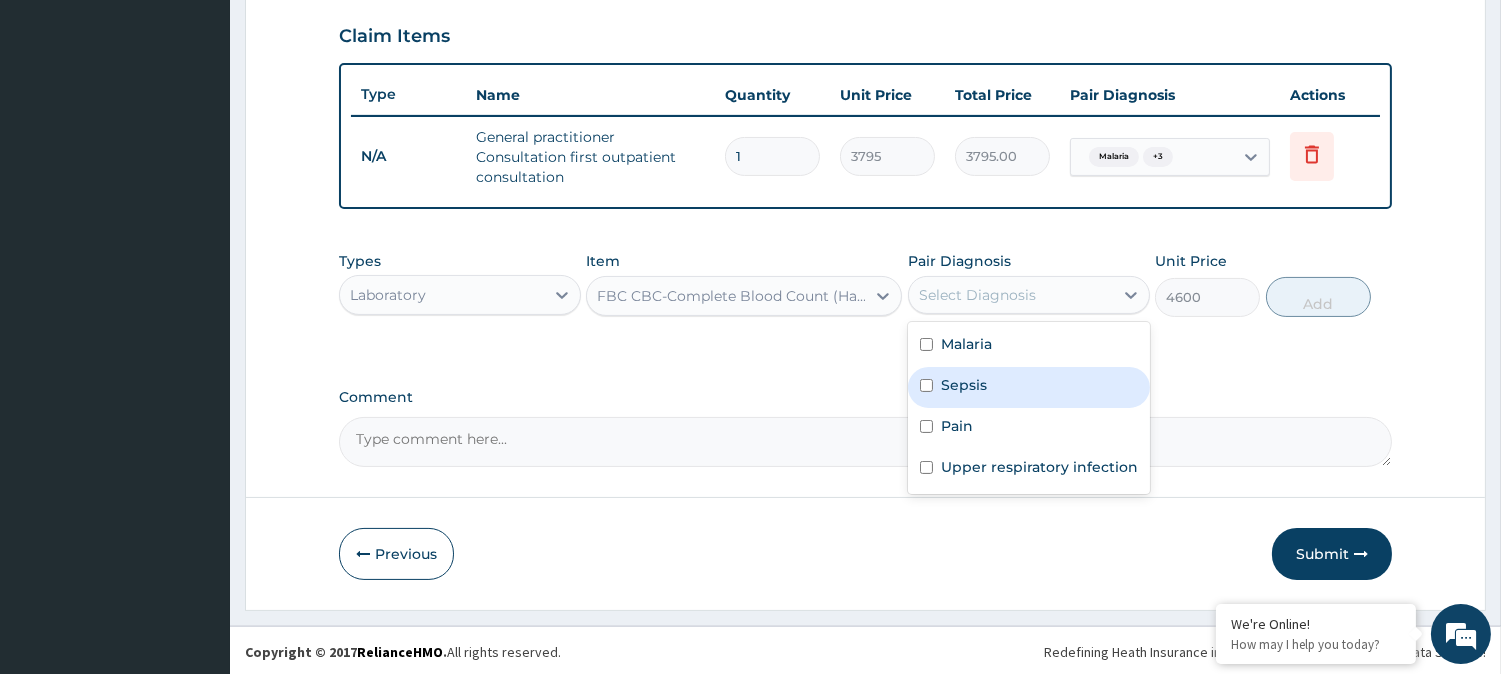 click on "Sepsis" at bounding box center [964, 385] 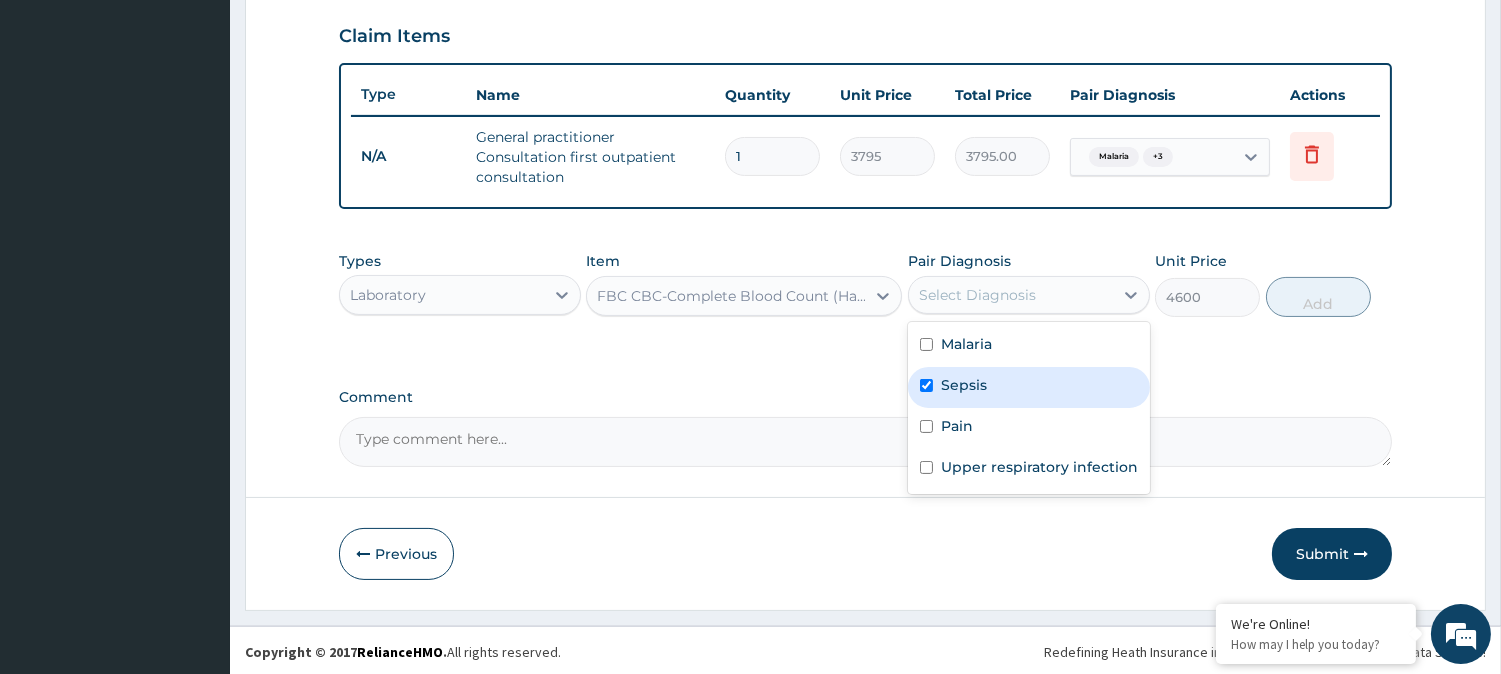 checkbox on "true" 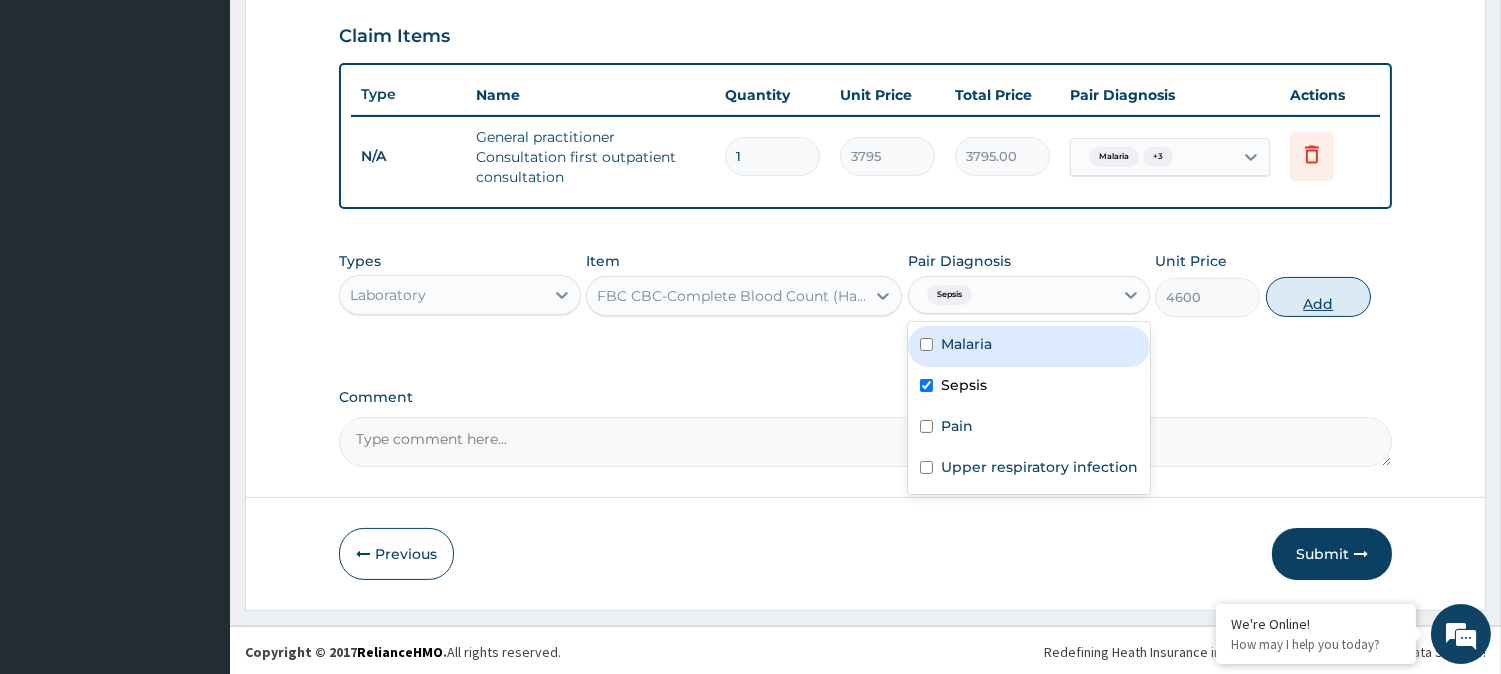 click on "Add" at bounding box center [1318, 297] 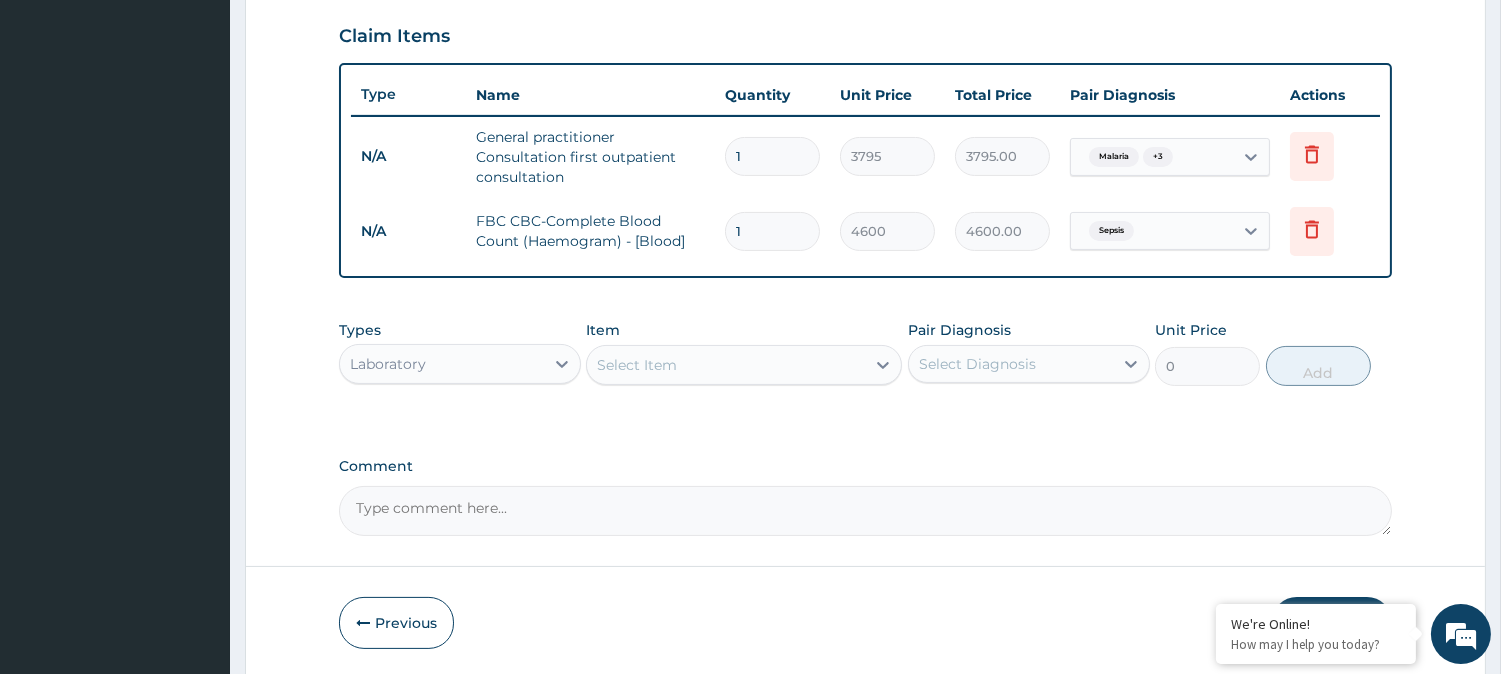 click on "Select Item" at bounding box center (726, 365) 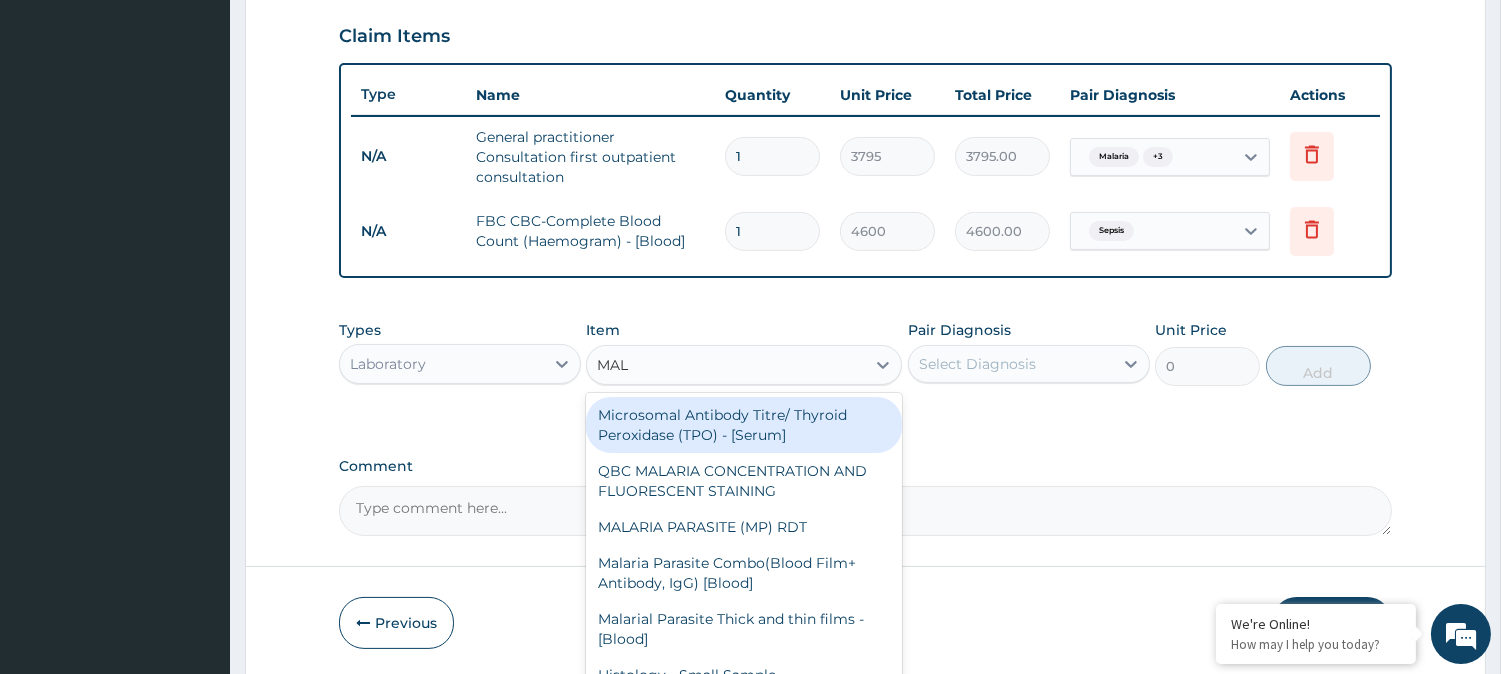 type on "MALA" 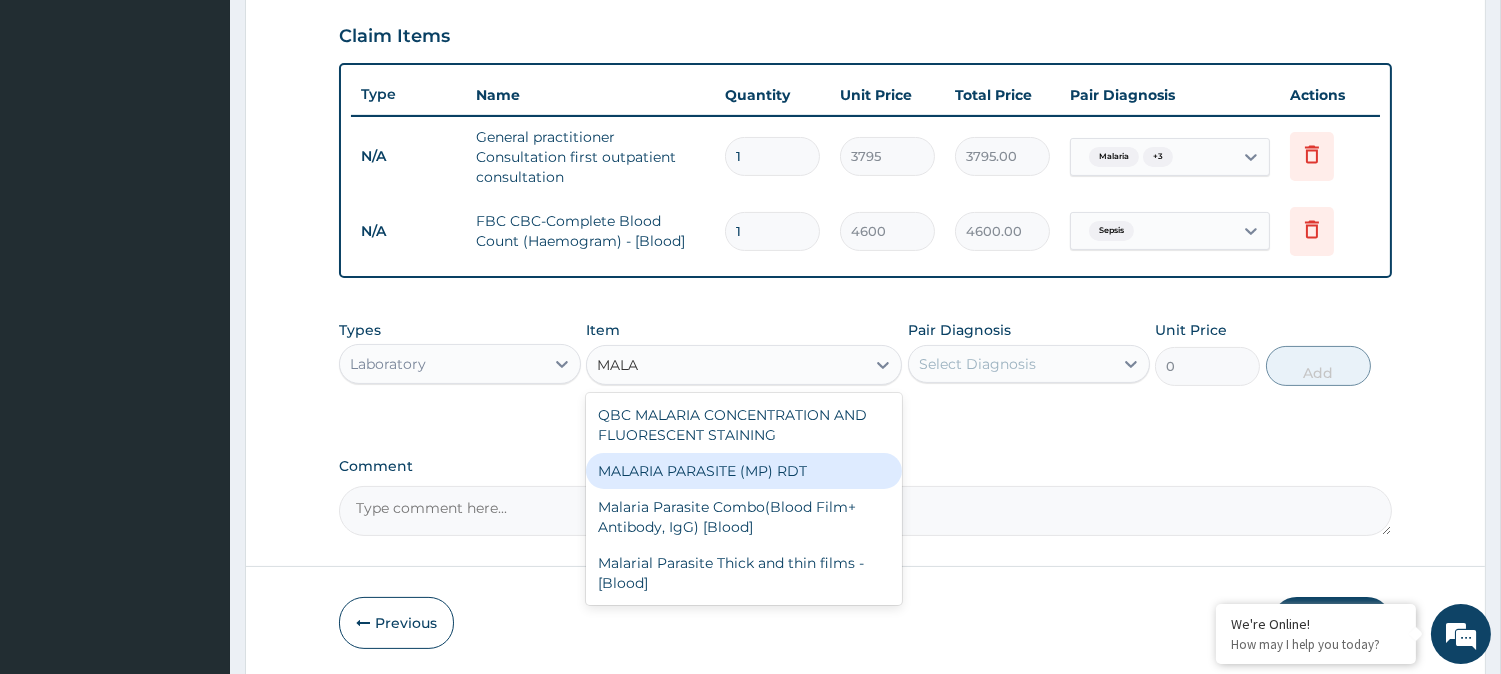 click on "MALARIA PARASITE (MP) RDT" at bounding box center [744, 471] 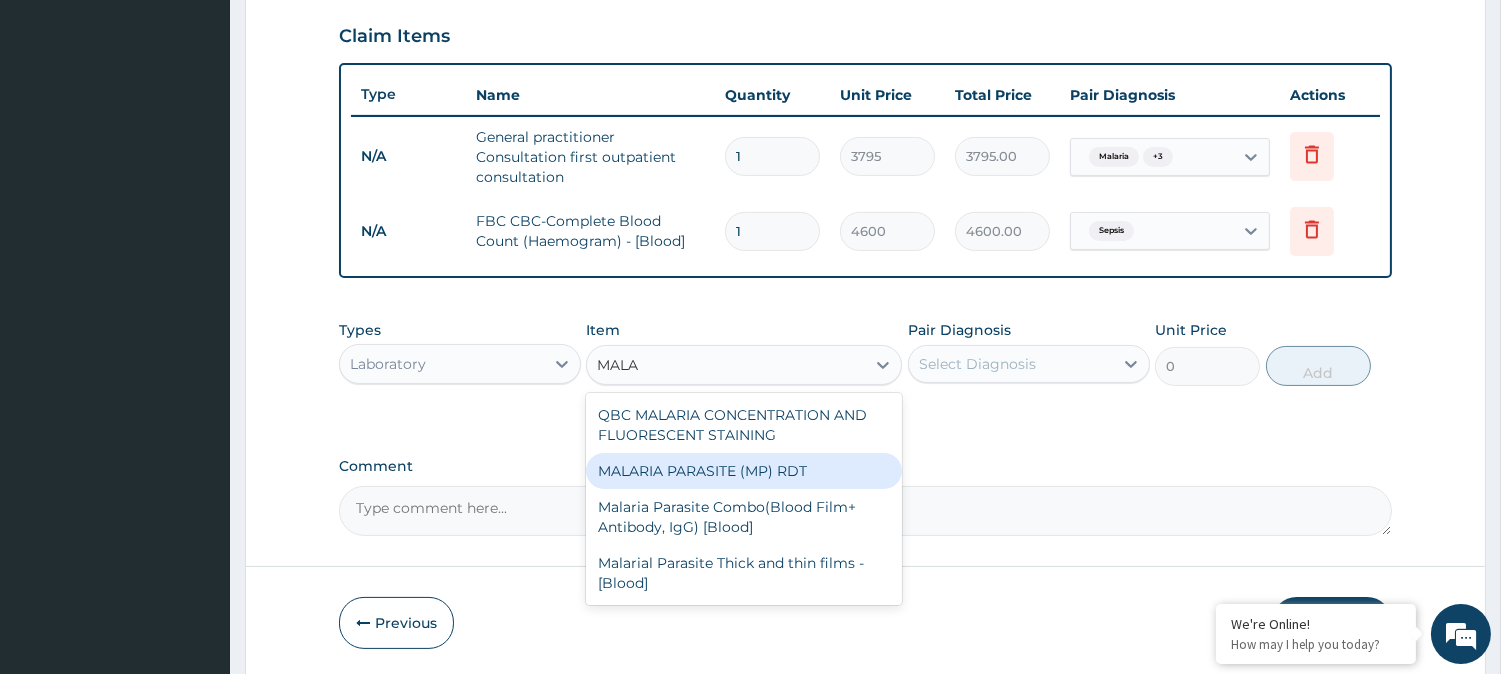 type 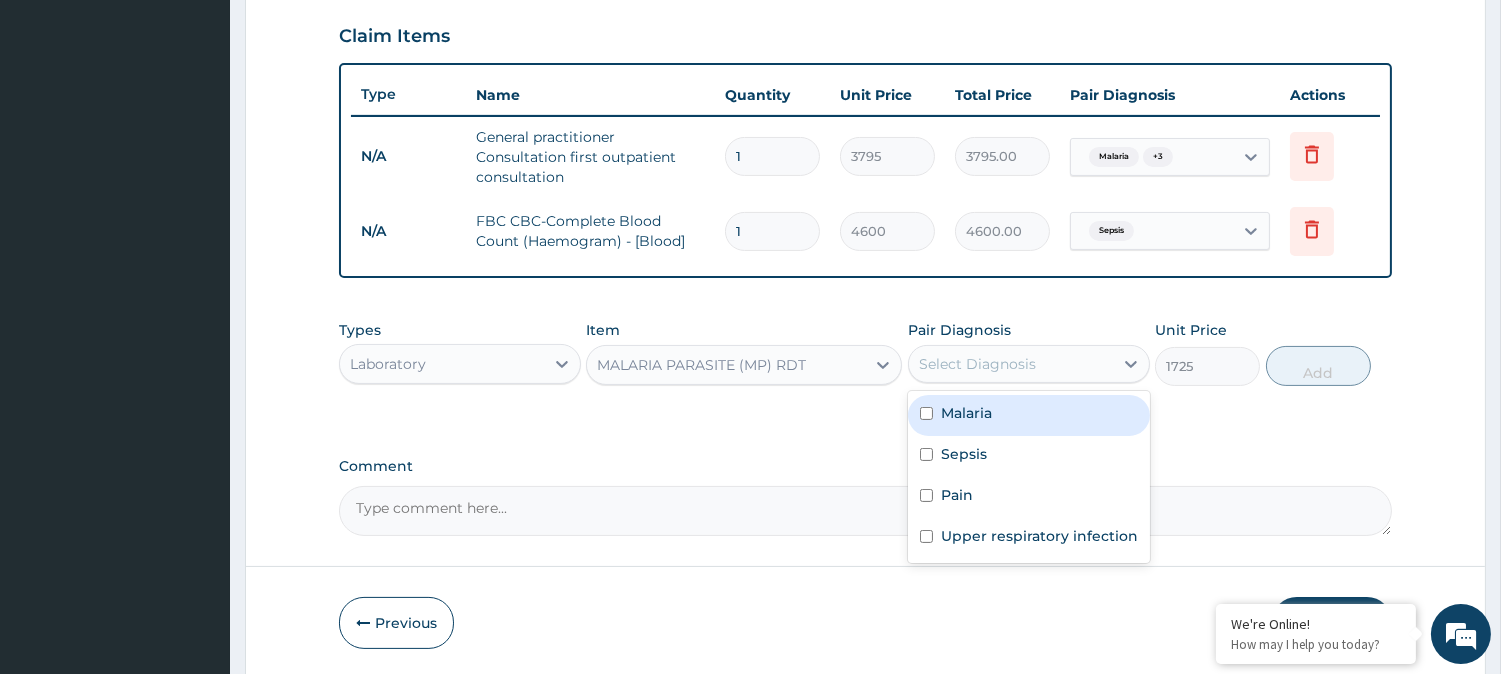 click on "Select Diagnosis" at bounding box center [977, 364] 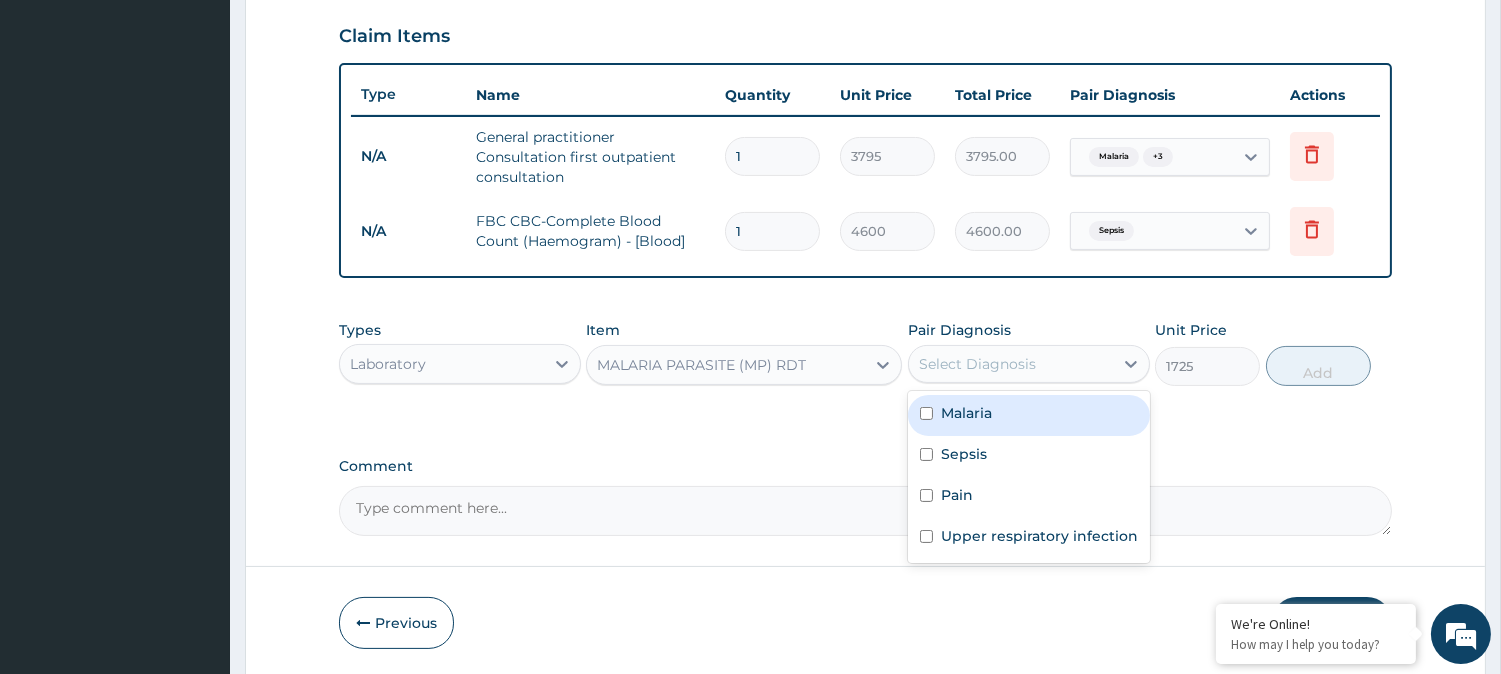 click on "Malaria" at bounding box center (1029, 415) 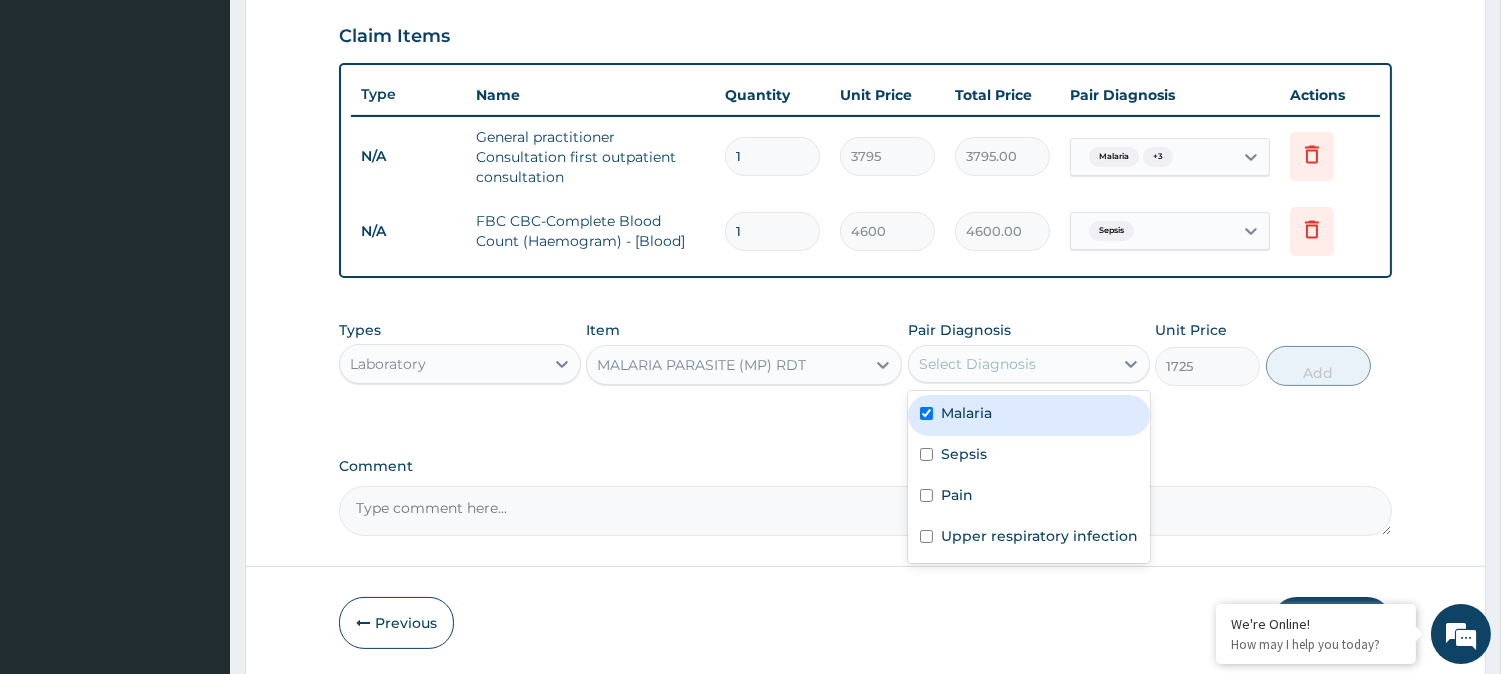 checkbox on "true" 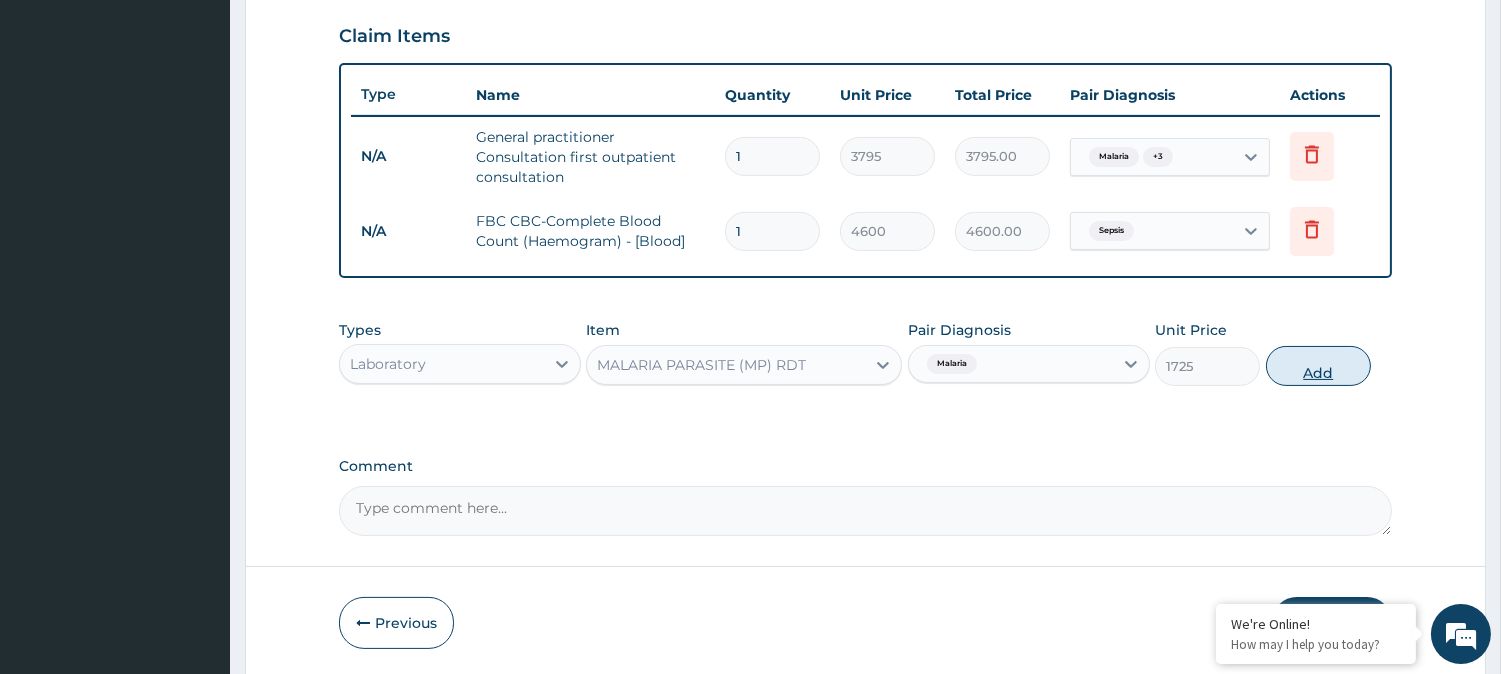 click on "Add" at bounding box center [1318, 366] 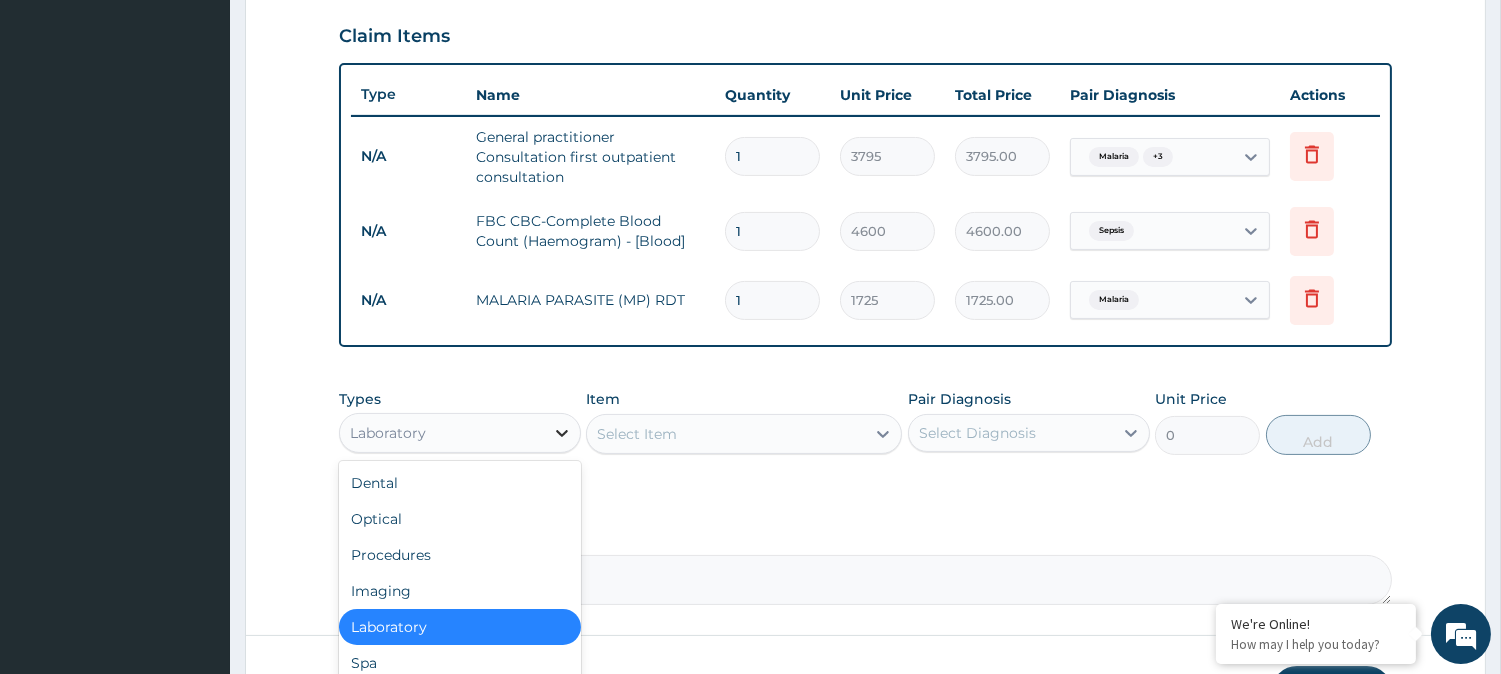 click 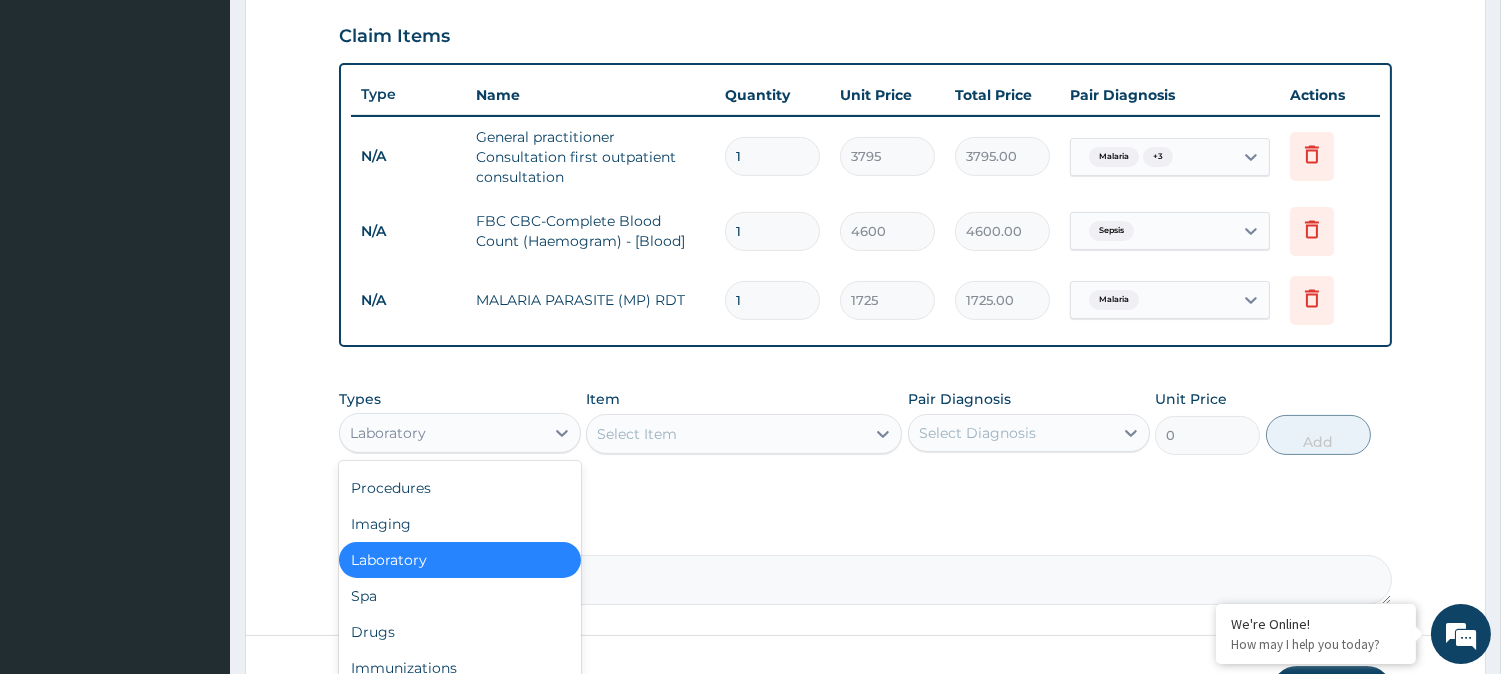 scroll, scrollTop: 66, scrollLeft: 0, axis: vertical 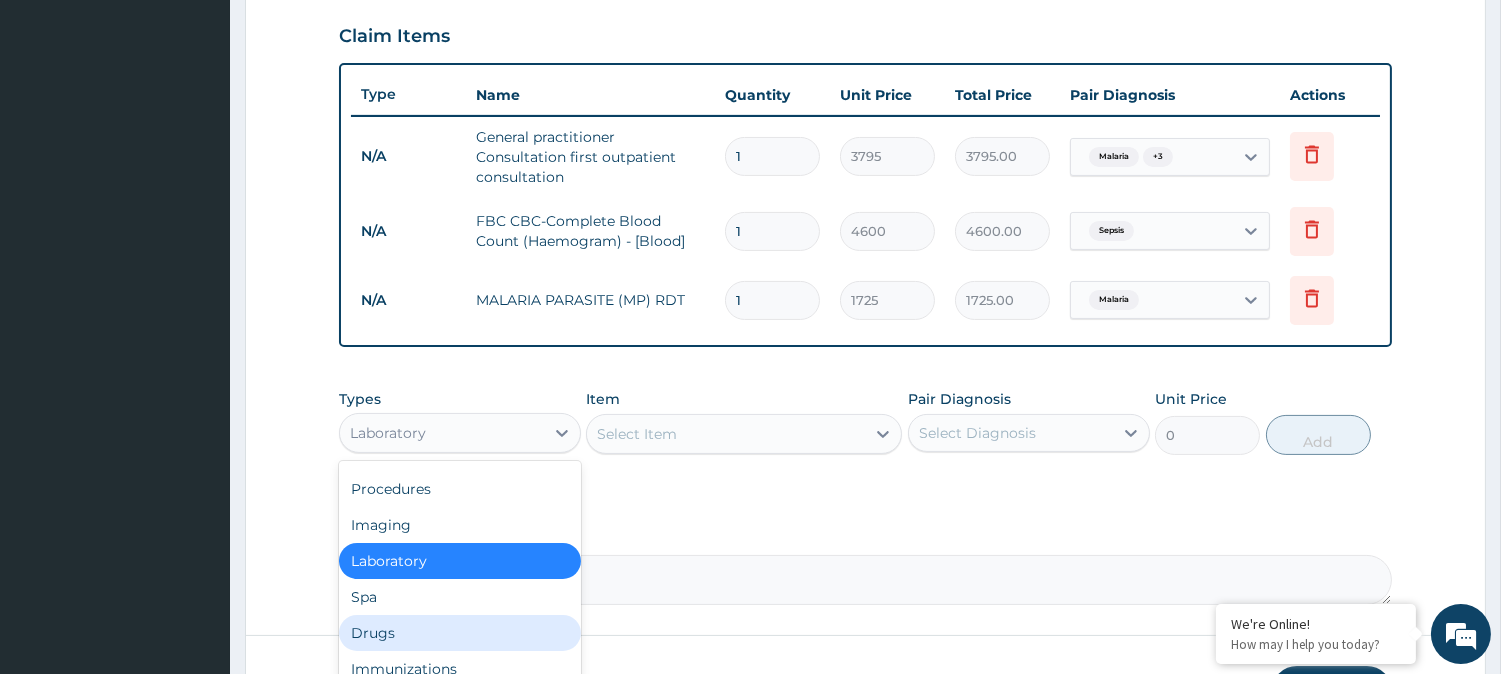 click on "Drugs" at bounding box center [460, 633] 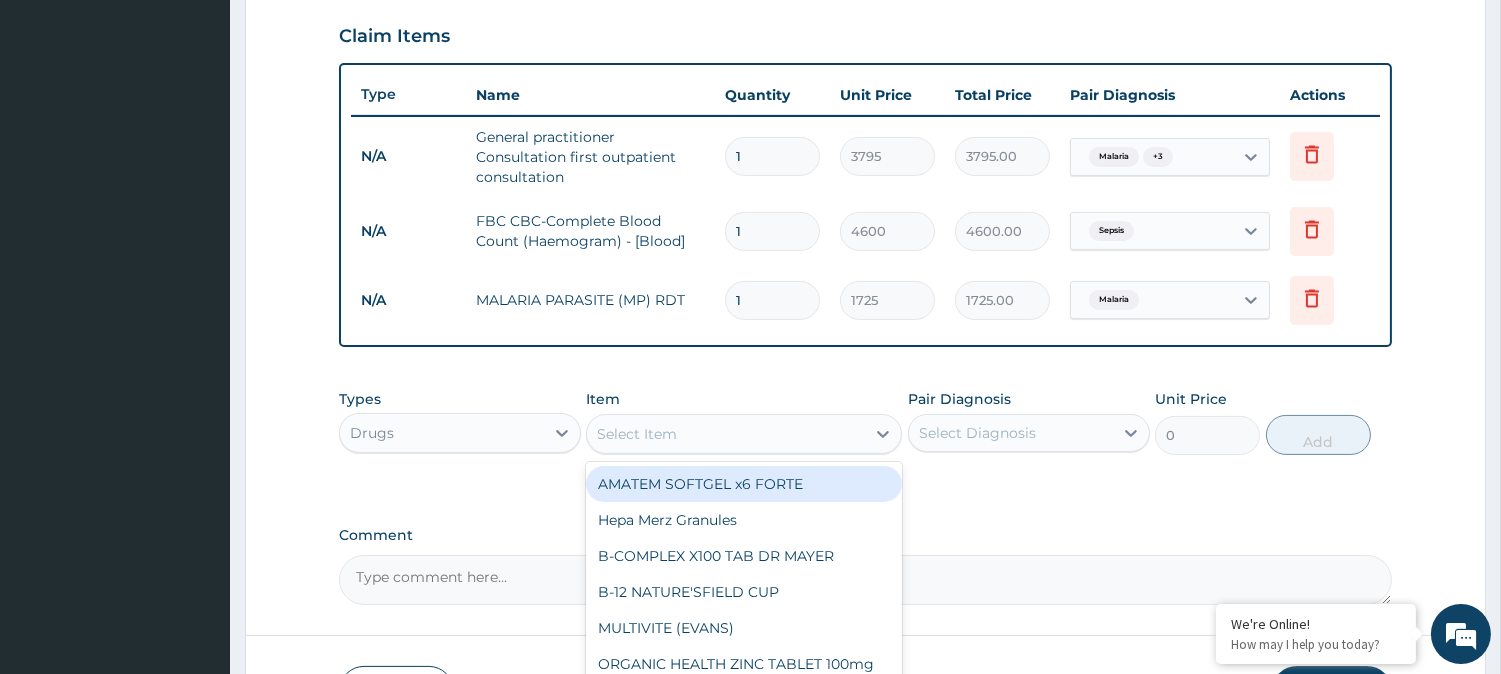 click on "Select Item" at bounding box center (726, 434) 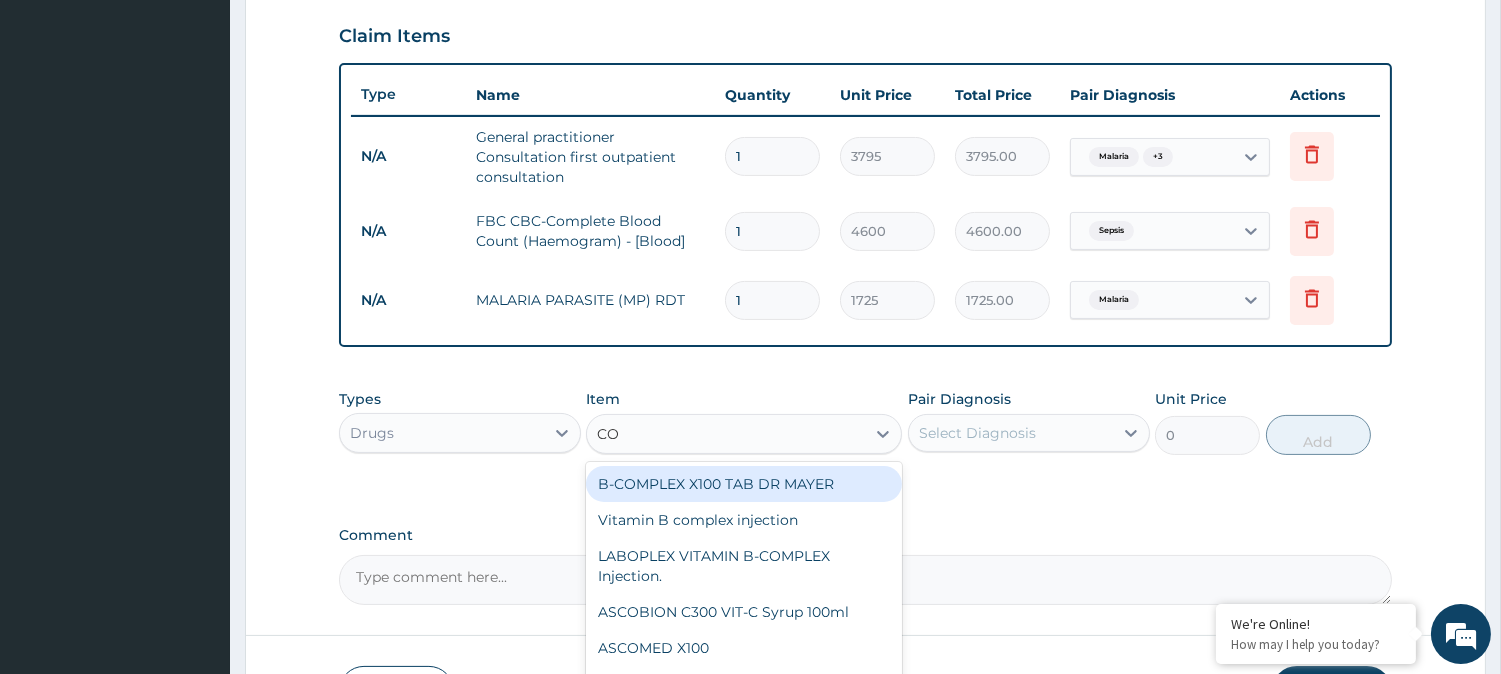 type on "COA" 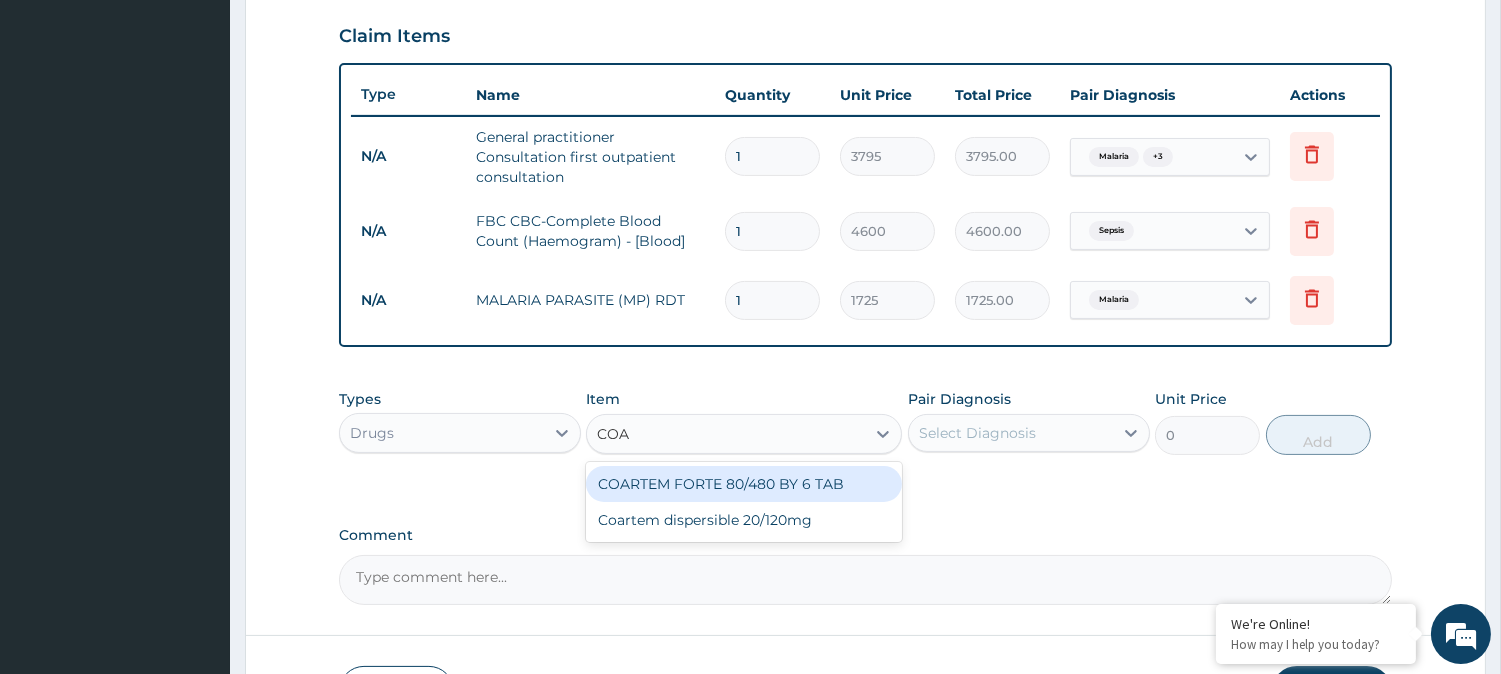 click on "COARTEM FORTE 80/480 BY 6 TAB" at bounding box center [744, 484] 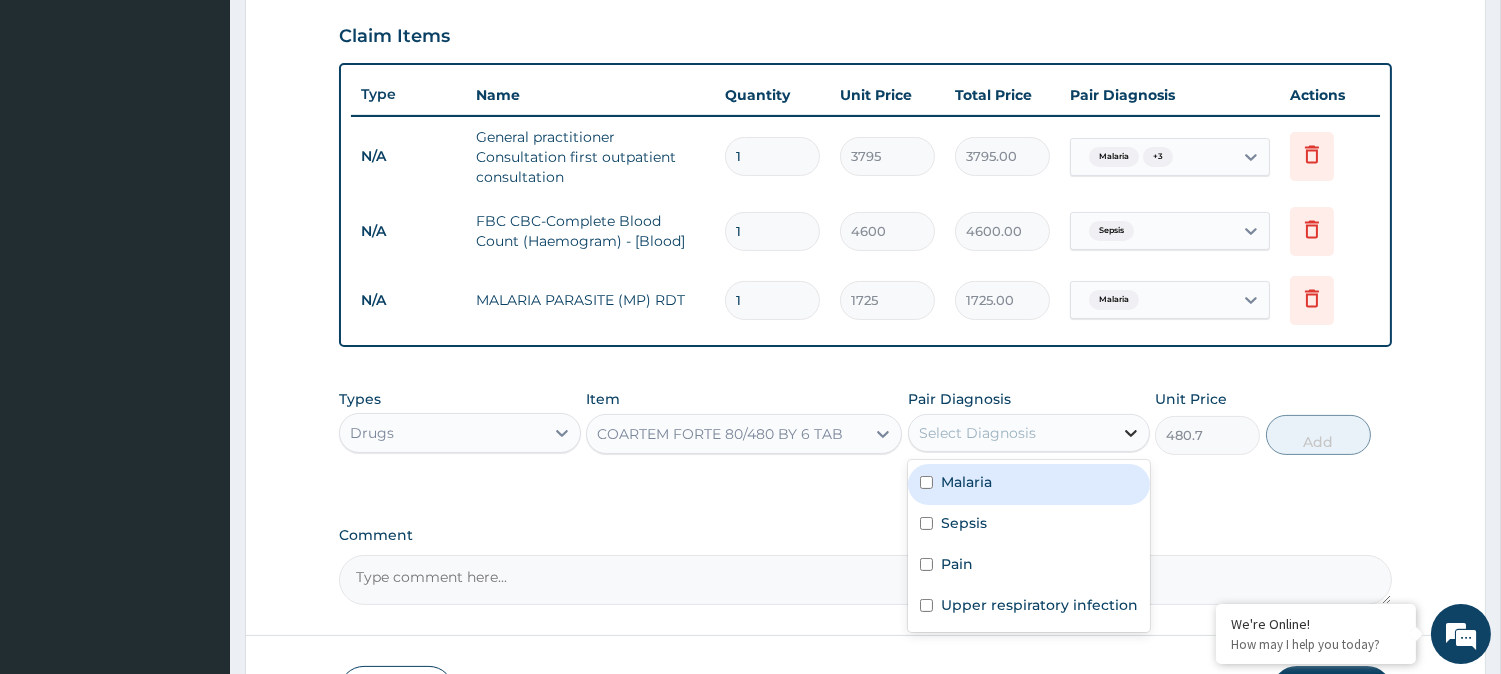 click at bounding box center [1131, 433] 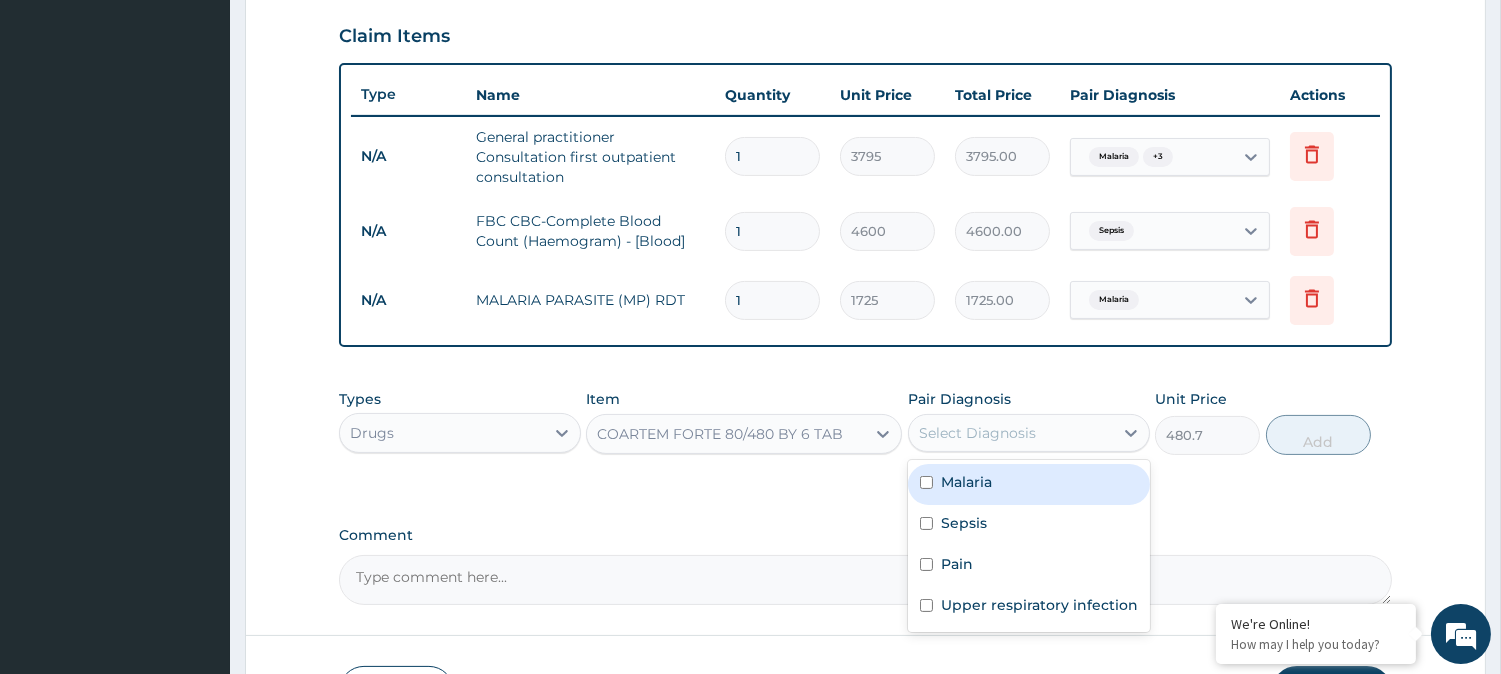 click on "Malaria" at bounding box center (966, 482) 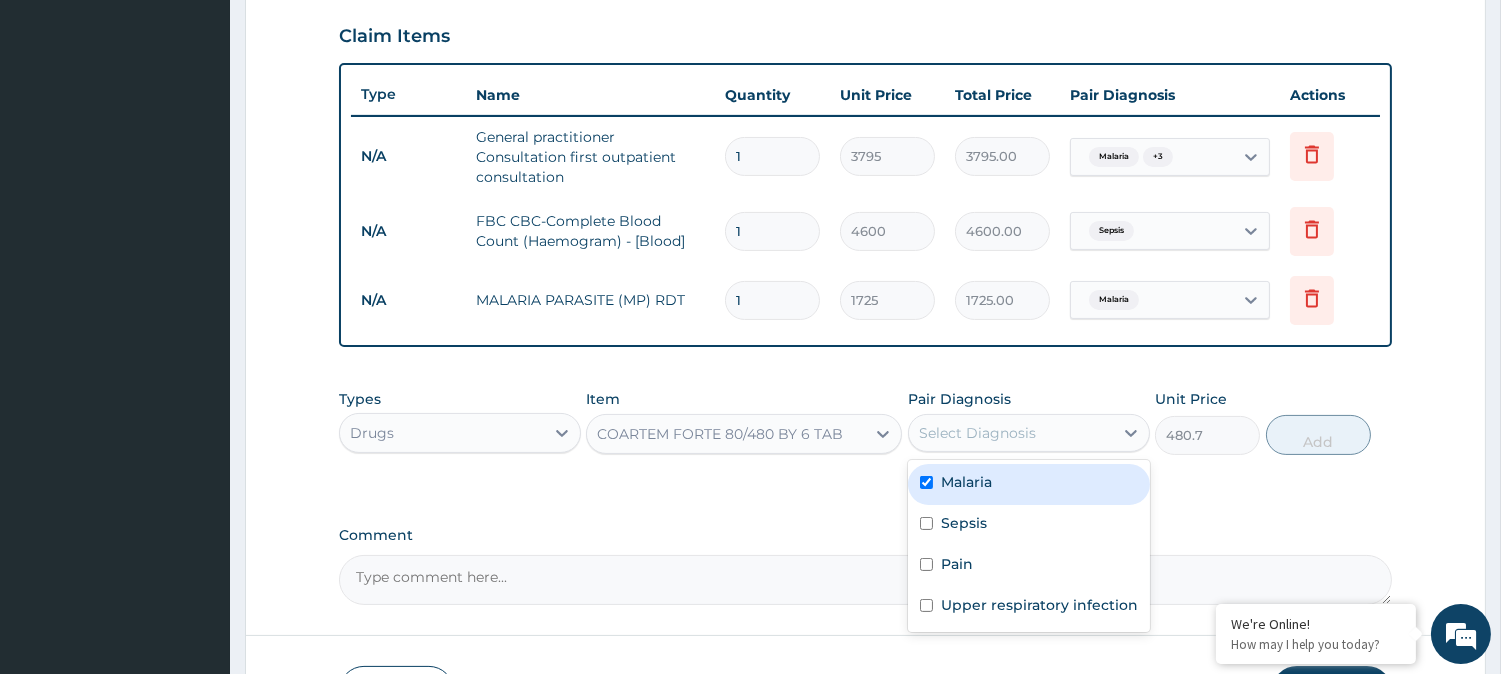 checkbox on "true" 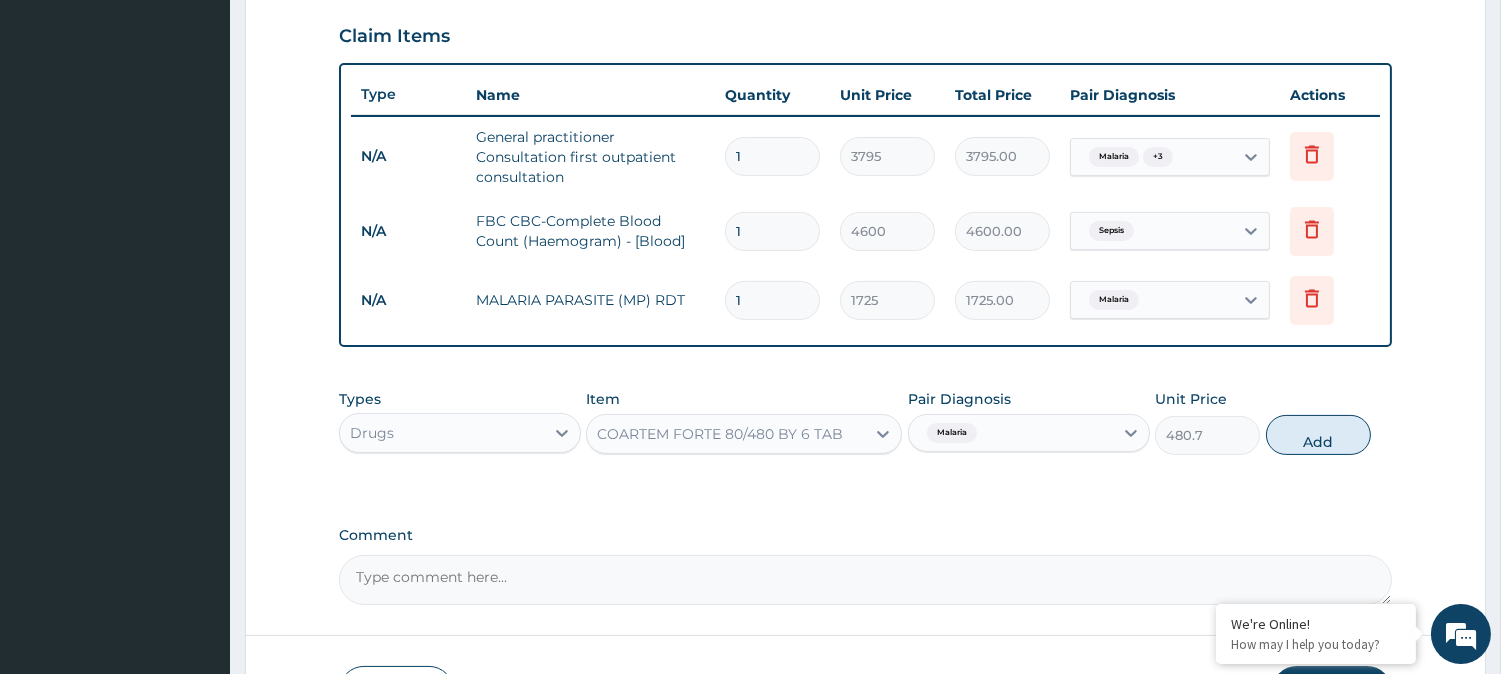 click on "PA Code / Prescription Code Enter Code(Secondary Care Only) Encounter Date 01-07-2025 Important Notice Please enter PA codes before entering items that are not attached to a PA code   All diagnoses entered must be linked to a claim item. Diagnosis & Claim Items that are visible but inactive cannot be edited because they were imported from an already approved PA code. Diagnosis Malaria Confirmed Sepsis Confirmed Pain Confirmed Upper respiratory infection Confirmed NB: All diagnosis must be linked to a claim item Claim Items Type Name Quantity Unit Price Total Price Pair Diagnosis Actions N/A General practitioner Consultation first outpatient consultation 1 3795 3795.00 Malaria  + 3 Delete N/A FBC CBC-Complete Blood Count (Haemogram) - [Blood] 1 4600 4600.00 Sepsis Delete N/A MALARIA PARASITE (MP) RDT 1 1725 1725.00 Malaria Delete Types Drugs Item COARTEM FORTE 80/480 BY 6 TAB Pair Diagnosis Malaria Unit Price 480.7 Add Comment" at bounding box center (865, 57) 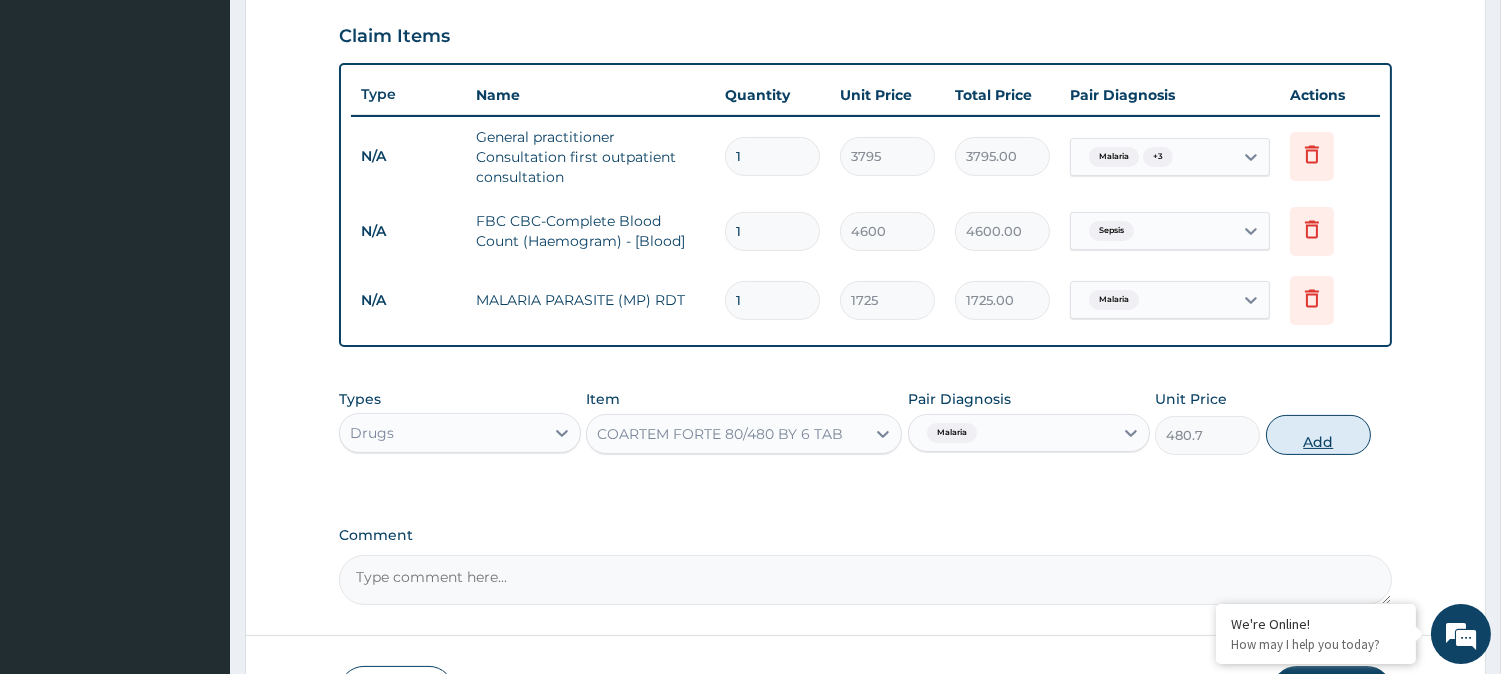 click on "Add" at bounding box center [1318, 435] 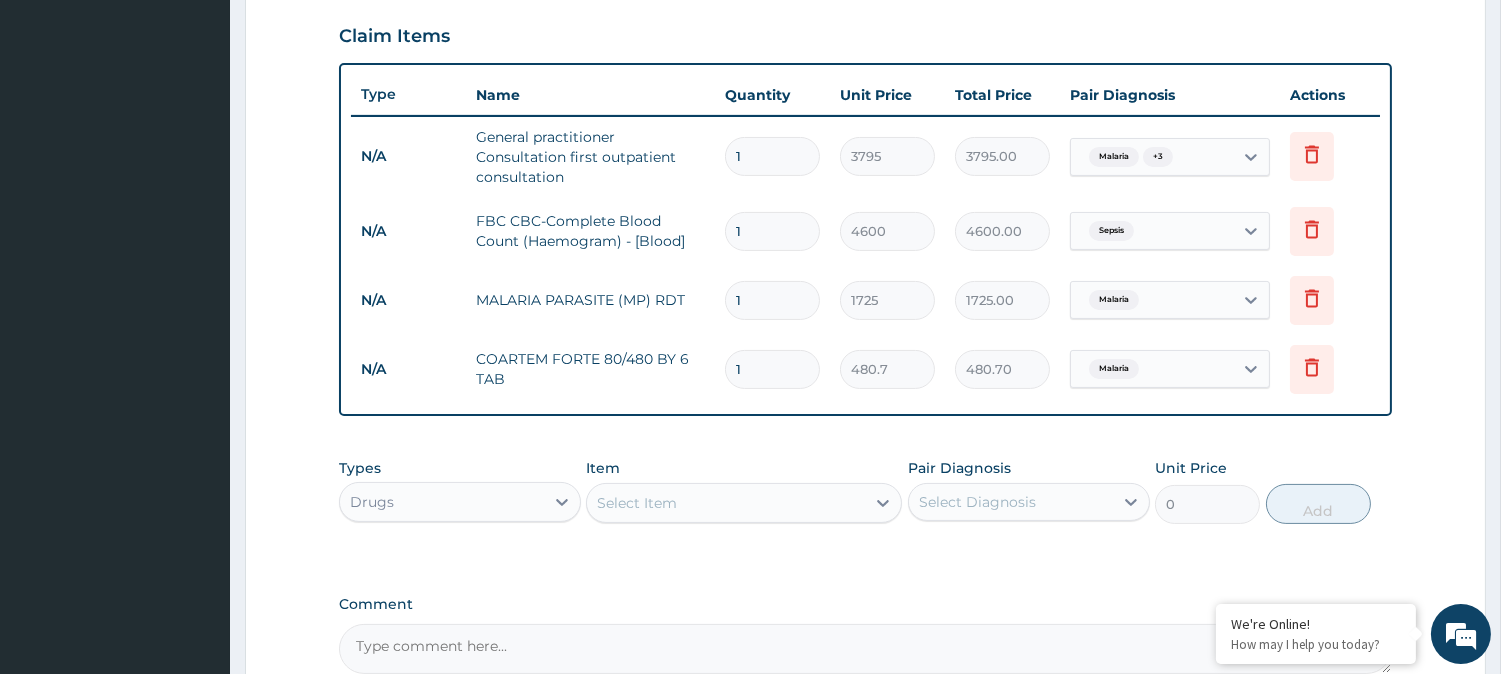 type 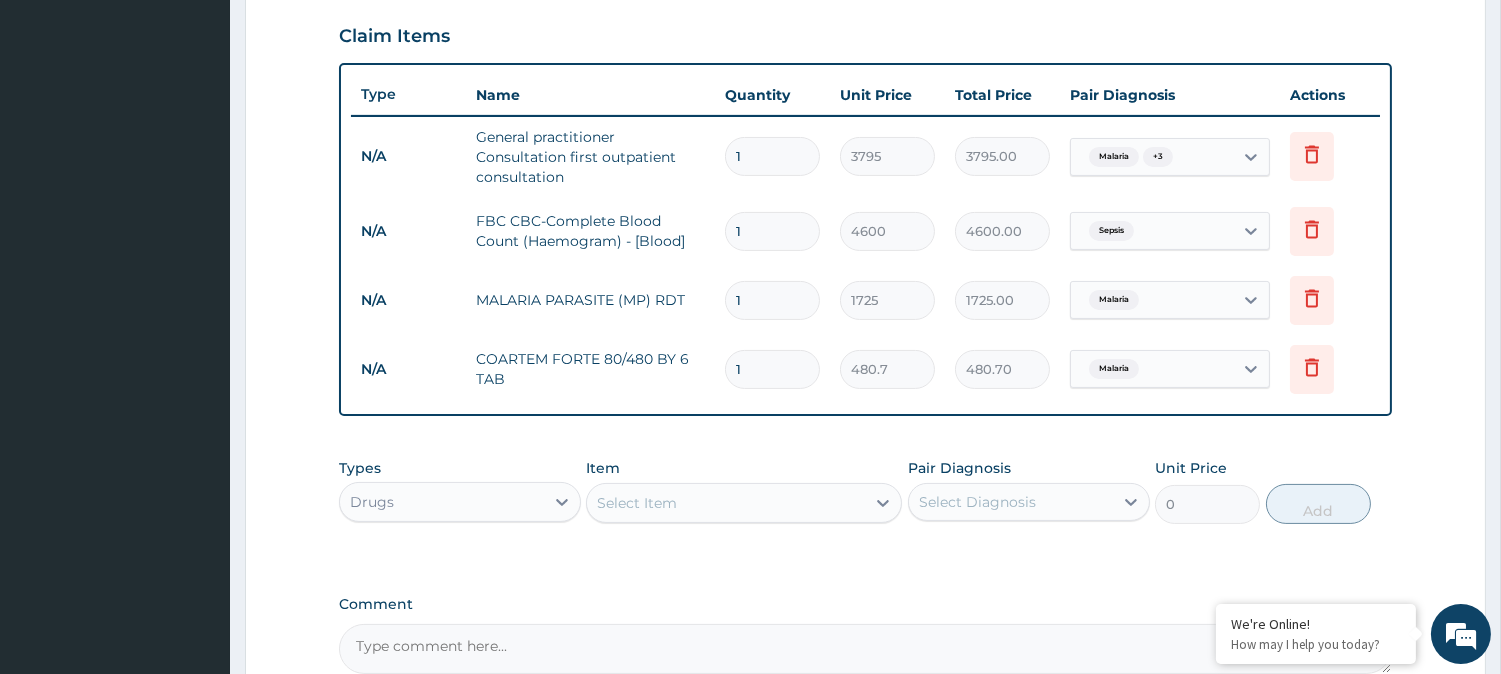 type on "0.00" 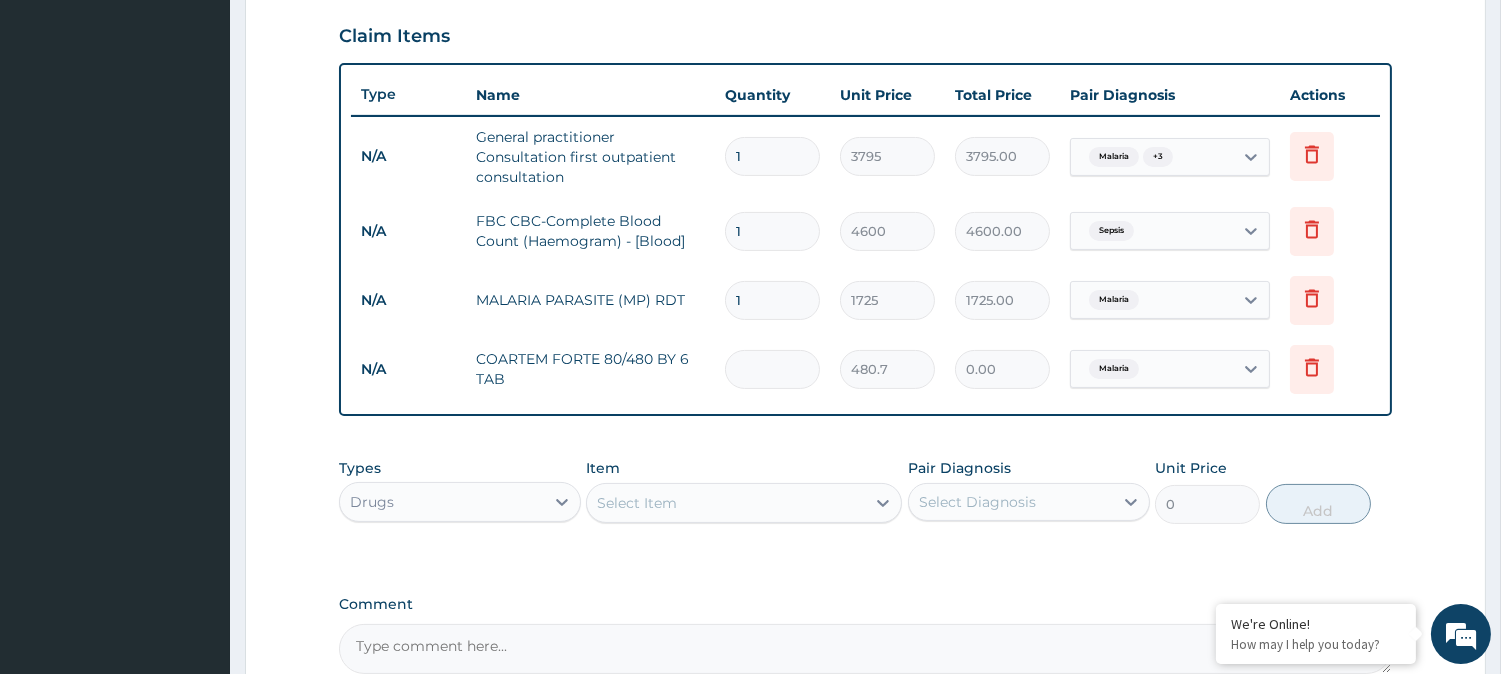 type on "6" 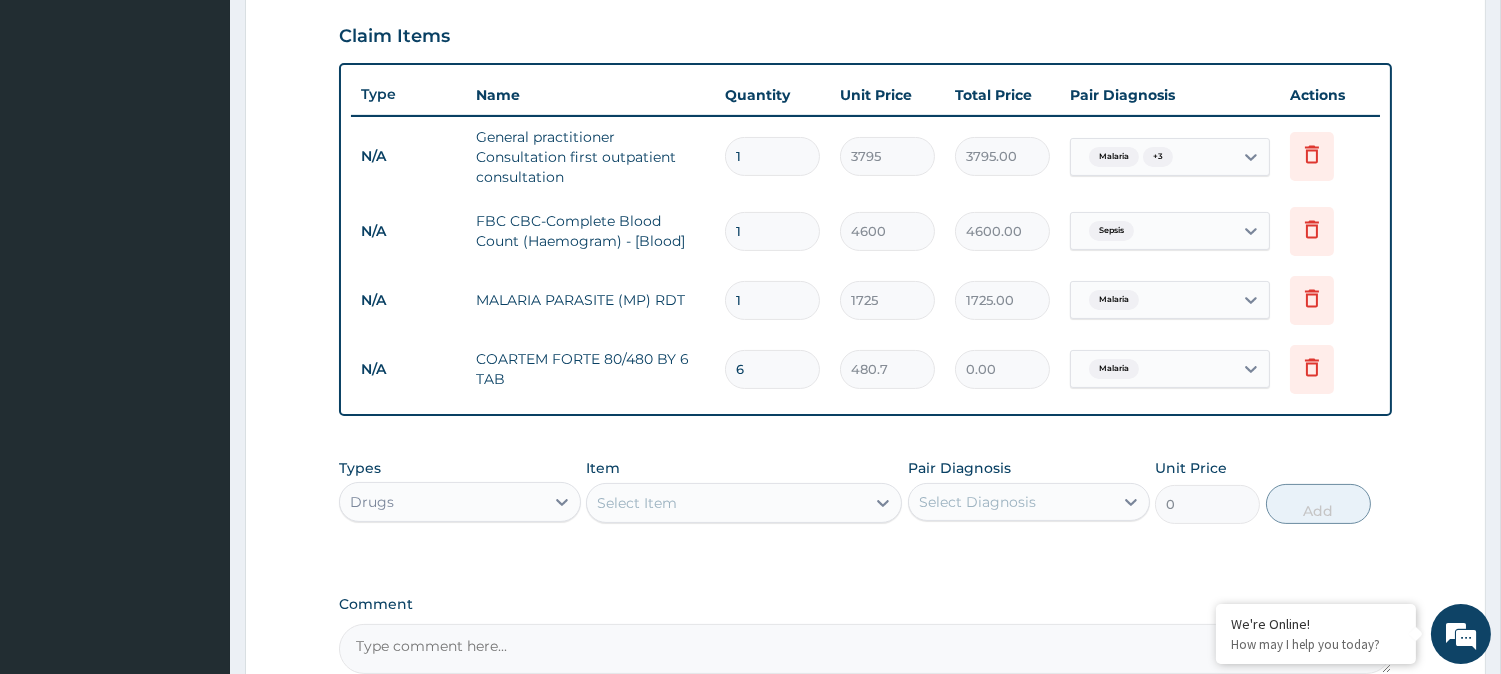 type on "2884.20" 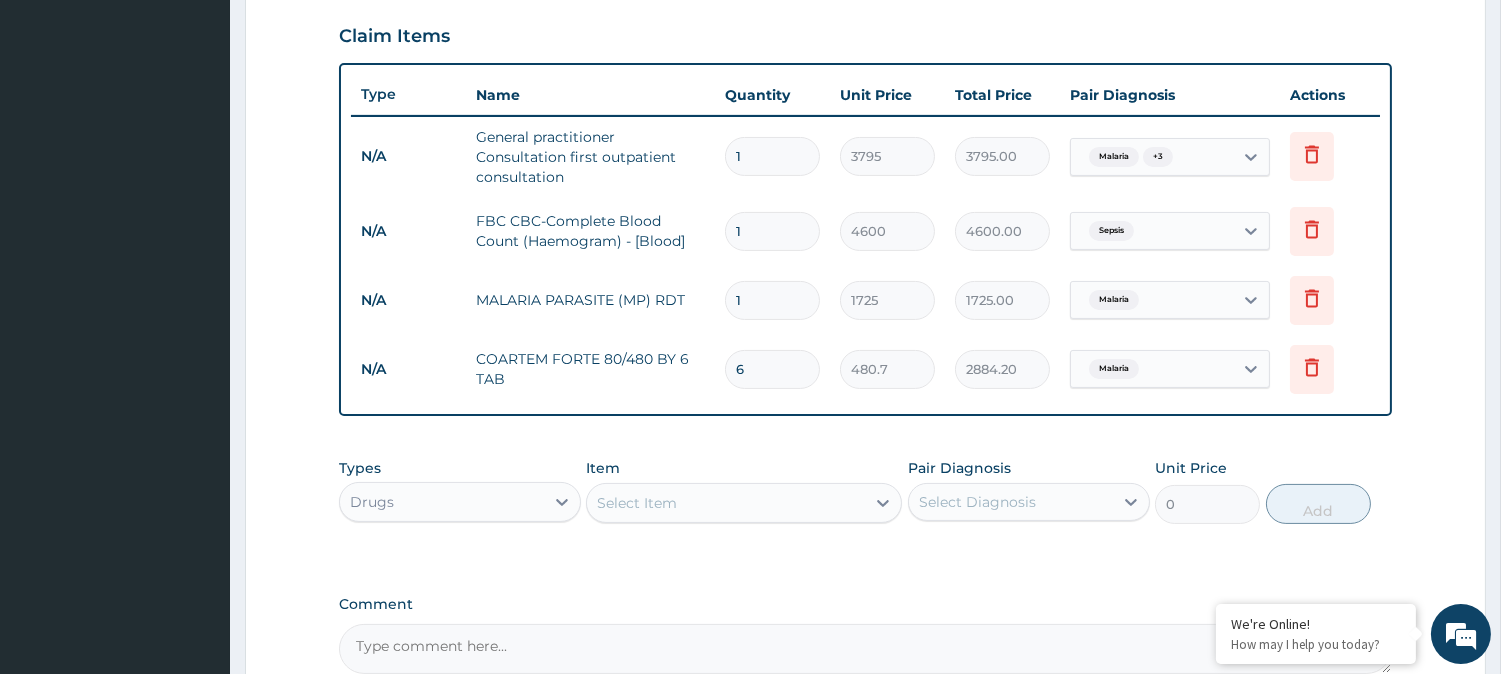 type on "6" 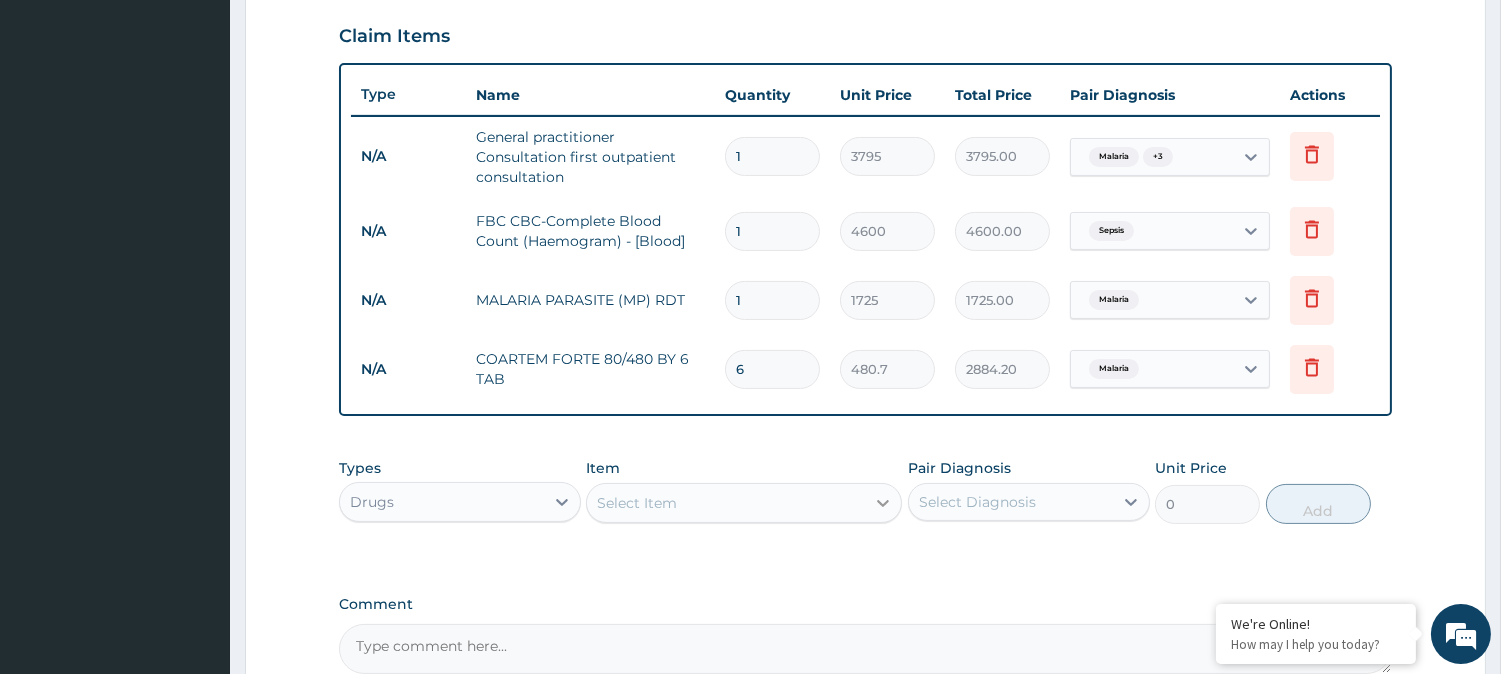 click at bounding box center (883, 503) 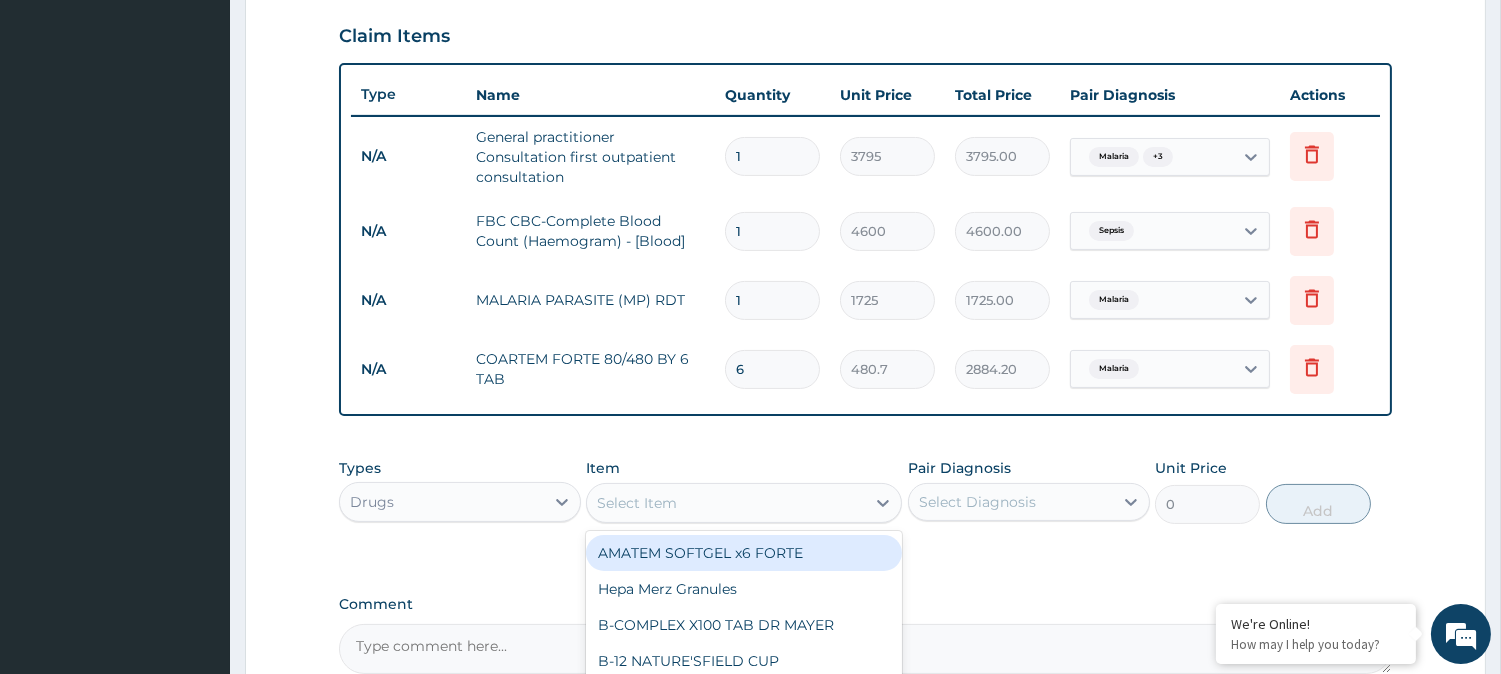 scroll, scrollTop: 890, scrollLeft: 0, axis: vertical 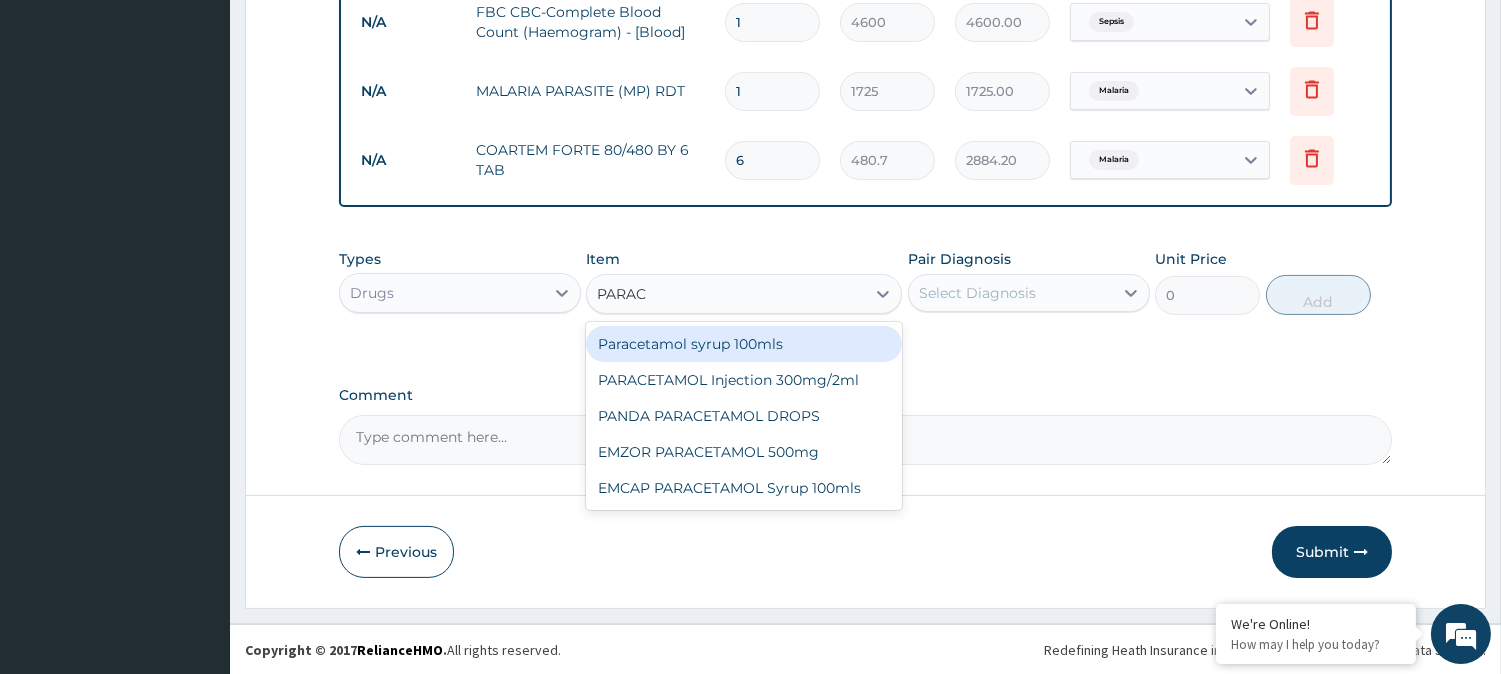 type on "PARACE" 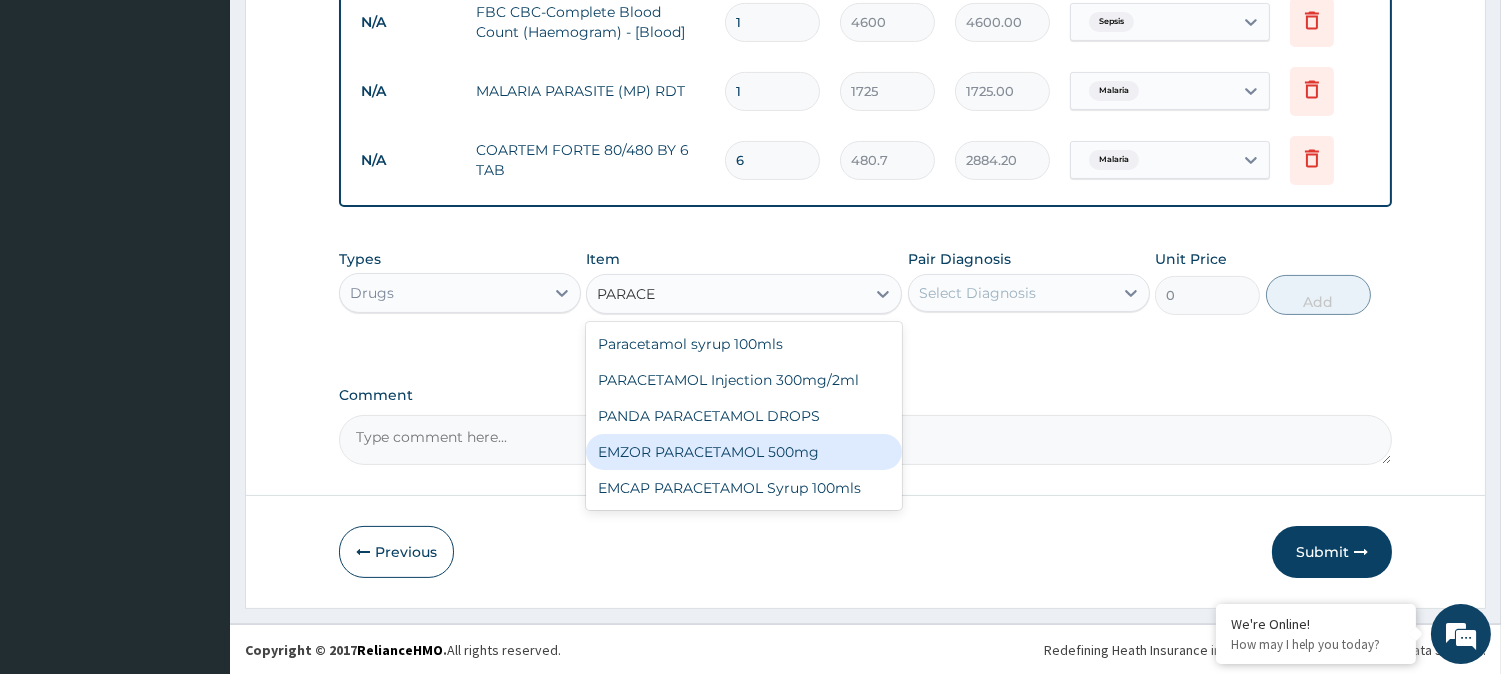 click on "EMZOR PARACETAMOL 500mg" at bounding box center (744, 452) 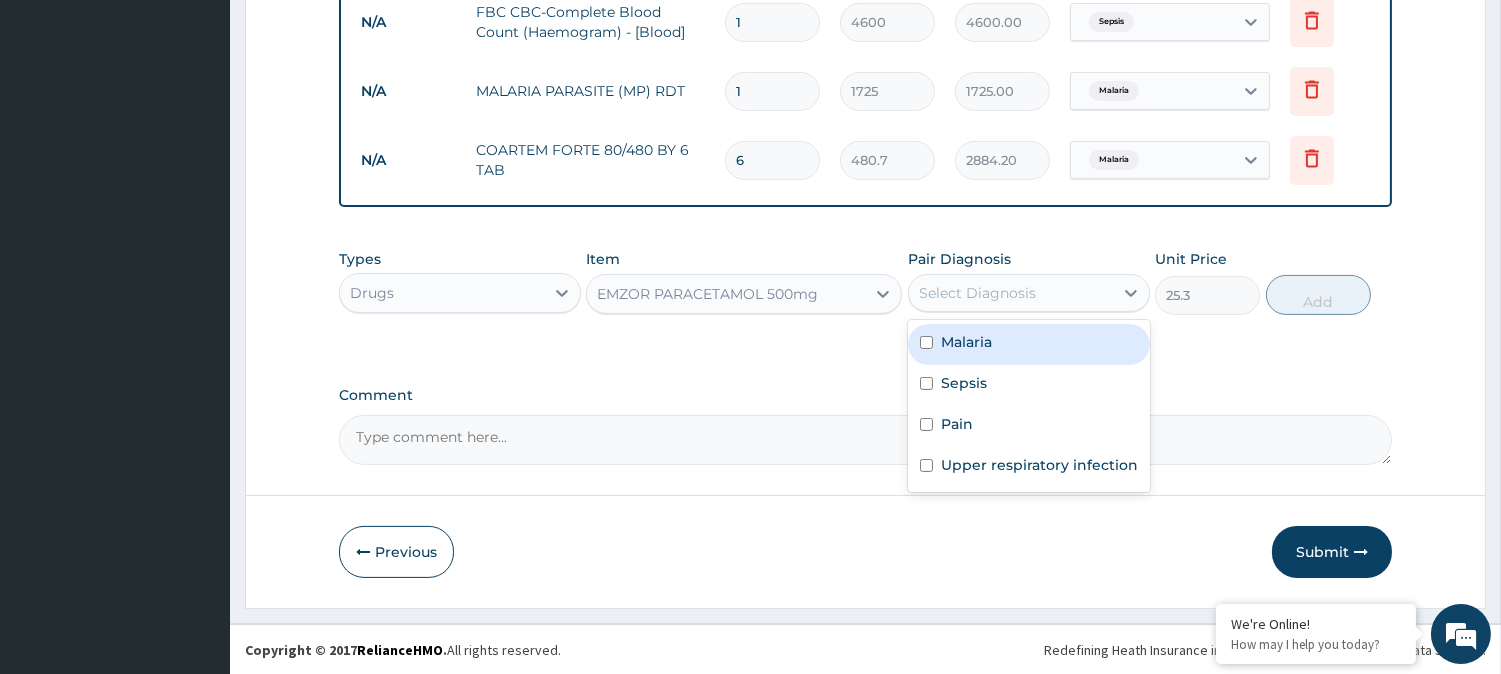 click on "Select Diagnosis" at bounding box center [1011, 293] 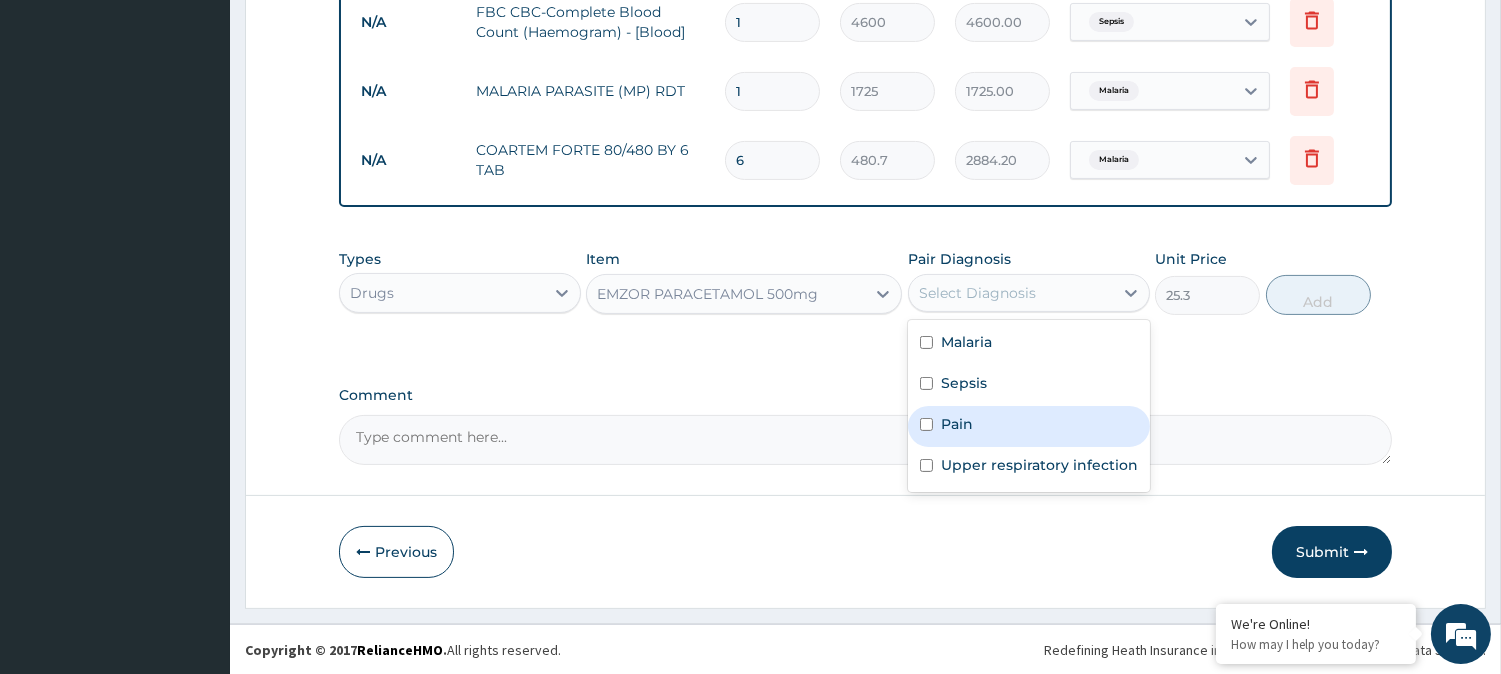 click on "Pain" at bounding box center [957, 424] 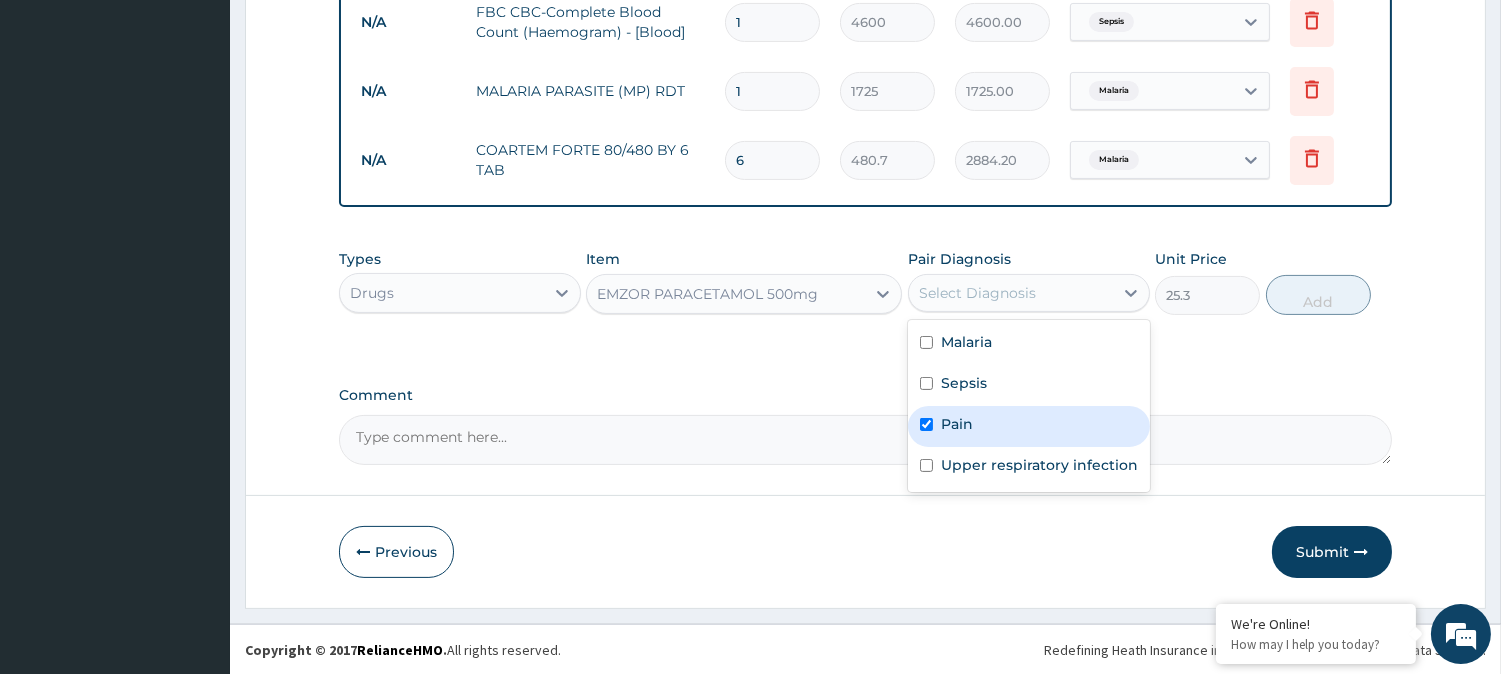 checkbox on "true" 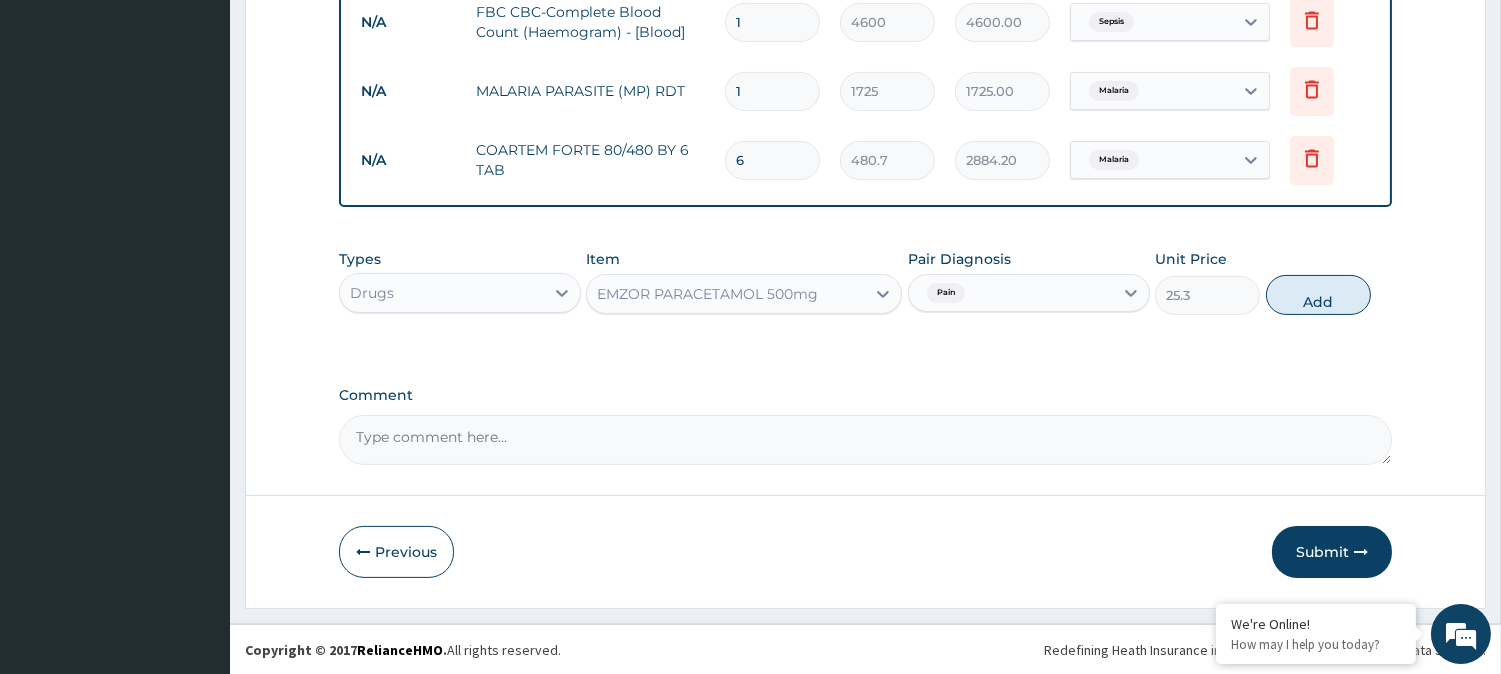 click on "PA Code / Prescription Code Enter Code(Secondary Care Only) Encounter Date 01-07-2025 Important Notice Please enter PA codes before entering items that are not attached to a PA code   All diagnoses entered must be linked to a claim item. Diagnosis & Claim Items that are visible but inactive cannot be edited because they were imported from an already approved PA code. Diagnosis Malaria Confirmed Sepsis Confirmed Pain Confirmed Upper respiratory infection Confirmed NB: All diagnosis must be linked to a claim item Claim Items Type Name Quantity Unit Price Total Price Pair Diagnosis Actions N/A General practitioner Consultation first outpatient consultation 1 3795 3795.00 Malaria  + 3 Delete N/A FBC CBC-Complete Blood Count (Haemogram) - [Blood] 1 4600 4600.00 Sepsis Delete N/A MALARIA PARASITE (MP) RDT 1 1725 1725.00 Malaria Delete N/A COARTEM FORTE 80/480 BY 6 TAB 6 480.7 2884.20 Malaria Delete Types Drugs Item EMZOR PARACETAMOL 500mg Pair Diagnosis Pain Unit Price 25.3 Add Comment" at bounding box center [865, -117] 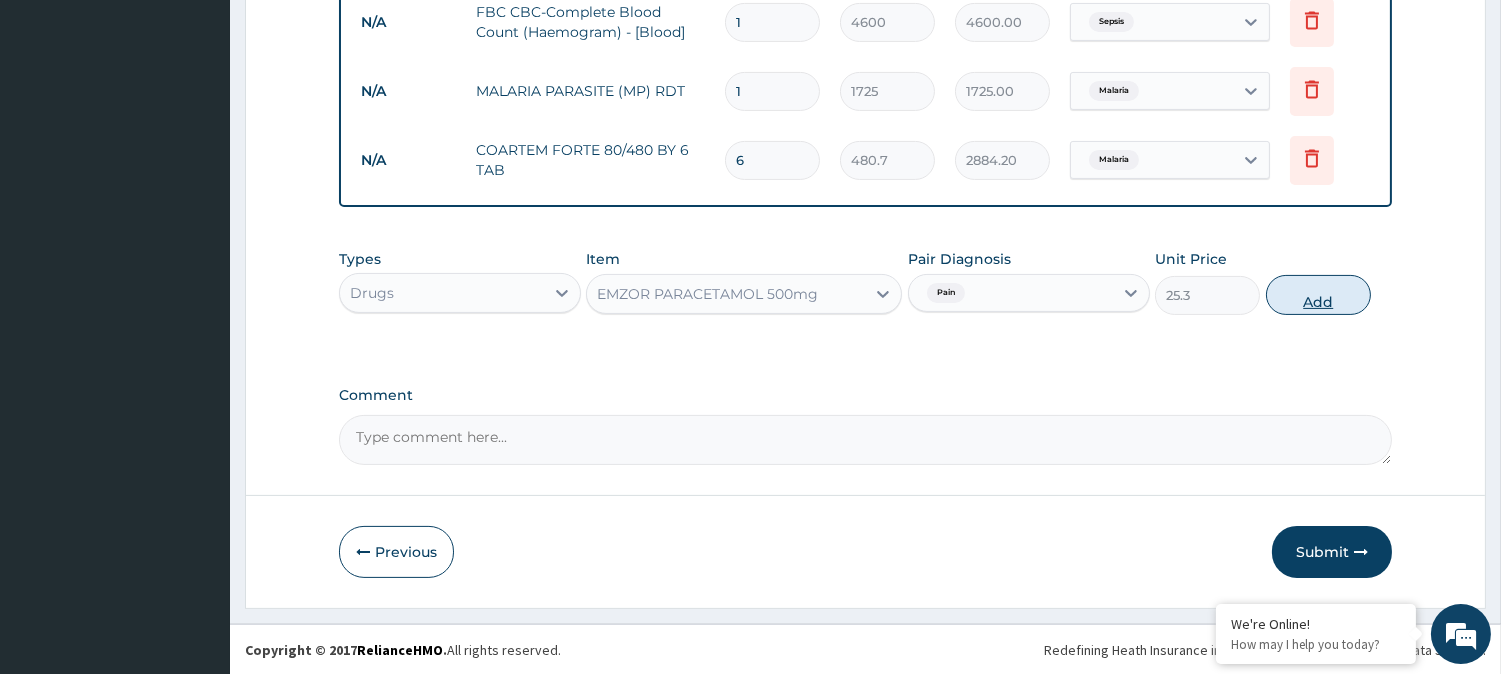 click on "Add" at bounding box center [1318, 295] 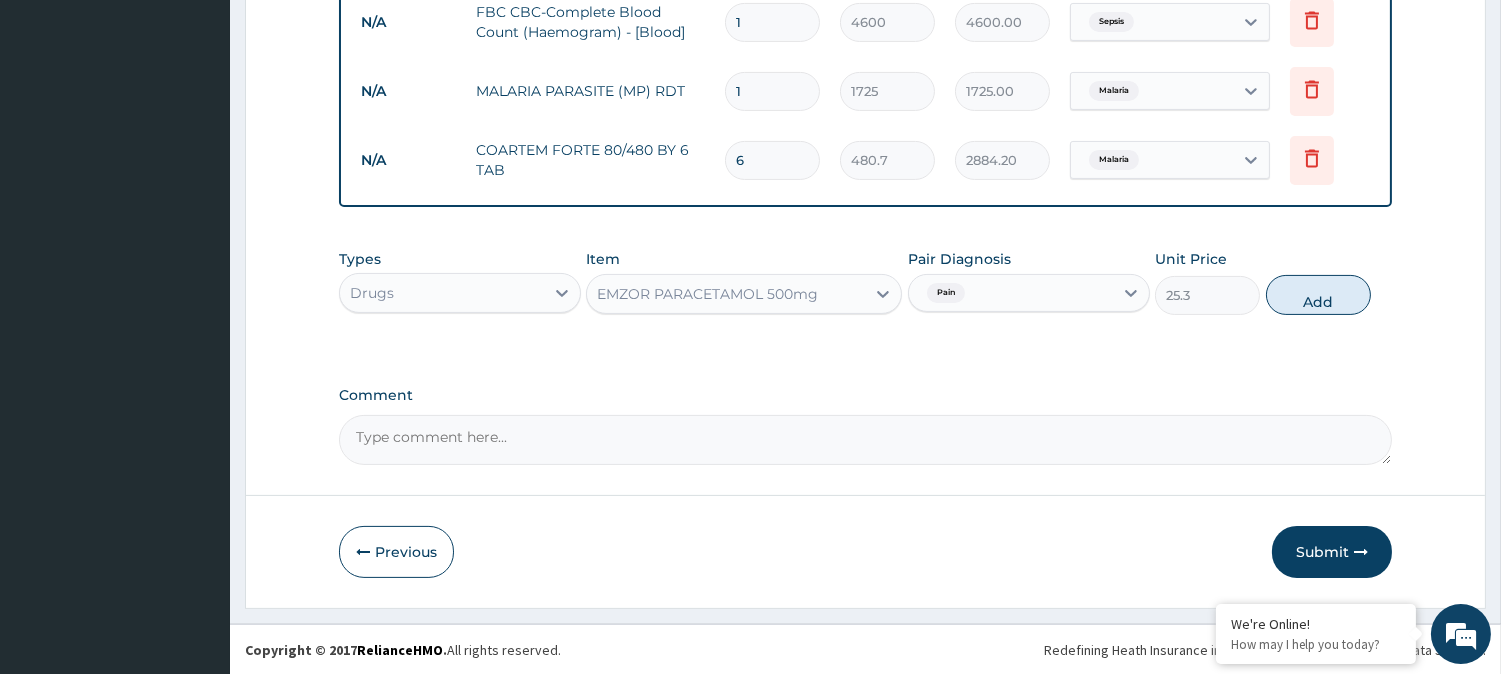 type on "0" 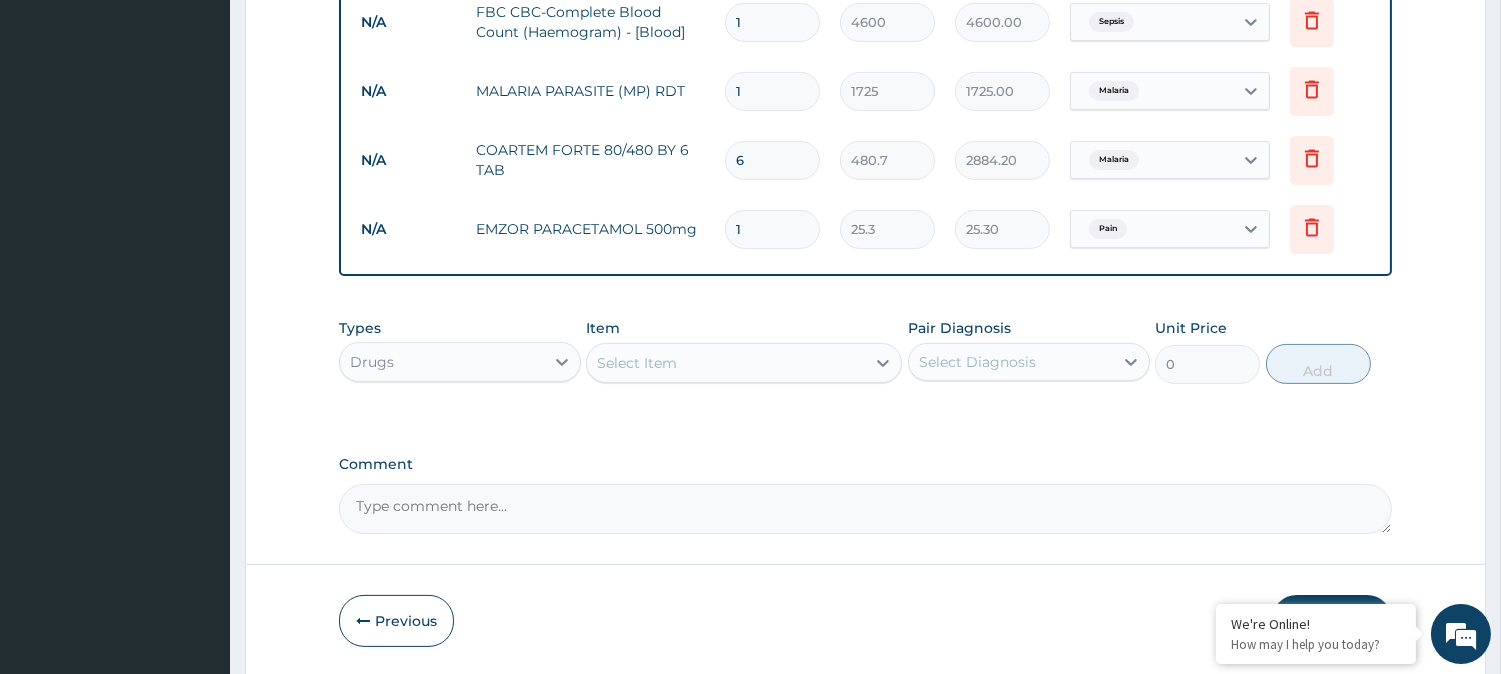 type on "18" 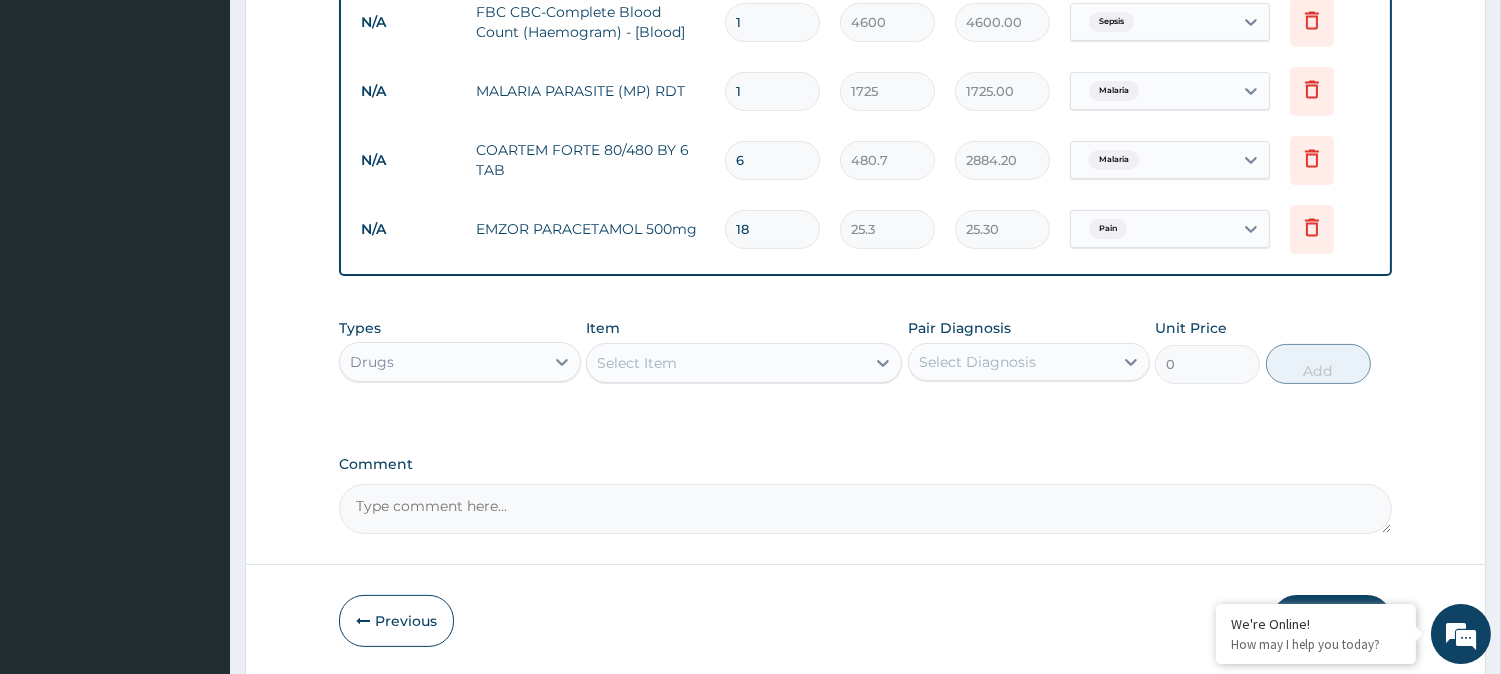 type on "455.40" 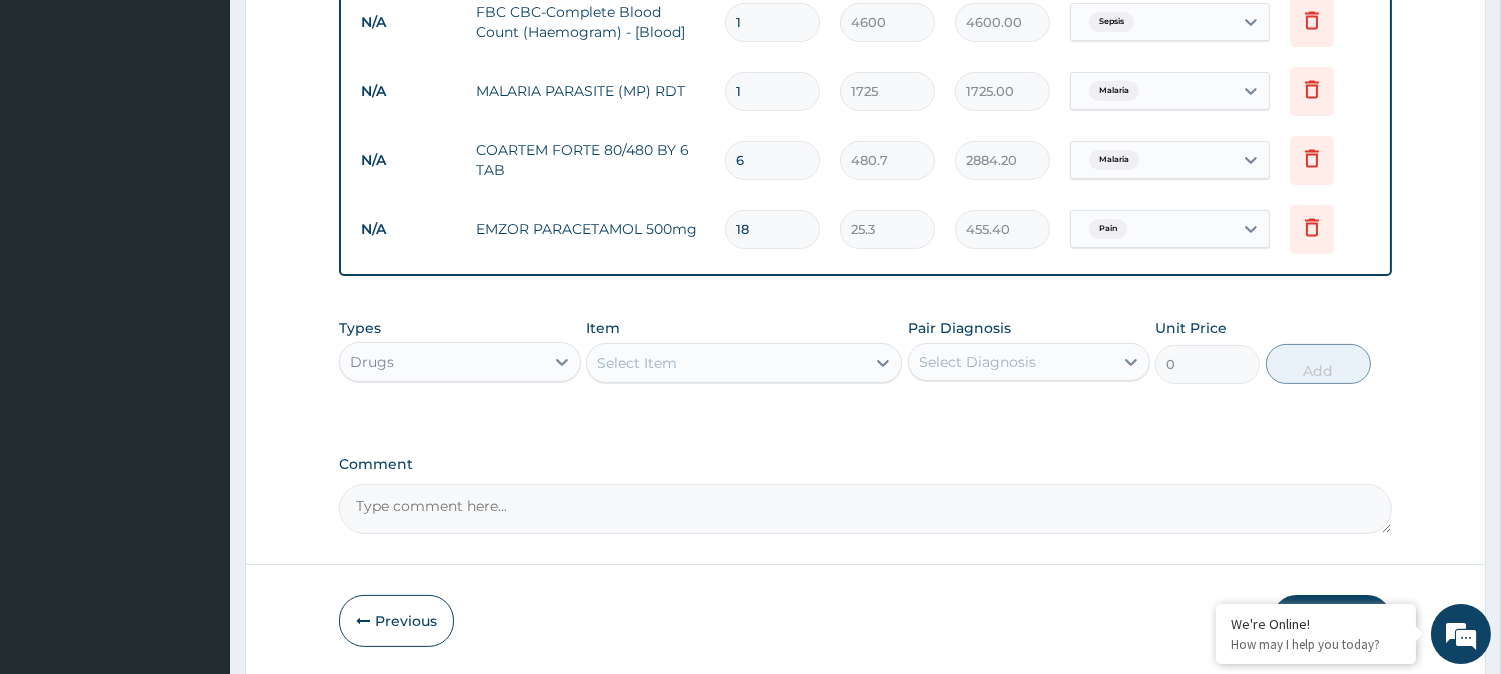type on "18" 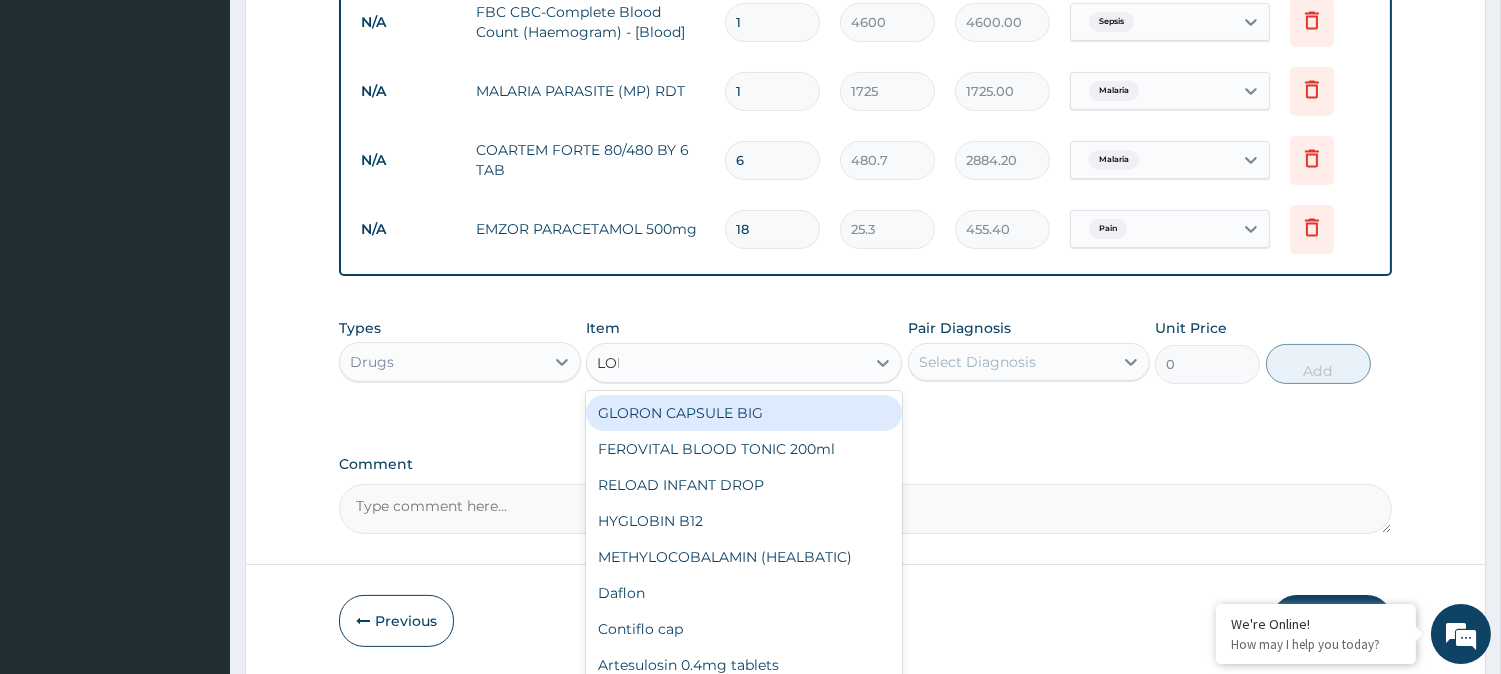 type on "LORA" 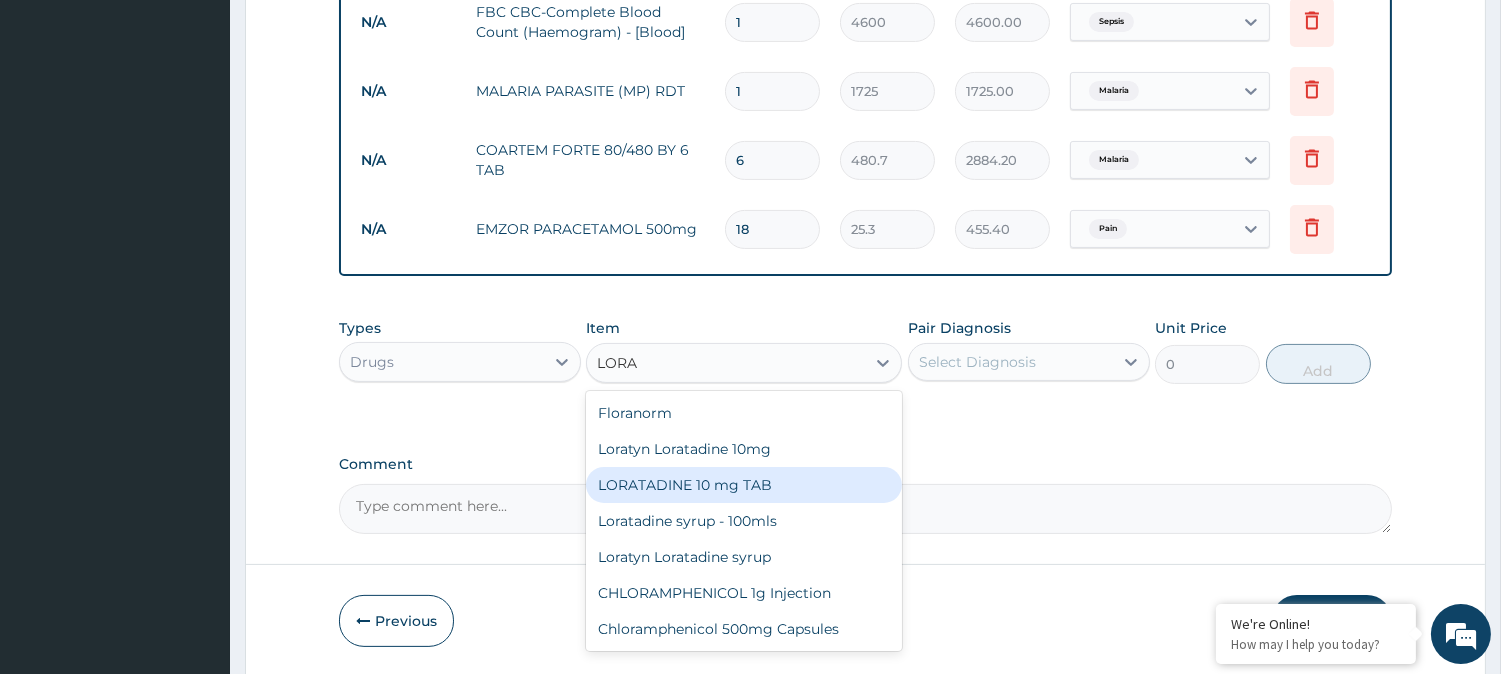 click on "LORATADINE 10 mg TAB" at bounding box center (744, 485) 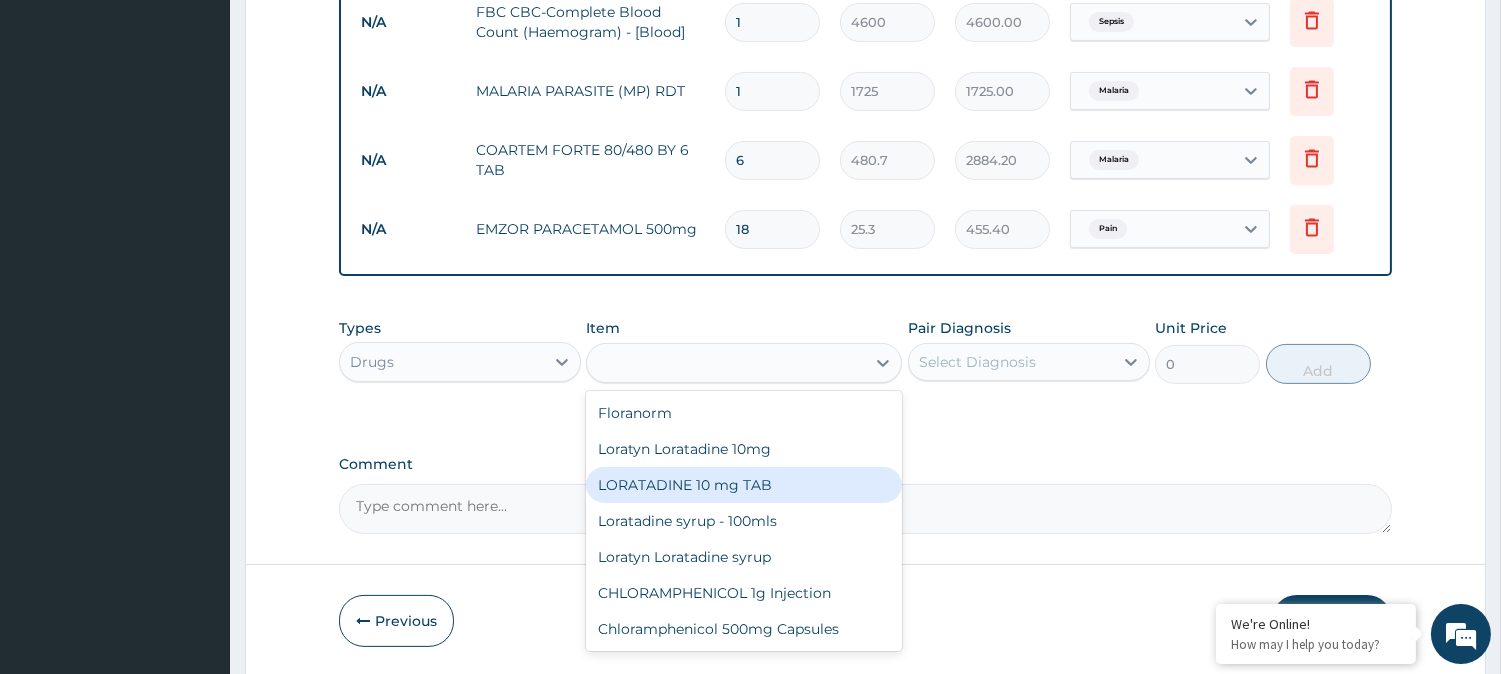 type on "63.25" 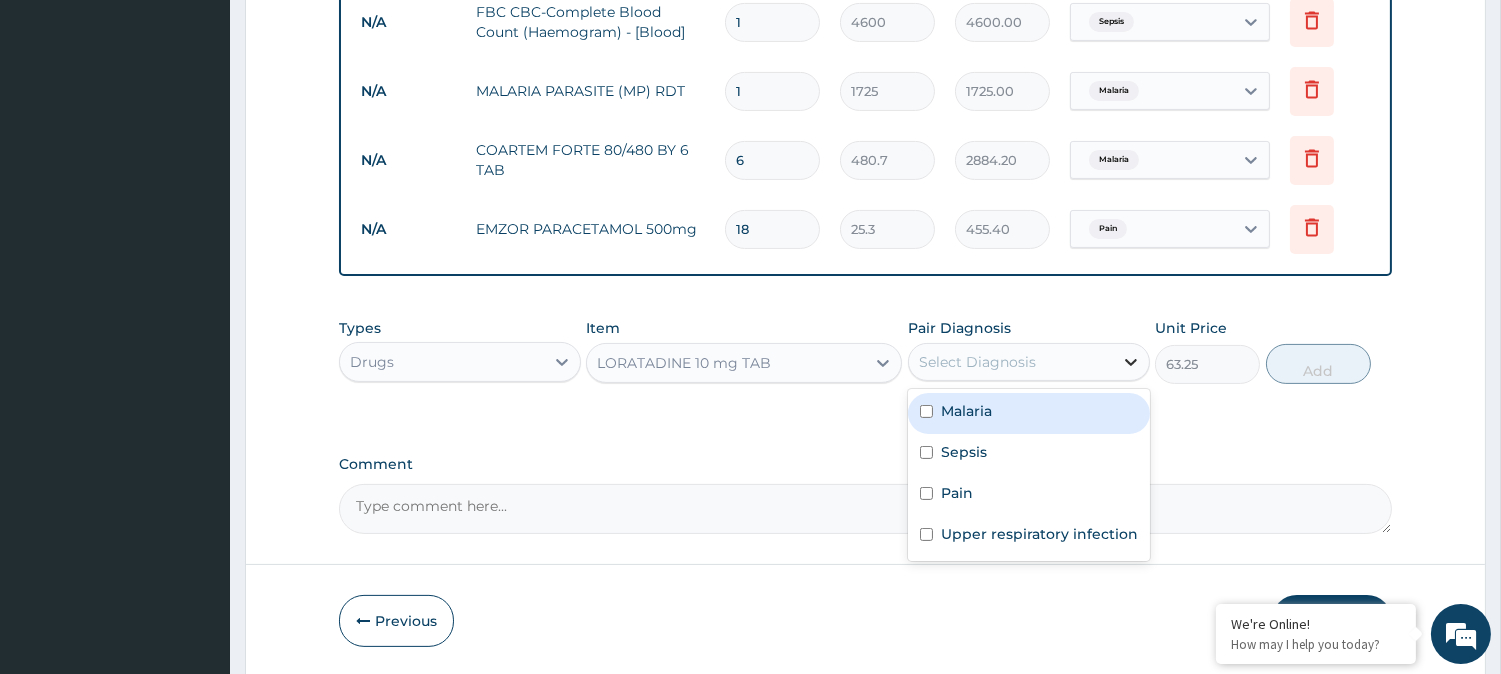 click 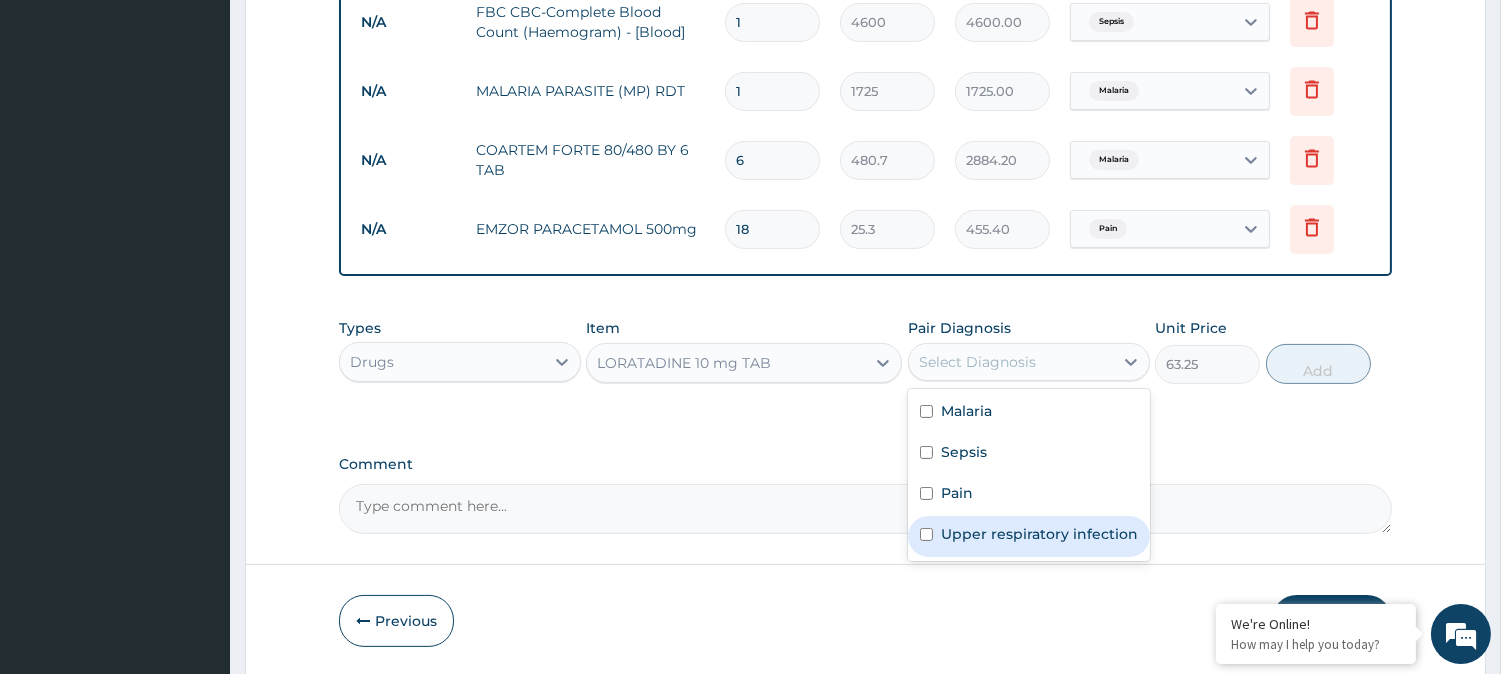 click on "Upper respiratory infection" at bounding box center [1039, 534] 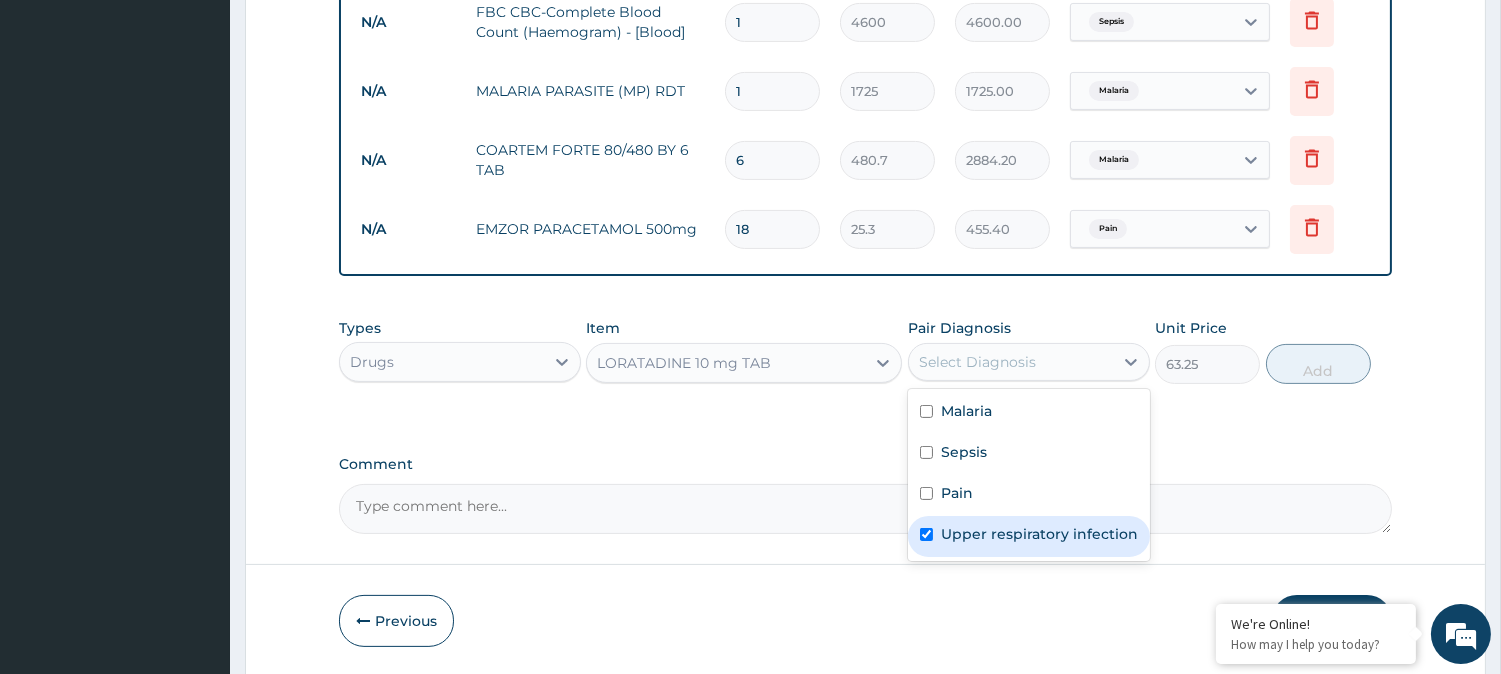checkbox on "true" 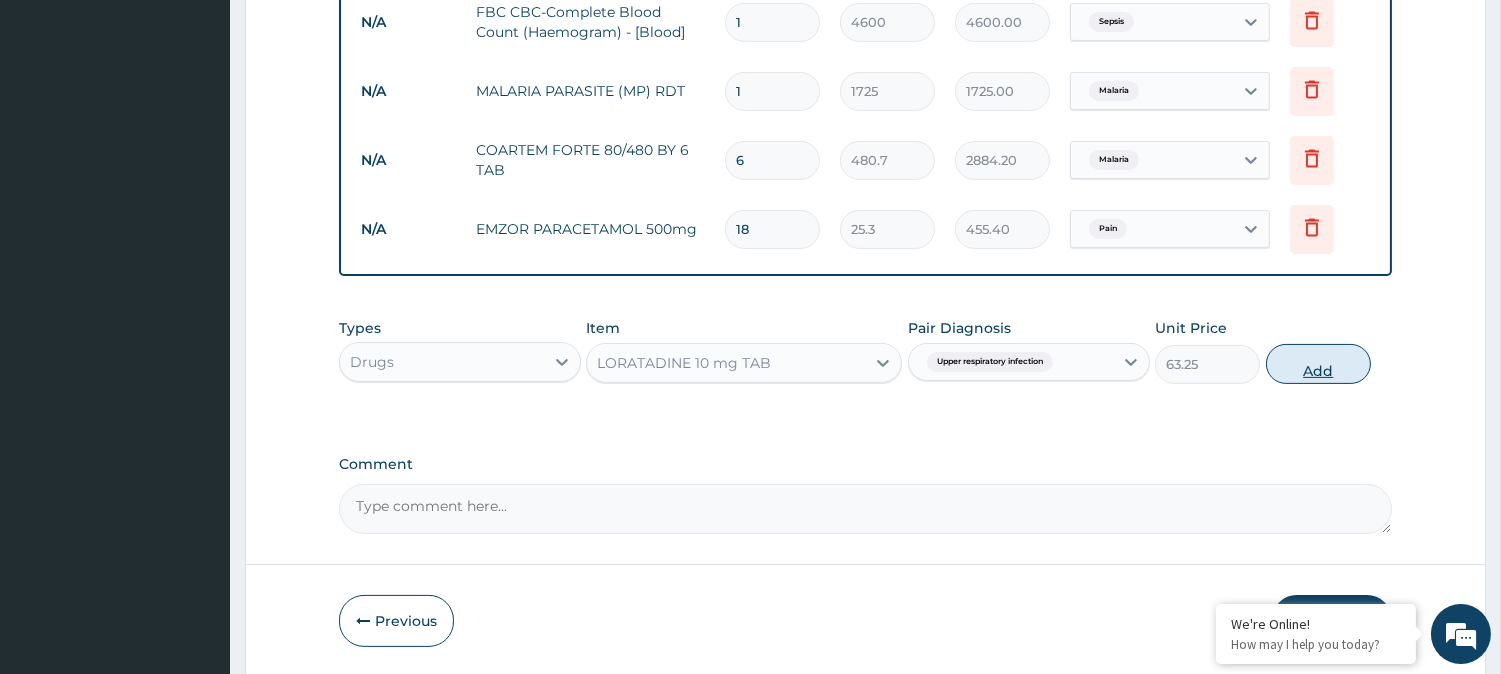 click on "Add" at bounding box center (1318, 364) 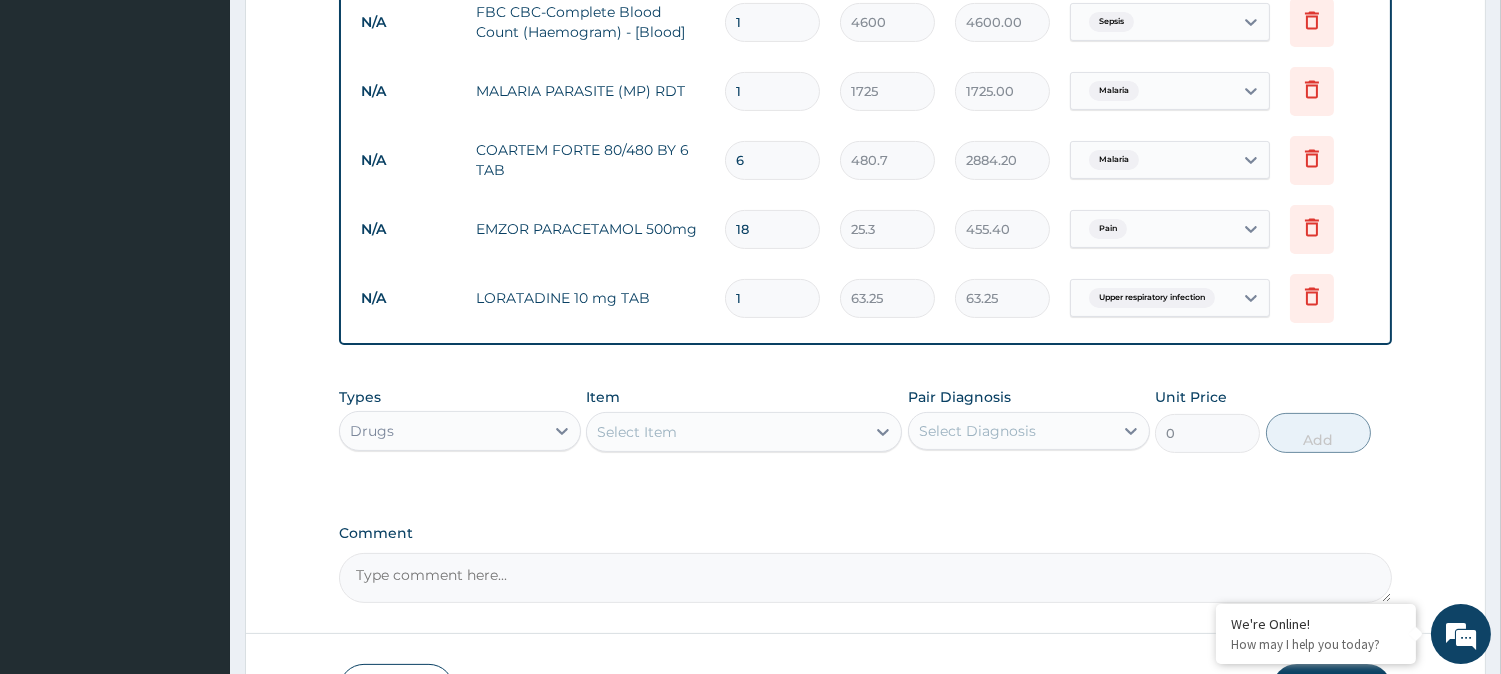 type 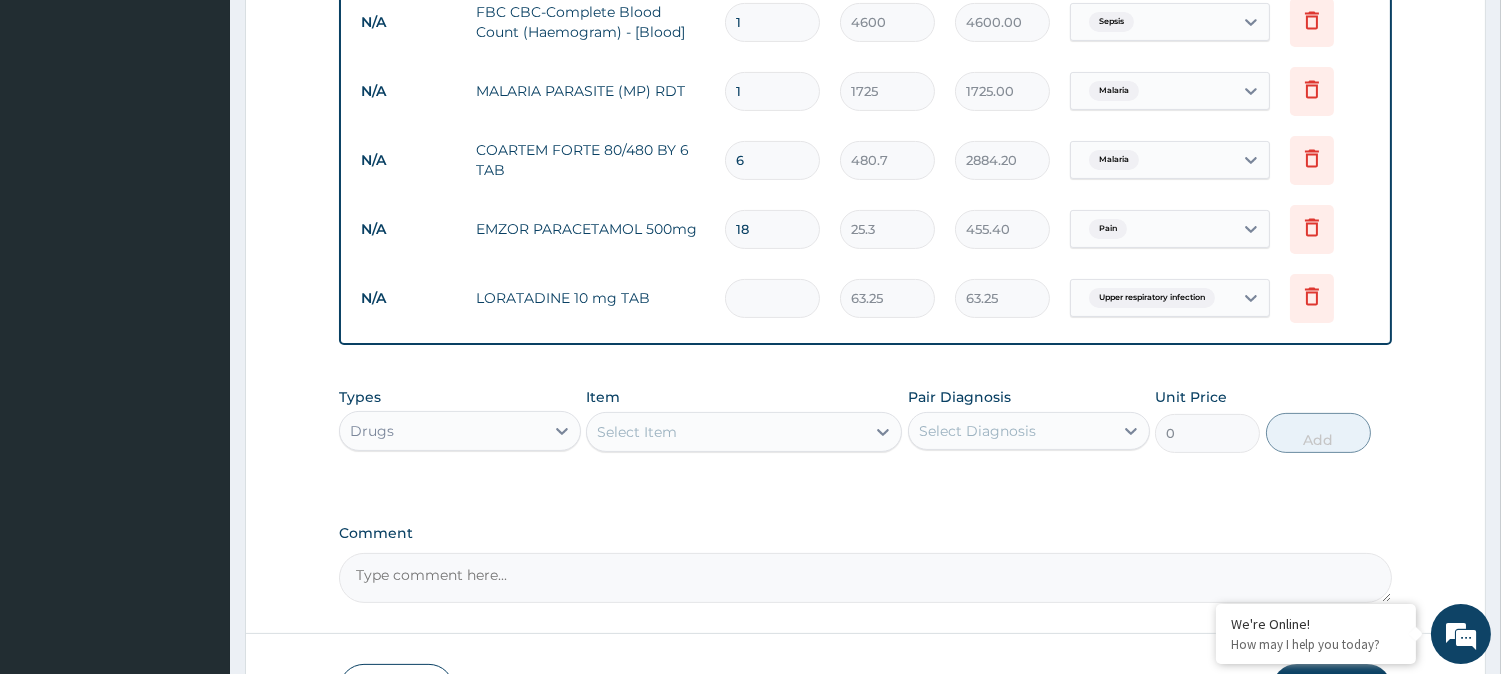 type on "0.00" 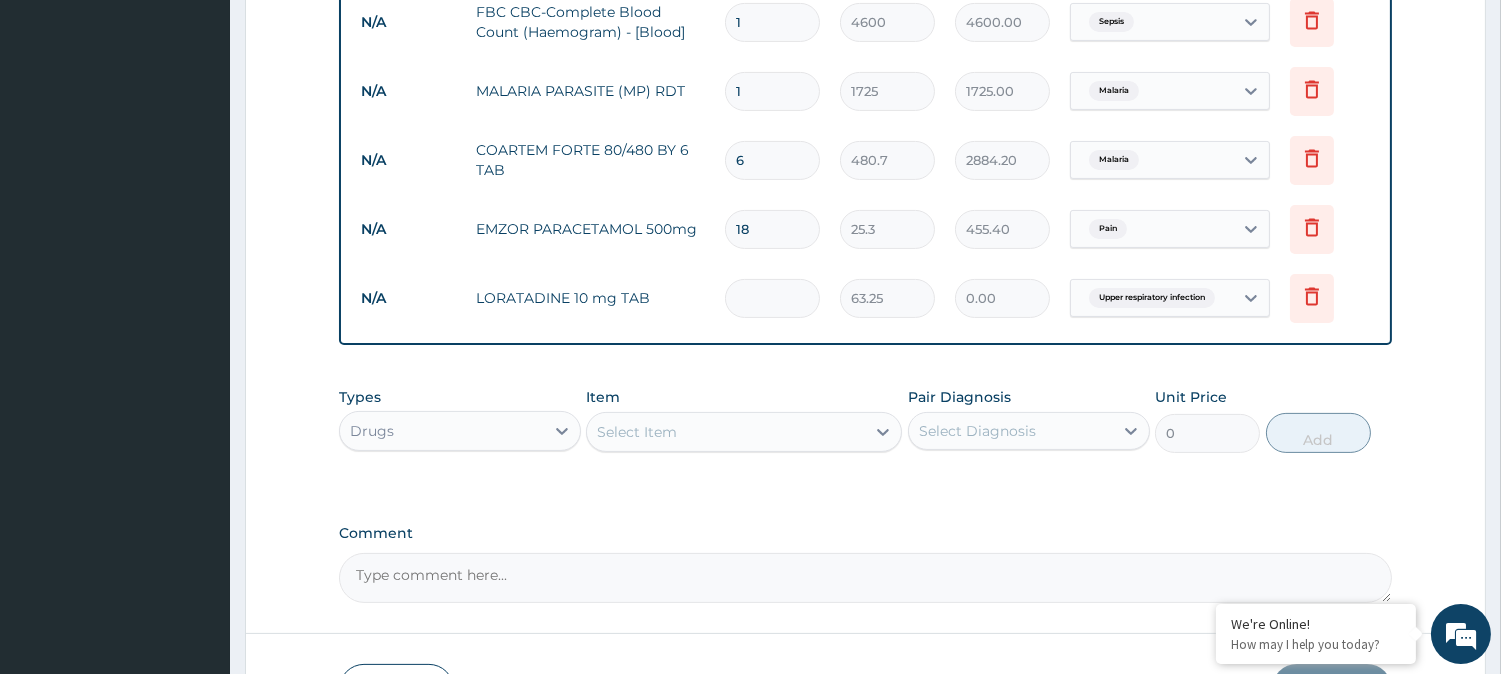 type on "5" 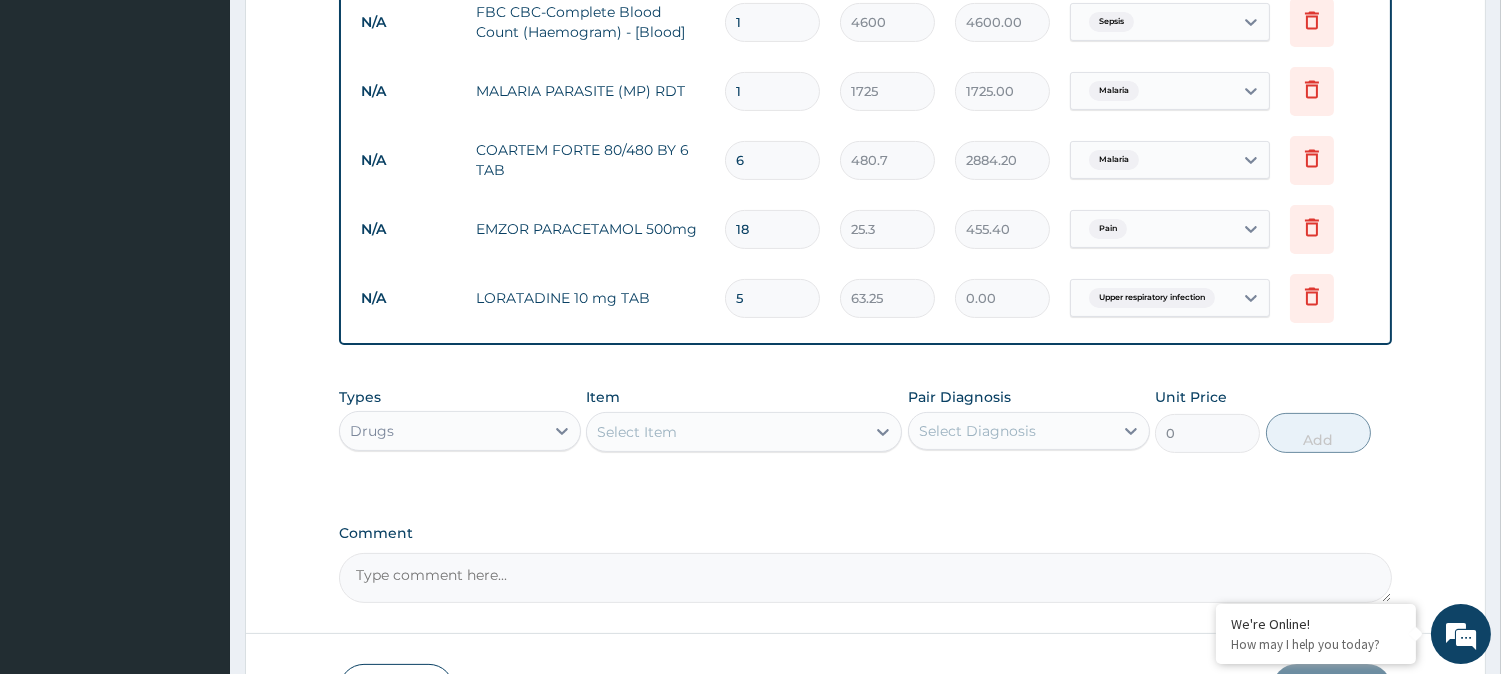 type on "316.25" 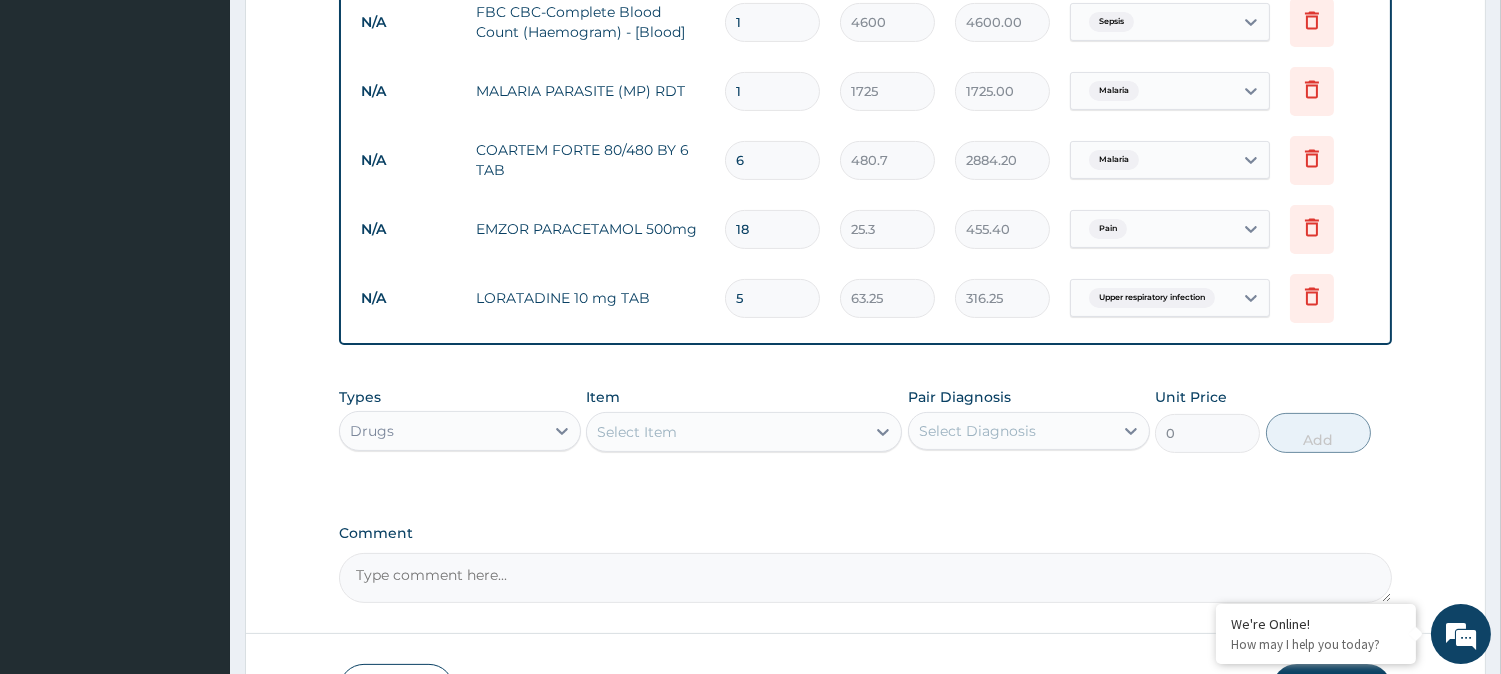 type on "5" 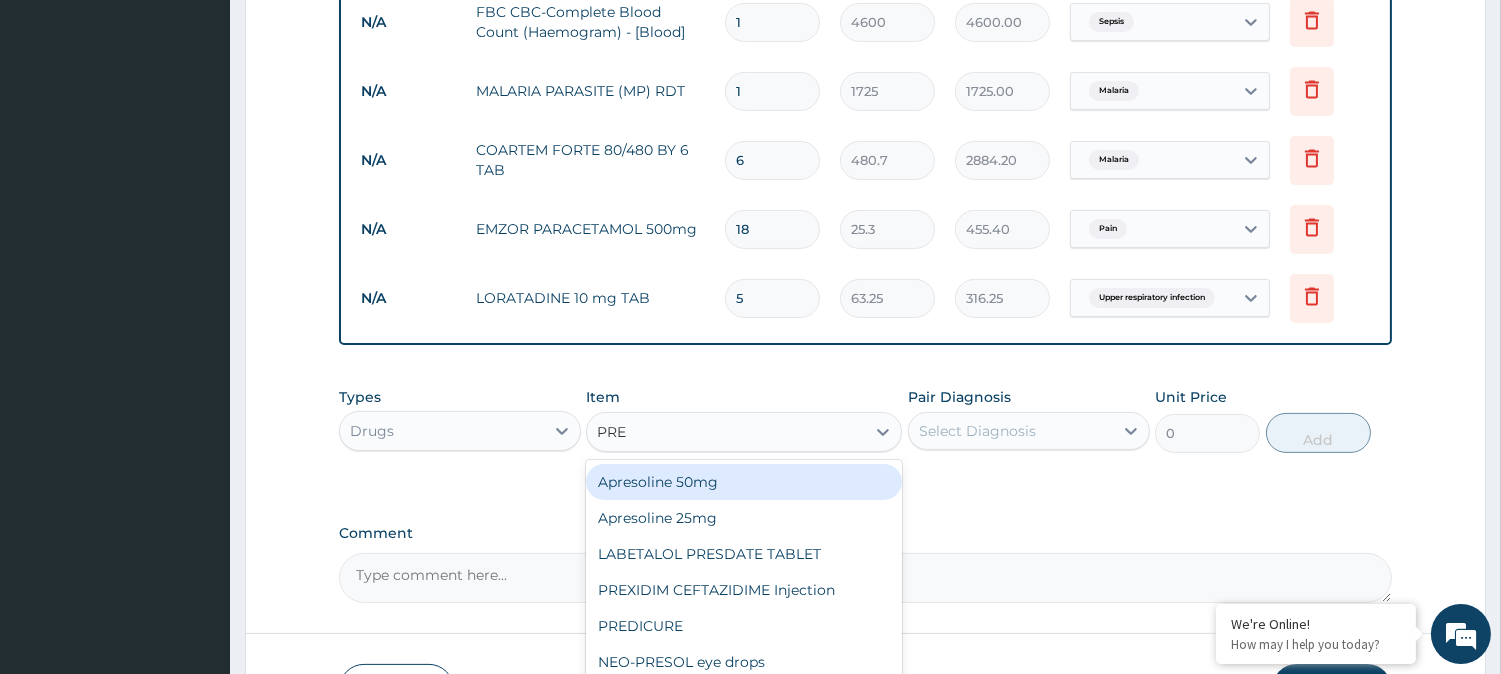 type on "PRED" 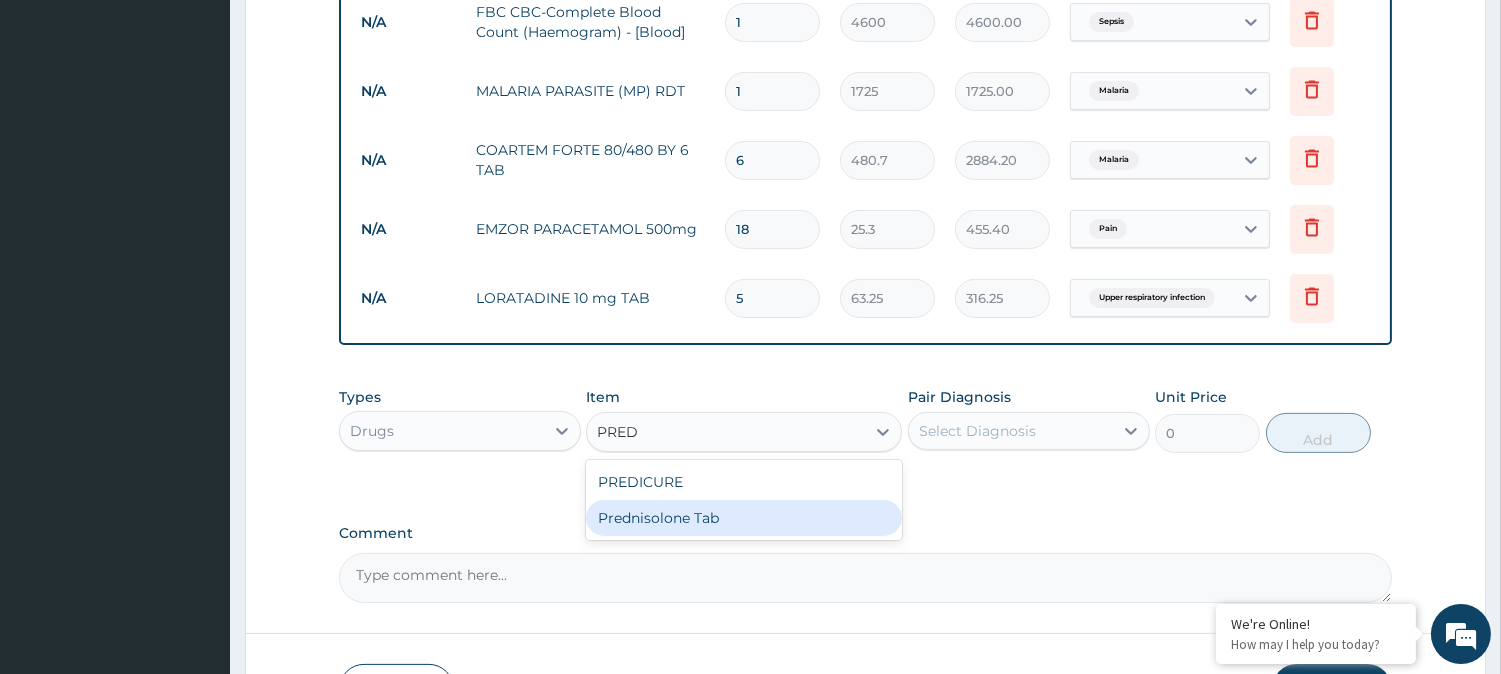 click on "Prednisolone Tab" at bounding box center (744, 518) 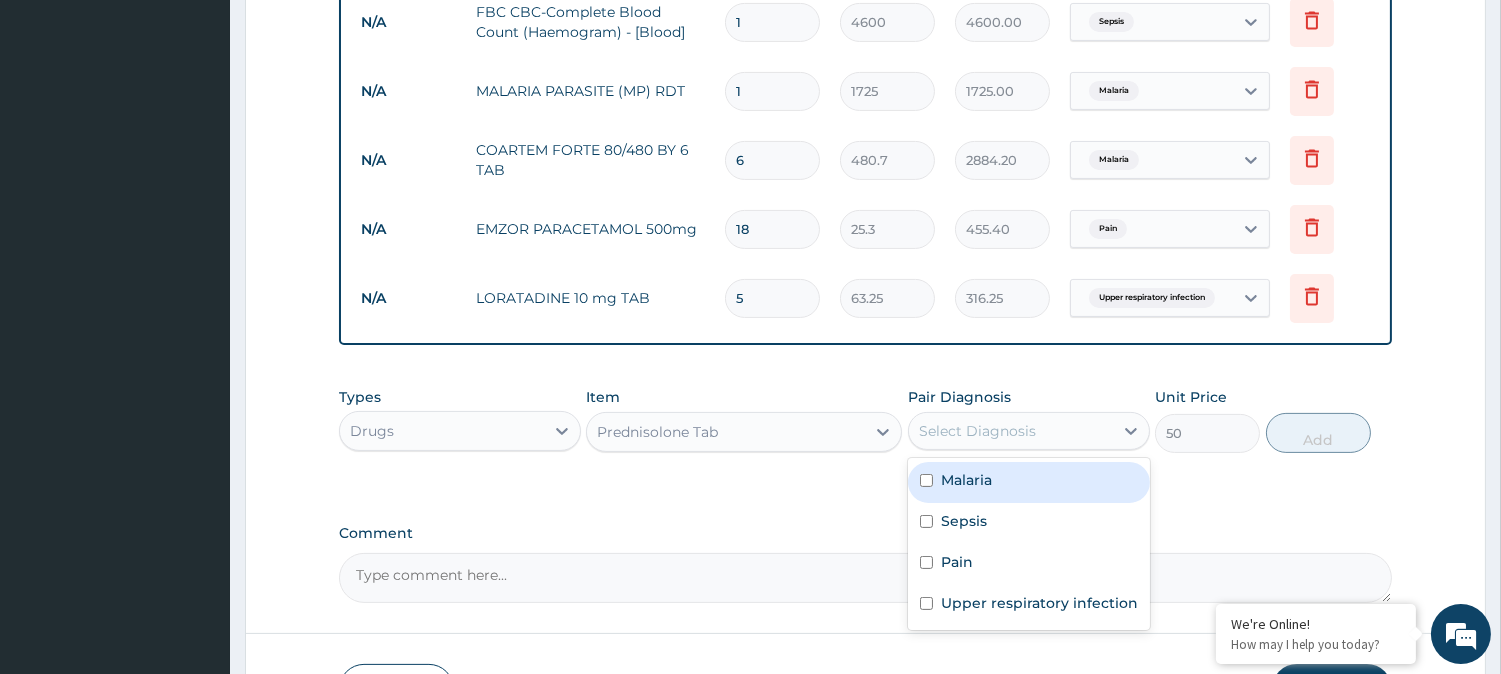 click on "Select Diagnosis" at bounding box center [1011, 431] 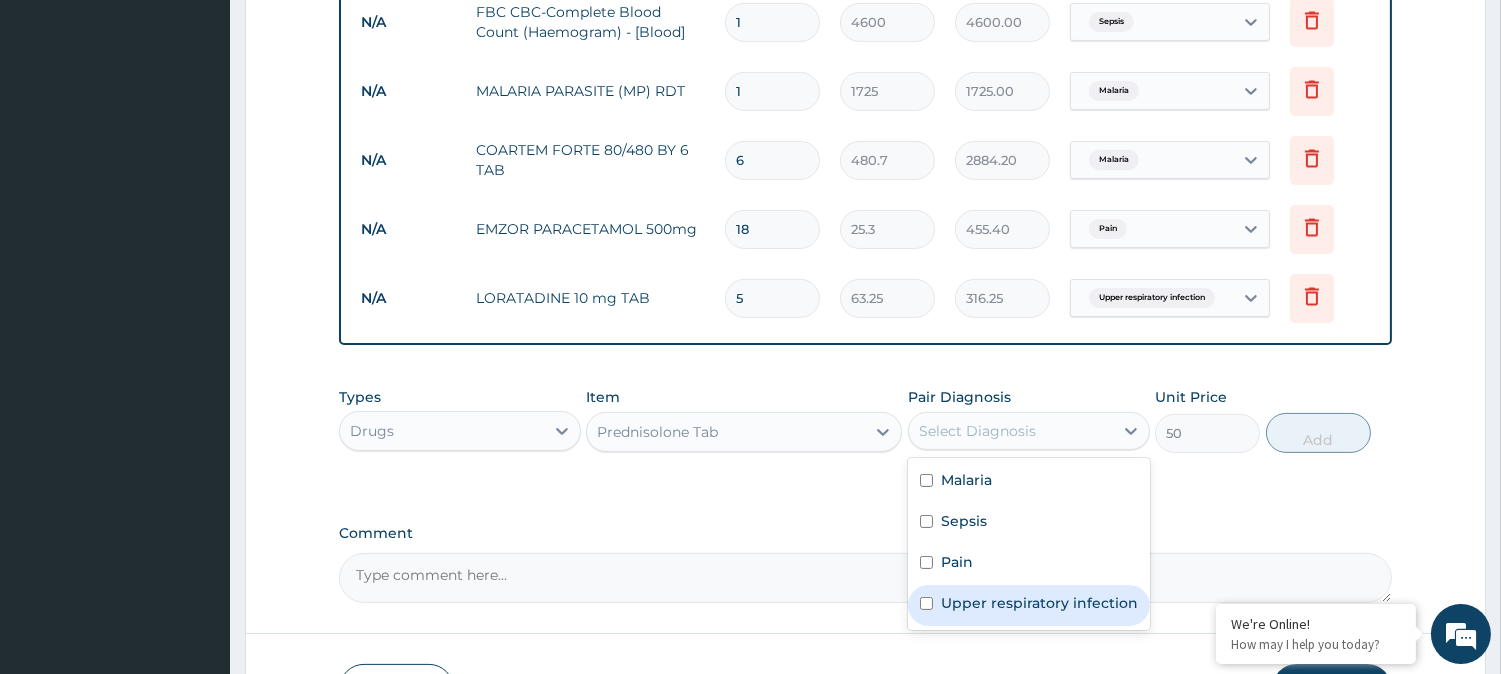 click on "Upper respiratory infection" at bounding box center (1029, 605) 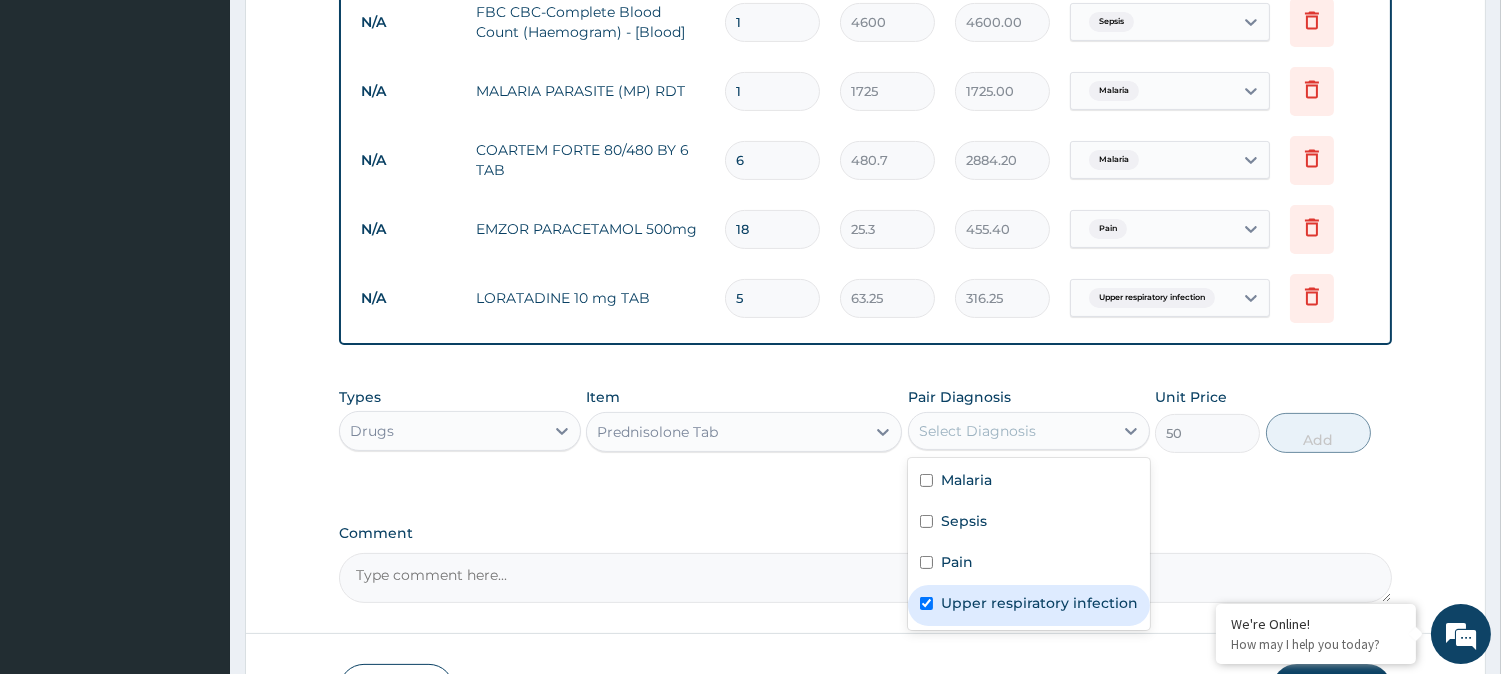 checkbox on "true" 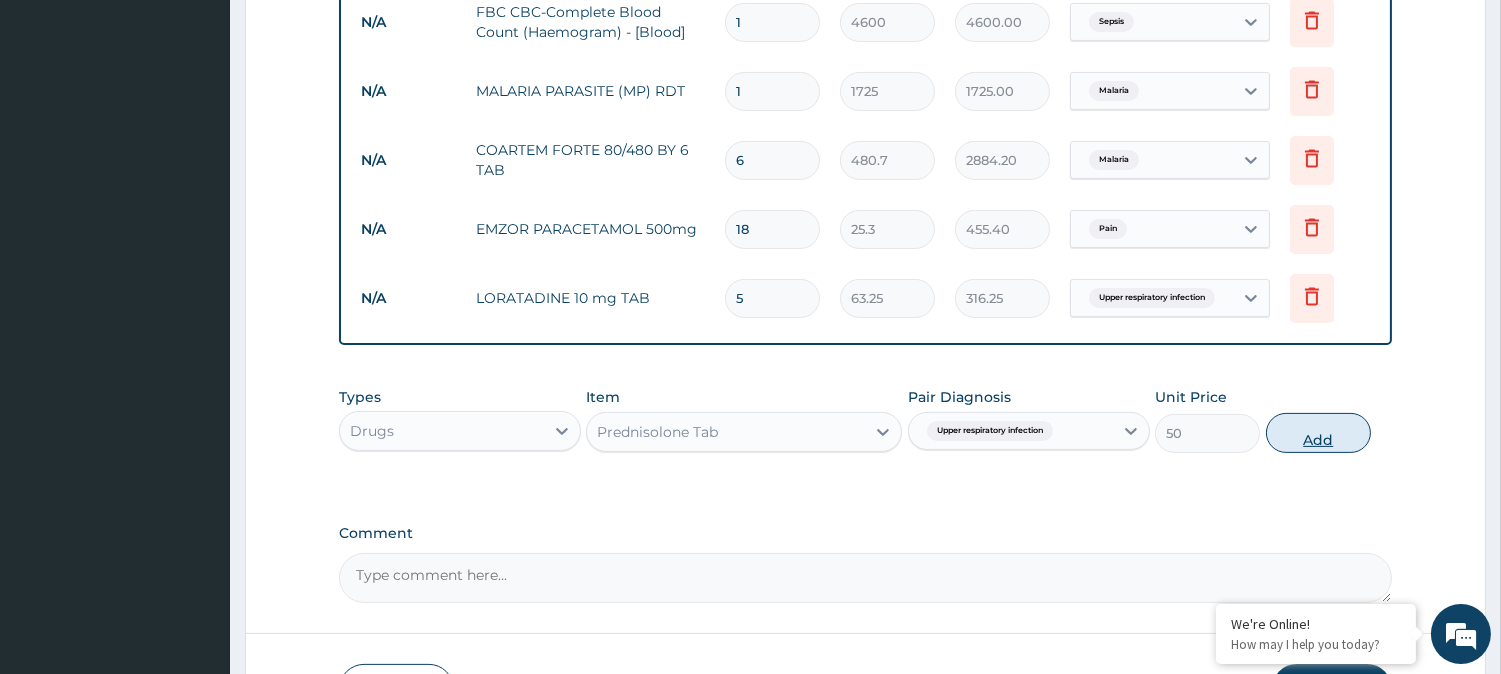 click on "Add" at bounding box center [1318, 433] 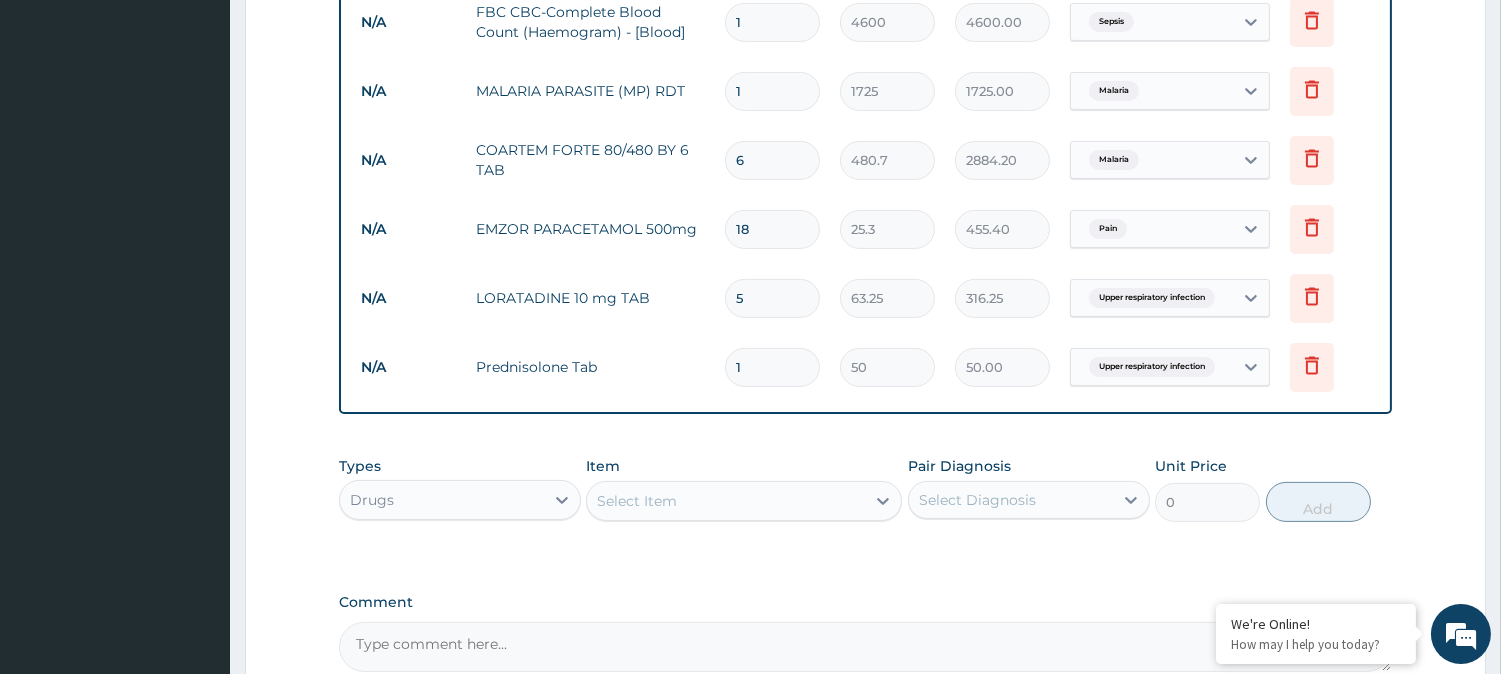 type 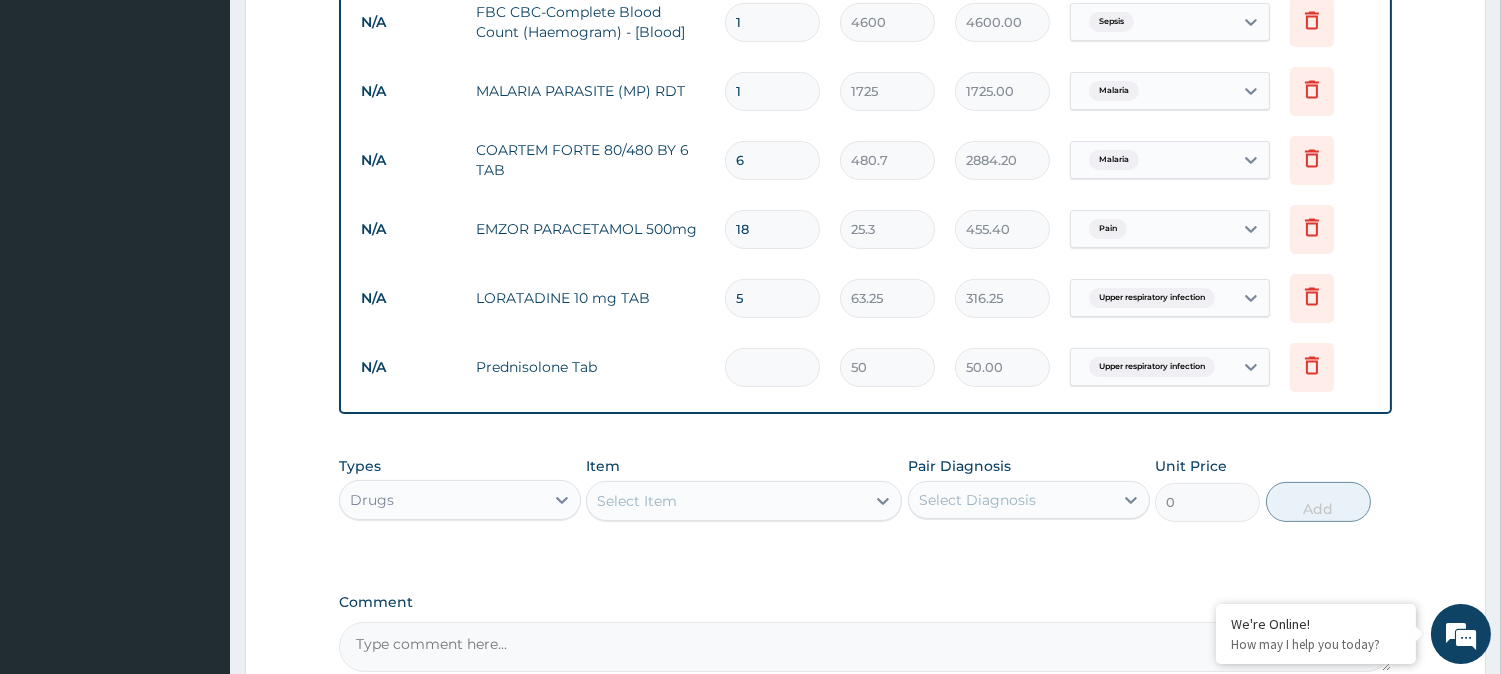 type on "0.00" 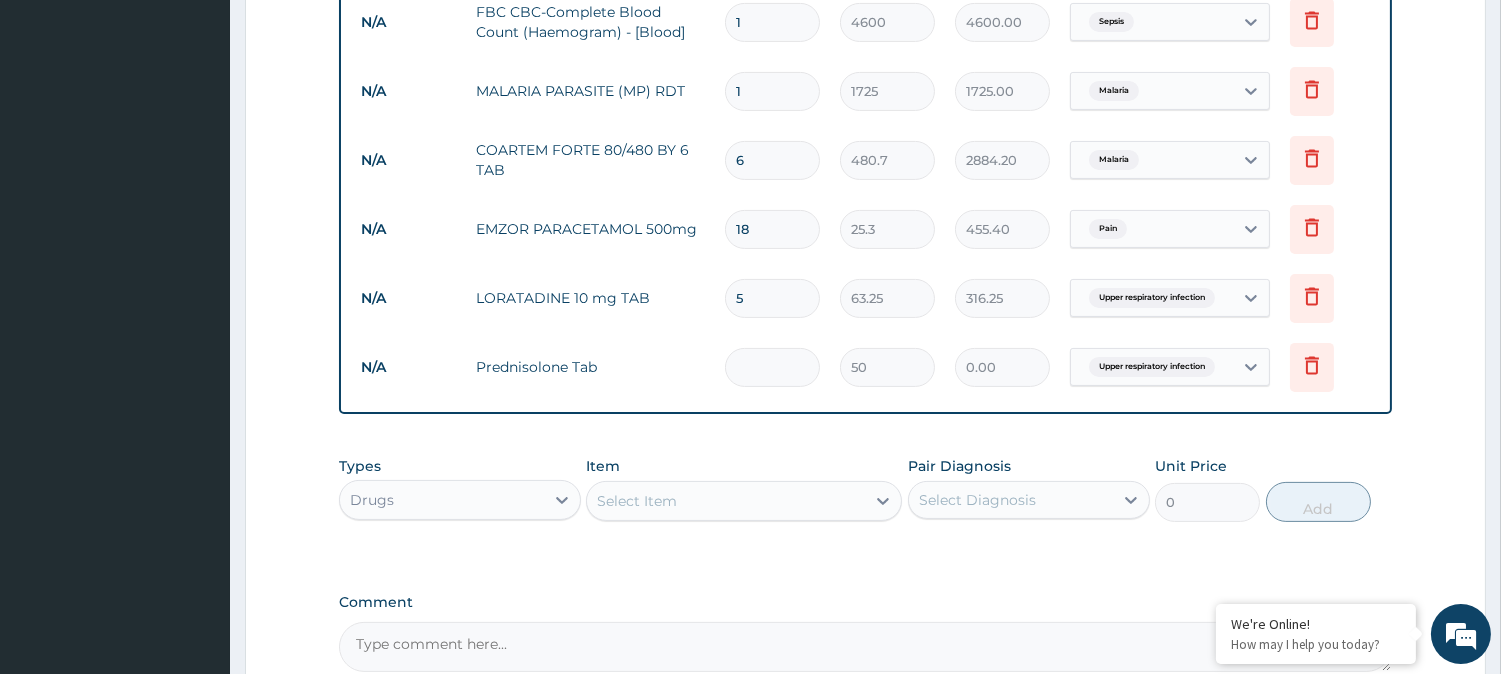 type on "6" 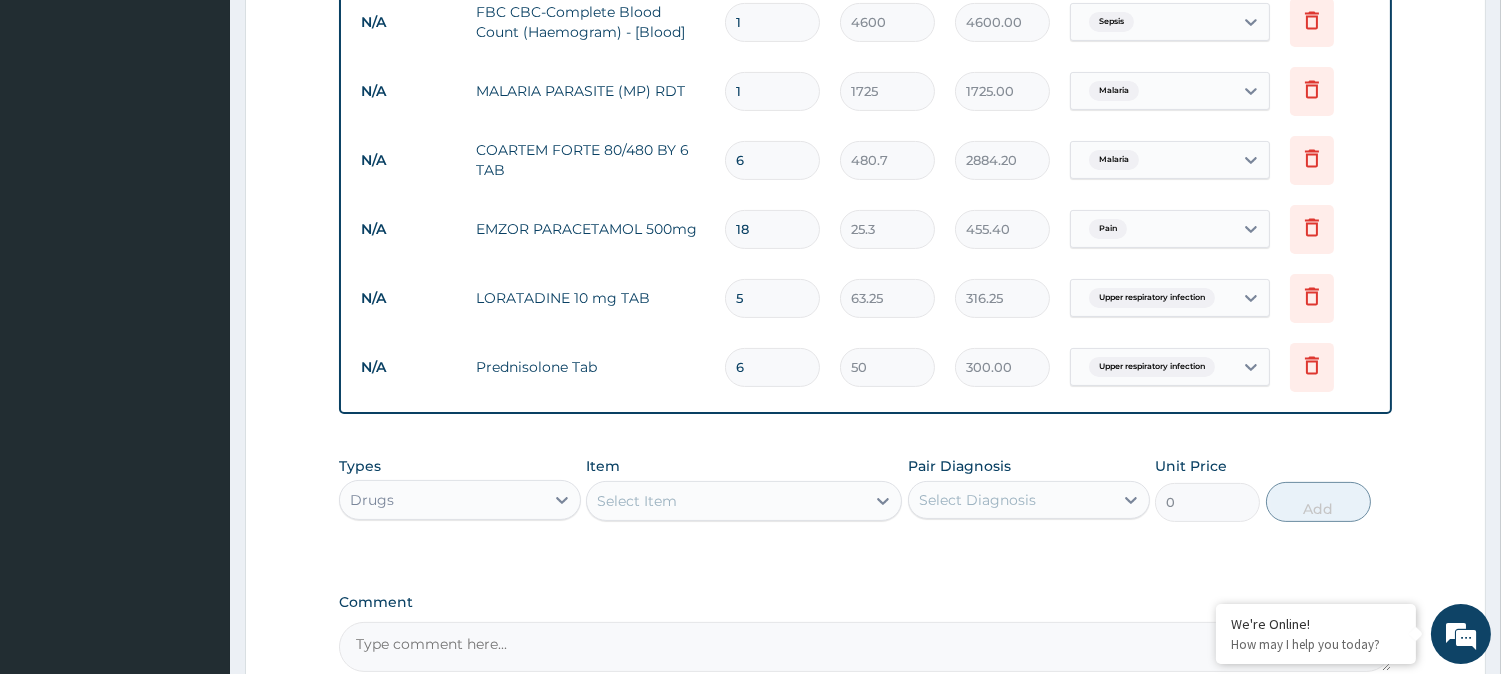 type on "6" 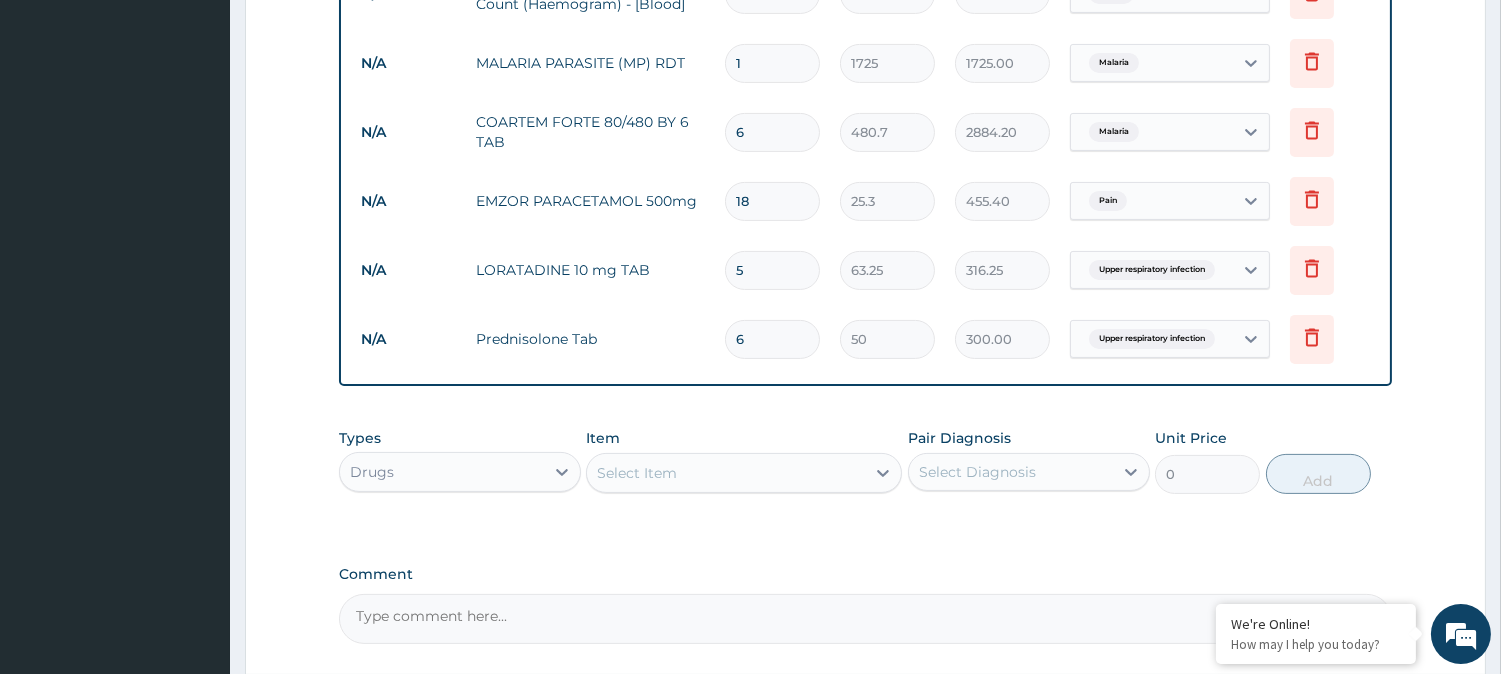 scroll, scrollTop: 1098, scrollLeft: 0, axis: vertical 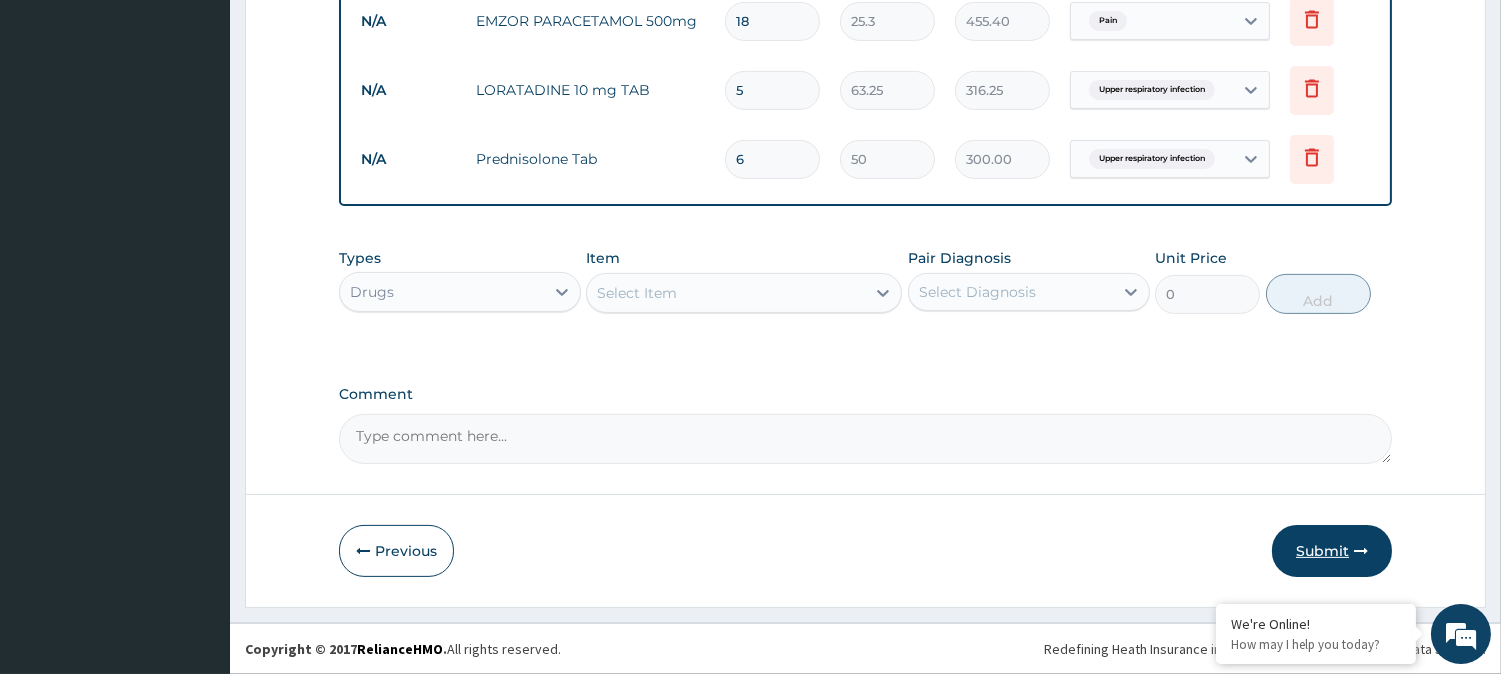 click on "Submit" at bounding box center [1332, 551] 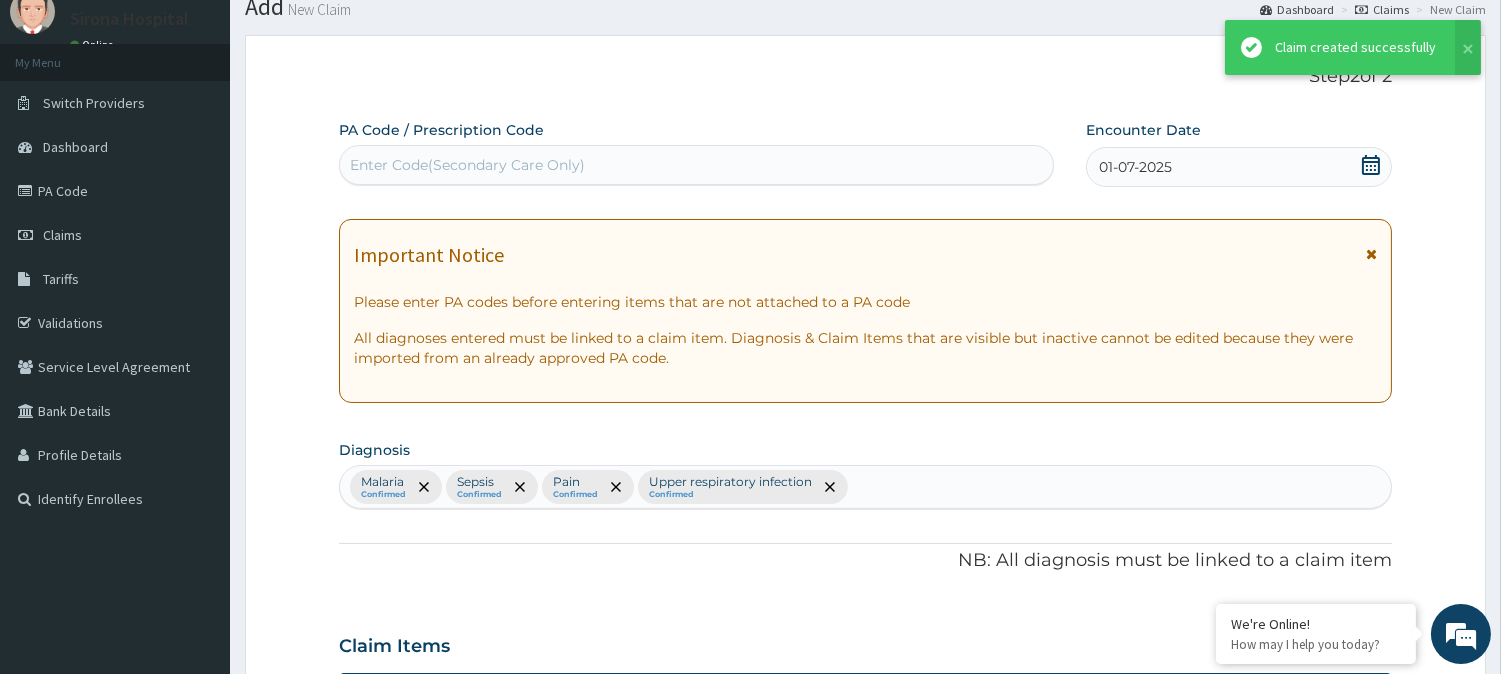 scroll, scrollTop: 1098, scrollLeft: 0, axis: vertical 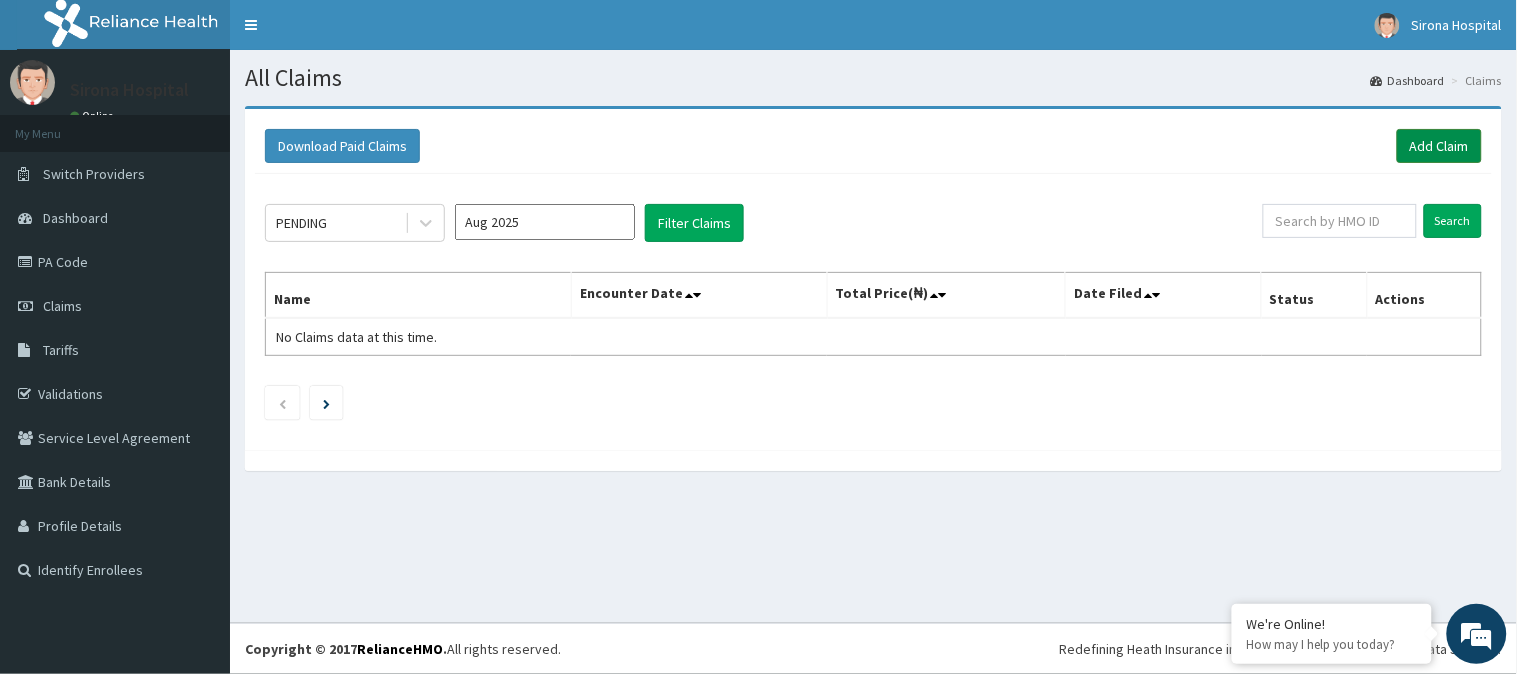 click on "Add Claim" at bounding box center (1439, 146) 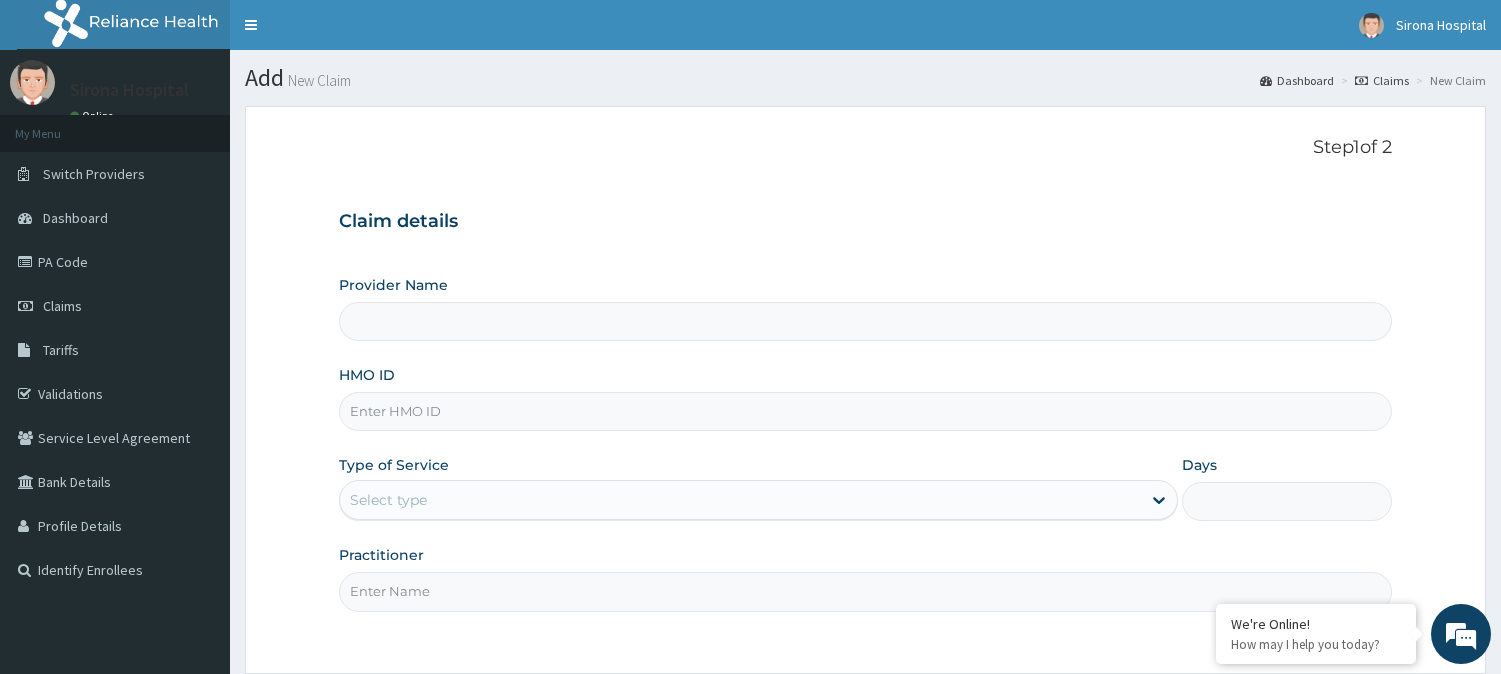 scroll, scrollTop: 0, scrollLeft: 0, axis: both 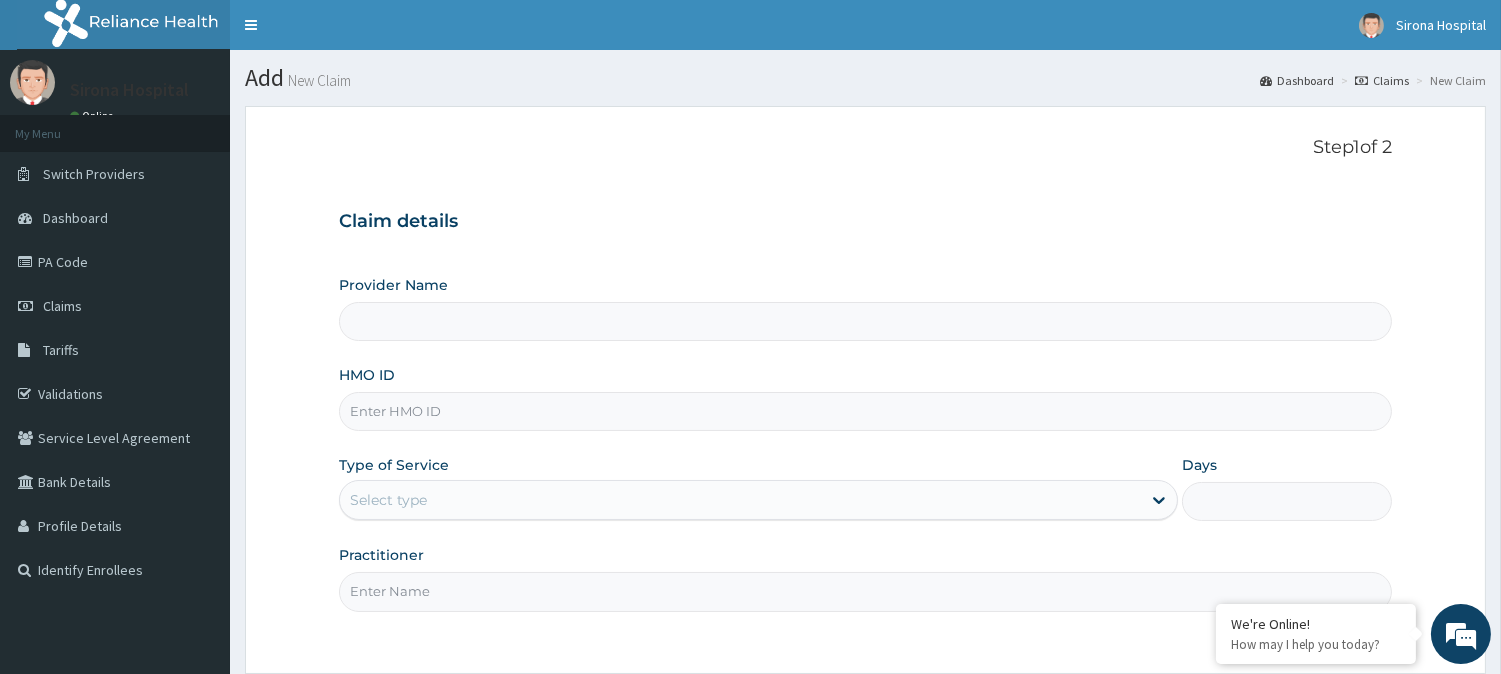 click on "Provider Name" at bounding box center (865, 321) 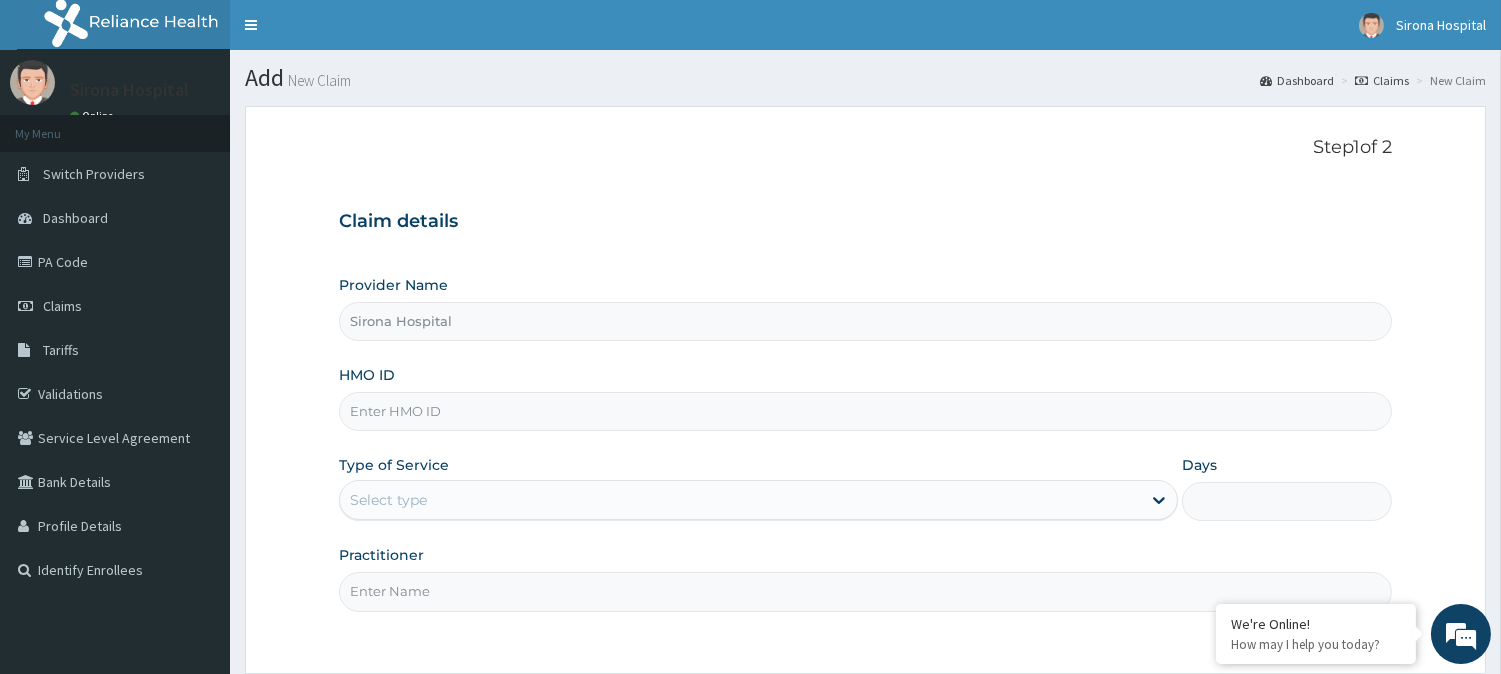click on "HMO ID" at bounding box center (865, 411) 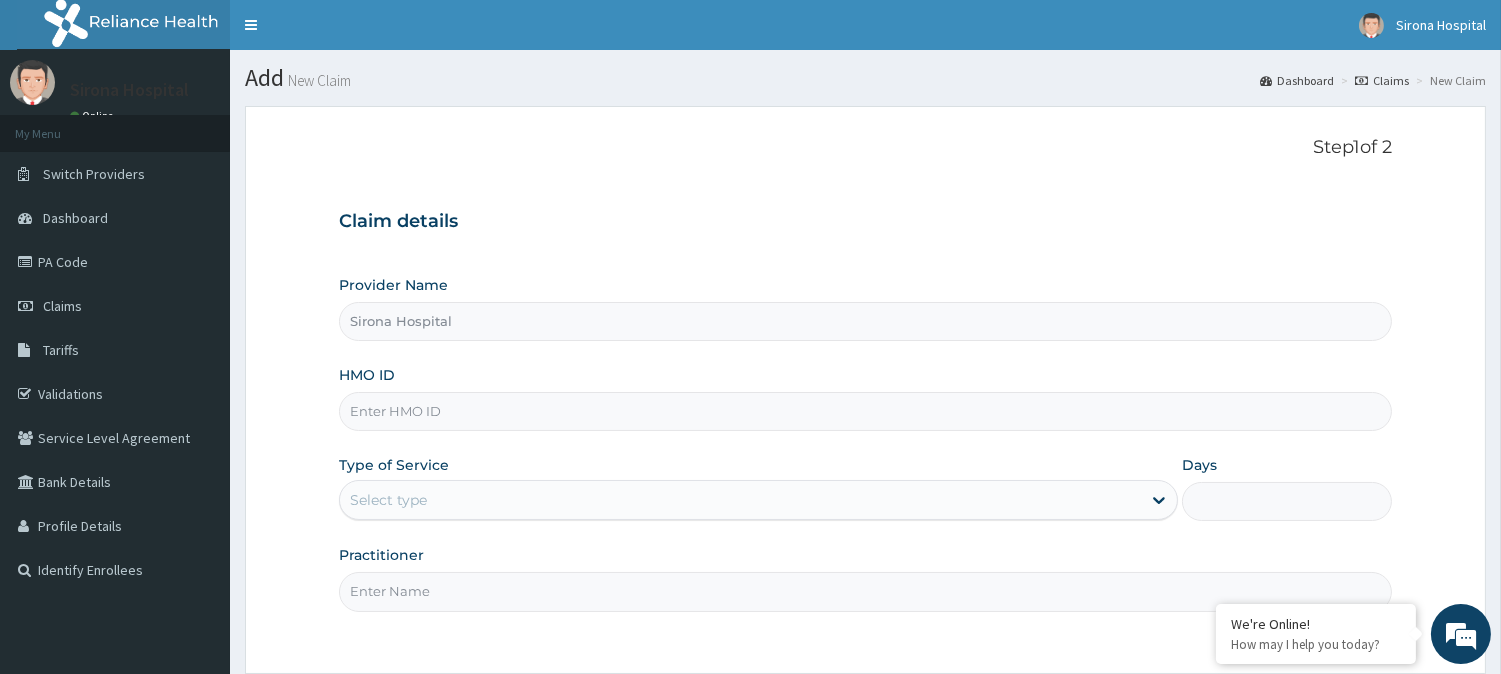 scroll, scrollTop: 0, scrollLeft: 0, axis: both 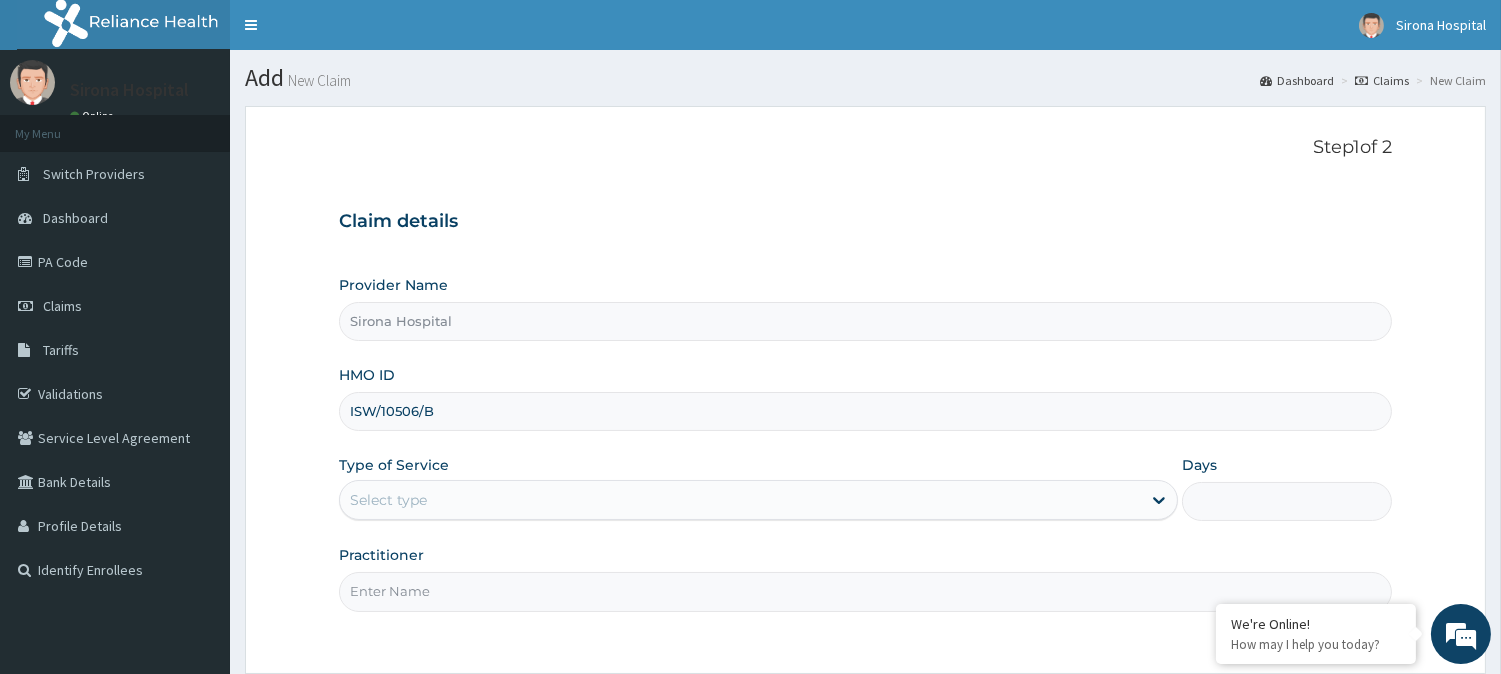 type on "ISW/10506/B" 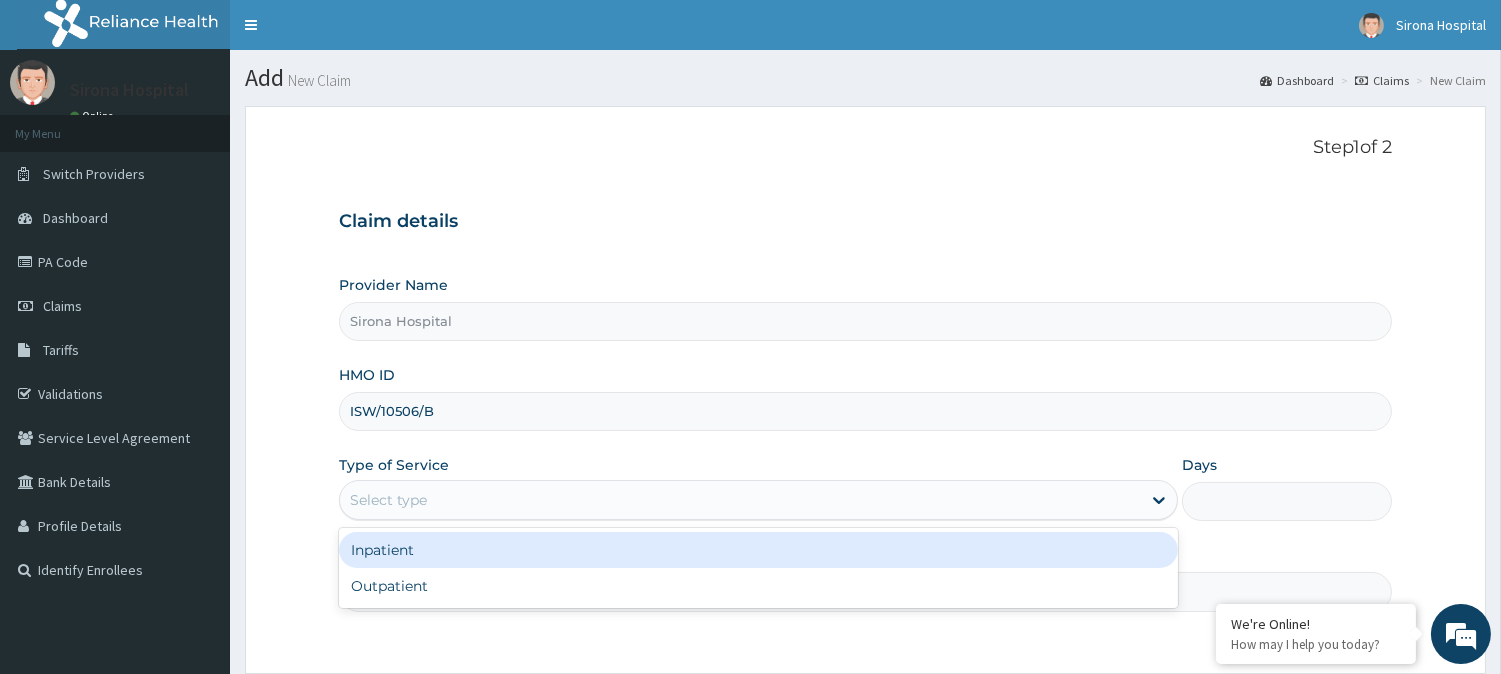 click on "Select type" at bounding box center [740, 500] 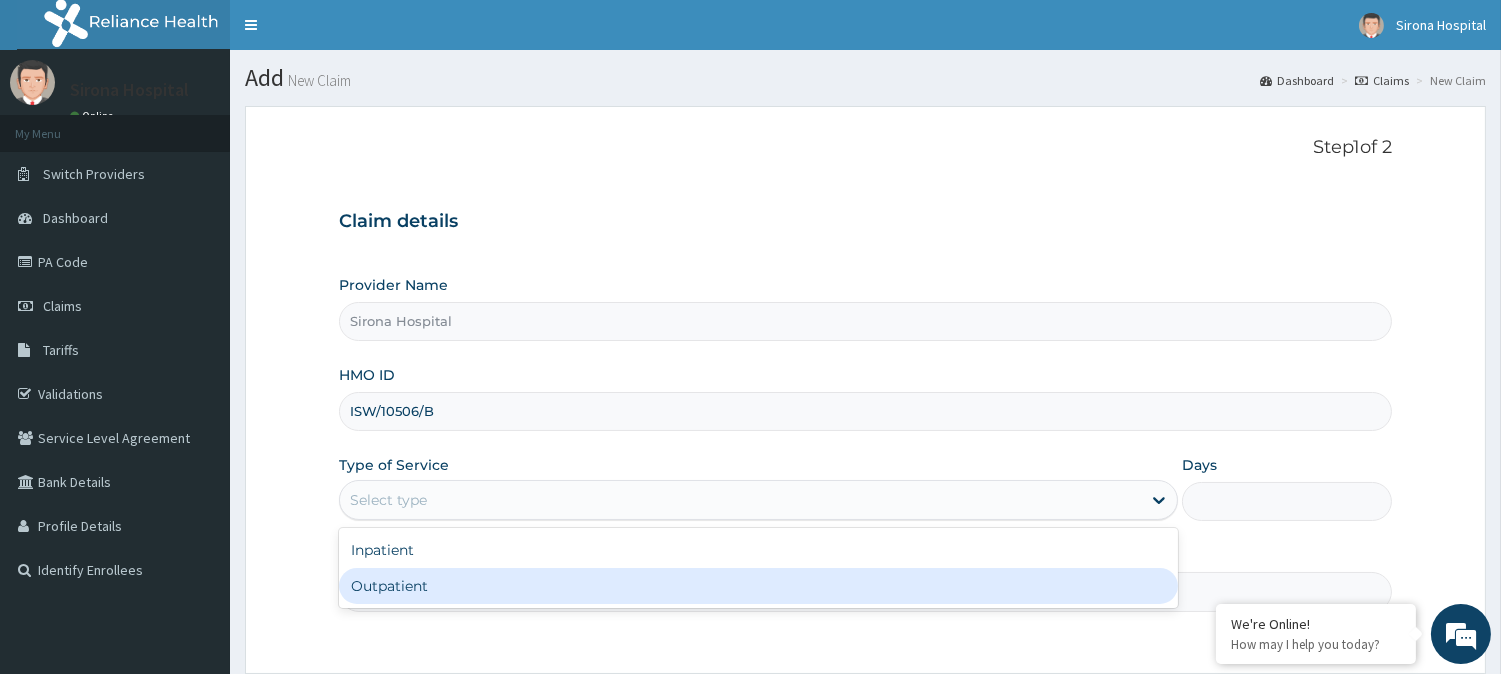 click on "Outpatient" at bounding box center [758, 586] 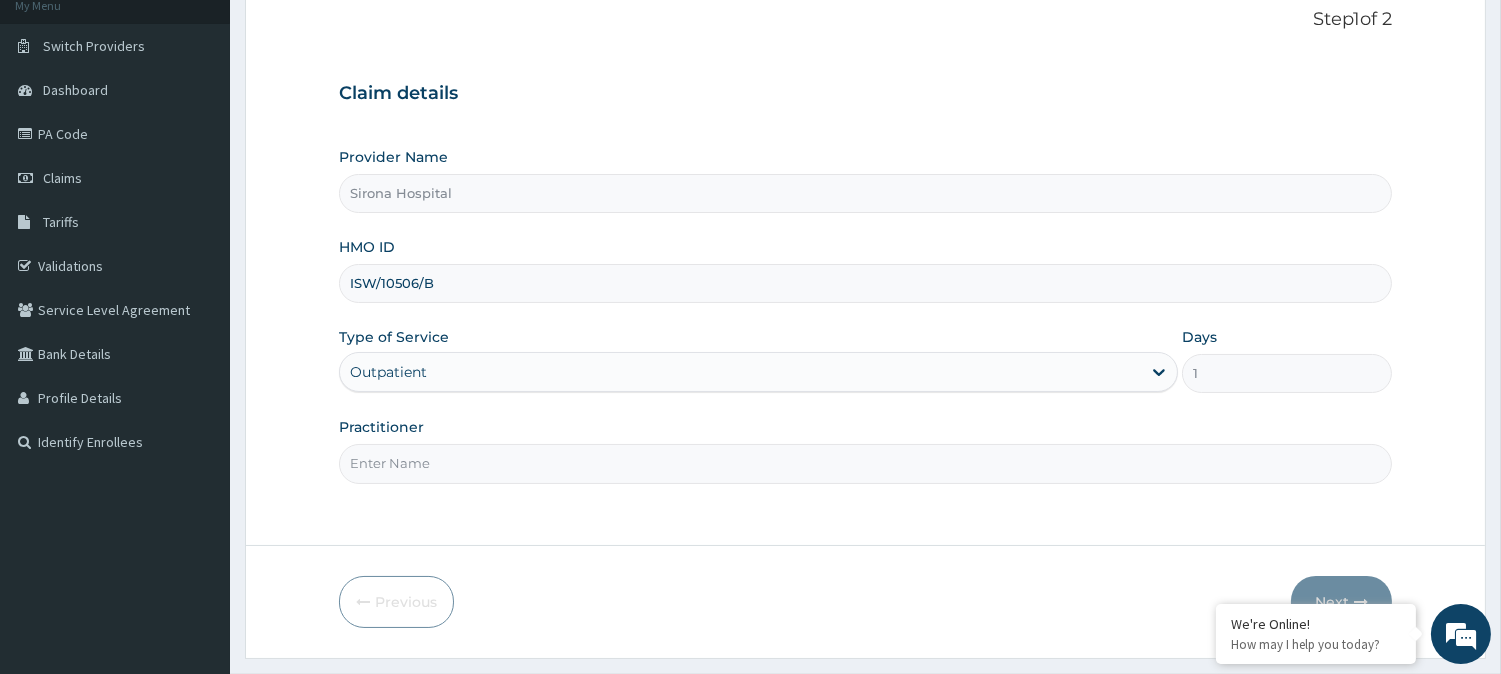 scroll, scrollTop: 140, scrollLeft: 0, axis: vertical 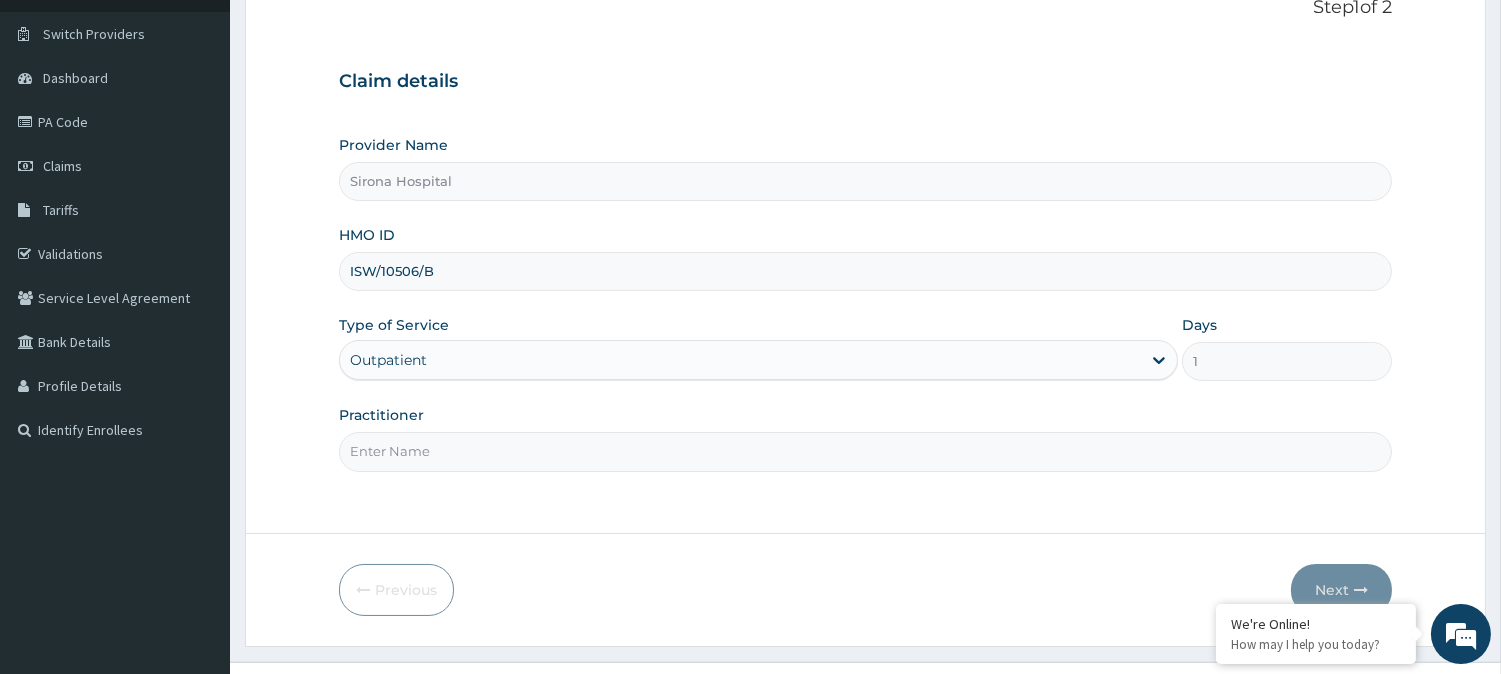 click on "Practitioner" at bounding box center [865, 451] 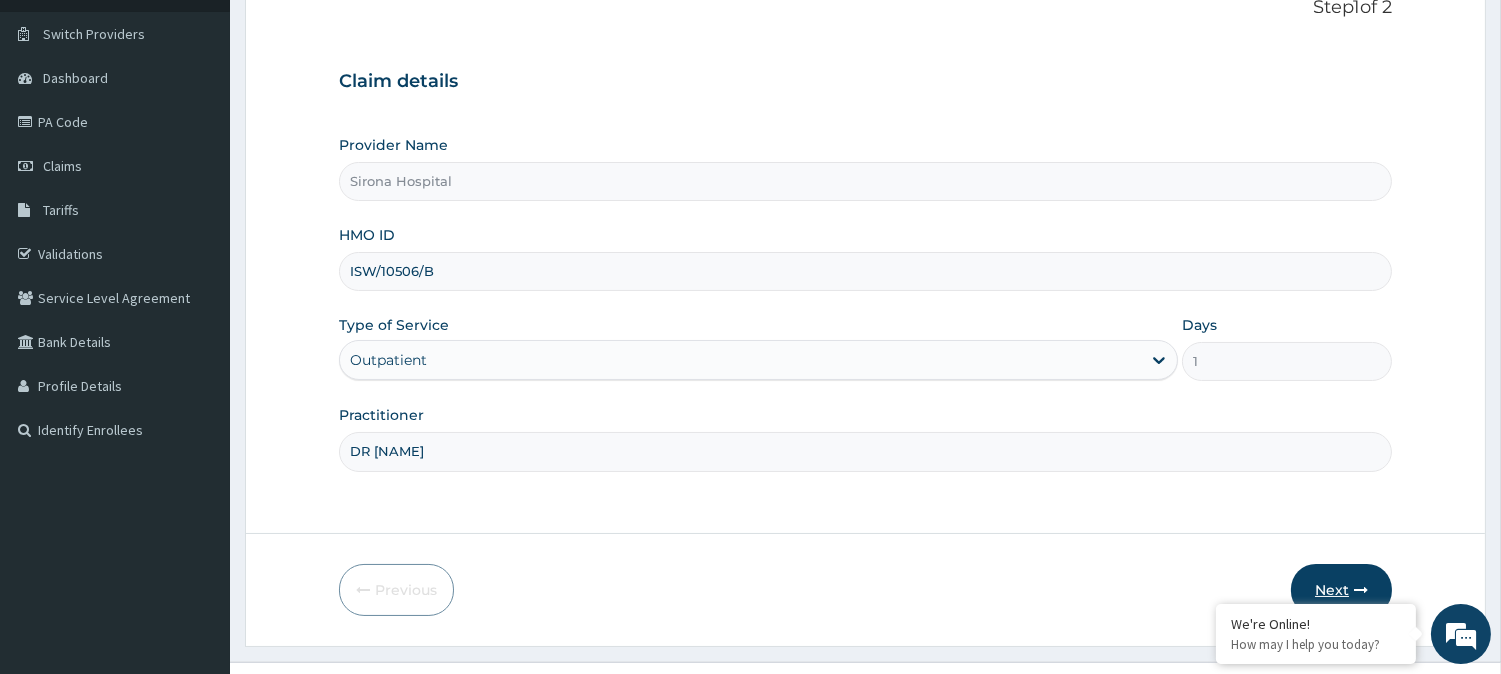 type on "DR ALLEN" 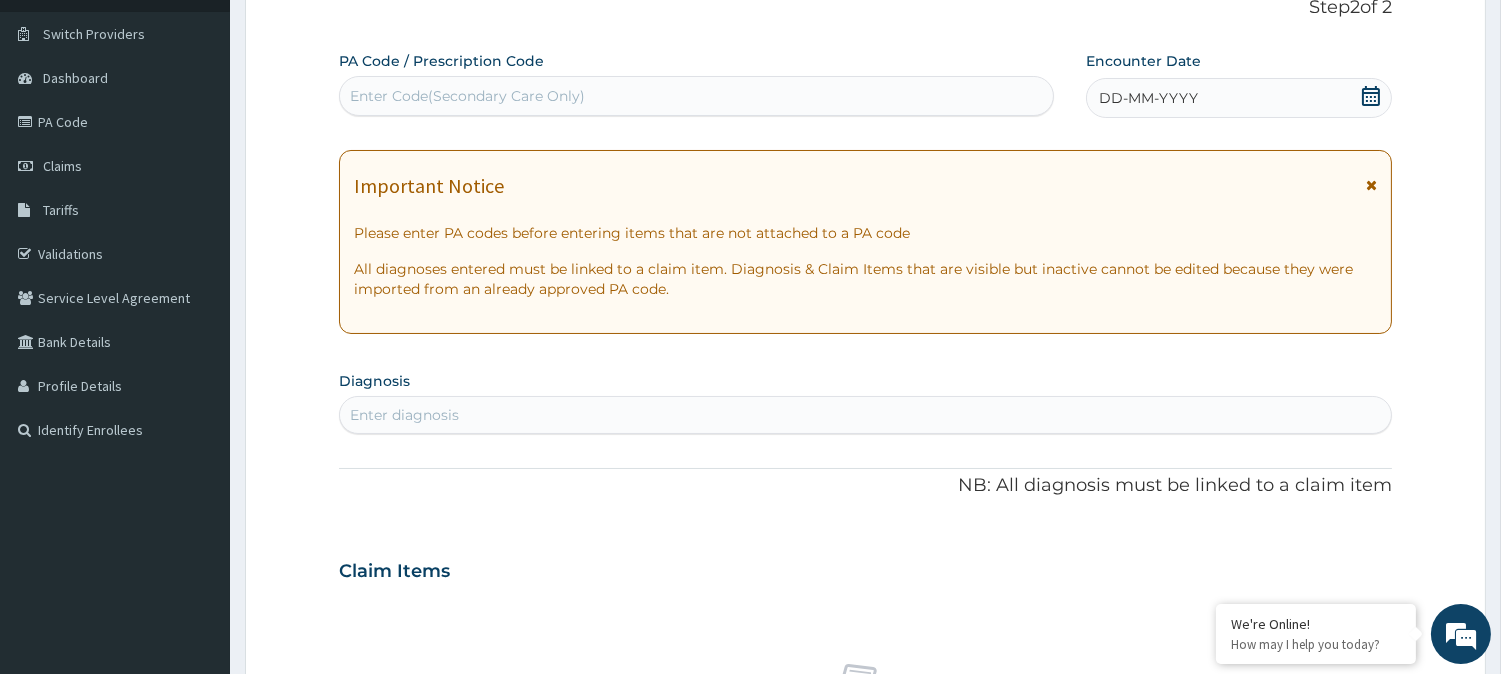 click on "DD-MM-YYYY" at bounding box center (1239, 98) 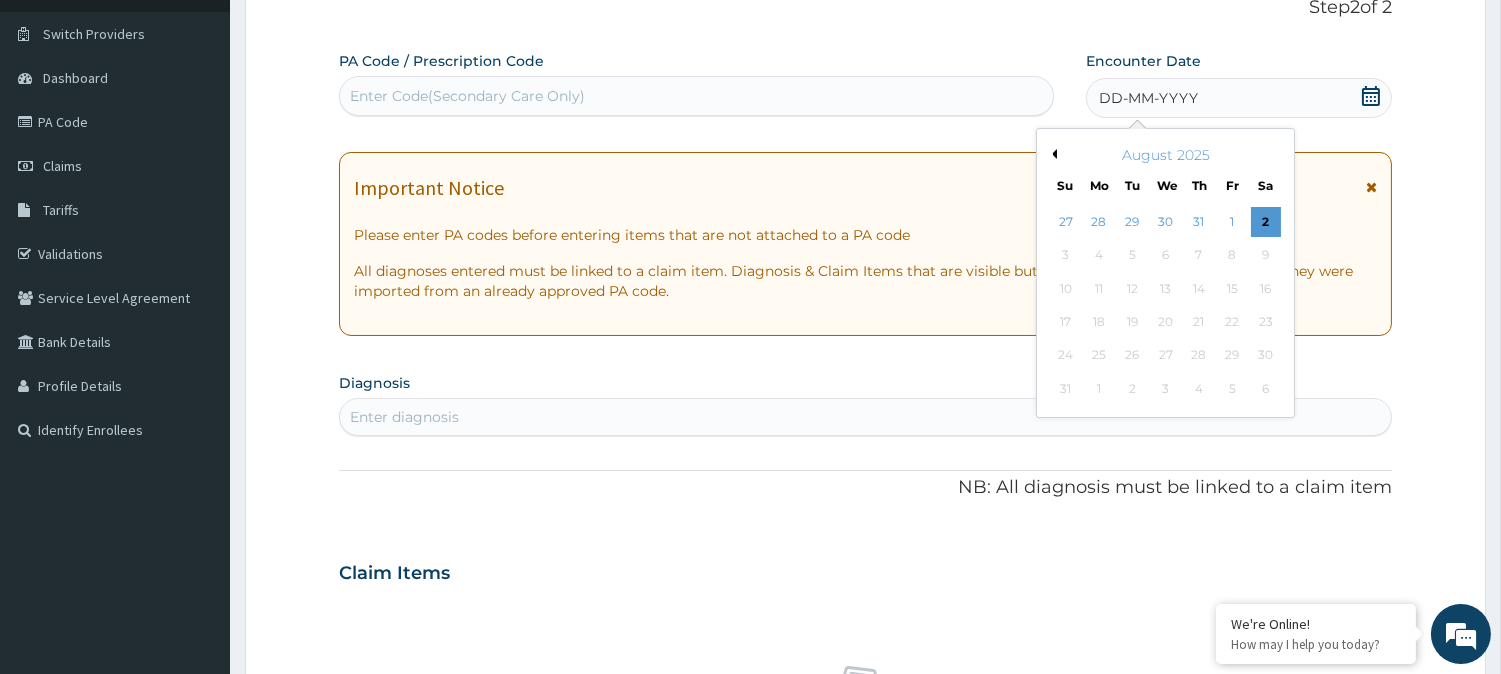 click on "August 2025" at bounding box center [1165, 155] 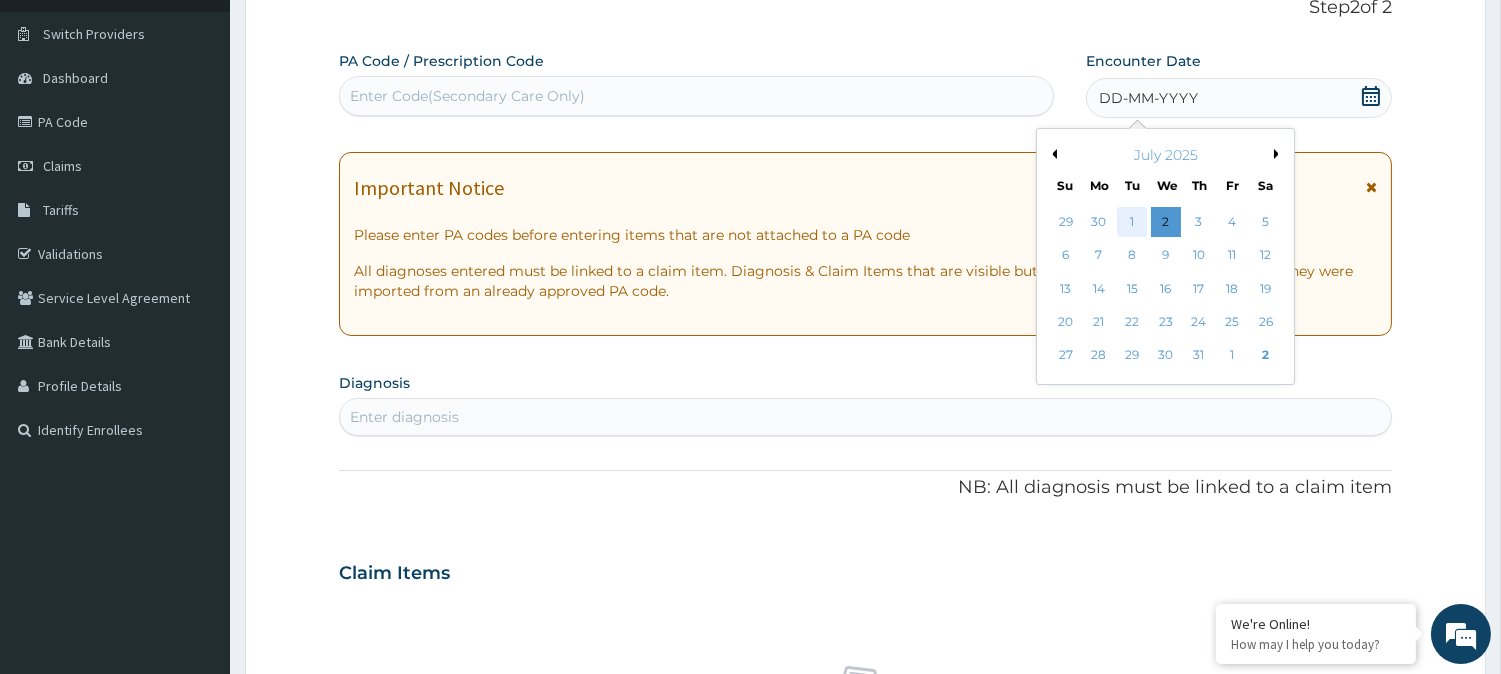click on "1" at bounding box center (1132, 222) 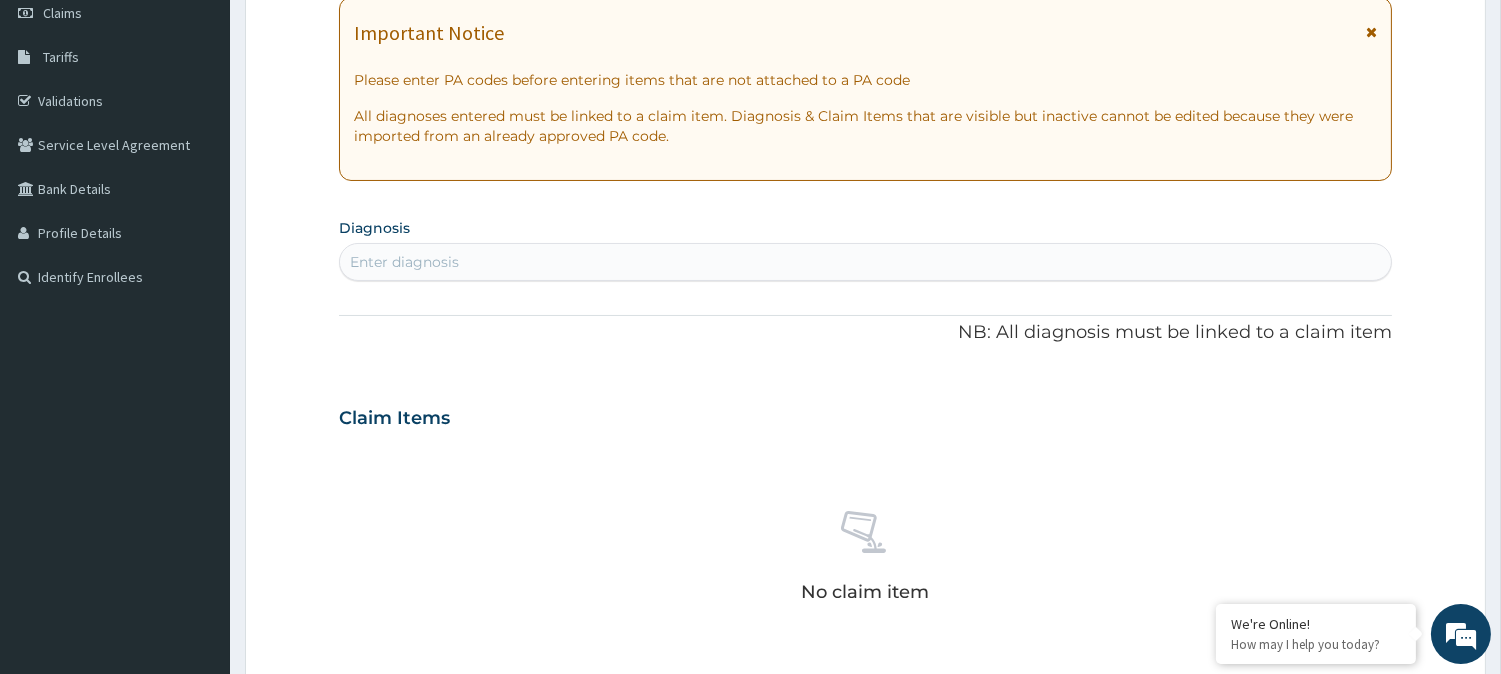 scroll, scrollTop: 294, scrollLeft: 0, axis: vertical 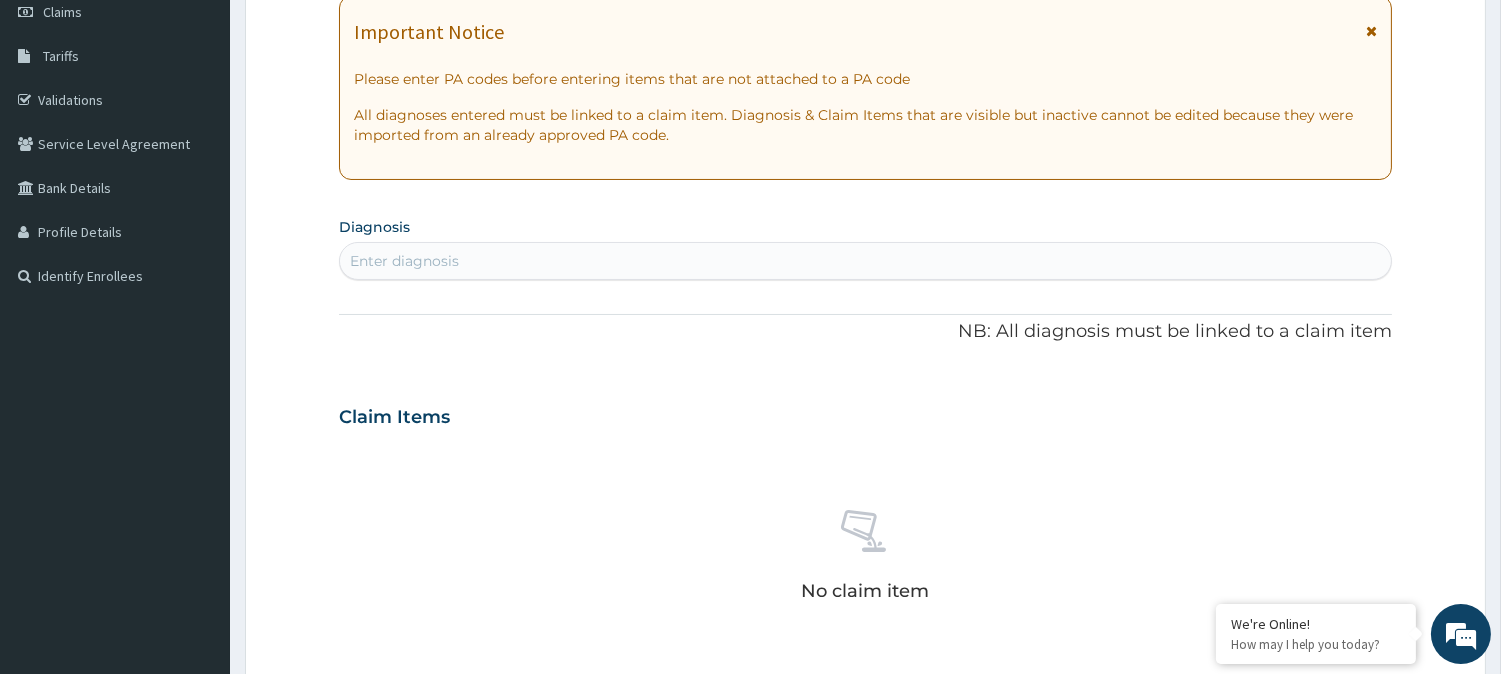 click on "Enter diagnosis" at bounding box center (865, 261) 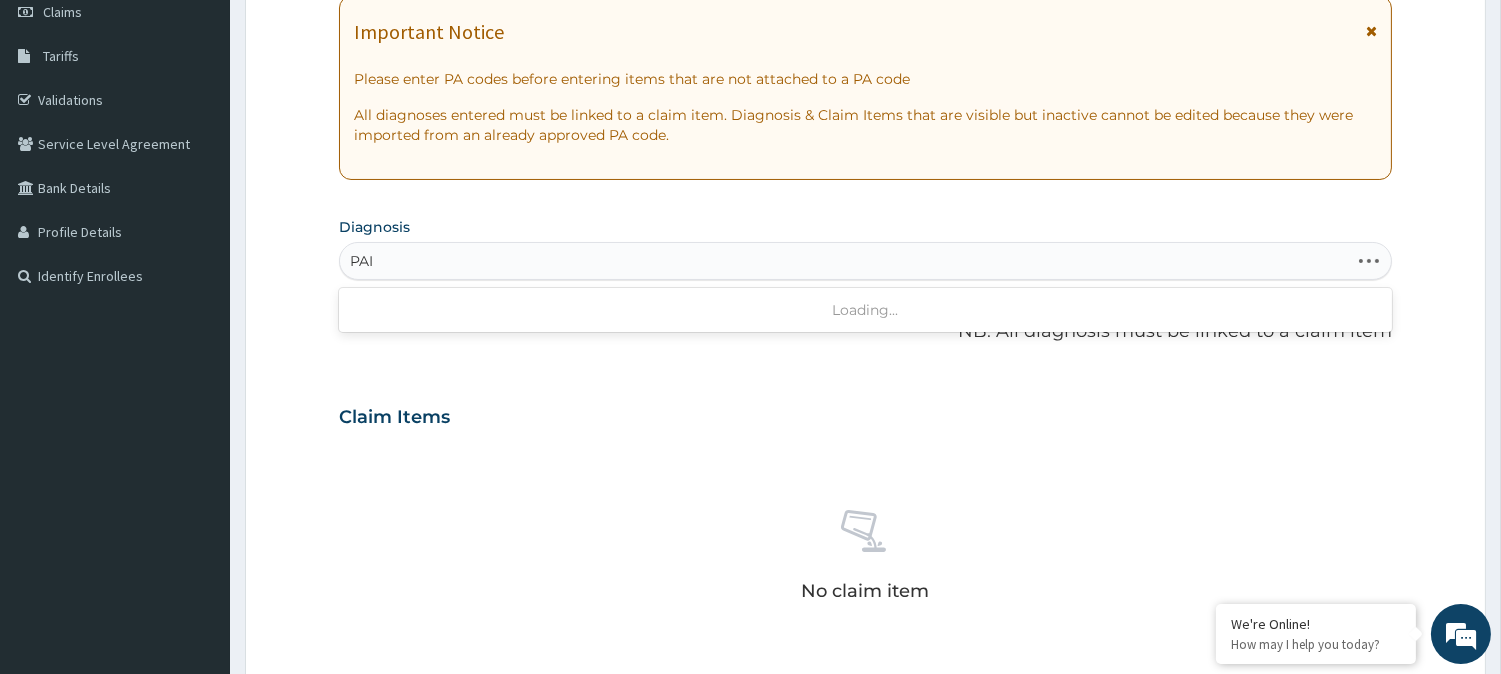 type on "PAIN" 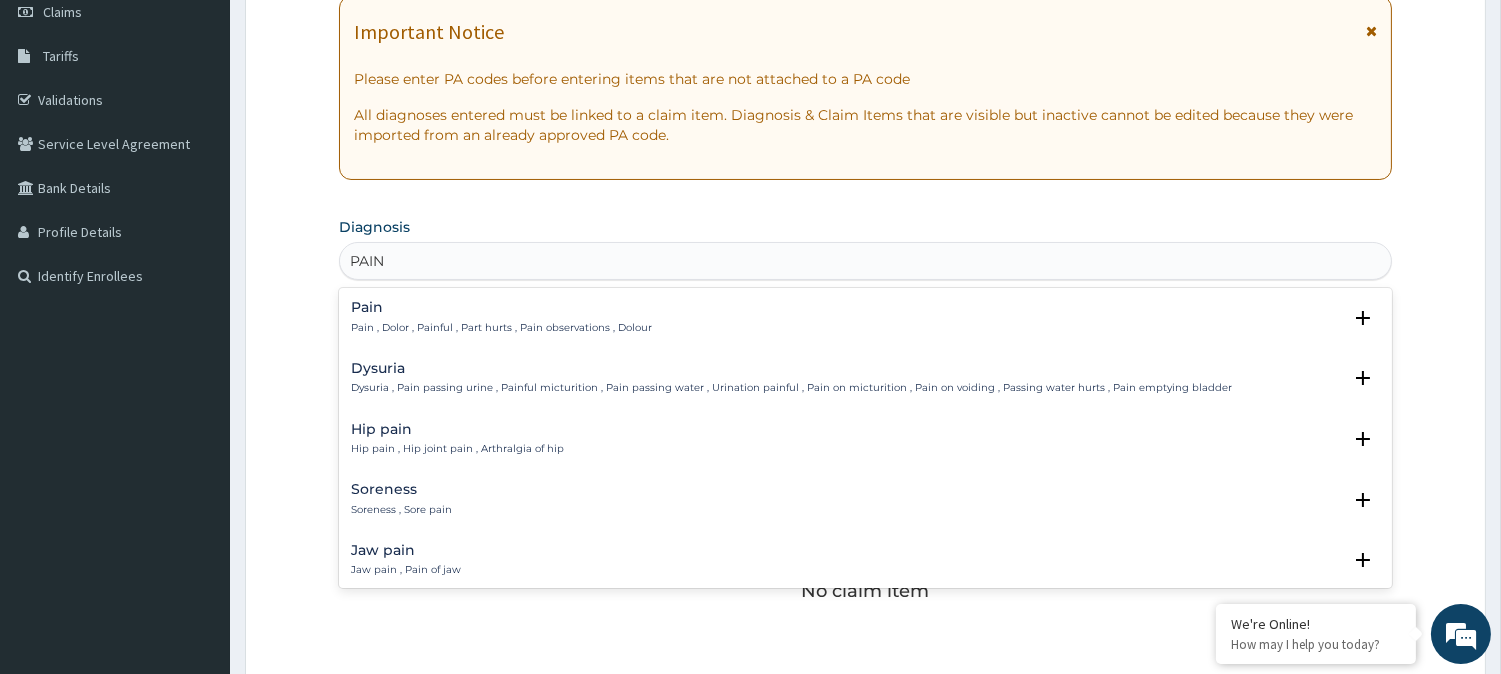 click on "Pain , Dolor , Painful , Part hurts , Pain observations , Dolour" at bounding box center (501, 328) 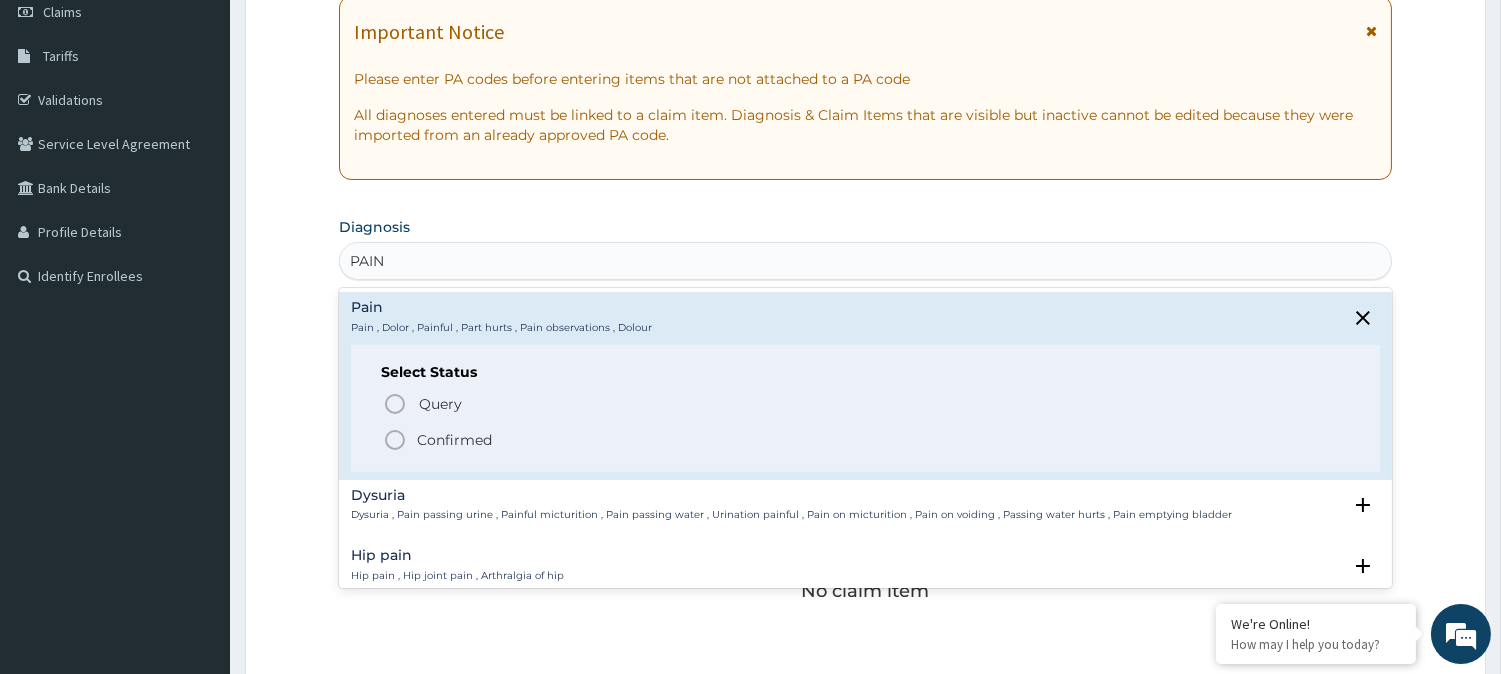 click 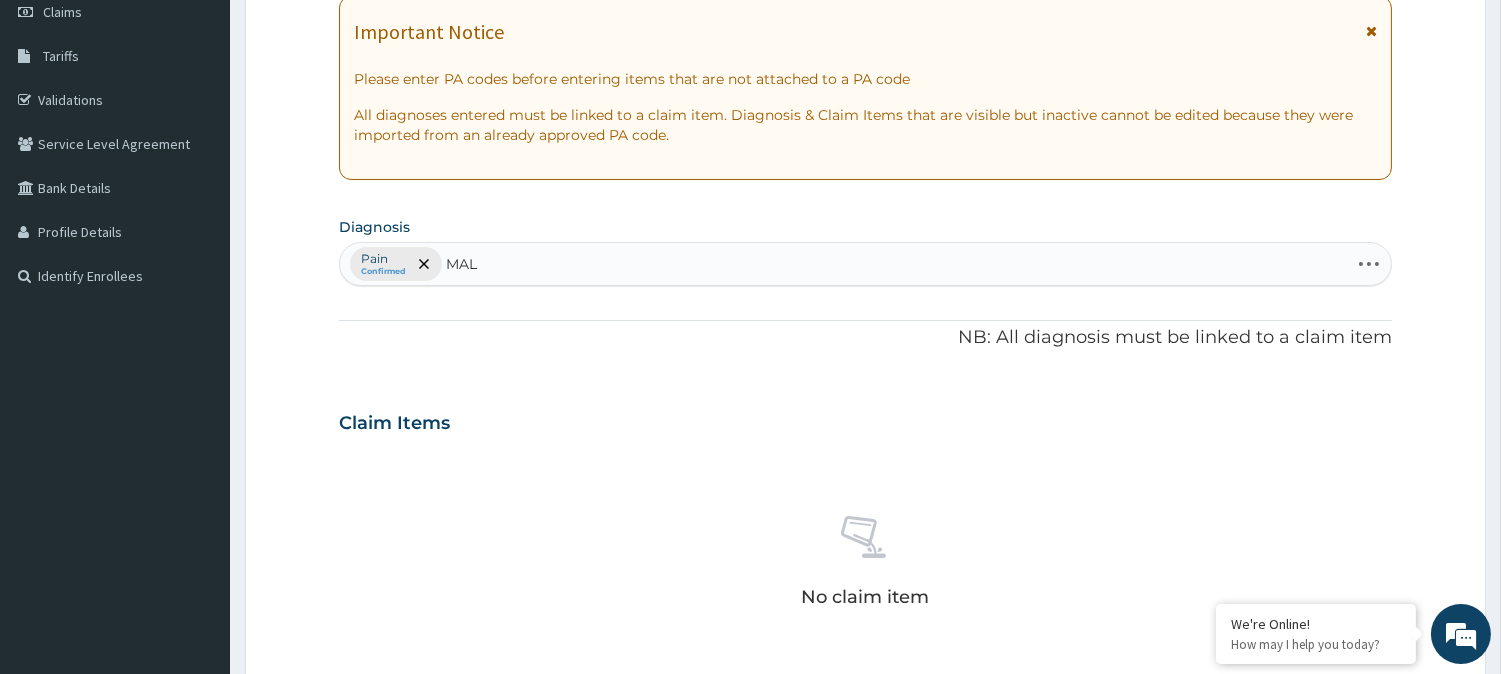 type on "MALA" 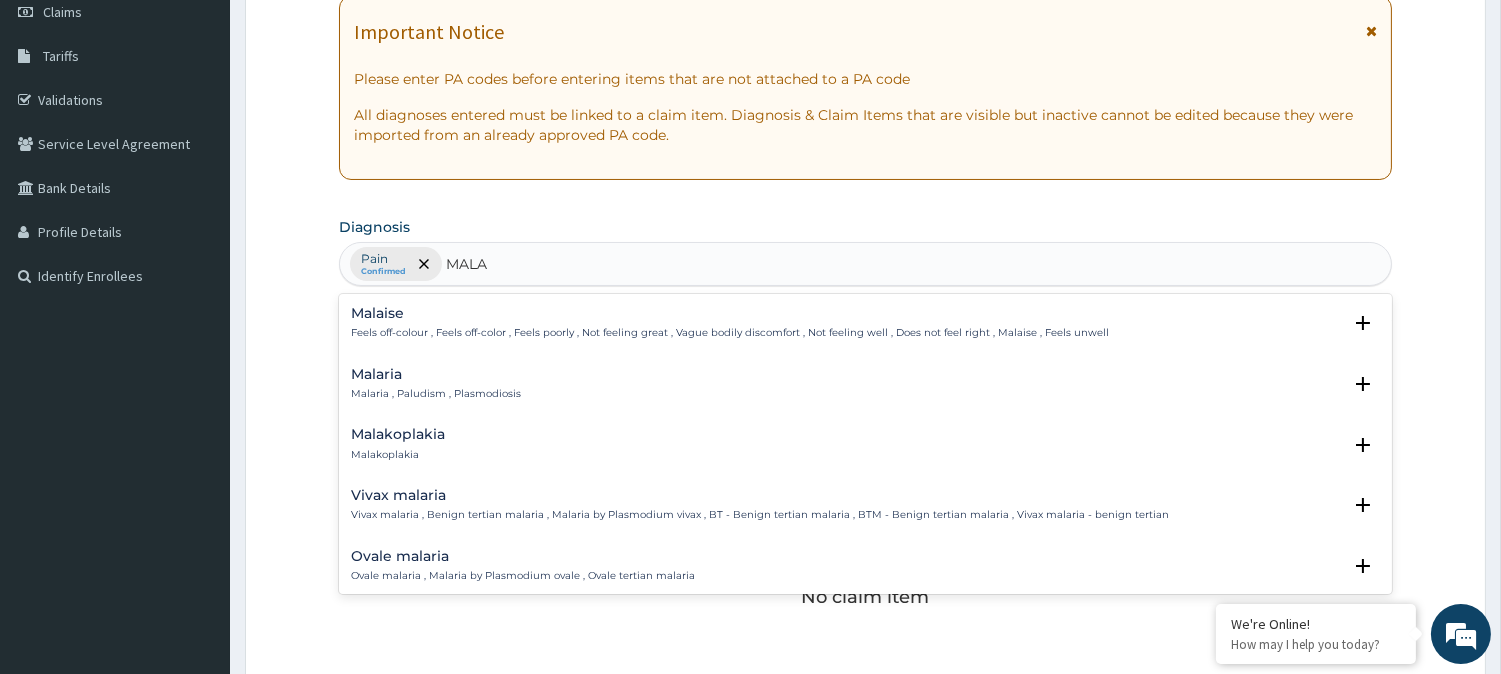 click on "Malaria , Paludism , Plasmodiosis" at bounding box center (436, 394) 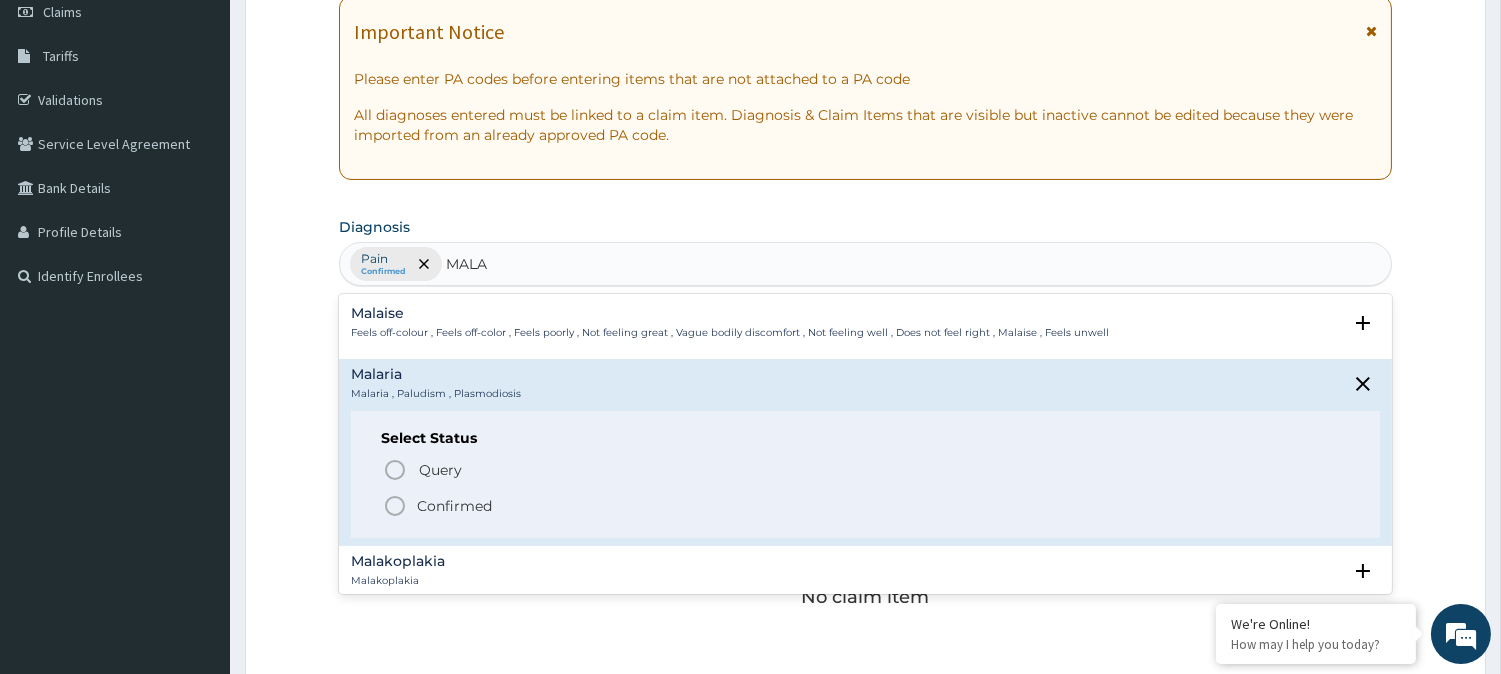 click 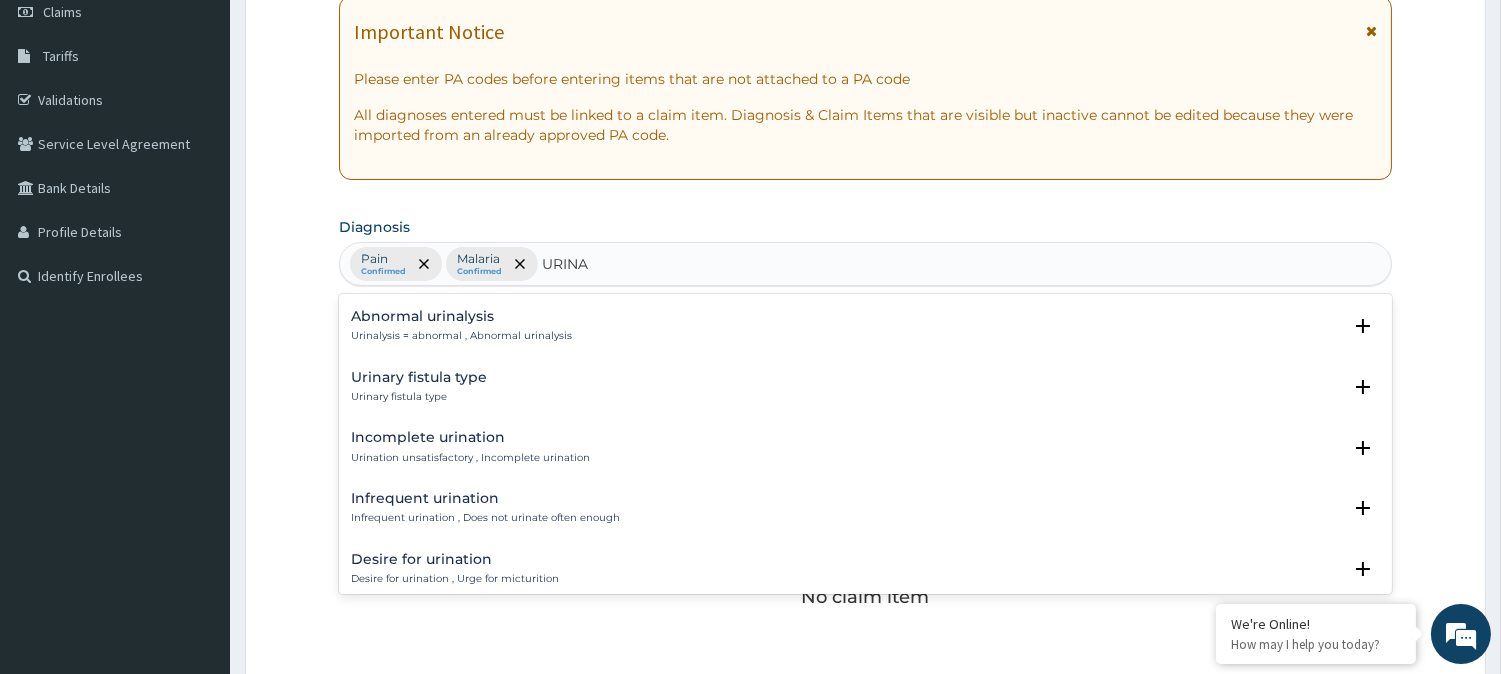 scroll, scrollTop: 1332, scrollLeft: 0, axis: vertical 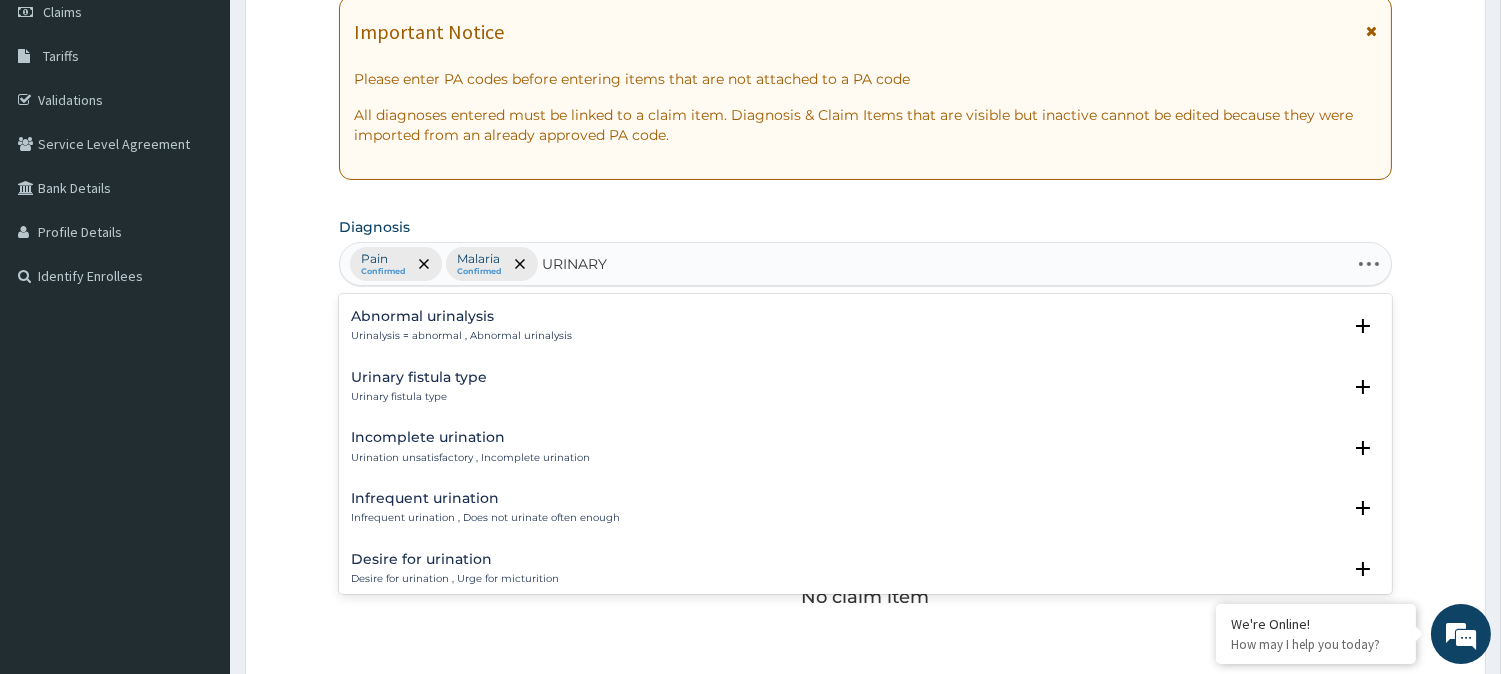 type on "URINARY T" 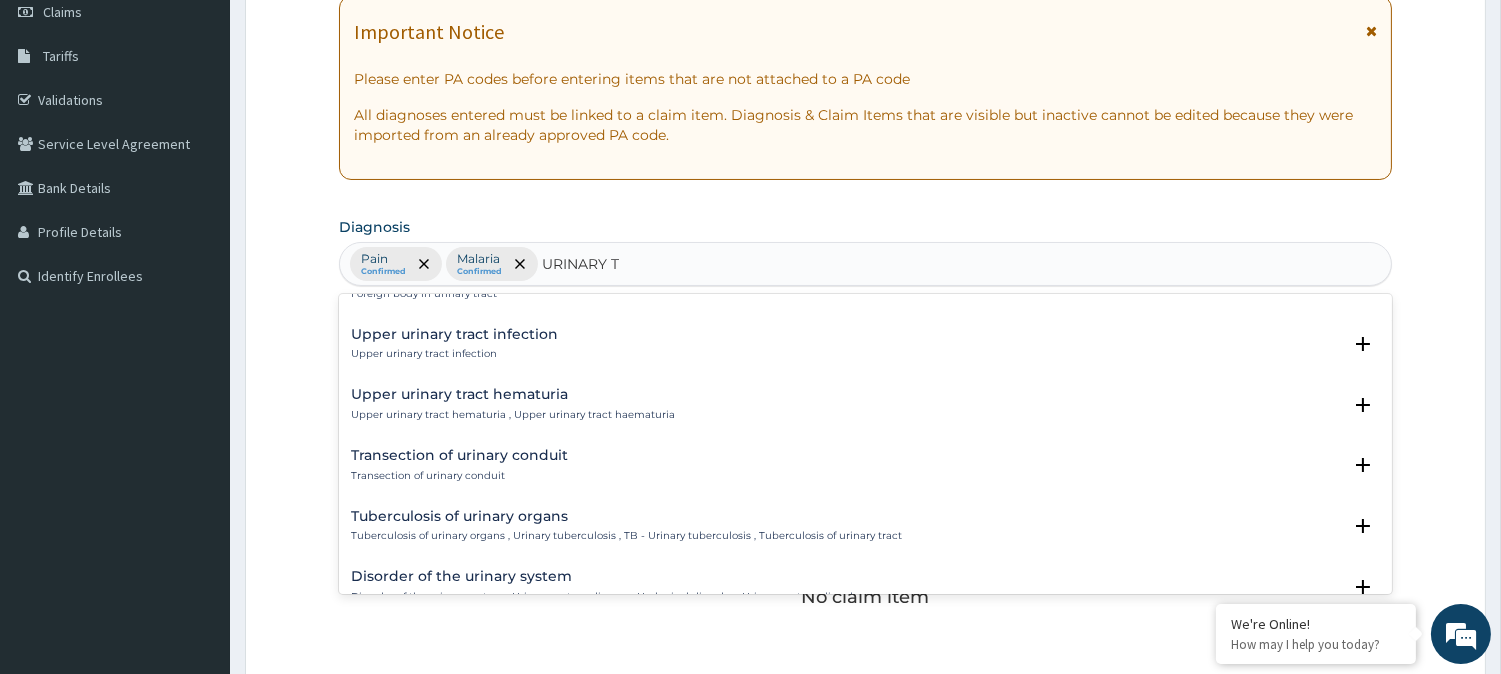 scroll, scrollTop: 1634, scrollLeft: 0, axis: vertical 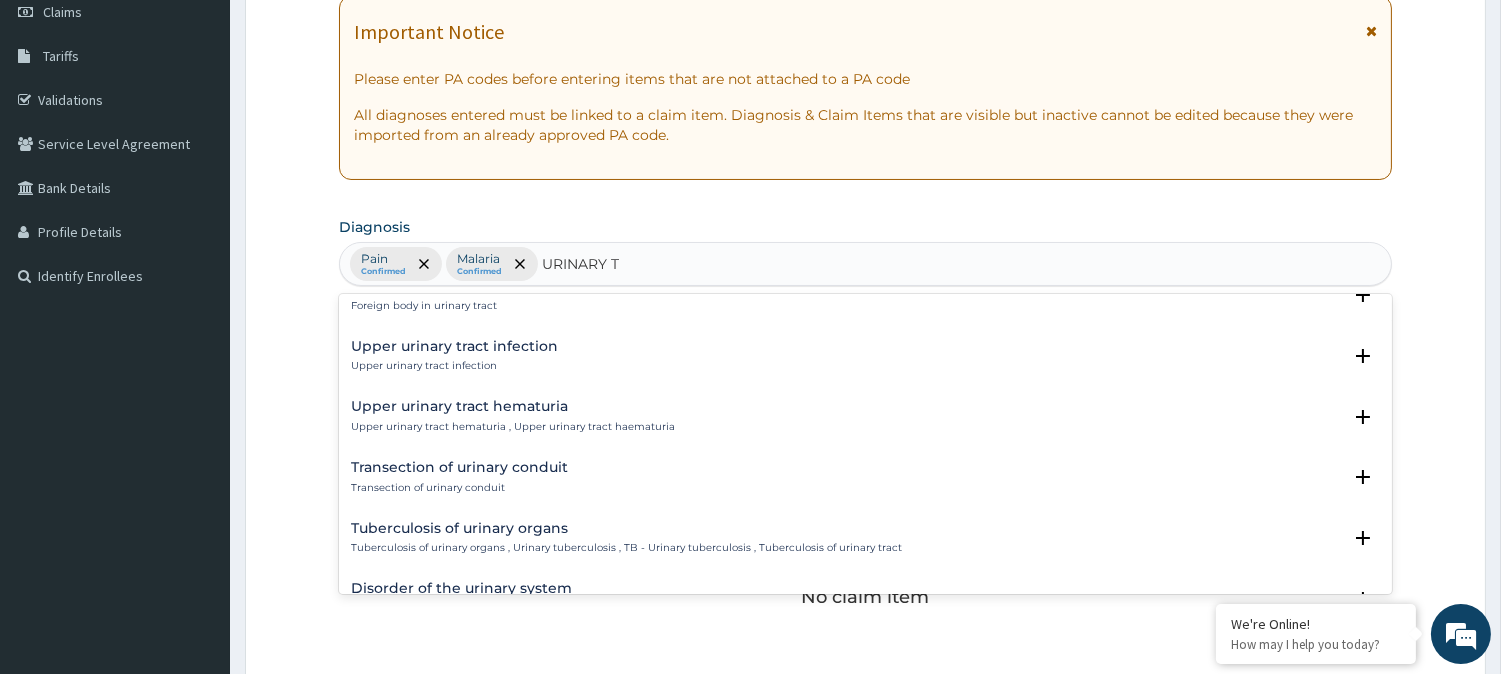click on "Upper urinary tract infection" at bounding box center [454, 366] 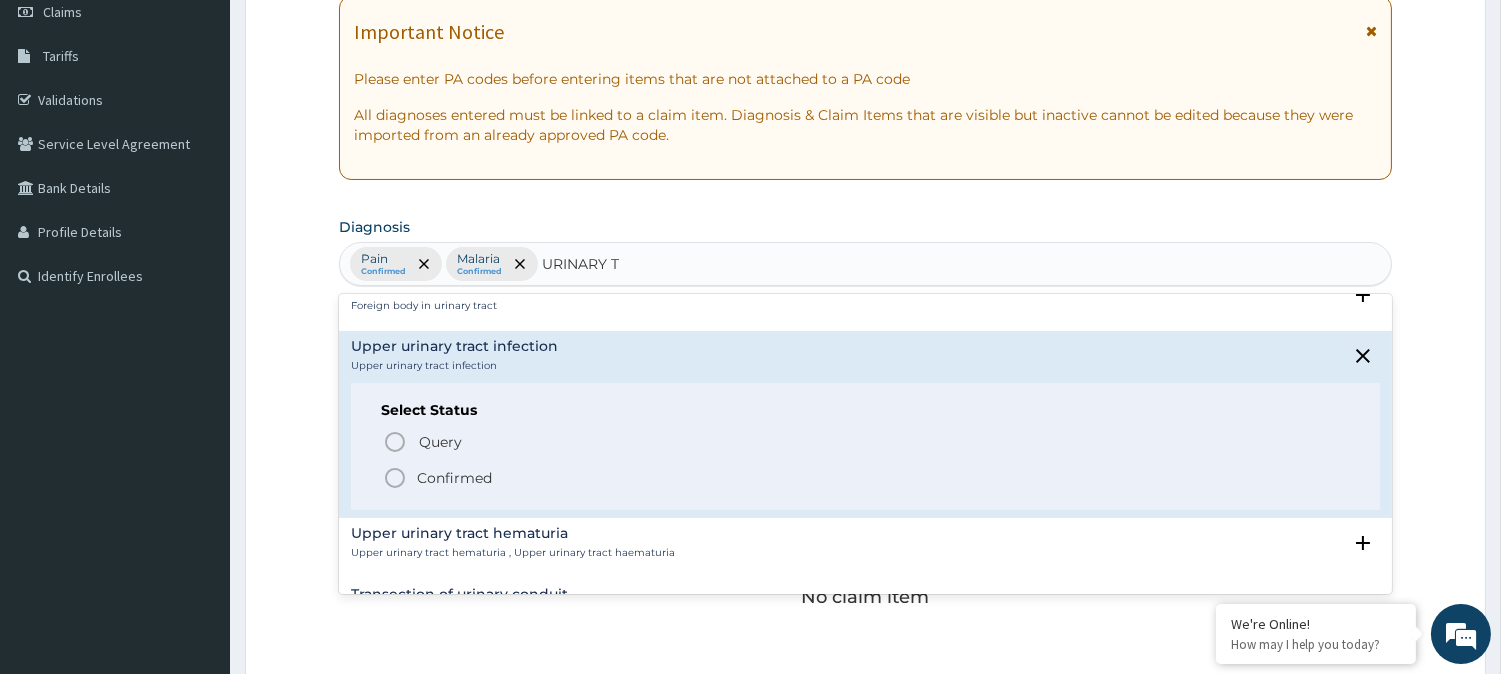 click 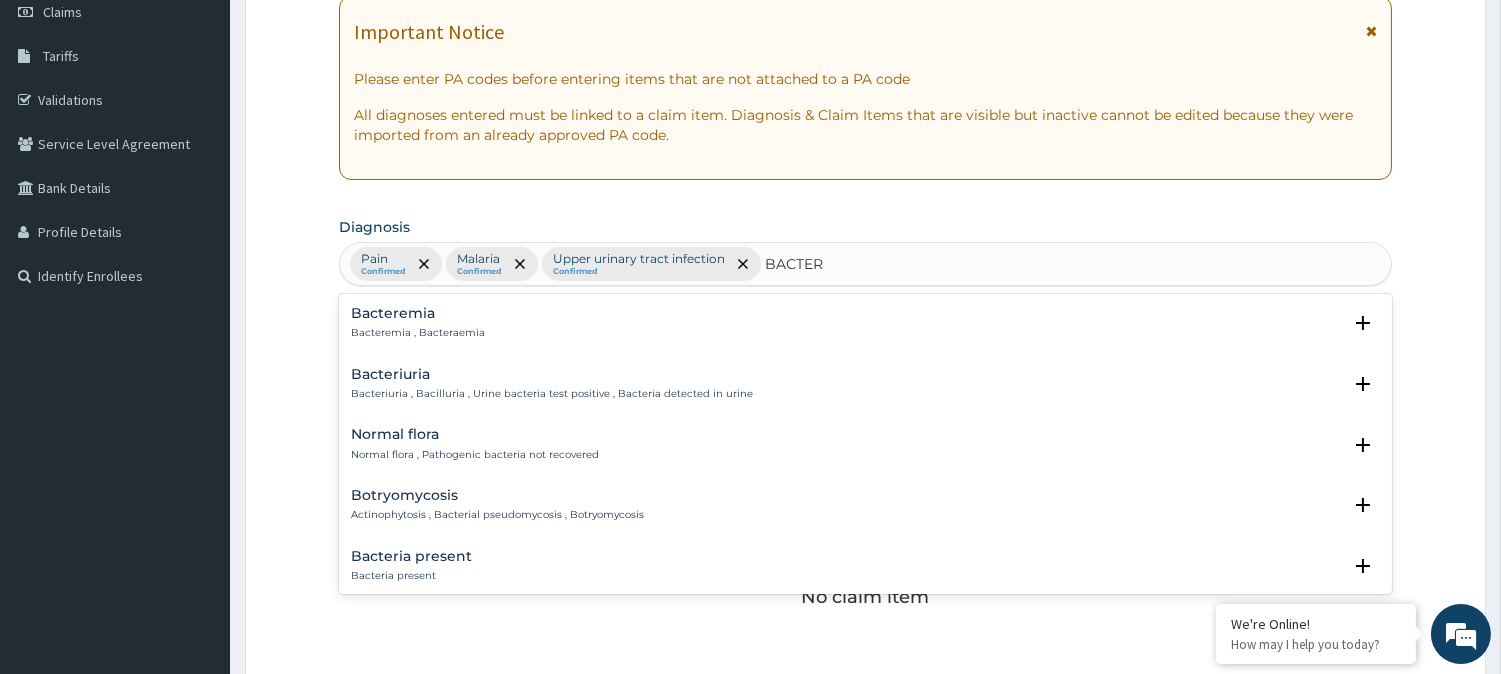 type on "BACTER" 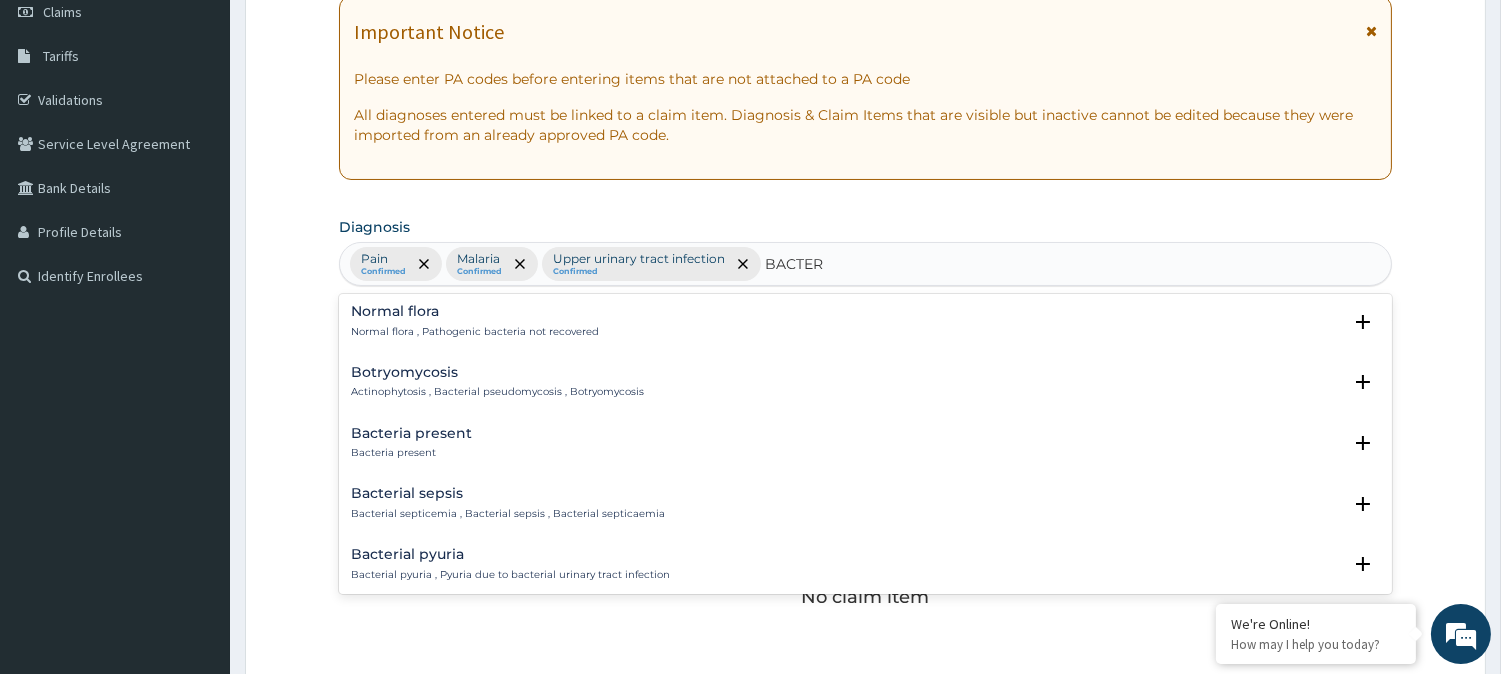 scroll, scrollTop: 0, scrollLeft: 0, axis: both 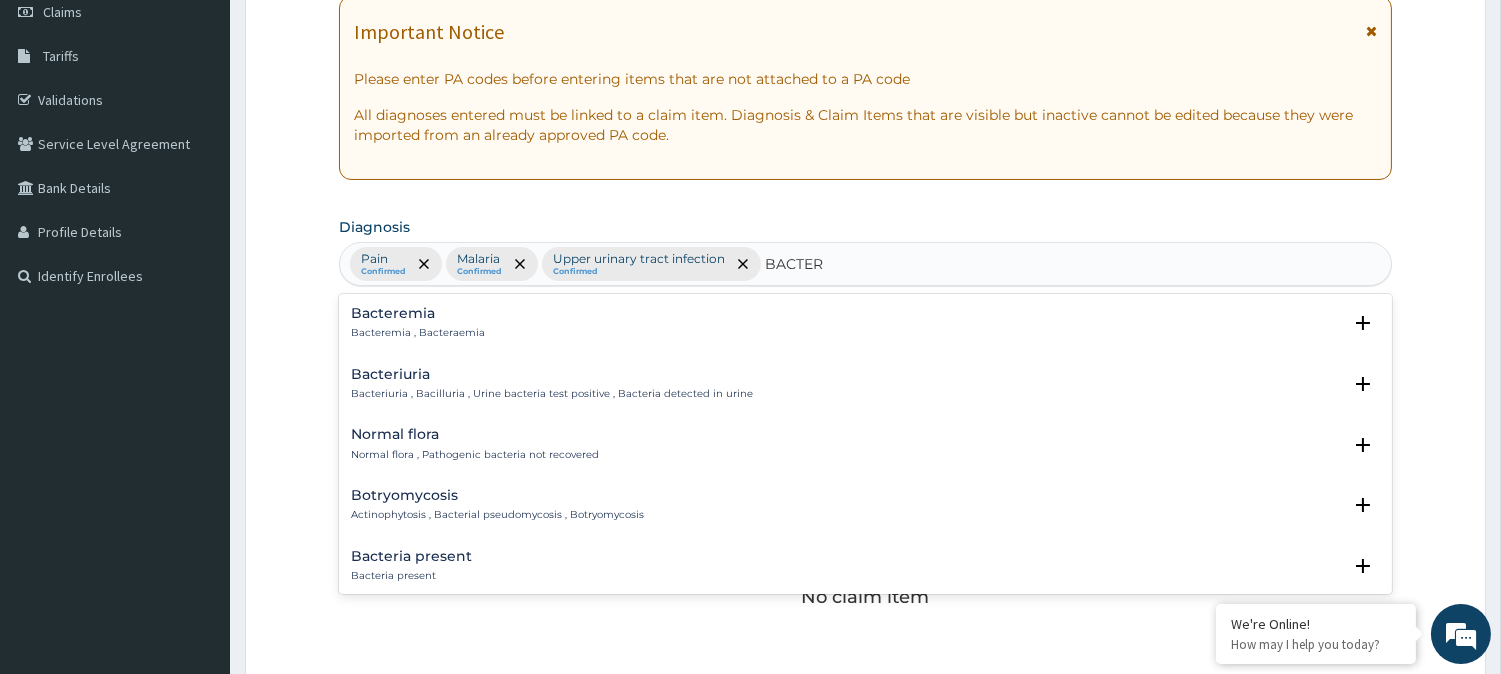 type on "BACTER" 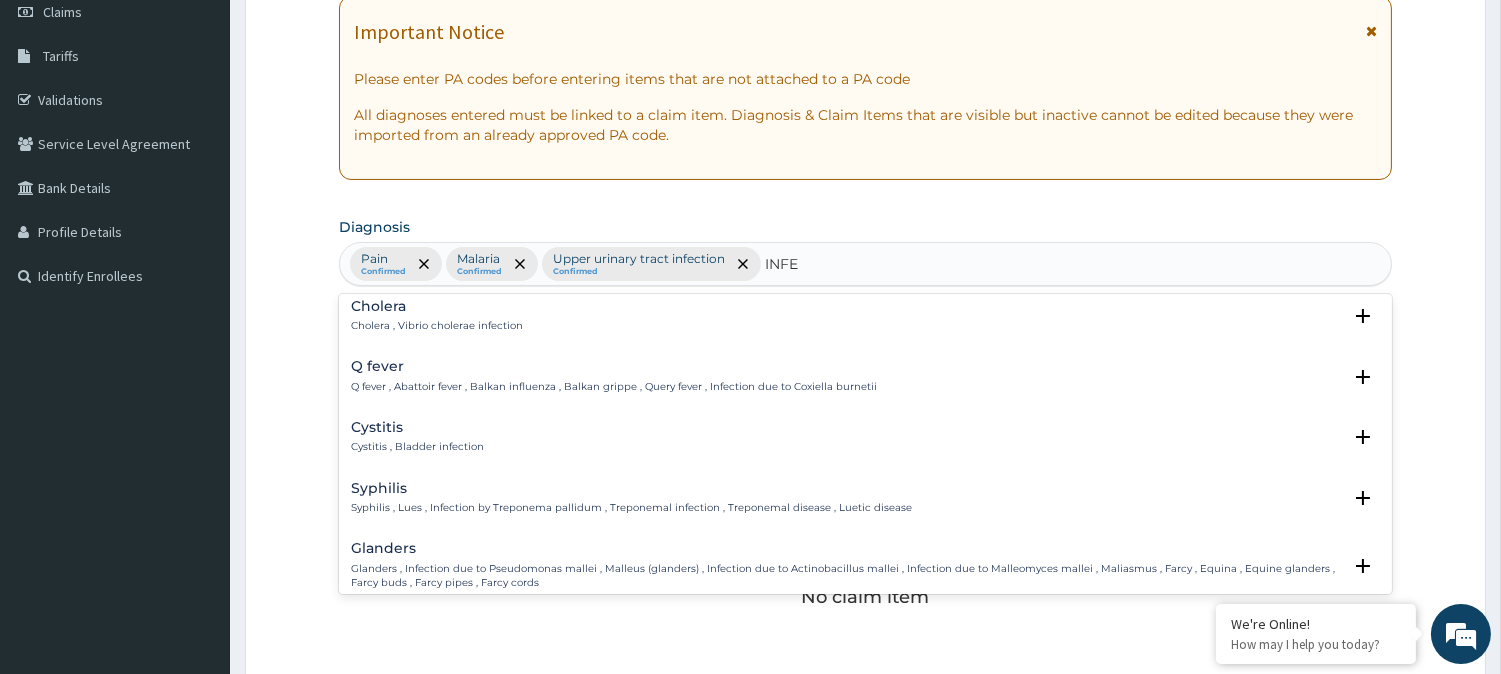 scroll, scrollTop: 0, scrollLeft: 0, axis: both 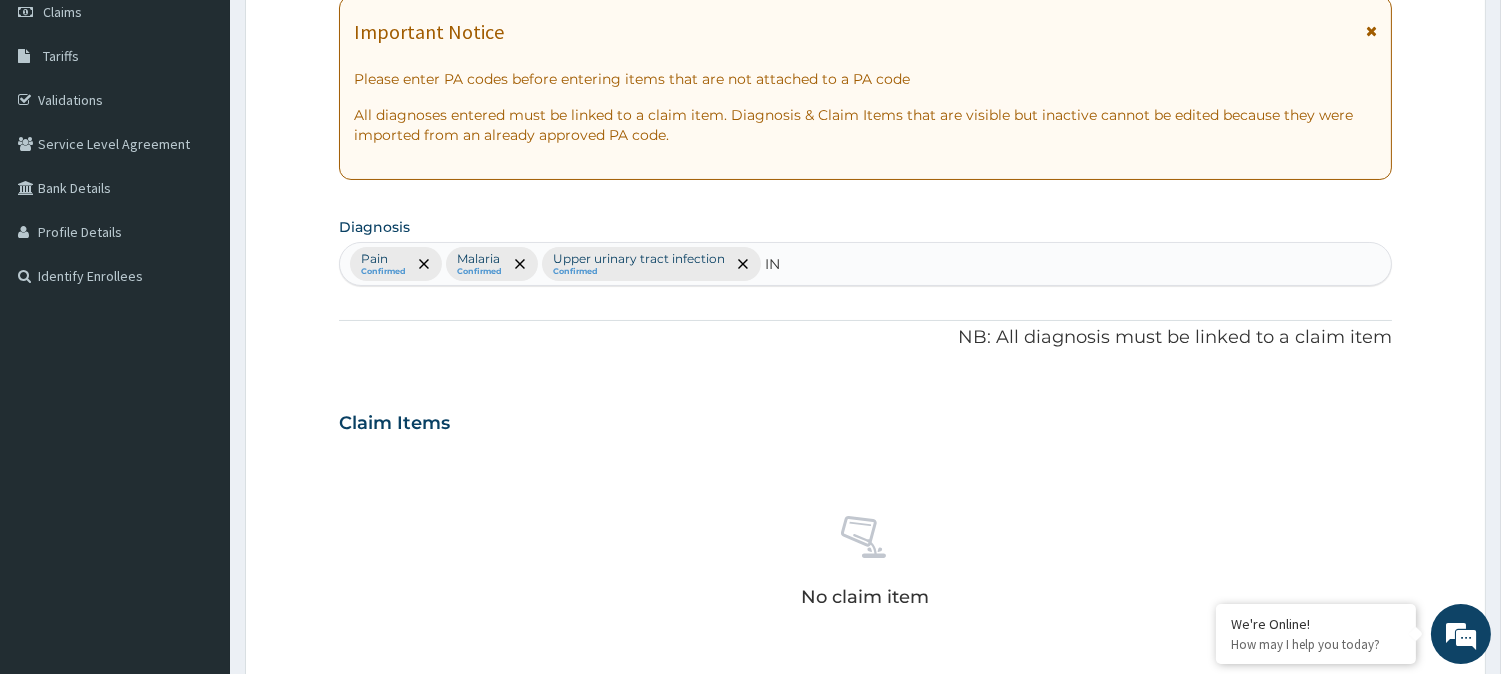 type on "I" 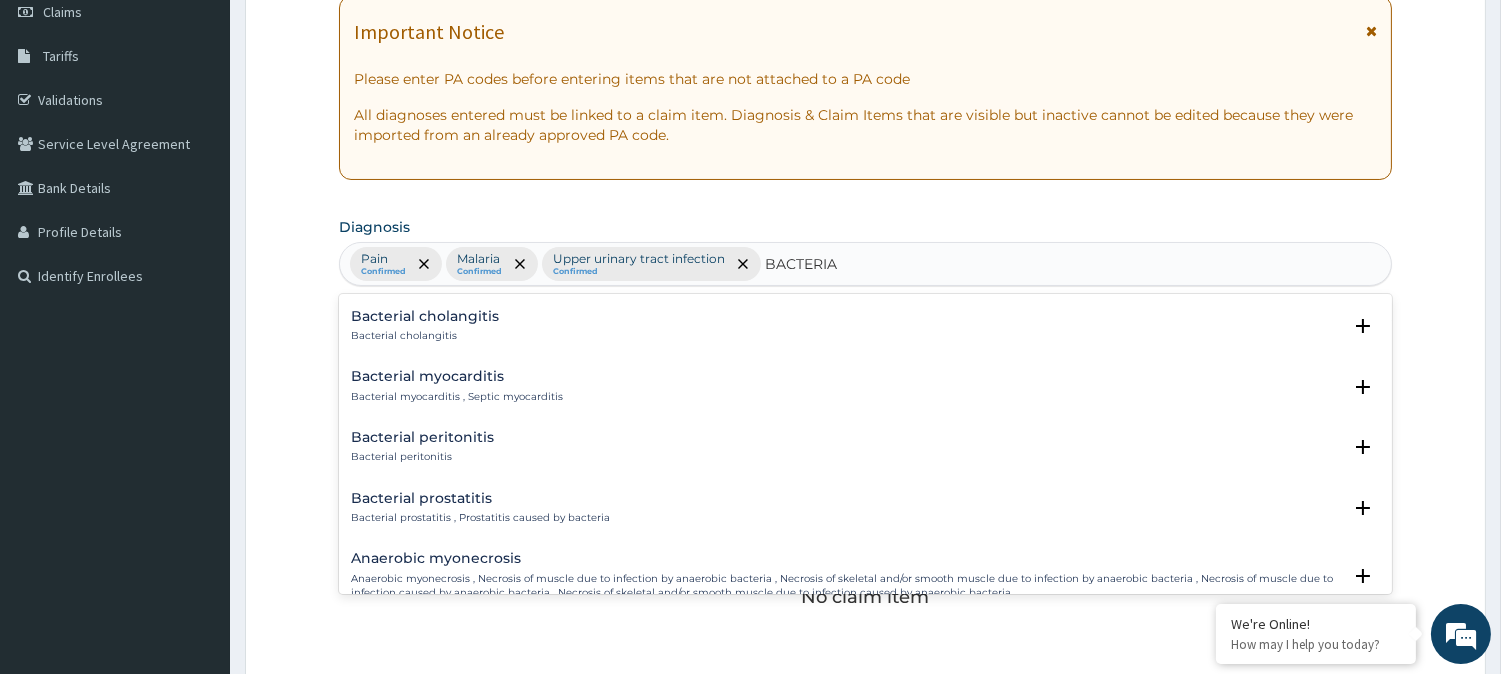 scroll, scrollTop: 1758, scrollLeft: 0, axis: vertical 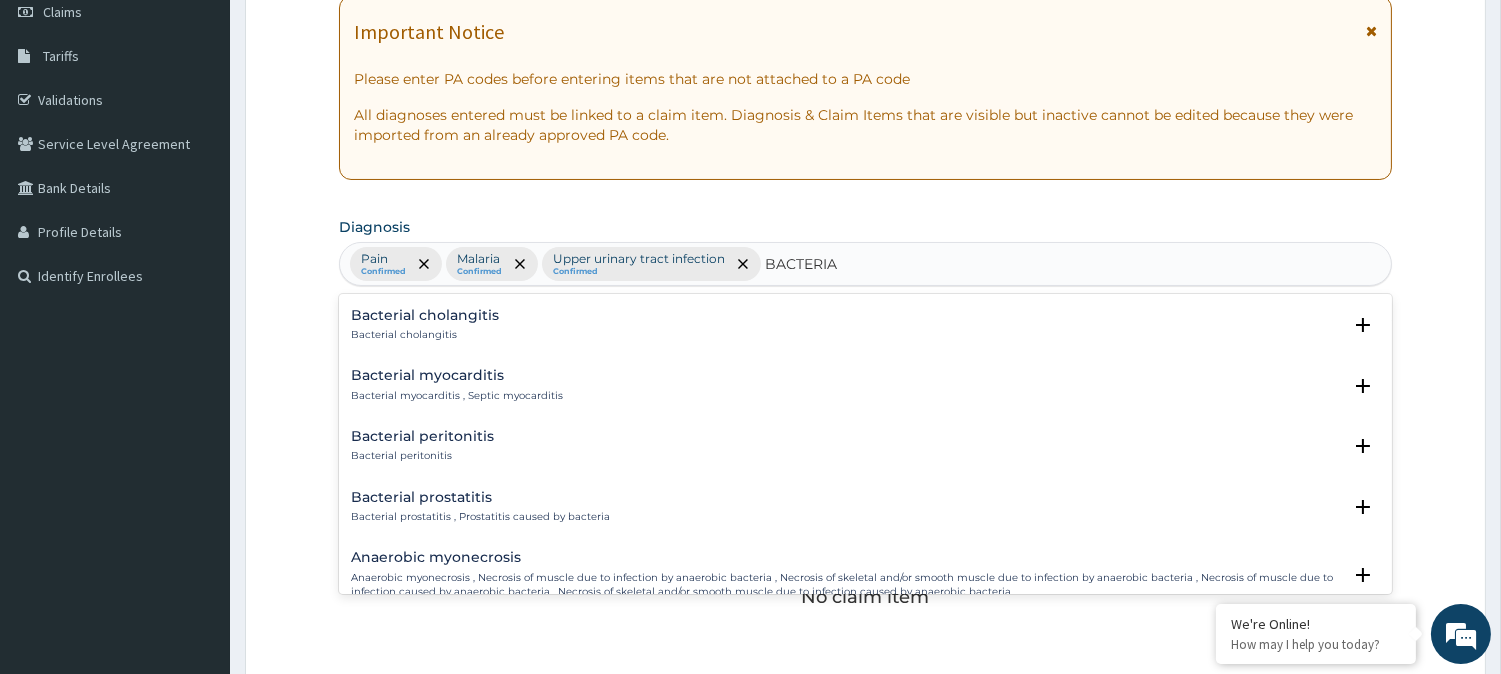 type on "BACTERIA" 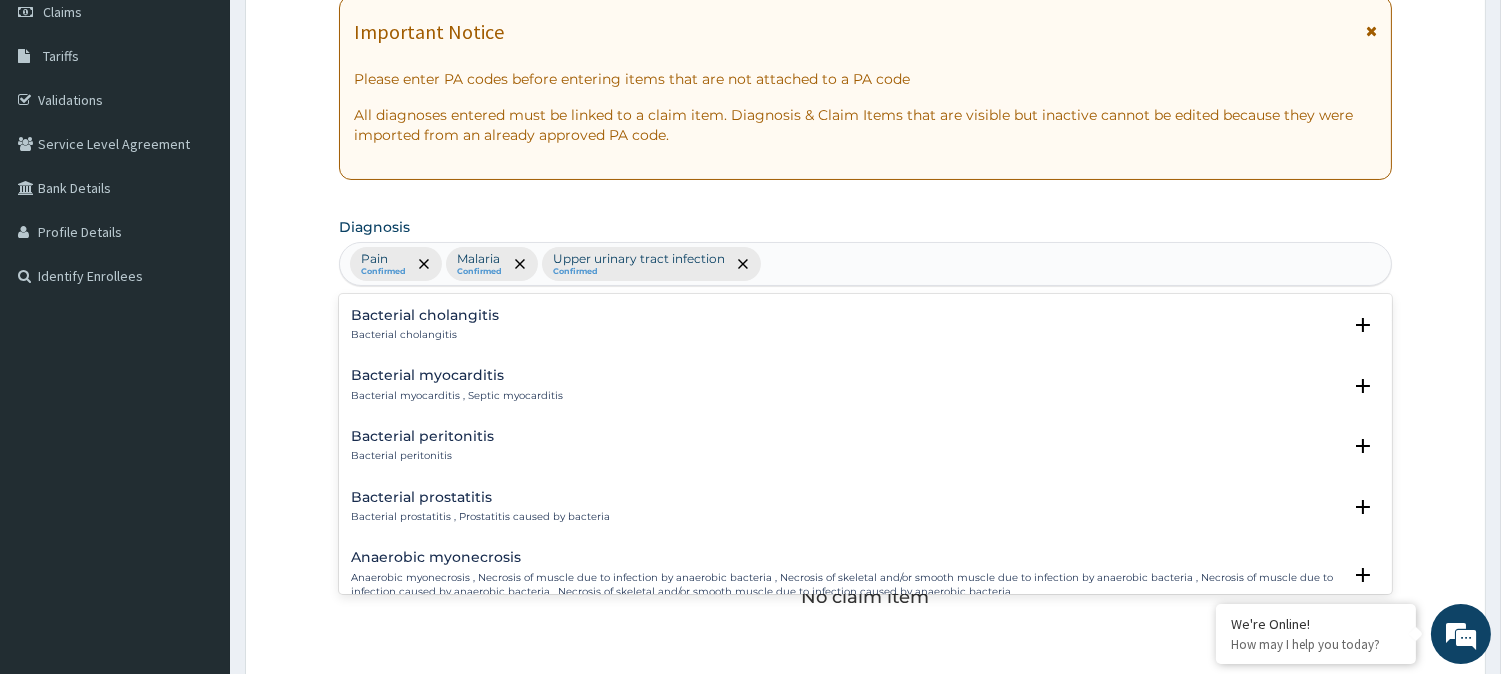 click on "Step  2  of 2 PA Code / Prescription Code Enter Code(Secondary Care Only) Encounter Date 01-07-2025 Important Notice Please enter PA codes before entering items that are not attached to a PA code   All diagnoses entered must be linked to a claim item. Diagnosis & Claim Items that are visible but inactive cannot be edited because they were imported from an already approved PA code. Diagnosis option Upper urinary tract infection, selected. option Bacterial peritonitis focused, 32 of 50. 50 results available for search term BACTERIA. Use Up and Down to choose options, press Enter to select the currently focused option, press Escape to exit the menu, press Tab to select the option and exit the menu. Pain Confirmed Malaria Confirmed Upper urinary tract infection Confirmed BACTERIA Bacteriuria Bacteriuria , Bacilluria , Urine bacteria test positive , Bacteria detected in urine Select Status Query Query covers suspected (?), Keep in view (kiv), Ruled out (r/o) Confirmed Normal flora Select Status Query Confirmed 0" at bounding box center [865, 446] 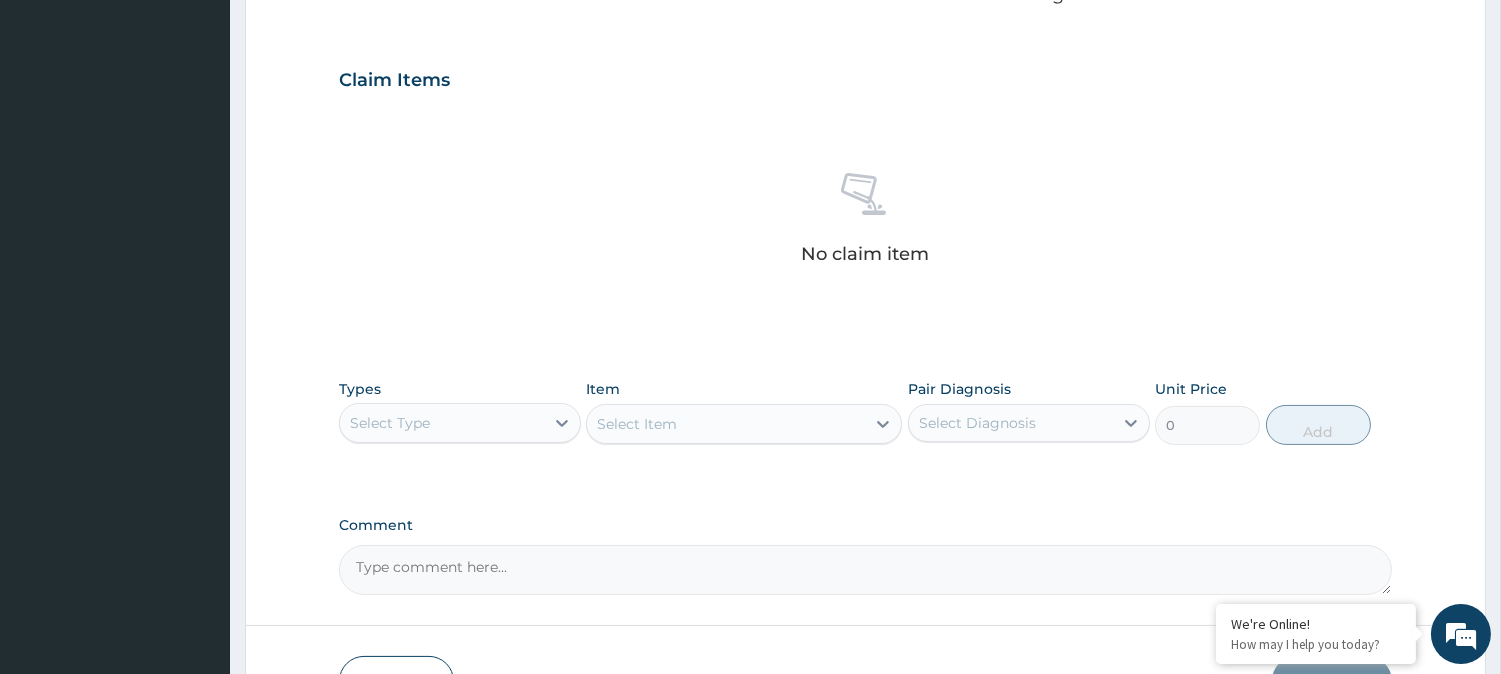 scroll, scrollTop: 767, scrollLeft: 0, axis: vertical 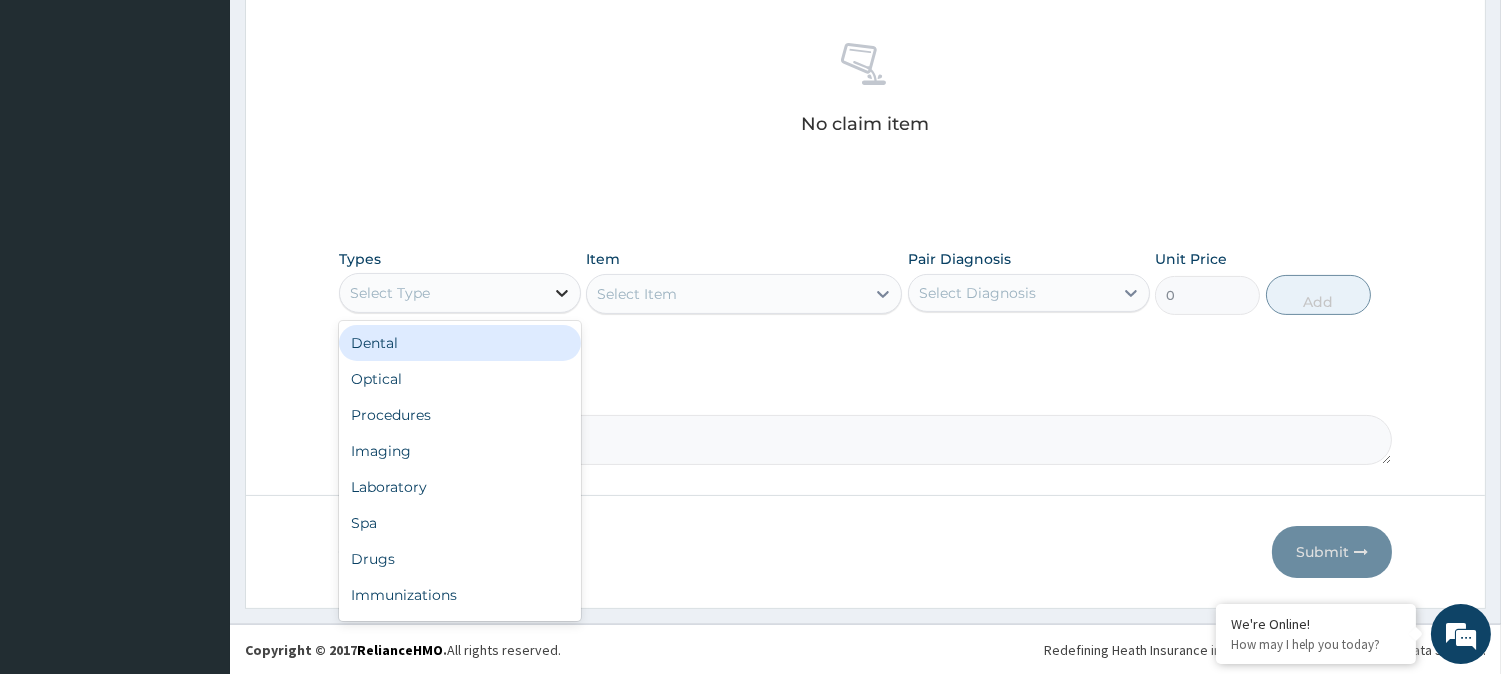 click 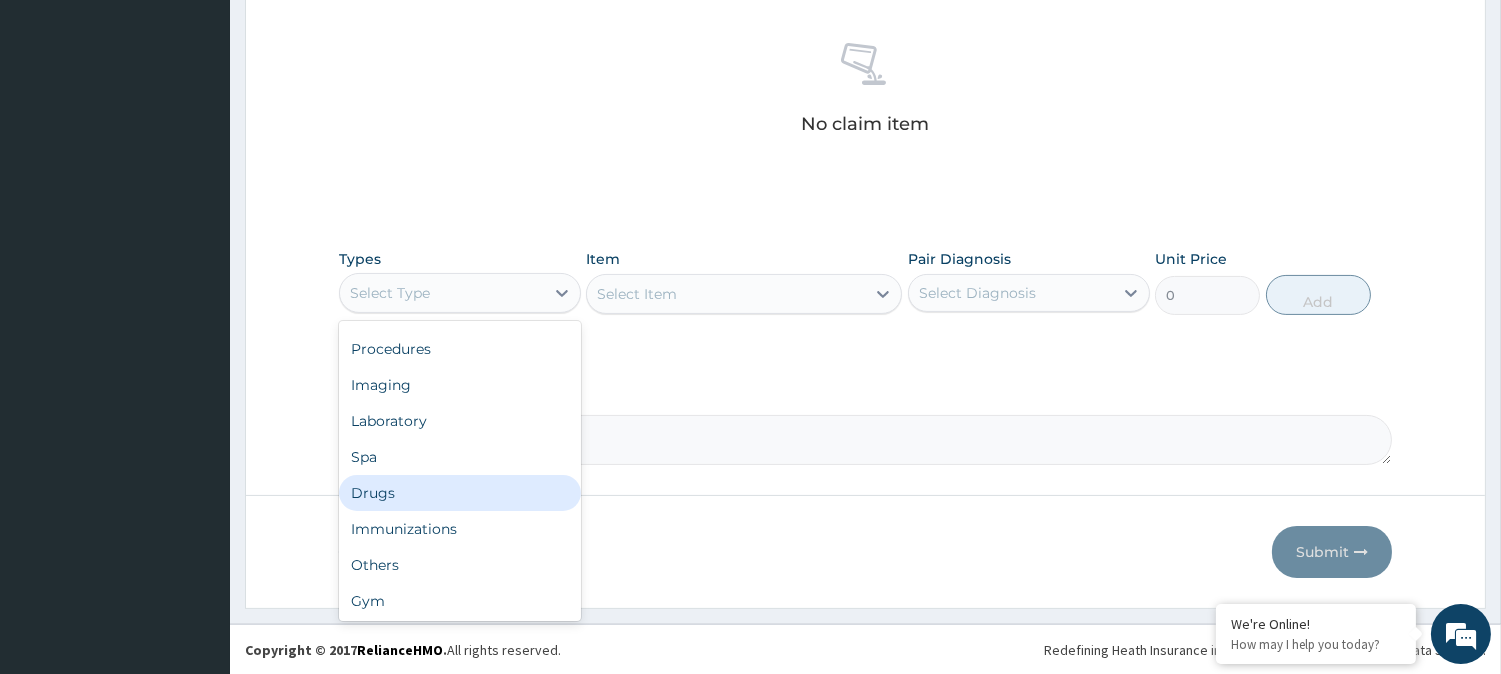 scroll, scrollTop: 0, scrollLeft: 0, axis: both 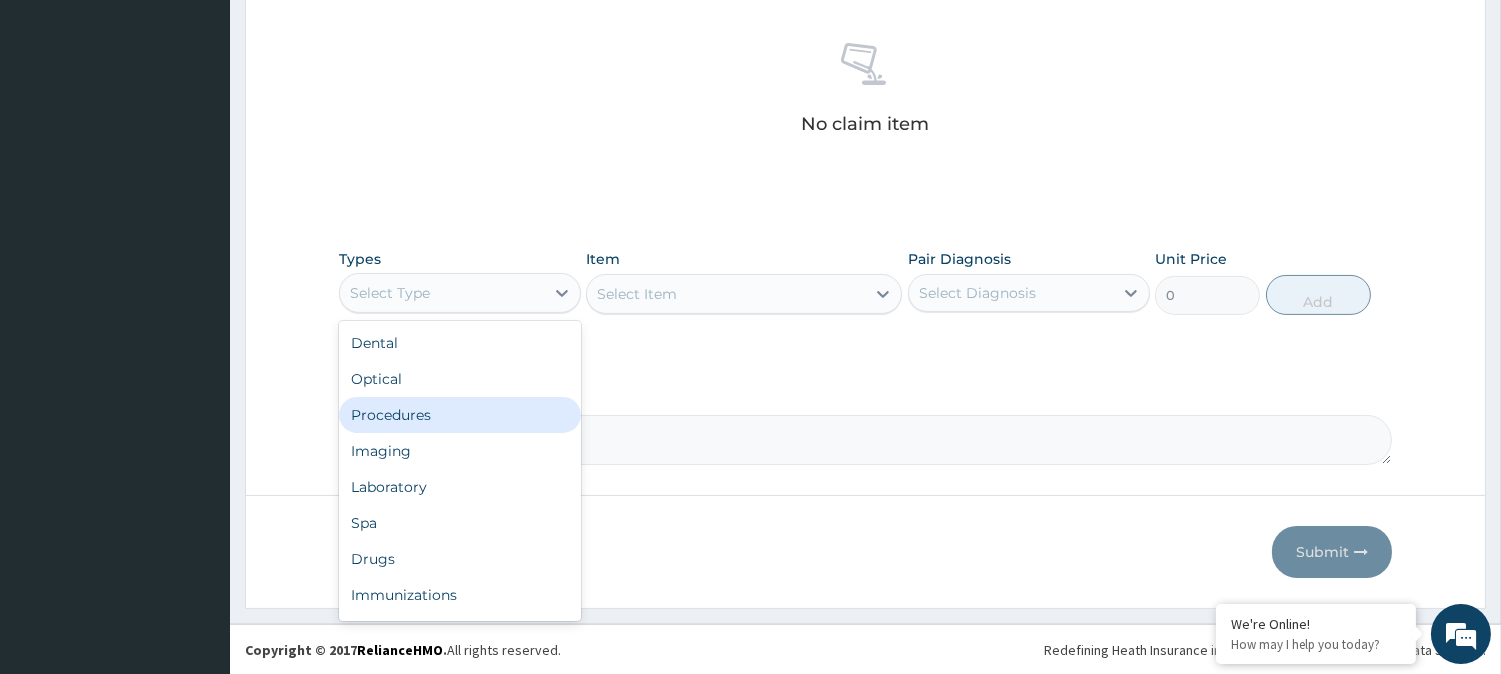 click on "Procedures" at bounding box center [460, 415] 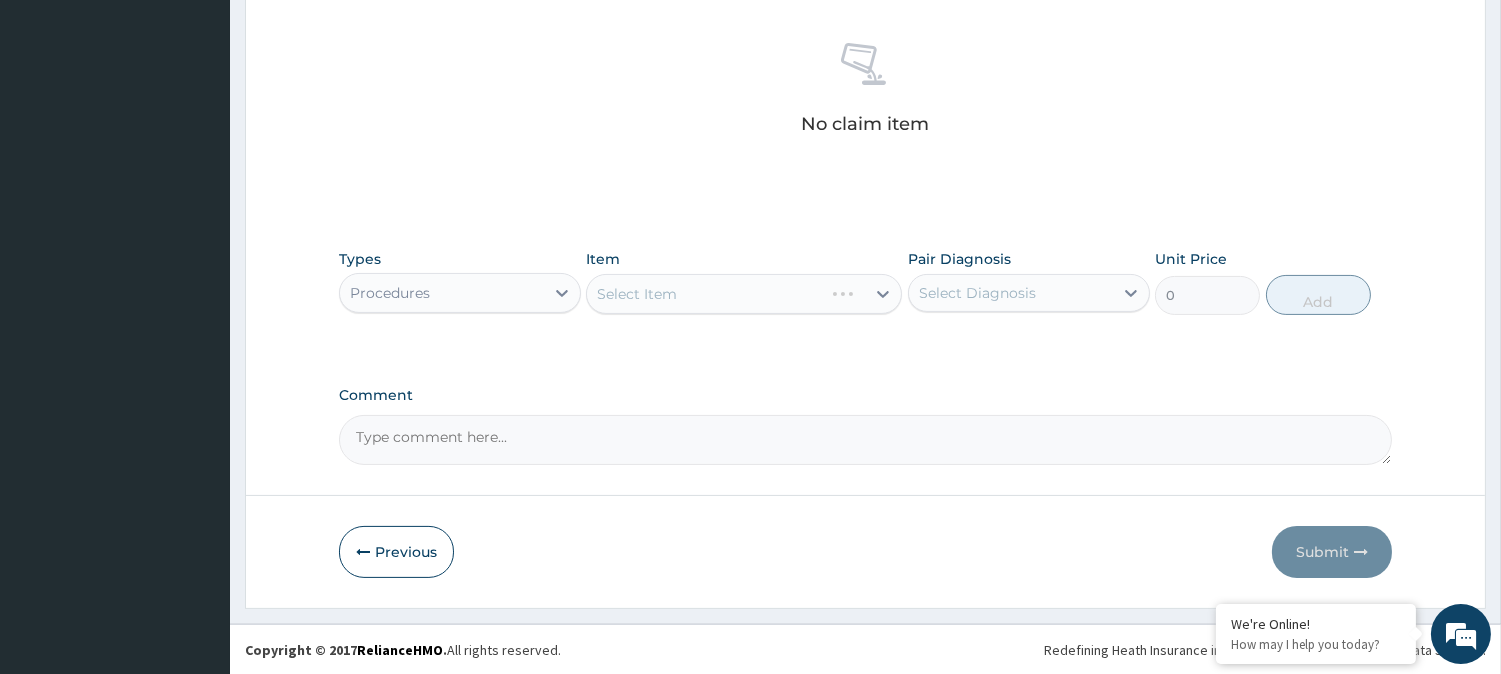 click on "Select Item" at bounding box center (744, 294) 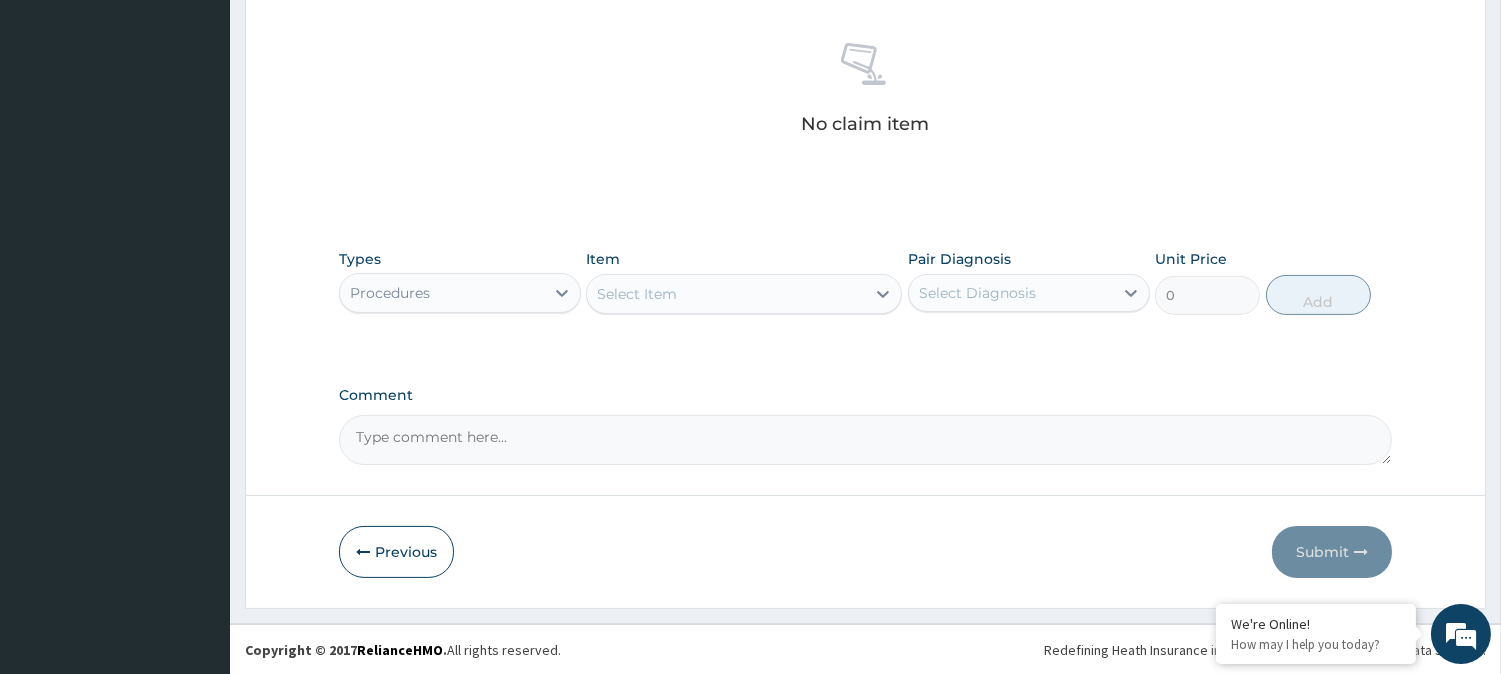 click on "Select Item" at bounding box center (726, 294) 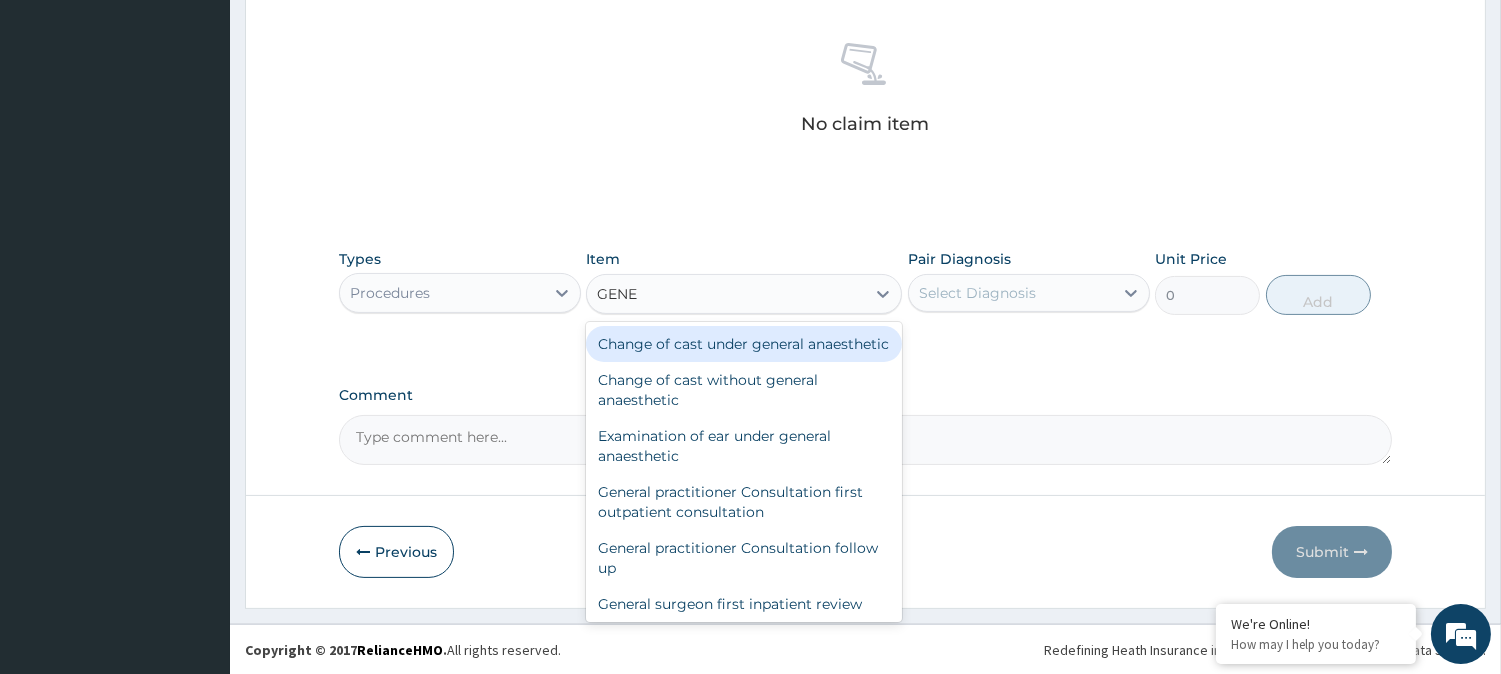 type on "GENER" 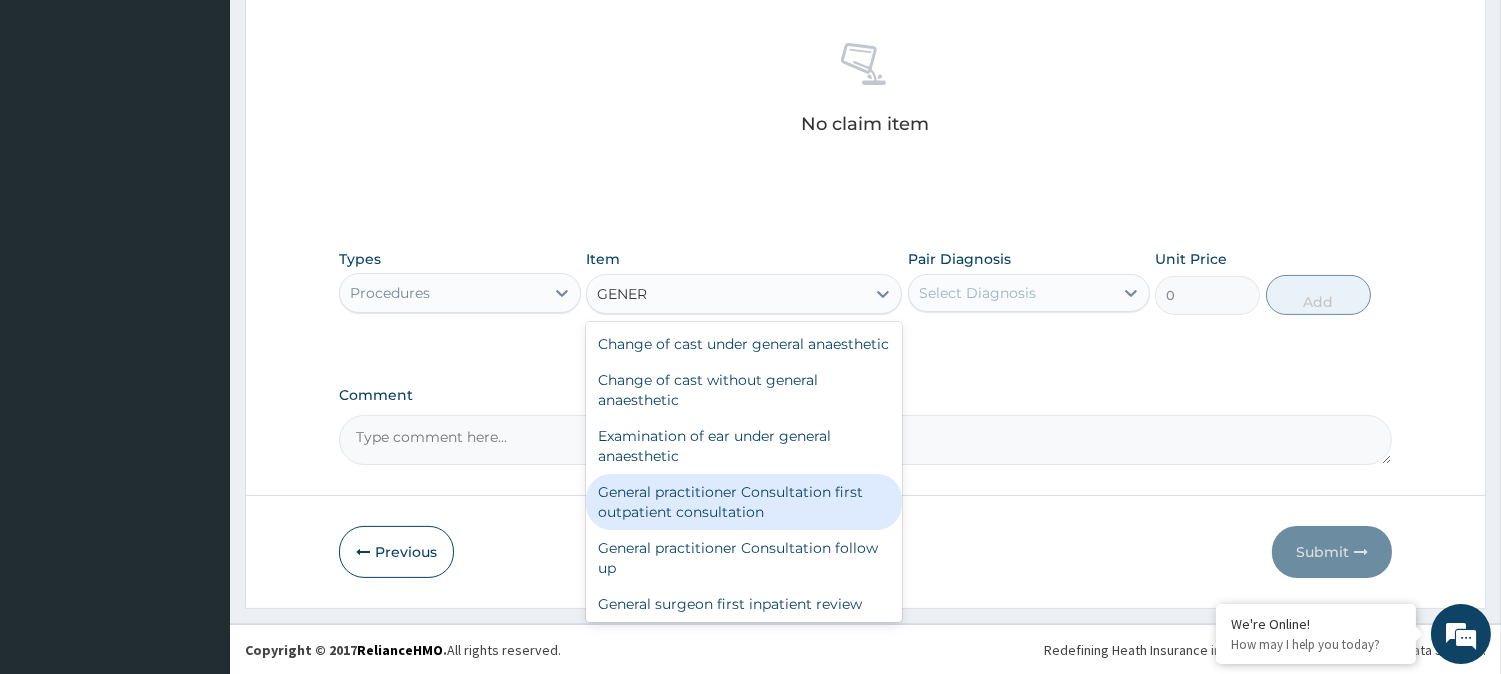 click on "General practitioner Consultation first outpatient consultation" at bounding box center [744, 502] 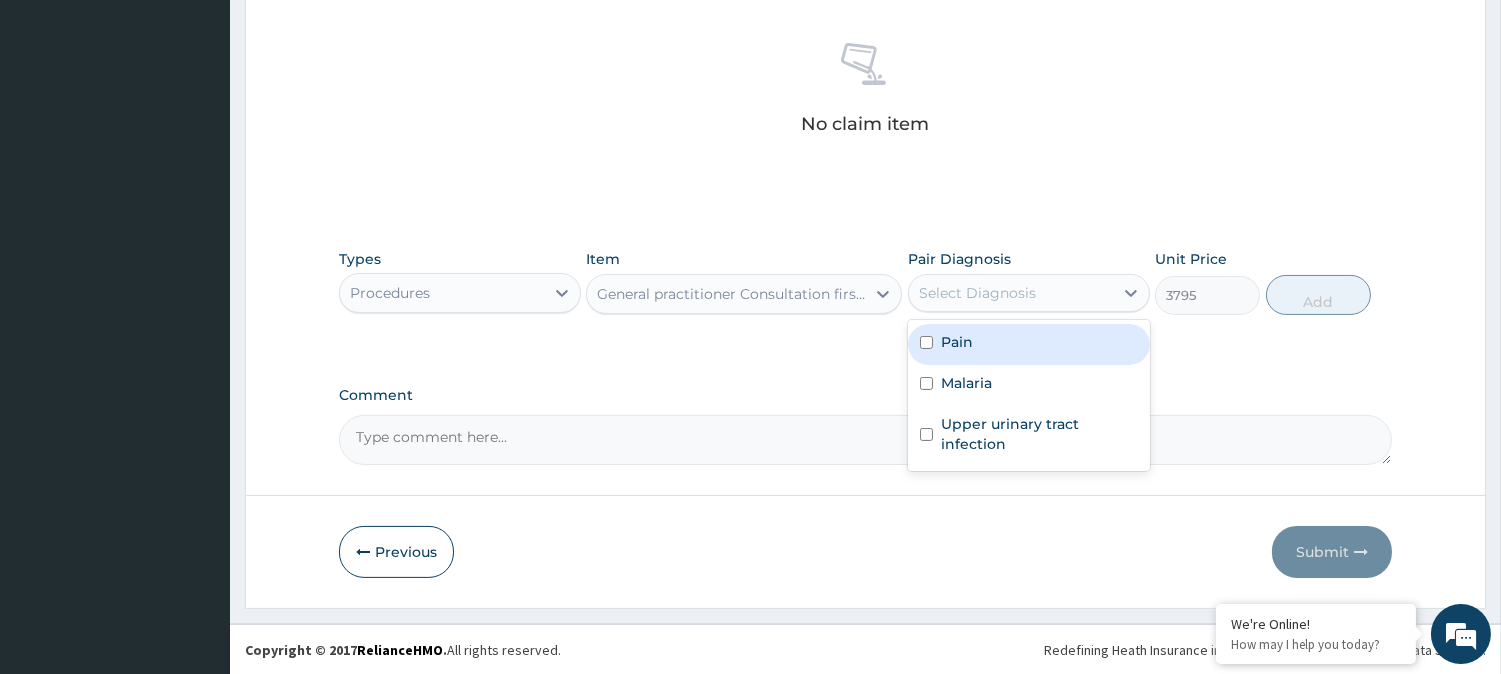 click on "Select Diagnosis" at bounding box center (977, 293) 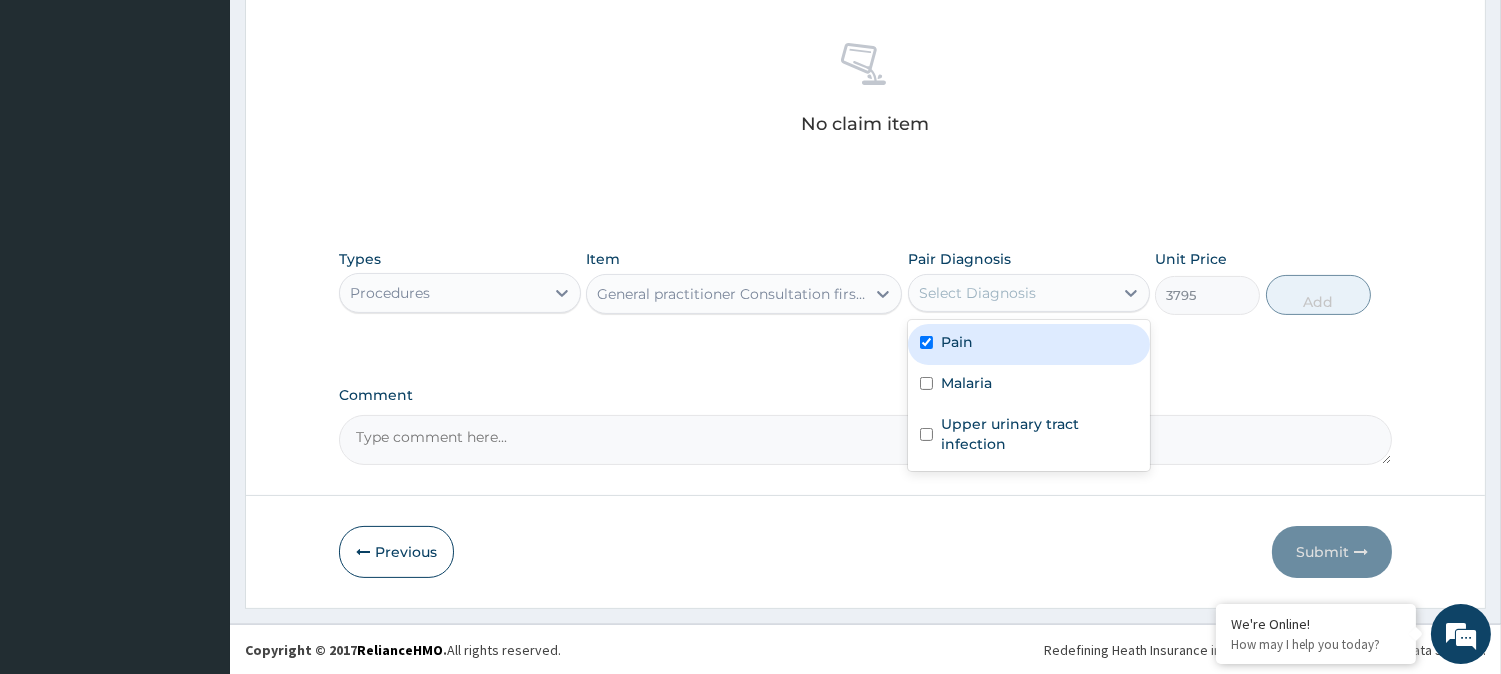 checkbox on "true" 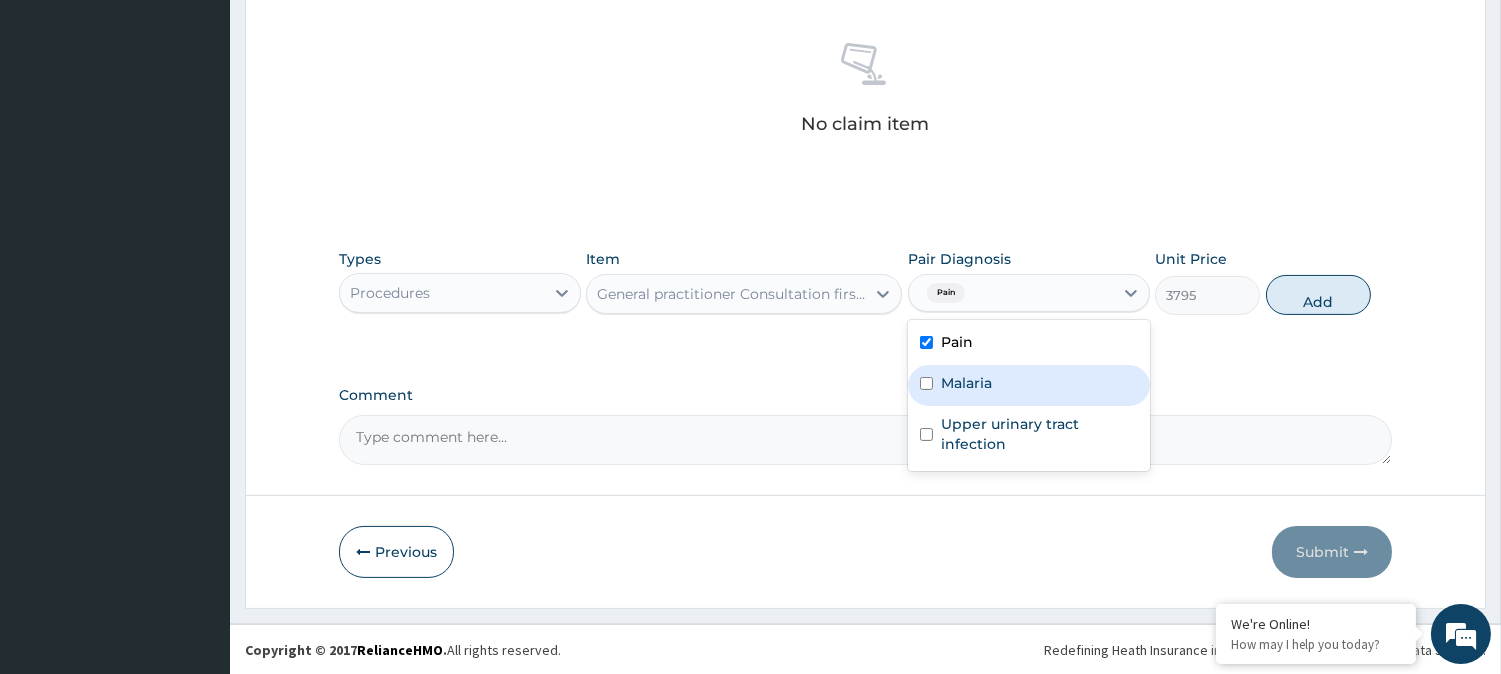 click on "Malaria" at bounding box center [966, 383] 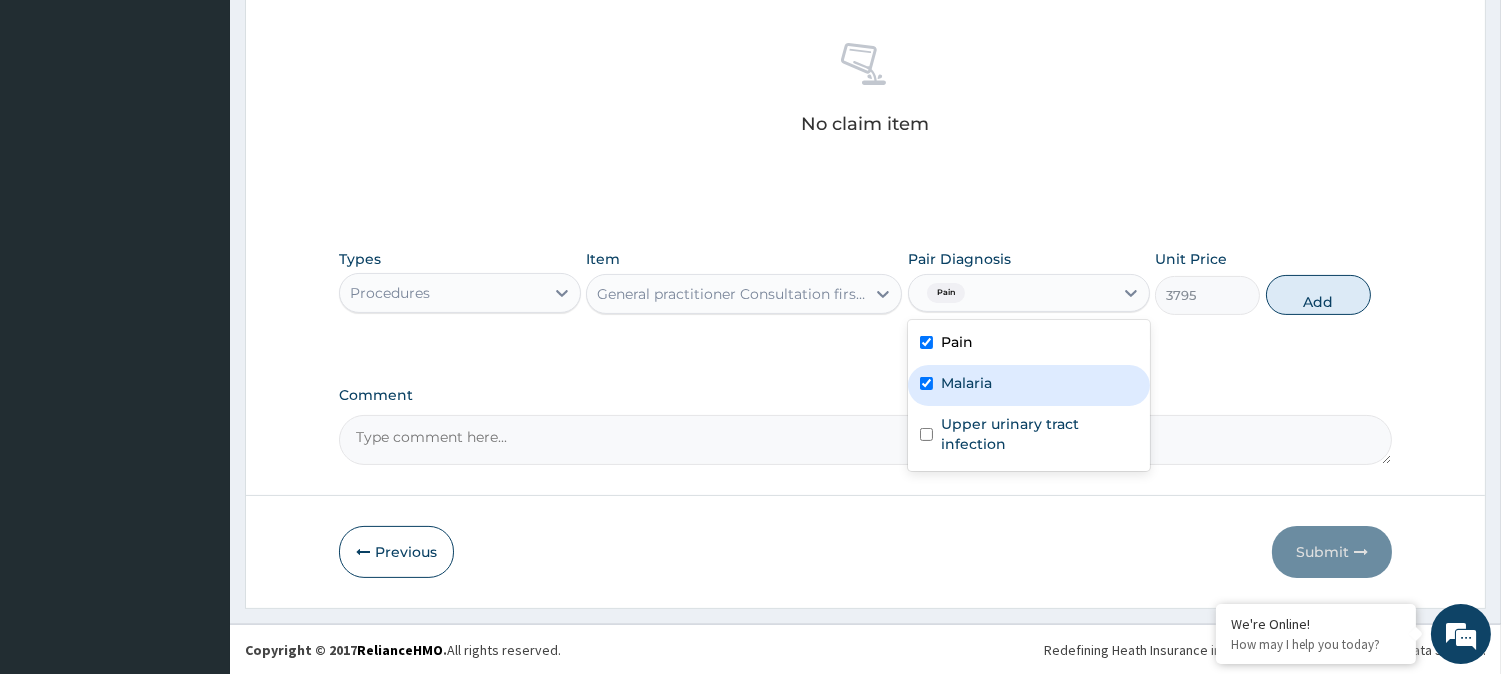 checkbox on "true" 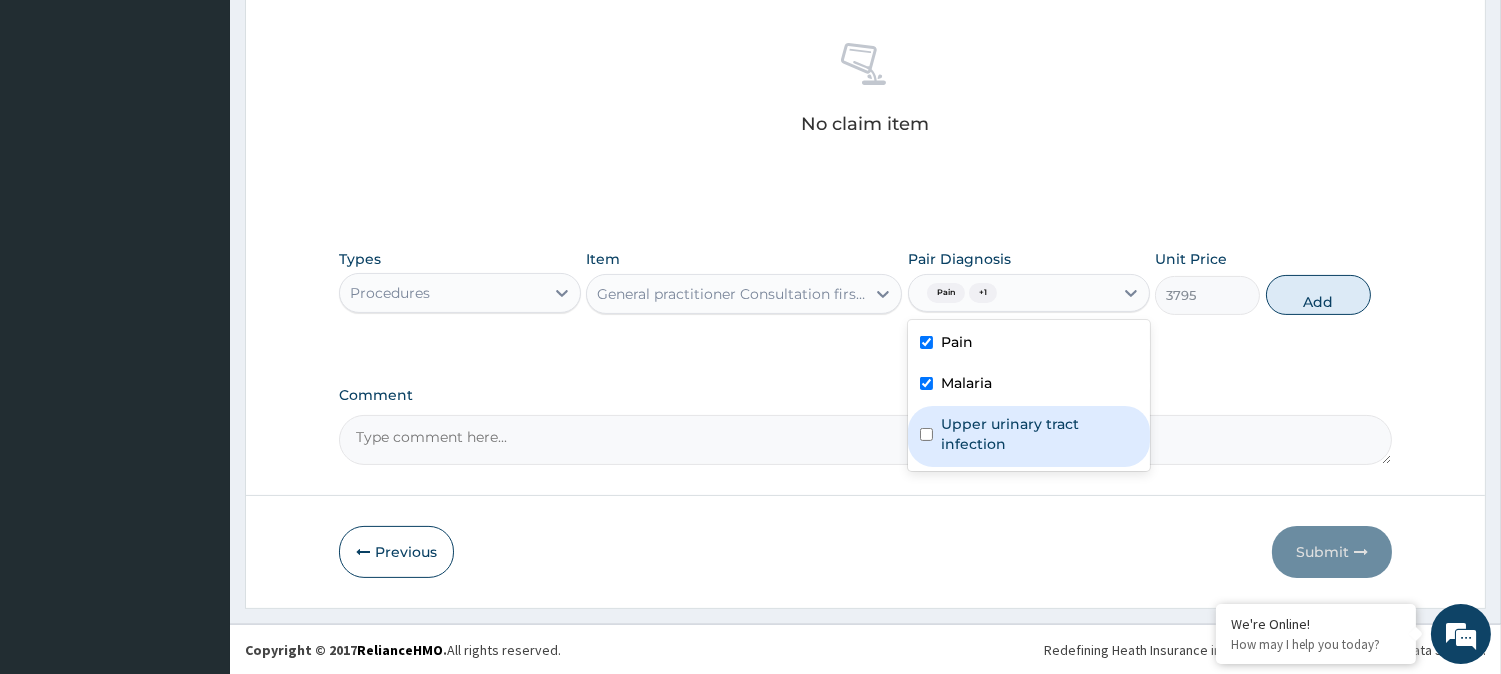click on "Upper urinary tract infection" at bounding box center (1039, 434) 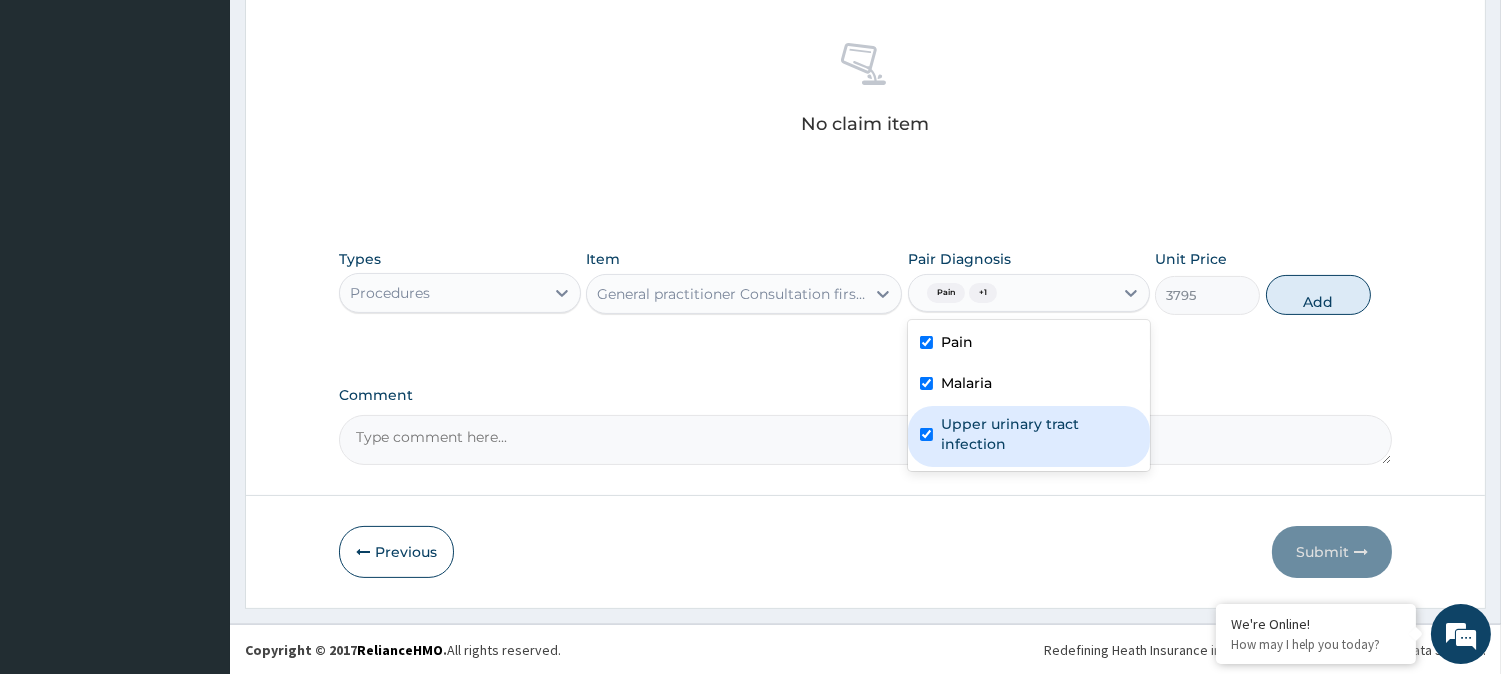 checkbox on "true" 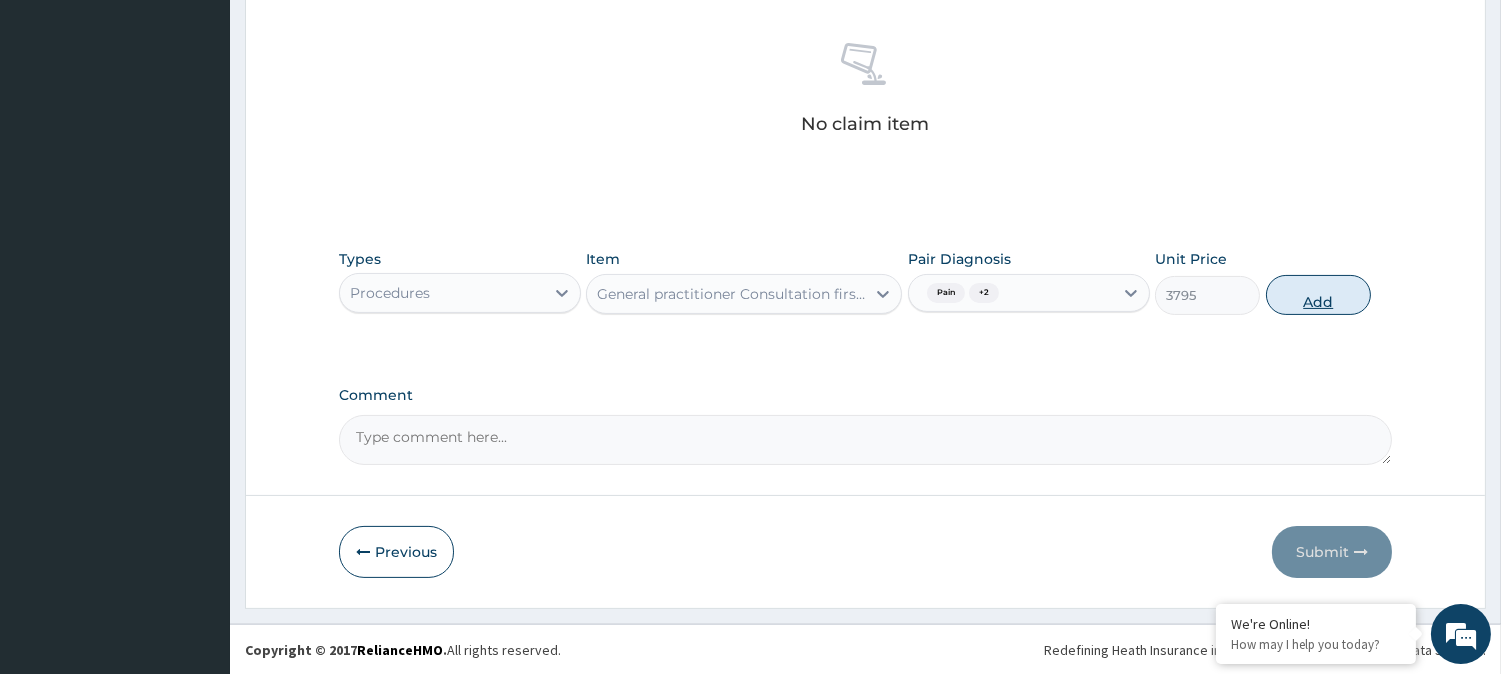 click on "Add" at bounding box center (1318, 295) 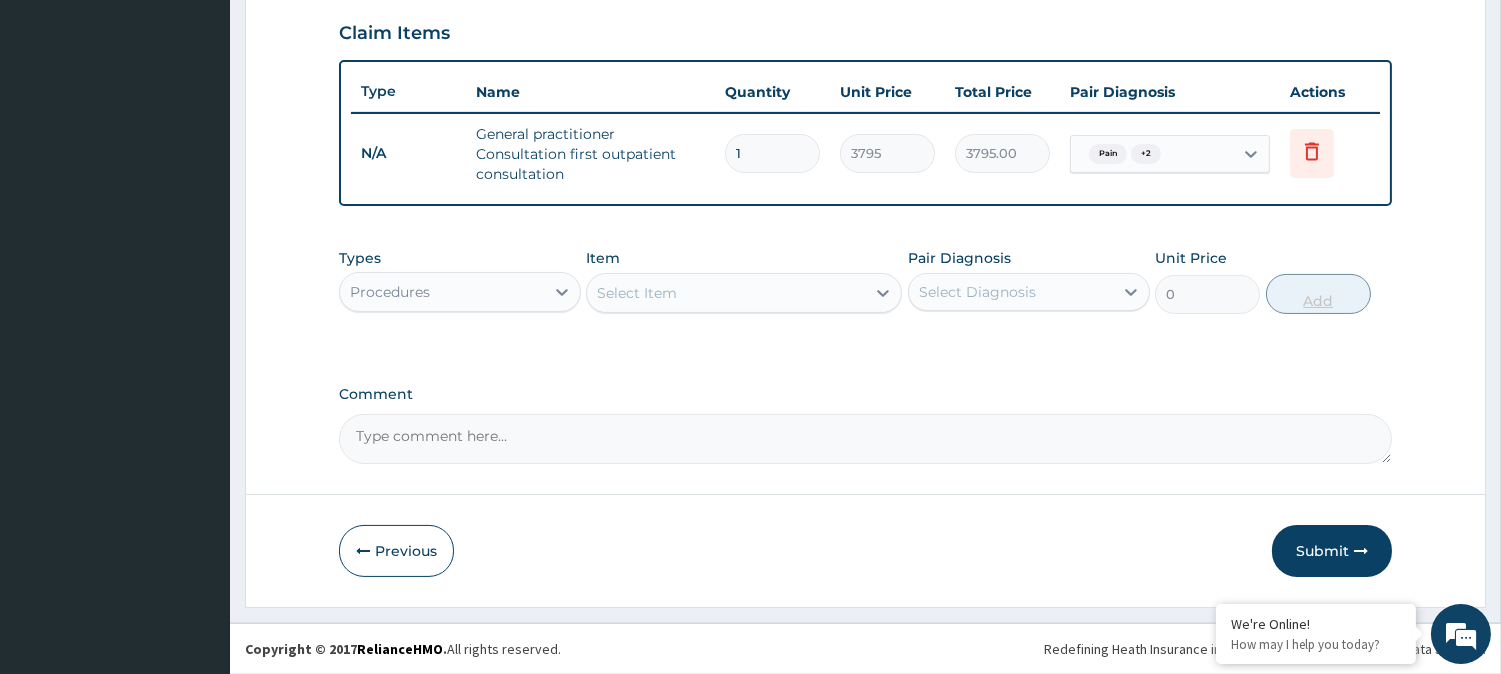 scroll, scrollTop: 681, scrollLeft: 0, axis: vertical 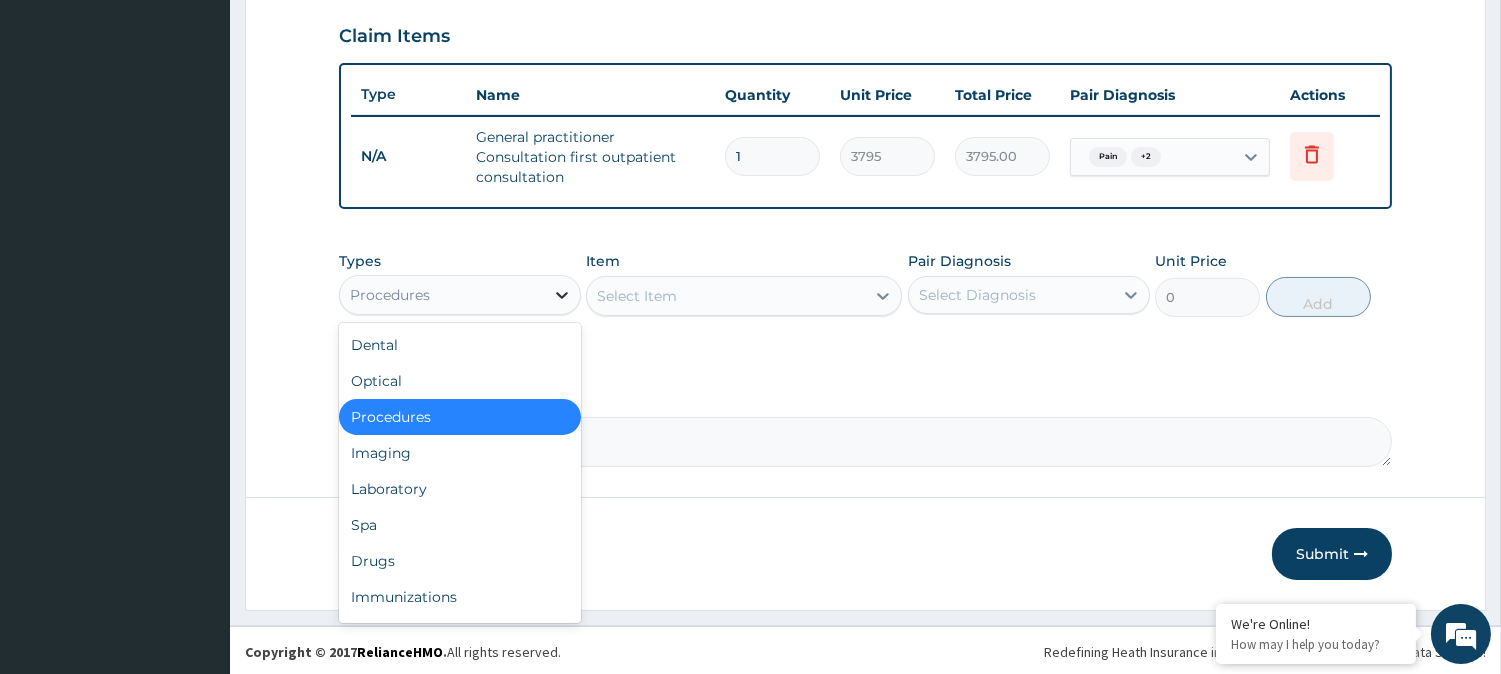 click at bounding box center (562, 295) 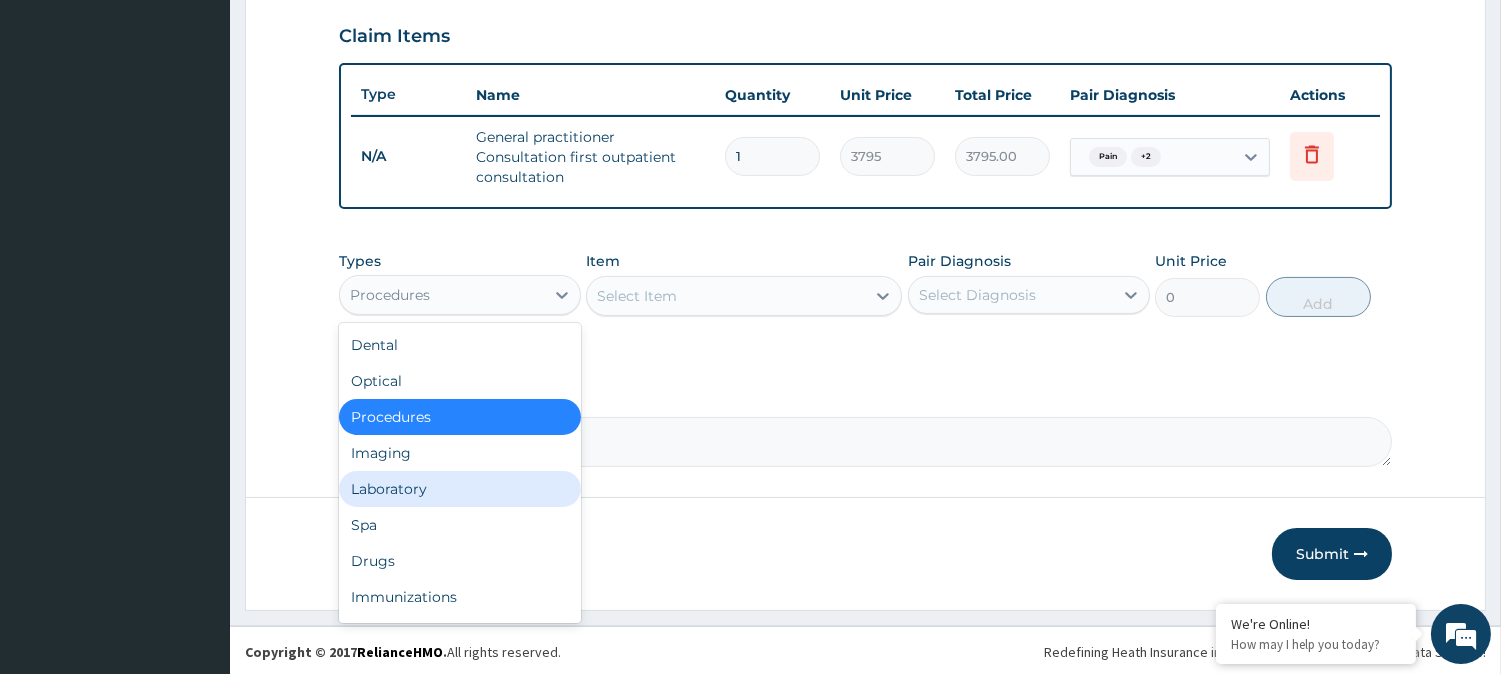 click on "Laboratory" at bounding box center (460, 489) 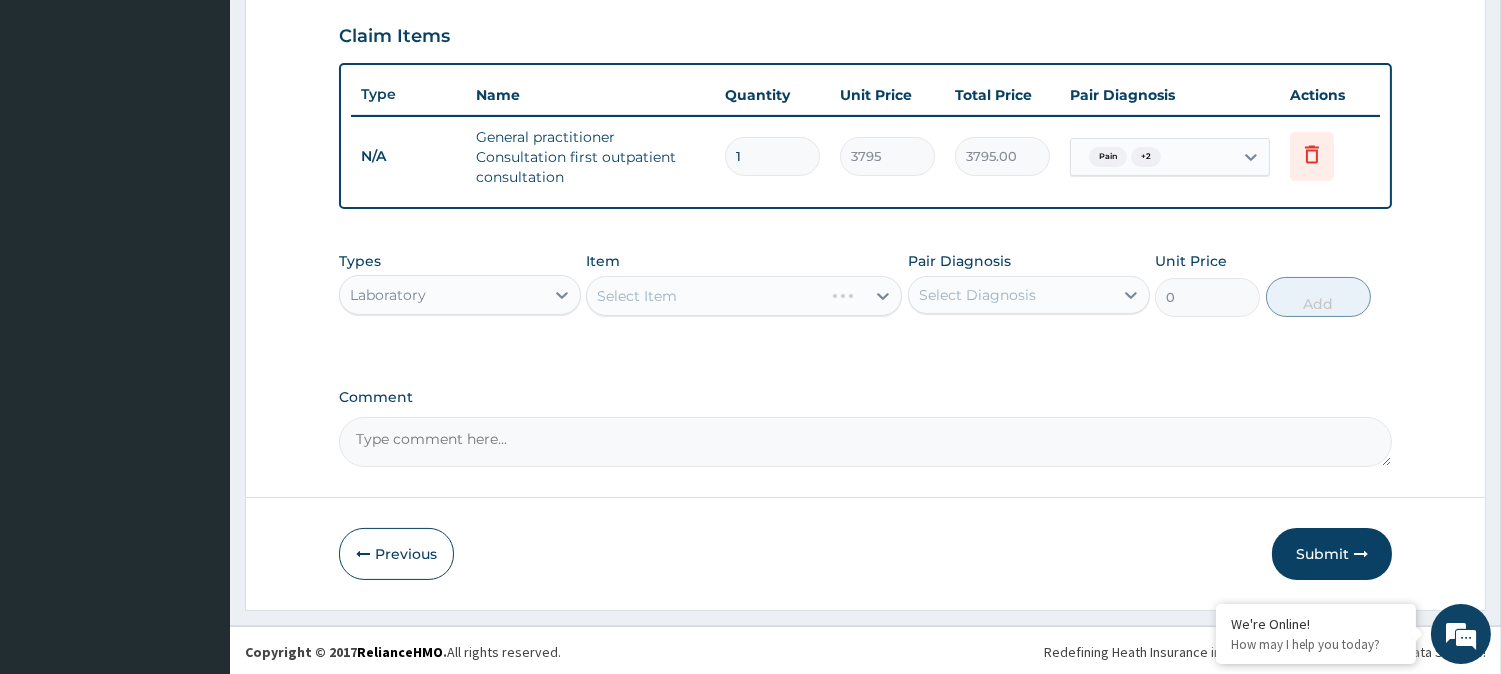 click on "Select Item" at bounding box center [744, 296] 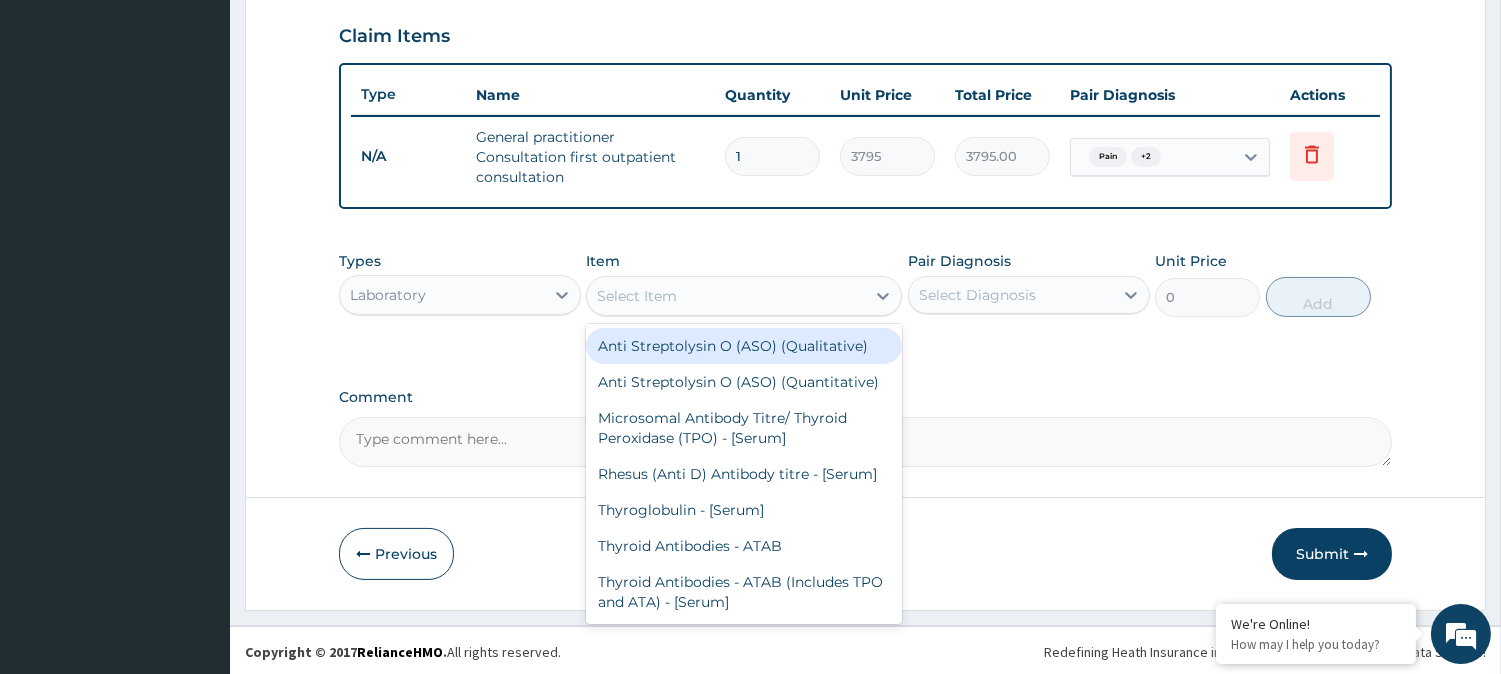 click on "Select Item" at bounding box center [726, 296] 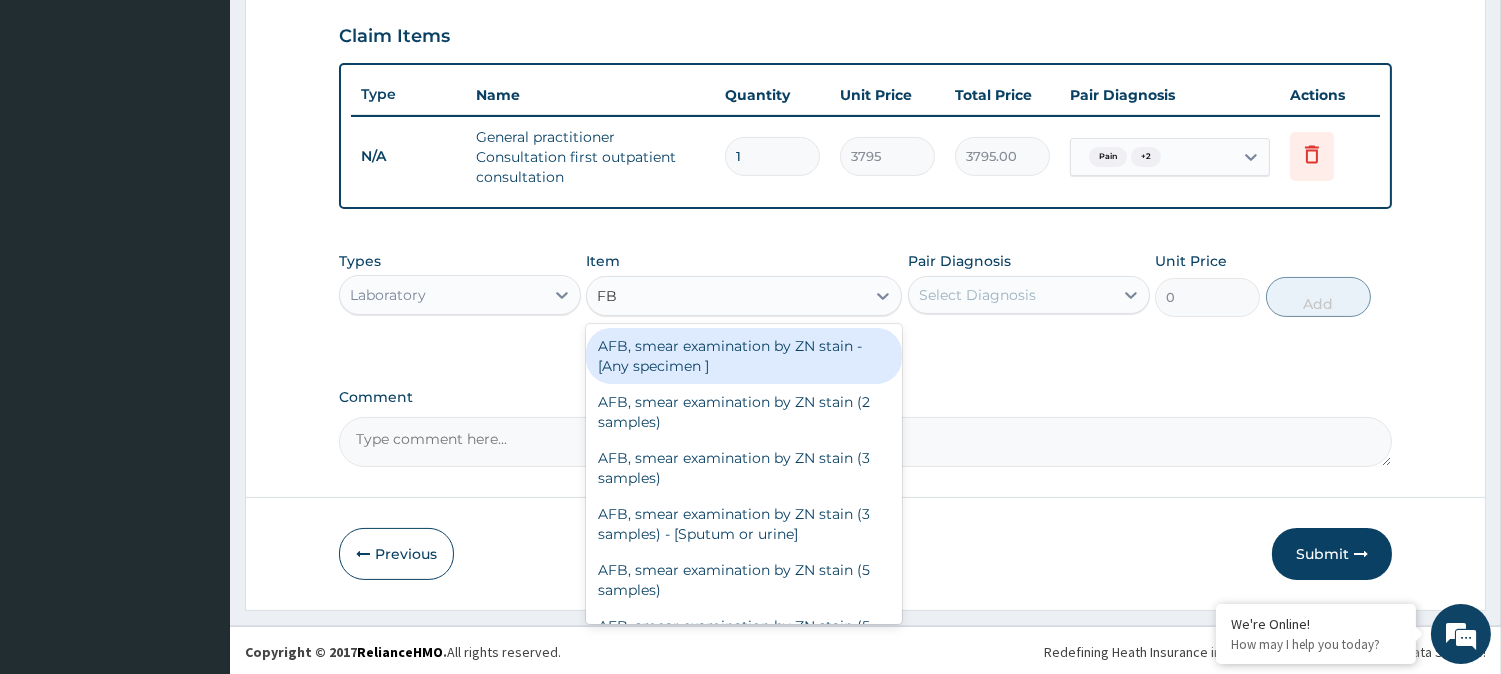 type on "FBC" 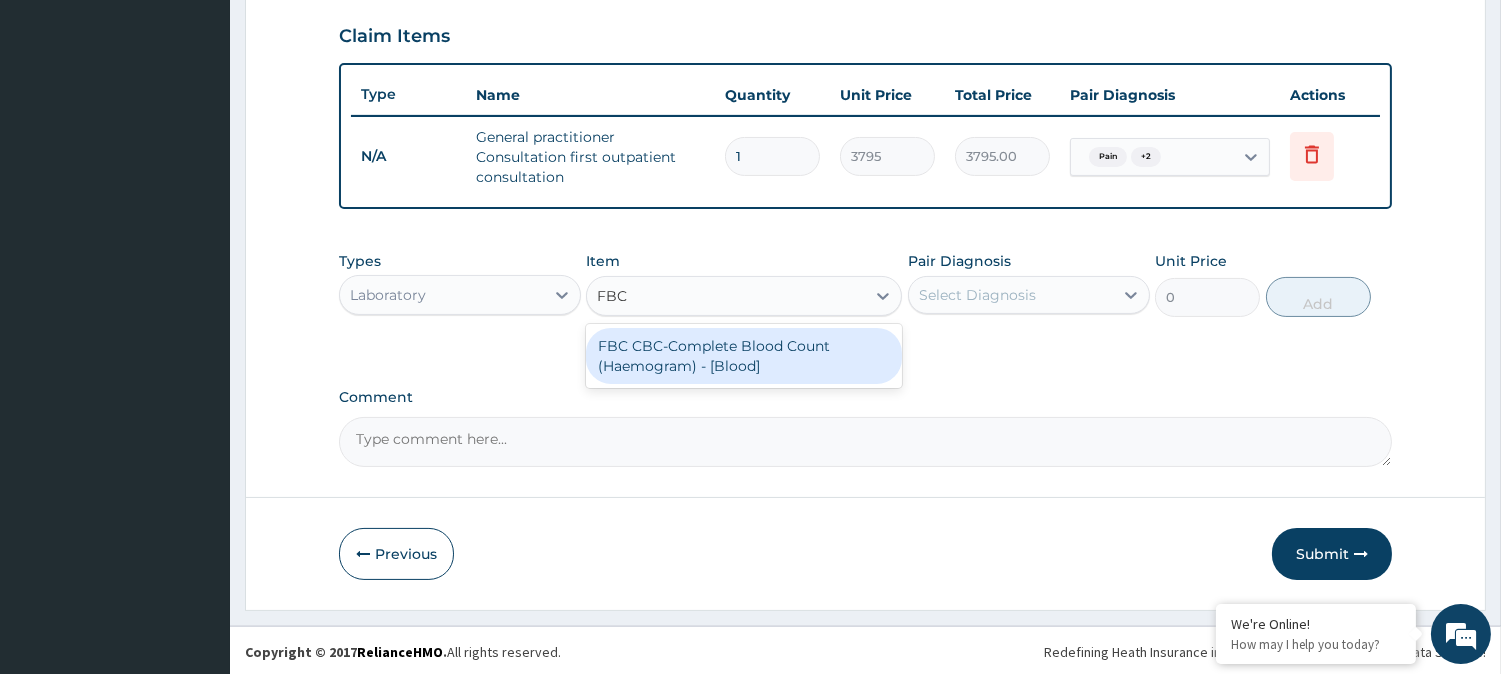 click on "FBC CBC-Complete Blood Count (Haemogram) - [Blood]" at bounding box center [744, 356] 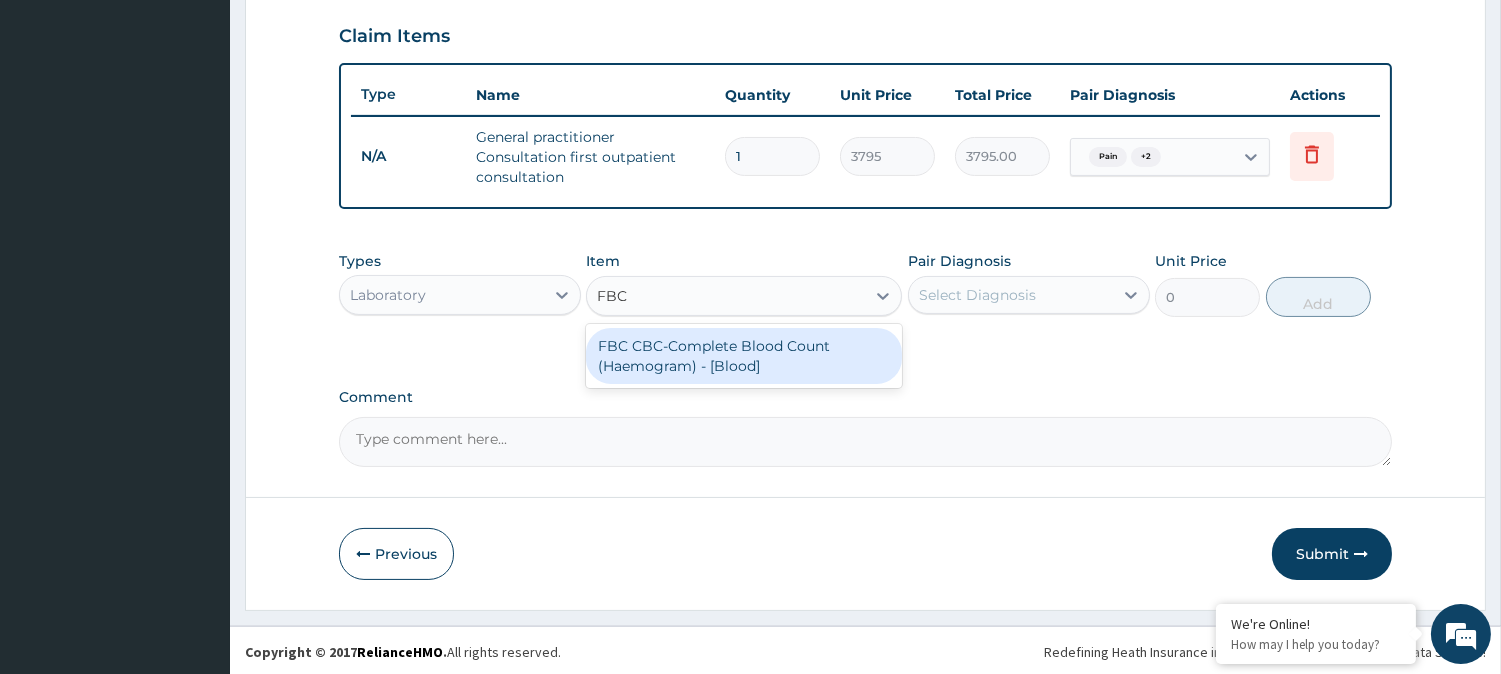 type 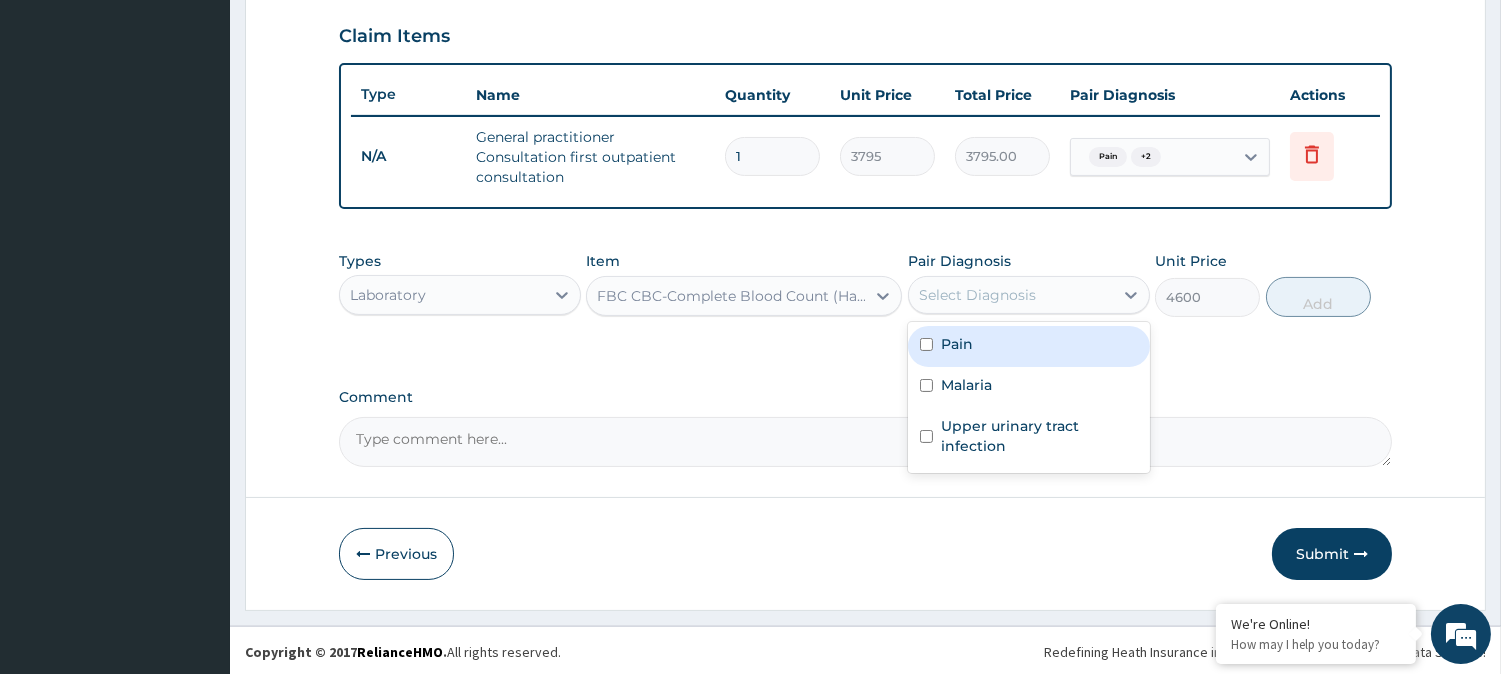 click on "Select Diagnosis" at bounding box center (1011, 295) 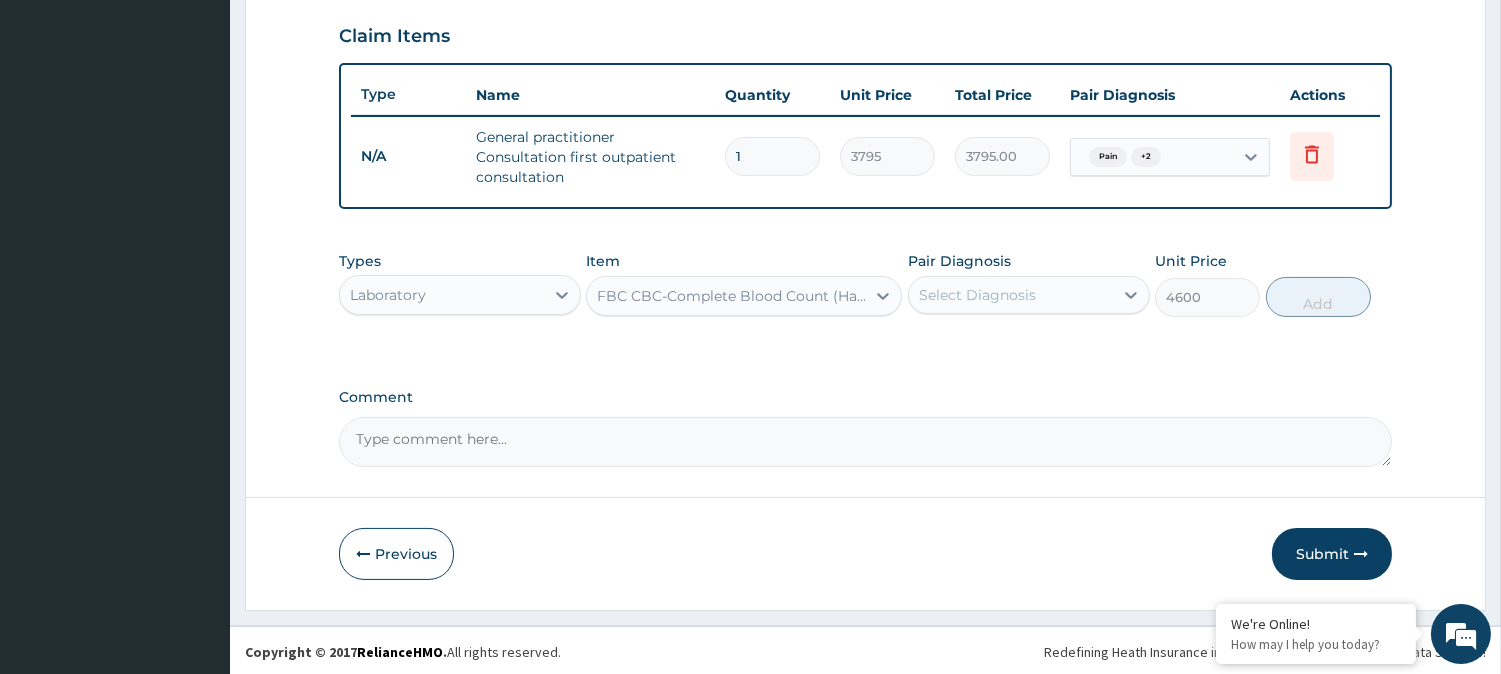 click on "Comment" at bounding box center [865, 397] 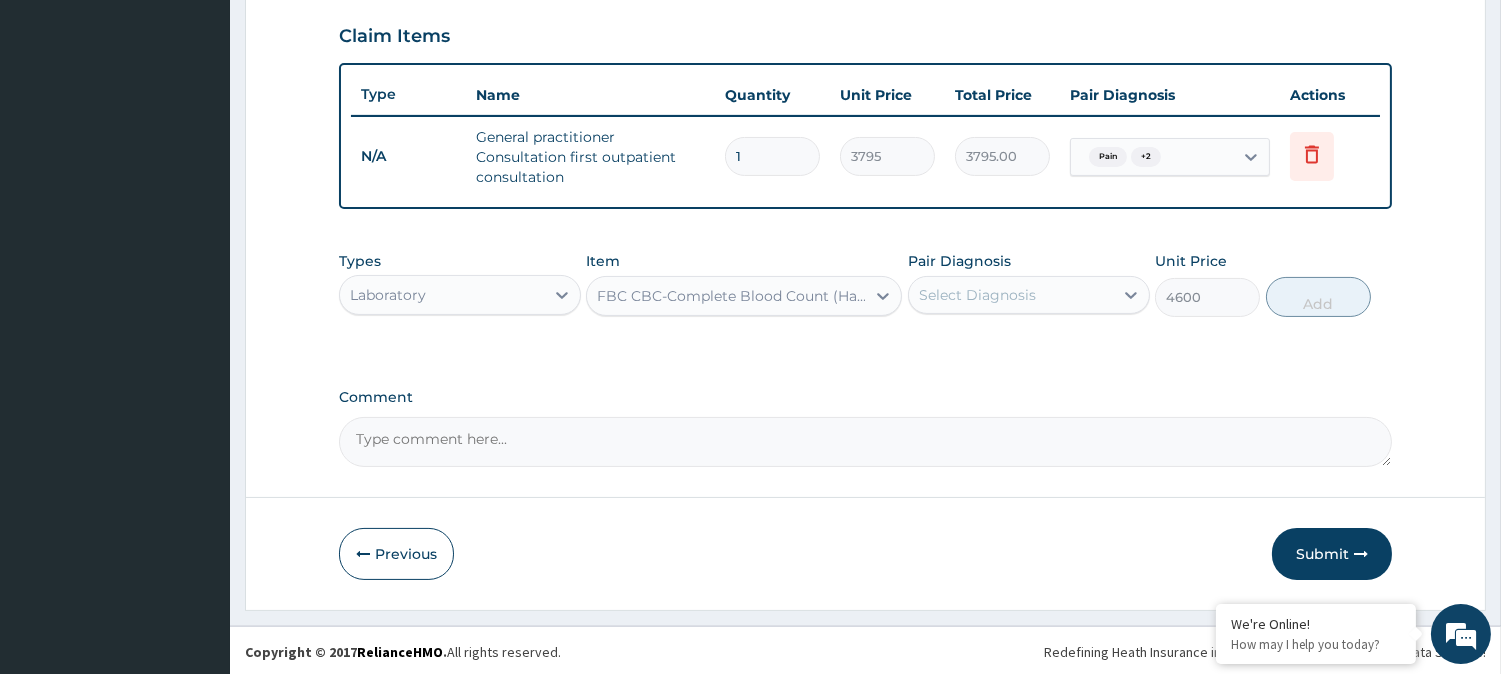 click on "Comment" at bounding box center [865, 442] 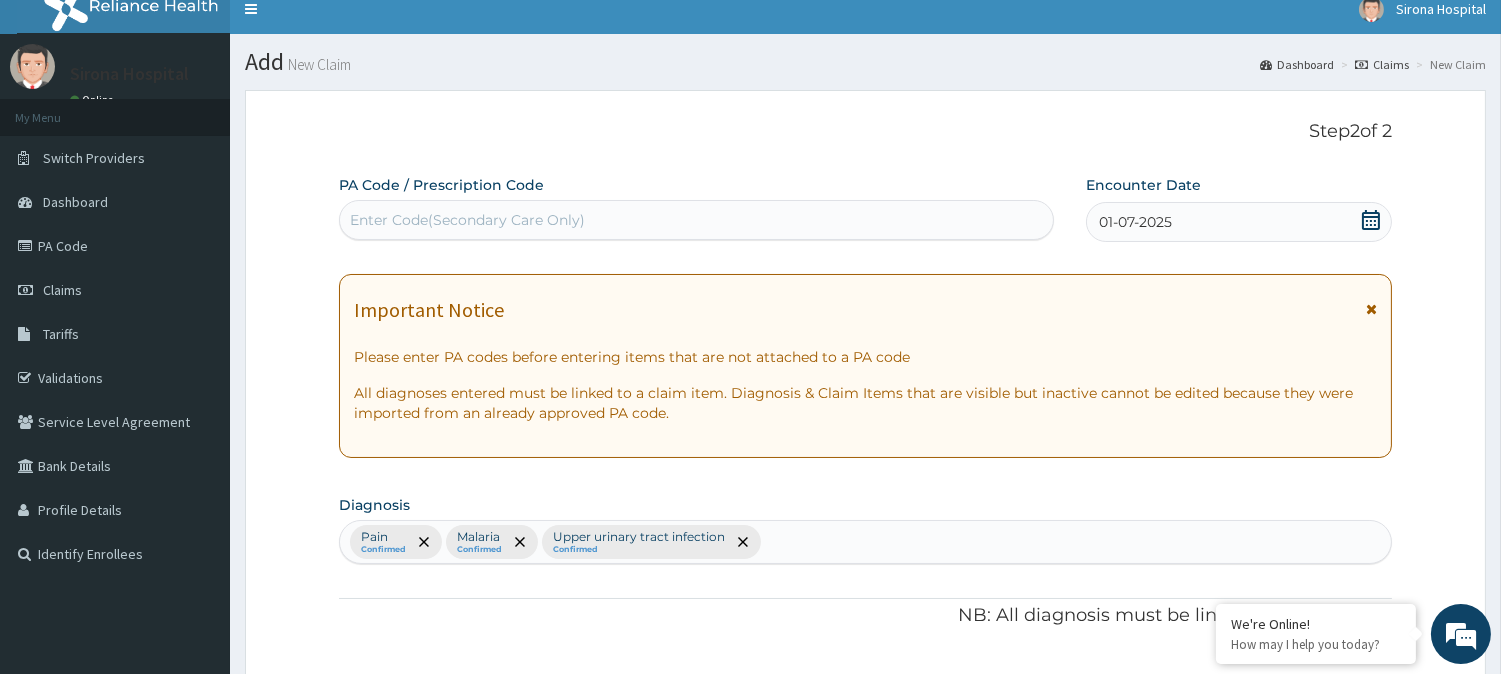 scroll, scrollTop: 15, scrollLeft: 0, axis: vertical 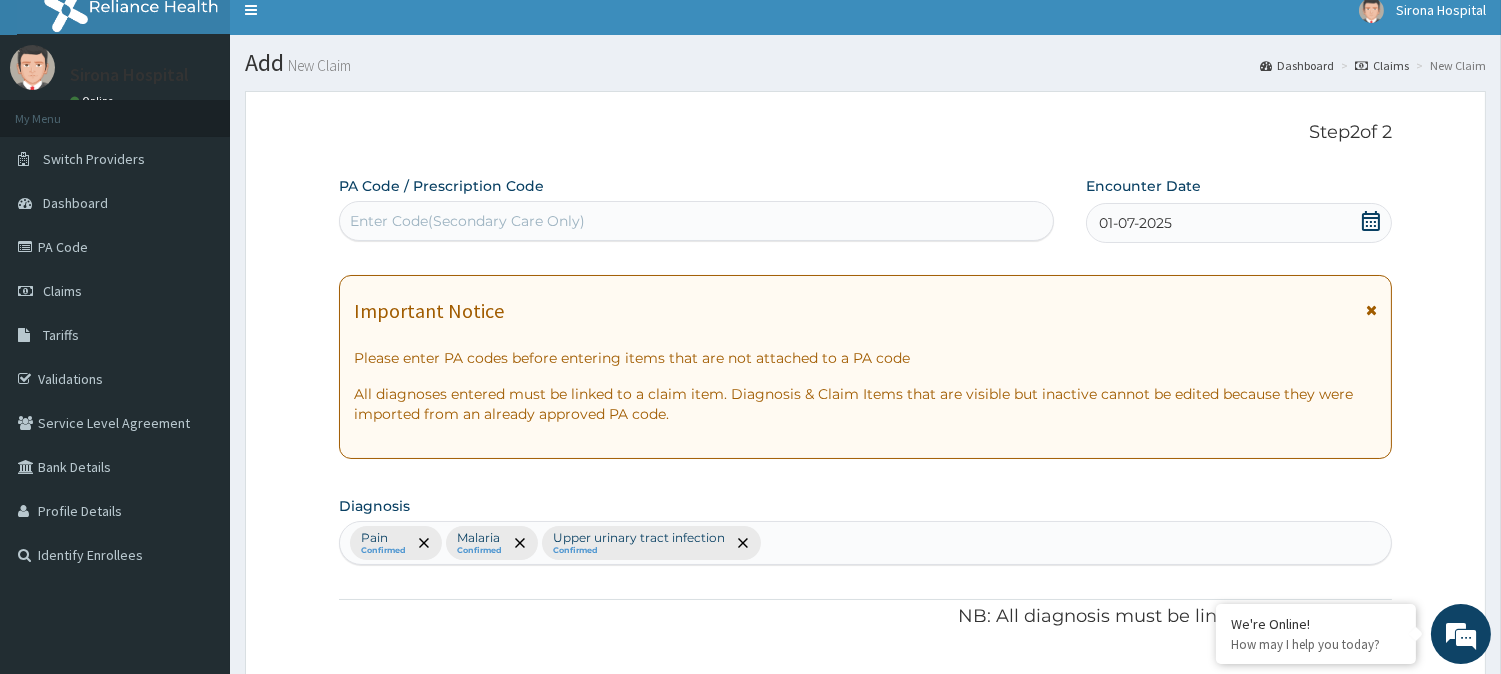 click on "Pain Confirmed Malaria Confirmed Upper urinary tract infection Confirmed" at bounding box center (865, 543) 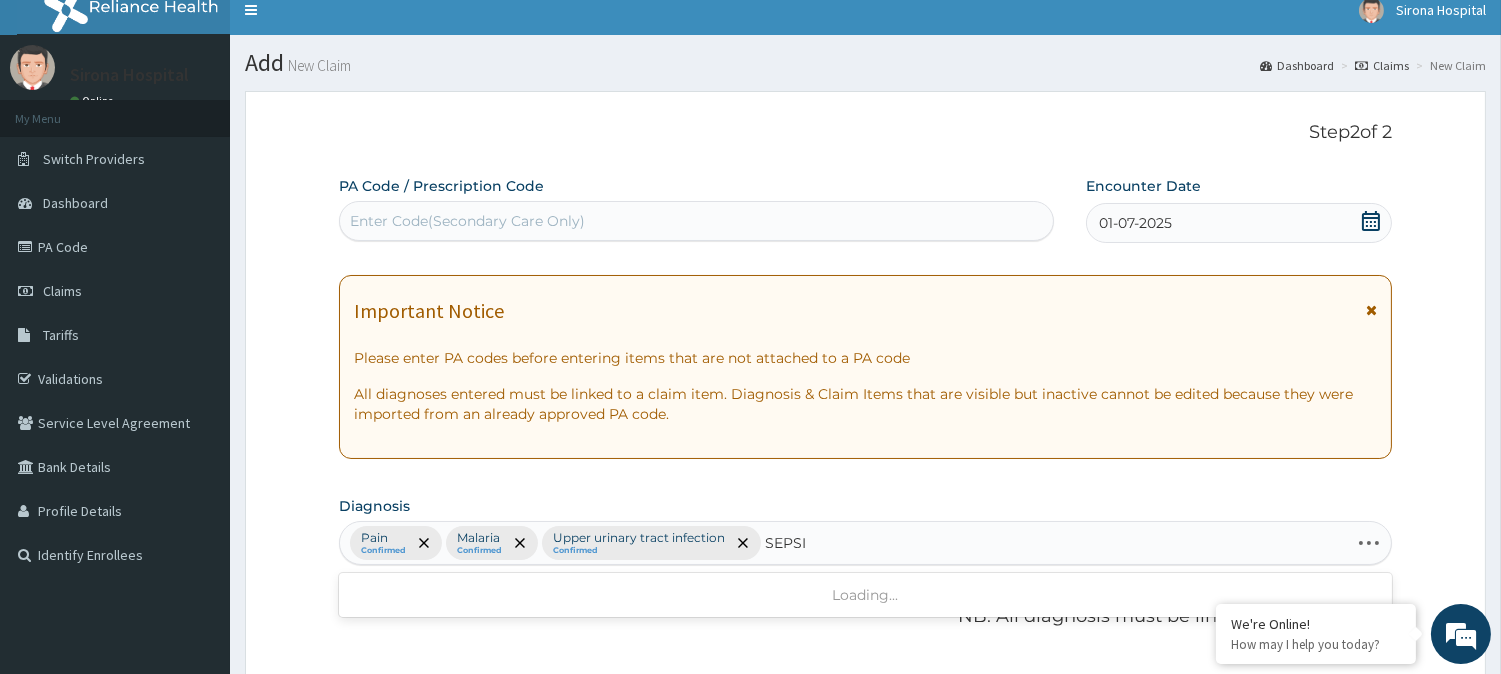type on "SEPSIS" 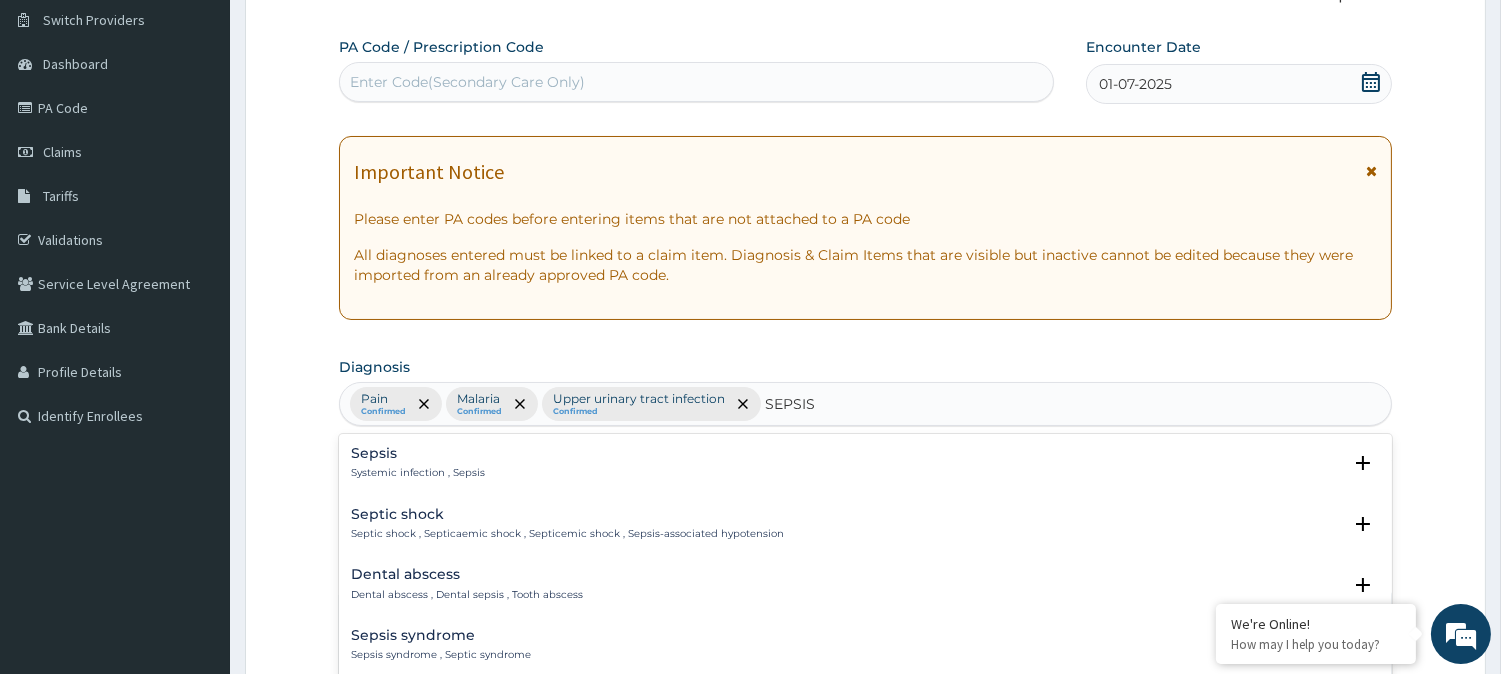 scroll, scrollTop: 155, scrollLeft: 0, axis: vertical 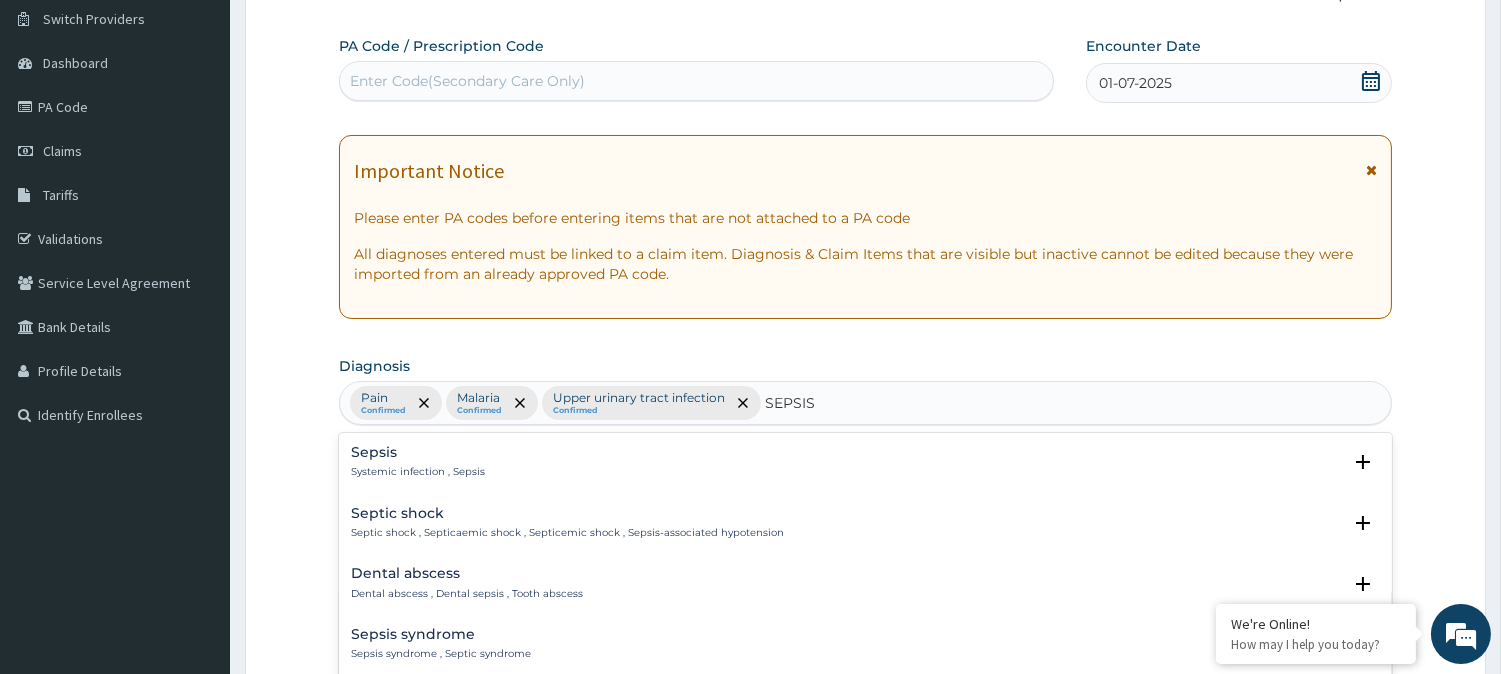 click on "Sepsis Systemic infection , Sepsis" at bounding box center (865, 462) 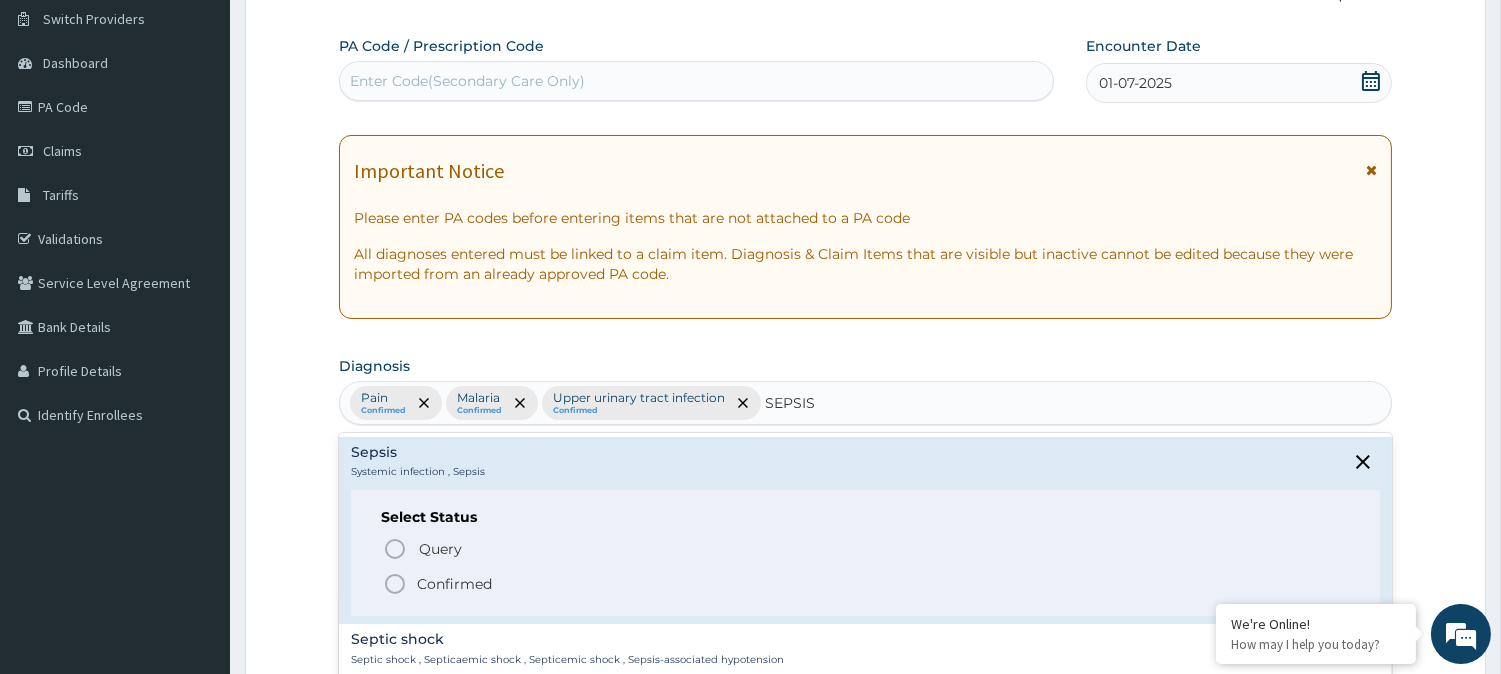 click 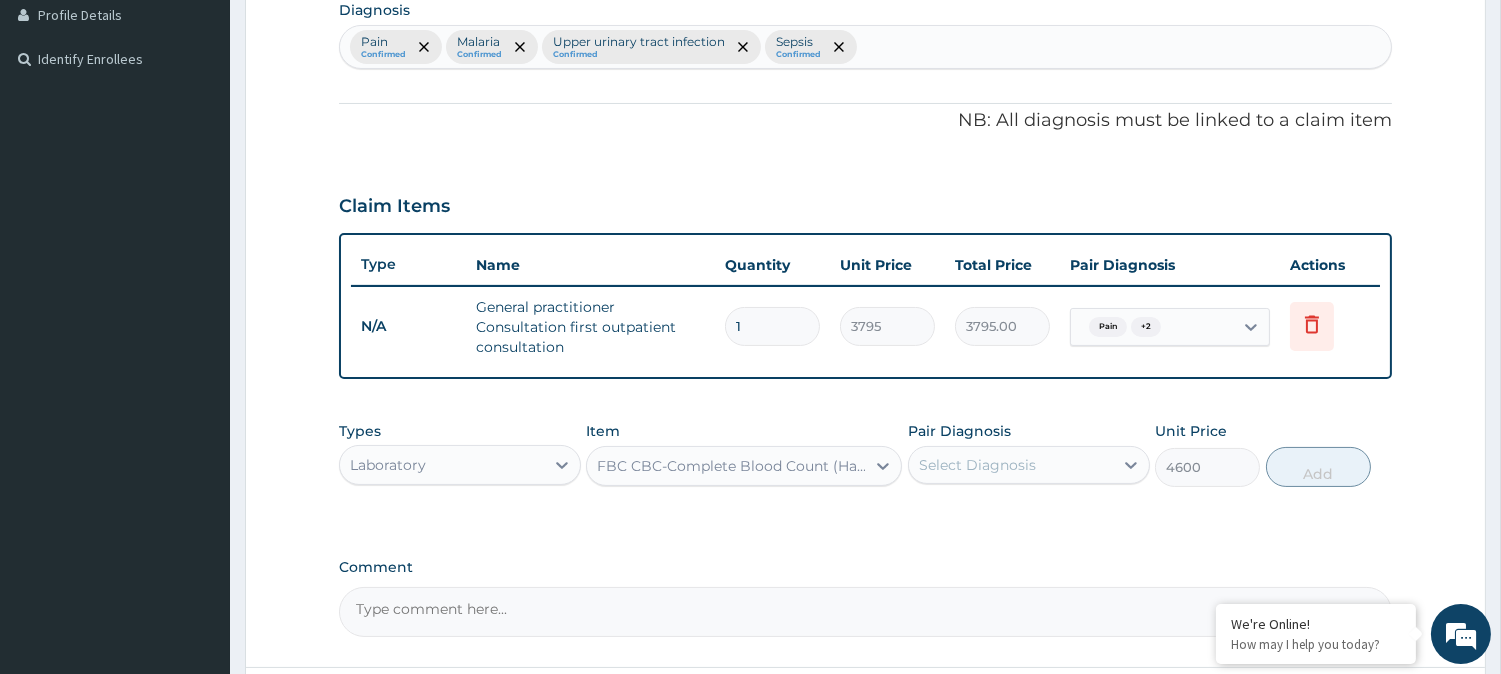 scroll, scrollTop: 564, scrollLeft: 0, axis: vertical 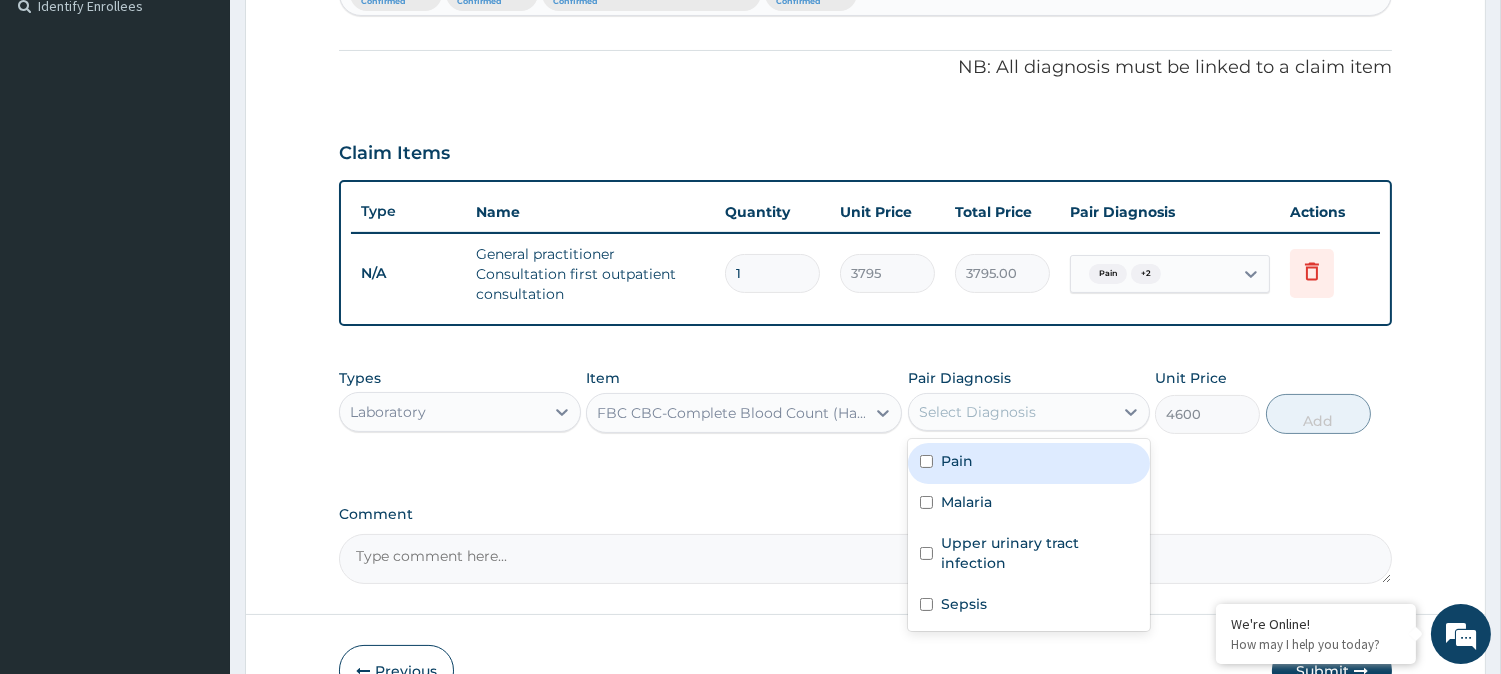 click on "Select Diagnosis" at bounding box center [977, 412] 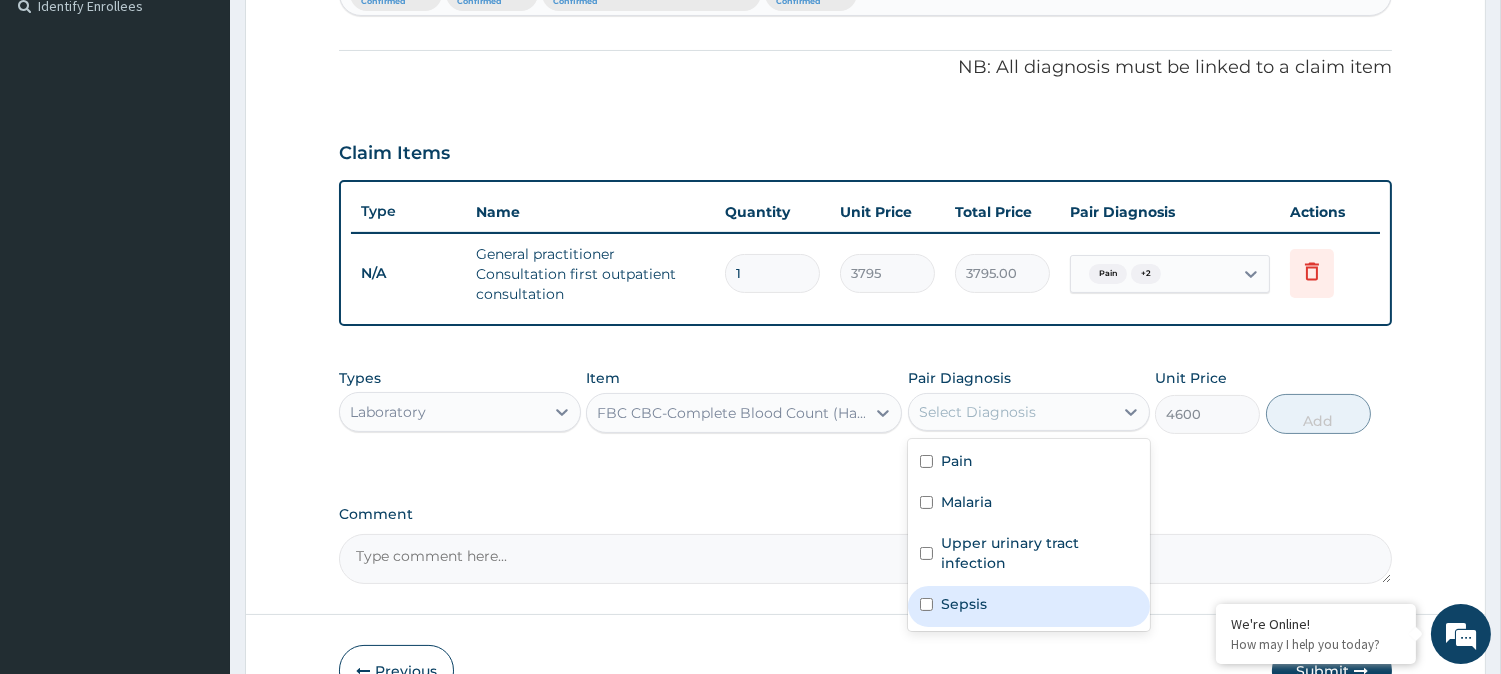 click on "Sepsis" at bounding box center (964, 604) 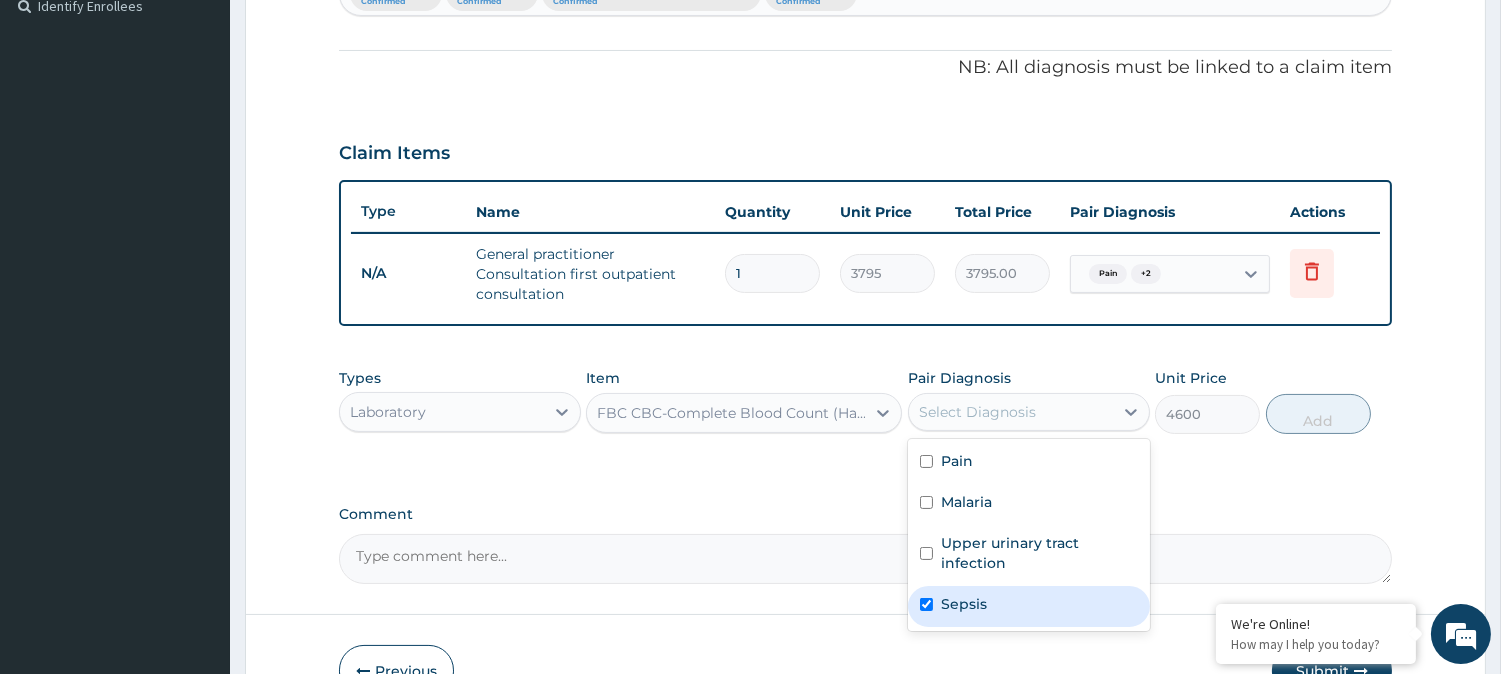 checkbox on "true" 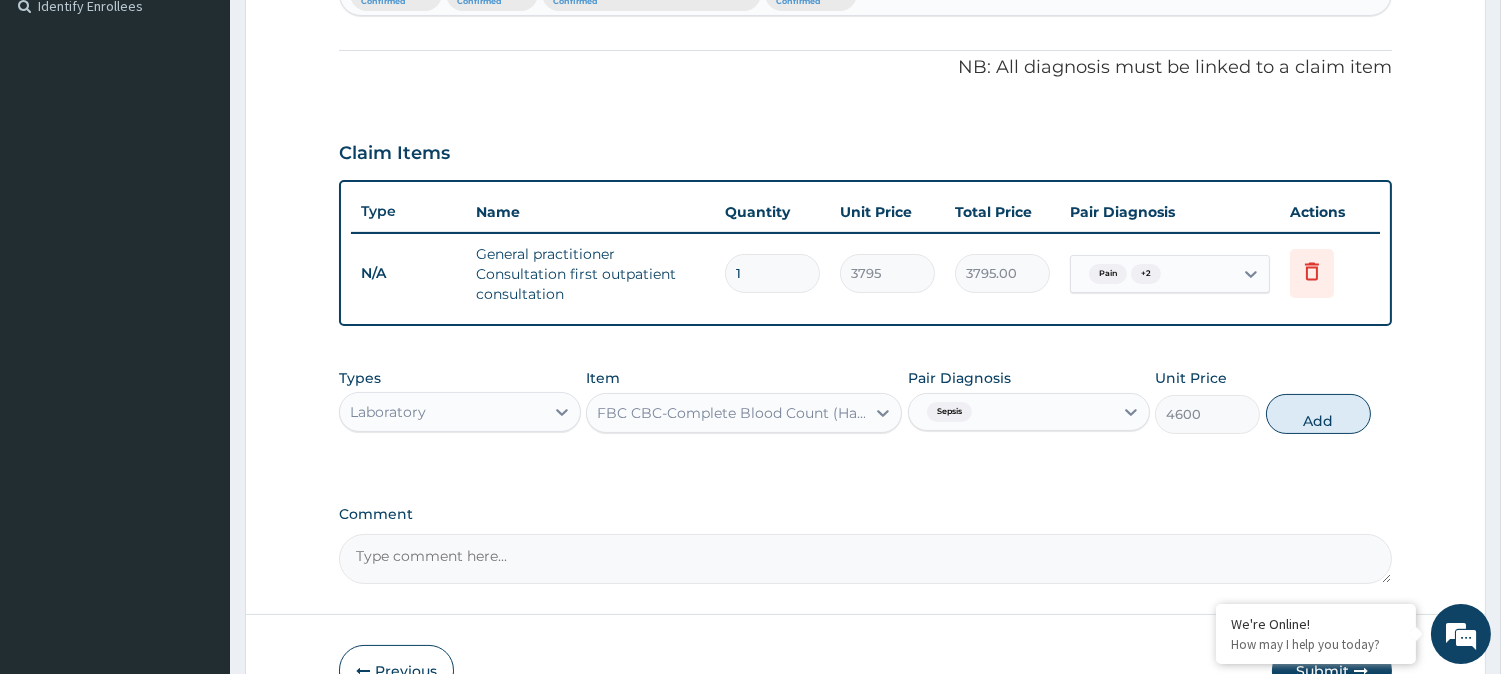 click on "PA Code / Prescription Code Enter Code(Secondary Care Only) Encounter Date 01-07-2025 Important Notice Please enter PA codes before entering items that are not attached to a PA code   All diagnoses entered must be linked to a claim item. Diagnosis & Claim Items that are visible but inactive cannot be edited because they were imported from an already approved PA code. Diagnosis Pain Confirmed Malaria Confirmed Upper urinary tract infection Confirmed Sepsis Confirmed NB: All diagnosis must be linked to a claim item Claim Items Type Name Quantity Unit Price Total Price Pair Diagnosis Actions N/A General practitioner Consultation first outpatient consultation 1 3795 3795.00 Pain  + 2 Delete Types Laboratory Item FBC CBC-Complete Blood Count (Haemogram) - [Blood] Pair Diagnosis Sepsis Unit Price 4600 Add Comment" at bounding box center (865, 105) 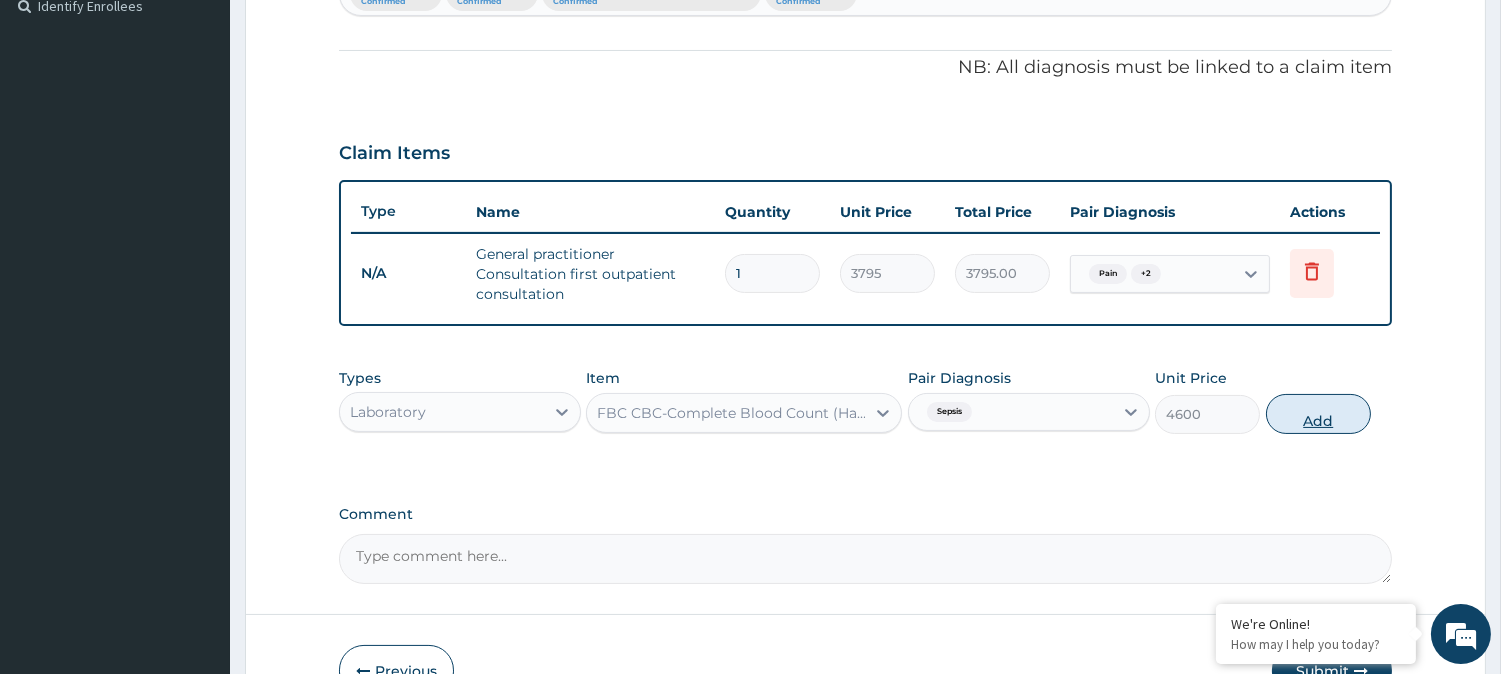 click on "Add" at bounding box center [1318, 414] 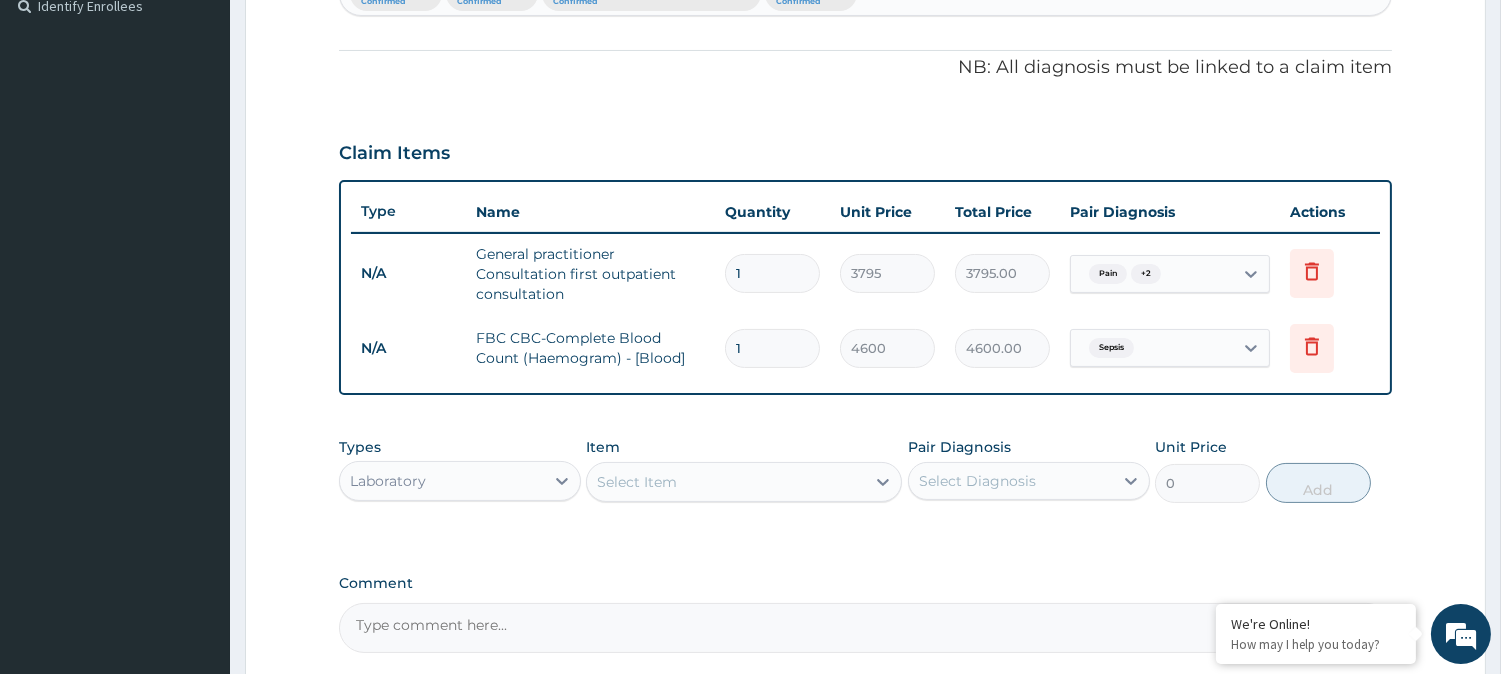 click on "Select Item" at bounding box center (726, 482) 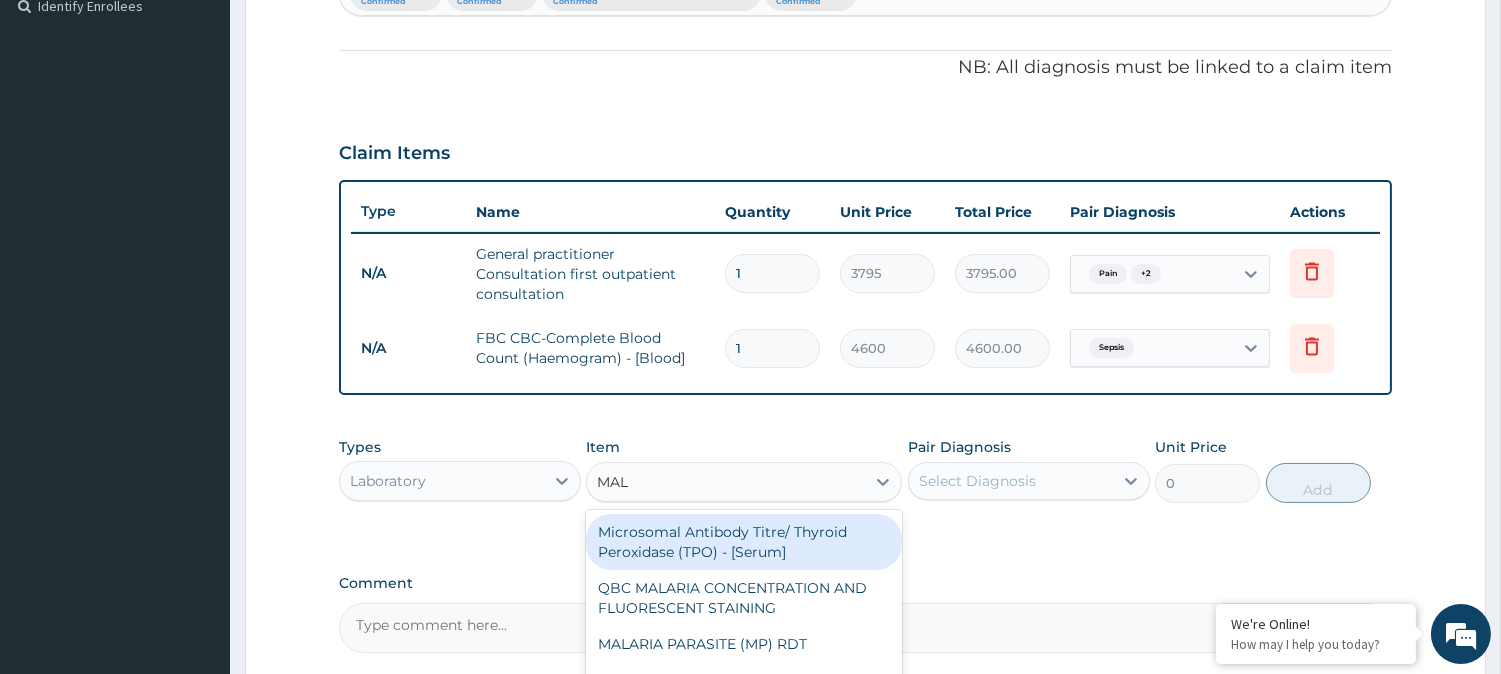 type on "MALA" 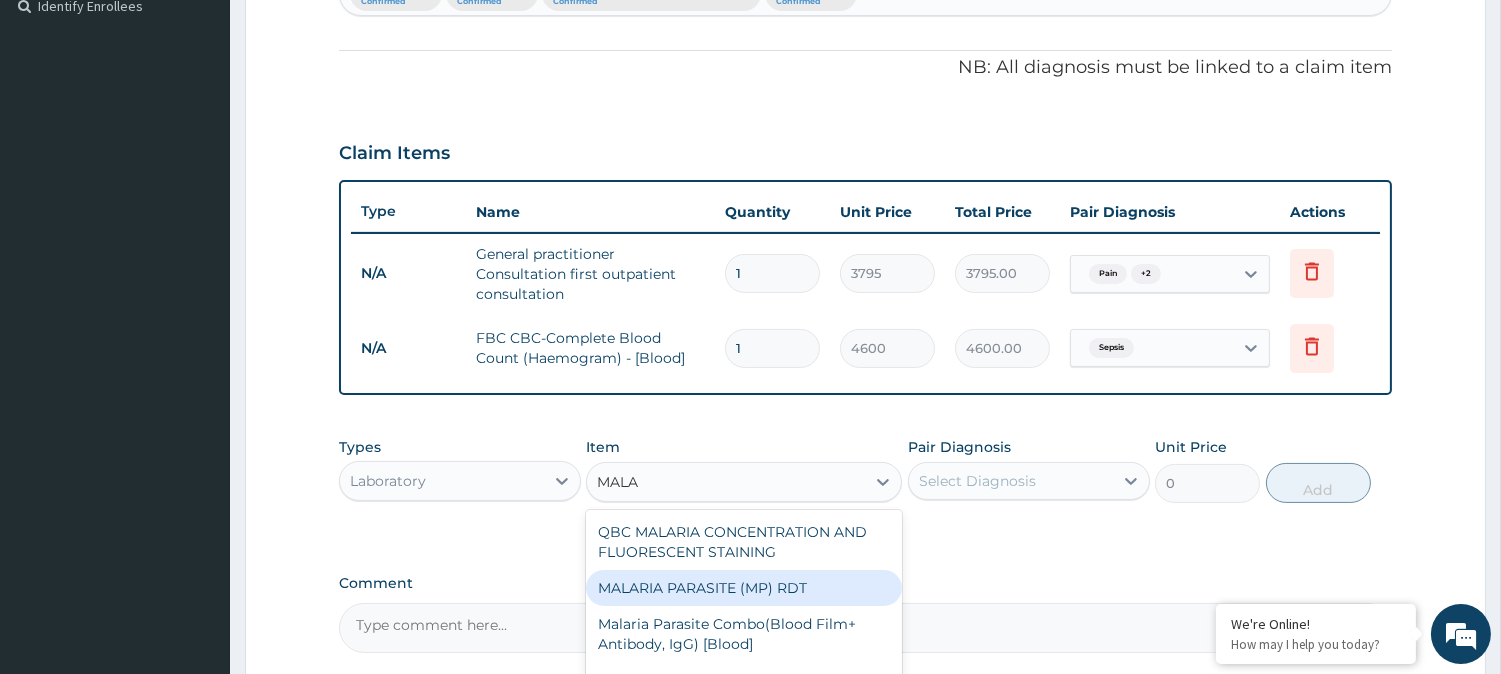 click on "MALARIA PARASITE (MP) RDT" at bounding box center [744, 588] 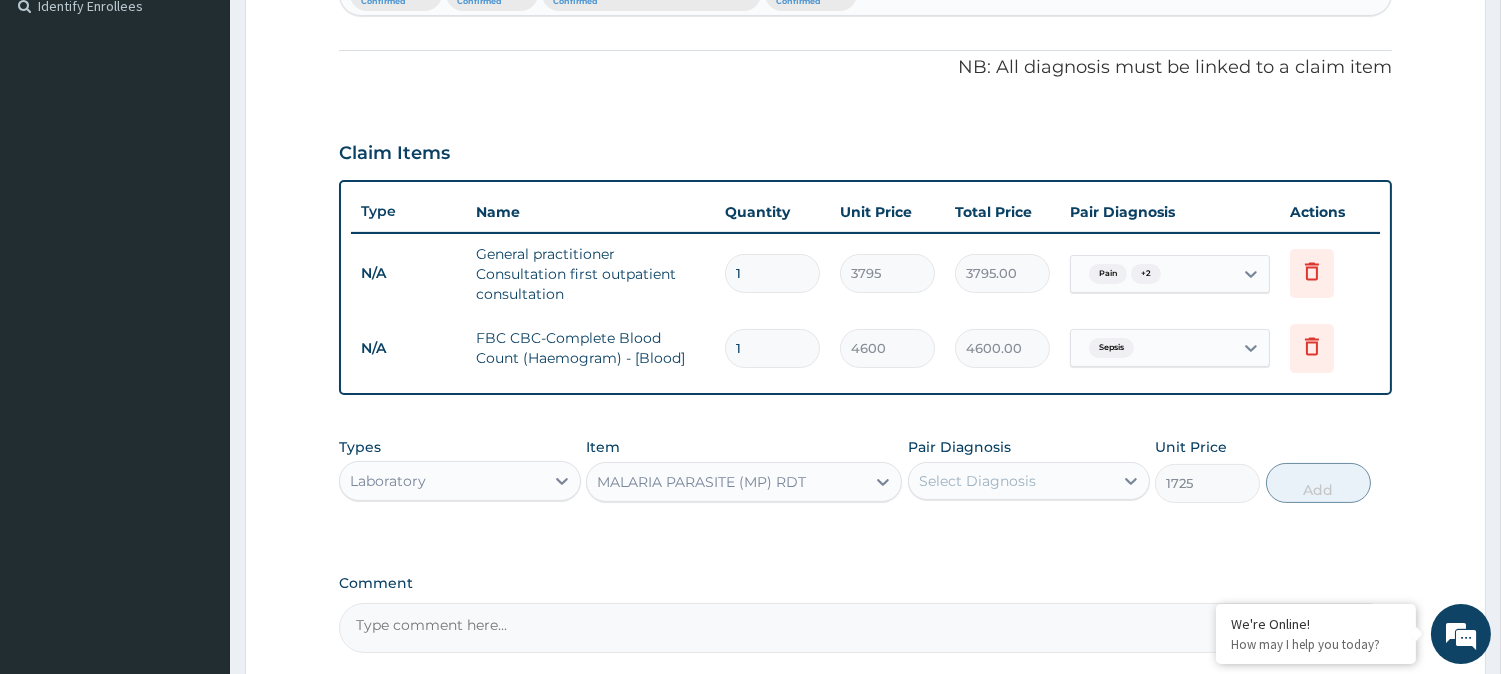 click on "Select Diagnosis" at bounding box center [1011, 481] 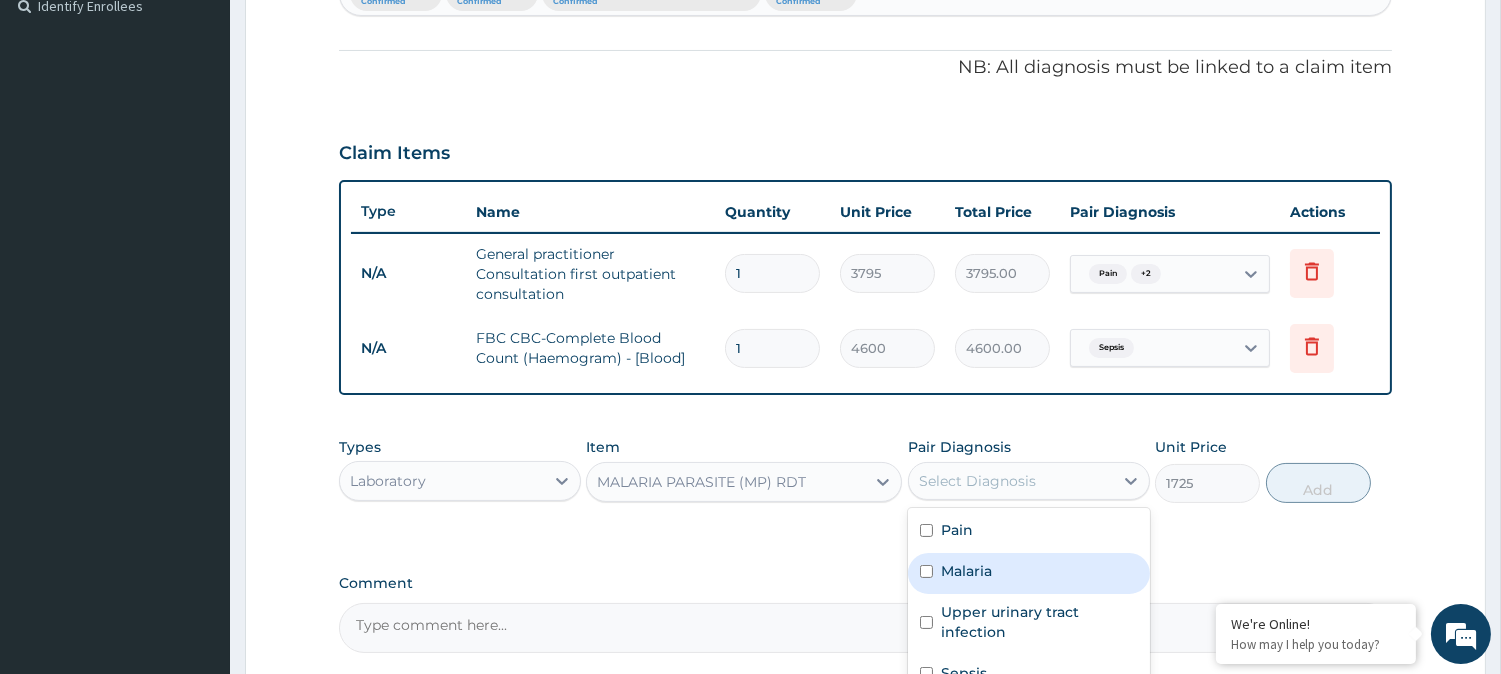click on "Malaria" at bounding box center (1029, 573) 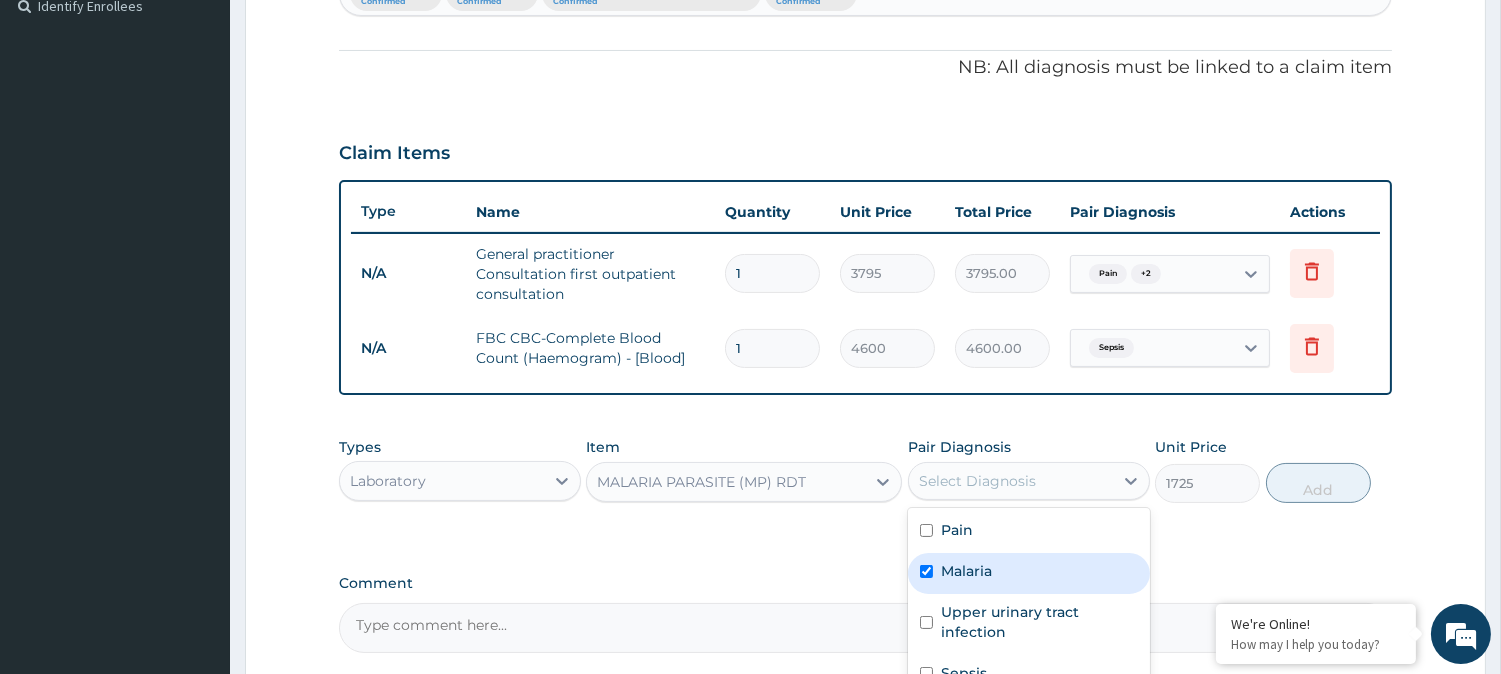 checkbox on "true" 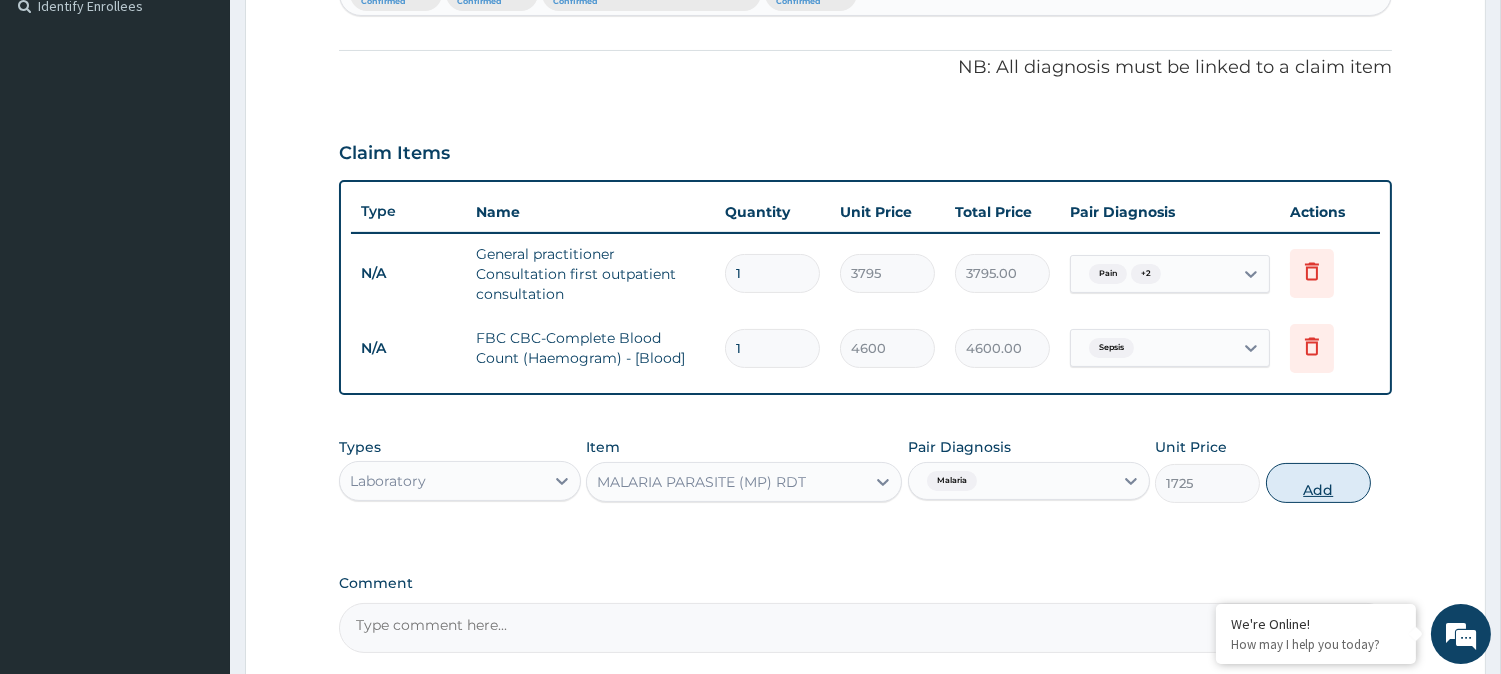 click on "Add" at bounding box center (1318, 483) 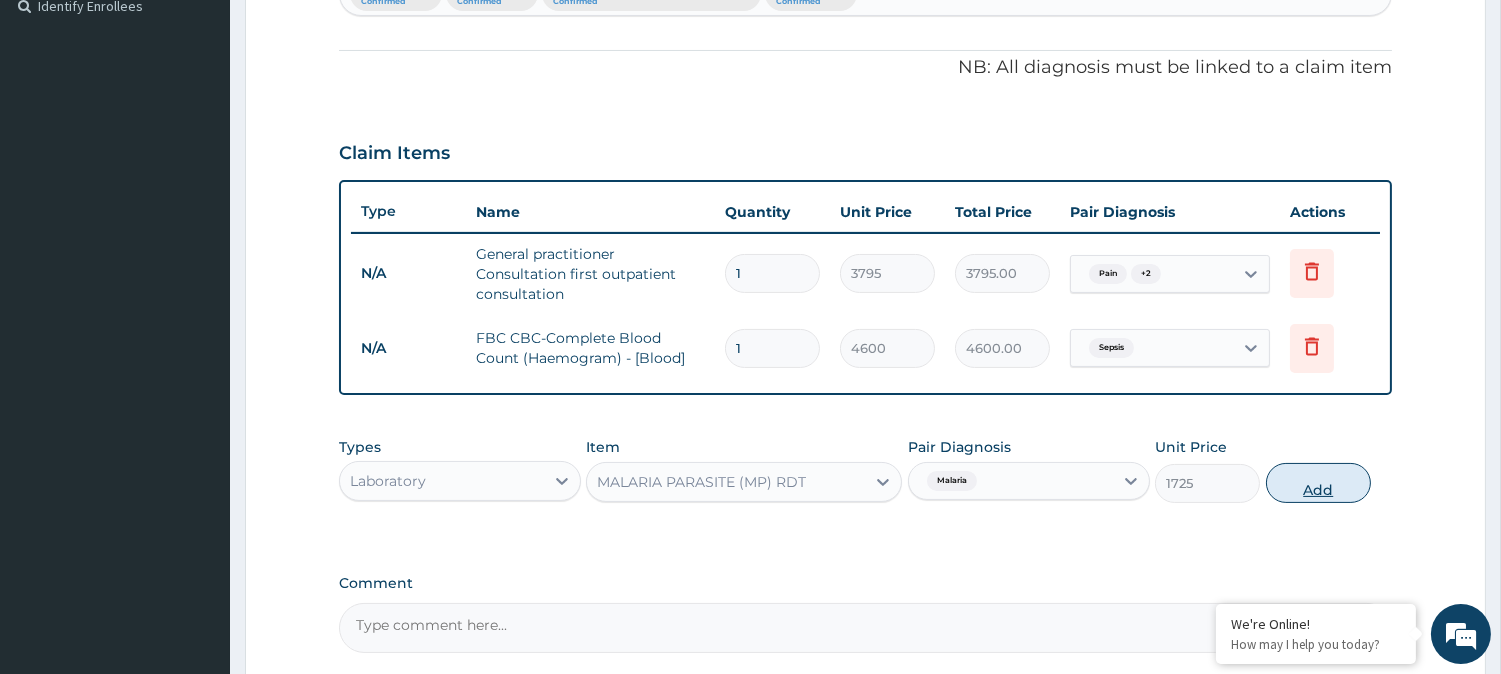 type on "0" 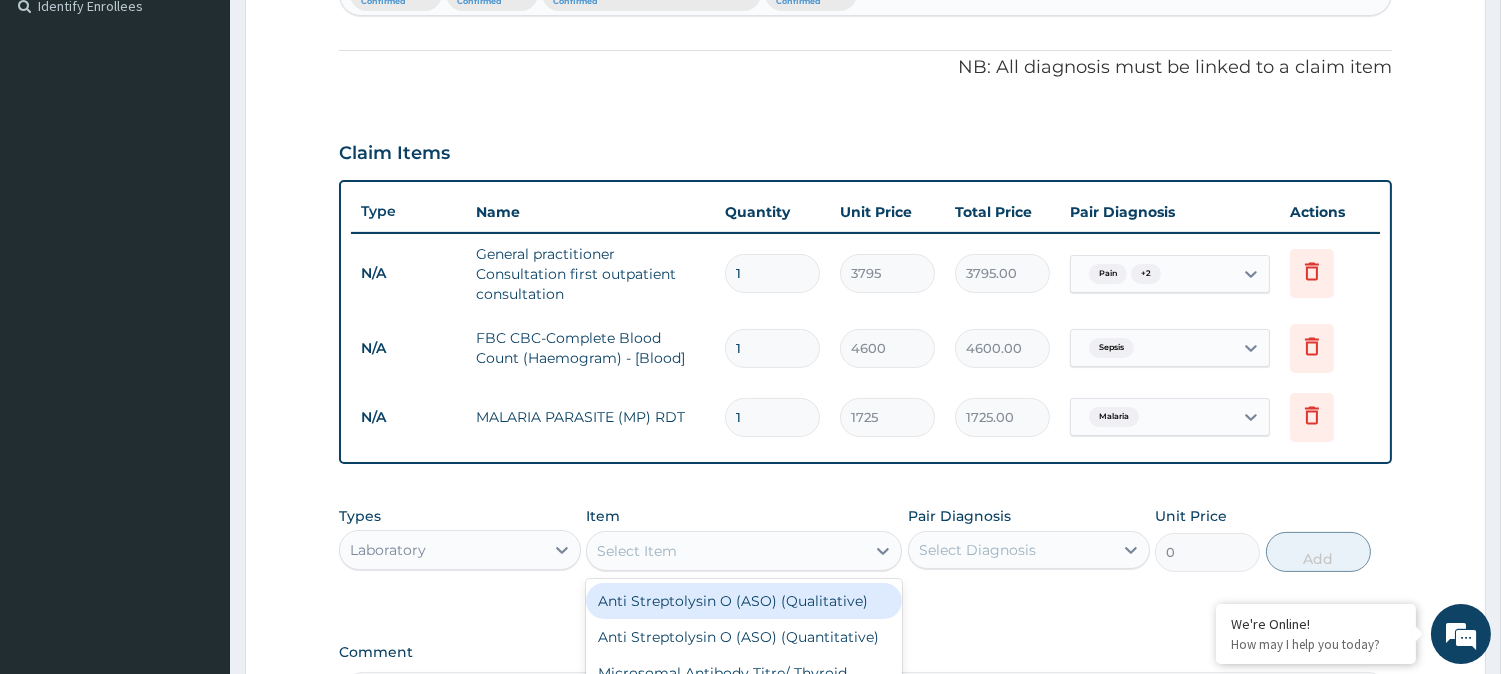 click on "Select Item" at bounding box center (726, 551) 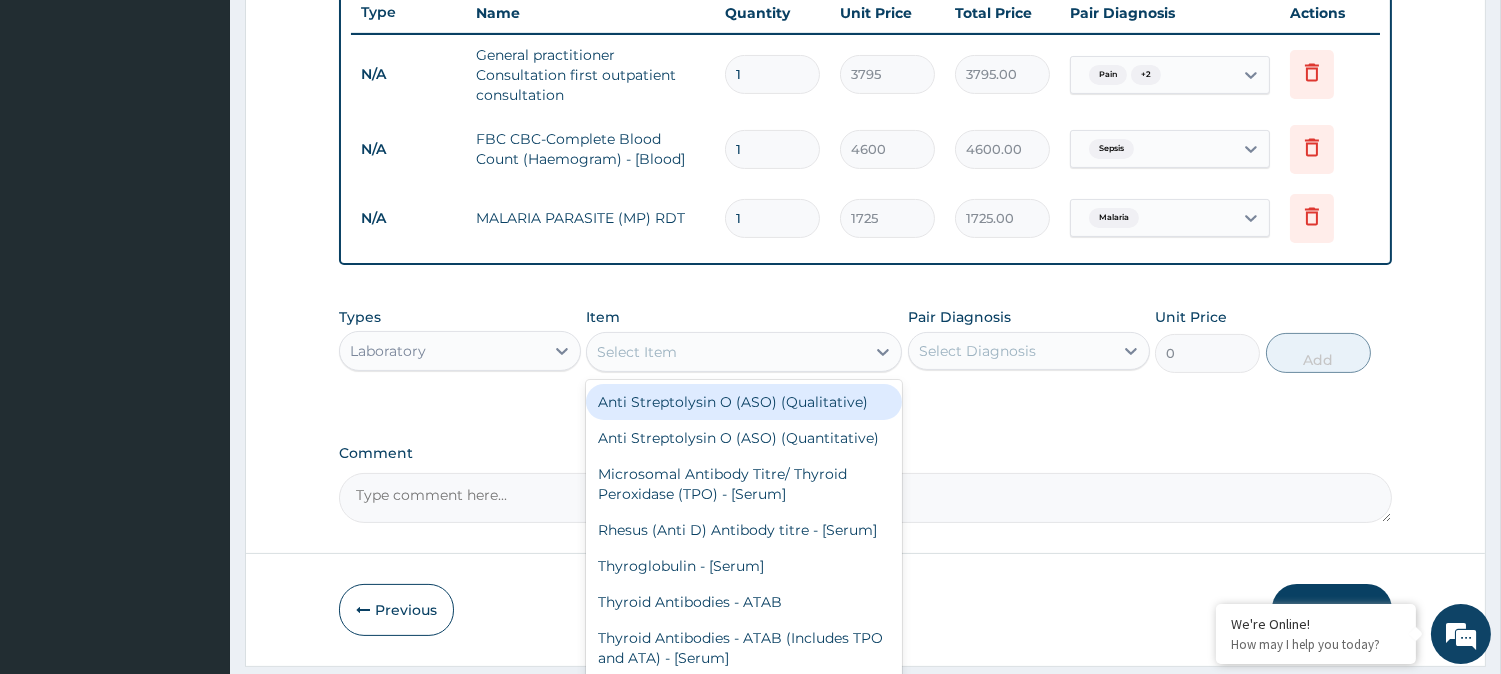 scroll, scrollTop: 765, scrollLeft: 0, axis: vertical 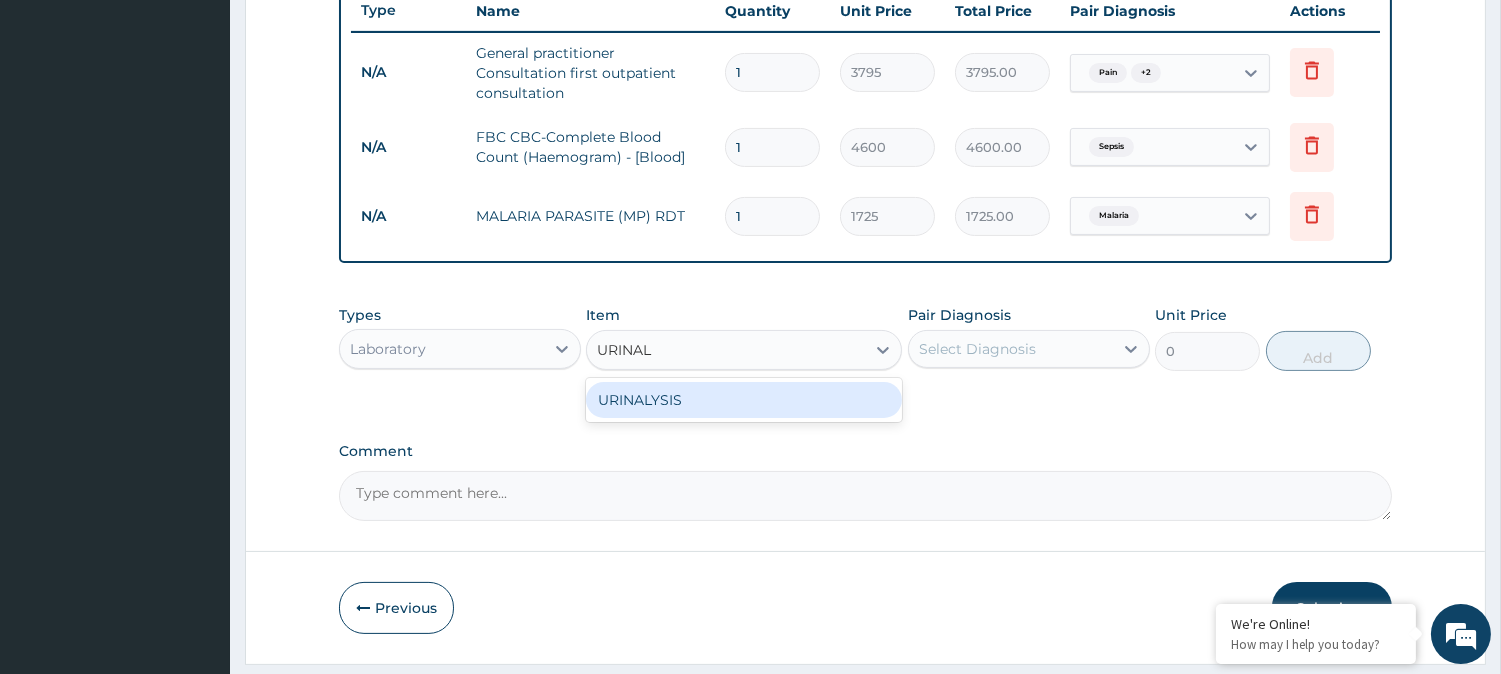 type on "URINALY" 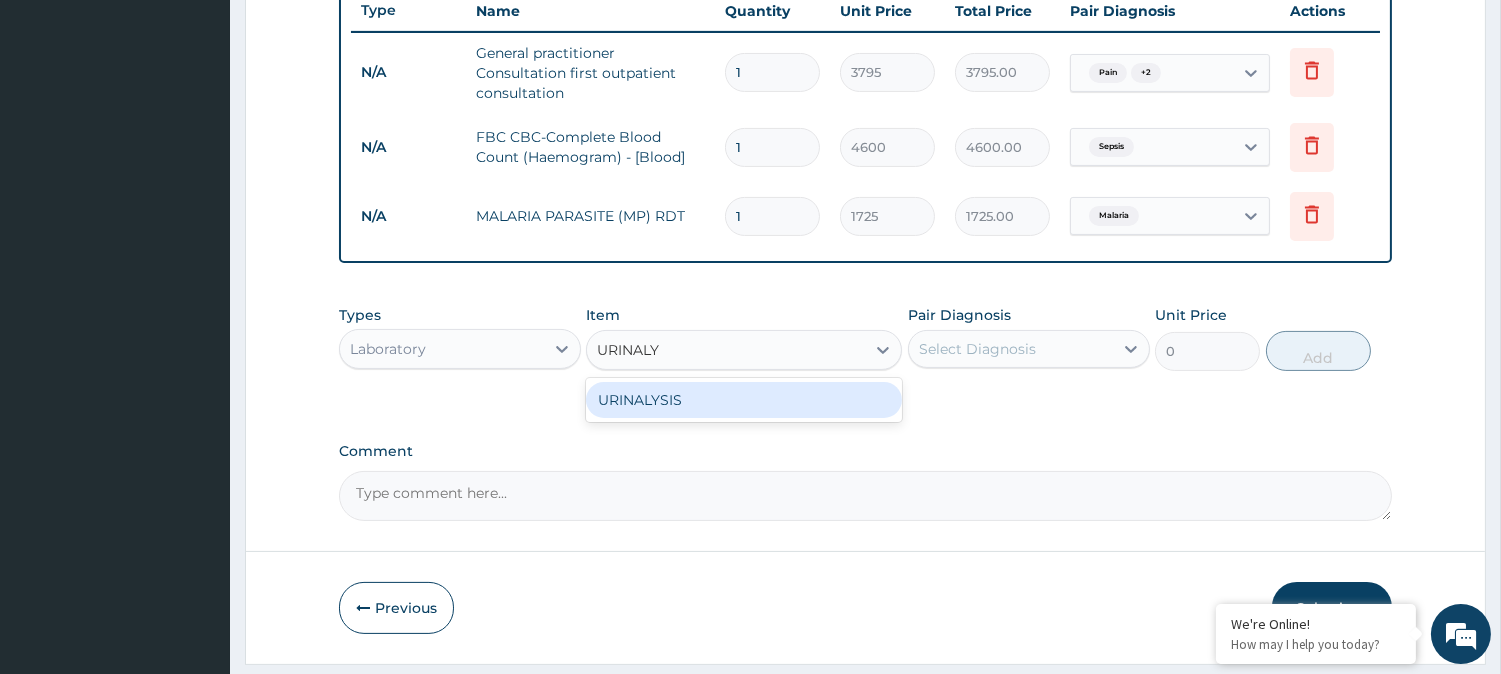 click on "URINALYSIS" at bounding box center (744, 400) 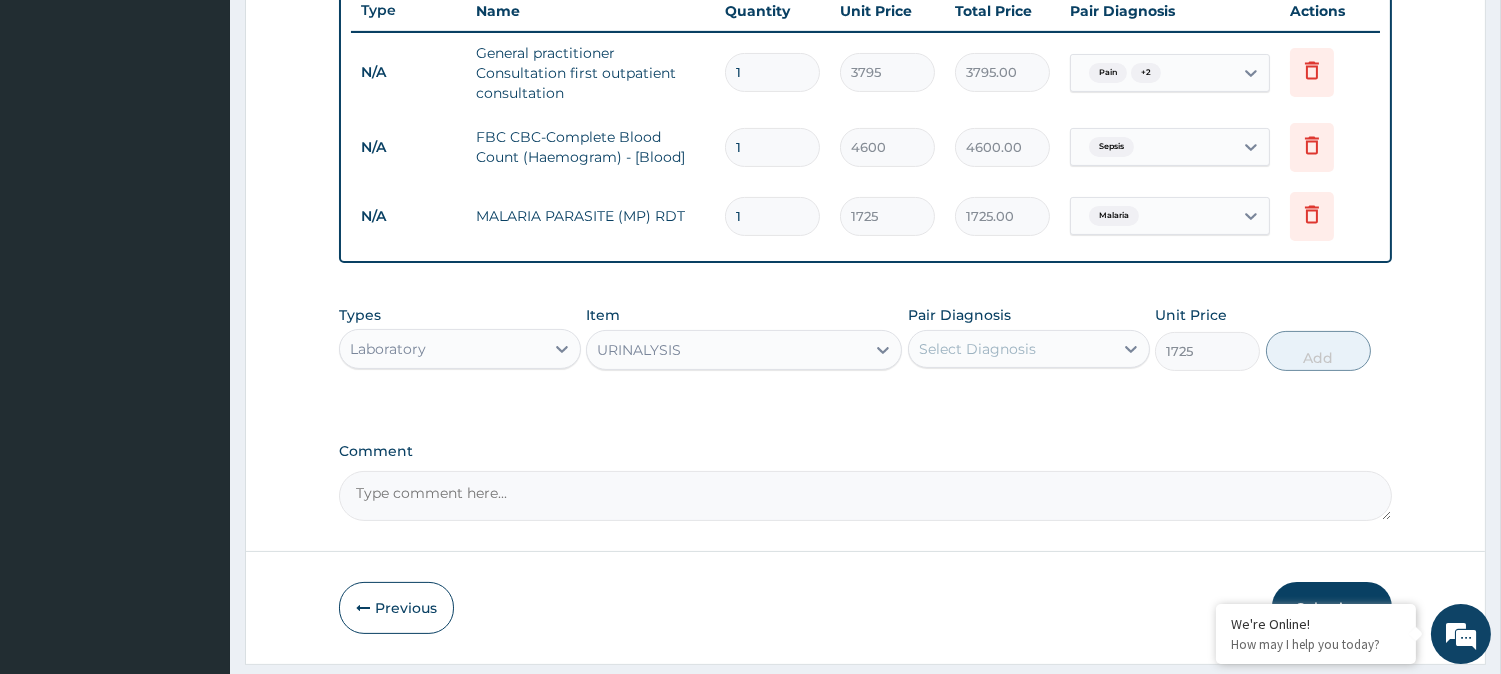 click on "Select Diagnosis" at bounding box center [1029, 349] 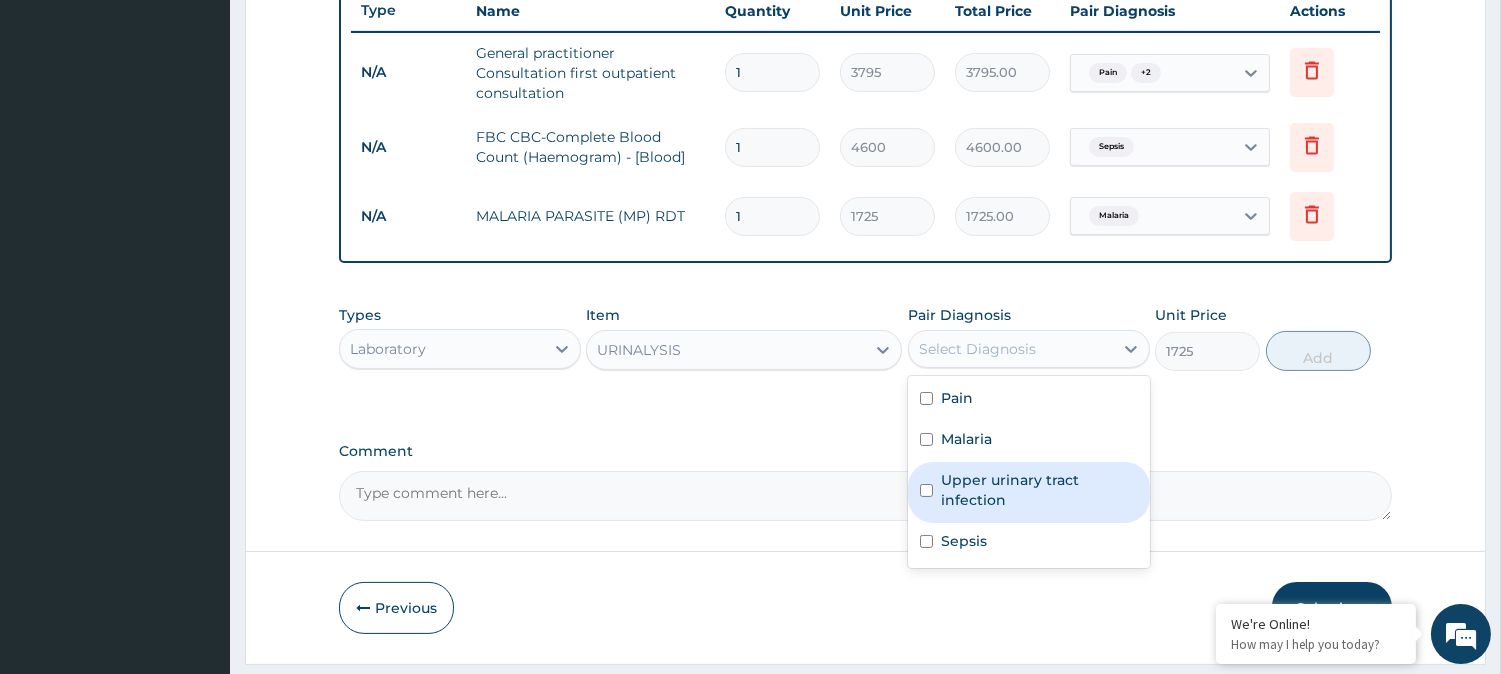 click on "Upper urinary tract infection" at bounding box center [1039, 490] 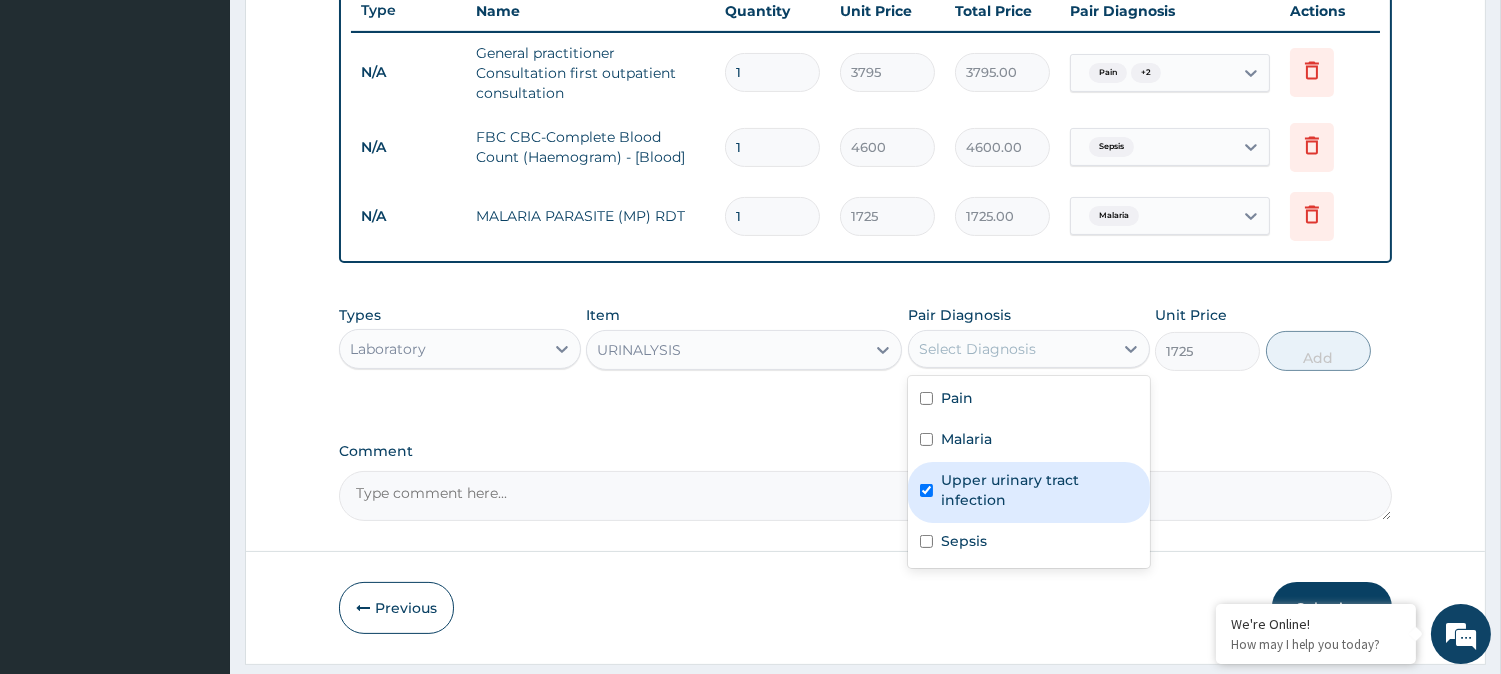 checkbox on "true" 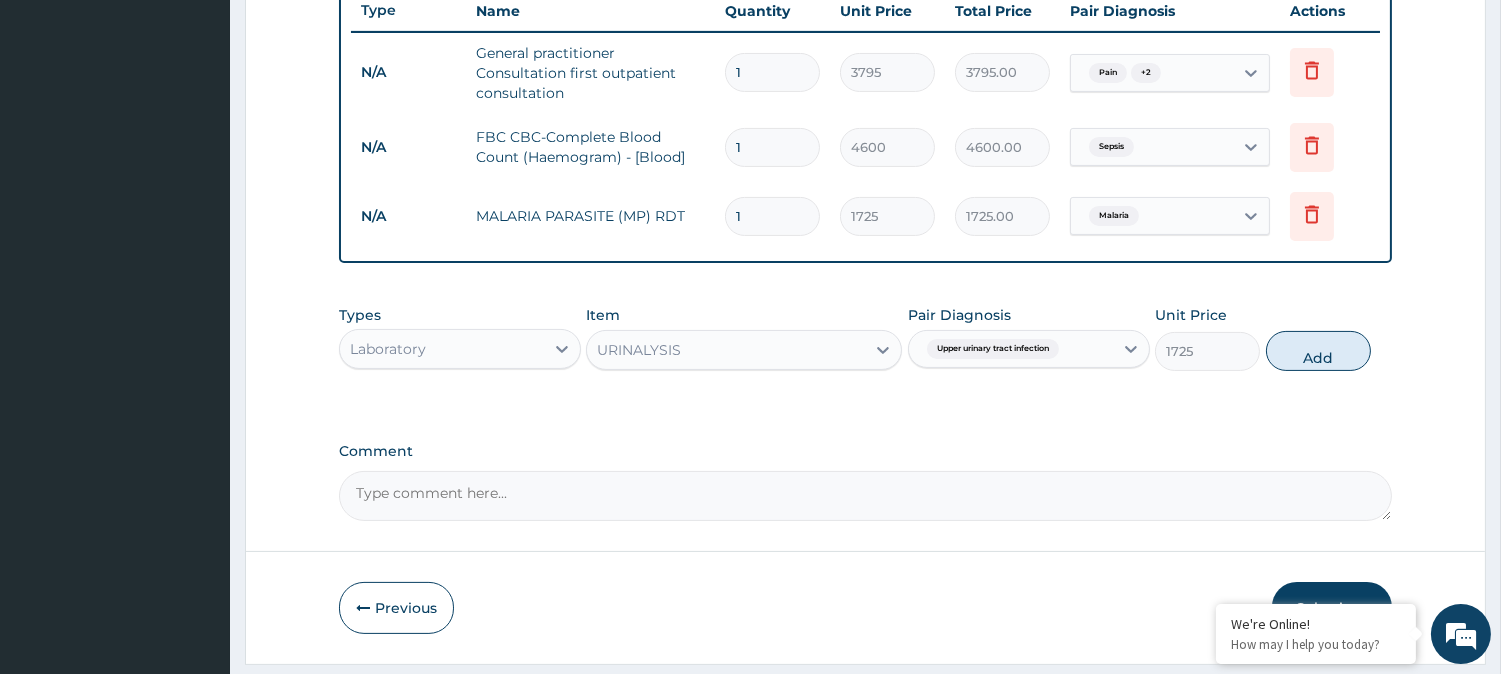 click on "Types Laboratory Item URINALYSIS Pair Diagnosis Upper urinary tract infection Unit Price 1725 Add" at bounding box center (865, 353) 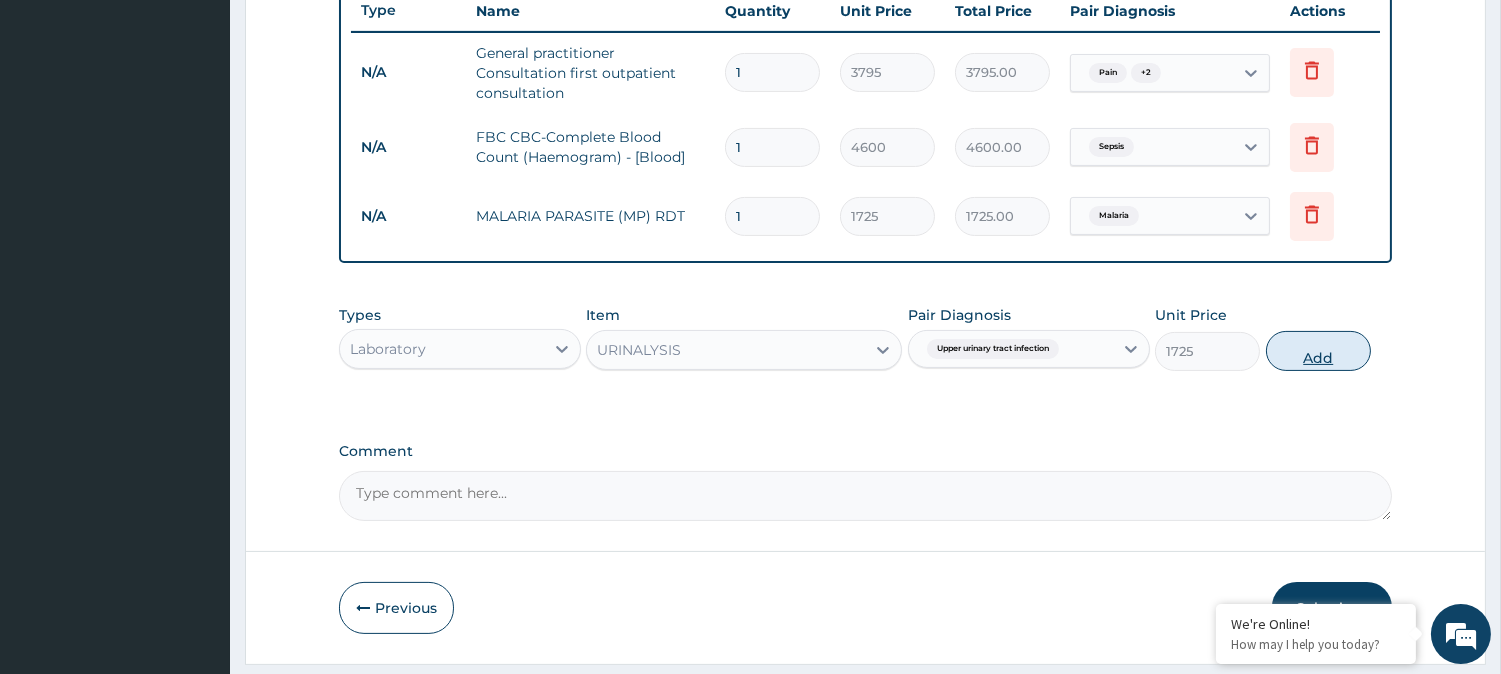 click on "Add" at bounding box center [1318, 351] 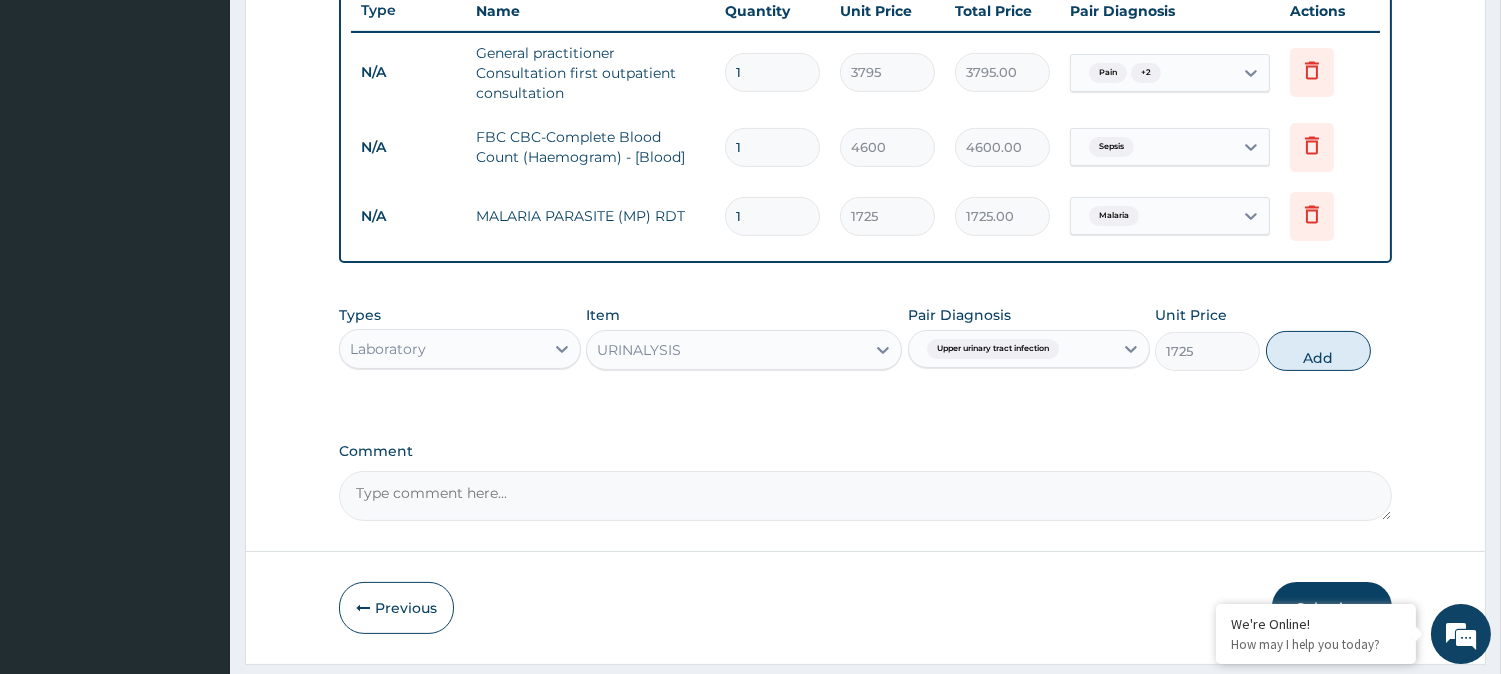 type on "0" 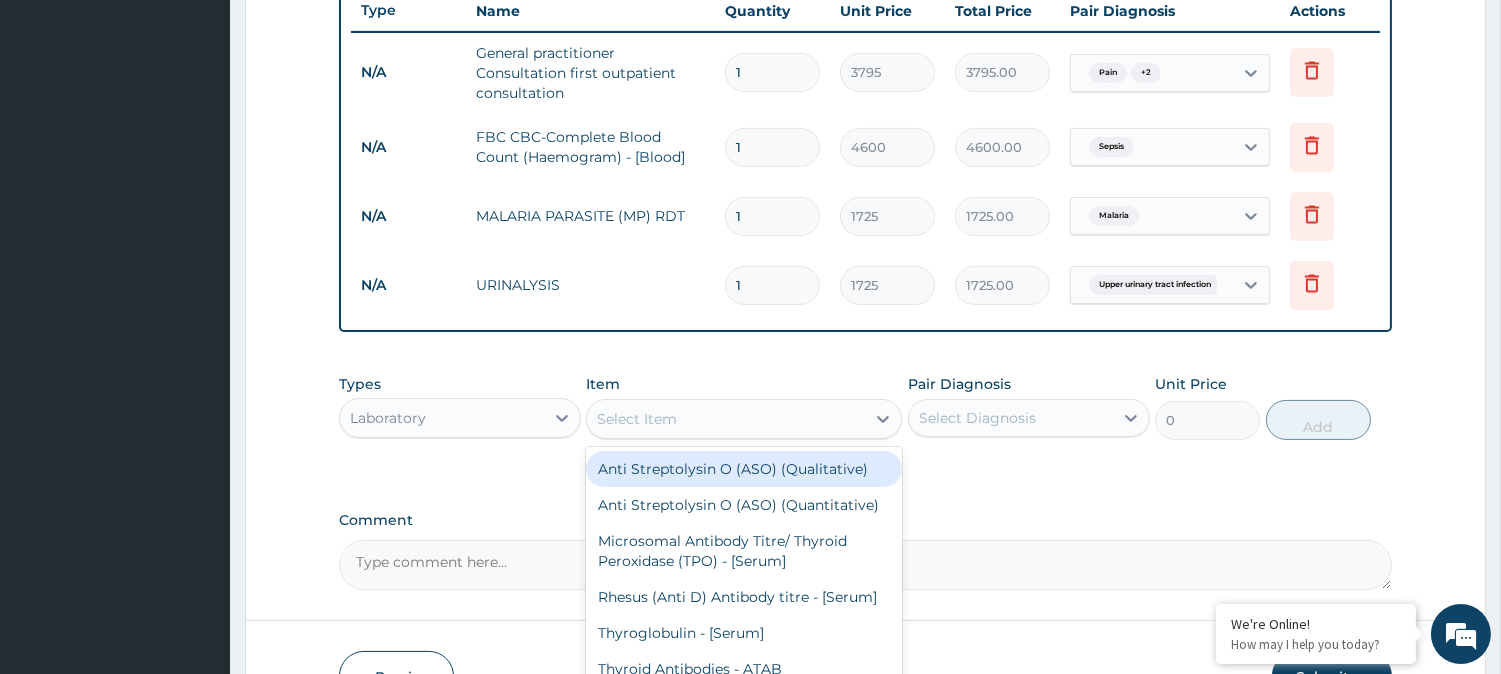 click on "Select Item" at bounding box center [726, 419] 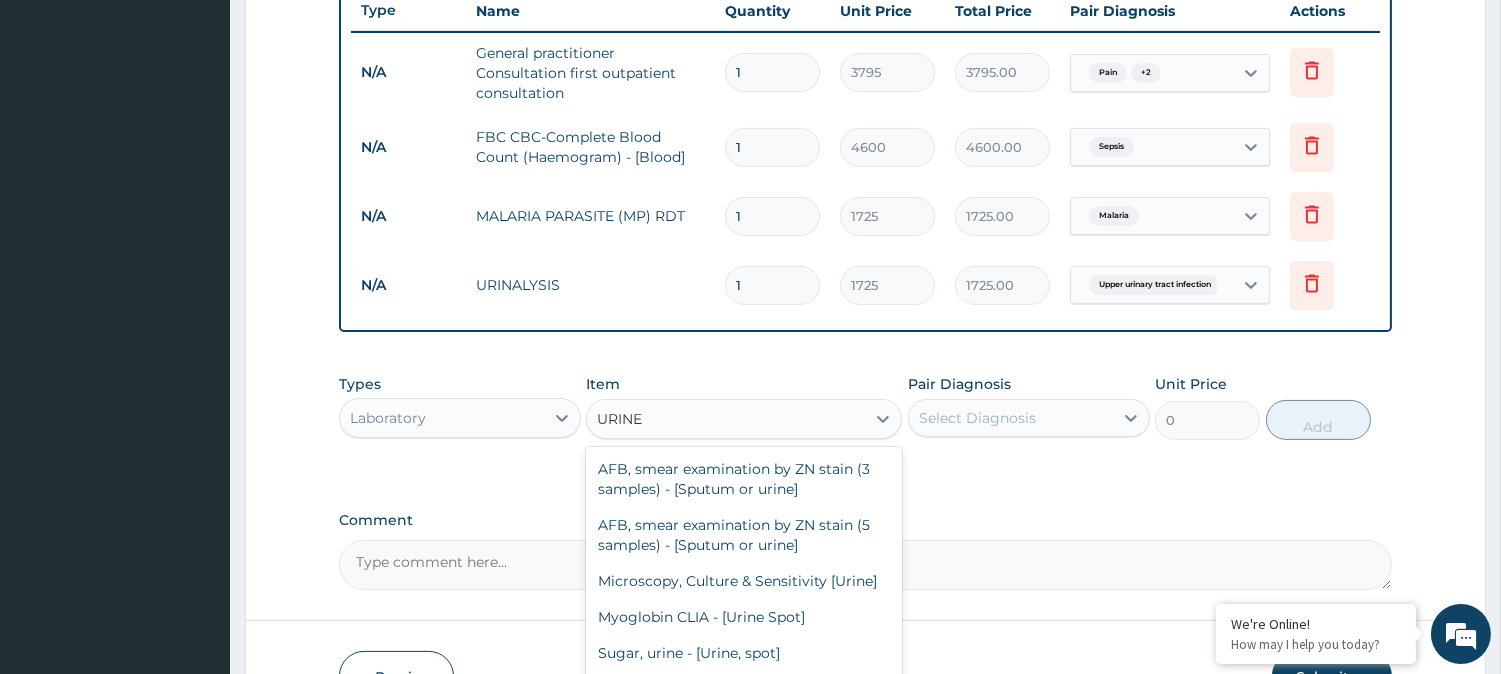 type on "URINE M" 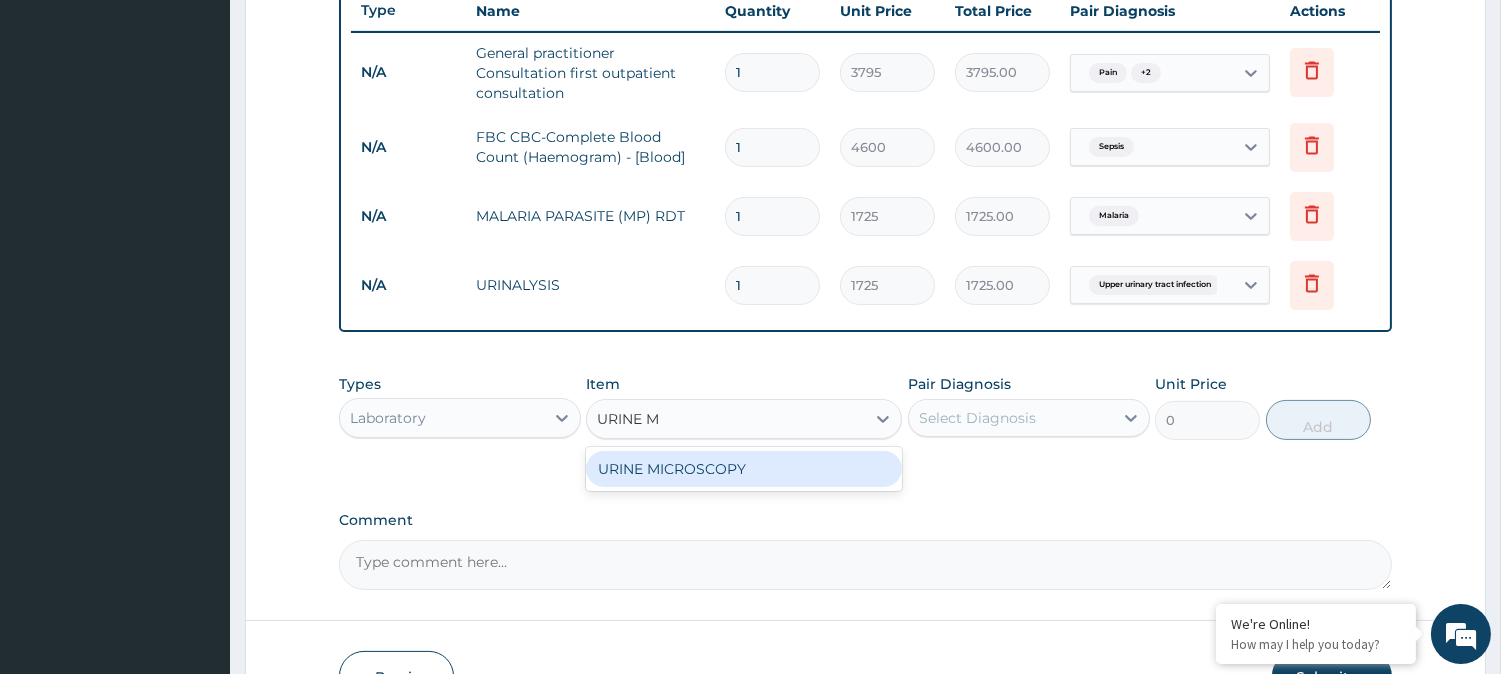 click on "URINE MICROSCOPY" at bounding box center [744, 469] 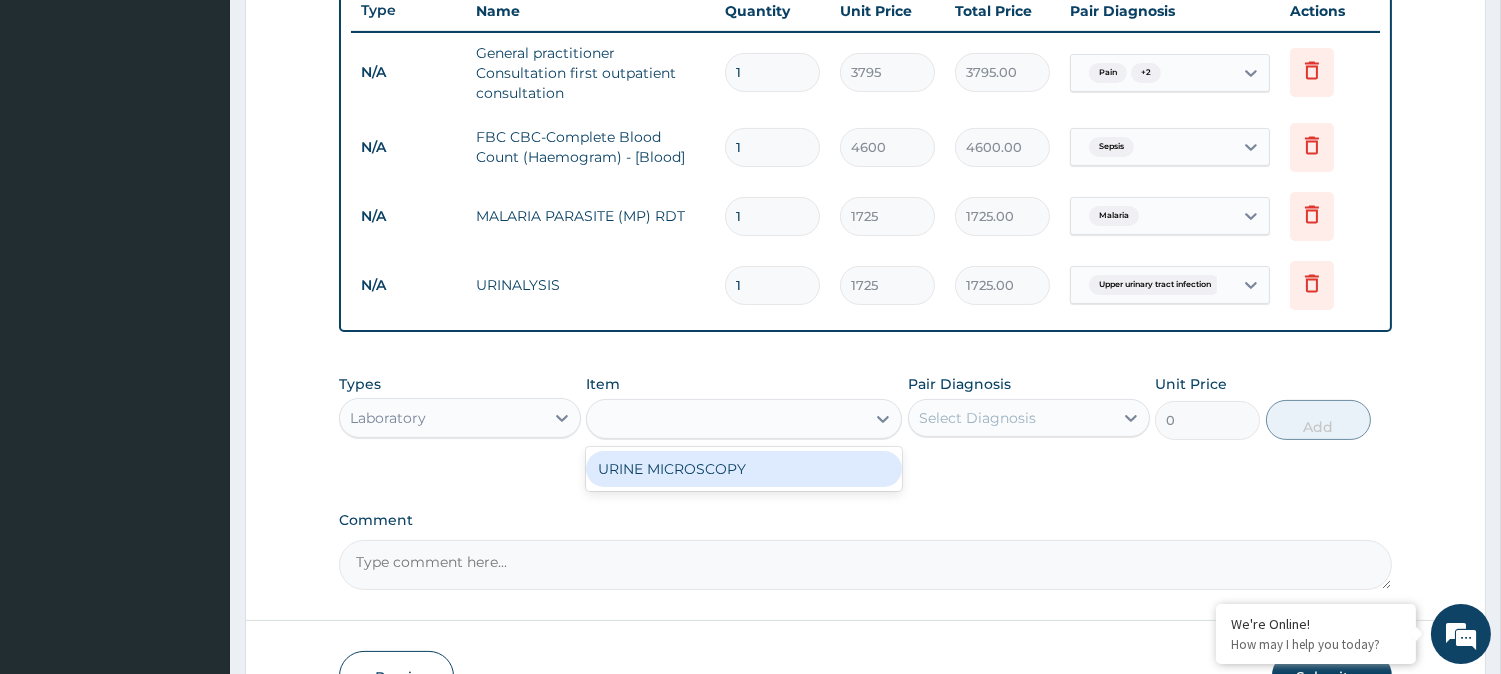 type on "5175" 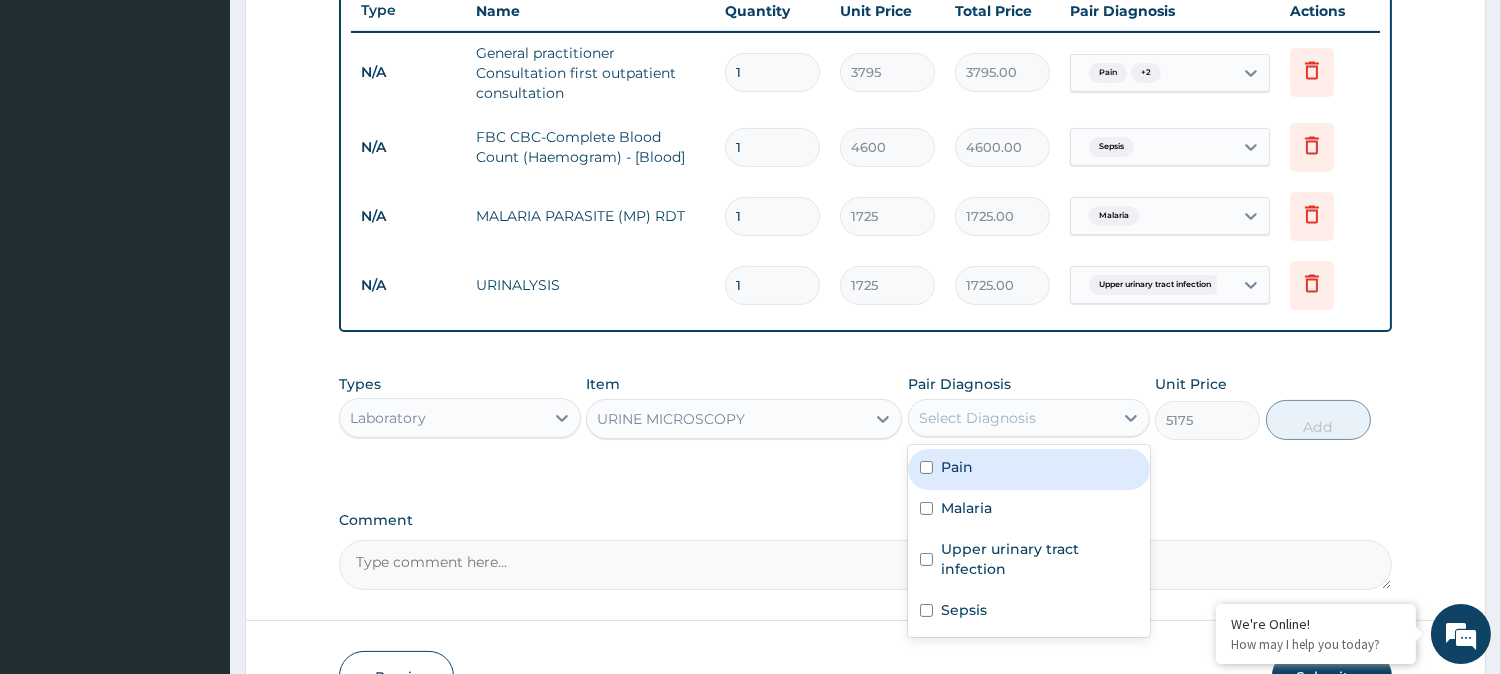 click on "Select Diagnosis" at bounding box center [1011, 418] 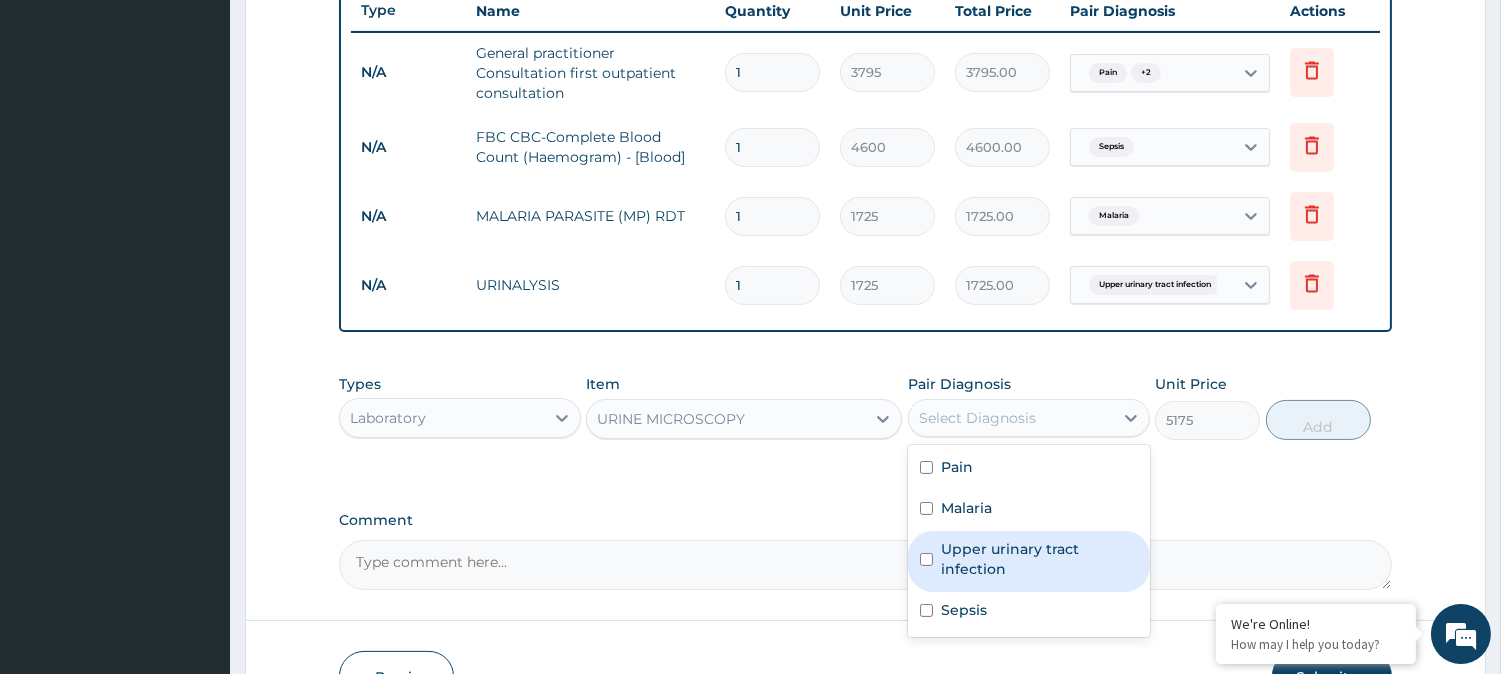 click at bounding box center (926, 559) 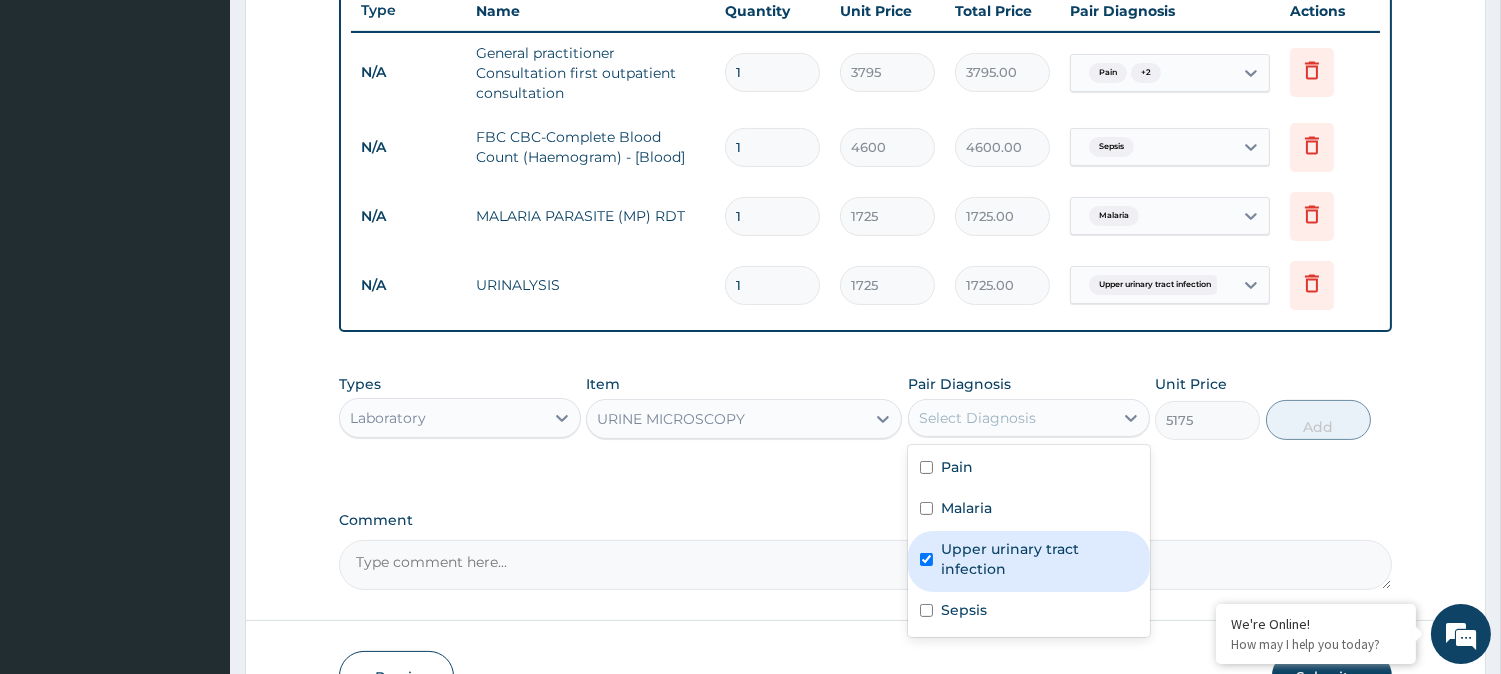 checkbox on "true" 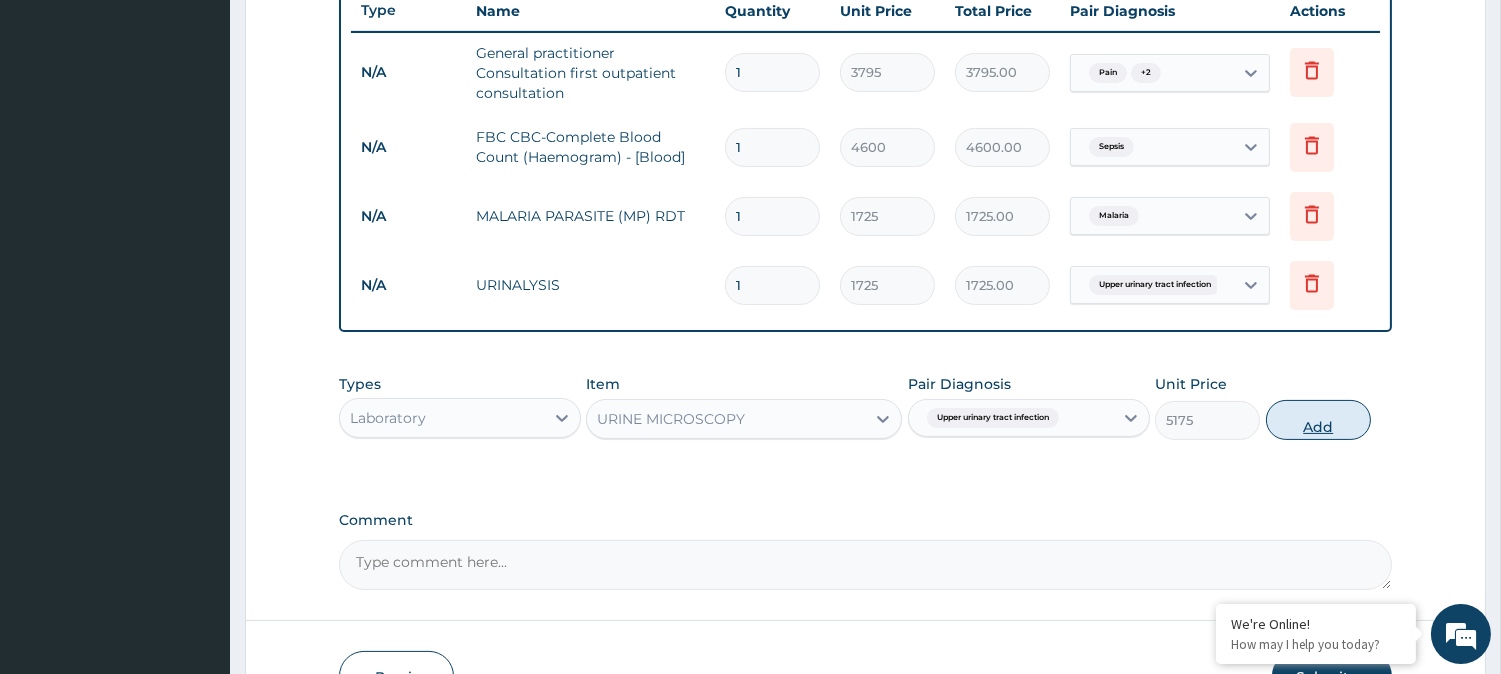 click on "Add" at bounding box center (1318, 420) 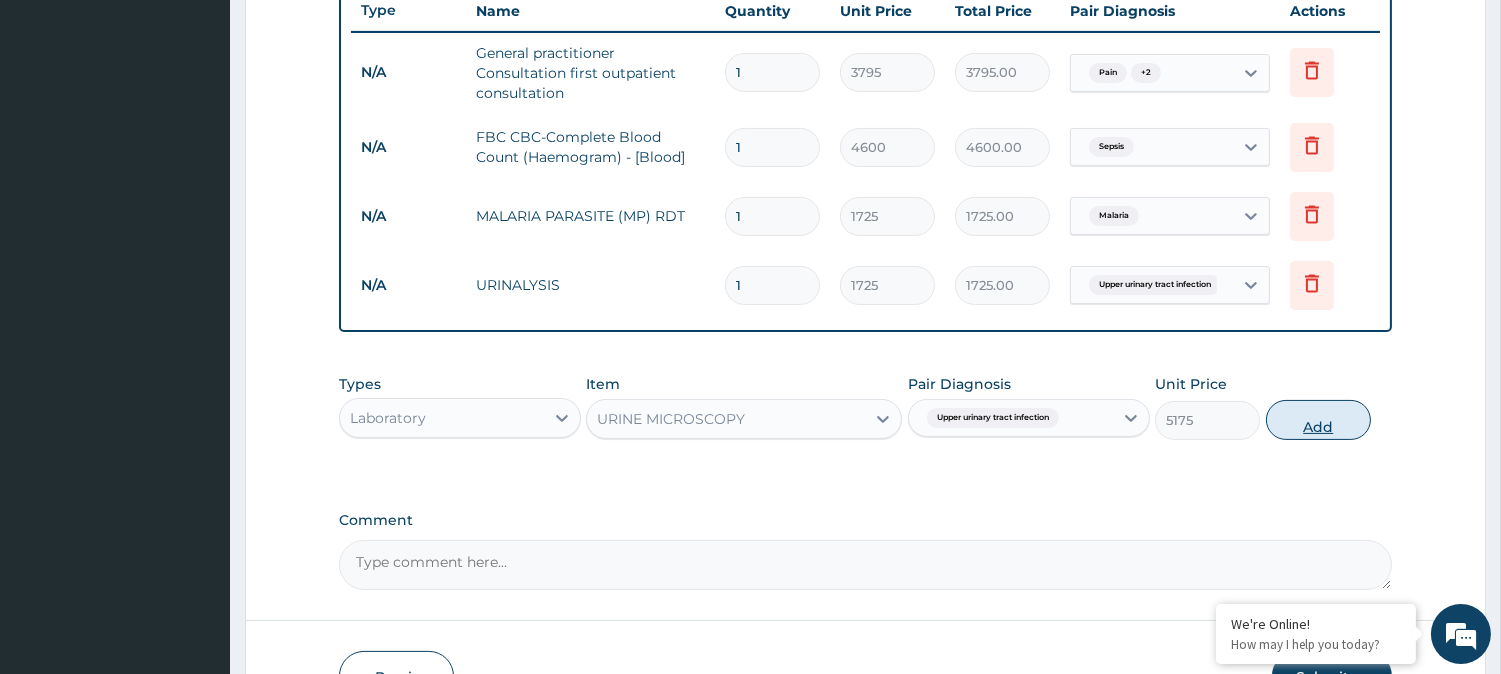 type on "0" 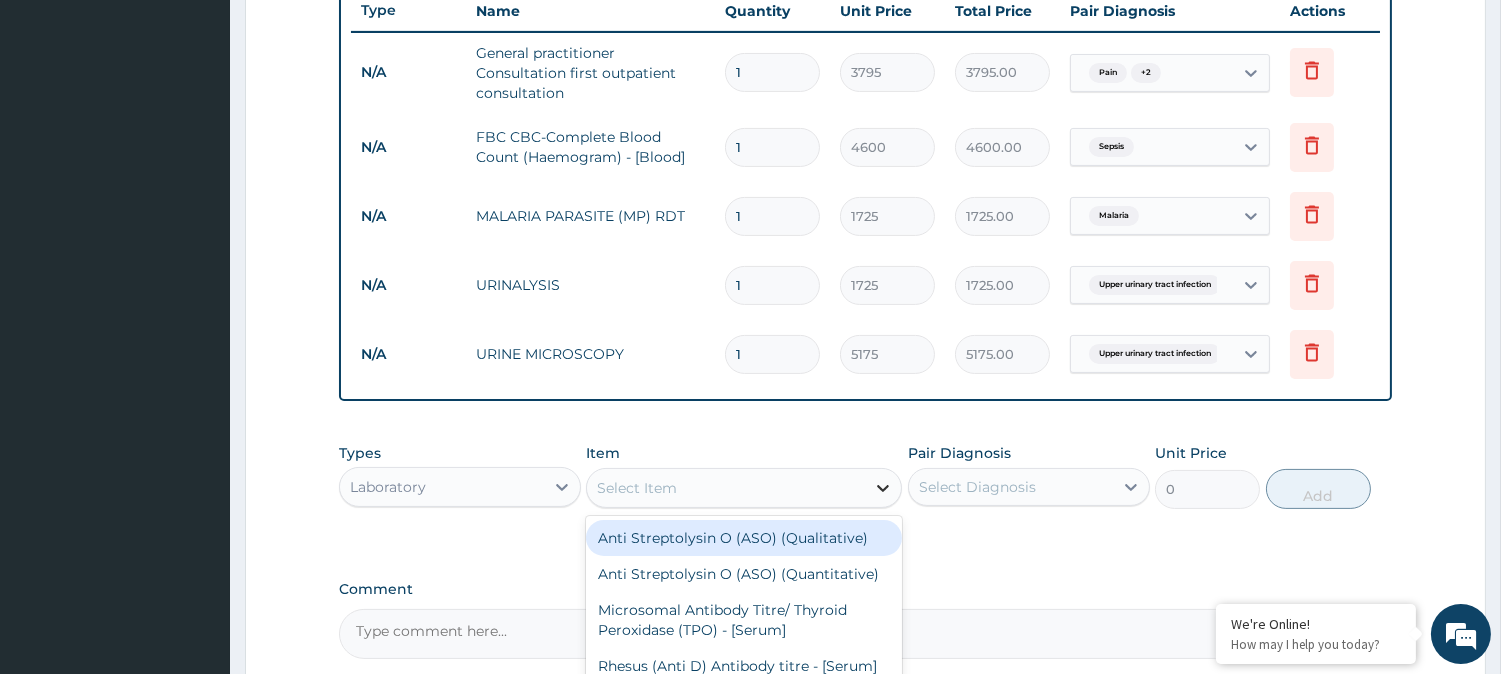 click 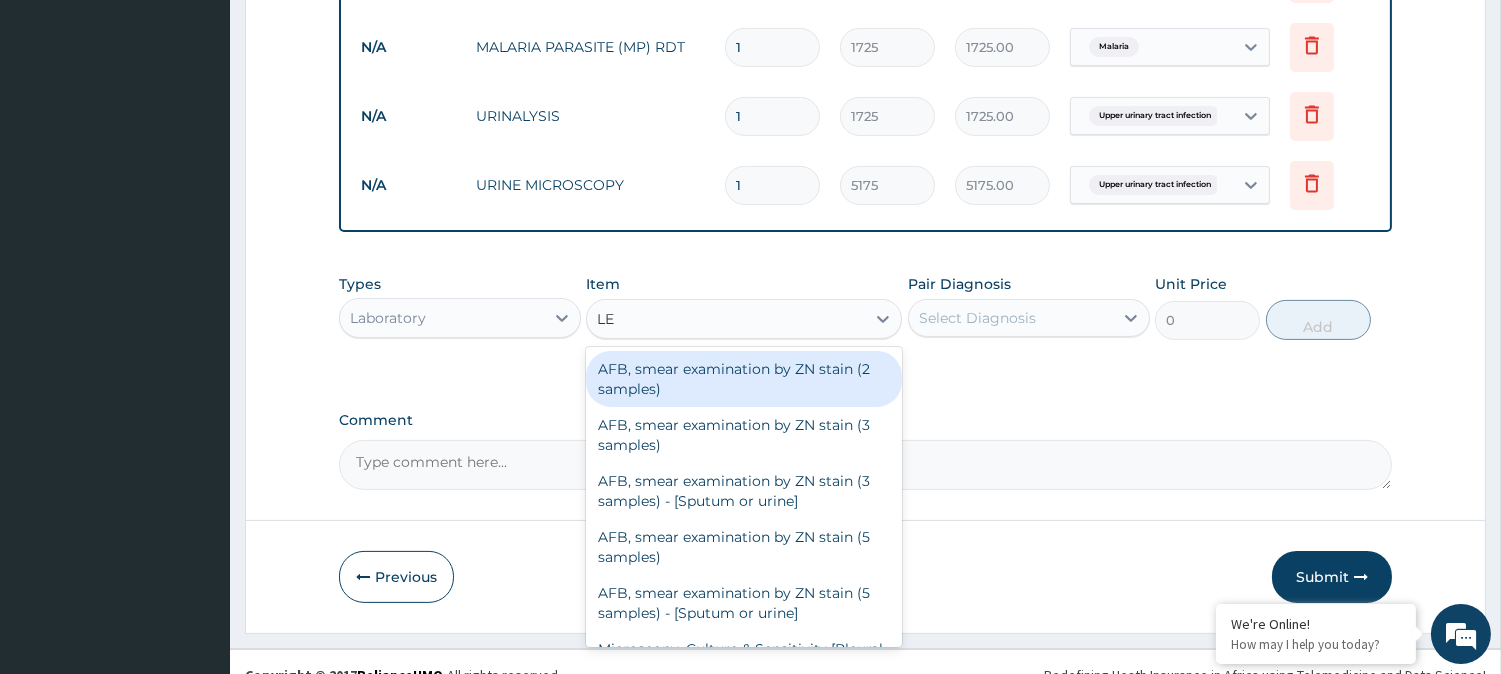 scroll, scrollTop: 935, scrollLeft: 0, axis: vertical 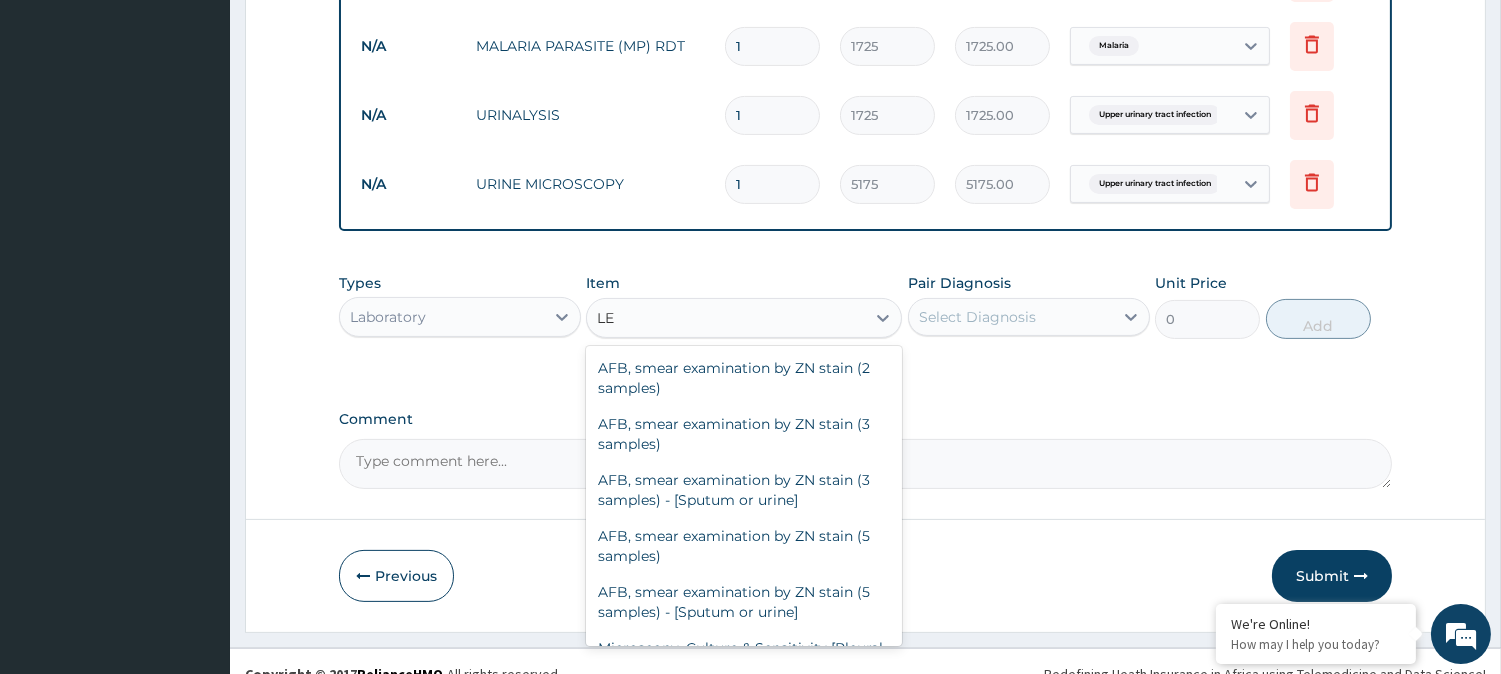 type on "L" 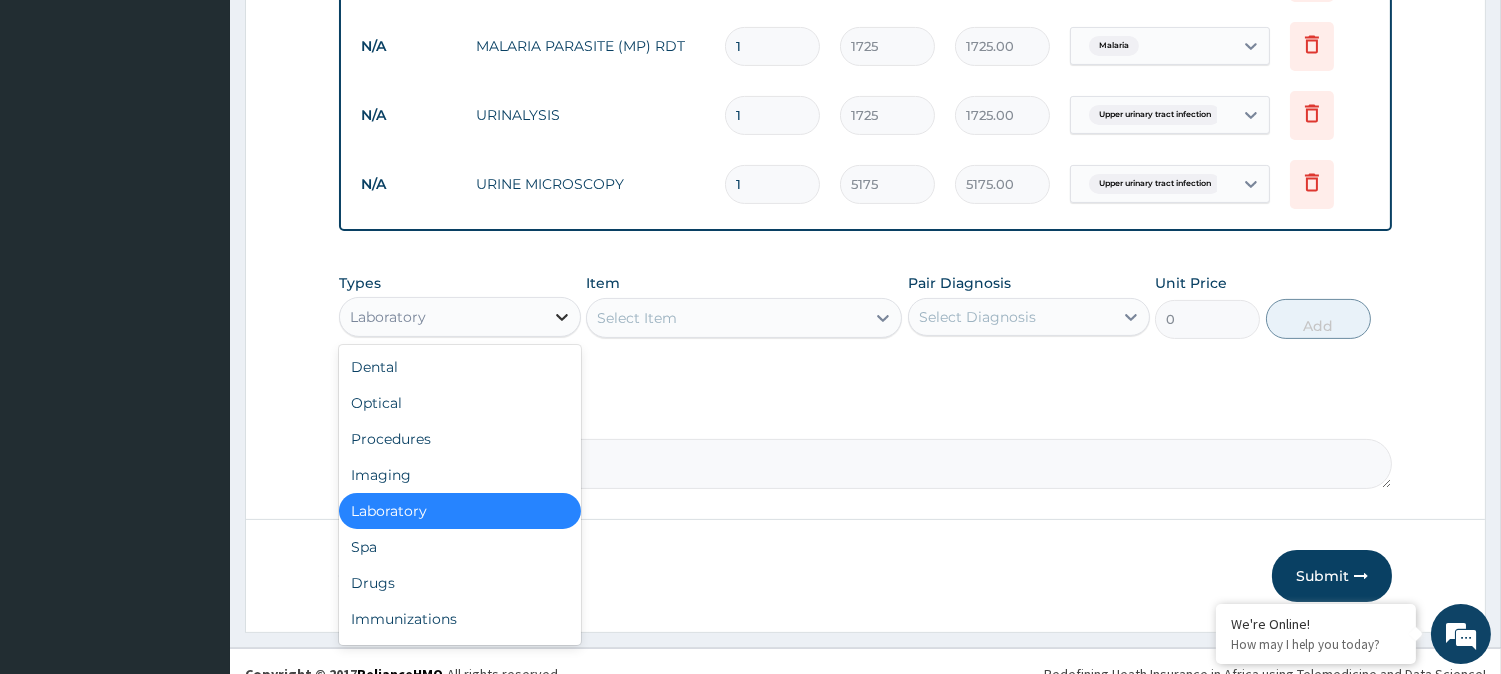 click 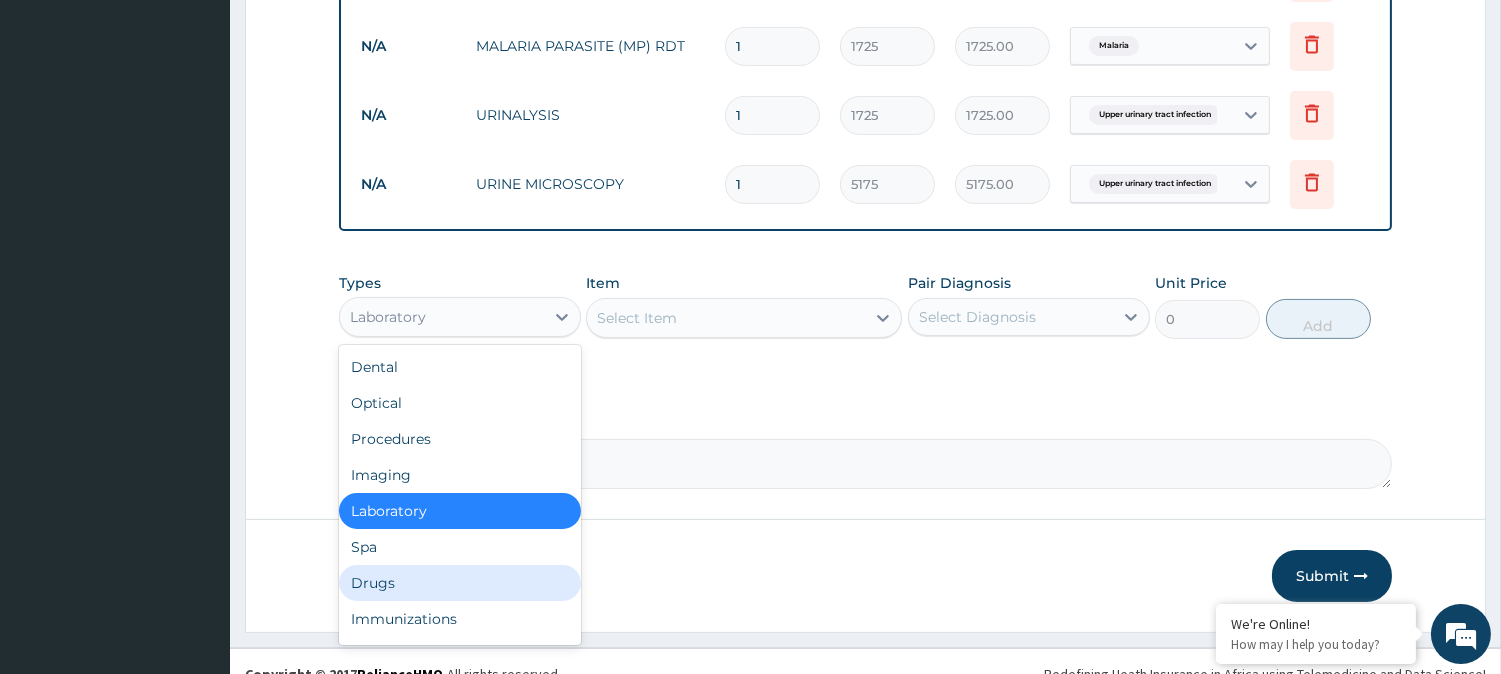 click on "Drugs" at bounding box center (460, 583) 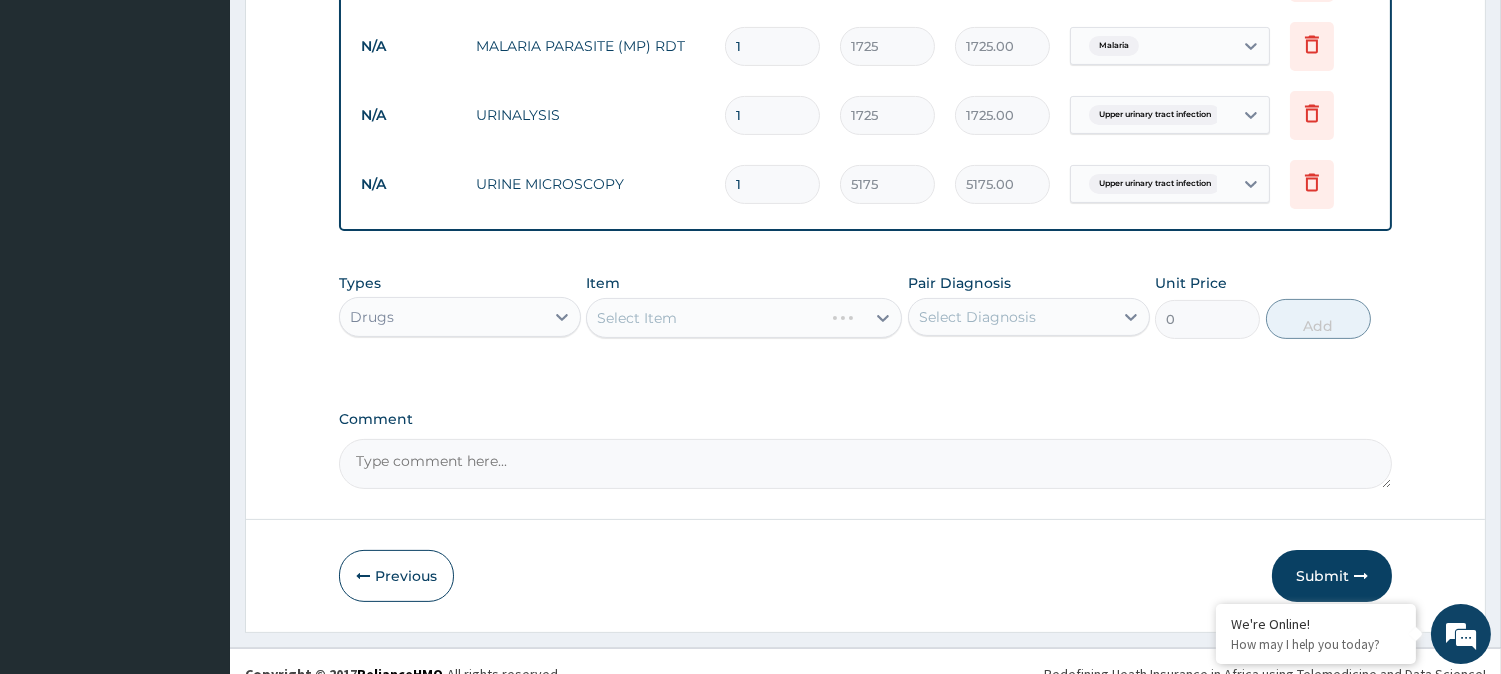 click on "Select Item" at bounding box center [744, 318] 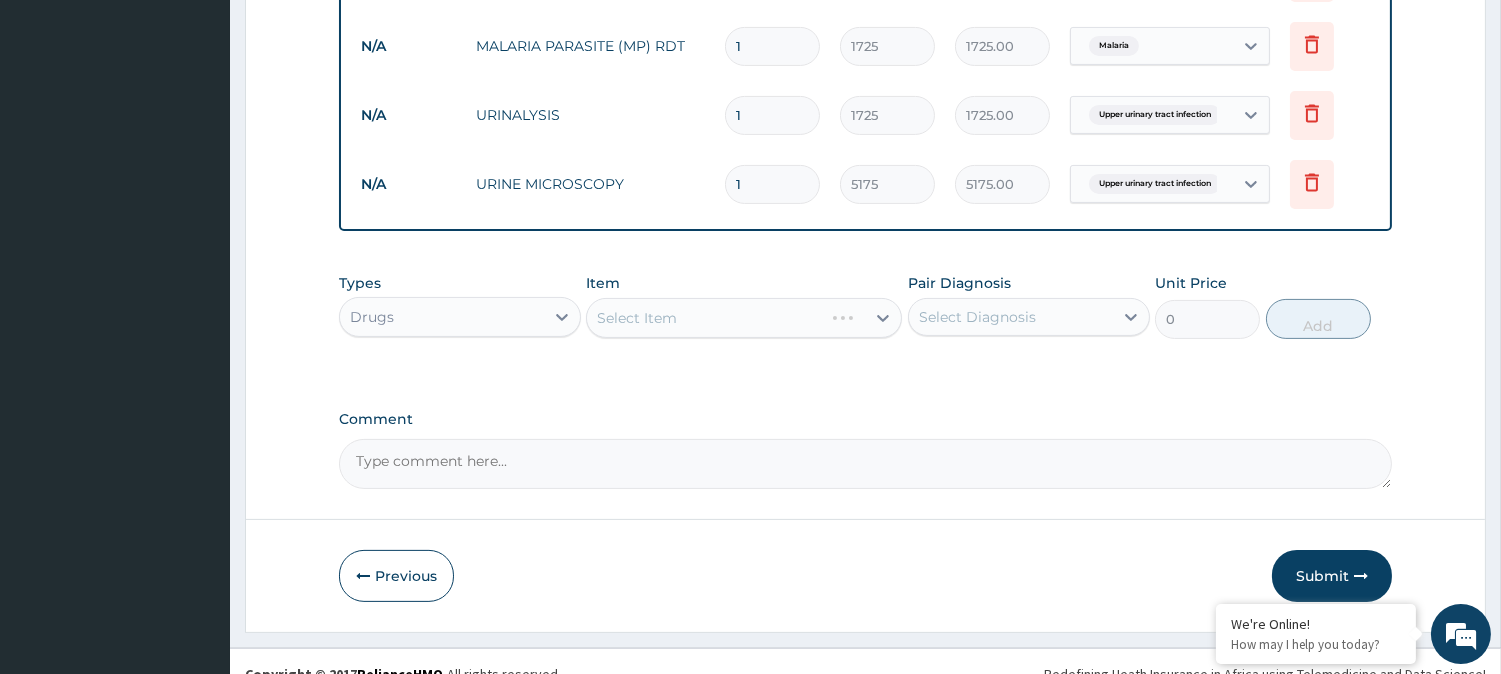 click on "Select Item" at bounding box center (744, 318) 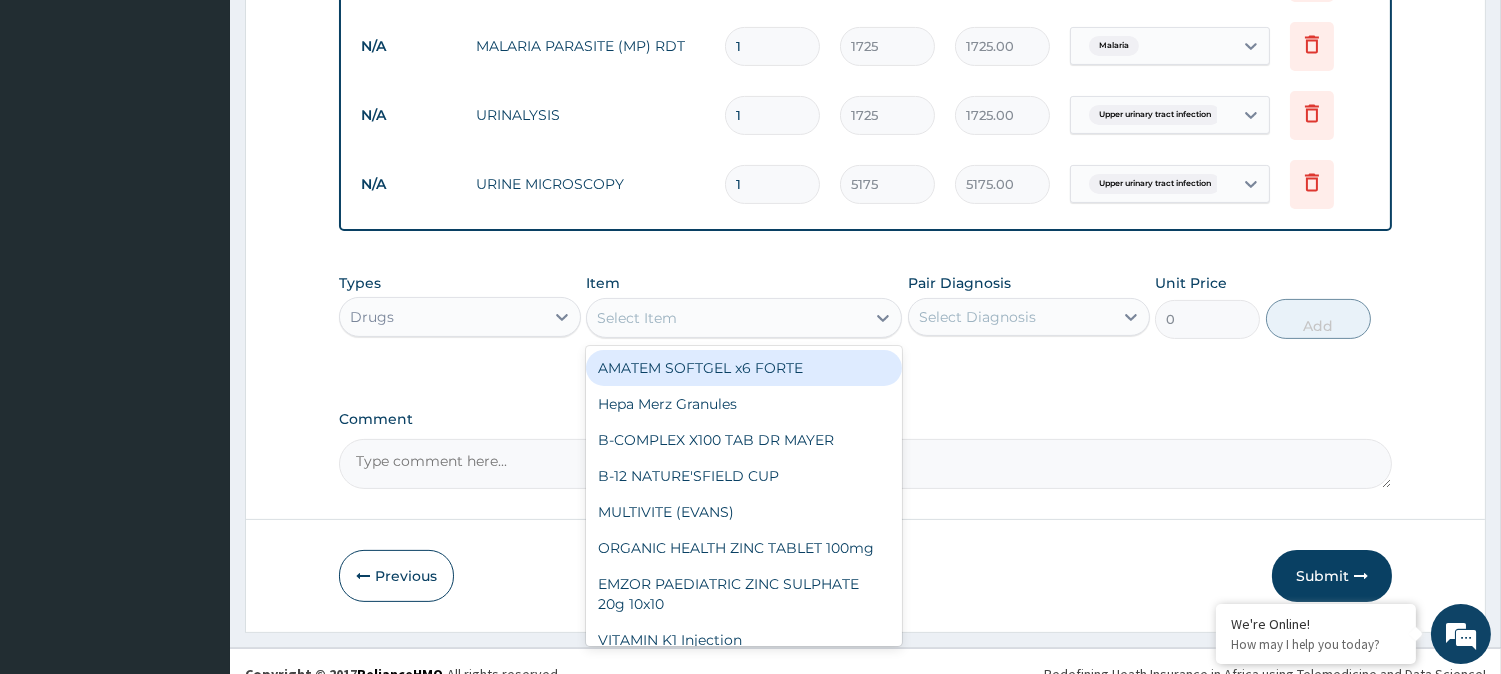 click 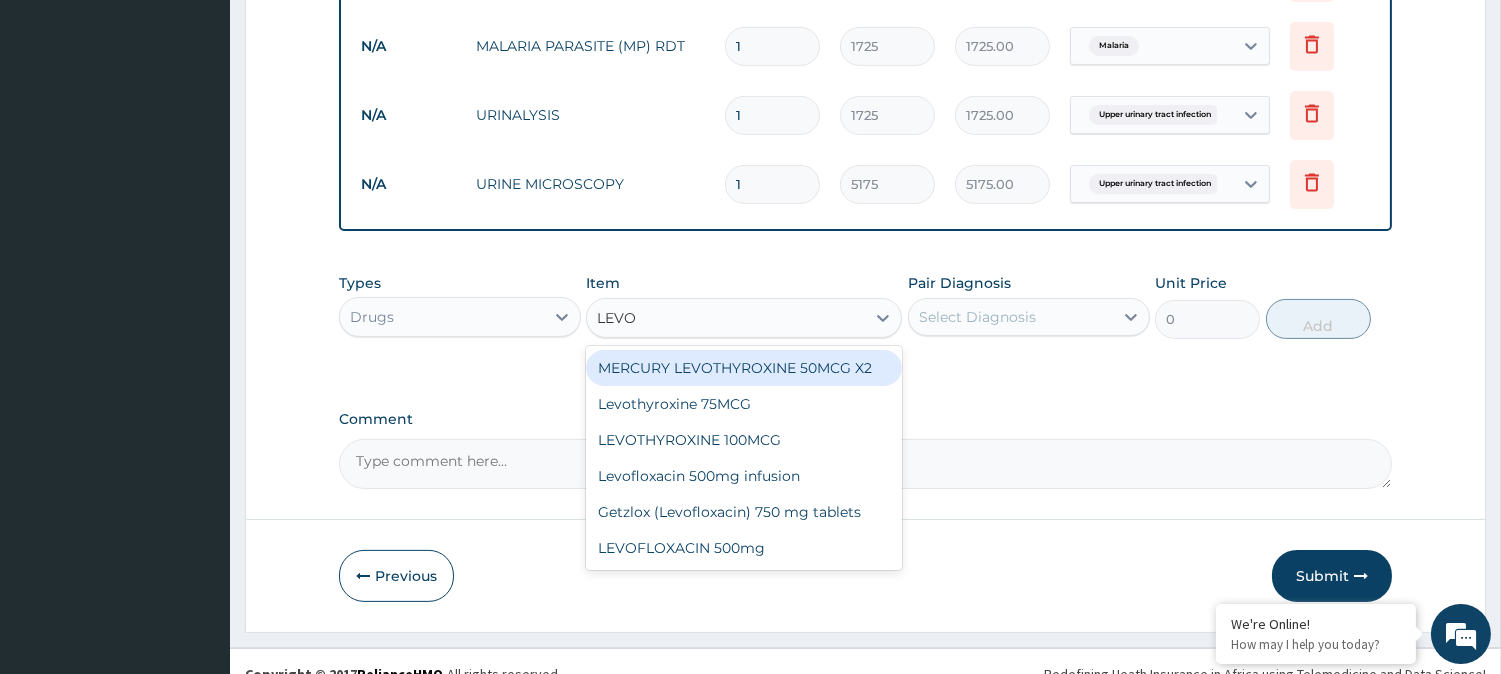 type on "LEVOF" 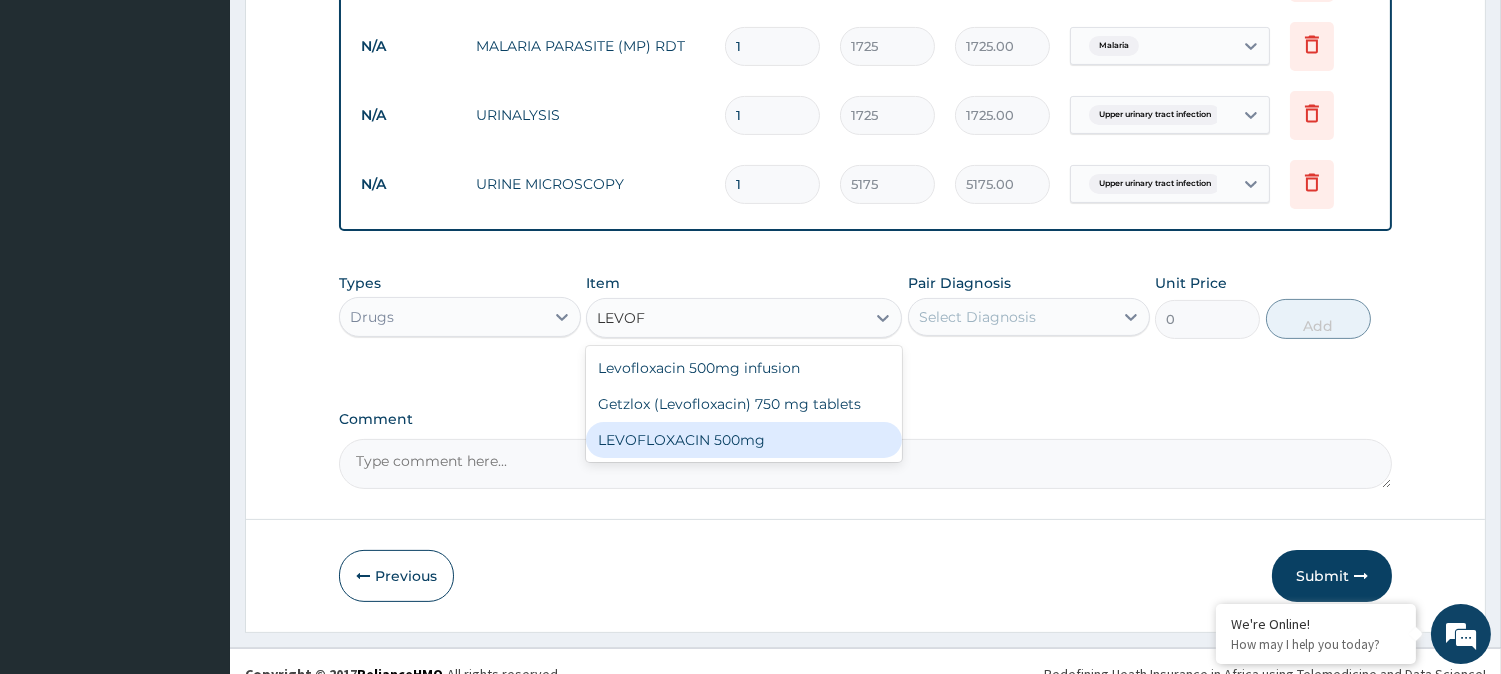 click on "LEVOFLOXACIN 500mg" at bounding box center (744, 440) 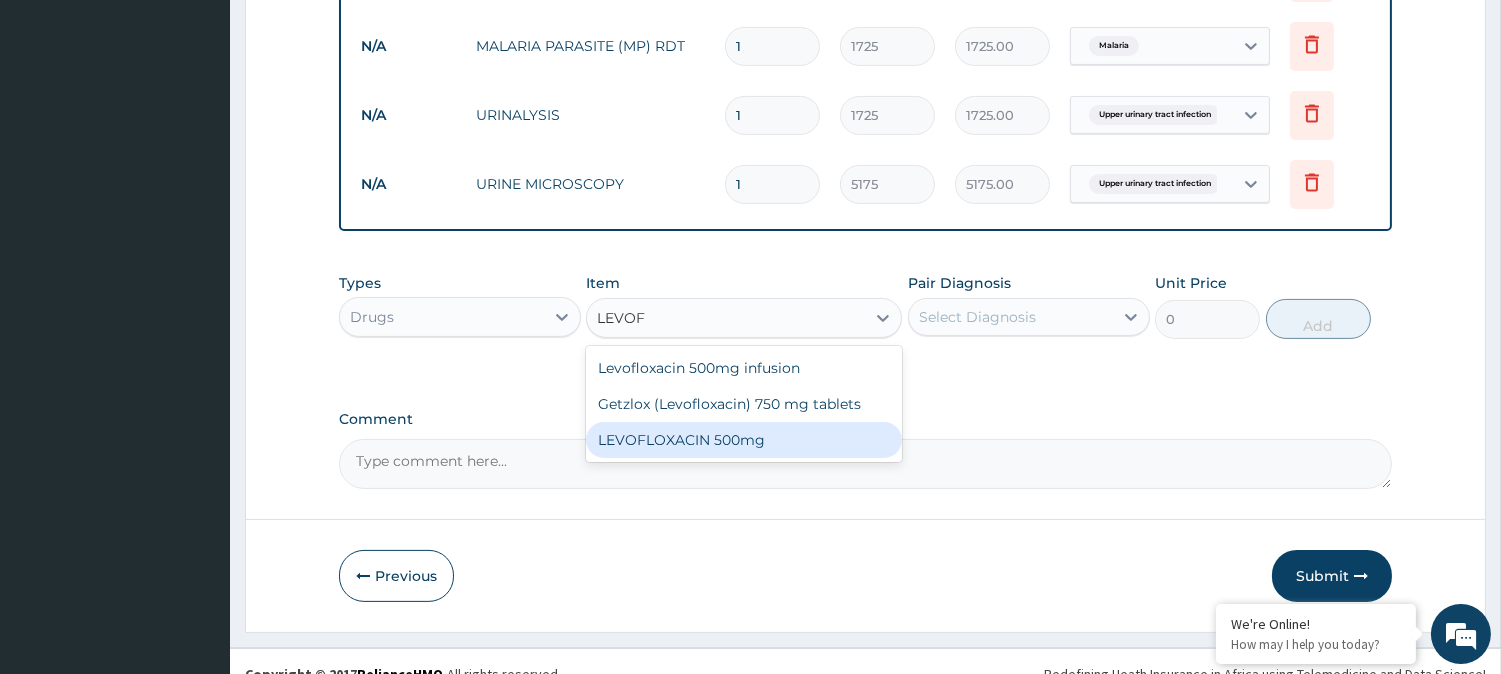 type 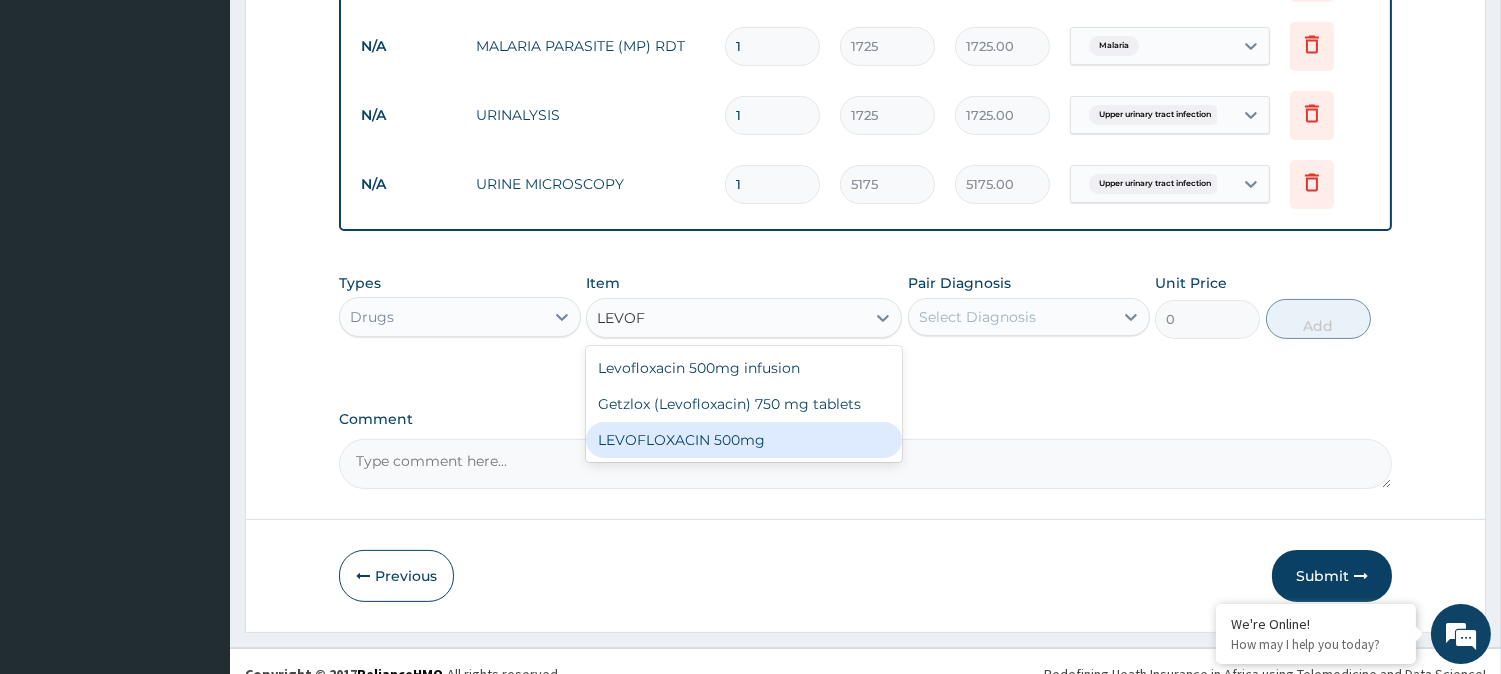 type on "253" 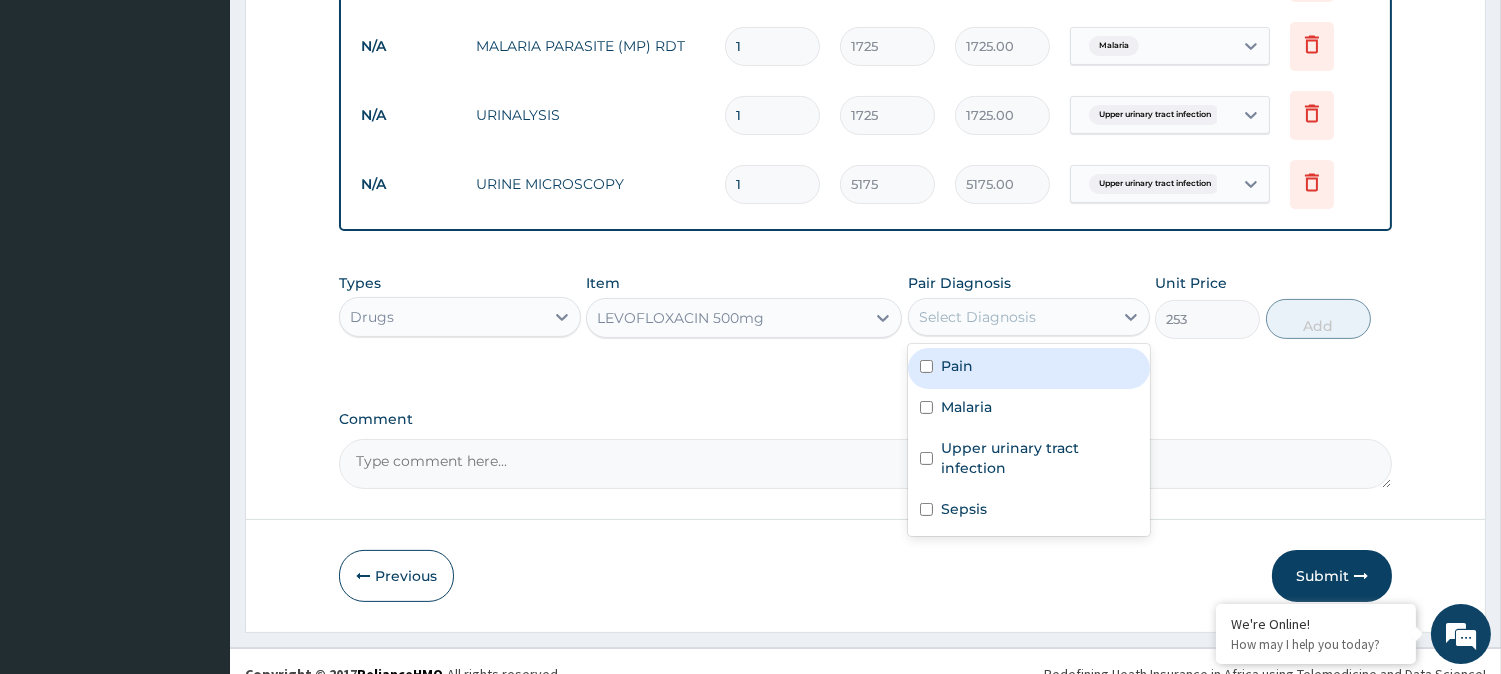 click on "Select Diagnosis" at bounding box center (1011, 317) 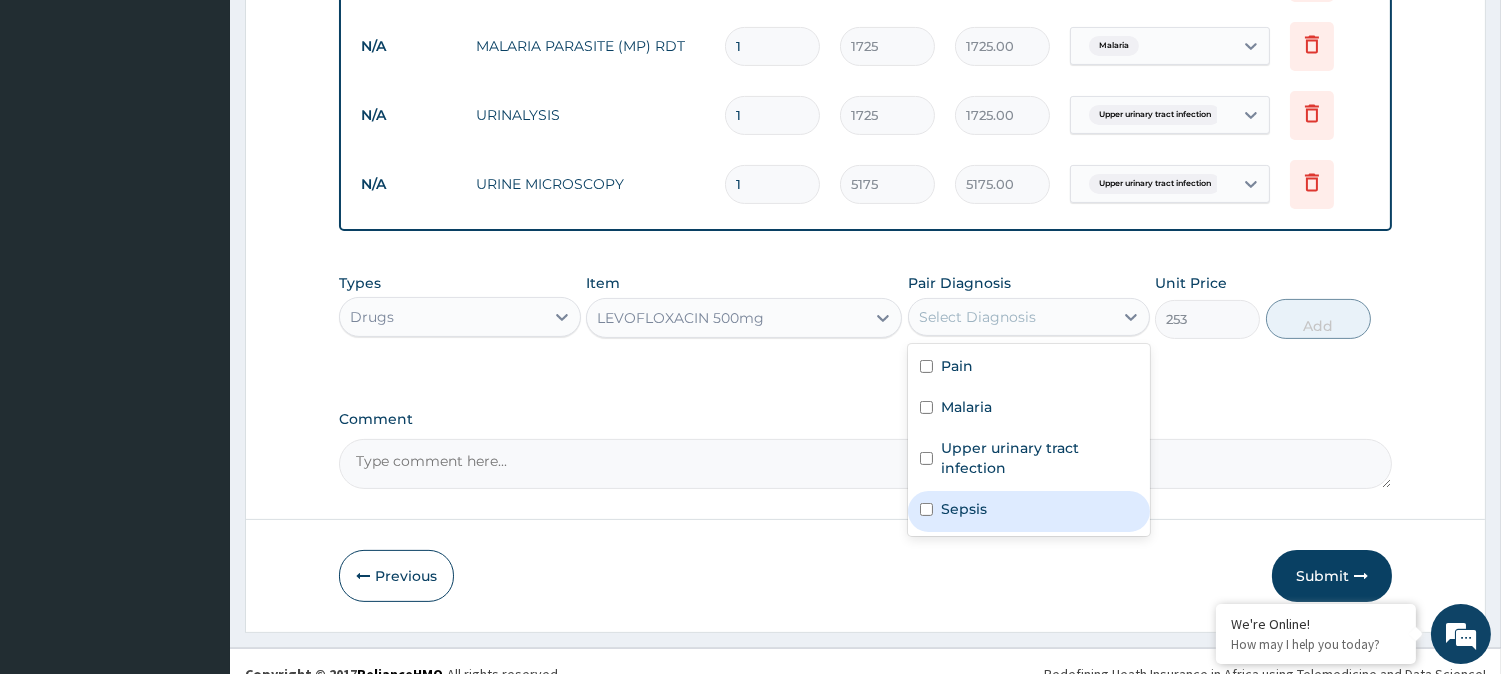 click on "Sepsis" at bounding box center [964, 509] 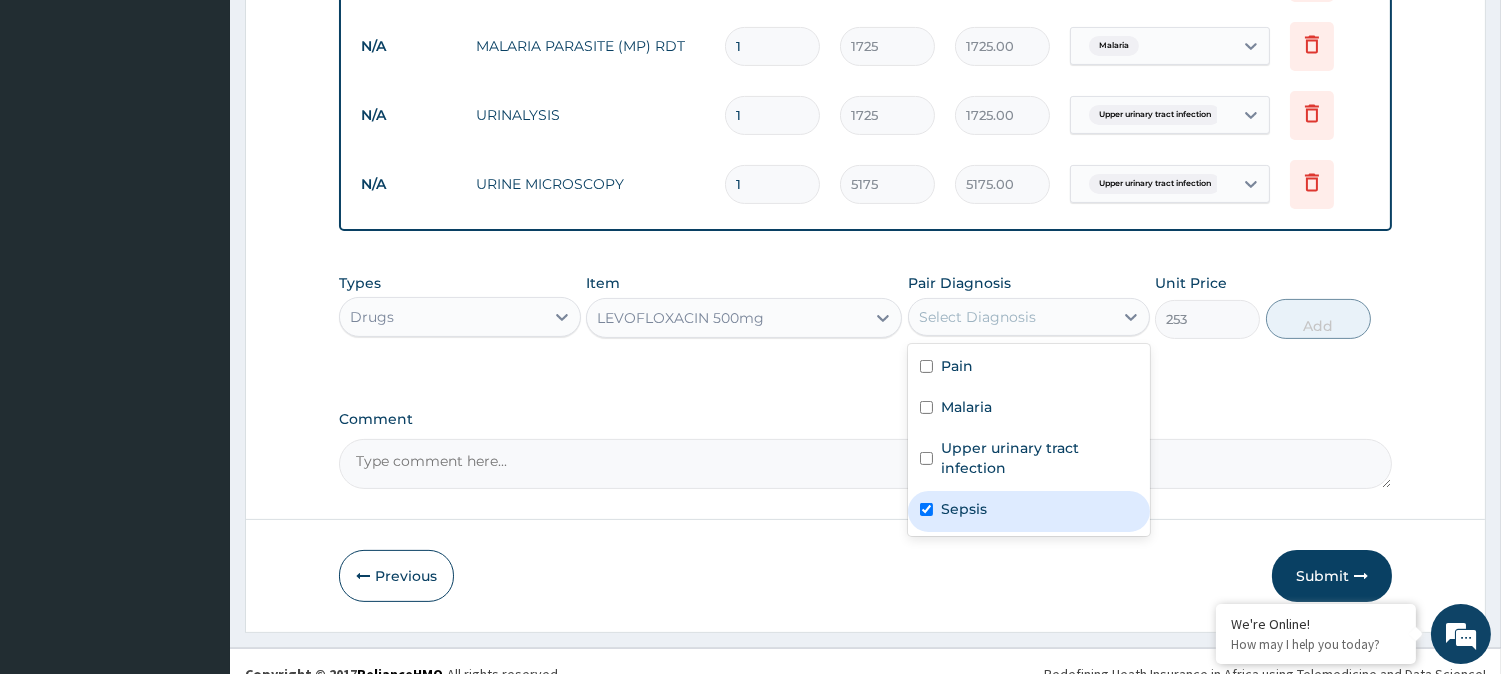 checkbox on "true" 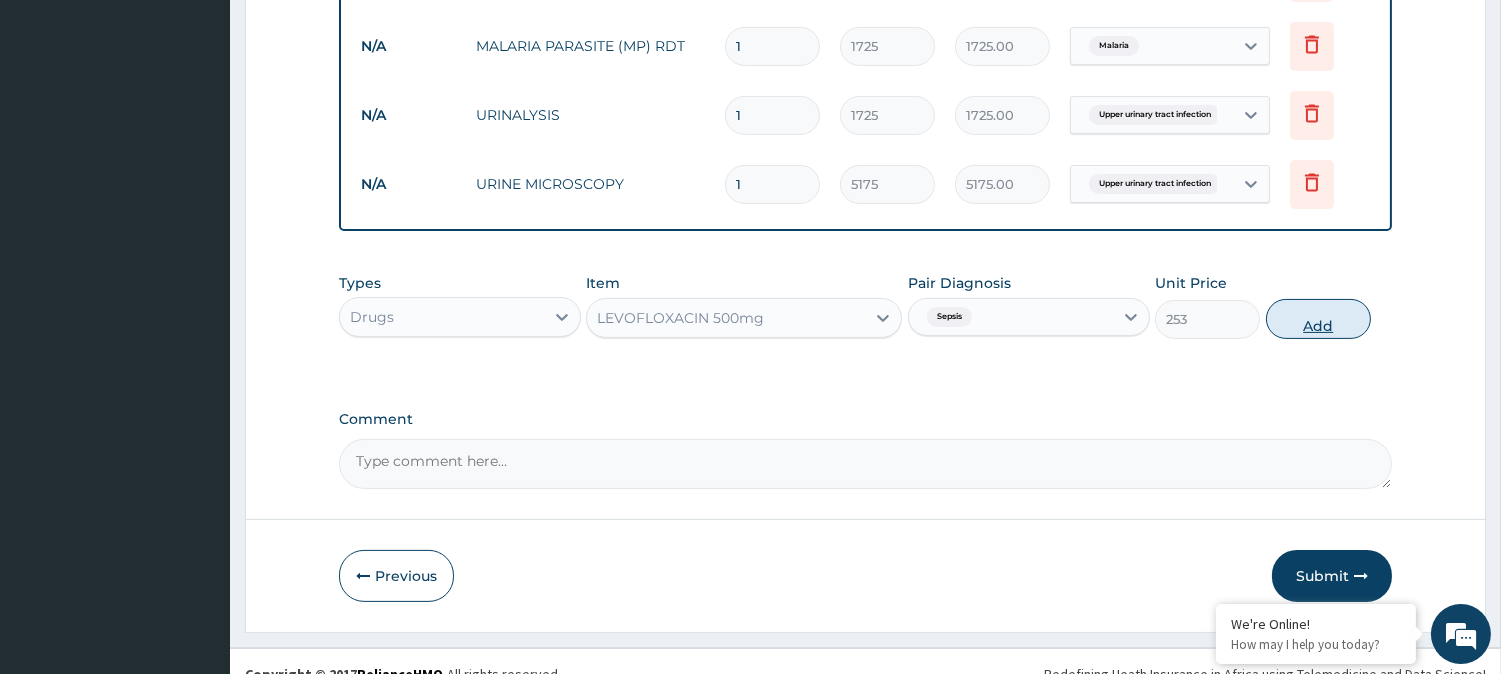 click on "Add" at bounding box center [1318, 319] 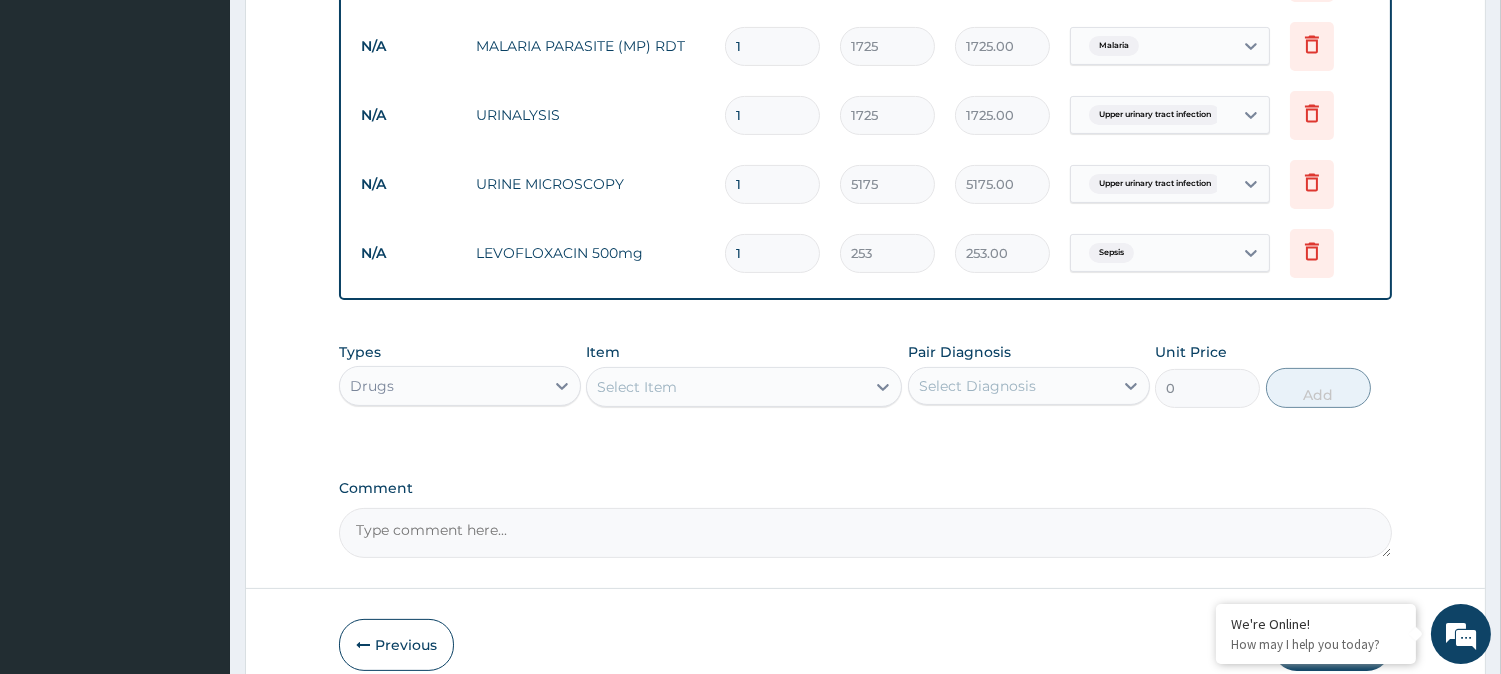 type 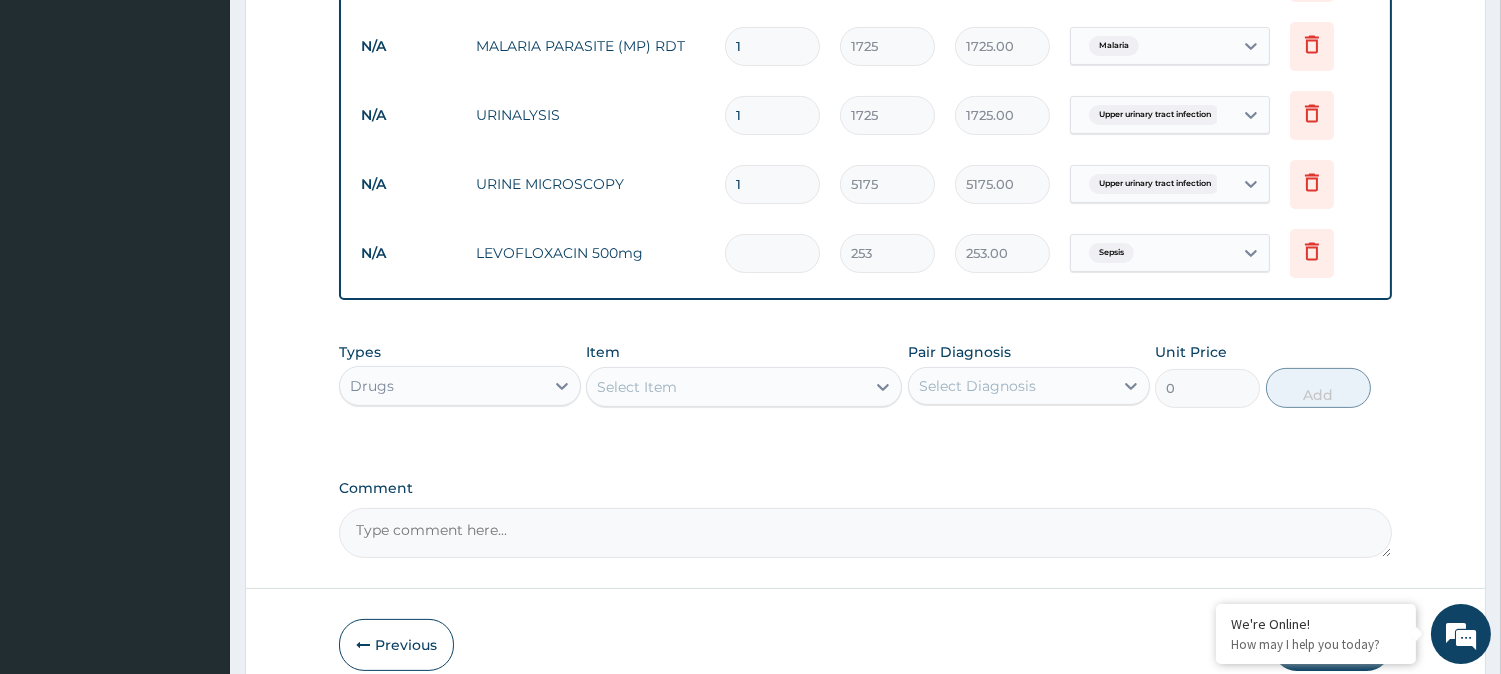 type on "0.00" 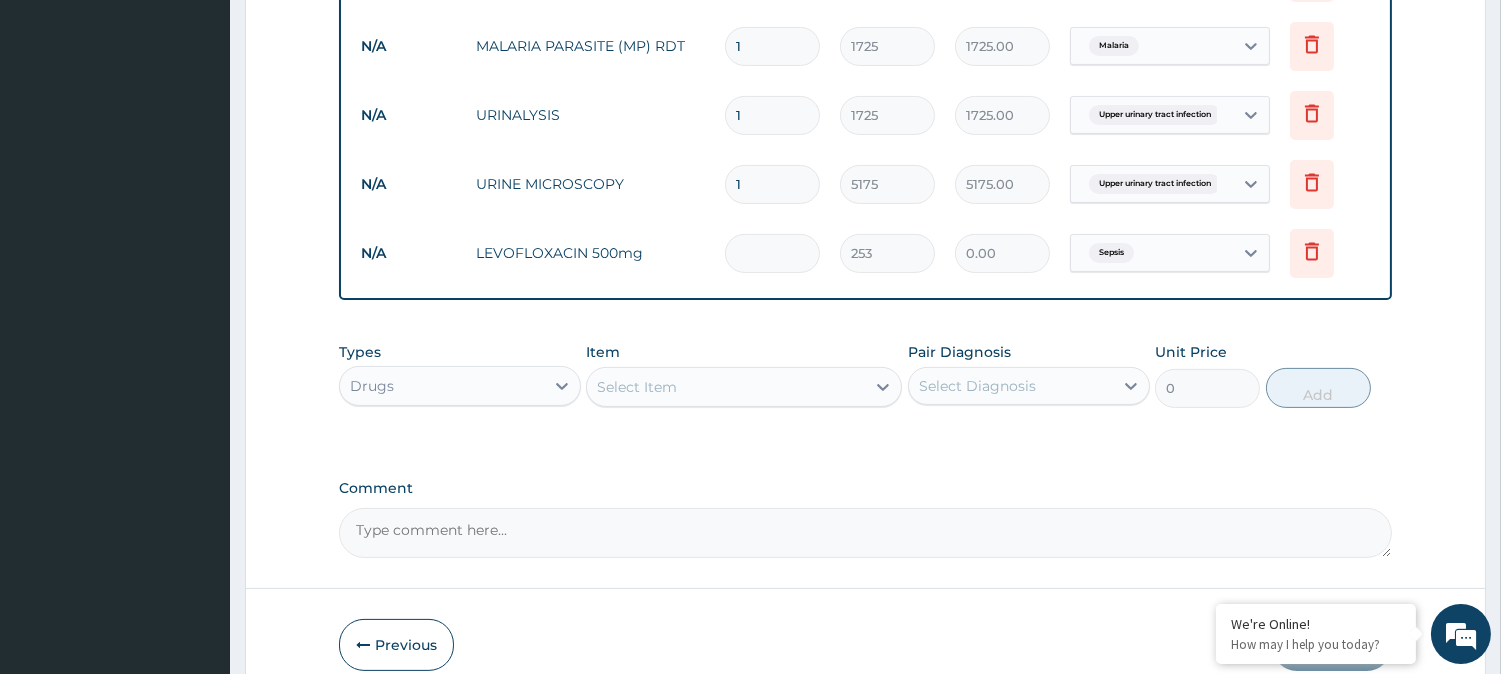 type on "7" 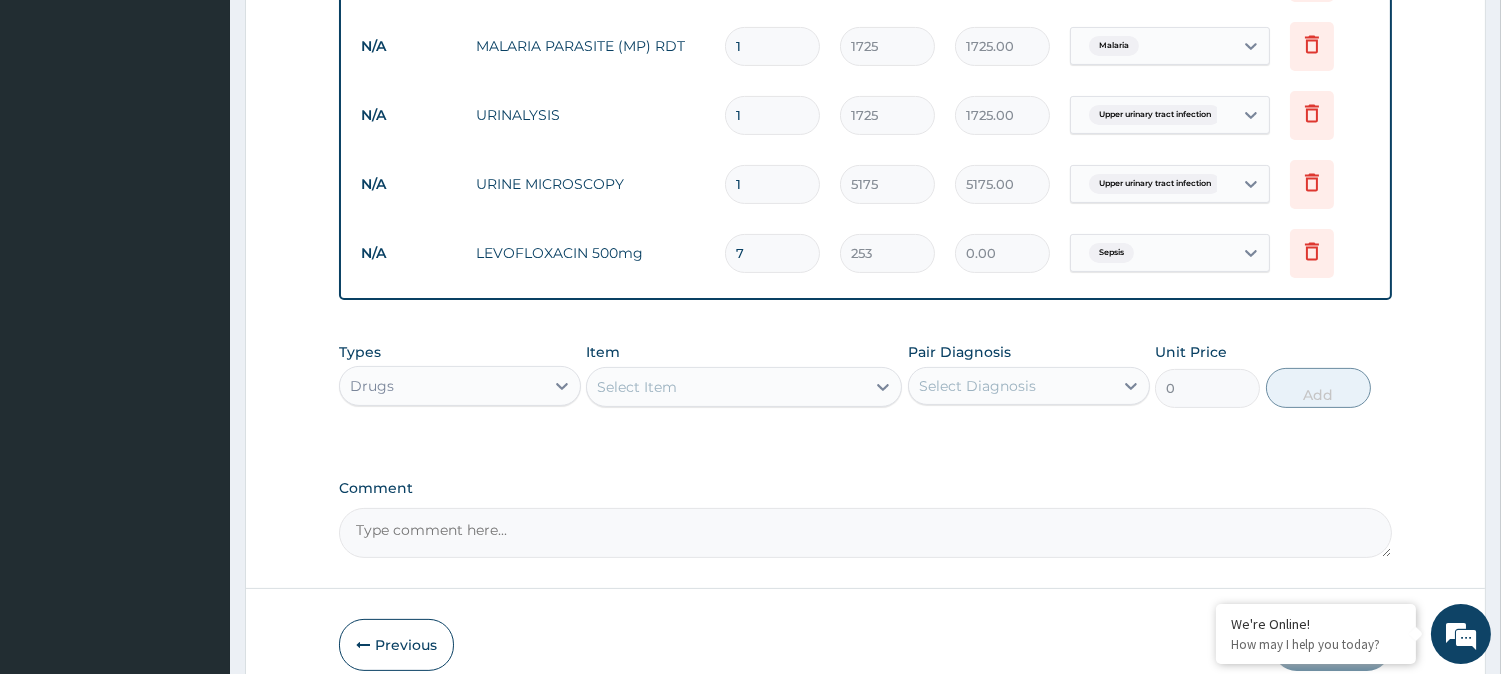 type on "1771.00" 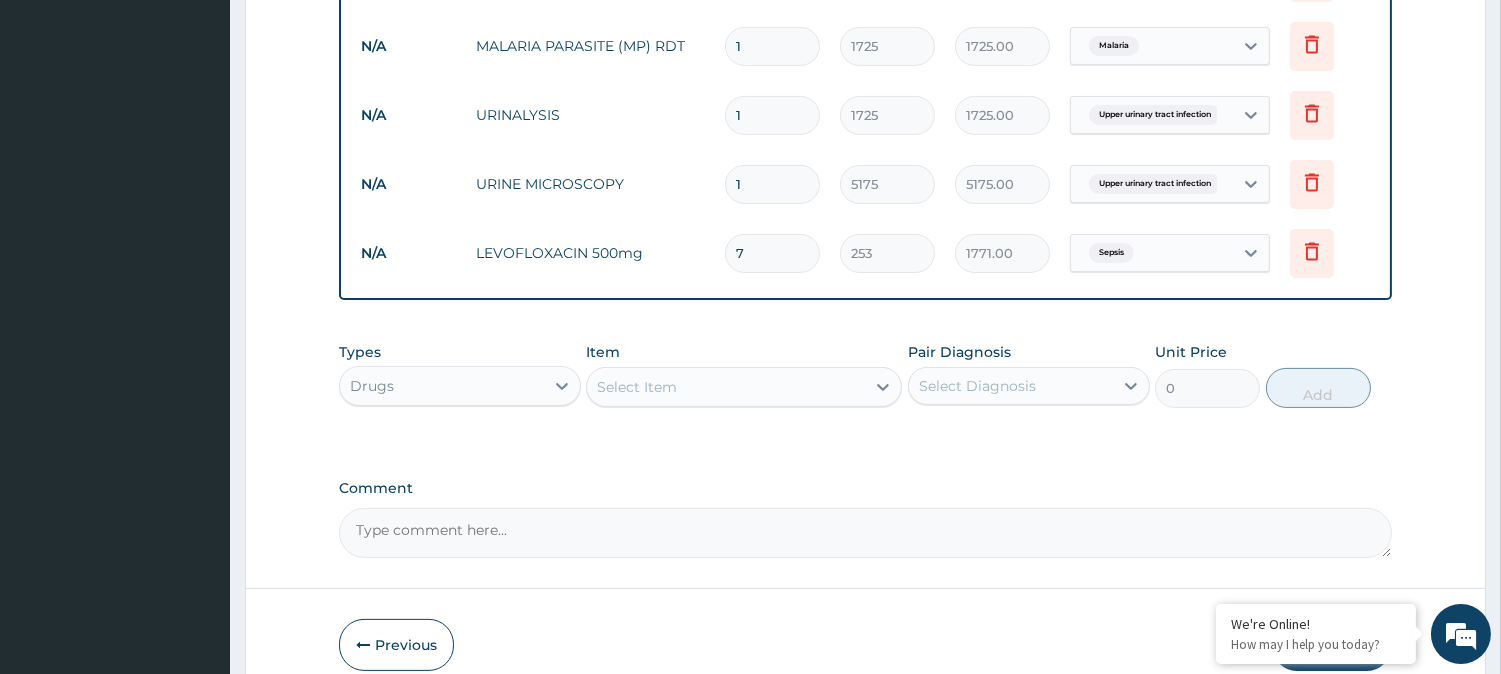 type on "7" 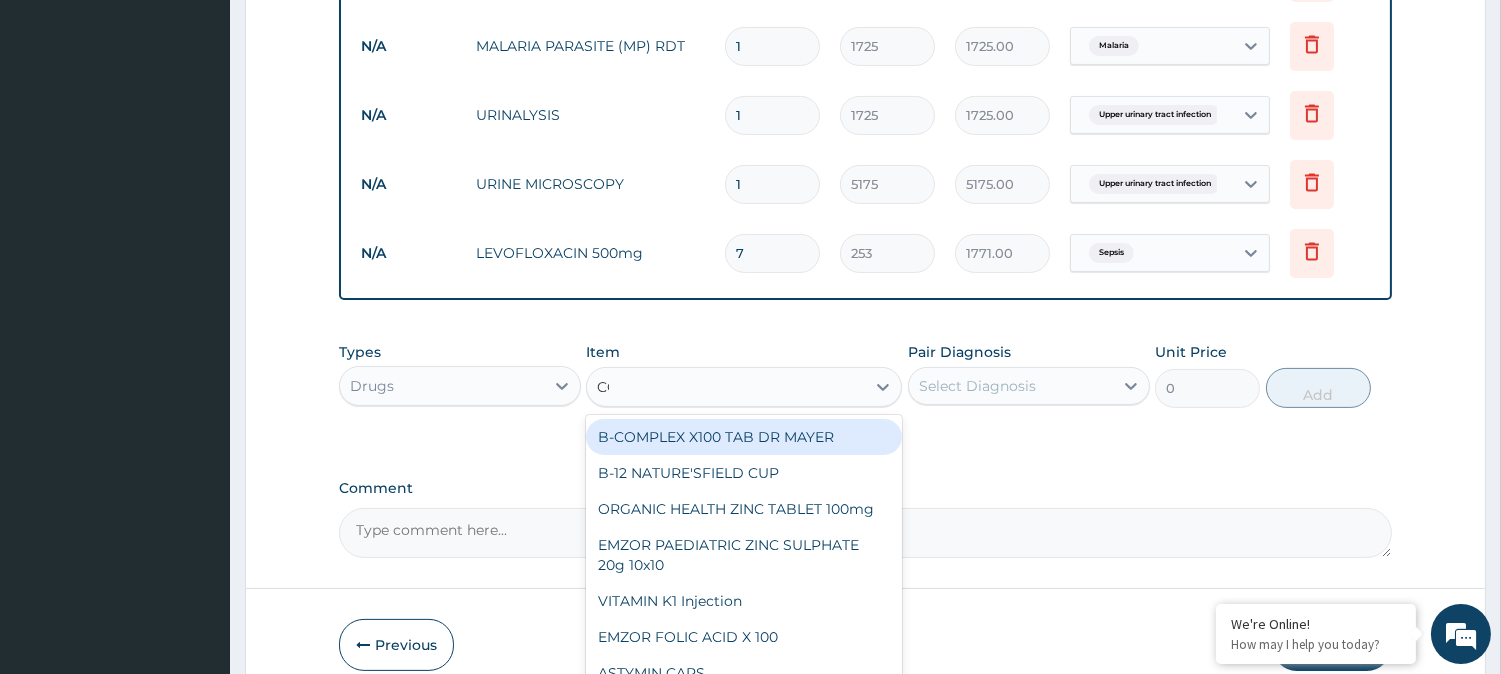 type on "COA" 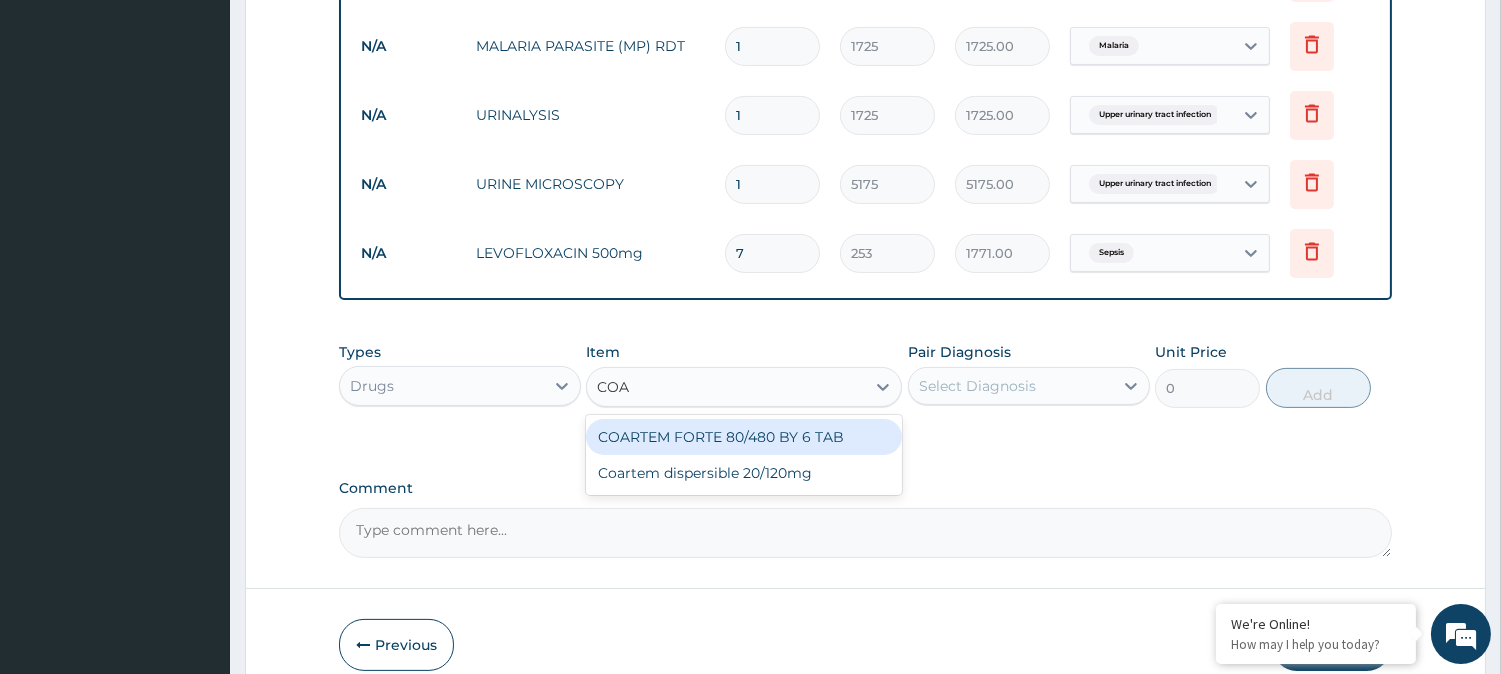 click on "COARTEM FORTE 80/480 BY 6 TAB" at bounding box center [744, 437] 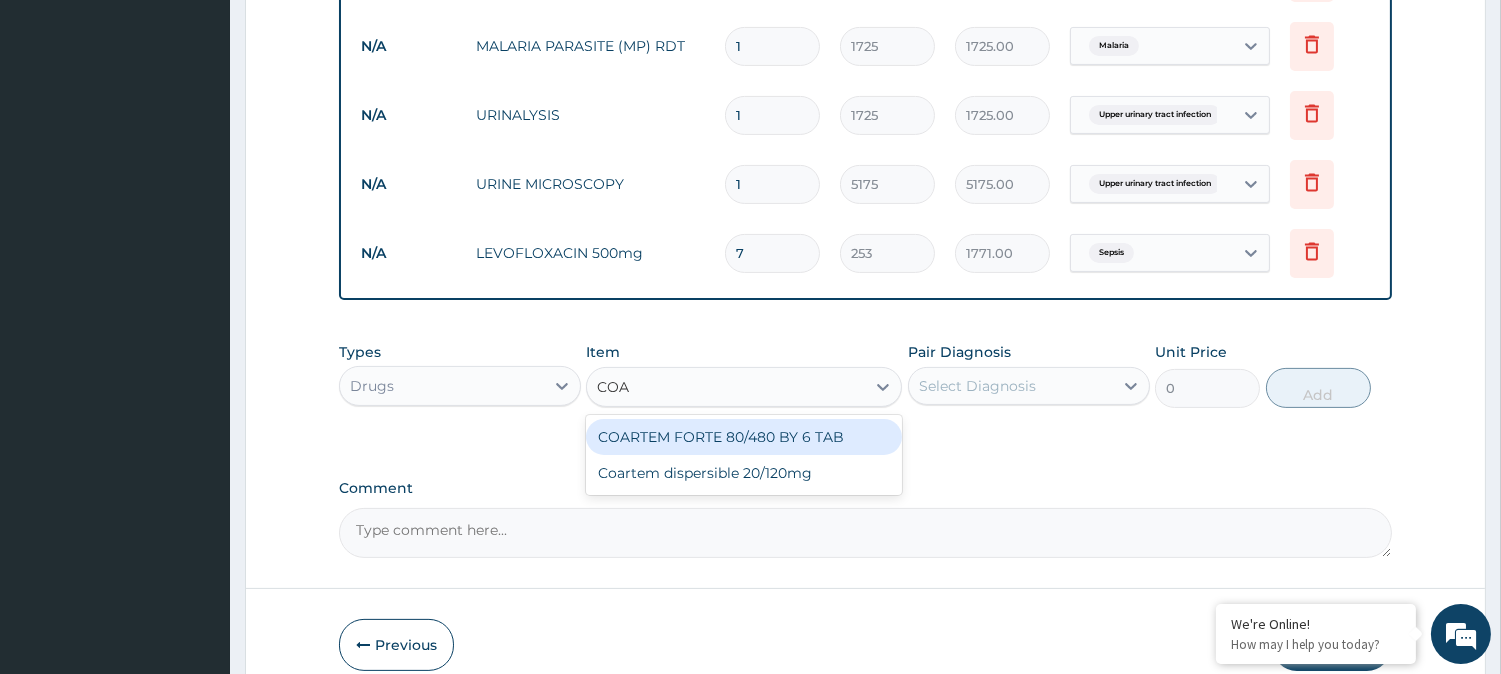 type 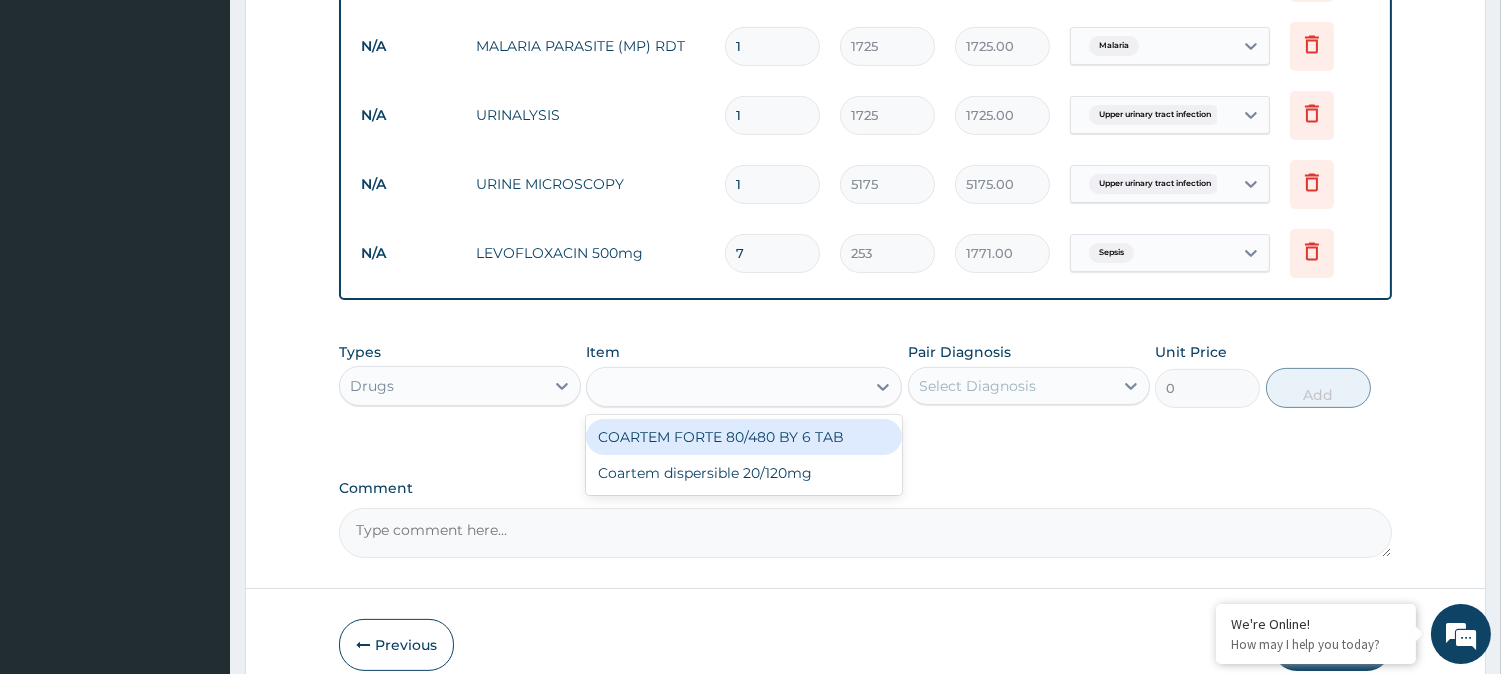 type on "480.7" 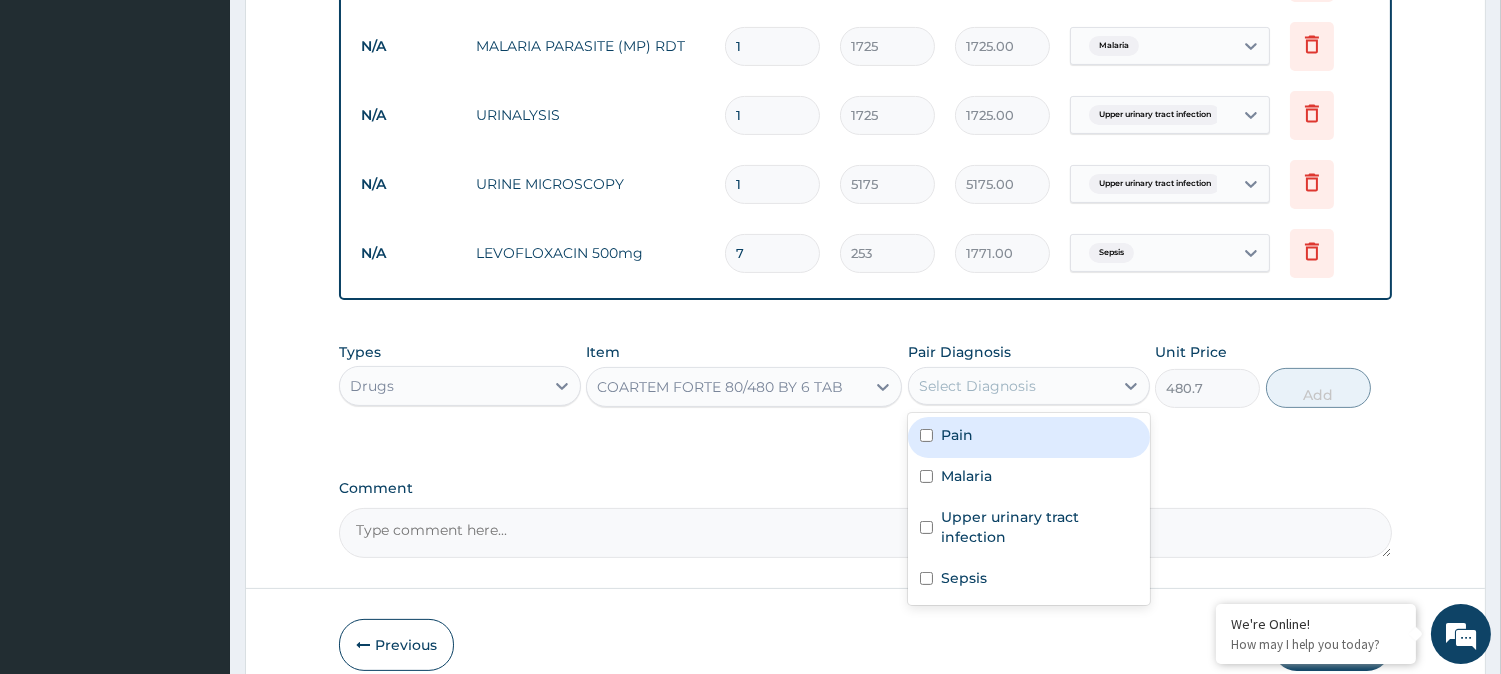 click on "Select Diagnosis" at bounding box center (1011, 386) 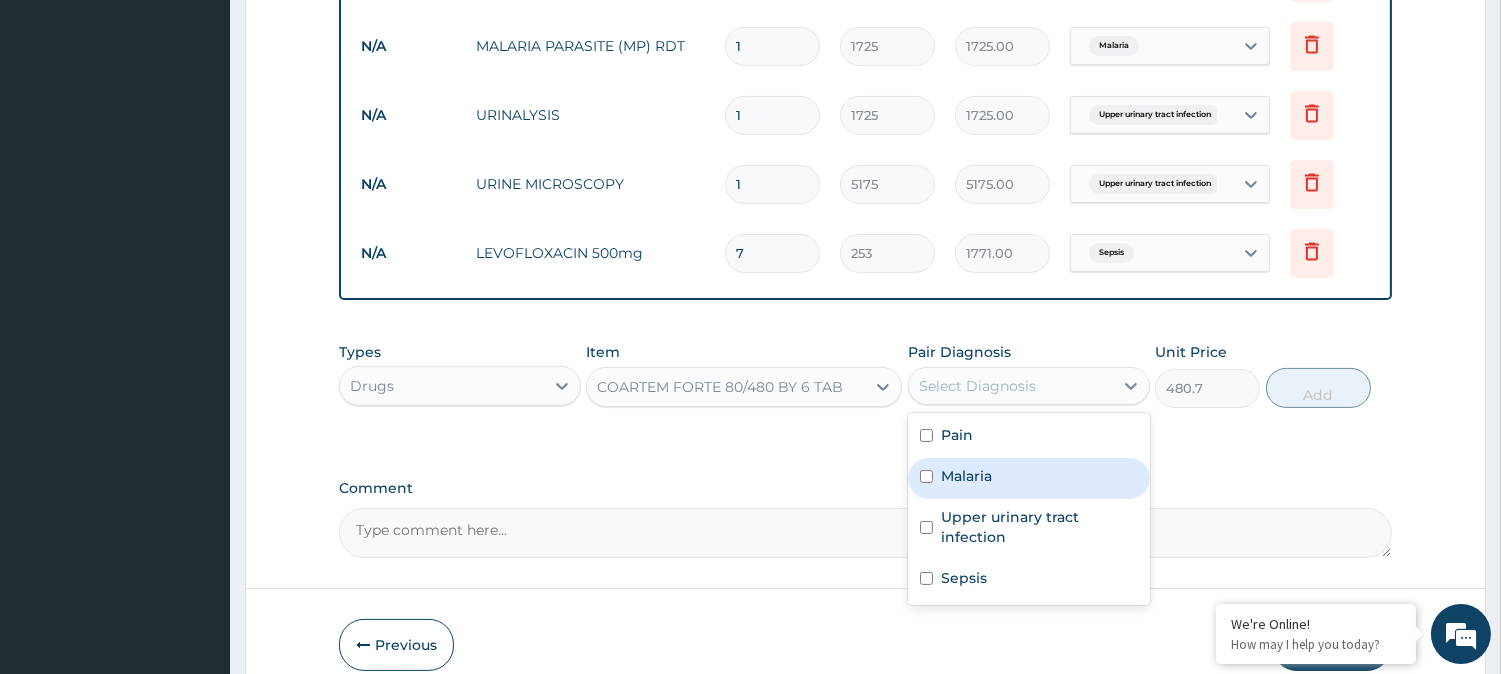 click on "Malaria" at bounding box center [1029, 478] 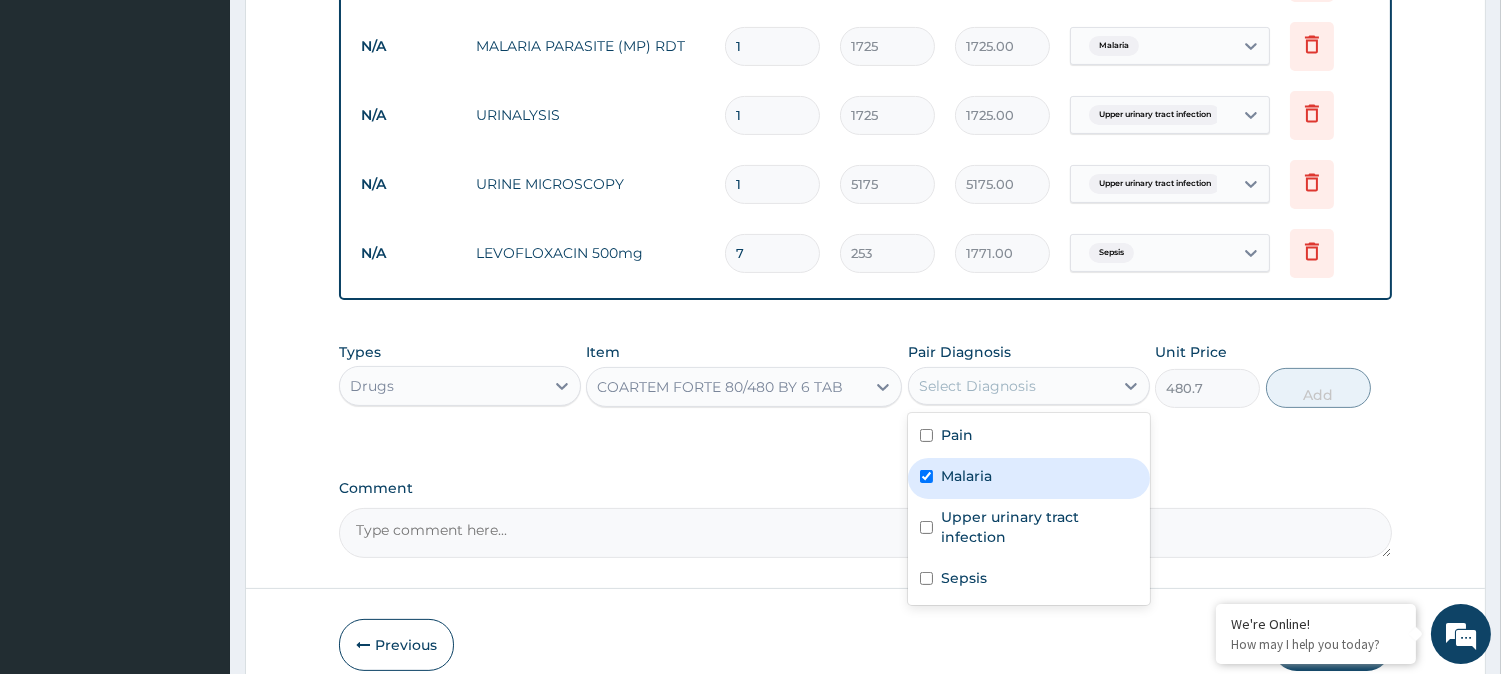 checkbox on "true" 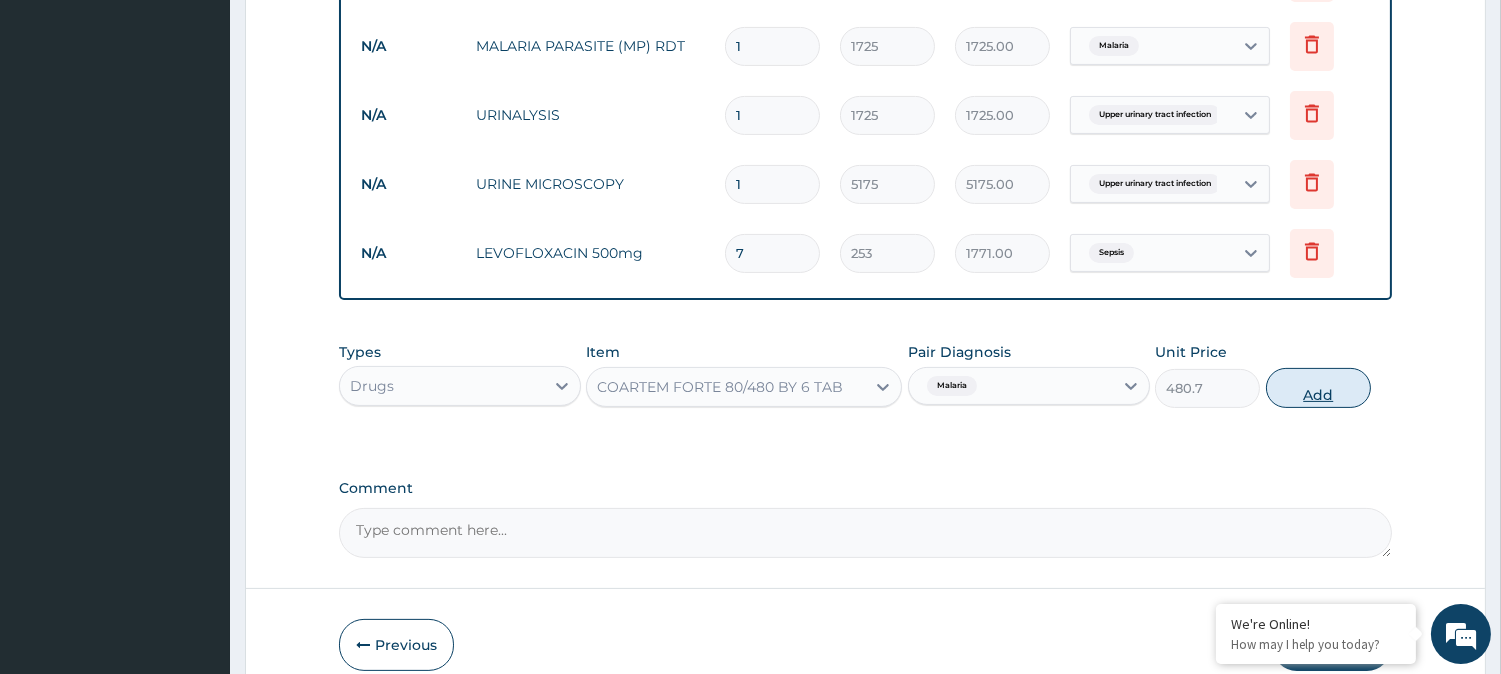 click on "Add" at bounding box center [1318, 388] 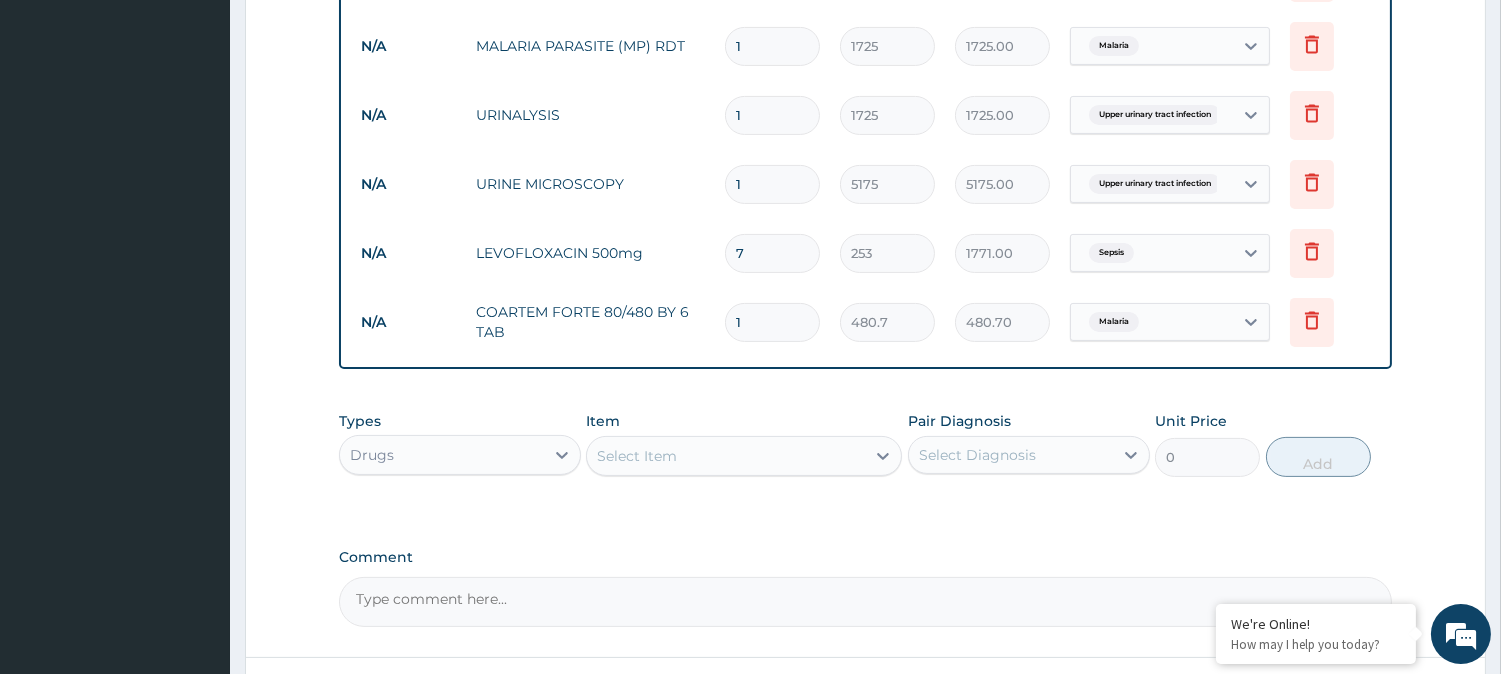 type 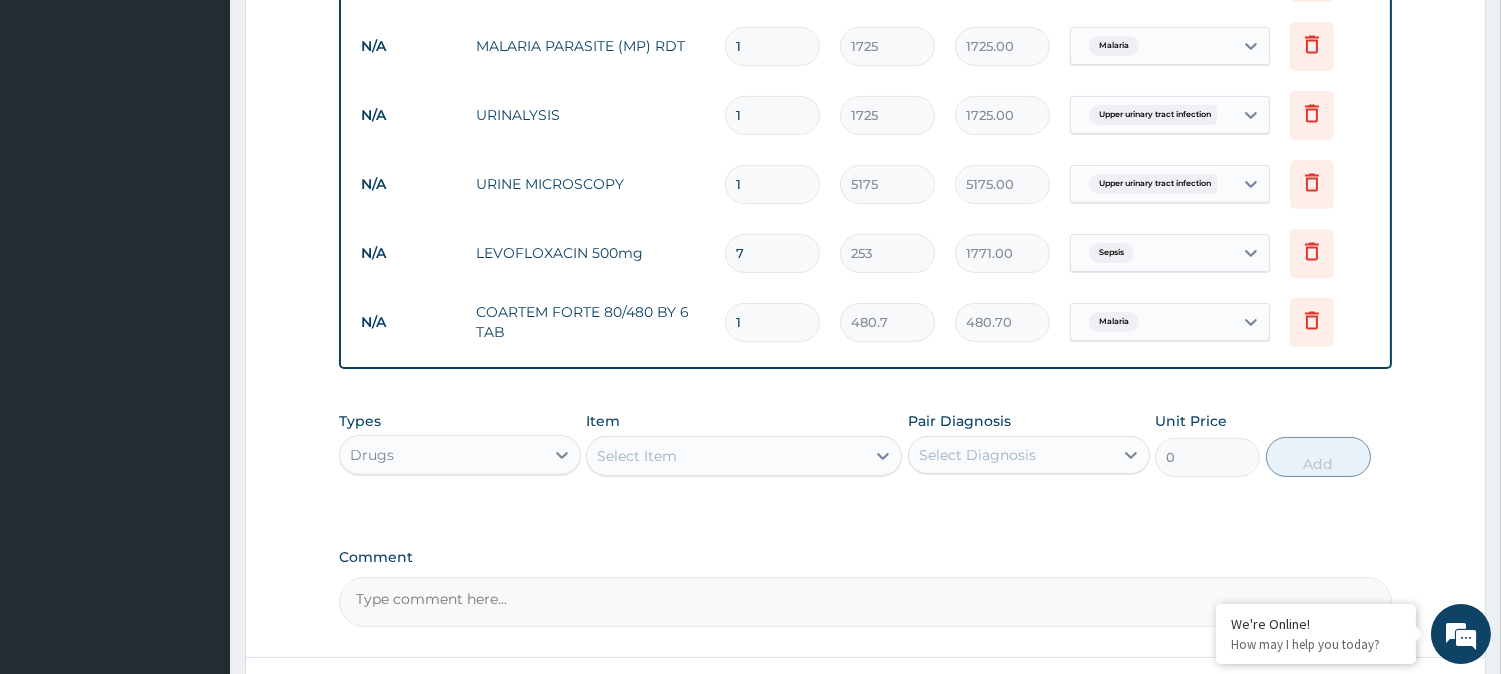 type on "0.00" 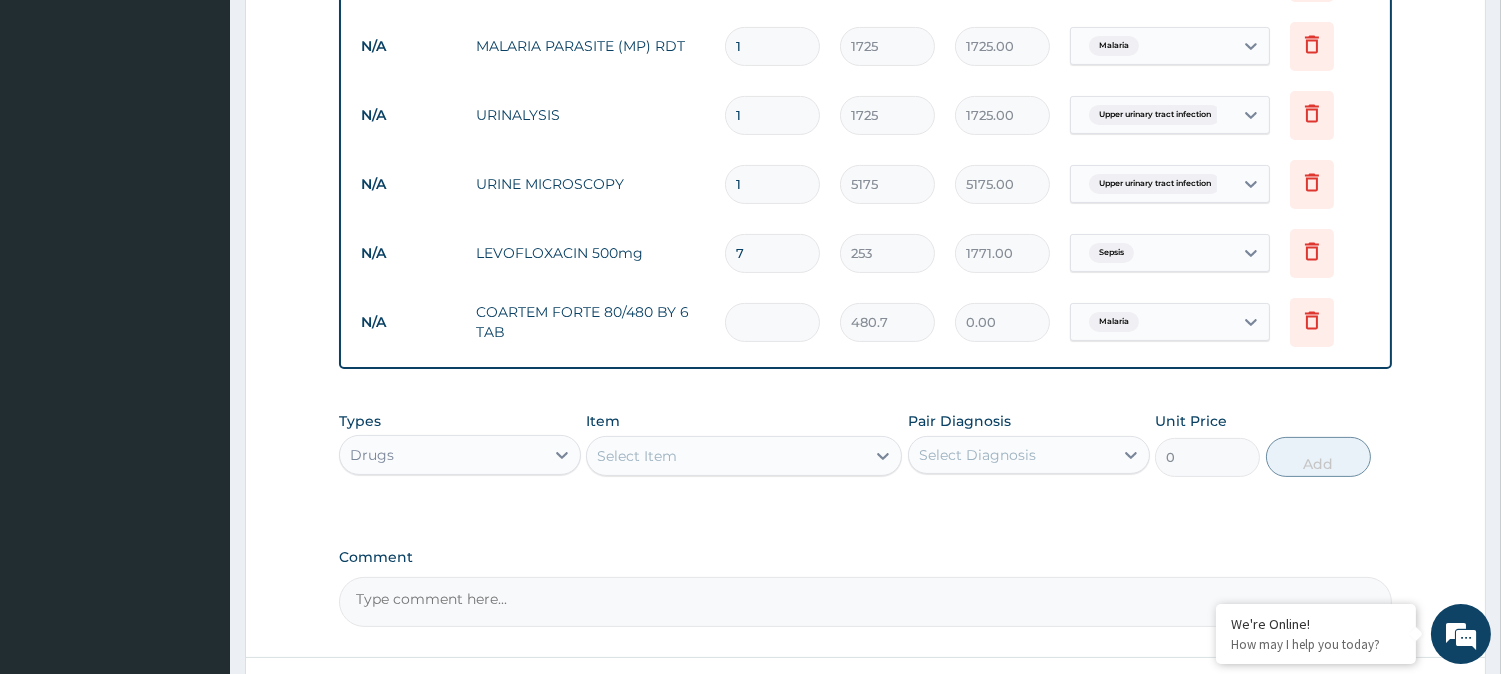 type on "6" 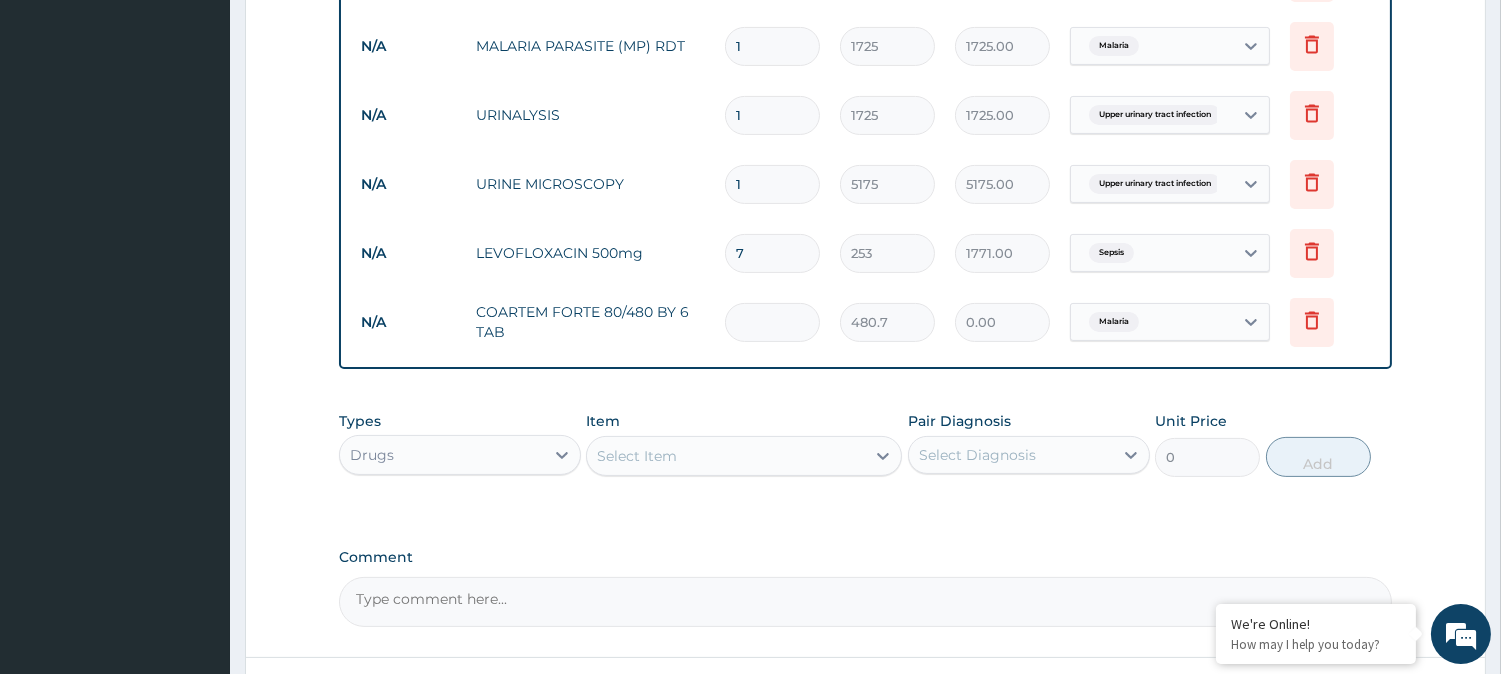 type on "2884.20" 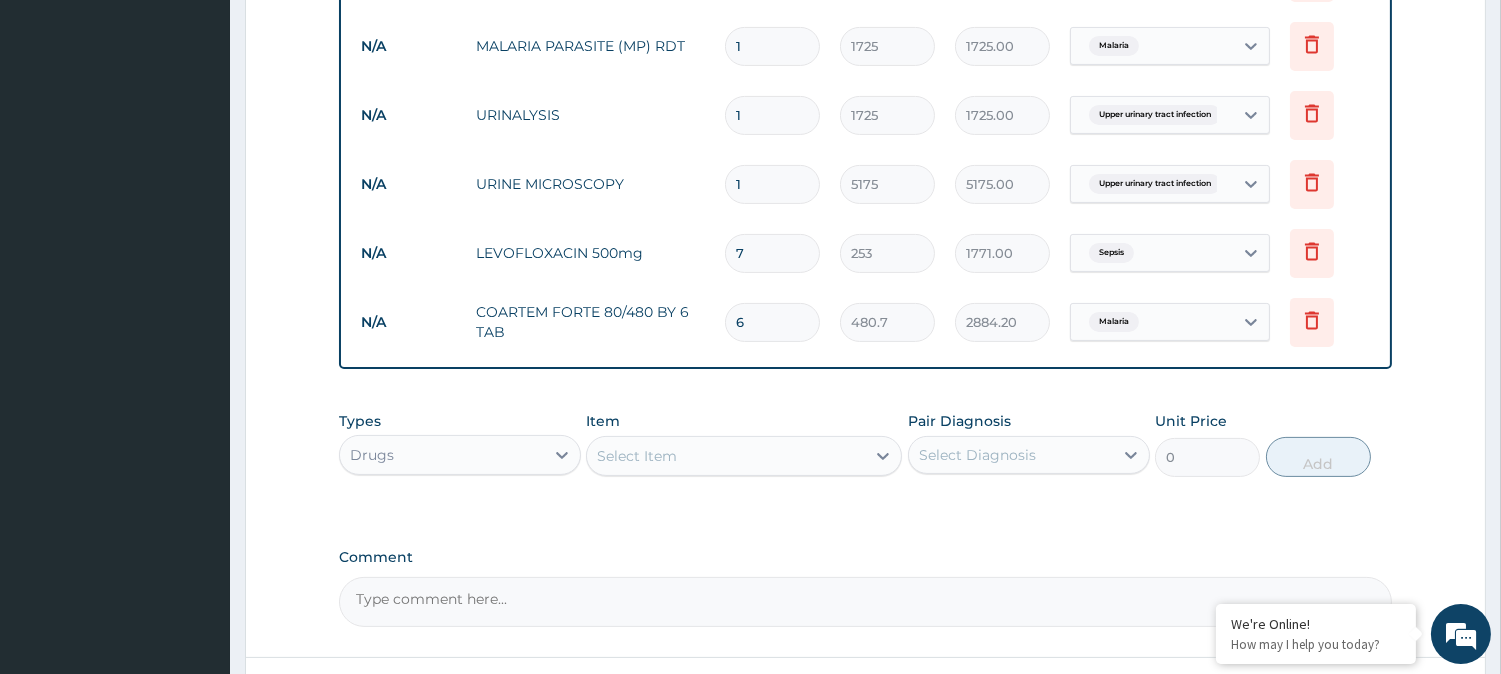 type on "6" 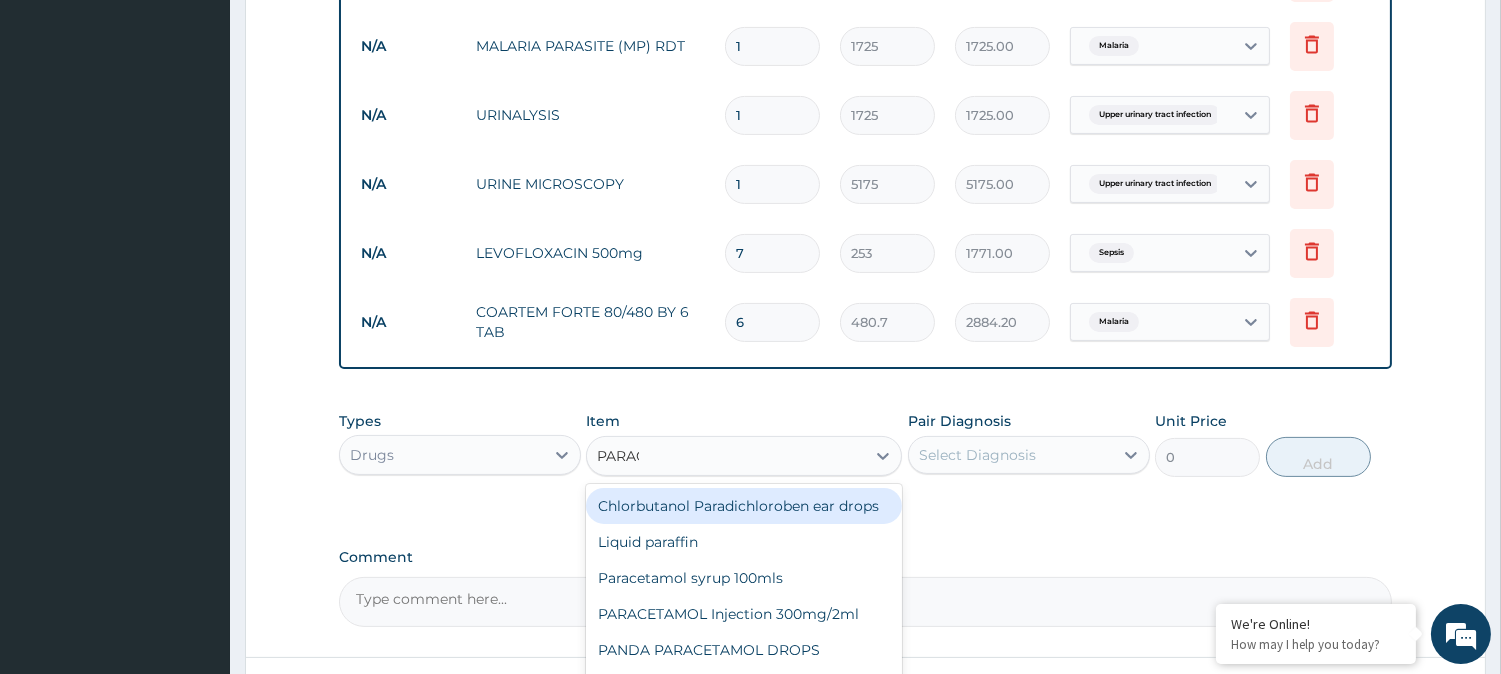 type on "PARACE" 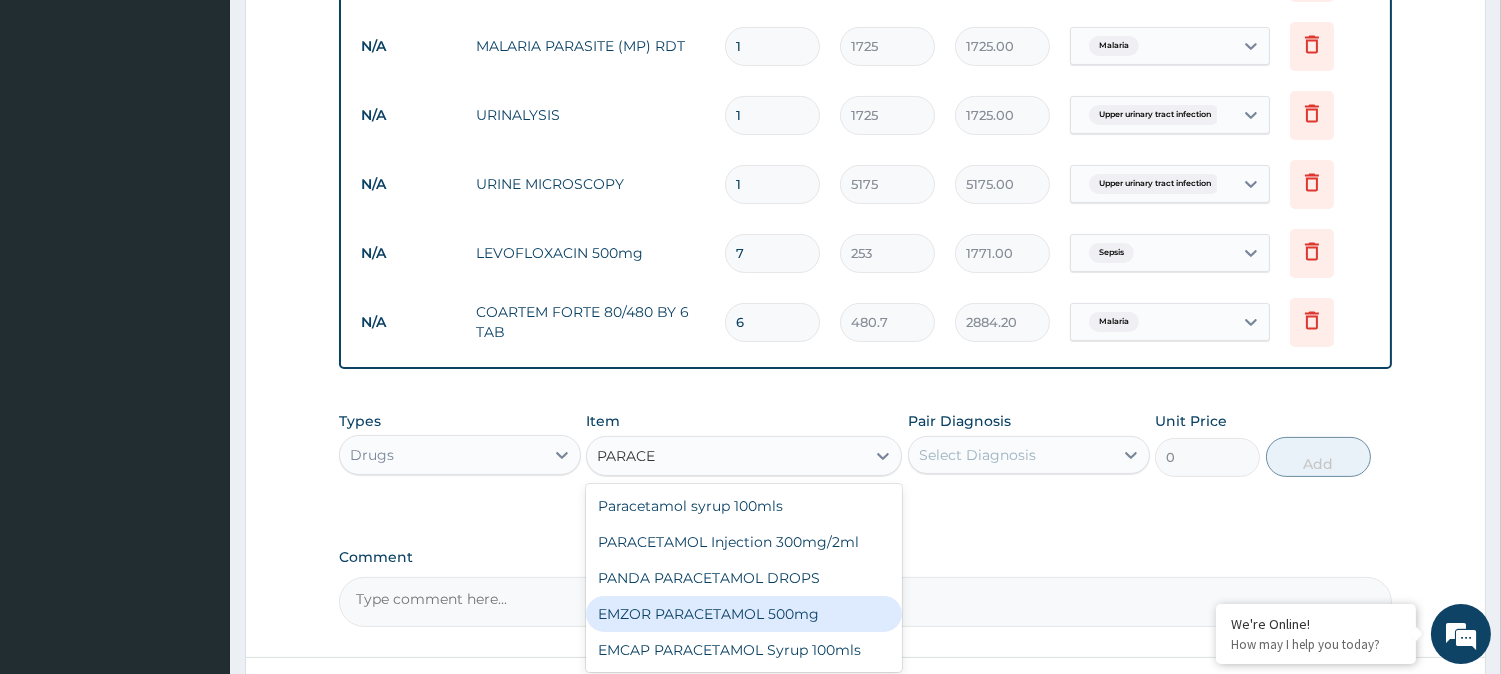 click on "EMZOR PARACETAMOL 500mg" at bounding box center [744, 614] 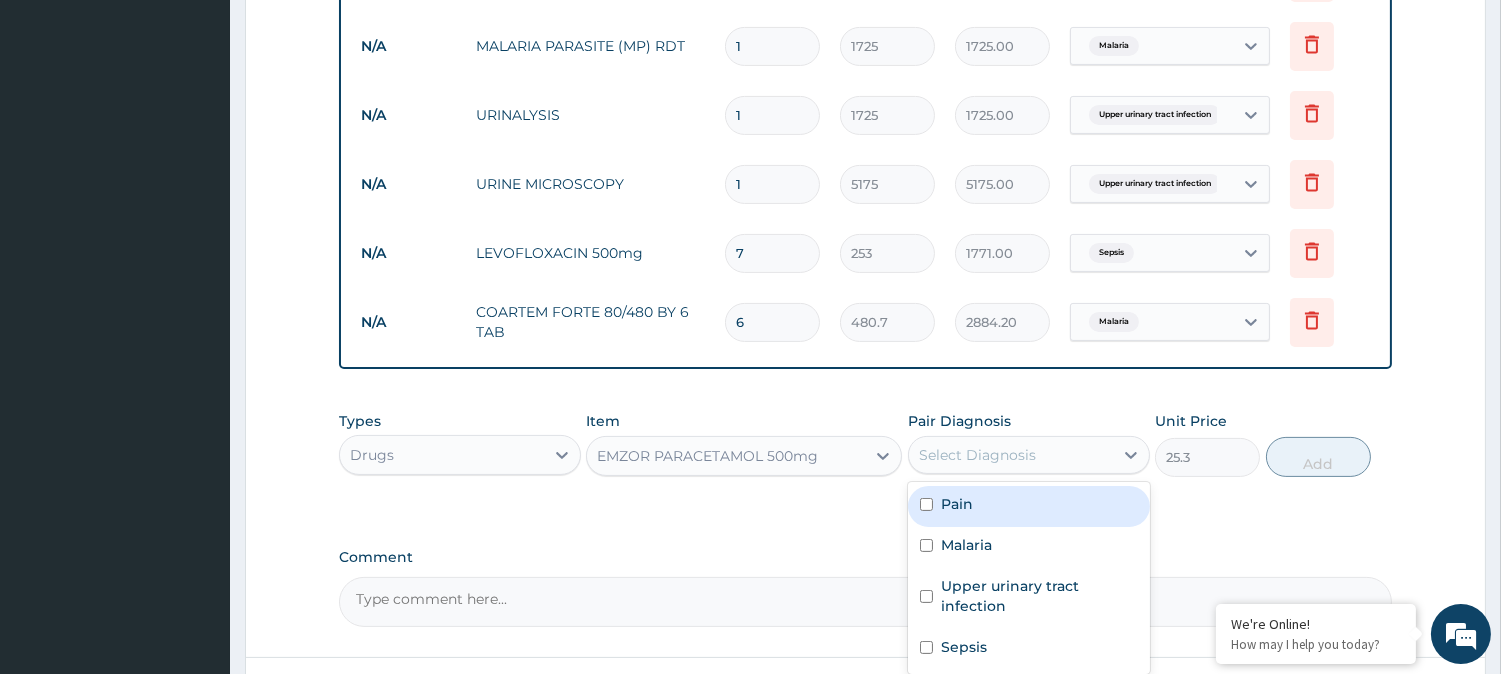 click on "Select Diagnosis" at bounding box center [1011, 455] 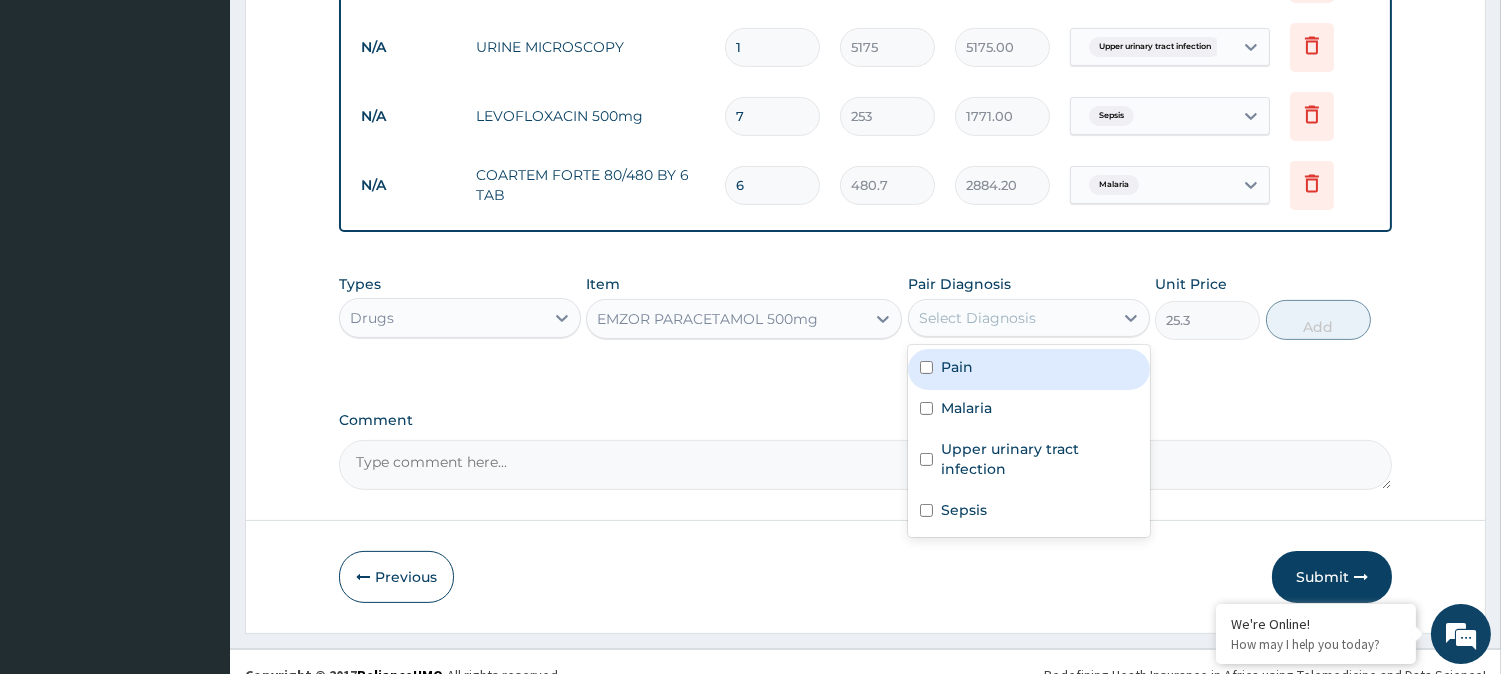 scroll, scrollTop: 1073, scrollLeft: 0, axis: vertical 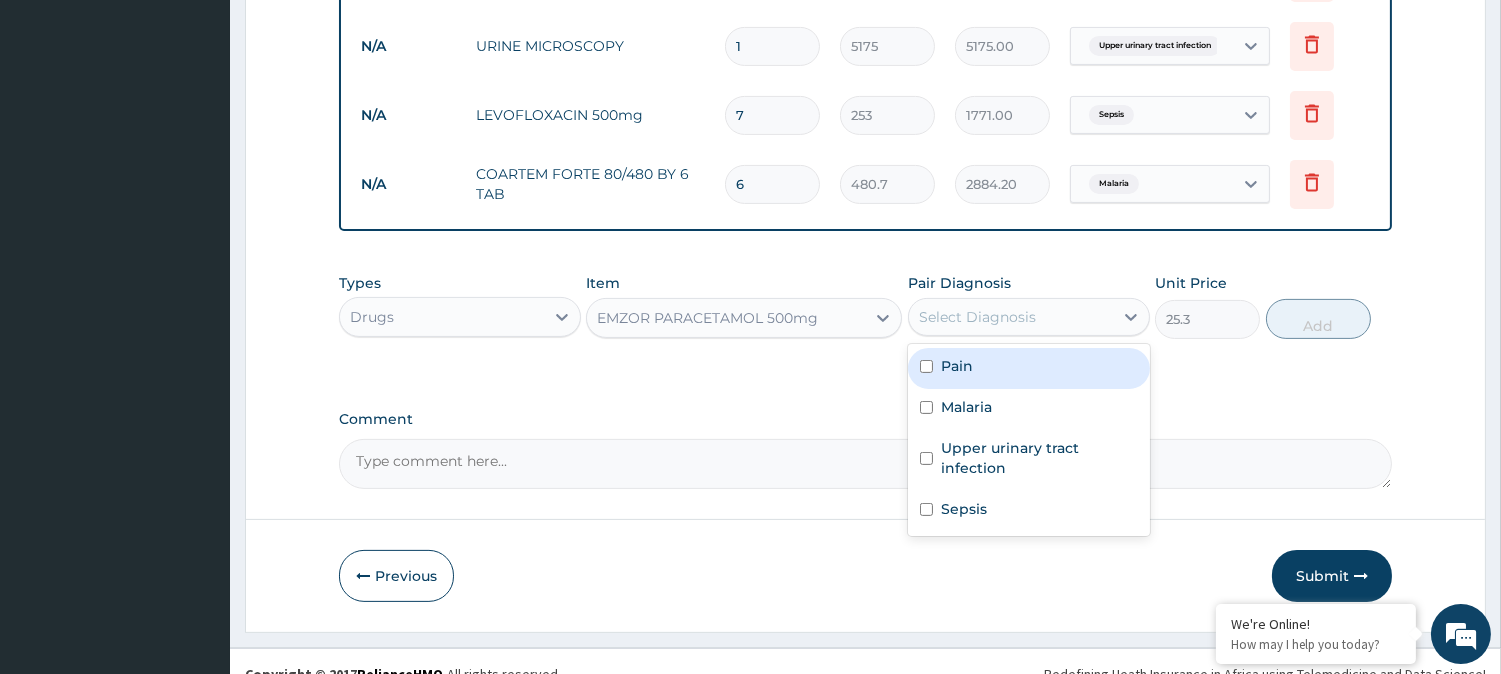 click on "Pain" at bounding box center (1029, 368) 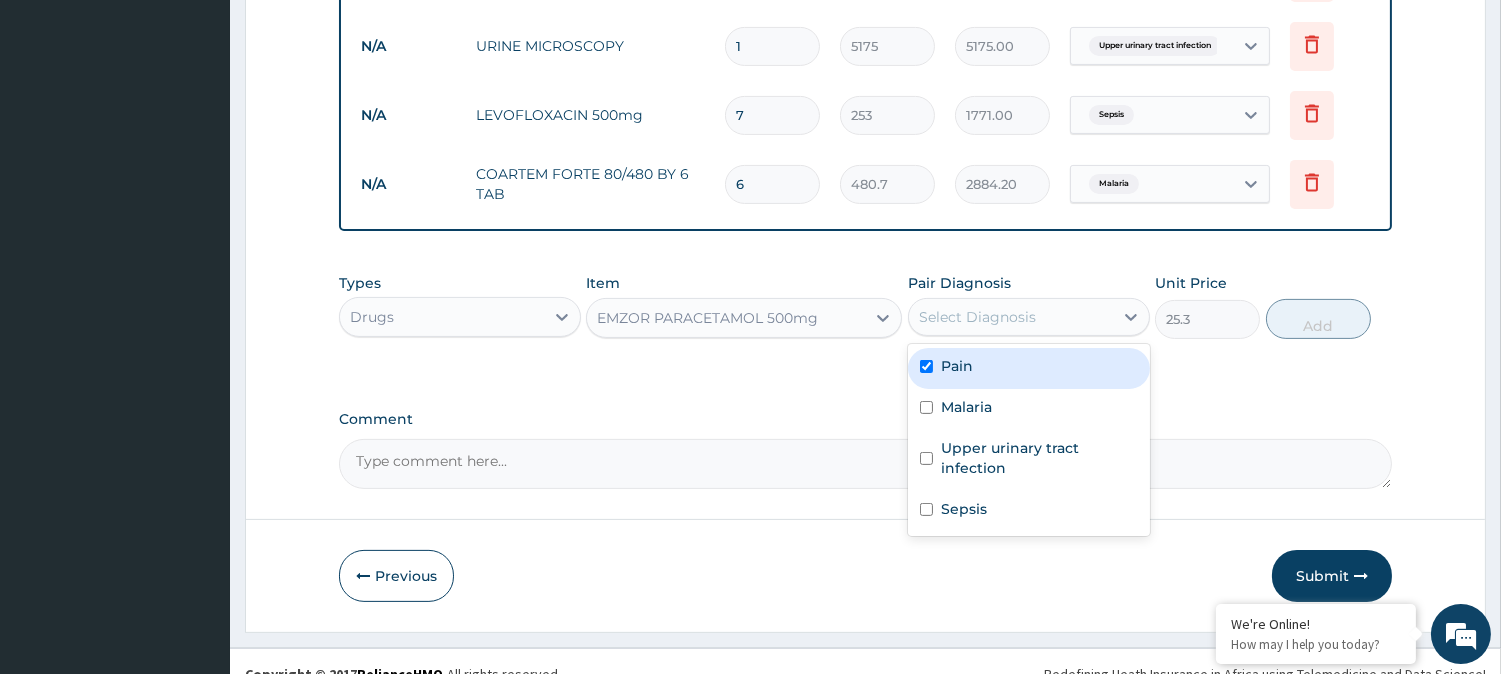 checkbox on "true" 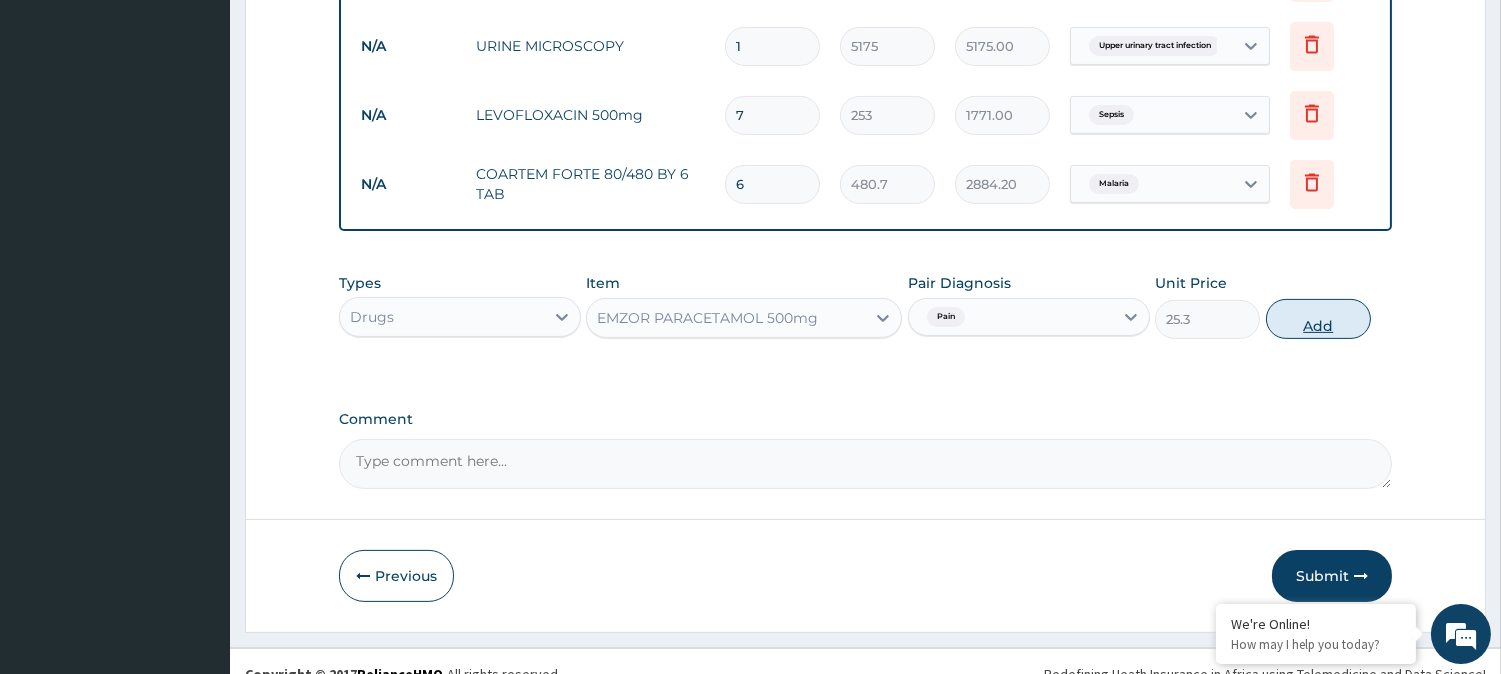 click on "Add" at bounding box center (1318, 319) 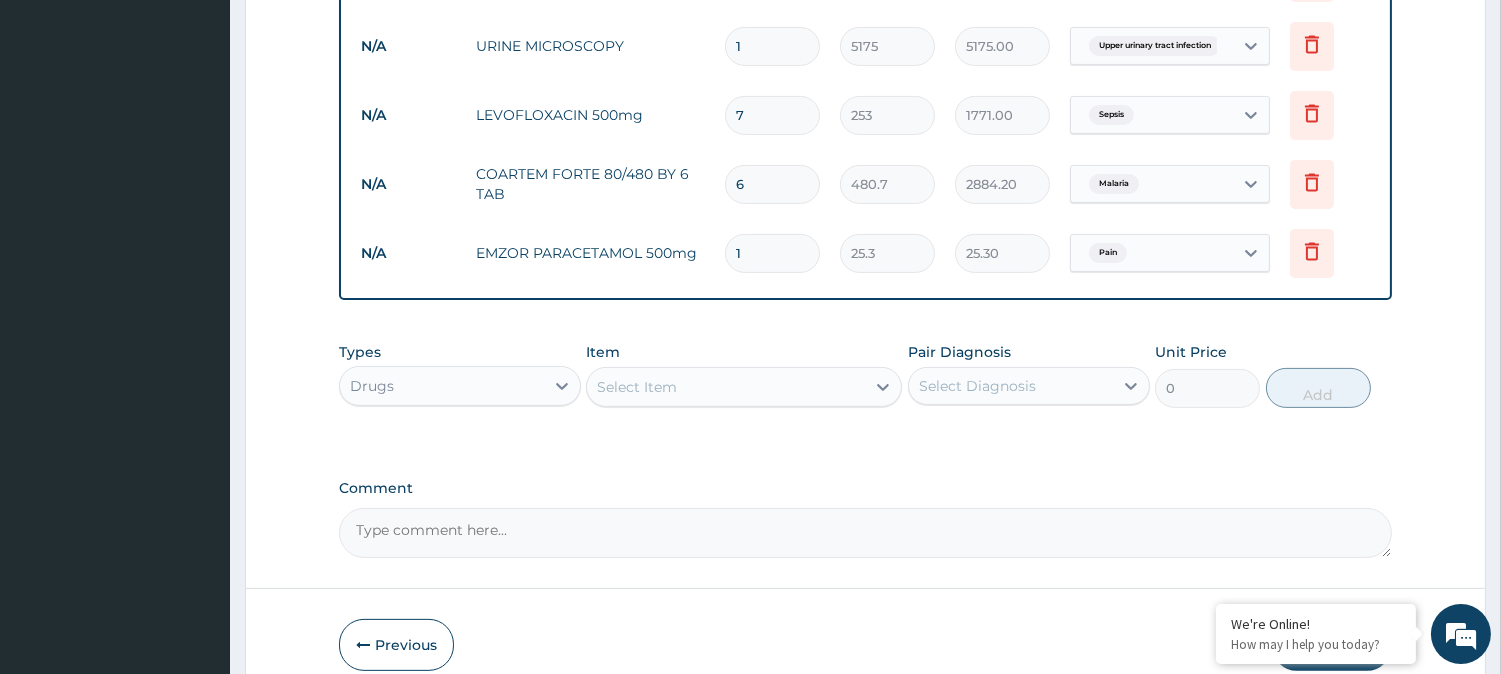 type on "18" 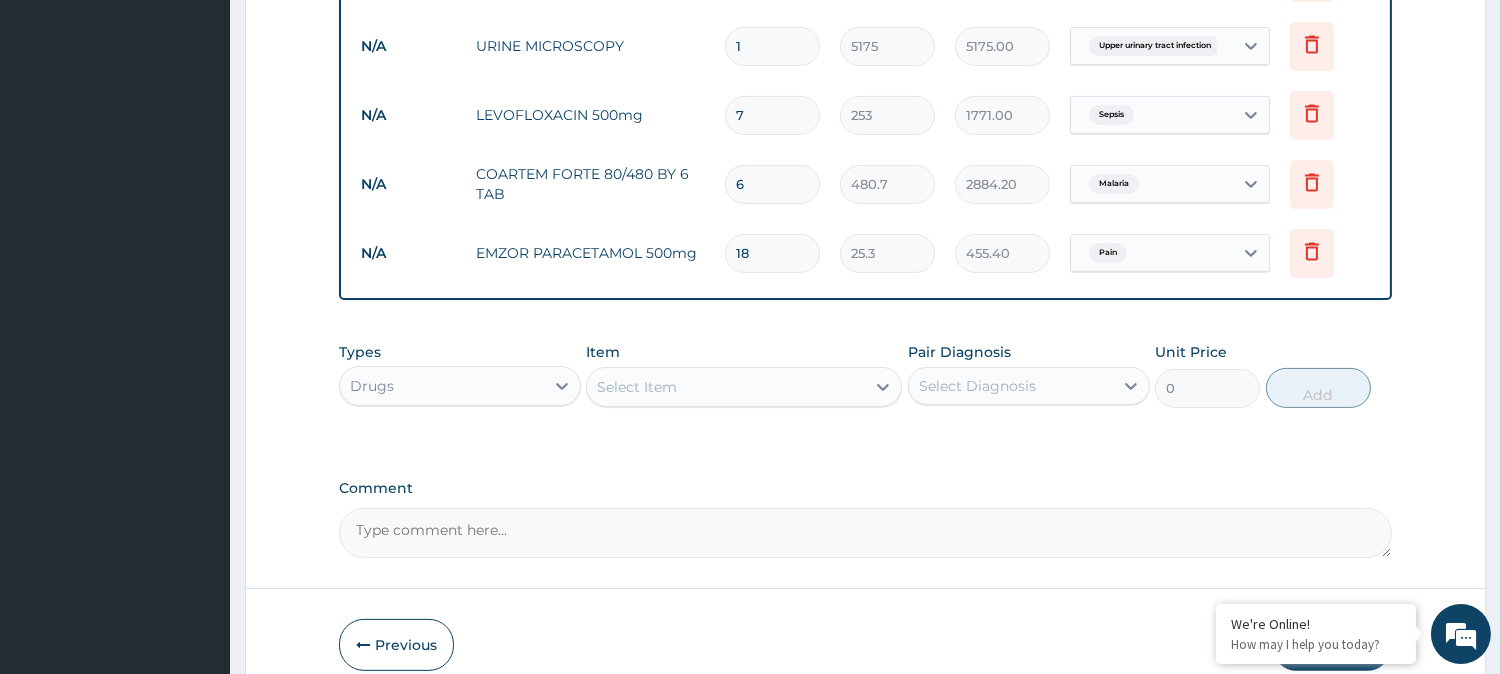 type on "18" 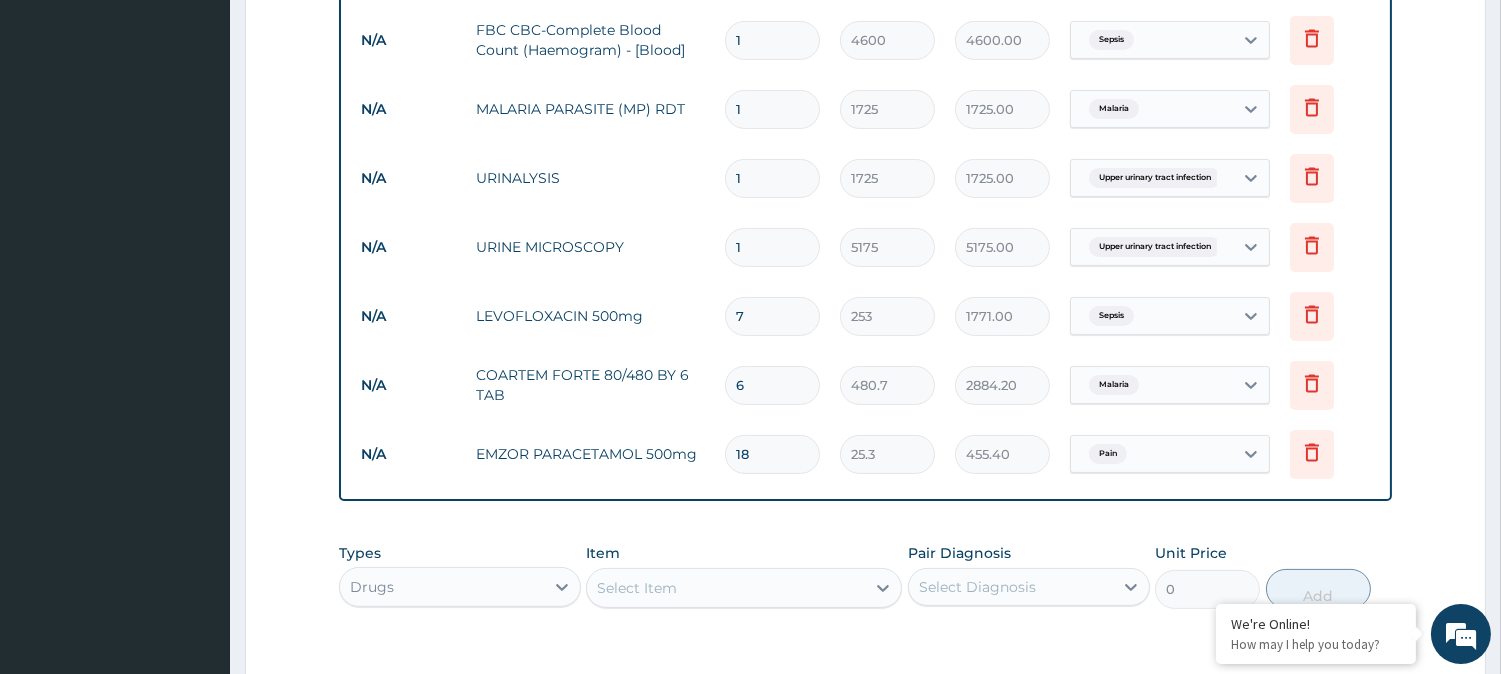 scroll, scrollTop: 1167, scrollLeft: 0, axis: vertical 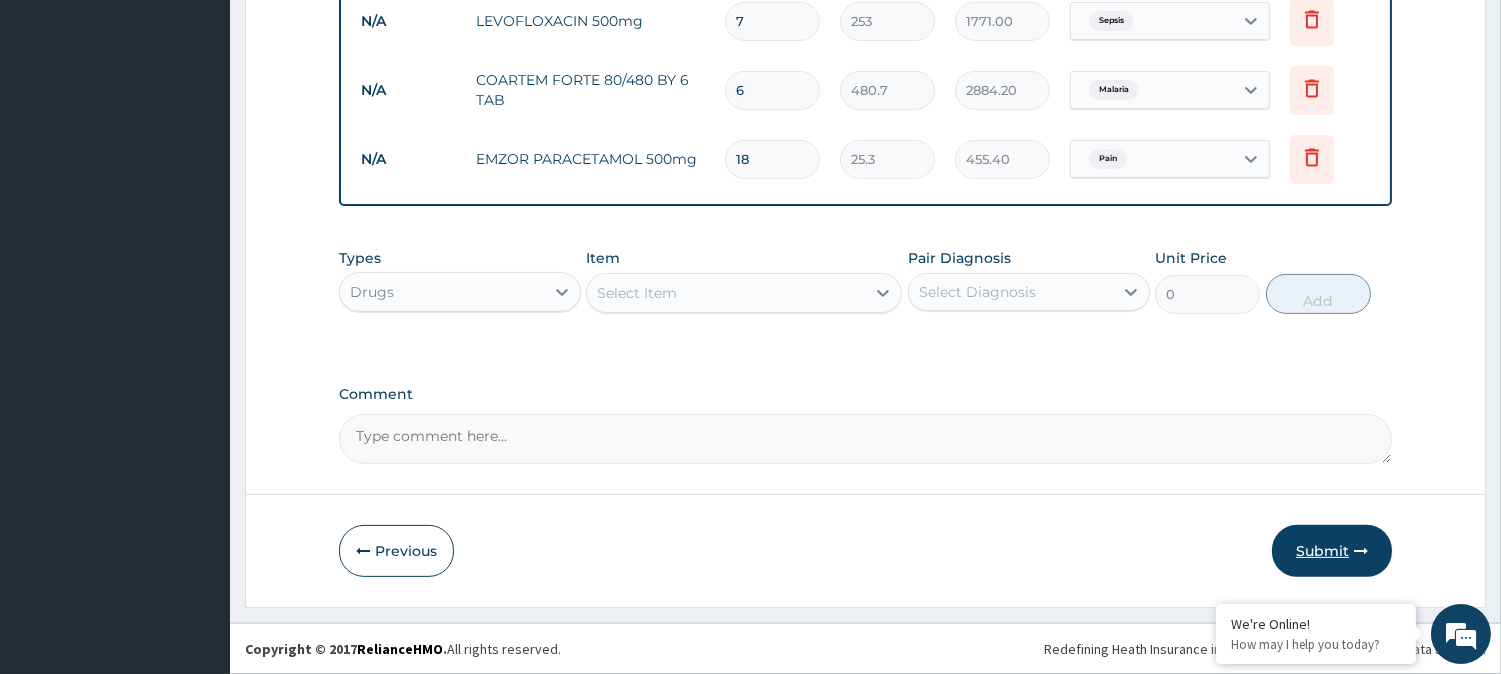 click on "Submit" at bounding box center [1332, 551] 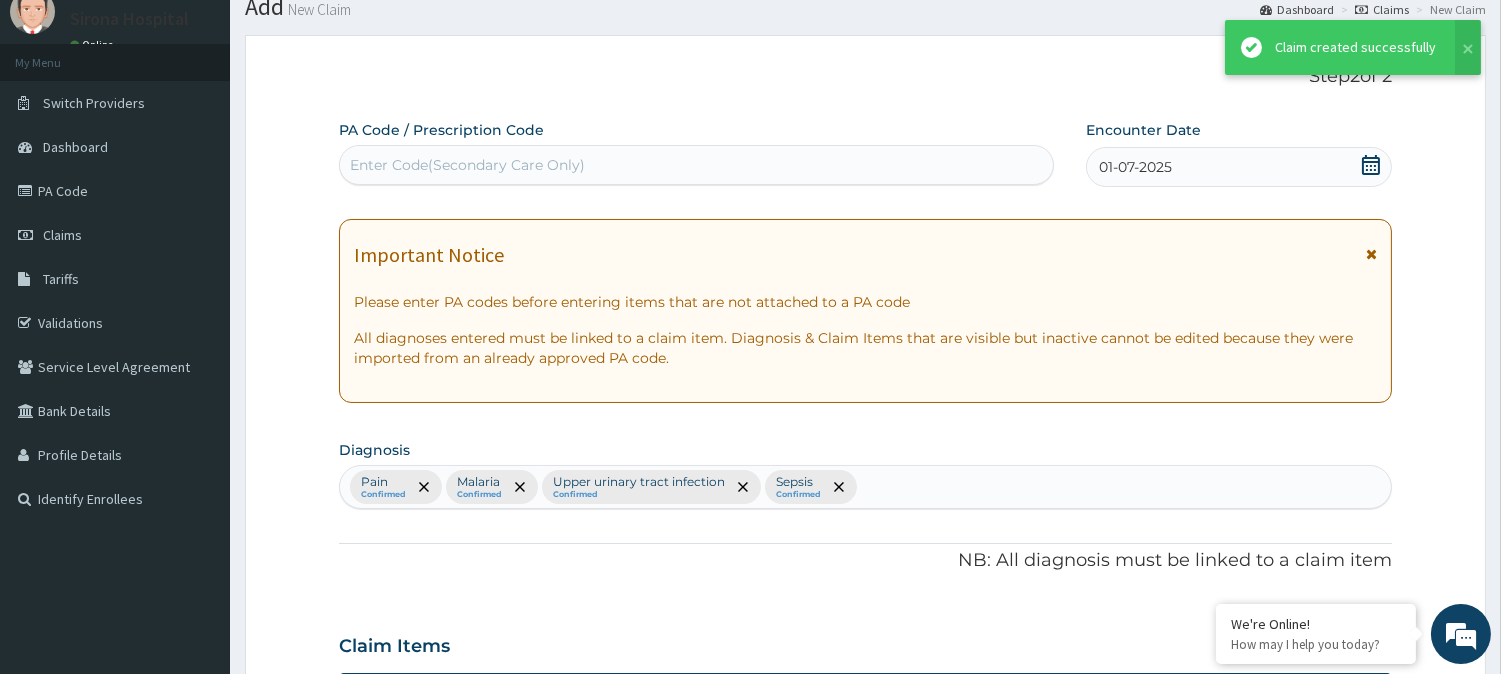 scroll, scrollTop: 1167, scrollLeft: 0, axis: vertical 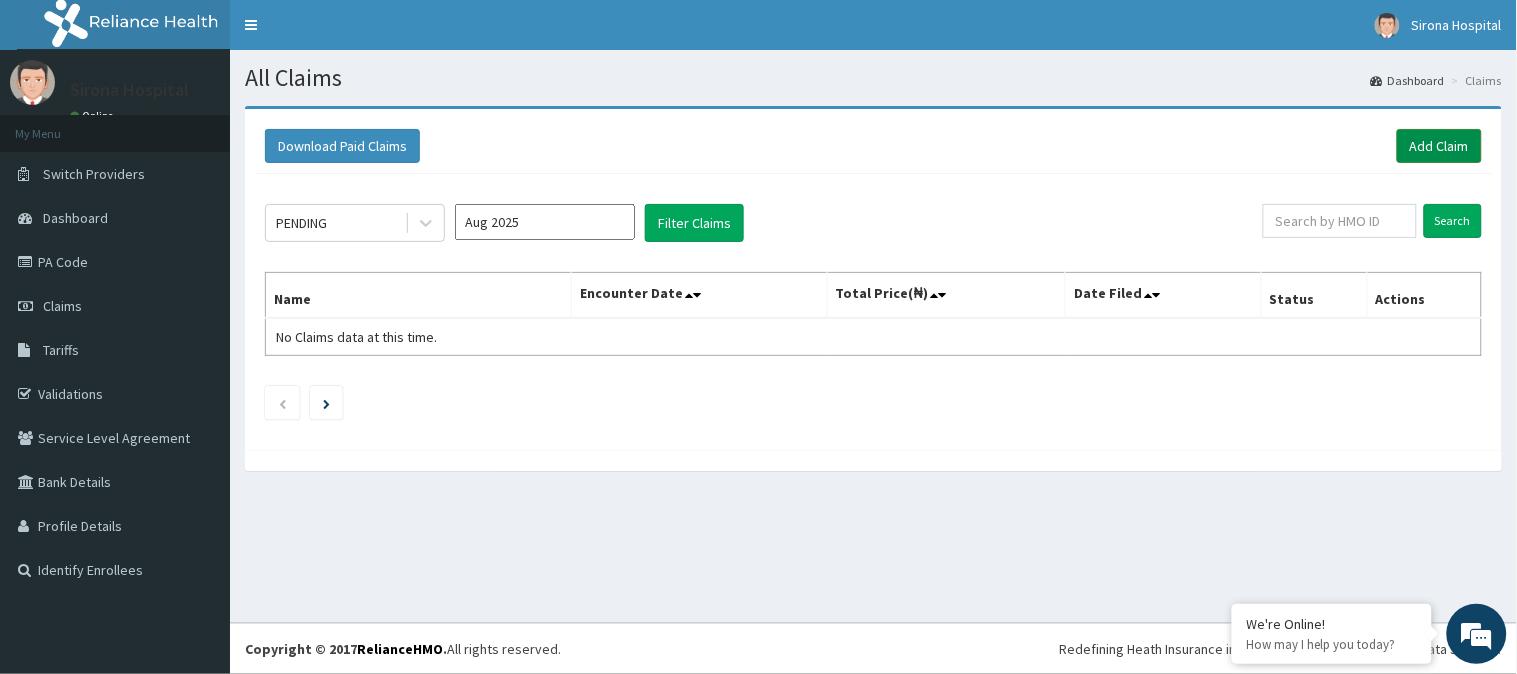 click on "Add Claim" at bounding box center [1439, 146] 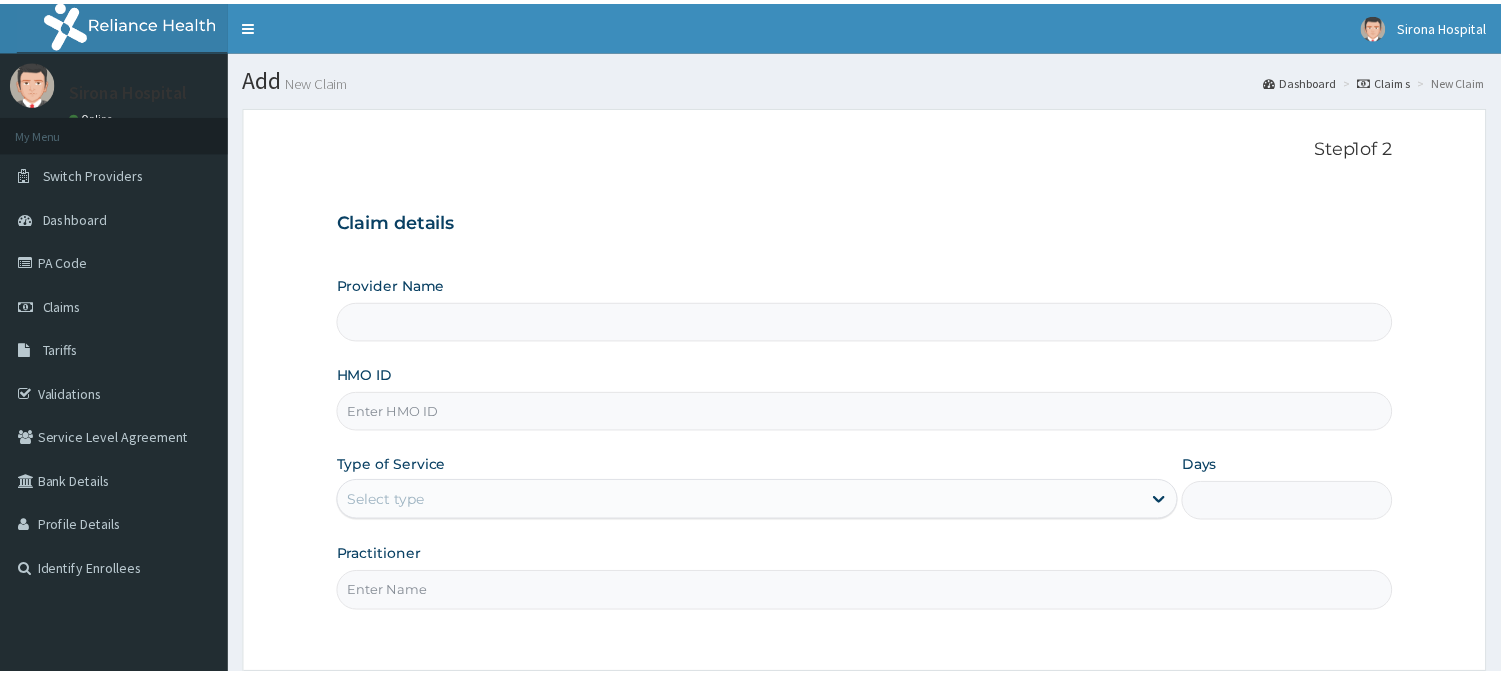 scroll, scrollTop: 0, scrollLeft: 0, axis: both 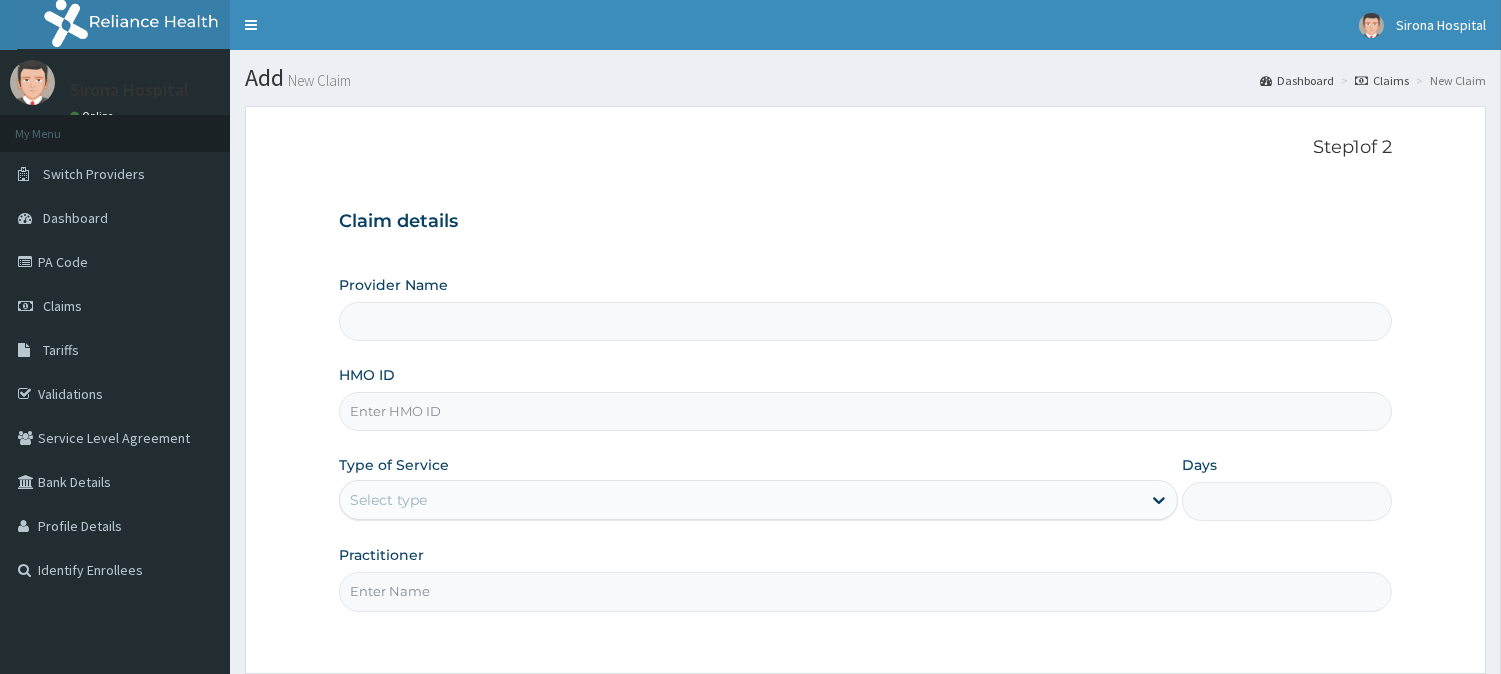 type on "Sirona Hospital" 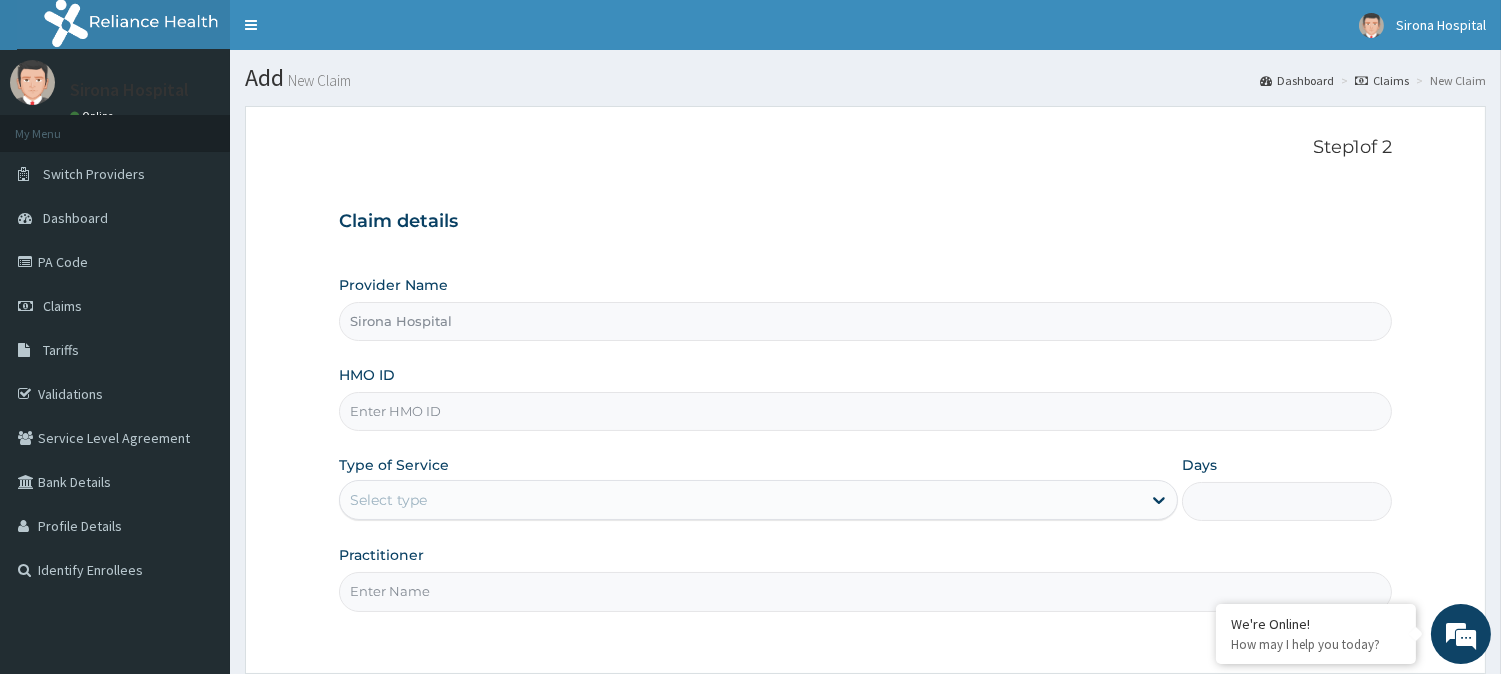 click on "HMO ID" at bounding box center (865, 411) 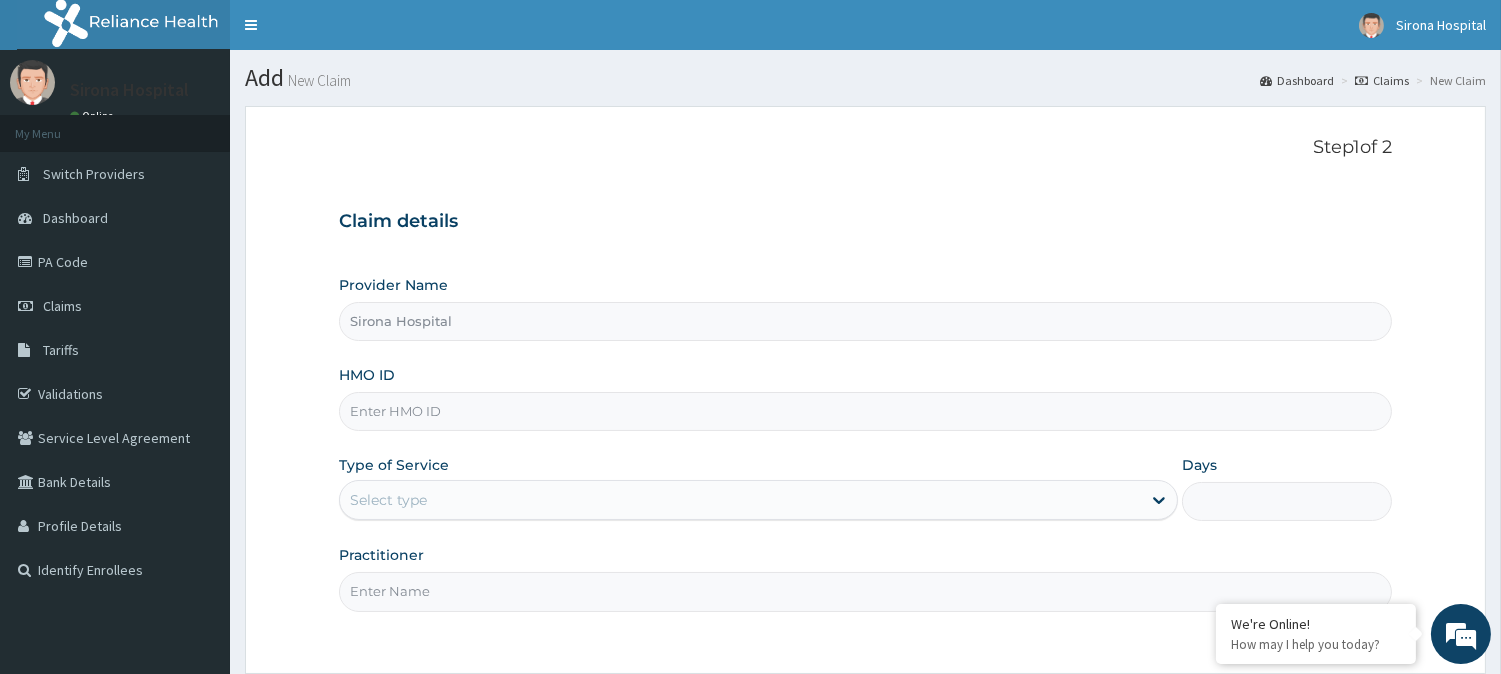 scroll, scrollTop: 0, scrollLeft: 0, axis: both 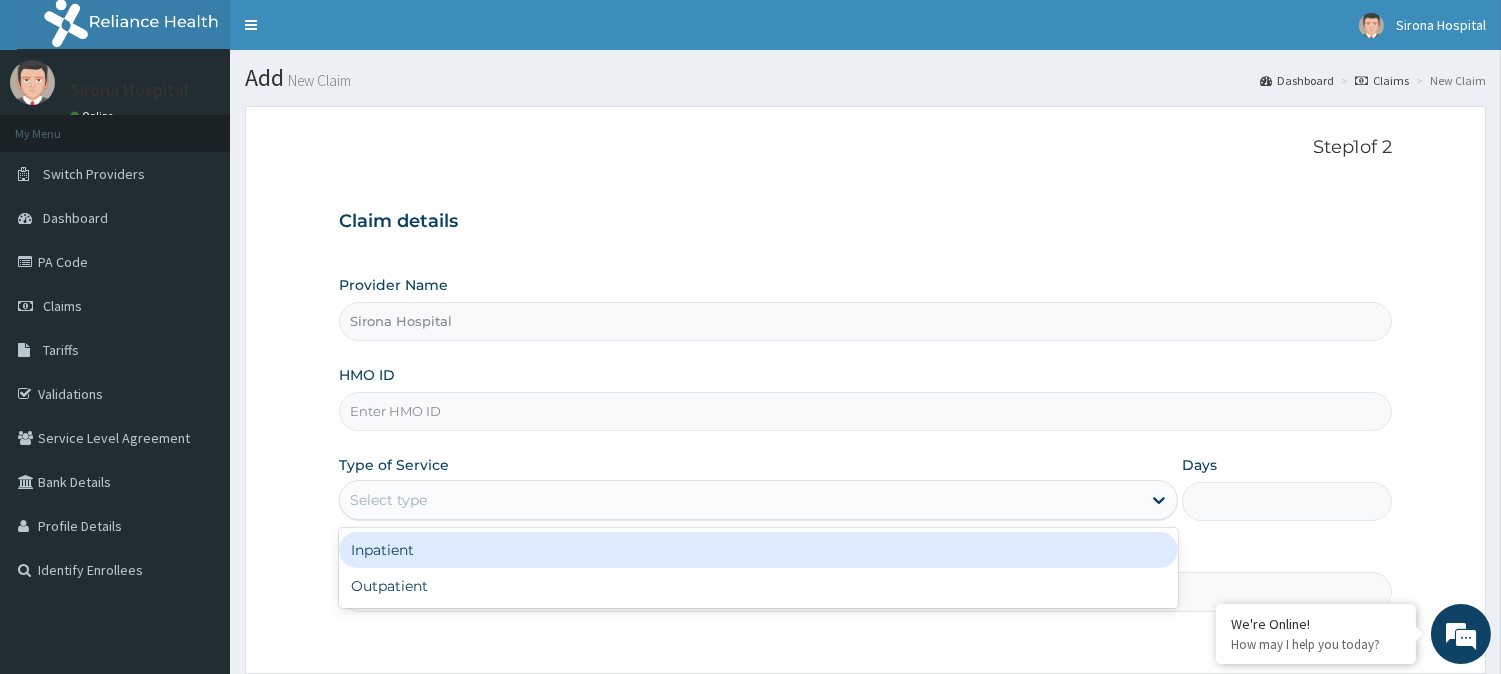 click on "Select type" at bounding box center [740, 500] 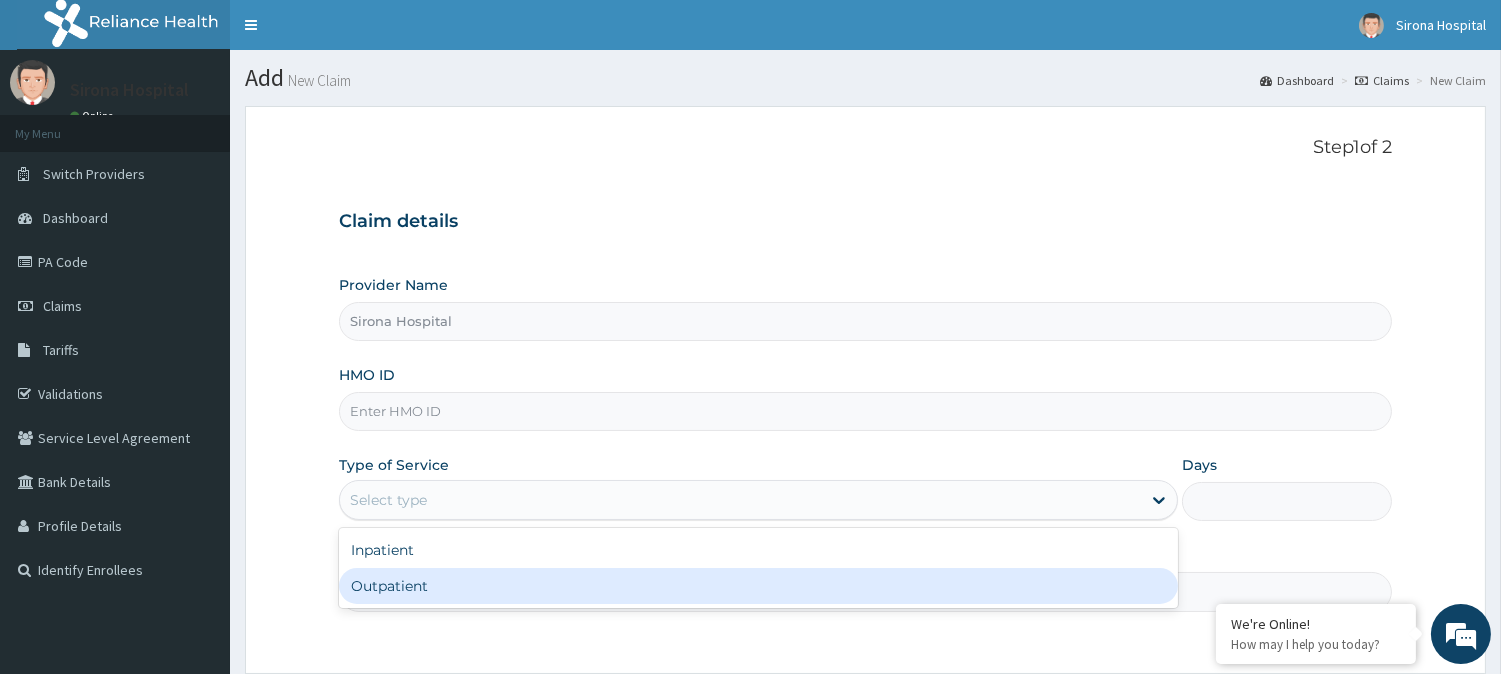 click on "Outpatient" at bounding box center [758, 586] 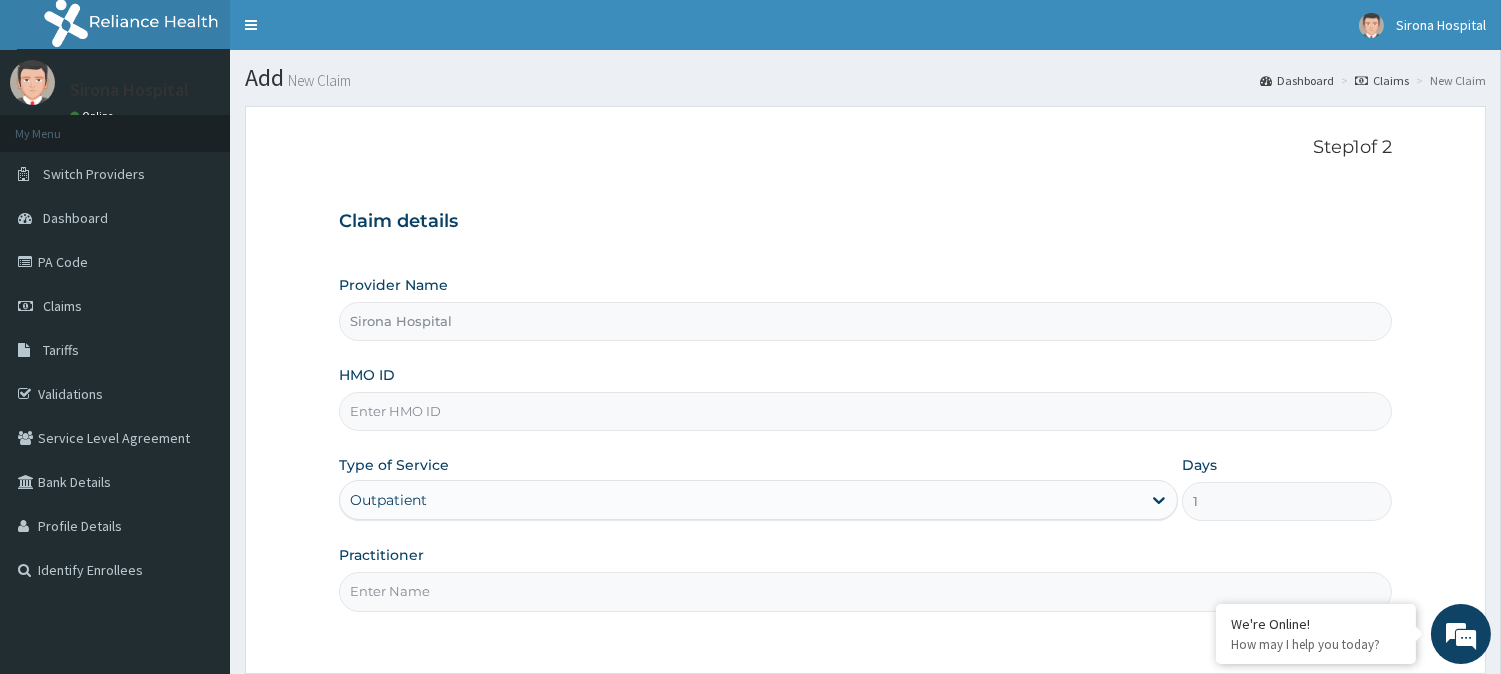 click on "HMO ID" at bounding box center (865, 411) 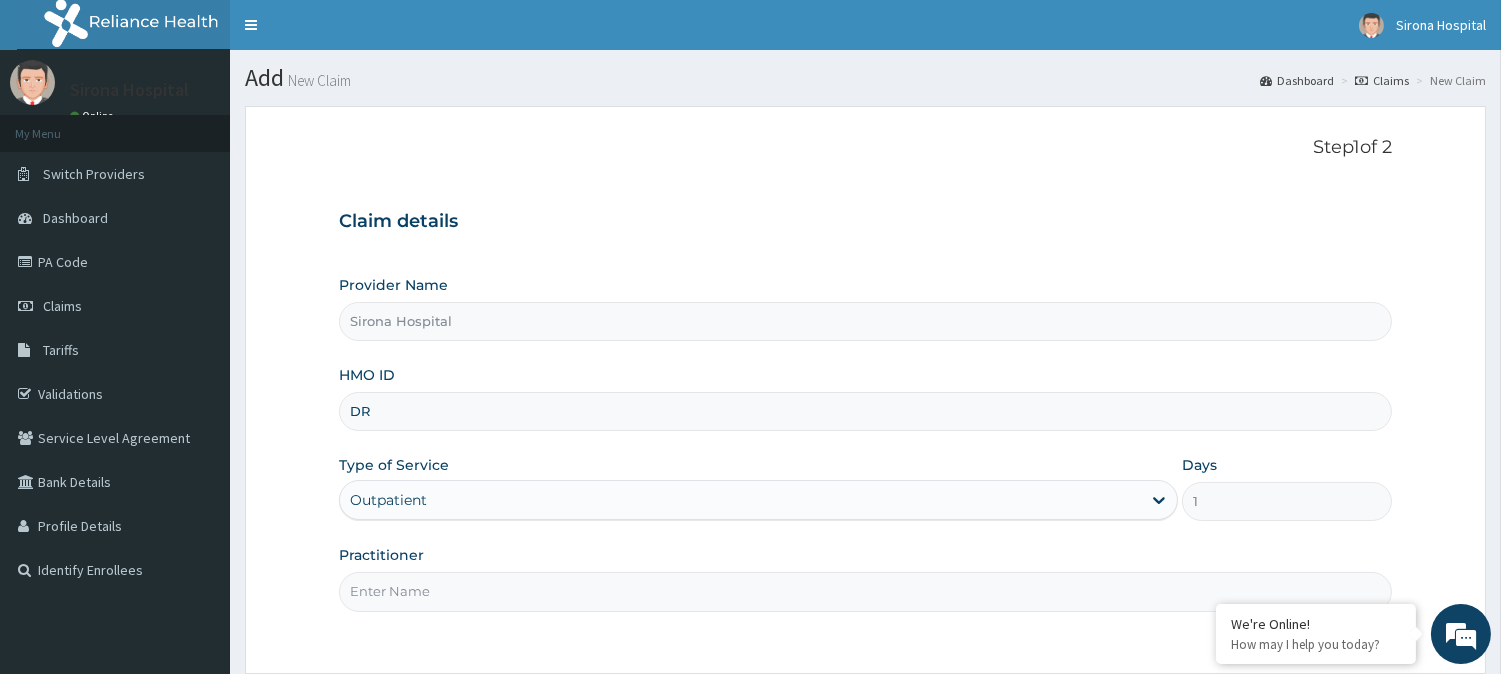 type on "D" 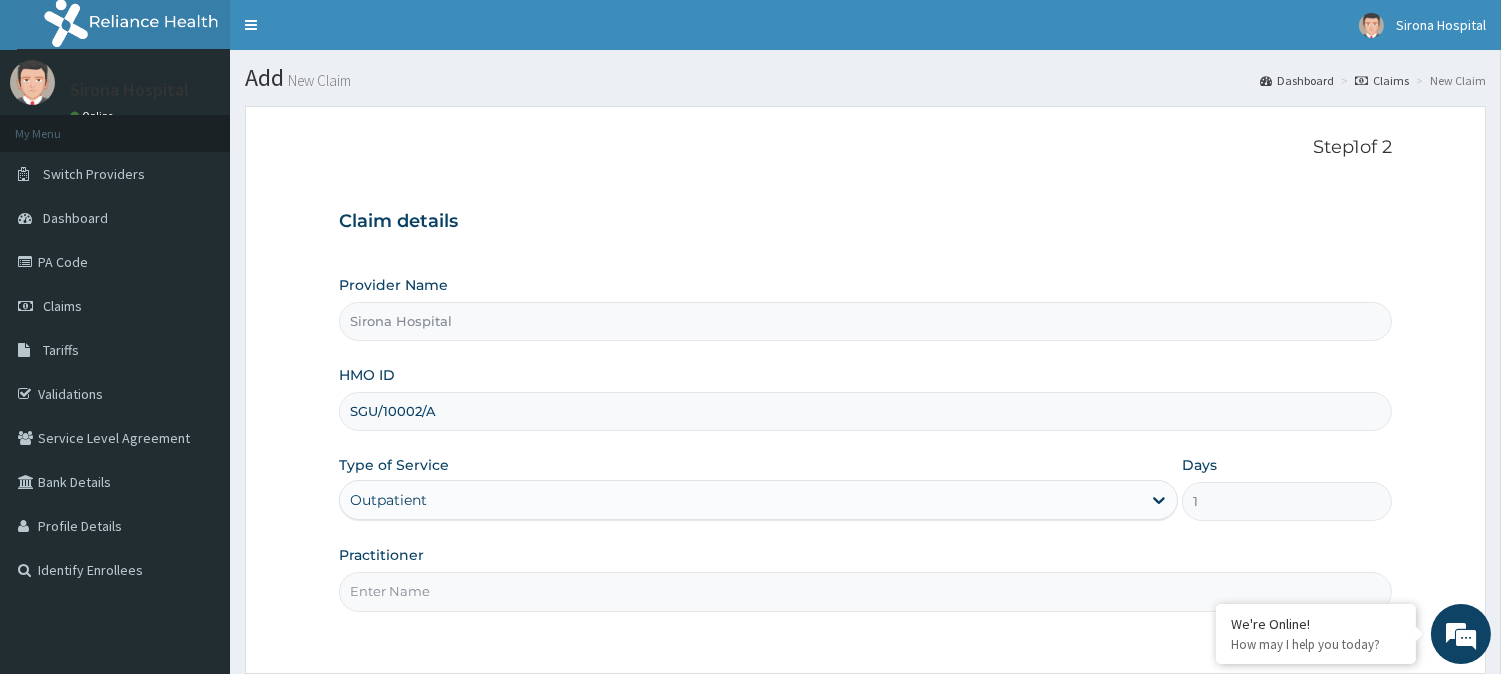 scroll, scrollTop: 178, scrollLeft: 0, axis: vertical 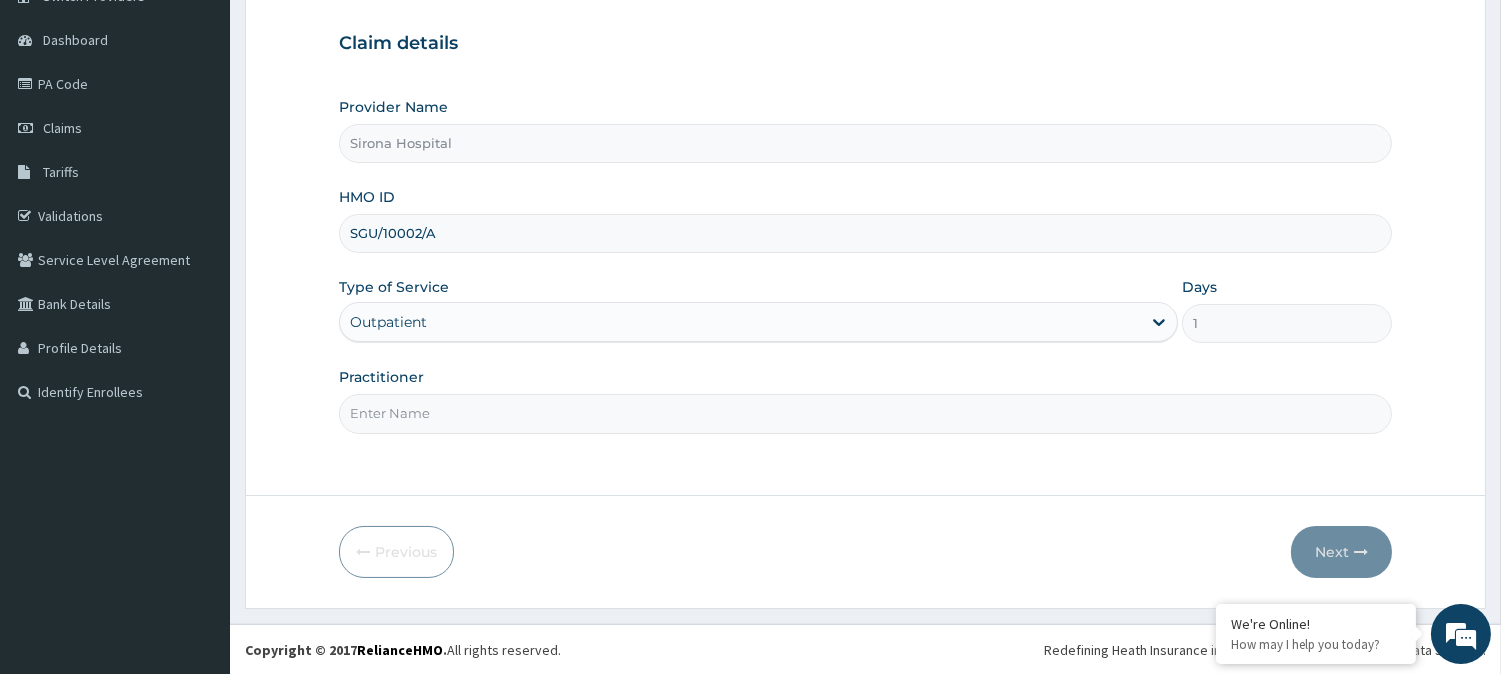 type on "SGU/10002/A" 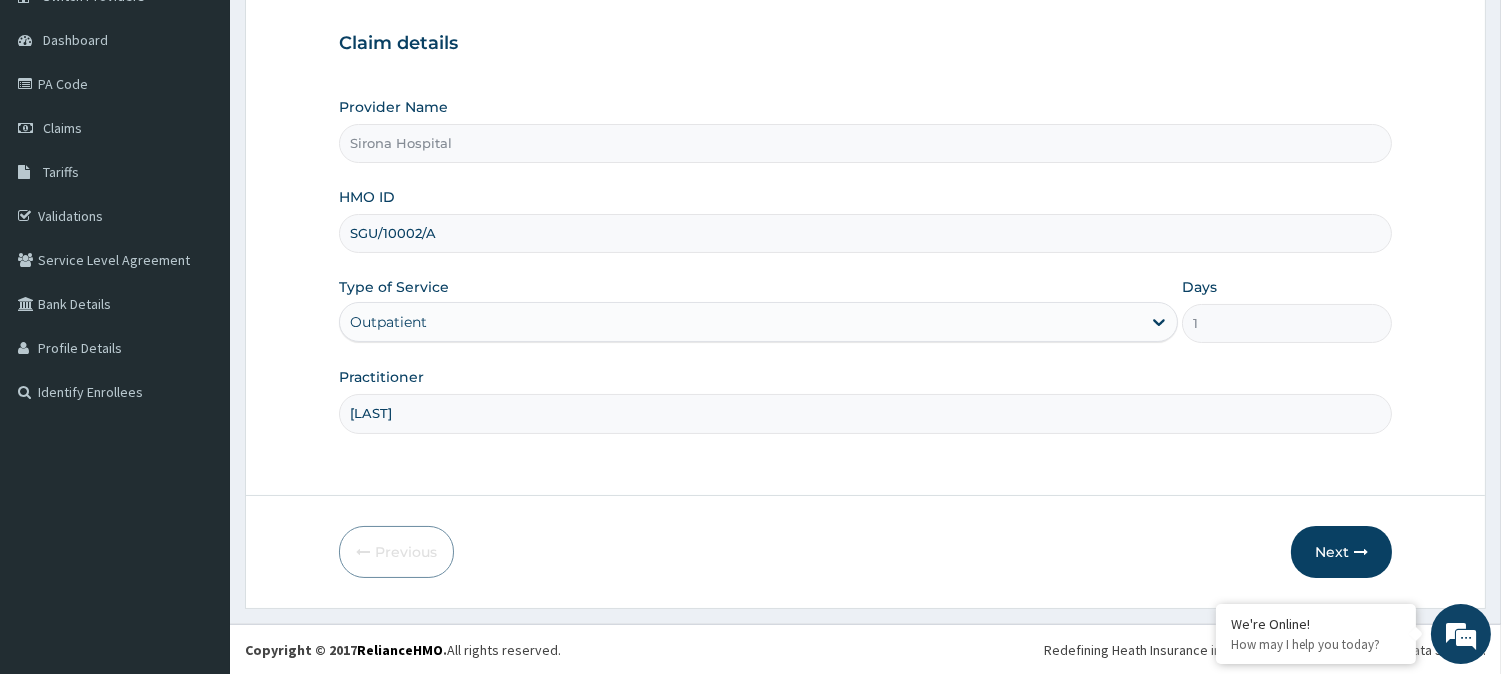 type on "DR [NAME]" 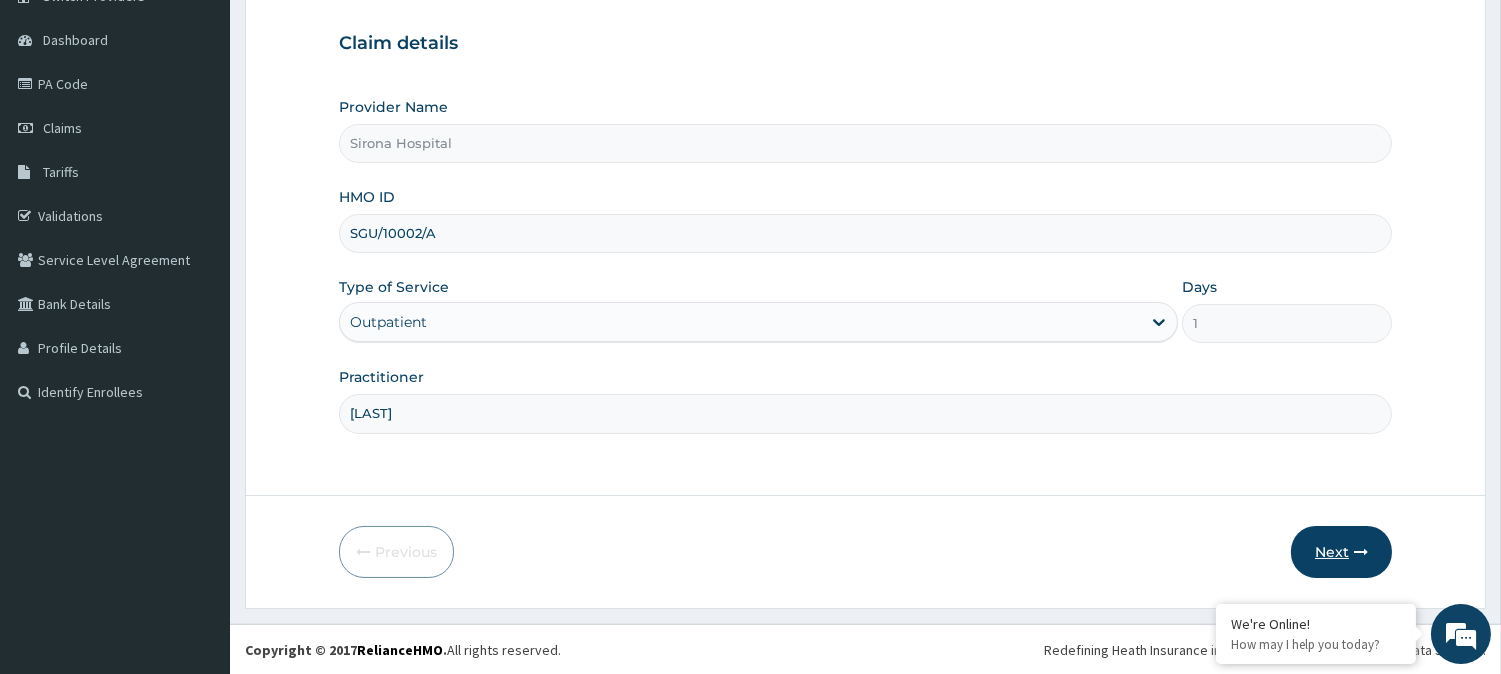 click on "Next" at bounding box center [1341, 552] 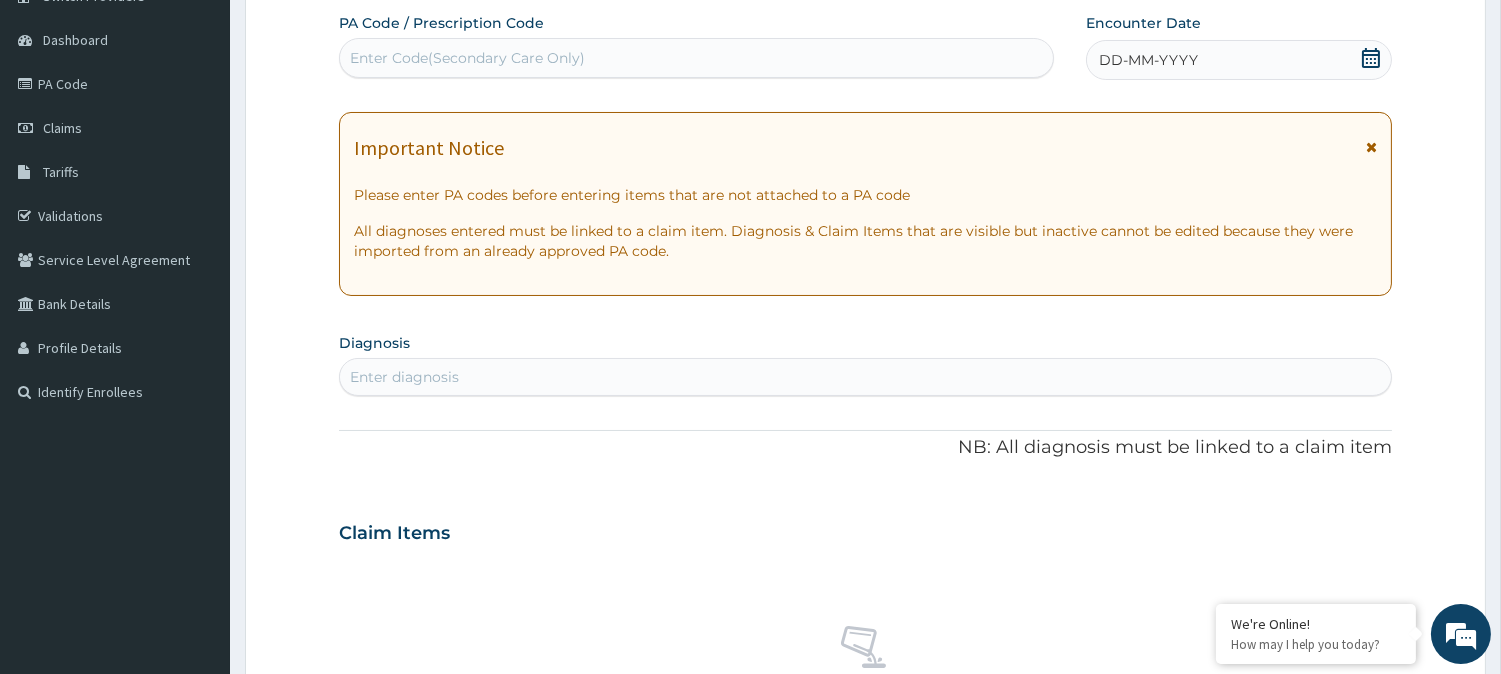 click 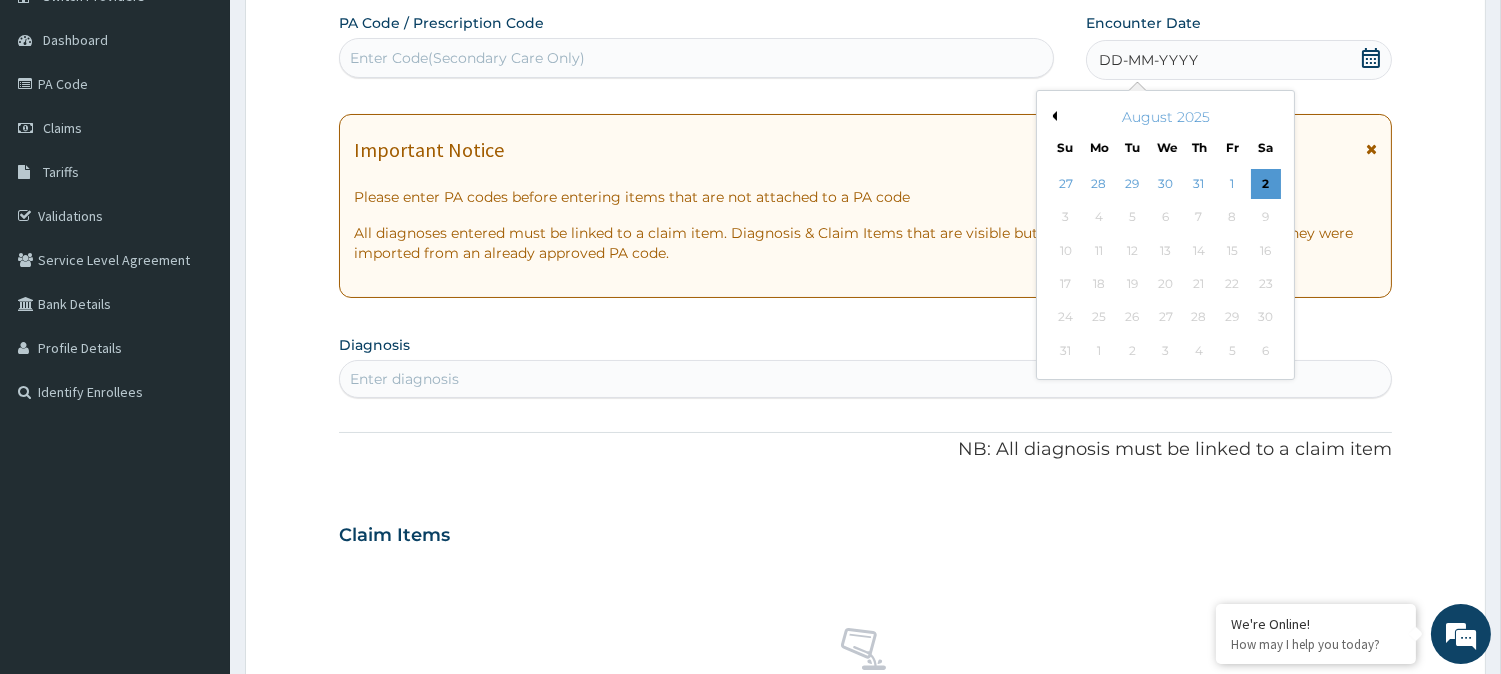 click on "Previous Month" at bounding box center (1052, 116) 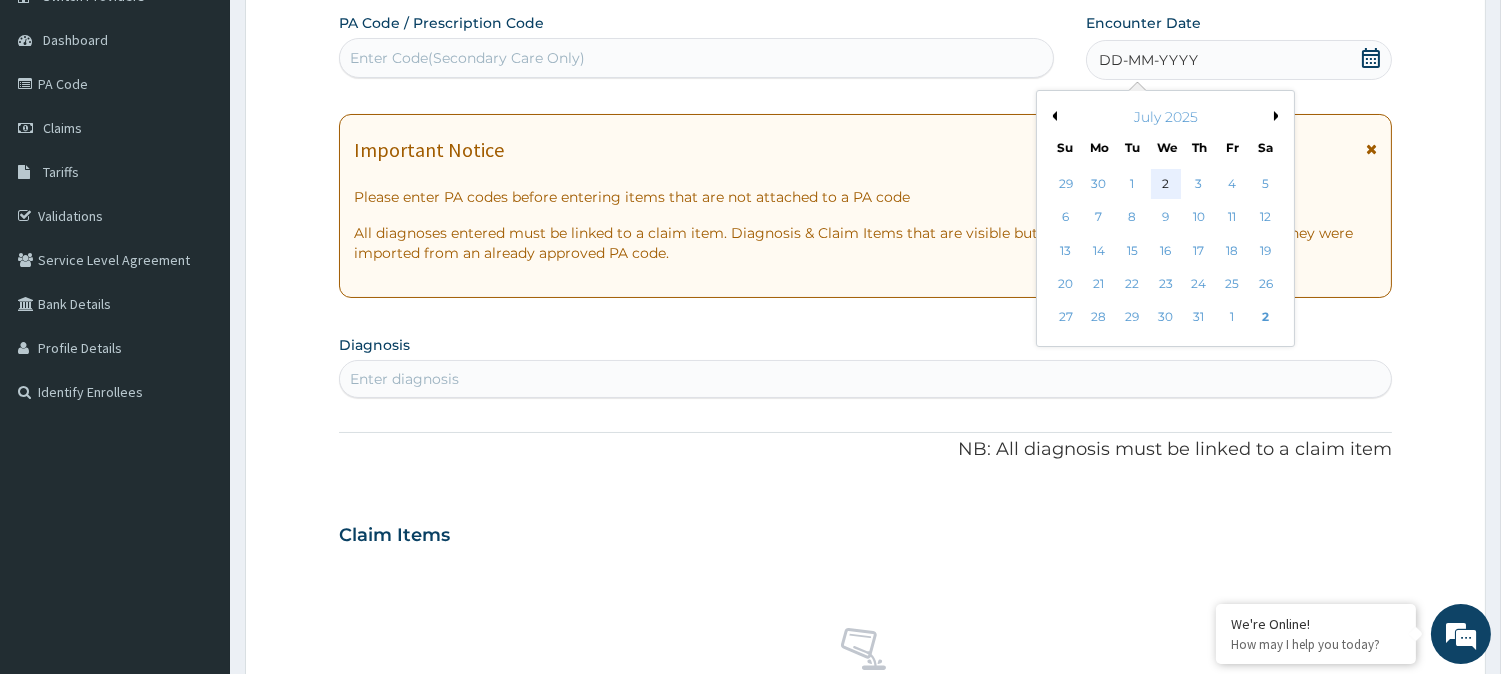 click on "2" at bounding box center (1165, 184) 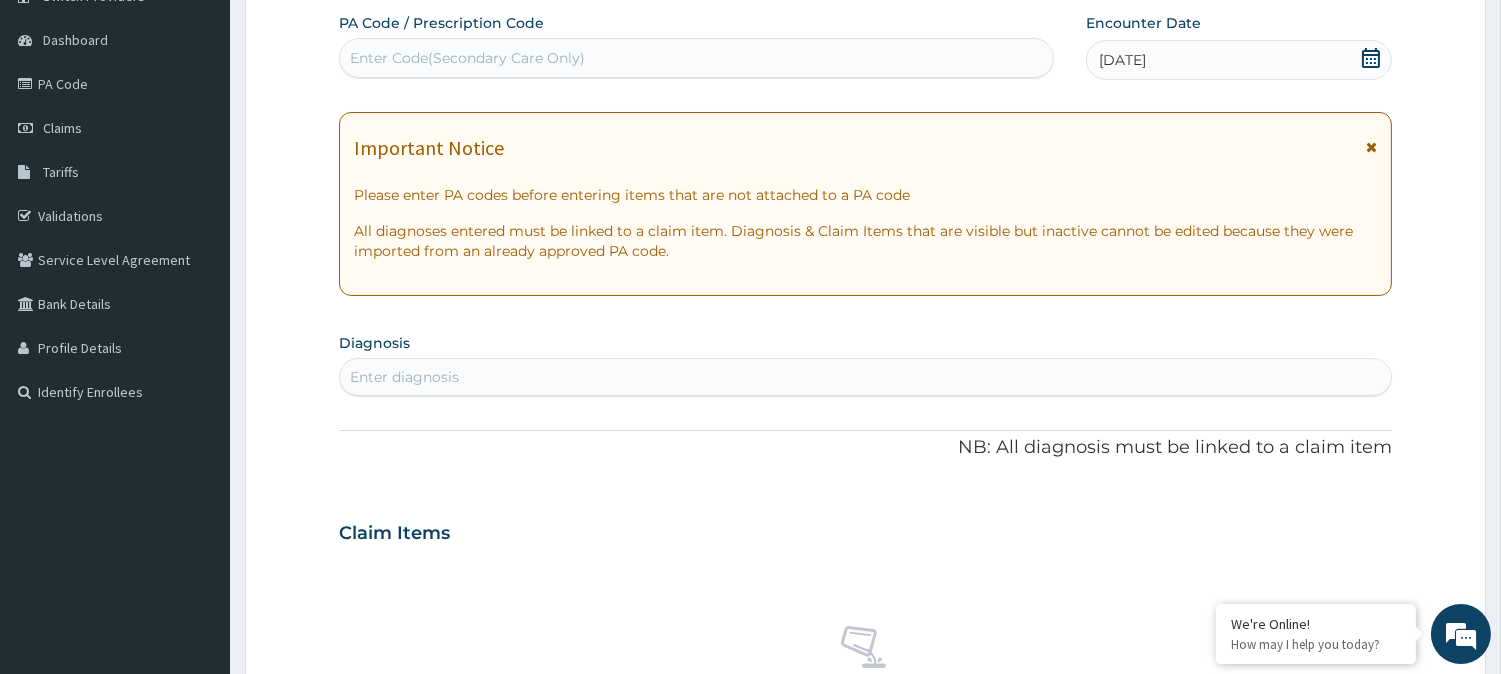 click on "Enter diagnosis" at bounding box center (865, 377) 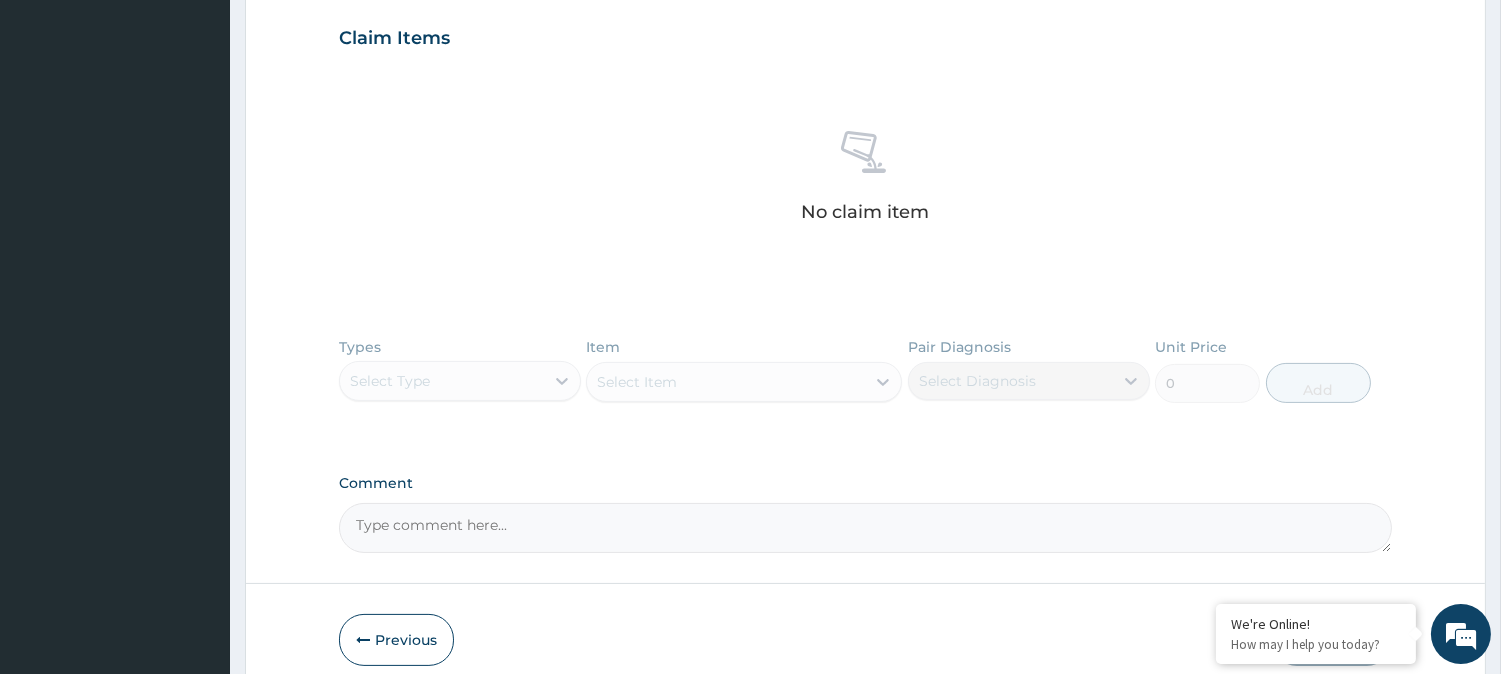 scroll, scrollTop: 387, scrollLeft: 0, axis: vertical 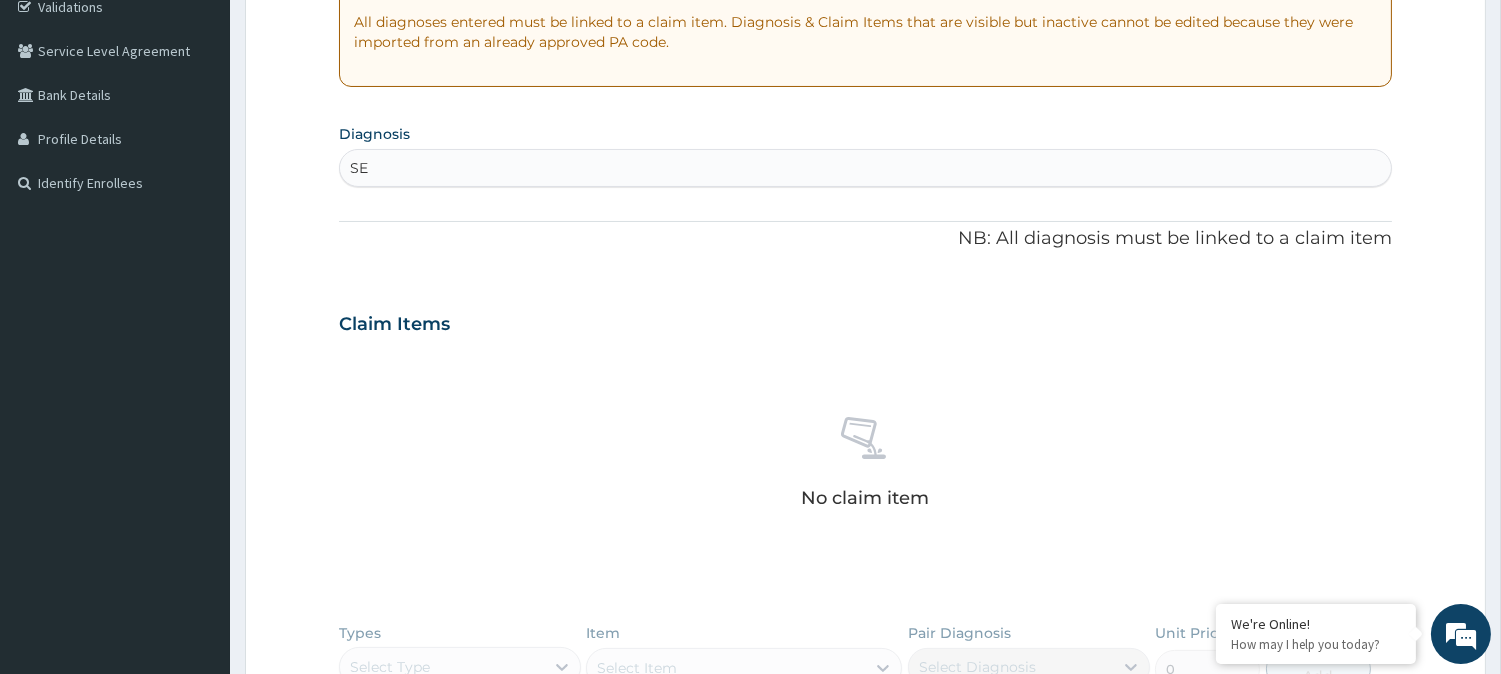 type on "S" 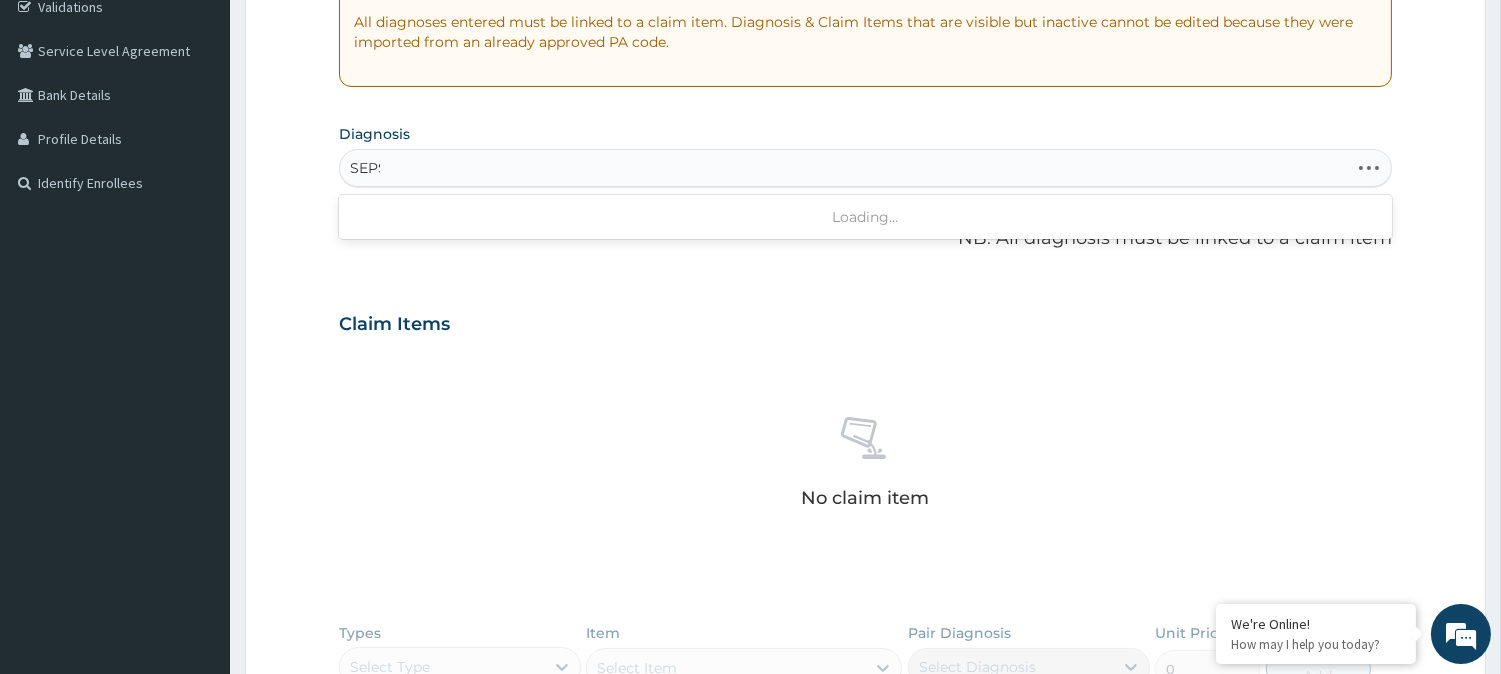 type on "SEP" 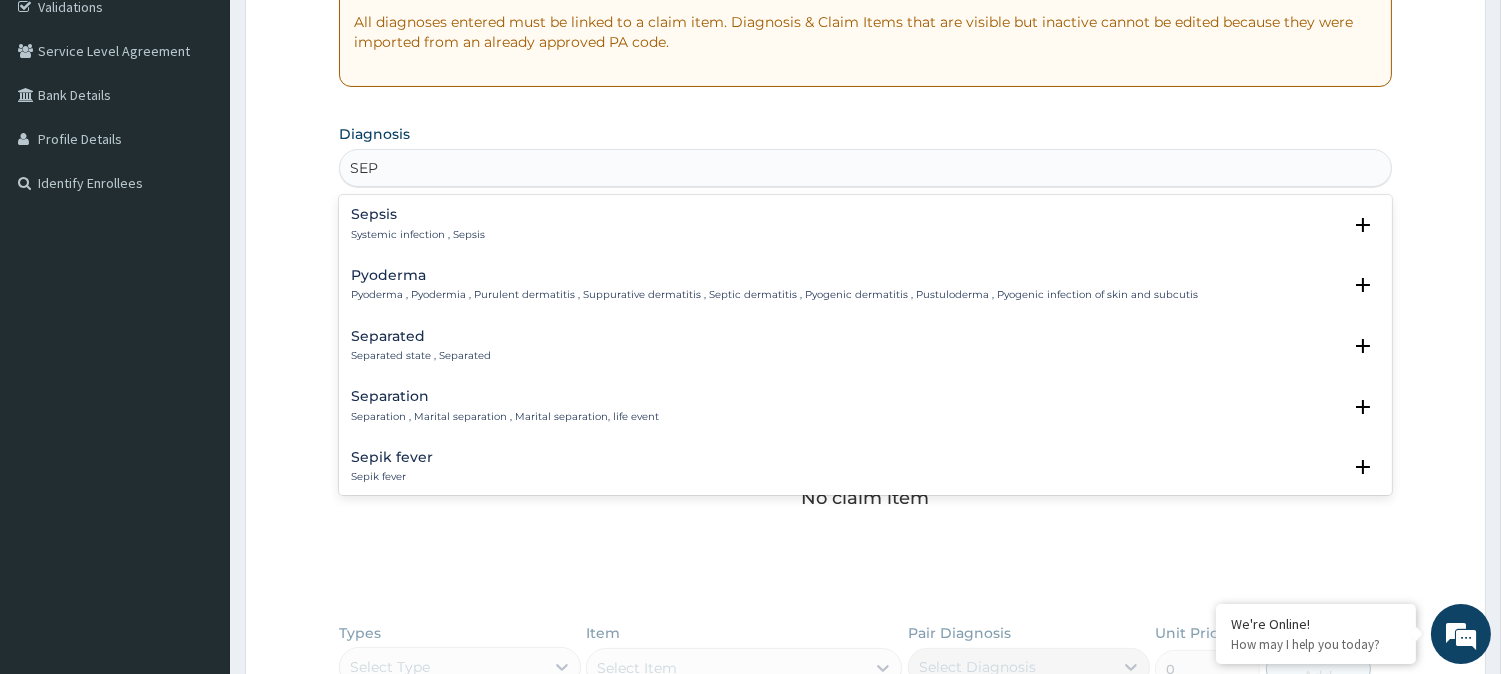 click on "Sepsis" at bounding box center [418, 214] 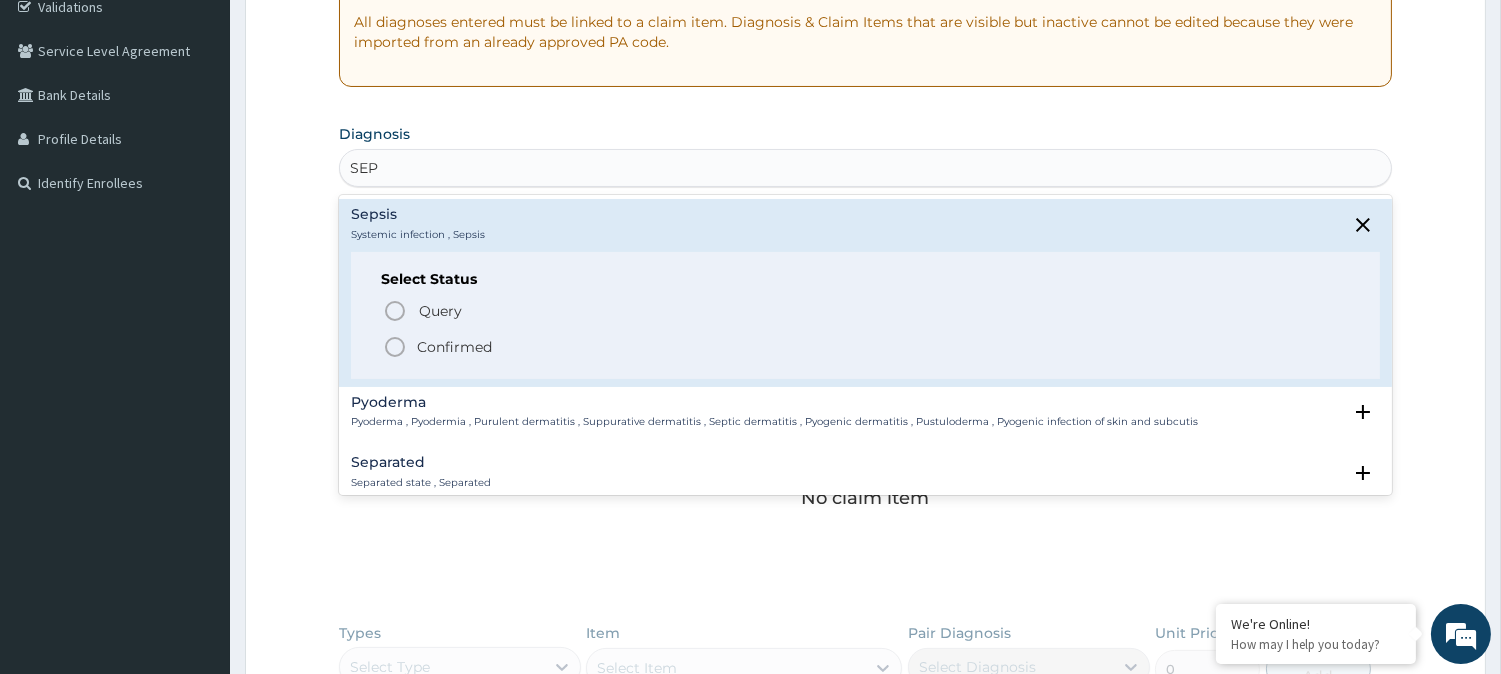 click 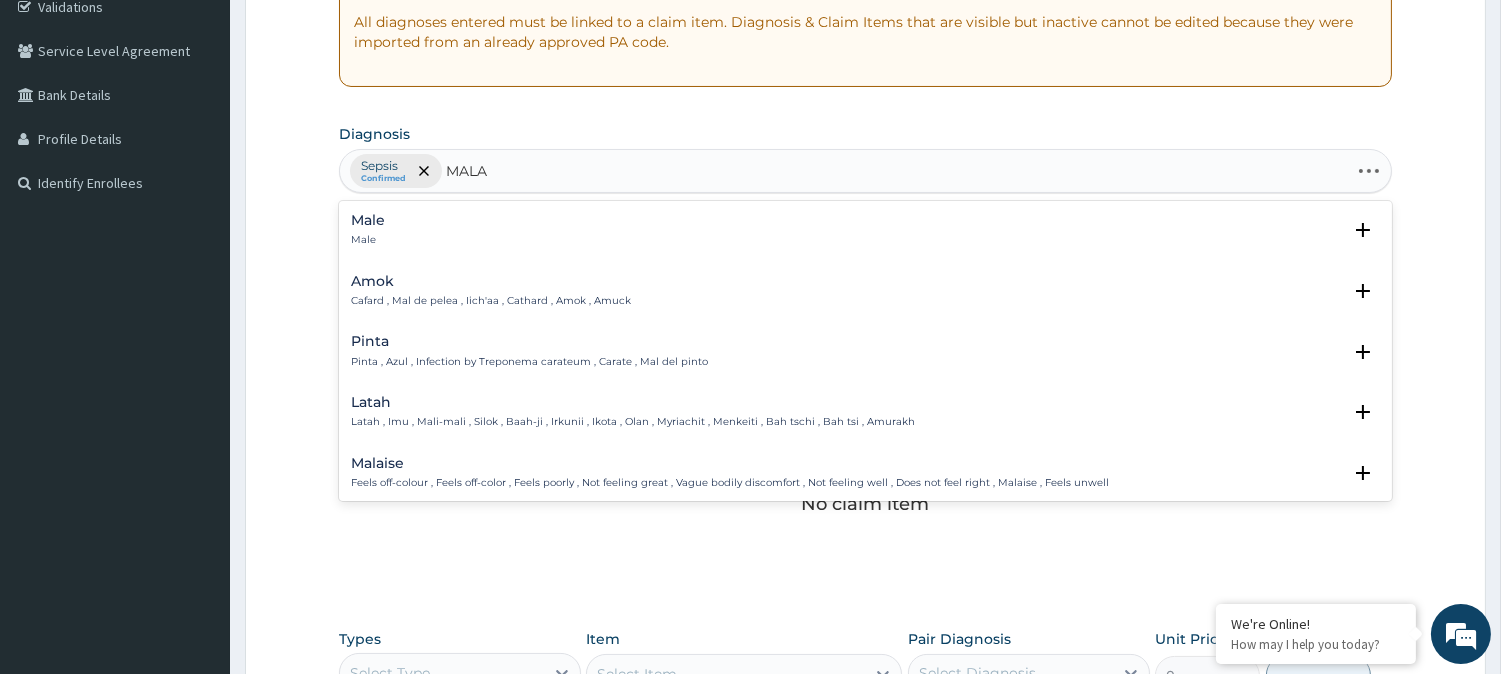 type on "MALAR" 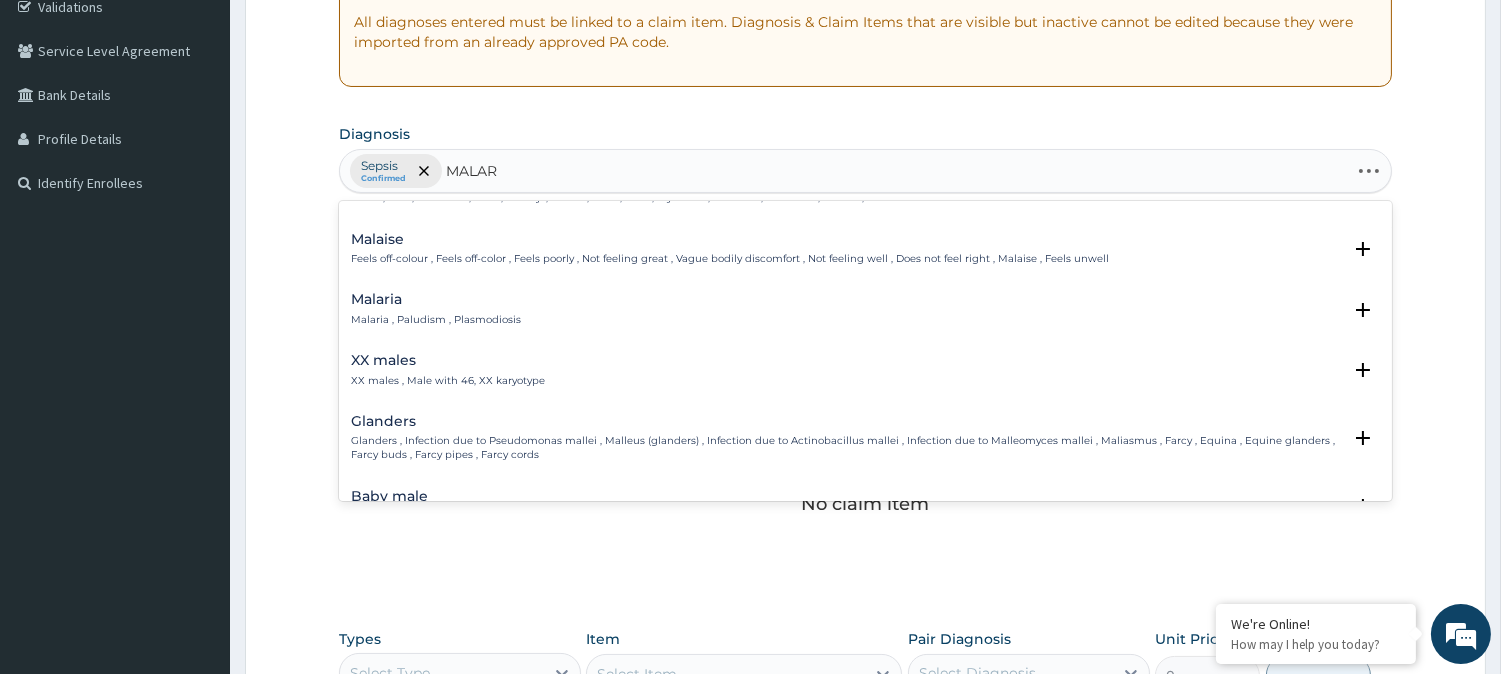 scroll, scrollTop: 225, scrollLeft: 0, axis: vertical 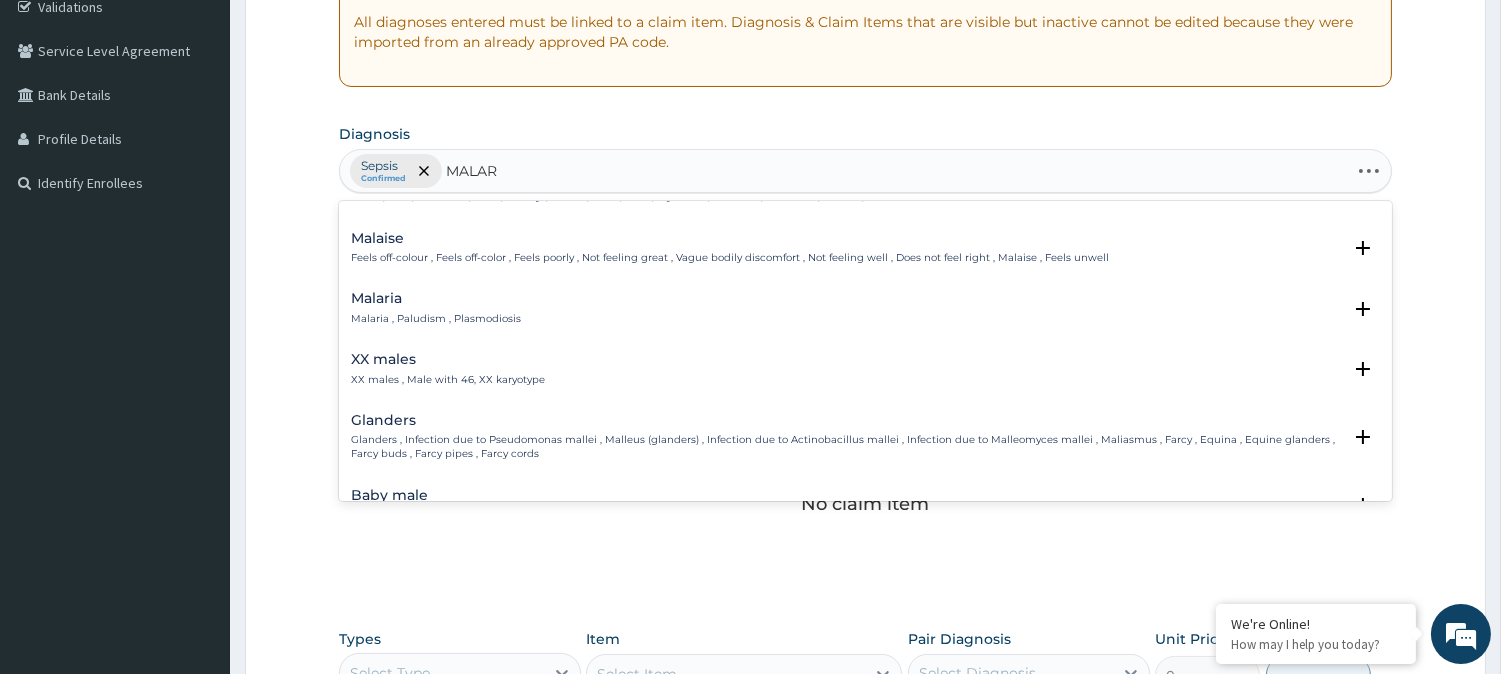 click on "Malaria , Paludism , Plasmodiosis" at bounding box center [436, 319] 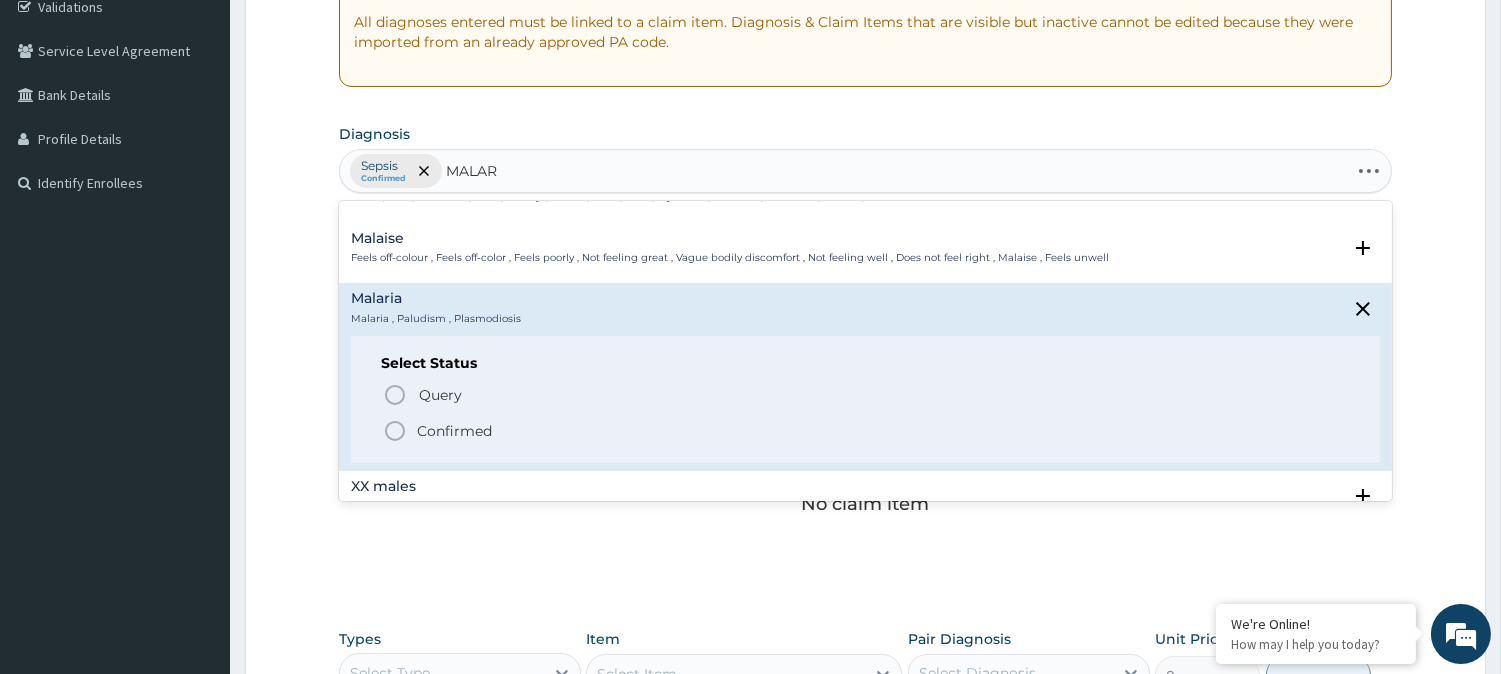 click on "Confirmed" at bounding box center [454, 431] 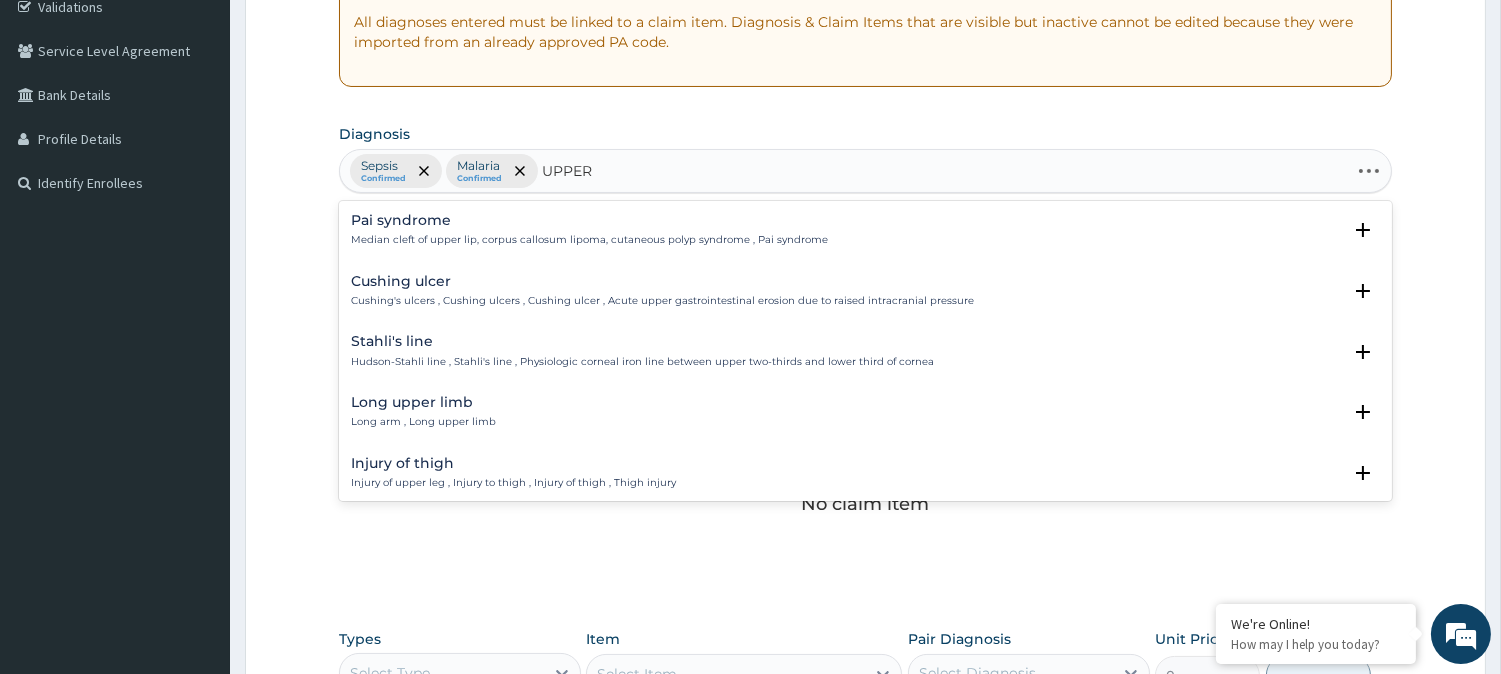 type on "UPPER R" 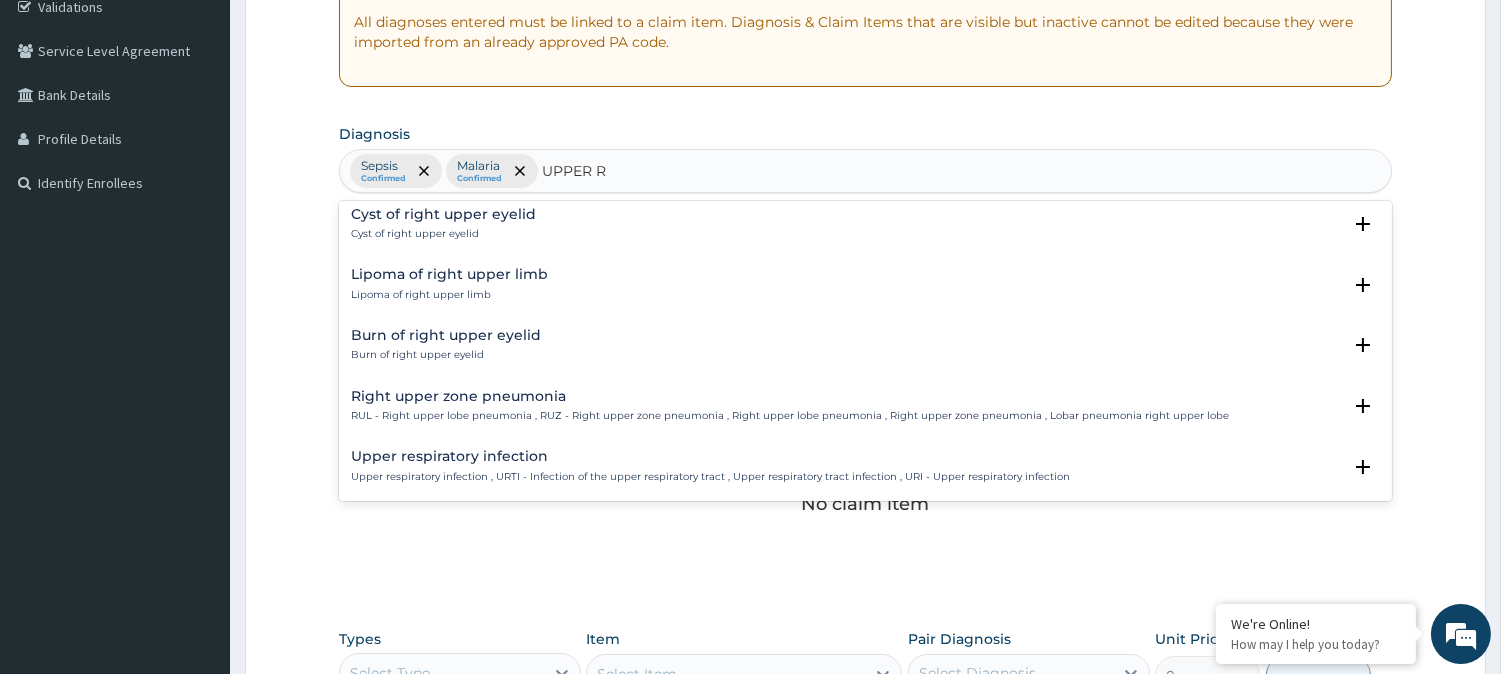 scroll, scrollTop: 1060, scrollLeft: 0, axis: vertical 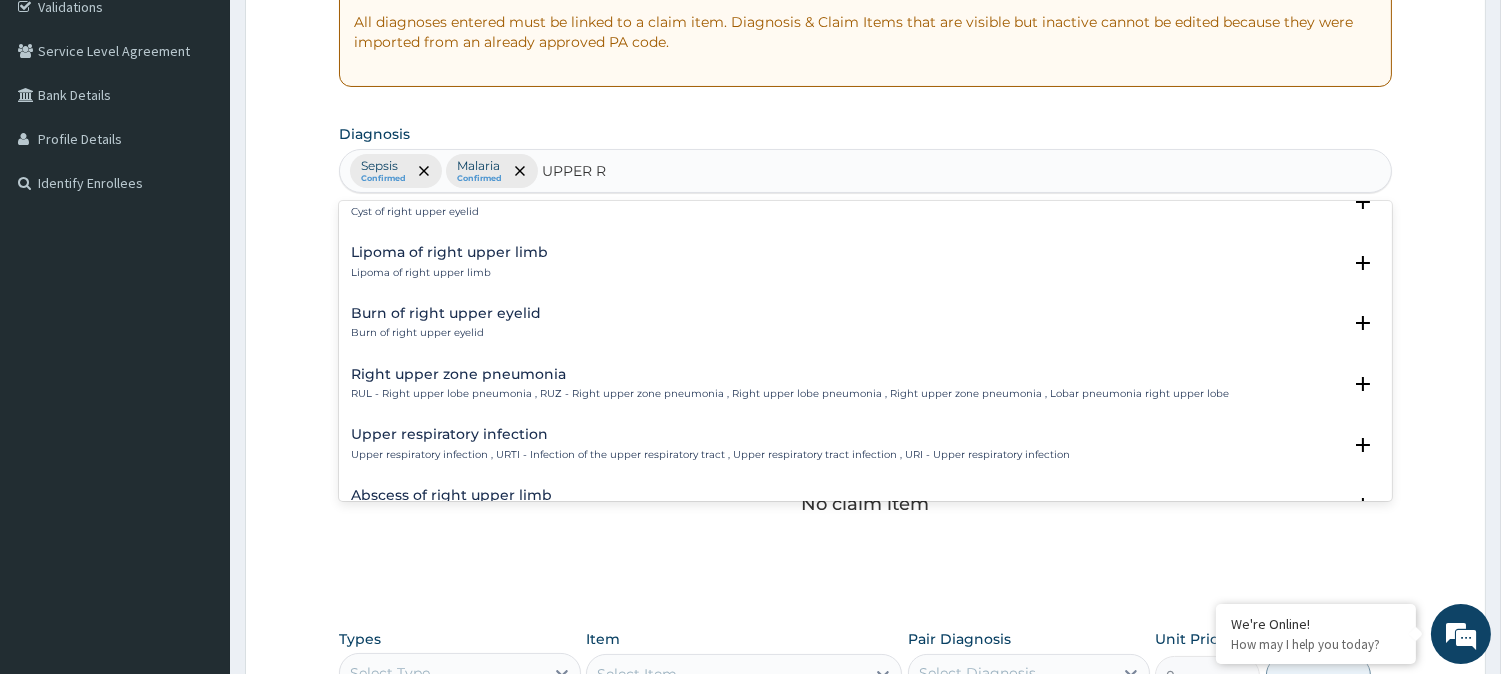 click on "Upper respiratory infection , URTI - Infection of the upper respiratory tract , Upper respiratory tract infection , URI - Upper respiratory infection" at bounding box center [710, 455] 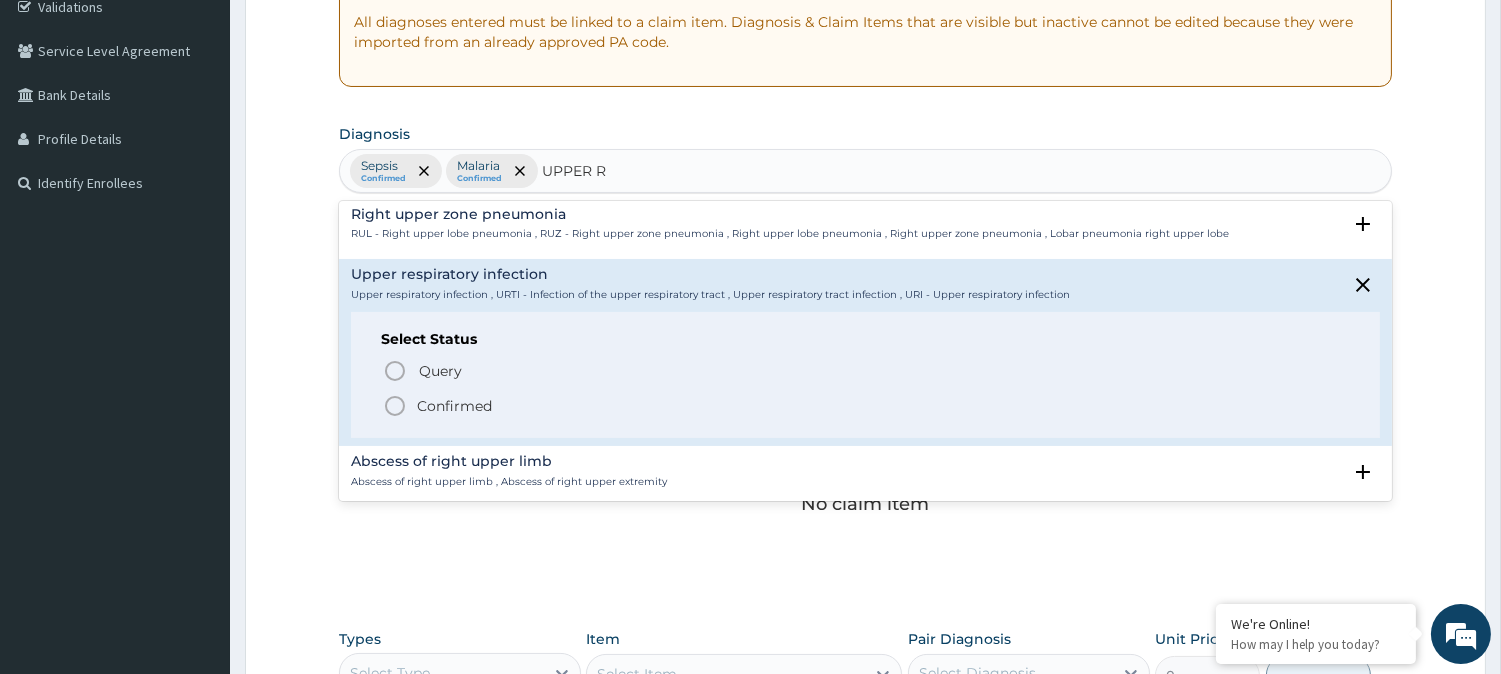 scroll, scrollTop: 1230, scrollLeft: 0, axis: vertical 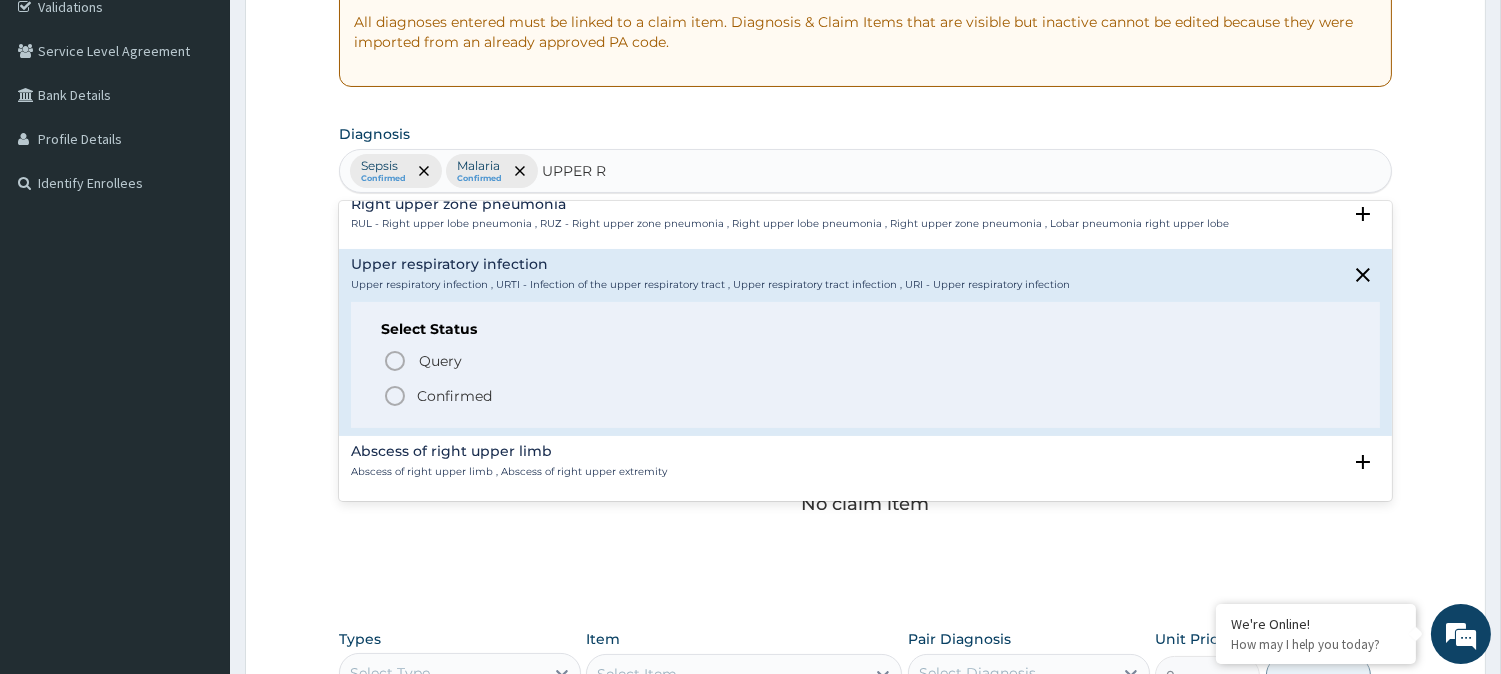click 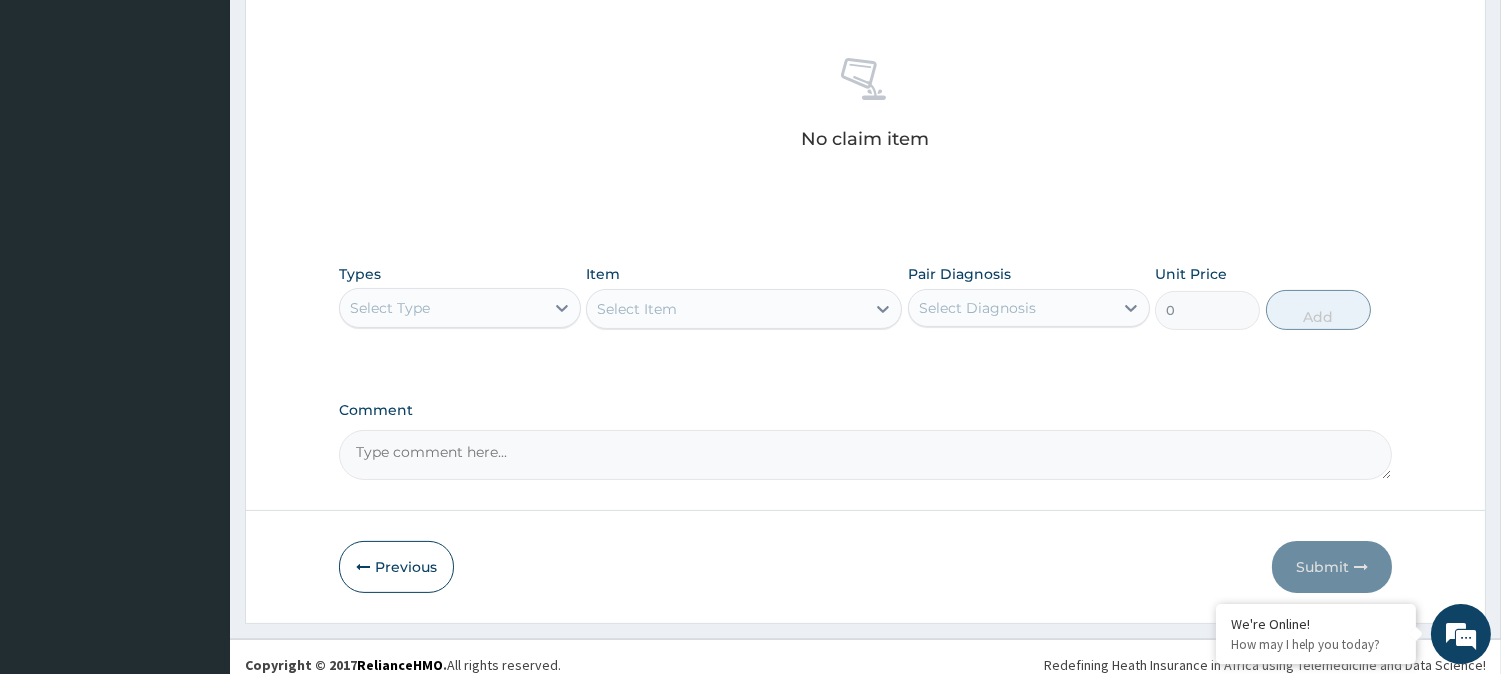 scroll, scrollTop: 767, scrollLeft: 0, axis: vertical 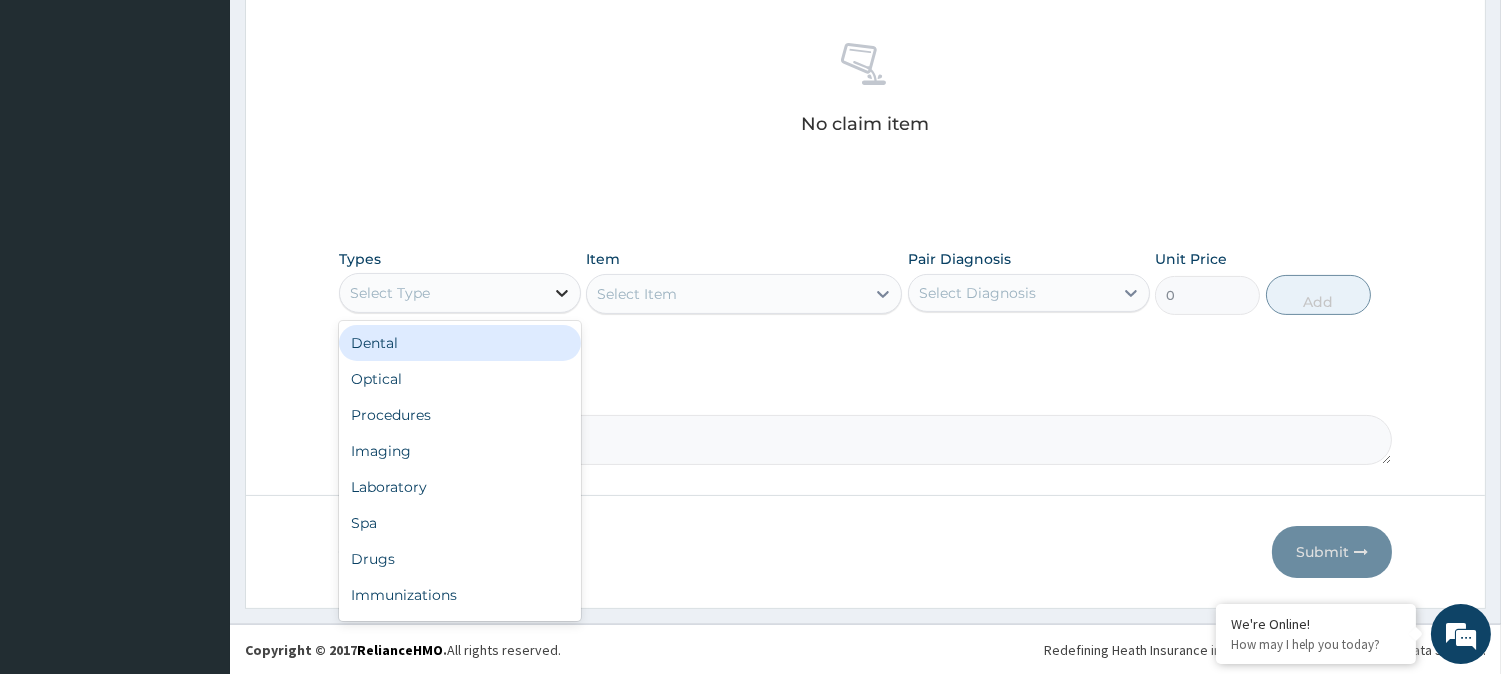 click 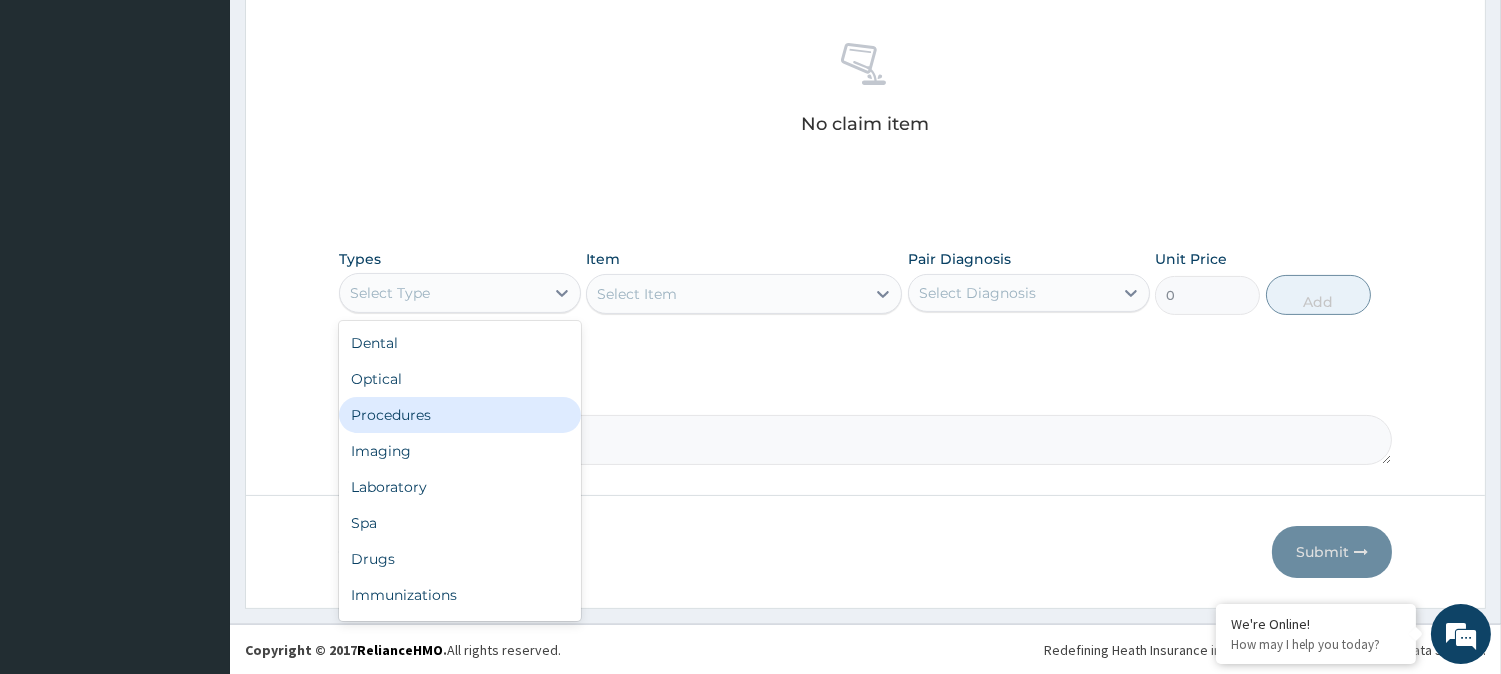 click on "Procedures" at bounding box center [460, 415] 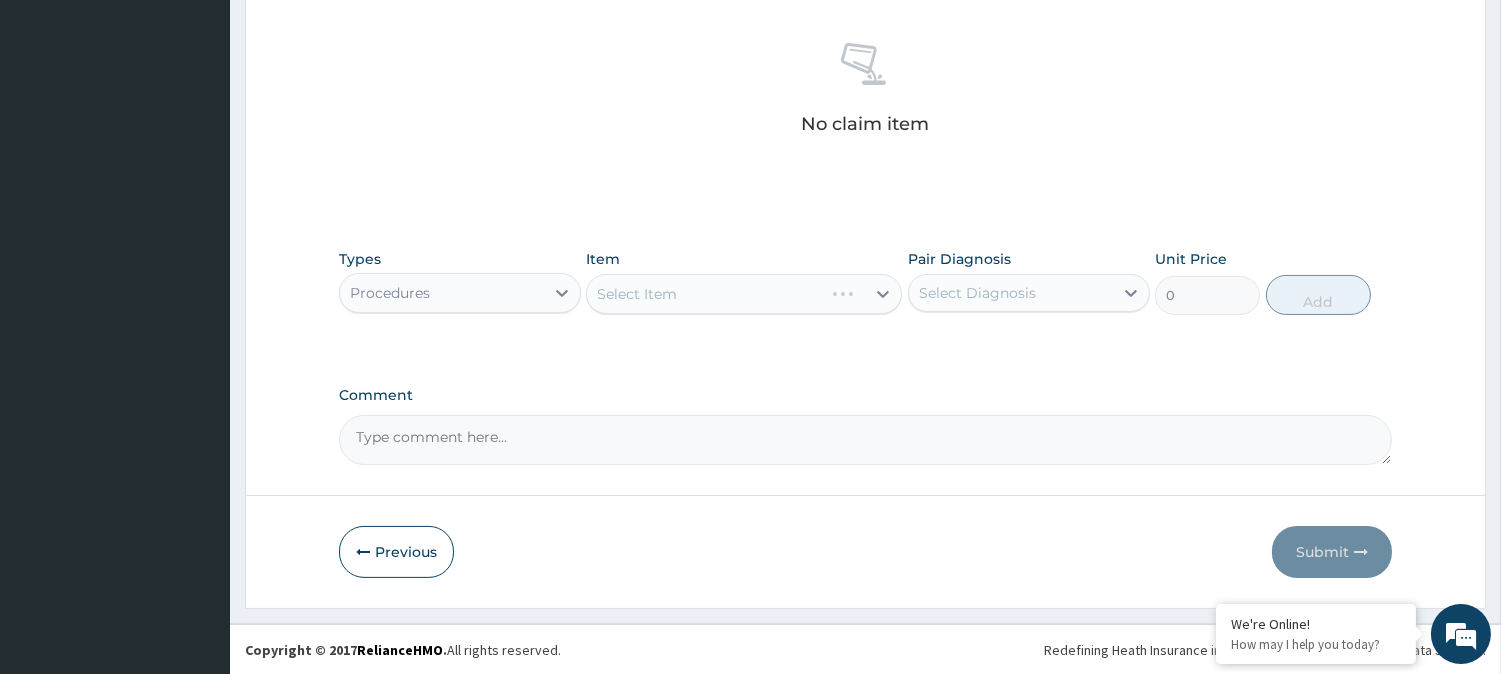 click on "Select Item" at bounding box center [744, 294] 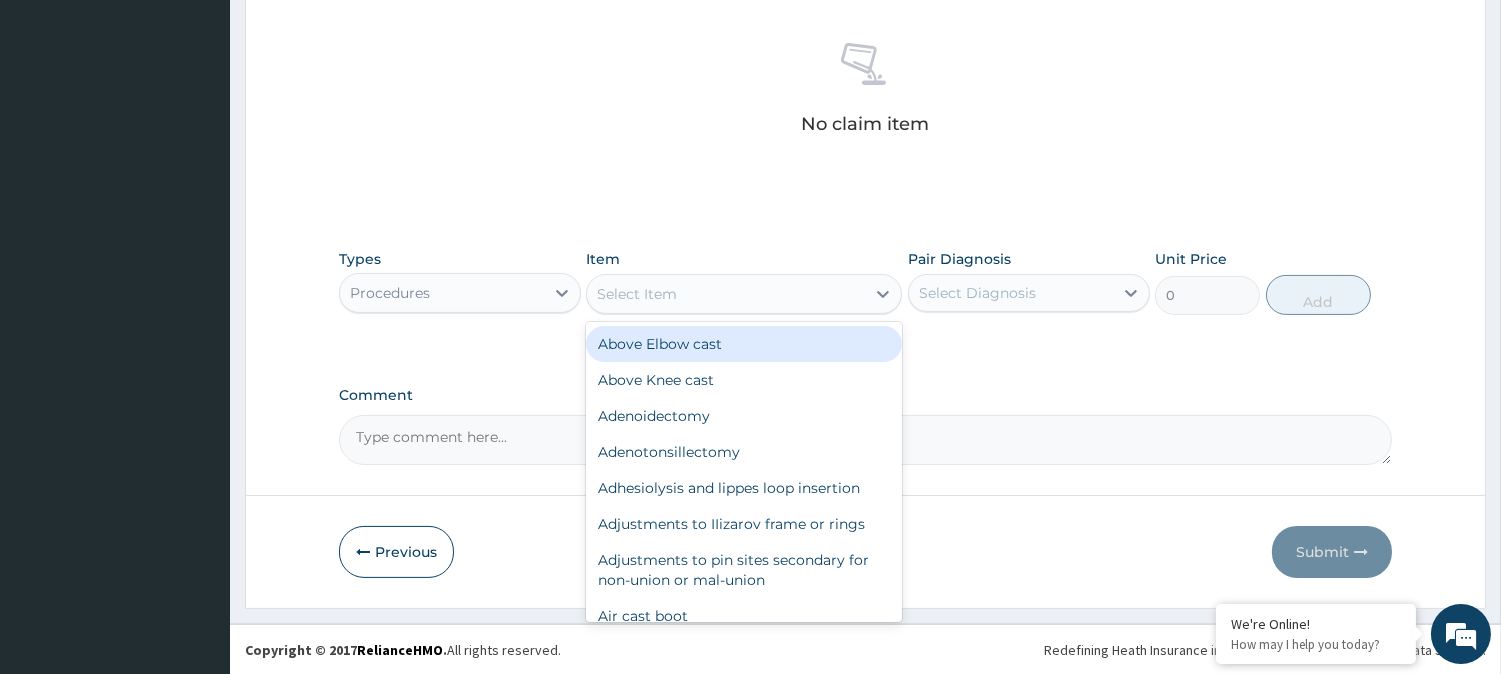 click on "Select Item" at bounding box center [726, 294] 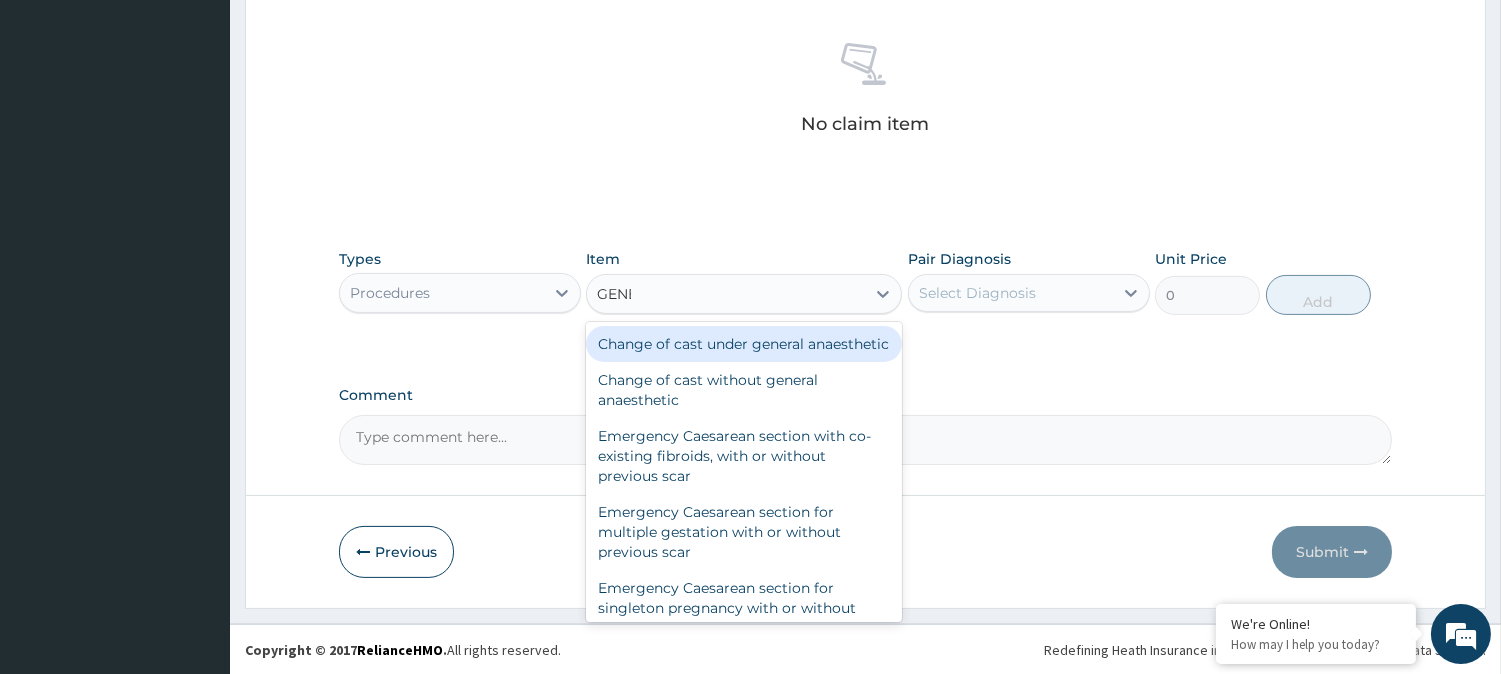 type on "GENER" 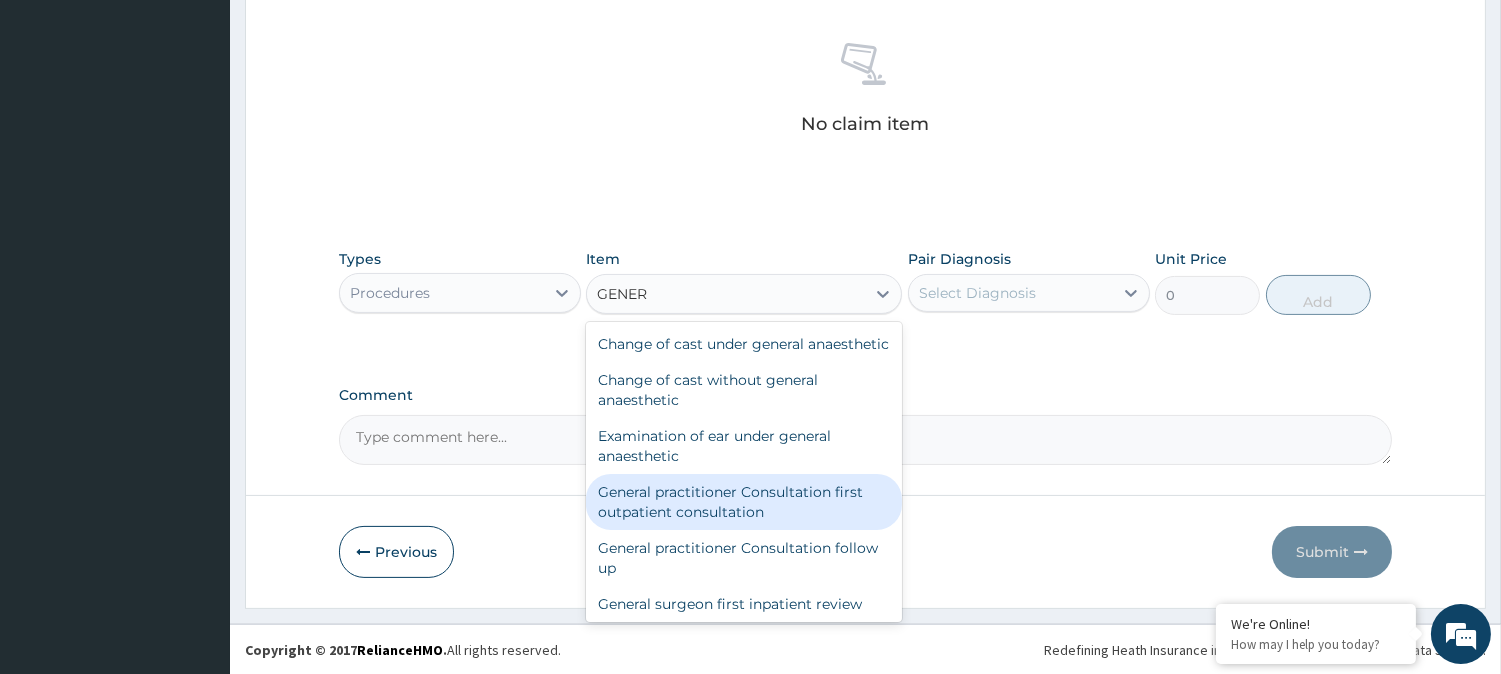 click on "General practitioner Consultation first outpatient consultation" at bounding box center [744, 502] 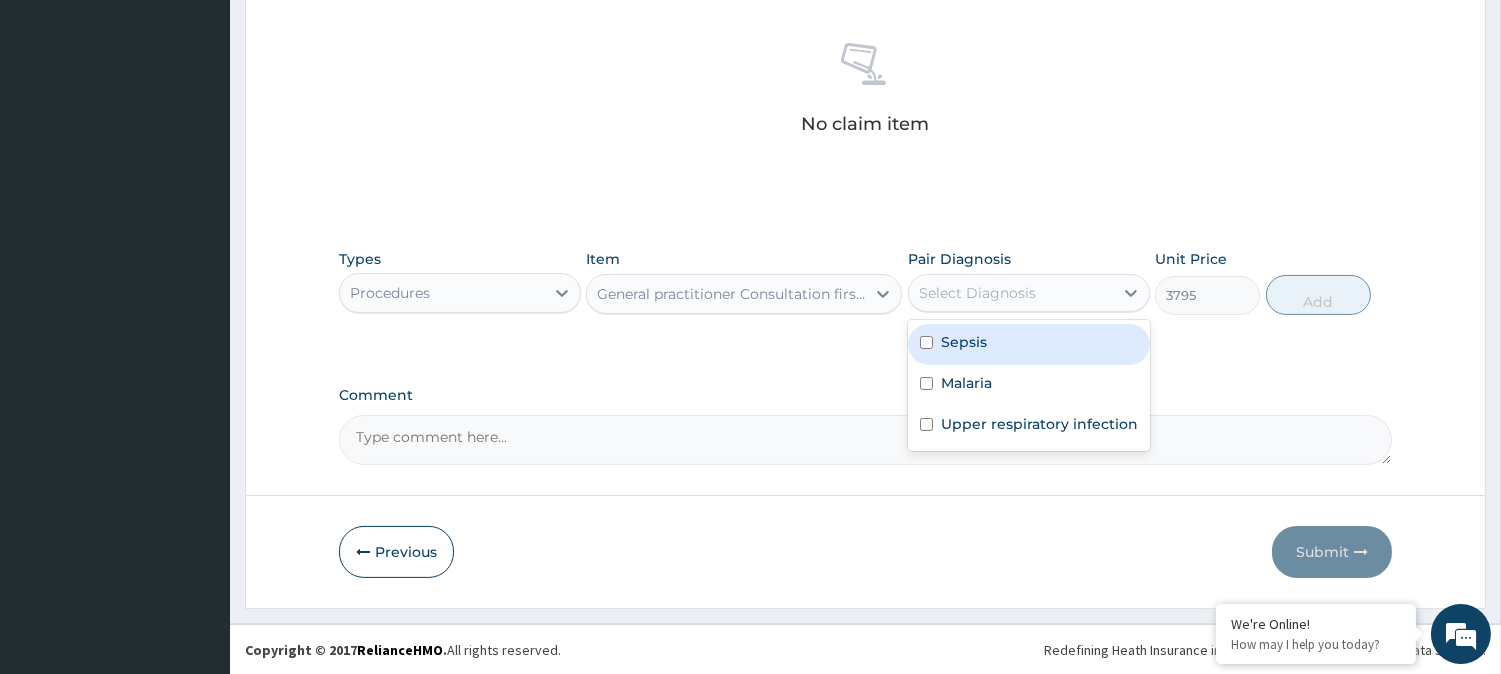 click on "Select Diagnosis" at bounding box center [1011, 293] 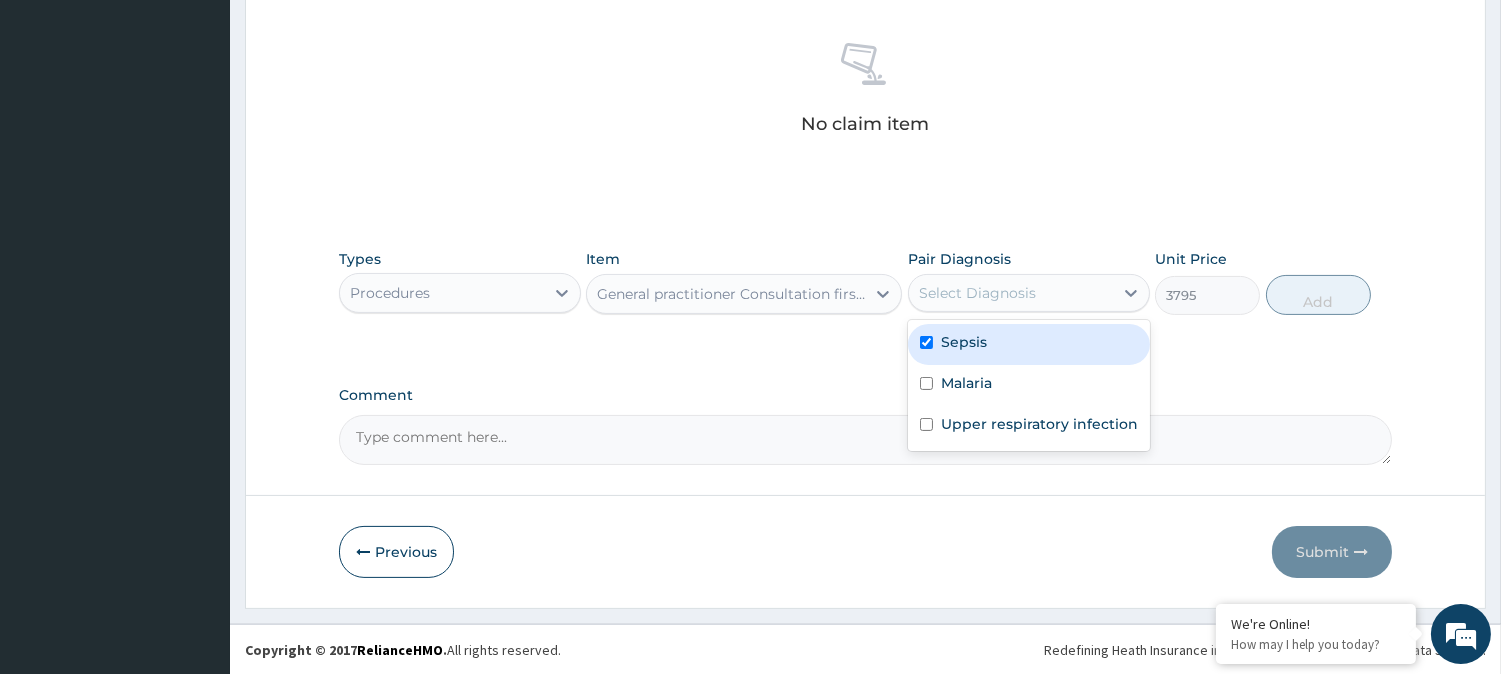 checkbox on "true" 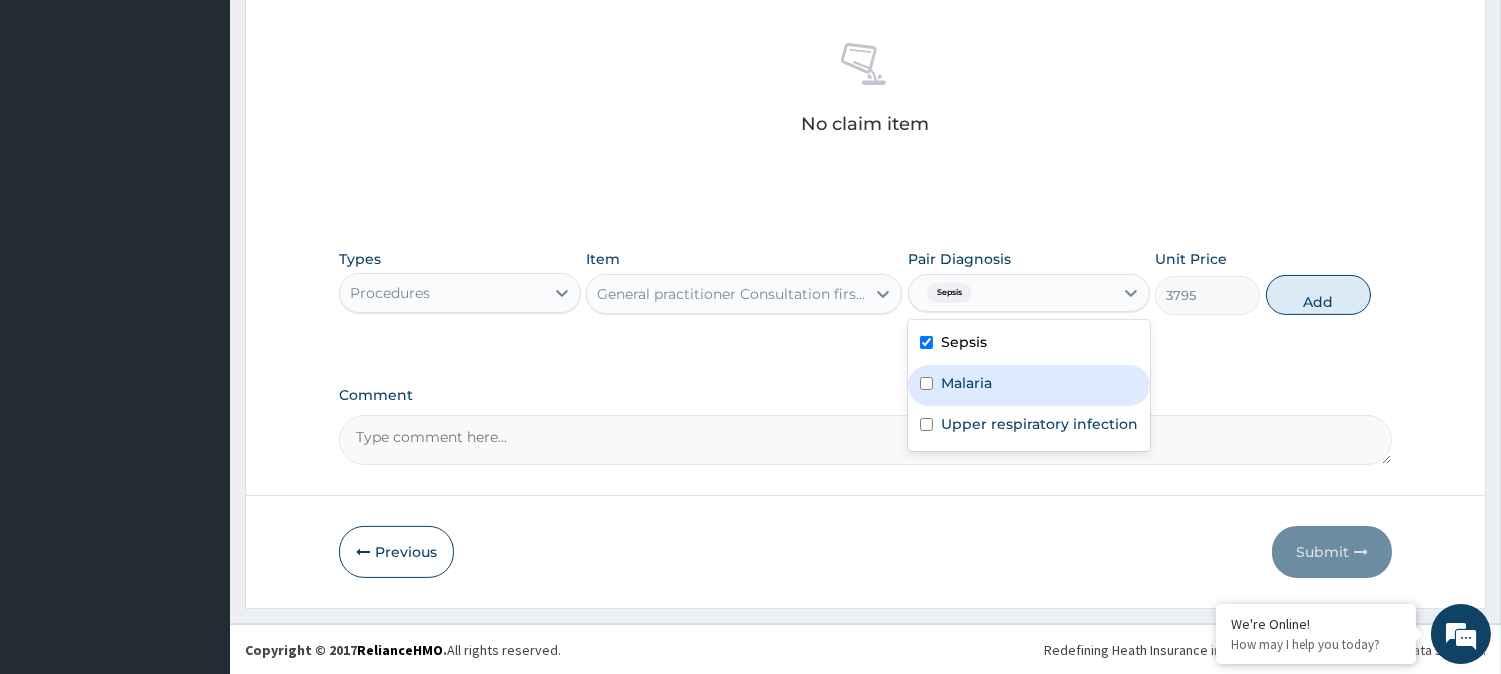 click on "Malaria" at bounding box center (966, 383) 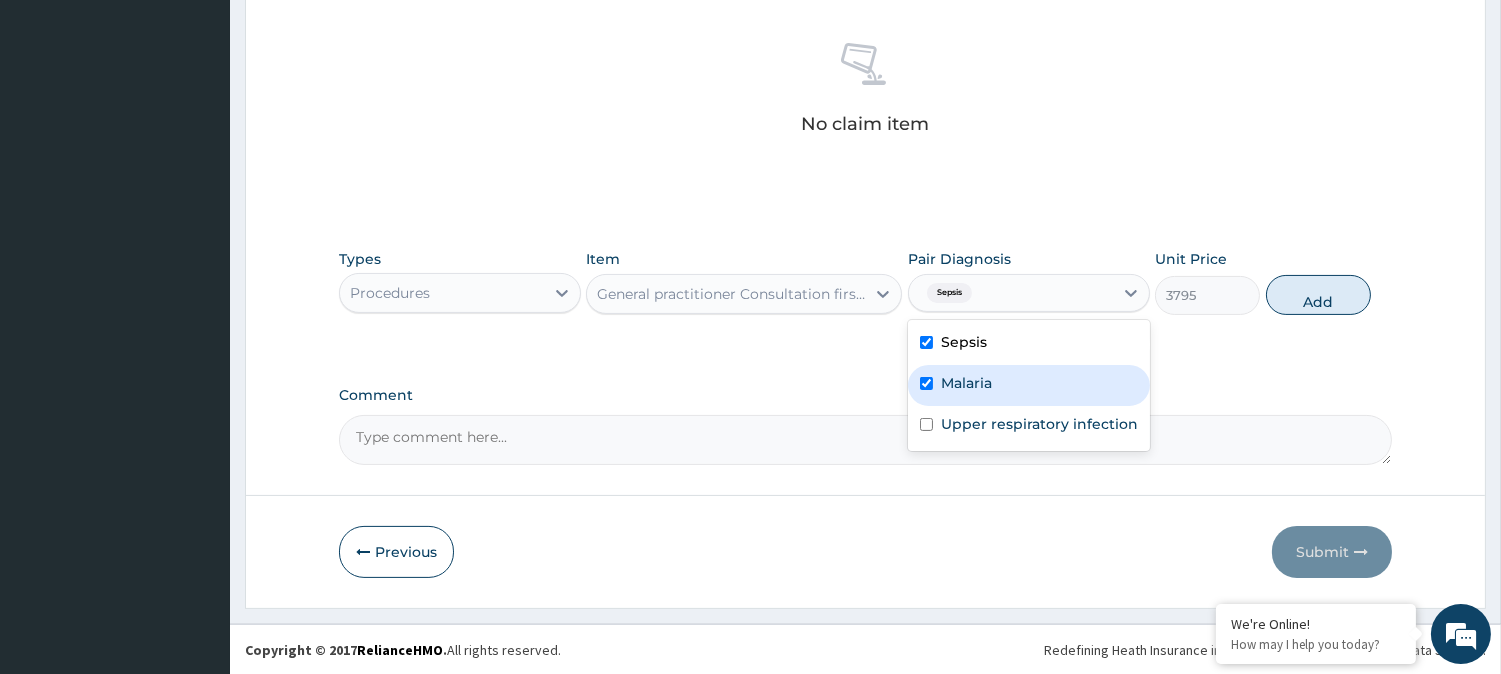 checkbox on "true" 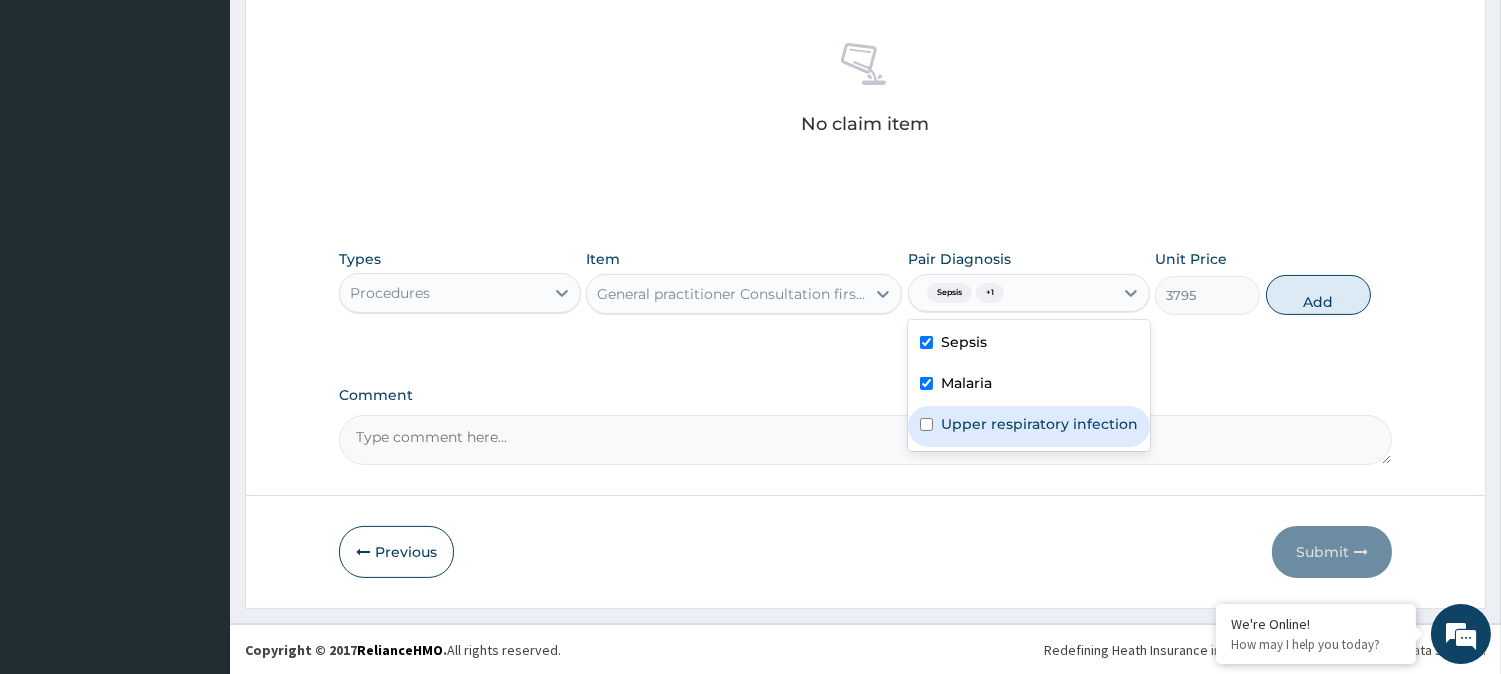 click on "Upper respiratory infection" at bounding box center (1039, 424) 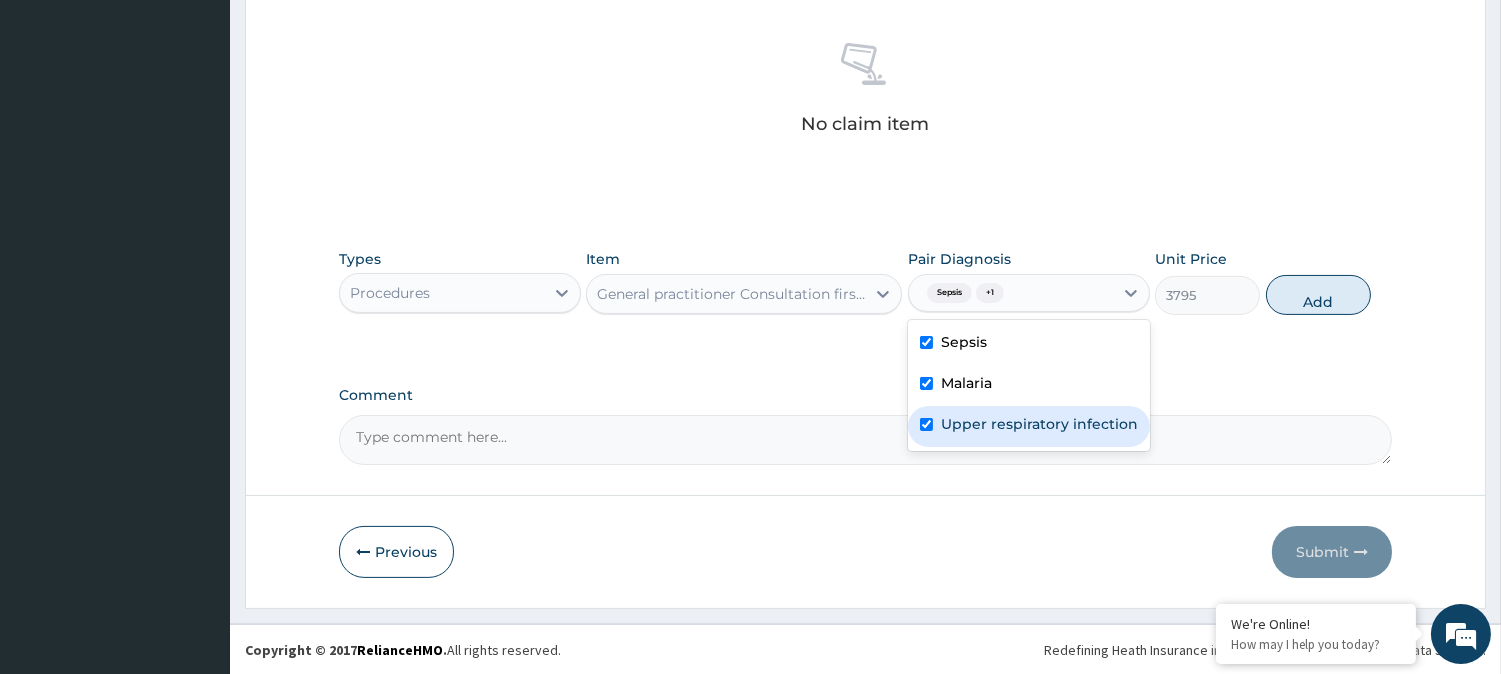 checkbox on "true" 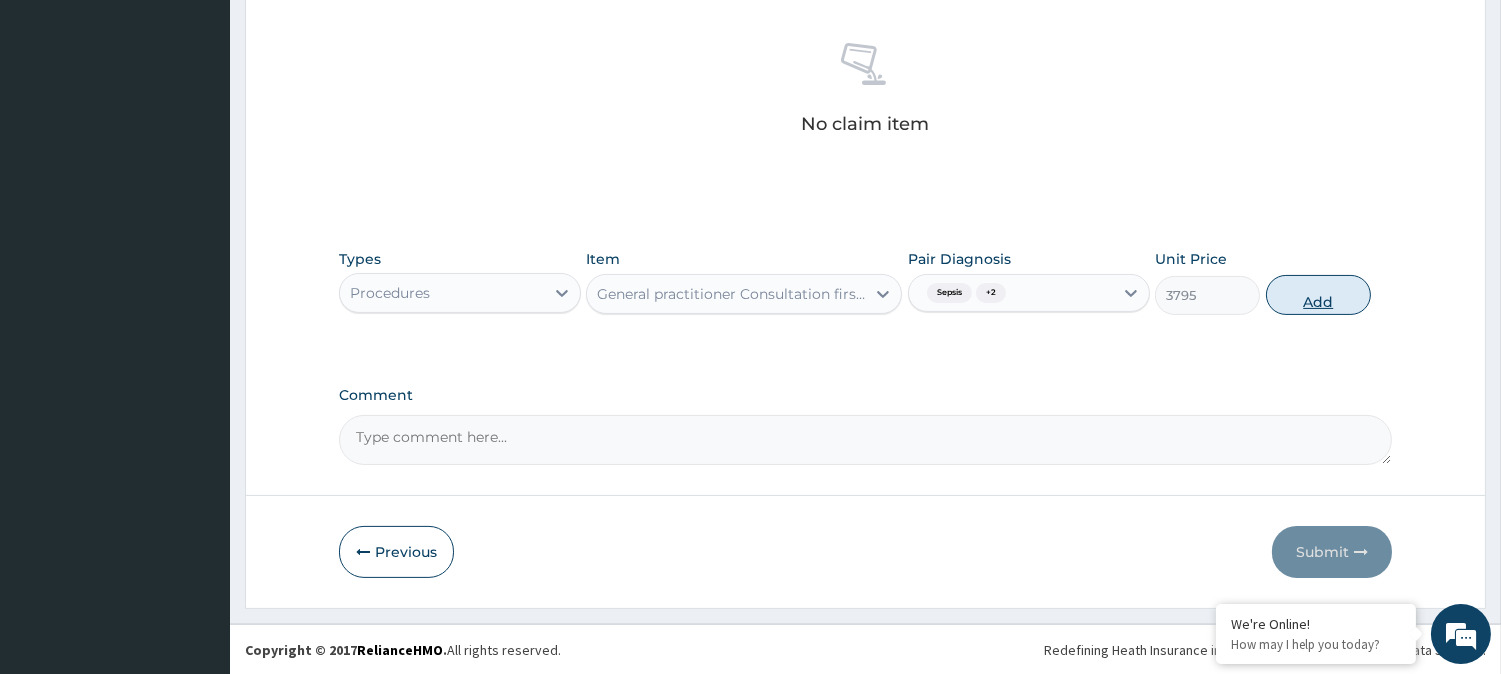 click on "Add" at bounding box center (1318, 295) 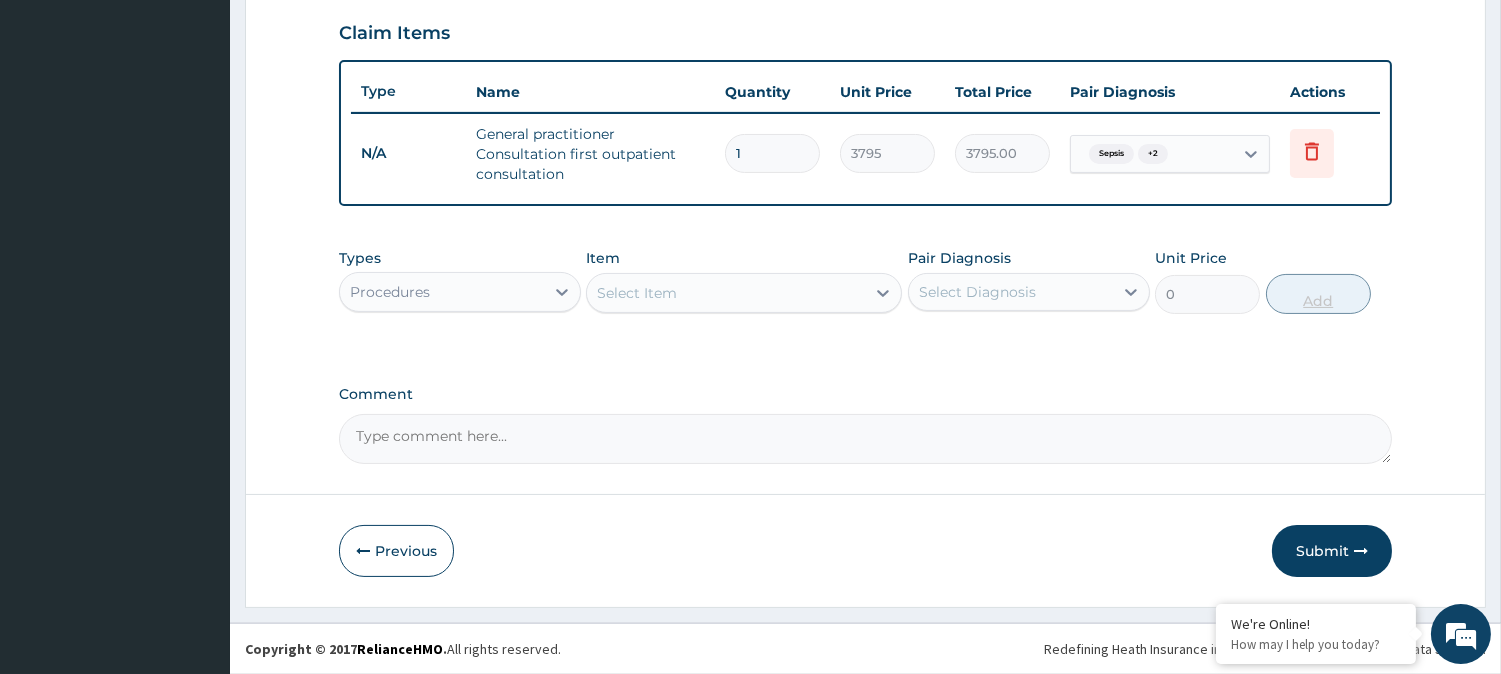 scroll, scrollTop: 681, scrollLeft: 0, axis: vertical 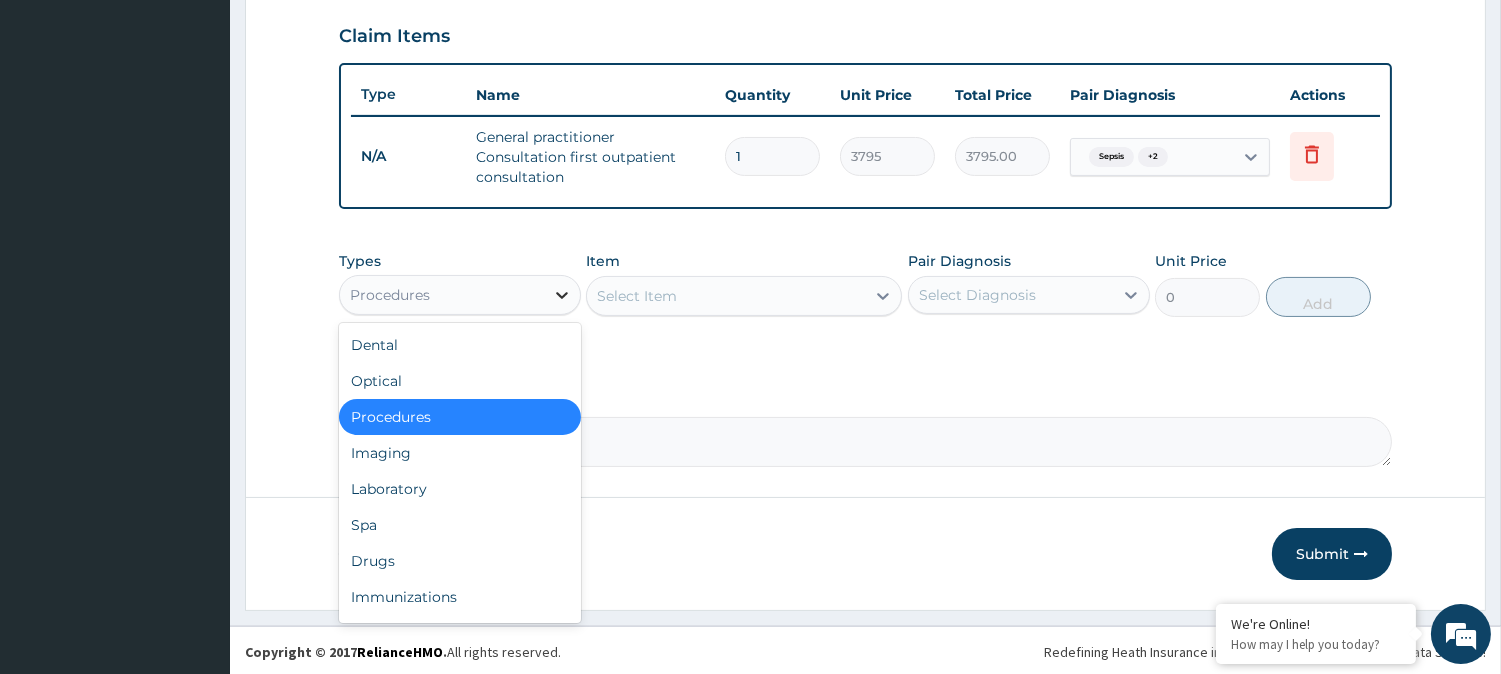 click at bounding box center (562, 295) 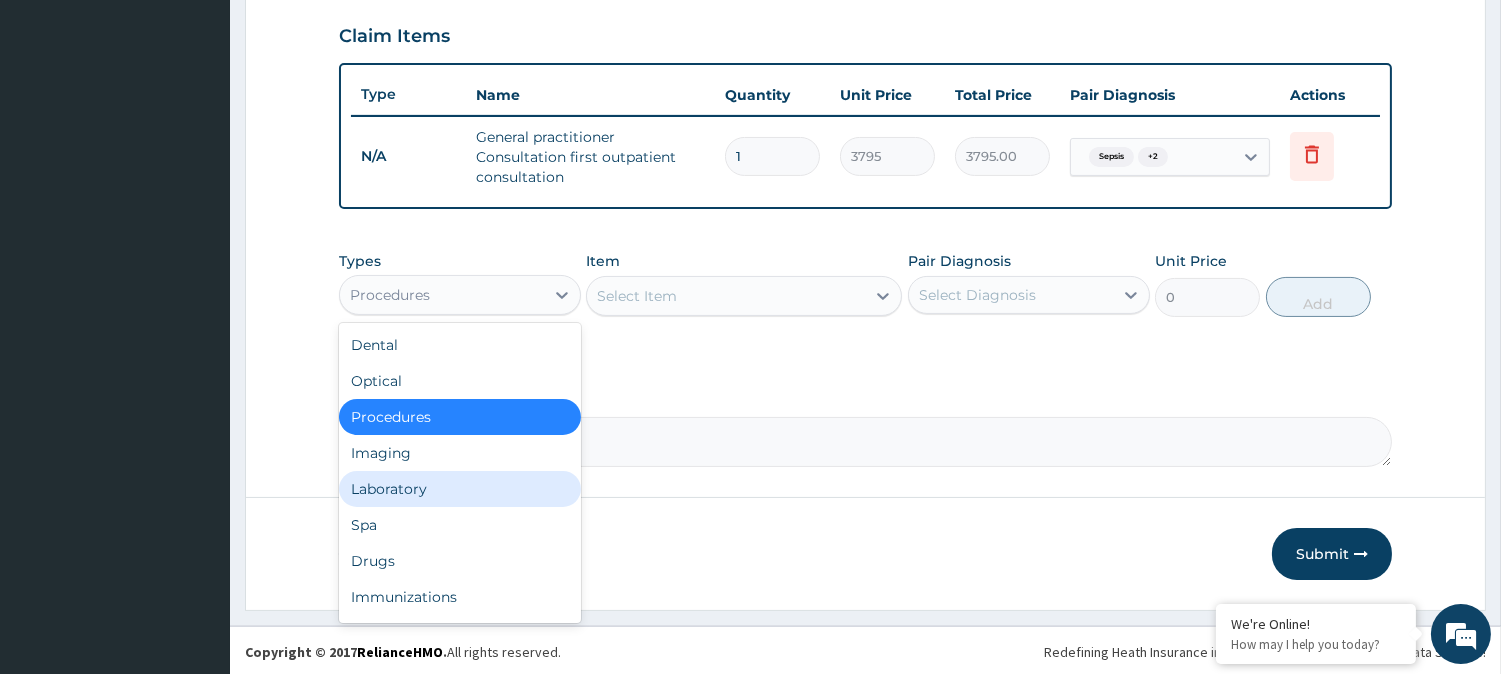 click on "Laboratory" at bounding box center (460, 489) 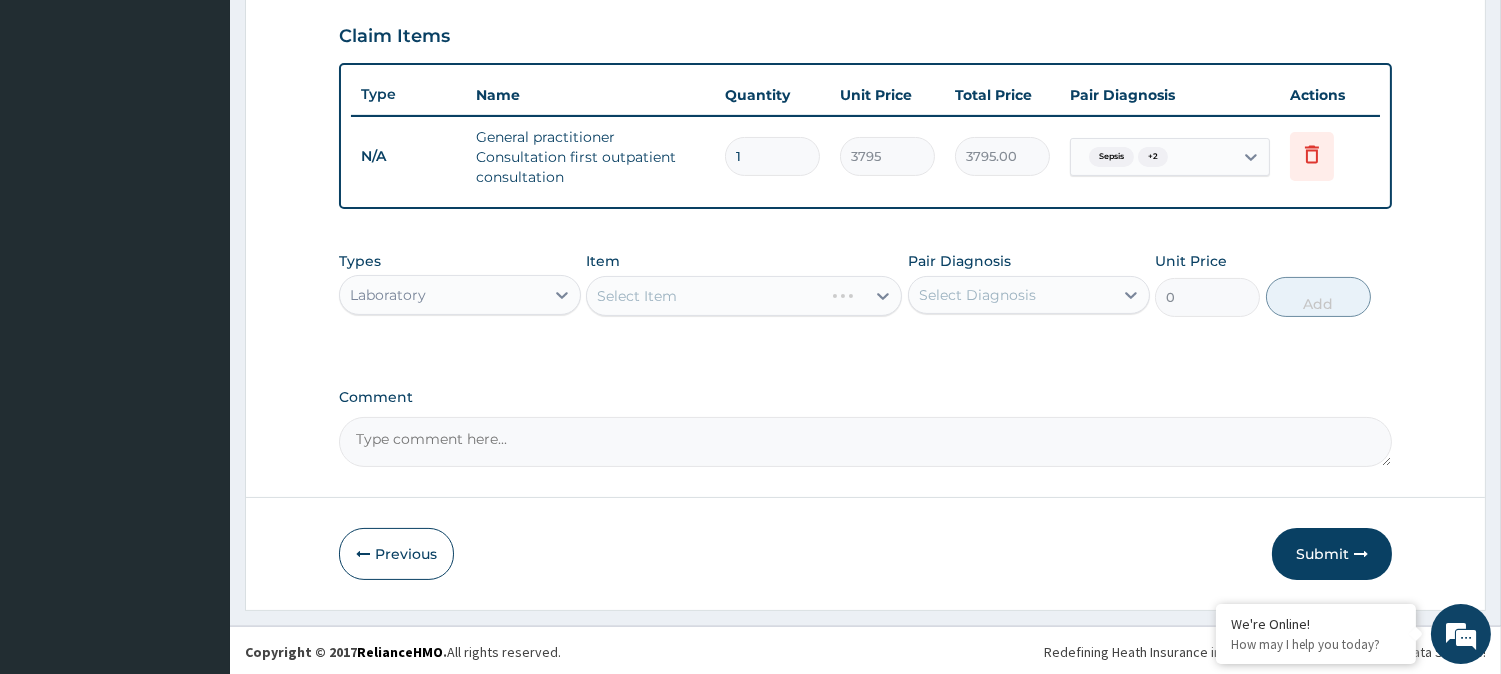 click on "Select Item" at bounding box center (744, 296) 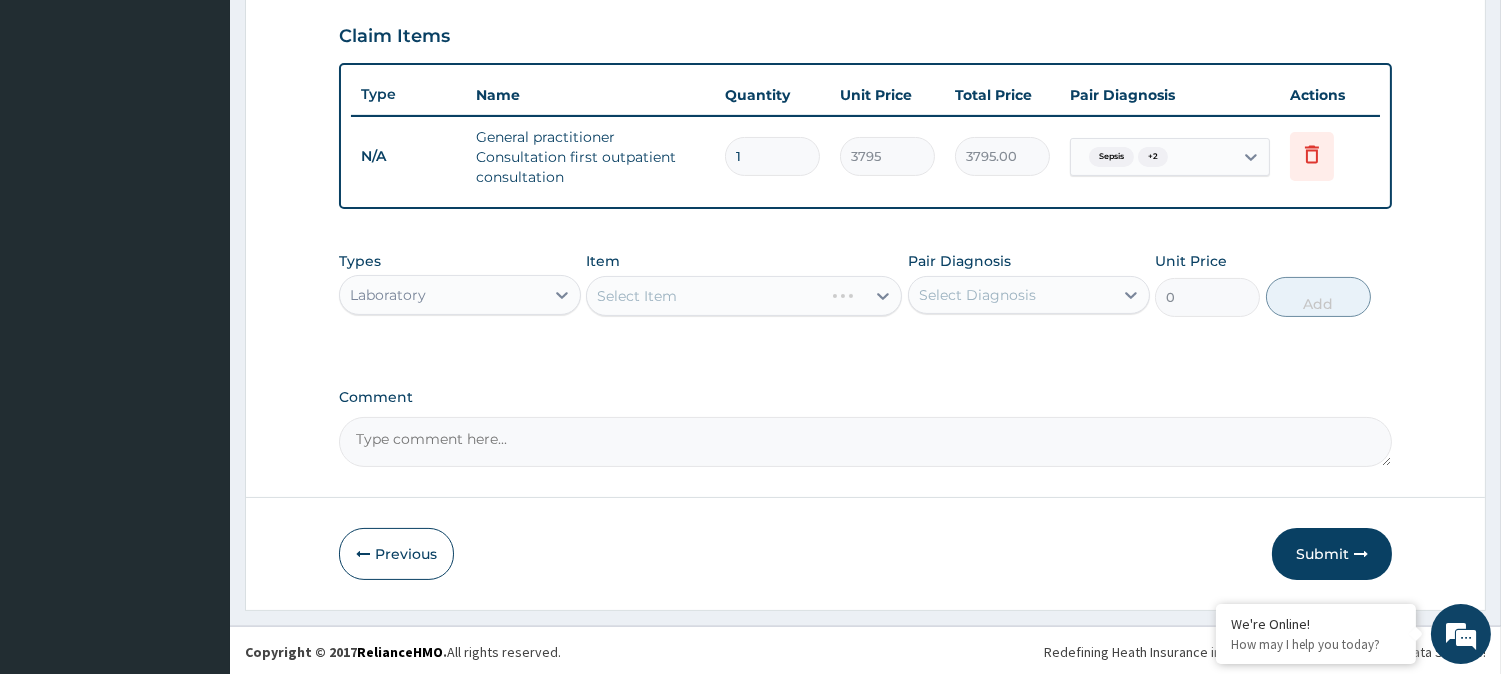 click on "Types Laboratory Item Select Item Pair Diagnosis Select Diagnosis Unit Price 0 Add" at bounding box center [865, 299] 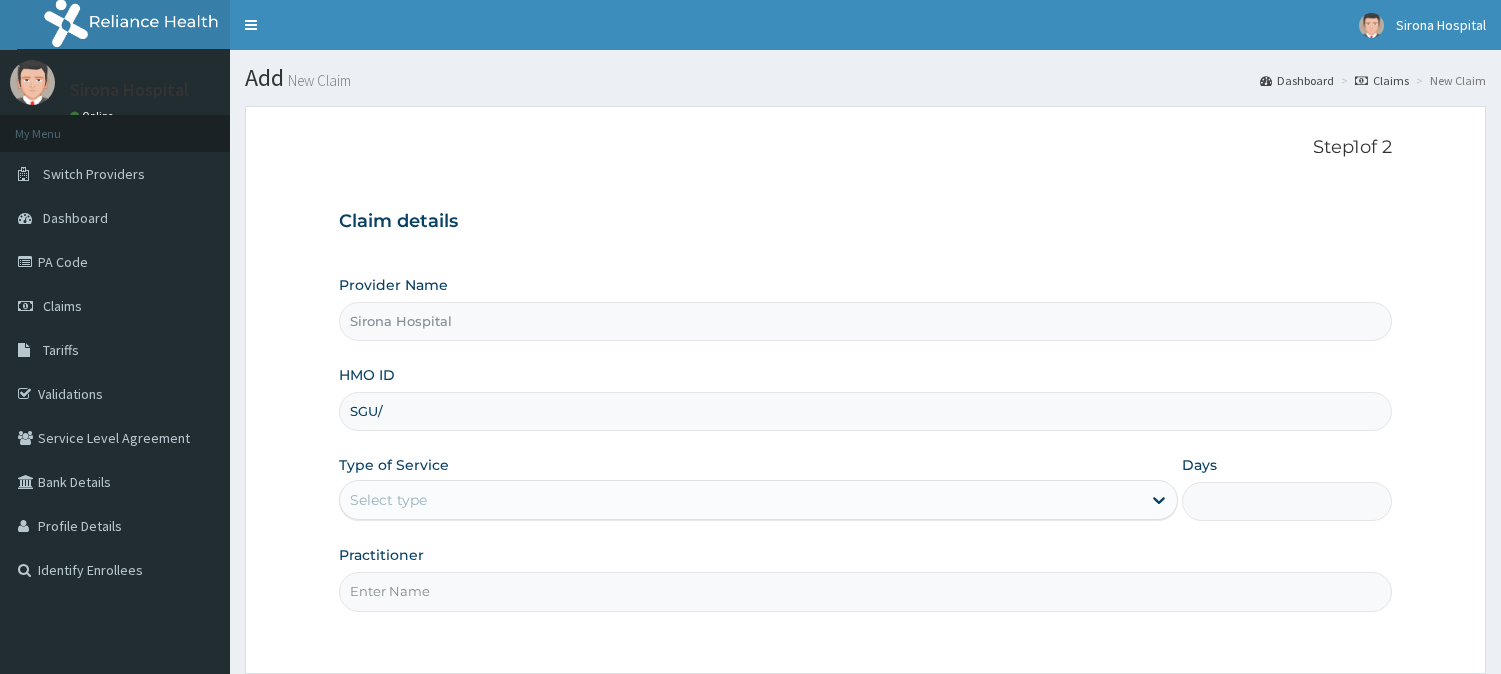 scroll, scrollTop: 0, scrollLeft: 0, axis: both 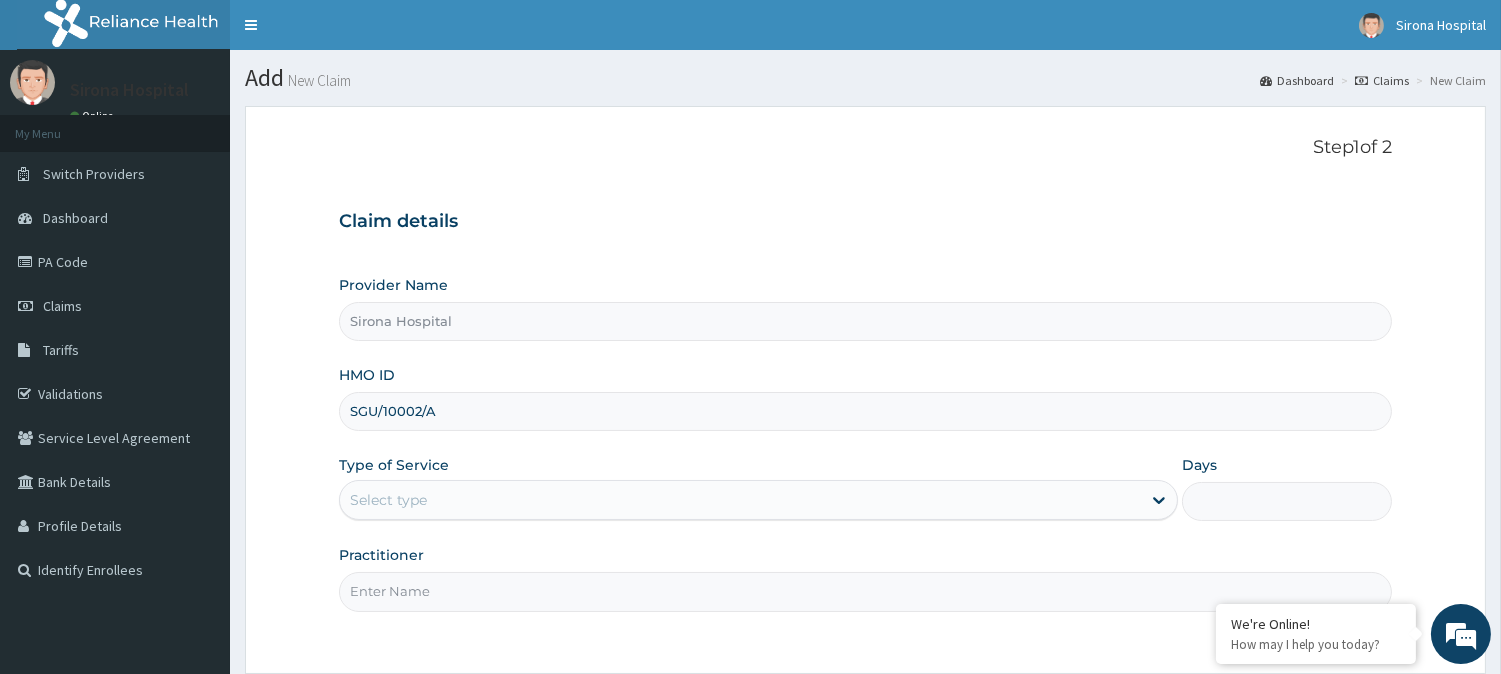 type on "SGU/10002/A" 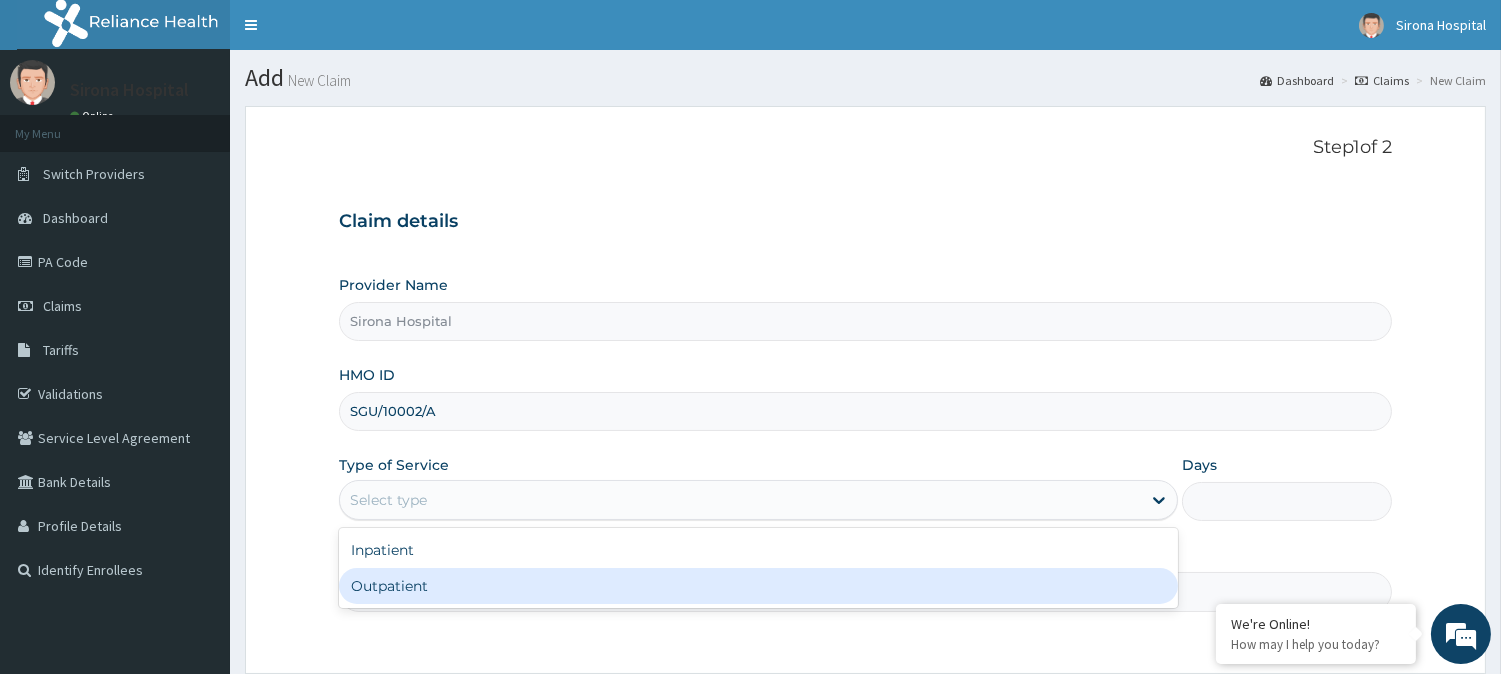 click on "Outpatient" at bounding box center (758, 586) 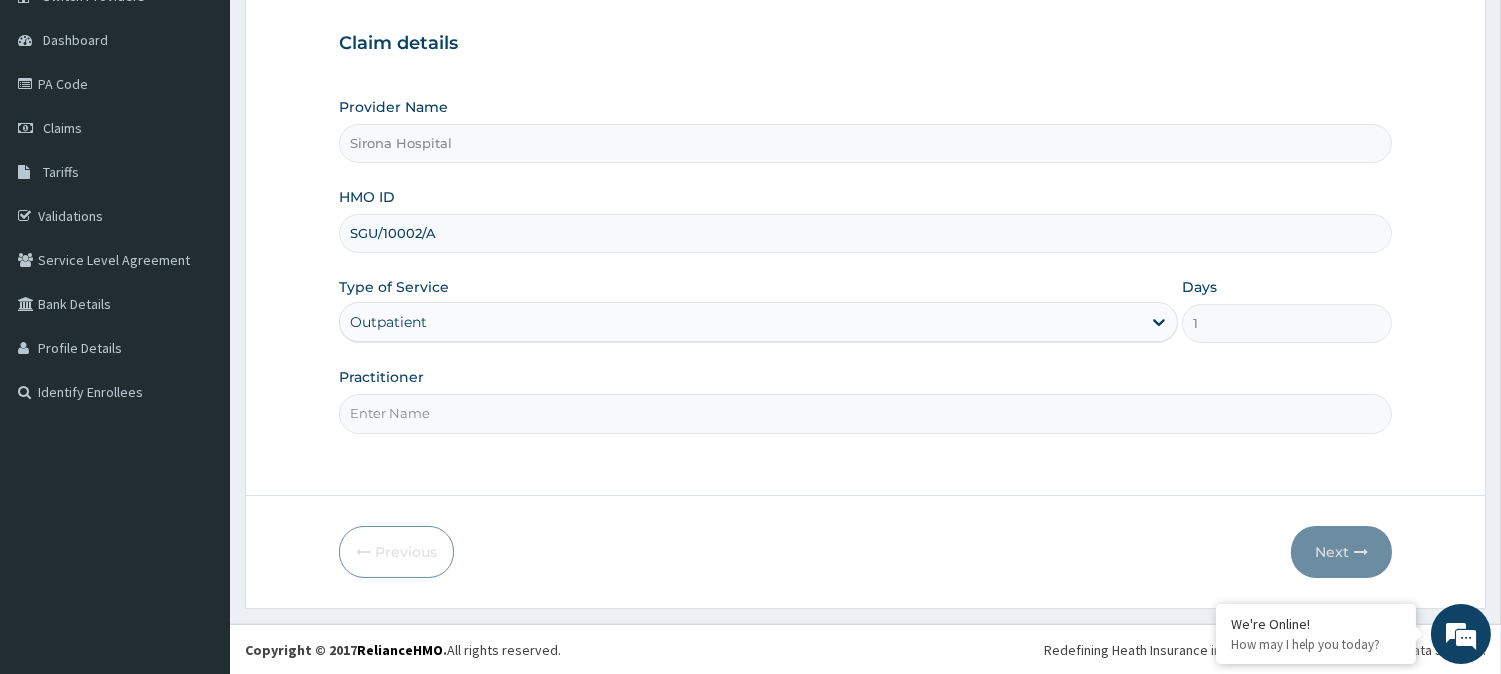 scroll, scrollTop: 177, scrollLeft: 0, axis: vertical 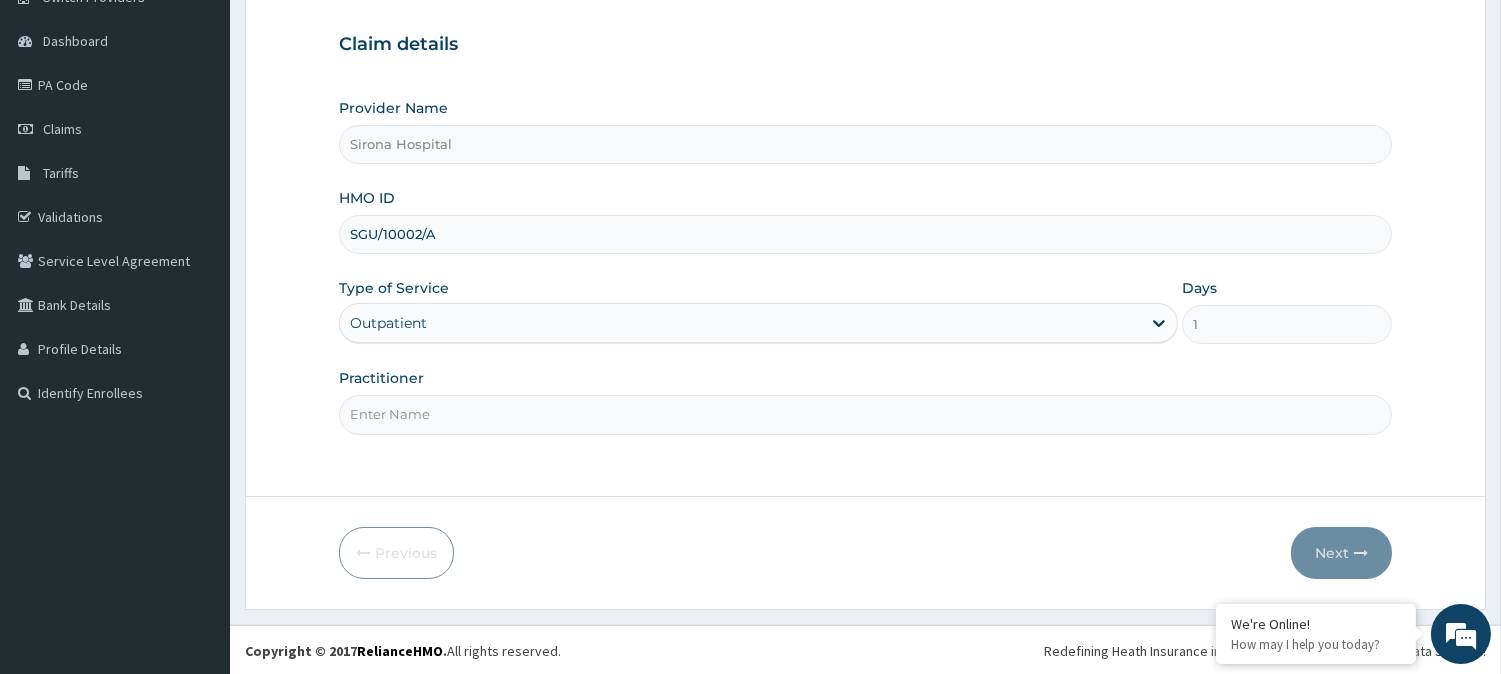 click on "Practitioner" at bounding box center (865, 414) 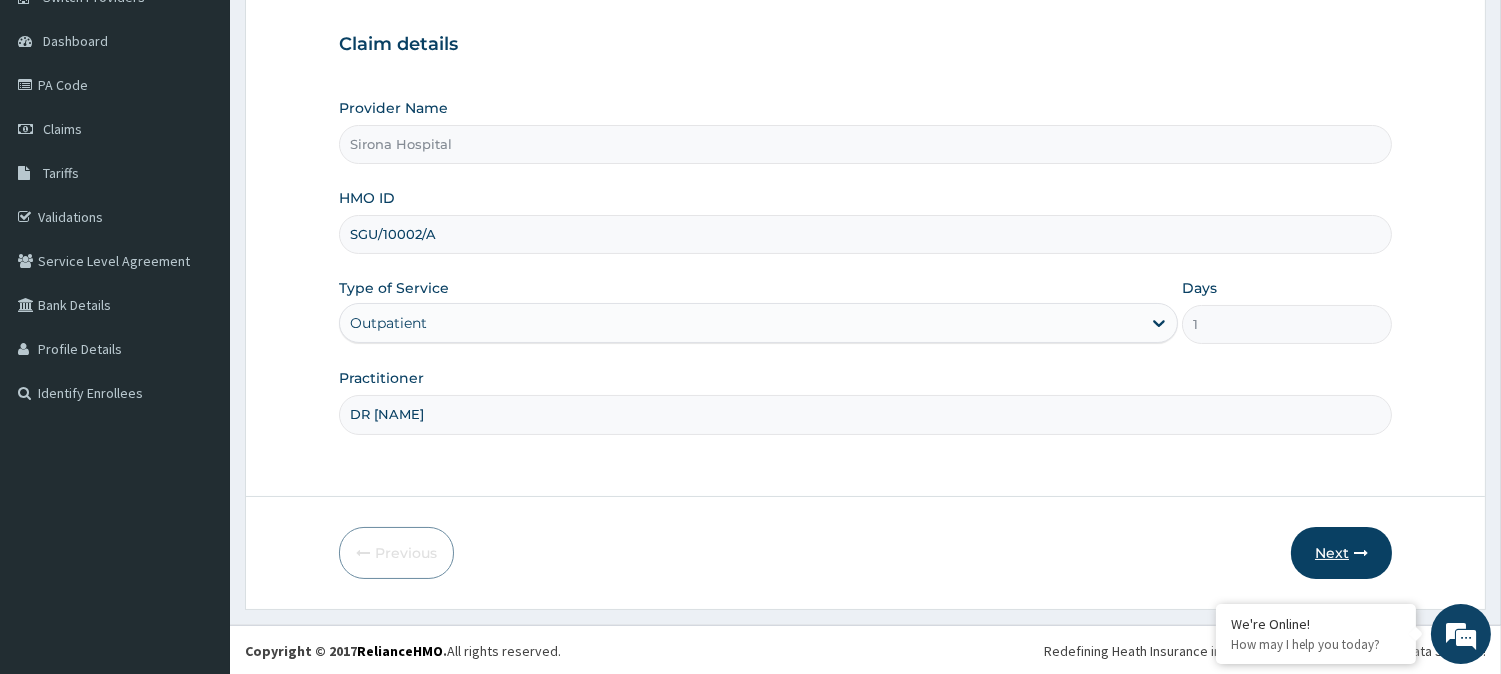 type on "DR [NAME]" 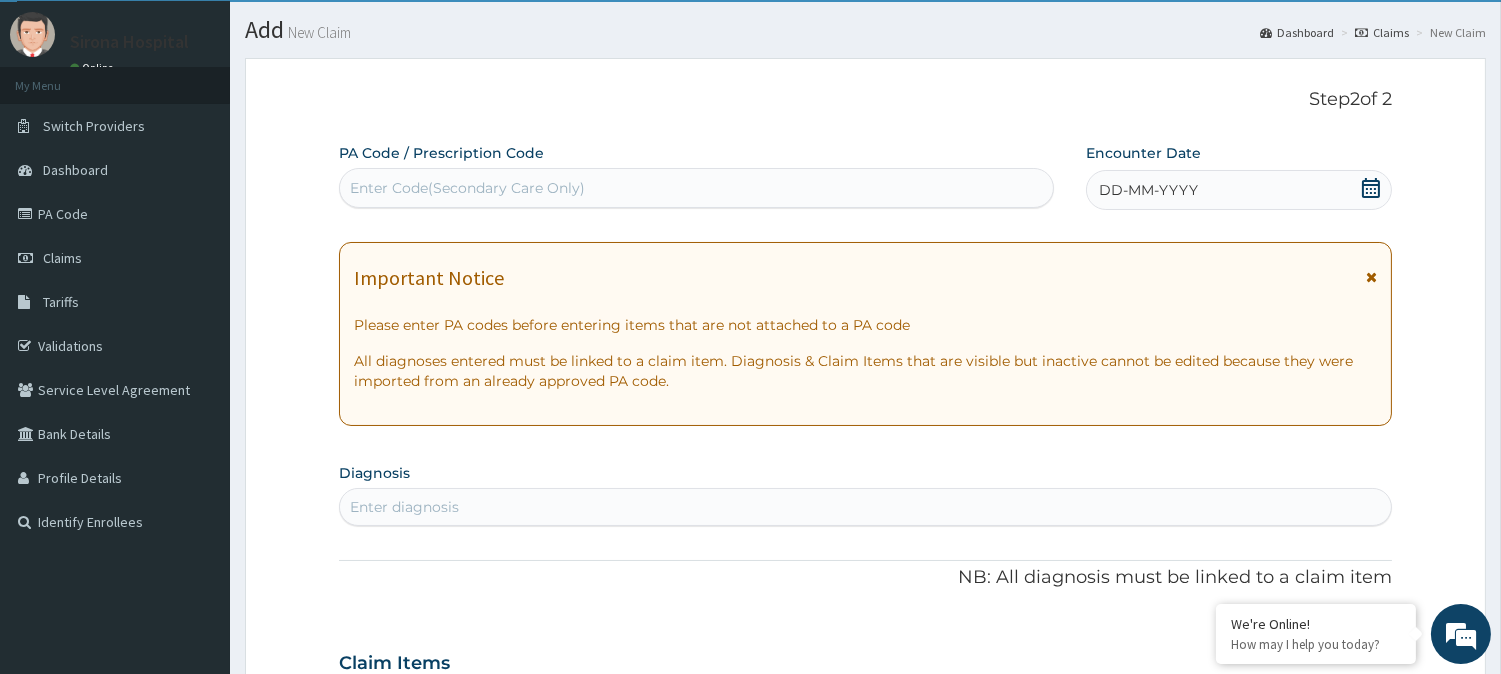 scroll, scrollTop: 50, scrollLeft: 0, axis: vertical 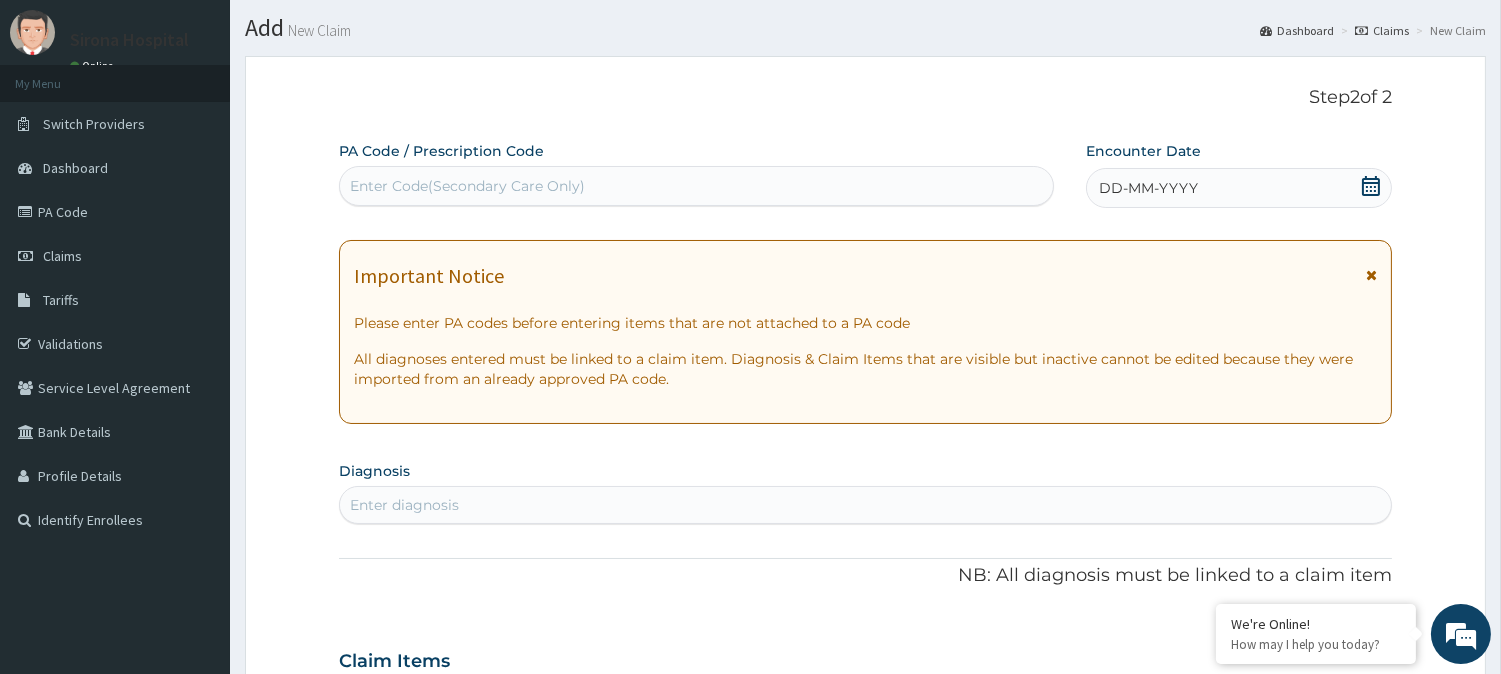 click 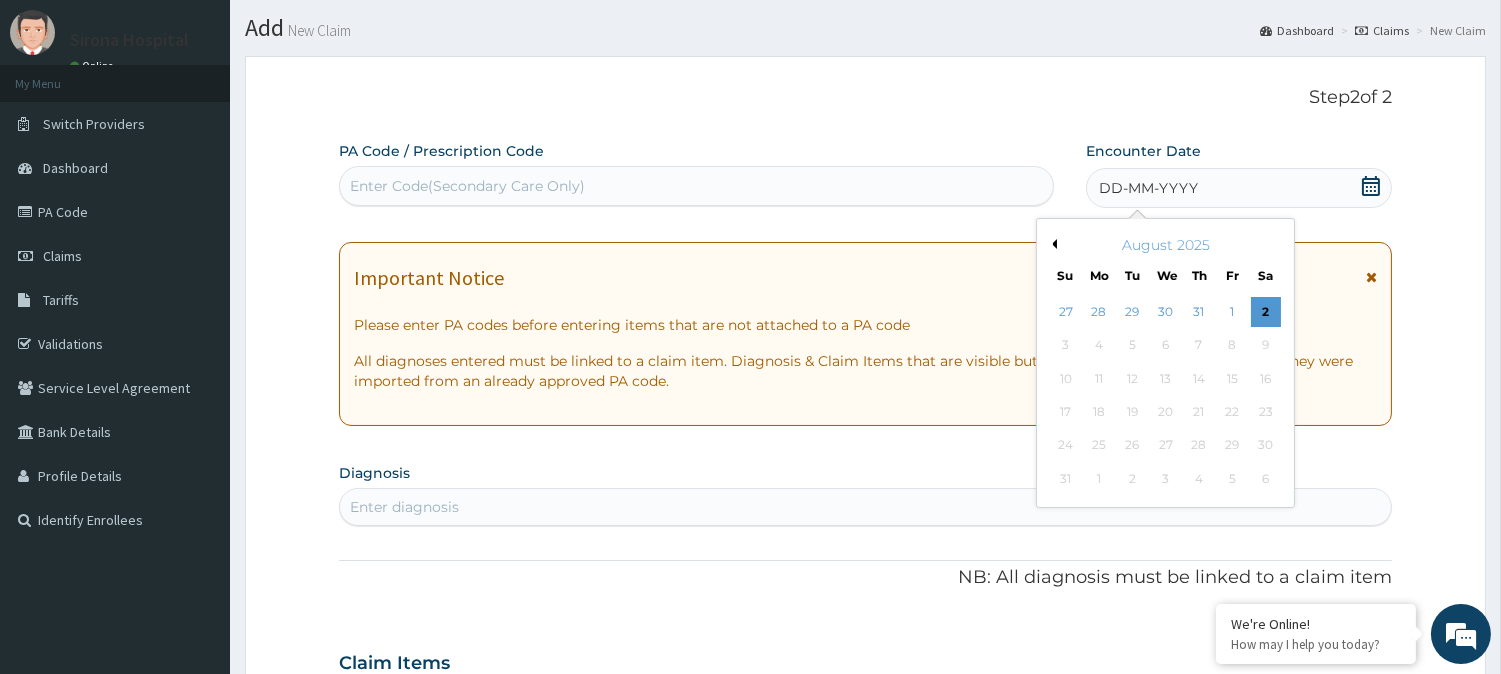 click on "Previous Month" at bounding box center (1052, 244) 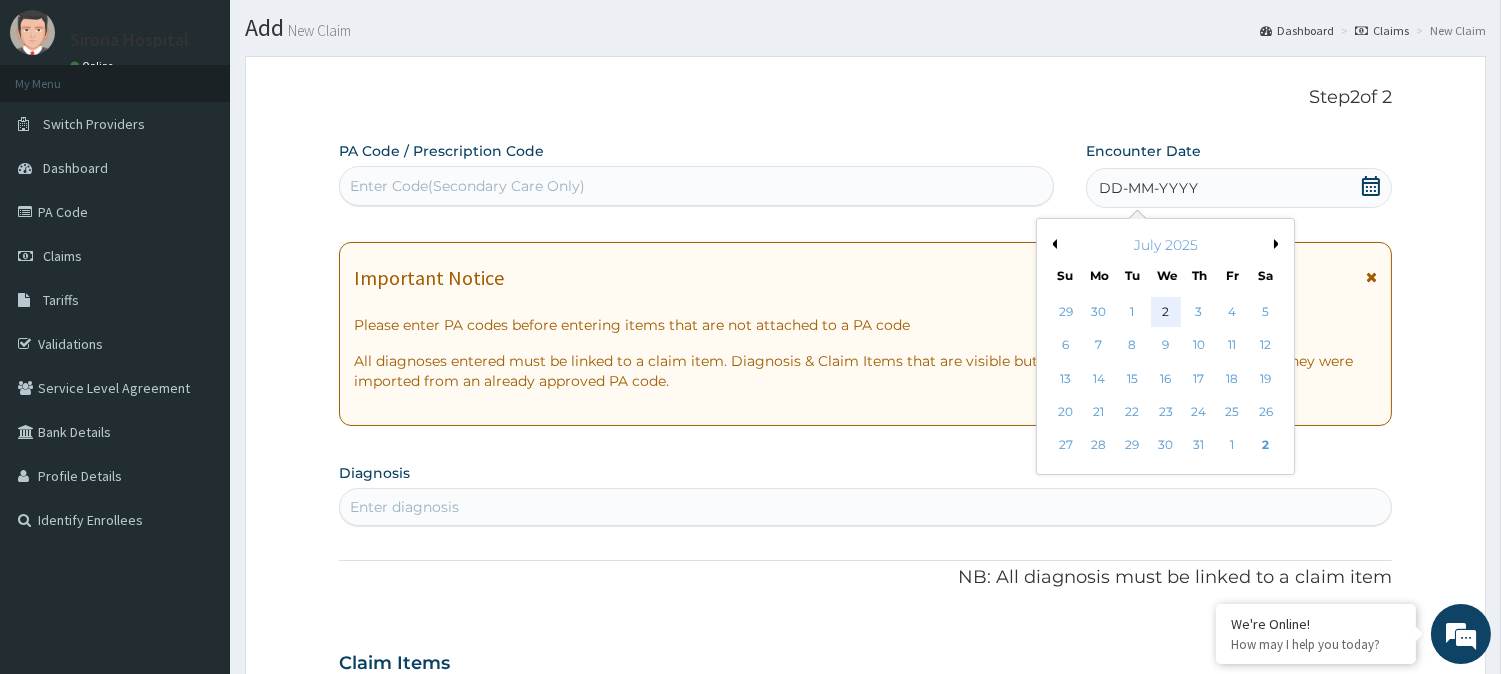 click on "2" at bounding box center [1165, 312] 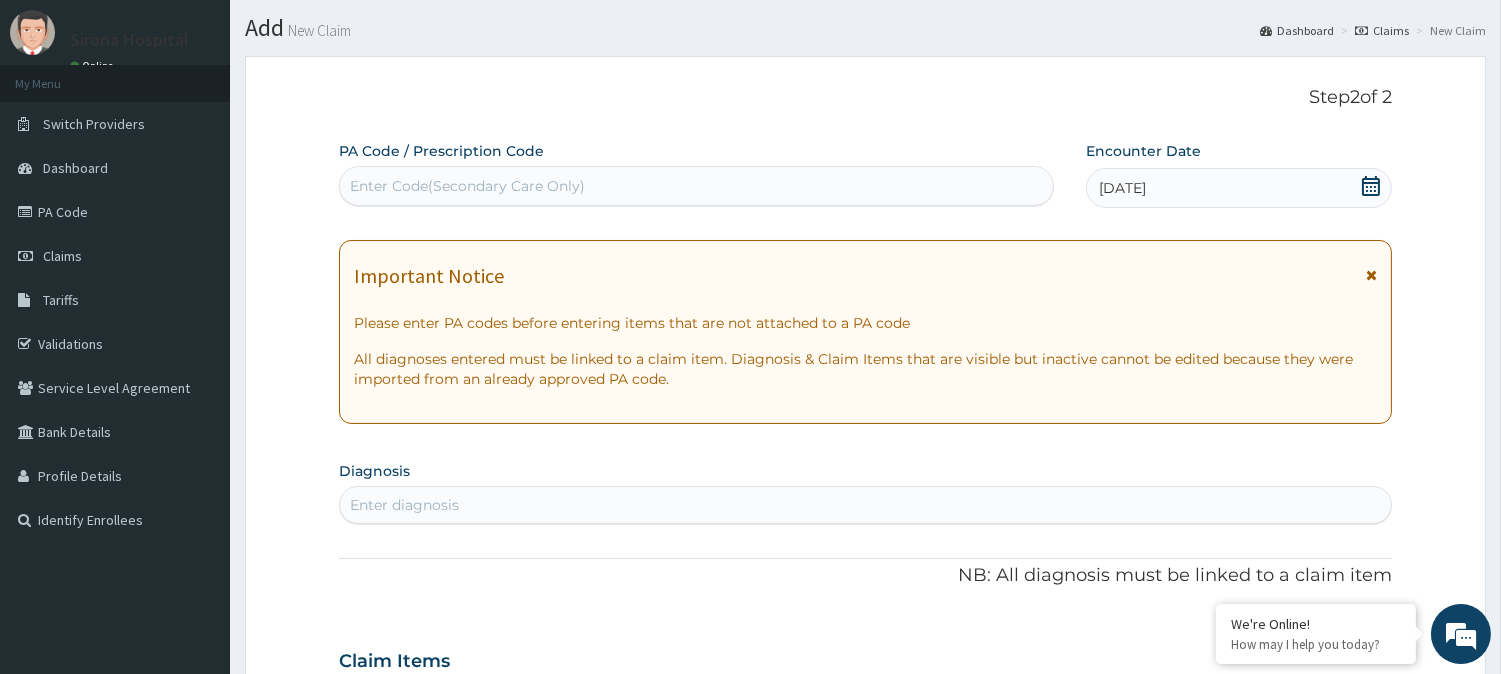 click on "Enter diagnosis" at bounding box center [865, 505] 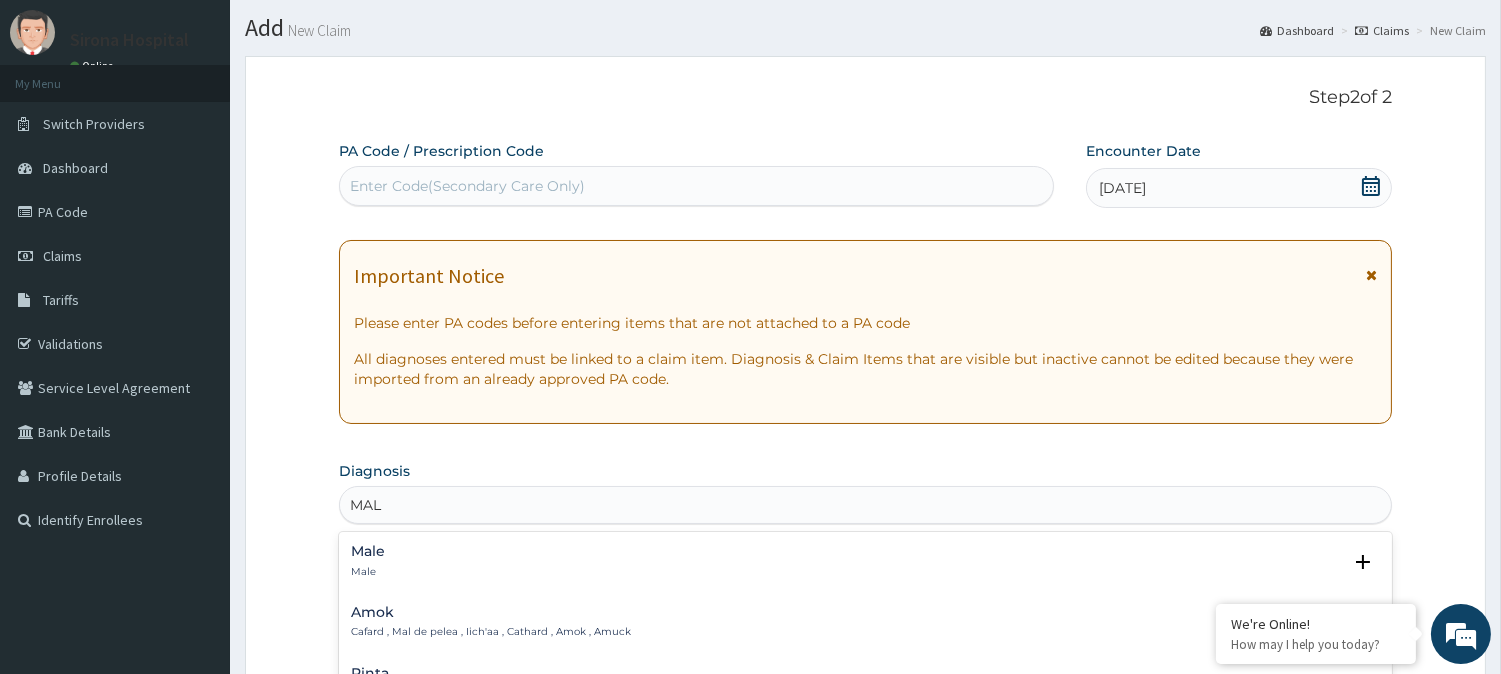 type on "MAL" 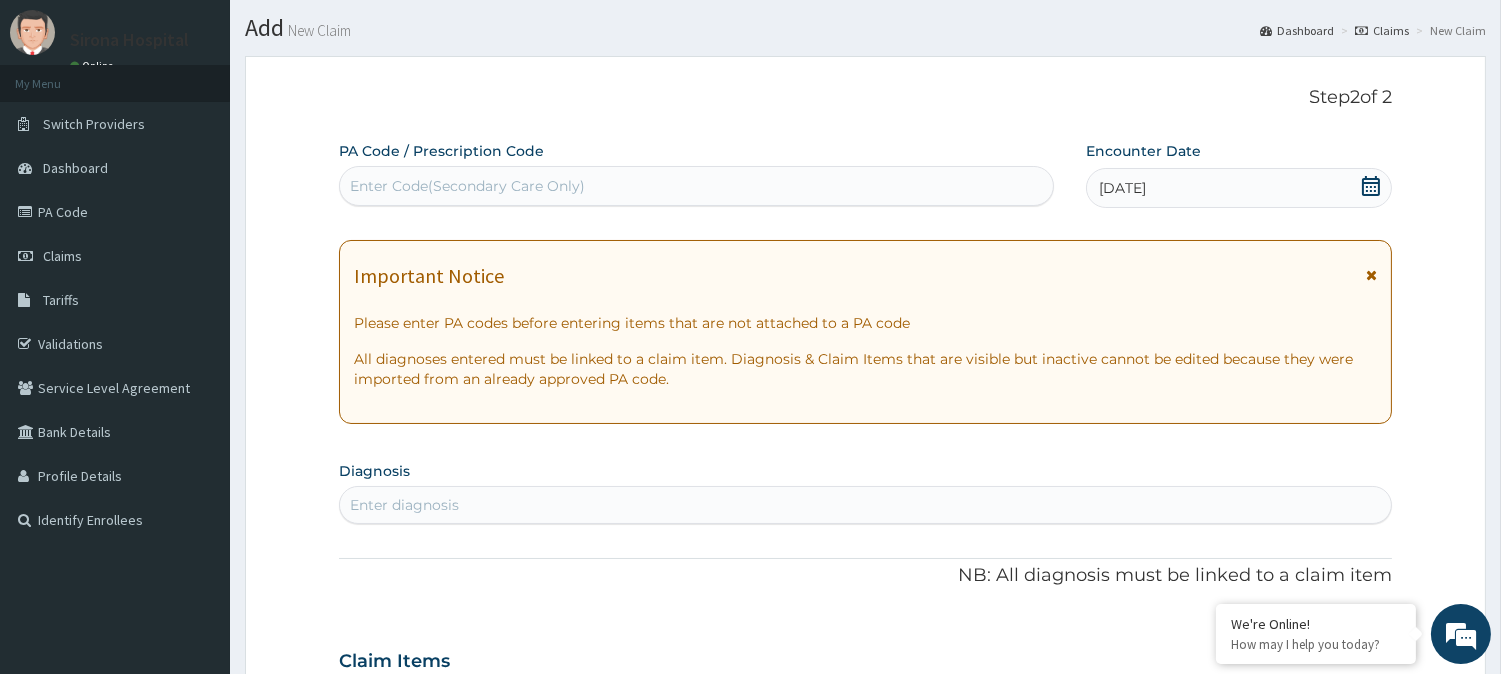 click on "Enter diagnosis" at bounding box center [865, 505] 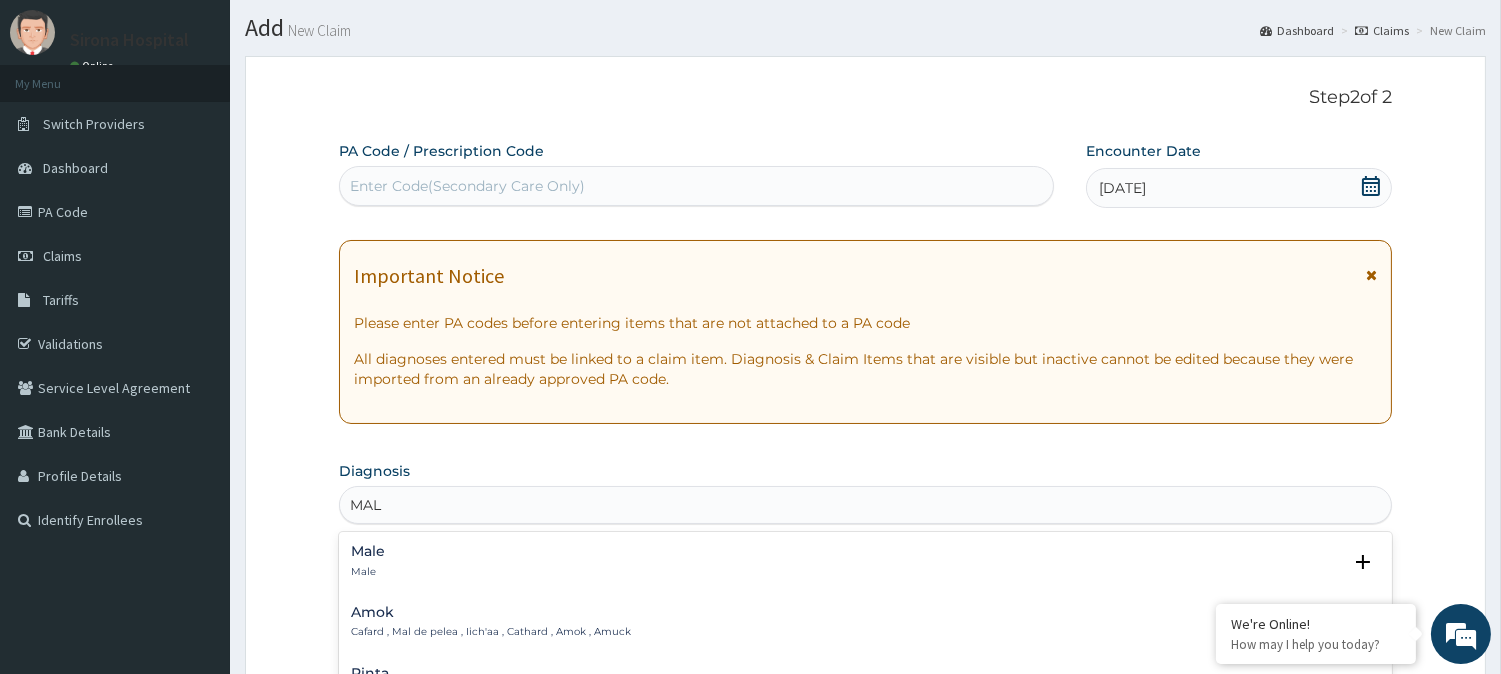type on "MALA" 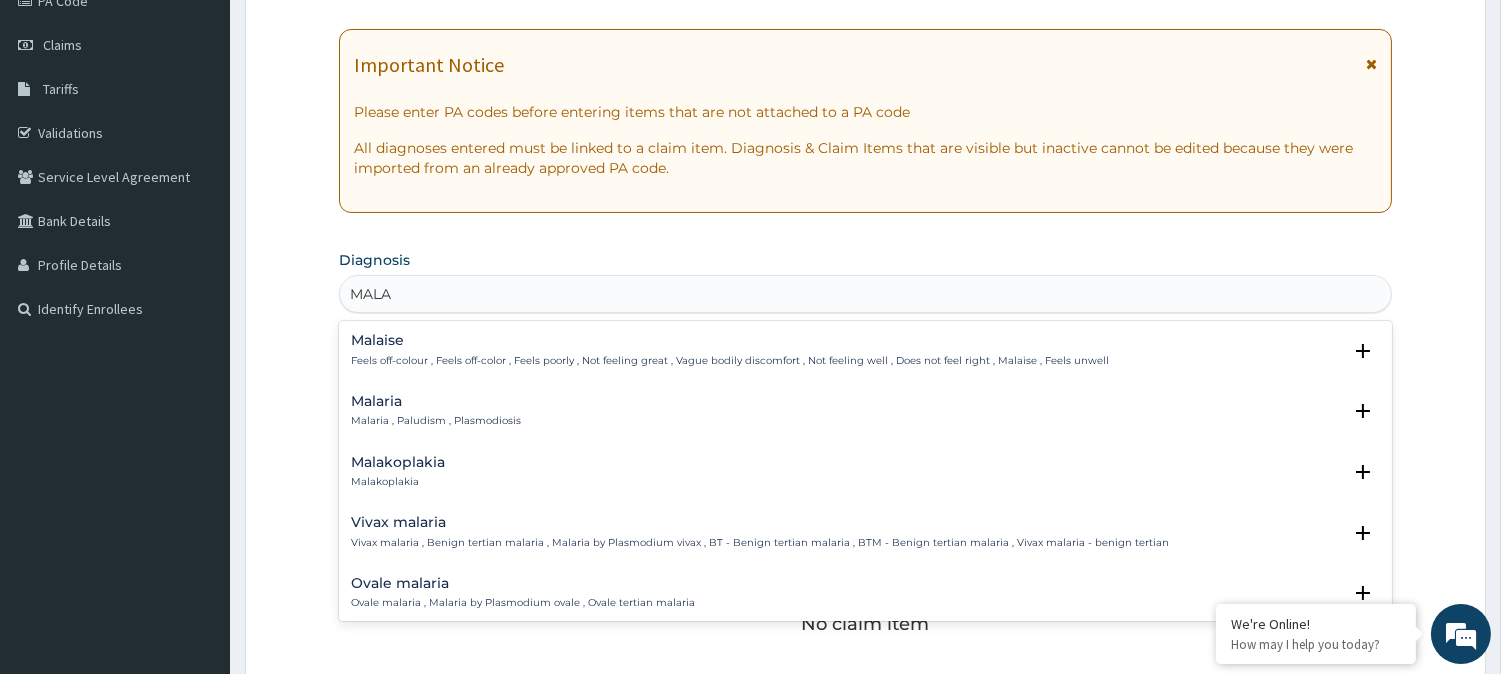 scroll, scrollTop: 283, scrollLeft: 0, axis: vertical 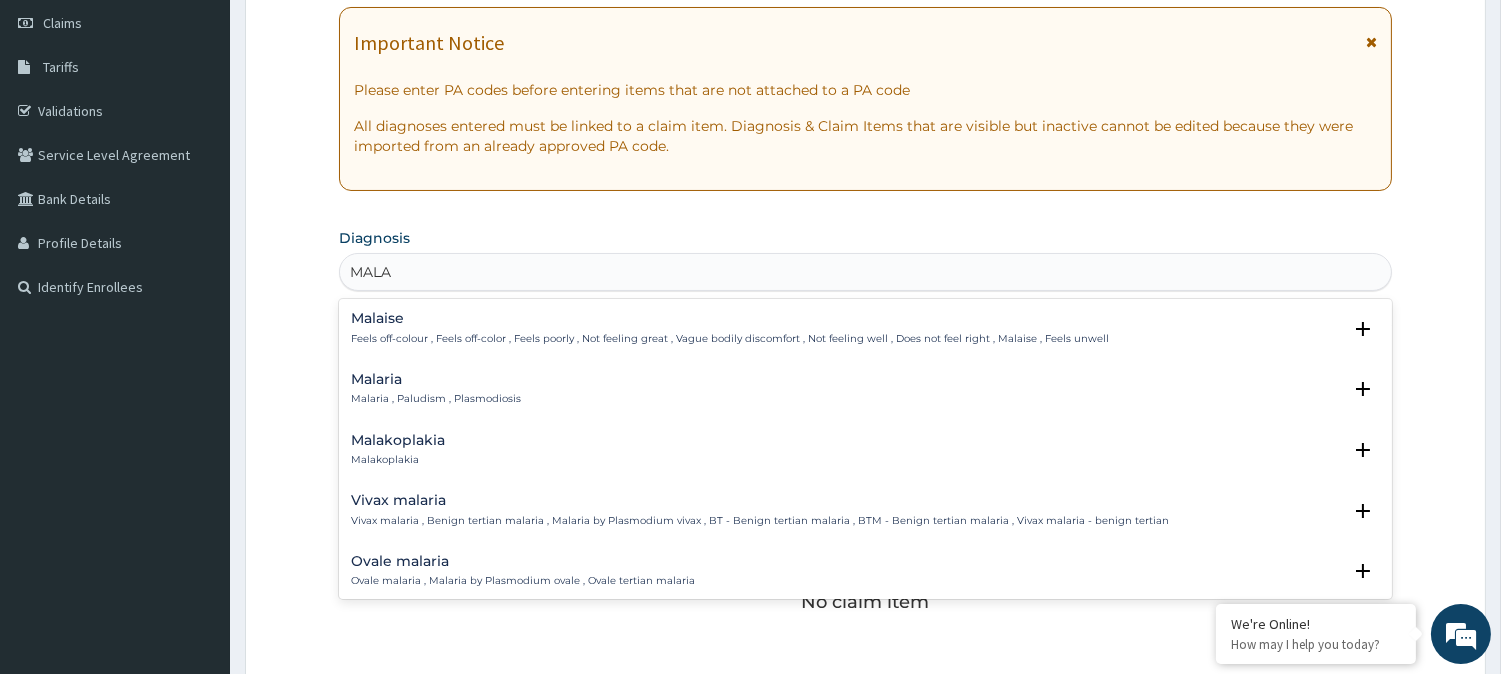 click on "Malaria" at bounding box center [436, 379] 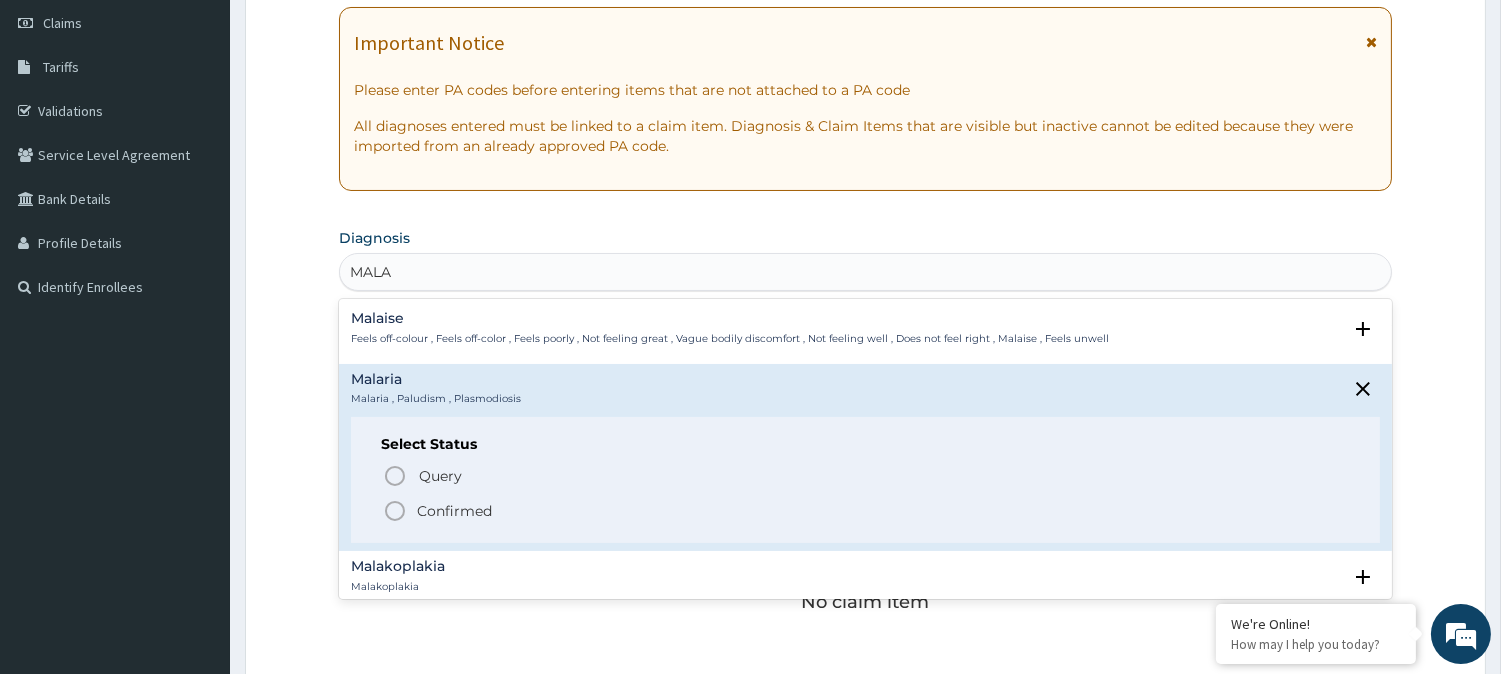 click 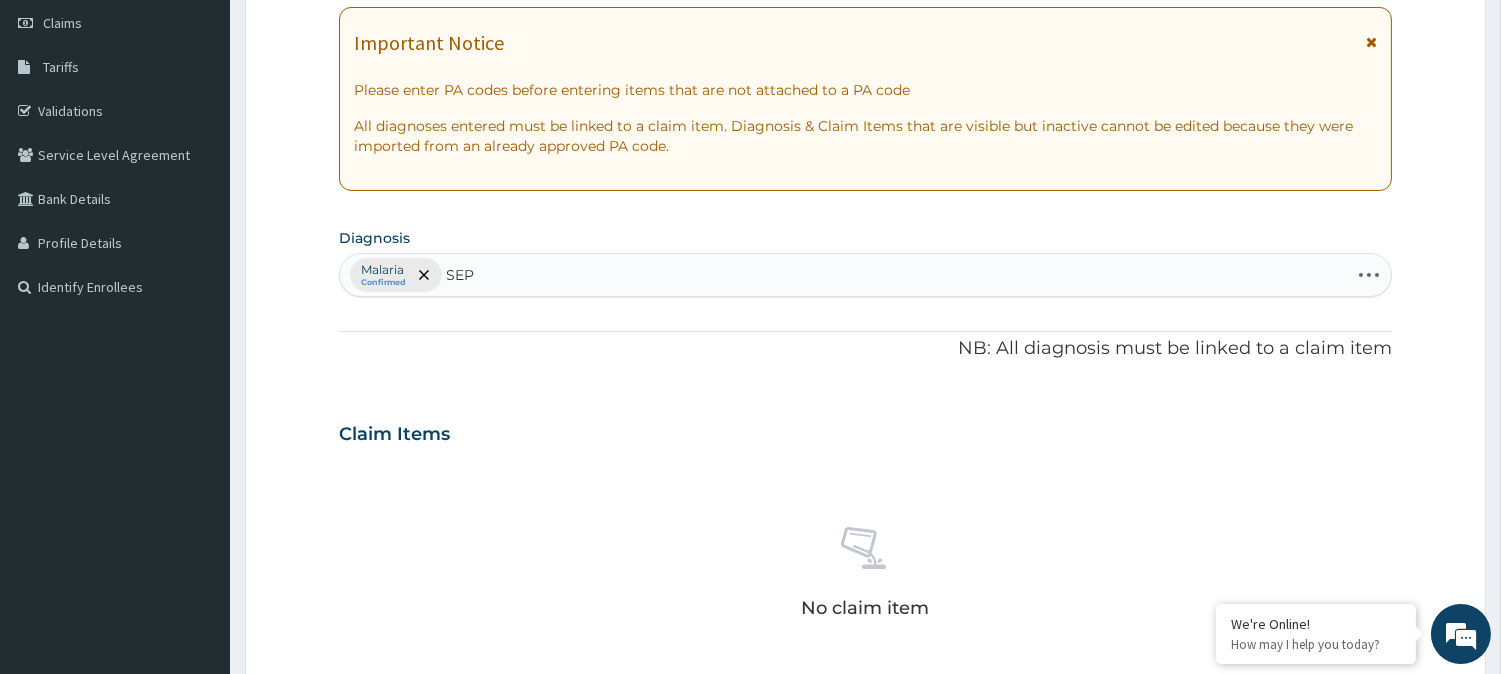 type on "SEPS" 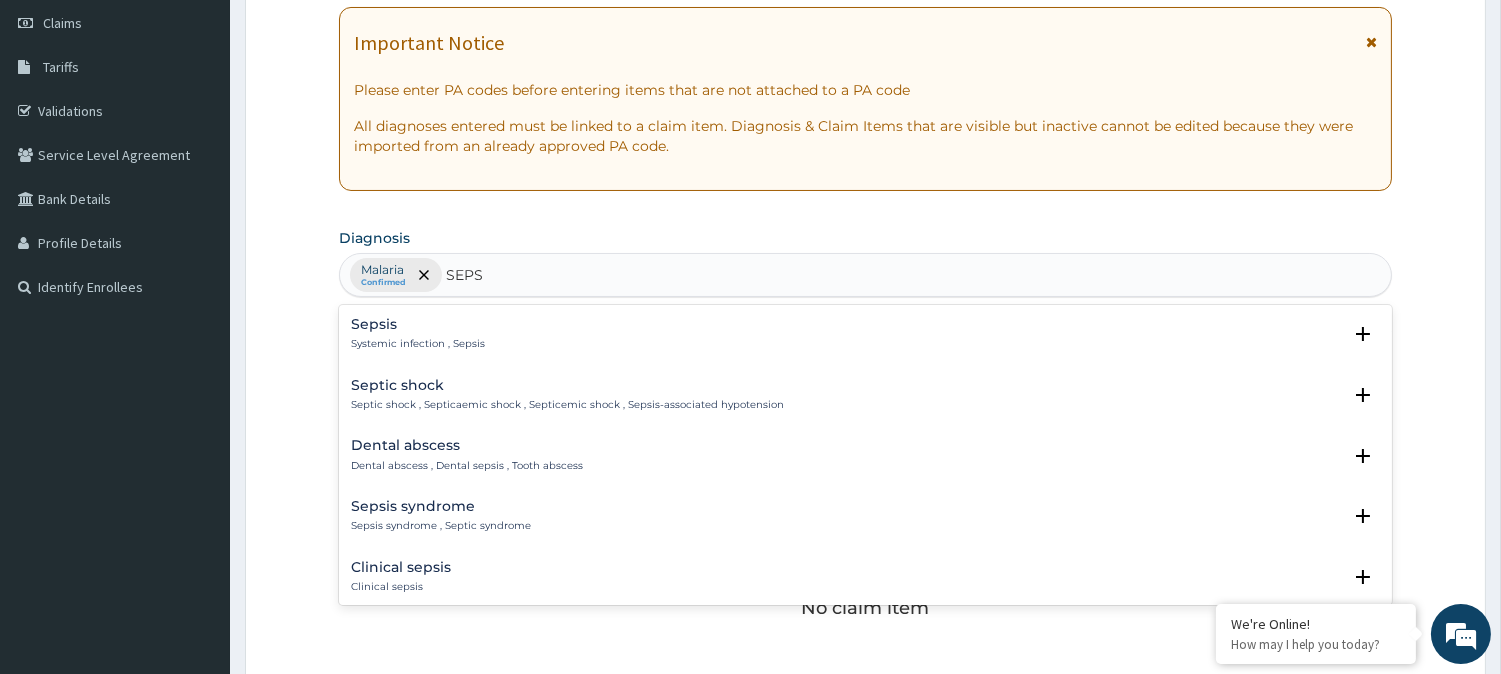 click on "Sepsis Systemic infection , Sepsis" at bounding box center (418, 334) 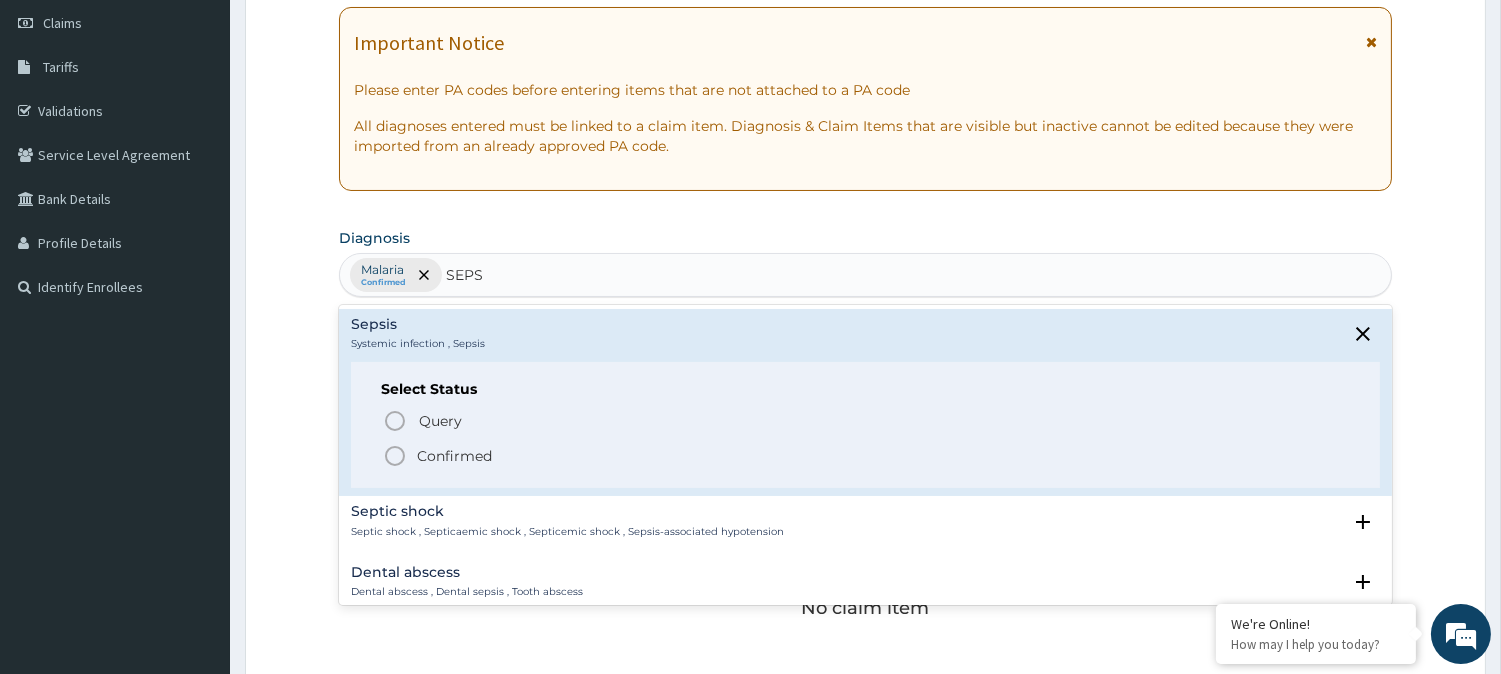 click on "Confirmed" at bounding box center (454, 456) 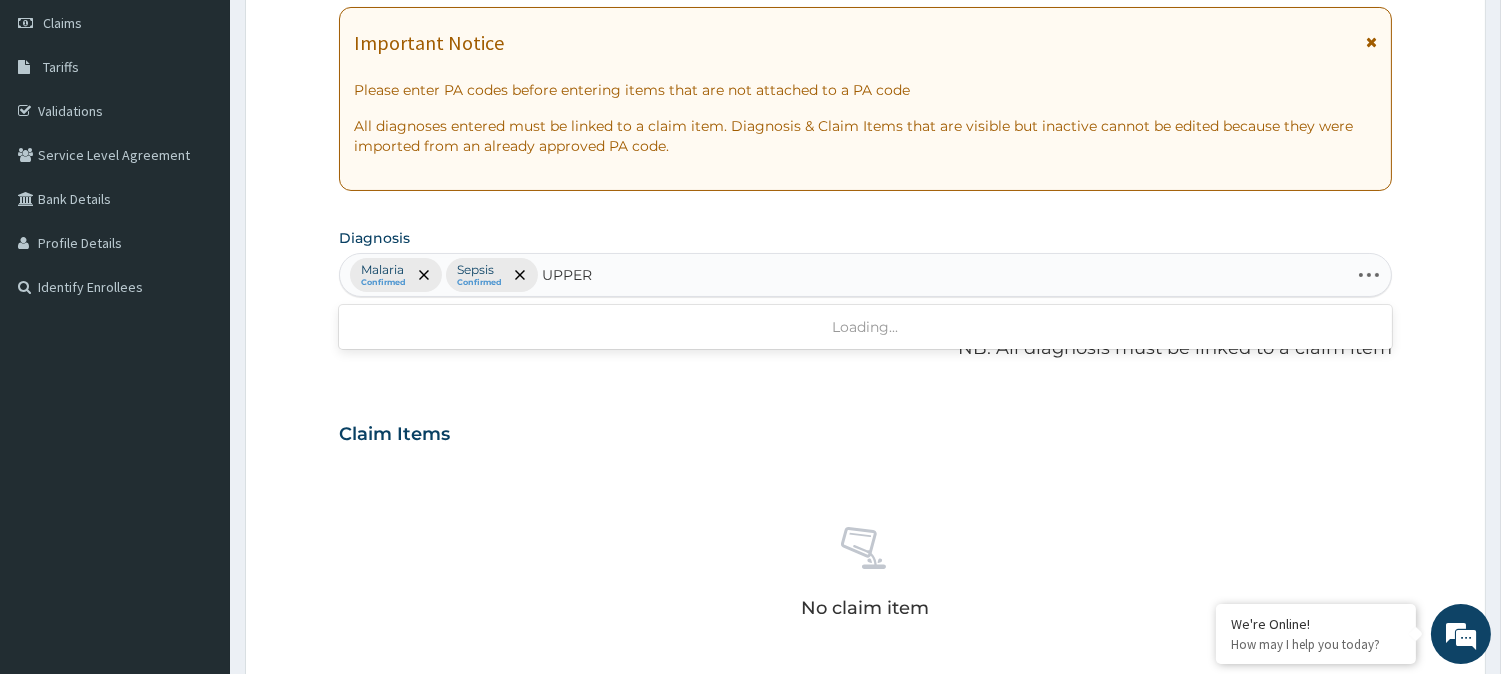 type on "UPPER R" 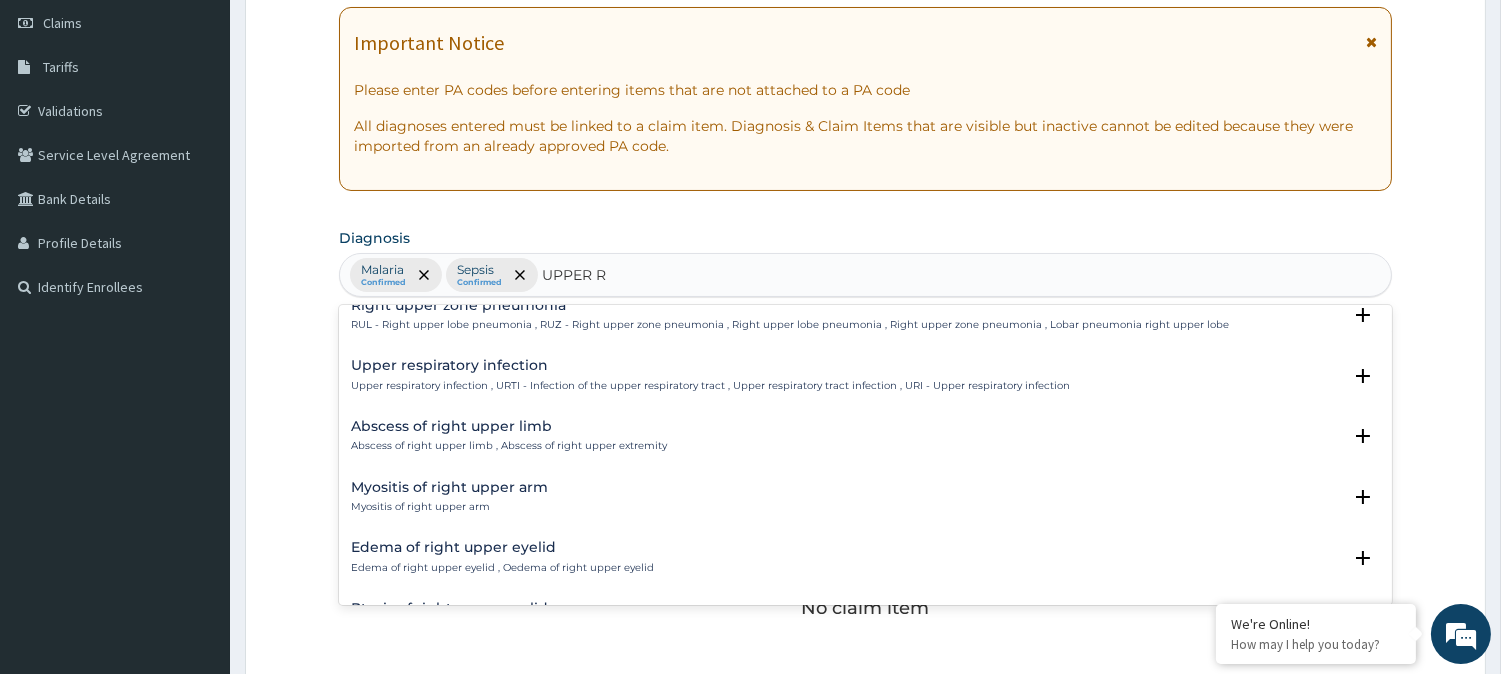 scroll, scrollTop: 1228, scrollLeft: 0, axis: vertical 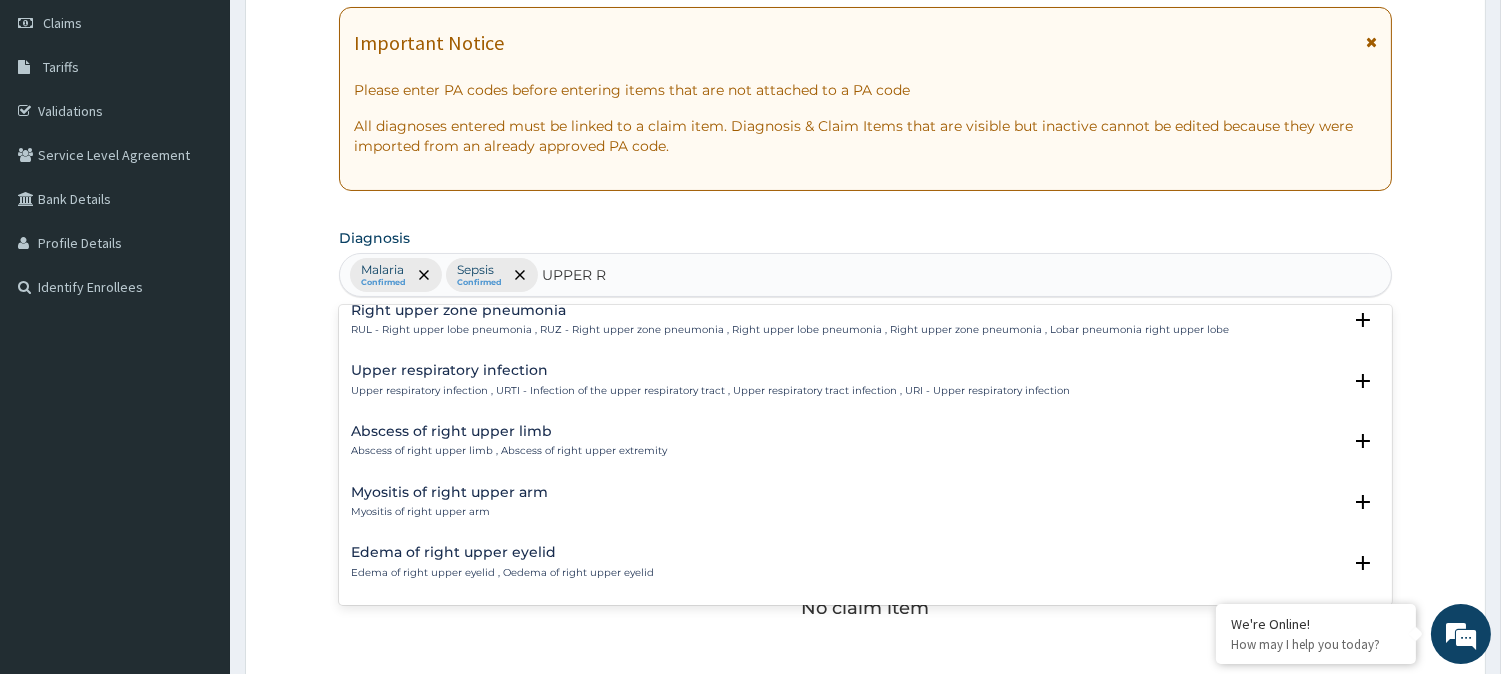 click on "Upper respiratory infection" at bounding box center [710, 370] 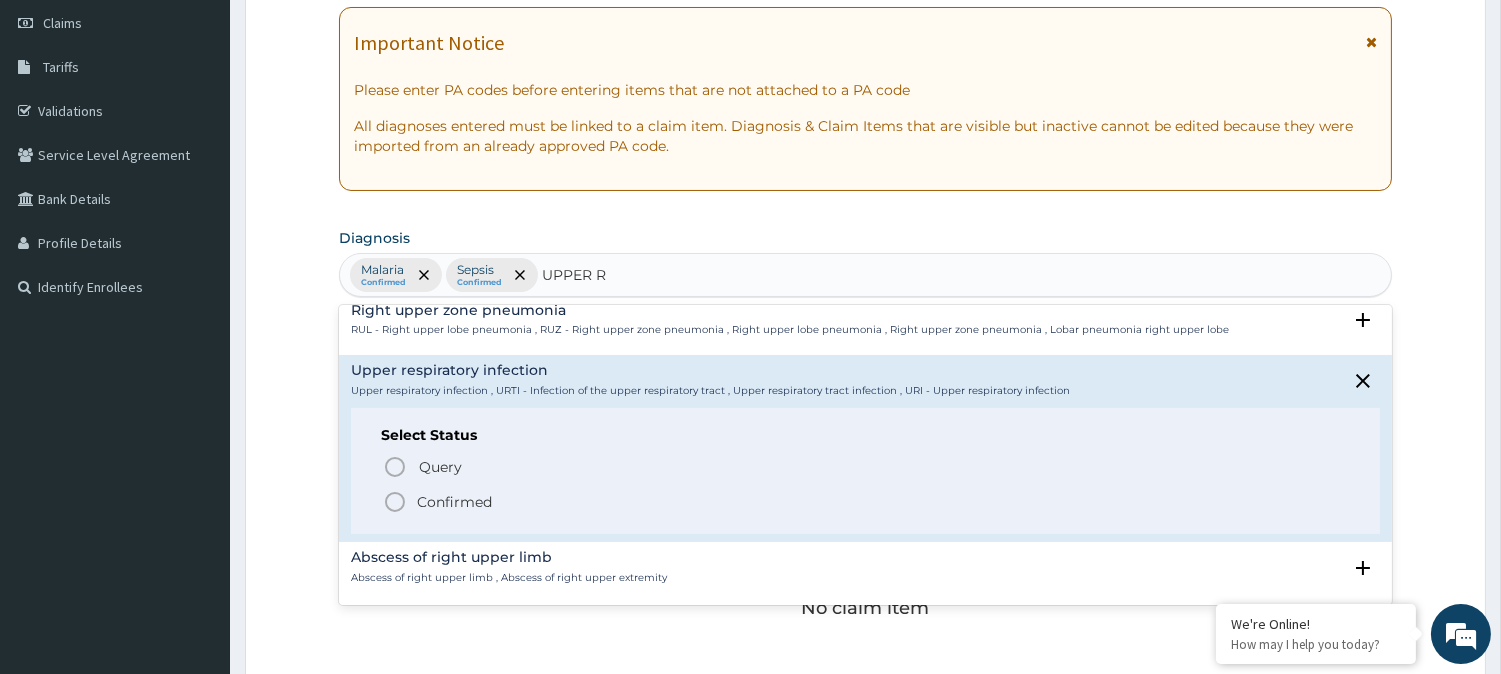 click on "Confirmed" at bounding box center (454, 502) 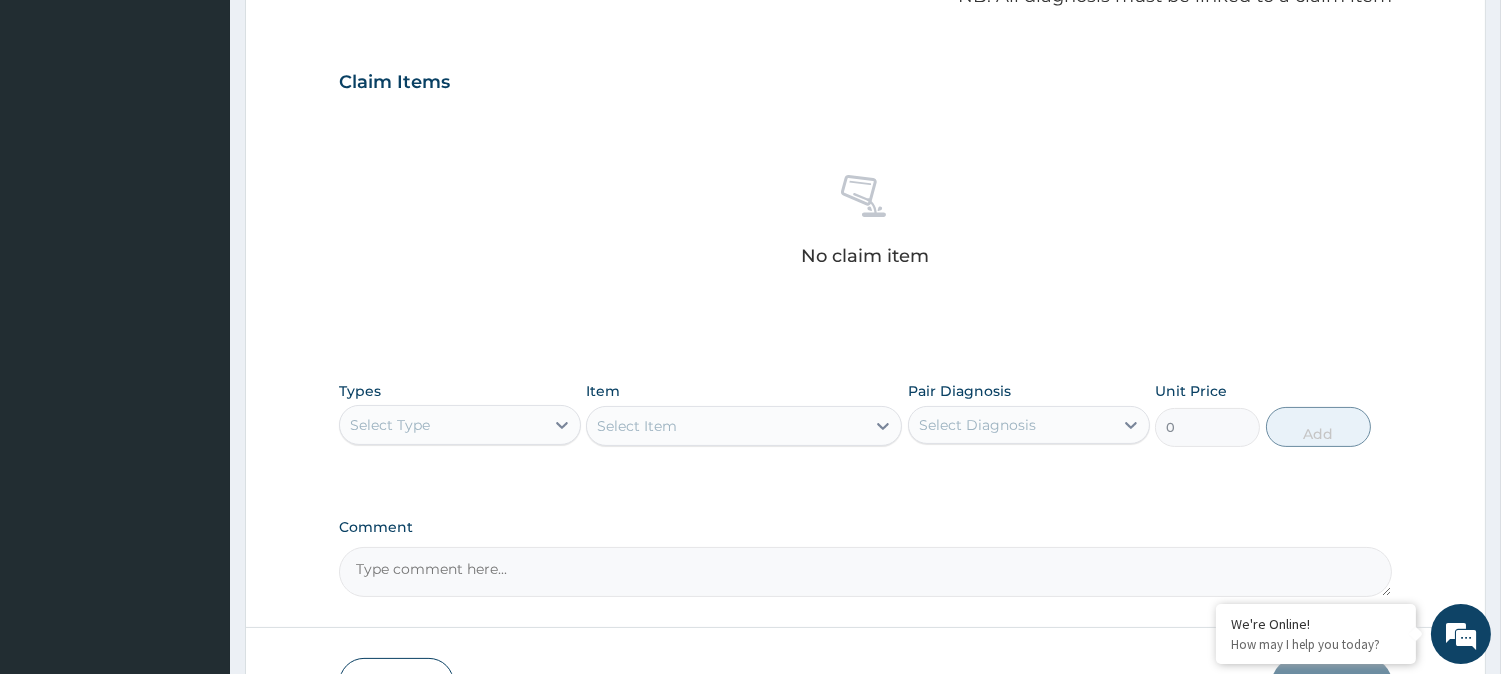 scroll, scrollTop: 668, scrollLeft: 0, axis: vertical 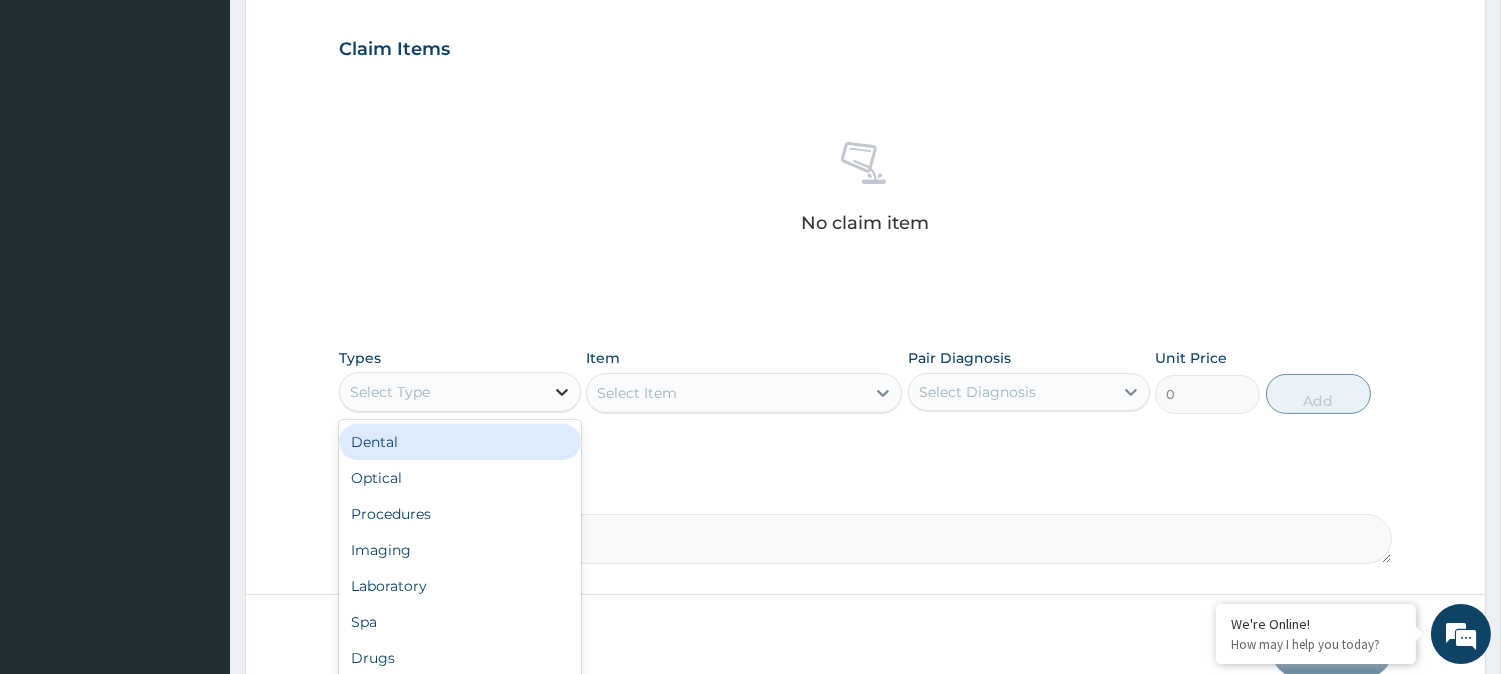 click 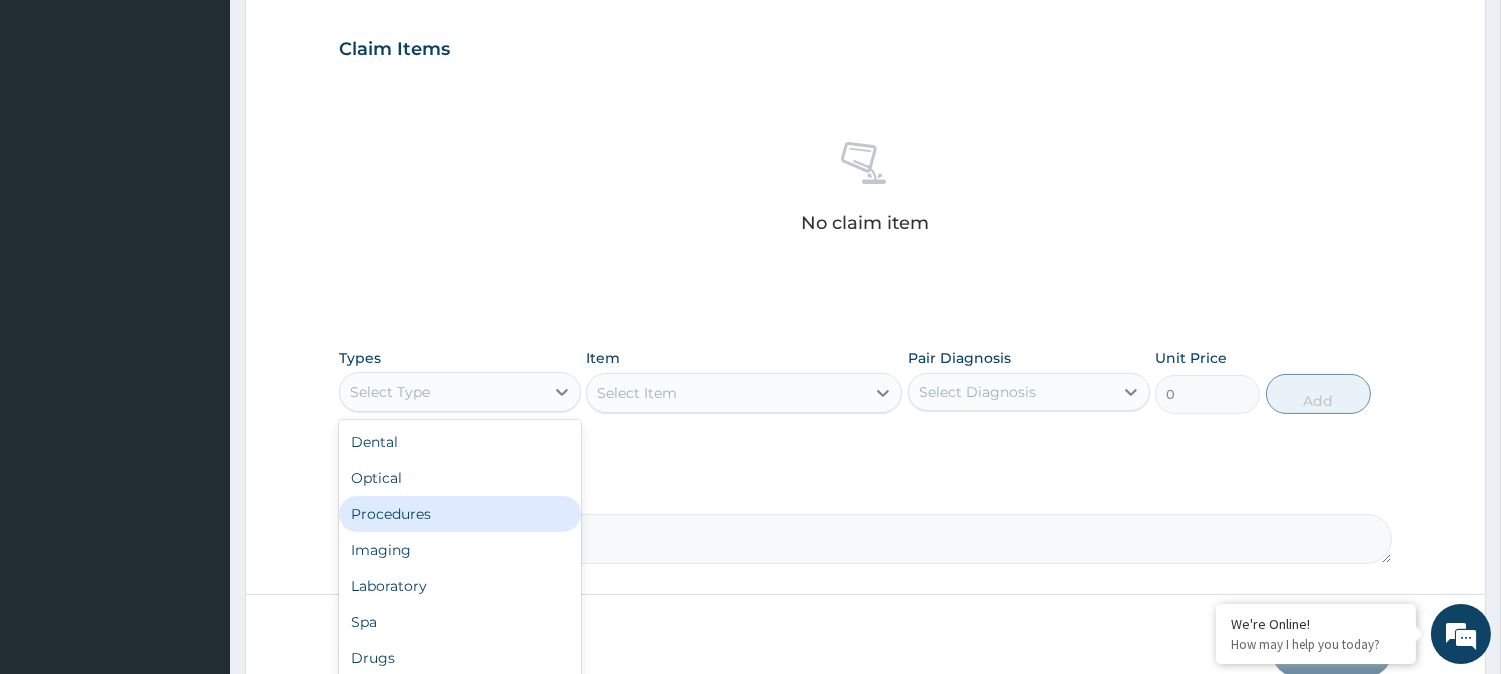click on "Procedures" at bounding box center (460, 514) 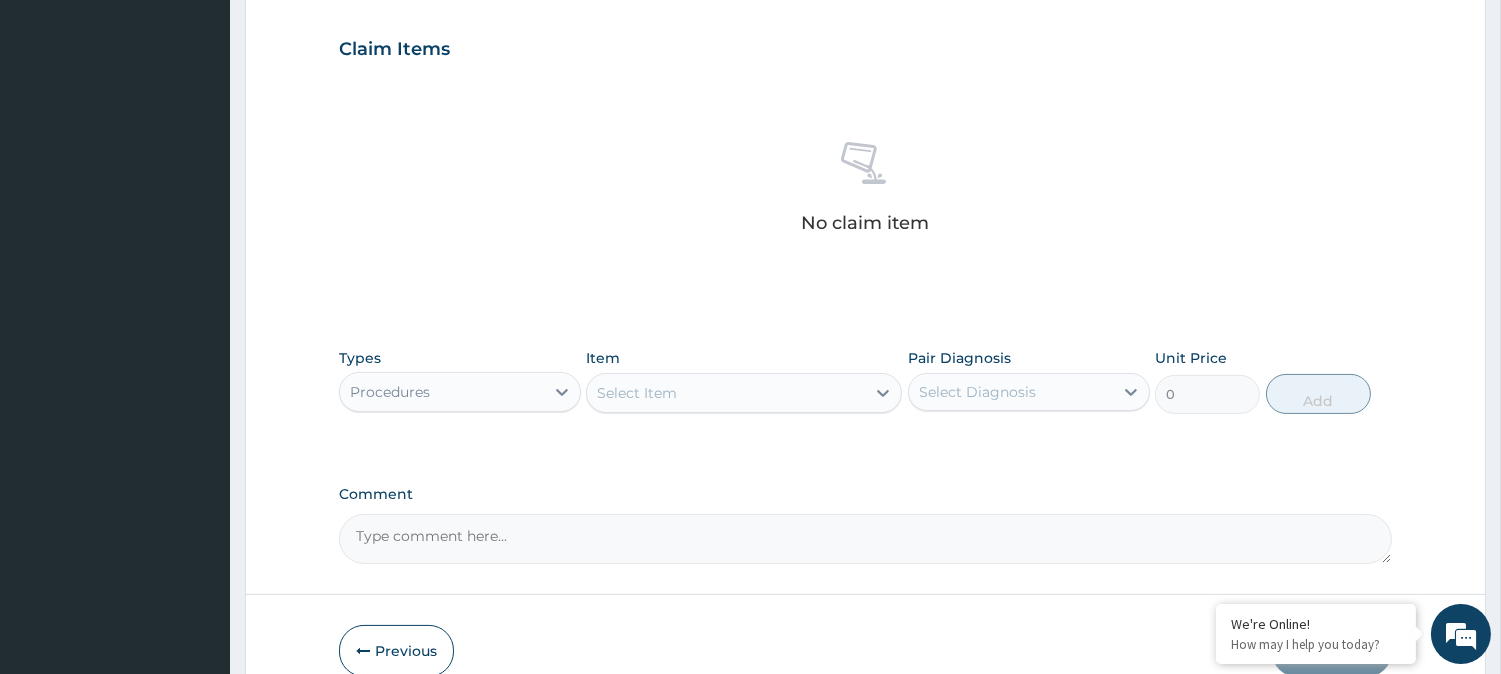 click on "Select Item" at bounding box center [726, 393] 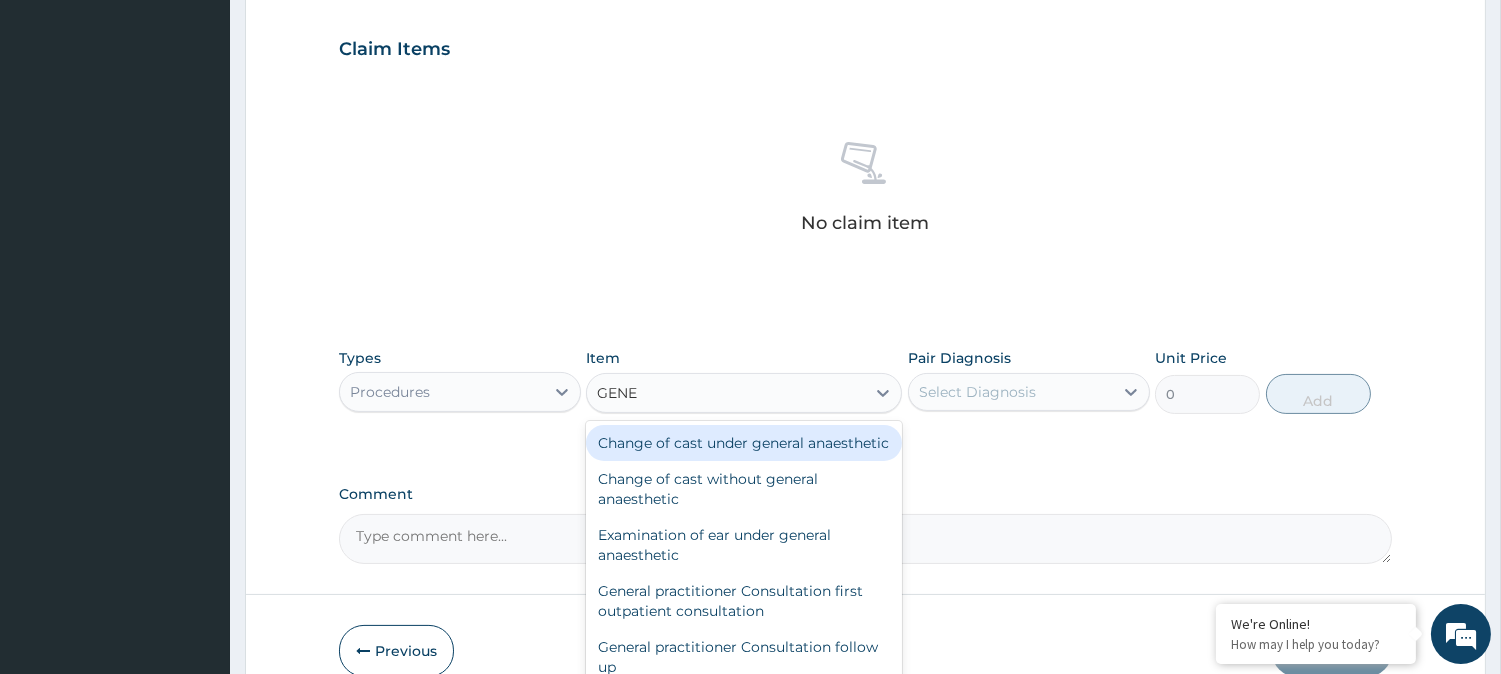 type on "GENER" 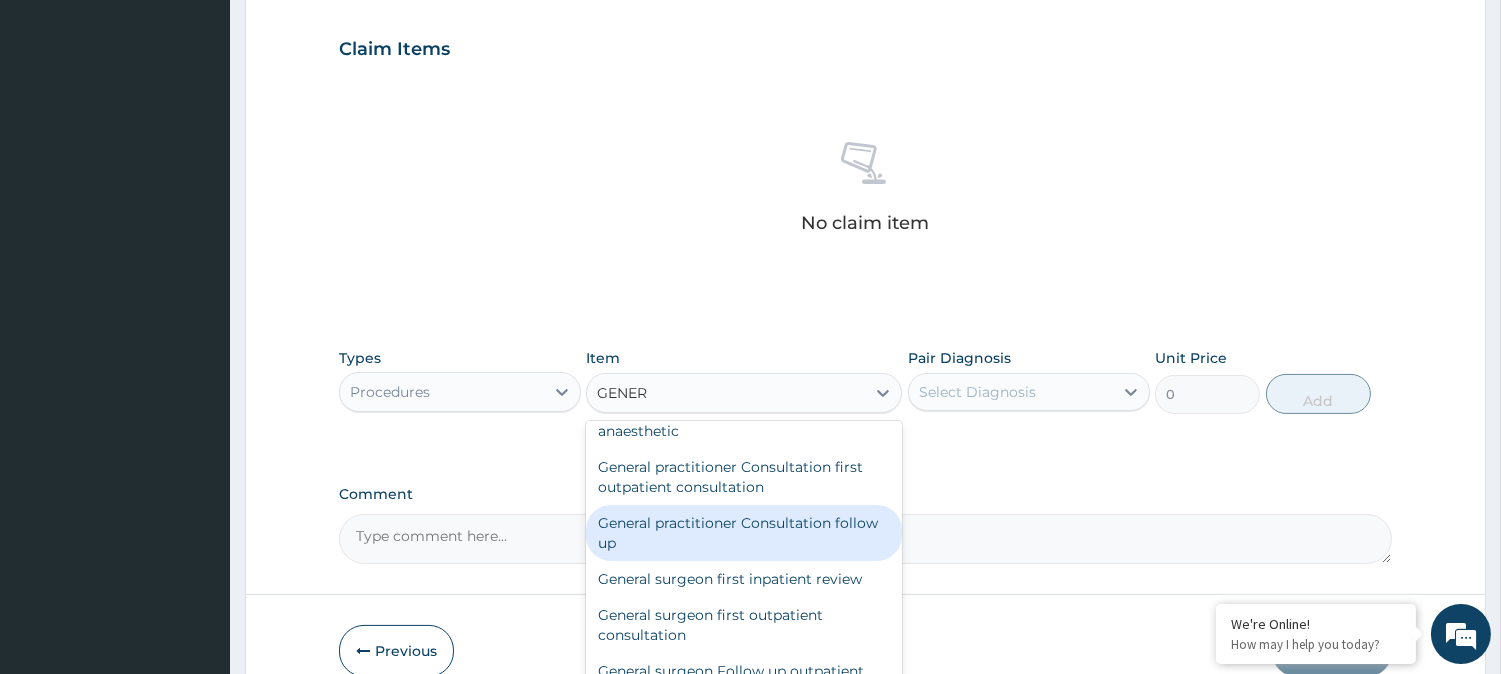 scroll, scrollTop: 125, scrollLeft: 0, axis: vertical 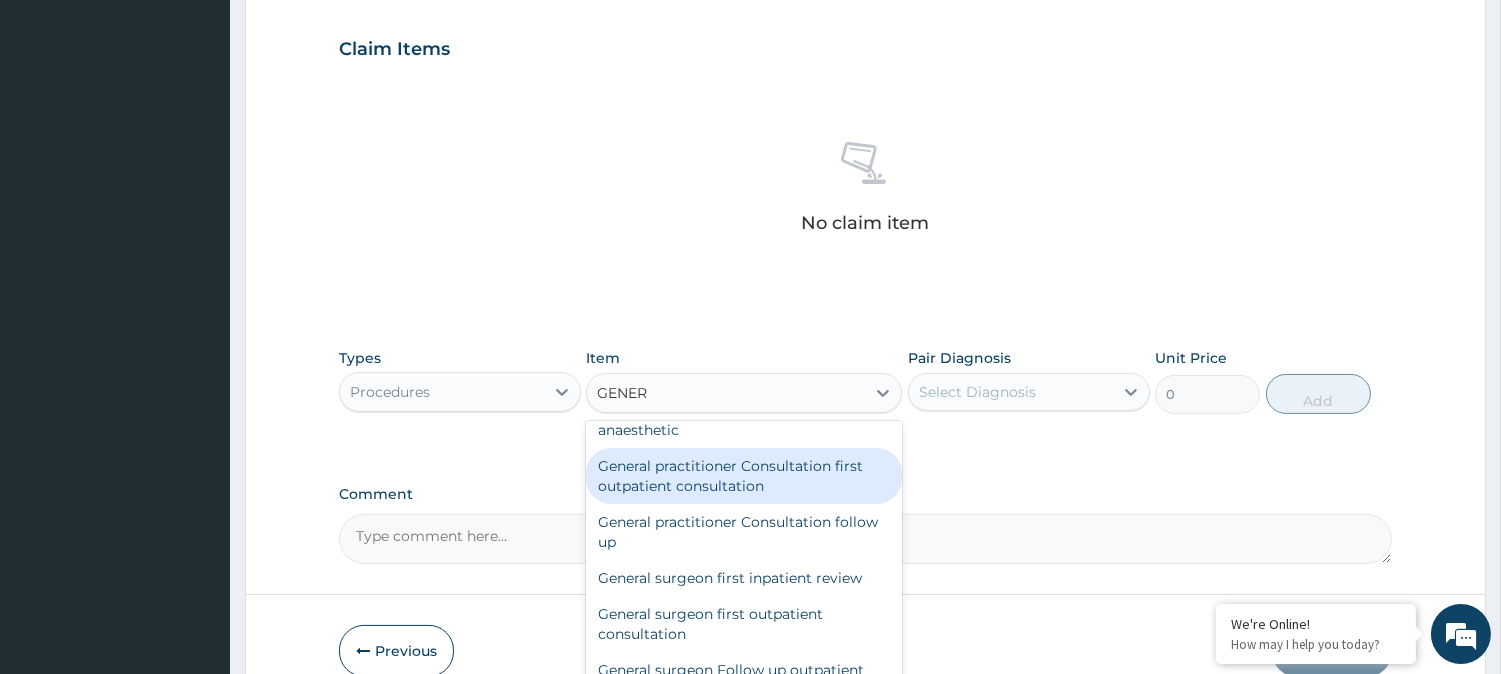 click on "General practitioner Consultation first outpatient consultation" at bounding box center [744, 476] 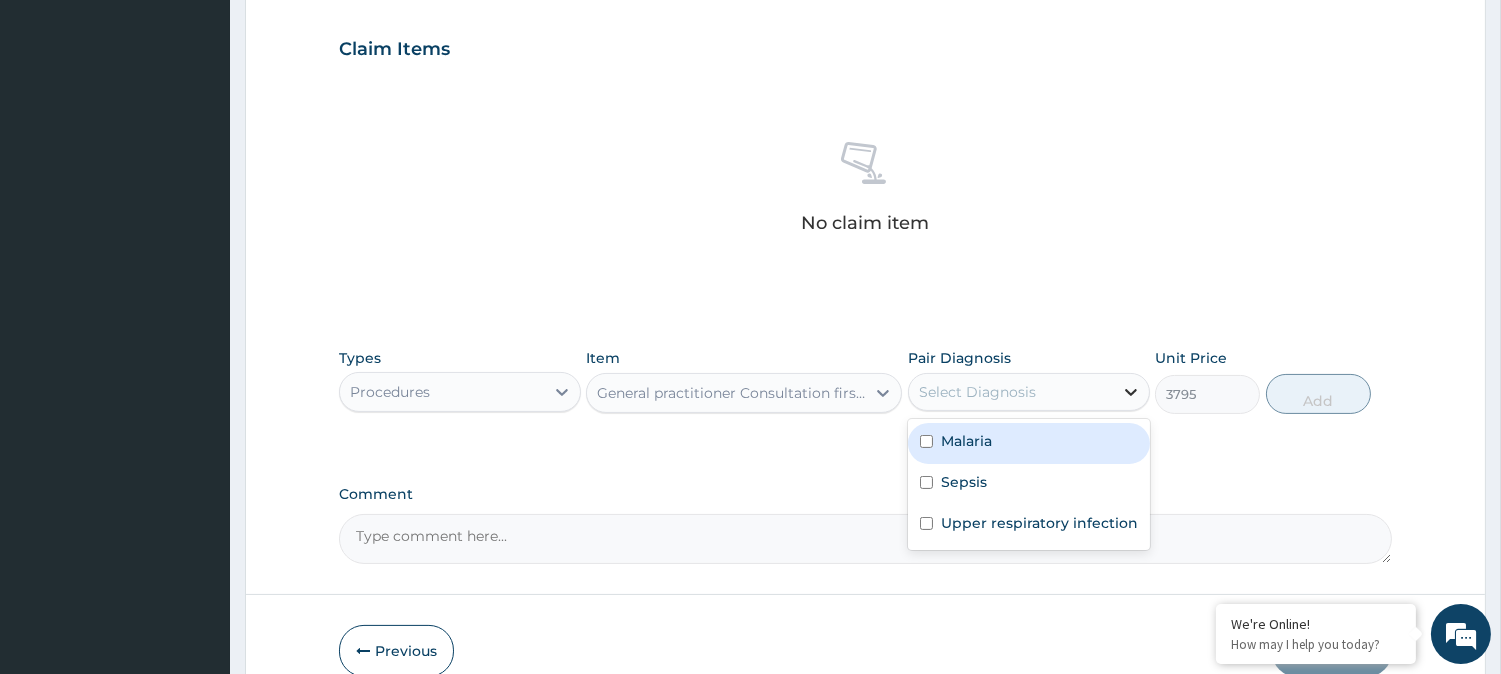 click at bounding box center [1131, 392] 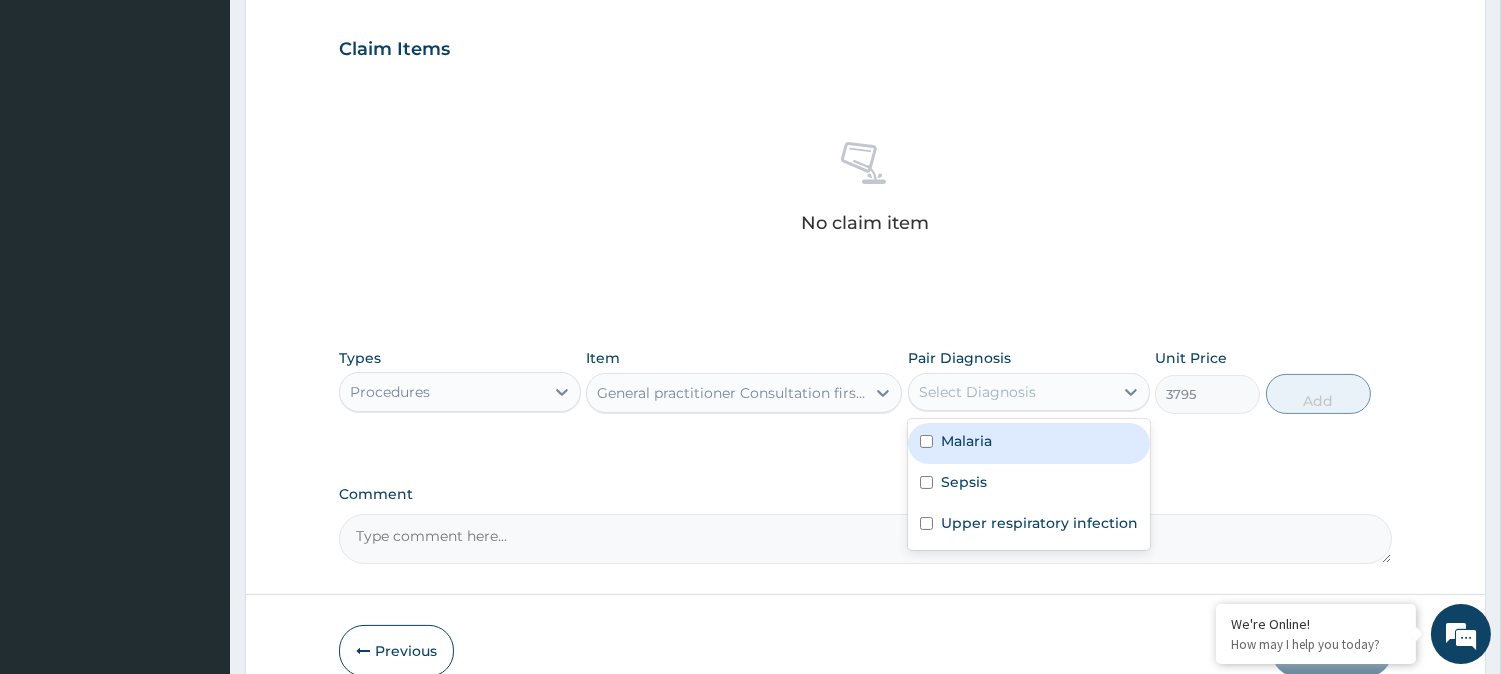 click on "Malaria" at bounding box center (966, 441) 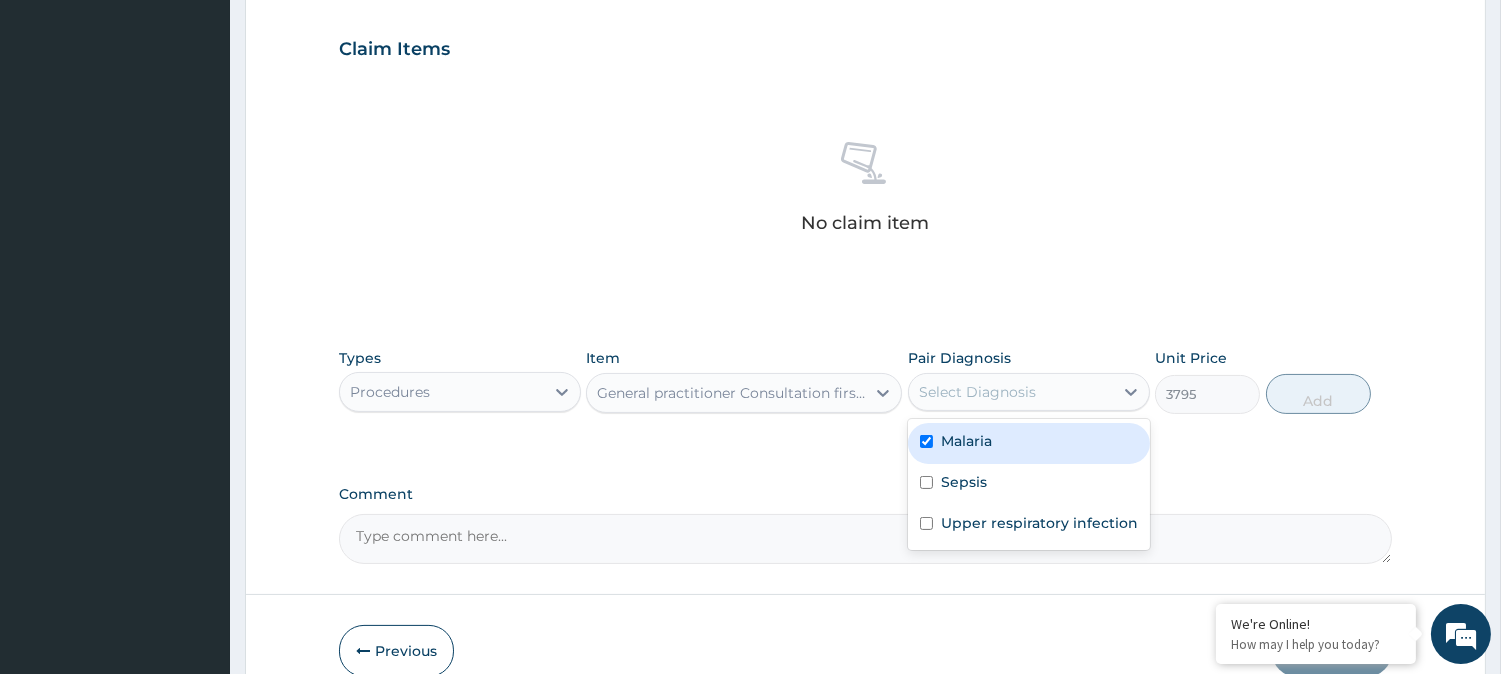checkbox on "true" 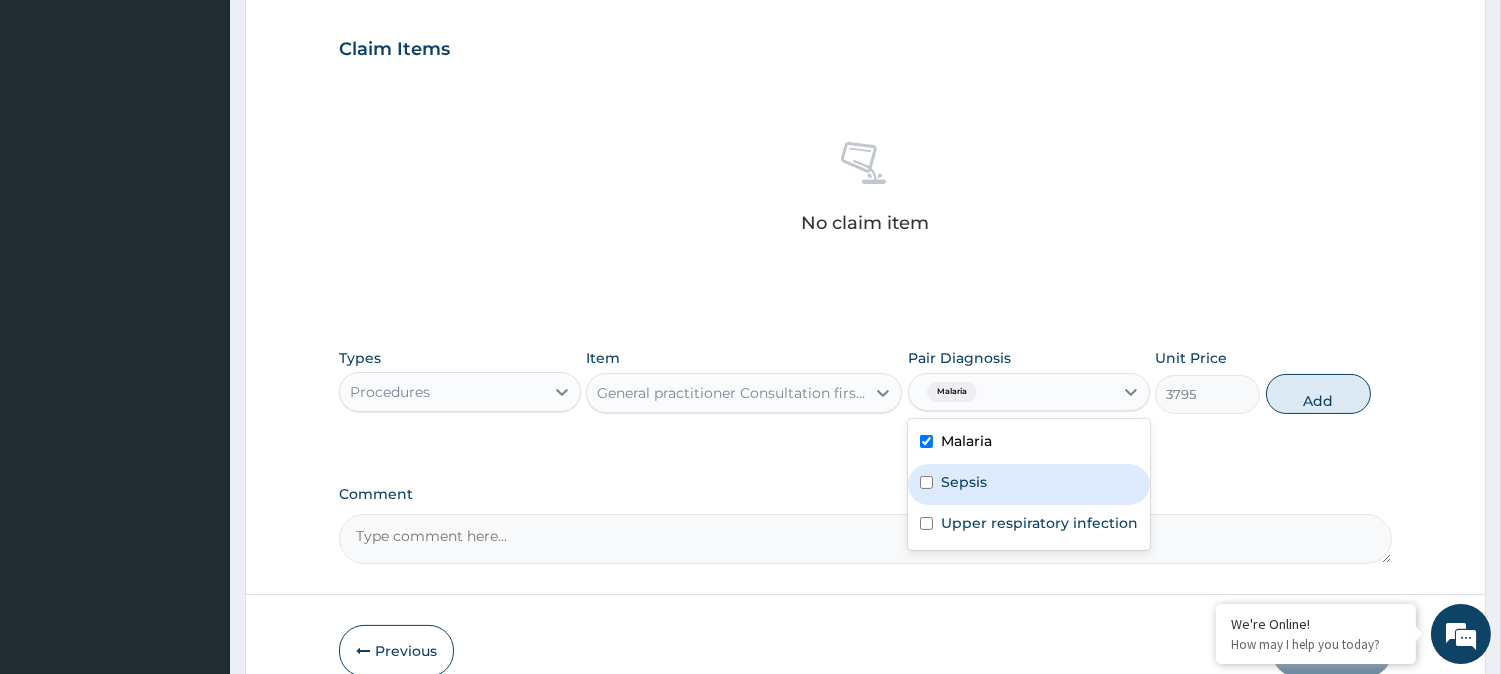click on "Sepsis" at bounding box center [964, 482] 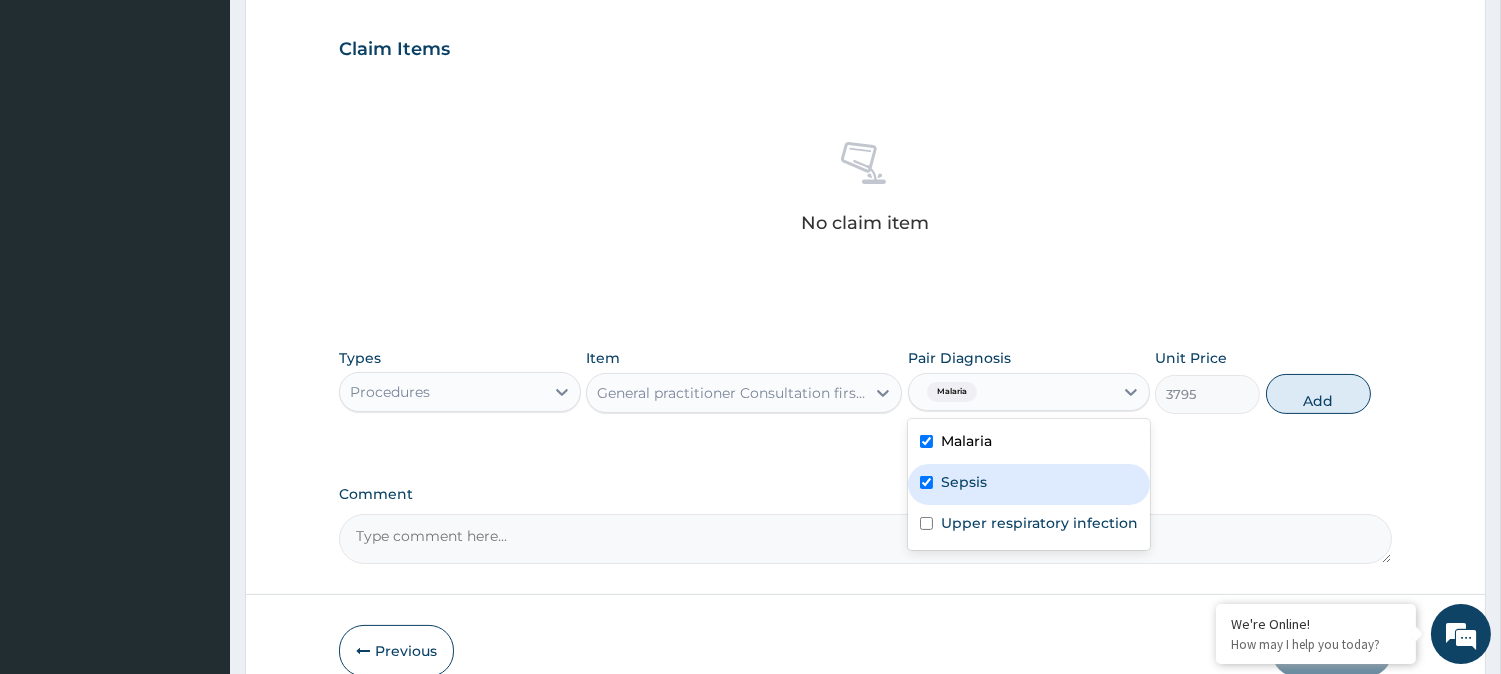 checkbox on "true" 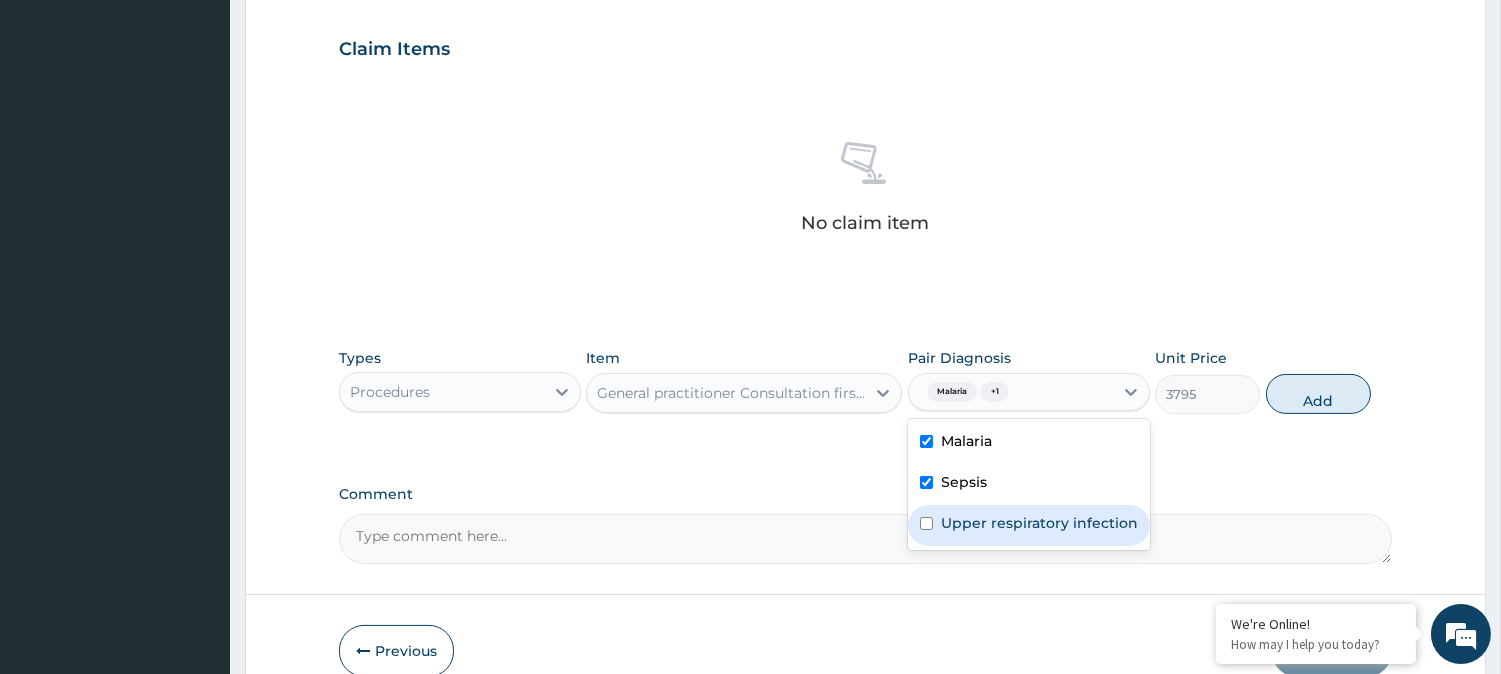 click on "Upper respiratory infection" at bounding box center (1039, 523) 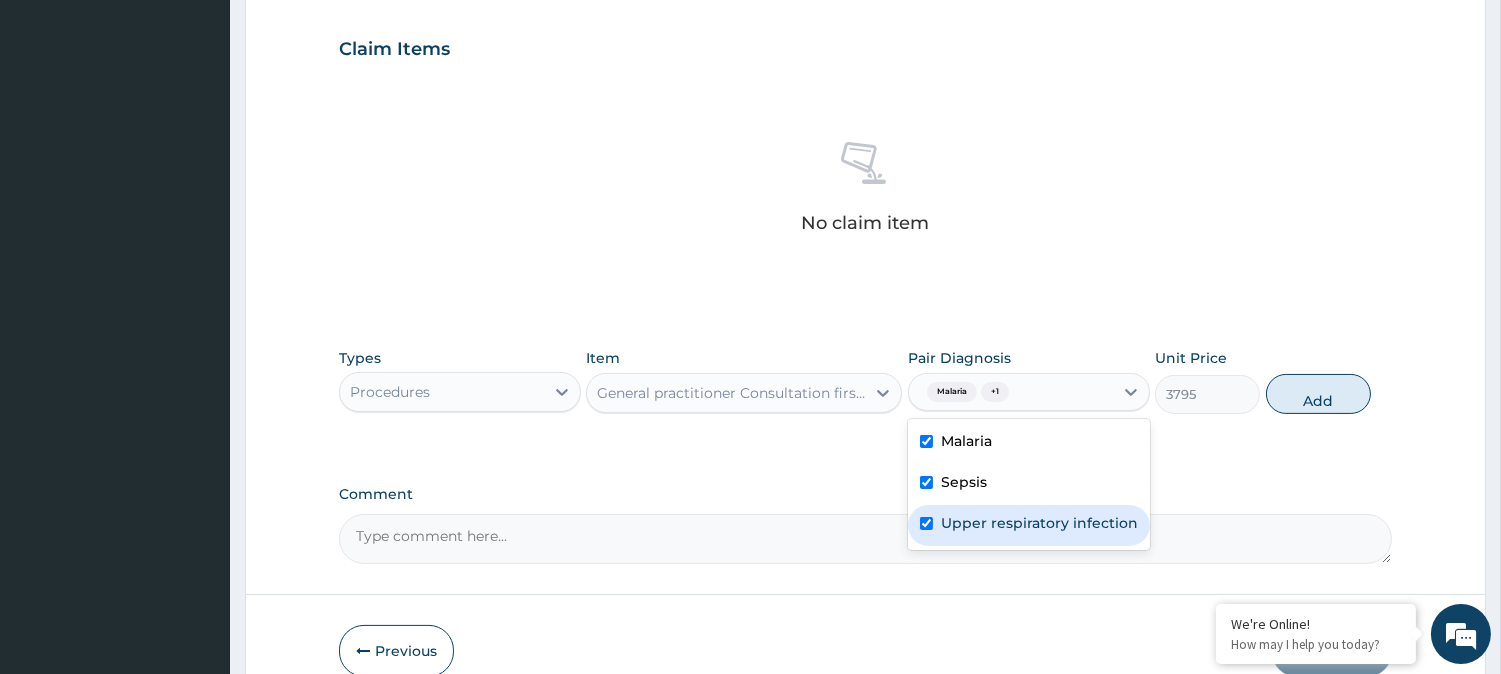 checkbox on "true" 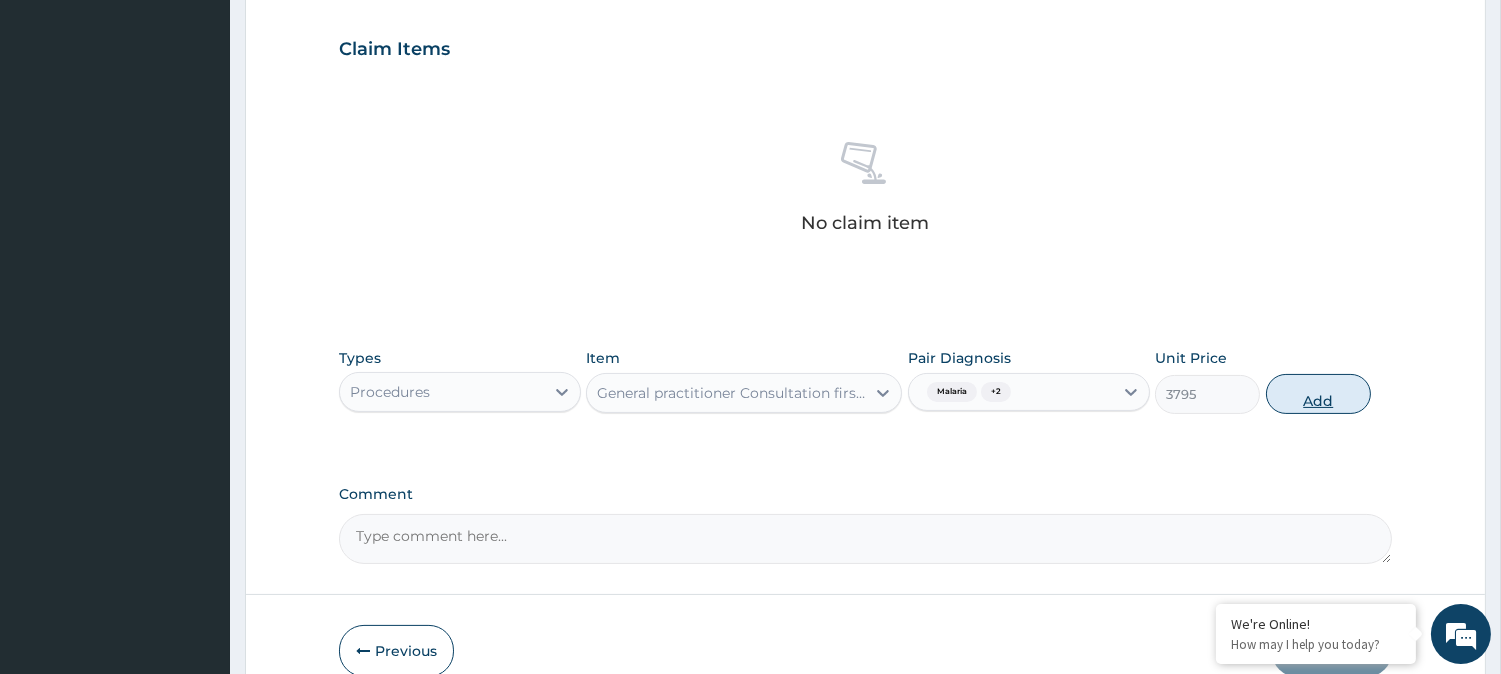 click on "Add" at bounding box center [1318, 394] 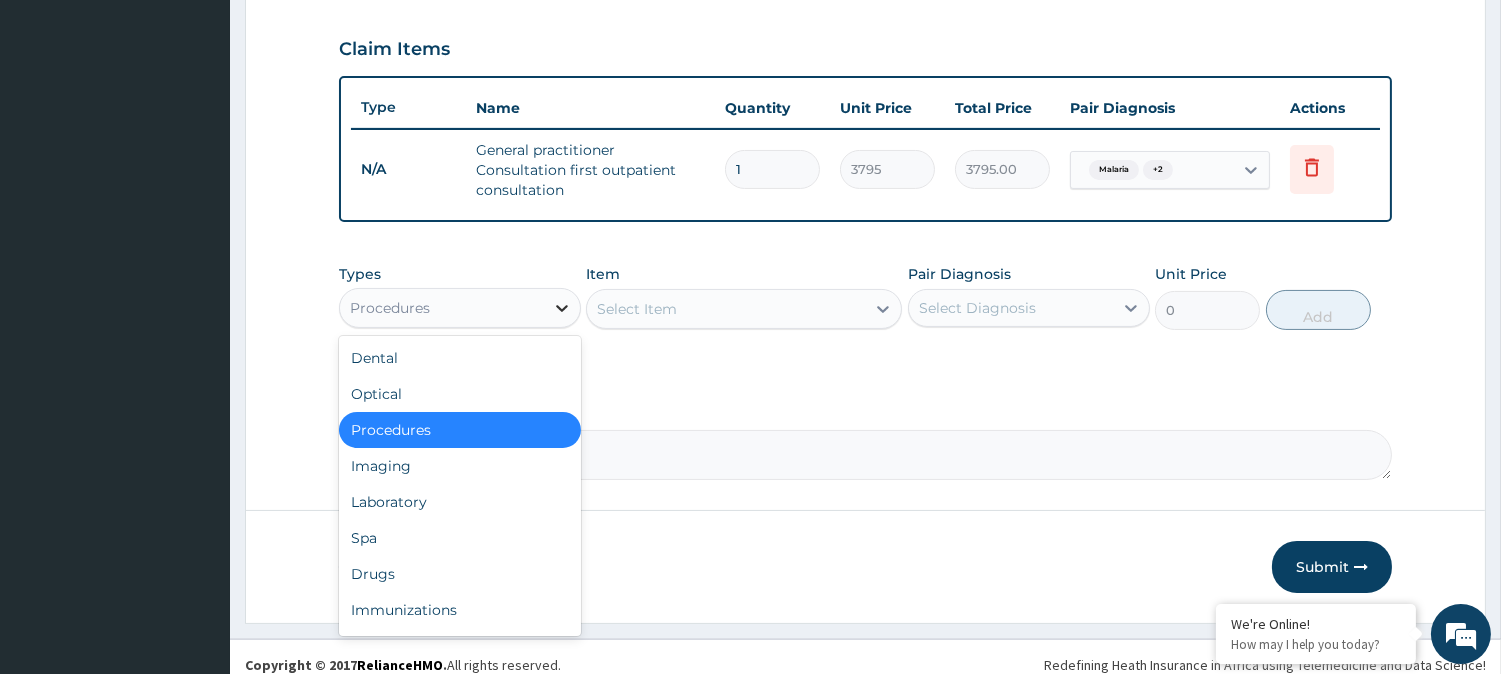 click 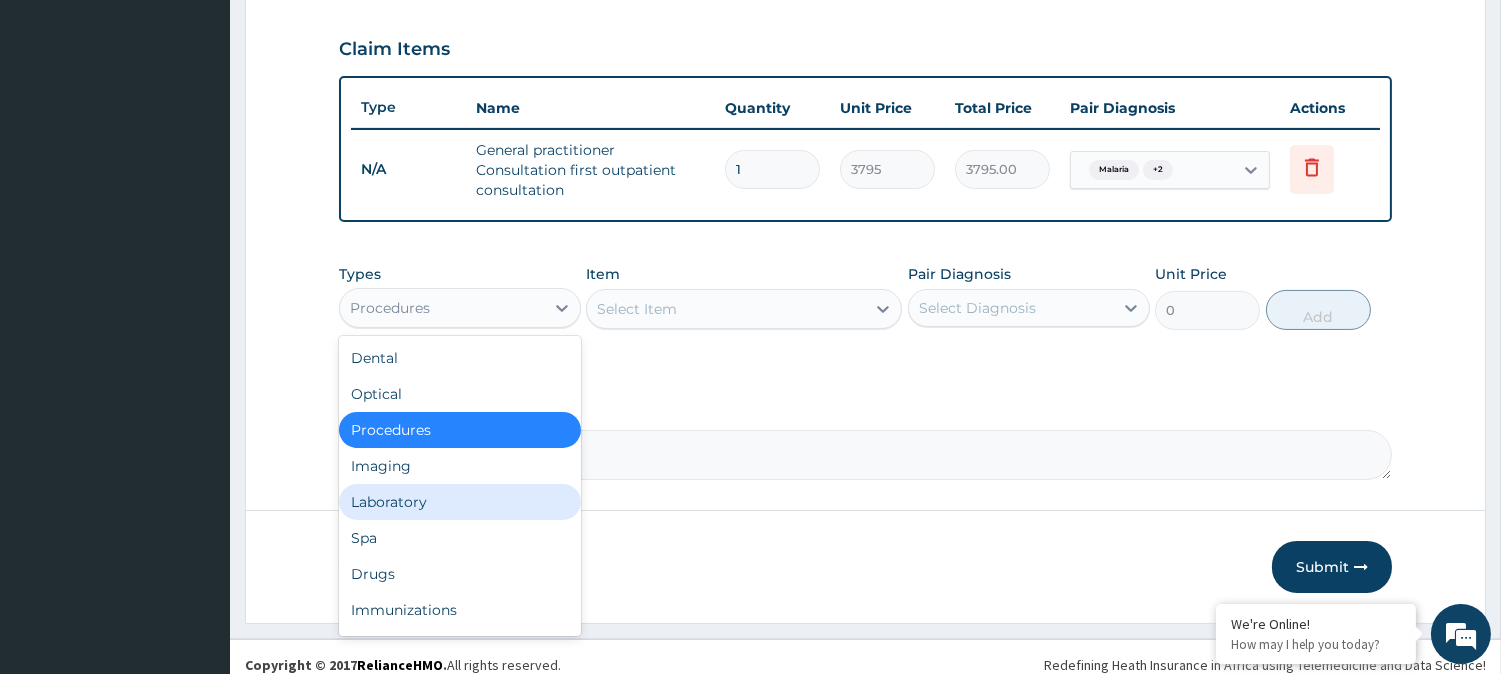 click on "Laboratory" at bounding box center [460, 502] 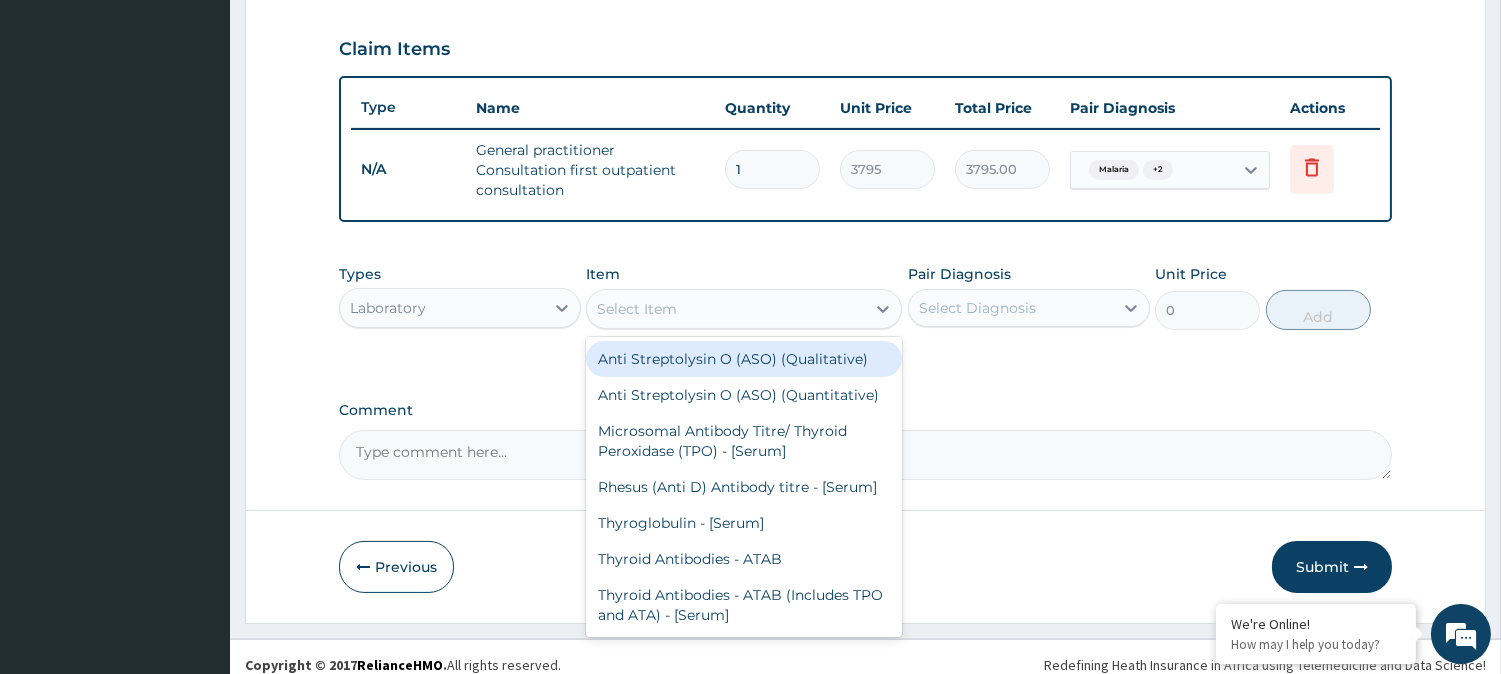 click on "Select Item" at bounding box center [726, 309] 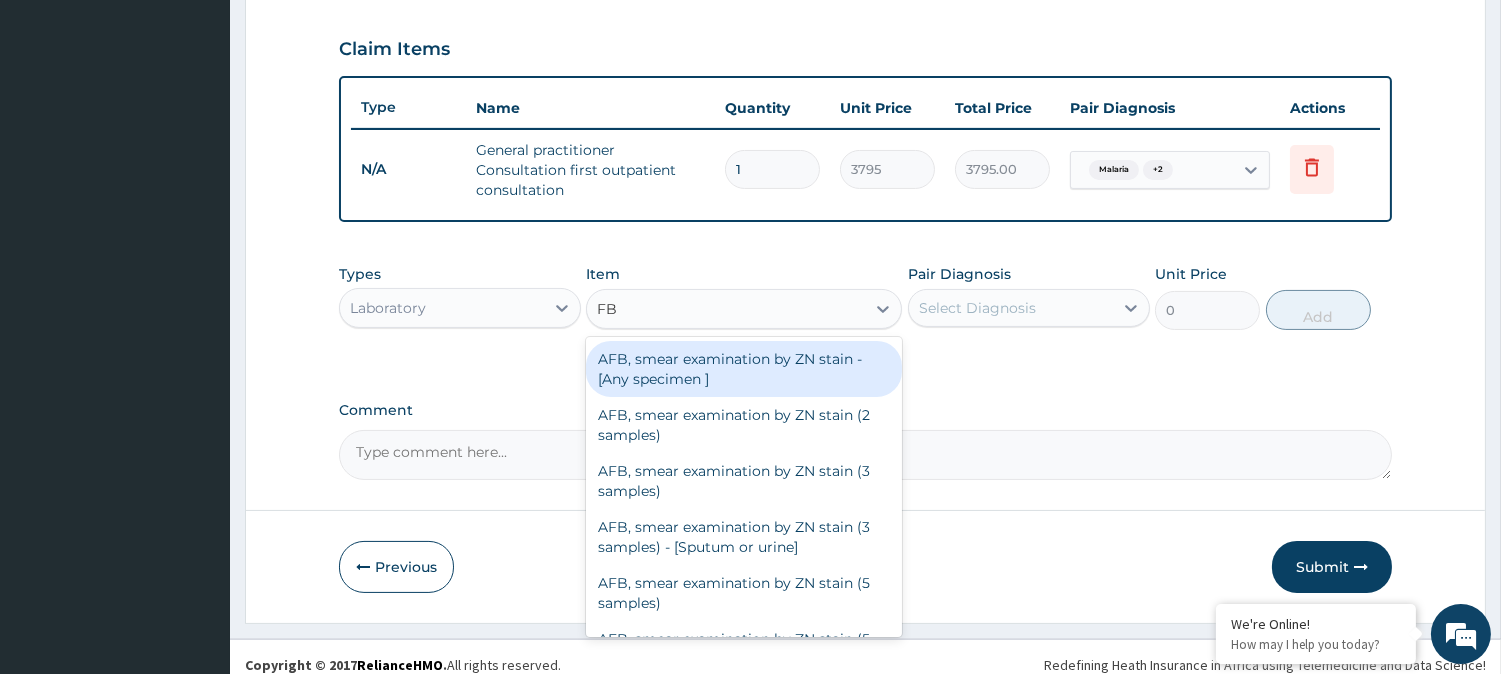 type on "FBC" 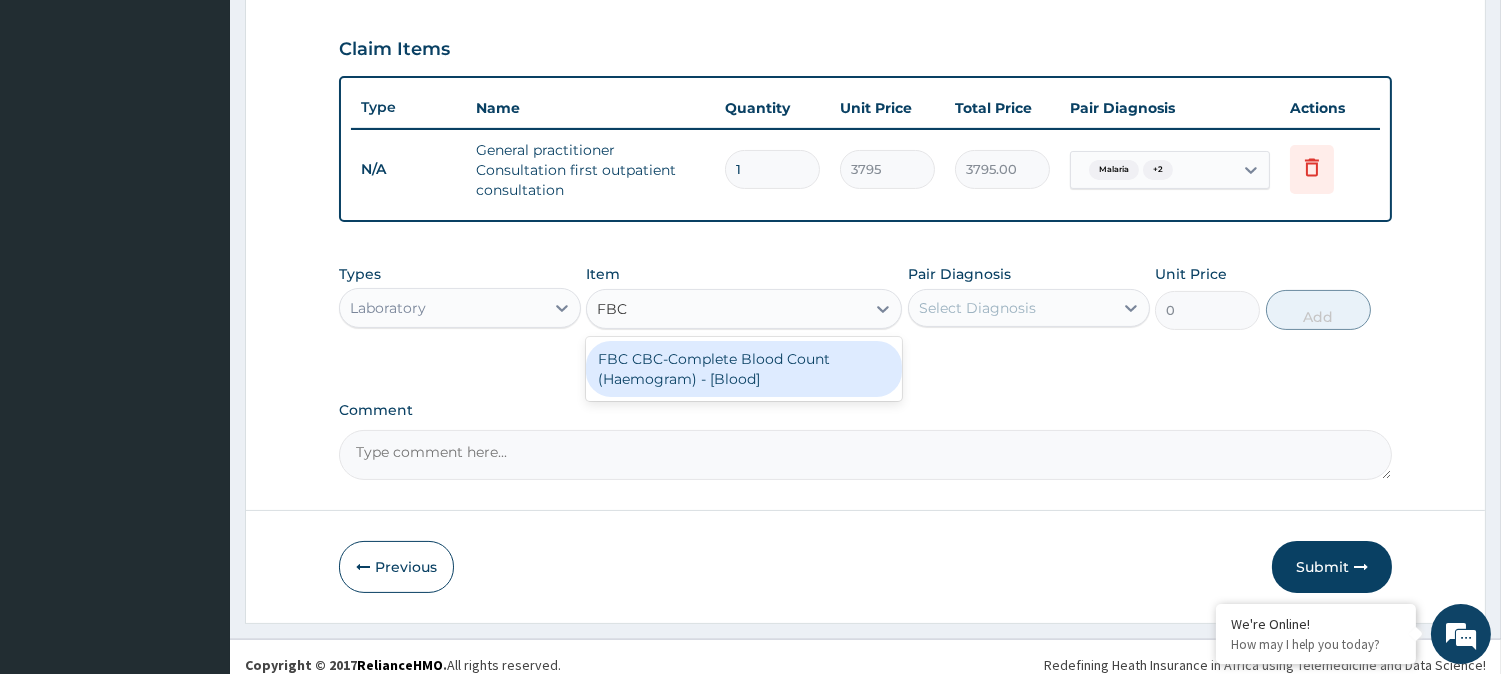 click on "FBC CBC-Complete Blood Count (Haemogram) - [Blood]" at bounding box center (744, 369) 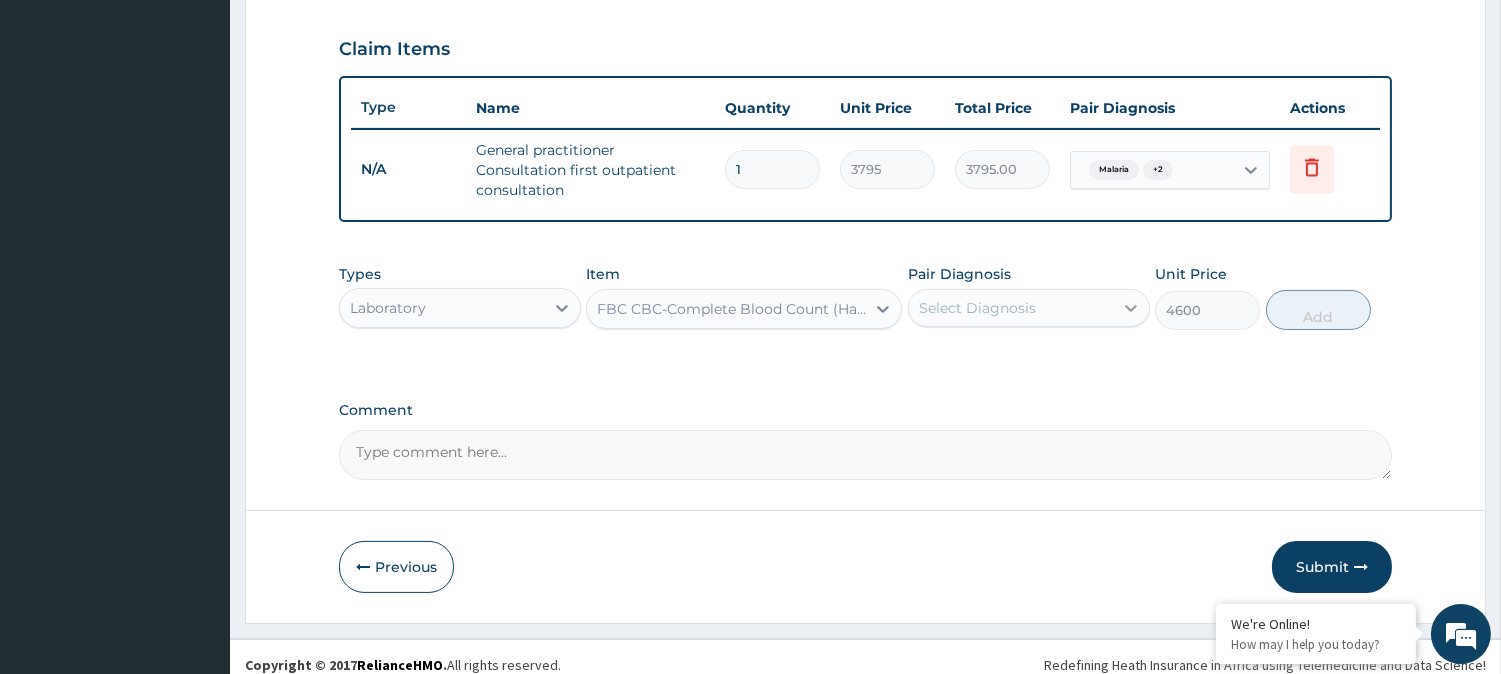 click 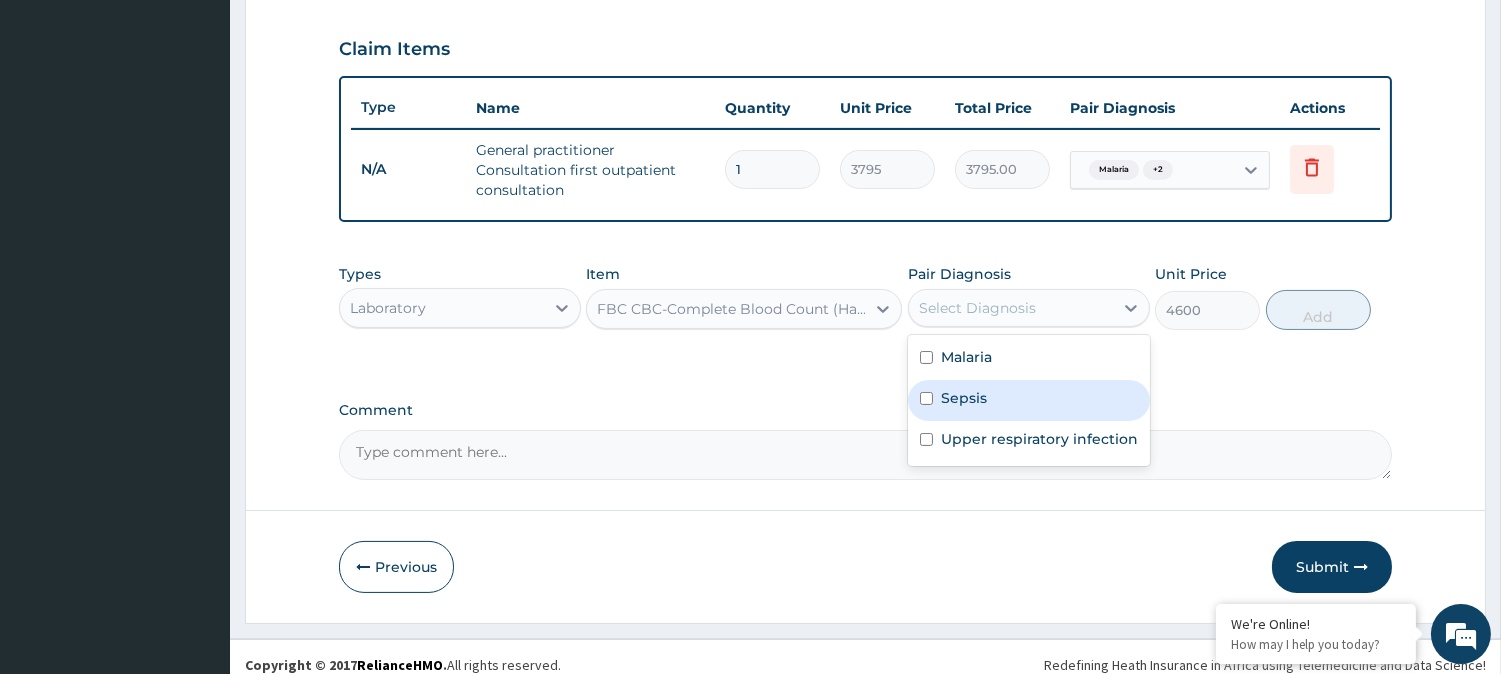 click on "Sepsis" at bounding box center (1029, 400) 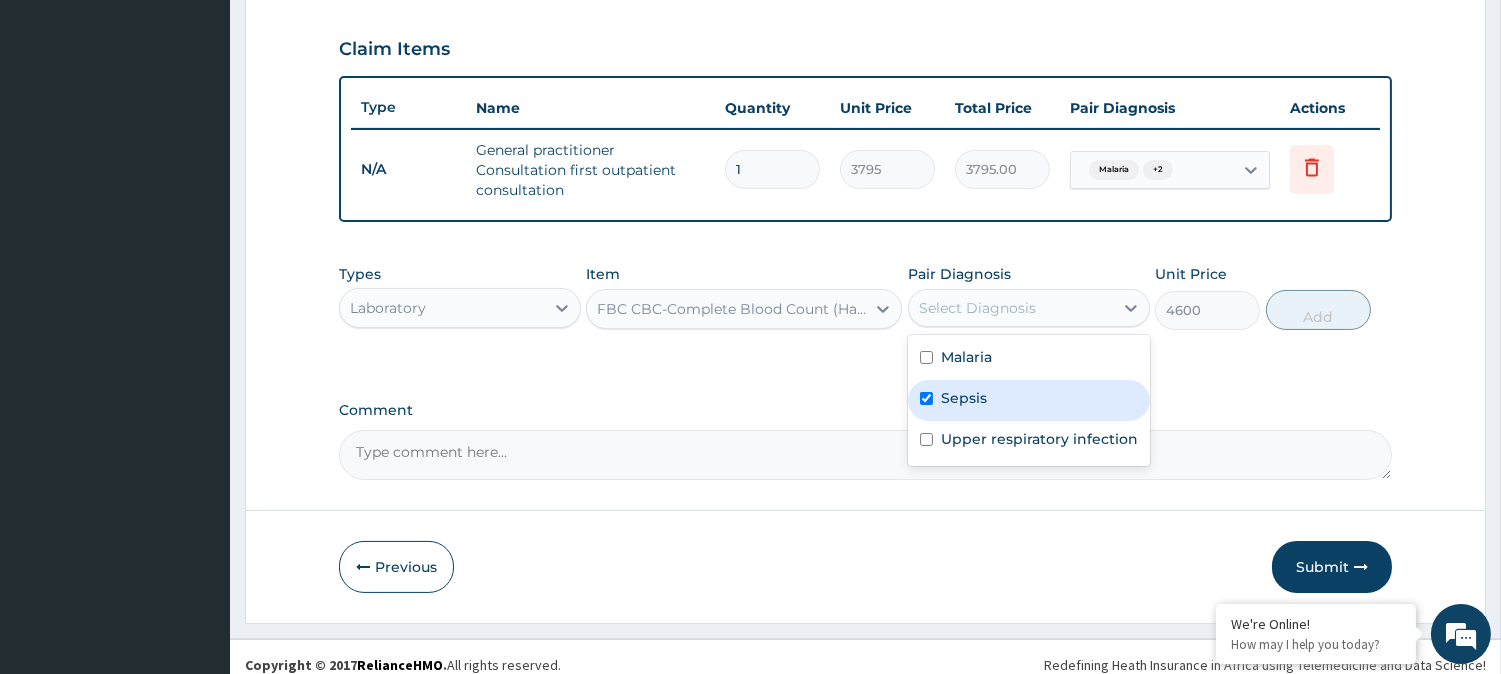 checkbox on "true" 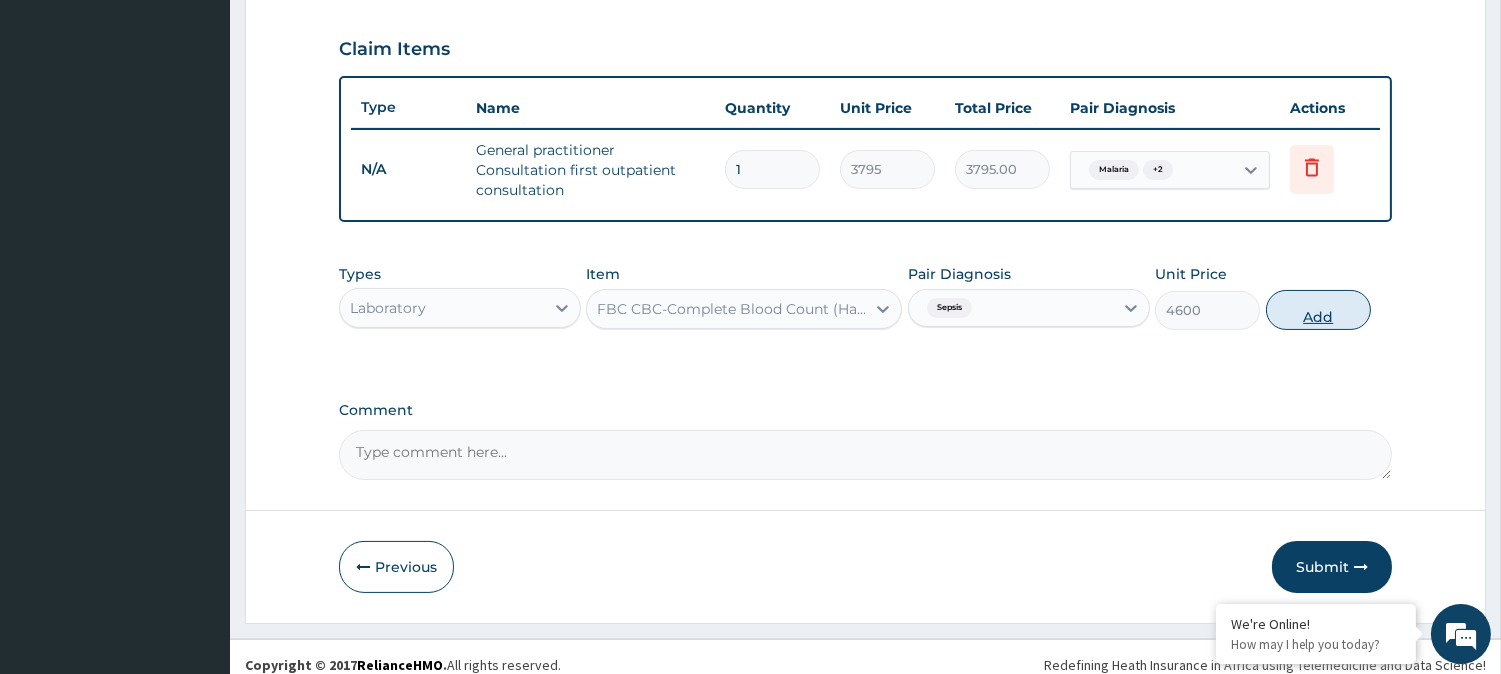 click on "Add" at bounding box center [1318, 310] 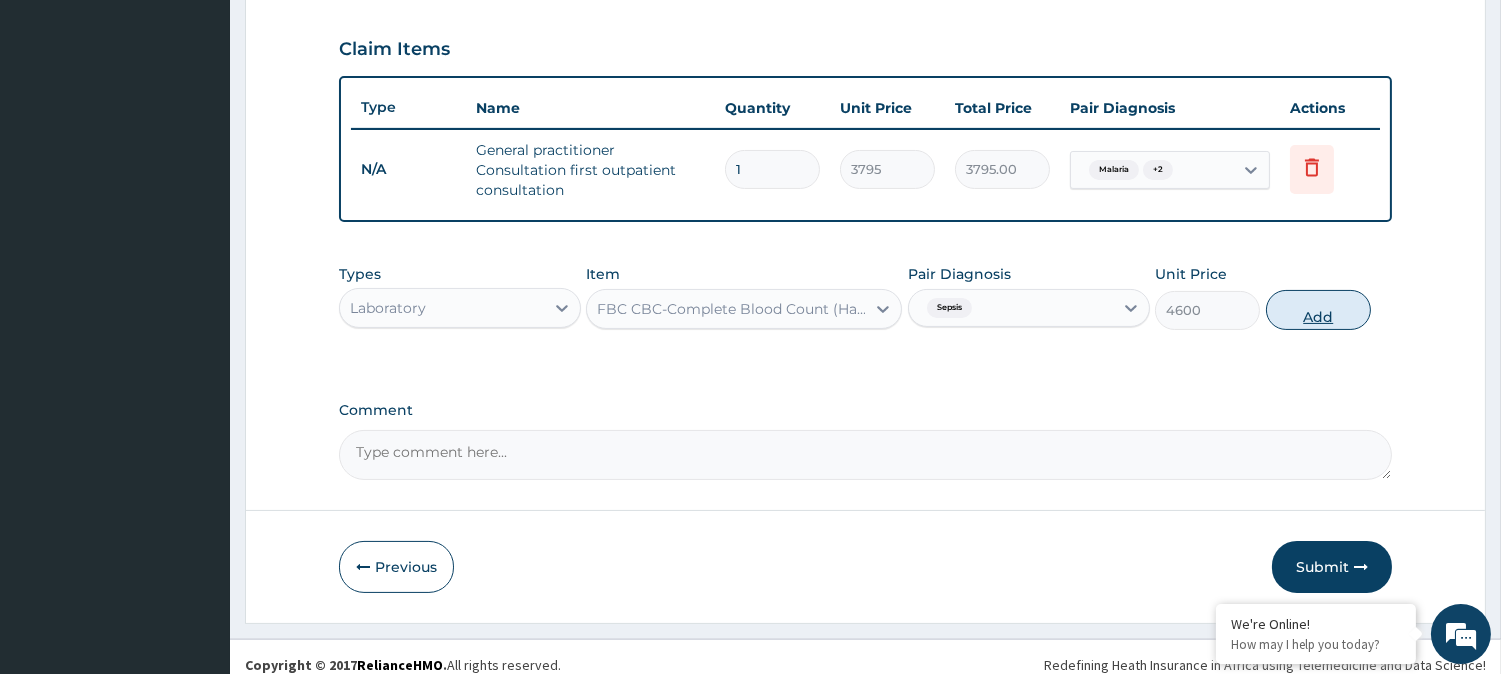 type on "0" 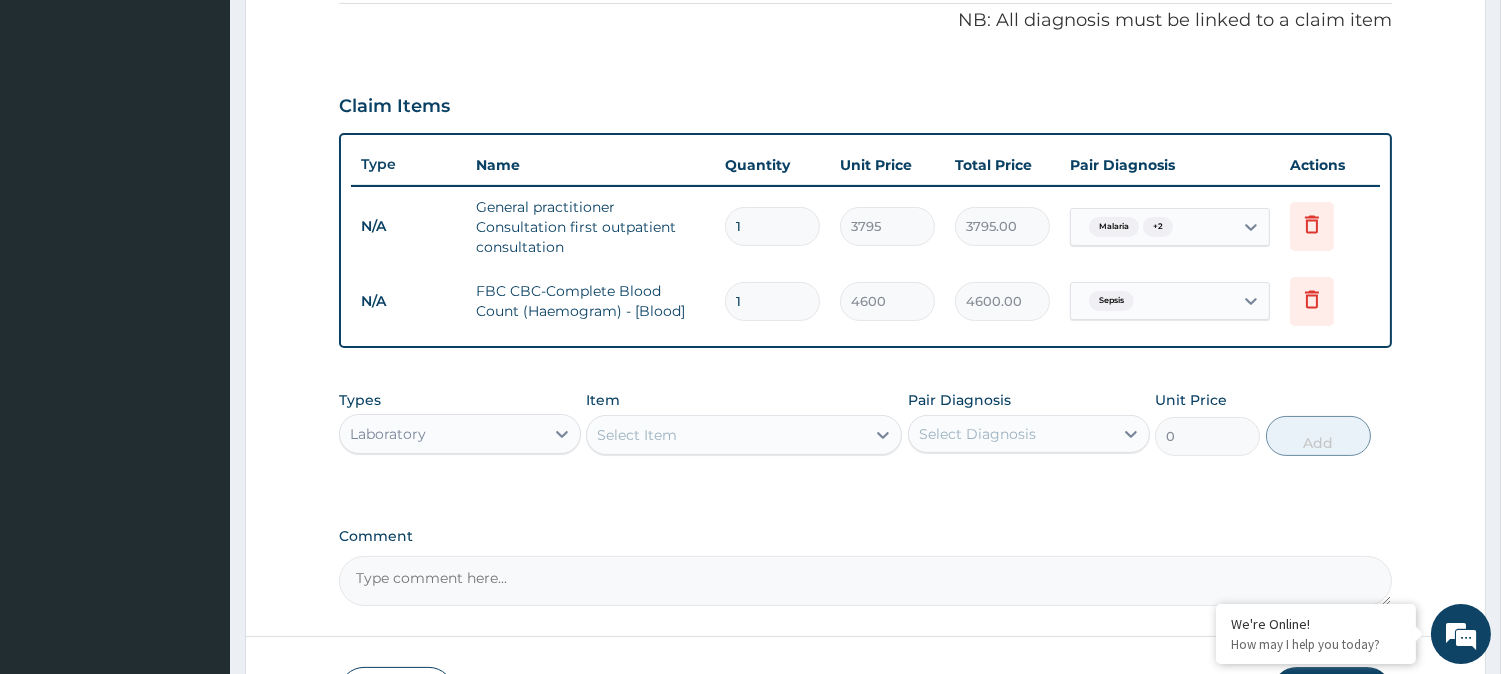 scroll, scrollTop: 627, scrollLeft: 0, axis: vertical 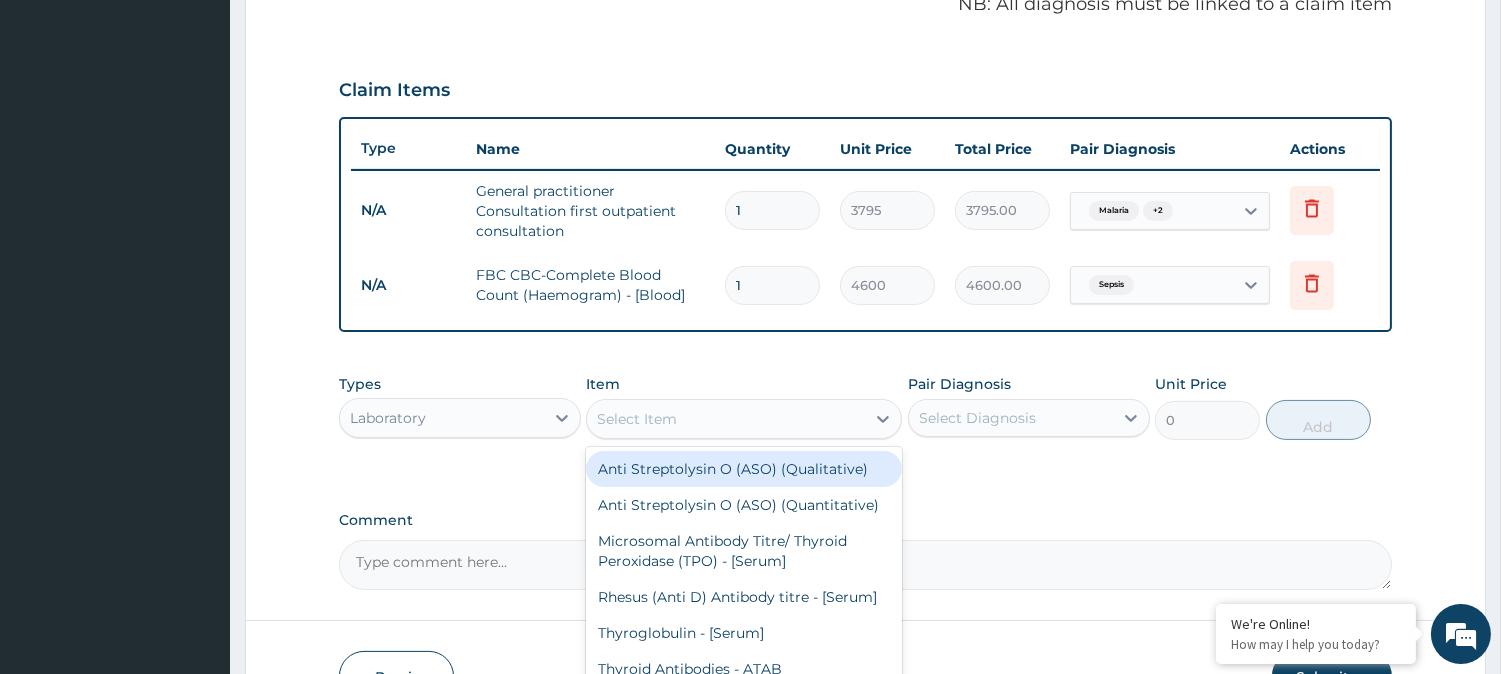 click on "Select Item" at bounding box center (726, 419) 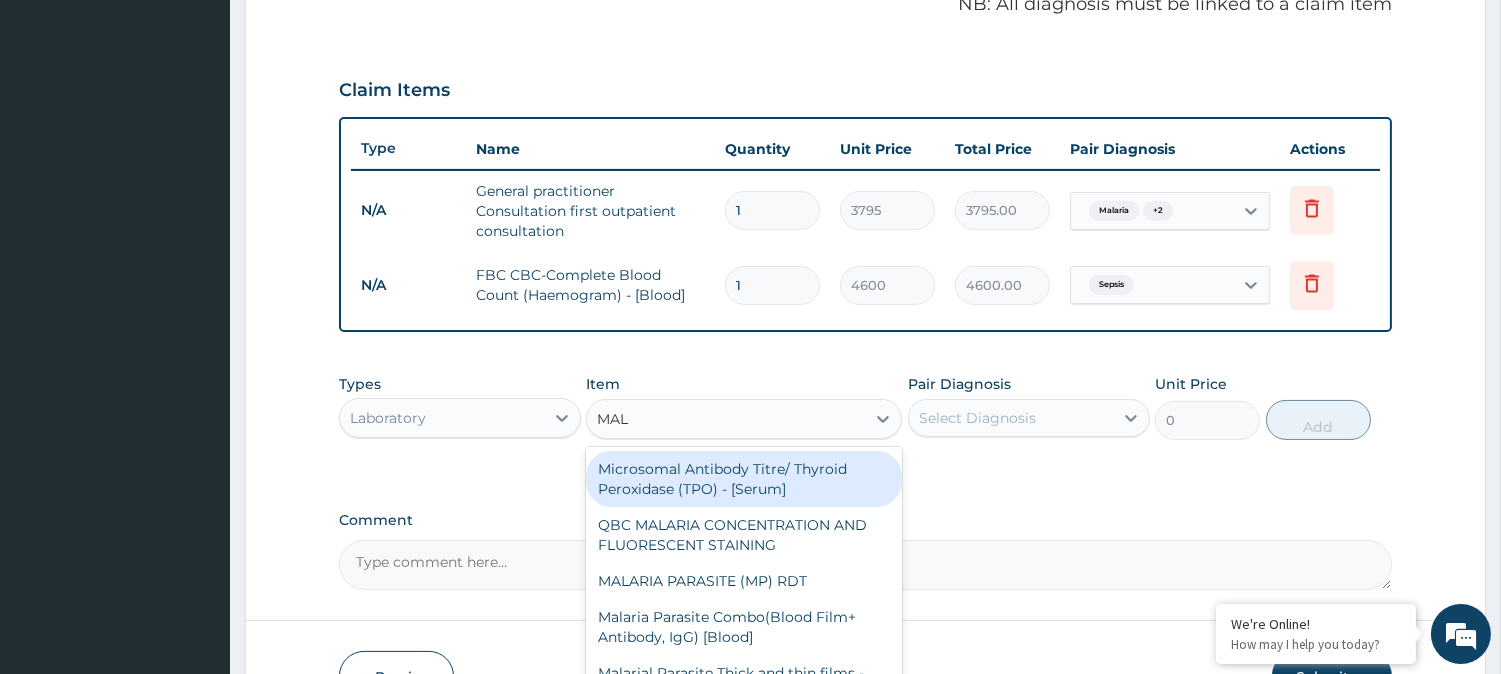 type on "MALA" 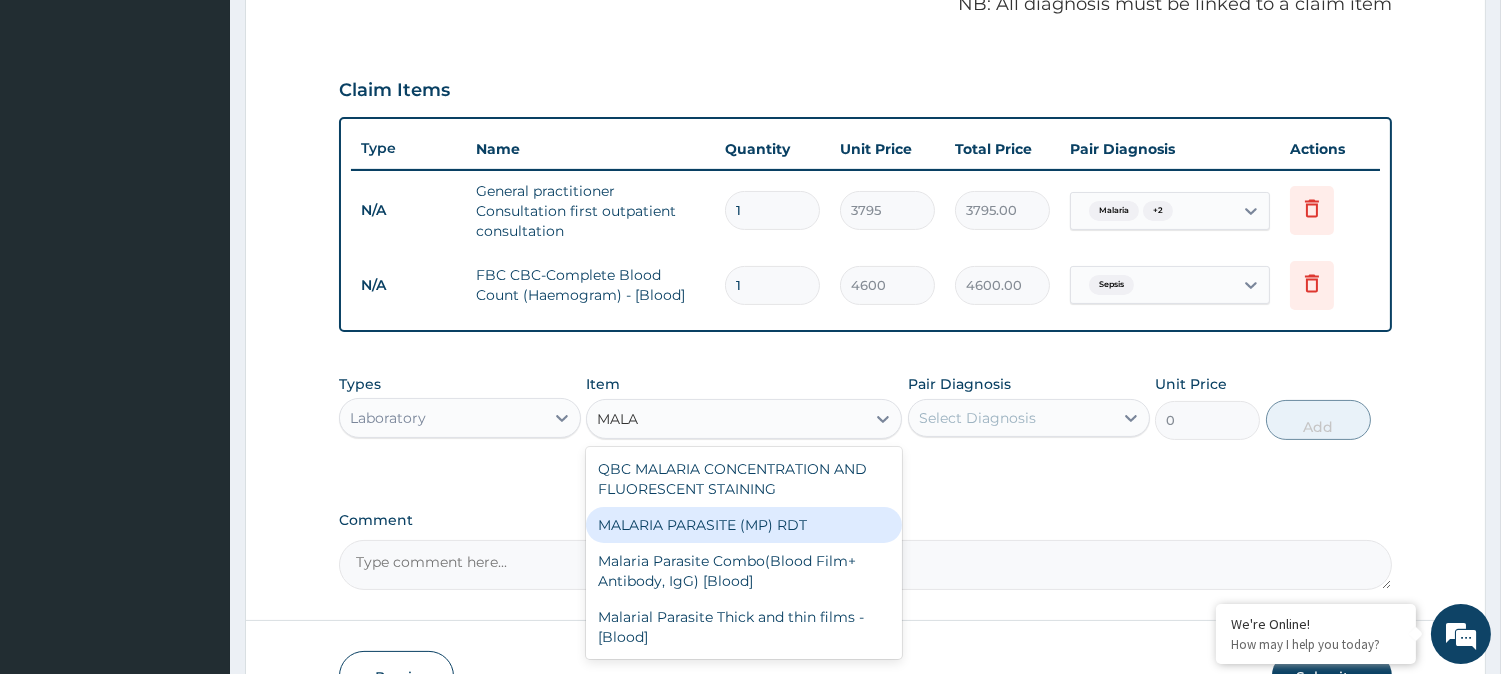 click on "MALARIA PARASITE (MP) RDT" at bounding box center [744, 525] 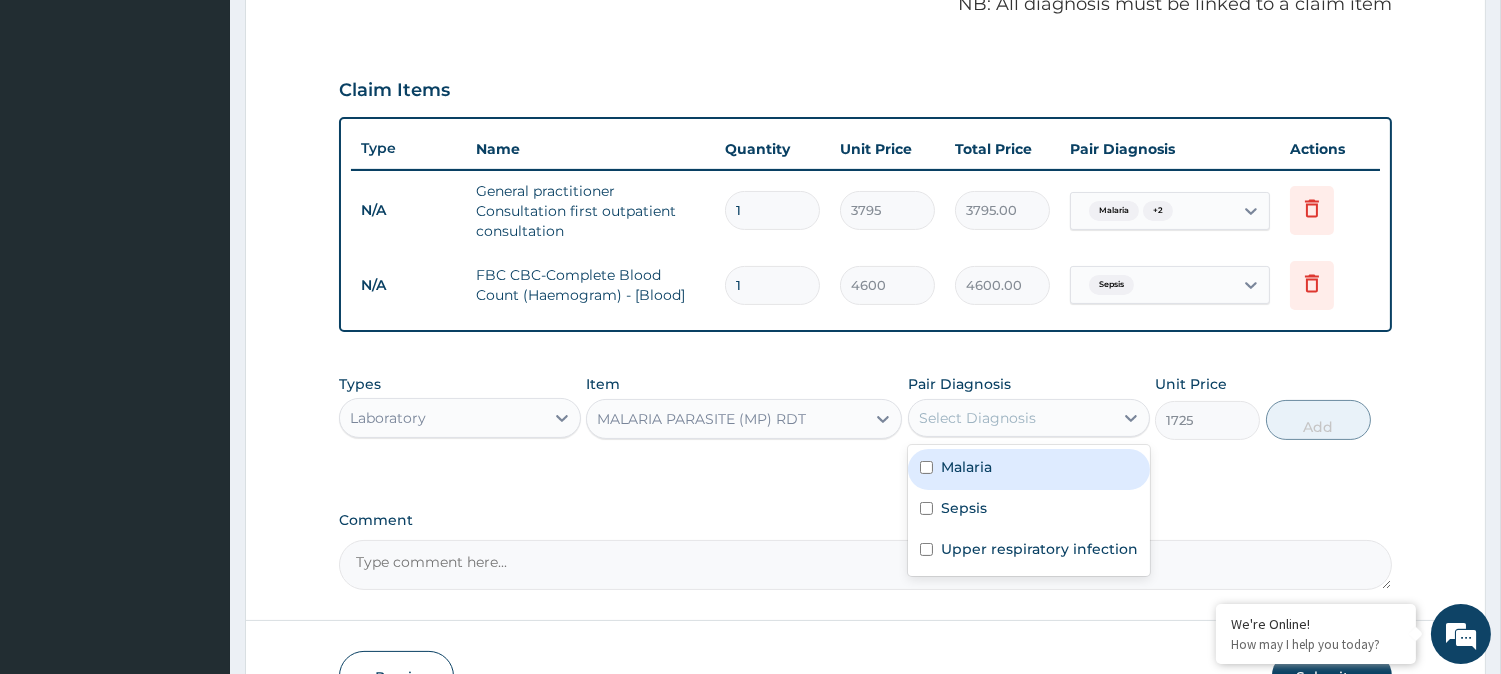 click on "Select Diagnosis" at bounding box center [977, 418] 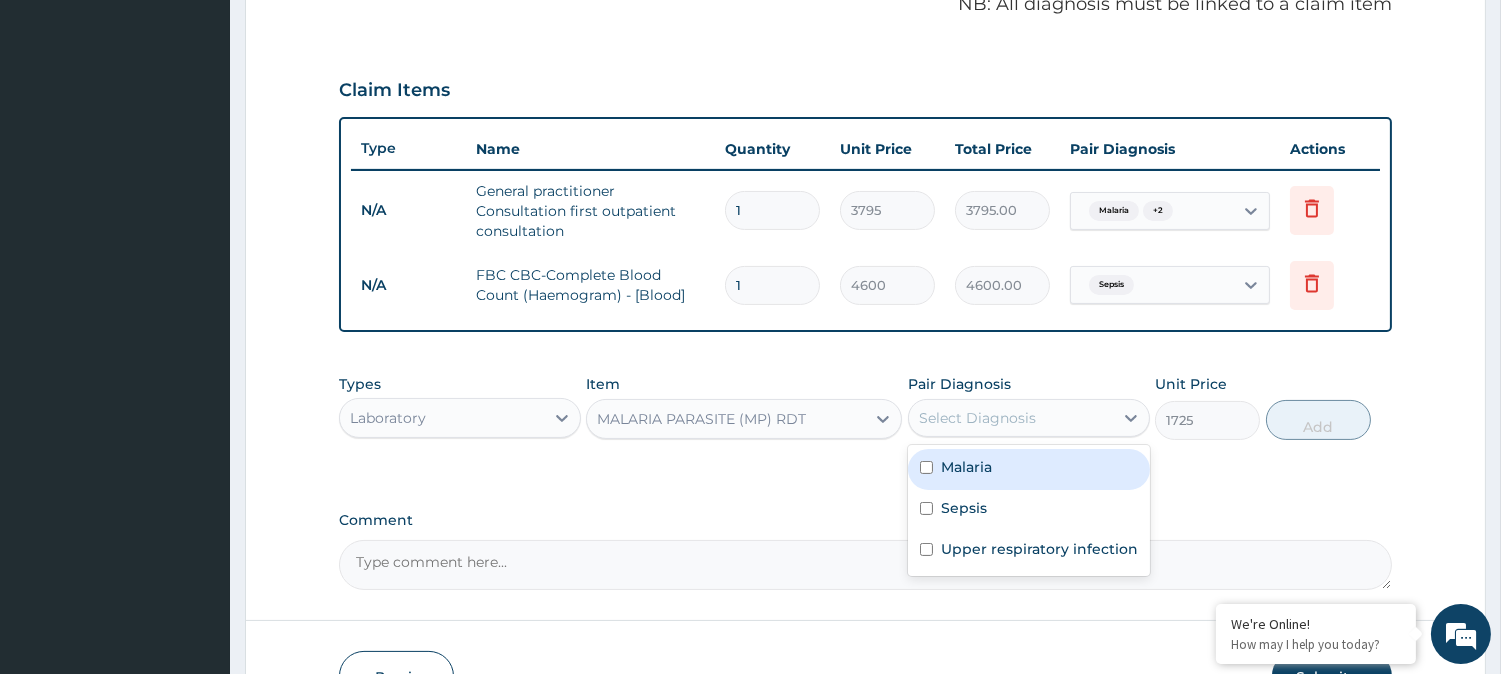click on "Malaria" at bounding box center [966, 467] 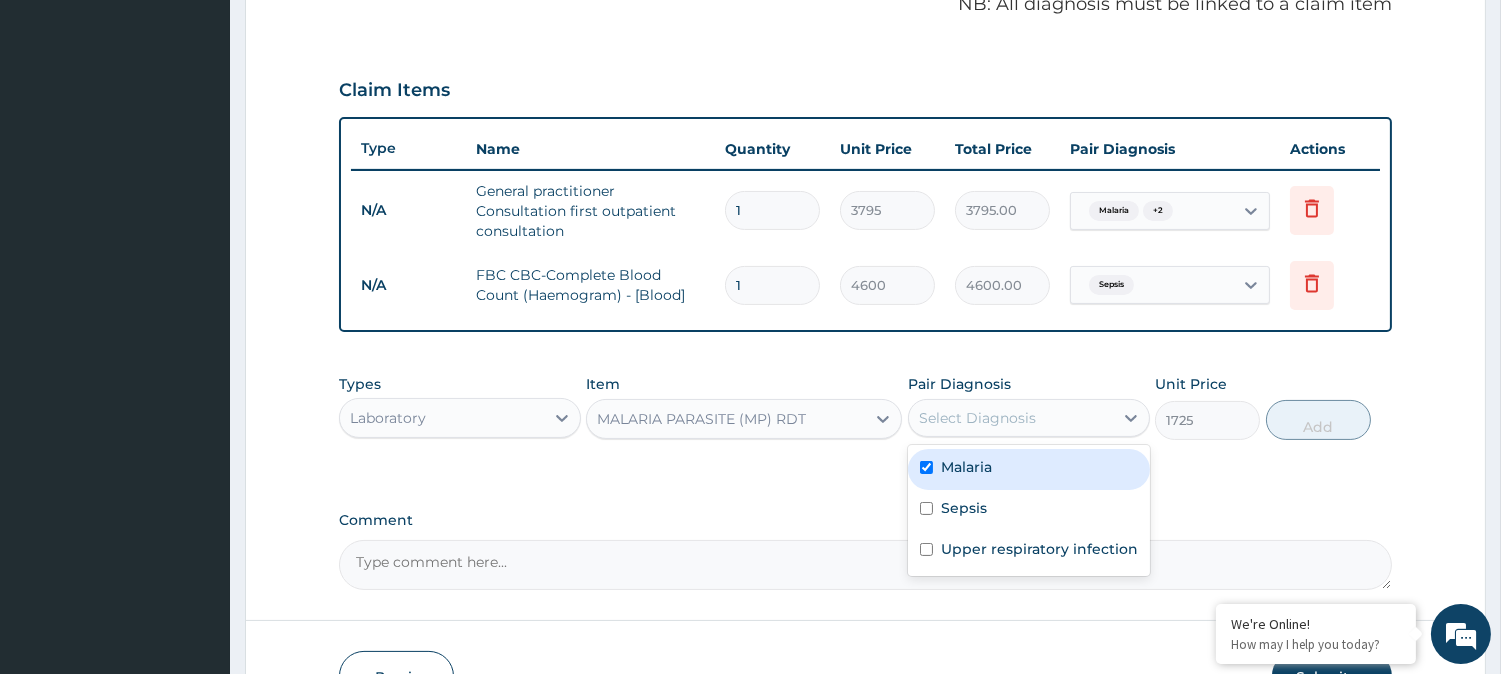 checkbox on "true" 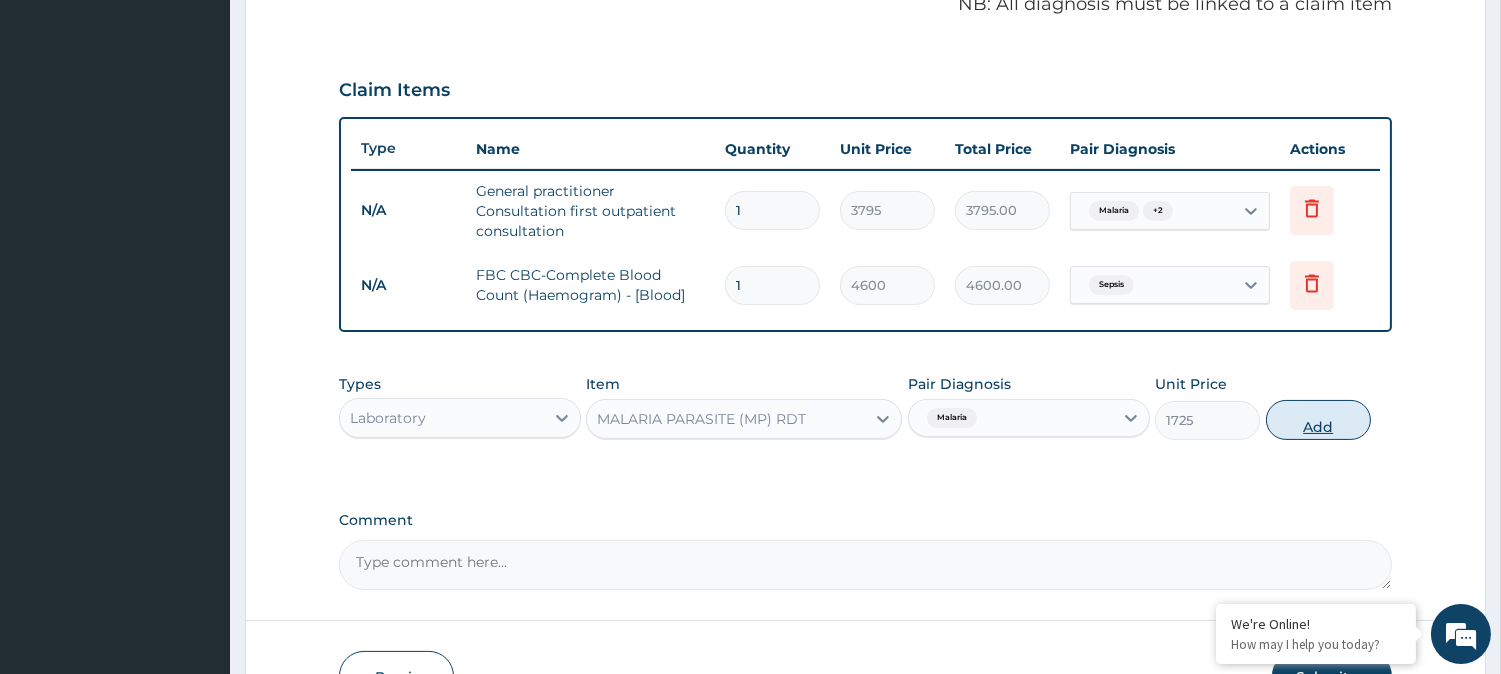 click on "Add" at bounding box center (1318, 420) 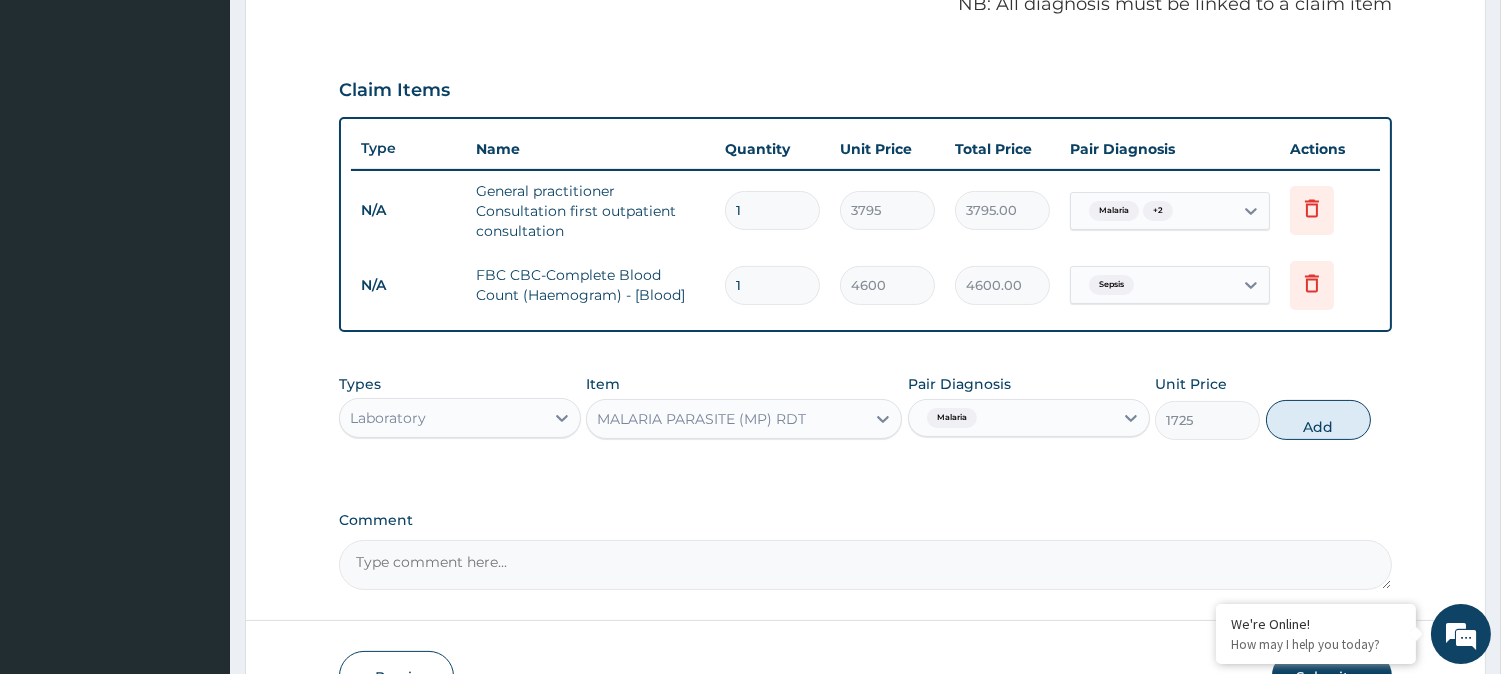 type on "0" 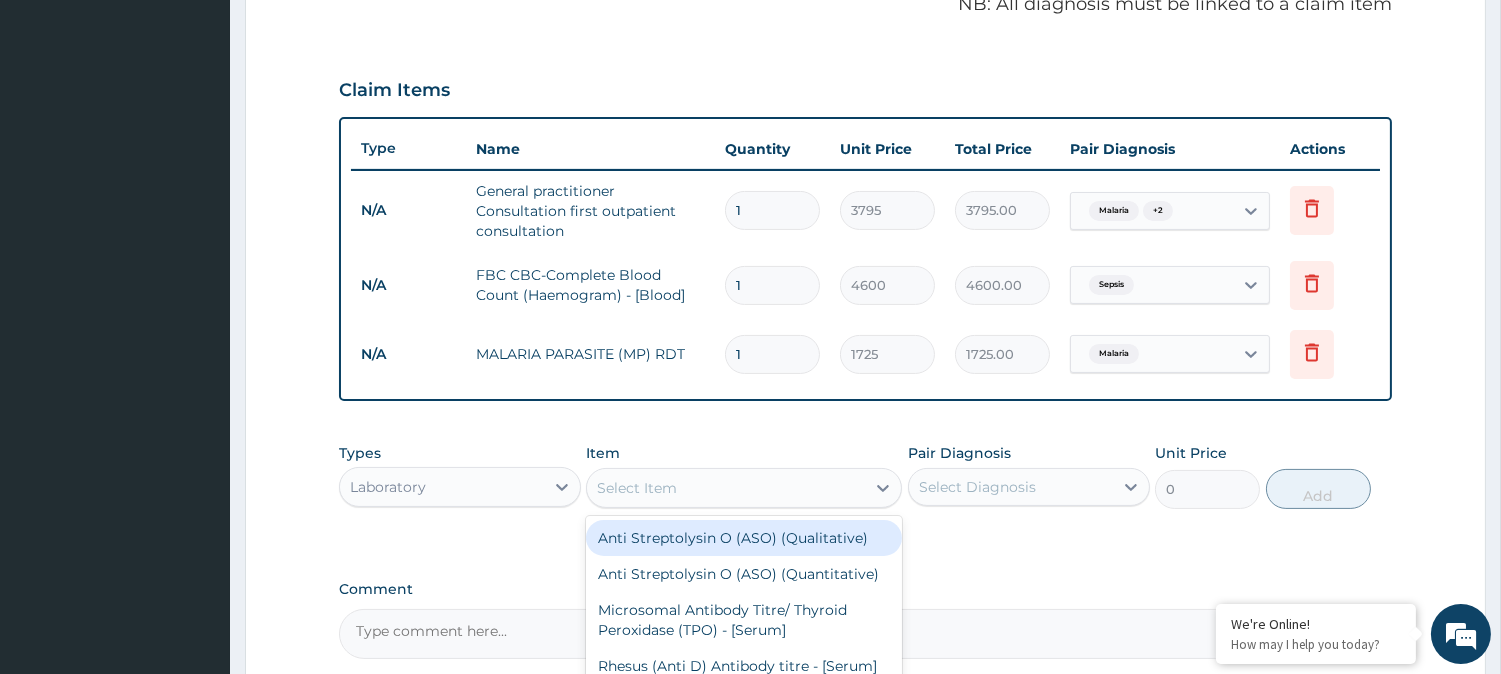 click on "Select Item" at bounding box center (726, 488) 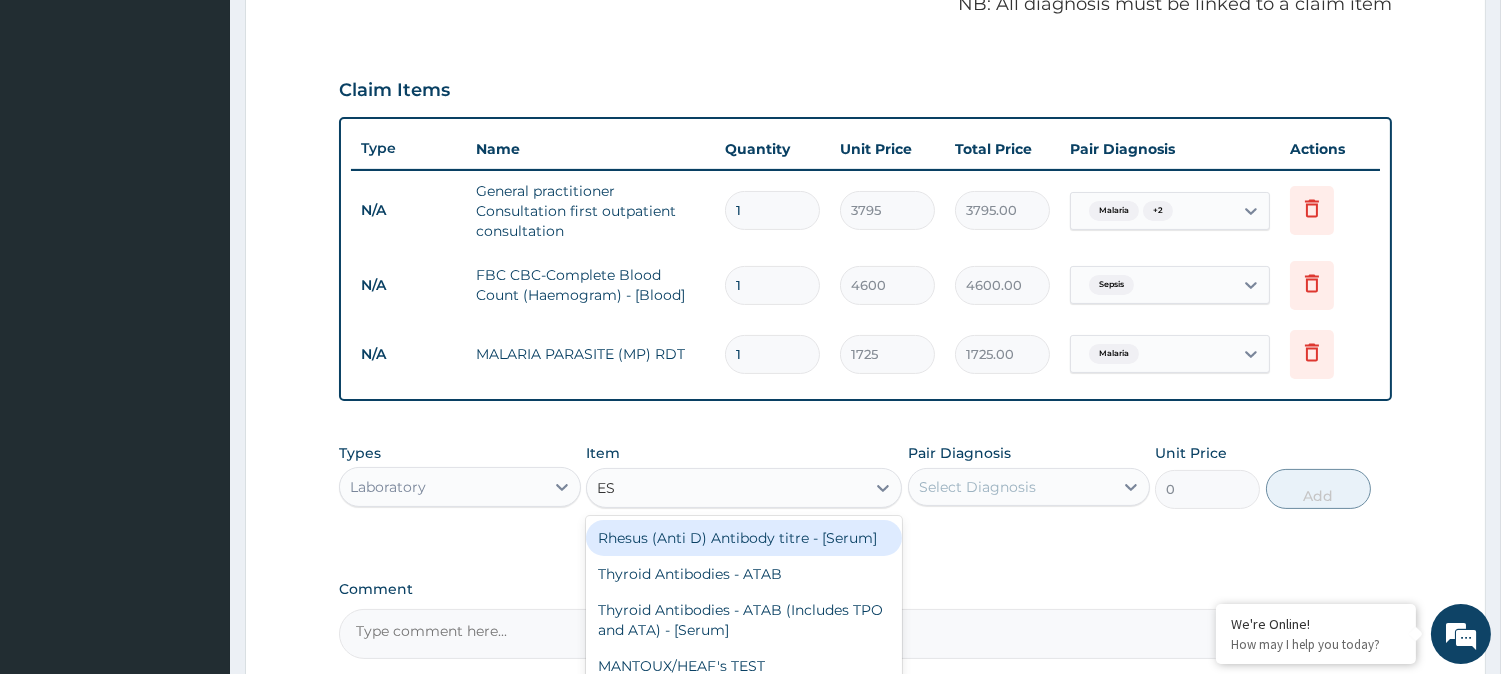 type on "ESR" 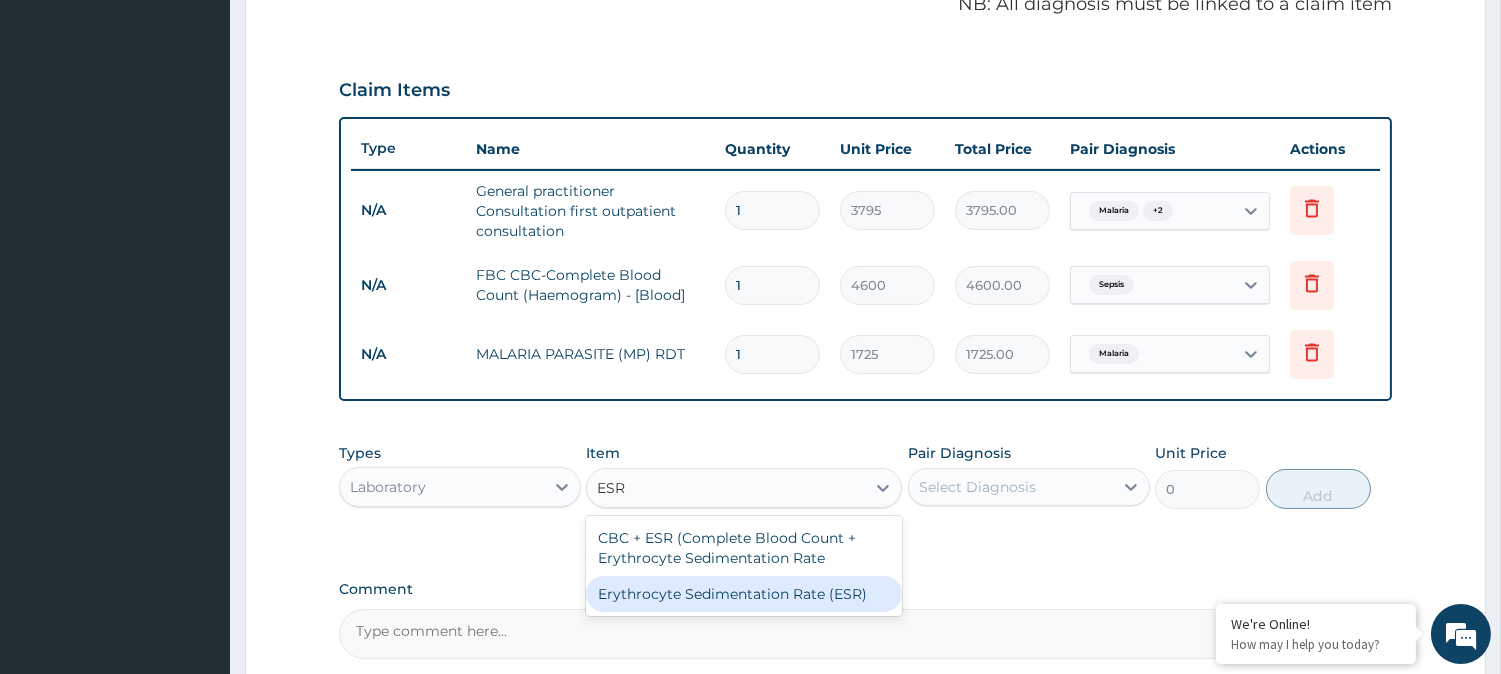 click on "Erythrocyte Sedimentation Rate (ESR)" at bounding box center [744, 594] 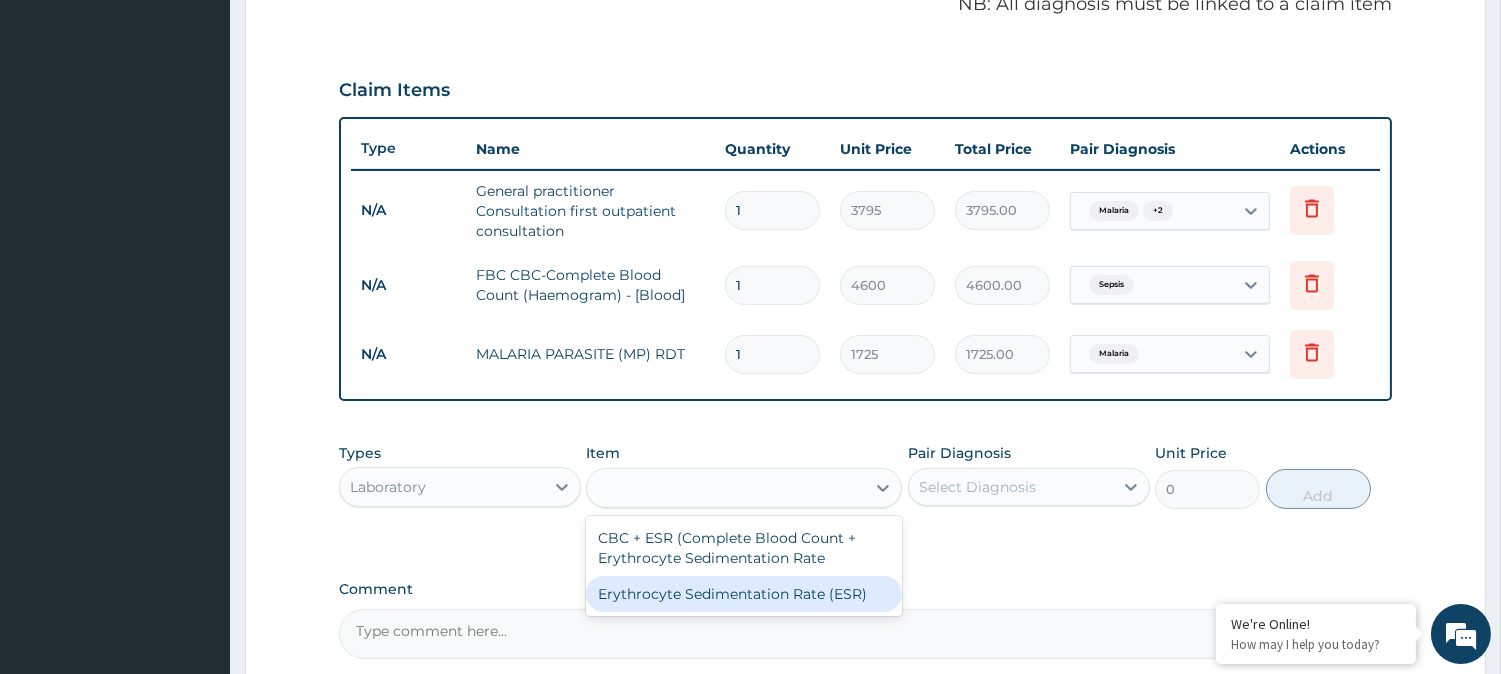 type on "2875" 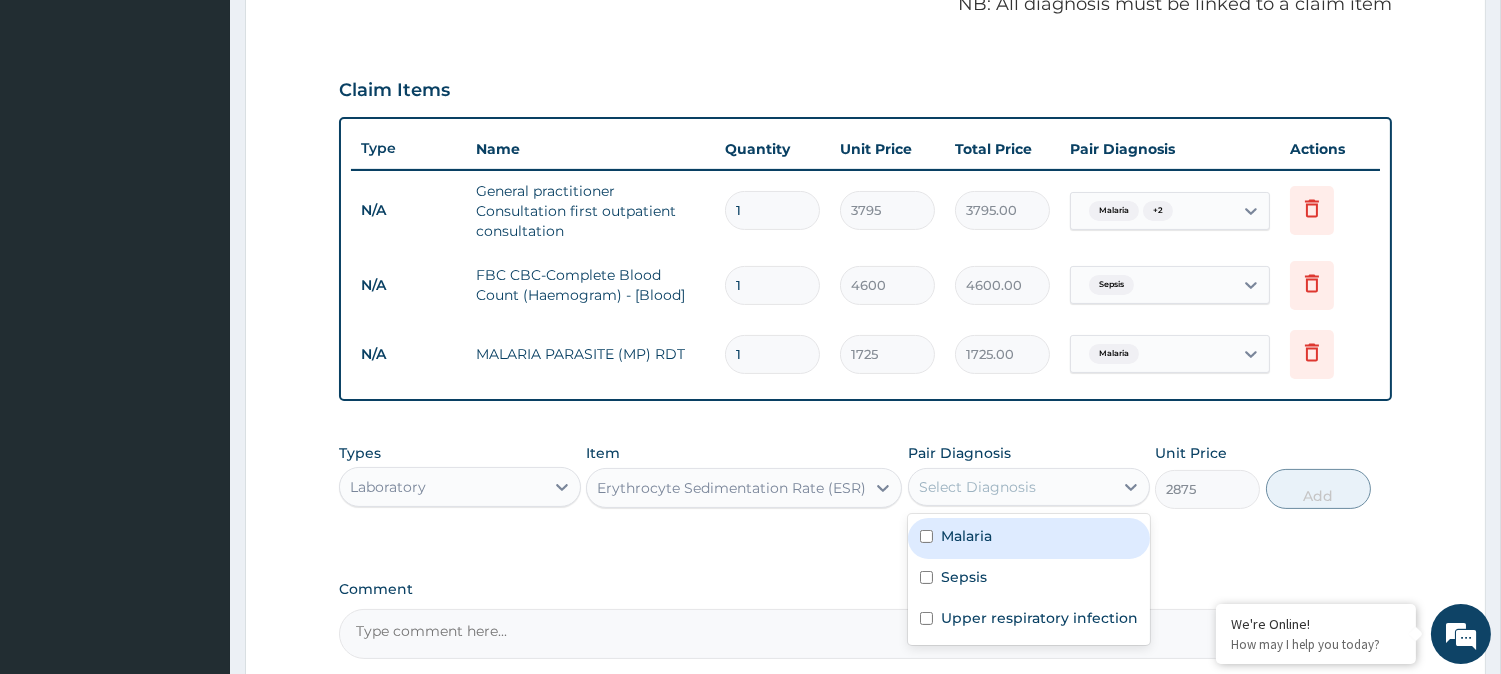 click on "Select Diagnosis" at bounding box center (1011, 487) 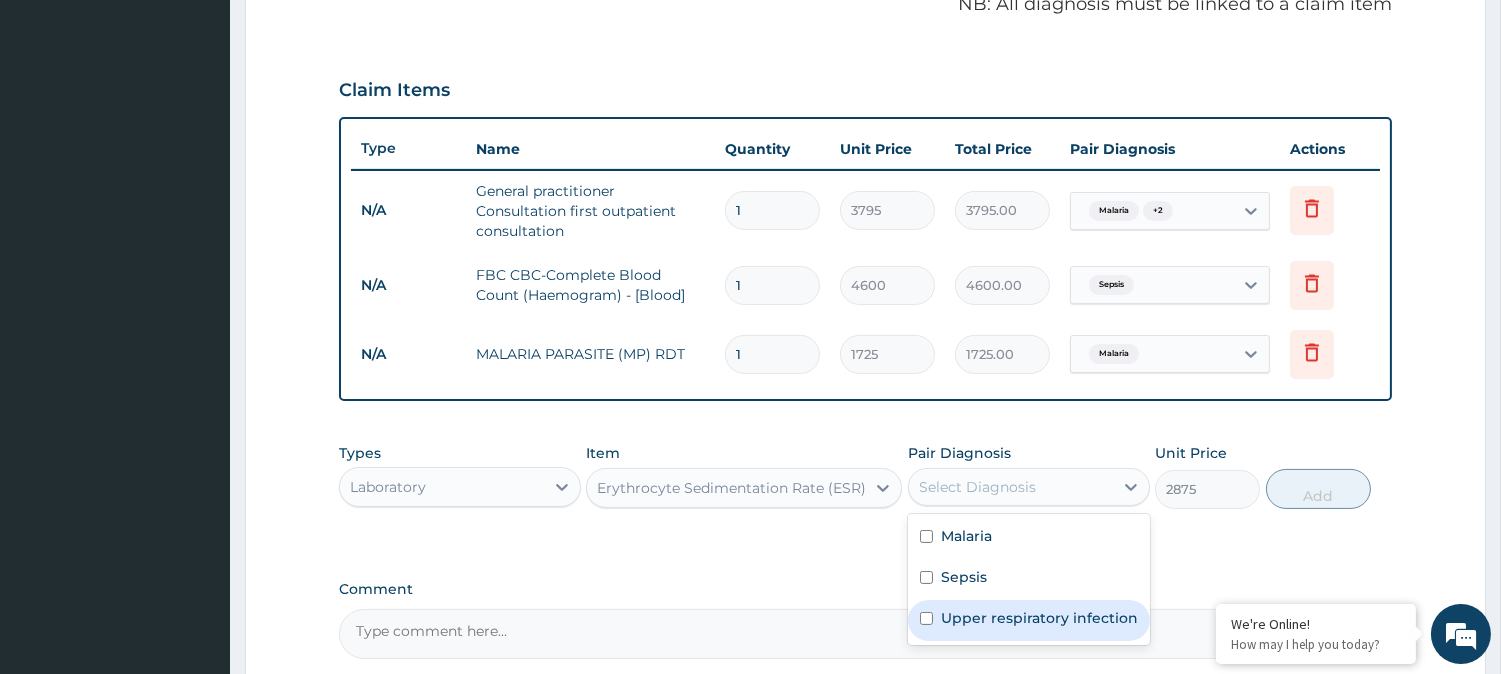 click on "Upper respiratory infection" at bounding box center [1039, 618] 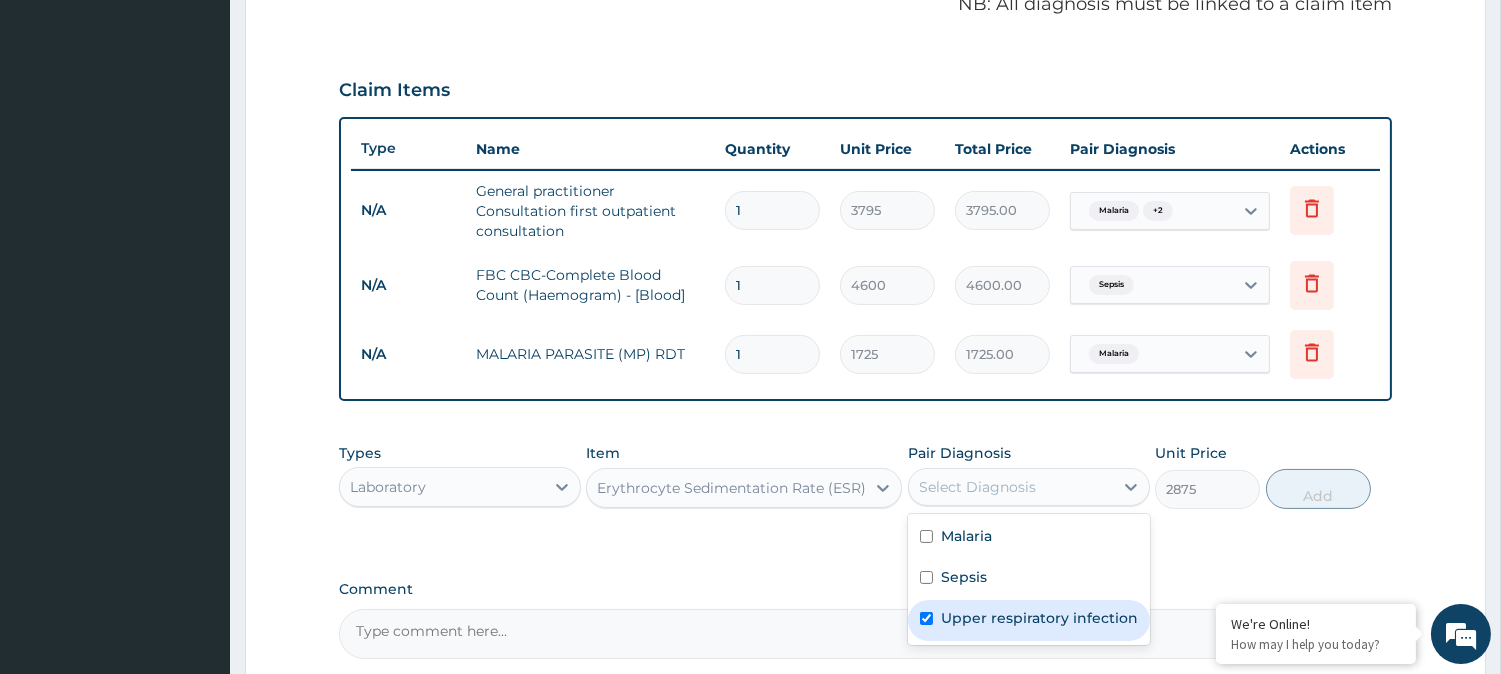 checkbox on "true" 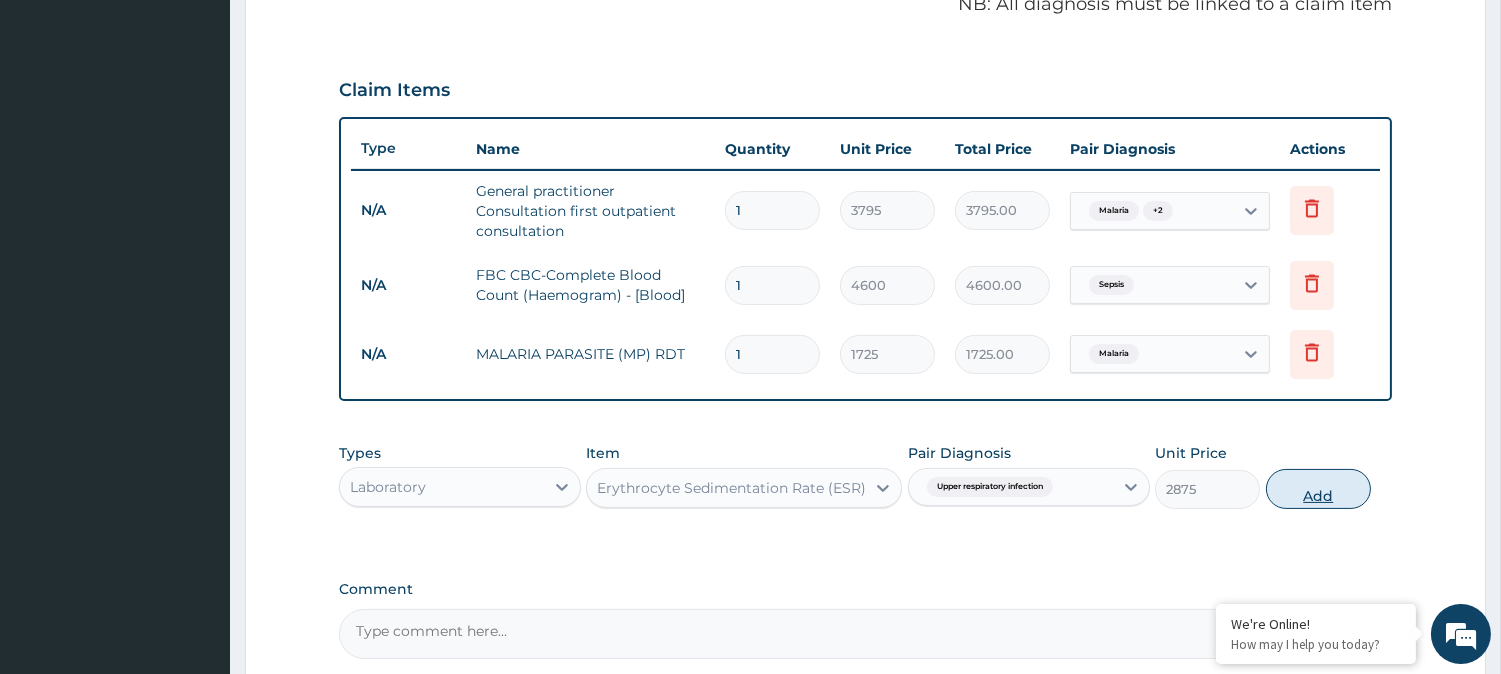 click on "Add" at bounding box center [1318, 489] 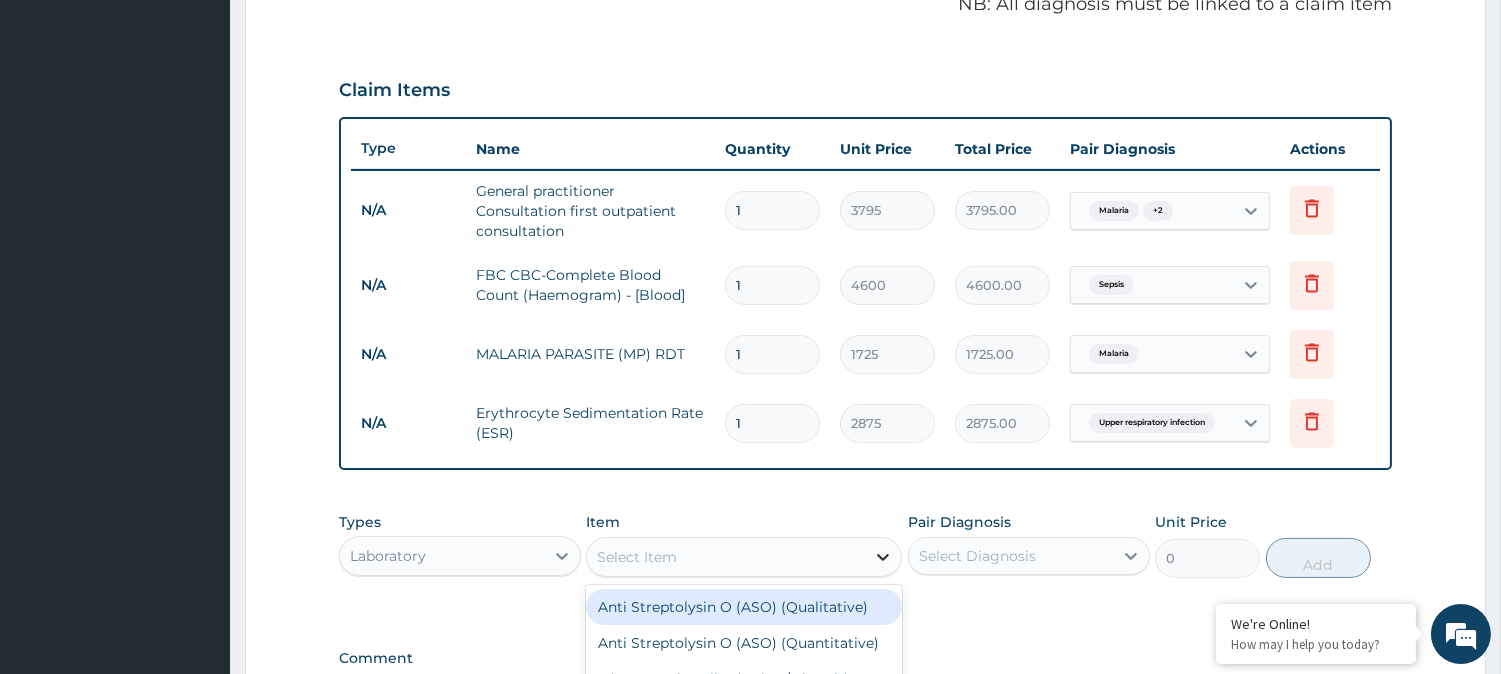 click 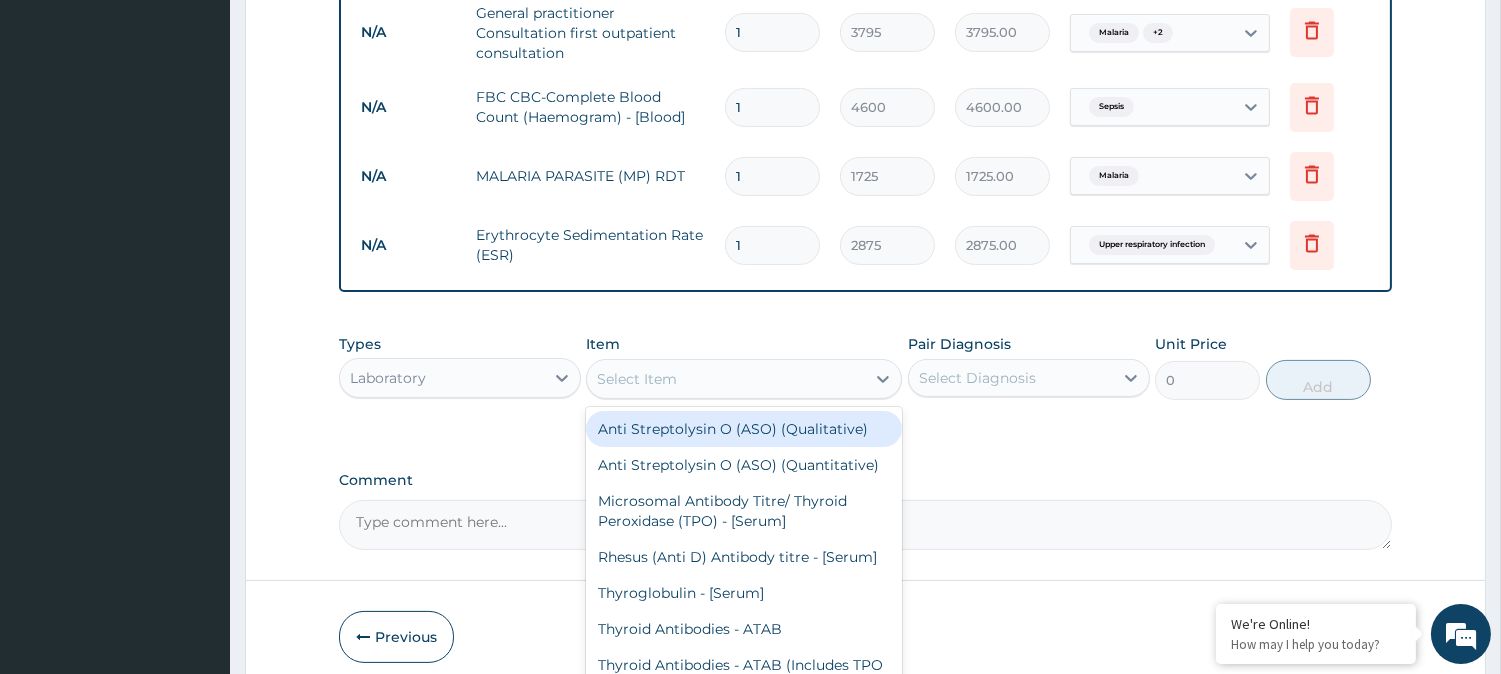 scroll, scrollTop: 806, scrollLeft: 0, axis: vertical 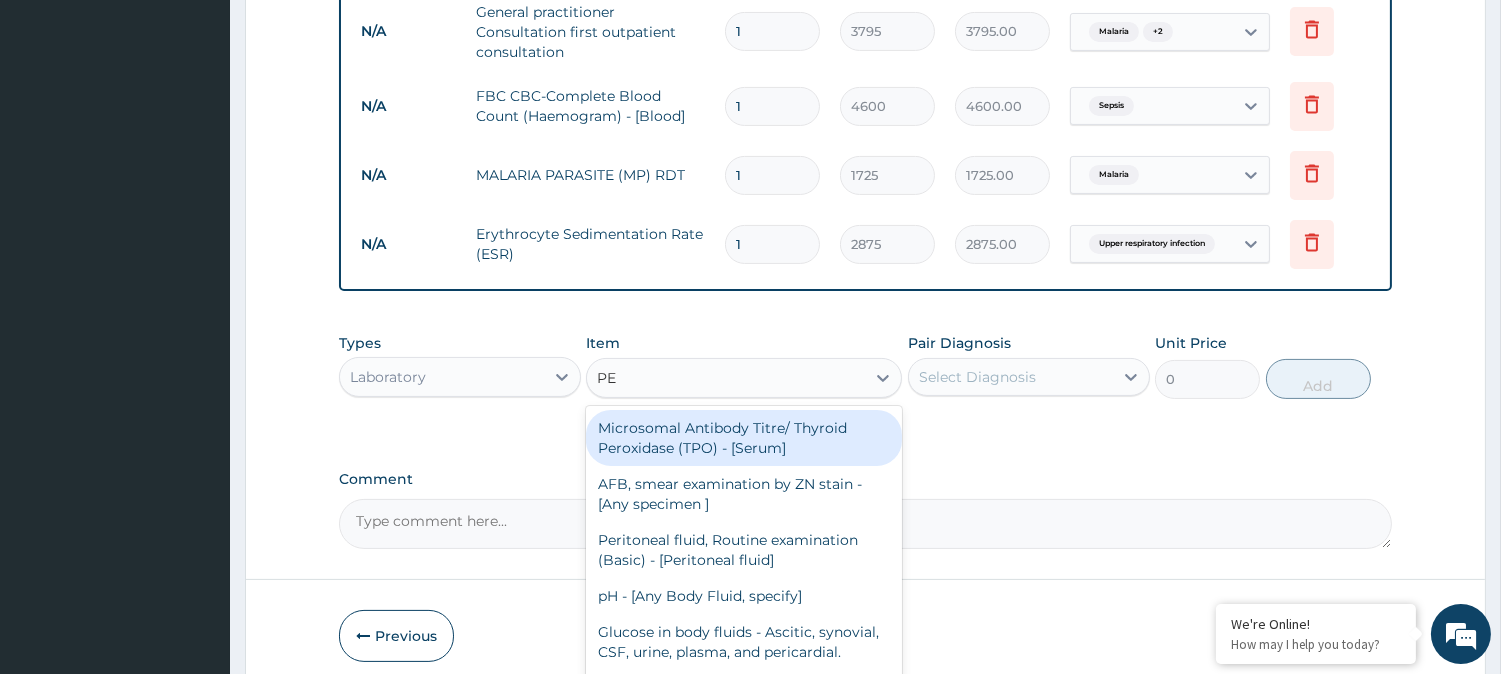 type on "P" 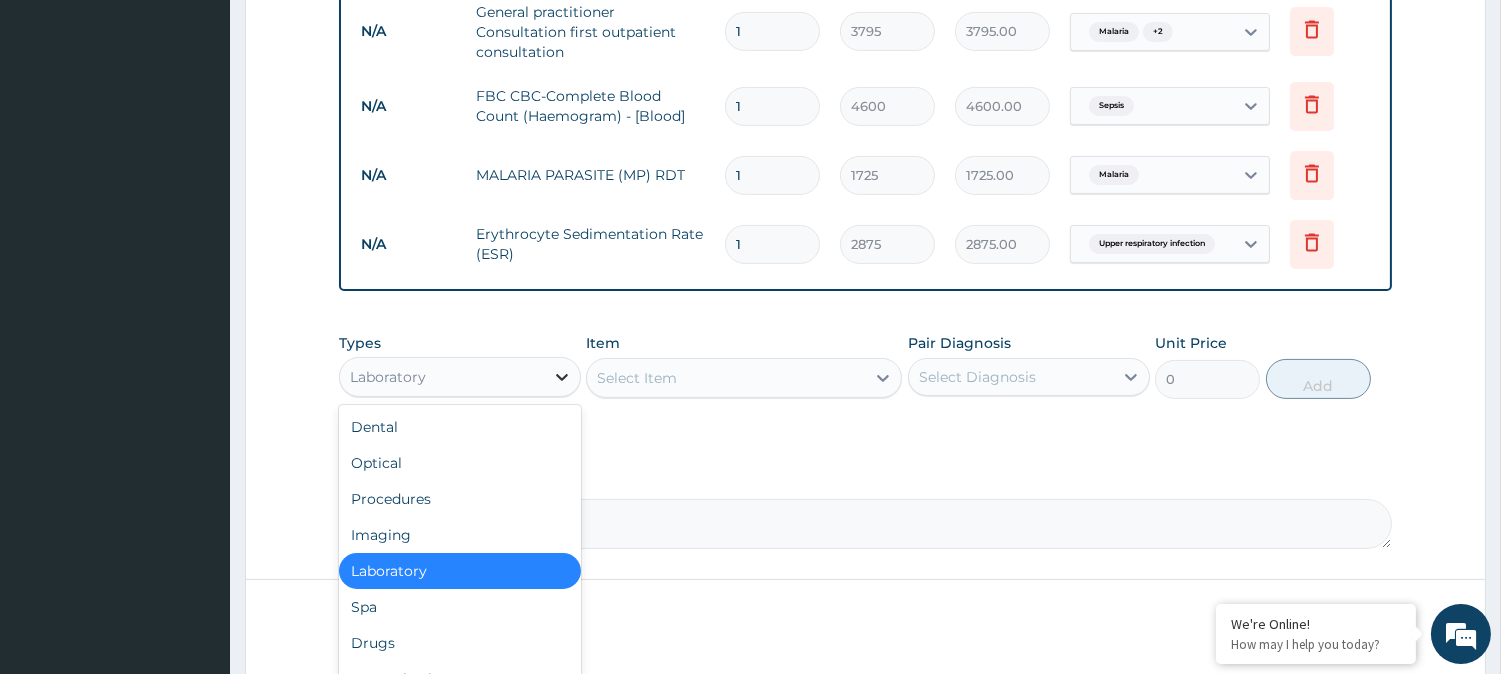click at bounding box center [562, 377] 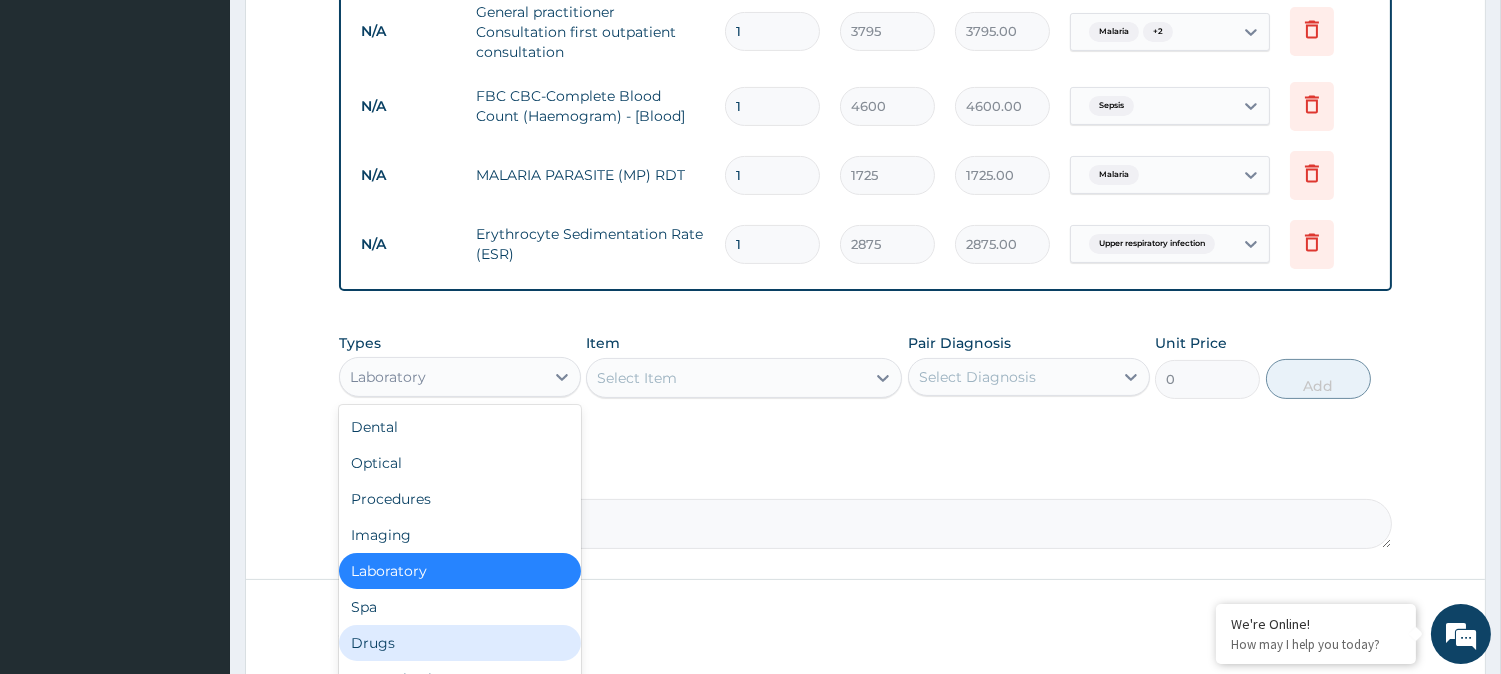 click on "Drugs" at bounding box center [460, 643] 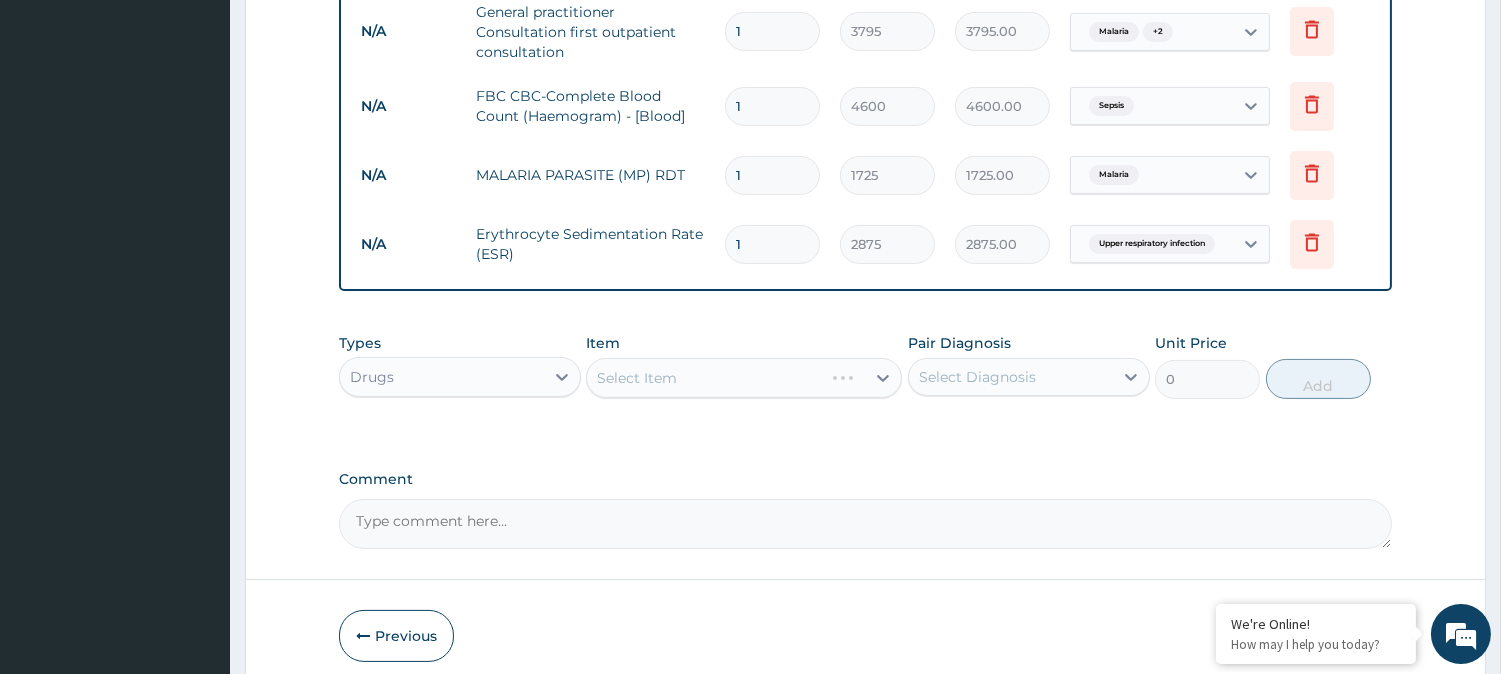 click on "Select Item" at bounding box center [744, 378] 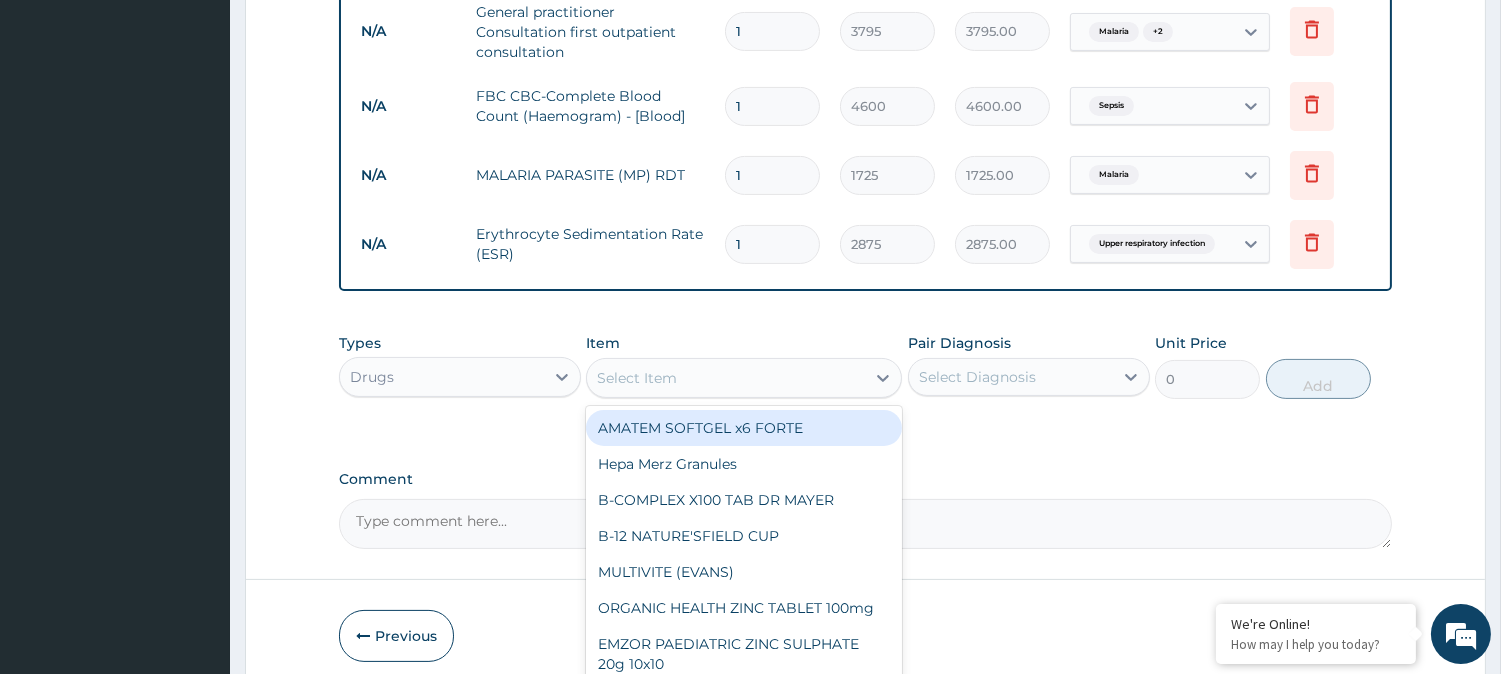click on "Select Item" at bounding box center [726, 378] 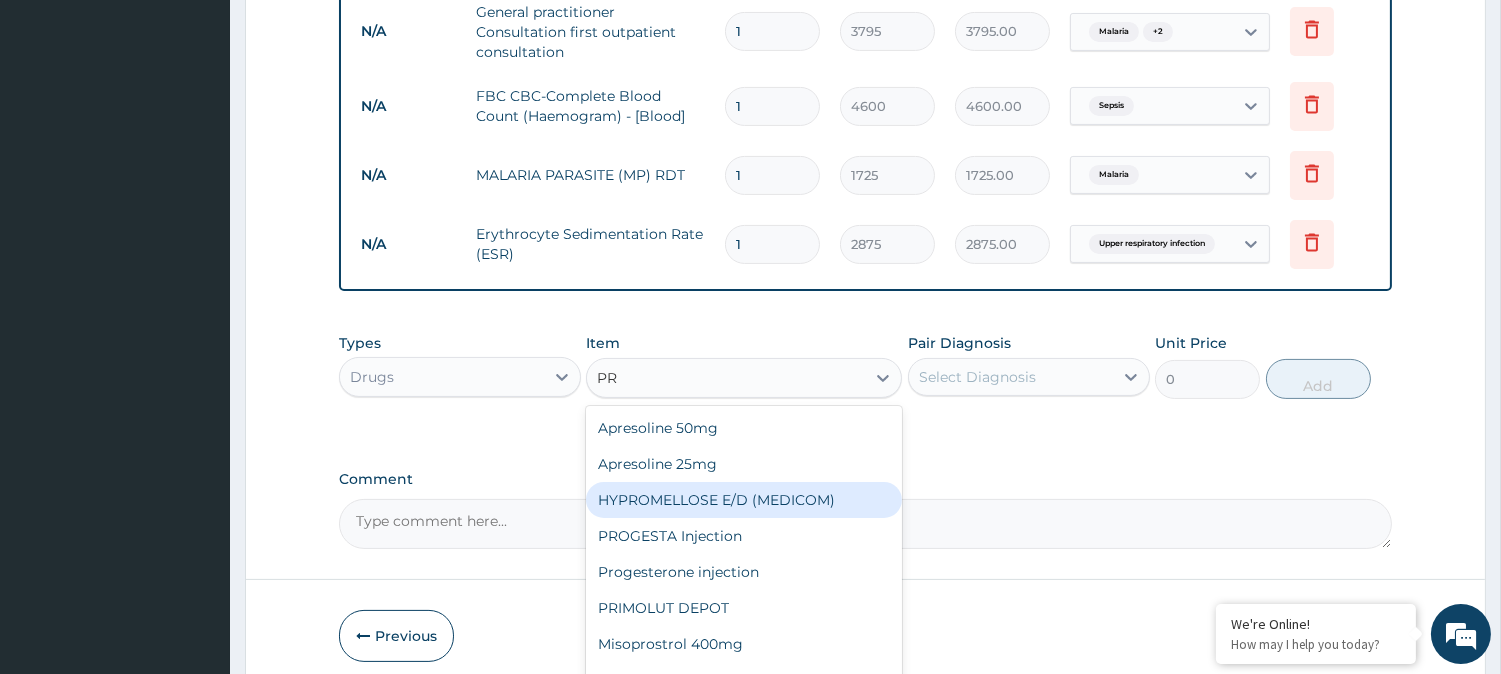 type on "P" 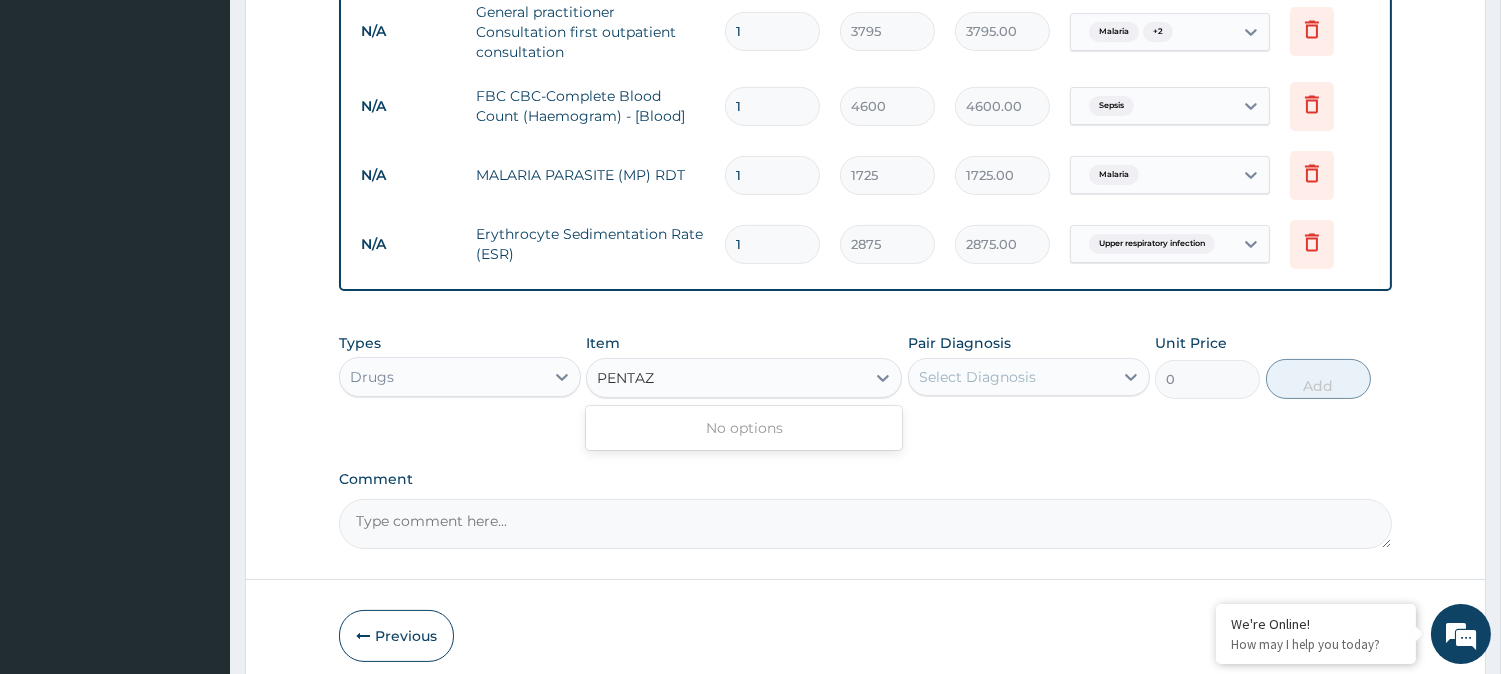 type on "PENTA" 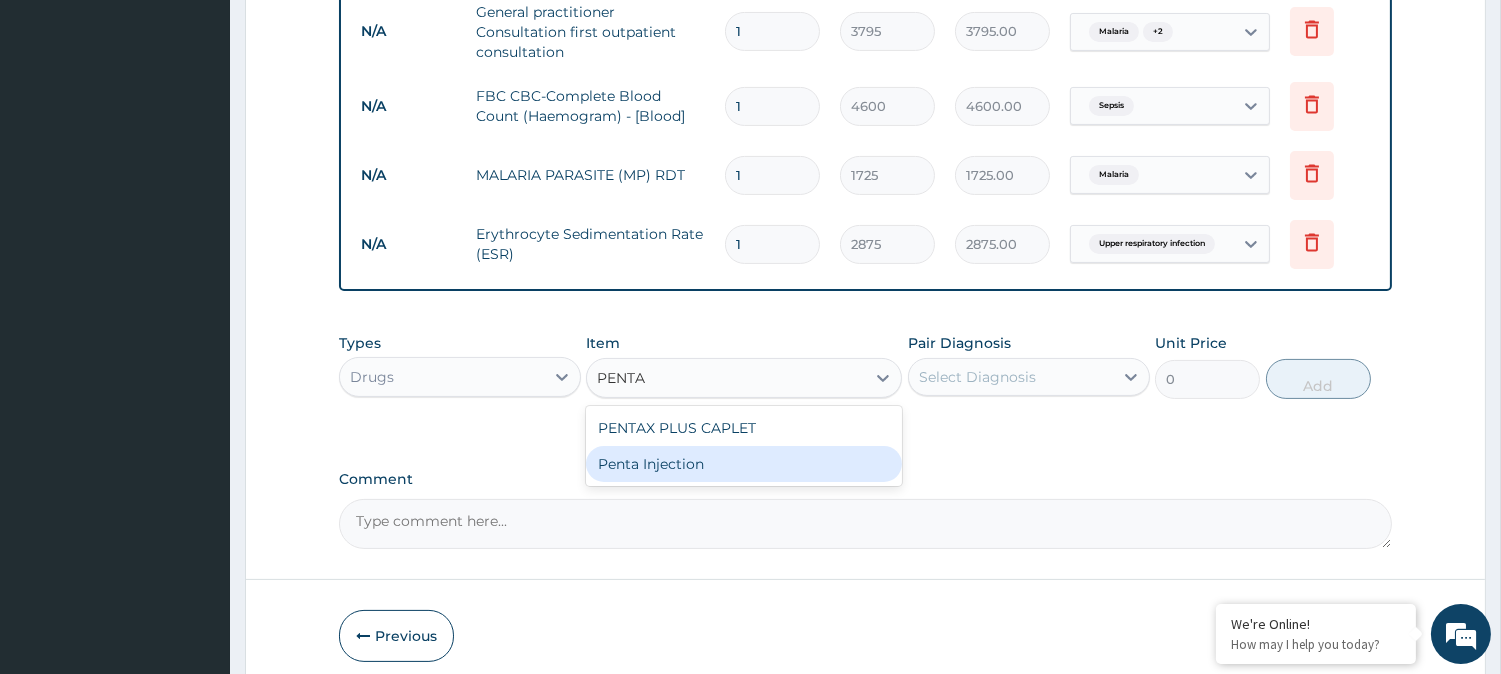 click on "Penta Injection" at bounding box center [744, 464] 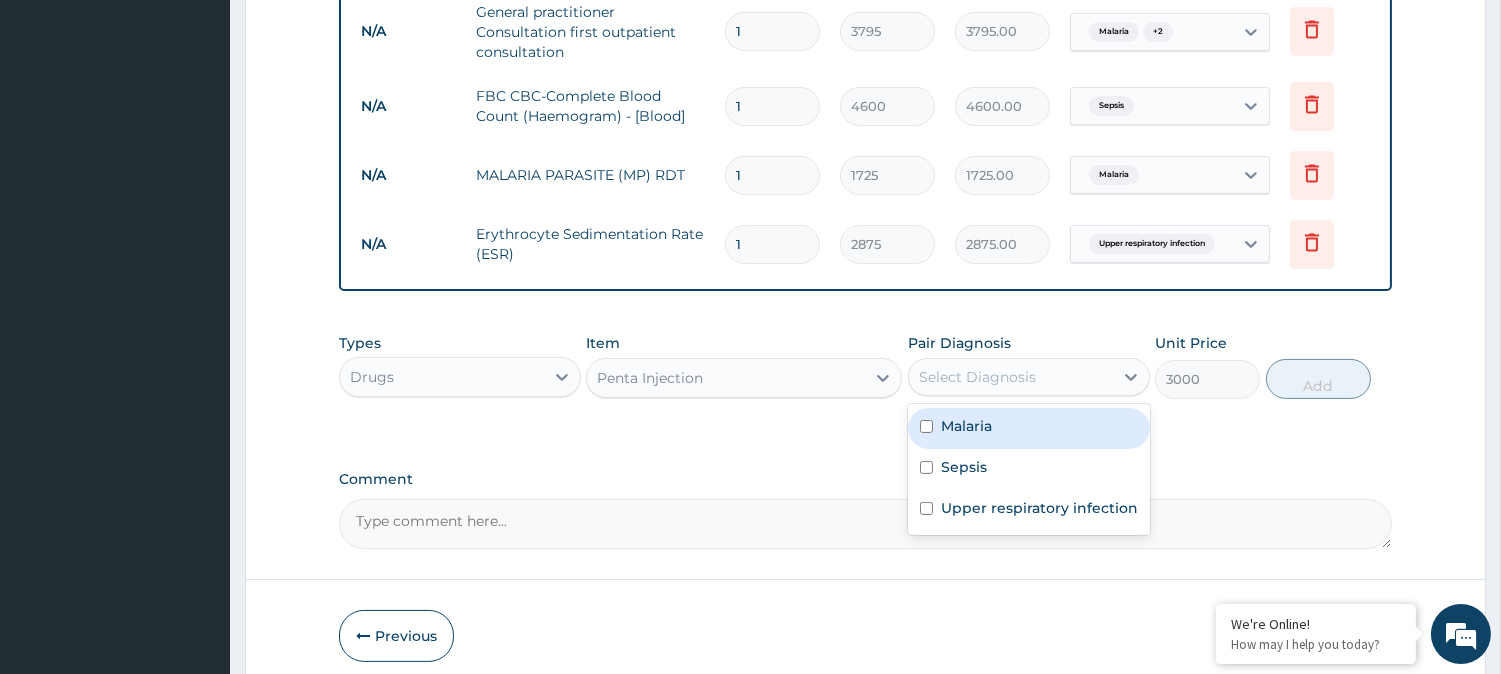 click on "Select Diagnosis" at bounding box center [1011, 377] 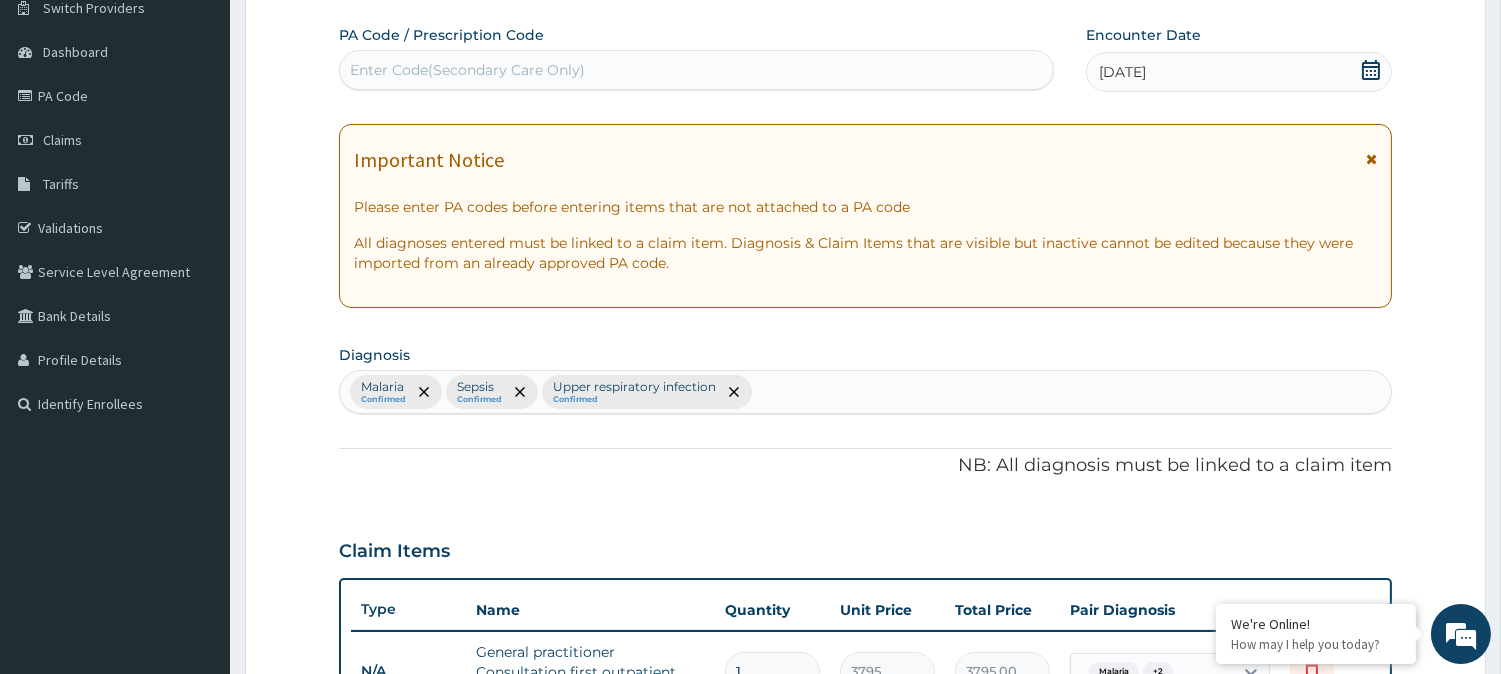 scroll, scrollTop: 165, scrollLeft: 0, axis: vertical 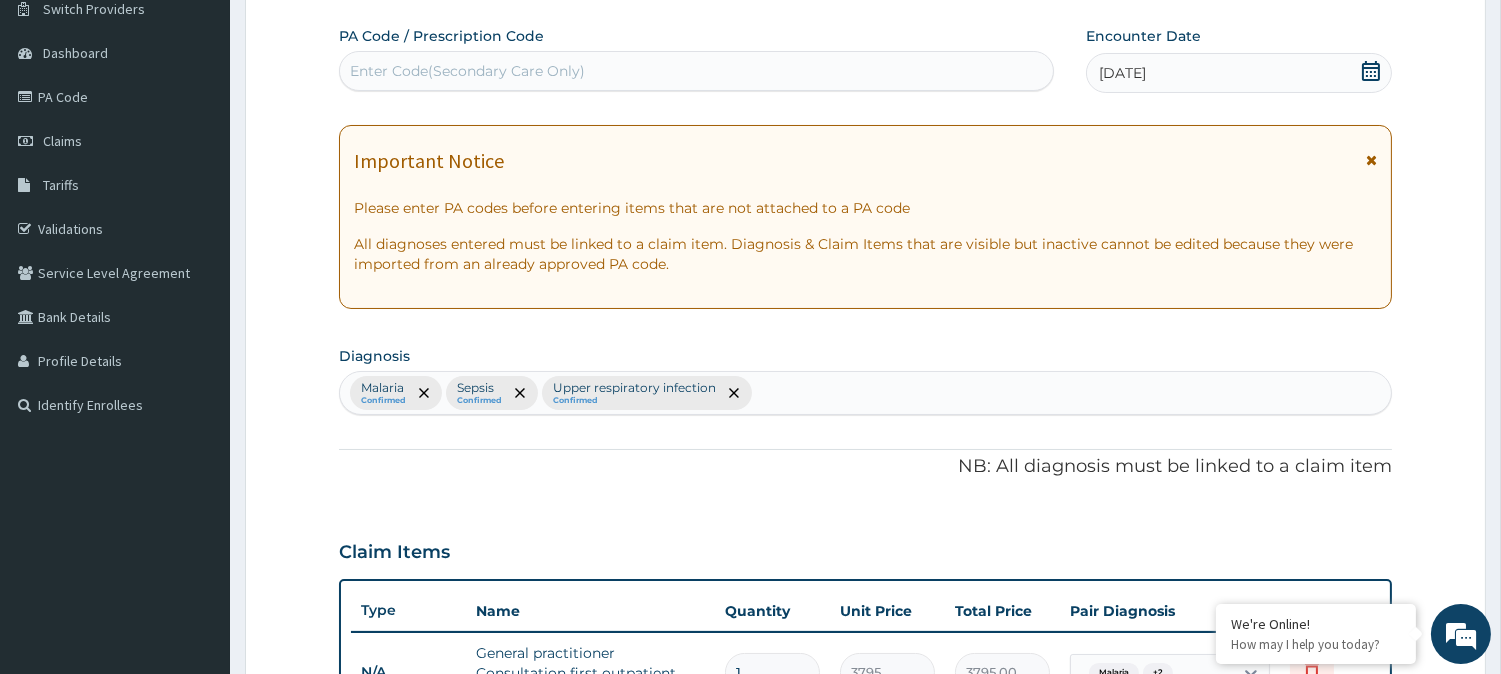 click on "Malaria Confirmed Sepsis Confirmed Upper respiratory infection Confirmed" at bounding box center (865, 393) 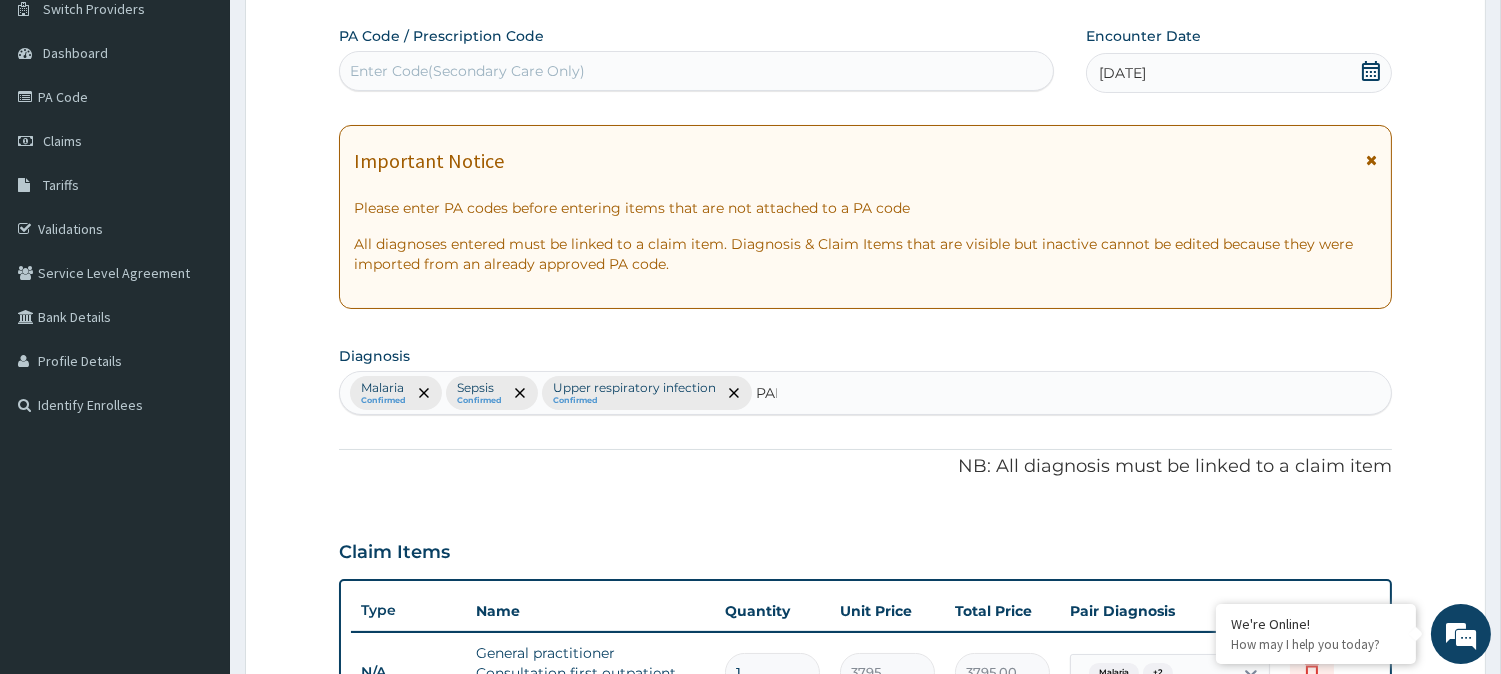 type on "PAIN" 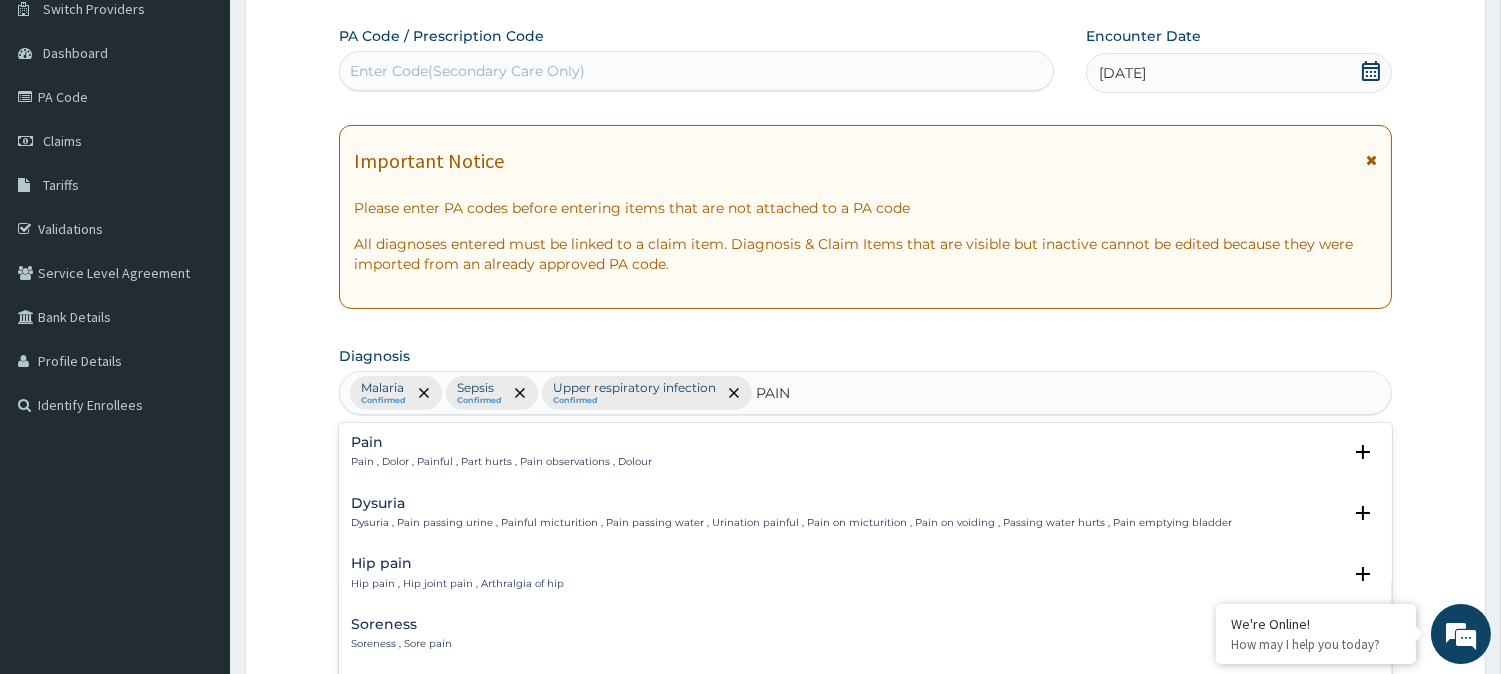 click on "Pain Pain , Dolor , Painful , Part hurts , Pain observations , Dolour" at bounding box center (501, 452) 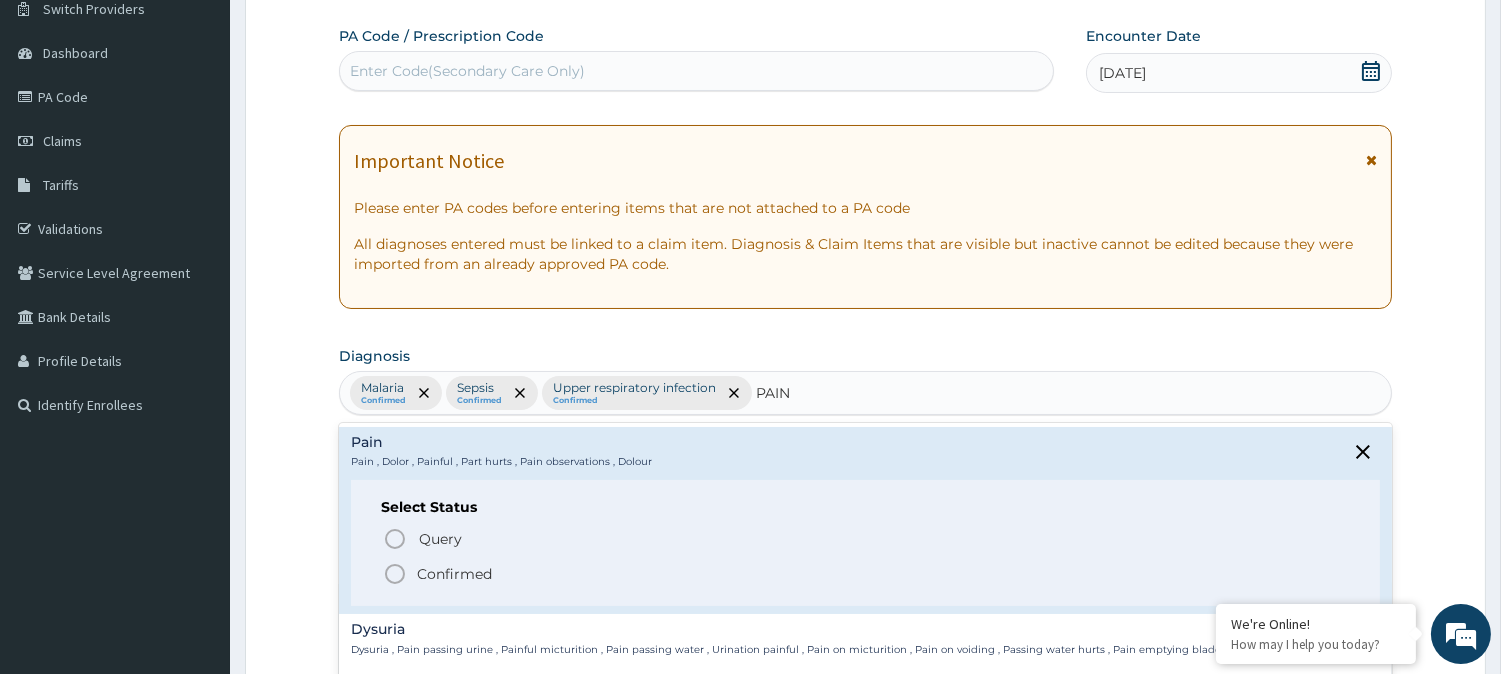 click on "Confirmed" at bounding box center (866, 574) 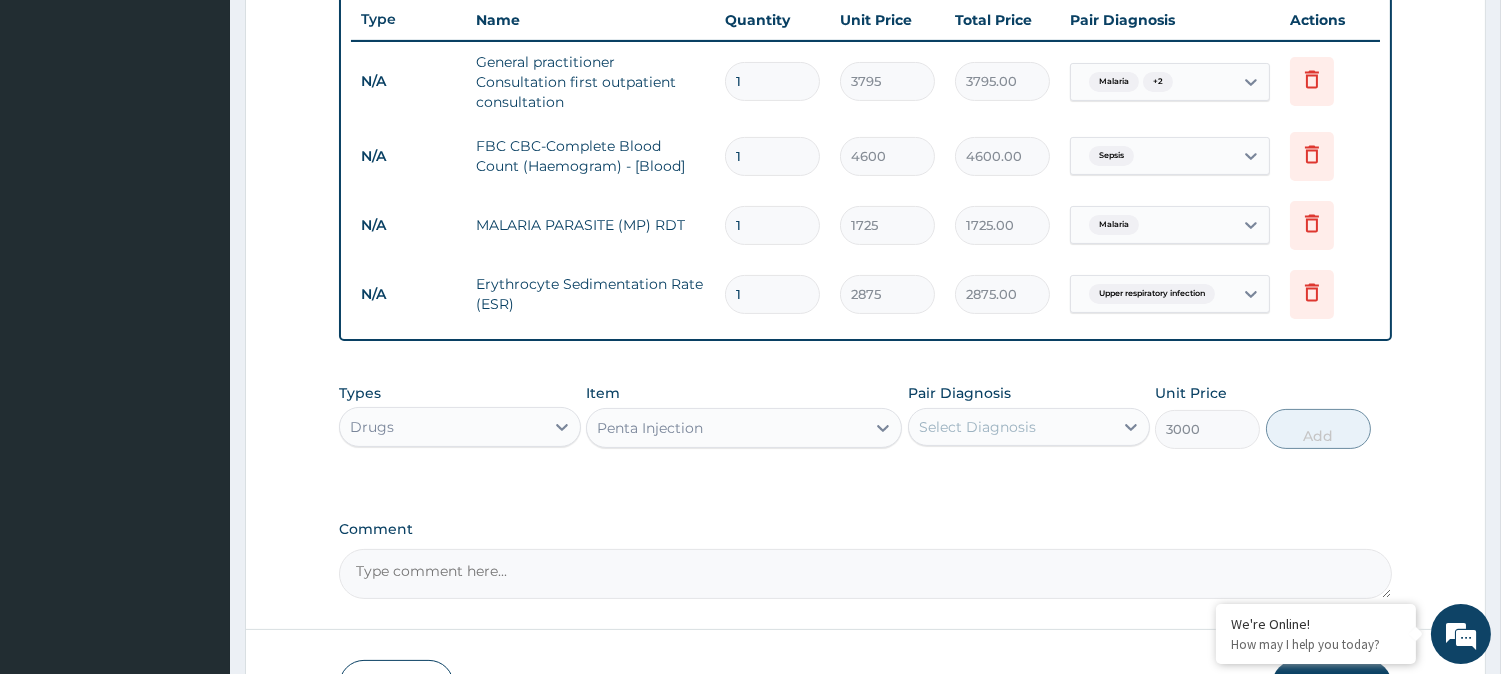 scroll, scrollTop: 757, scrollLeft: 0, axis: vertical 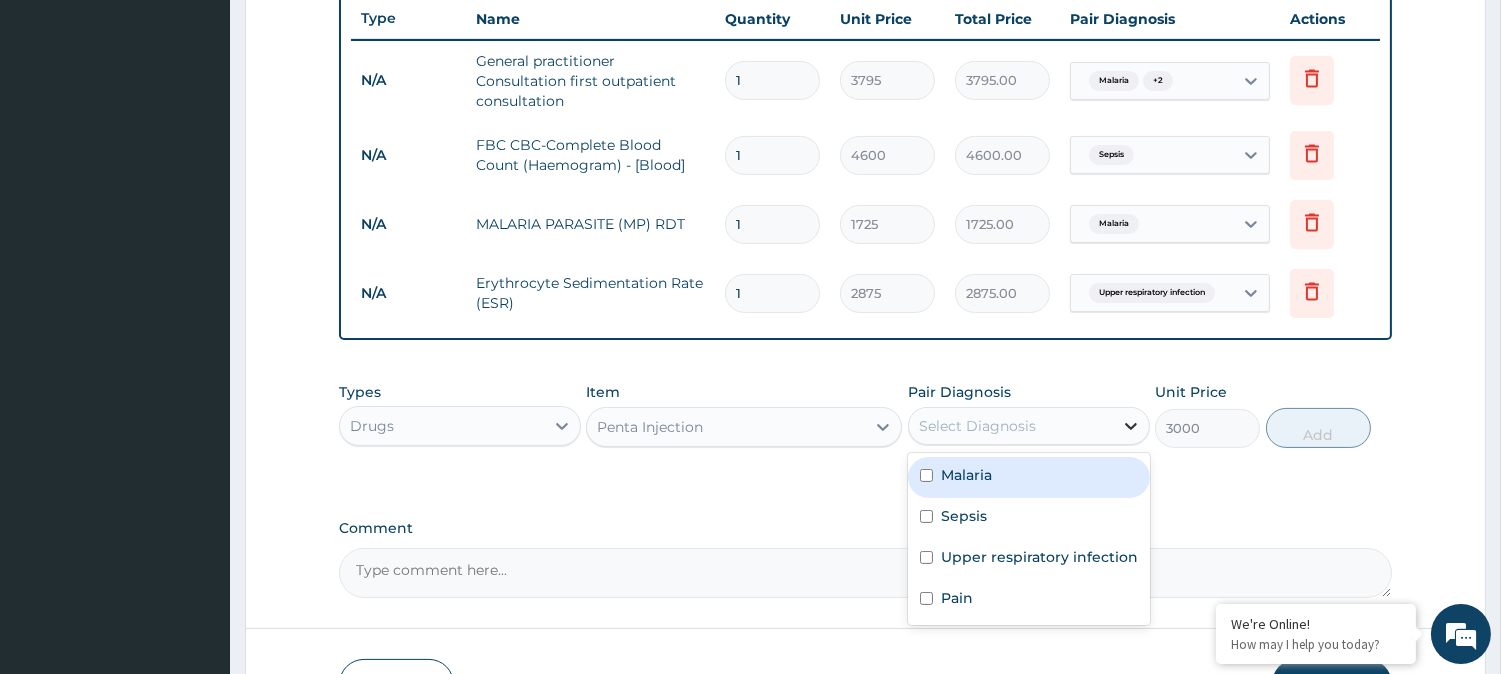 click at bounding box center [1131, 426] 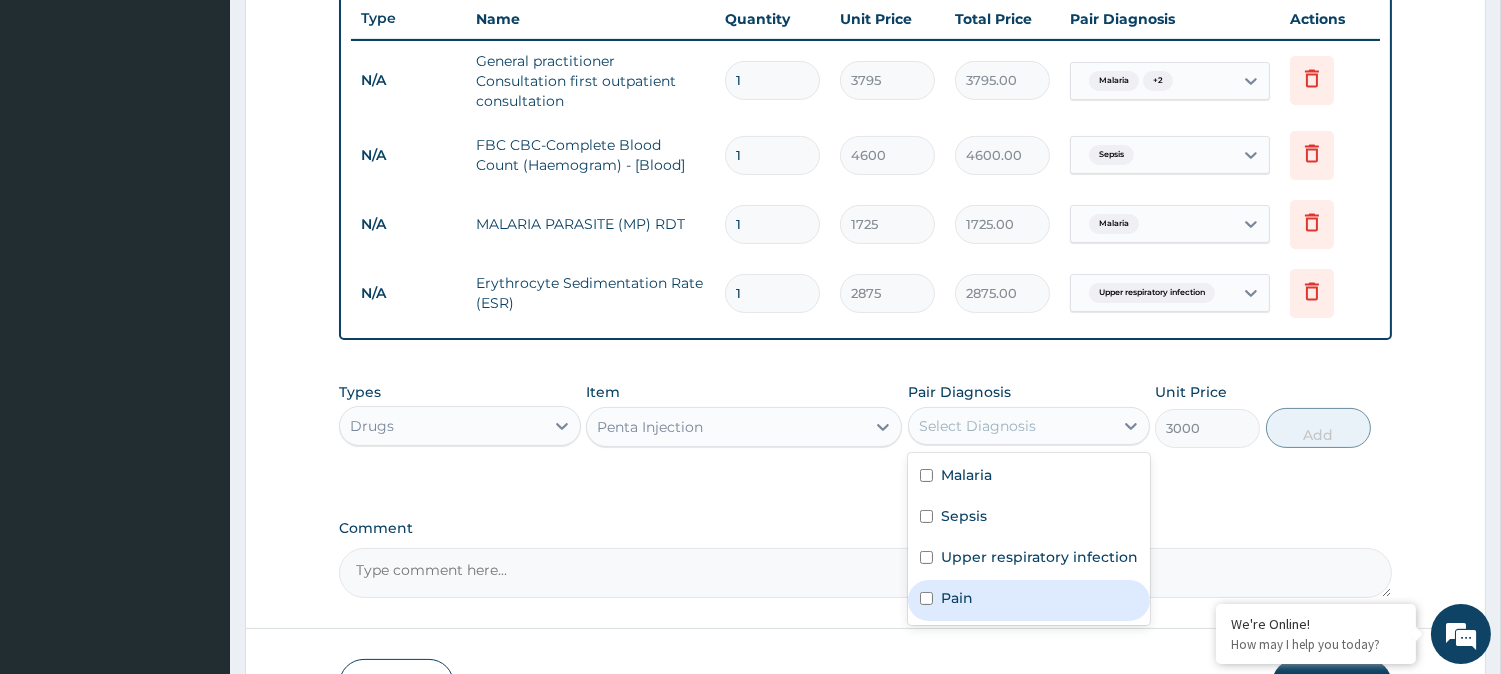 click on "Pain" at bounding box center [957, 598] 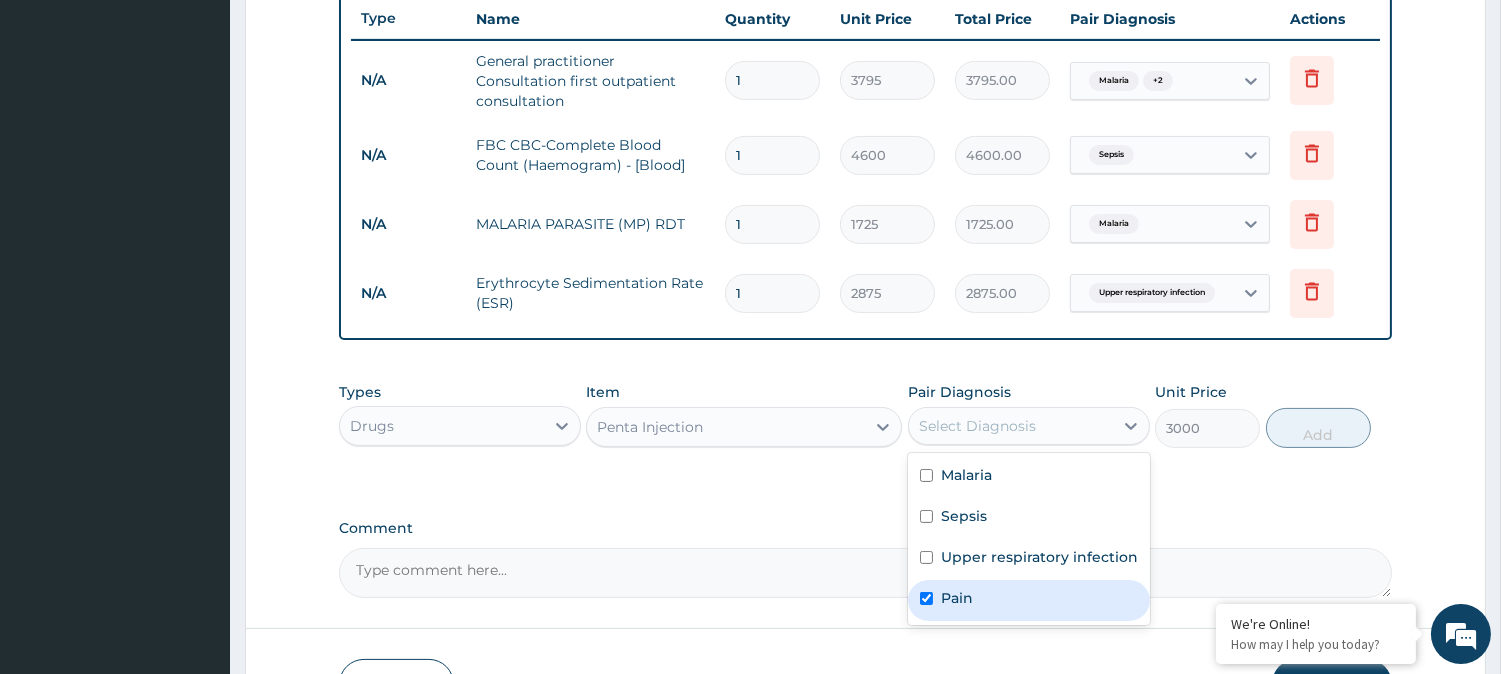 checkbox on "true" 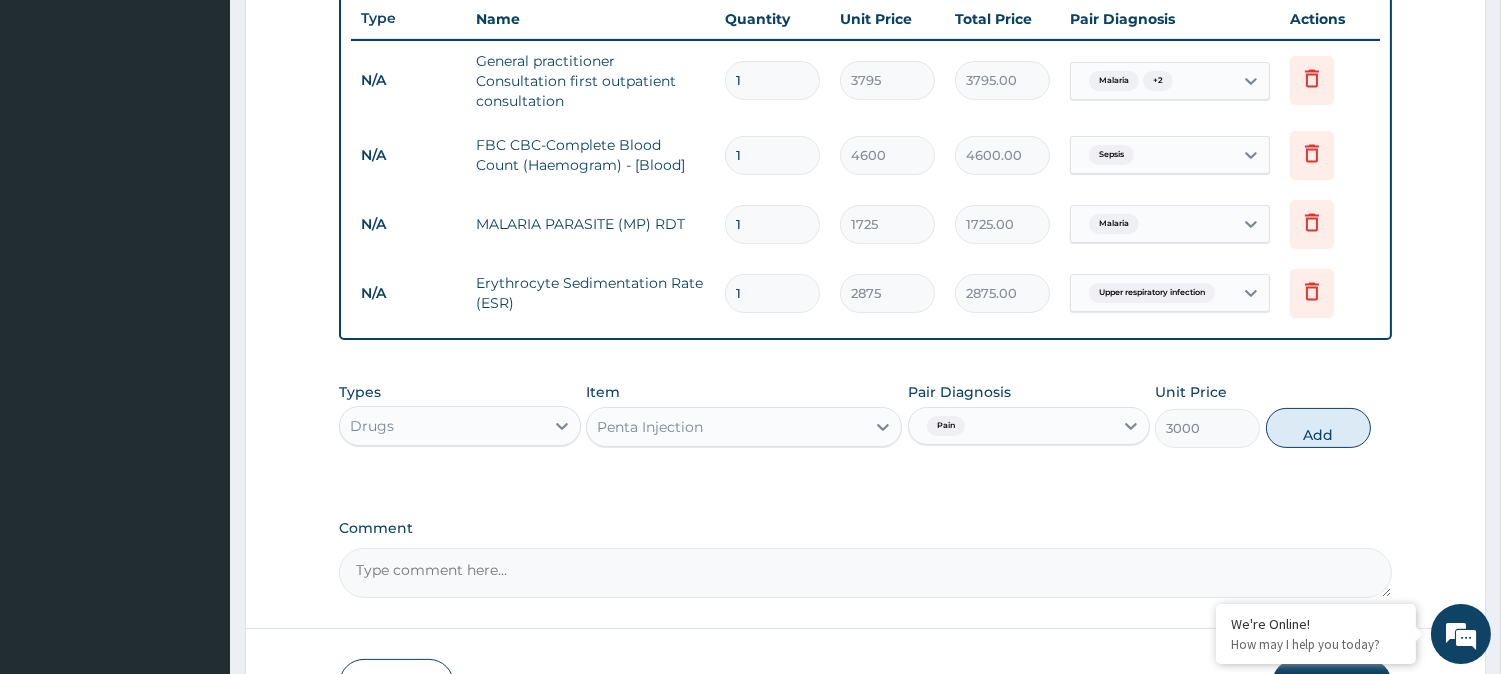 click on "Types Drugs Item Penta Injection Pair Diagnosis Pain Unit Price 3000 Add" at bounding box center (865, 430) 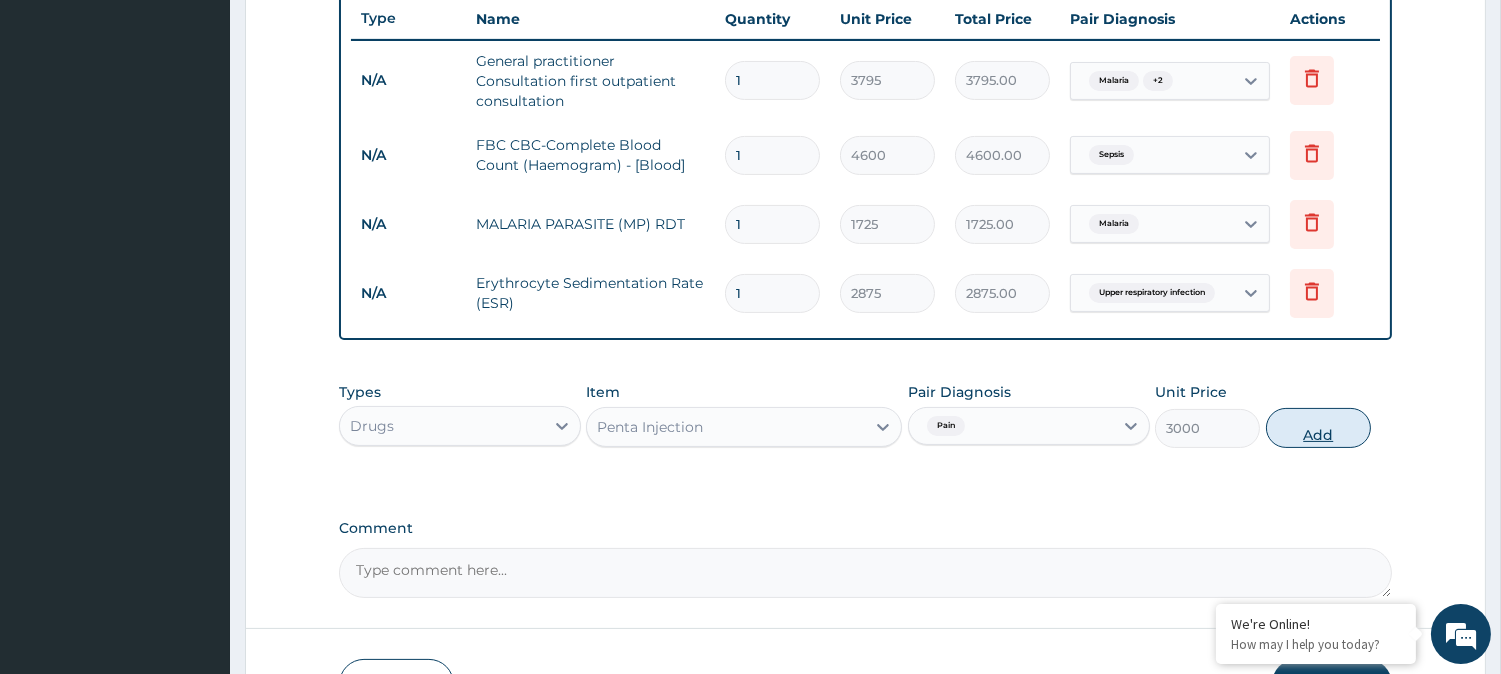 click on "Add" at bounding box center [1318, 428] 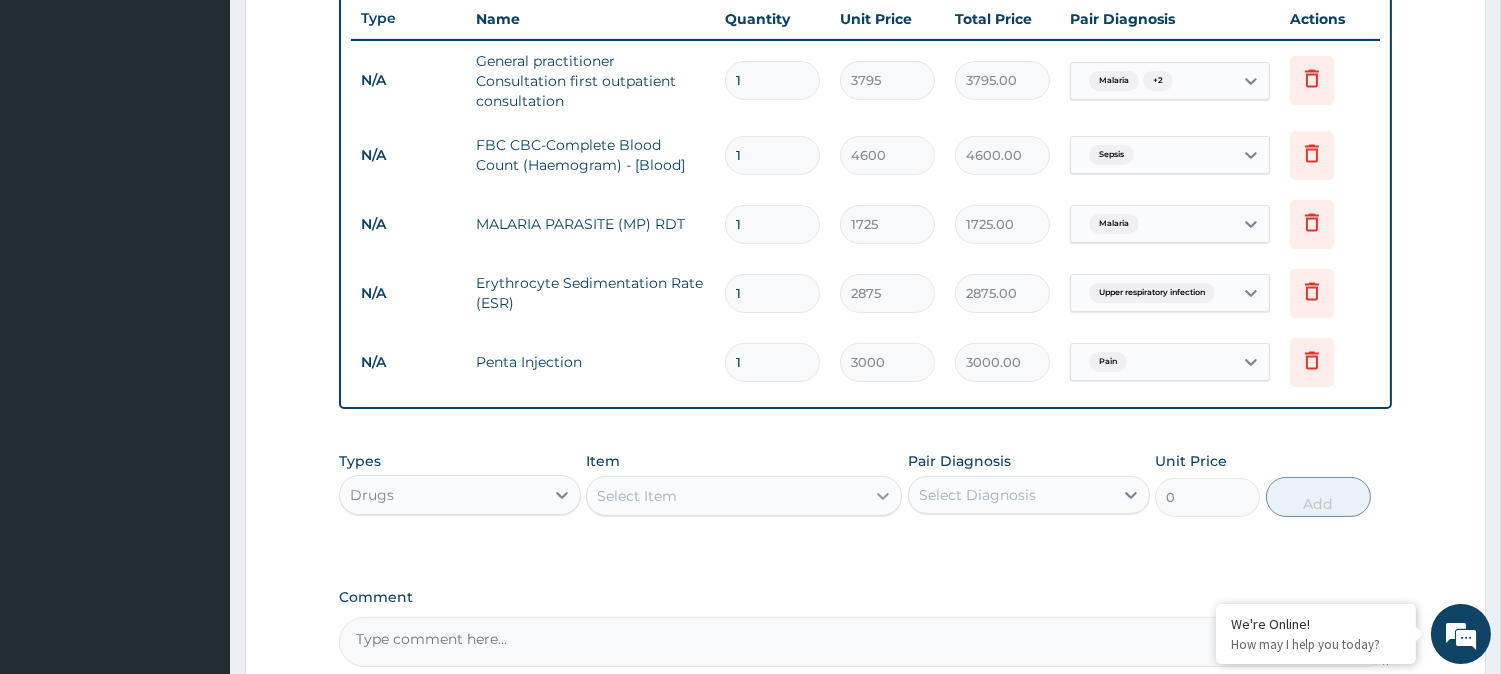 click 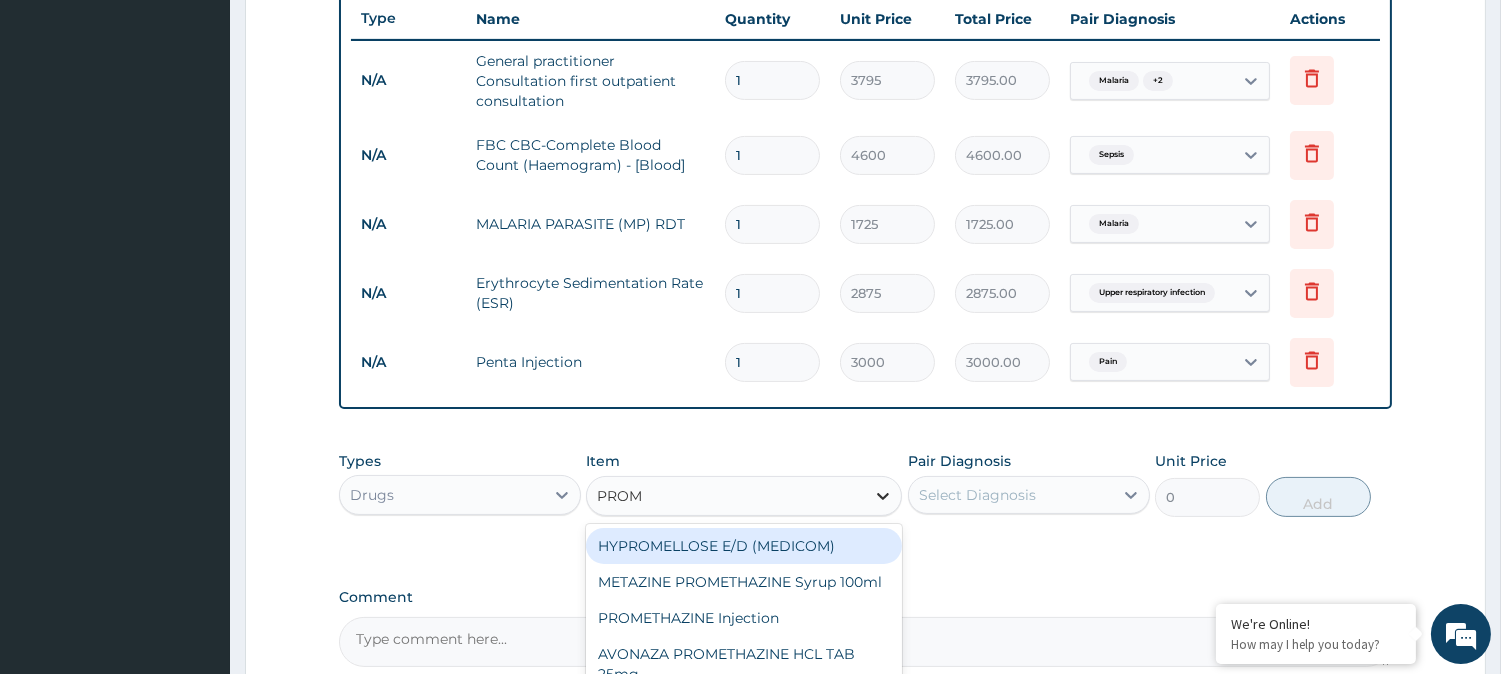 type on "PROME" 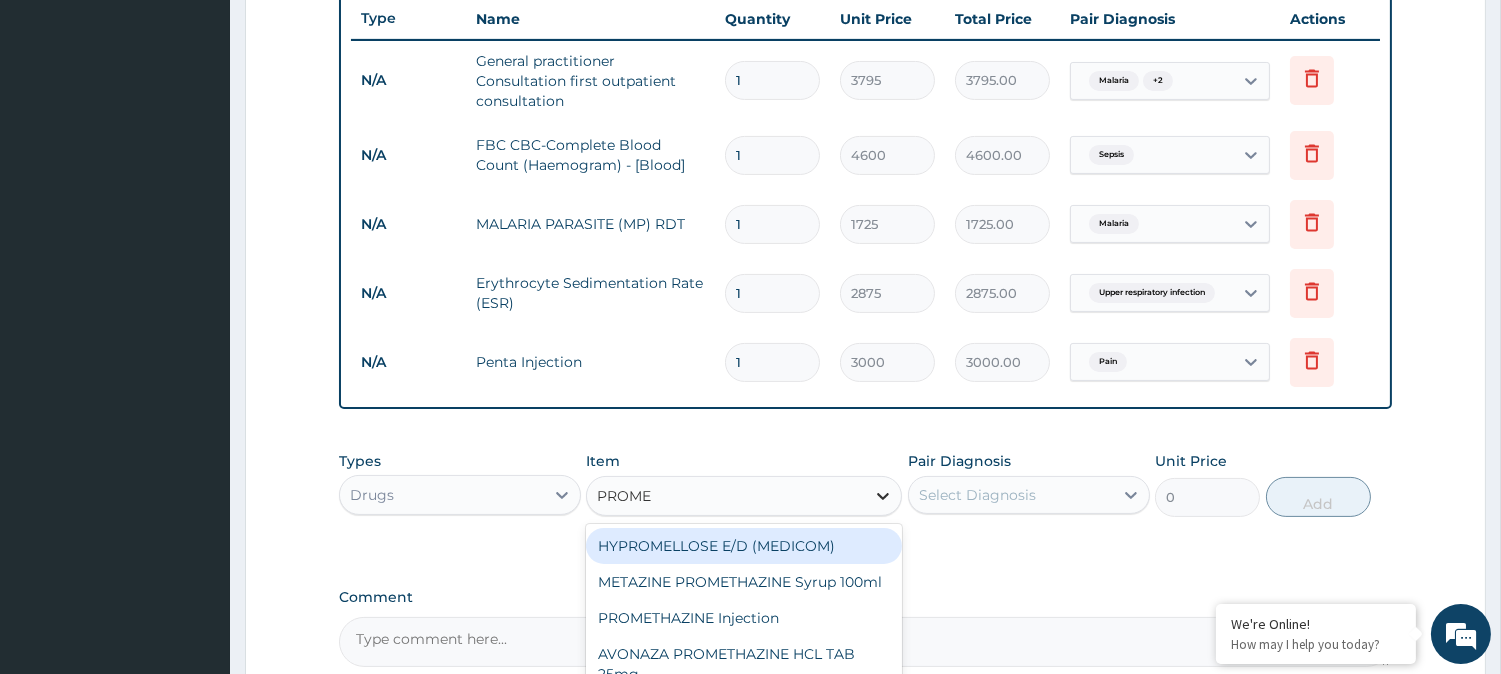 scroll, scrollTop: 895, scrollLeft: 0, axis: vertical 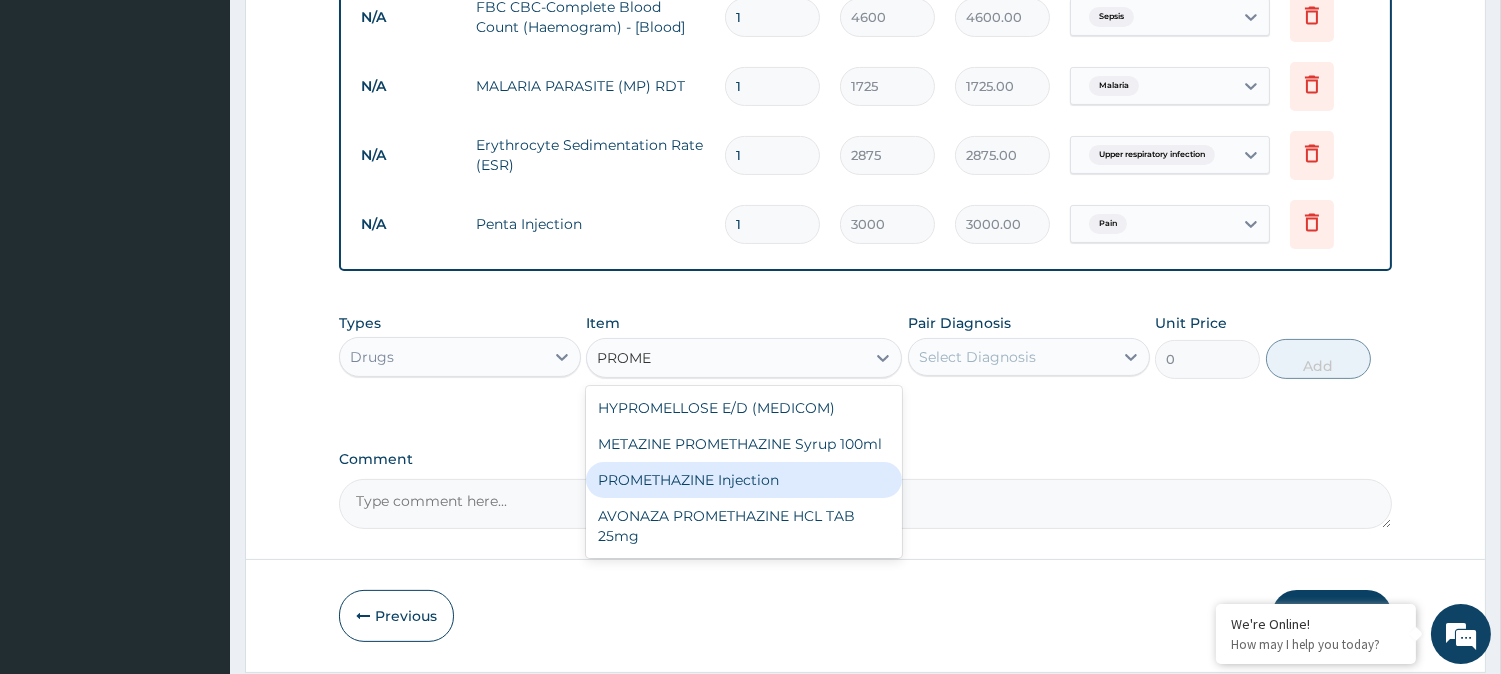 click on "PROMETHAZINE Injection" at bounding box center (744, 480) 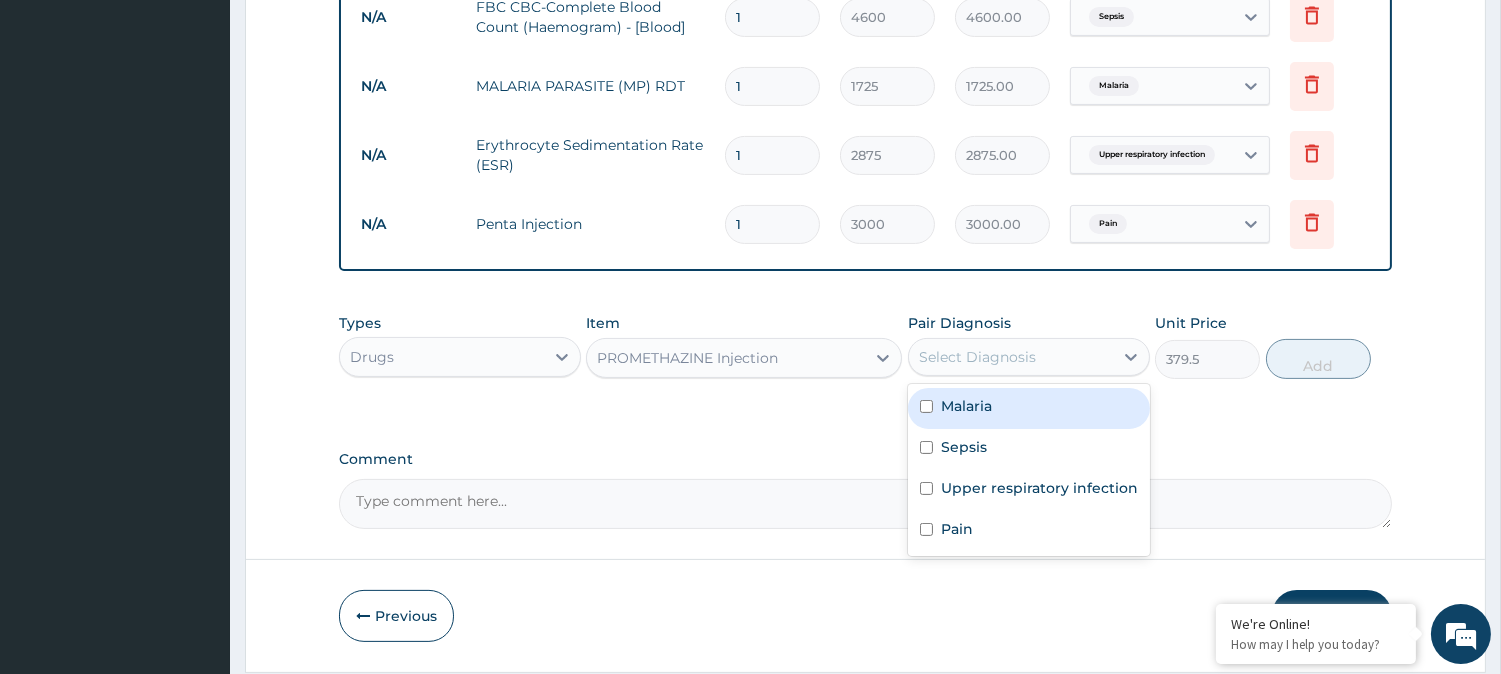 click on "Select Diagnosis" at bounding box center [1011, 357] 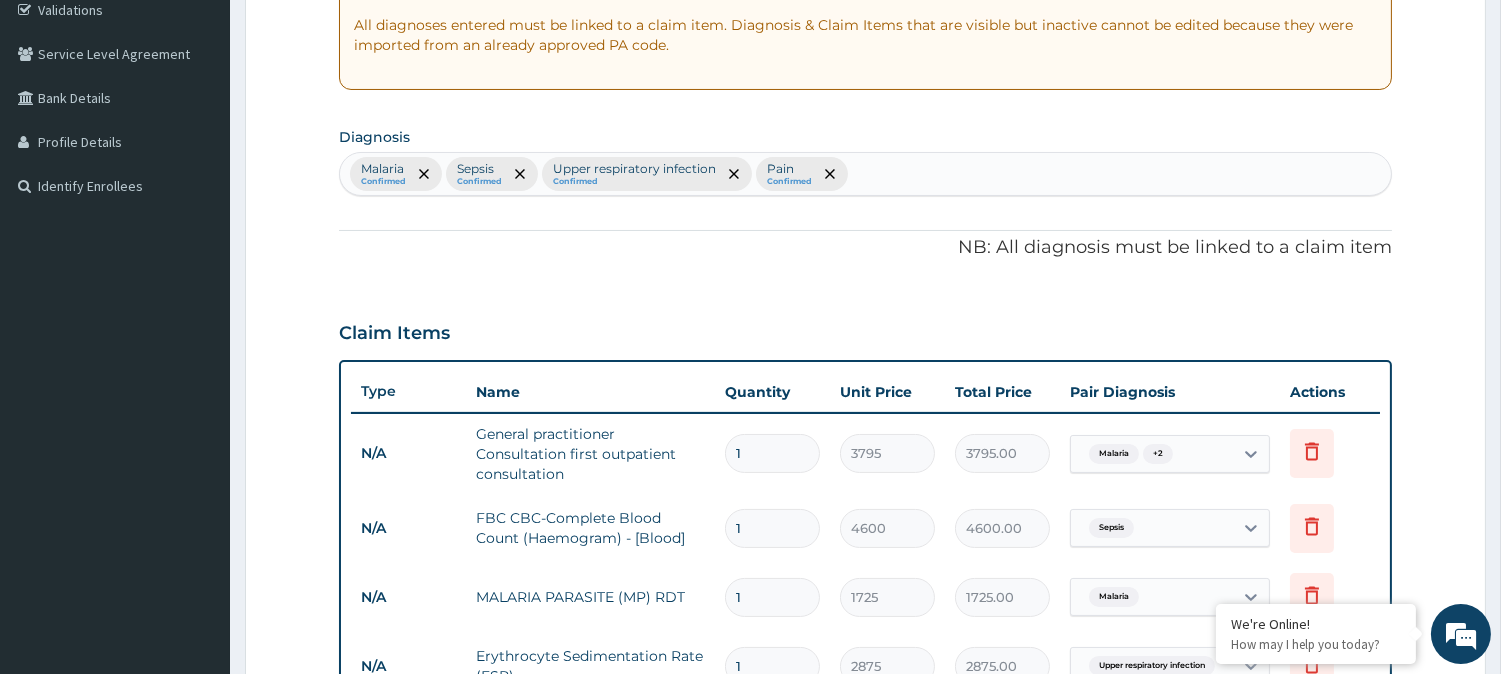 scroll, scrollTop: 378, scrollLeft: 0, axis: vertical 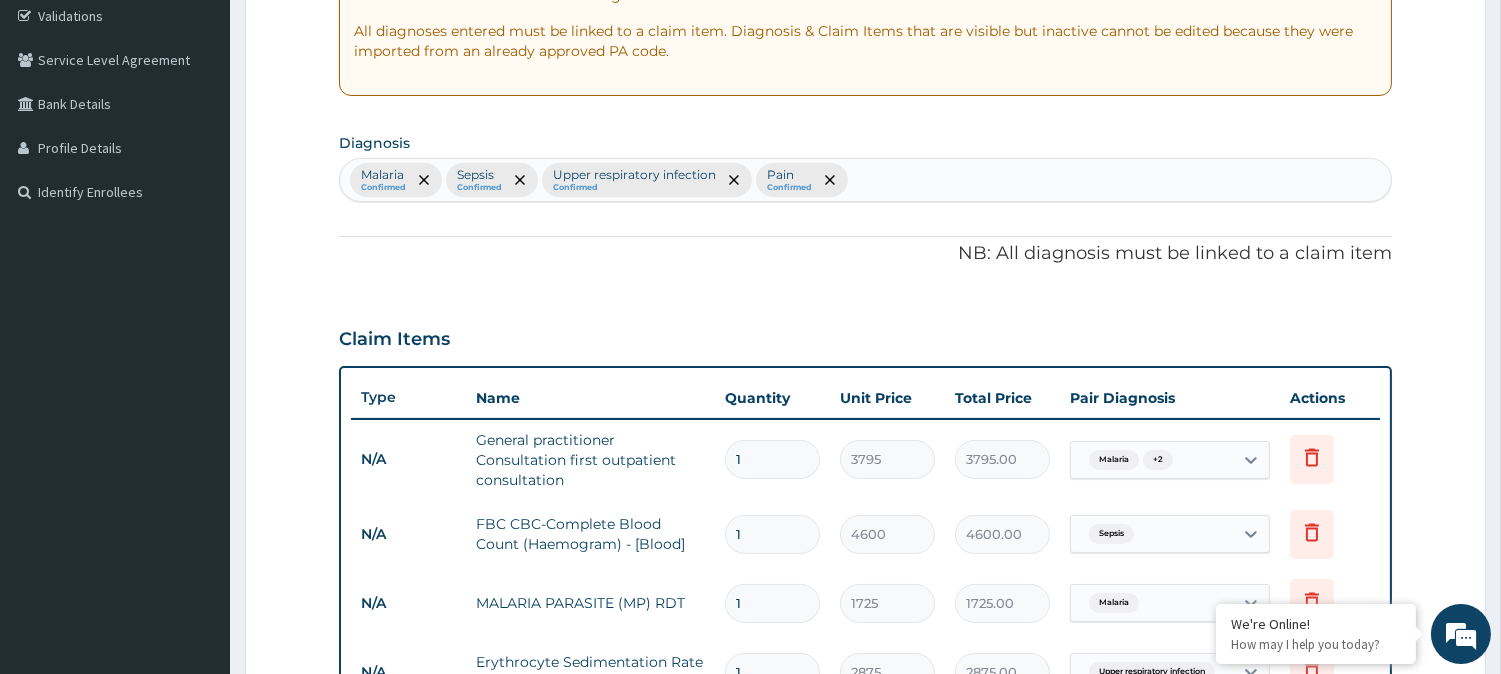click on "Malaria Confirmed Sepsis Confirmed Upper respiratory infection Confirmed Pain Confirmed" at bounding box center (865, 180) 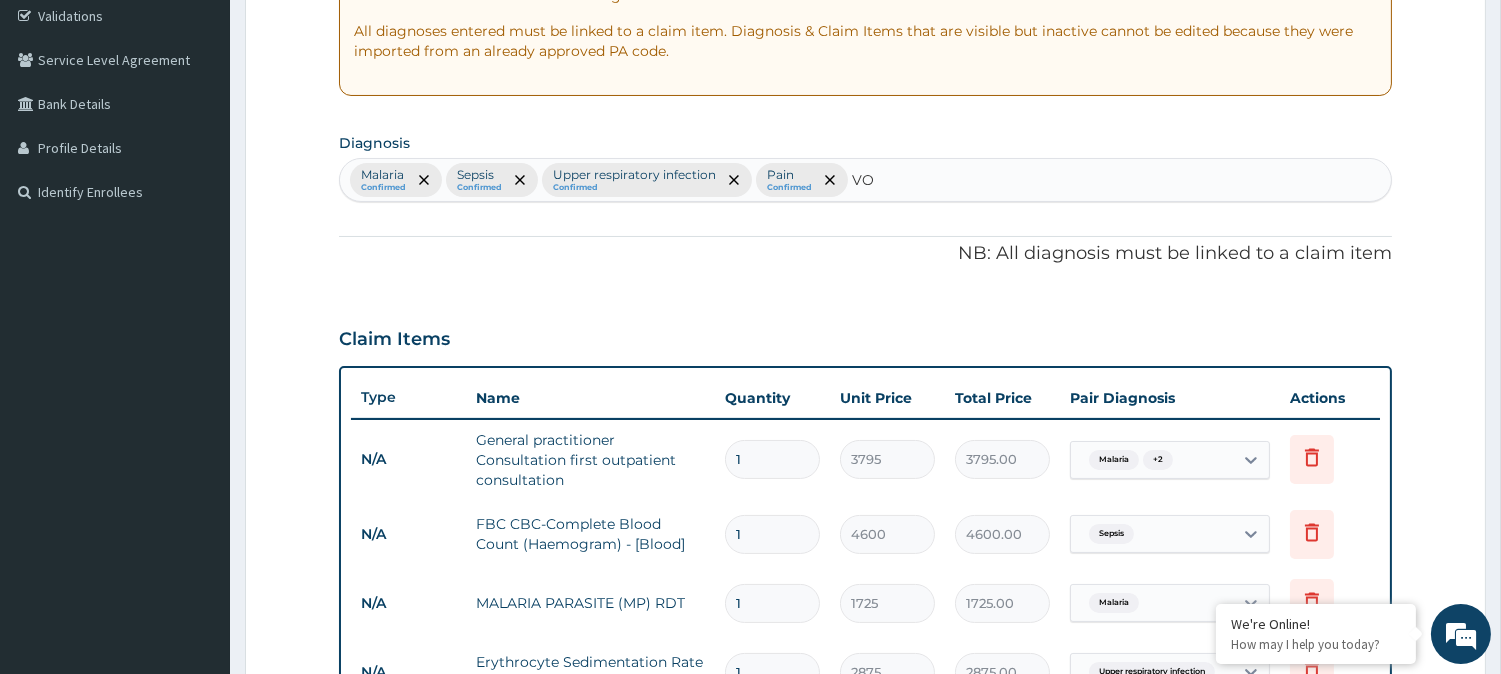 type on "VOM" 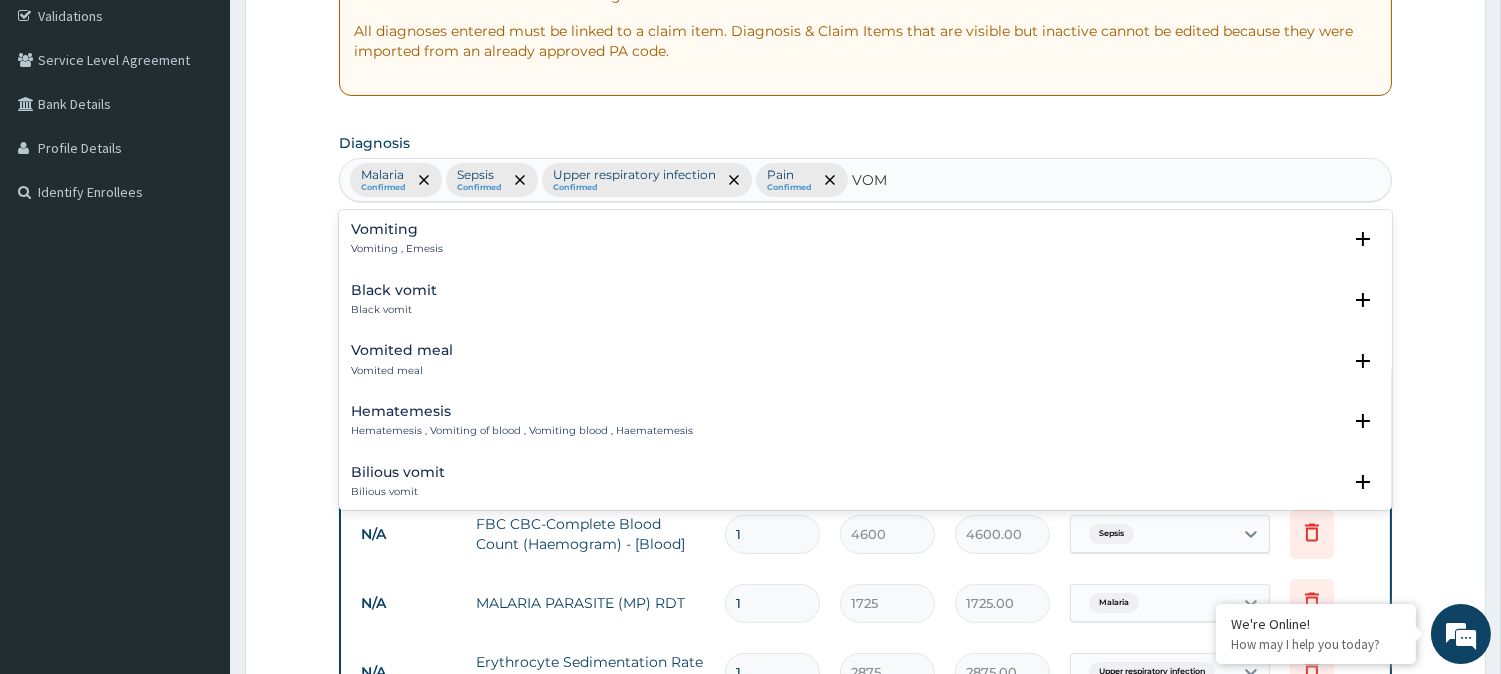 click on "Vomiting Vomiting , Emesis" at bounding box center (865, 239) 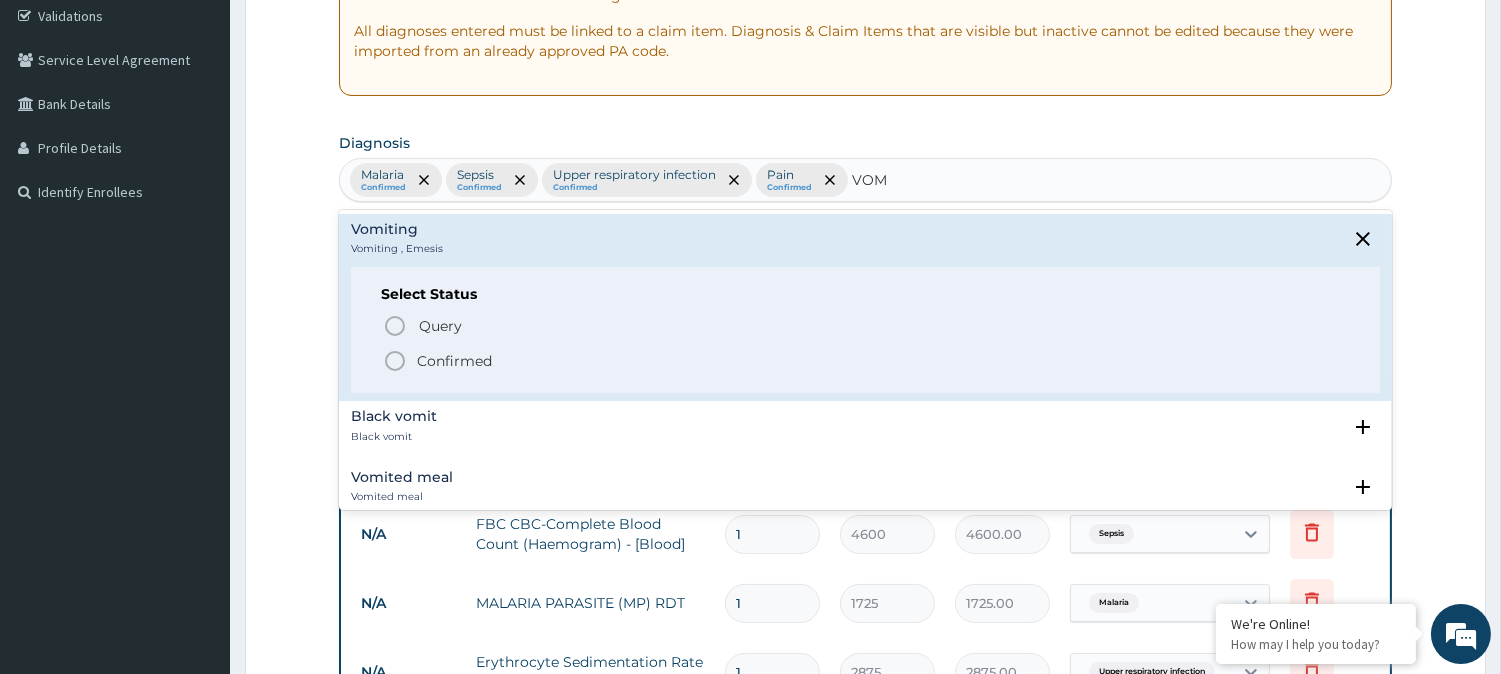 click 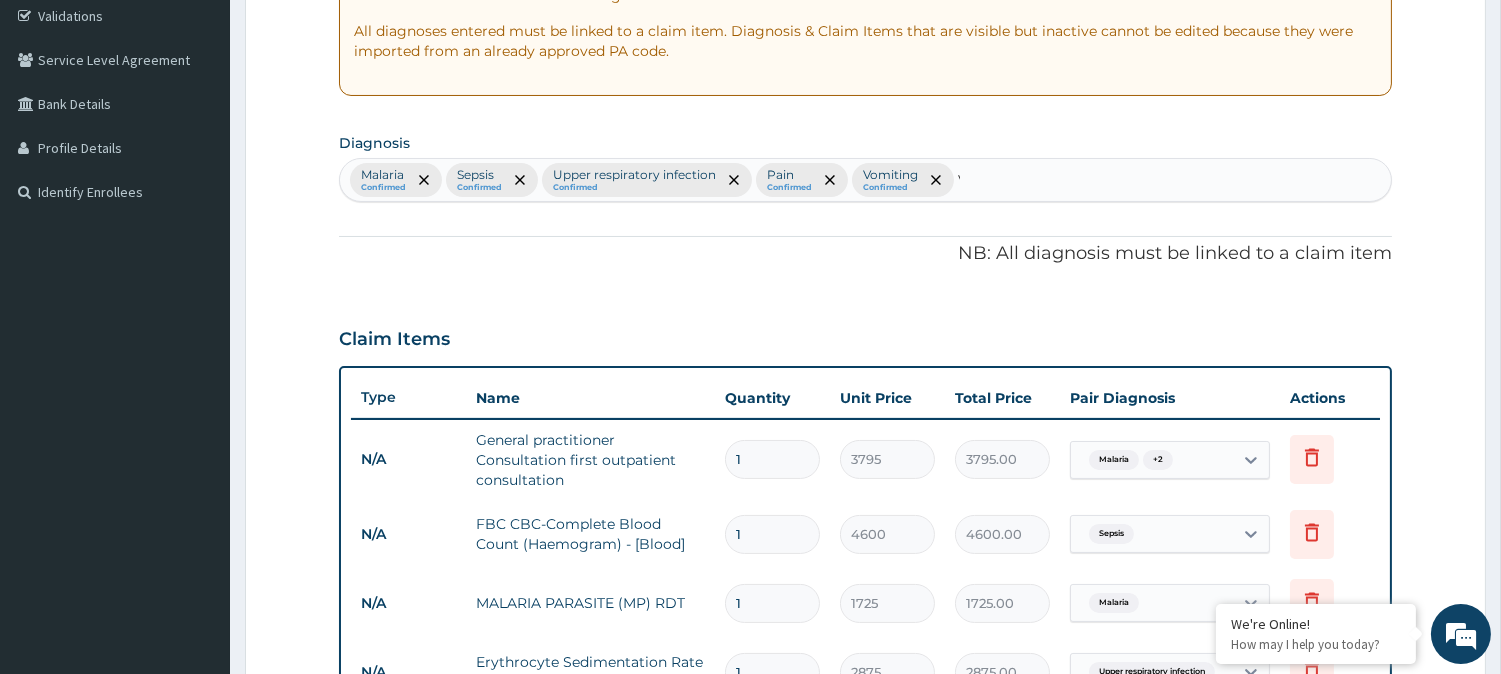 type 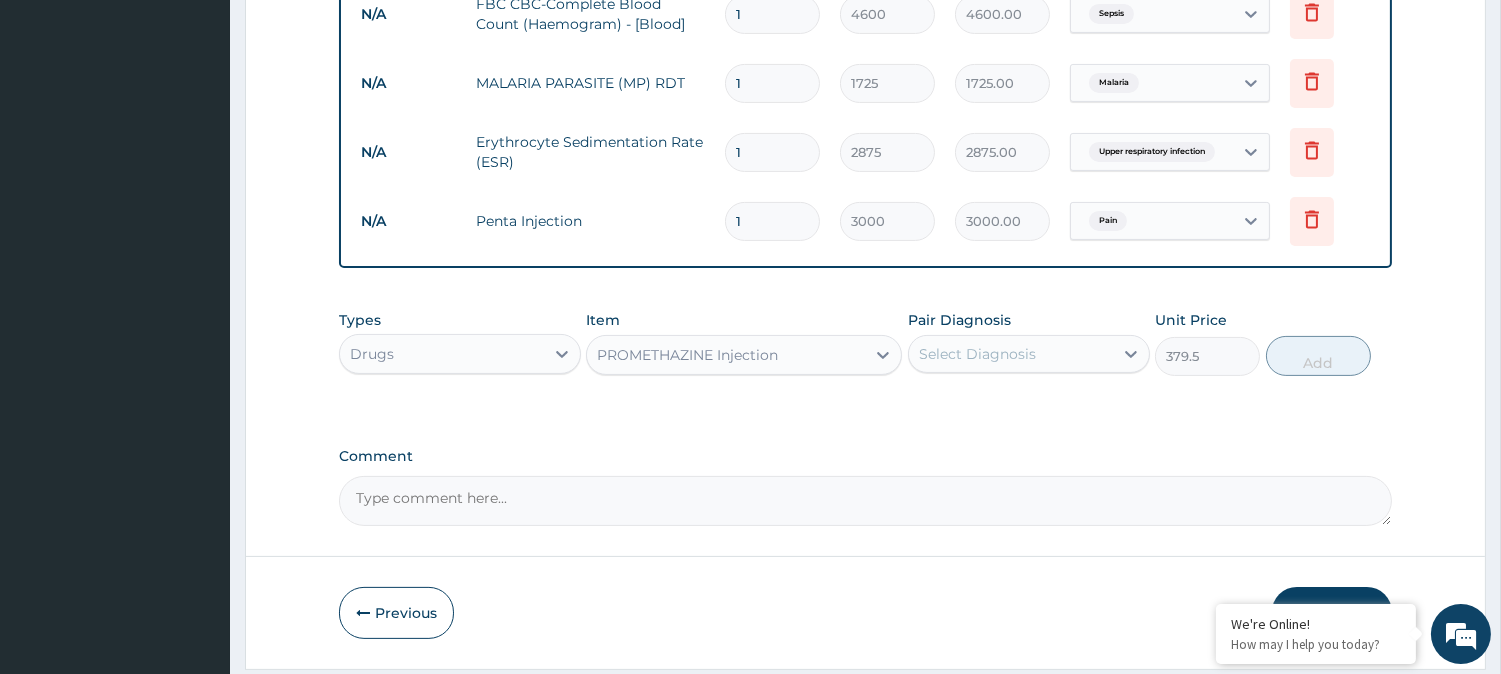 scroll, scrollTop: 900, scrollLeft: 0, axis: vertical 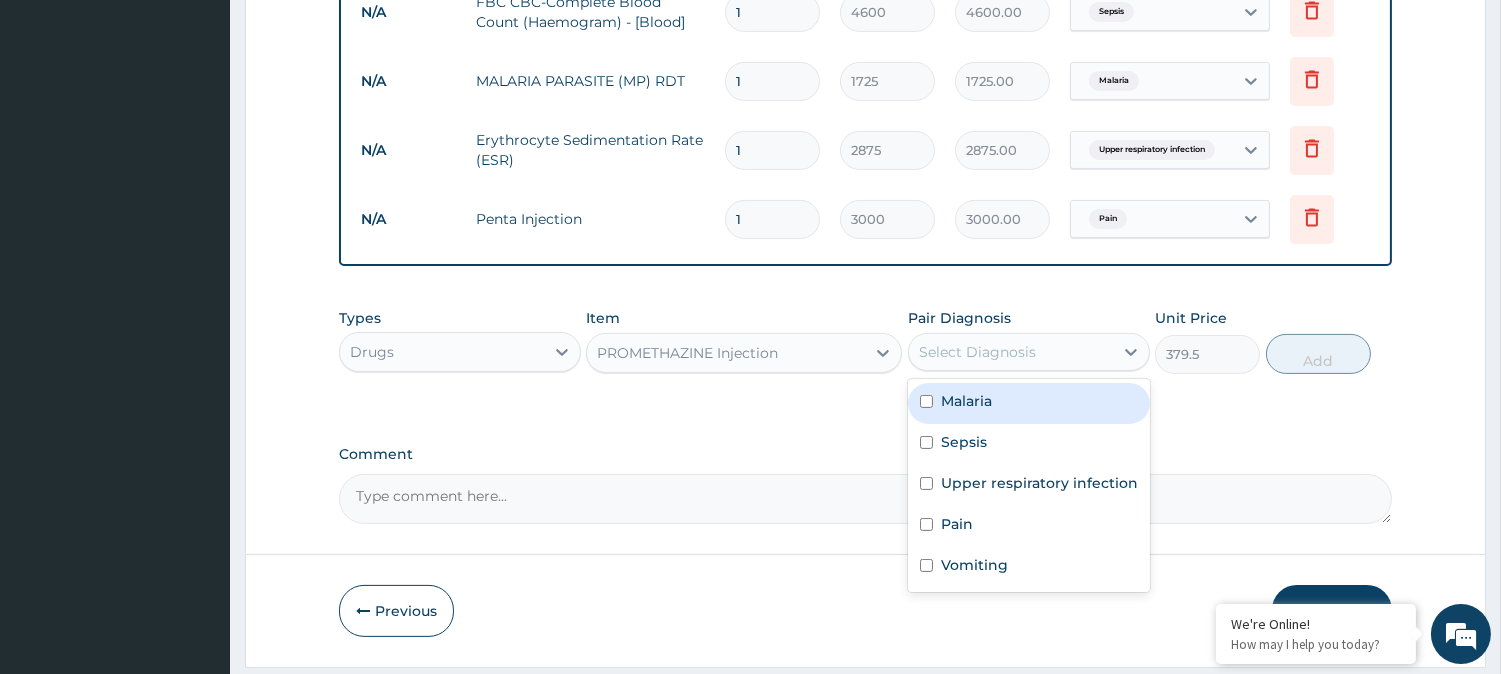 click on "Select Diagnosis" at bounding box center [977, 352] 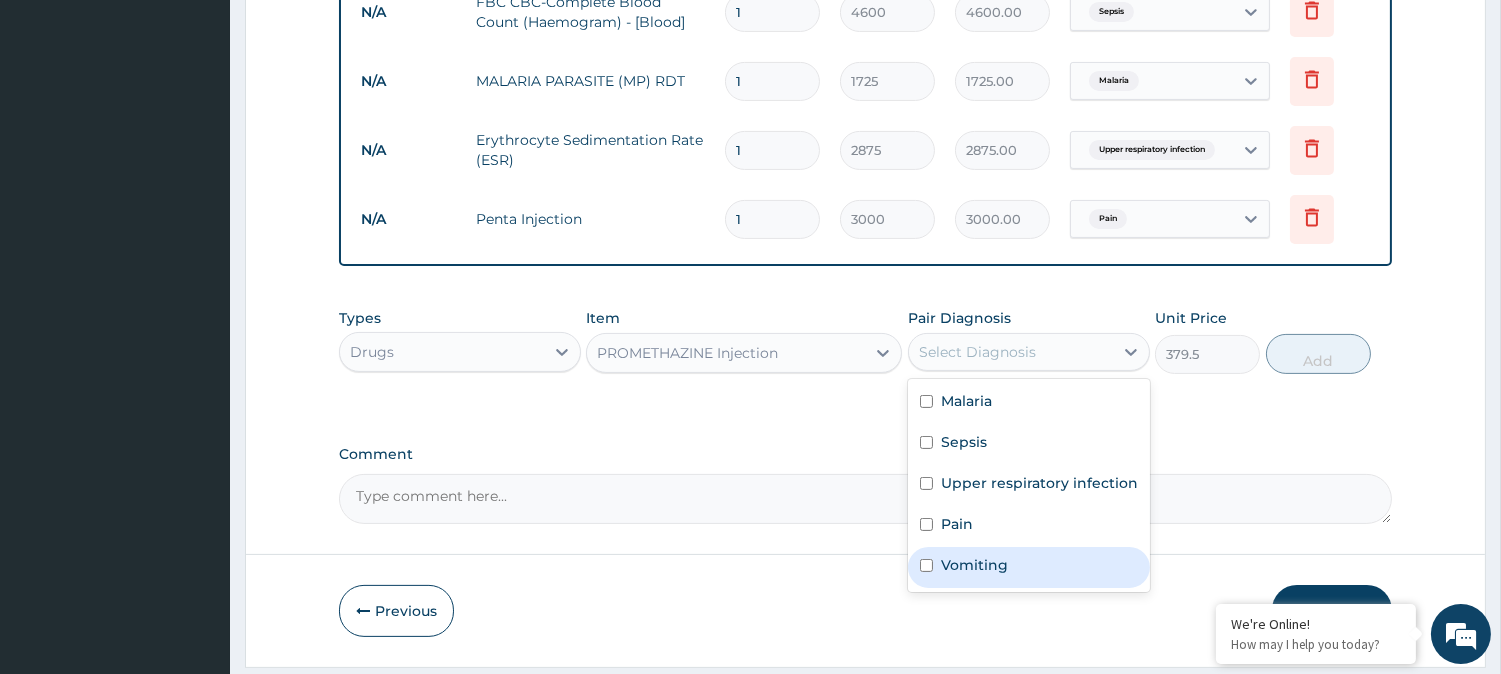 click on "Vomiting" at bounding box center [974, 565] 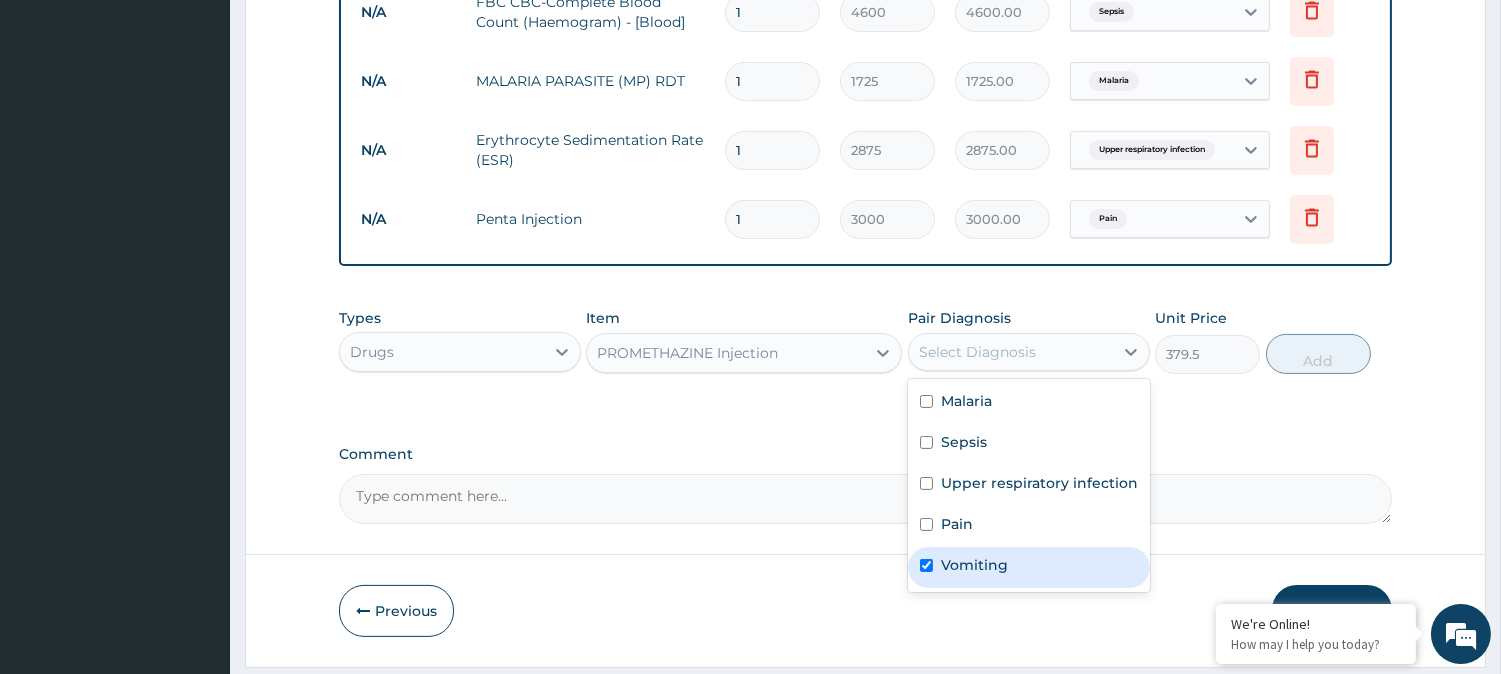 checkbox on "true" 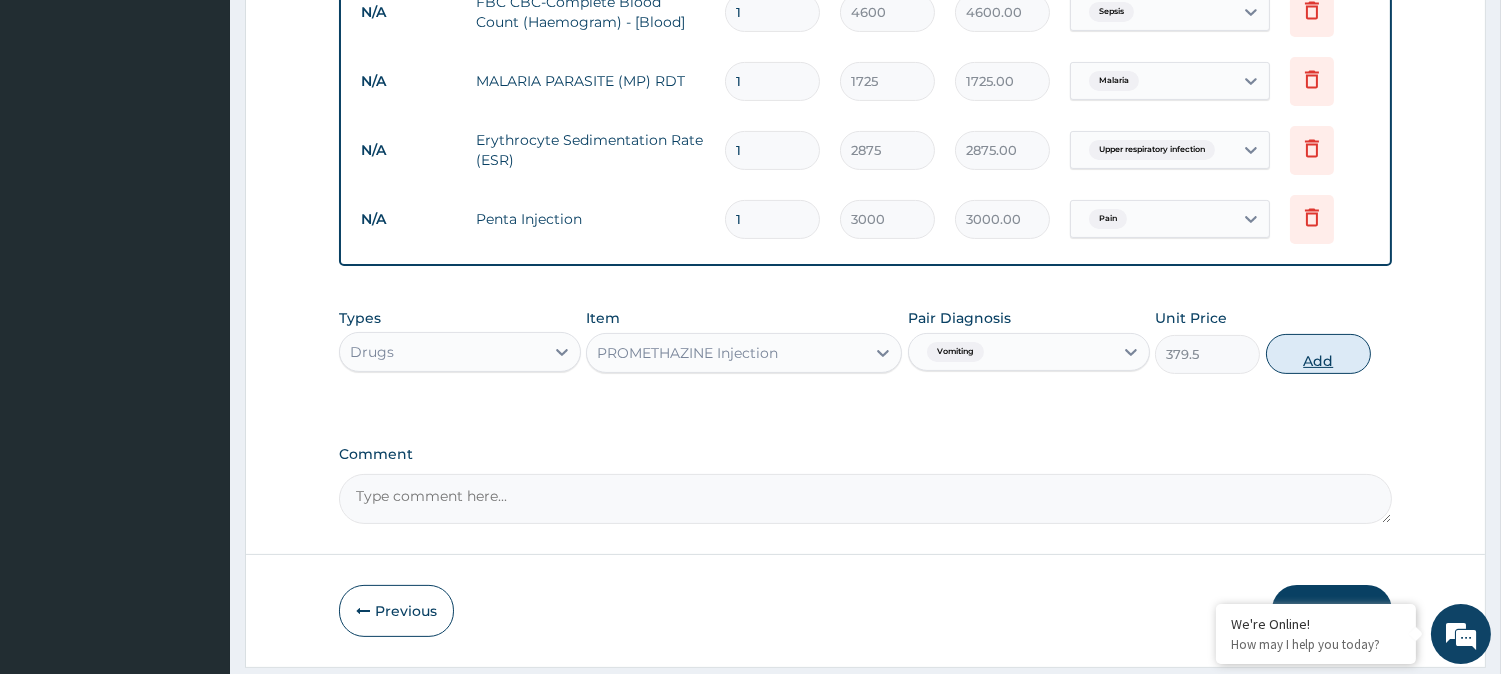 click on "Add" at bounding box center [1318, 354] 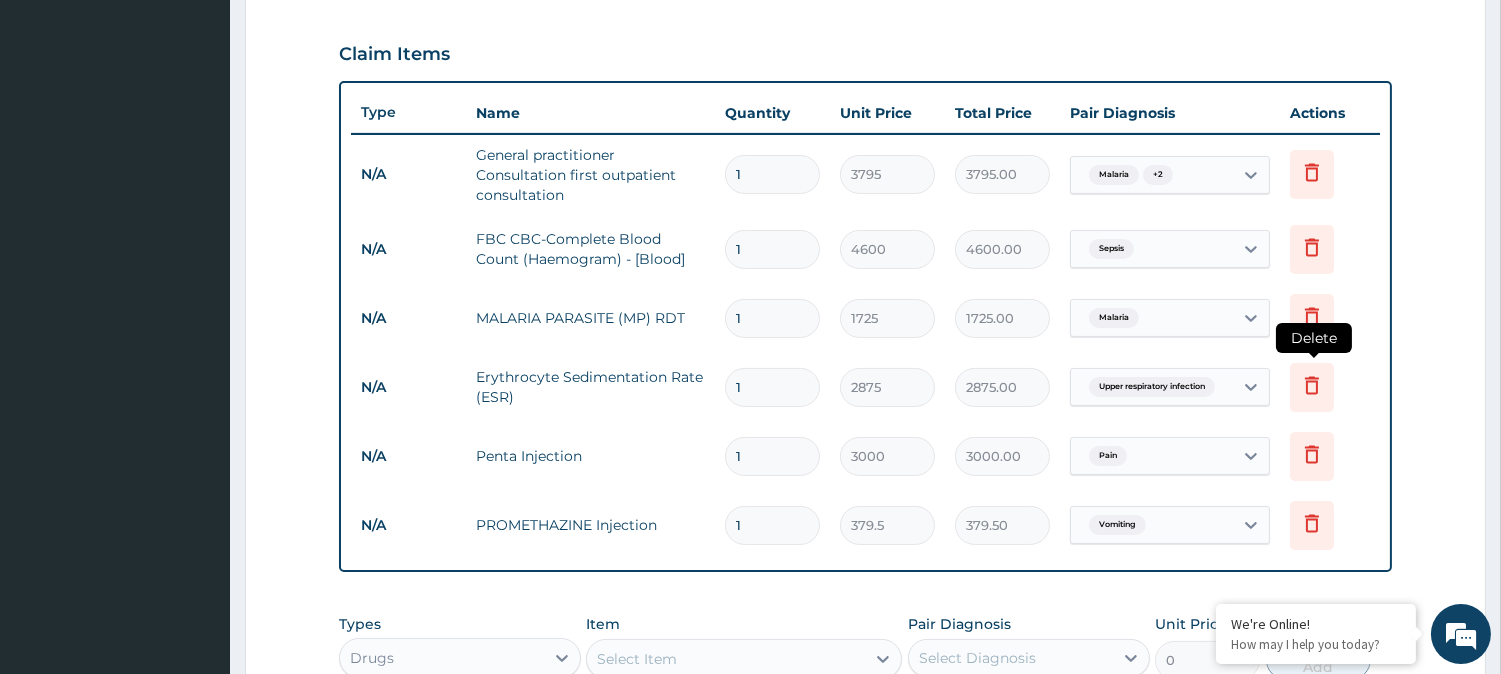 scroll, scrollTop: 1028, scrollLeft: 0, axis: vertical 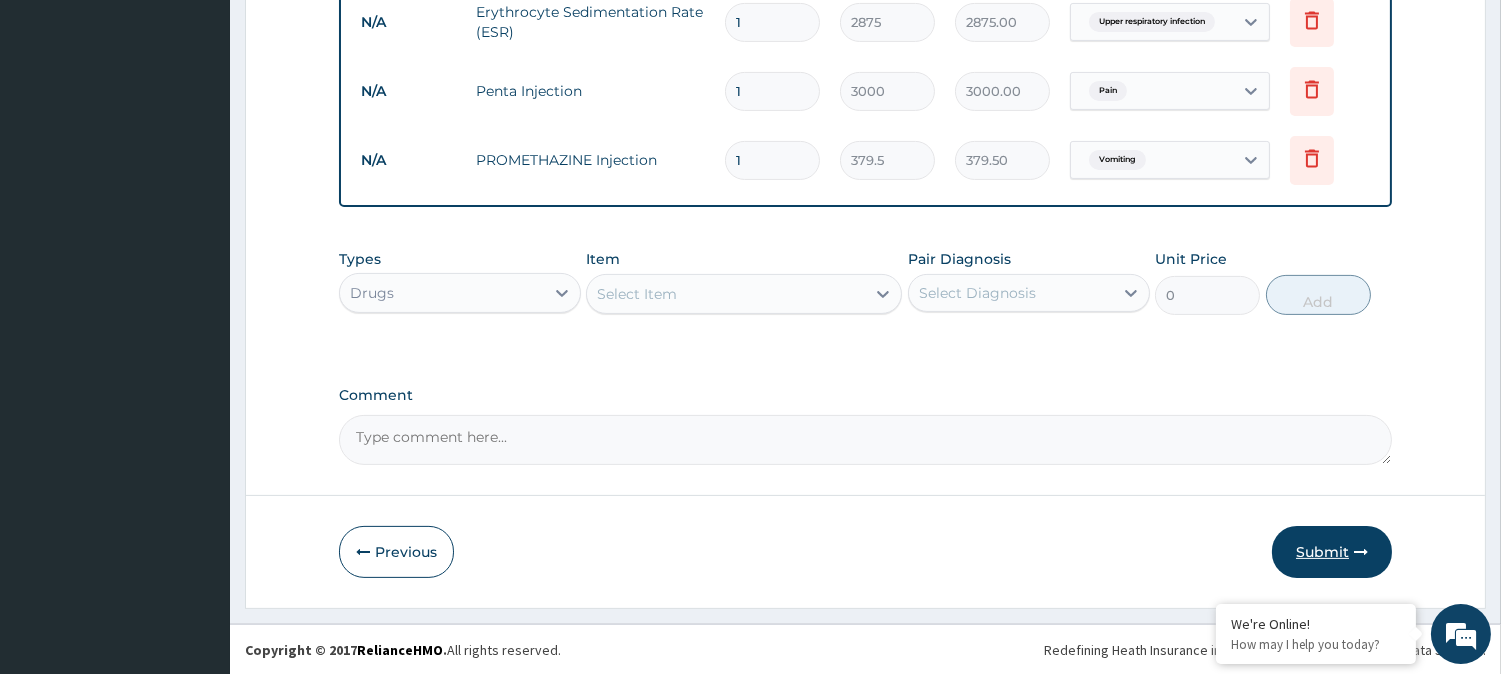 click on "Submit" at bounding box center (1332, 552) 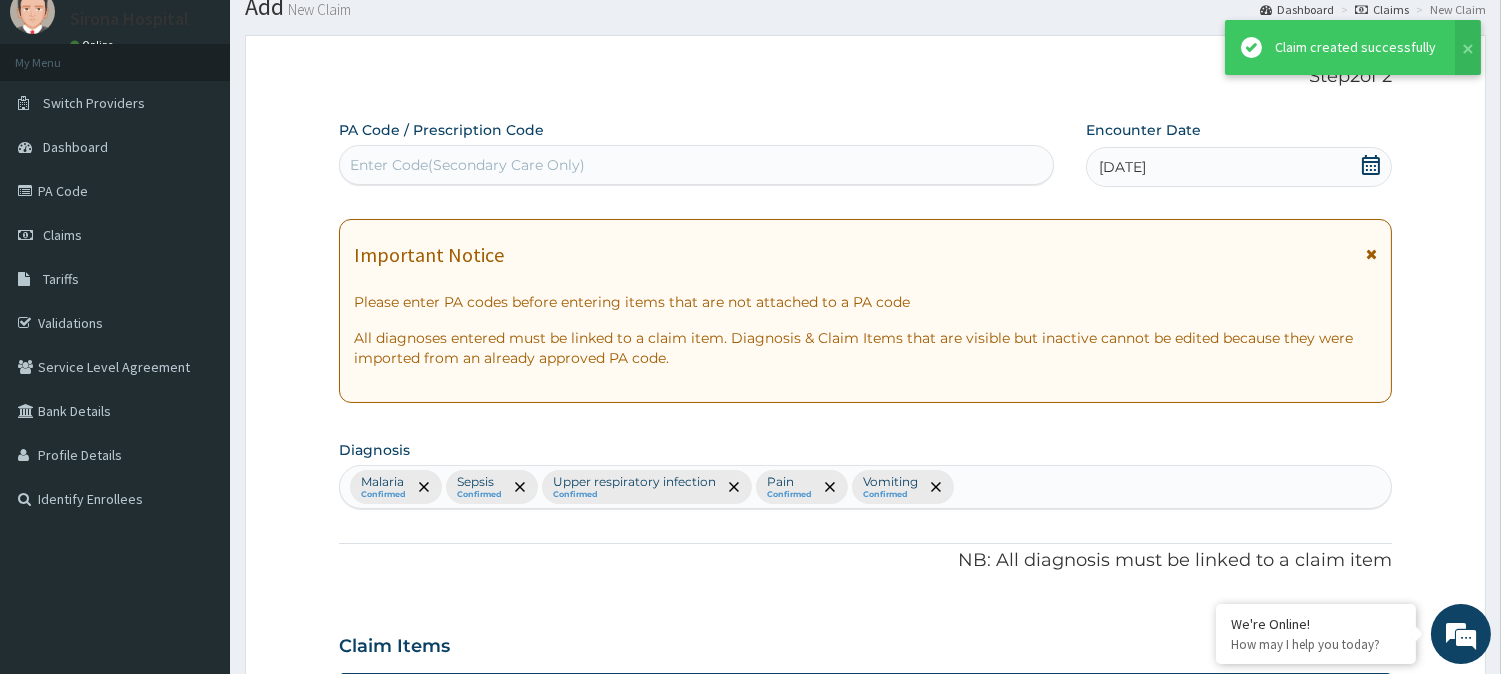 scroll, scrollTop: 1028, scrollLeft: 0, axis: vertical 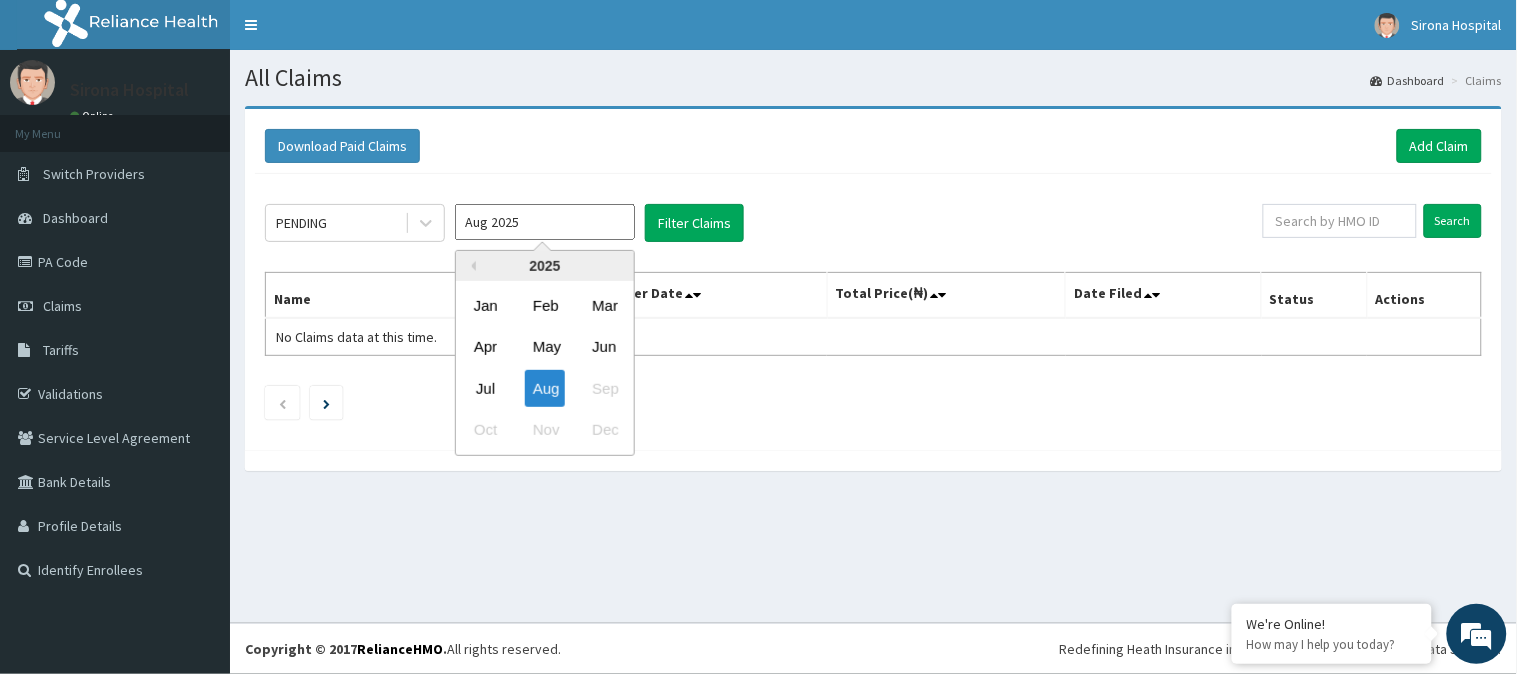 click on "Aug 2025" at bounding box center [545, 222] 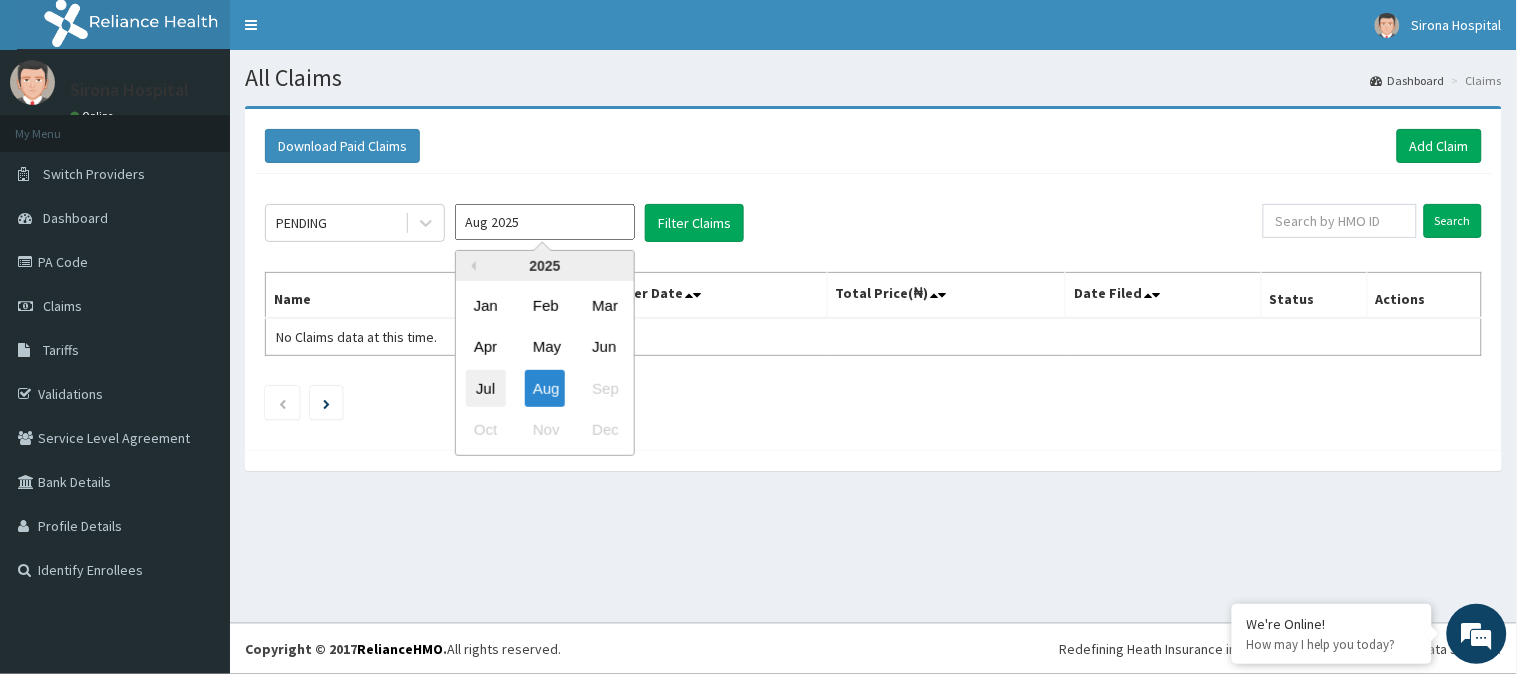 click on "Jul" at bounding box center [486, 388] 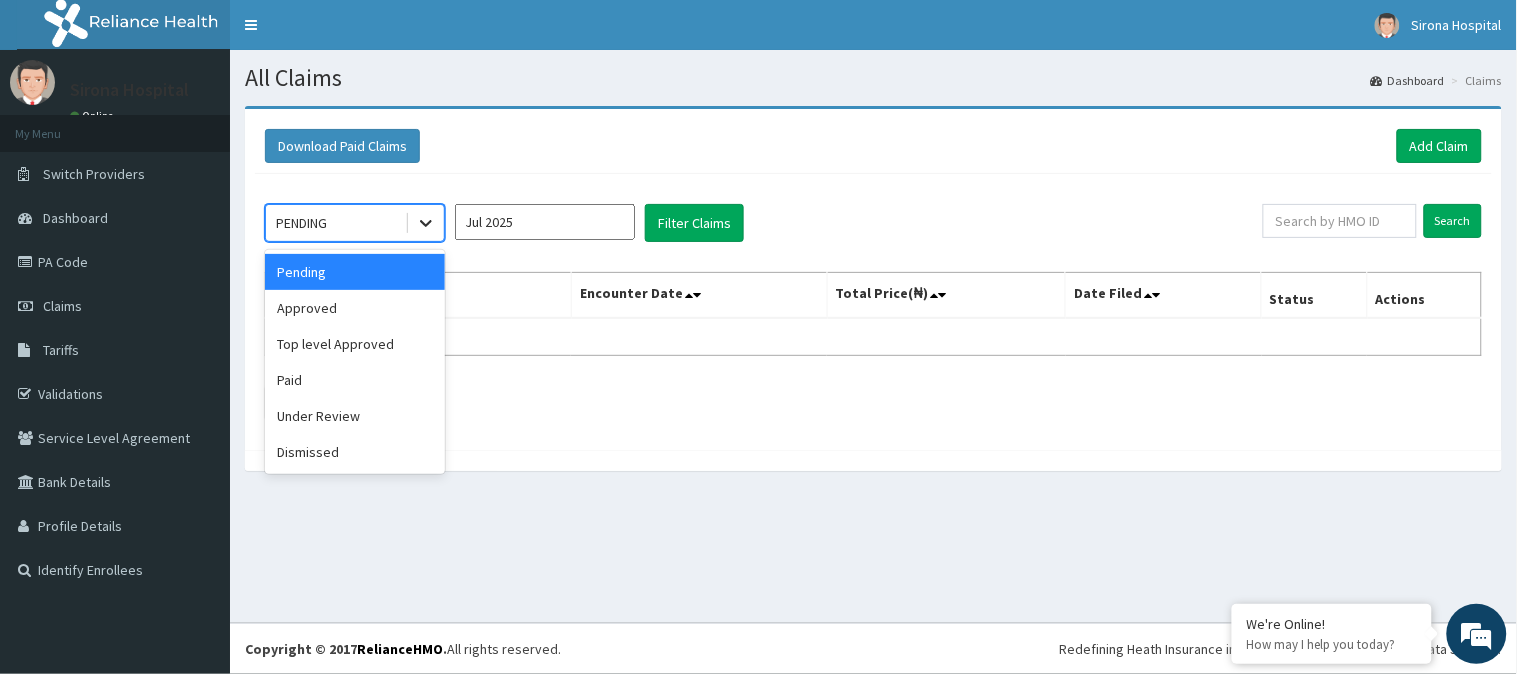 click 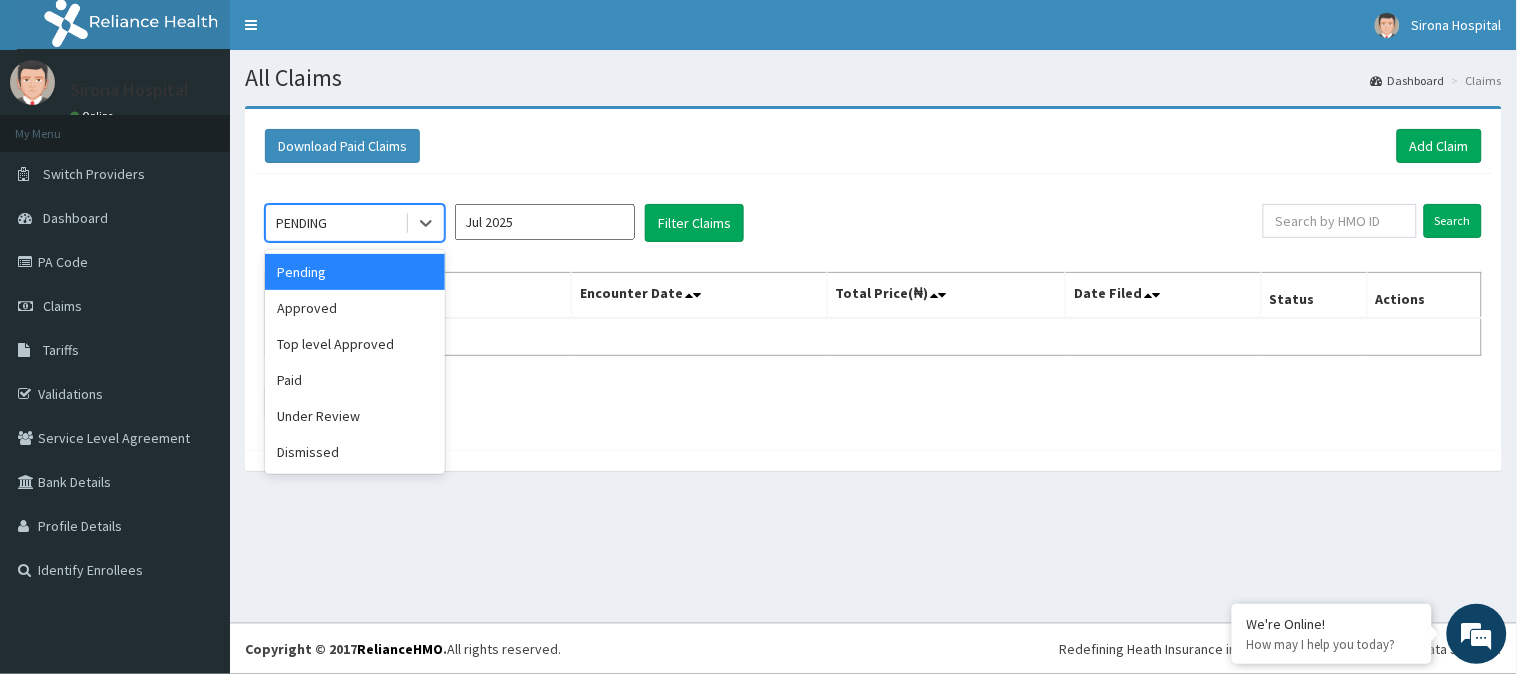 click on "Pending" at bounding box center [355, 272] 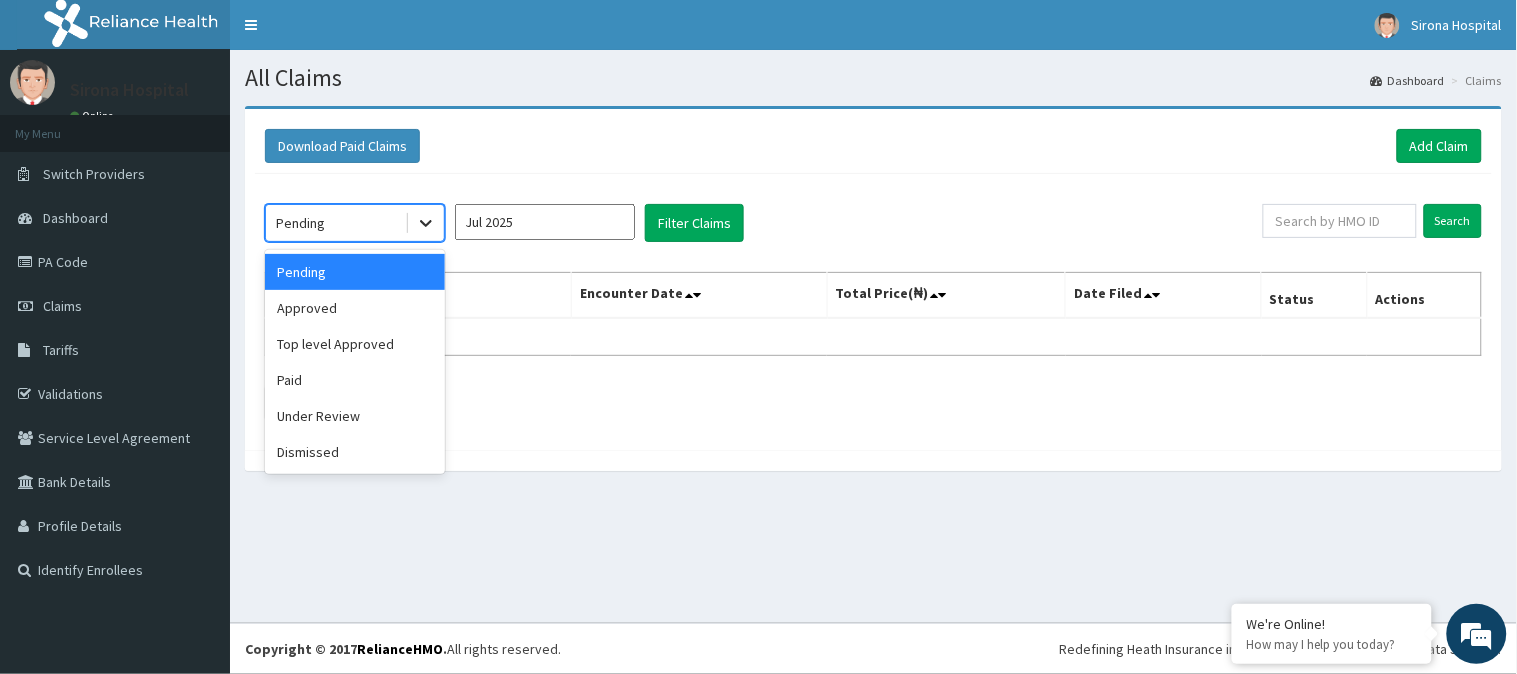 click 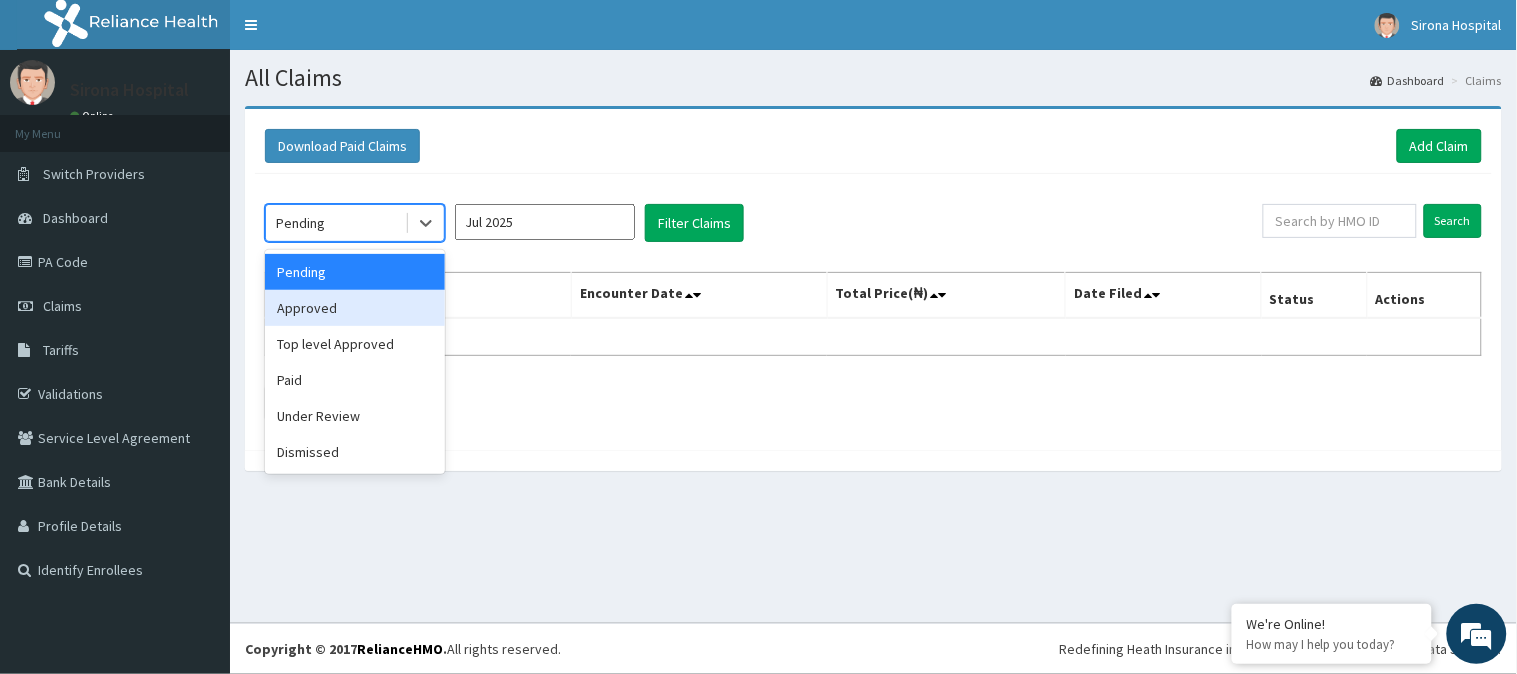 click on "Approved" at bounding box center [355, 308] 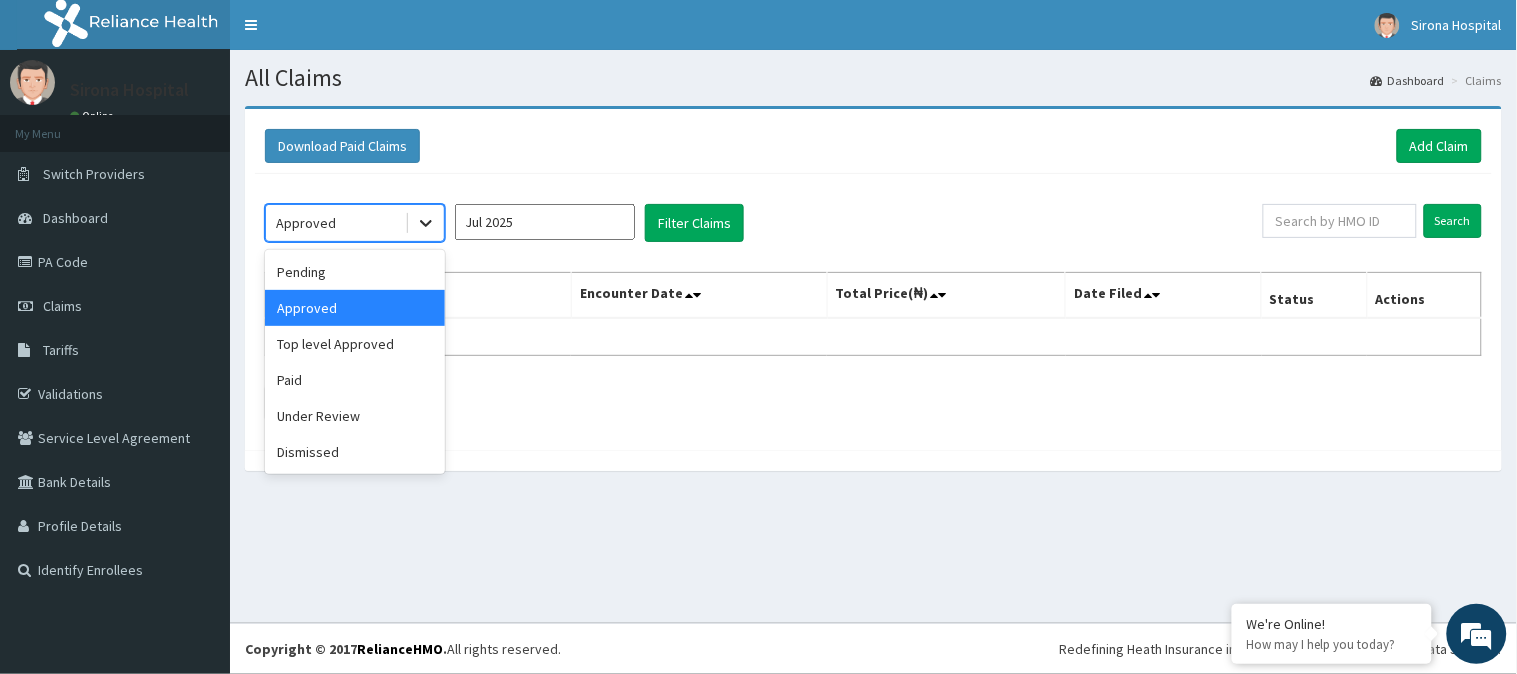 click 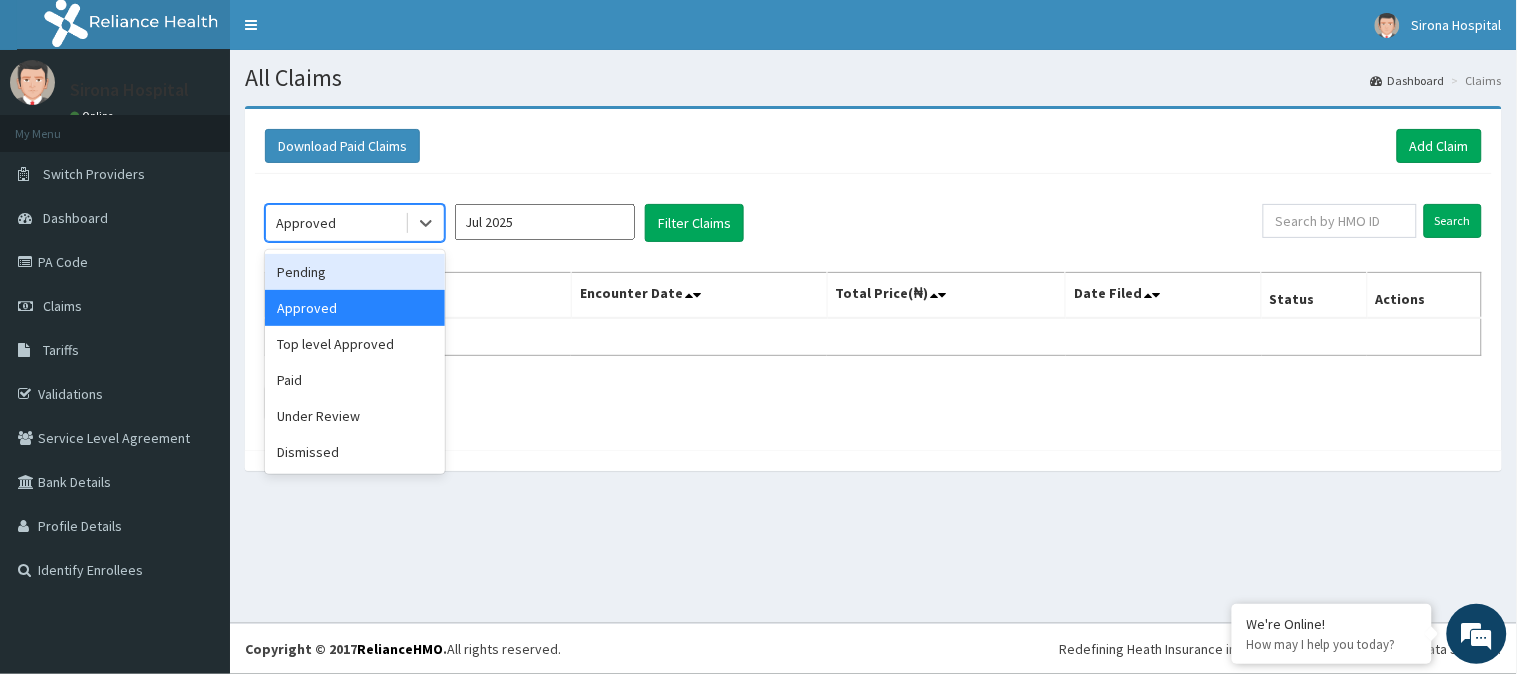 click on "Pending" at bounding box center (355, 272) 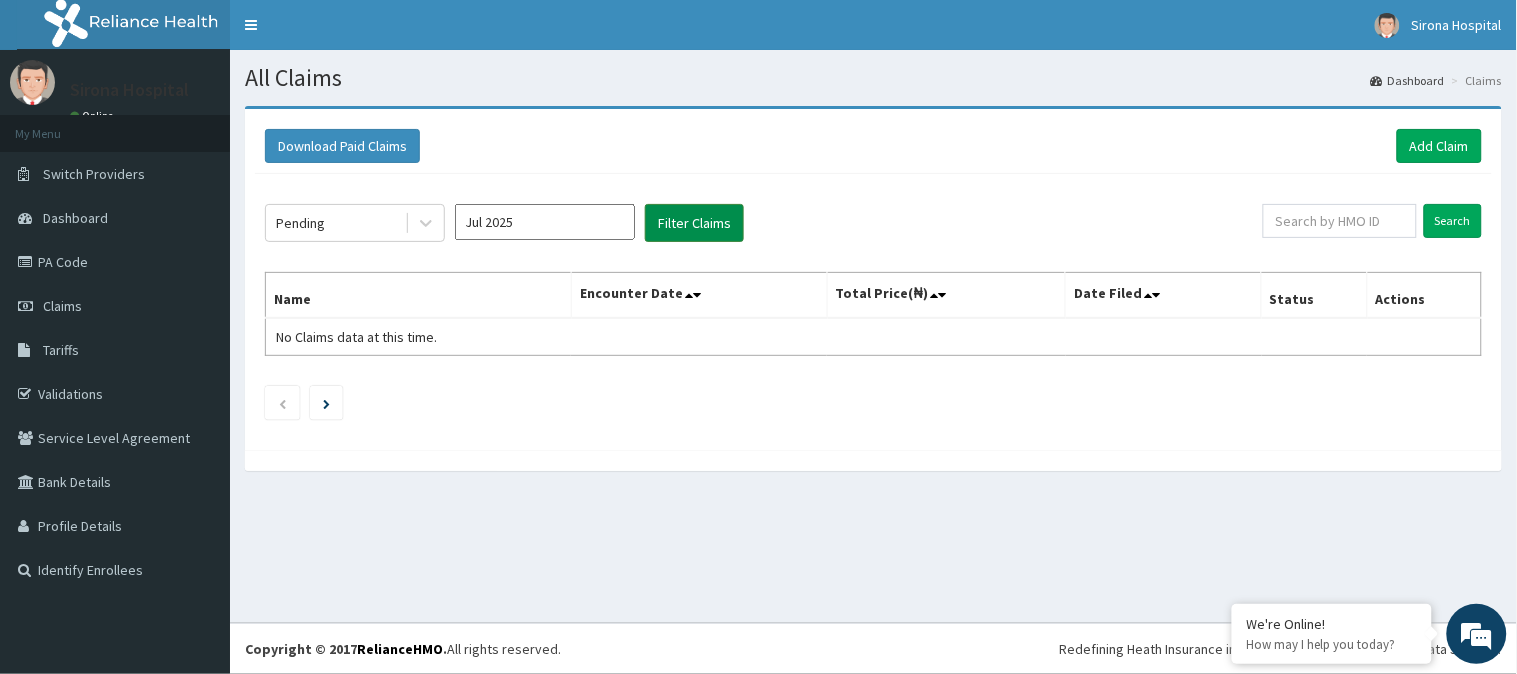 click on "Filter Claims" at bounding box center [694, 223] 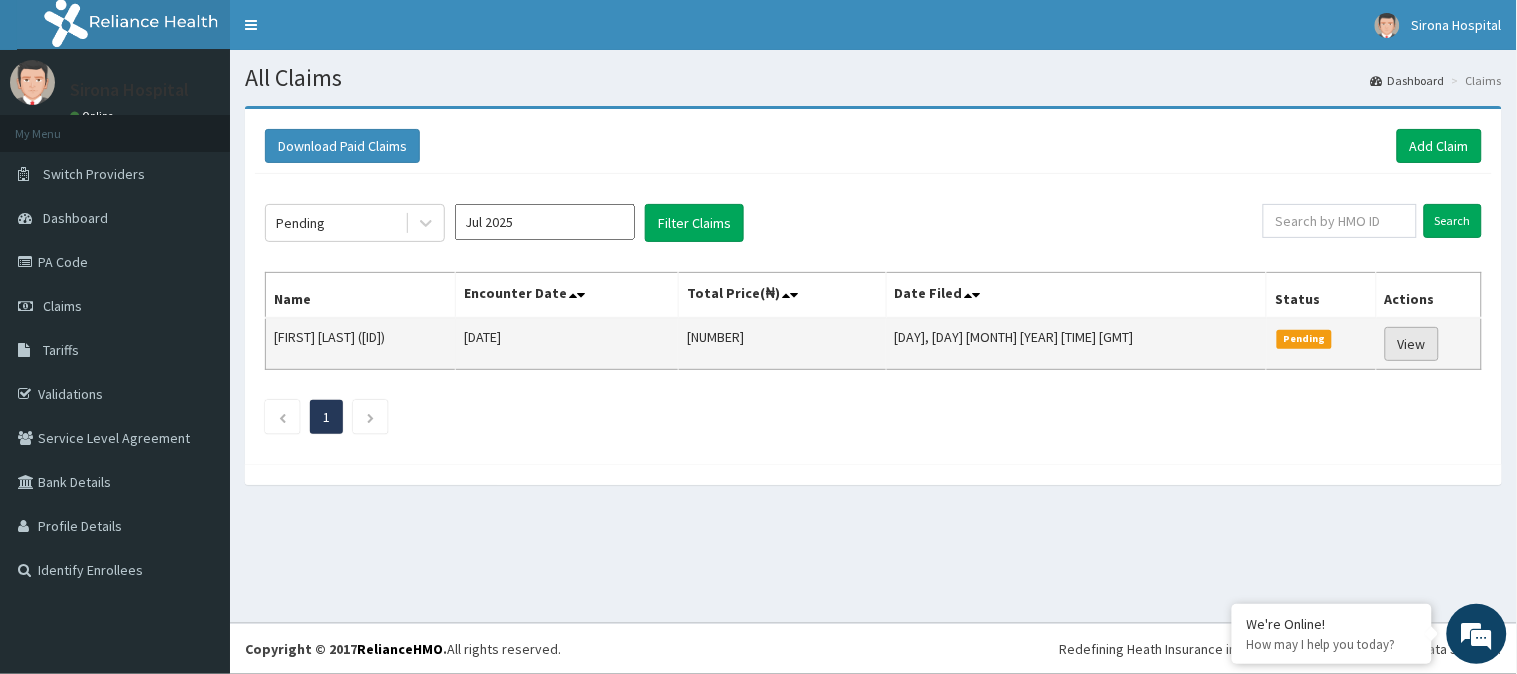 click on "View" at bounding box center [1412, 344] 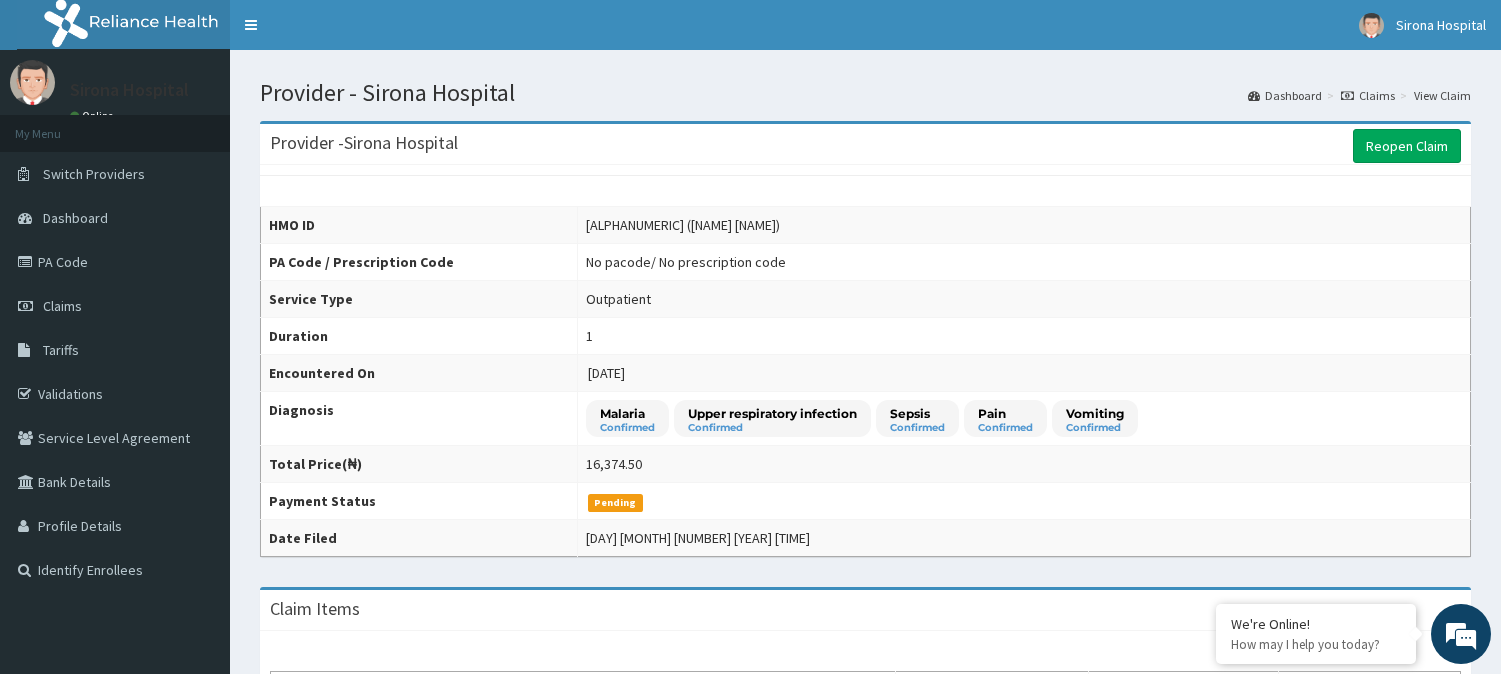 scroll, scrollTop: 0, scrollLeft: 0, axis: both 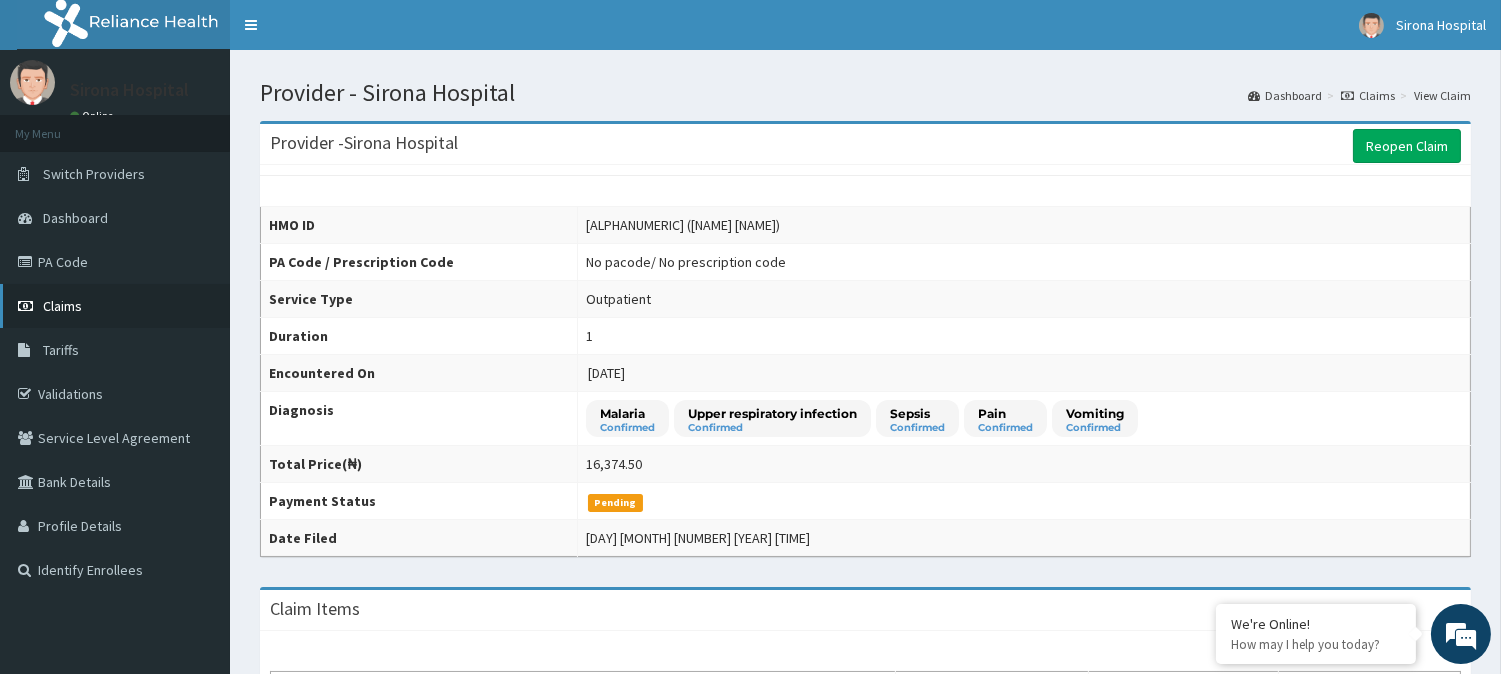 click on "Claims" at bounding box center (115, 306) 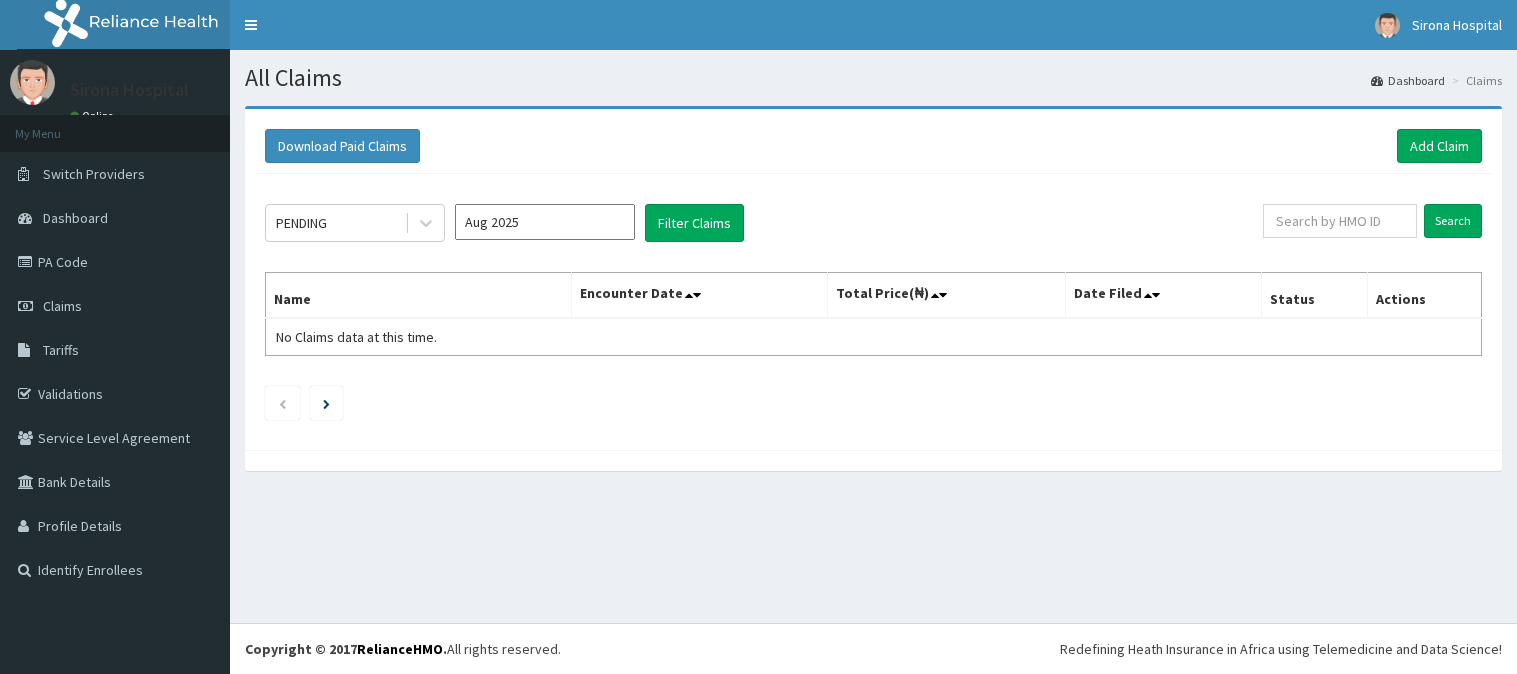 scroll, scrollTop: 0, scrollLeft: 0, axis: both 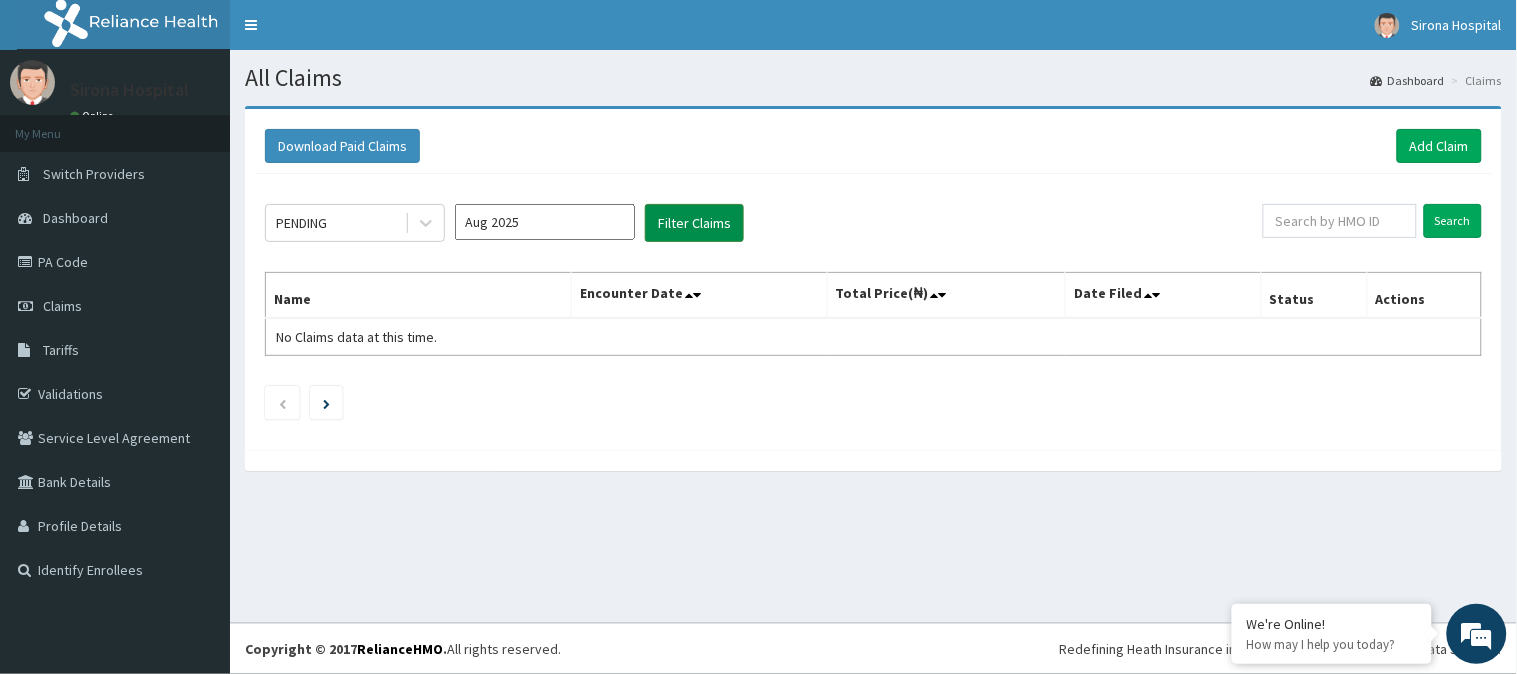 click on "Filter Claims" at bounding box center [694, 223] 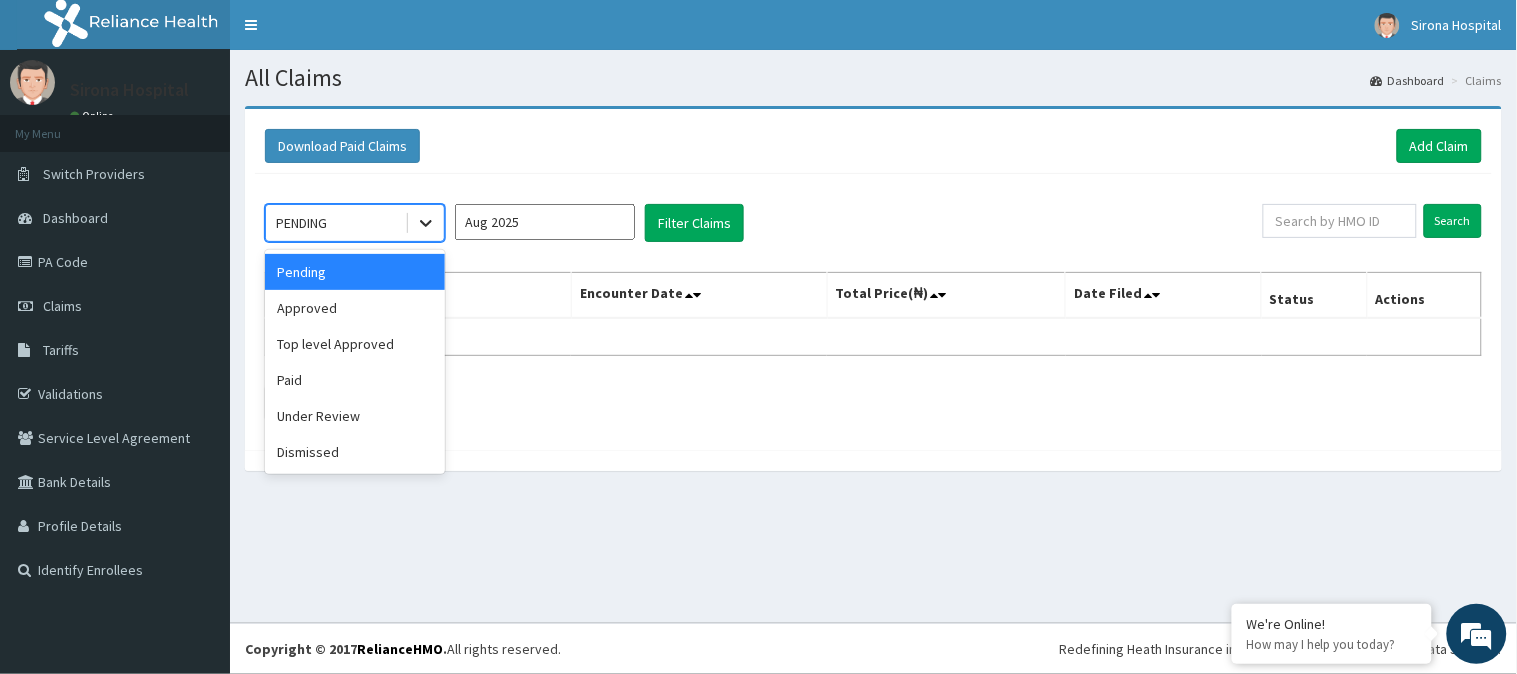 click 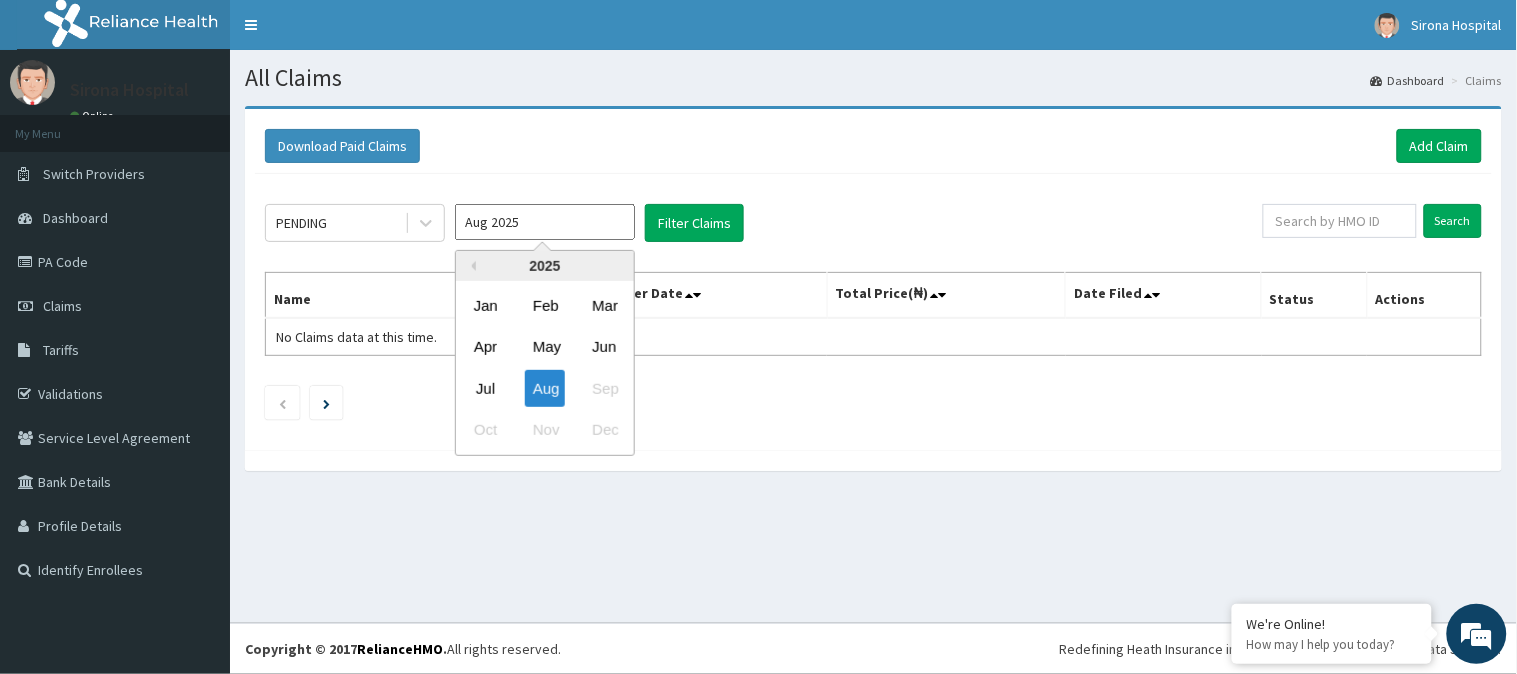 click on "Aug 2025" at bounding box center (545, 222) 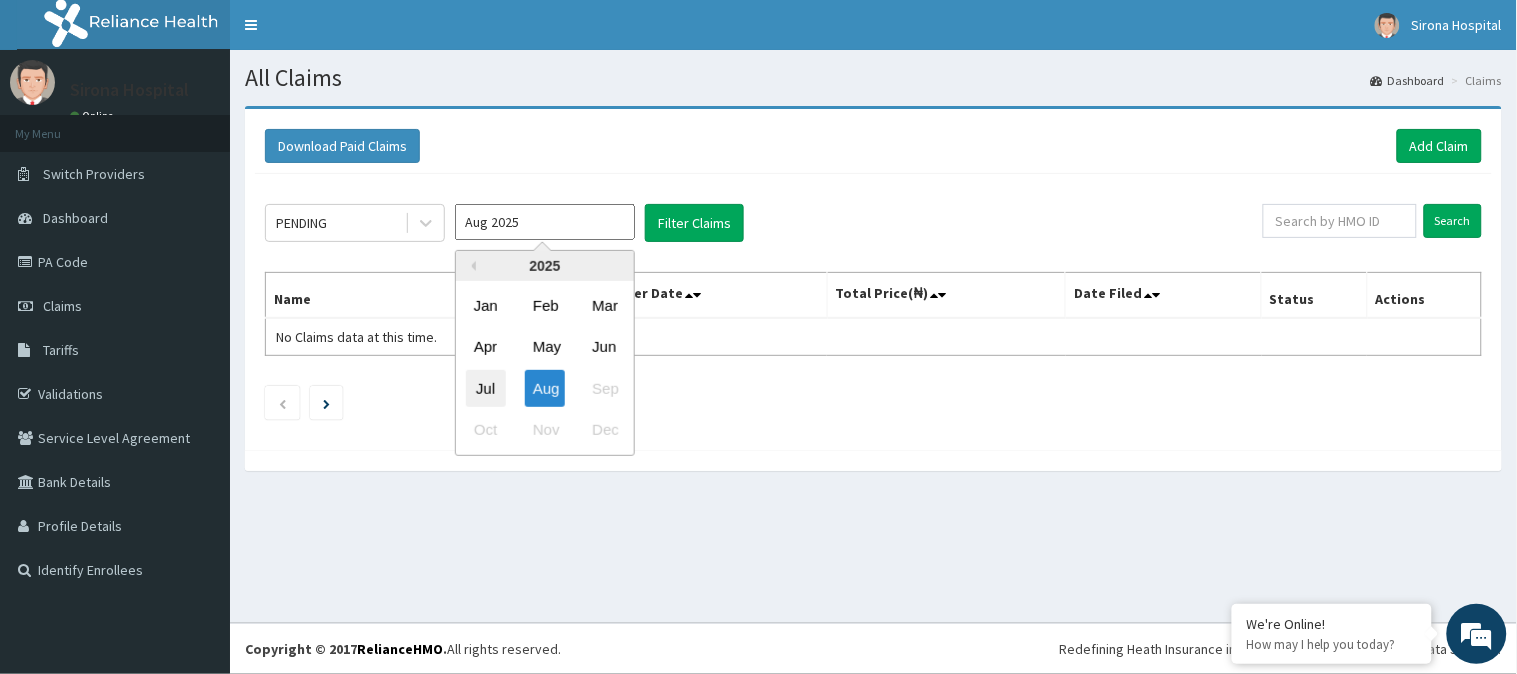 click on "Jul" at bounding box center [486, 388] 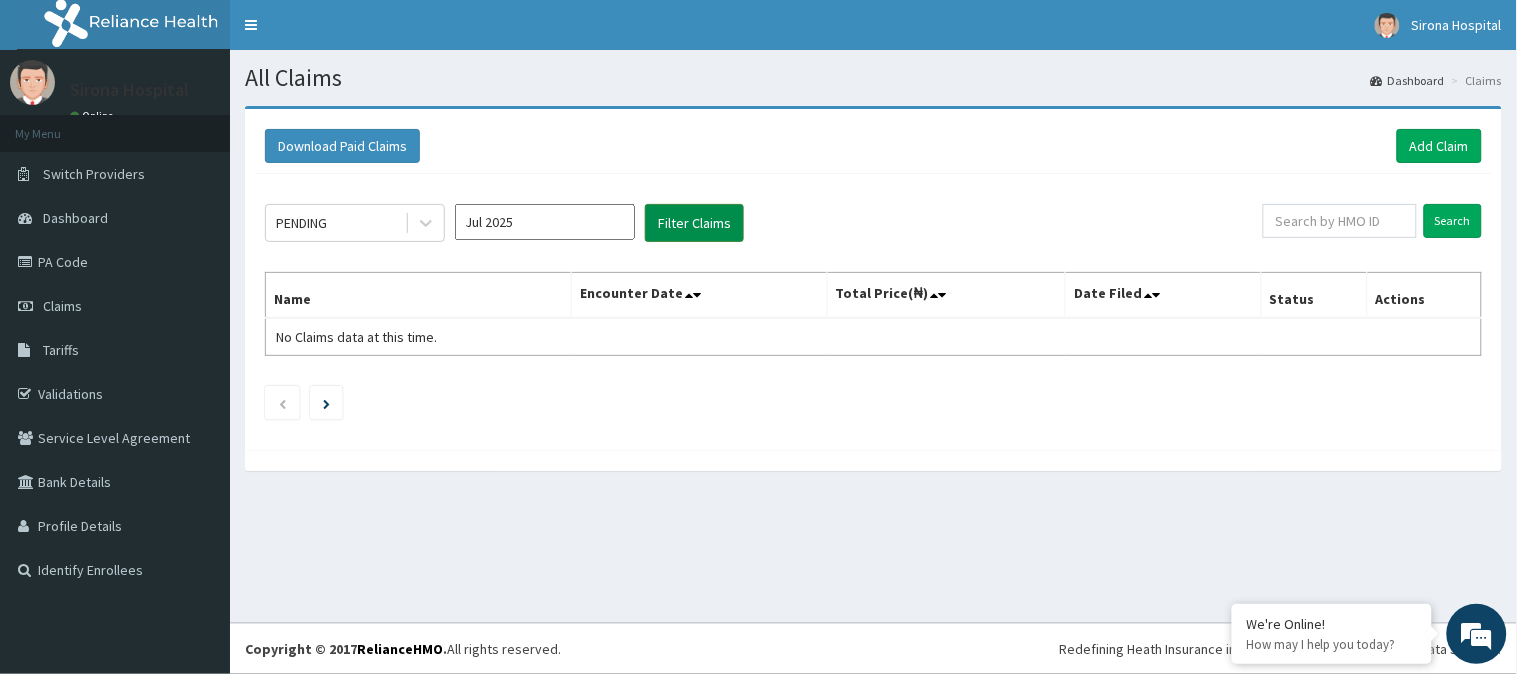 click on "Filter Claims" at bounding box center [694, 223] 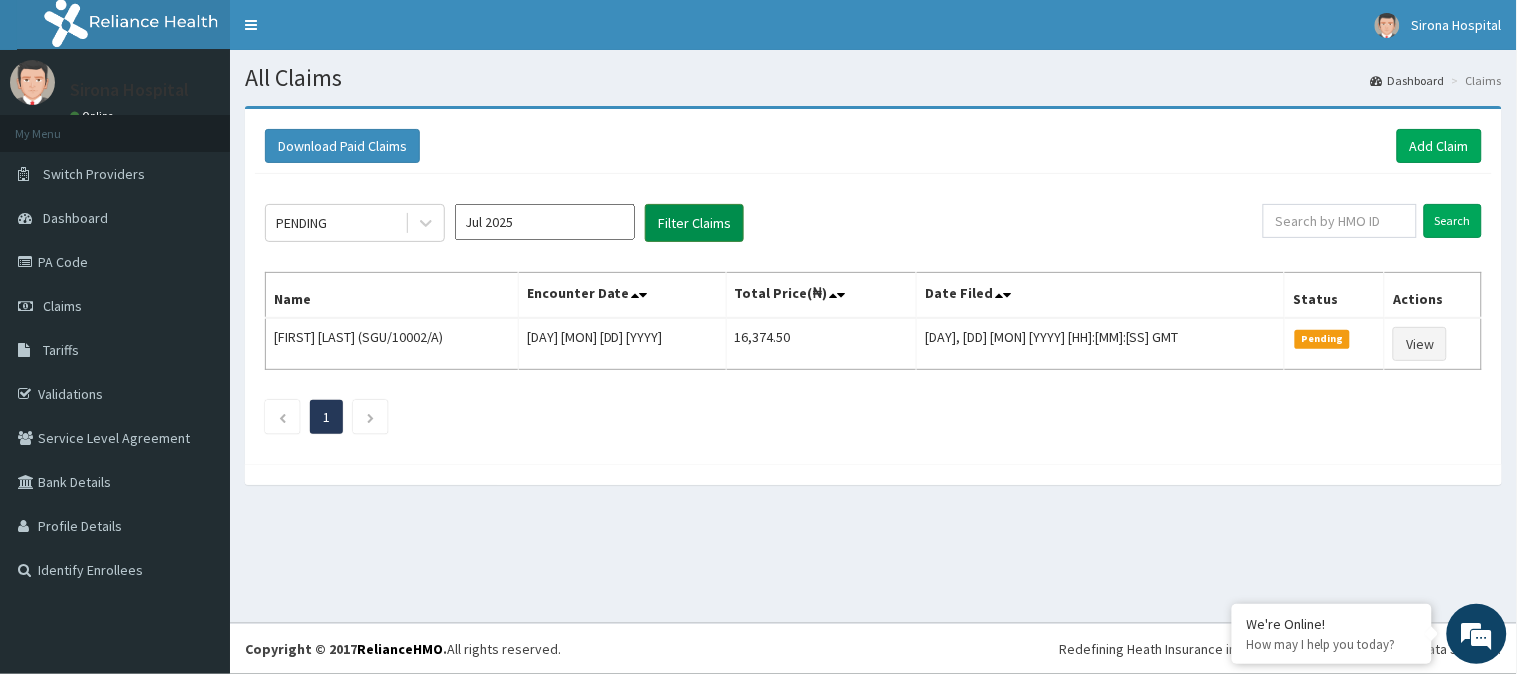 scroll, scrollTop: 0, scrollLeft: 0, axis: both 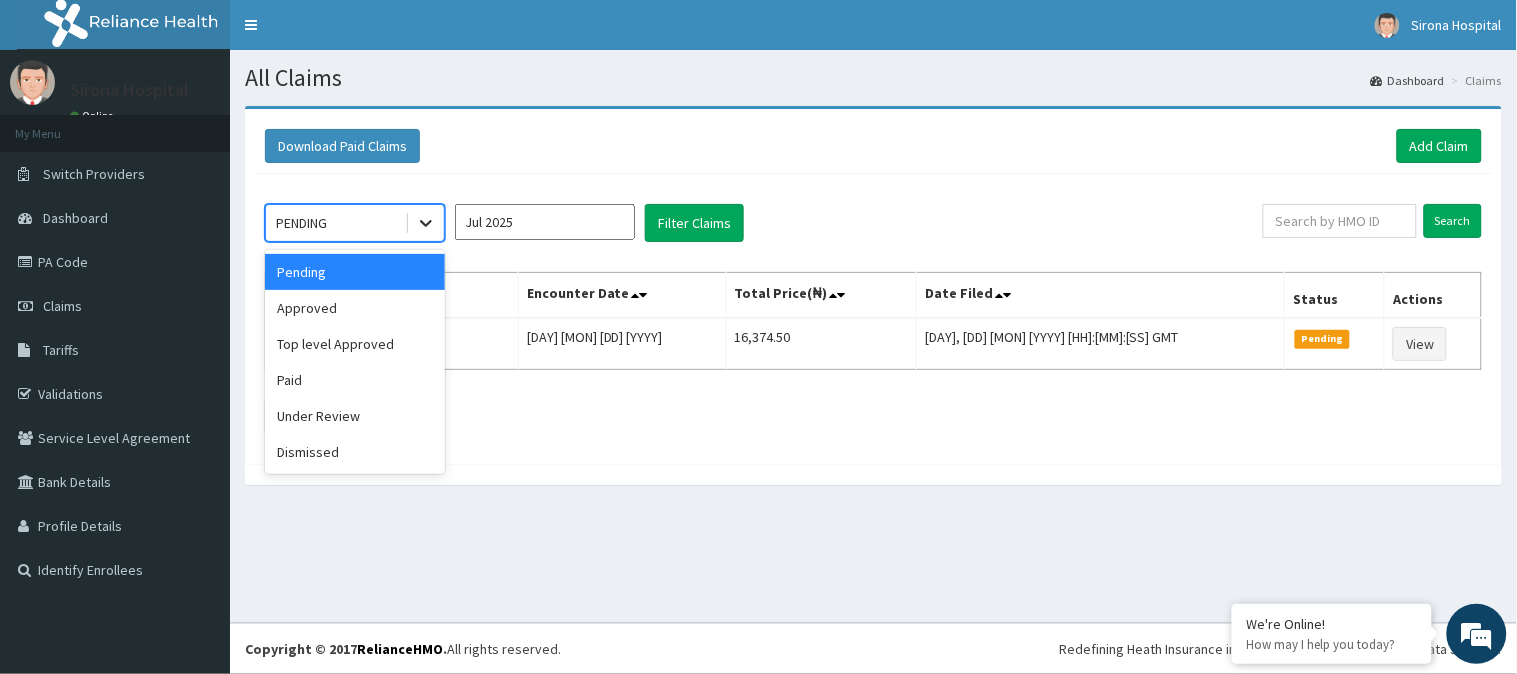 click 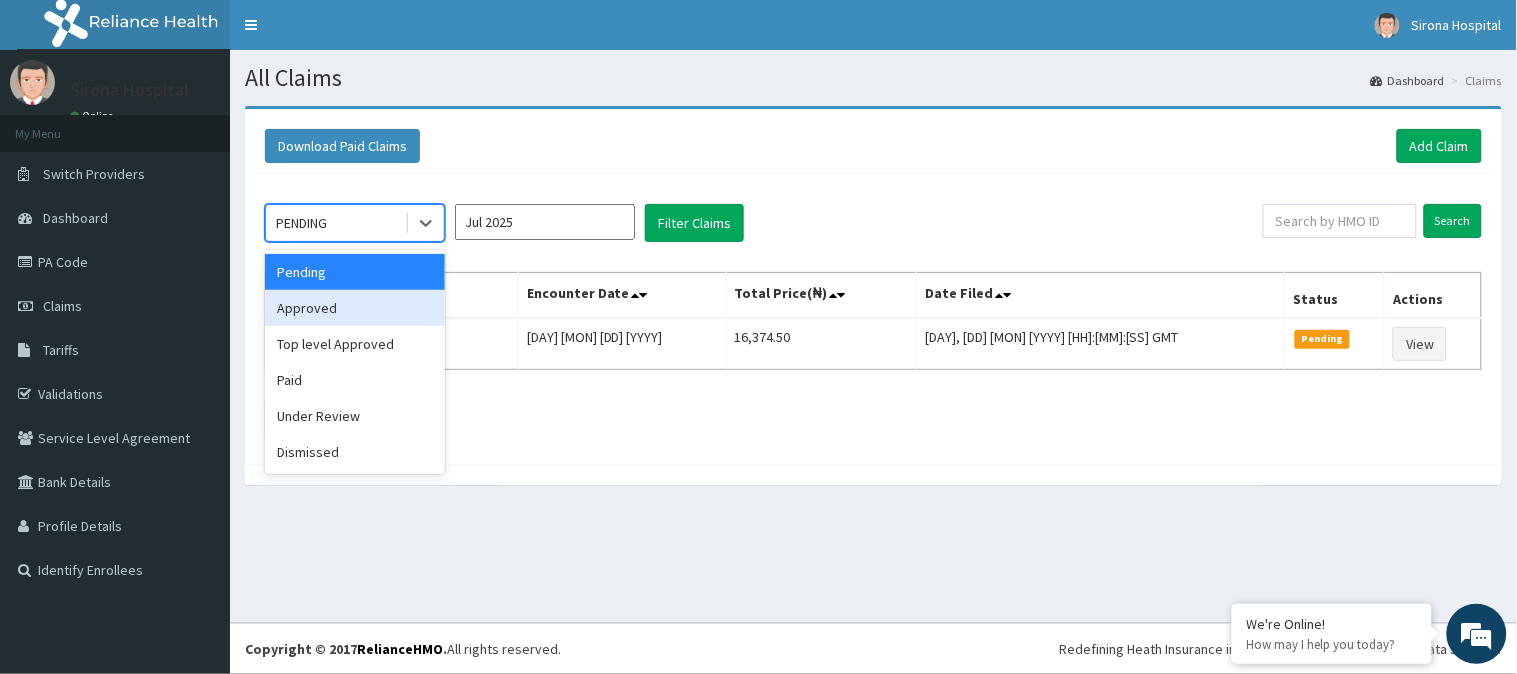 click on "Approved" at bounding box center [355, 308] 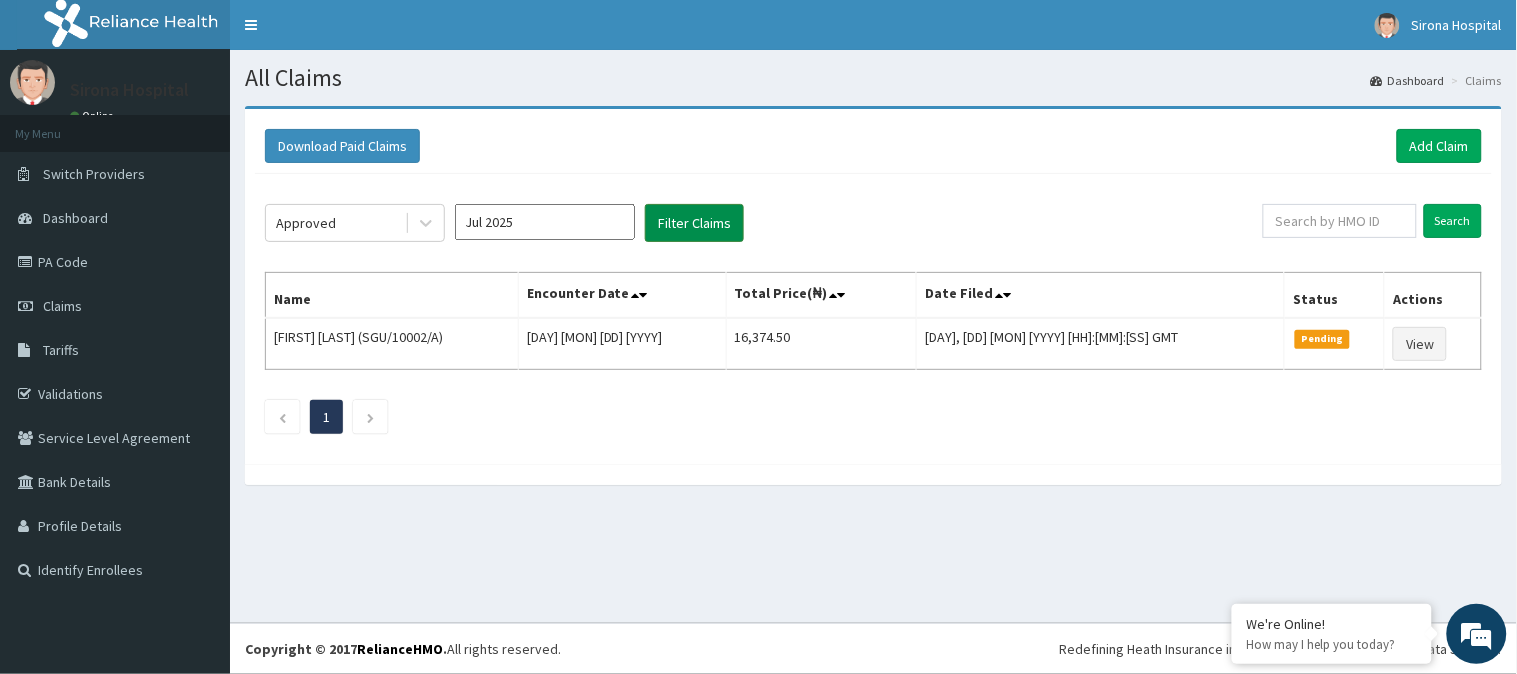 click on "Filter Claims" at bounding box center [694, 223] 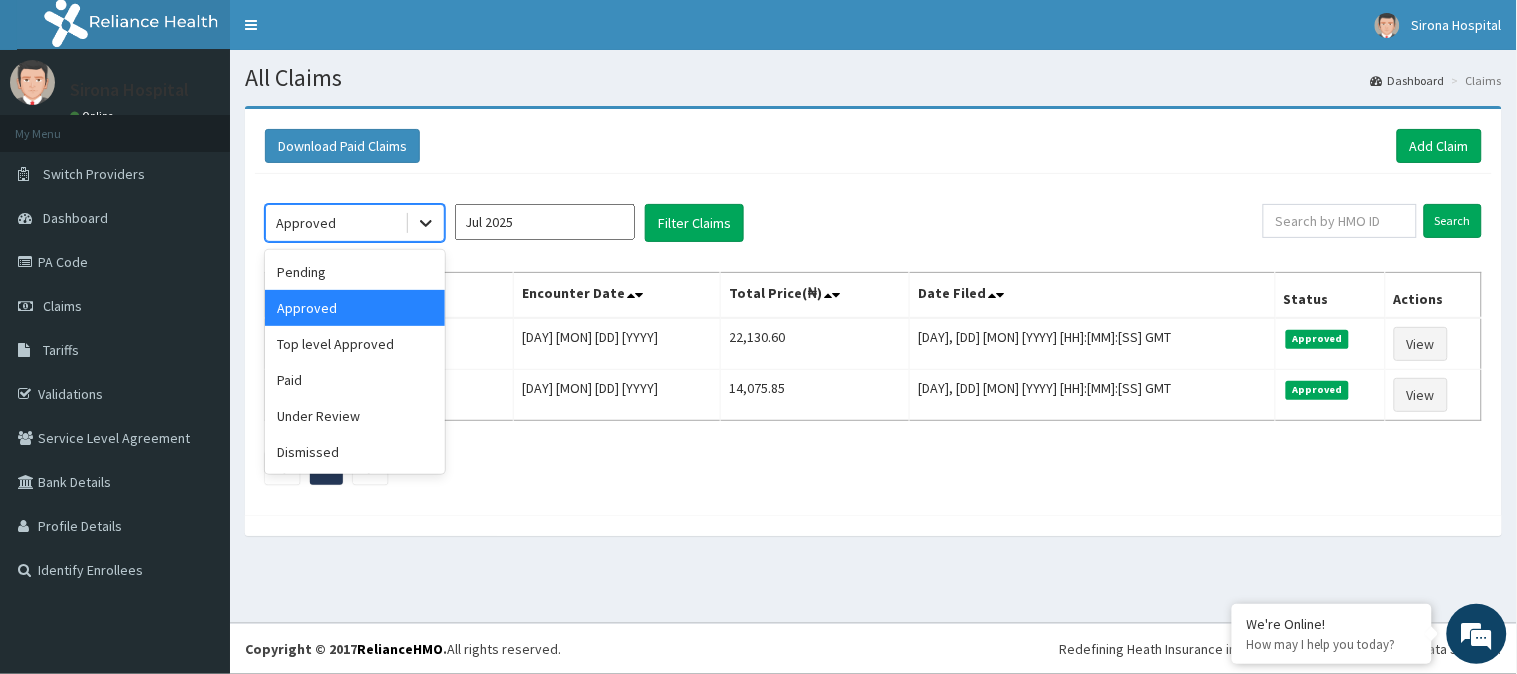 click 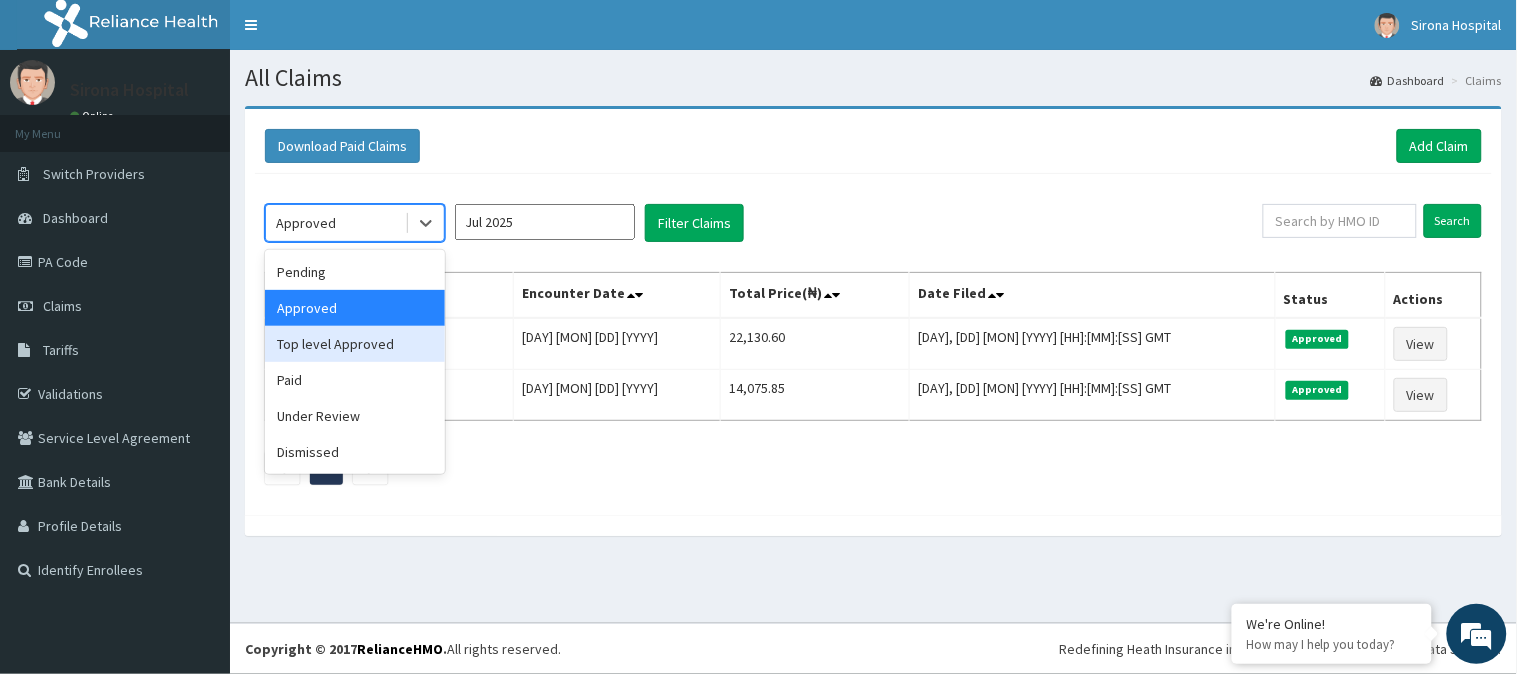 click on "Top level Approved" at bounding box center (355, 344) 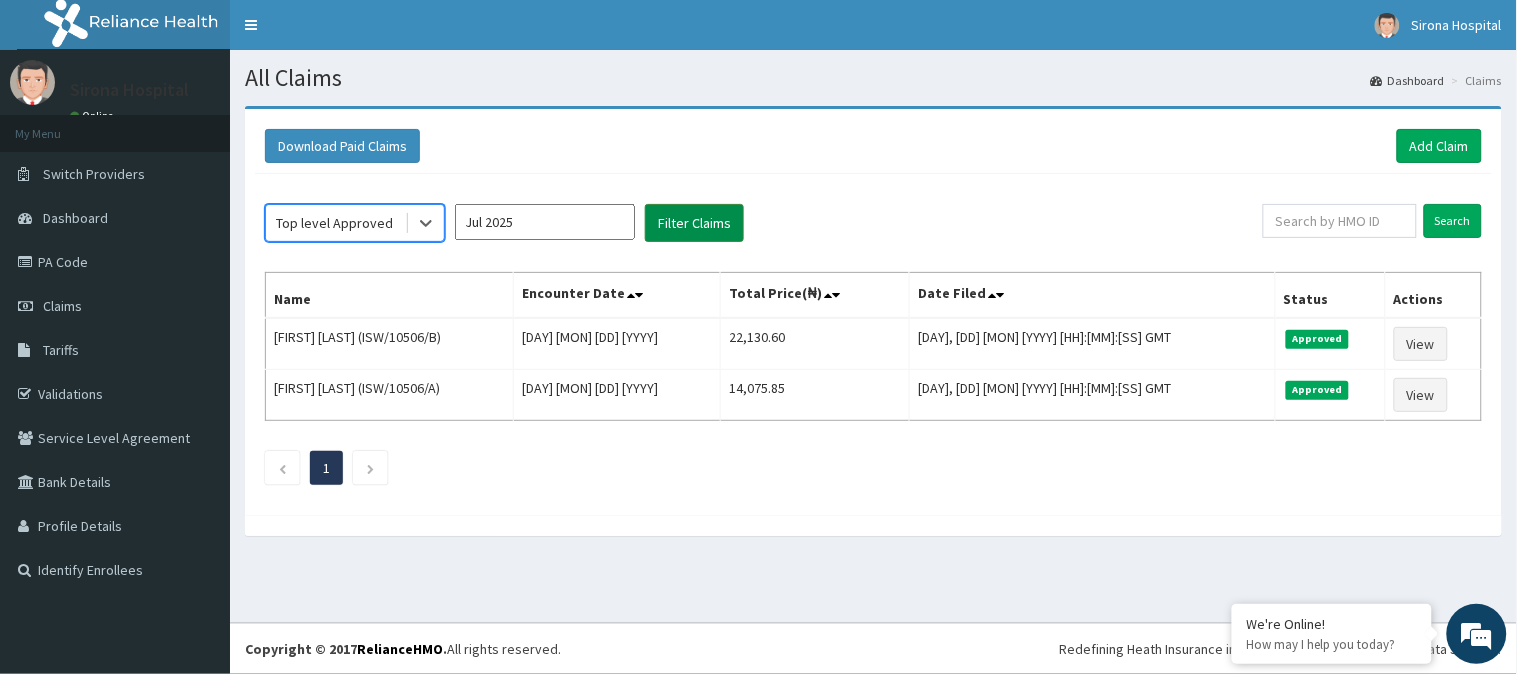 click on "Filter Claims" at bounding box center (694, 223) 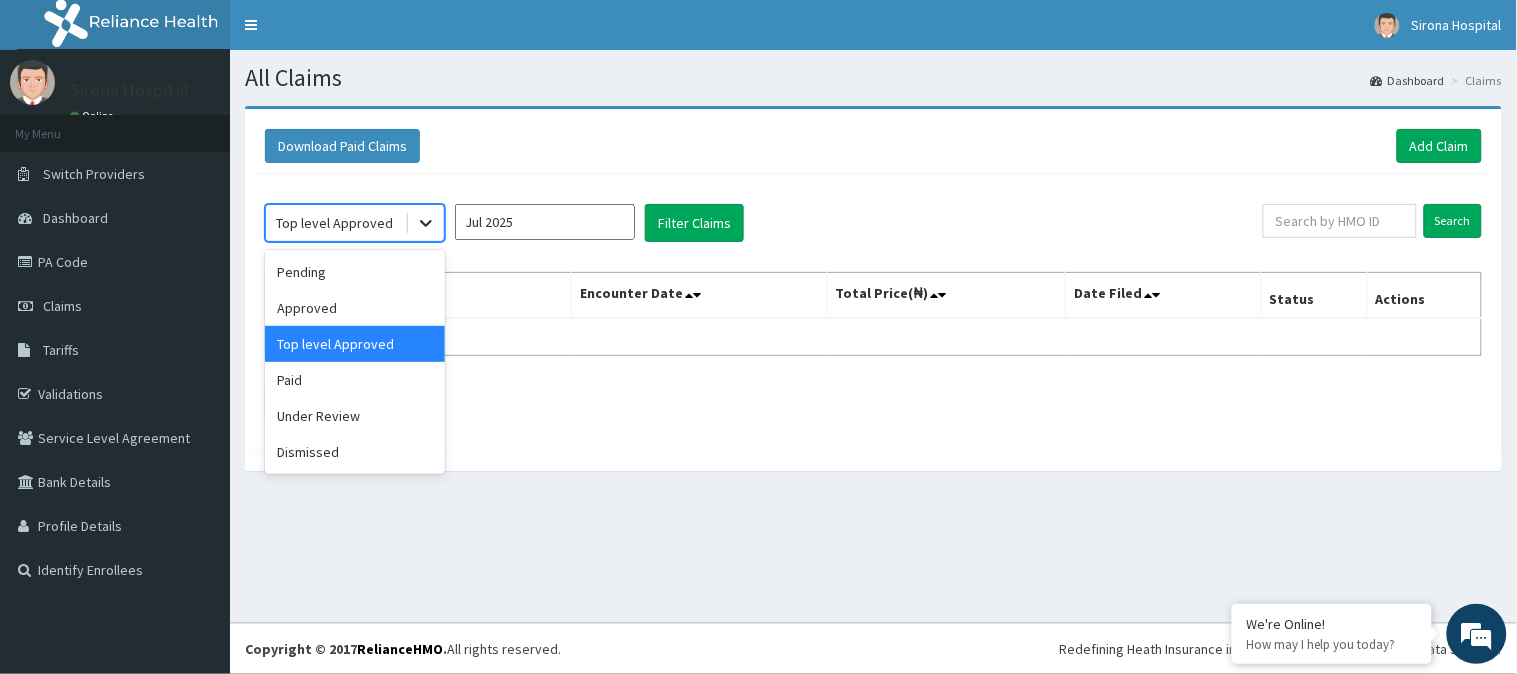 click at bounding box center [426, 223] 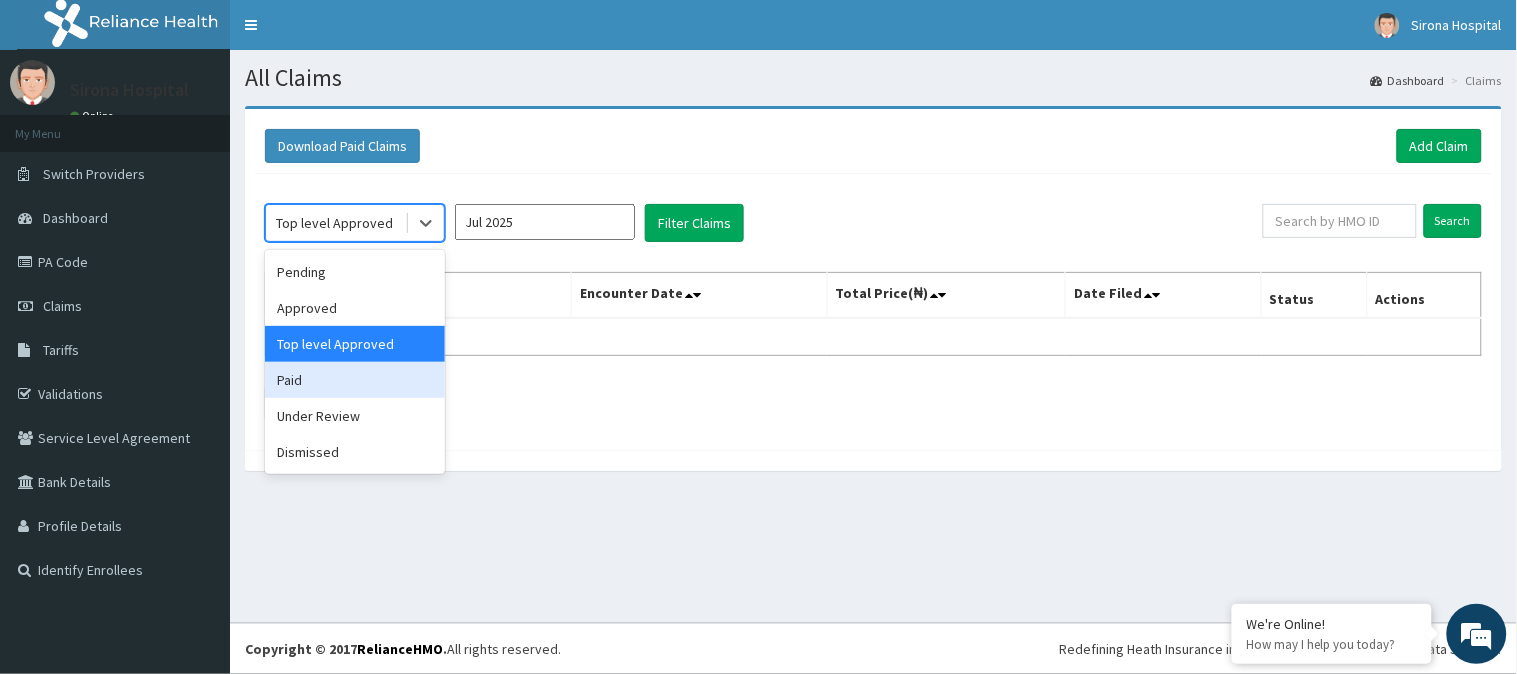 click on "Paid" at bounding box center [355, 380] 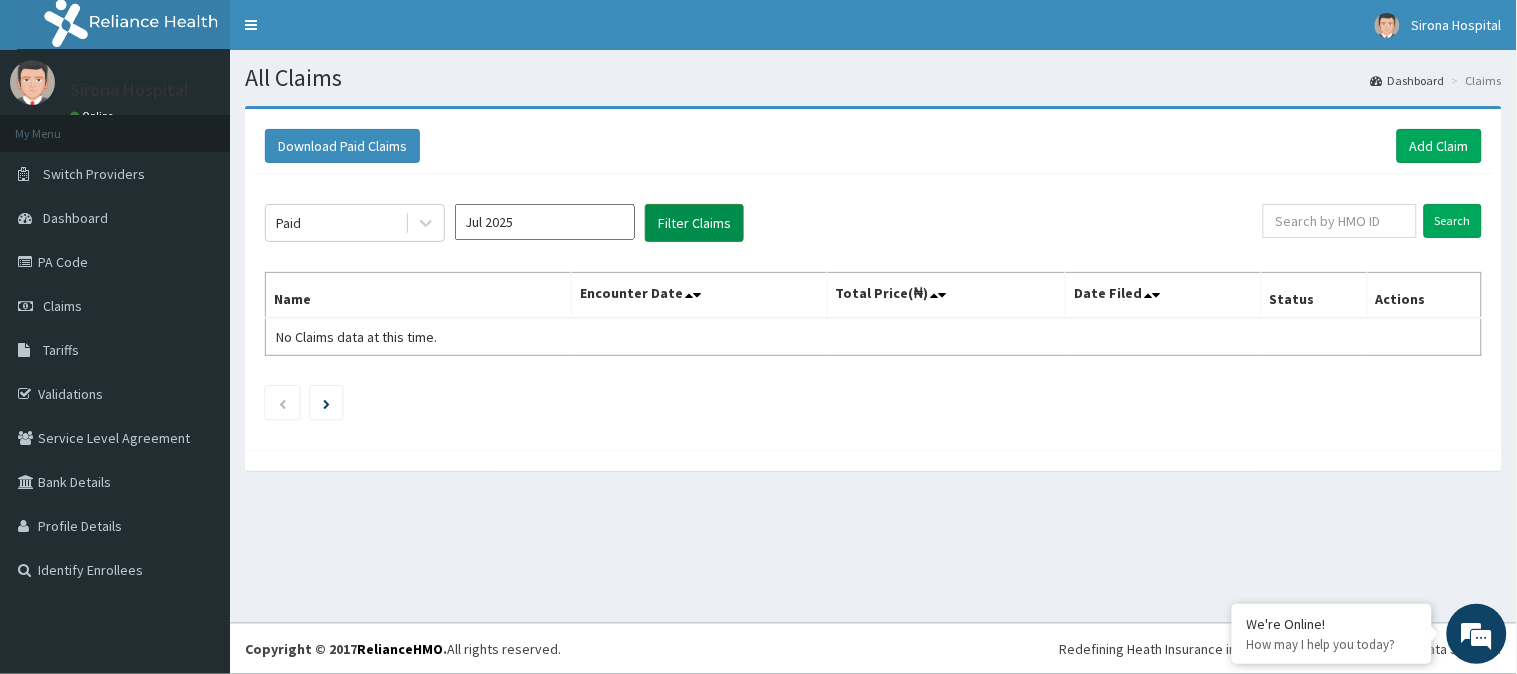click on "Filter Claims" at bounding box center (694, 223) 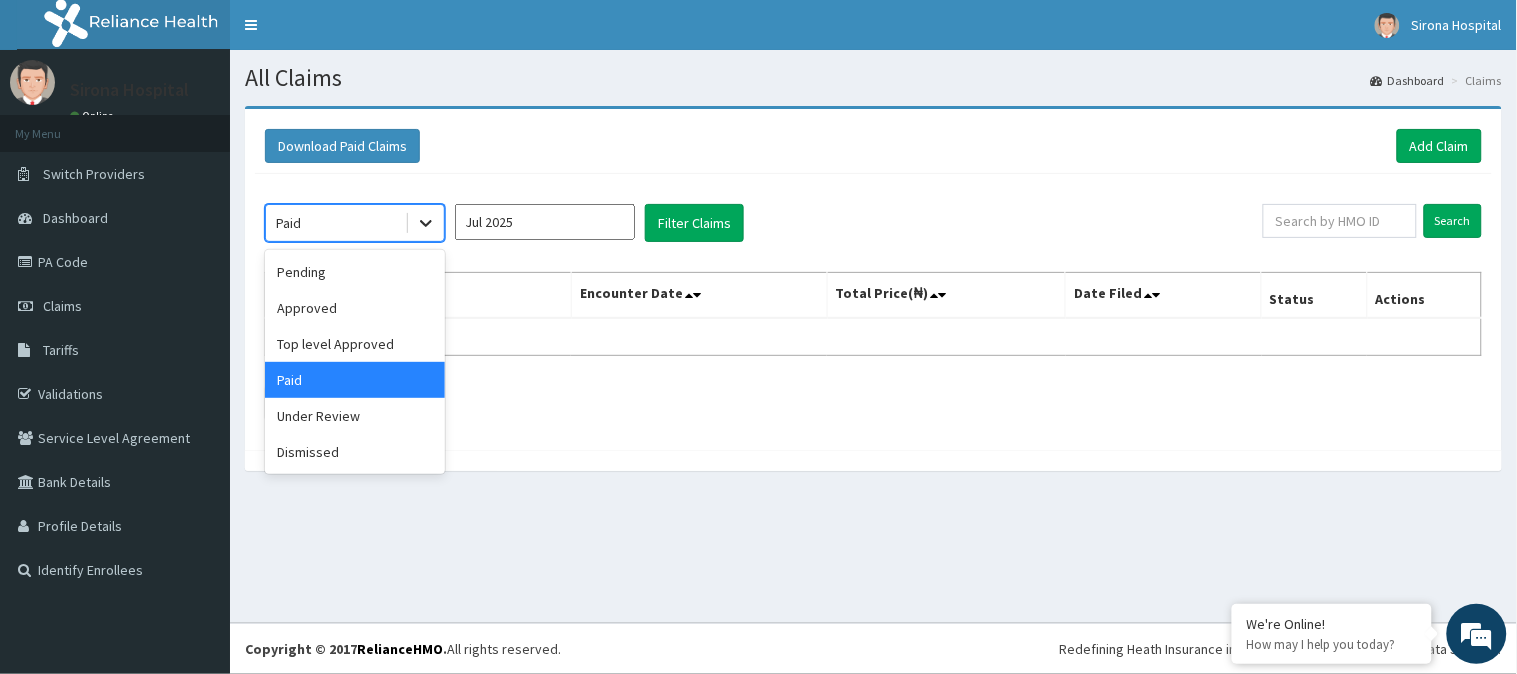 click 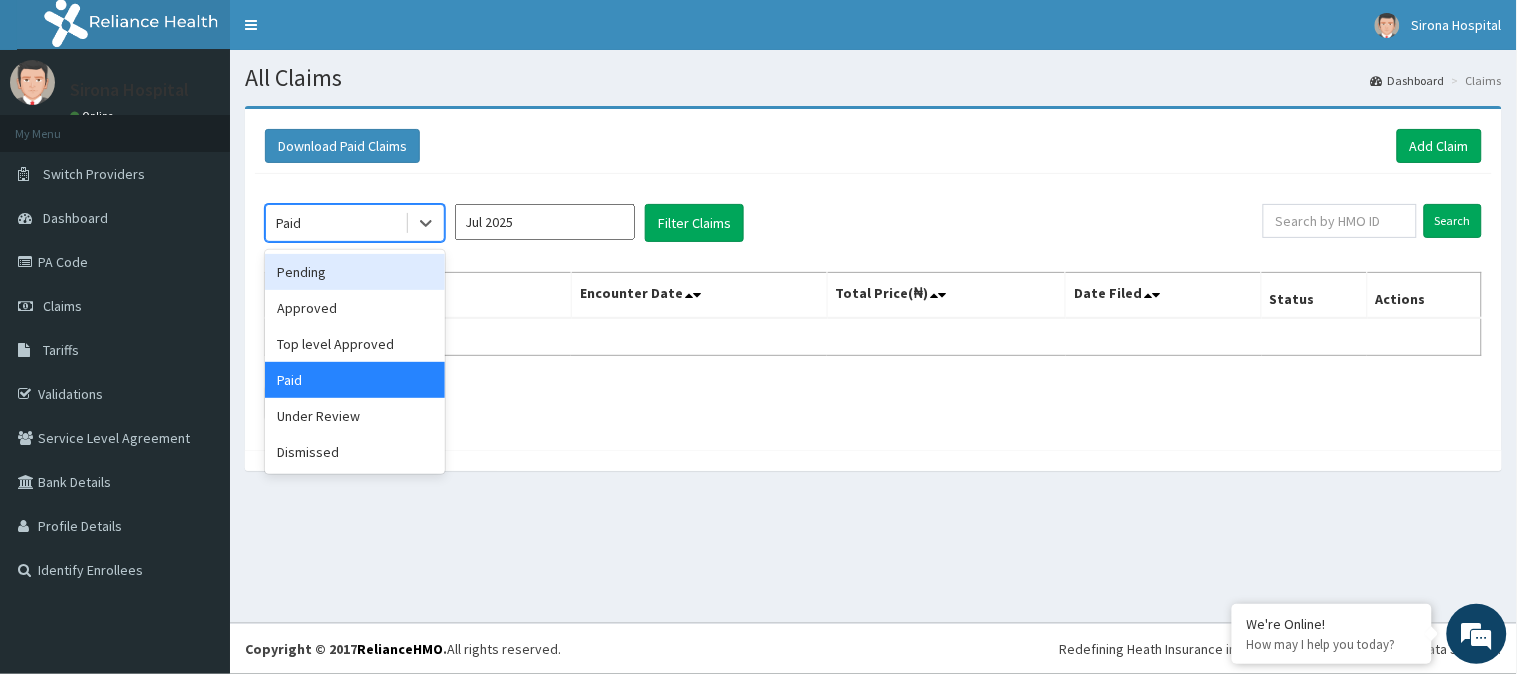 click on "Pending" at bounding box center (355, 272) 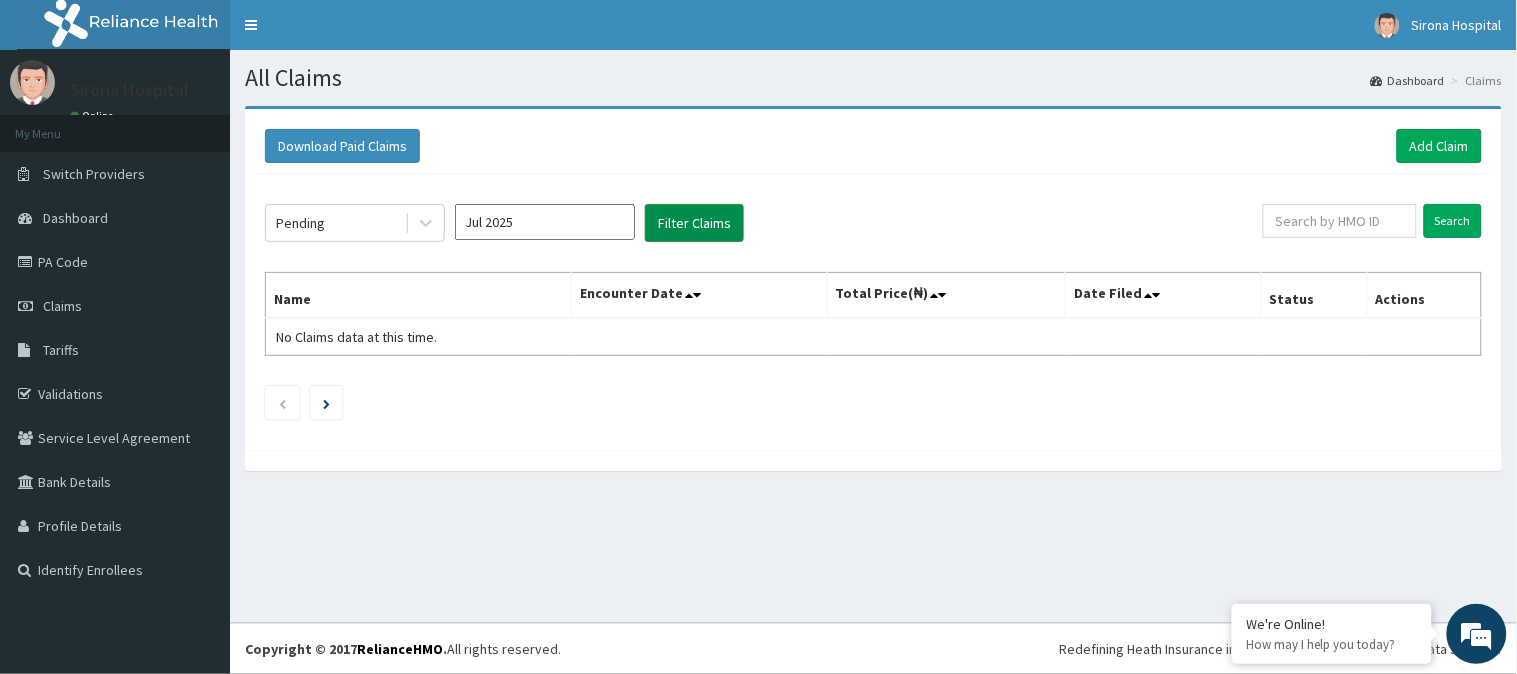 click on "Filter Claims" at bounding box center (694, 223) 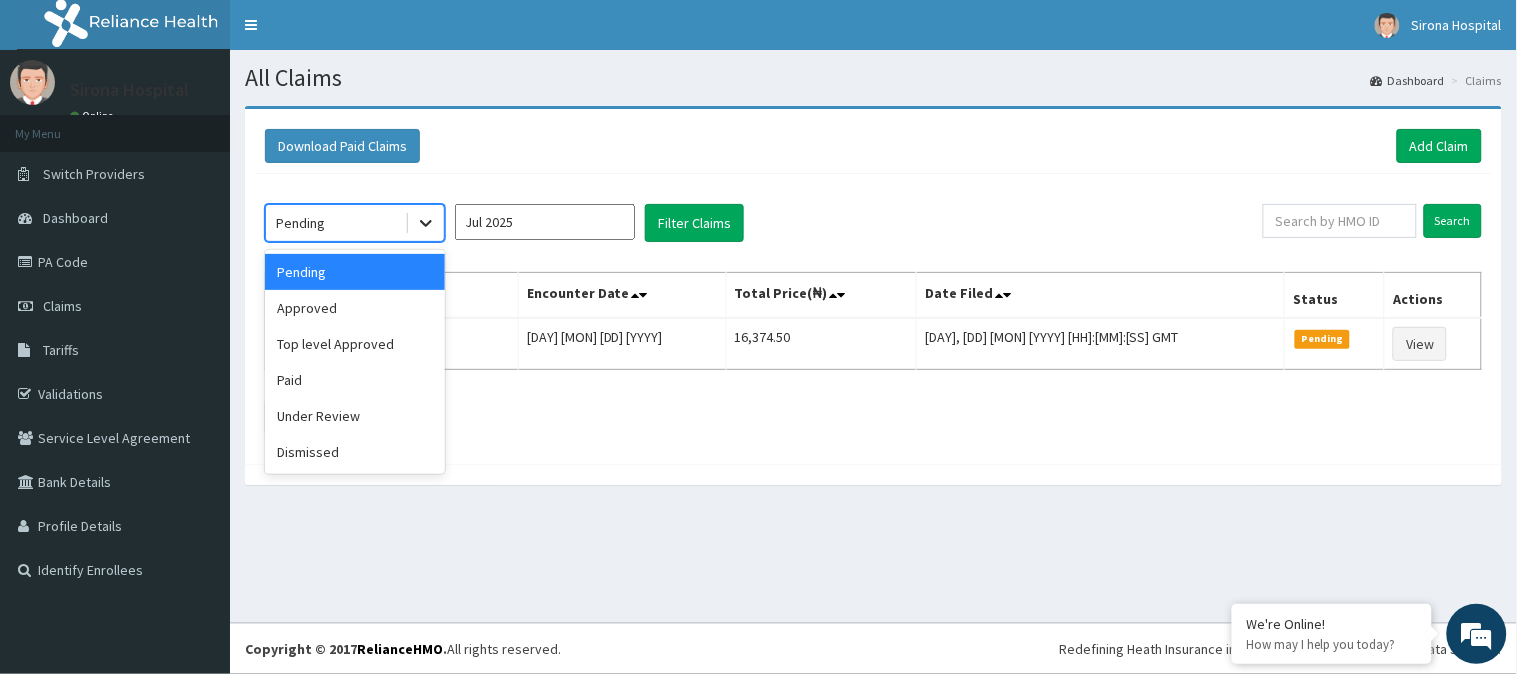 click 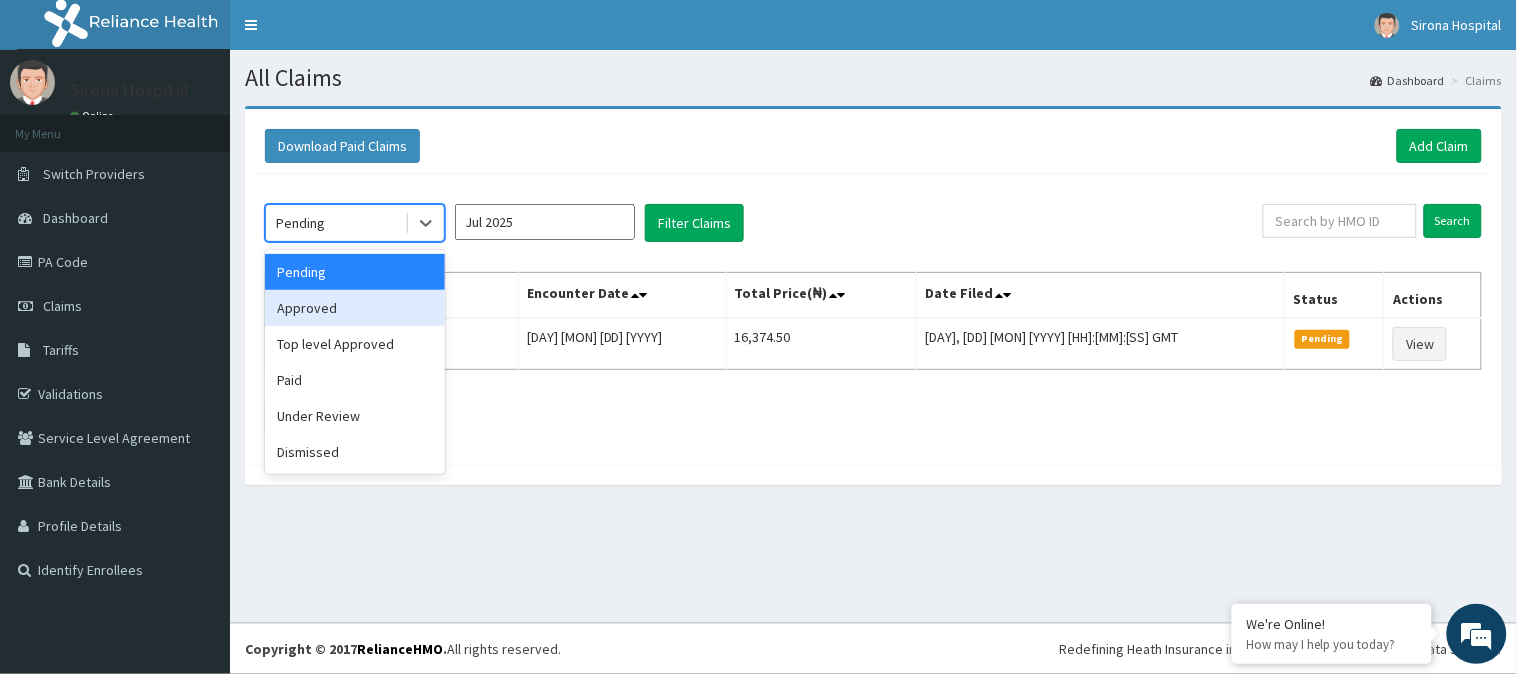 click on "Approved" at bounding box center (355, 308) 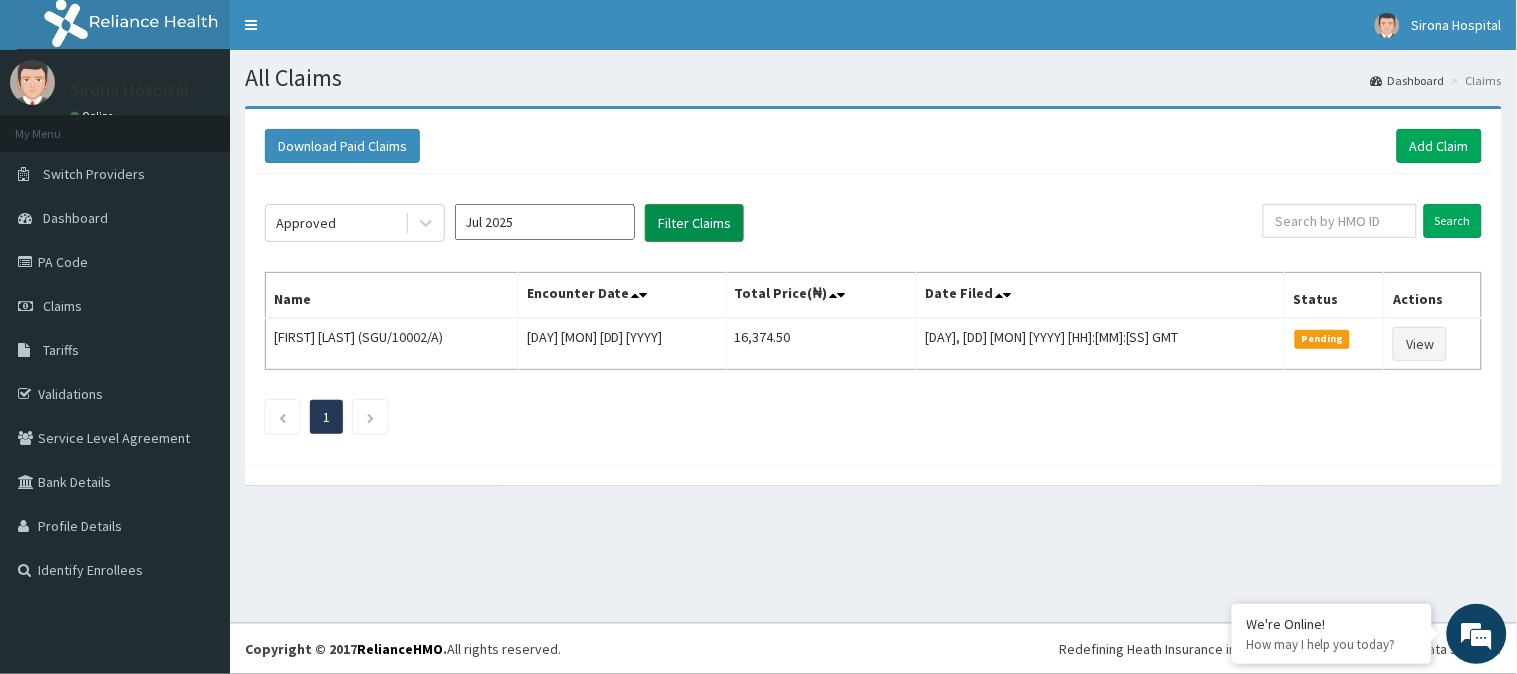 click on "Filter Claims" at bounding box center (694, 223) 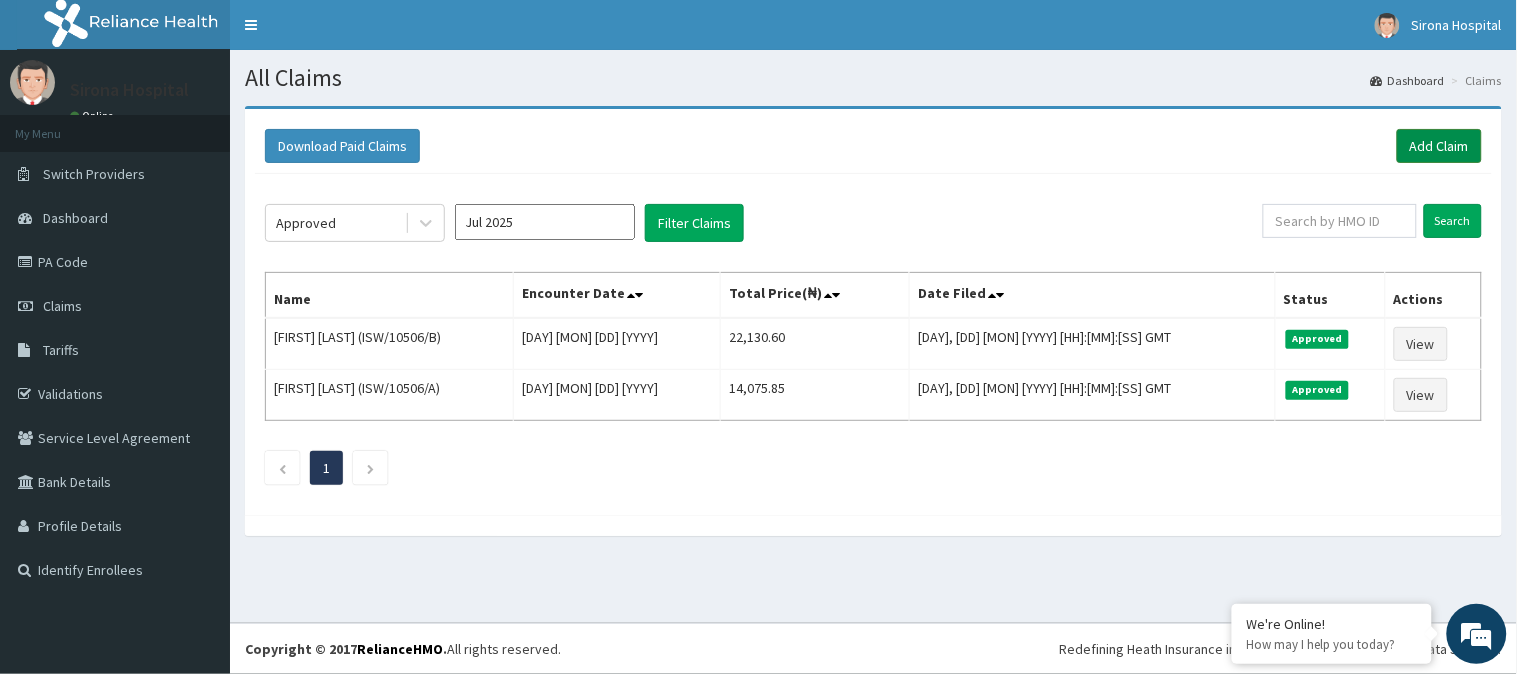 click on "Add Claim" at bounding box center [1439, 146] 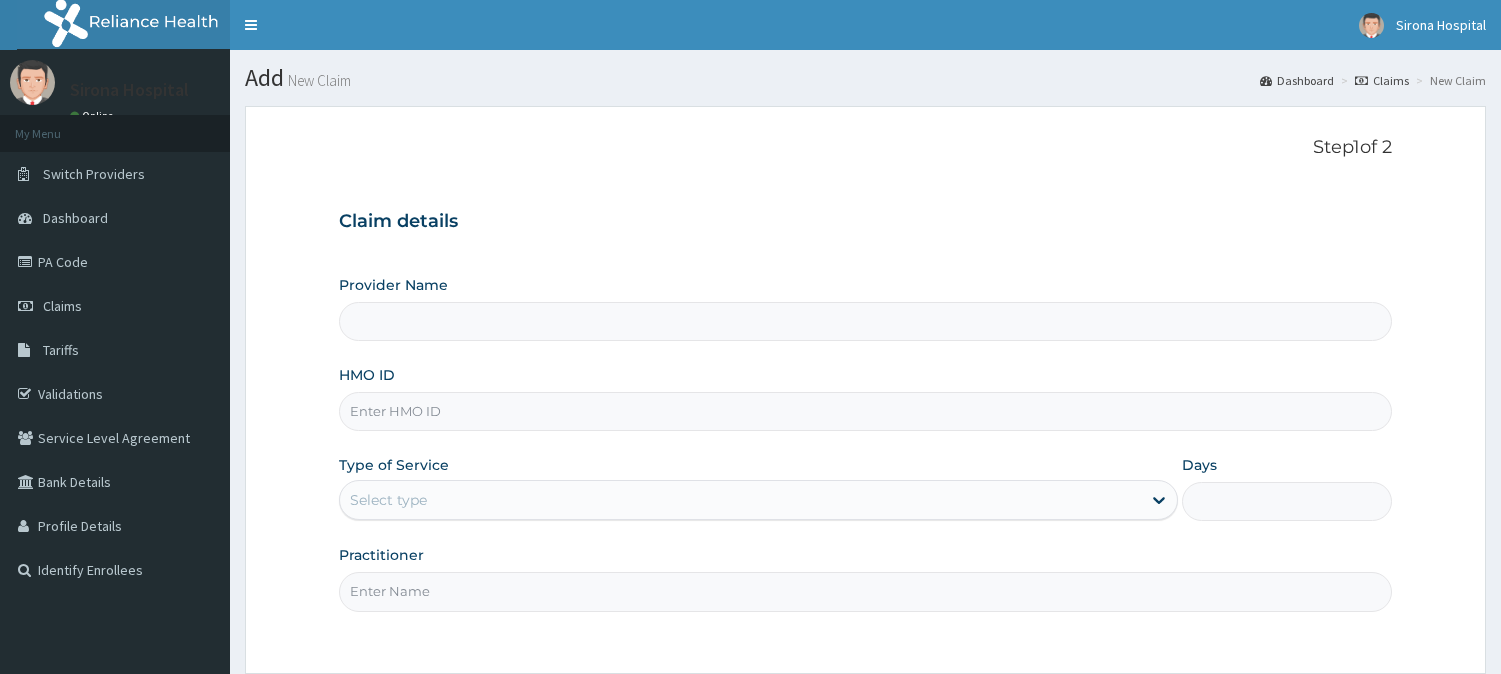 scroll, scrollTop: 0, scrollLeft: 0, axis: both 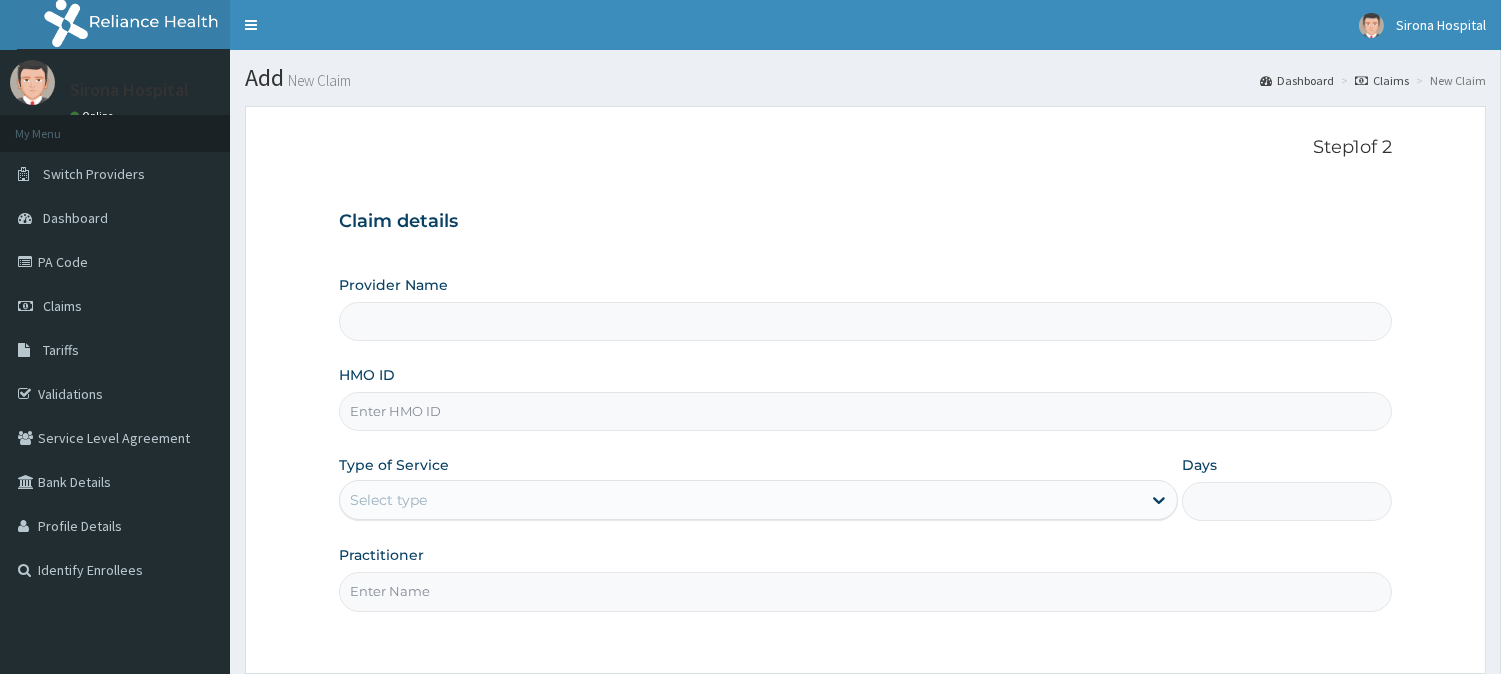 type on "Sirona Hospital" 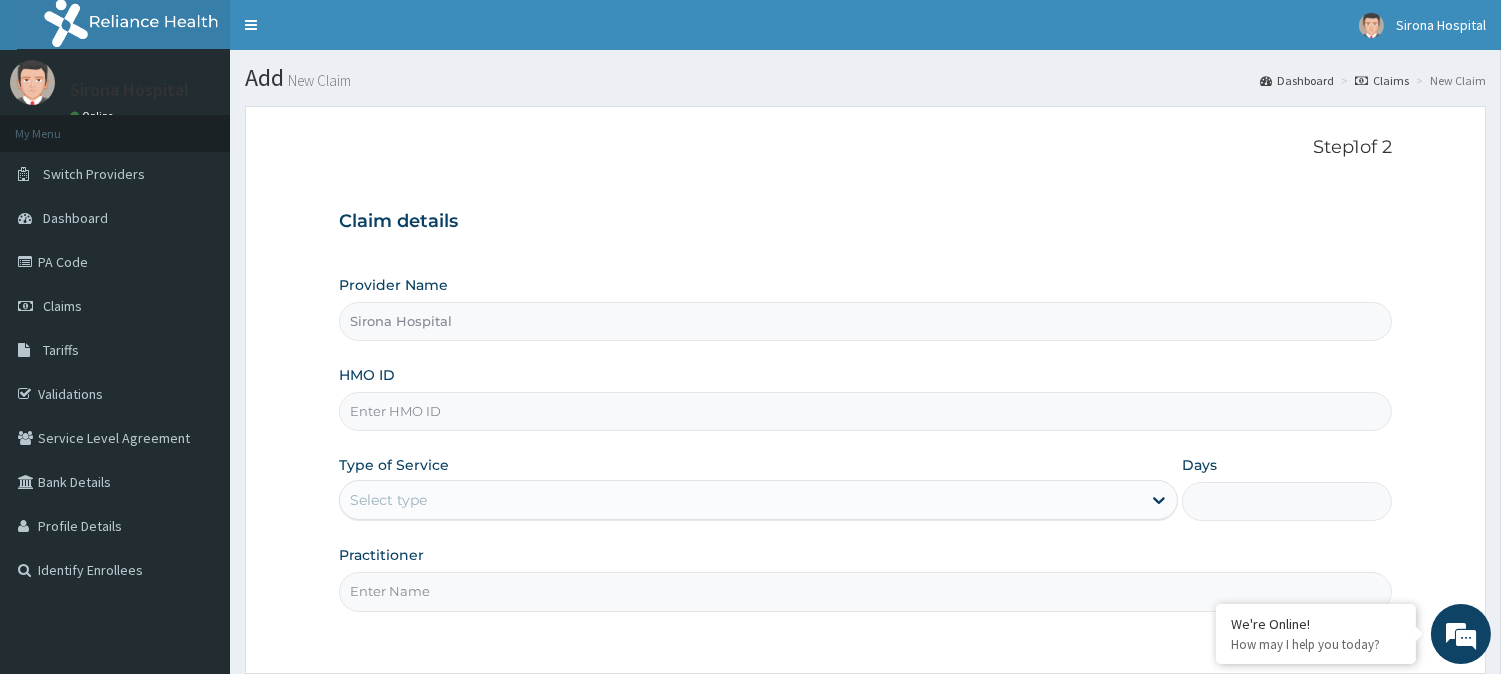 click on "HMO ID" at bounding box center [865, 411] 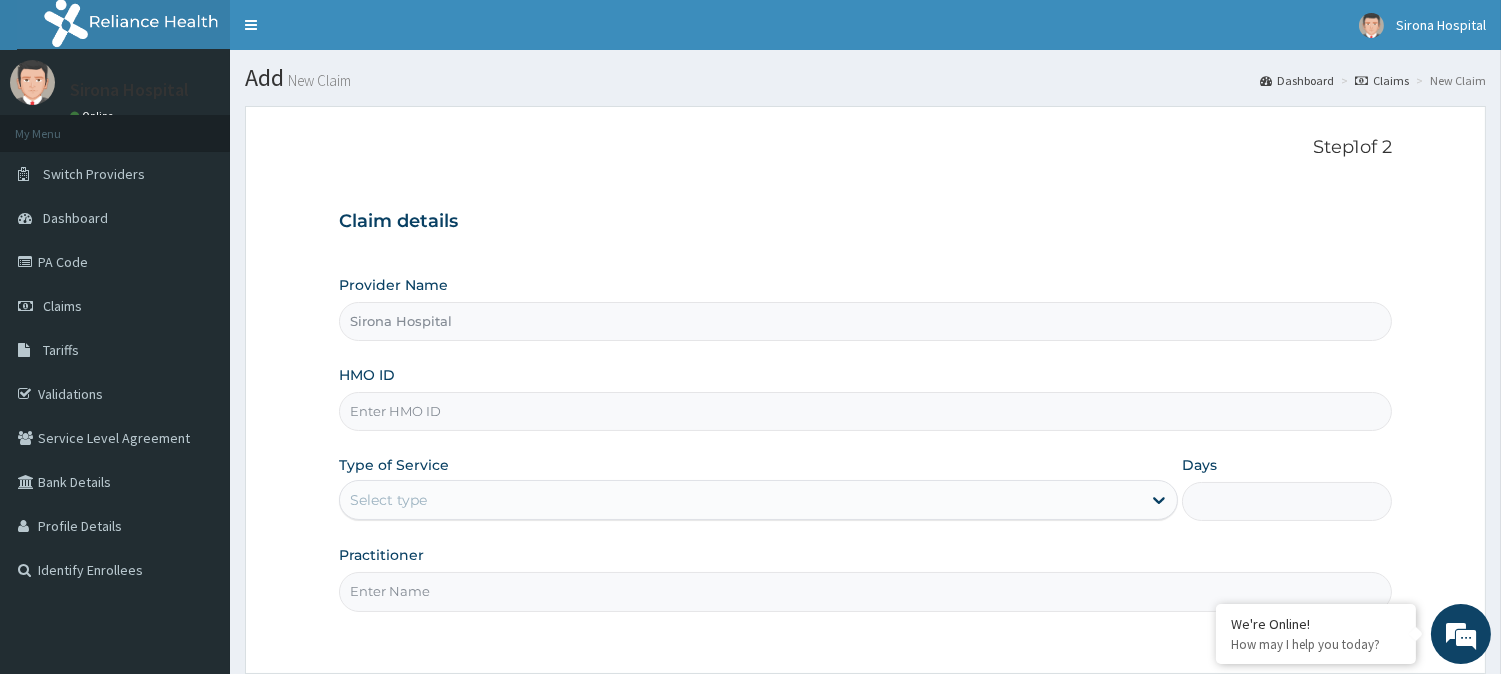 scroll, scrollTop: 0, scrollLeft: 0, axis: both 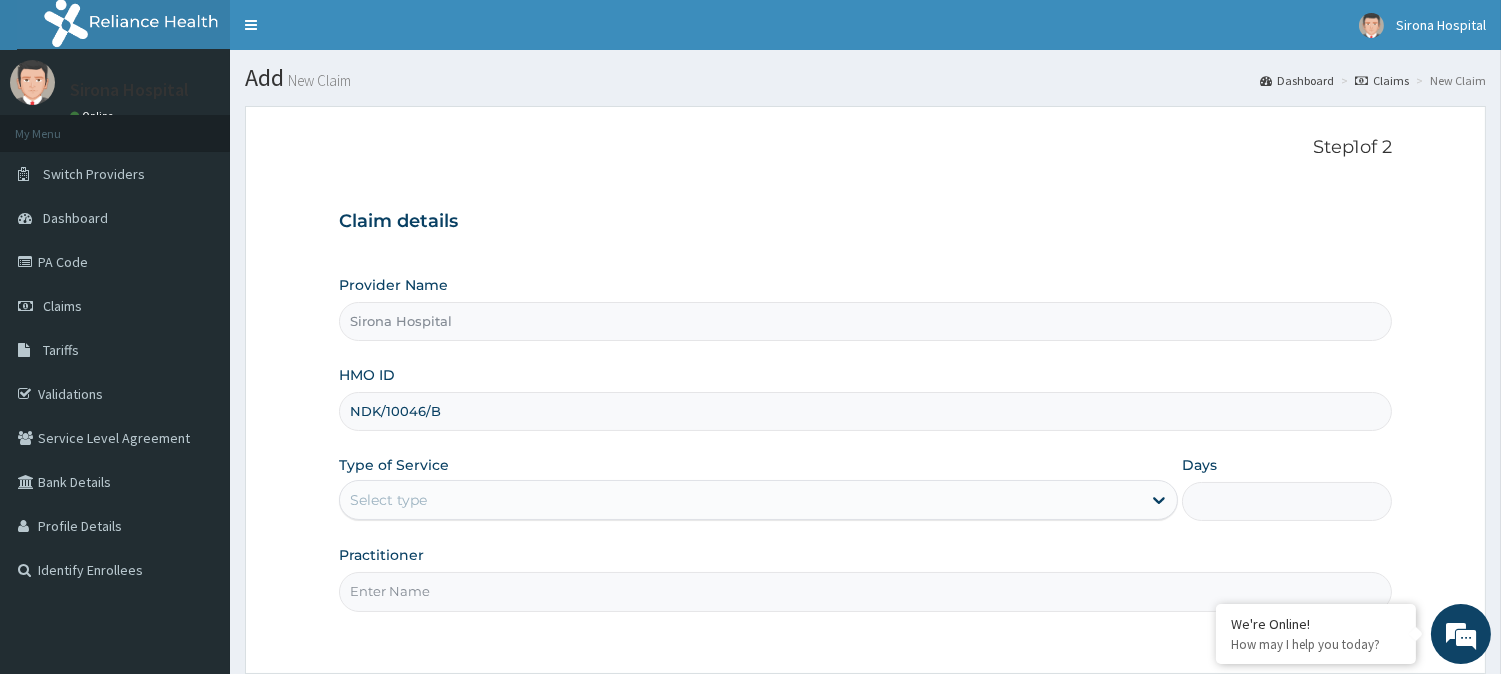 type on "NDK/10046/B" 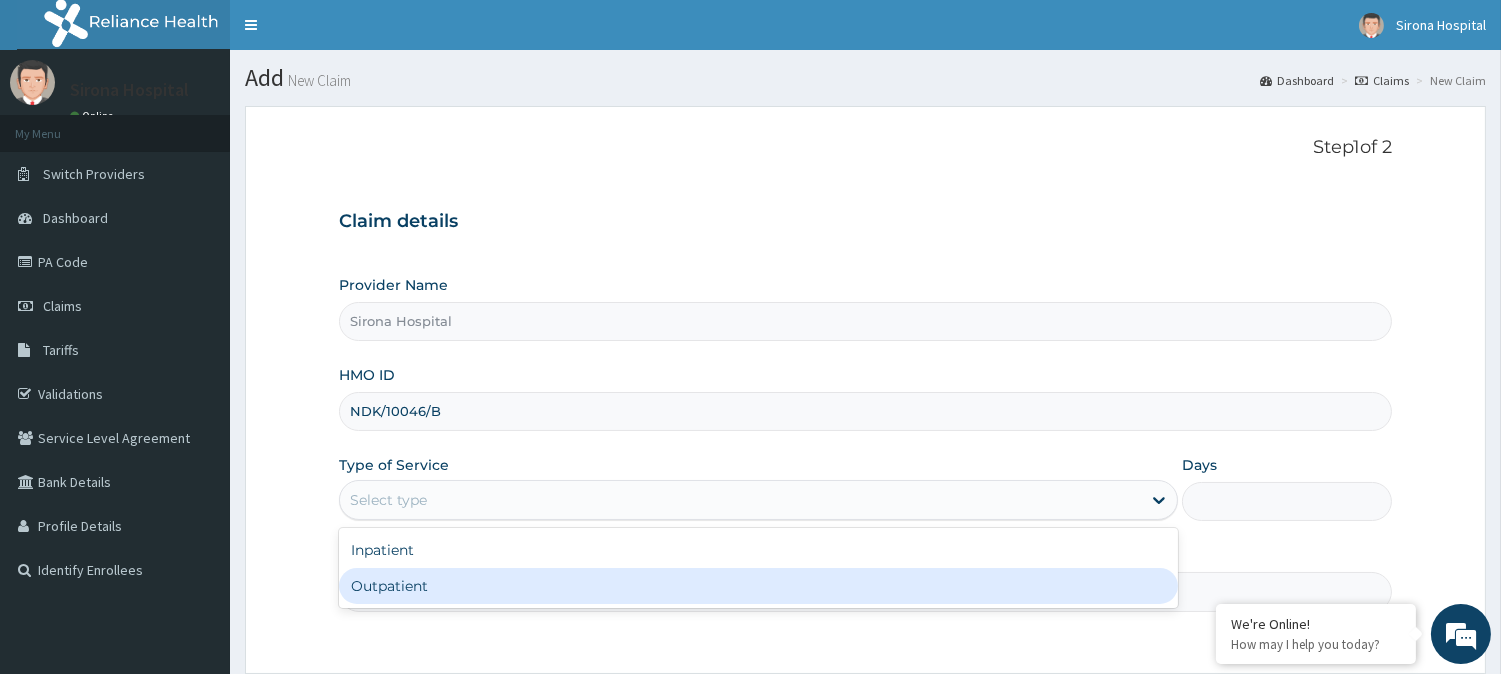 drag, startPoint x: 758, startPoint y: 511, endPoint x: 540, endPoint y: 586, distance: 230.54066 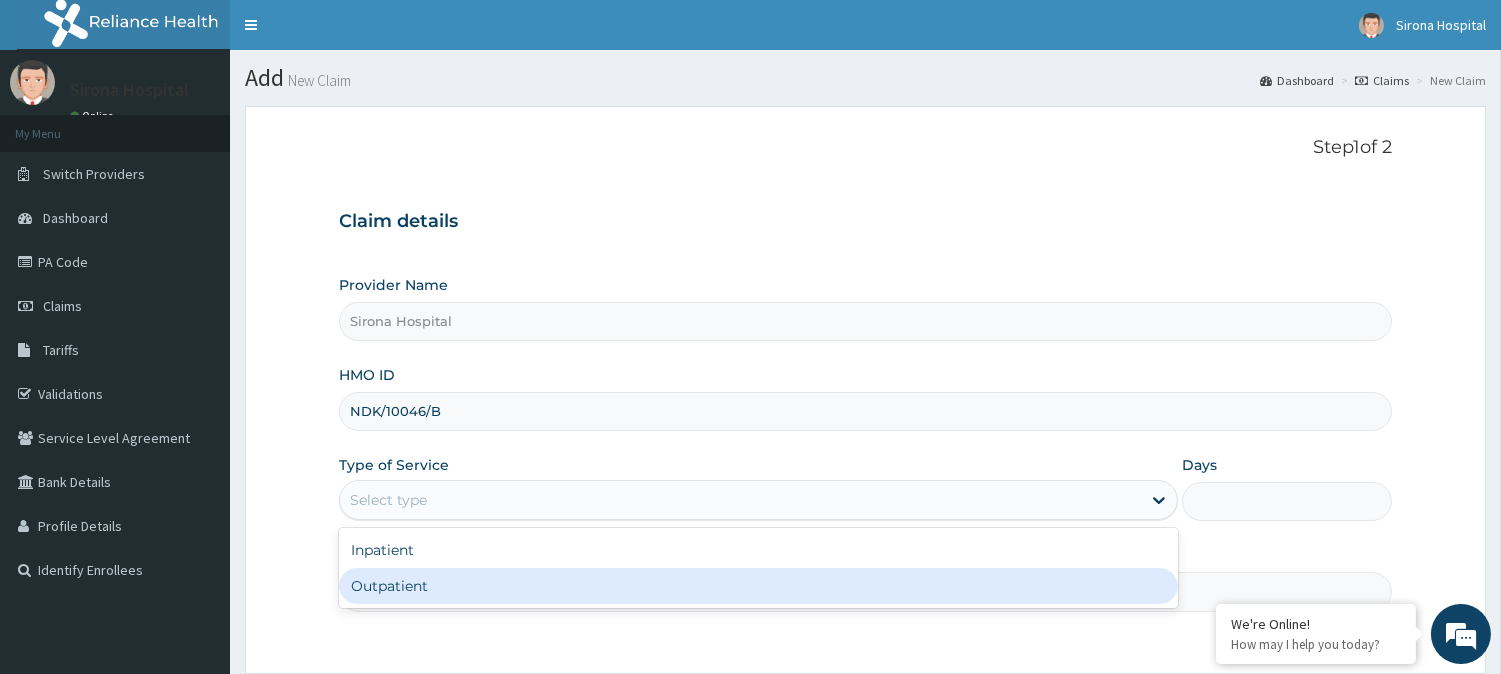 click on "option Outpatient focused, 2 of 2. 2 results available. Use Up and Down to choose options, press Enter to select the currently focused option, press Escape to exit the menu, press Tab to select the option and exit the menu. Select type Inpatient Outpatient" at bounding box center (758, 500) 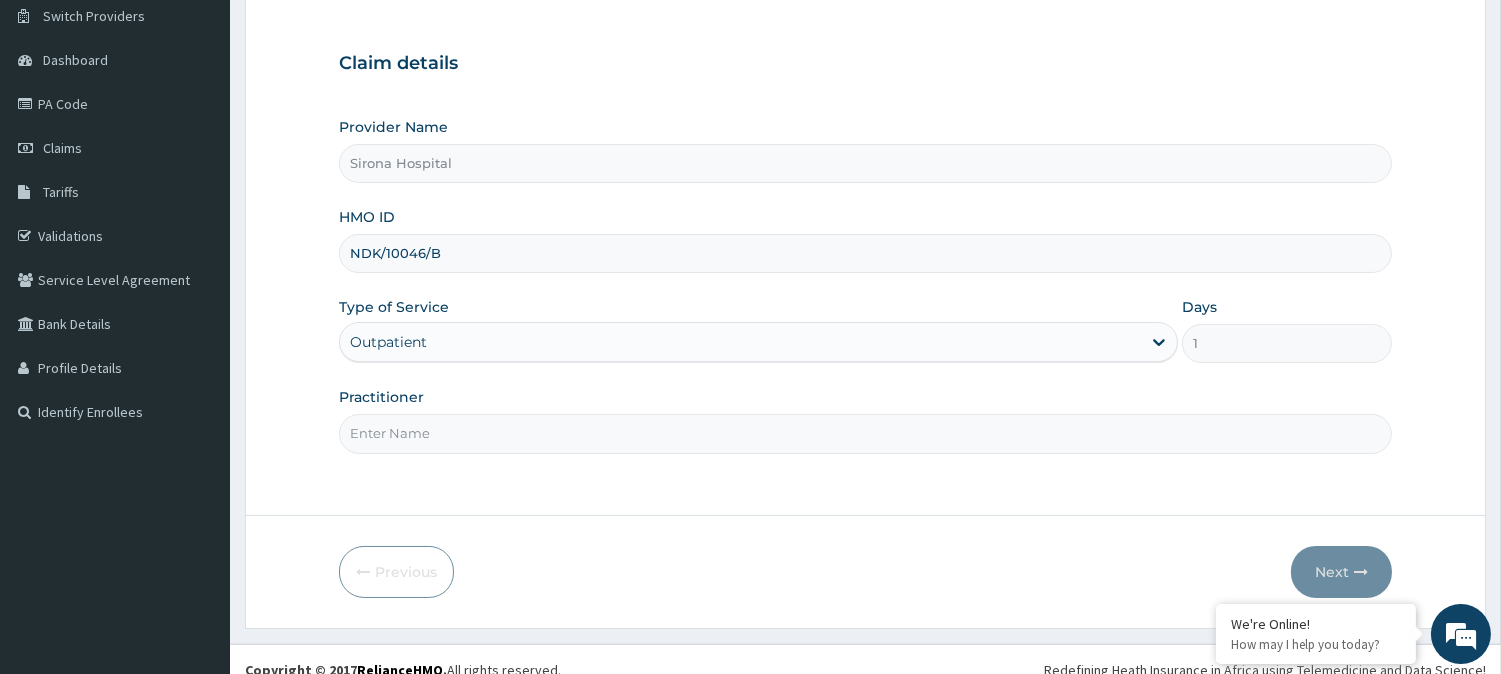 scroll, scrollTop: 178, scrollLeft: 0, axis: vertical 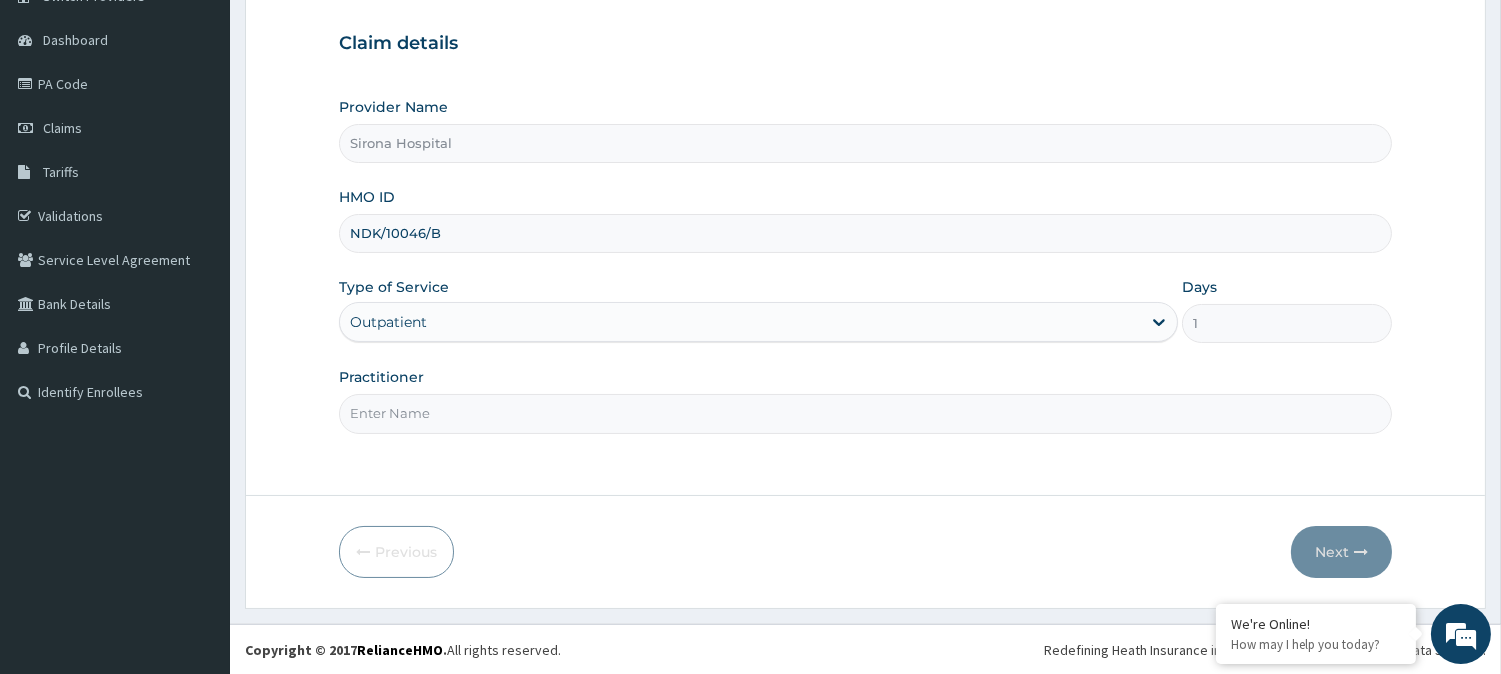 click on "Practitioner" at bounding box center (865, 413) 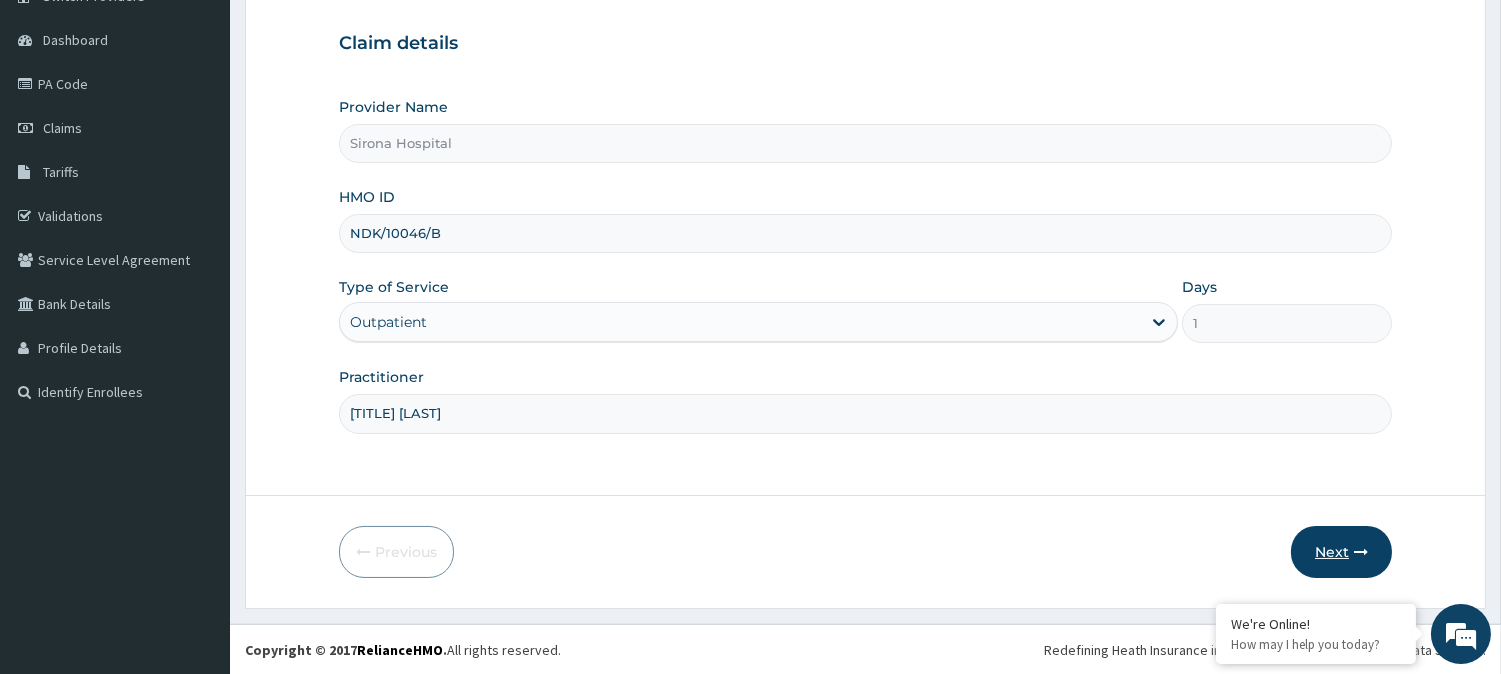 type on "[TITLE] [LAST]" 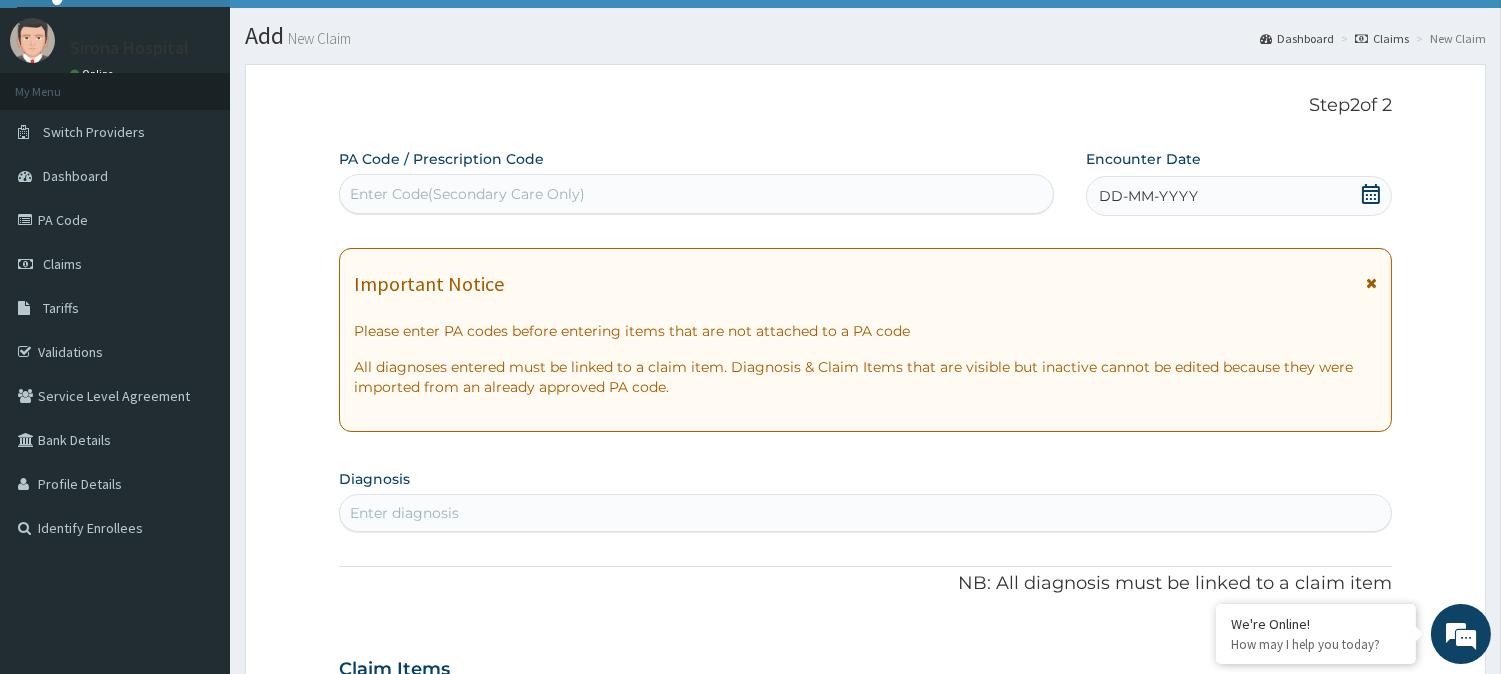 scroll, scrollTop: 0, scrollLeft: 0, axis: both 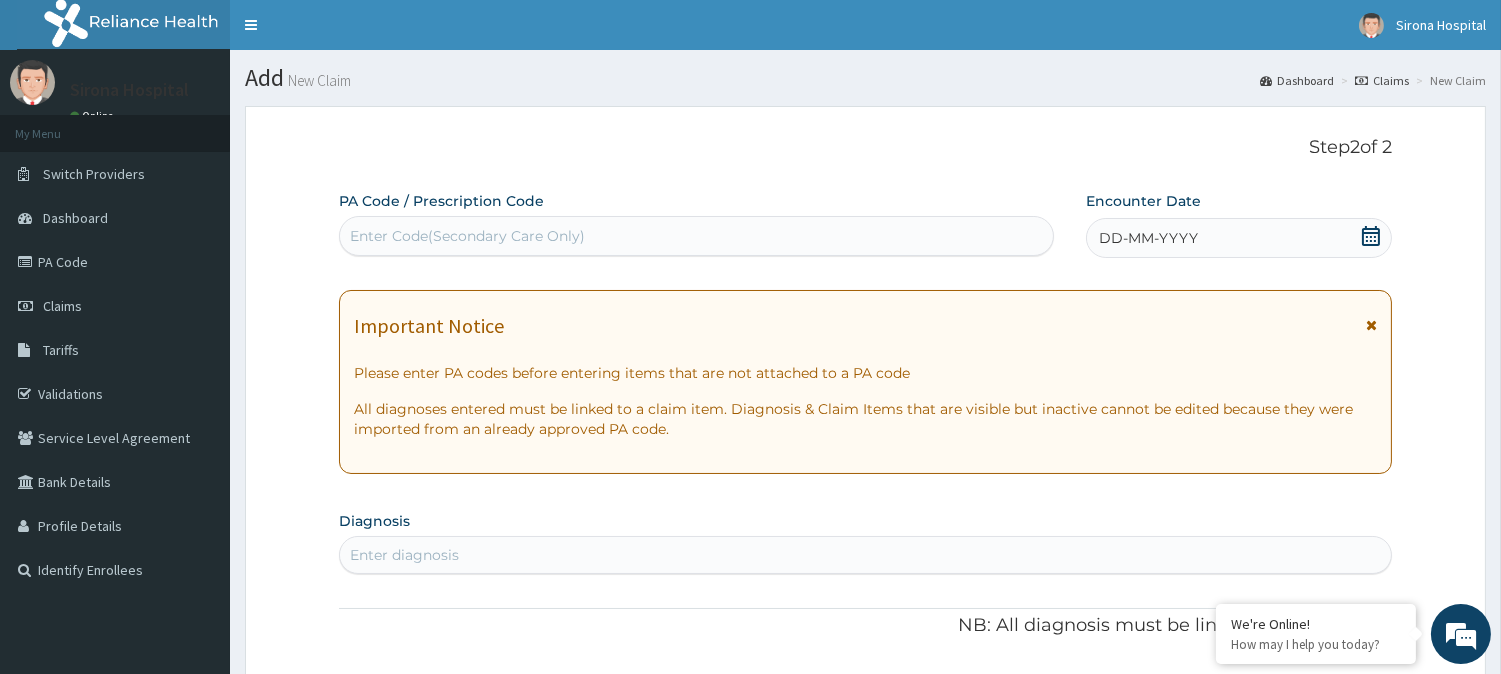 click on "DD-MM-YYYY" at bounding box center (1239, 238) 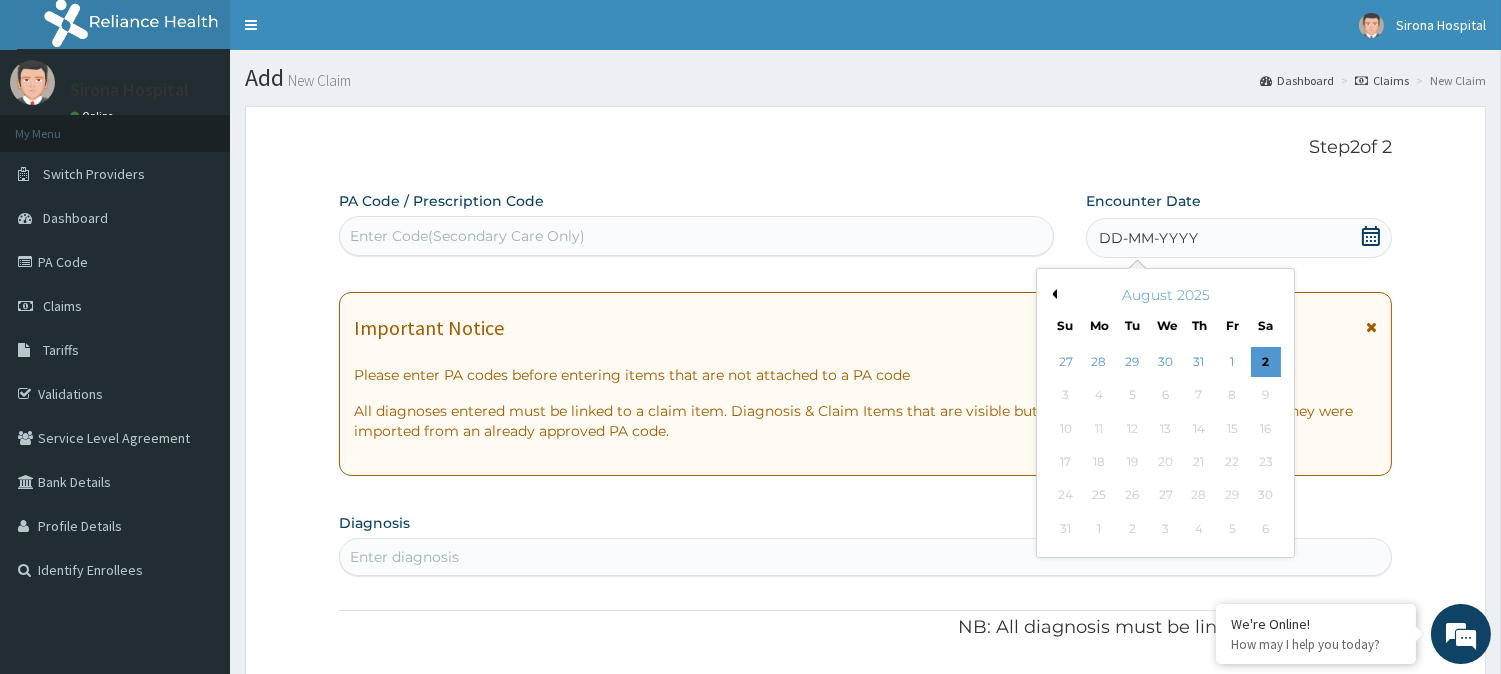 click on "Previous Month" at bounding box center [1052, 294] 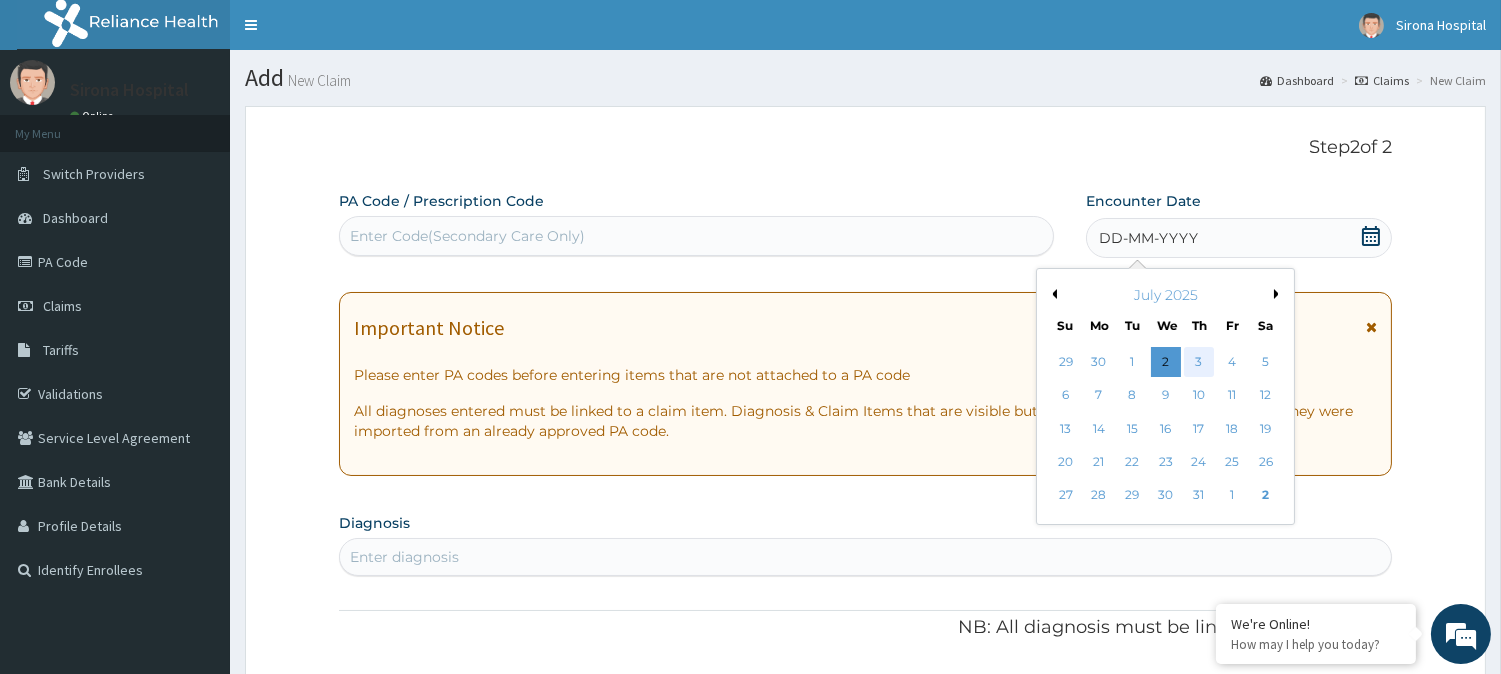 click on "3" at bounding box center [1199, 362] 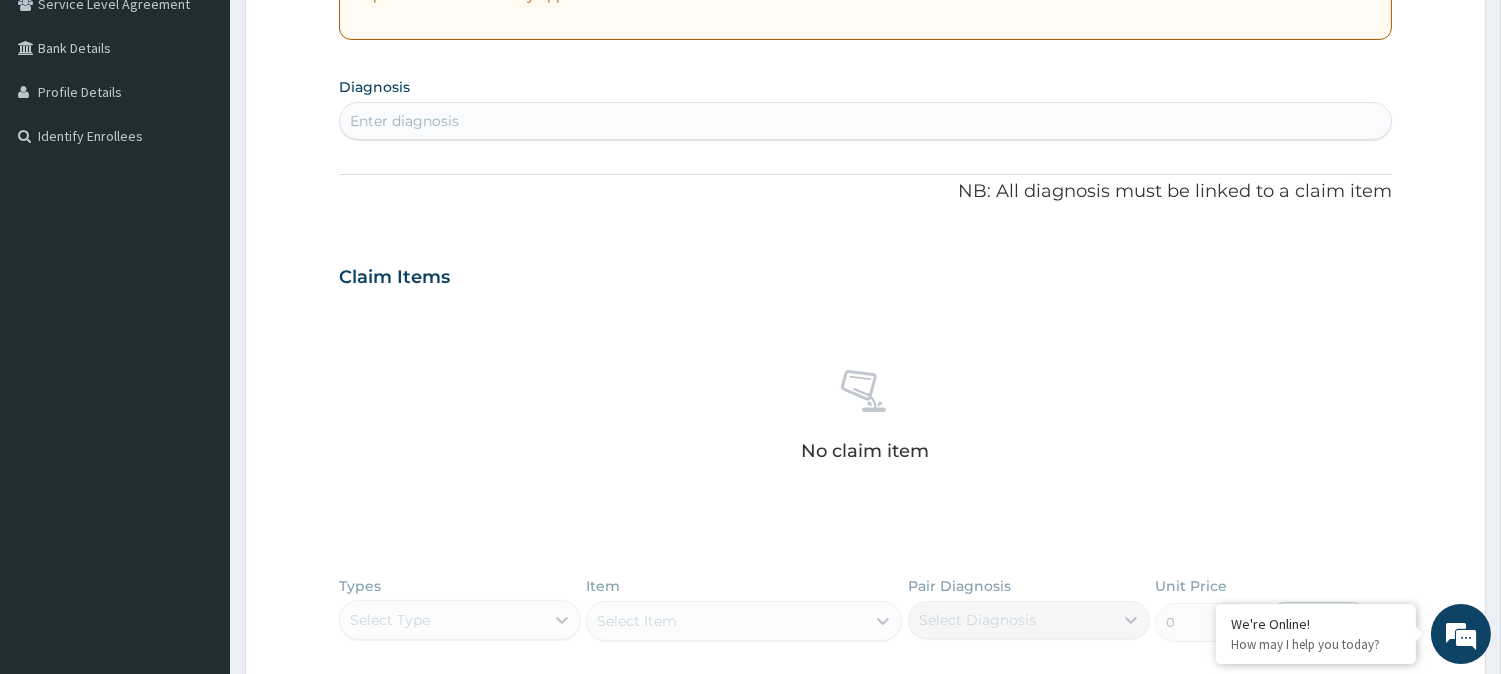 scroll, scrollTop: 435, scrollLeft: 0, axis: vertical 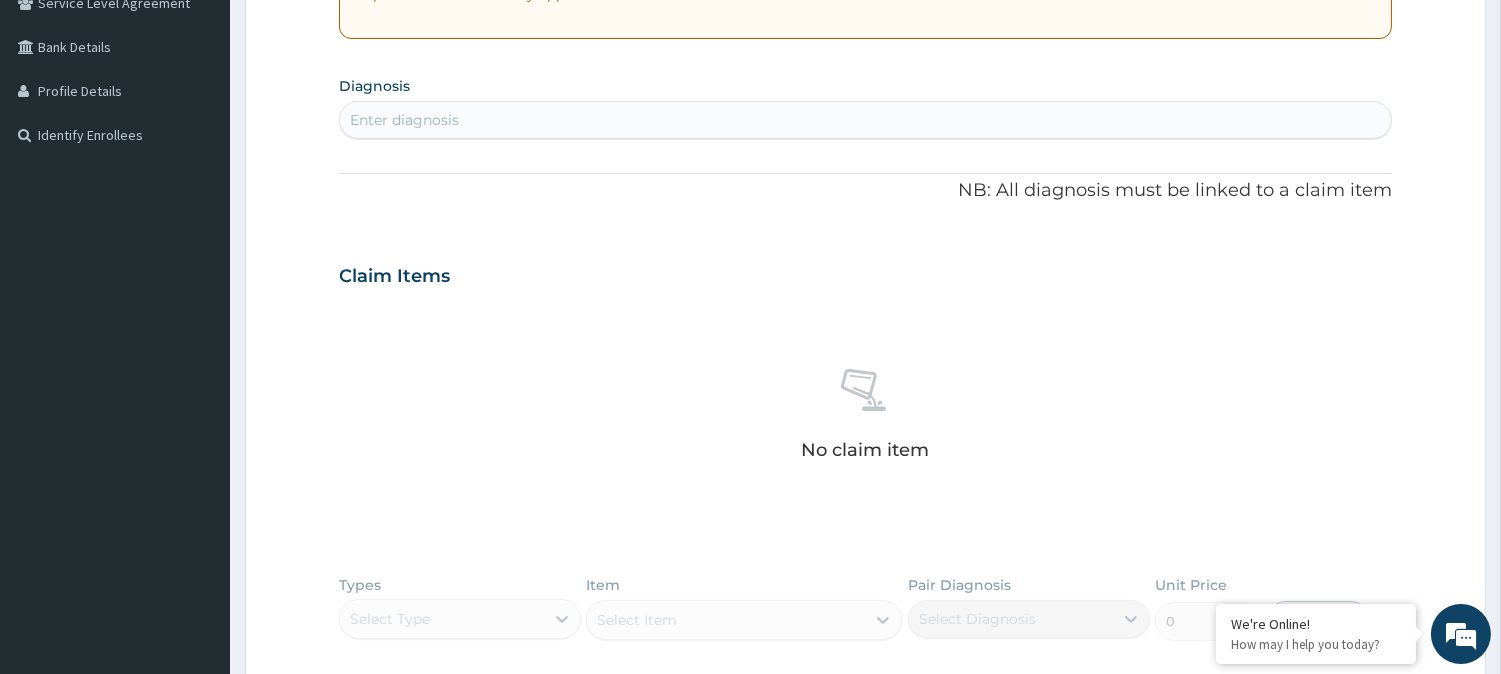 click on "Enter diagnosis" at bounding box center (865, 120) 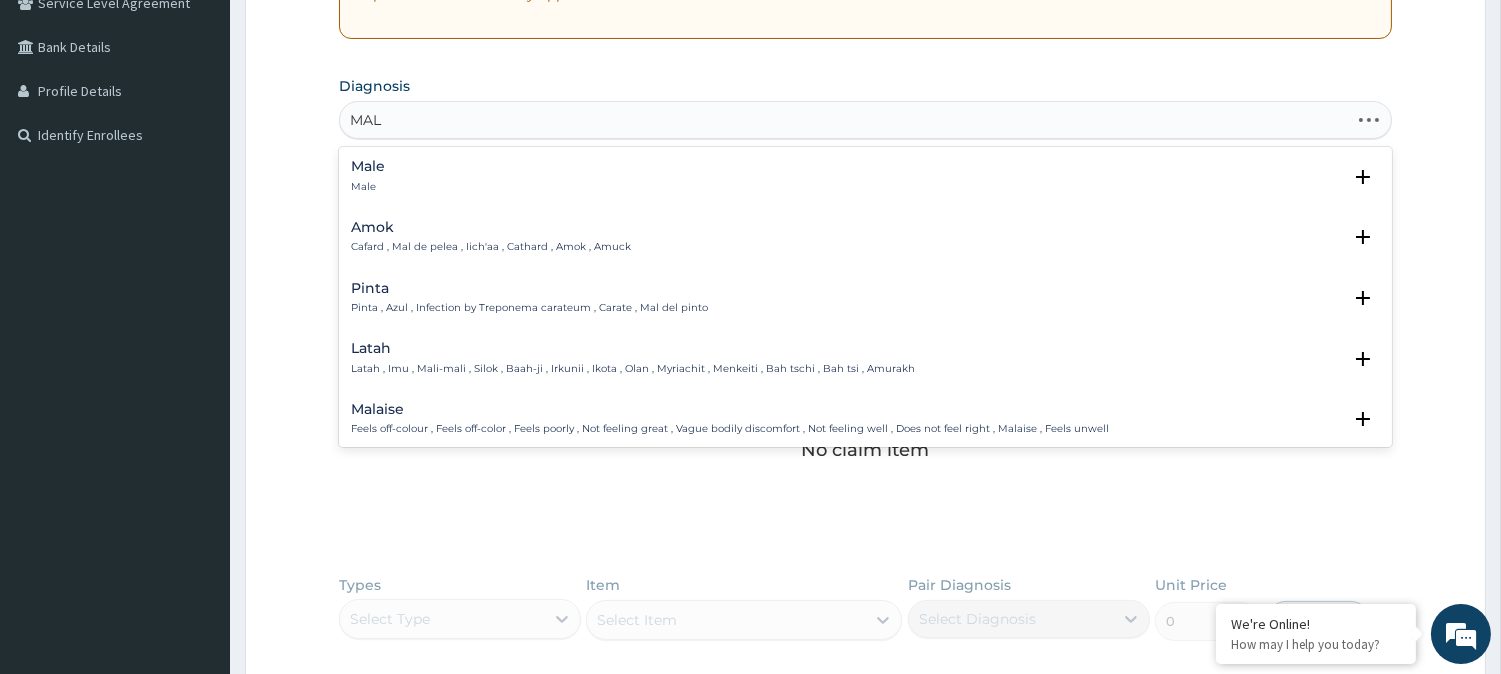 type on "MALA" 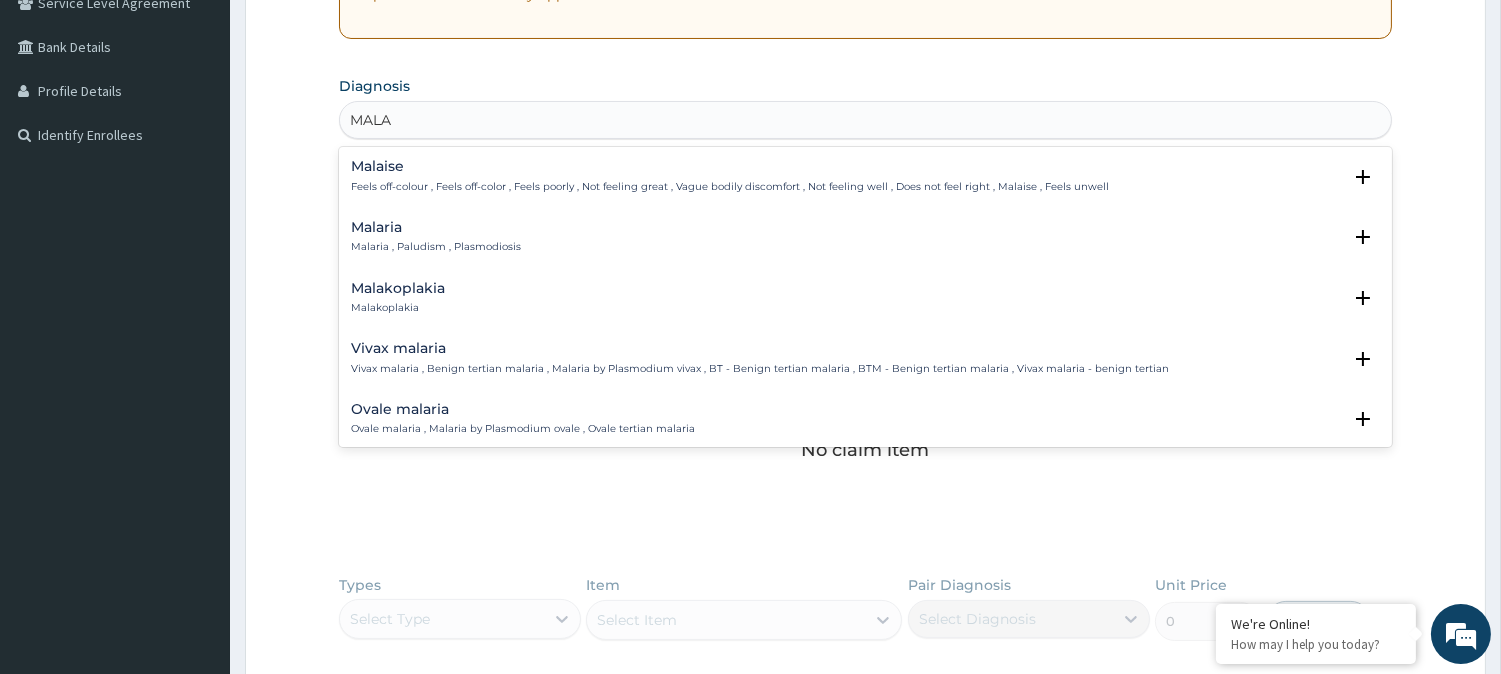 click on "Malaria , Paludism , Plasmodiosis" at bounding box center (436, 247) 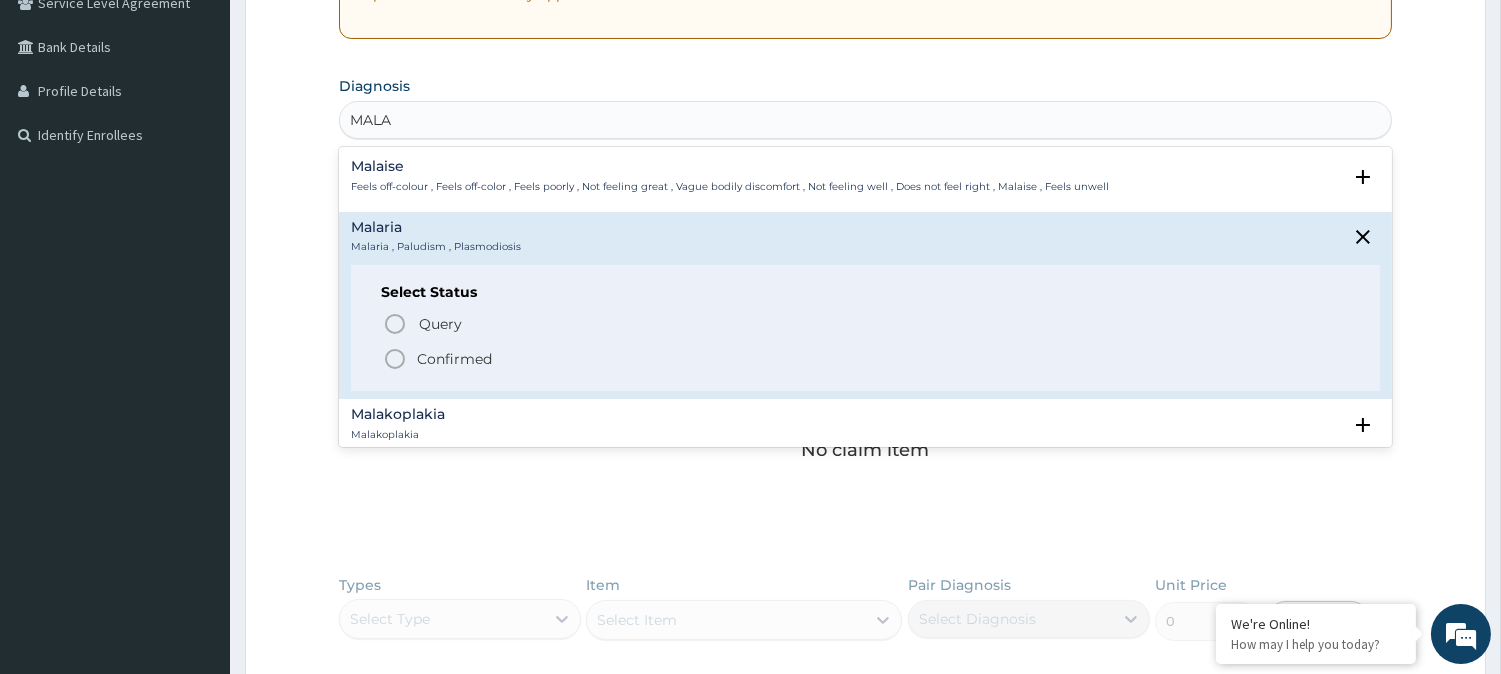 click on "Confirmed" at bounding box center (454, 359) 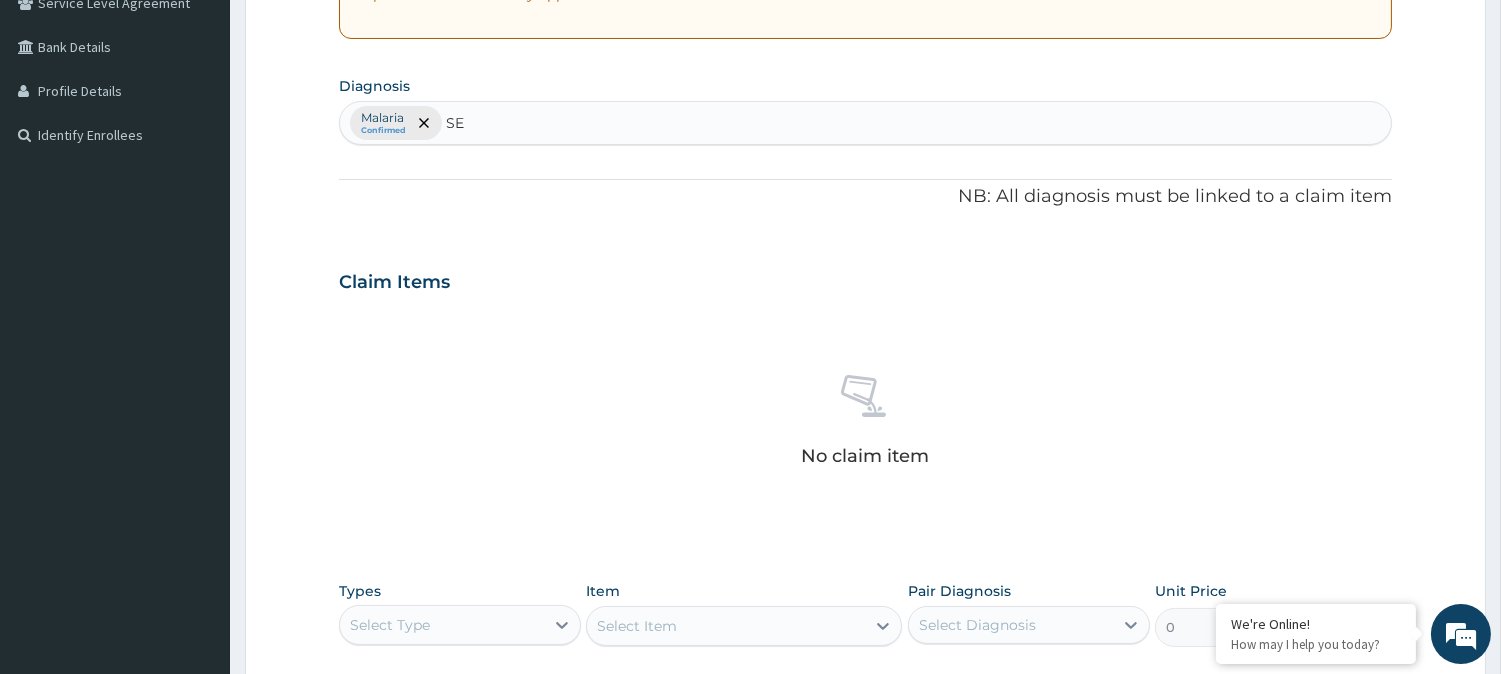 type on "SEP" 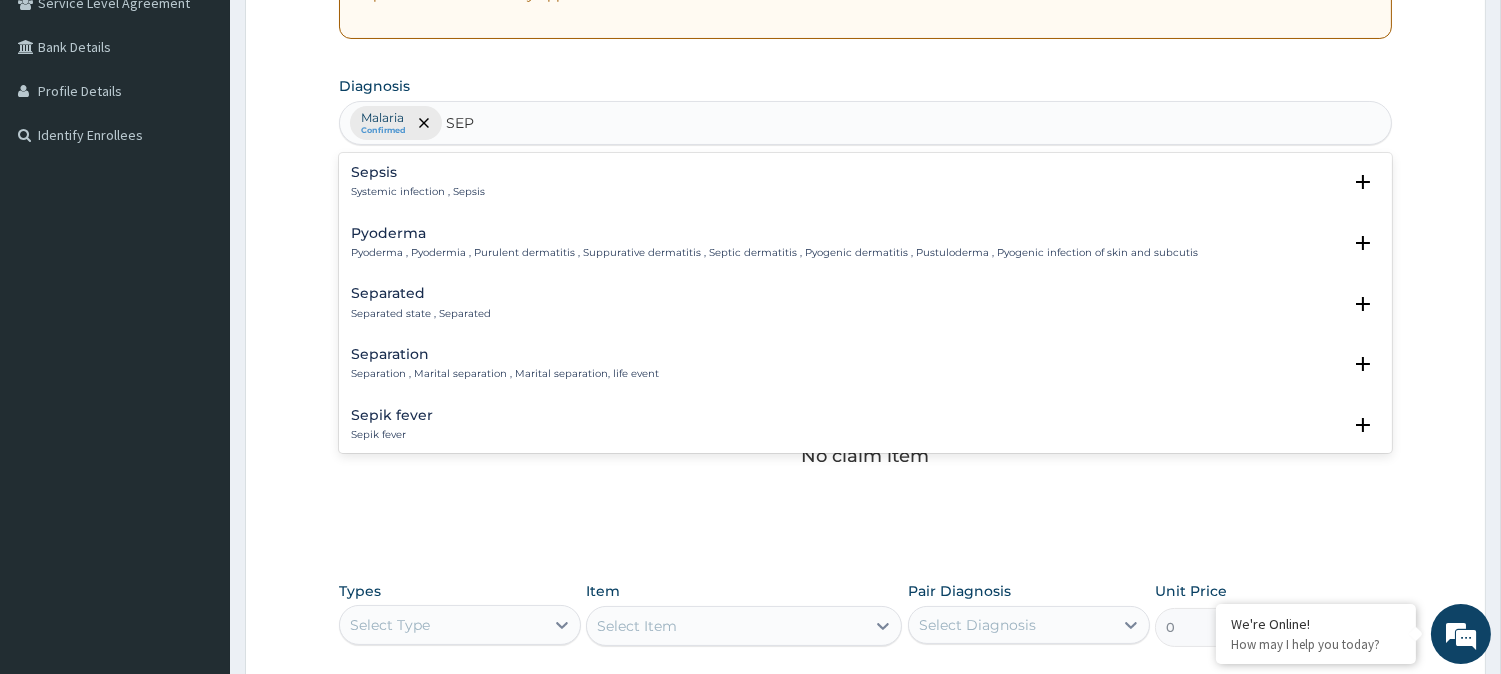 click on "Systemic infection , Sepsis" at bounding box center [418, 192] 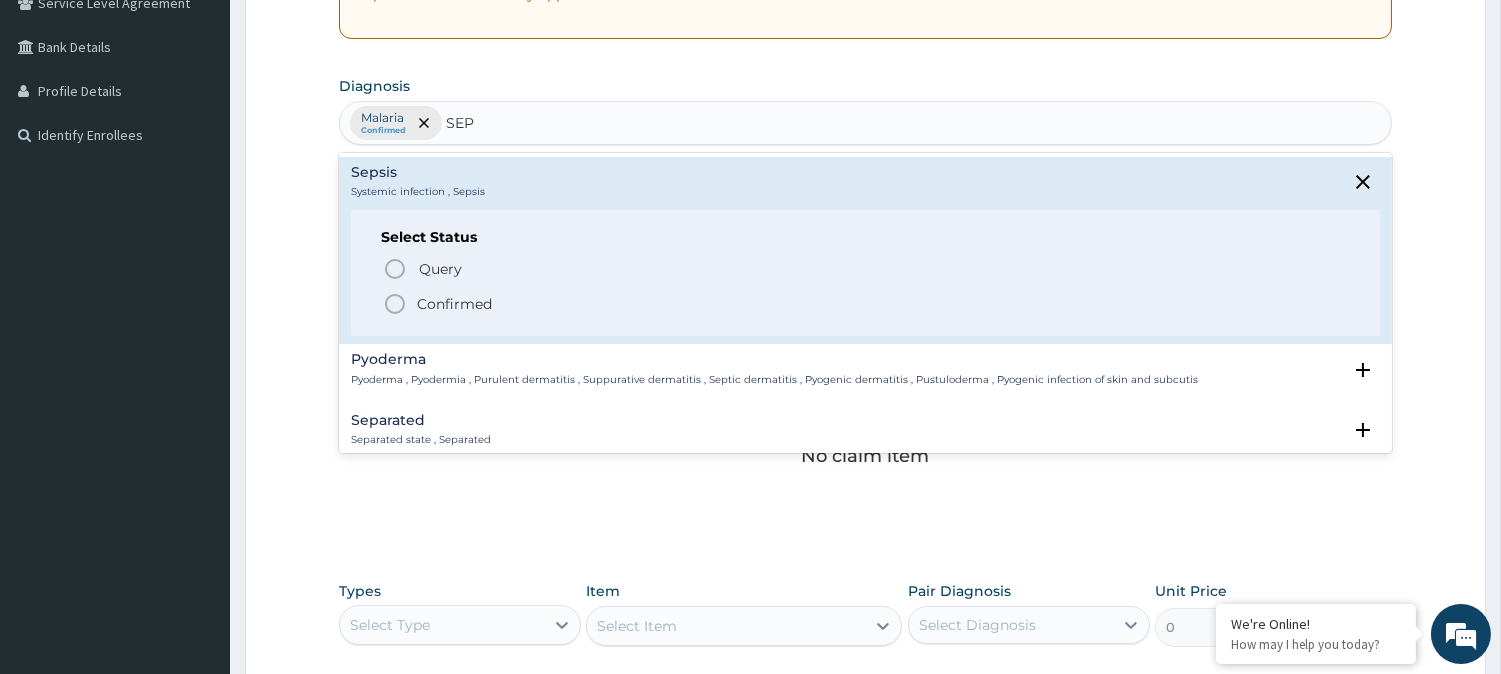 click 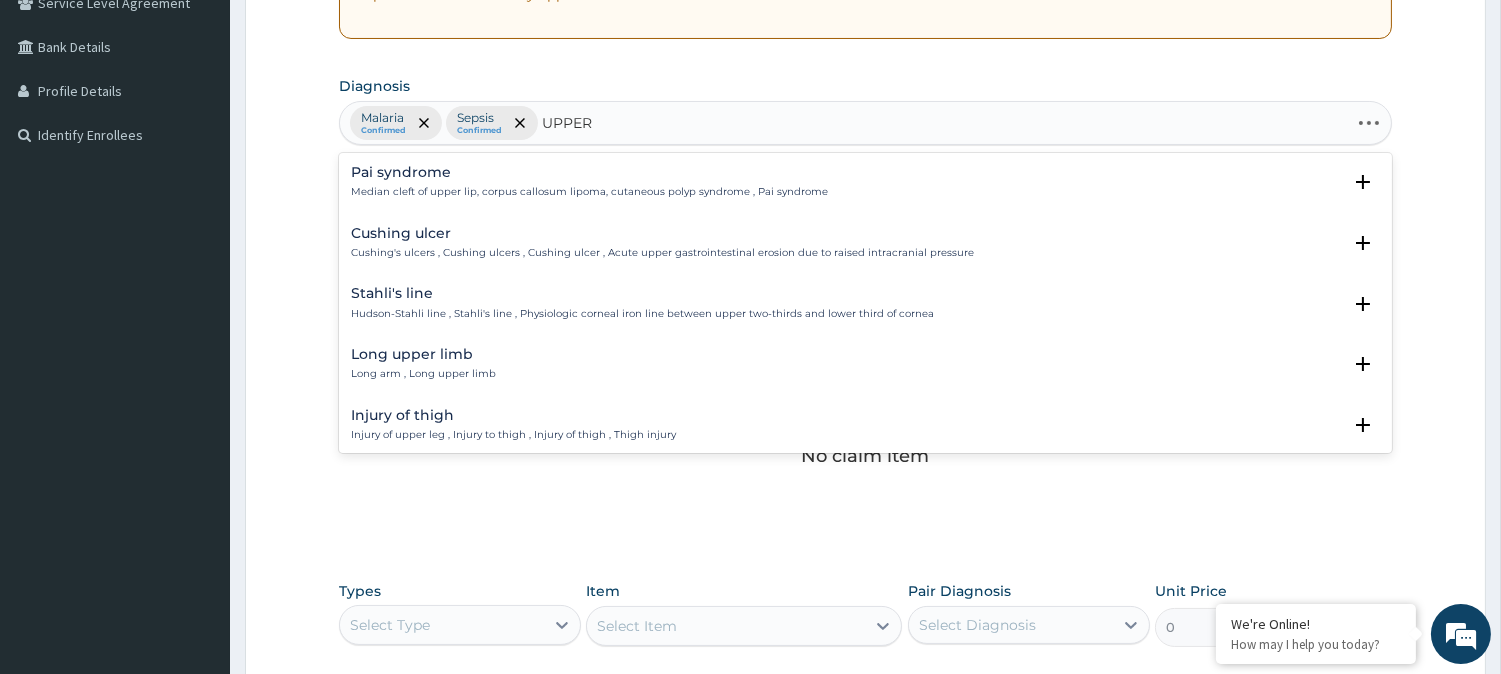 type on "UPPER R" 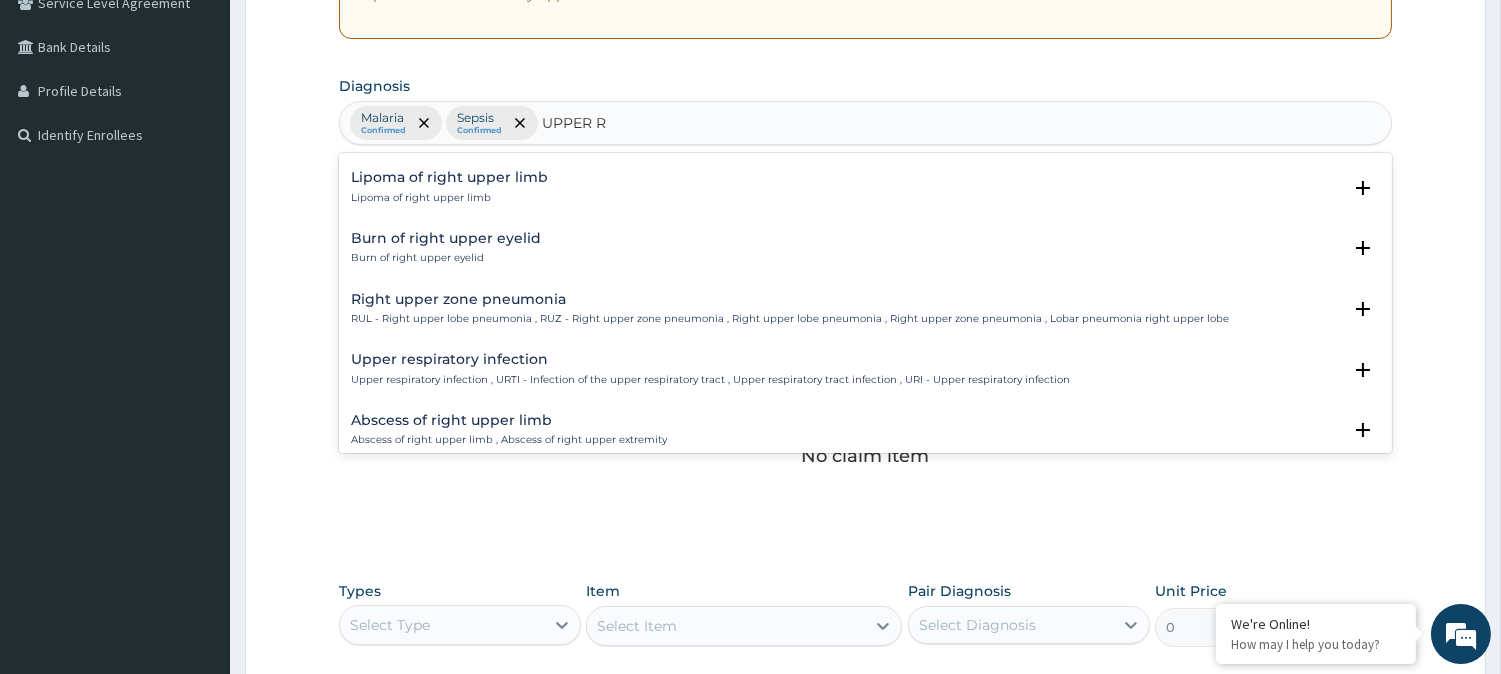 scroll, scrollTop: 1106, scrollLeft: 0, axis: vertical 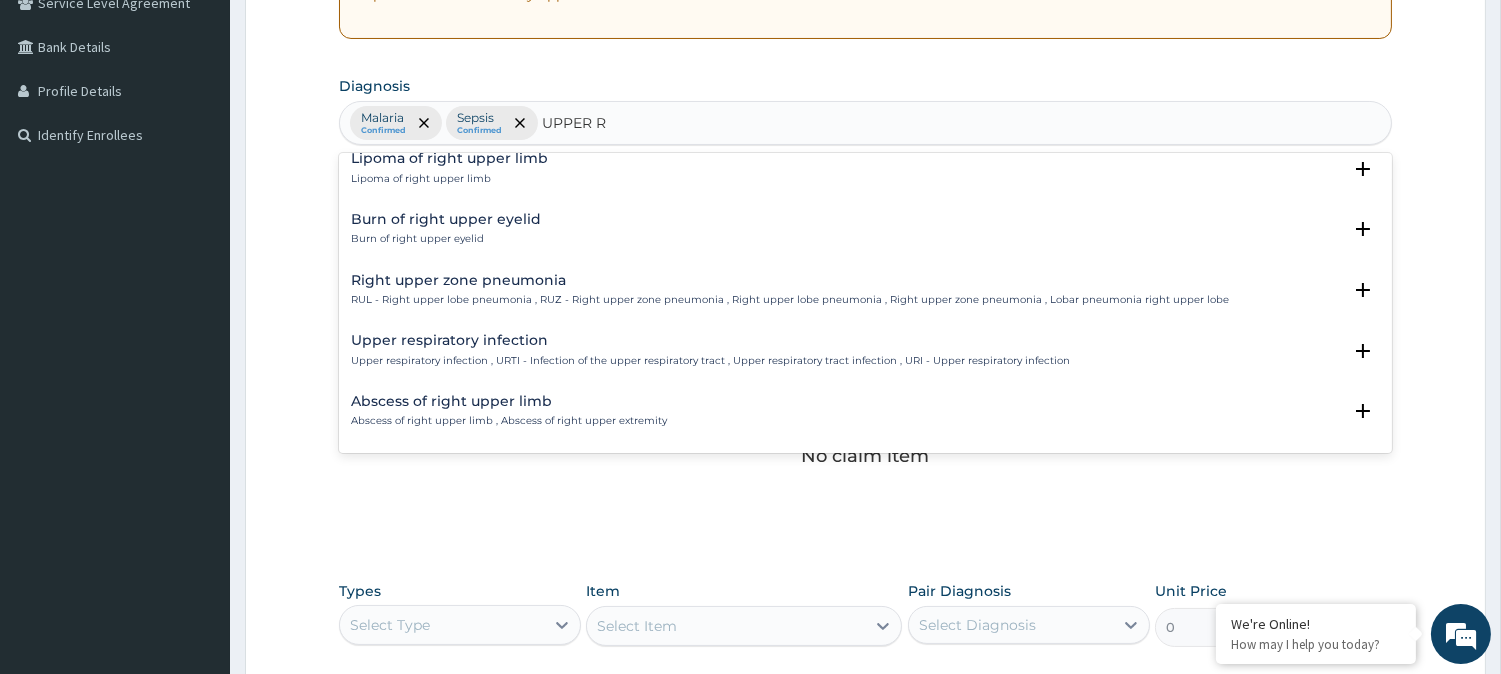 click on "Upper respiratory infection Upper respiratory infection , URTI - Infection of the upper respiratory tract , Upper respiratory tract infection , URI - Upper respiratory infection" at bounding box center [710, 350] 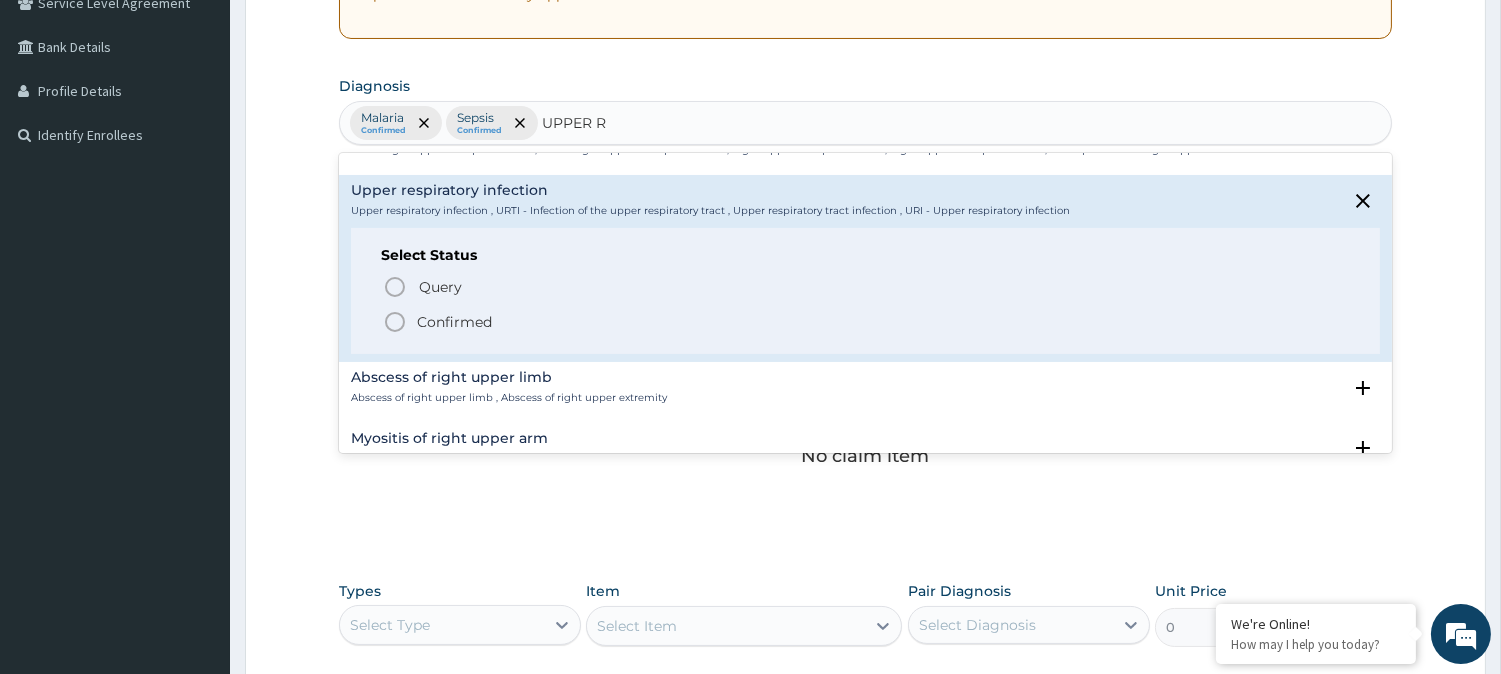 scroll, scrollTop: 1257, scrollLeft: 0, axis: vertical 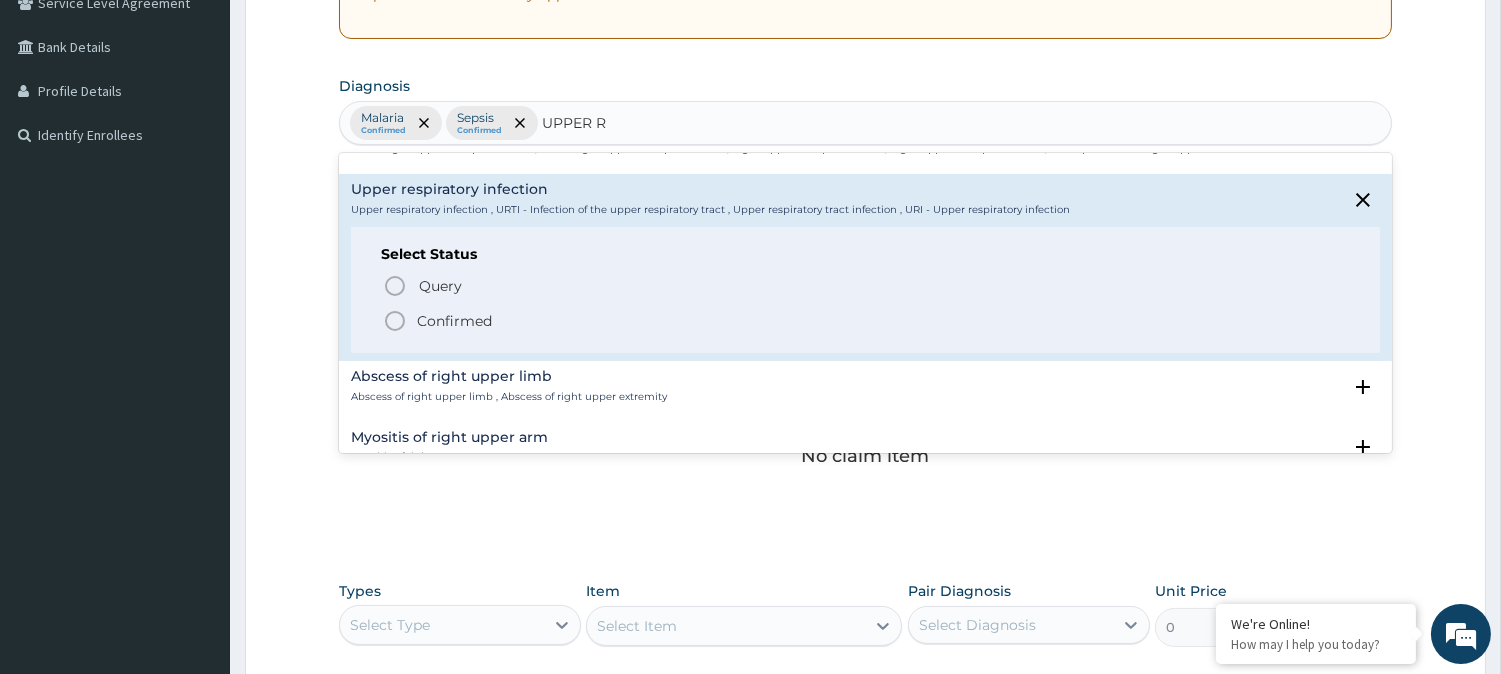 click 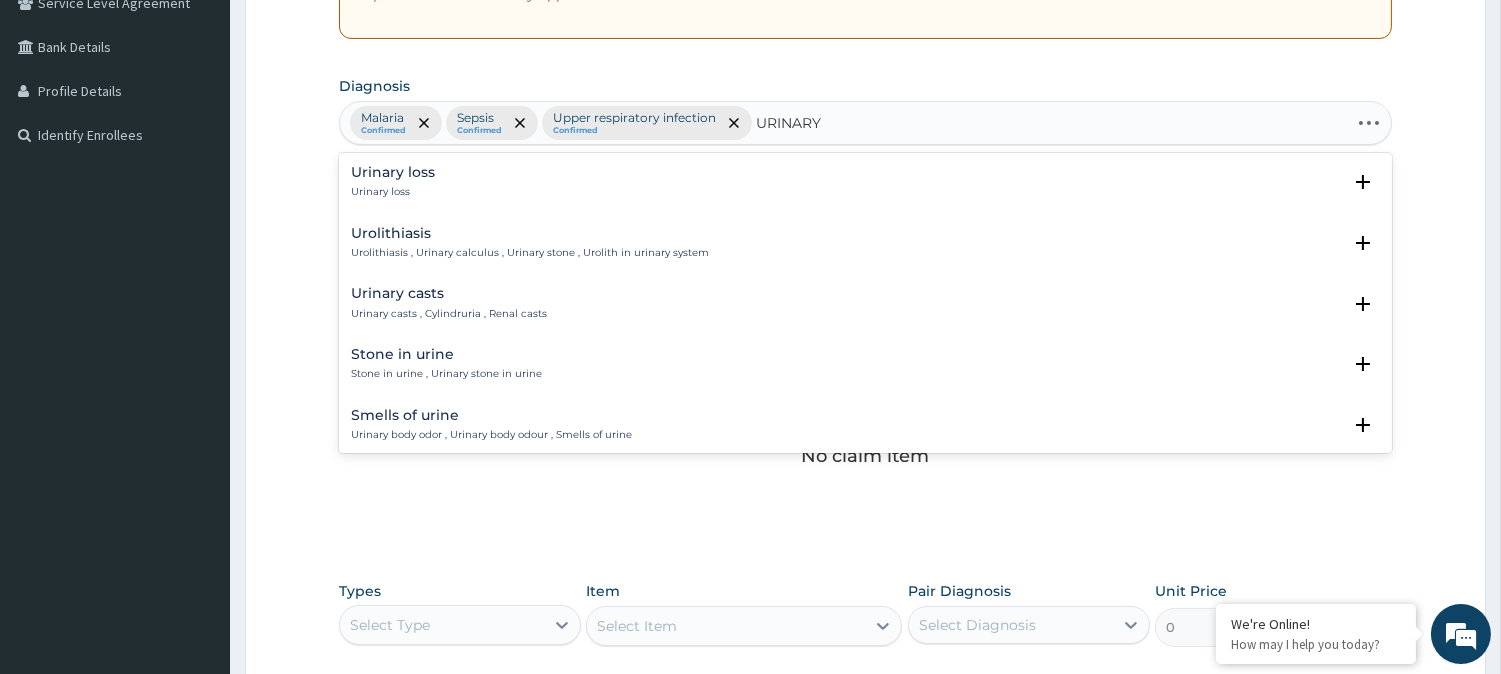 type on "URINARY T" 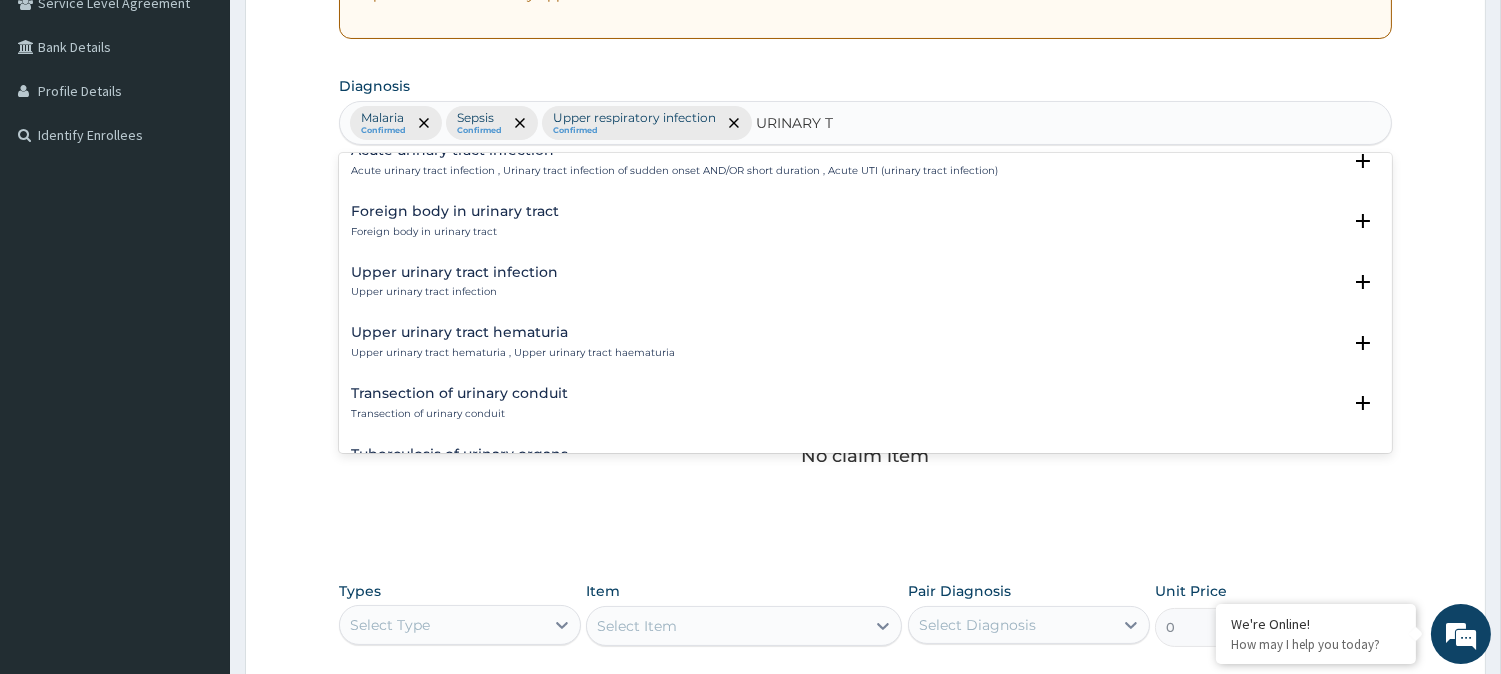 scroll, scrollTop: 1568, scrollLeft: 0, axis: vertical 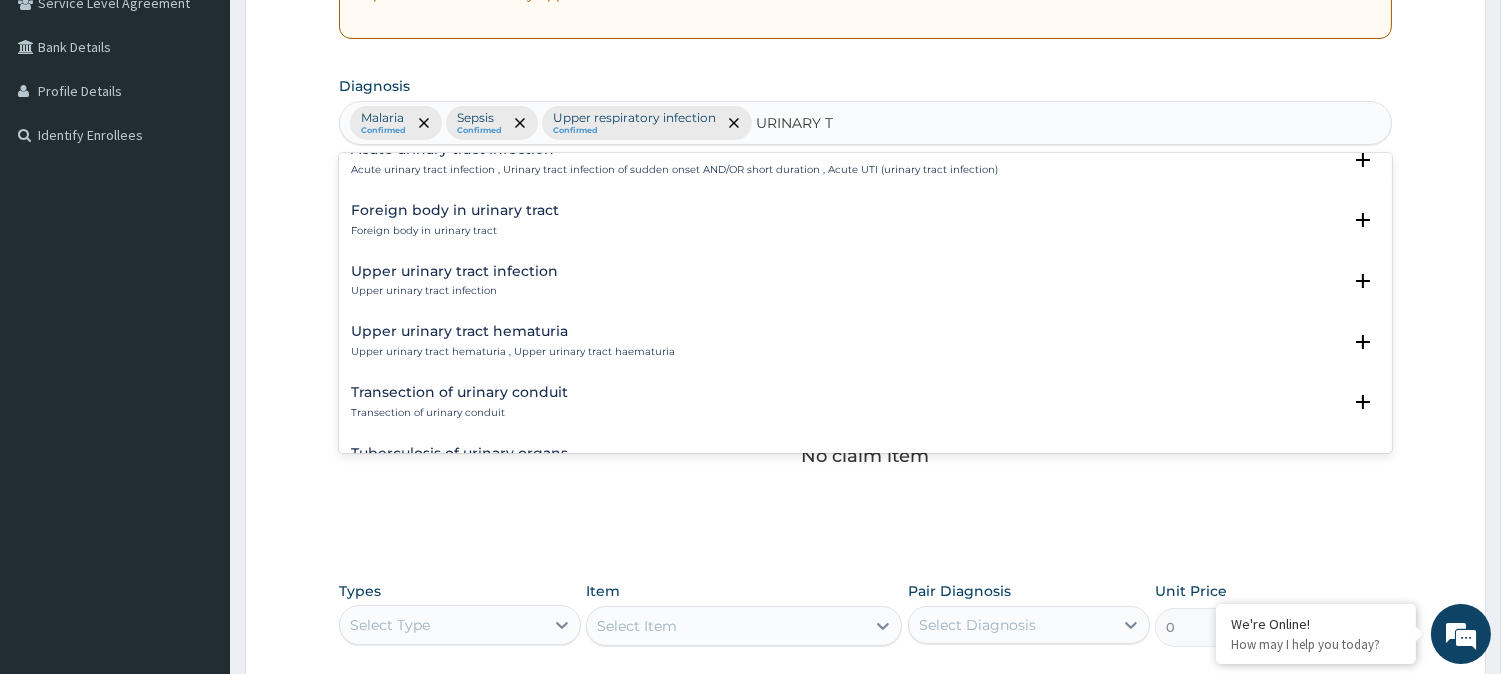click on "Upper urinary tract infection Upper urinary tract infection" at bounding box center [454, 281] 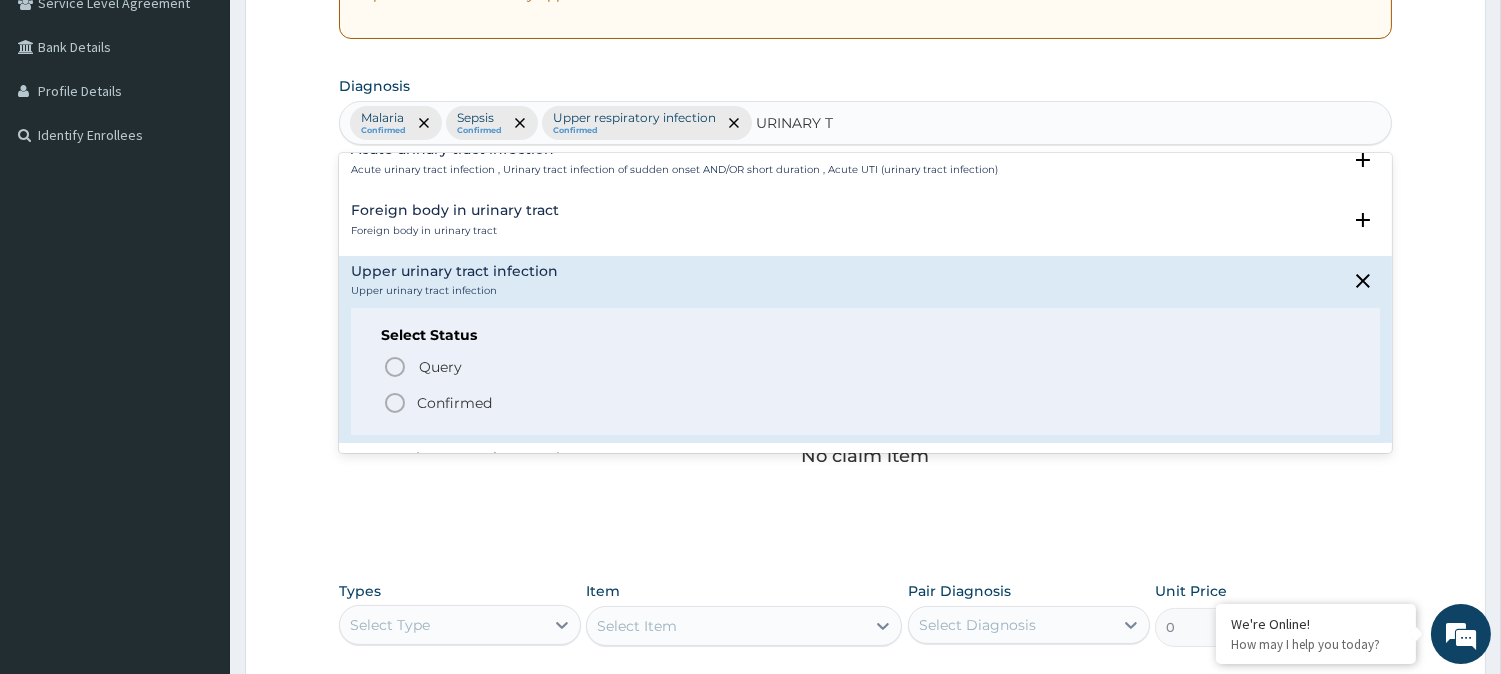 click on "Confirmed" at bounding box center [454, 403] 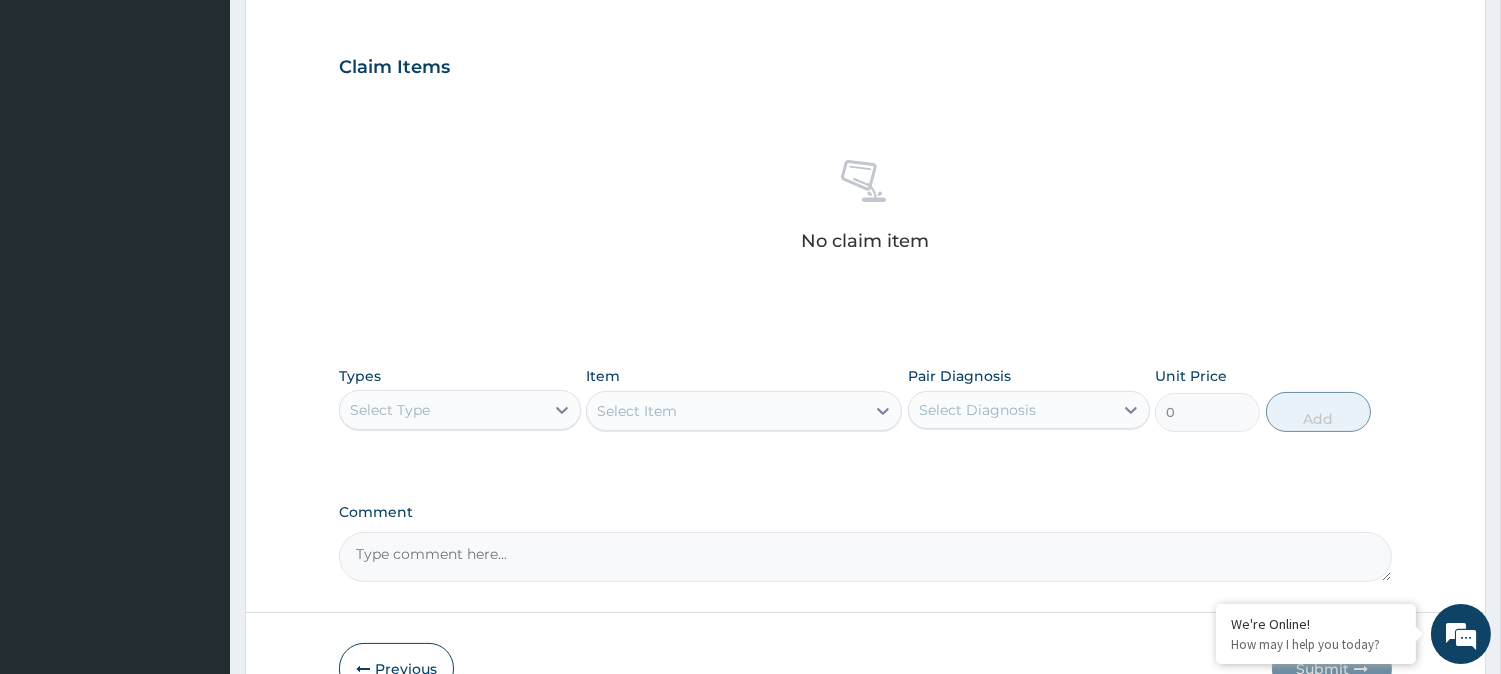 scroll, scrollTop: 767, scrollLeft: 0, axis: vertical 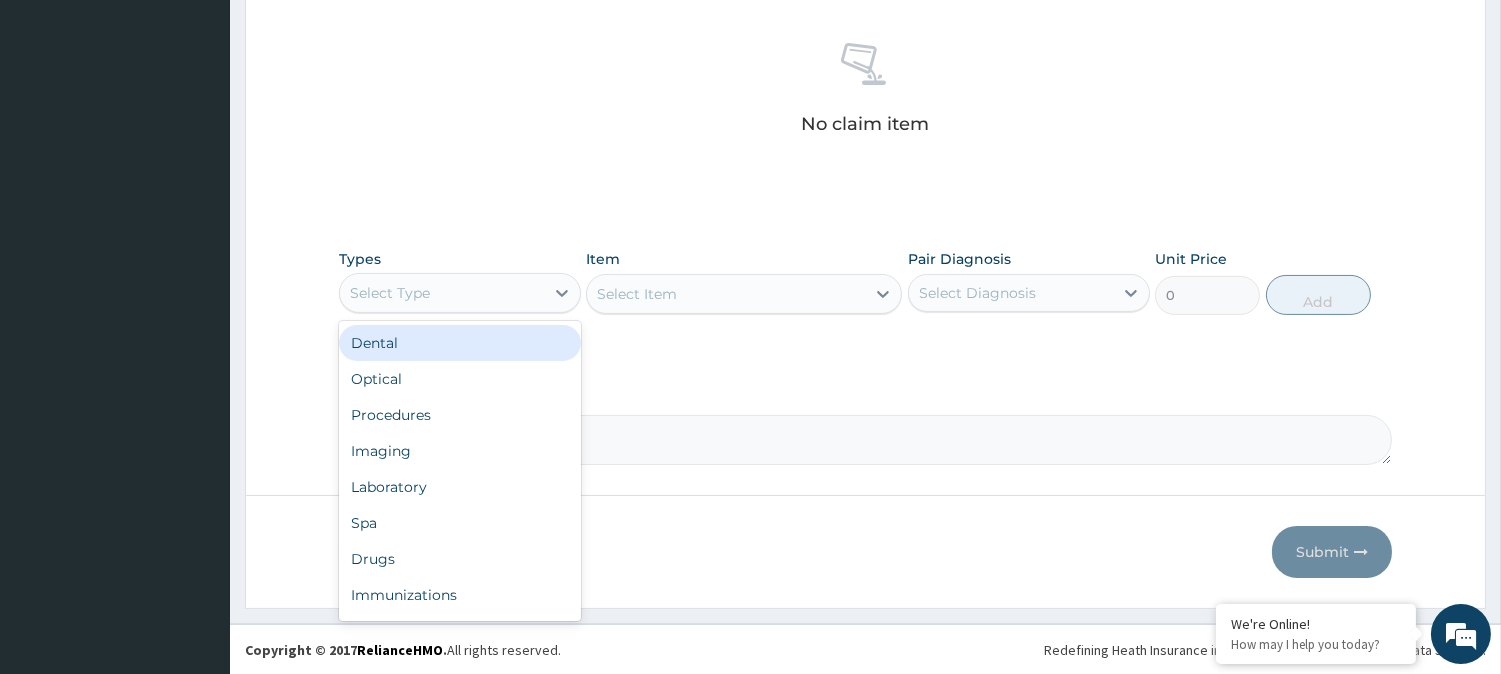 click on "Select Type" at bounding box center (442, 293) 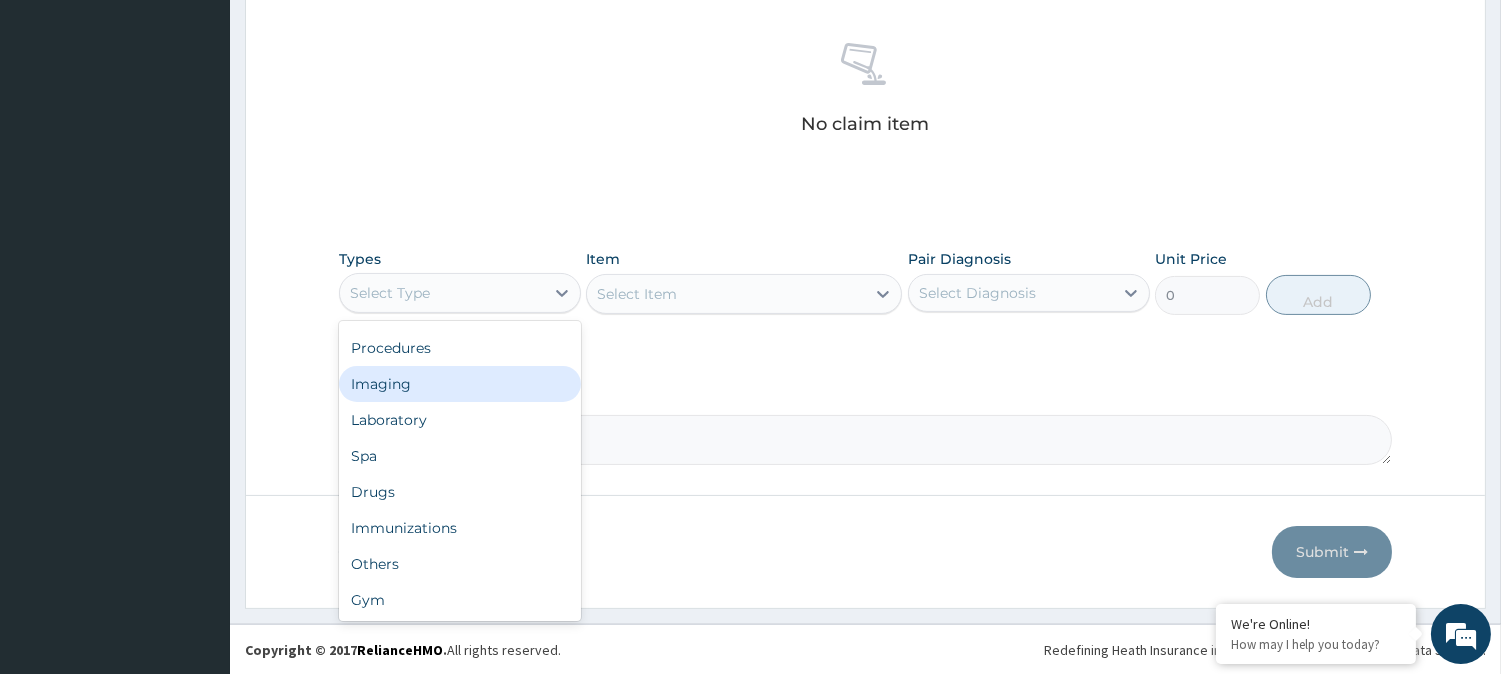 scroll, scrollTop: 66, scrollLeft: 0, axis: vertical 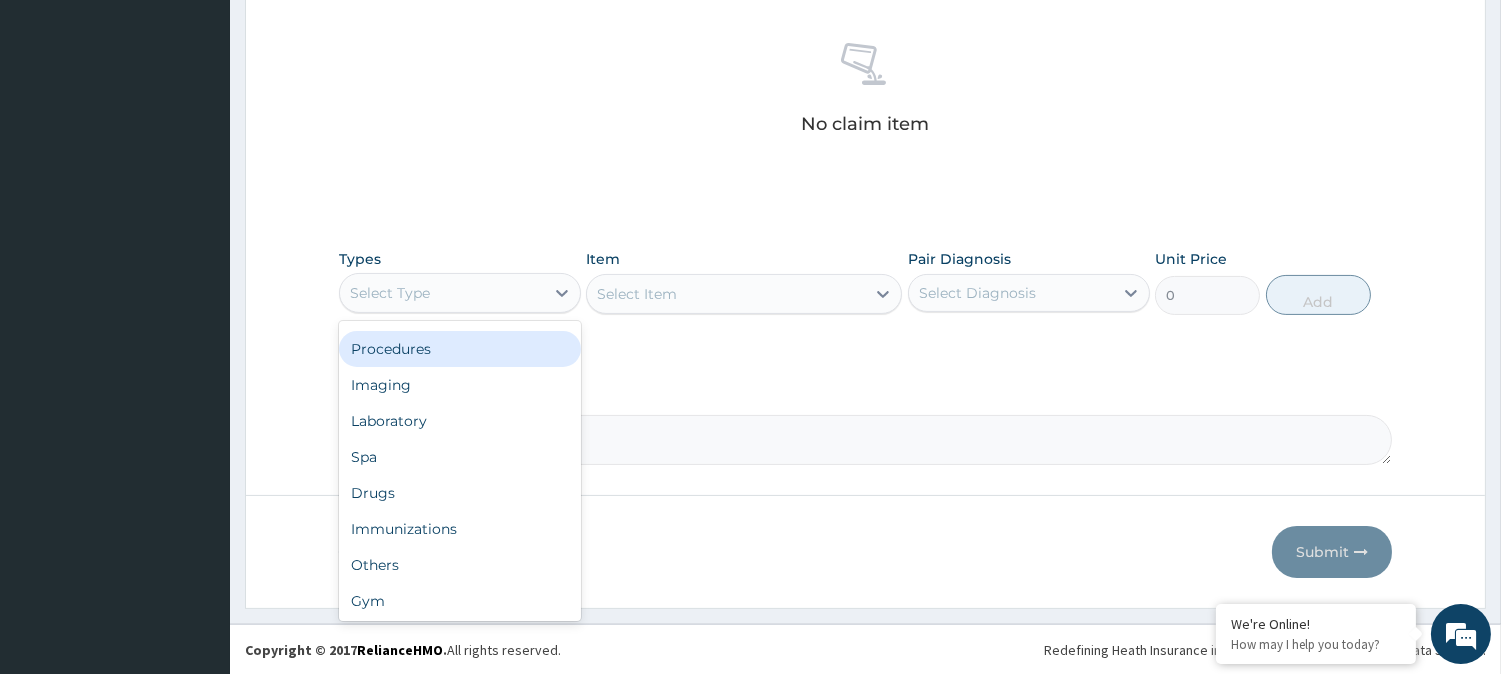 click on "Procedures" at bounding box center [460, 349] 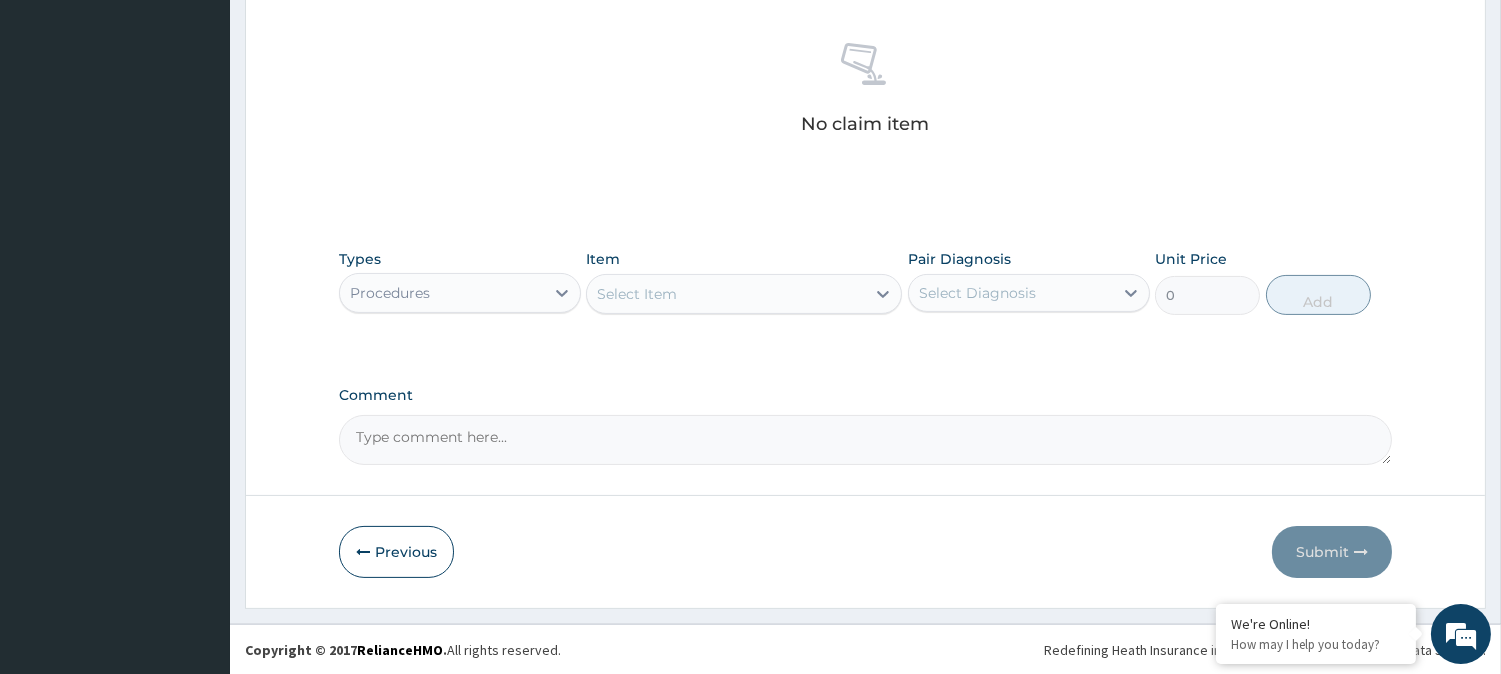 click on "Select Item" at bounding box center (726, 294) 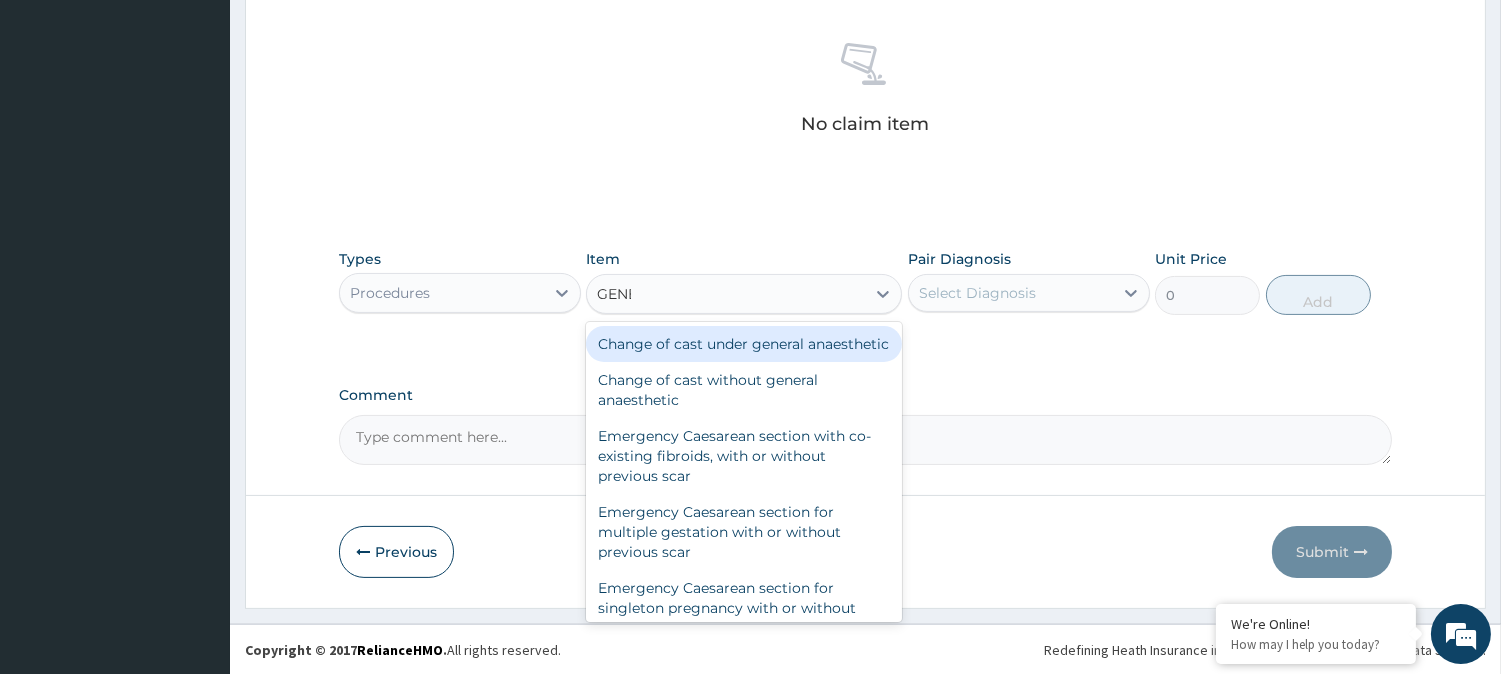 type on "GENER" 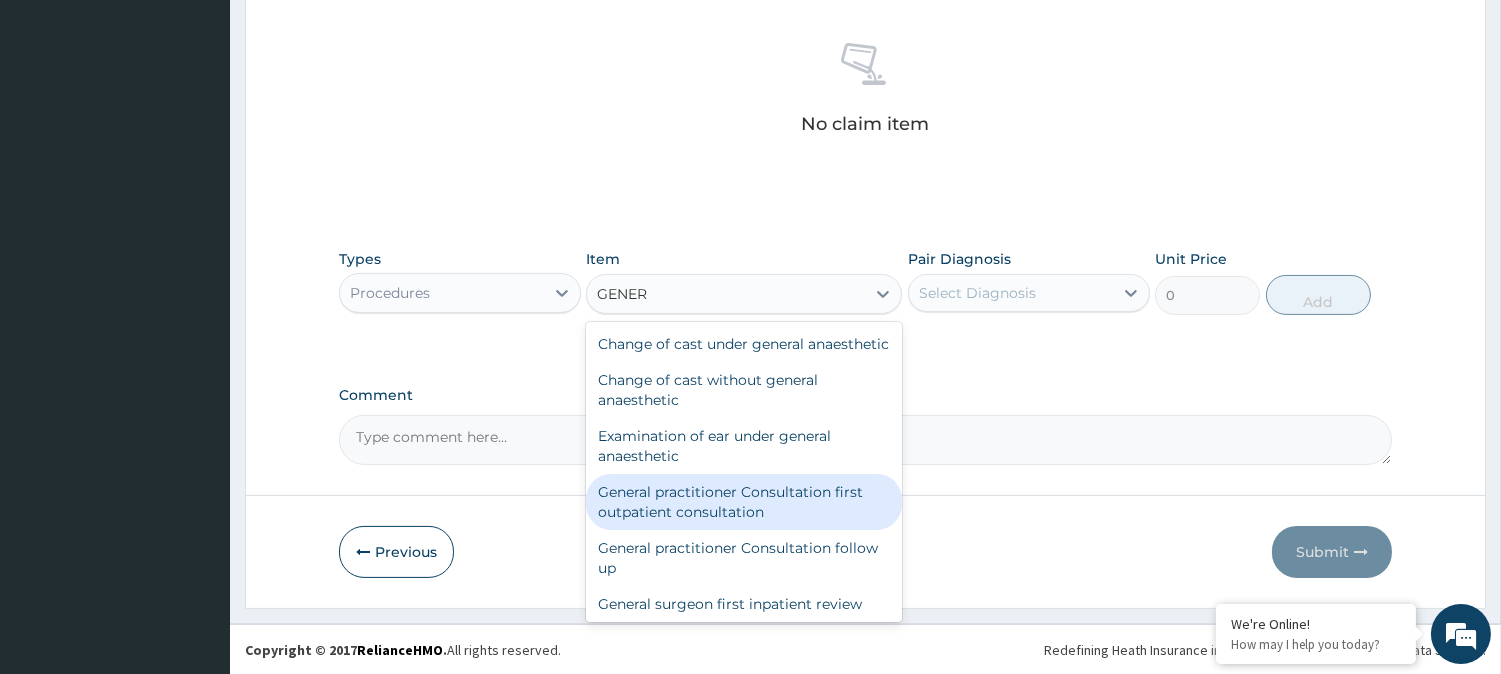 click on "General practitioner Consultation first outpatient consultation" at bounding box center [744, 502] 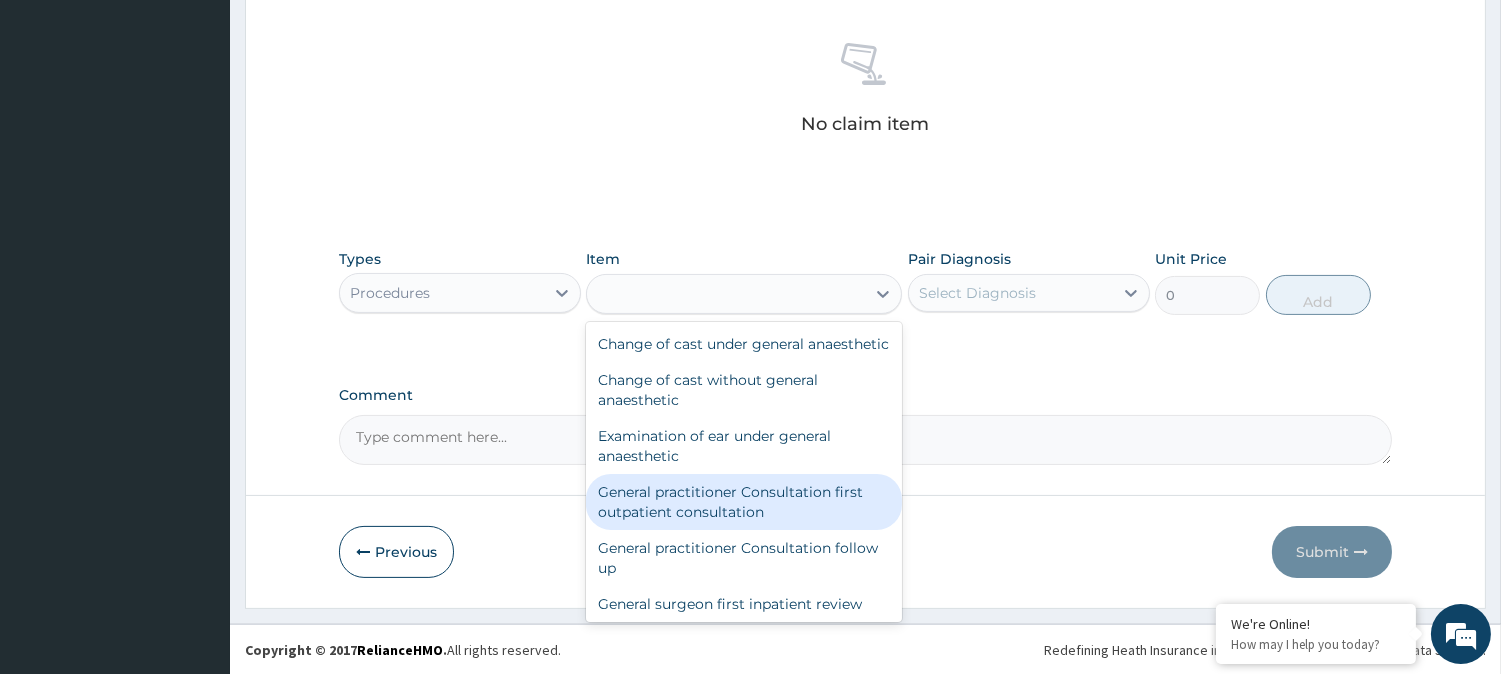 type on "3795" 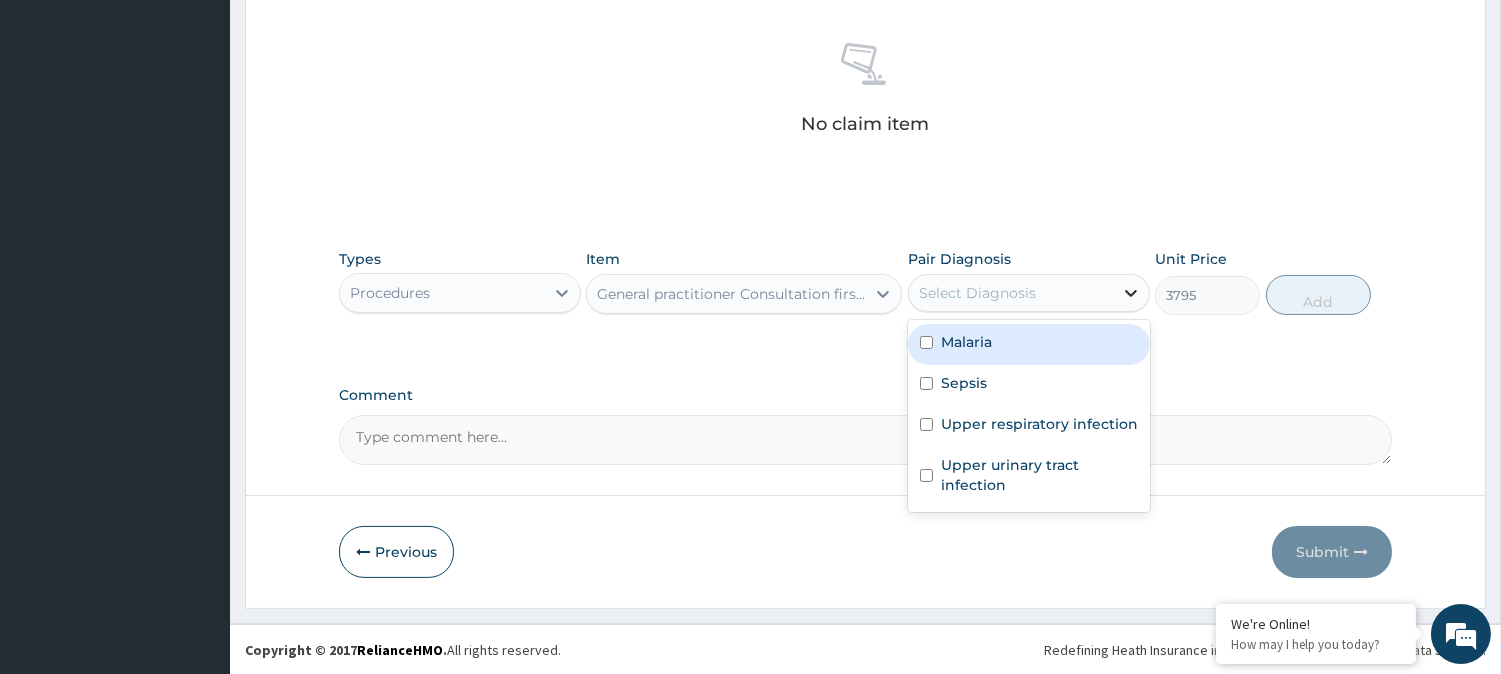 click 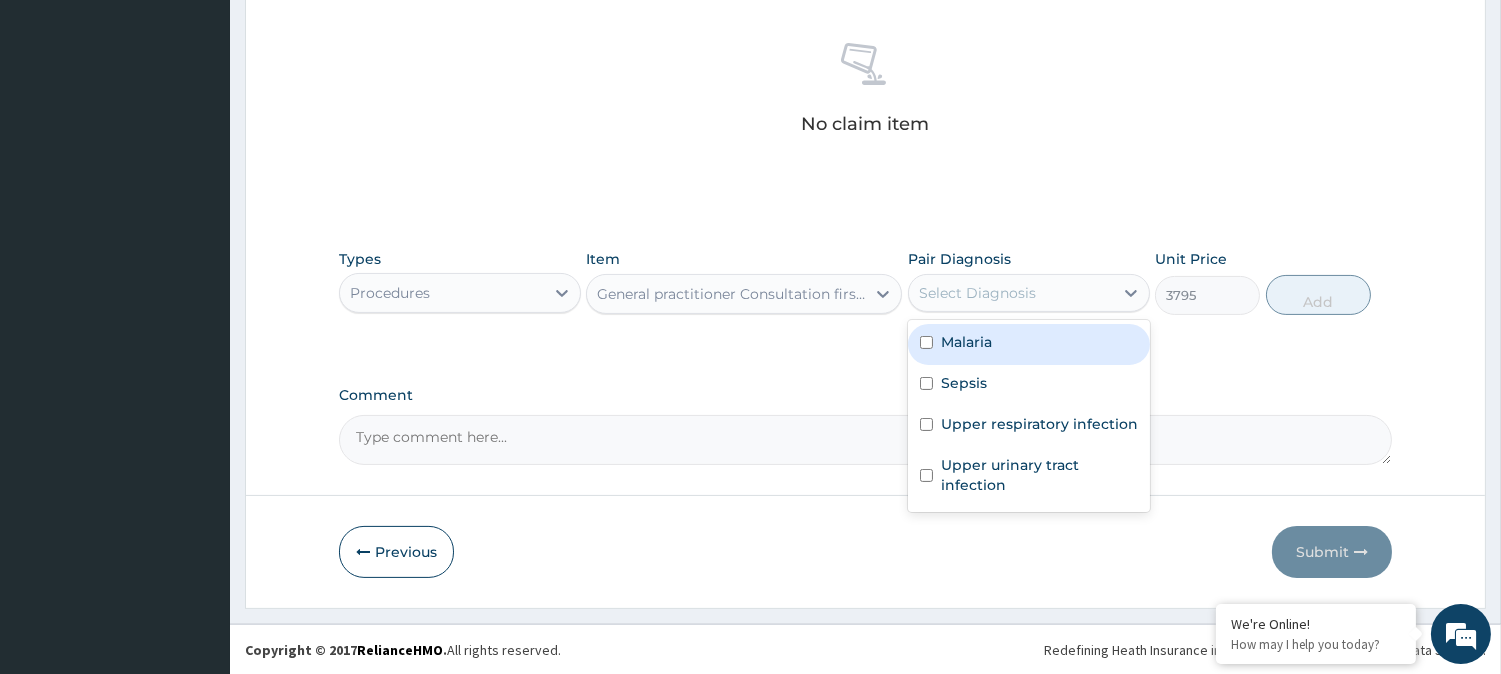 click on "Malaria" at bounding box center [1029, 344] 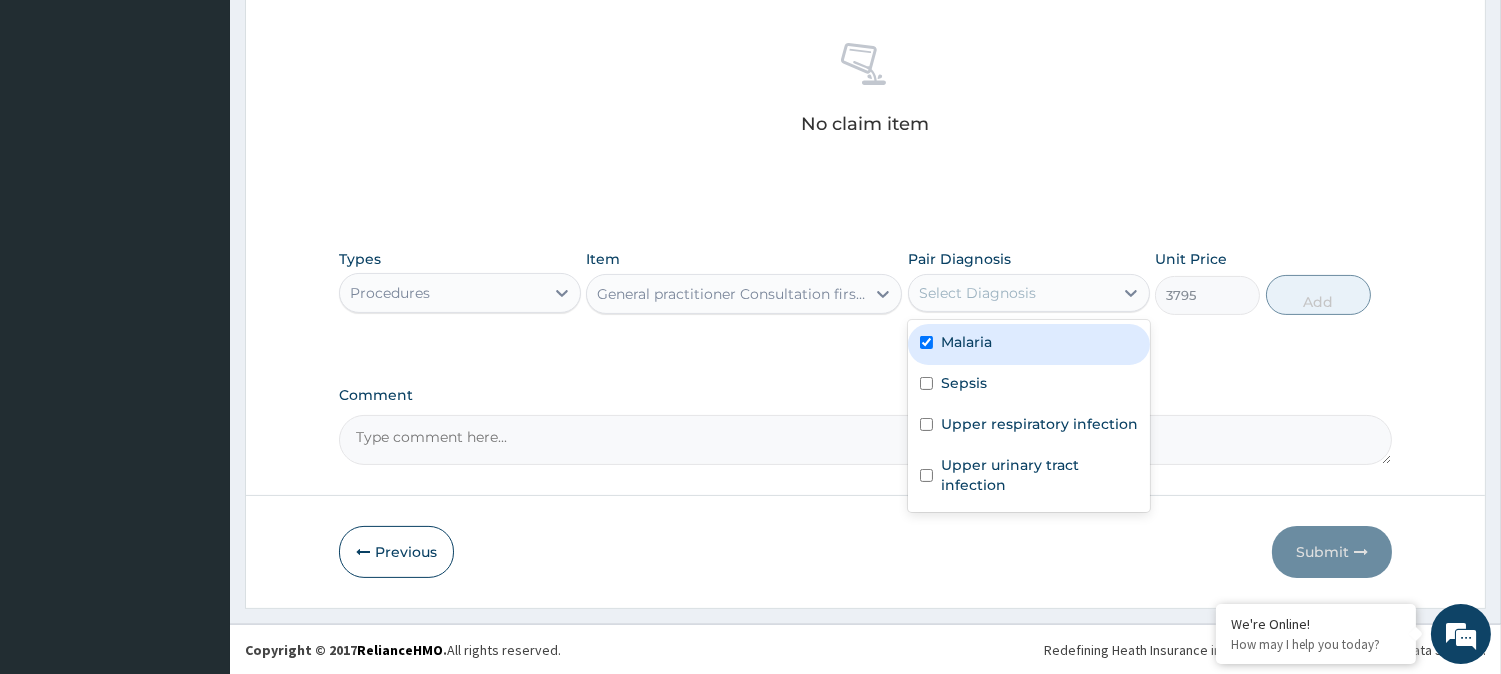checkbox on "true" 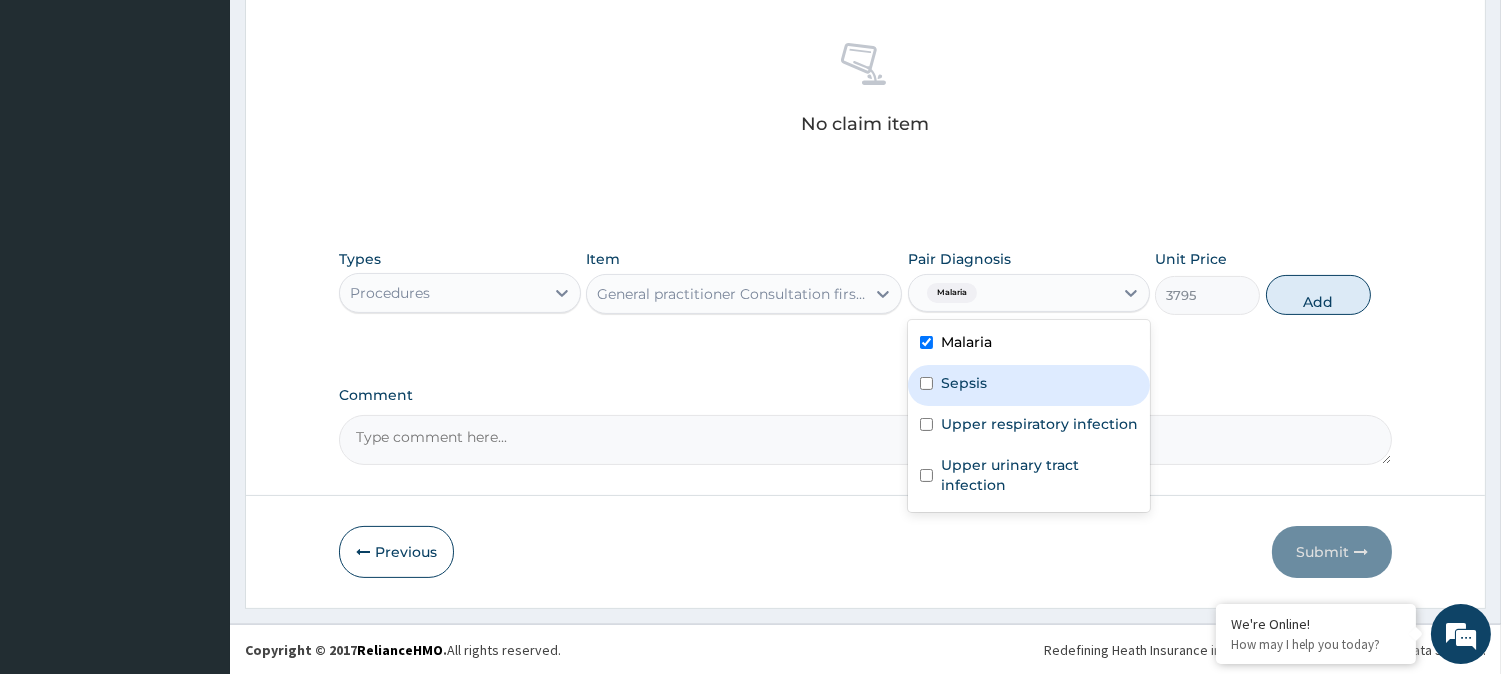 click on "Sepsis" at bounding box center [1029, 385] 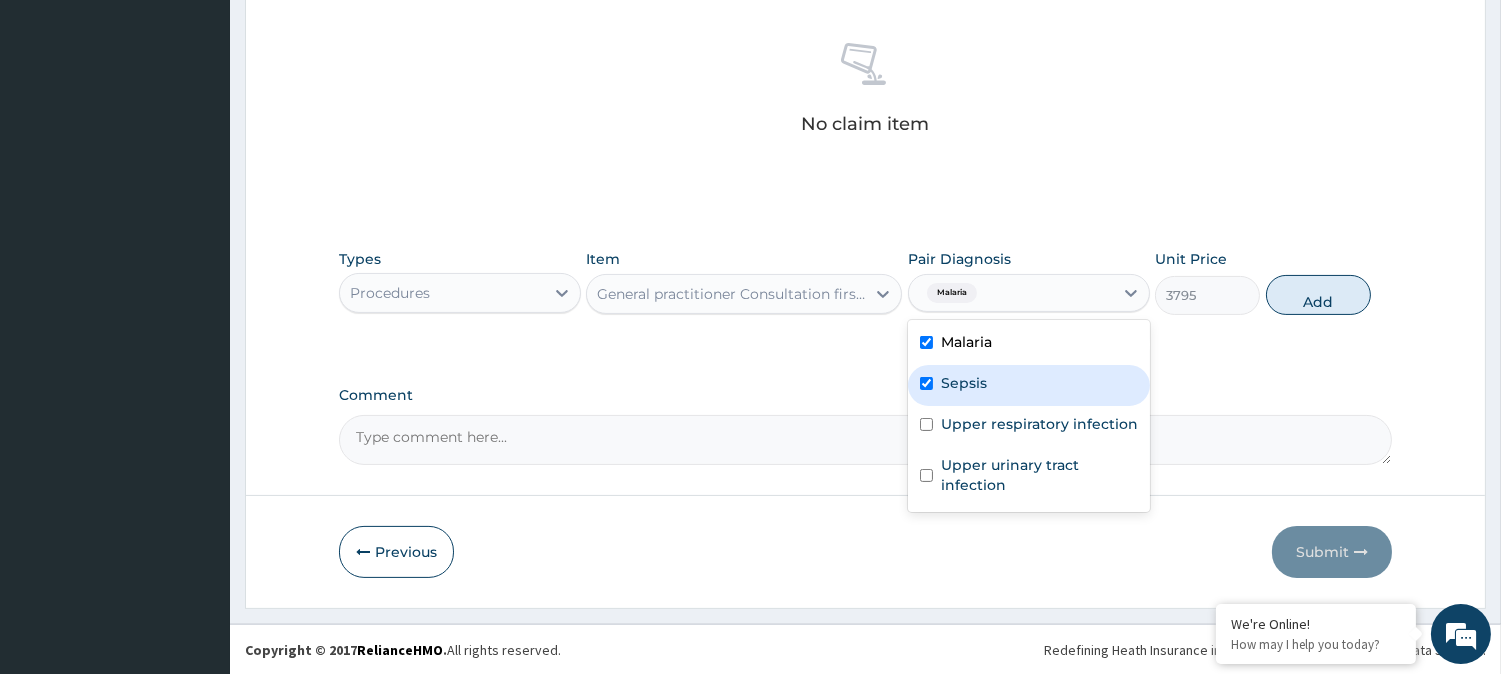 checkbox on "true" 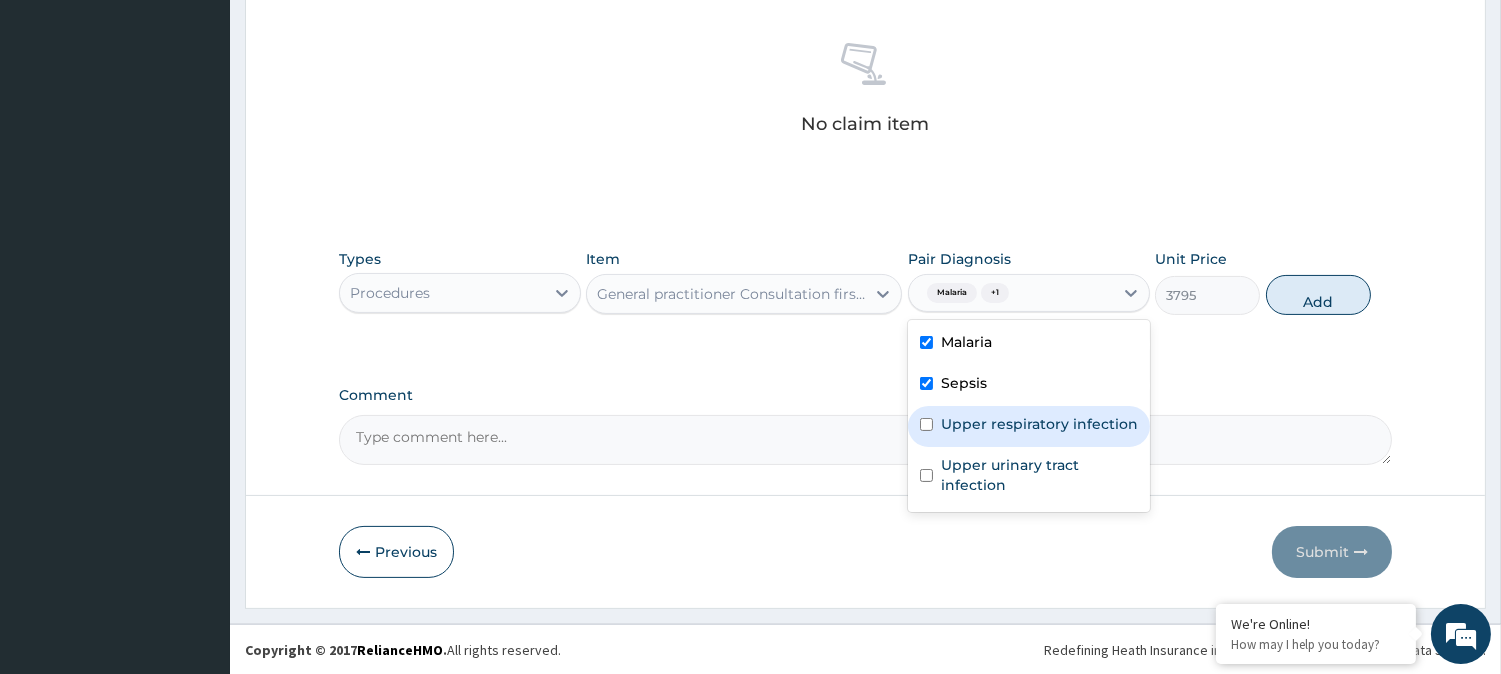 click on "Upper respiratory infection" at bounding box center (1029, 426) 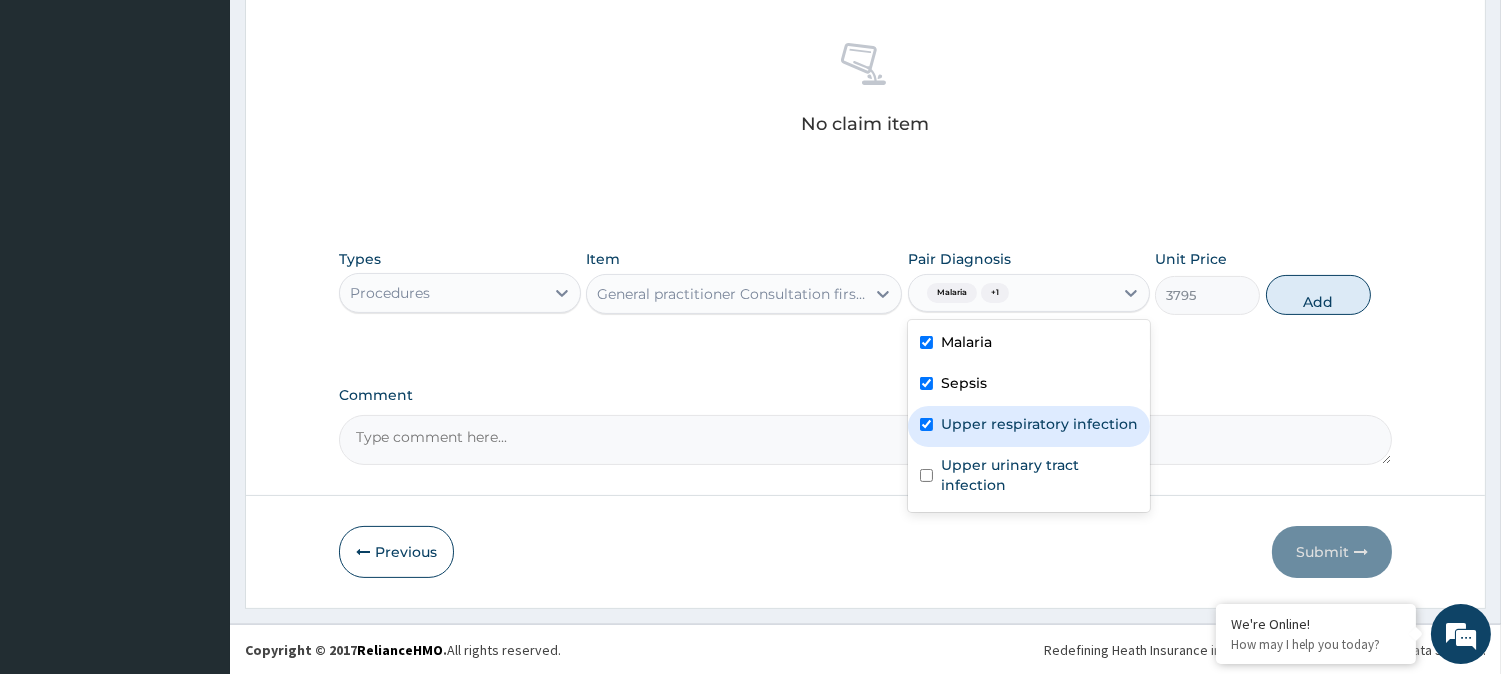 checkbox on "true" 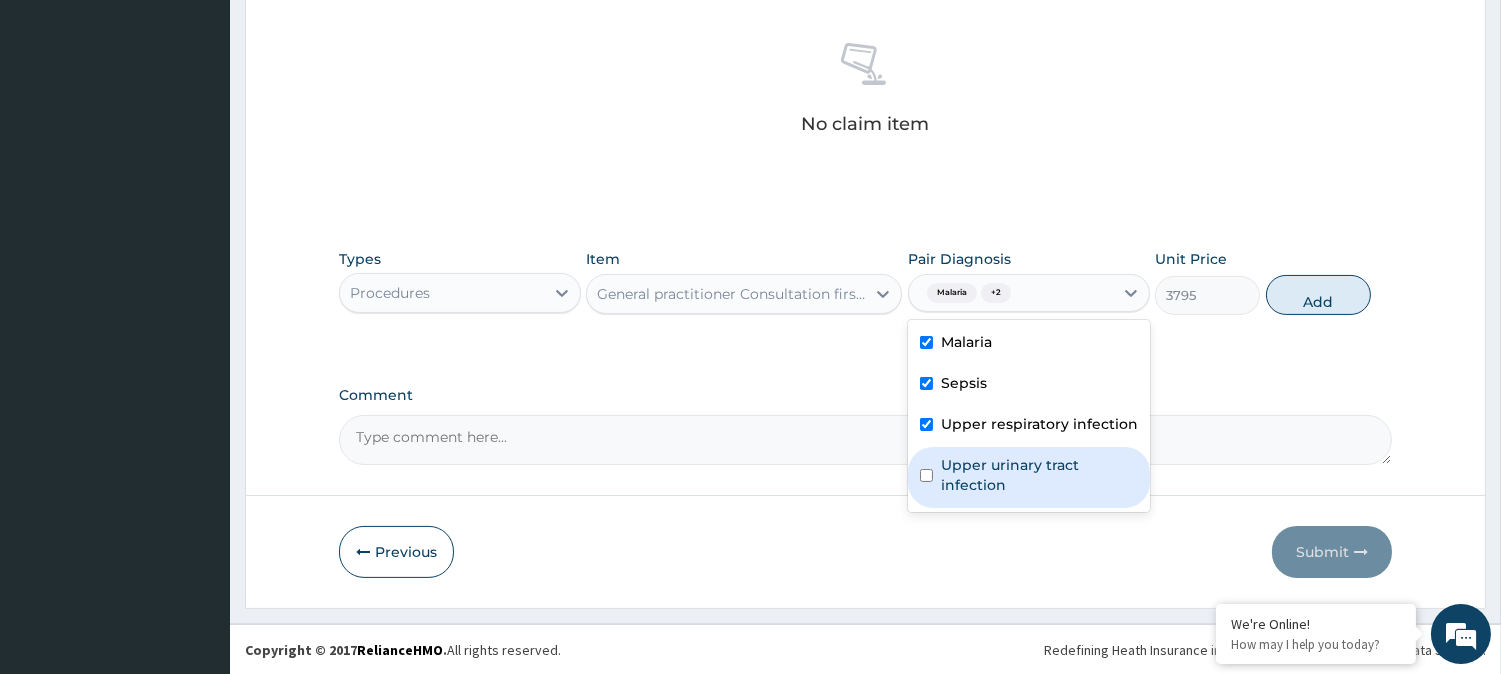 click on "Upper urinary tract infection" at bounding box center [1039, 475] 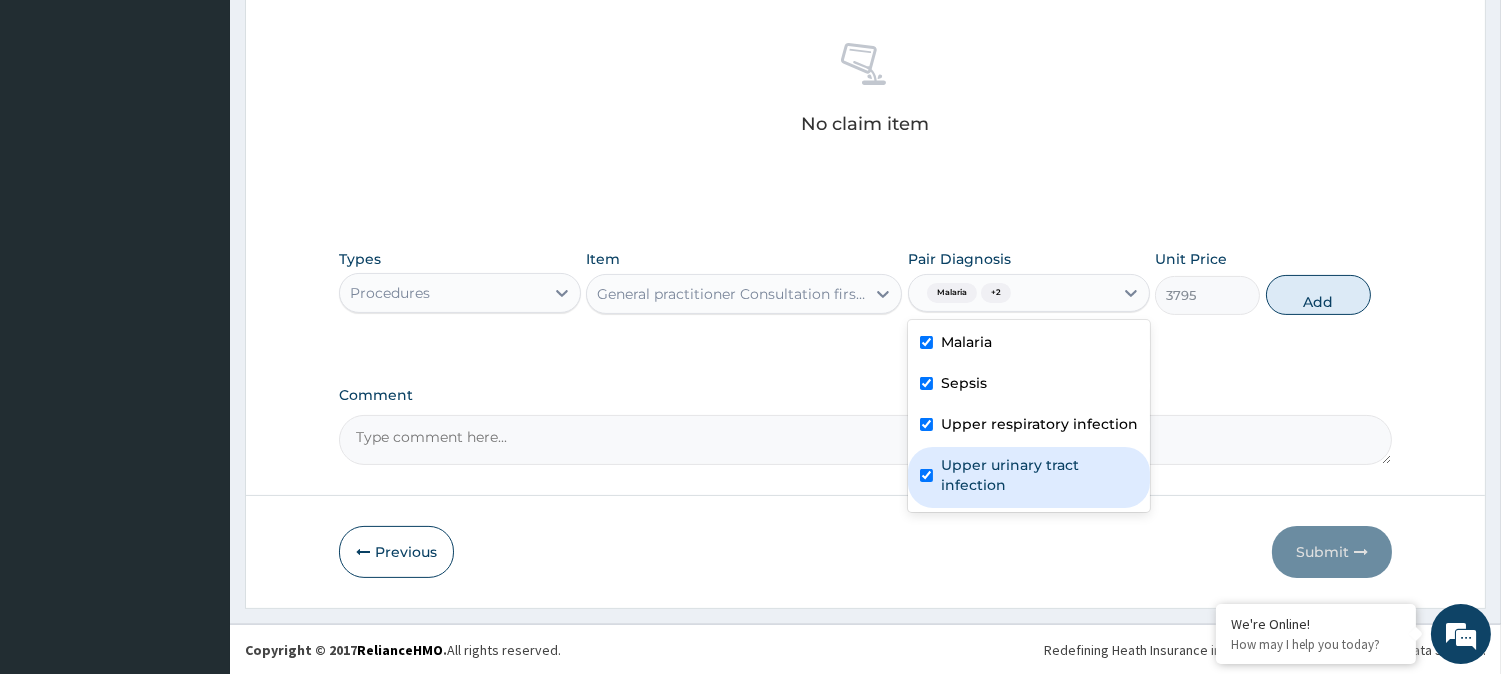 checkbox on "true" 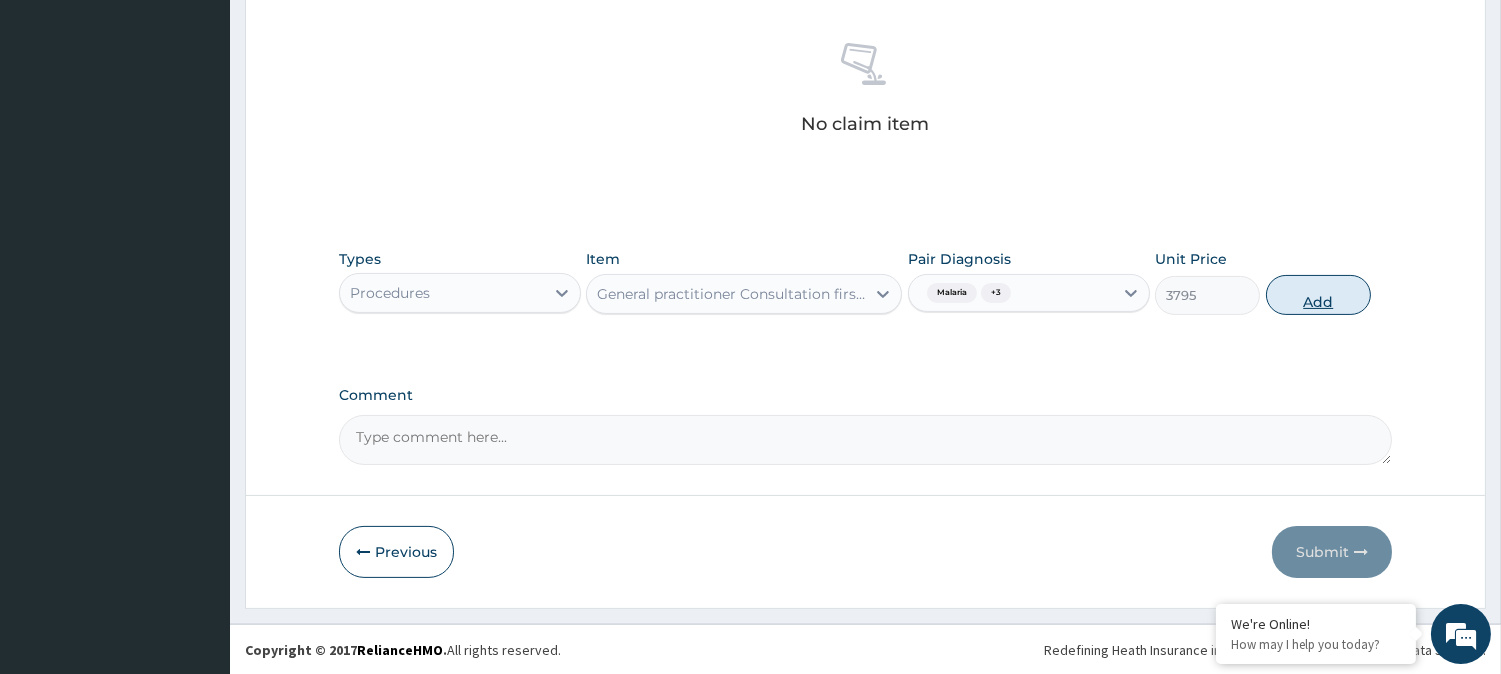 click on "Add" at bounding box center (1318, 295) 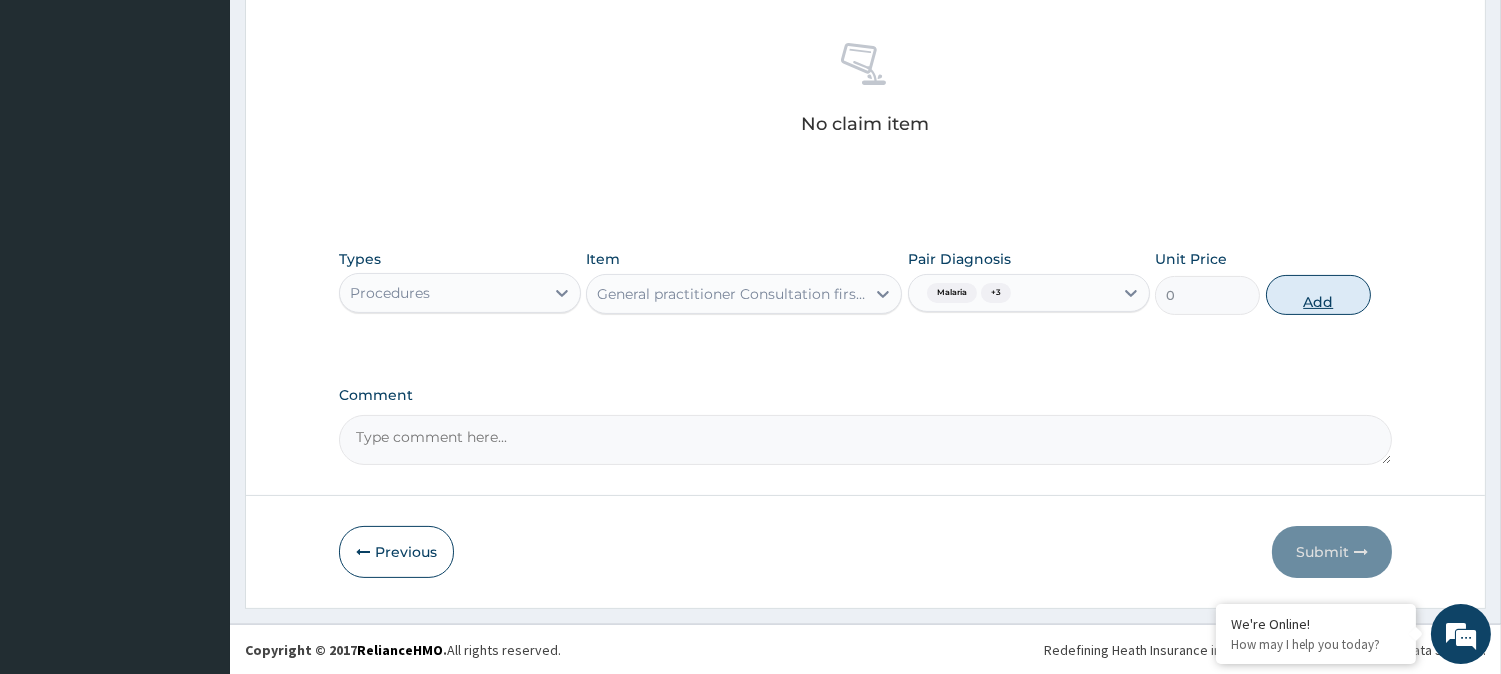 scroll, scrollTop: 681, scrollLeft: 0, axis: vertical 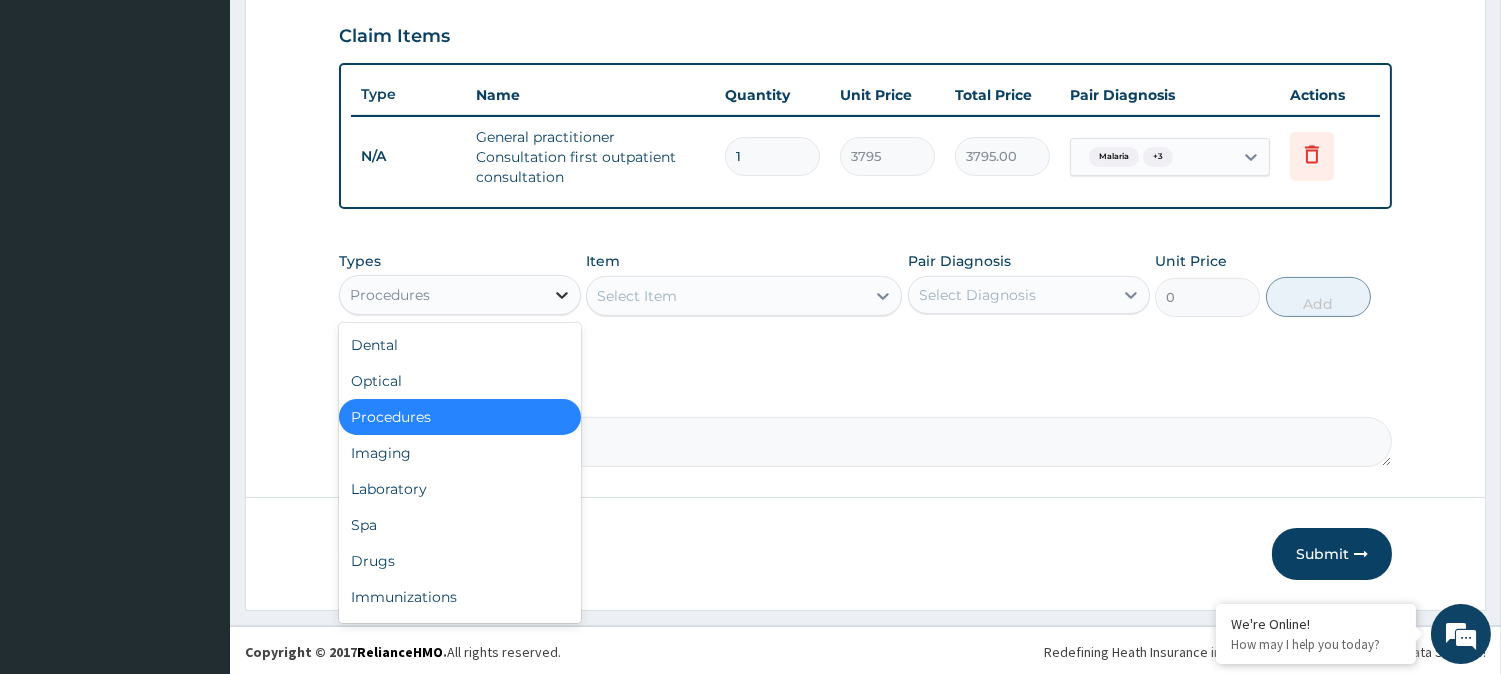 click 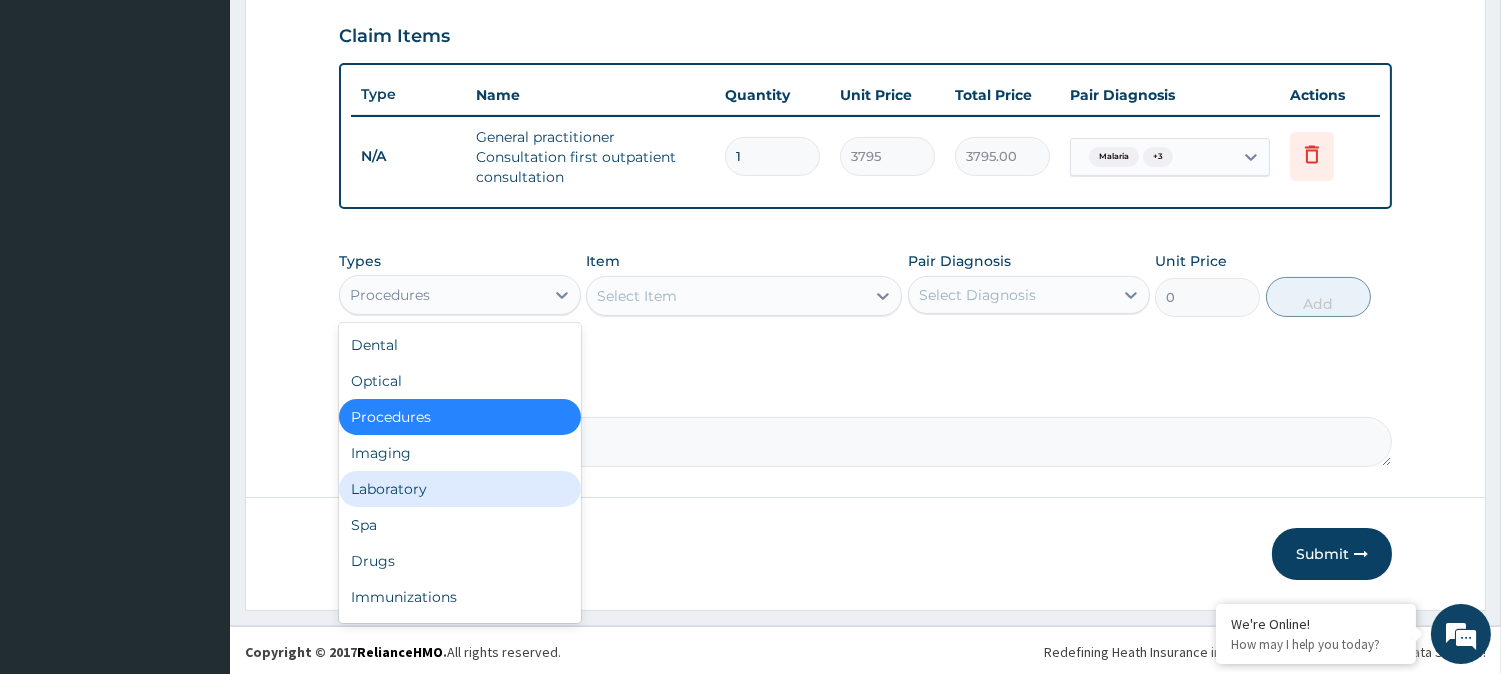 click on "Laboratory" at bounding box center [460, 489] 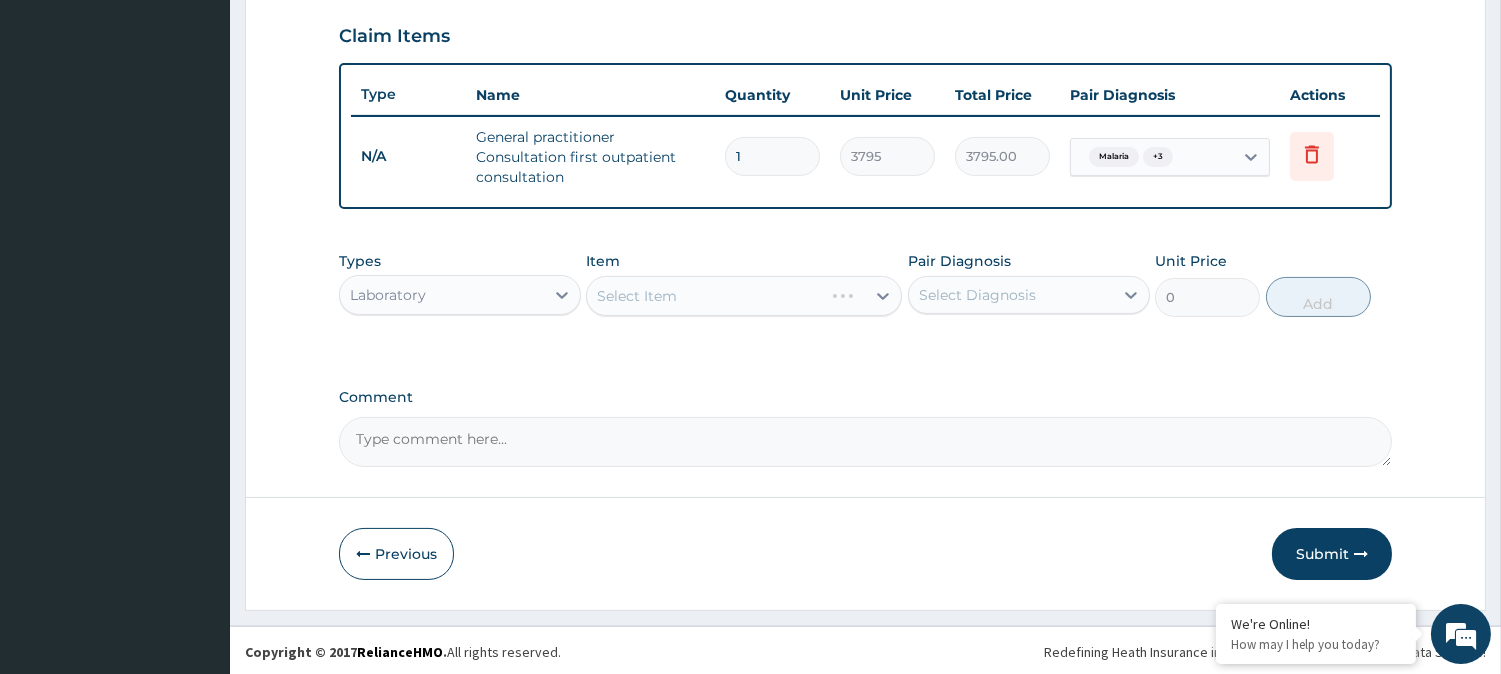click on "Select Item" at bounding box center (744, 296) 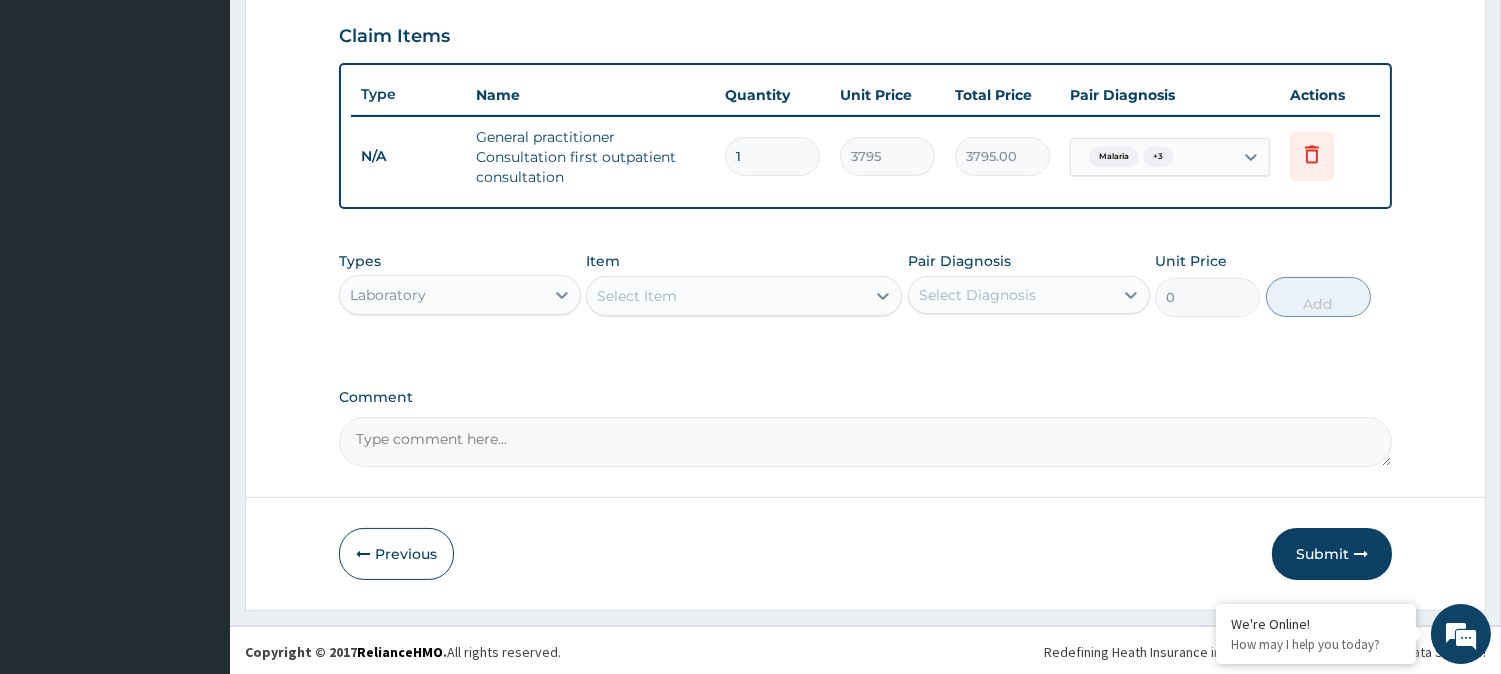 click on "Select Item" at bounding box center [726, 296] 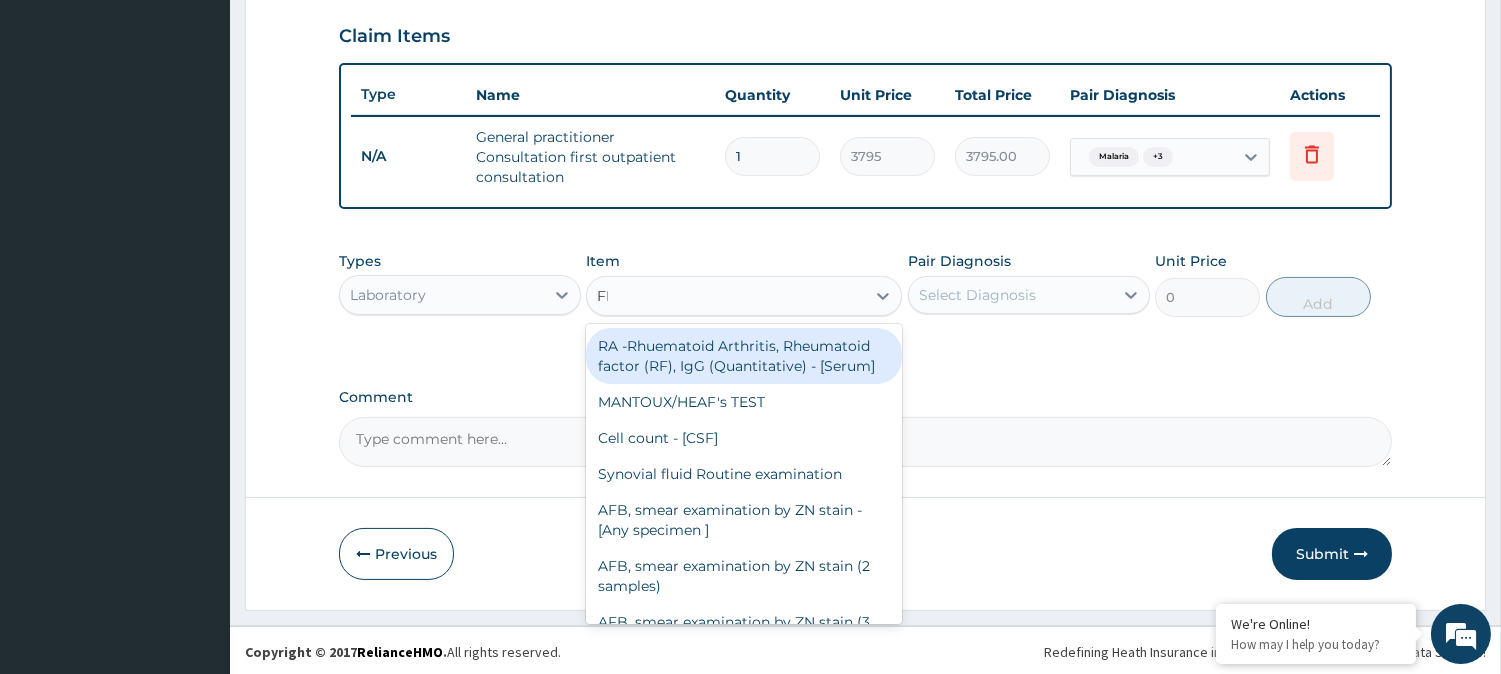 type on "FBC" 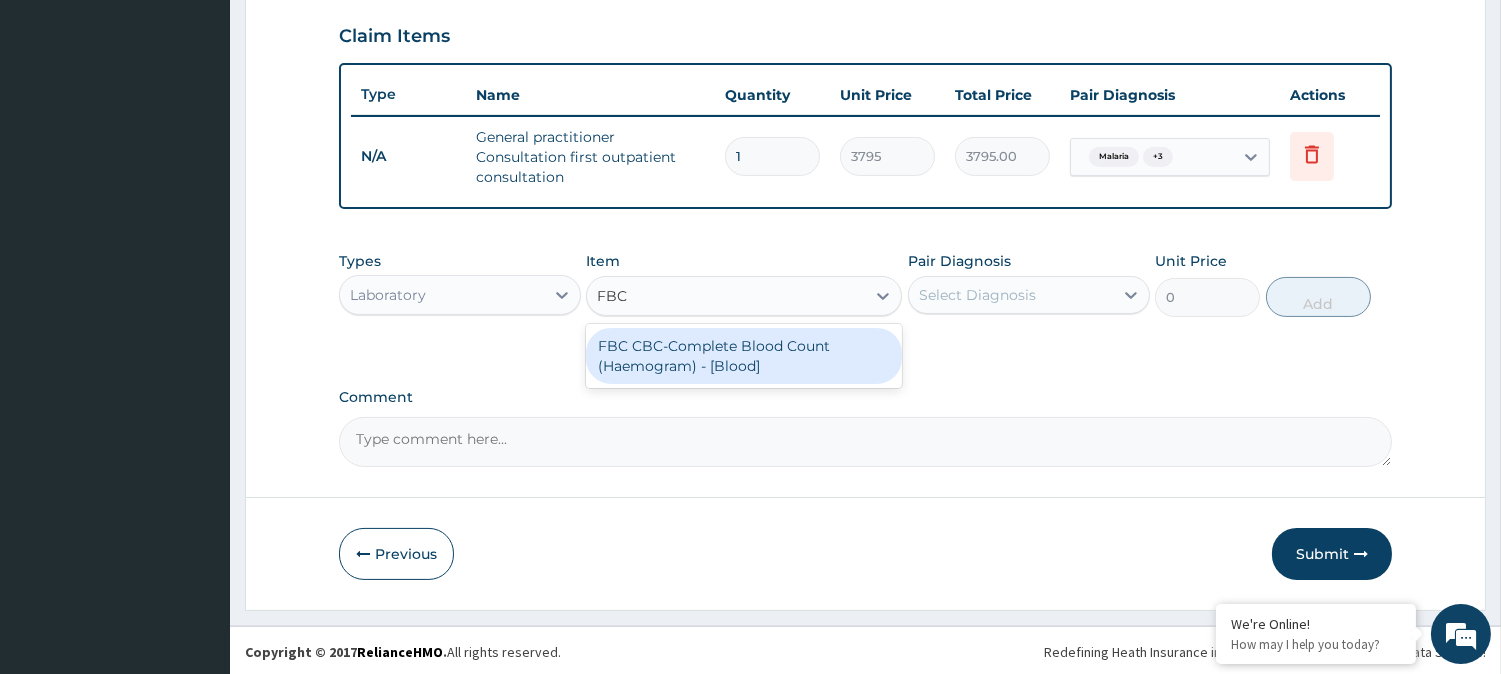 click on "FBC CBC-Complete Blood Count (Haemogram) - [Blood]" at bounding box center [744, 356] 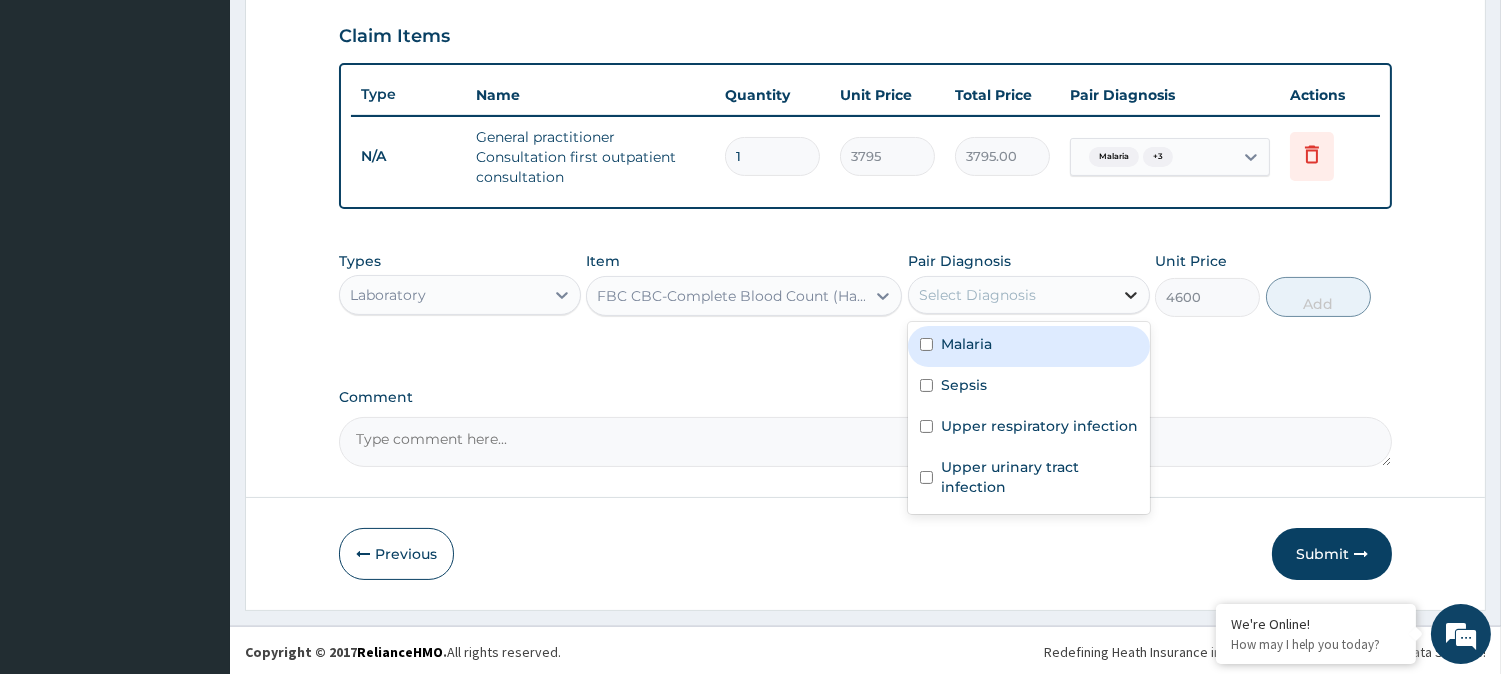 click at bounding box center (1131, 295) 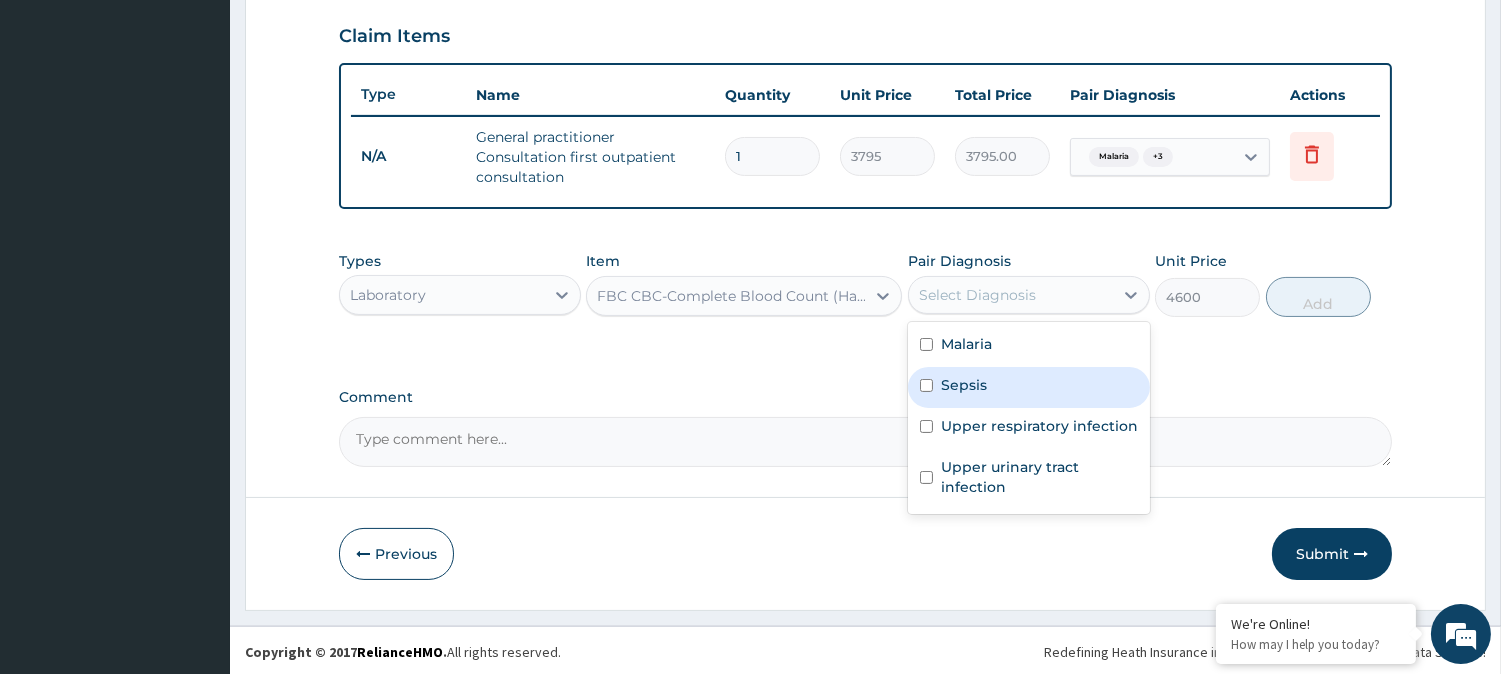 click on "Sepsis" at bounding box center [1029, 387] 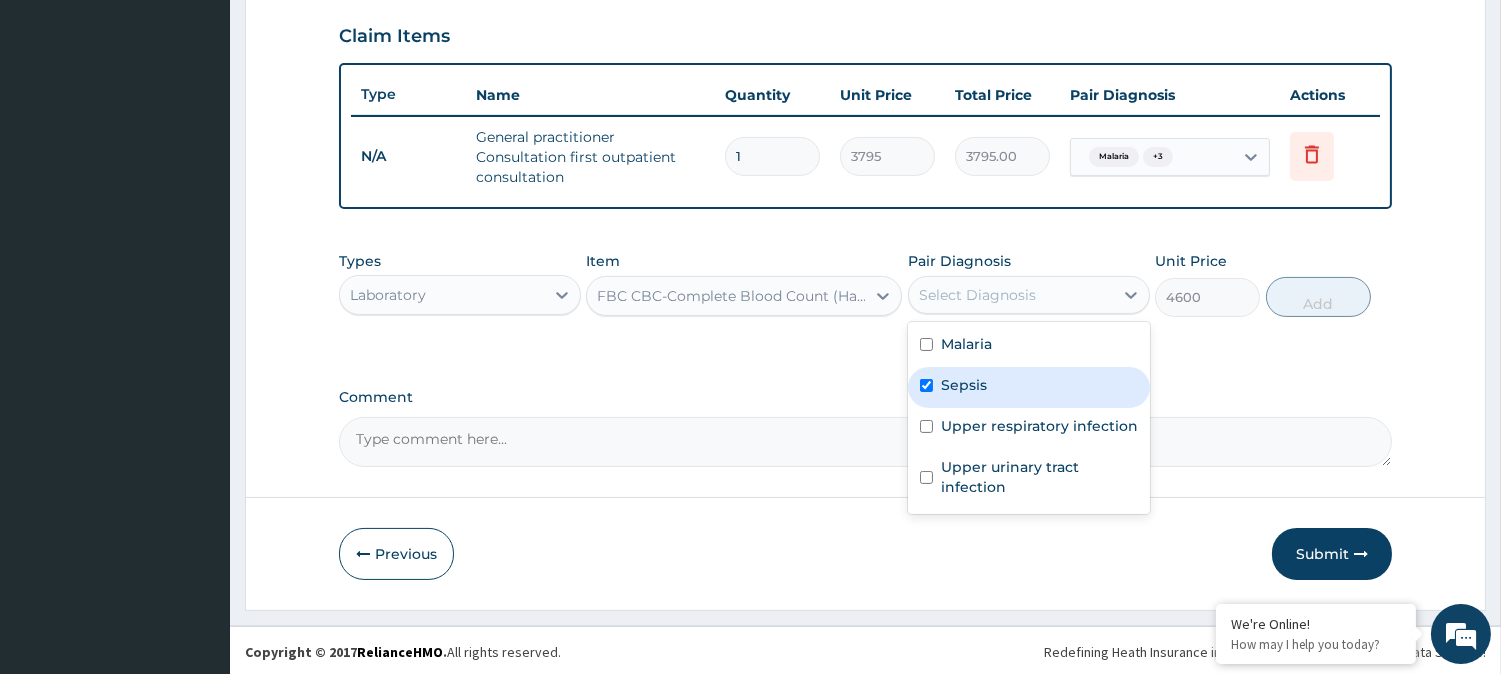 checkbox on "true" 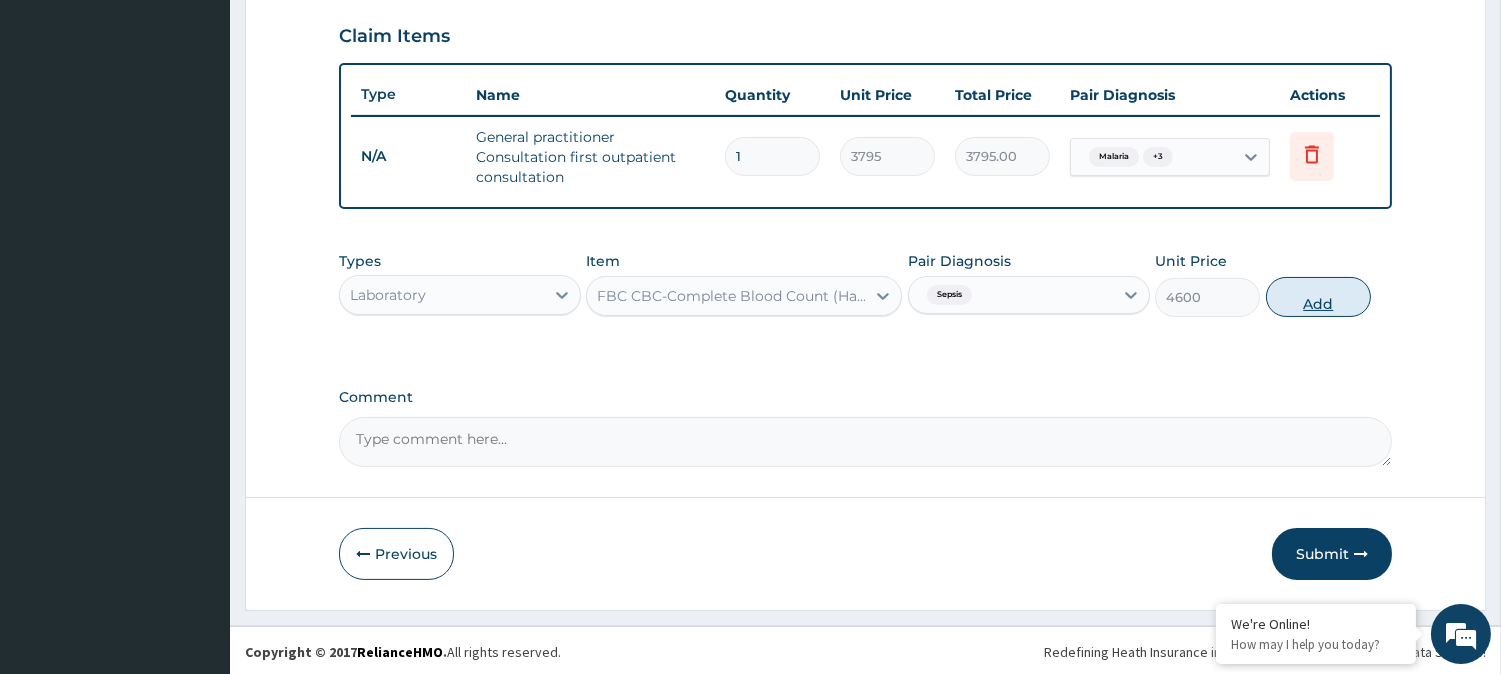 click on "Add" at bounding box center (1318, 297) 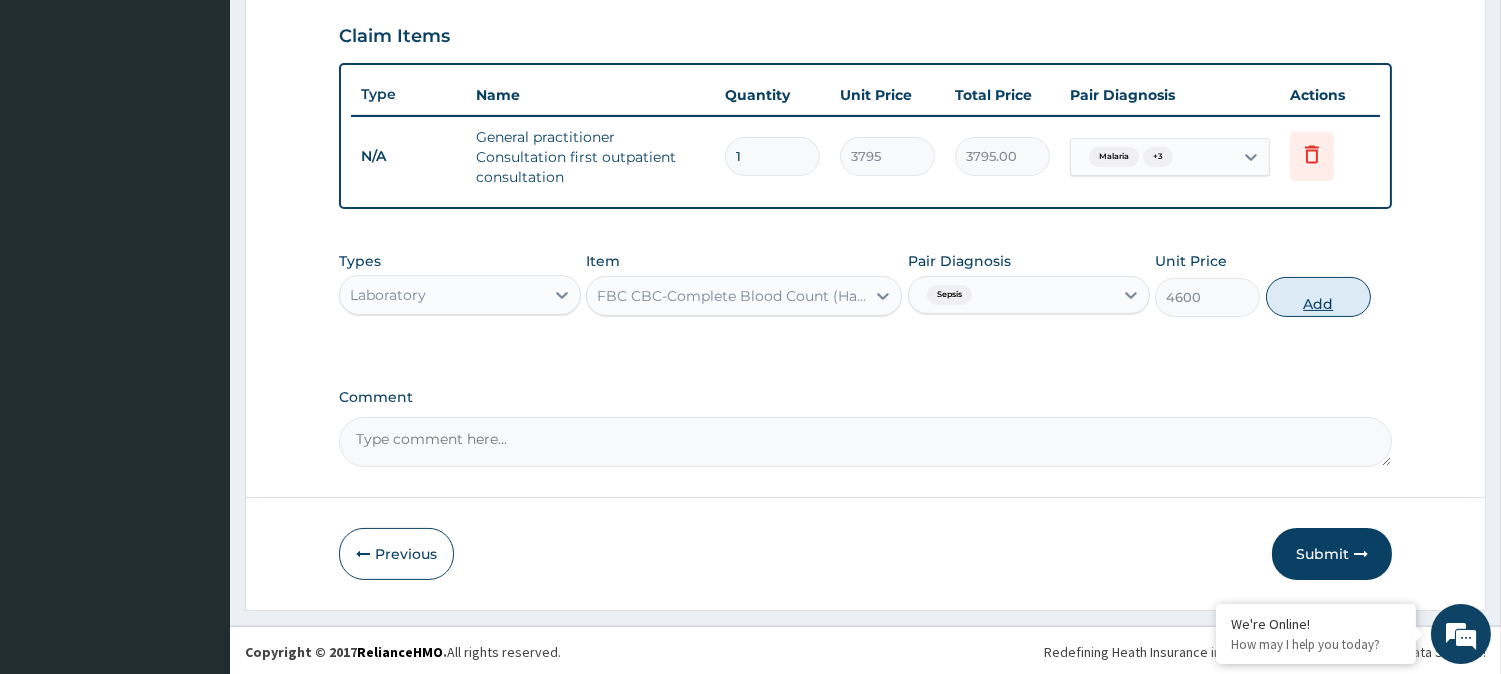 type on "0" 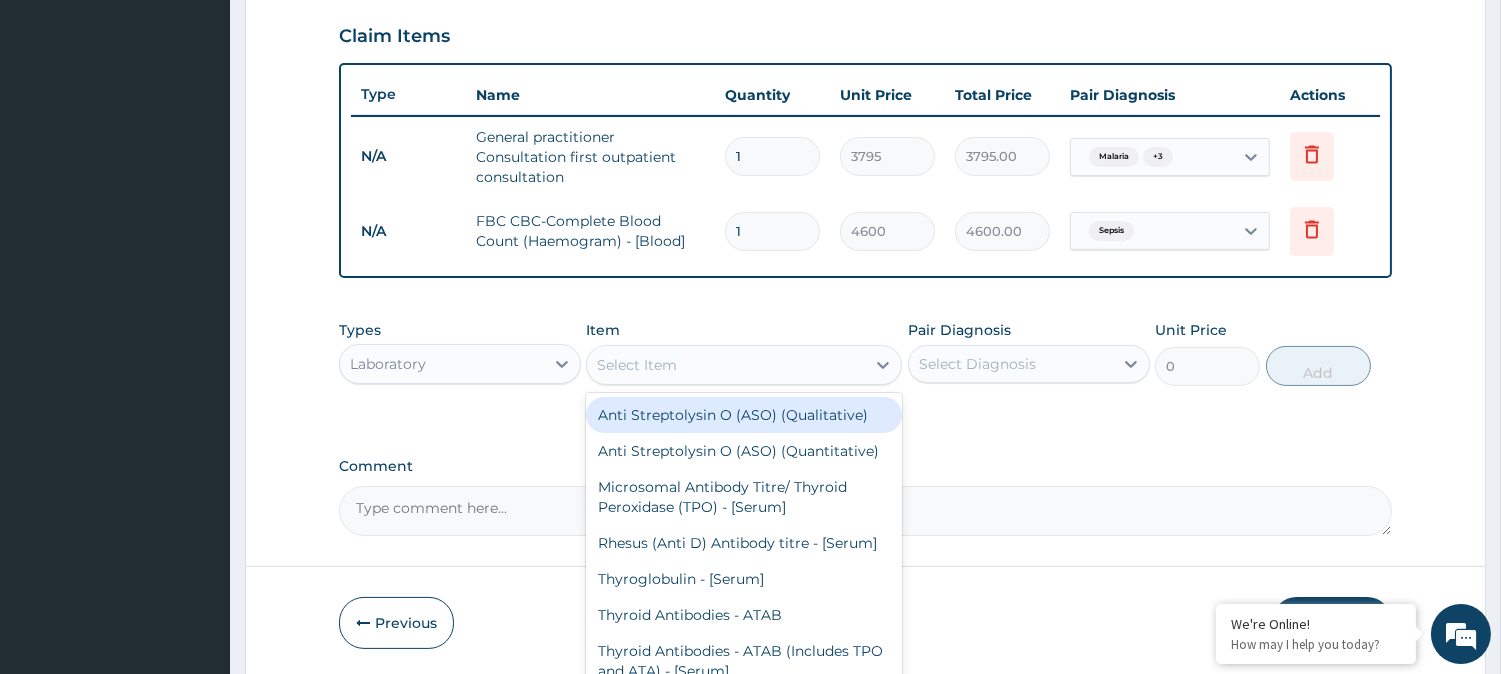 click on "Select Item" at bounding box center (726, 365) 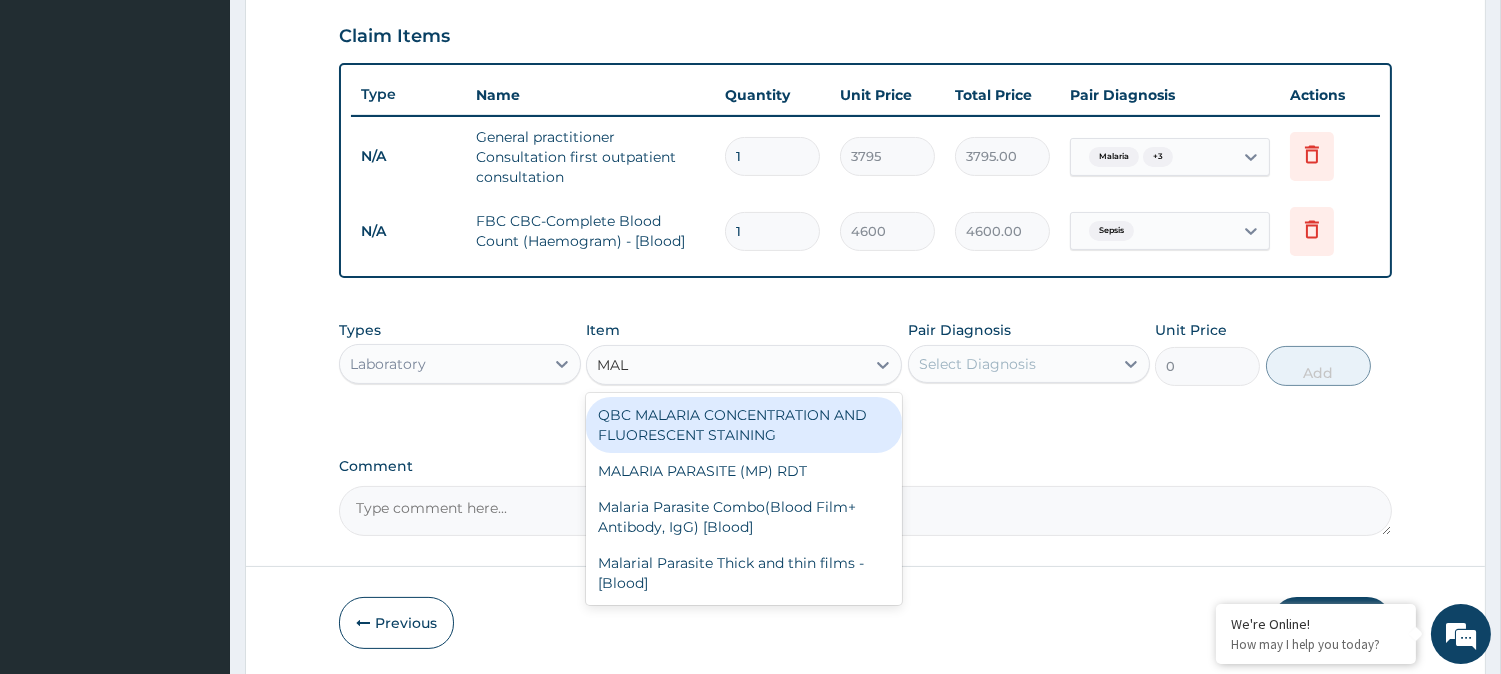 type on "MALA" 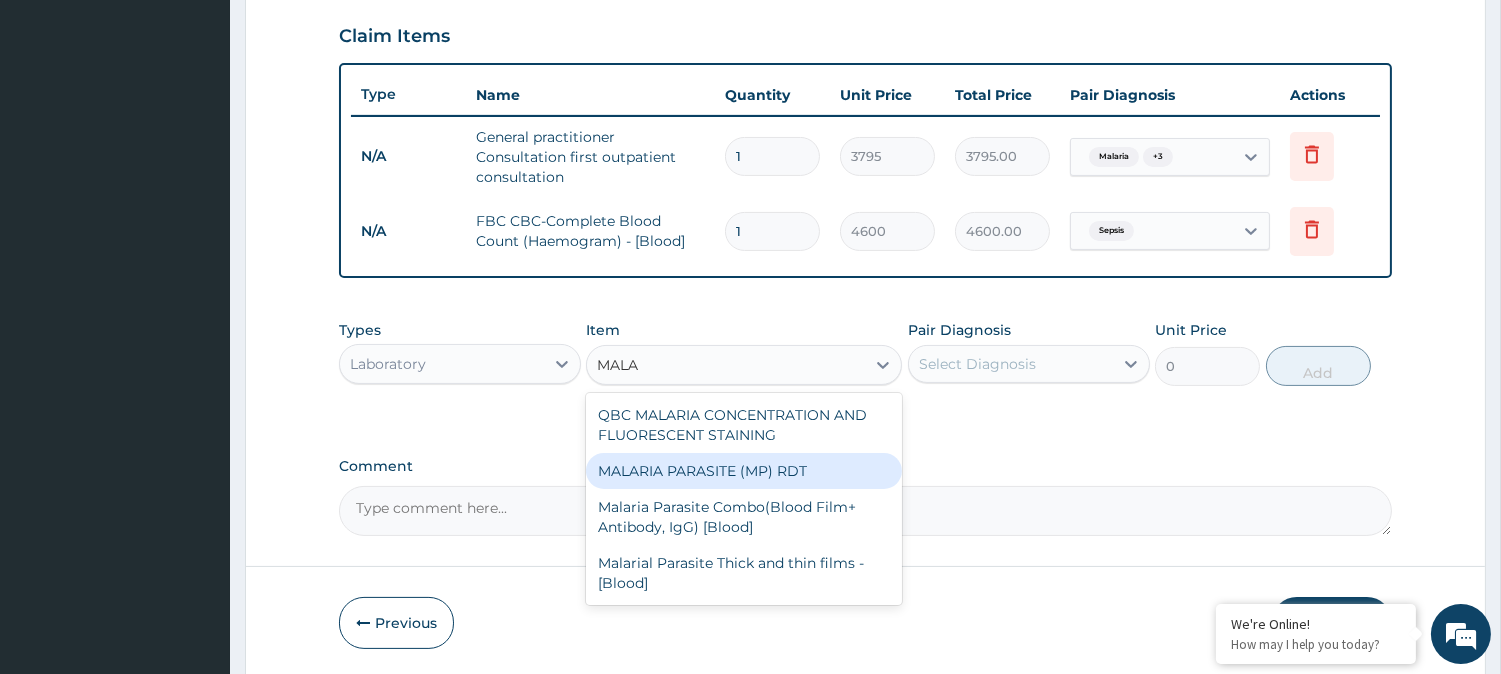 click on "MALARIA PARASITE (MP) RDT" at bounding box center (744, 471) 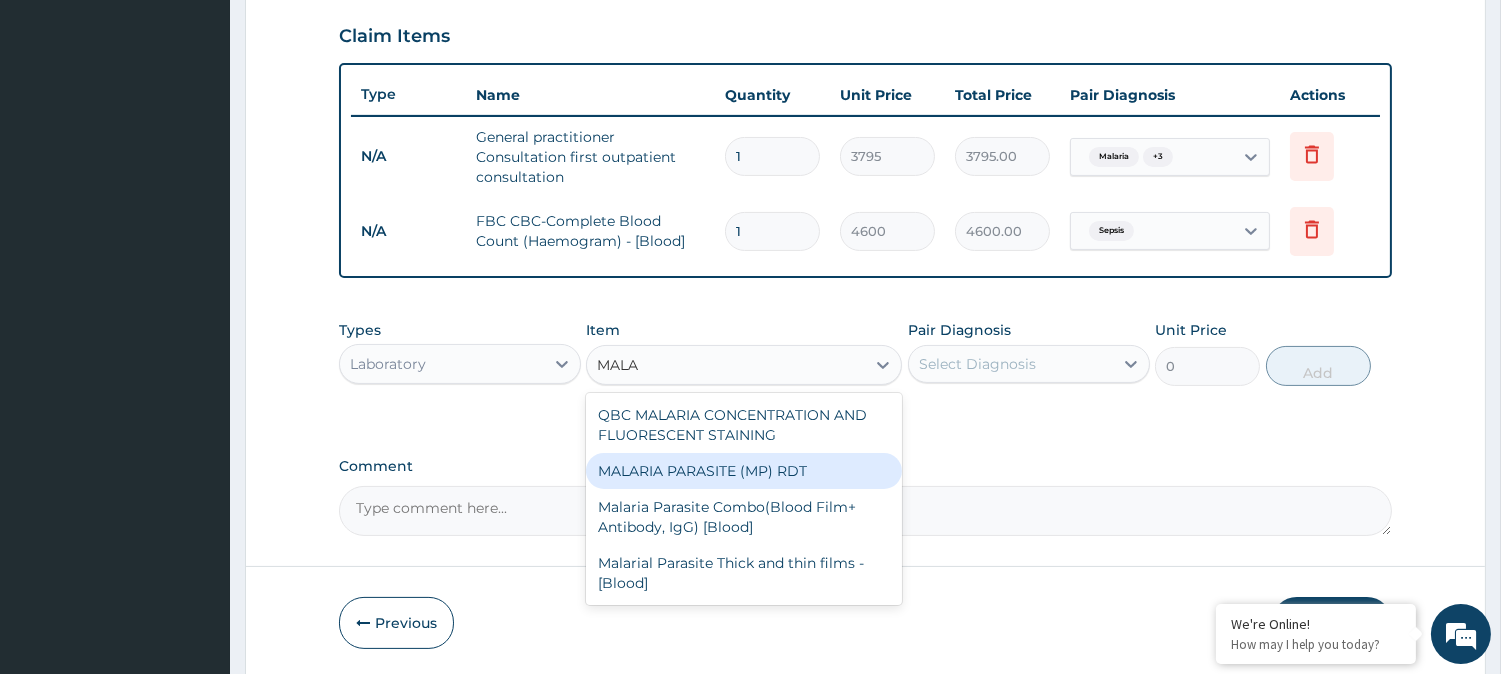 type 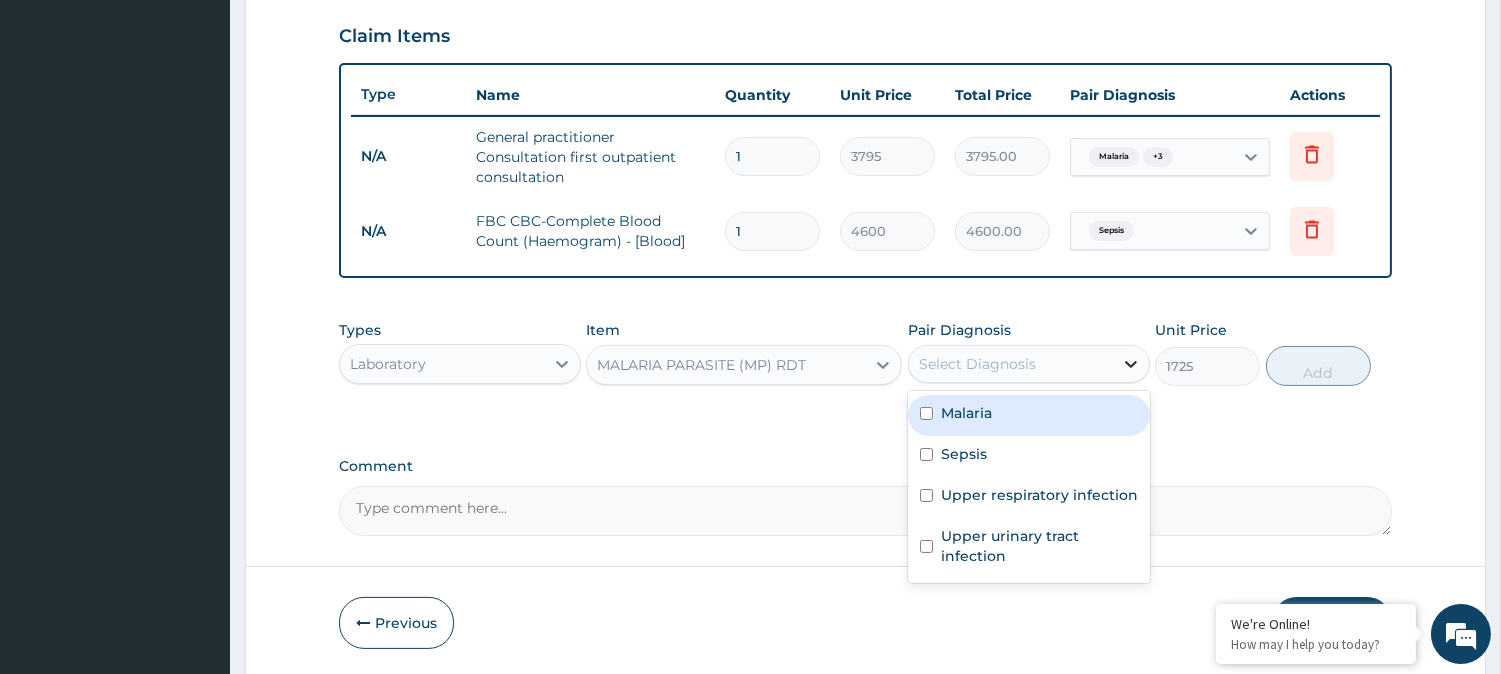 click at bounding box center (1131, 364) 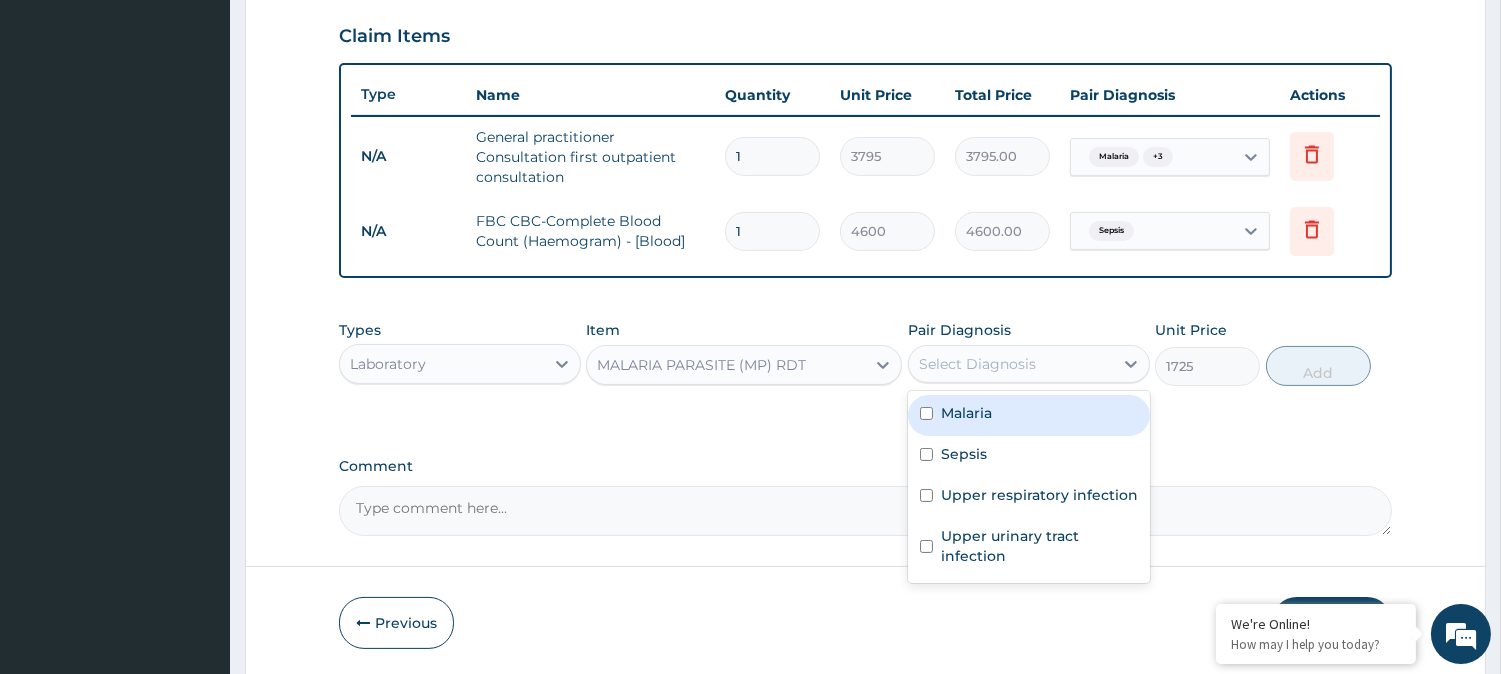 click on "Malaria" at bounding box center (1029, 415) 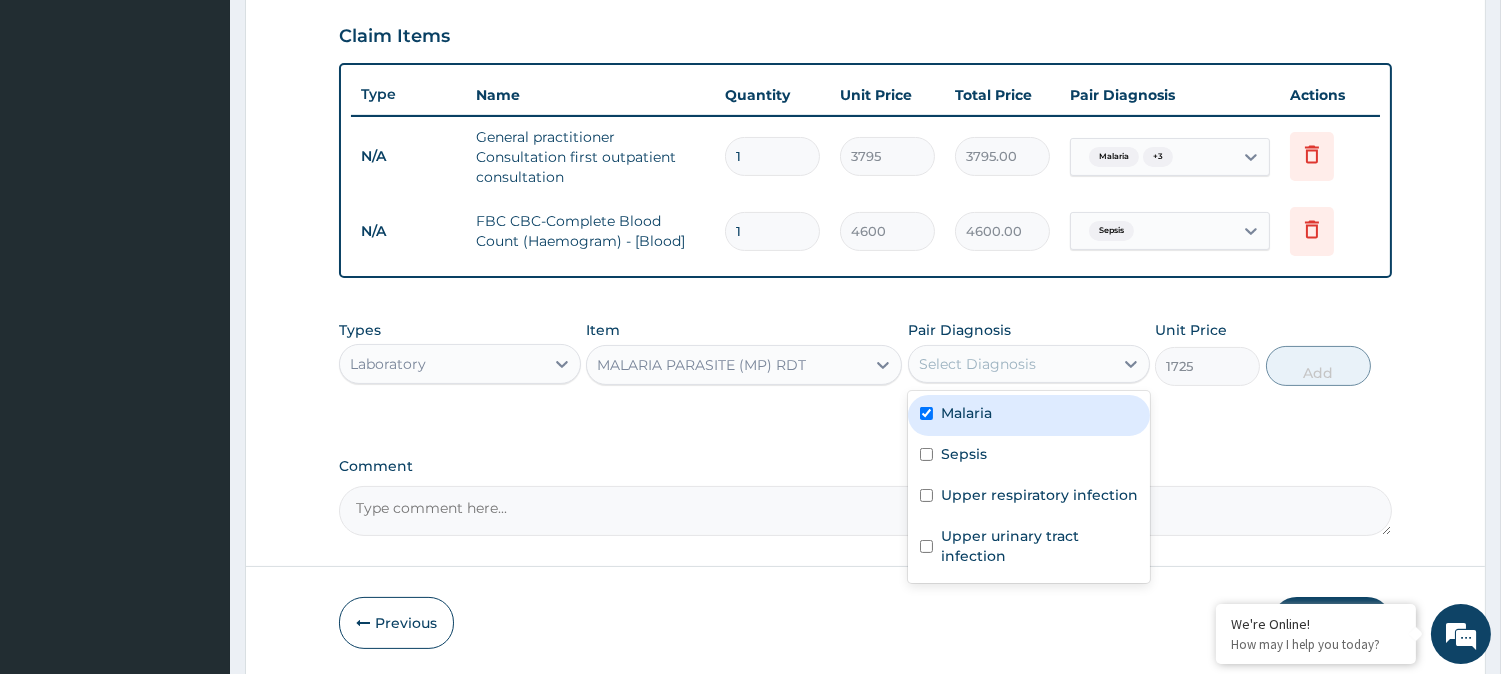checkbox on "true" 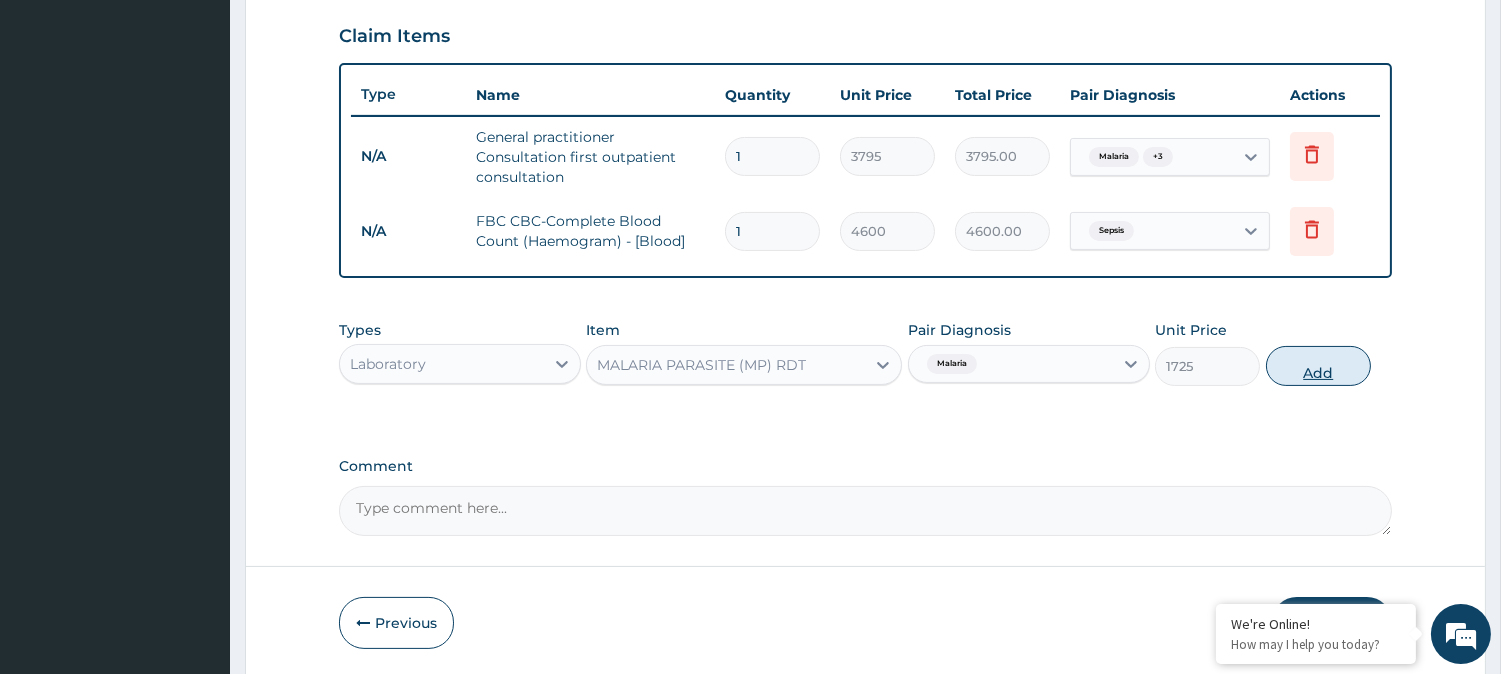 click on "Add" at bounding box center (1318, 366) 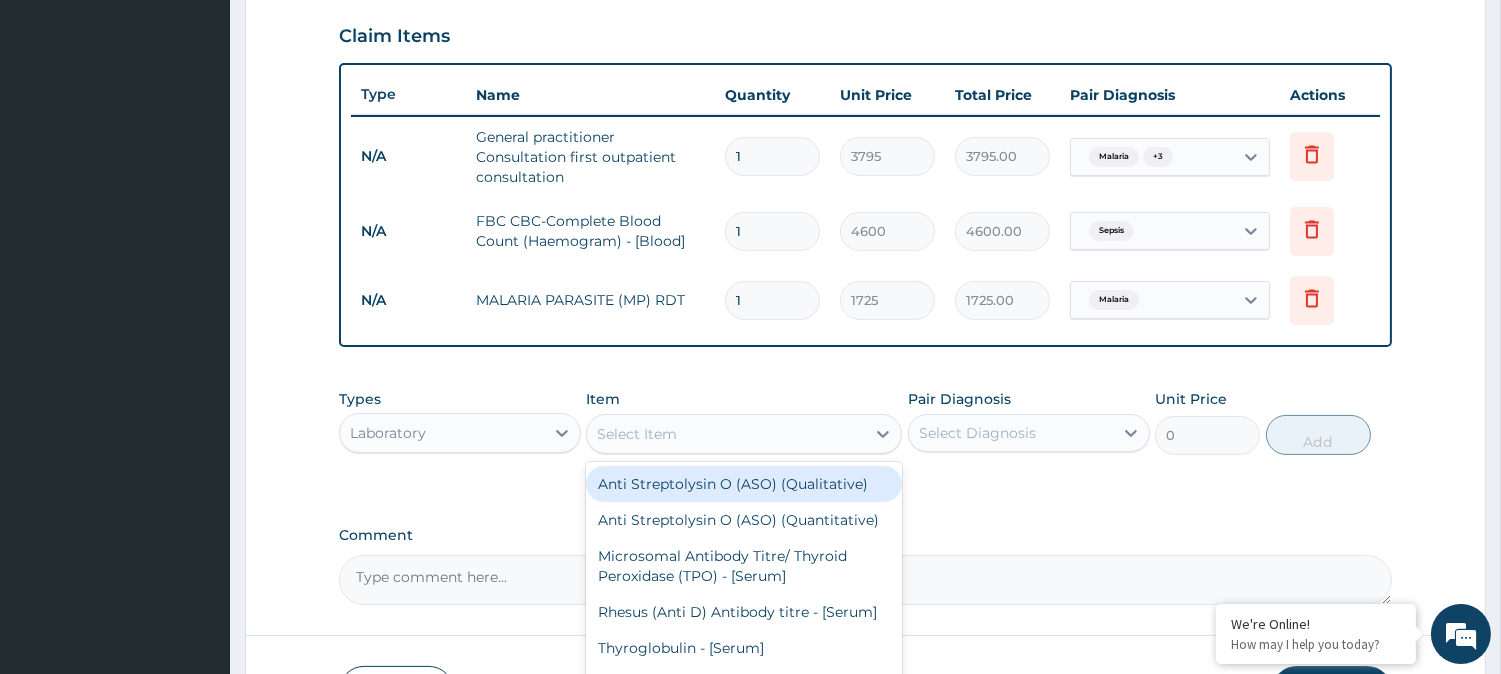 click on "Select Item" at bounding box center [726, 434] 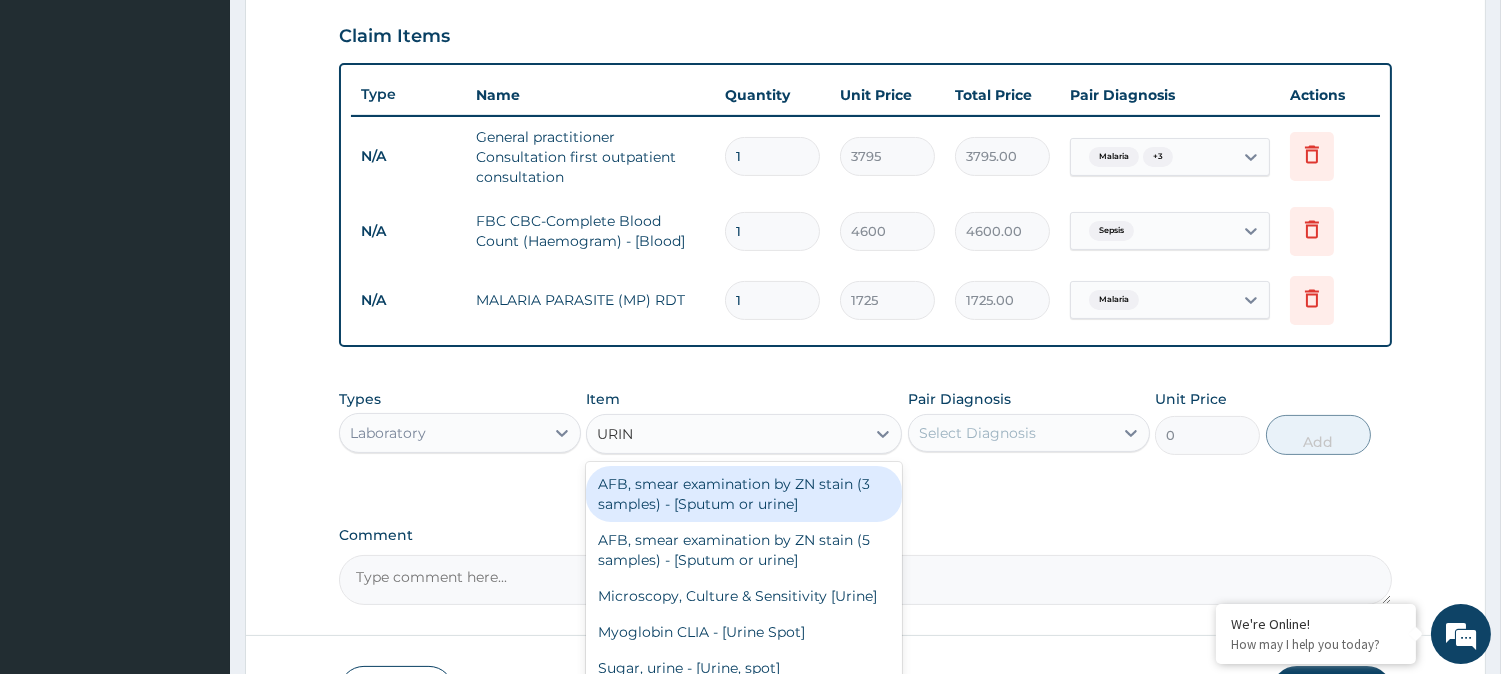 type on "URINA" 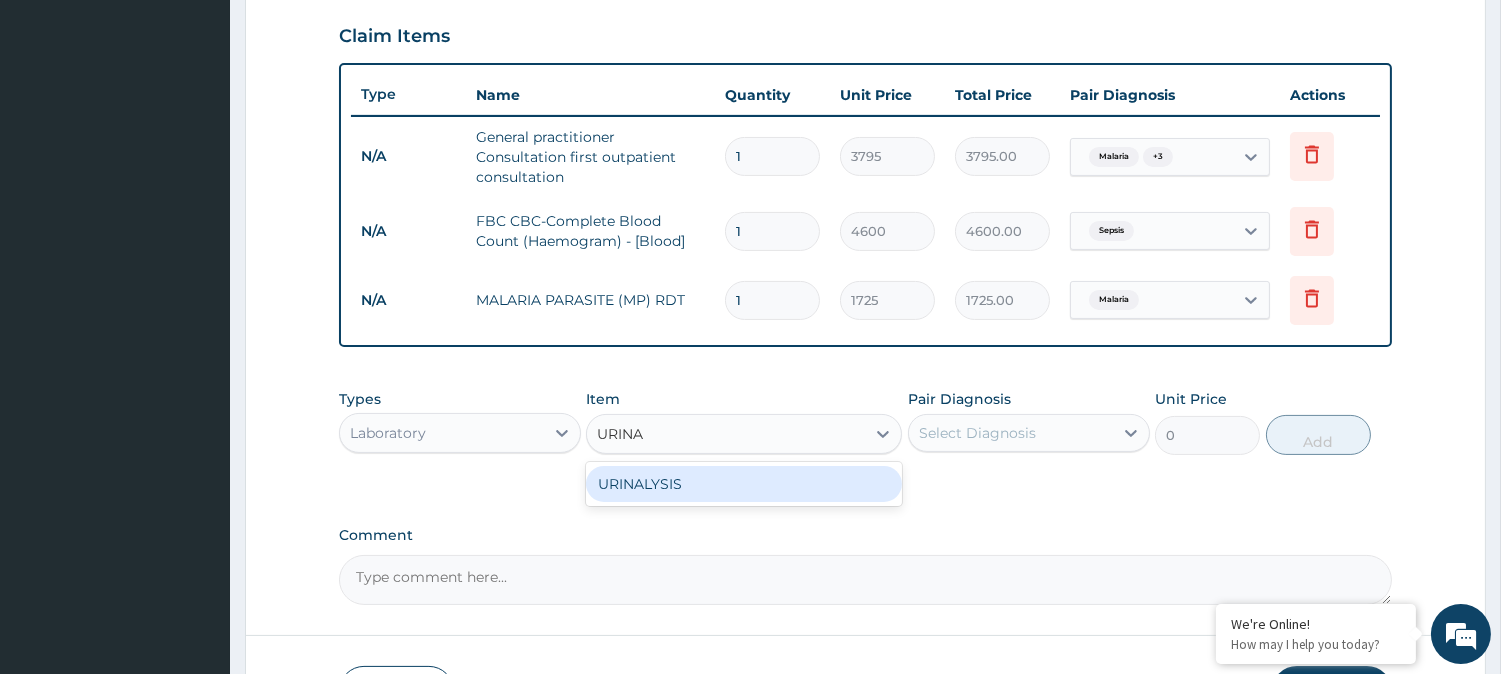 click on "URINALYSIS" at bounding box center [744, 484] 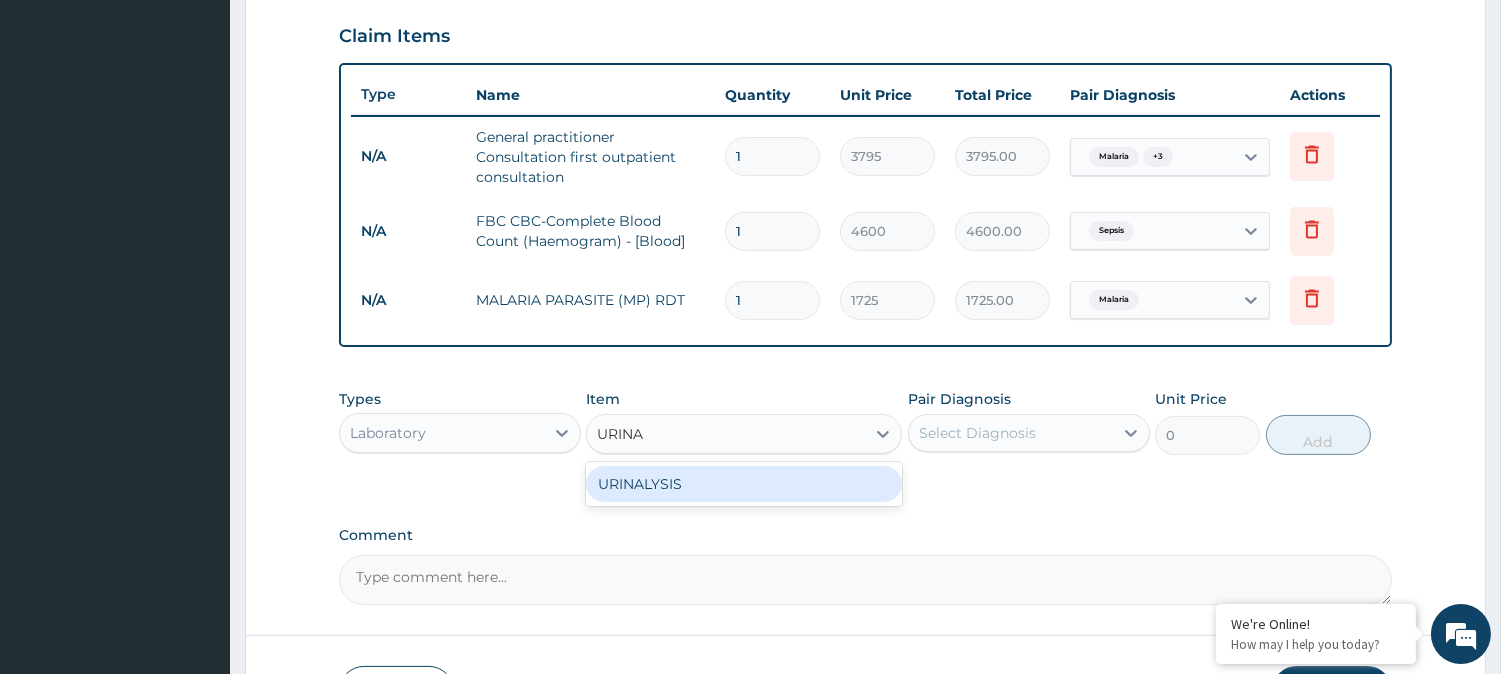 type 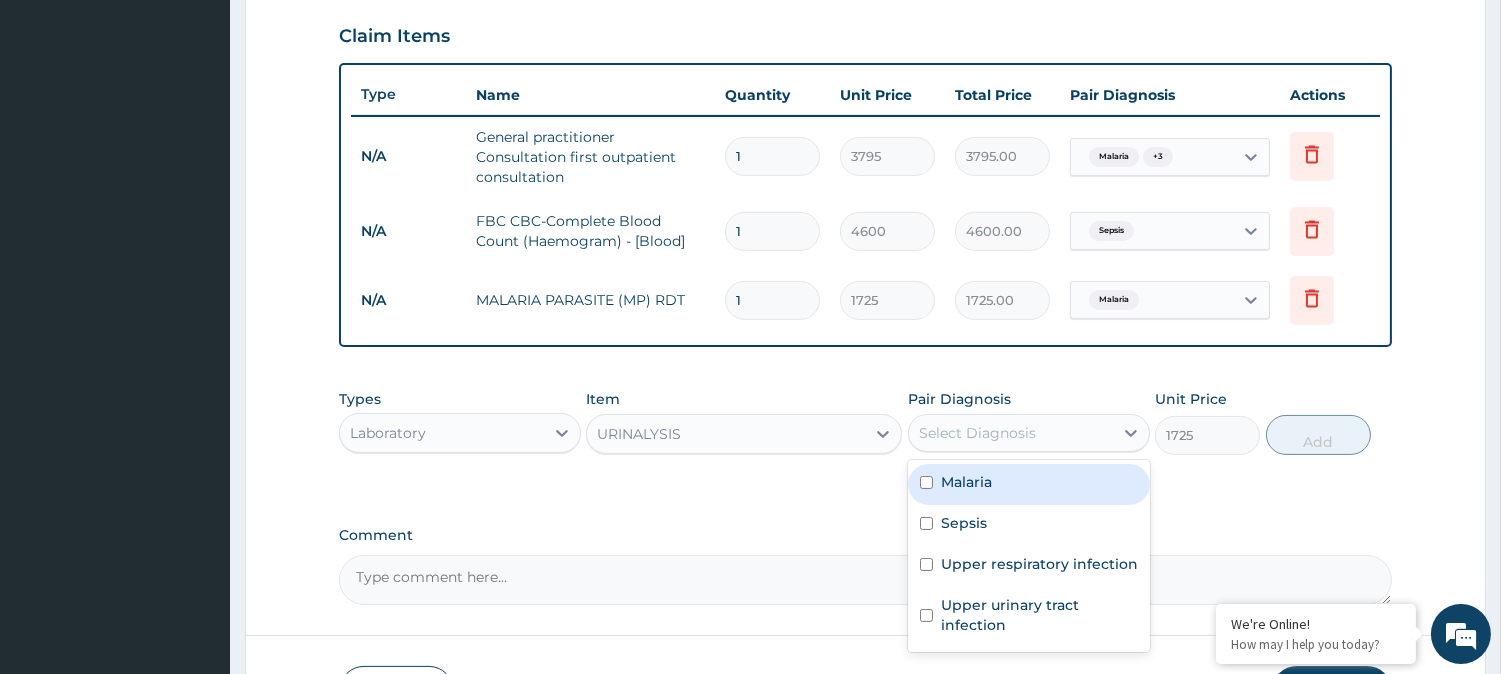 click on "Select Diagnosis" at bounding box center [1011, 433] 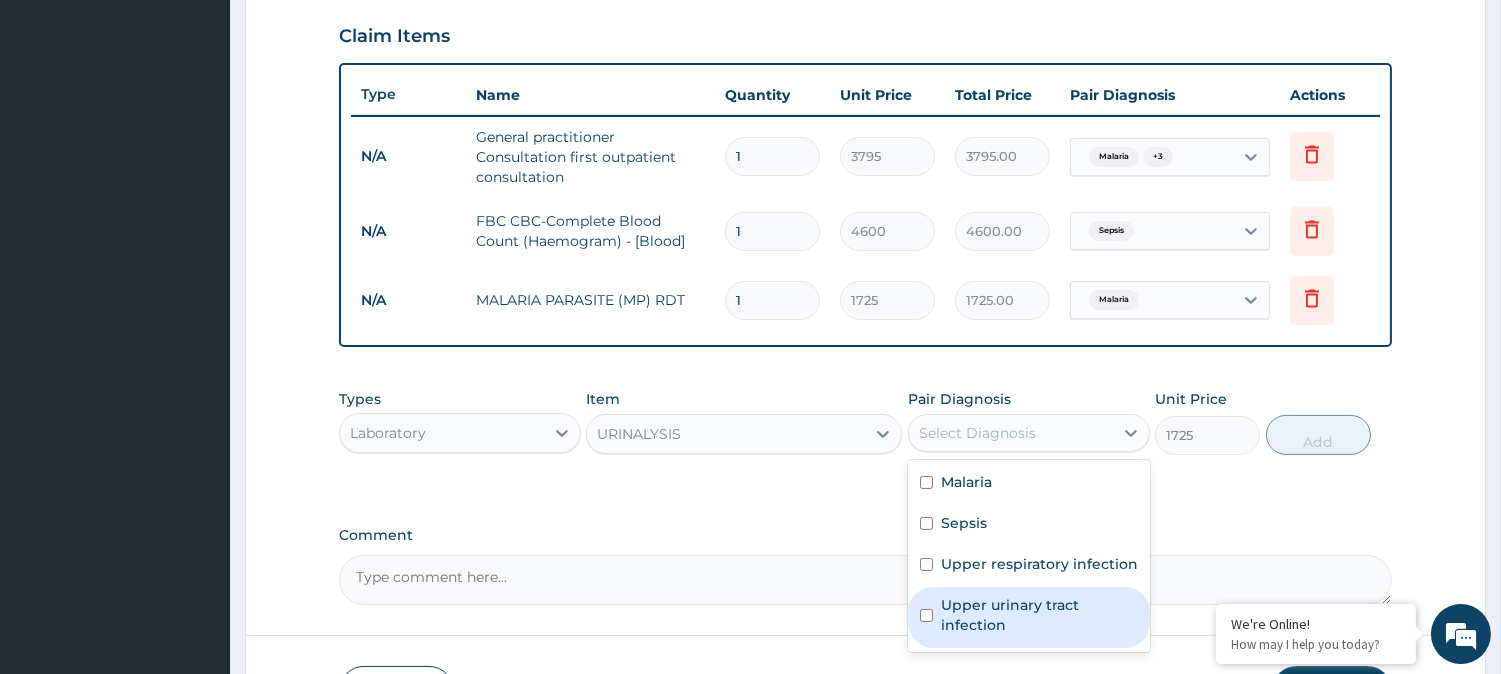 click on "Upper urinary tract infection" at bounding box center [1039, 615] 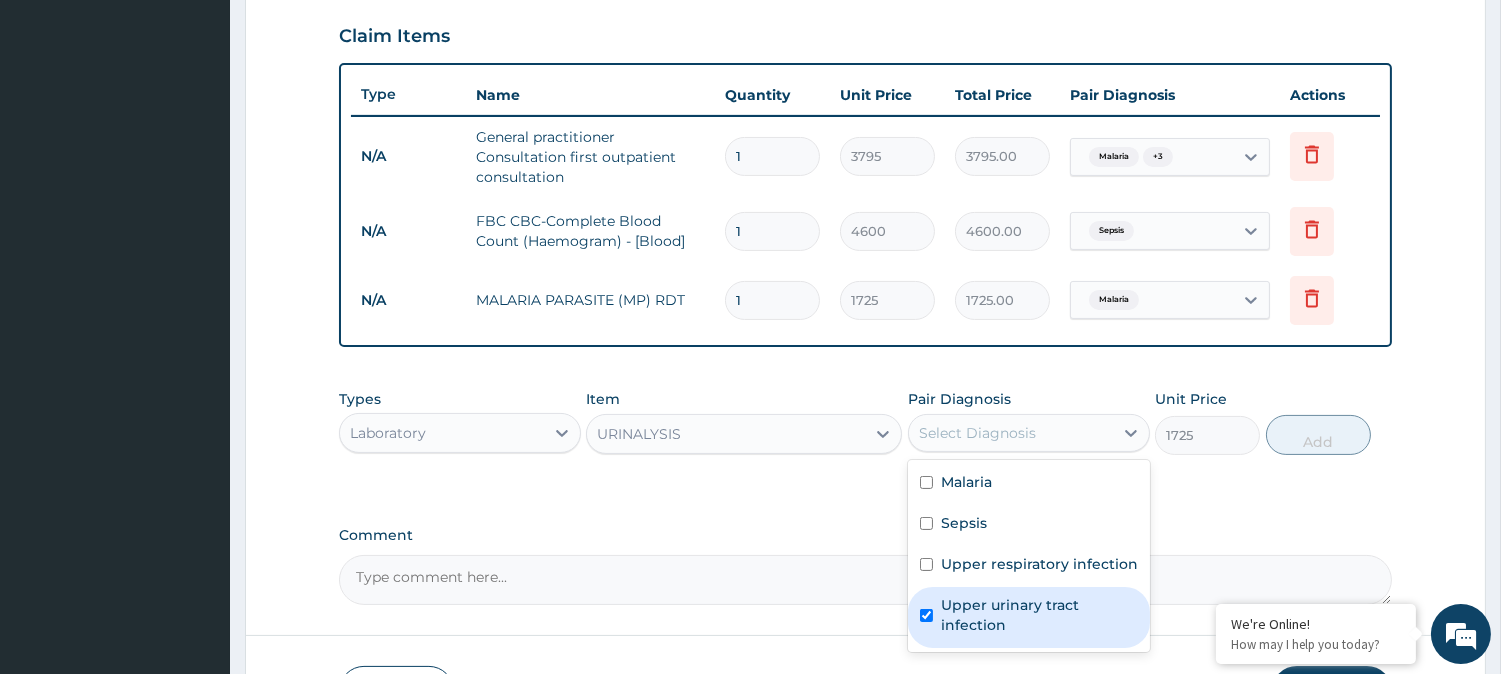 checkbox on "true" 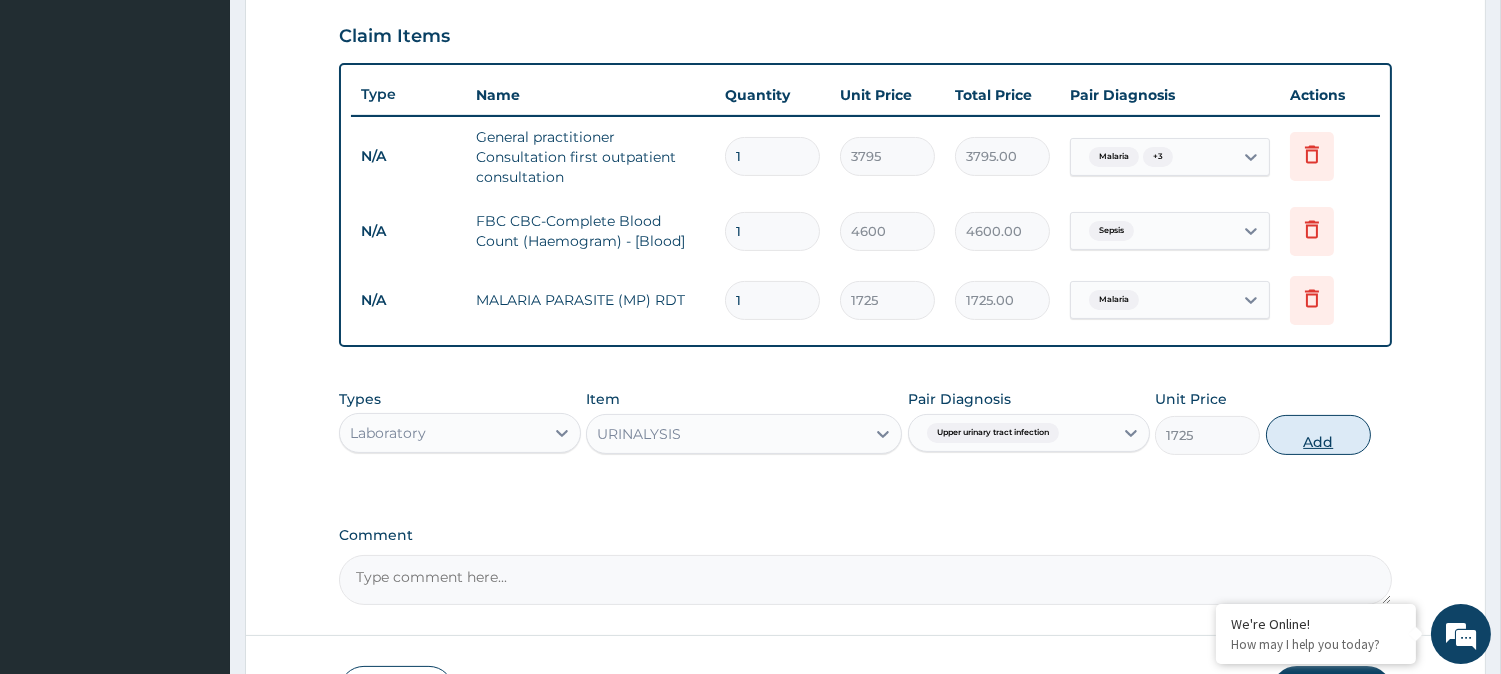 click on "Add" at bounding box center (1318, 435) 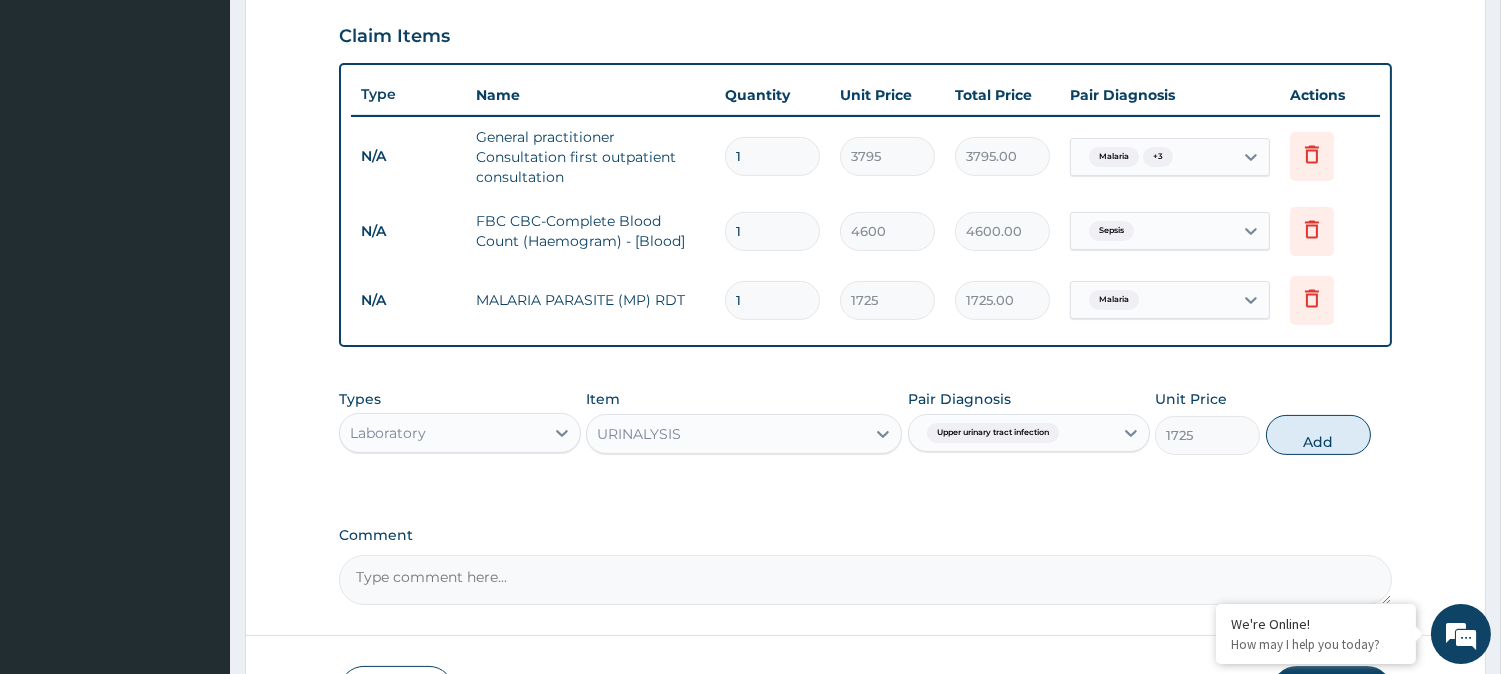 type on "0" 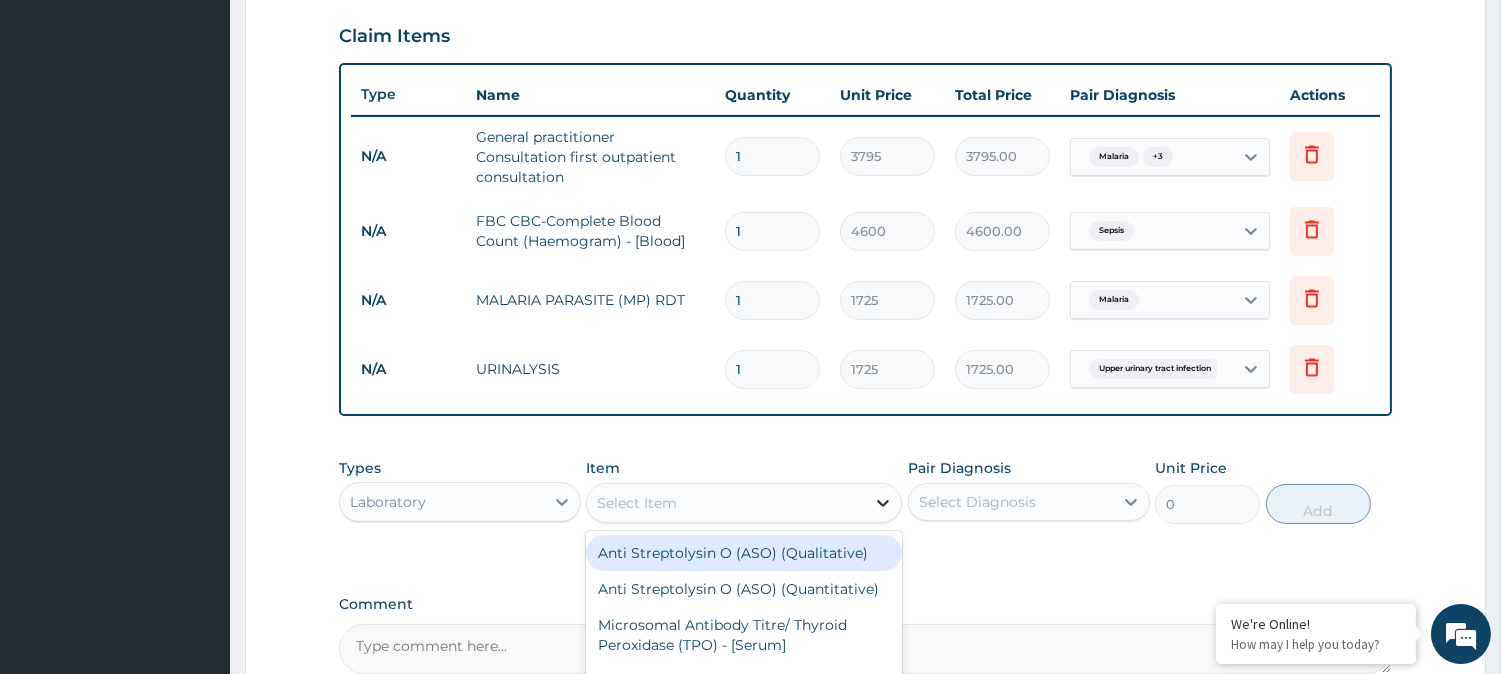 click 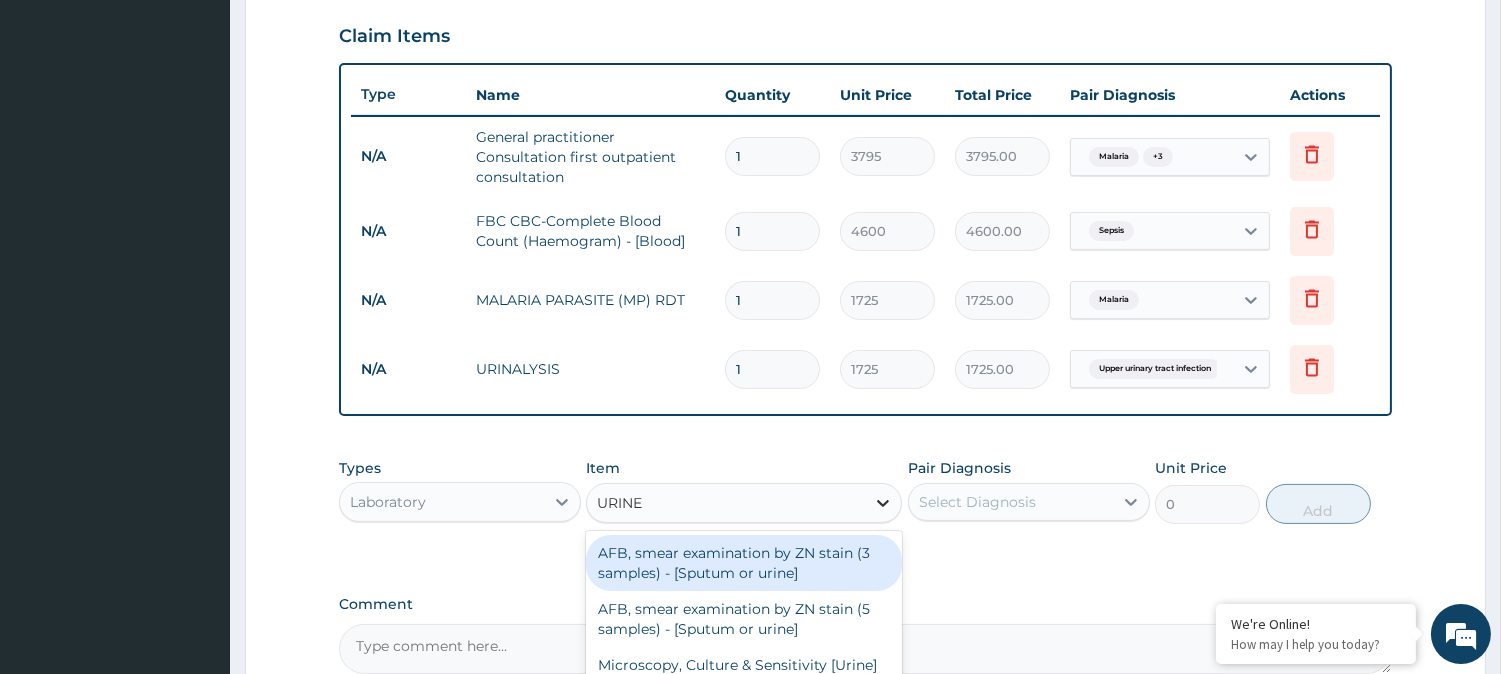 type on "URINE M" 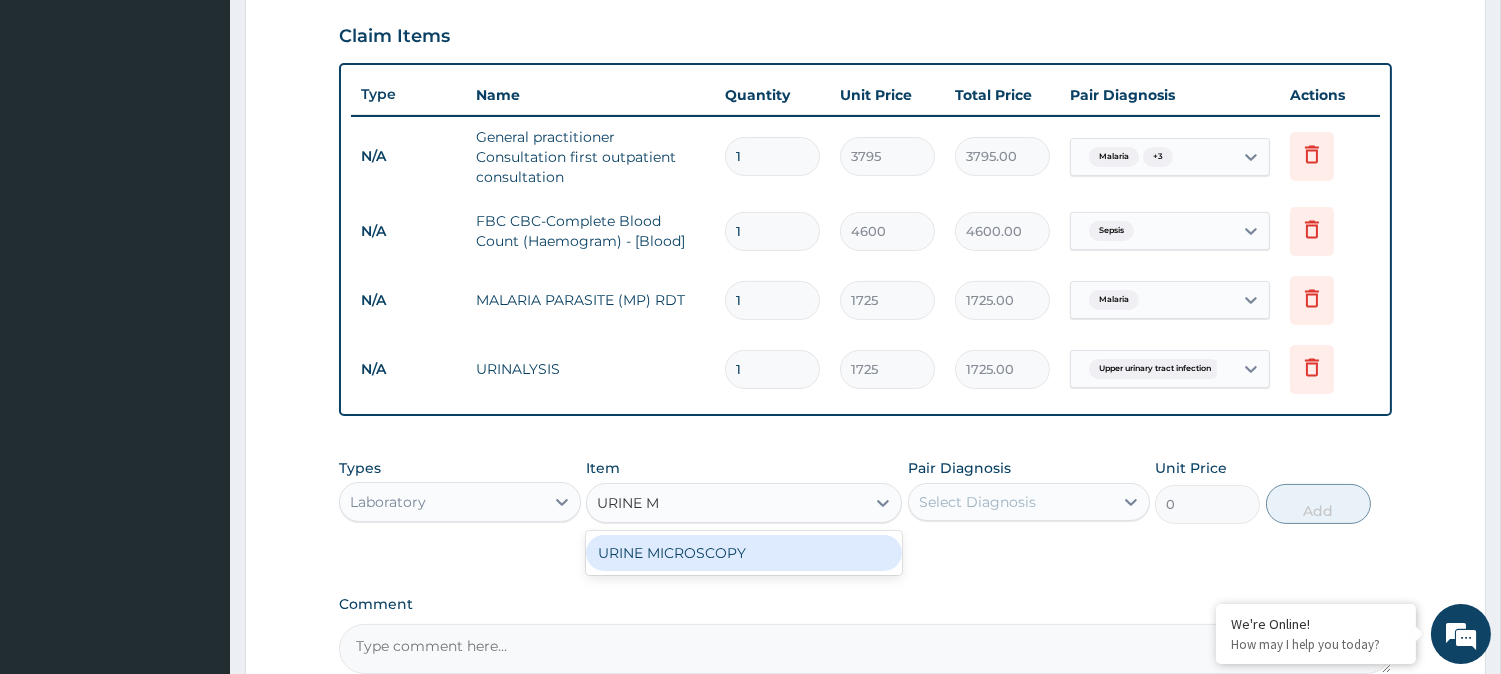click on "URINE MICROSCOPY" at bounding box center (744, 553) 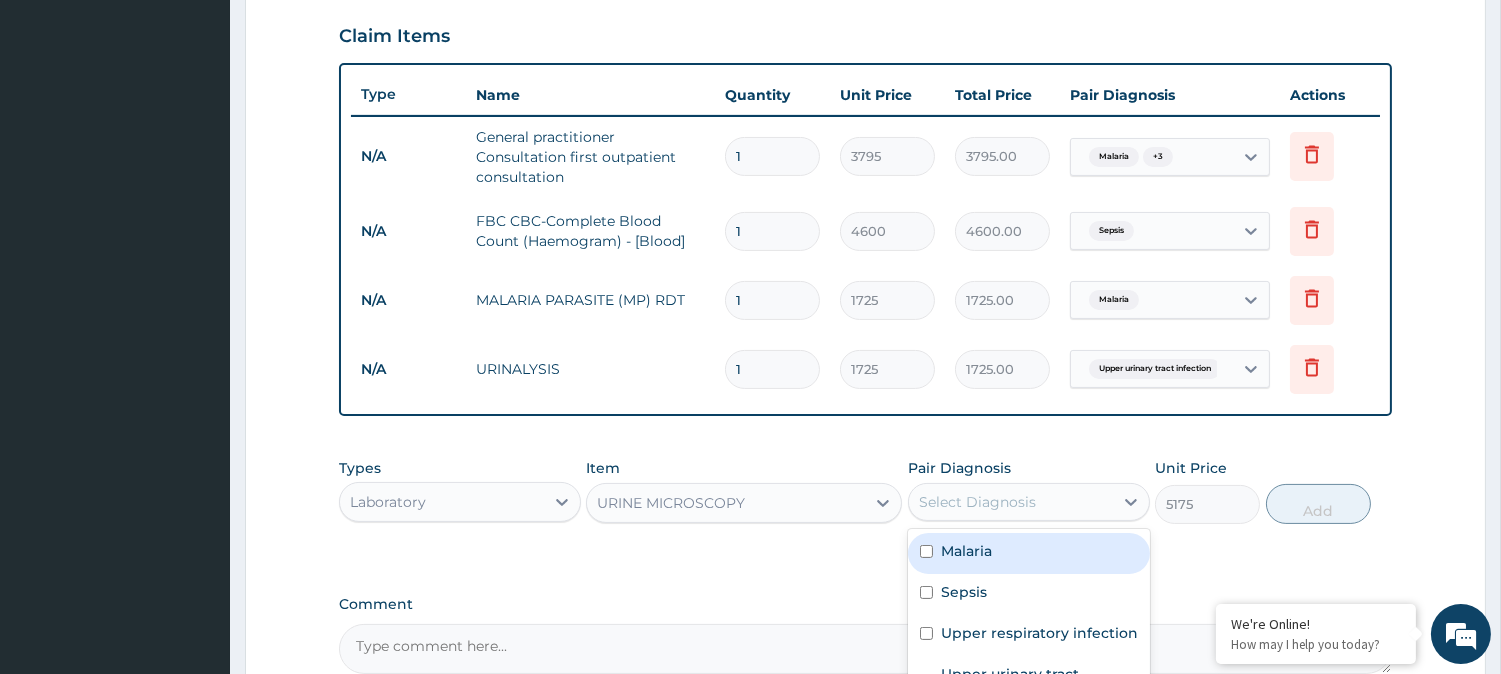 click on "Select Diagnosis" at bounding box center (1011, 502) 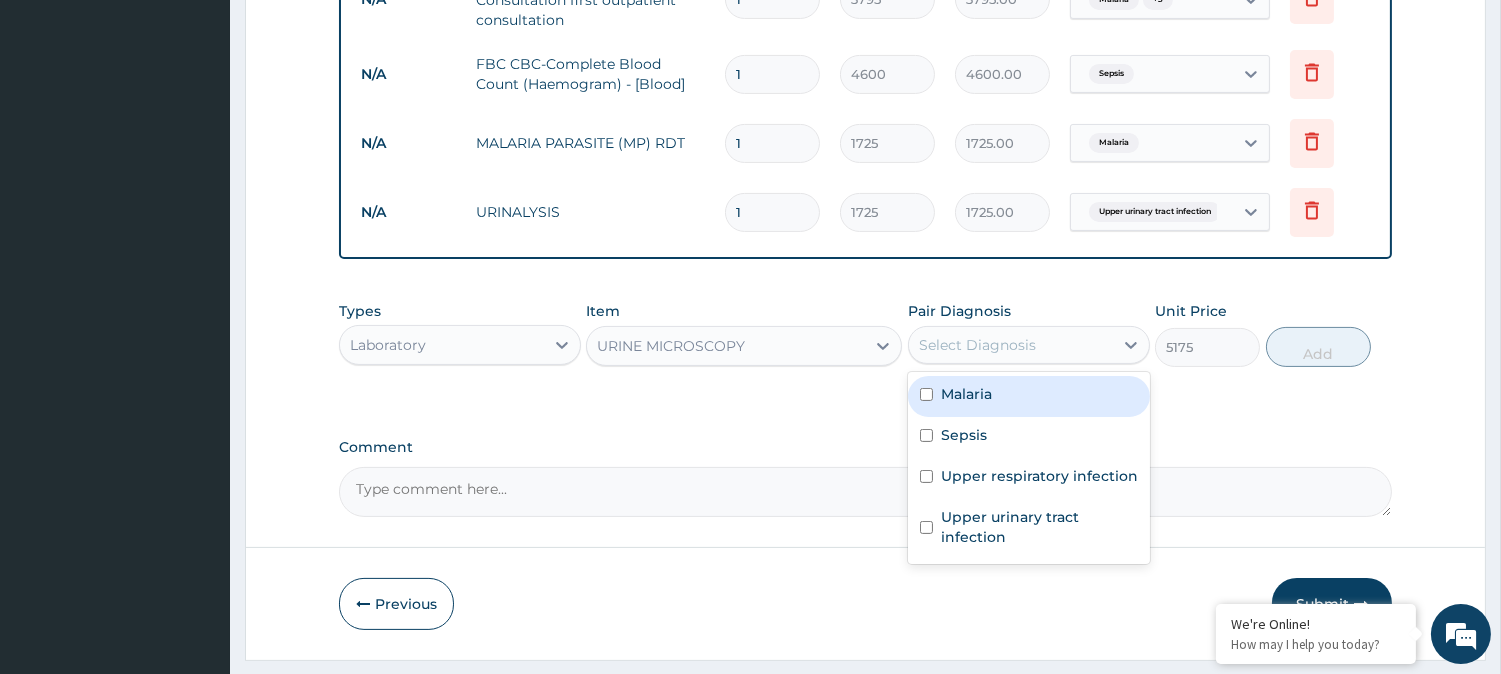 scroll, scrollTop: 858, scrollLeft: 0, axis: vertical 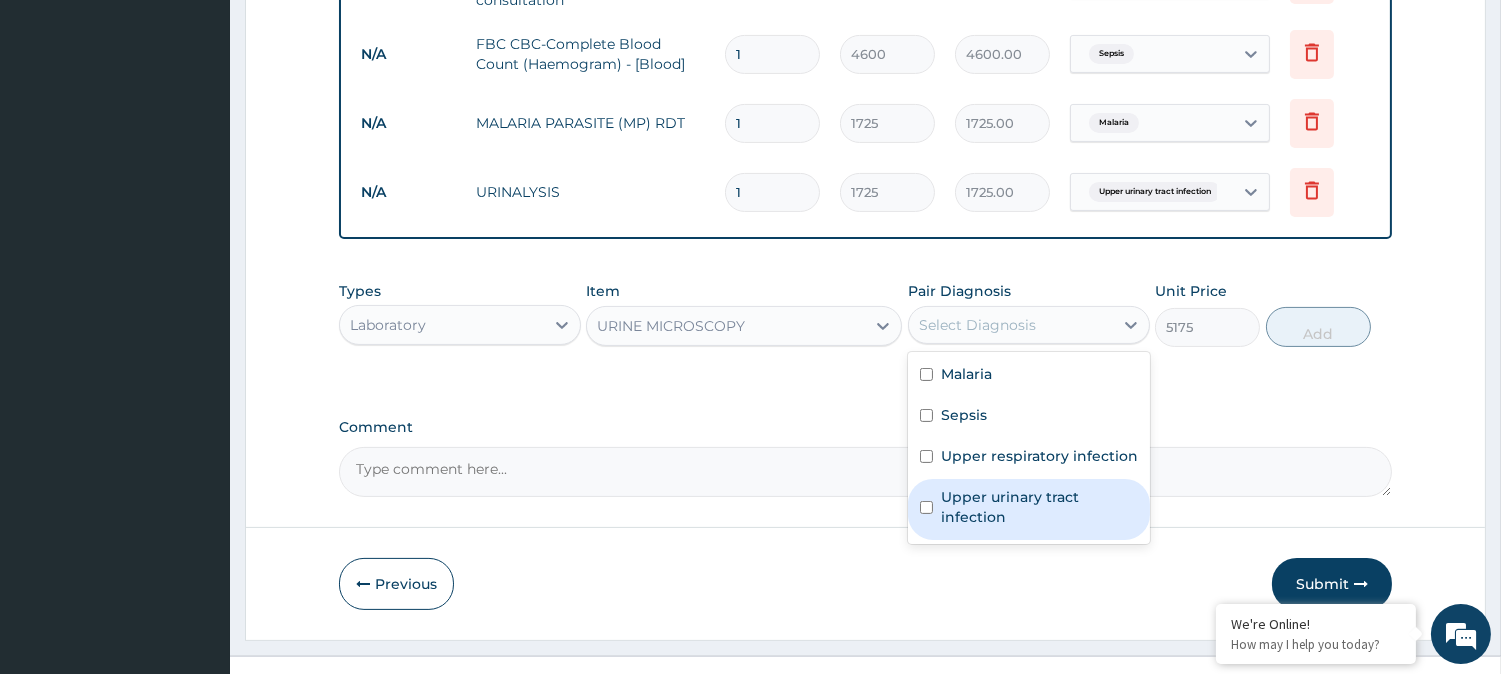 click on "Upper urinary tract infection" at bounding box center (1039, 507) 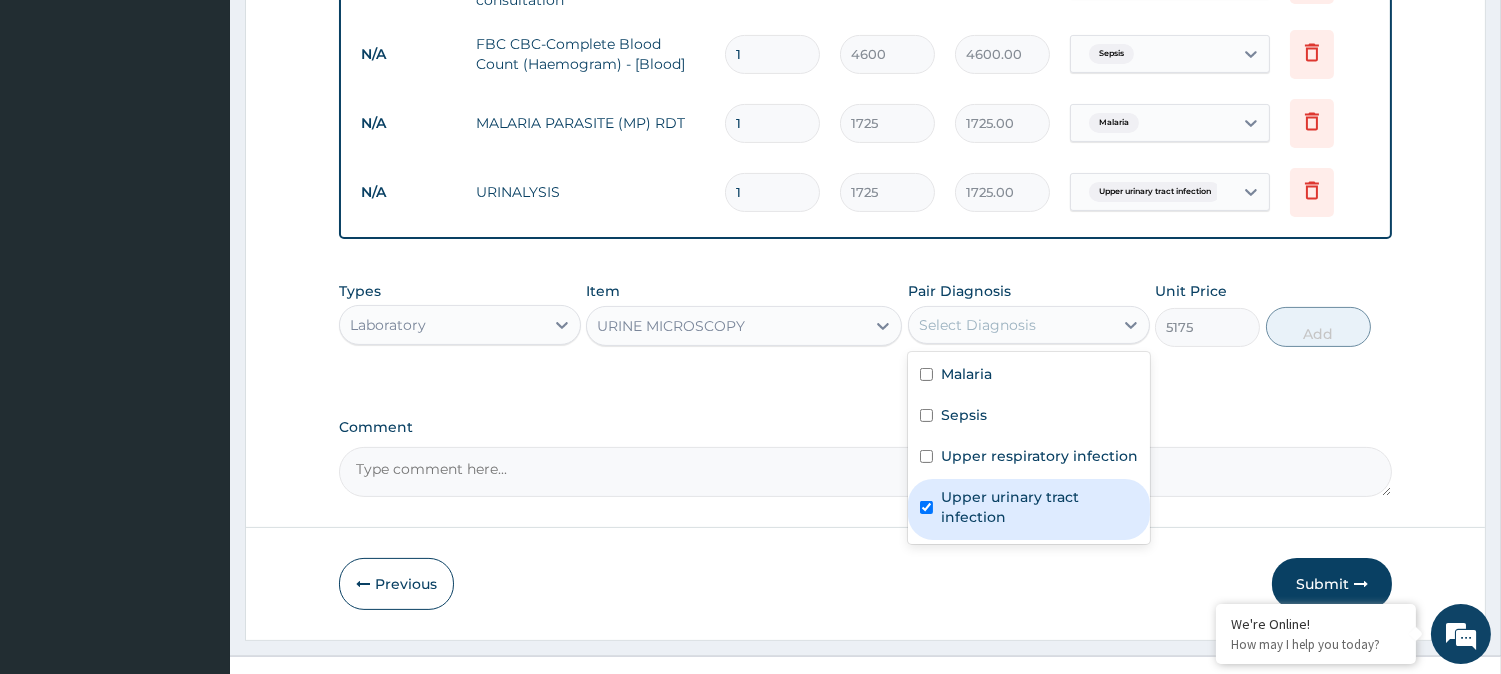 checkbox on "true" 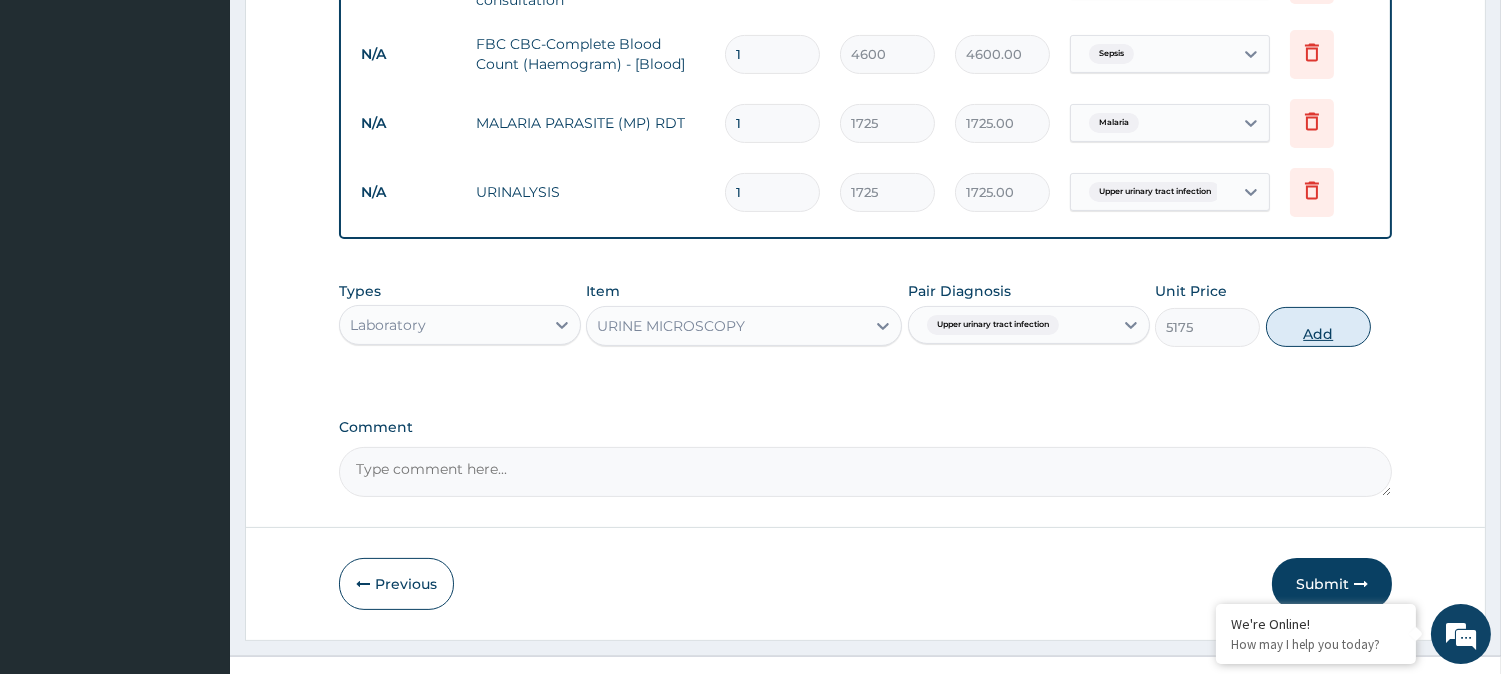 click on "Add" at bounding box center [1318, 327] 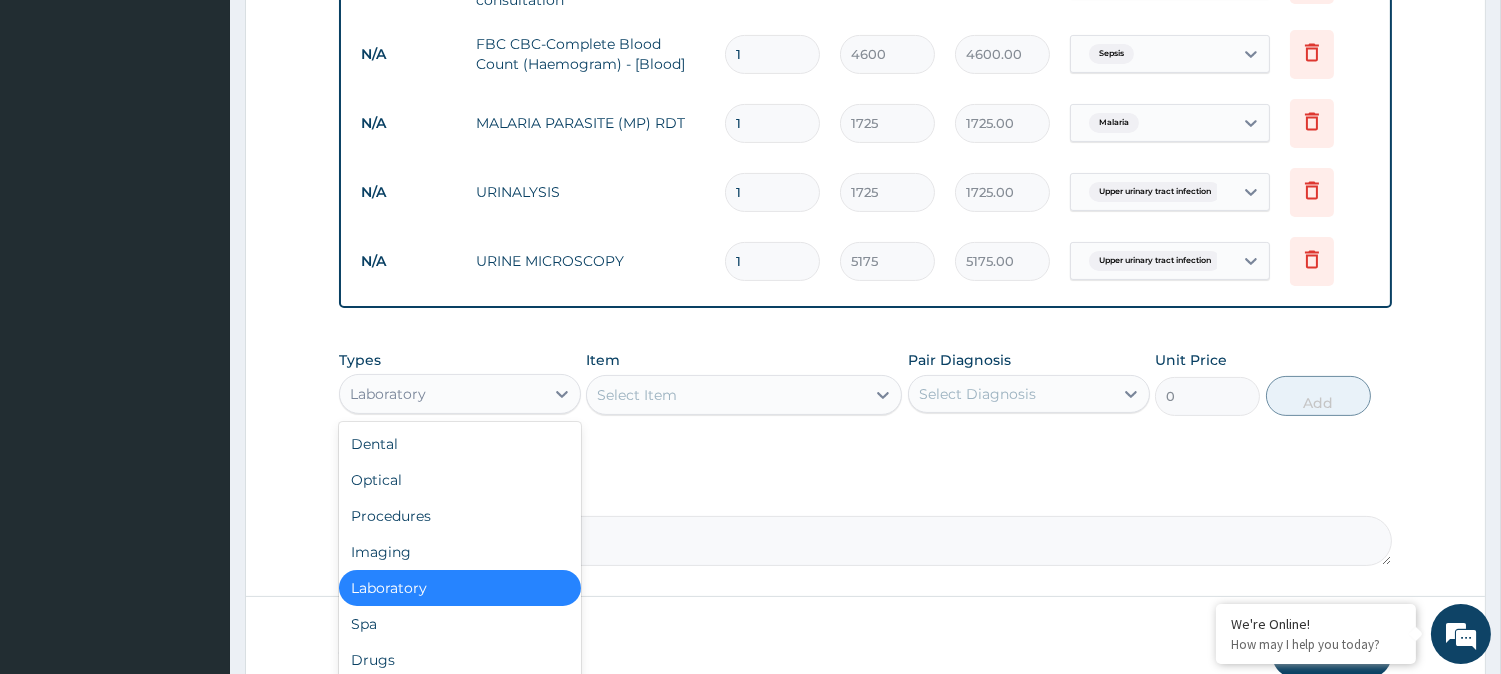 click on "Laboratory" at bounding box center [442, 394] 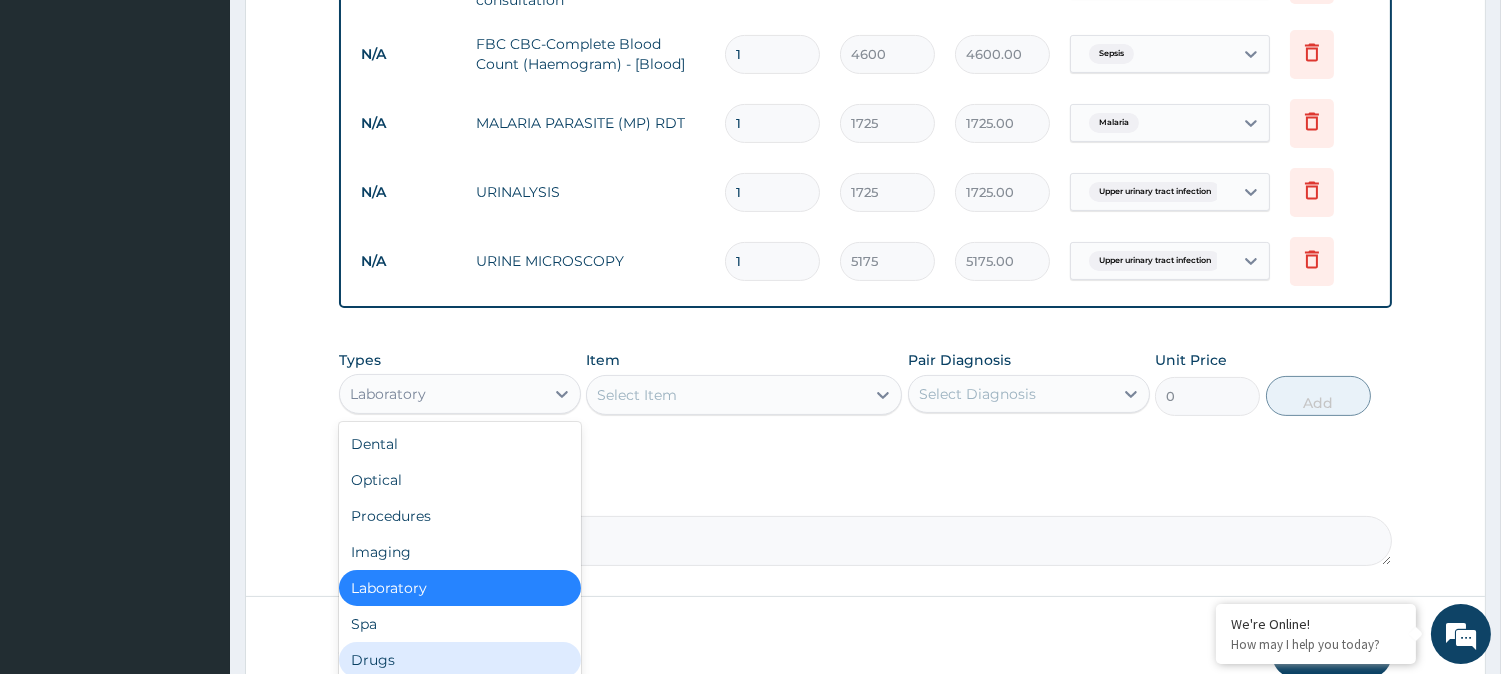 click on "Drugs" at bounding box center (460, 660) 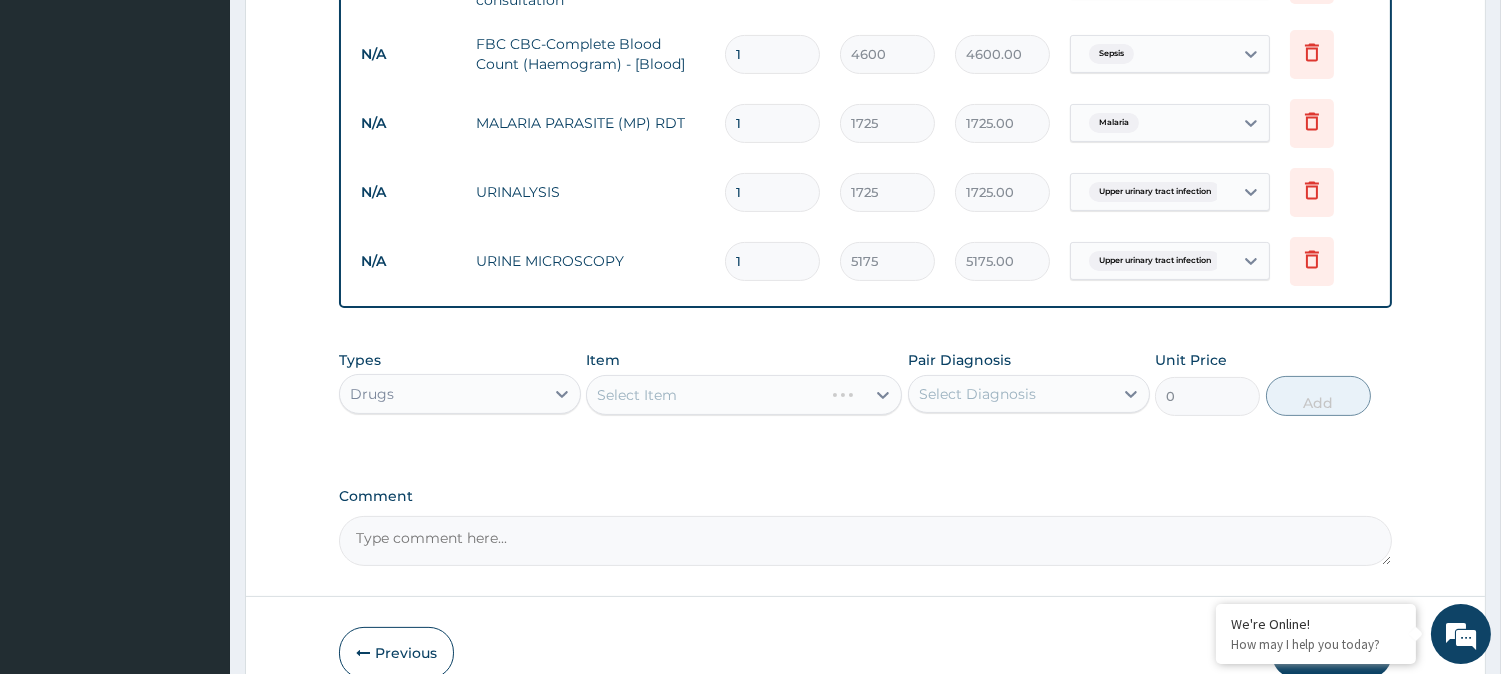 click on "Select Item" at bounding box center (744, 395) 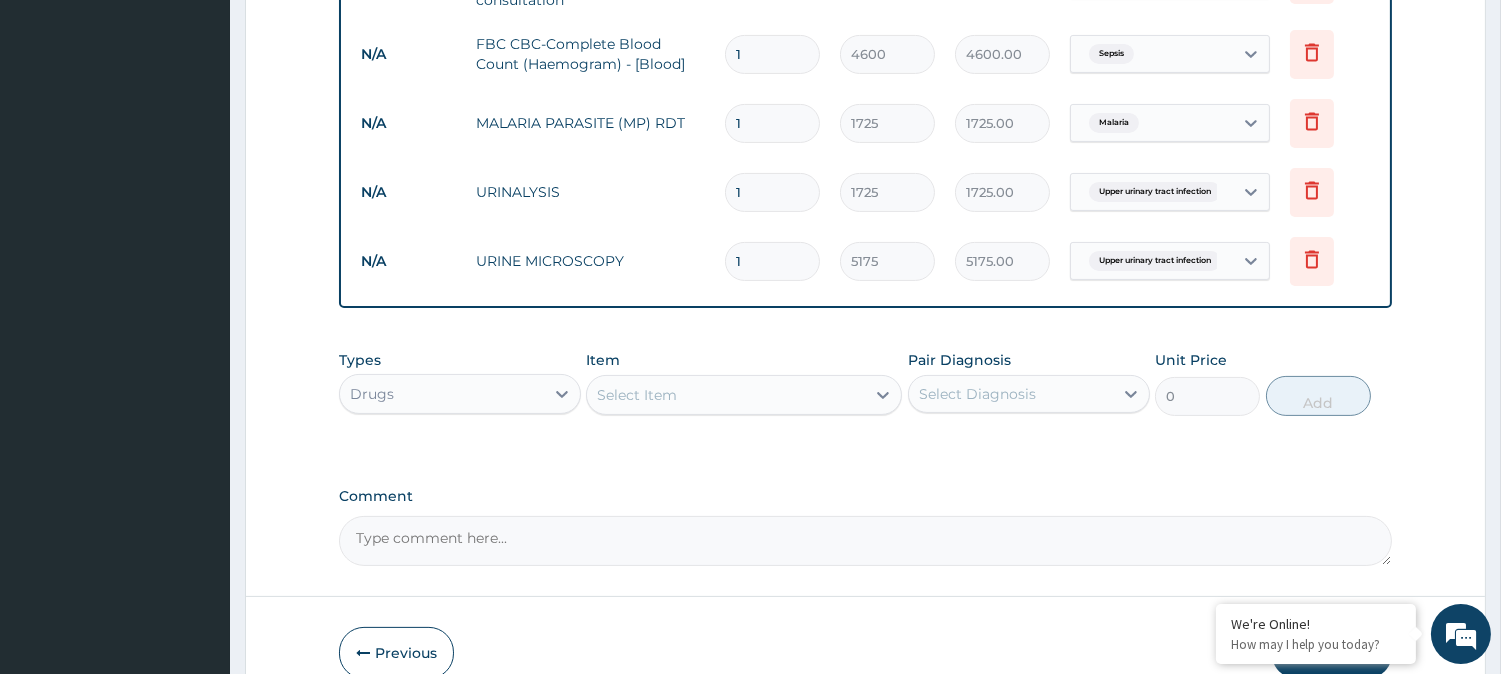 click on "Select Item" at bounding box center (726, 395) 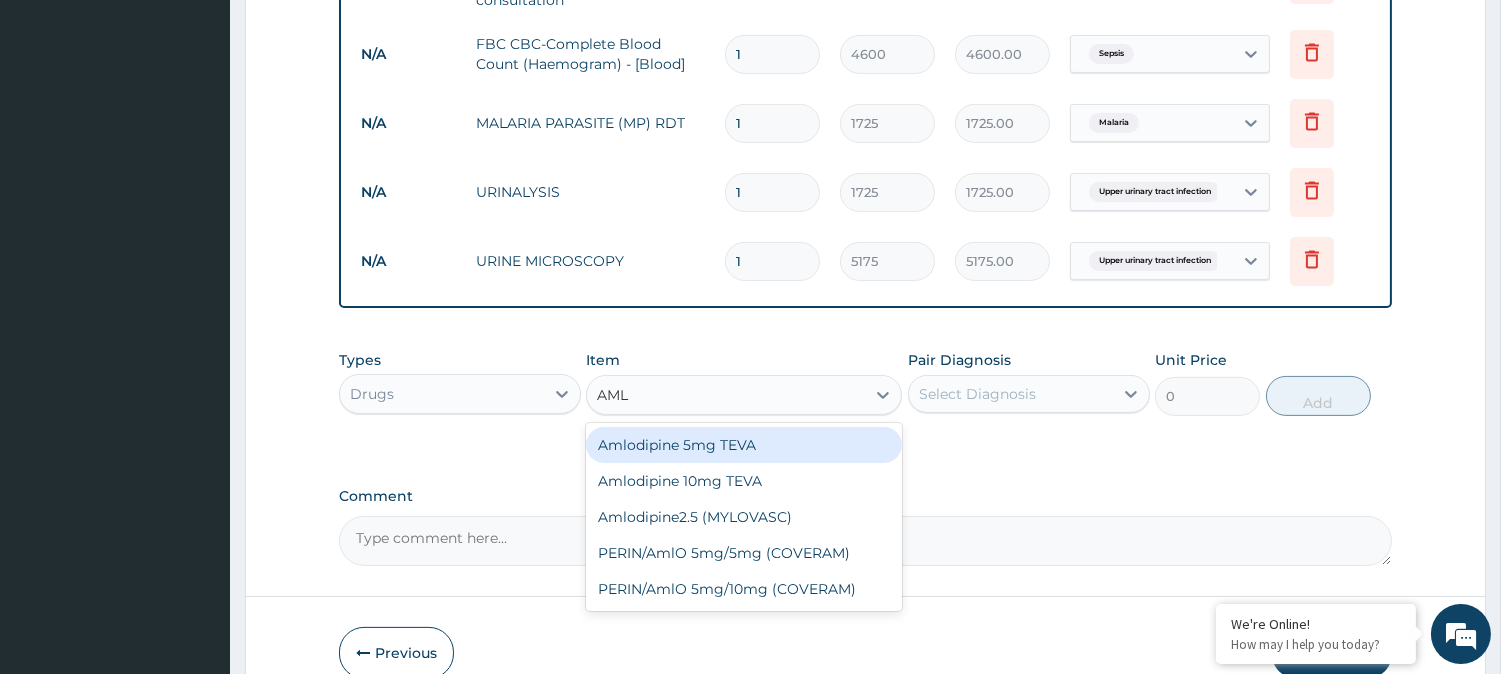 type on "AMLO" 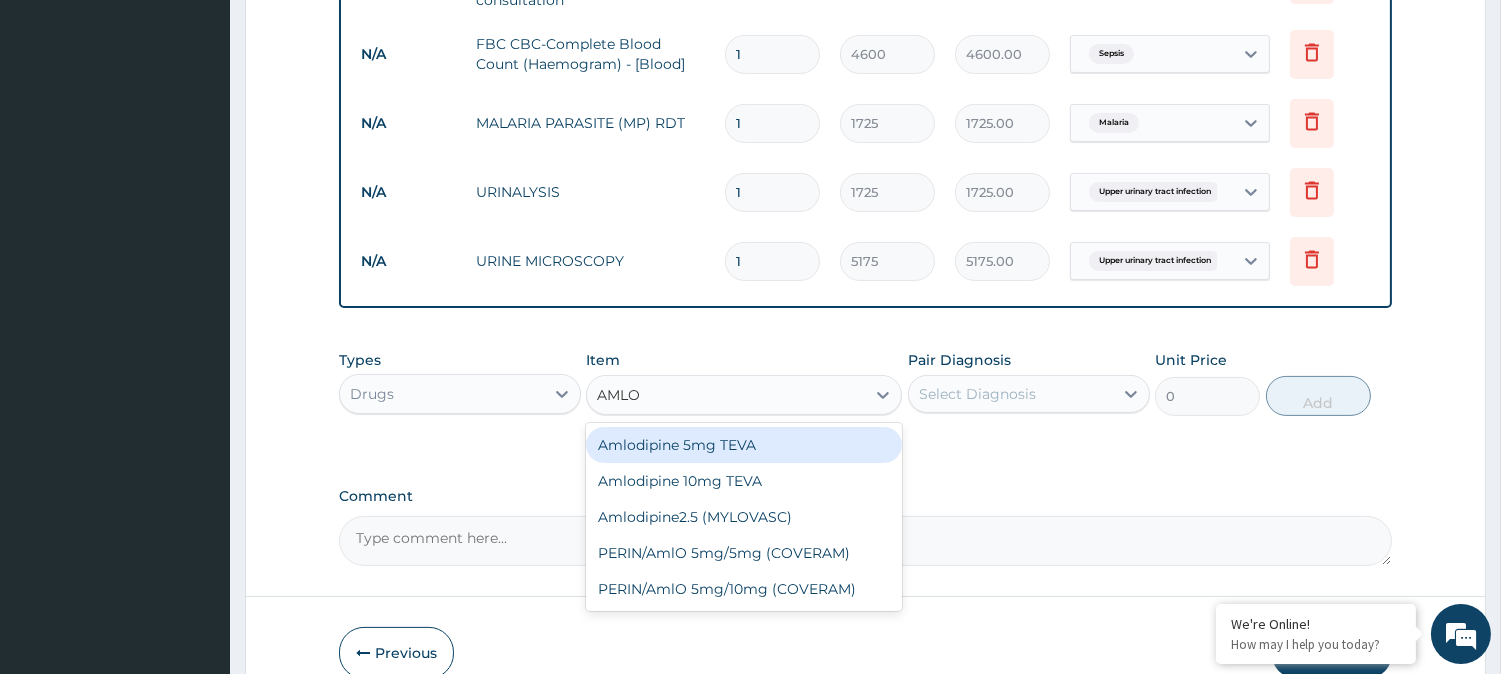 click on "Amlodipine 5mg TEVA" at bounding box center [744, 445] 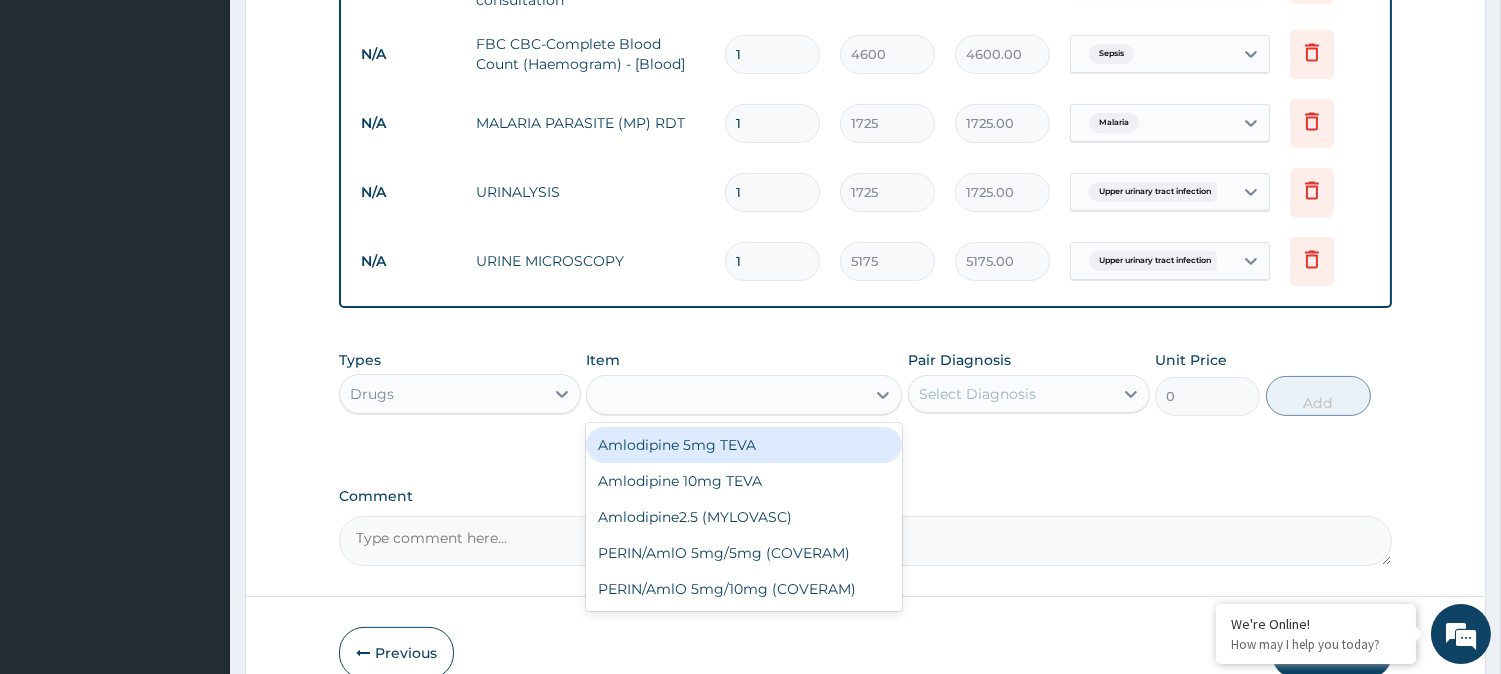 type on "107.525" 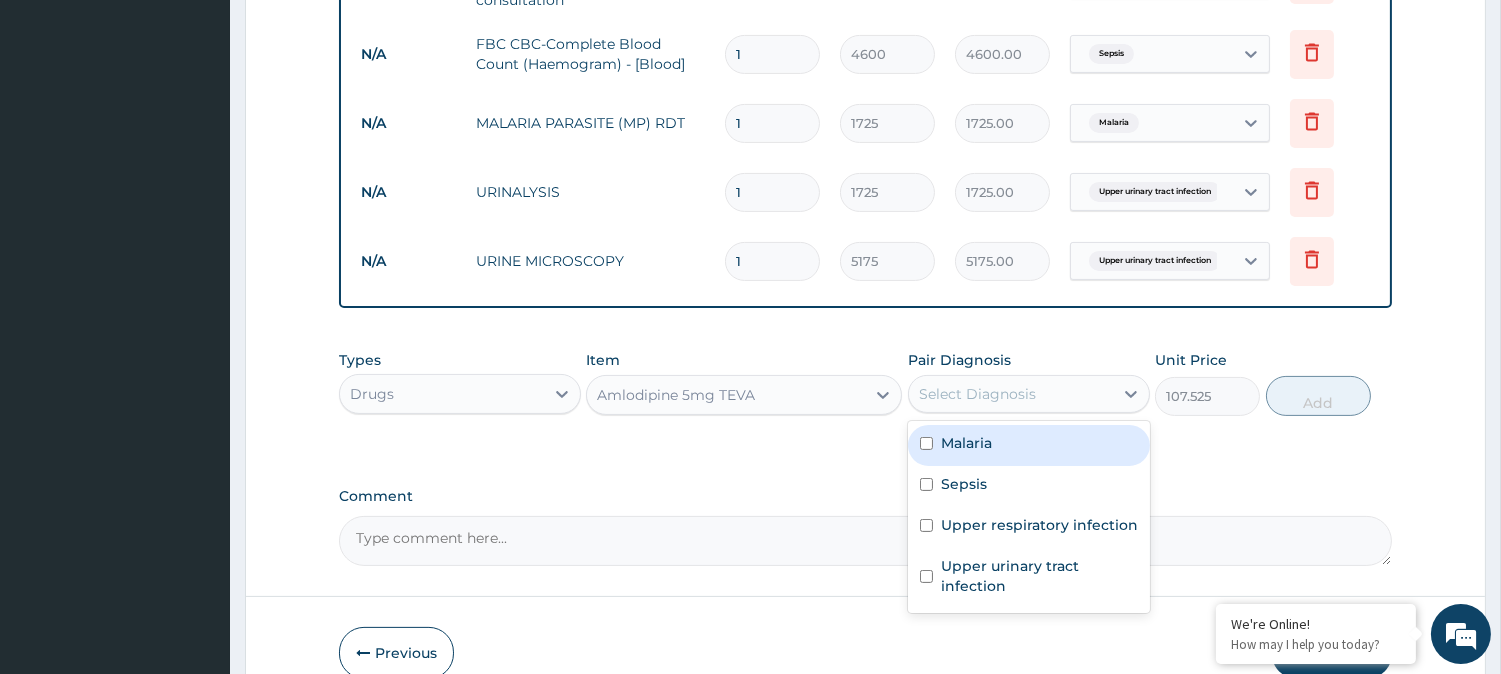 click on "Select Diagnosis" at bounding box center [1011, 394] 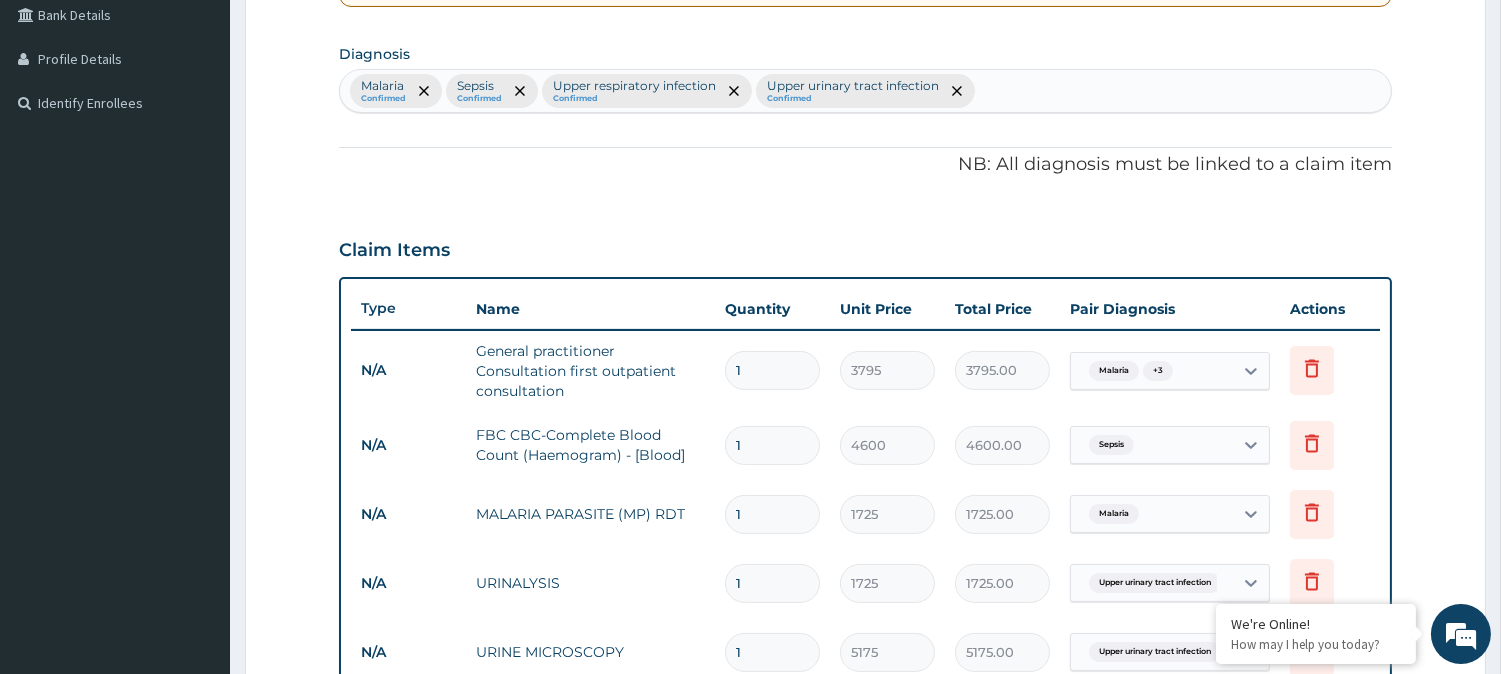 scroll, scrollTop: 466, scrollLeft: 0, axis: vertical 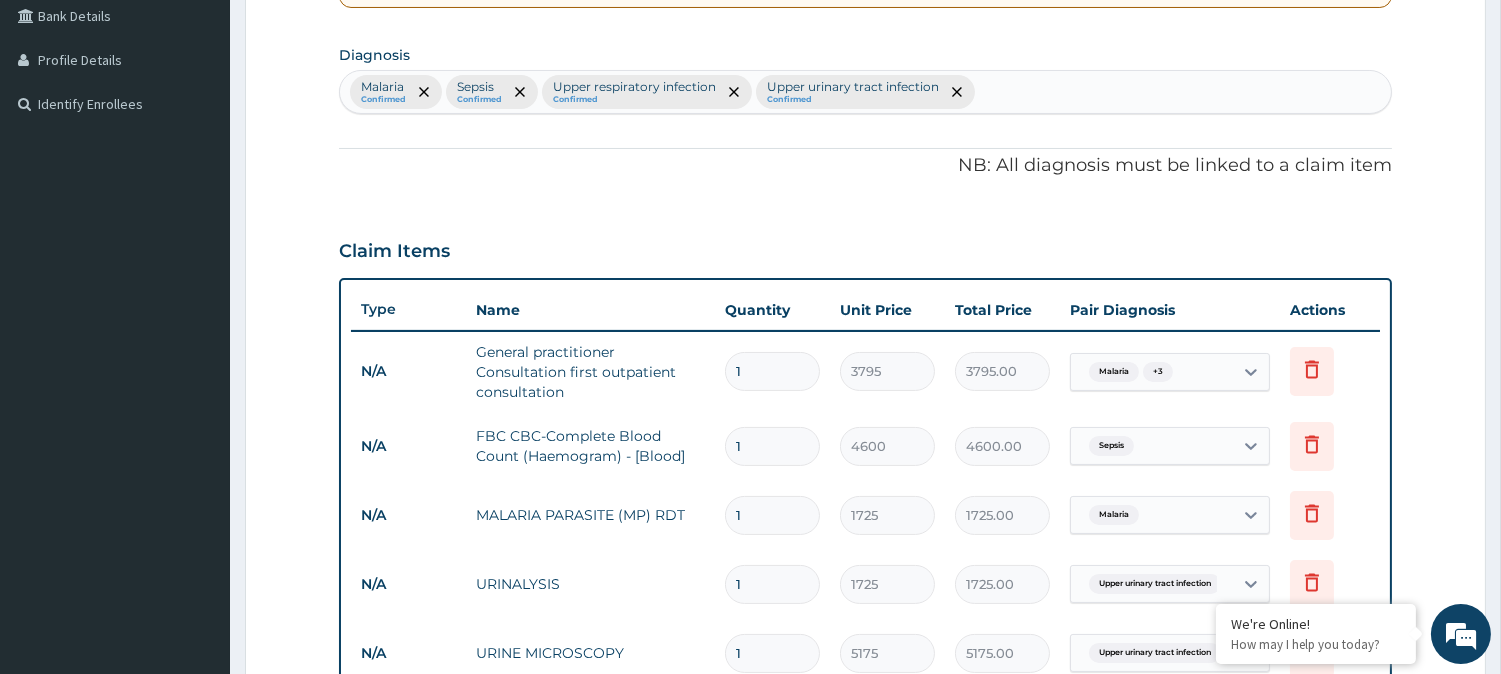 click on "Malaria Confirmed Sepsis Confirmed Upper respiratory infection Confirmed Upper urinary tract infection Confirmed" at bounding box center [865, 92] 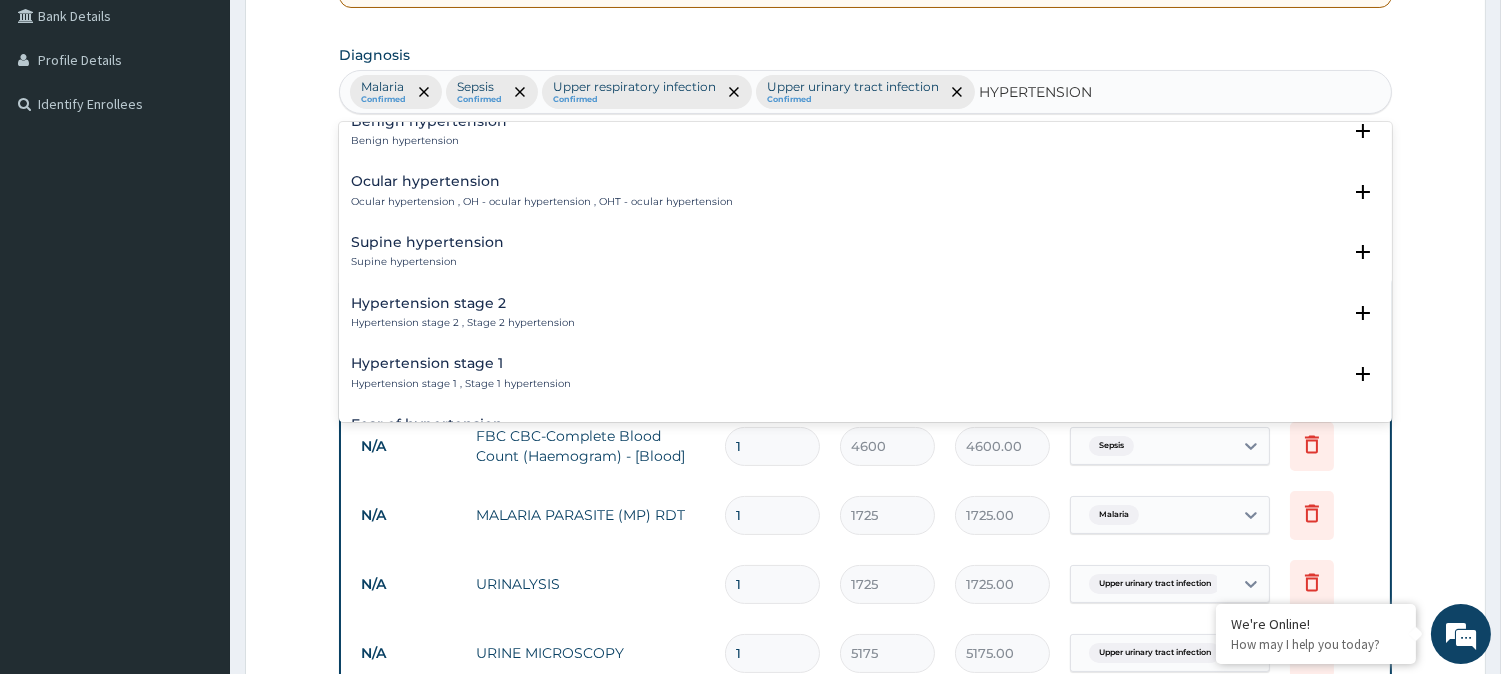 scroll, scrollTop: 596, scrollLeft: 0, axis: vertical 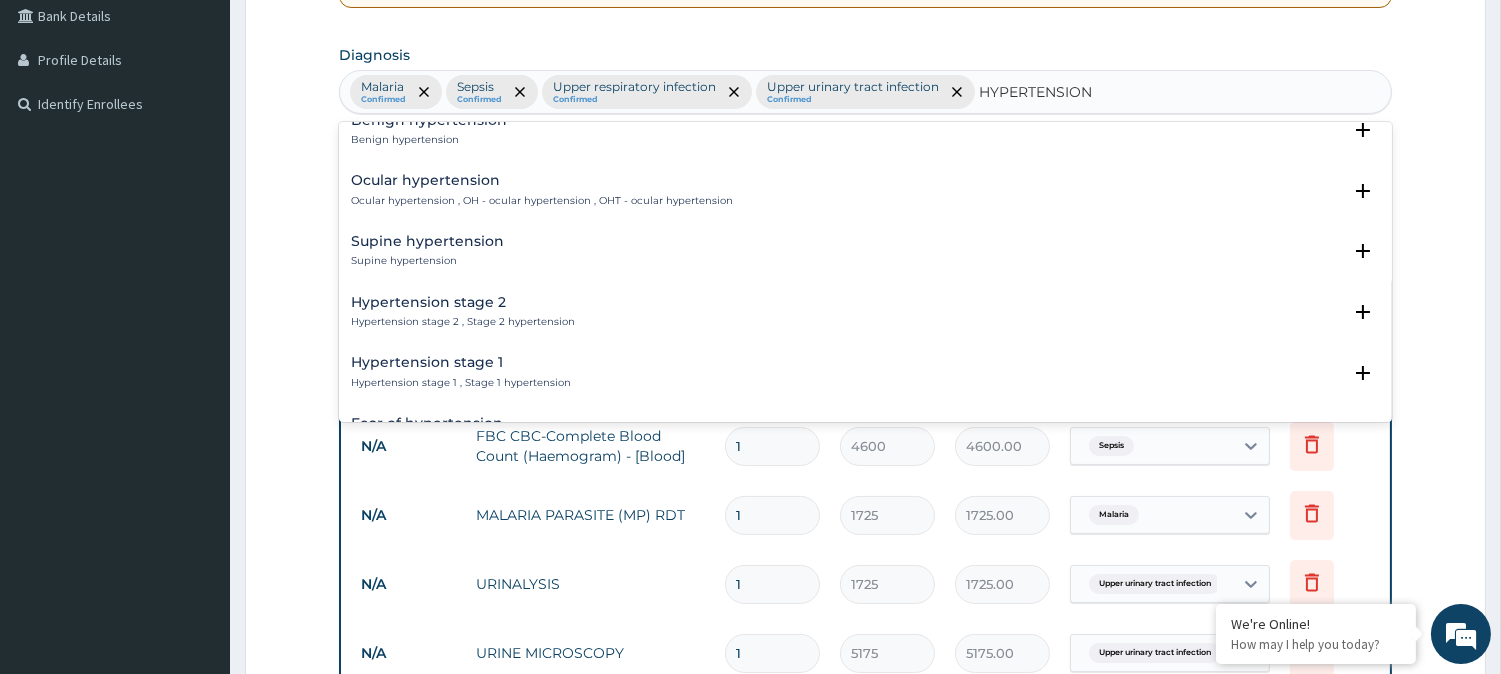 click on "Supine hypertension Supine hypertension" at bounding box center (865, 251) 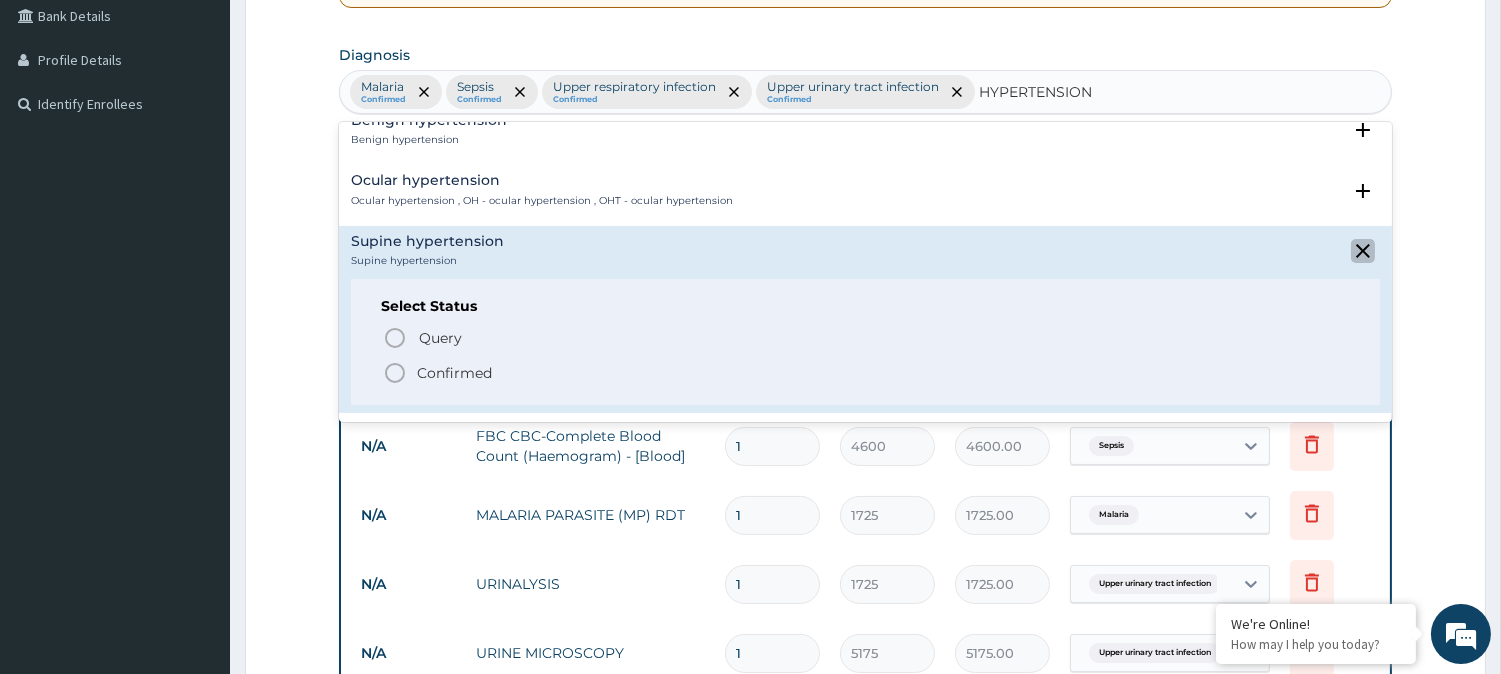 click 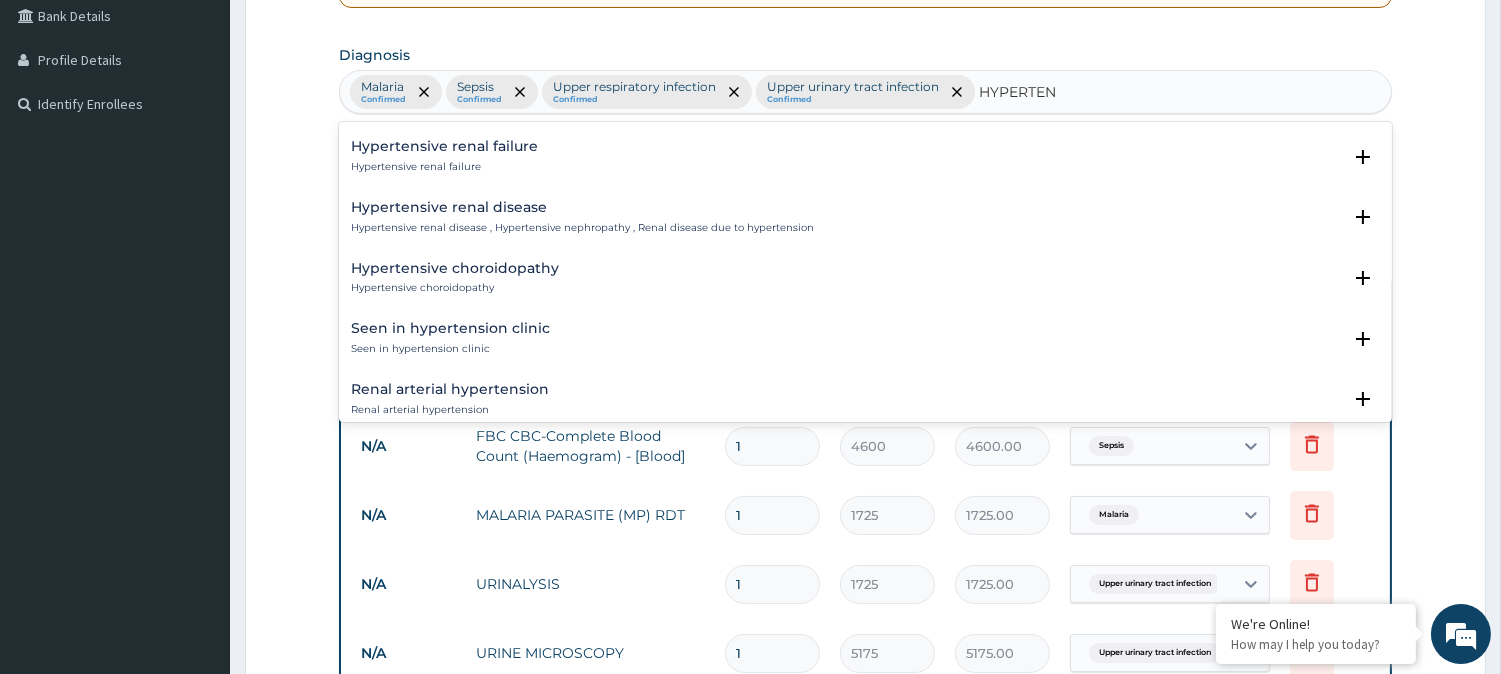 scroll, scrollTop: 2782, scrollLeft: 0, axis: vertical 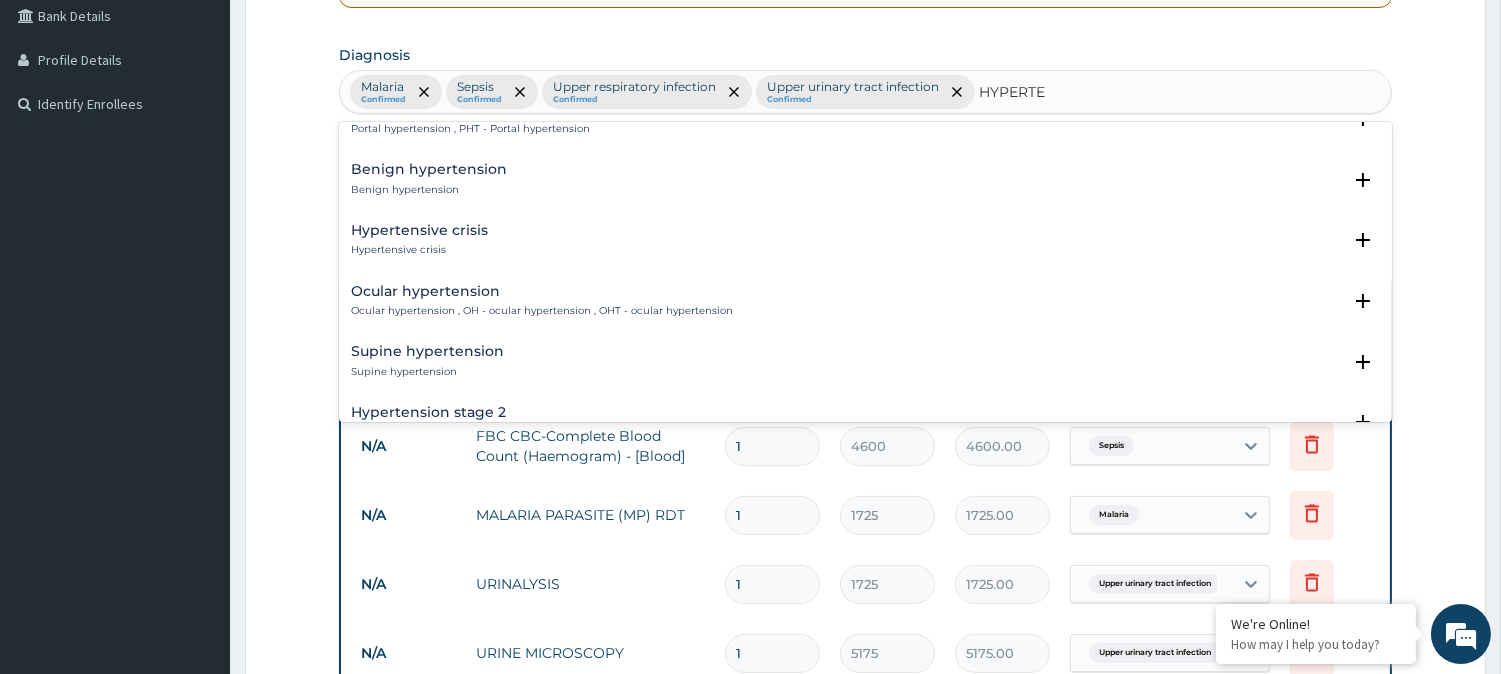 click on "Hypertensive crisis" at bounding box center [419, 230] 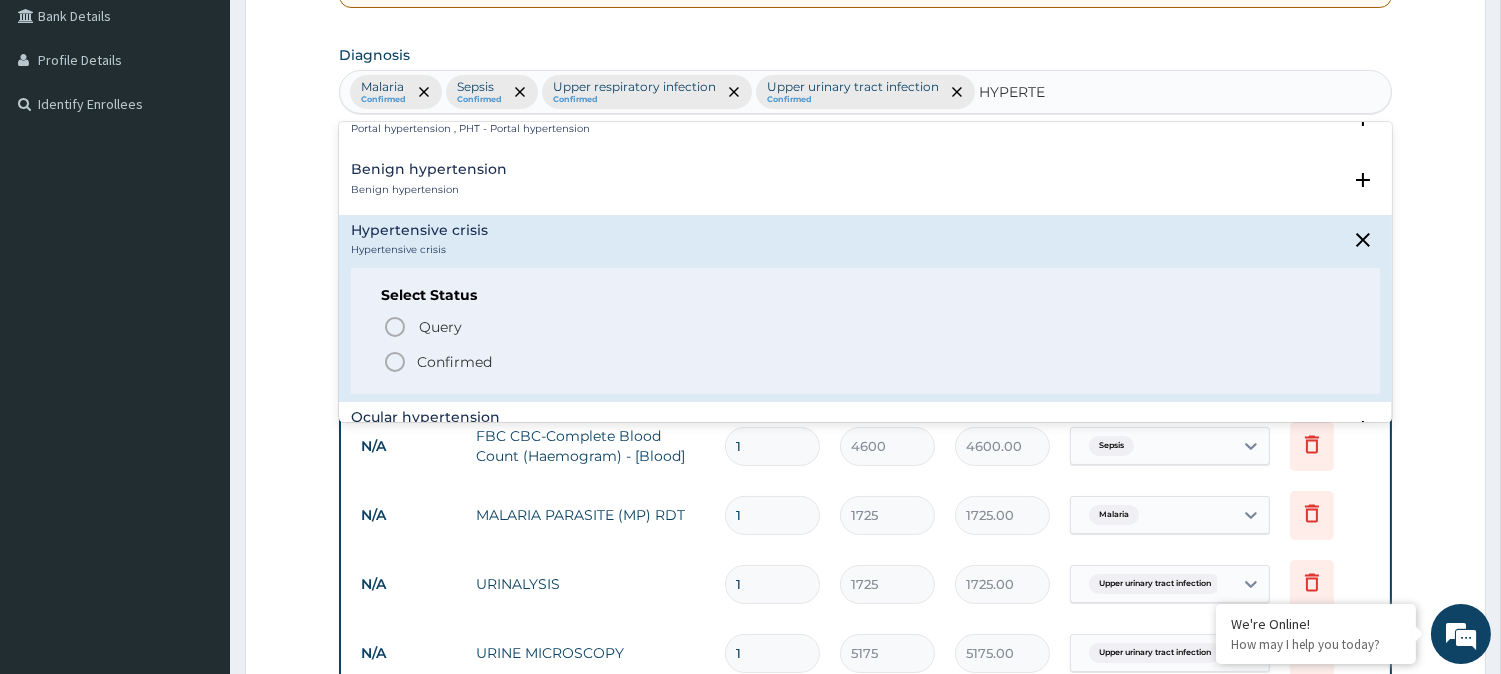 drag, startPoint x: 393, startPoint y: 332, endPoint x: 396, endPoint y: 342, distance: 10.440307 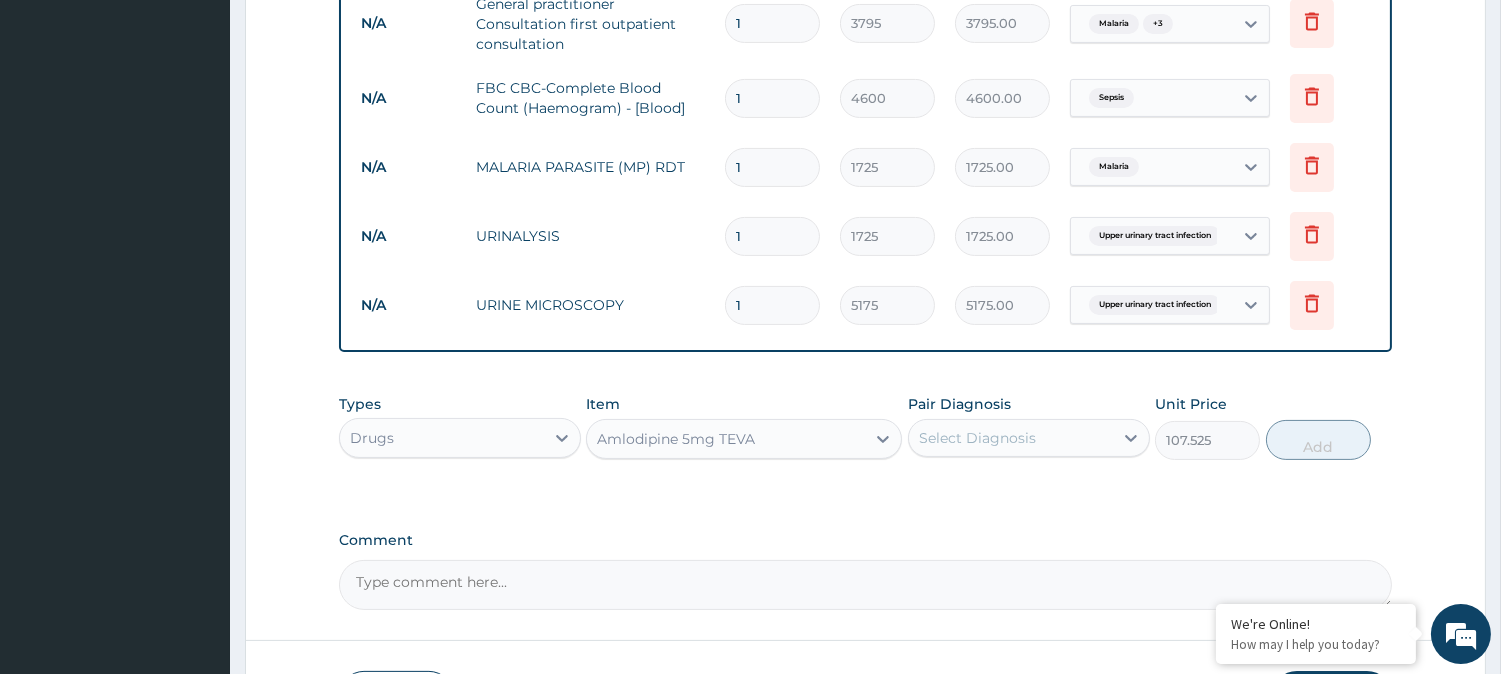 scroll, scrollTop: 833, scrollLeft: 0, axis: vertical 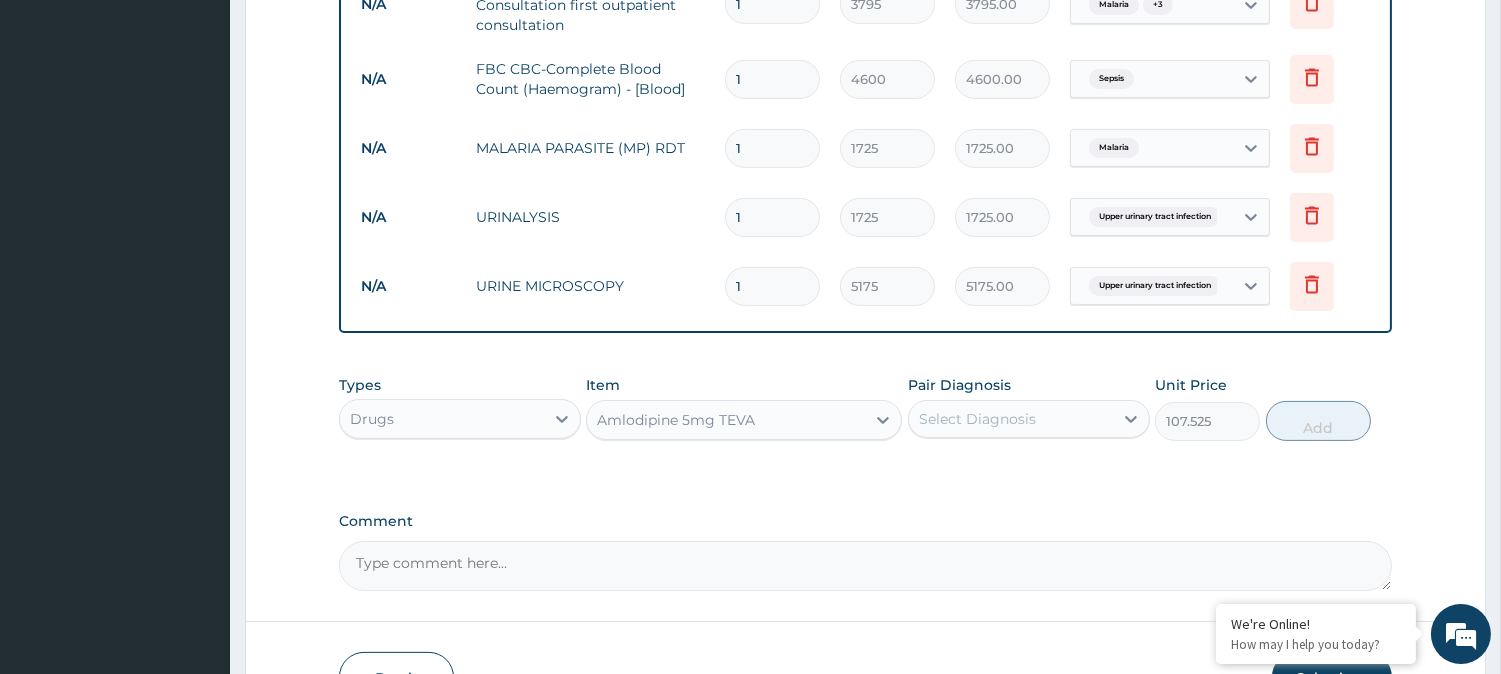 click on "Select Diagnosis" at bounding box center (977, 419) 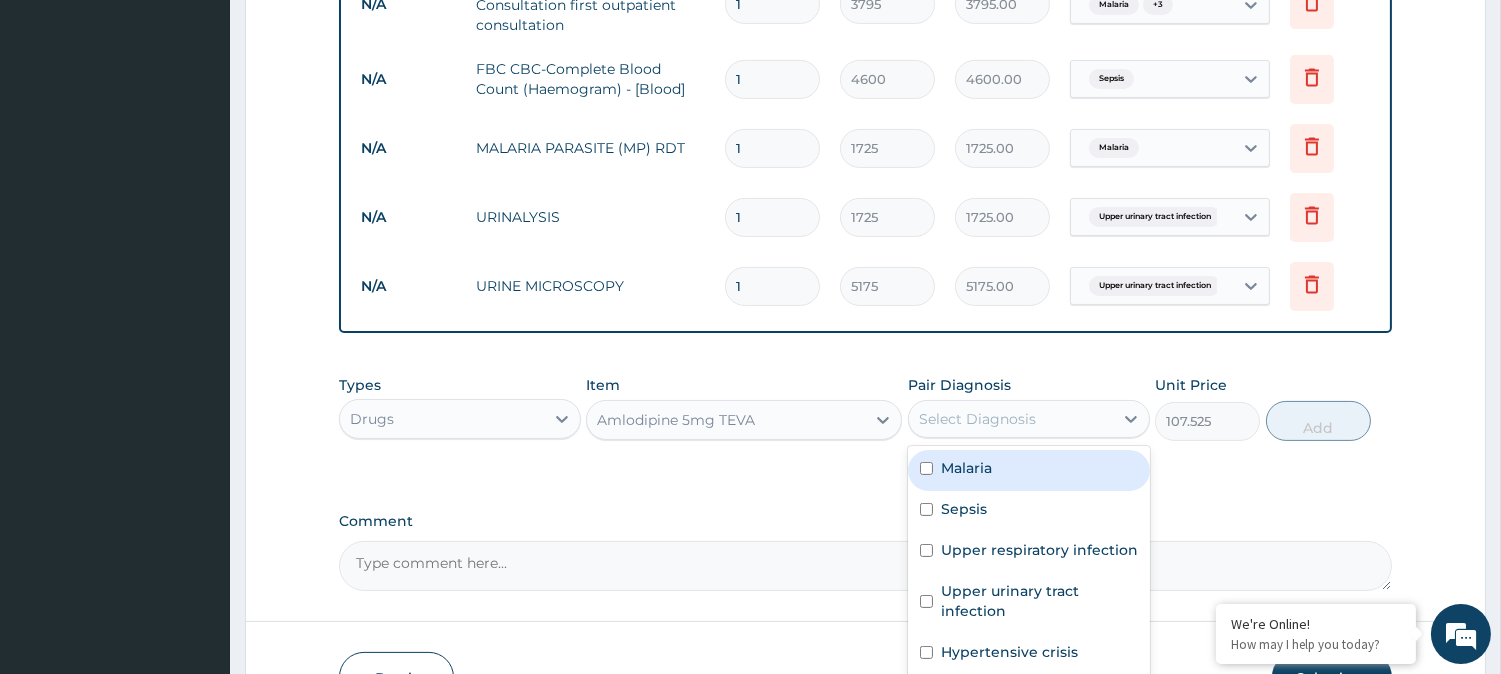 scroll, scrollTop: 960, scrollLeft: 0, axis: vertical 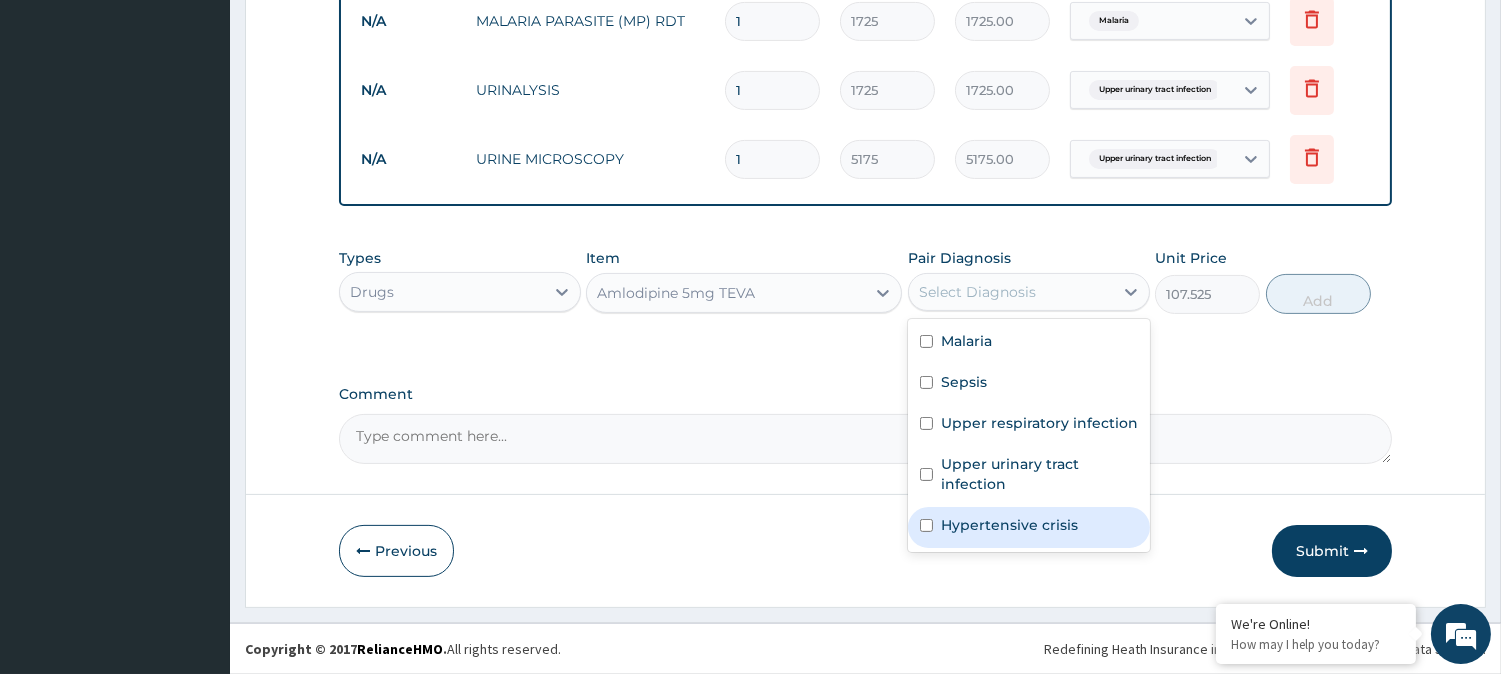 click on "Hypertensive crisis" at bounding box center (1029, 527) 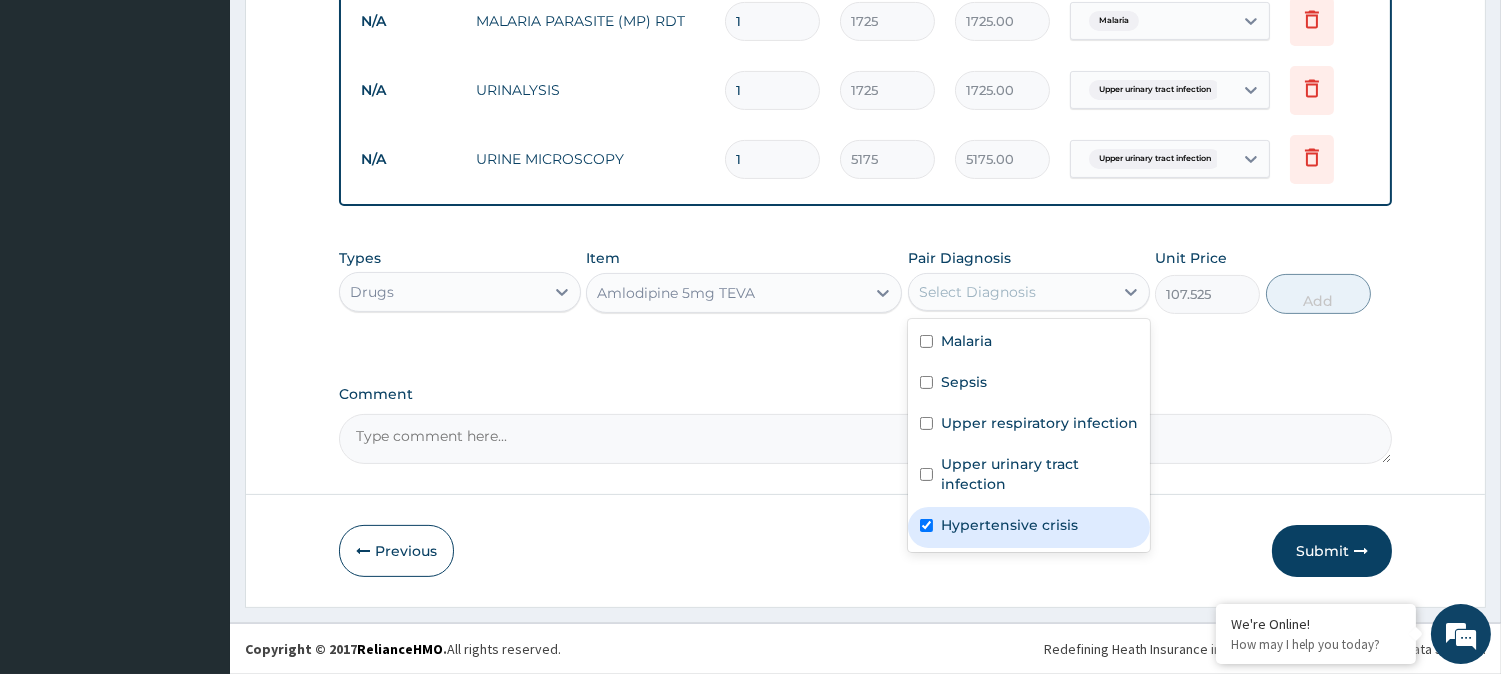checkbox on "true" 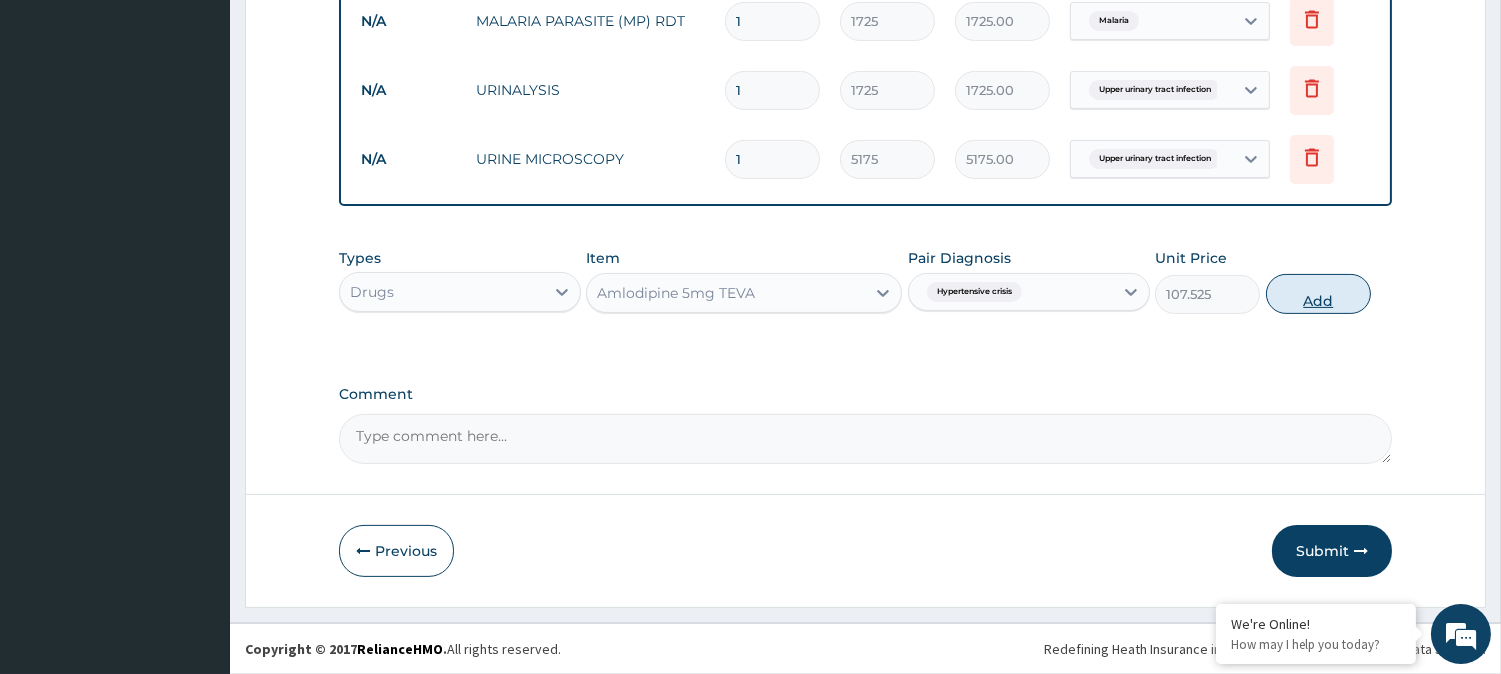 click on "Add" at bounding box center [1318, 294] 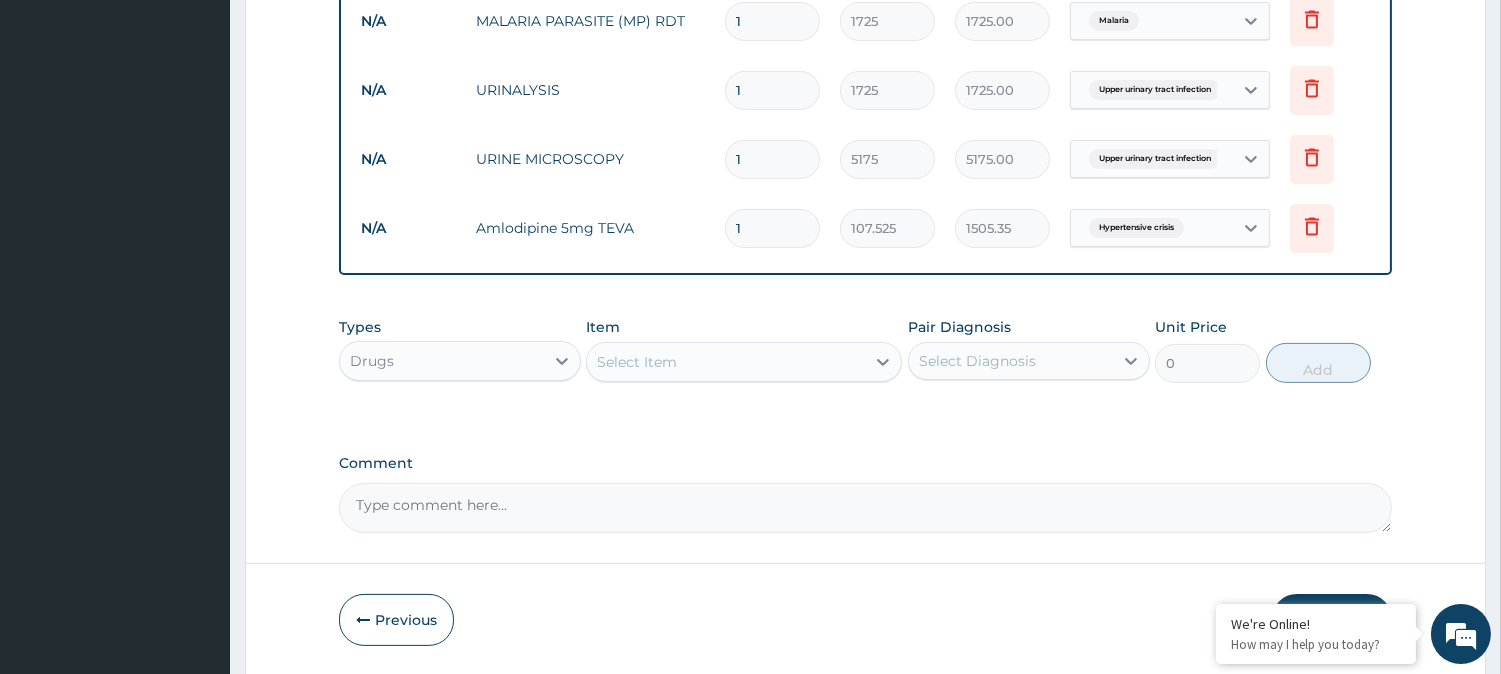 type on "14" 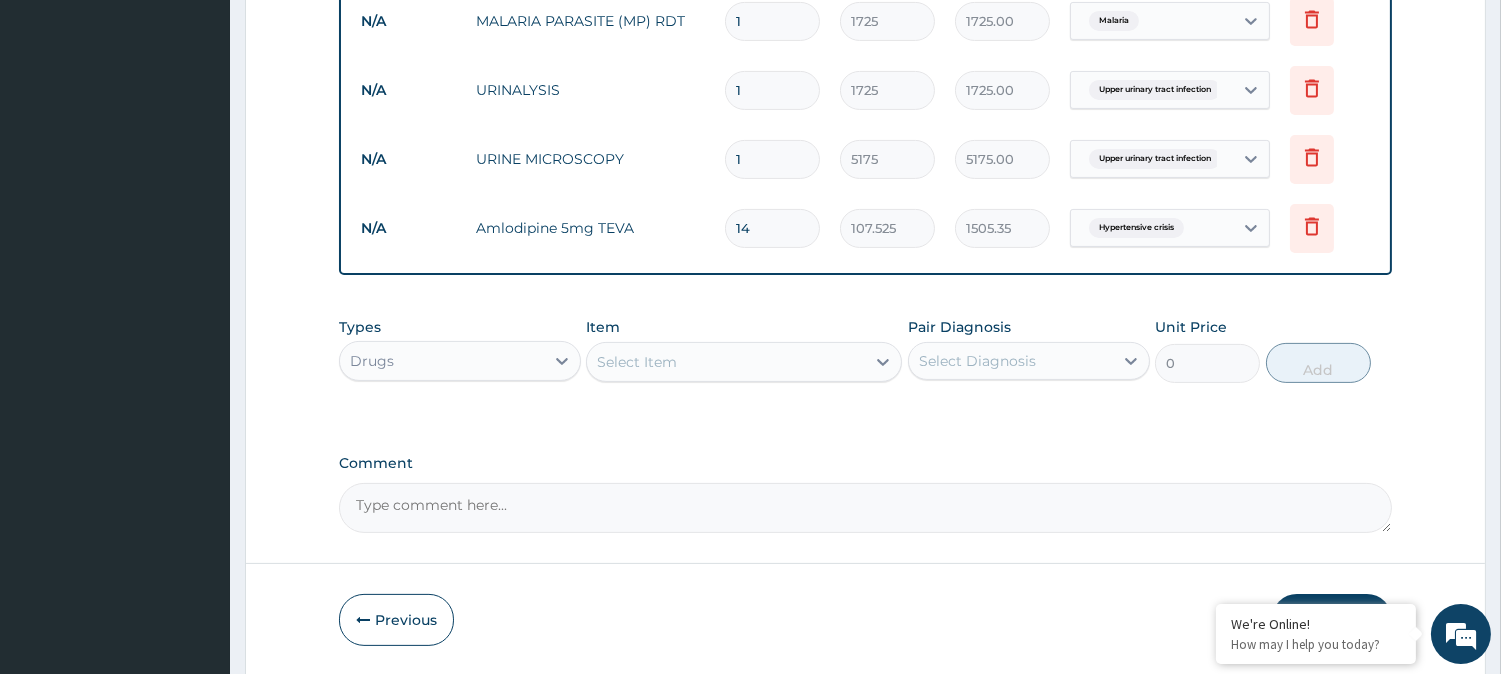 type on "1505.35" 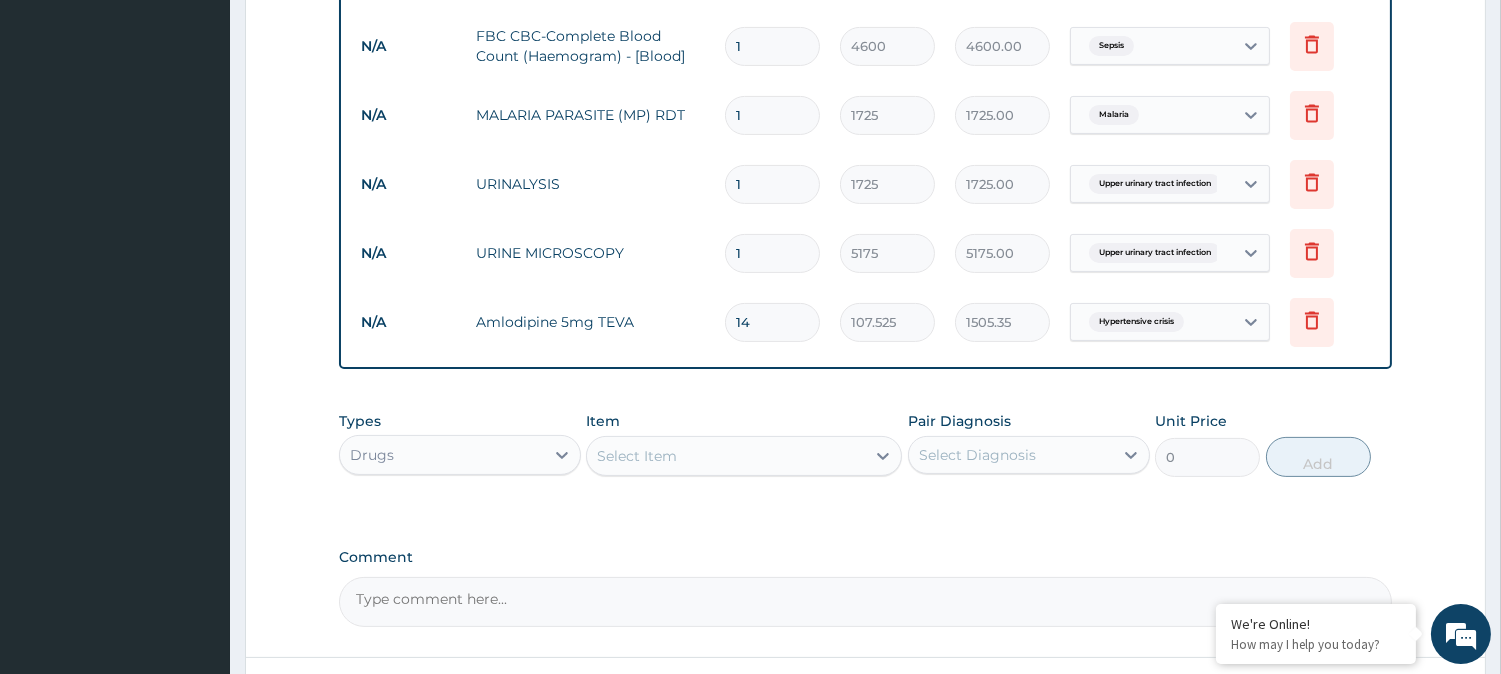 scroll, scrollTop: 865, scrollLeft: 0, axis: vertical 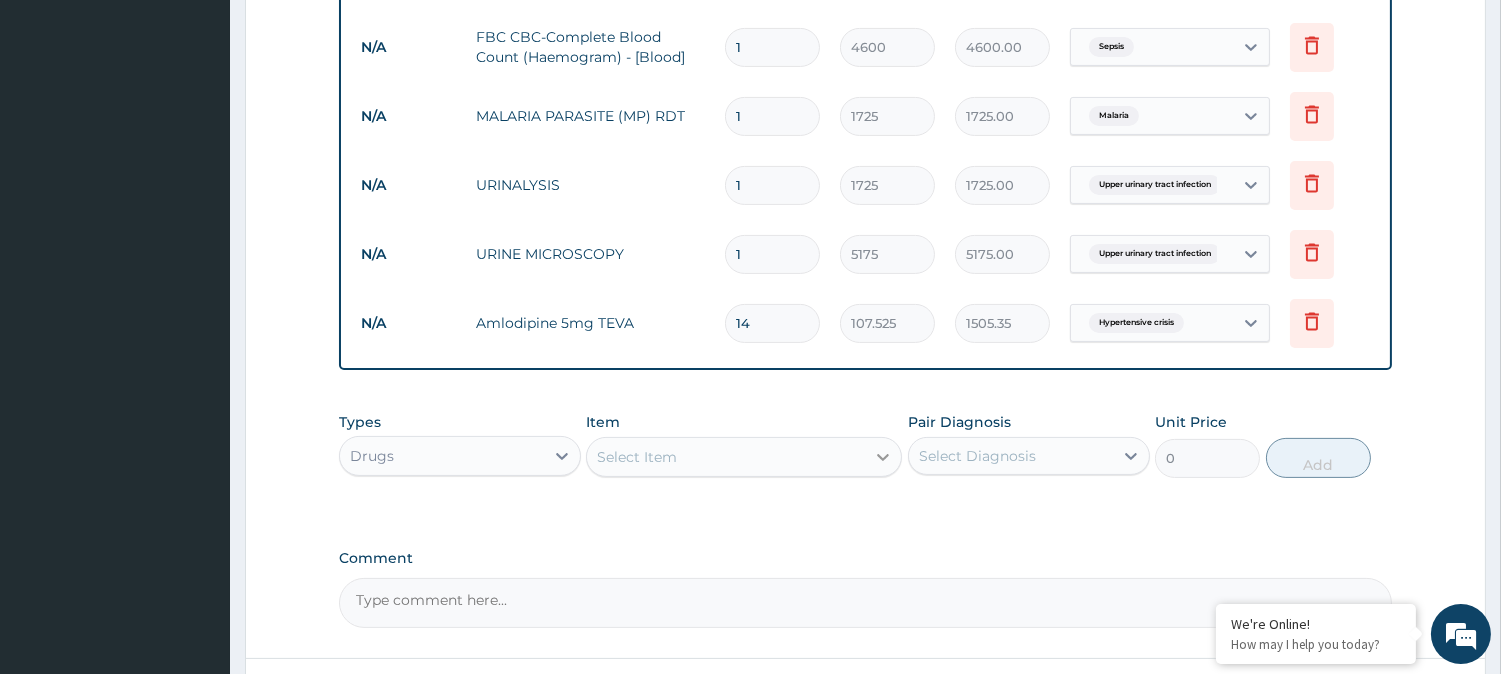 click 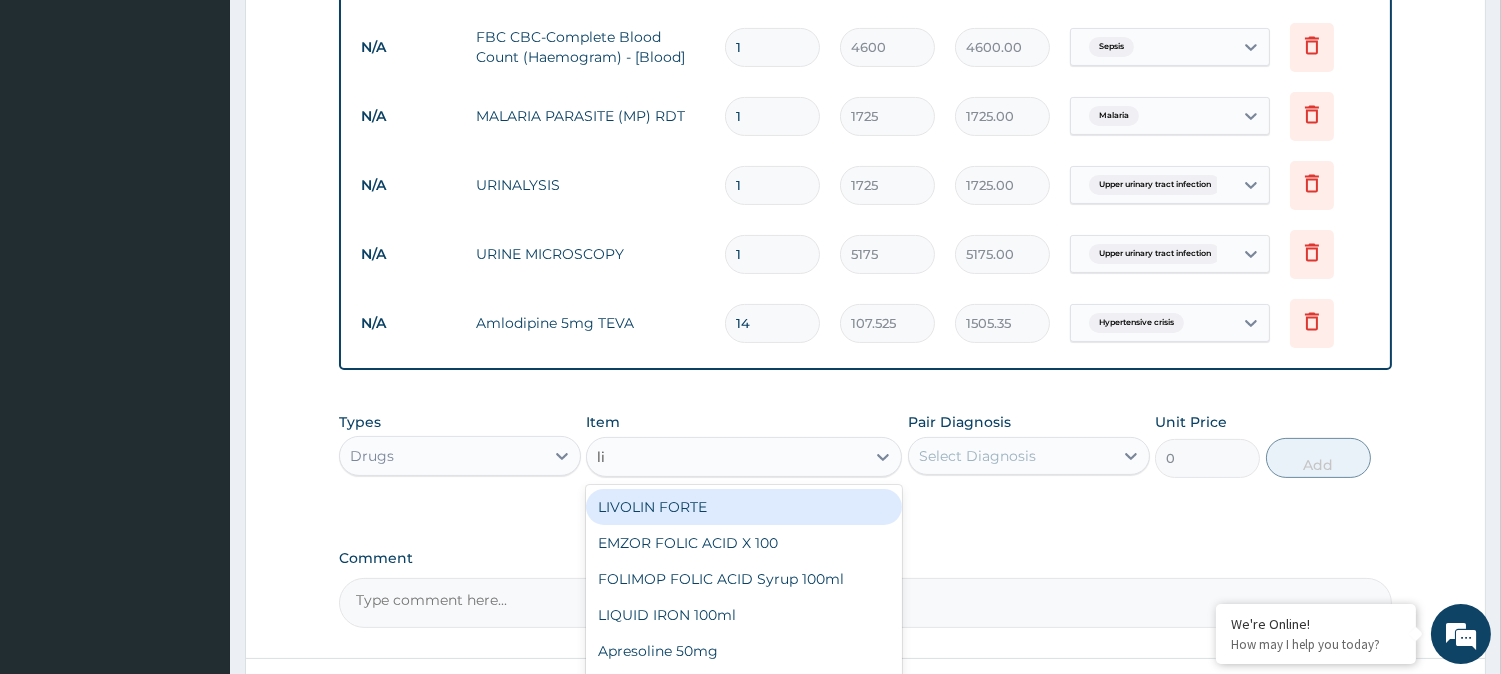 type on "lis" 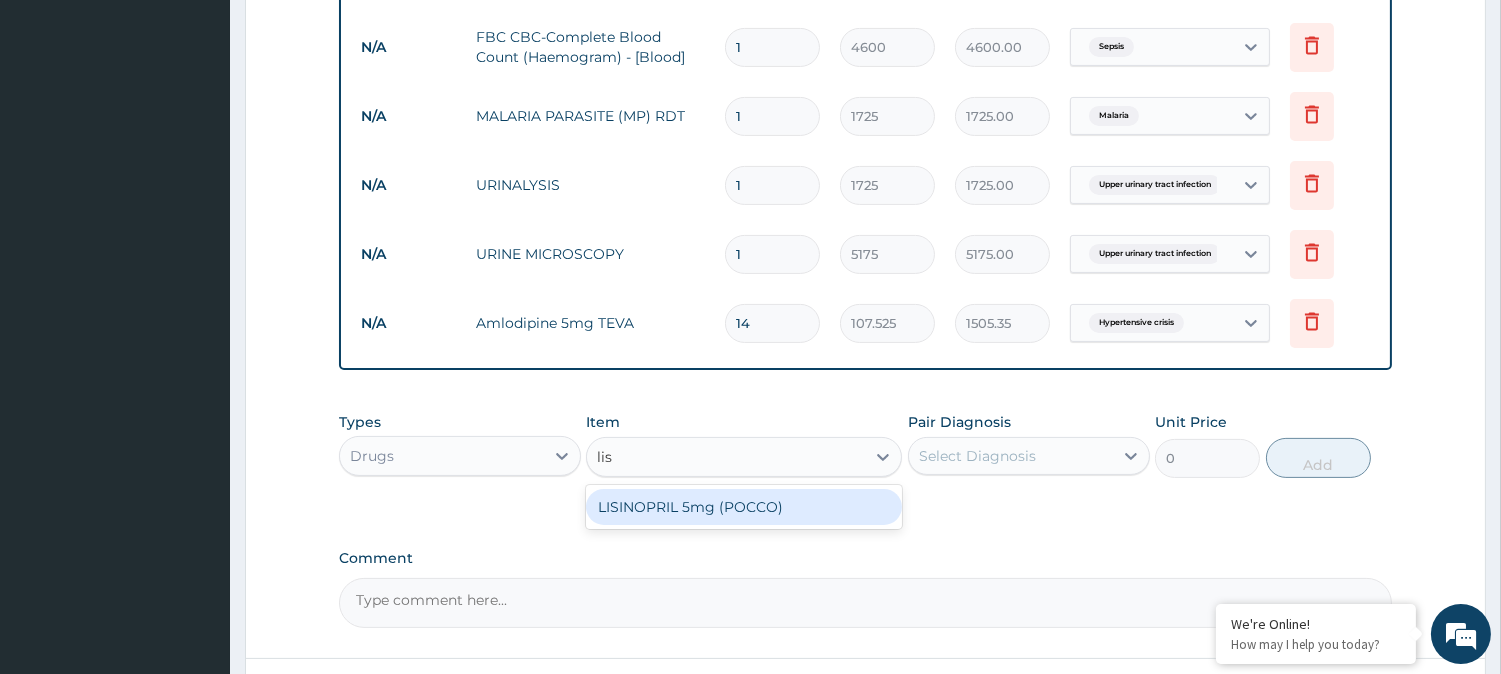 click on "LISINOPRIL 5mg (POCCO)" at bounding box center (744, 507) 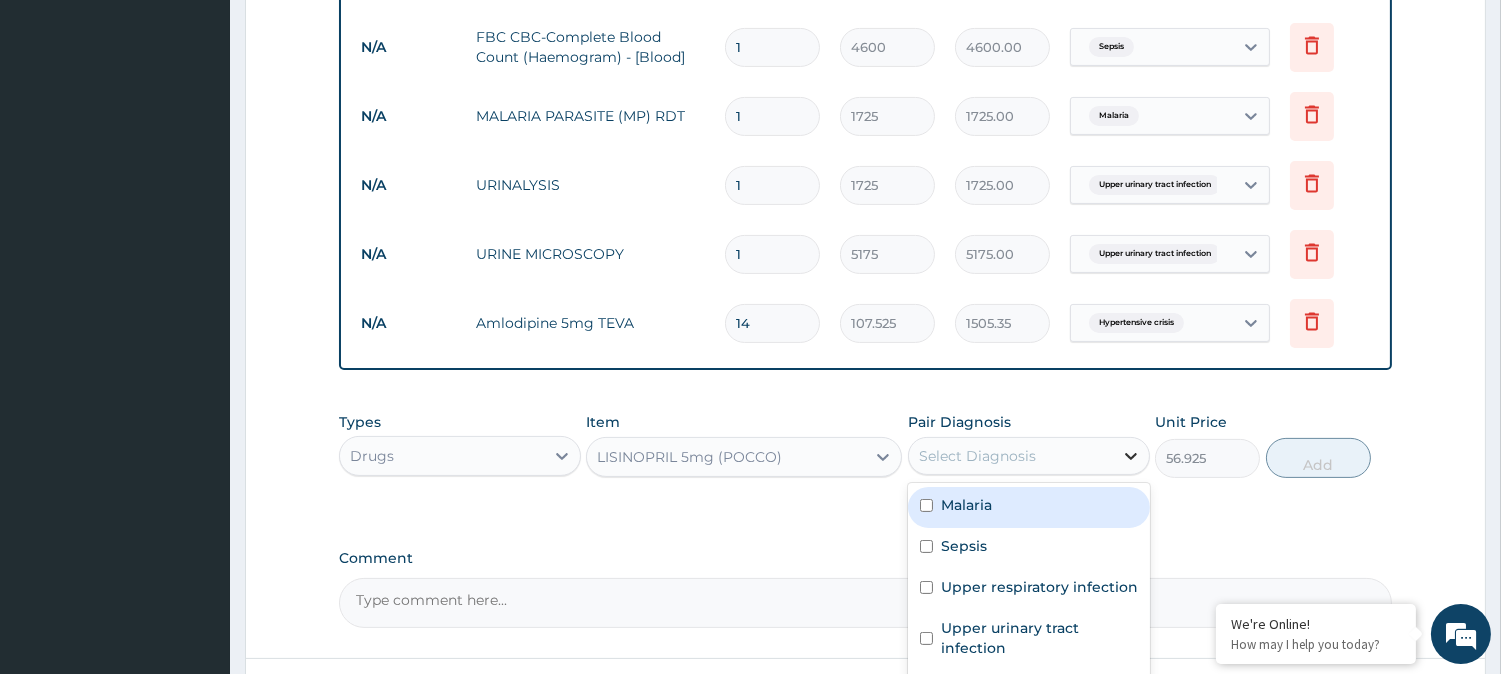 click at bounding box center [1131, 456] 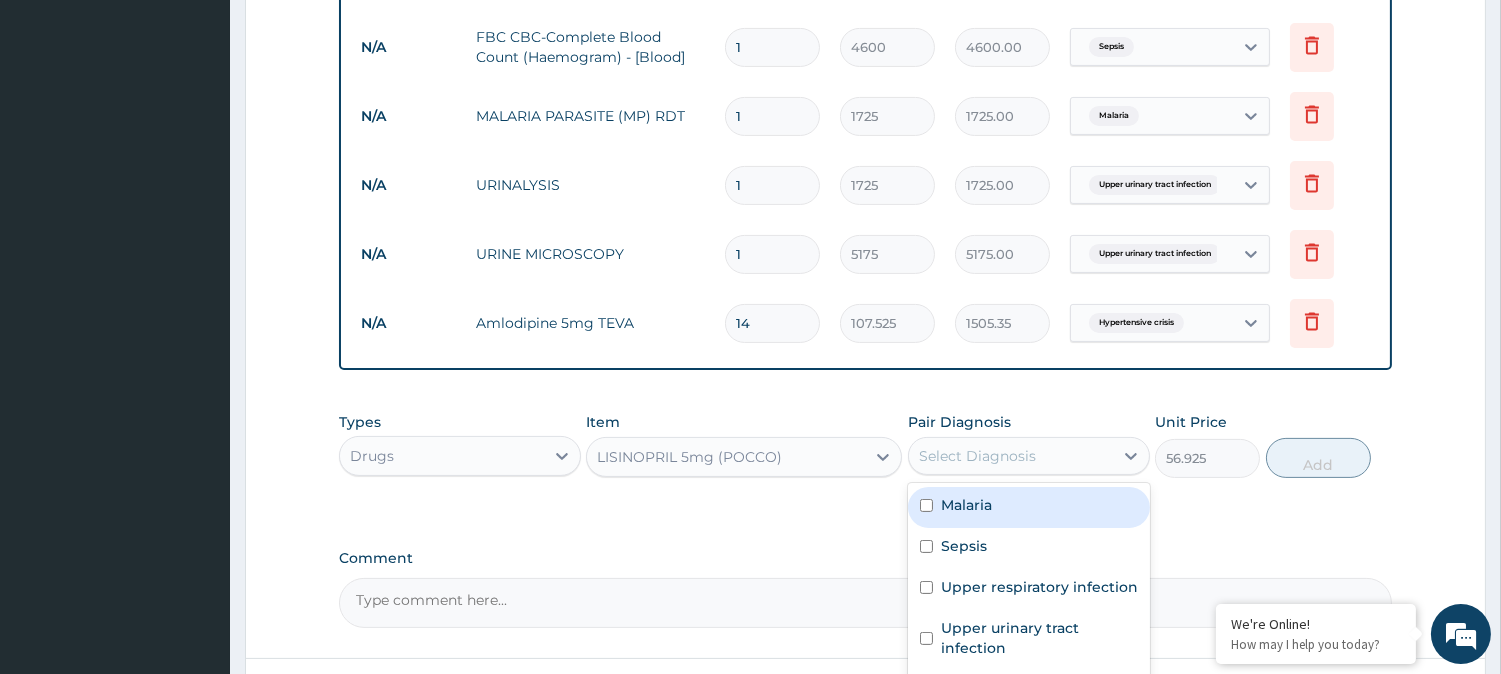 scroll, scrollTop: 1028, scrollLeft: 0, axis: vertical 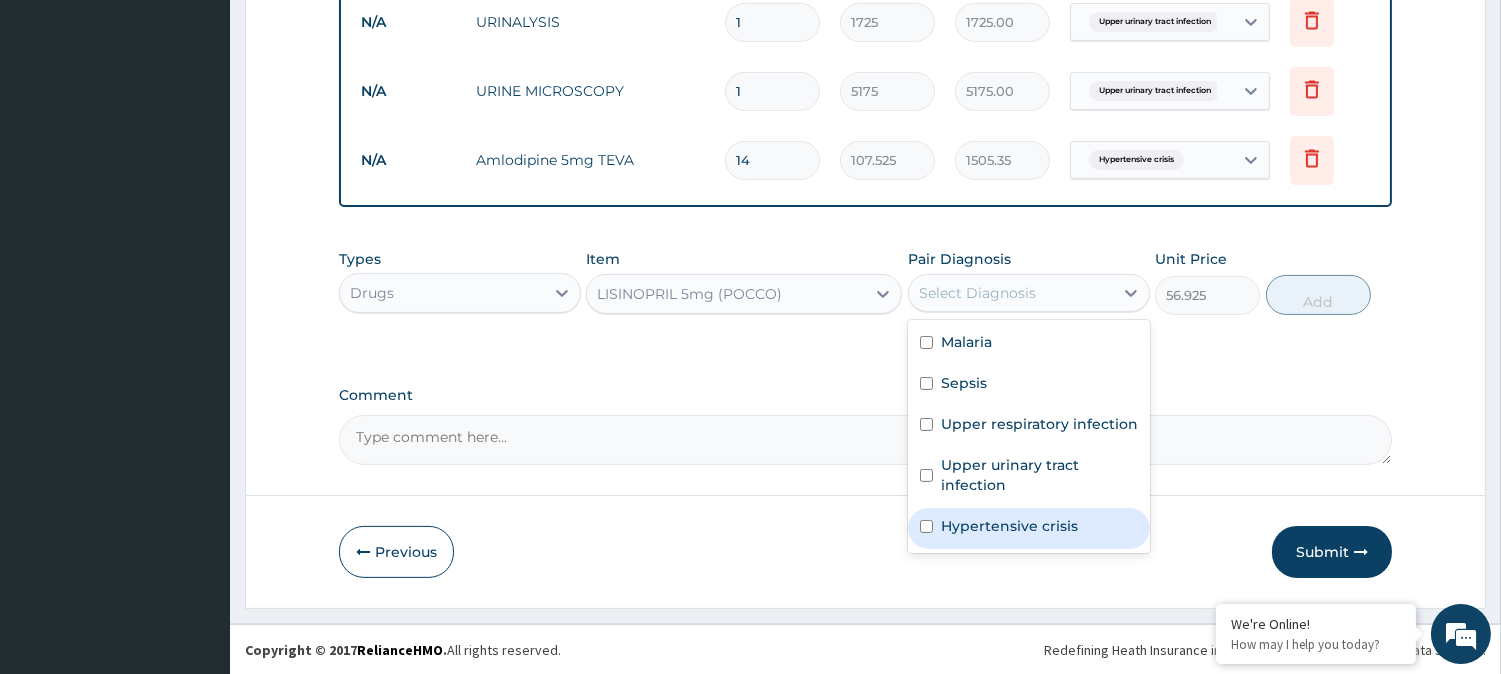 click on "Hypertensive crisis" at bounding box center [1029, 528] 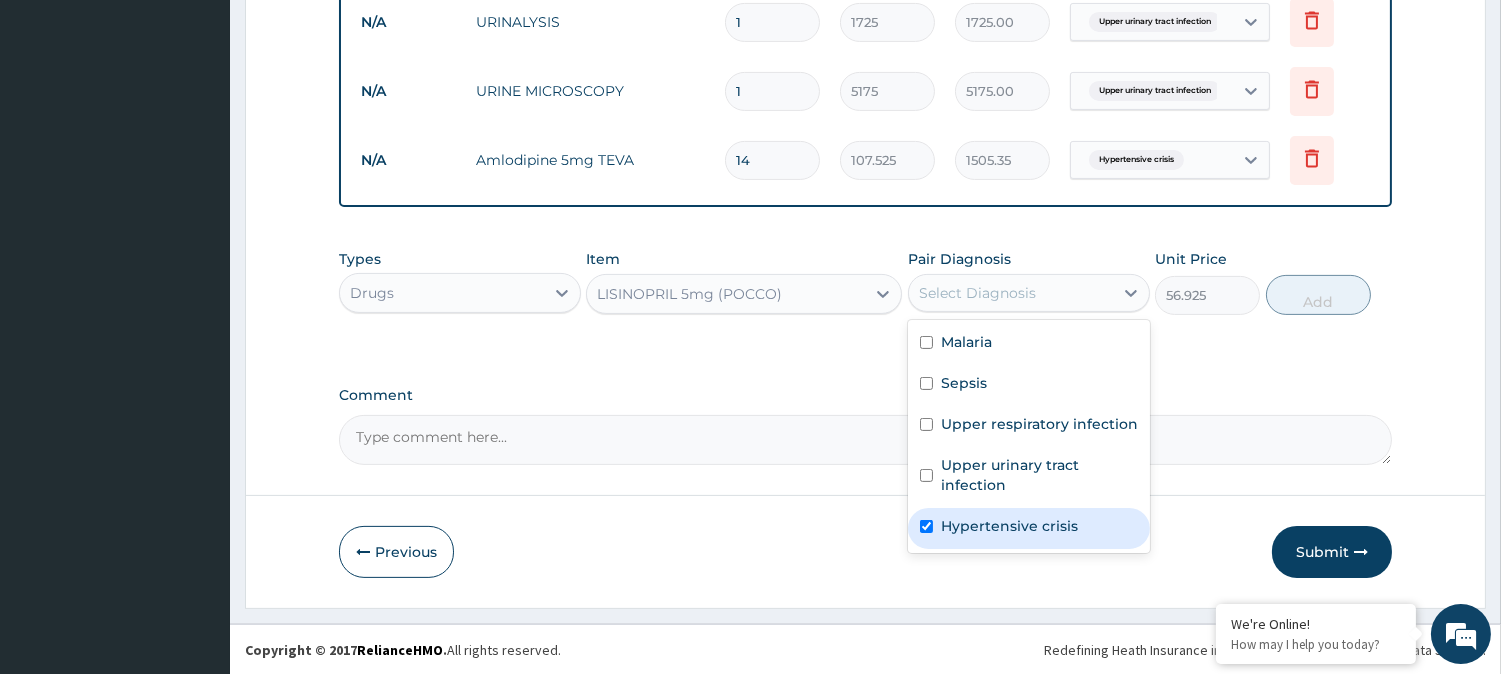 checkbox on "true" 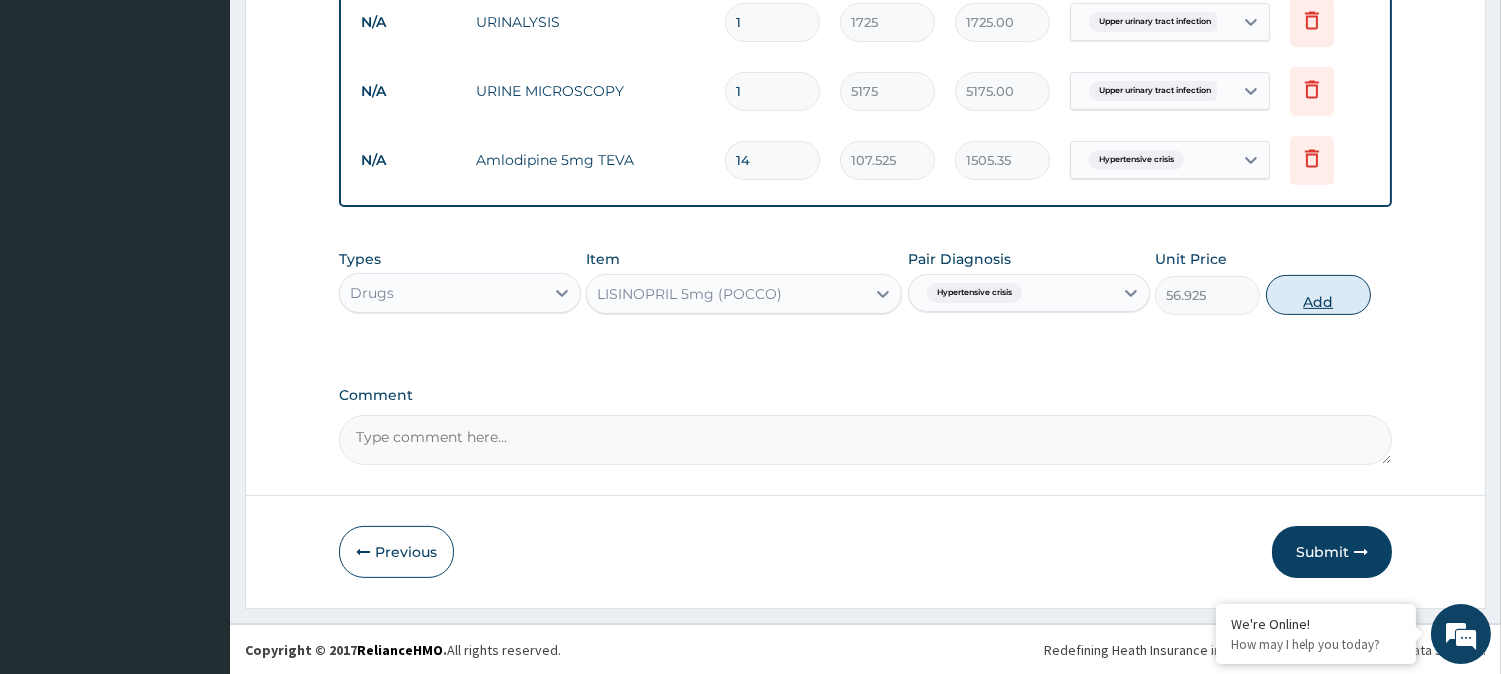 click on "Add" at bounding box center [1318, 295] 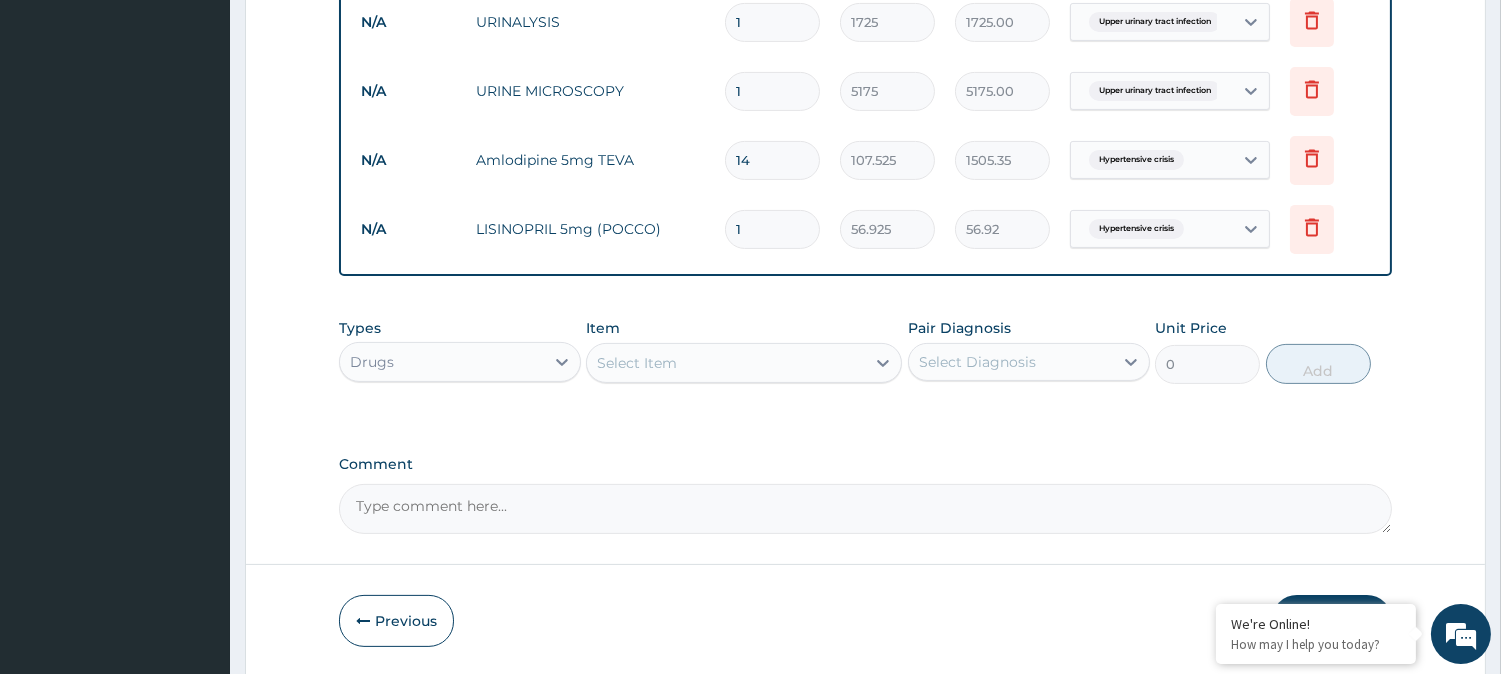 type 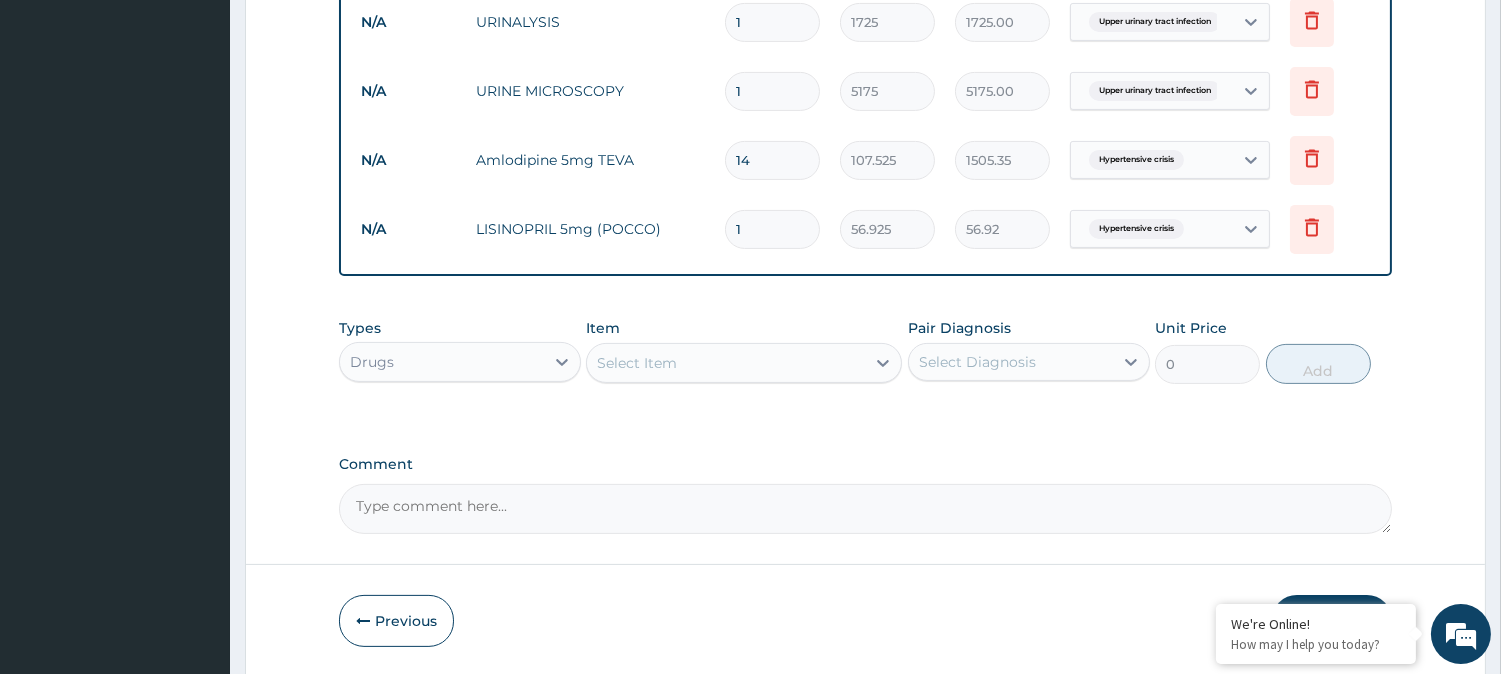type on "0.00" 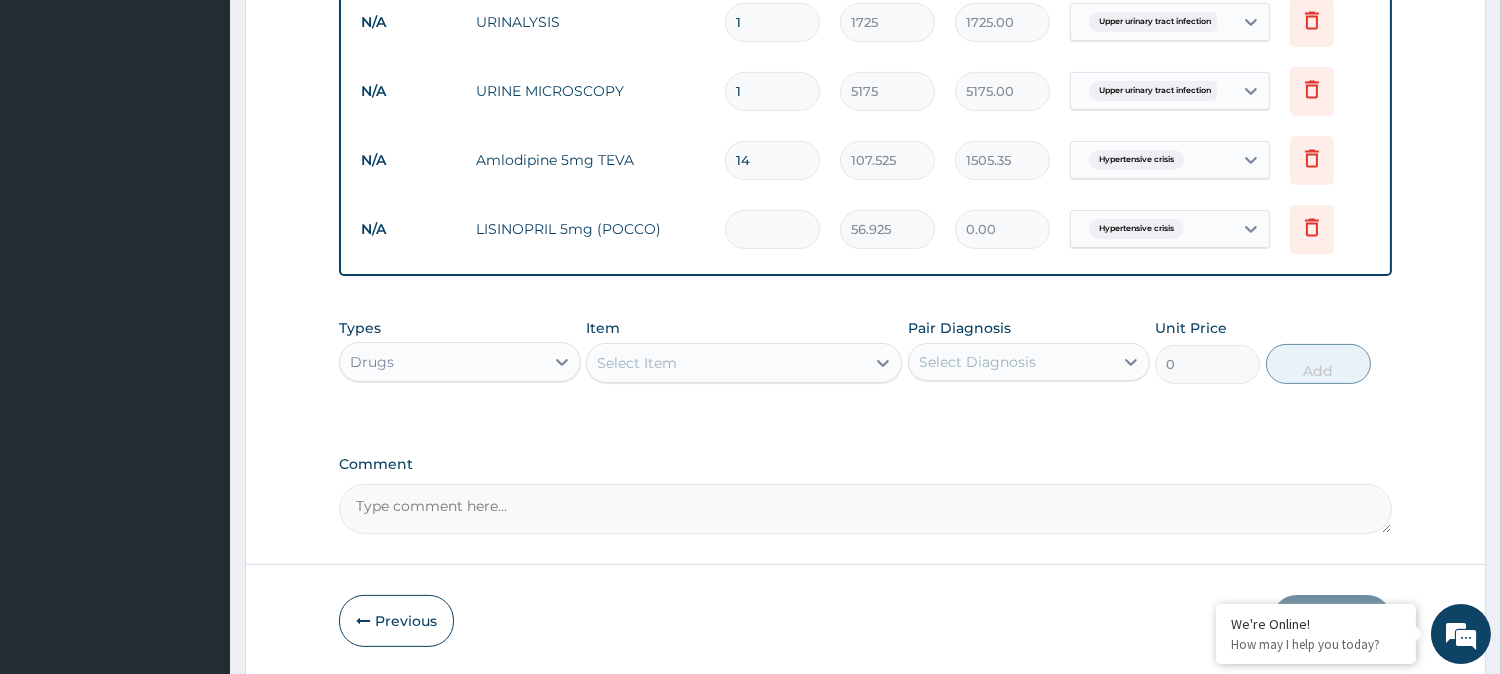 type on "2" 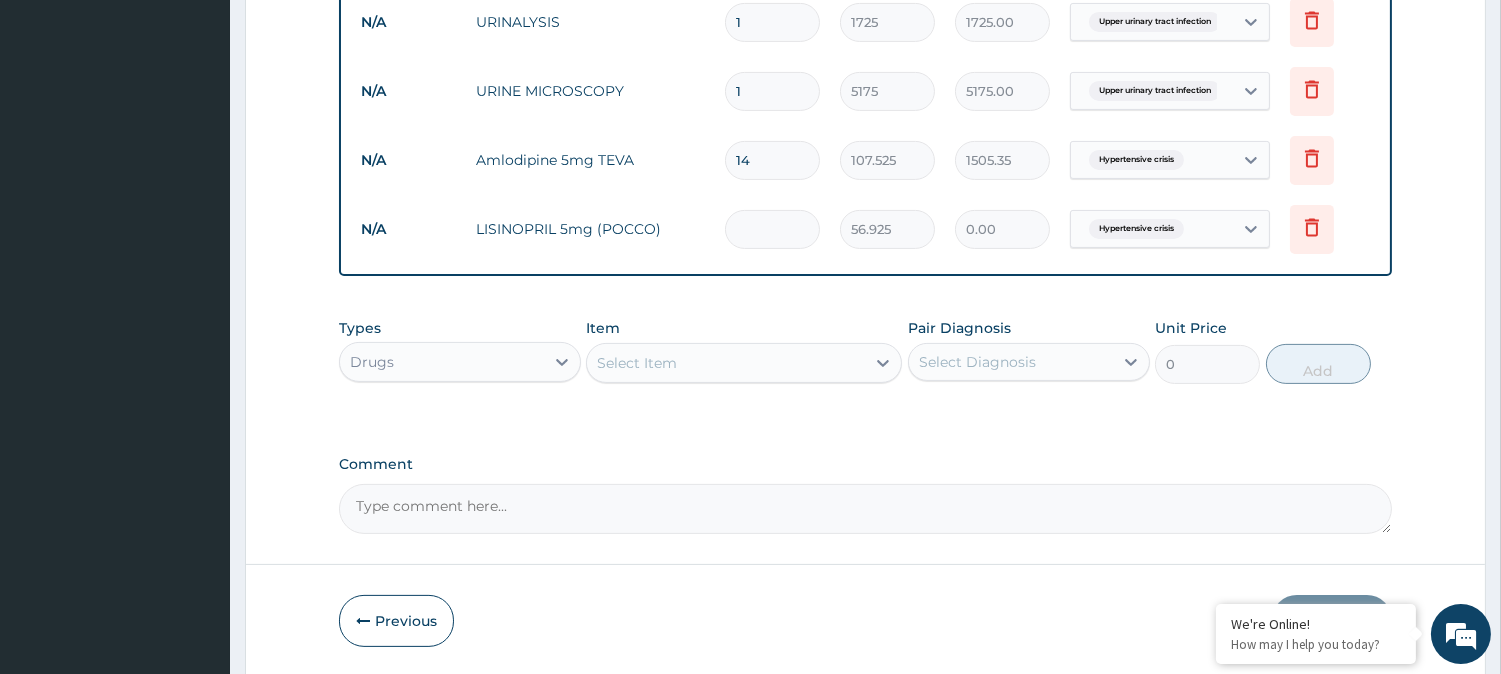 type on "113.85" 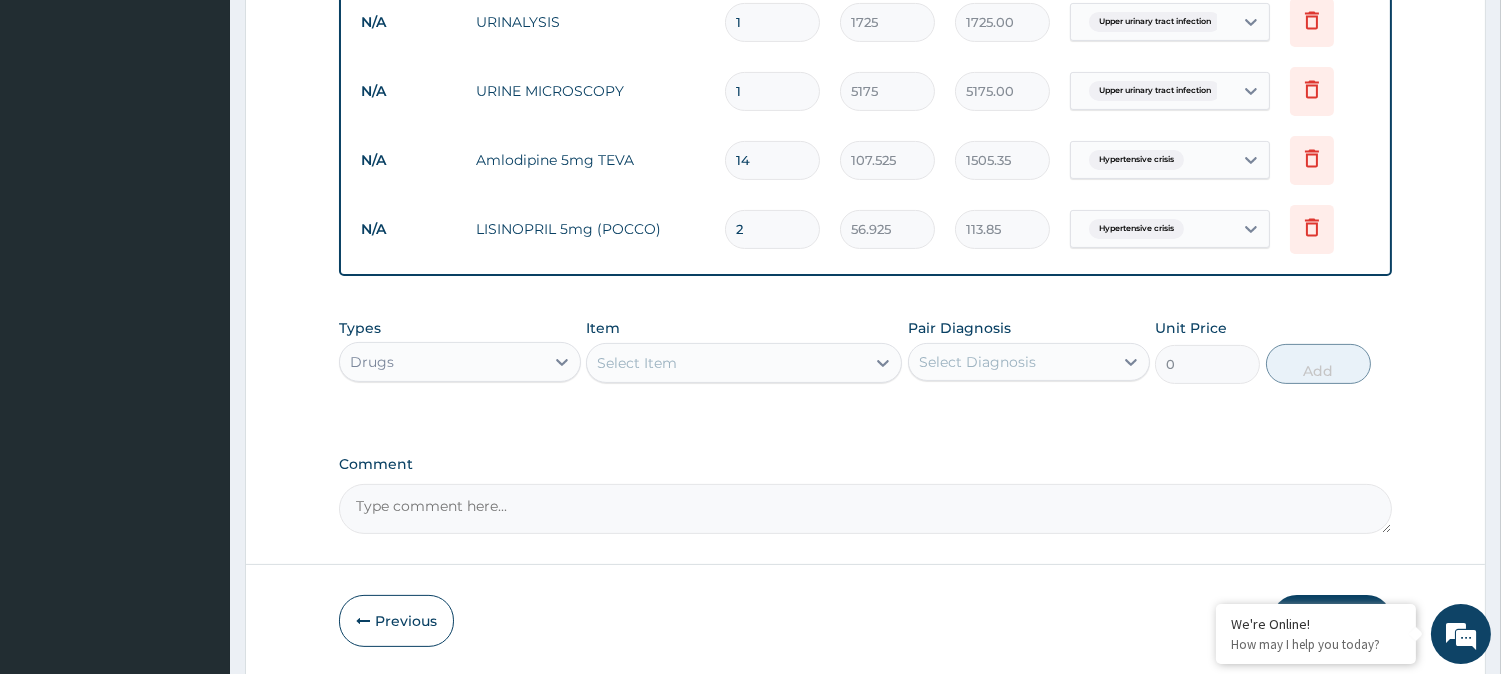 type on "28" 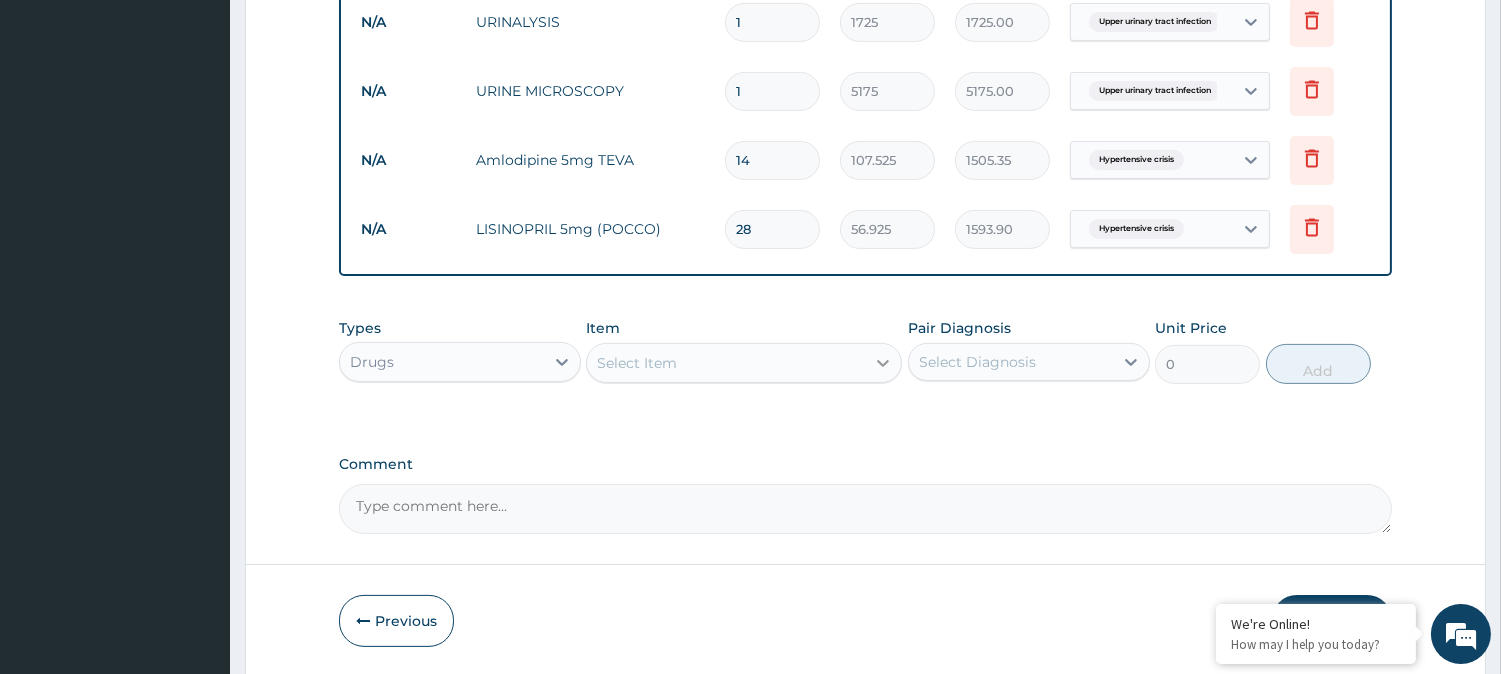 type on "28" 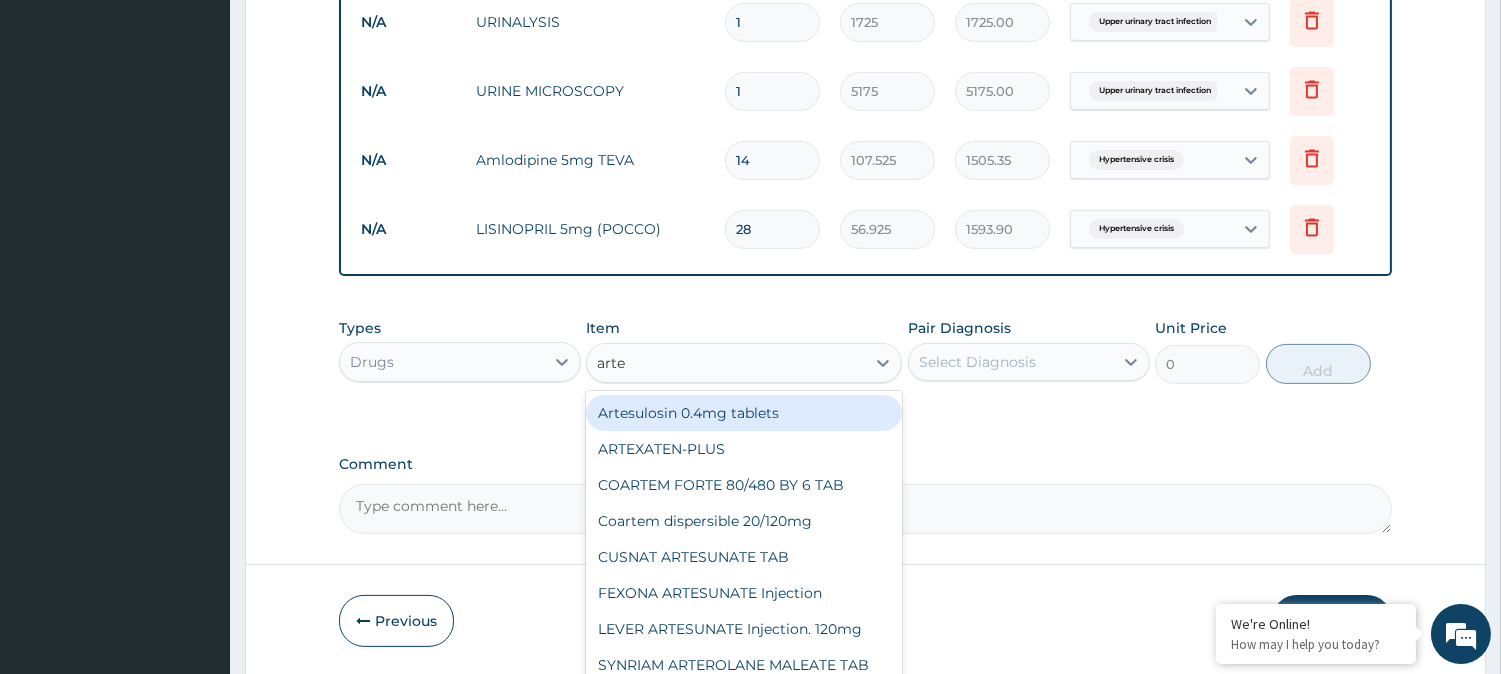 type on "artem" 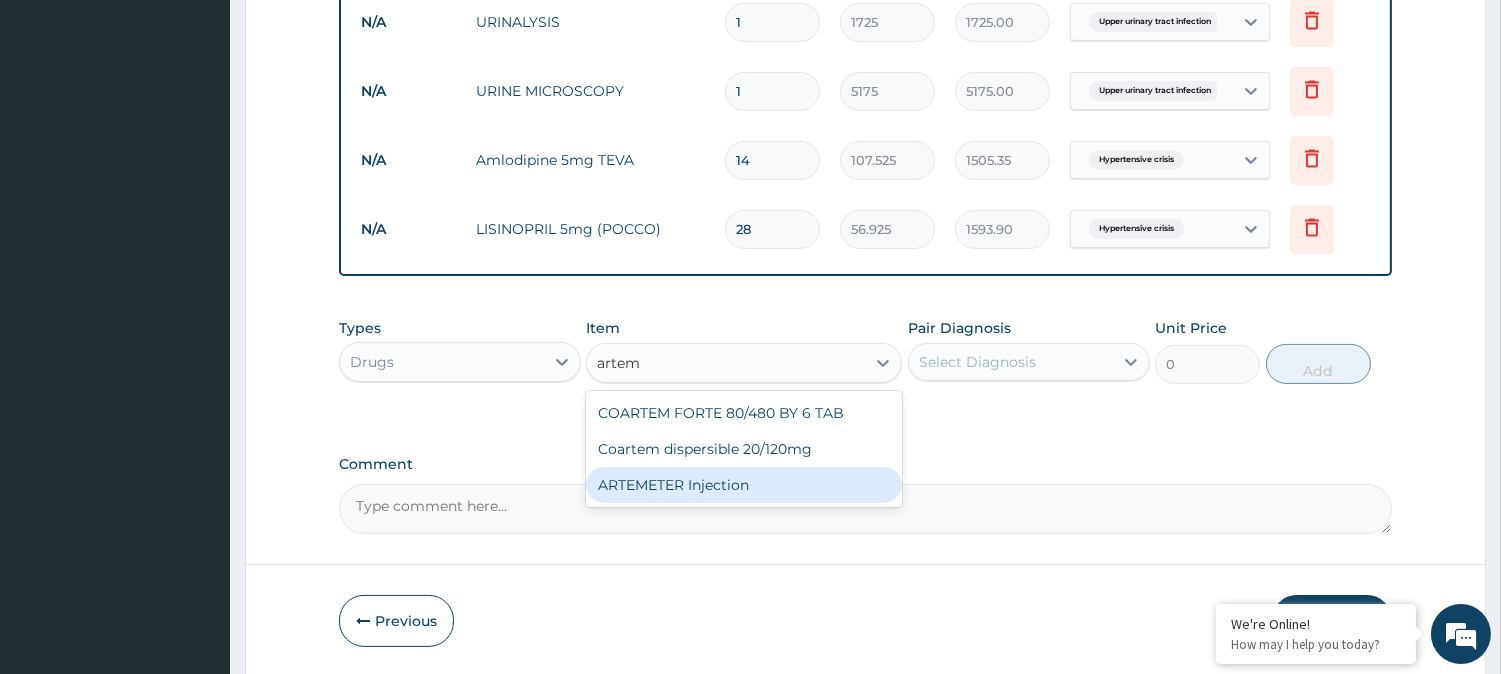 click on "ARTEMETER Injection" at bounding box center (744, 485) 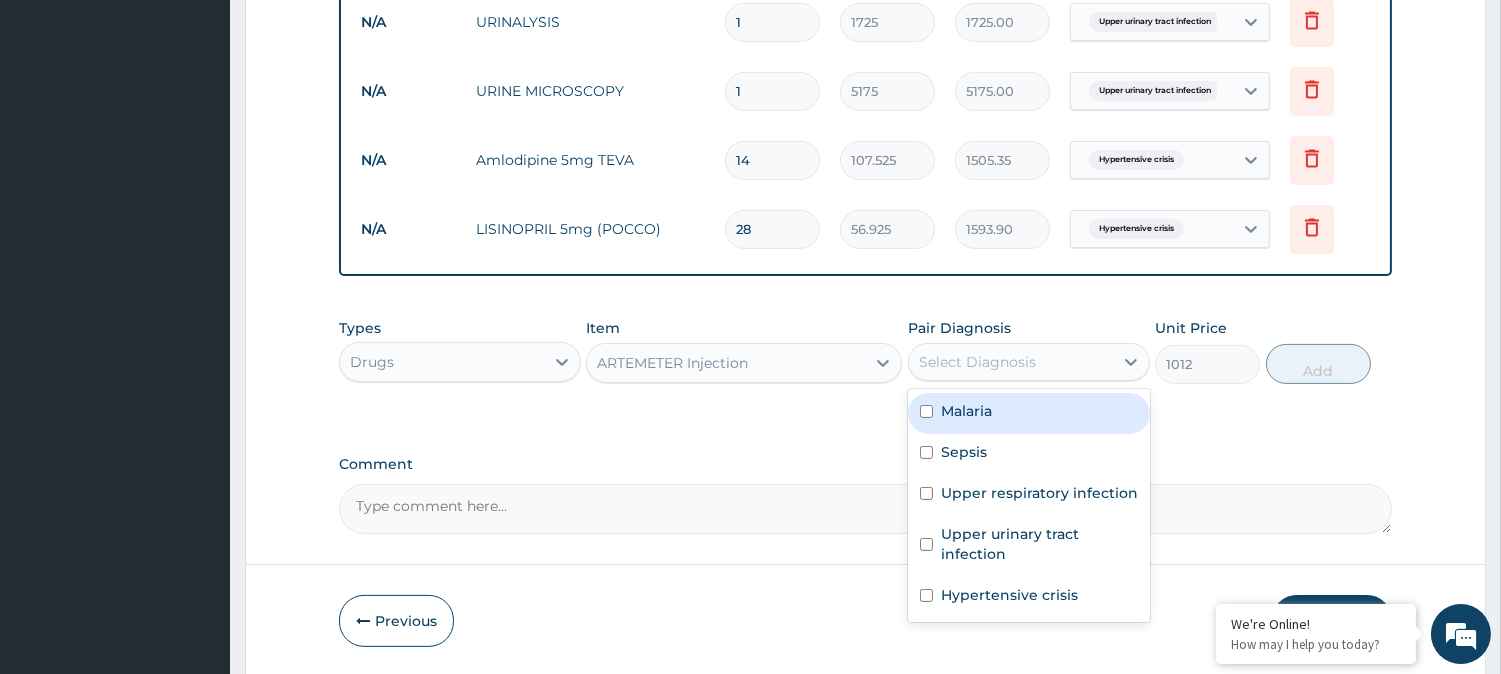 click on "Select Diagnosis" at bounding box center (1011, 362) 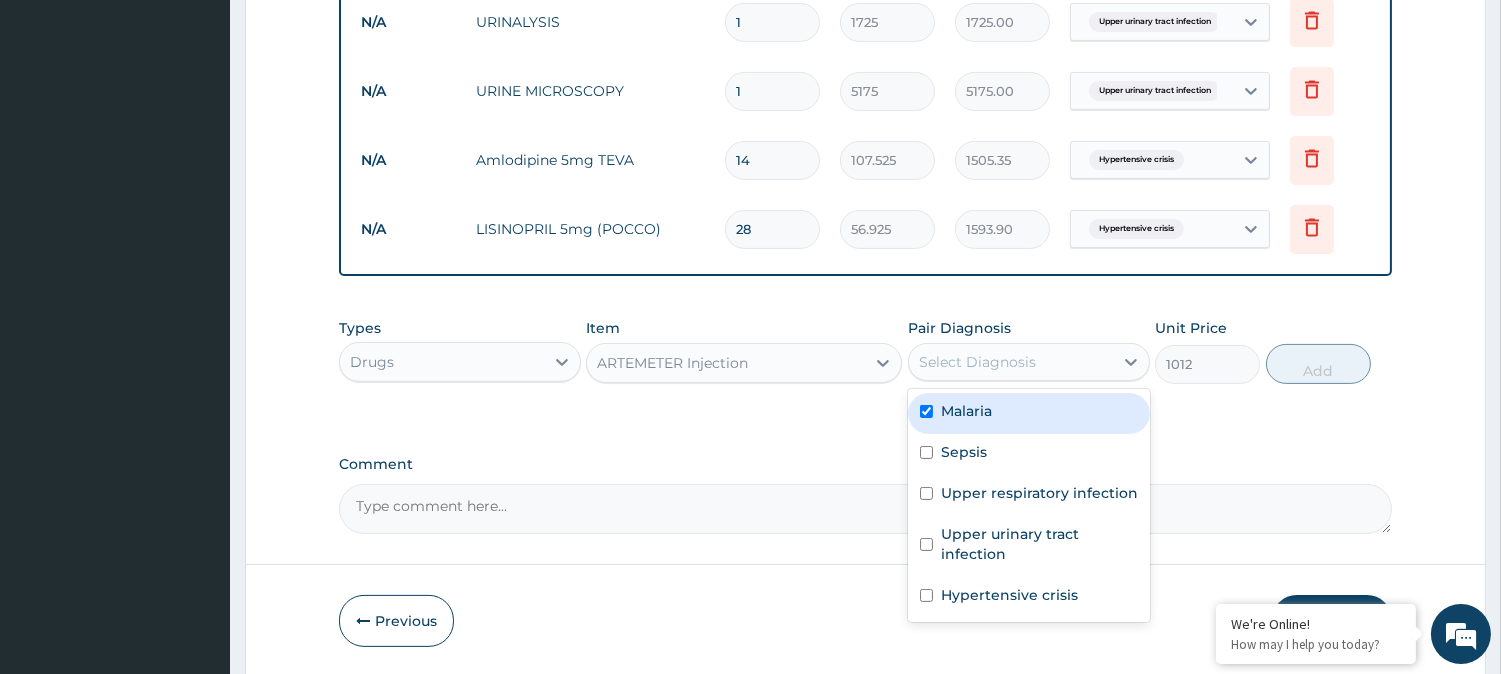 checkbox on "true" 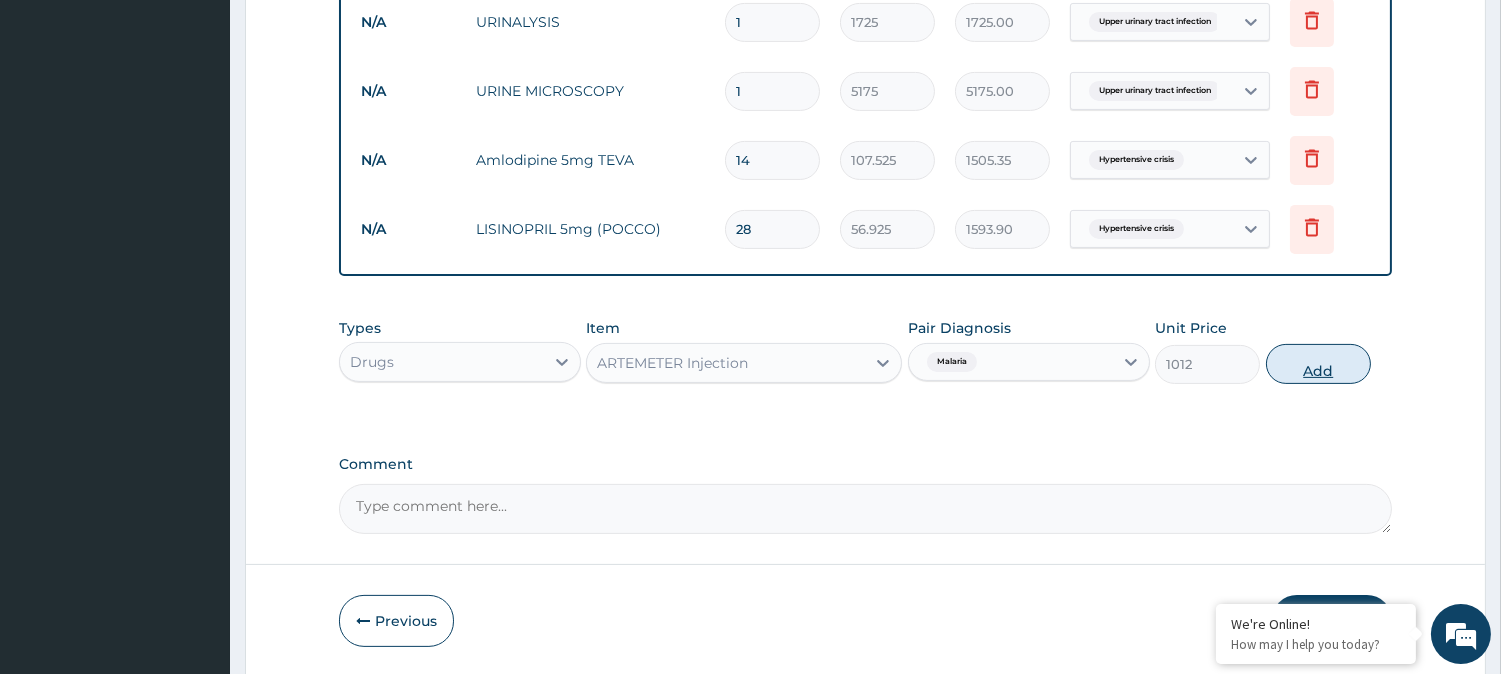 click on "Add" at bounding box center [1318, 364] 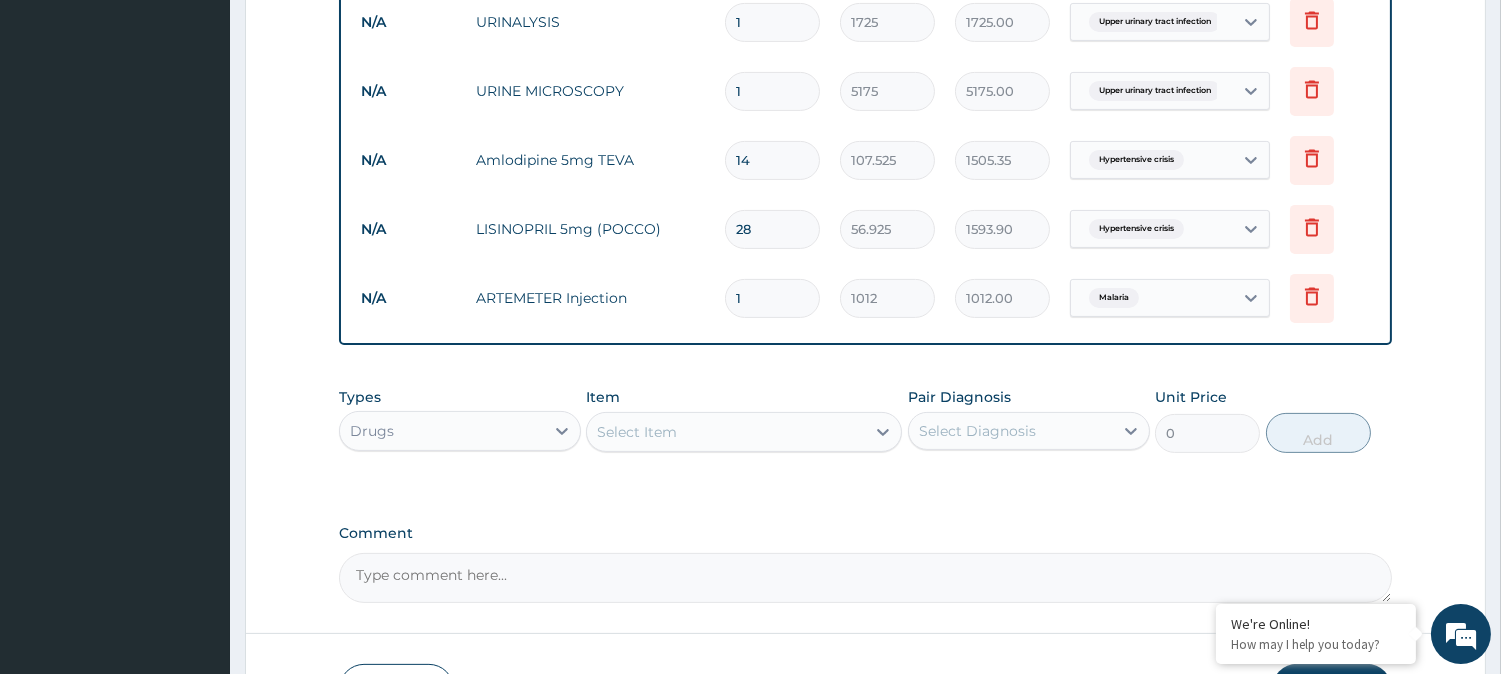 click on "Select Item" at bounding box center [726, 432] 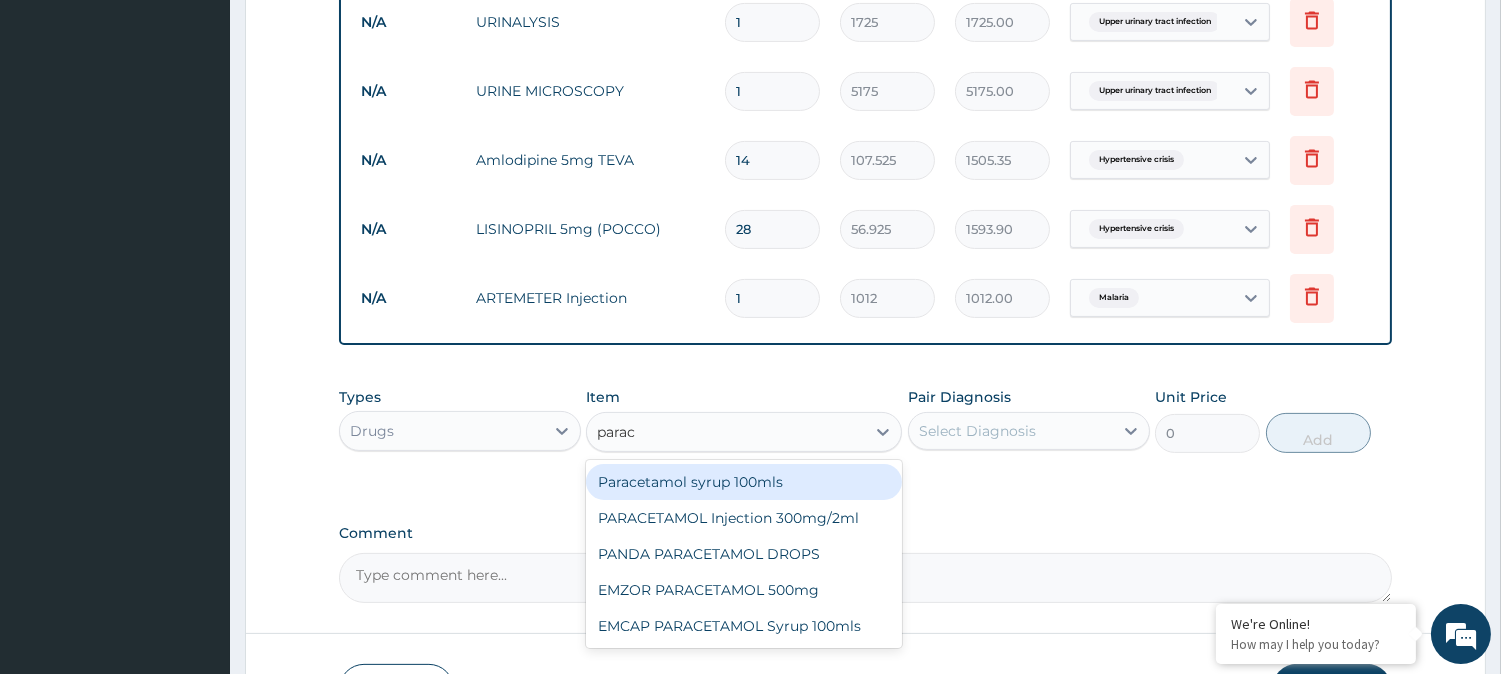 type on "parace" 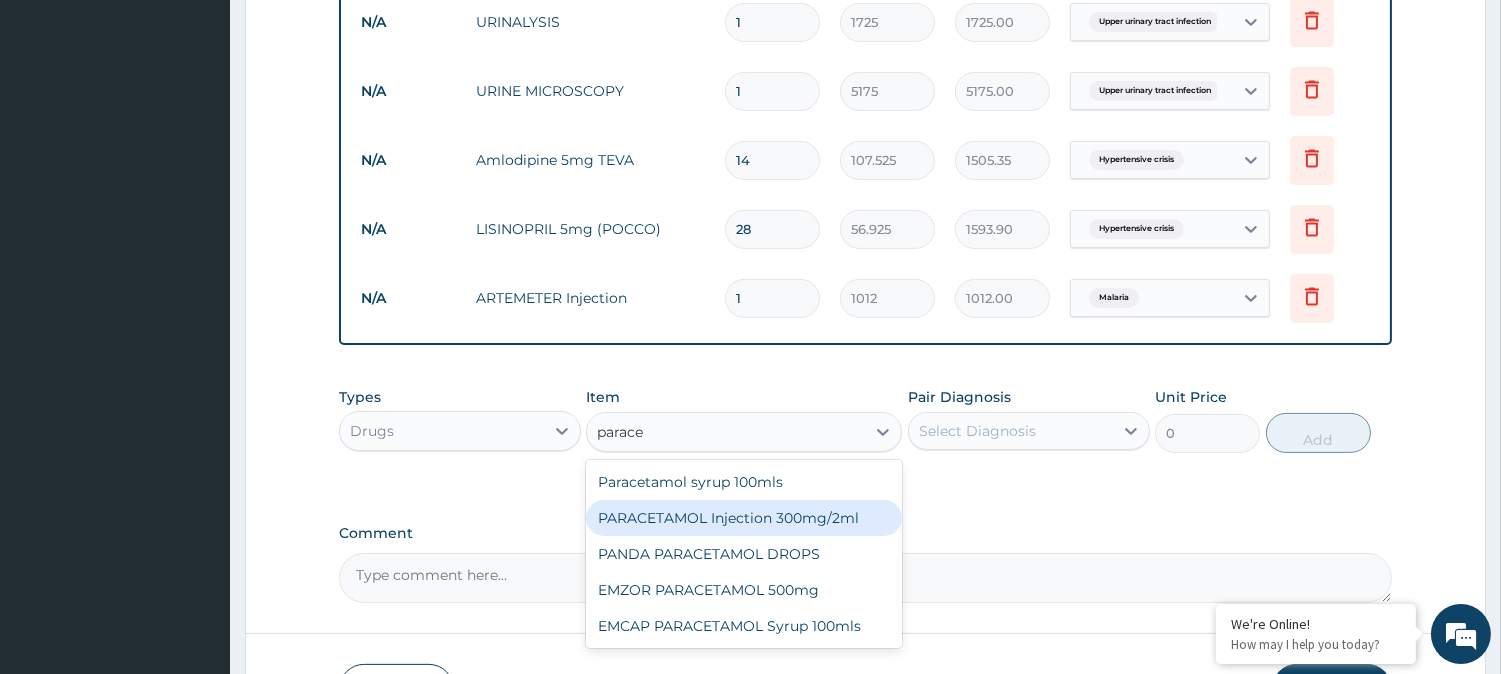 click on "PARACETAMOL Injection 300mg/2ml" at bounding box center [744, 518] 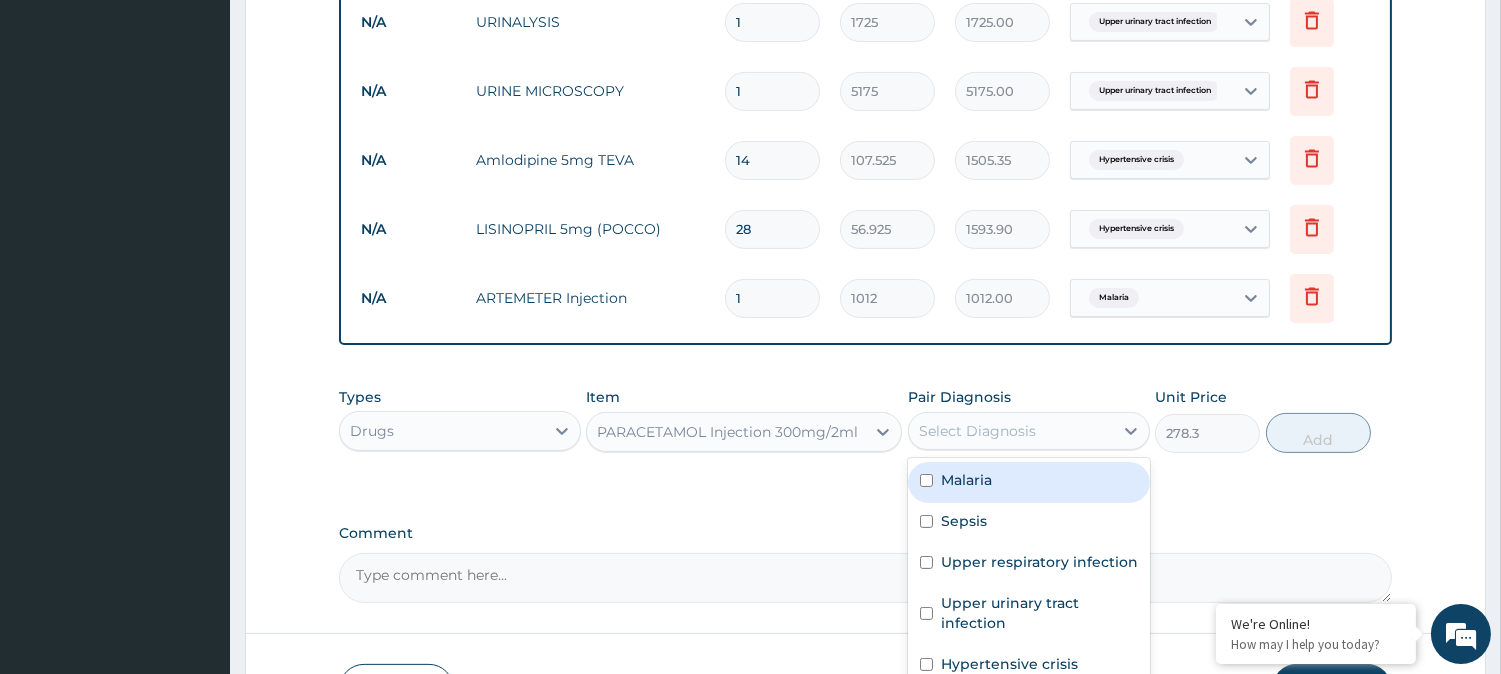 click on "Select Diagnosis" at bounding box center (1011, 431) 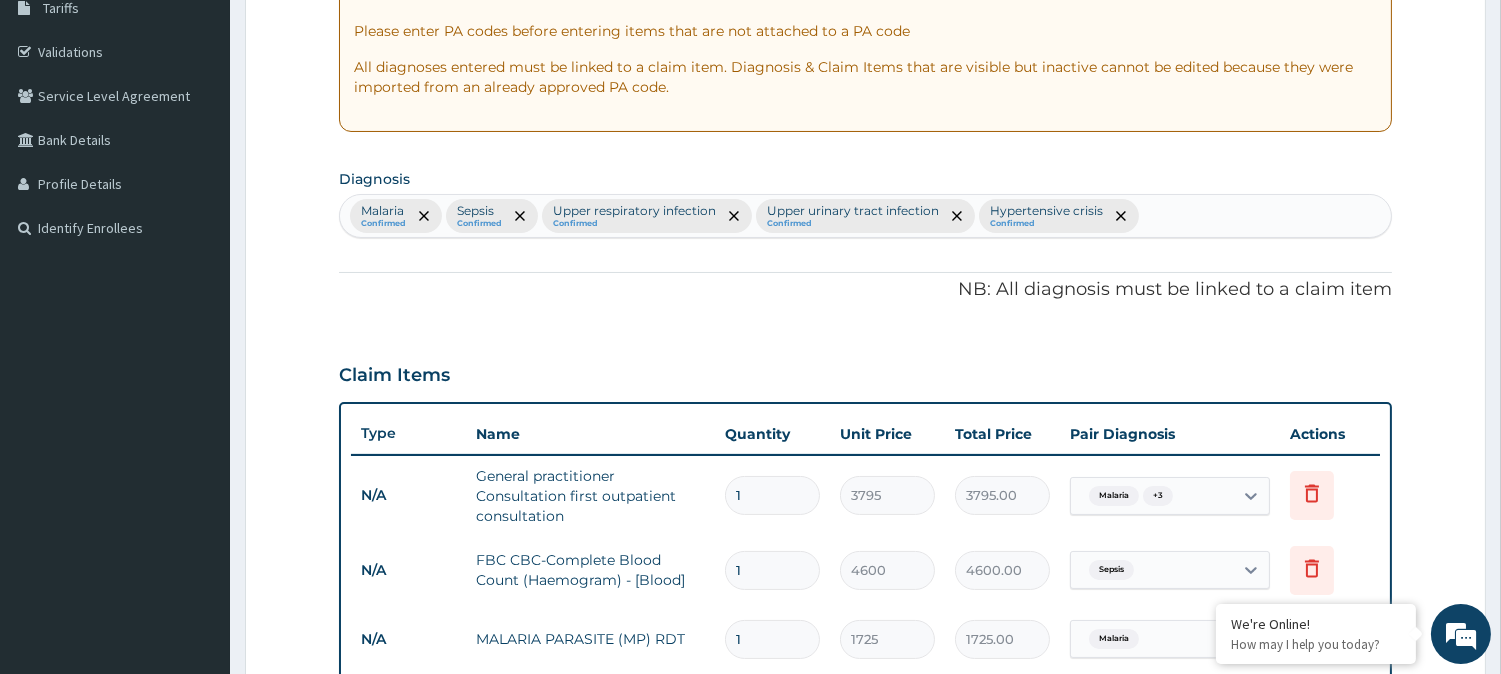 scroll, scrollTop: 341, scrollLeft: 0, axis: vertical 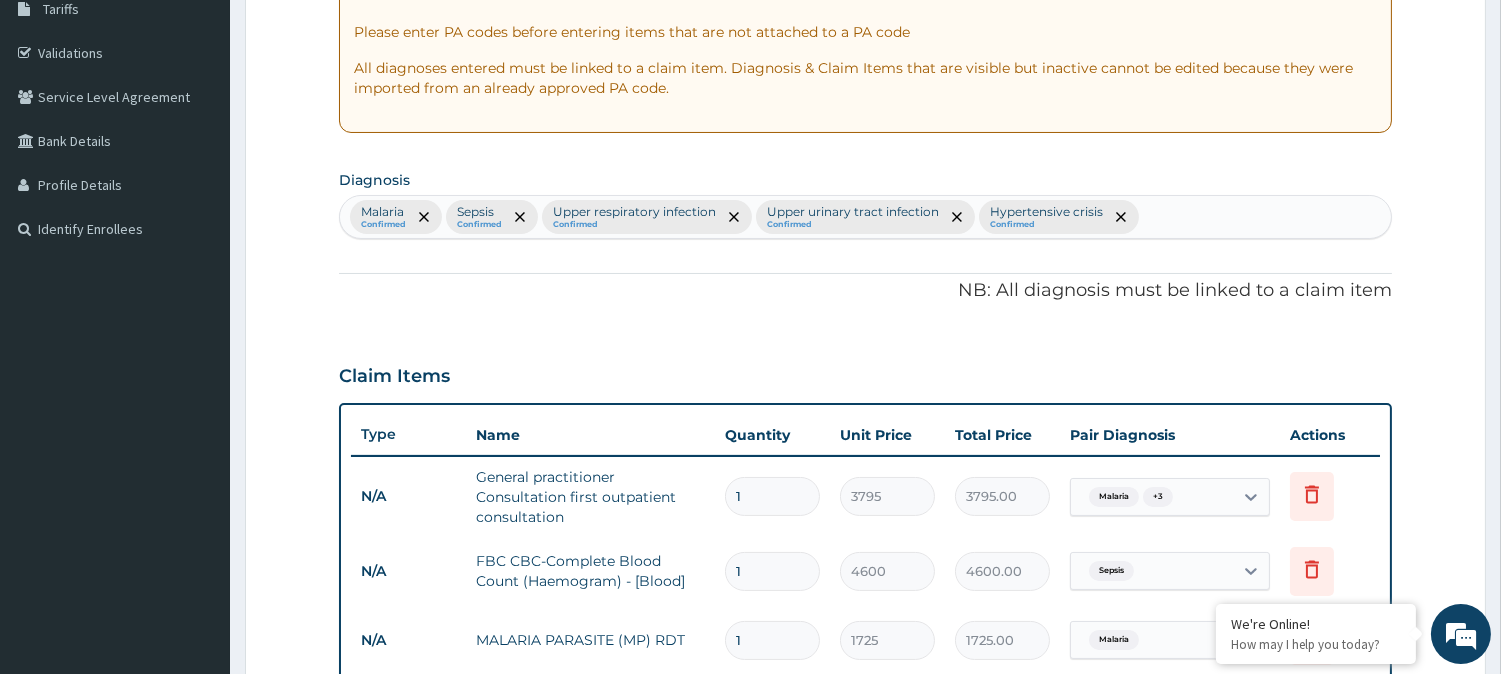 click on "Malaria Confirmed Sepsis Confirmed Upper respiratory infection Confirmed Upper urinary tract infection Confirmed Hypertensive crisis Confirmed" at bounding box center (865, 217) 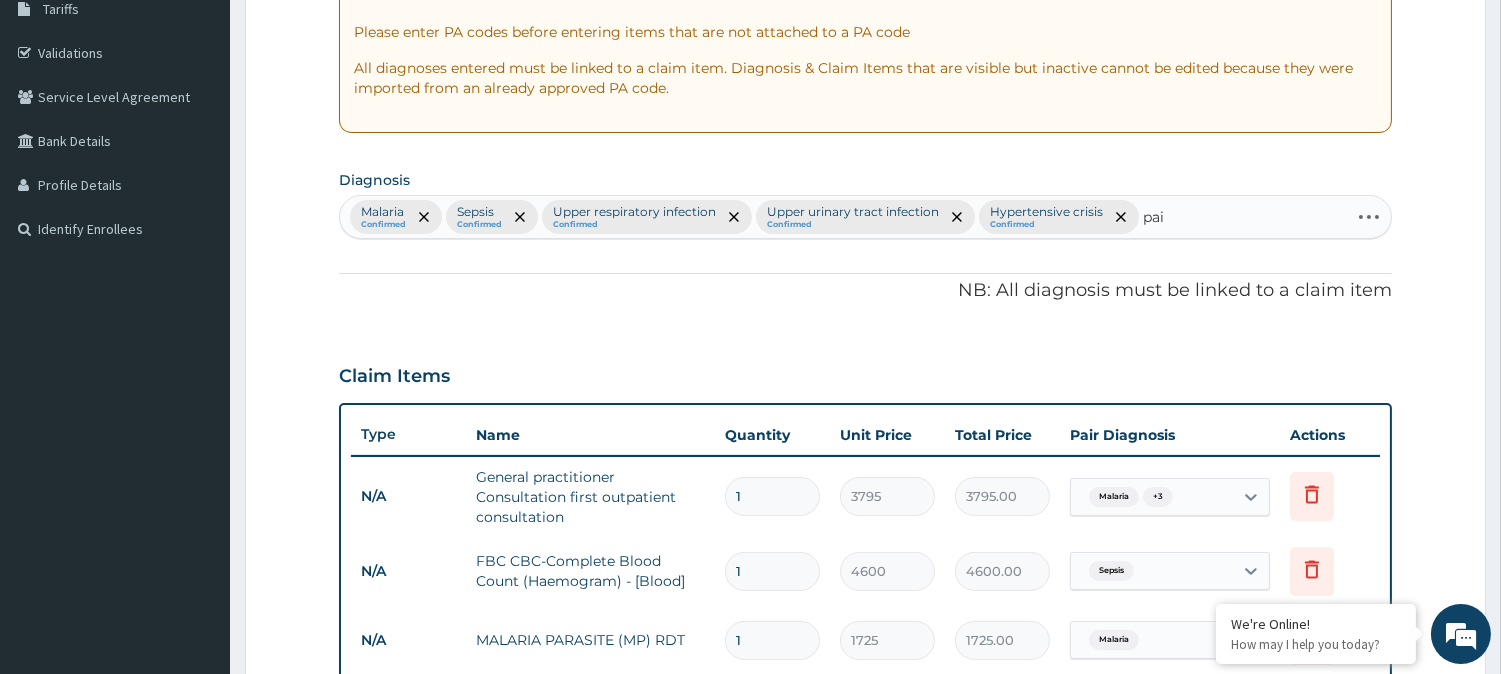 type on "pain" 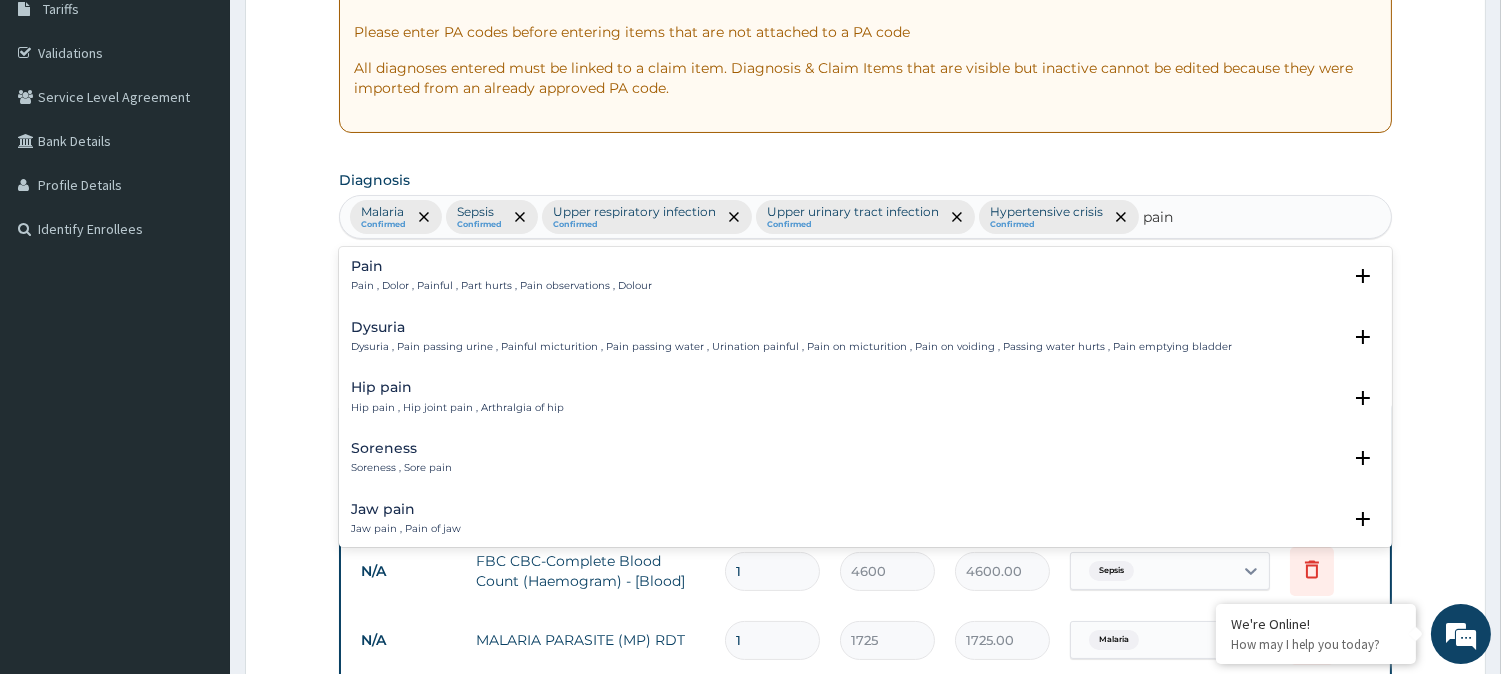 click on "Pain , Dolor , Painful , Part hurts , Pain observations , Dolour" at bounding box center [501, 286] 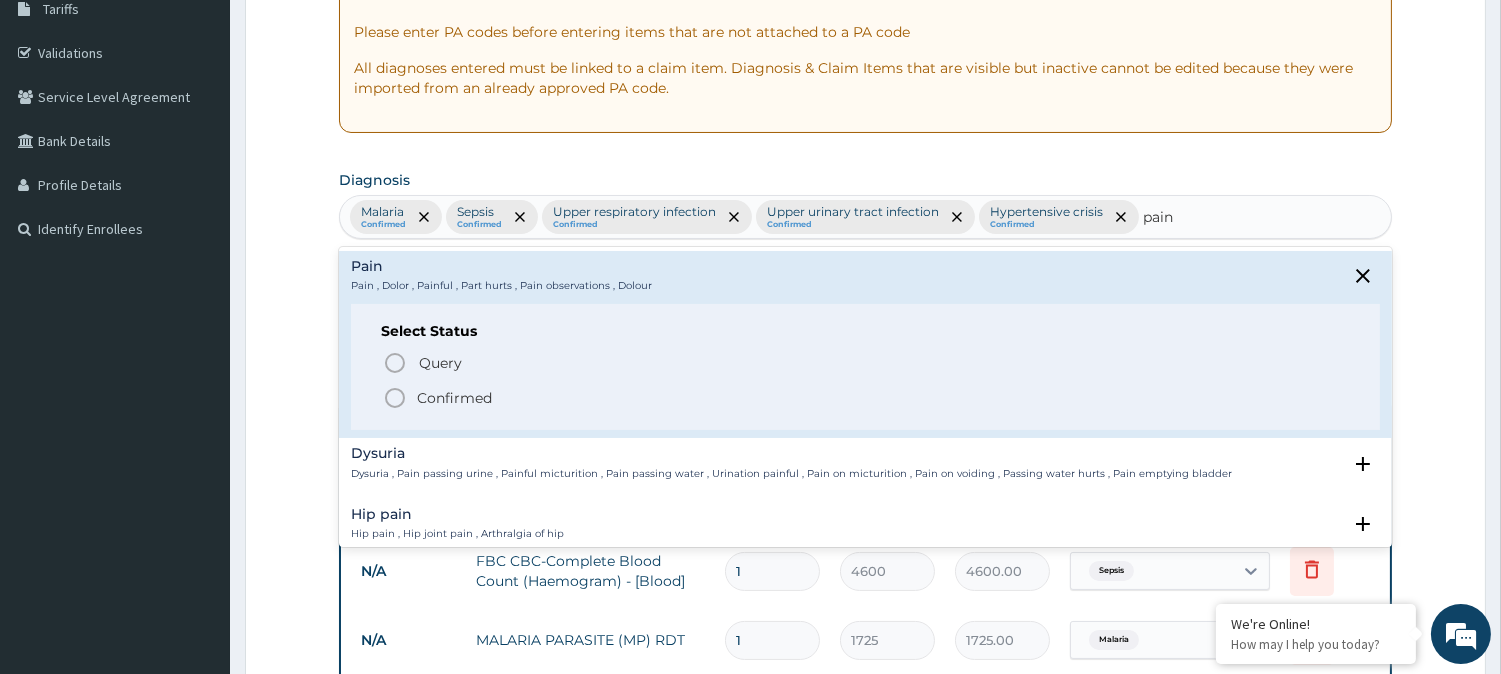 click on "Confirmed" at bounding box center (454, 398) 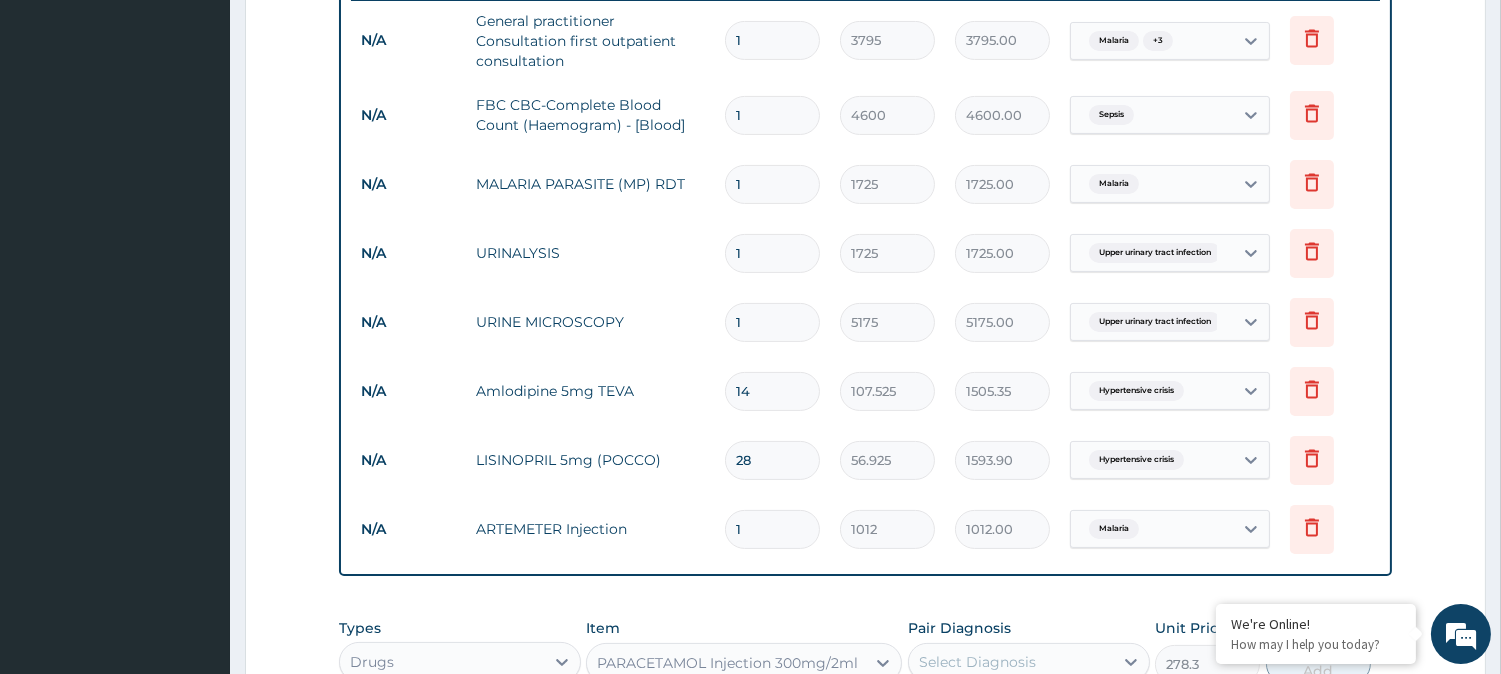 scroll, scrollTop: 1167, scrollLeft: 0, axis: vertical 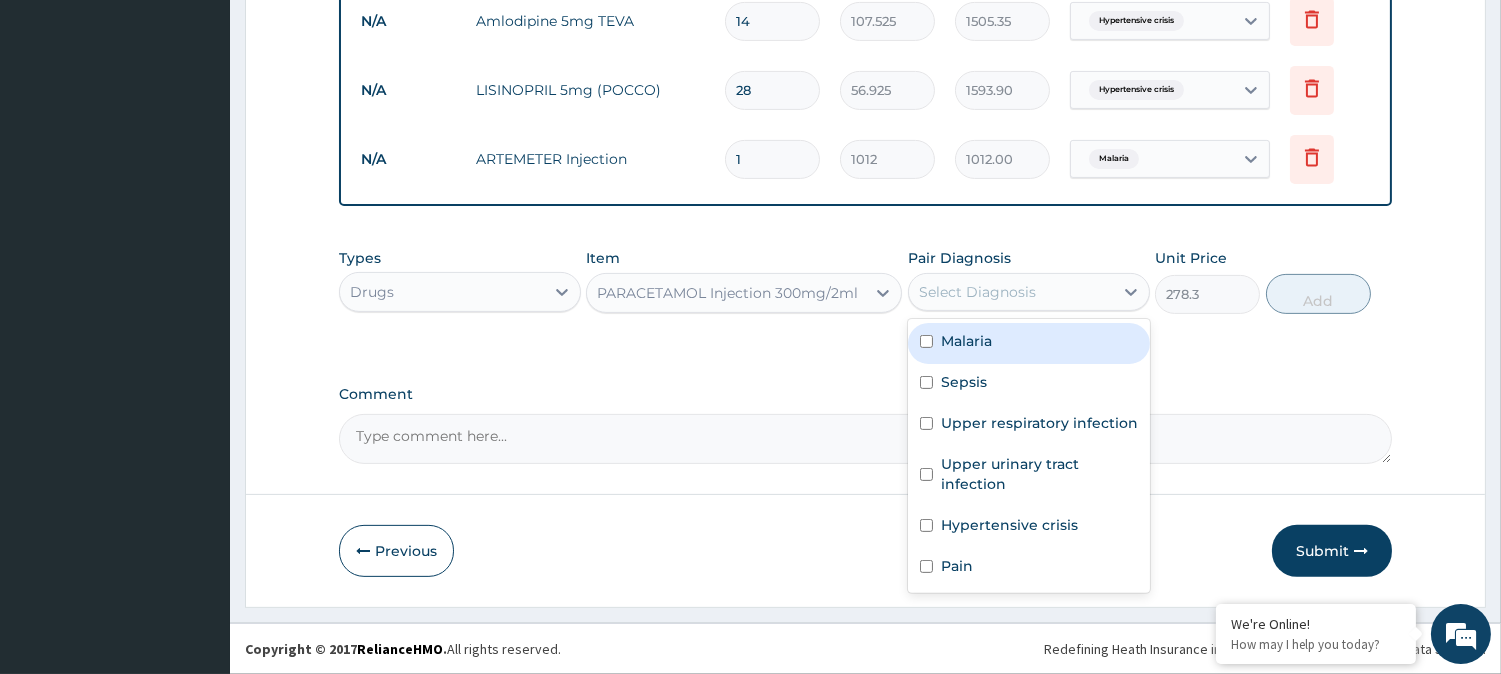 click on "Select Diagnosis" at bounding box center (1011, 292) 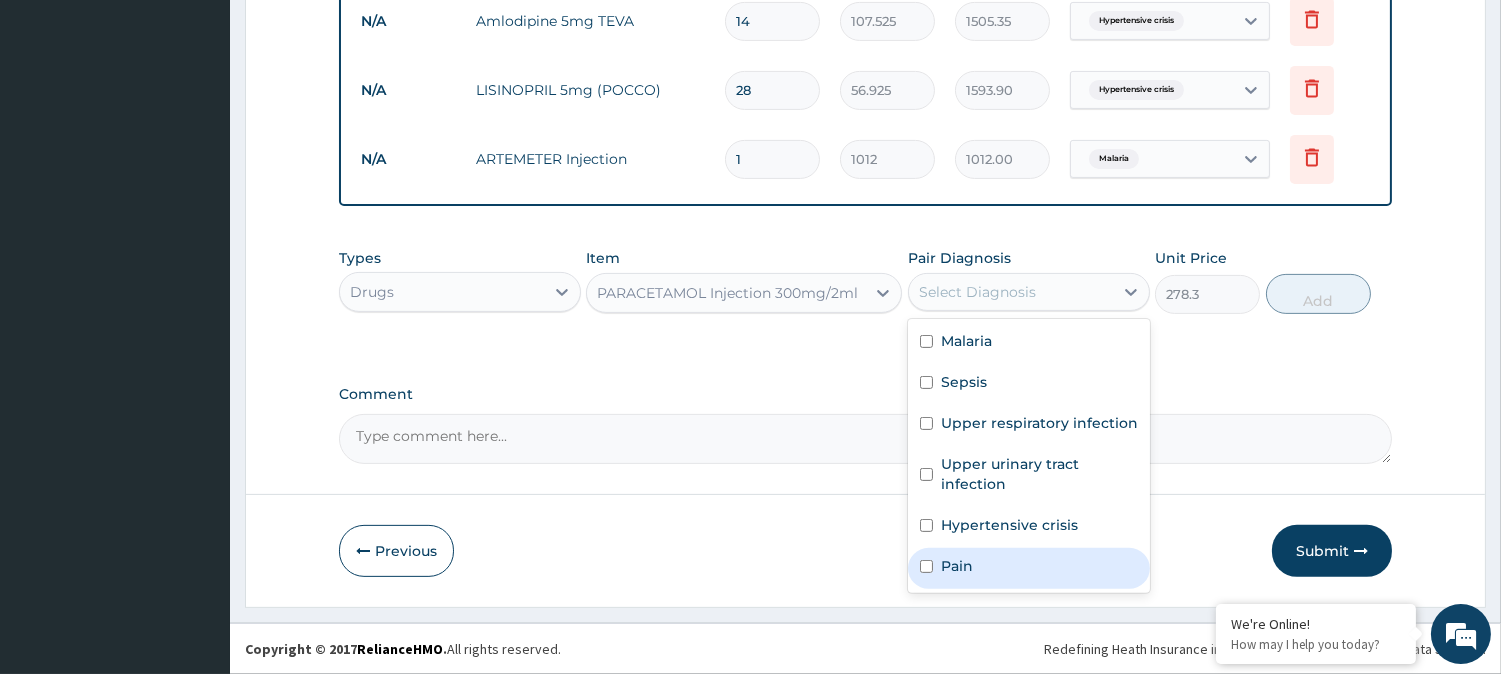 click on "Pain" at bounding box center (1029, 568) 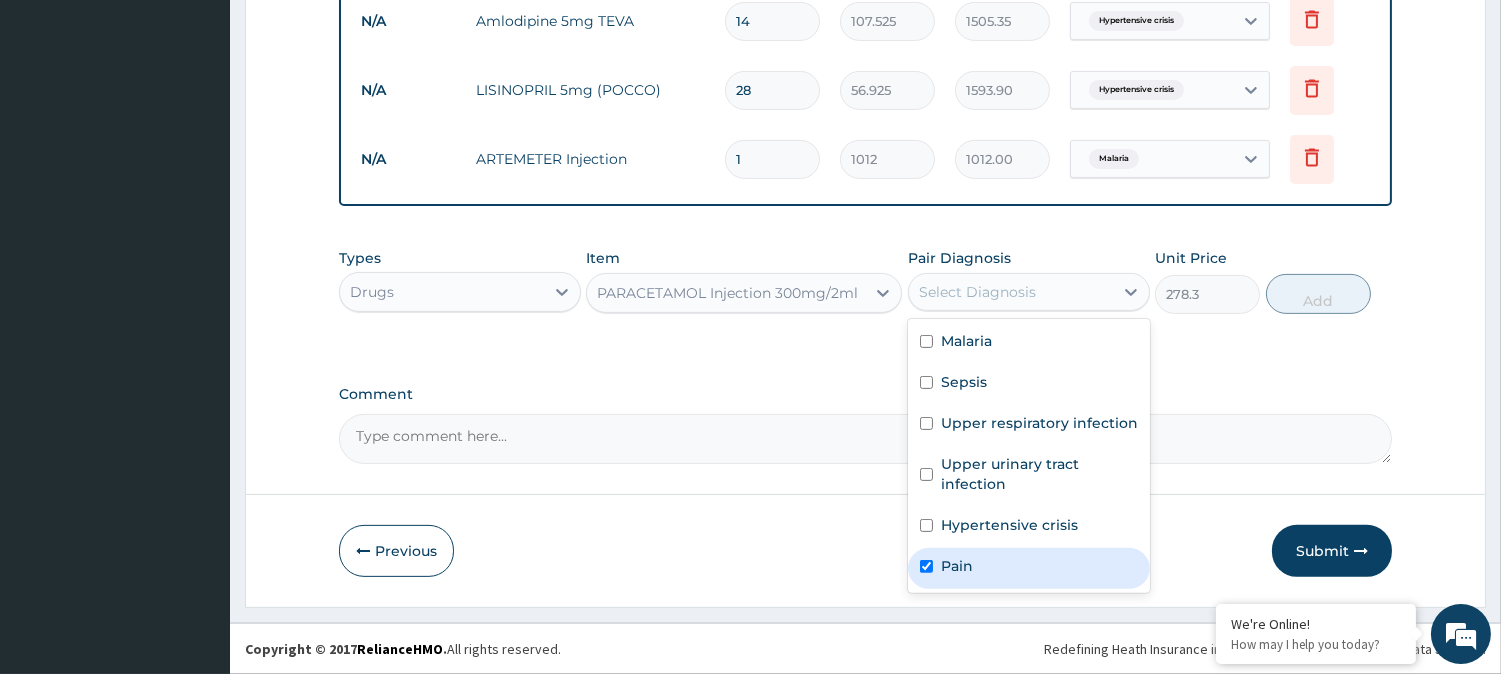 checkbox on "true" 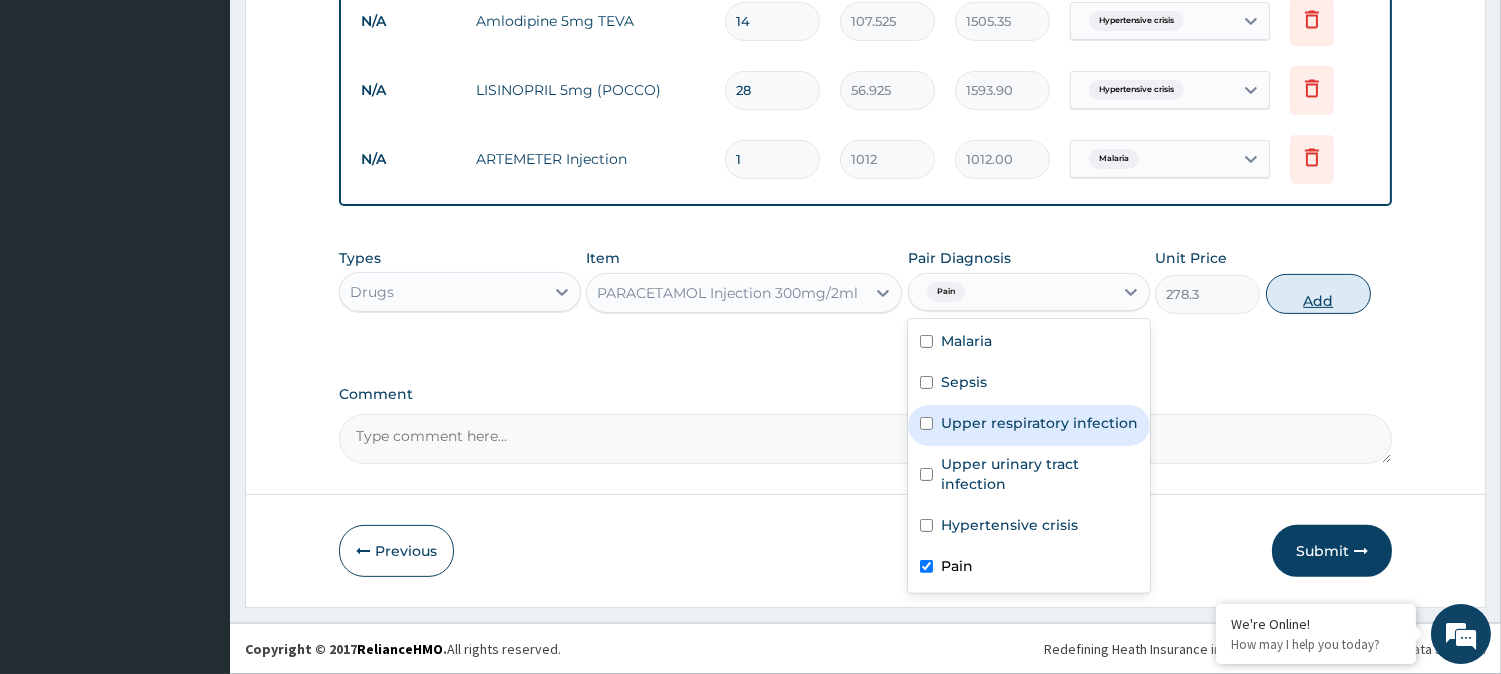 click on "Add" at bounding box center (1318, 294) 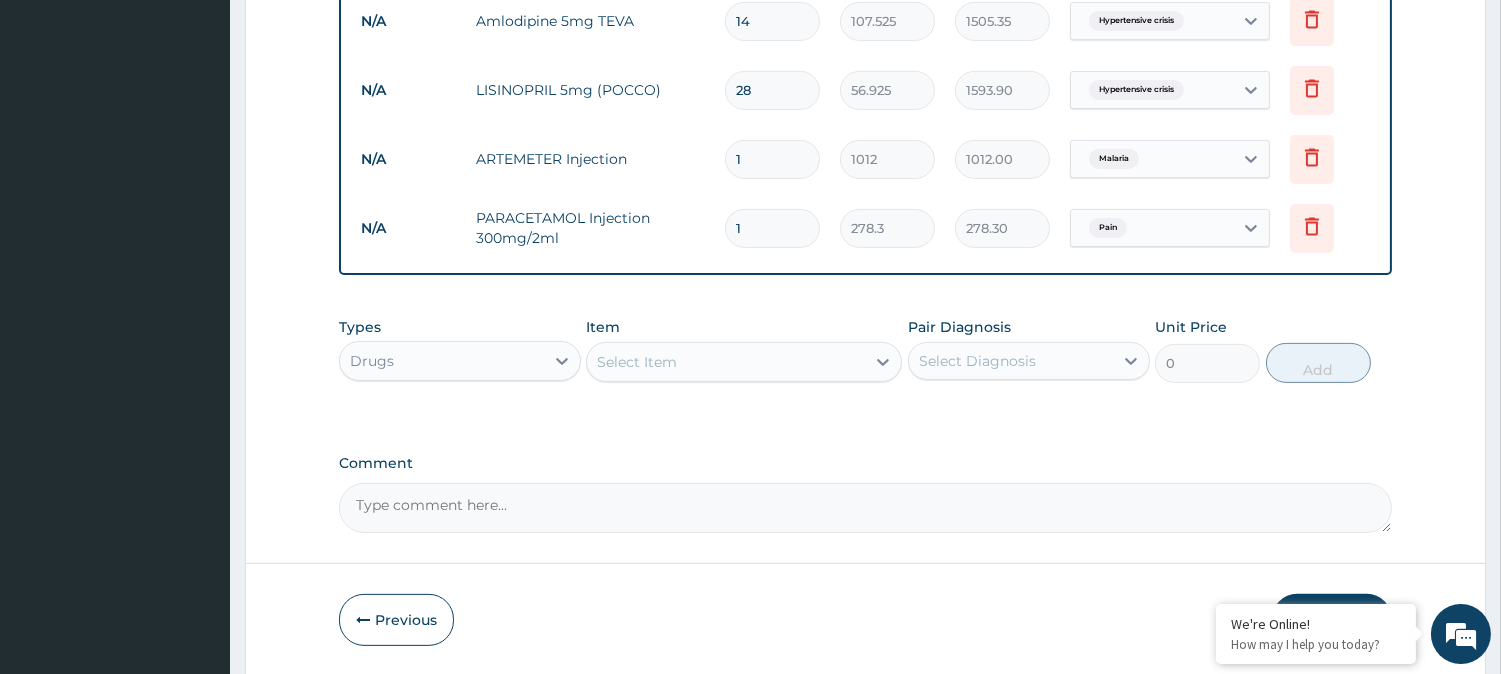 type on "18" 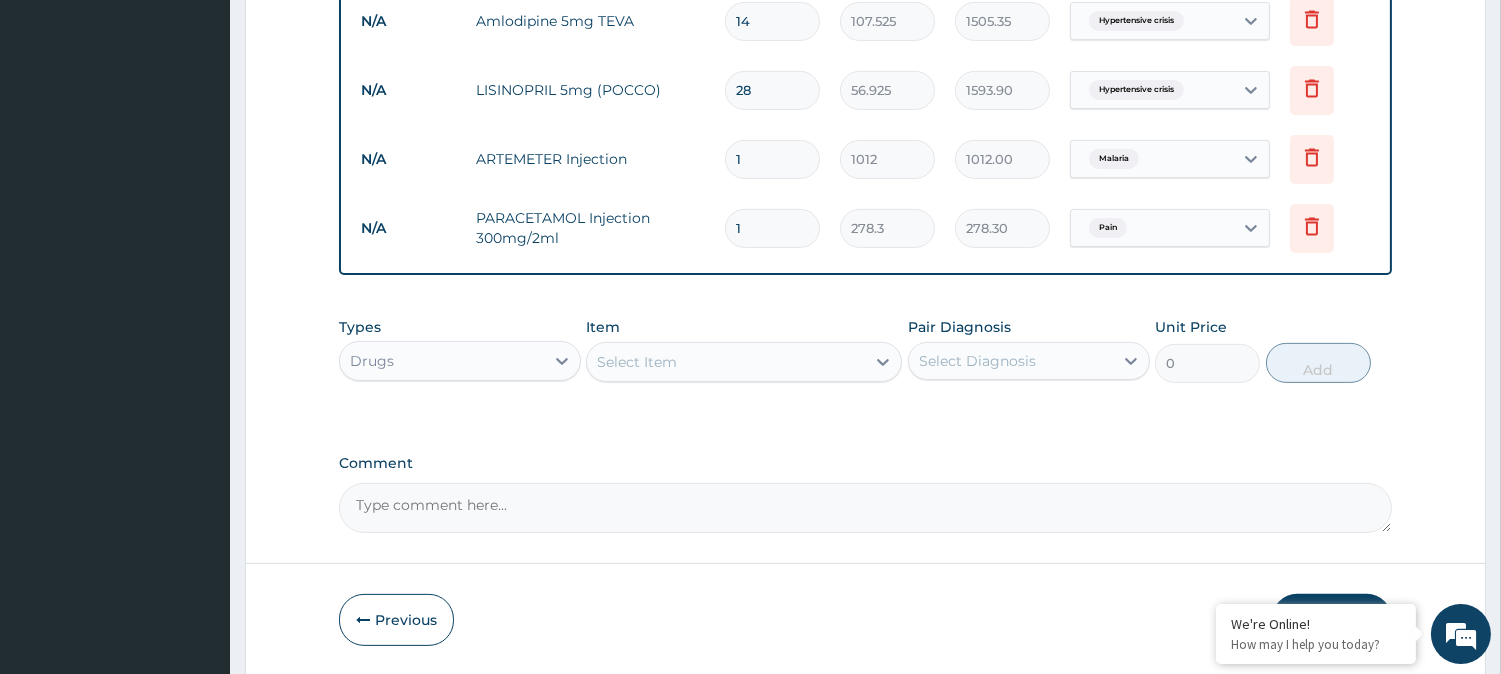 type on "5009.40" 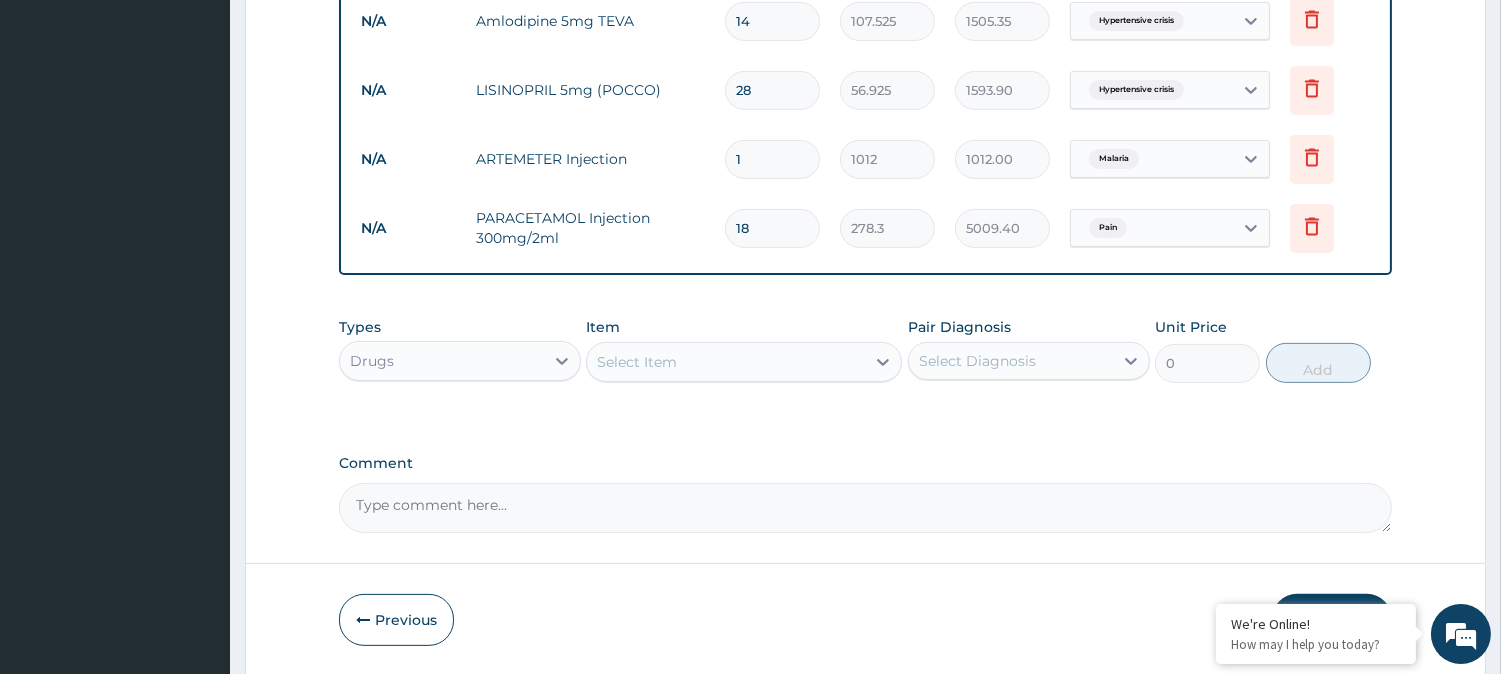 type on "1" 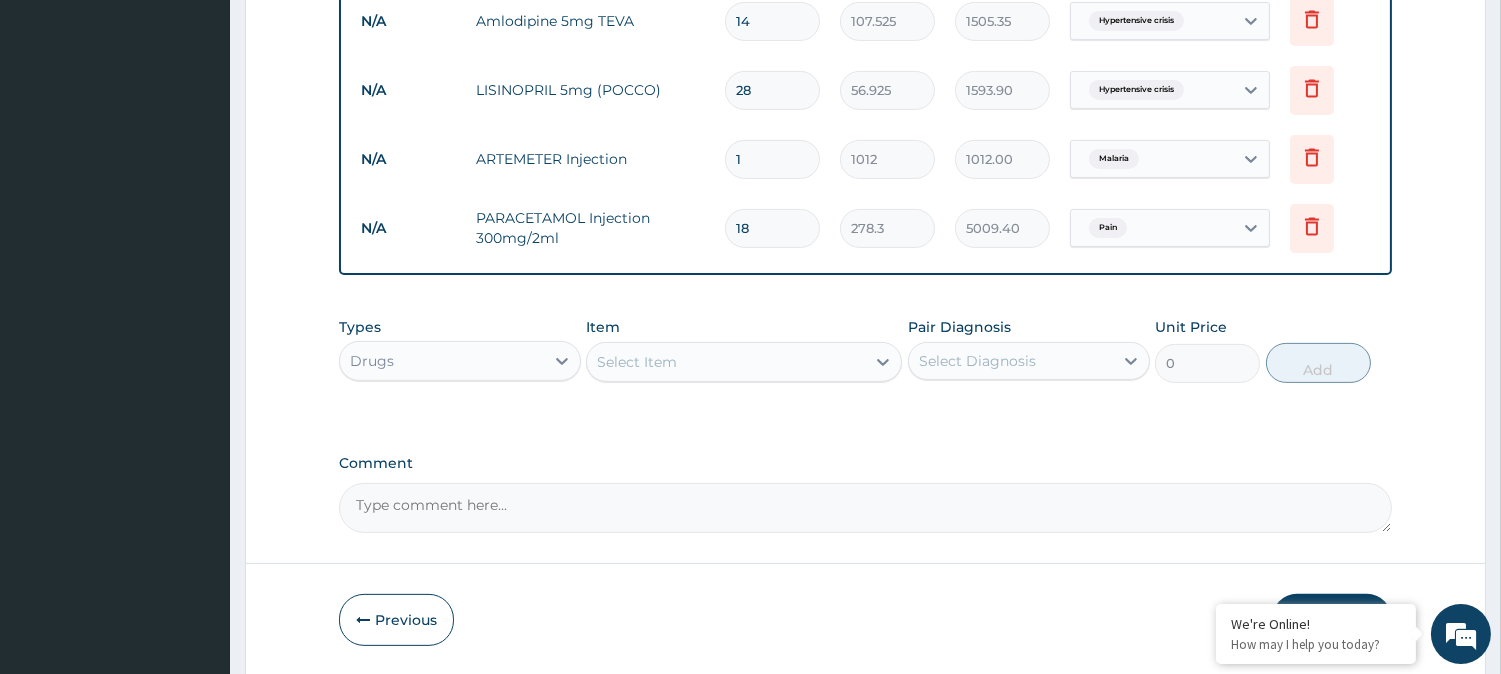 type on "278.30" 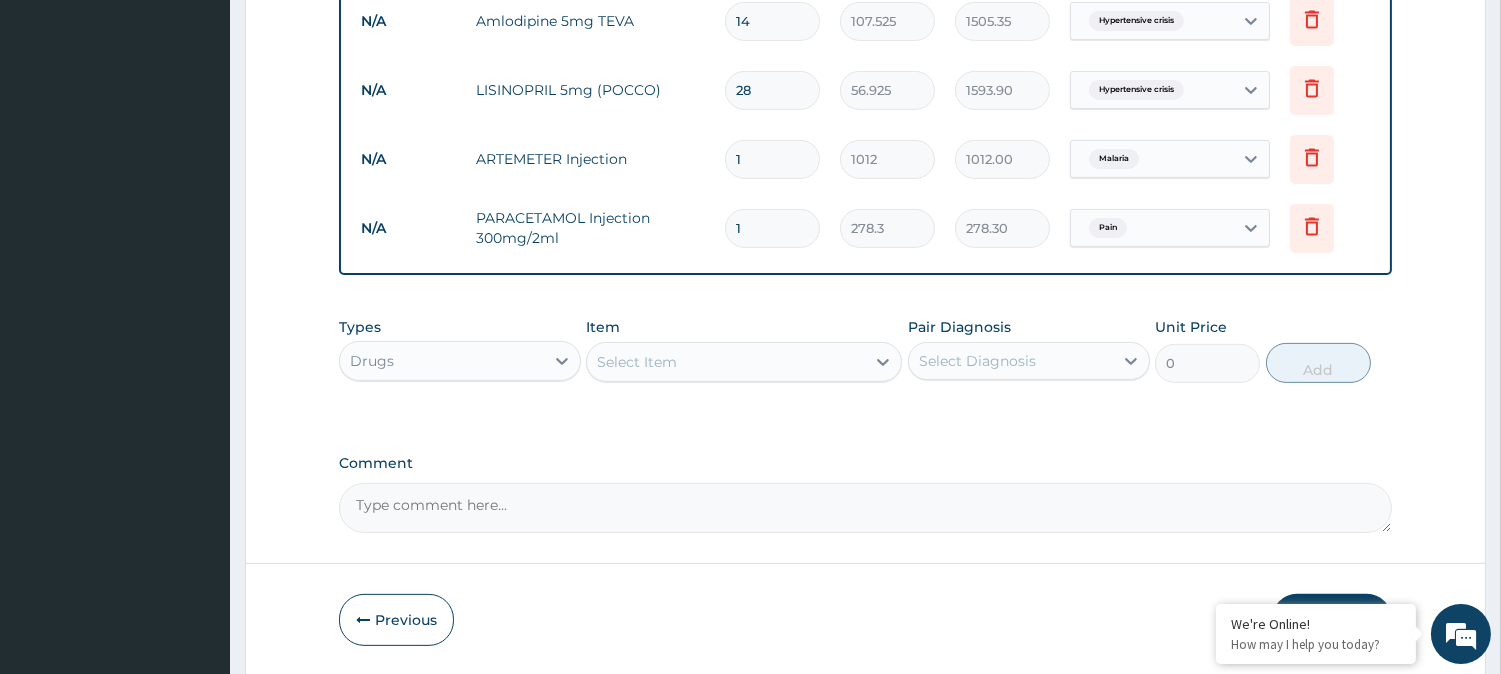 click on "Types Drugs Item Select Item Pair Diagnosis Select Diagnosis Unit Price 0 Add" at bounding box center [865, 350] 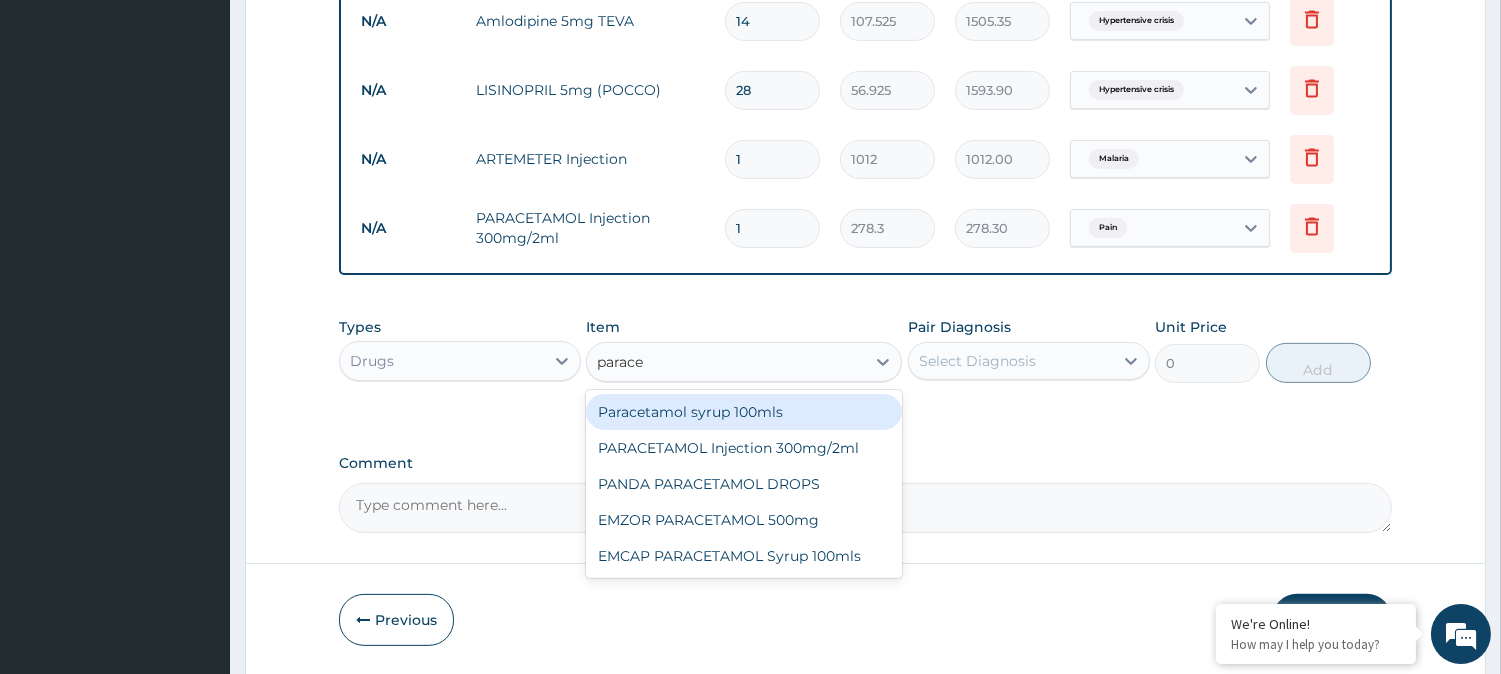 type on "parace" 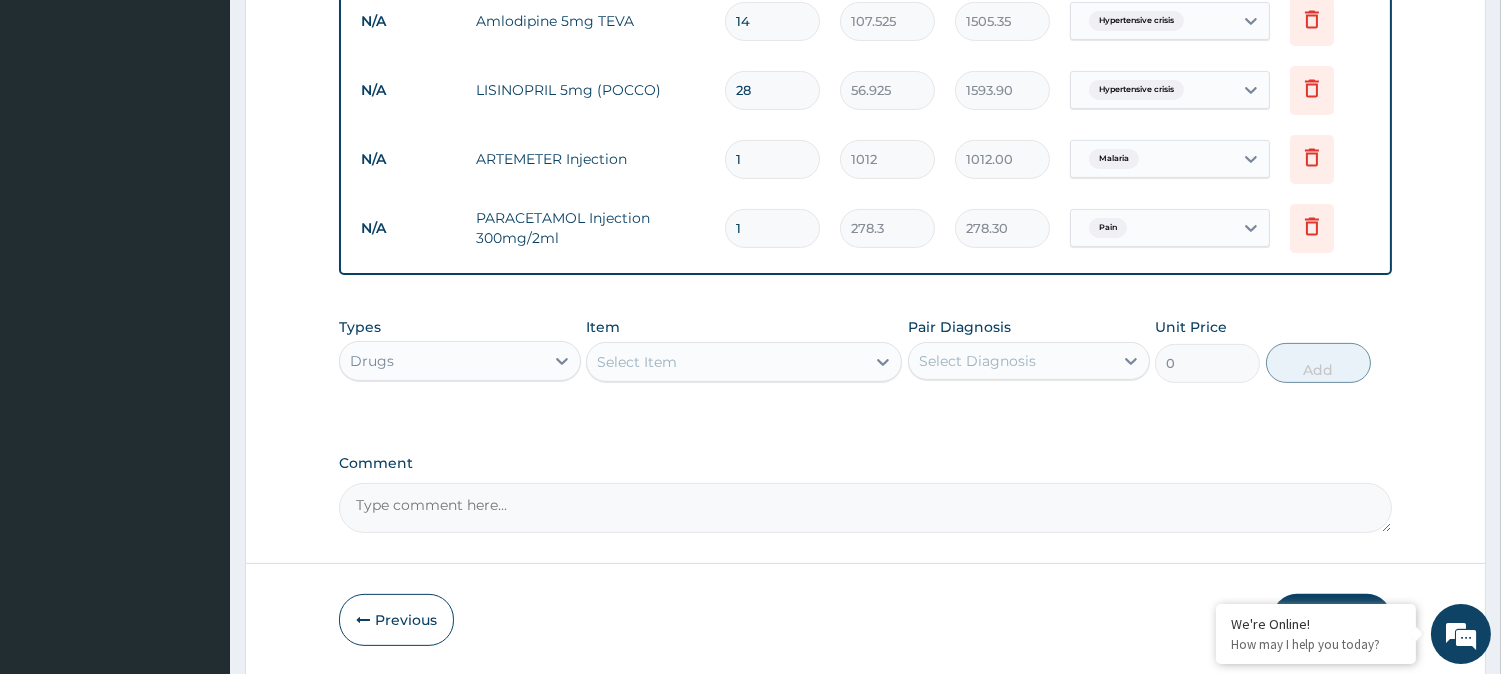 click on "Comment" at bounding box center [865, 463] 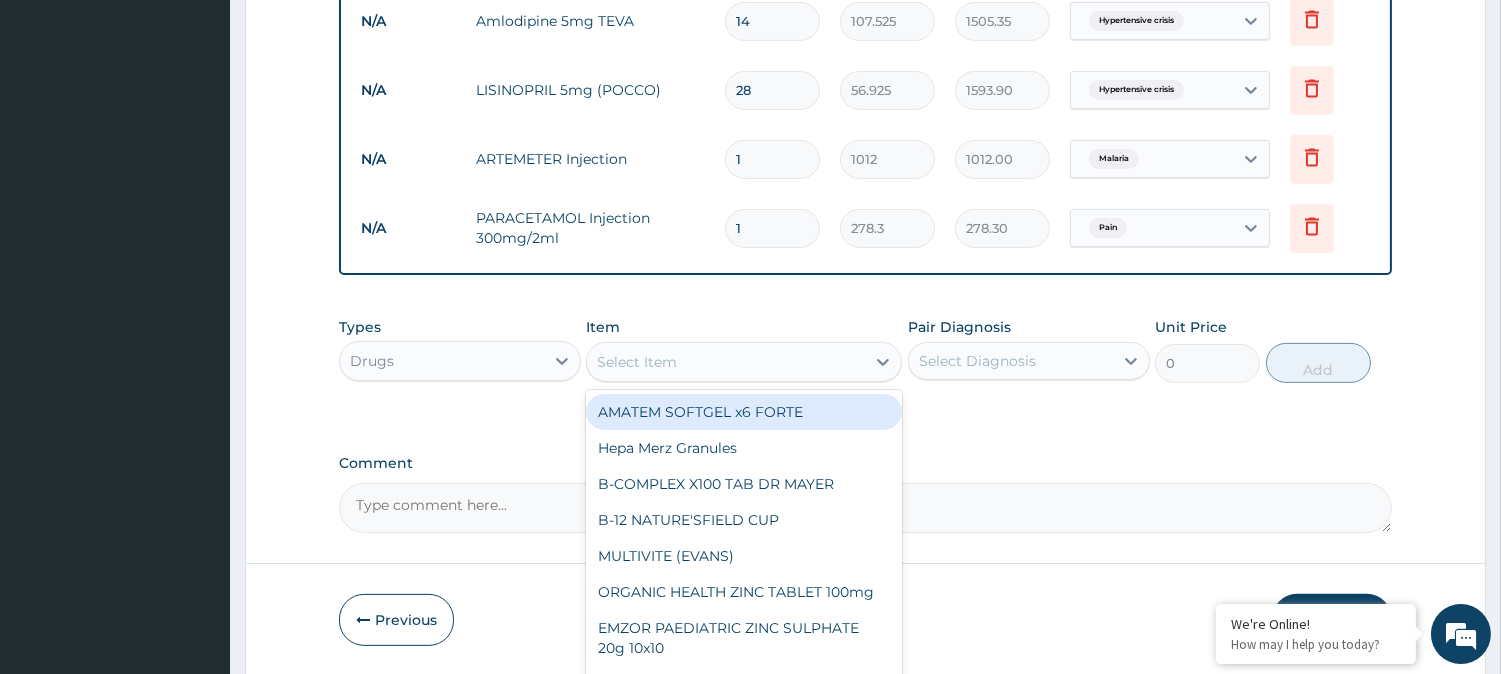 click on "Select Item" at bounding box center [726, 362] 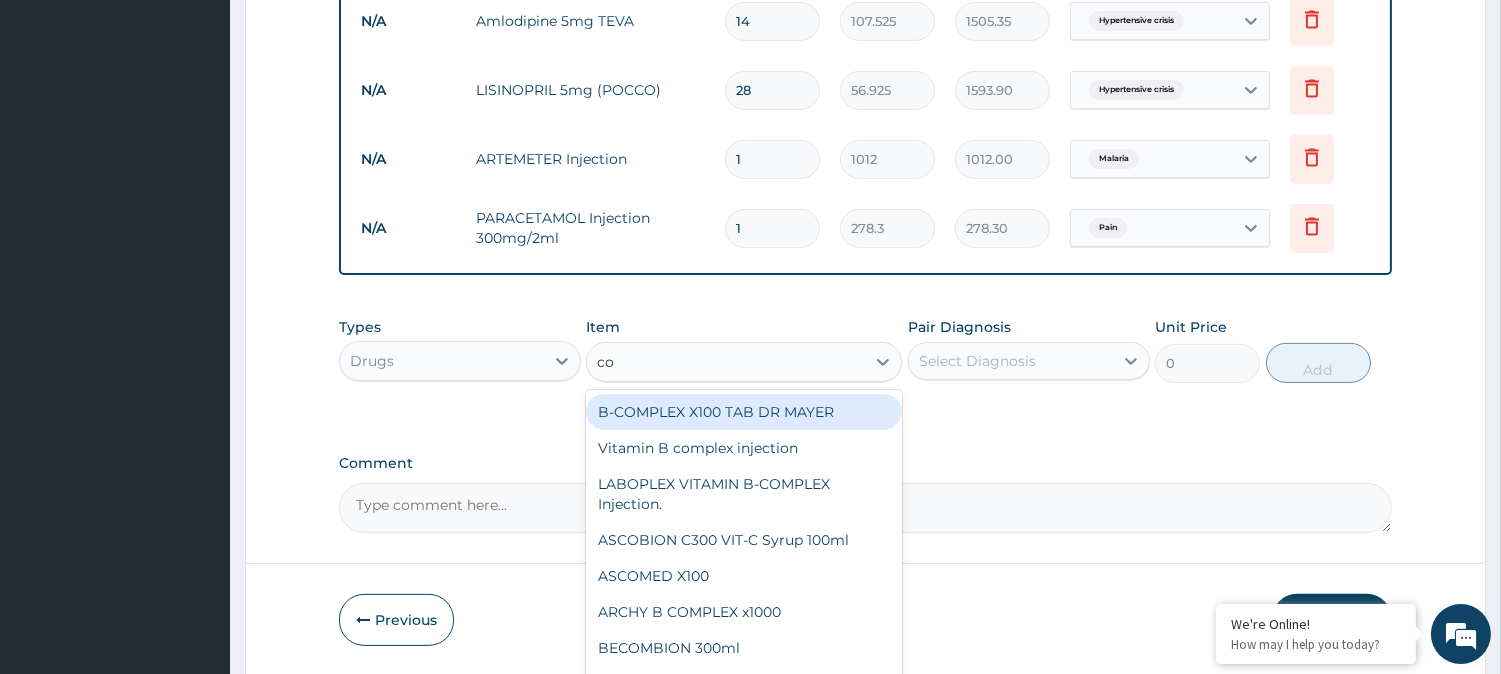 type on "coa" 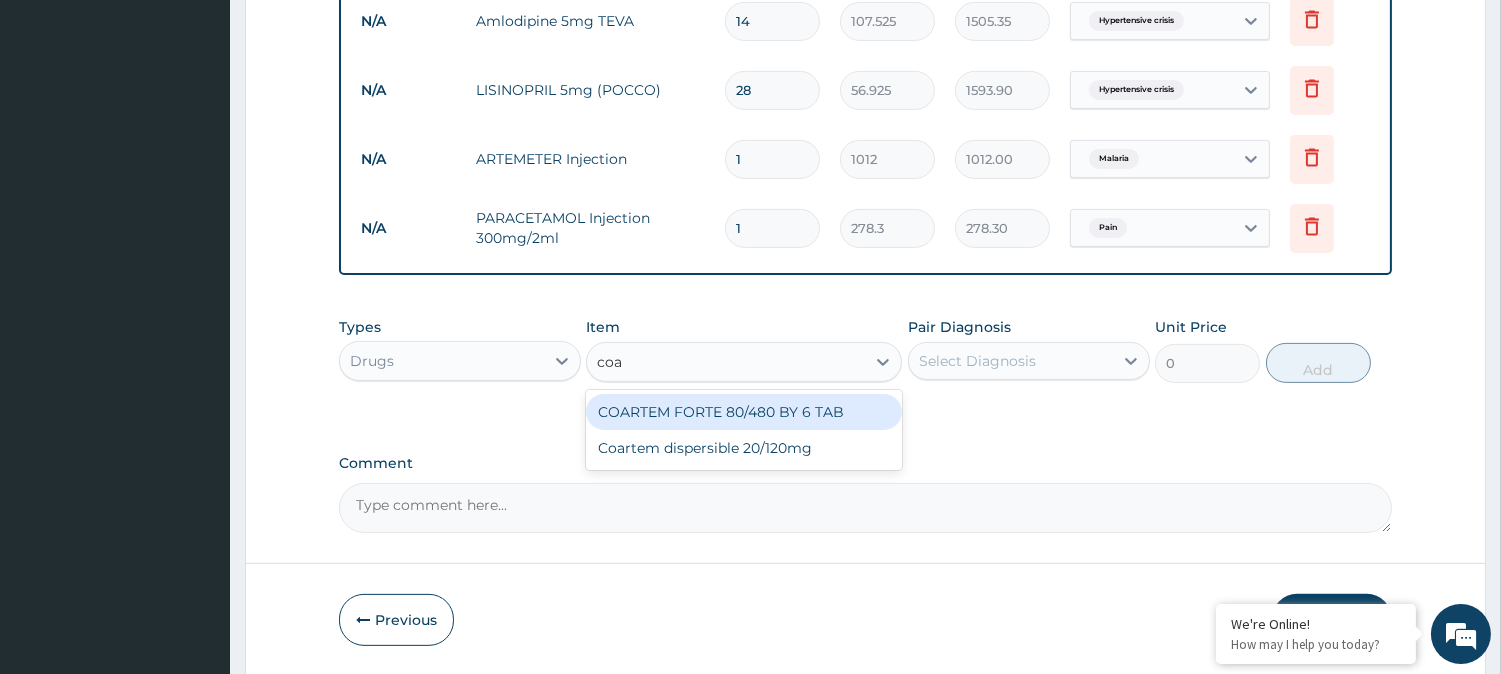 click on "COARTEM FORTE 80/480 BY 6 TAB" at bounding box center (744, 412) 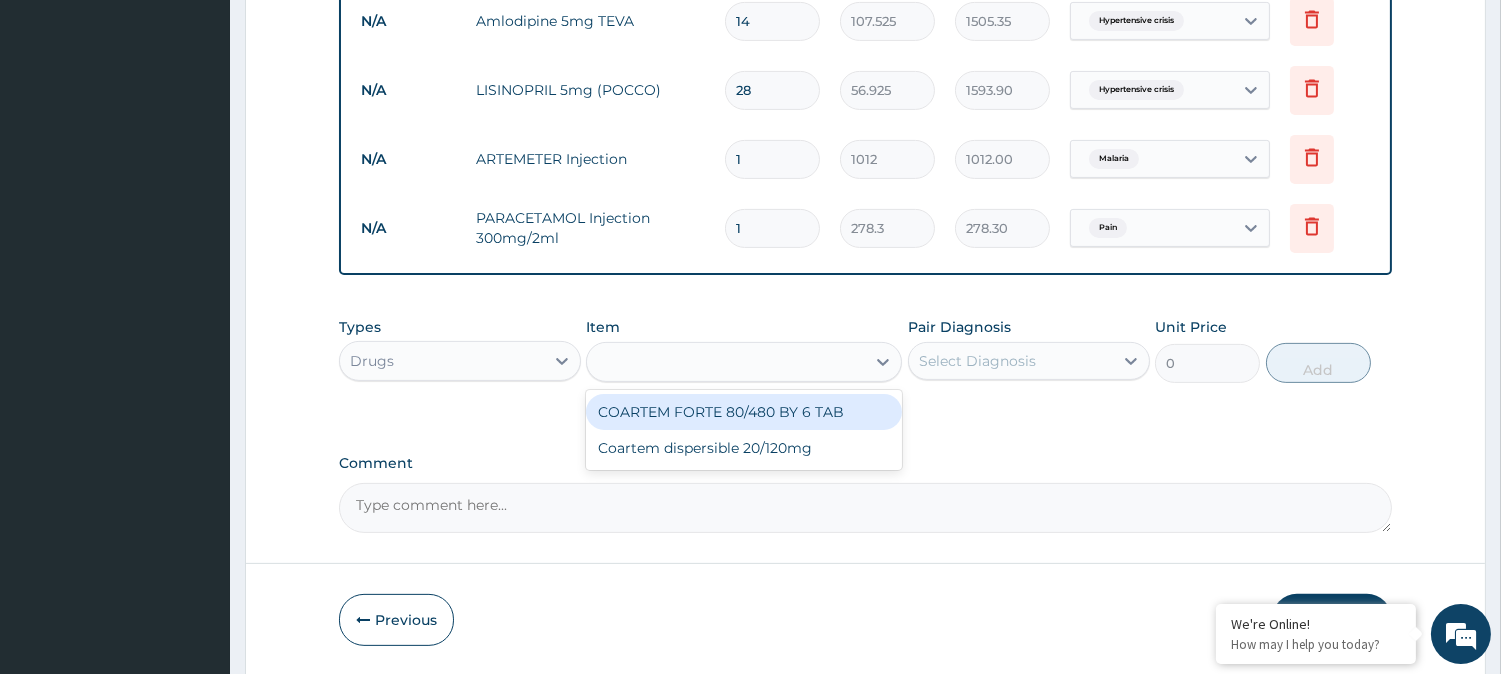type on "480.7" 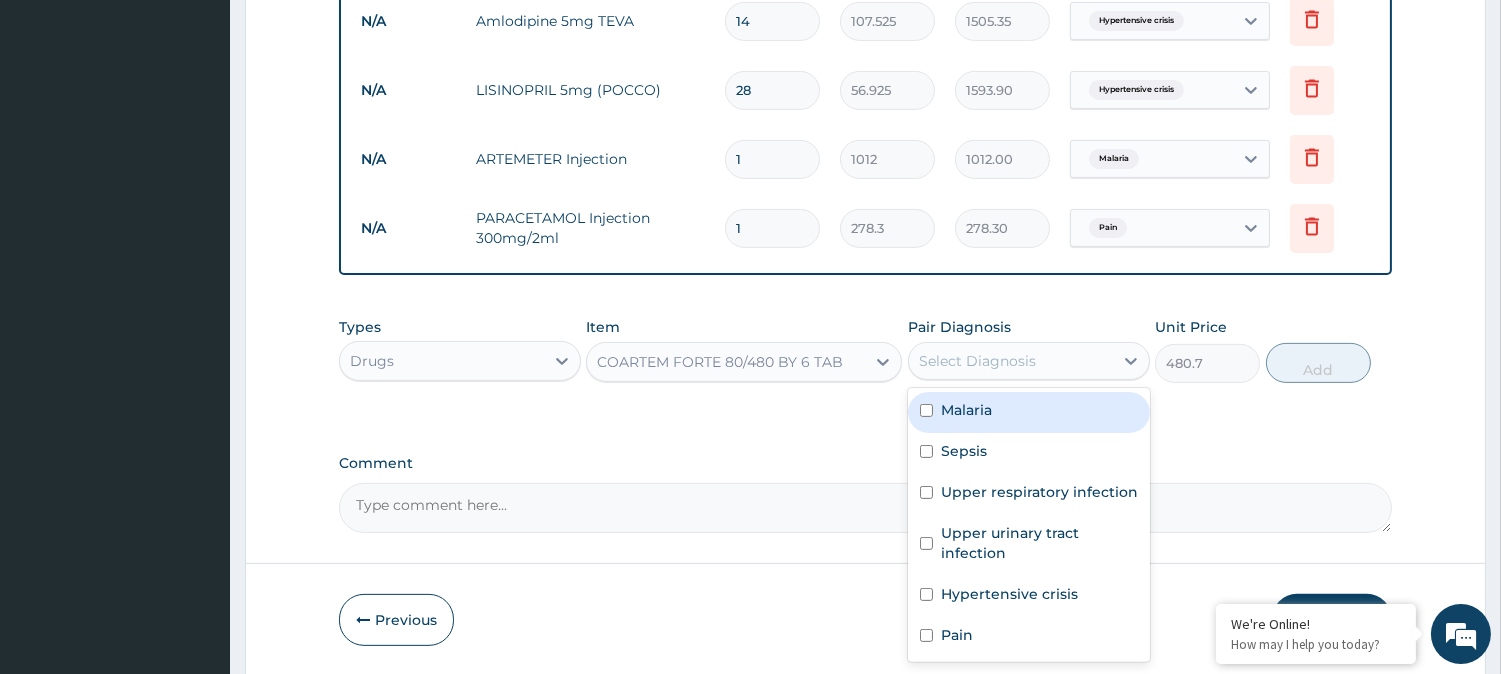 click on "Select Diagnosis" at bounding box center (977, 361) 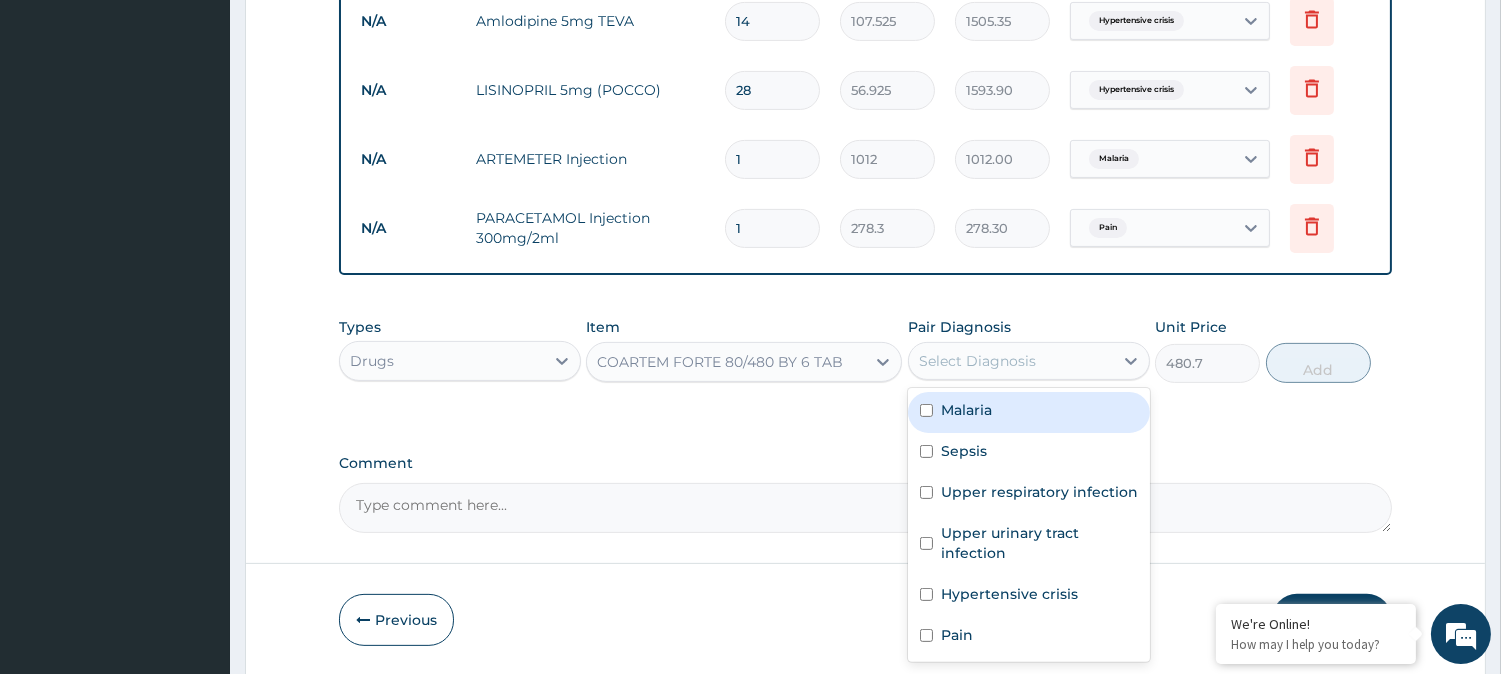 click on "Malaria" at bounding box center (1029, 412) 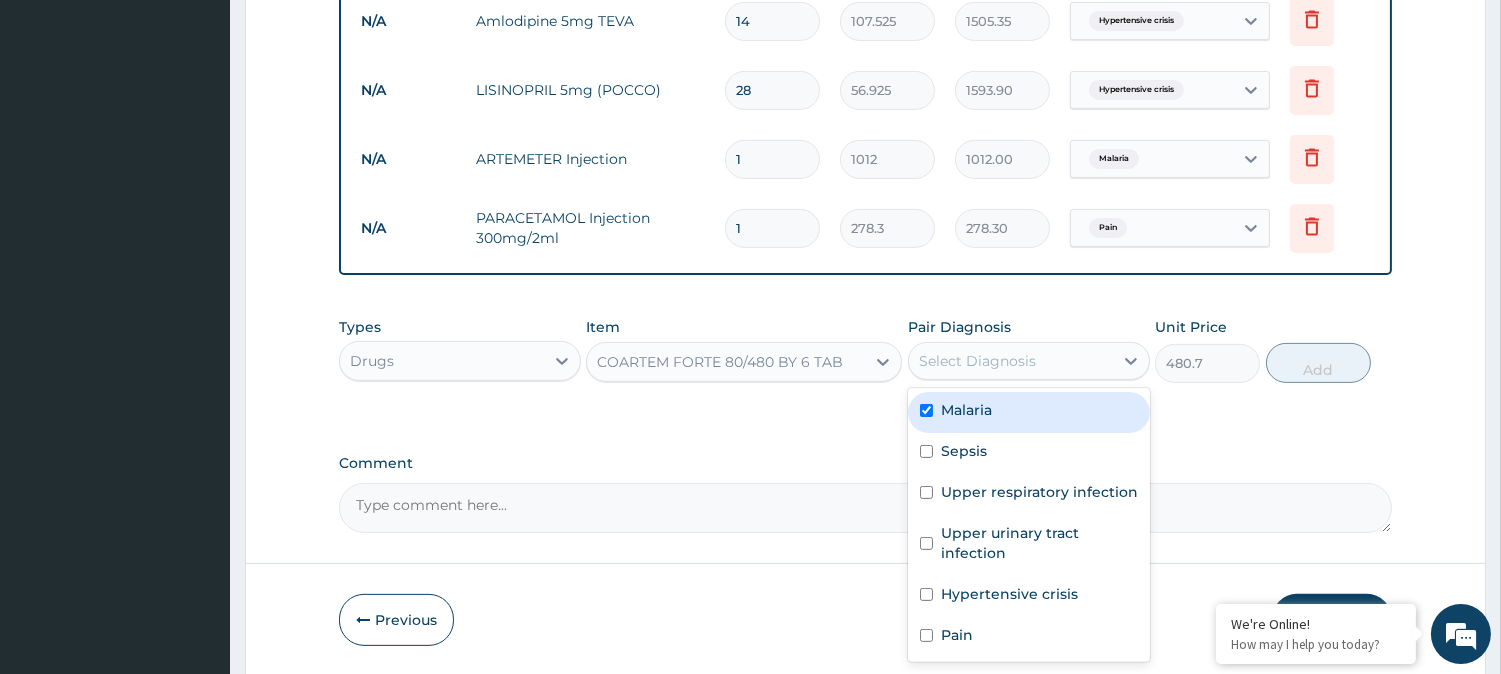 checkbox on "true" 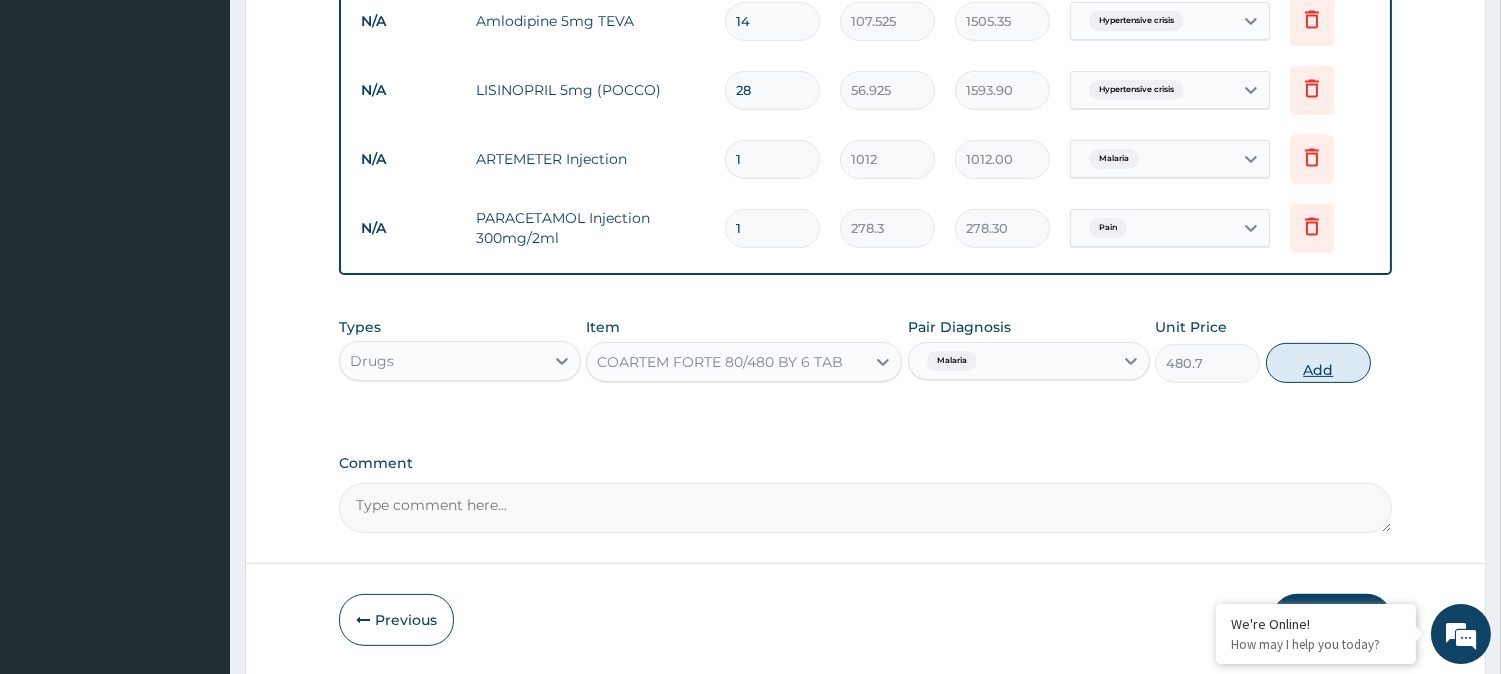 click on "Add" at bounding box center [1318, 363] 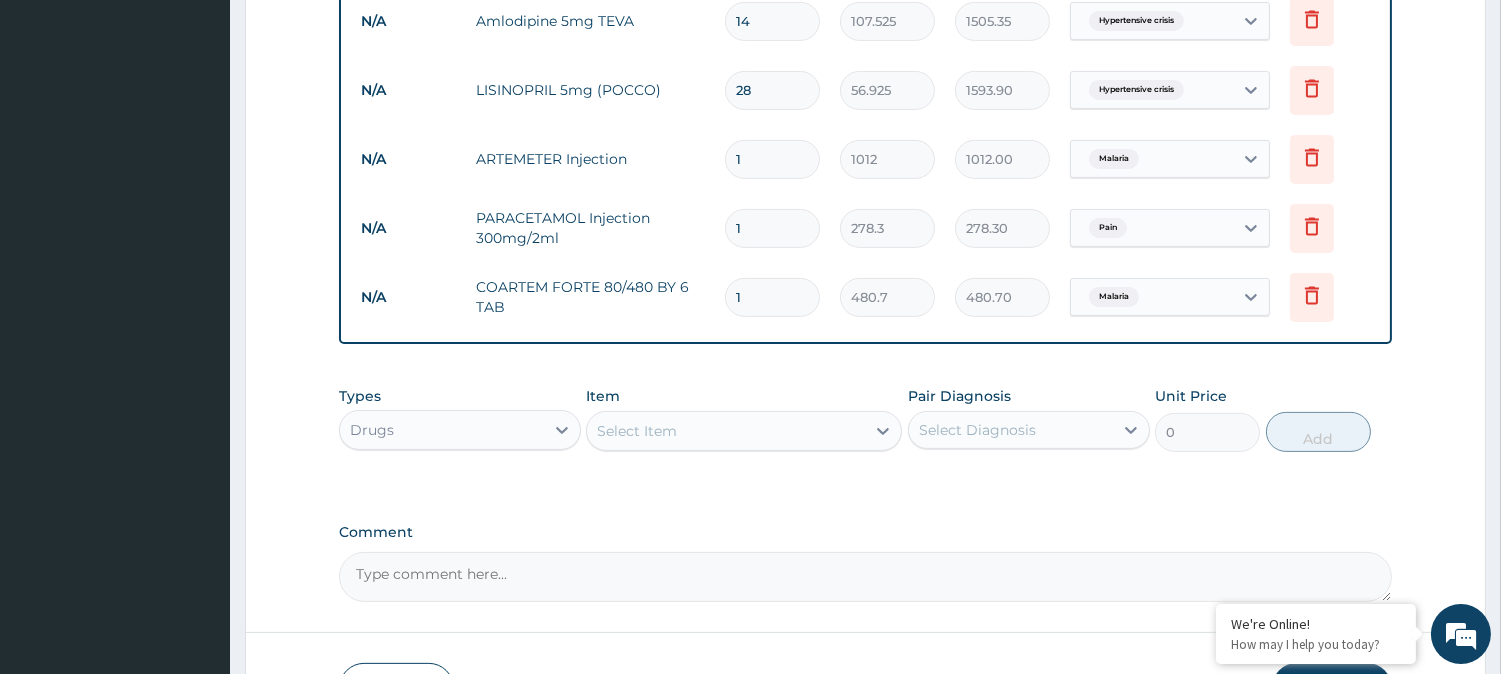 type 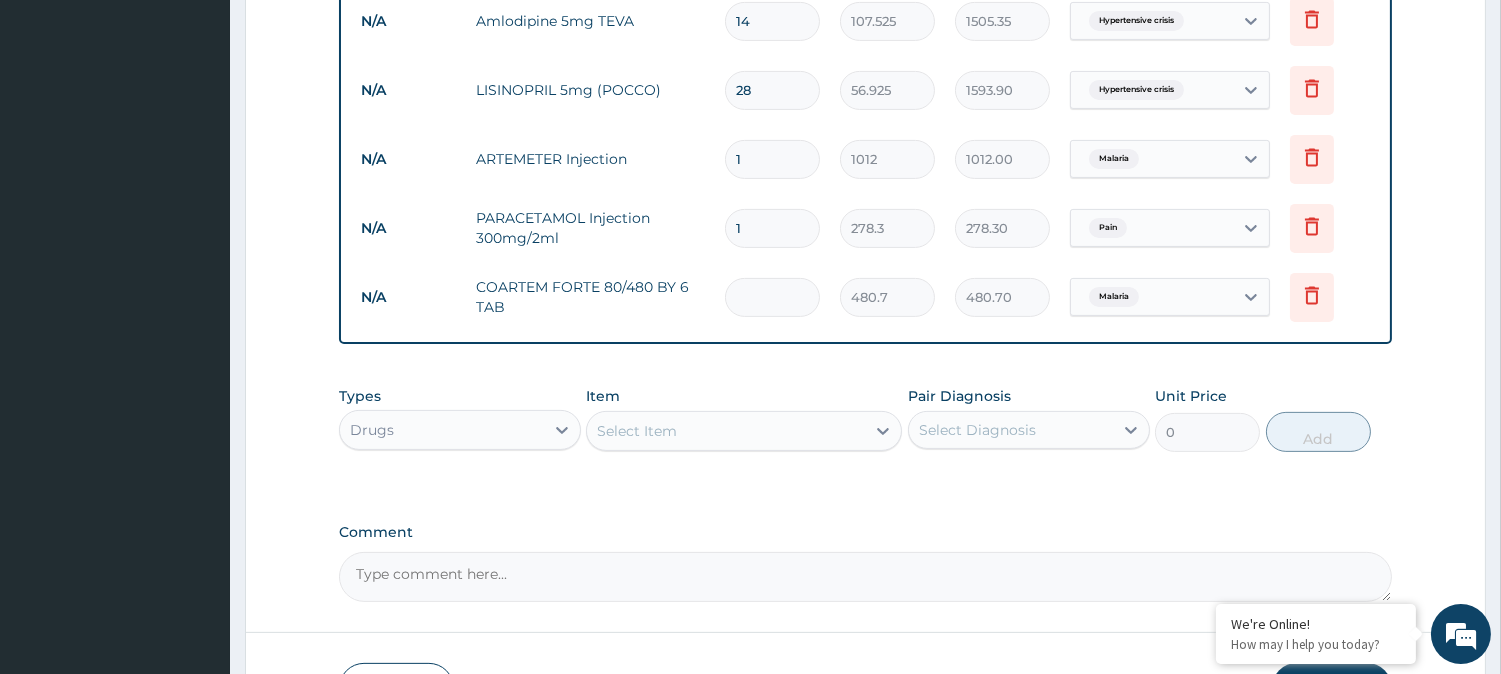 type on "0.00" 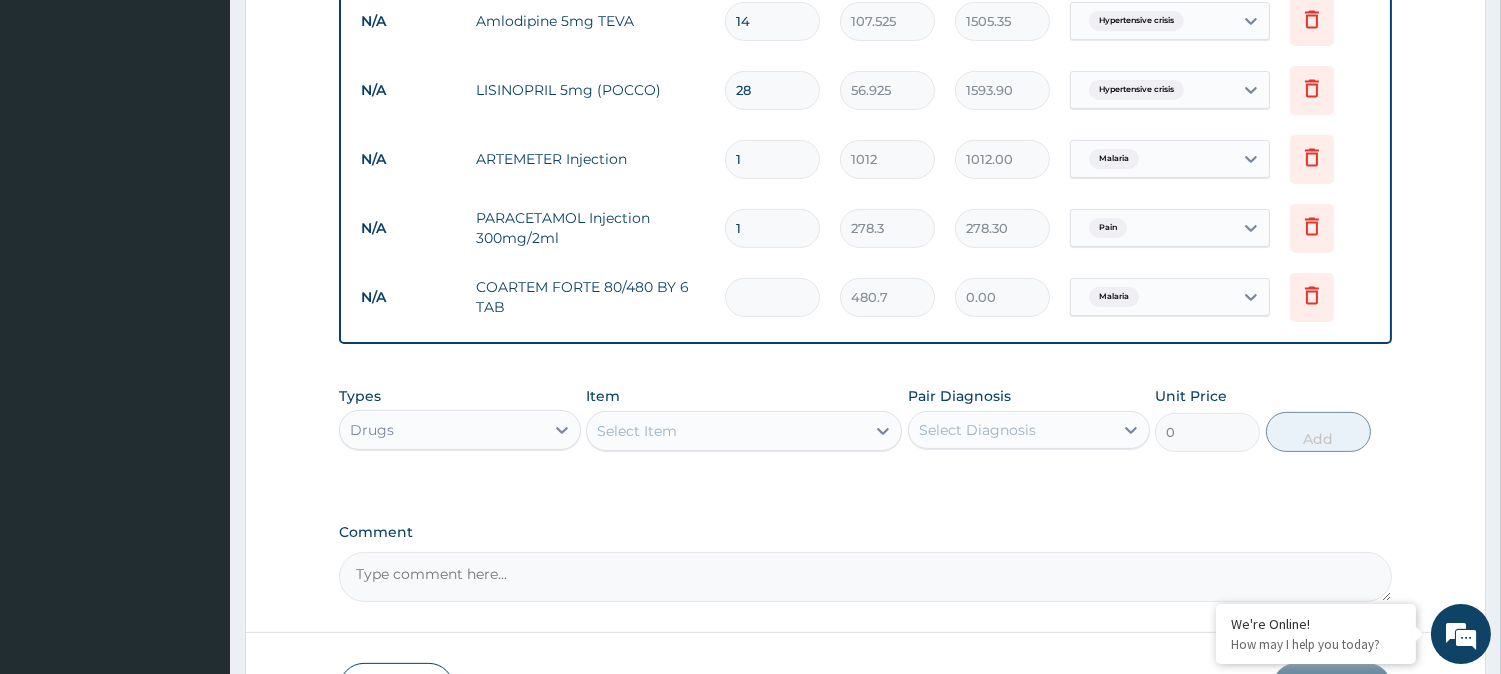 type on "6" 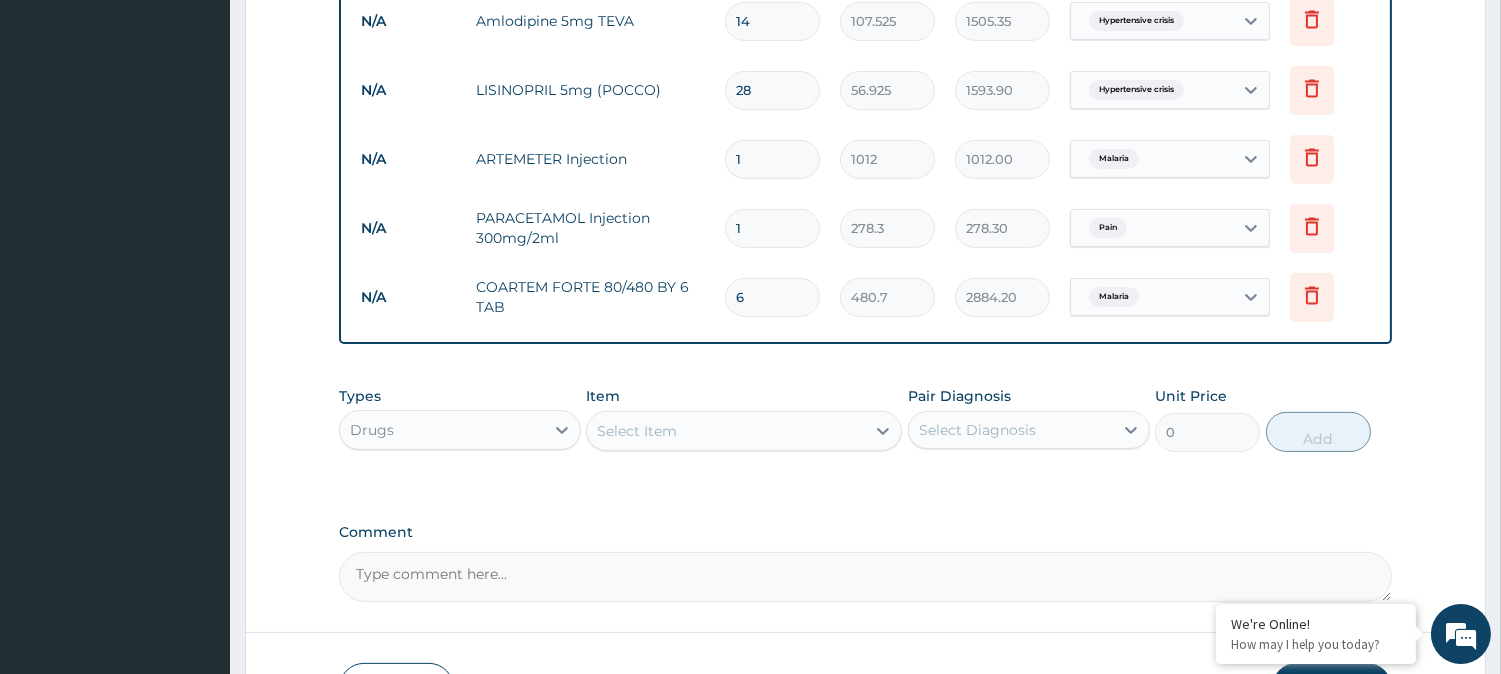 type on "6" 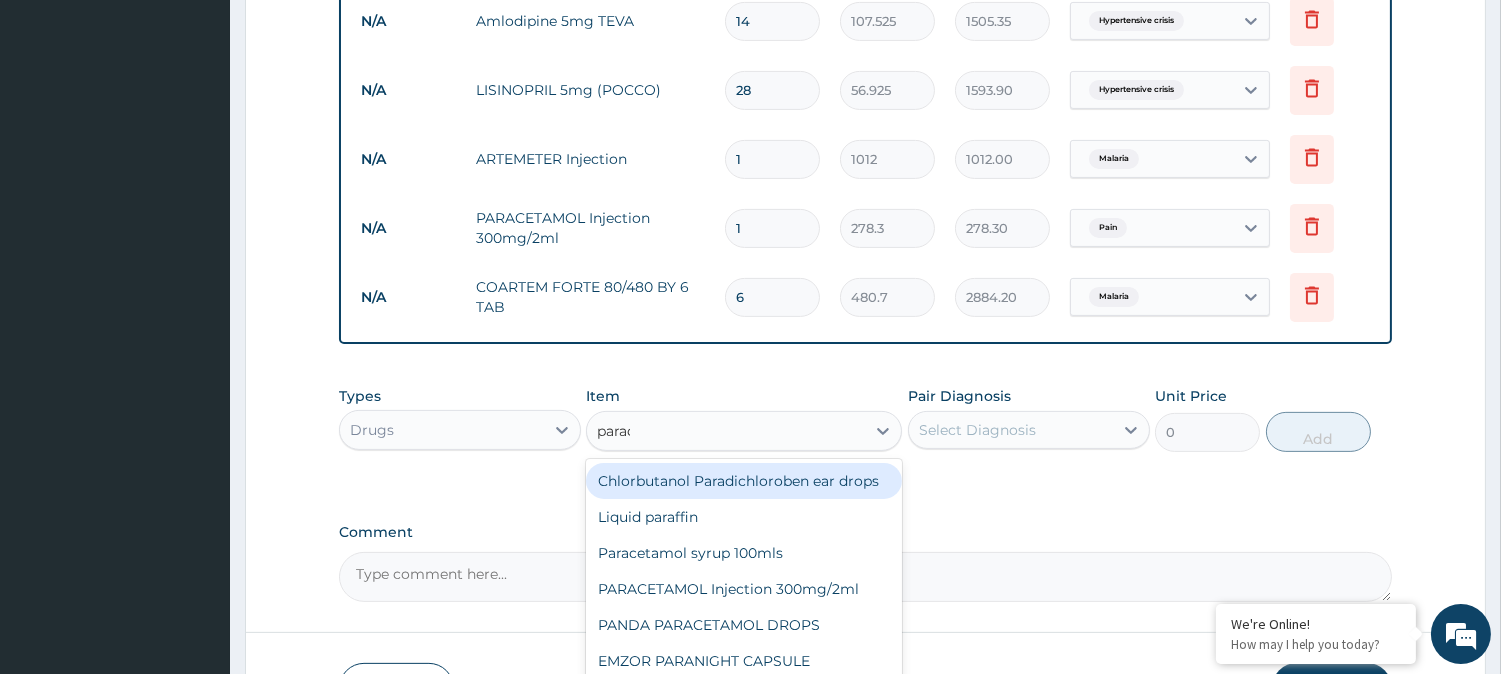 type on "parace" 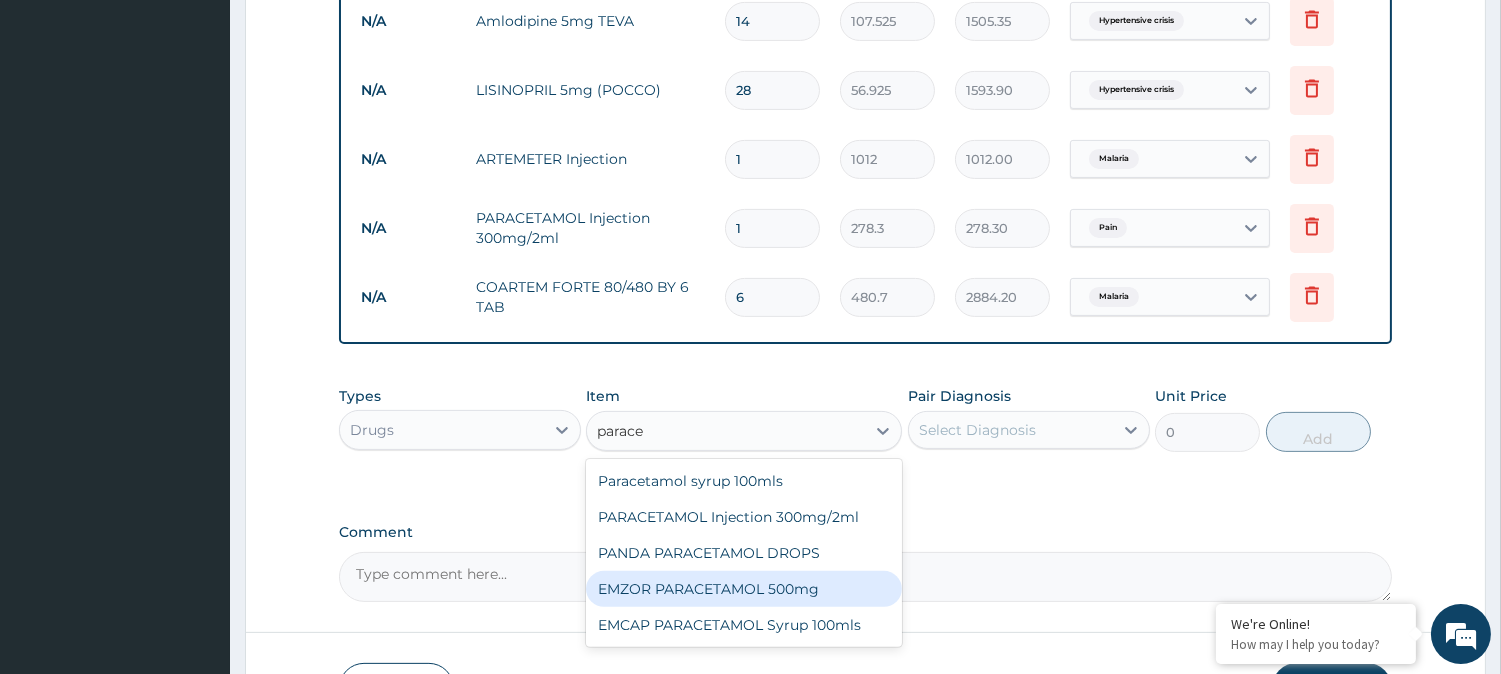 click on "EMZOR PARACETAMOL 500mg" at bounding box center [744, 589] 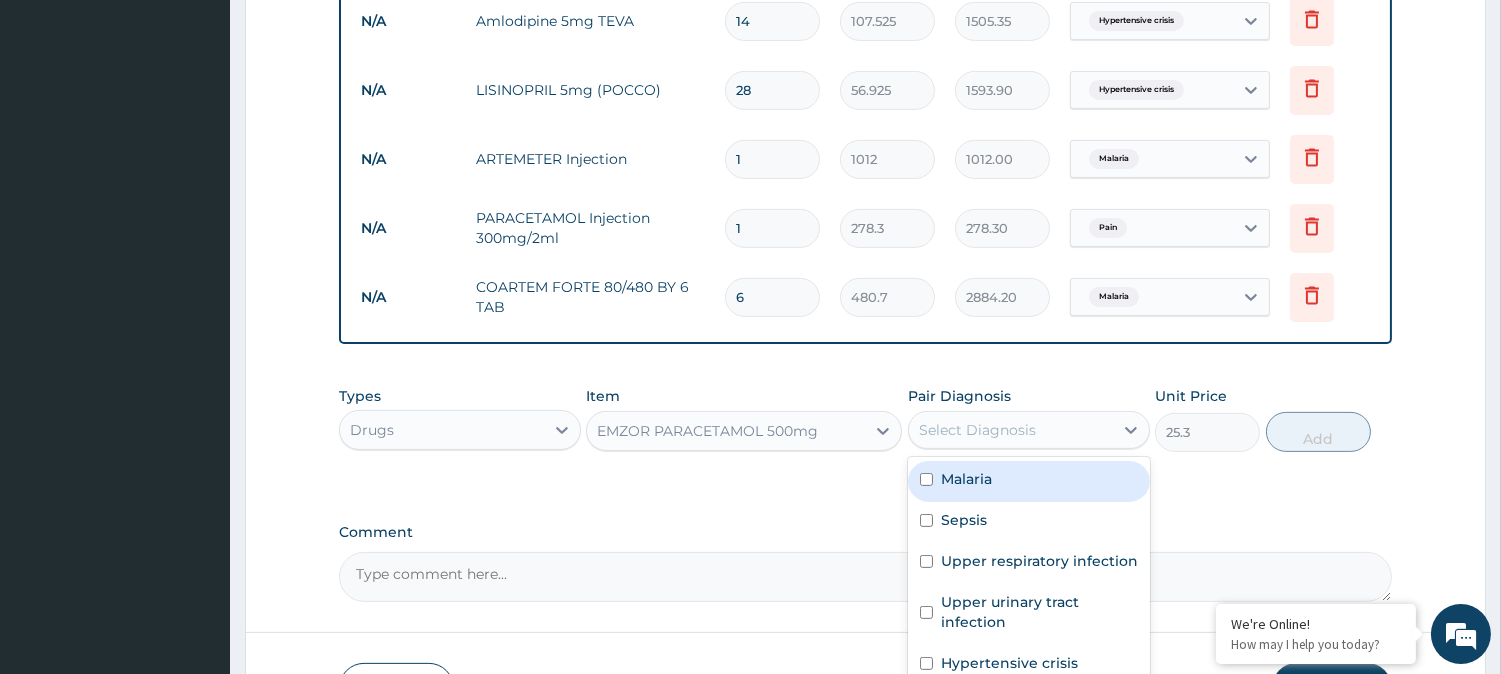 click on "Select Diagnosis" at bounding box center [1011, 430] 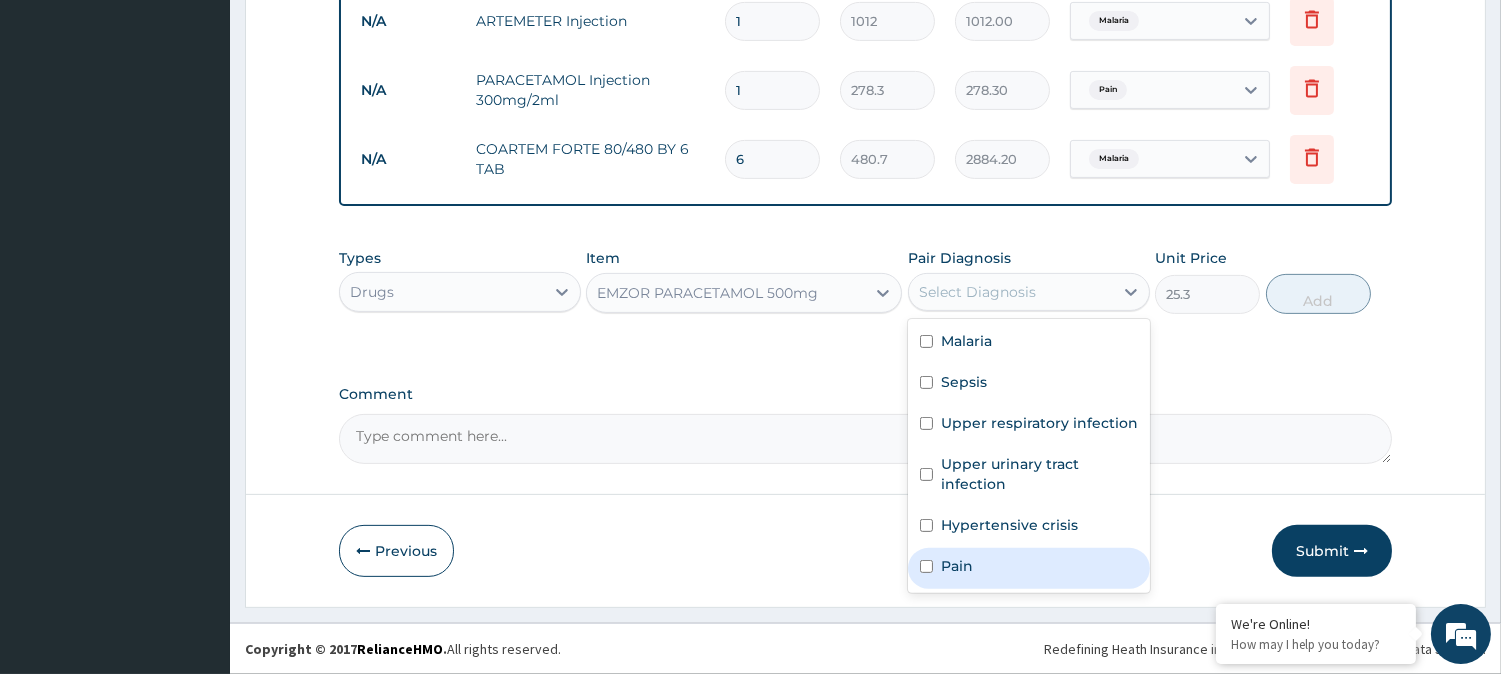 click on "Pain" at bounding box center (1029, 568) 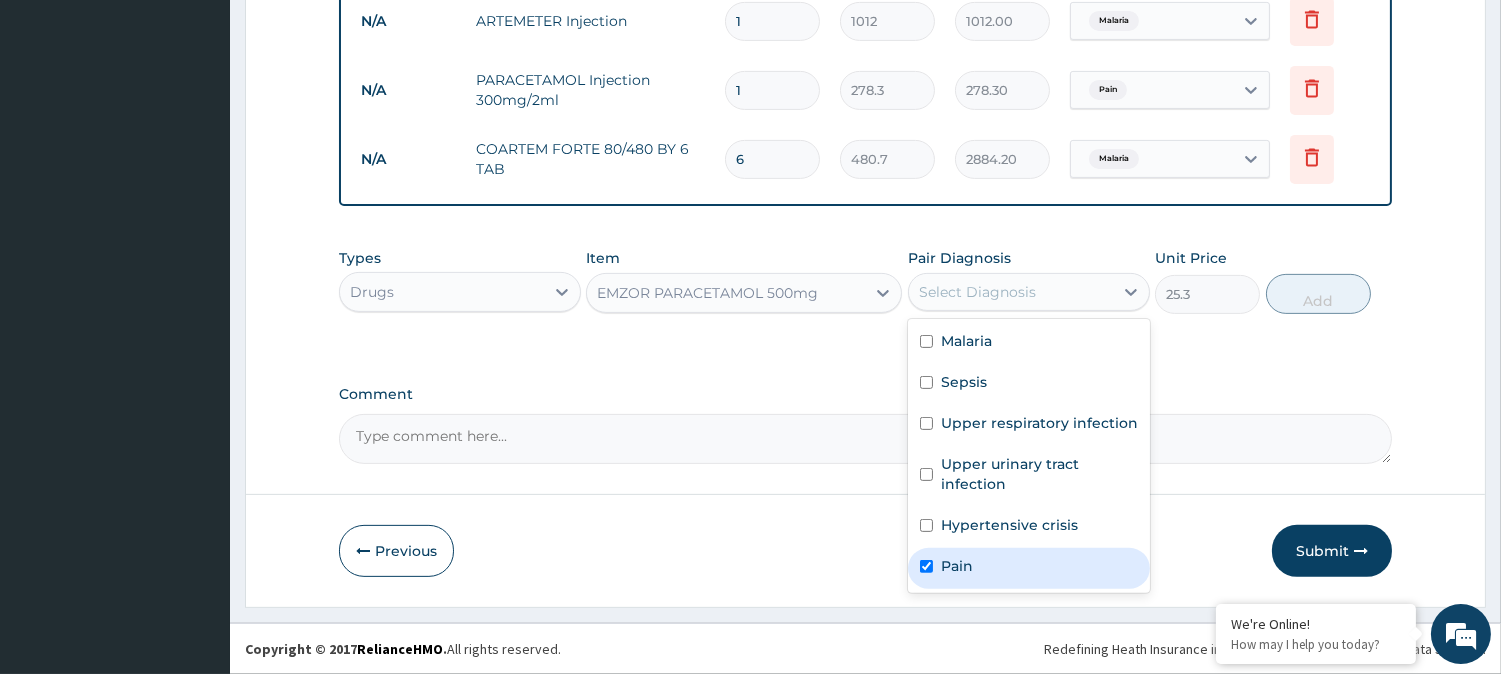 checkbox on "true" 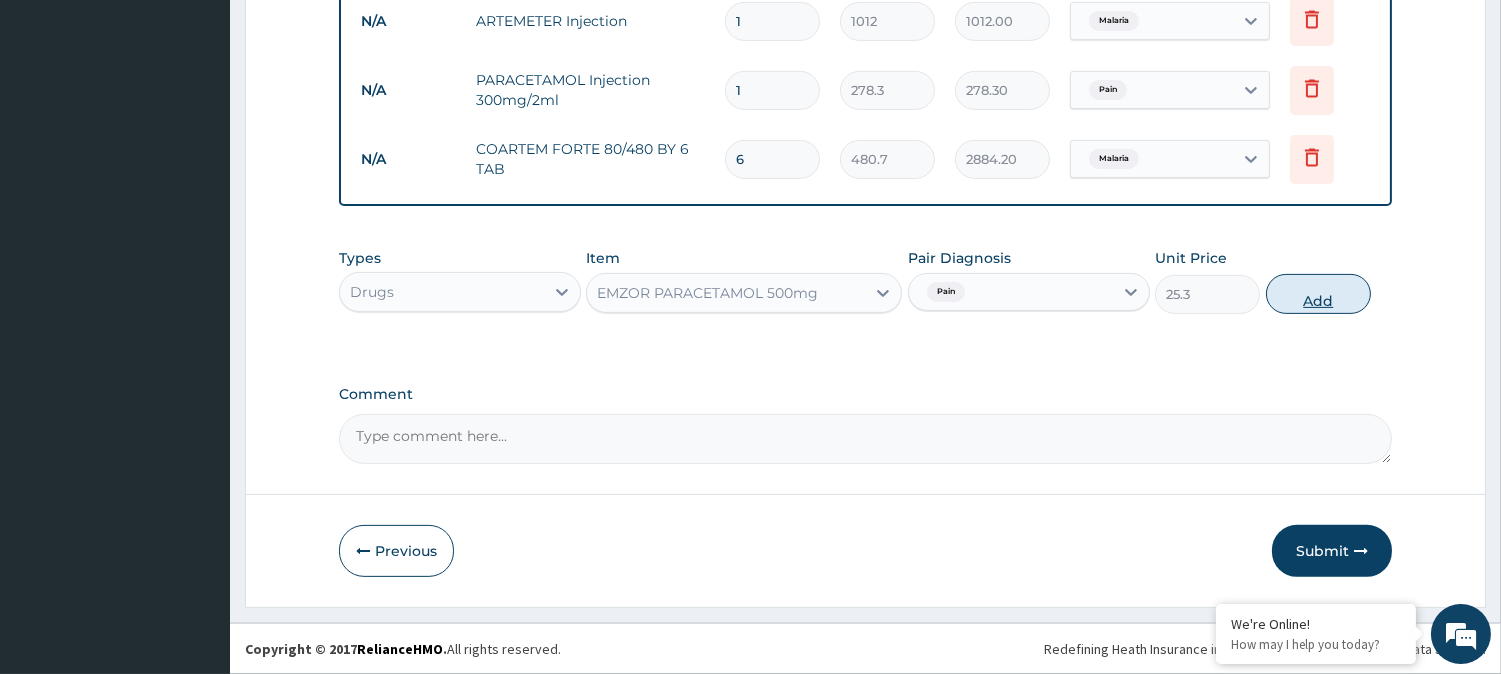 click on "Add" at bounding box center (1318, 294) 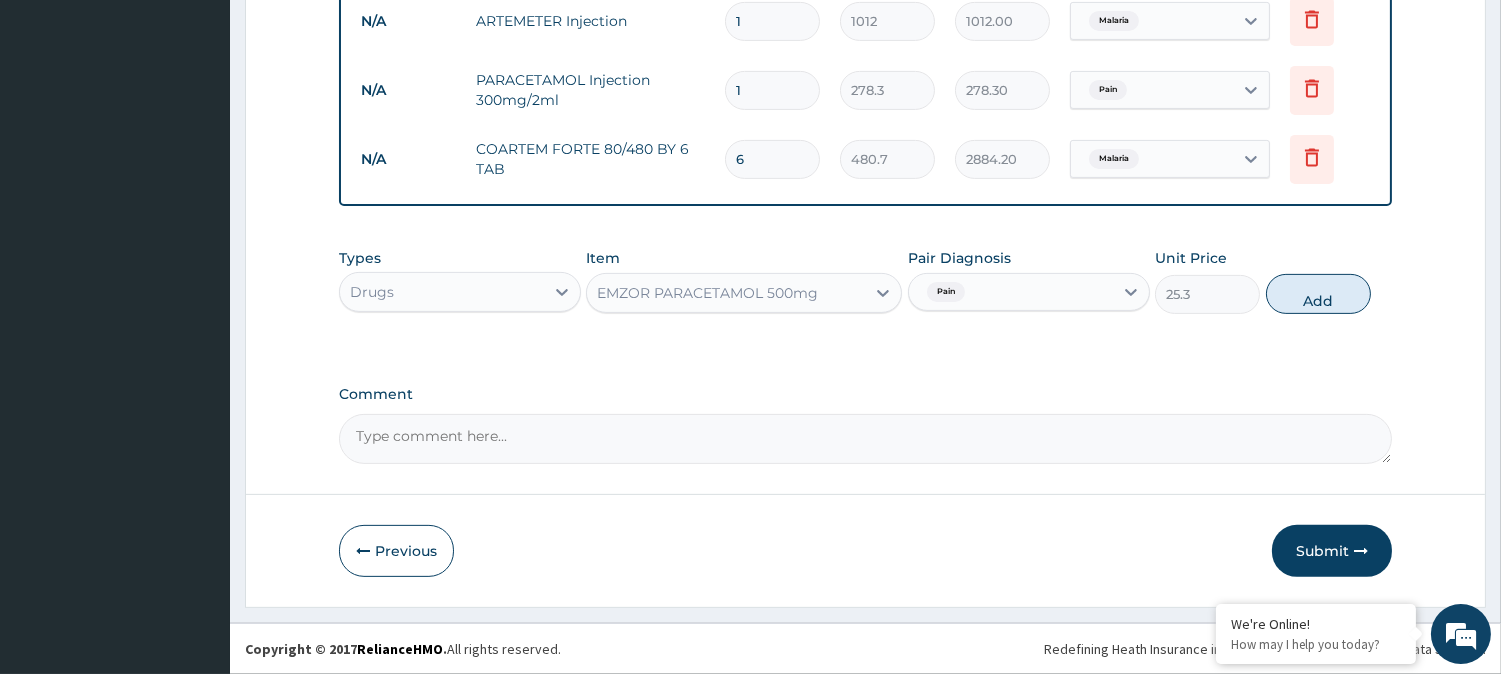 type on "0" 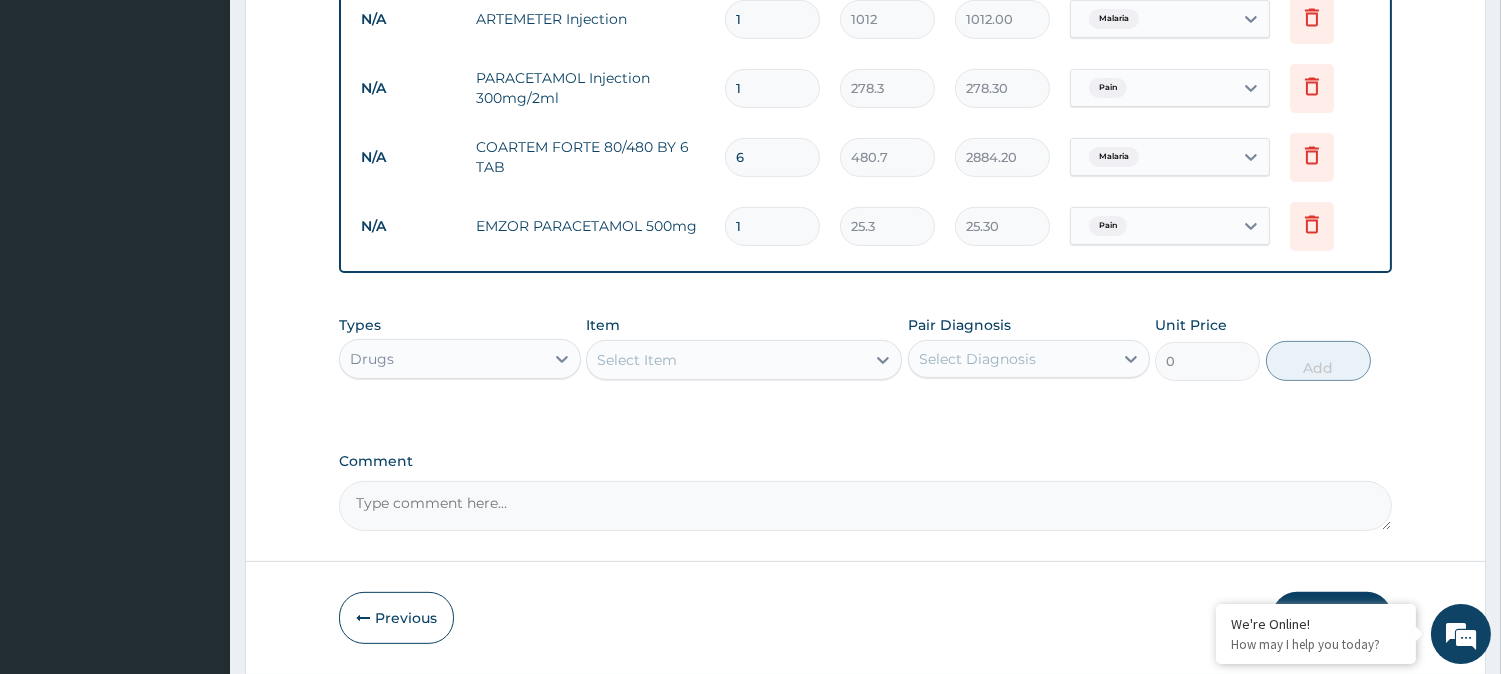 type on "18" 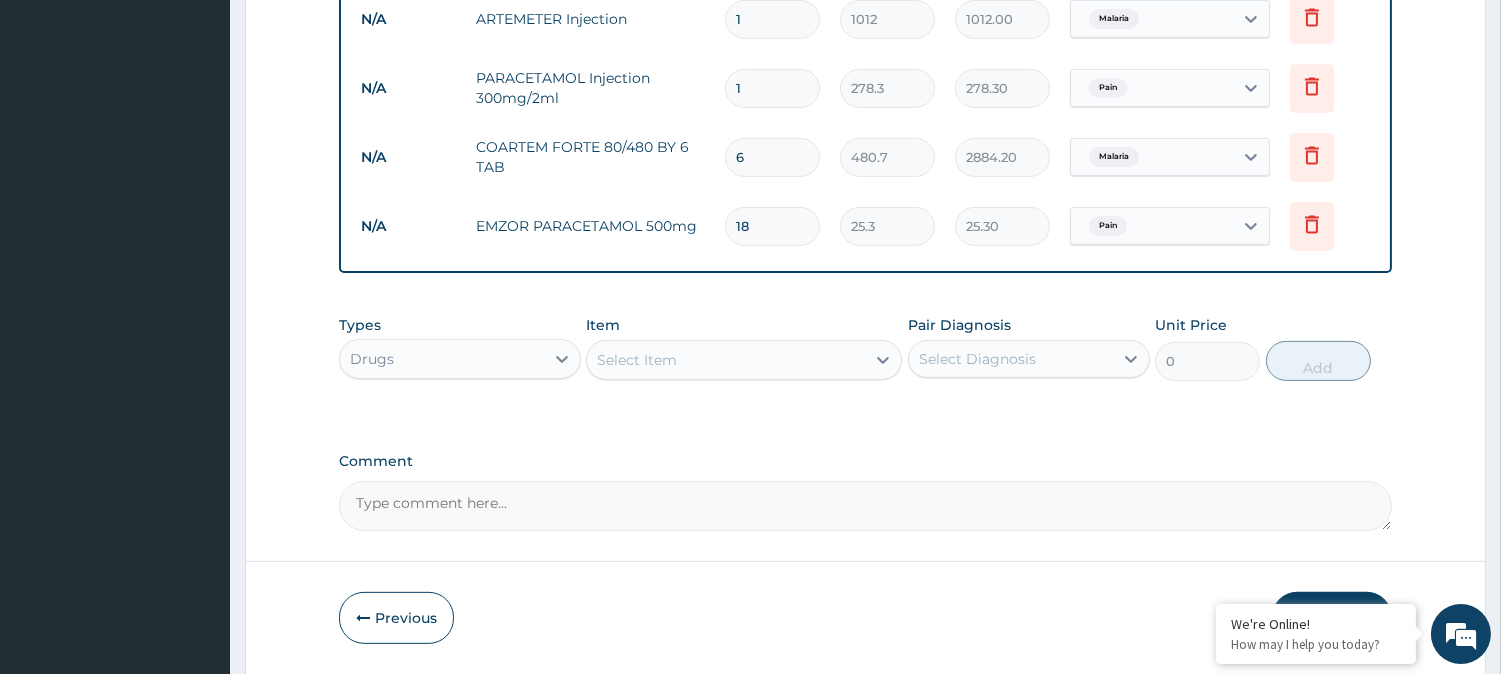 type on "455.40" 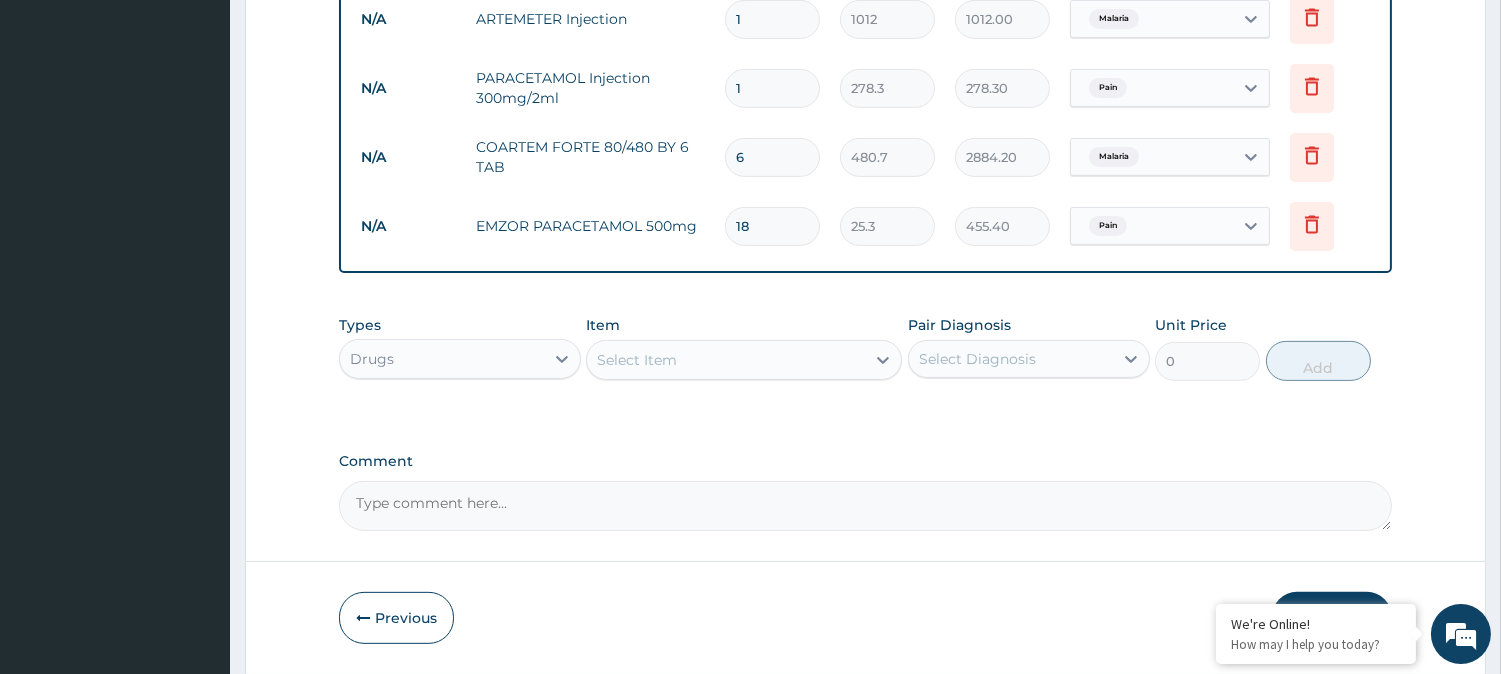 type on "18" 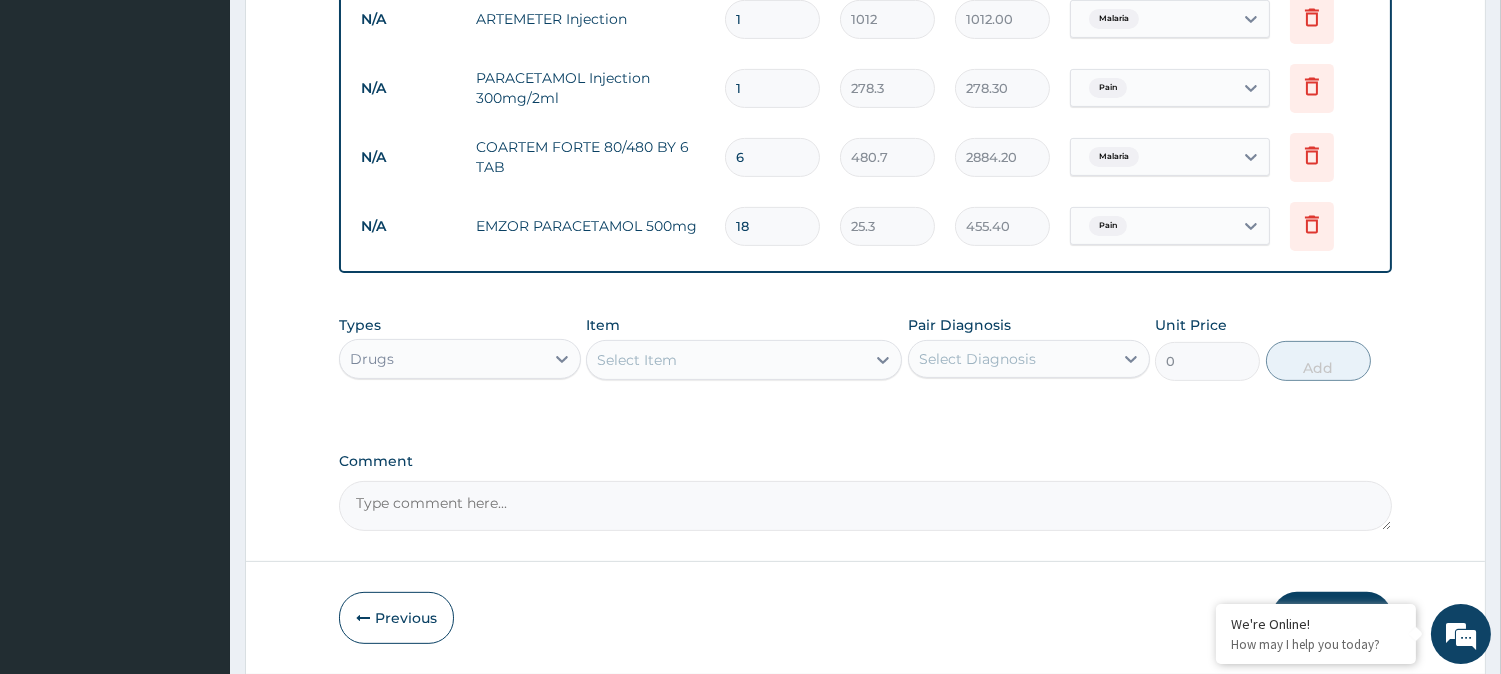 scroll, scrollTop: 1376, scrollLeft: 0, axis: vertical 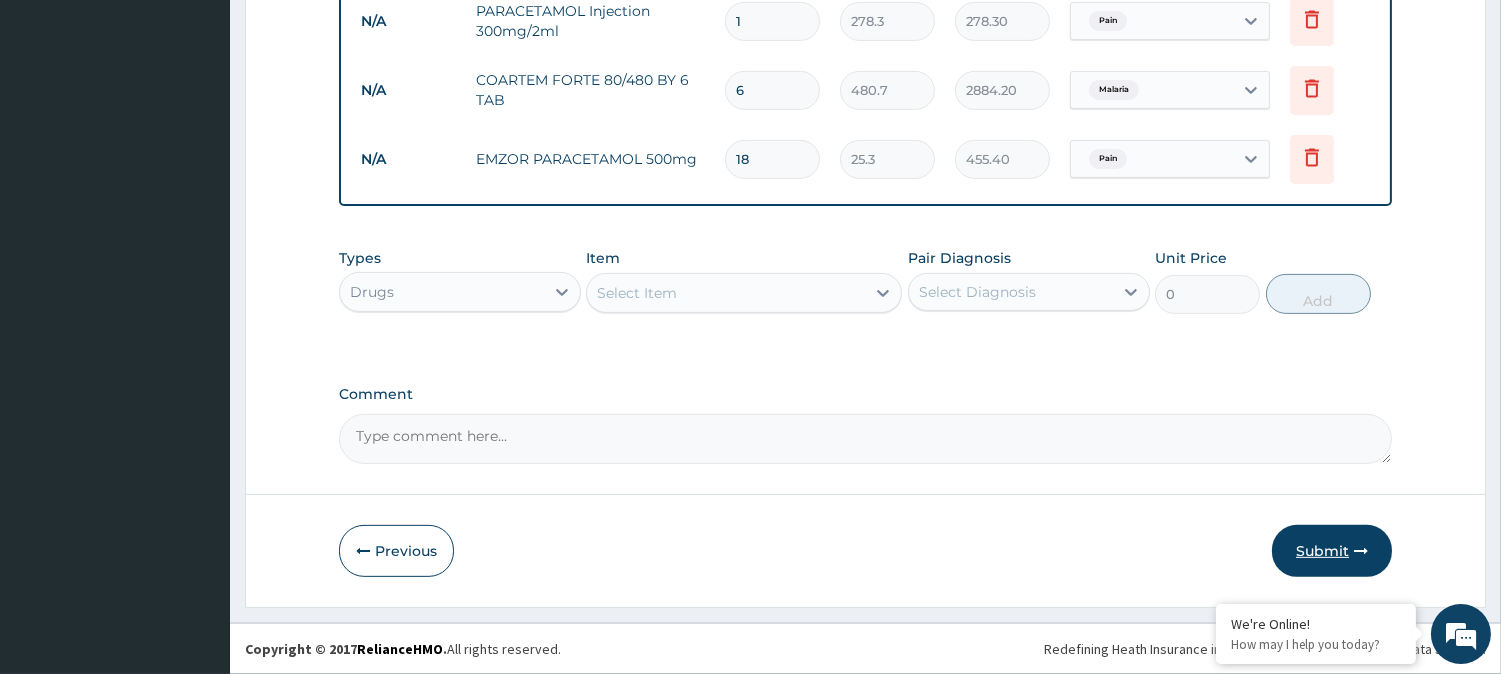 click on "Submit" at bounding box center (1332, 551) 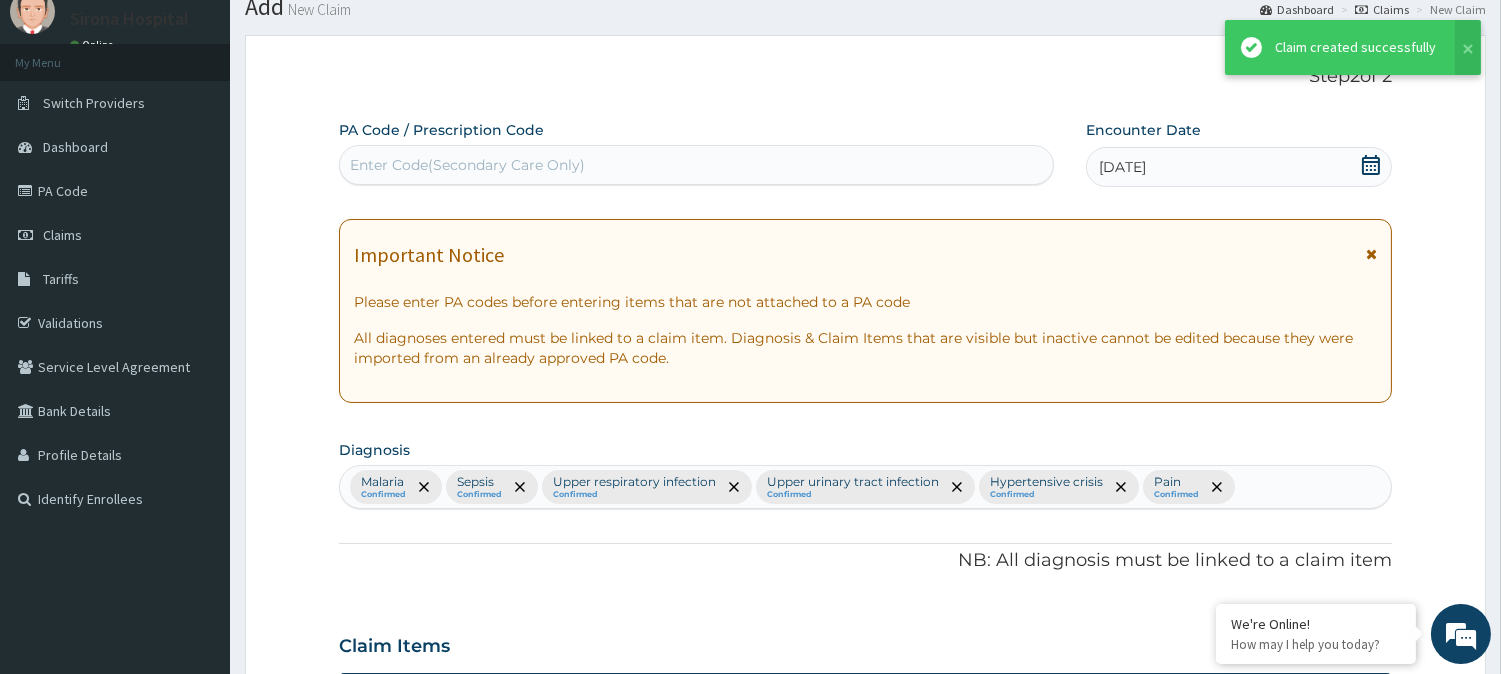 scroll, scrollTop: 1376, scrollLeft: 0, axis: vertical 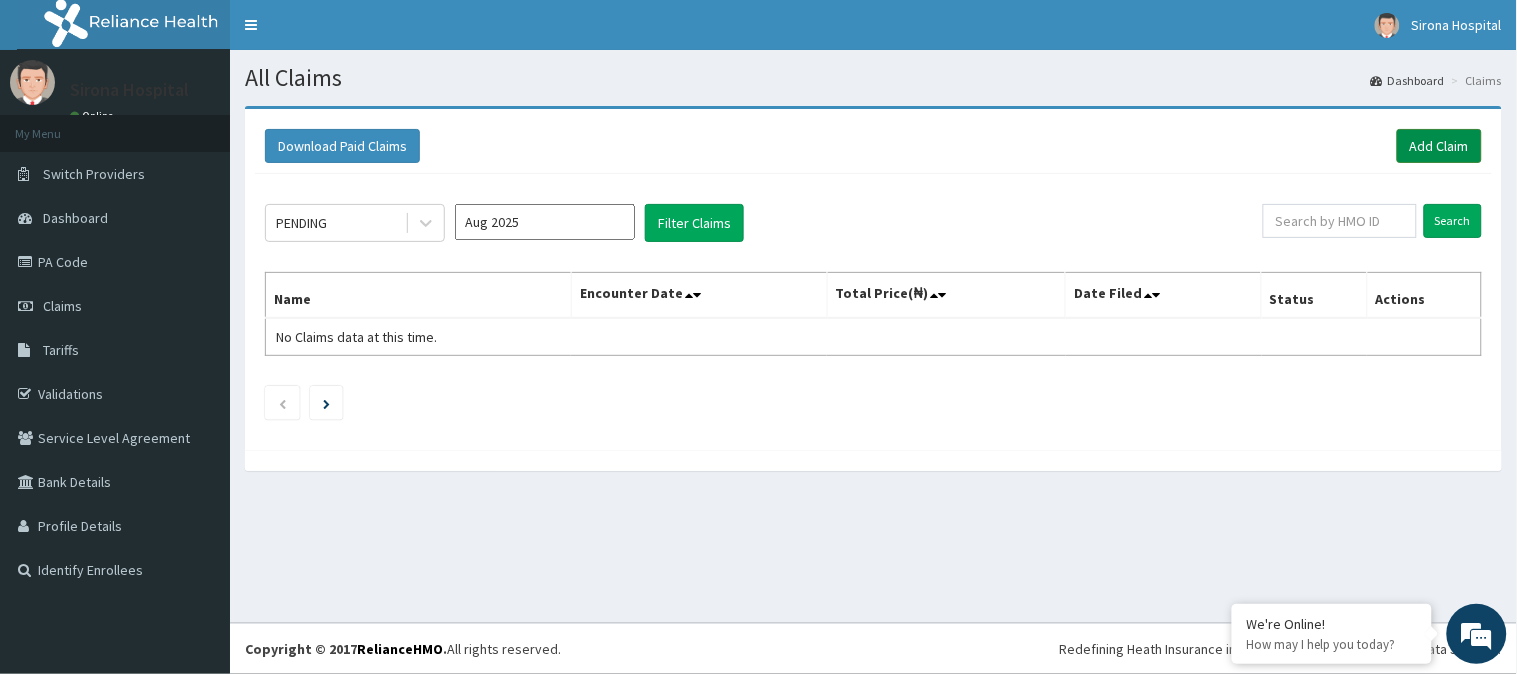 click on "Add Claim" at bounding box center (1439, 146) 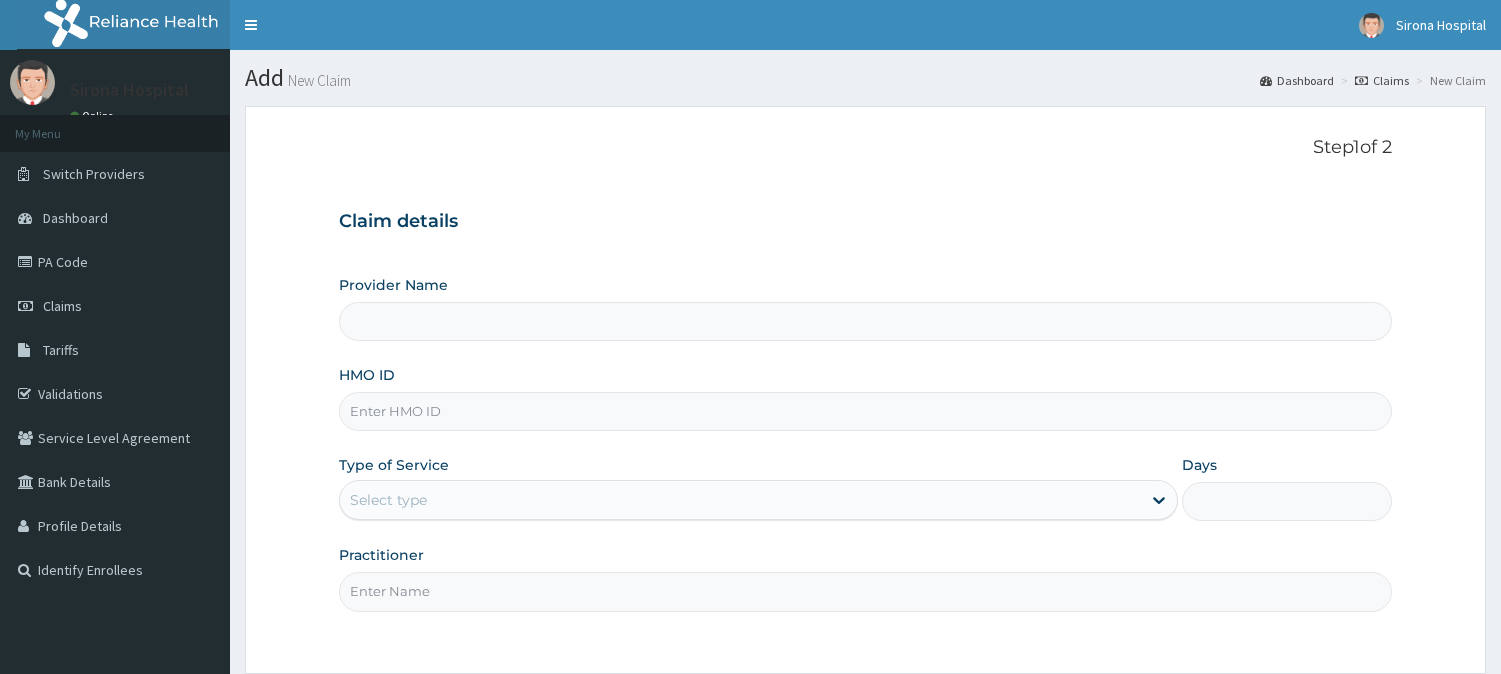 scroll, scrollTop: 0, scrollLeft: 0, axis: both 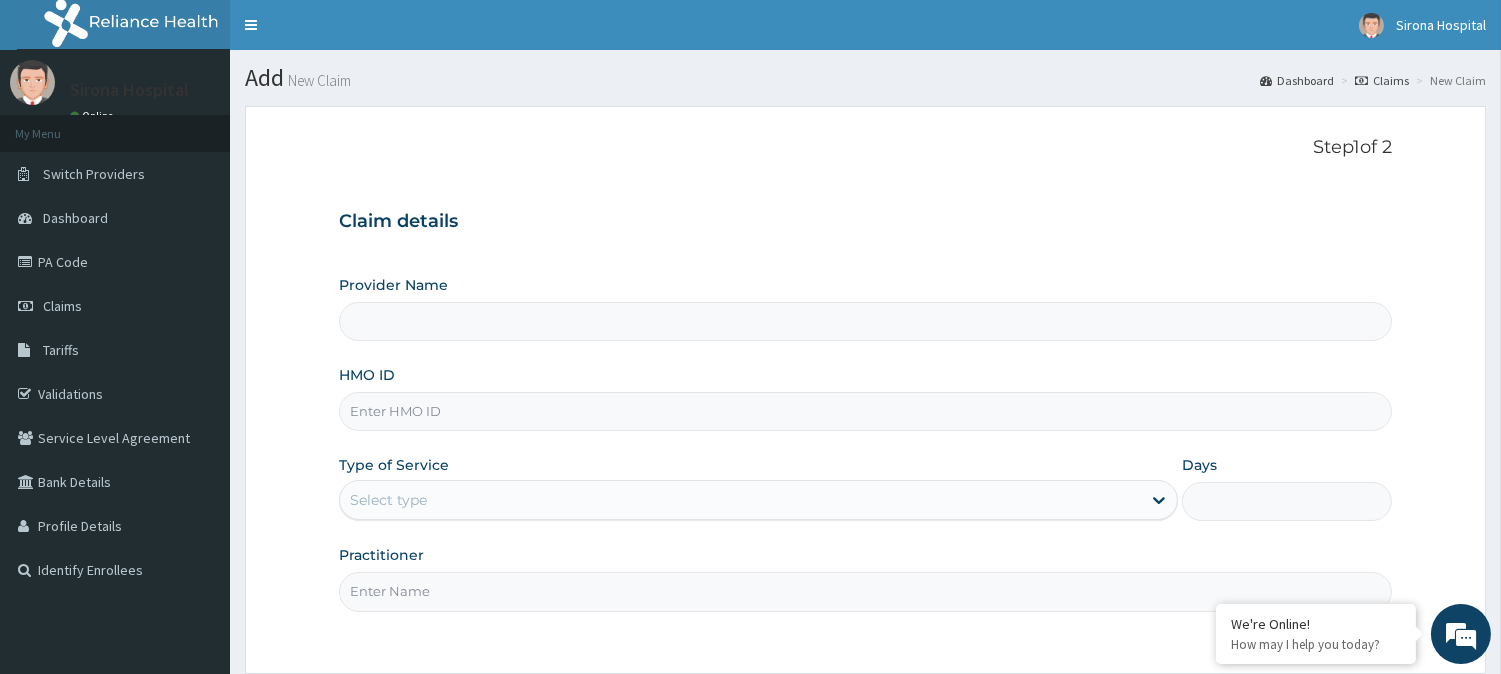 click on "HMO ID" at bounding box center [865, 411] 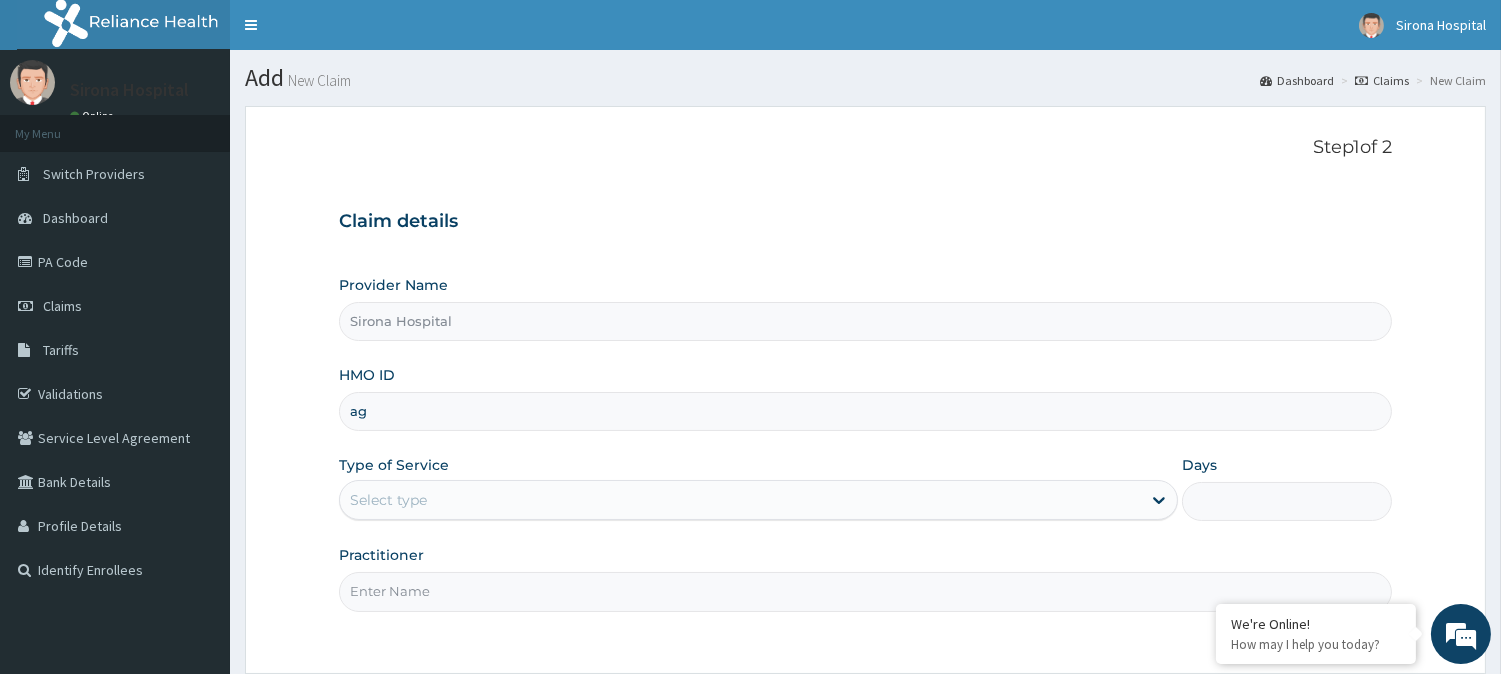 type on "a" 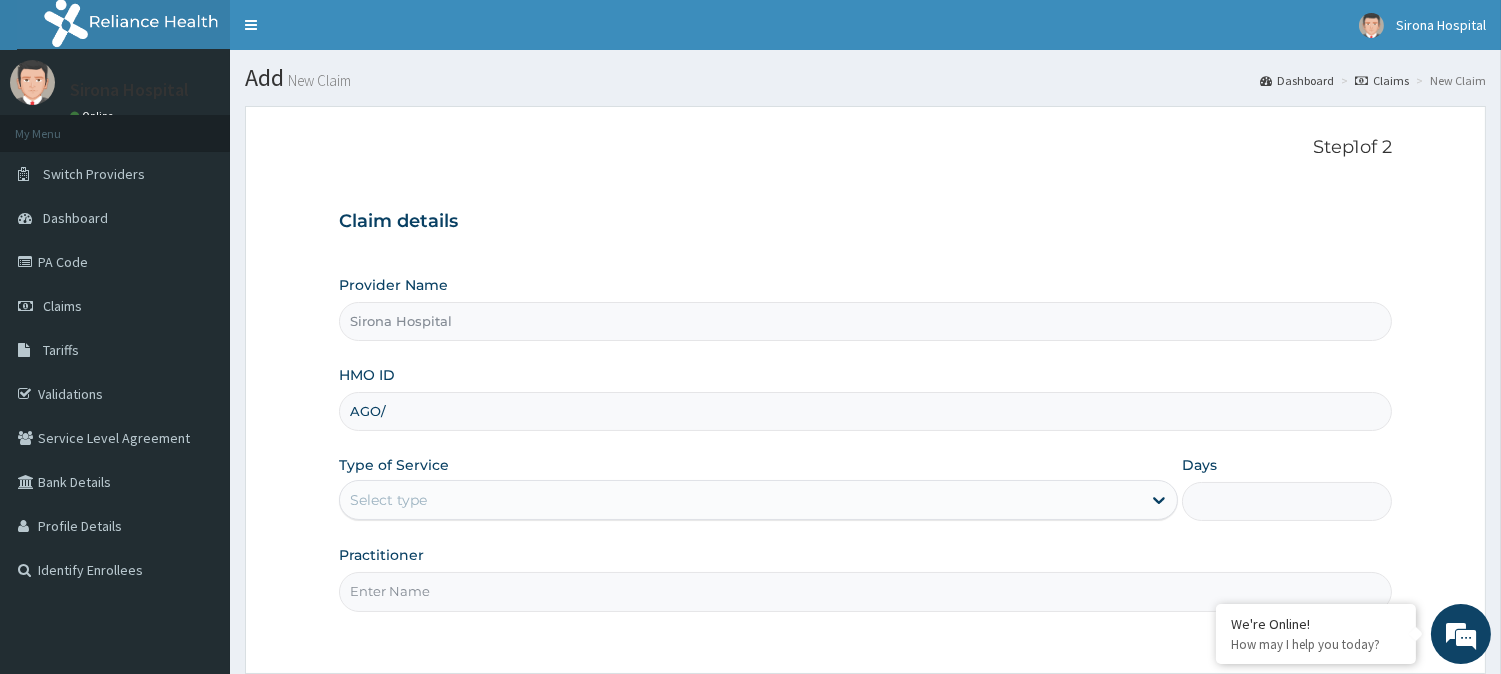 scroll, scrollTop: 0, scrollLeft: 0, axis: both 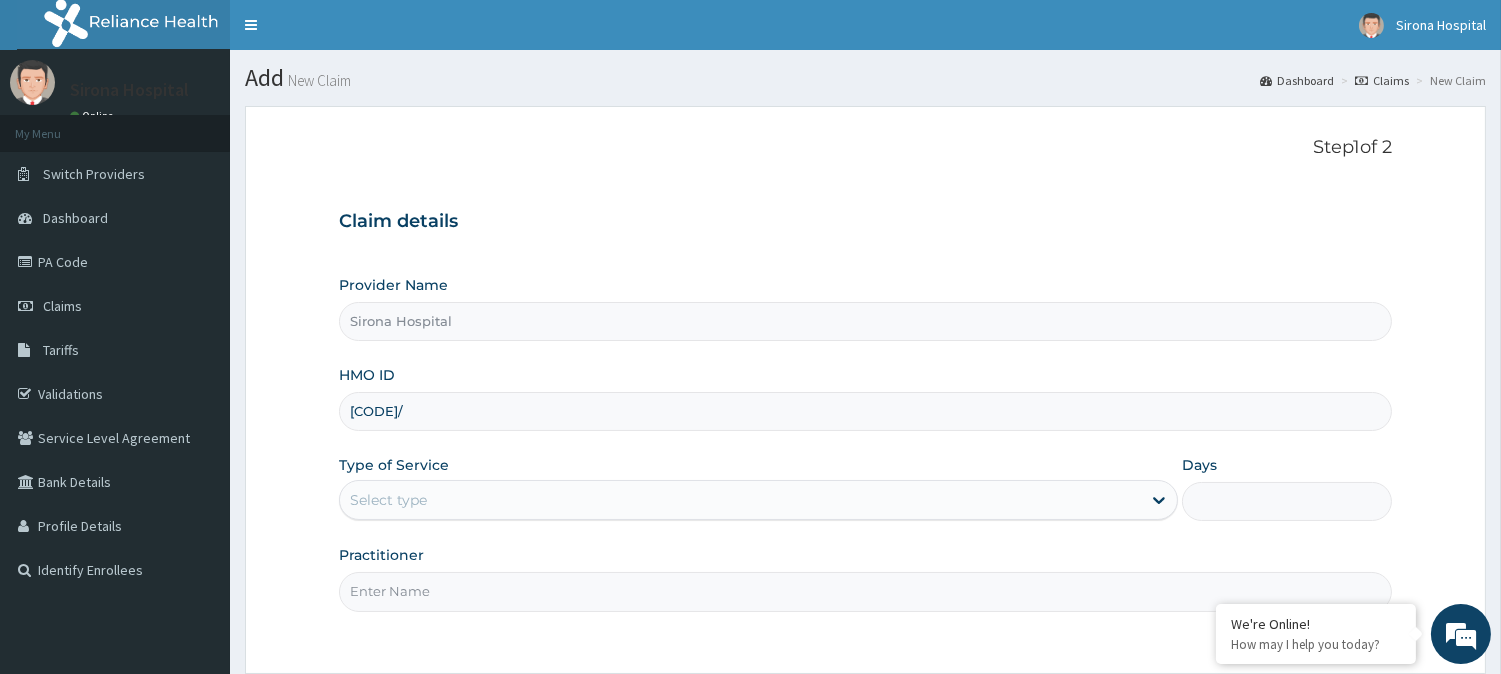 type on "[CODE]/" 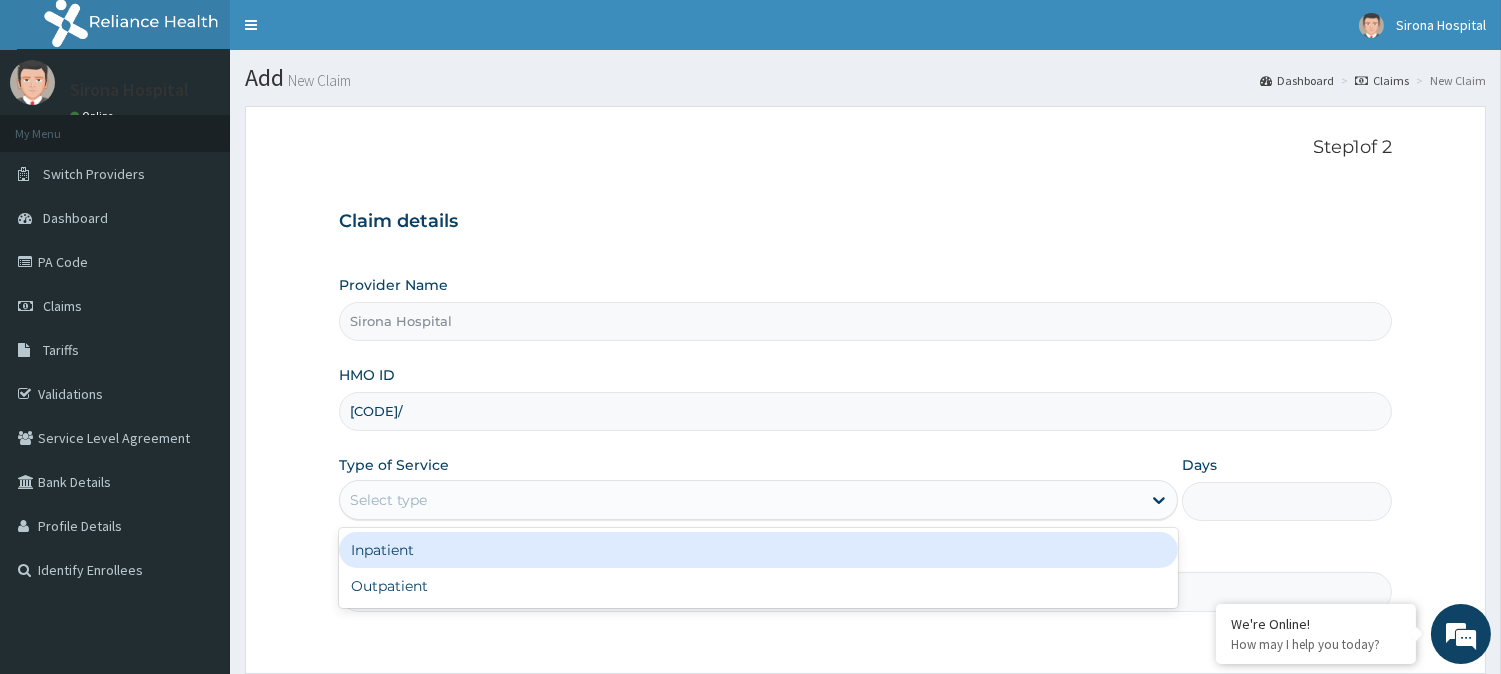click on "Select type" at bounding box center (740, 500) 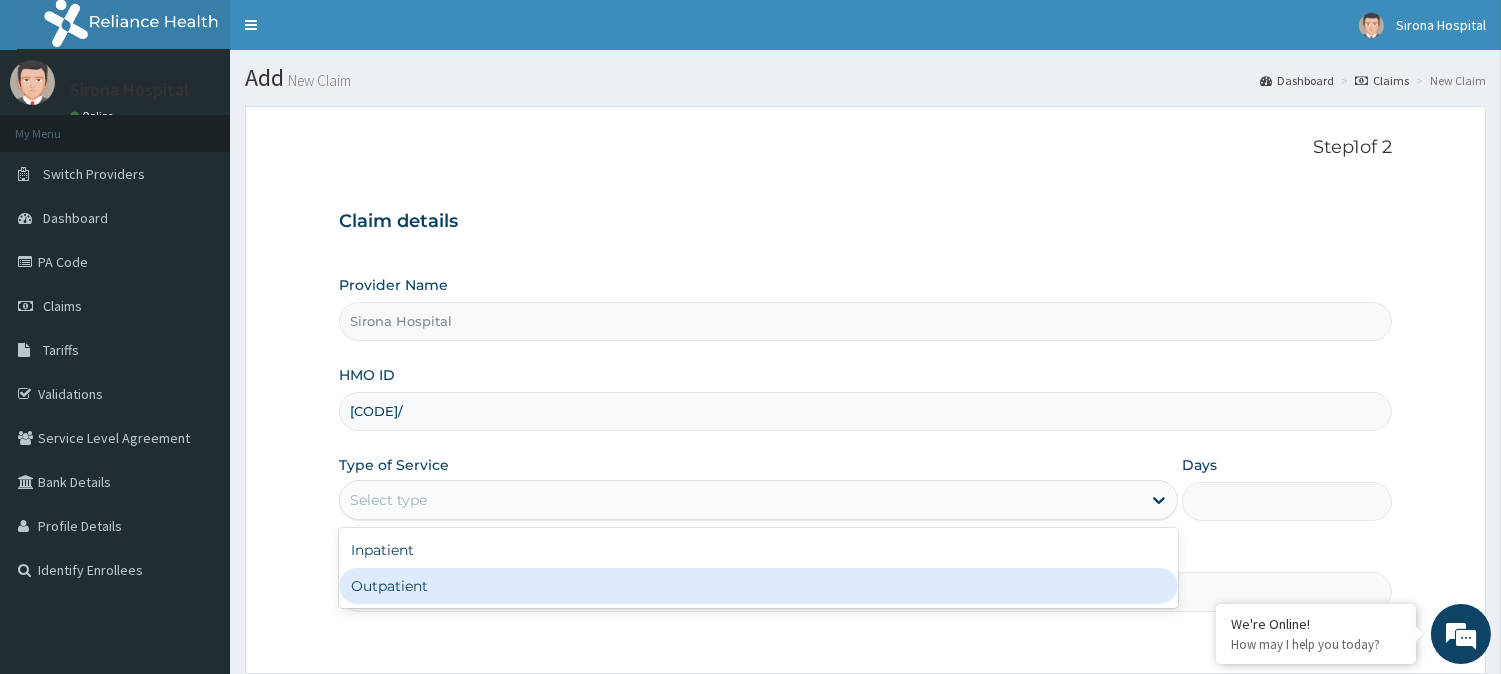 click on "Outpatient" at bounding box center (758, 586) 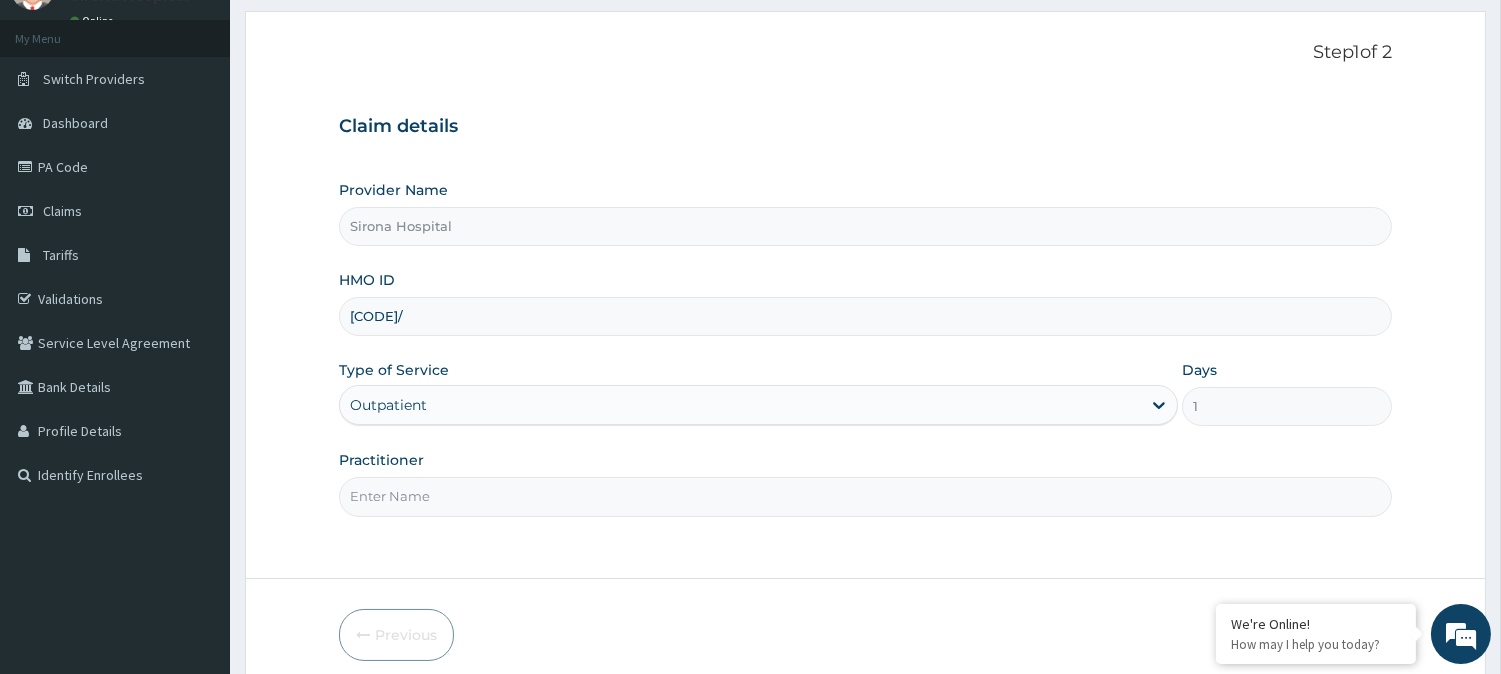 scroll, scrollTop: 105, scrollLeft: 0, axis: vertical 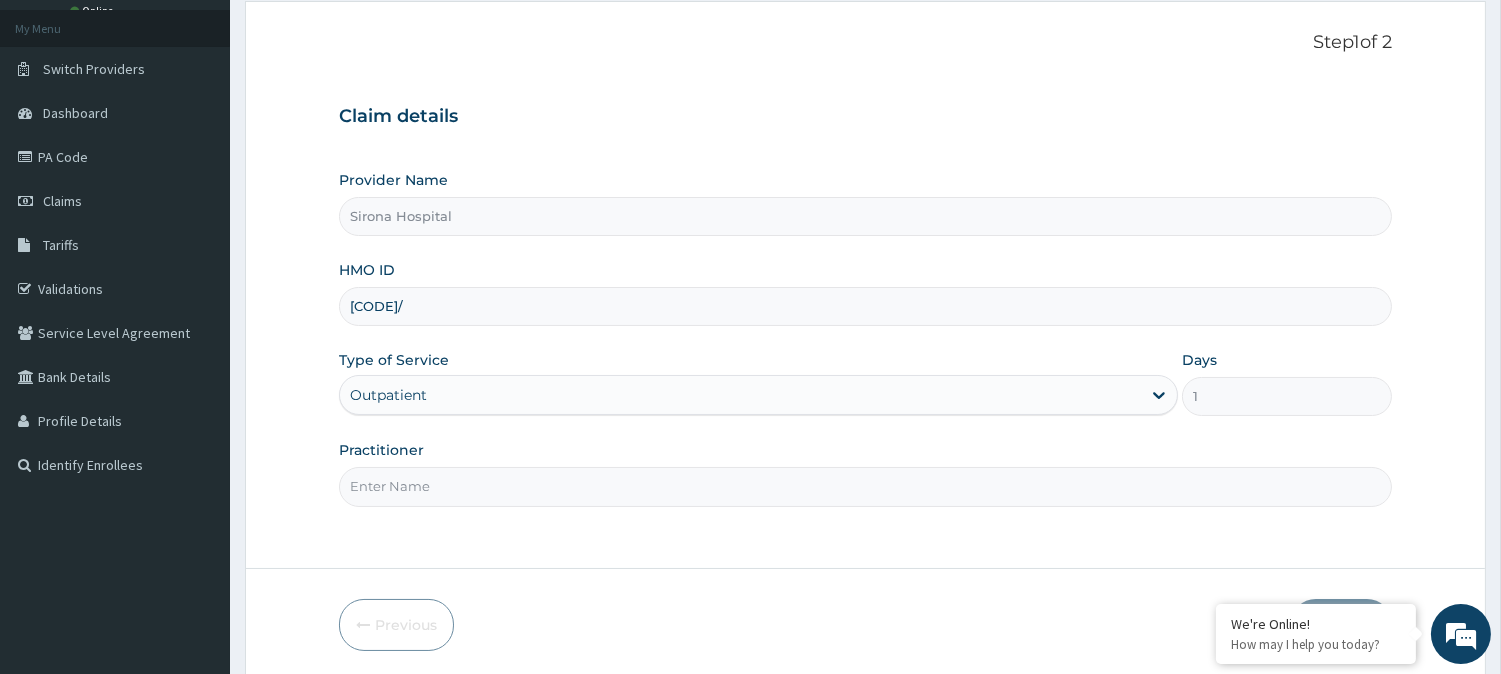 click on "Practitioner" at bounding box center [865, 486] 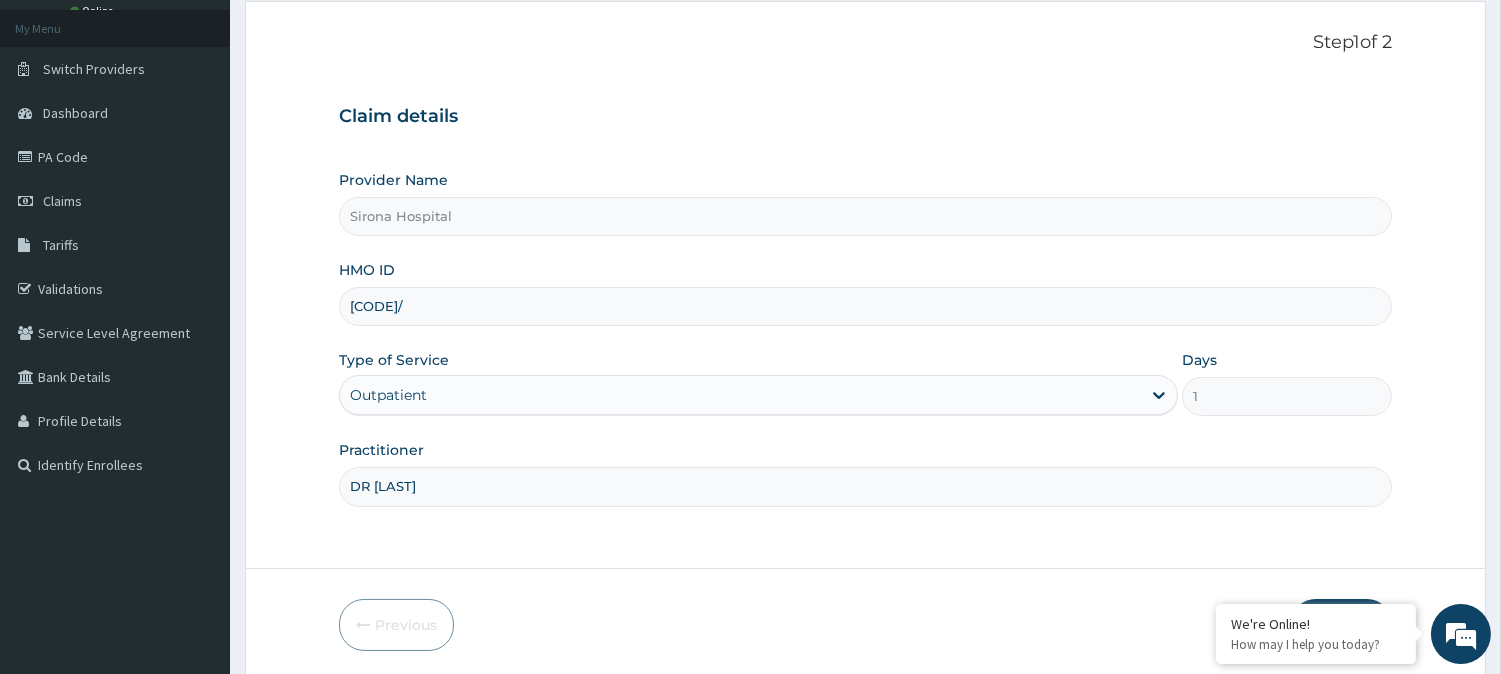 scroll, scrollTop: 178, scrollLeft: 0, axis: vertical 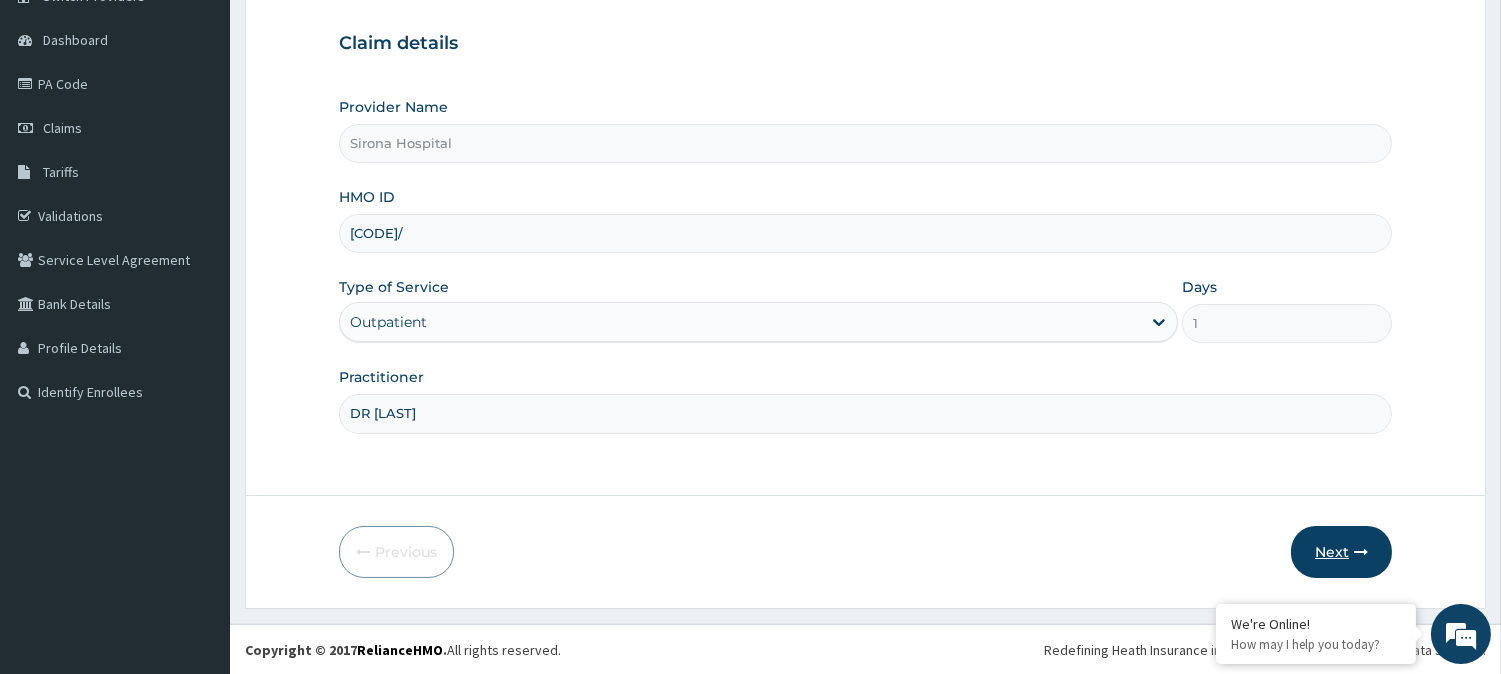 type on "DR [LAST]" 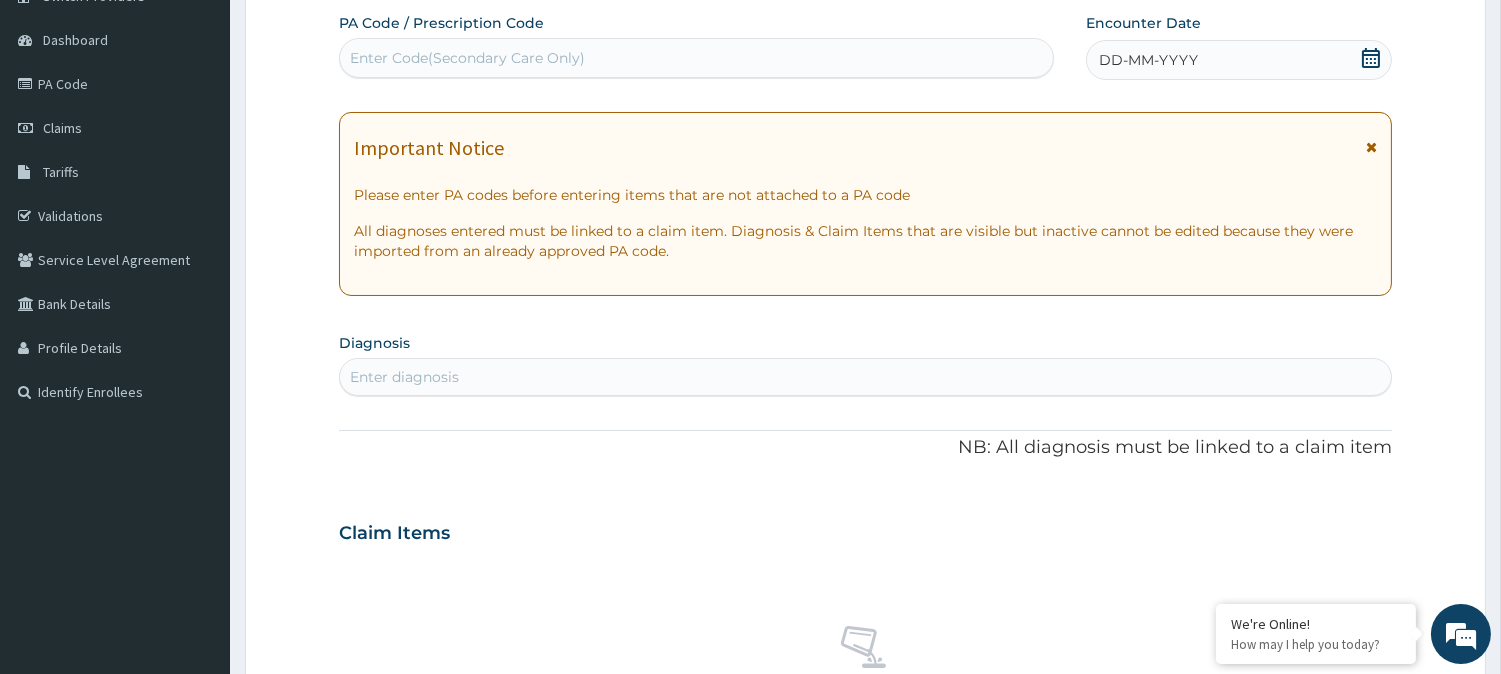 scroll, scrollTop: 131, scrollLeft: 0, axis: vertical 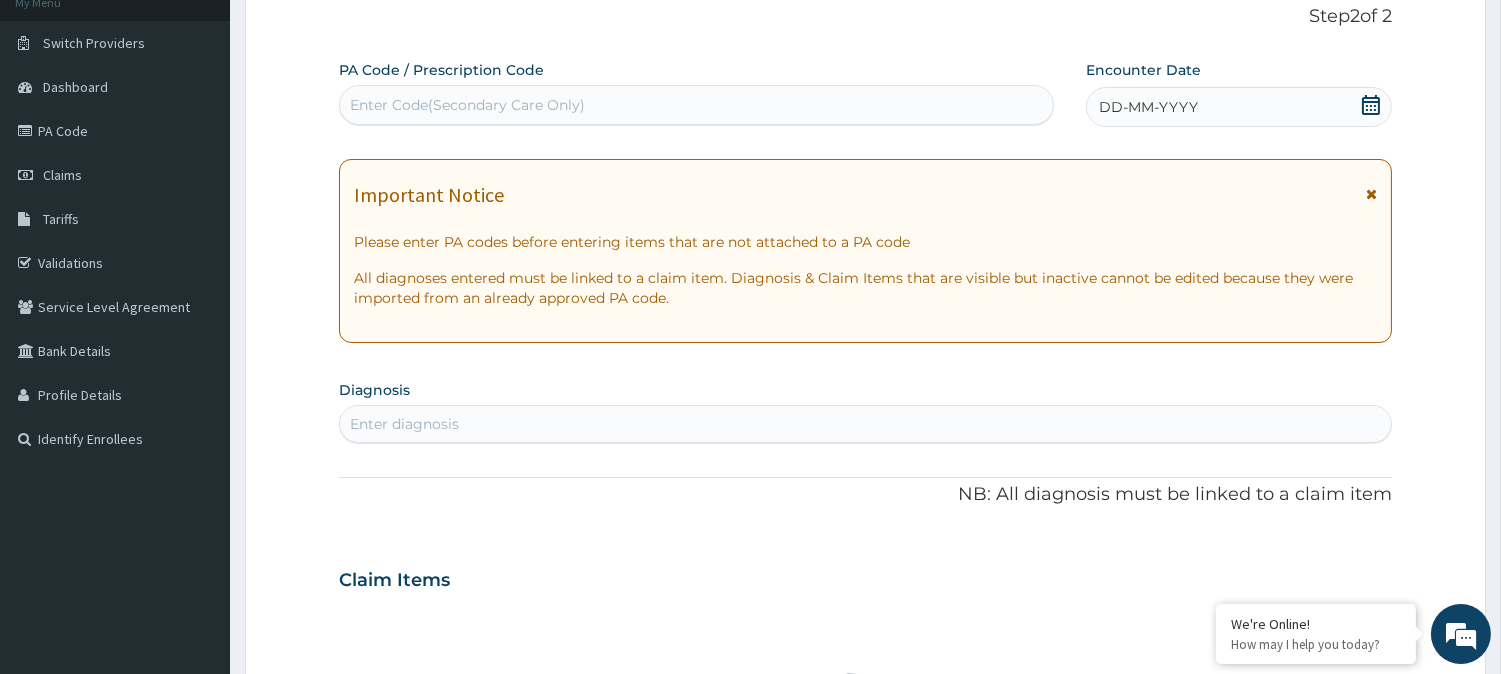 click 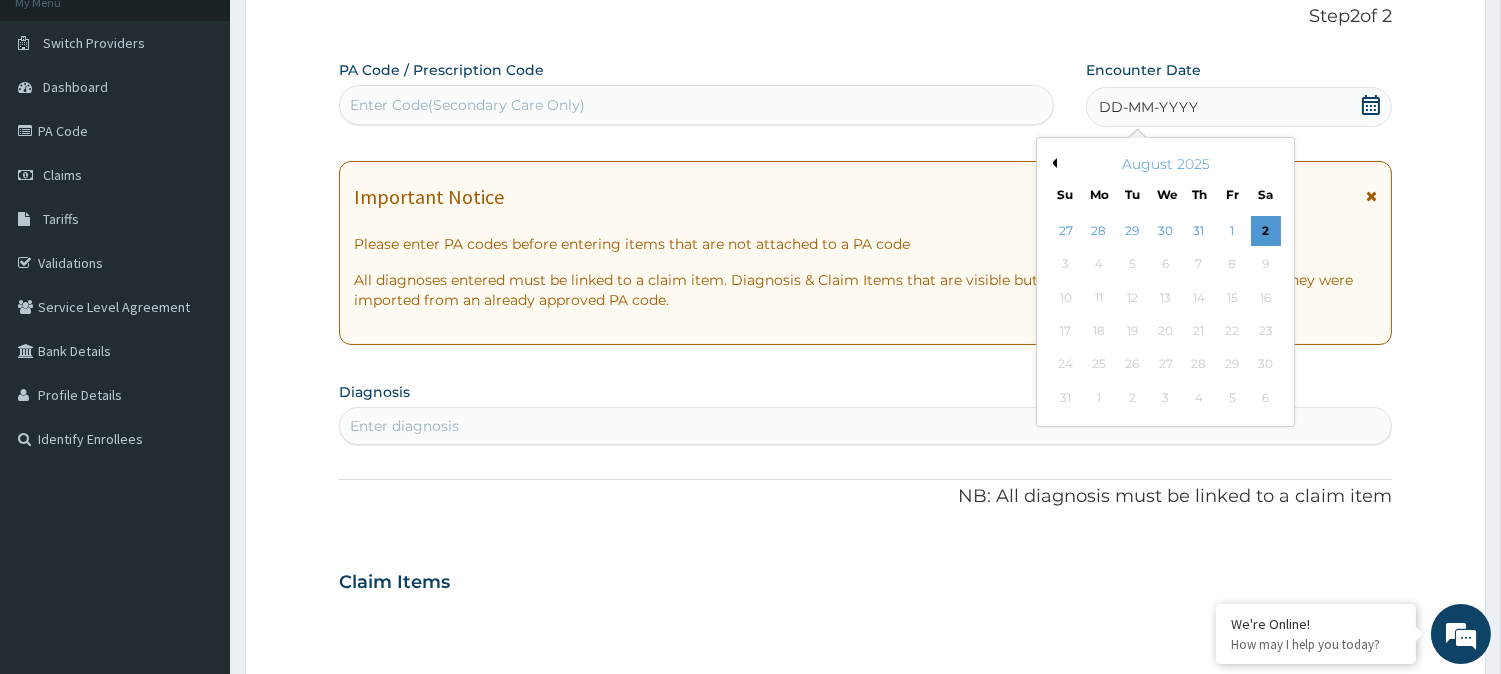 click on "Previous Month" at bounding box center (1052, 163) 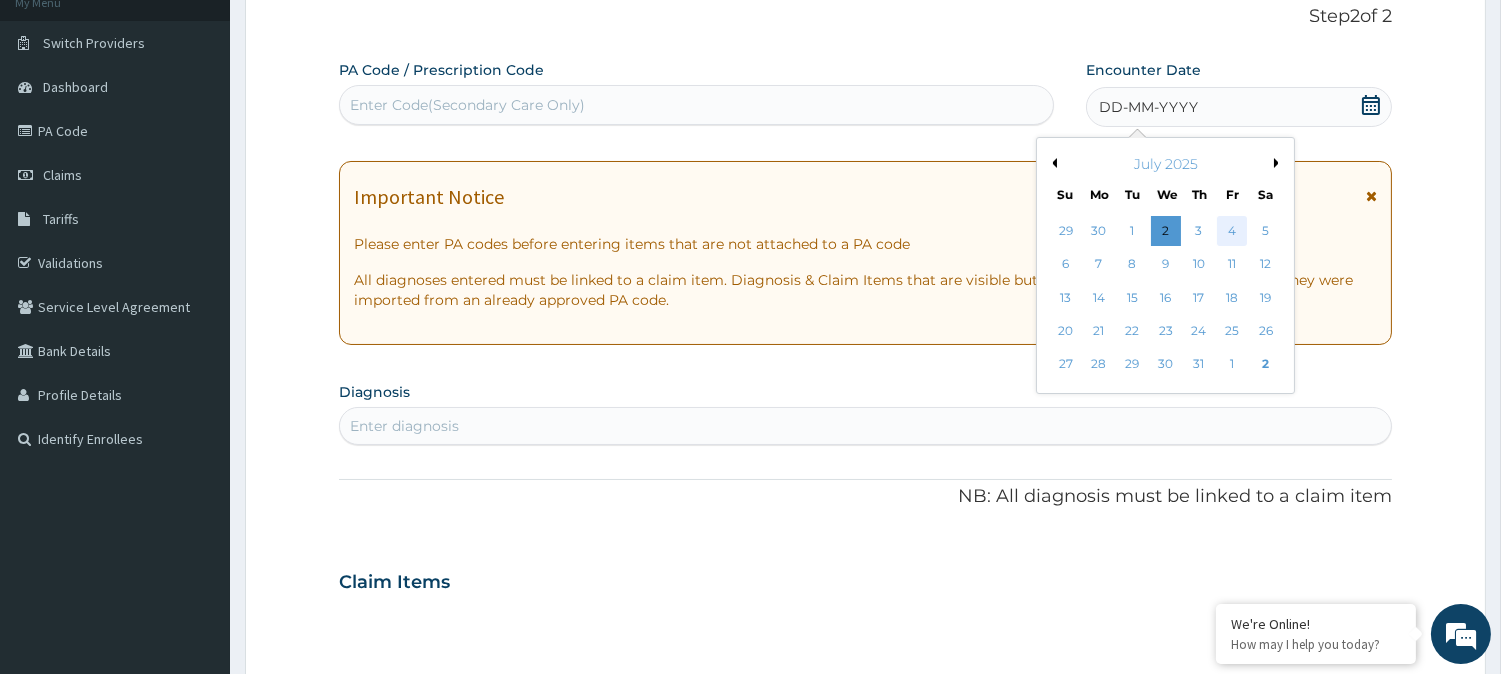 click on "4" at bounding box center (1232, 231) 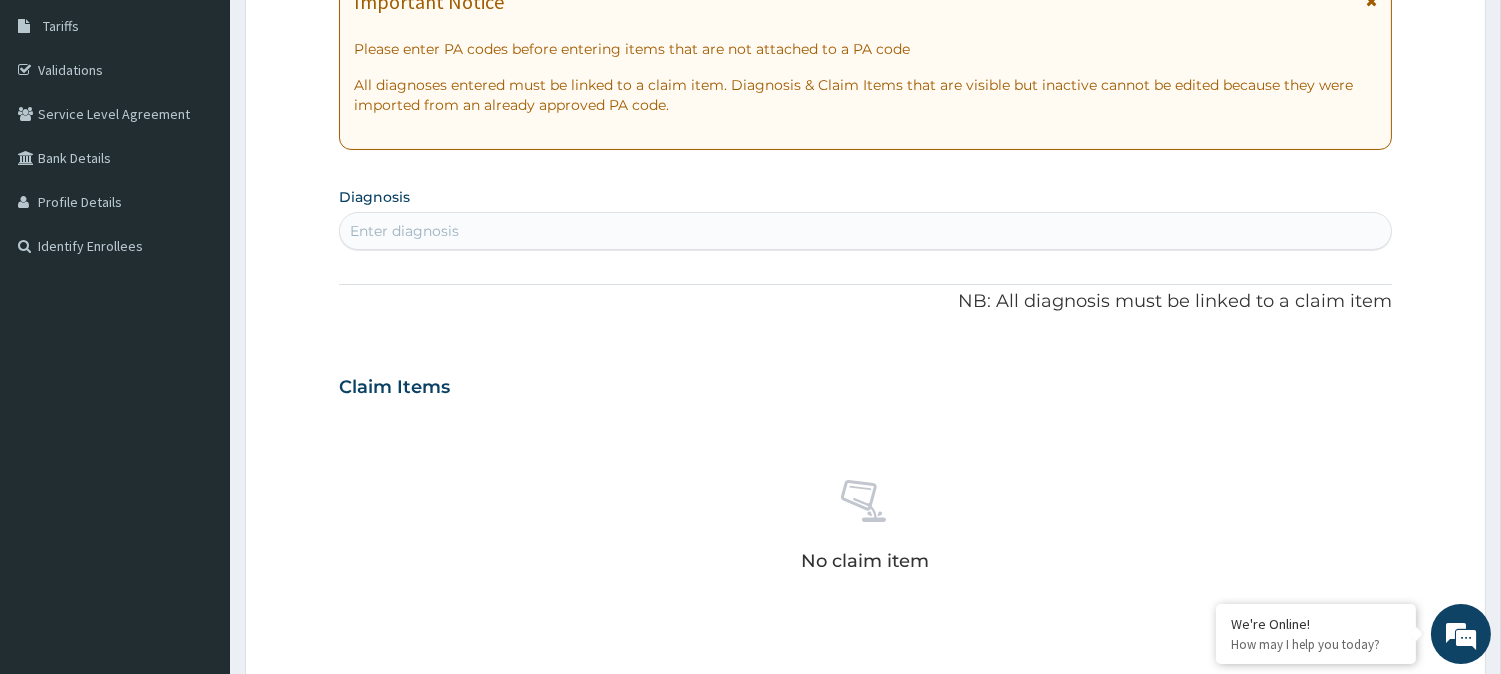 scroll, scrollTop: 325, scrollLeft: 0, axis: vertical 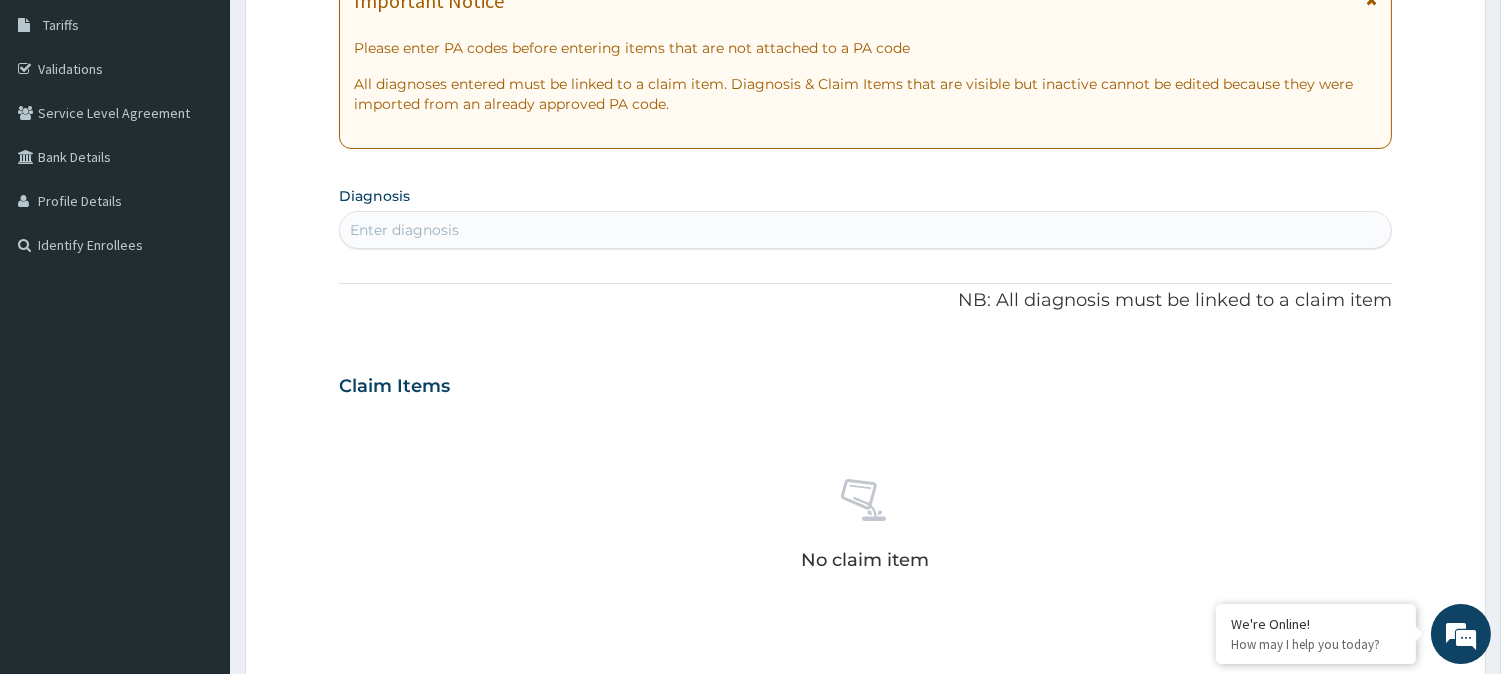click on "Enter diagnosis" at bounding box center (865, 230) 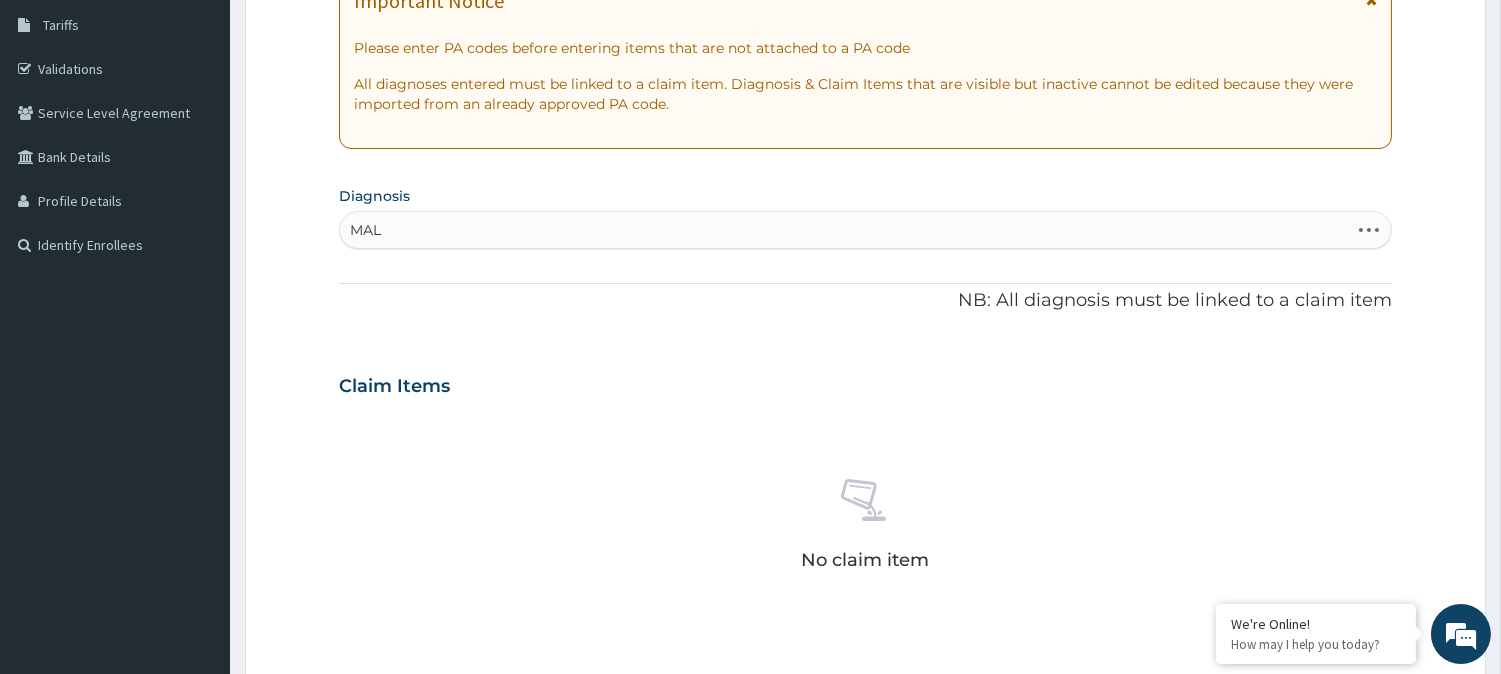 type on "MALA" 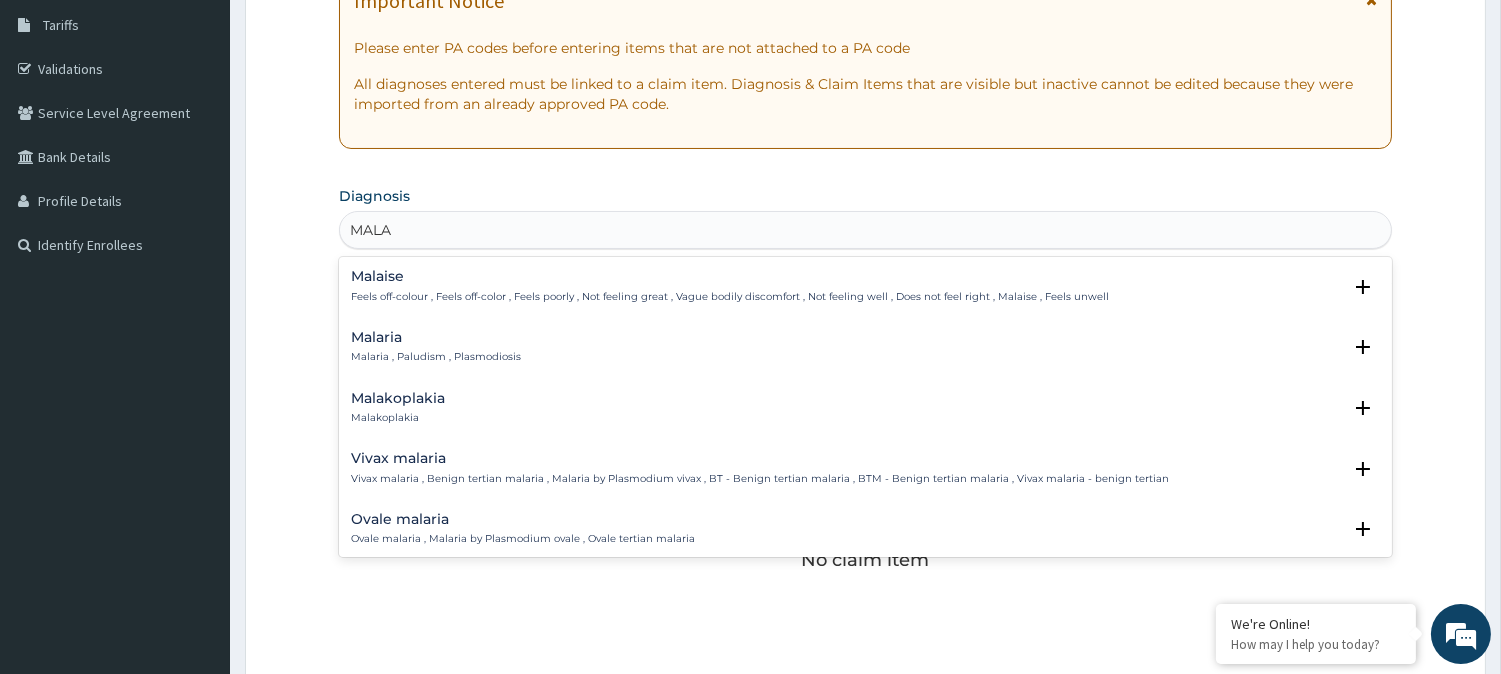click on "Malaria Malaria , Paludism , Plasmodiosis Select Status Query Query covers suspected (?), Keep in view (kiv), Ruled out (r/o) Confirmed" at bounding box center [865, 352] 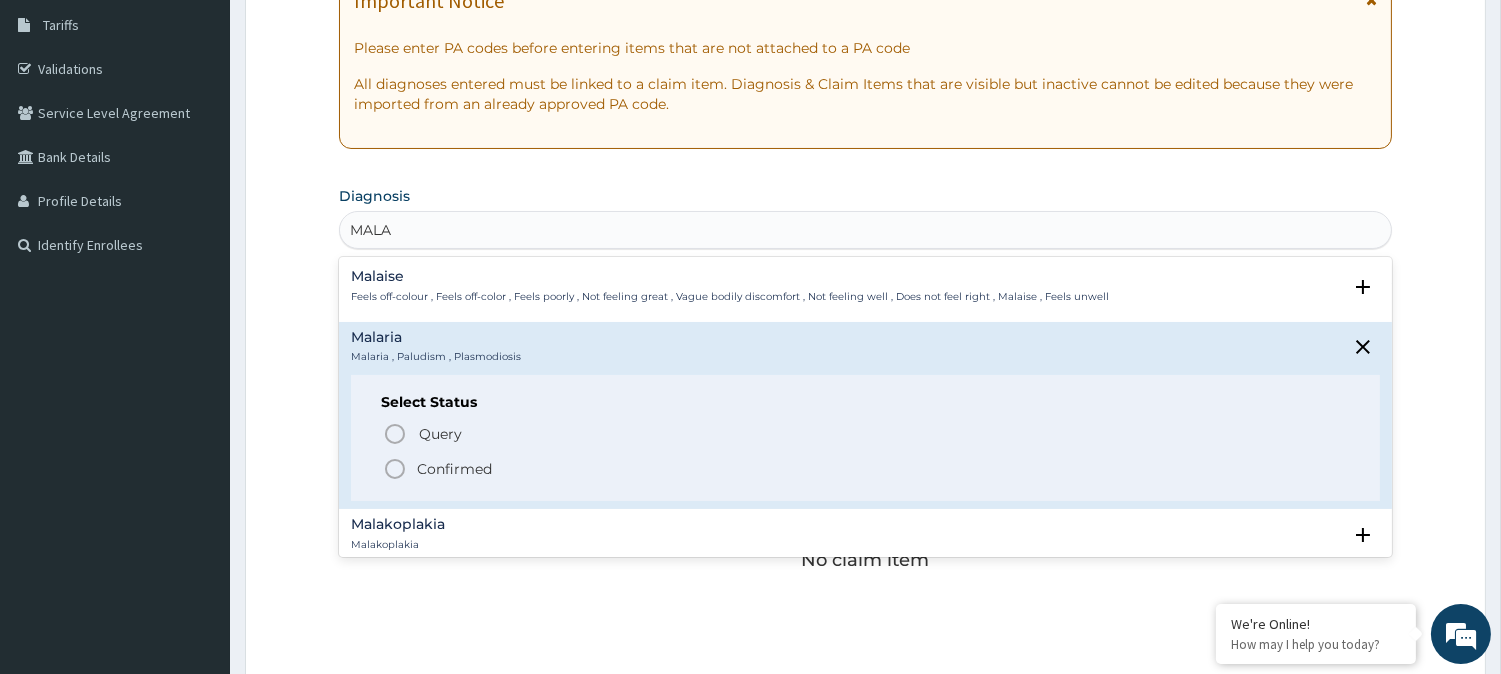 click on "Confirmed" at bounding box center [866, 469] 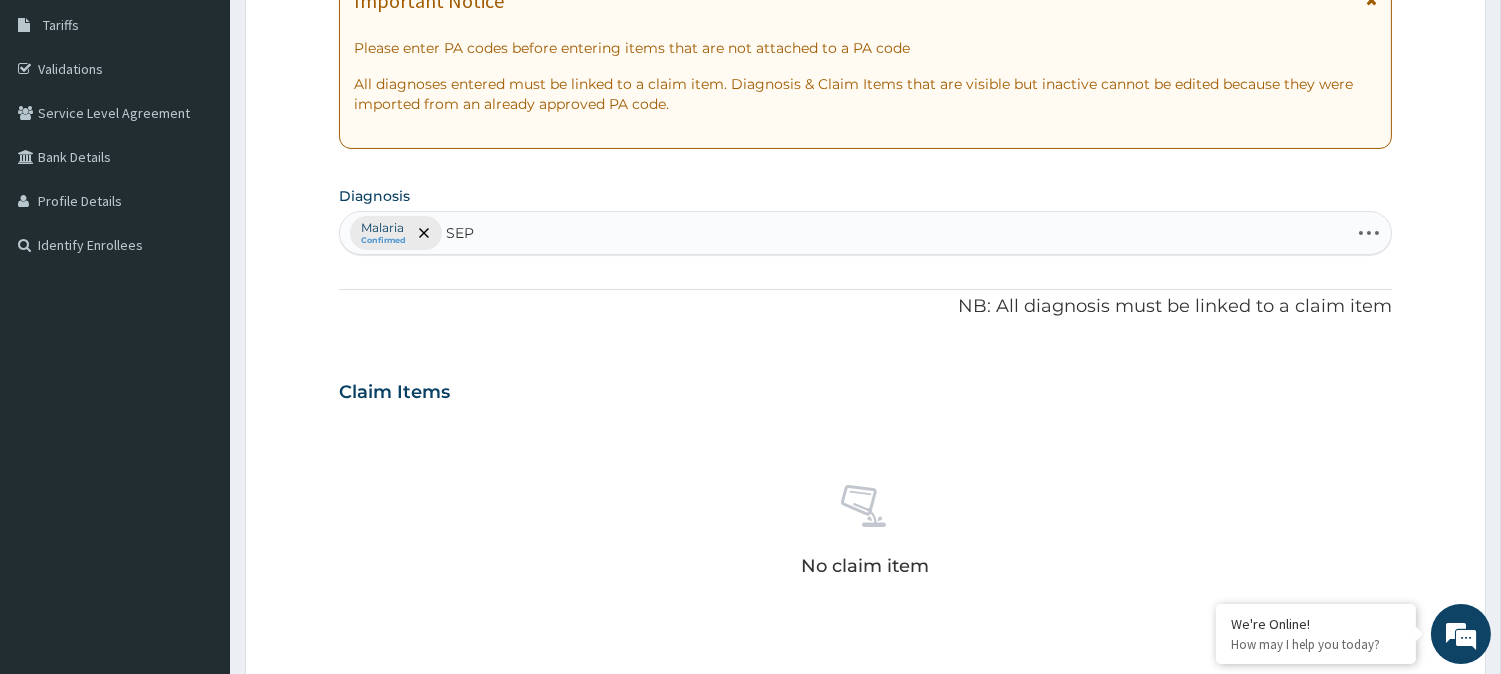 type on "SEPS" 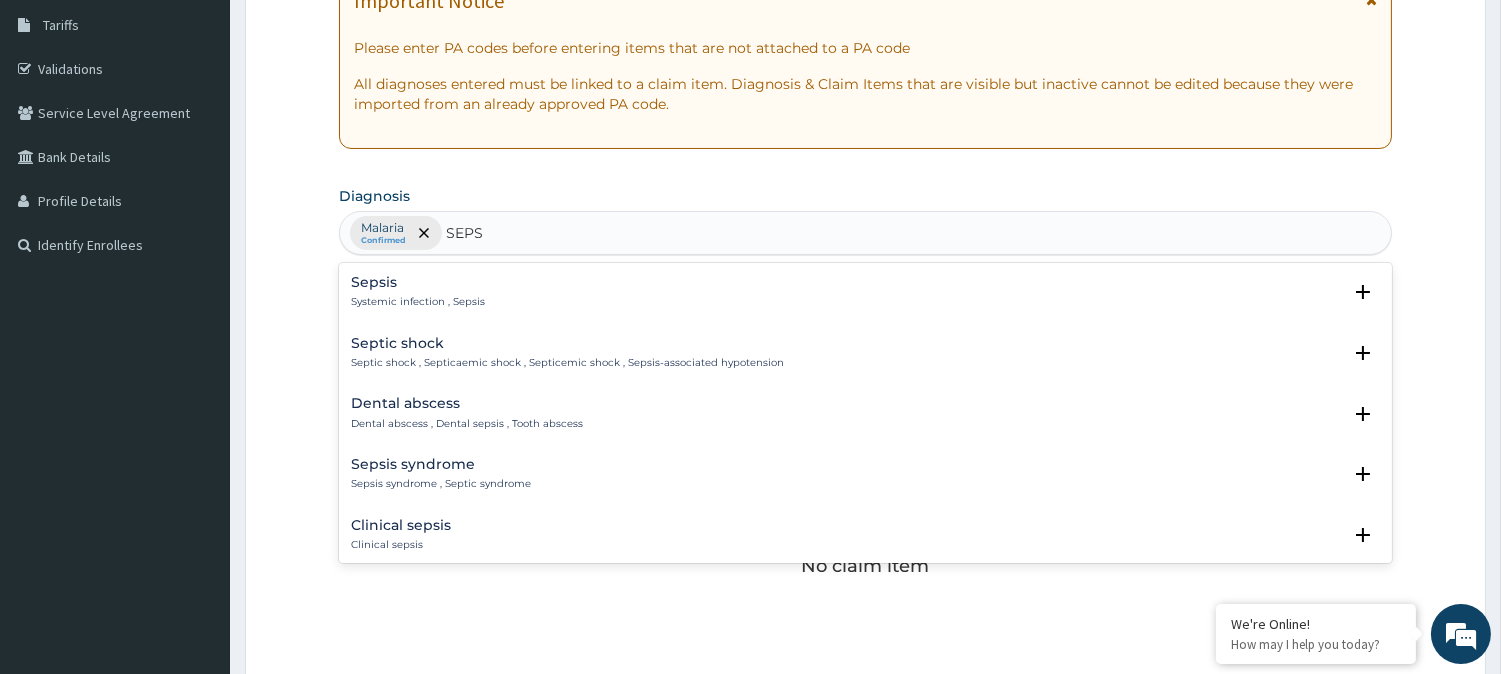click on "Sepsis Systemic infection , Sepsis" at bounding box center (418, 292) 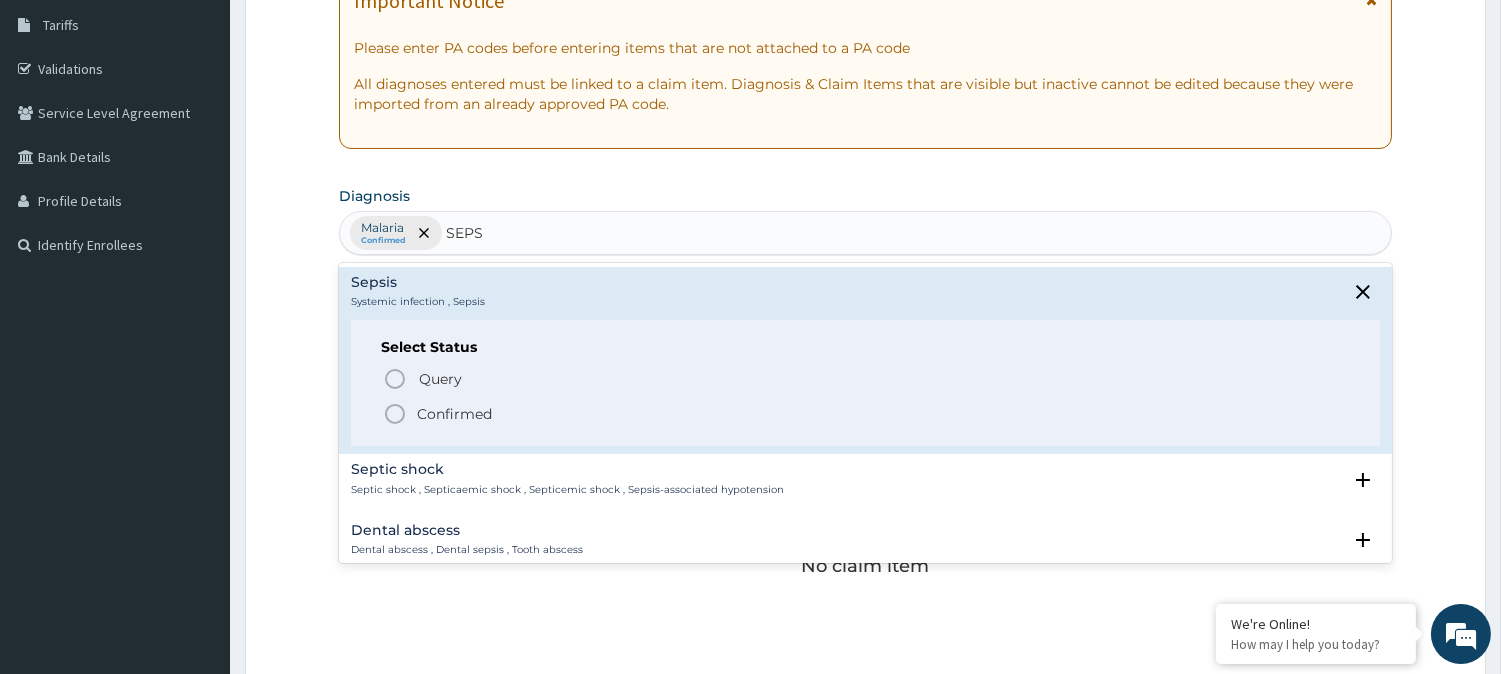 click on "Confirmed" at bounding box center (454, 414) 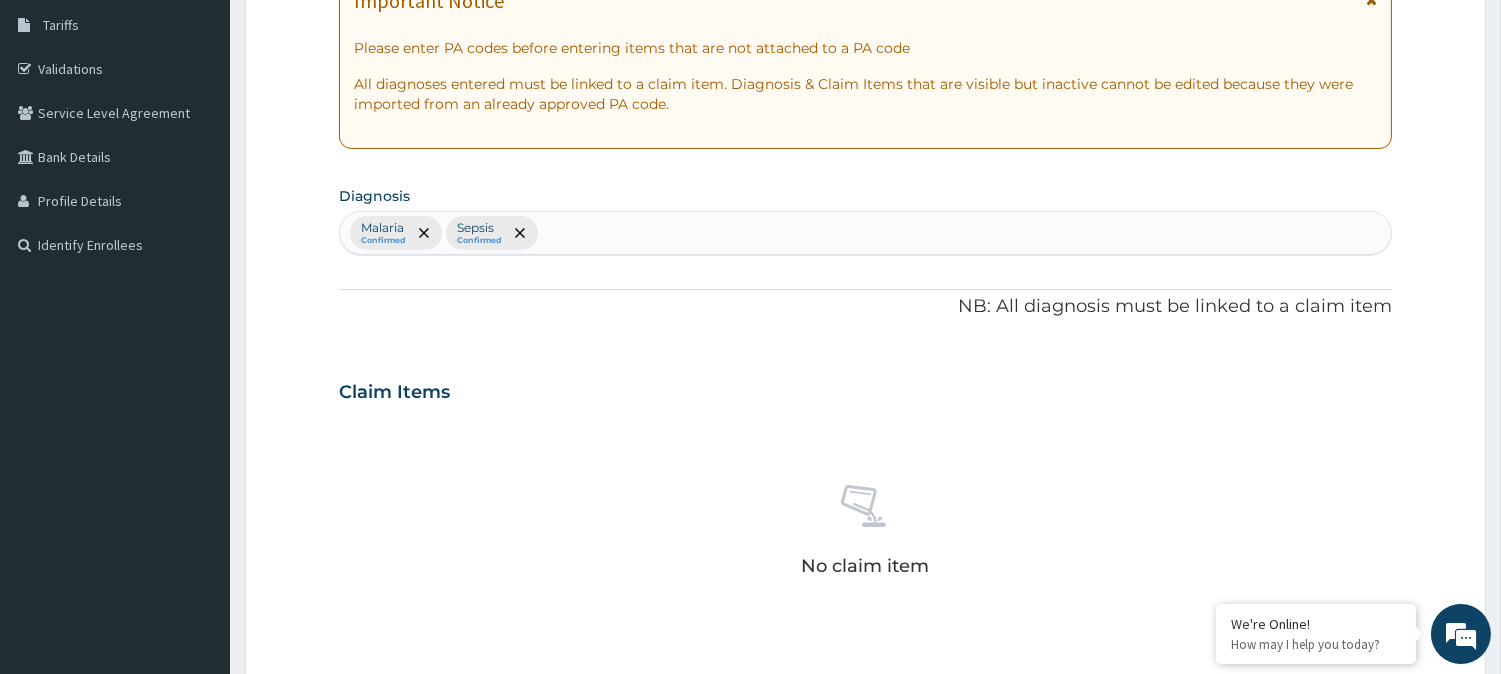 click on "Claim Items" at bounding box center (865, 388) 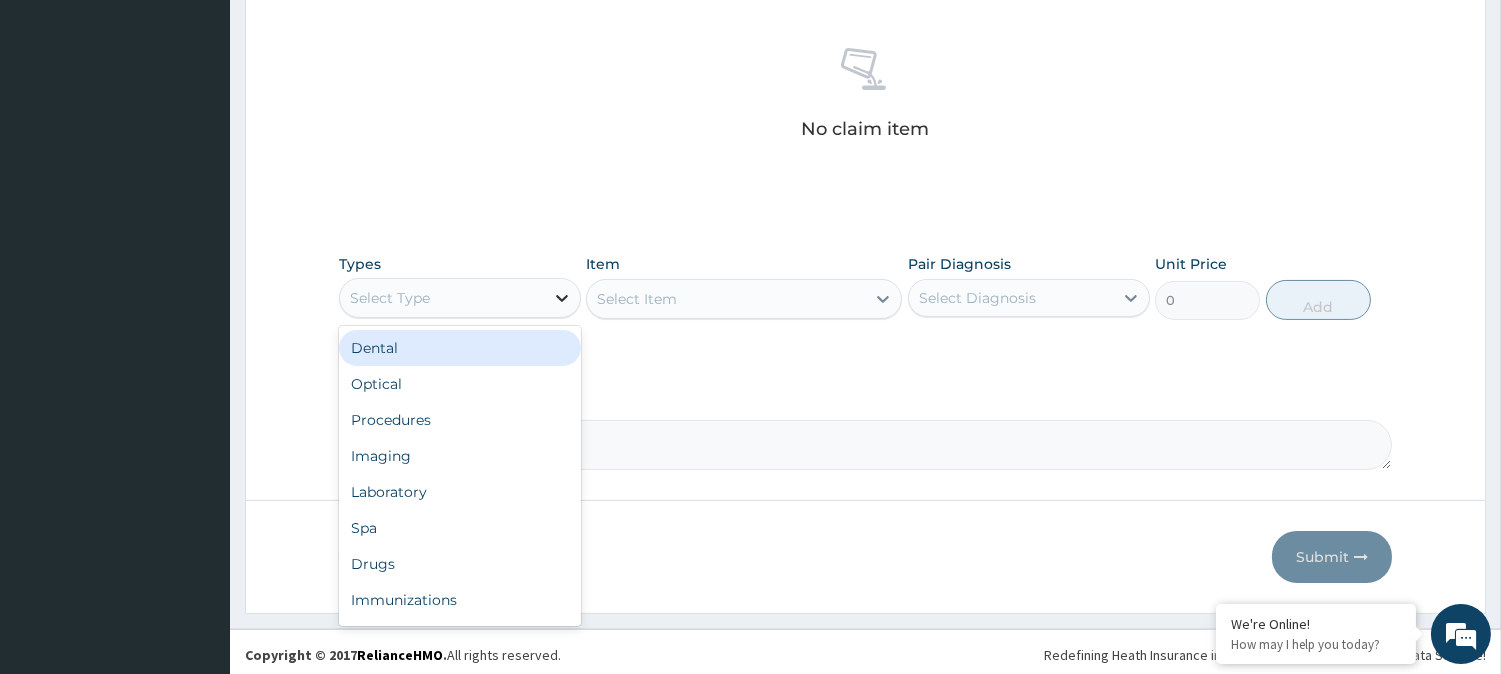 click 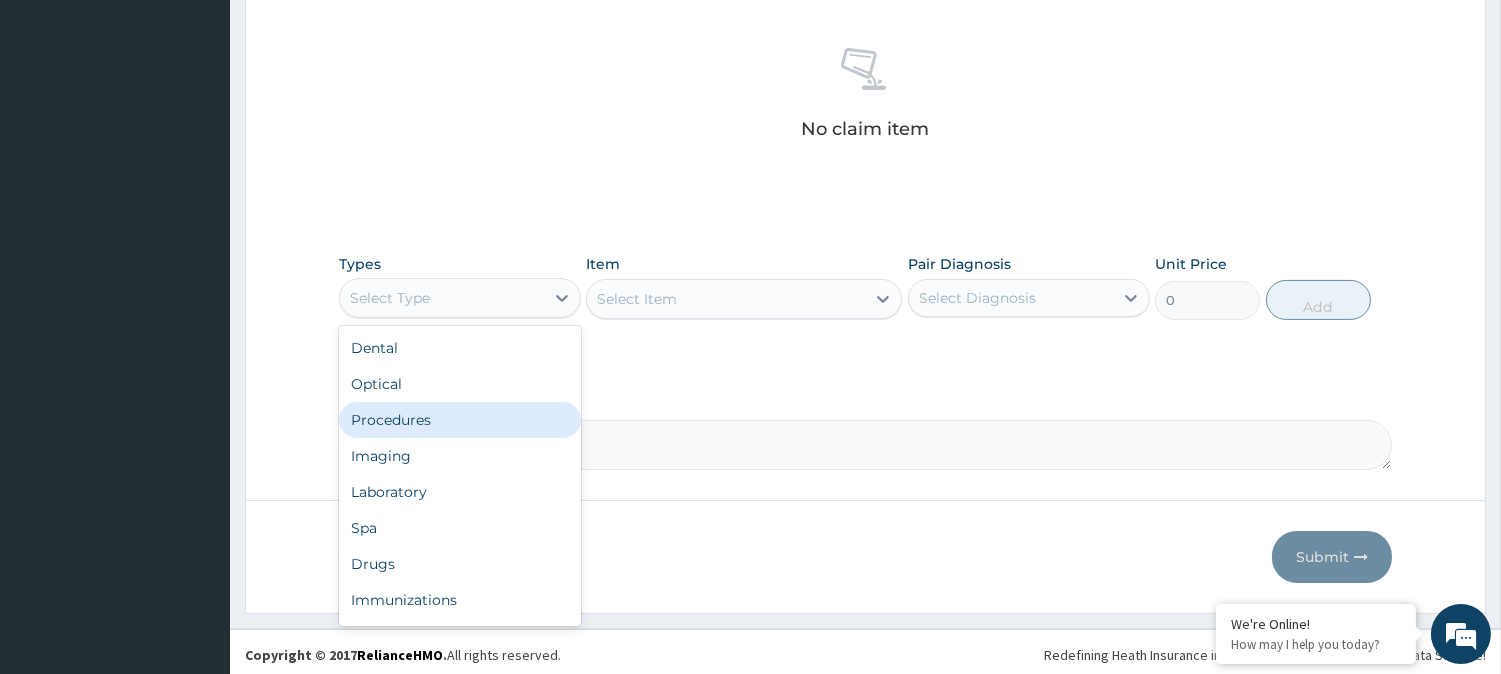 click on "Procedures" at bounding box center (460, 420) 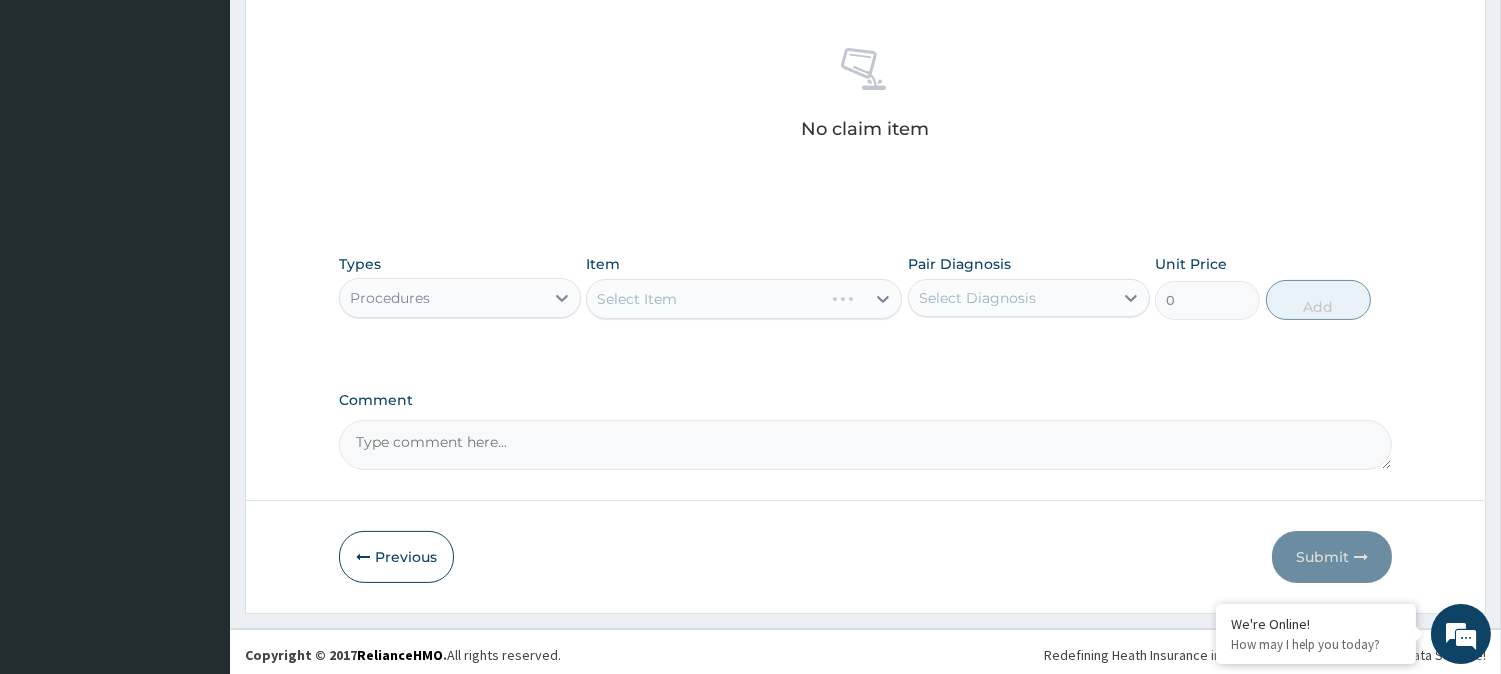 click on "Select Item" at bounding box center (744, 299) 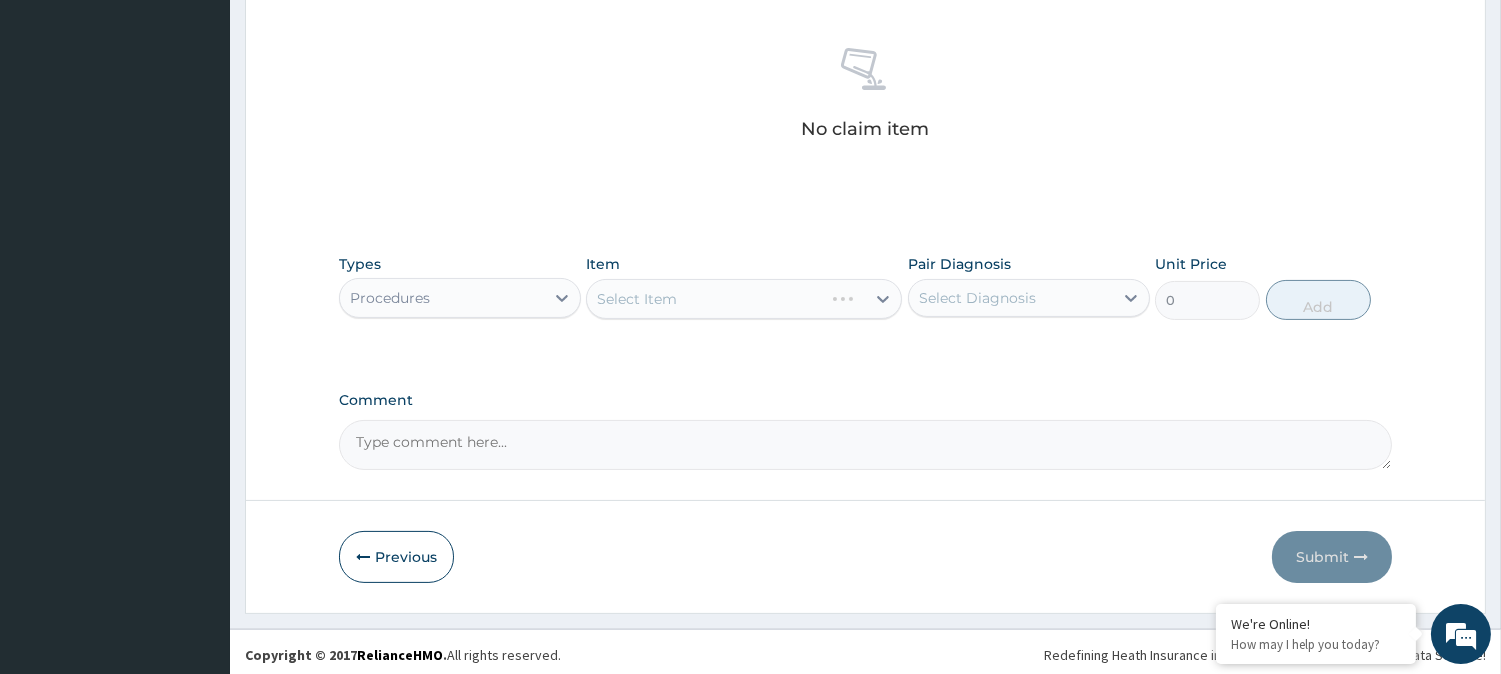 click on "Select Item" at bounding box center (744, 299) 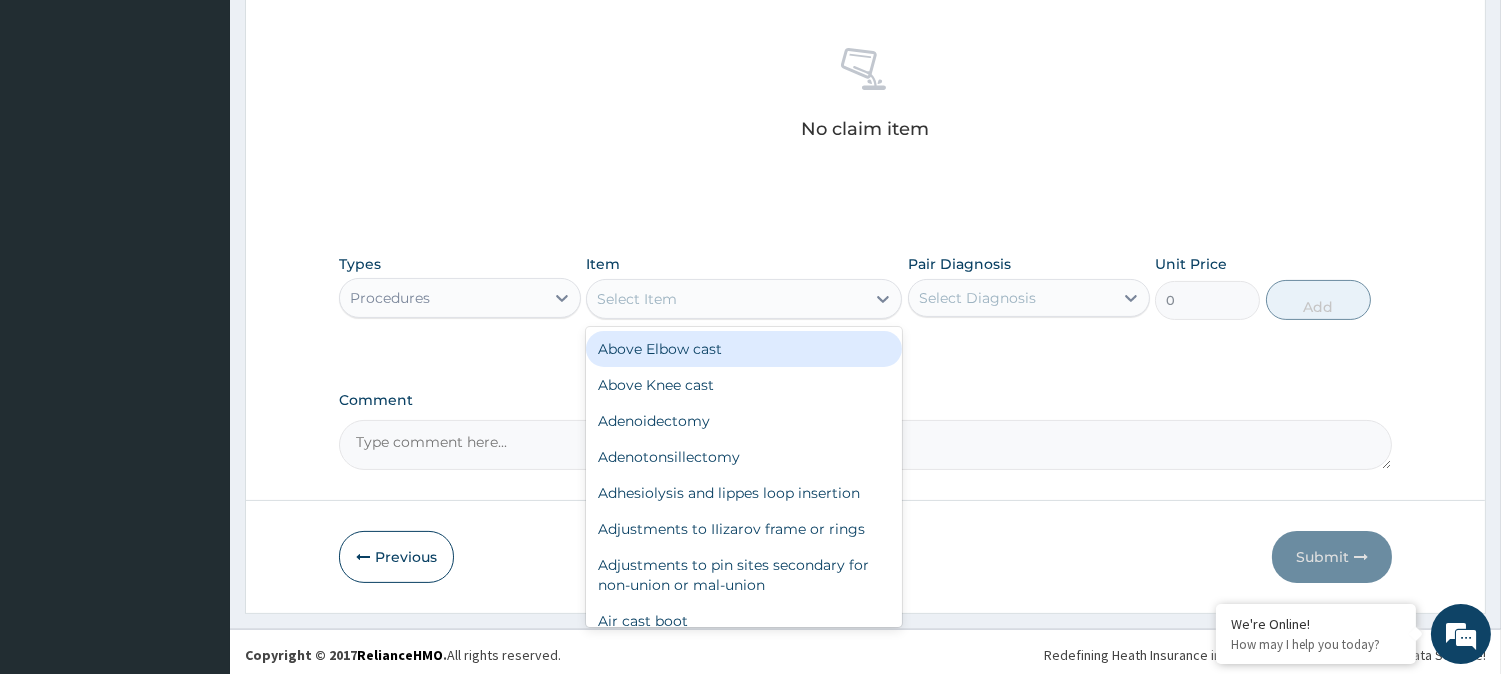 click on "Select Item" at bounding box center (726, 299) 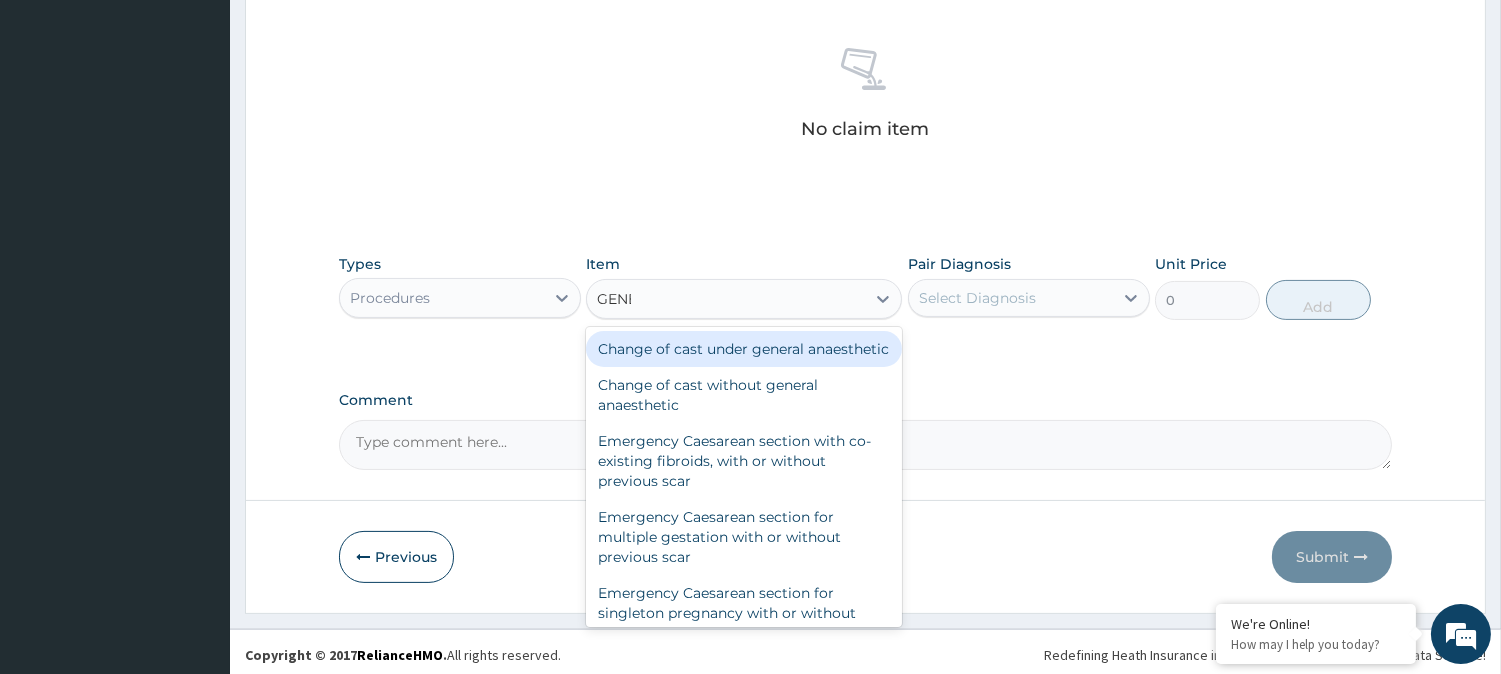 type on "GENER" 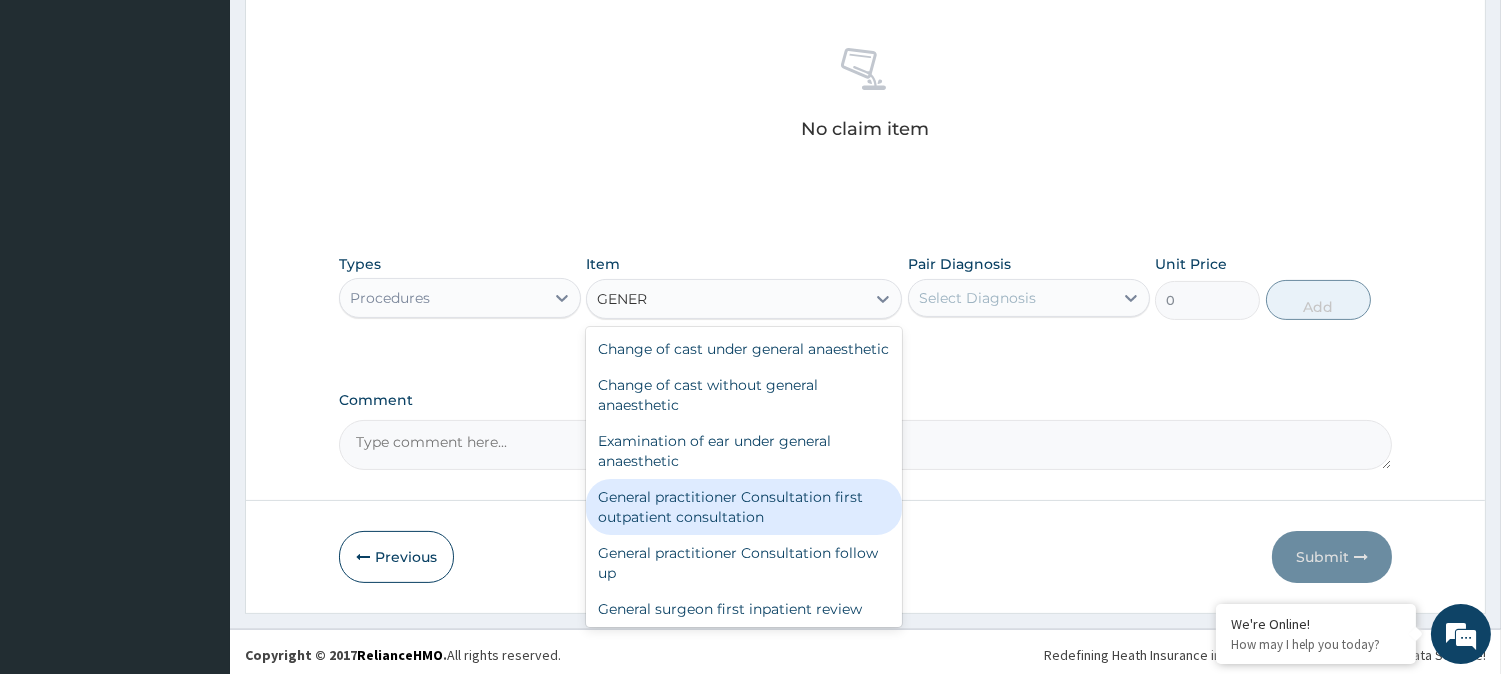 click on "General practitioner Consultation first outpatient consultation" at bounding box center [744, 507] 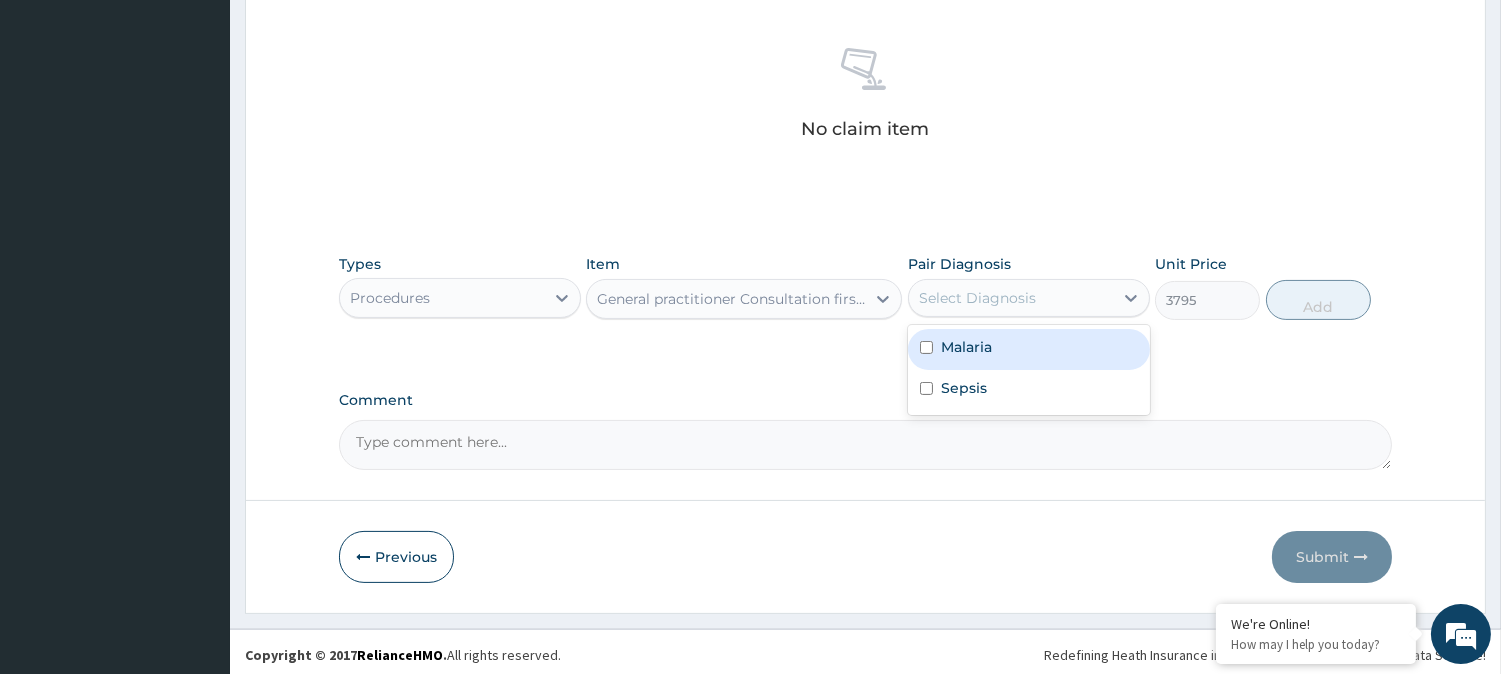 click on "Select Diagnosis" at bounding box center [1011, 298] 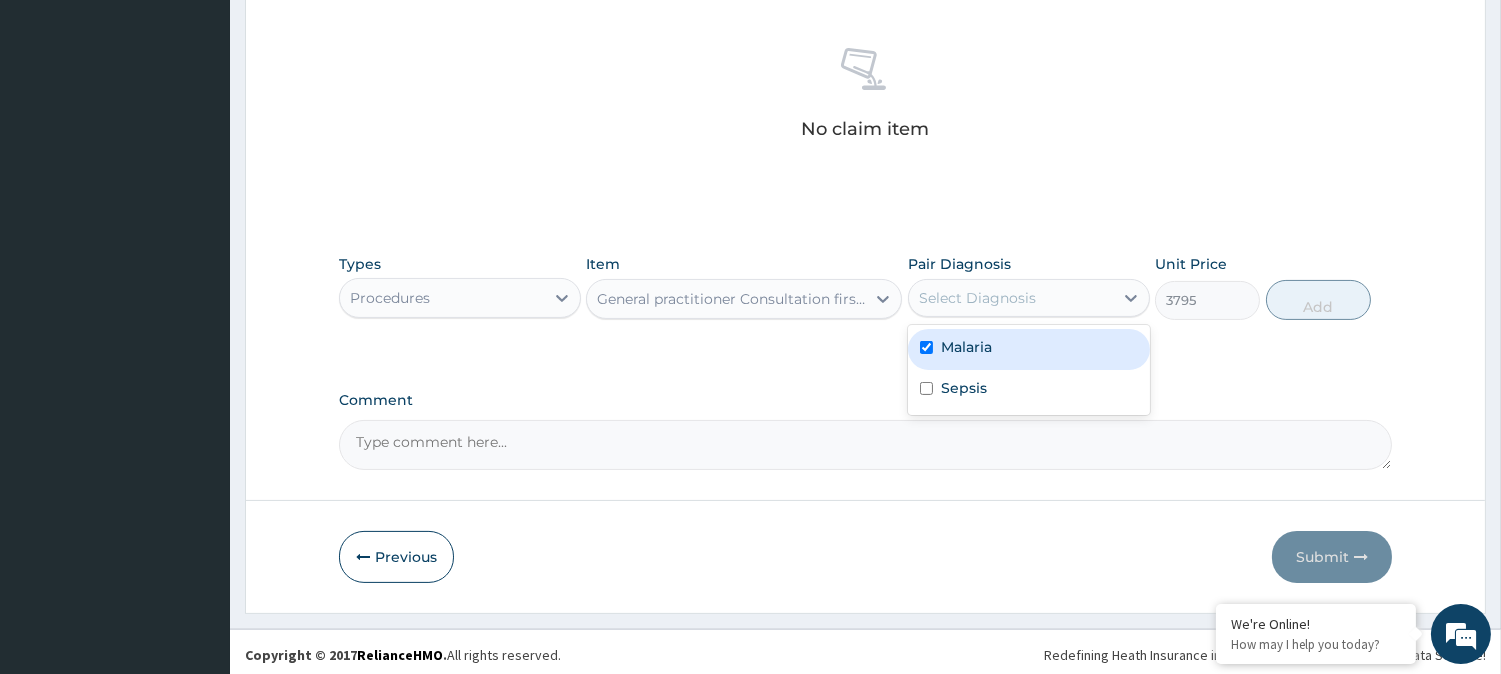 checkbox on "true" 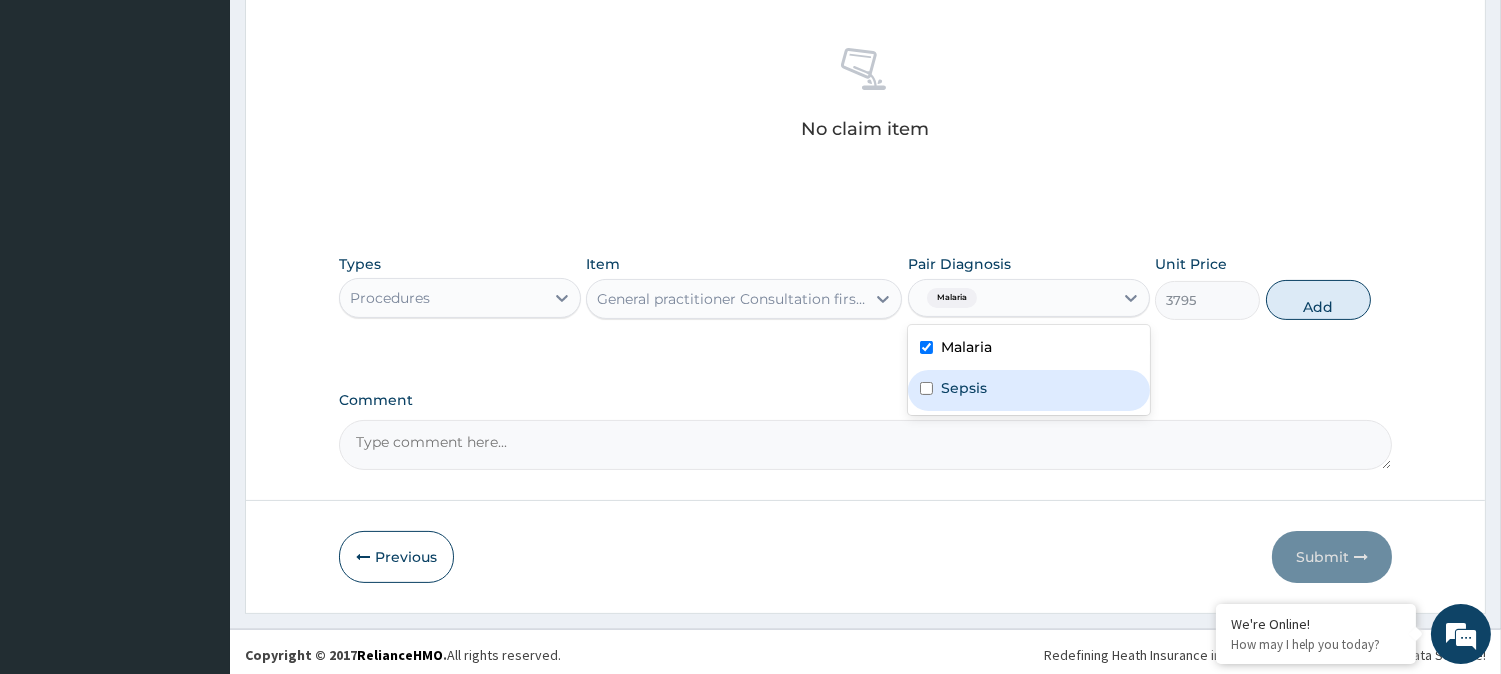 click on "Sepsis" at bounding box center (1029, 390) 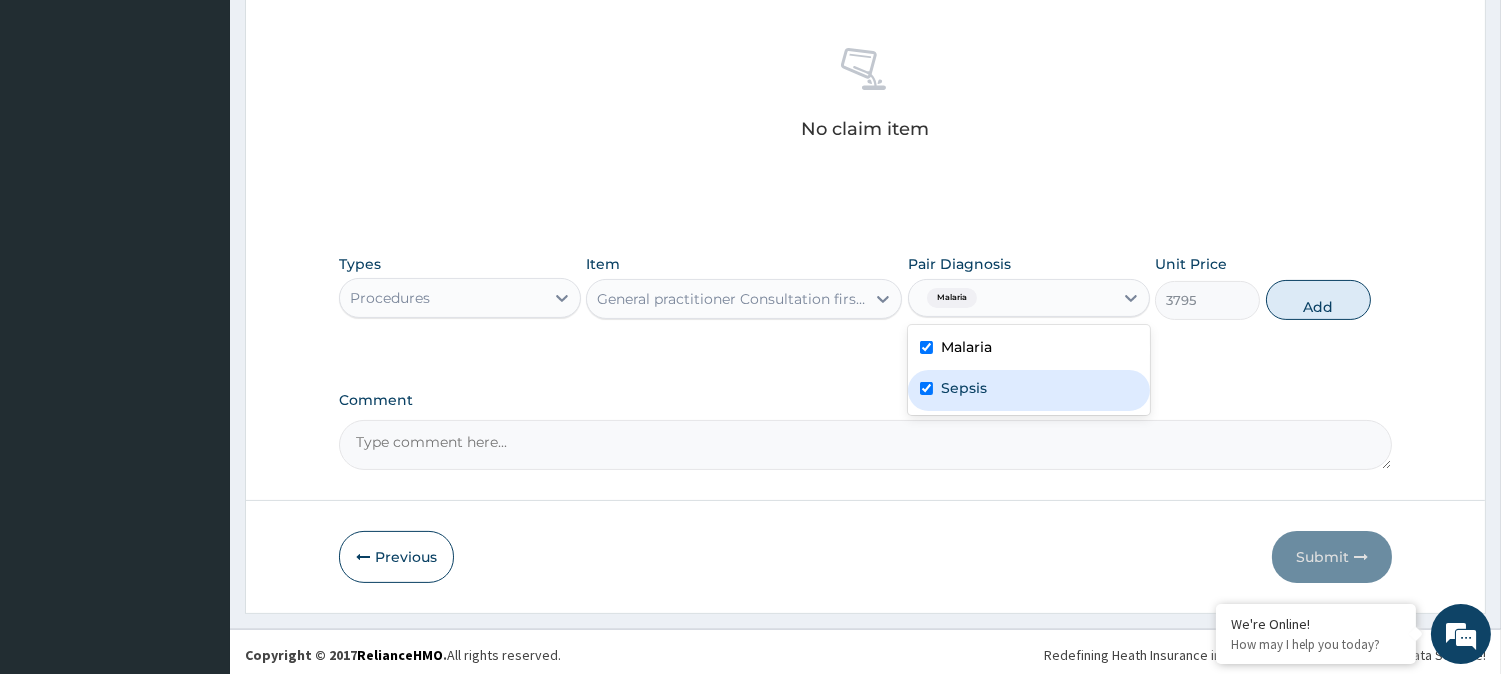 checkbox on "true" 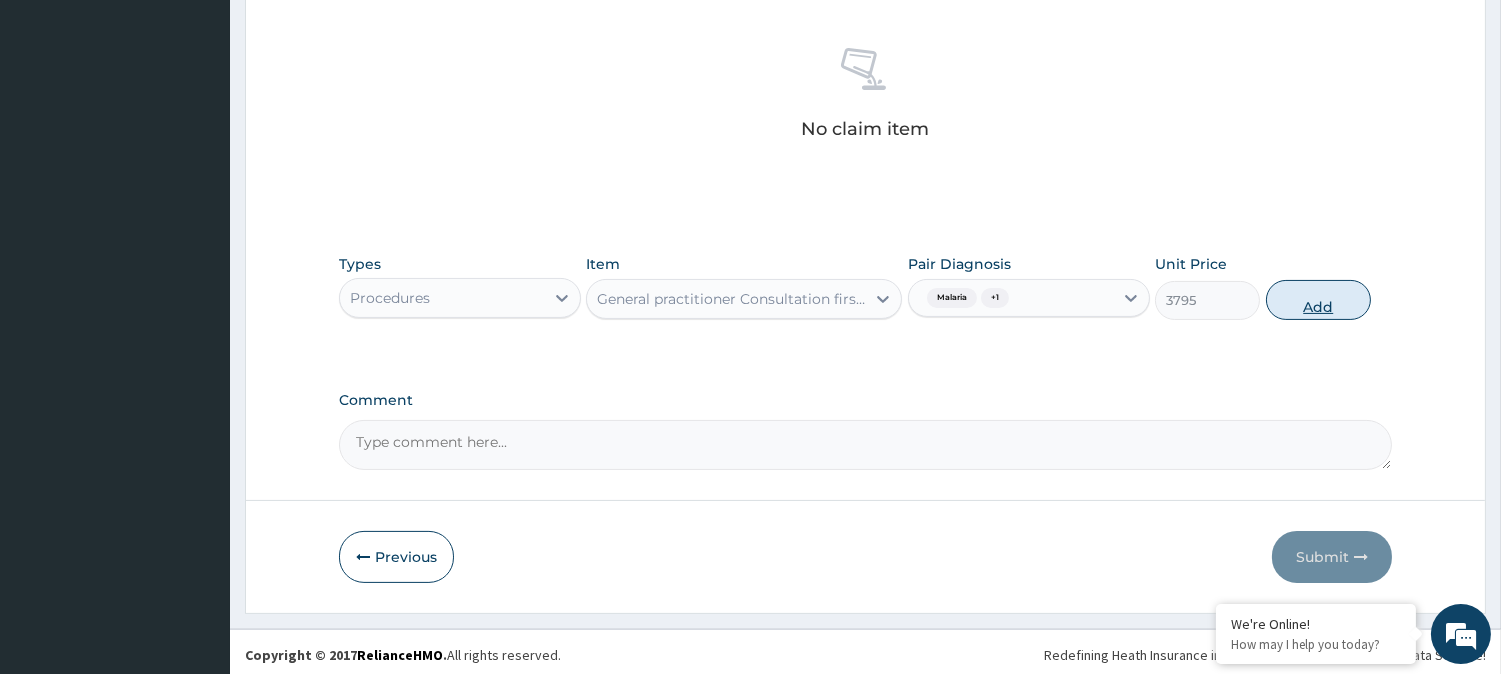 click on "Add" at bounding box center [1318, 300] 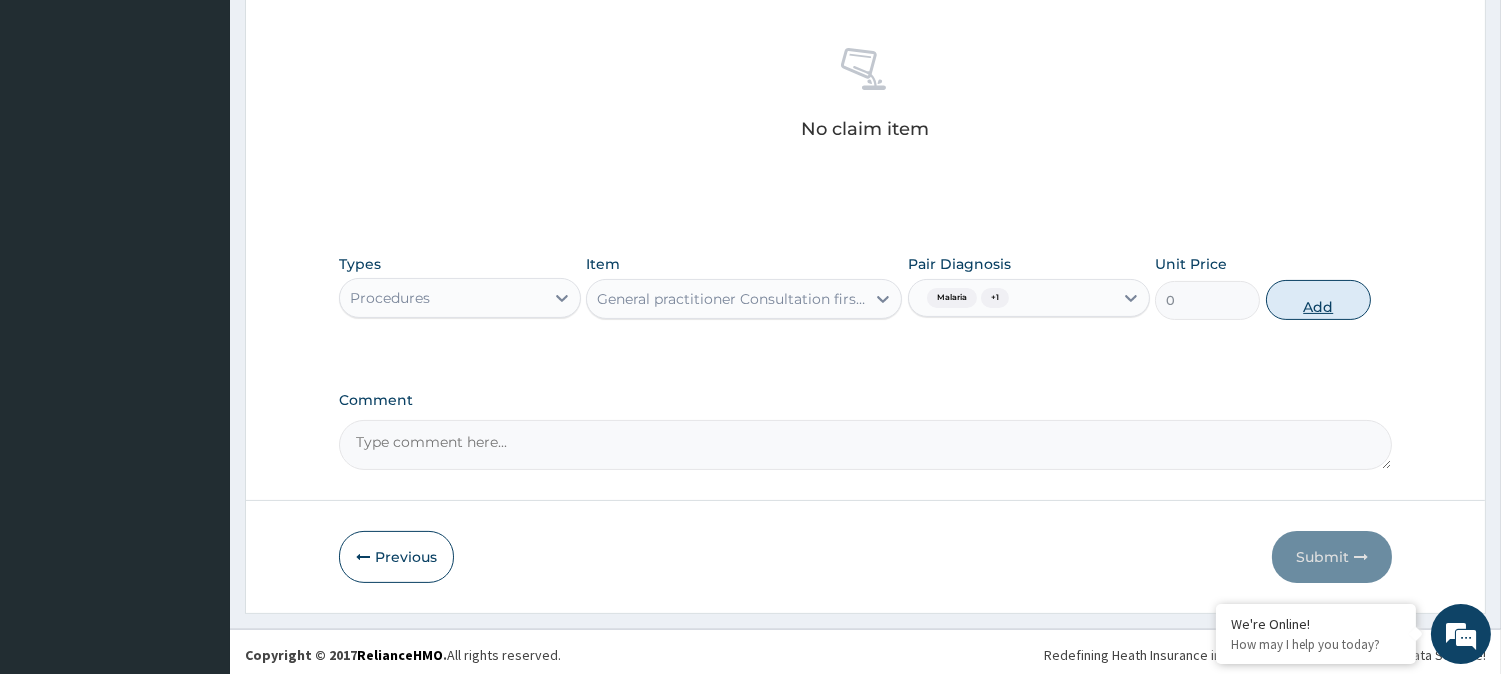 scroll, scrollTop: 681, scrollLeft: 0, axis: vertical 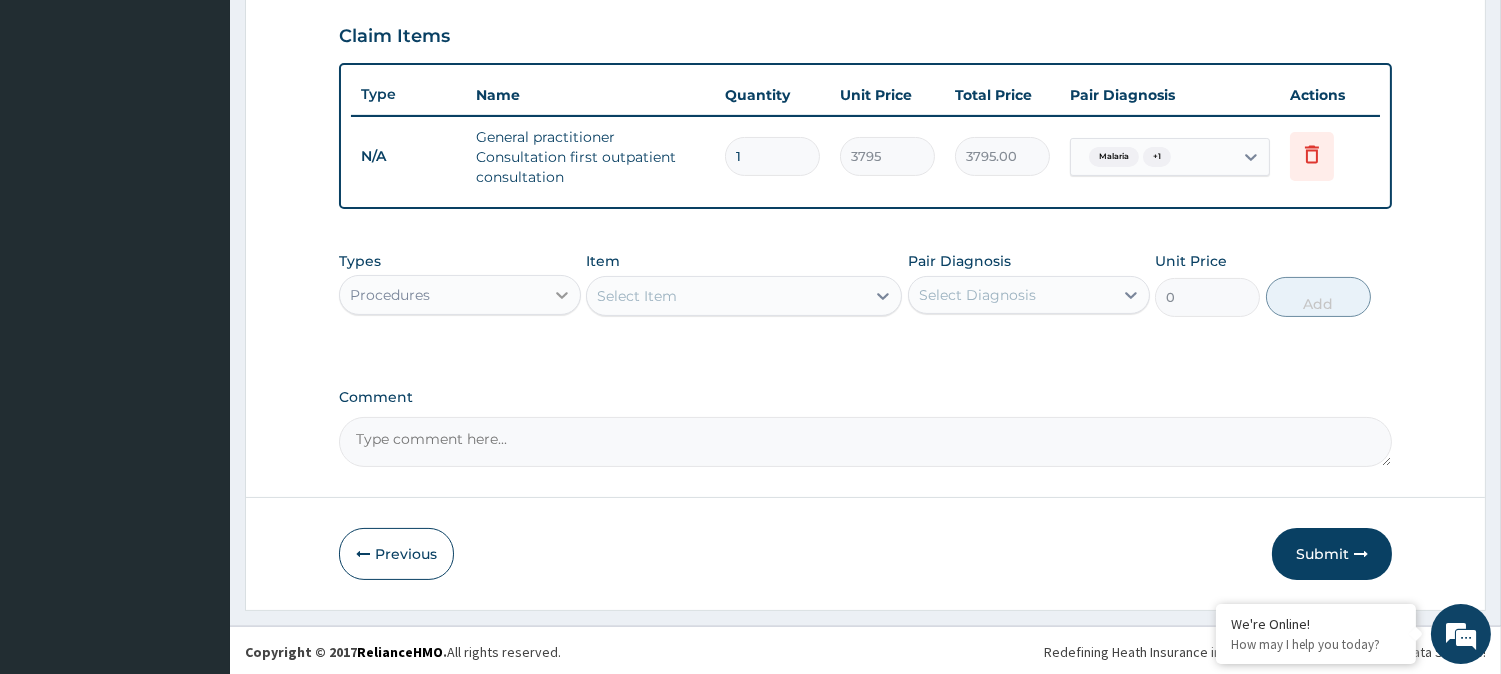 click 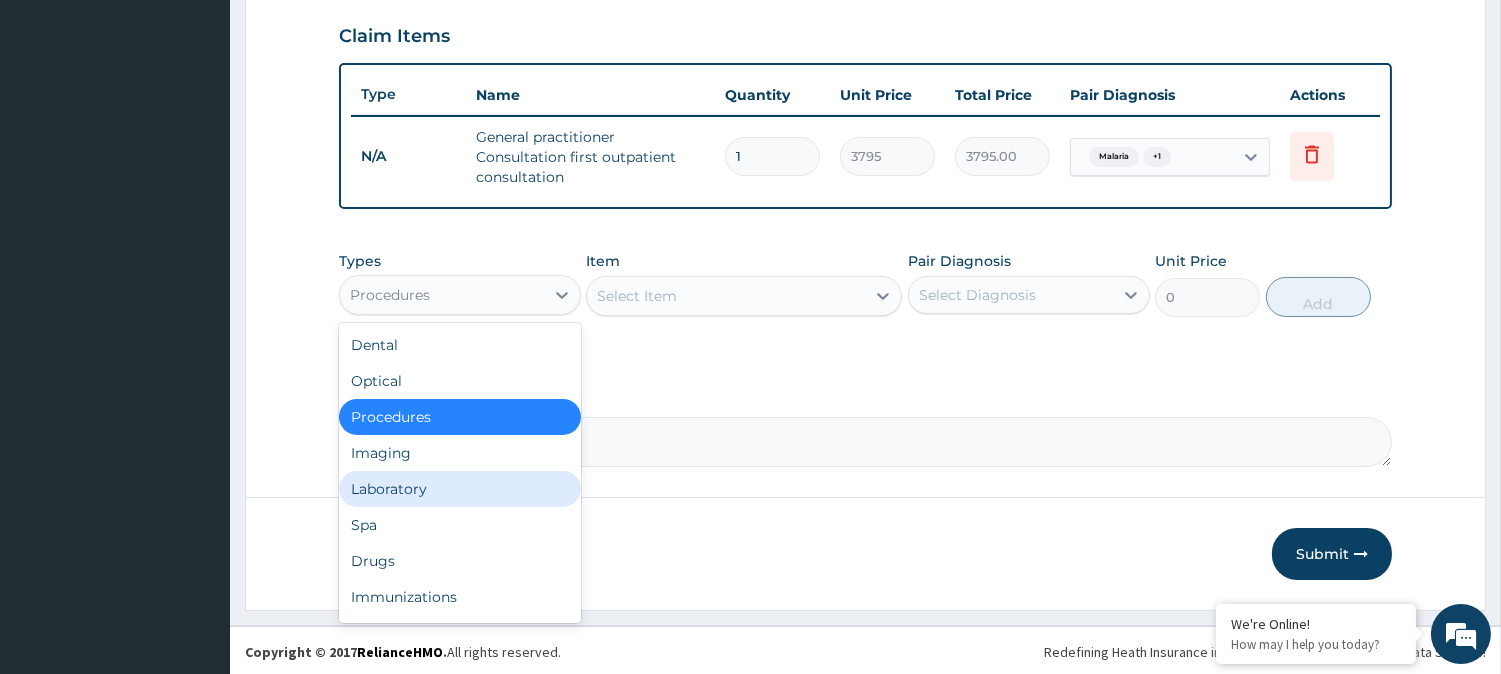 click on "Laboratory" at bounding box center (460, 489) 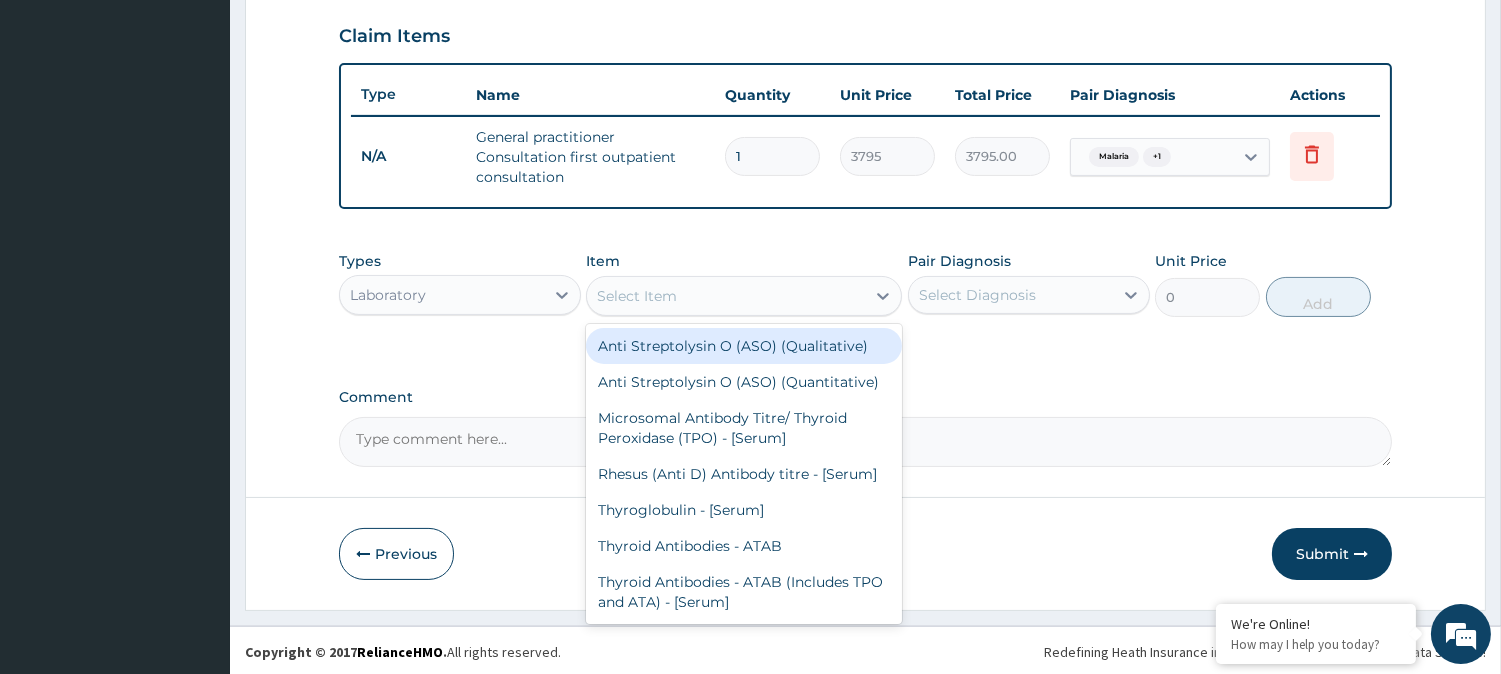 click on "Select Item" at bounding box center (726, 296) 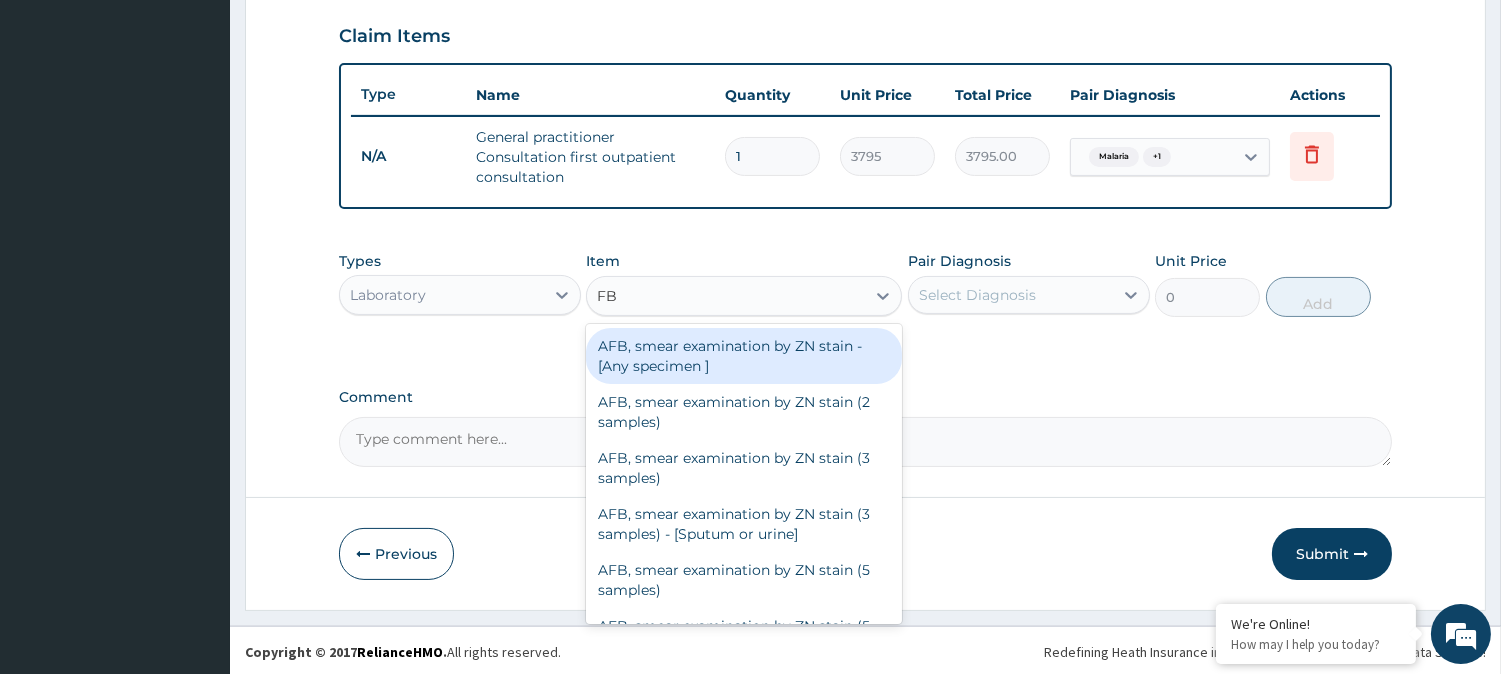 type on "FBC" 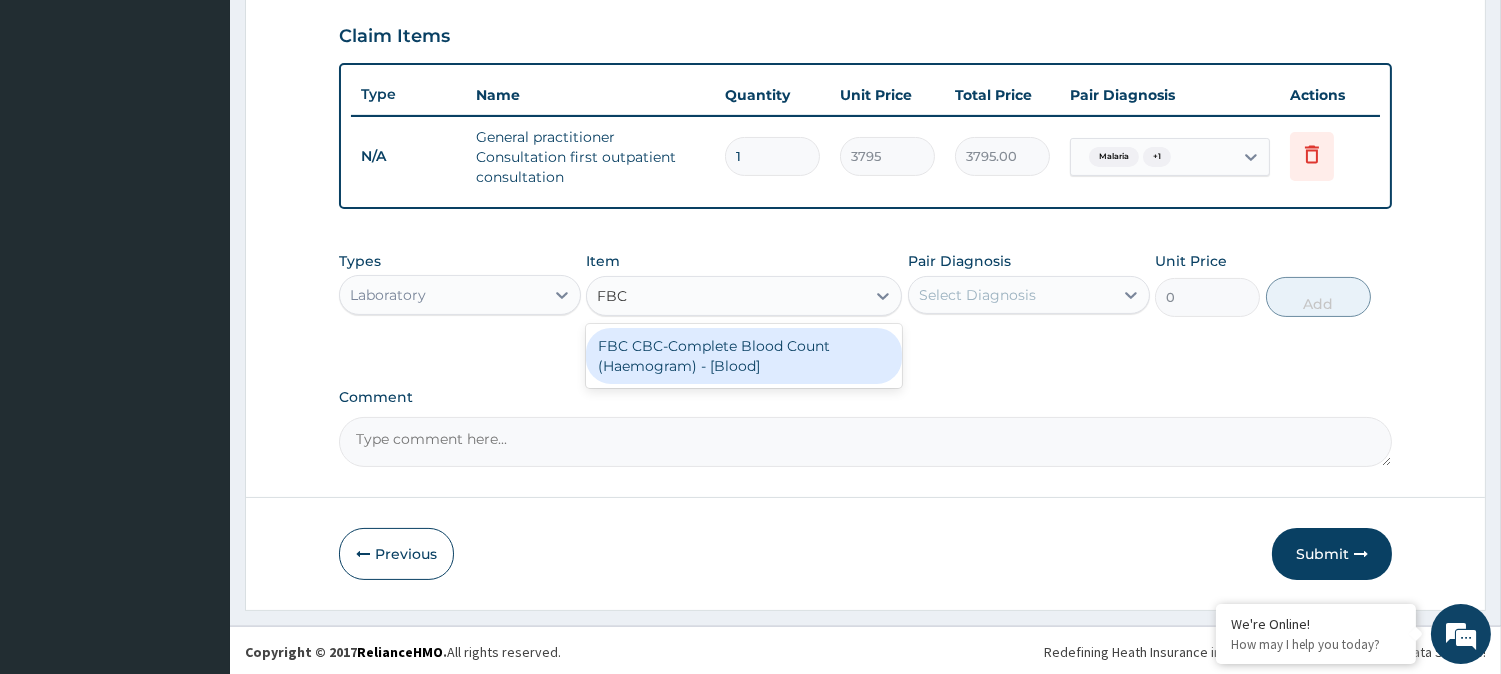 click on "FBC CBC-Complete Blood Count (Haemogram) - [Blood]" at bounding box center [744, 356] 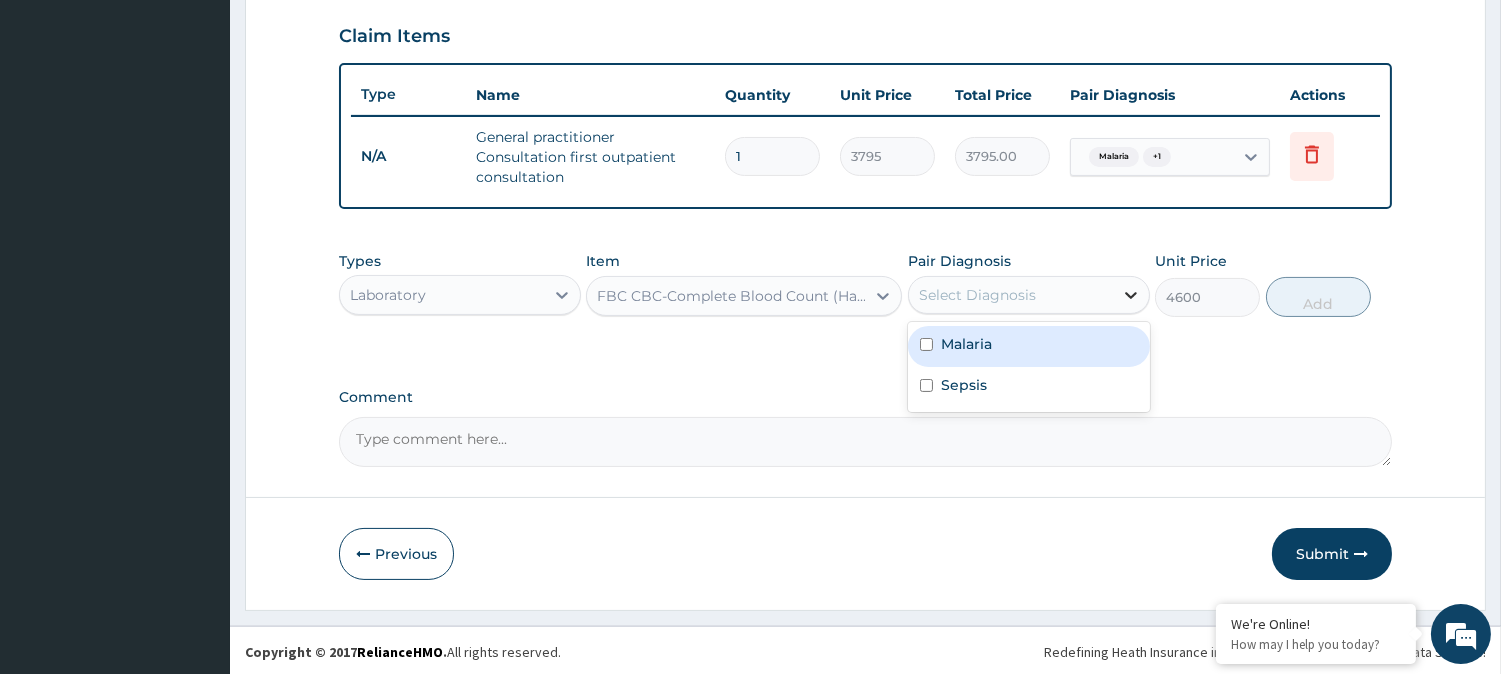 click 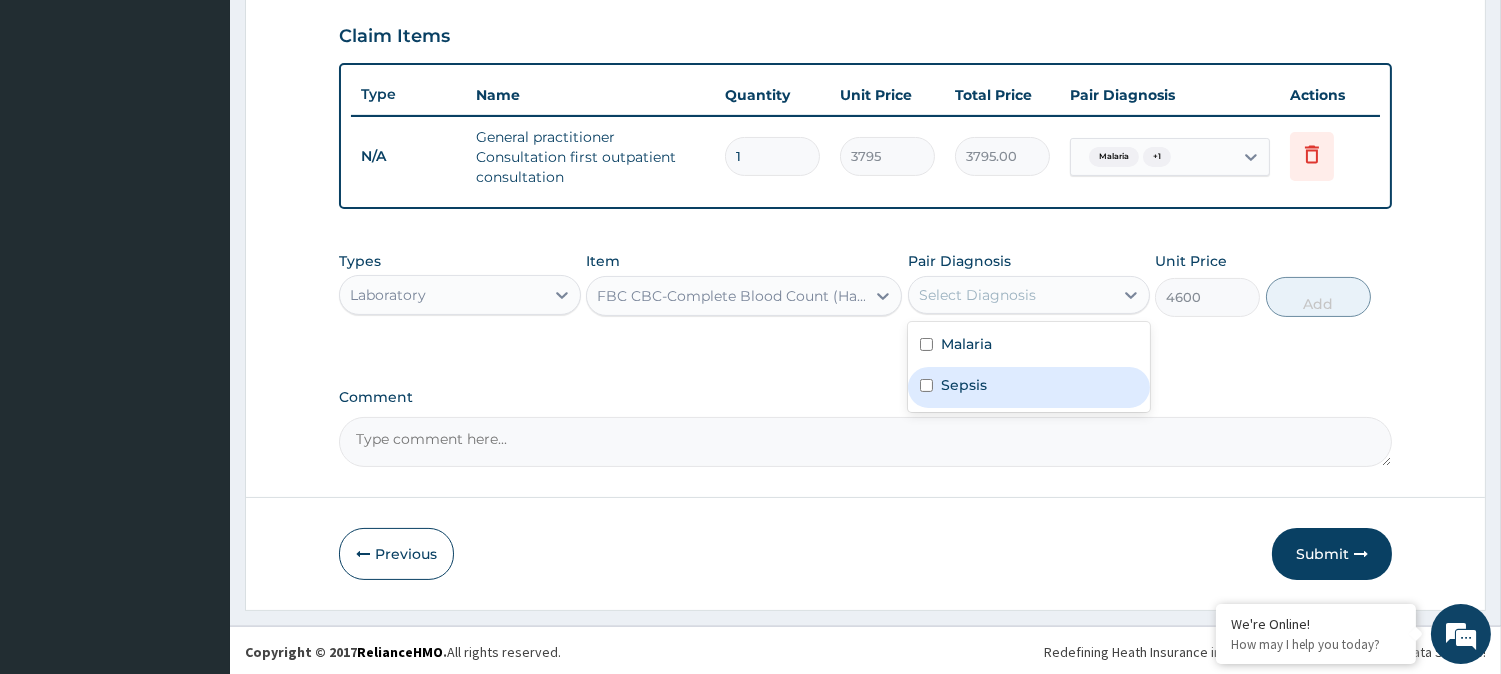 click on "Sepsis" at bounding box center [964, 385] 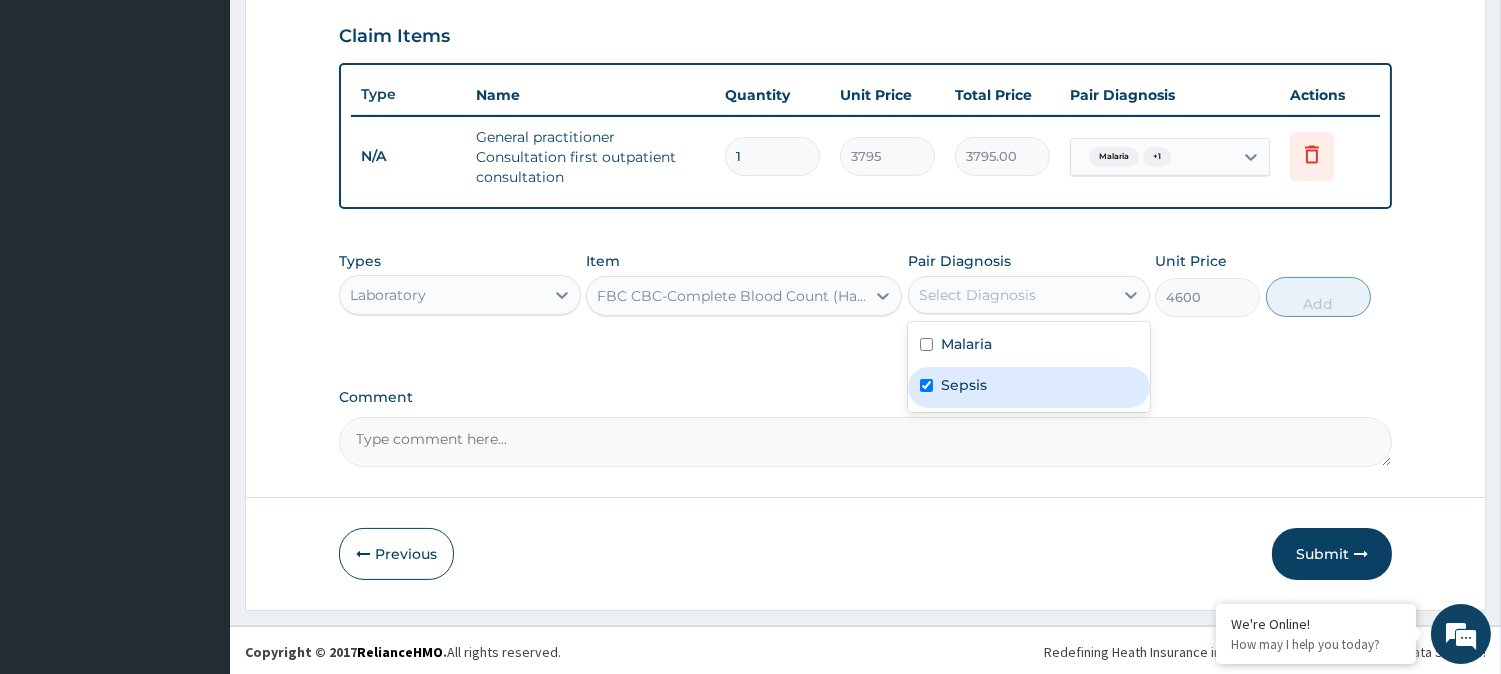 checkbox on "true" 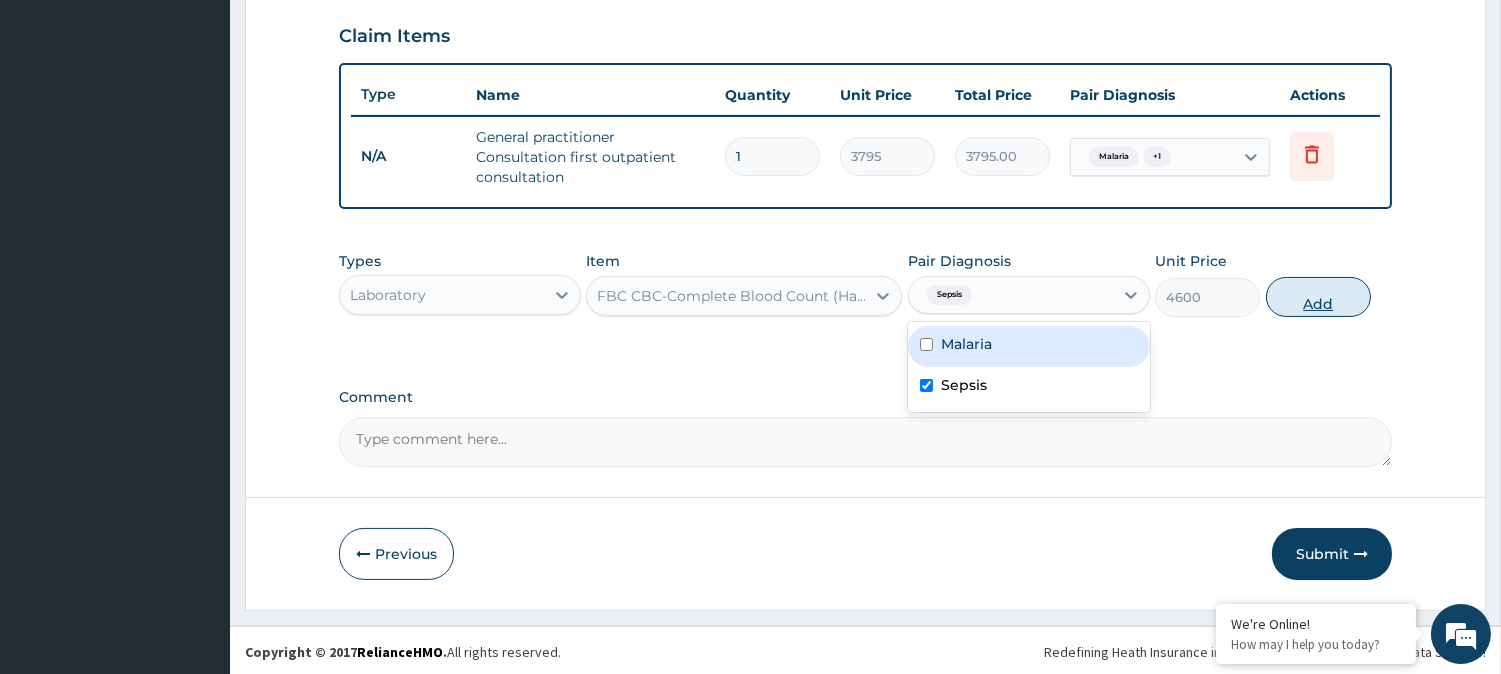 click on "Add" at bounding box center (1318, 297) 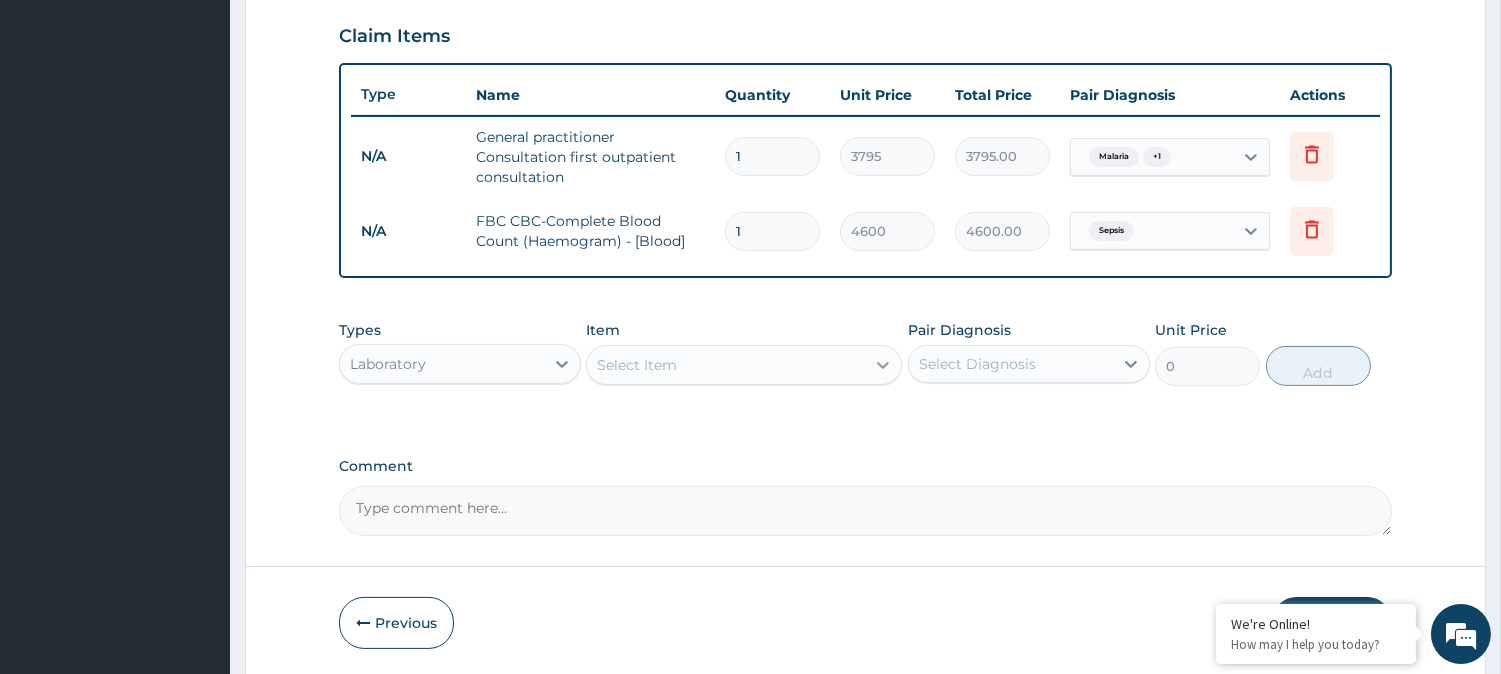 click at bounding box center [883, 365] 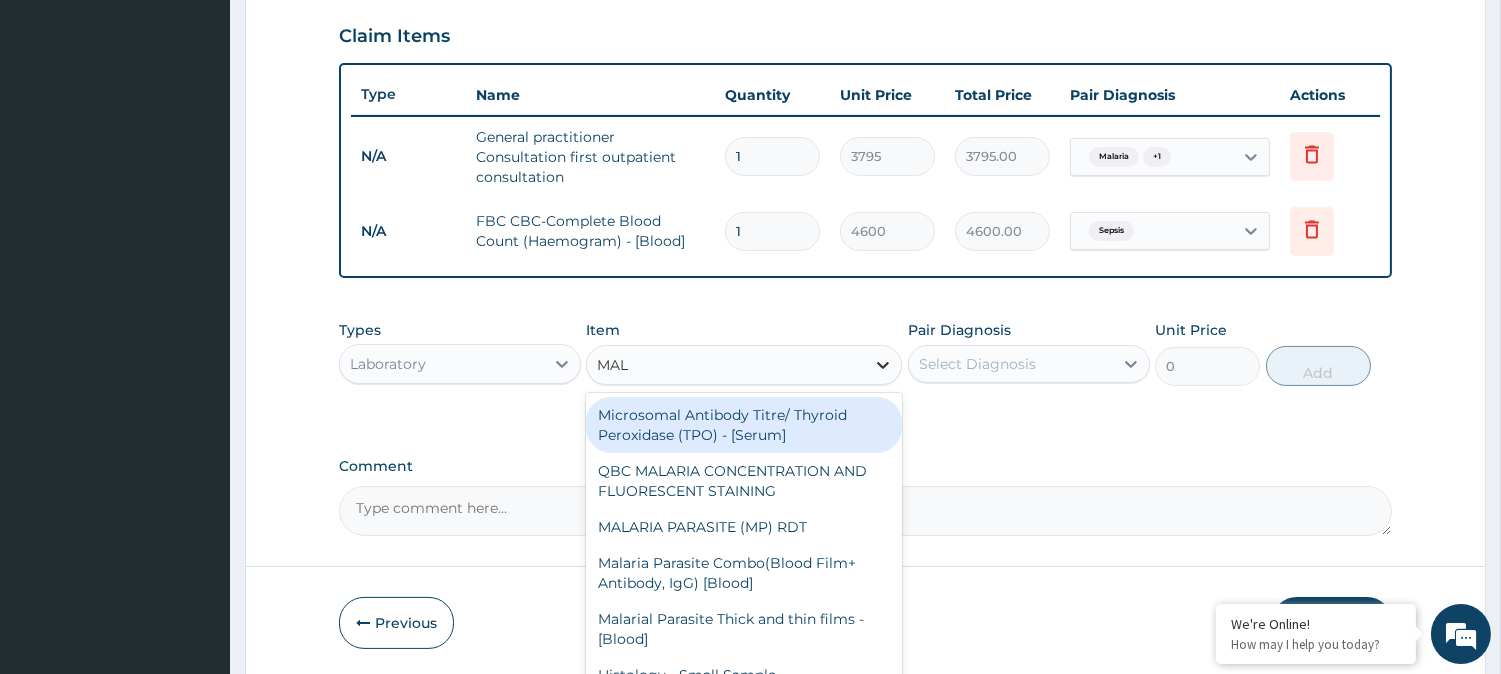 type on "MALA" 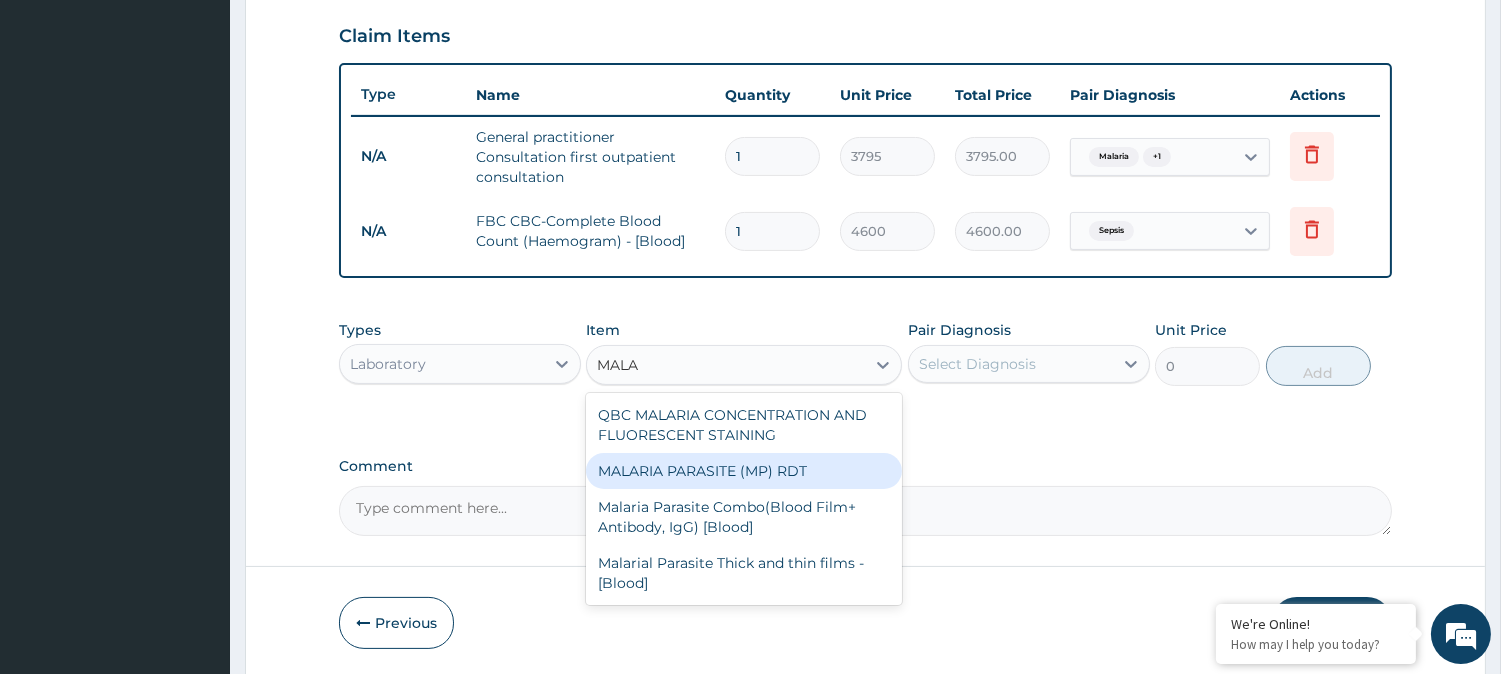 click on "MALARIA PARASITE (MP) RDT" at bounding box center [744, 471] 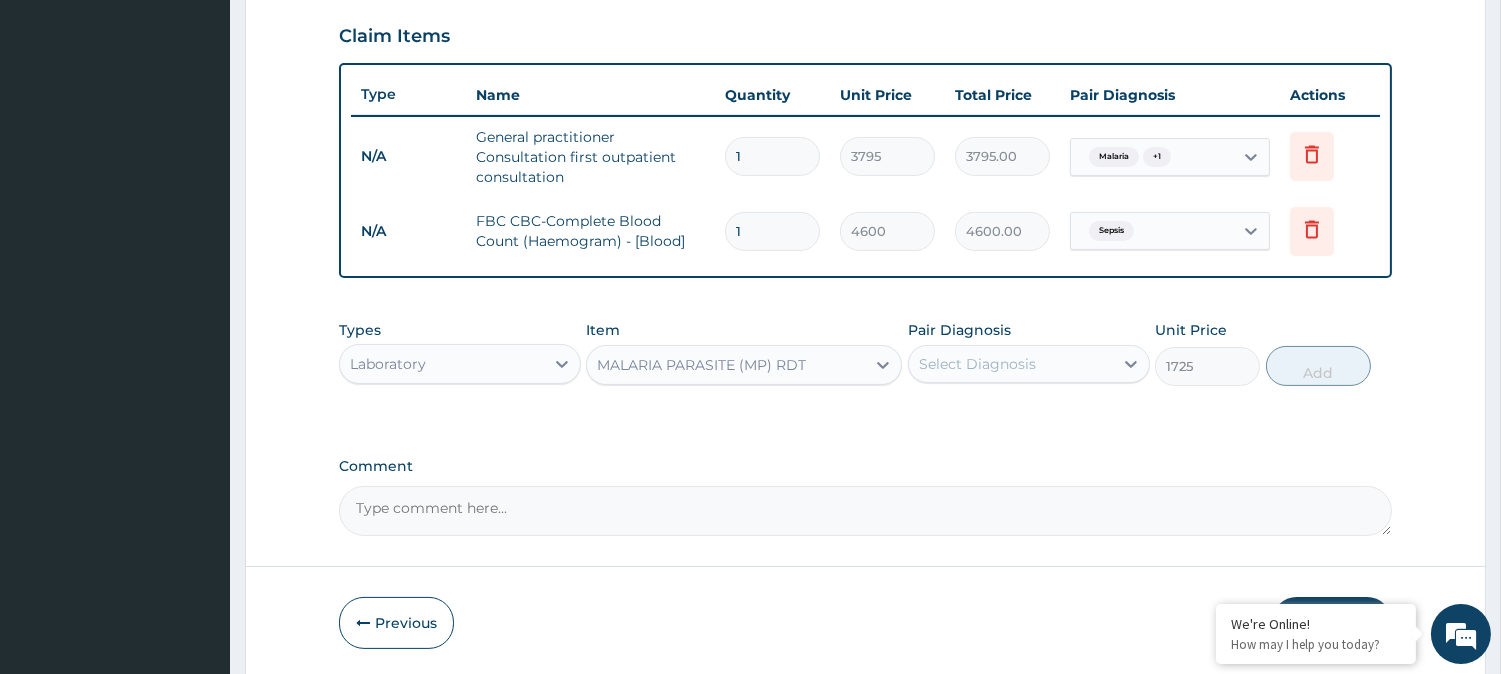 click on "Comment" at bounding box center [865, 466] 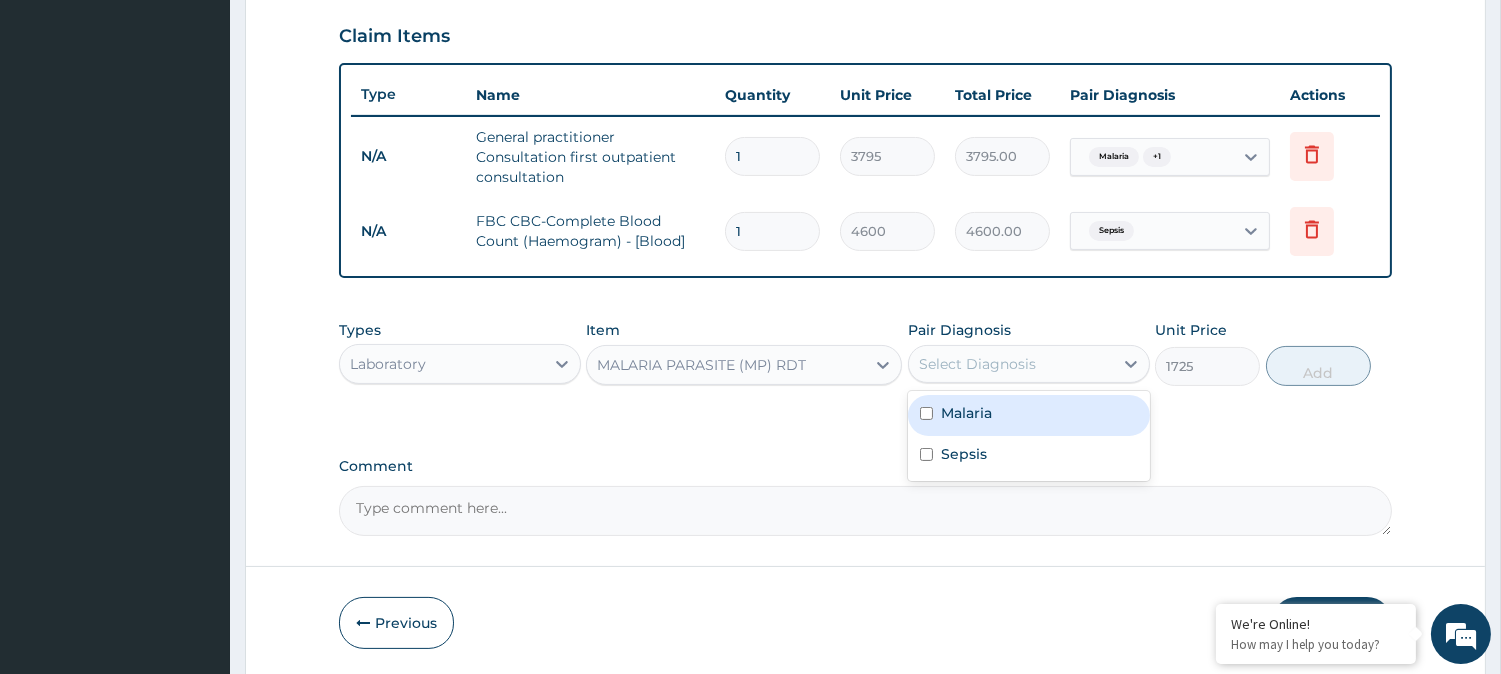 click on "Select Diagnosis" at bounding box center (1011, 364) 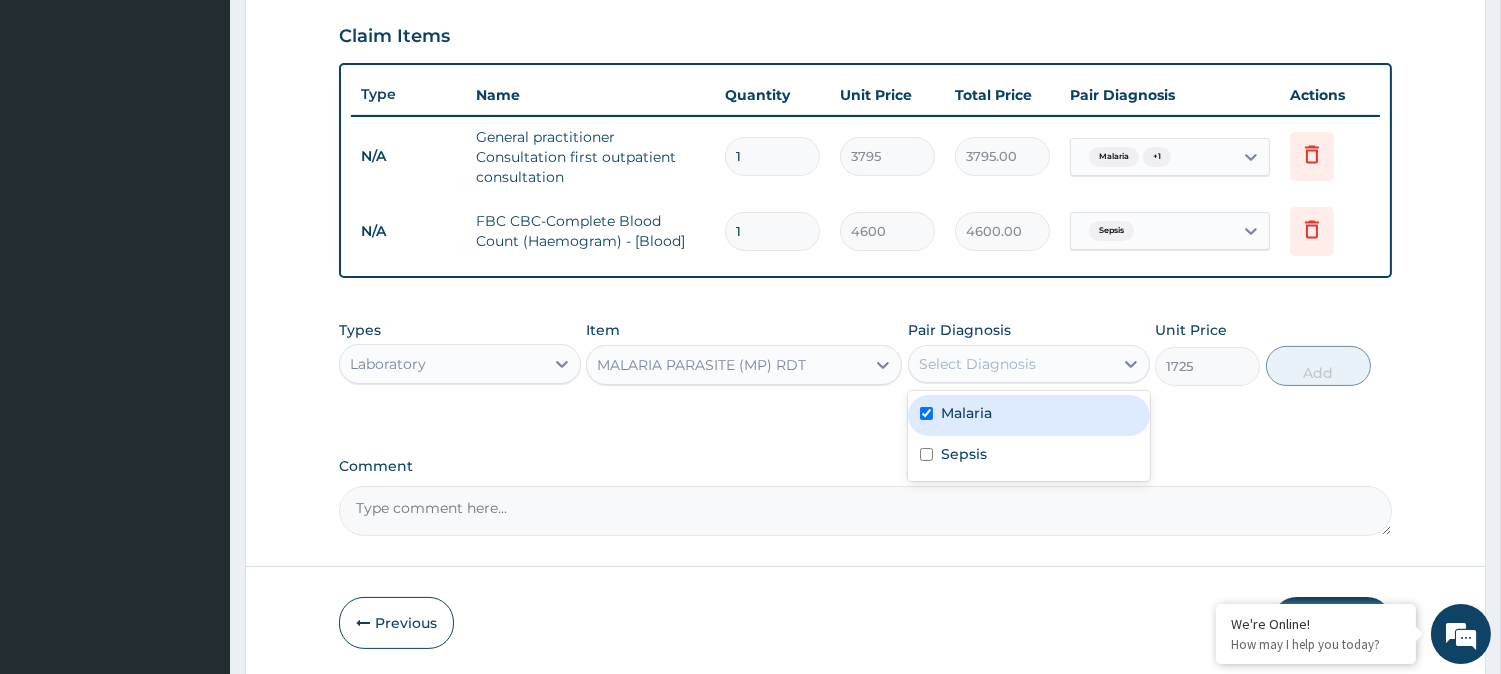 checkbox on "true" 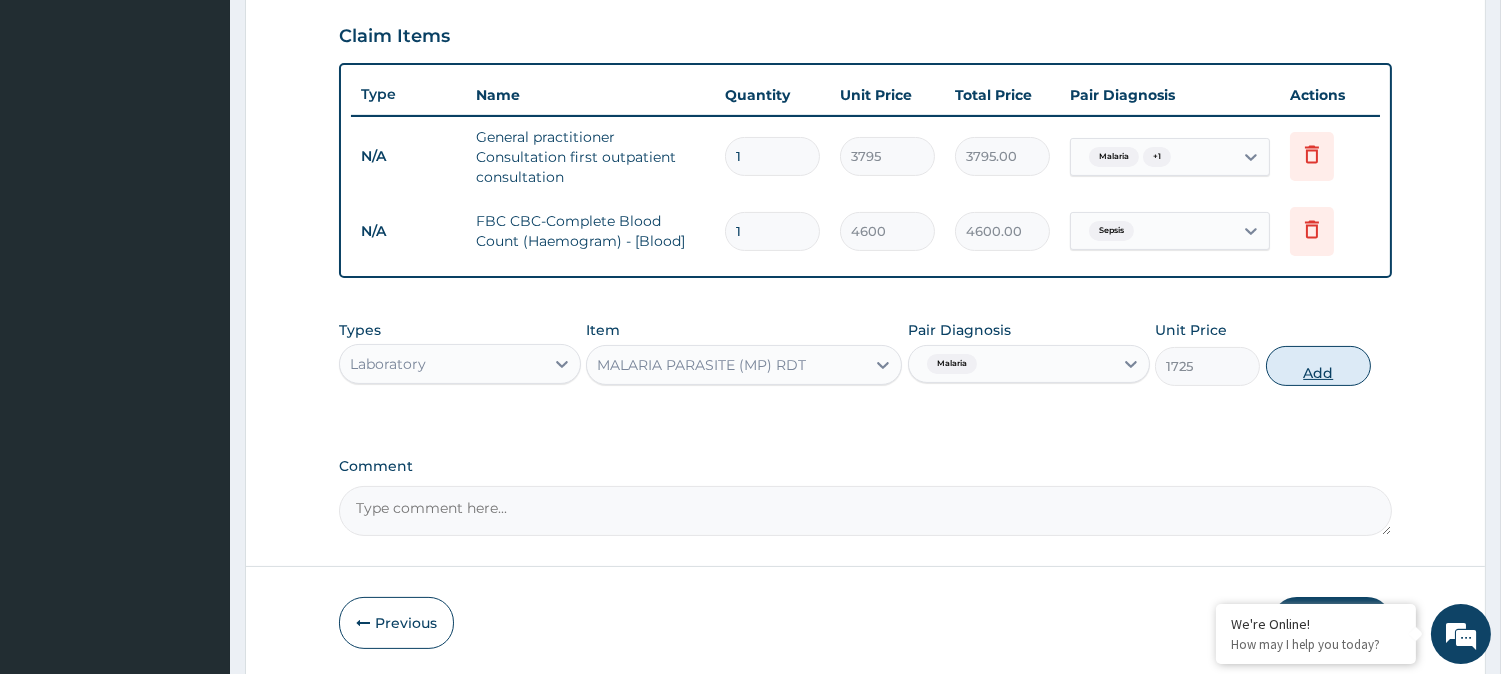 click on "Add" at bounding box center [1318, 366] 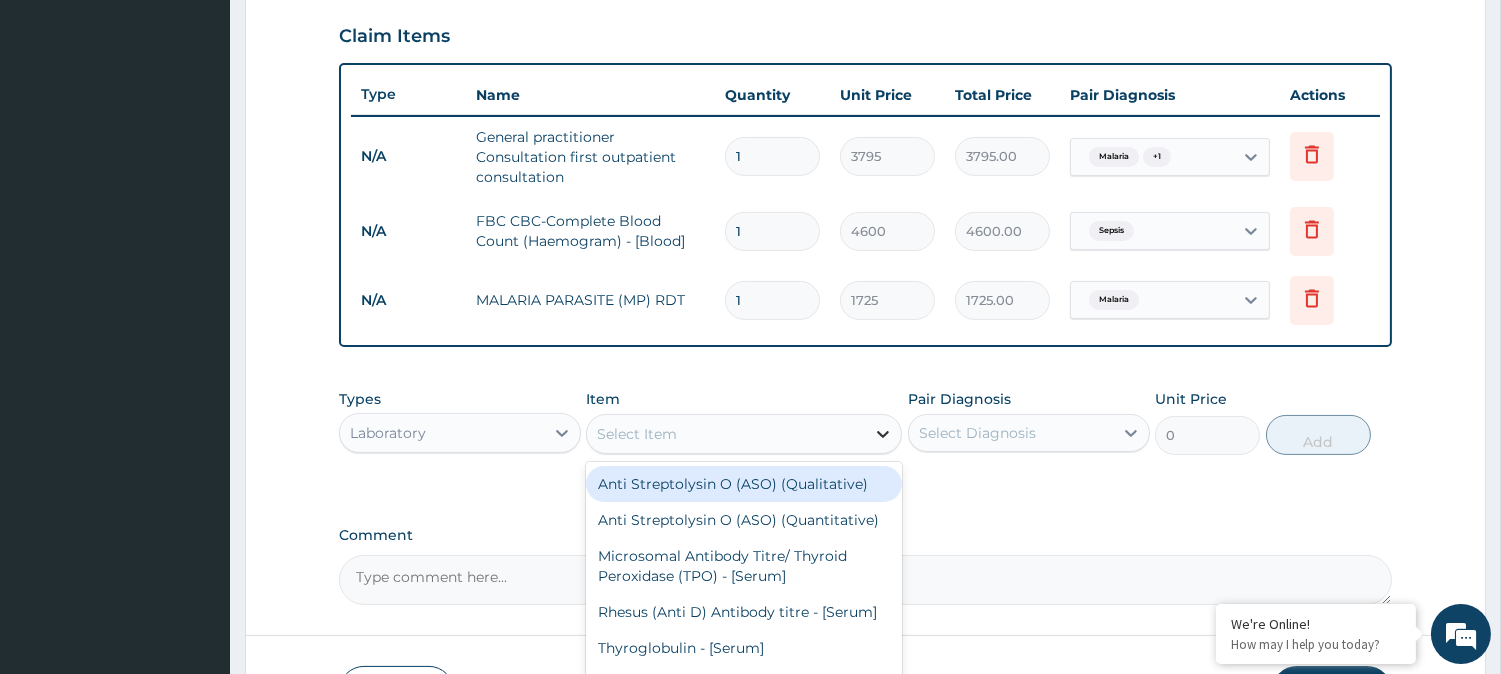 click at bounding box center (883, 434) 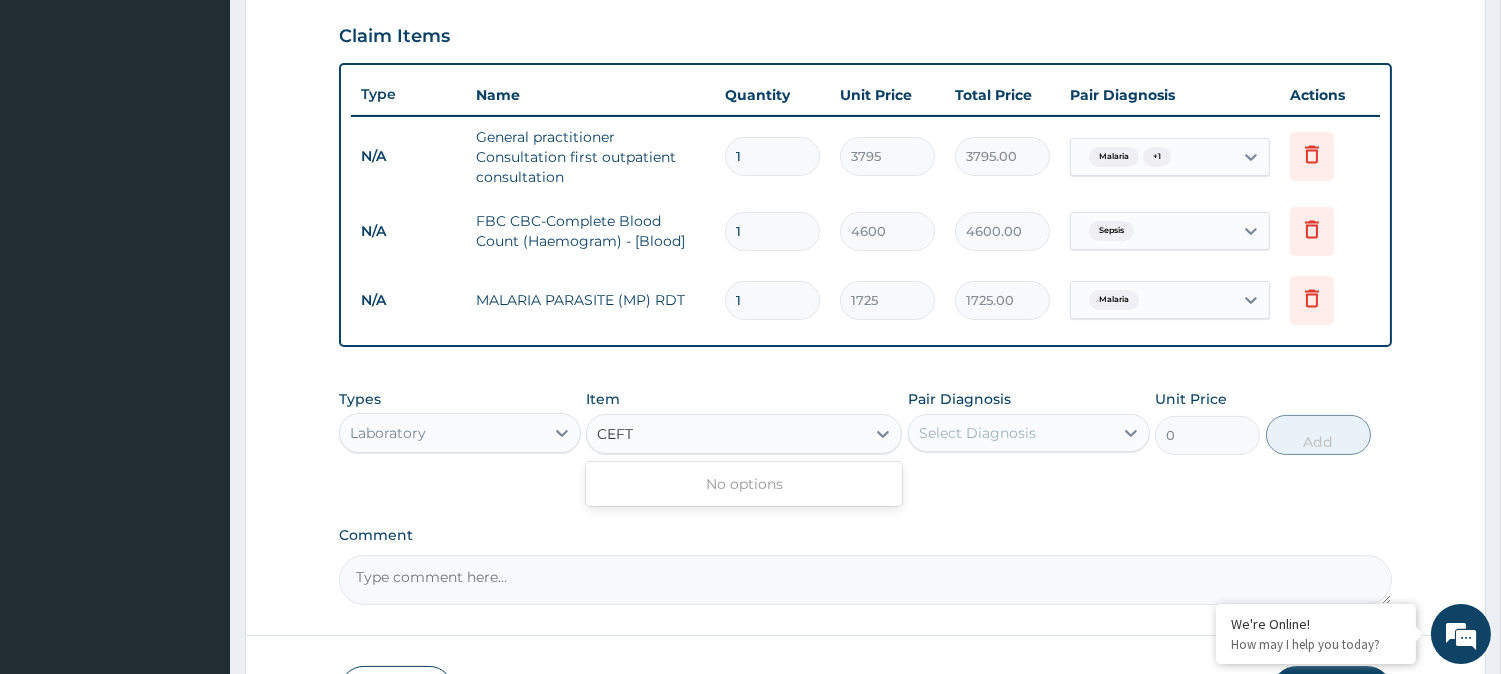 type on "CEFT" 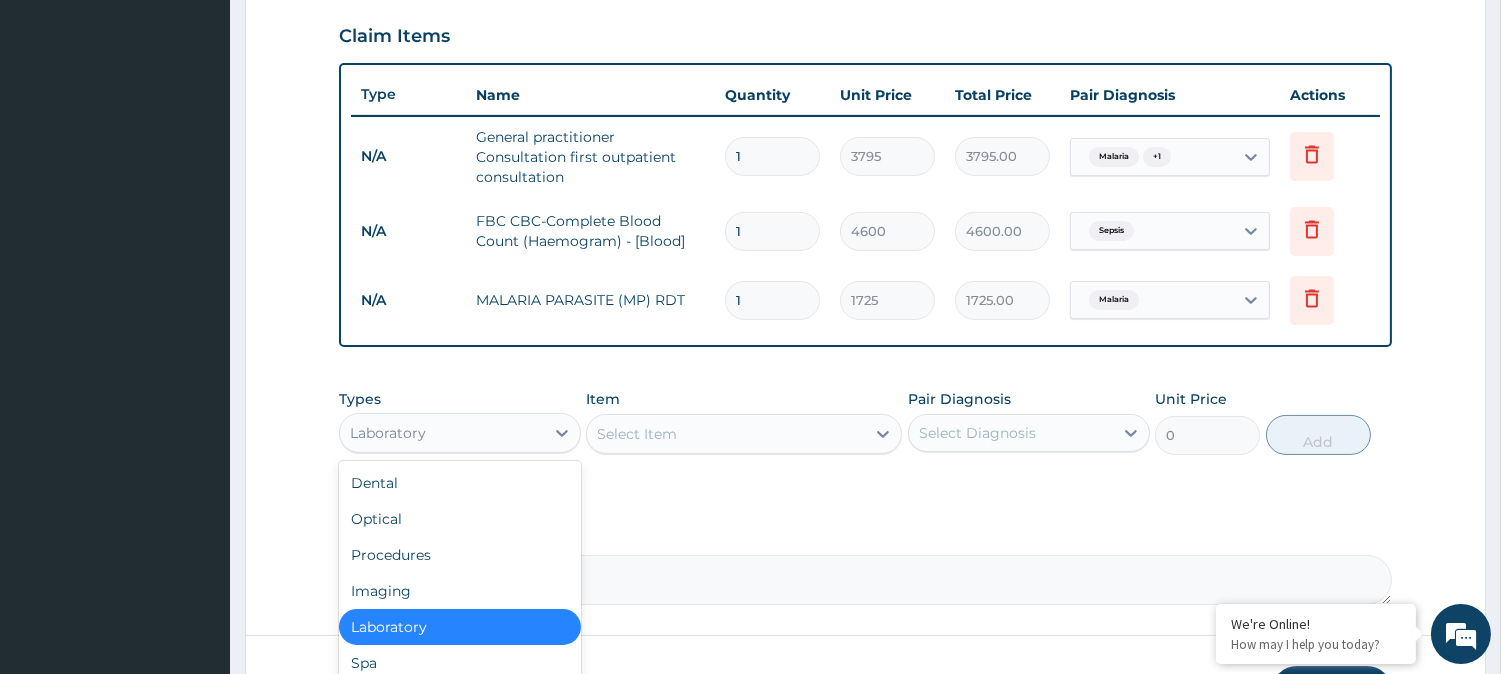 click on "Laboratory" at bounding box center [442, 433] 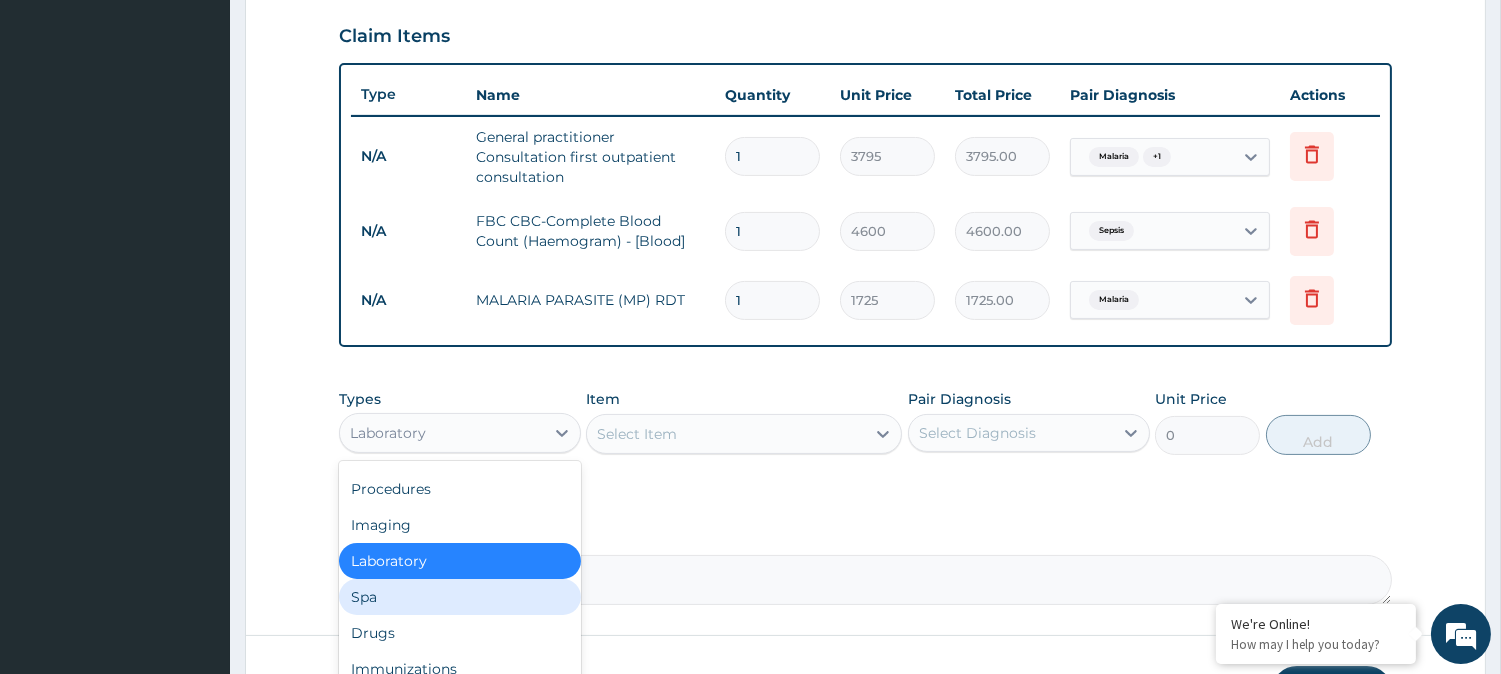 scroll, scrollTop: 66, scrollLeft: 0, axis: vertical 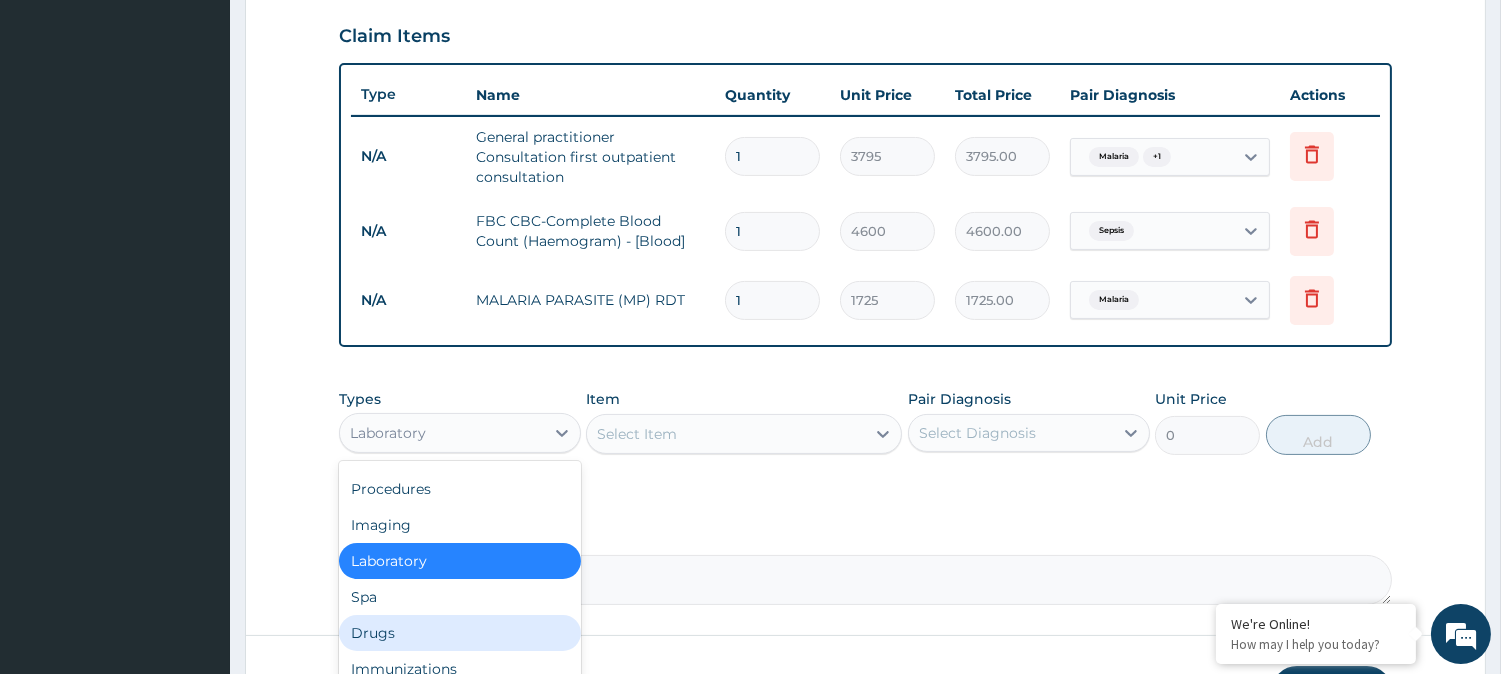 click on "Drugs" at bounding box center [460, 633] 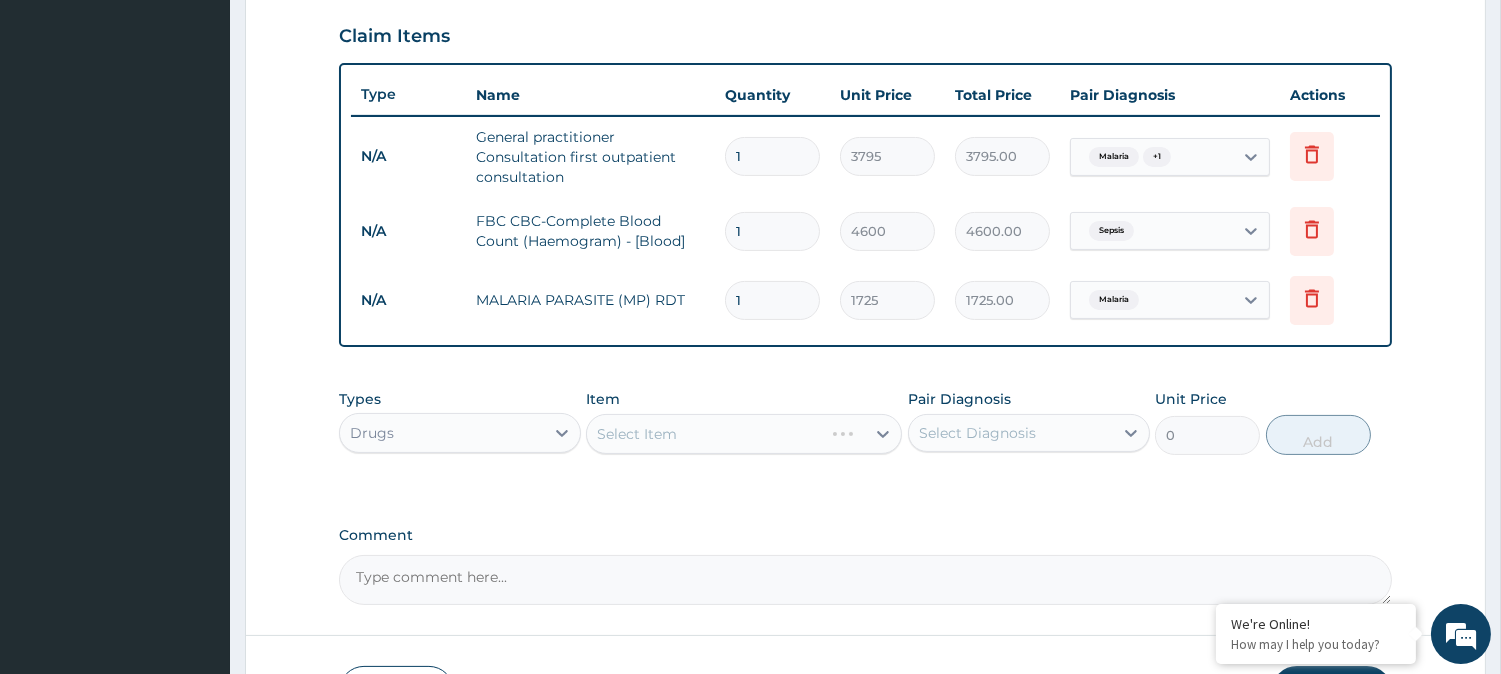 click on "Select Item" at bounding box center [744, 434] 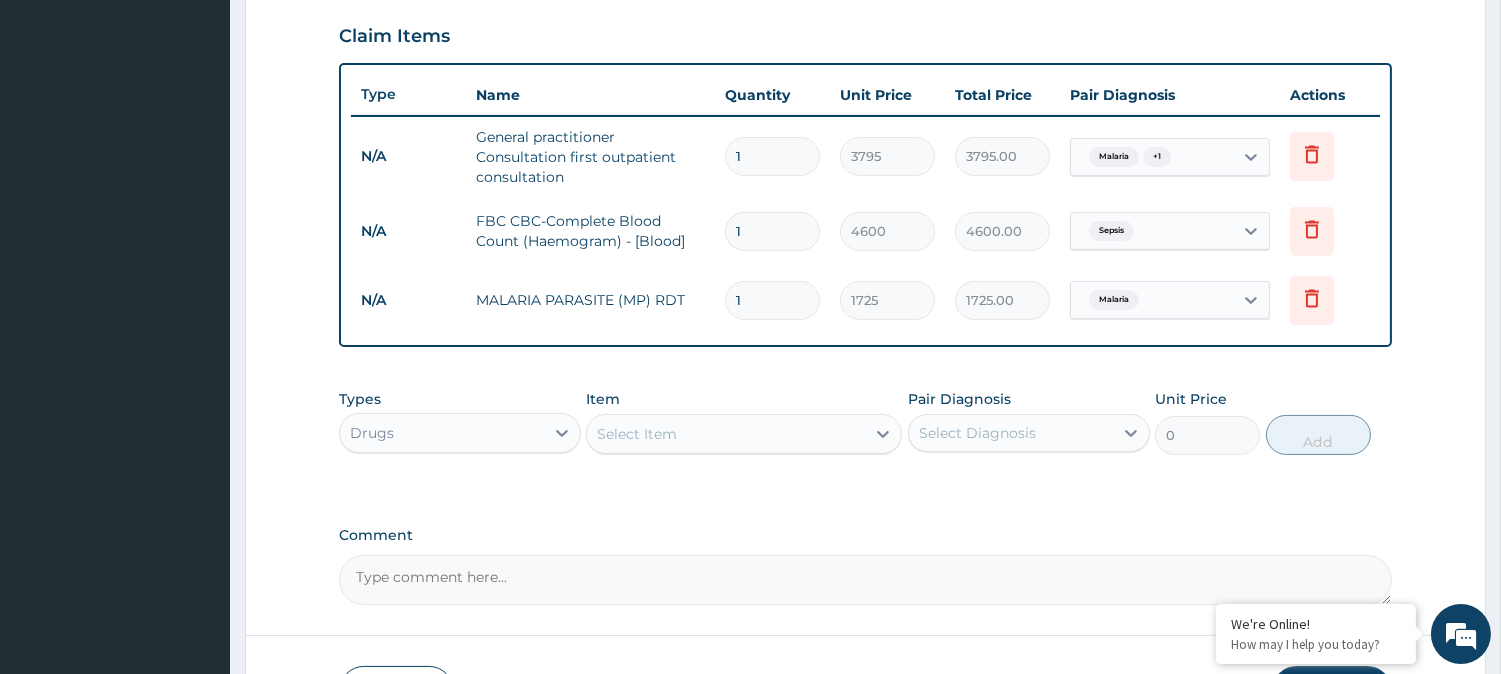 click on "Select Item" at bounding box center (726, 434) 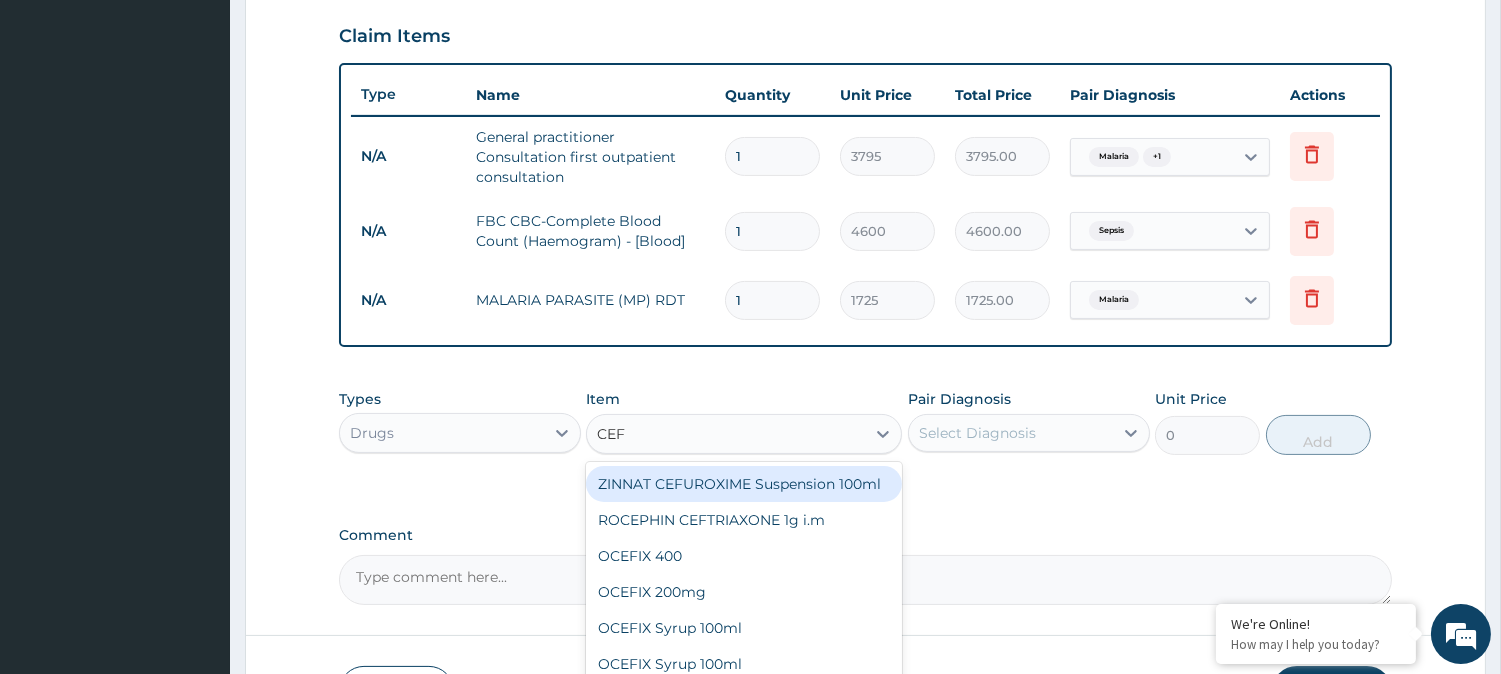 type on "CEFT" 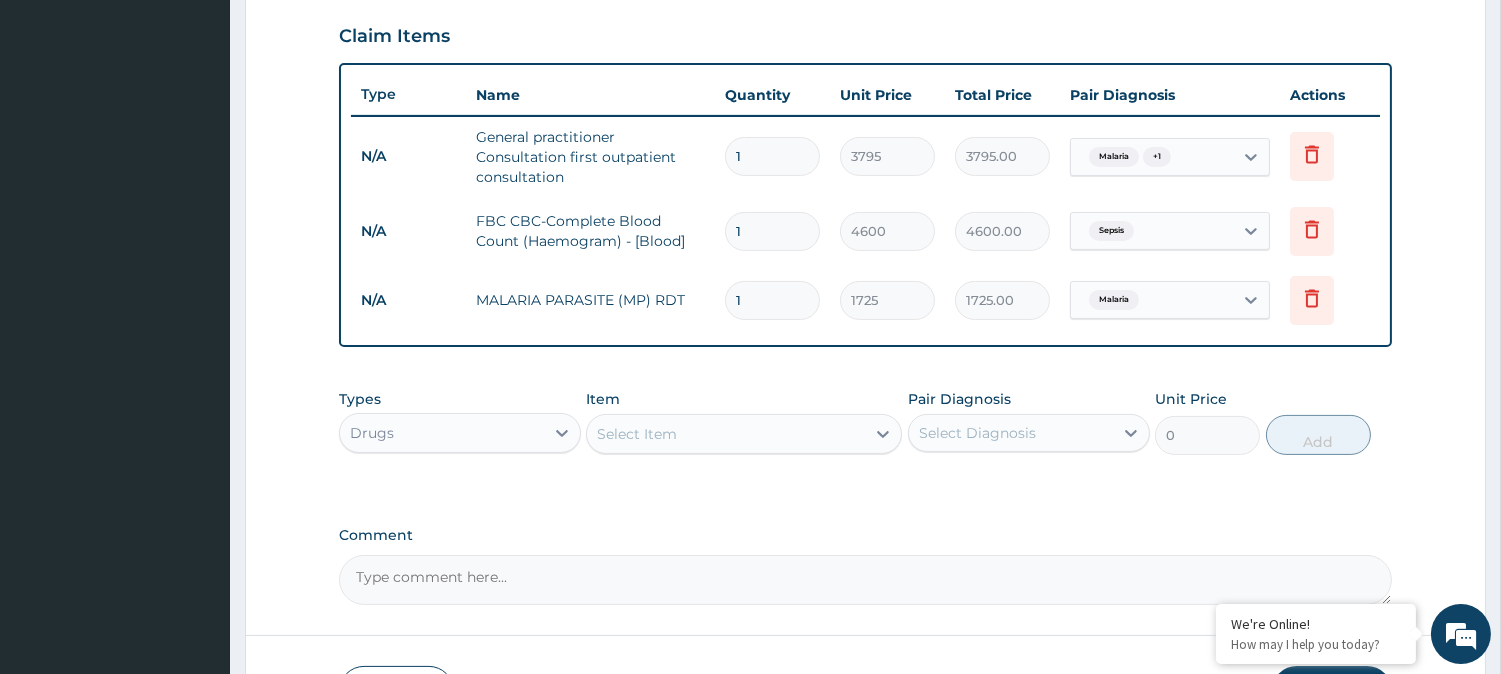 click on "Select Item" at bounding box center (726, 434) 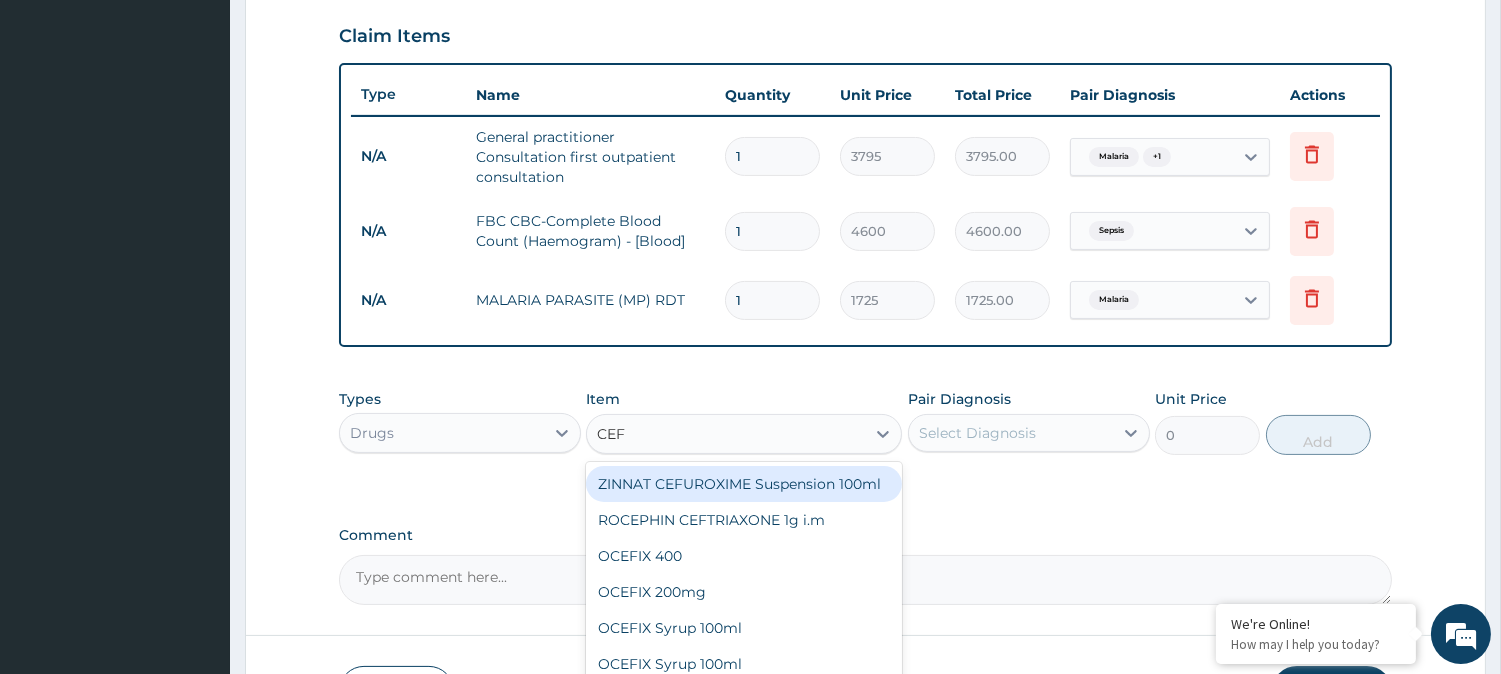 type on "CEFT" 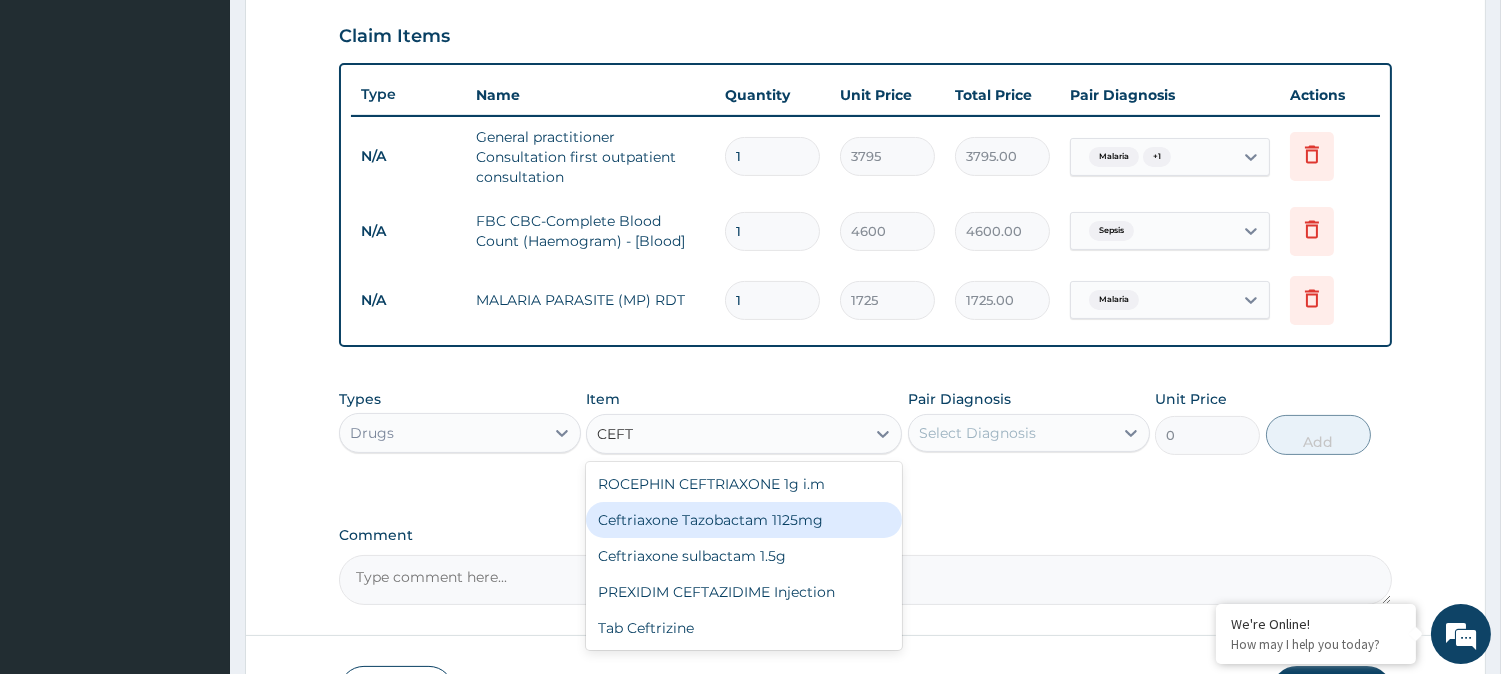 click on "Ceftriaxone Tazobactam 1125mg" at bounding box center [744, 520] 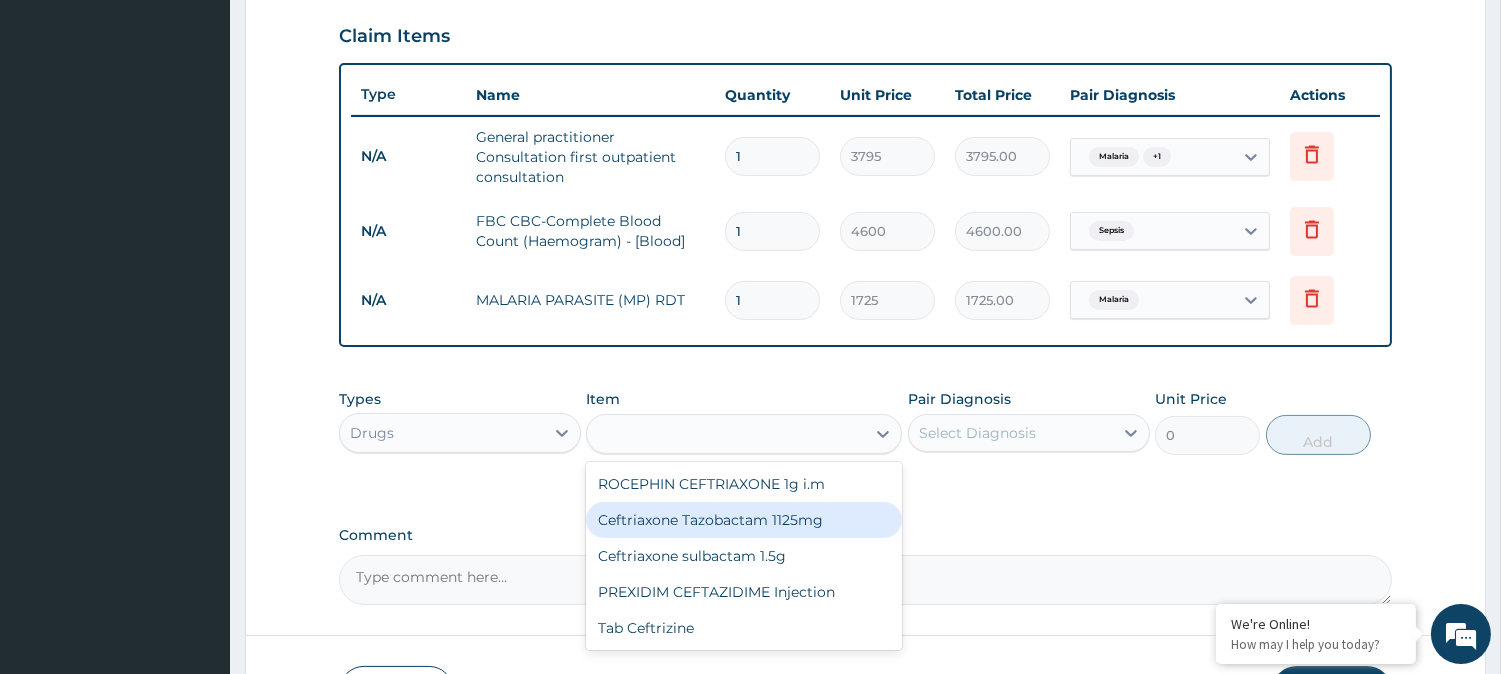 type on "2530" 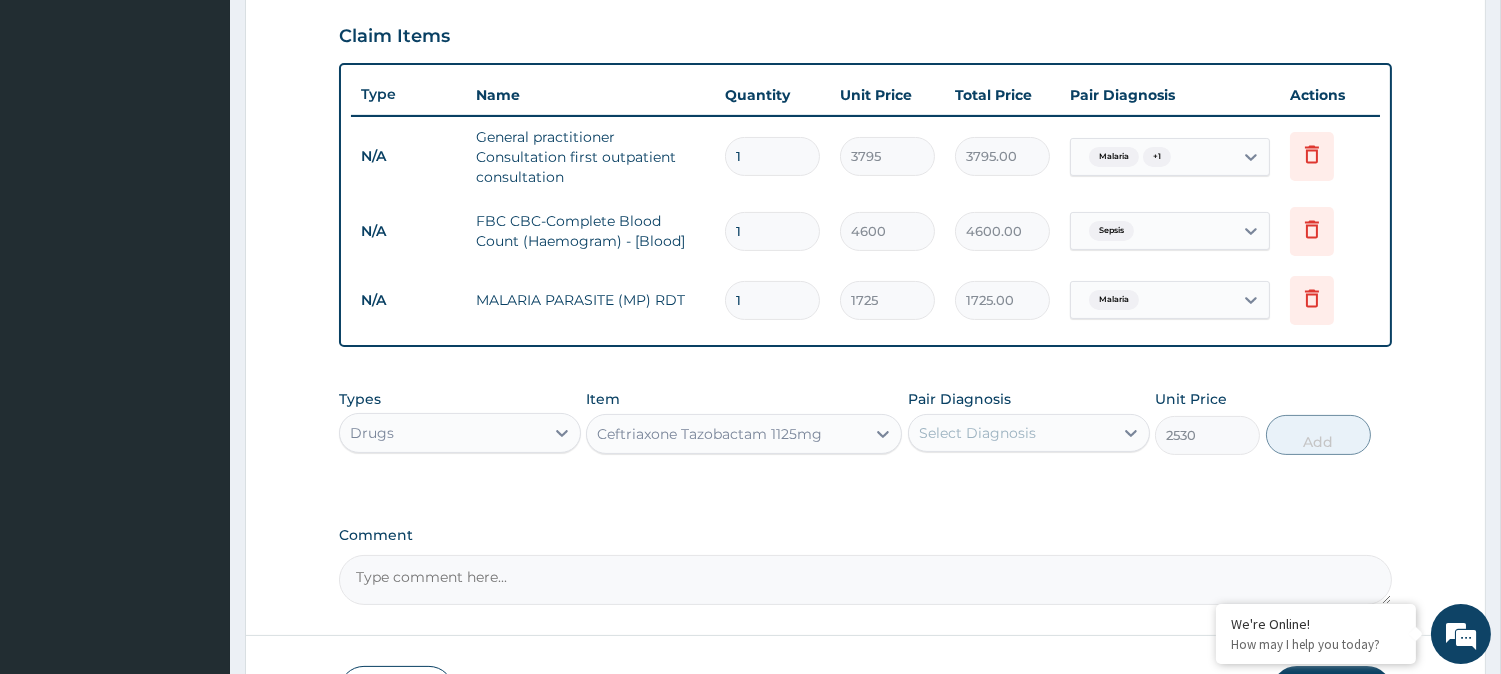 click on "Ceftriaxone Tazobactam 1125mg" at bounding box center [726, 434] 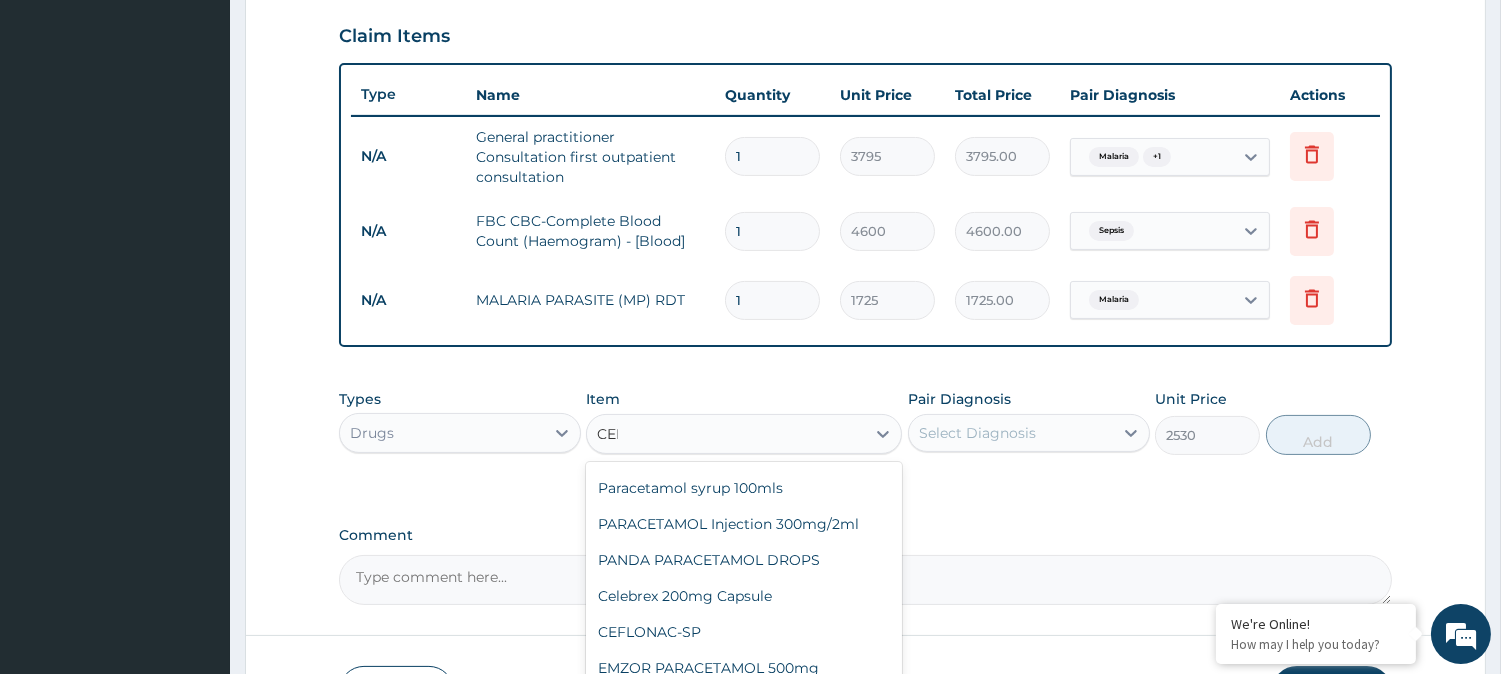 scroll, scrollTop: 238, scrollLeft: 0, axis: vertical 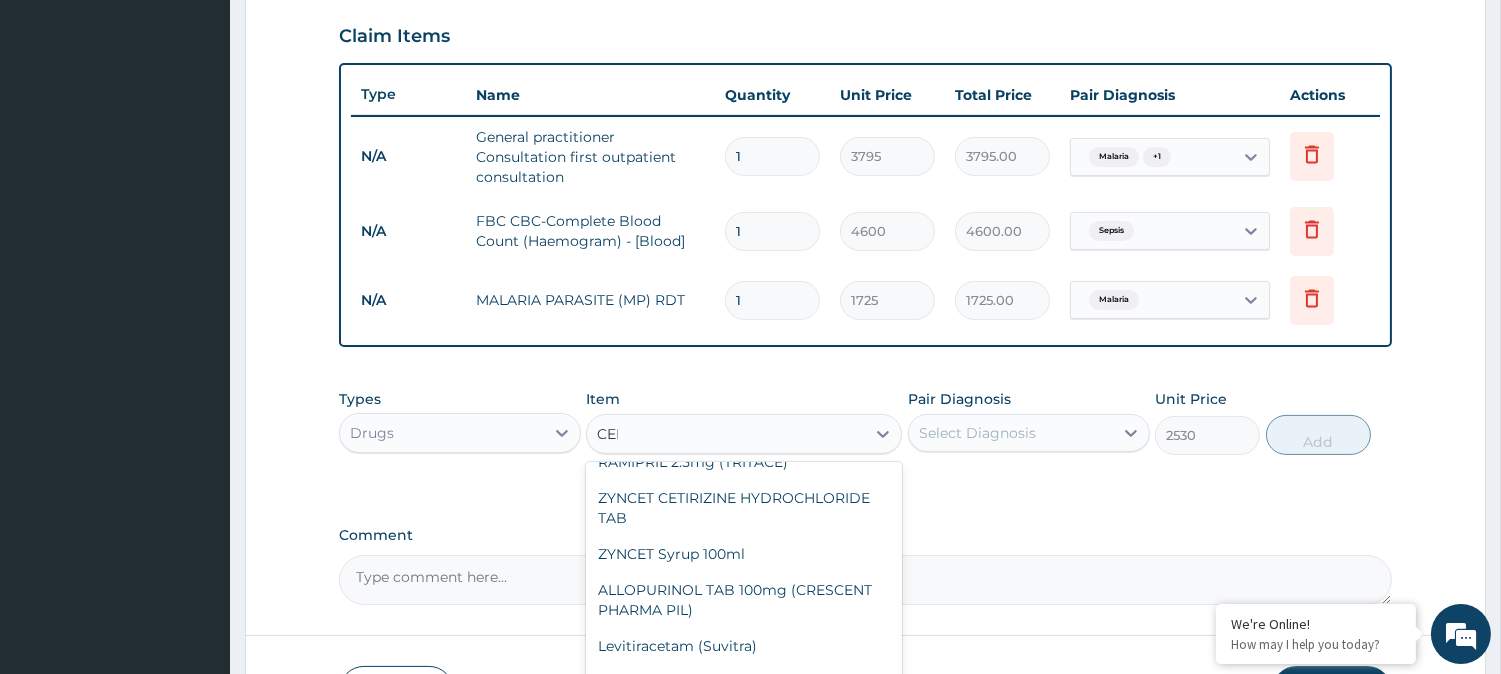 type on "CEFT" 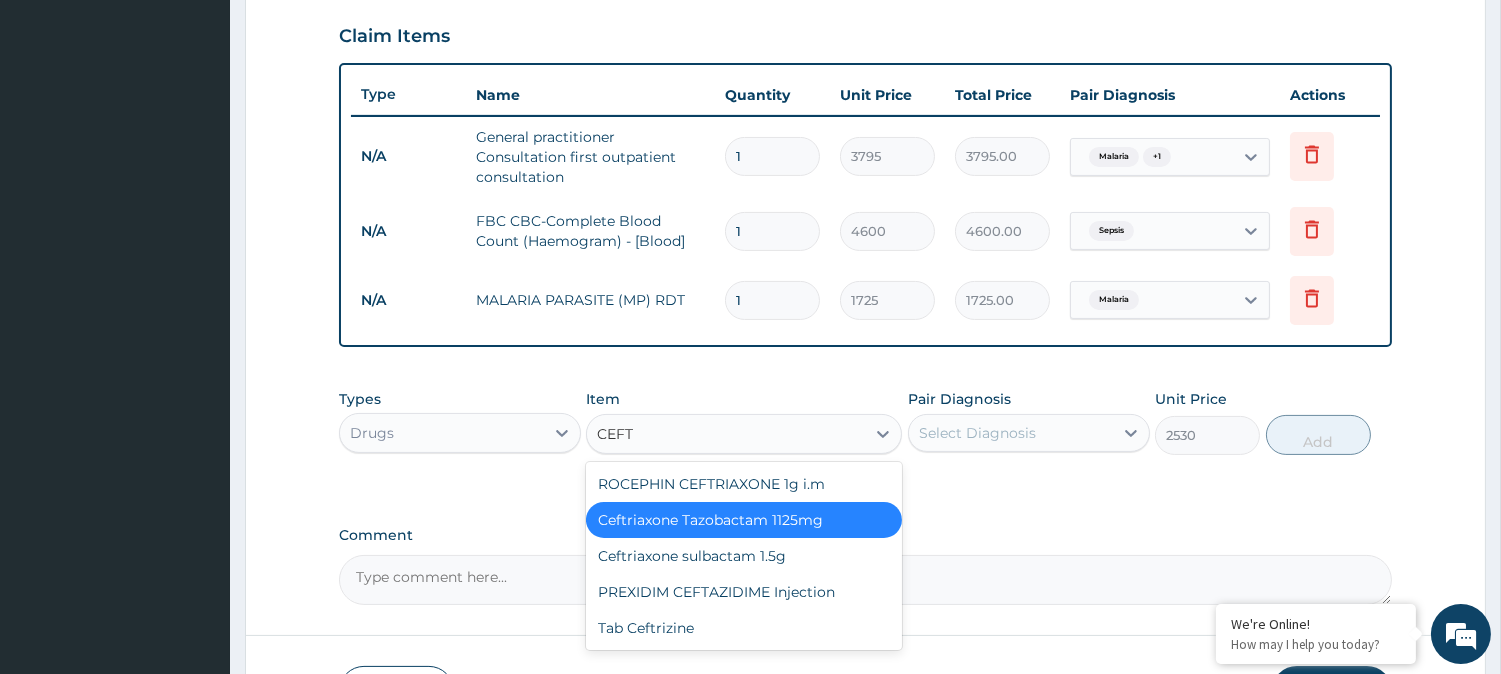 scroll, scrollTop: 0, scrollLeft: 0, axis: both 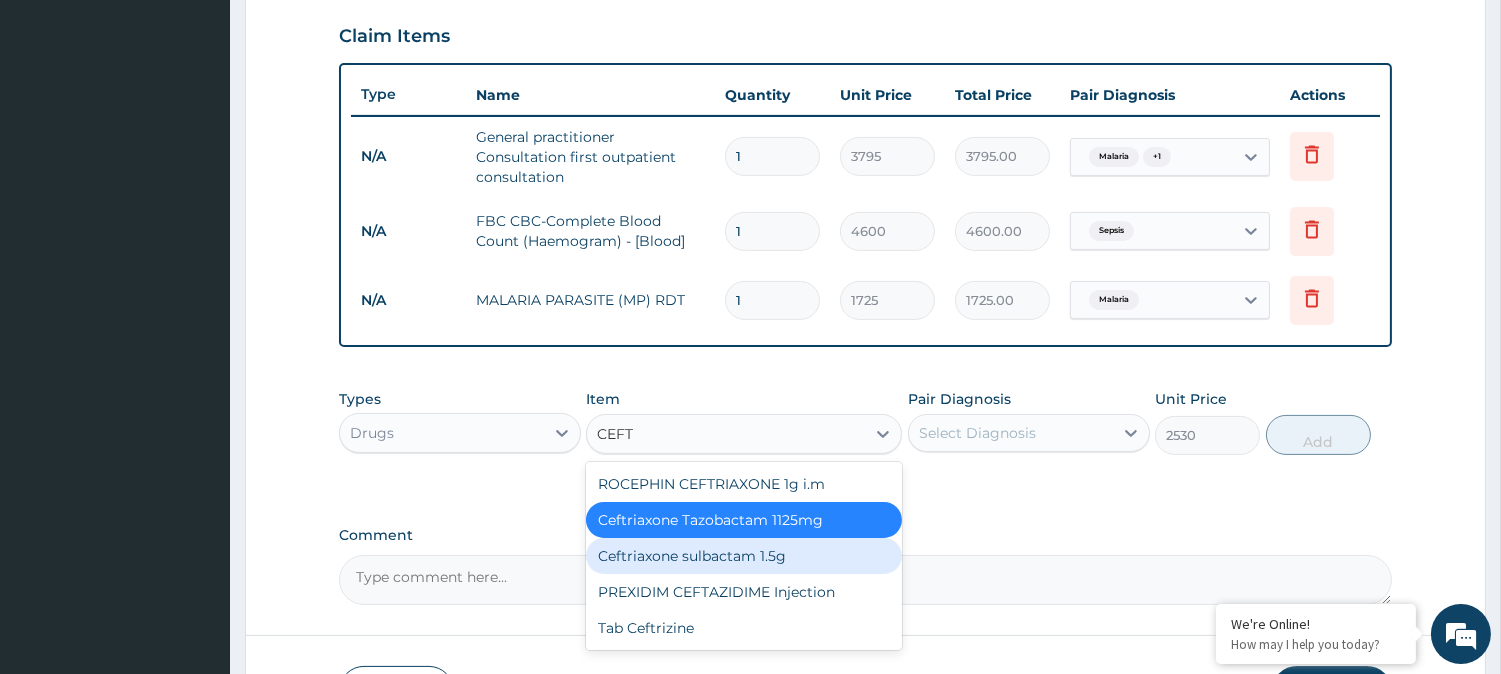 click on "Ceftriaxone sulbactam 1.5g" at bounding box center (744, 556) 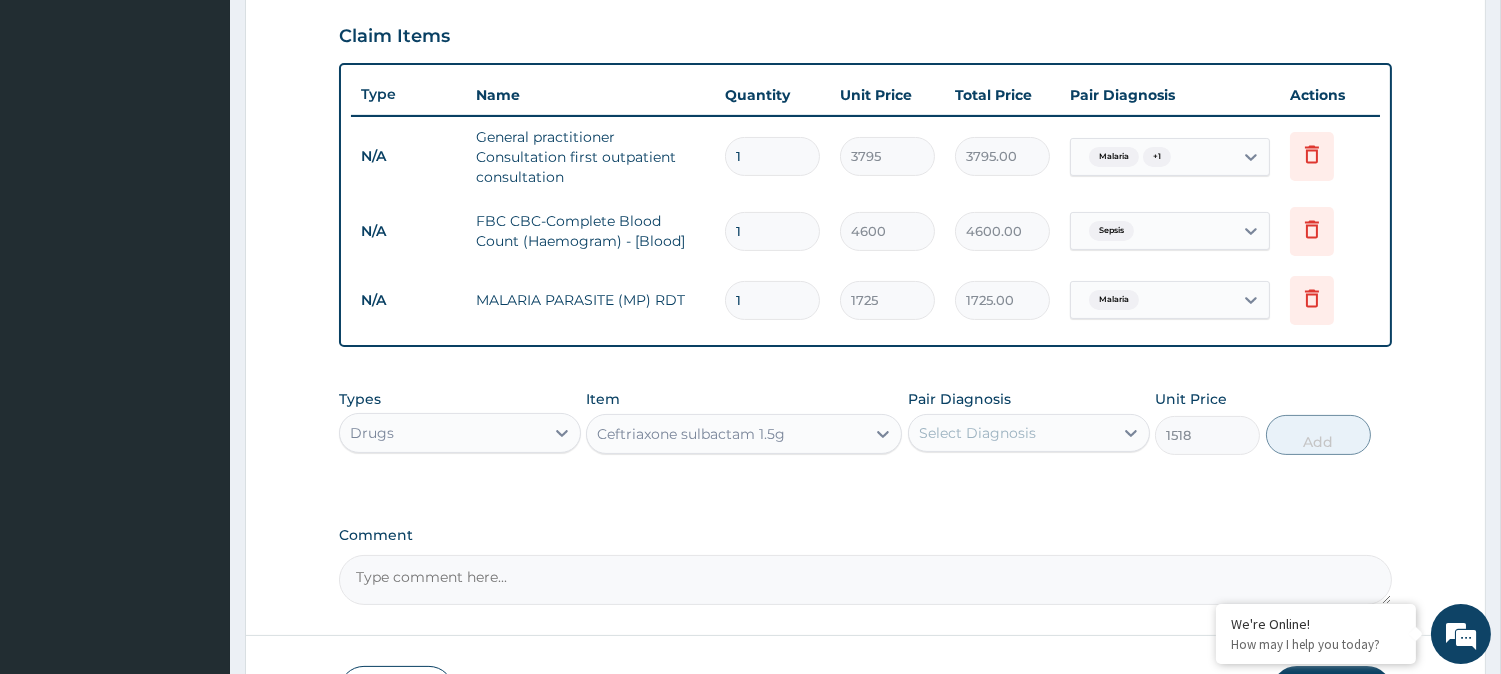 click on "Ceftriaxone sulbactam 1.5g" at bounding box center [726, 434] 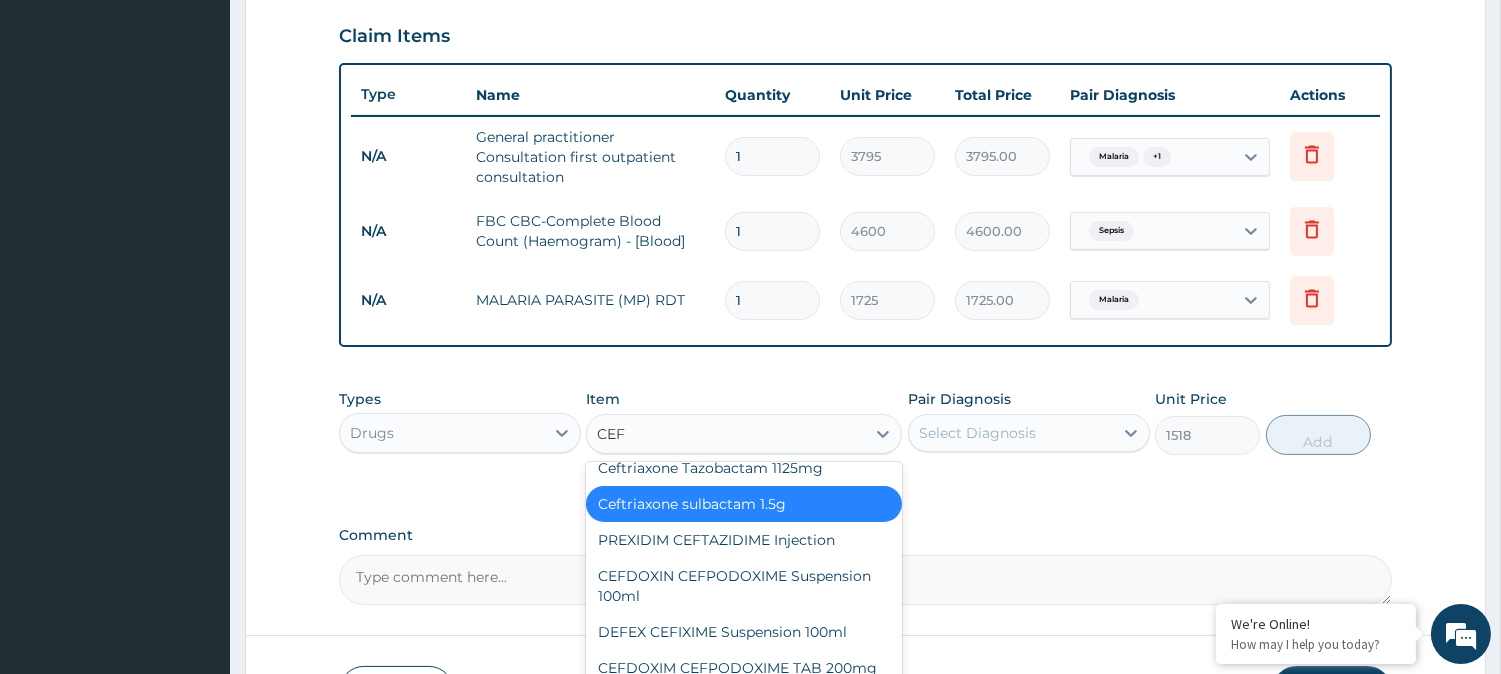 scroll, scrollTop: 275, scrollLeft: 0, axis: vertical 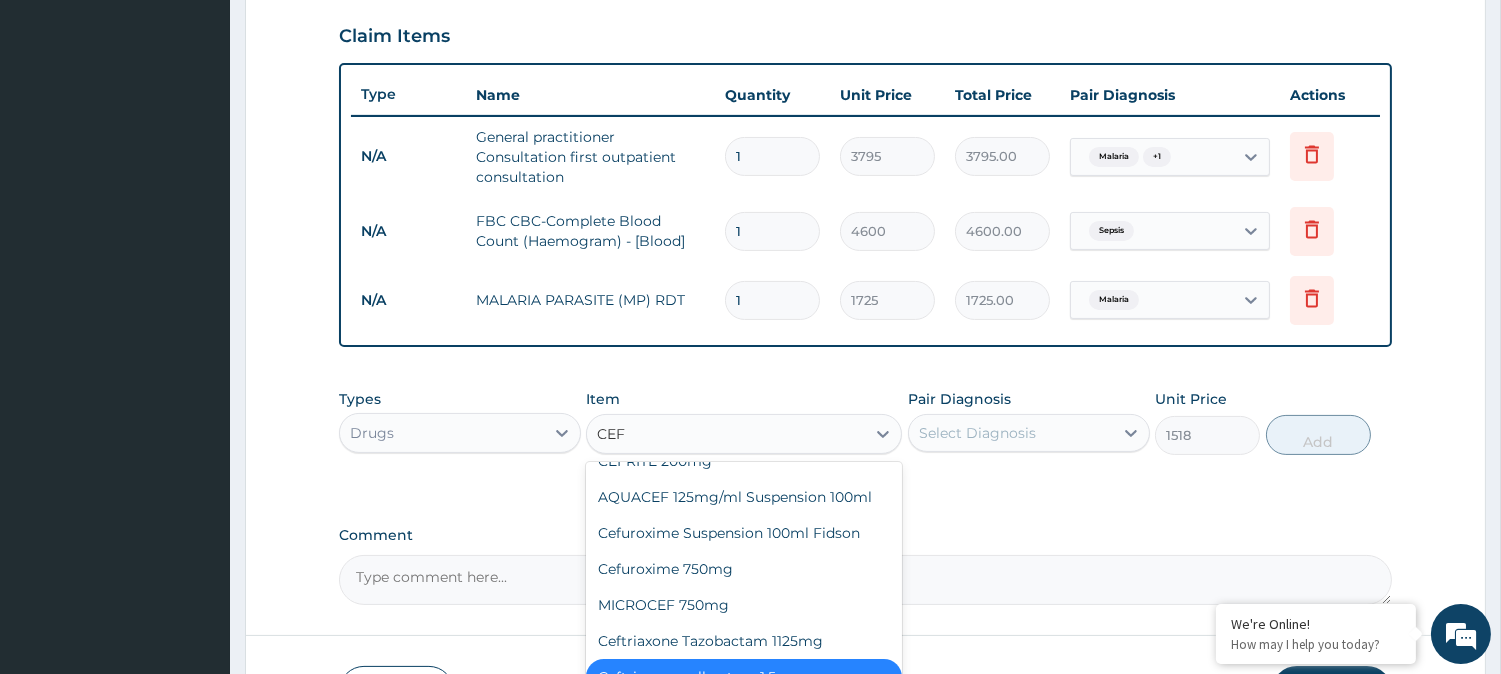 type on "CEFT" 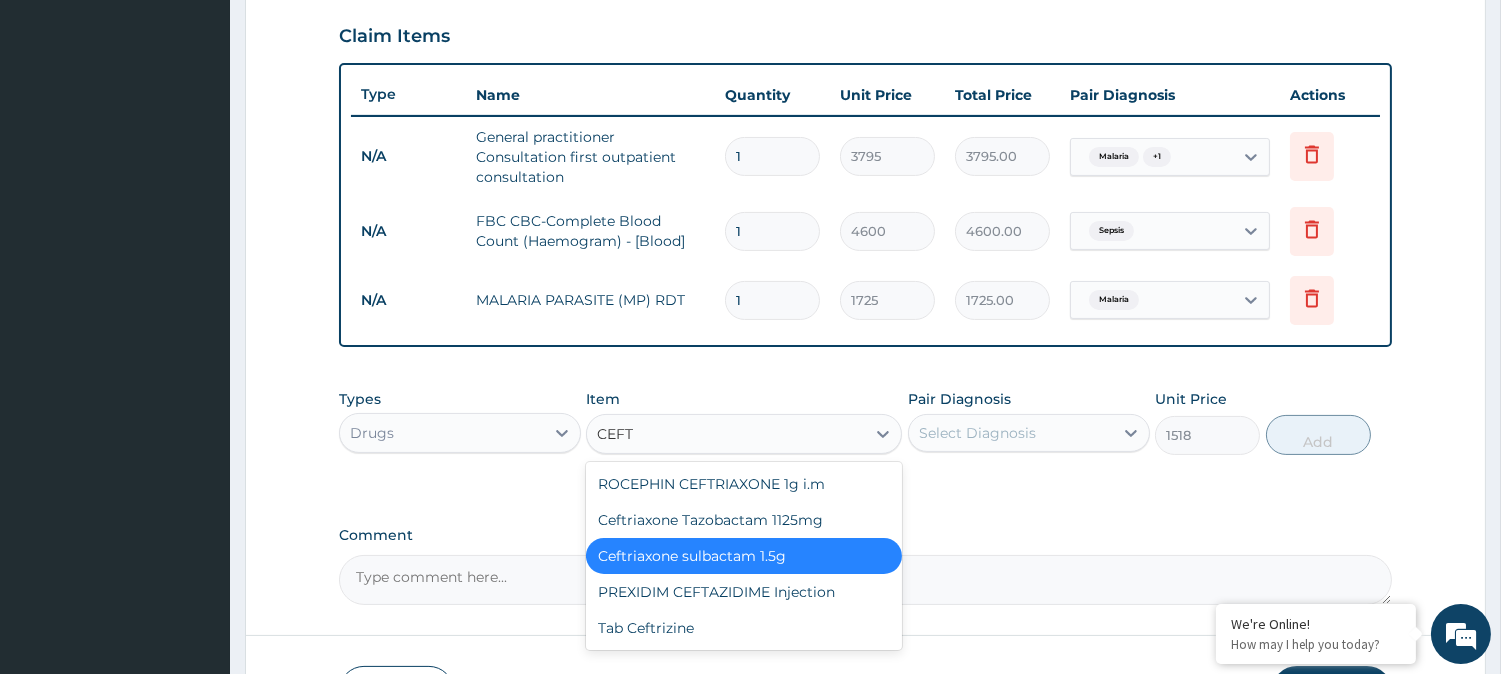 scroll, scrollTop: 0, scrollLeft: 0, axis: both 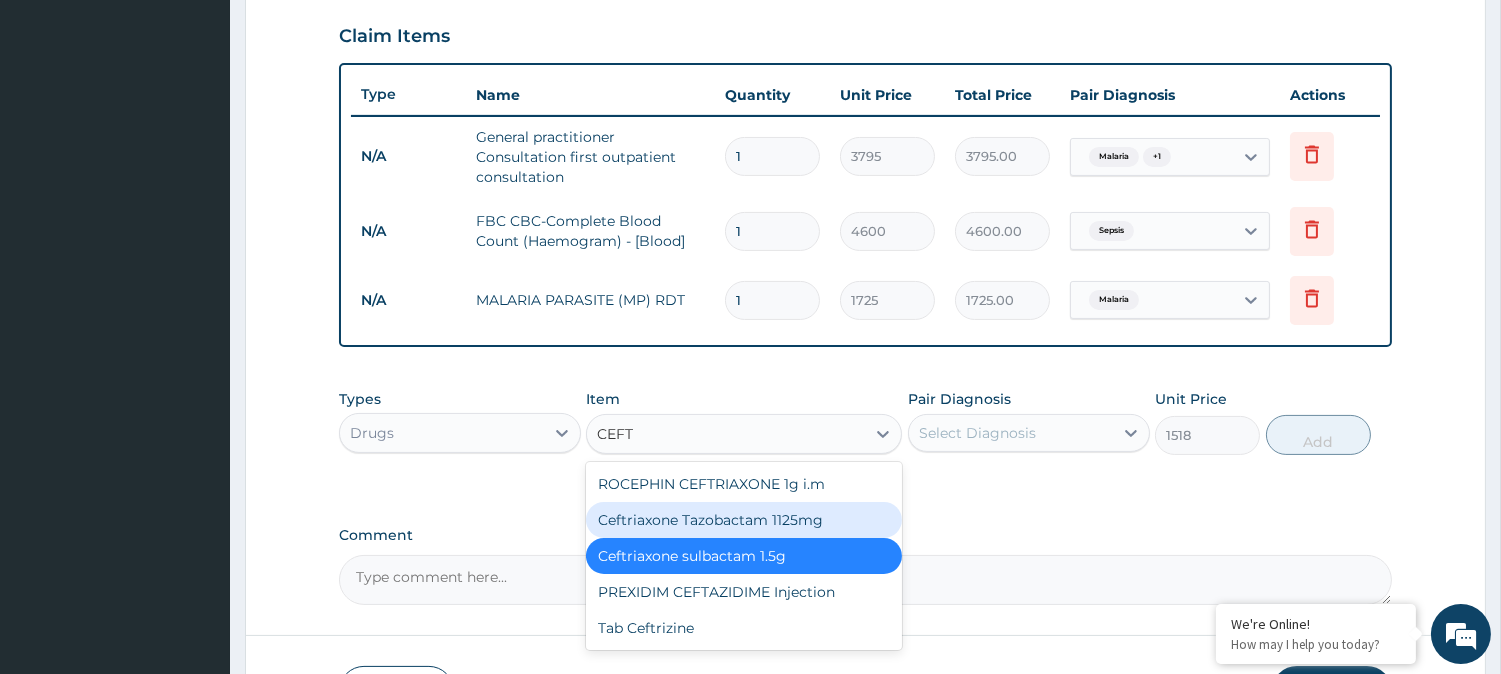 click on "Ceftriaxone Tazobactam 1125mg" at bounding box center (744, 520) 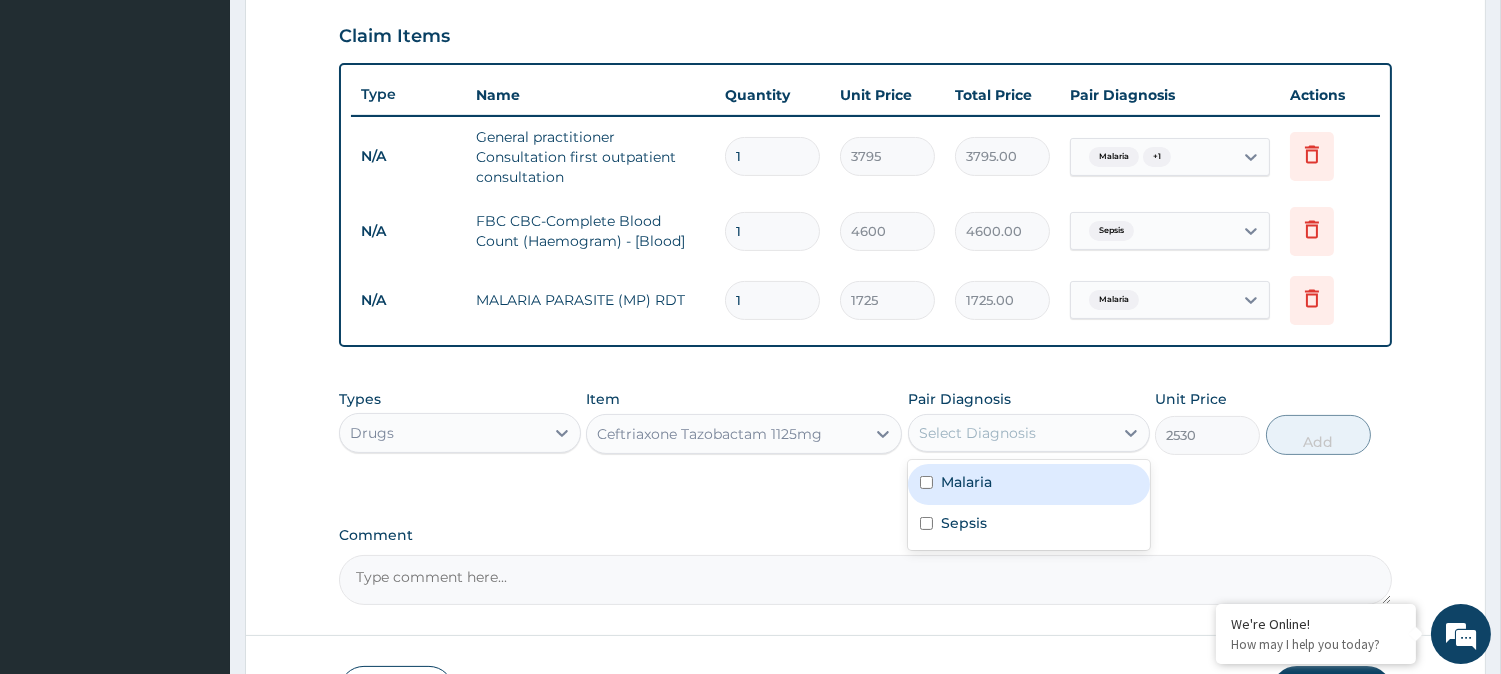 click on "Select Diagnosis" at bounding box center (1011, 433) 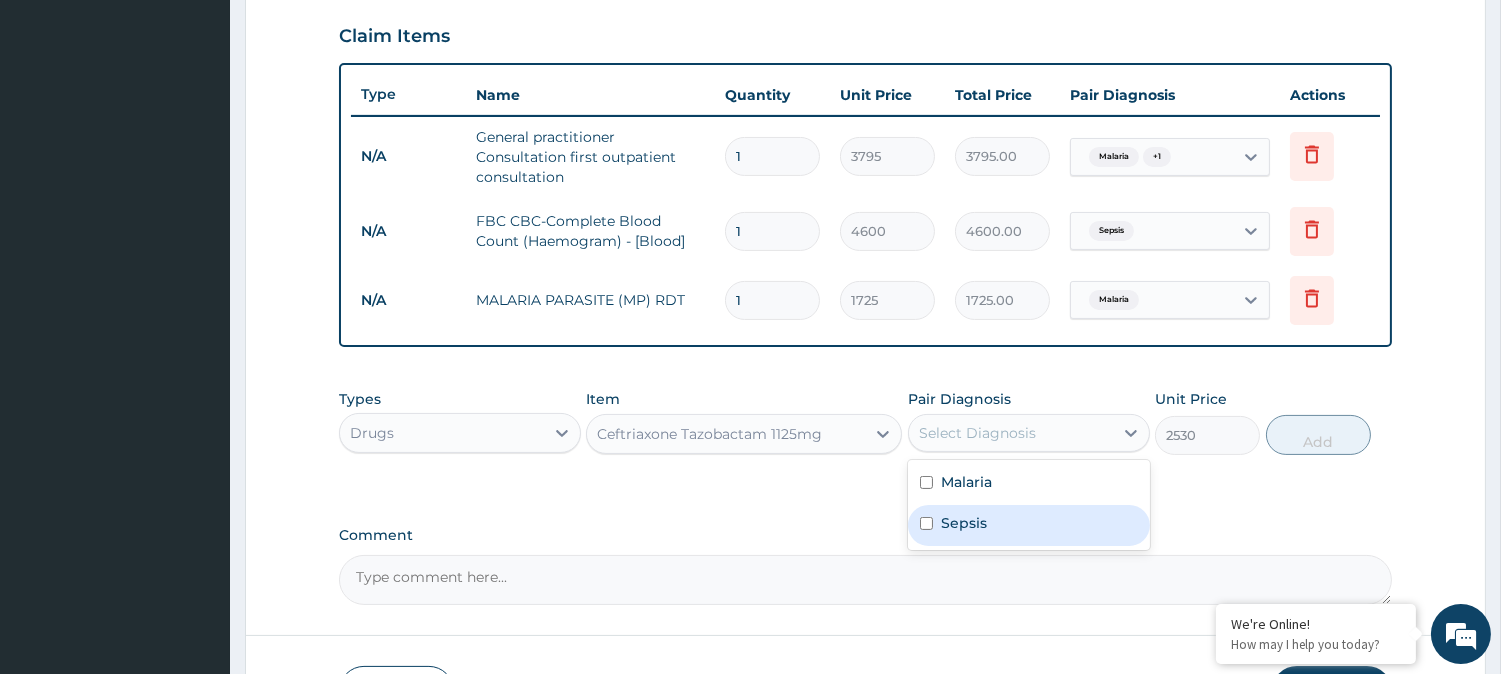 click on "Sepsis" at bounding box center [1029, 525] 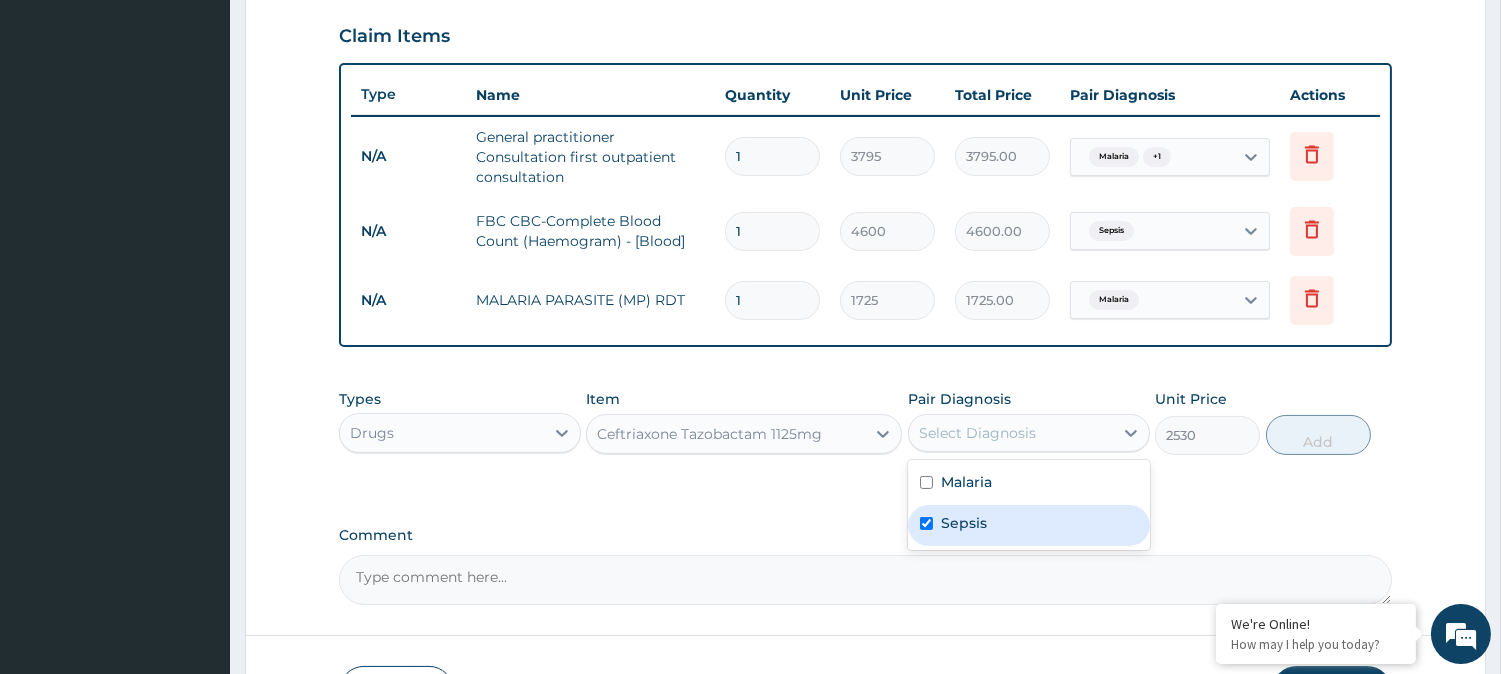 checkbox on "true" 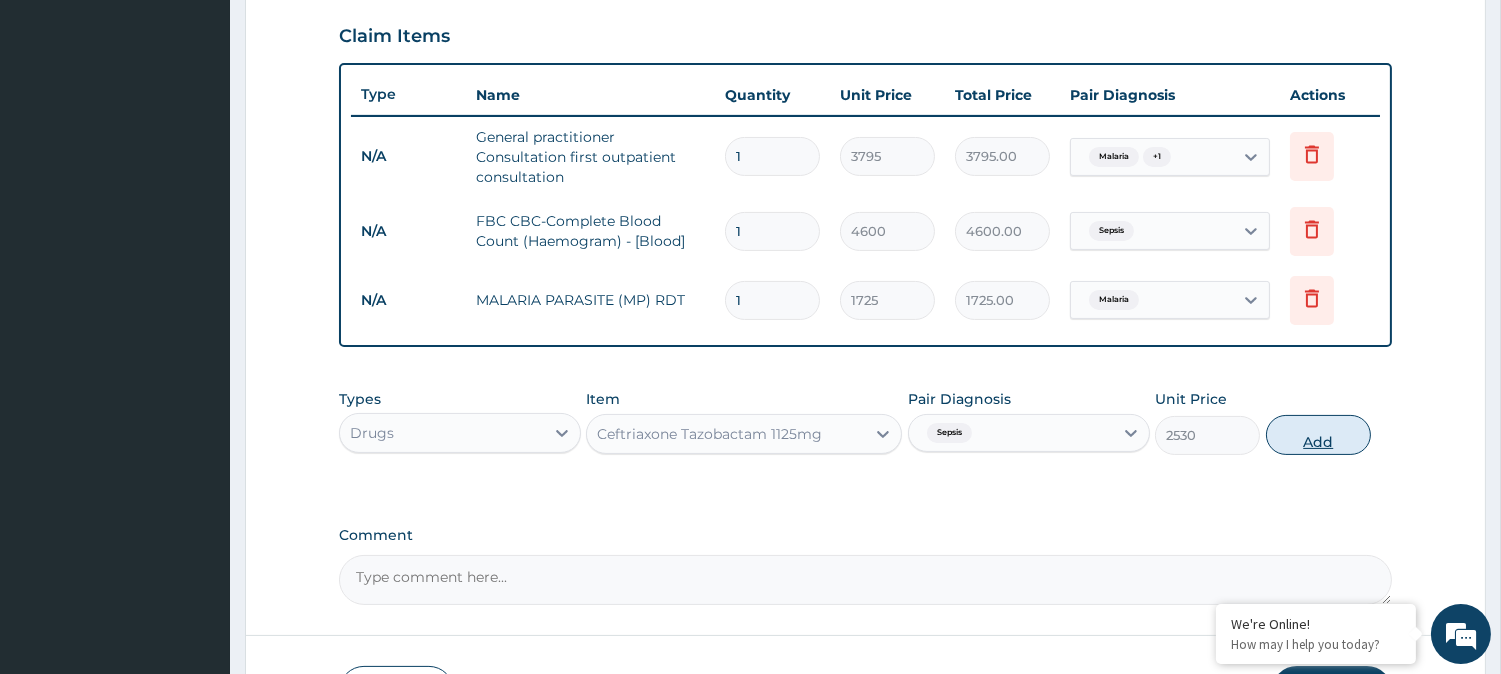 click on "Add" at bounding box center [1318, 435] 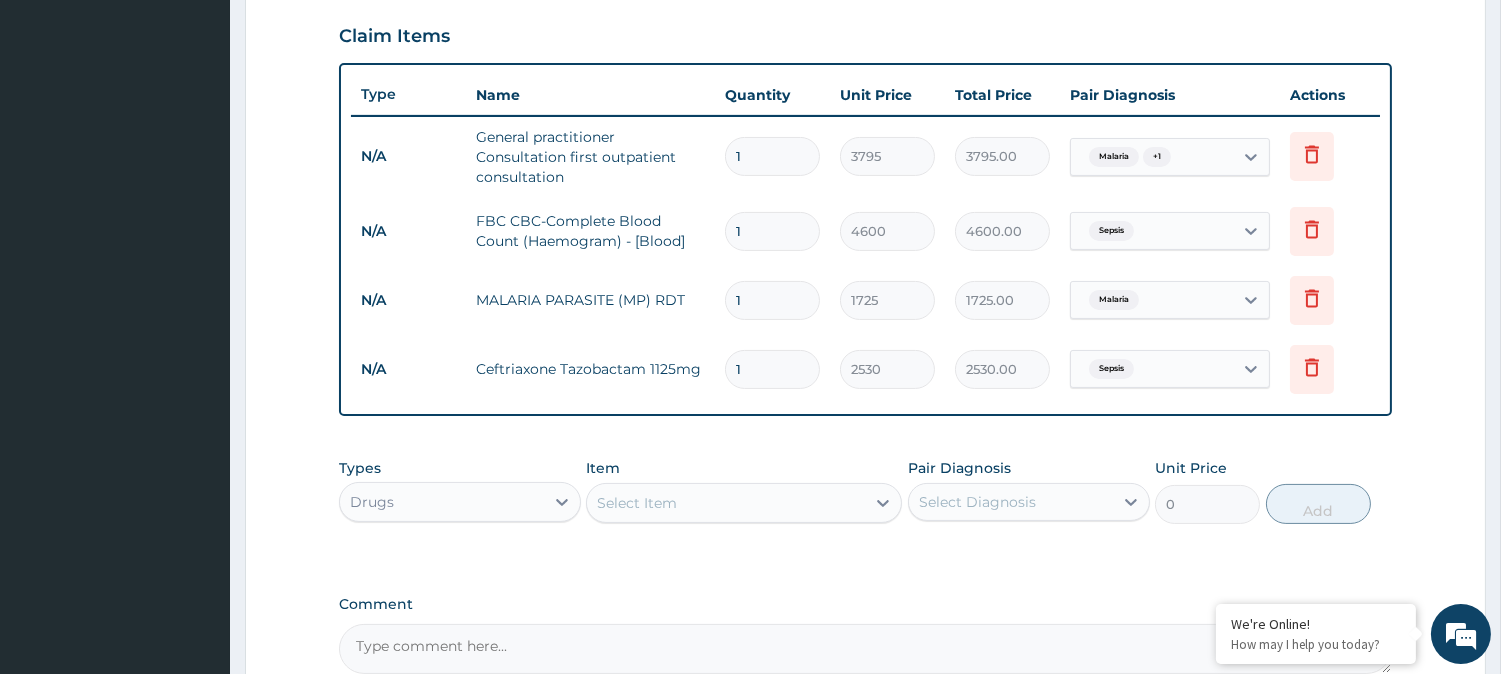type 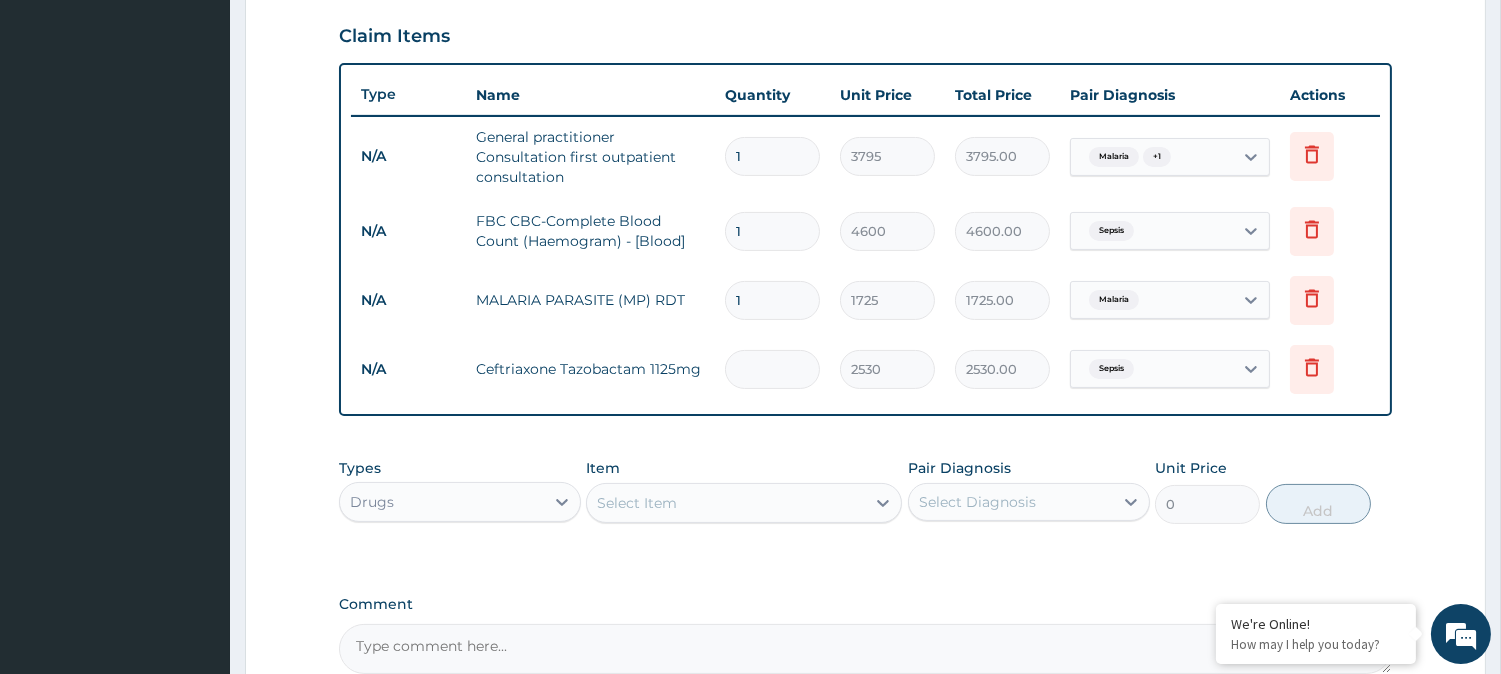 type on "0.00" 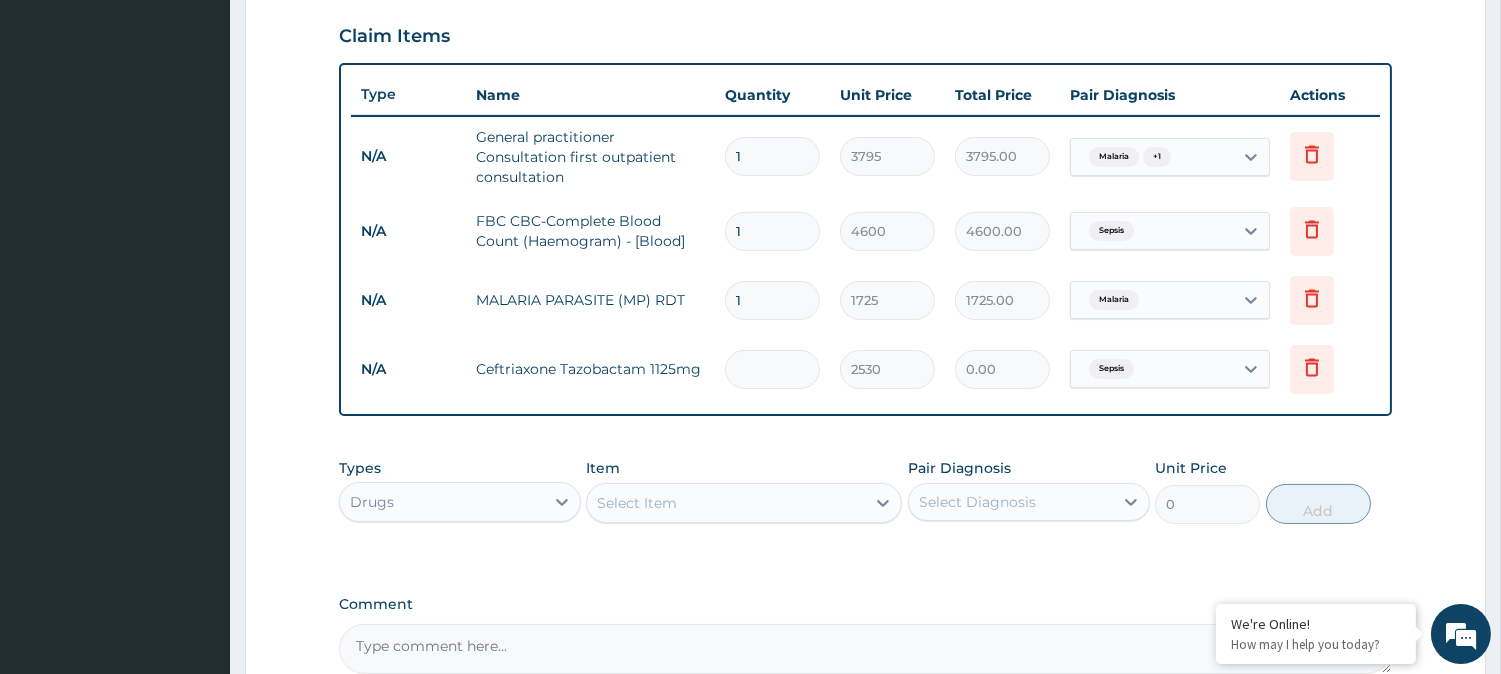 type on "6" 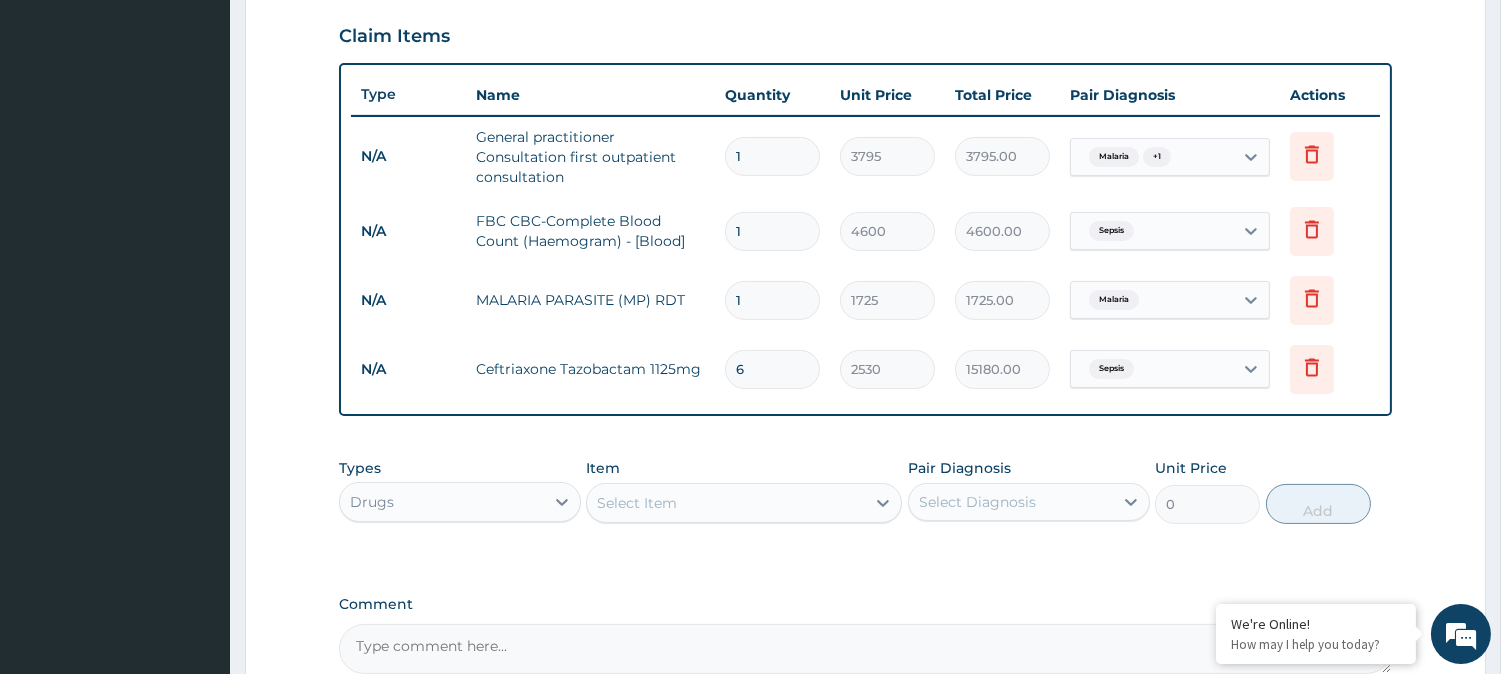 type on "6" 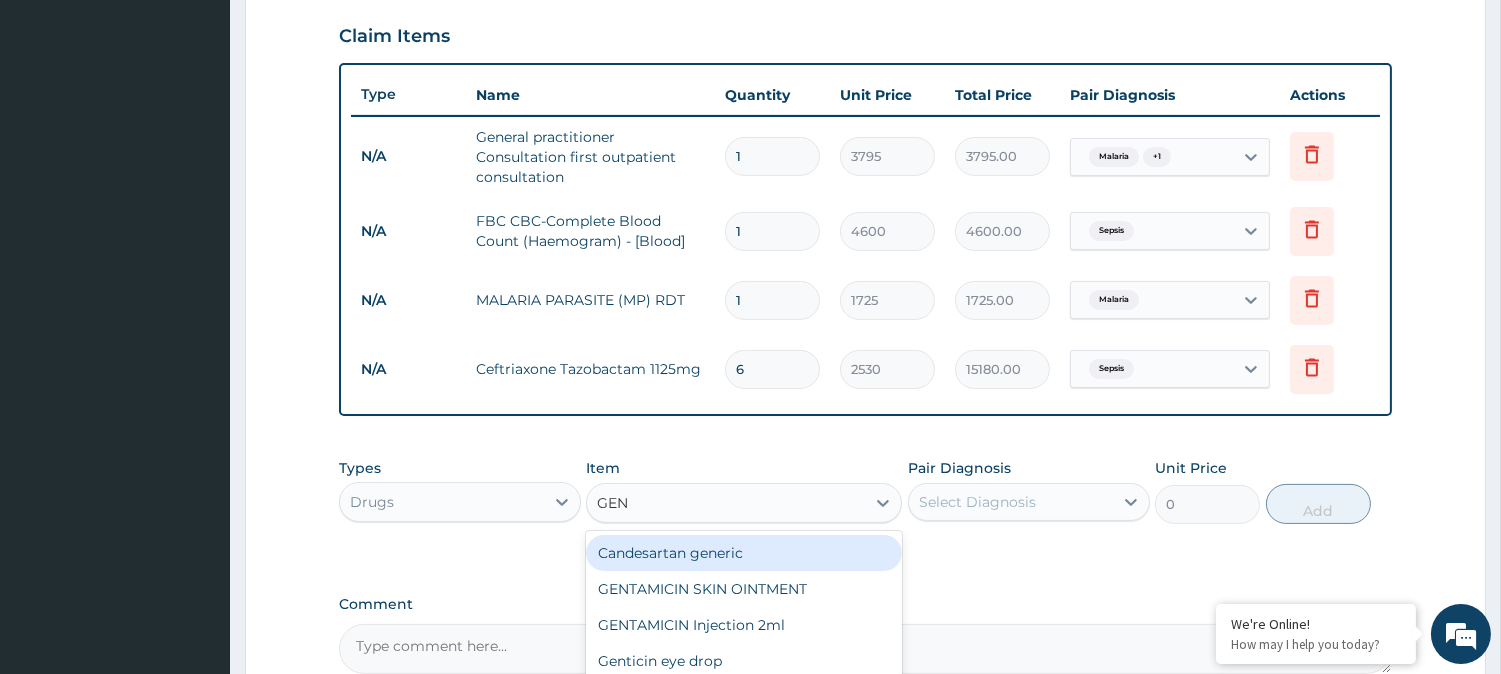 type on "GENT" 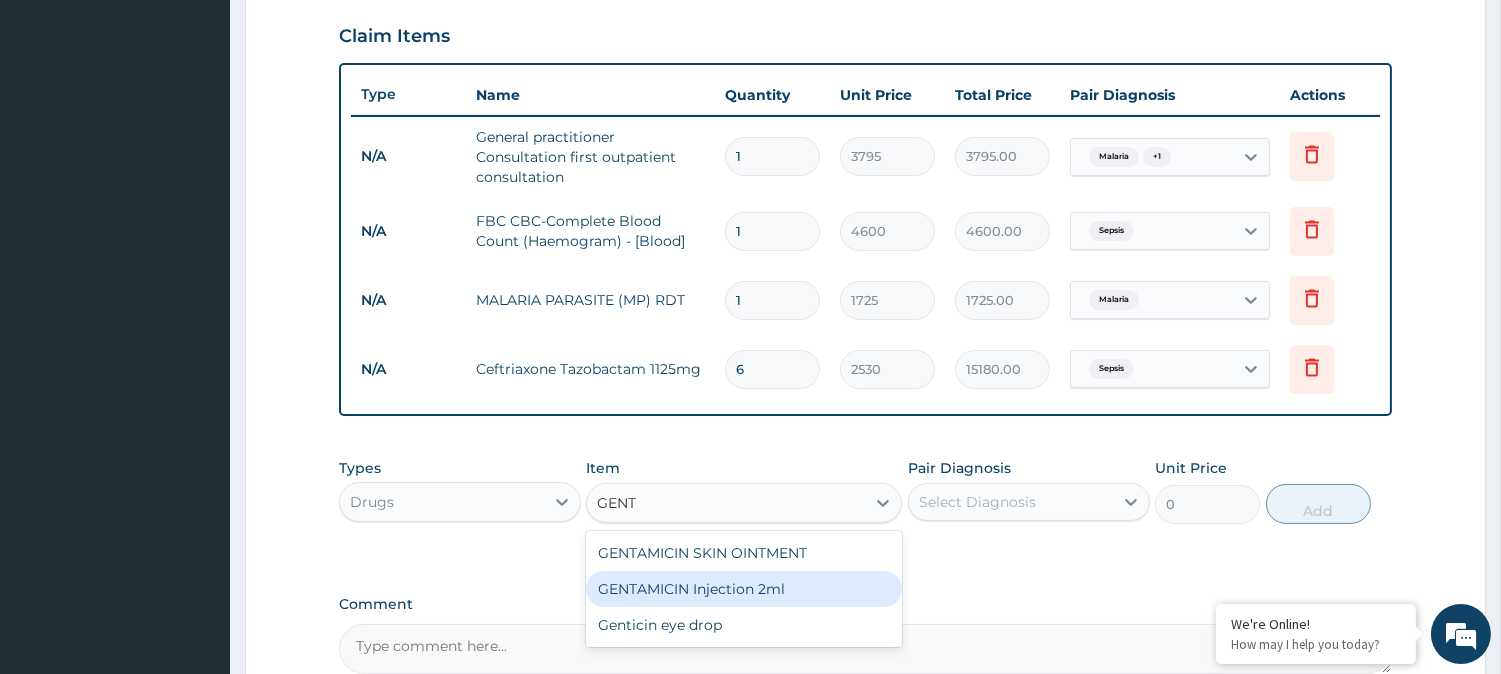 click on "GENTAMICIN Injection 2ml" at bounding box center [744, 589] 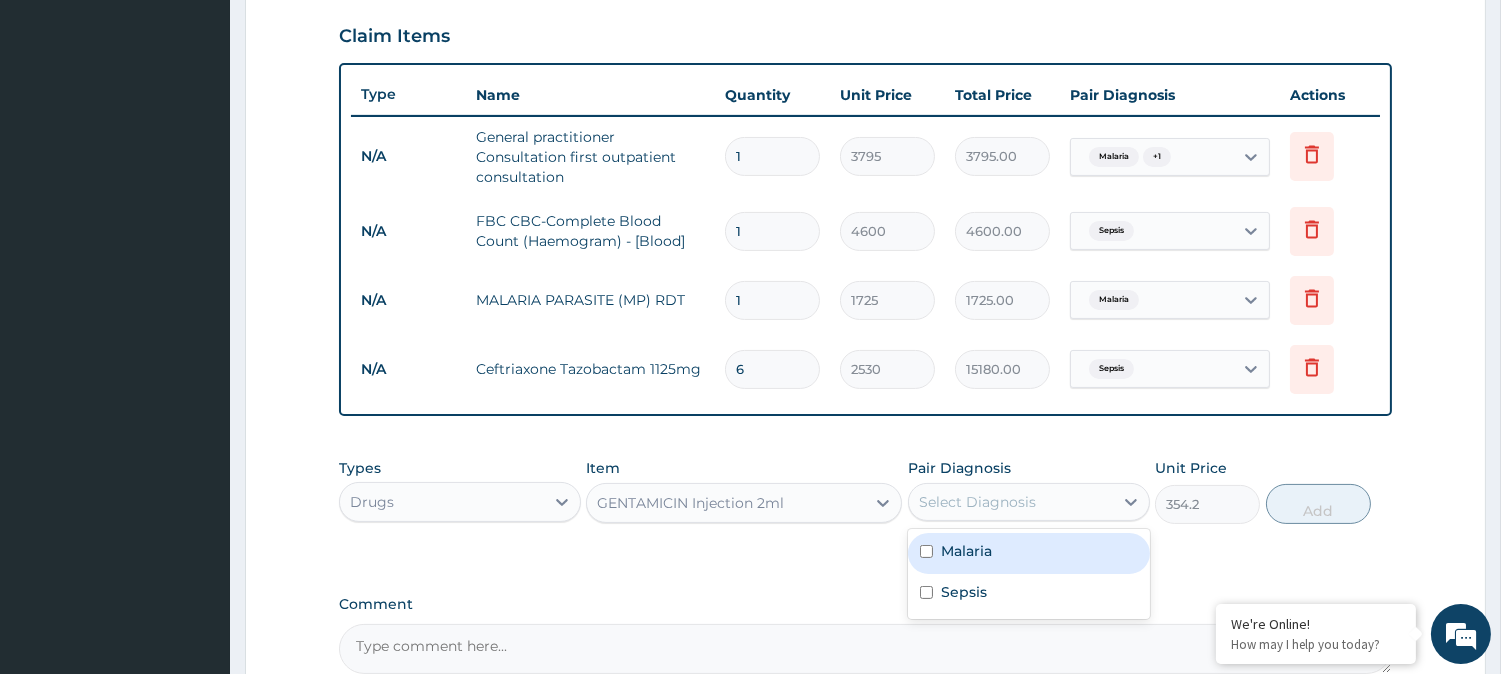 click on "Select Diagnosis" at bounding box center [1011, 502] 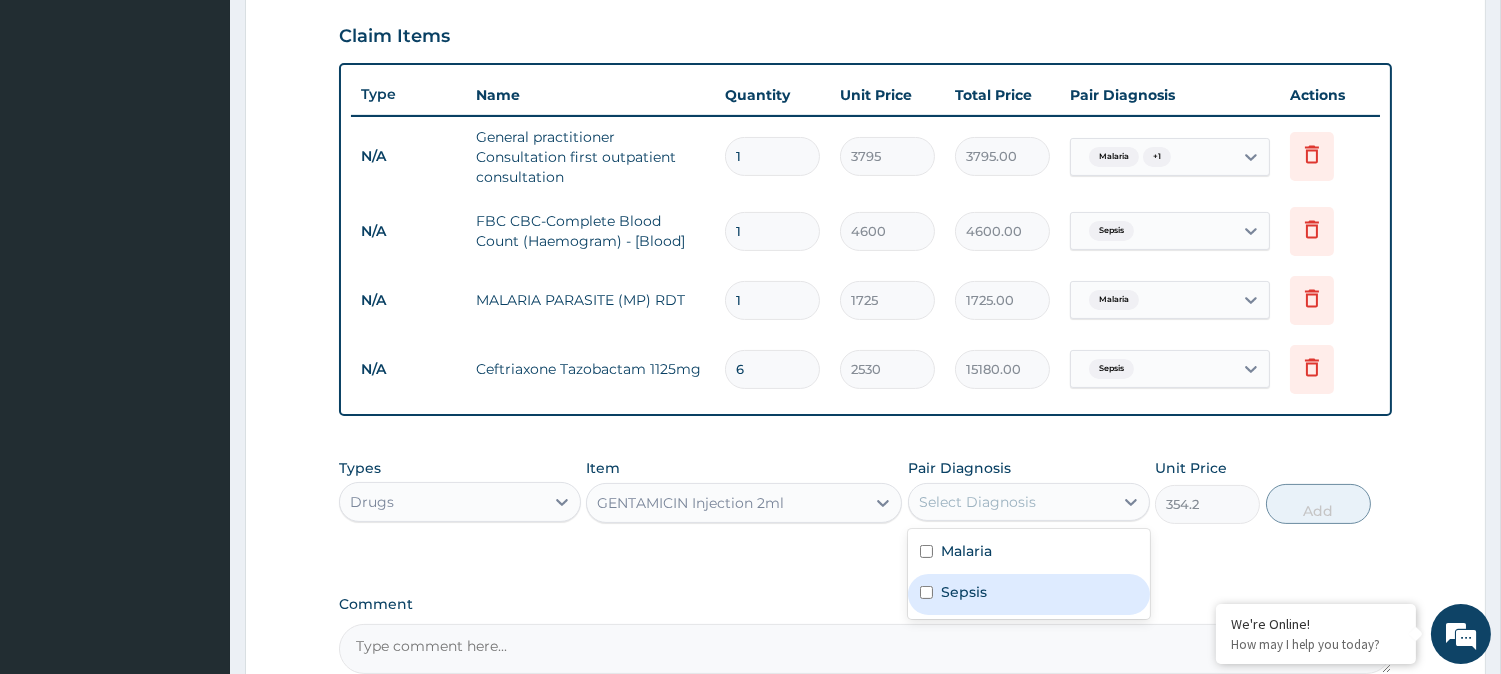click on "Sepsis" at bounding box center [964, 592] 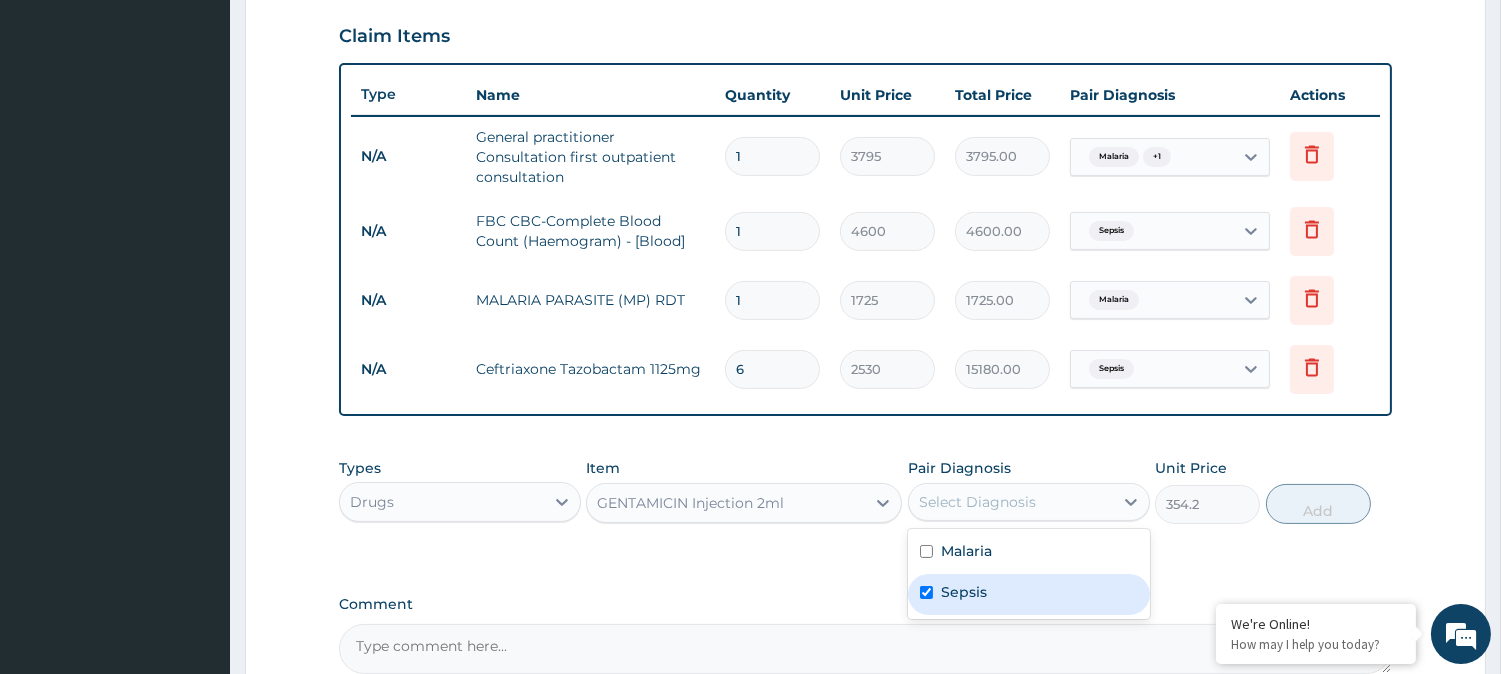 checkbox on "true" 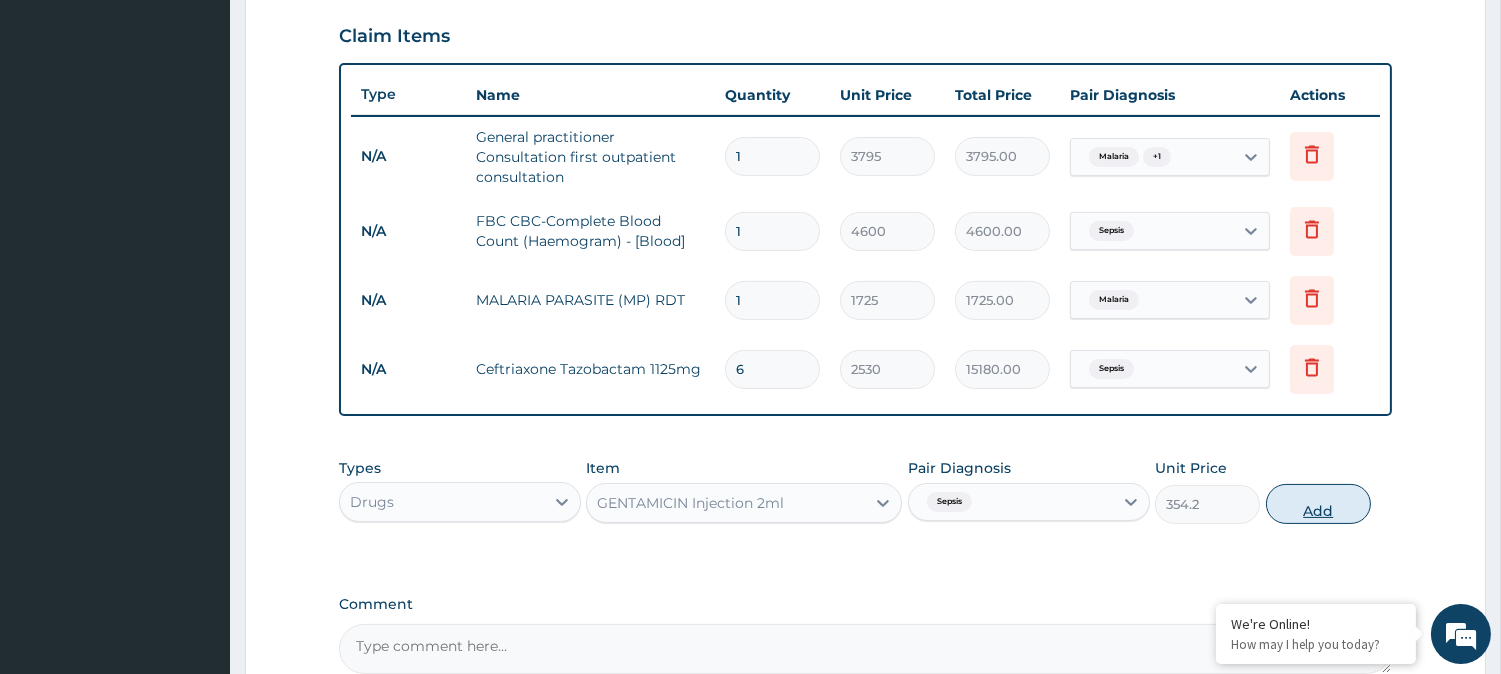 click on "Add" at bounding box center (1318, 504) 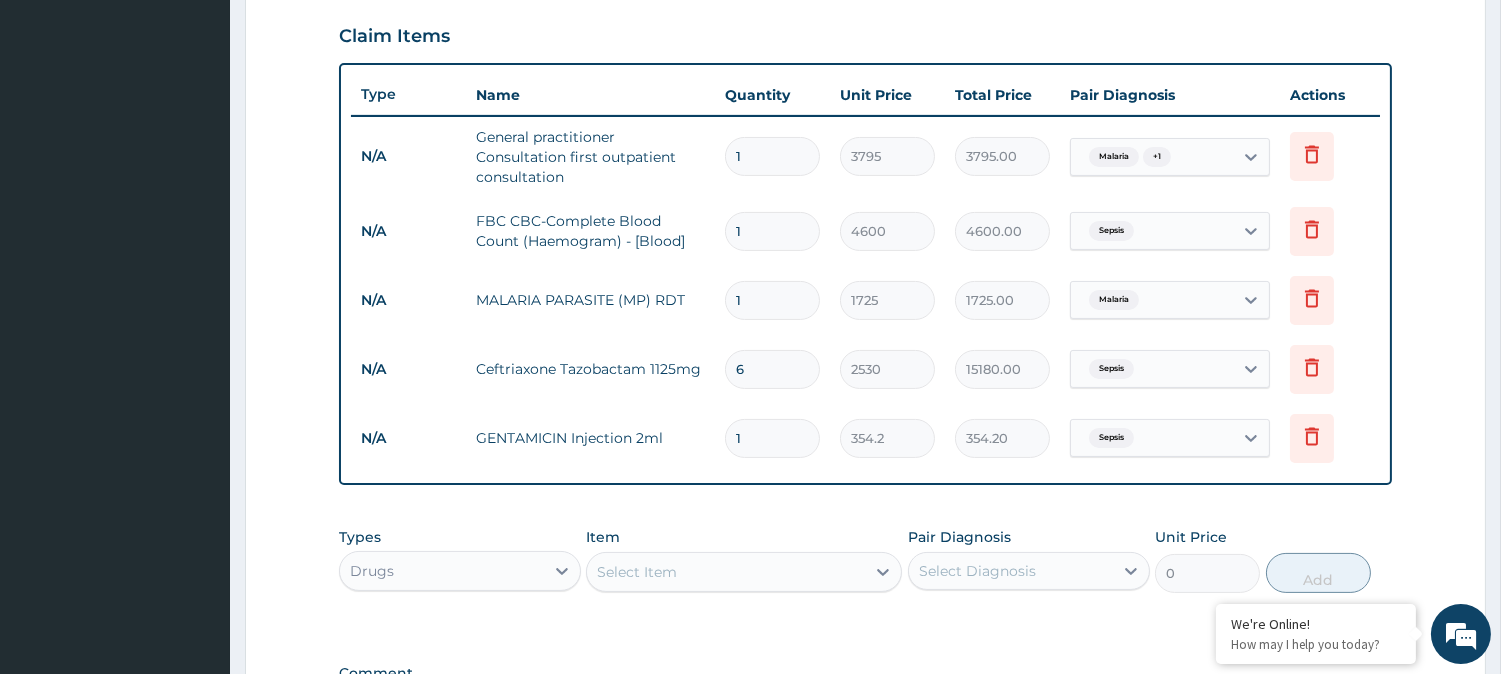 type 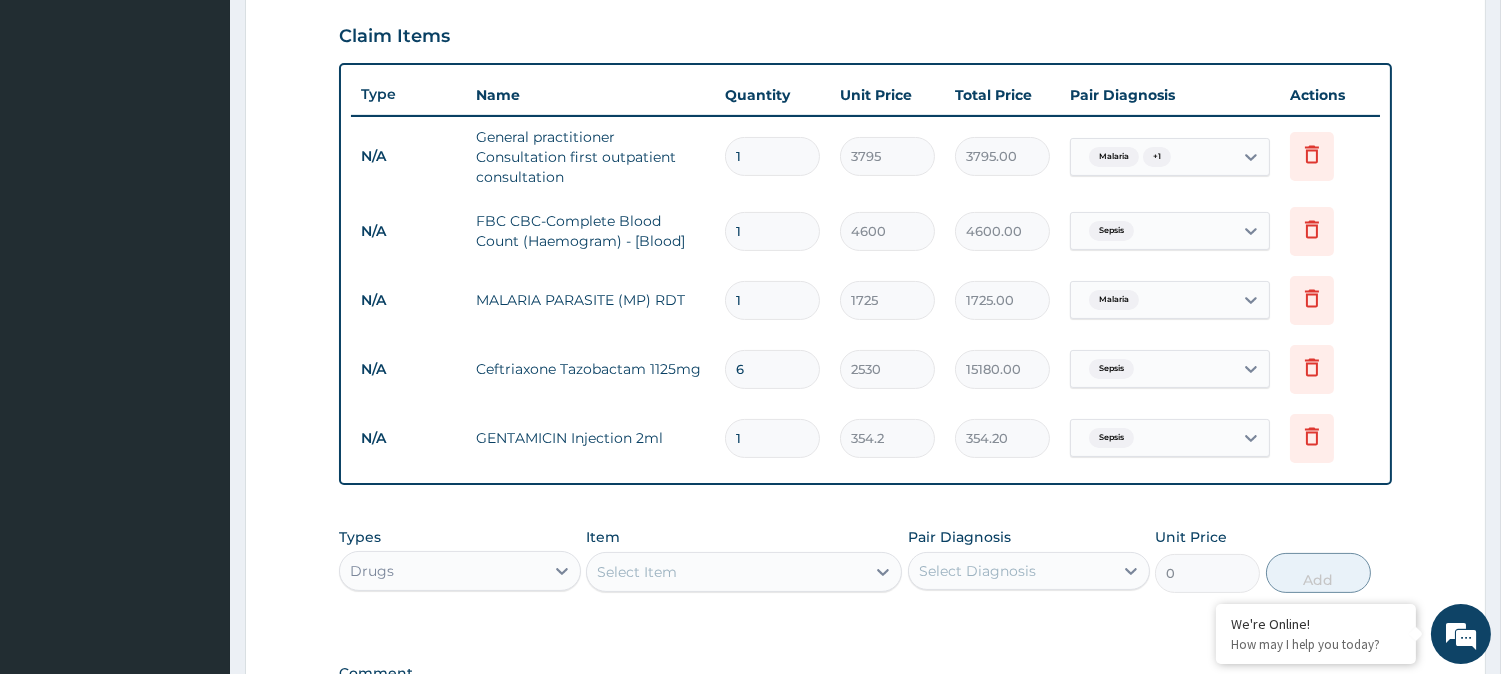 type on "0.00" 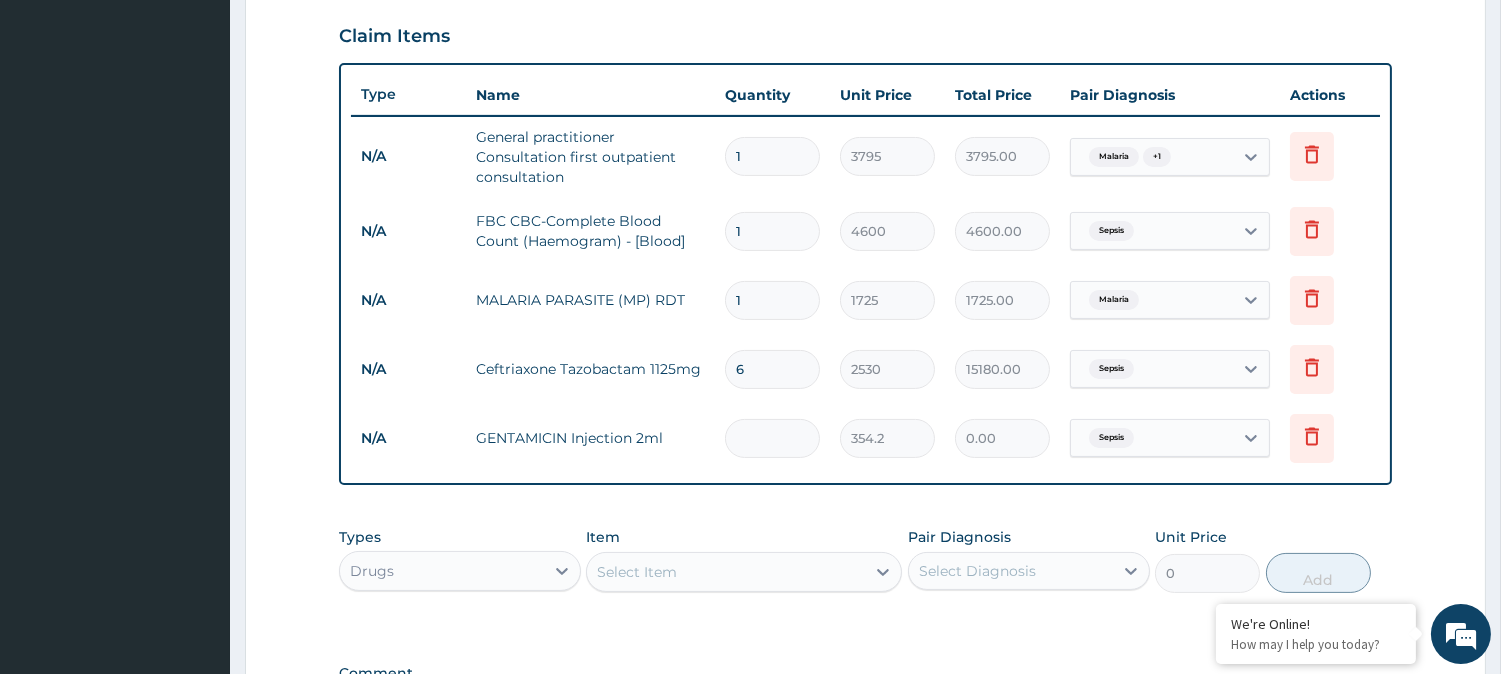 type on "6" 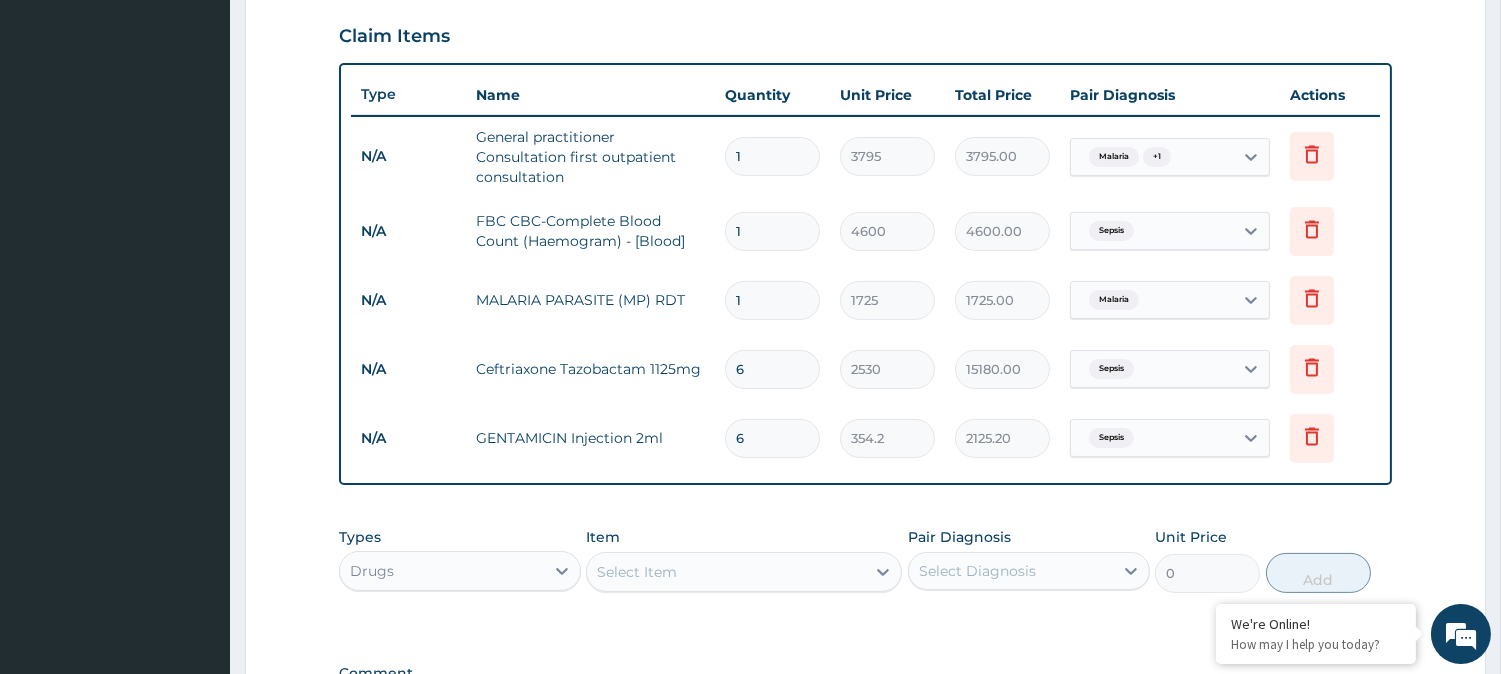 type on "6" 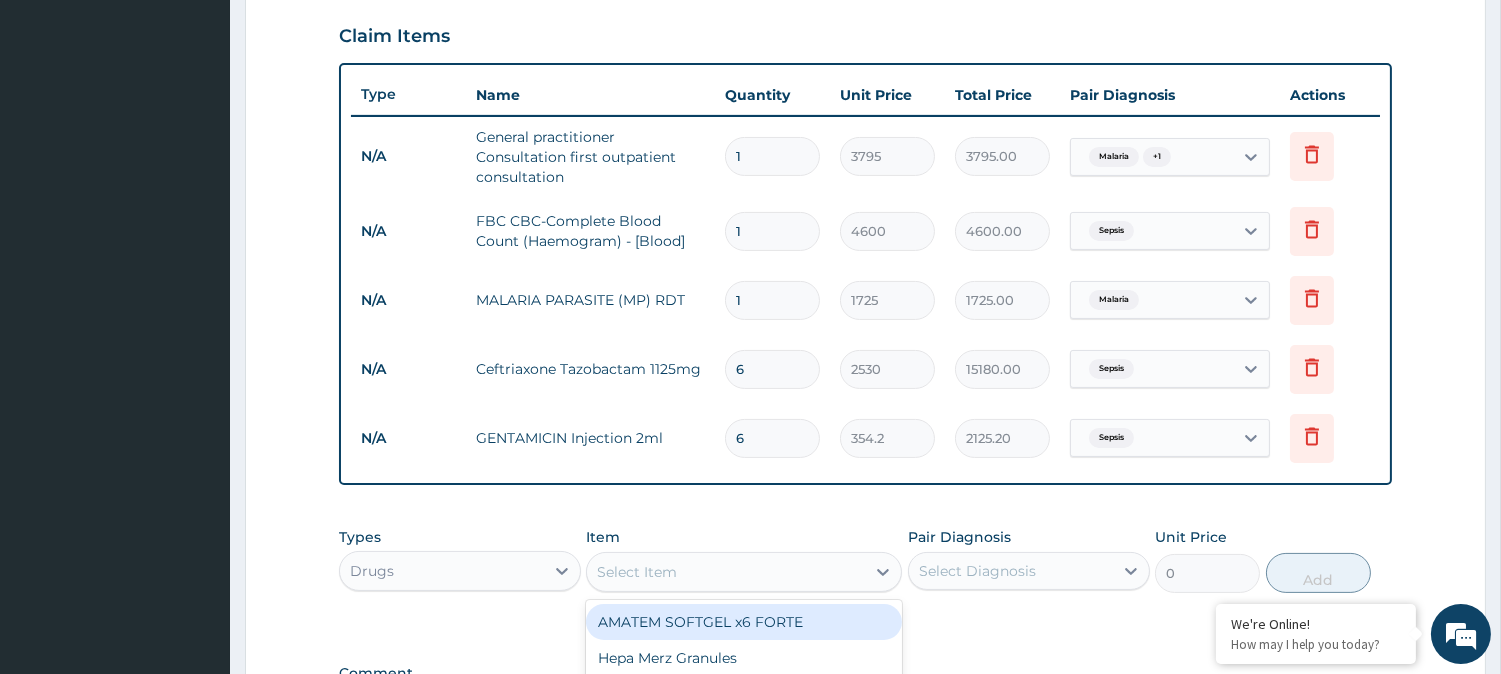 click on "Select Item" at bounding box center [726, 572] 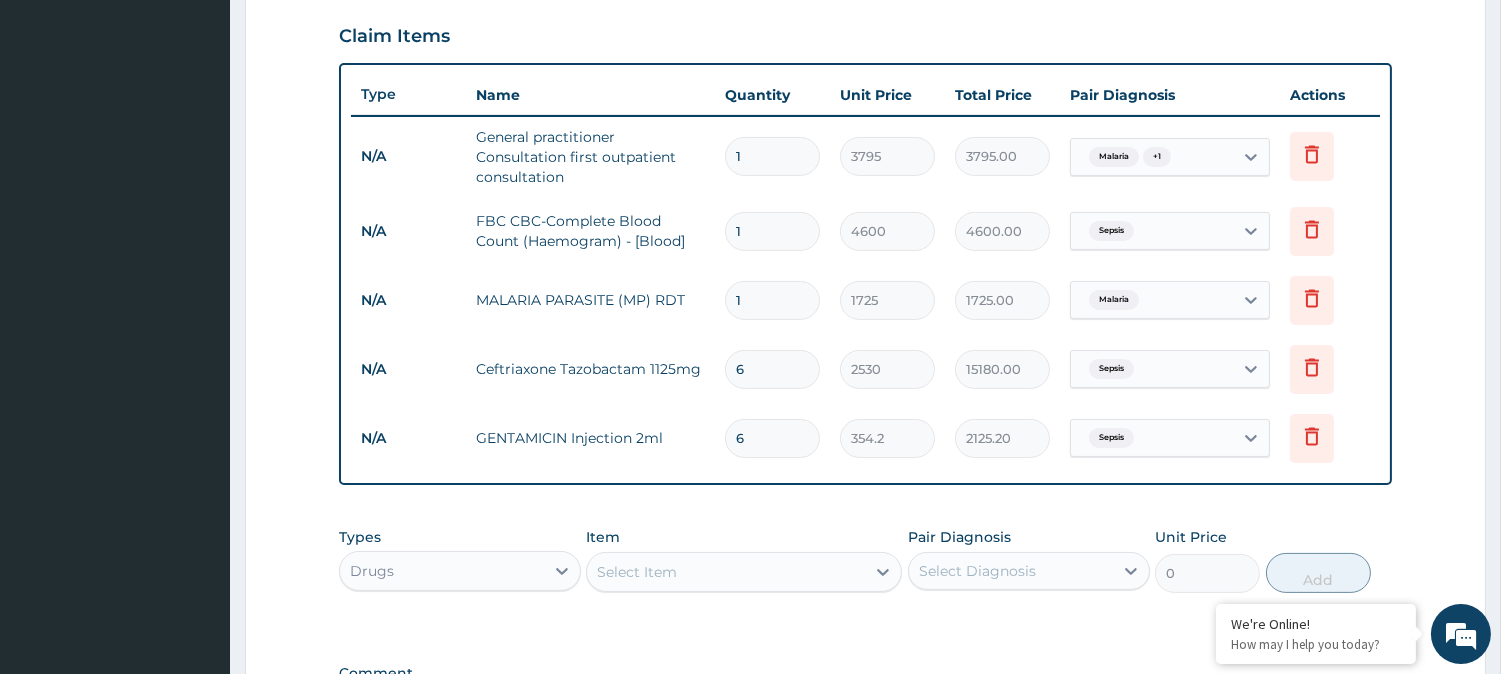click on "Types Drugs Item Select Item Pair Diagnosis Select Diagnosis Unit Price 0 Add" at bounding box center (865, 560) 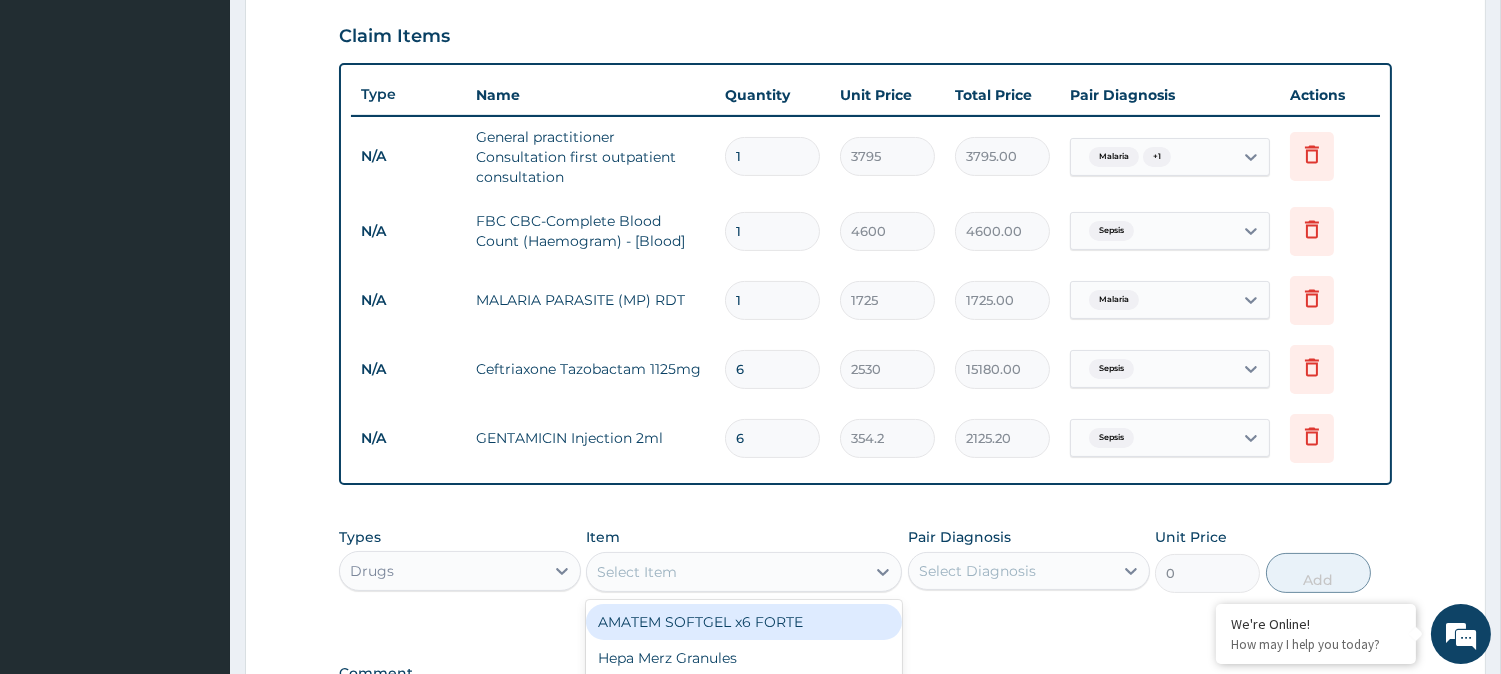 click on "Select Item" at bounding box center [726, 572] 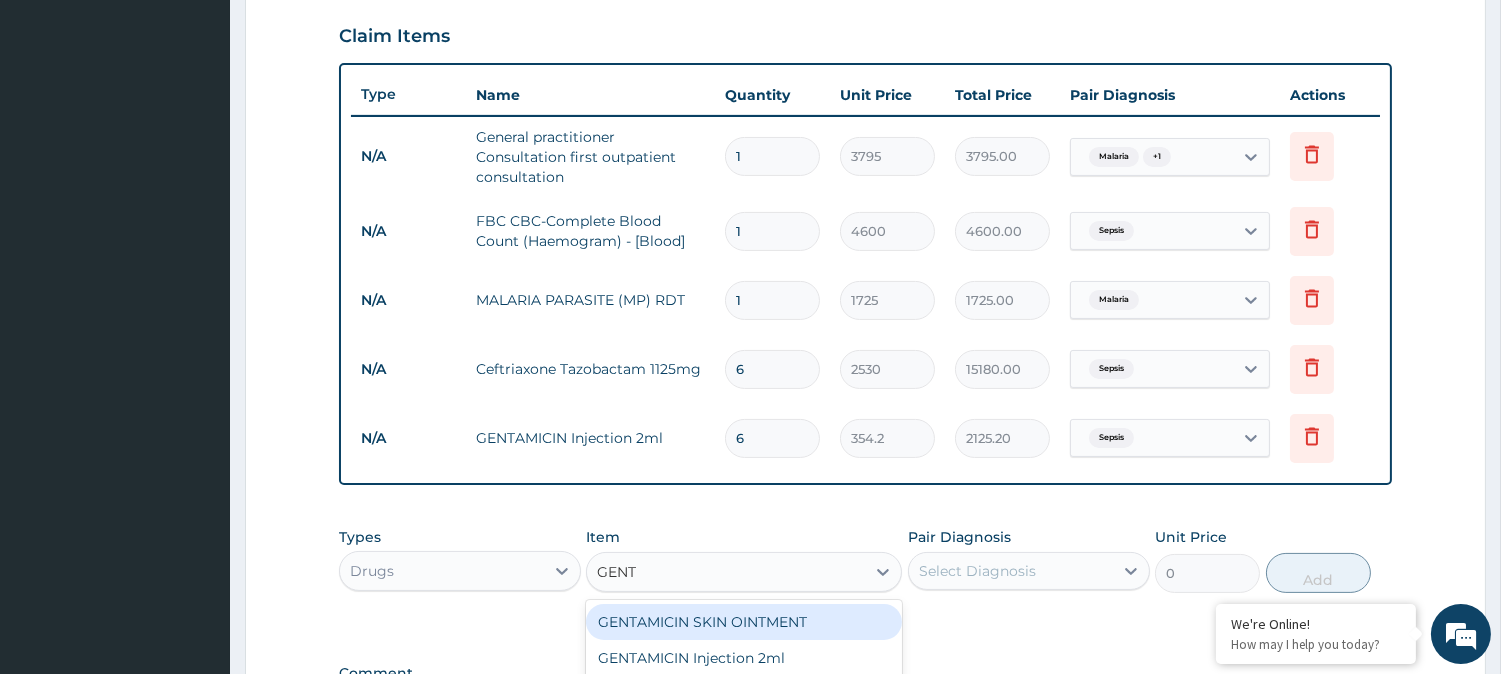 type on "GENTA" 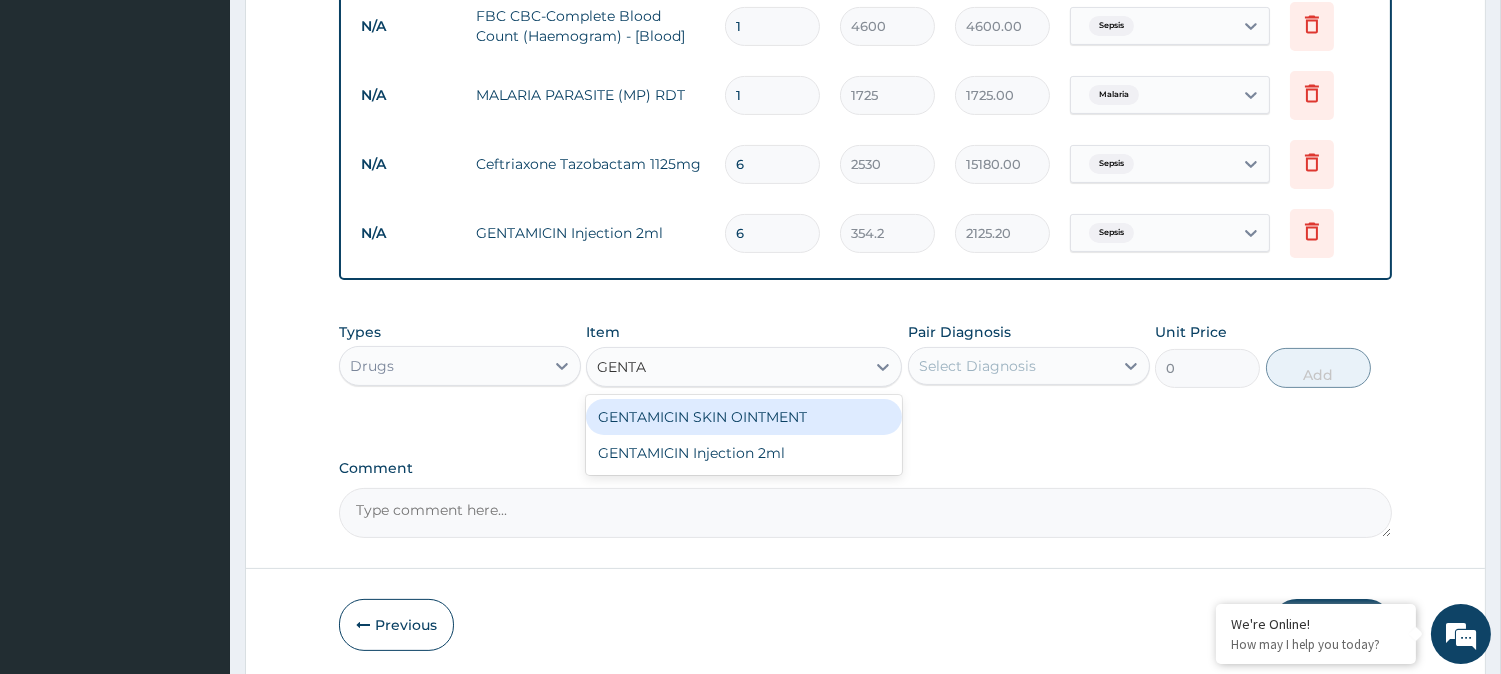 scroll, scrollTop: 887, scrollLeft: 0, axis: vertical 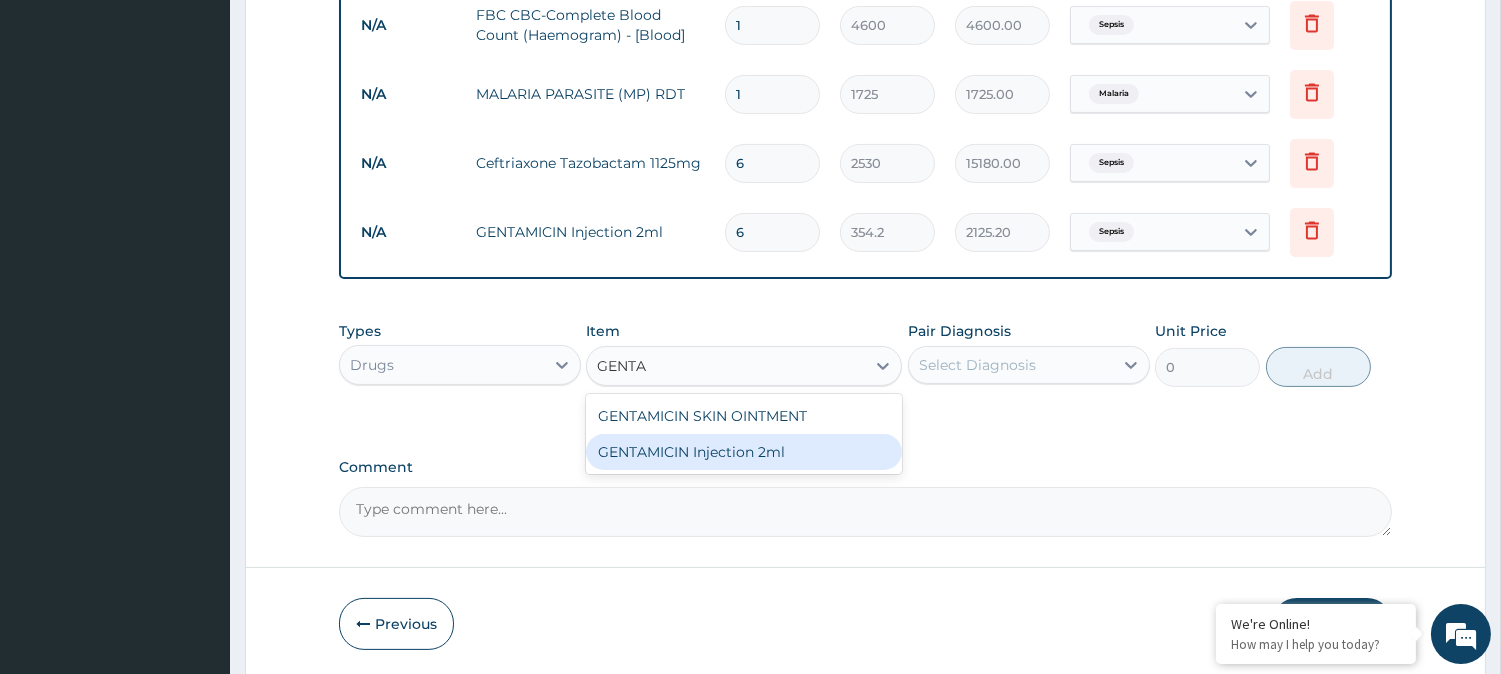 click on "GENTAMICIN Injection 2ml" at bounding box center [744, 452] 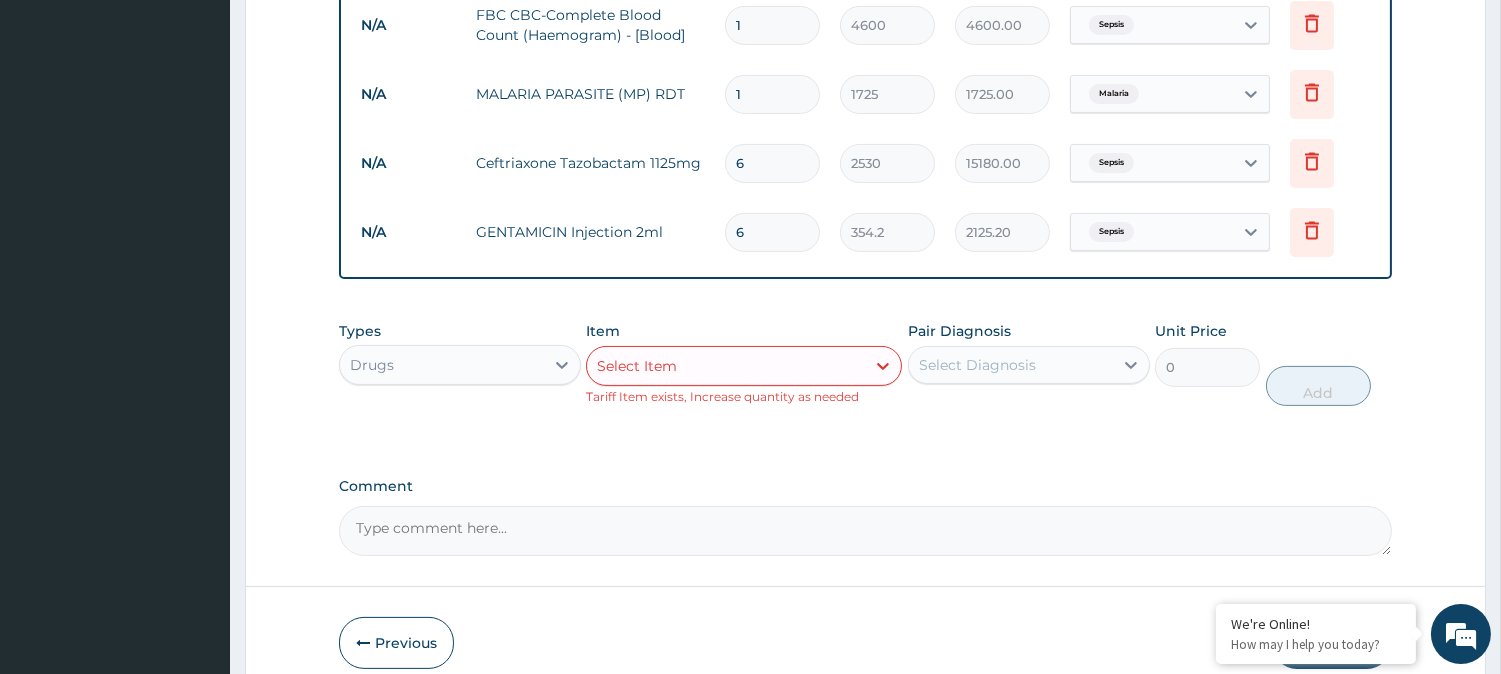 click on "Select Item" at bounding box center (726, 366) 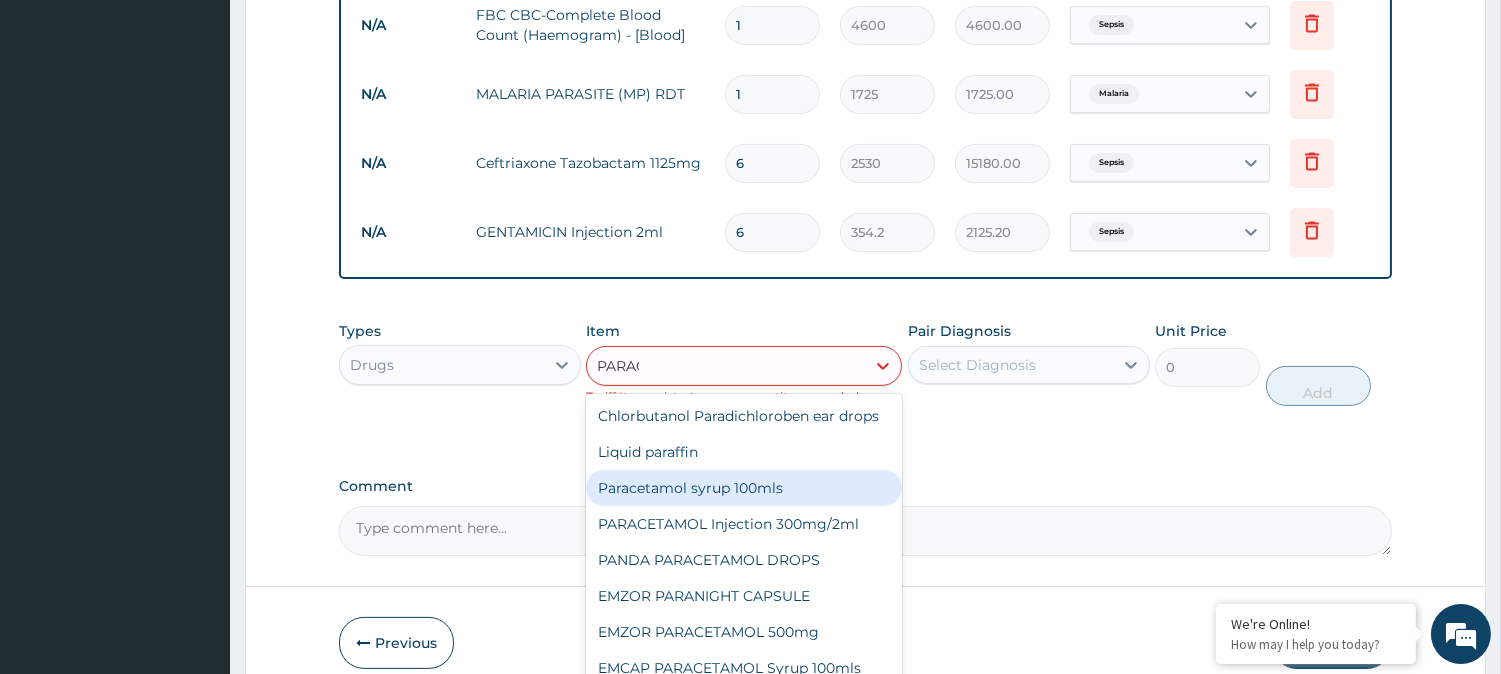 scroll, scrollTop: 0, scrollLeft: 0, axis: both 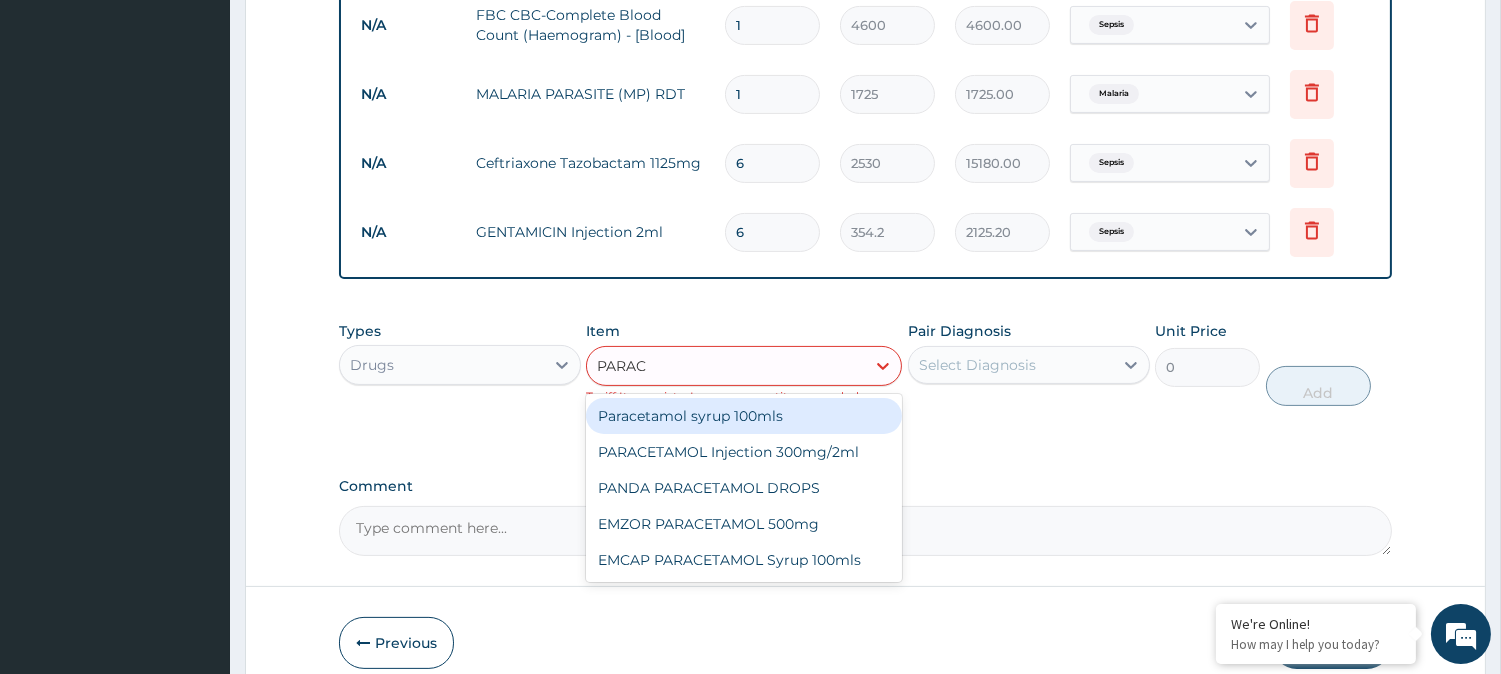 type on "PARACE" 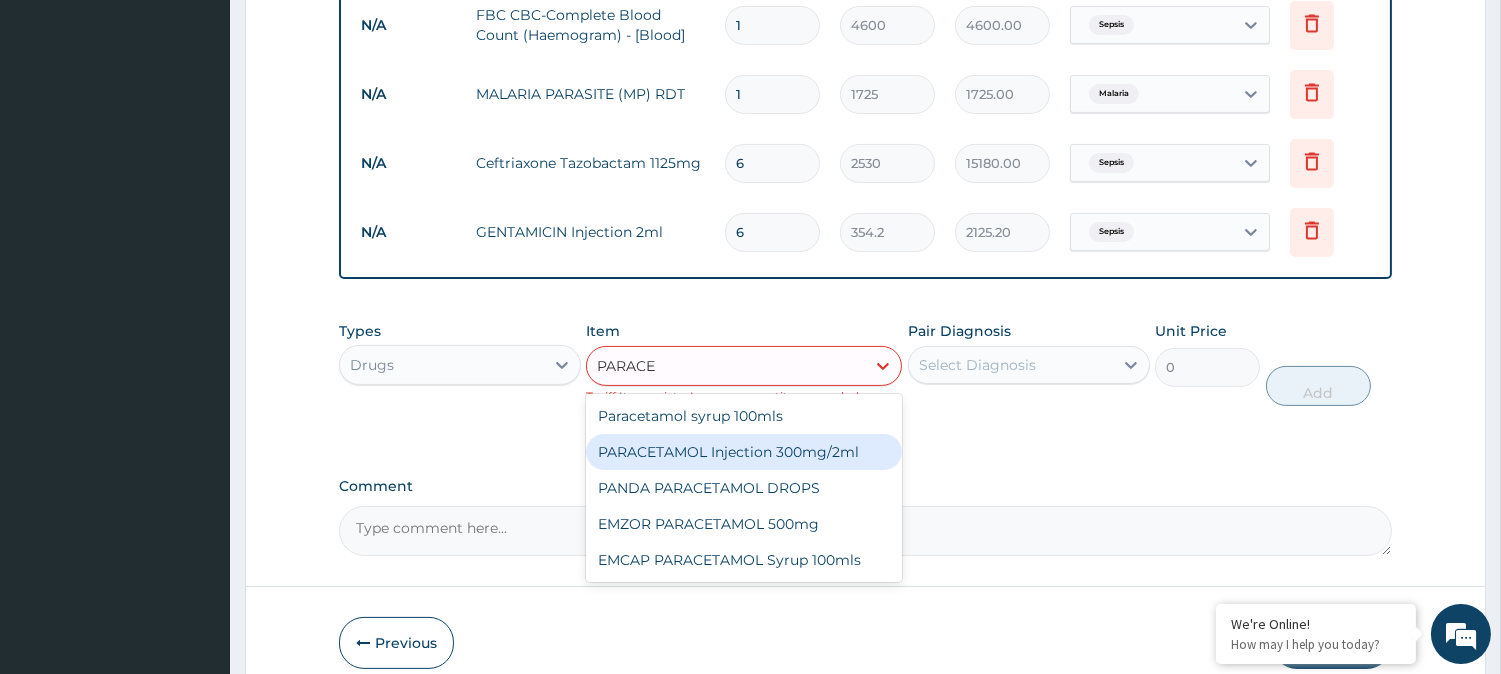click on "PARACETAMOL Injection 300mg/2ml" at bounding box center [744, 452] 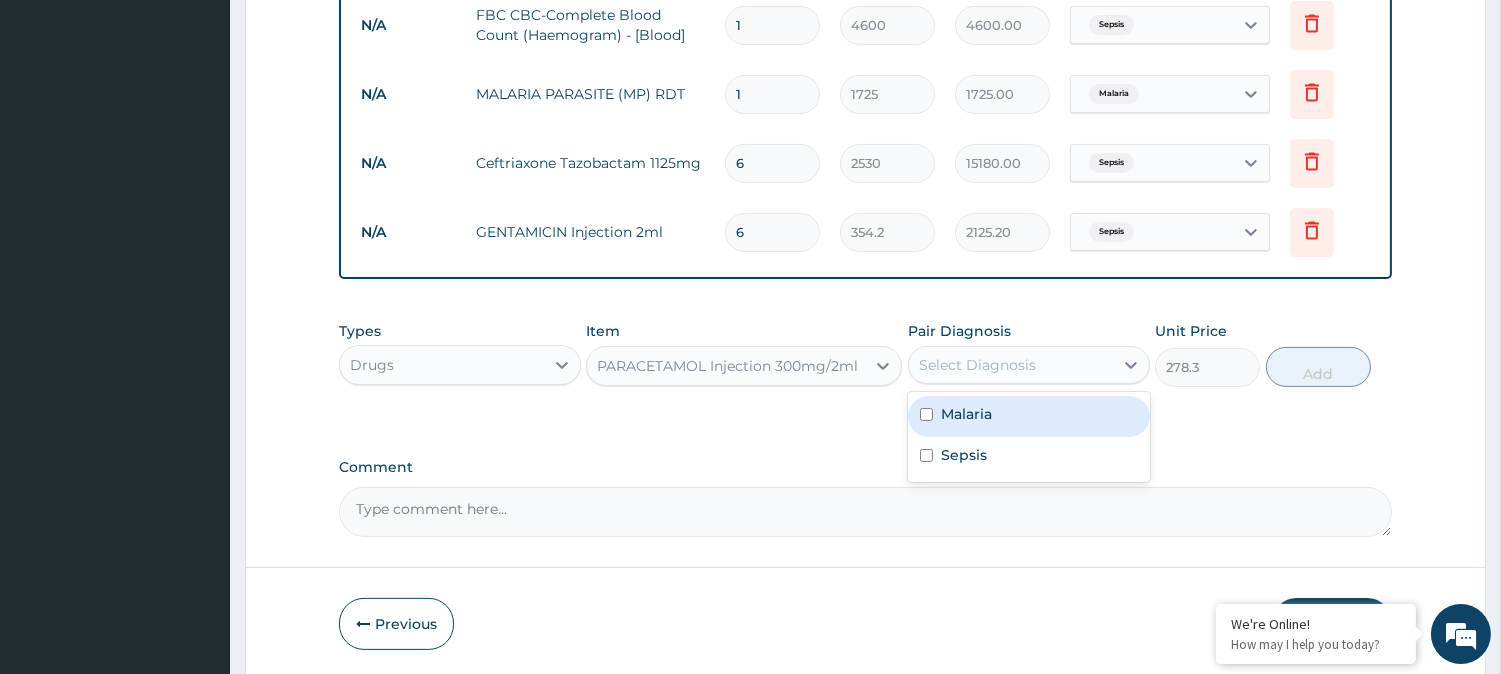 click on "Select Diagnosis" at bounding box center [1011, 365] 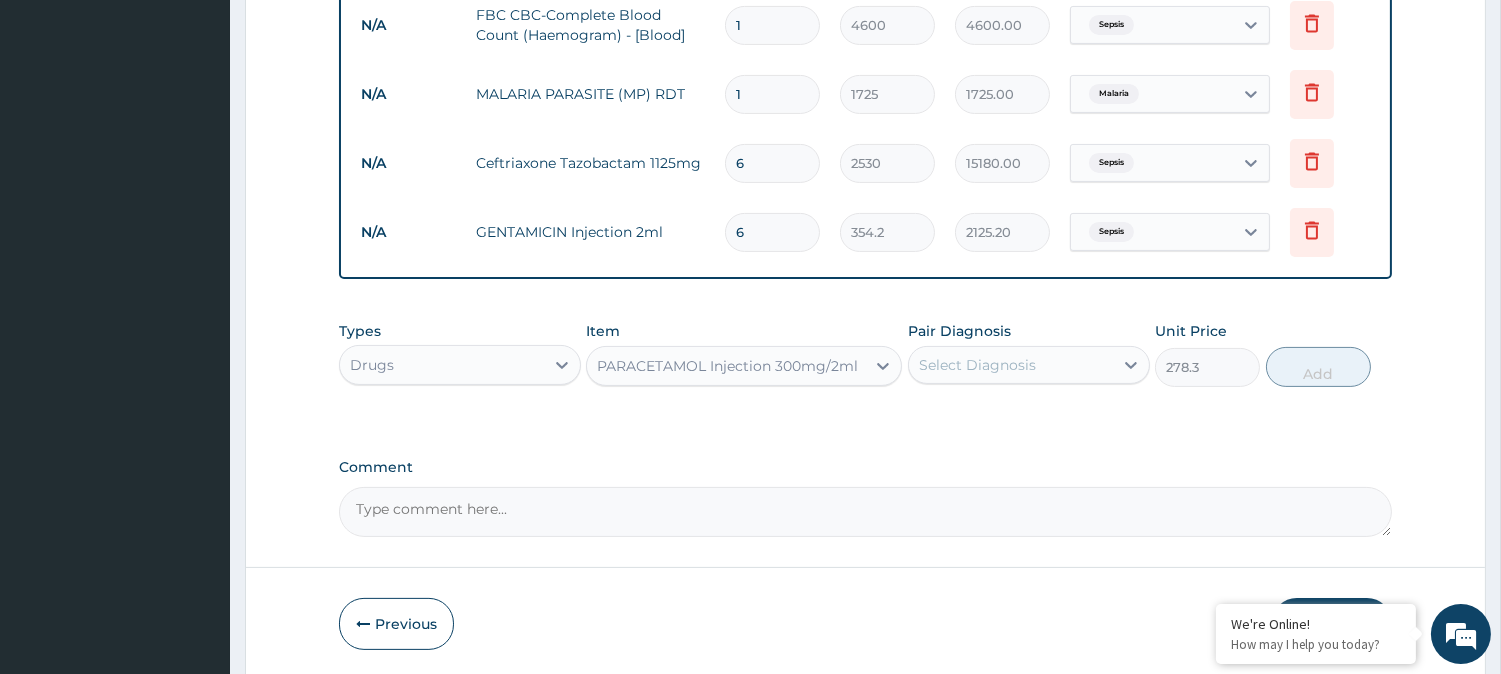 click on "PA Code / Prescription Code Enter Code(Secondary Care Only) Encounter Date [DATE] Important Notice Please enter PA codes before entering items that are not attached to a PA code   All diagnoses entered must be linked to a claim item. Diagnosis & Claim Items that are visible but inactive cannot be edited because they were imported from an already approved PA code. Diagnosis Malaria Confirmed Sepsis Confirmed NB: All diagnosis must be linked to a claim item Claim Items Type Name Quantity Unit Price Total Price Pair Diagnosis Actions N/A General practitioner Consultation first outpatient consultation 1 3795 3795.00 Malaria  + 1 Delete N/A FBC CBC-Complete Blood Count (Haemogram) - [Blood] 1 4600 4600.00 Sepsis Delete N/A MALARIA PARASITE (MP) RDT 1 1725 1725.00 Malaria Delete N/A Ceftriaxone Tazobactam 1125mg 6 2530 15180.00 Sepsis Delete N/A GENTAMICIN Injection 2ml 6 354.2 2125.20 Sepsis Delete Types Drugs Item PARACETAMOL Injection 300mg/2ml Pair Diagnosis Select Diagnosis Unit Price 278.3 Add Comment" at bounding box center [865, -80] 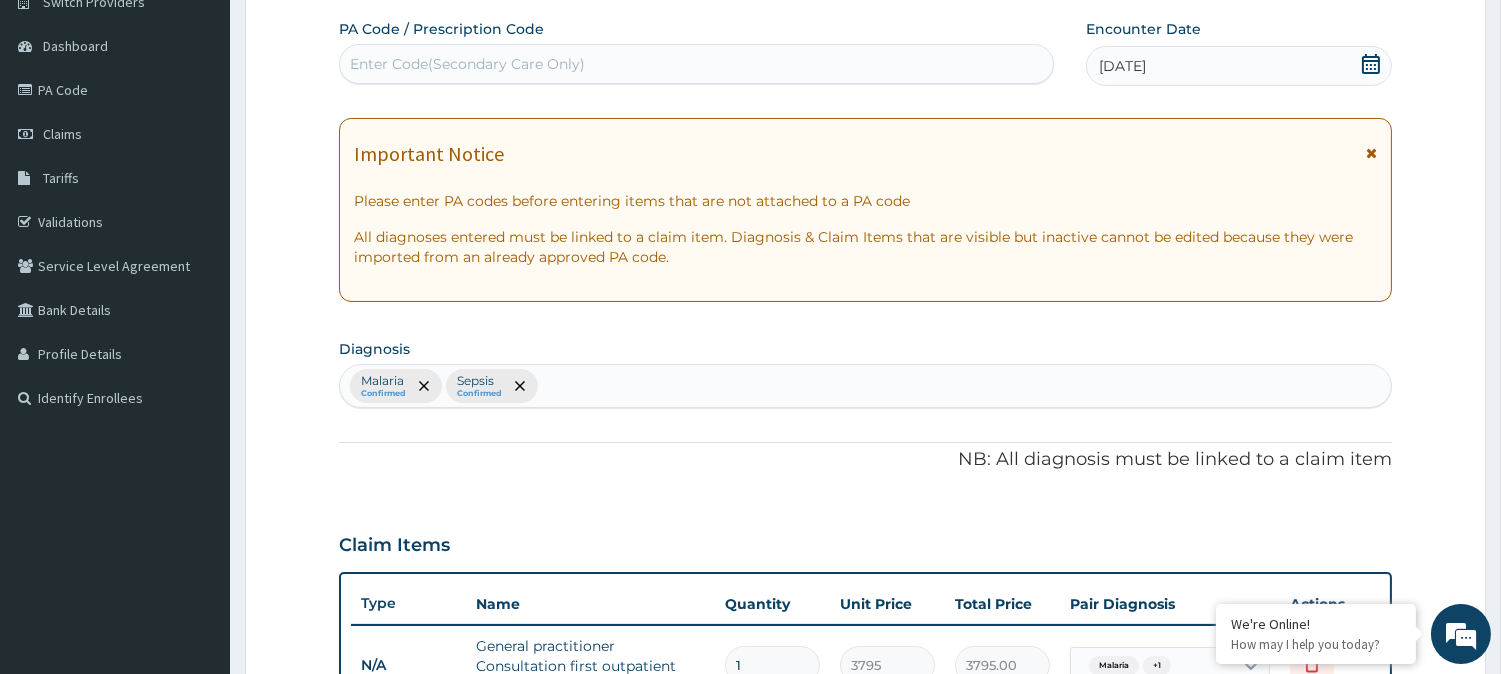 scroll, scrollTop: 147, scrollLeft: 0, axis: vertical 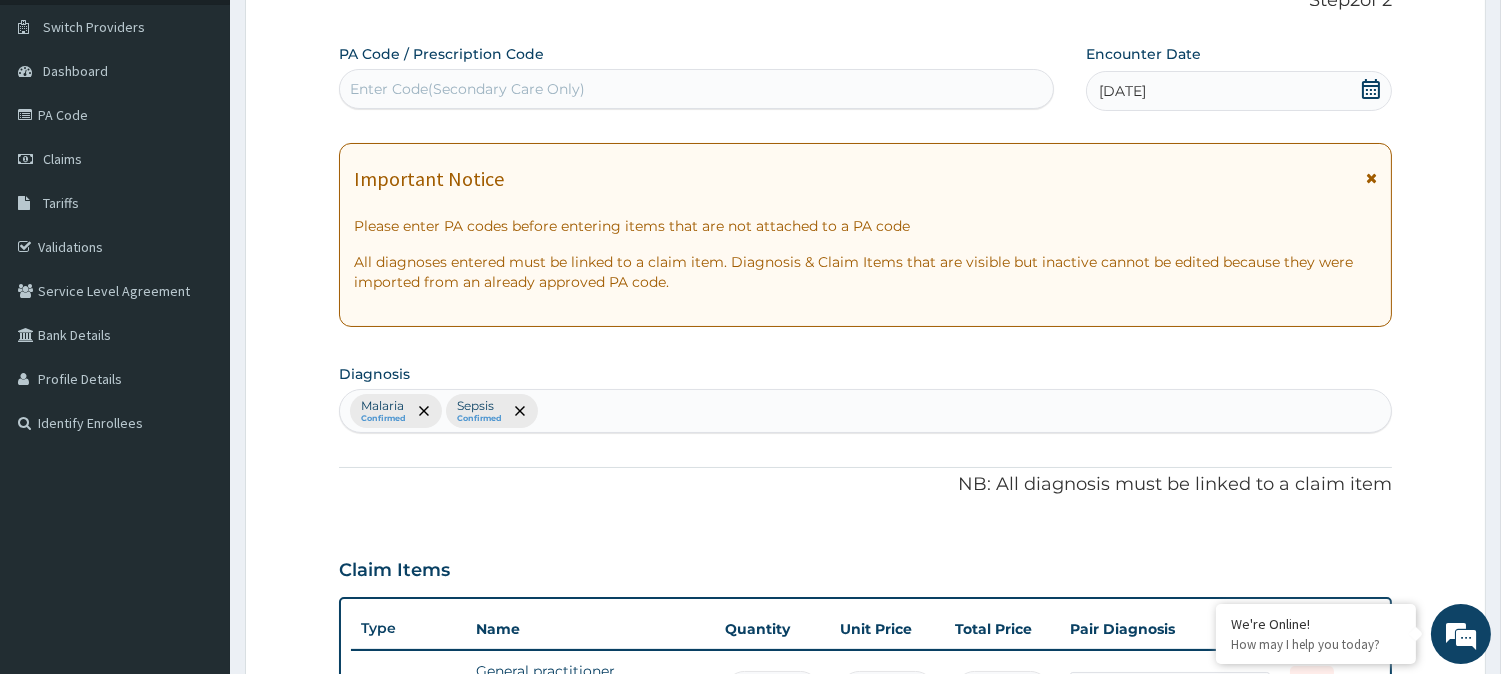 click on "Malaria Confirmed Sepsis Confirmed" at bounding box center [865, 411] 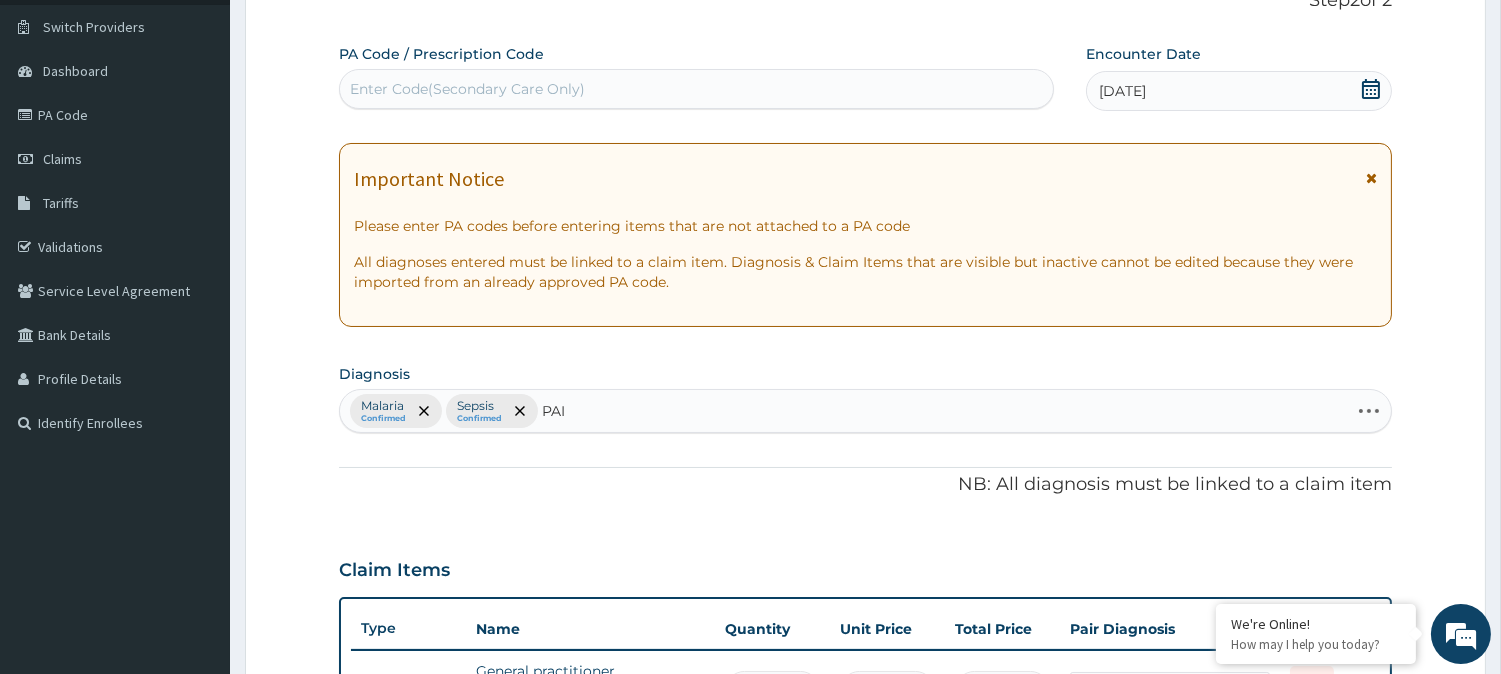 type on "PAIN" 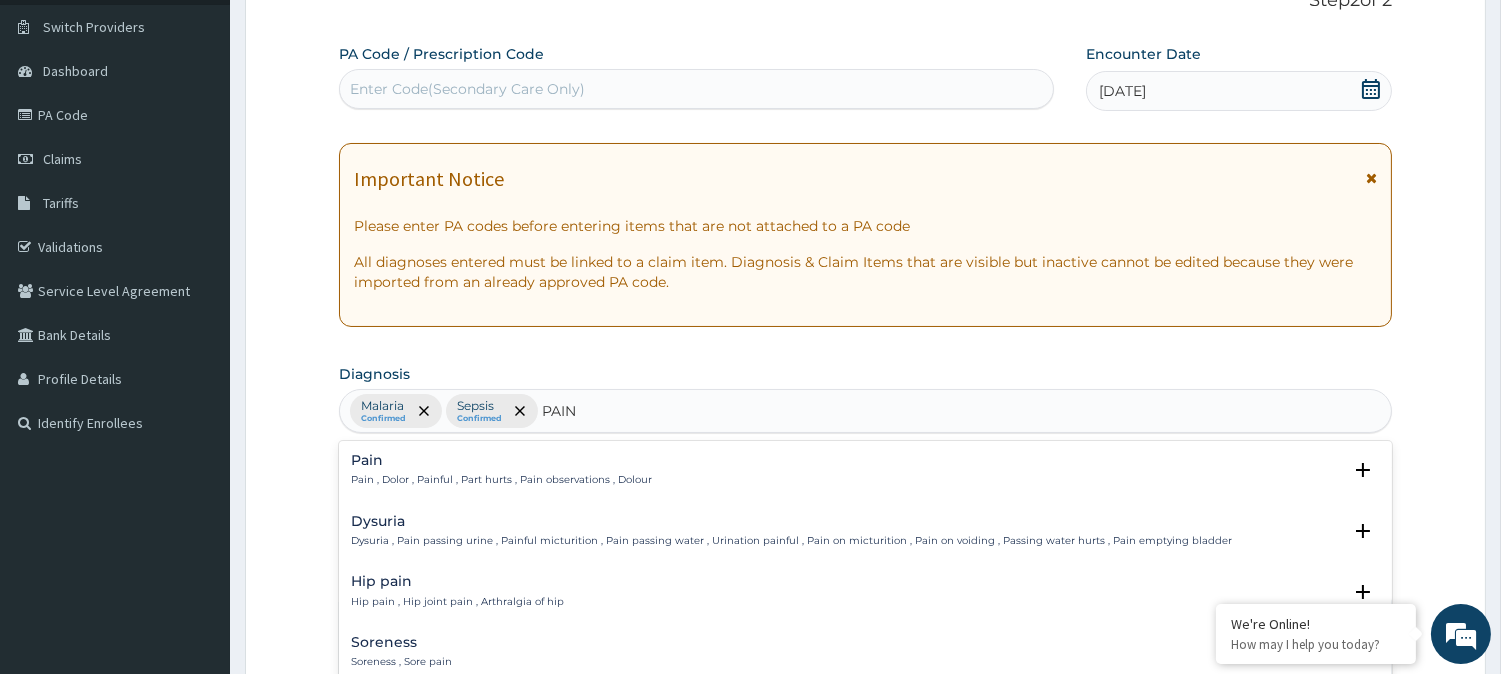 click on "Pain" at bounding box center [501, 460] 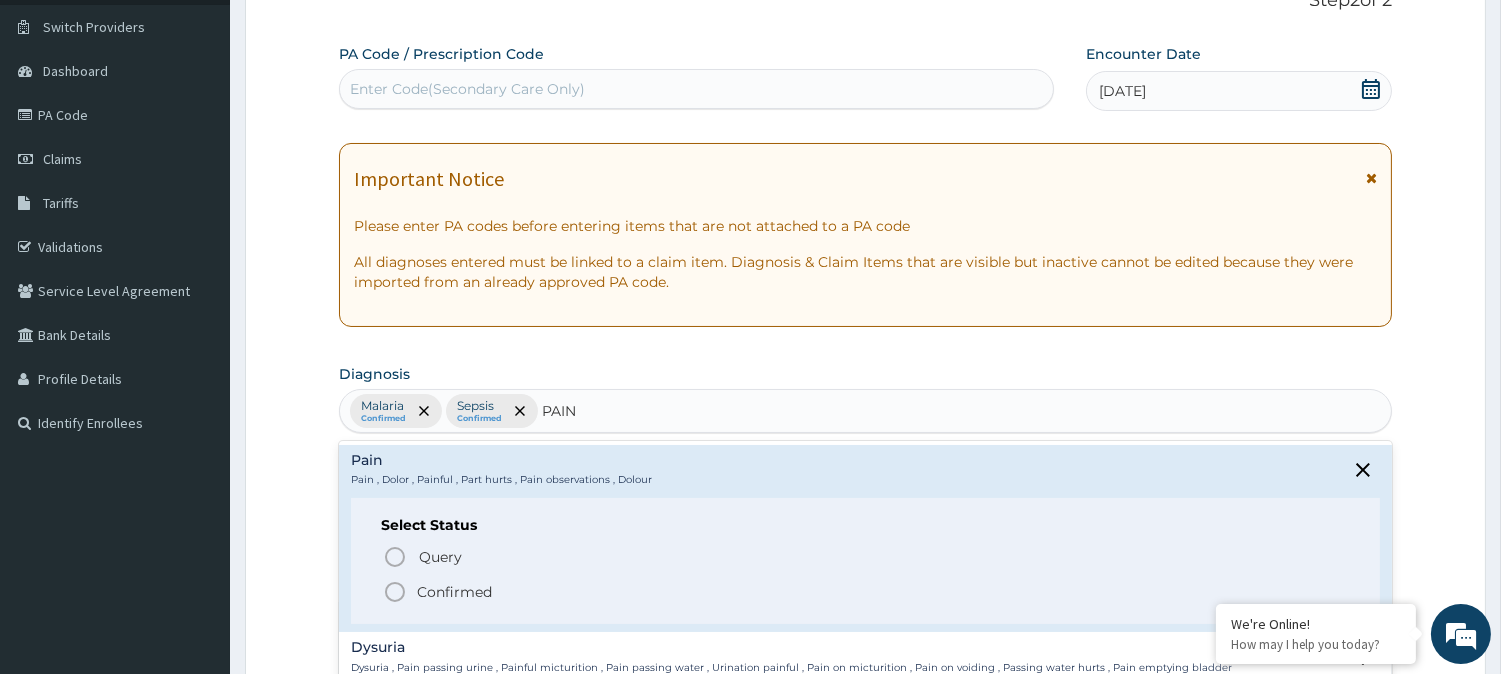 click on "Confirmed" at bounding box center (454, 592) 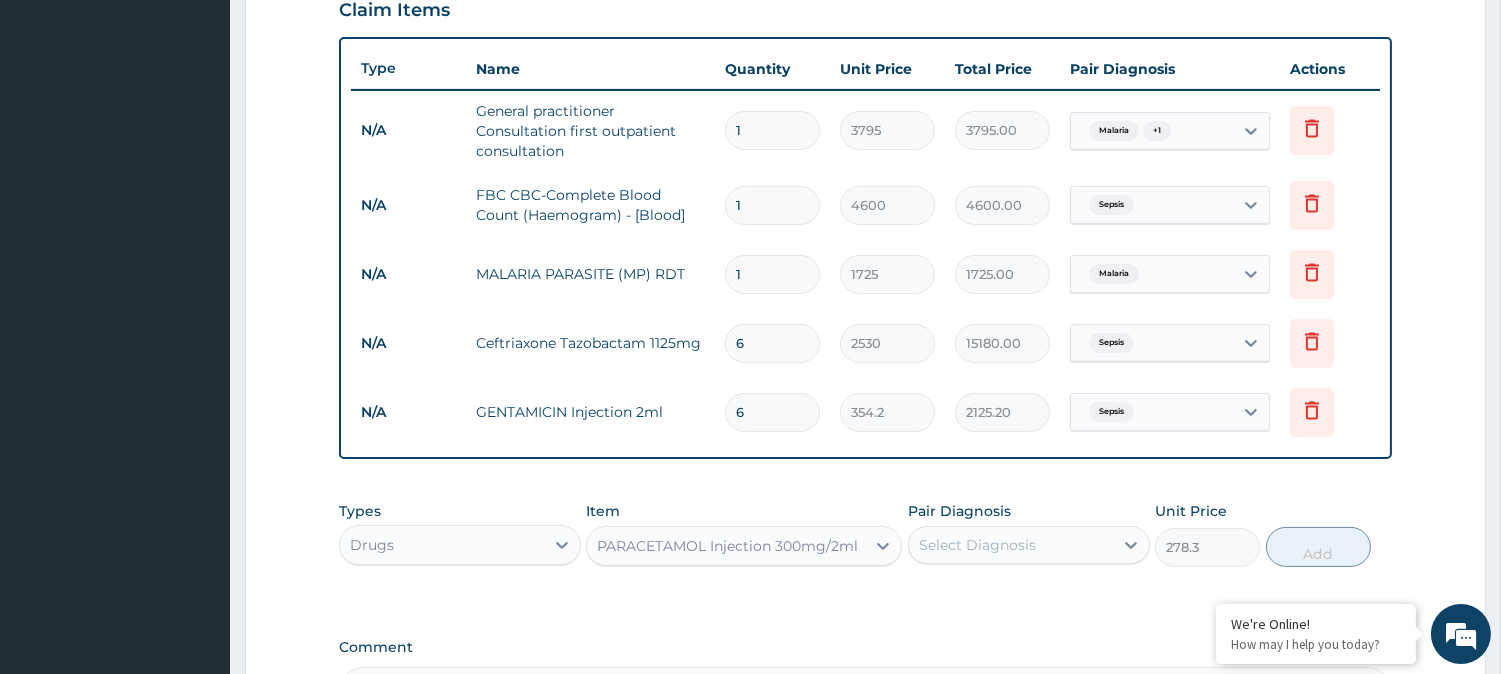 scroll, scrollTop: 708, scrollLeft: 0, axis: vertical 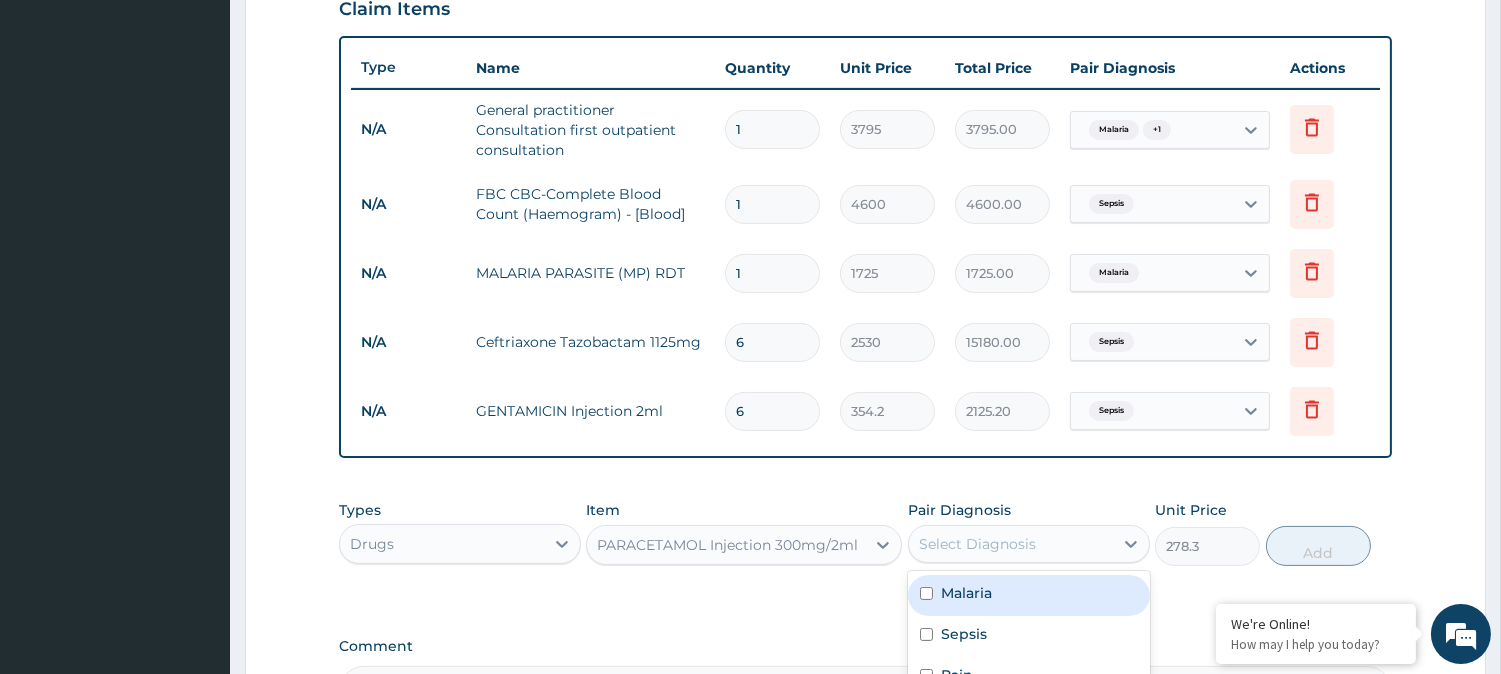 click on "Select Diagnosis" at bounding box center (1011, 544) 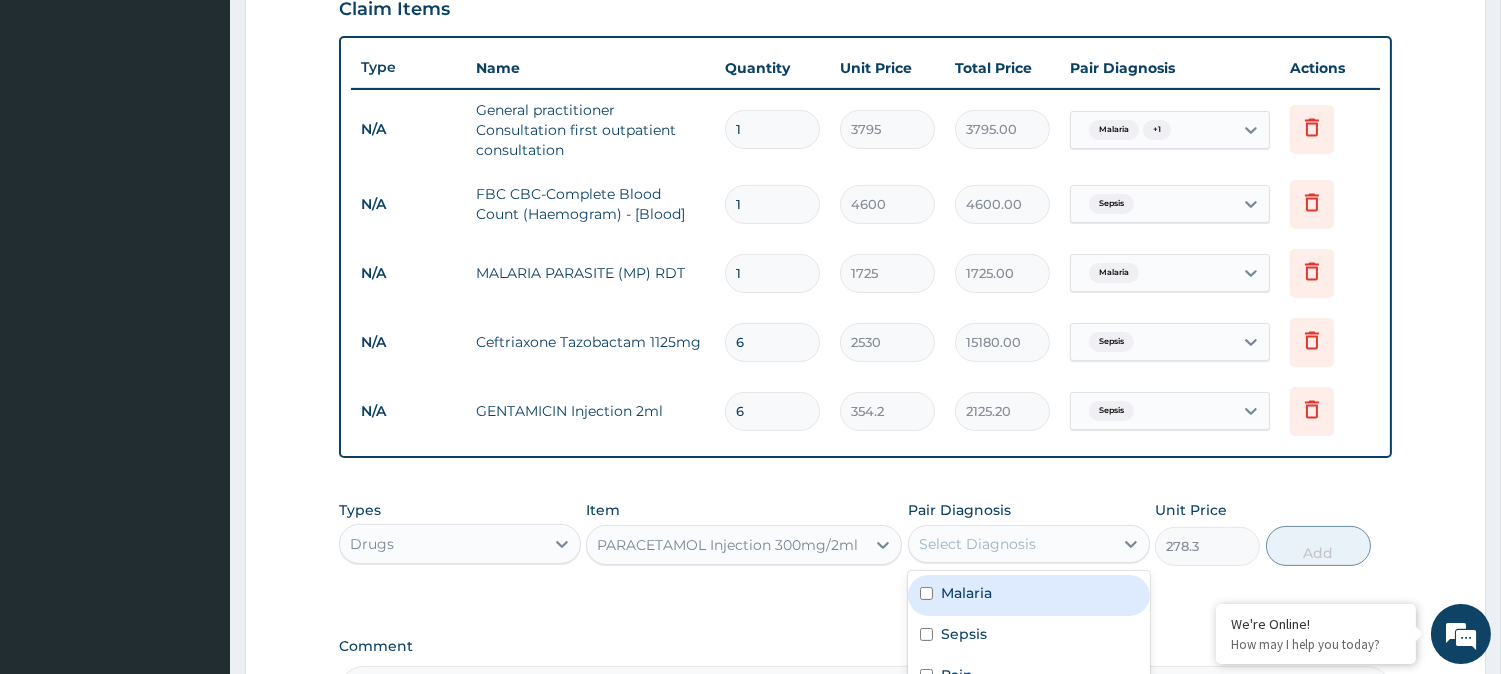 scroll, scrollTop: 891, scrollLeft: 0, axis: vertical 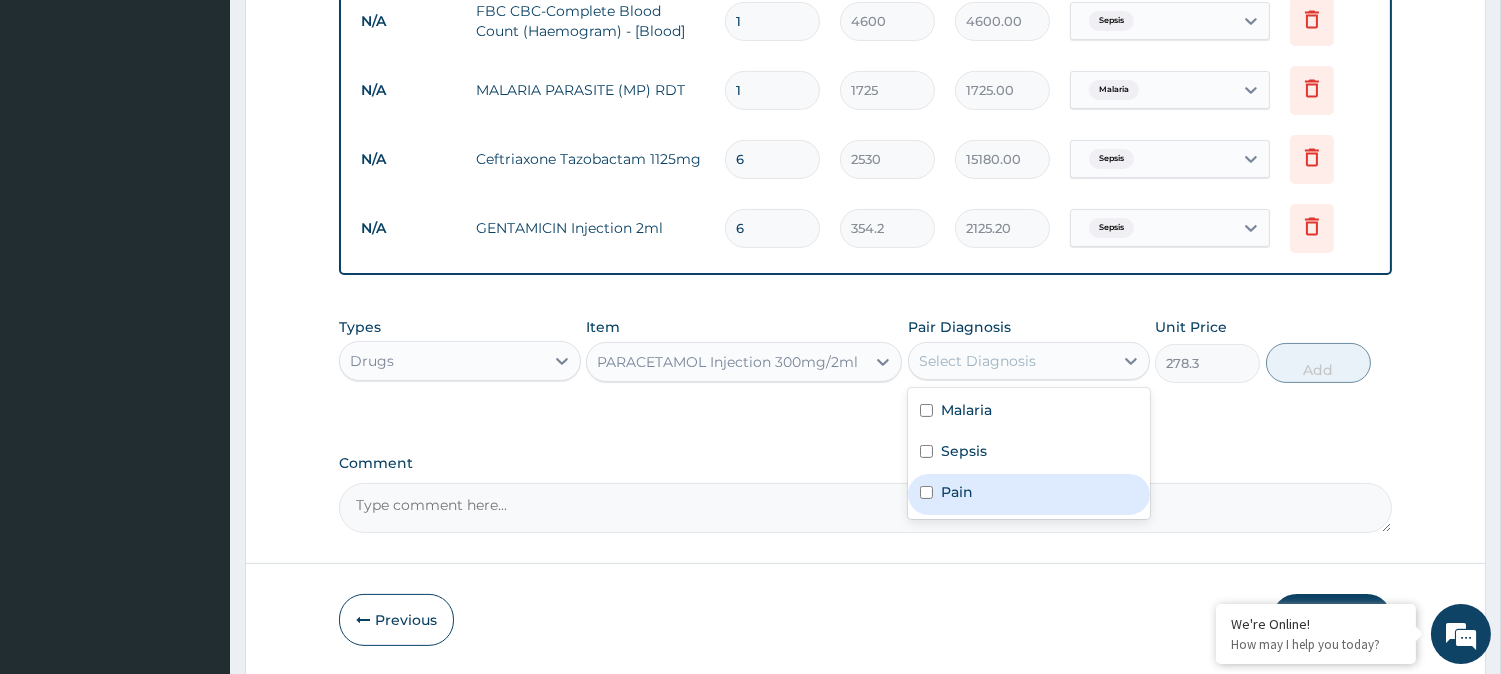 click on "Pain" at bounding box center (1029, 494) 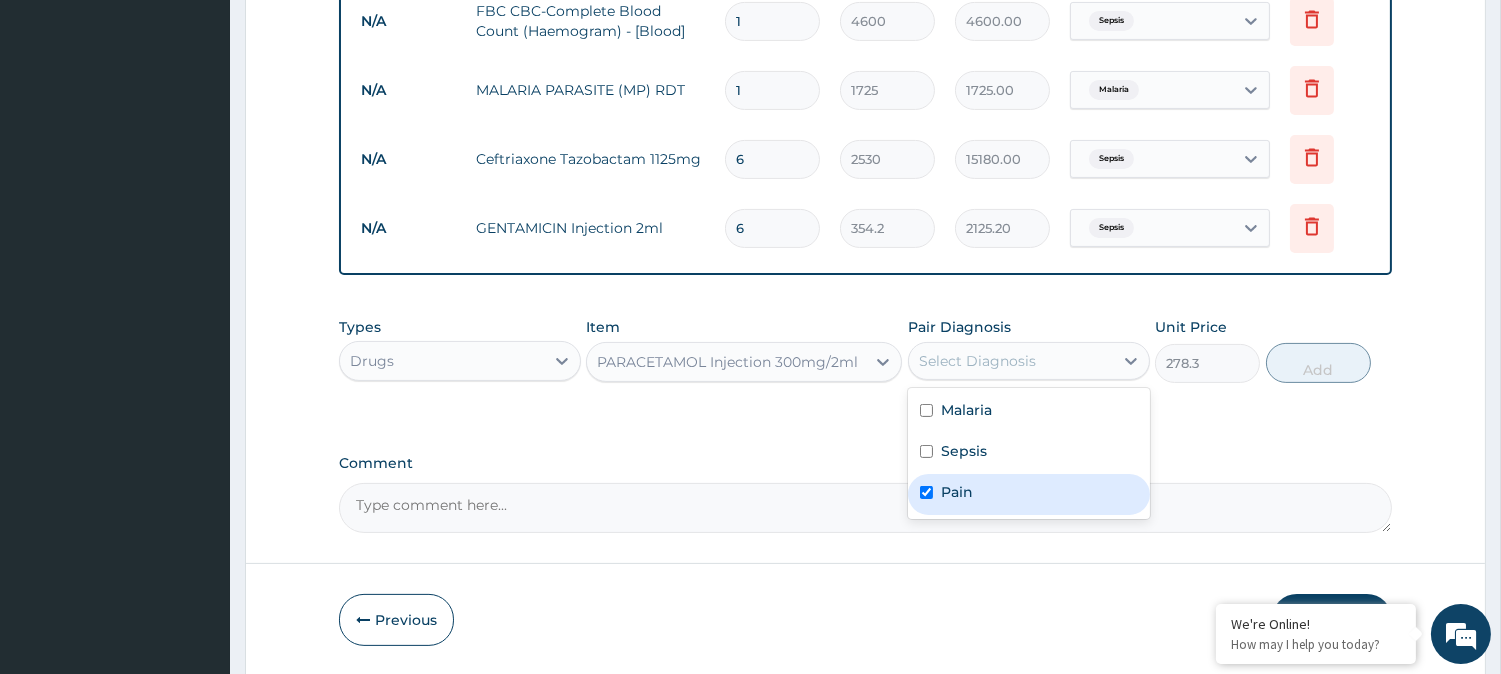 checkbox on "true" 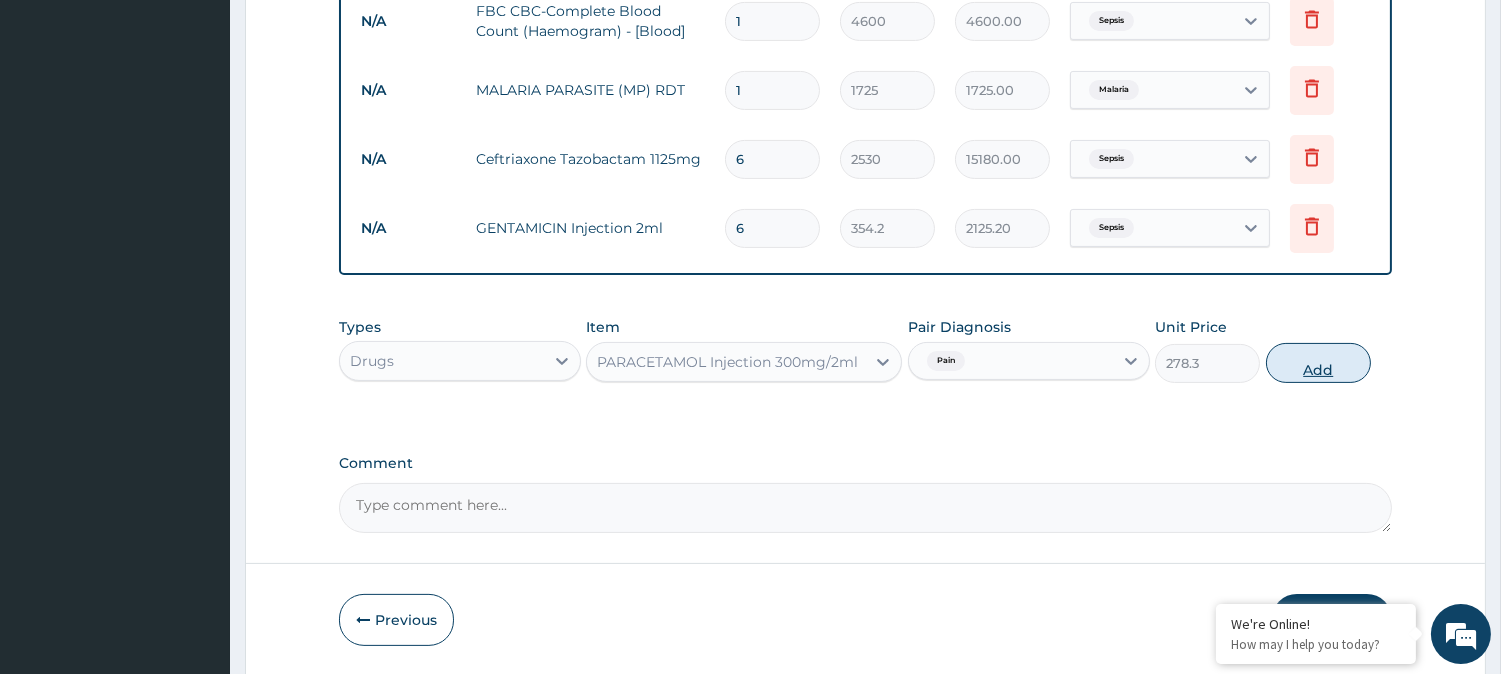 click on "Add" at bounding box center [1318, 363] 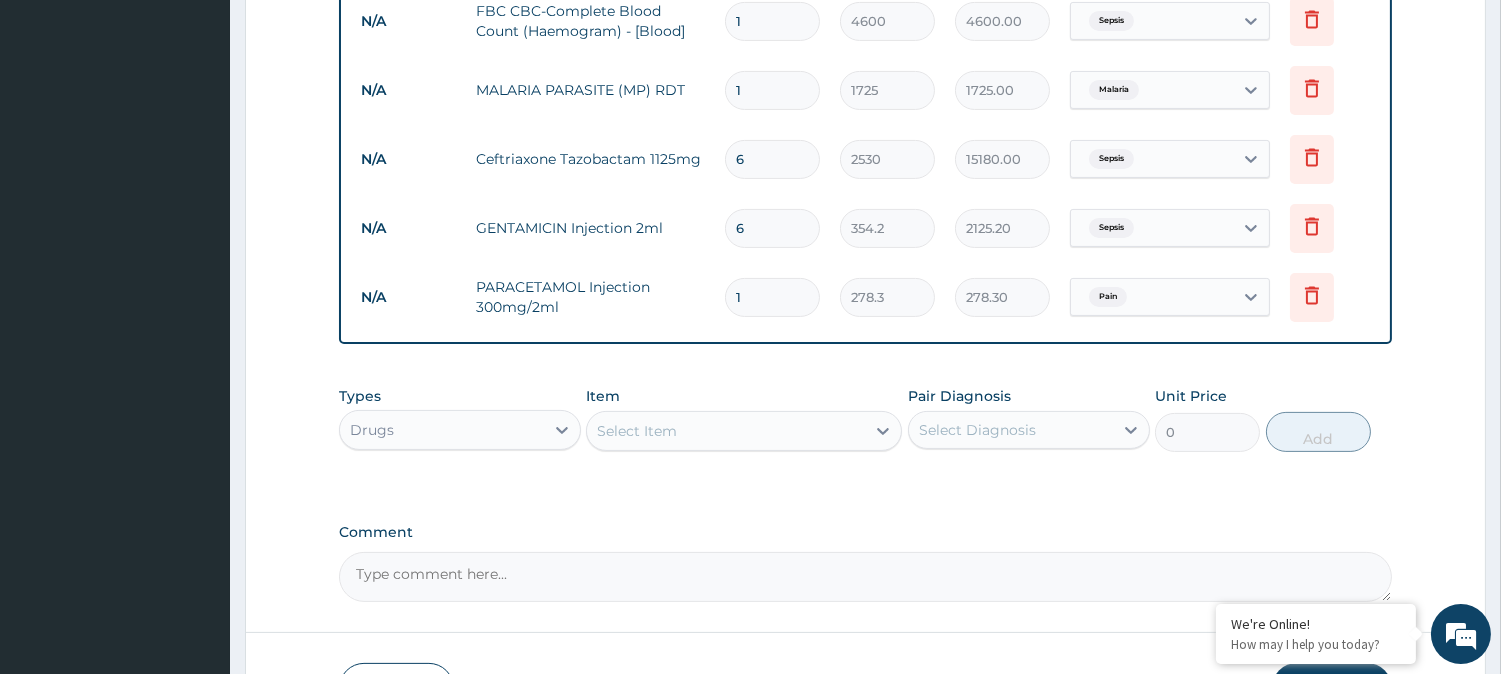type 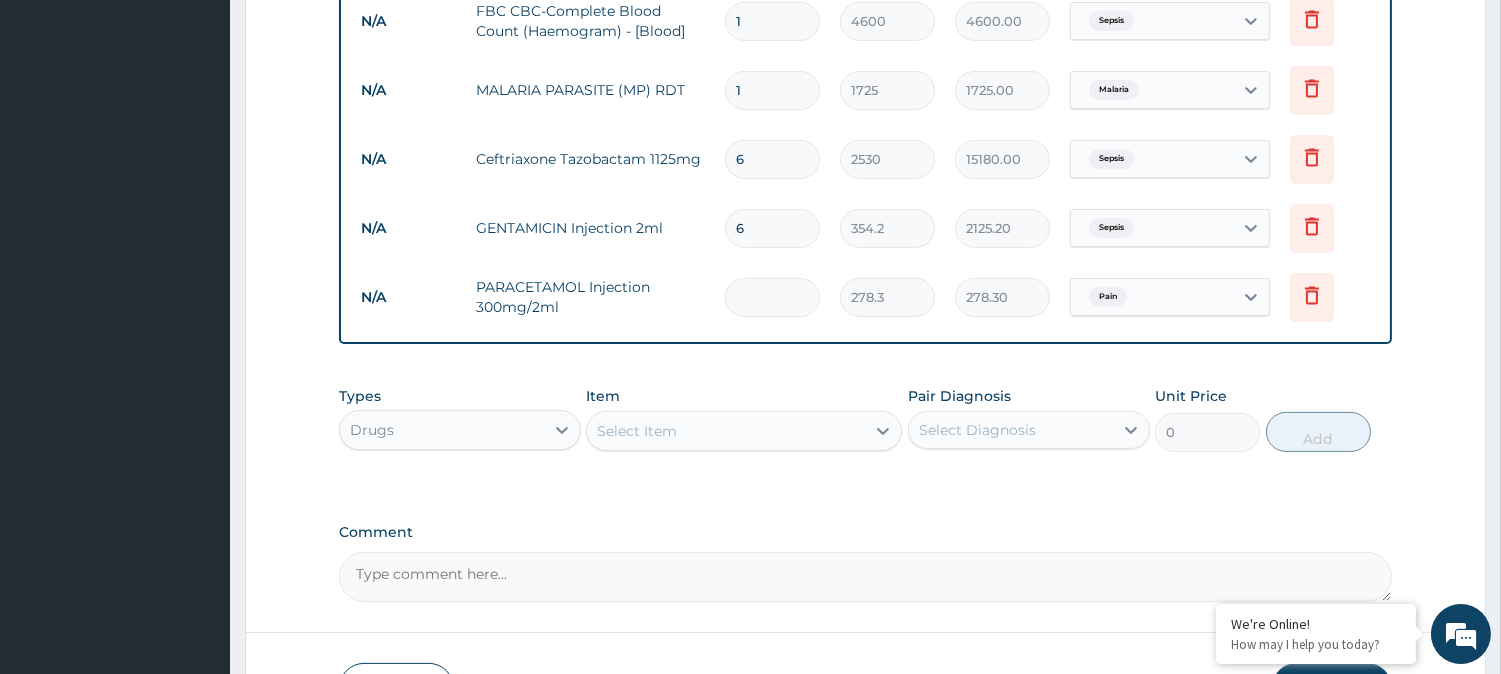 type on "0.00" 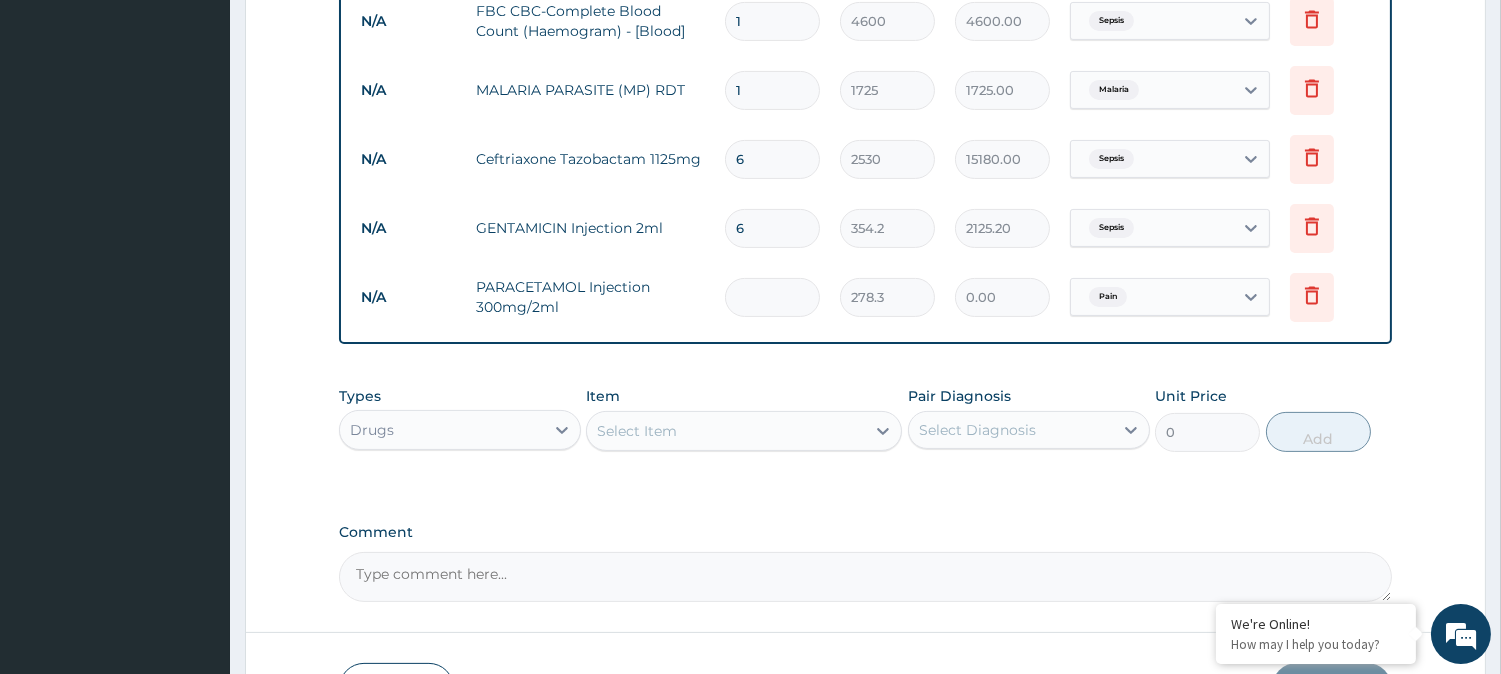 type on "4" 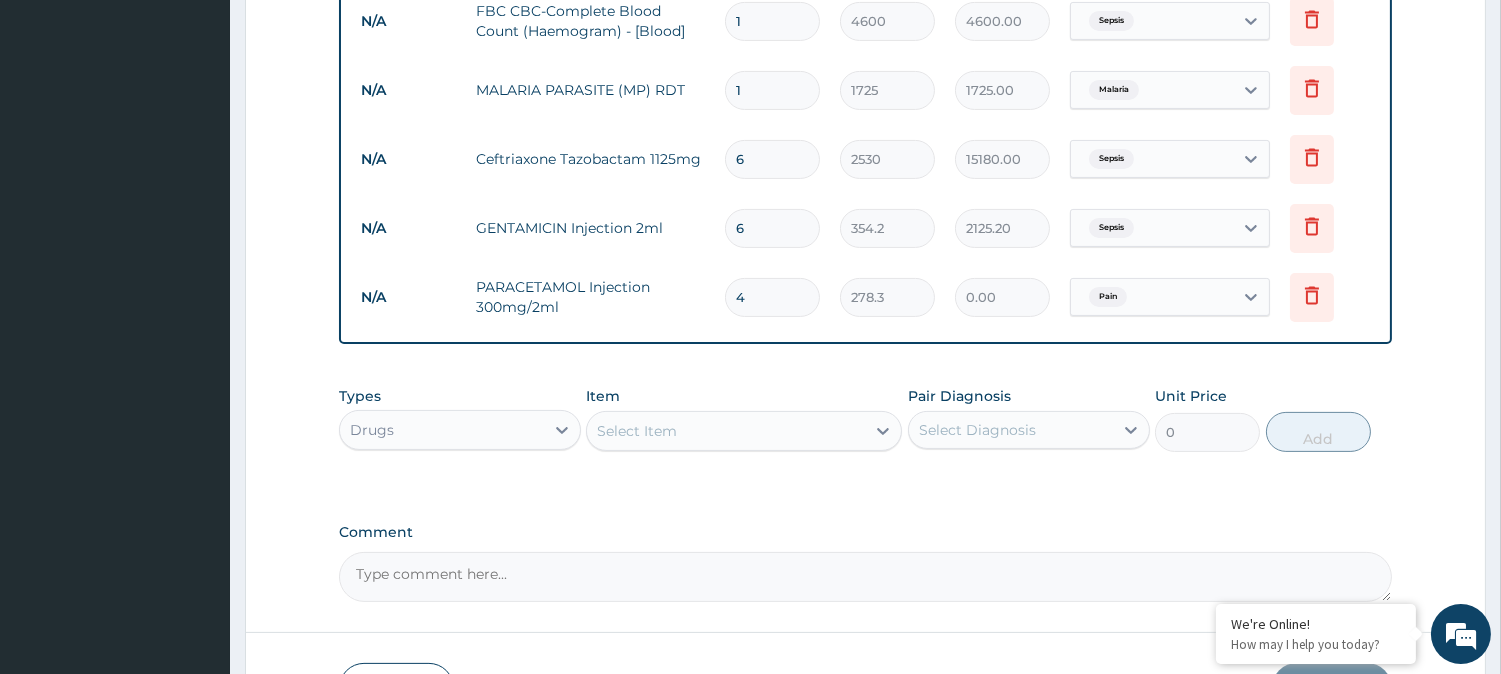 type on "1113.20" 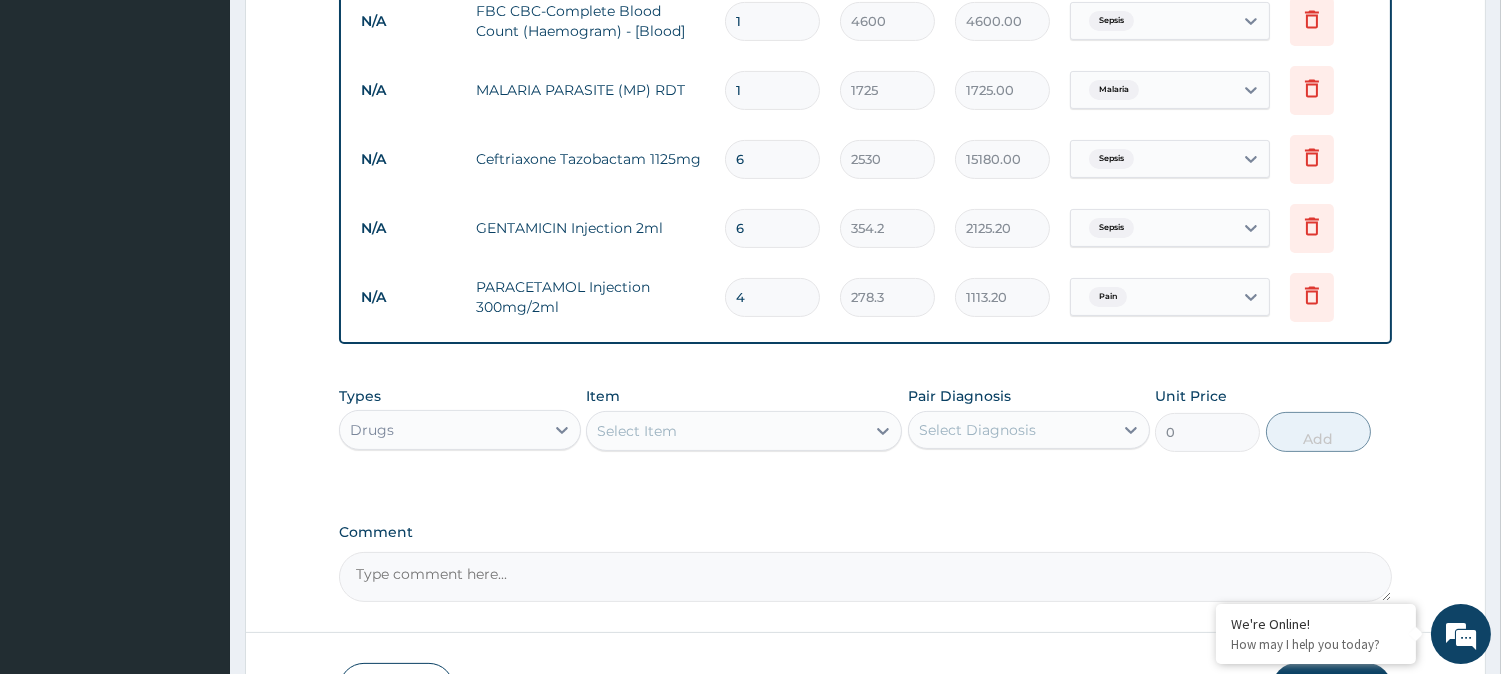 type on "4" 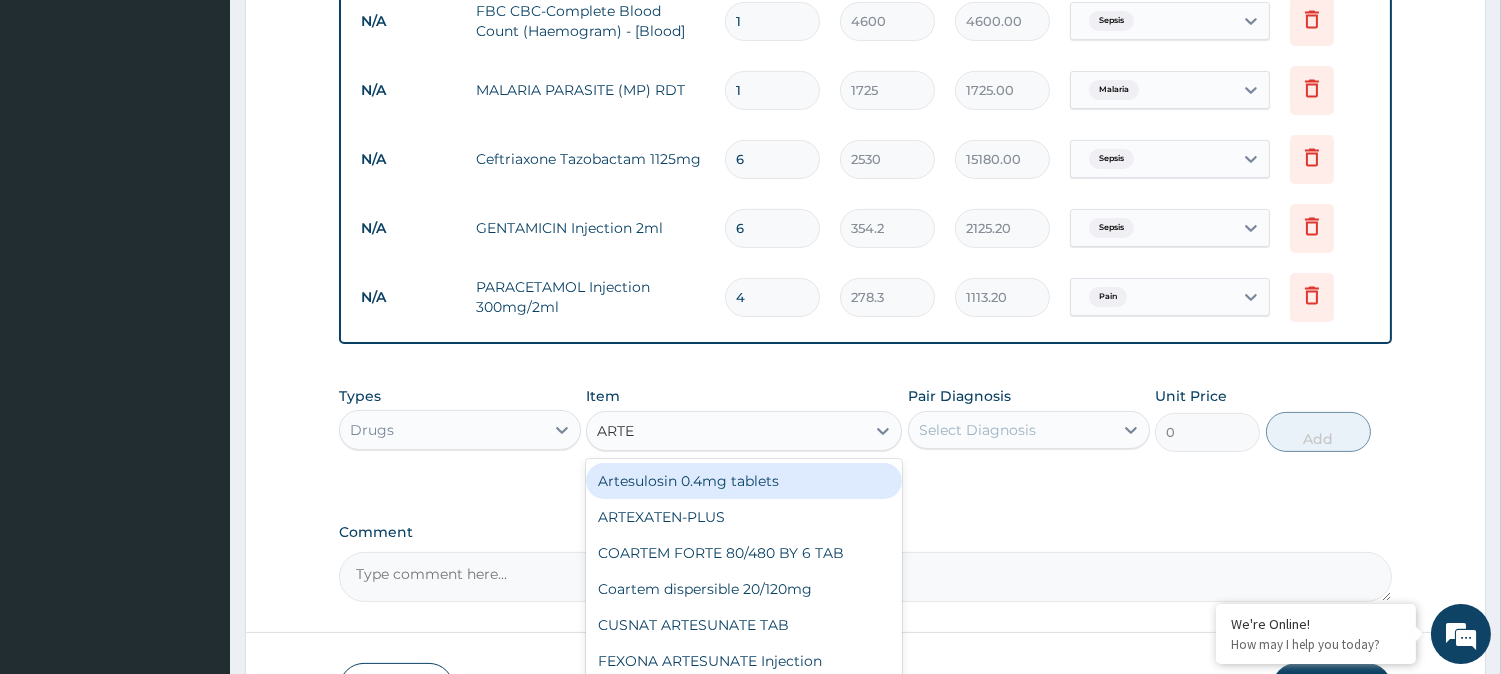 type on "ARTEM" 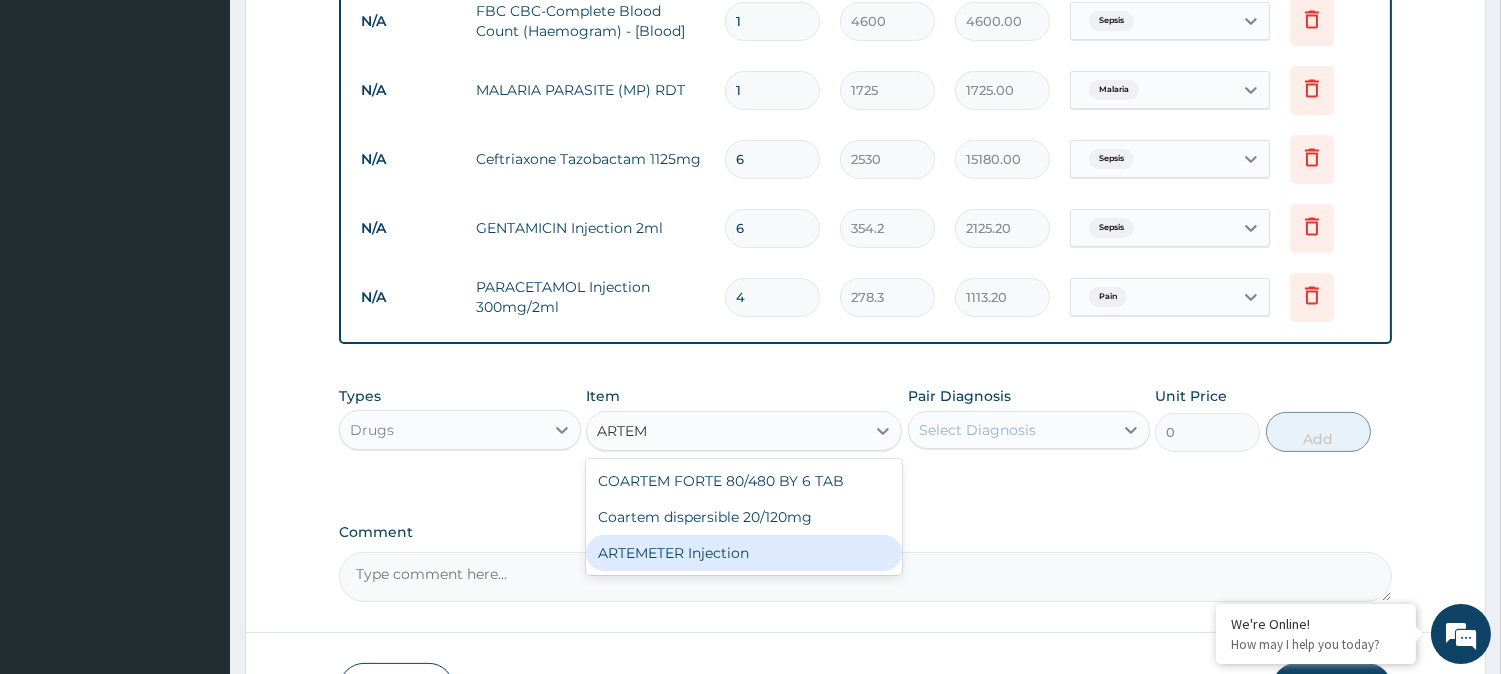 click on "ARTEMETER Injection" at bounding box center [744, 553] 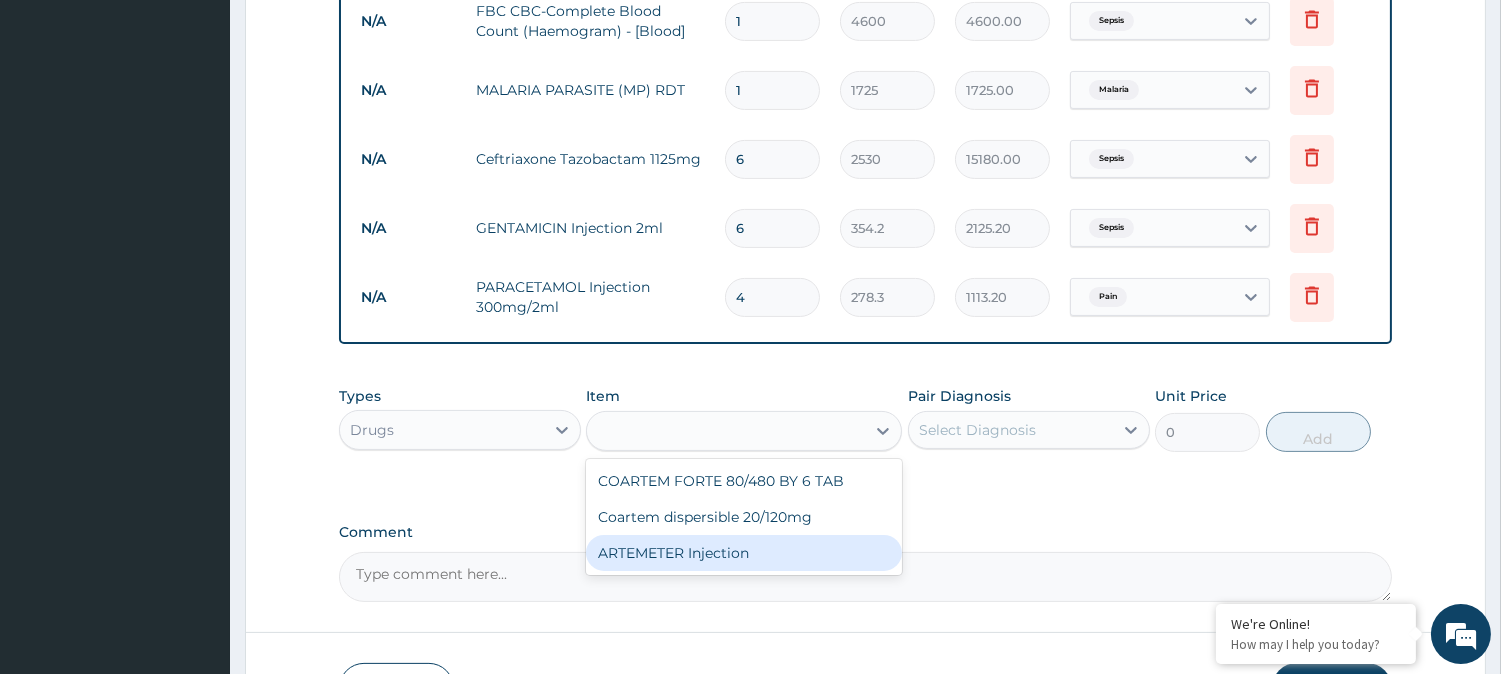 type on "1012" 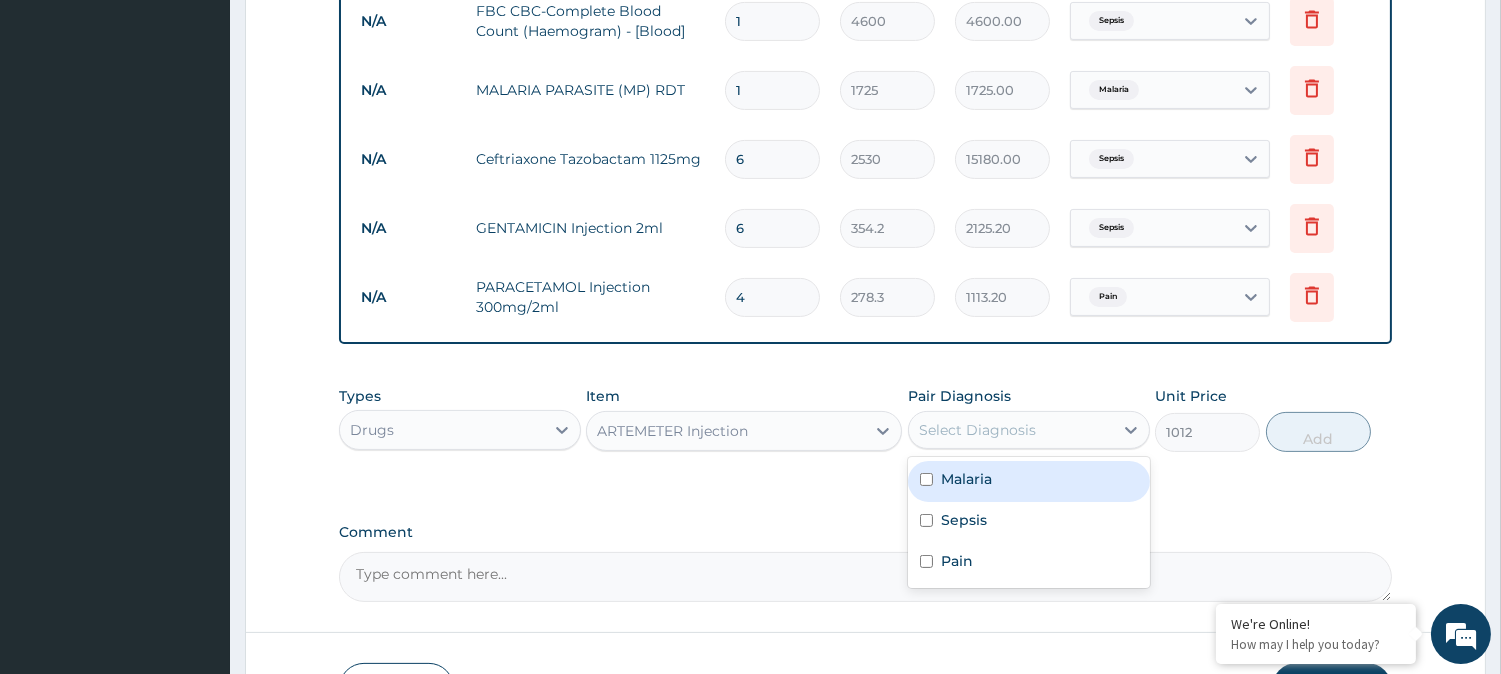 click on "Select Diagnosis" at bounding box center [1011, 430] 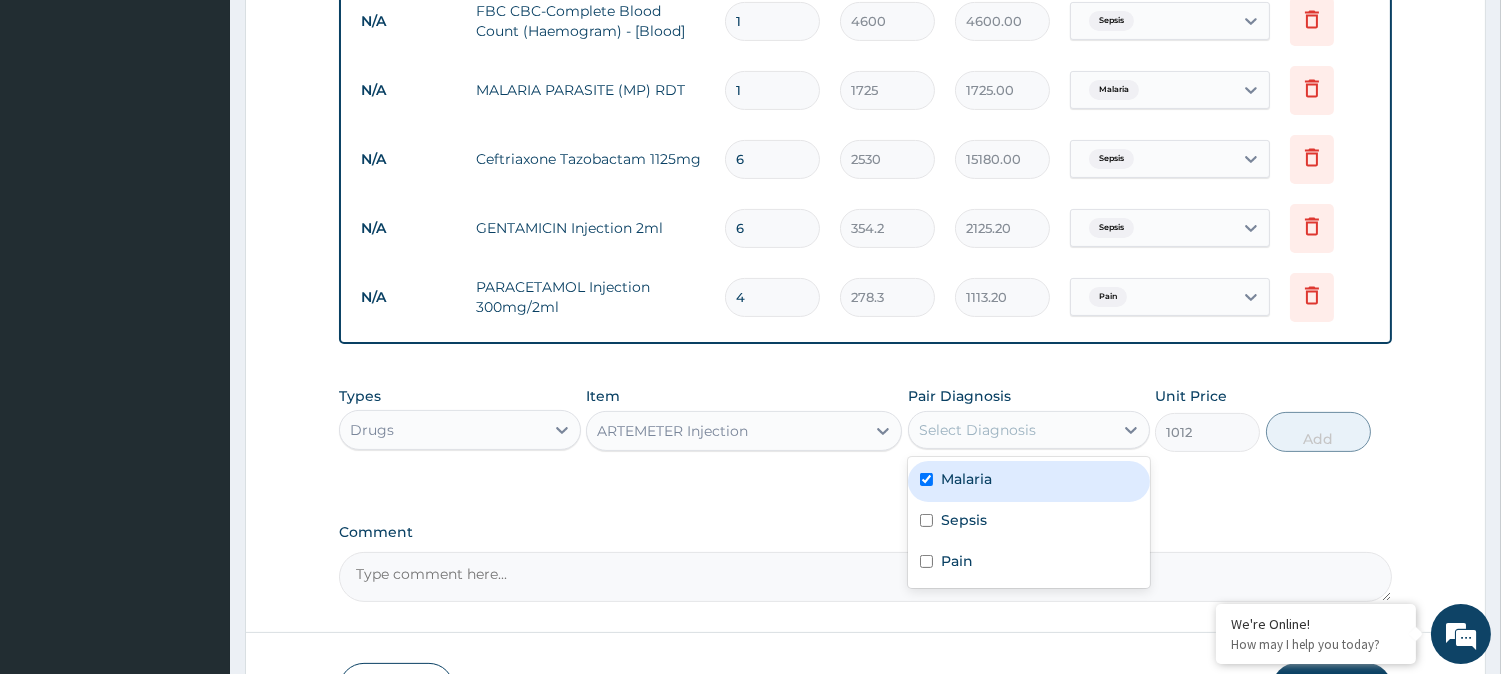 checkbox on "true" 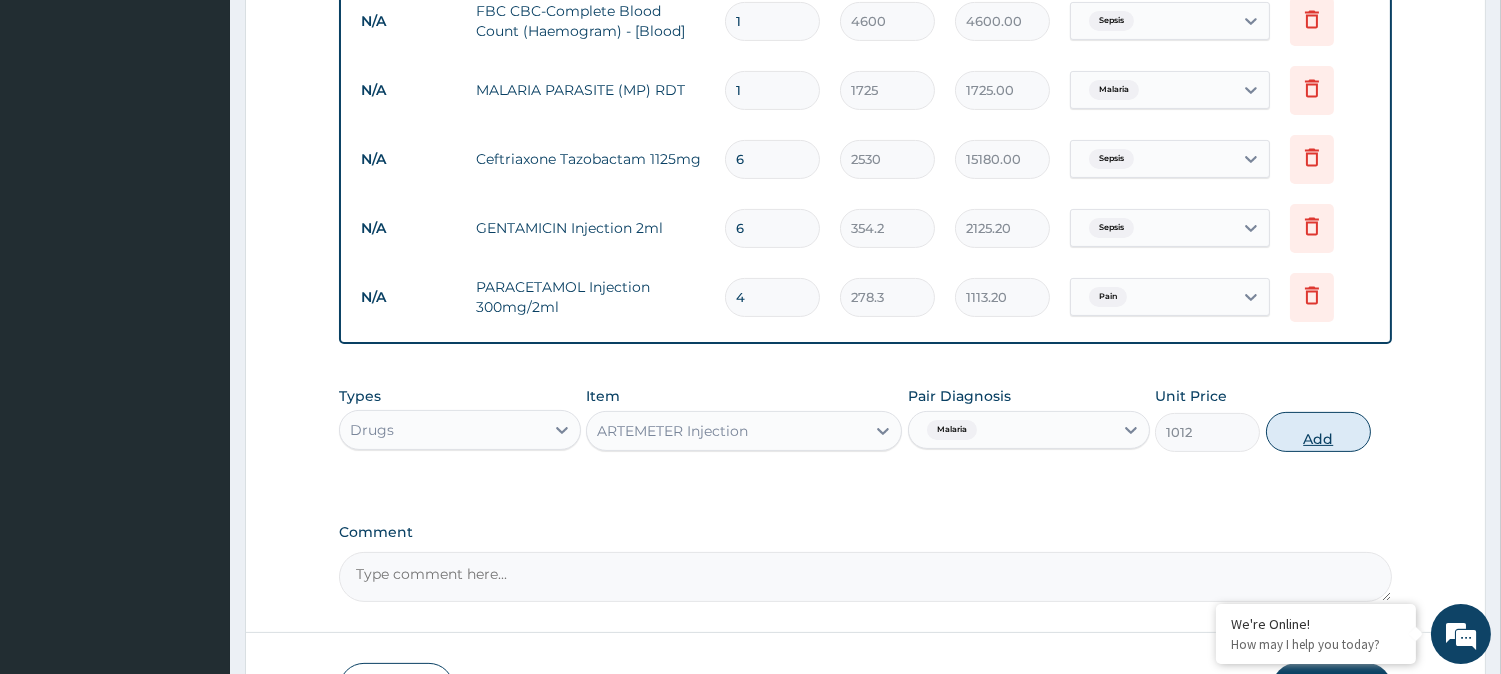 click on "Add" at bounding box center (1318, 432) 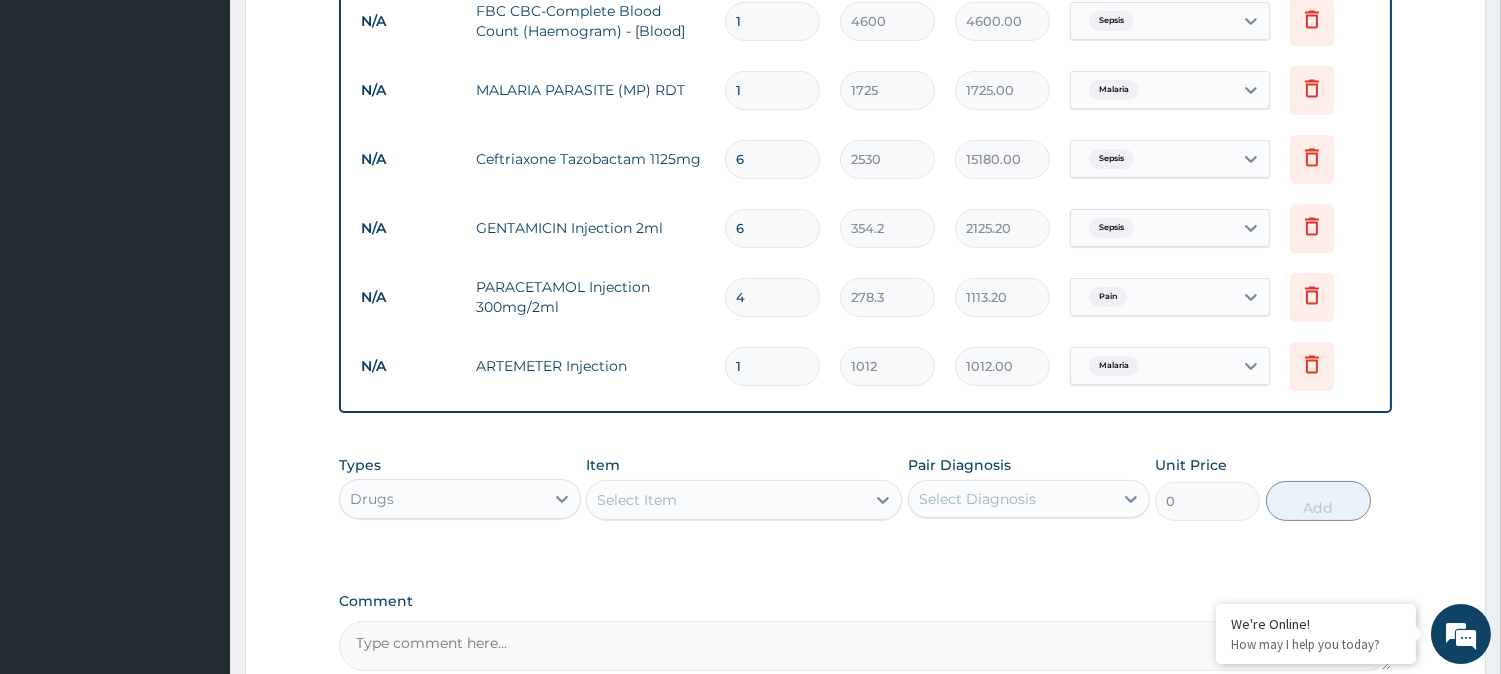 type 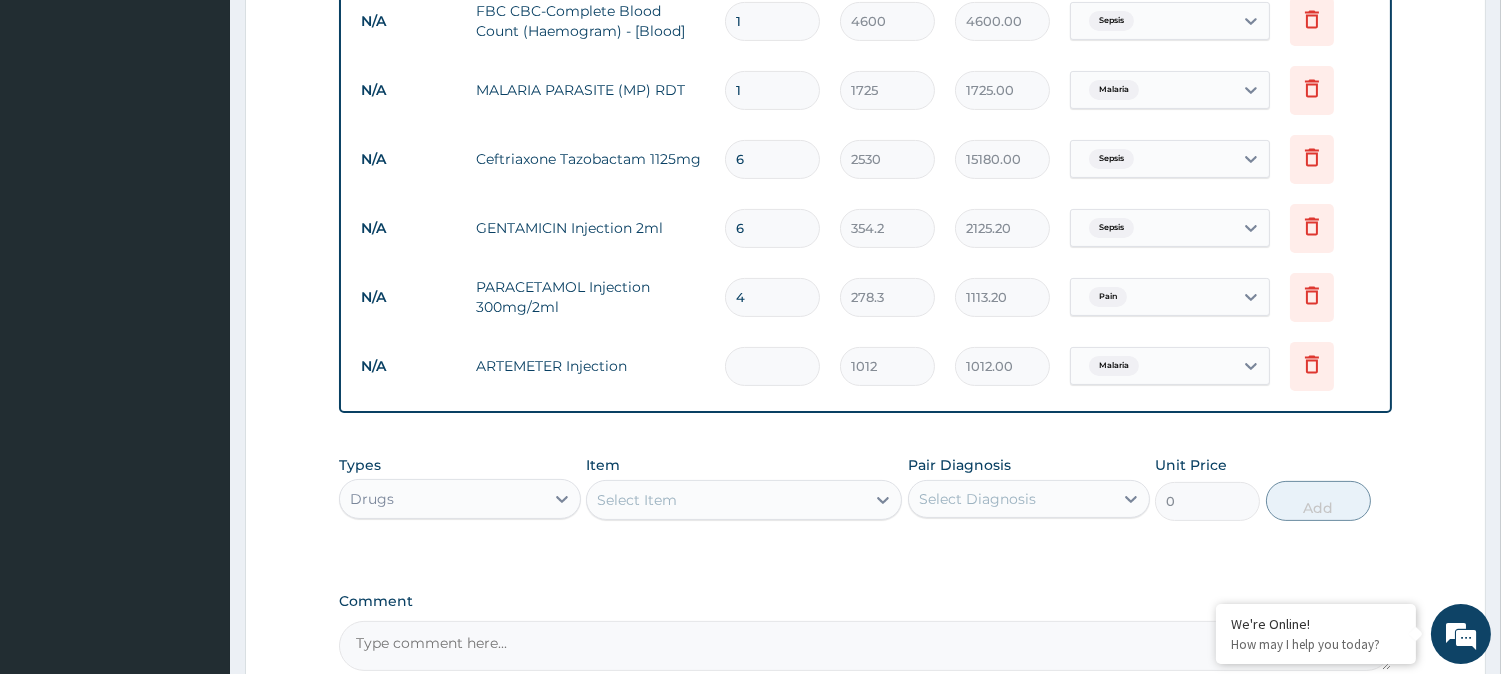 type on "0.00" 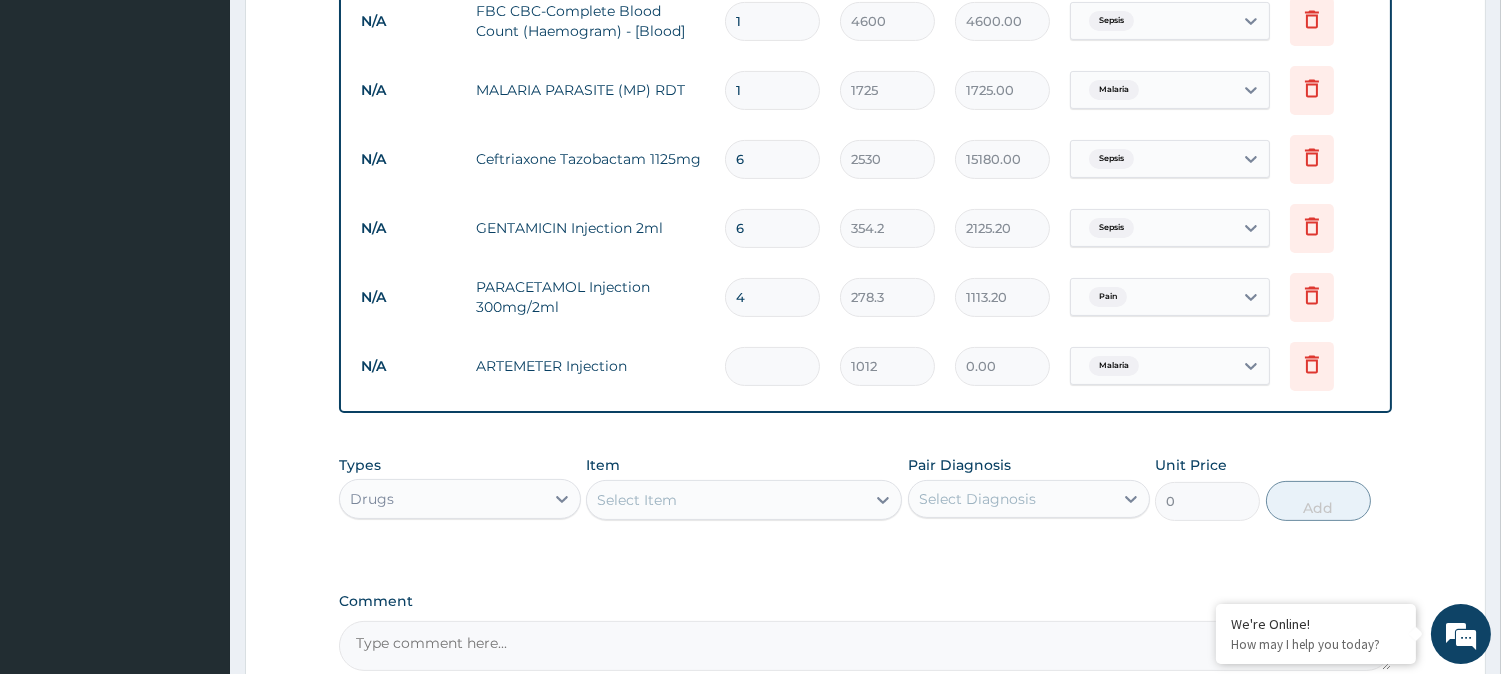 type on "3" 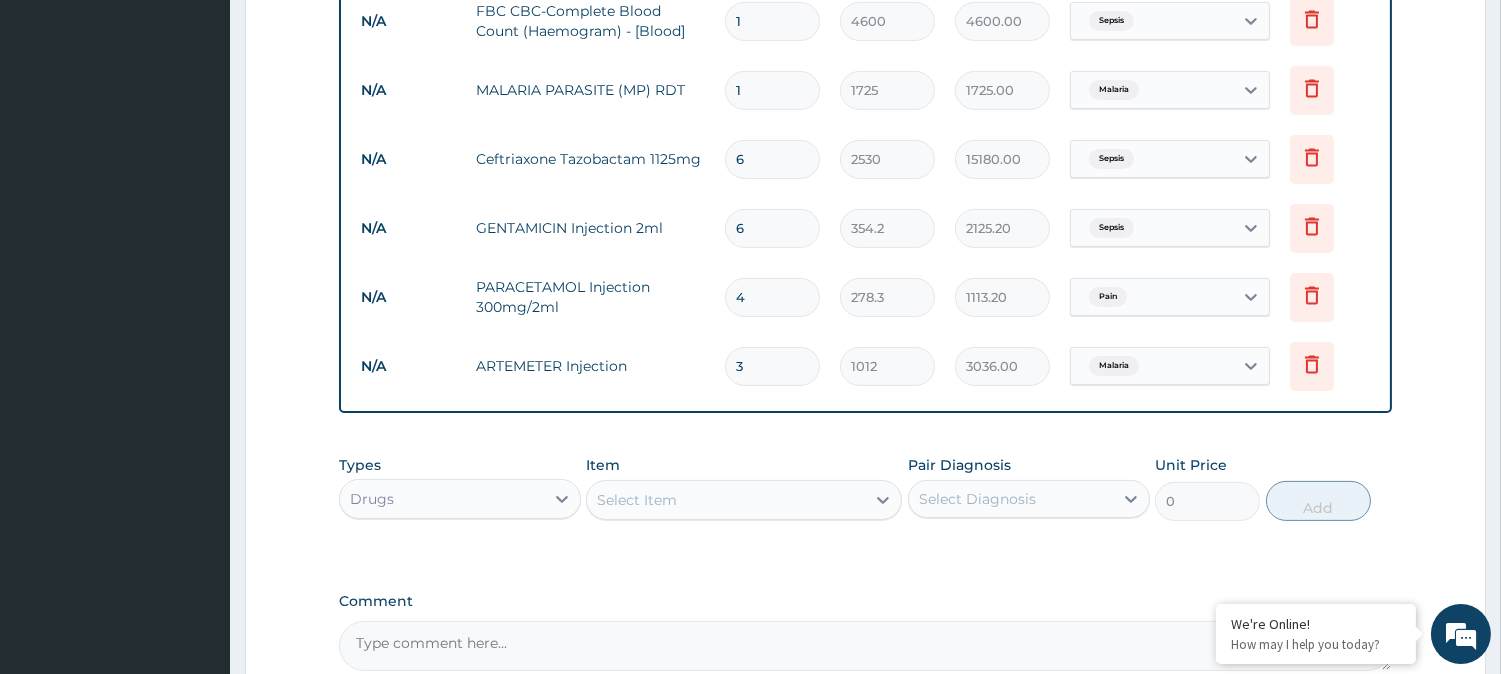 type on "3" 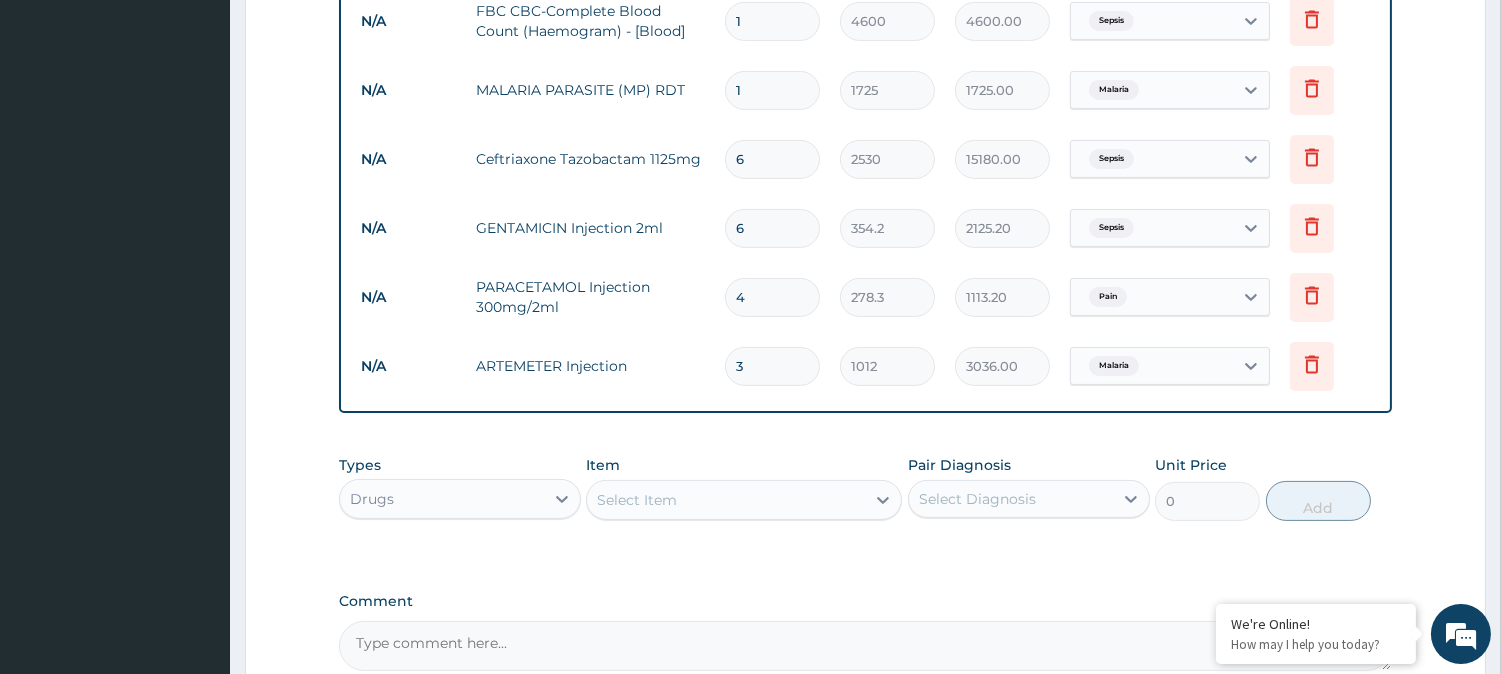 click on "Item Select Item" at bounding box center [744, 488] 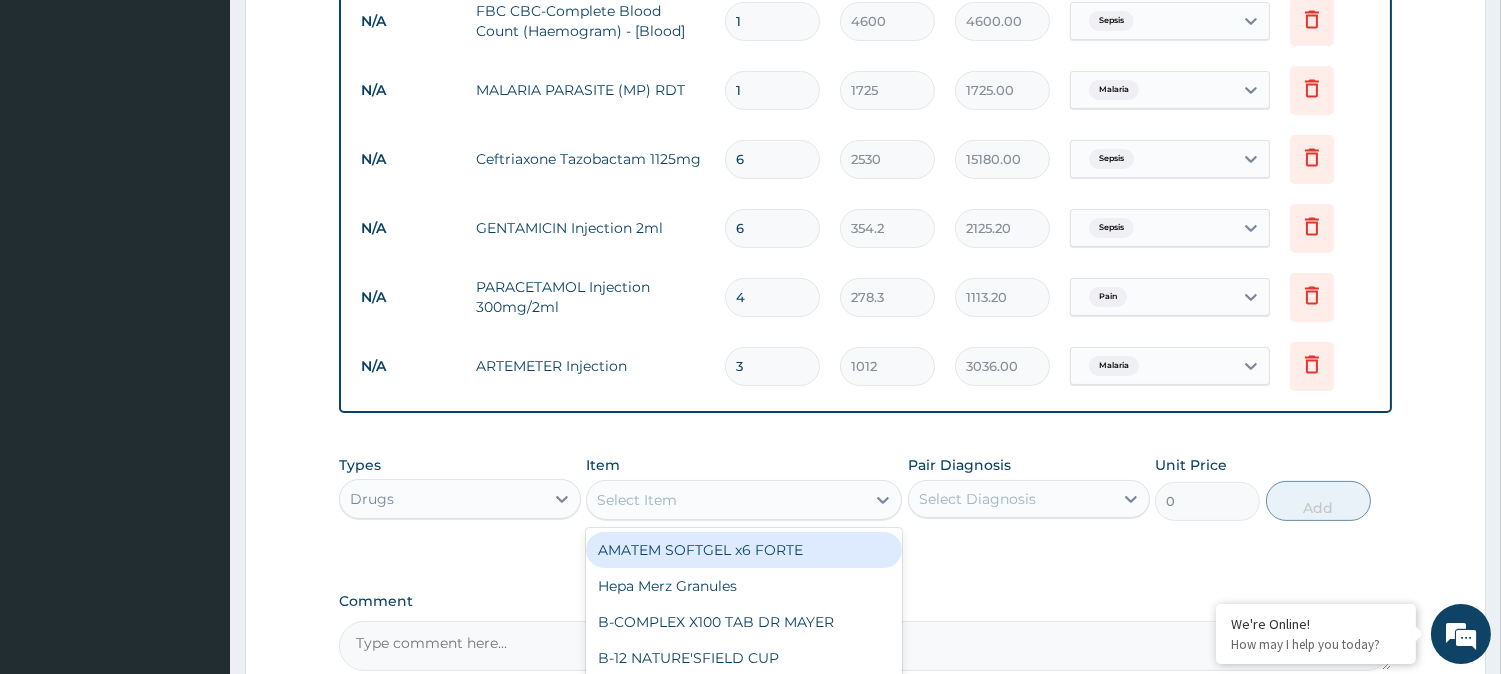 click on "Select Item" at bounding box center [726, 500] 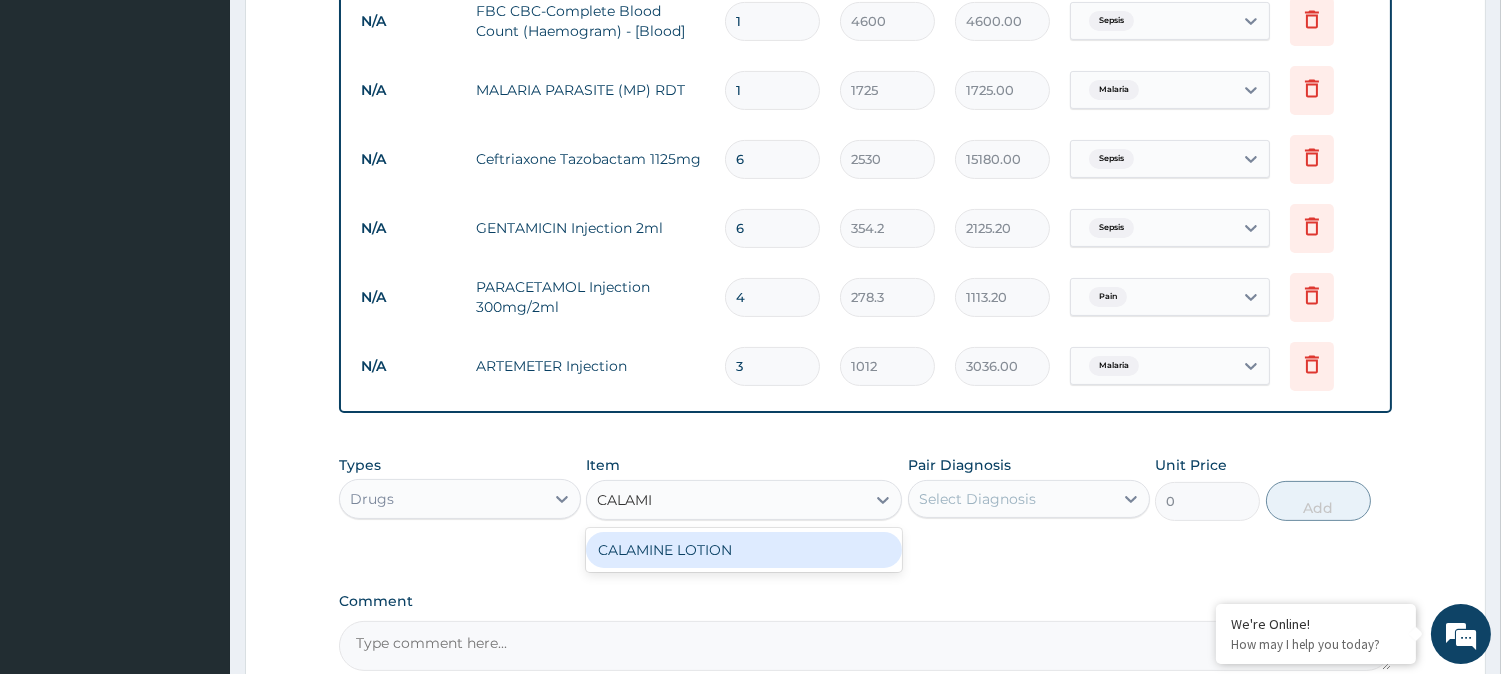 type on "CALAMIN" 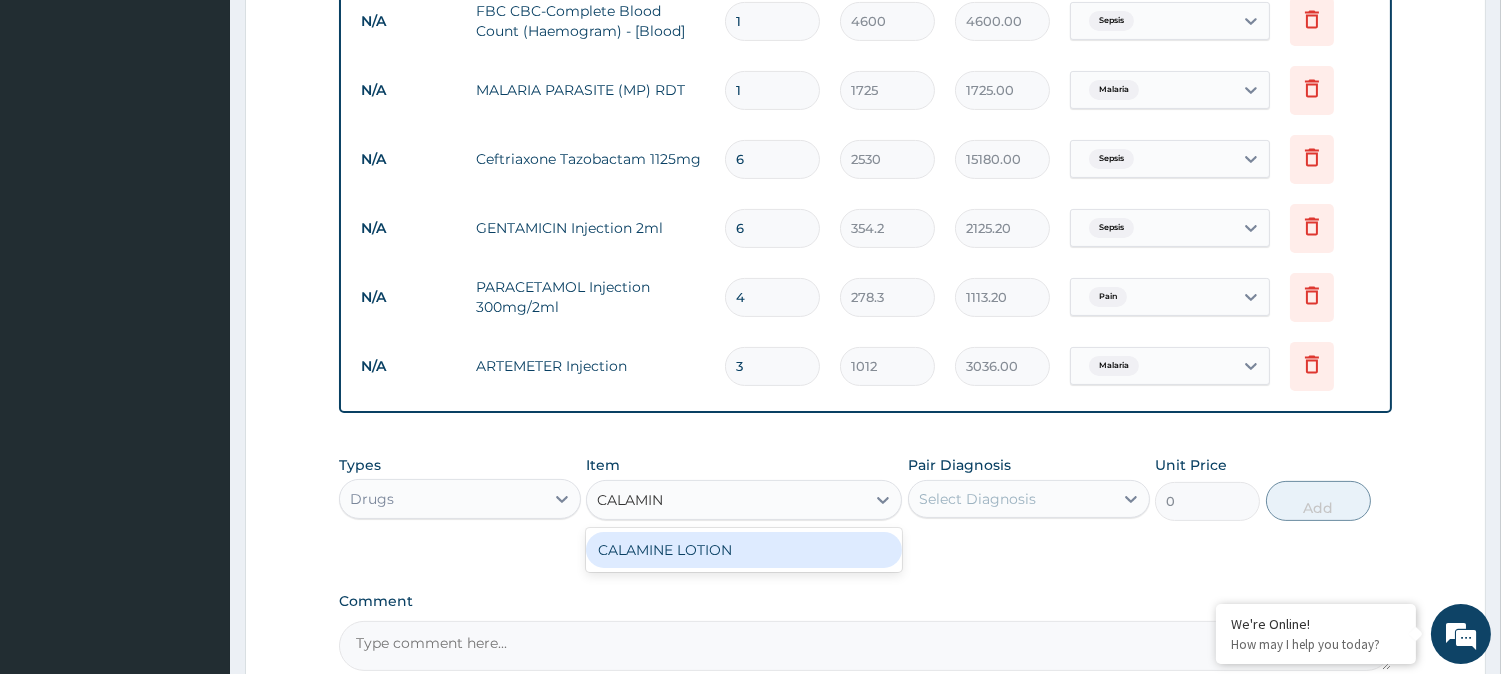 click on "CALAMINE LOTION" at bounding box center (744, 550) 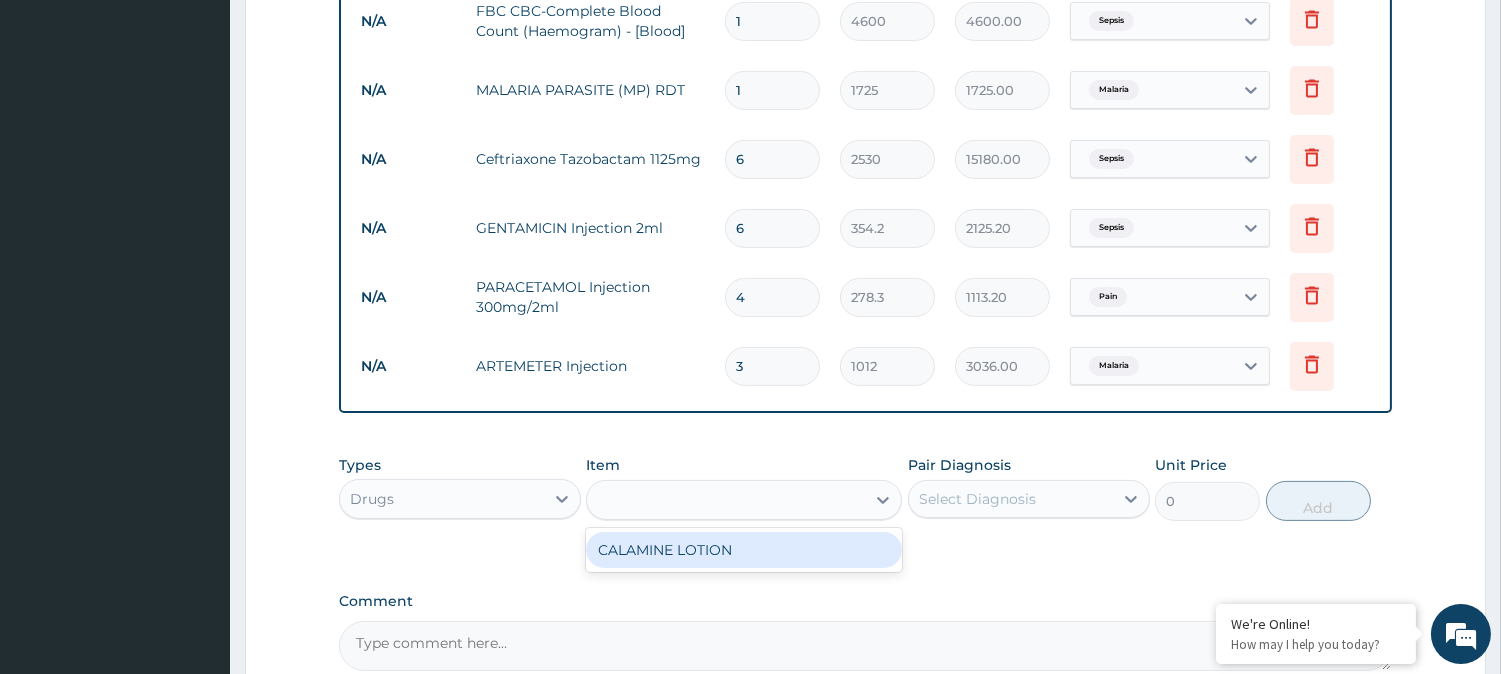 type on "1265" 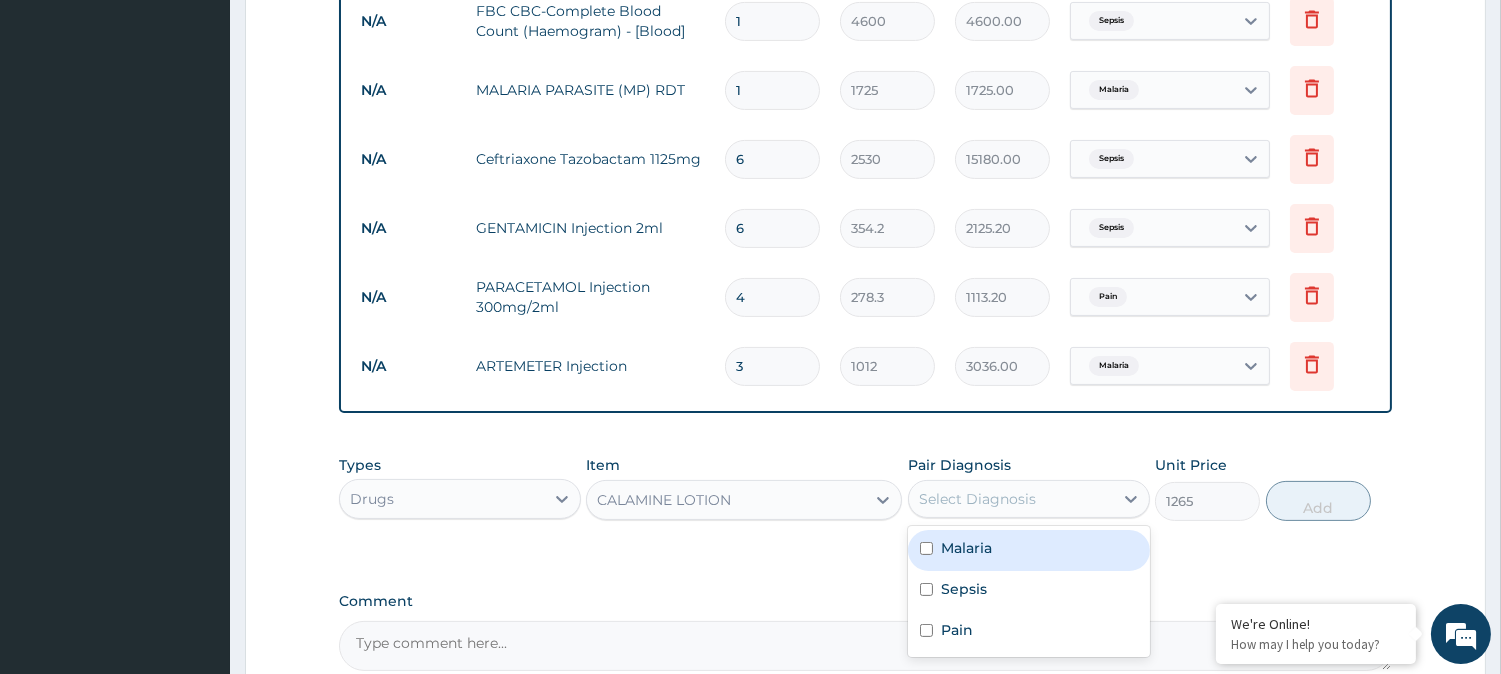 click on "Select Diagnosis" at bounding box center [1011, 499] 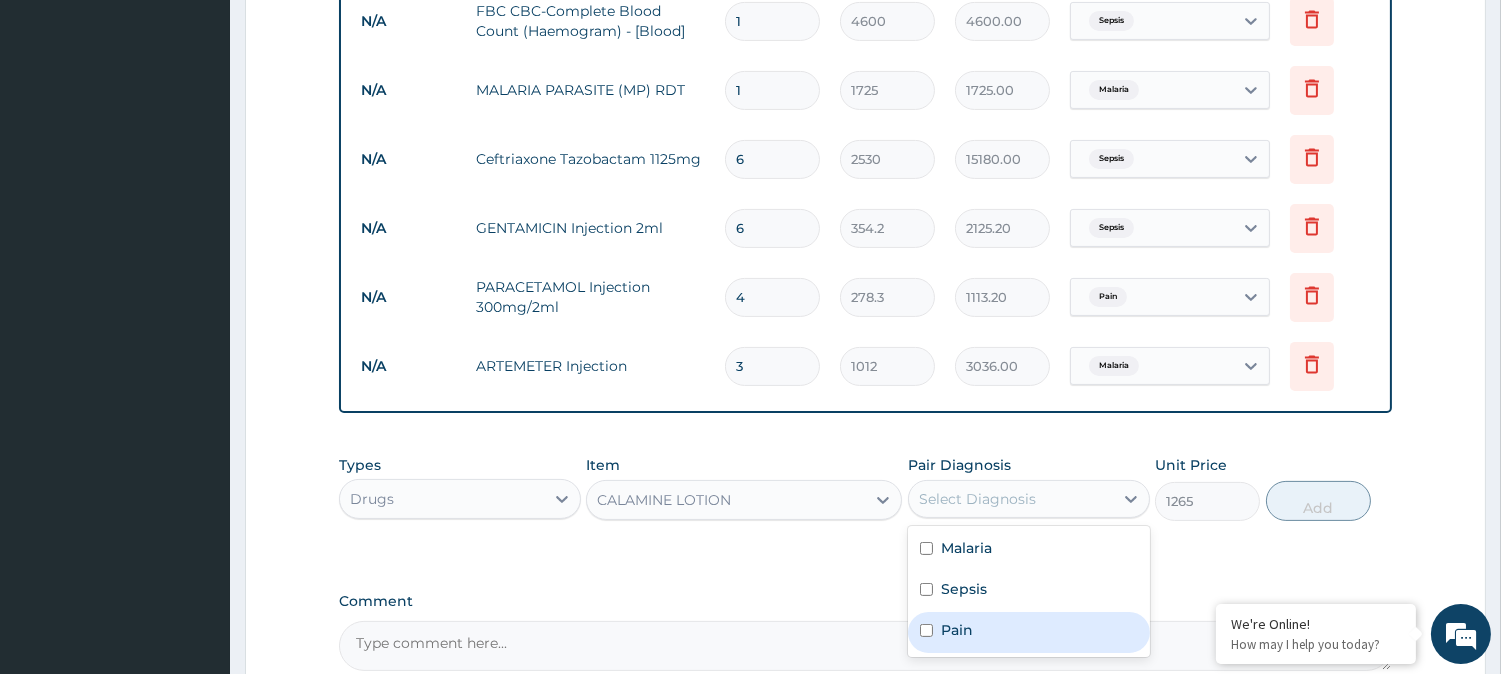 click on "Pain" at bounding box center [1029, 632] 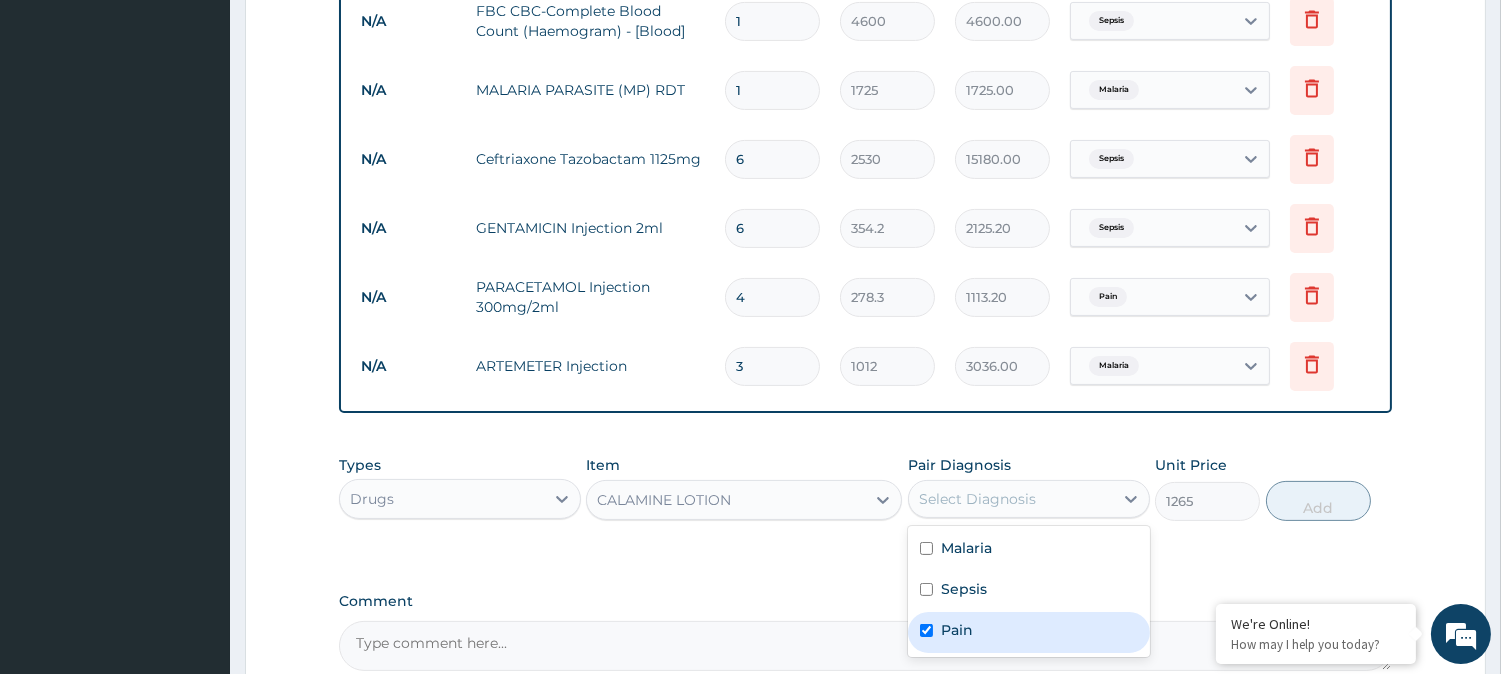 checkbox on "true" 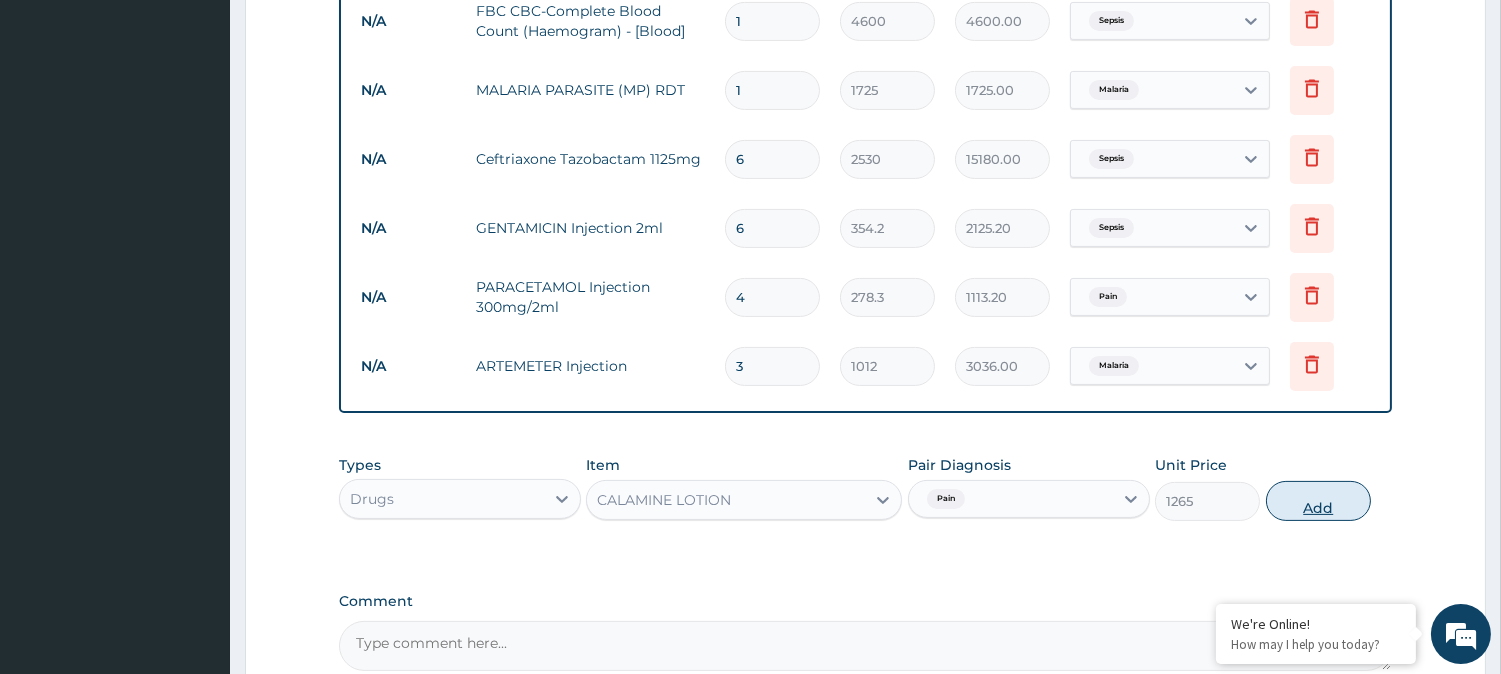 click on "Add" at bounding box center [1318, 501] 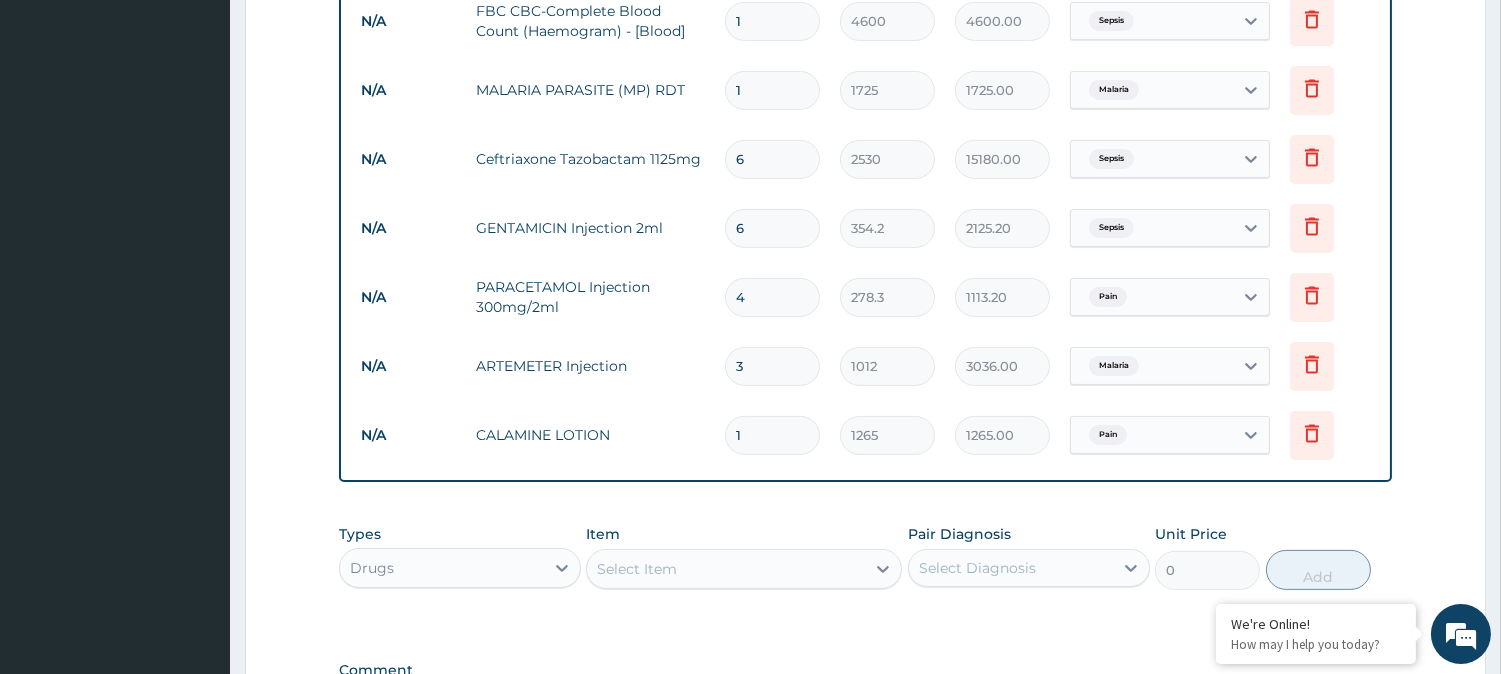 click on "Select Item" at bounding box center (726, 569) 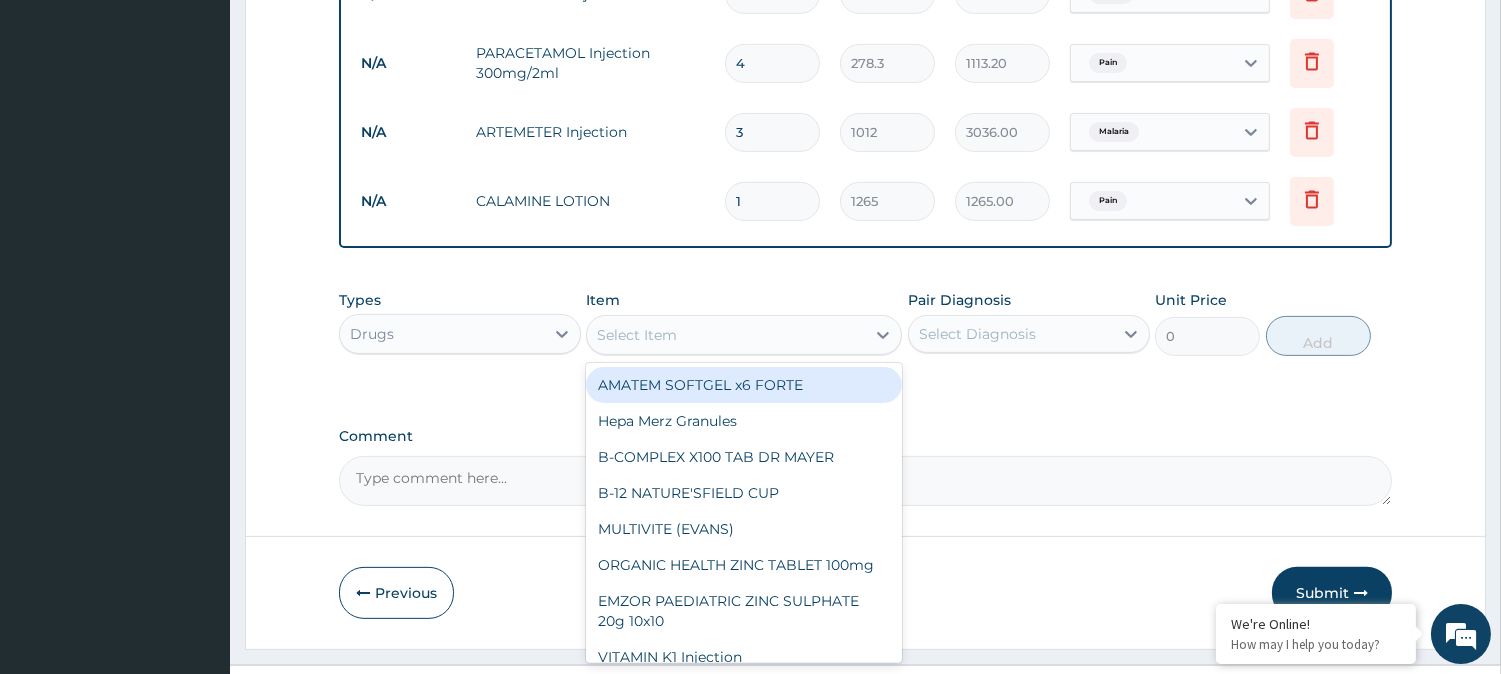 scroll, scrollTop: 1125, scrollLeft: 0, axis: vertical 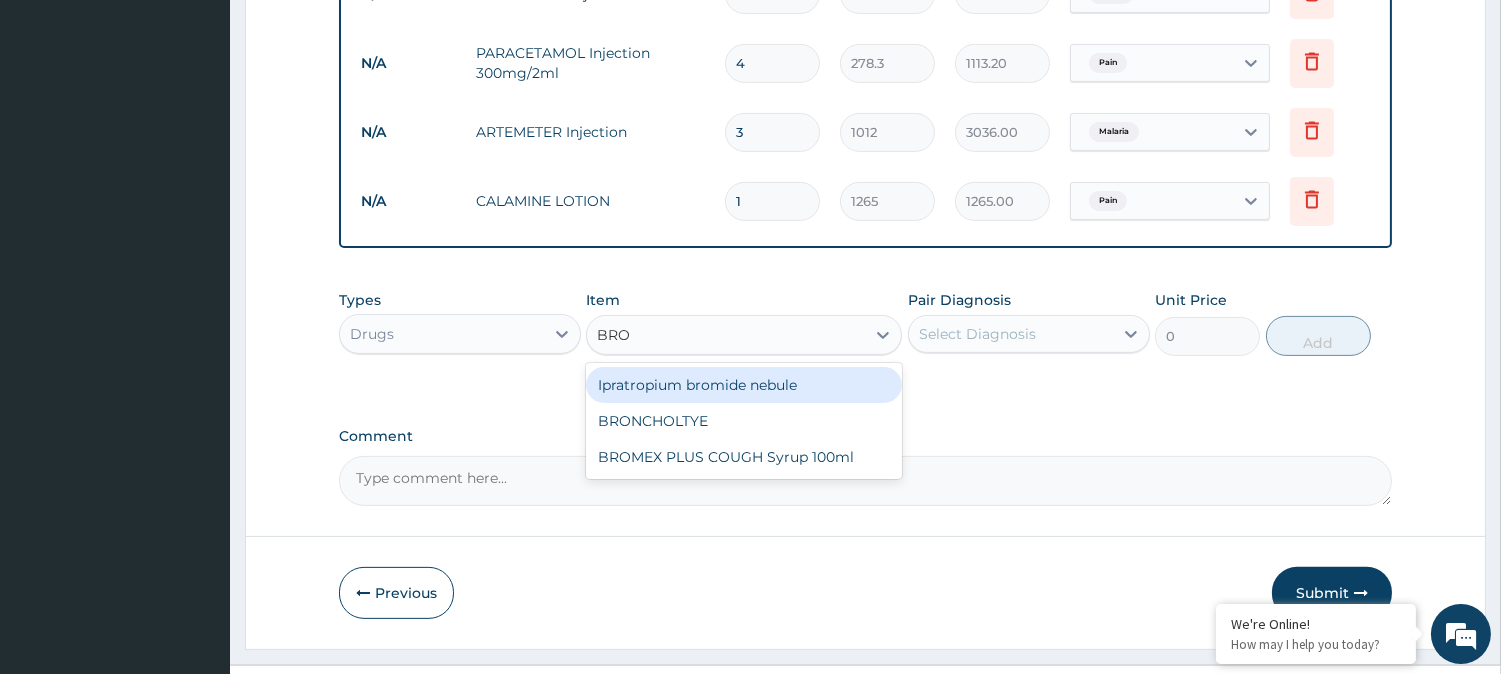 type on "BRON" 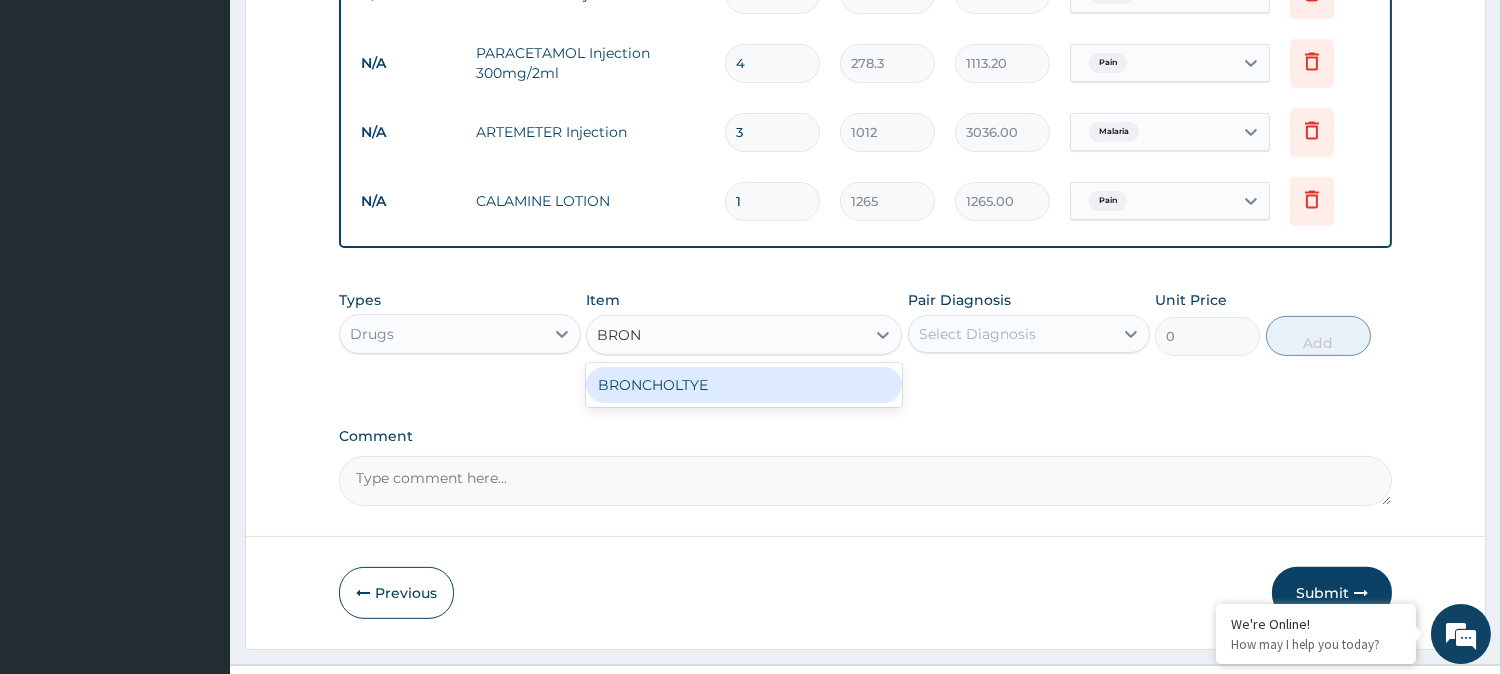 click on "BRONCHOLTYE" at bounding box center (744, 385) 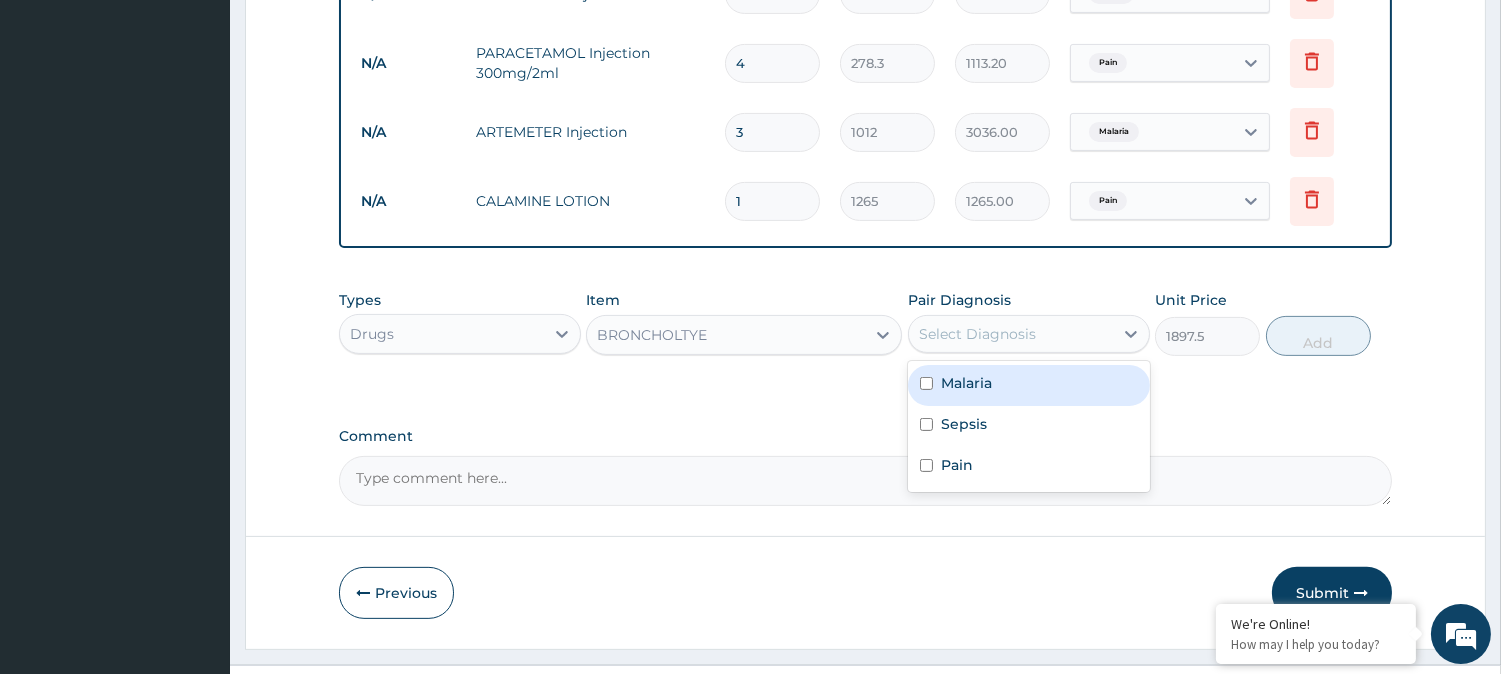 click on "Select Diagnosis" at bounding box center [1011, 334] 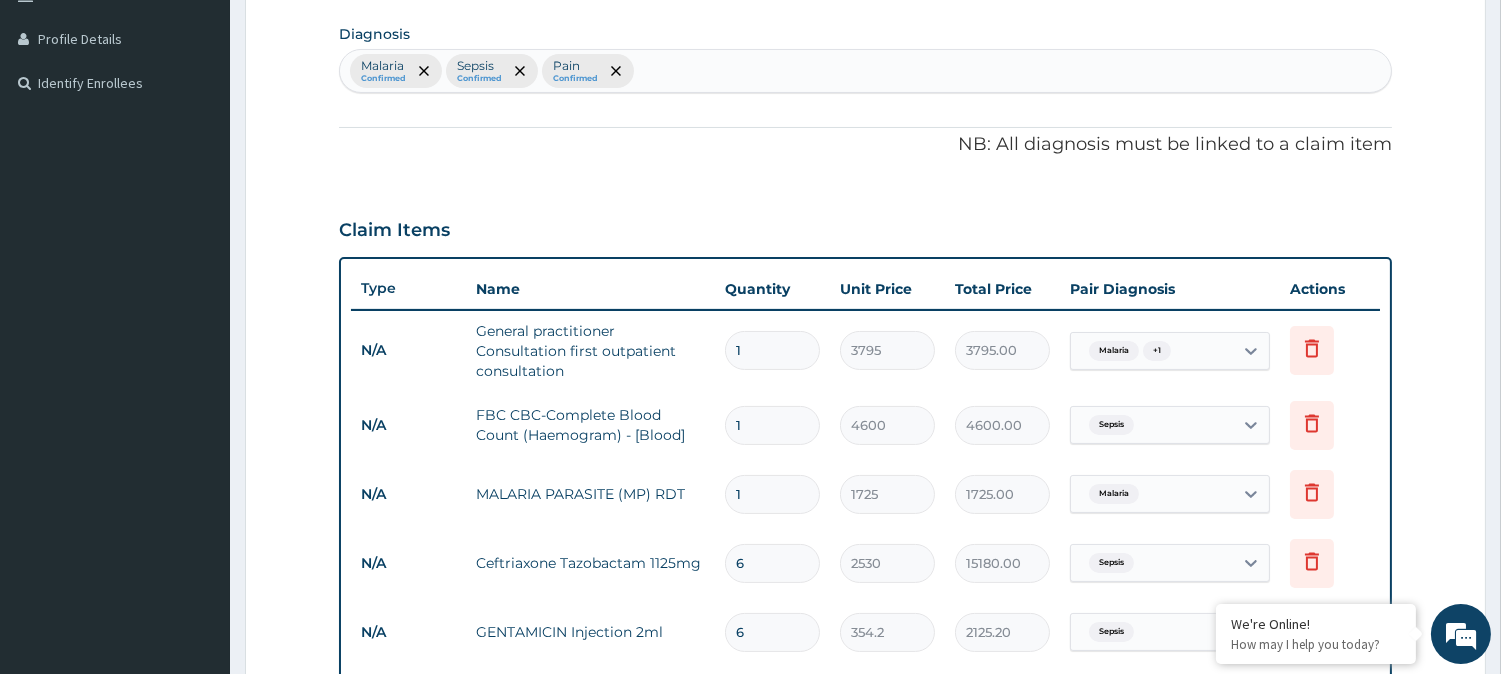 scroll, scrollTop: 476, scrollLeft: 0, axis: vertical 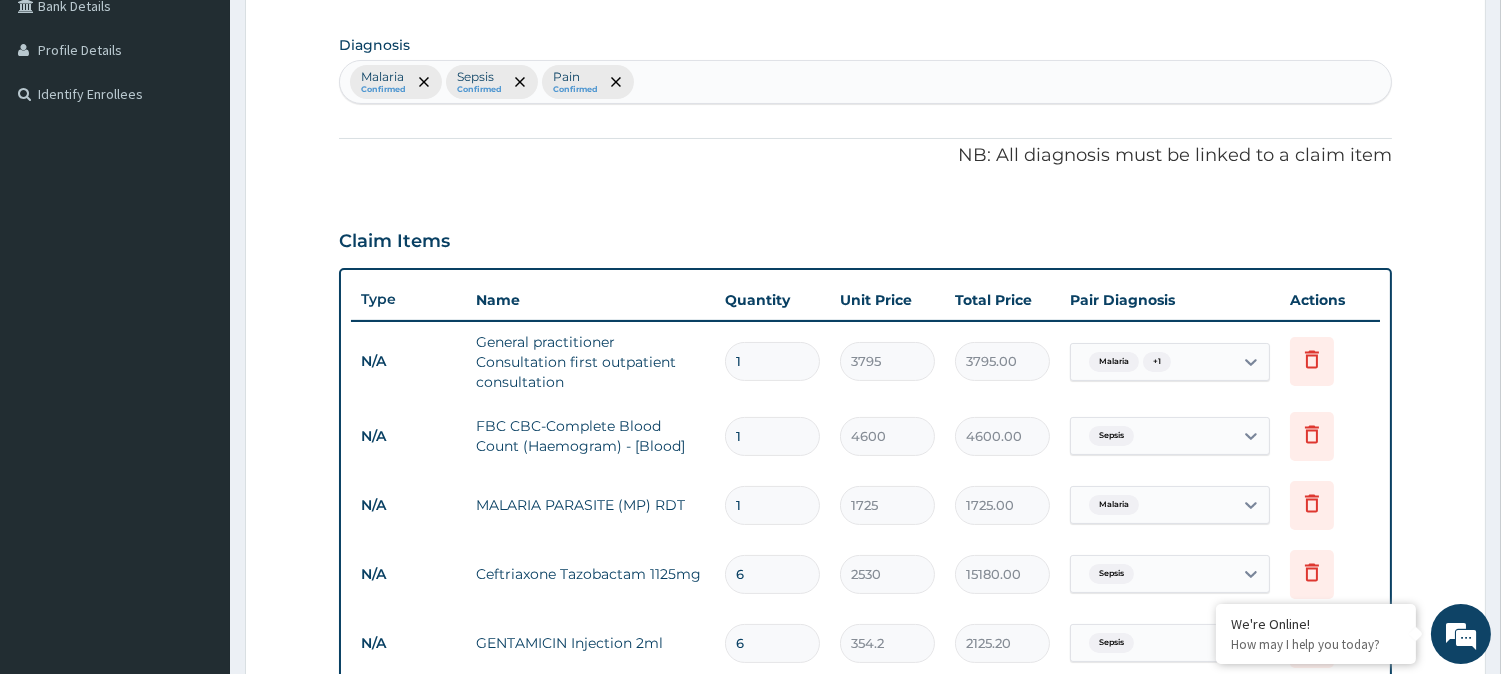 click on "Malaria Confirmed Sepsis Confirmed Pain Confirmed" at bounding box center (865, 82) 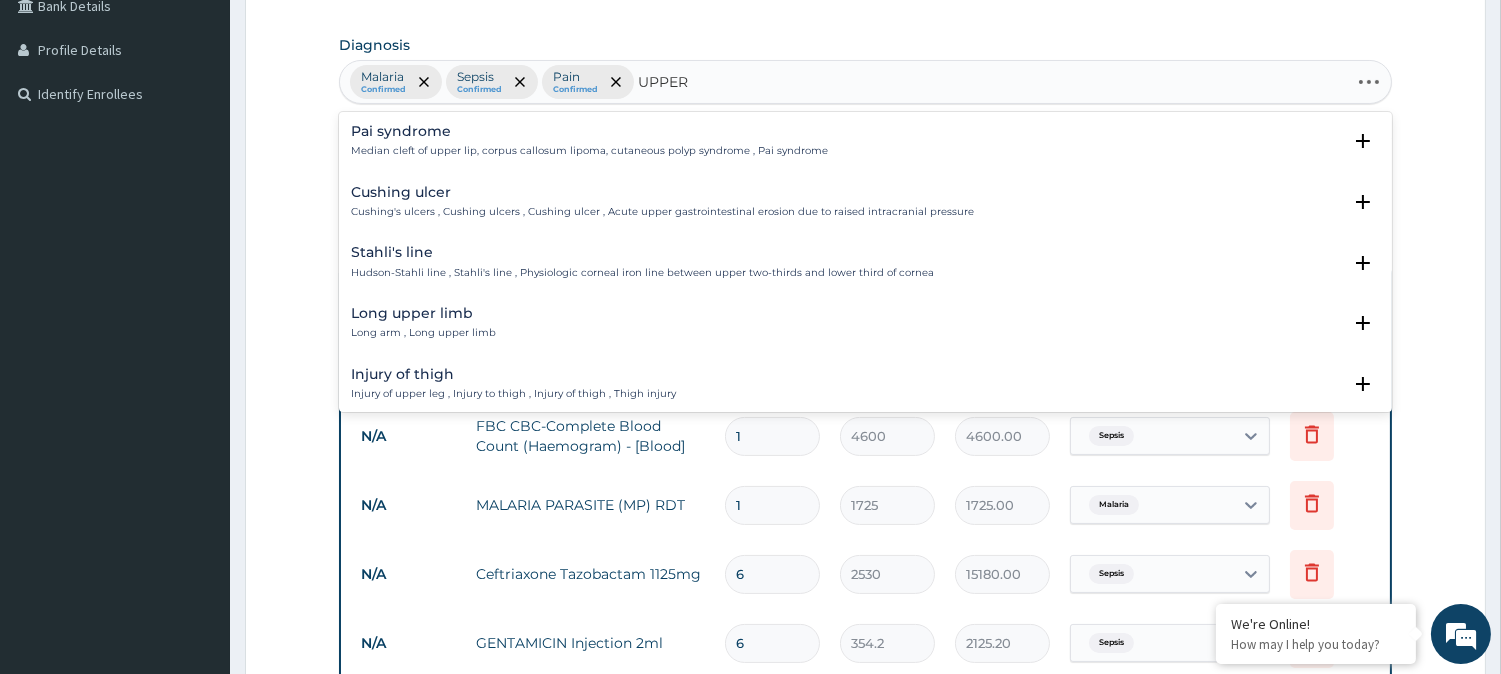 type on "UPPER R" 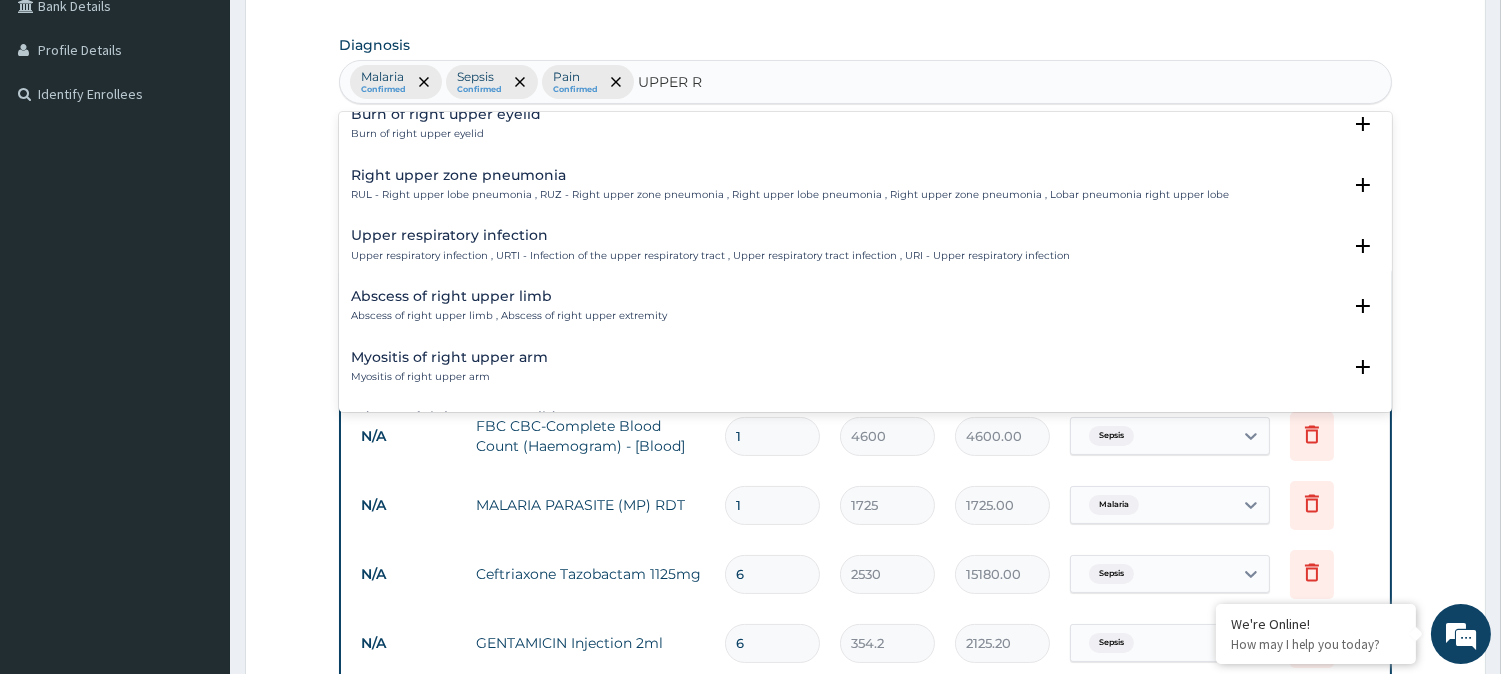 scroll, scrollTop: 1186, scrollLeft: 0, axis: vertical 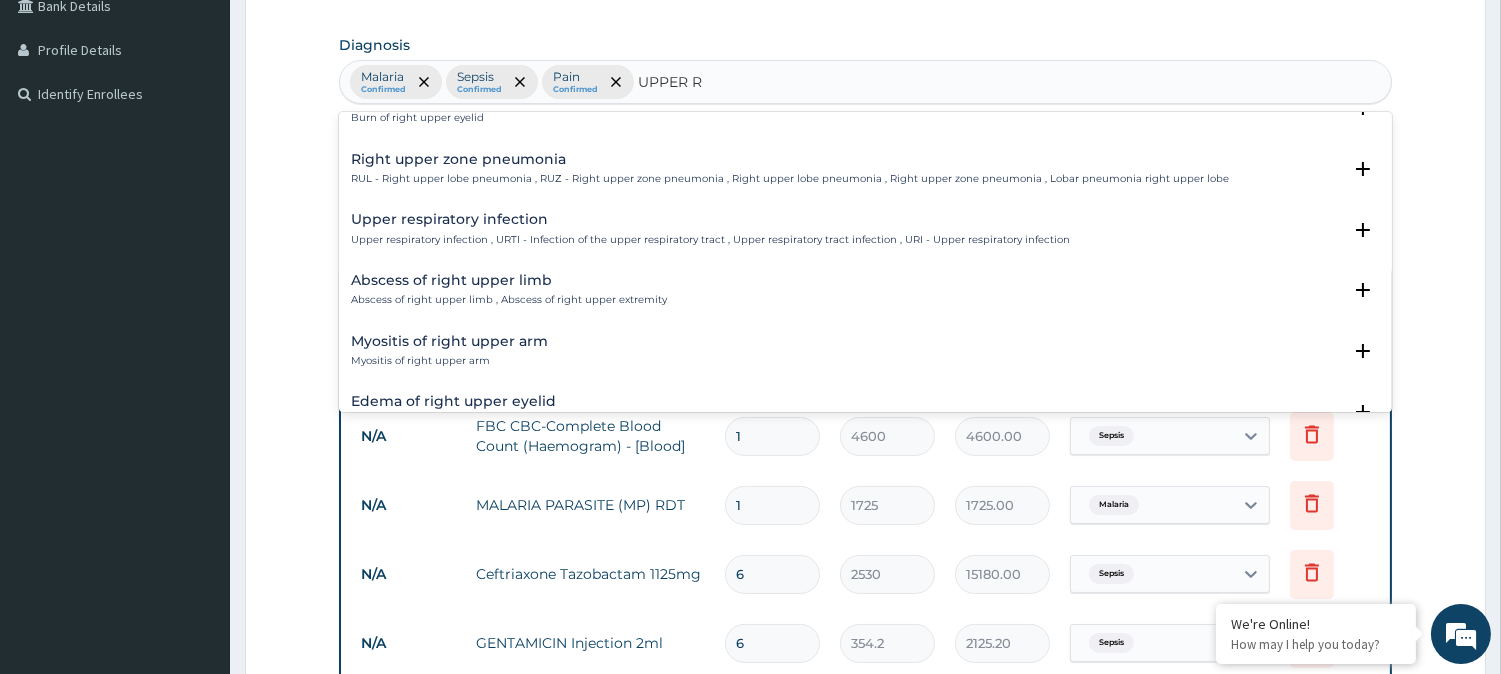 click on "Upper respiratory infection , URTI - Infection of the upper respiratory tract , Upper respiratory tract infection , URI - Upper respiratory infection" at bounding box center [710, 240] 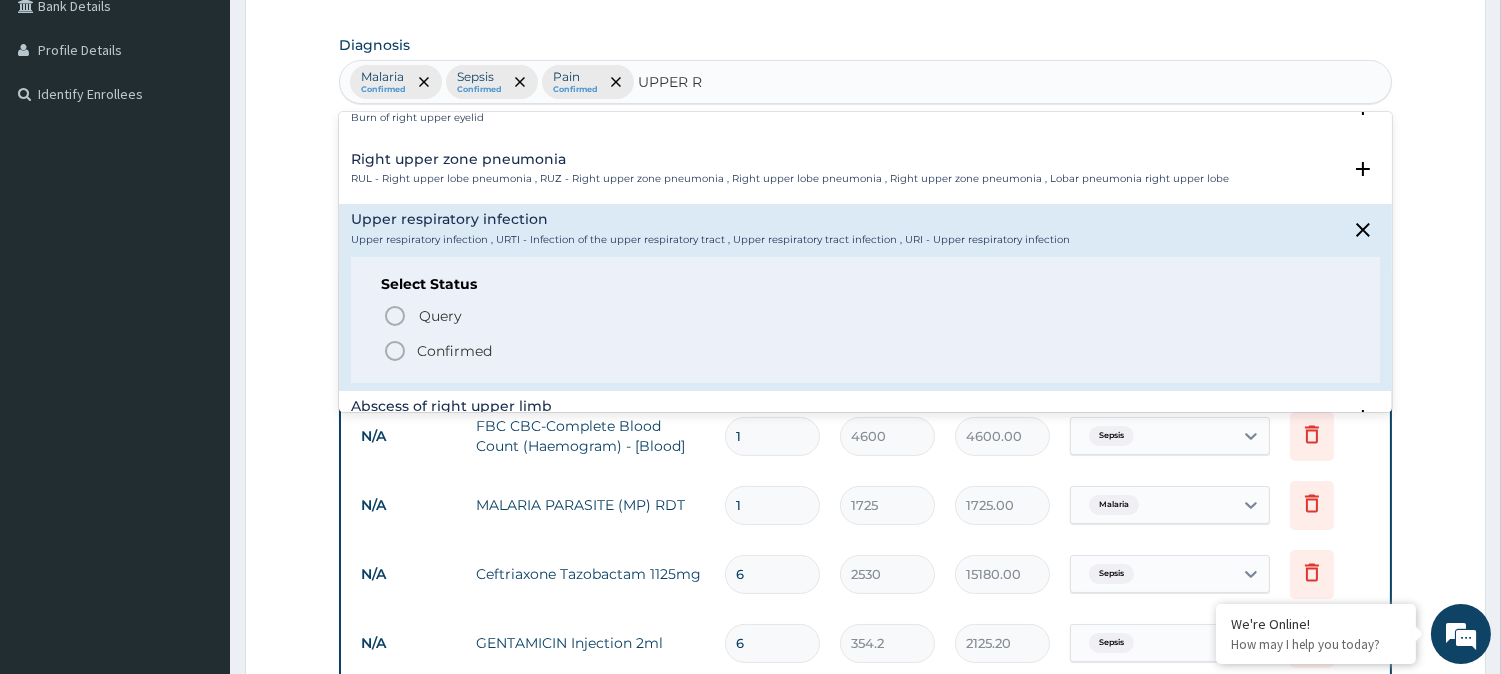 click on "Confirmed" at bounding box center [454, 351] 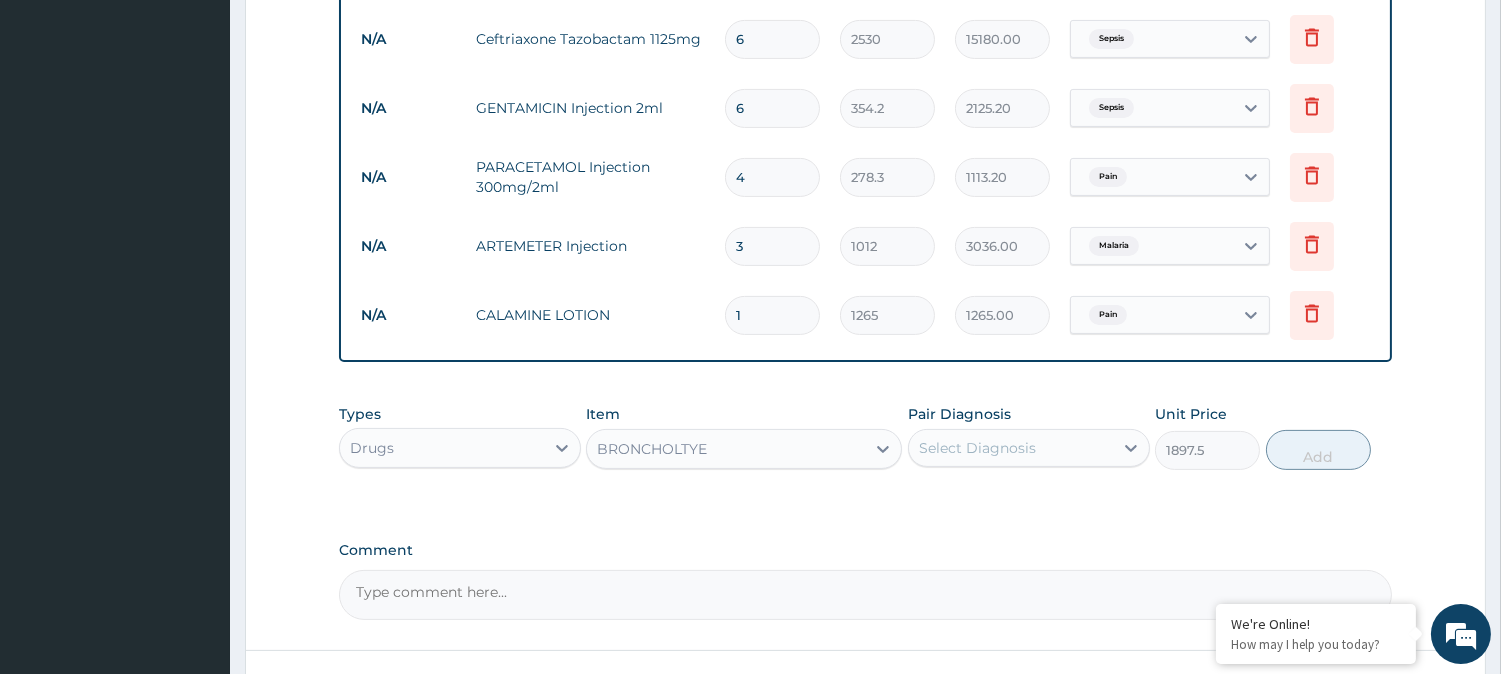 scroll, scrollTop: 1014, scrollLeft: 0, axis: vertical 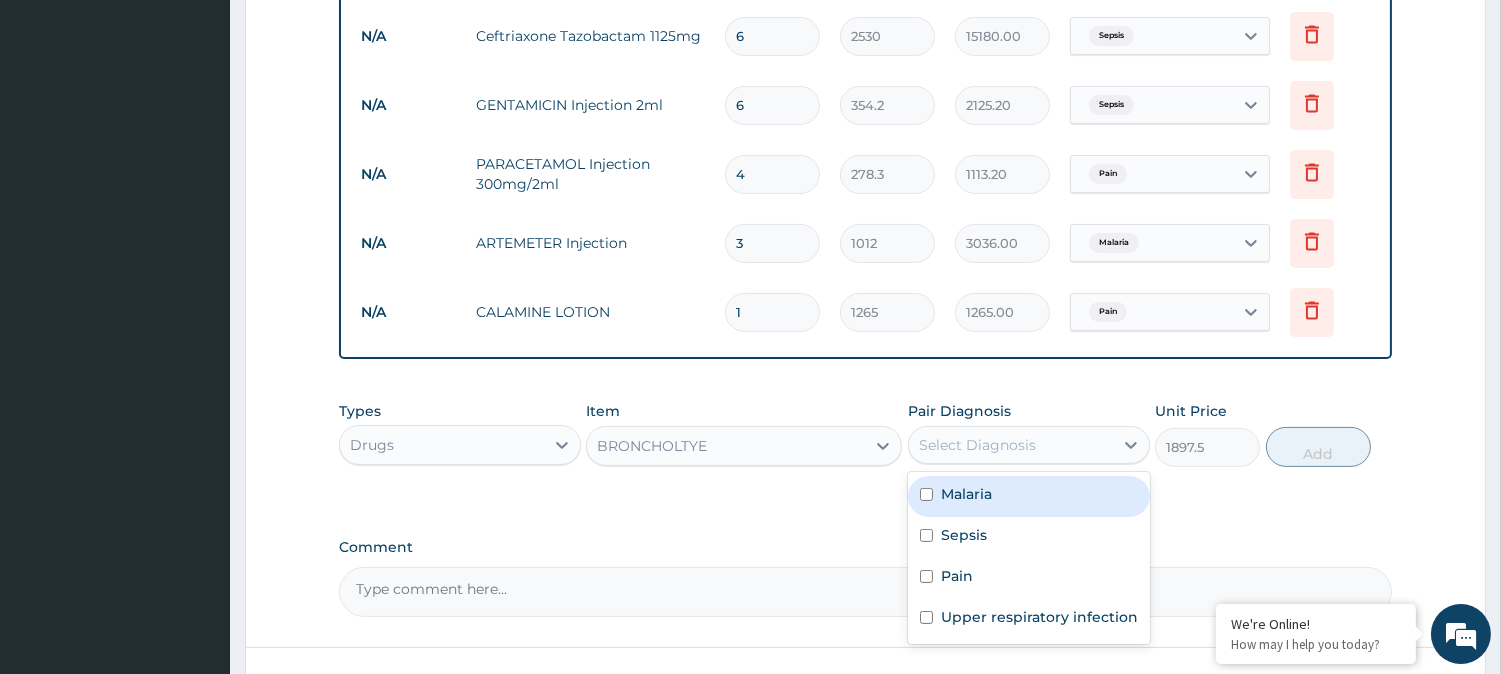 click on "Select Diagnosis" at bounding box center (1011, 445) 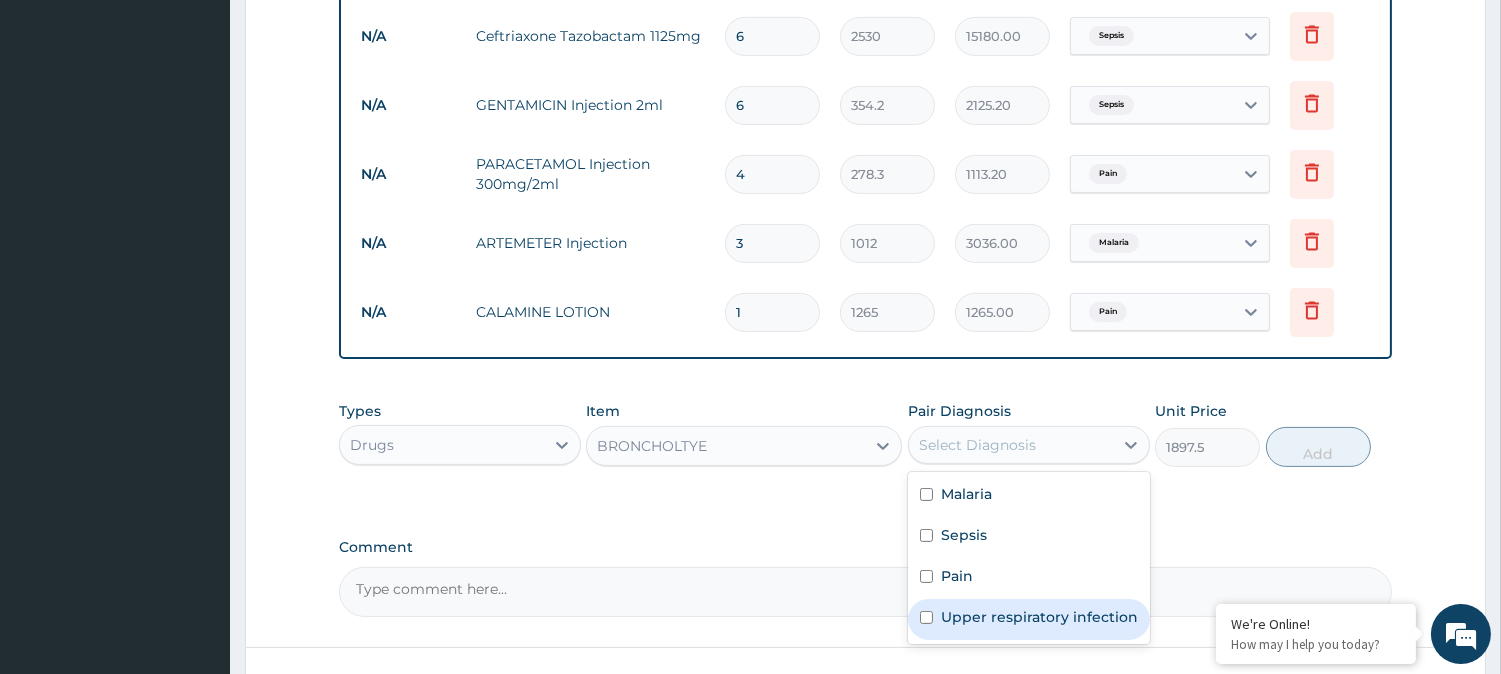 click on "Upper respiratory infection" at bounding box center [1039, 617] 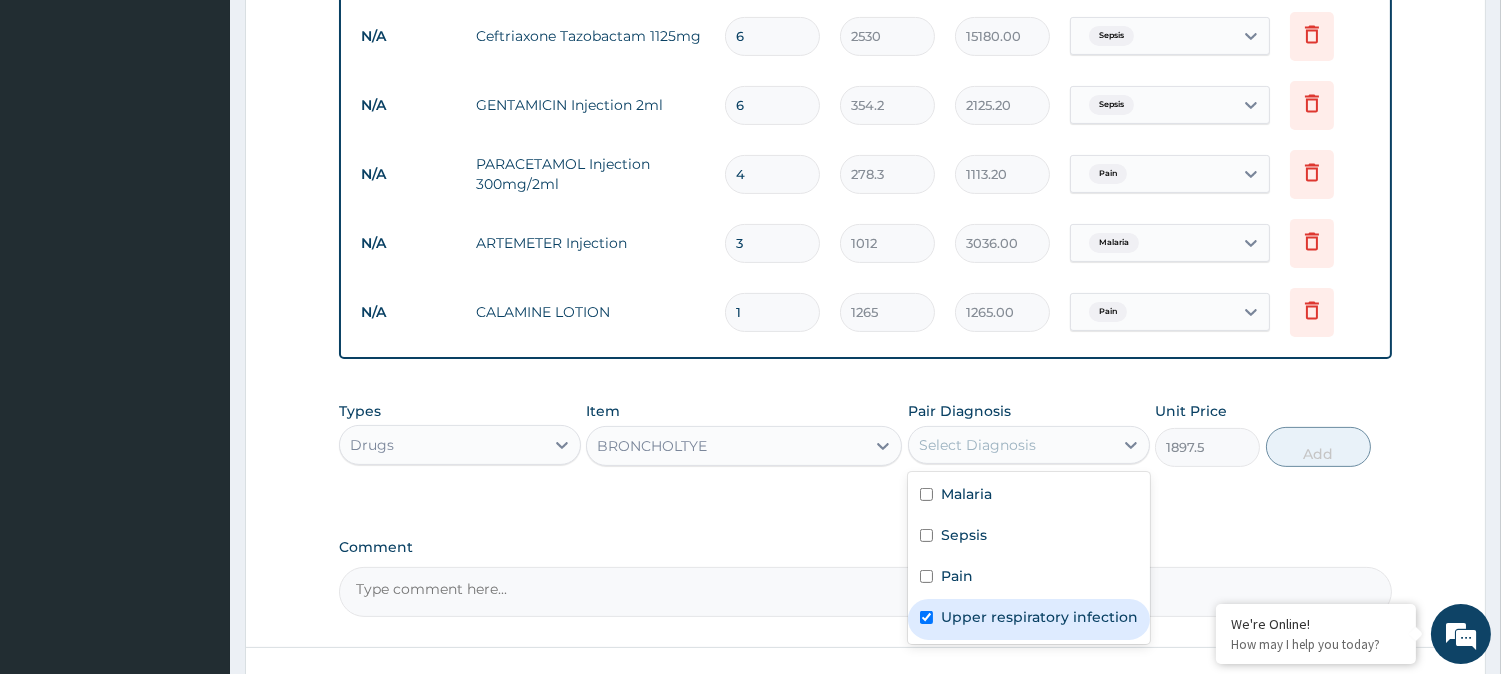 checkbox on "true" 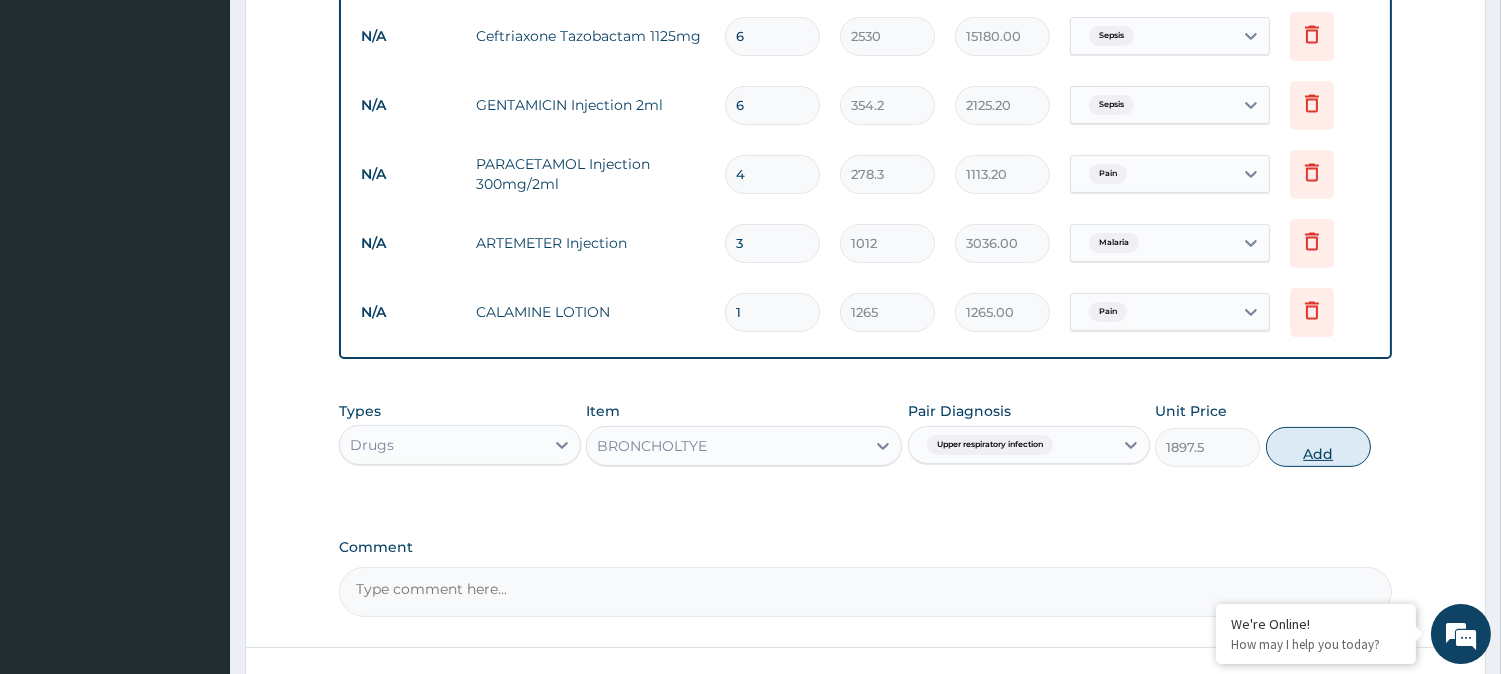 click on "Add" at bounding box center (1318, 447) 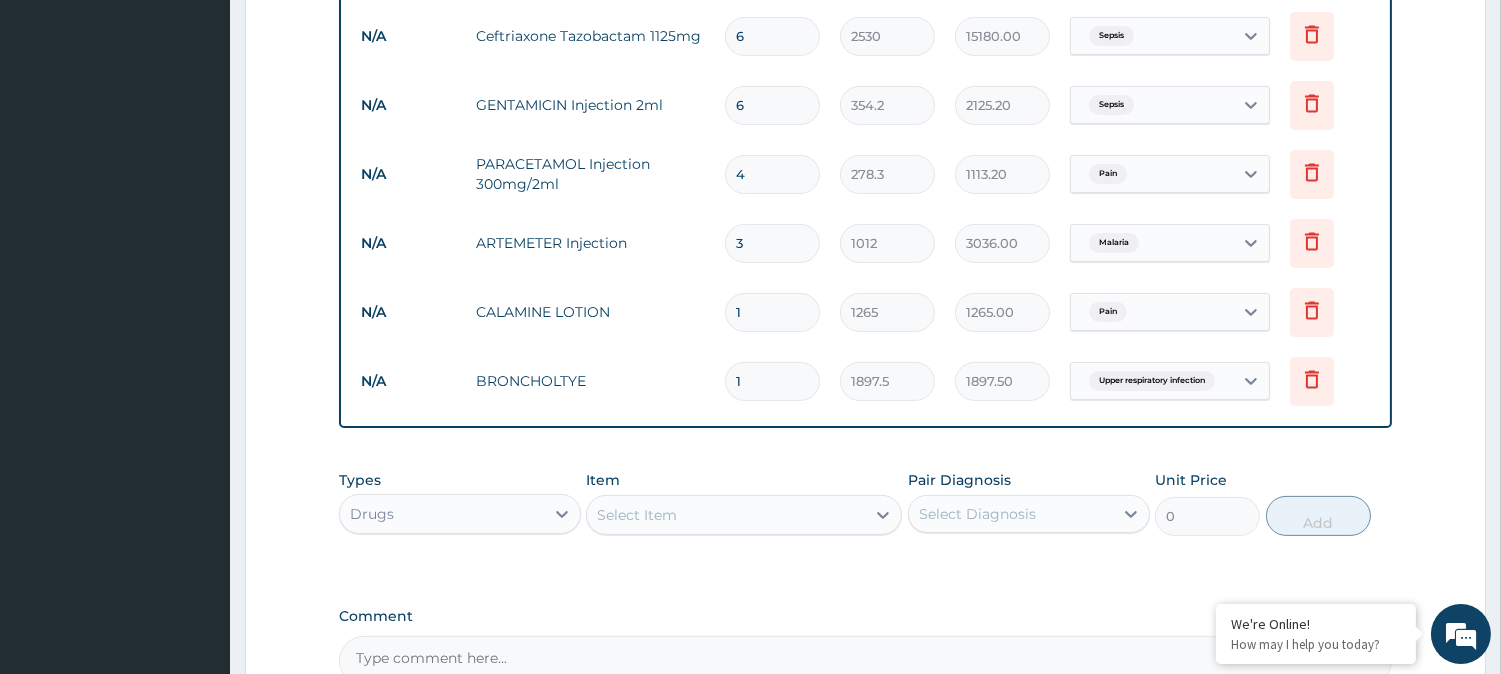 click on "Select Item" at bounding box center (726, 515) 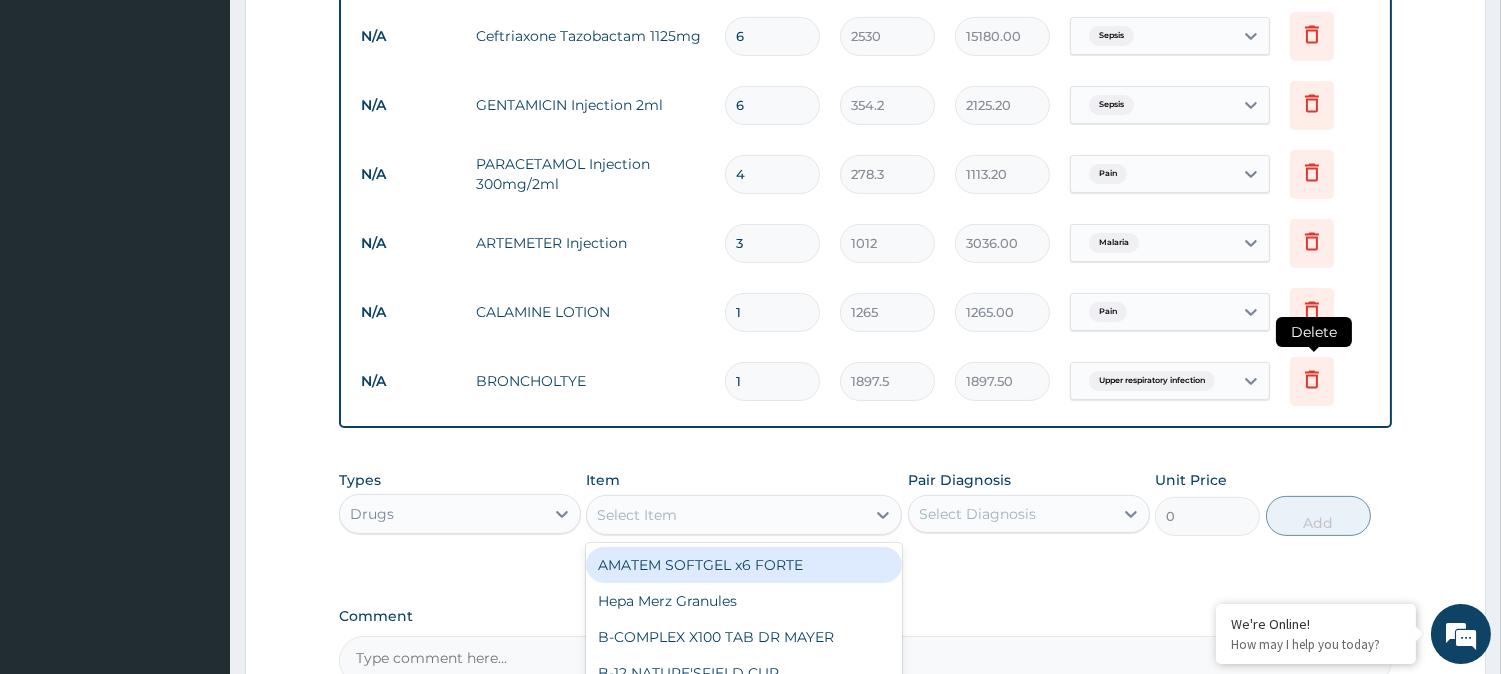 click 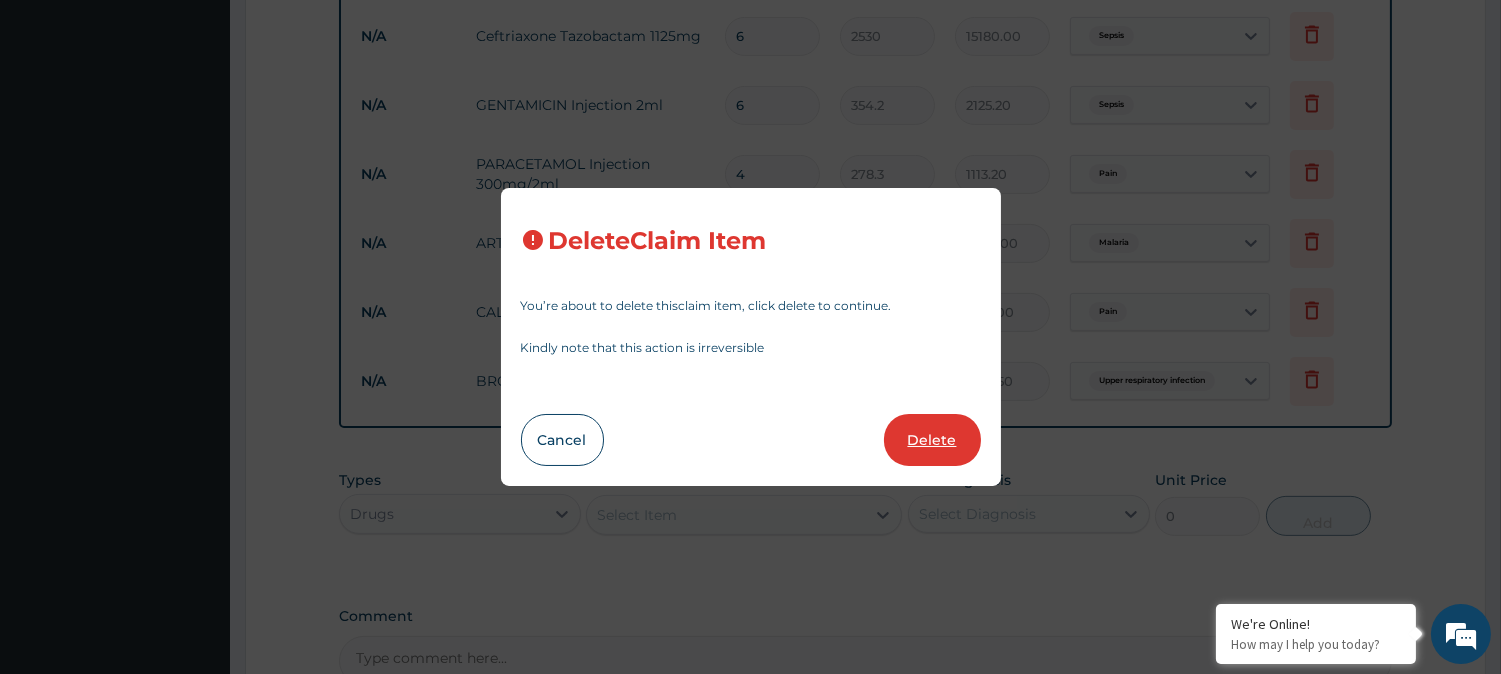 click on "Delete" at bounding box center [932, 440] 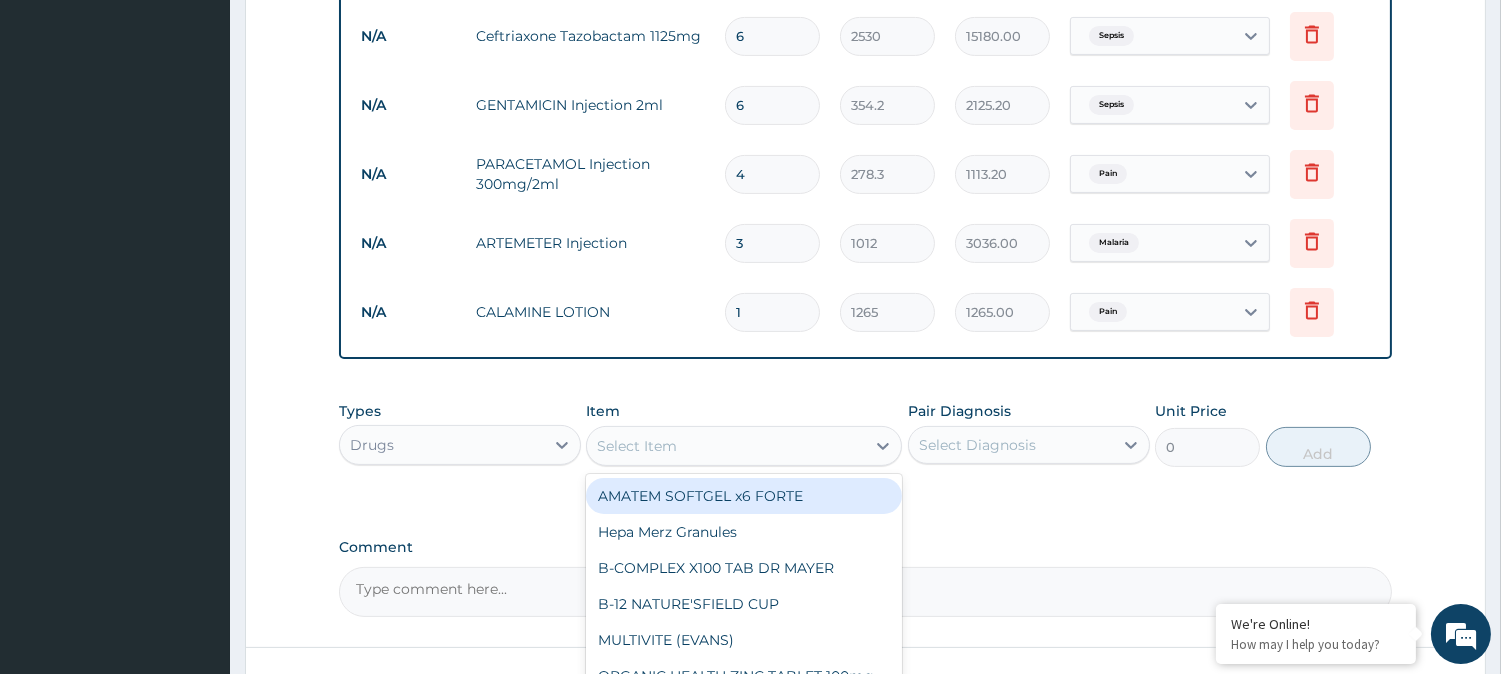 click on "Select Item" at bounding box center [726, 446] 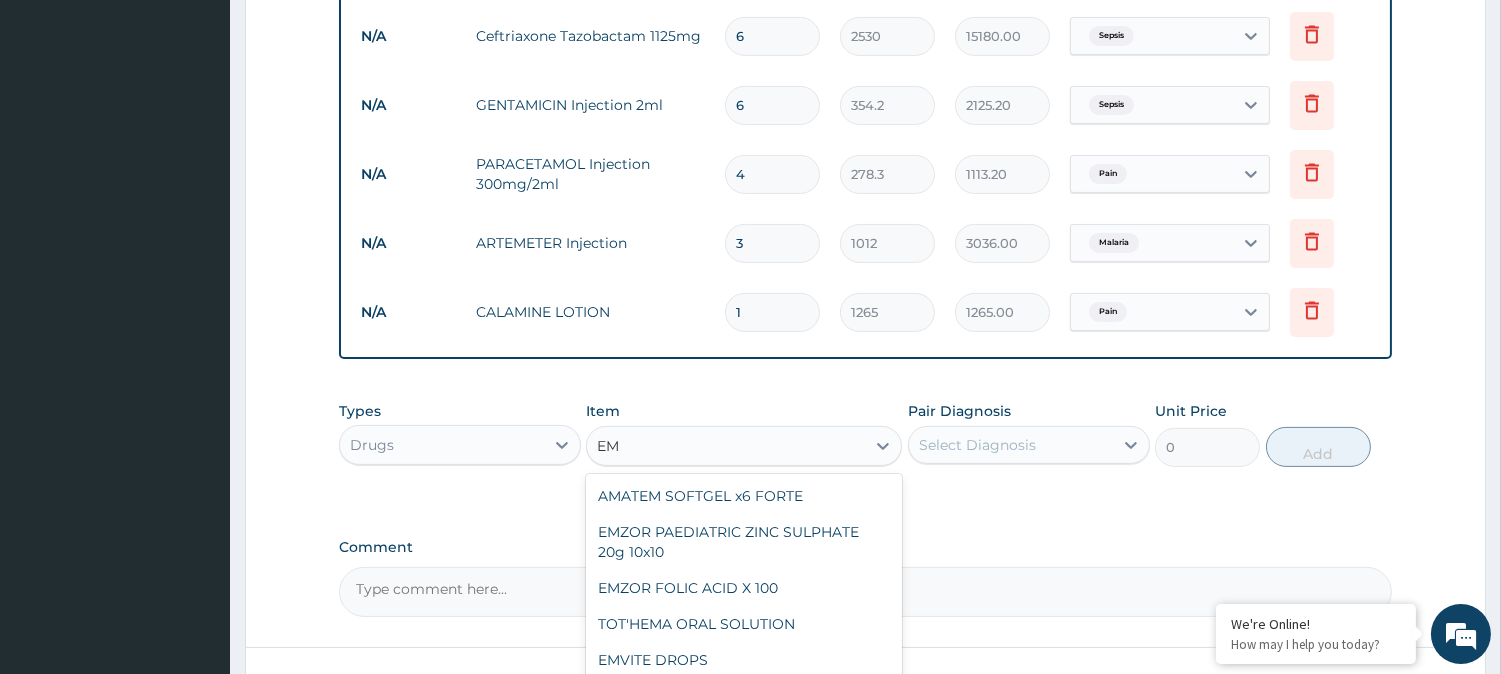 type on "E" 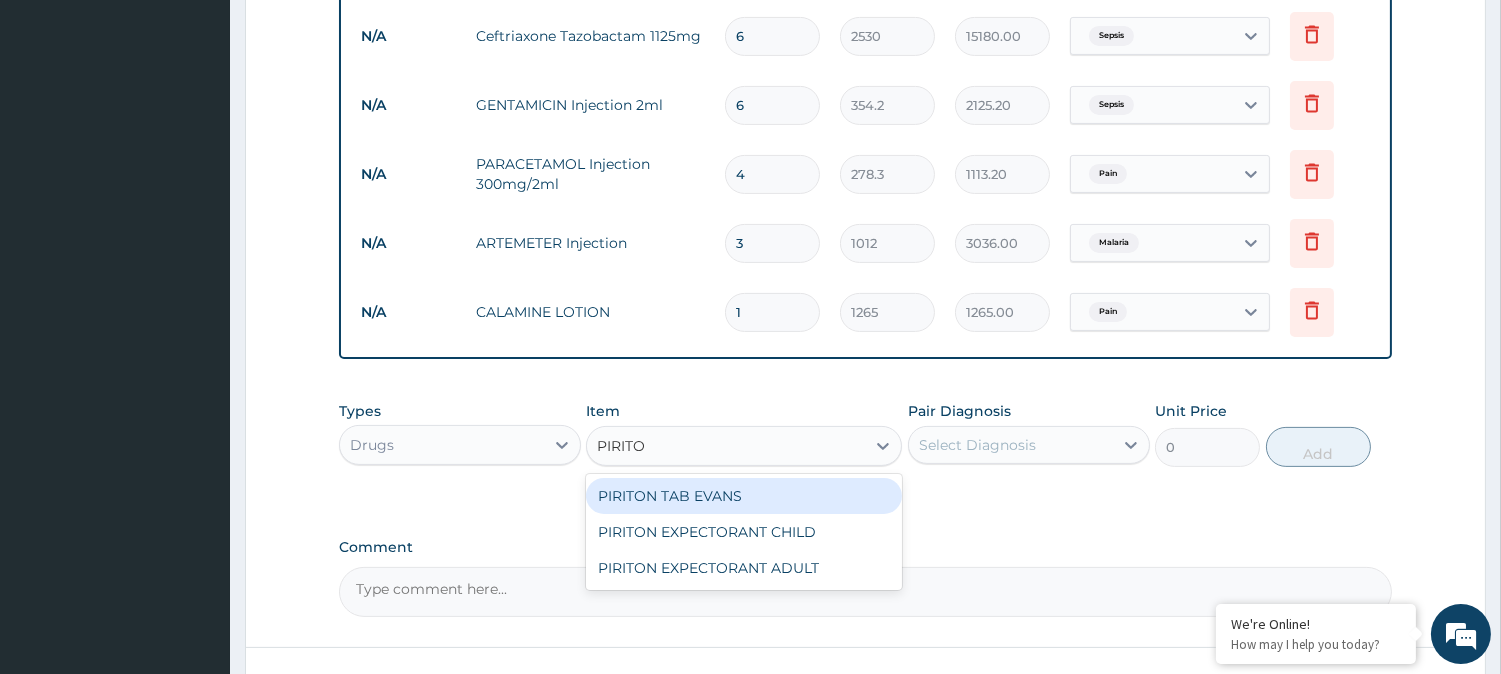 type on "PIRITON" 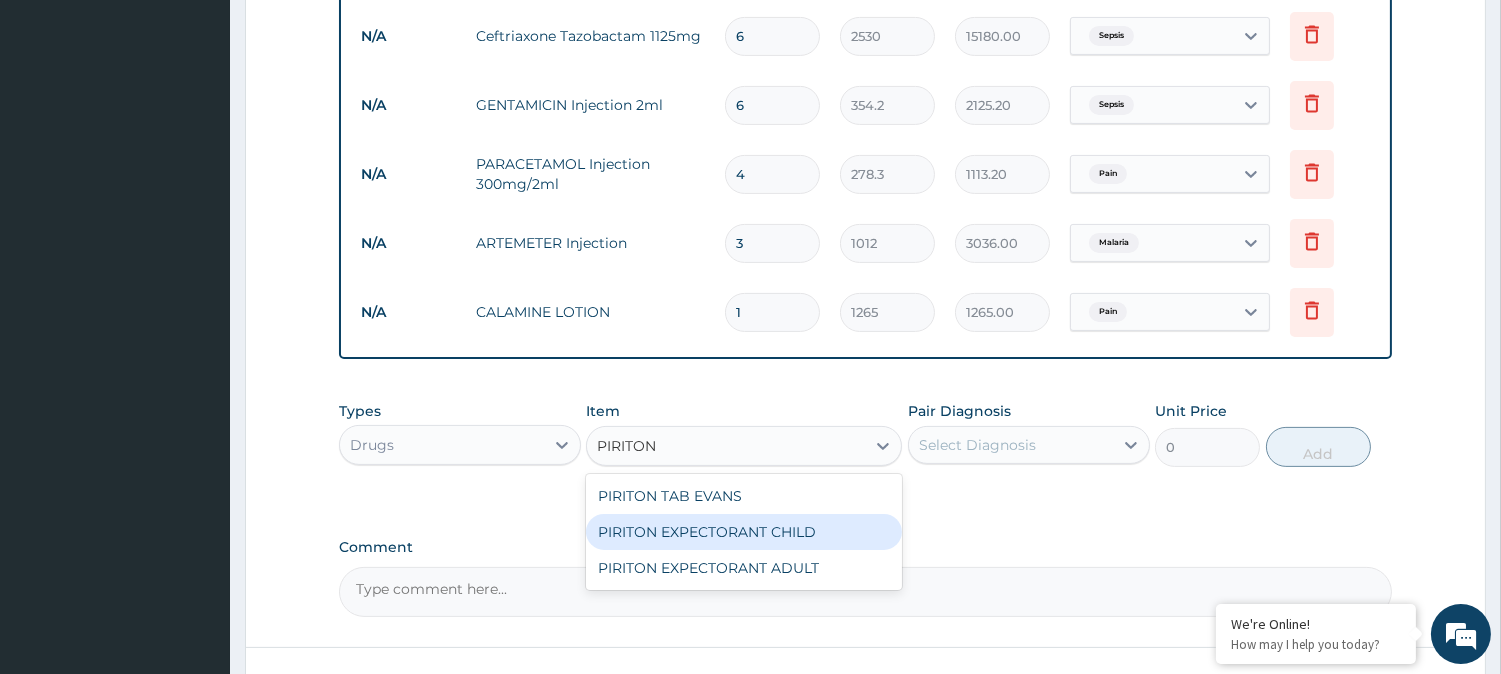 click on "PIRITON EXPECTORANT CHILD" at bounding box center (744, 532) 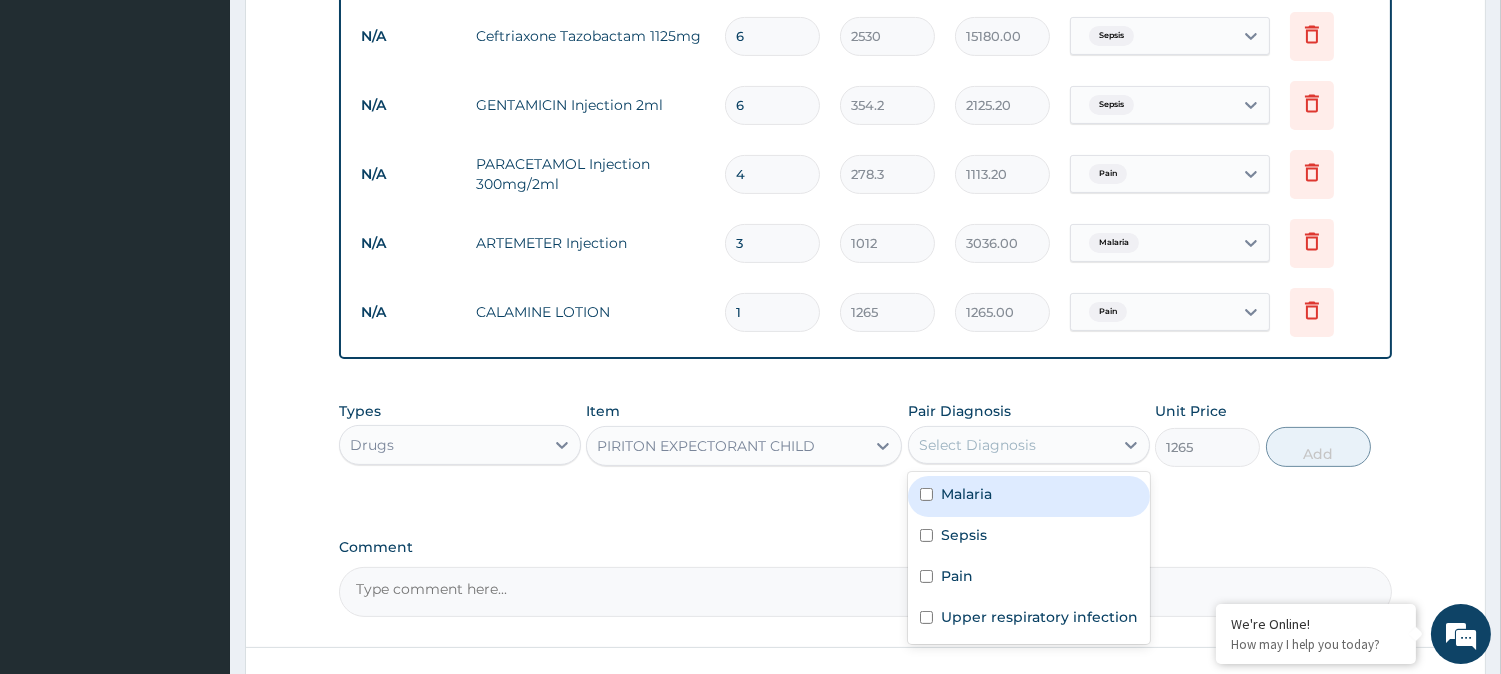 click on "Select Diagnosis" at bounding box center (1011, 445) 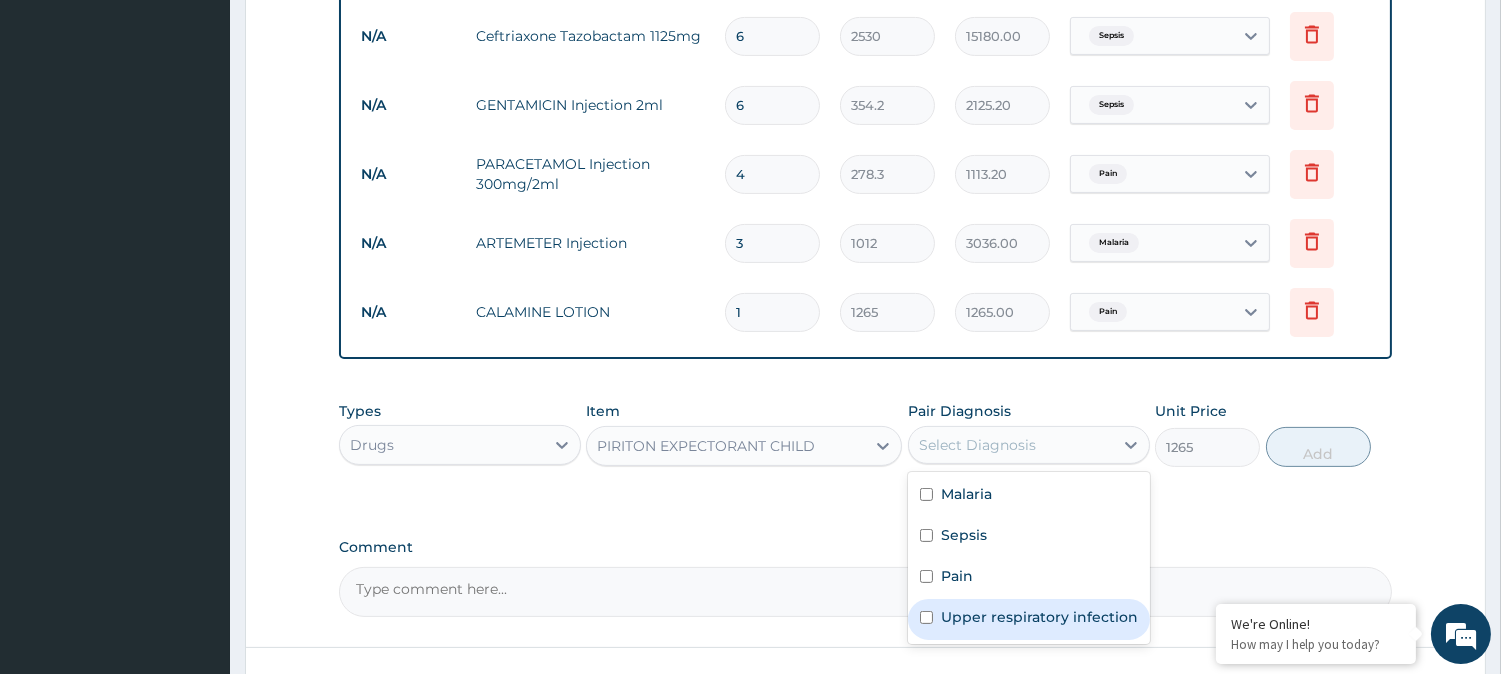 click on "Upper respiratory infection" at bounding box center (1029, 619) 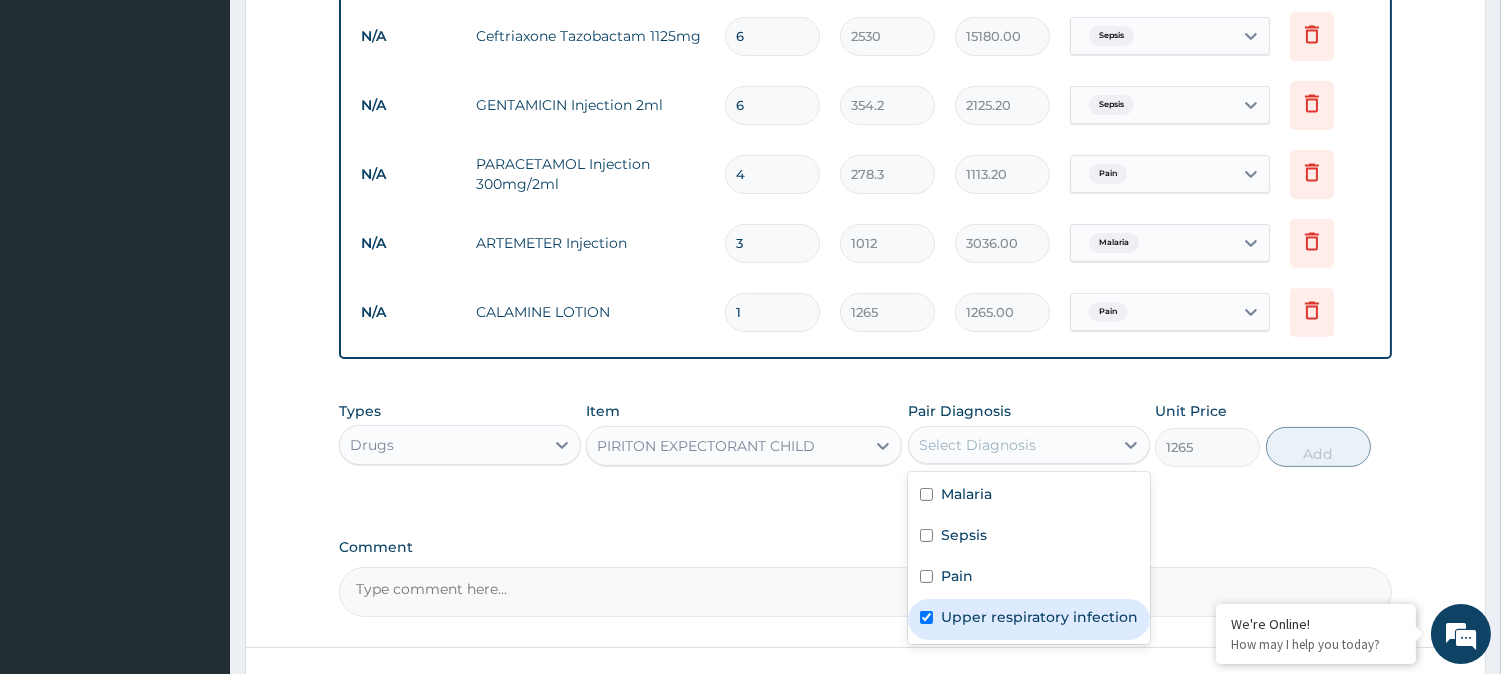 checkbox on "true" 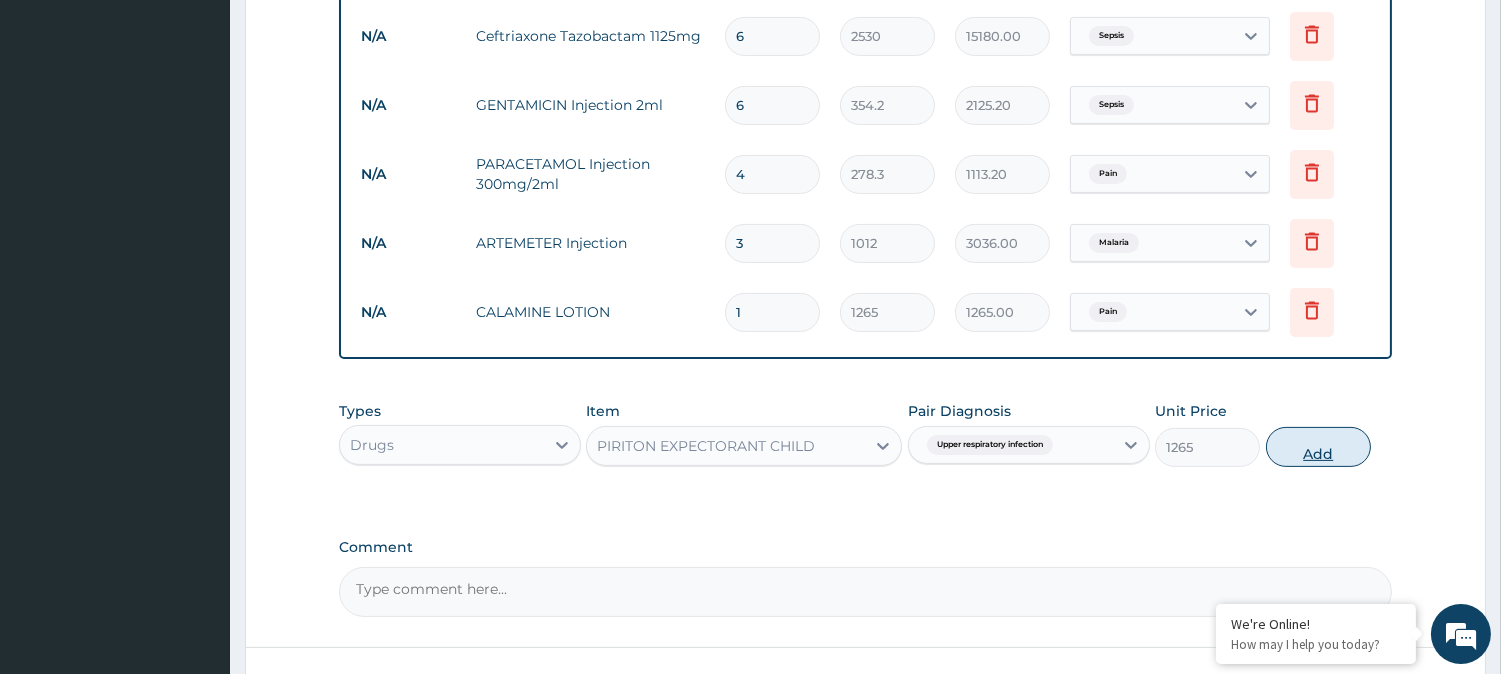 click on "Add" at bounding box center (1318, 447) 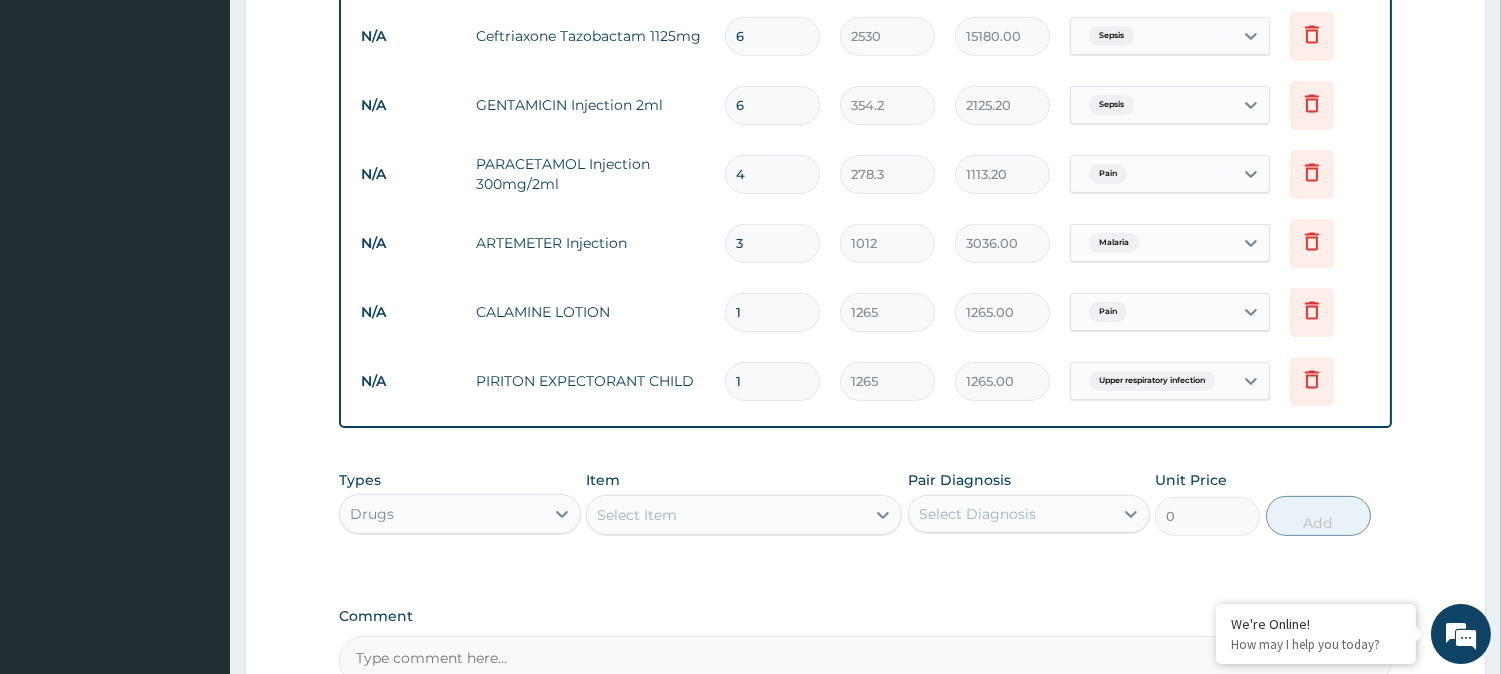 click on "Select Item" at bounding box center (726, 515) 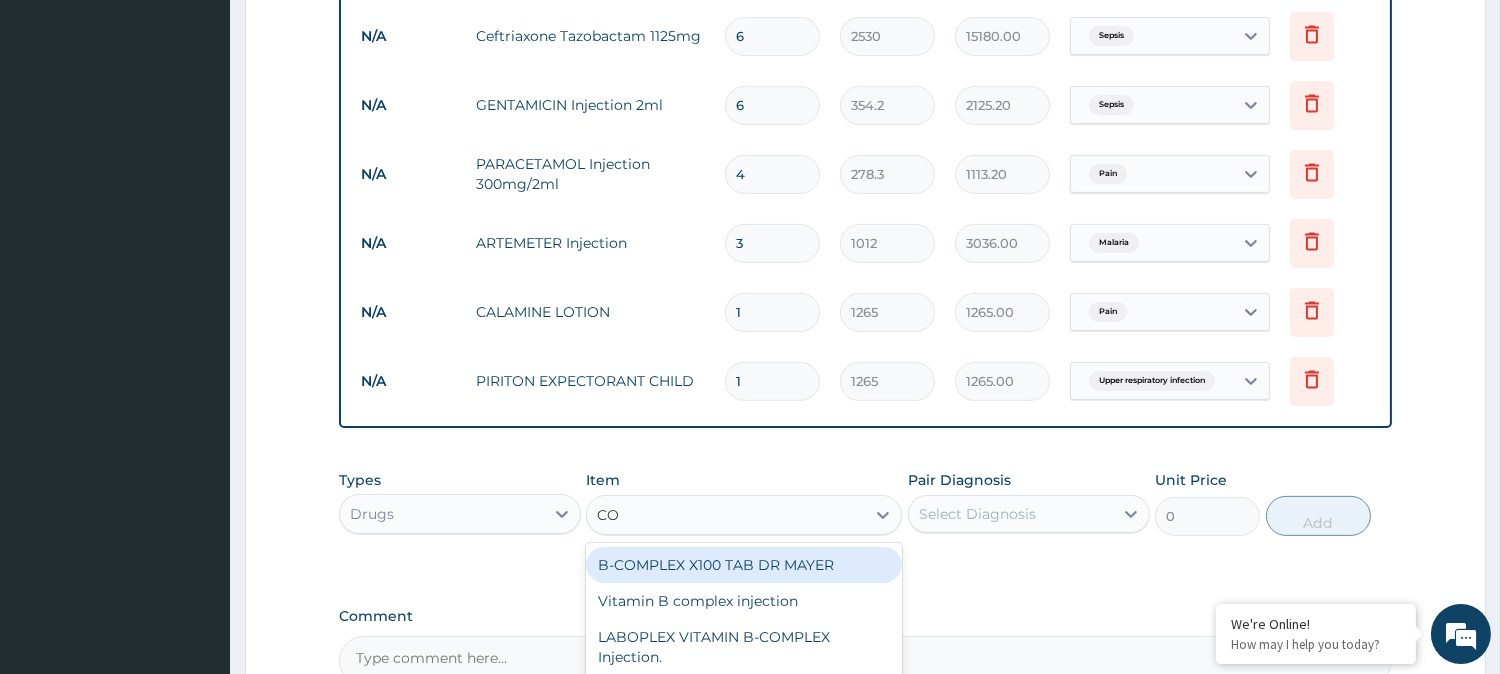 type on "COA" 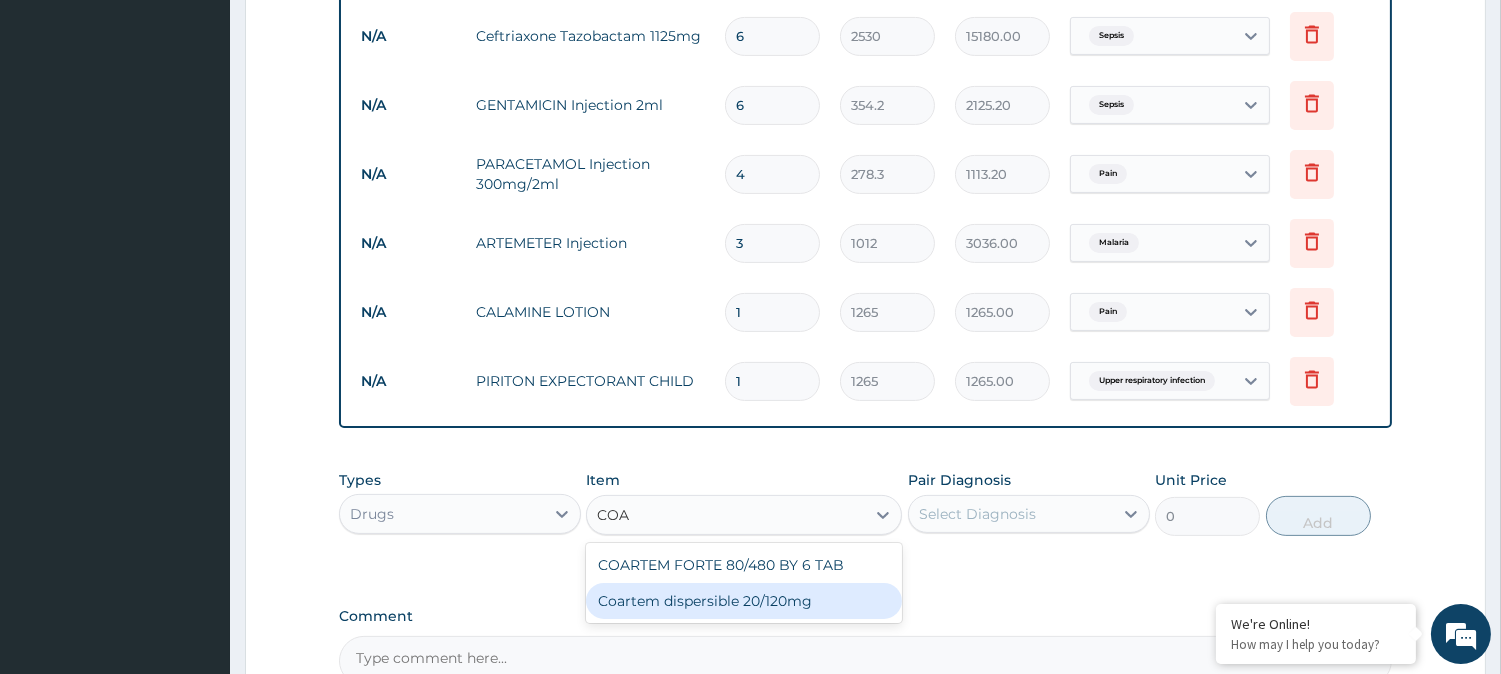click on "Coartem dispersible 20/120mg" at bounding box center (744, 601) 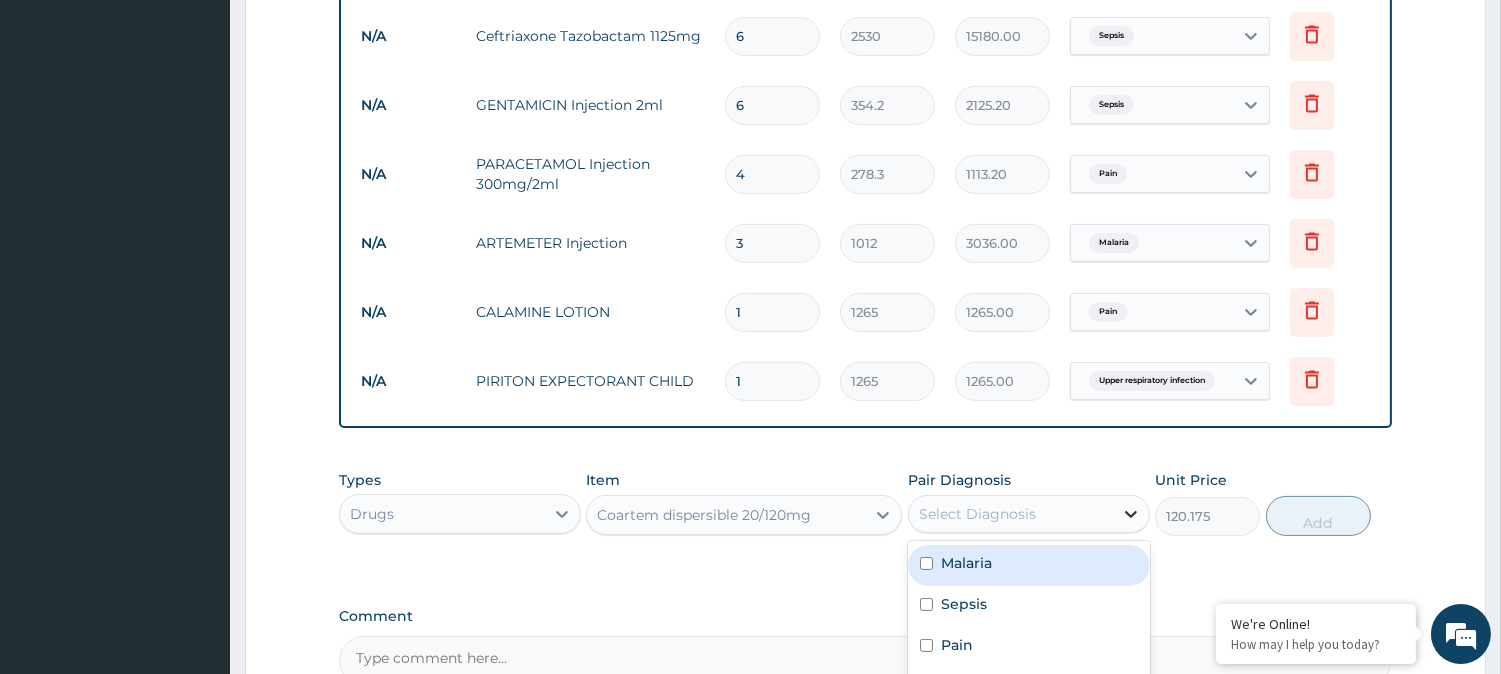 click 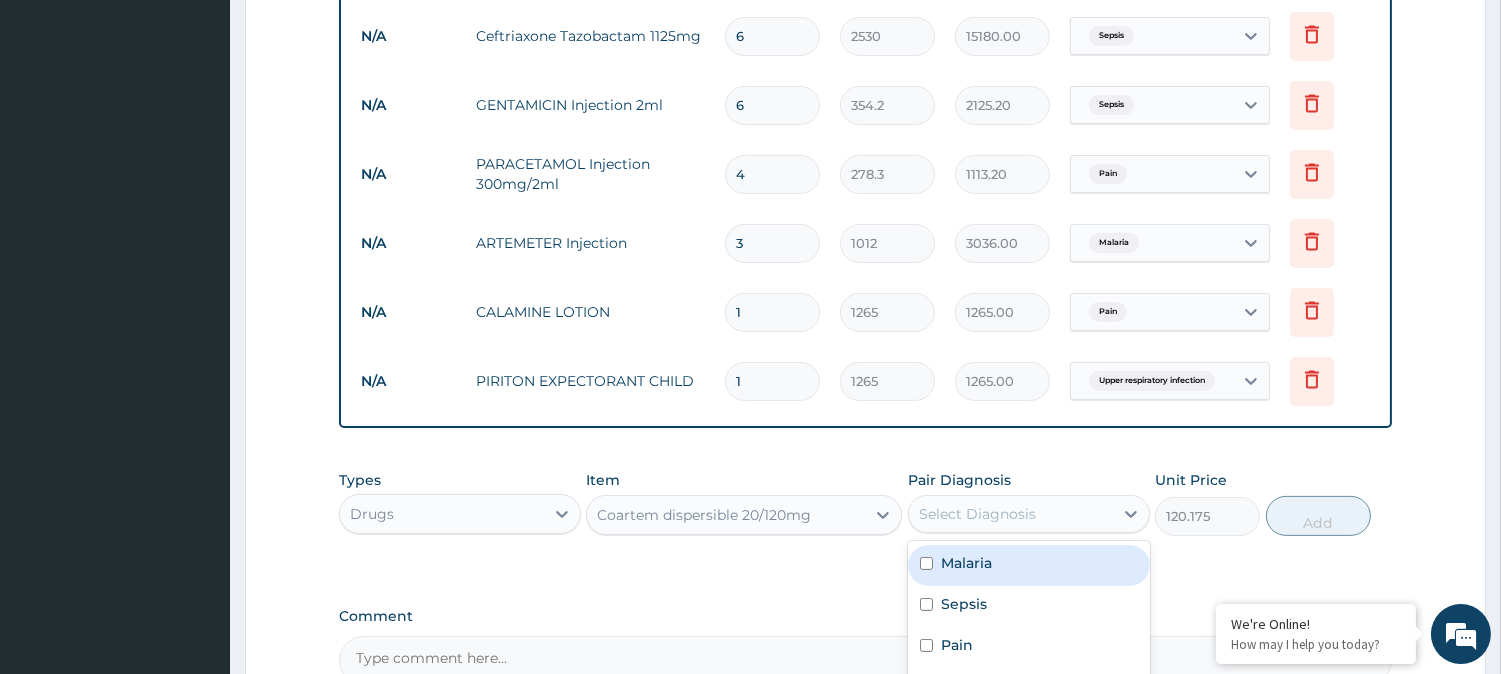 click on "Malaria" at bounding box center [1029, 565] 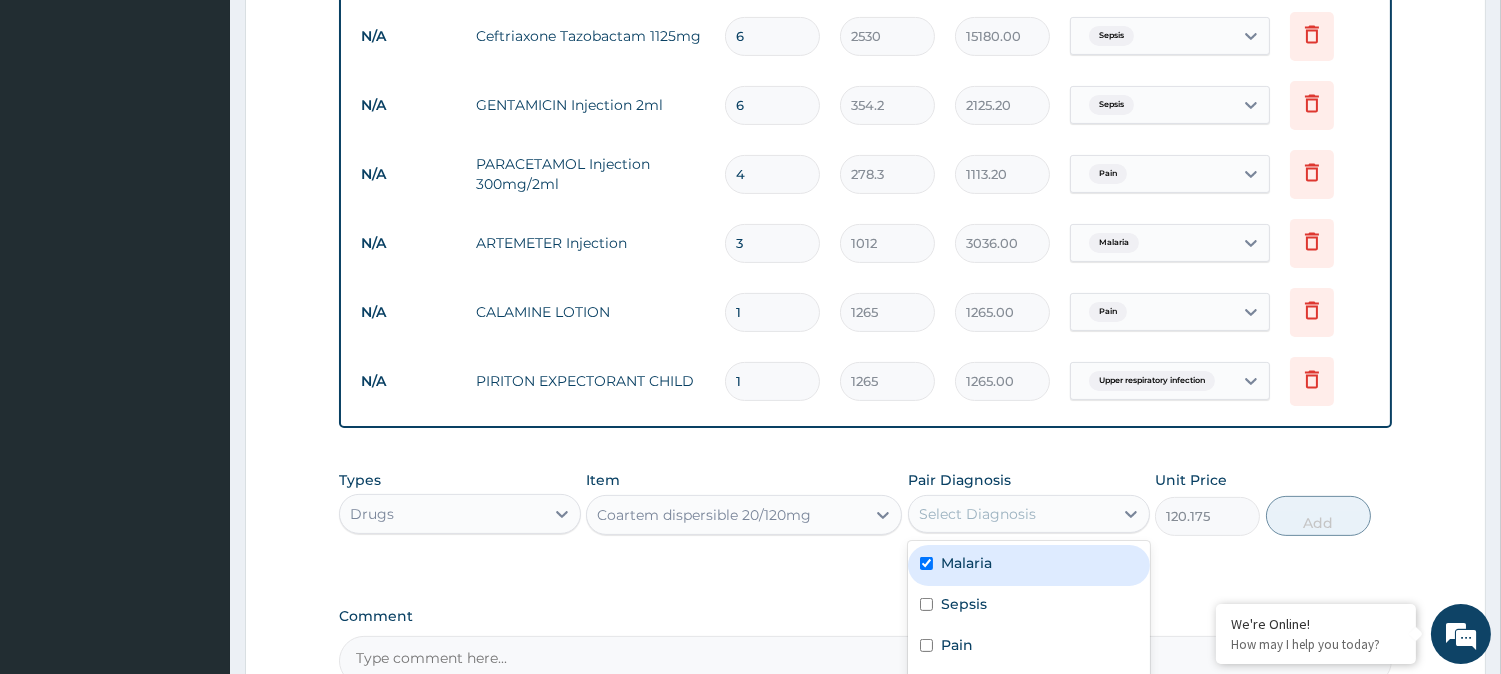 checkbox on "true" 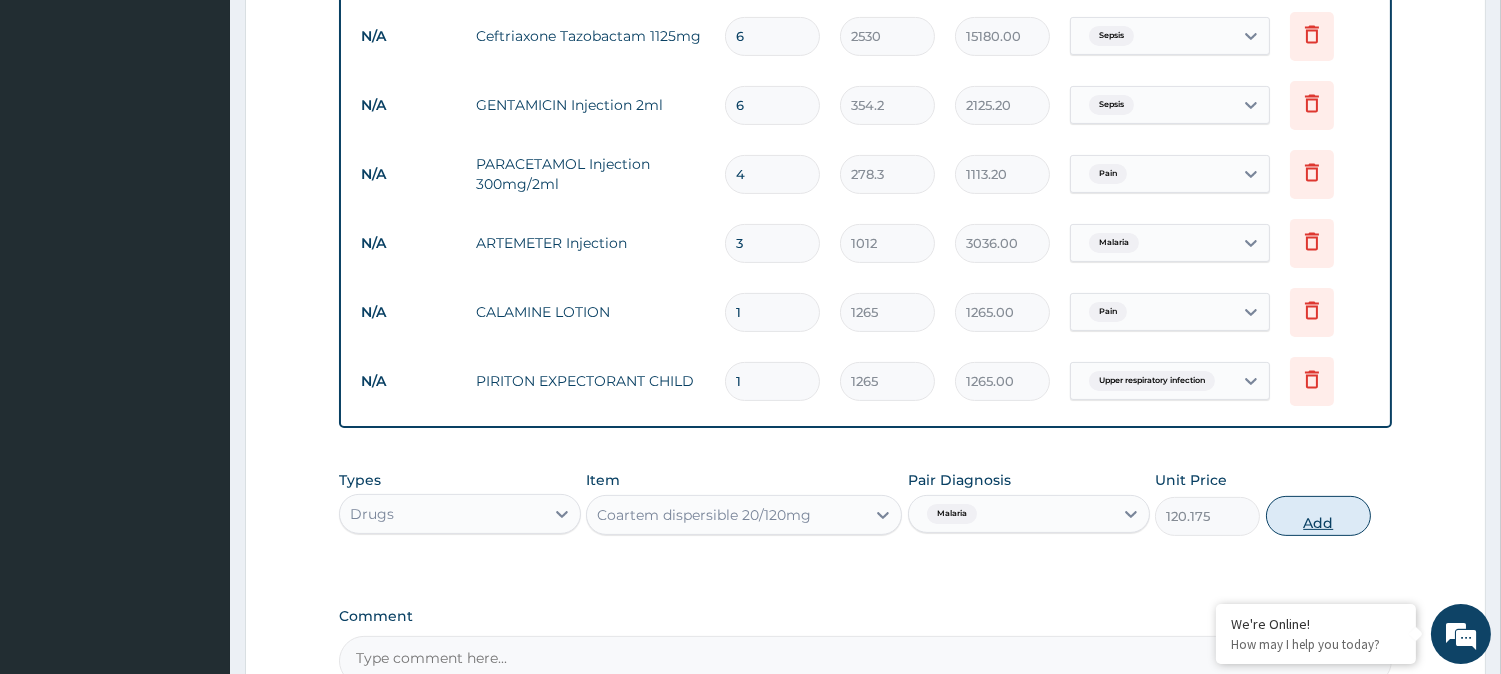 click on "Add" at bounding box center (1318, 516) 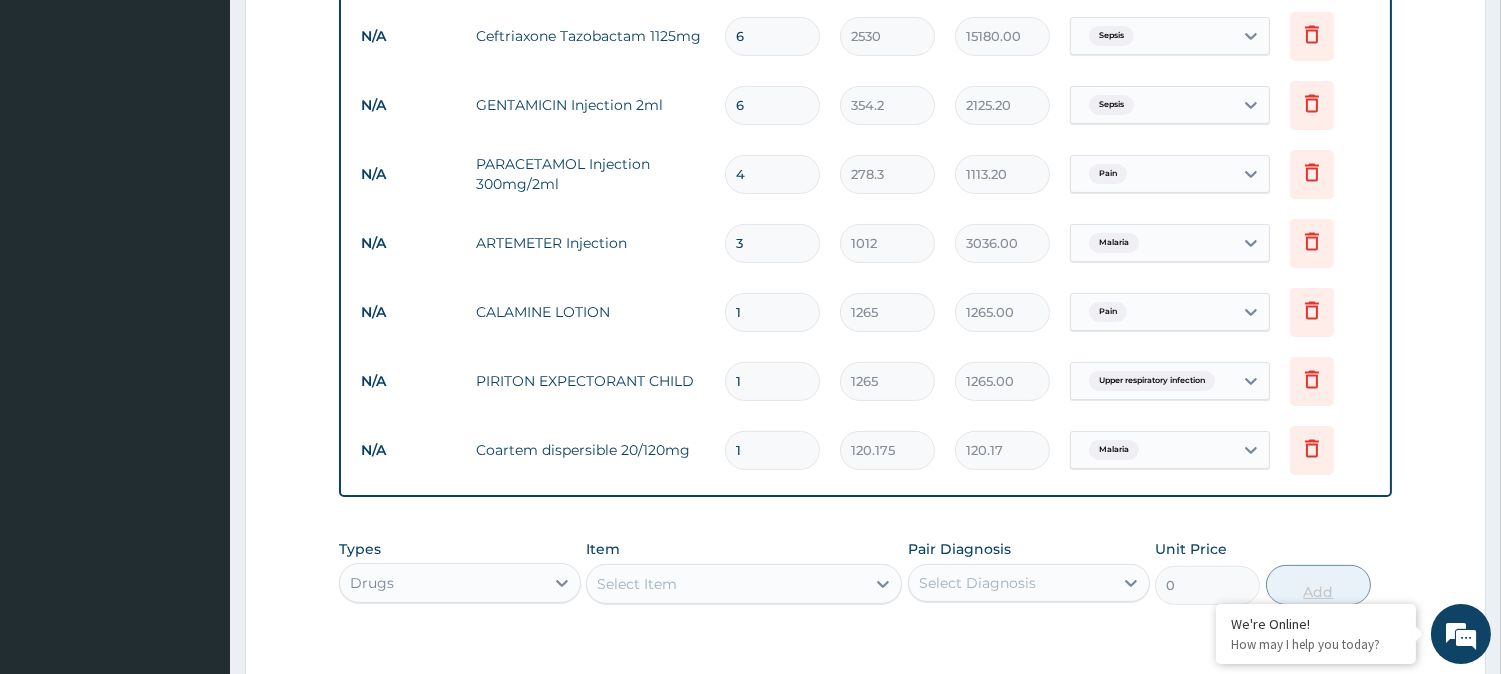 type on "12" 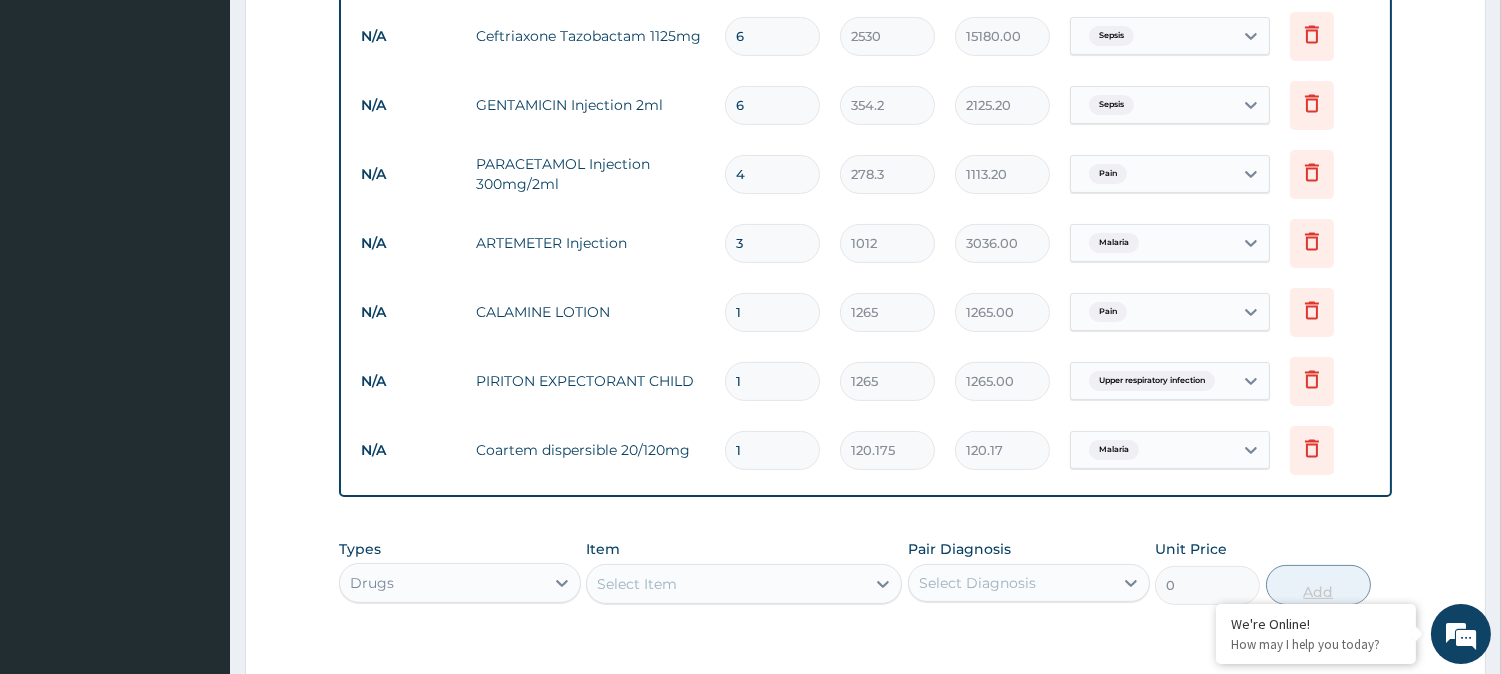 type on "1442.10" 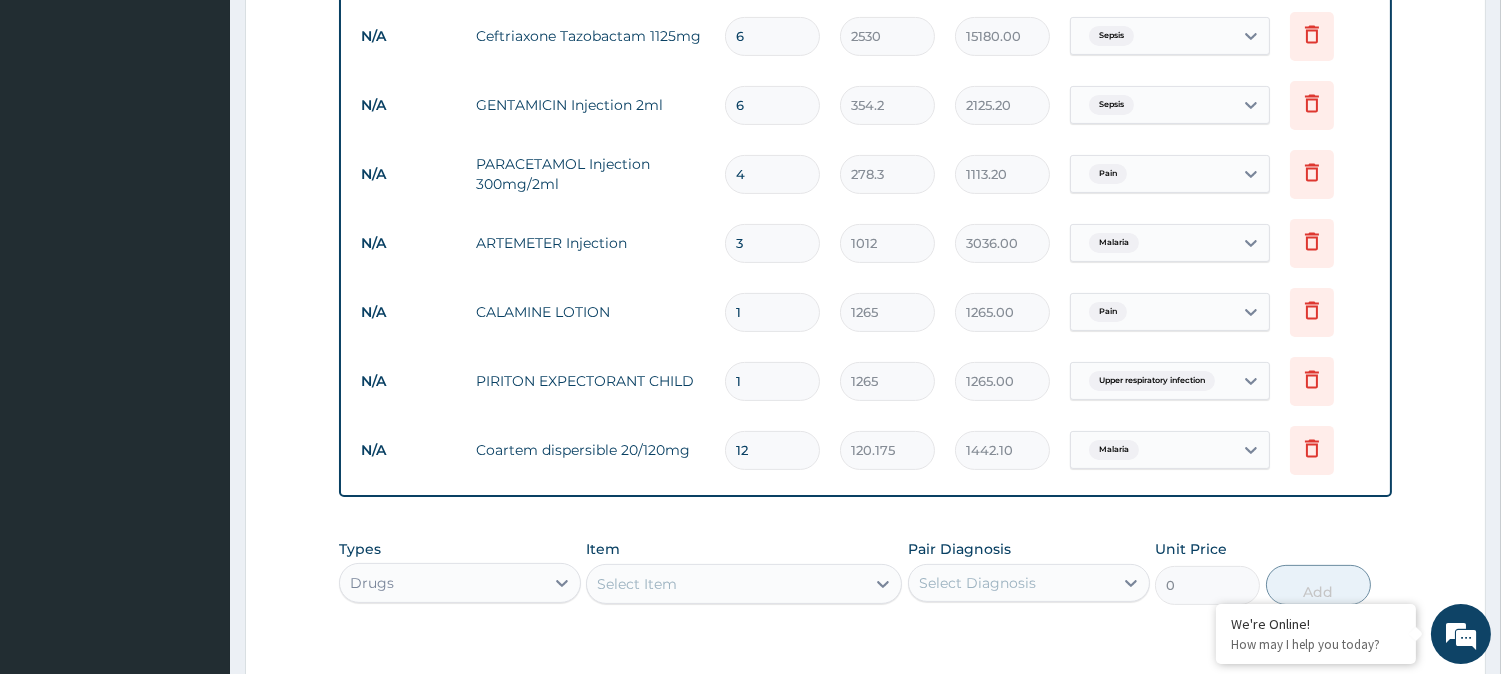 type on "12" 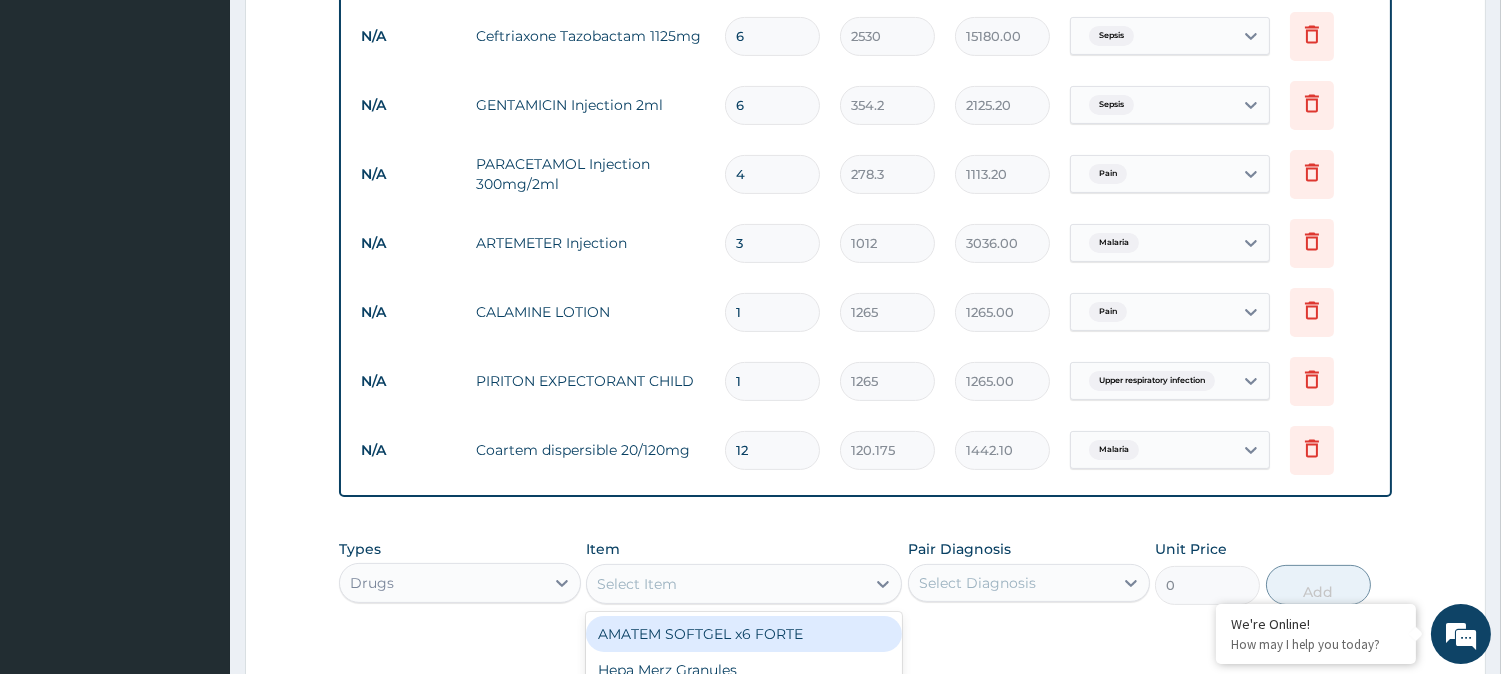 click on "Select Item" at bounding box center (726, 584) 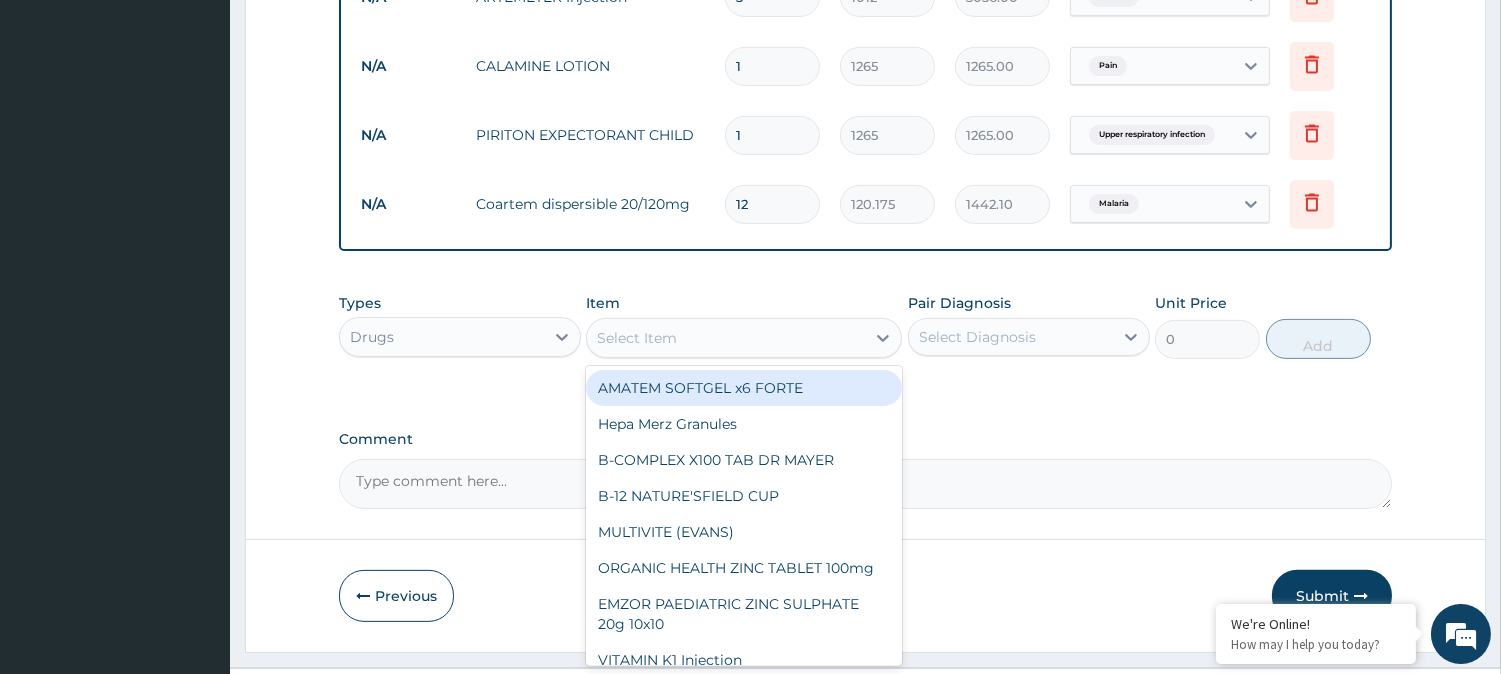 scroll, scrollTop: 1261, scrollLeft: 0, axis: vertical 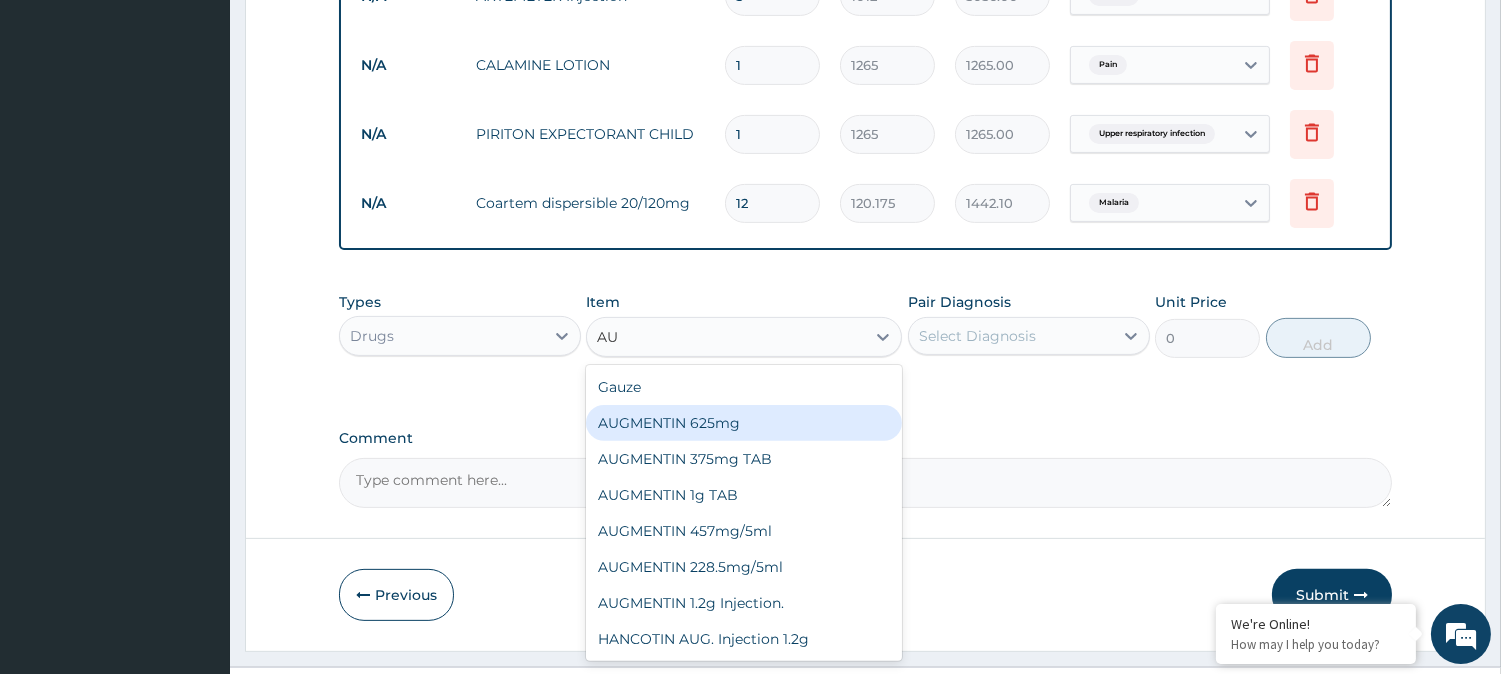 type on "A" 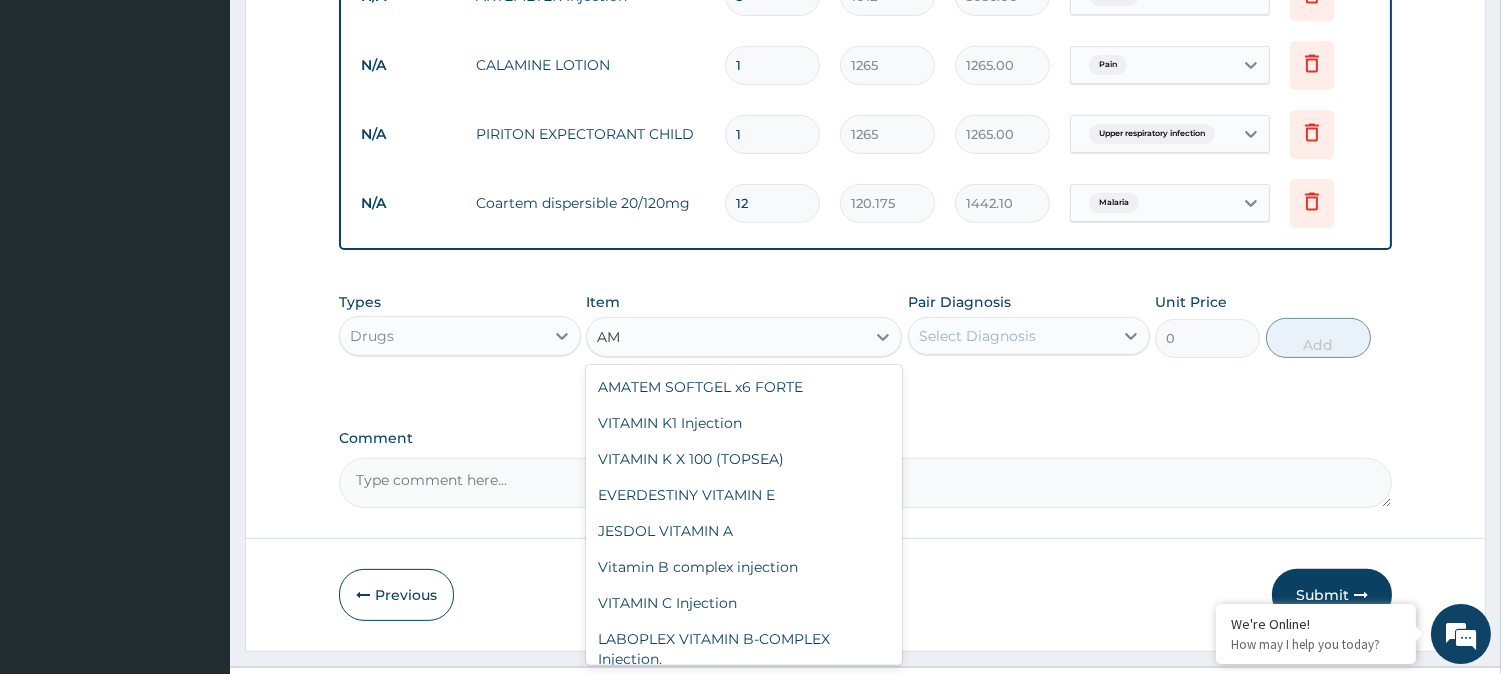 type on "A" 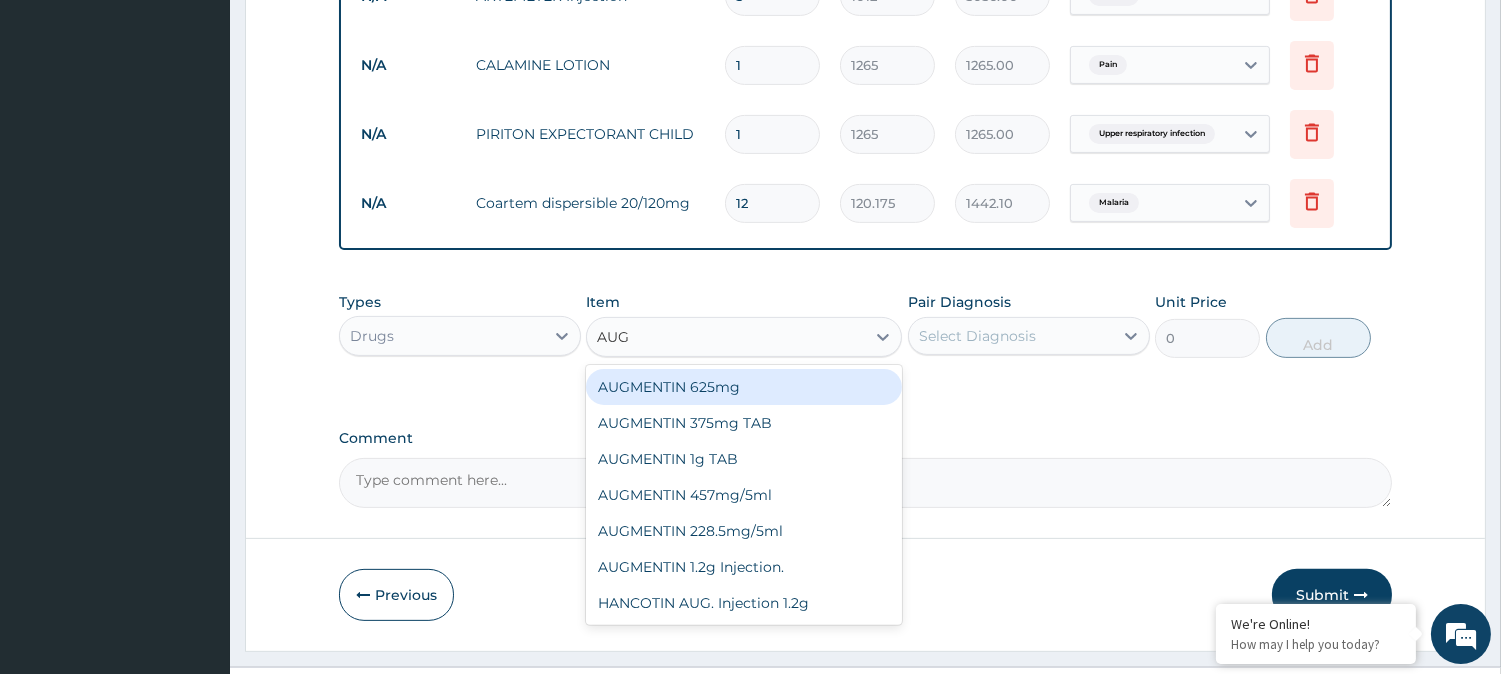 type on "AUGM" 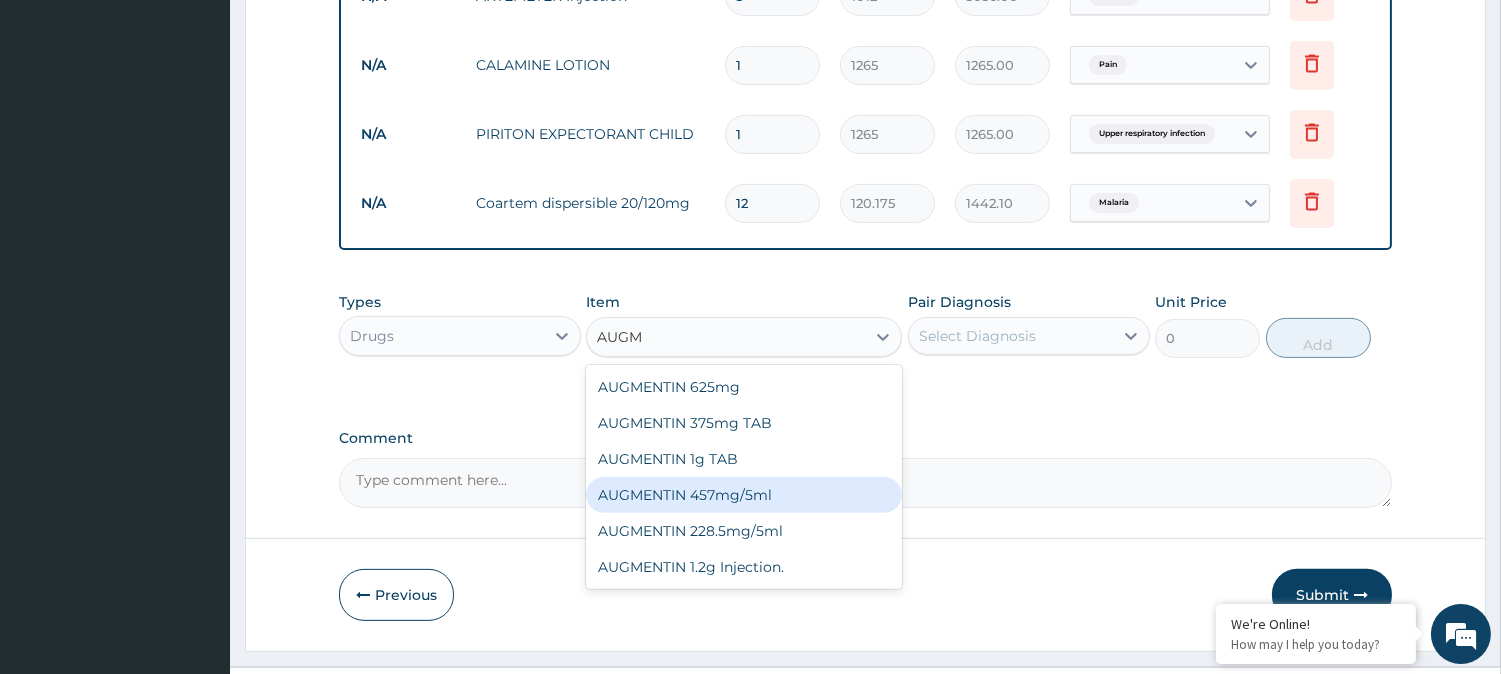 click on "AUGMENTIN 457mg/5ml" at bounding box center (744, 495) 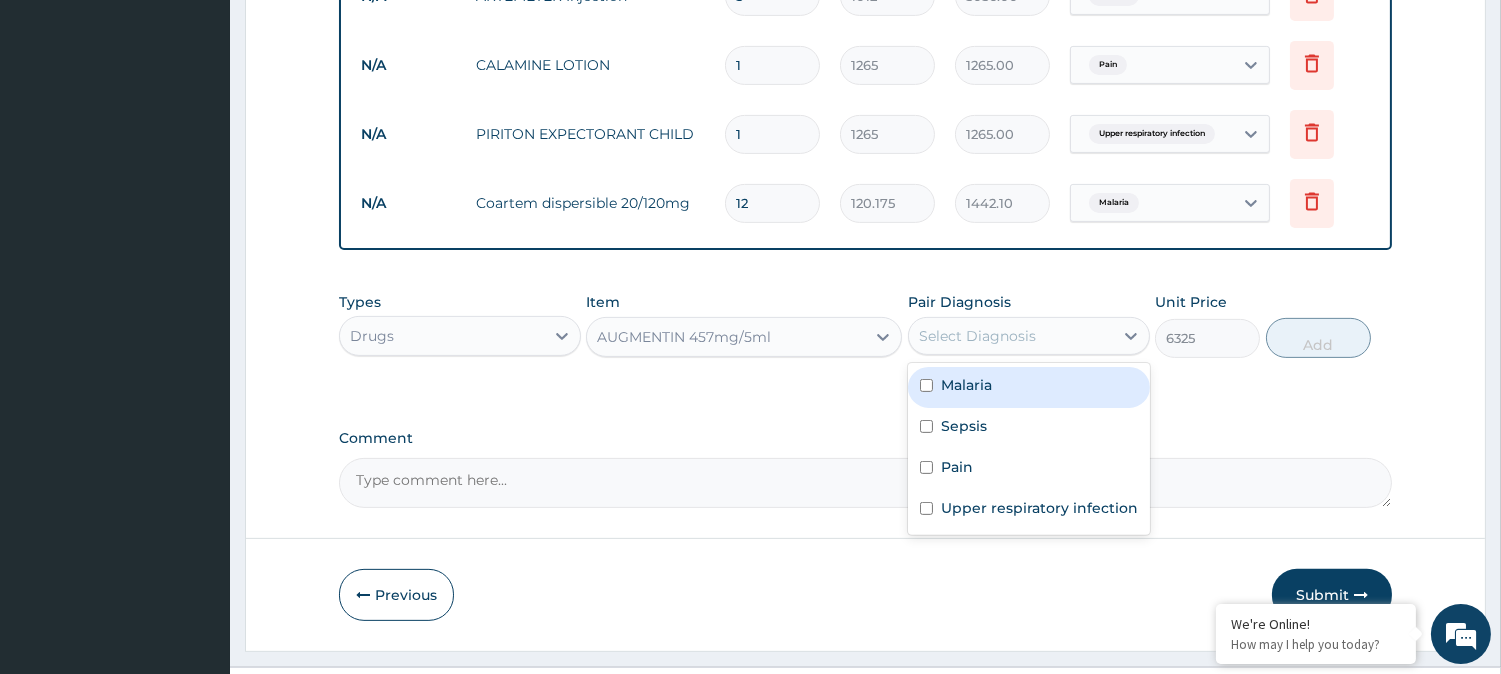 click on "Select Diagnosis" at bounding box center (1011, 336) 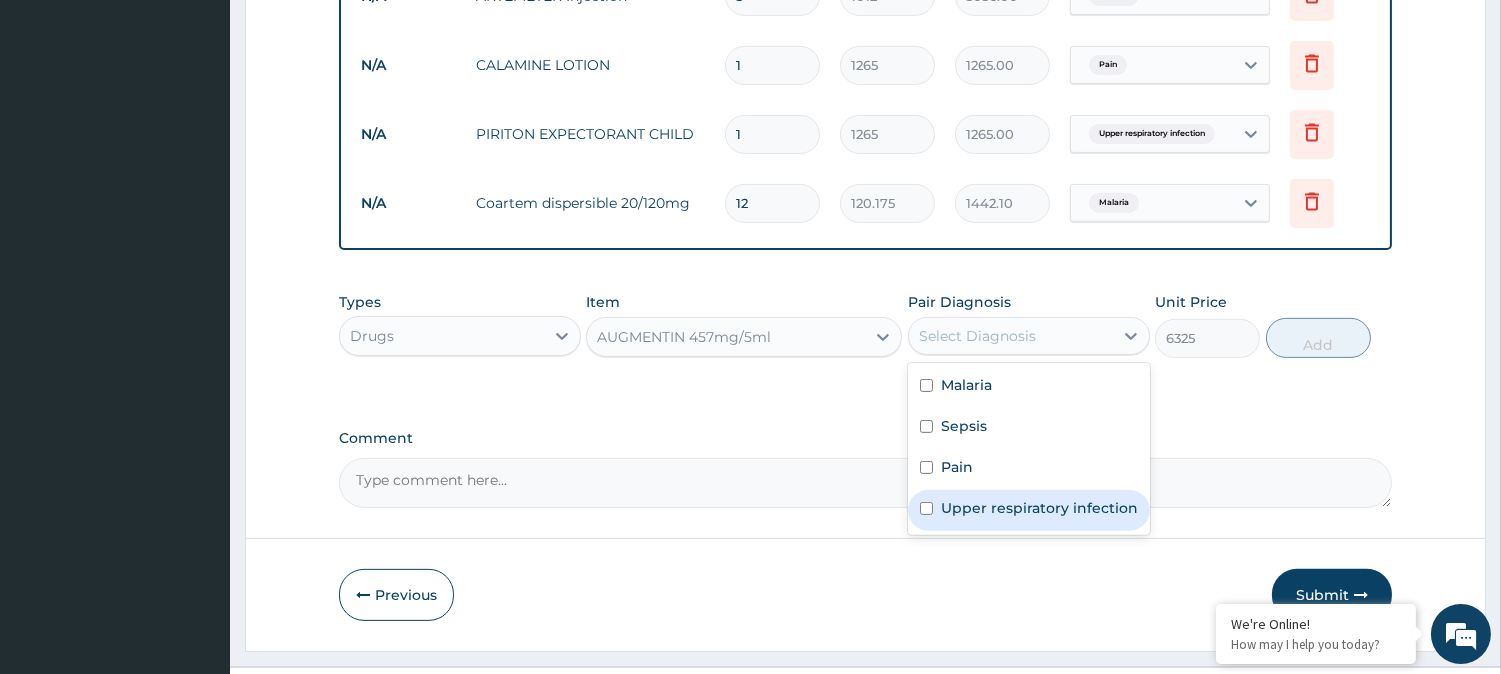 click on "Upper respiratory infection" at bounding box center (1039, 508) 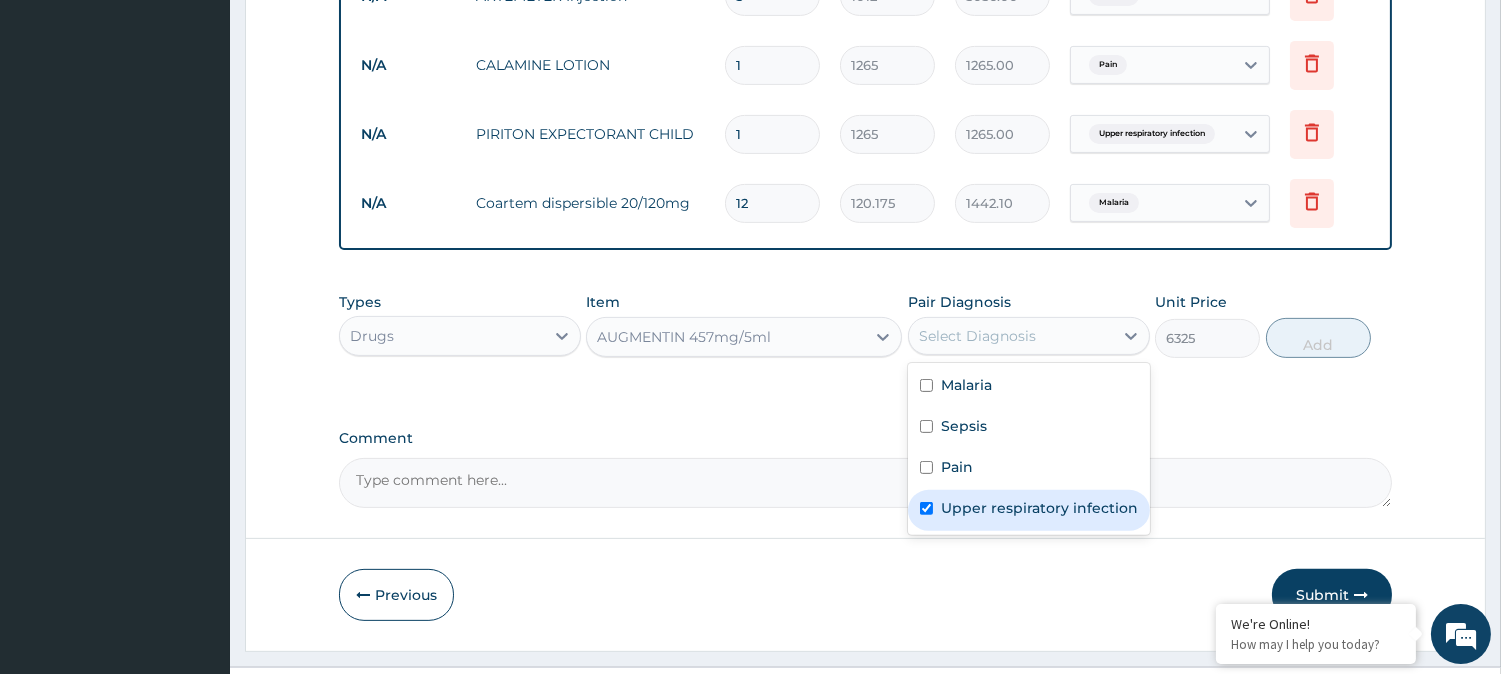 checkbox on "true" 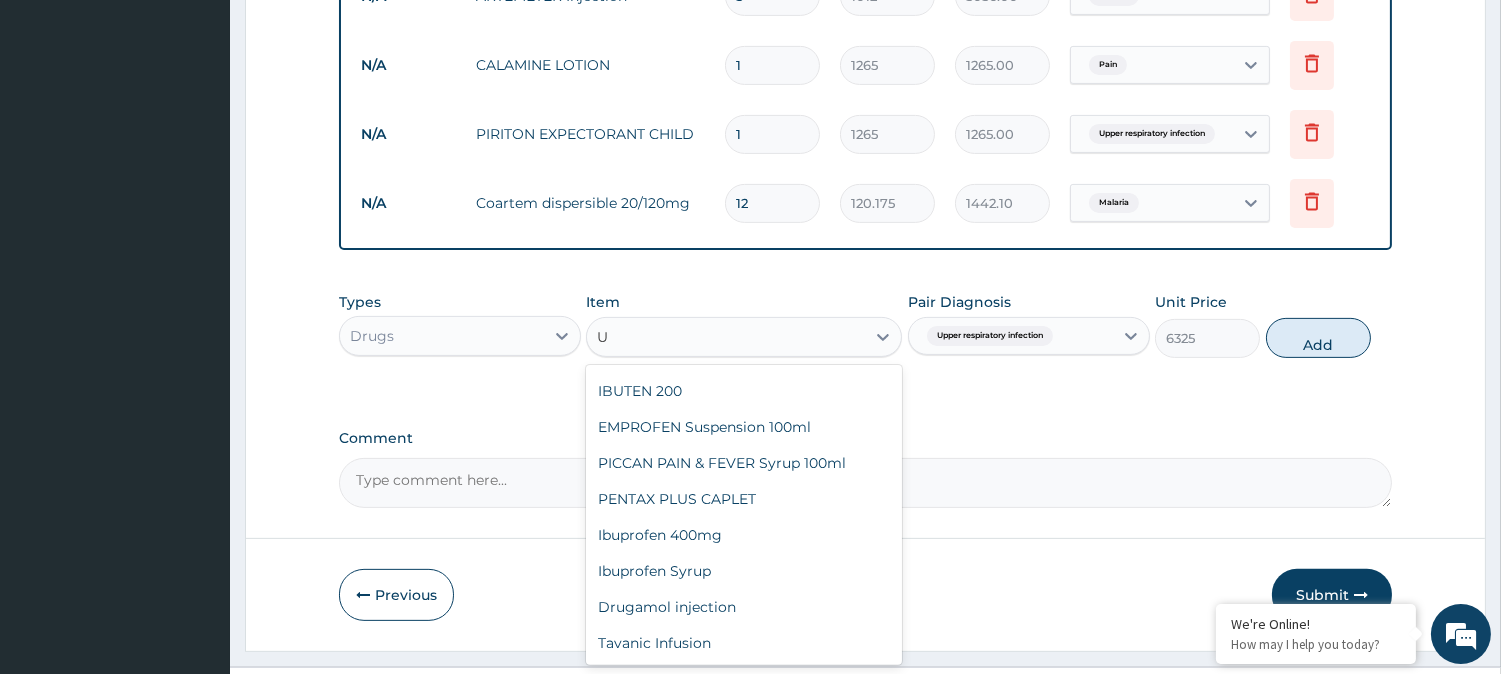 scroll, scrollTop: 8204, scrollLeft: 0, axis: vertical 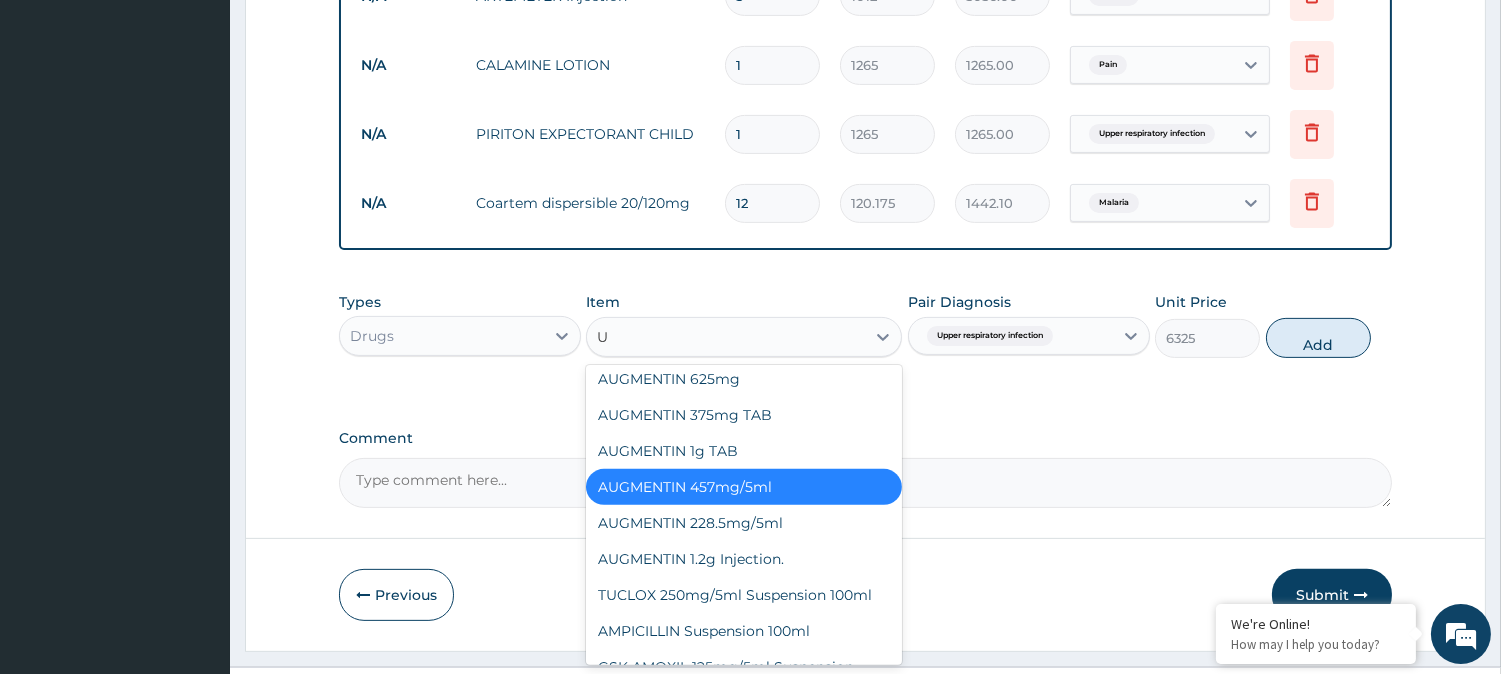 type on "UG" 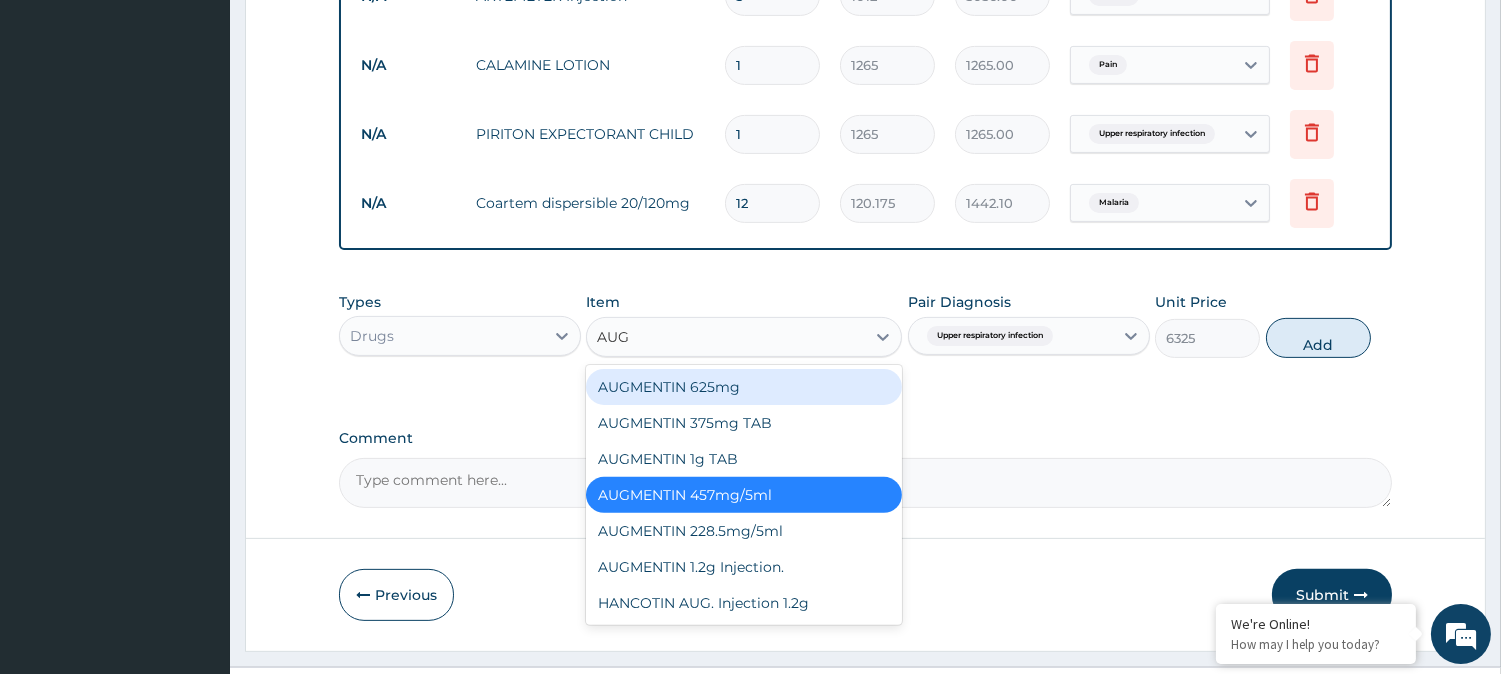 type on "AUGM" 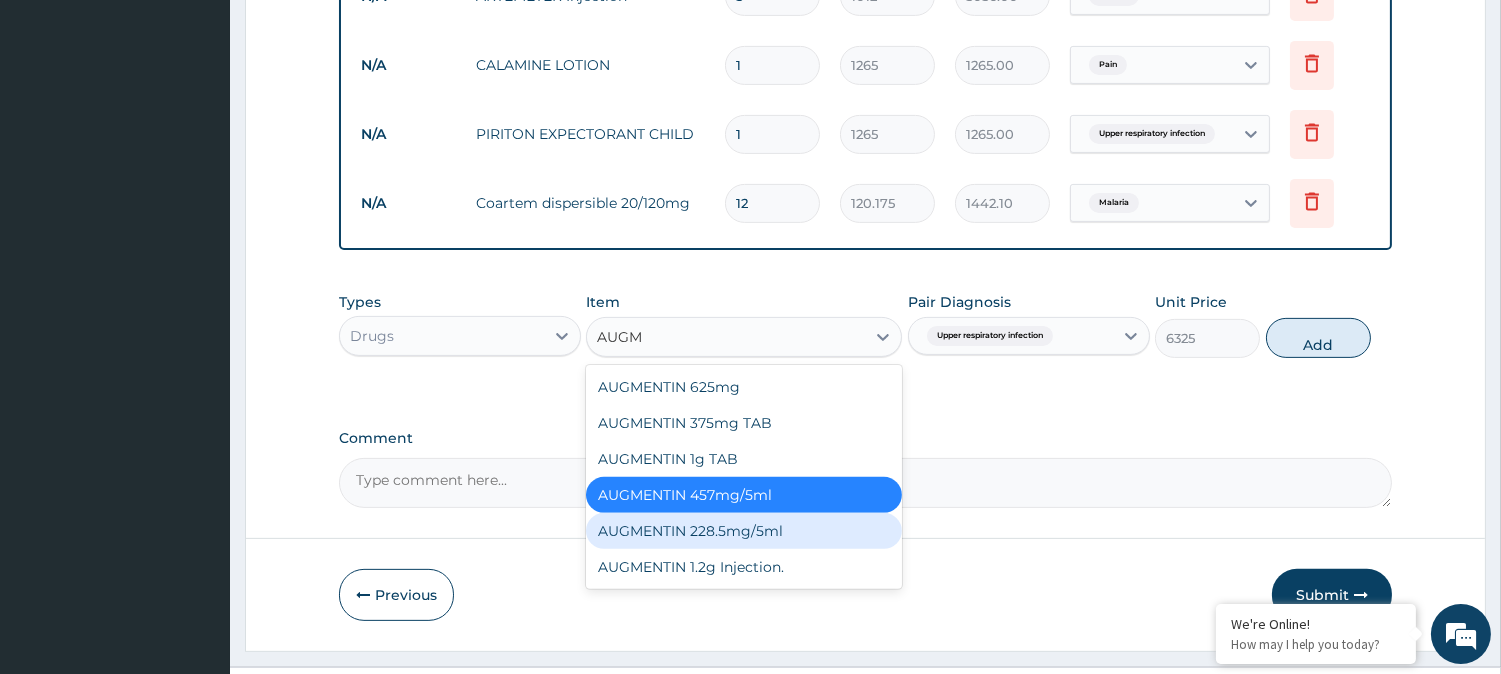 click on "AUGMENTIN 228.5mg/5ml" at bounding box center [744, 531] 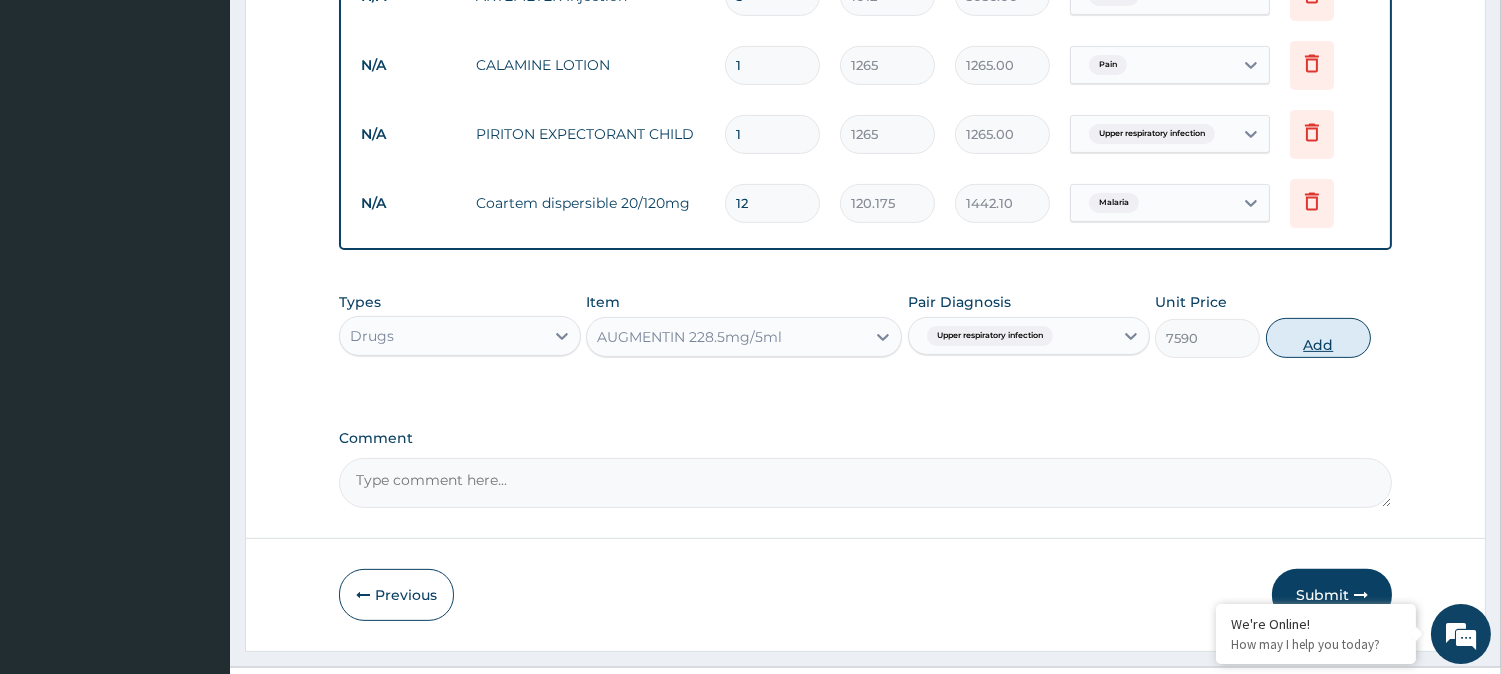 click on "Add" at bounding box center [1318, 338] 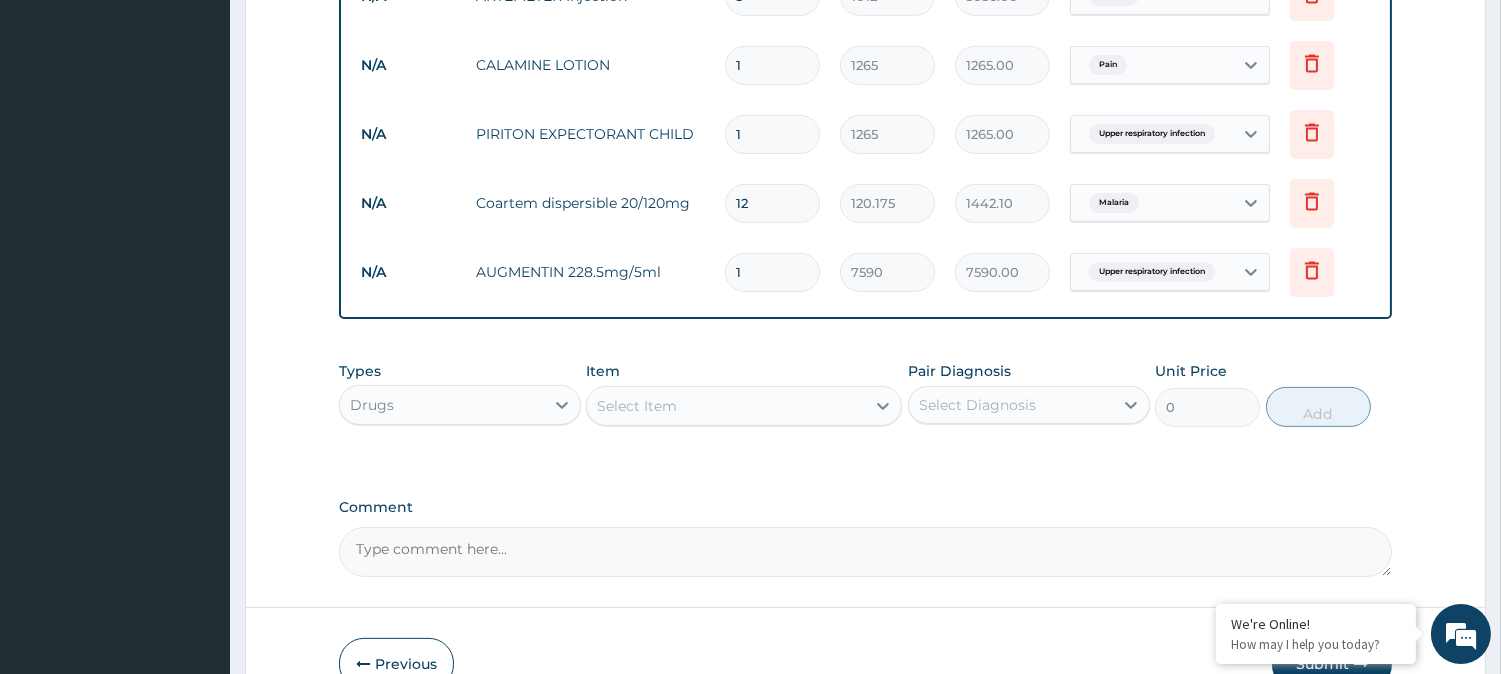 scroll, scrollTop: 1376, scrollLeft: 0, axis: vertical 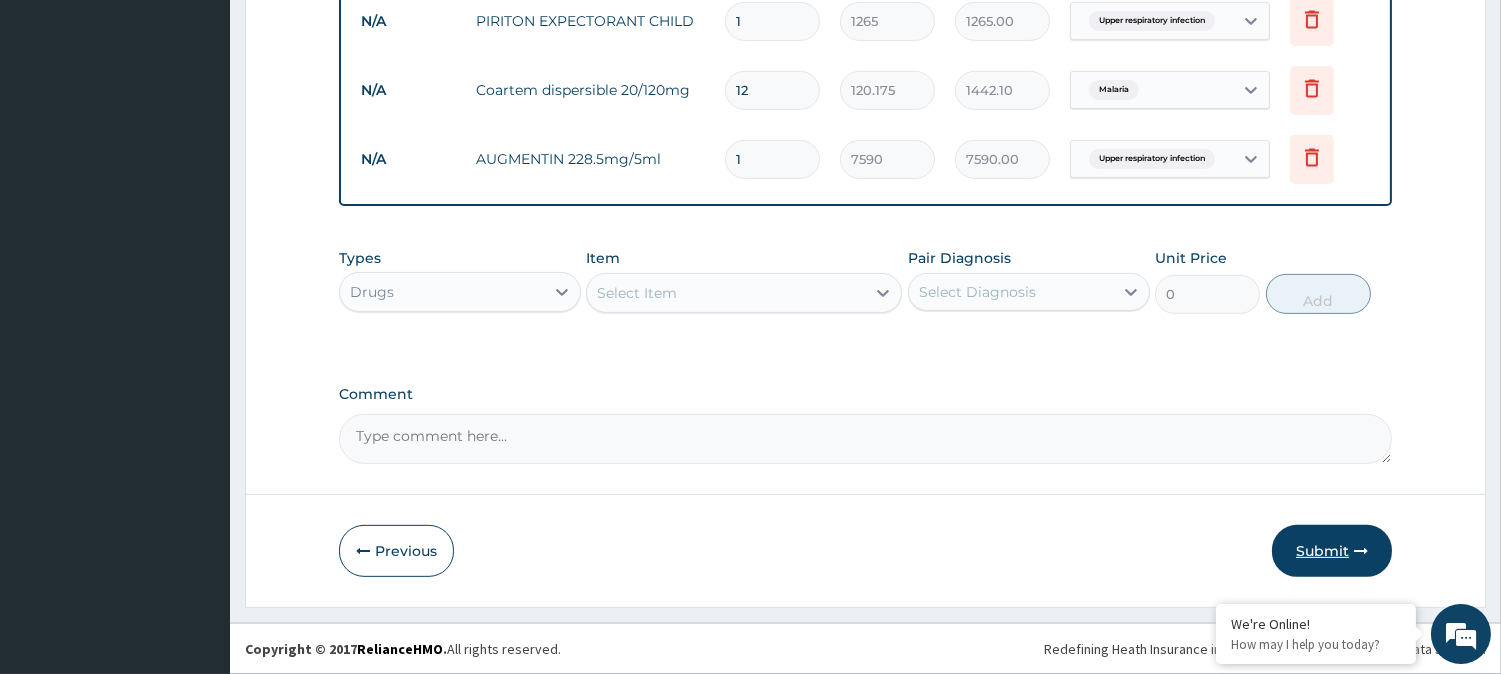 click on "Submit" at bounding box center [1332, 551] 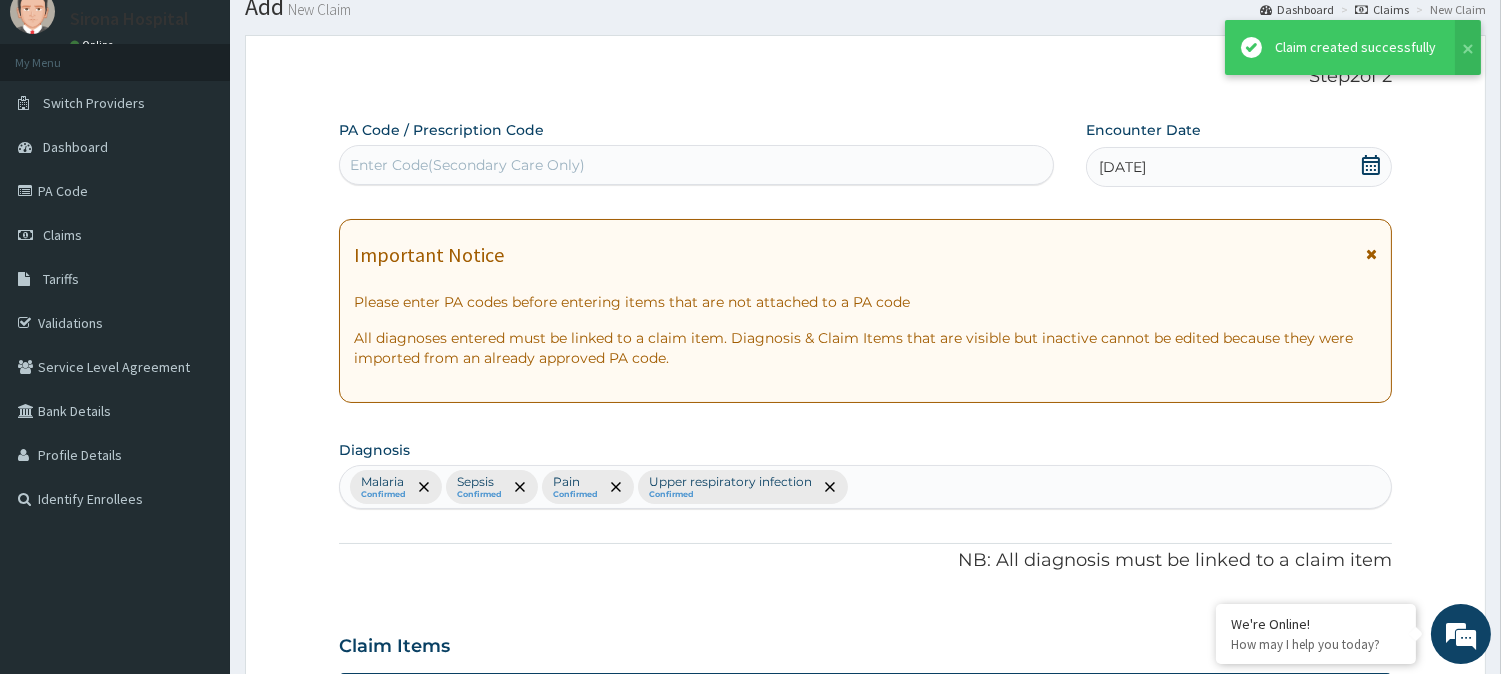 scroll, scrollTop: 1376, scrollLeft: 0, axis: vertical 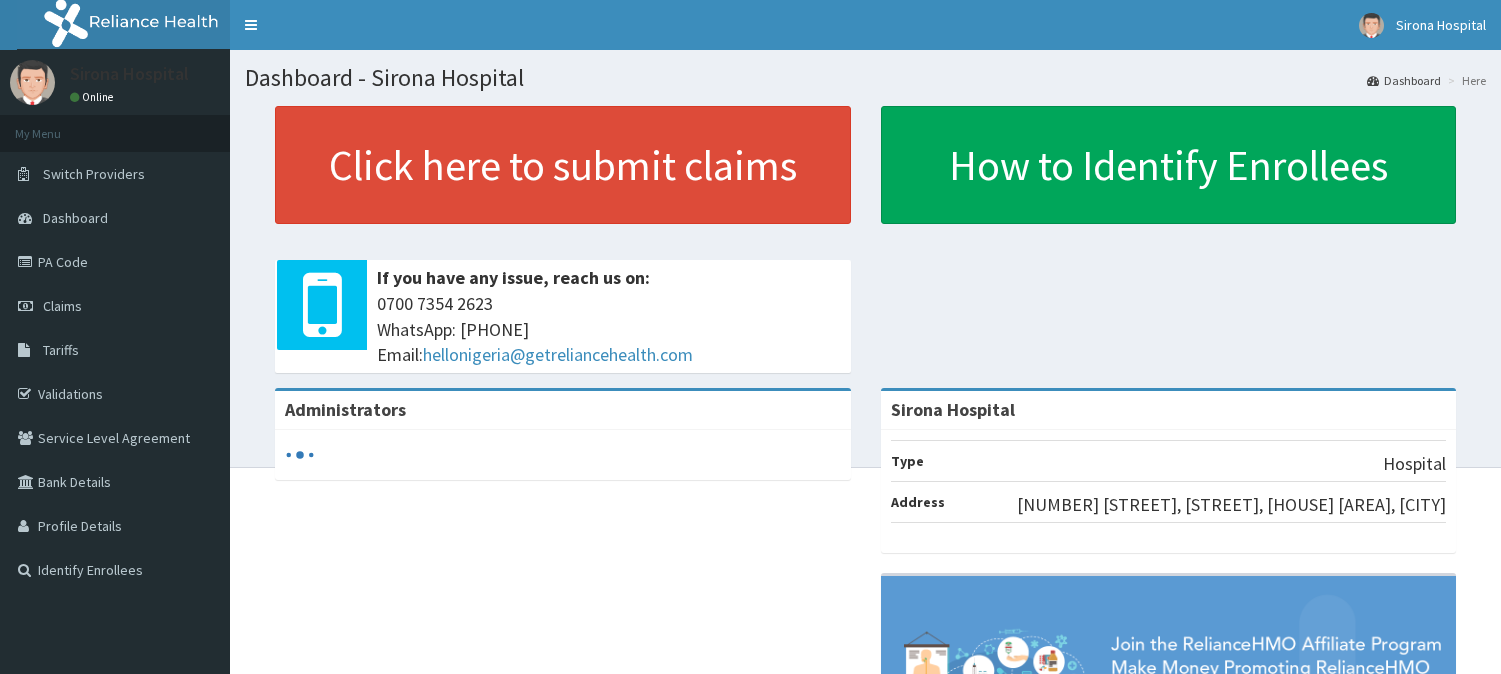 click on "Tariffs" at bounding box center [115, 350] 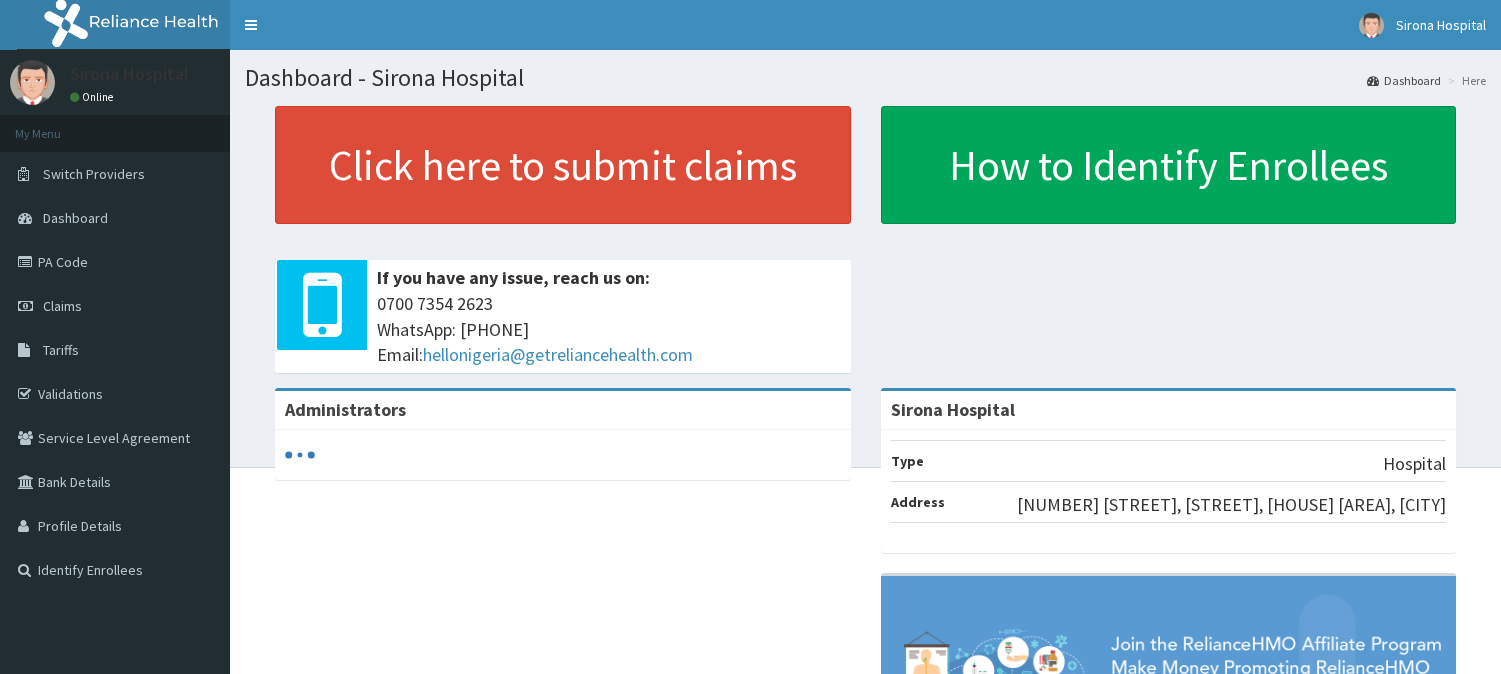 scroll, scrollTop: 0, scrollLeft: 0, axis: both 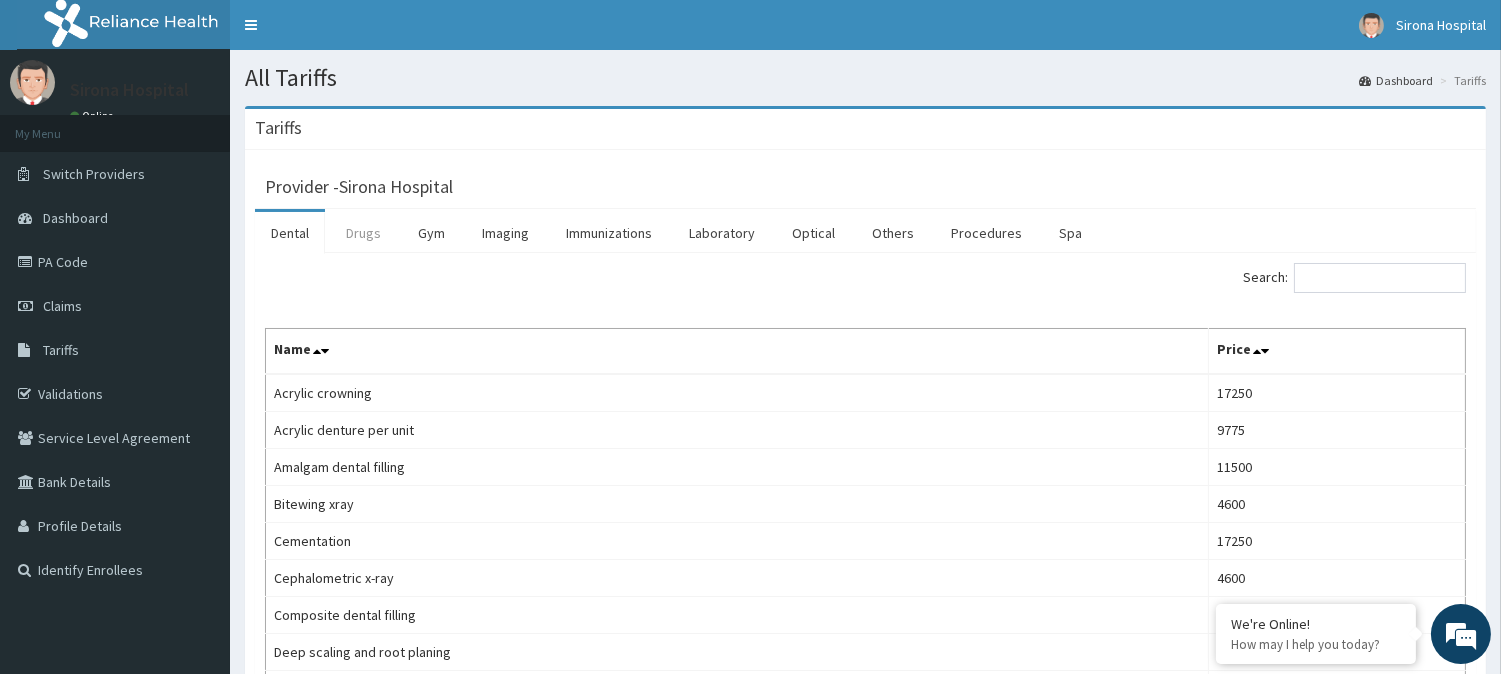 click on "Drugs" at bounding box center [363, 233] 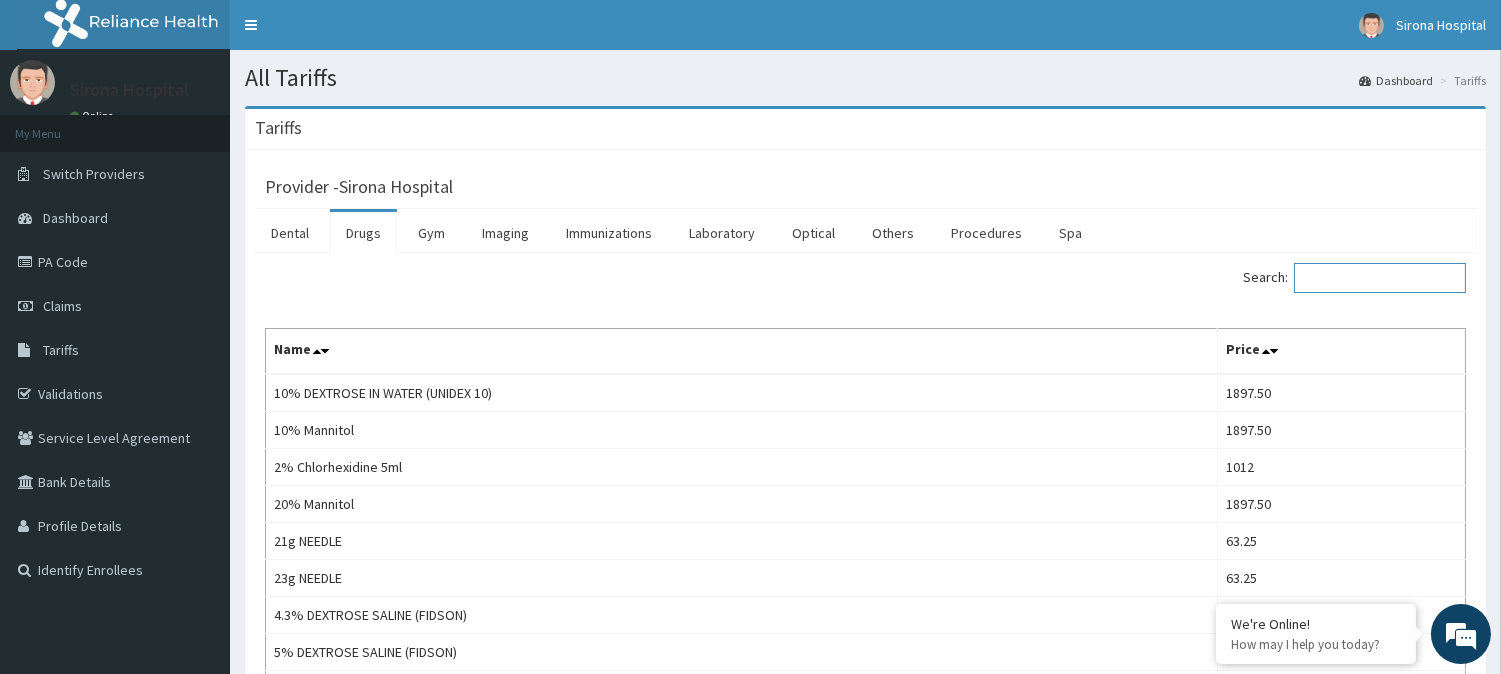 click on "Search:" at bounding box center (1380, 278) 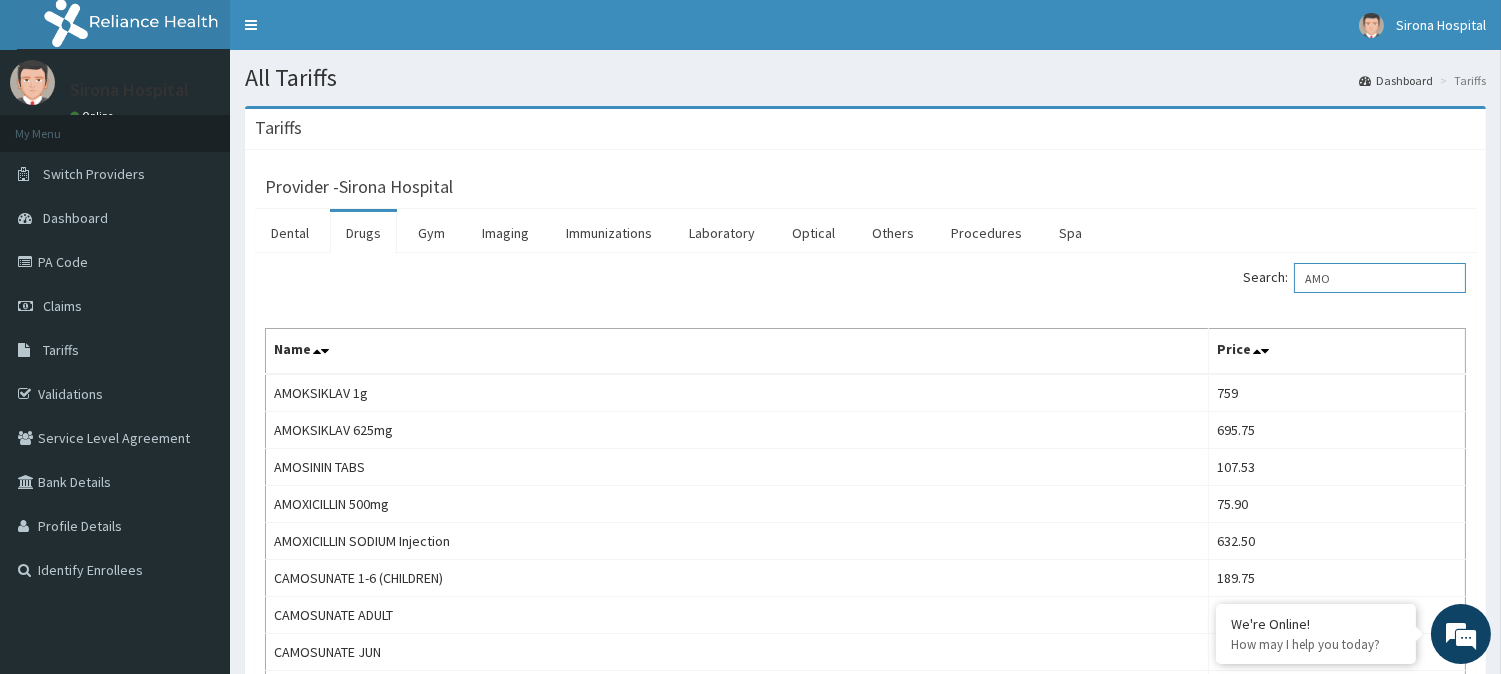 scroll, scrollTop: 0, scrollLeft: 0, axis: both 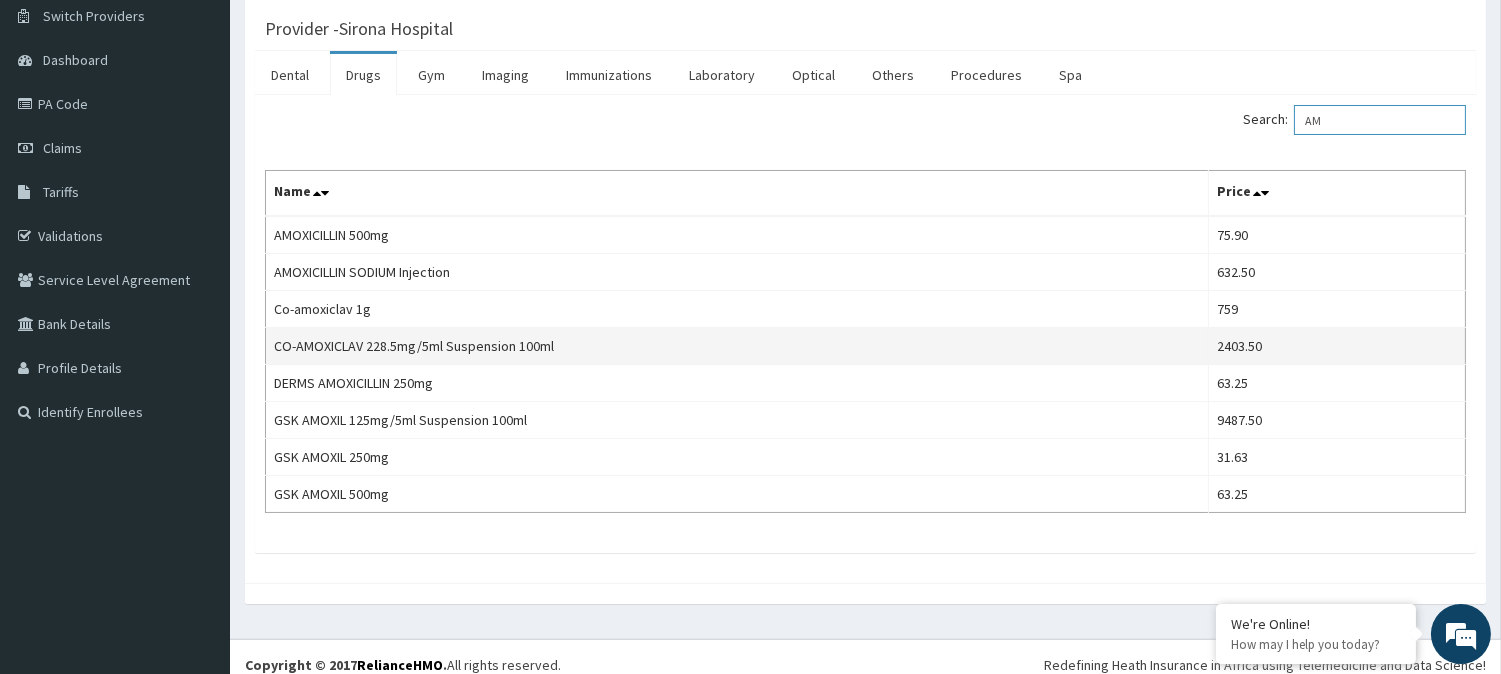 type on "A" 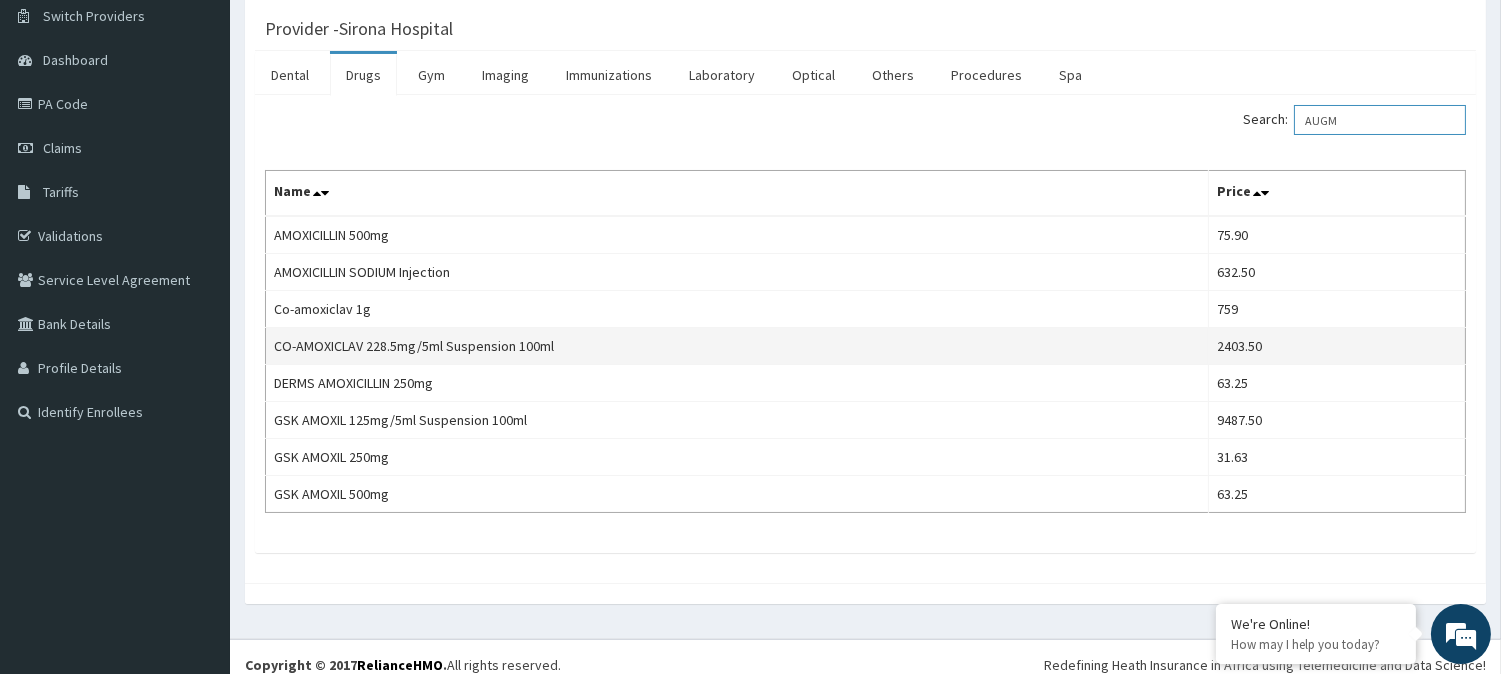 scroll, scrollTop: 0, scrollLeft: 0, axis: both 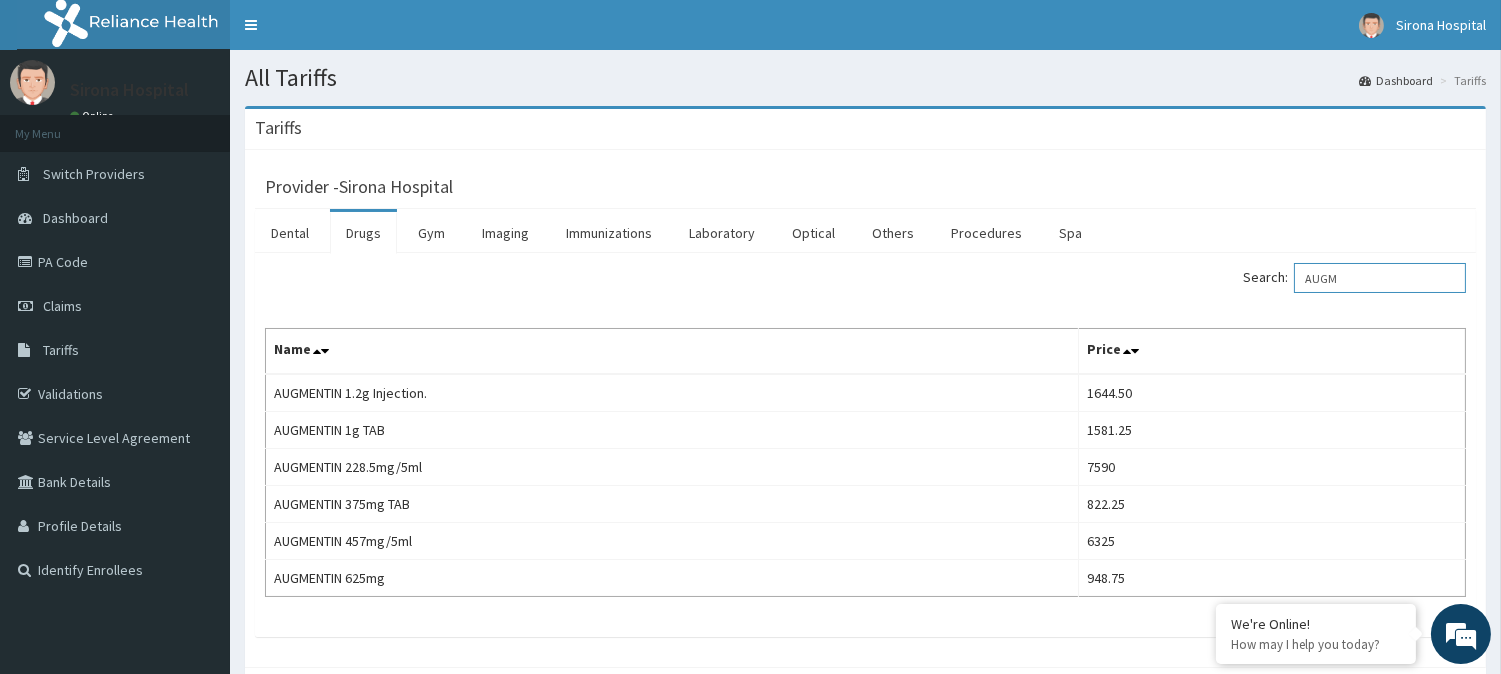 type on "AUGM" 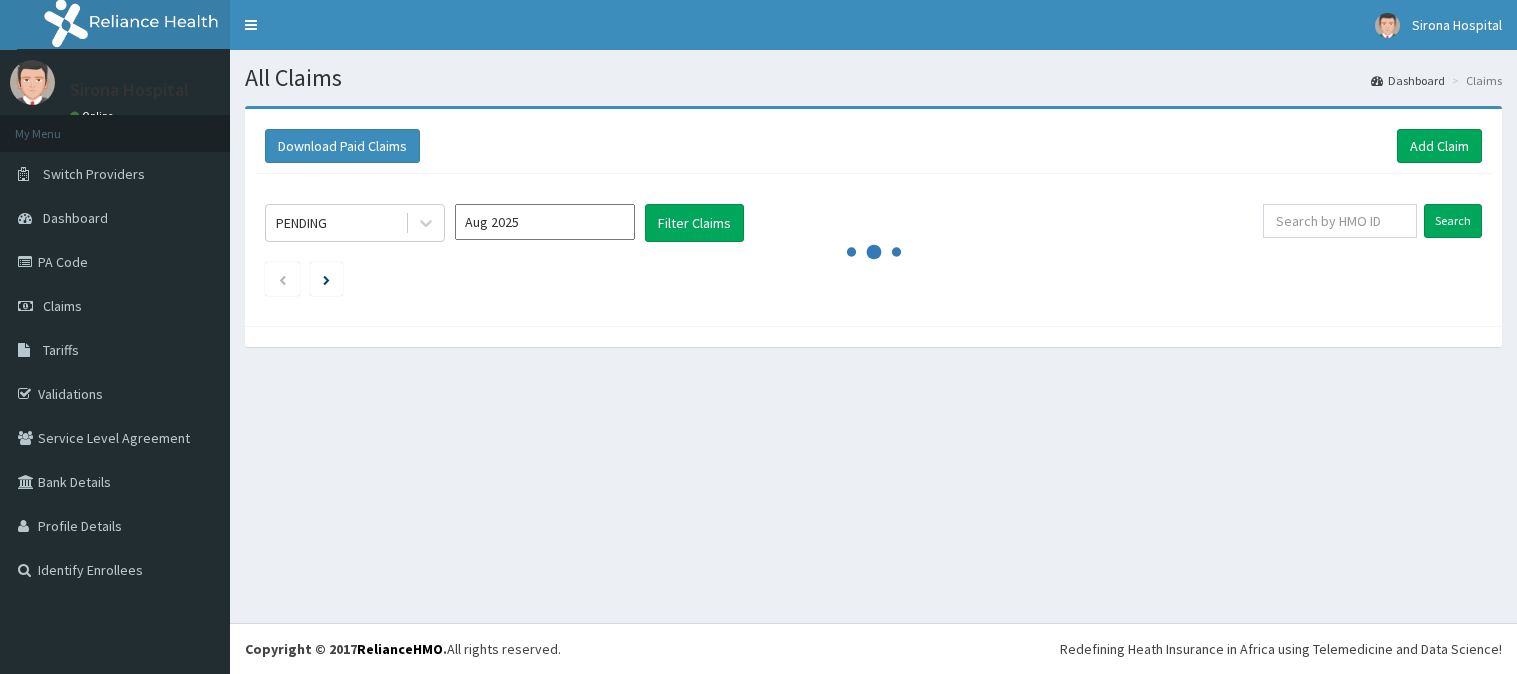 scroll, scrollTop: 0, scrollLeft: 0, axis: both 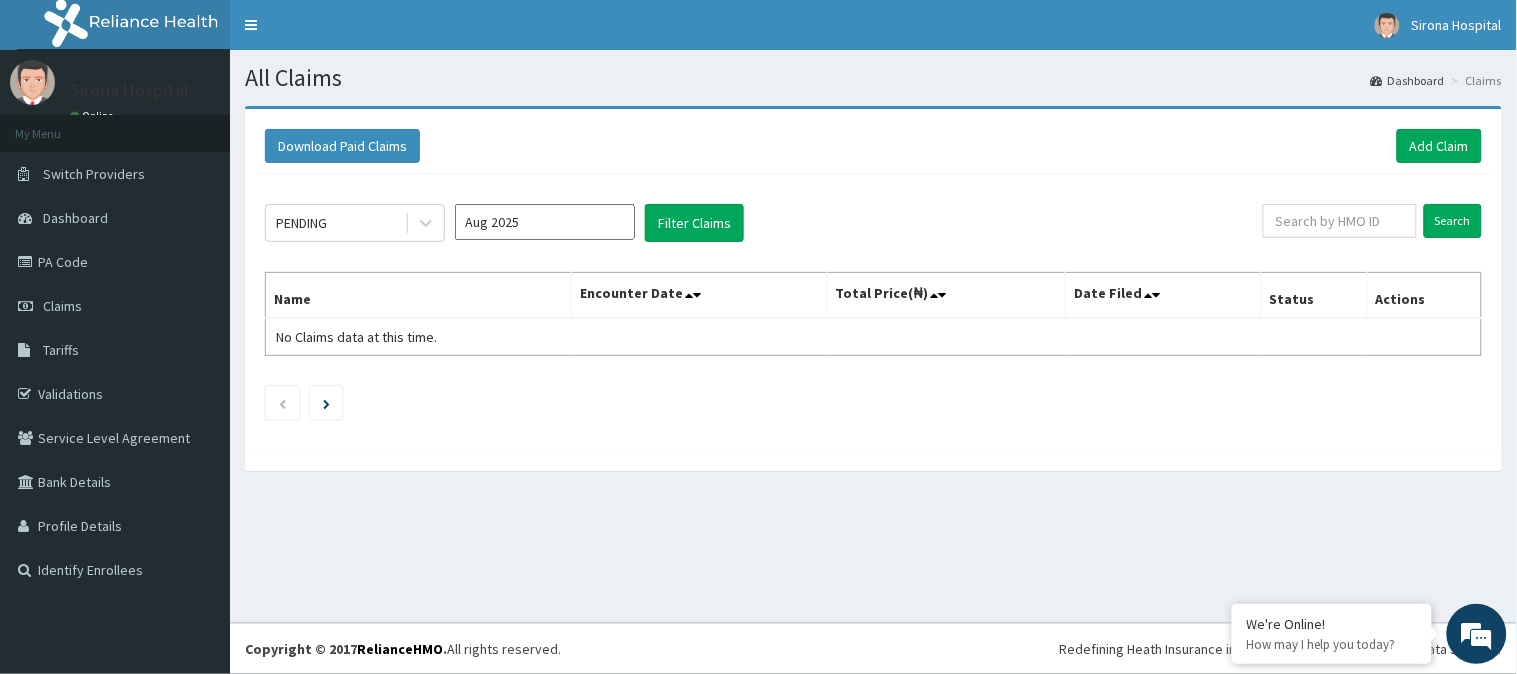 click on "Aug 2025" at bounding box center [545, 222] 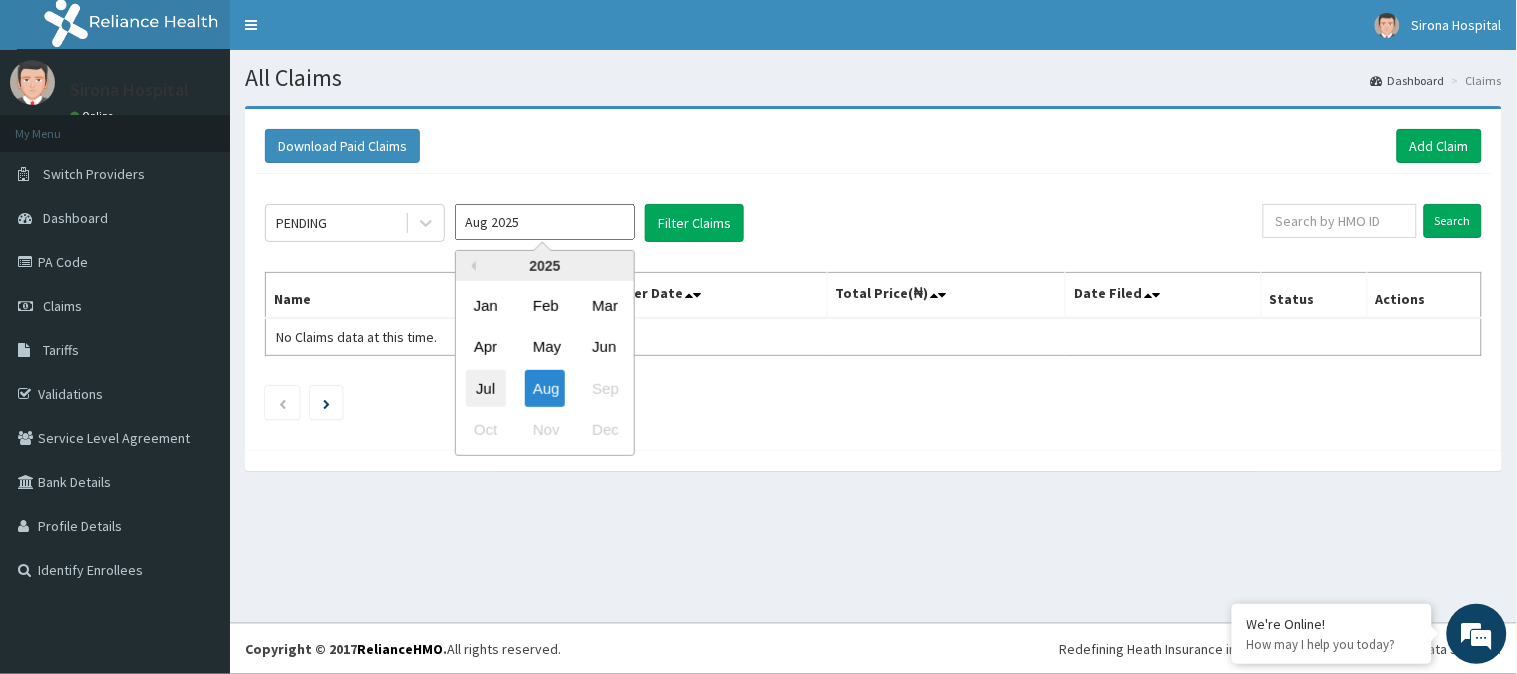 click on "Jul" at bounding box center (486, 388) 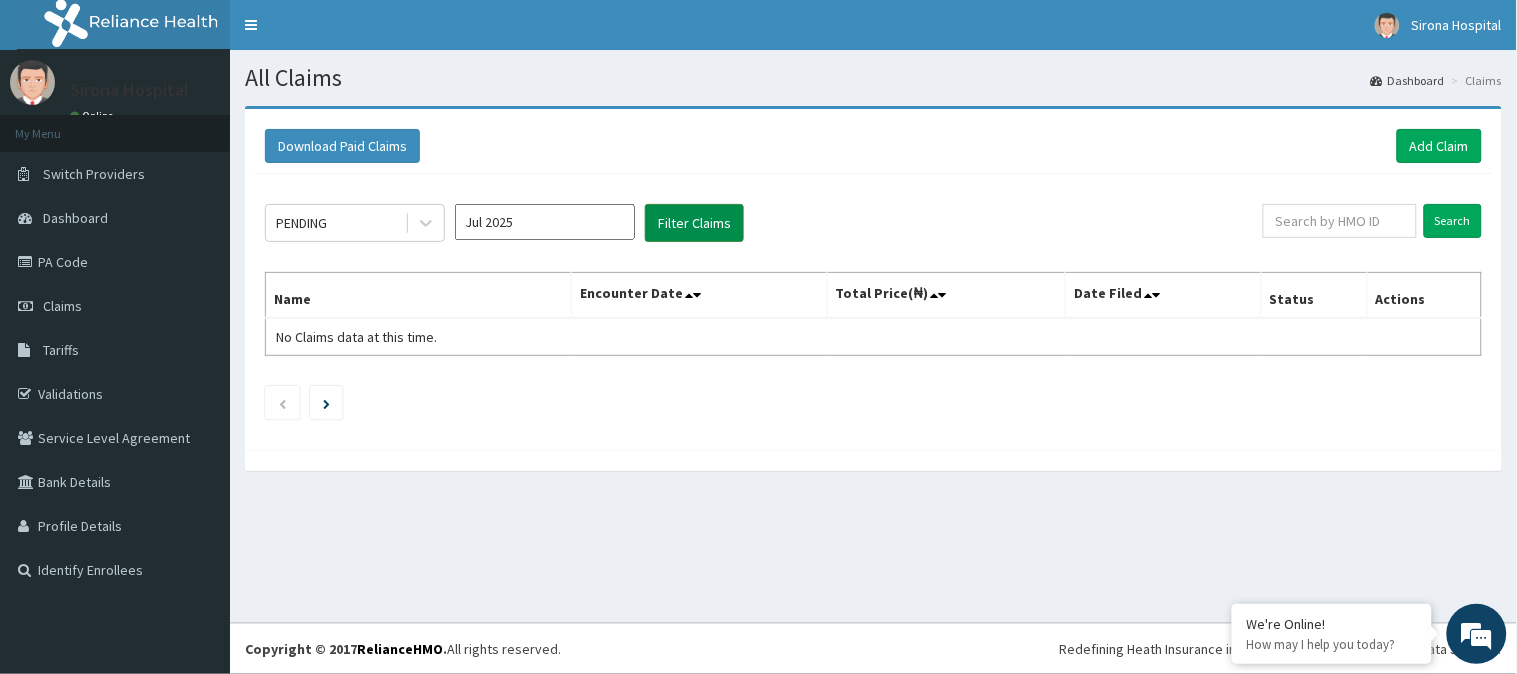 click on "Filter Claims" at bounding box center (694, 223) 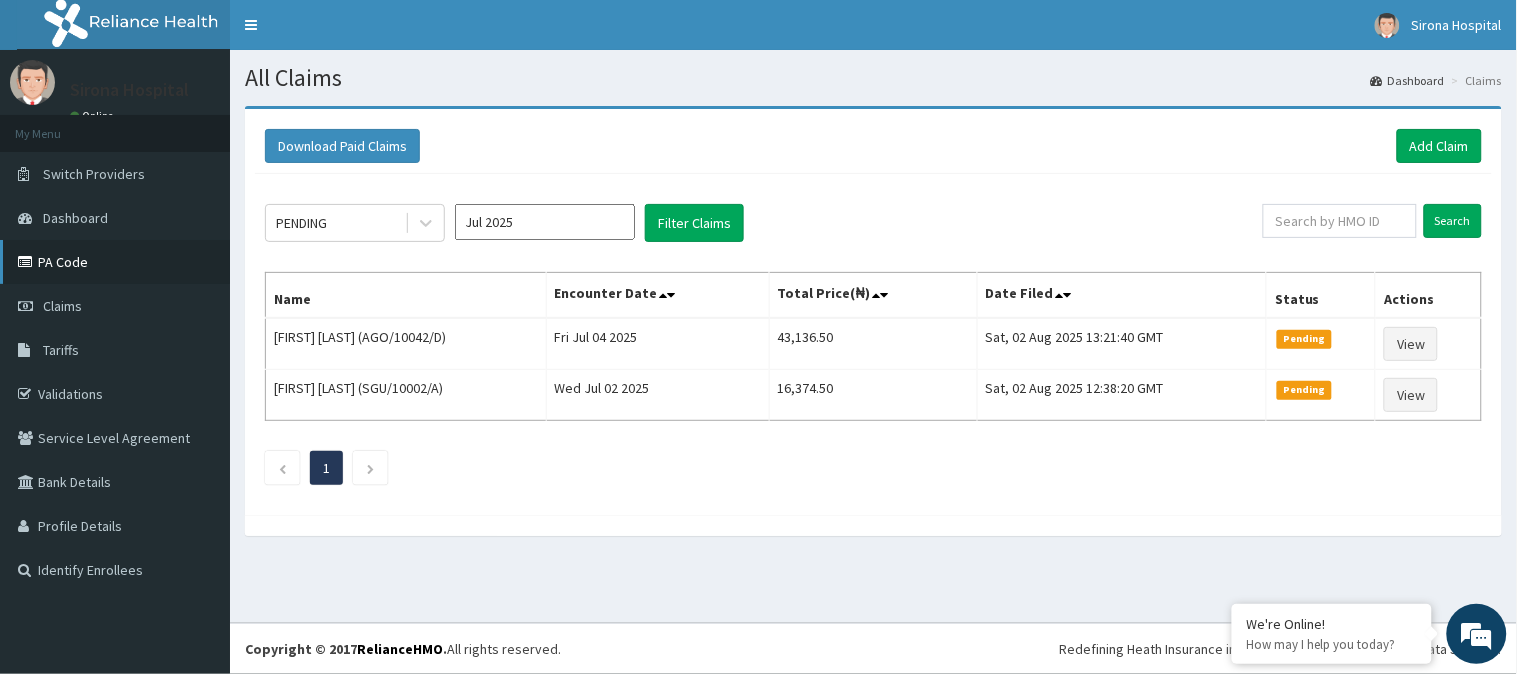 click on "PA Code" at bounding box center [115, 262] 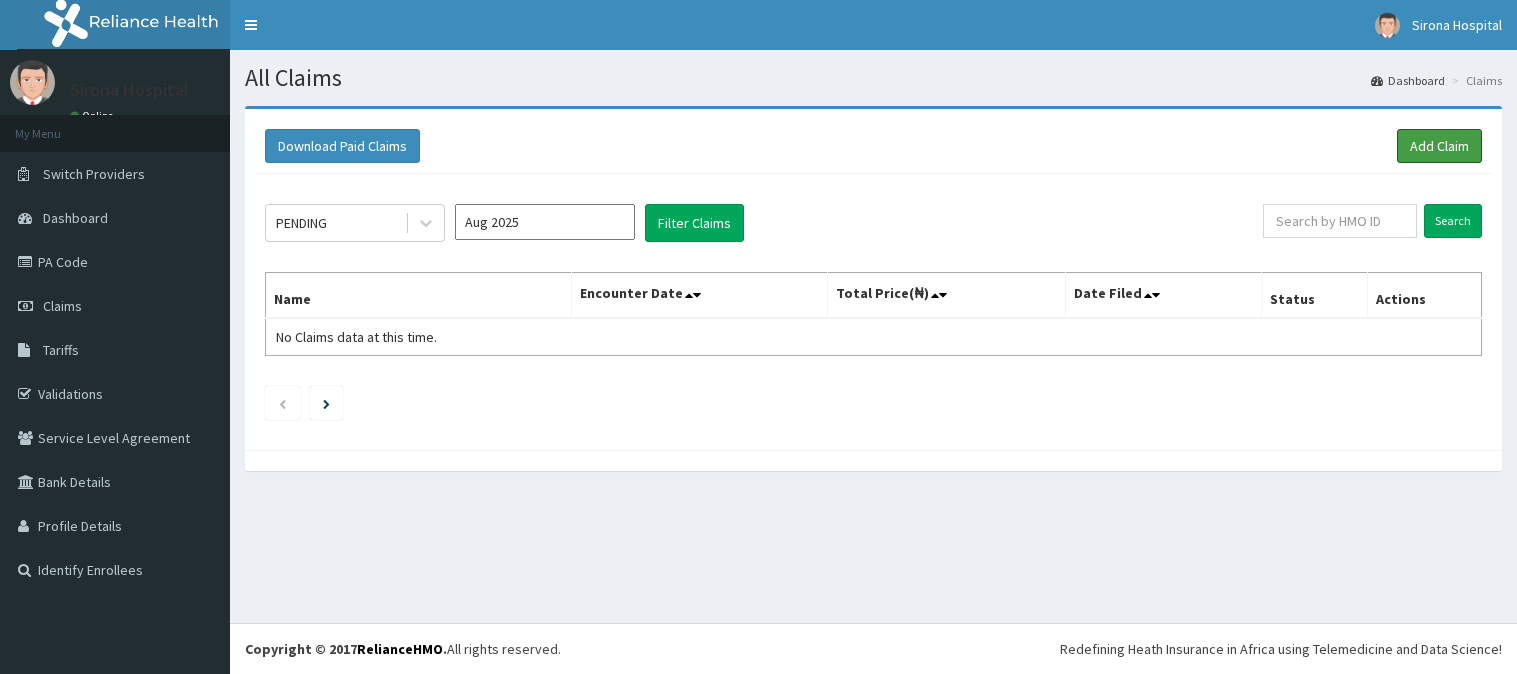 scroll, scrollTop: 0, scrollLeft: 0, axis: both 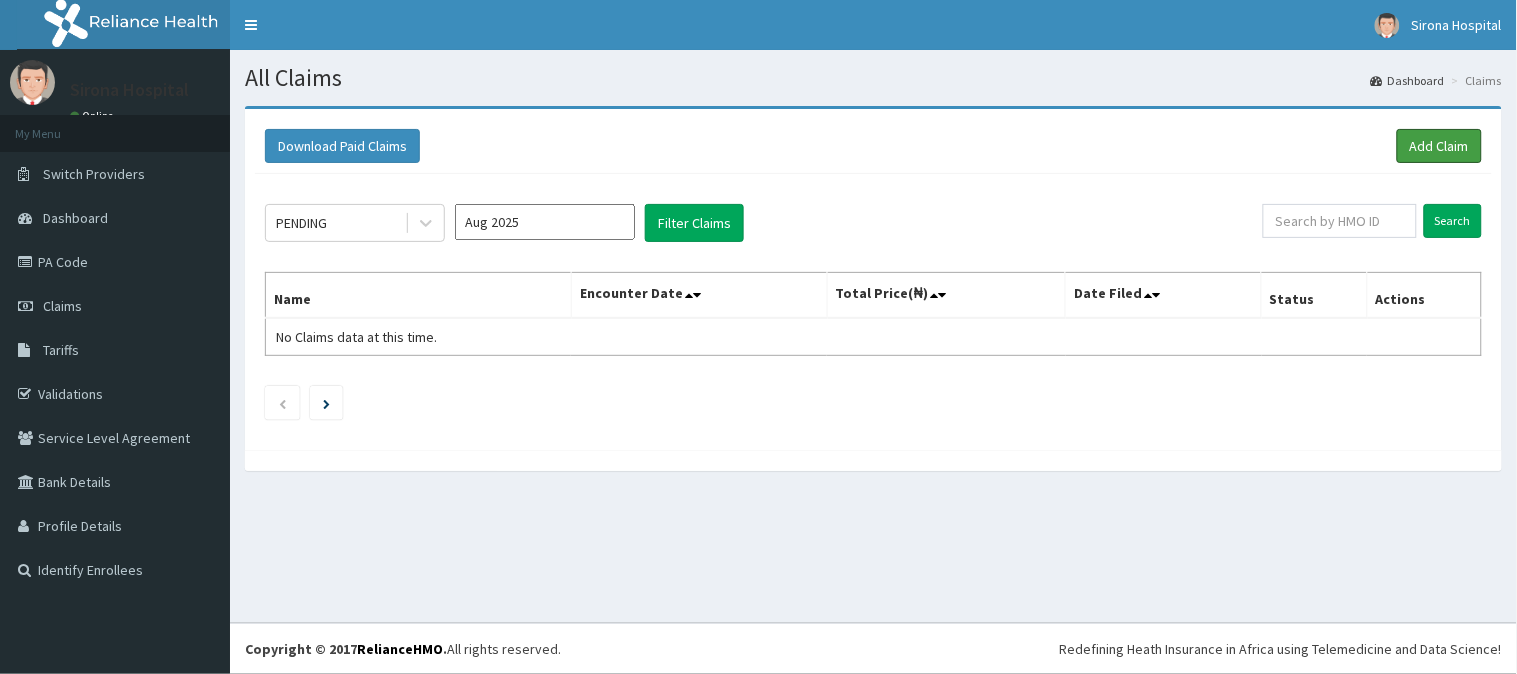 click on "Add Claim" at bounding box center (1439, 146) 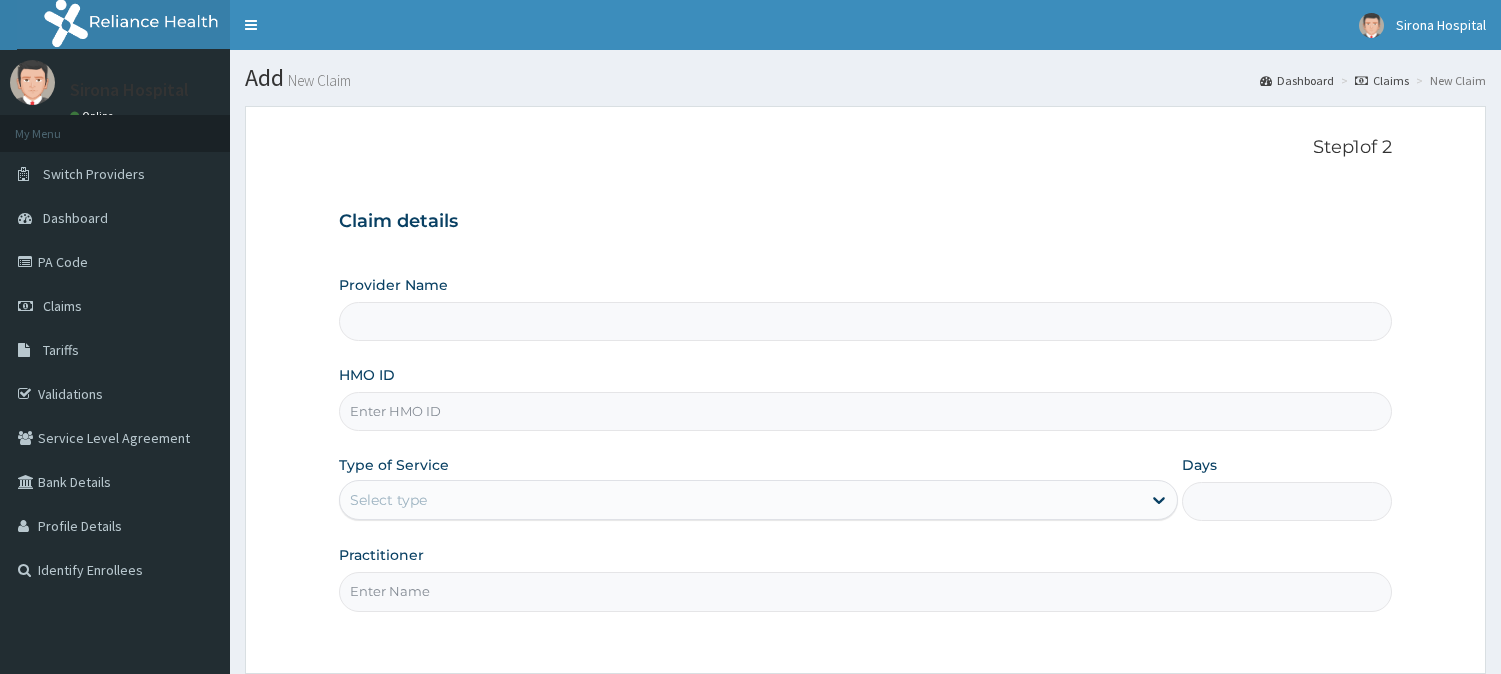 scroll, scrollTop: 0, scrollLeft: 0, axis: both 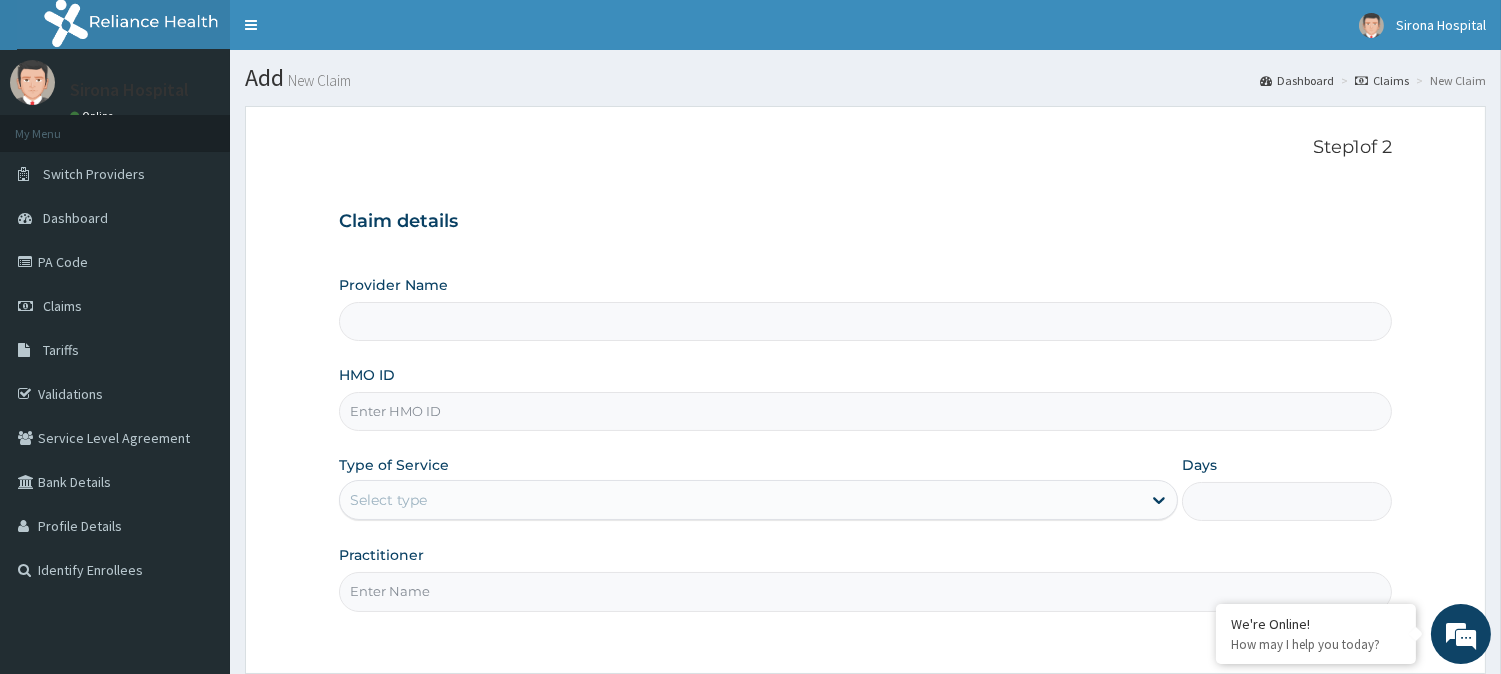type on "Sirona Hospital" 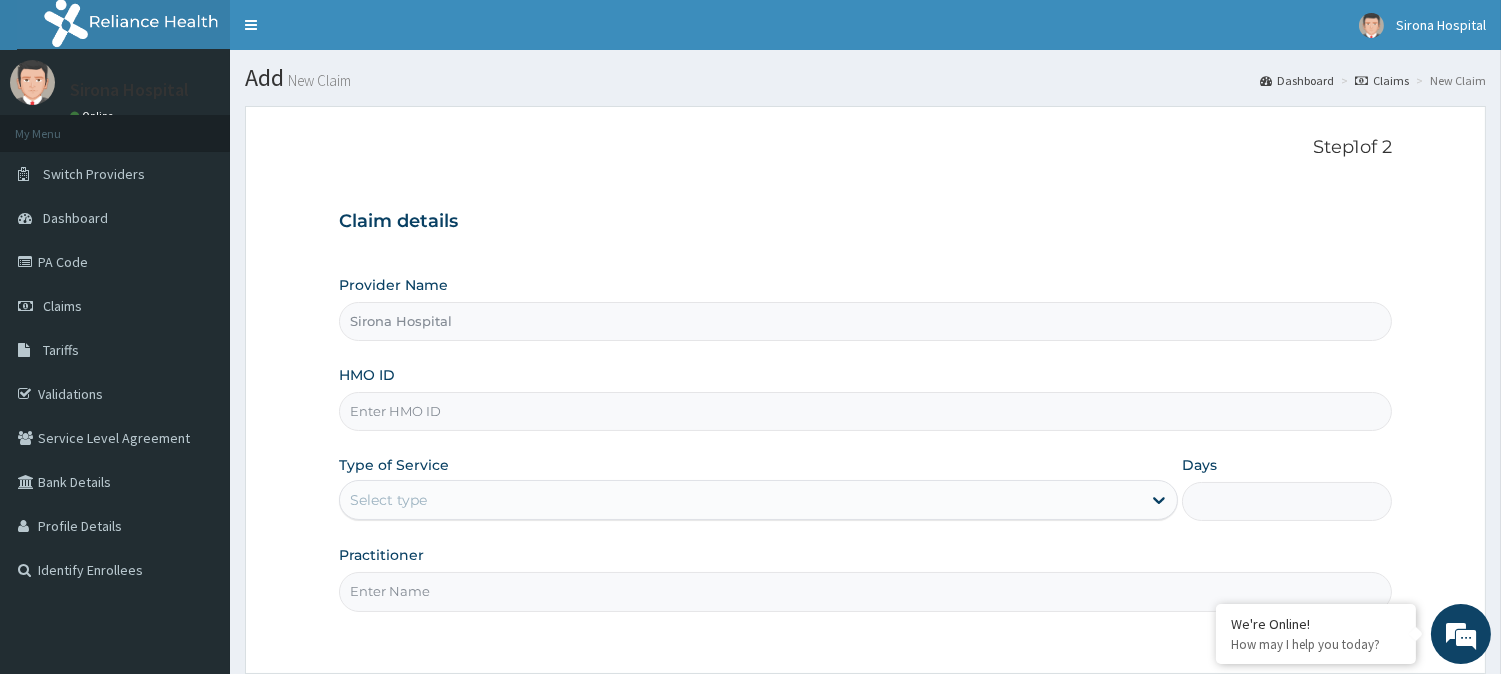 scroll, scrollTop: 0, scrollLeft: 0, axis: both 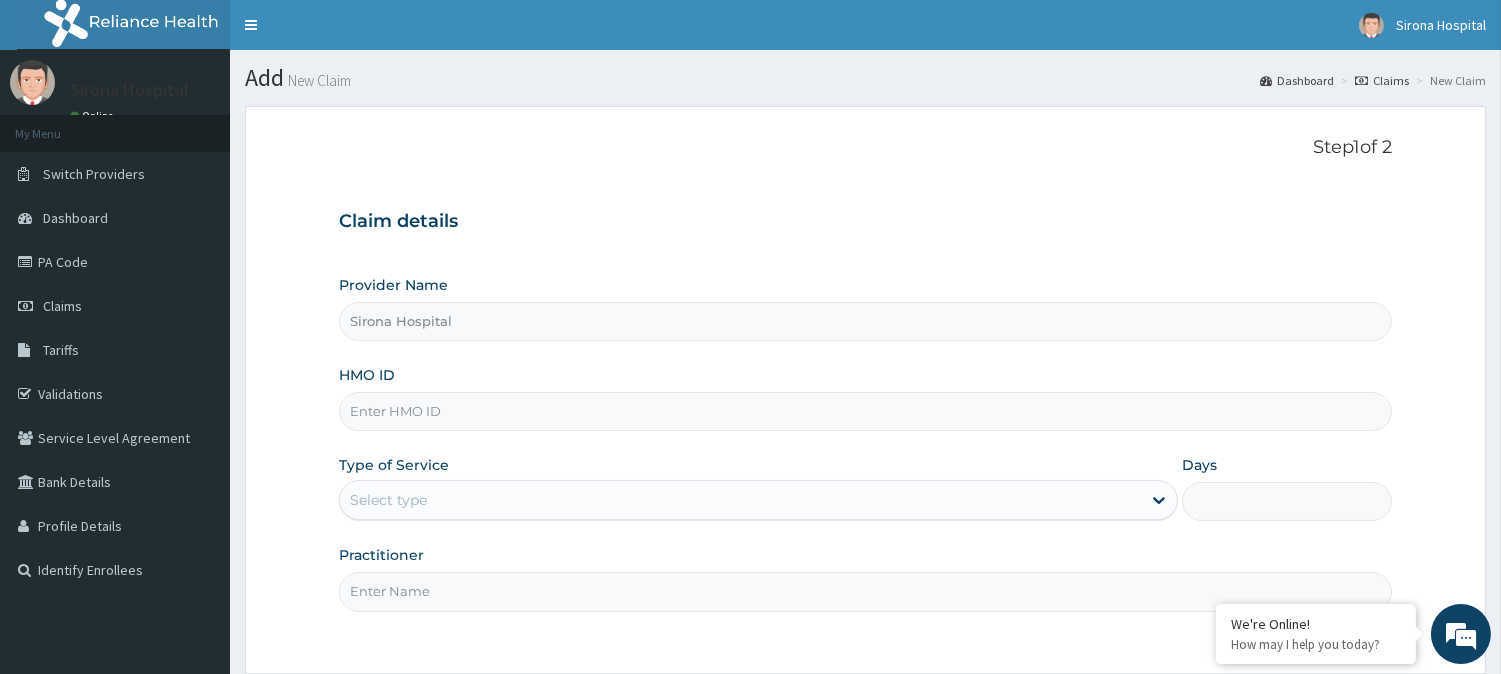click on "HMO ID" at bounding box center (865, 411) 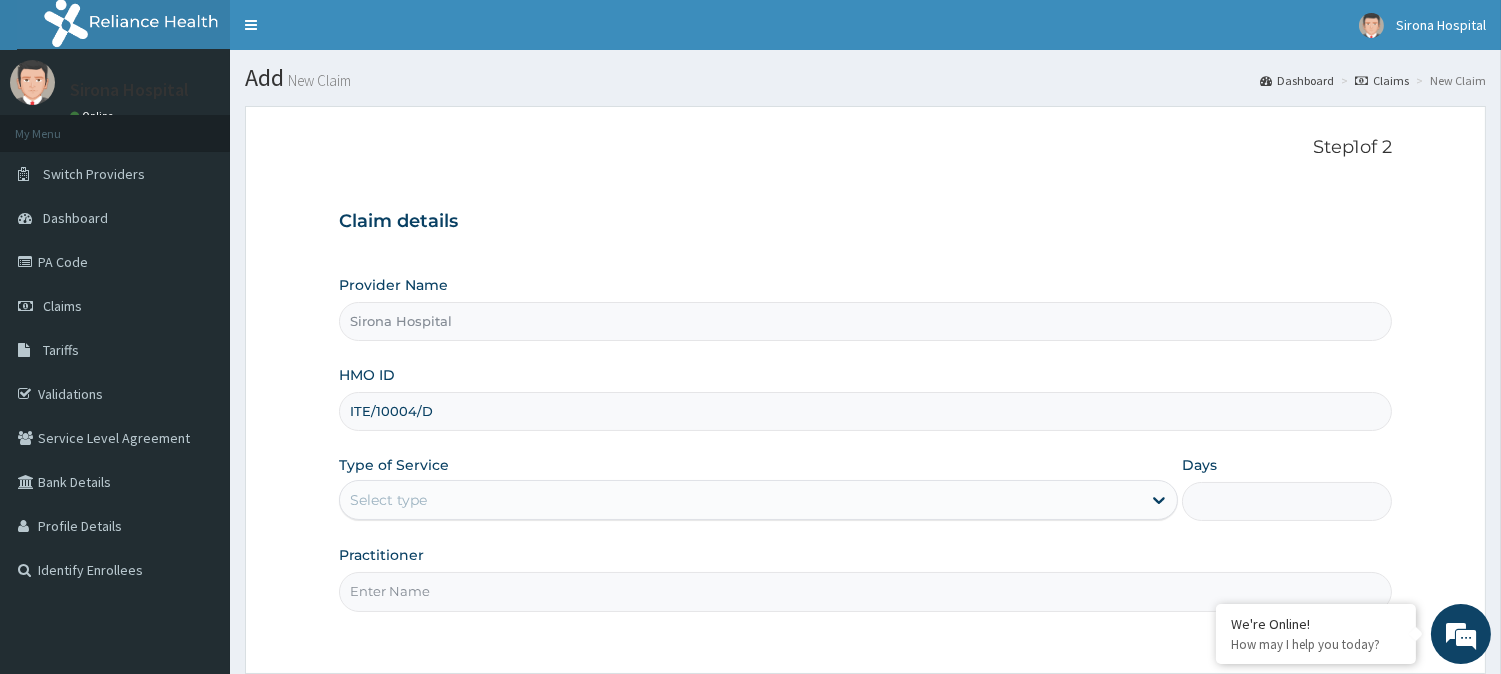 type on "ITE/10004/D" 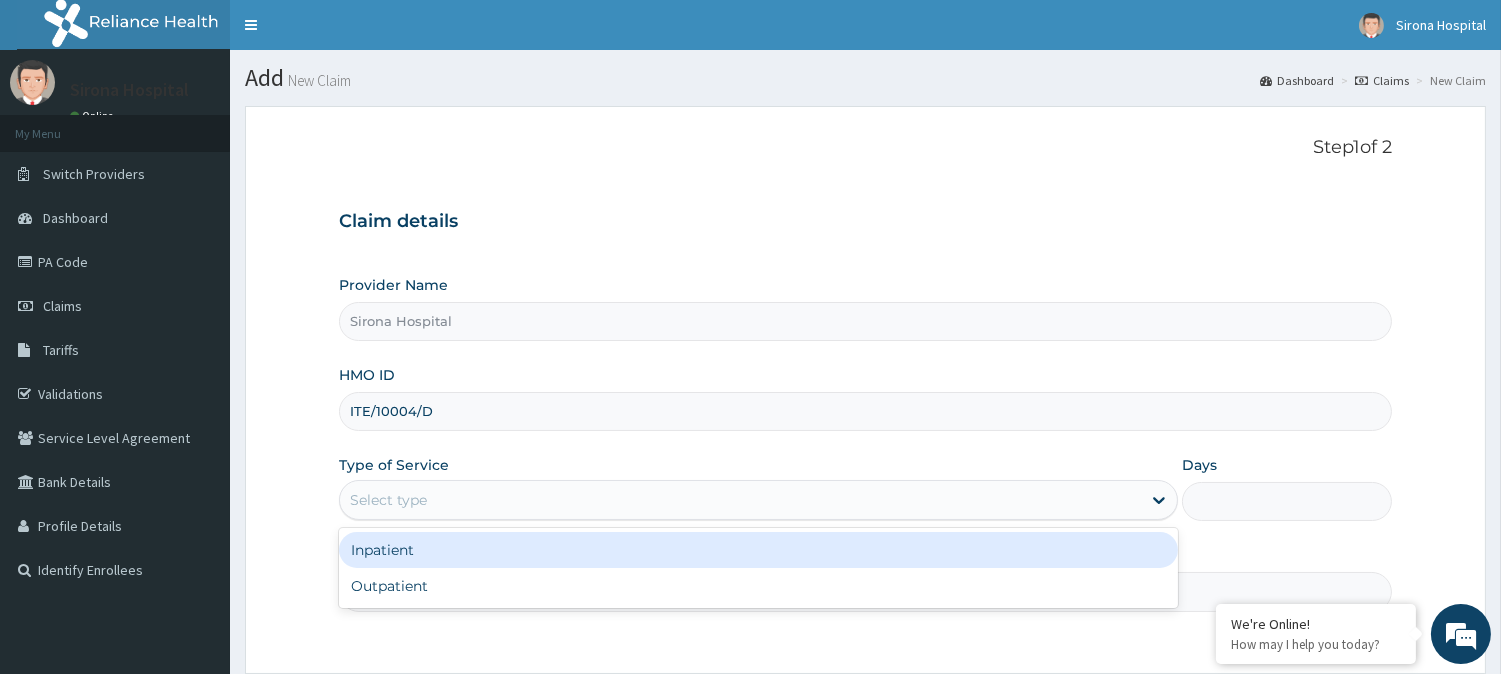 click on "Select type" at bounding box center [740, 500] 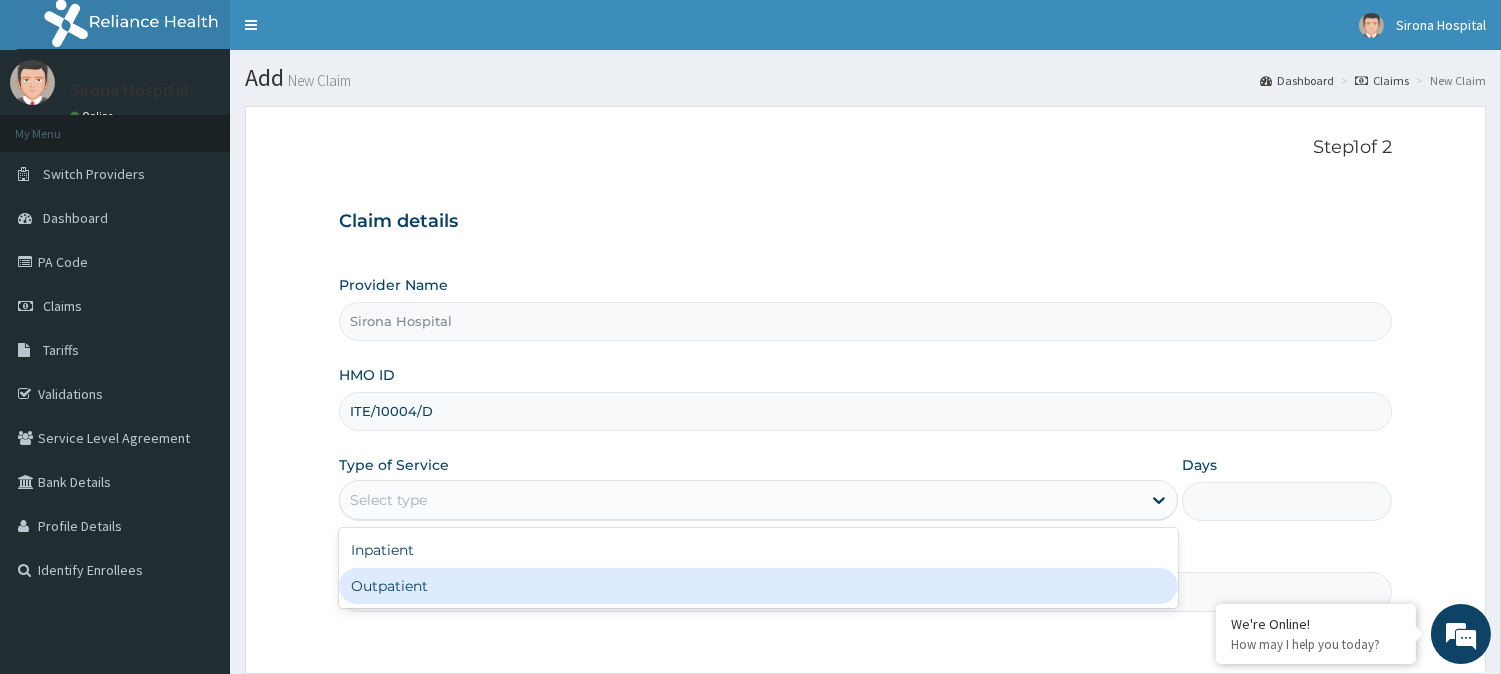click on "Outpatient" at bounding box center (758, 586) 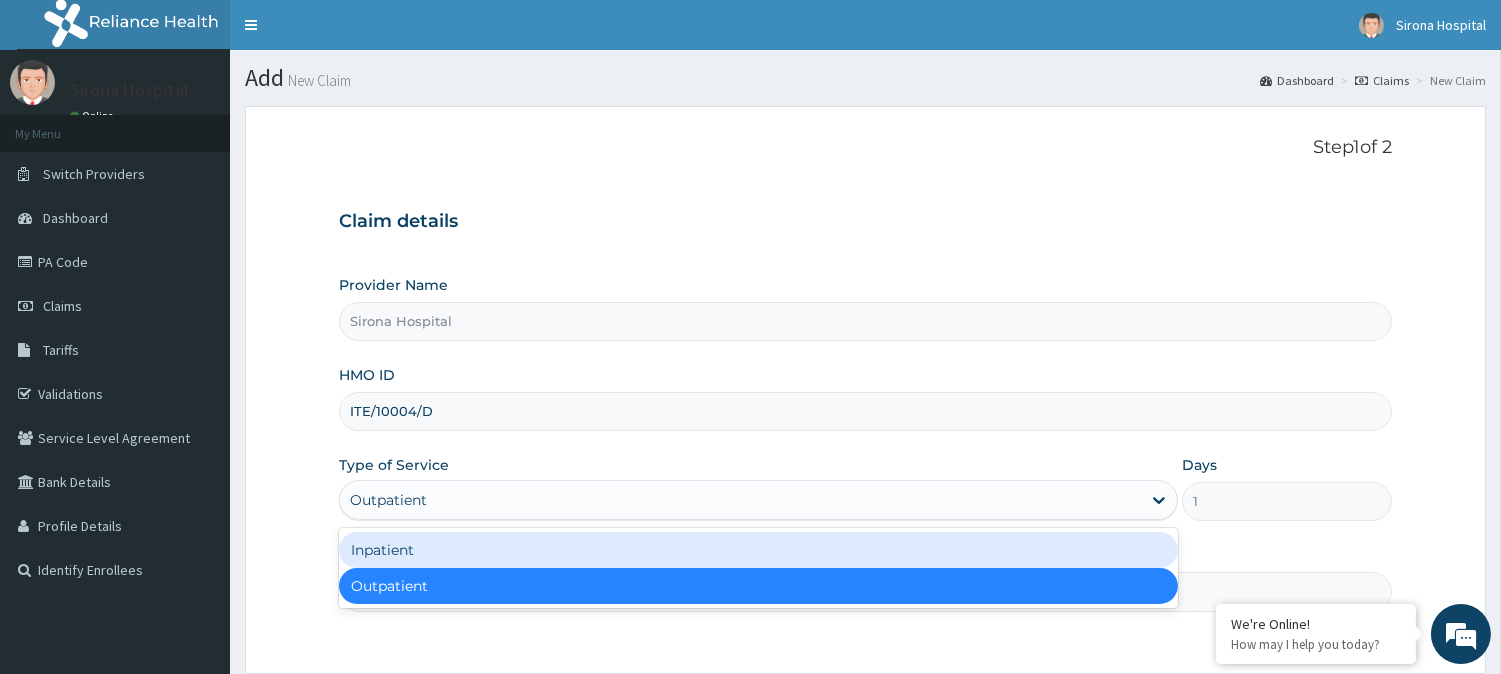 drag, startPoint x: 434, startPoint y: 505, endPoint x: 428, endPoint y: 553, distance: 48.373547 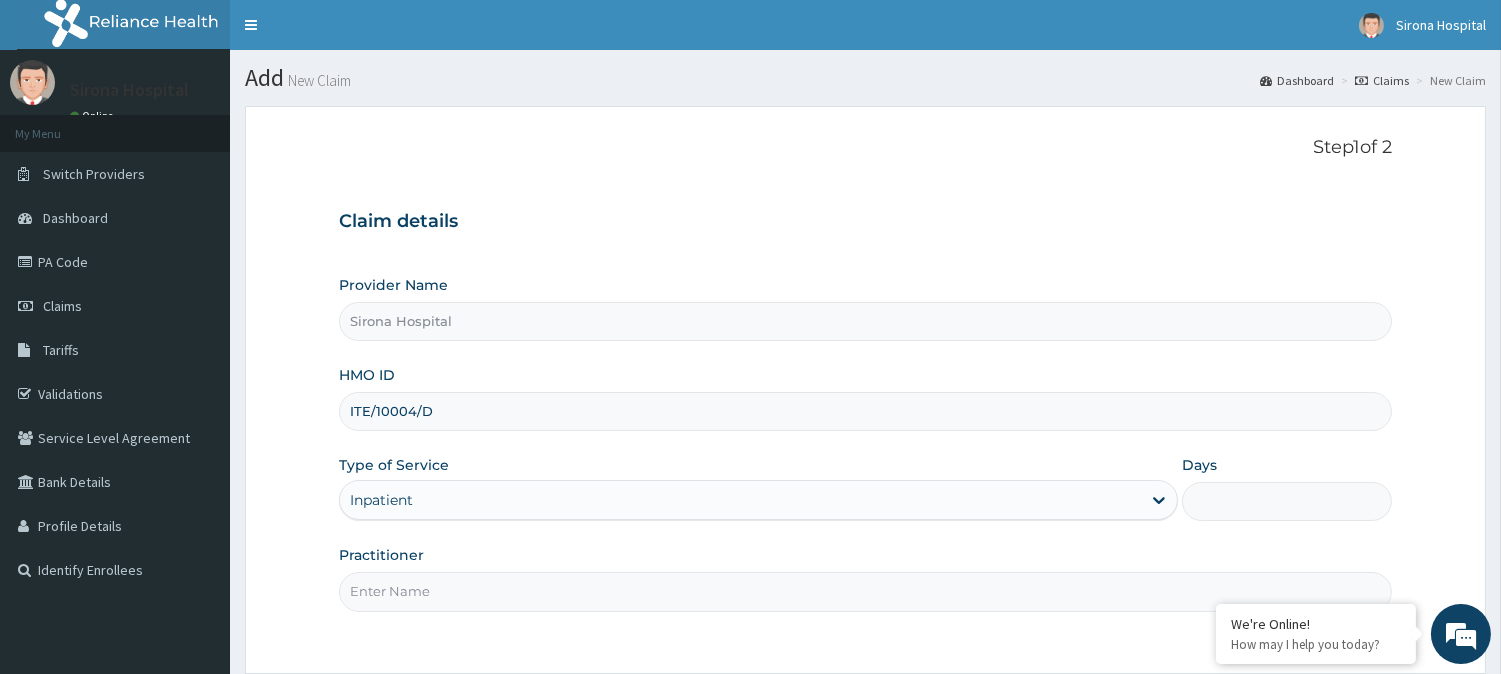 click on "Practitioner" at bounding box center (865, 591) 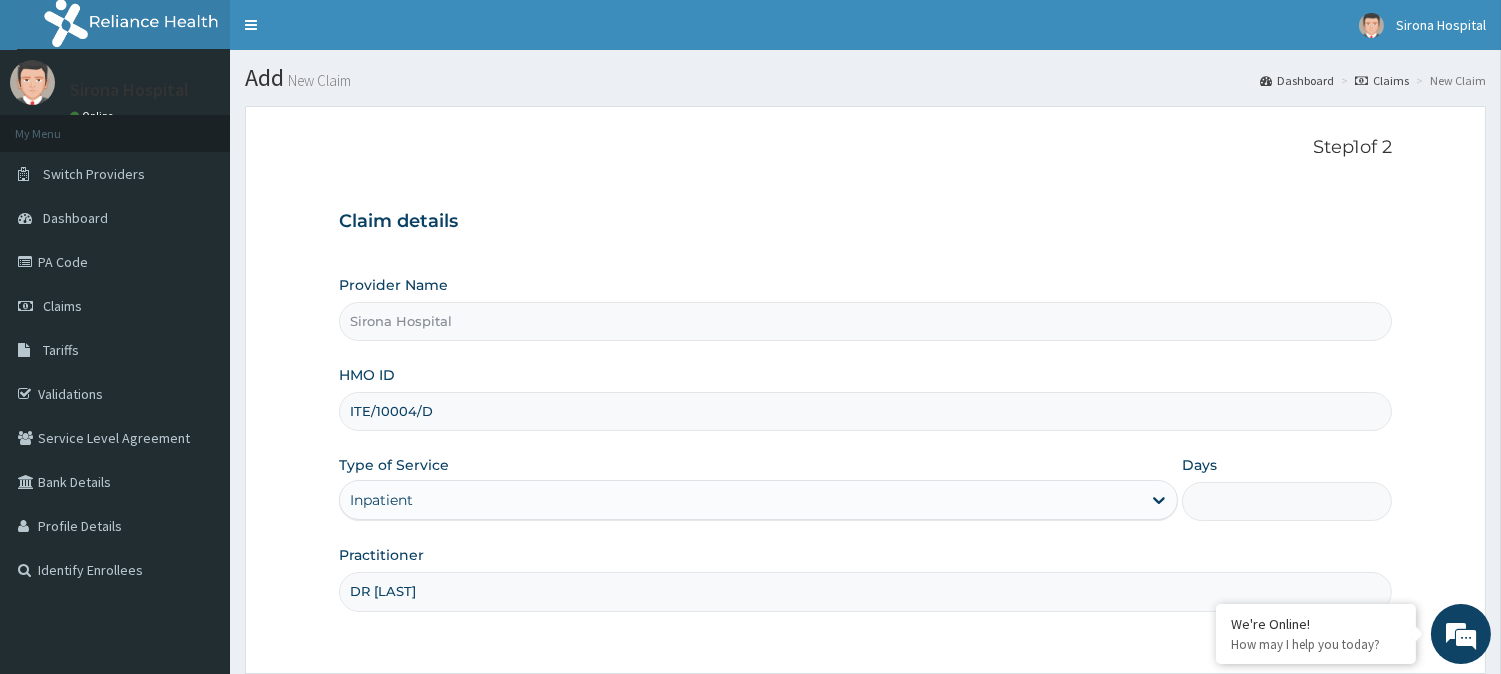 scroll, scrollTop: 178, scrollLeft: 0, axis: vertical 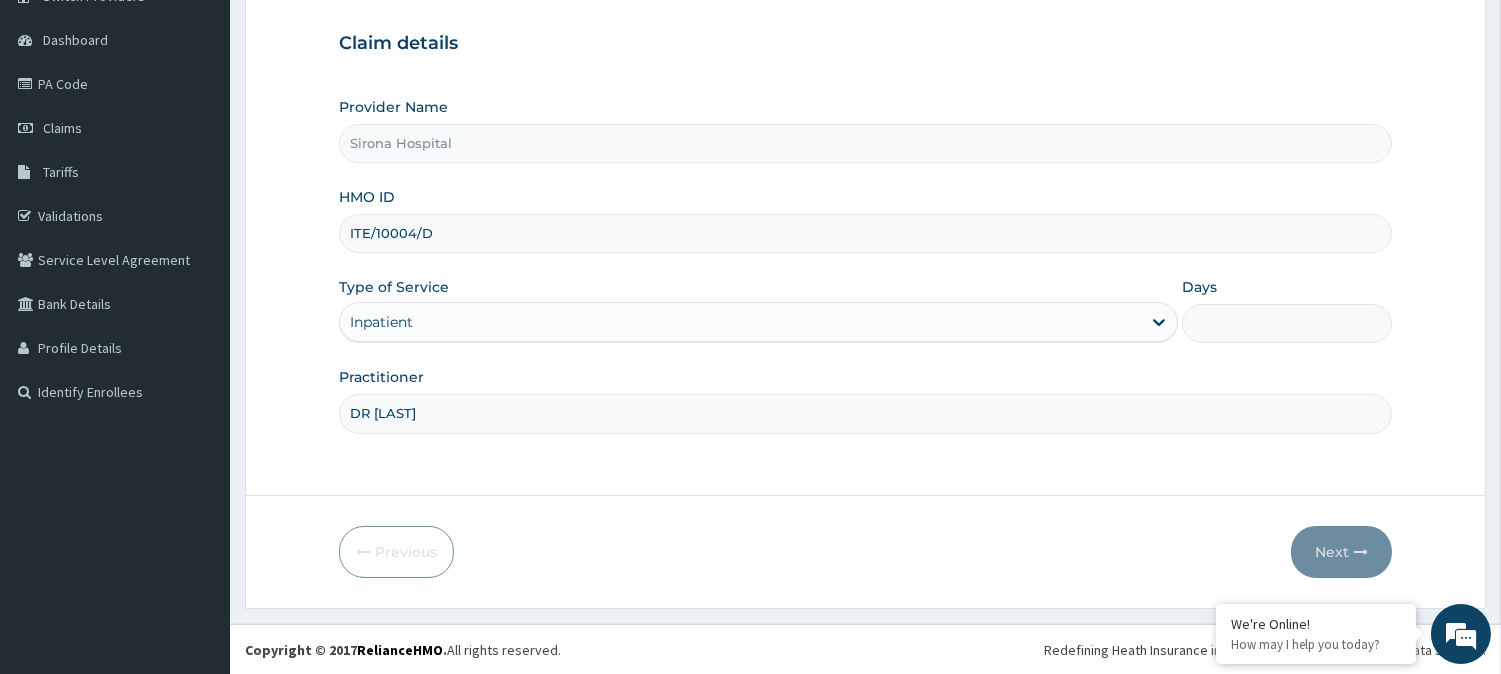 type on "DR [LAST]" 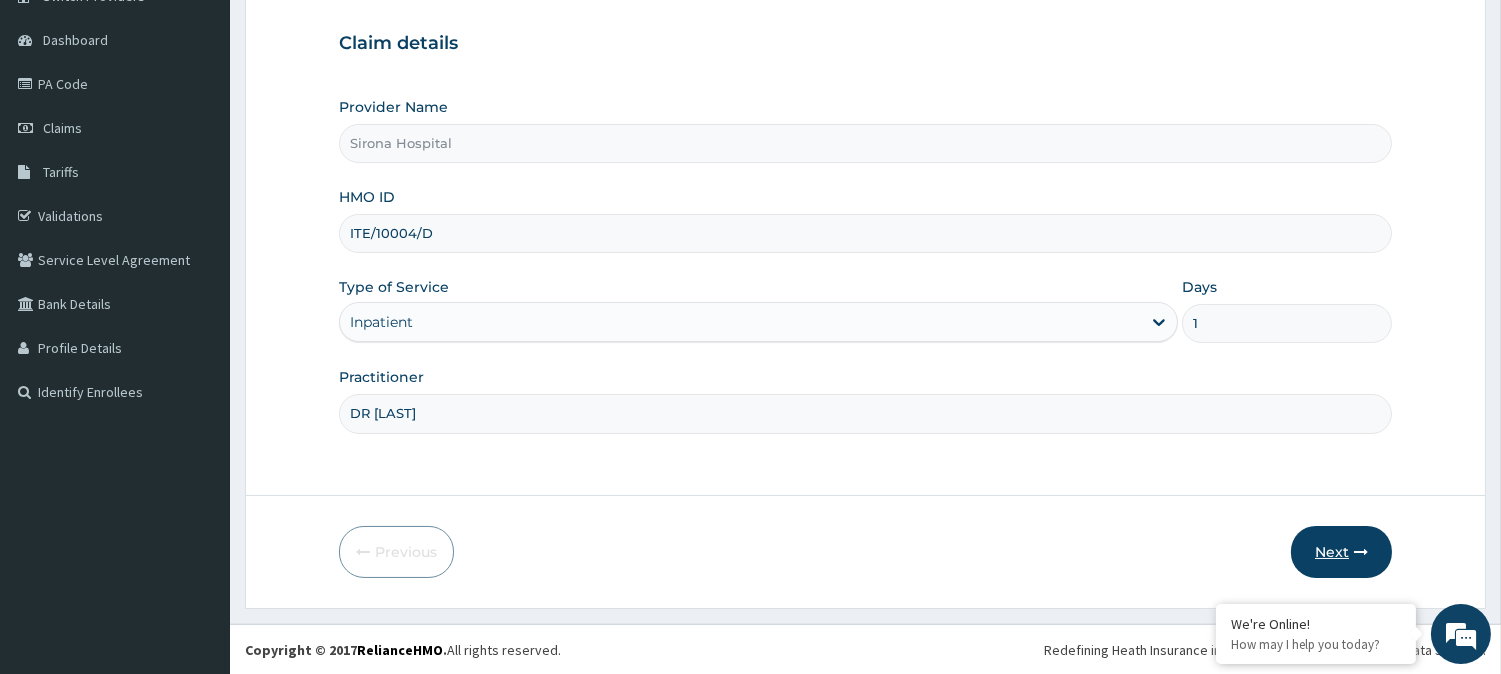 type on "1" 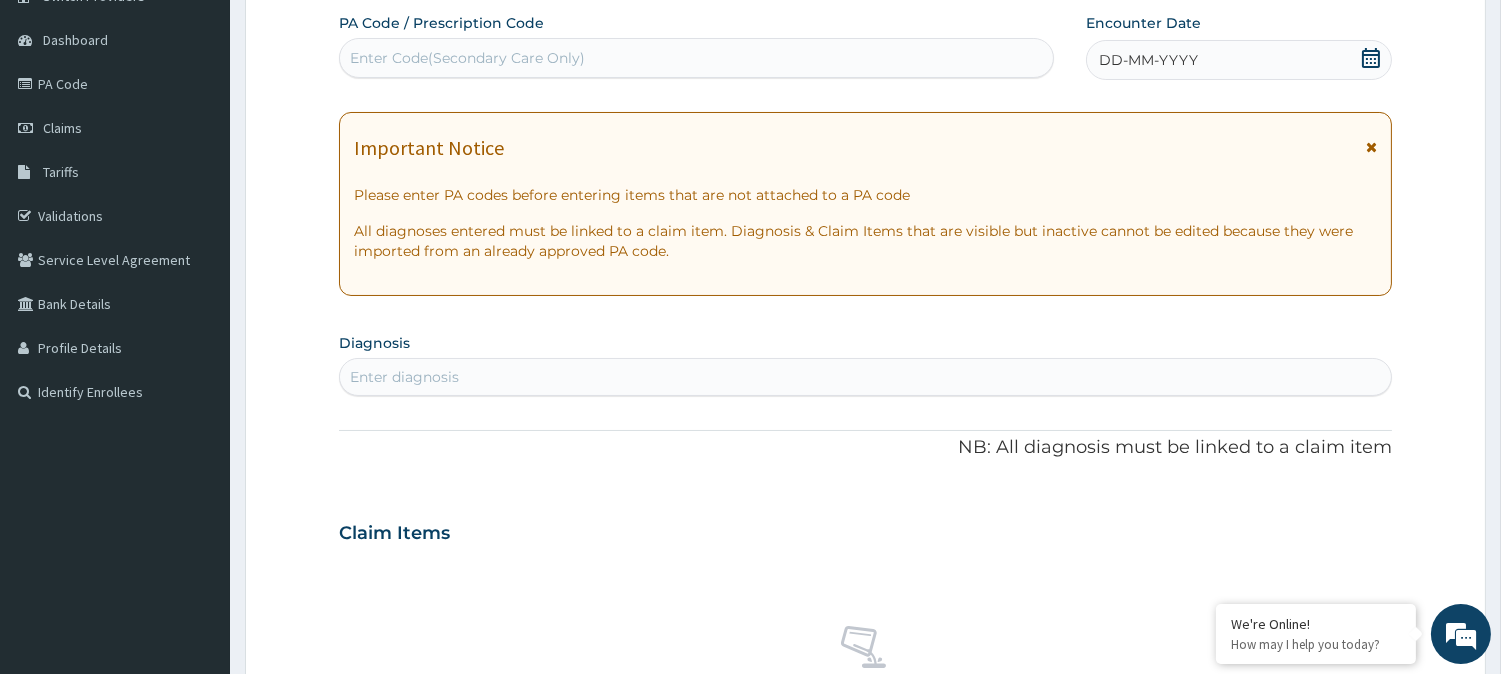 scroll, scrollTop: 0, scrollLeft: 0, axis: both 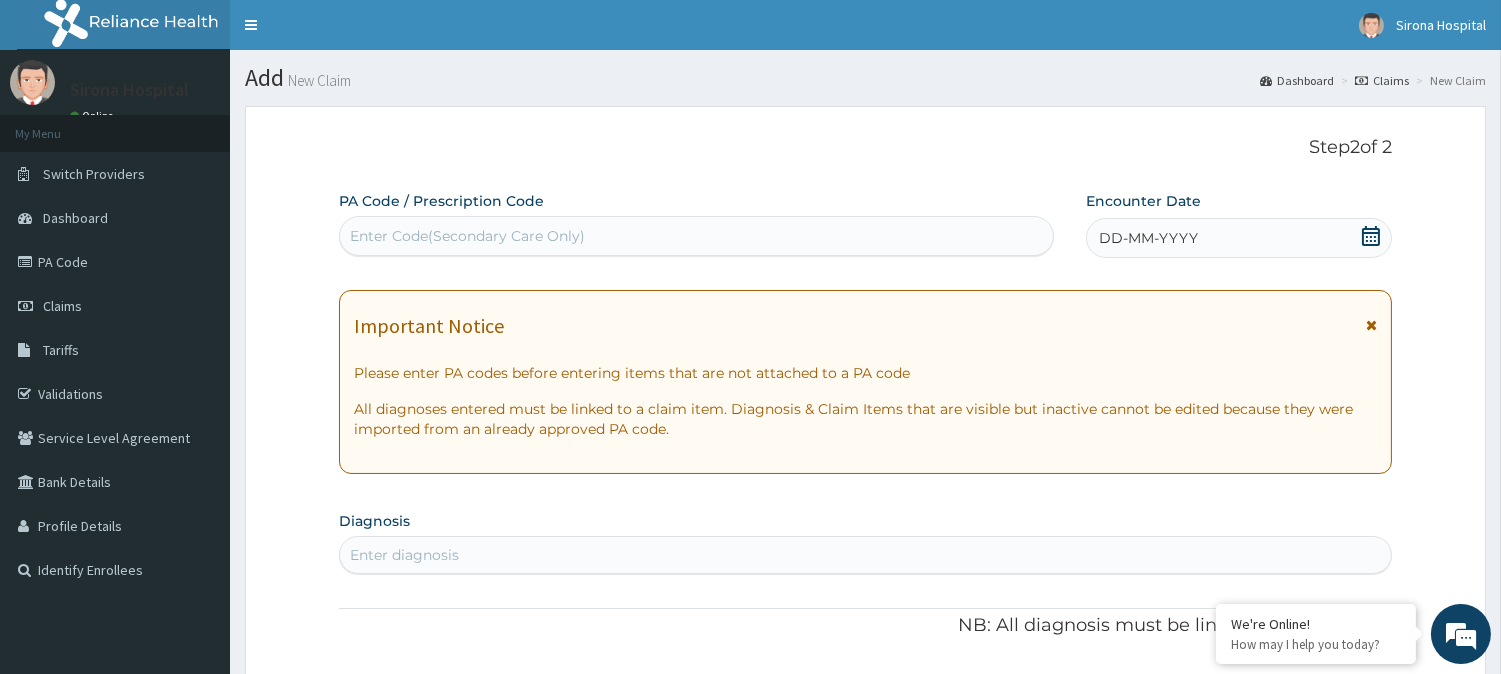 click on "Enter Code(Secondary Care Only)" at bounding box center [696, 236] 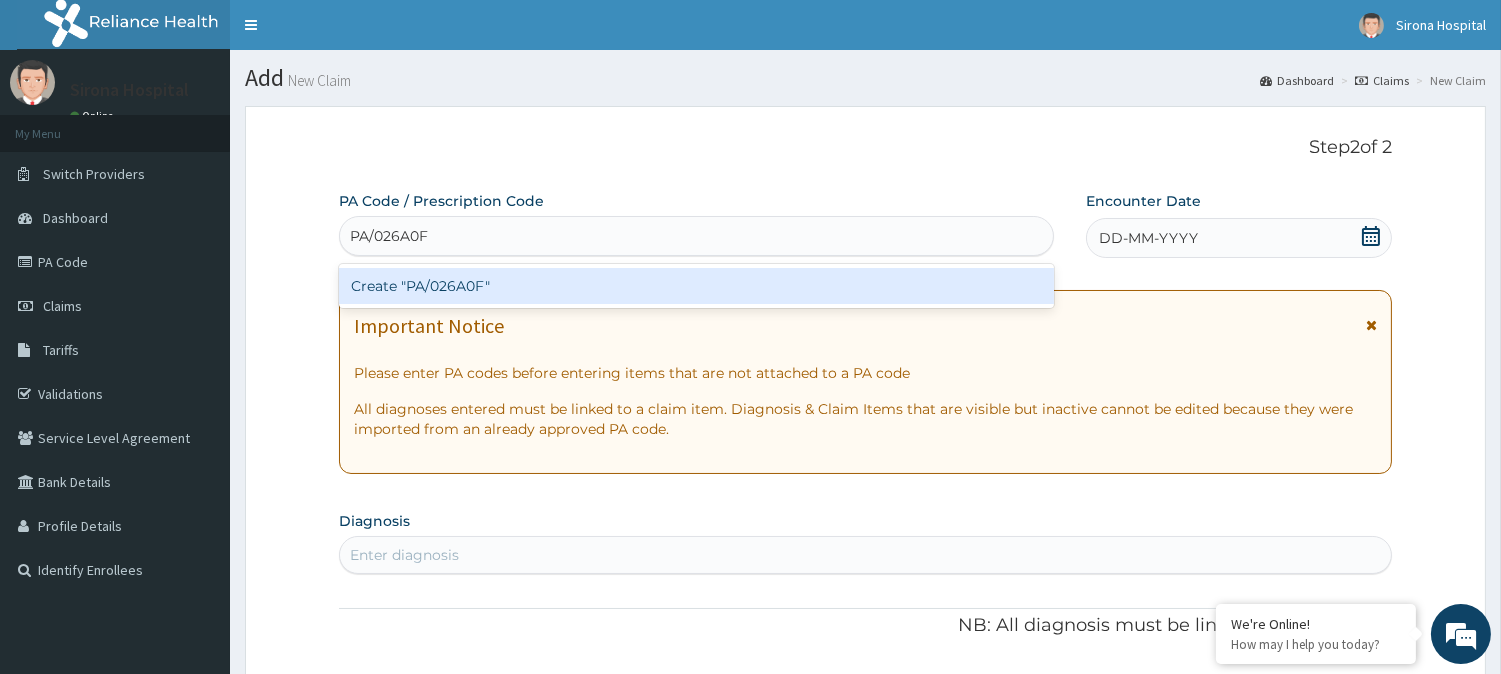click on "Create "PA/026A0F"" at bounding box center [696, 286] 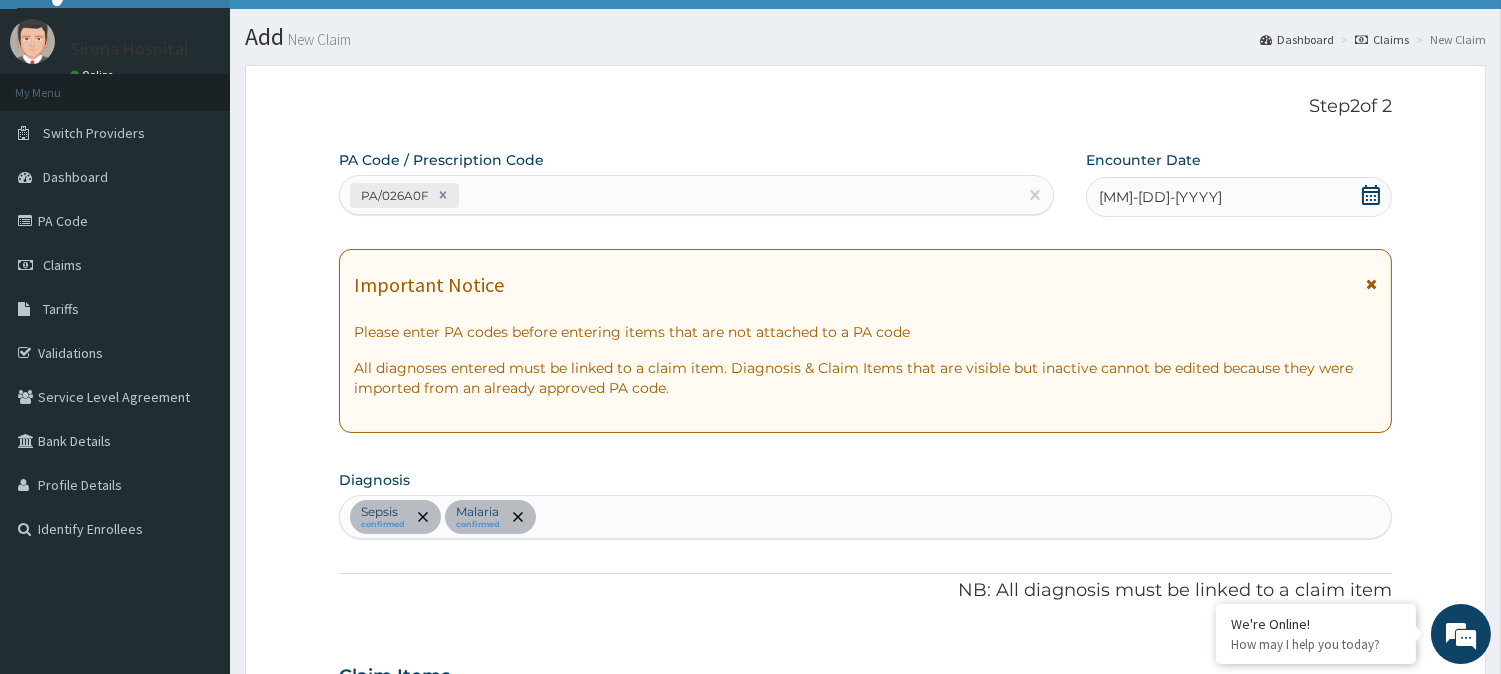 scroll, scrollTop: 0, scrollLeft: 0, axis: both 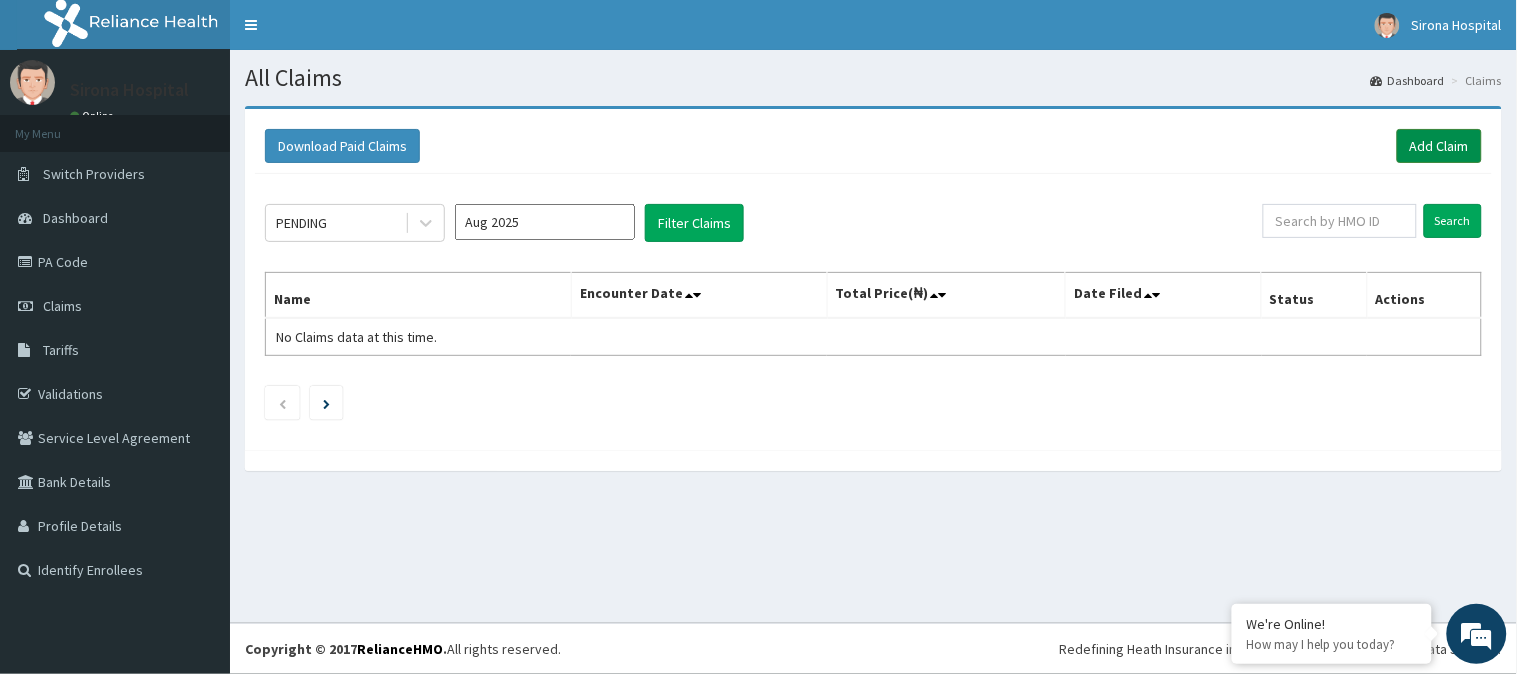 click on "Add Claim" at bounding box center (1439, 146) 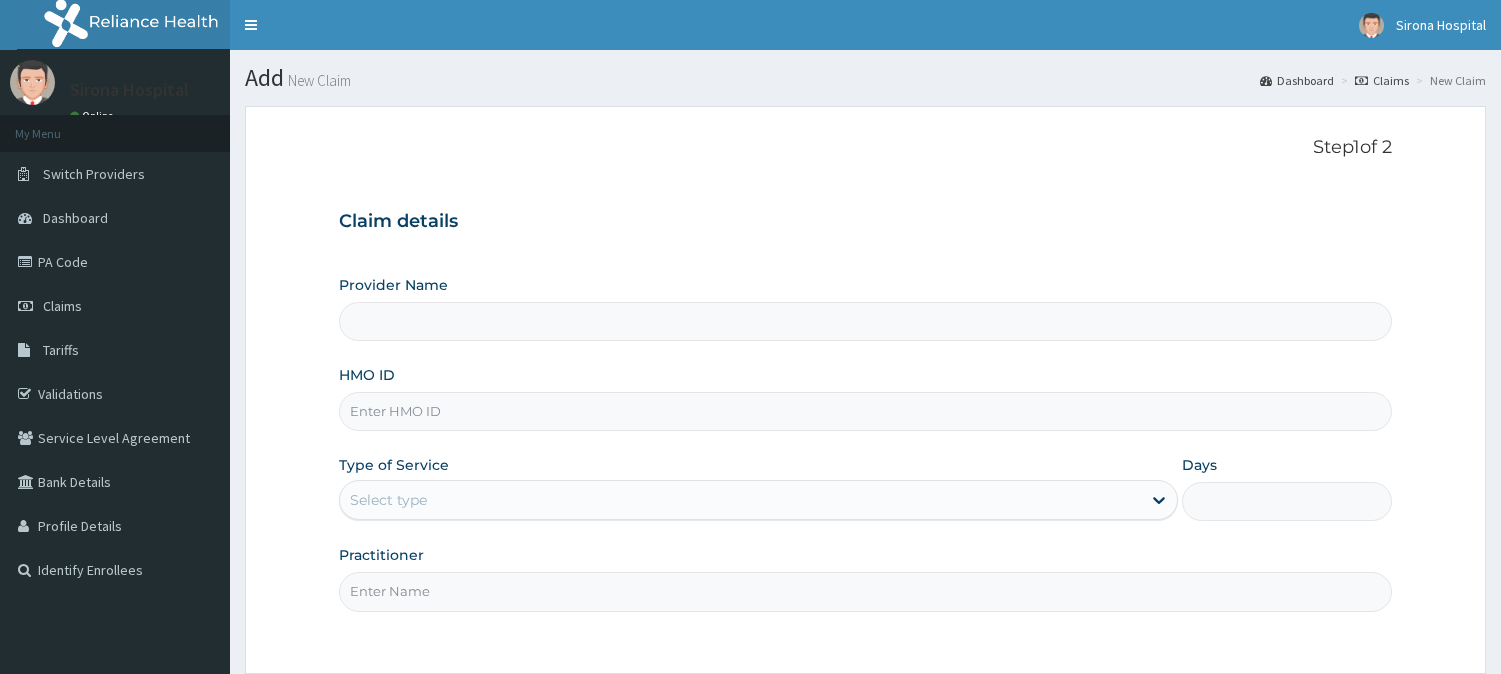 scroll, scrollTop: 0, scrollLeft: 0, axis: both 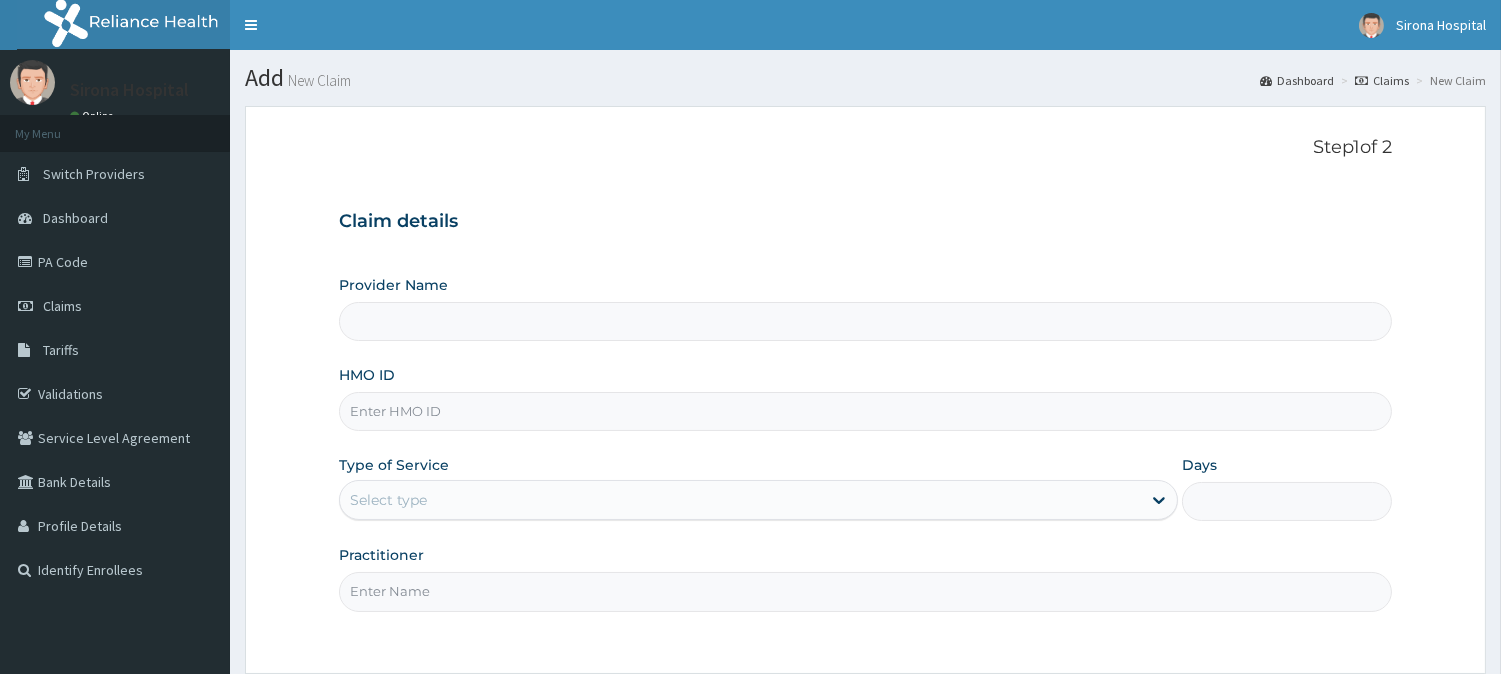 click on "Days" at bounding box center [1287, 501] 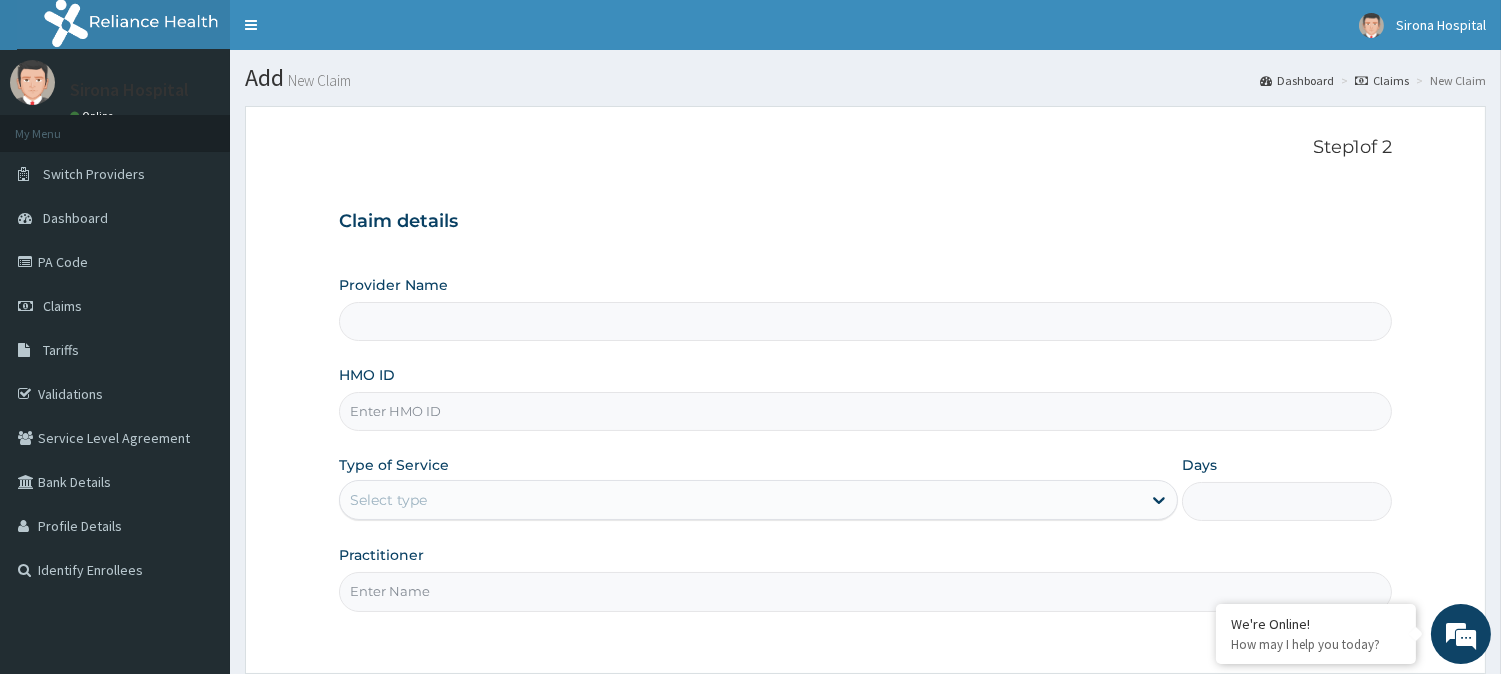 type on "2" 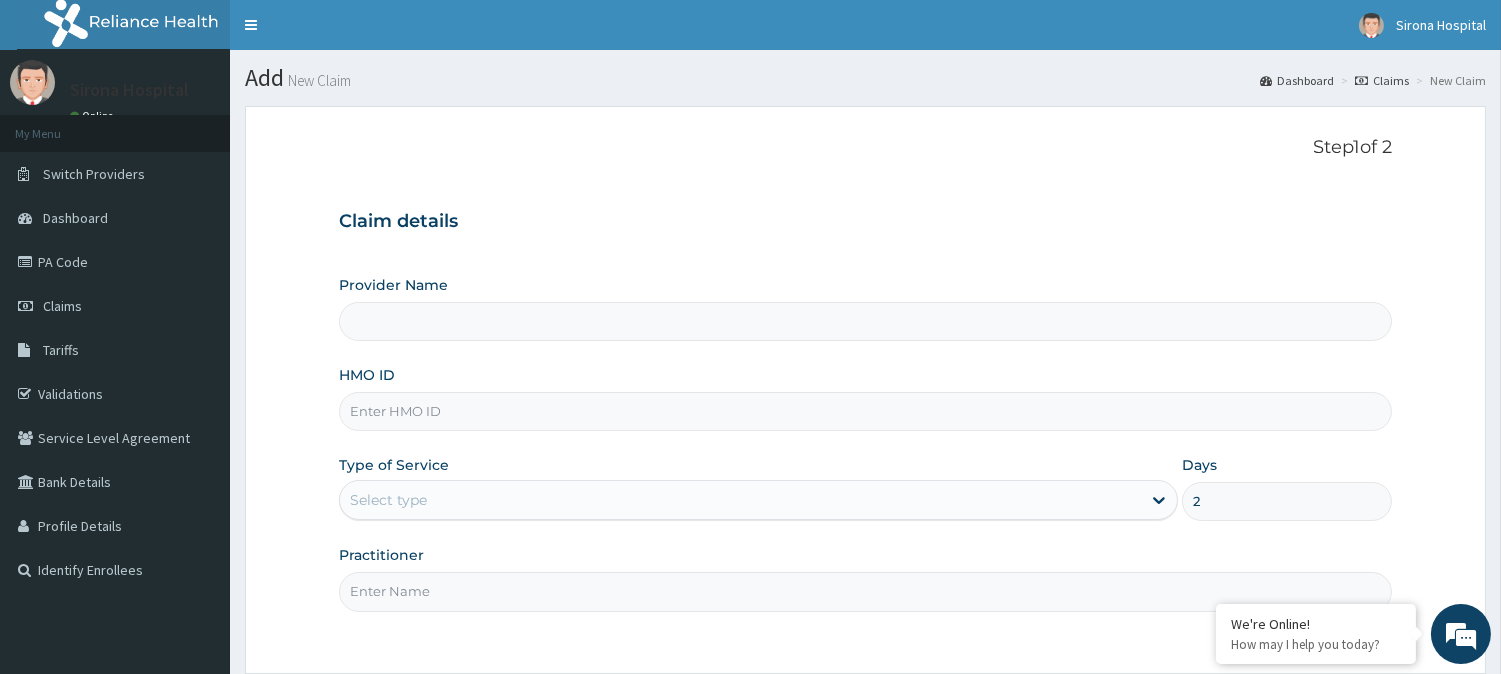 type on "Sirona Hospital" 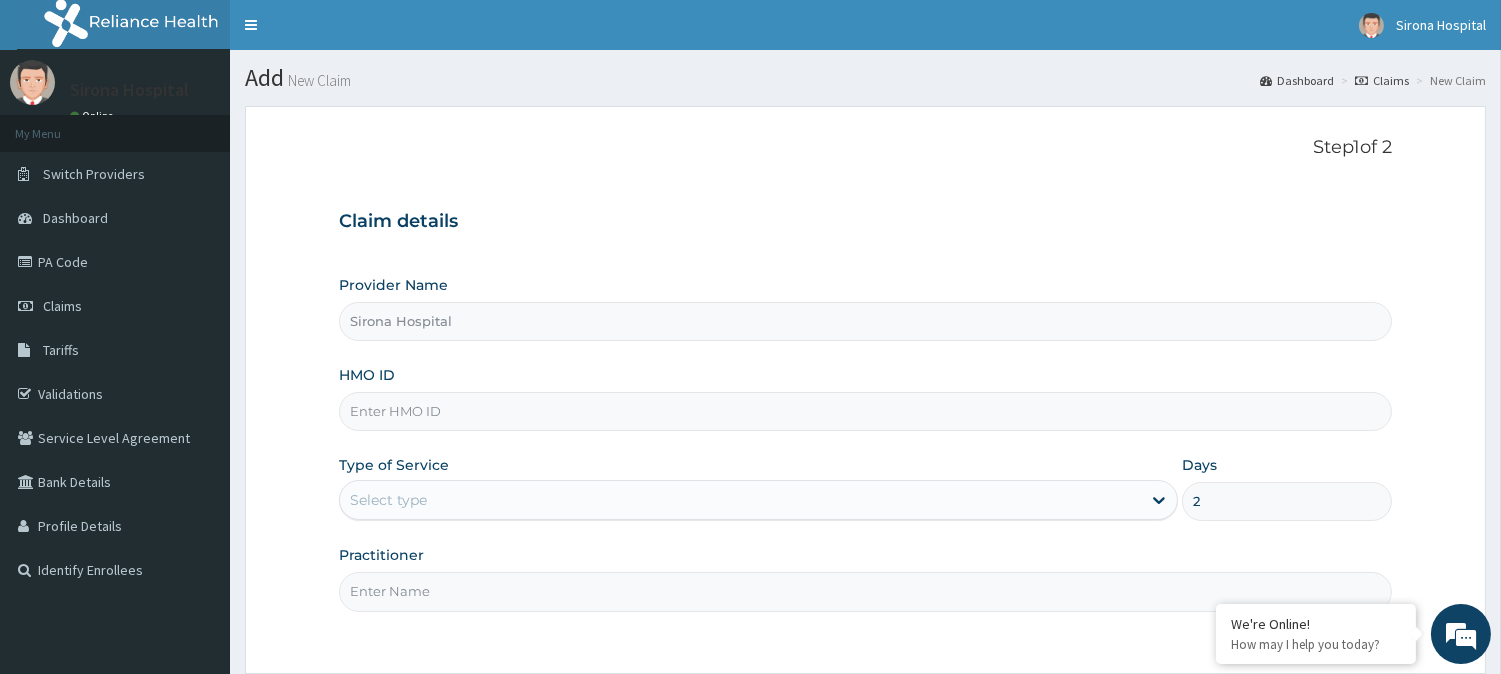 type on "2" 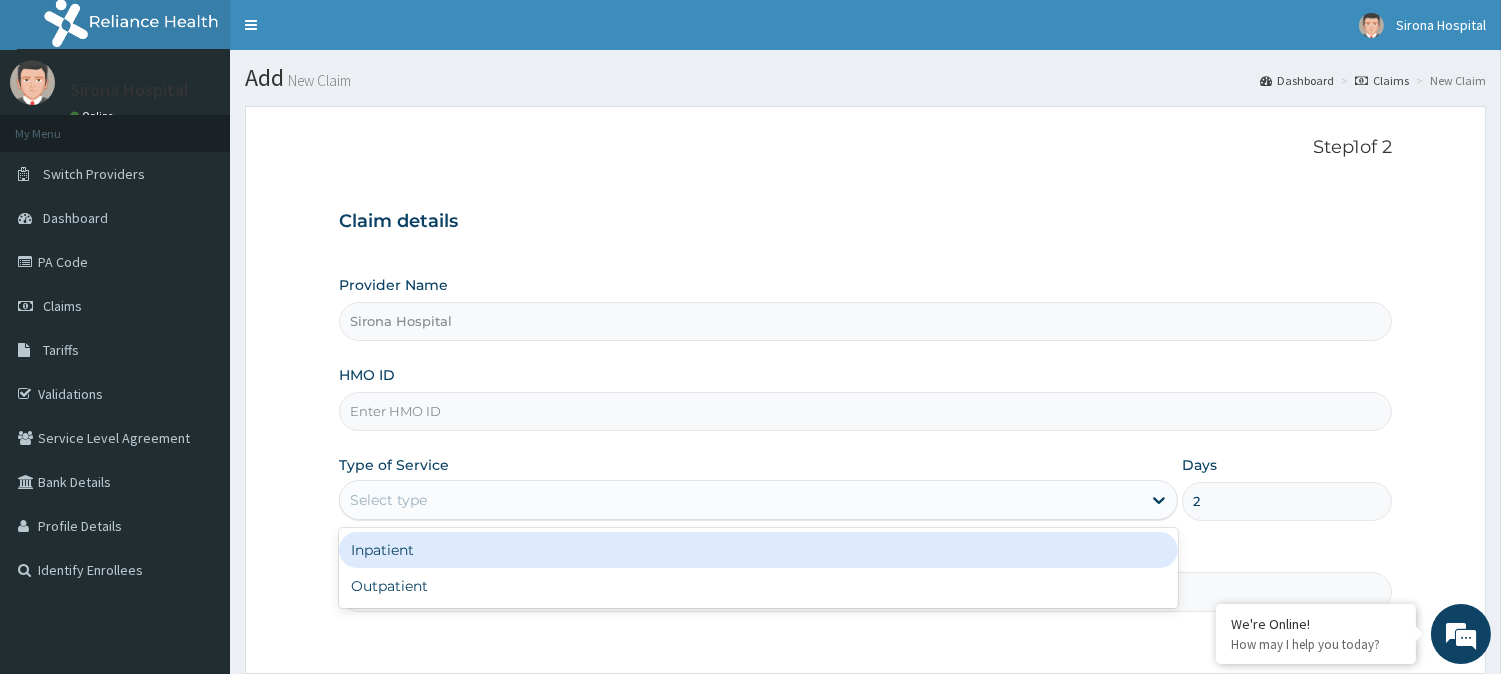 click on "Select type" at bounding box center (740, 500) 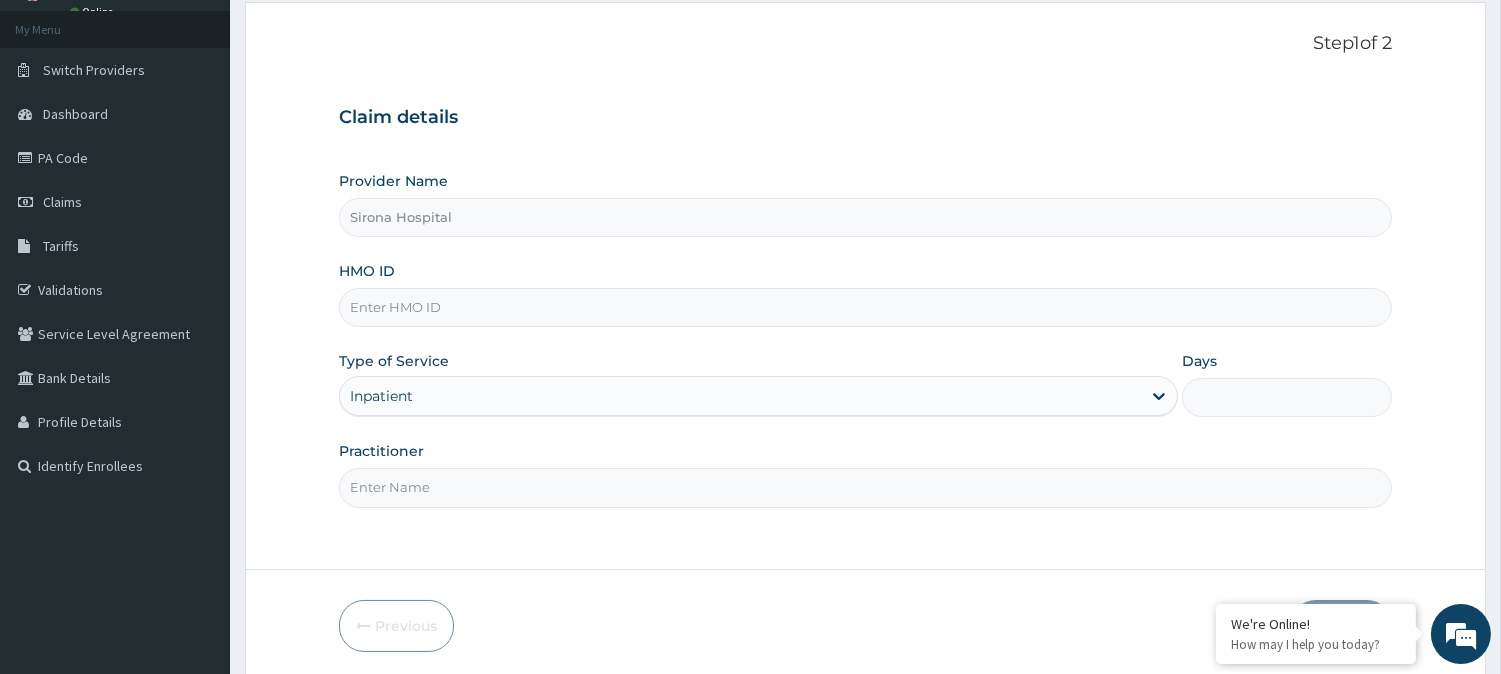 scroll, scrollTop: 103, scrollLeft: 0, axis: vertical 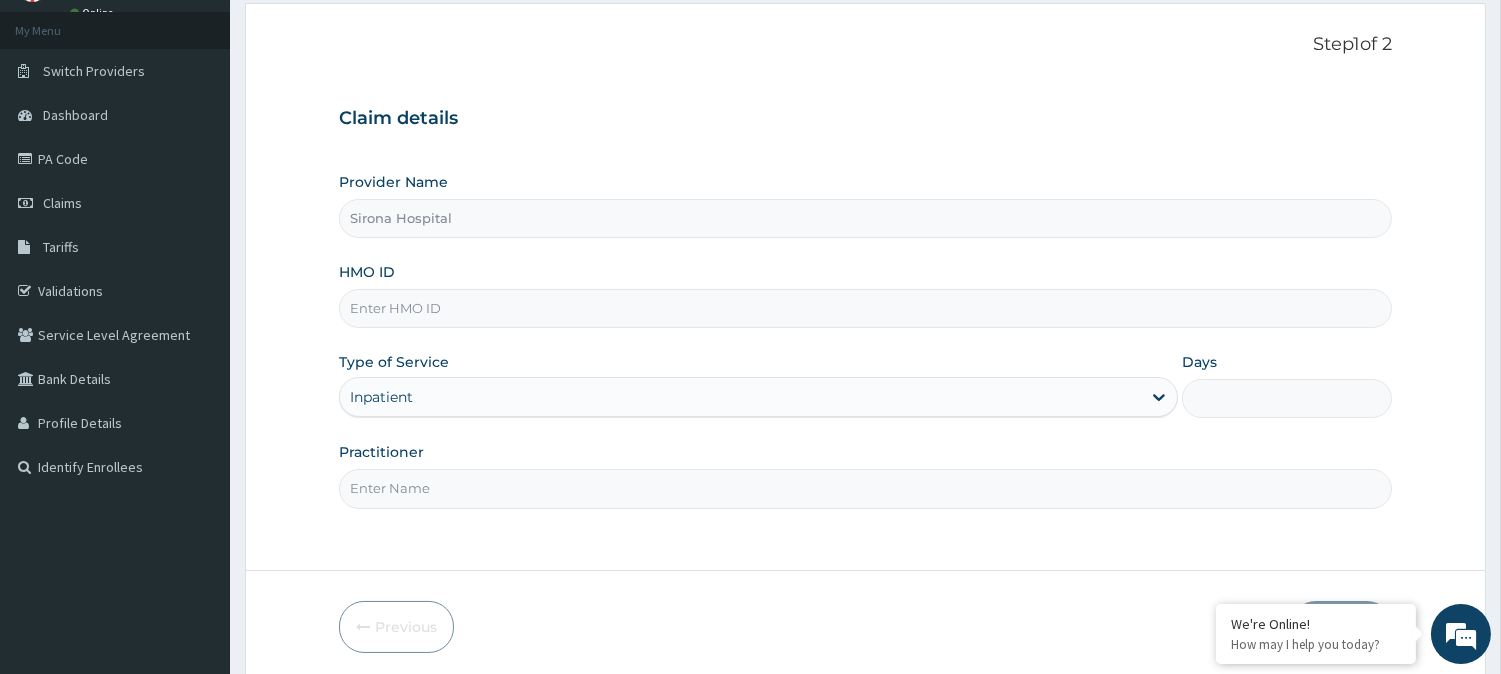 click on "HMO ID" at bounding box center [865, 308] 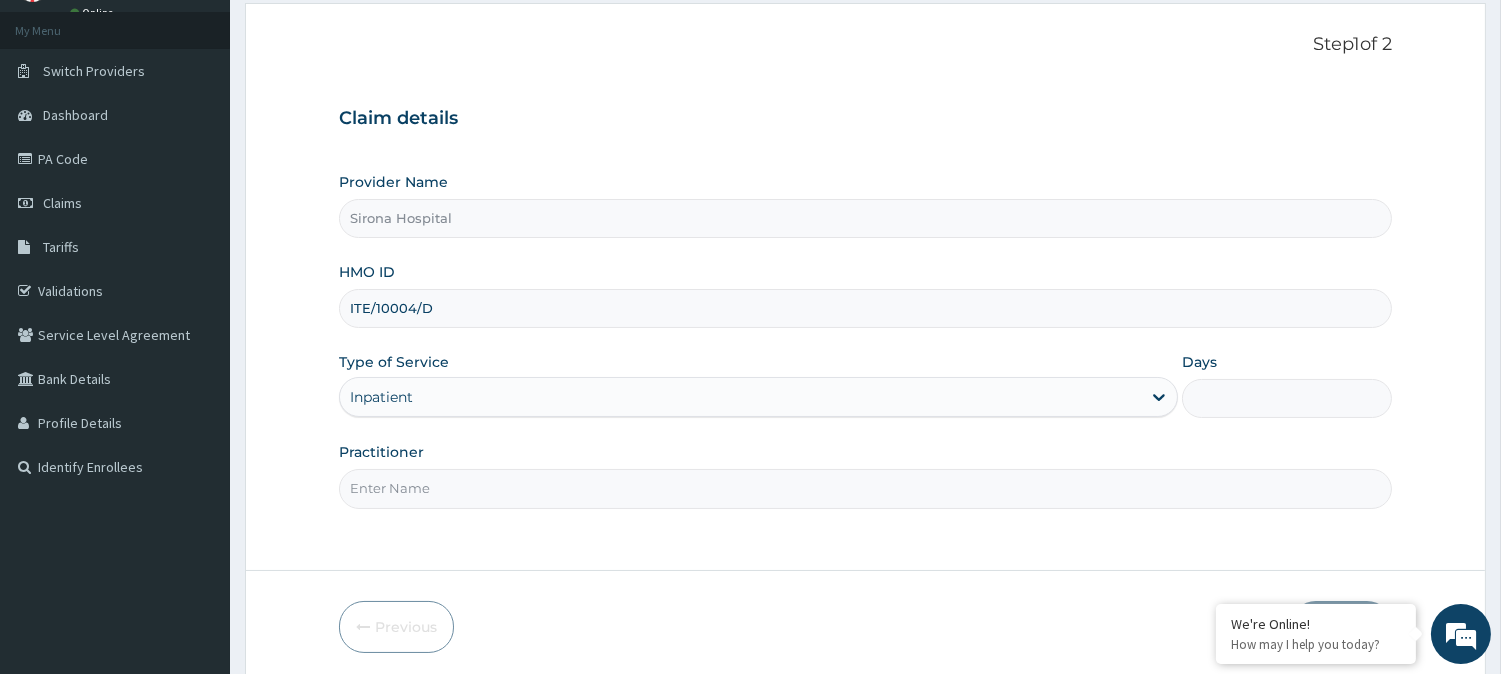 type on "ITE/10004/D" 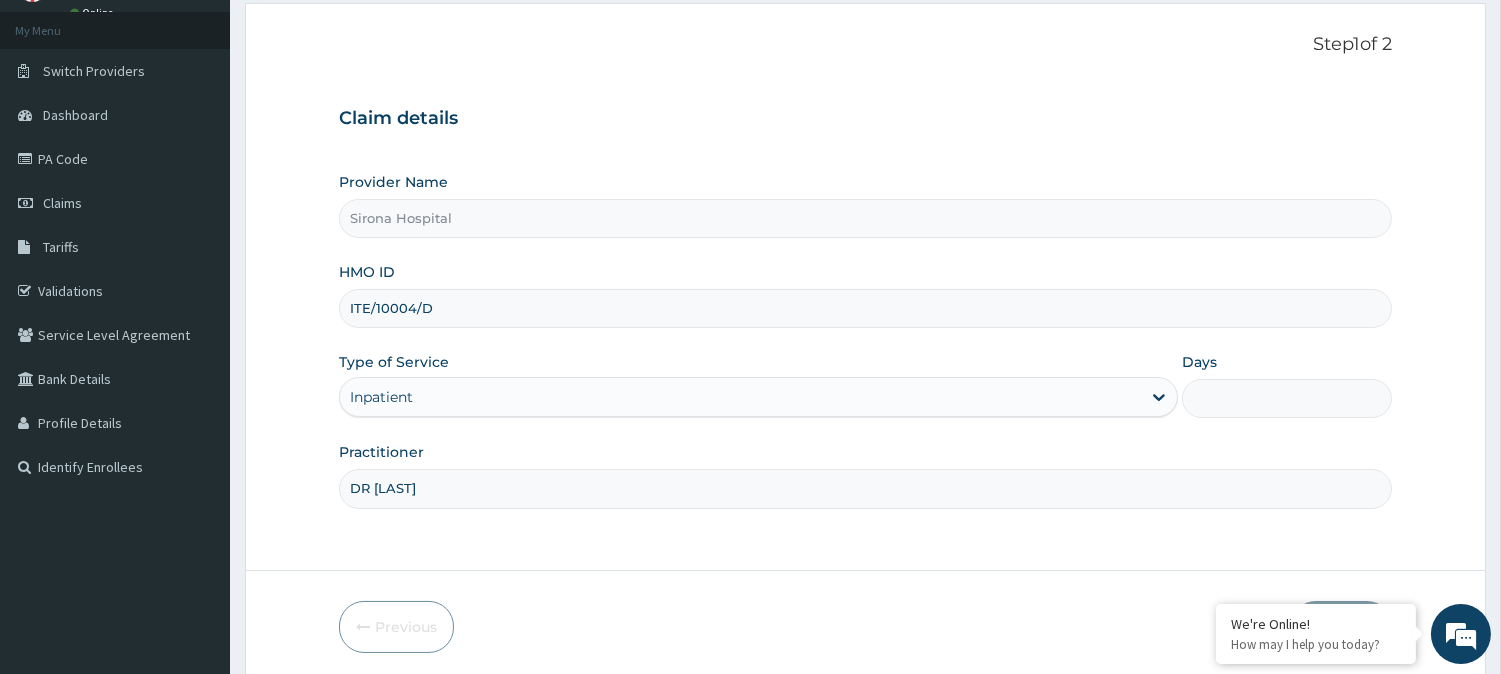 scroll, scrollTop: 178, scrollLeft: 0, axis: vertical 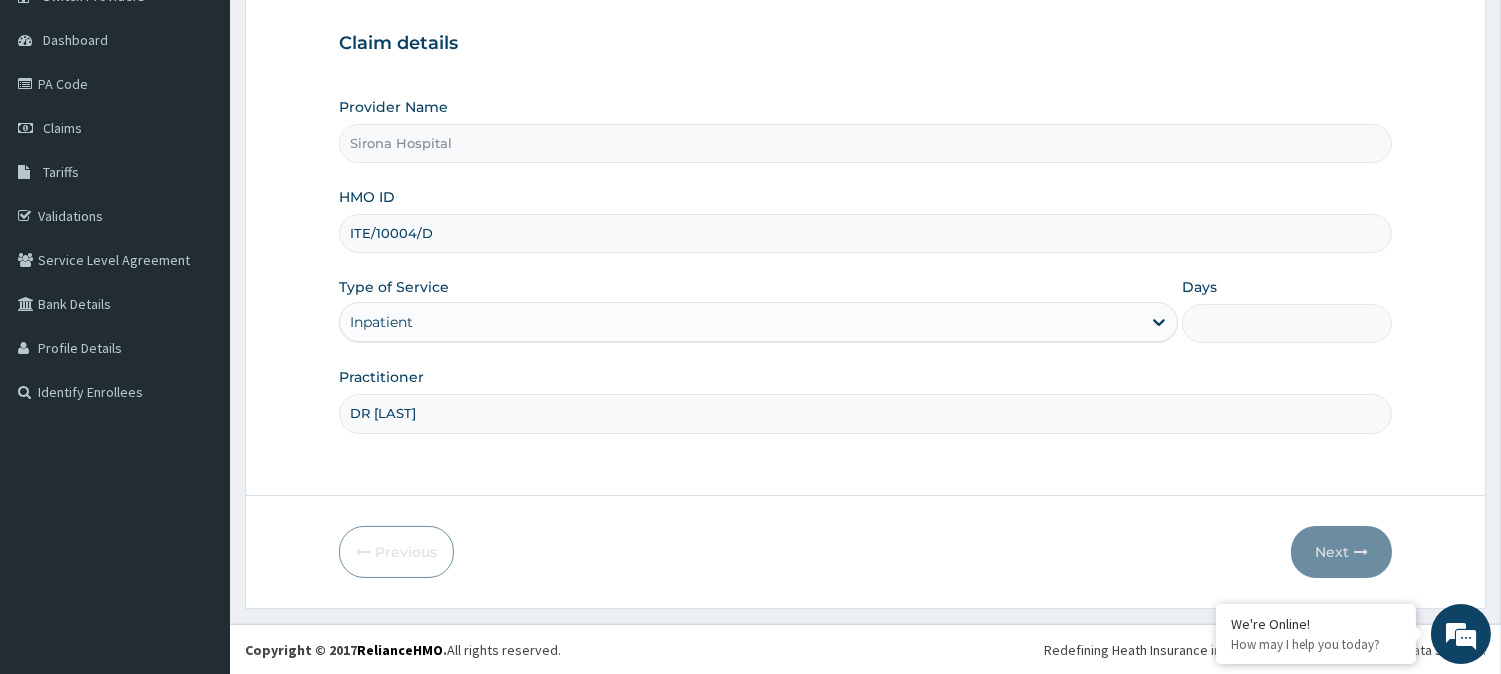 type on "DR IKEENA" 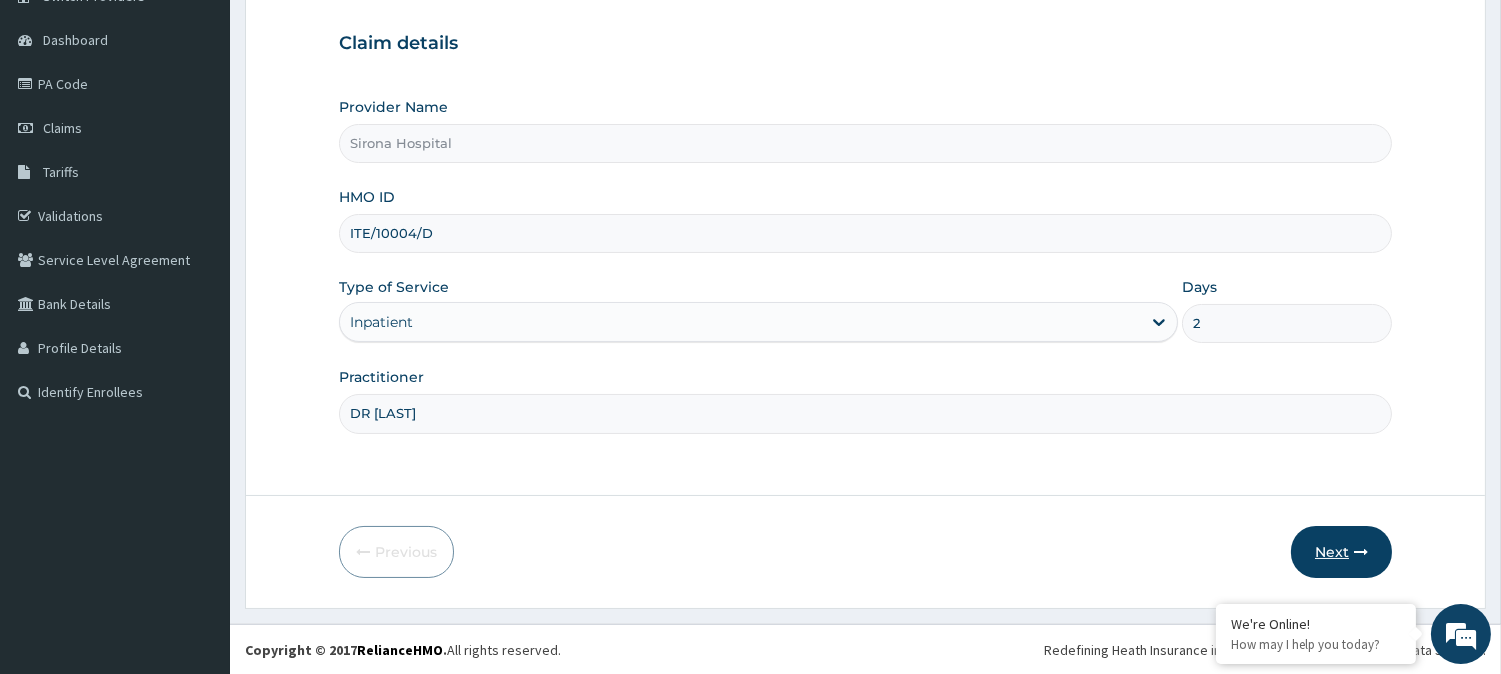 type on "2" 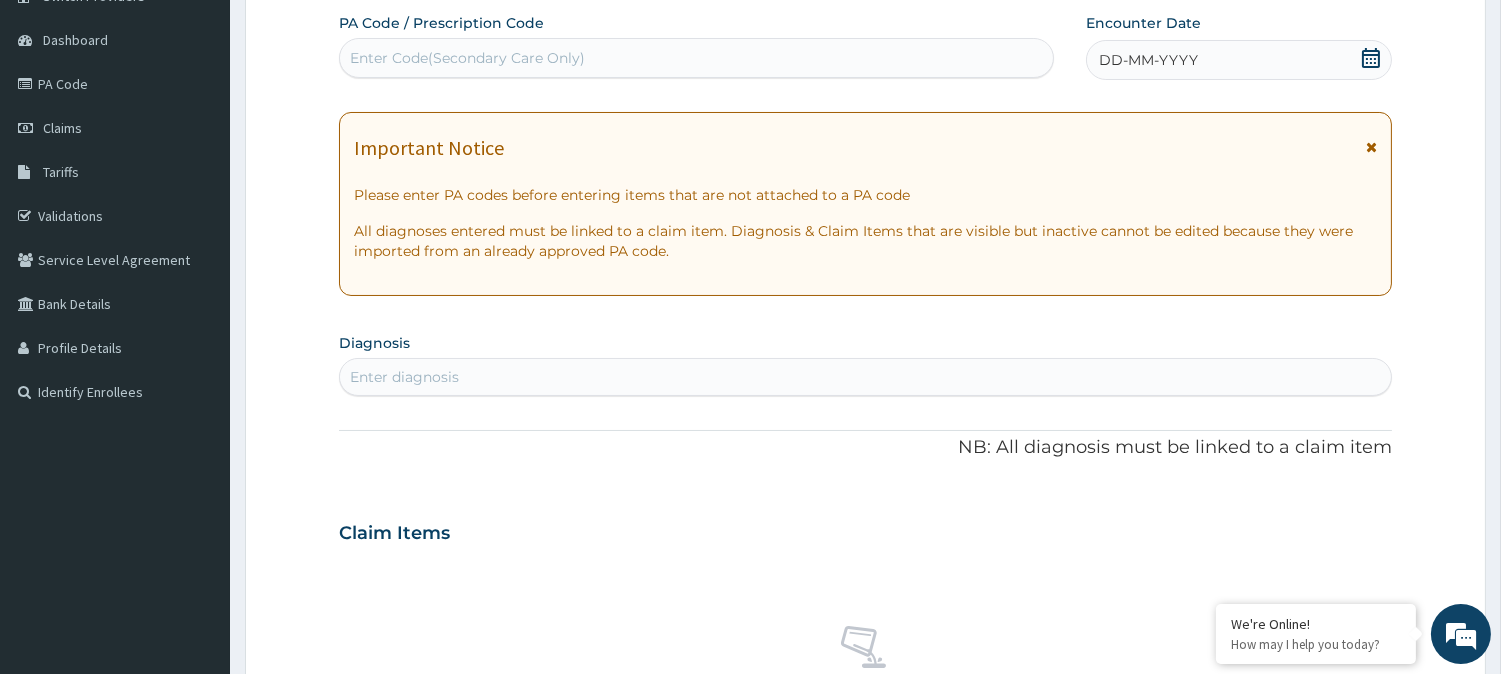 click on "Enter Code(Secondary Care Only)" at bounding box center (696, 58) 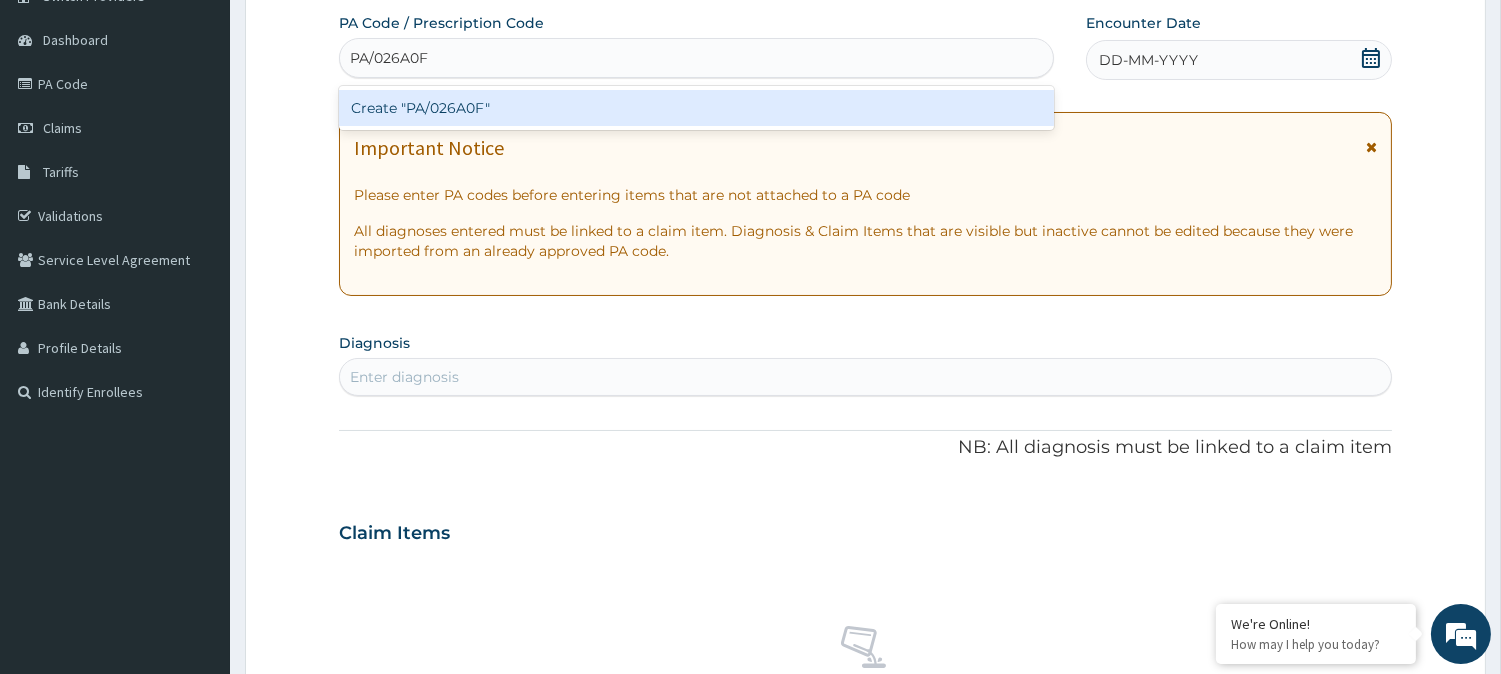 click on "Create "PA/026A0F"" at bounding box center [696, 108] 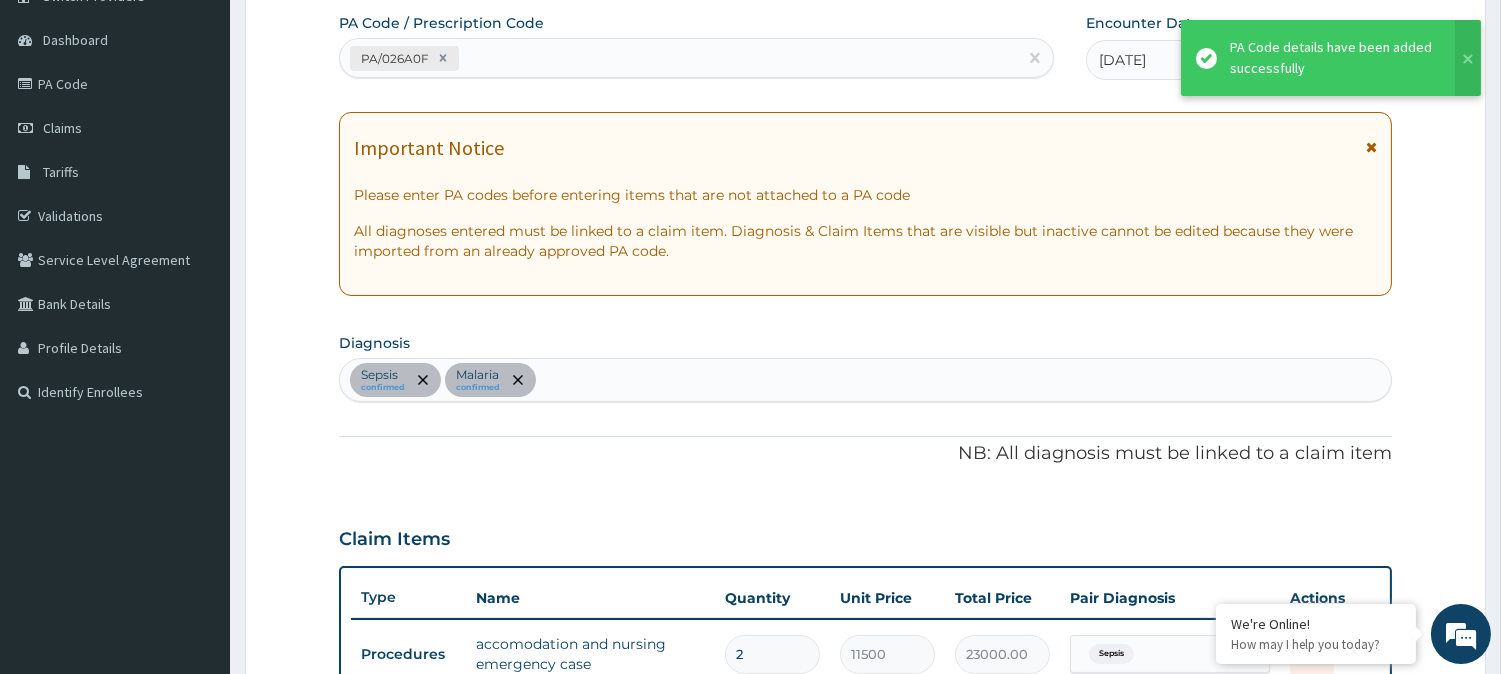 scroll, scrollTop: 633, scrollLeft: 0, axis: vertical 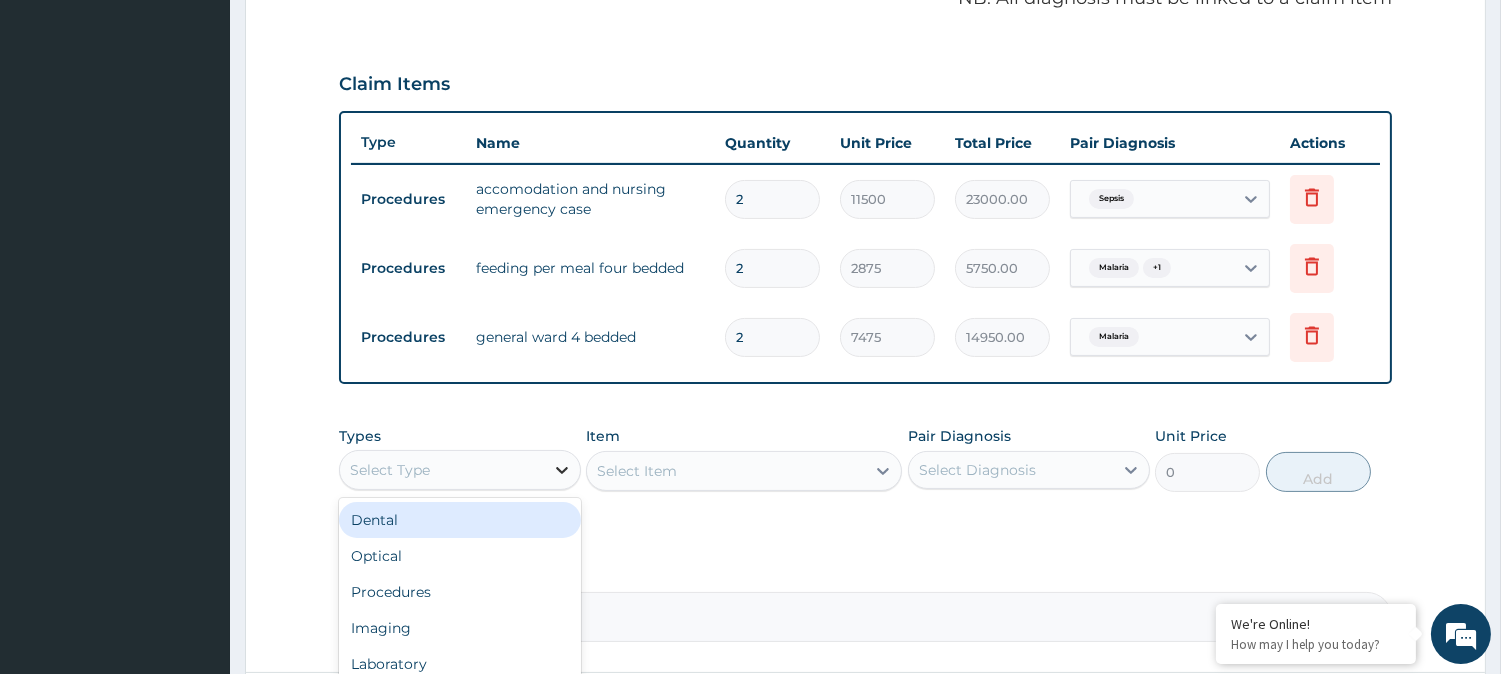 click 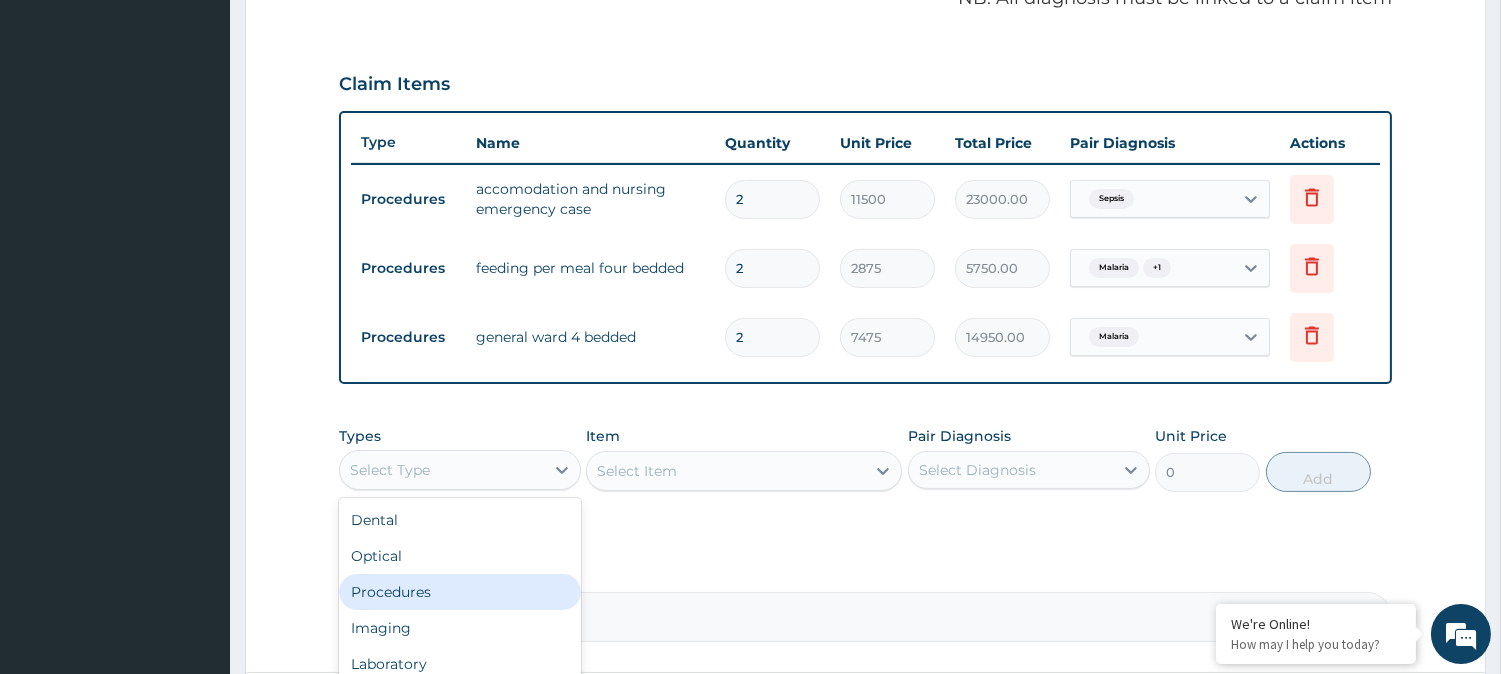 click on "Procedures" at bounding box center [460, 592] 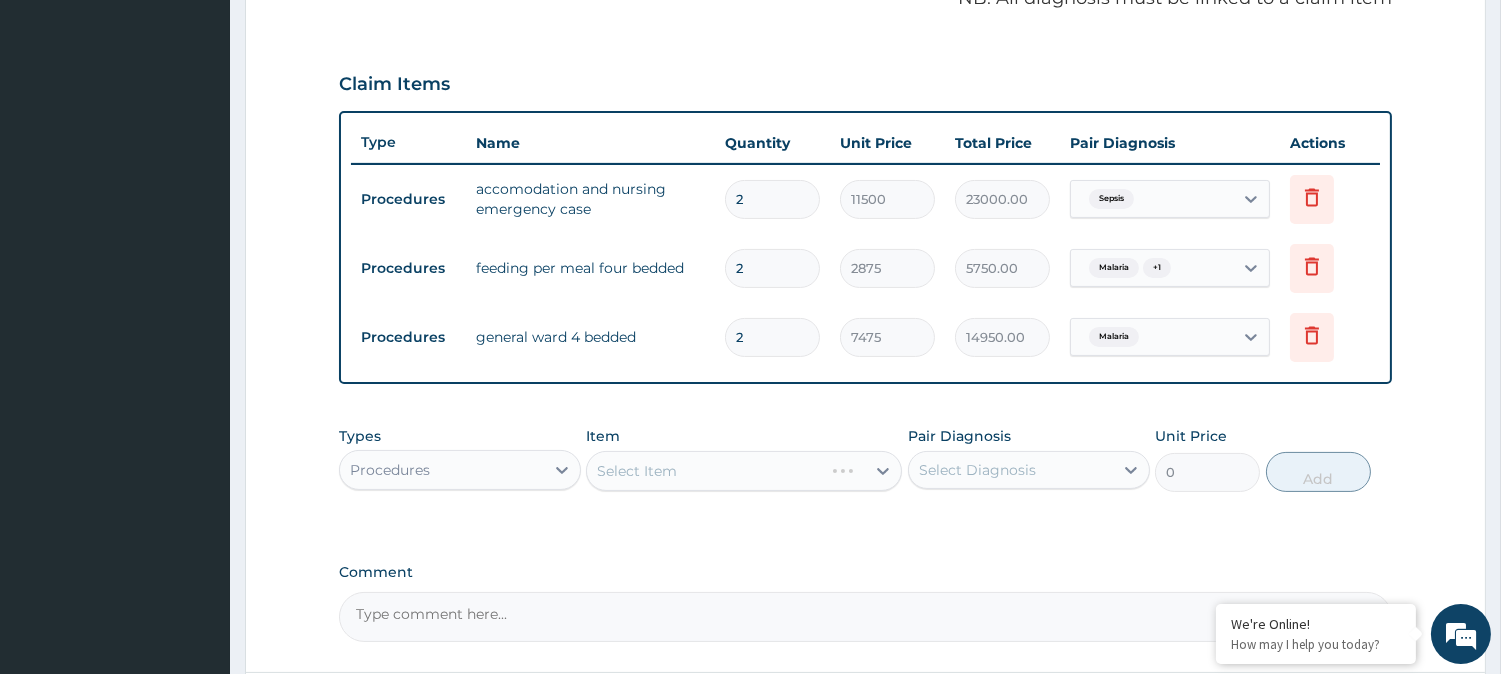 click on "Select Item" at bounding box center [744, 471] 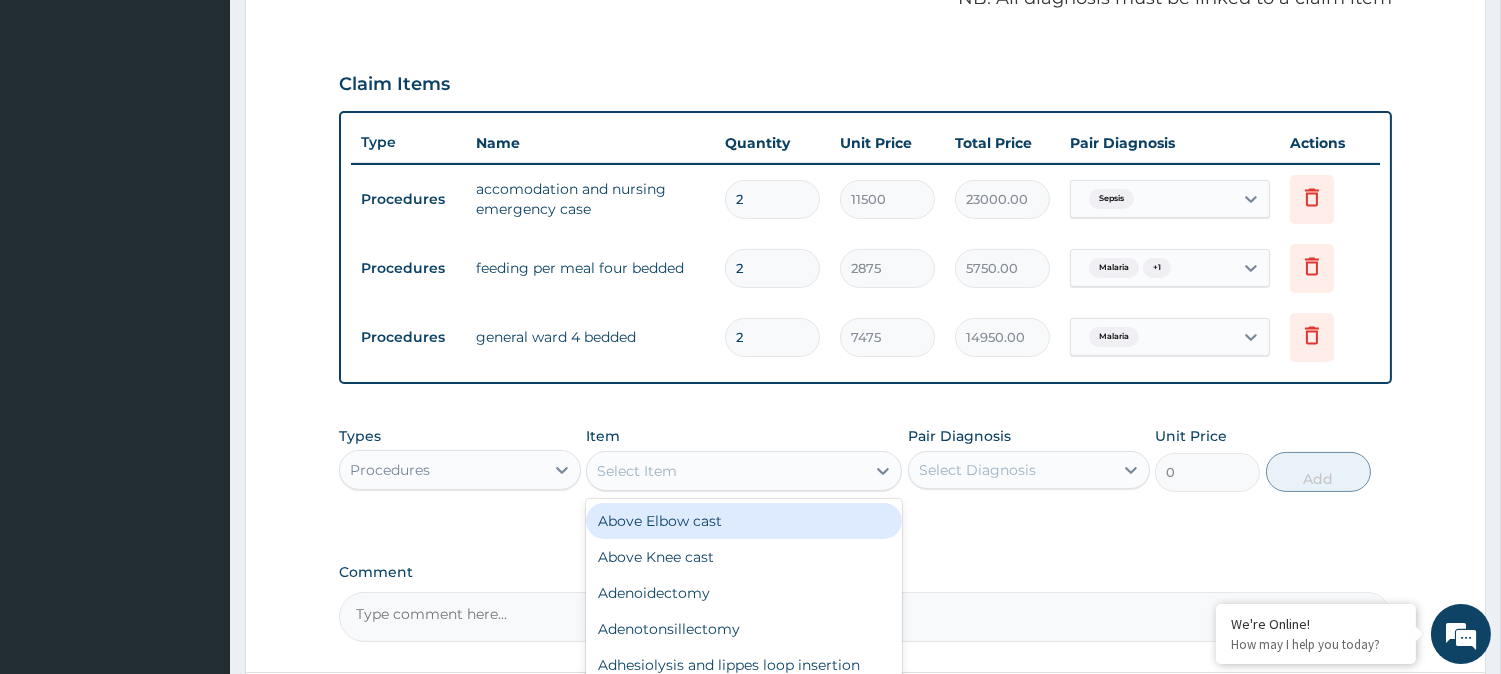 click on "Select Item" at bounding box center (726, 471) 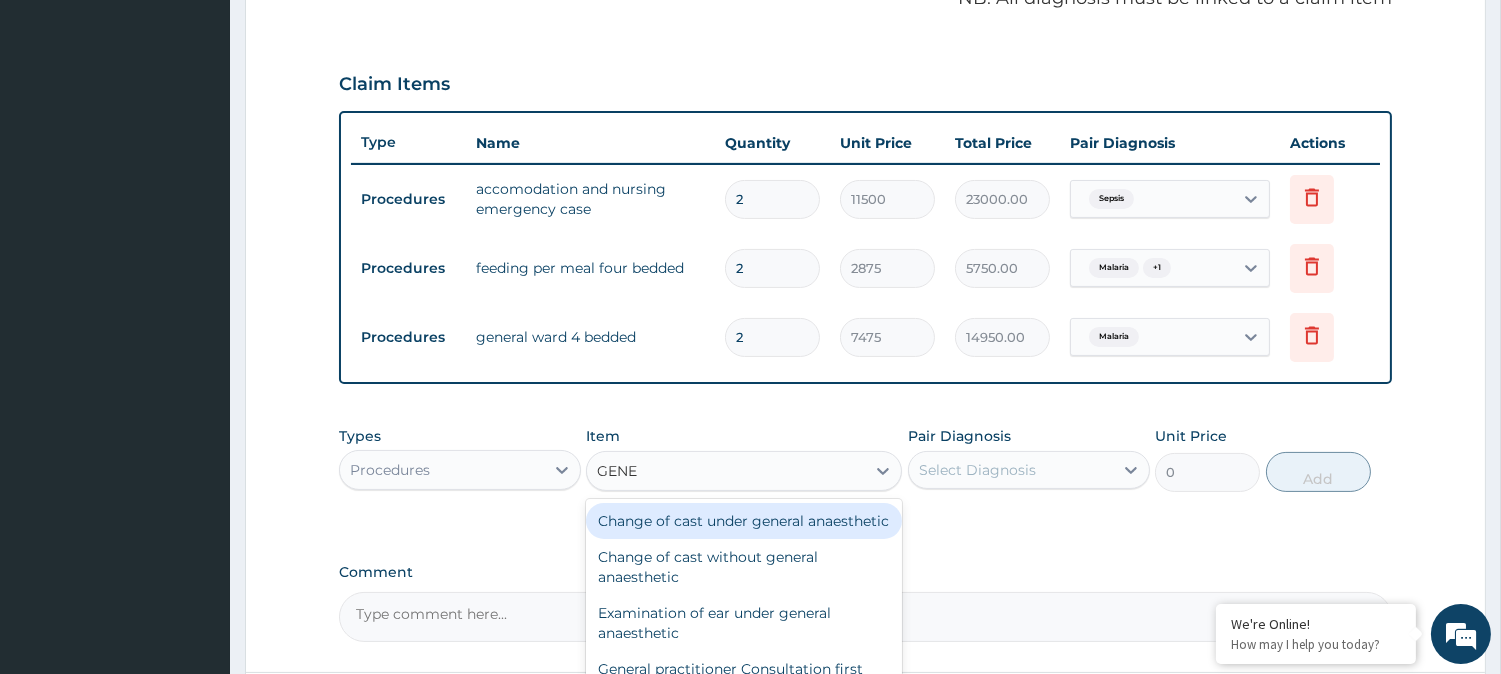 type on "GENER" 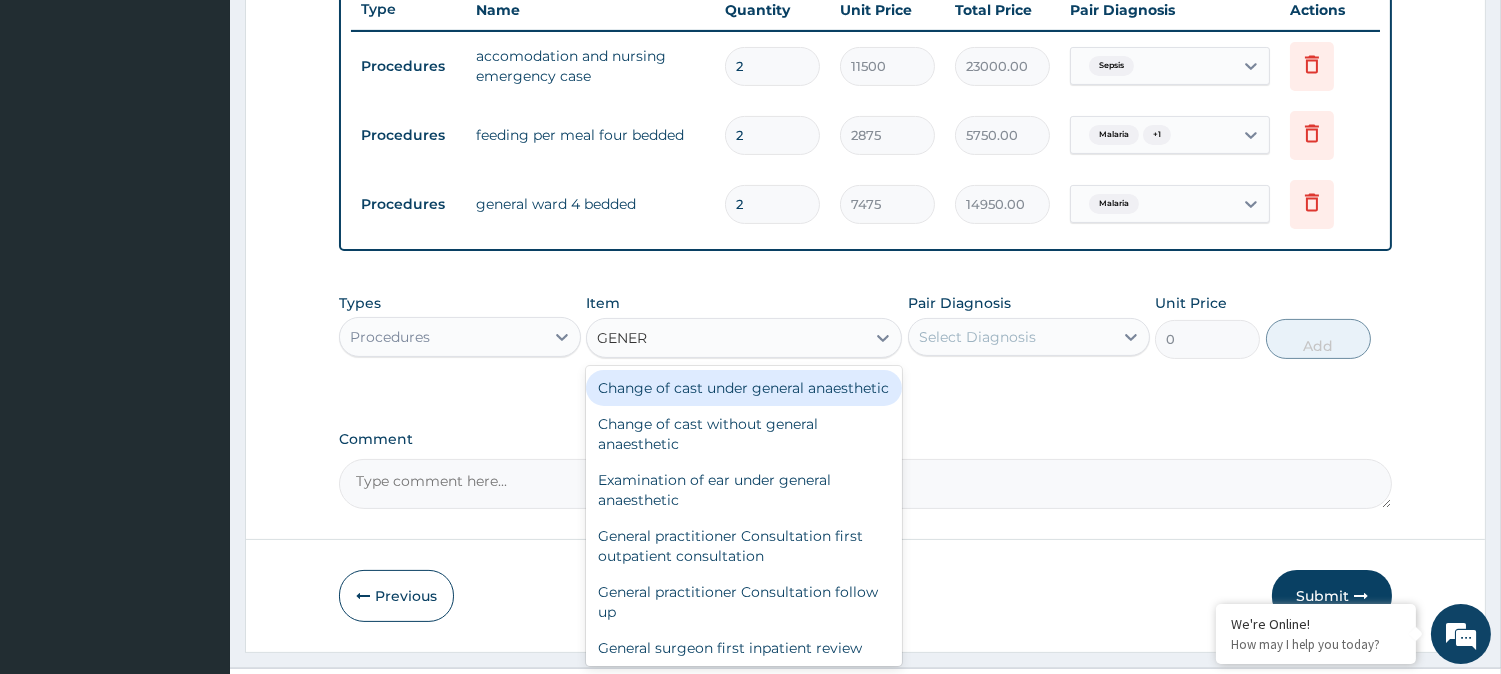 scroll, scrollTop: 810, scrollLeft: 0, axis: vertical 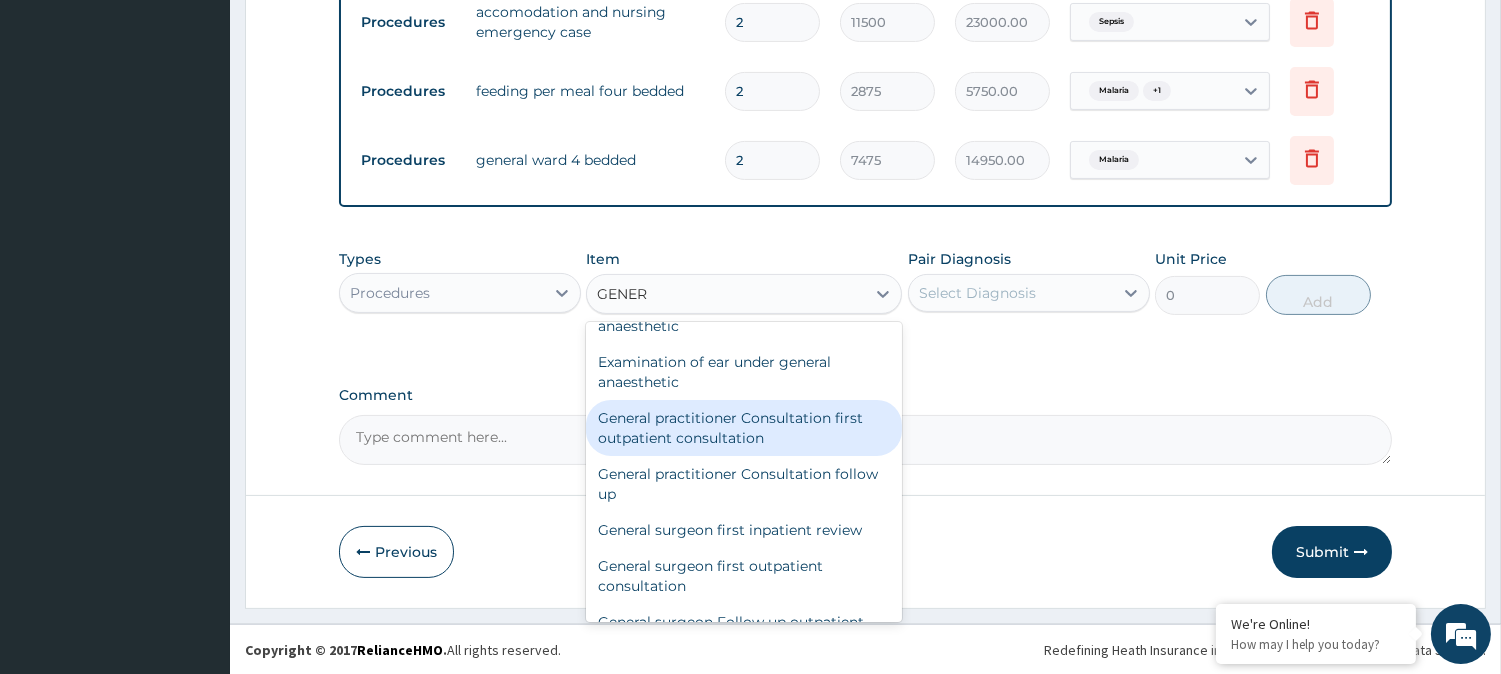 click on "General practitioner Consultation first outpatient consultation" at bounding box center [744, 428] 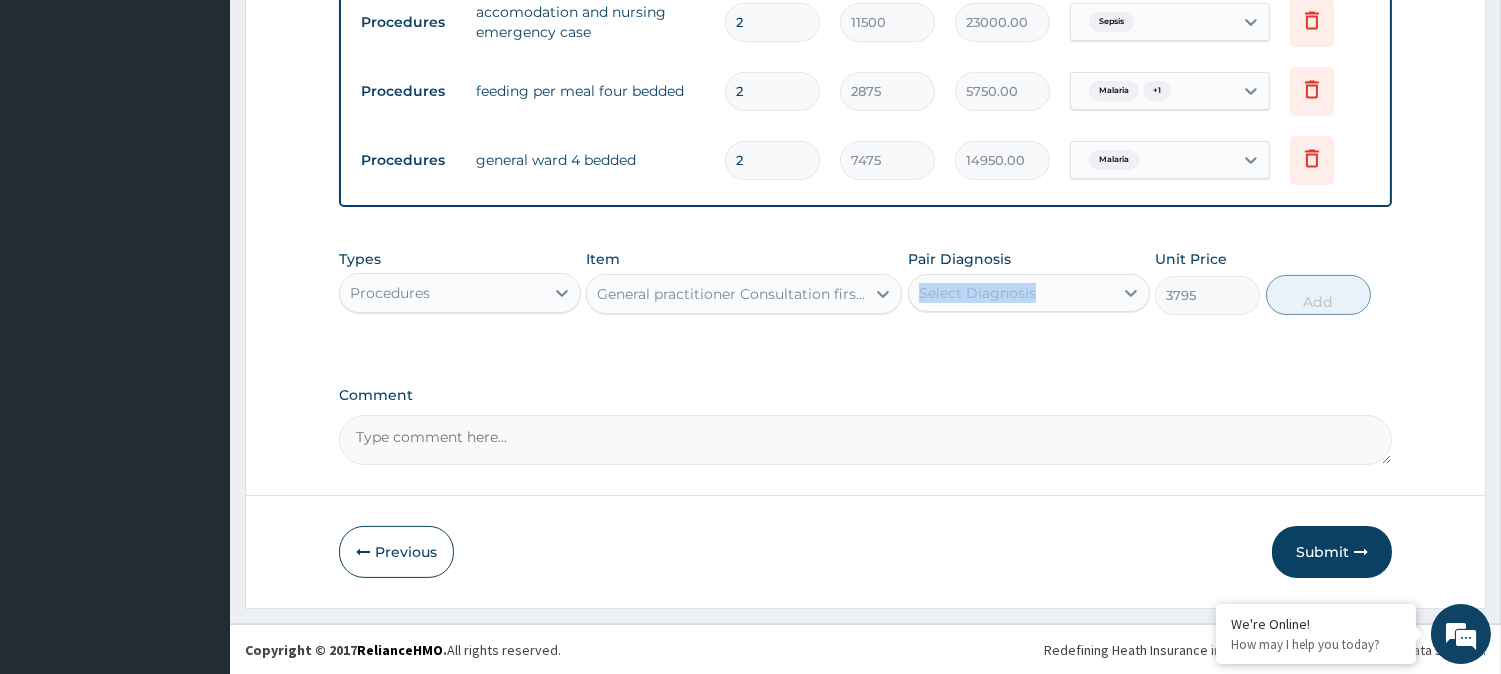 drag, startPoint x: 1061, startPoint y: 271, endPoint x: 1057, endPoint y: 284, distance: 13.601471 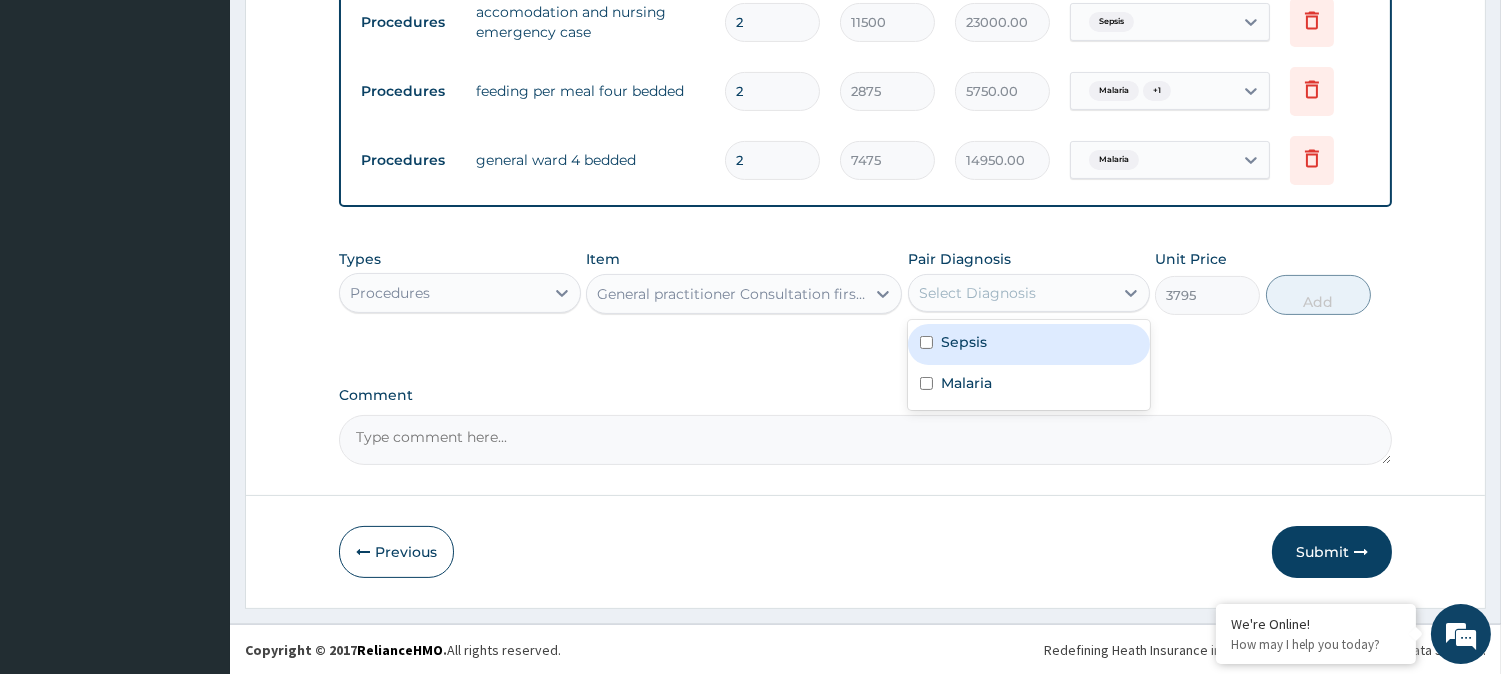 click on "Select Diagnosis" at bounding box center (1011, 293) 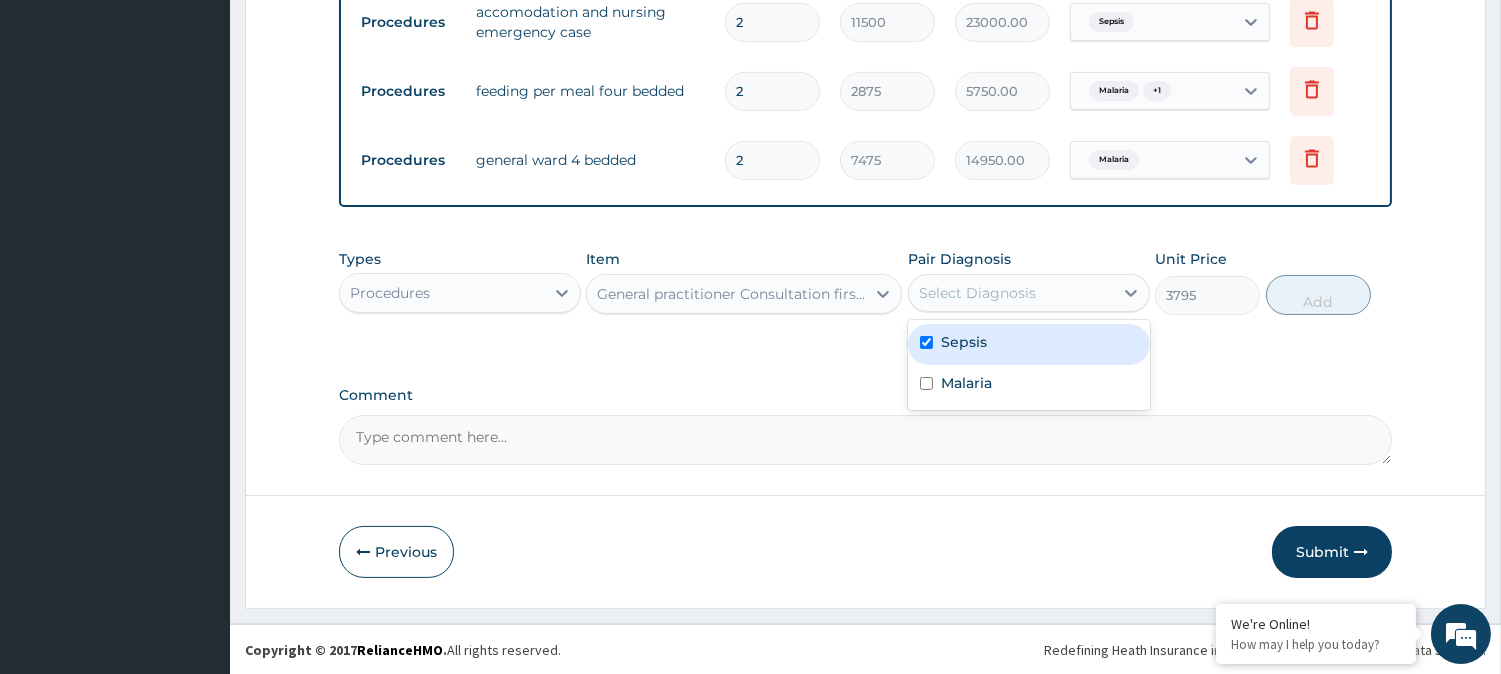 checkbox on "true" 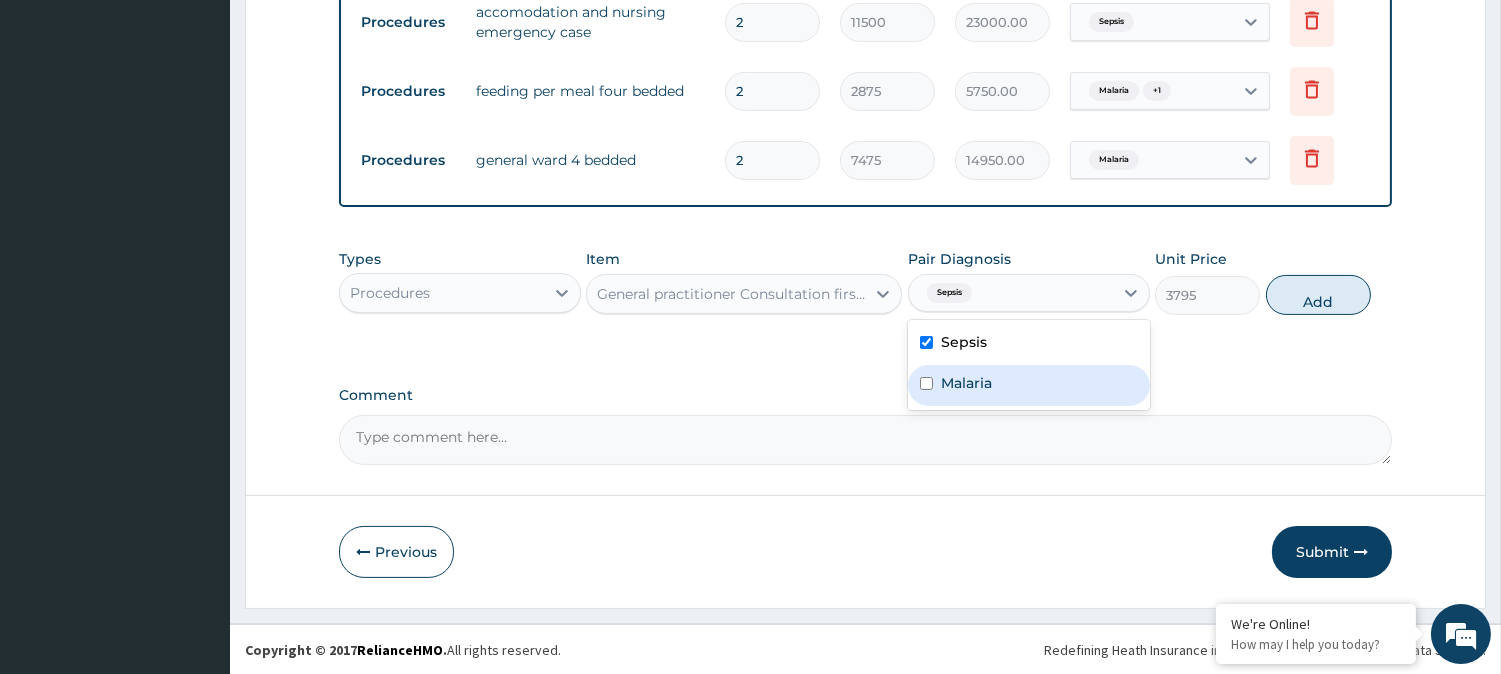 click on "Malaria" at bounding box center [966, 383] 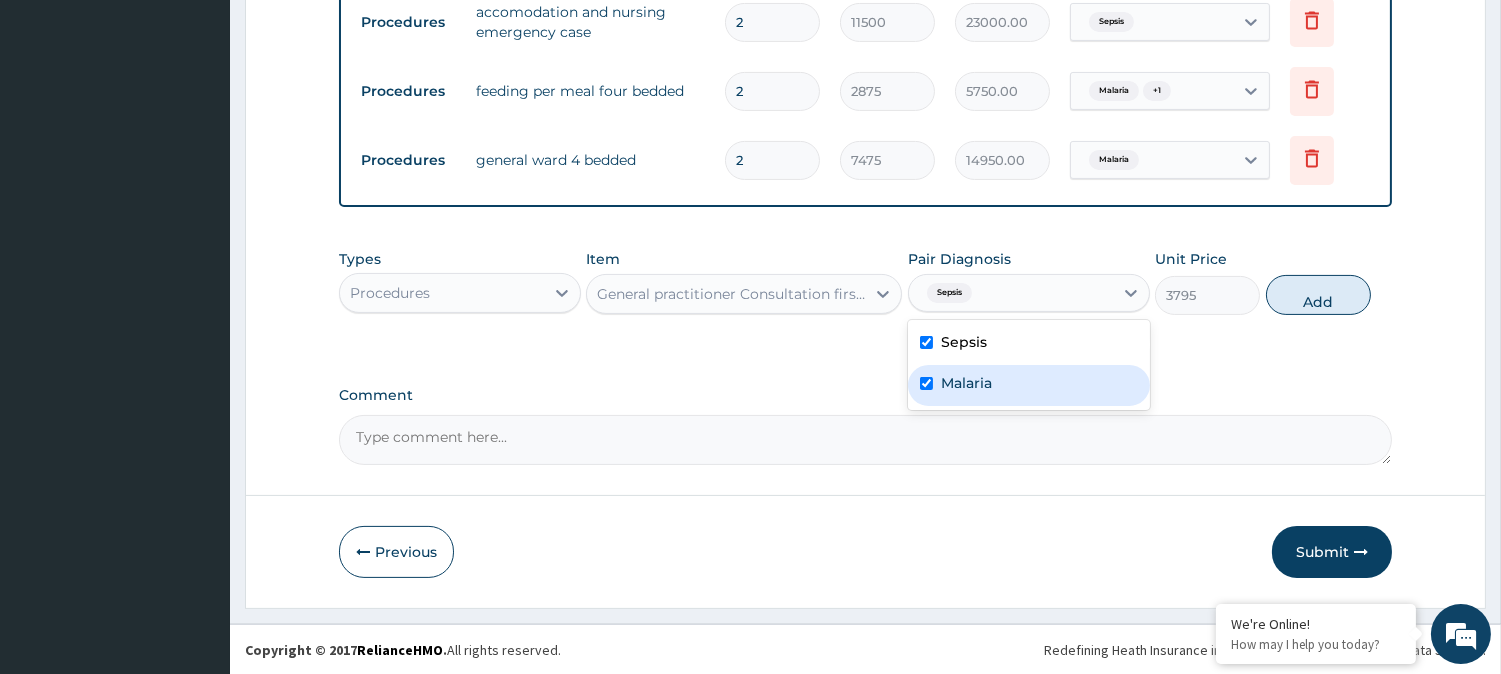 checkbox on "true" 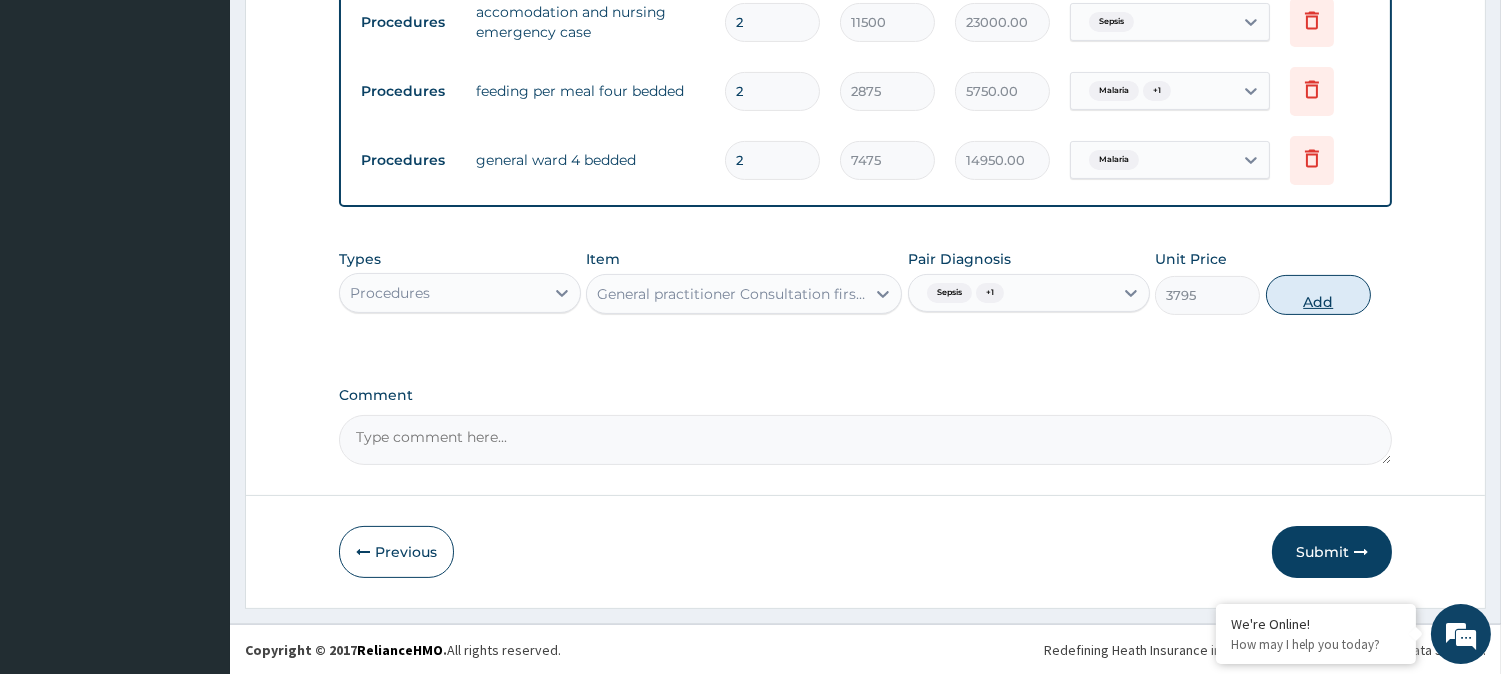 click on "Add" at bounding box center (1318, 295) 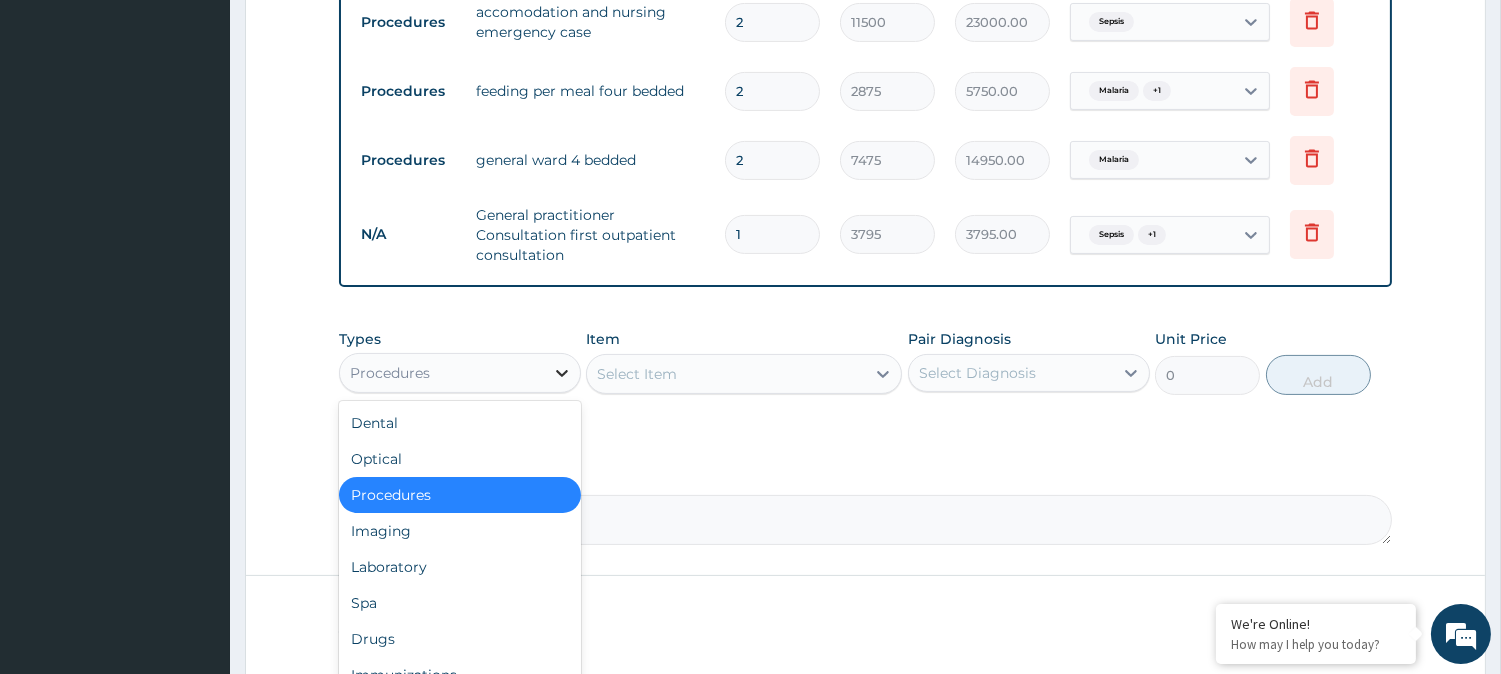 click at bounding box center (562, 373) 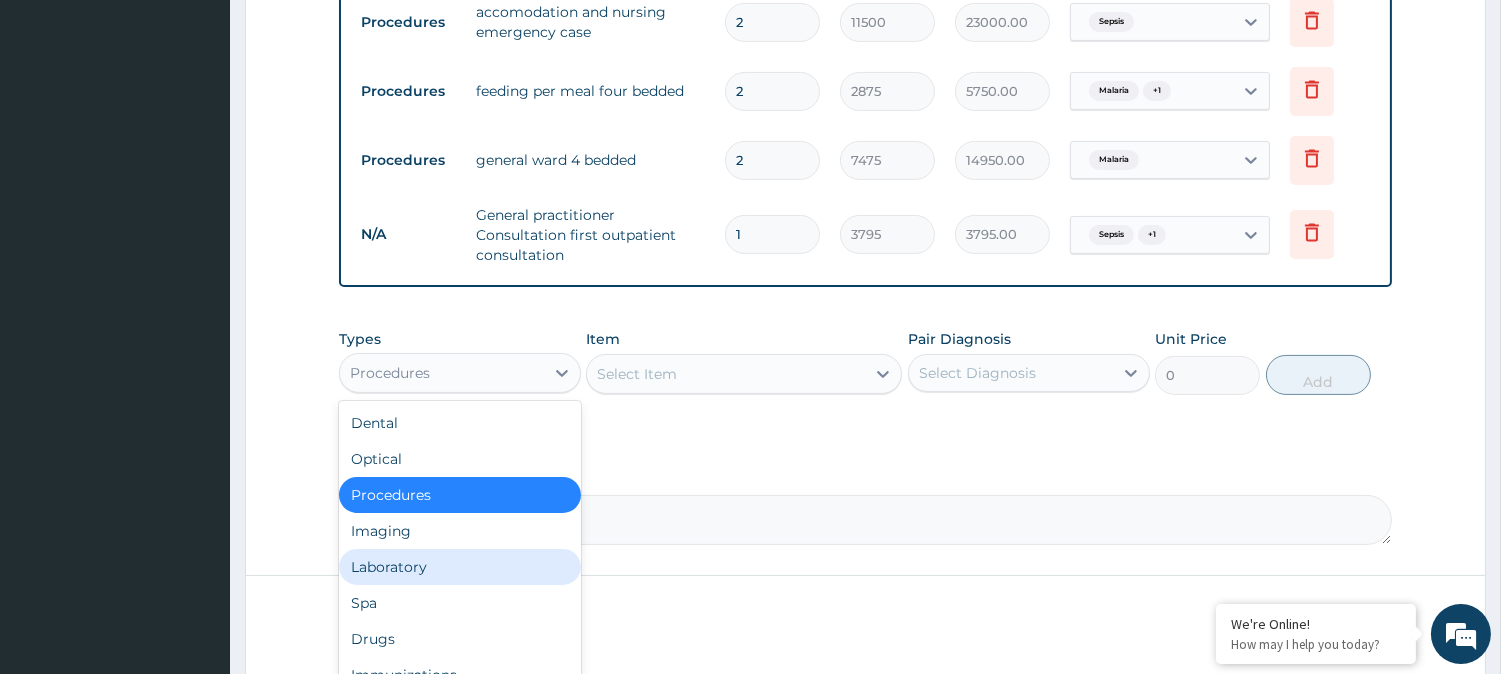 click on "Laboratory" at bounding box center [460, 567] 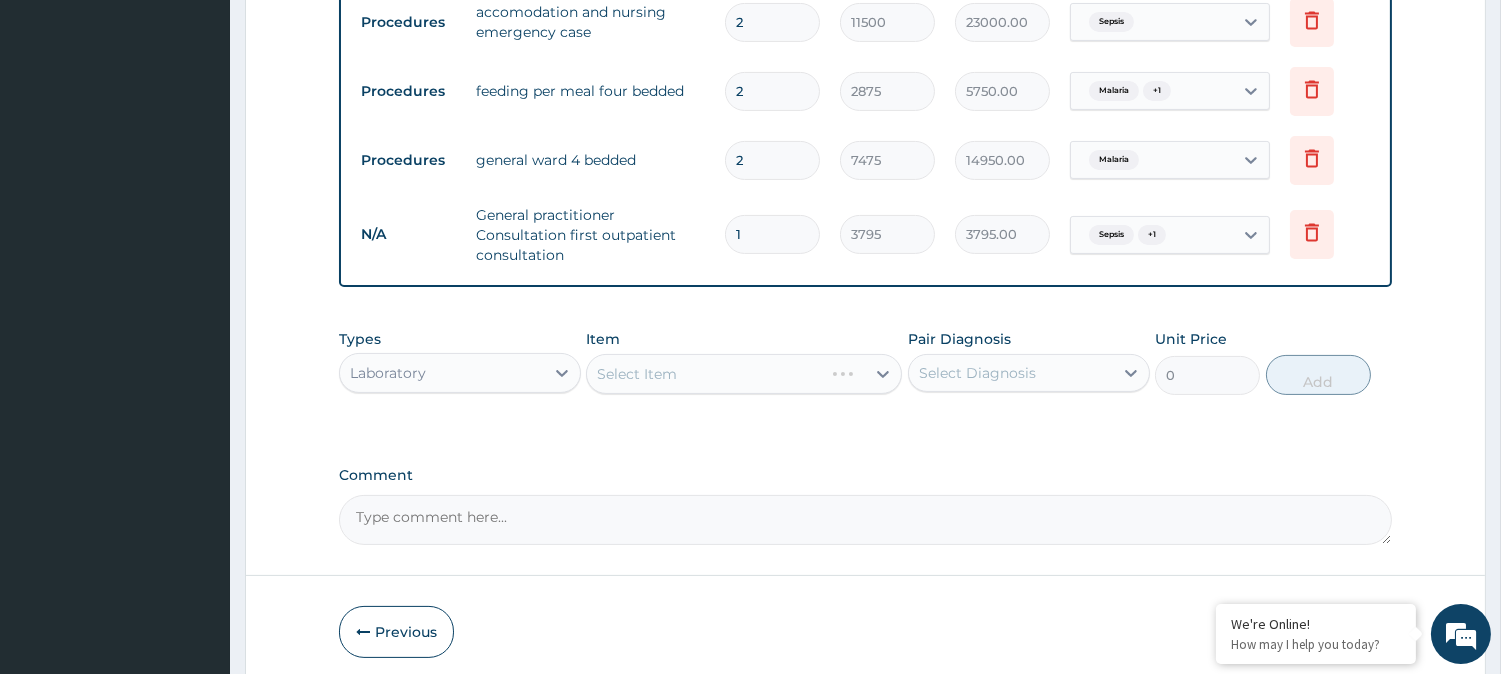 click on "Select Item" at bounding box center [744, 374] 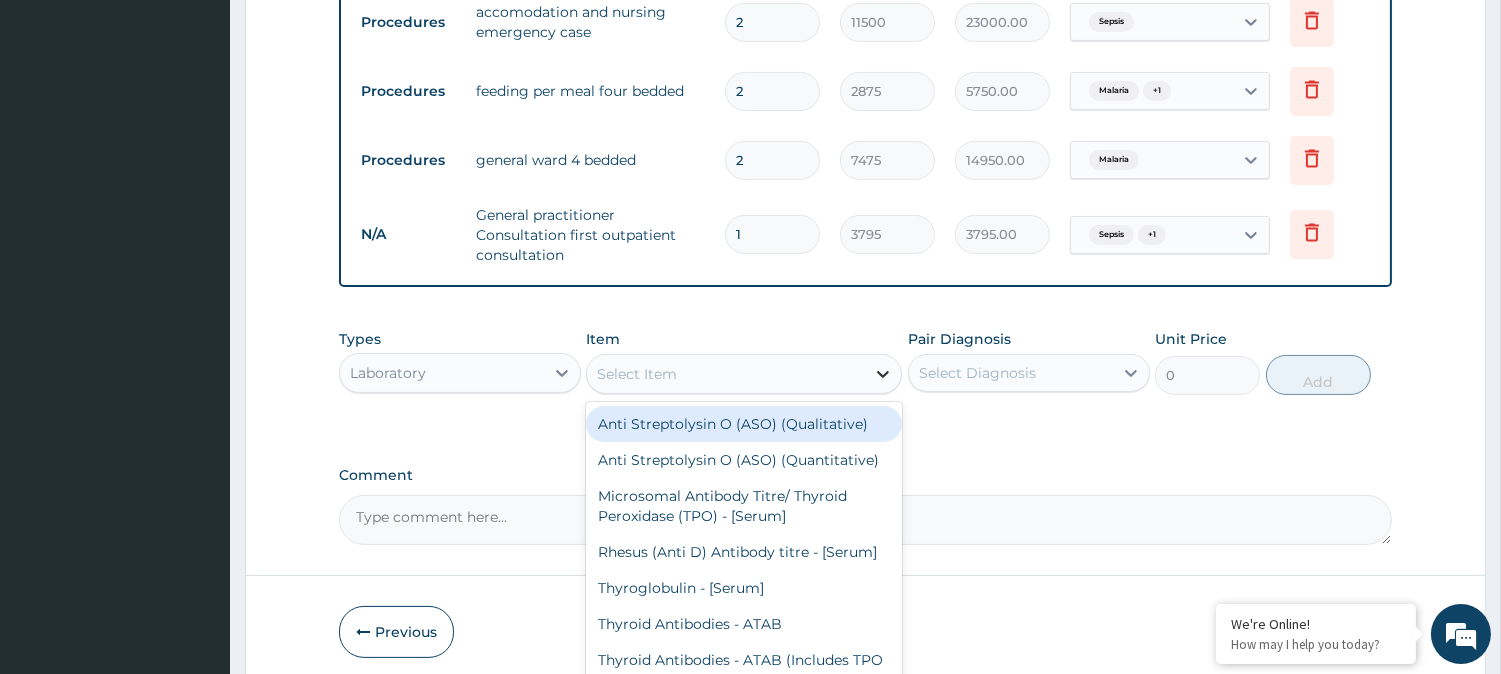 click 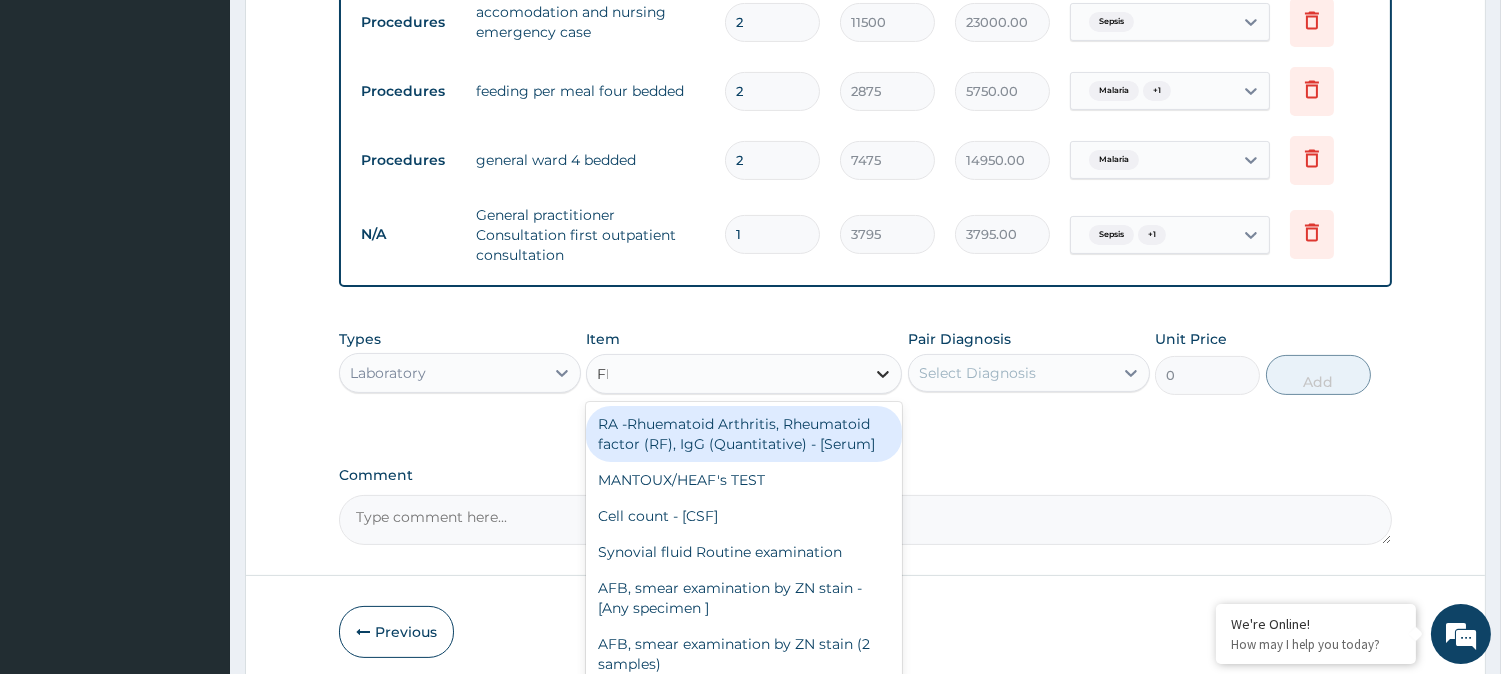 type on "FBC" 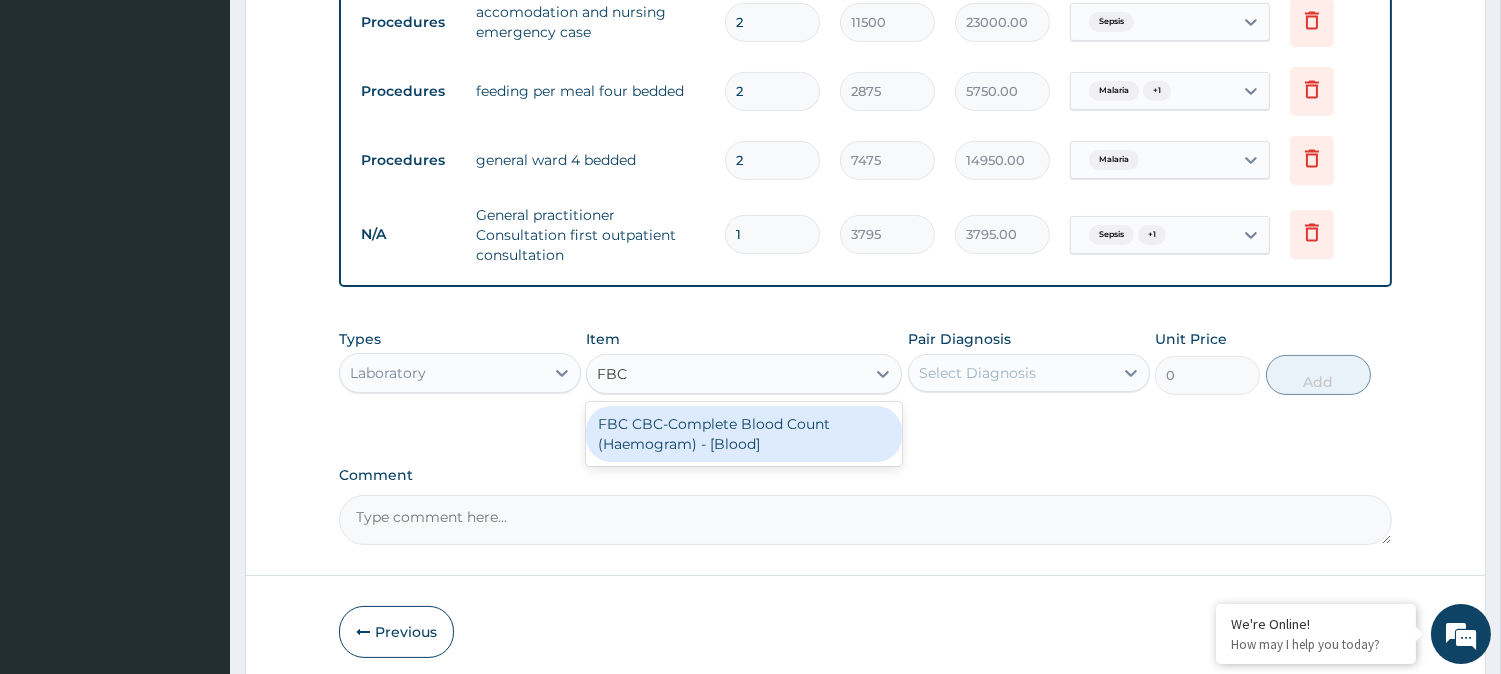 click on "FBC CBC-Complete Blood Count (Haemogram) - [Blood]" at bounding box center (744, 434) 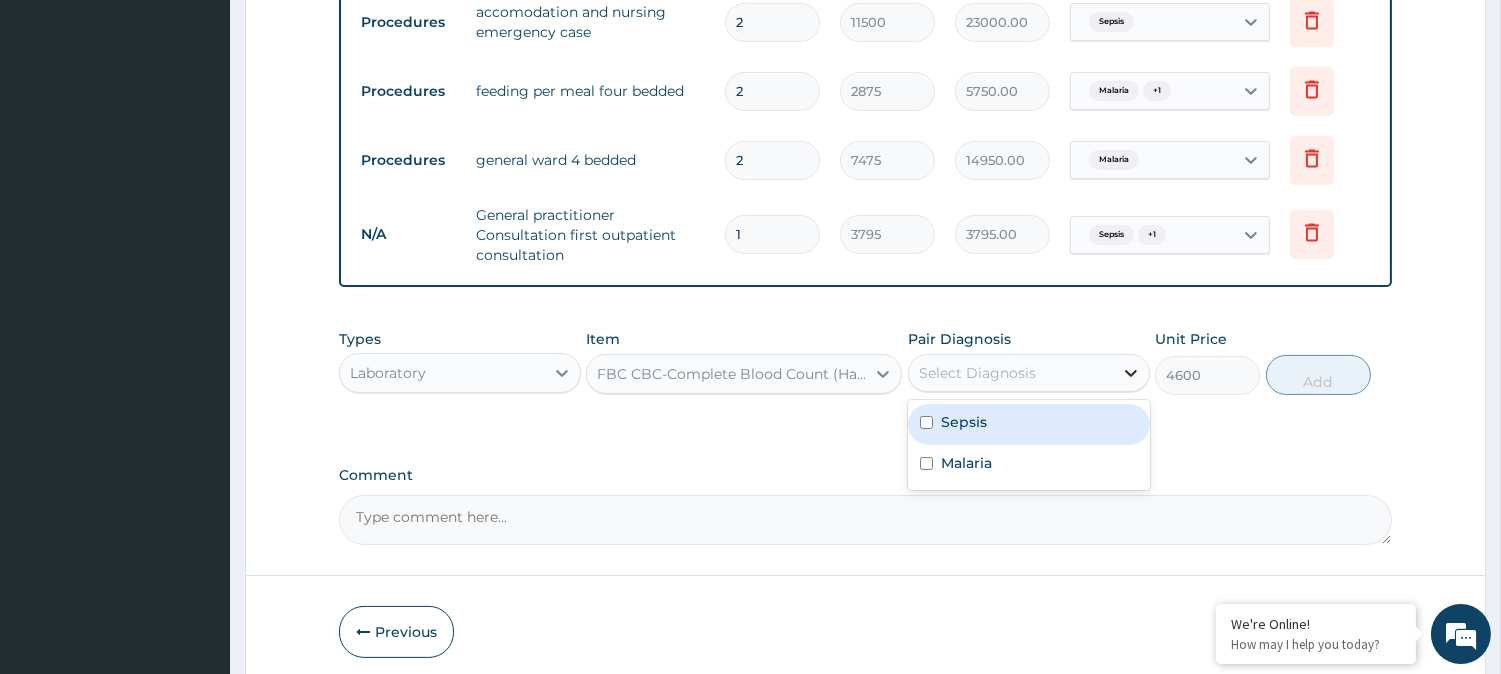 click 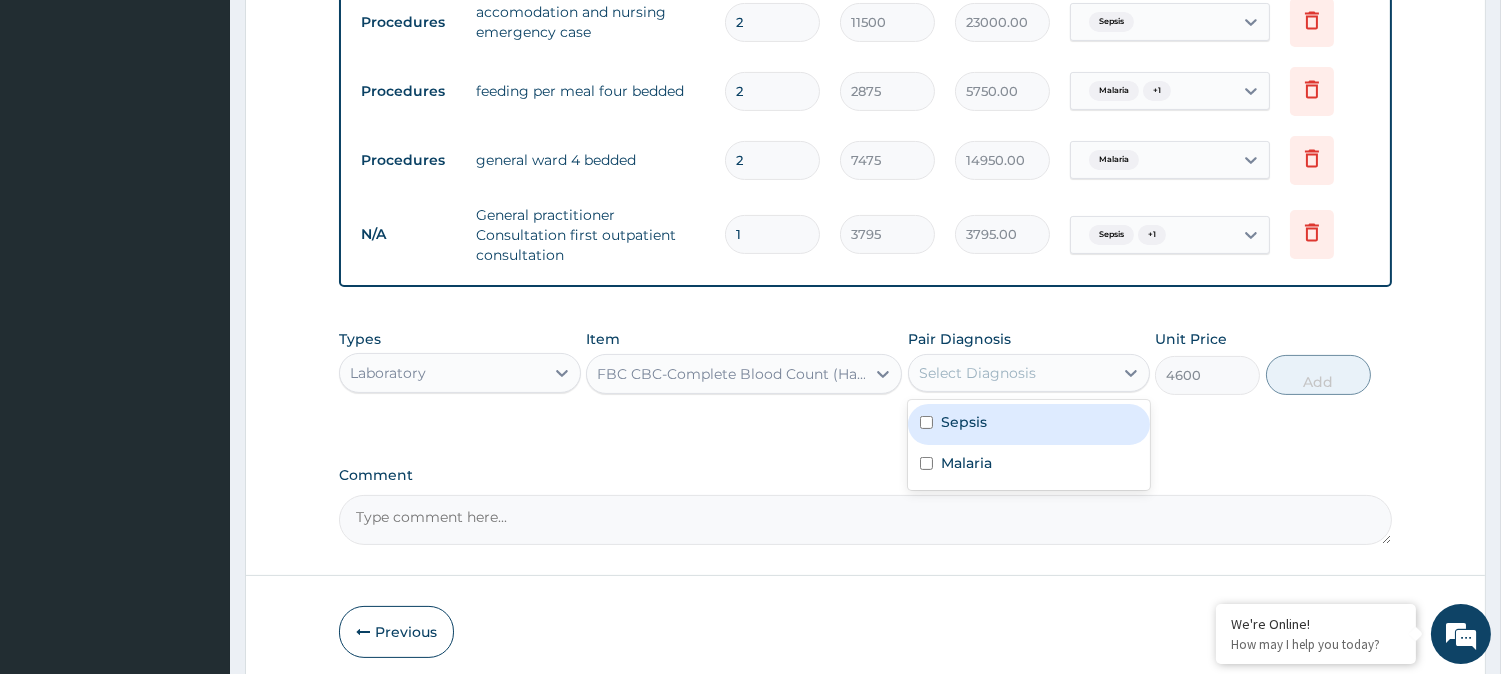 click on "Sepsis" at bounding box center [1029, 424] 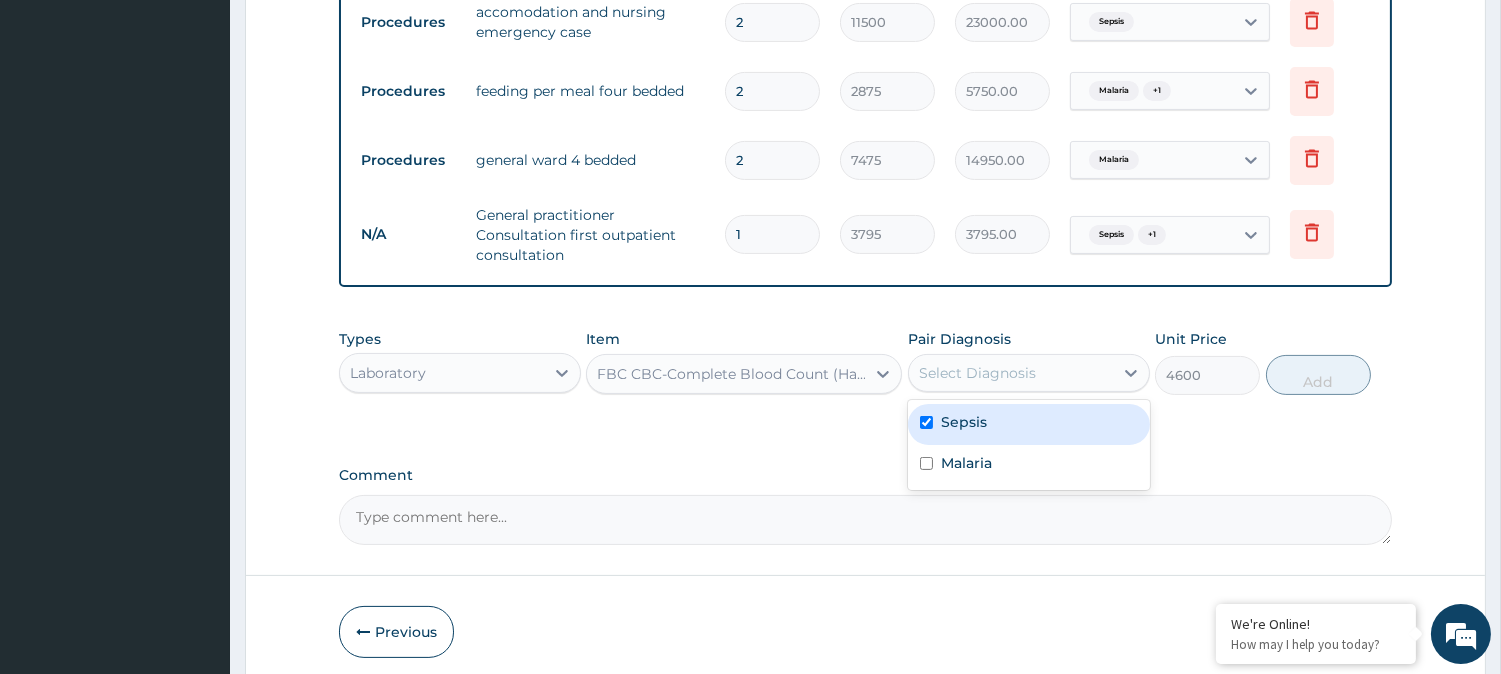 checkbox on "true" 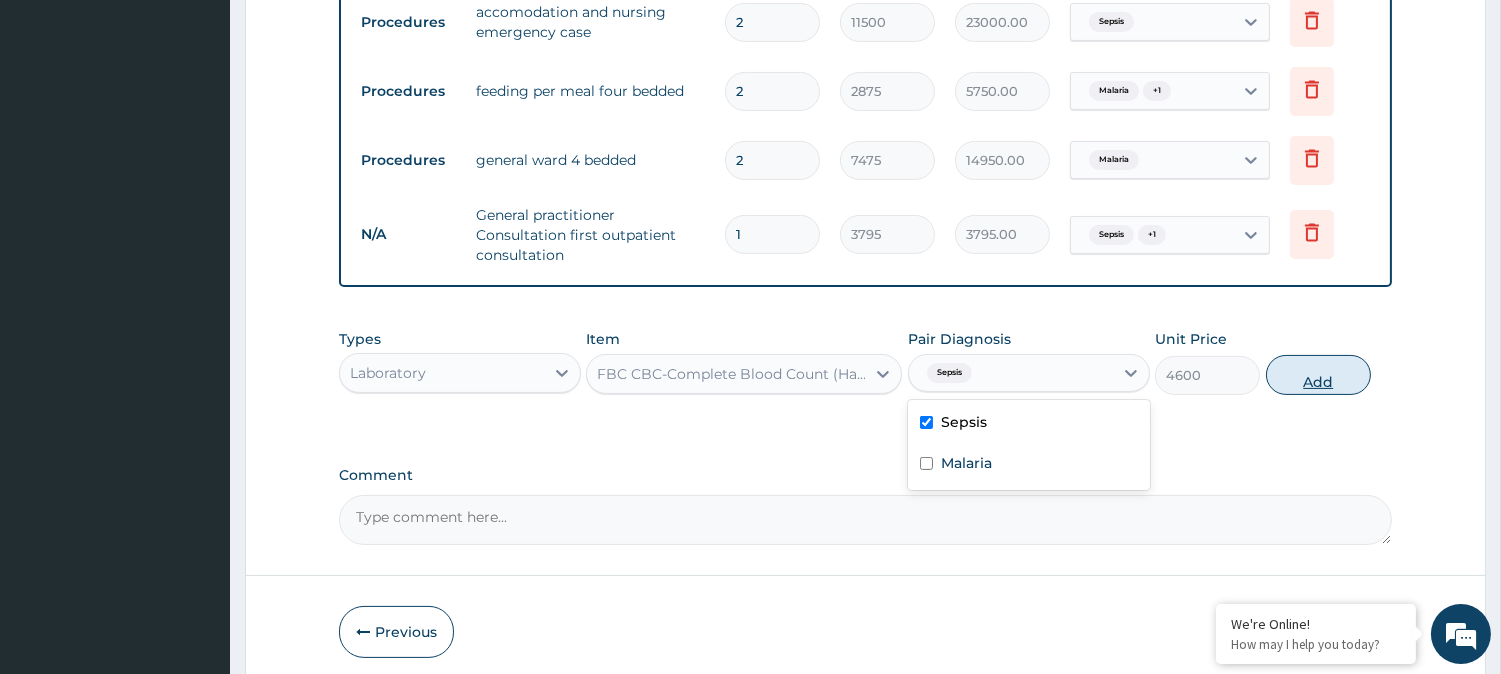 click on "Add" at bounding box center [1318, 375] 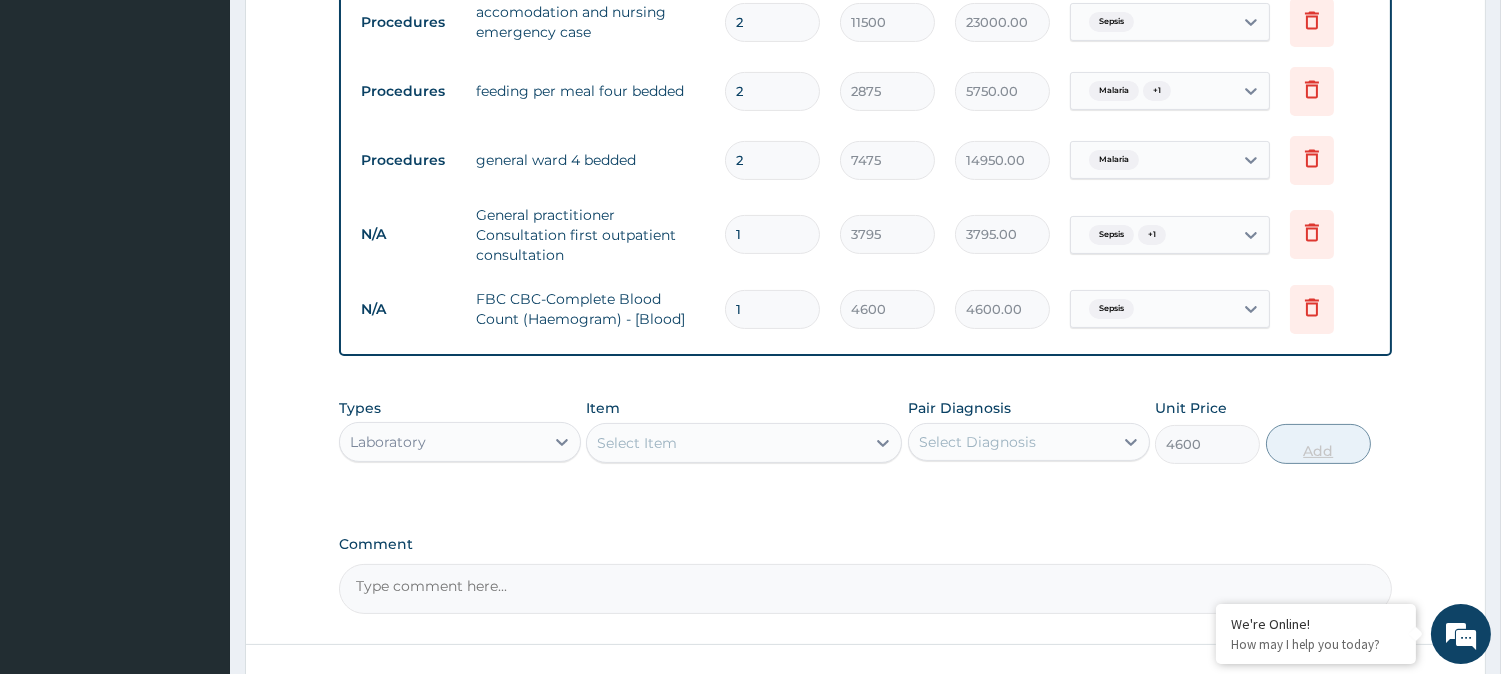 type on "0" 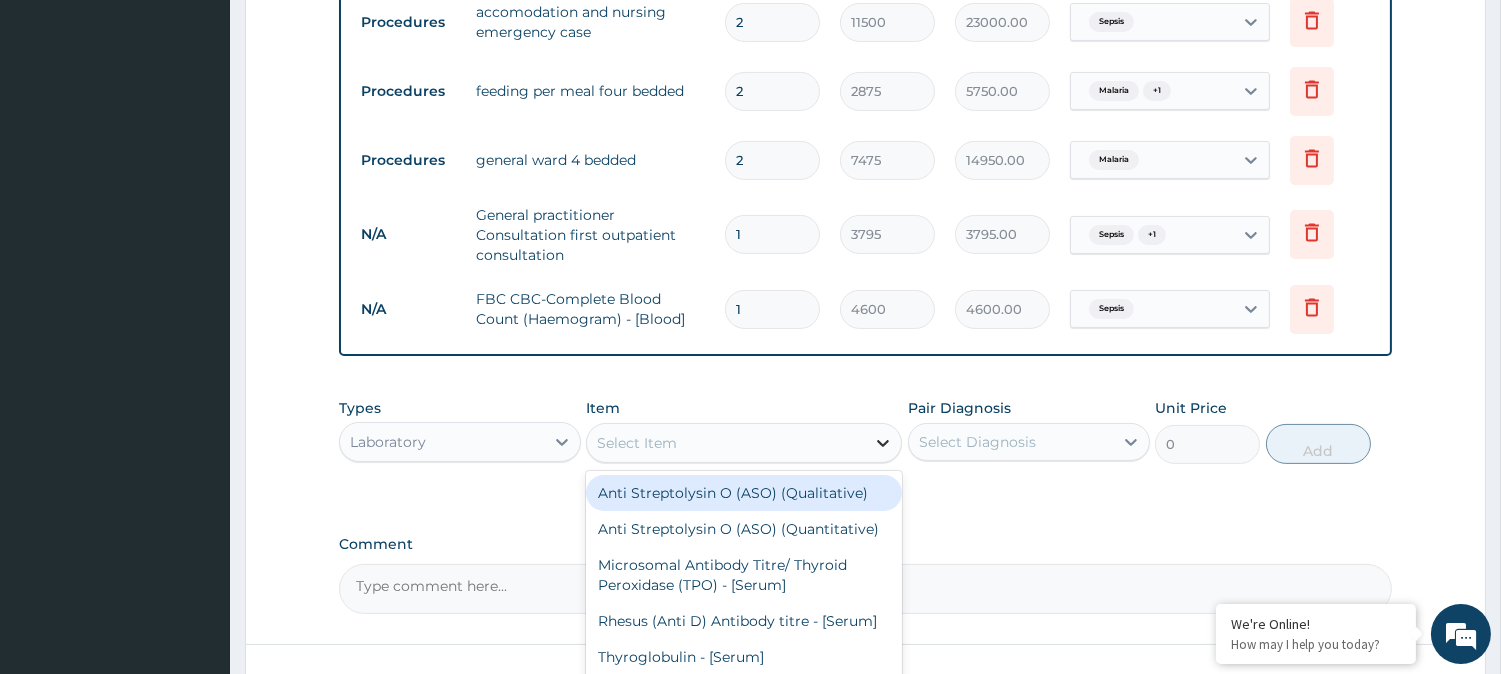 click 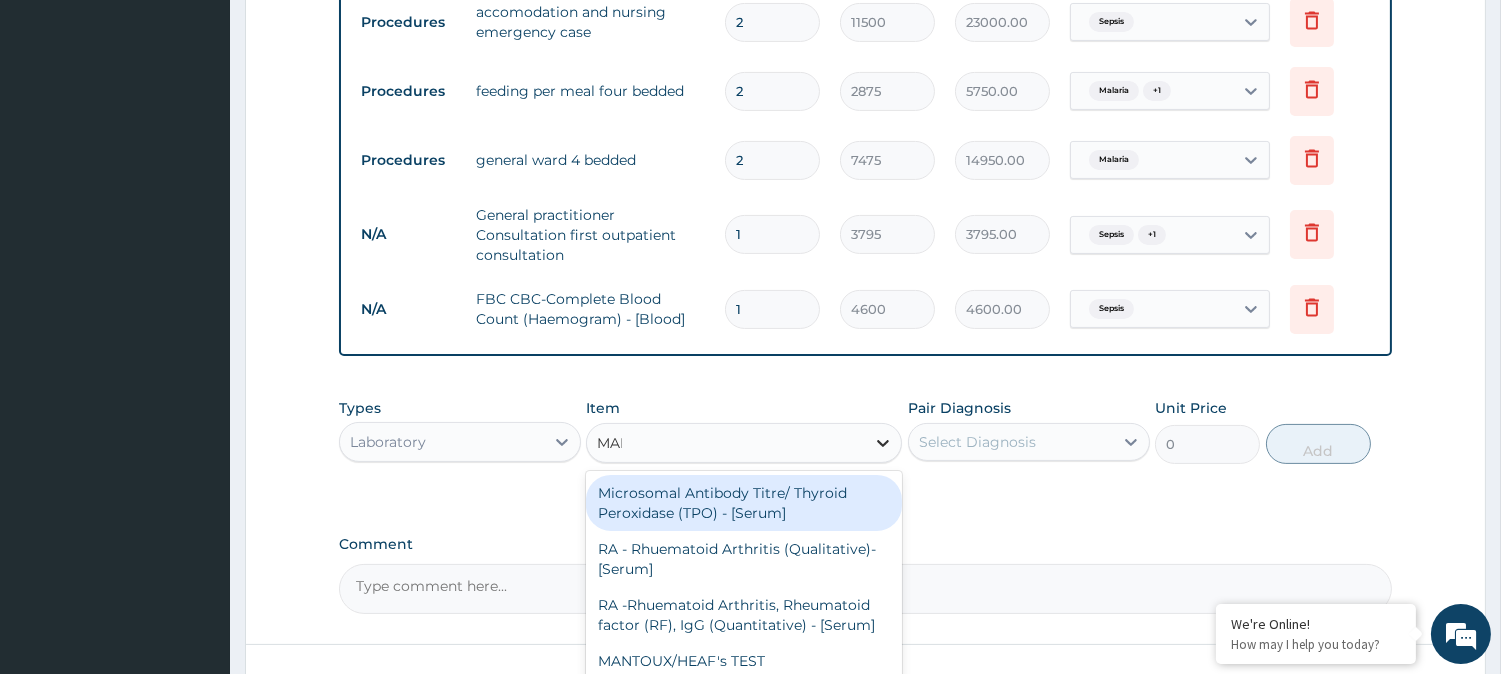 type on "MALA" 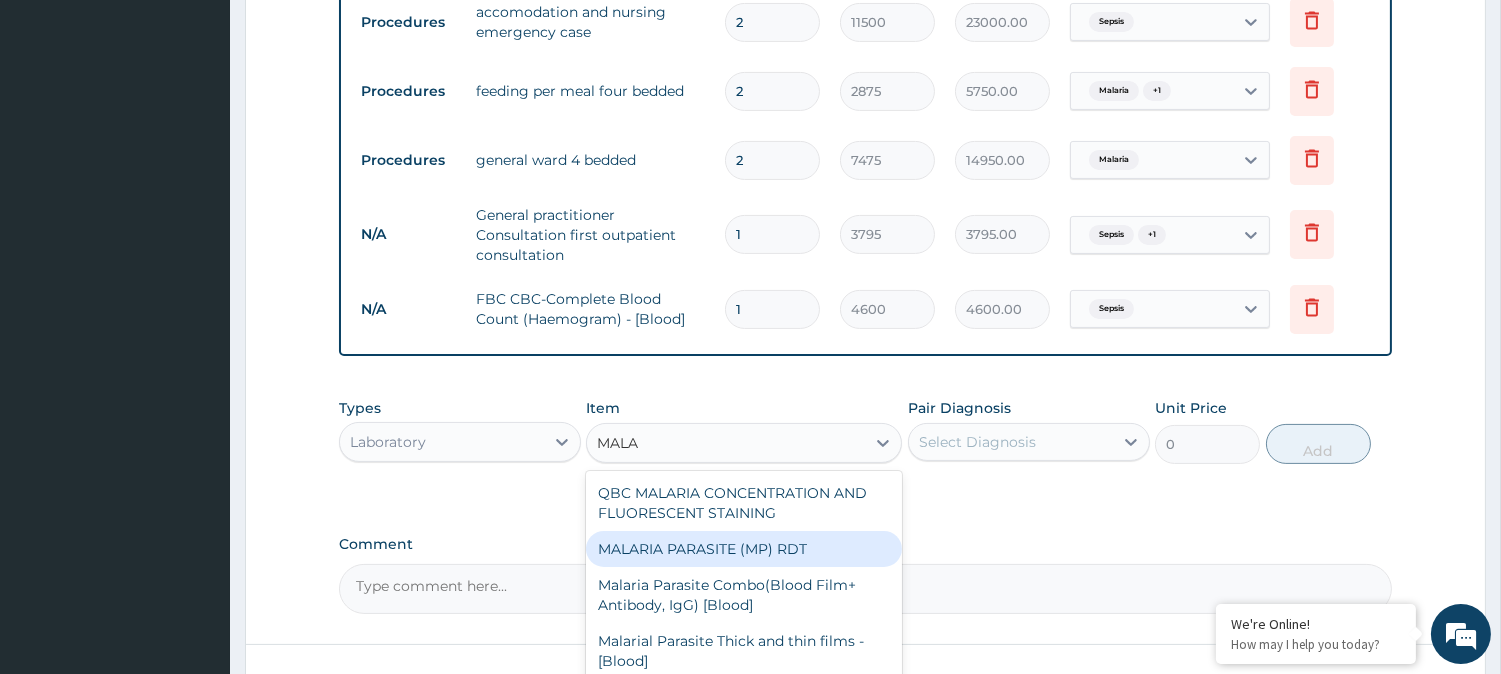 click on "MALARIA PARASITE (MP) RDT" at bounding box center [744, 549] 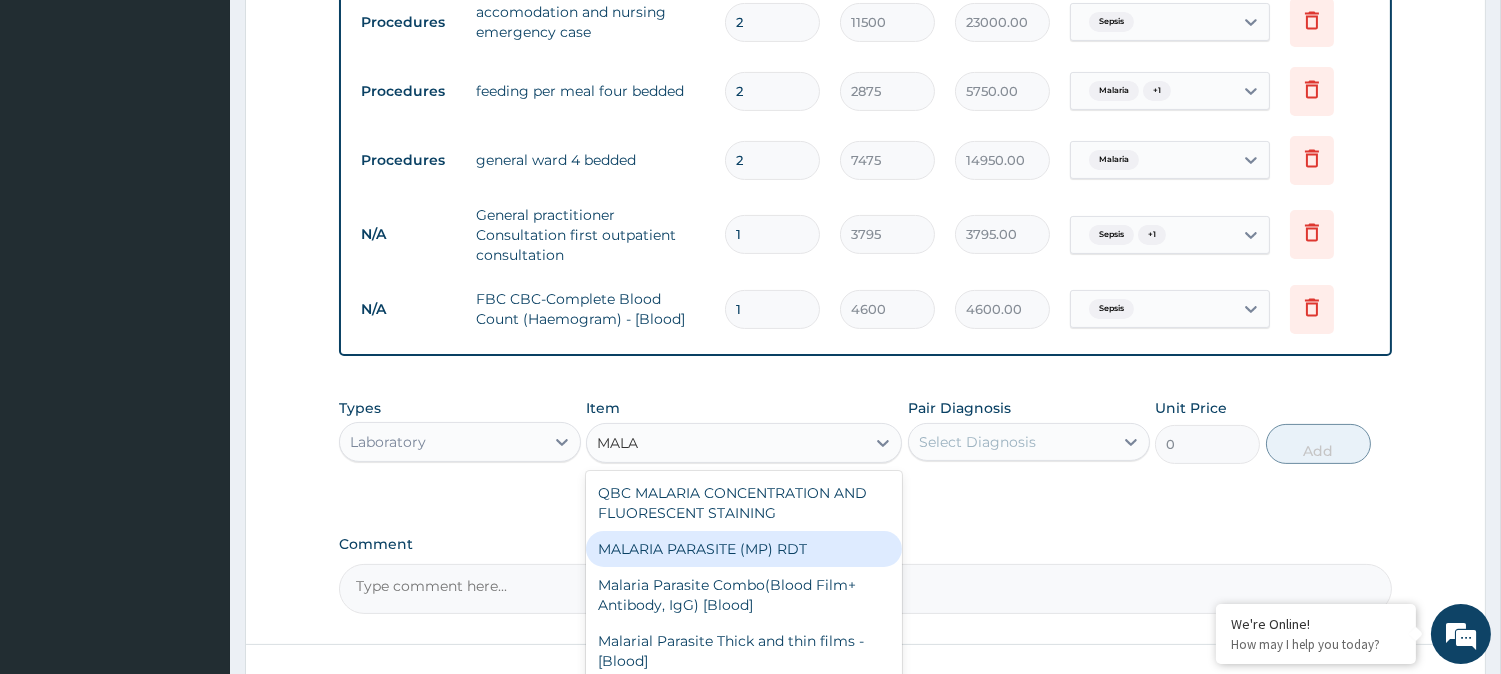 type 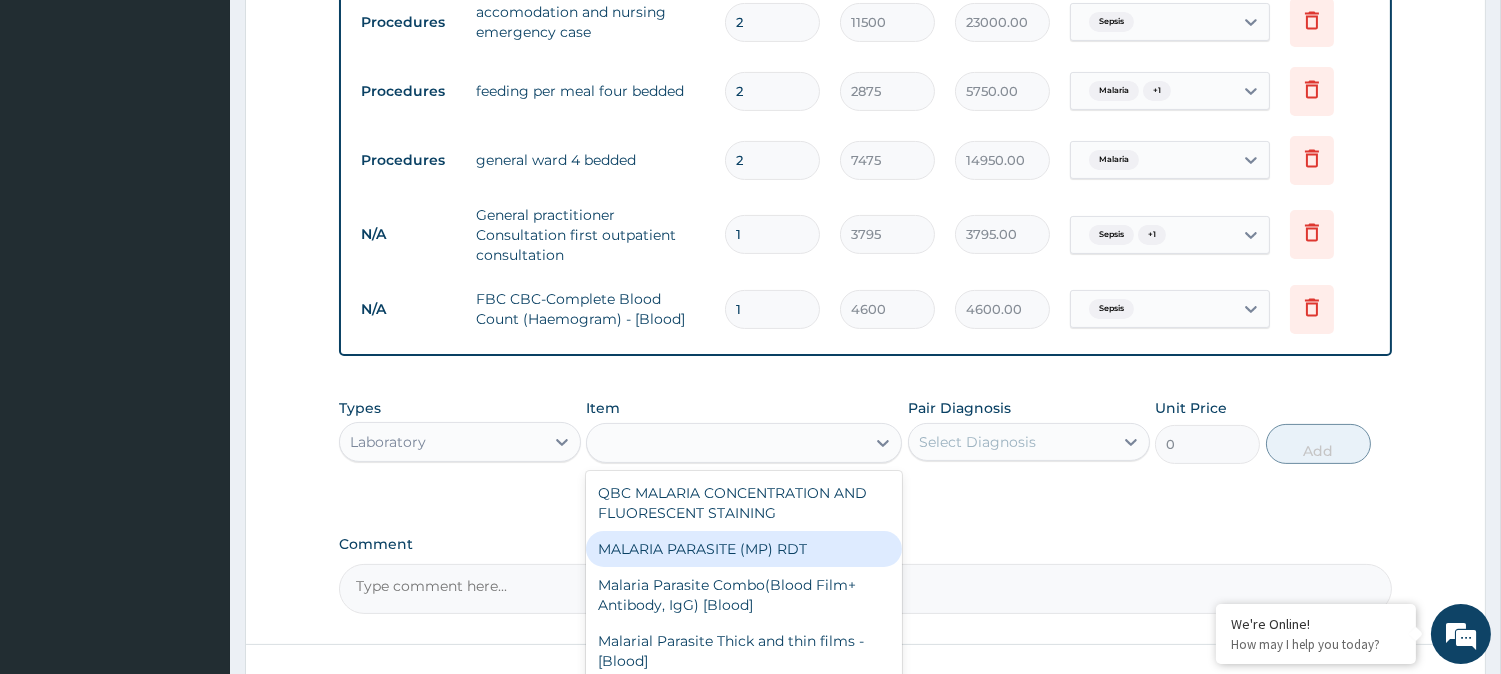 type on "1725" 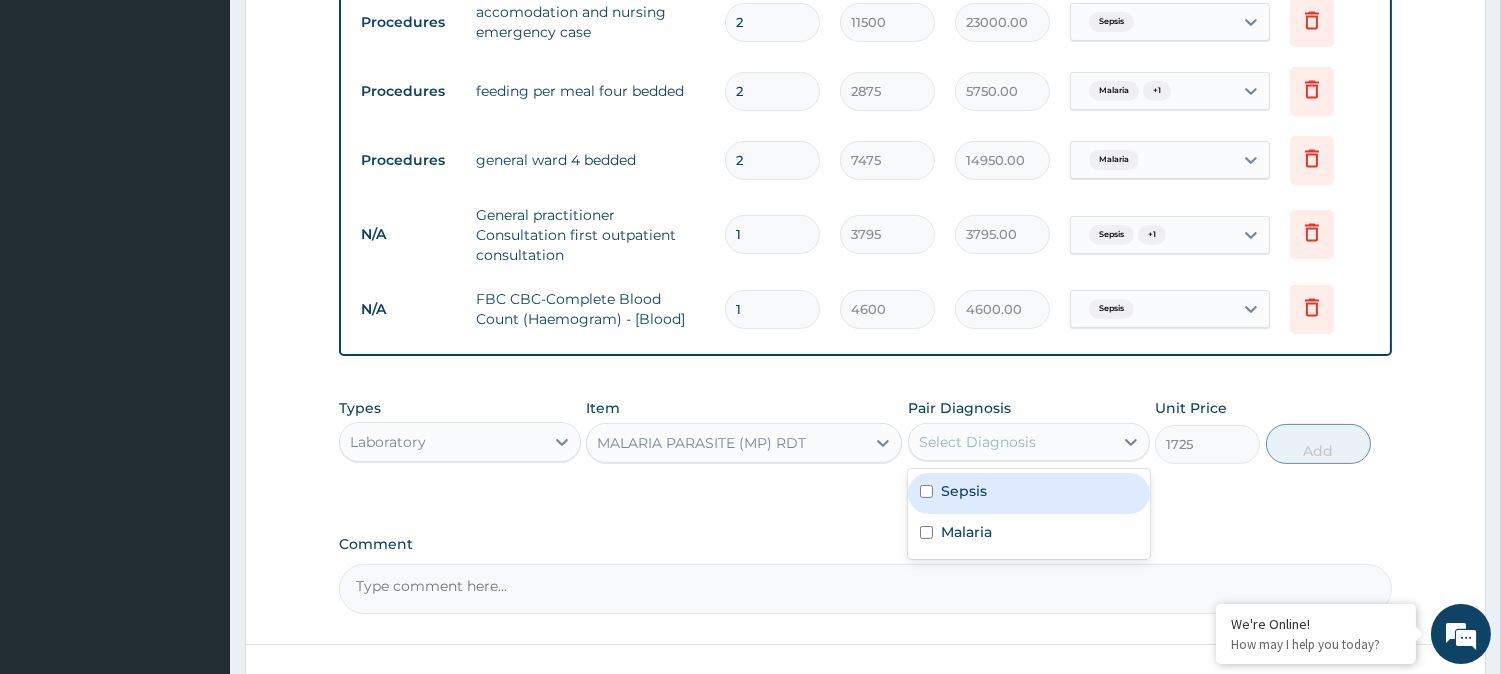click on "Select Diagnosis" at bounding box center [1011, 442] 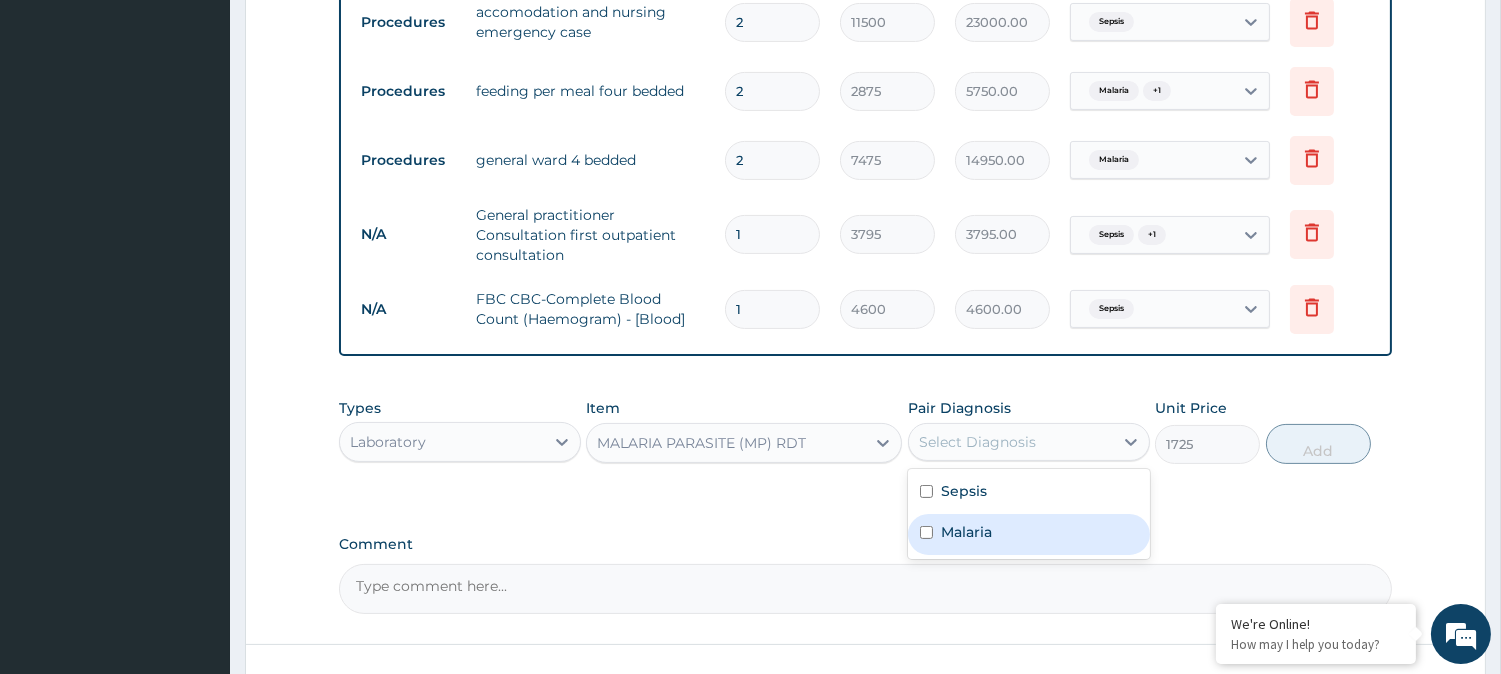 click on "Malaria" at bounding box center (1029, 534) 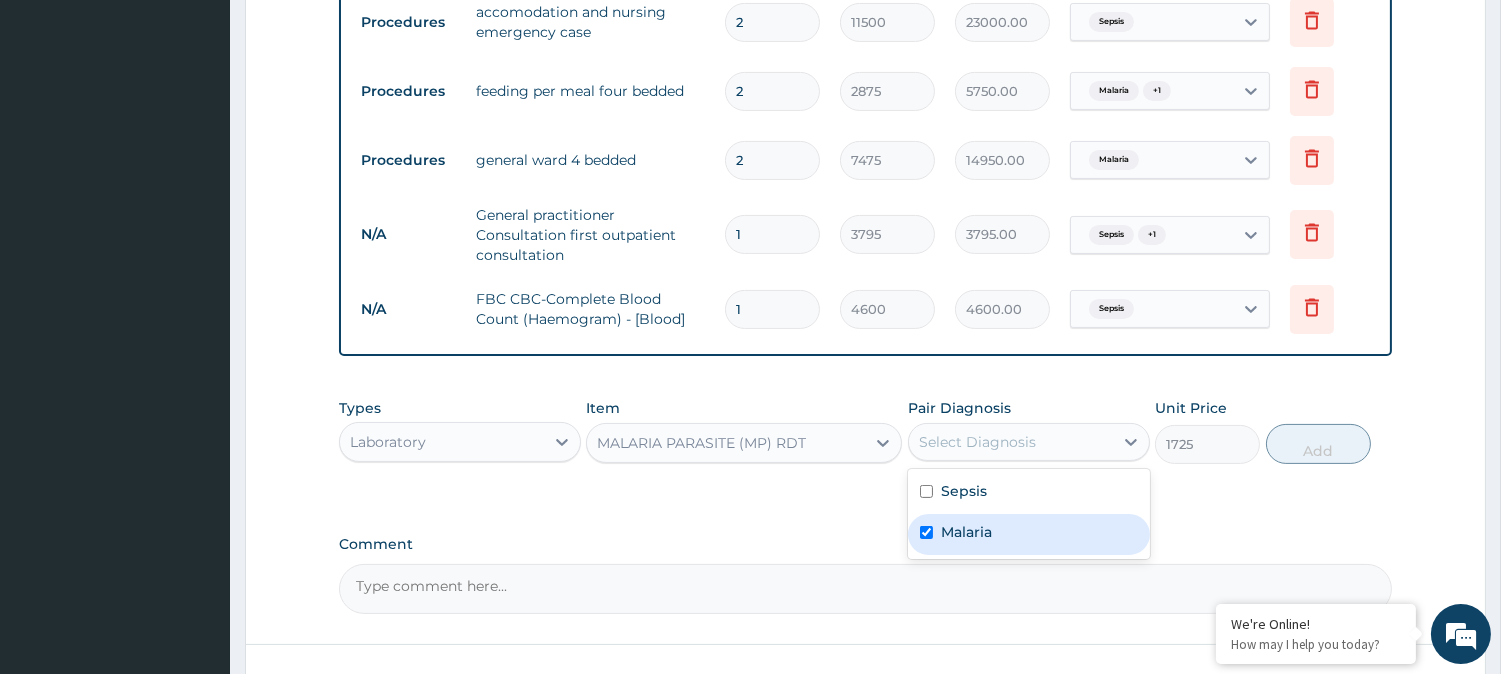 checkbox on "true" 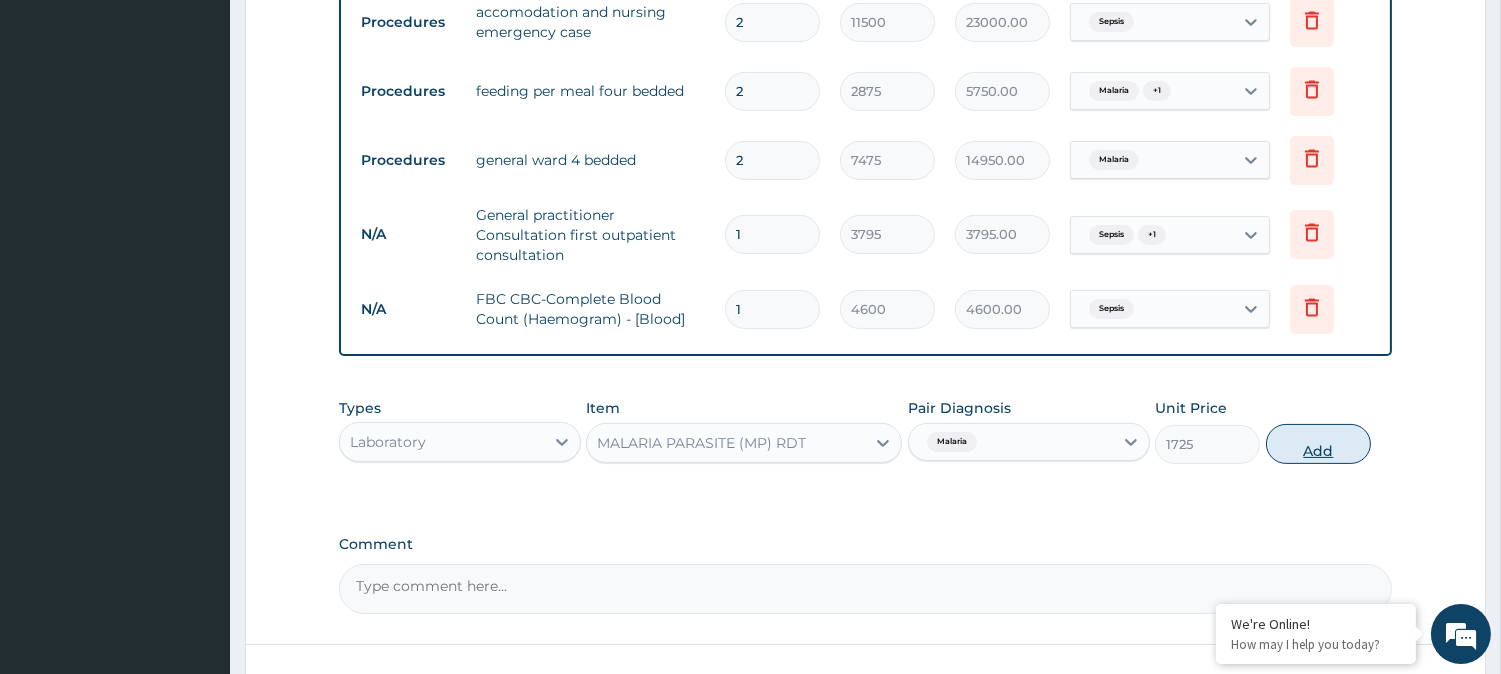 click on "Add" at bounding box center (1318, 444) 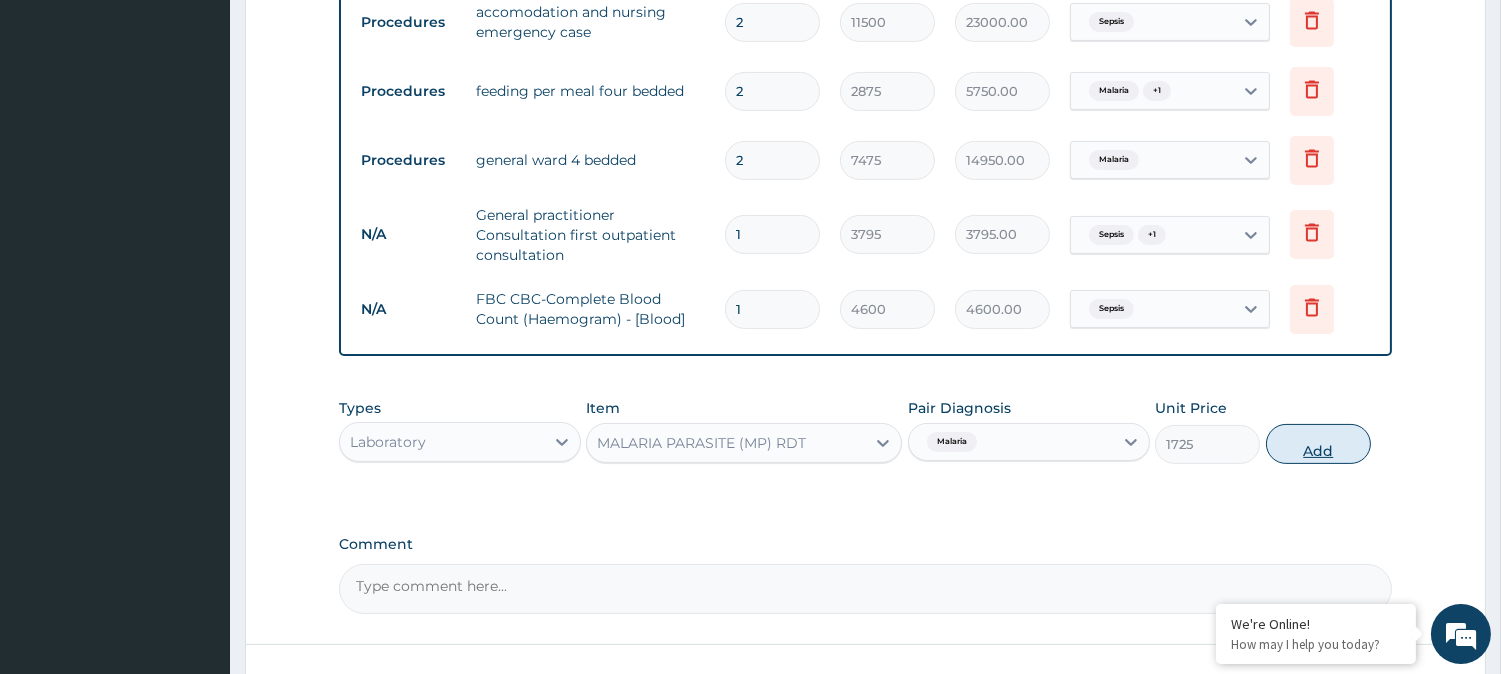 type on "0" 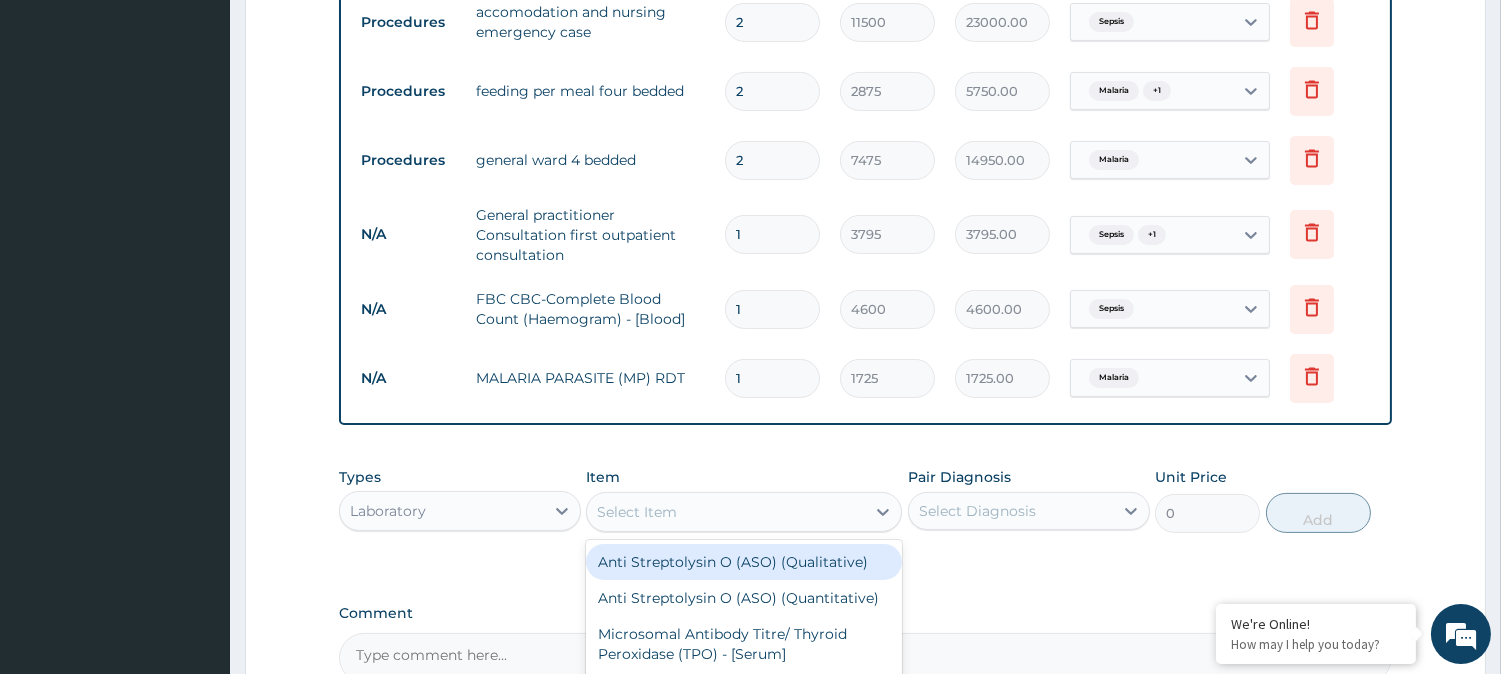 click on "Select Item" at bounding box center (726, 512) 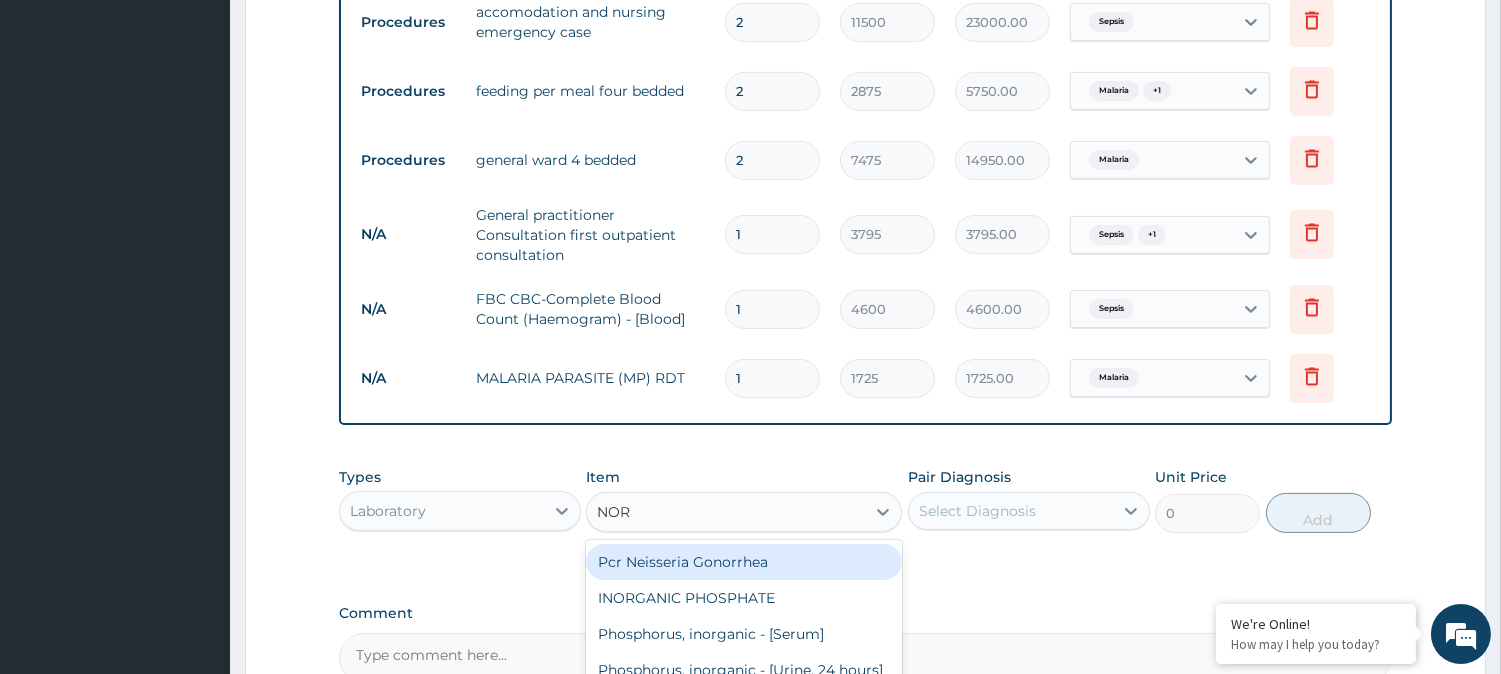 type on "NOR" 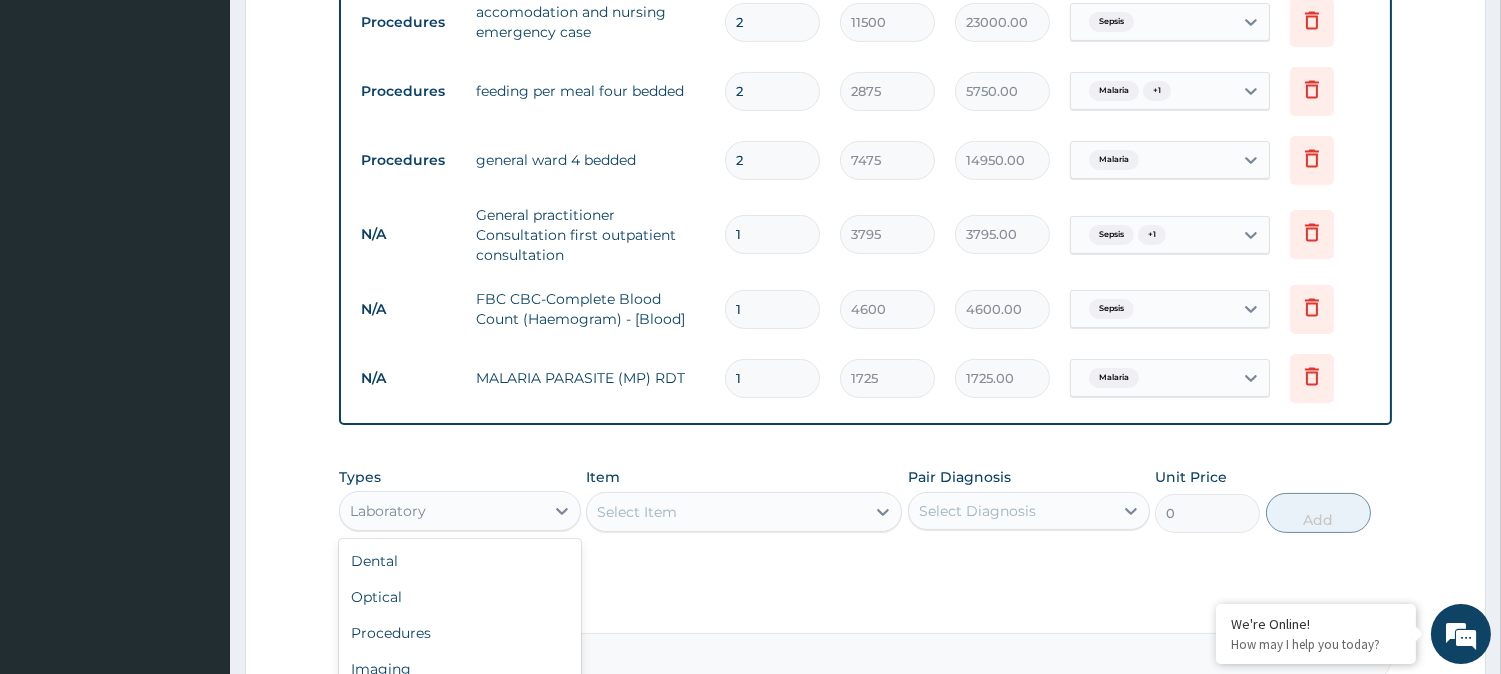 click on "Laboratory" at bounding box center [442, 511] 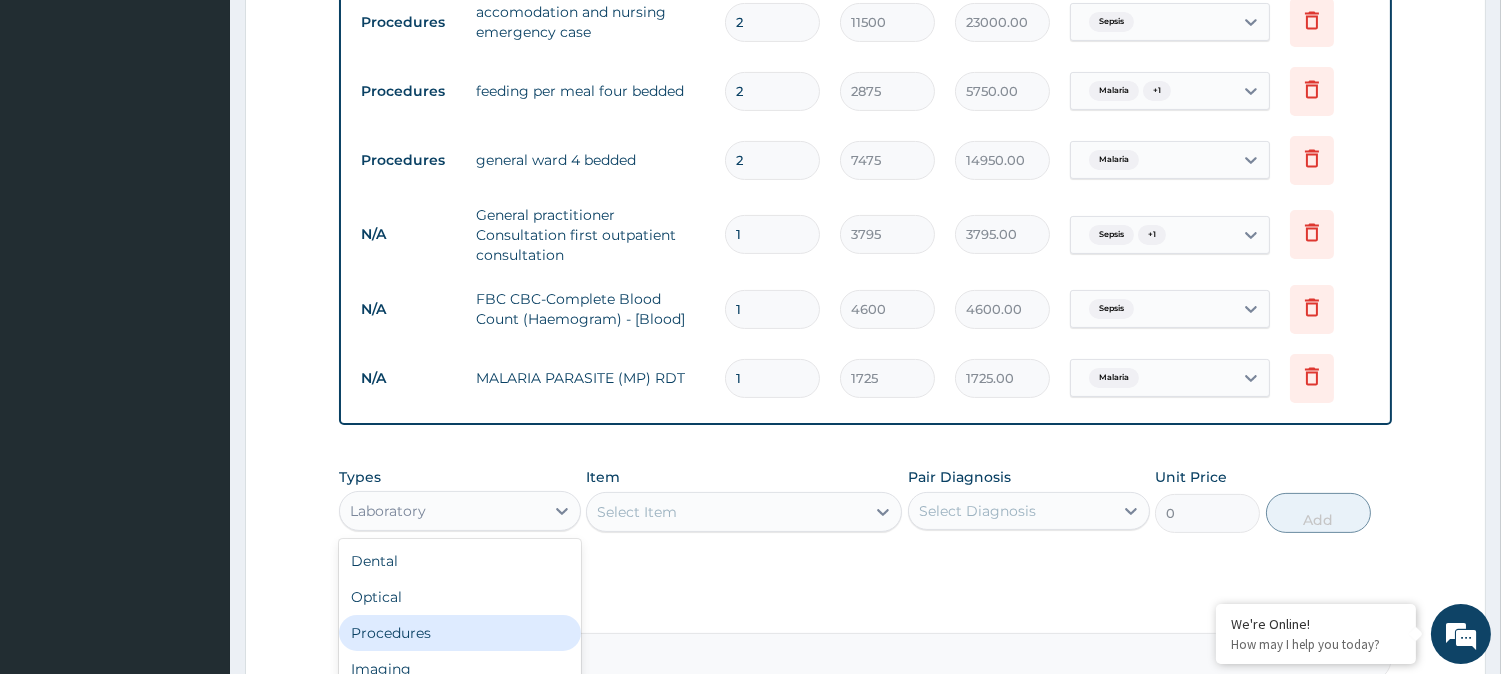 scroll, scrollTop: 67, scrollLeft: 0, axis: vertical 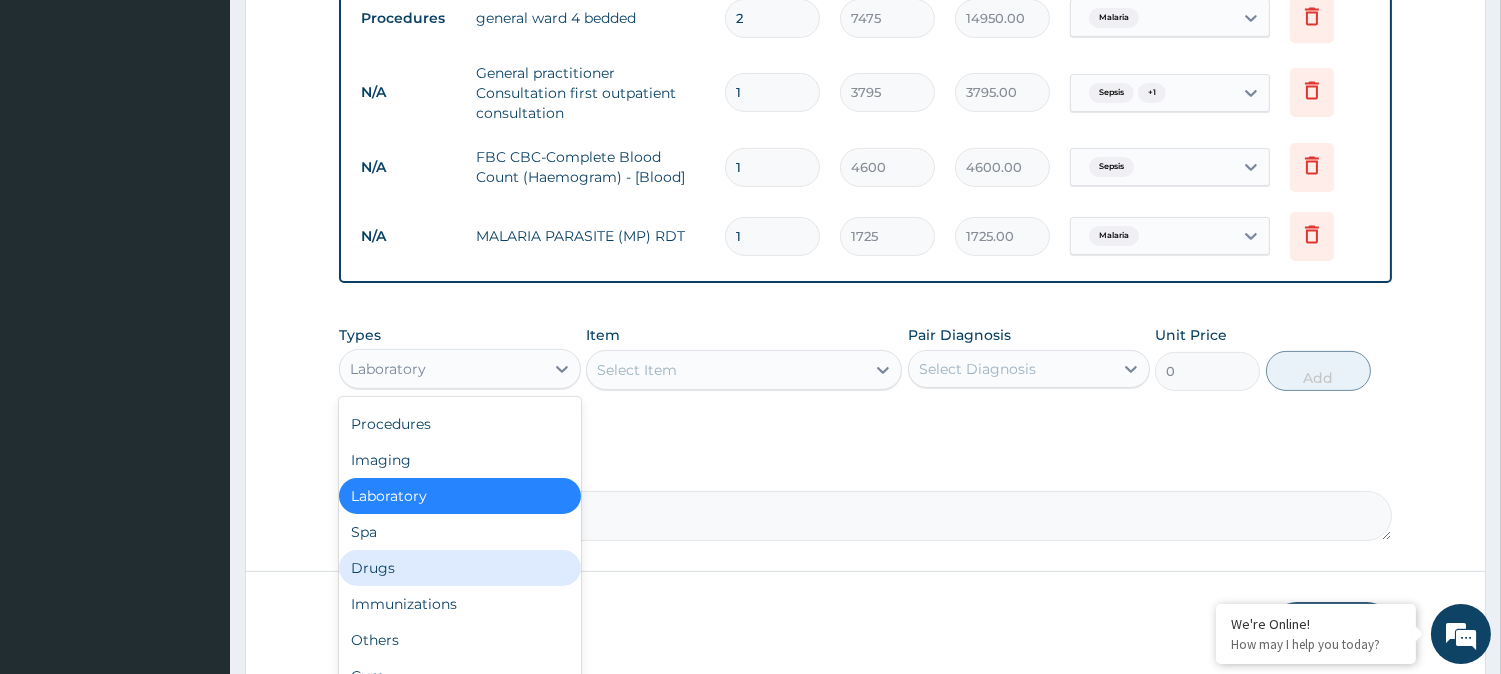 click on "Drugs" at bounding box center [460, 568] 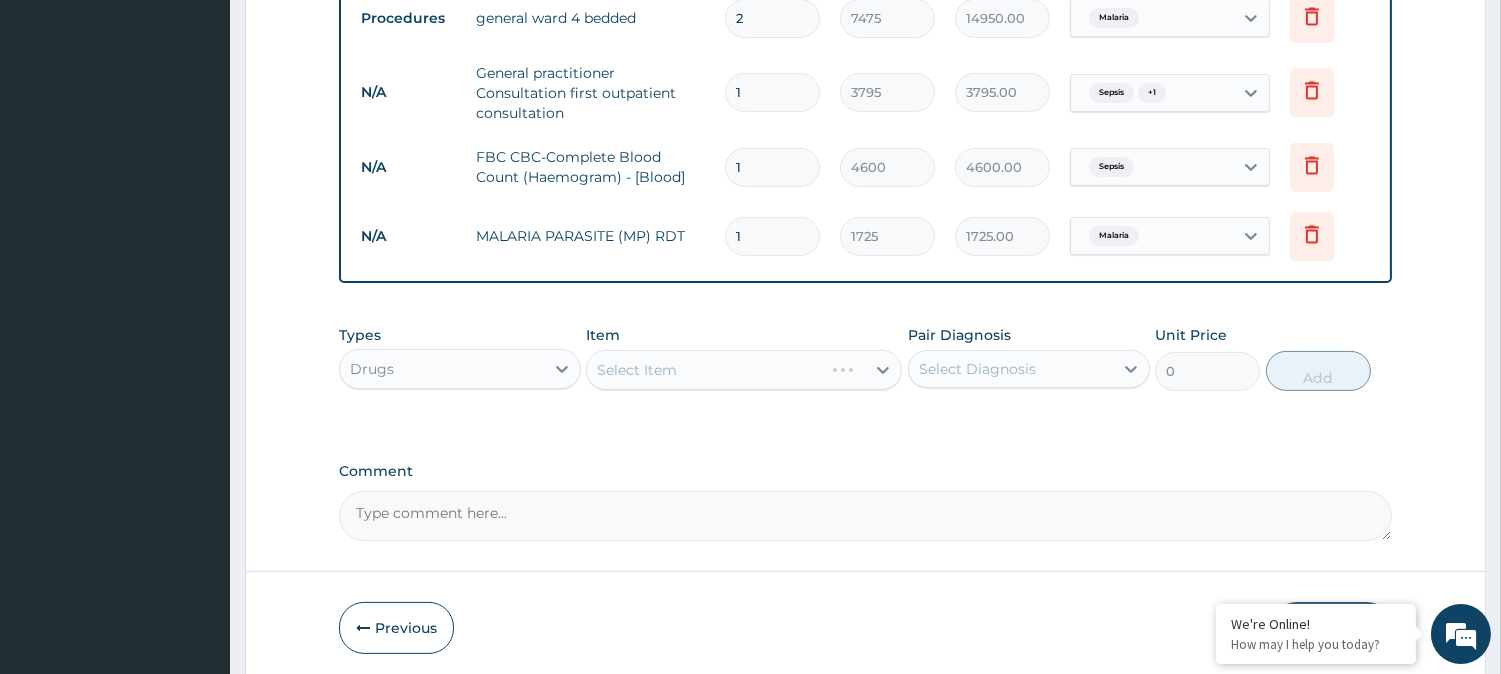 click on "Select Item" at bounding box center [744, 370] 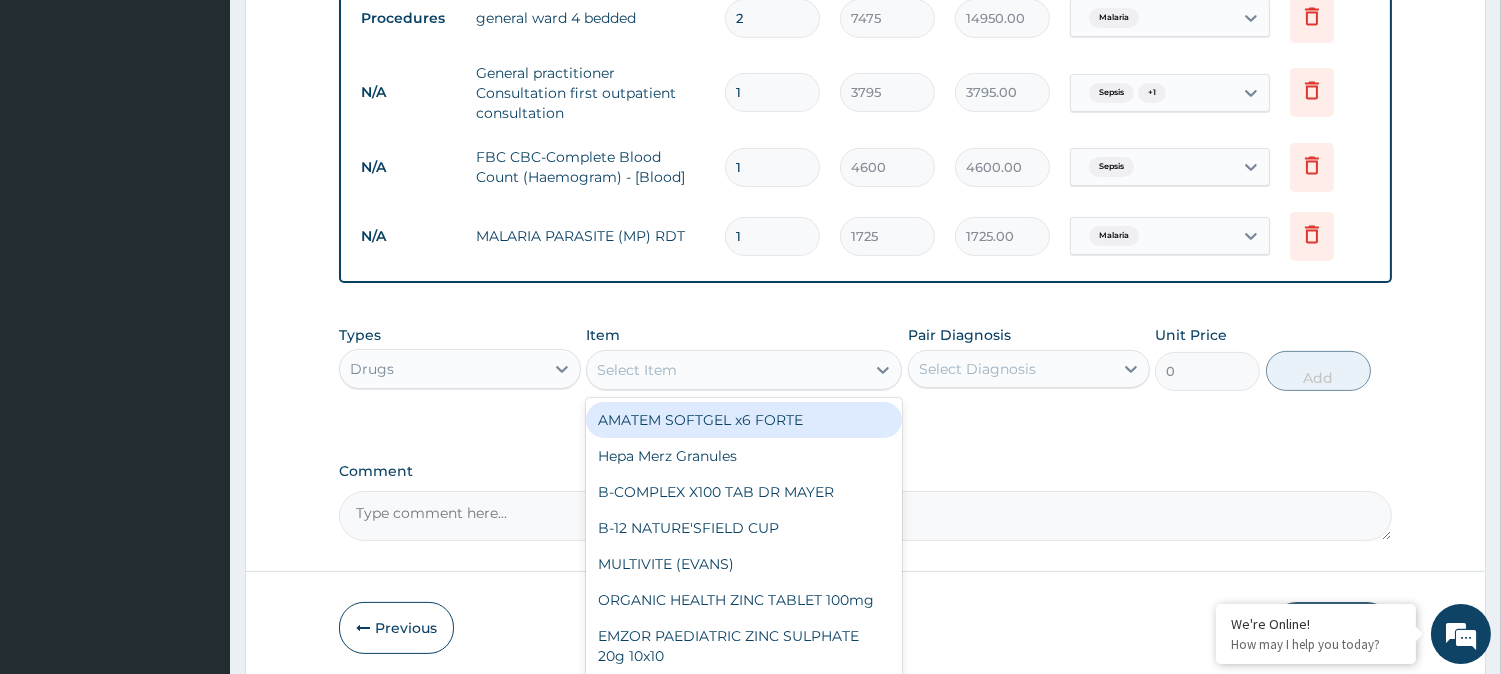 click on "Select Item" at bounding box center (726, 370) 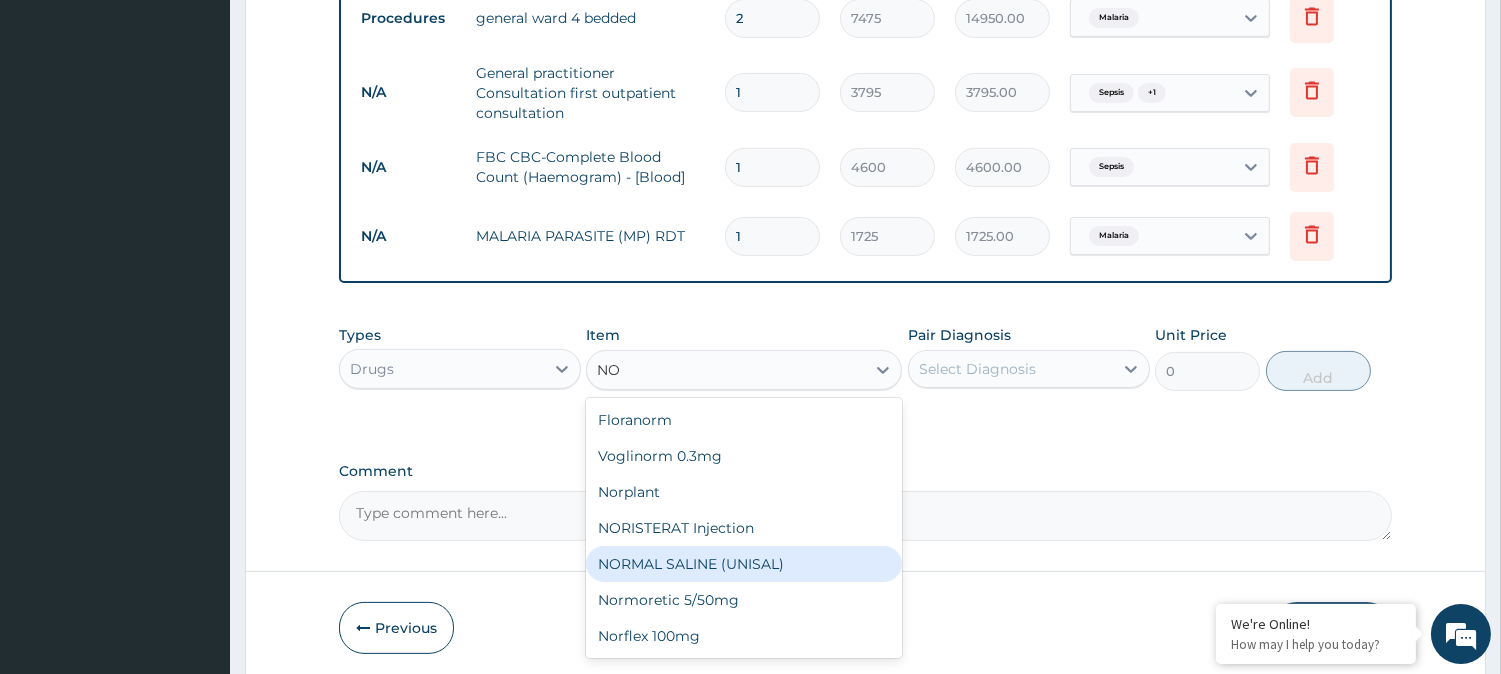 type on "N" 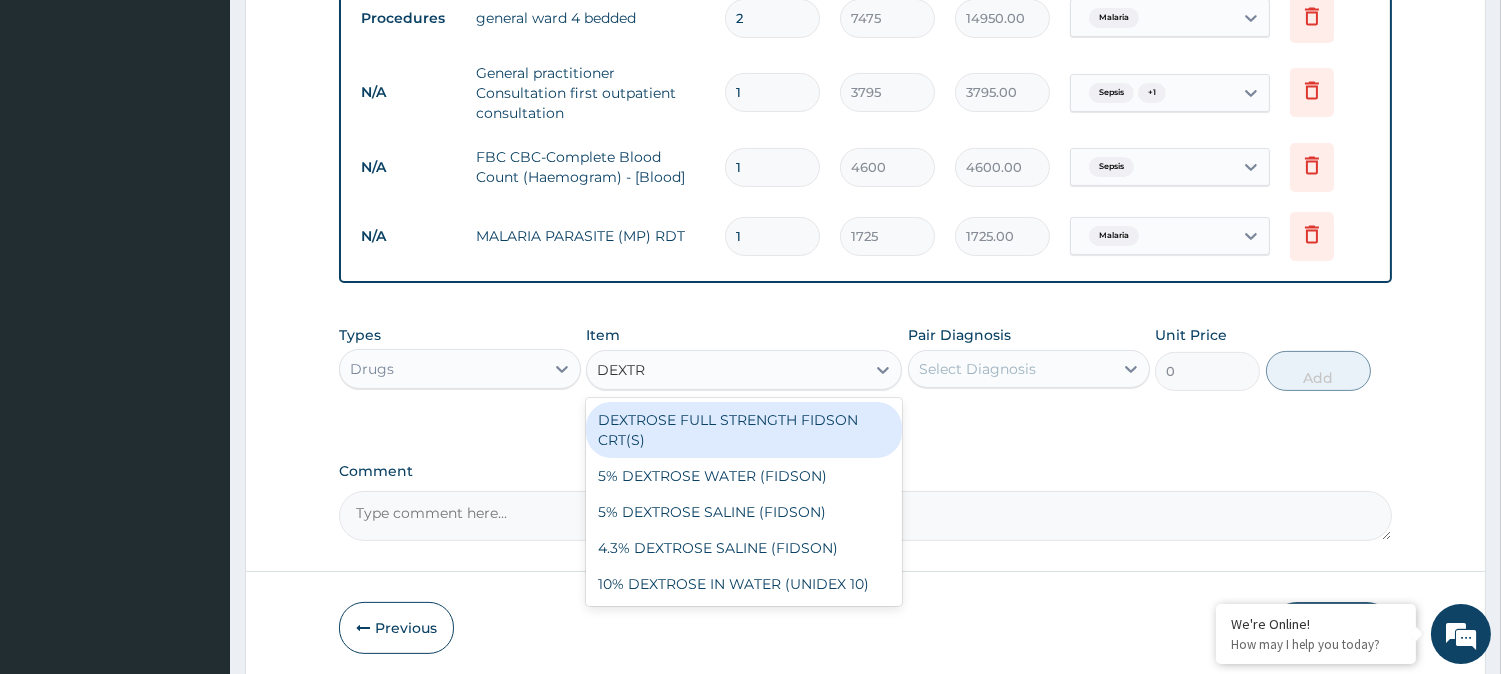 type on "DEXTR" 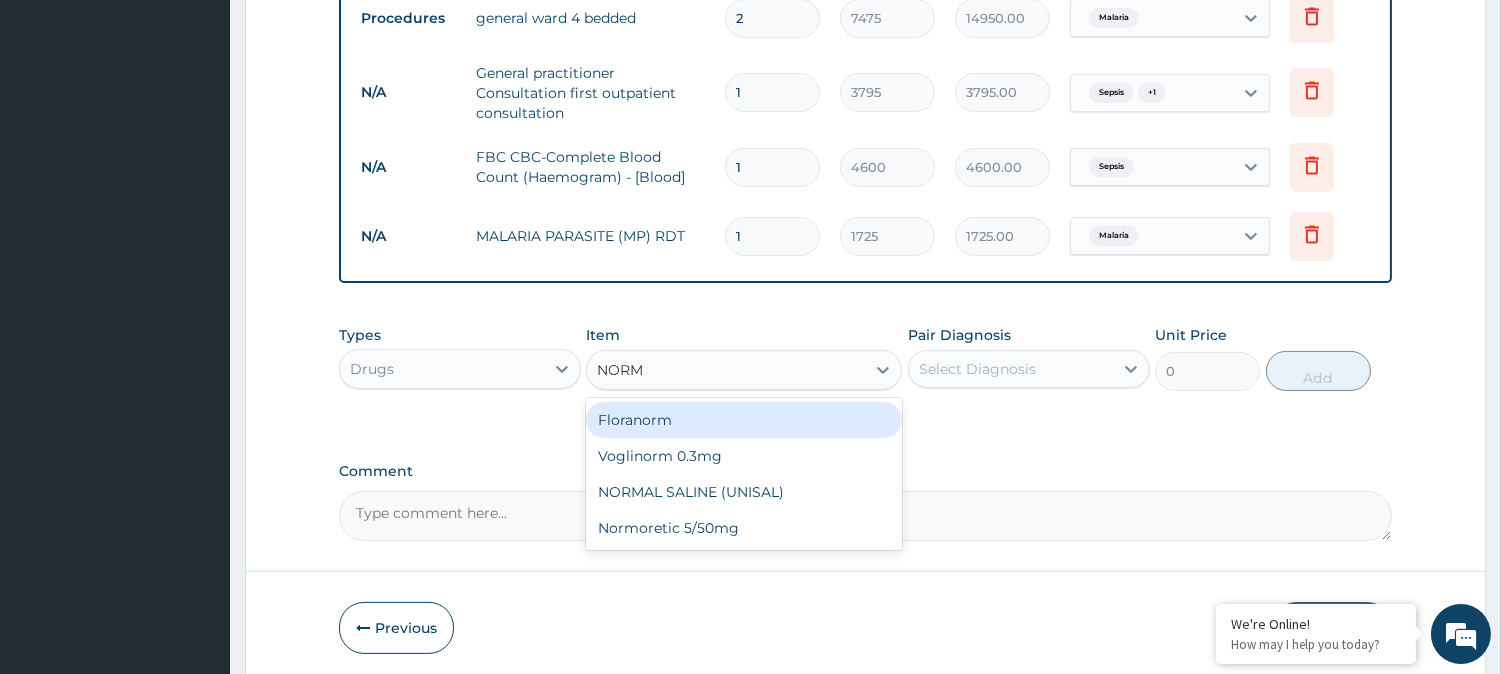 type on "NORMA" 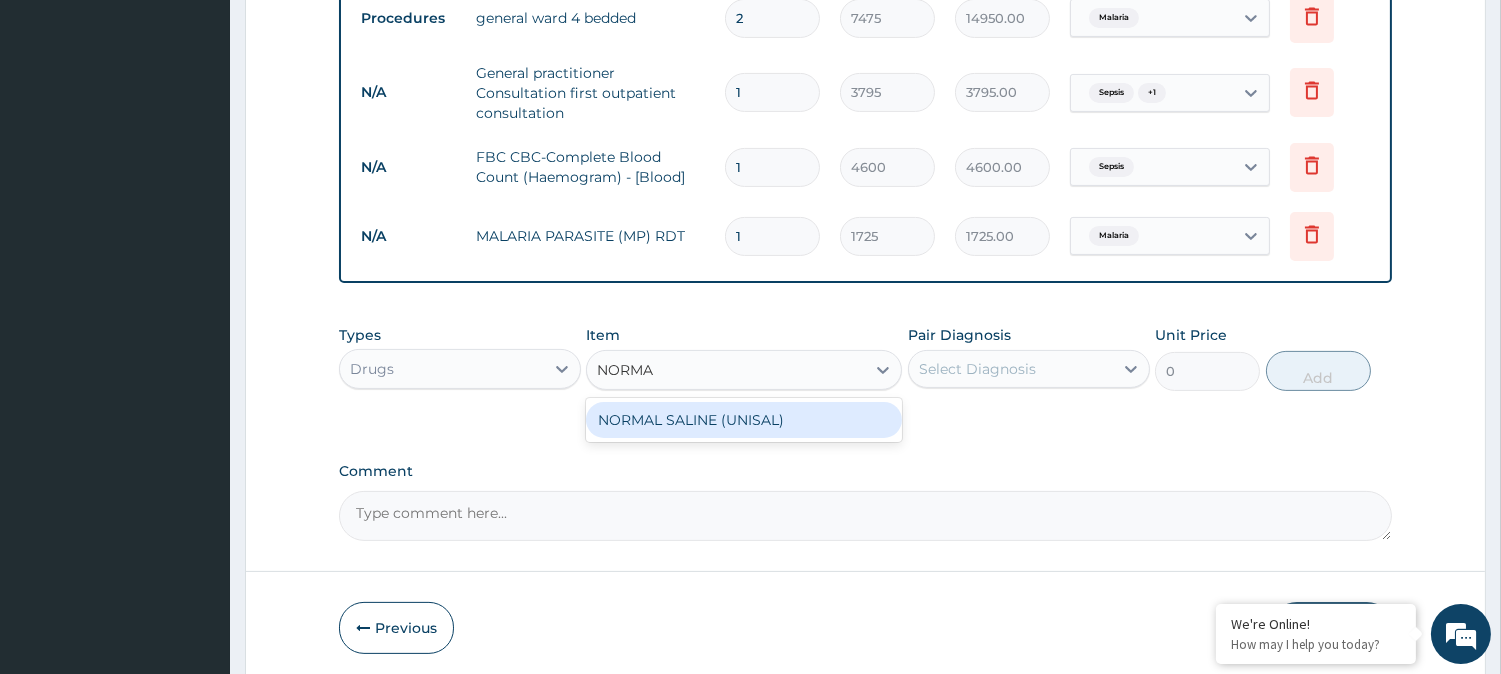 click on "NORMAL SALINE (UNISAL)" at bounding box center (744, 420) 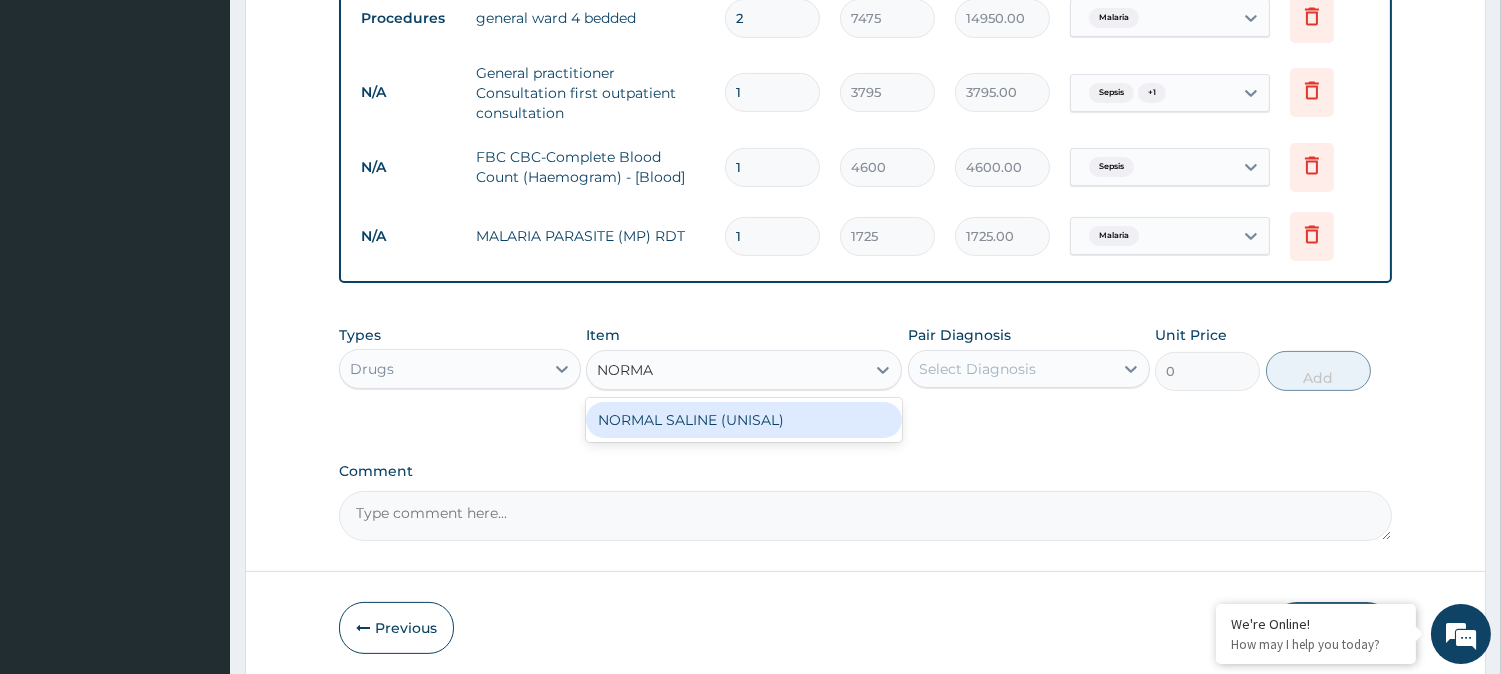 type 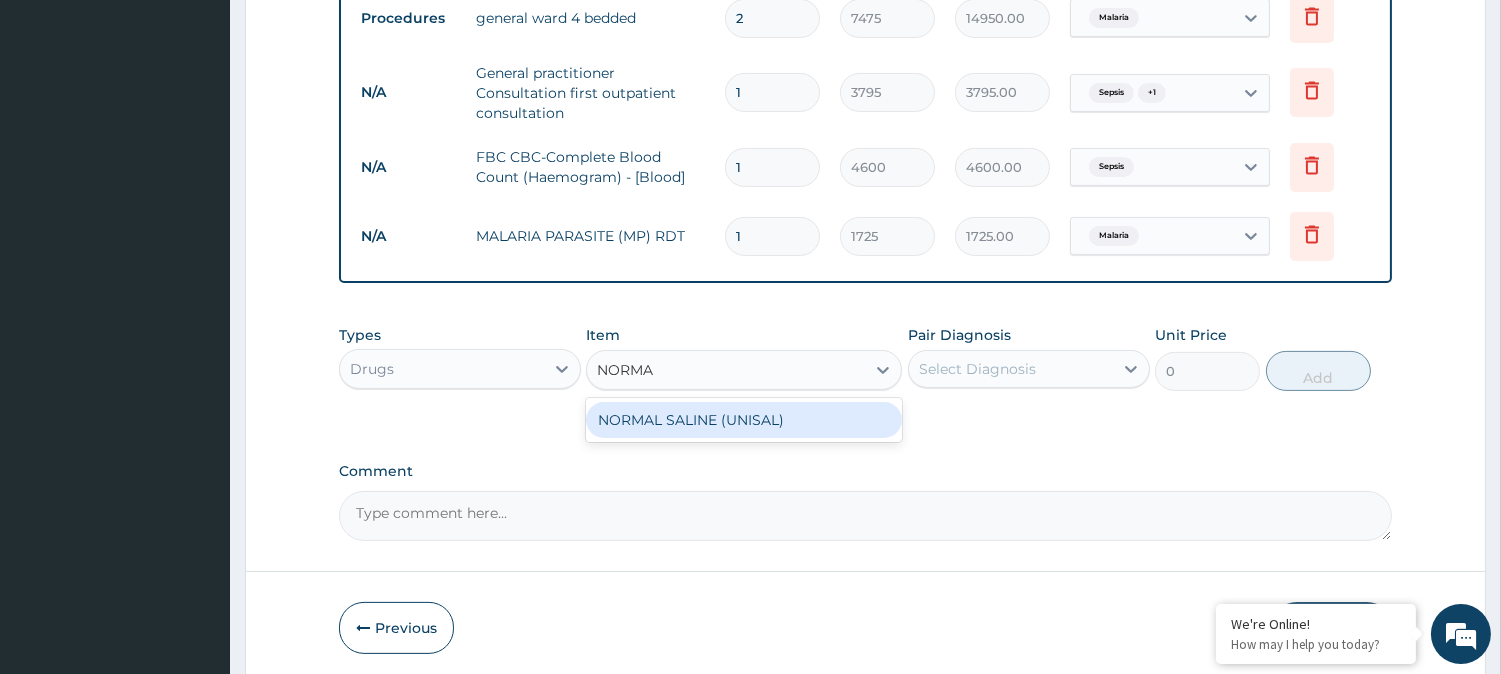 type on "1897.5" 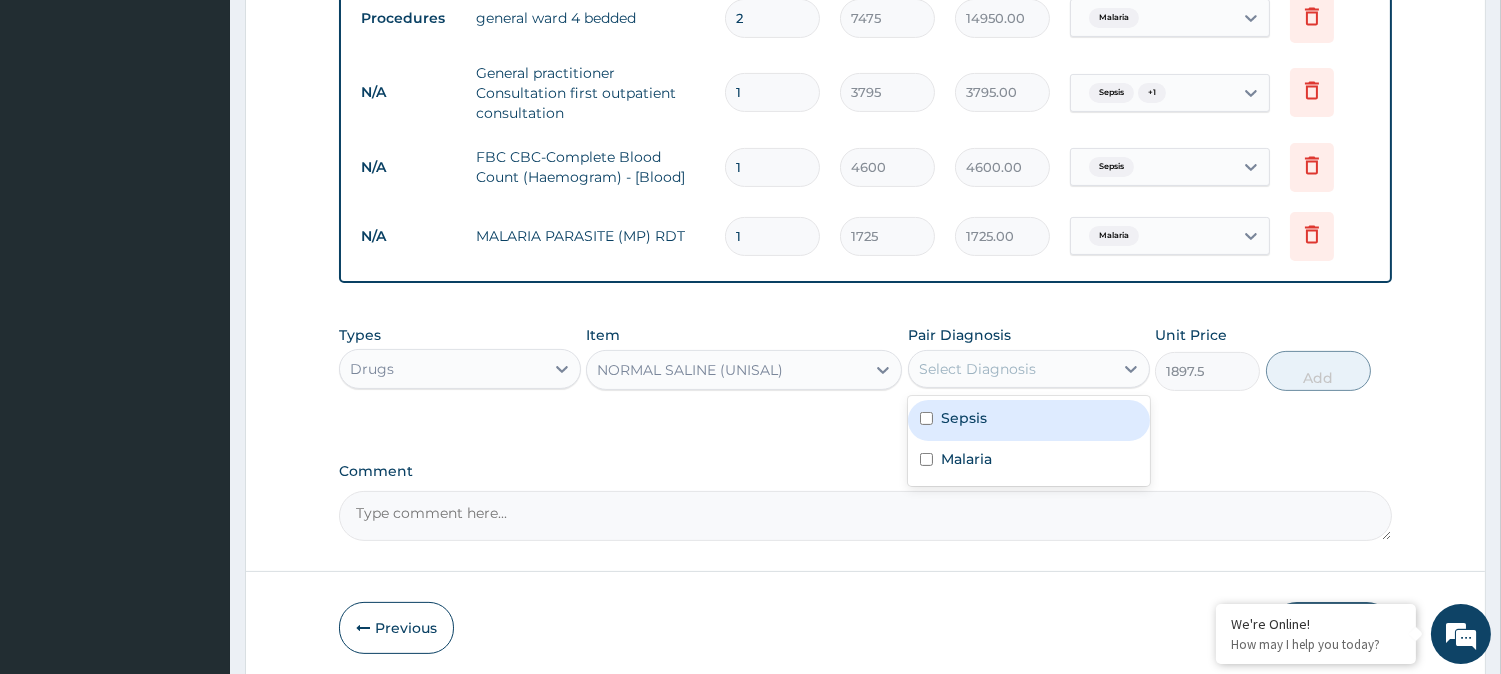 click on "Select Diagnosis" at bounding box center [1011, 369] 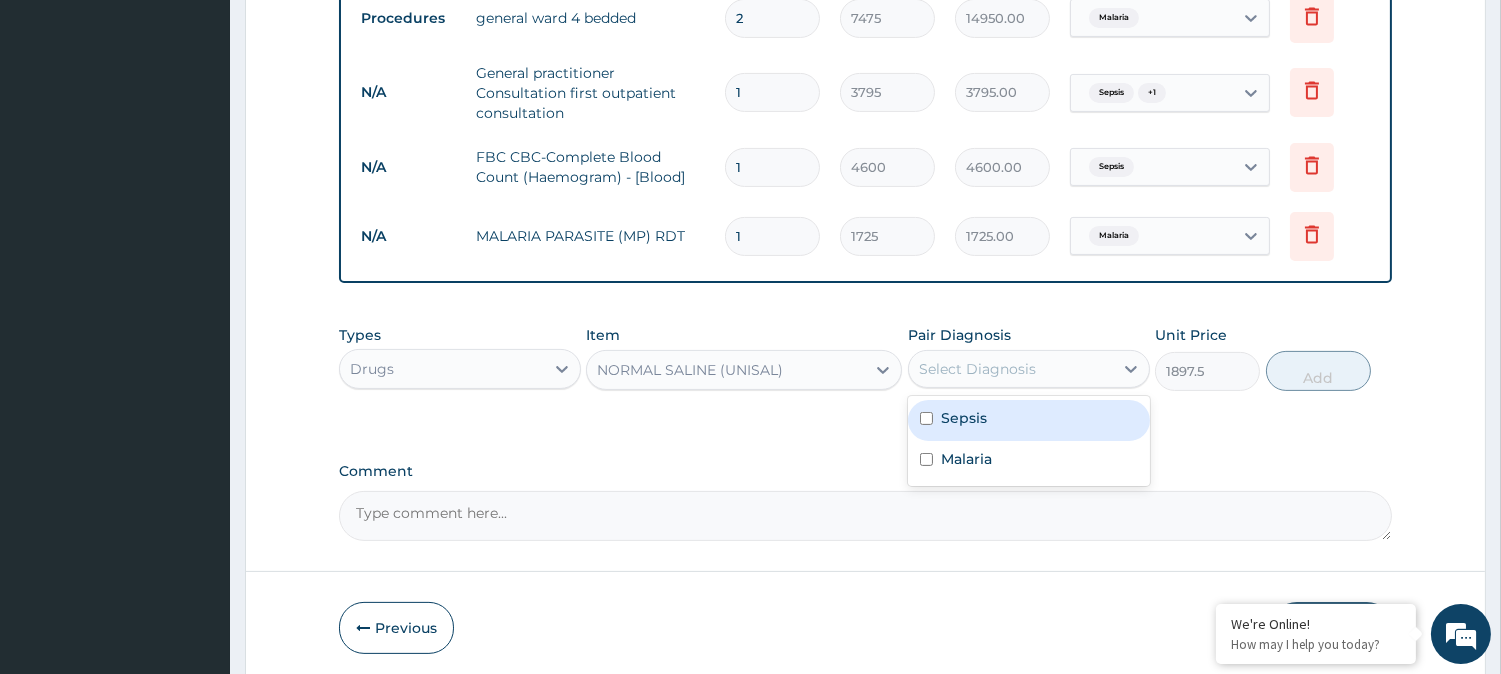 click on "Sepsis" at bounding box center (964, 418) 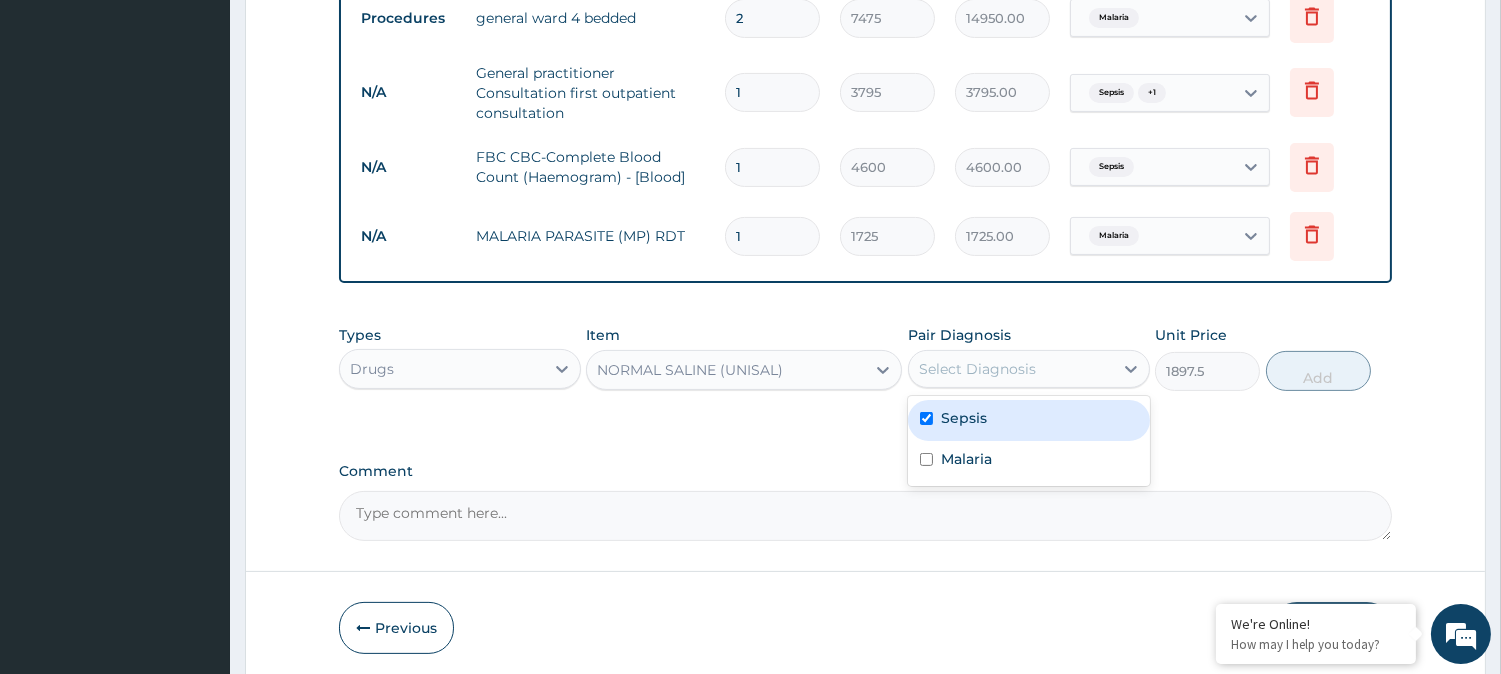 checkbox on "true" 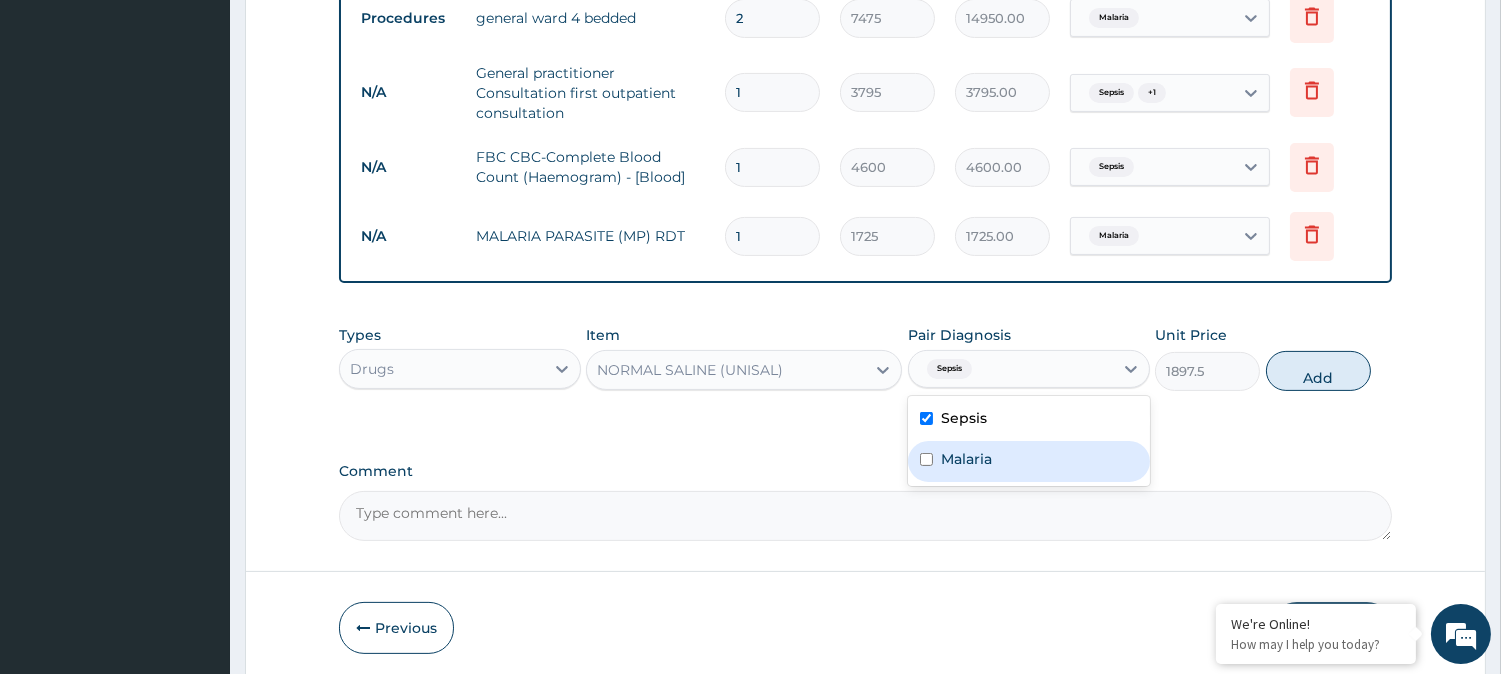 click on "Malaria" at bounding box center (1029, 461) 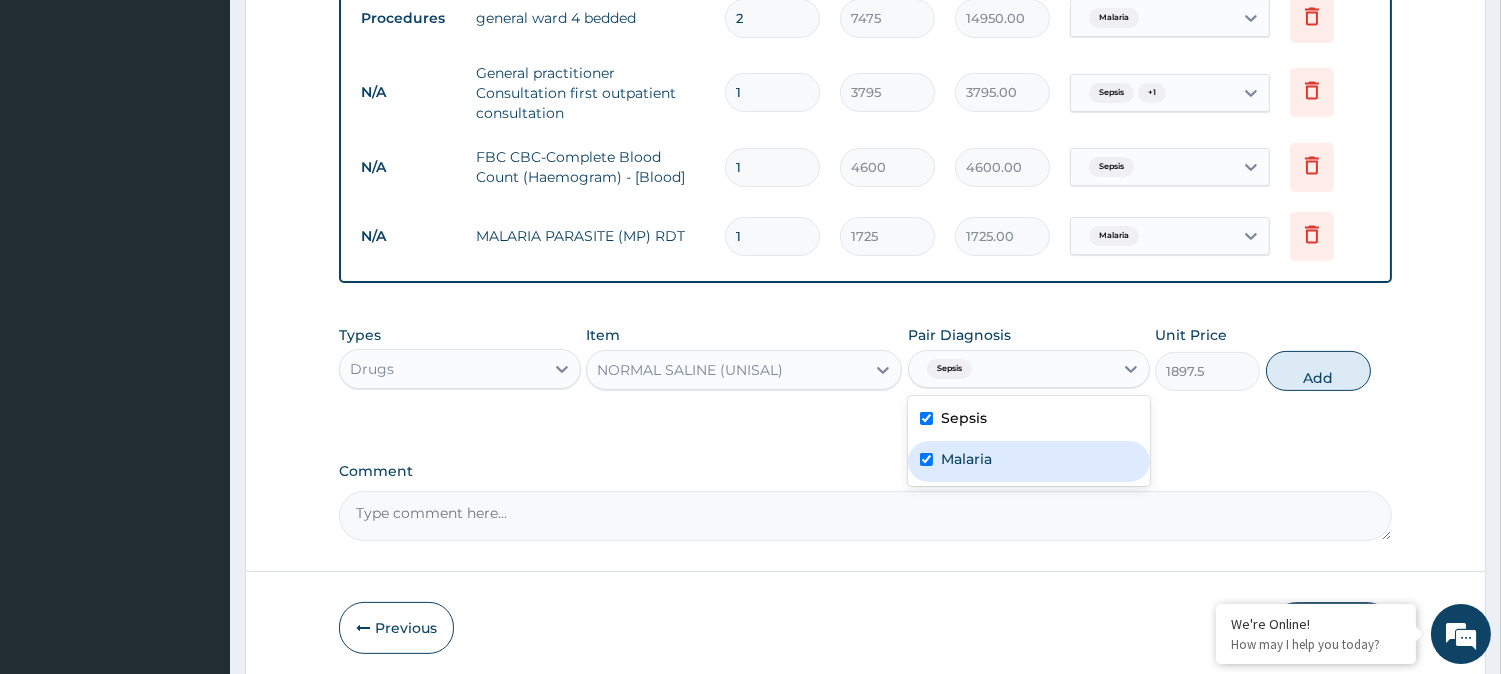 checkbox on "true" 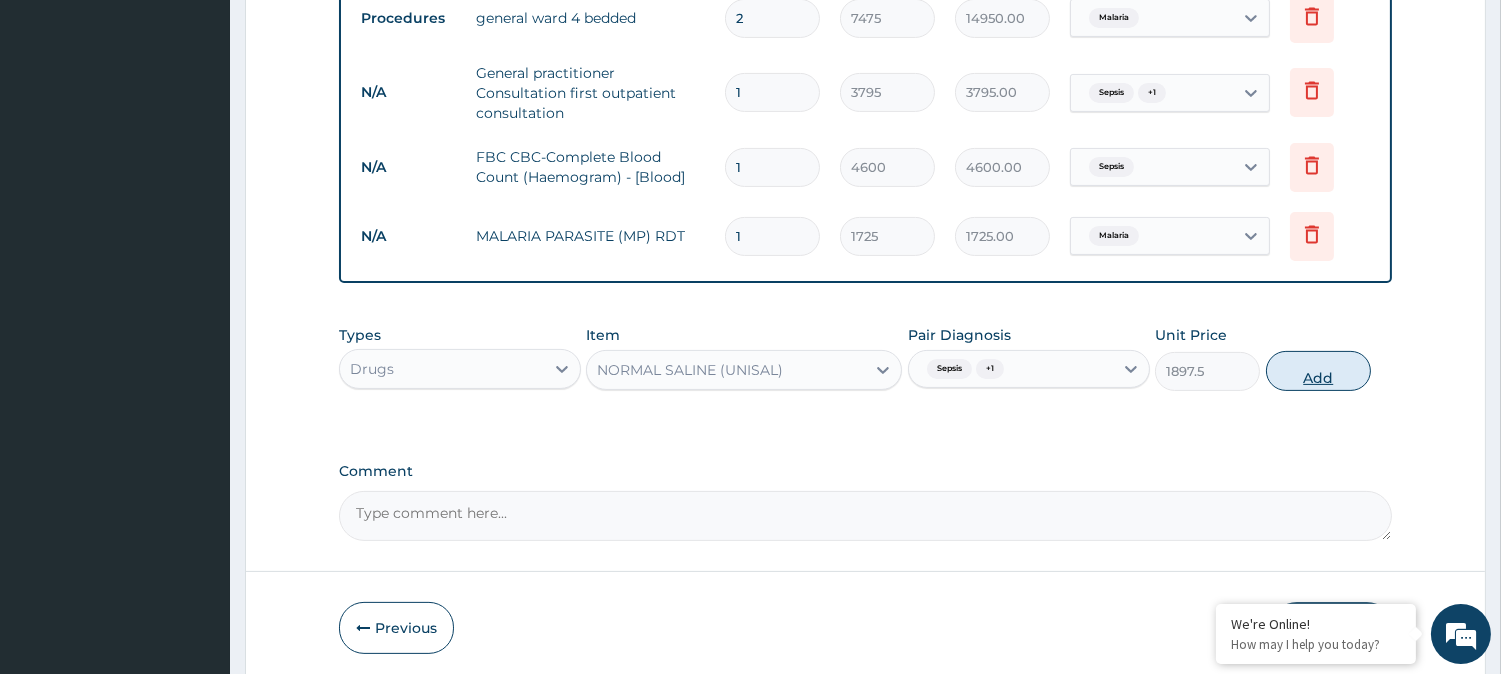 click on "Add" at bounding box center (1318, 371) 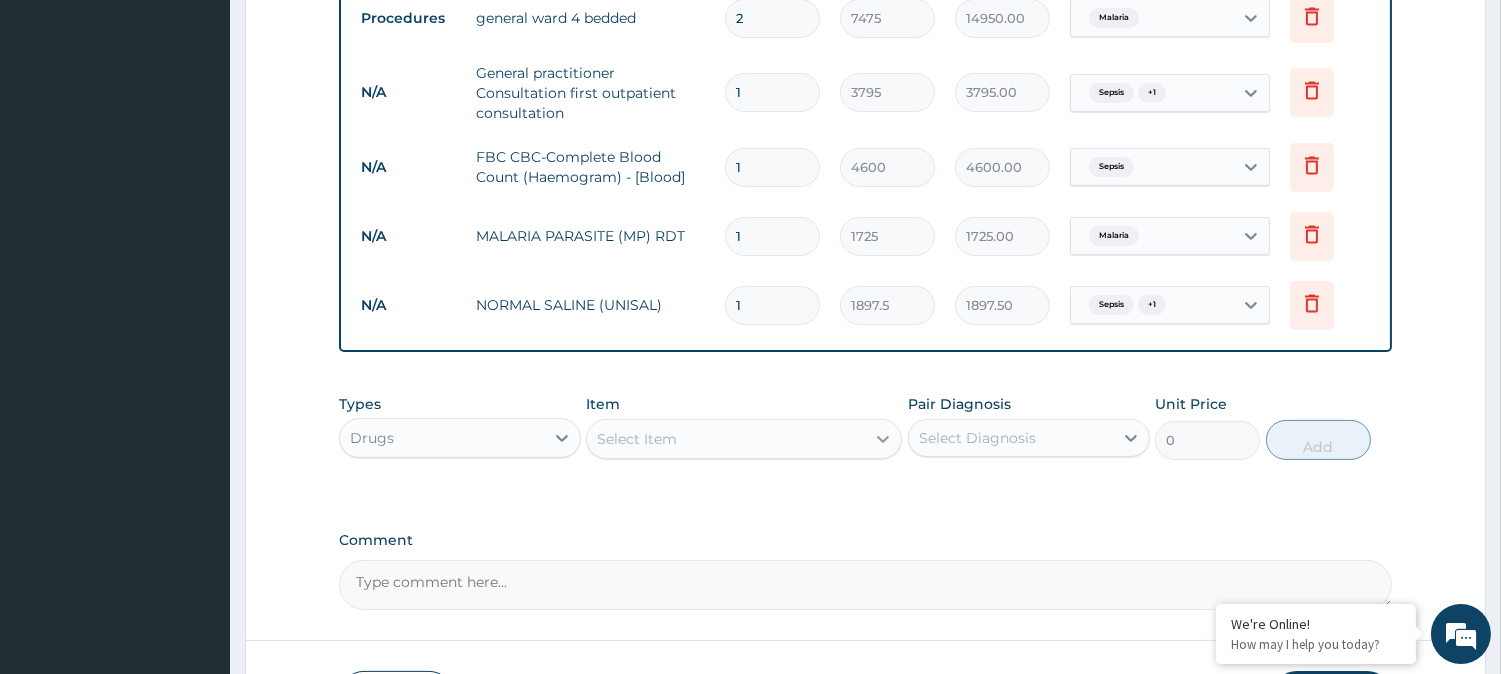 click 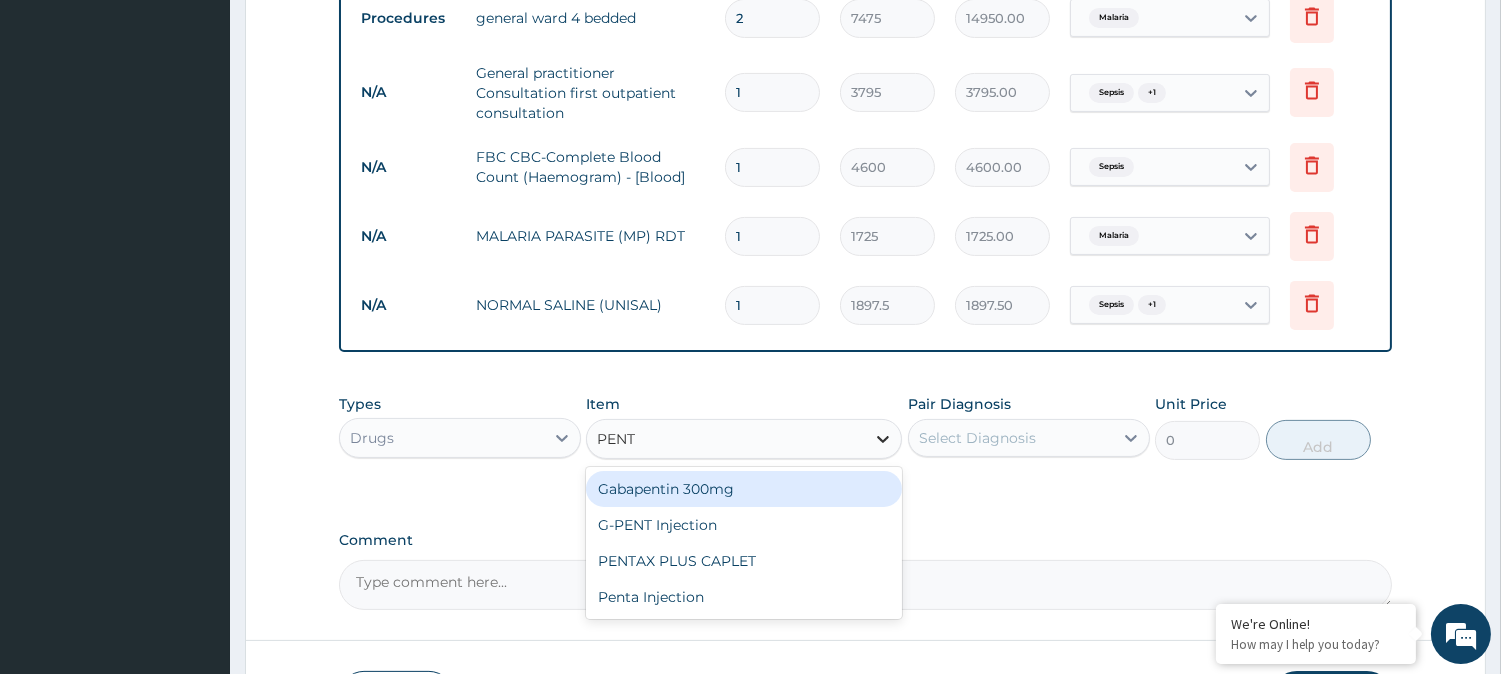 type on "PENTA" 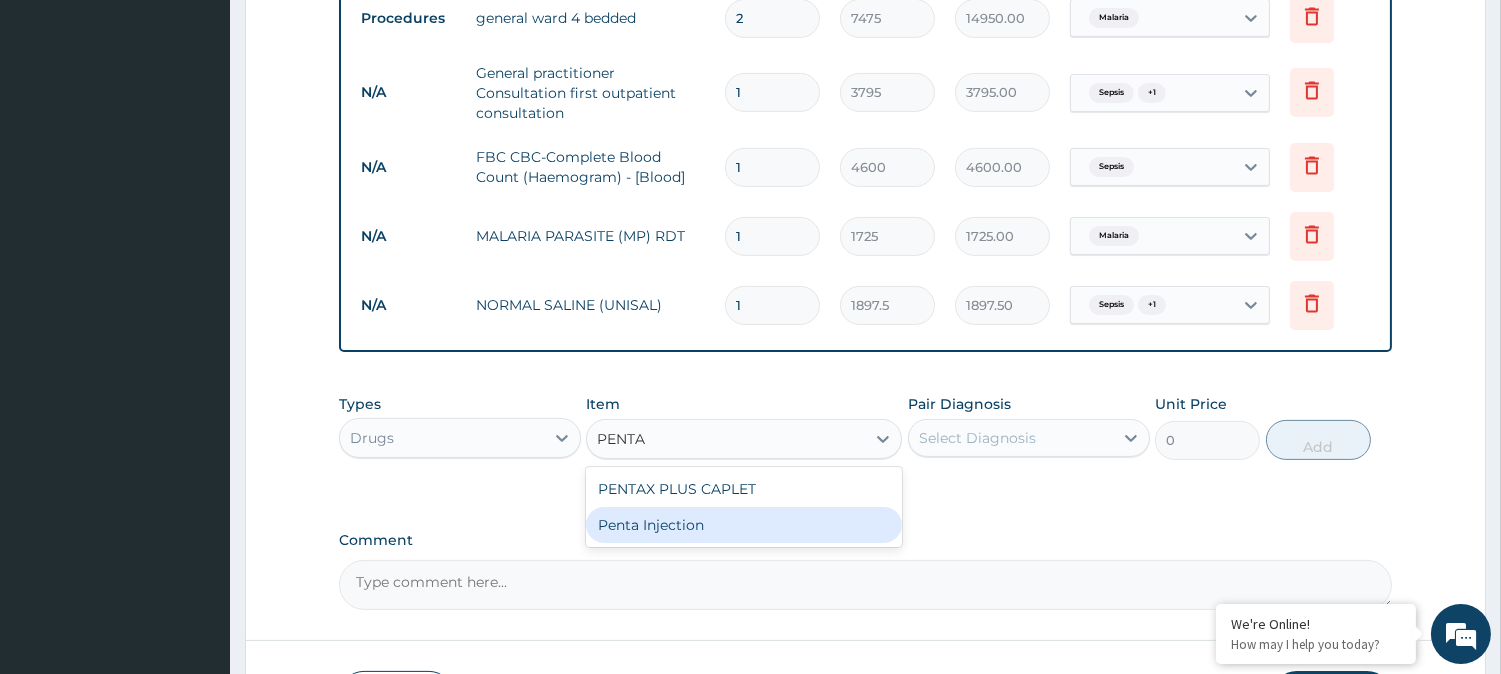 click on "Penta Injection" at bounding box center [744, 525] 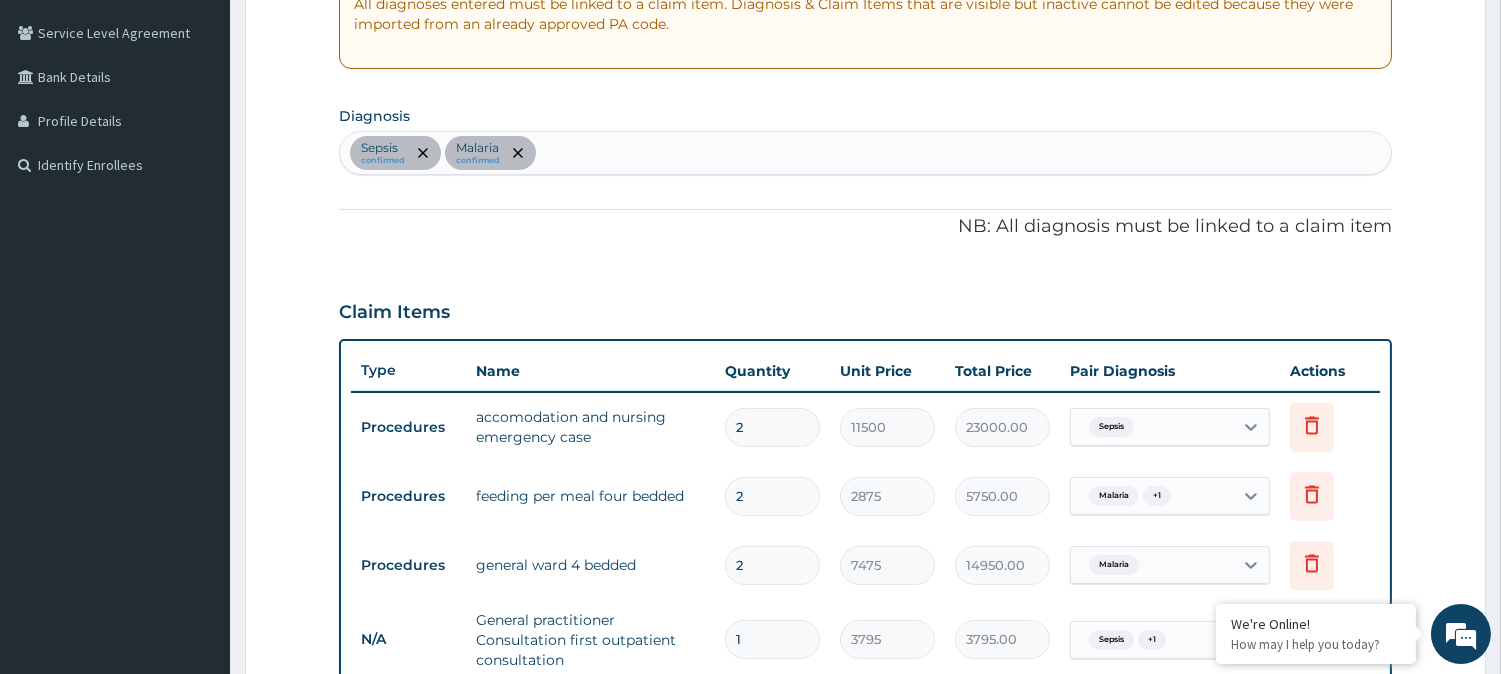 scroll, scrollTop: 397, scrollLeft: 0, axis: vertical 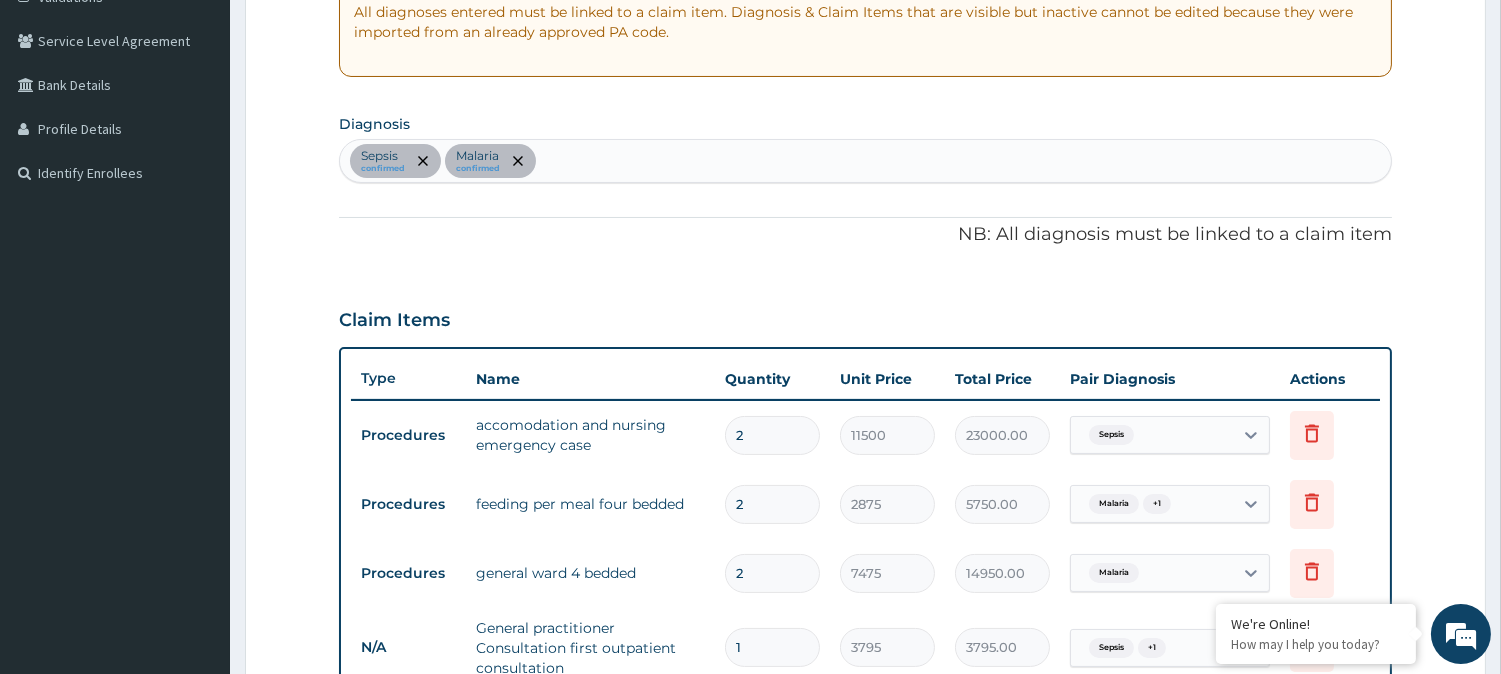 click on "Sepsis confirmed Malaria confirmed" at bounding box center (865, 161) 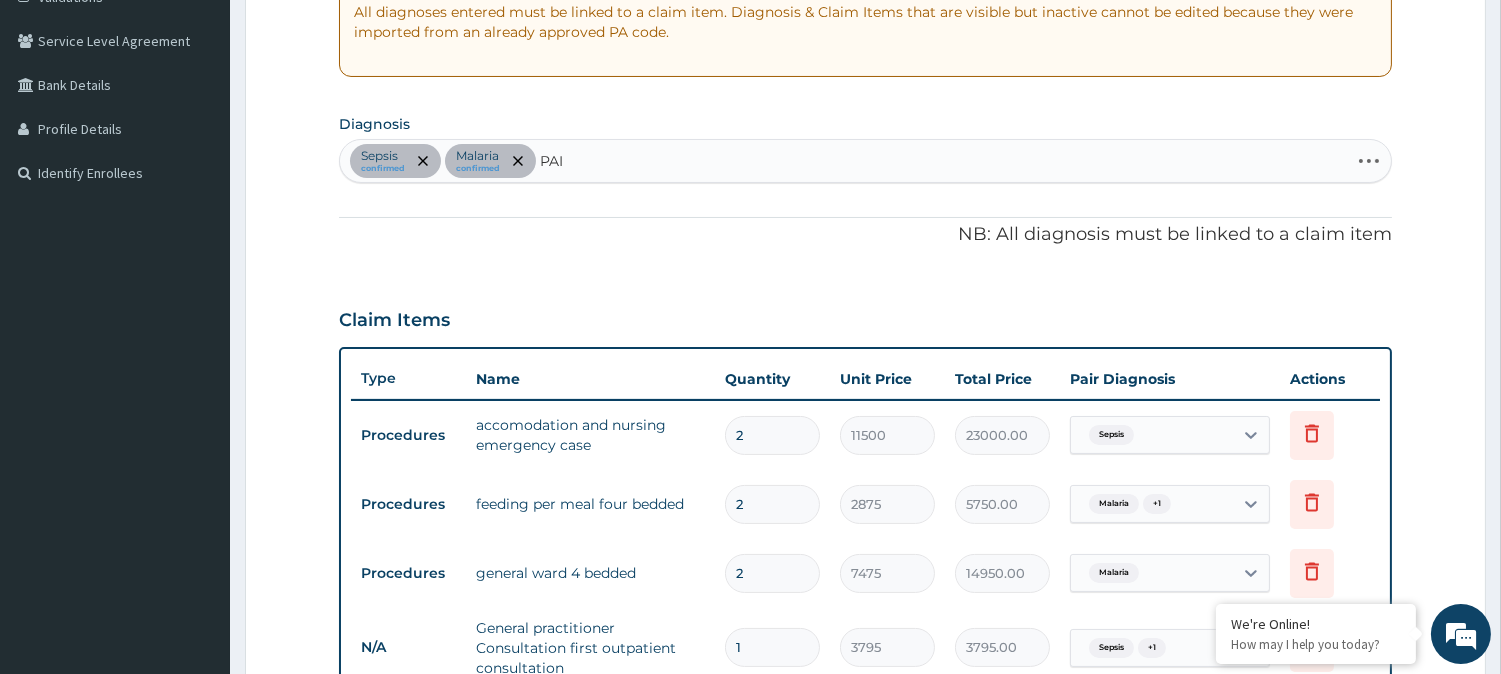 type on "PAIN" 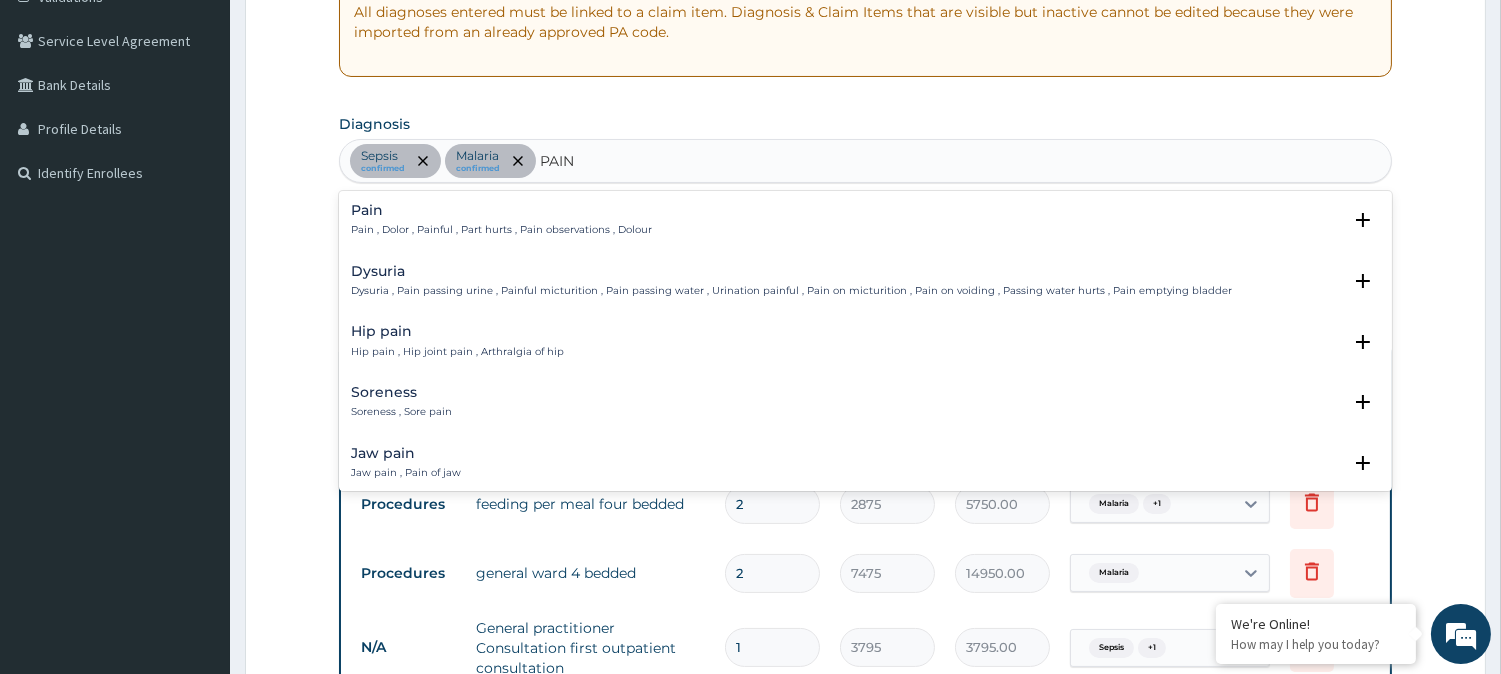 click on "Pain , Dolor , Painful , Part hurts , Pain observations , Dolour" at bounding box center [501, 230] 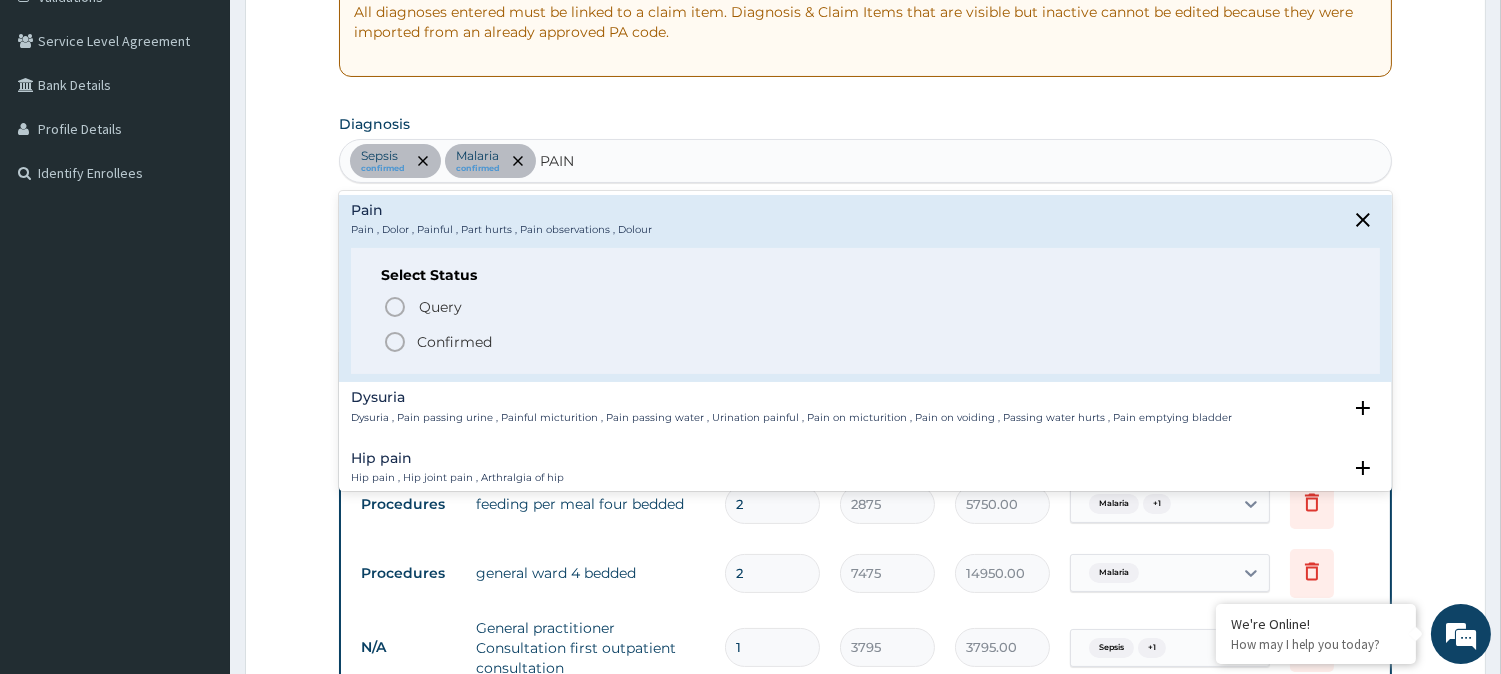 click on "Confirmed" at bounding box center (454, 342) 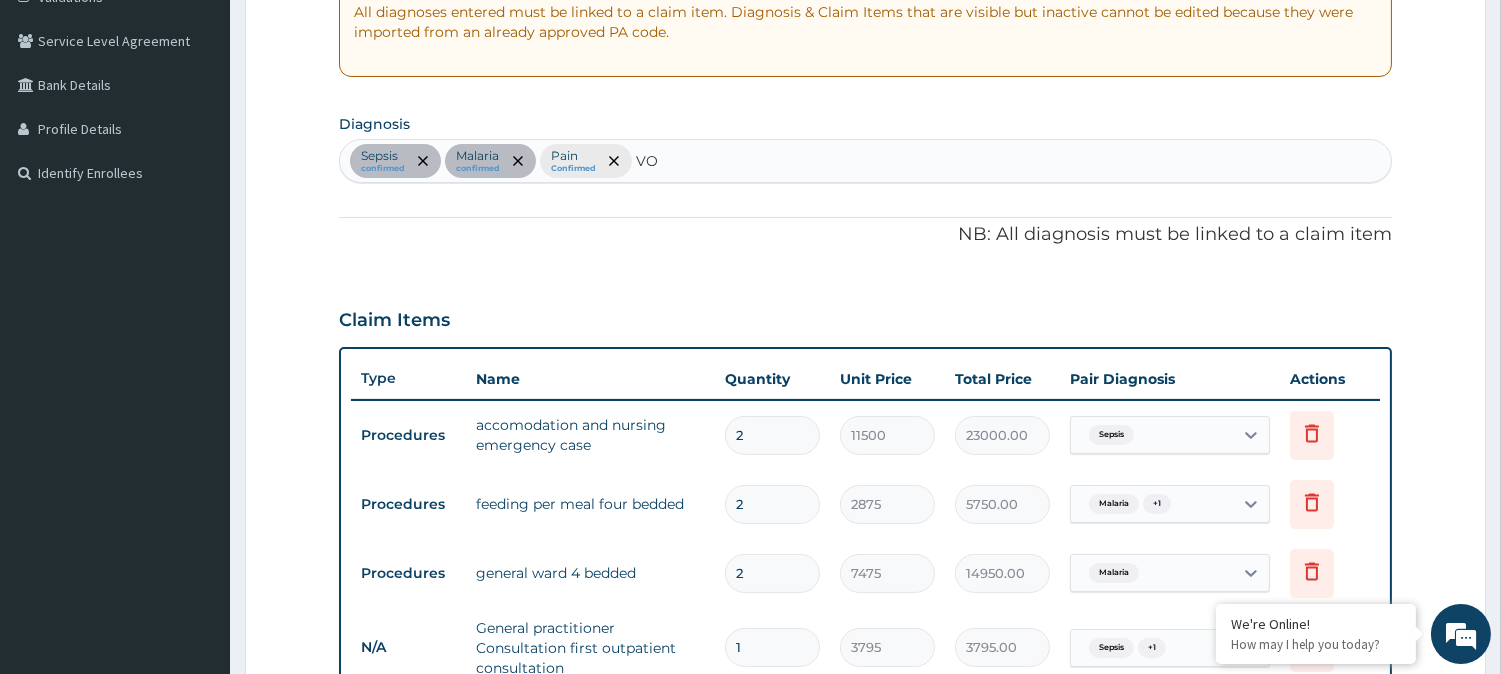 type on "VOM" 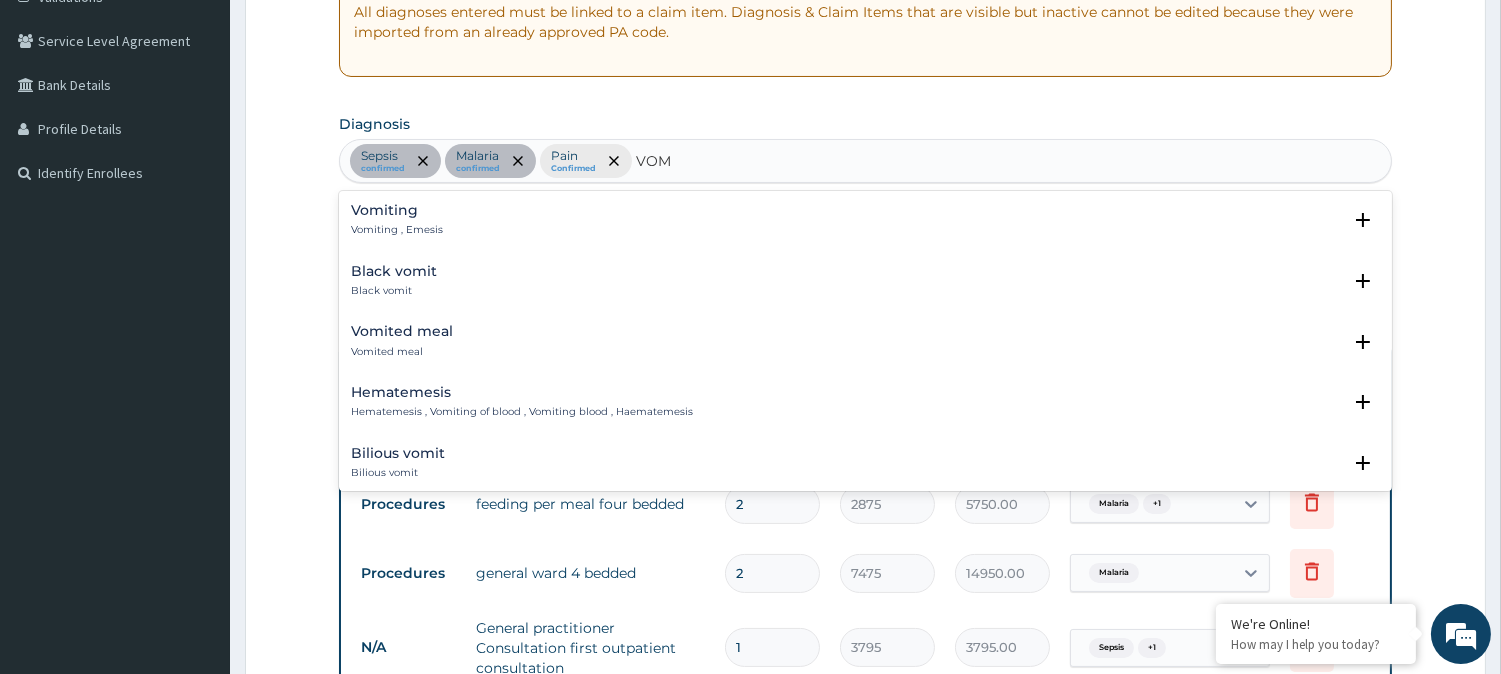 click on "Vomiting Vomiting , Emesis" at bounding box center [865, 220] 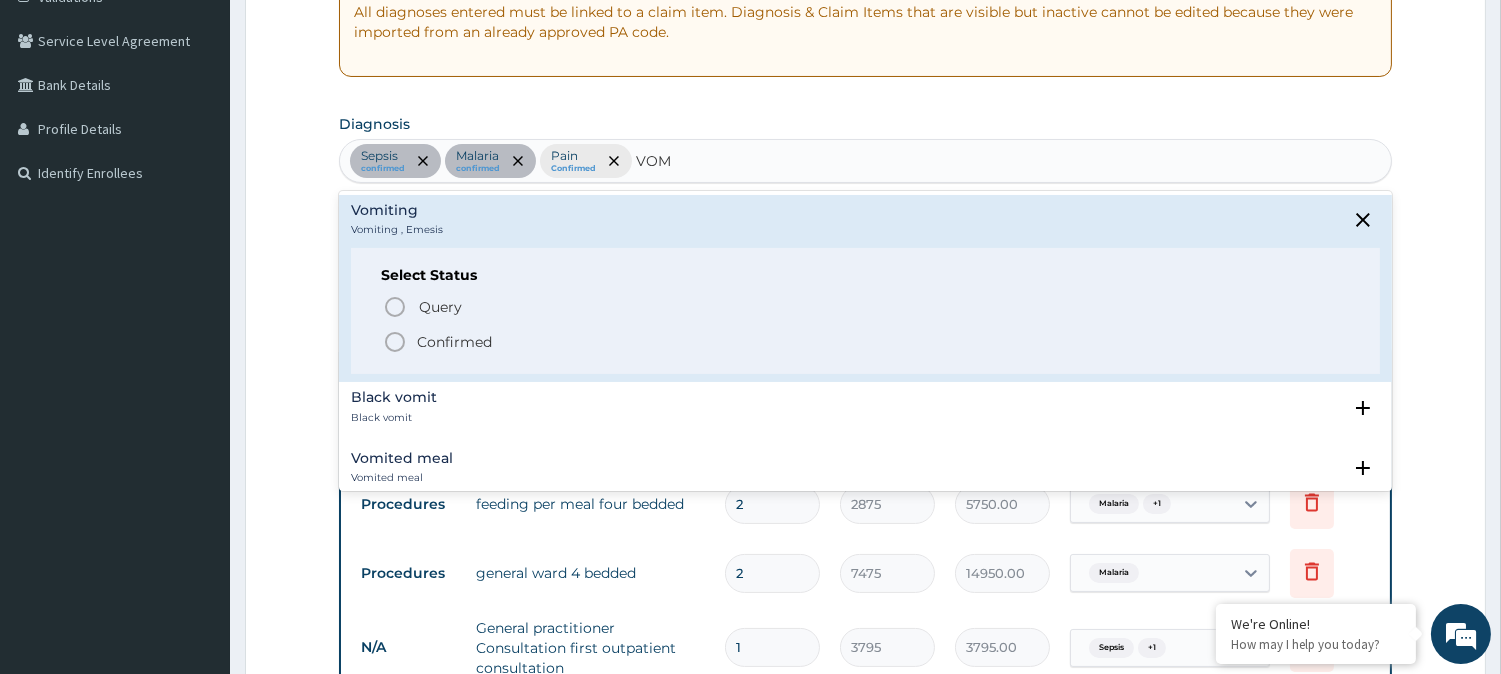 click on "Confirmed" at bounding box center [454, 342] 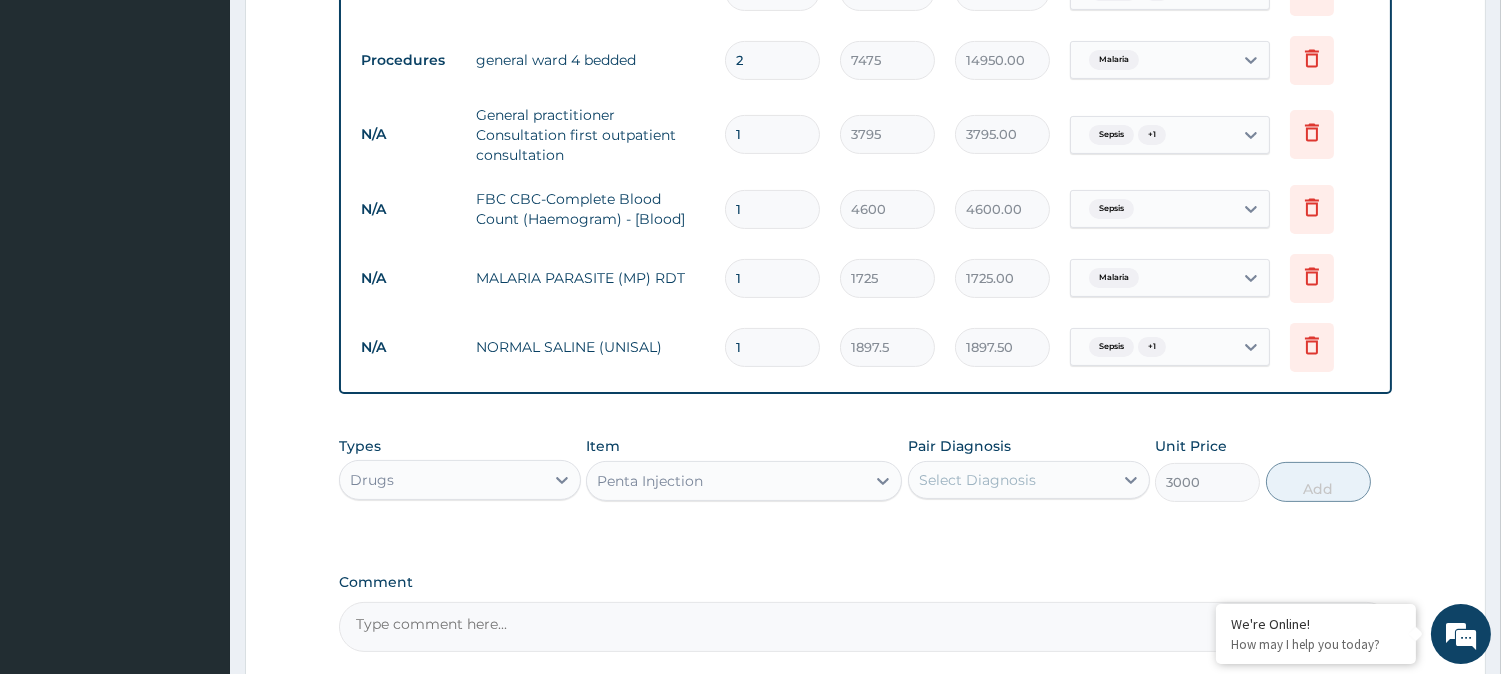 scroll, scrollTop: 1018, scrollLeft: 0, axis: vertical 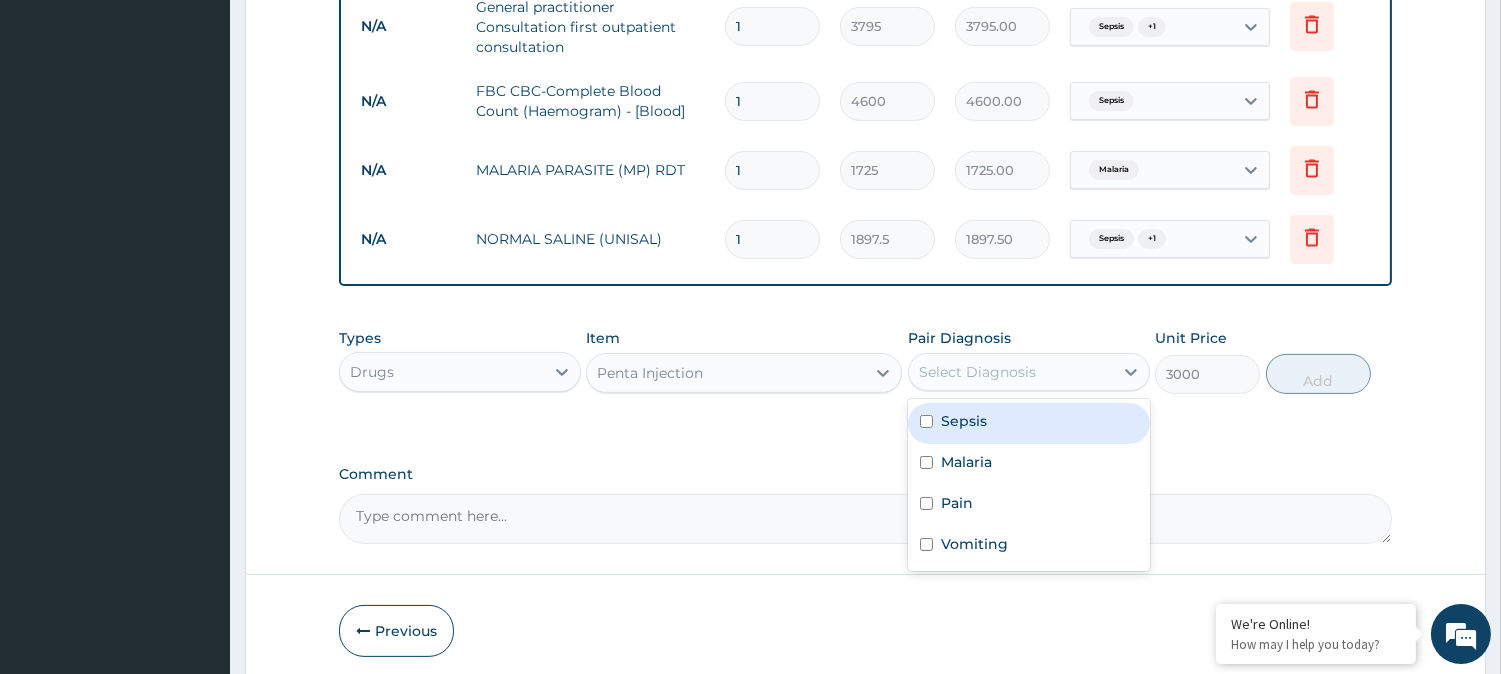 click on "Select Diagnosis" at bounding box center [1011, 372] 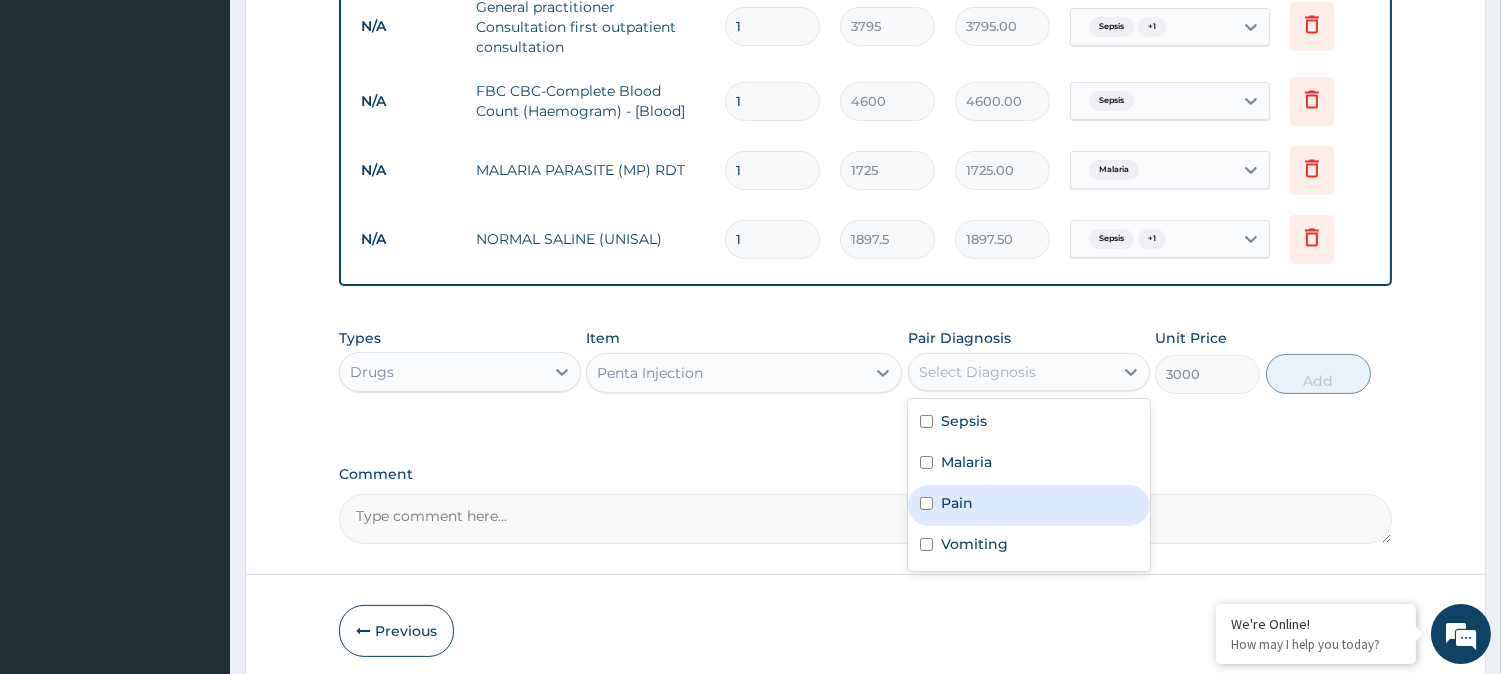 click on "Pain" at bounding box center [1029, 505] 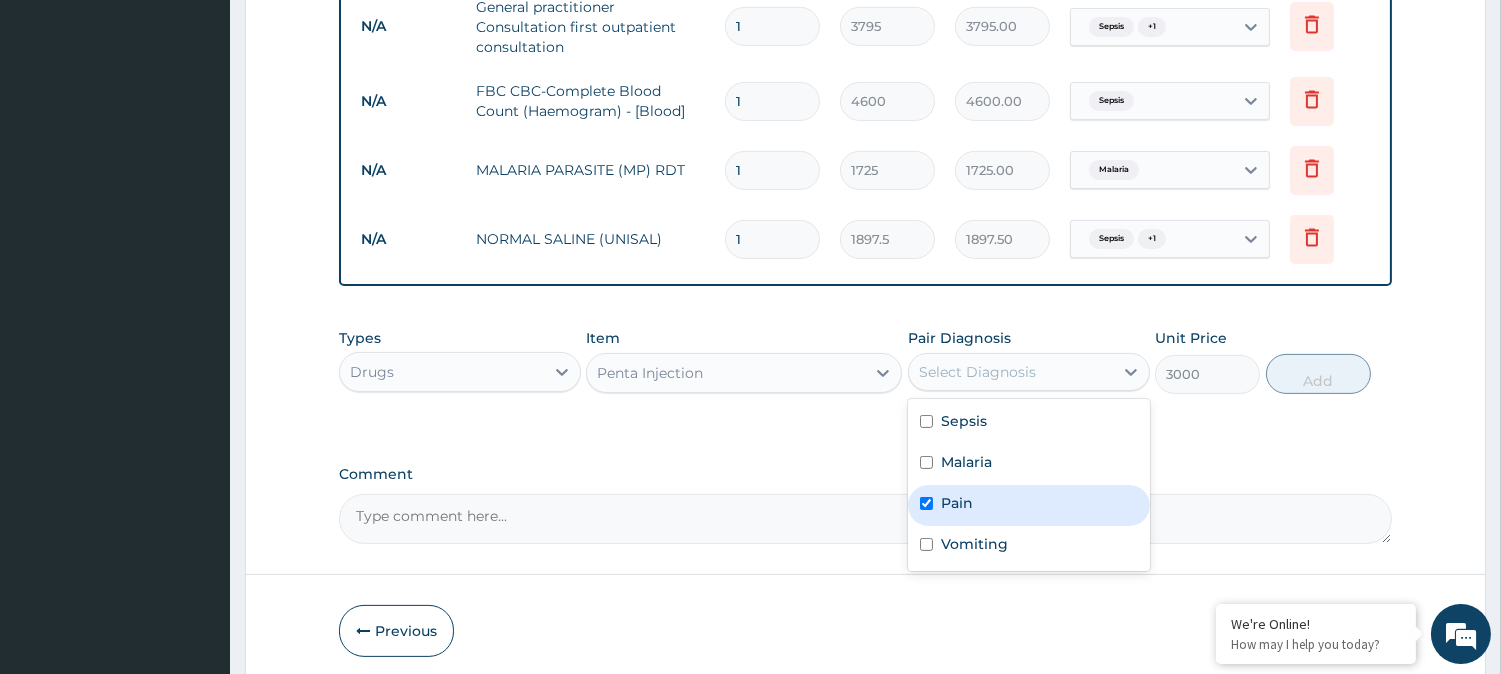 checkbox on "true" 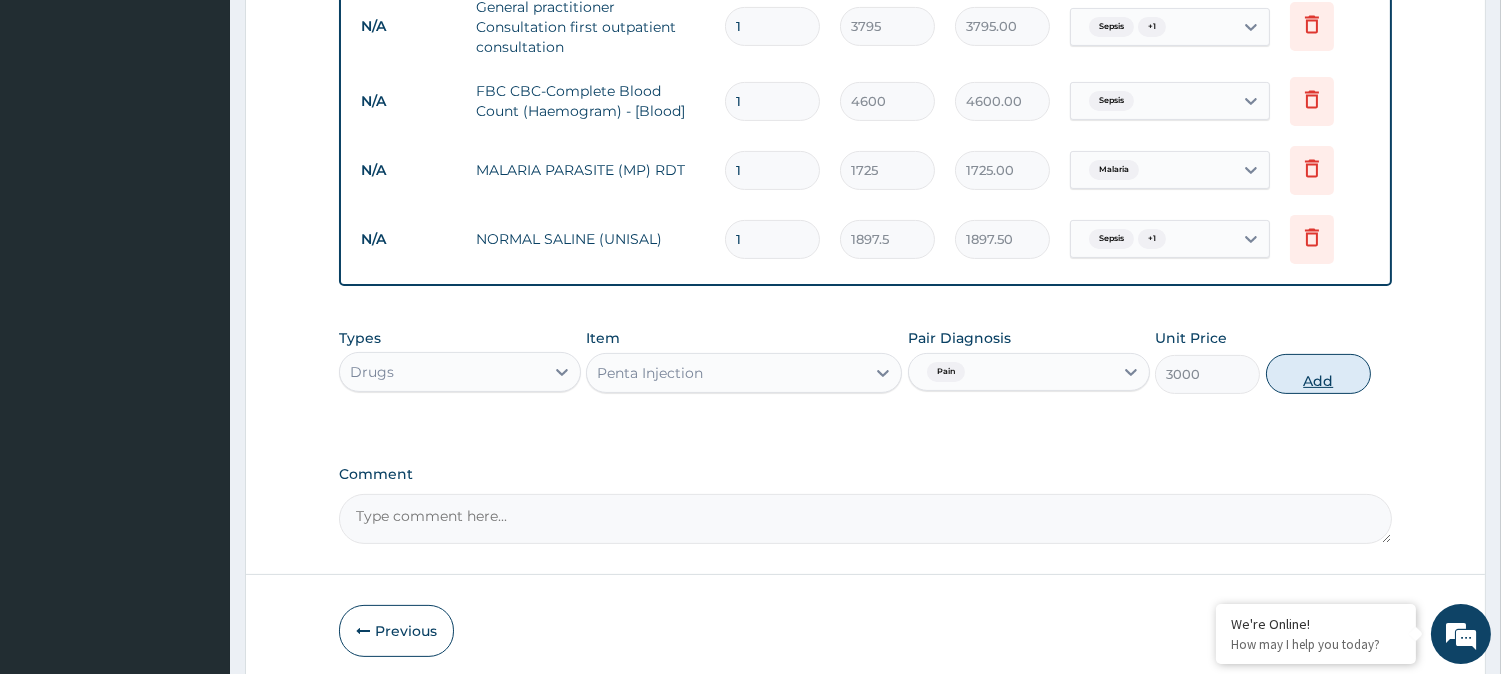 click on "Add" at bounding box center (1318, 374) 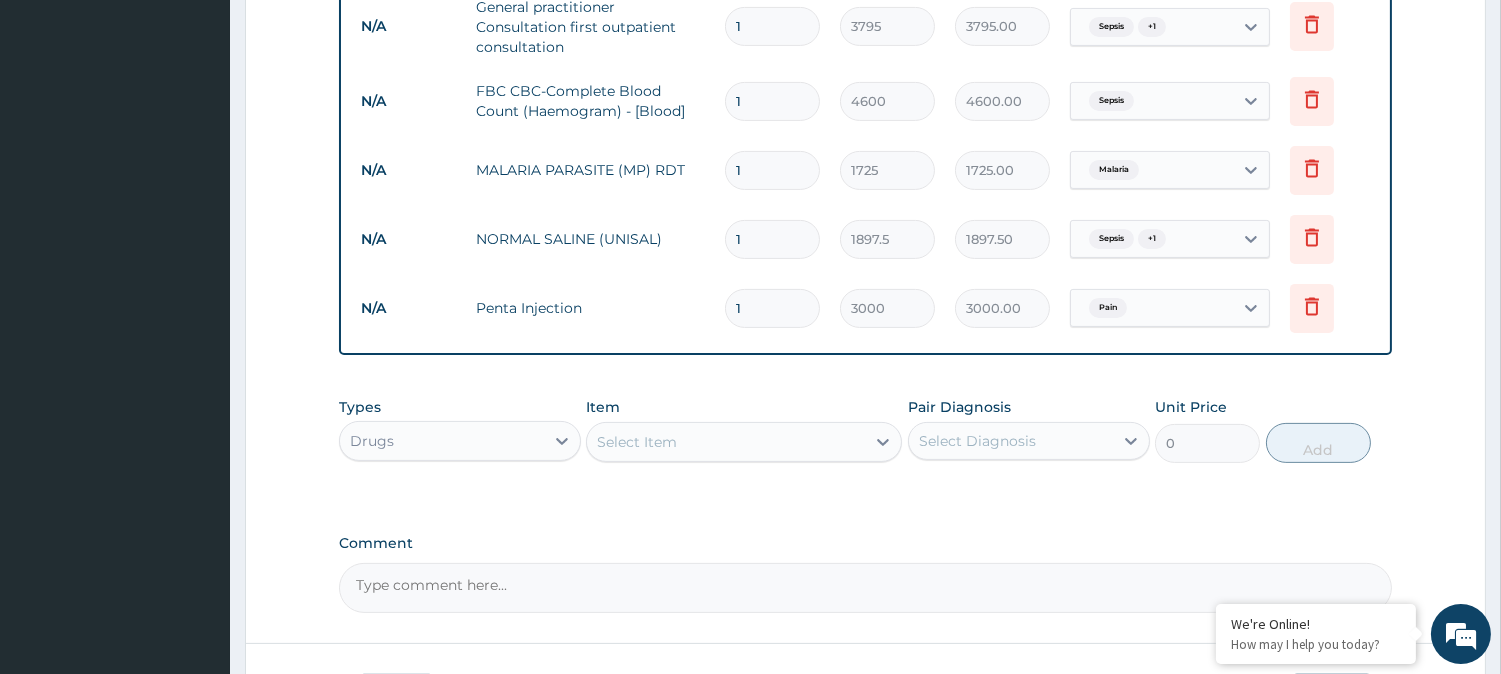 click on "Select Item" at bounding box center [726, 442] 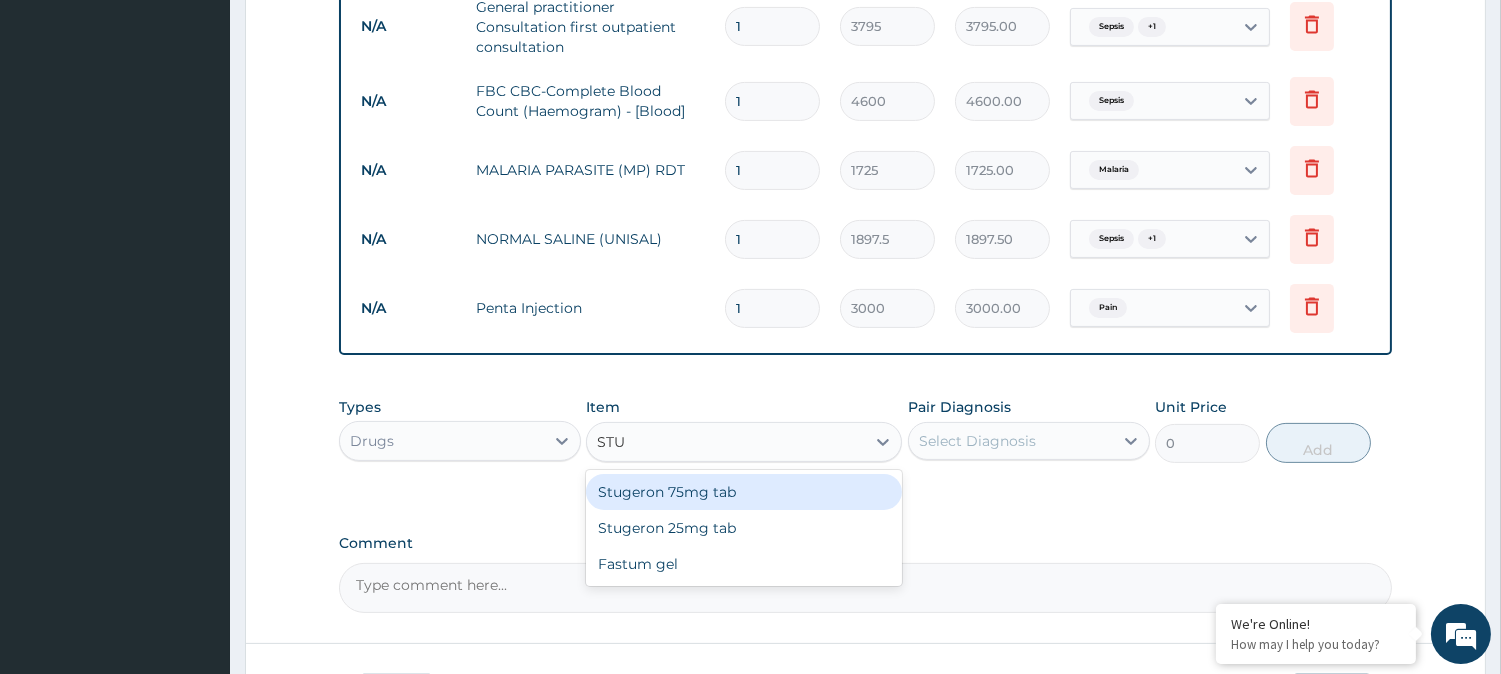 type on "STUG" 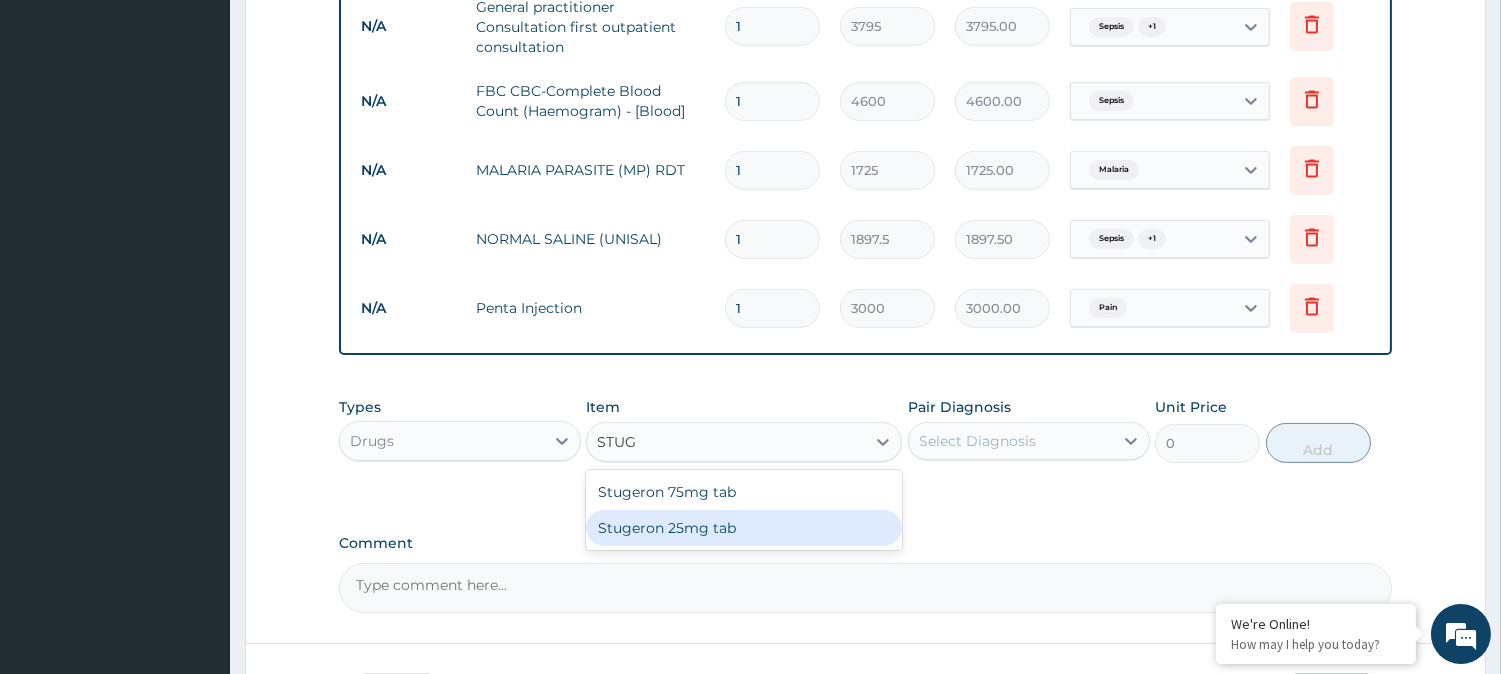 click on "Stugeron 25mg tab" at bounding box center [744, 528] 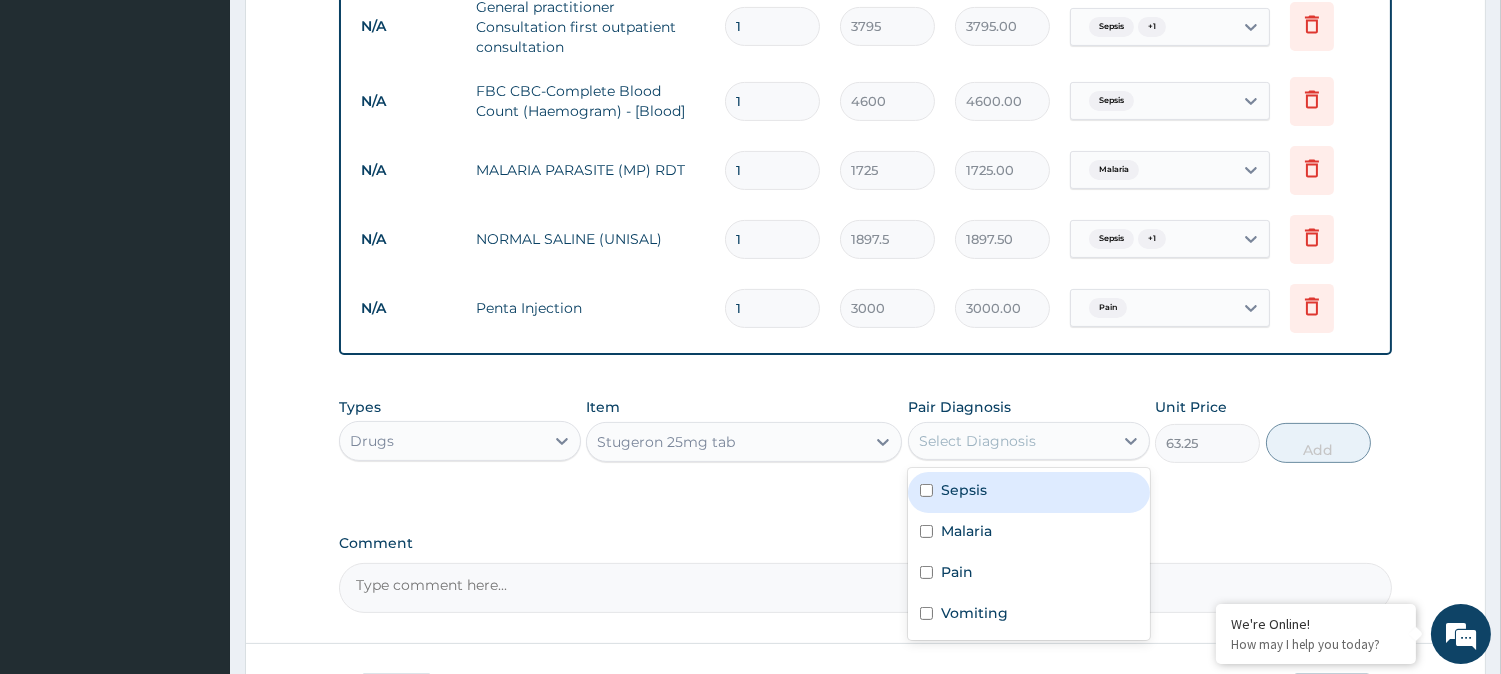 click on "Select Diagnosis" at bounding box center (1011, 441) 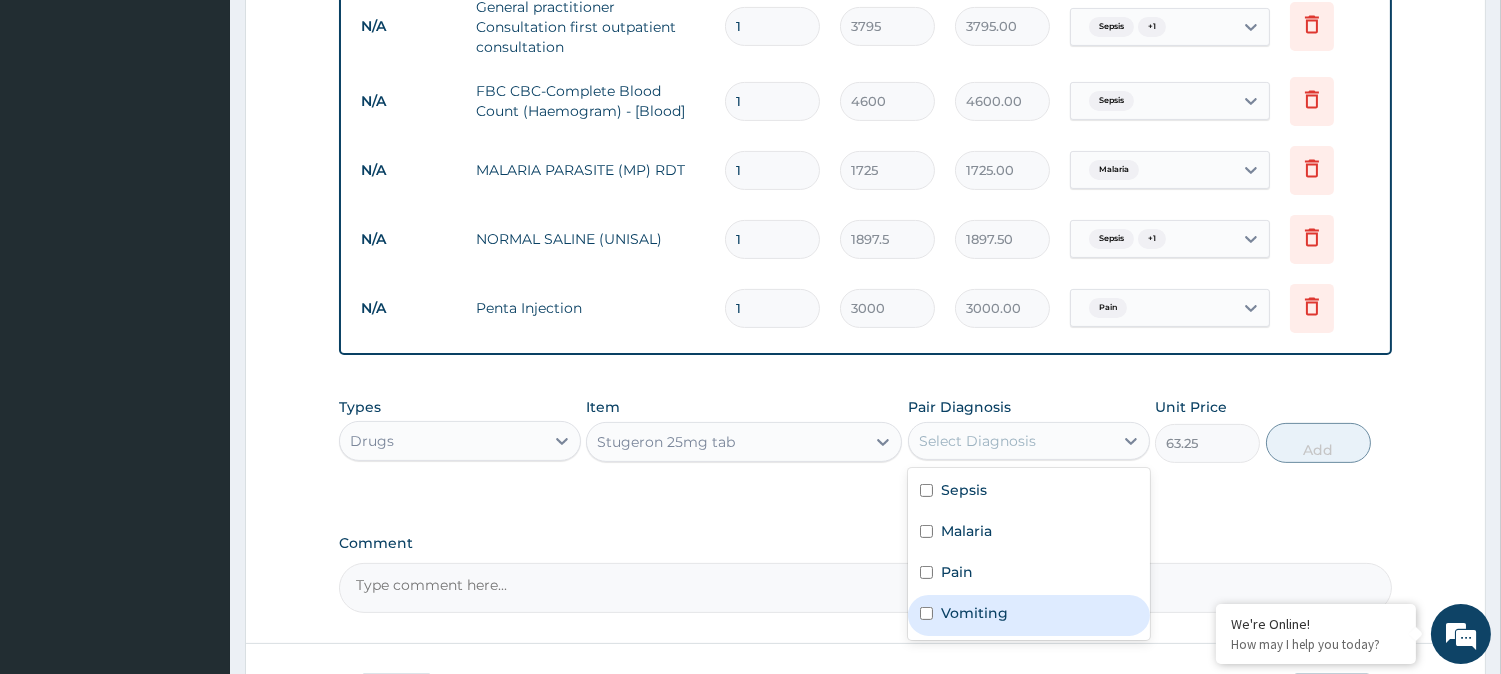 click on "Vomiting" at bounding box center (974, 613) 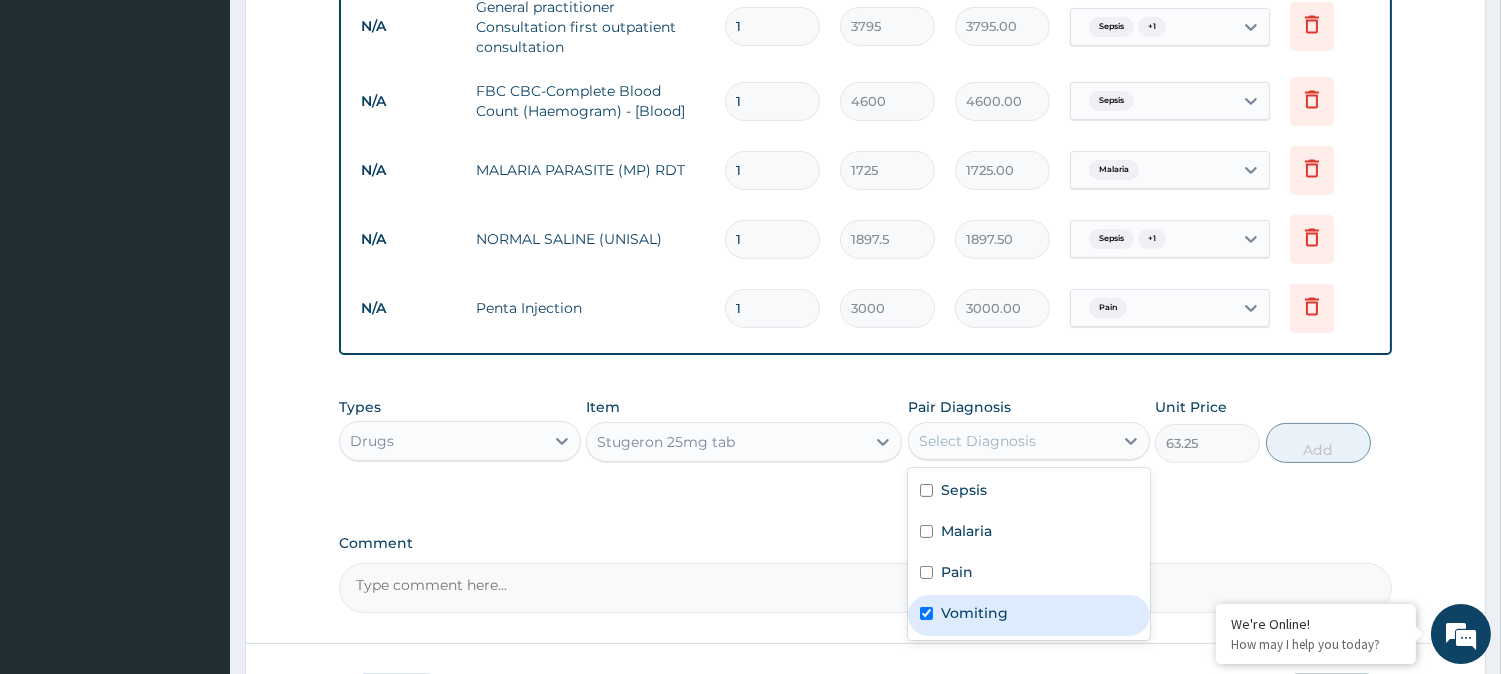 checkbox on "true" 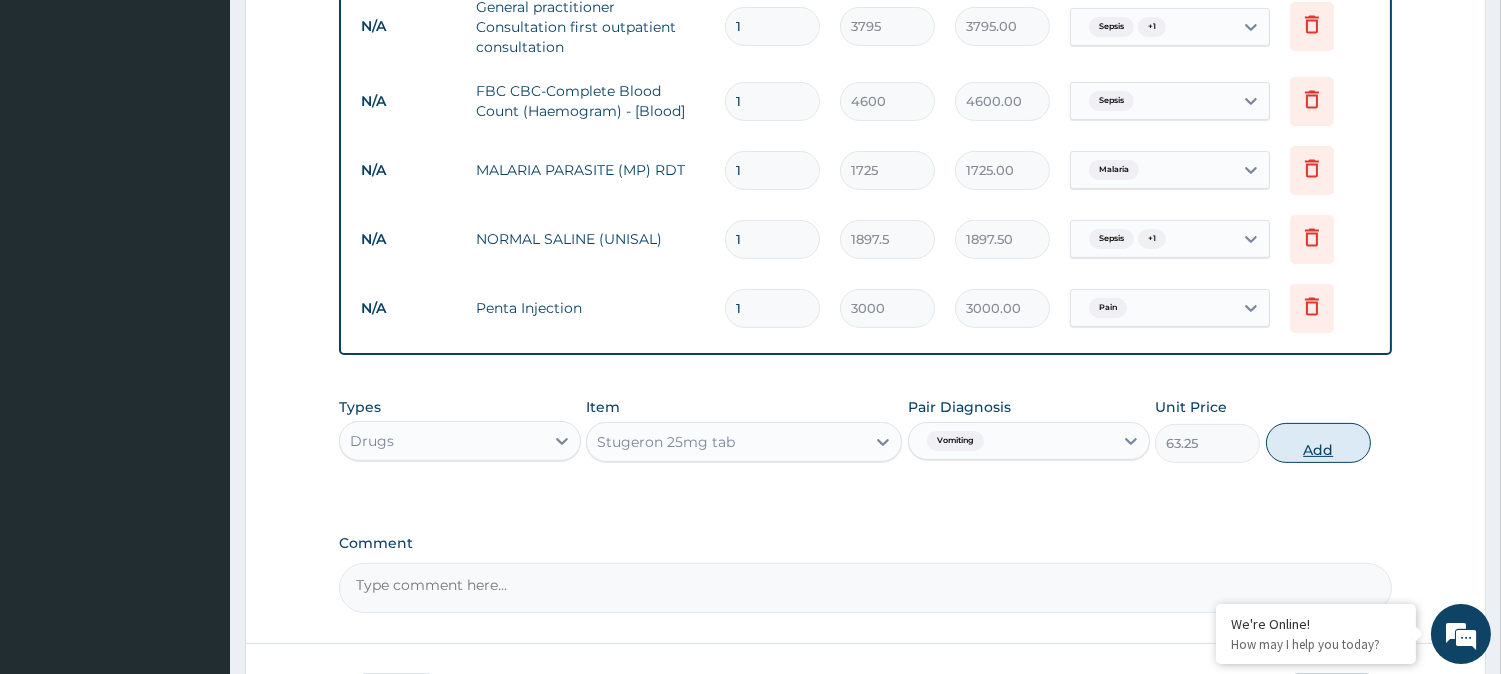 click on "Add" at bounding box center (1318, 443) 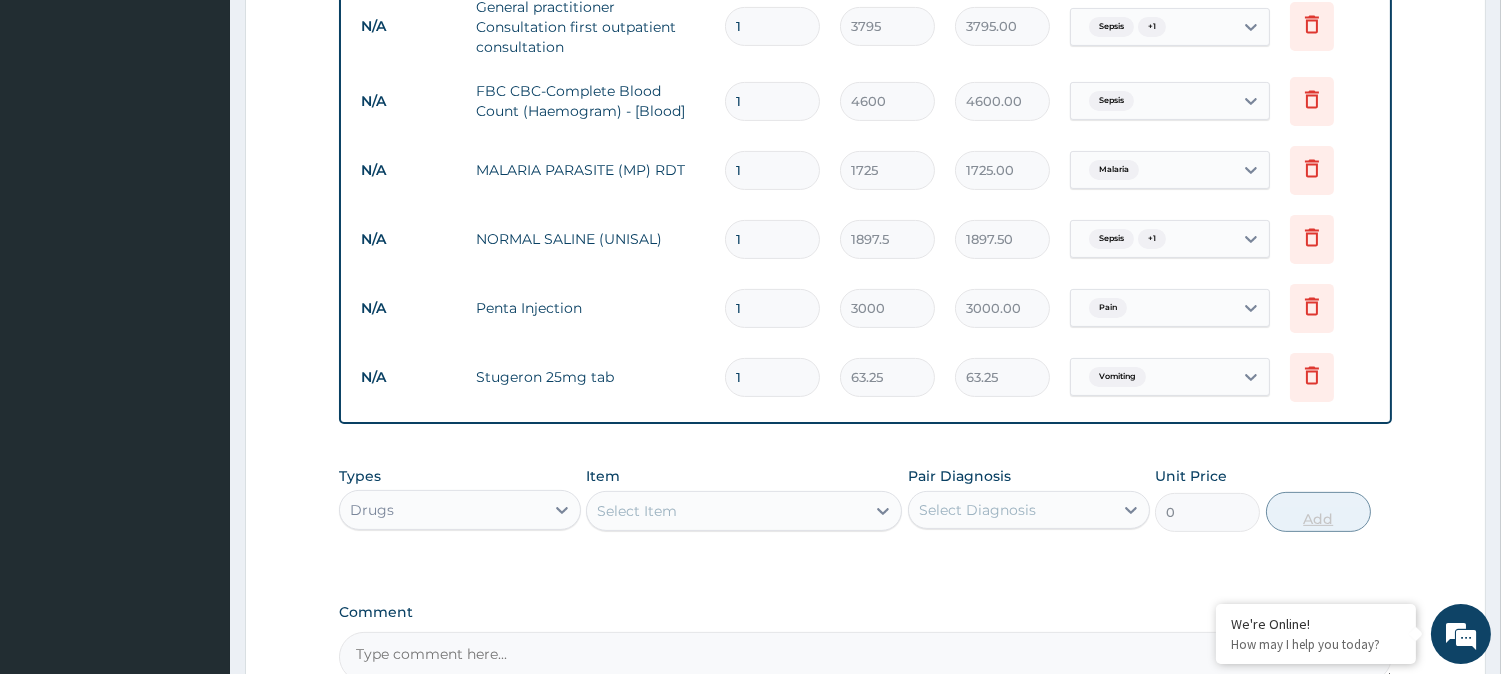 type 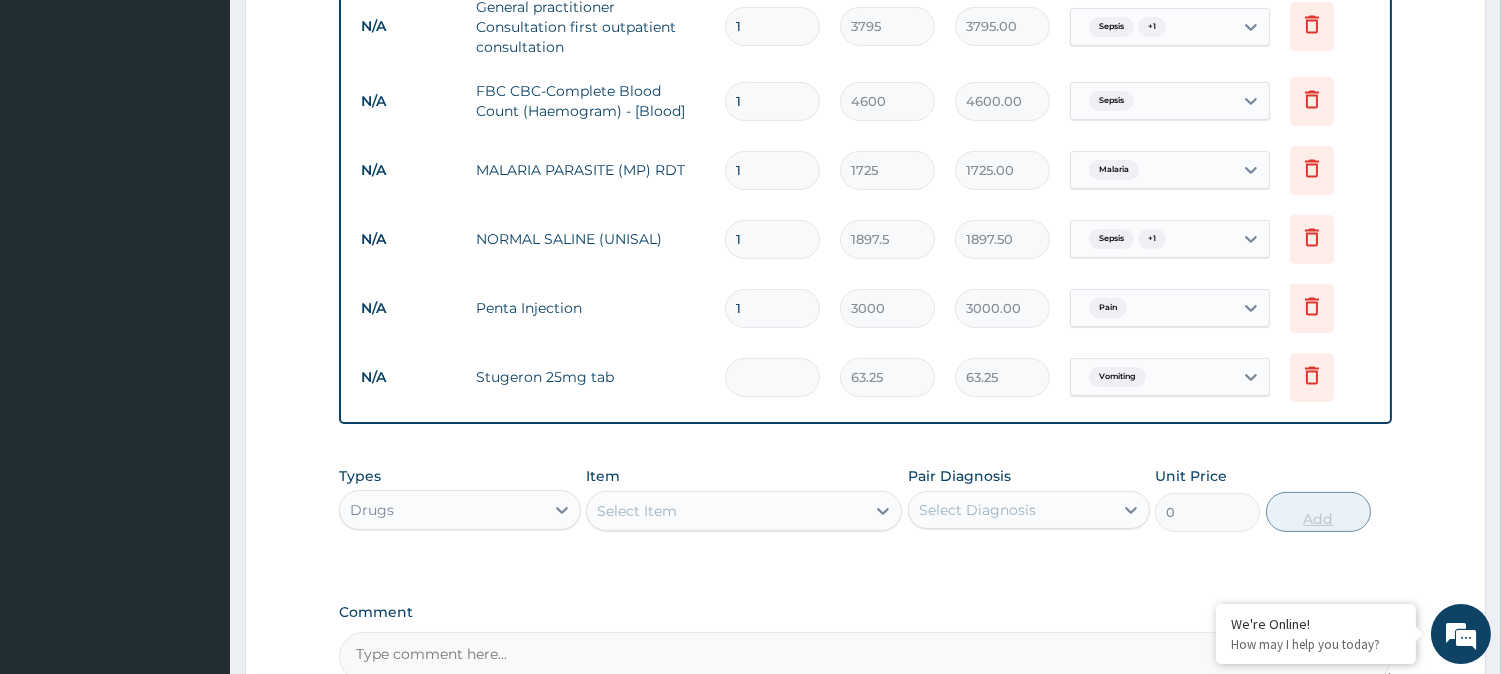 type on "0.00" 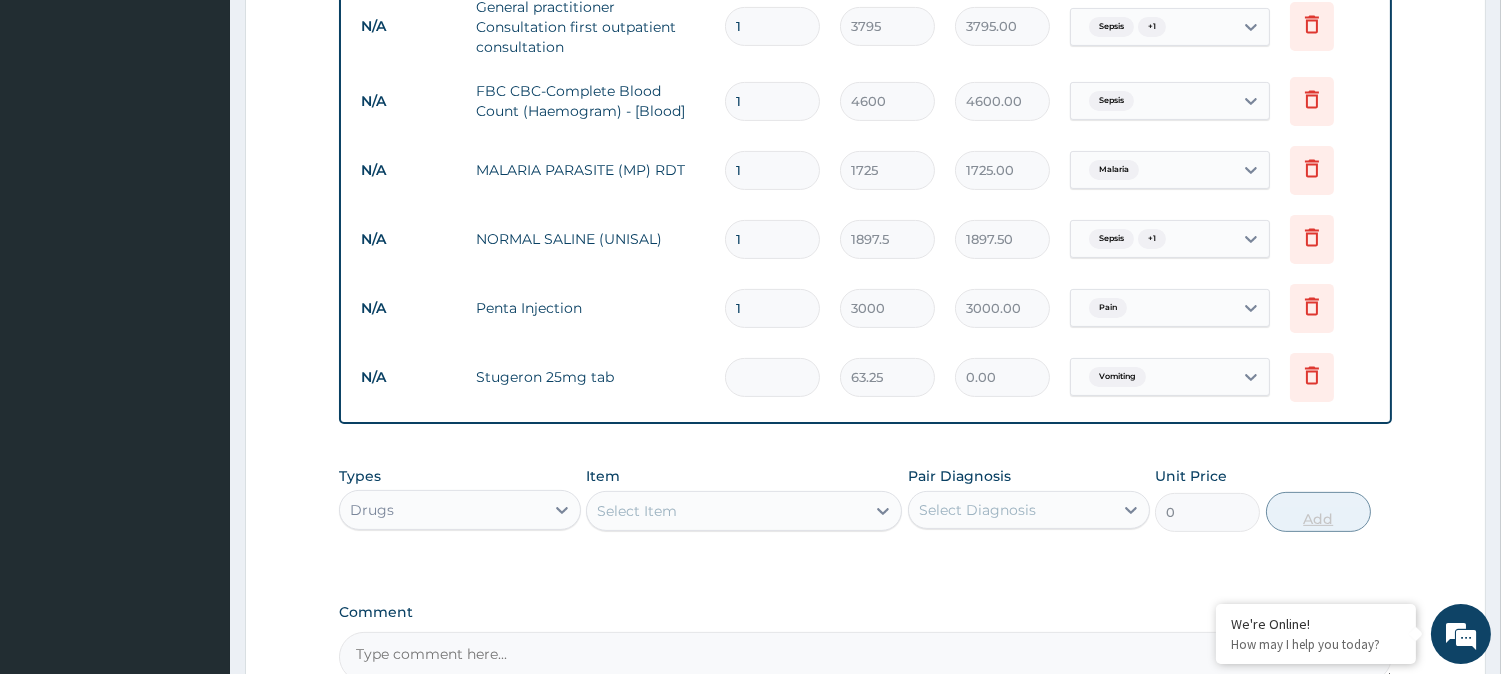 type on "2" 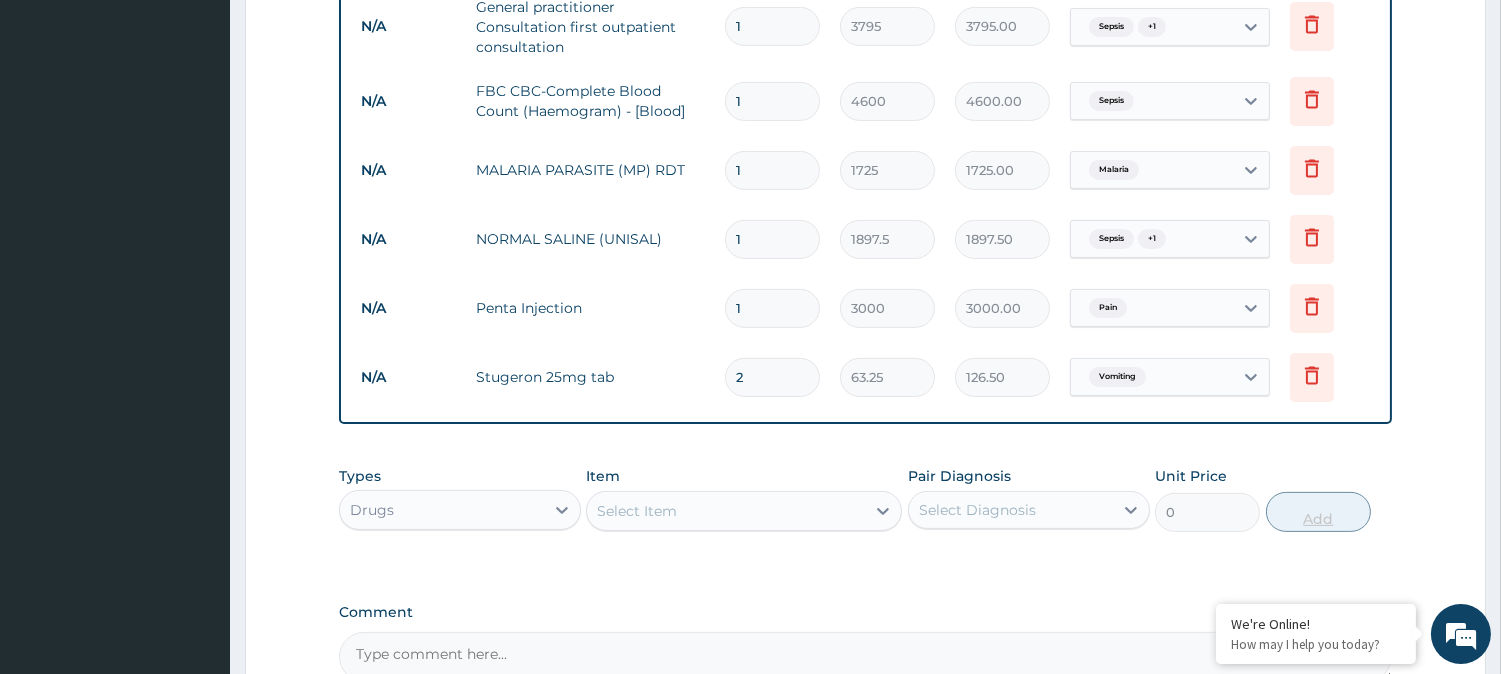 type on "21" 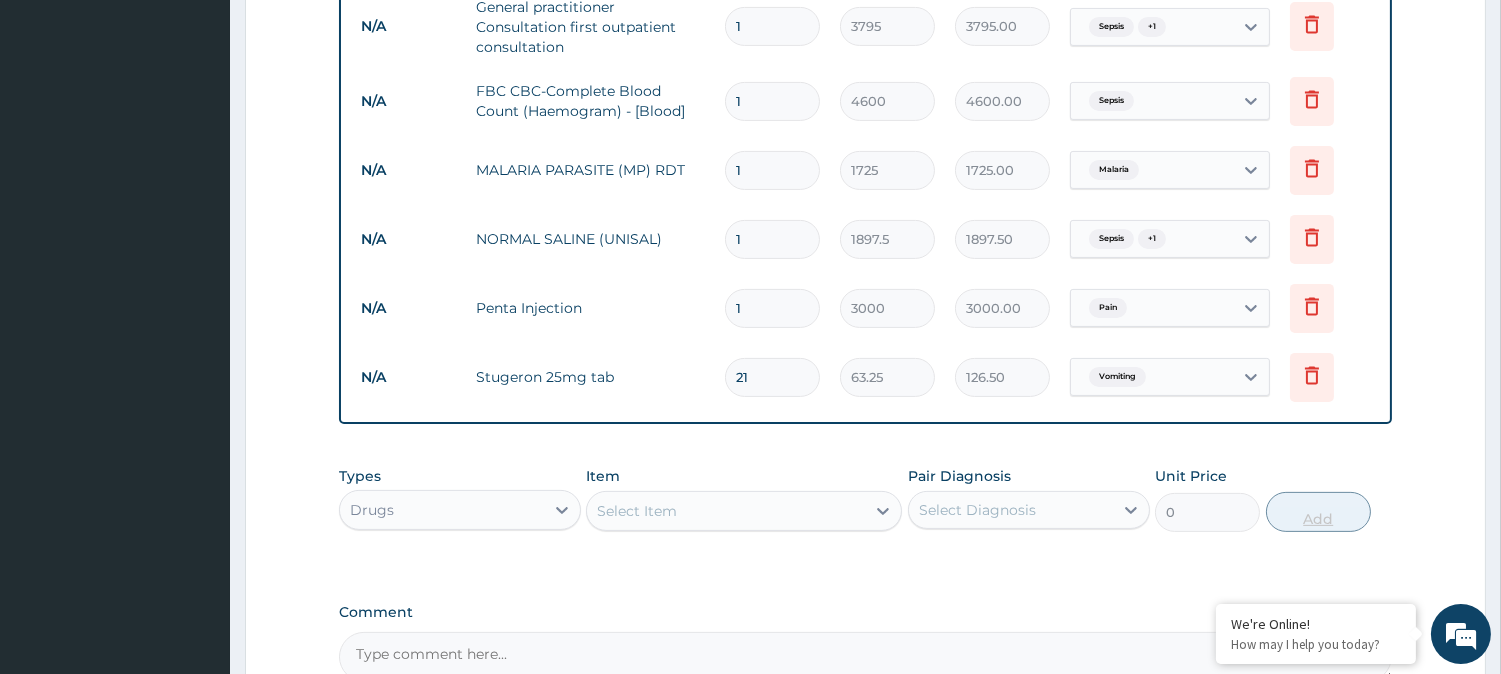 type on "1328.25" 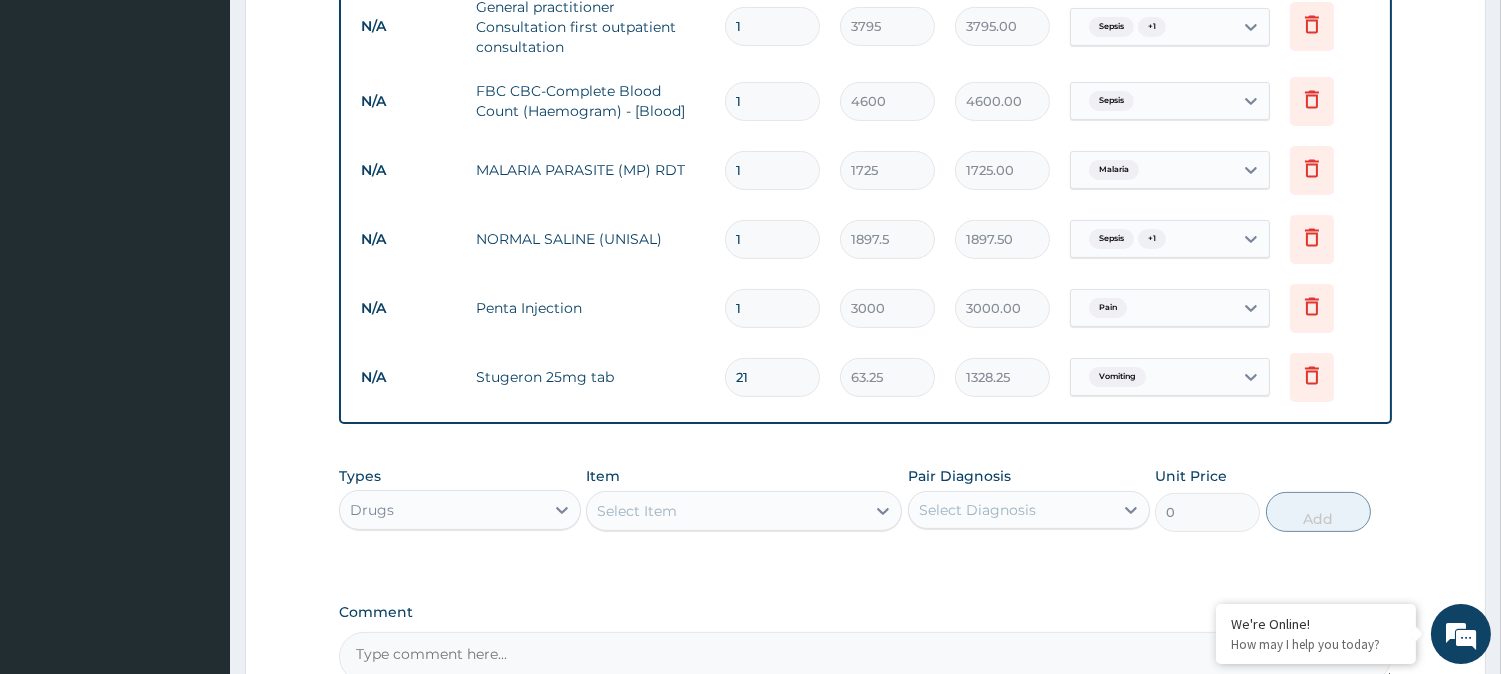type on "21" 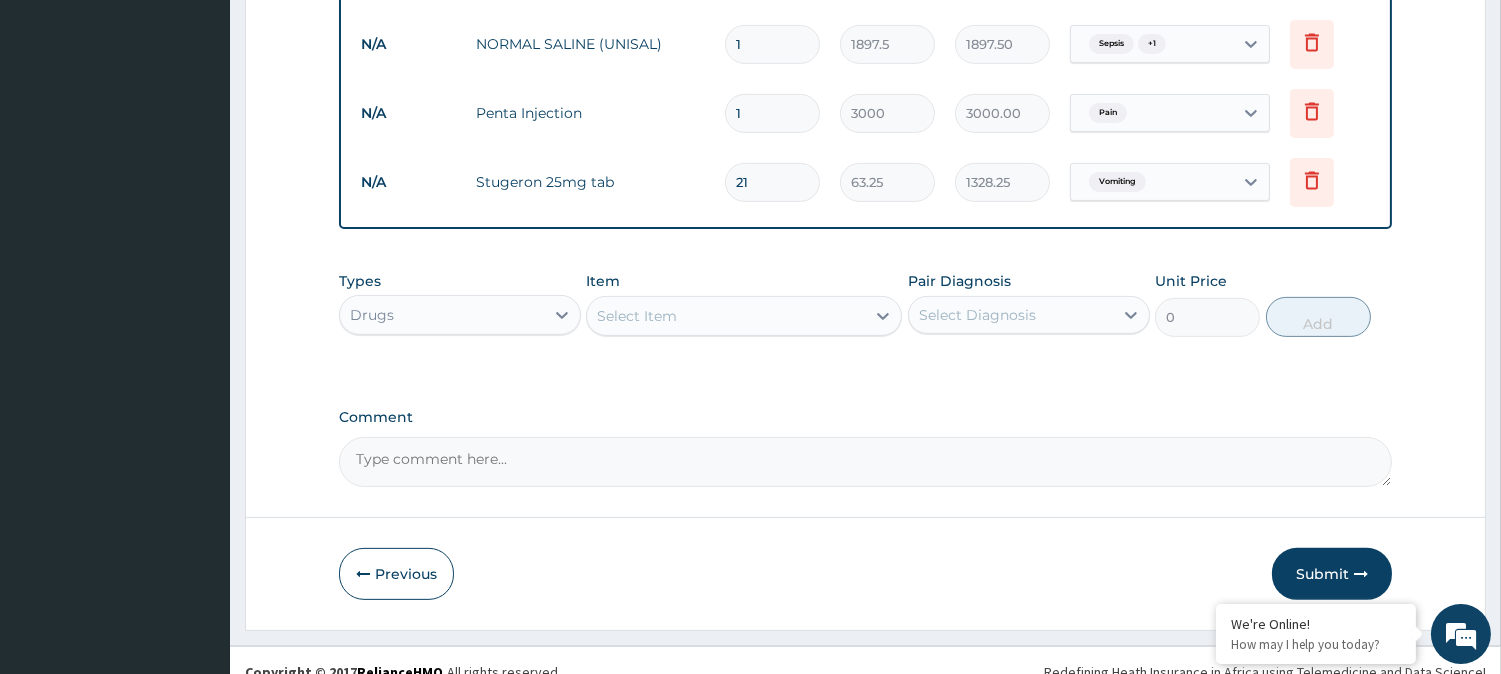 scroll, scrollTop: 1237, scrollLeft: 0, axis: vertical 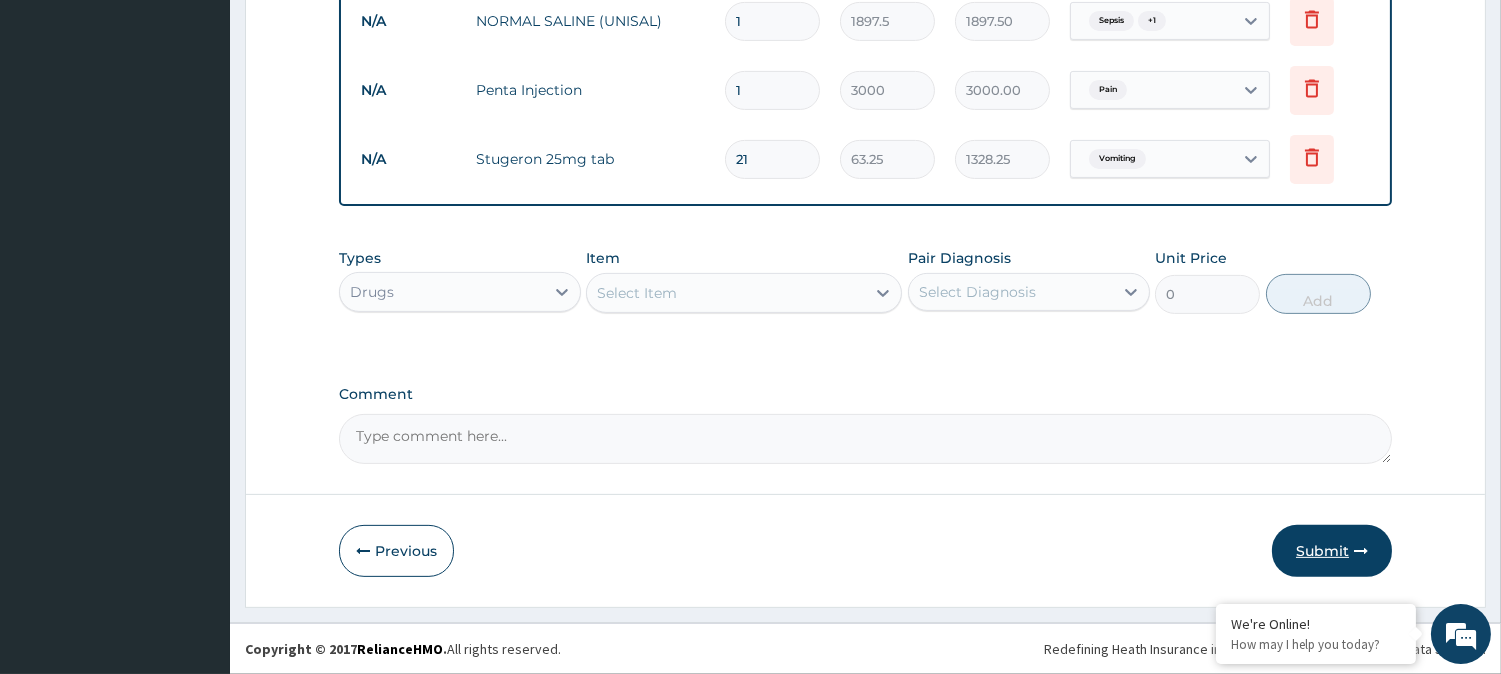 click on "Submit" at bounding box center [1332, 551] 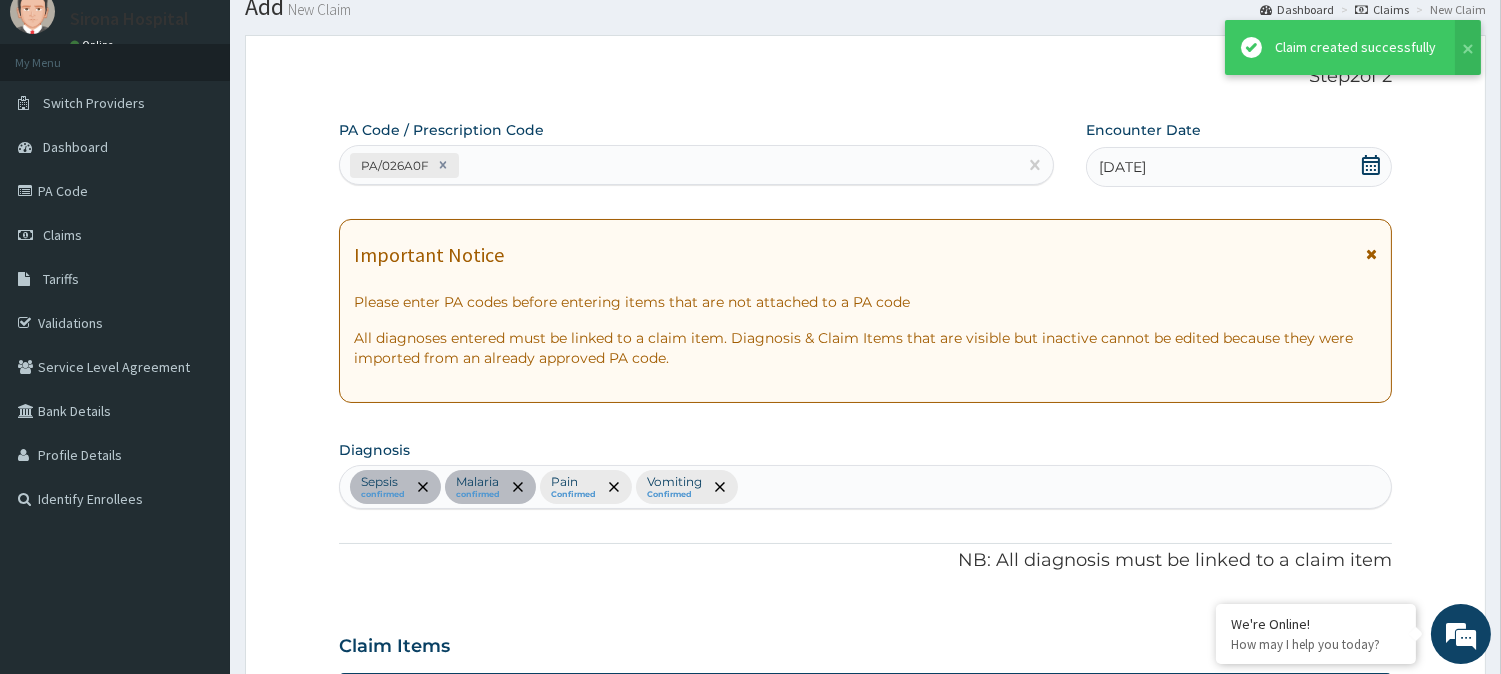scroll, scrollTop: 1237, scrollLeft: 0, axis: vertical 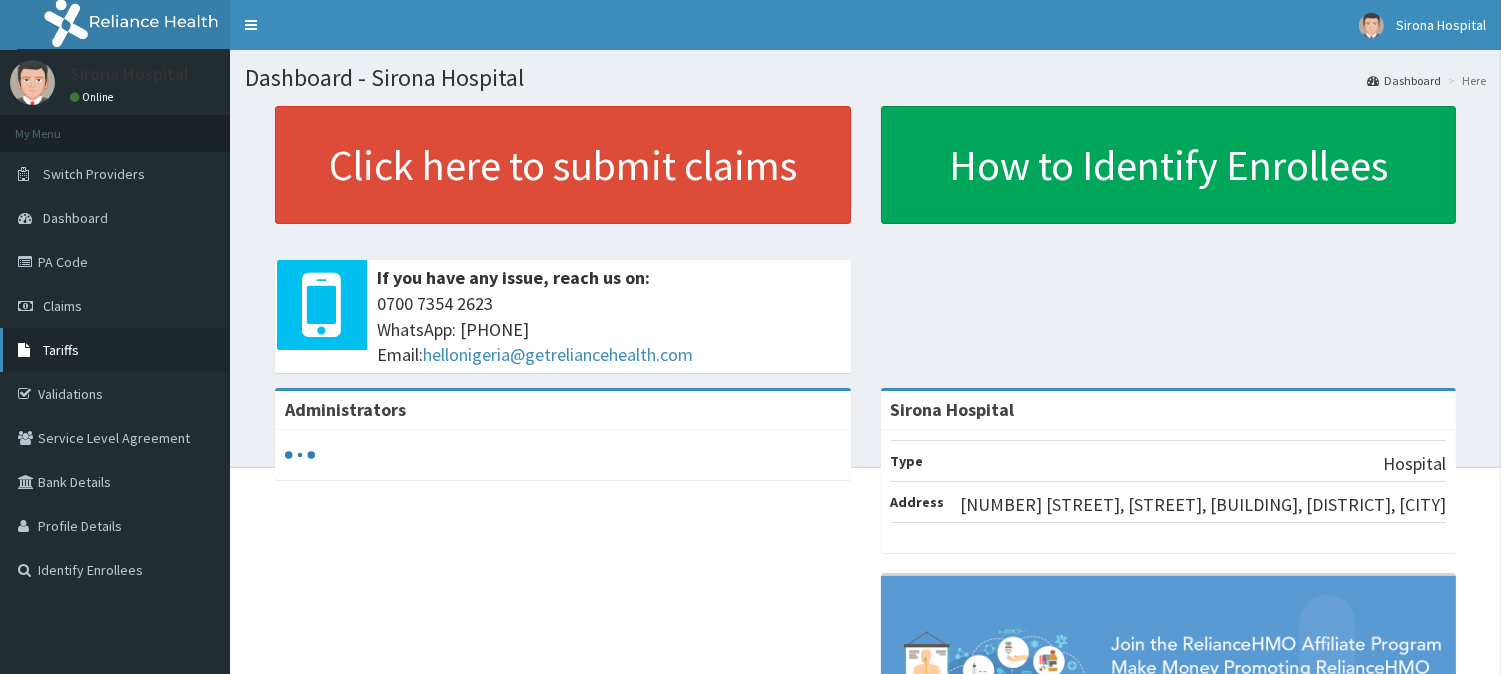 click on "Tariffs" at bounding box center (115, 350) 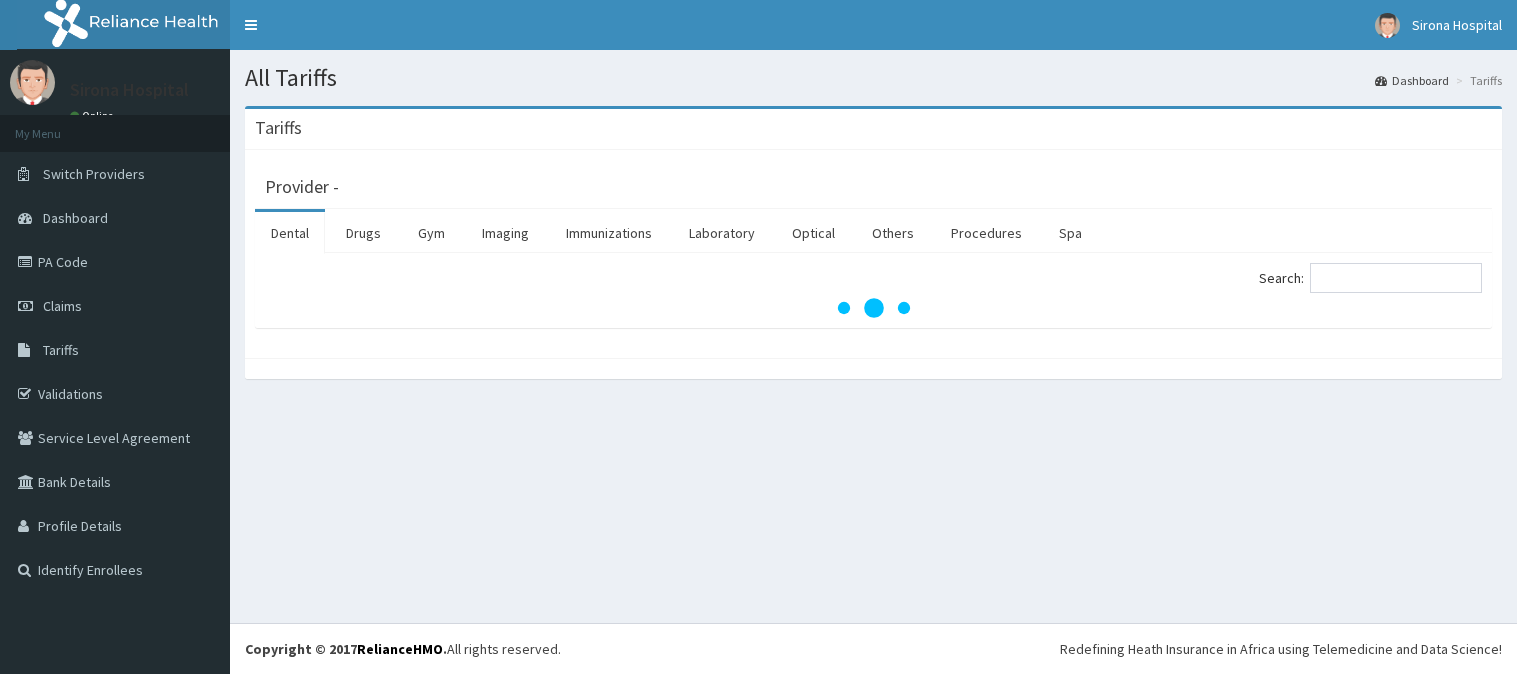 scroll, scrollTop: 0, scrollLeft: 0, axis: both 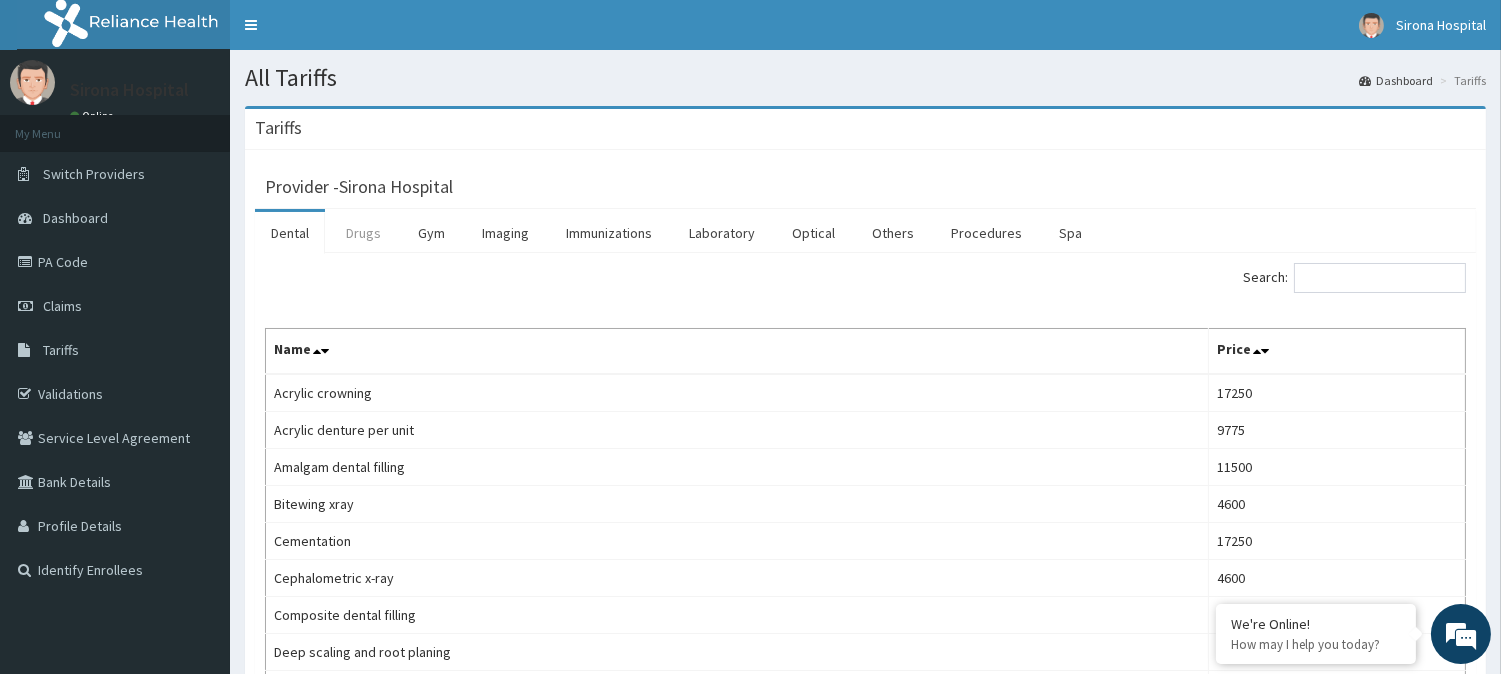 click on "Drugs" at bounding box center [363, 233] 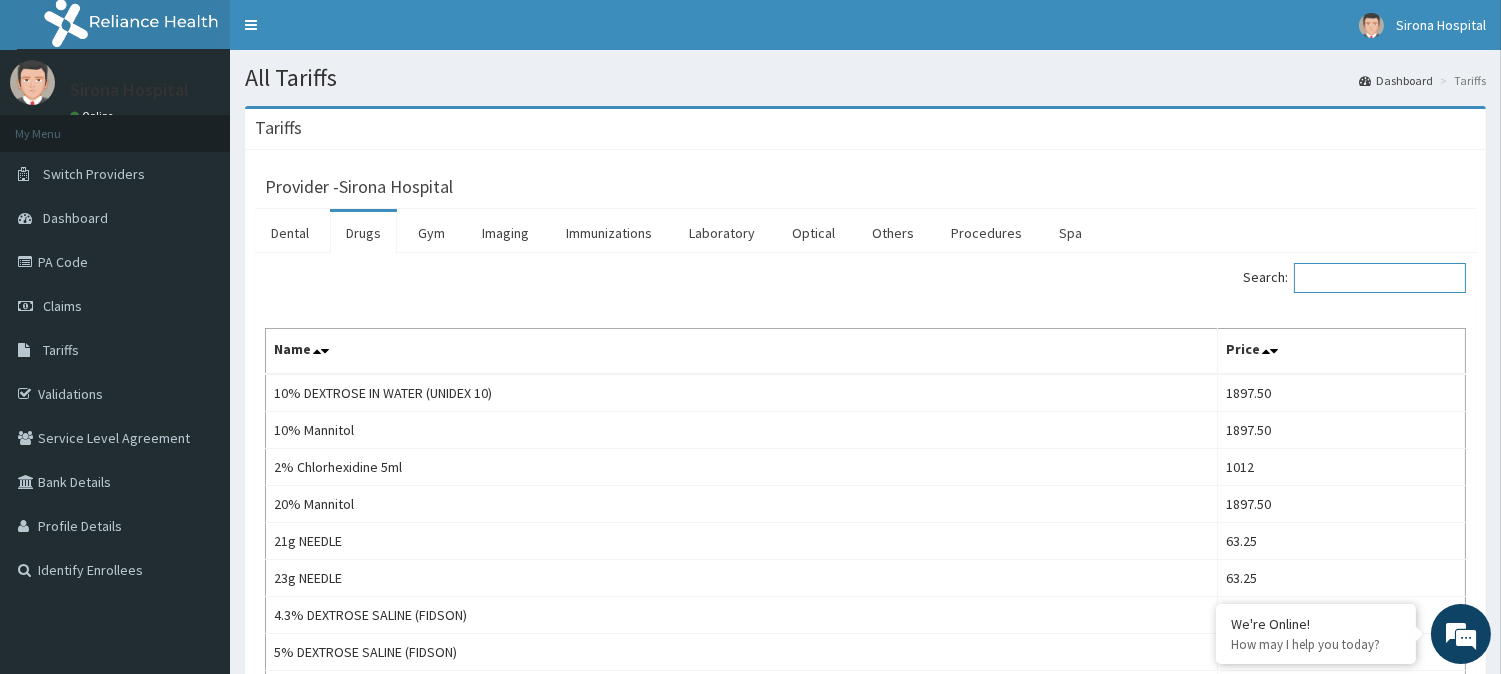 click on "Search:" at bounding box center (1380, 278) 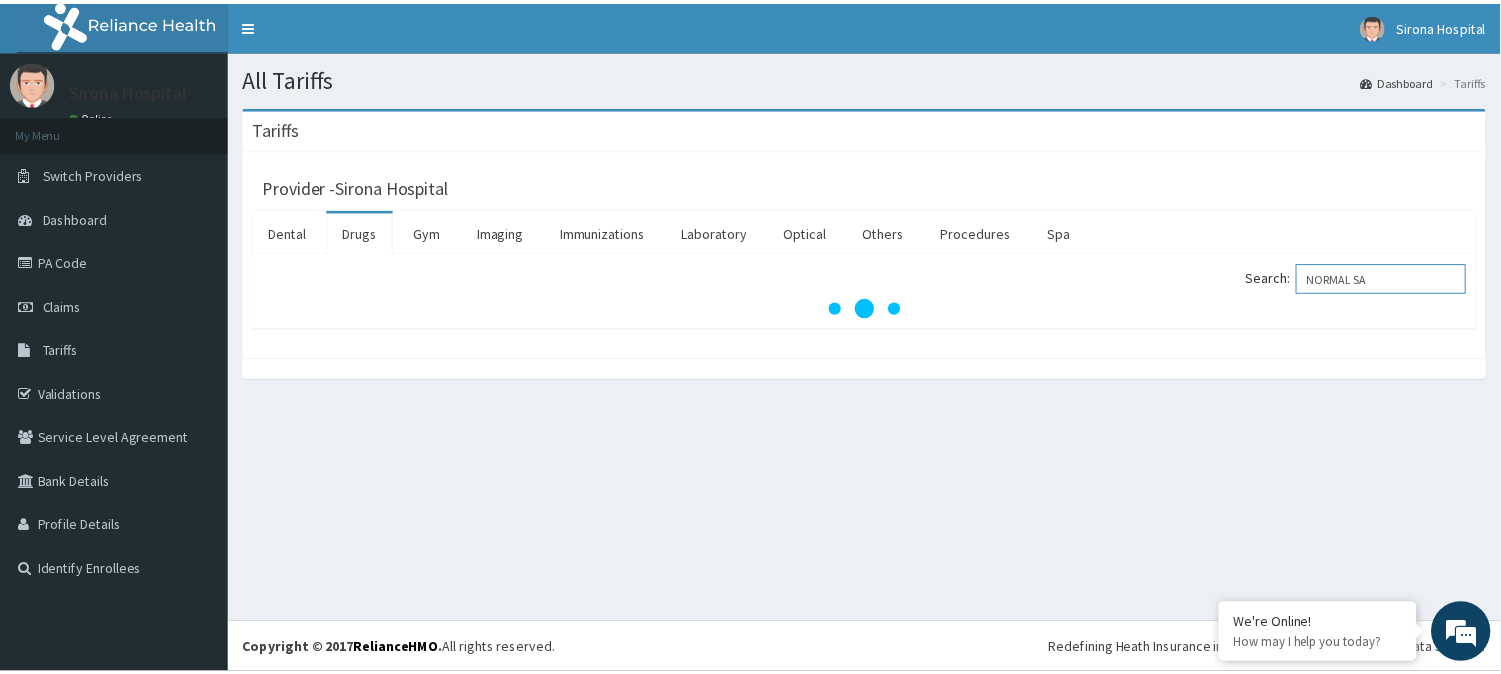 scroll, scrollTop: 0, scrollLeft: 0, axis: both 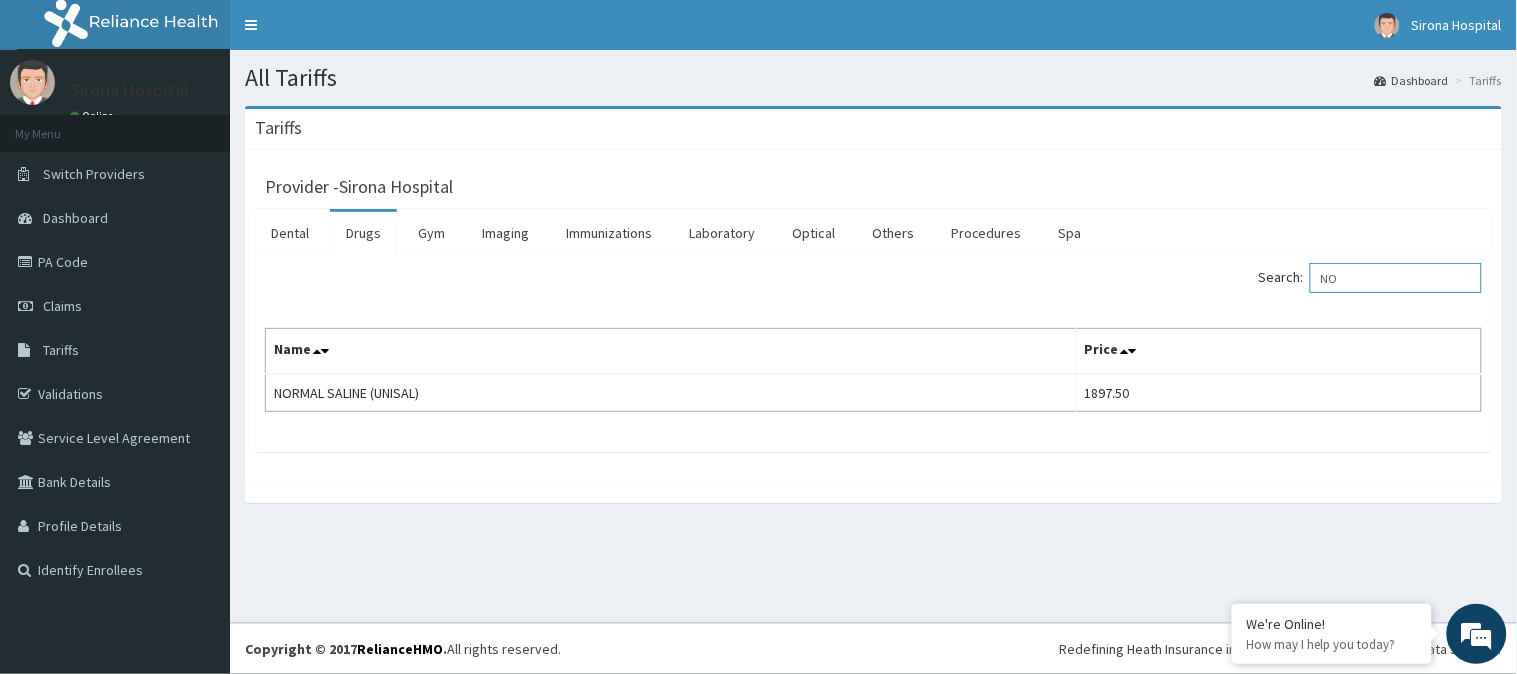 type on "N" 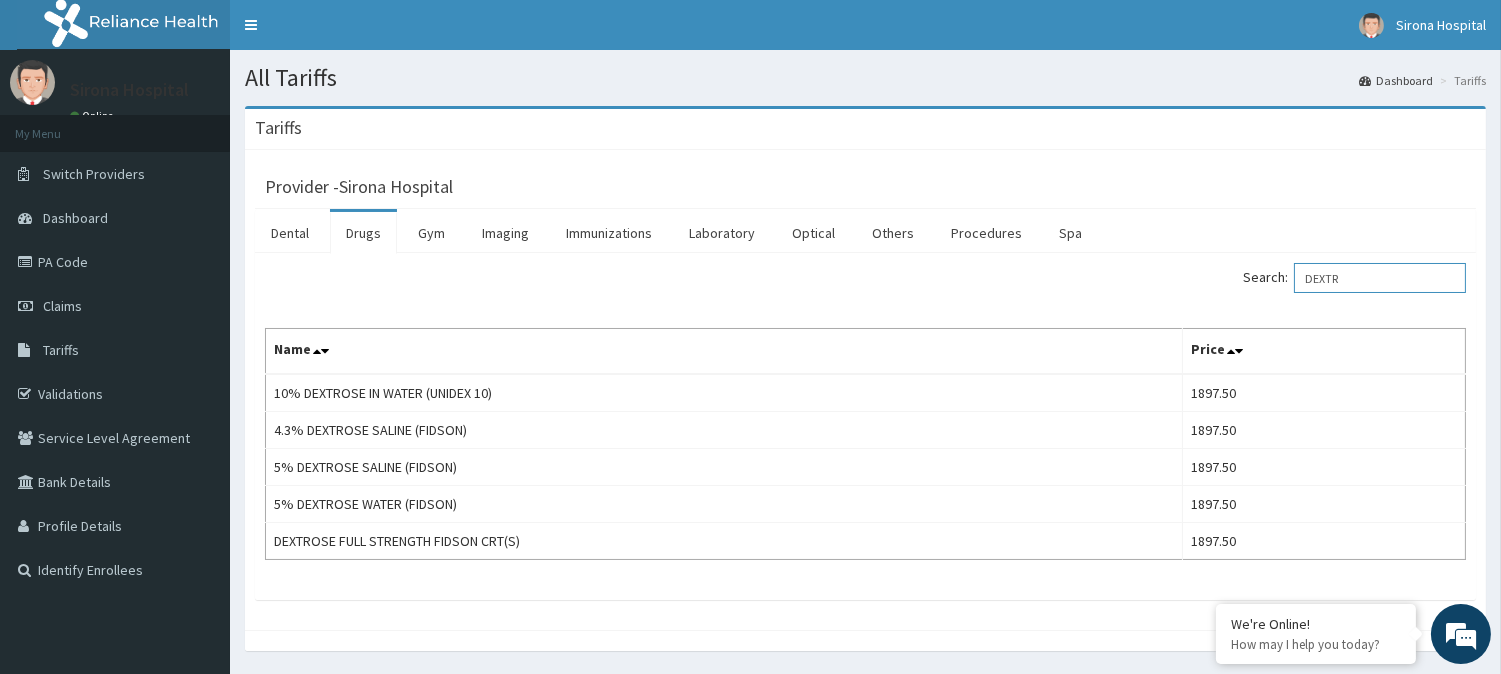 type on "DEXTR" 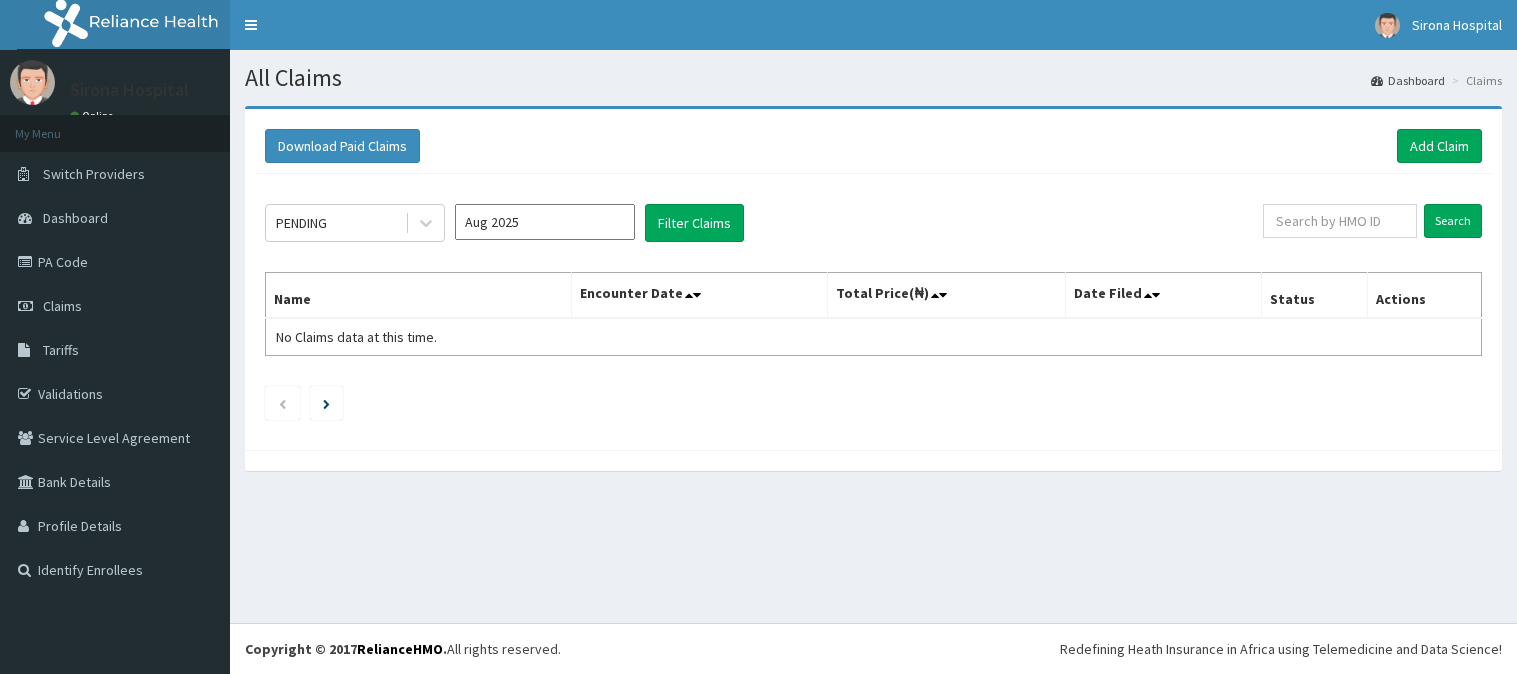 scroll, scrollTop: 0, scrollLeft: 0, axis: both 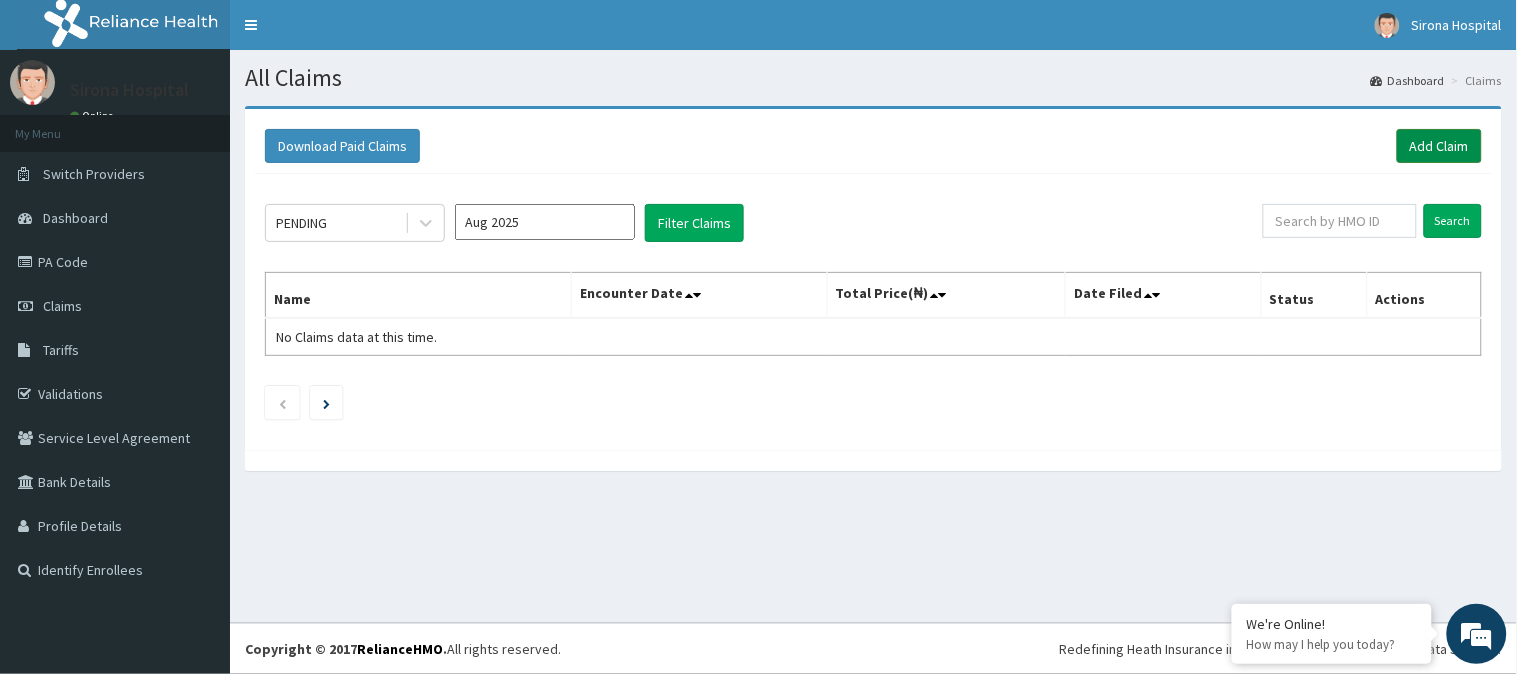 click on "Add Claim" at bounding box center (1439, 146) 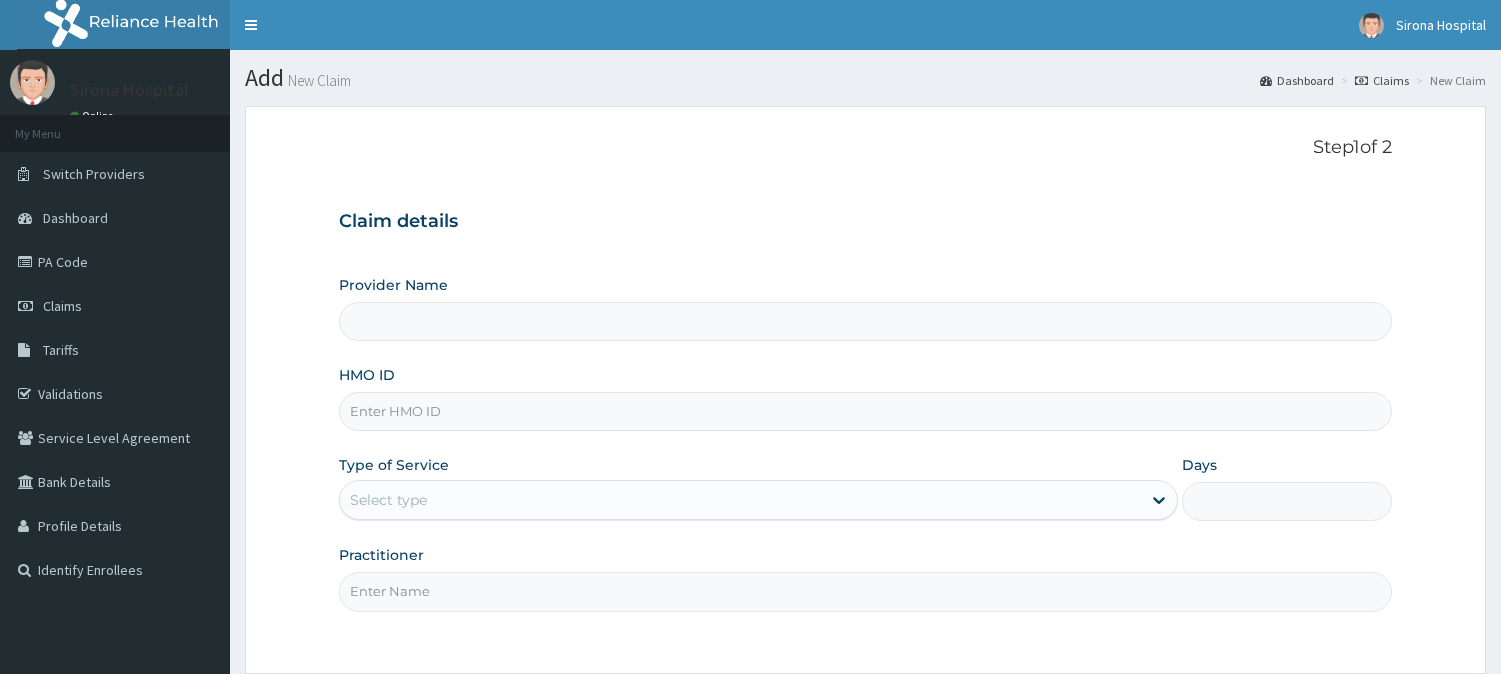 scroll, scrollTop: 0, scrollLeft: 0, axis: both 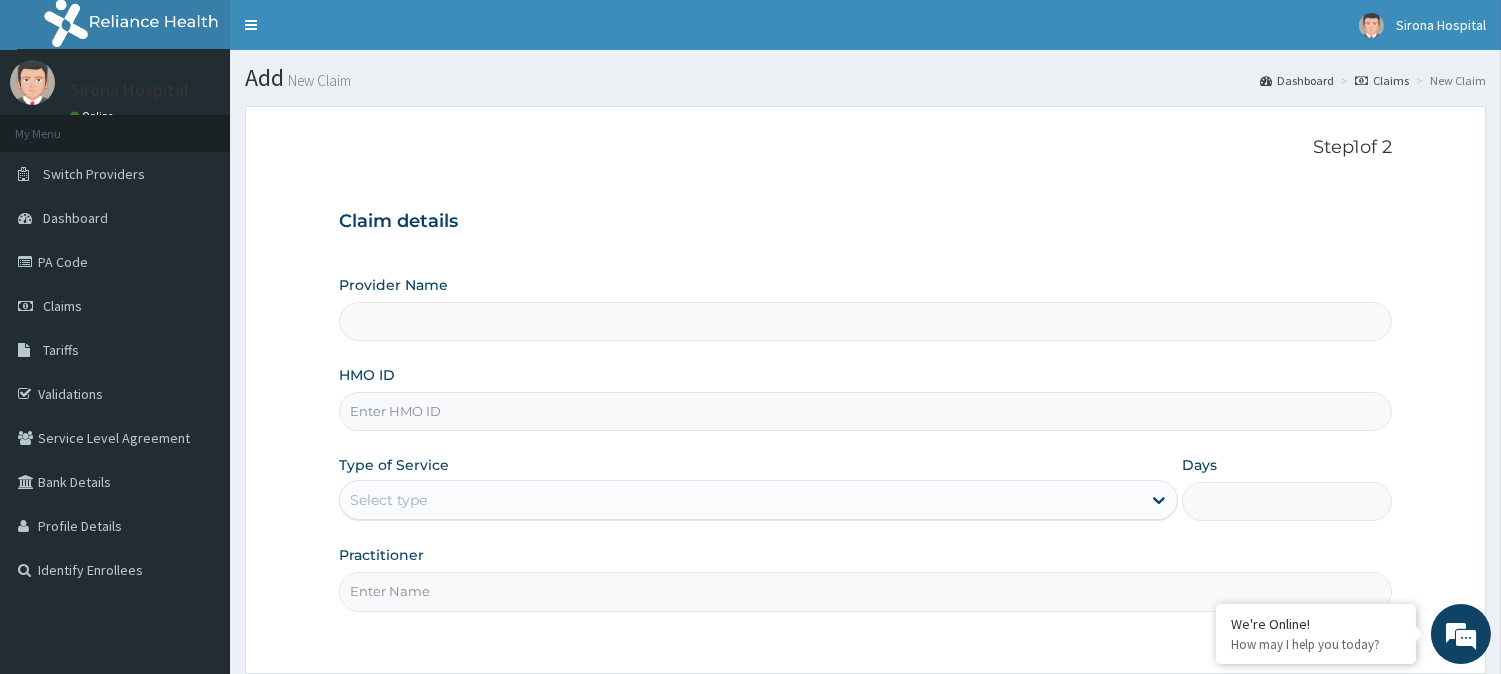 click on "HMO ID" at bounding box center (865, 411) 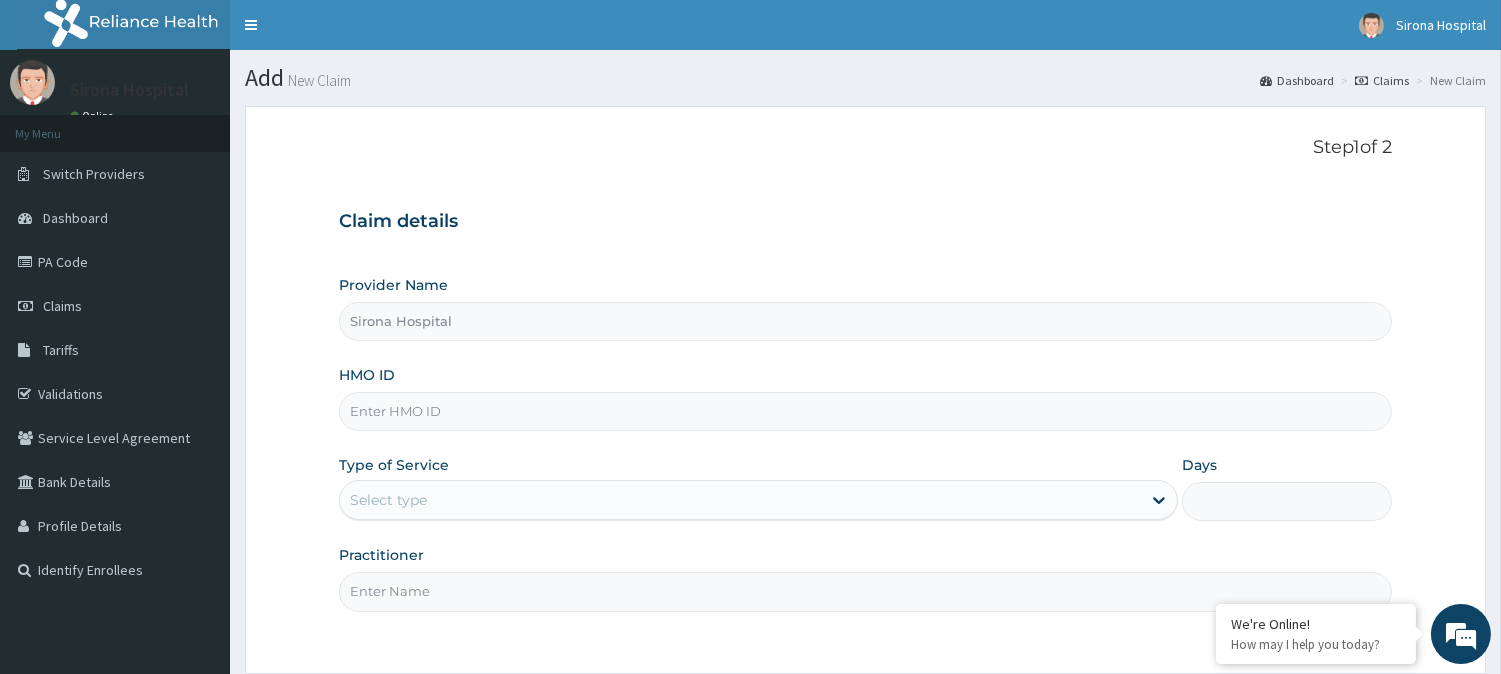 scroll, scrollTop: 0, scrollLeft: 0, axis: both 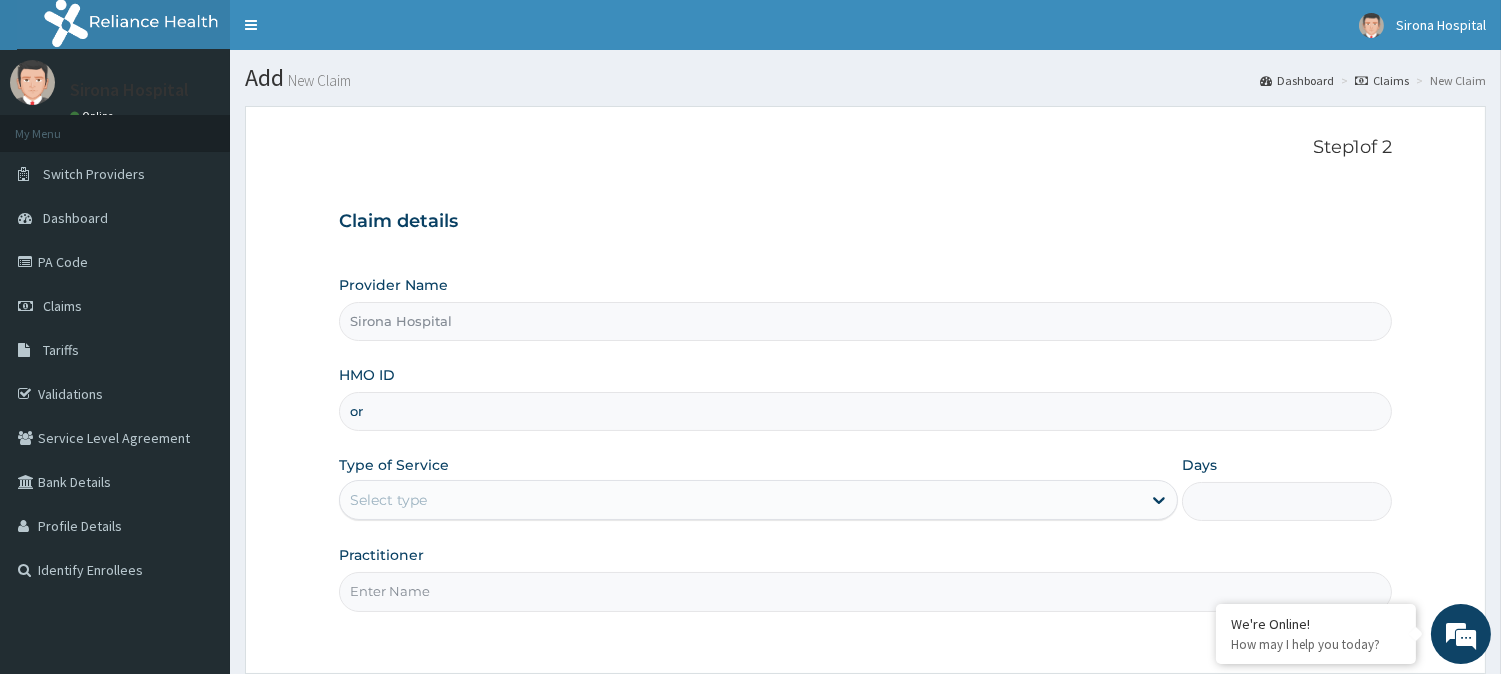 type on "o" 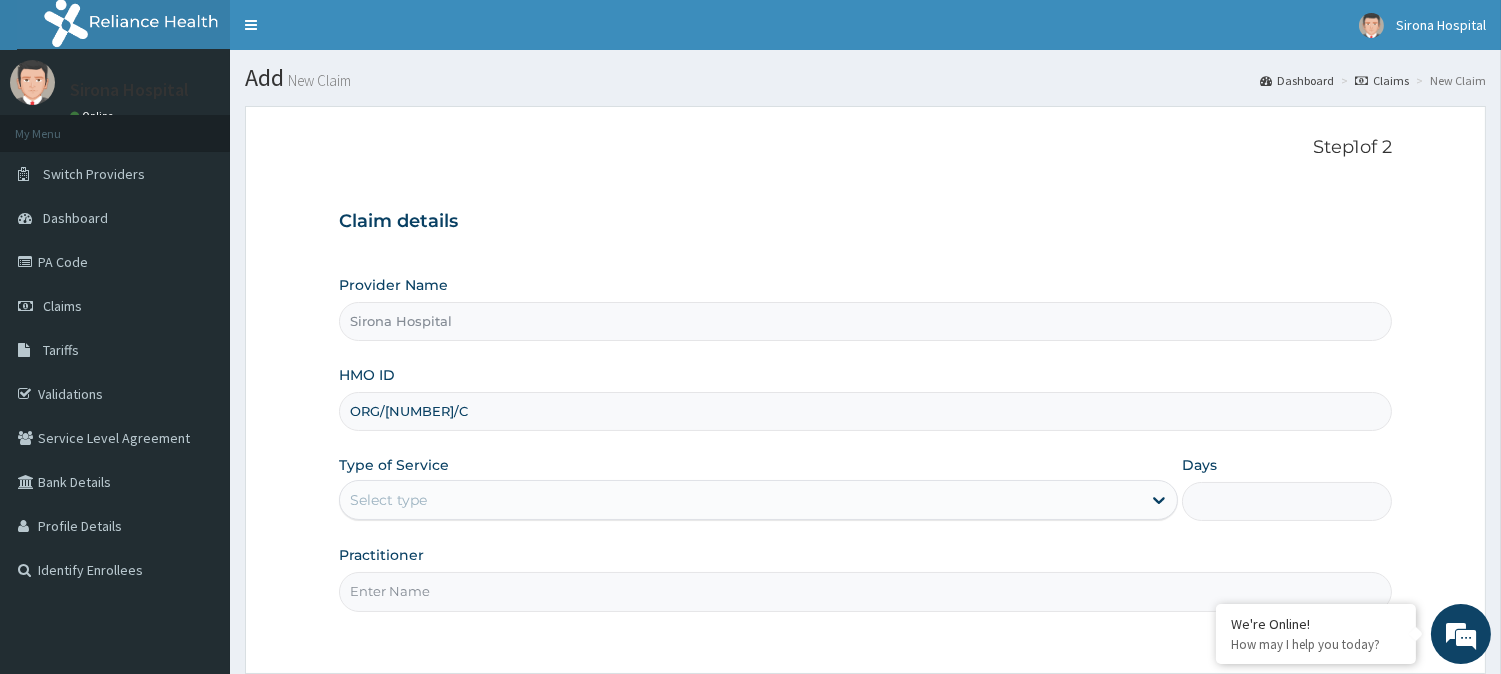type on "ORG/10023/C" 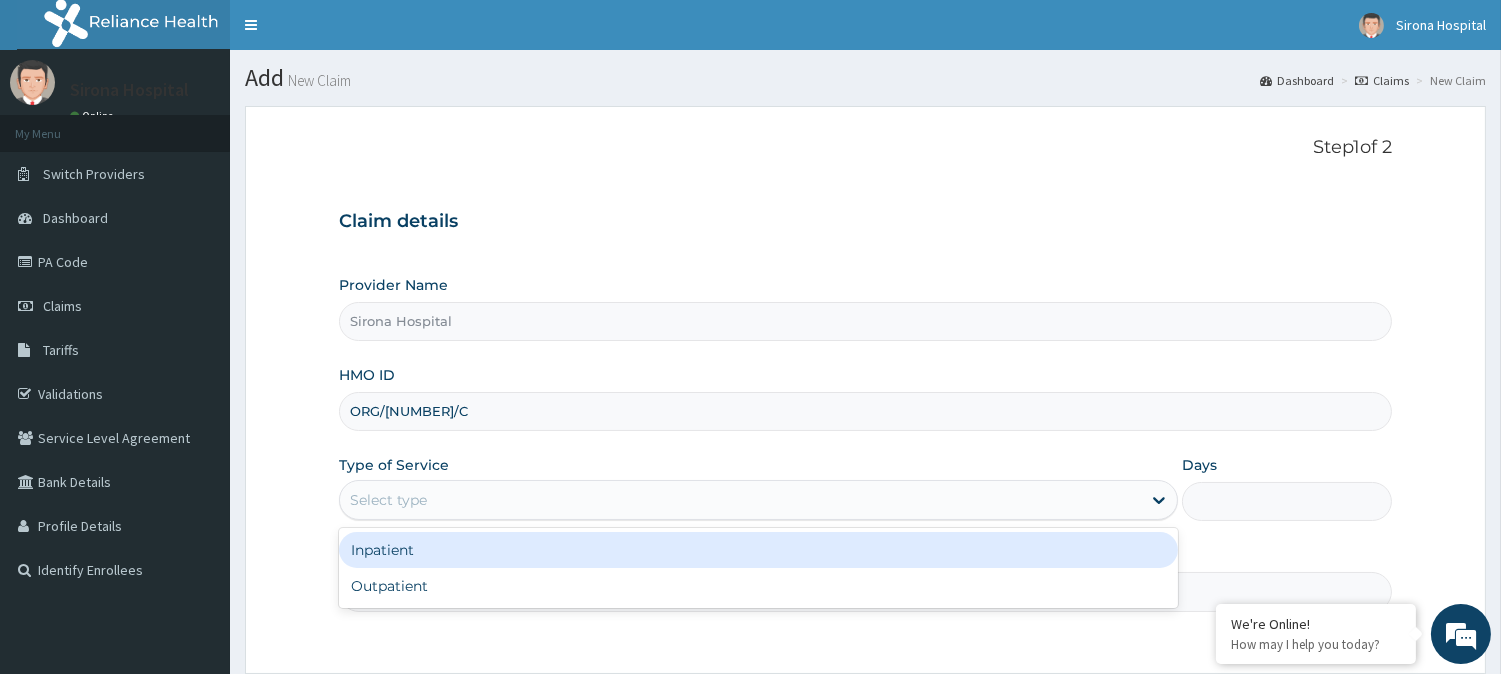 click on "Select type" at bounding box center [740, 500] 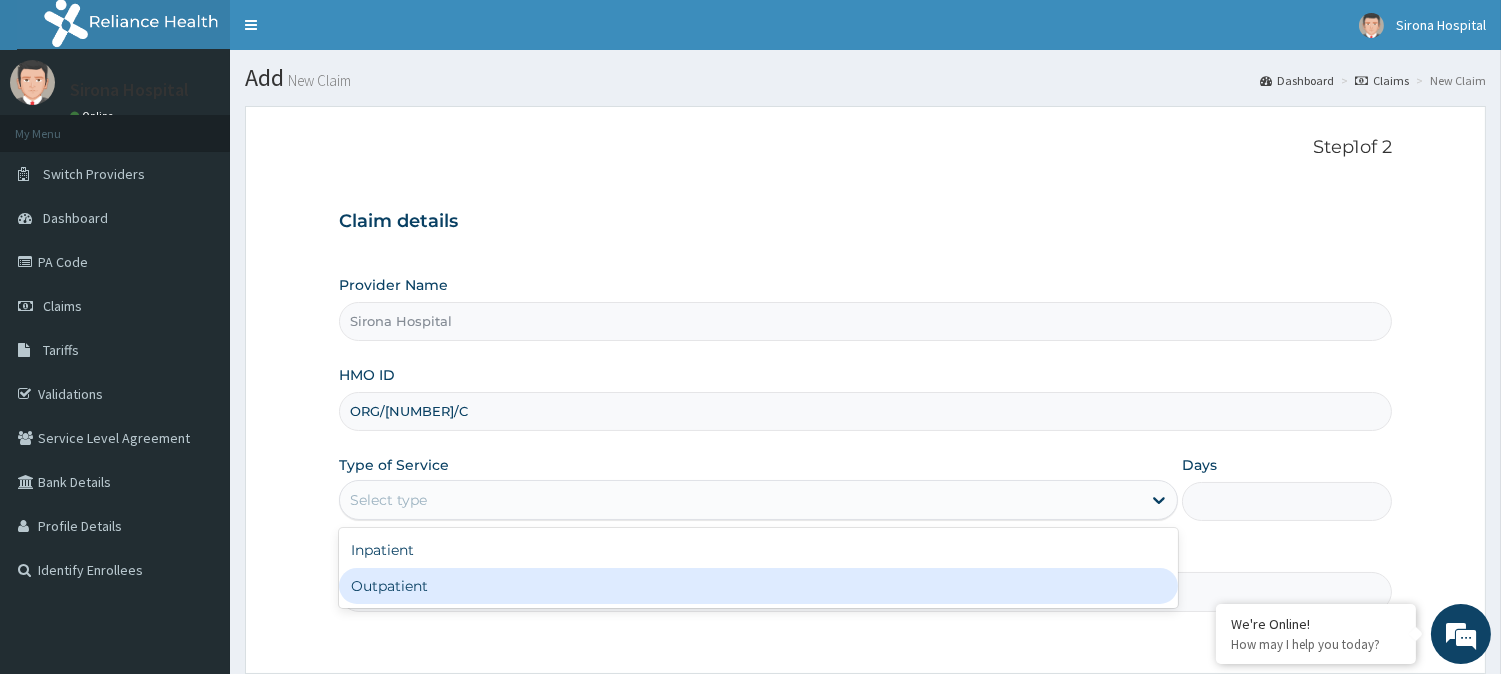click on "Outpatient" at bounding box center (758, 586) 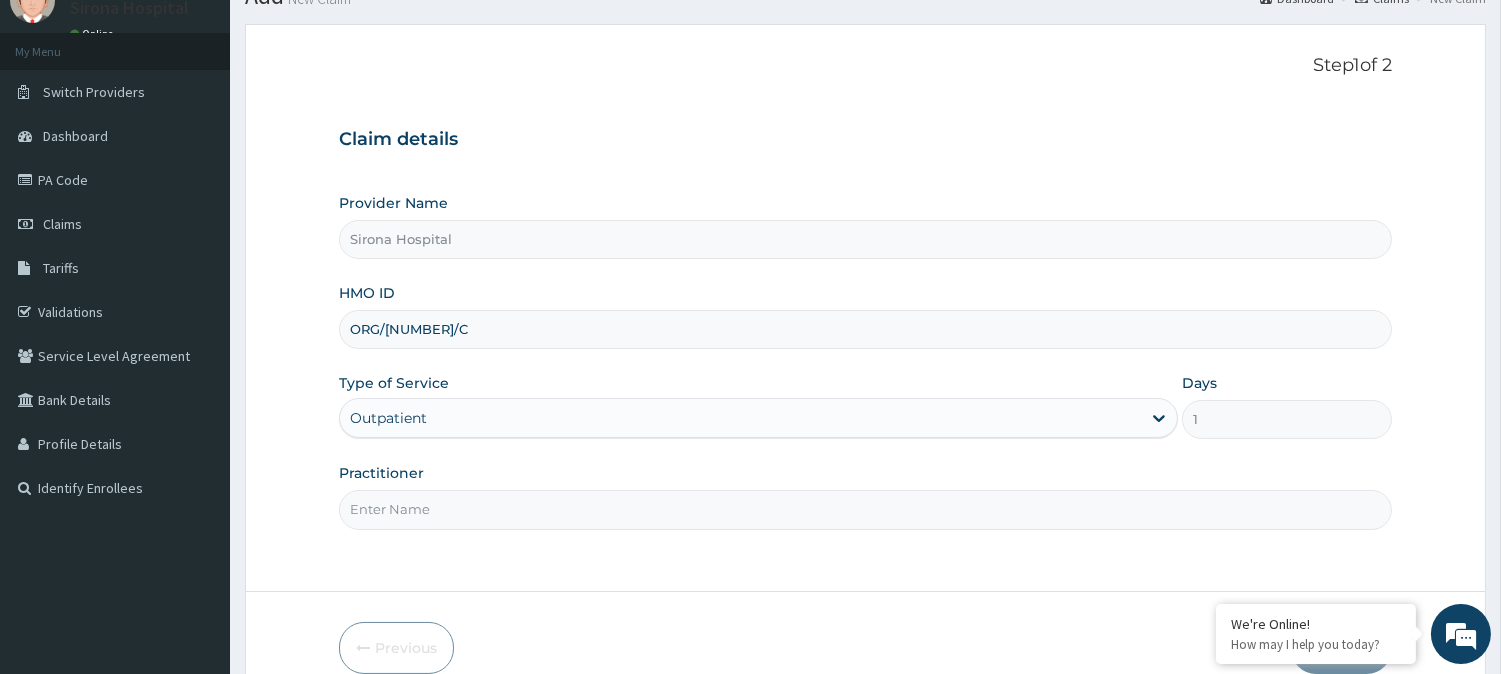 scroll, scrollTop: 100, scrollLeft: 0, axis: vertical 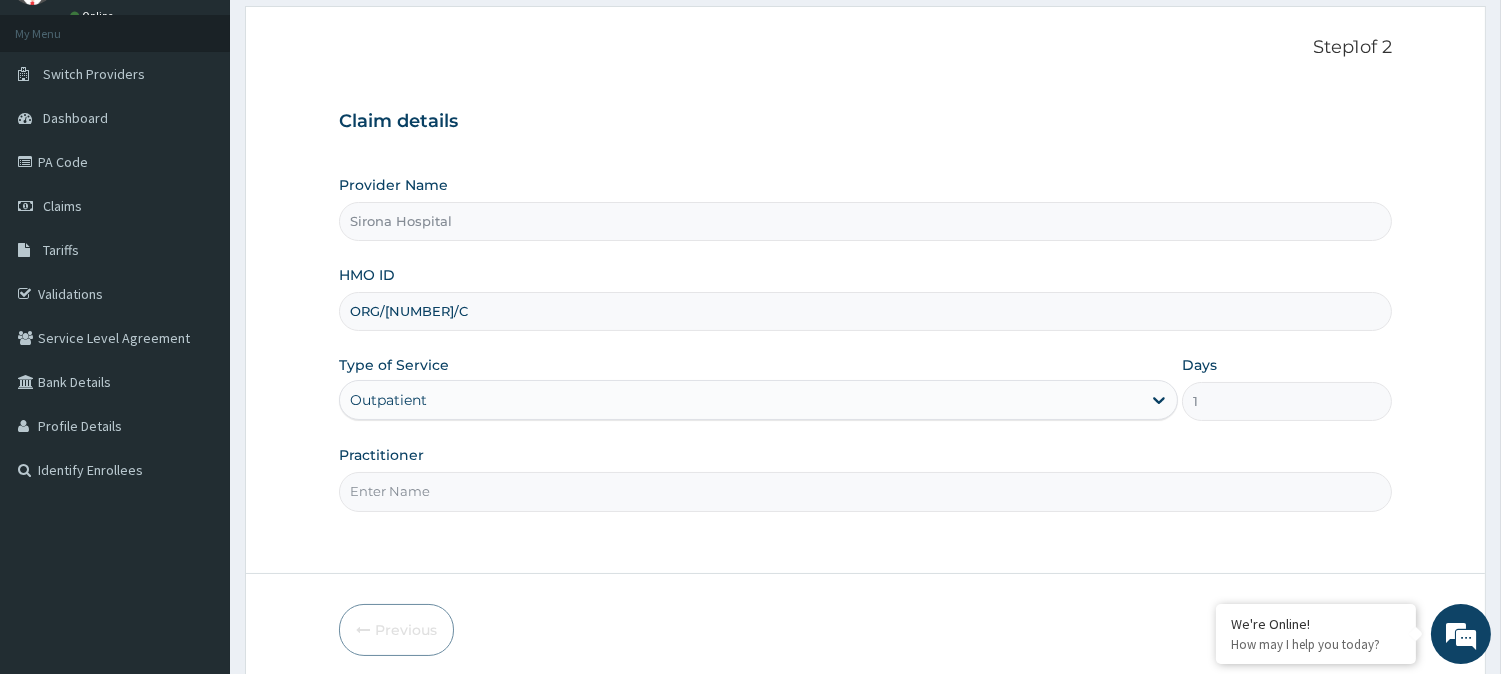 click on "Outpatient" at bounding box center (740, 400) 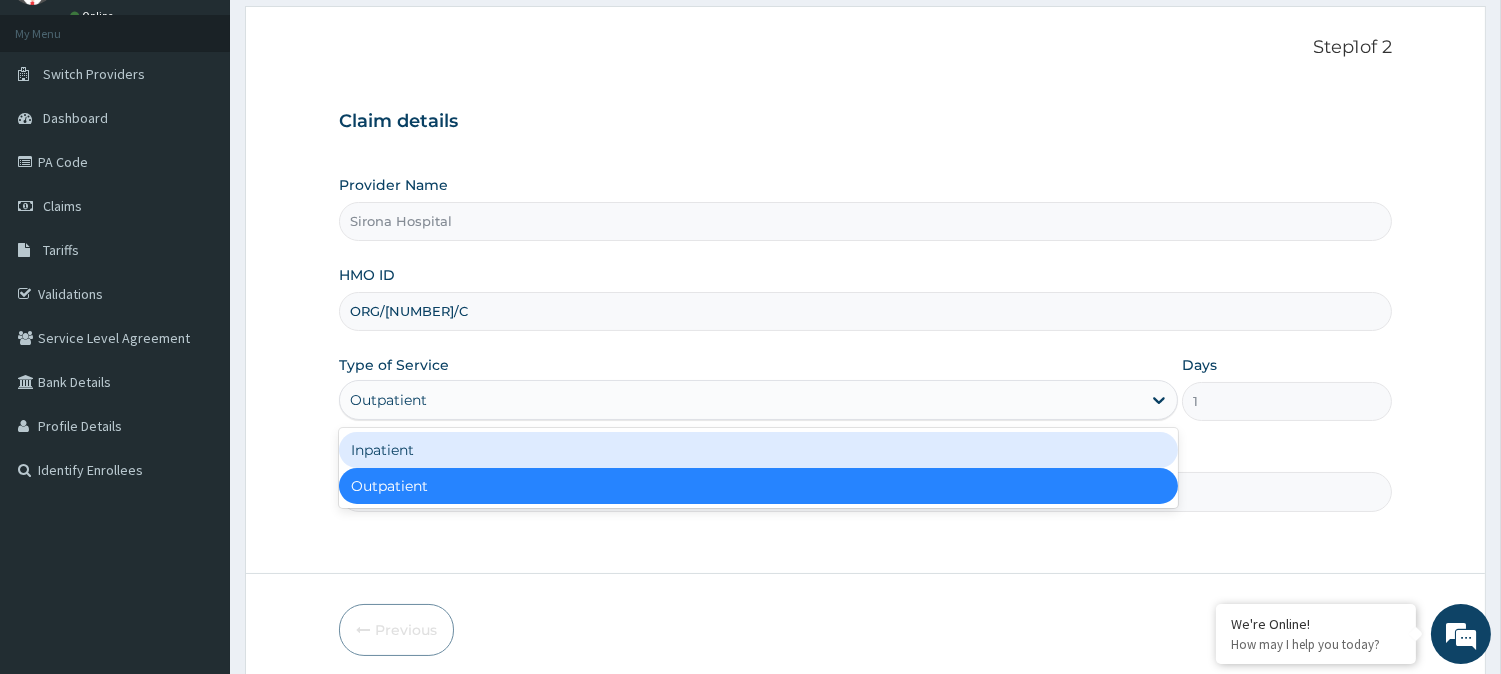 click on "Inpatient" at bounding box center [758, 450] 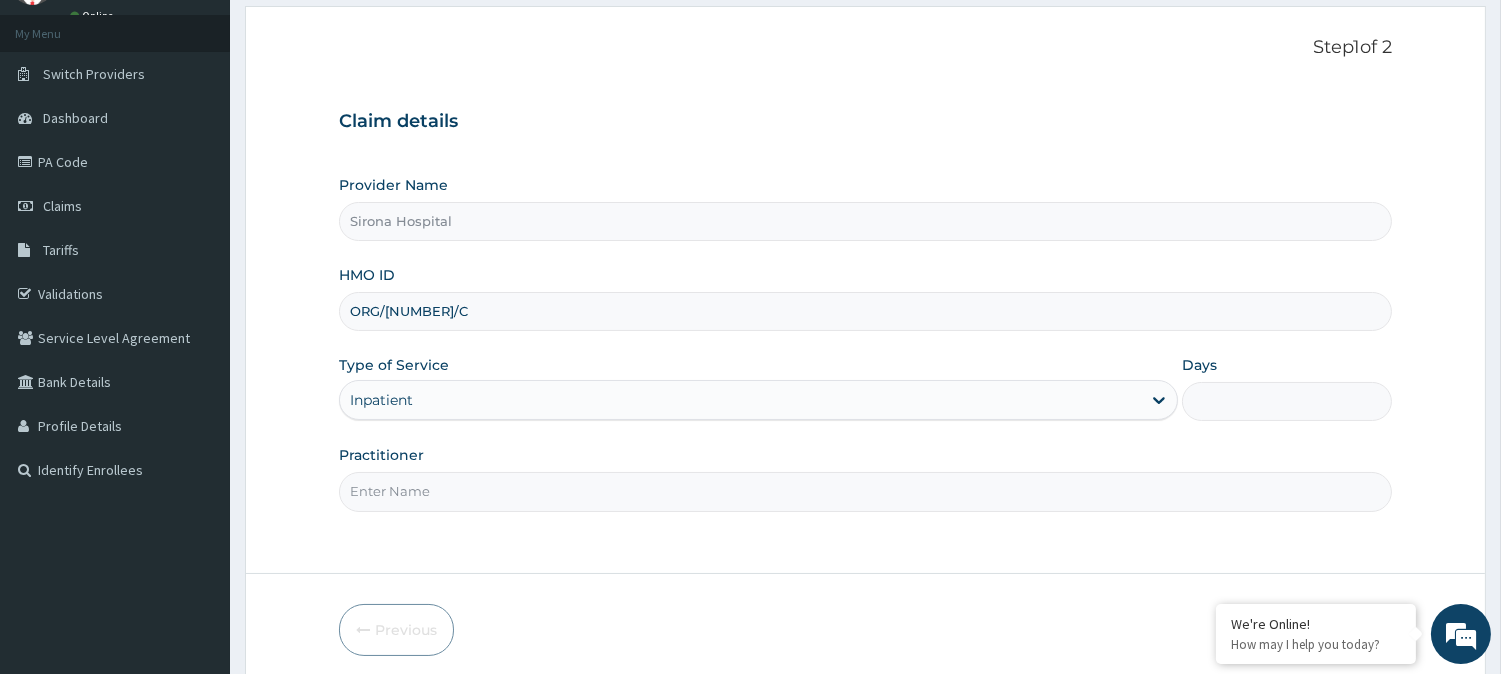 click on "Inpatient" at bounding box center [740, 400] 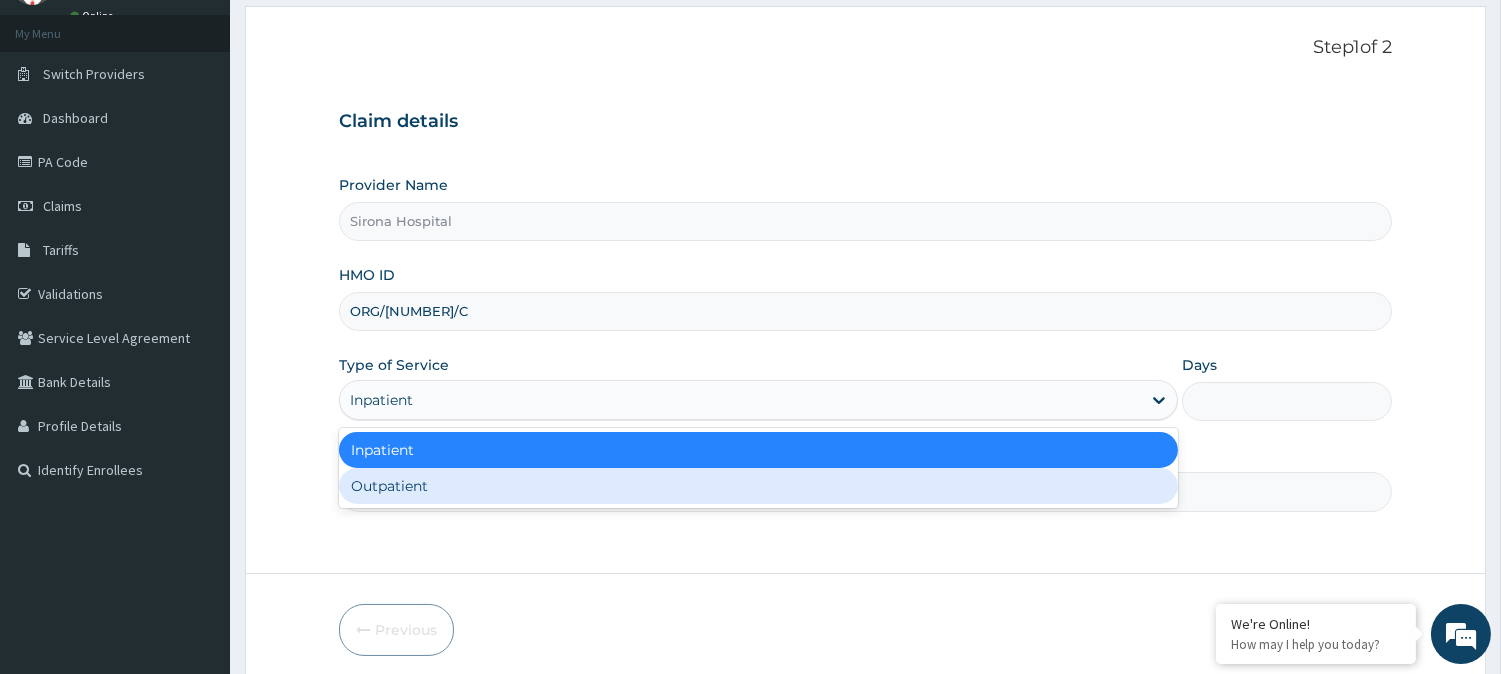 click on "Outpatient" at bounding box center (758, 486) 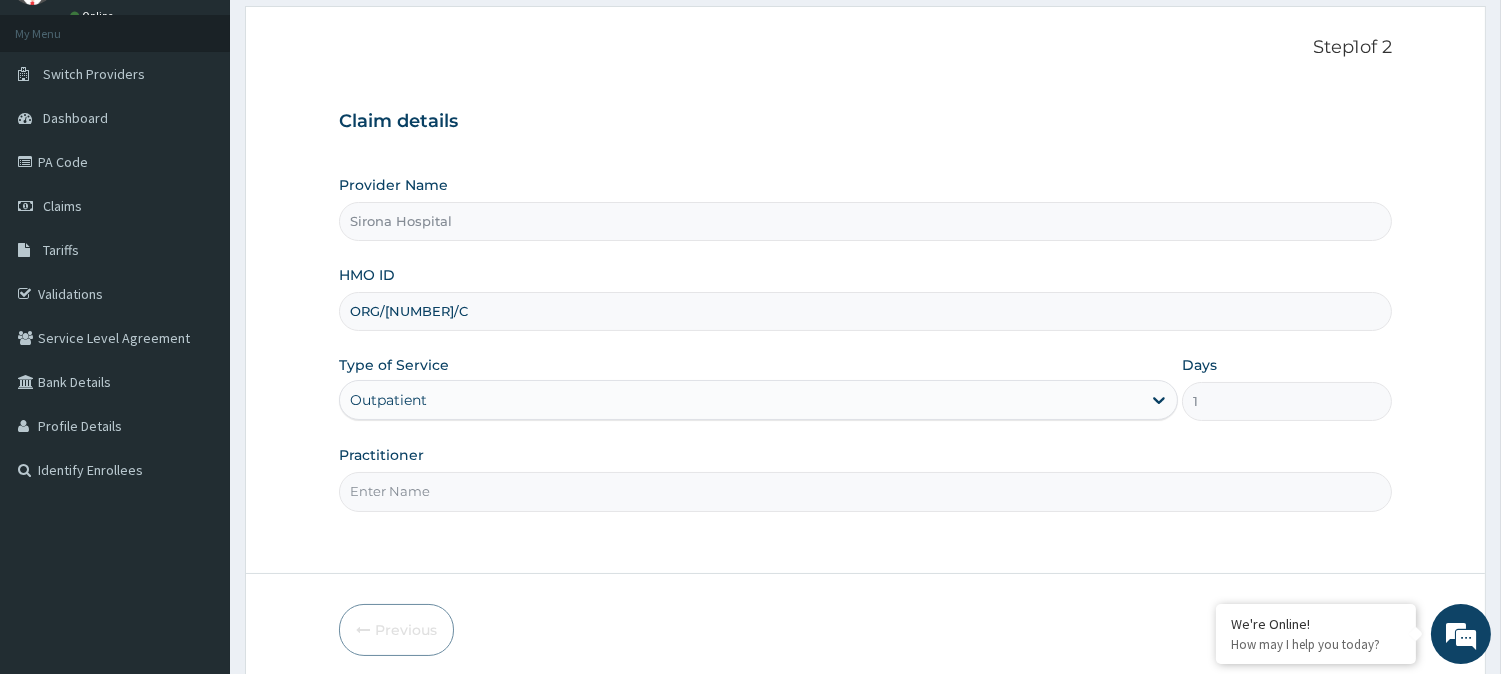 click on "Practitioner" at bounding box center [865, 491] 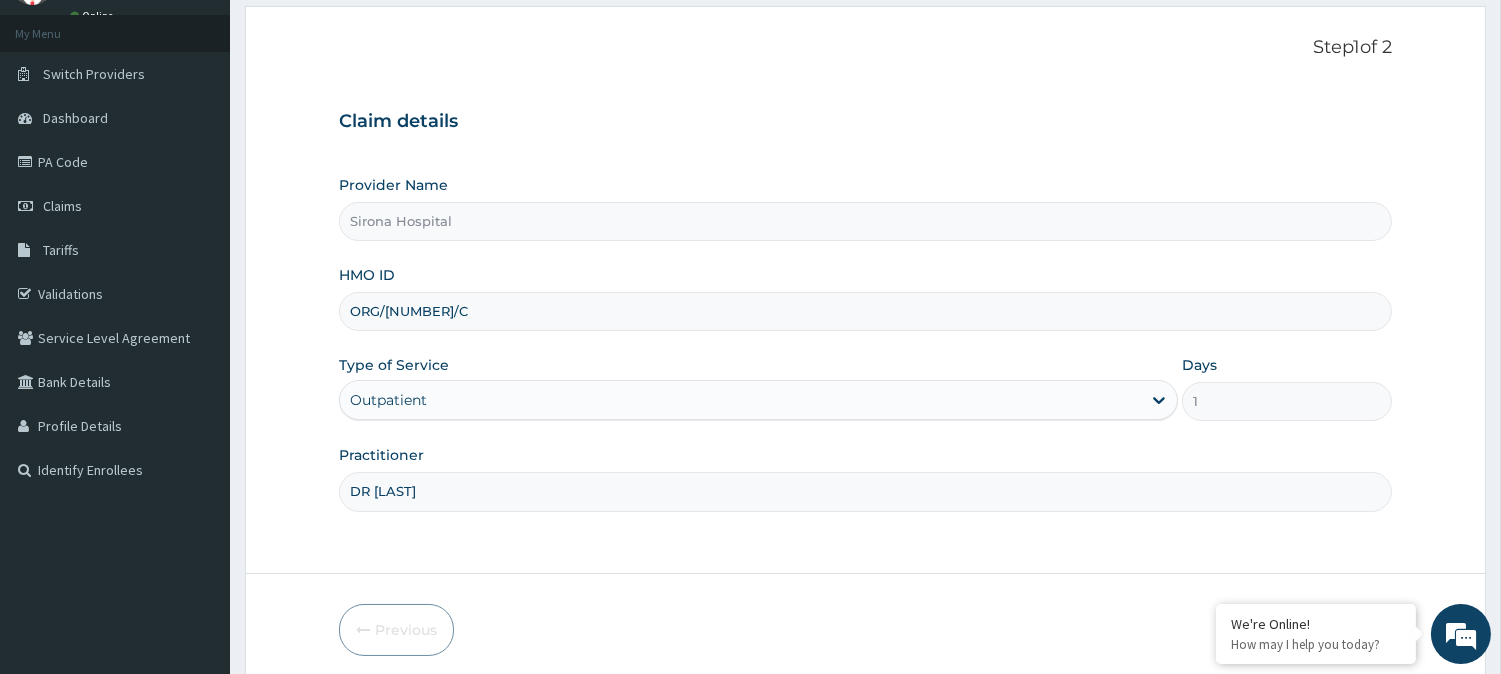 scroll, scrollTop: 178, scrollLeft: 0, axis: vertical 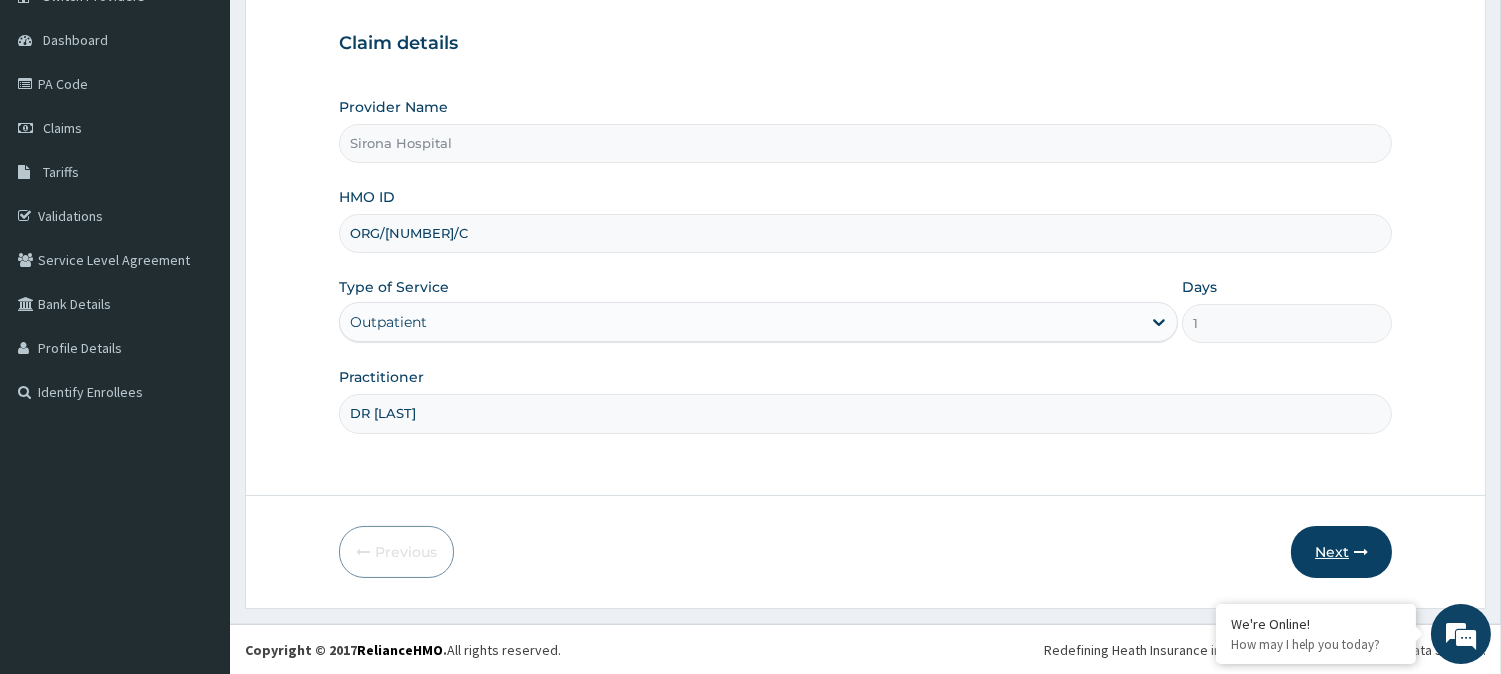 type on "DR IKEENA" 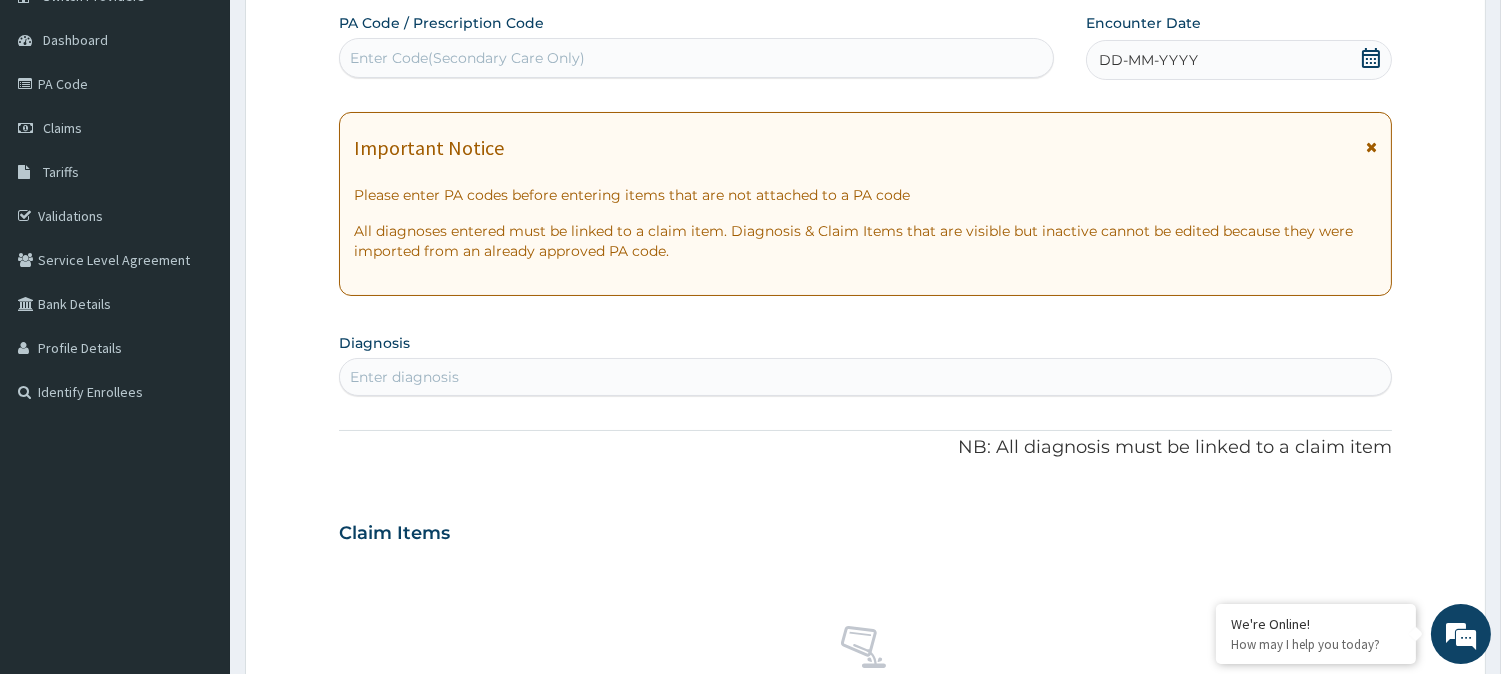 scroll, scrollTop: 20, scrollLeft: 0, axis: vertical 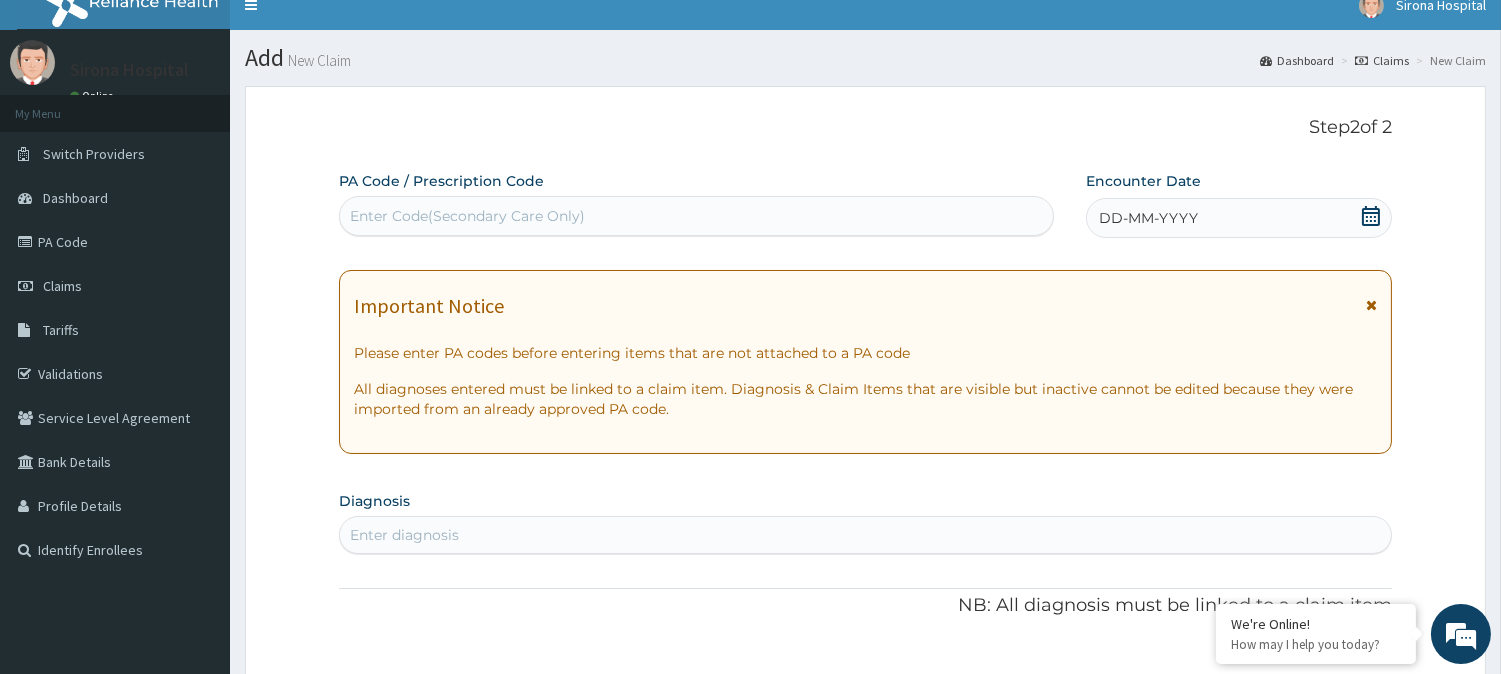 click 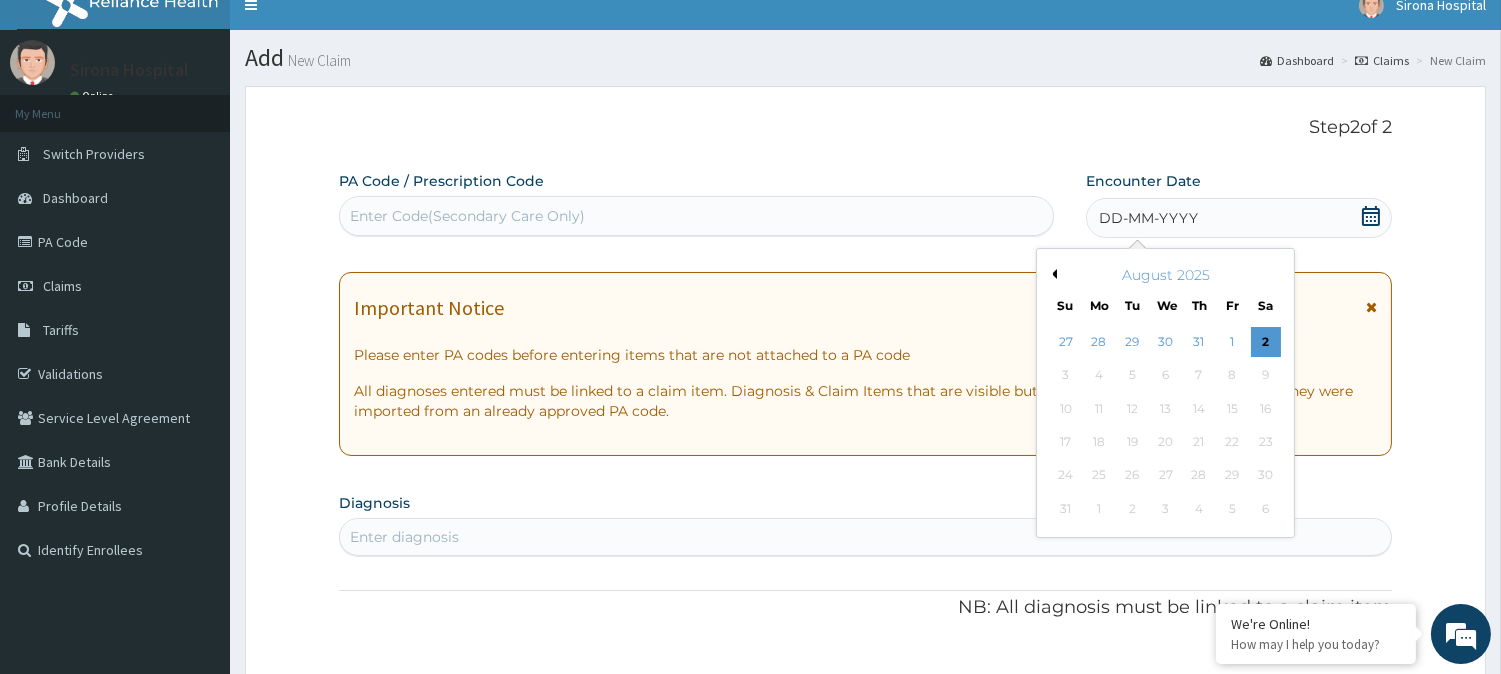 click on "Previous Month" at bounding box center (1052, 274) 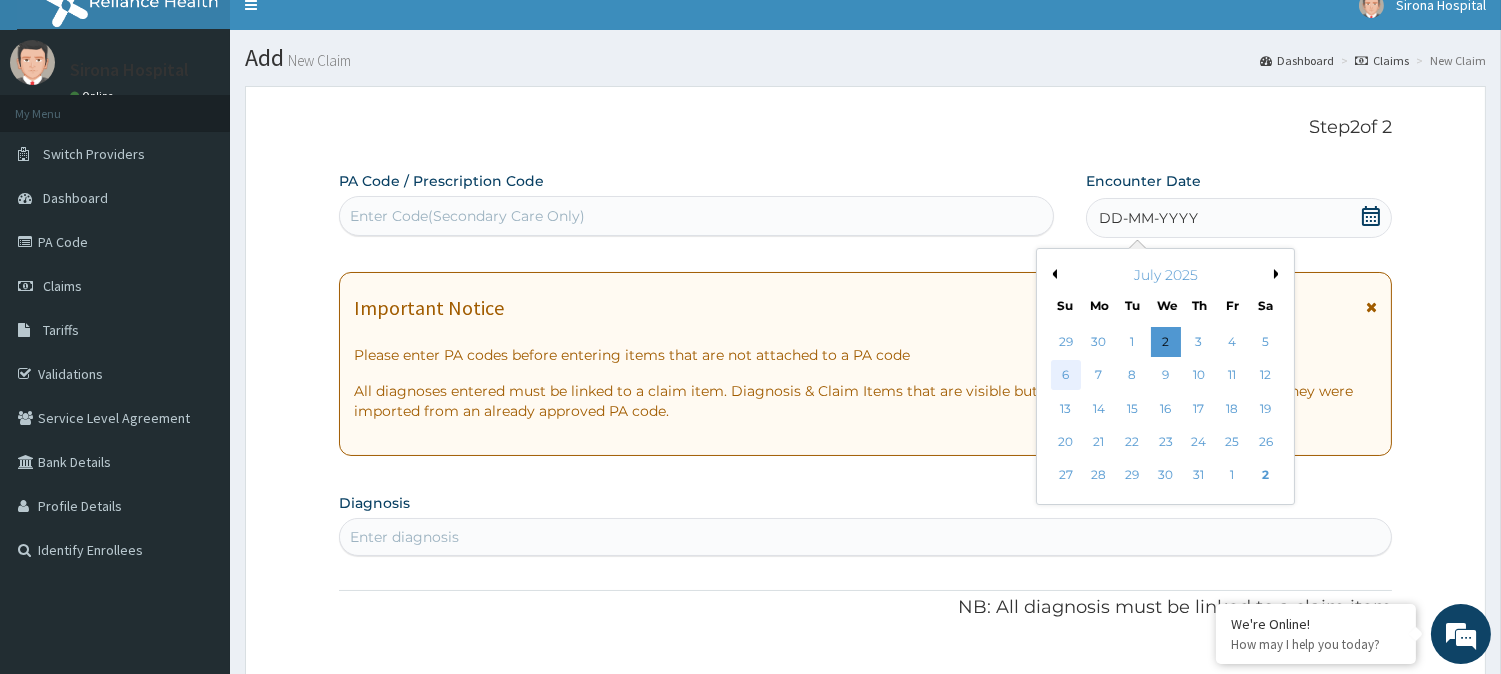 click on "6" at bounding box center (1065, 376) 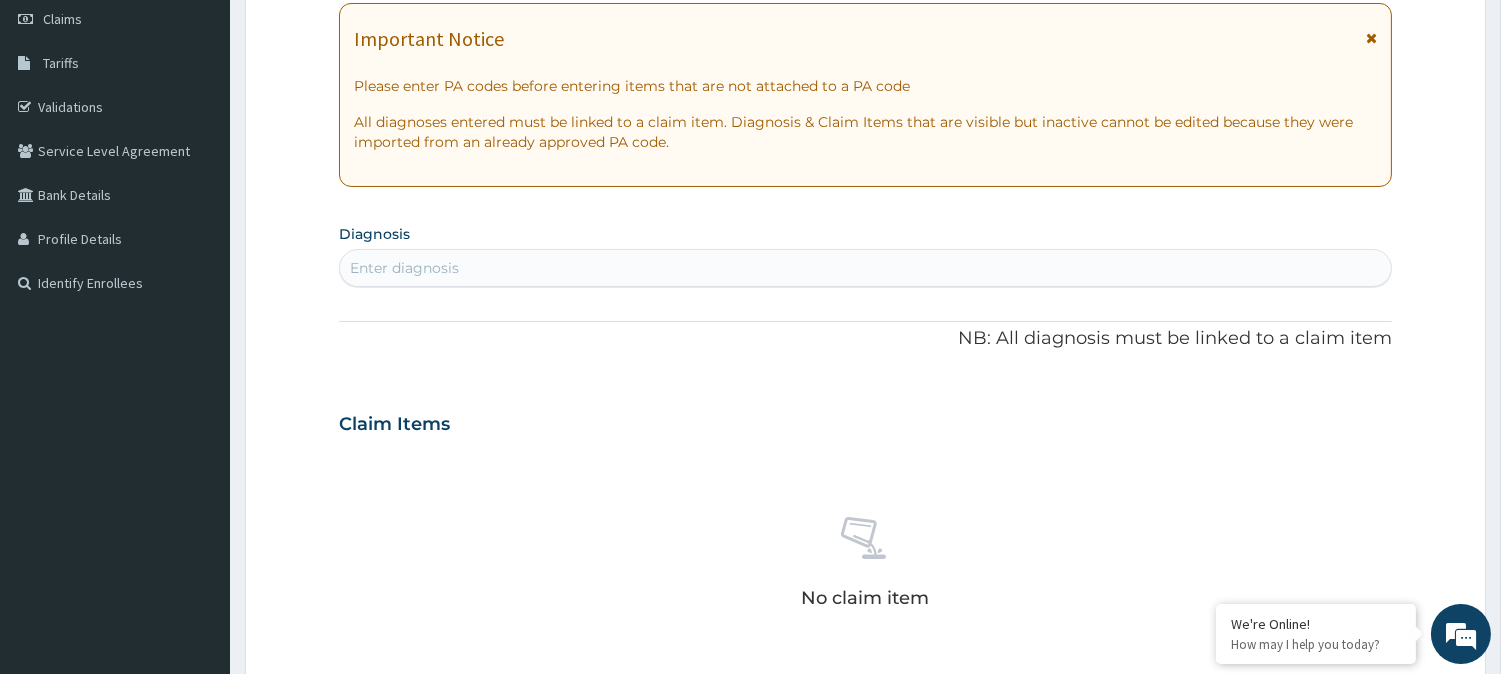 scroll, scrollTop: 292, scrollLeft: 0, axis: vertical 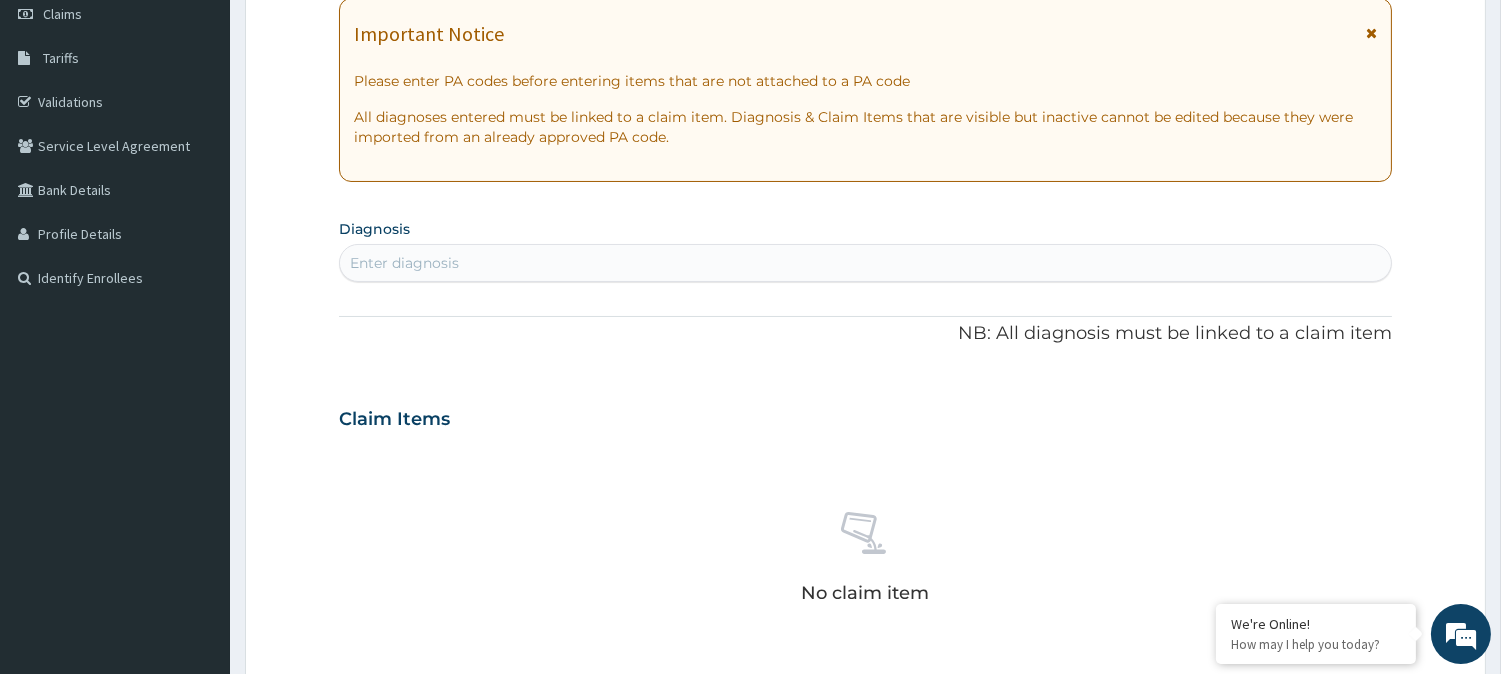 click on "Enter diagnosis" at bounding box center (865, 263) 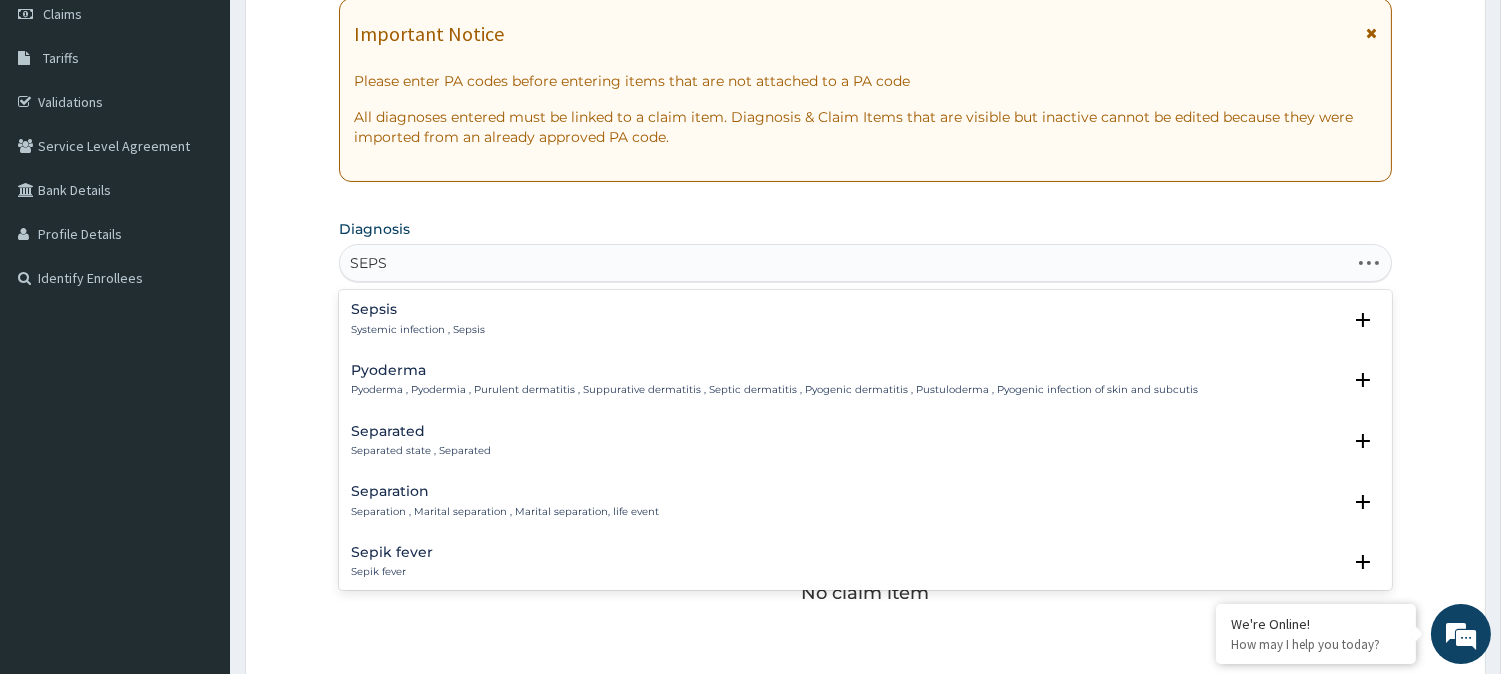 type on "SEPSI" 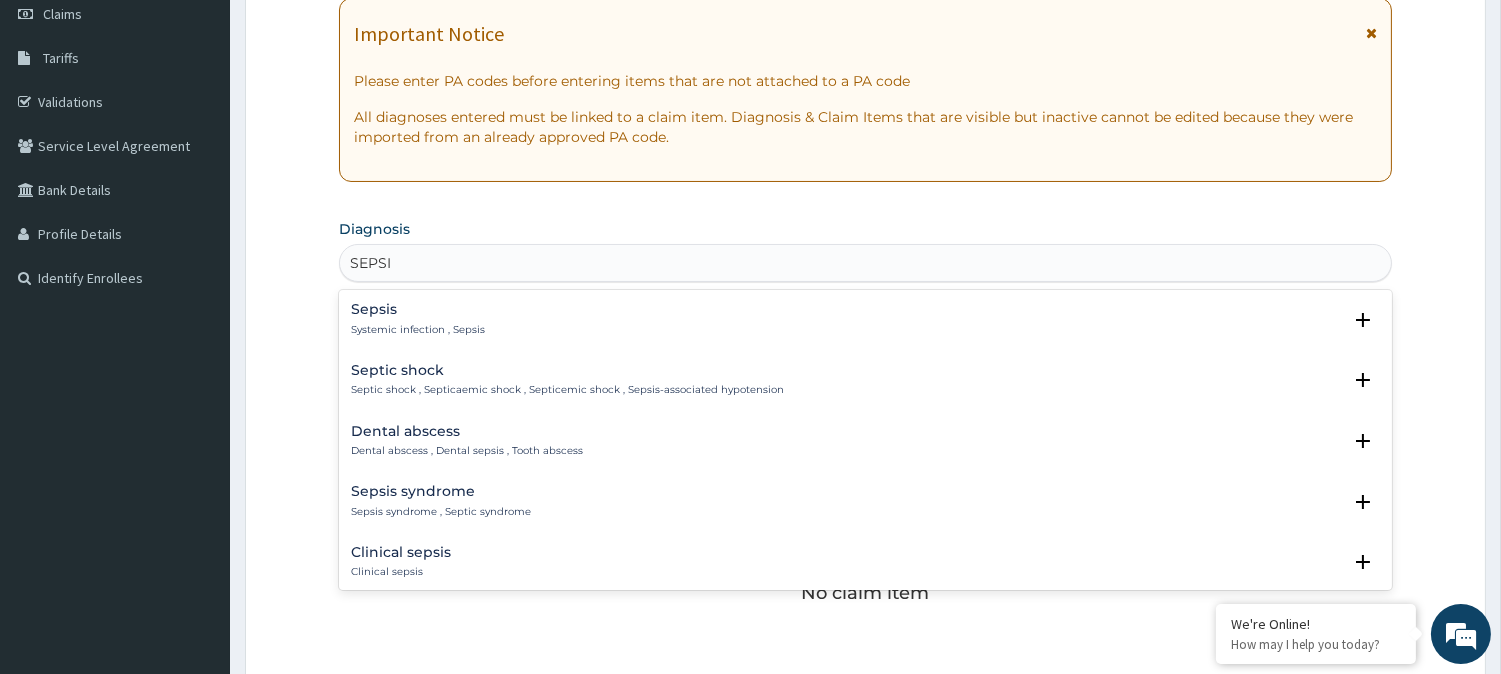 click on "Systemic infection , Sepsis" at bounding box center [418, 330] 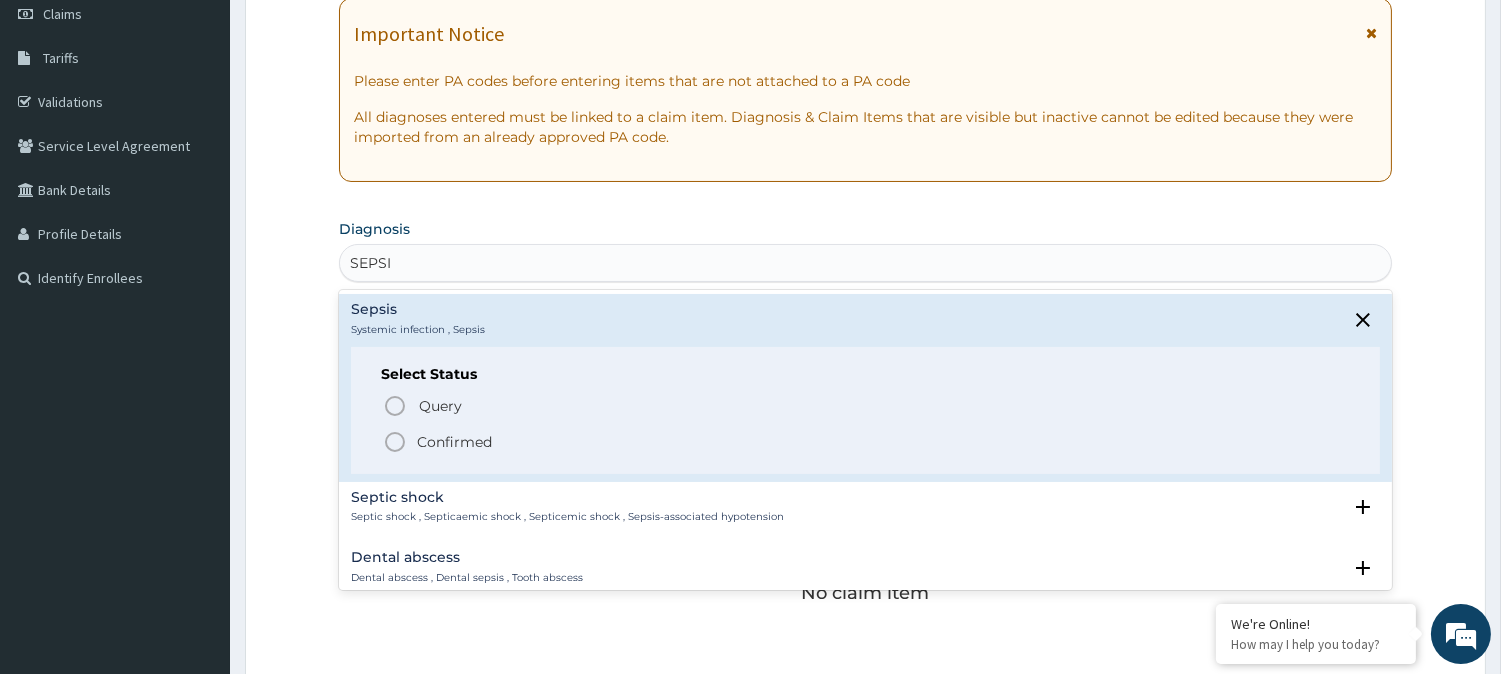 click on "Confirmed" at bounding box center [454, 442] 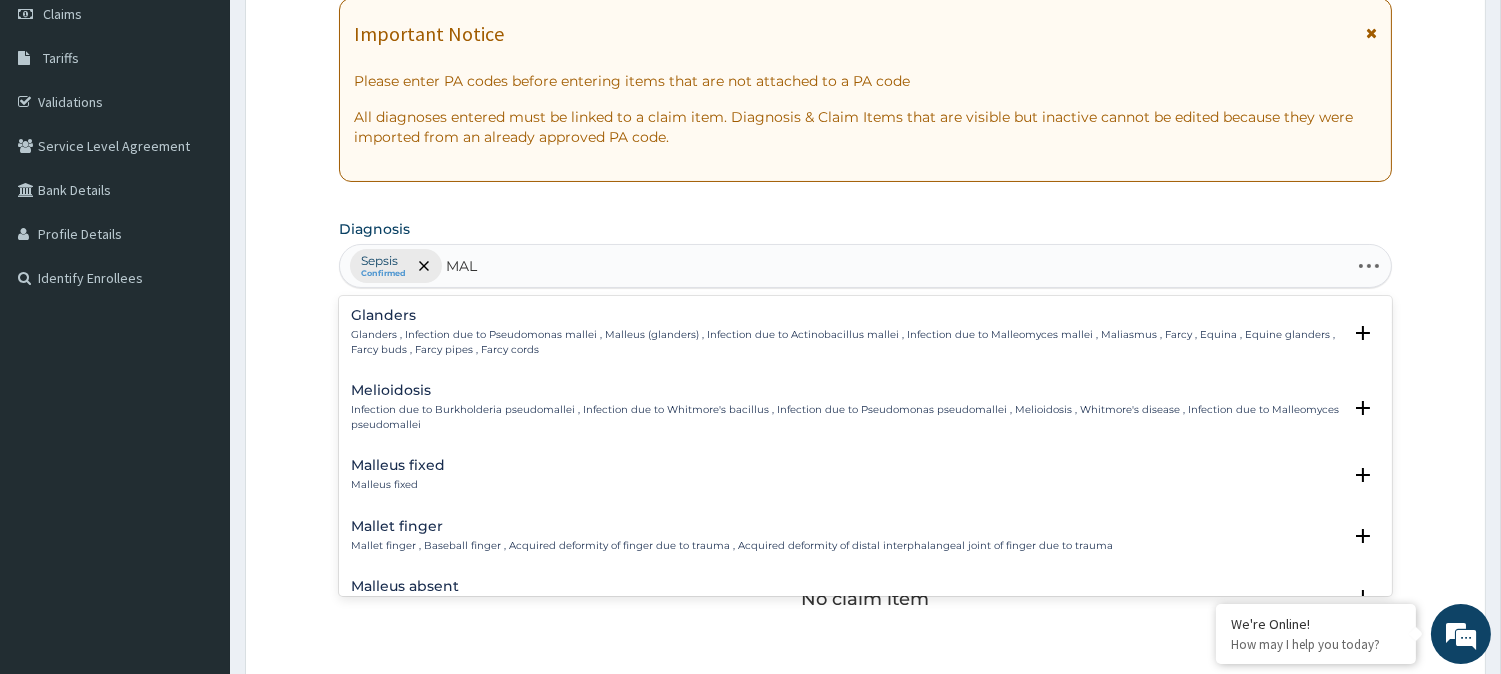 type on "MALA" 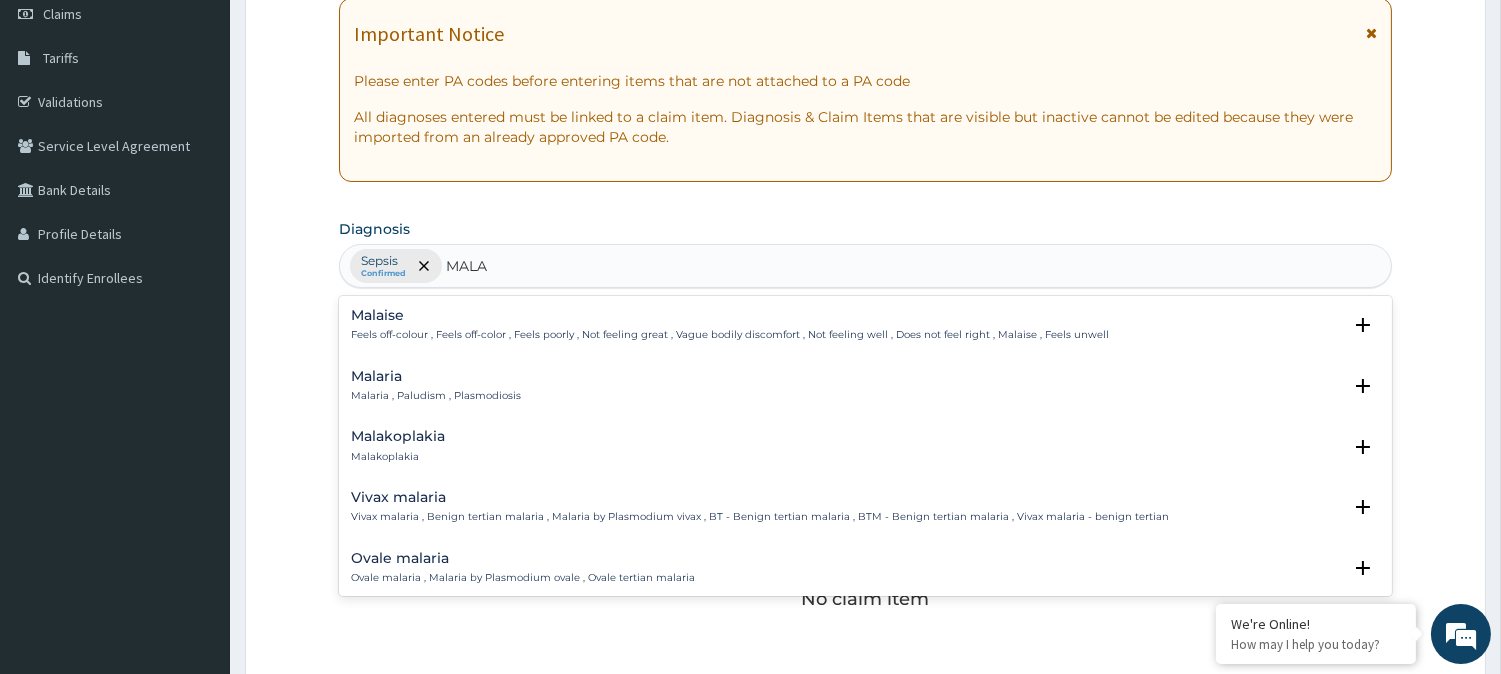 click on "Malaria , Paludism , Plasmodiosis" at bounding box center (436, 396) 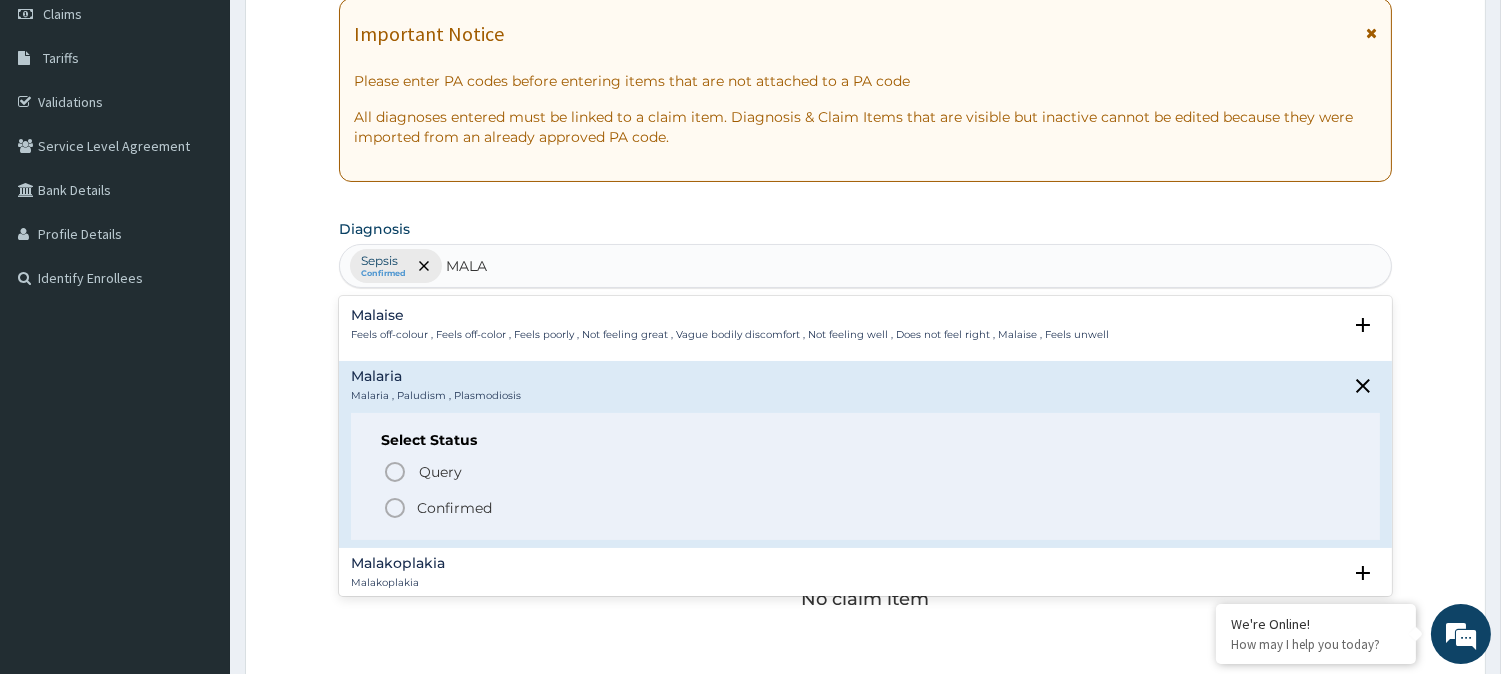 click on "Confirmed" at bounding box center (454, 508) 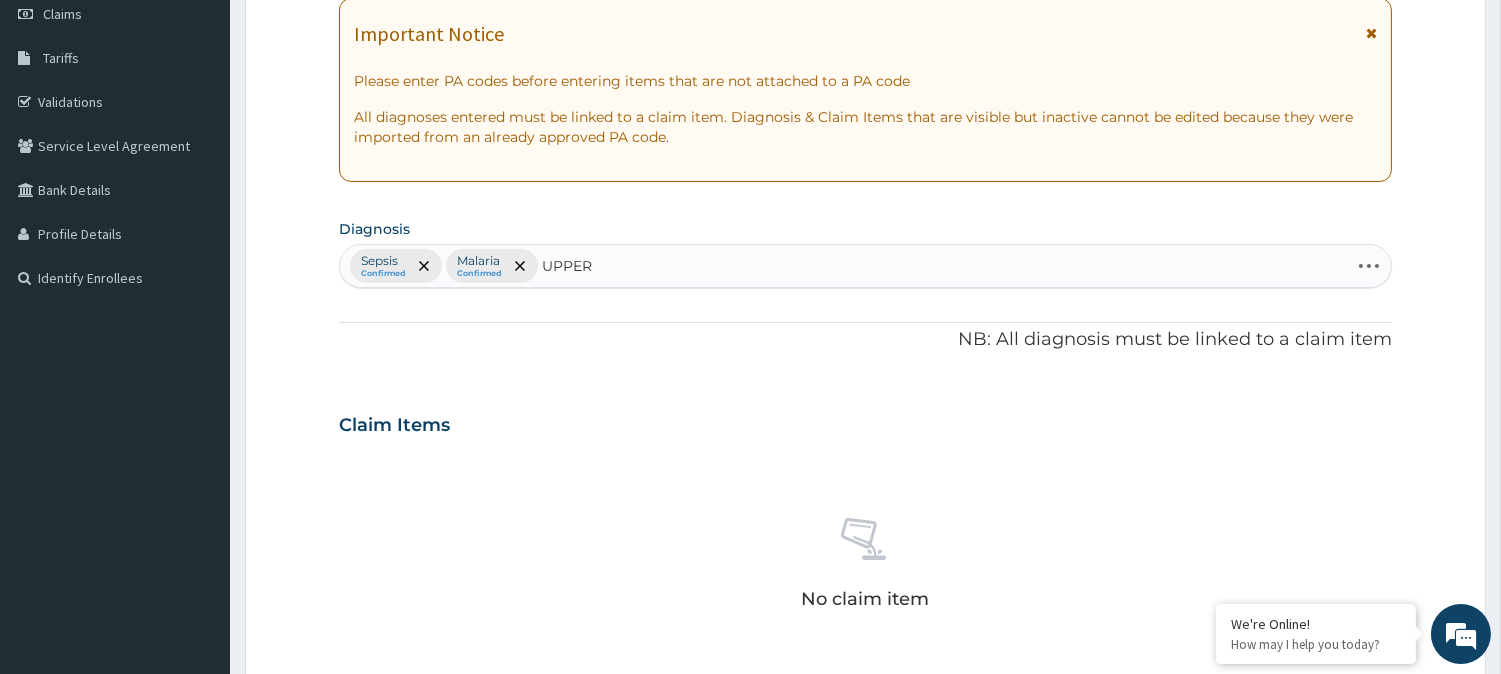 type on "UPPER R" 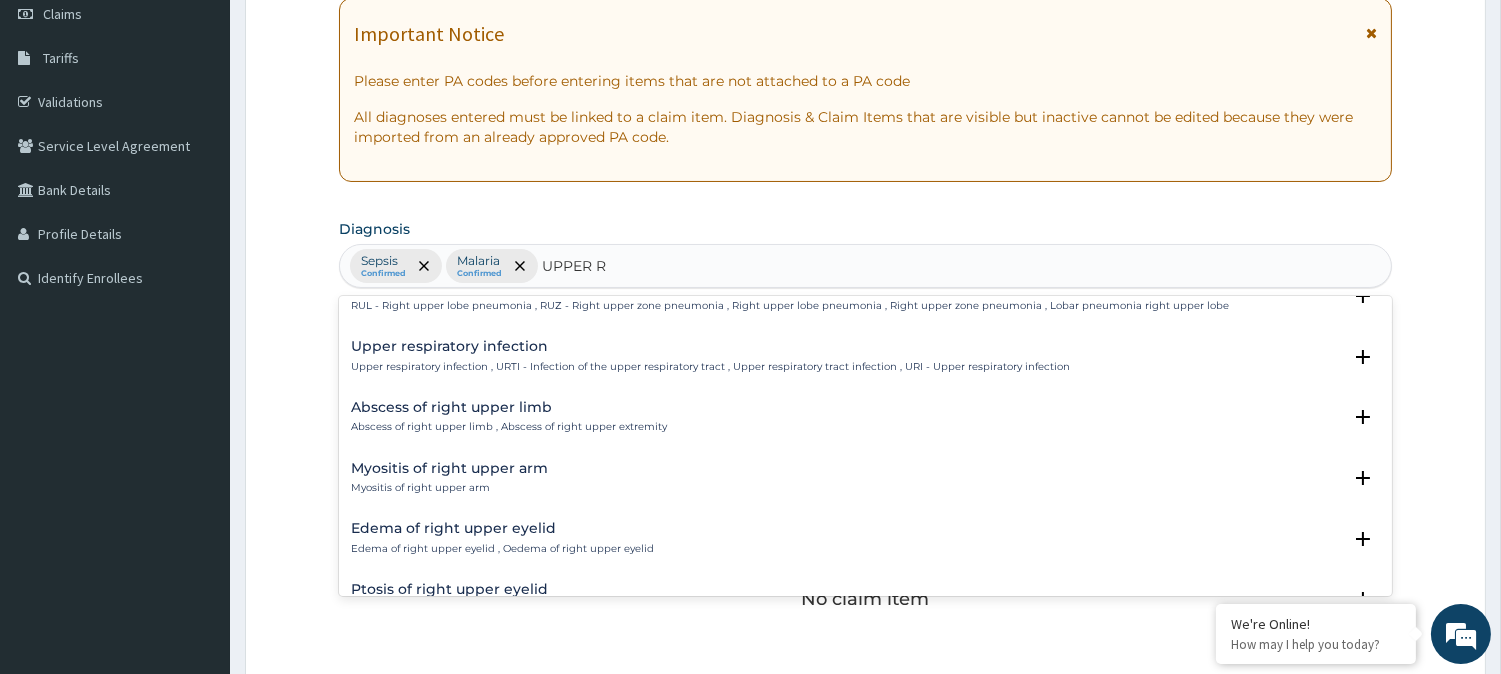 scroll, scrollTop: 1258, scrollLeft: 0, axis: vertical 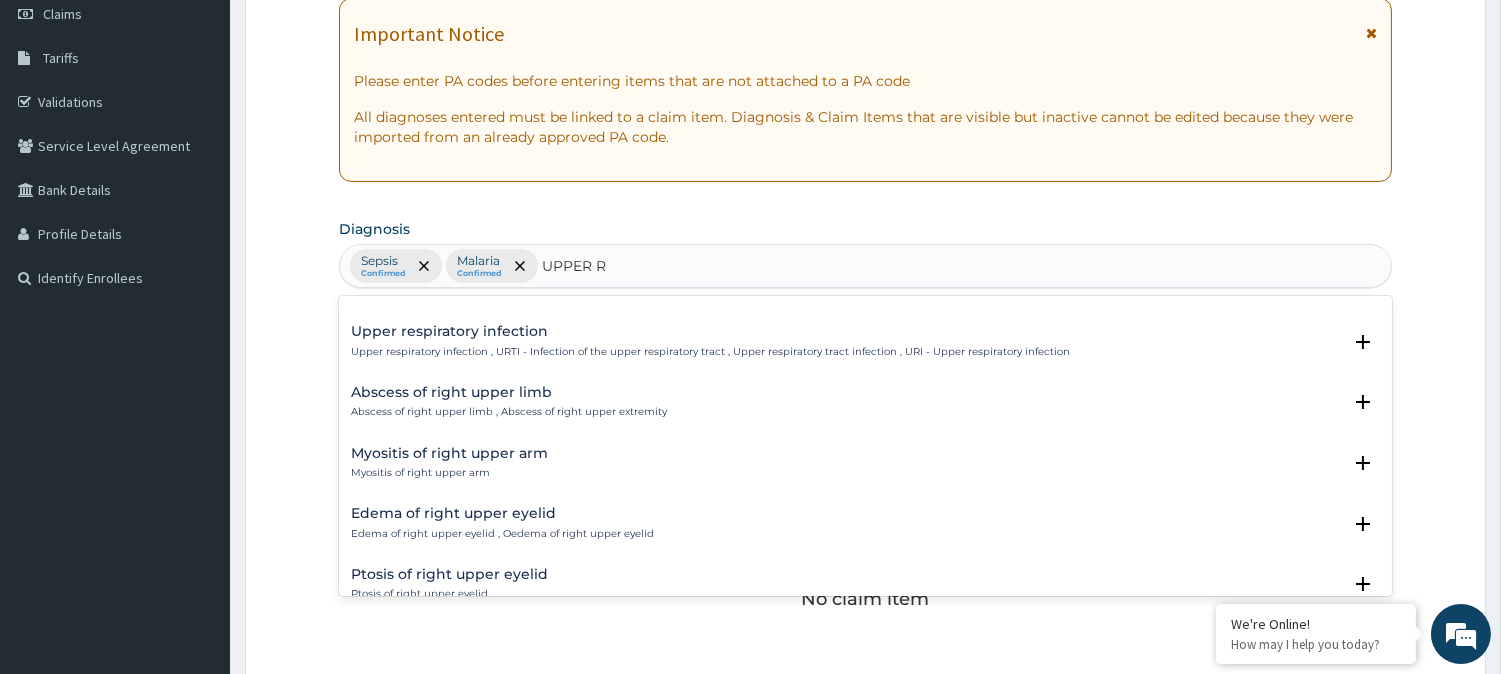 click on "Upper respiratory infection Upper respiratory infection , URTI - Infection of the upper respiratory tract , Upper respiratory tract infection , URI - Upper respiratory infection" at bounding box center (710, 341) 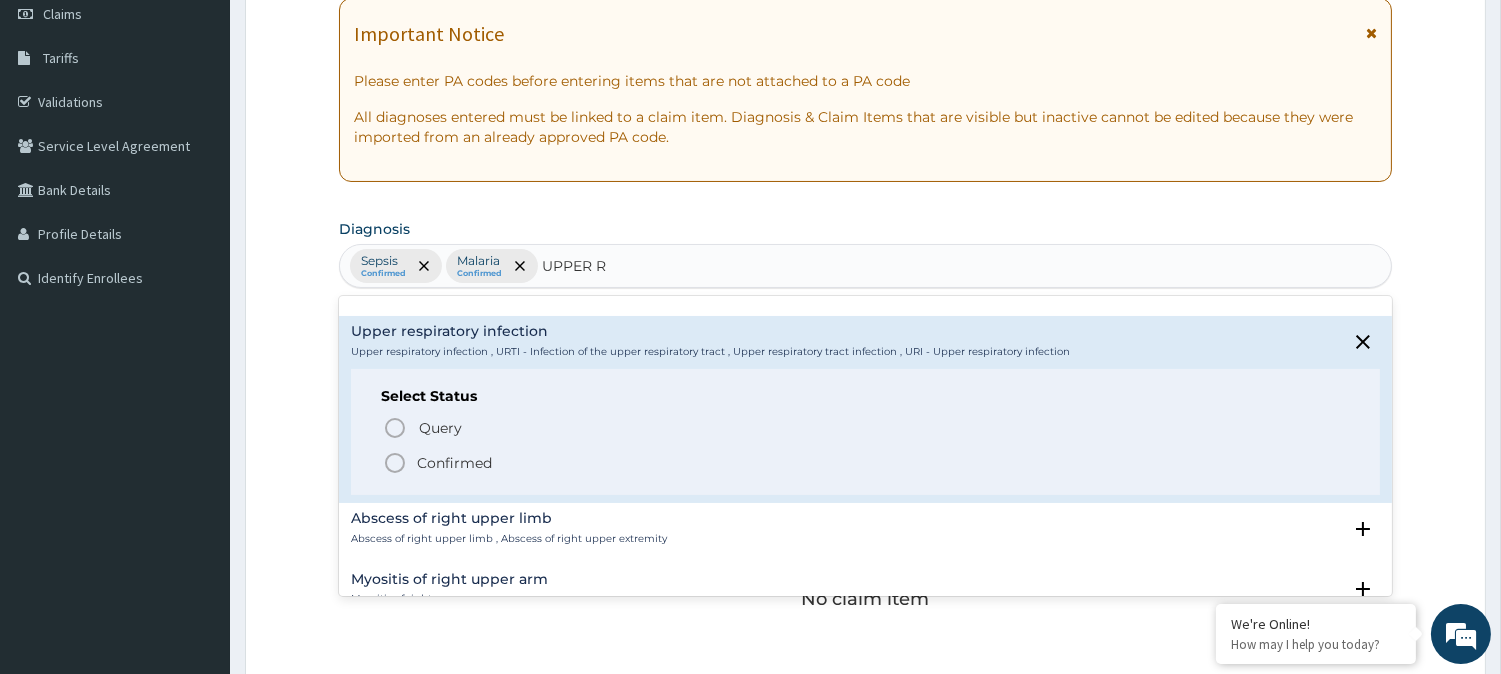 click on "Confirmed" at bounding box center (454, 463) 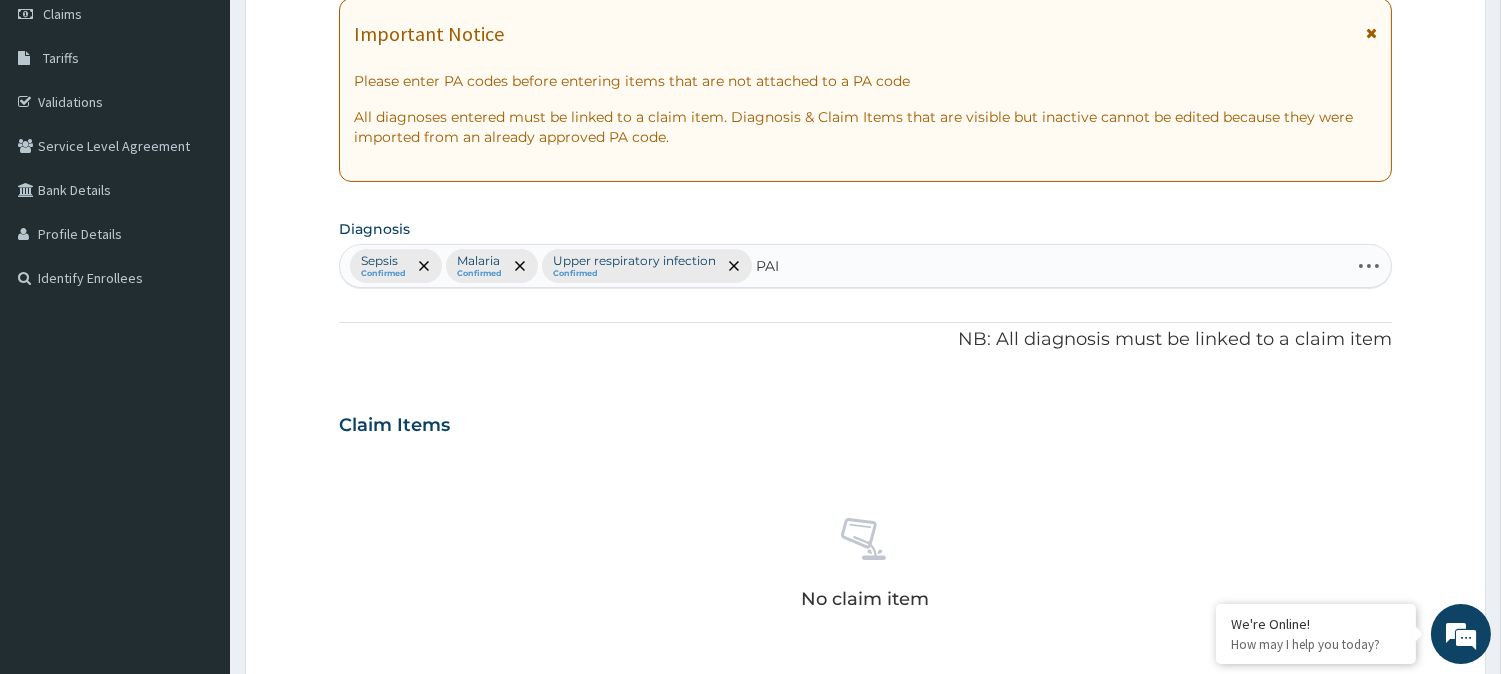 type on "PAIN" 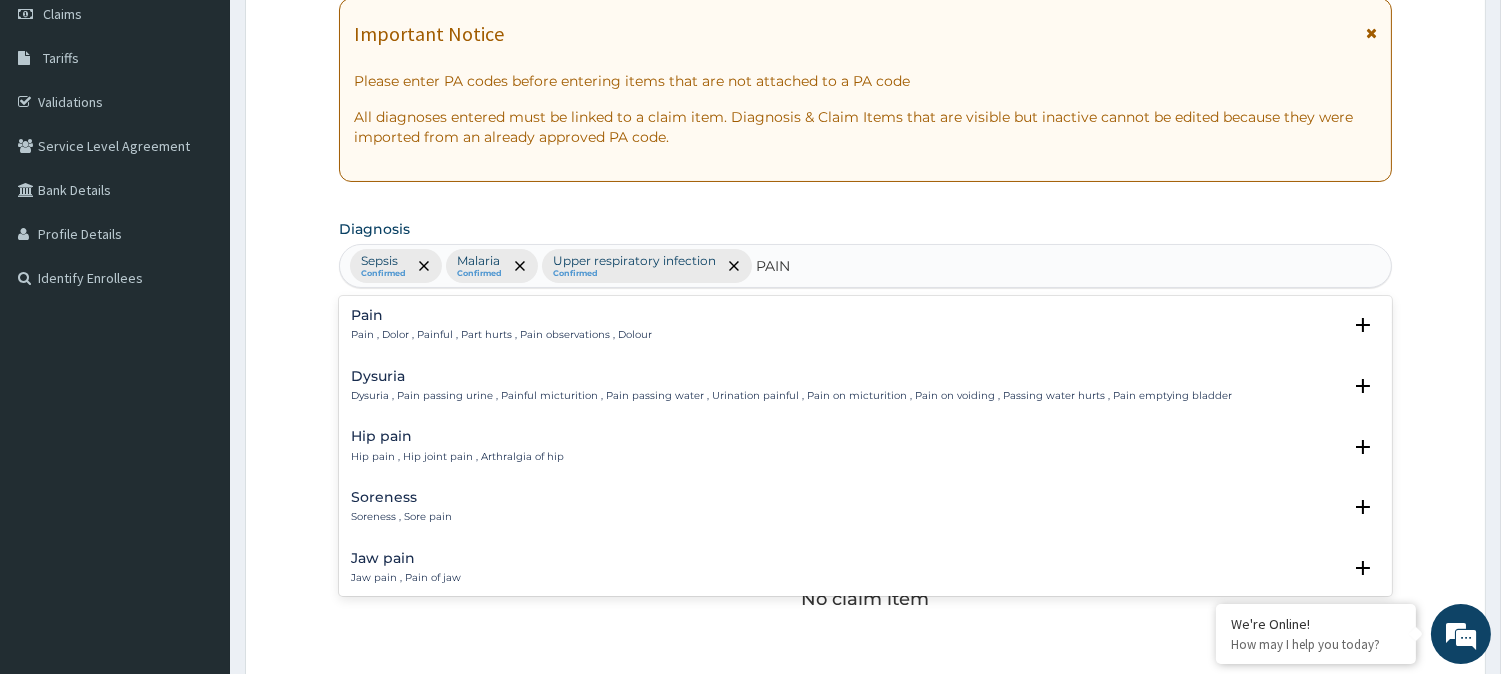 click on "Pain Pain , Dolor , Painful , Part hurts , Pain observations , Dolour" at bounding box center [501, 325] 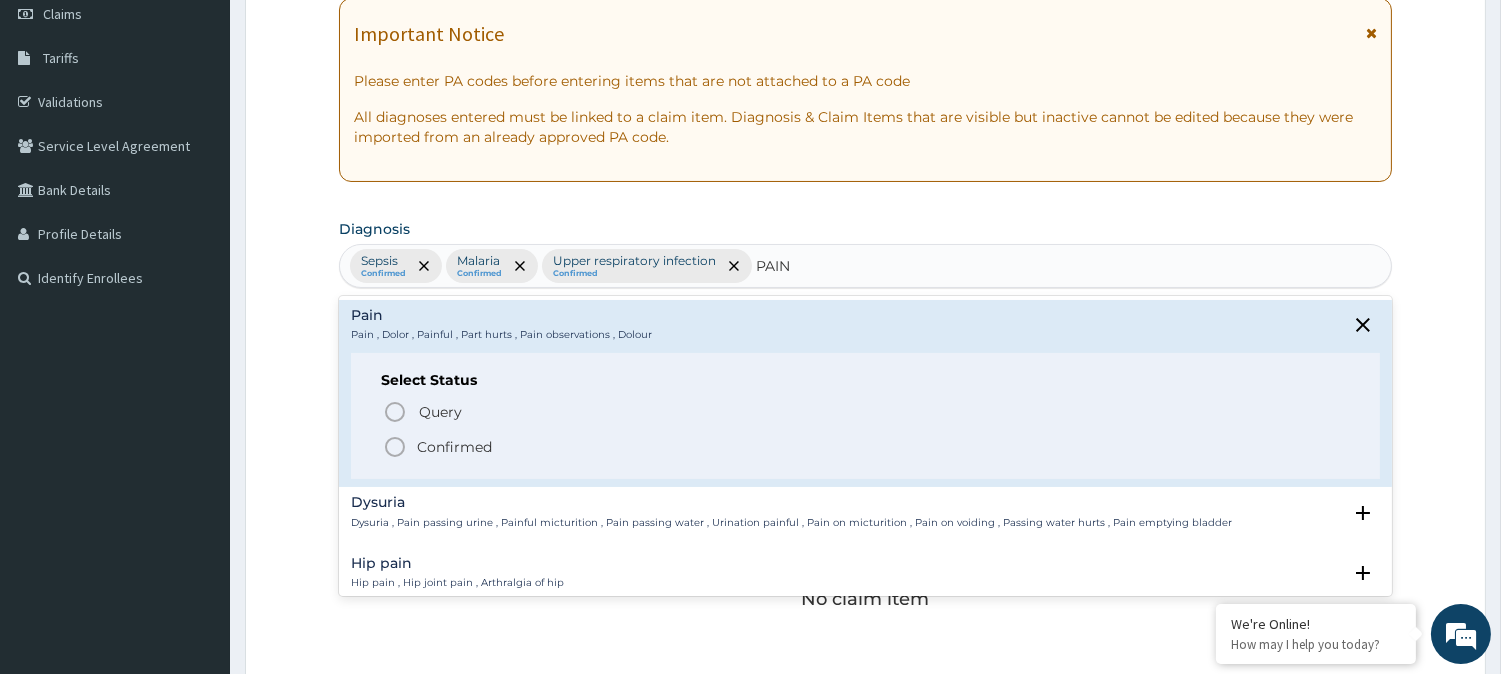 click on "Confirmed" at bounding box center (866, 447) 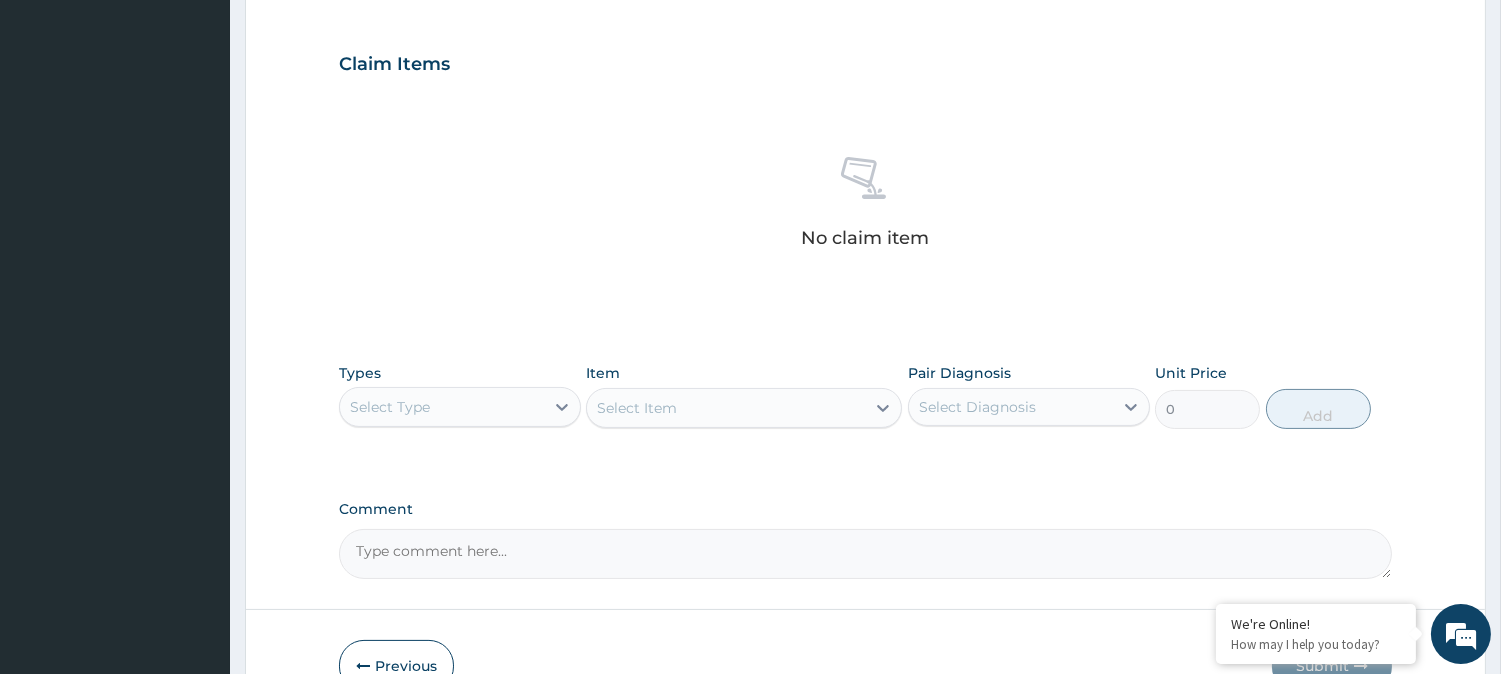 scroll, scrollTop: 663, scrollLeft: 0, axis: vertical 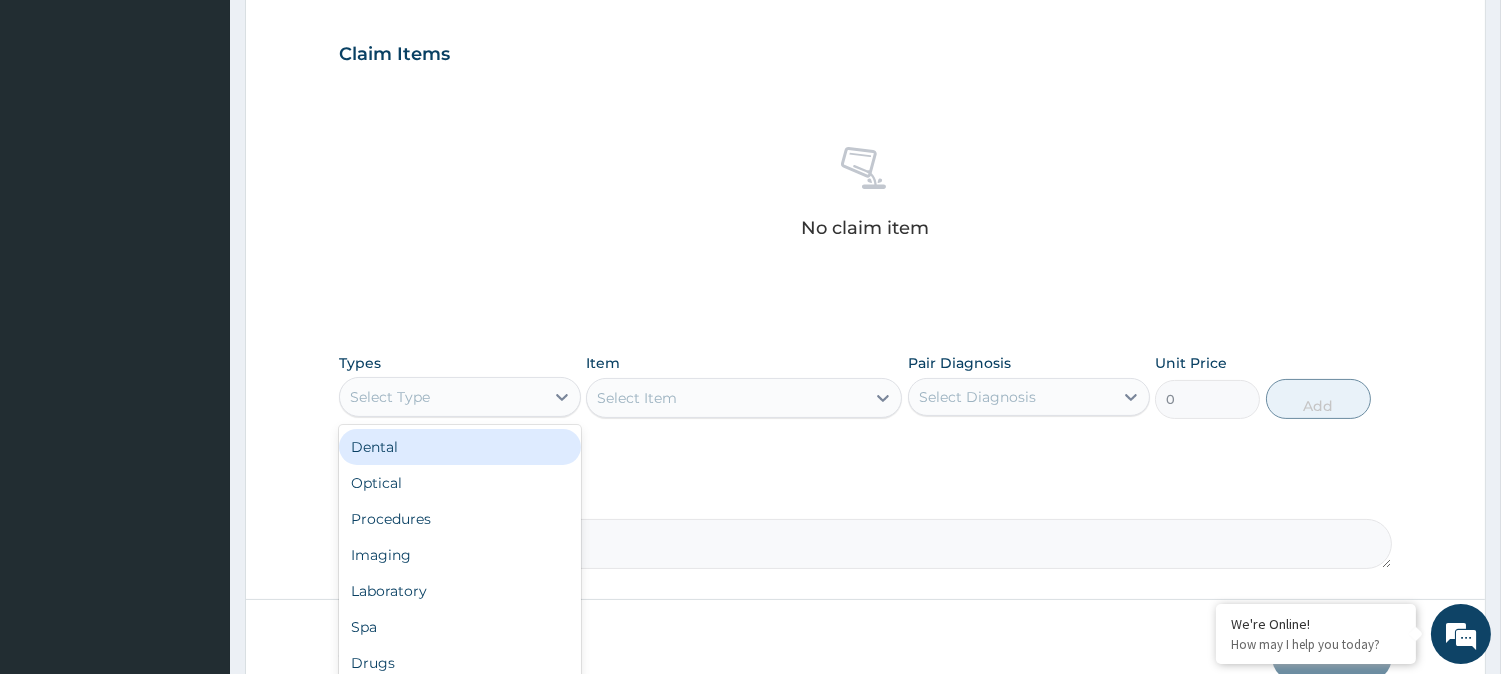 click on "Select Type" at bounding box center (442, 397) 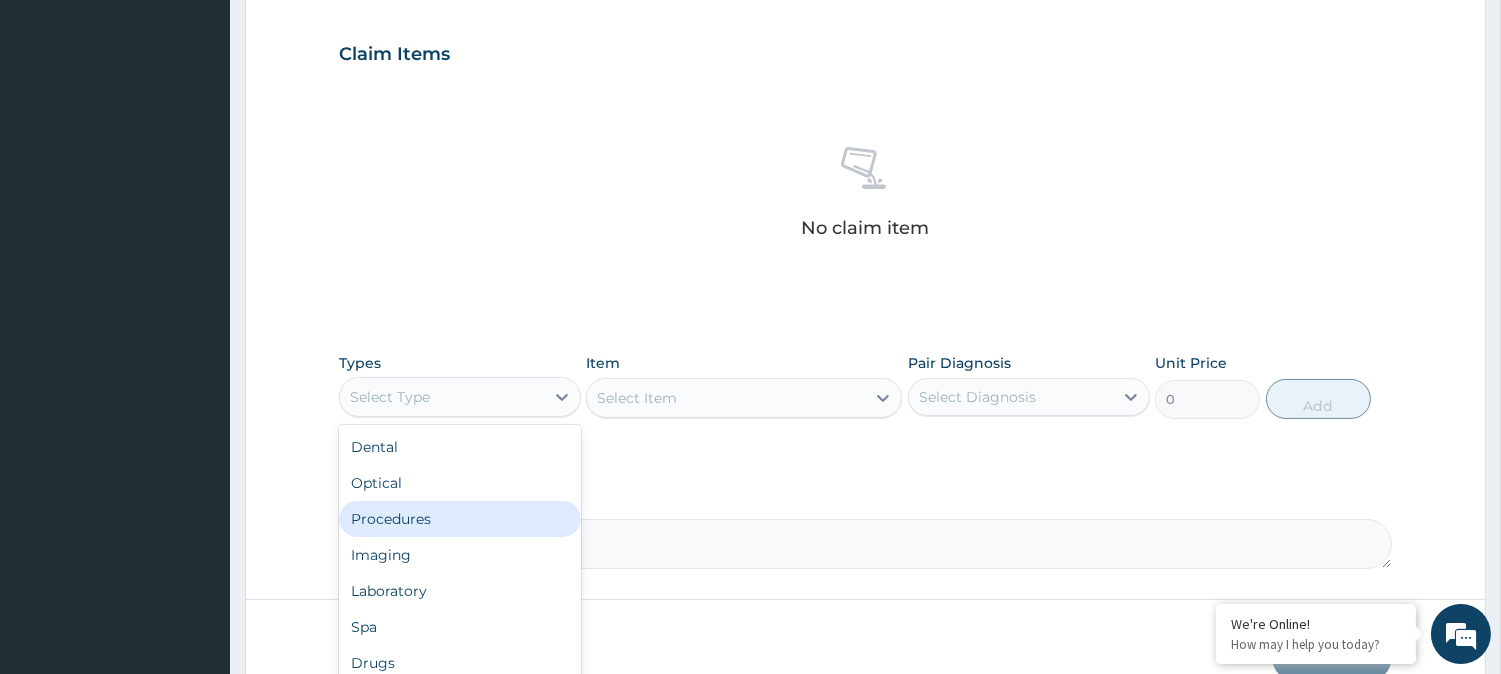 click on "Procedures" at bounding box center (460, 519) 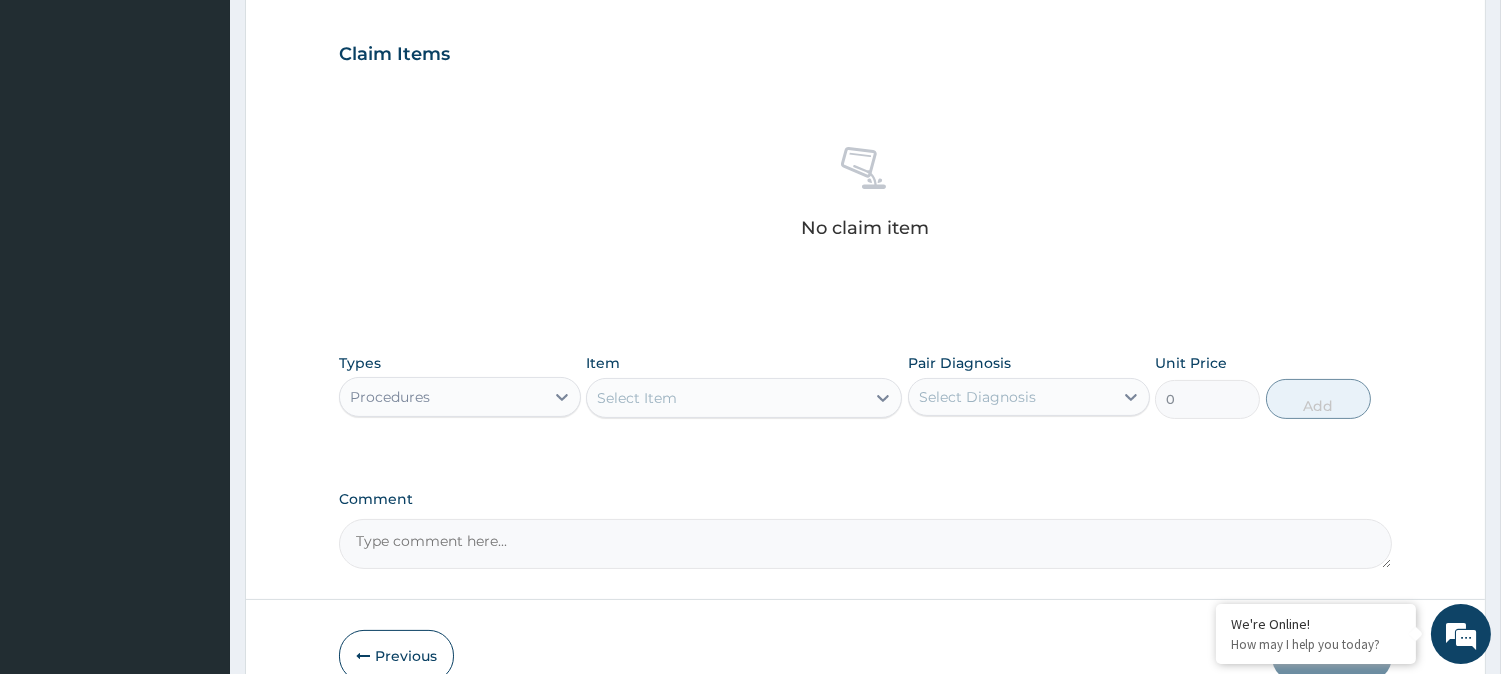 click on "Select Item" at bounding box center [726, 398] 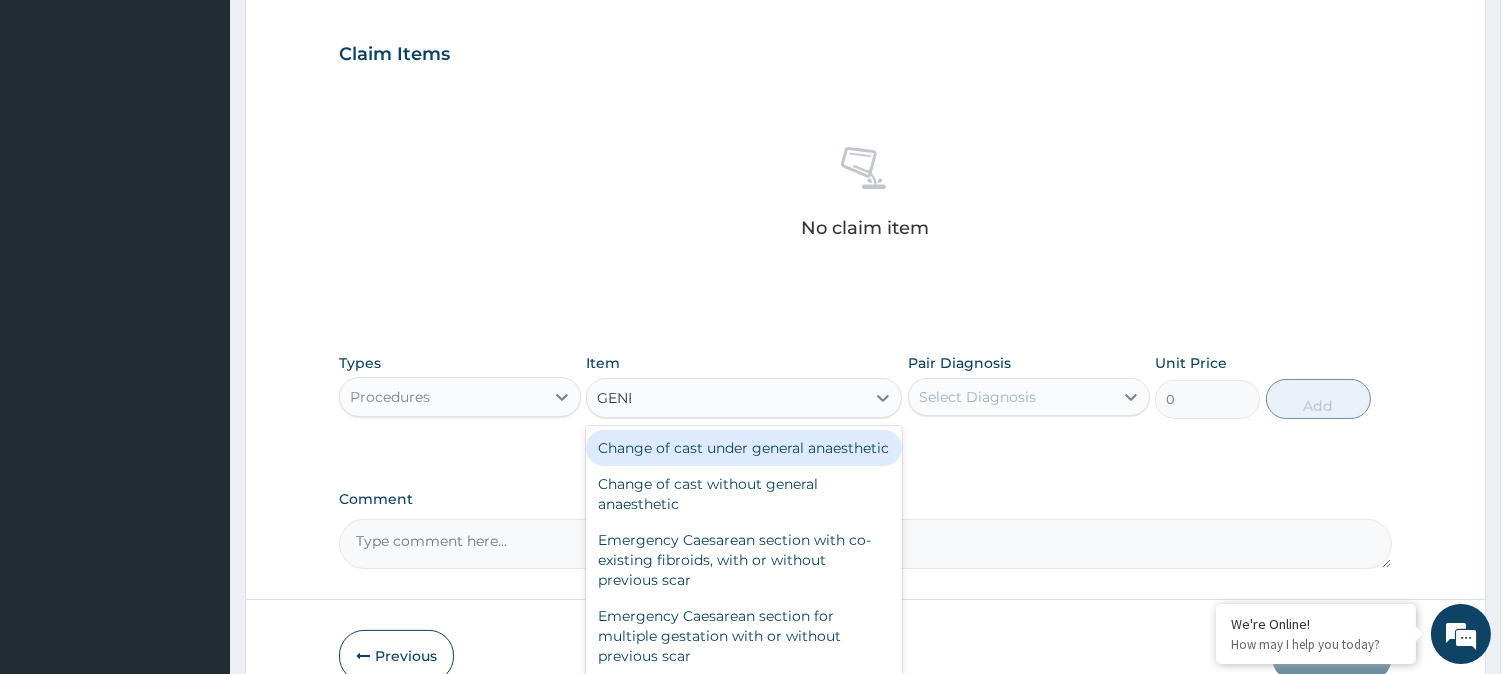 type on "GENER" 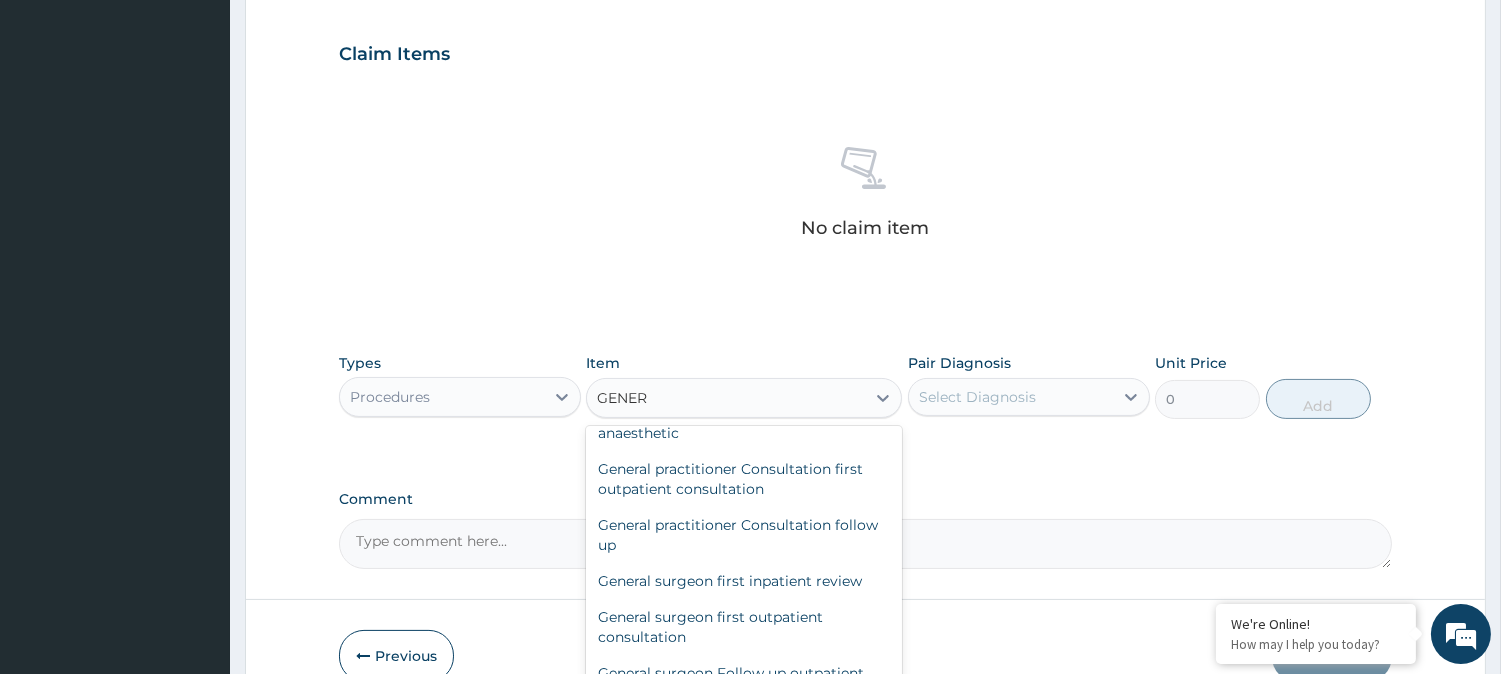 scroll, scrollTop: 136, scrollLeft: 0, axis: vertical 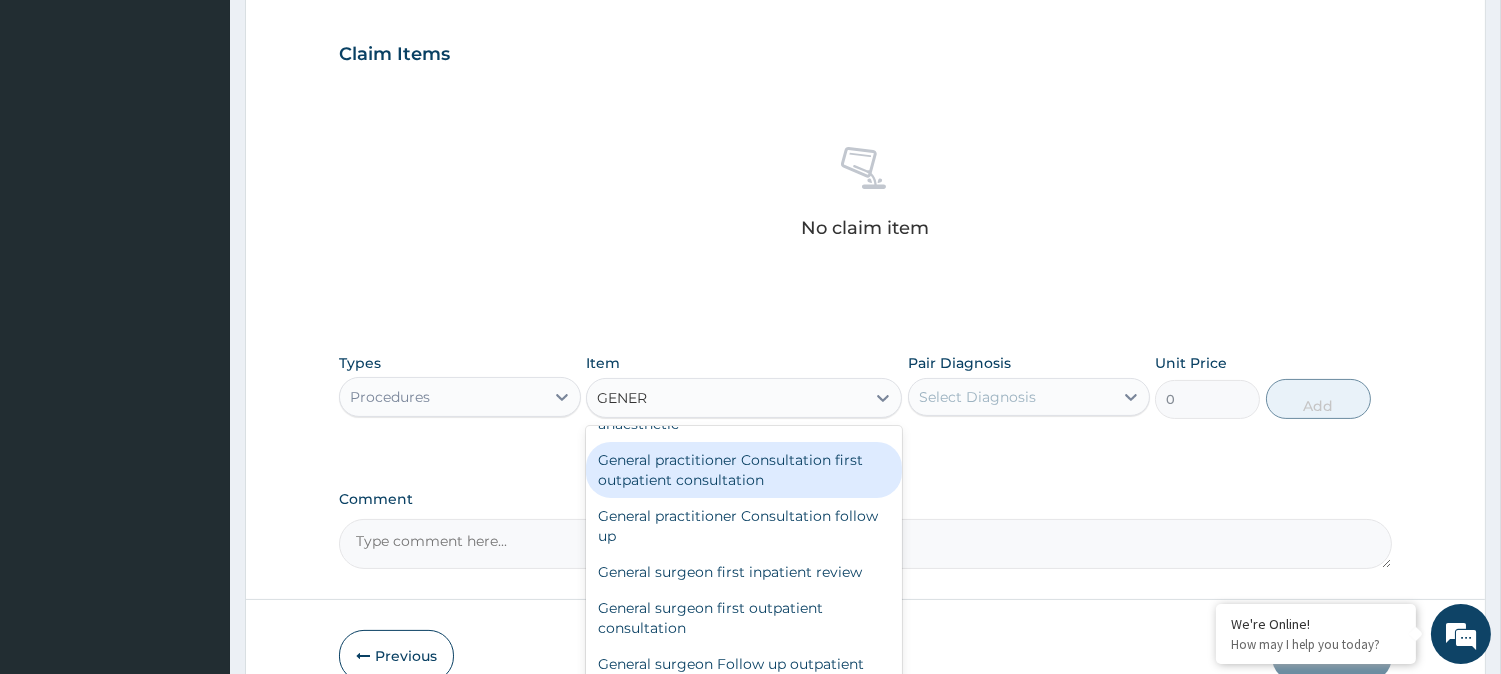 click on "General practitioner Consultation first outpatient consultation" at bounding box center [744, 470] 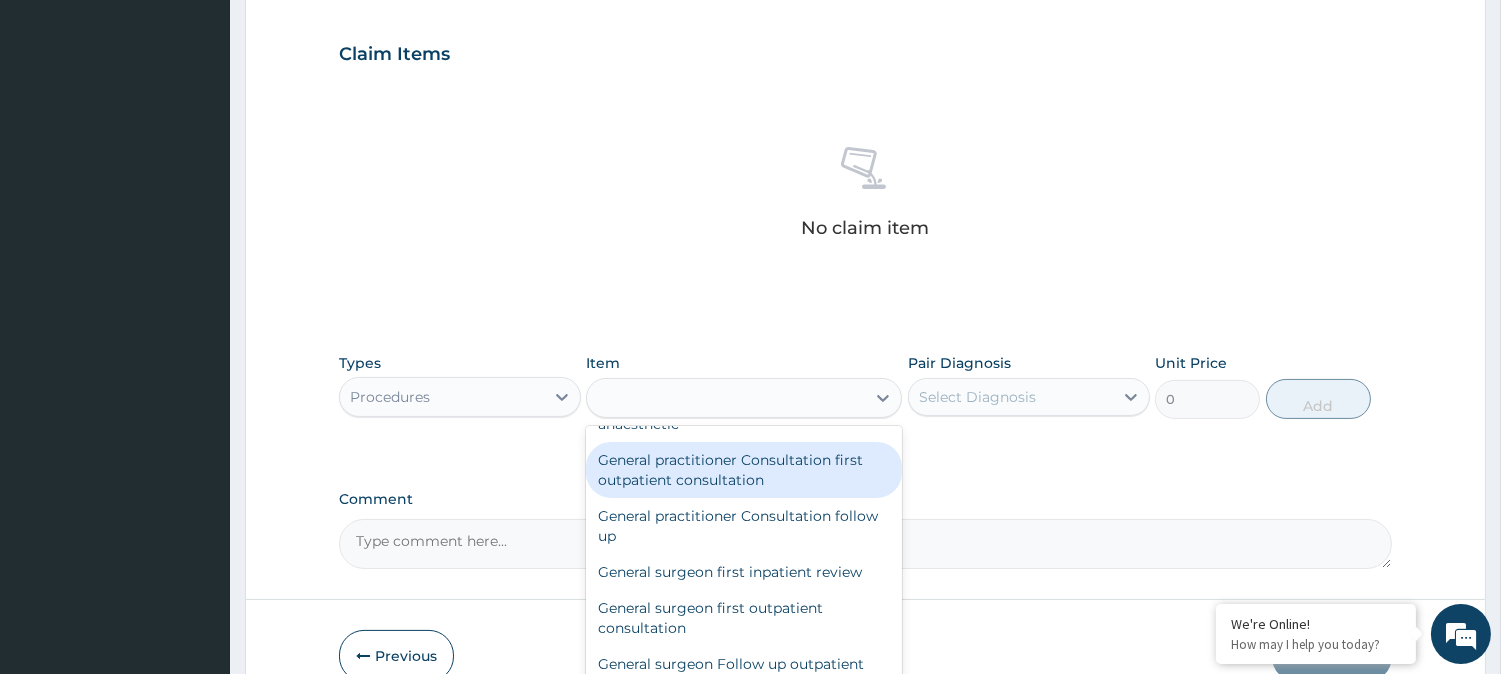 type on "3795" 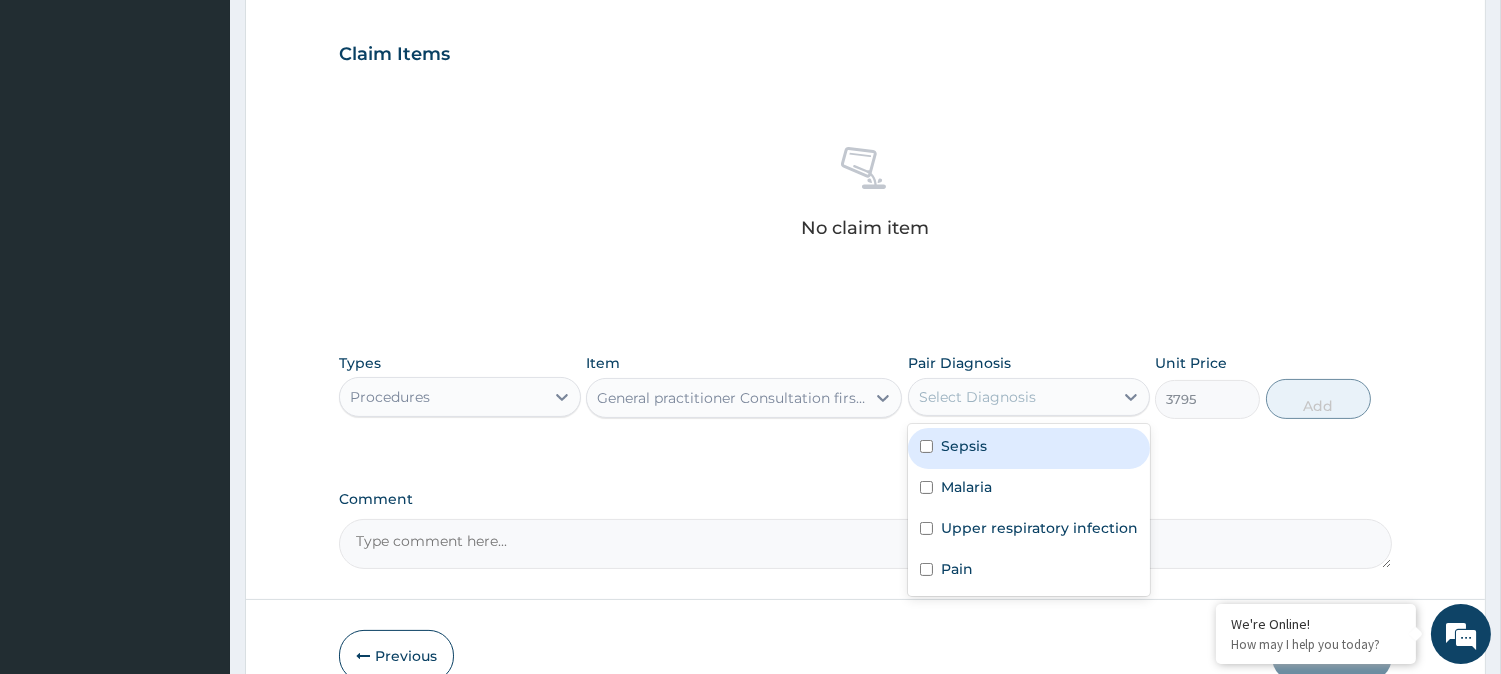 drag, startPoint x: 1092, startPoint y: 402, endPoint x: 986, endPoint y: 456, distance: 118.96218 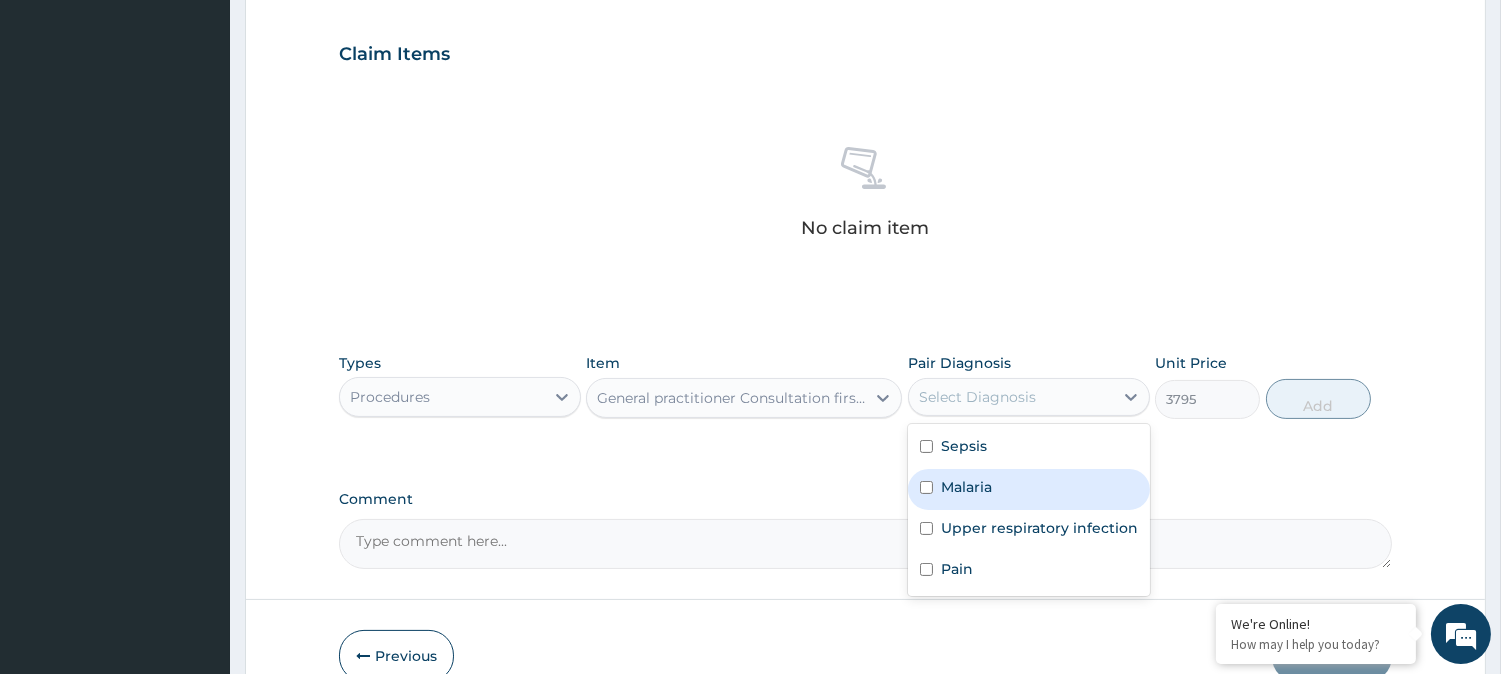 drag, startPoint x: 986, startPoint y: 456, endPoint x: 970, endPoint y: 472, distance: 22.627417 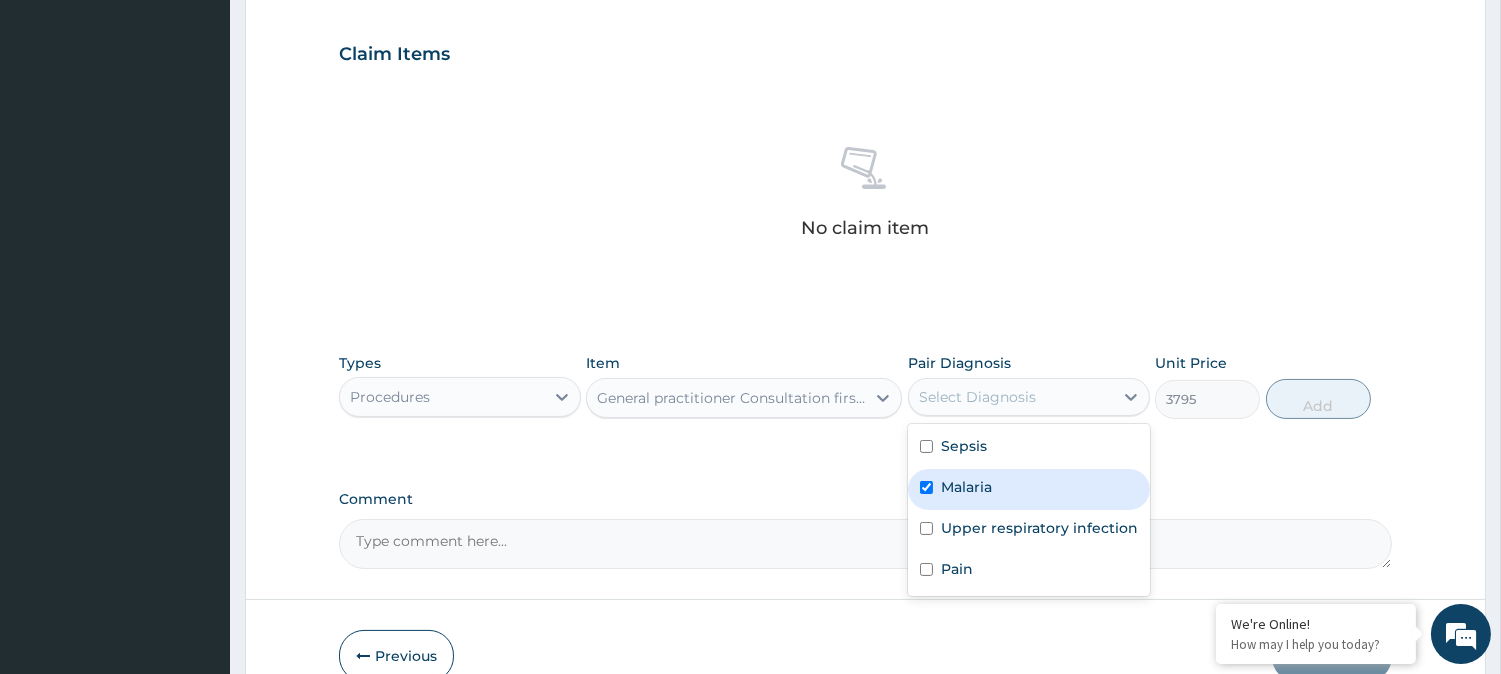 checkbox on "true" 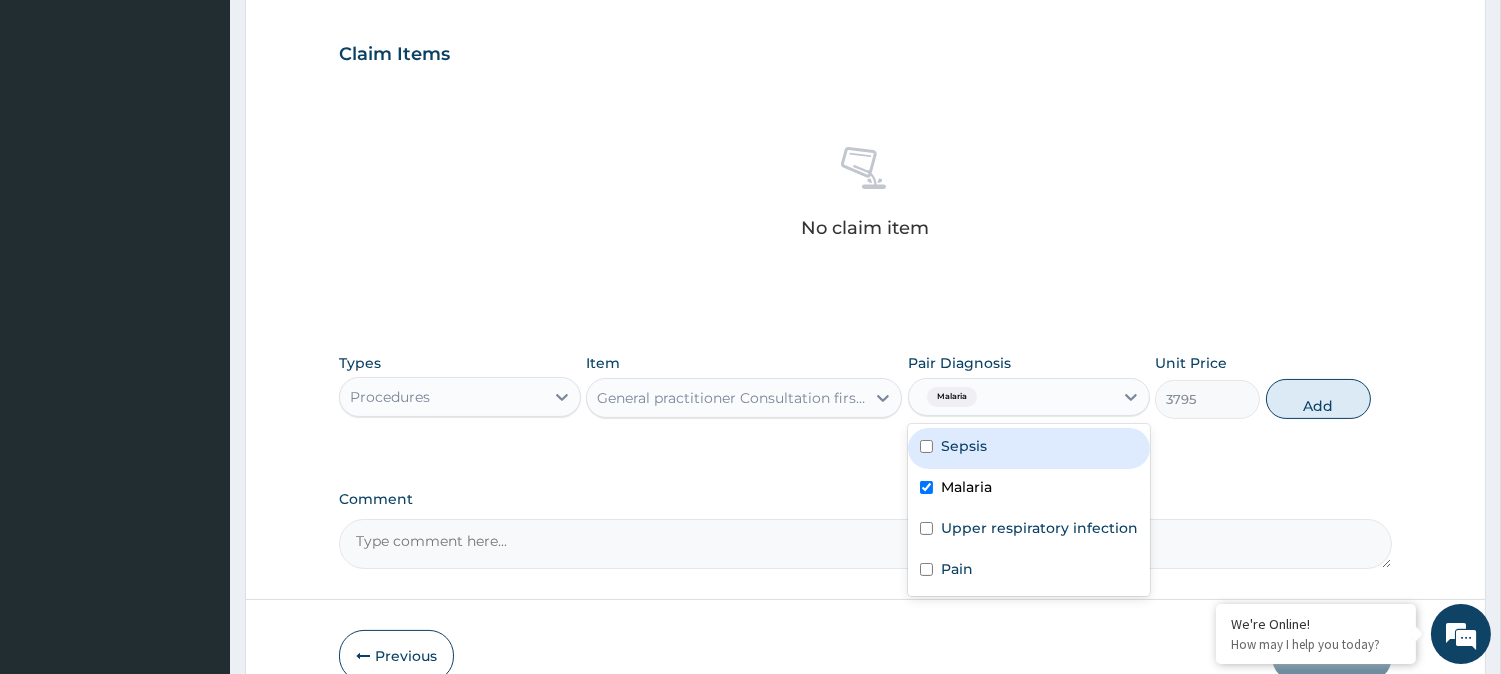 click on "Sepsis" at bounding box center (964, 446) 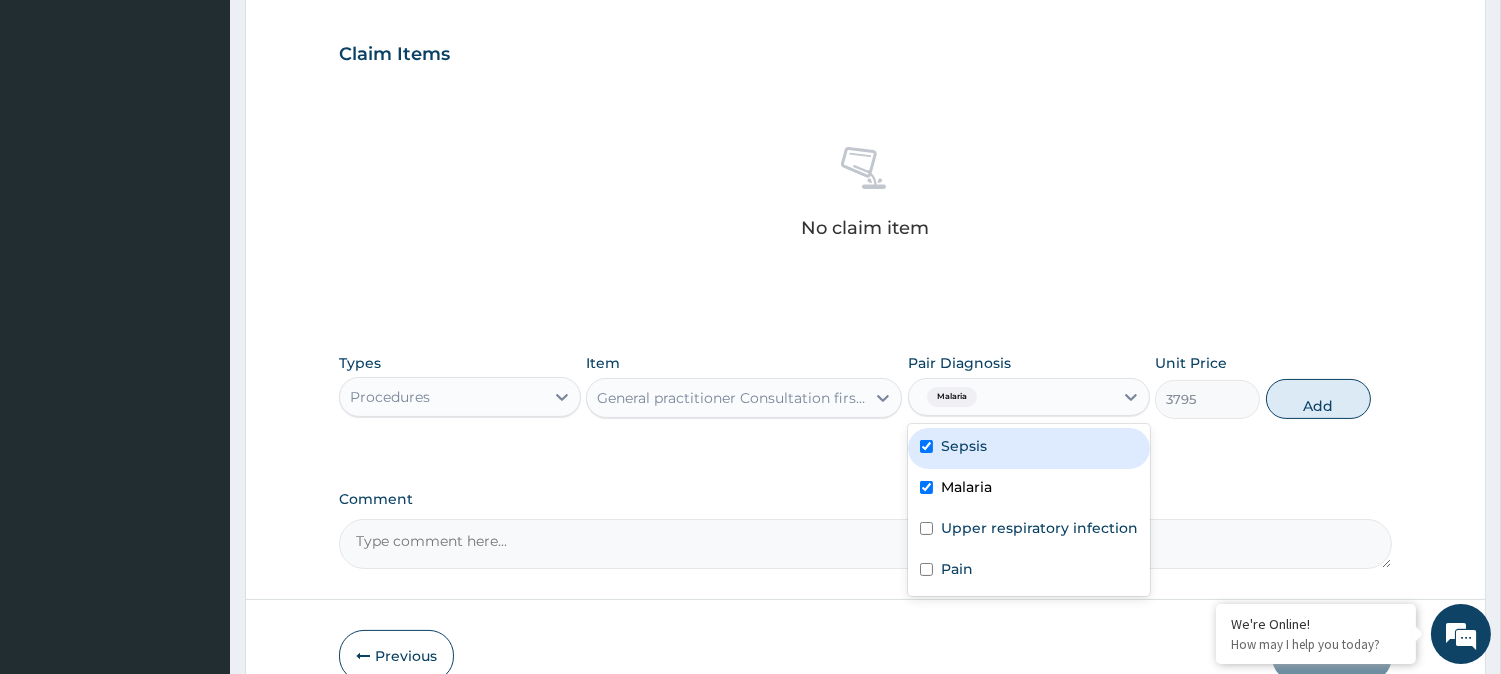 checkbox on "true" 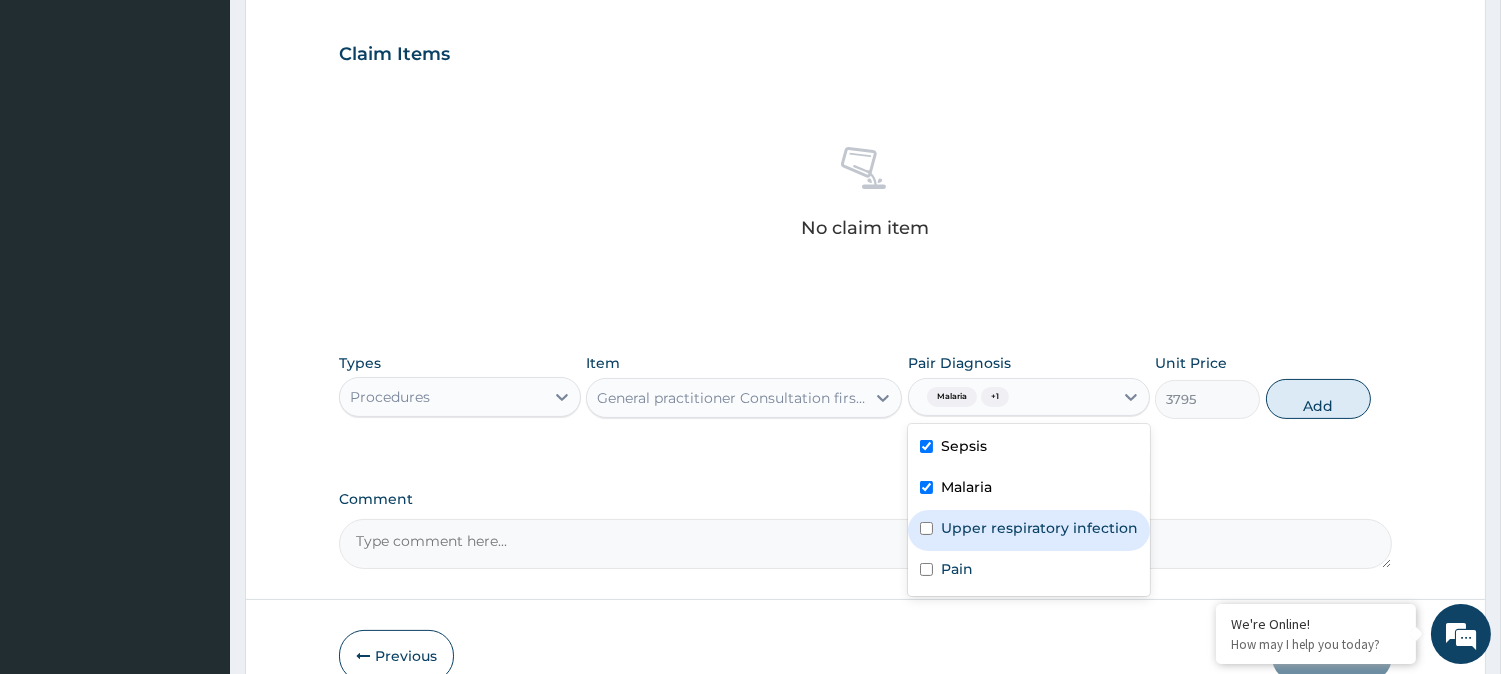 click on "Upper respiratory infection" at bounding box center (1029, 530) 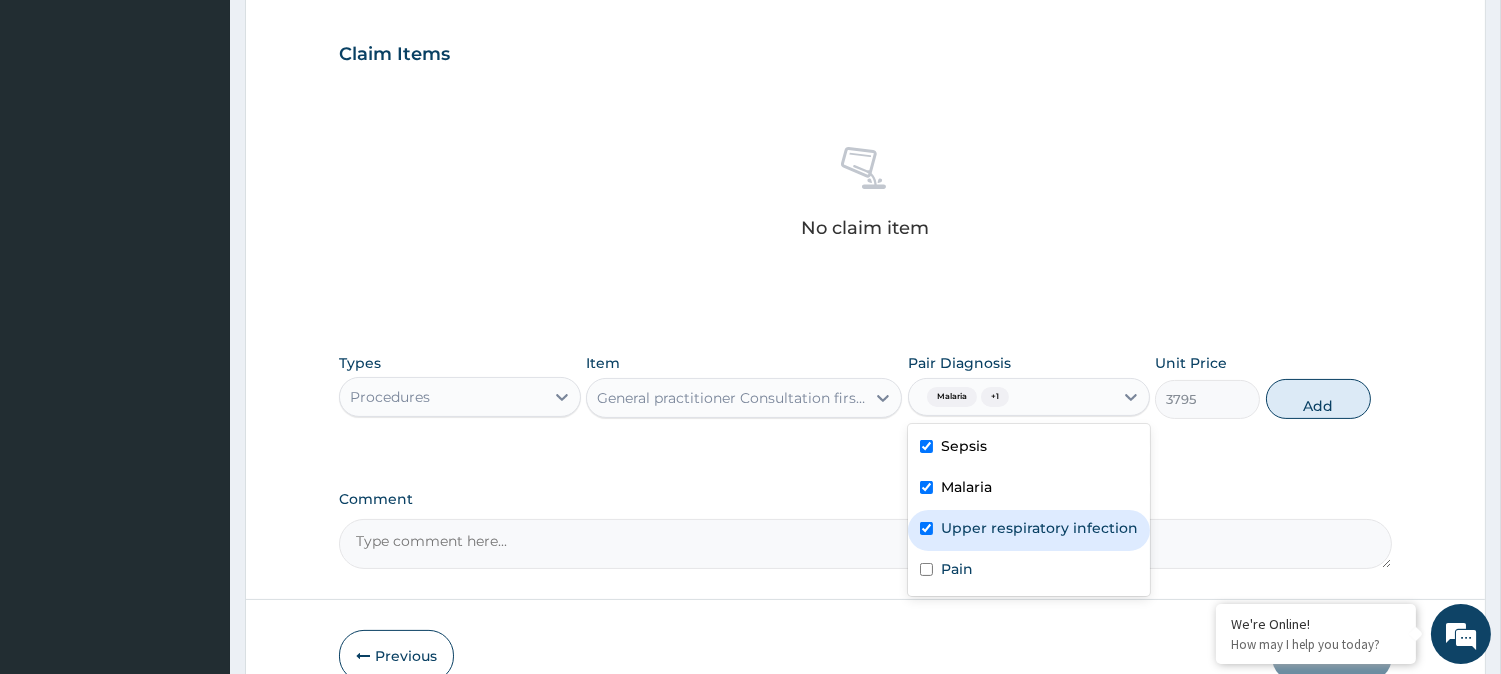 checkbox on "true" 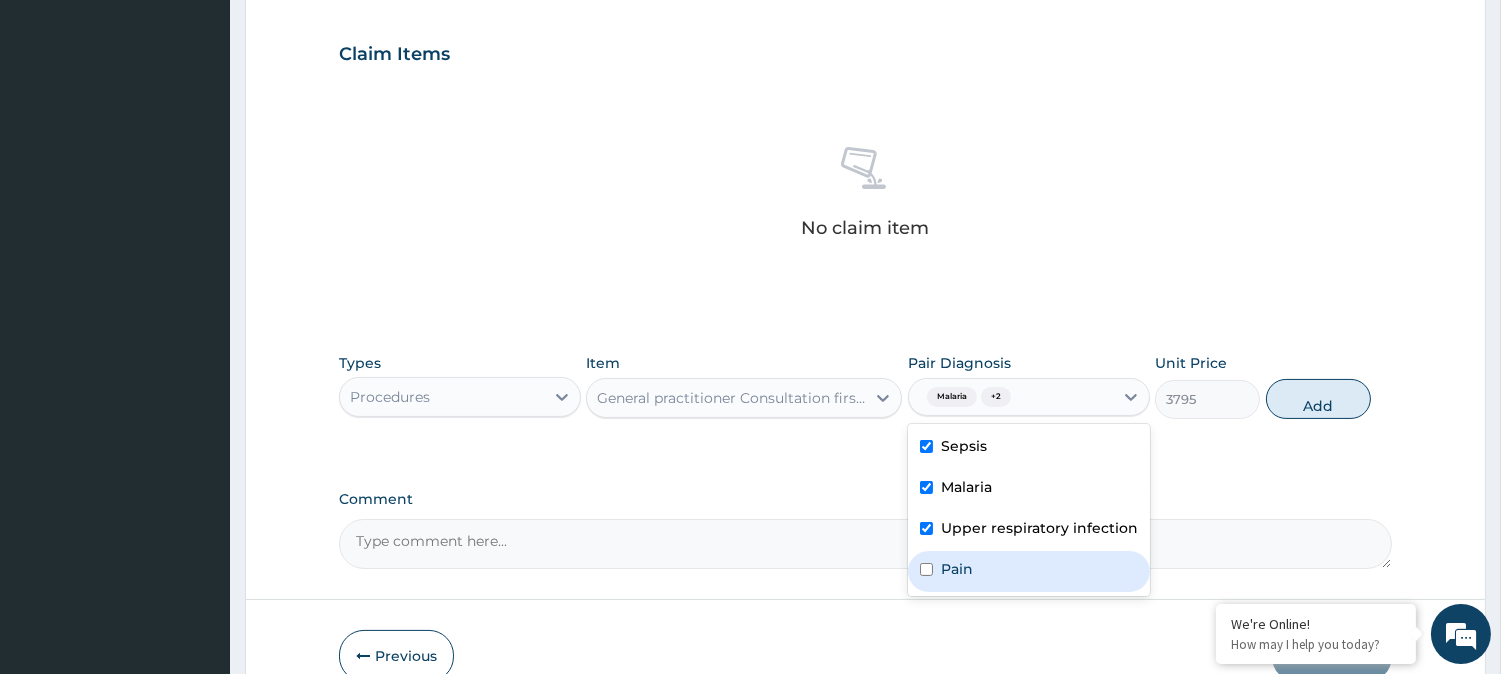 click on "Pain" at bounding box center [1029, 571] 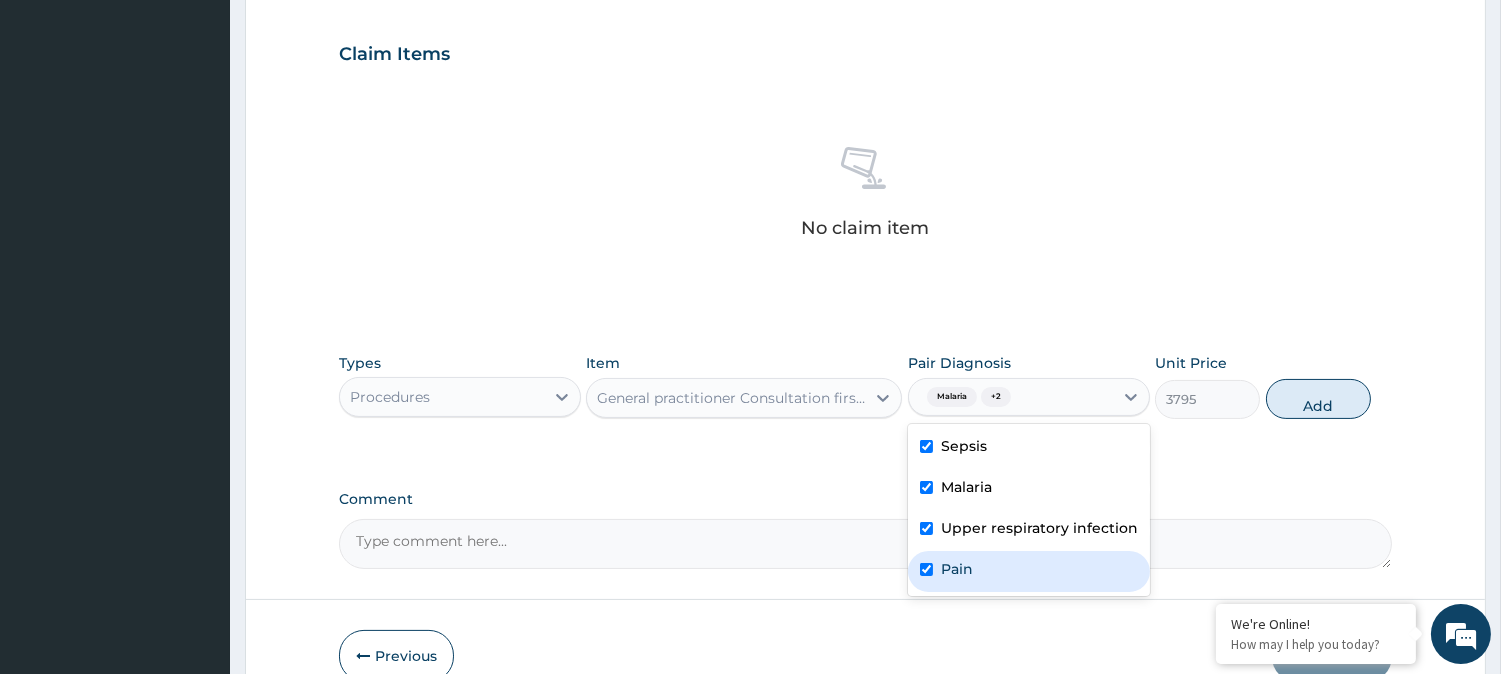 checkbox on "true" 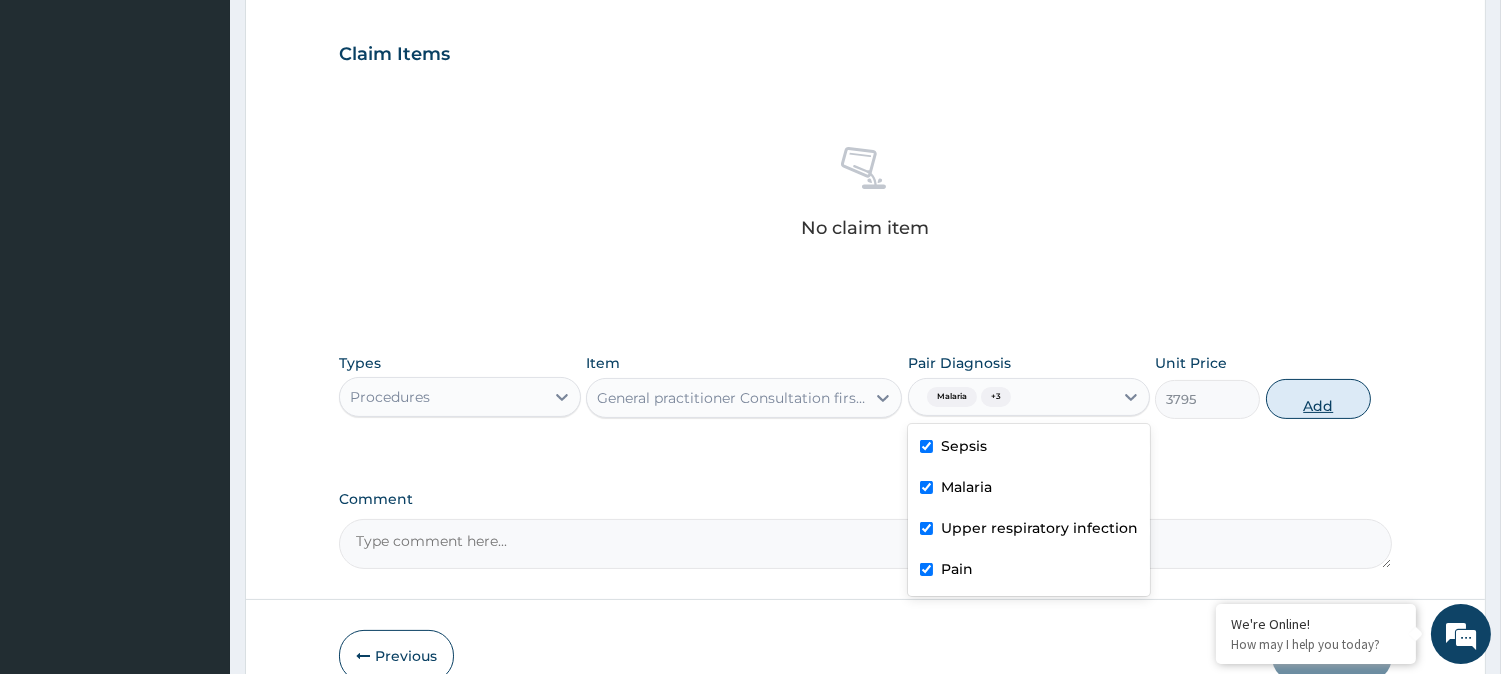 click on "Add" at bounding box center [1318, 399] 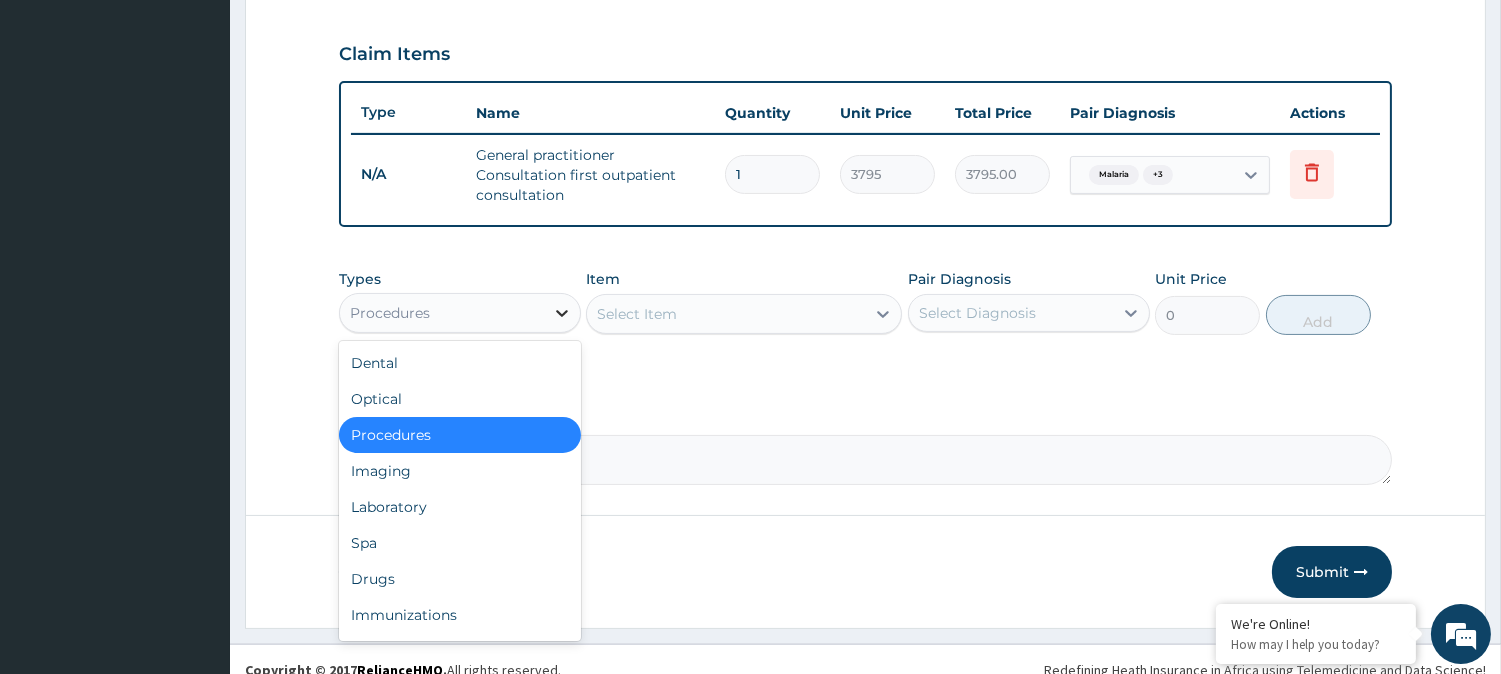click at bounding box center [562, 313] 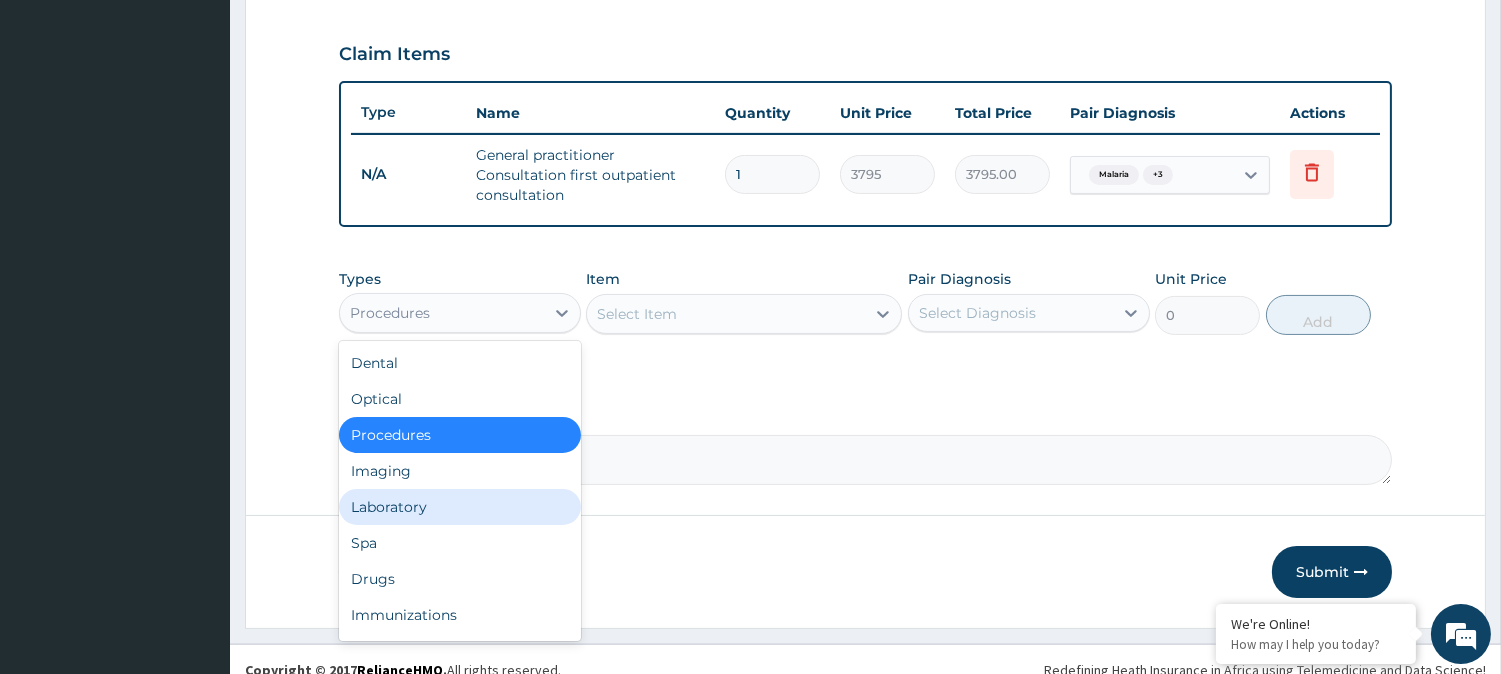 click on "Laboratory" at bounding box center [460, 507] 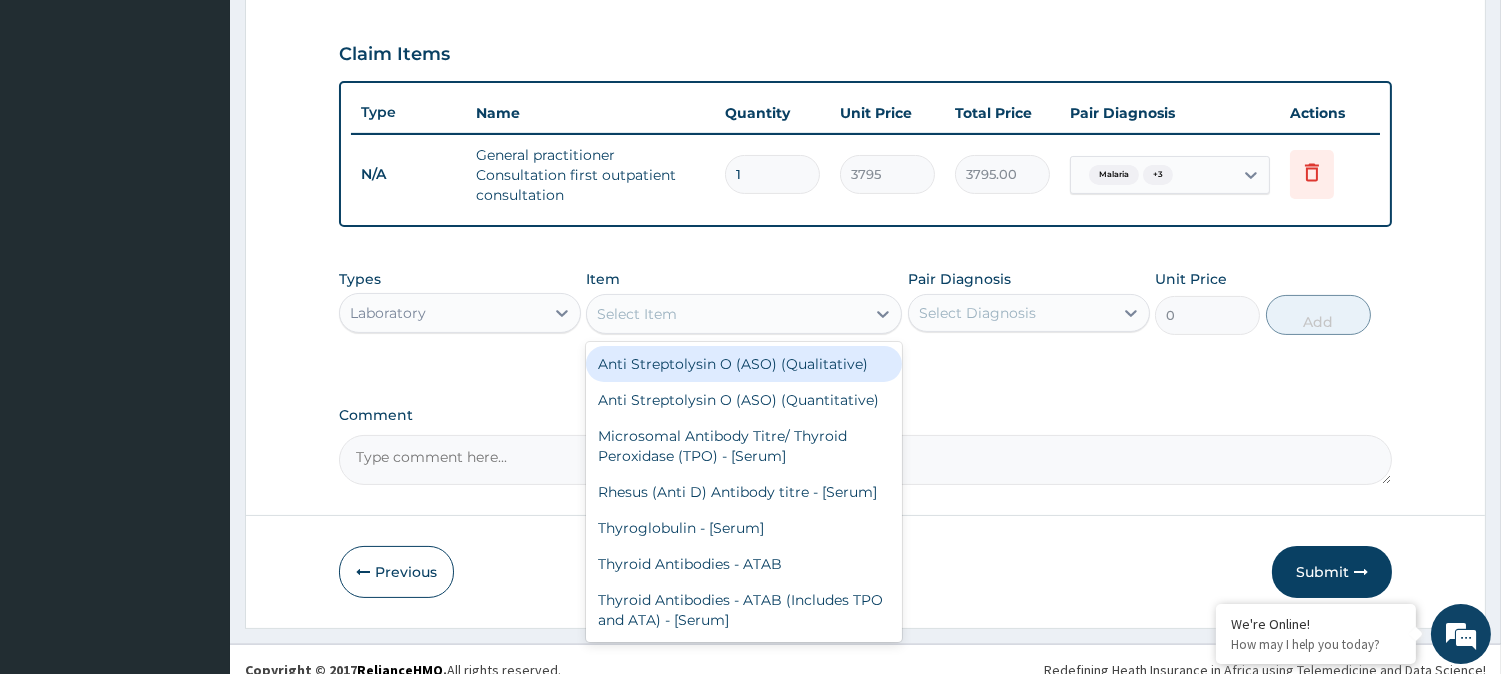 click on "Select Item" at bounding box center [726, 314] 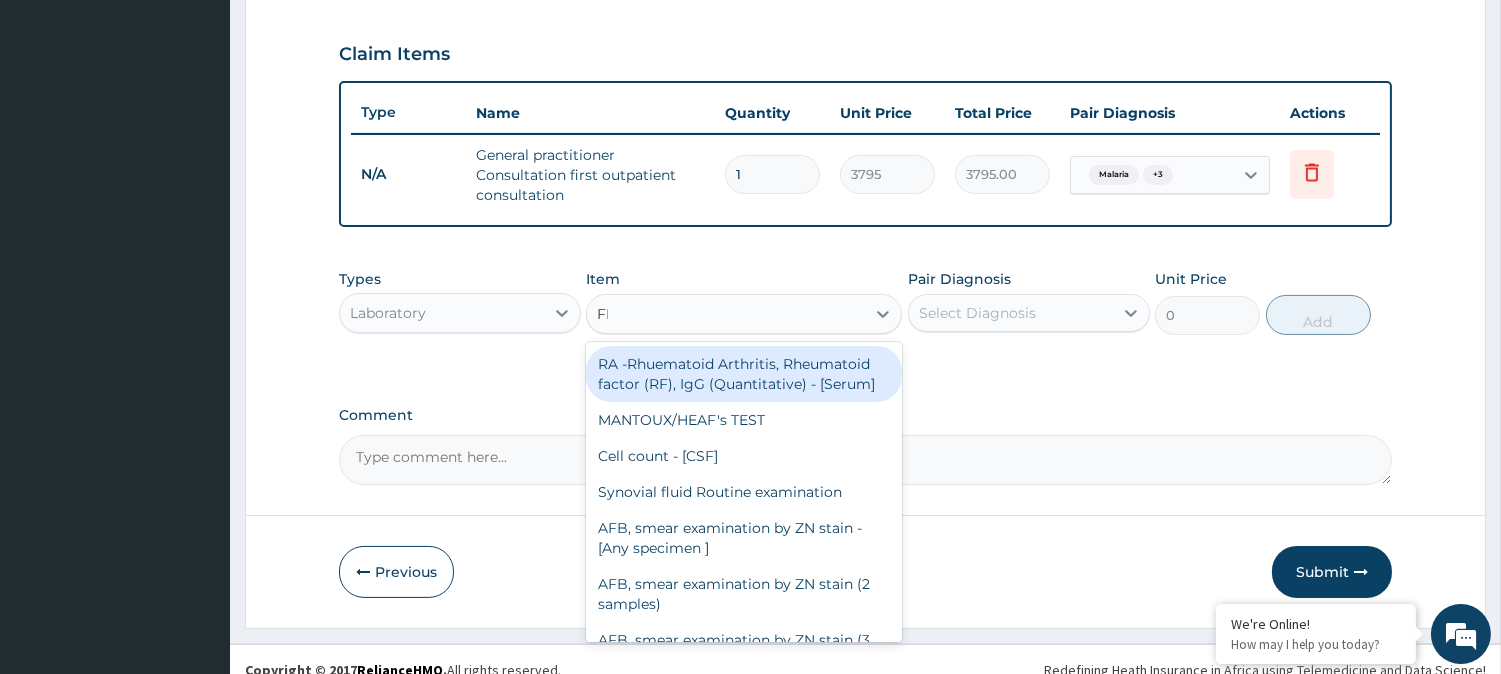 type on "FBC" 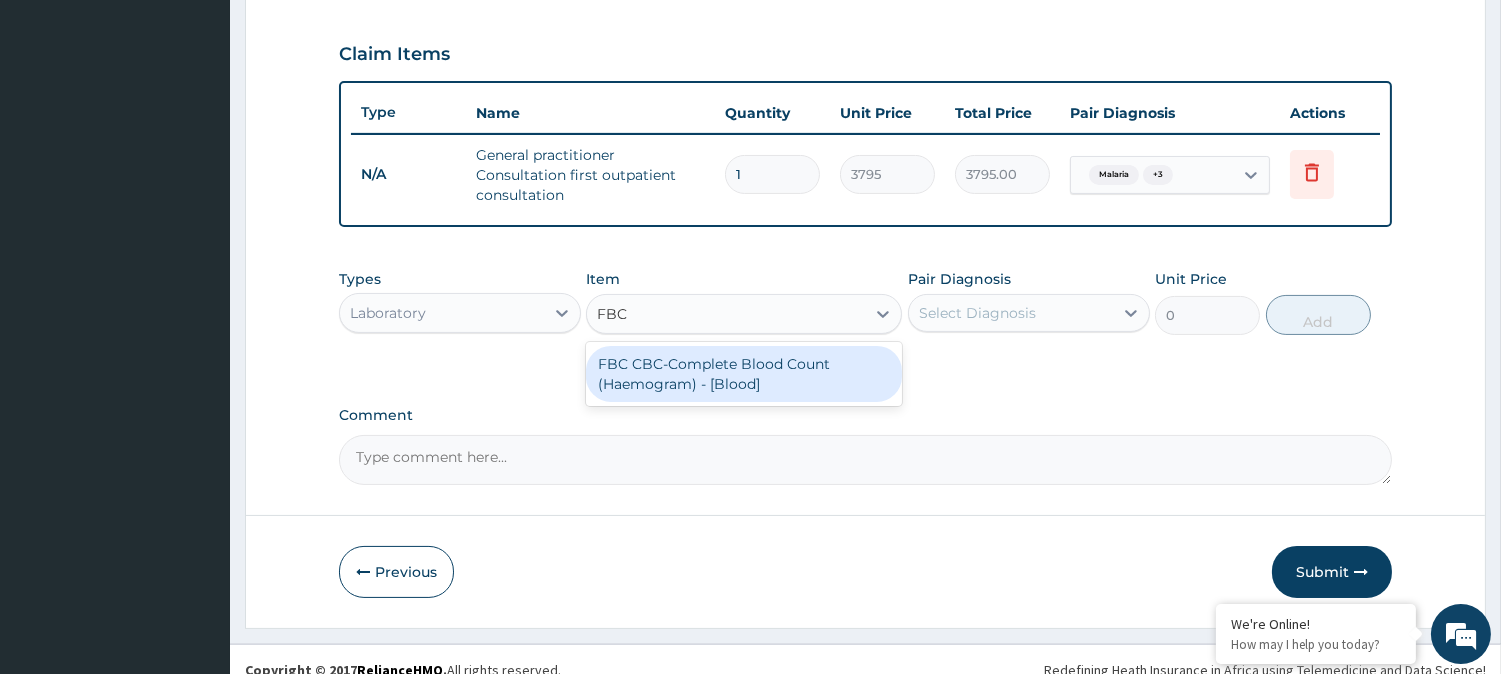 click on "FBC CBC-Complete Blood Count (Haemogram) - [Blood]" at bounding box center (744, 374) 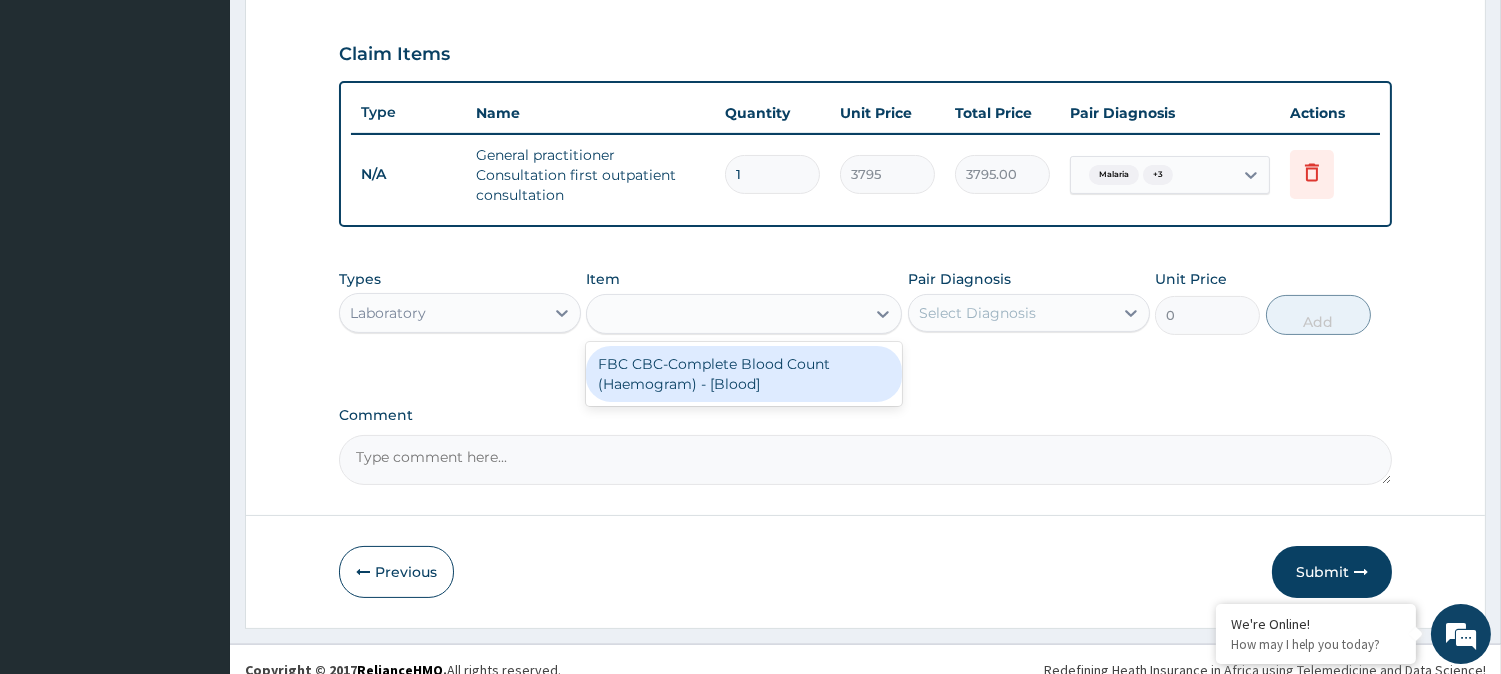 type on "4600" 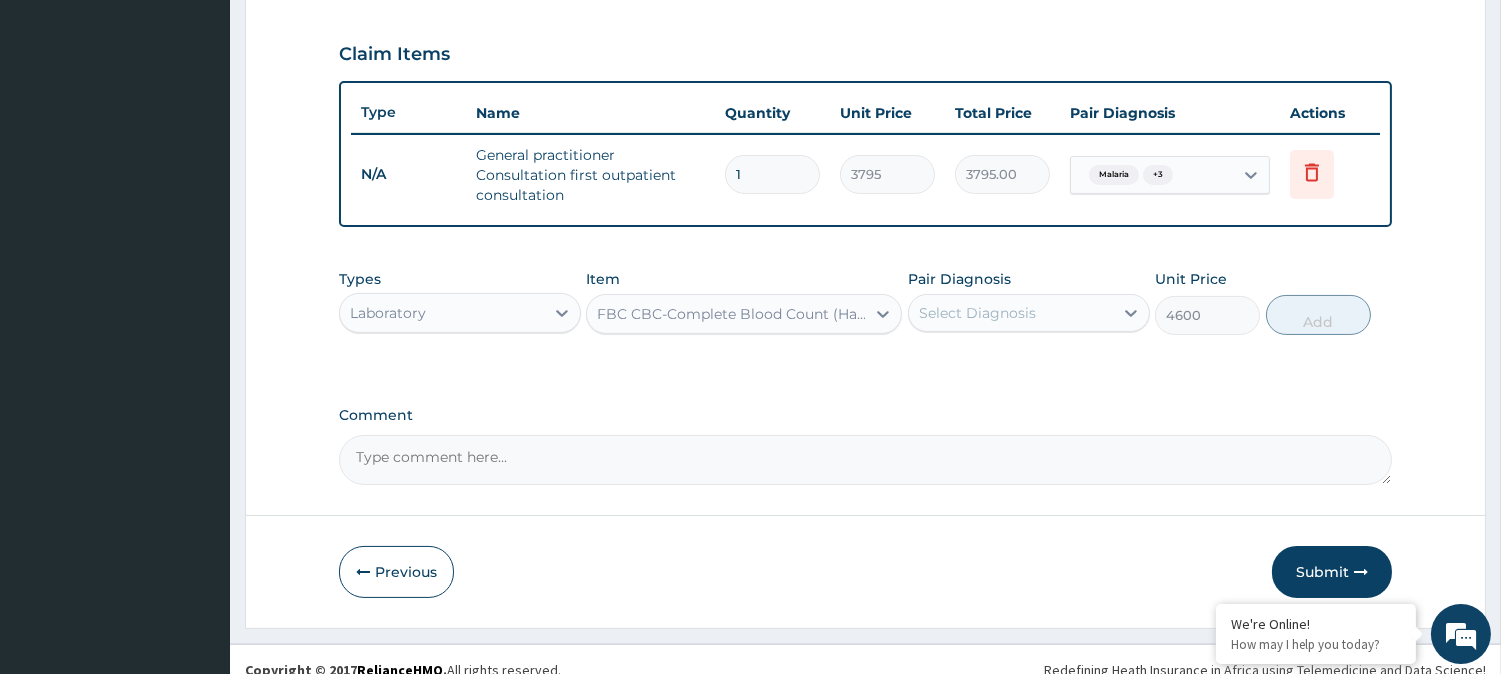 click on "Select Diagnosis" at bounding box center (1011, 313) 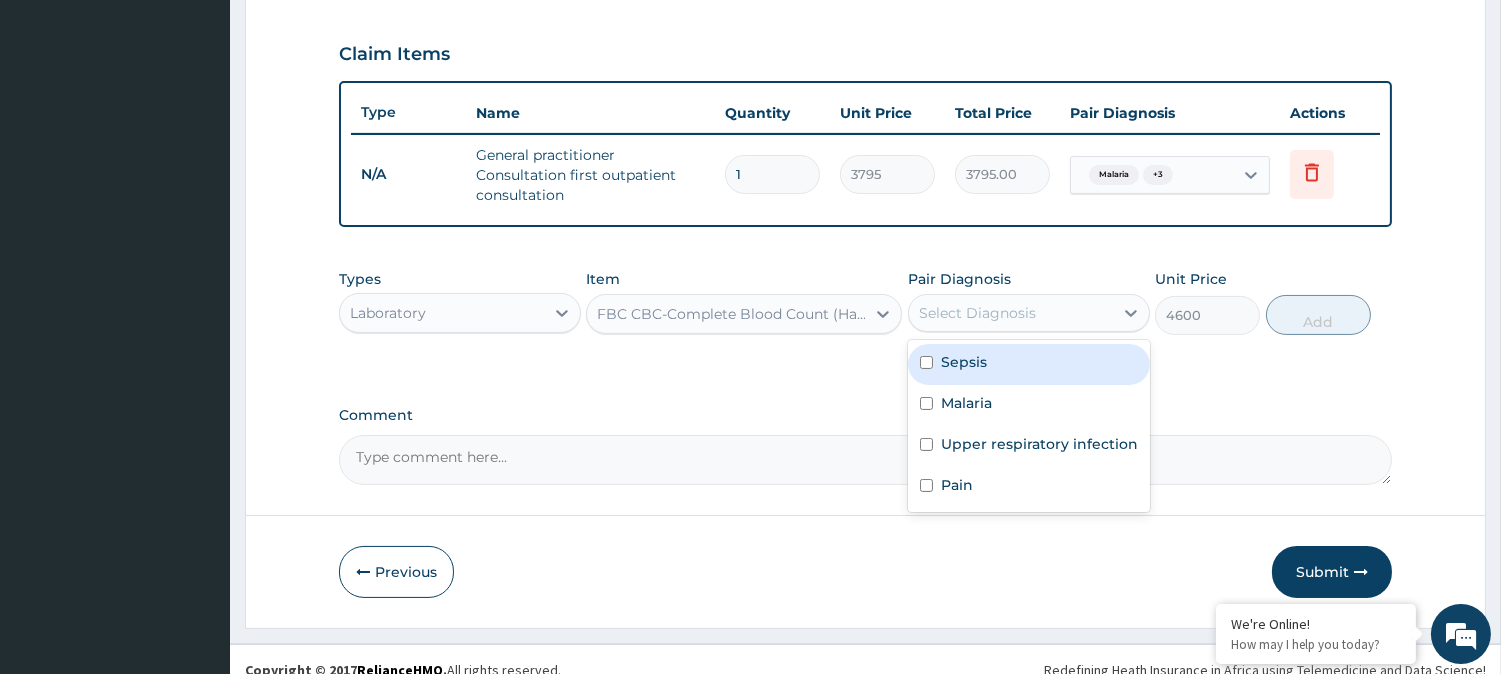 click on "Sepsis" at bounding box center [1029, 364] 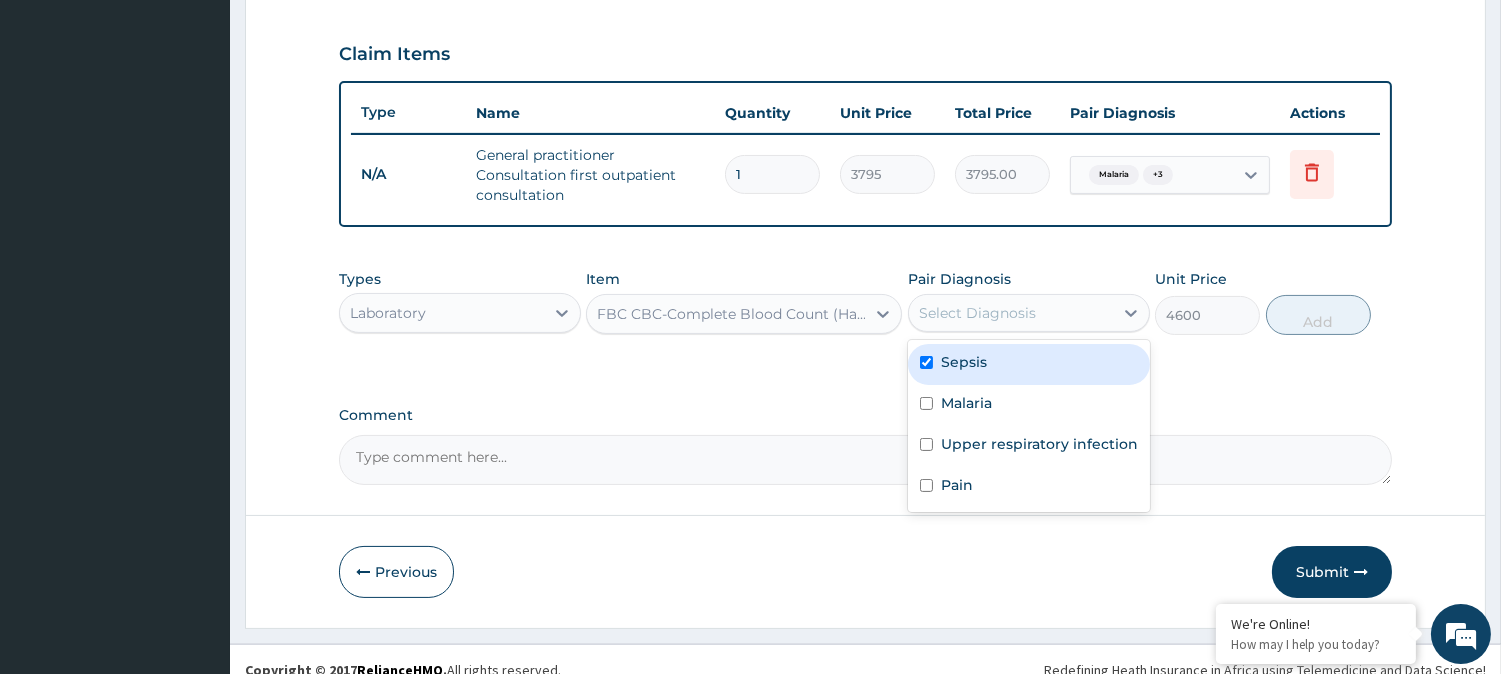 checkbox on "true" 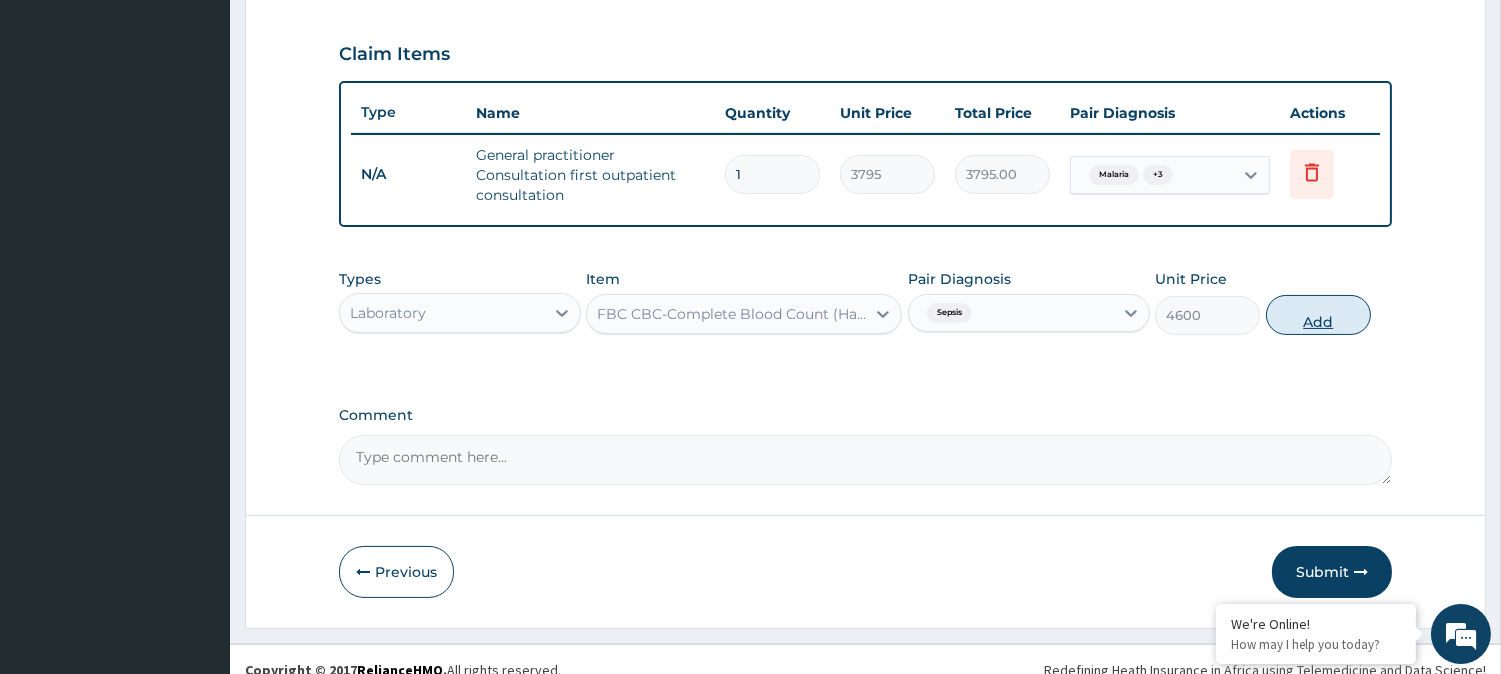 click on "Add" at bounding box center (1318, 315) 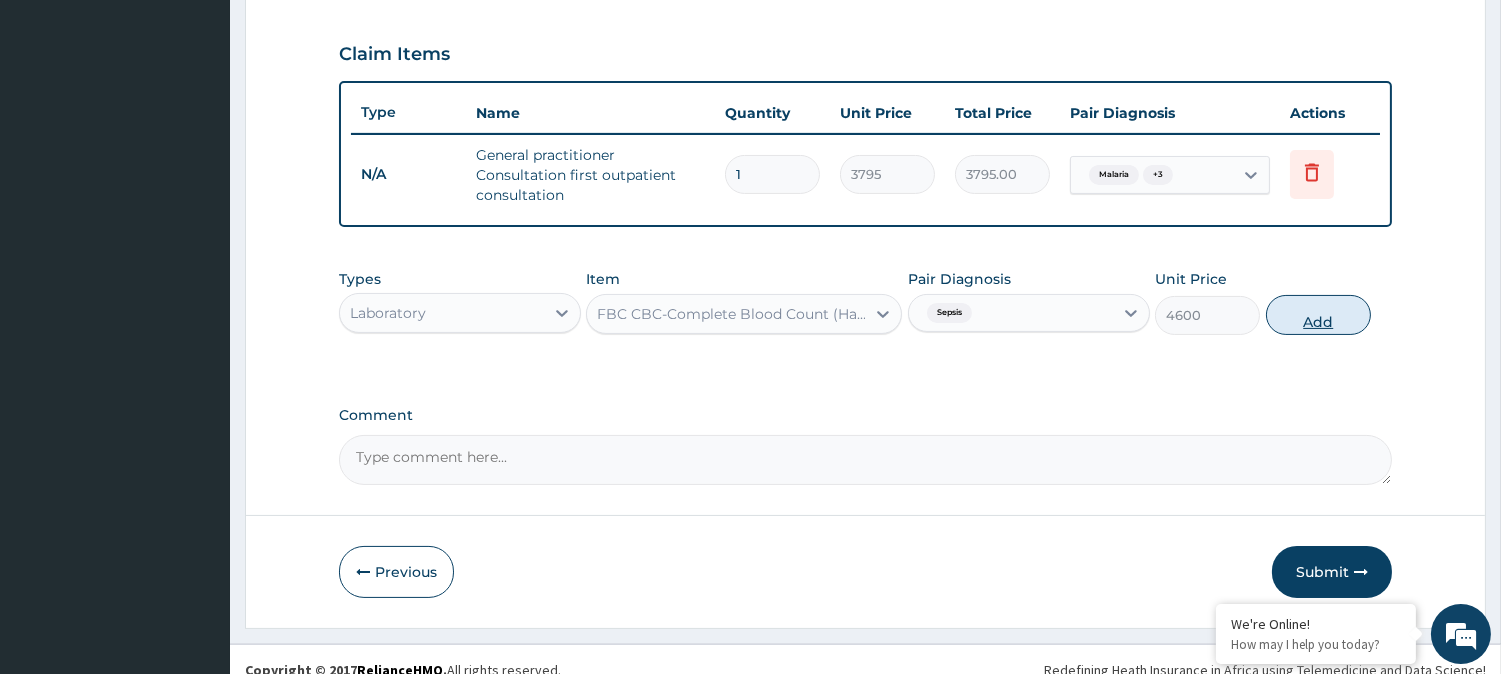 type on "0" 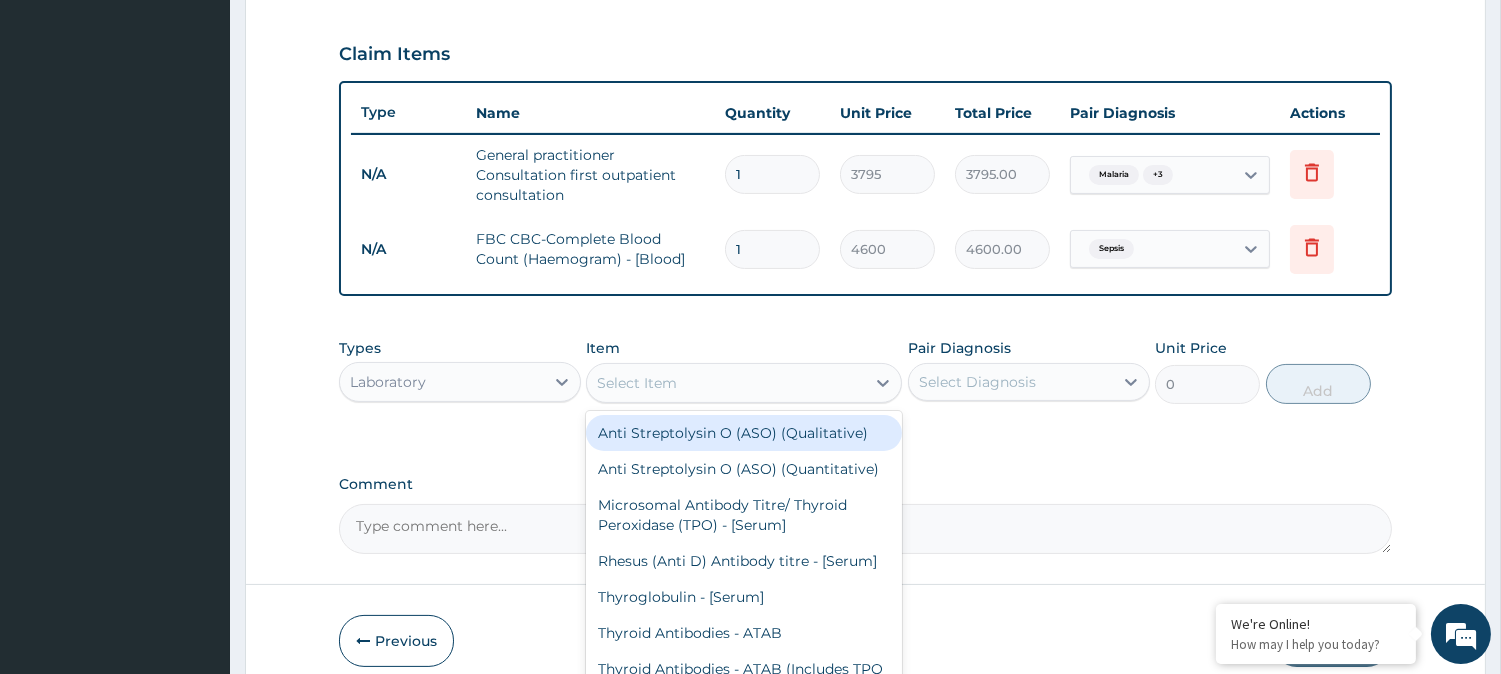 click on "Select Item" at bounding box center [744, 383] 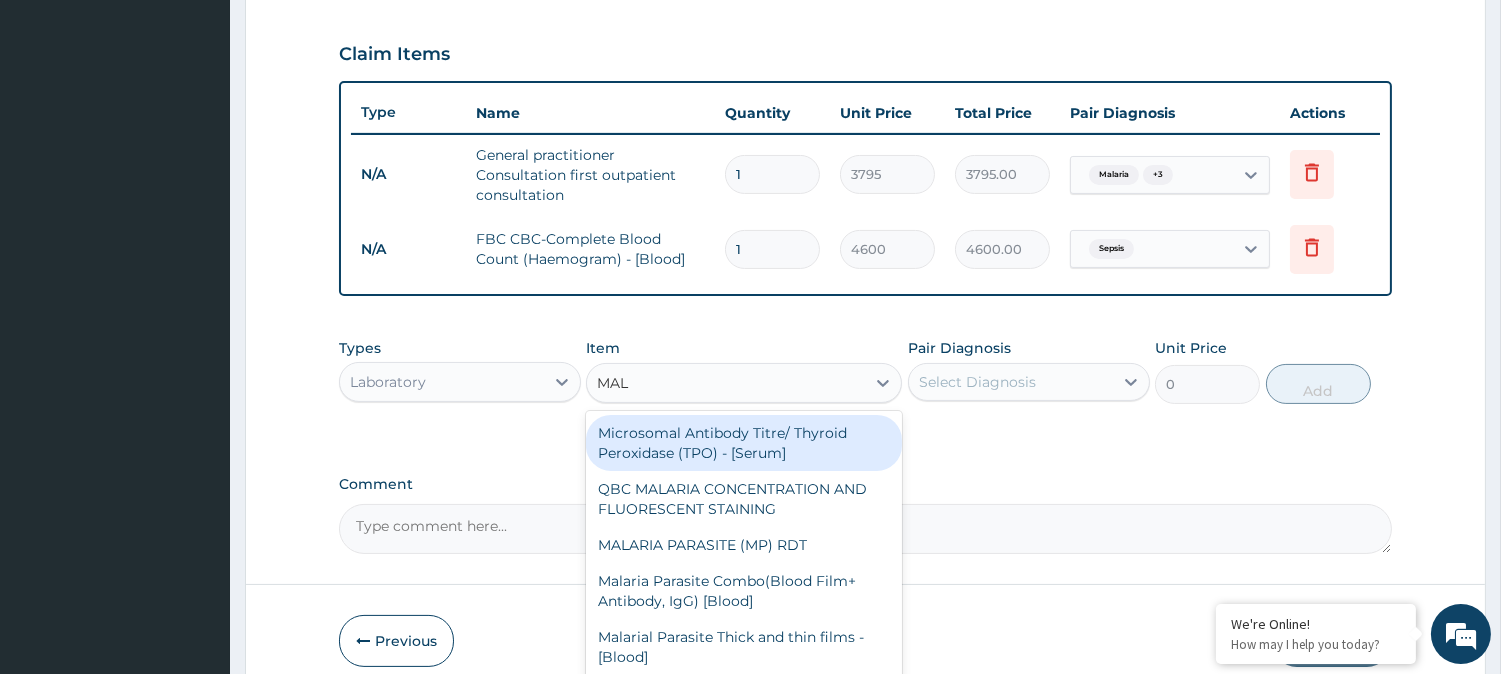 type on "MALA" 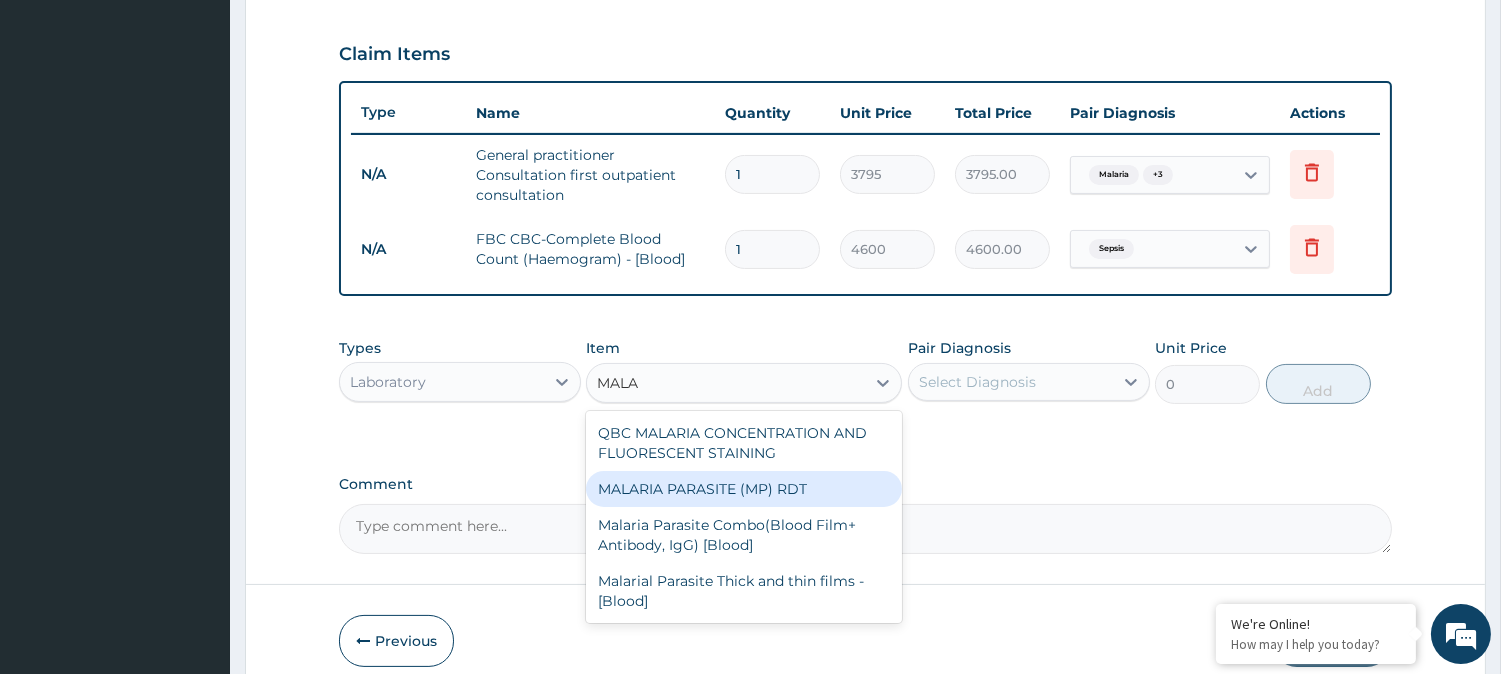 click on "MALARIA PARASITE (MP) RDT" at bounding box center [744, 489] 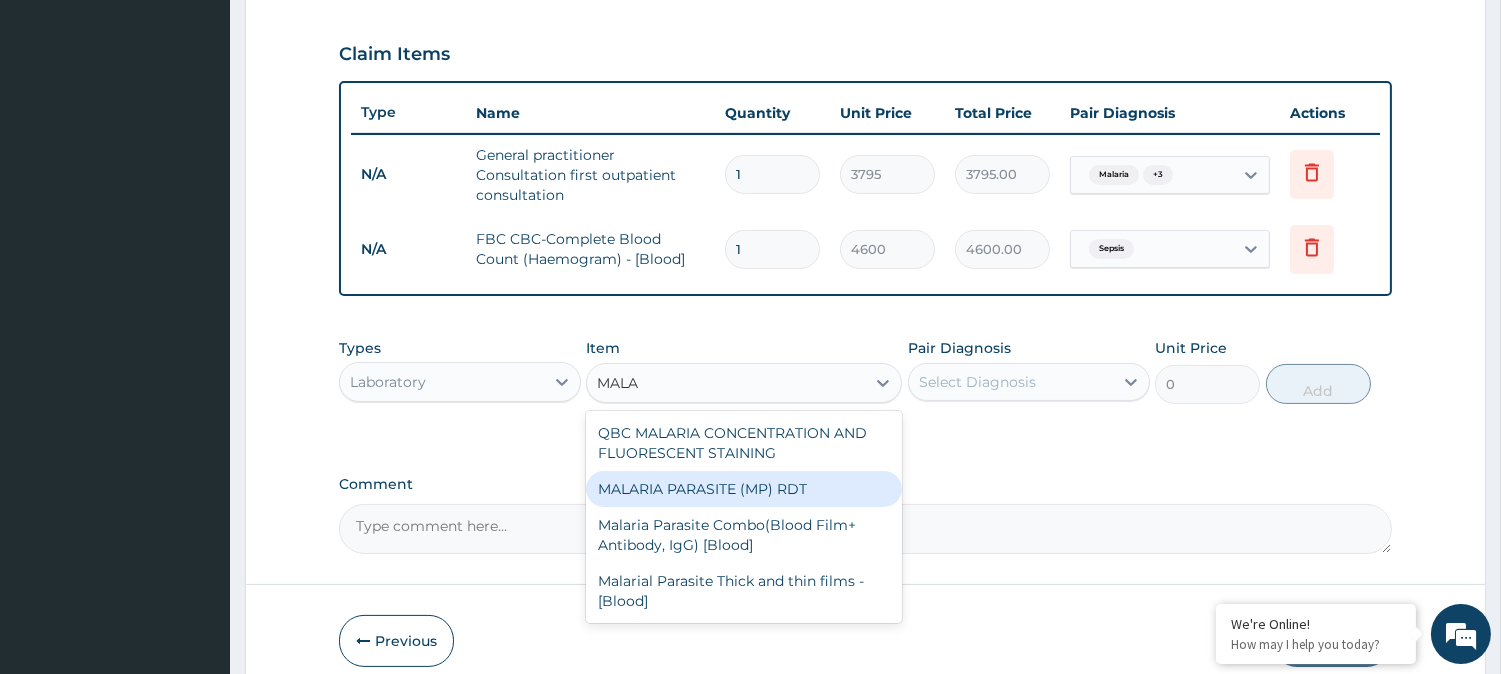 type 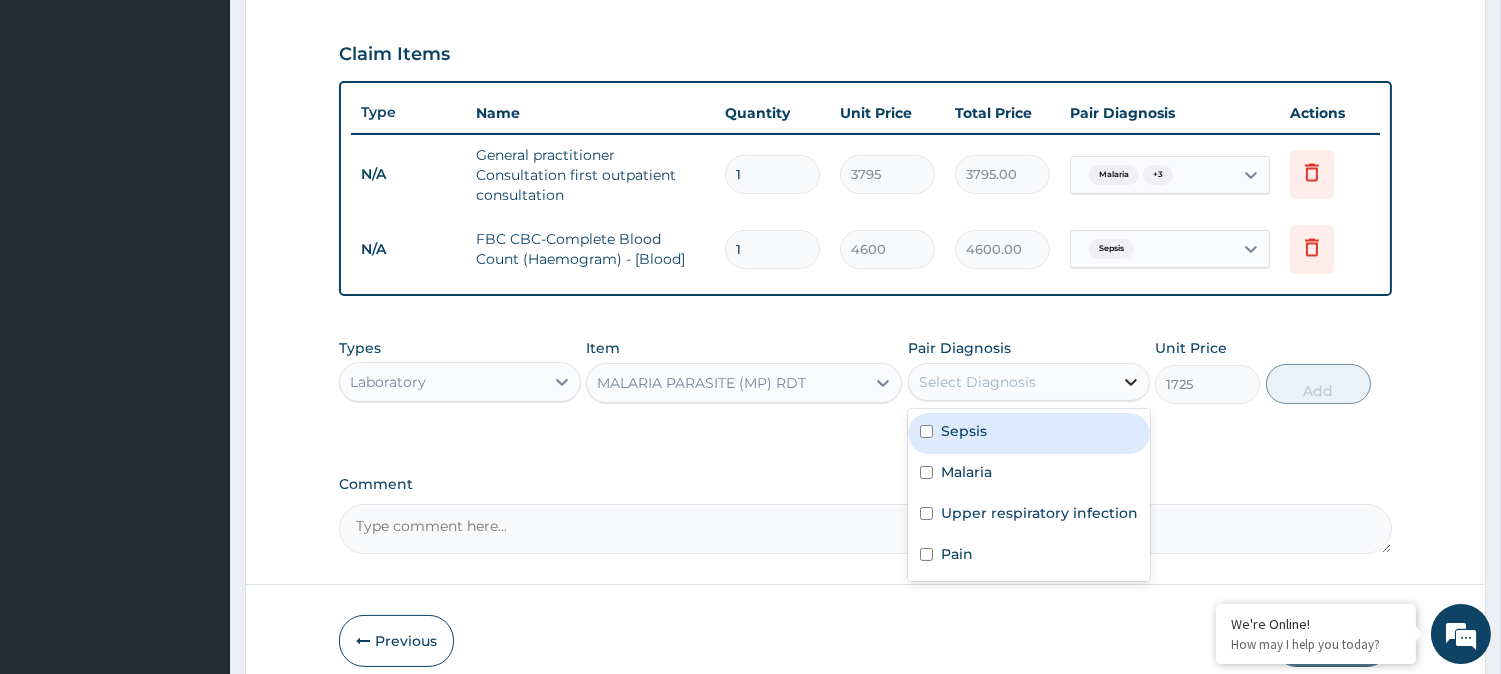 click at bounding box center [1131, 382] 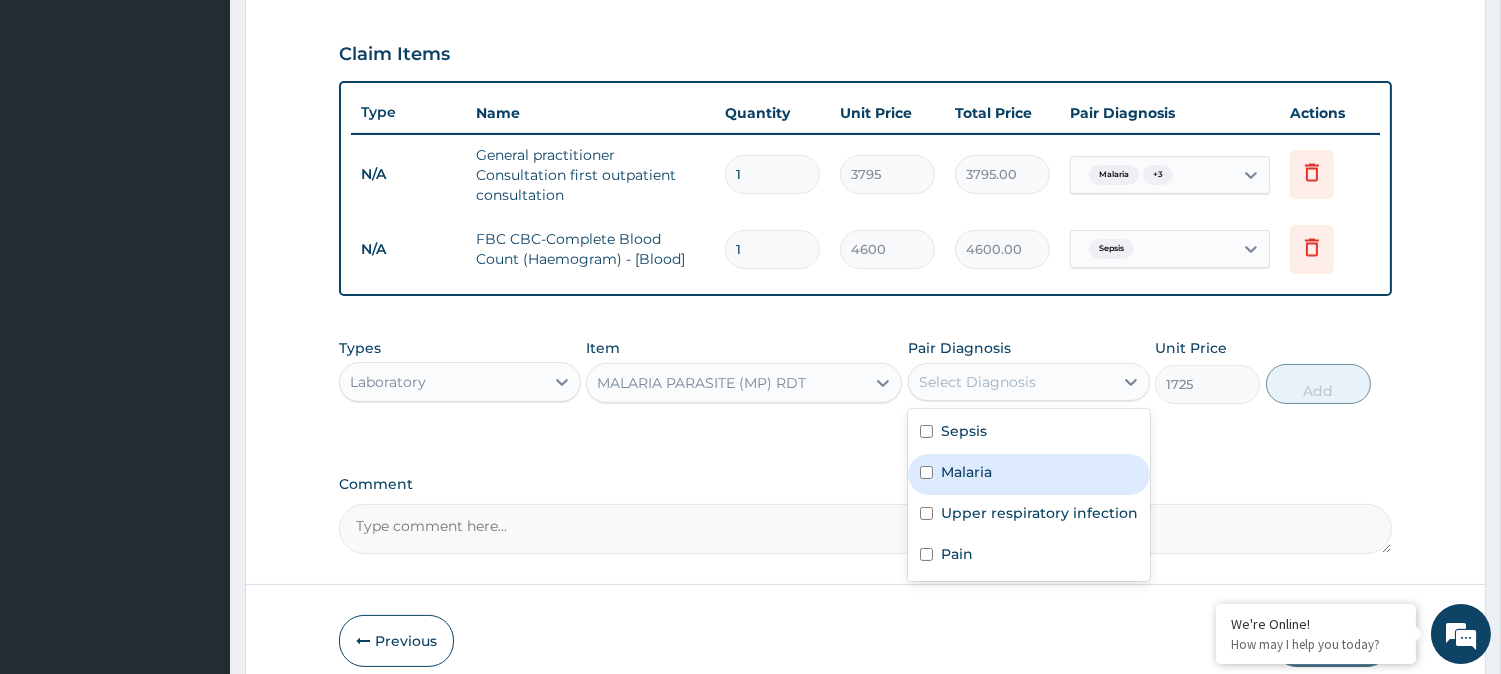click on "Malaria" at bounding box center (1029, 474) 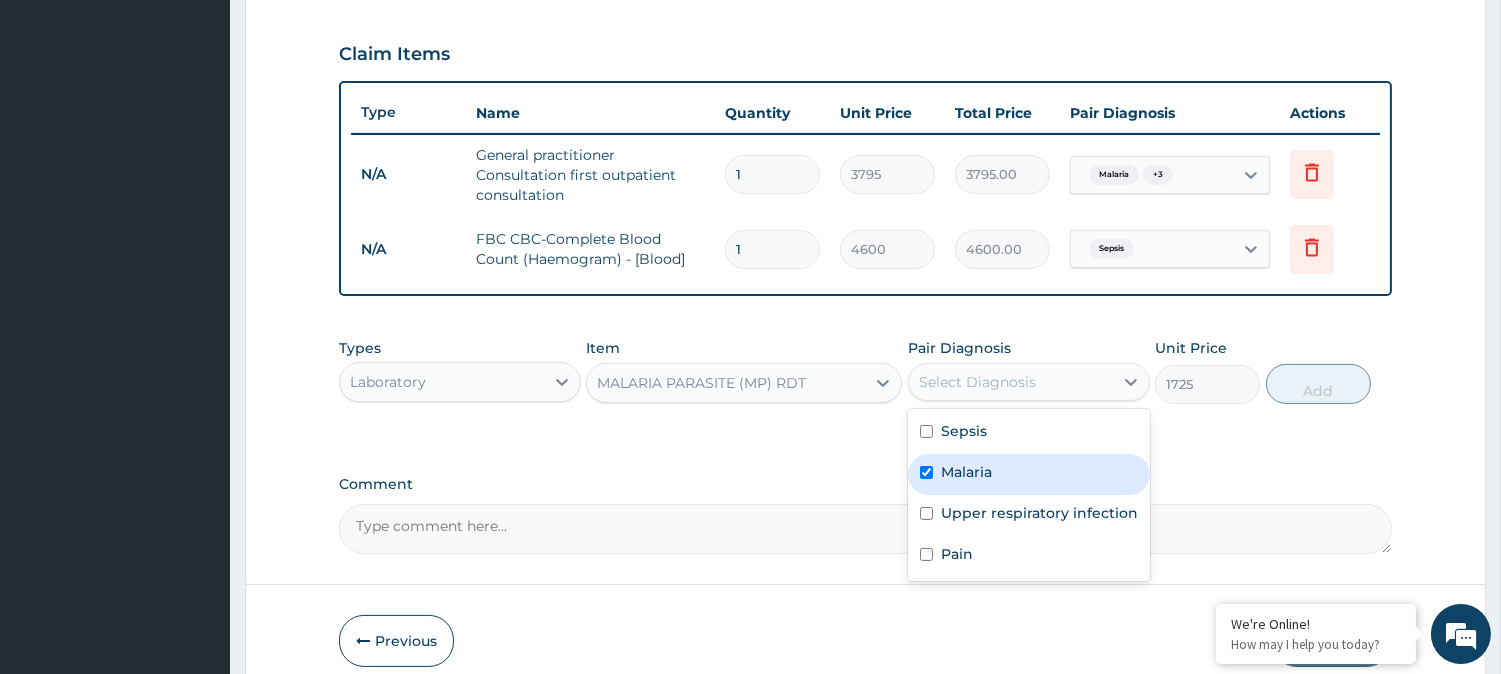 checkbox on "true" 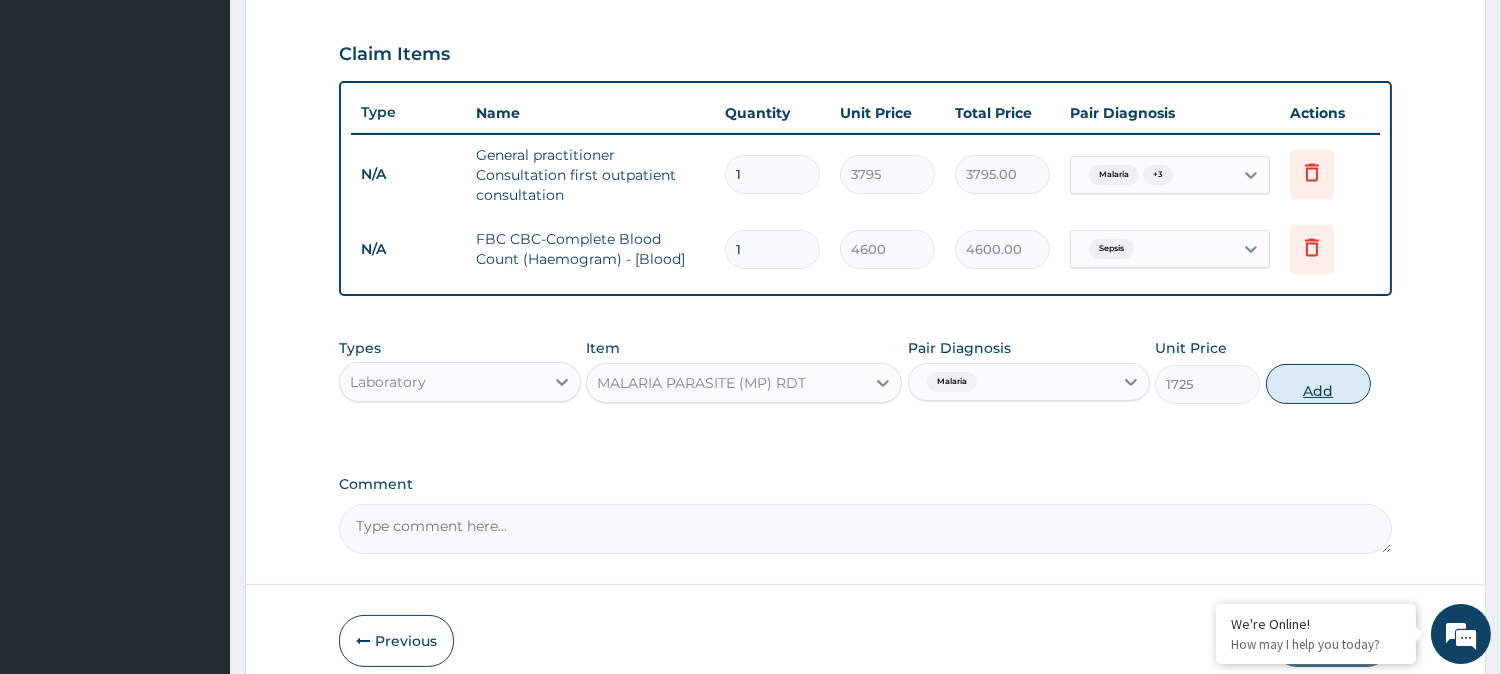 click on "Add" at bounding box center [1318, 384] 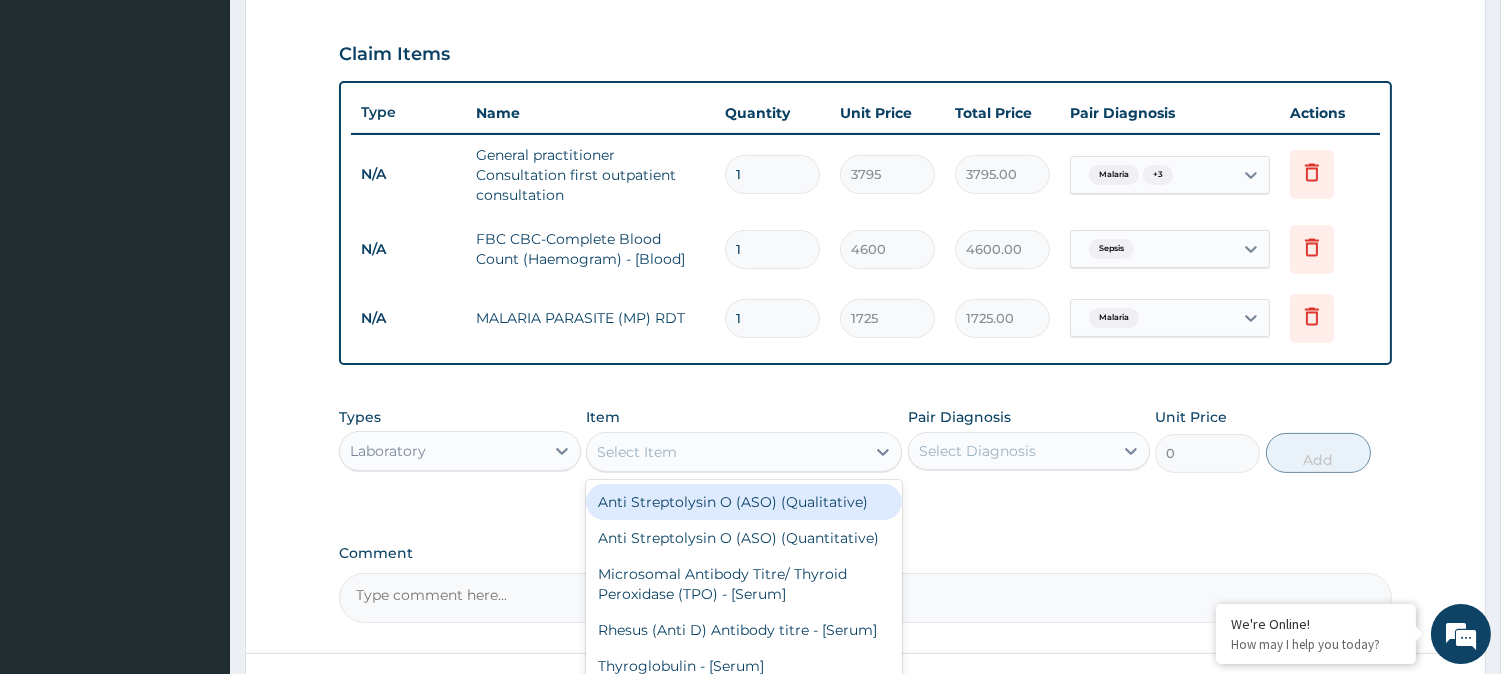 click on "Select Item" at bounding box center [726, 452] 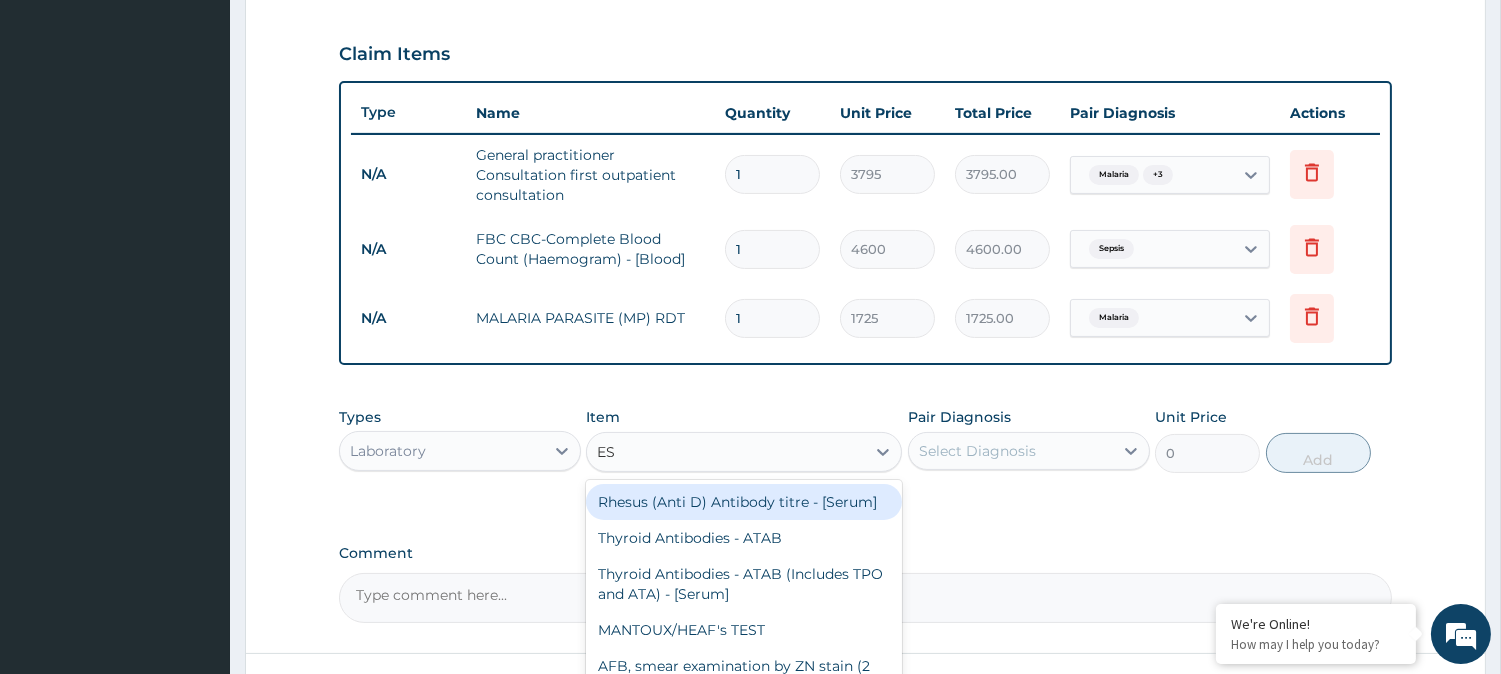 type on "ESR" 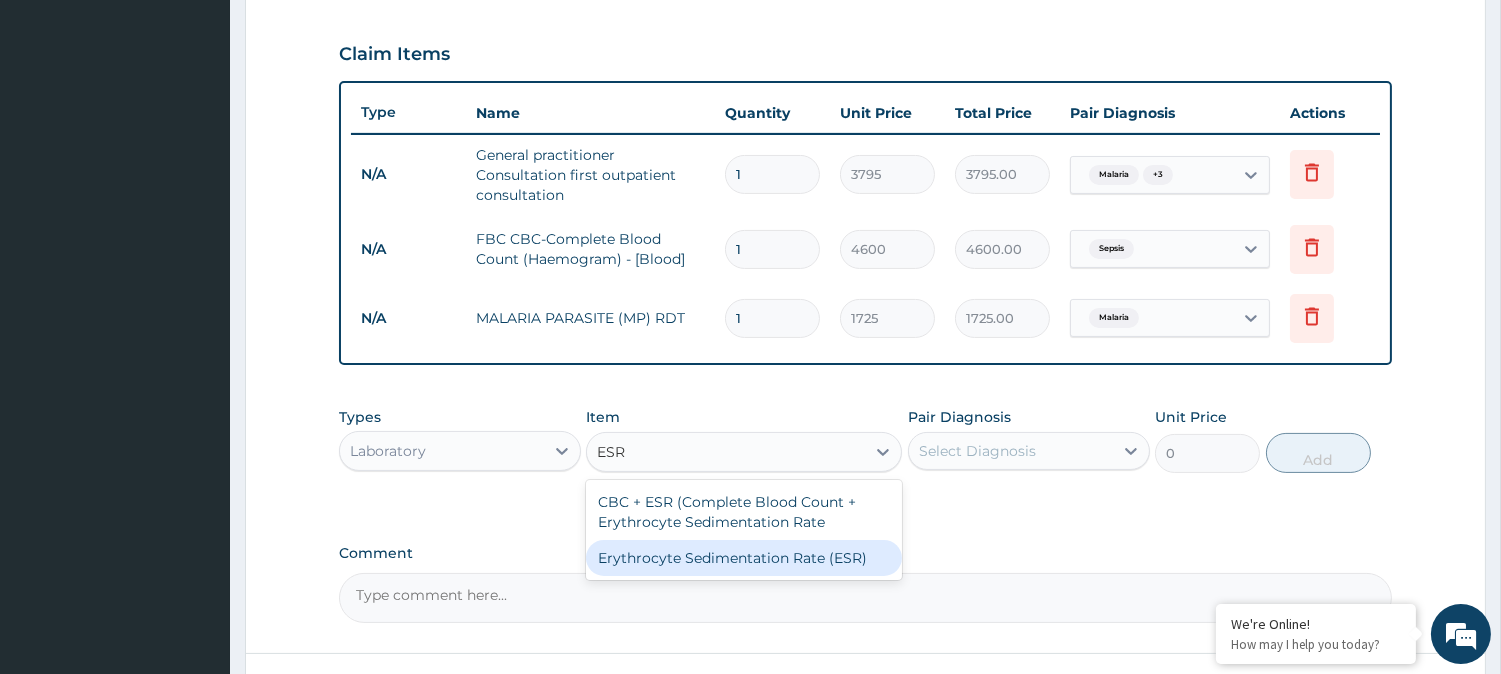 click on "Erythrocyte Sedimentation Rate (ESR)" at bounding box center (744, 558) 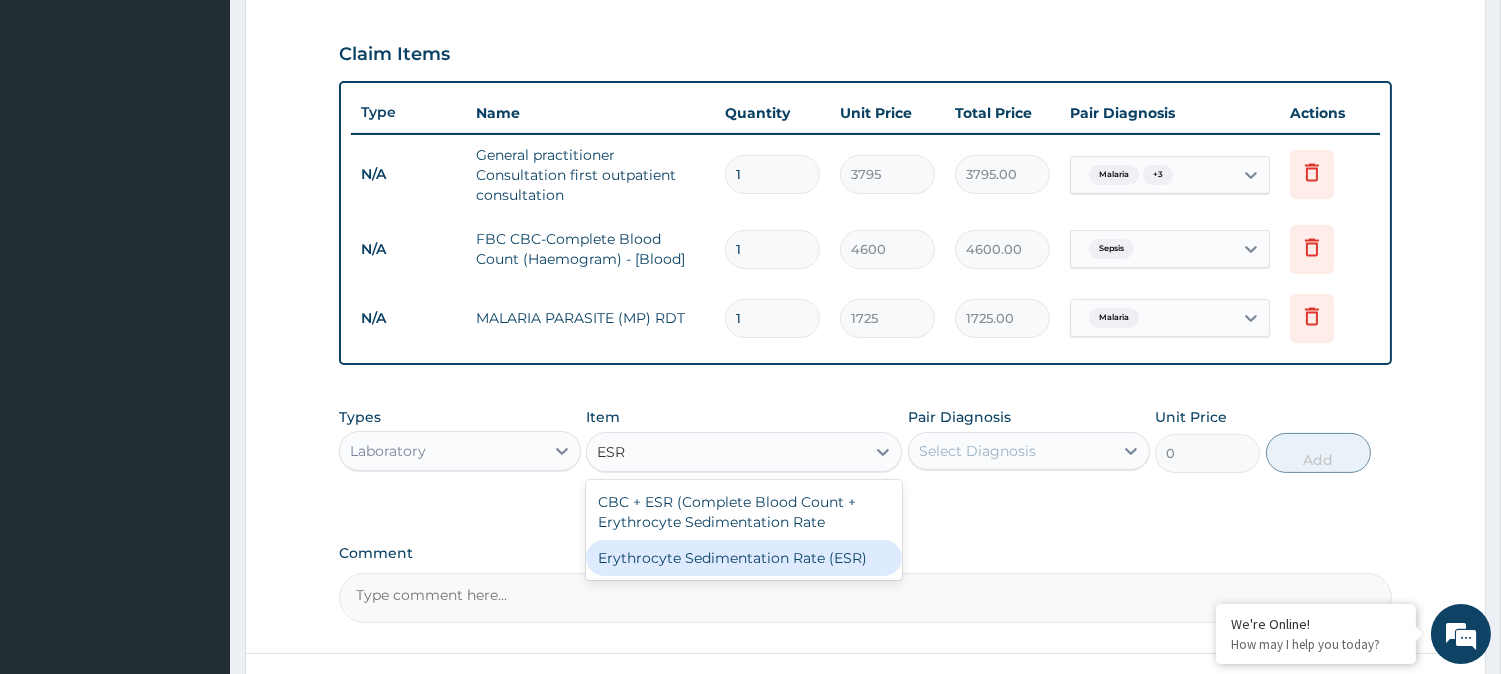 type 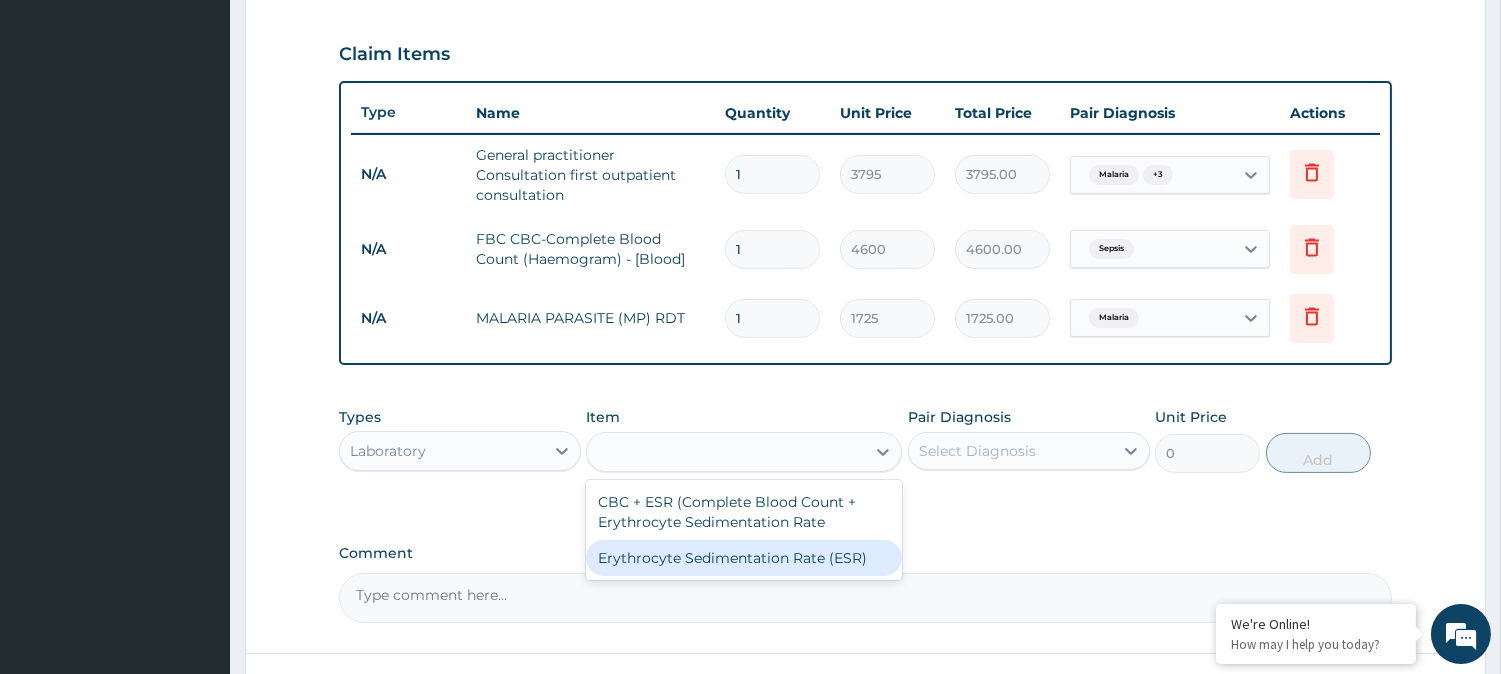 type on "2875" 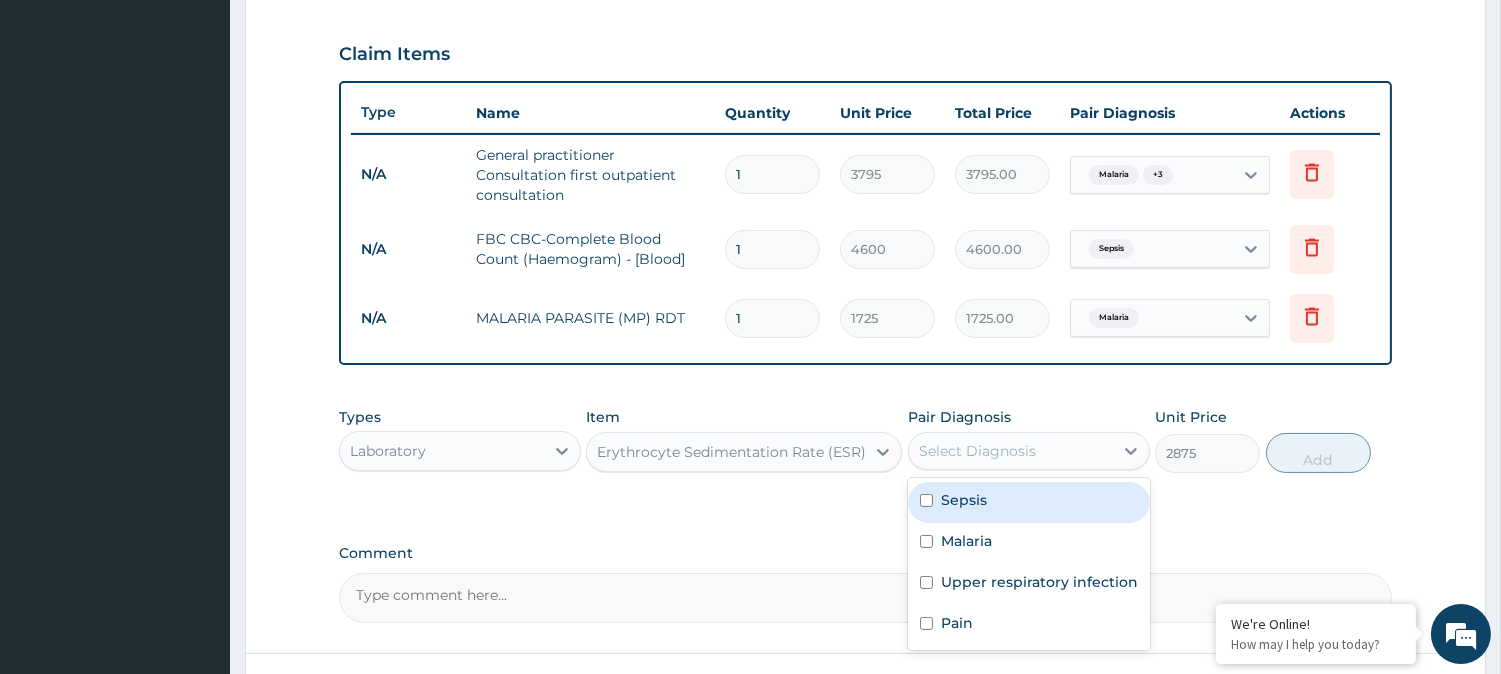 click on "Select Diagnosis" at bounding box center [1011, 451] 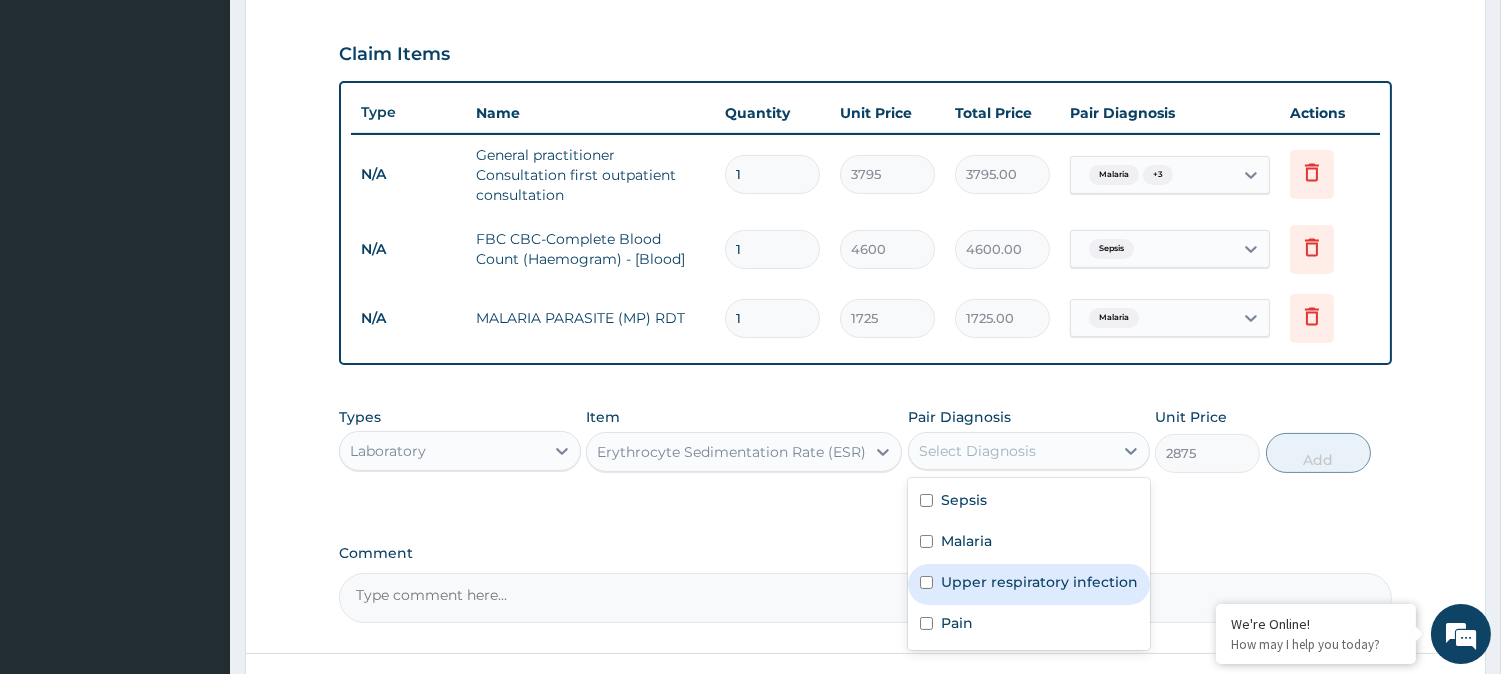 click on "Upper respiratory infection" at bounding box center (1039, 582) 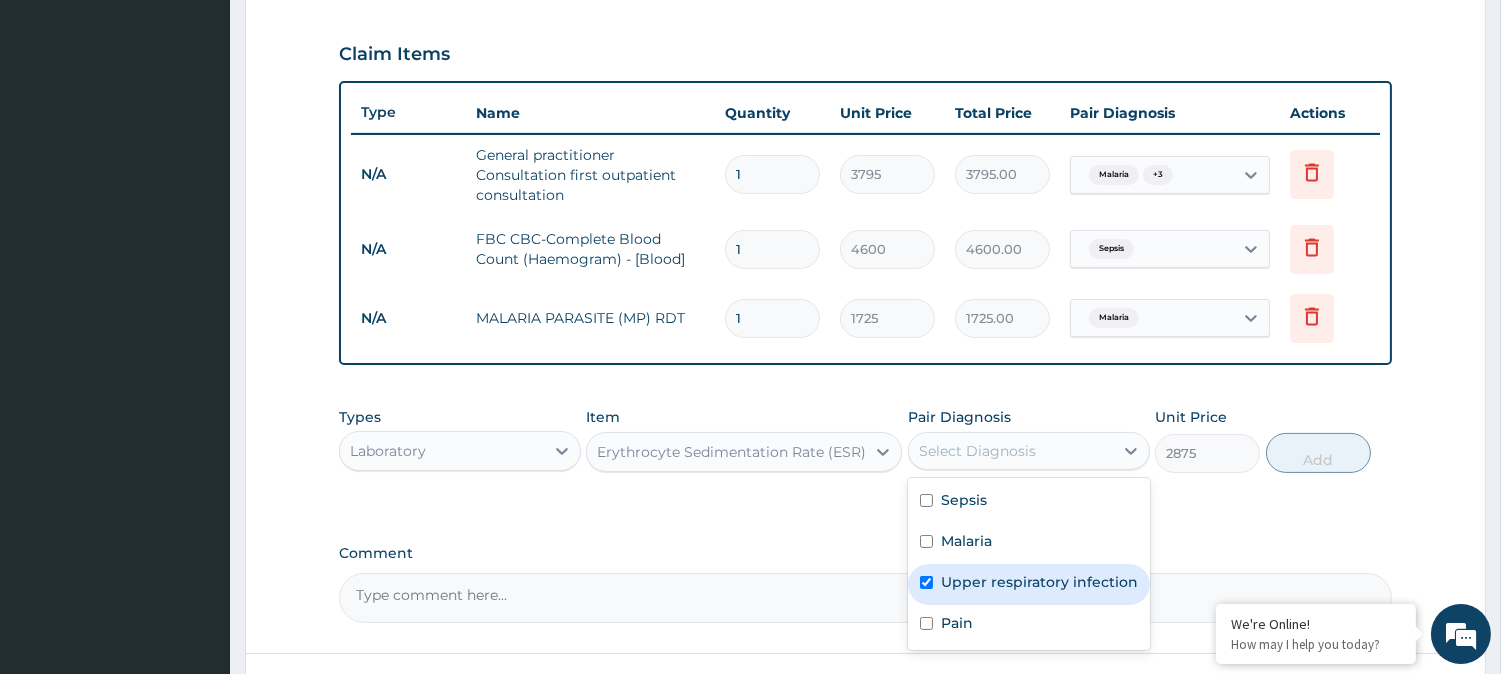 checkbox on "true" 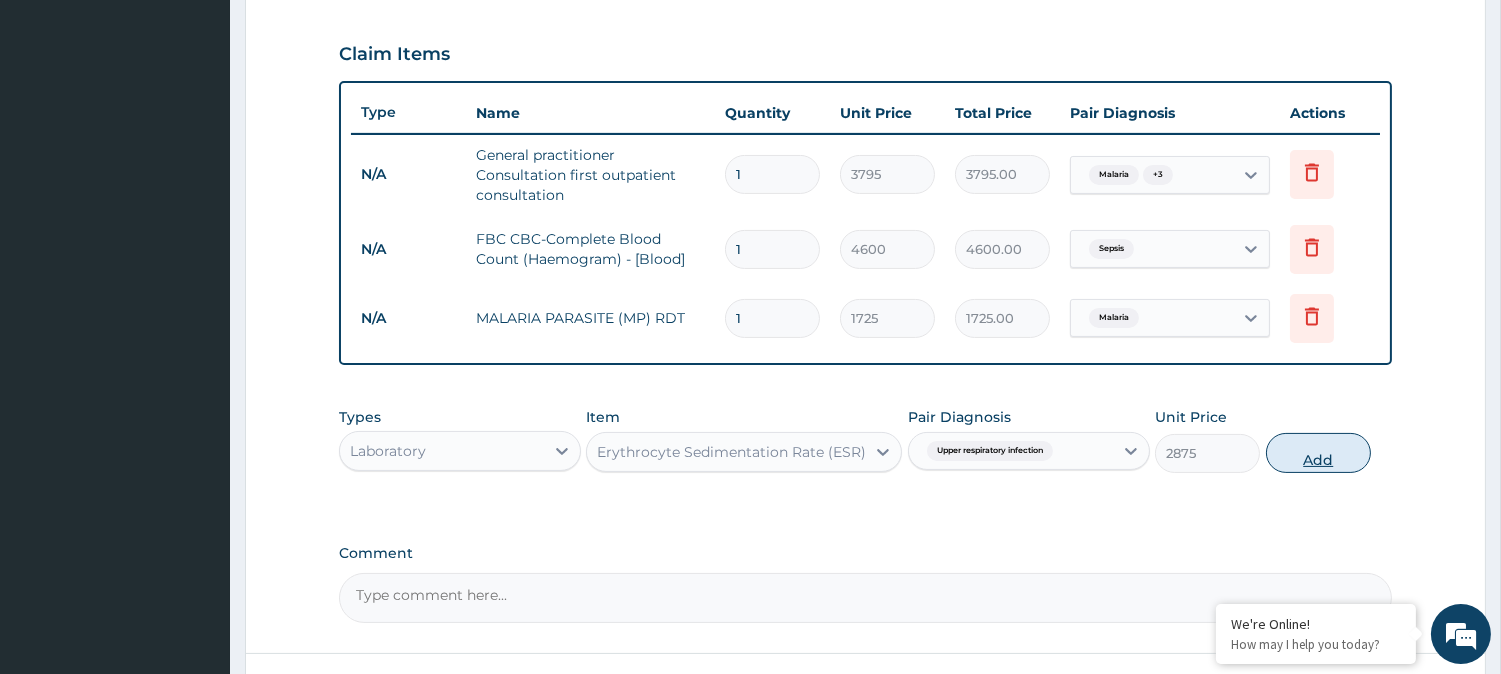 click on "Add" at bounding box center (1318, 453) 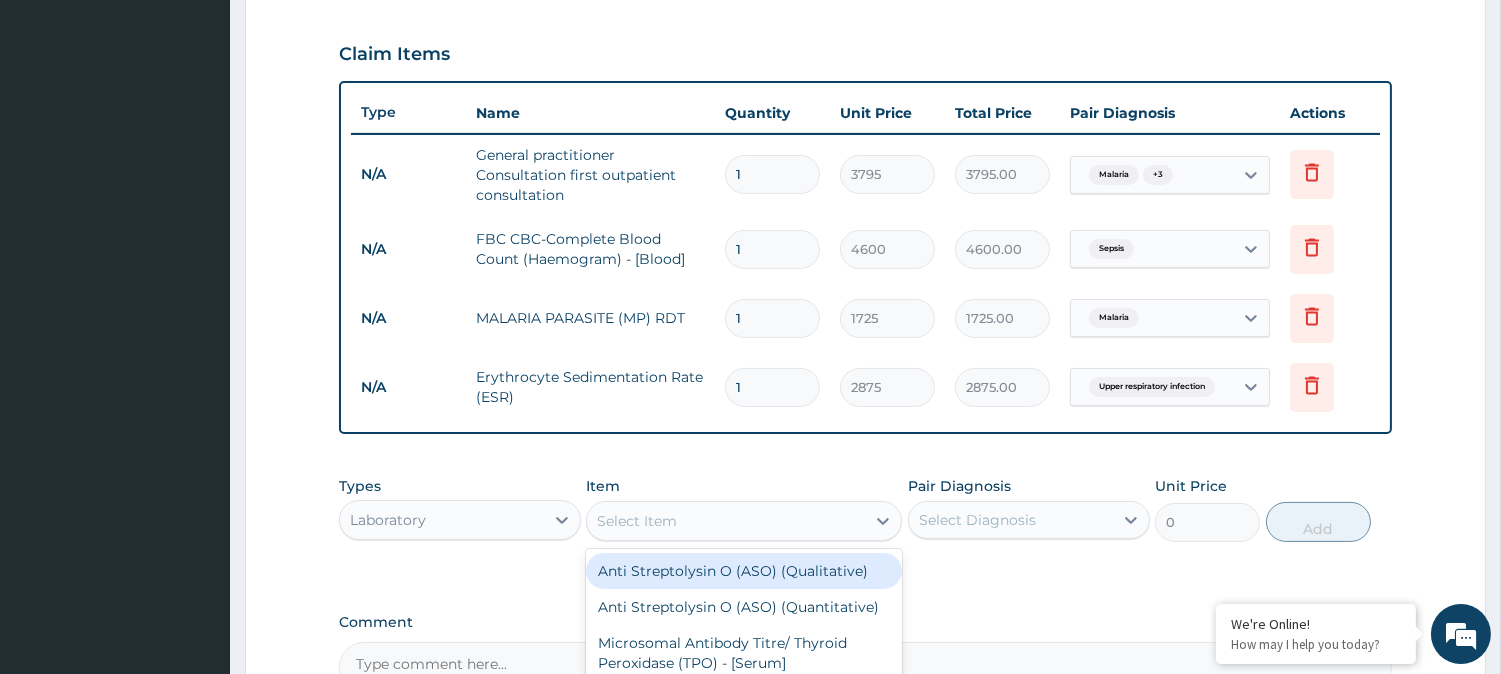 click on "Select Item" at bounding box center [726, 521] 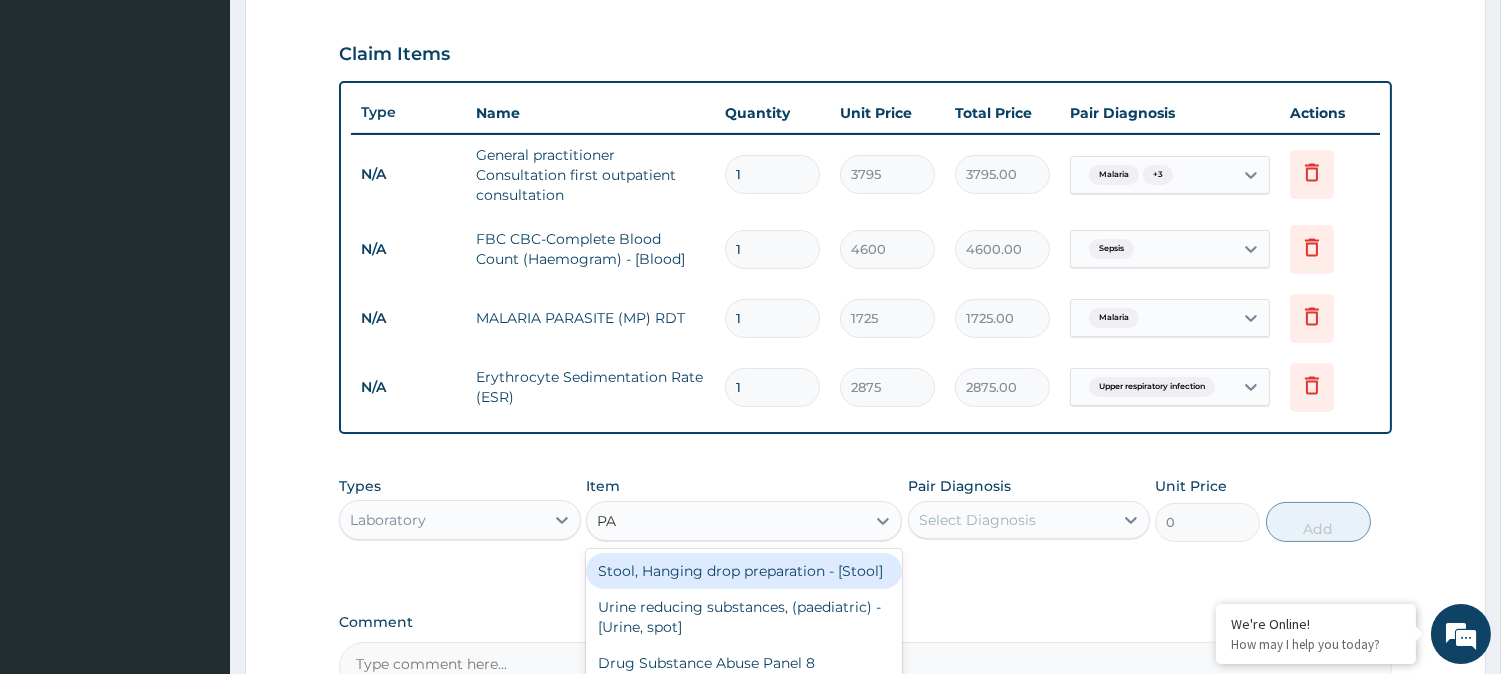 type on "P" 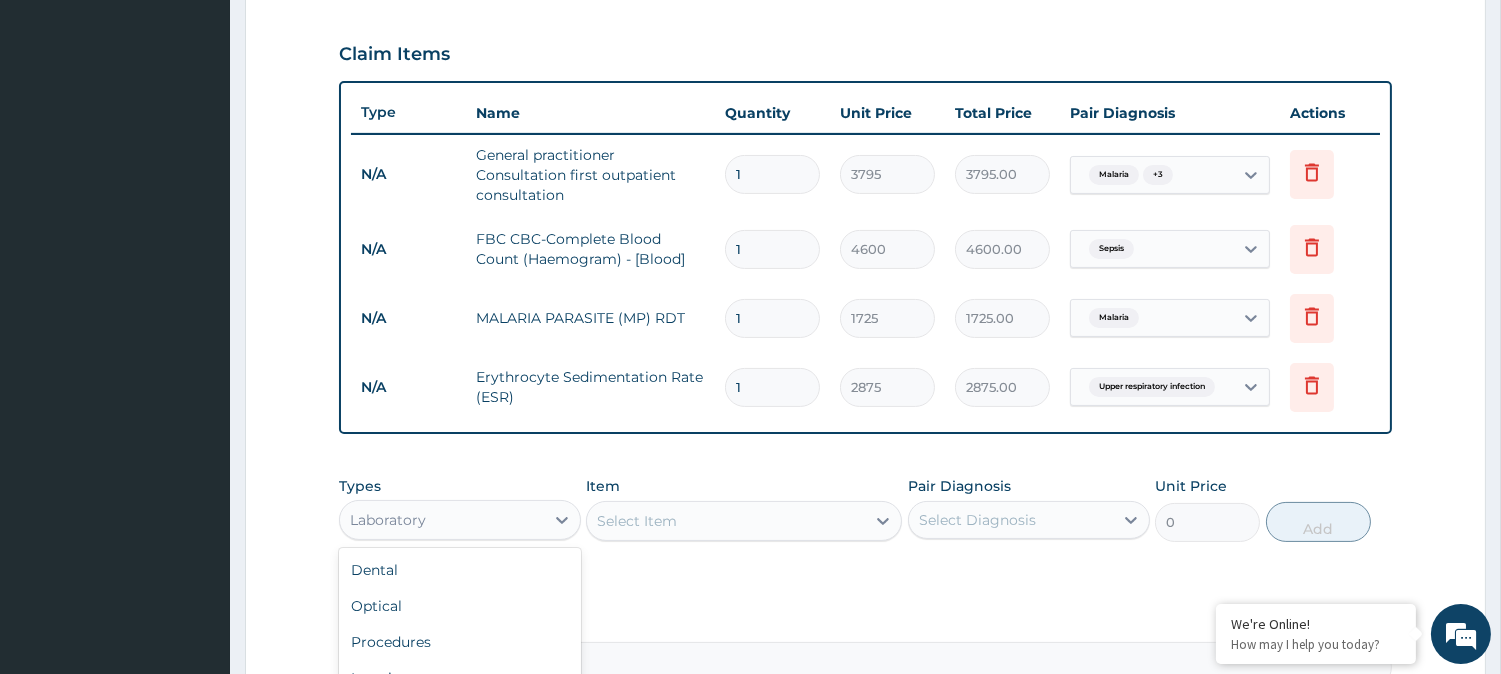 click on "Laboratory" at bounding box center [442, 520] 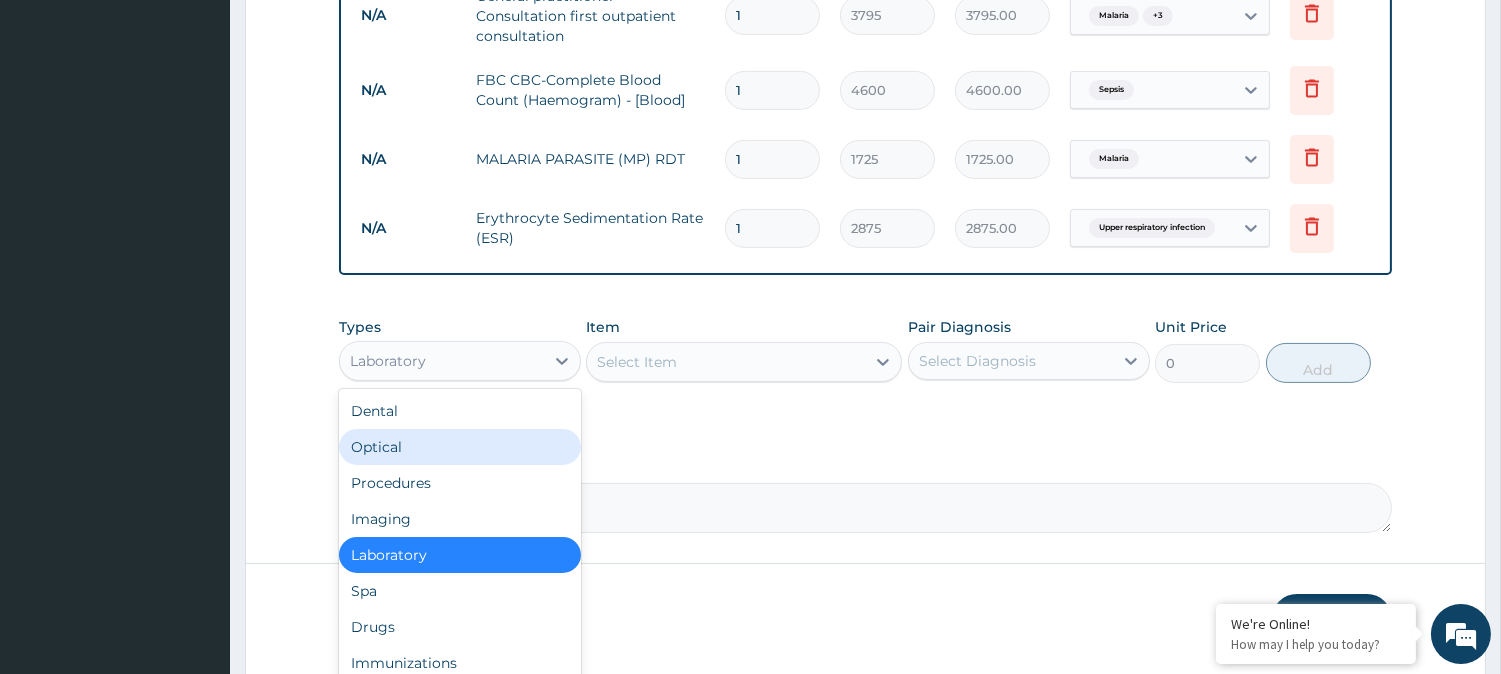 scroll, scrollTop: 823, scrollLeft: 0, axis: vertical 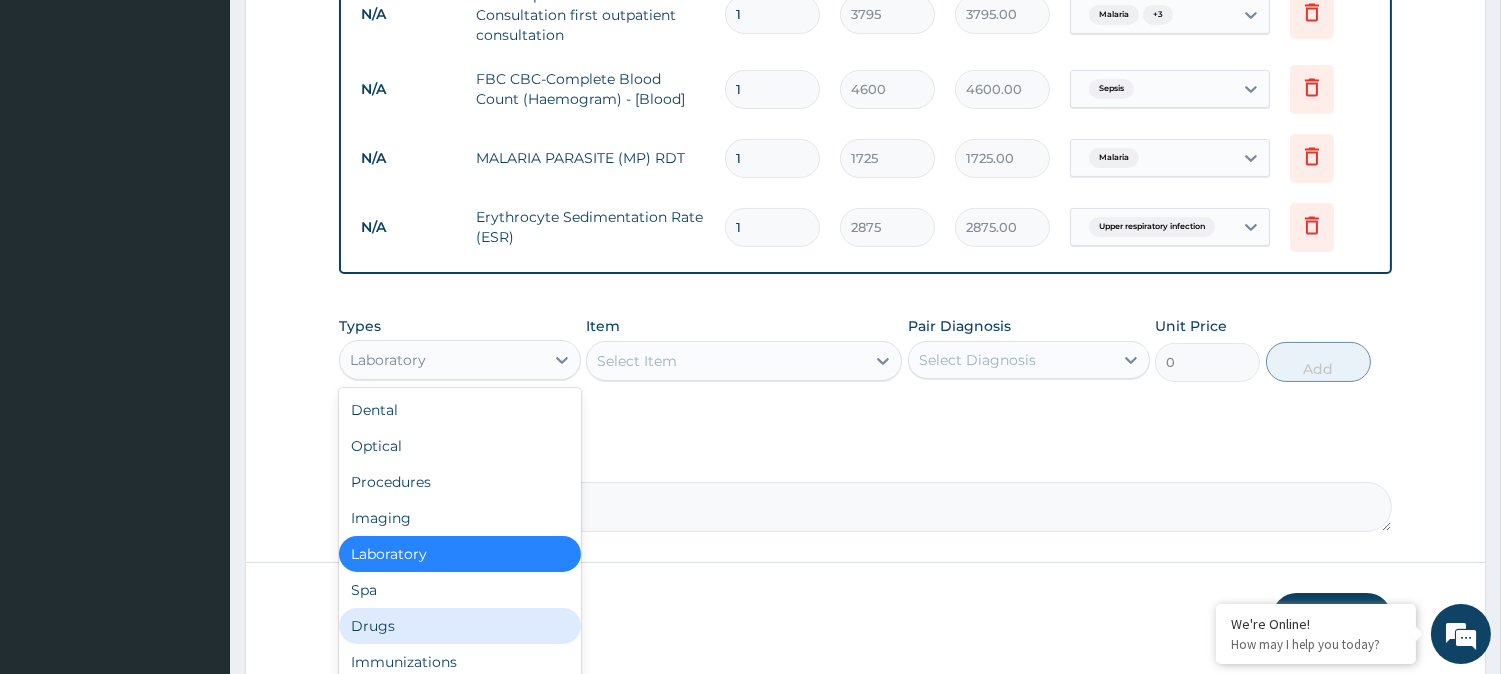 click on "Drugs" at bounding box center [460, 626] 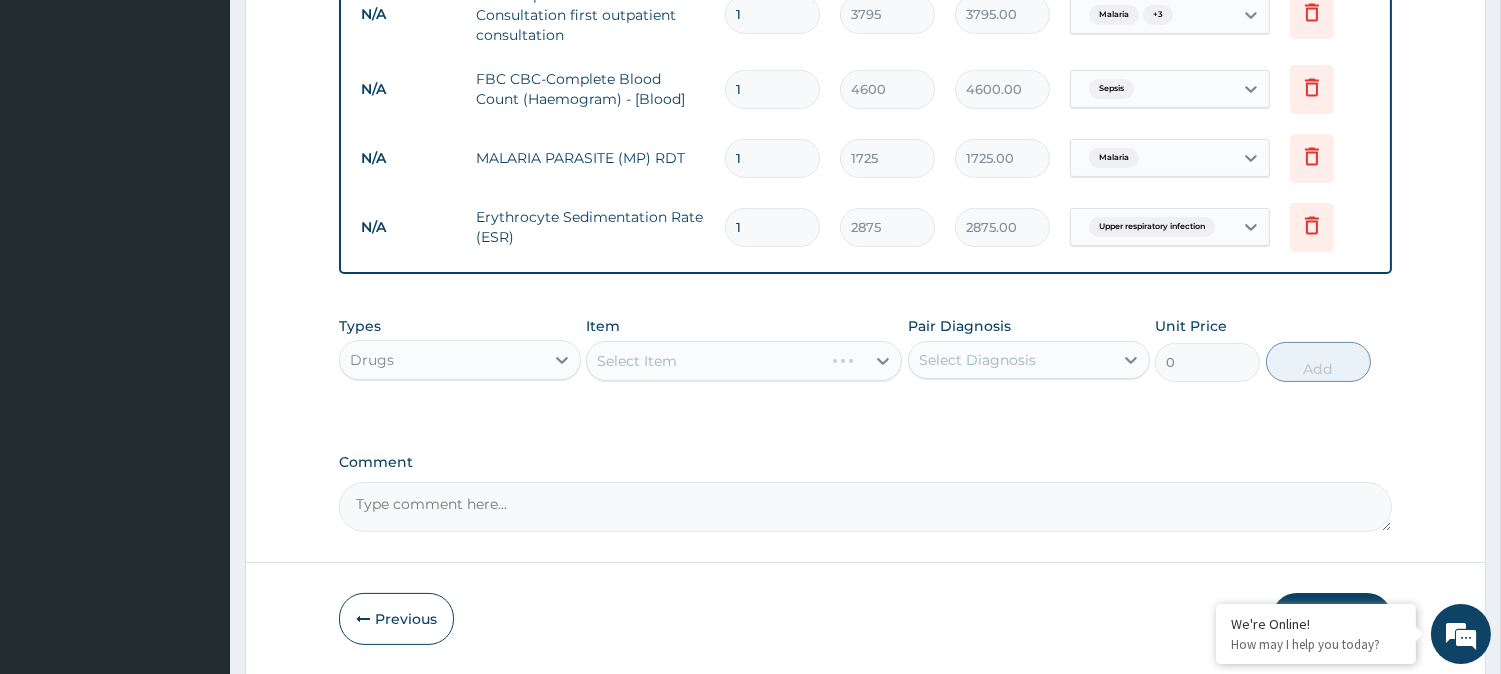 click on "Select Item" at bounding box center [744, 361] 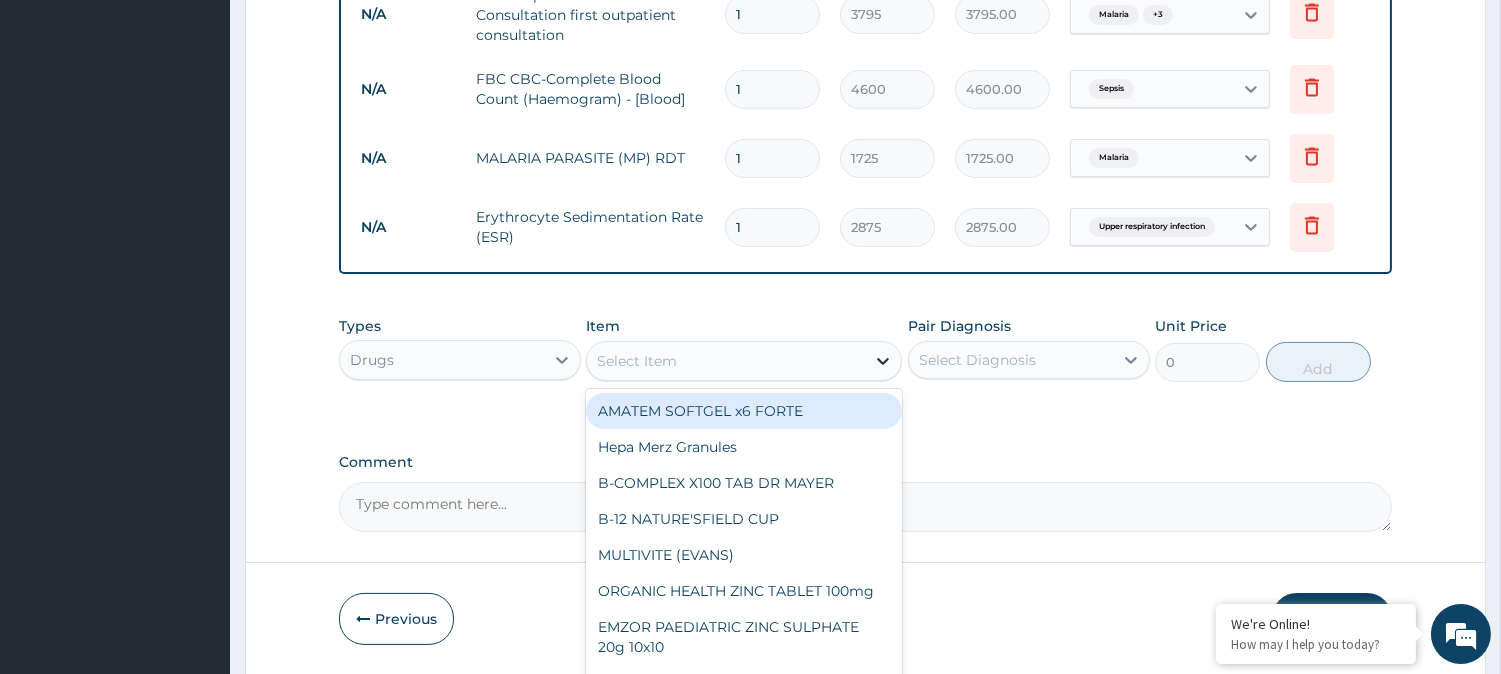 click 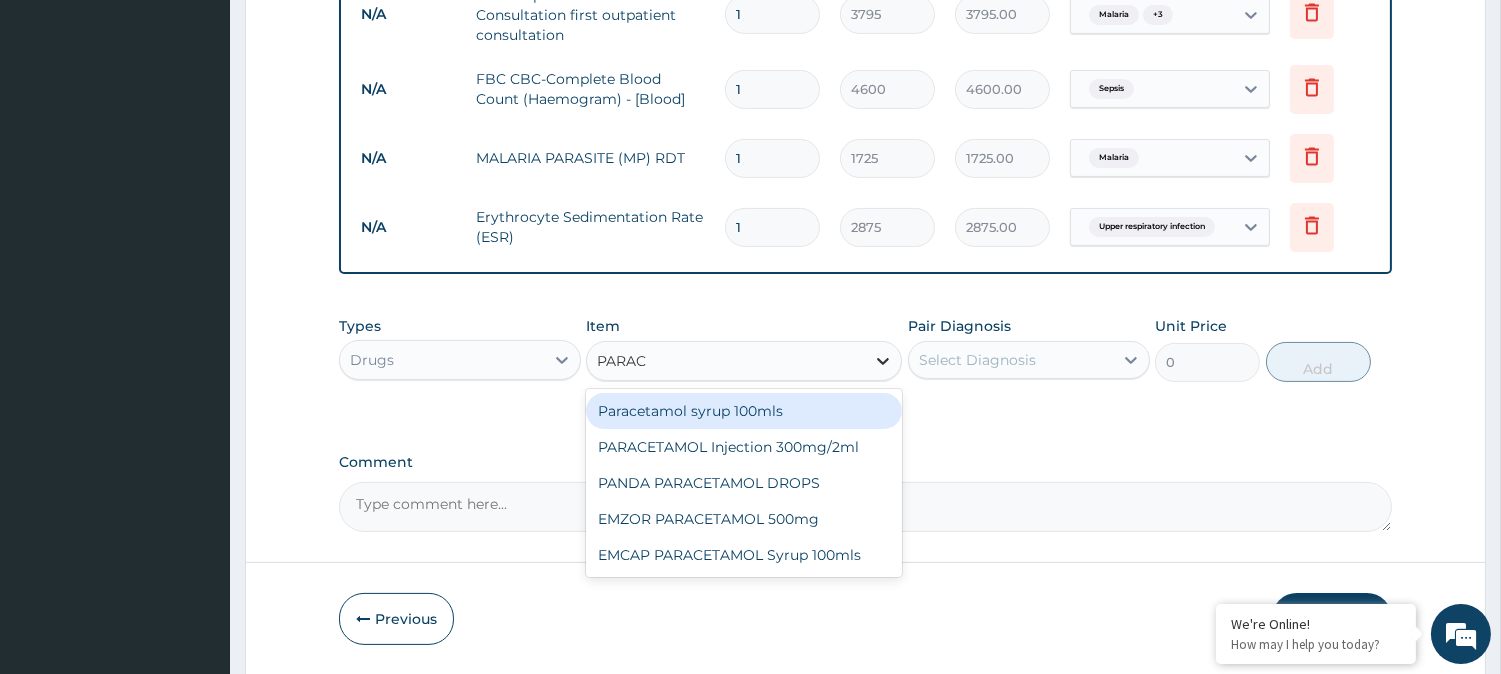 type on "PARACE" 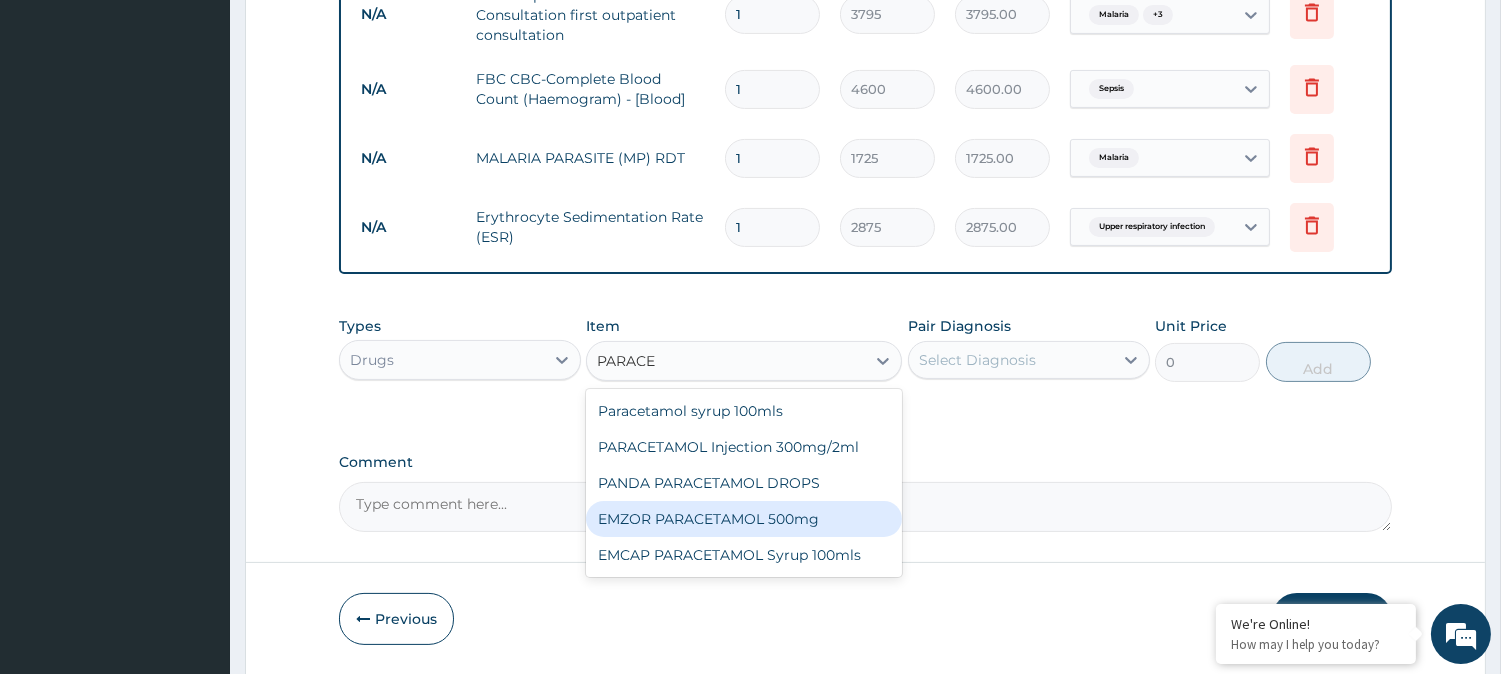 click on "EMZOR PARACETAMOL 500mg" at bounding box center (744, 519) 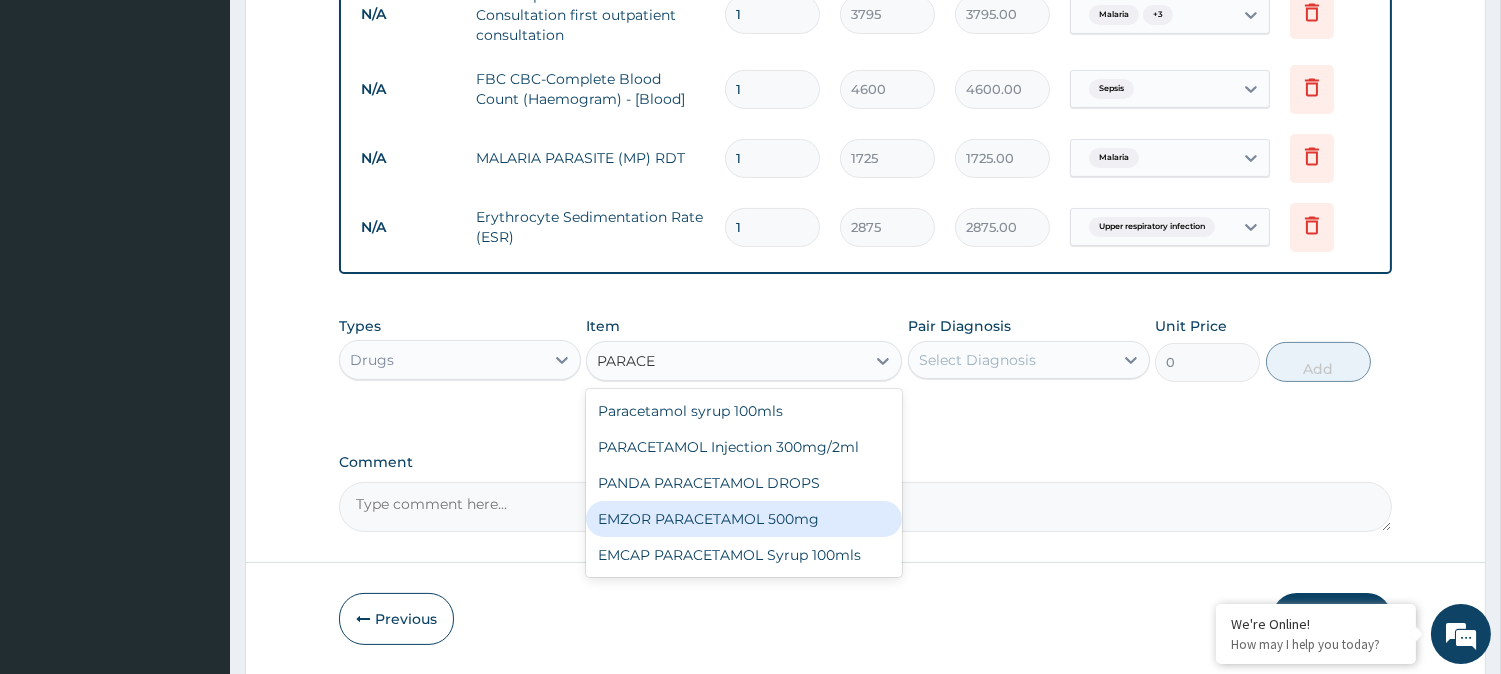 type 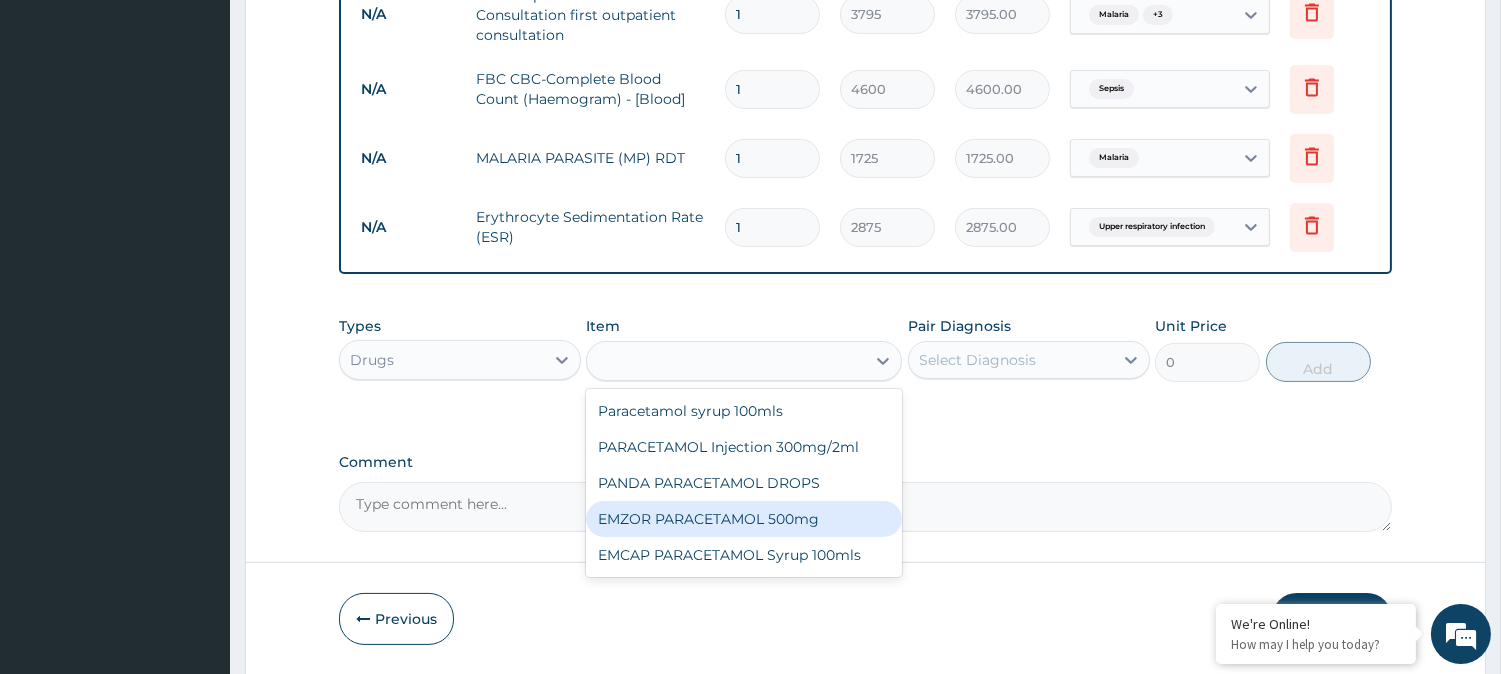 type on "25.3" 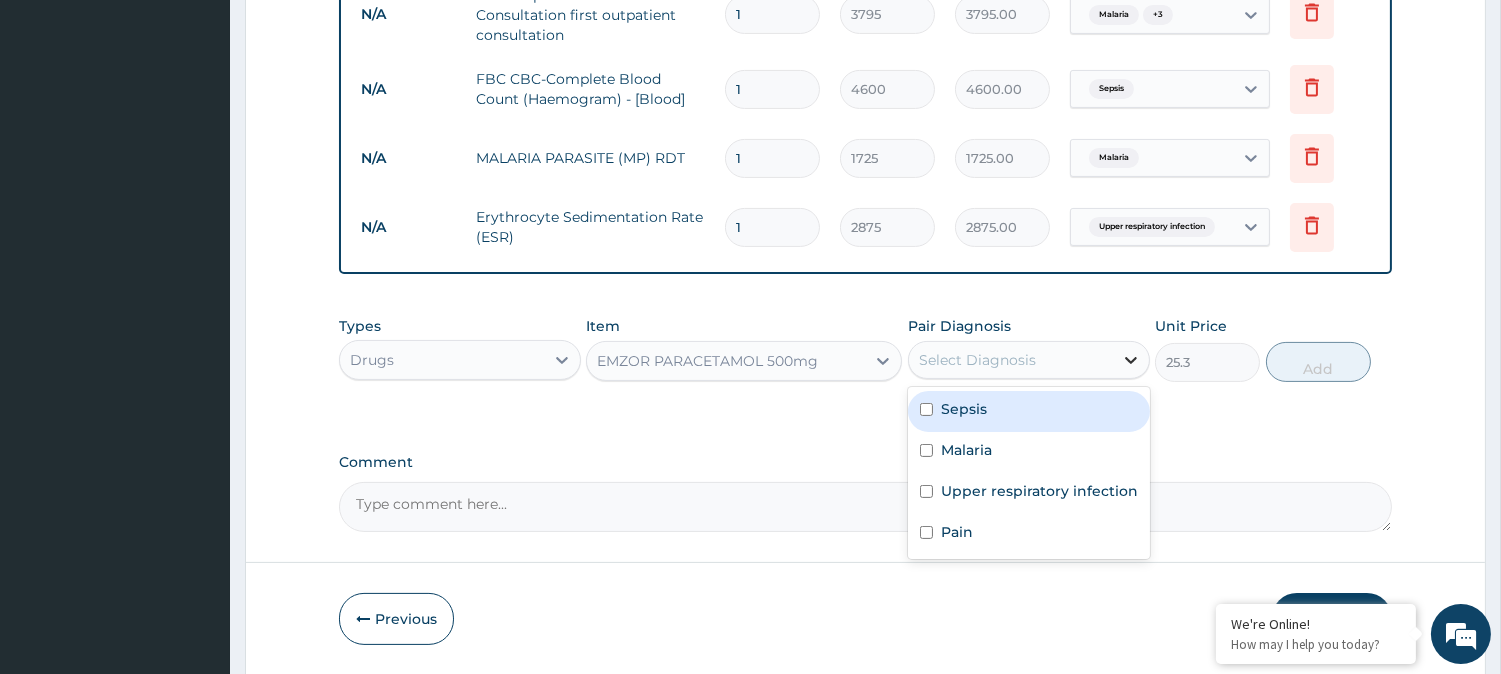 click 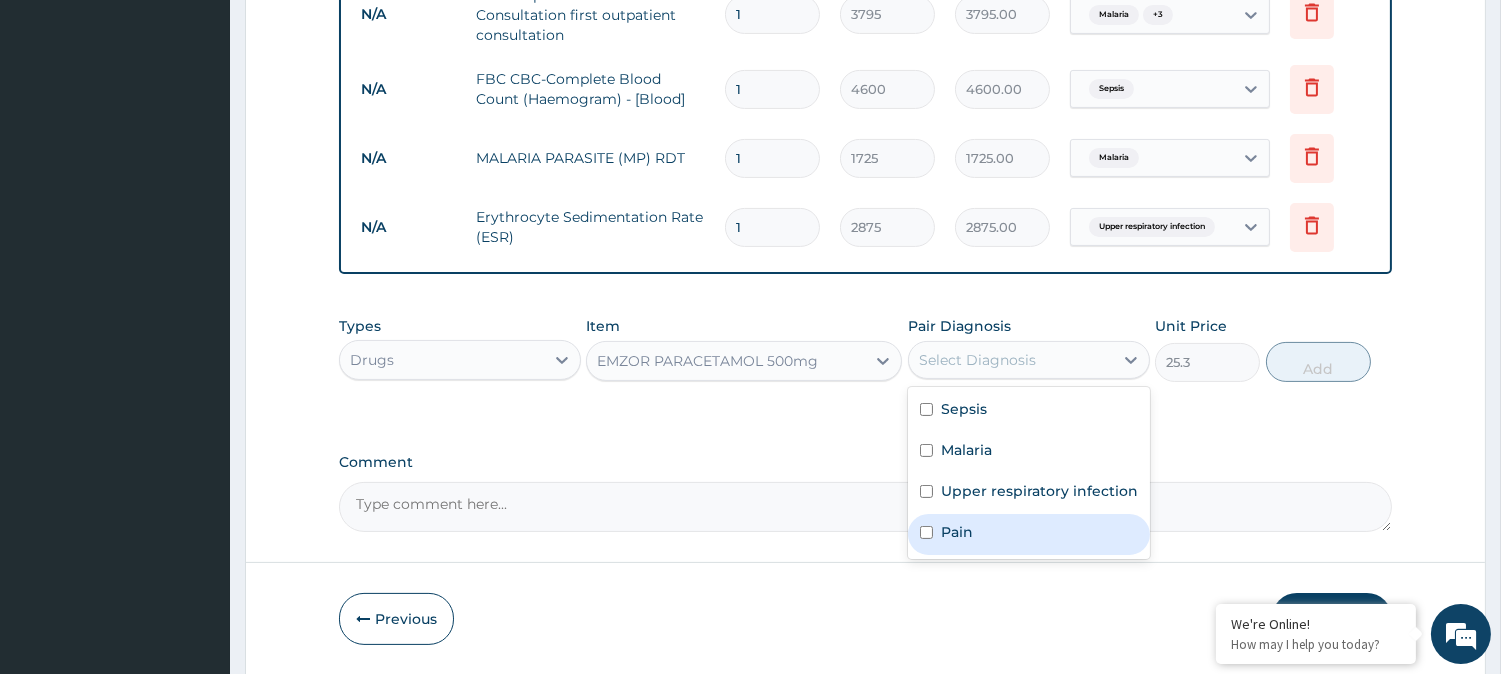 click on "Pain" at bounding box center (1029, 534) 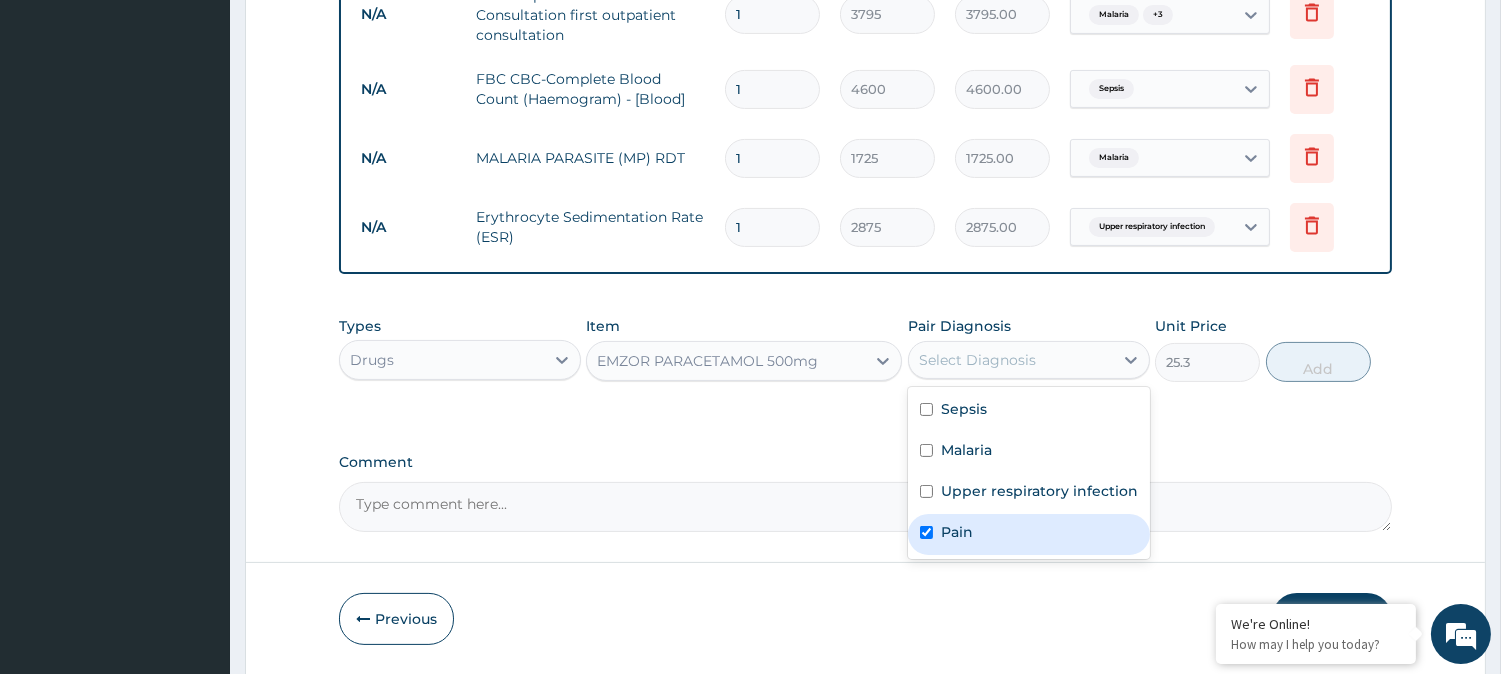 checkbox on "true" 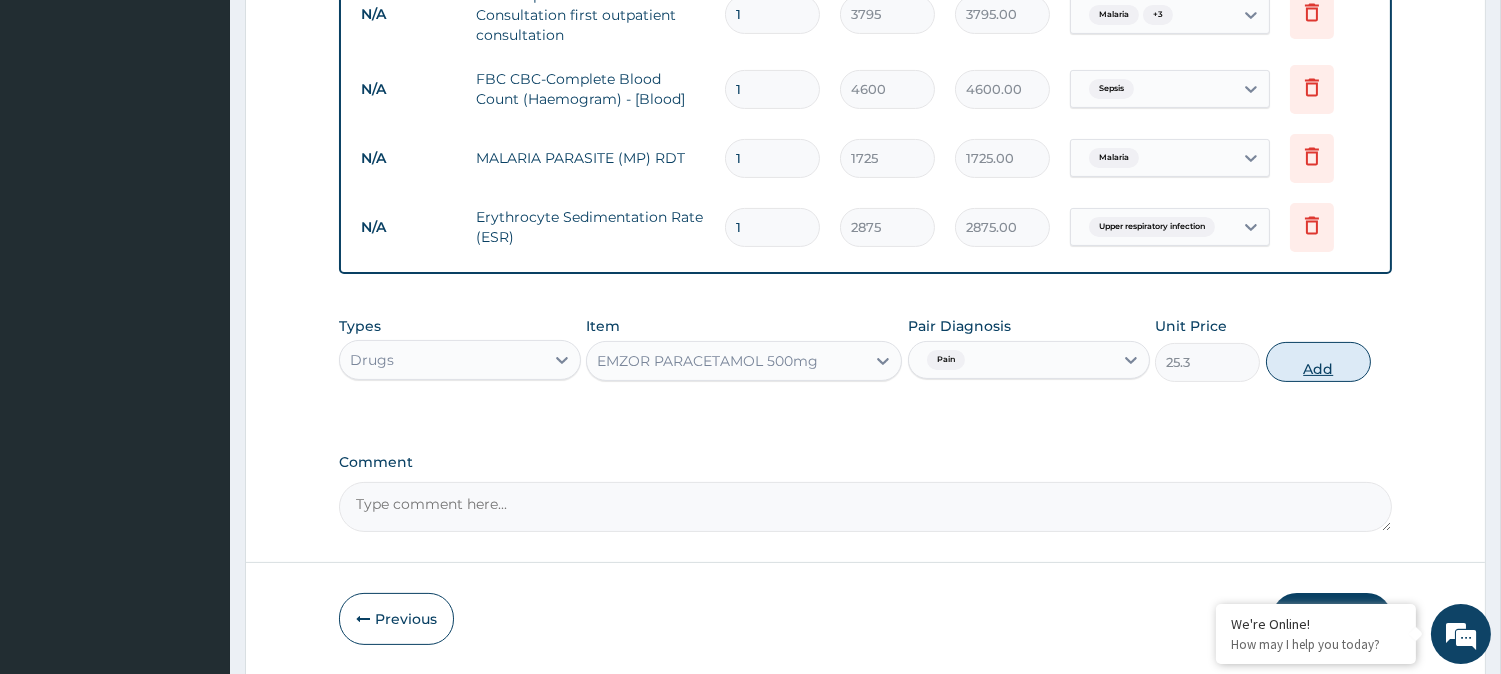 click on "Add" at bounding box center (1318, 362) 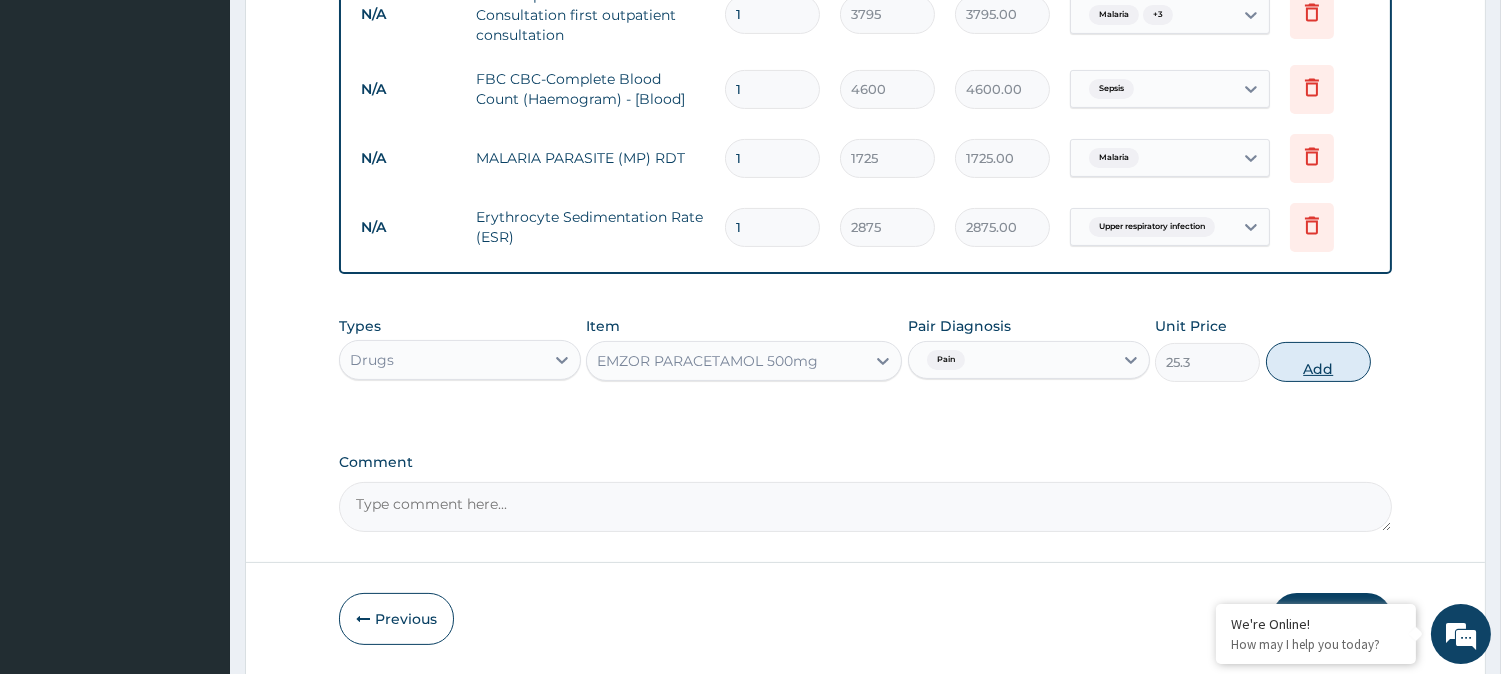 type on "0" 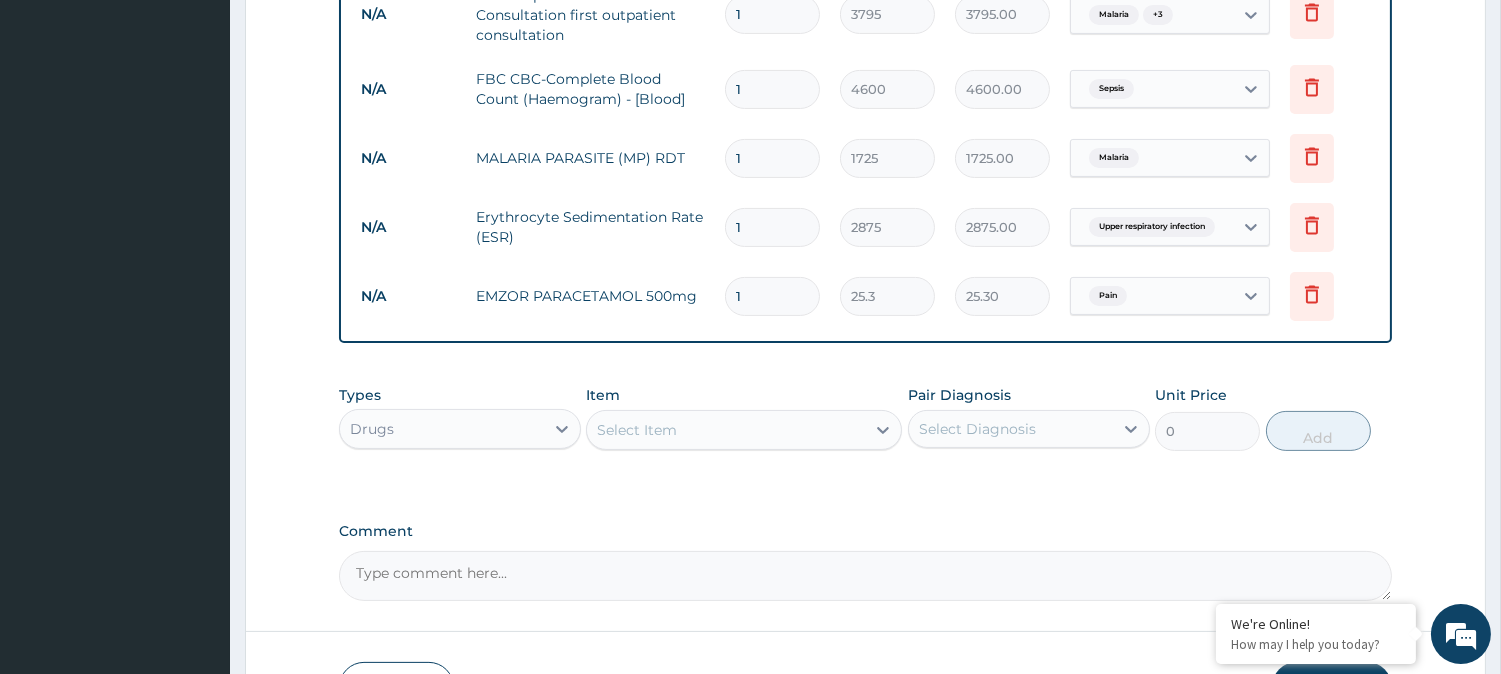 type on "18" 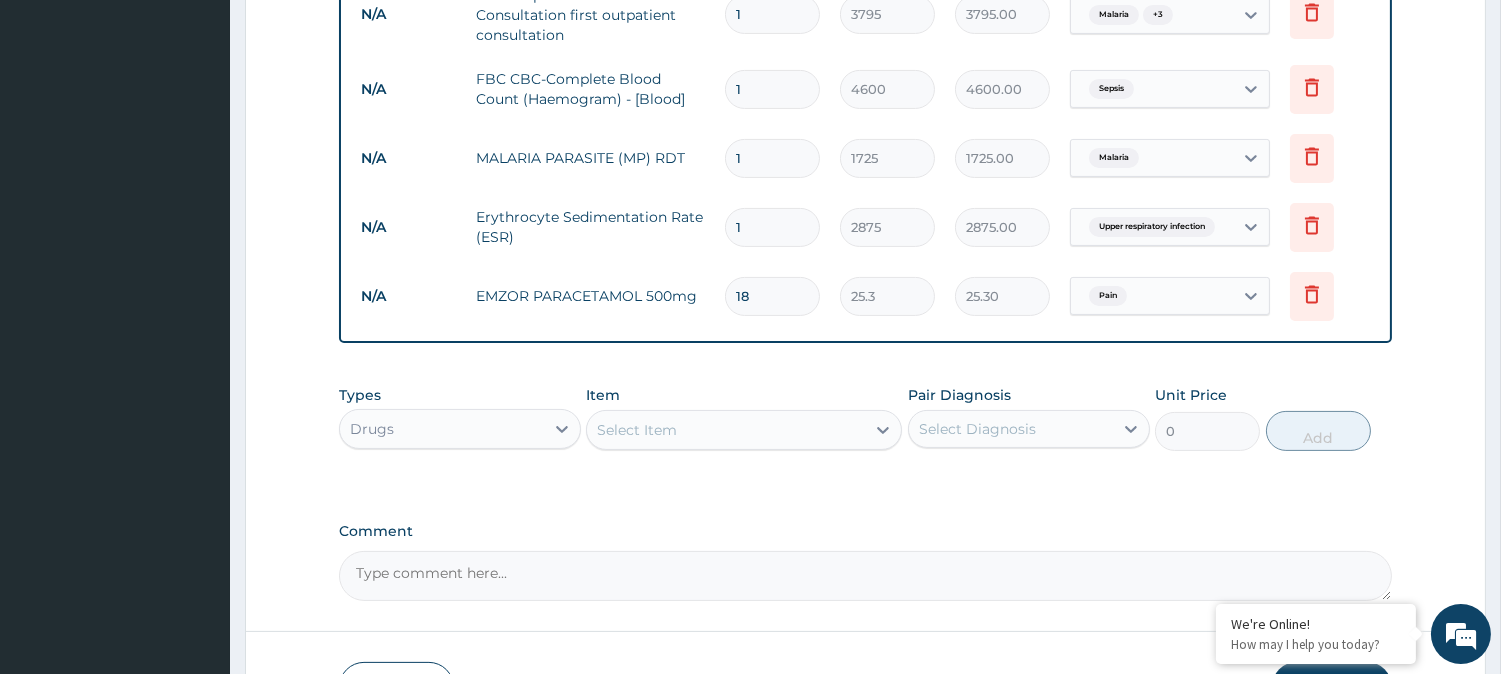 type on "455.40" 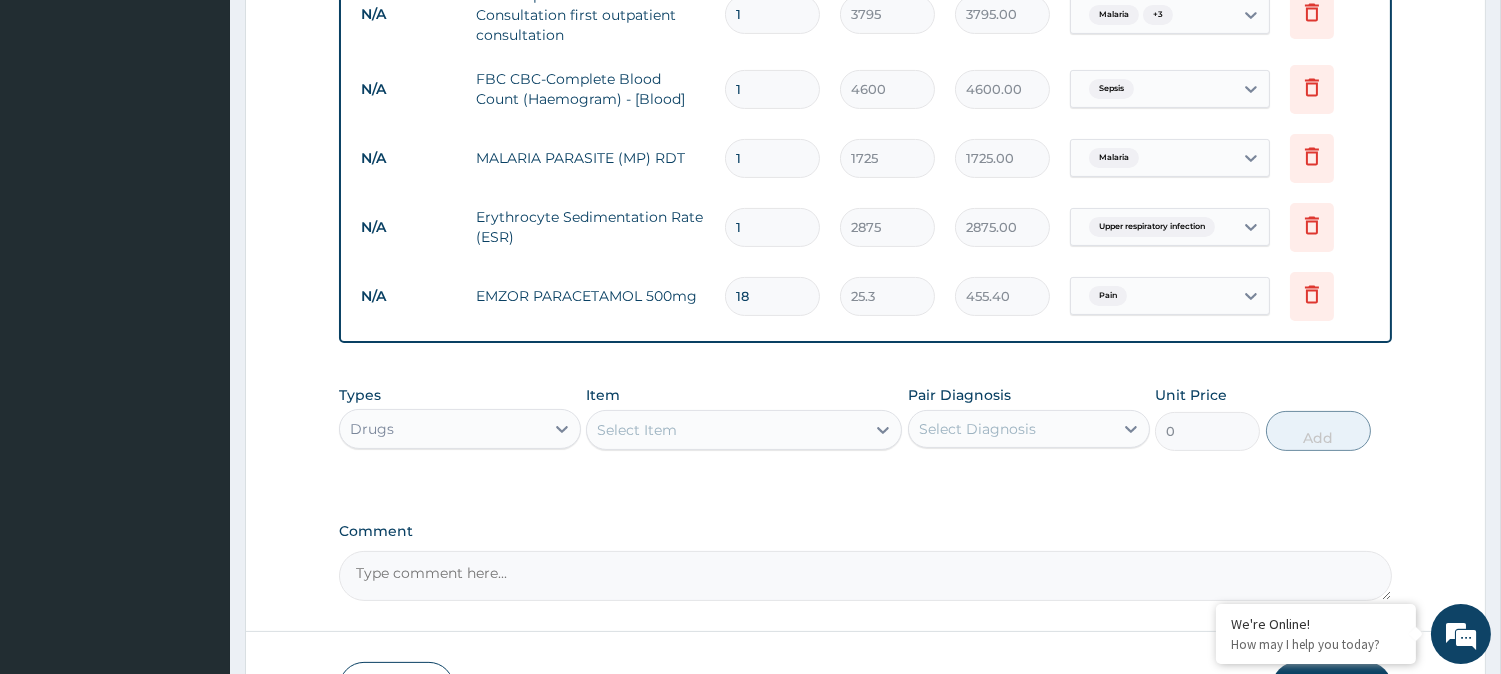 type on "18" 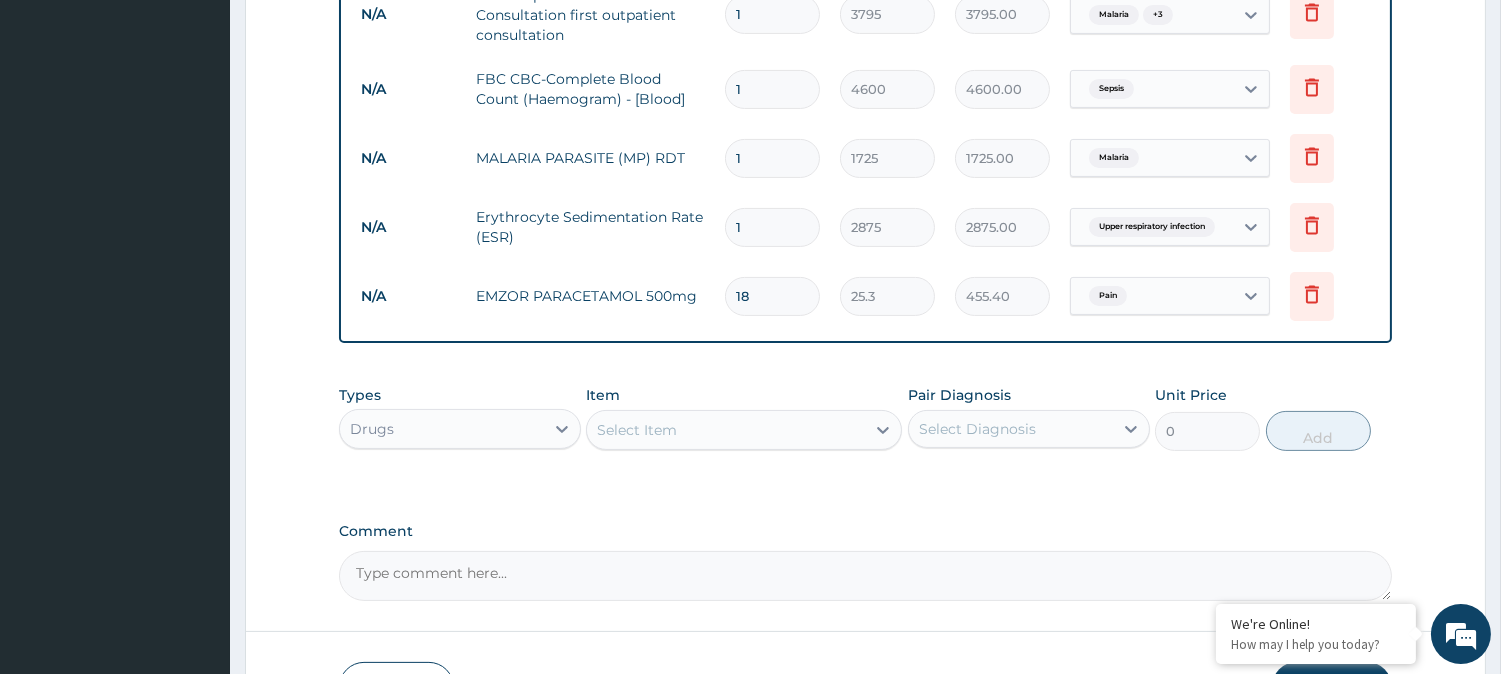 click on "PA Code / Prescription Code Enter Code(Secondary Care Only) Encounter Date 06-07-2025 Important Notice Please enter PA codes before entering items that are not attached to a PA code   All diagnoses entered must be linked to a claim item. Diagnosis & Claim Items that are visible but inactive cannot be edited because they were imported from an already approved PA code. Diagnosis Sepsis Confirmed Malaria Confirmed Upper respiratory infection Confirmed Pain Confirmed NB: All diagnosis must be linked to a claim item Claim Items Type Name Quantity Unit Price Total Price Pair Diagnosis Actions N/A General practitioner Consultation first outpatient consultation 1 3795 3795.00 Malaria  + 3 Delete N/A FBC CBC-Complete Blood Count (Haemogram) - [Blood] 1 4600 4600.00 Sepsis Delete N/A MALARIA PARASITE (MP) RDT 1 1725 1725.00 Malaria Delete N/A Erythrocyte Sedimentation Rate (ESR) 1 2875 2875.00 Upper respiratory infection Delete N/A EMZOR PARACETAMOL 500mg 18 25.3 455.40 Pain Delete Types Drugs Item Select Item 0 Add" at bounding box center [865, -16] 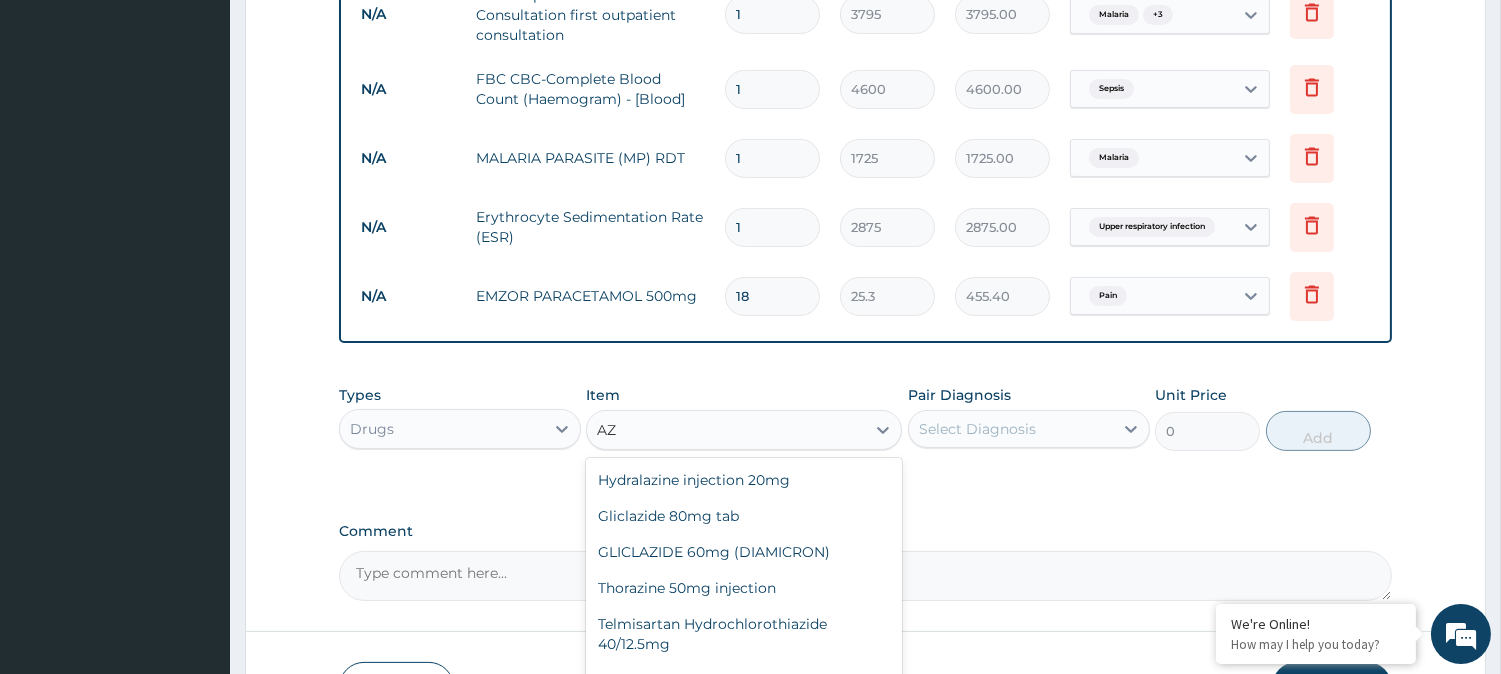 type on "A" 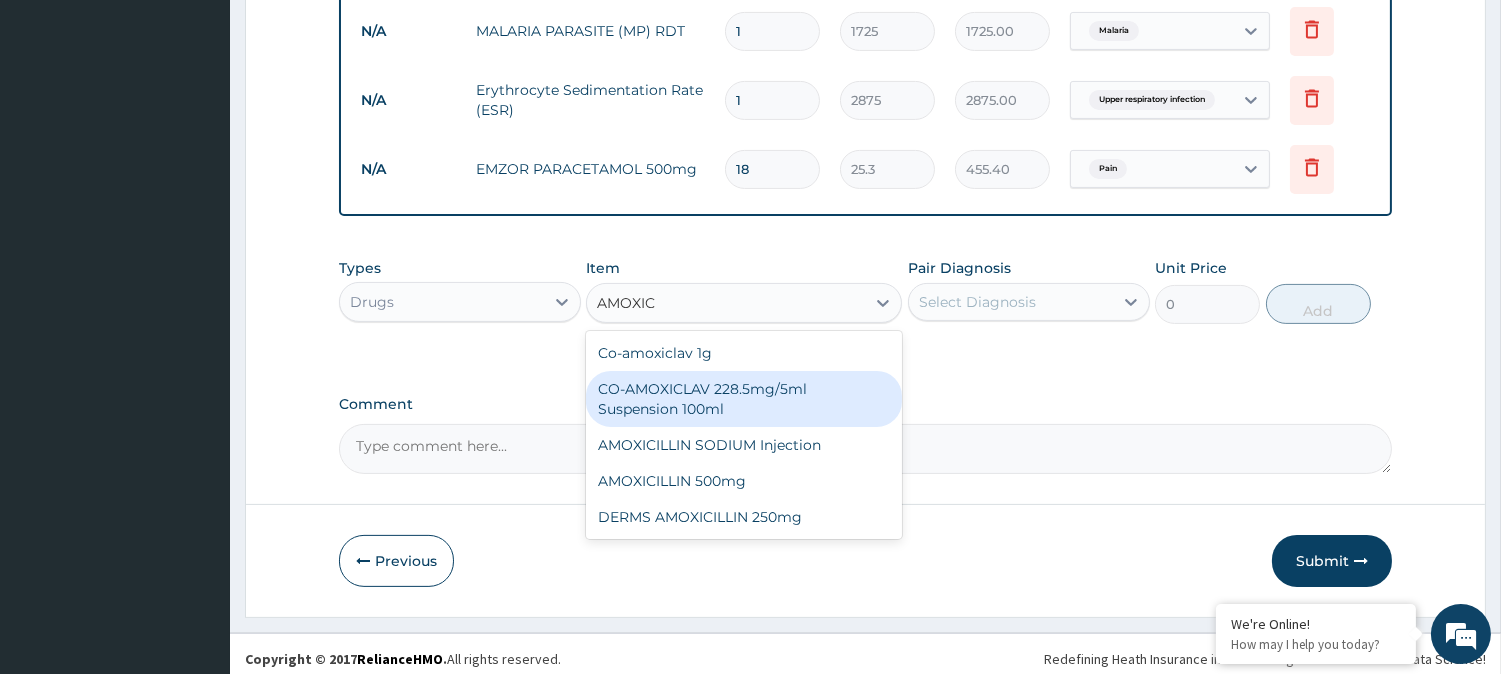 scroll, scrollTop: 951, scrollLeft: 0, axis: vertical 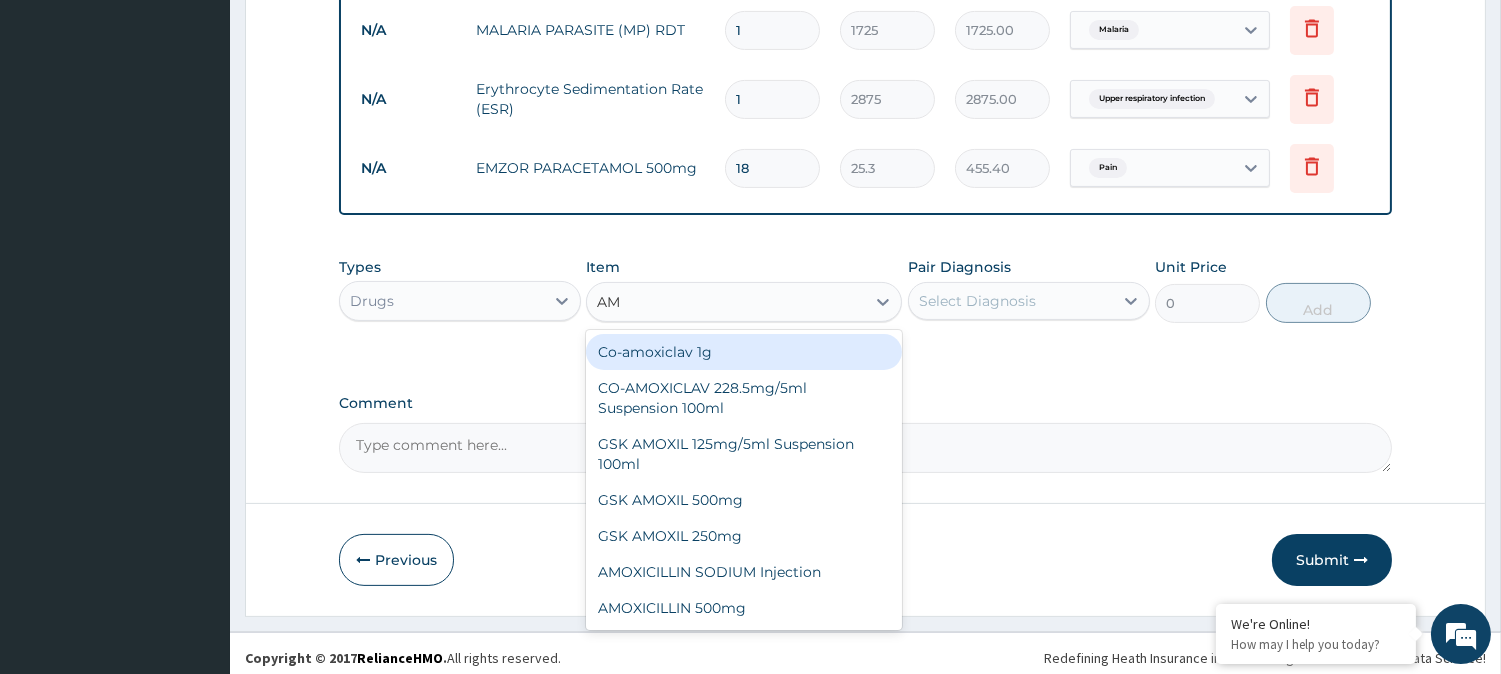 type on "A" 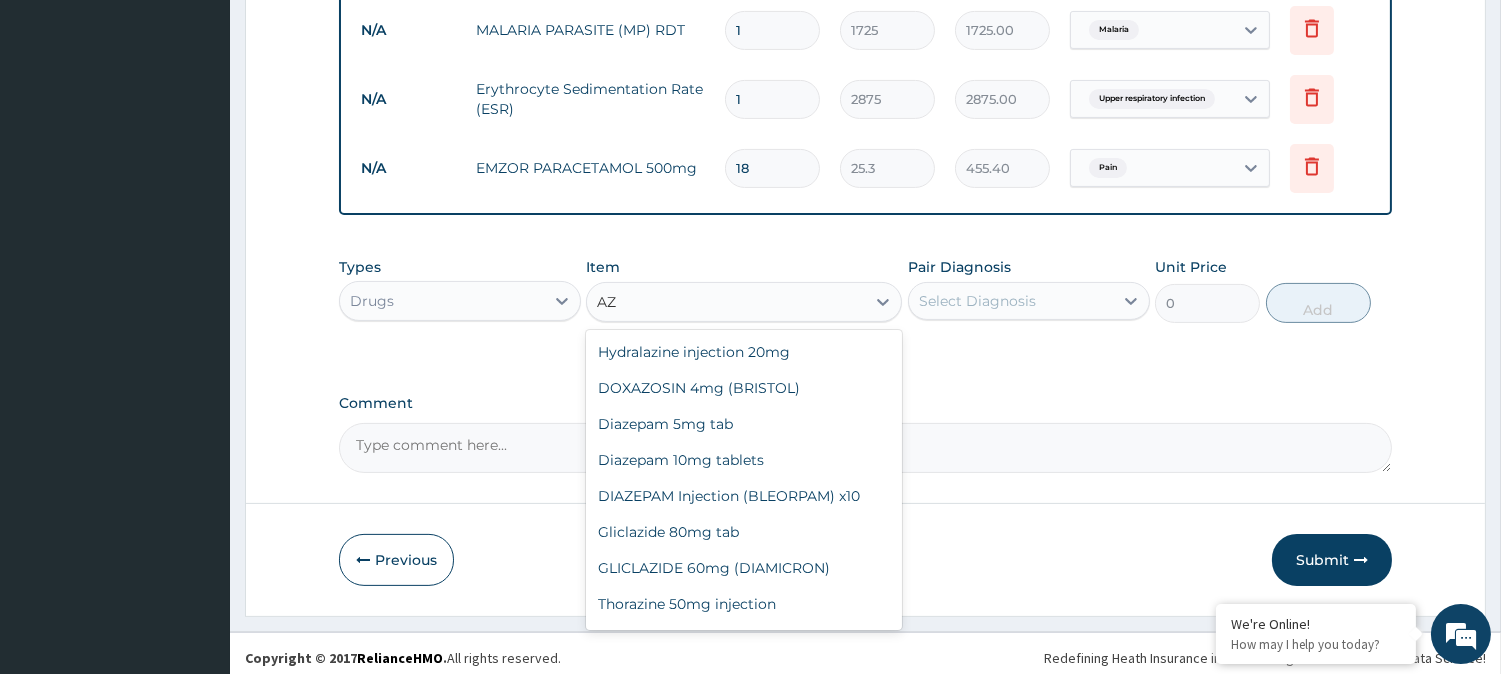 type on "A" 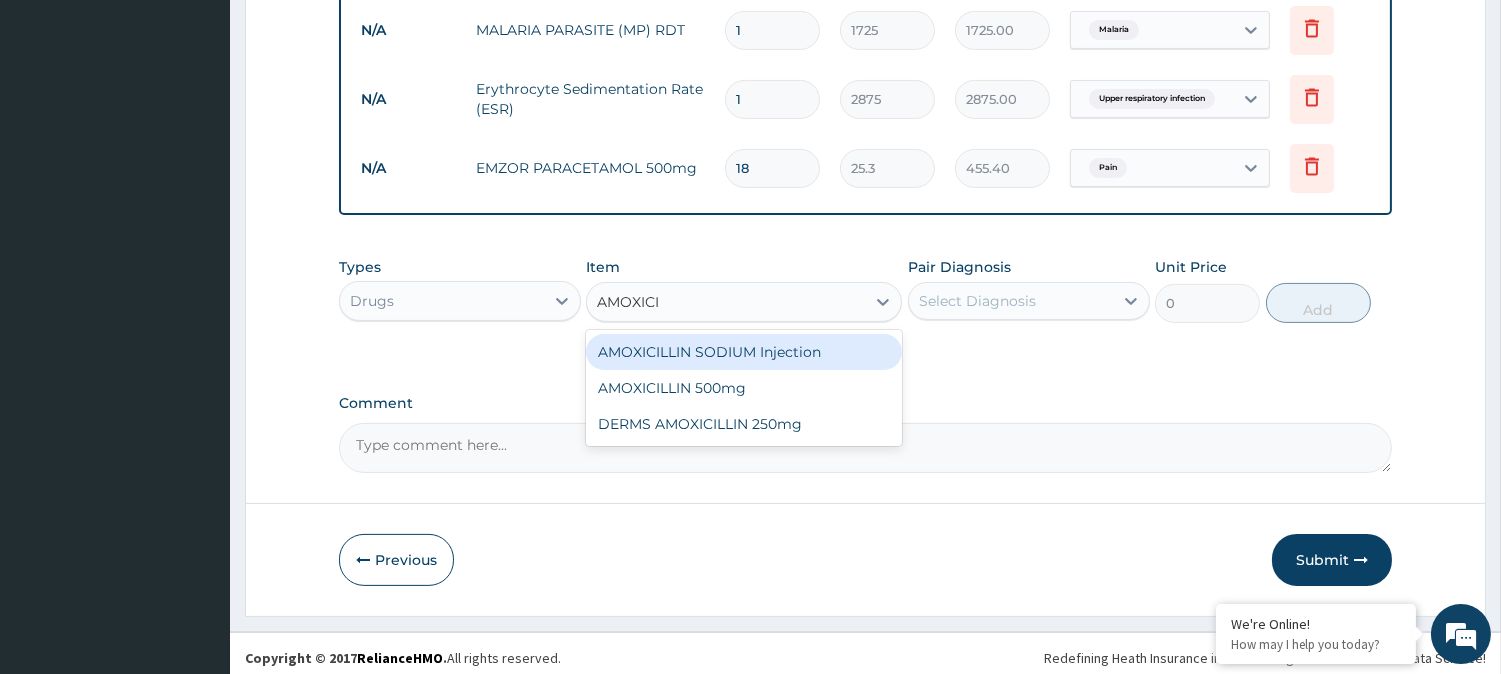 type on "AMOXIC" 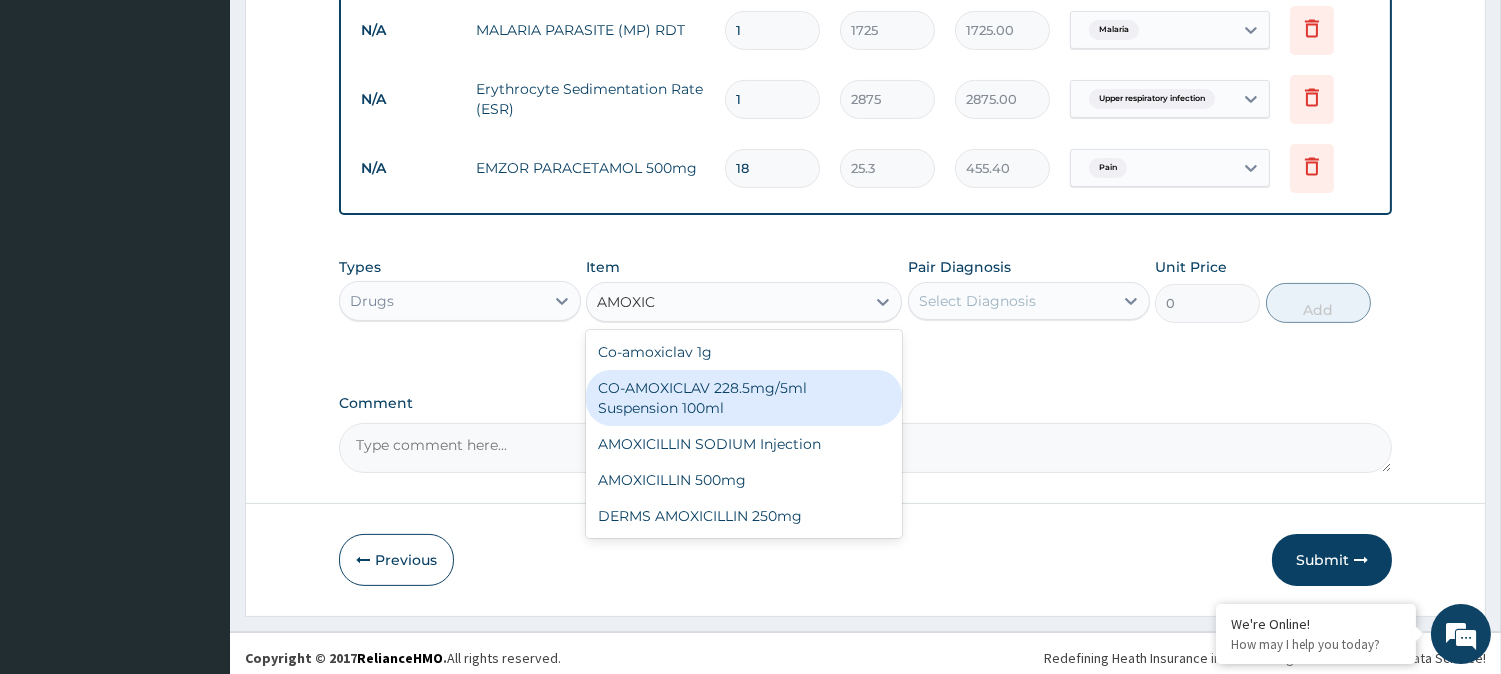 click on "CO-AMOXICLAV 228.5mg/5ml Suspension 100ml" at bounding box center (744, 398) 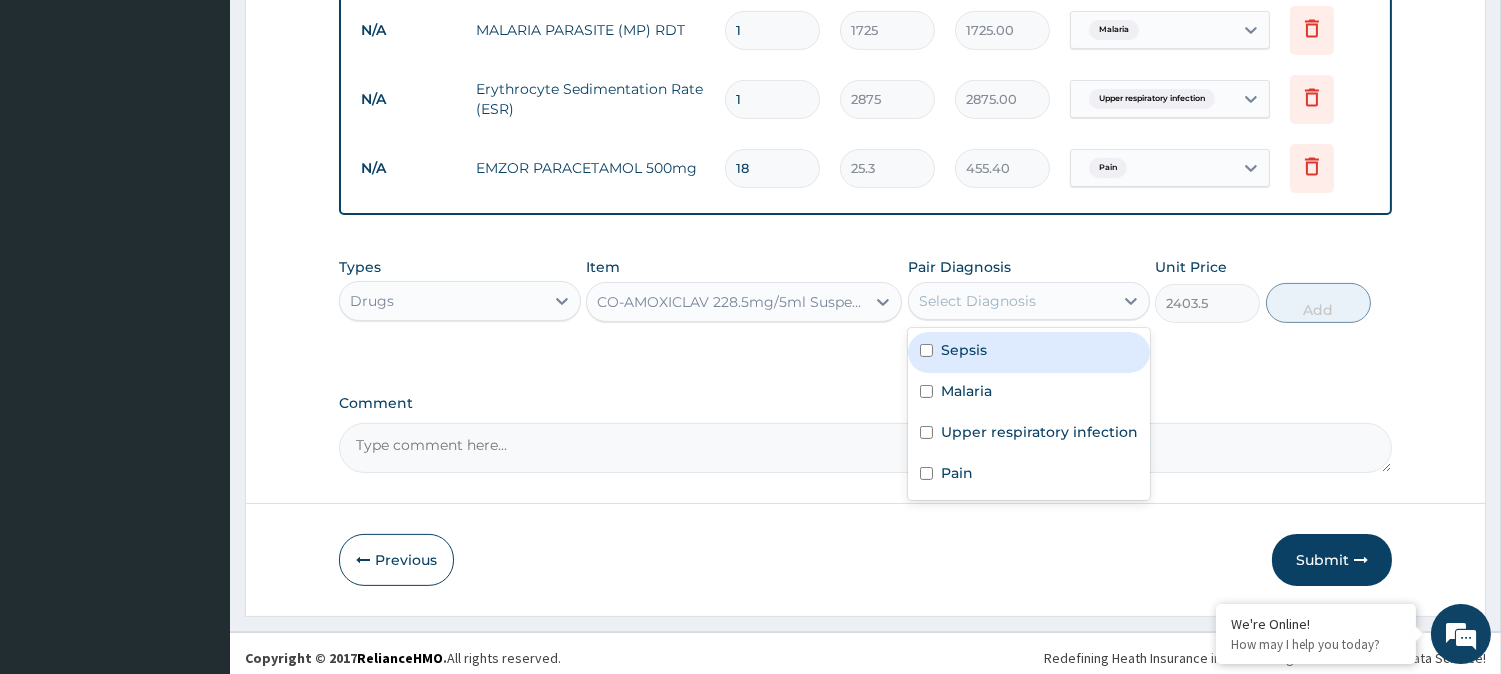 click on "Select Diagnosis" at bounding box center (1011, 301) 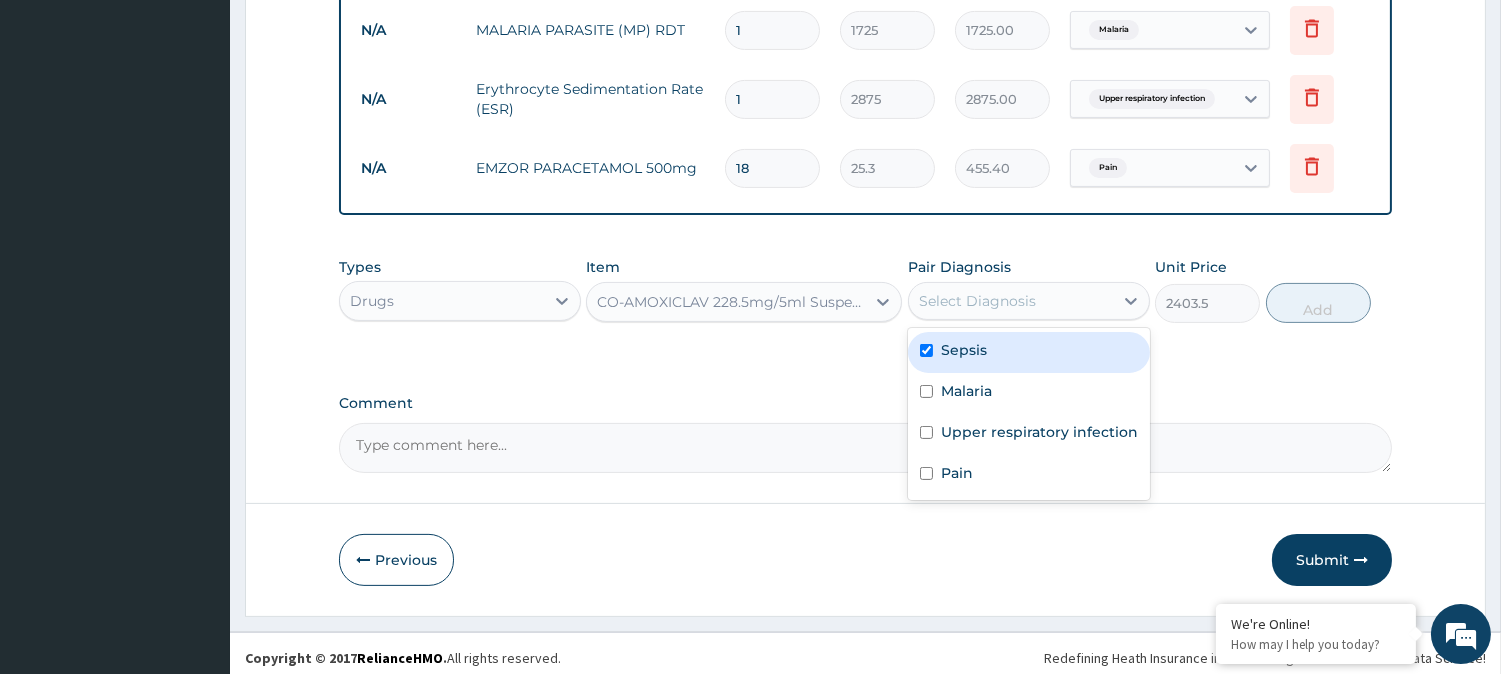 checkbox on "true" 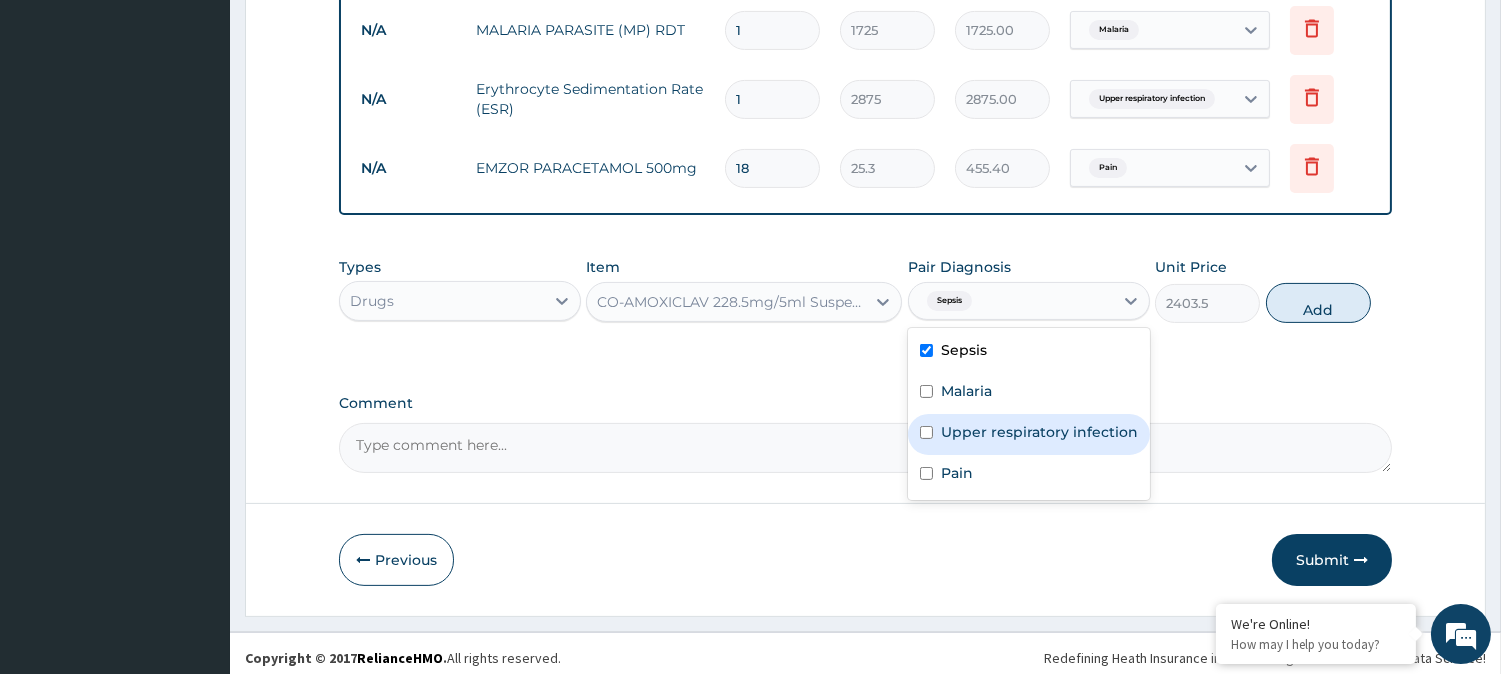 click on "Upper respiratory infection" at bounding box center (1029, 434) 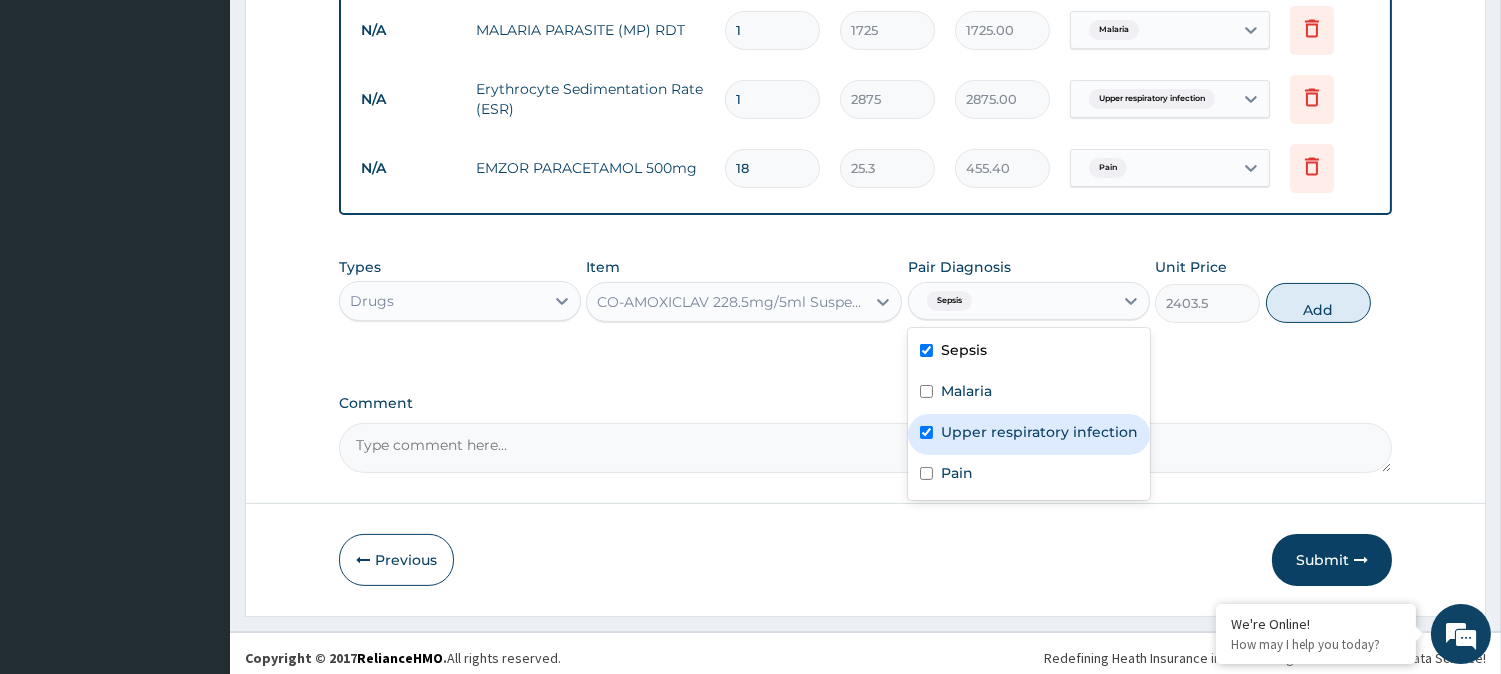 checkbox on "true" 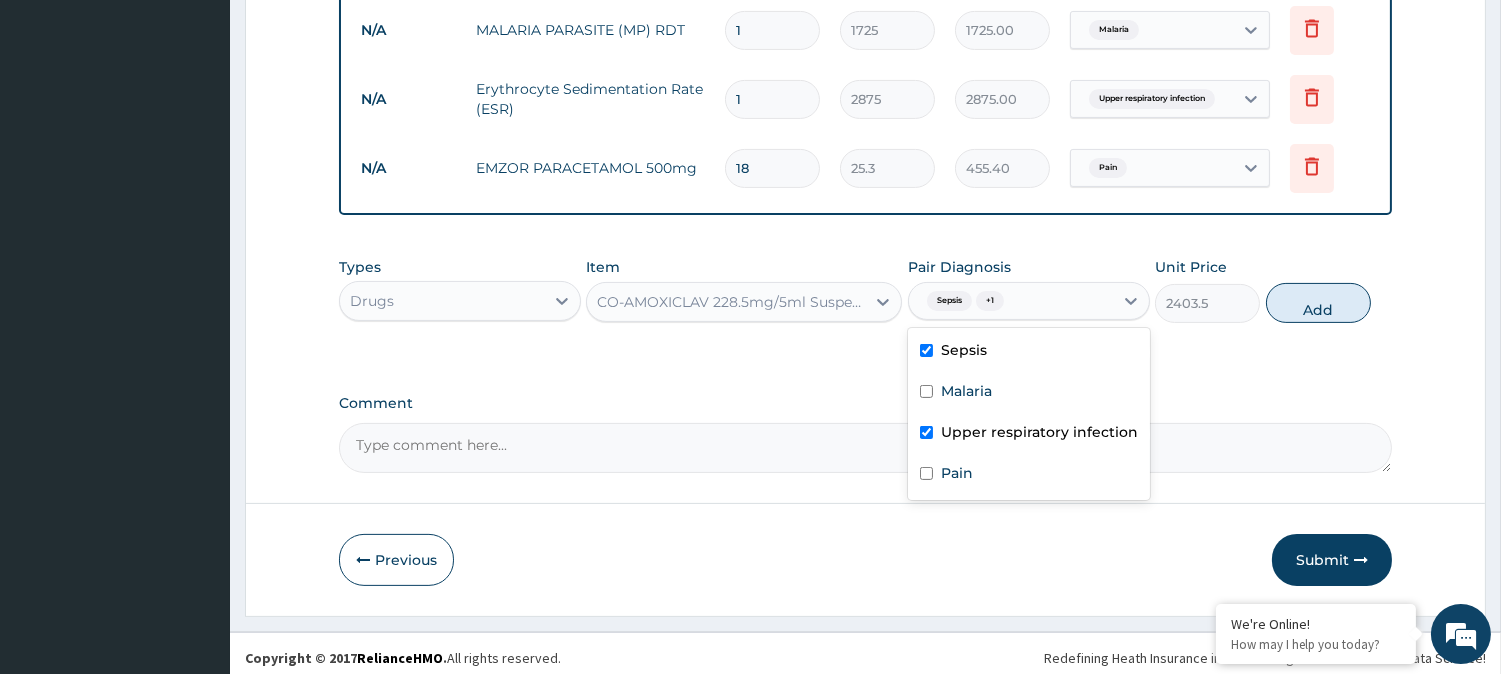 click on "Sepsis" at bounding box center (1029, 352) 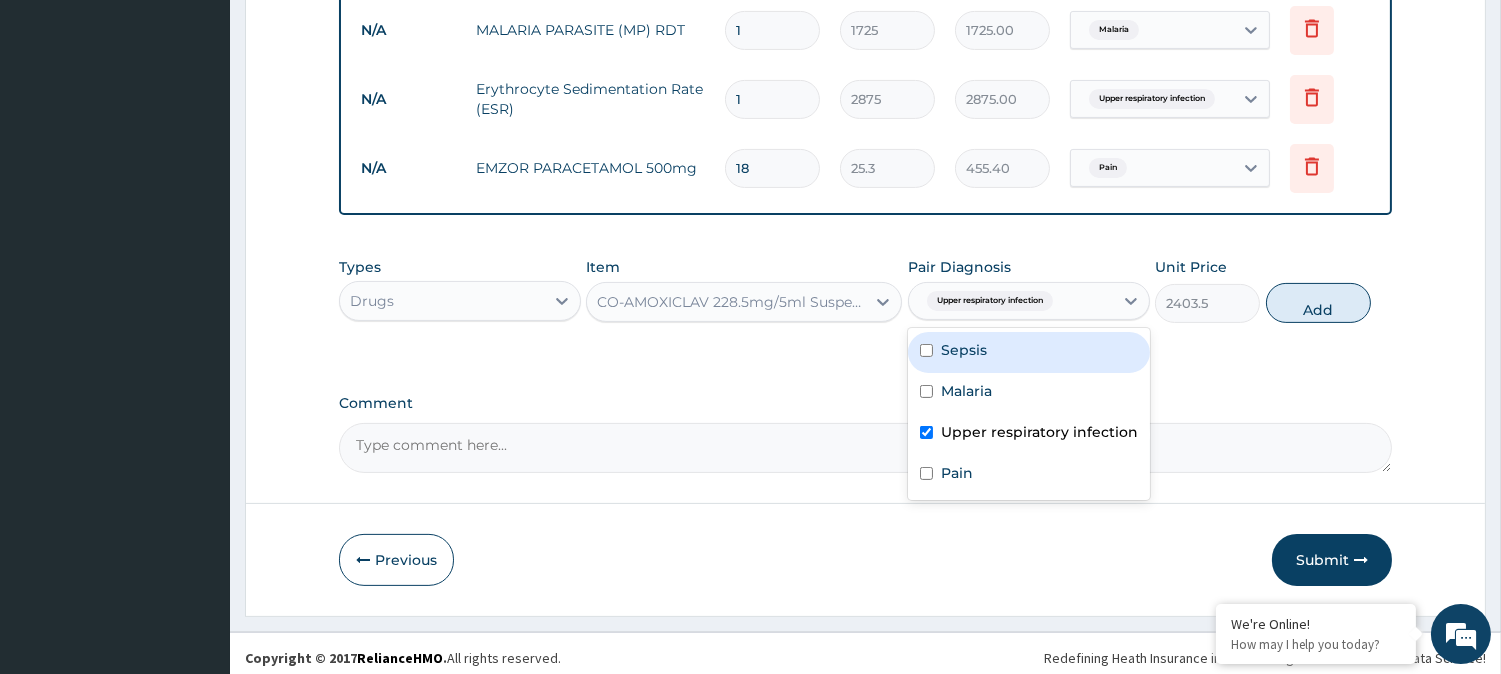 checkbox on "false" 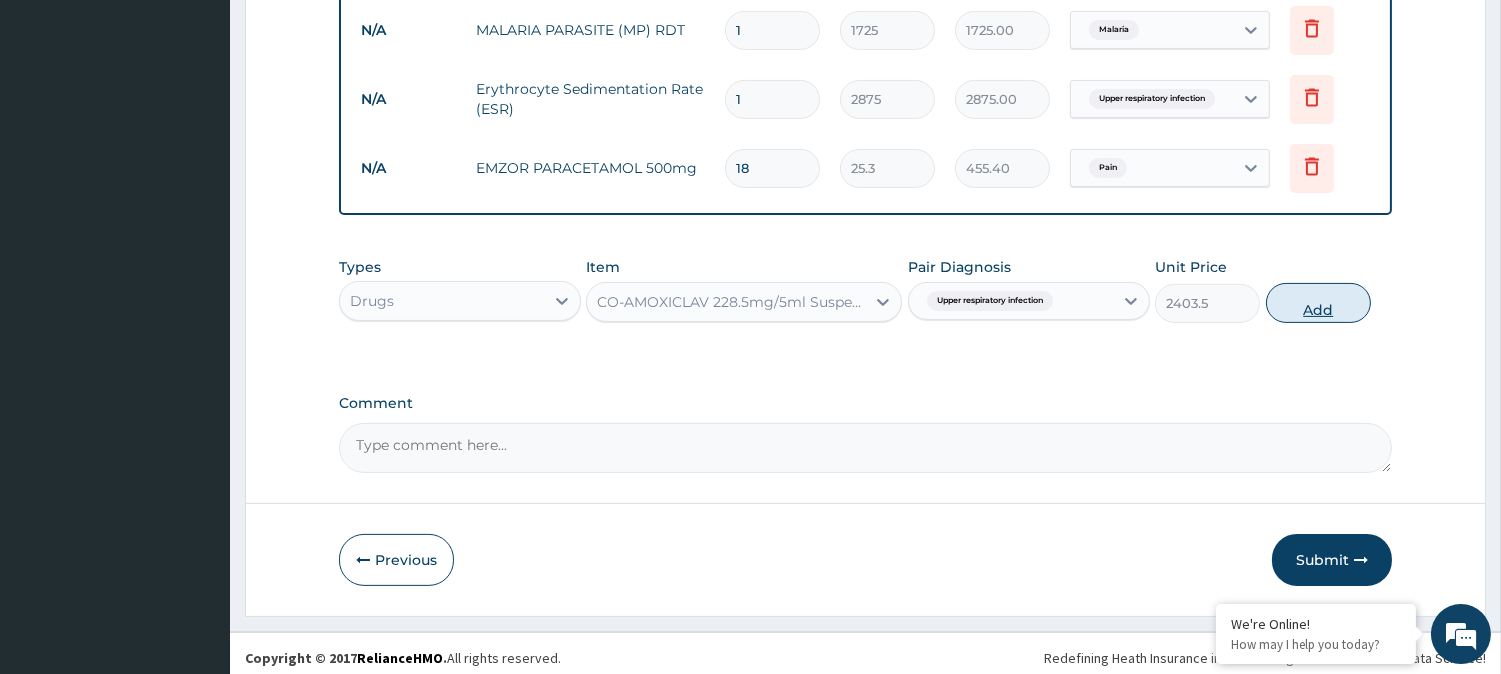 click on "Add" at bounding box center (1318, 303) 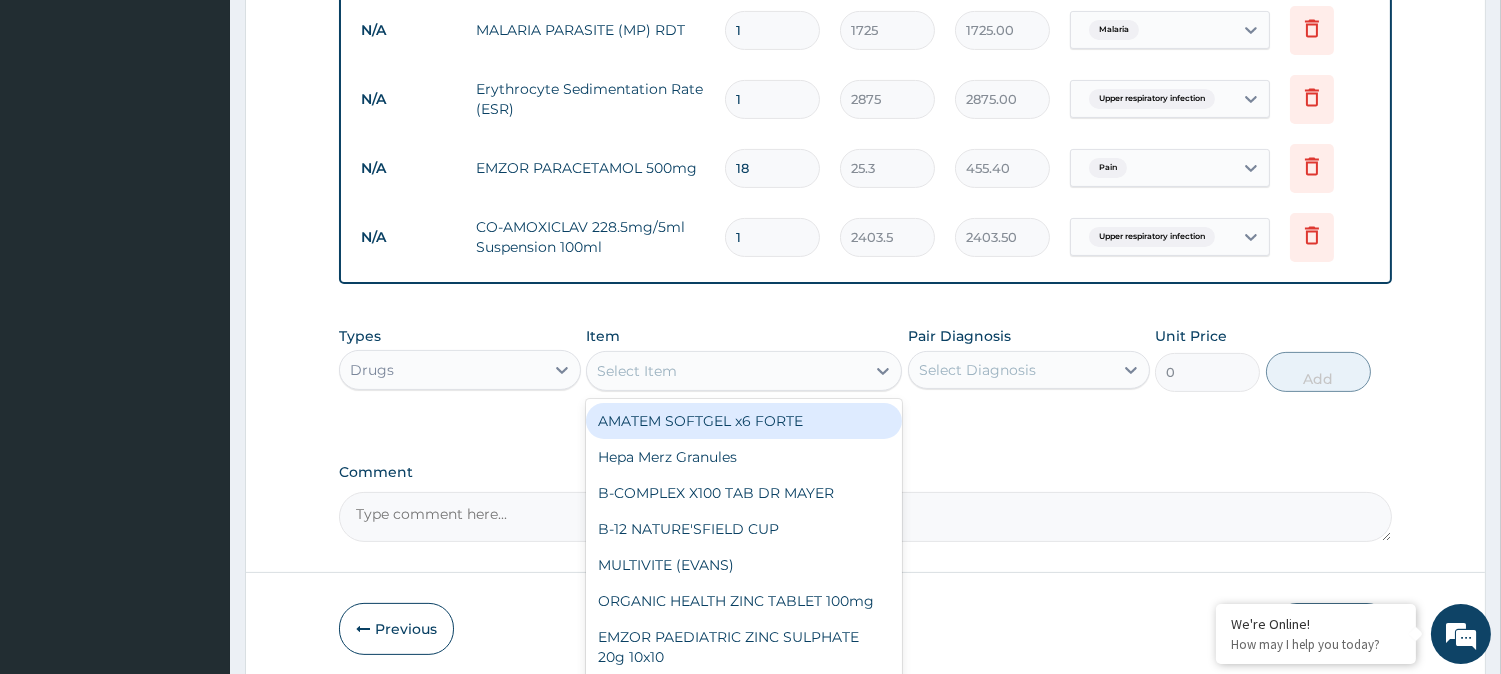 click on "Select Item" at bounding box center [726, 371] 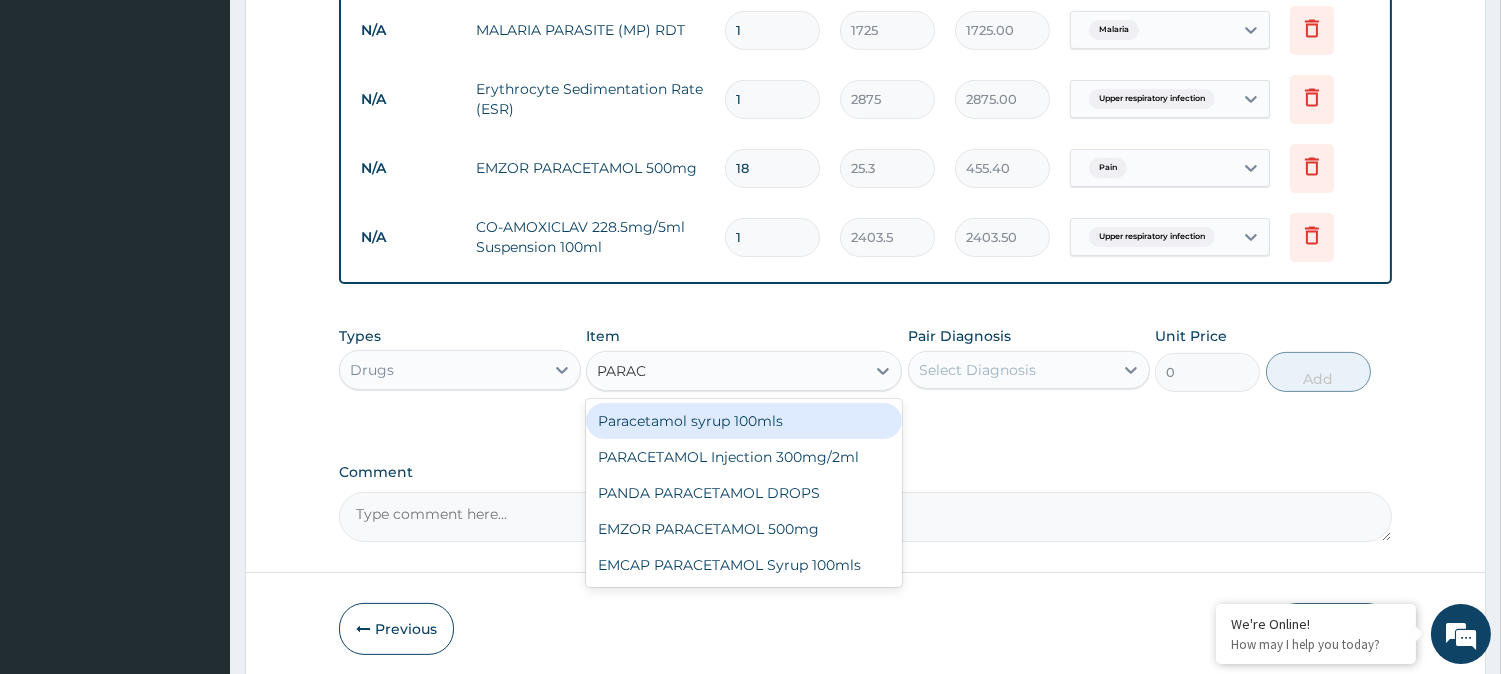 type on "PARACE" 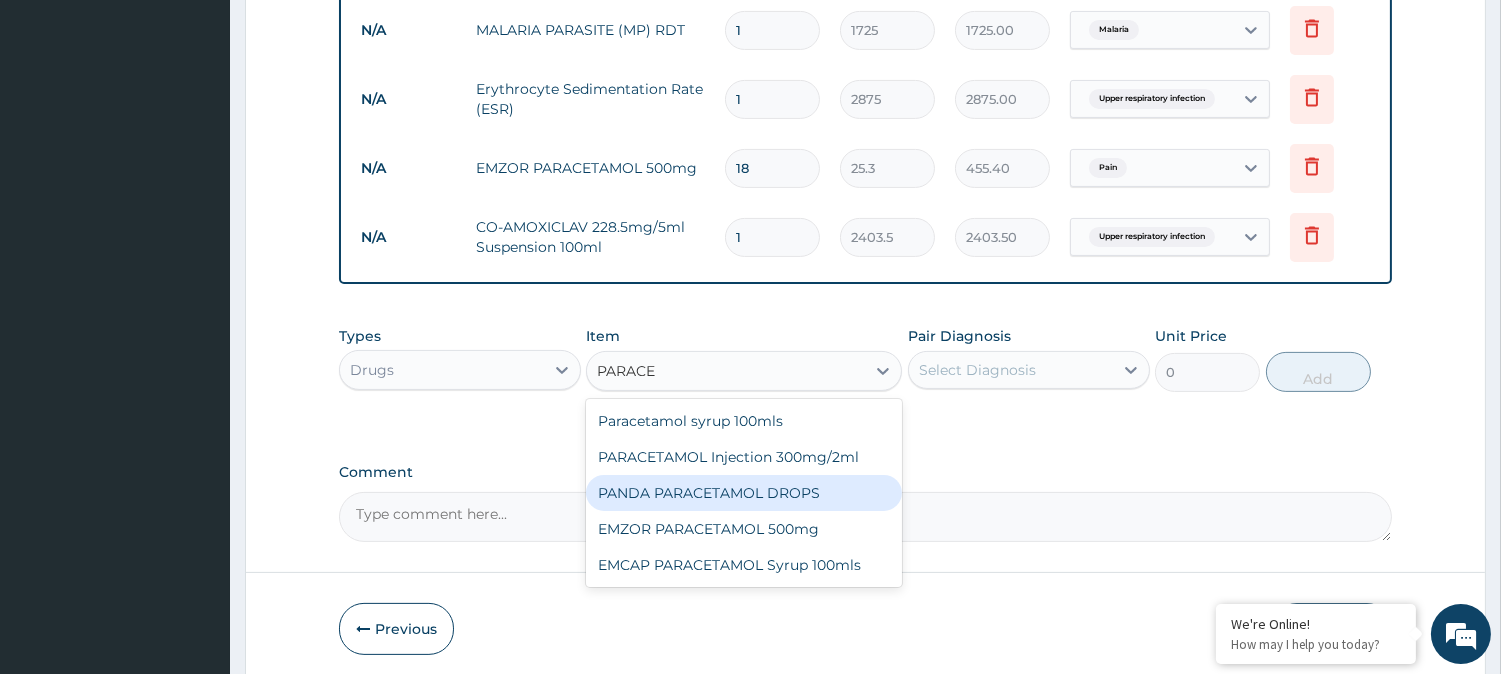 click on "PANDA PARACETAMOL DROPS" at bounding box center [744, 493] 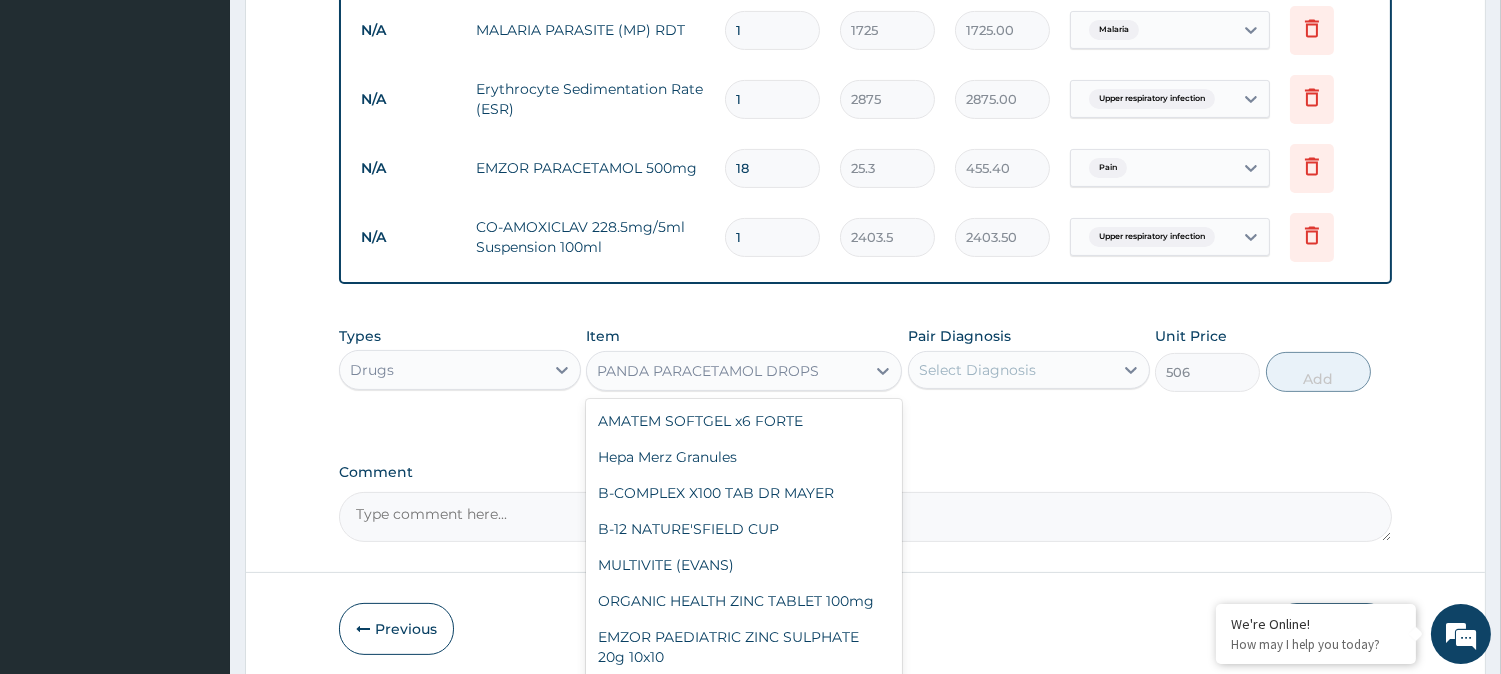 click on "PANDA PARACETAMOL DROPS" at bounding box center [726, 371] 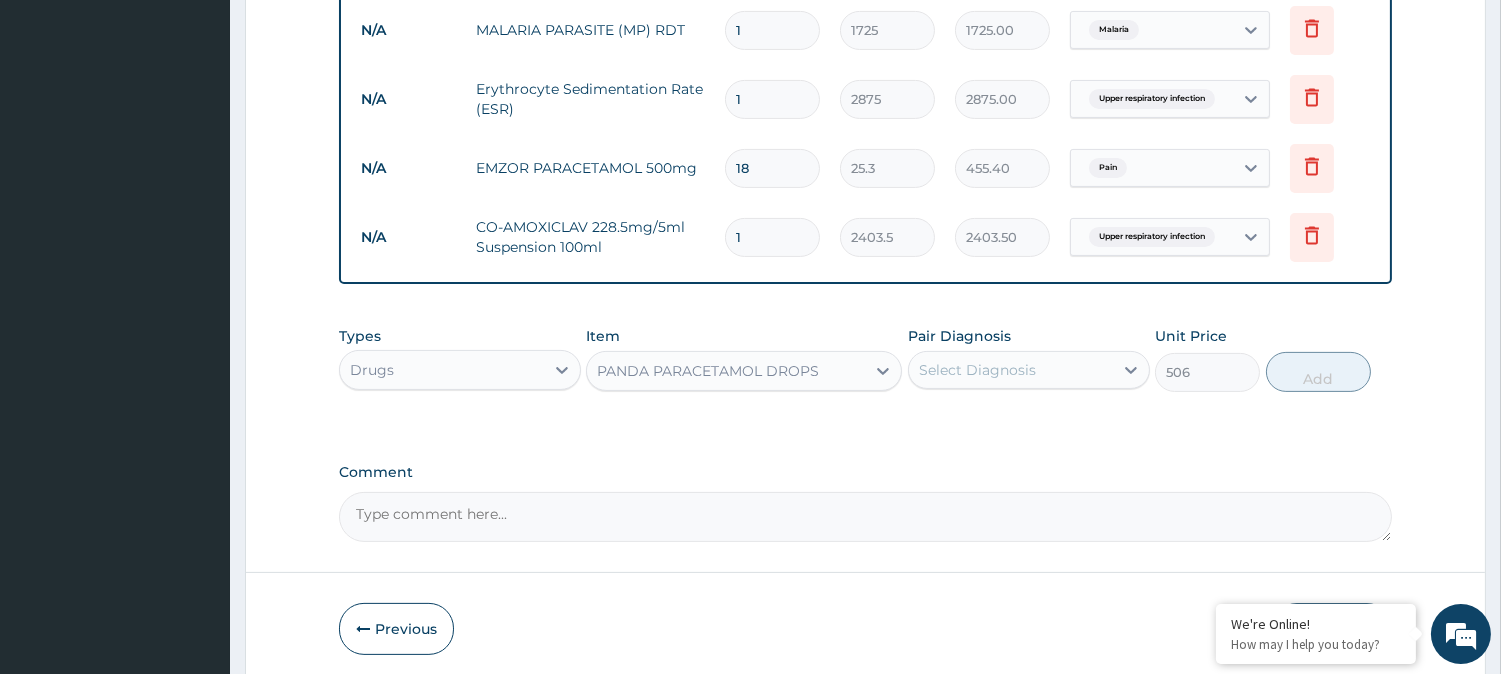 click on "PANDA PARACETAMOL DROPS" at bounding box center [726, 371] 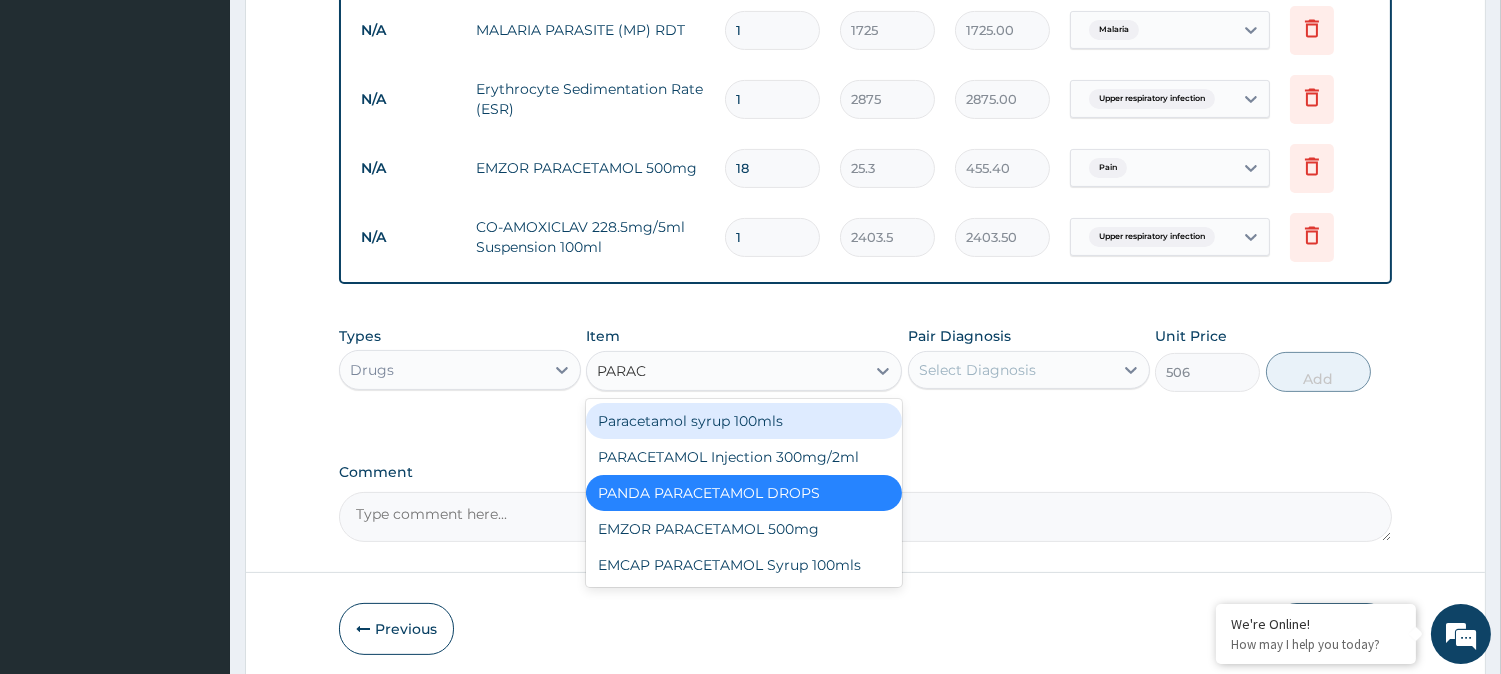 type on "PARACE" 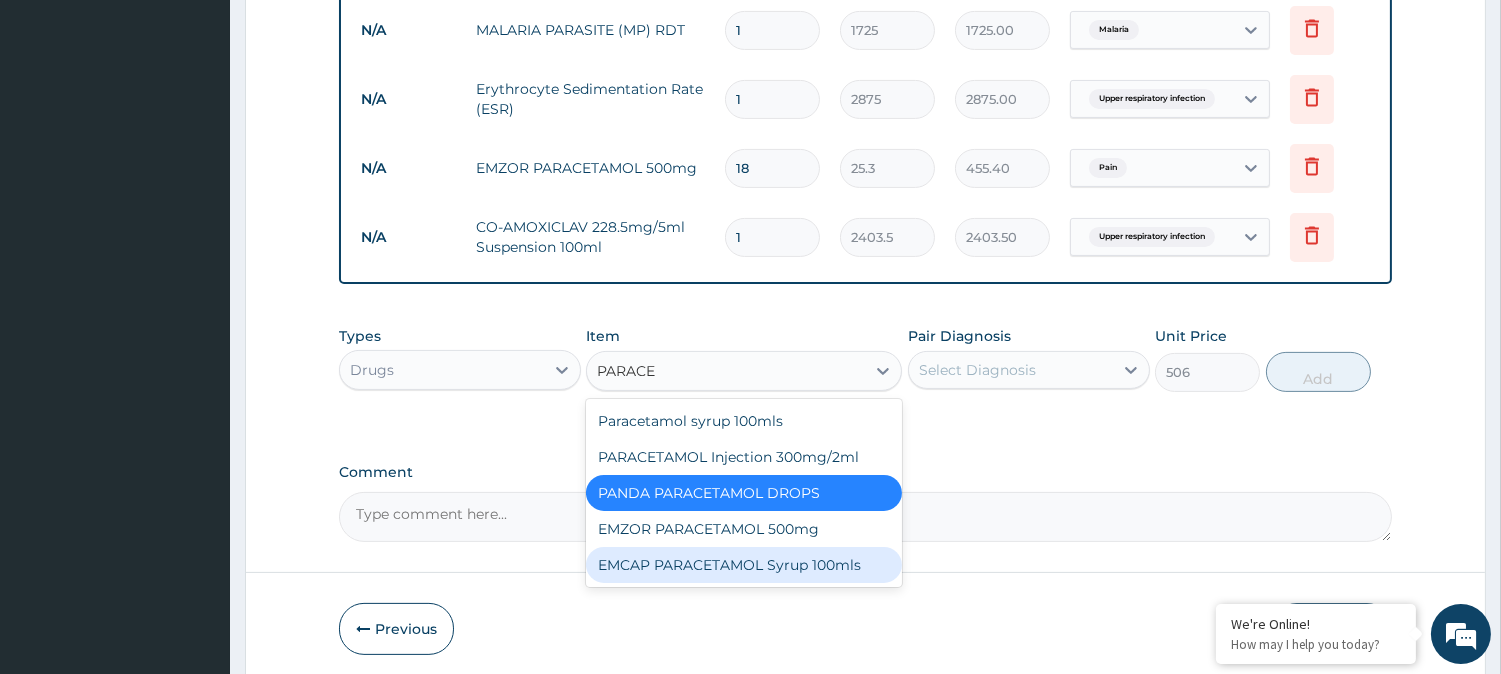 click on "EMCAP PARACETAMOL Syrup 100mls" at bounding box center [744, 565] 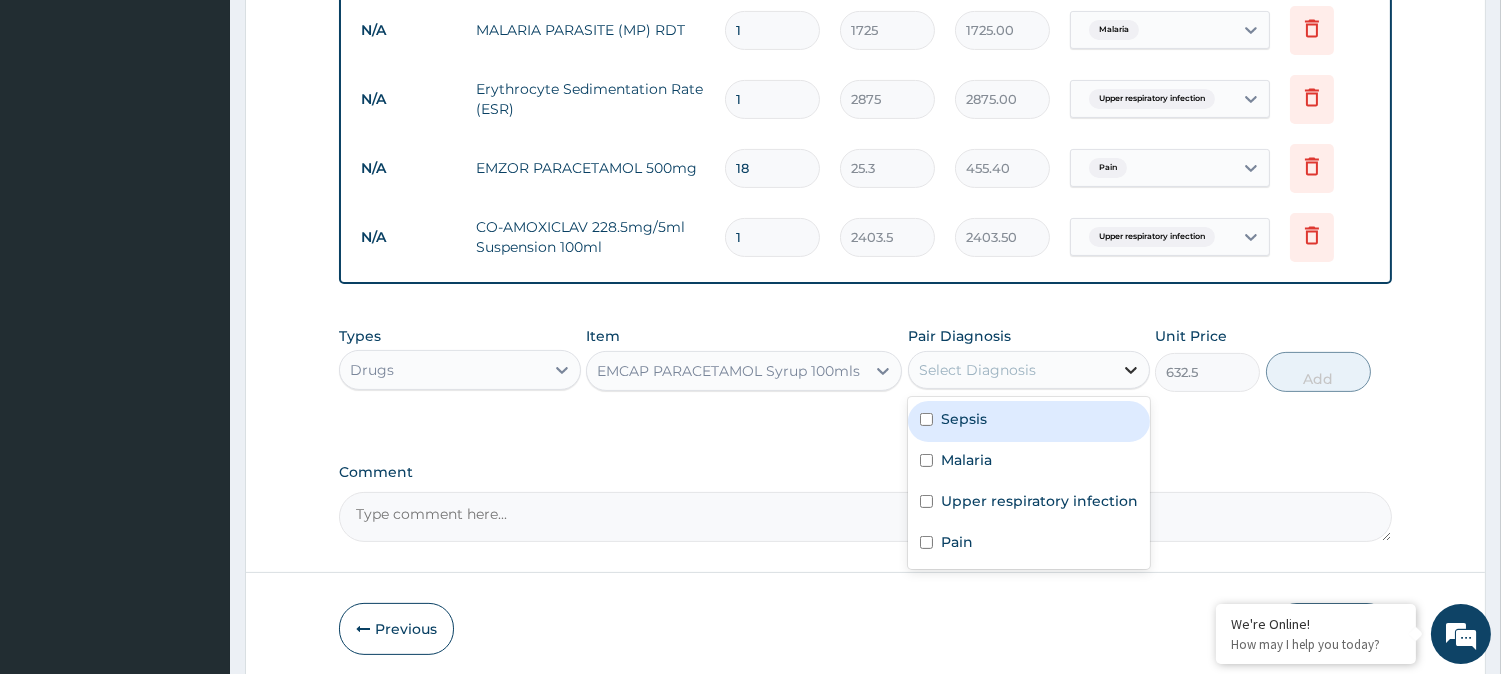 click 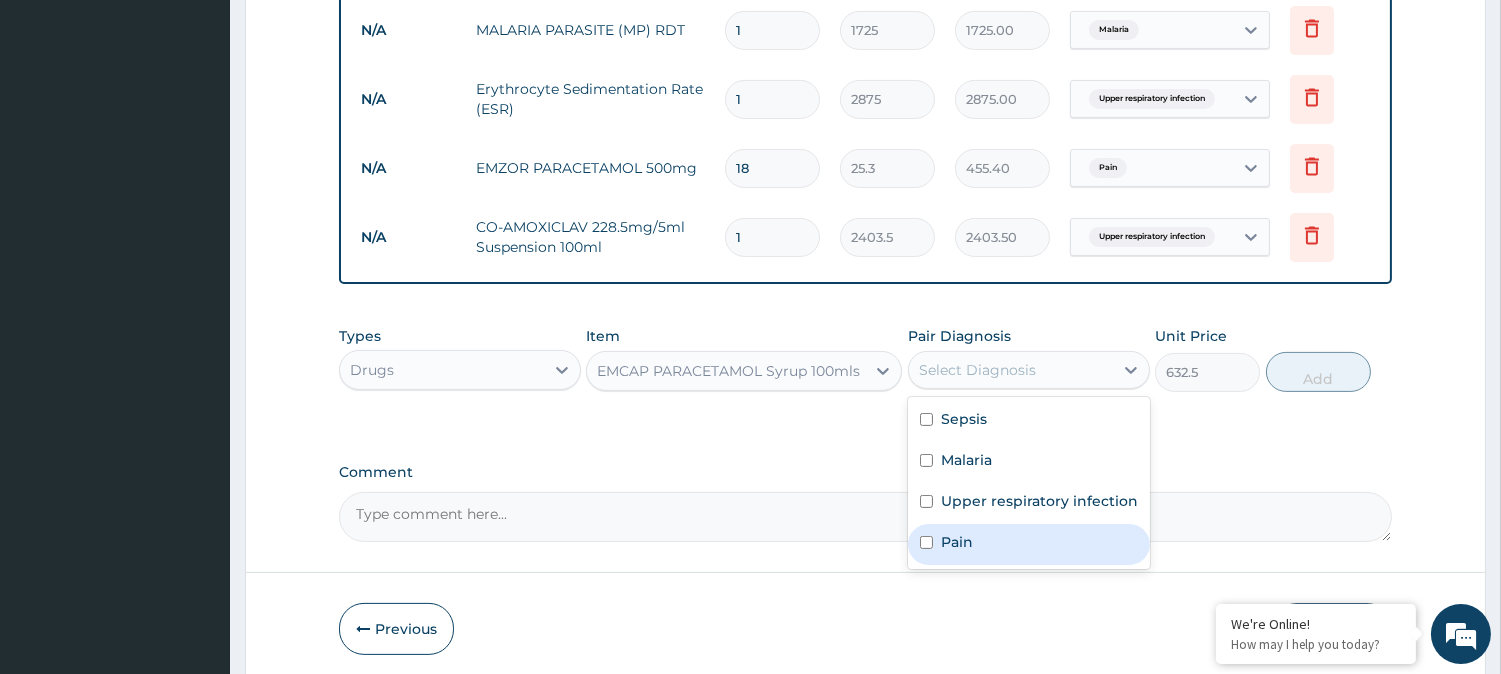 click on "Pain" at bounding box center (1029, 544) 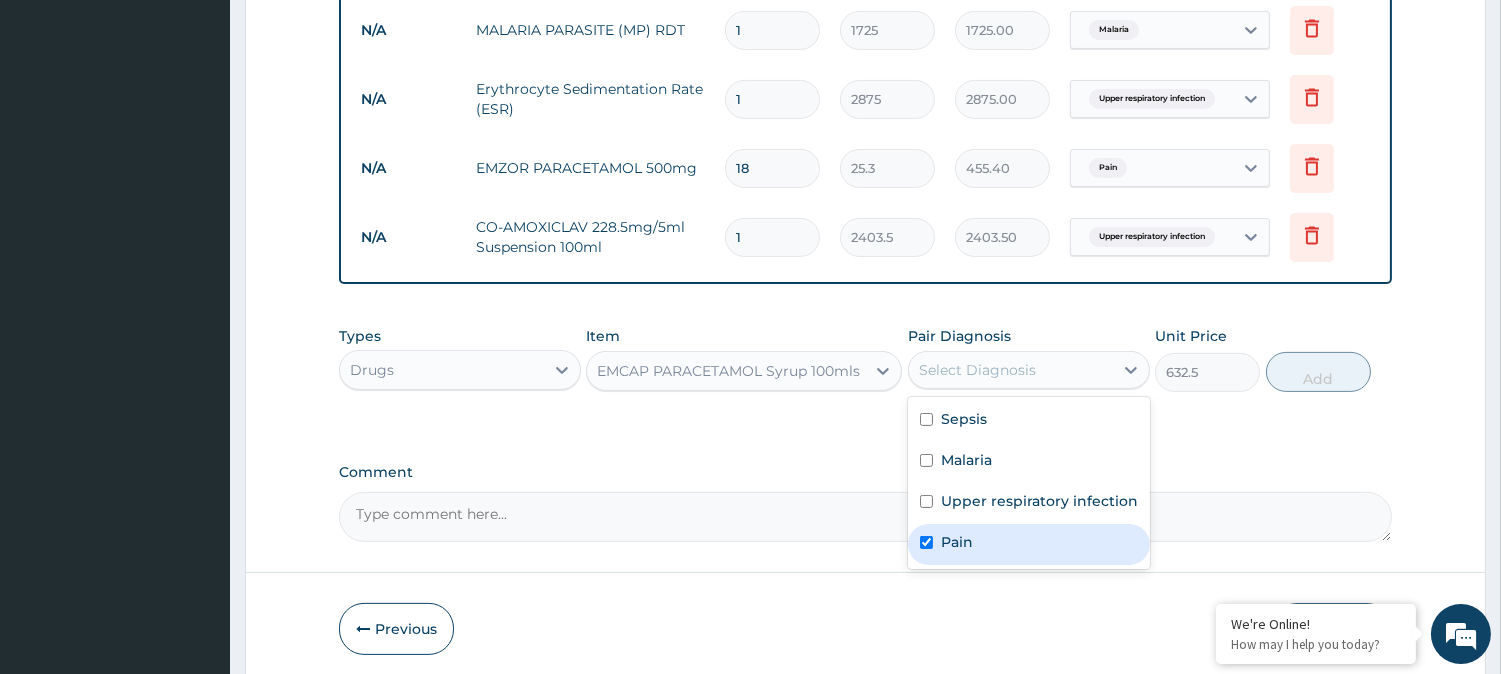 checkbox on "true" 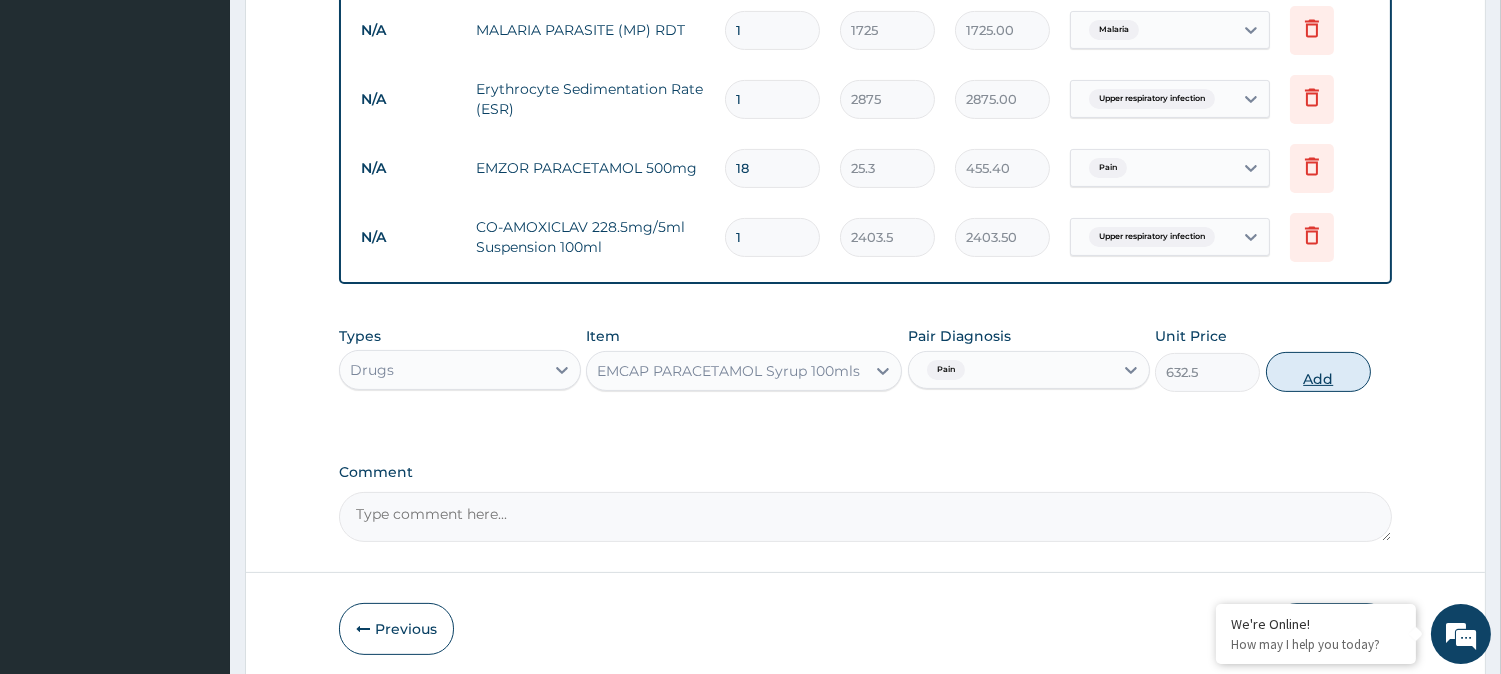 click on "Add" at bounding box center (1318, 372) 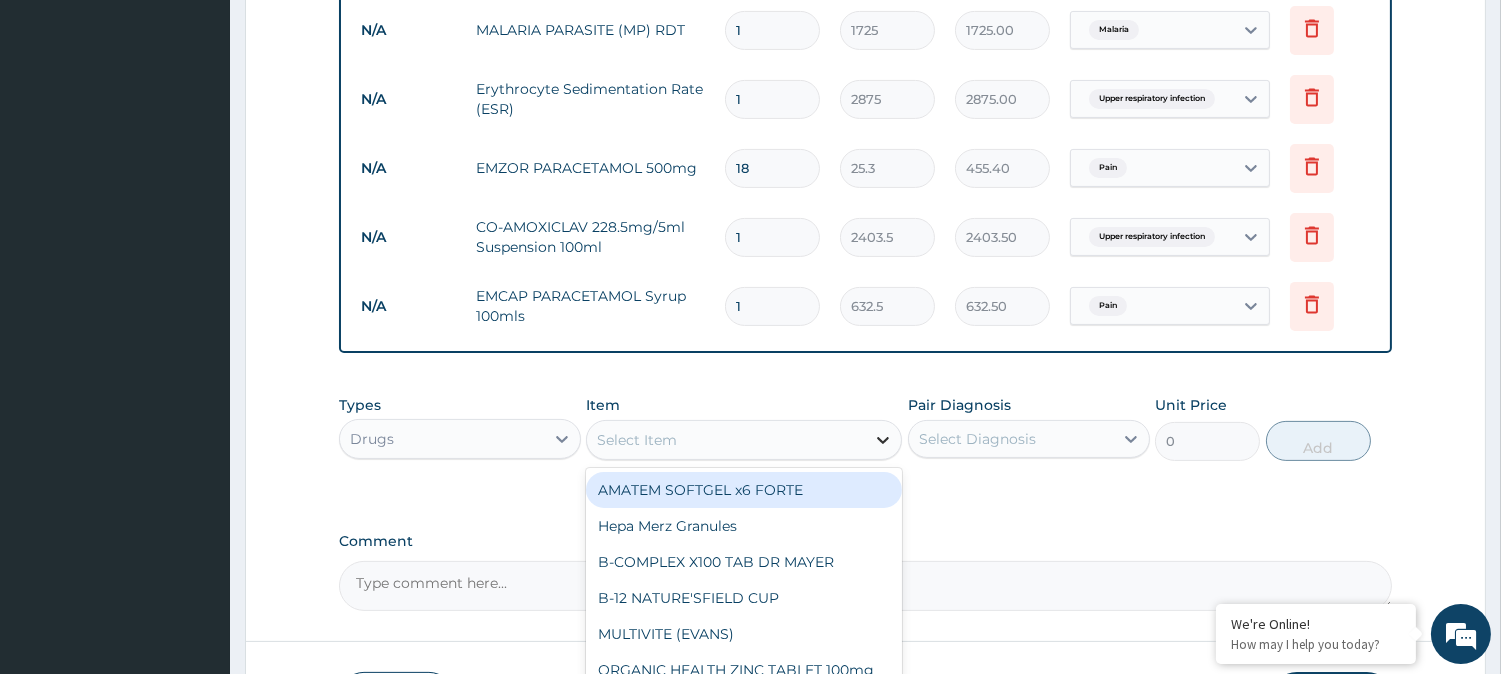 click 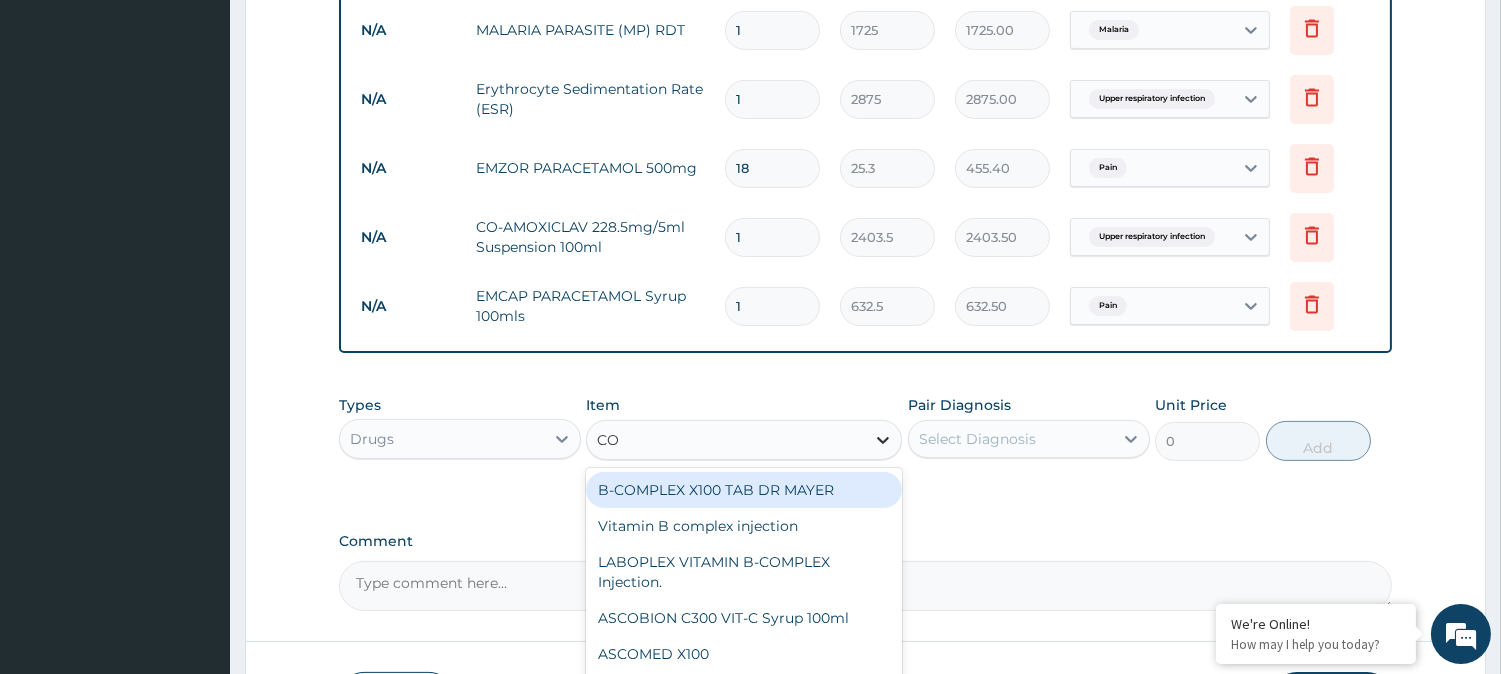 type on "COA" 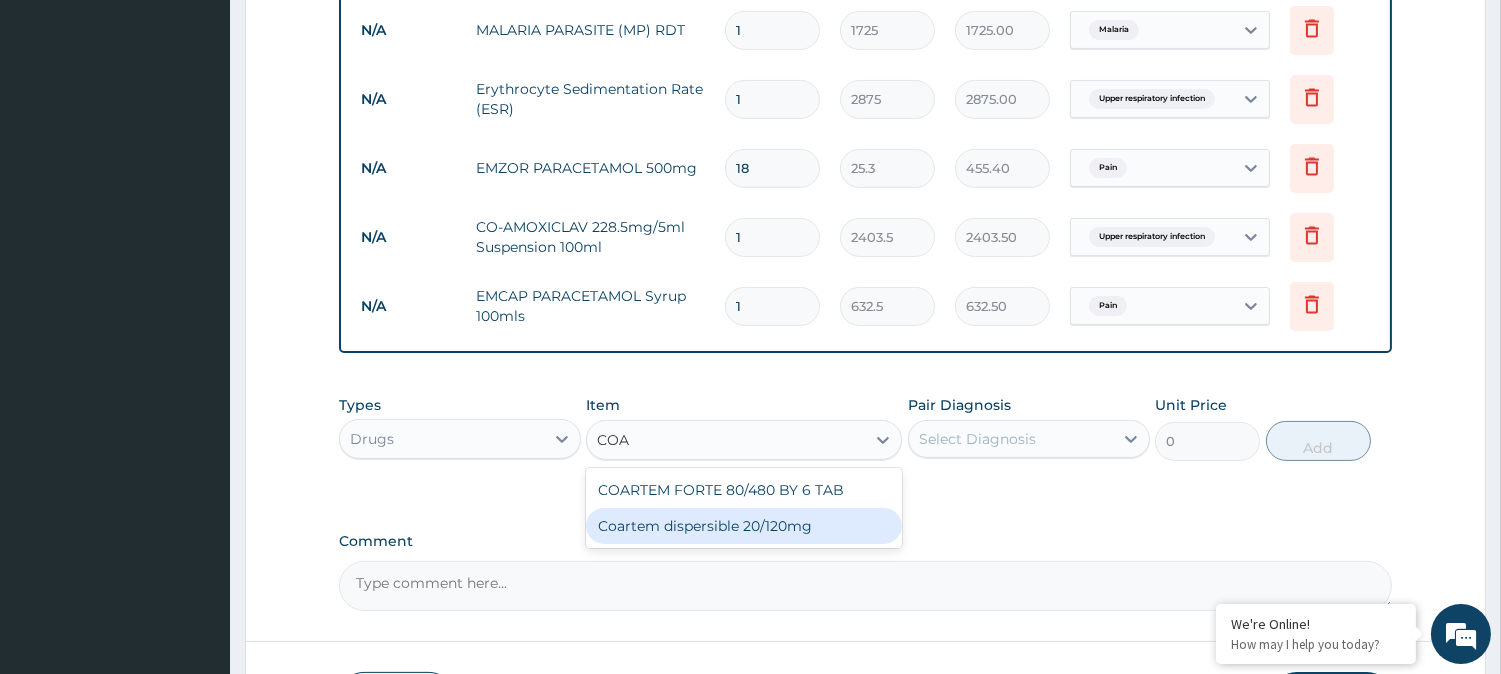 click on "Coartem dispersible 20/120mg" at bounding box center [744, 526] 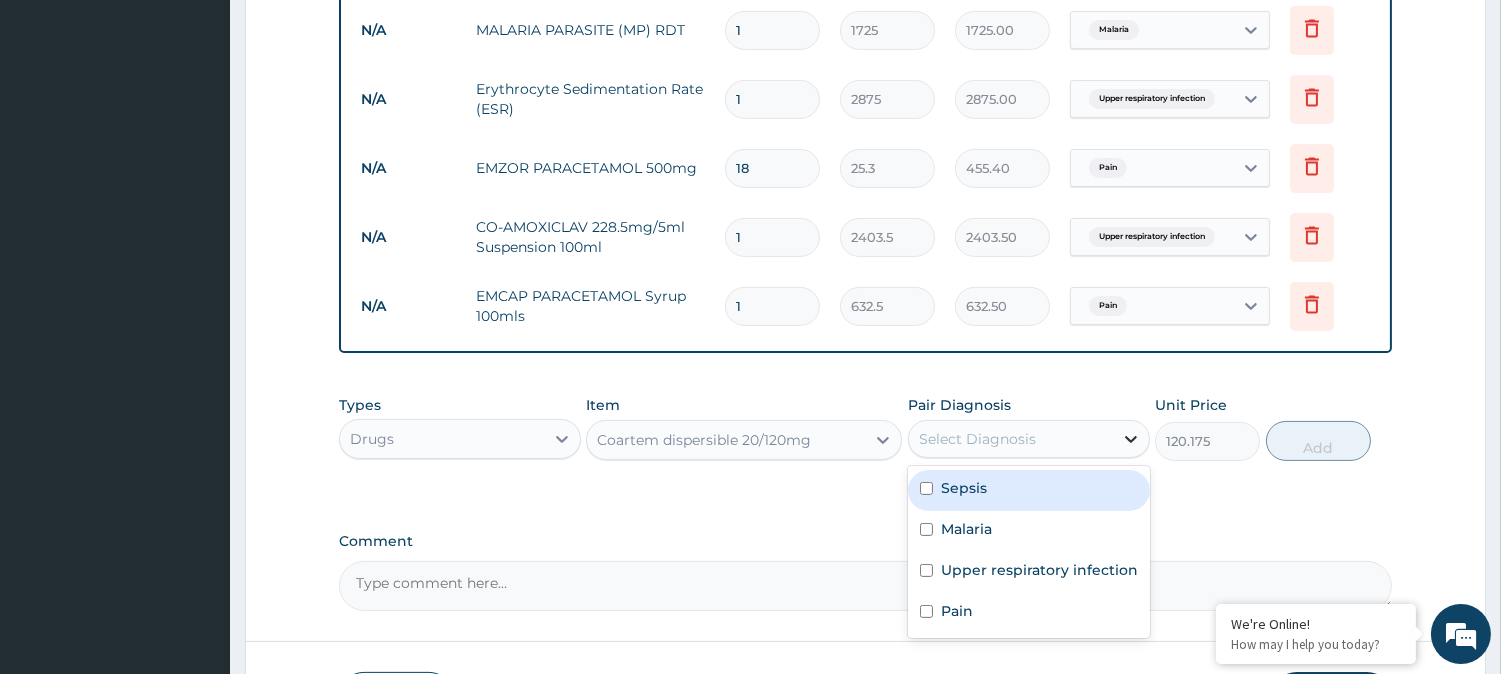 click at bounding box center (1131, 439) 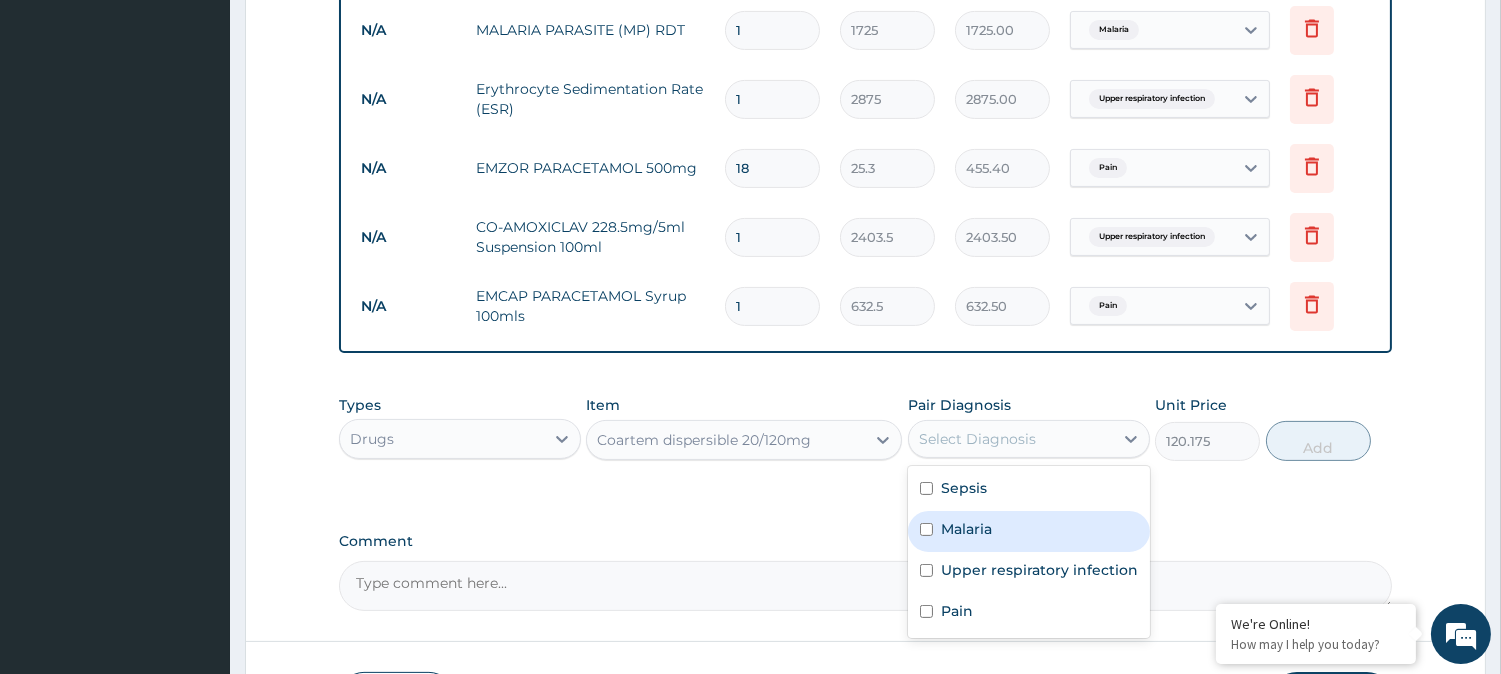 click on "Malaria" at bounding box center [966, 529] 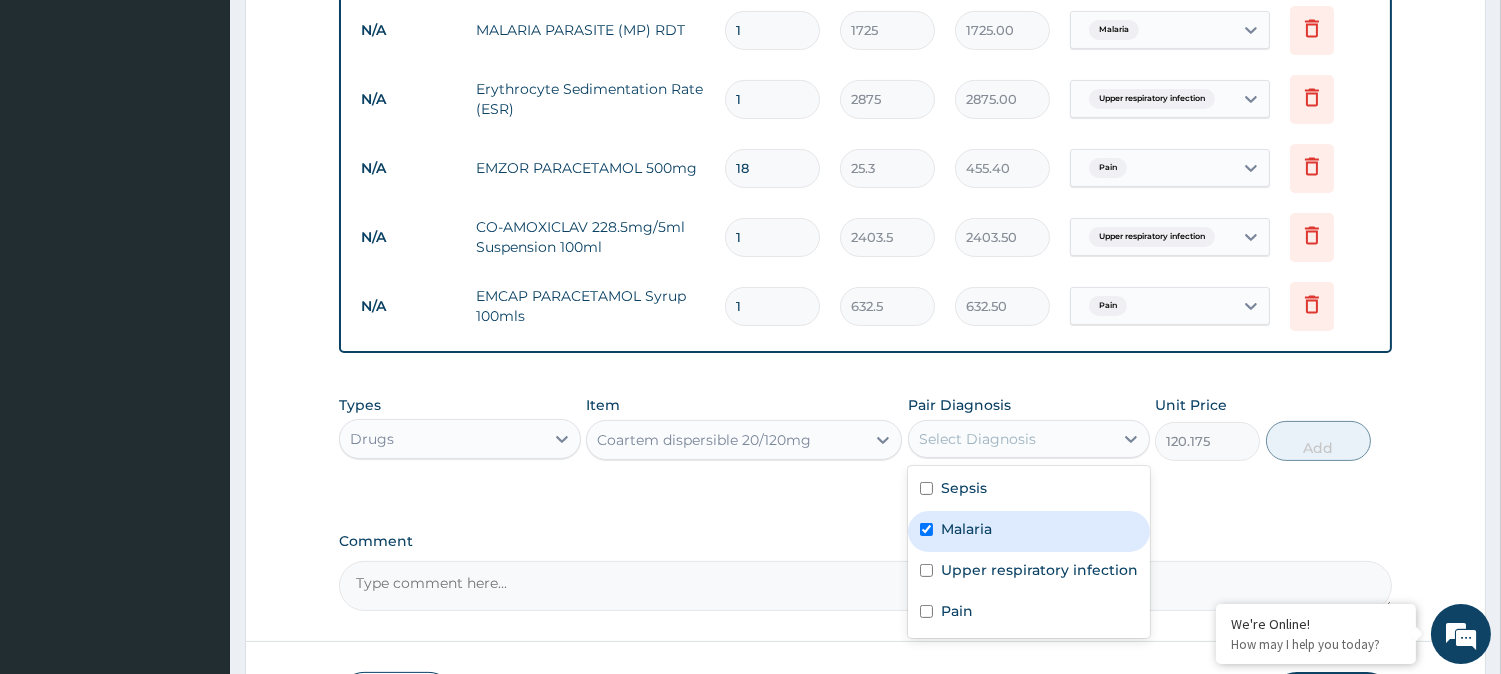 checkbox on "true" 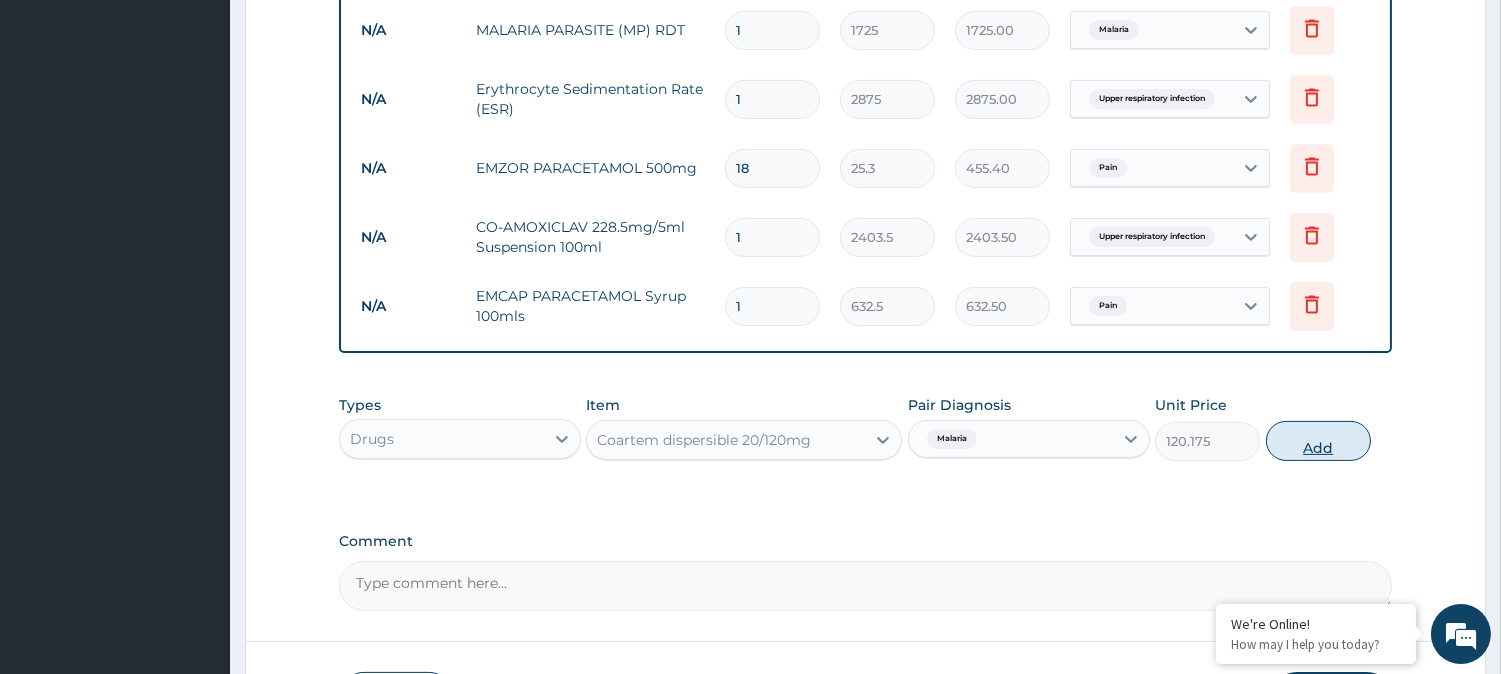click on "Add" at bounding box center [1318, 441] 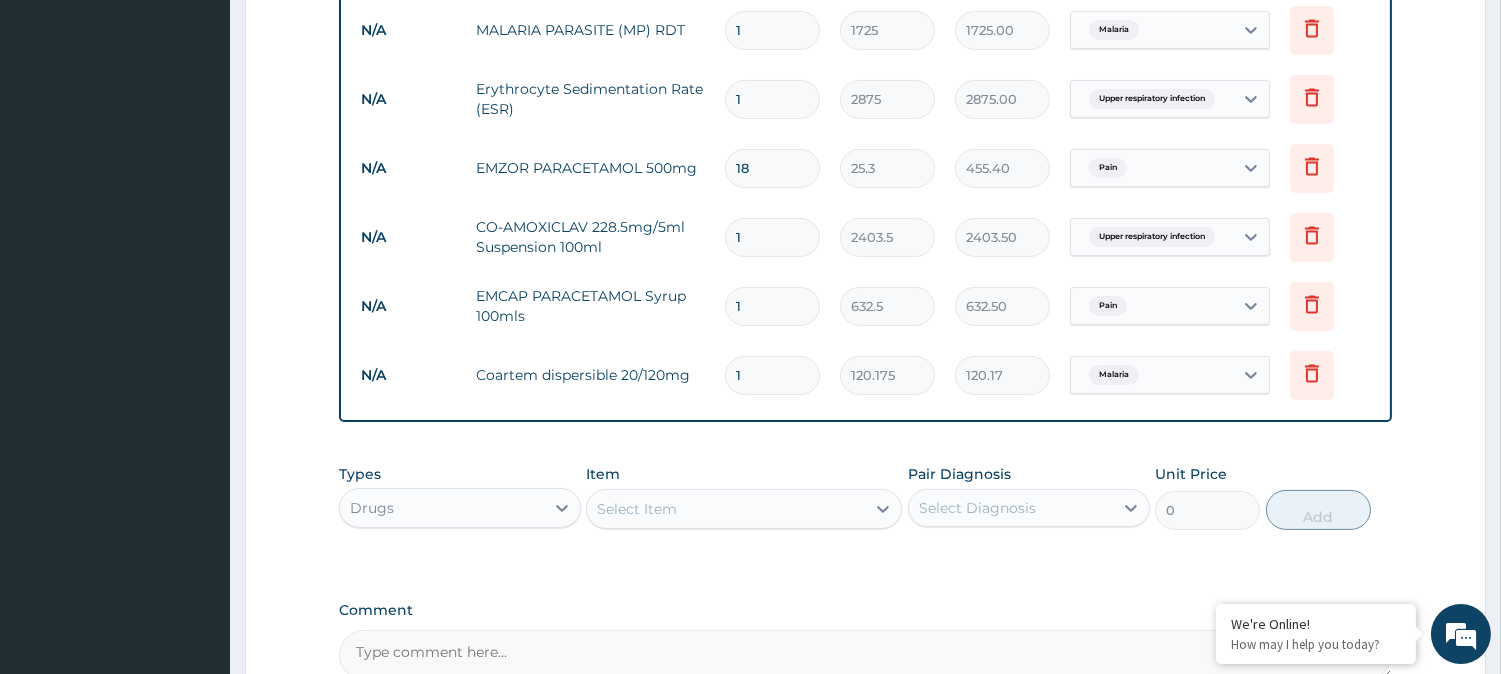 type 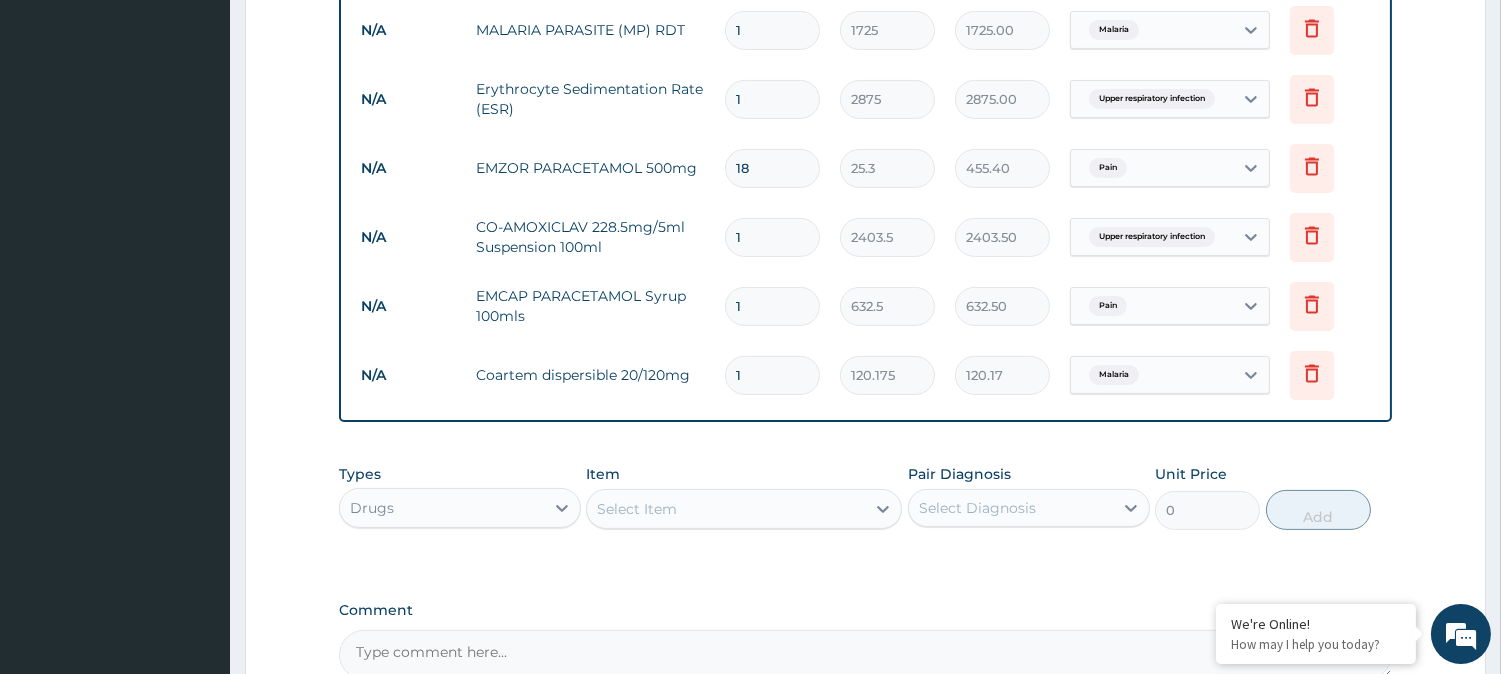 type on "0.00" 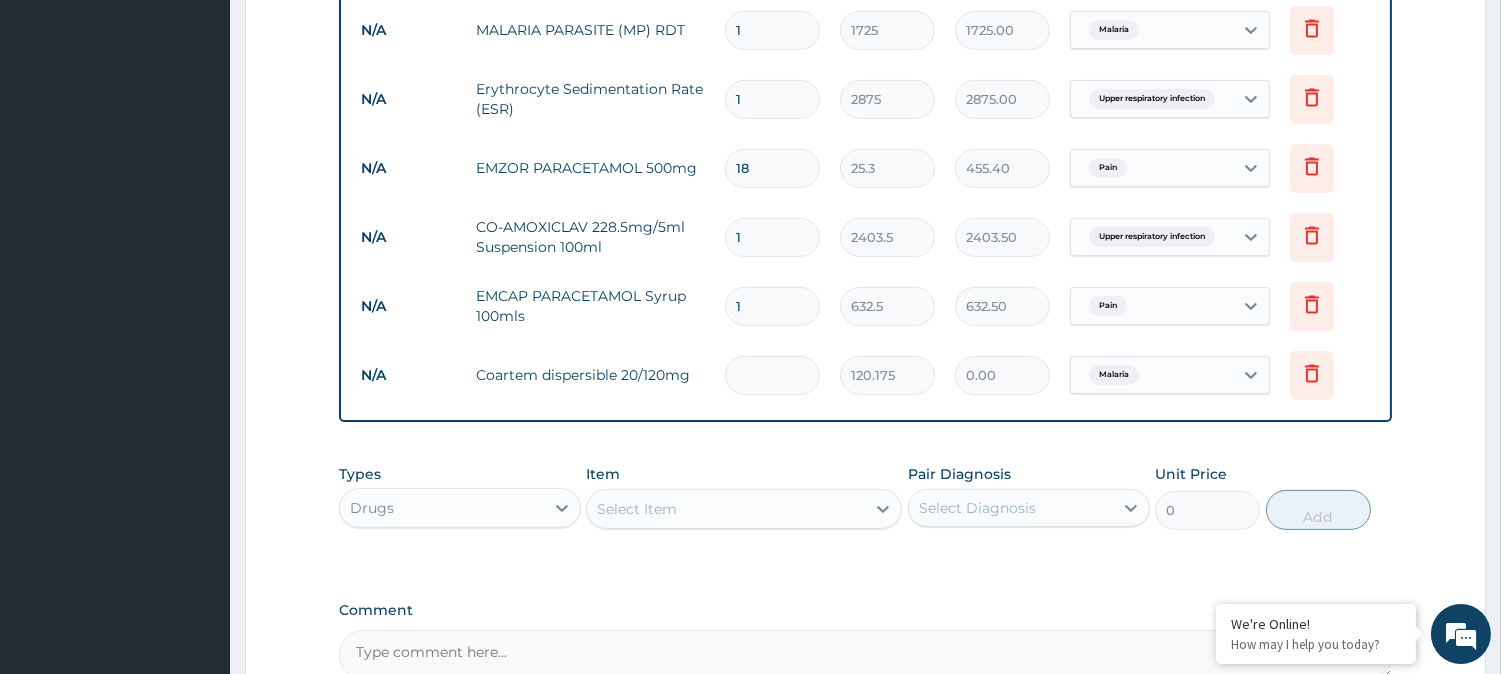 type on "1" 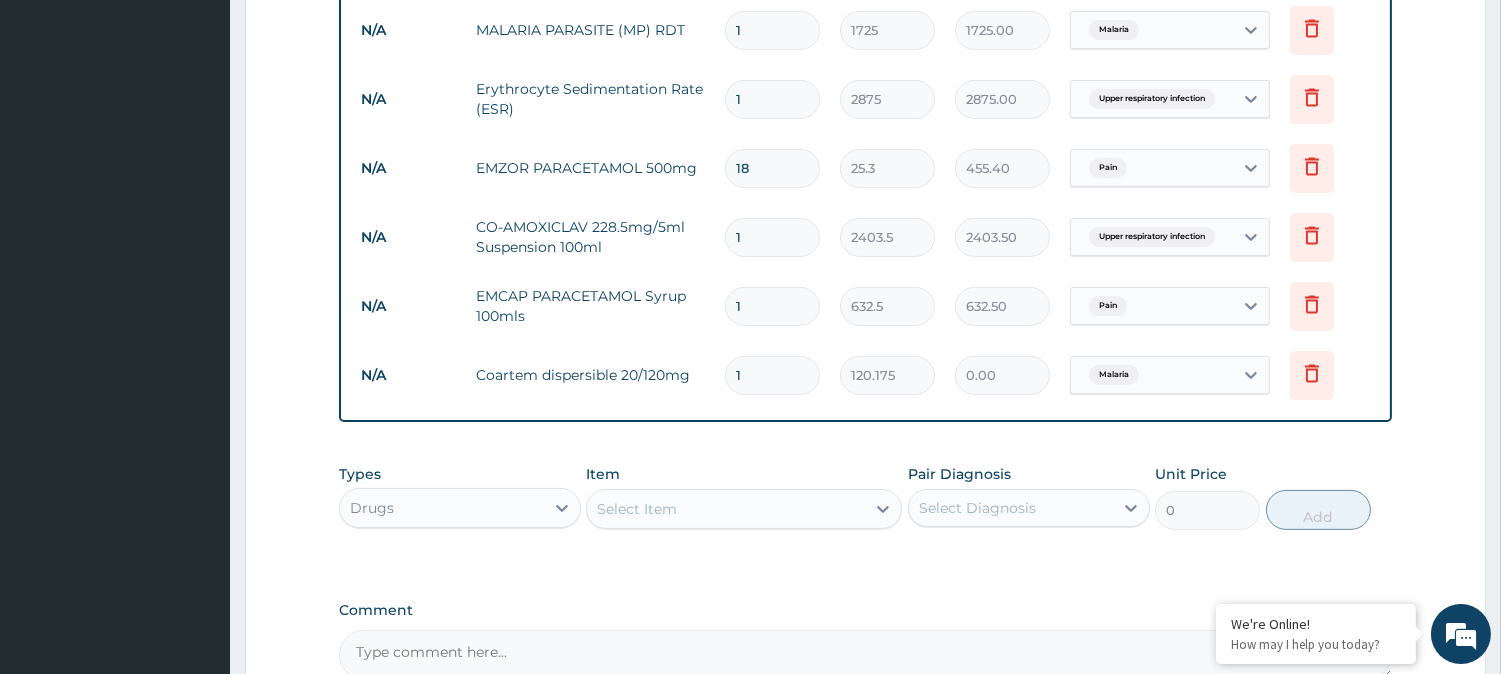 type on "120.17" 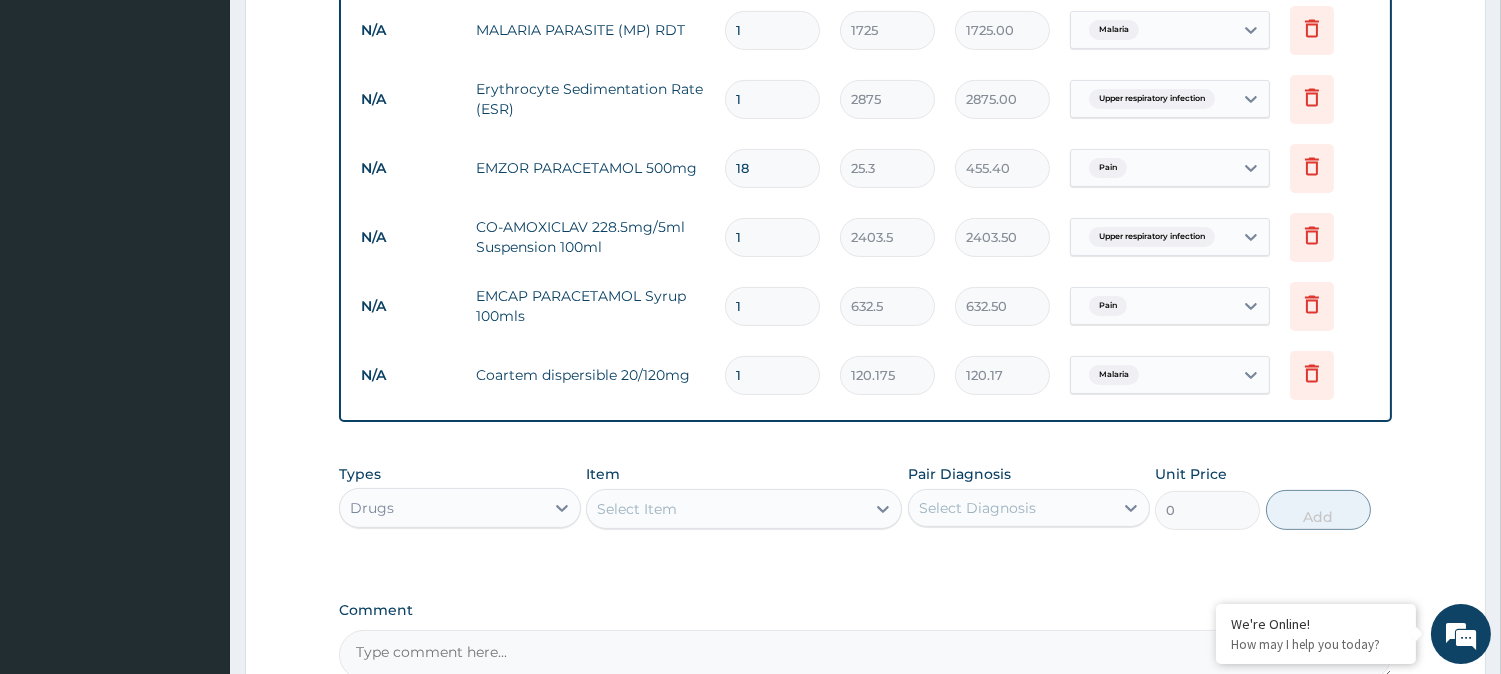 type on "12" 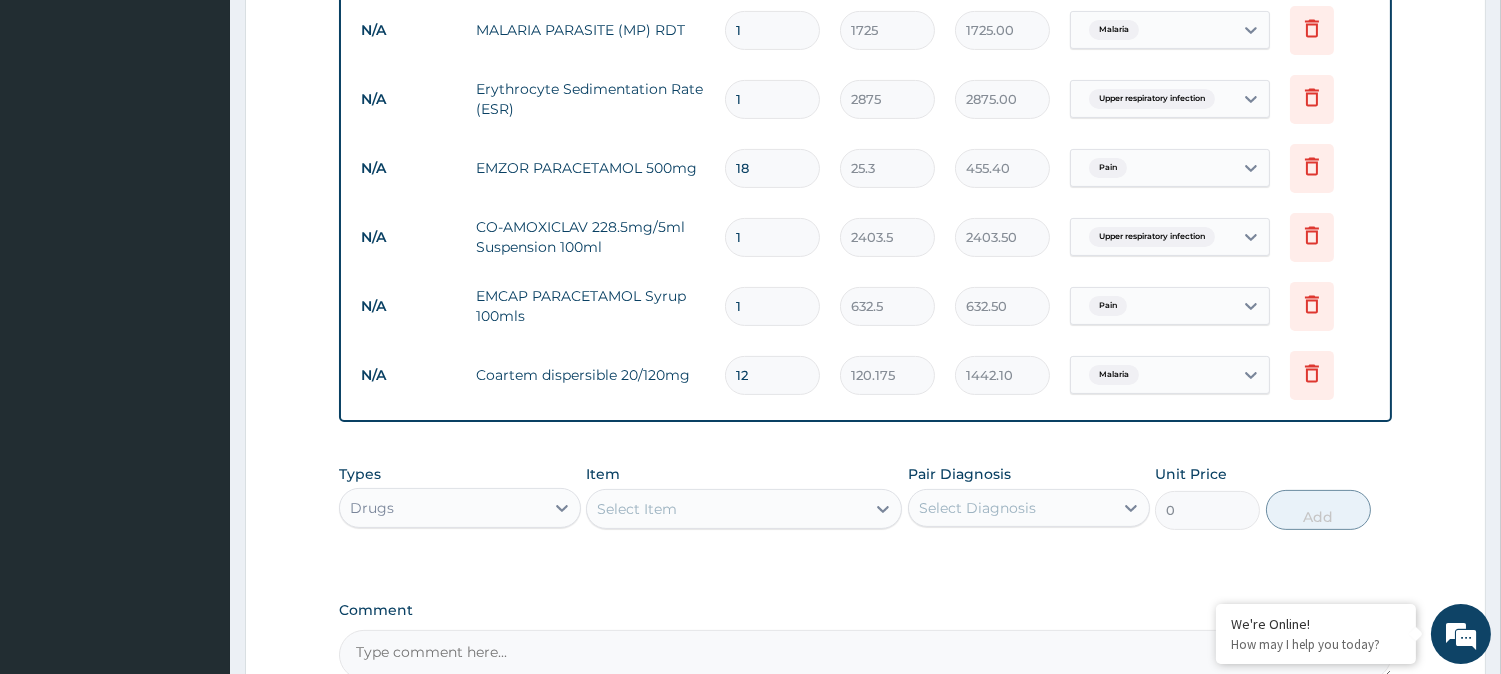 type on "12" 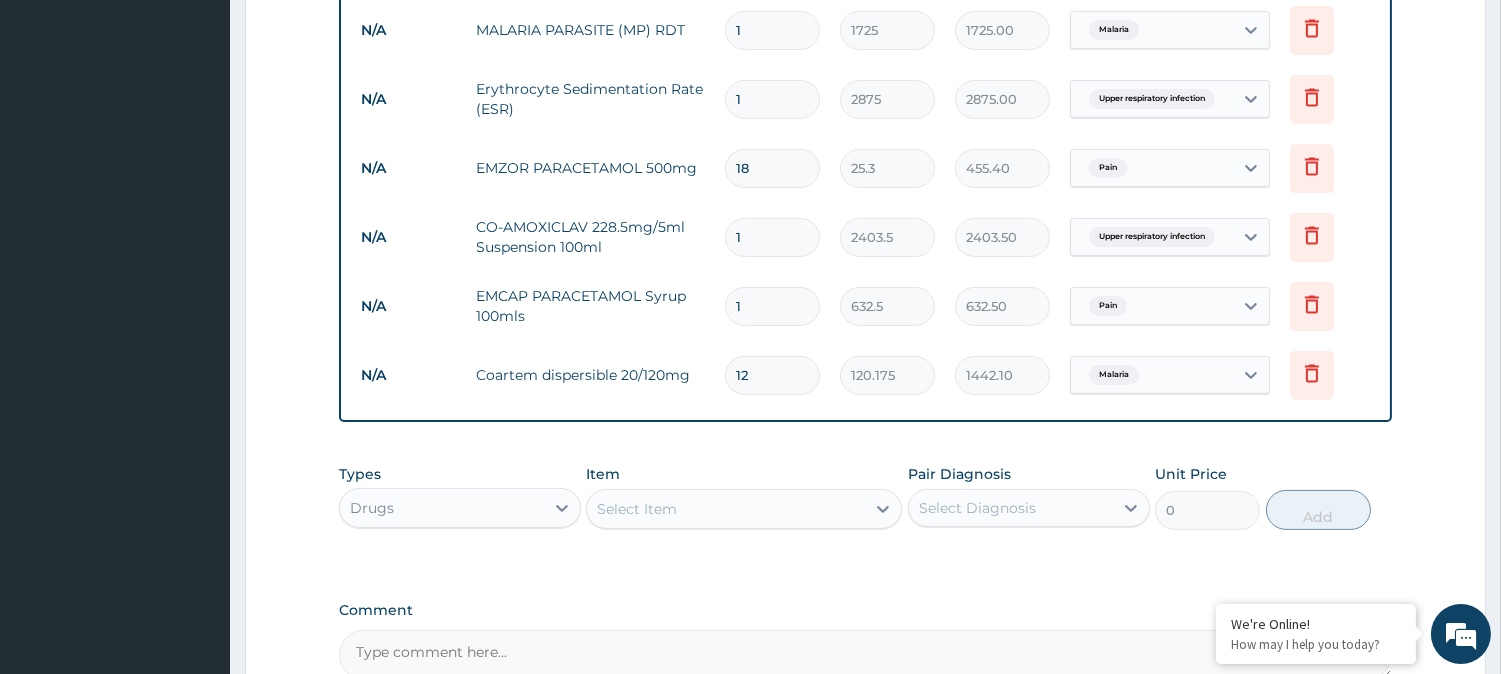 scroll, scrollTop: 1167, scrollLeft: 0, axis: vertical 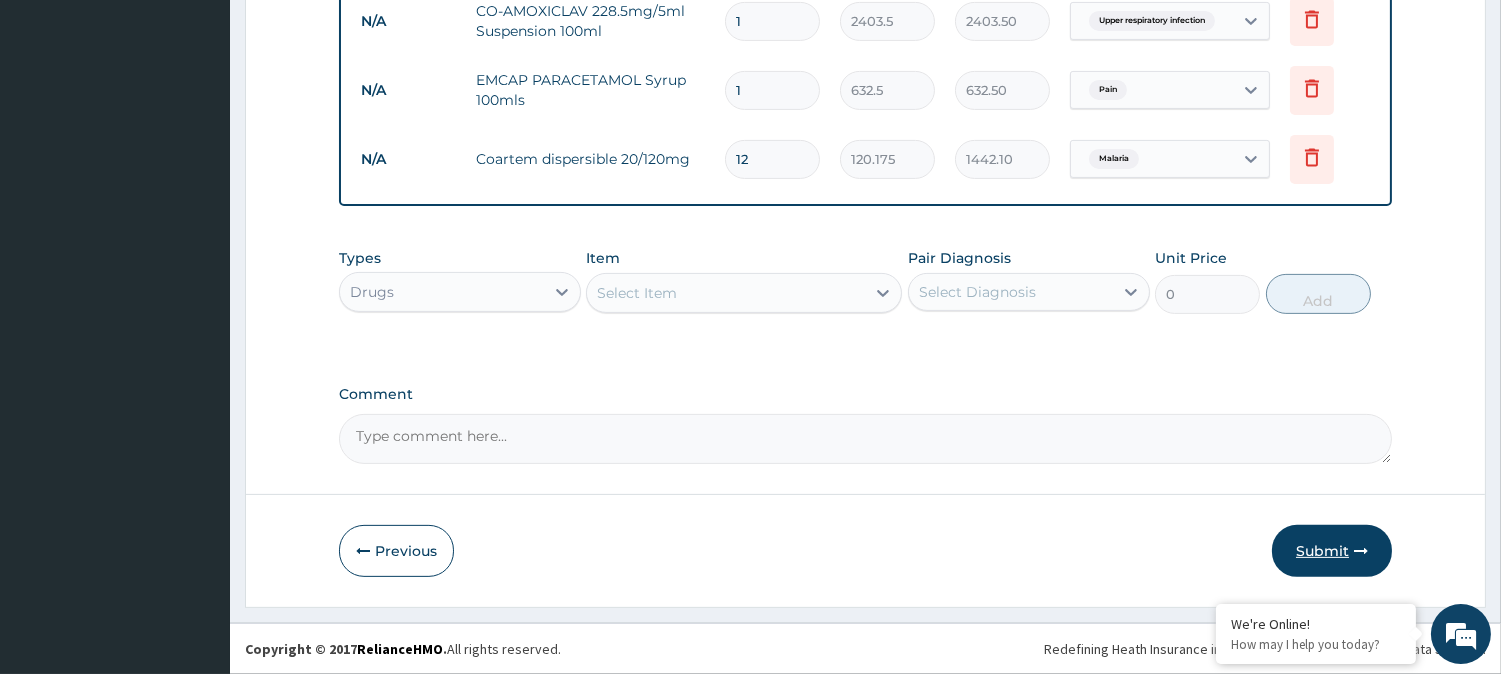 click on "Submit" at bounding box center (1332, 551) 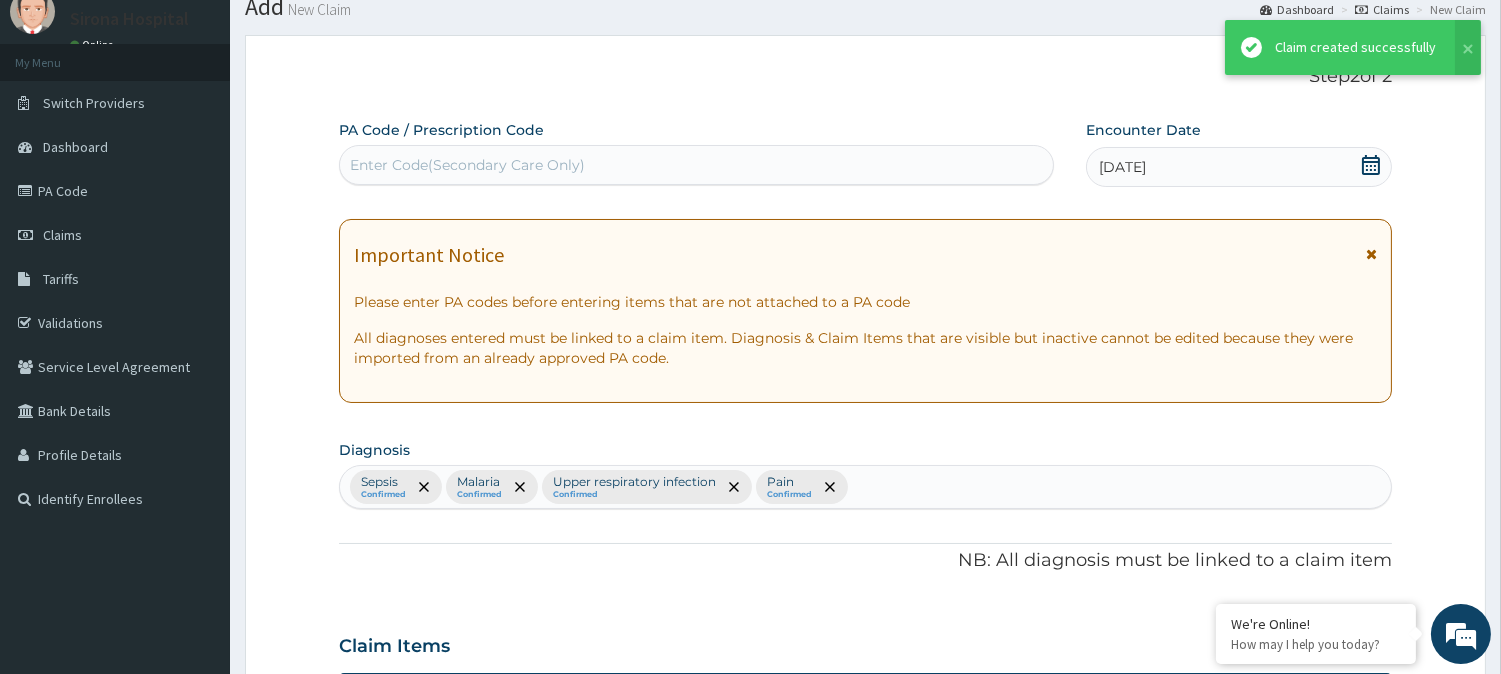 scroll, scrollTop: 1167, scrollLeft: 0, axis: vertical 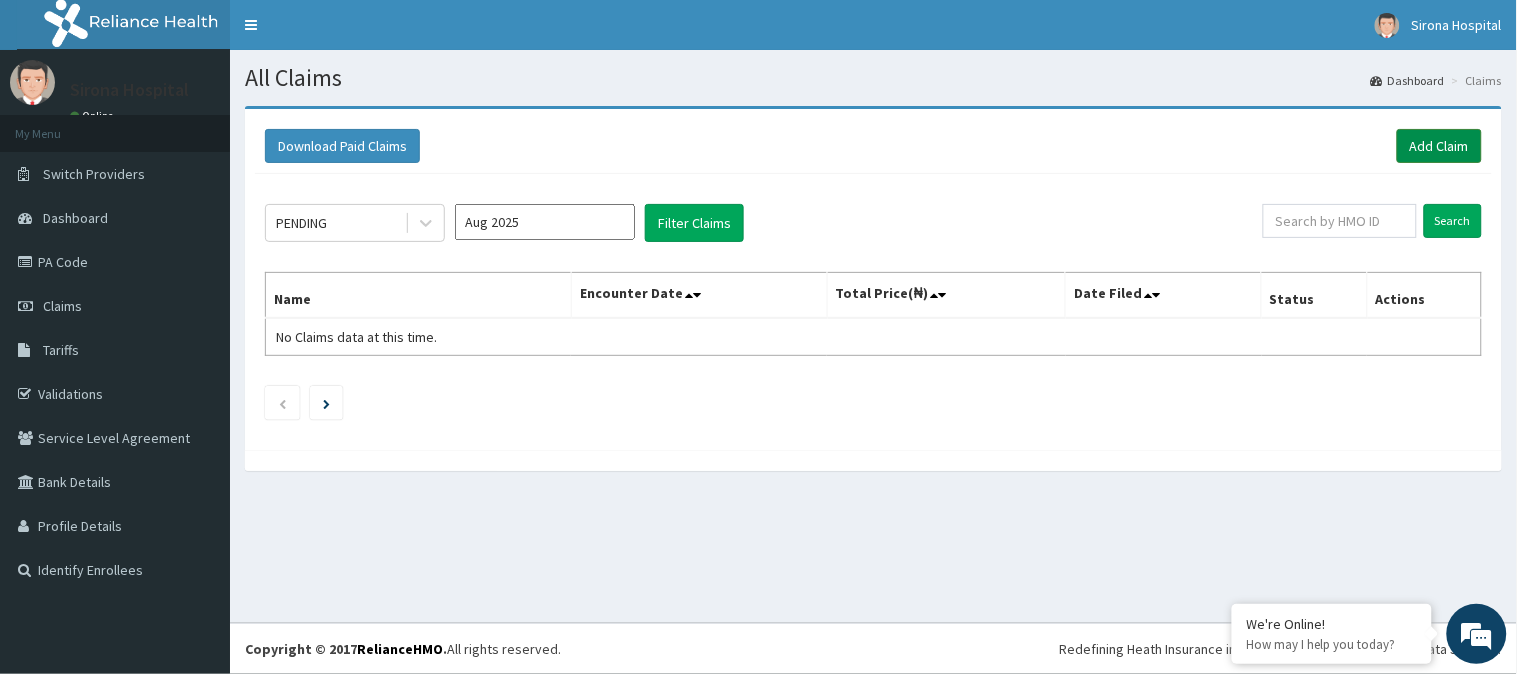 click on "Add Claim" at bounding box center (1439, 146) 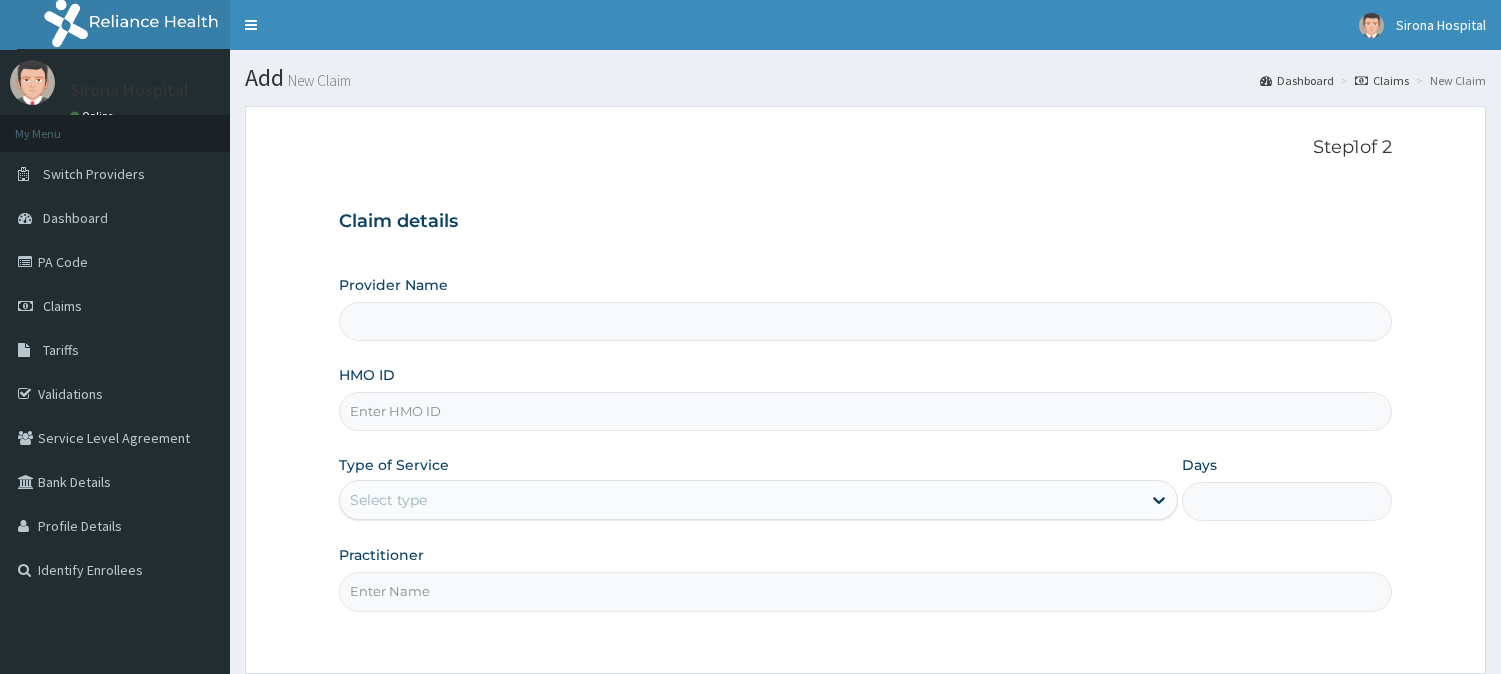 scroll, scrollTop: 0, scrollLeft: 0, axis: both 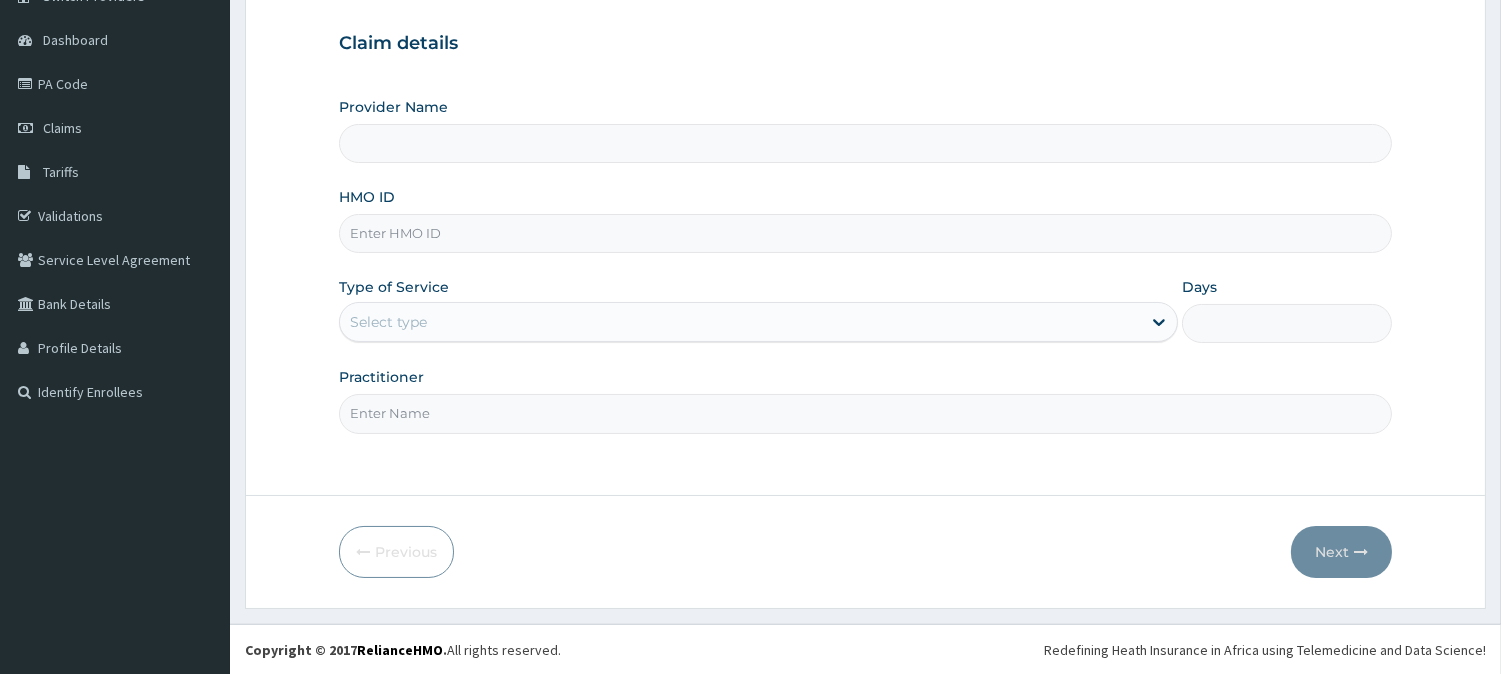 type on "Sirona Hospital" 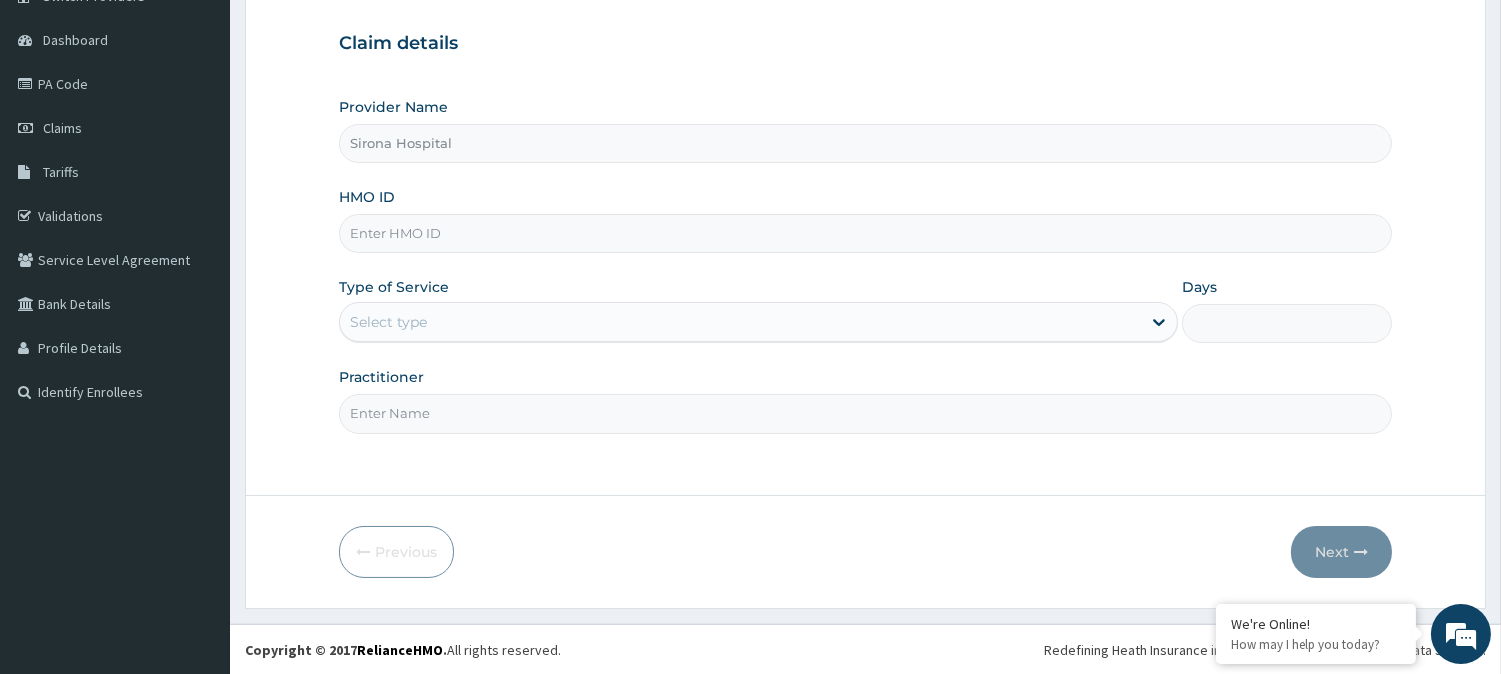 click on "HMO ID" at bounding box center (865, 233) 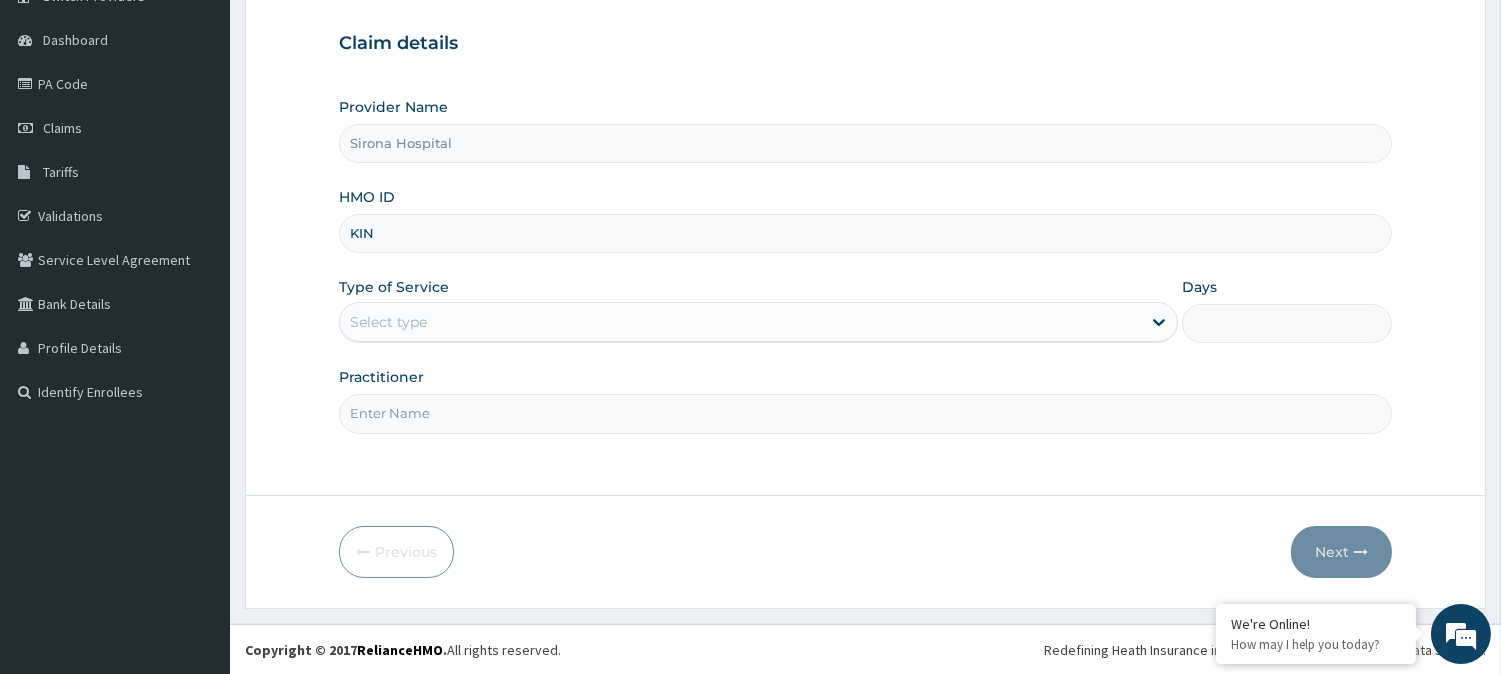 scroll, scrollTop: 0, scrollLeft: 0, axis: both 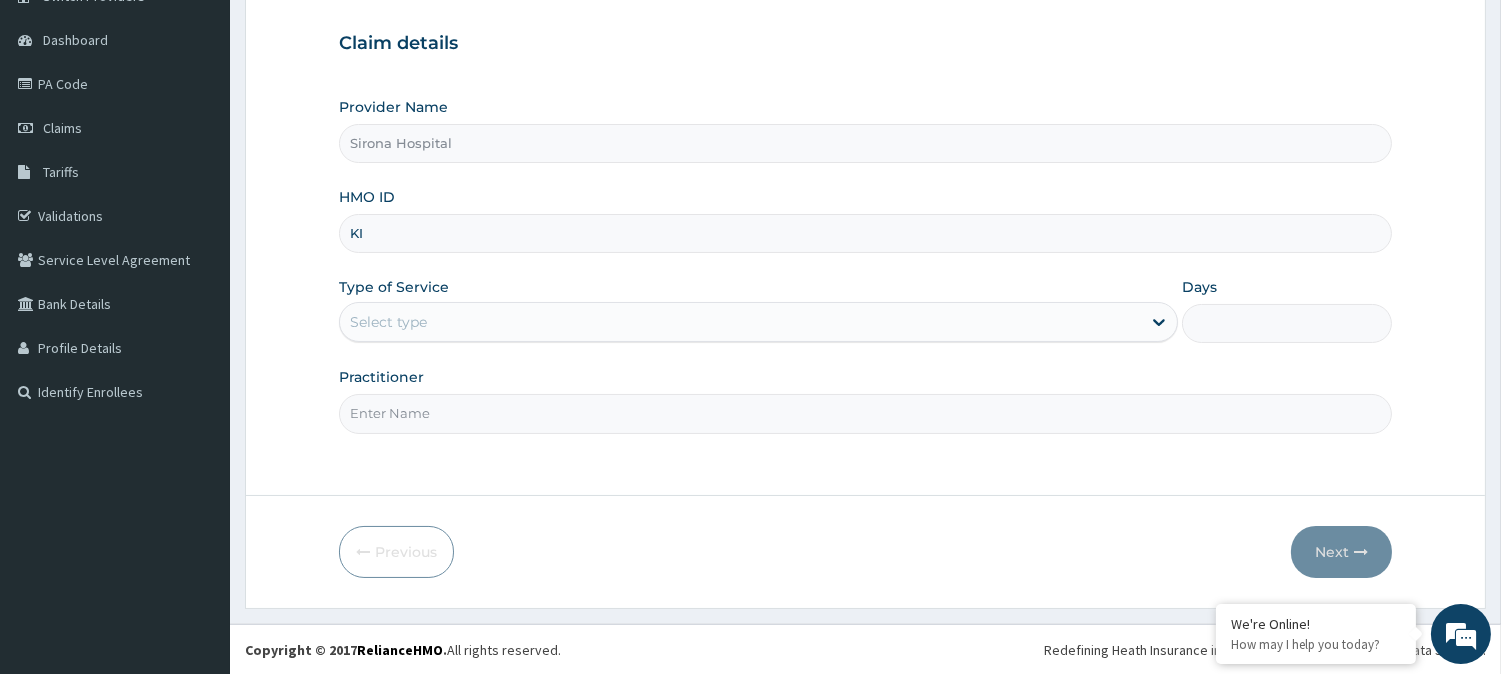 type on "K" 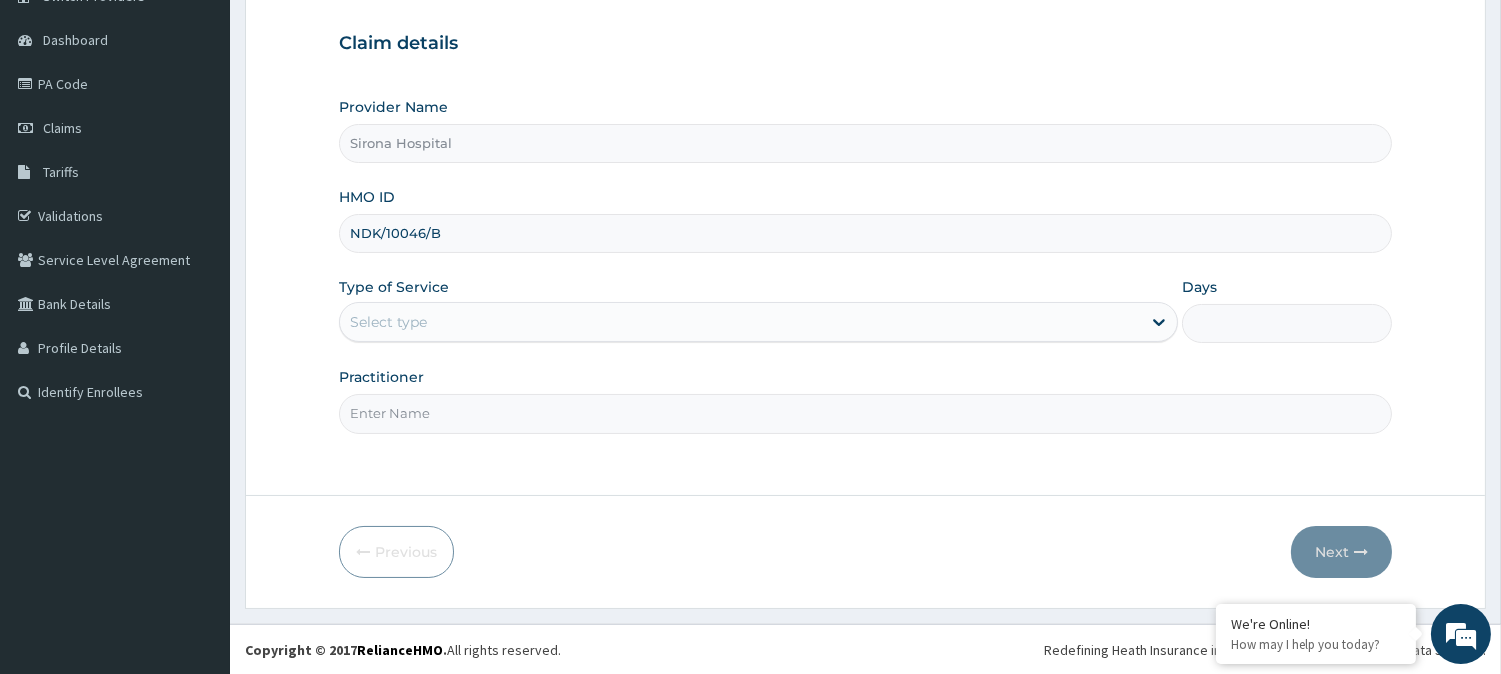 type on "NDK/10046/B" 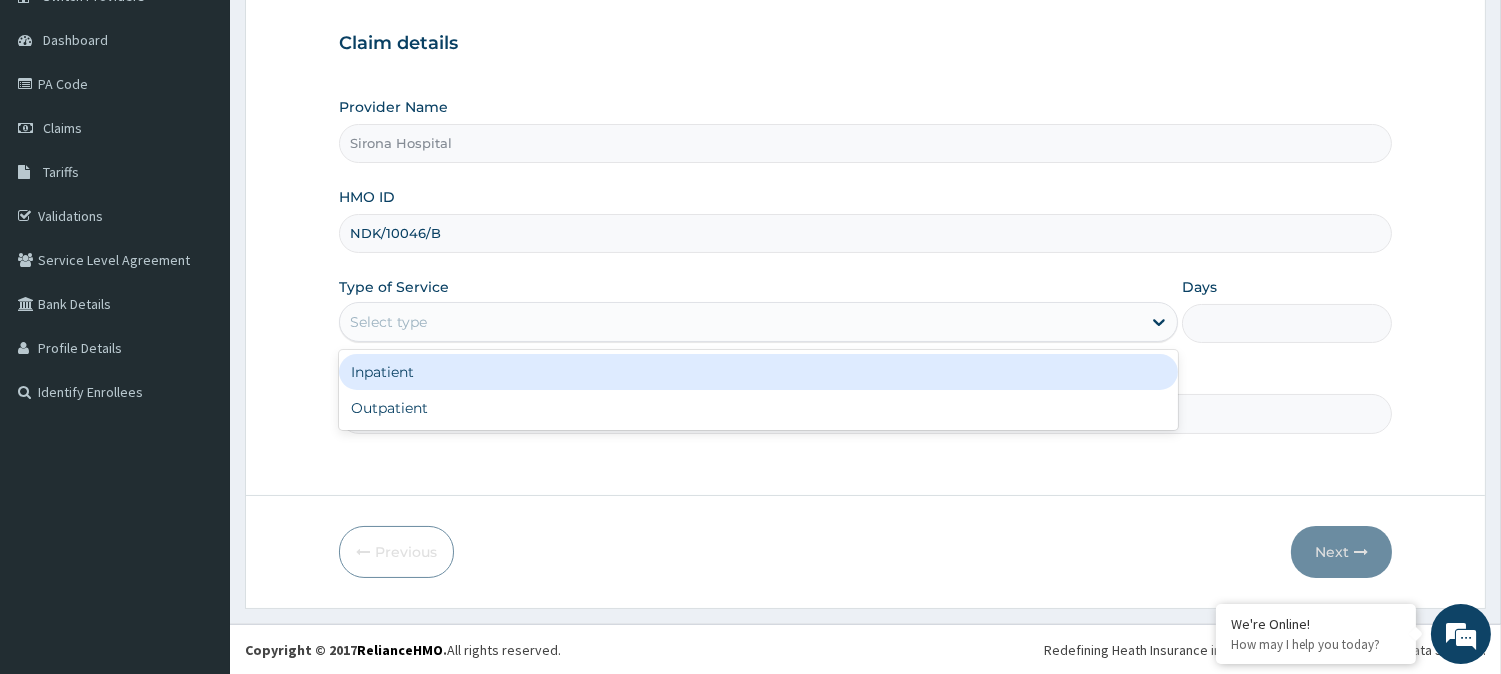 click on "Select type" at bounding box center [740, 322] 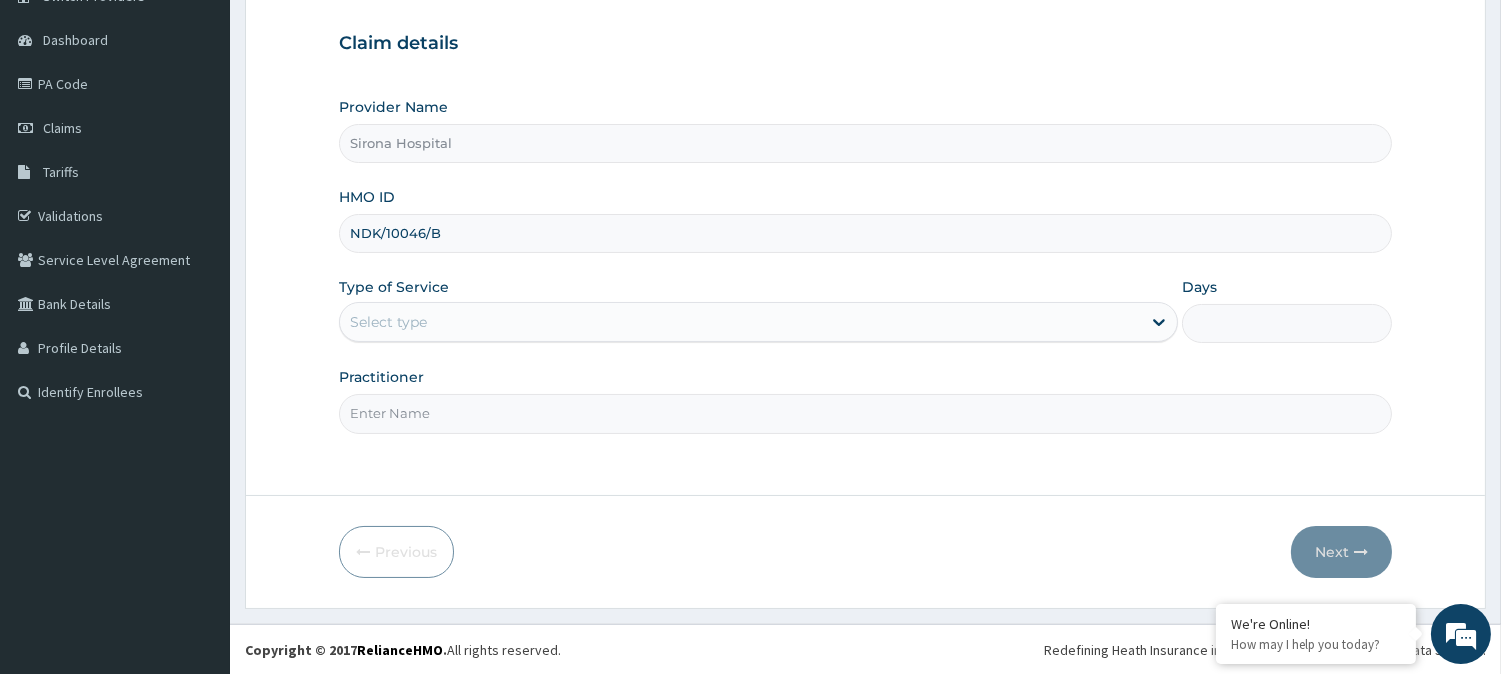 click on "Step  1  of 2 Claim details Provider Name Sirona Hospital HMO ID NDK/10046/B Type of Service Select type Days Practitioner" at bounding box center [865, 212] 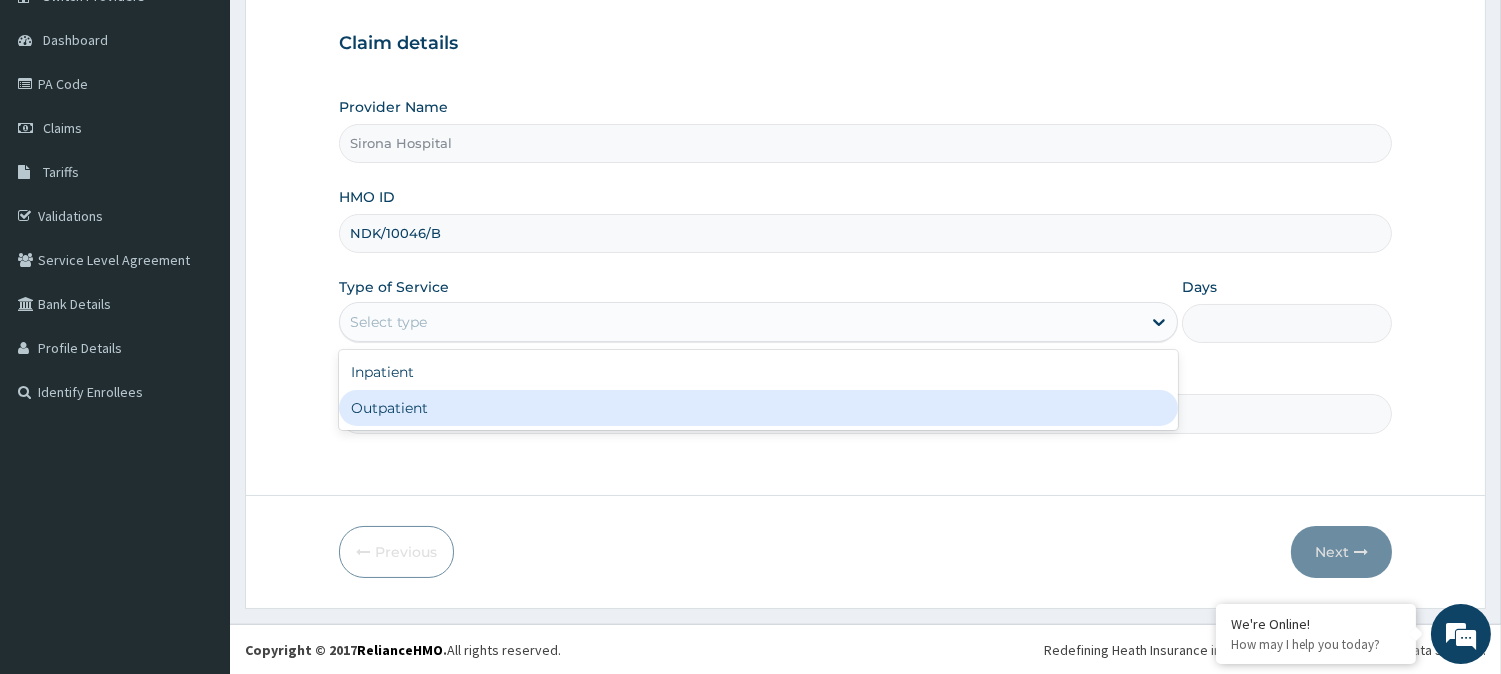 drag, startPoint x: 597, startPoint y: 332, endPoint x: 530, endPoint y: 406, distance: 99.824844 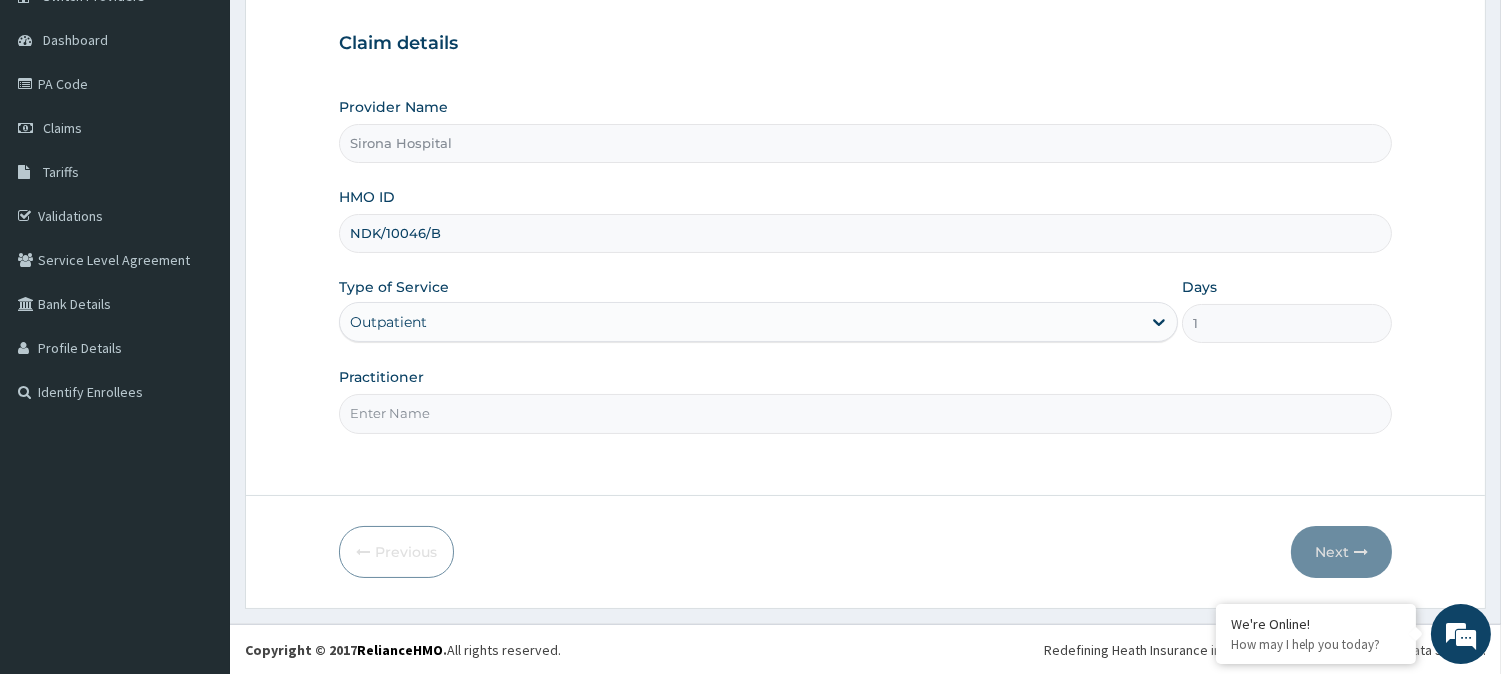 click on "Practitioner" at bounding box center (865, 413) 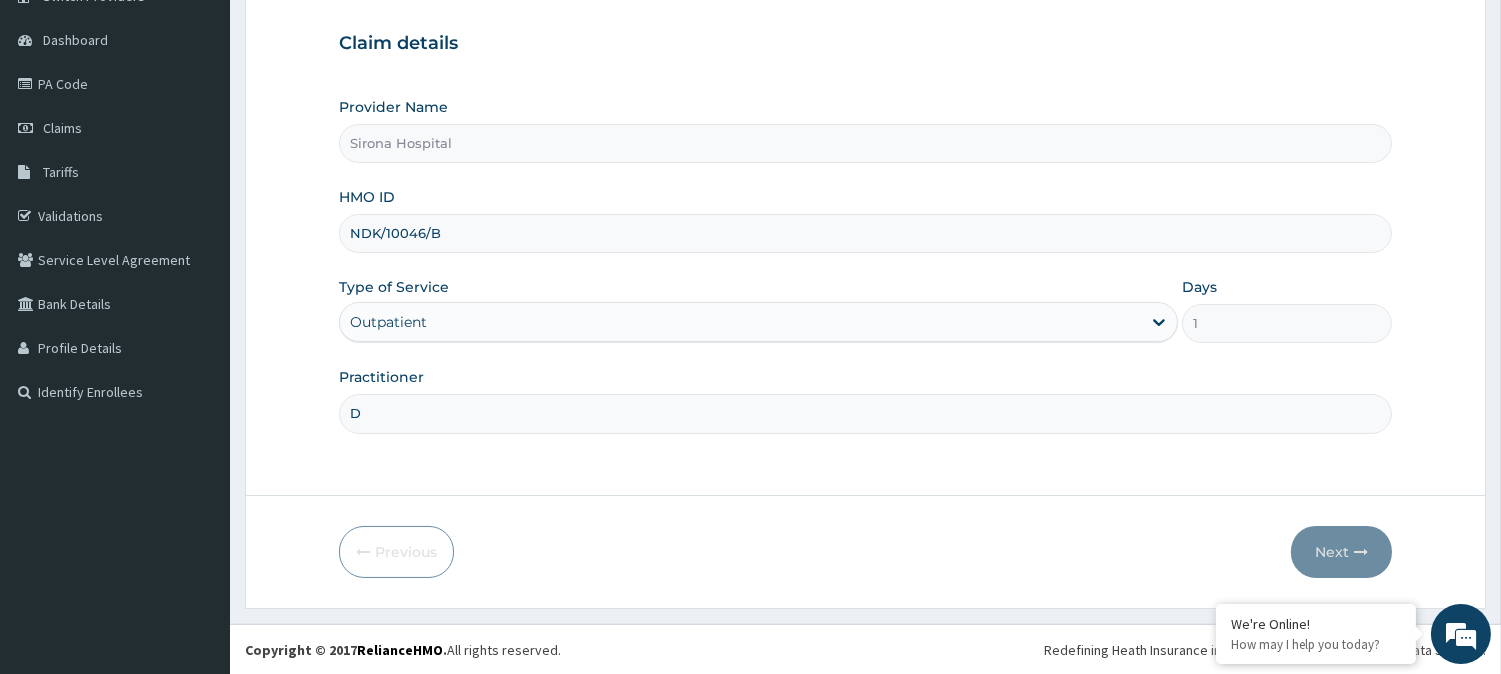 click on "D" at bounding box center (865, 413) 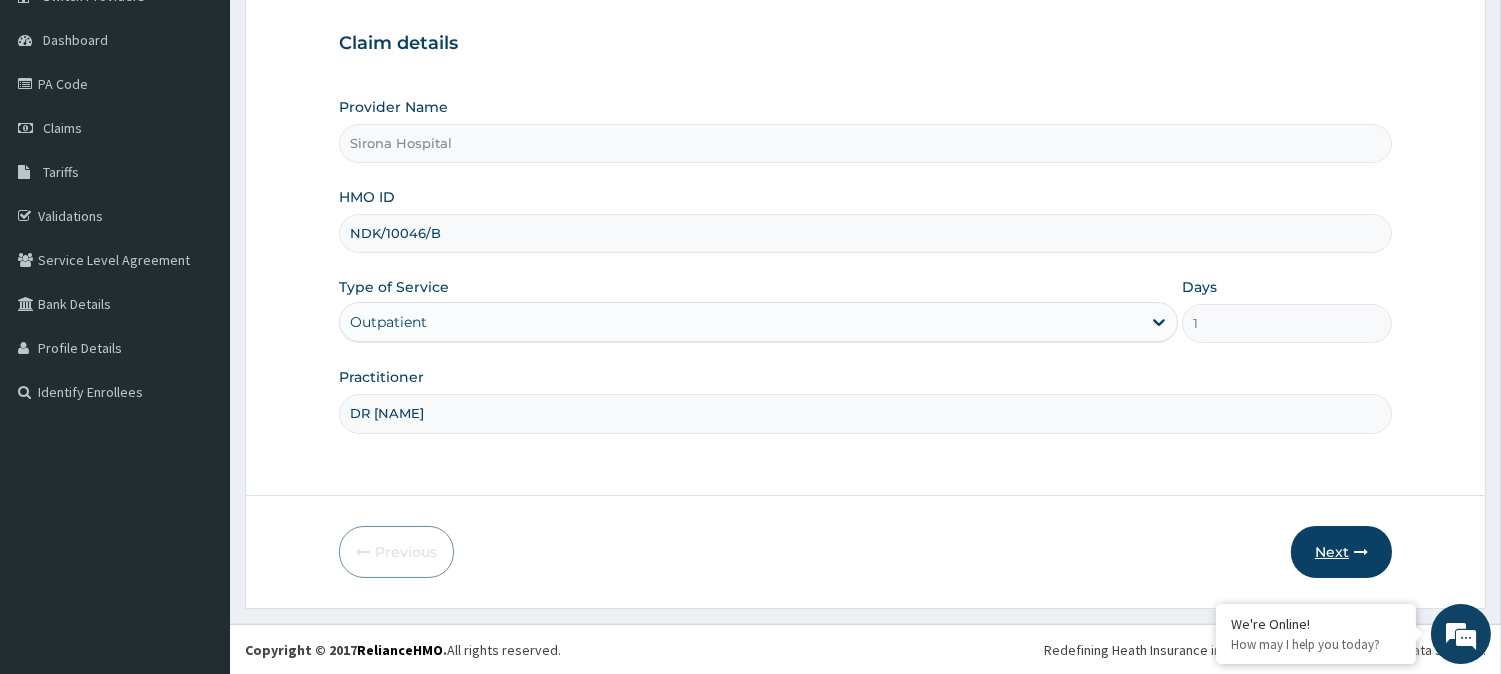 type on "DR [NAME]" 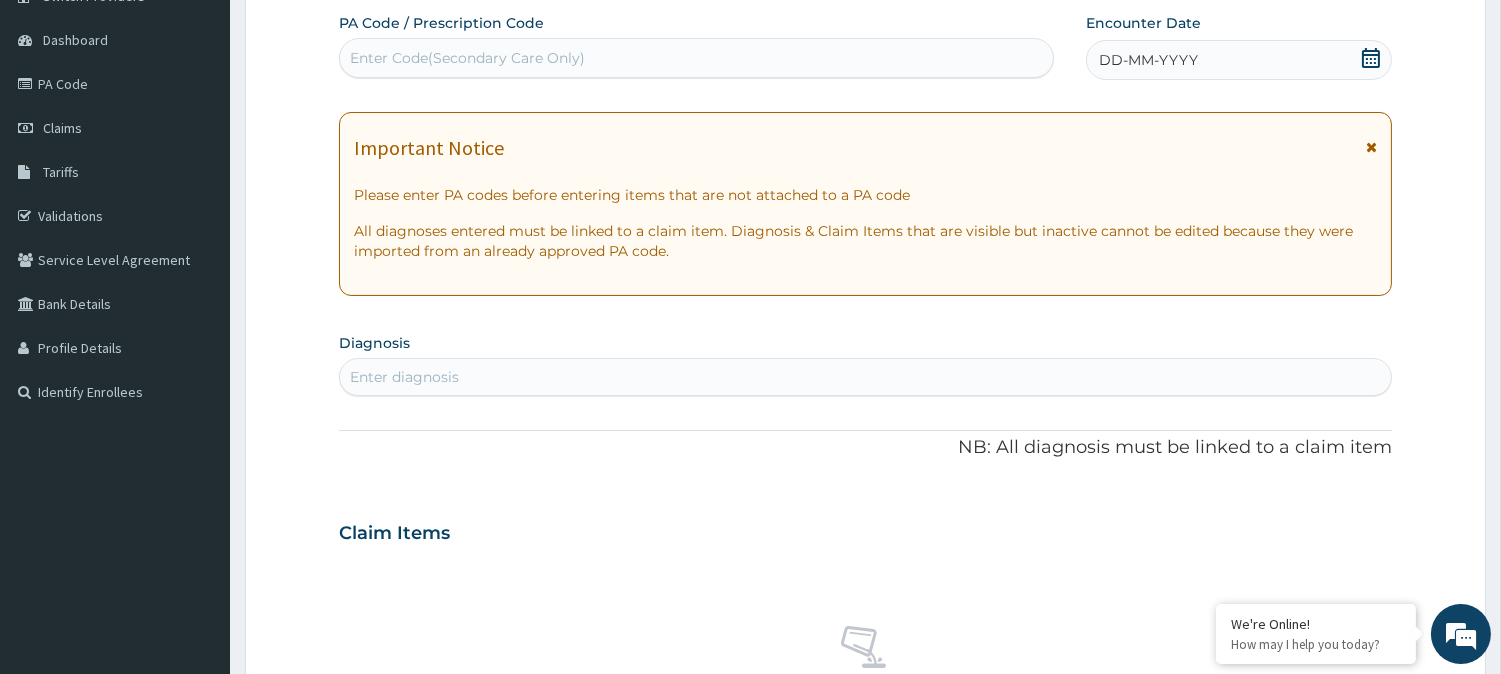 click on "Claim Items" at bounding box center [865, 529] 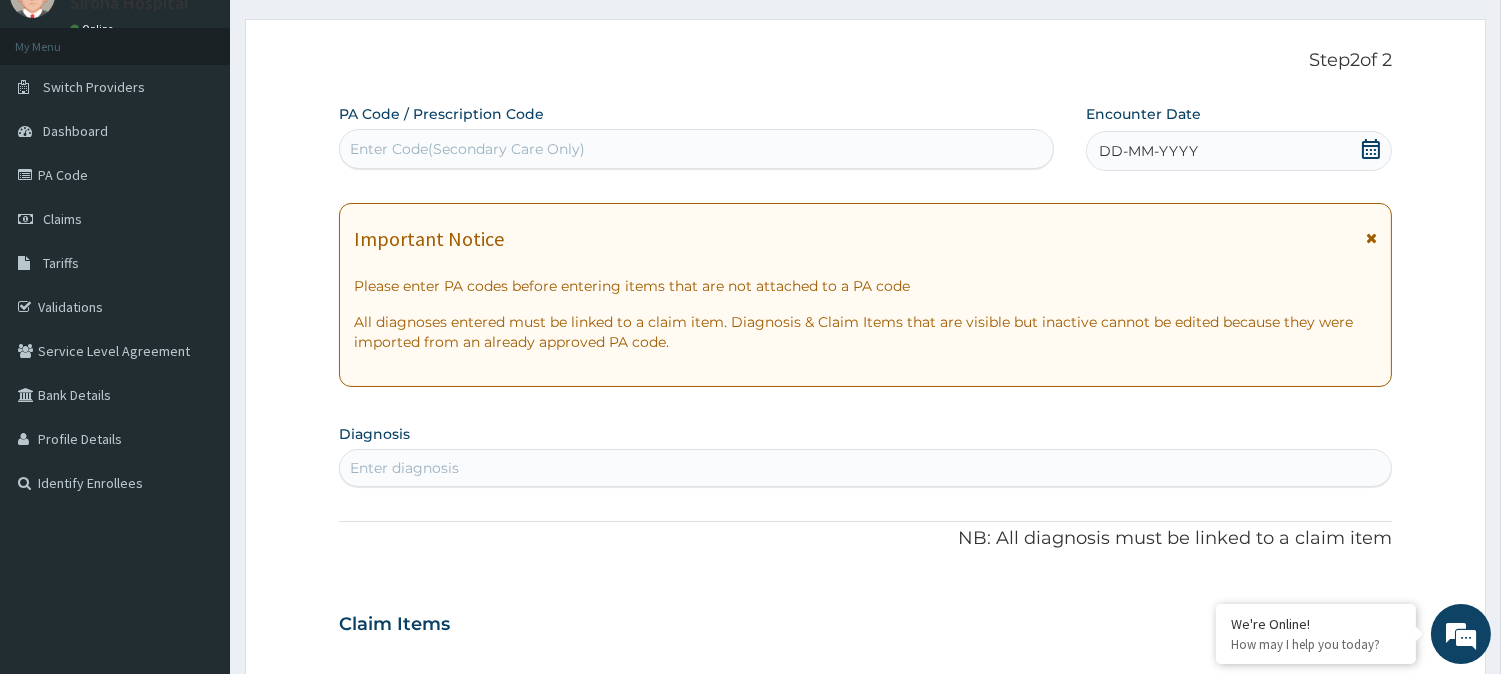 scroll, scrollTop: 83, scrollLeft: 0, axis: vertical 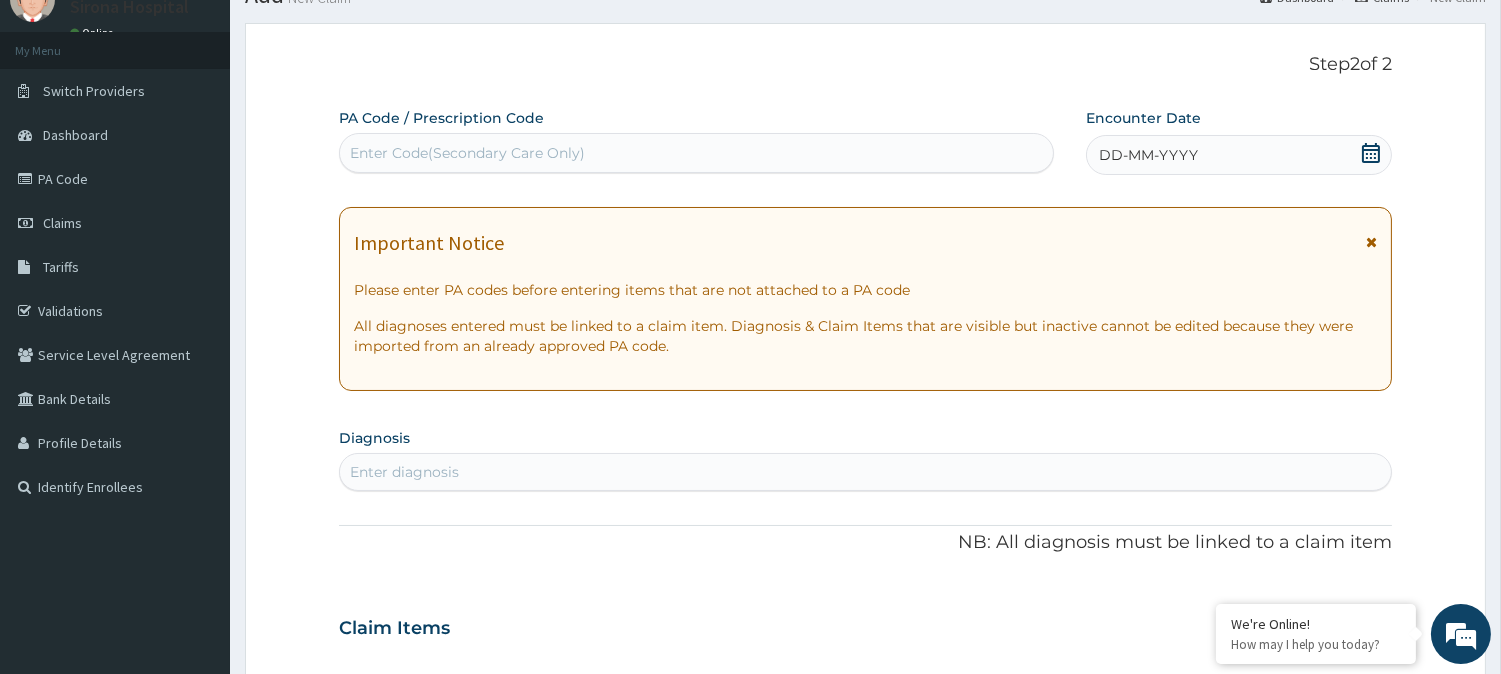 click 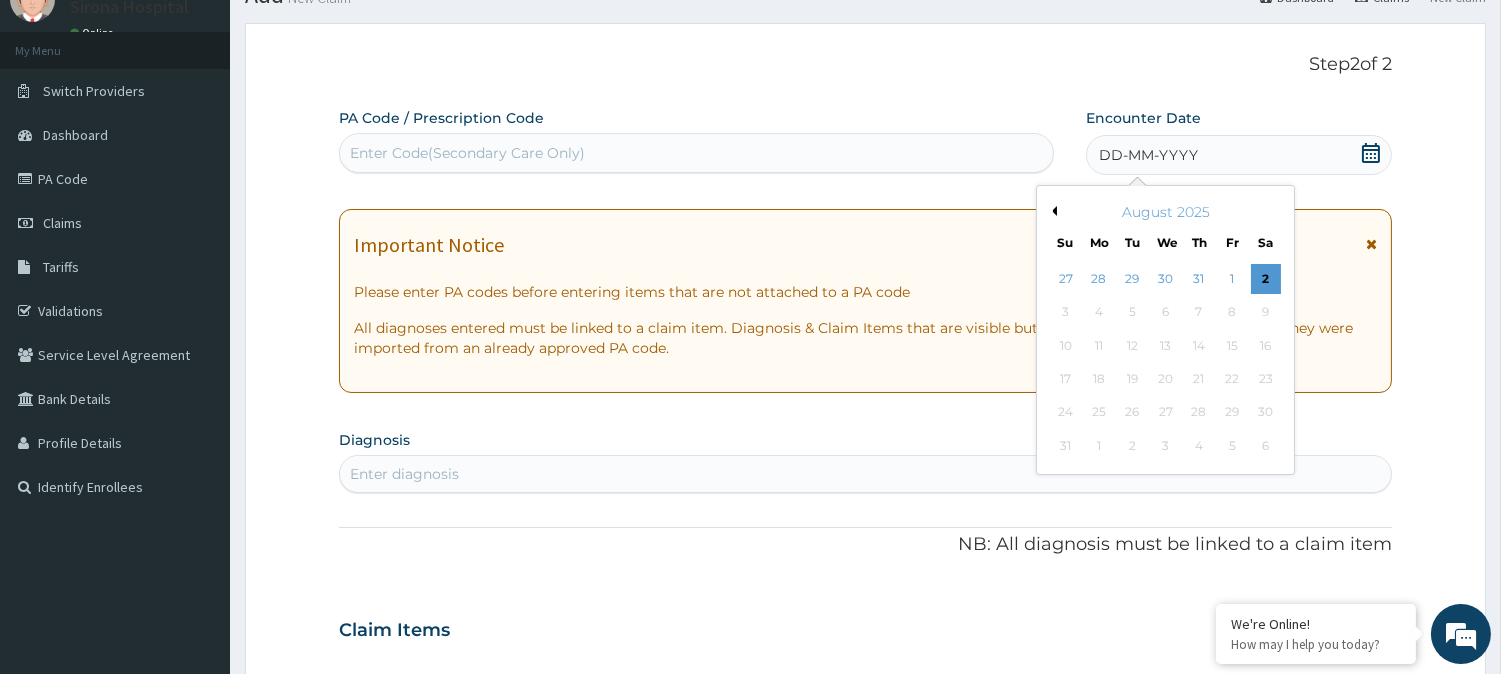 click on "August 2025" at bounding box center (1165, 212) 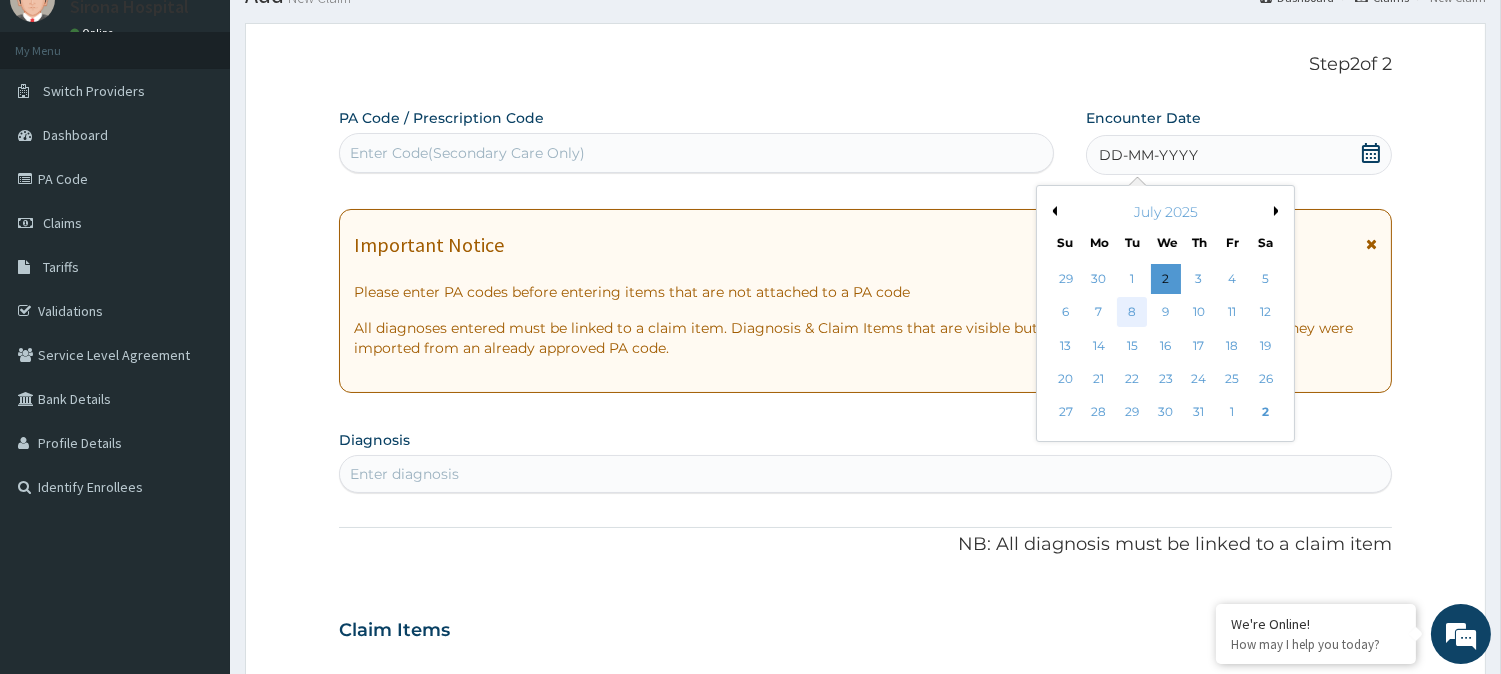 click on "8" at bounding box center [1132, 313] 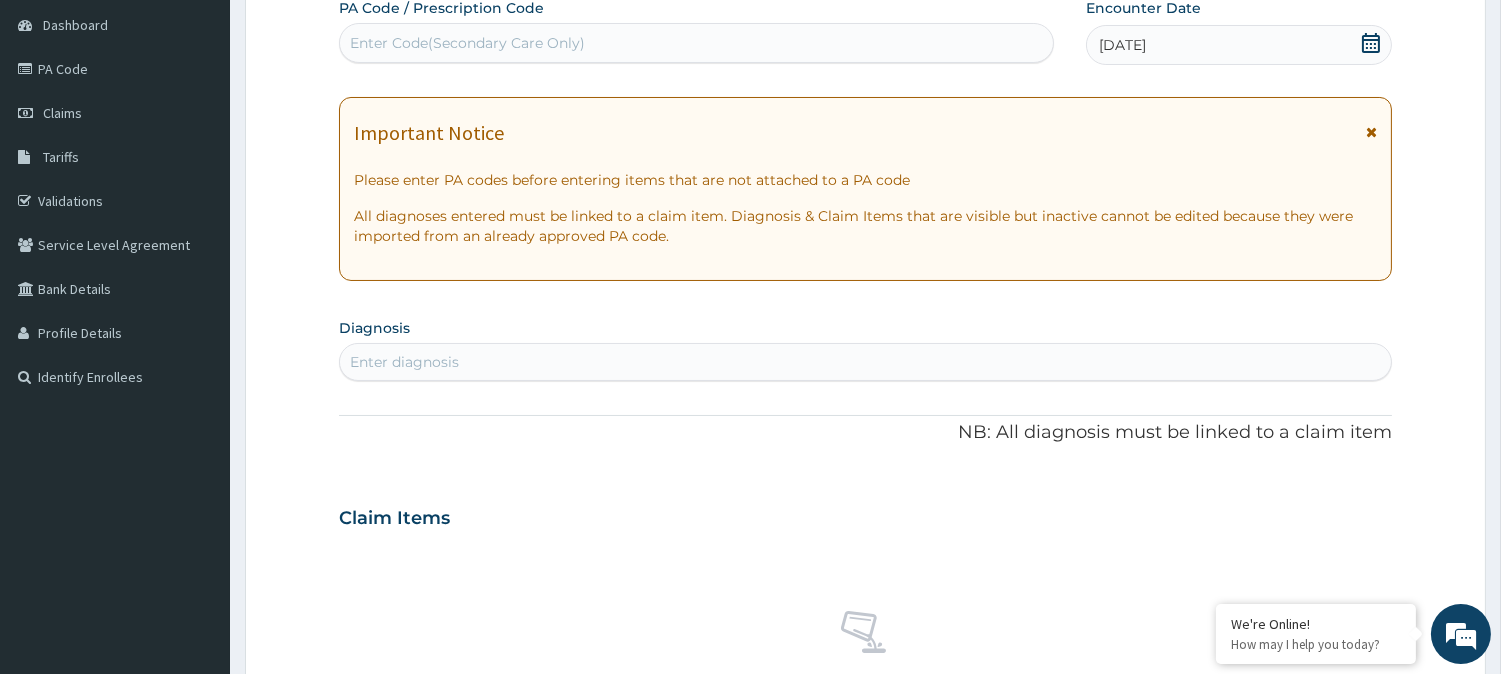 scroll, scrollTop: 194, scrollLeft: 0, axis: vertical 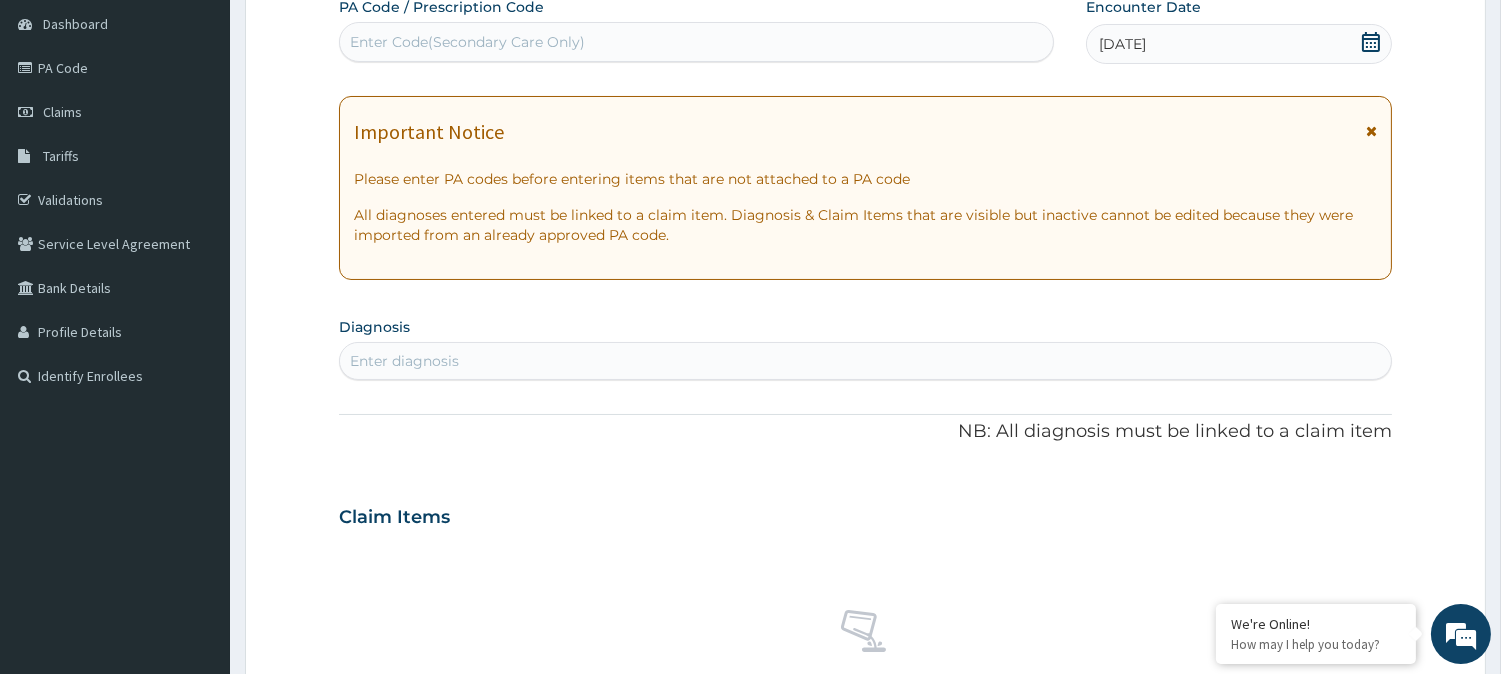 click on "Enter diagnosis" at bounding box center (865, 361) 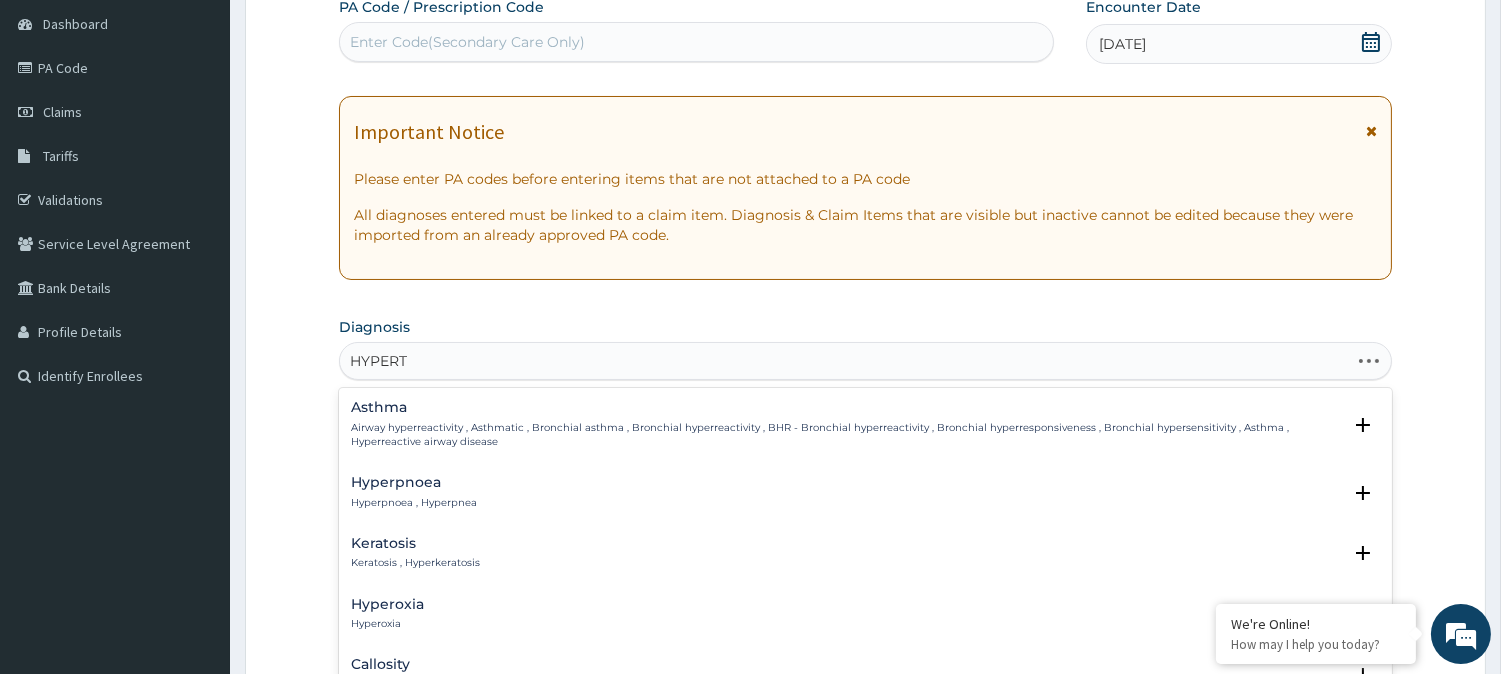 type on "HYPERTE" 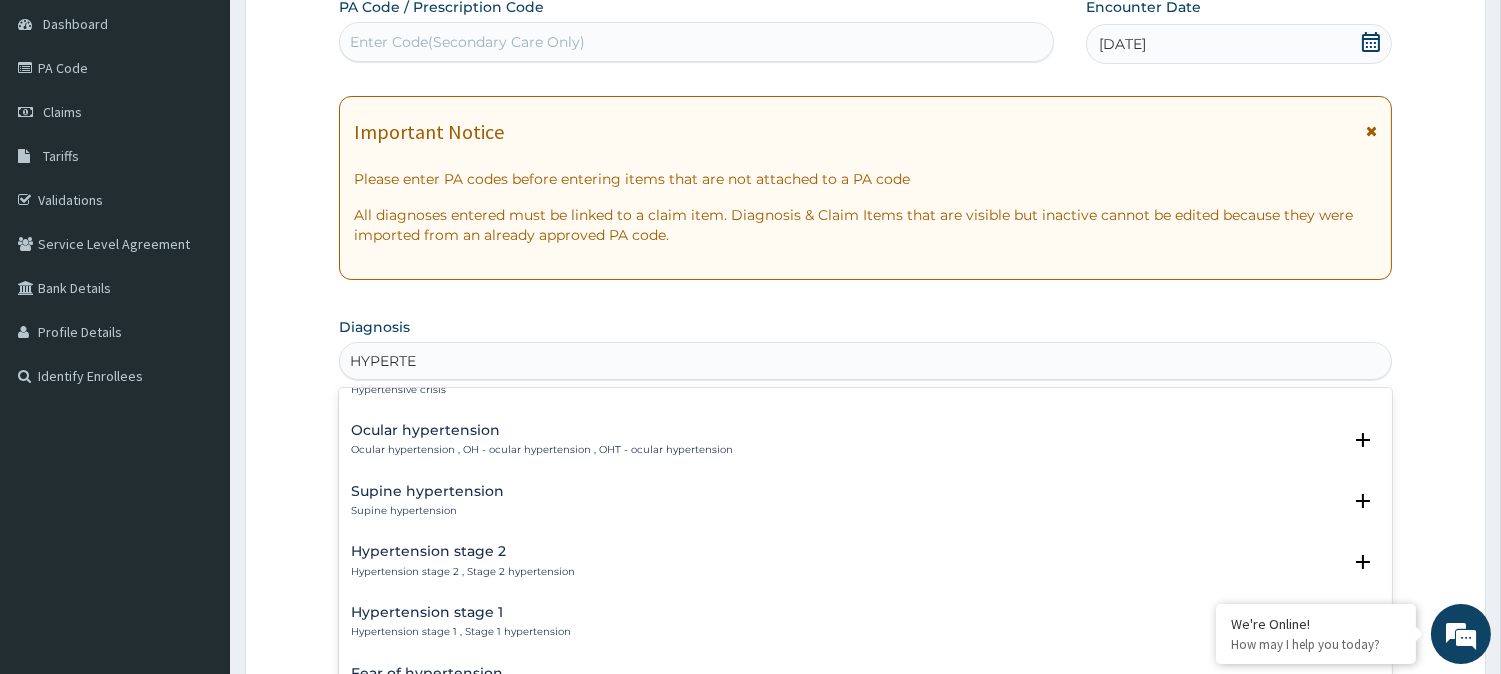 scroll, scrollTop: 717, scrollLeft: 0, axis: vertical 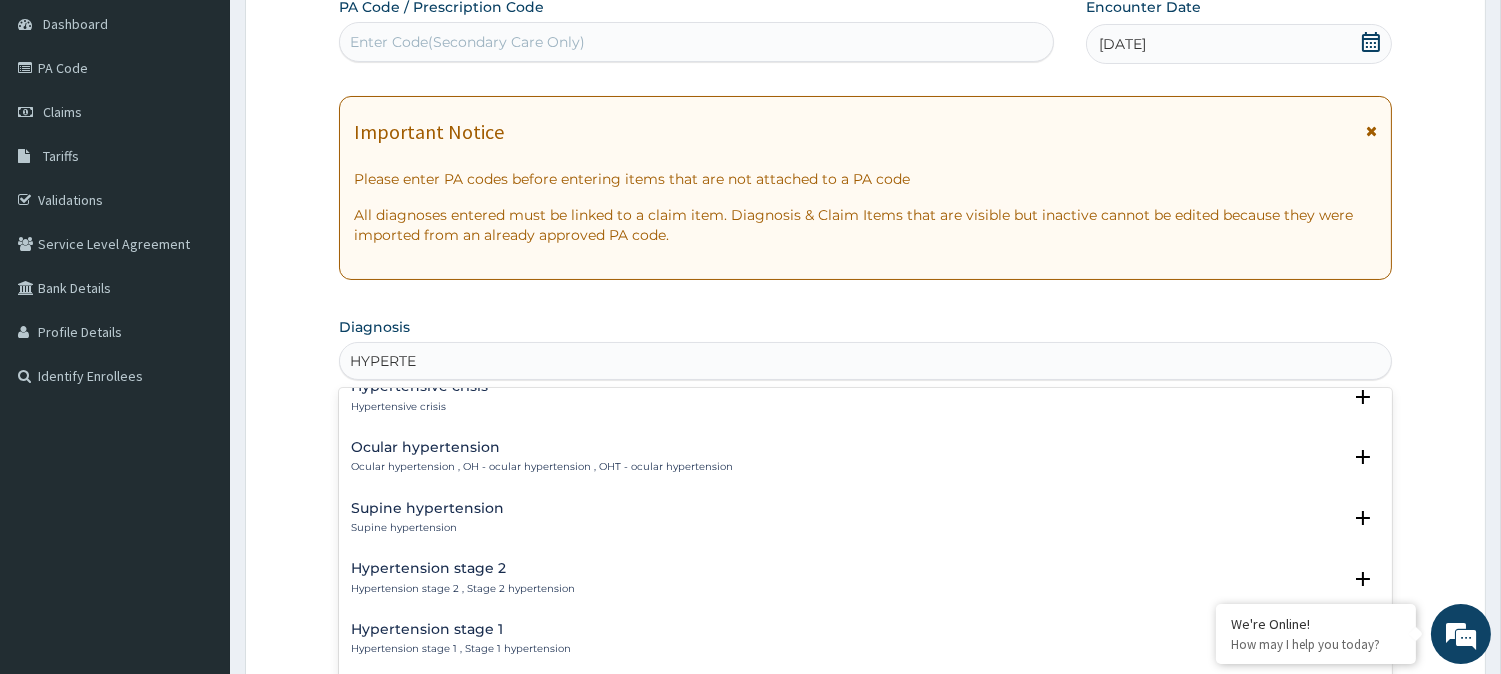 click on "Hypertension stage 1 , Stage 1 hypertension" at bounding box center (461, 649) 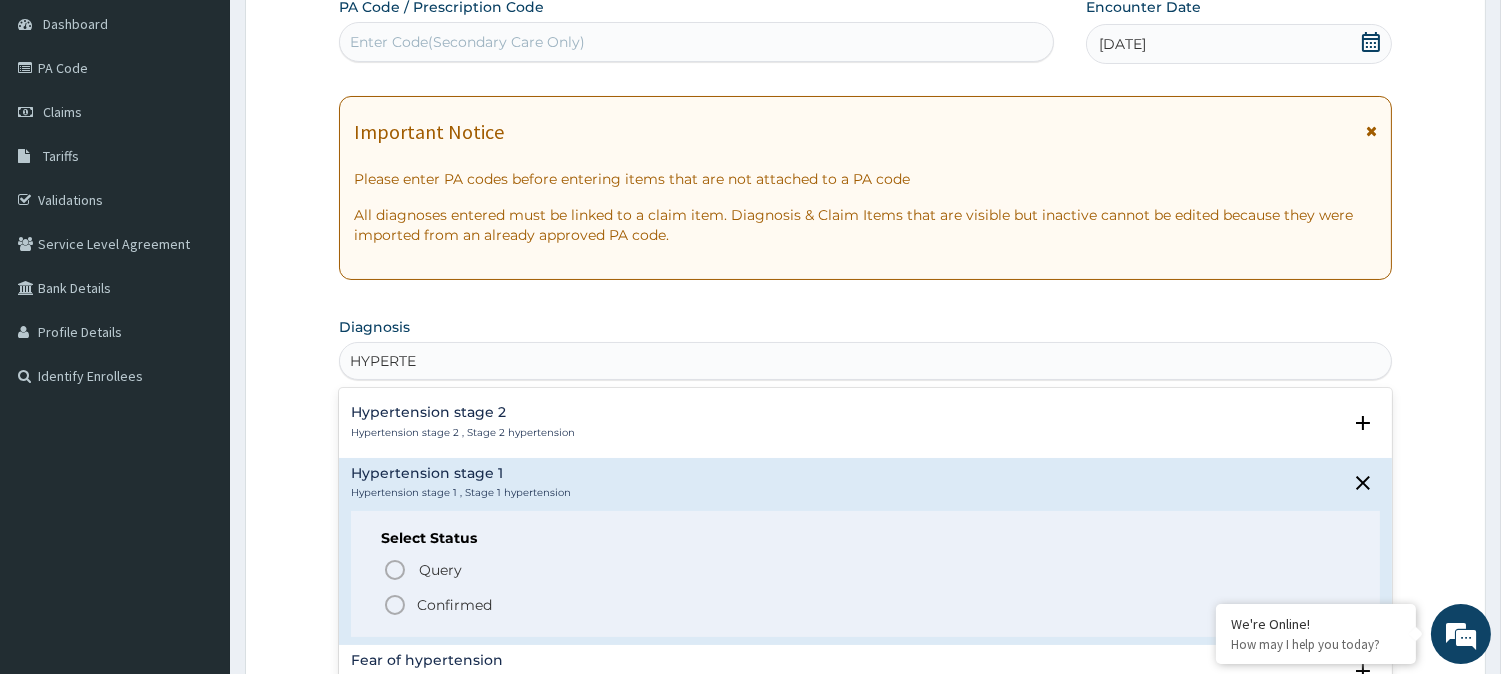 scroll, scrollTop: 875, scrollLeft: 0, axis: vertical 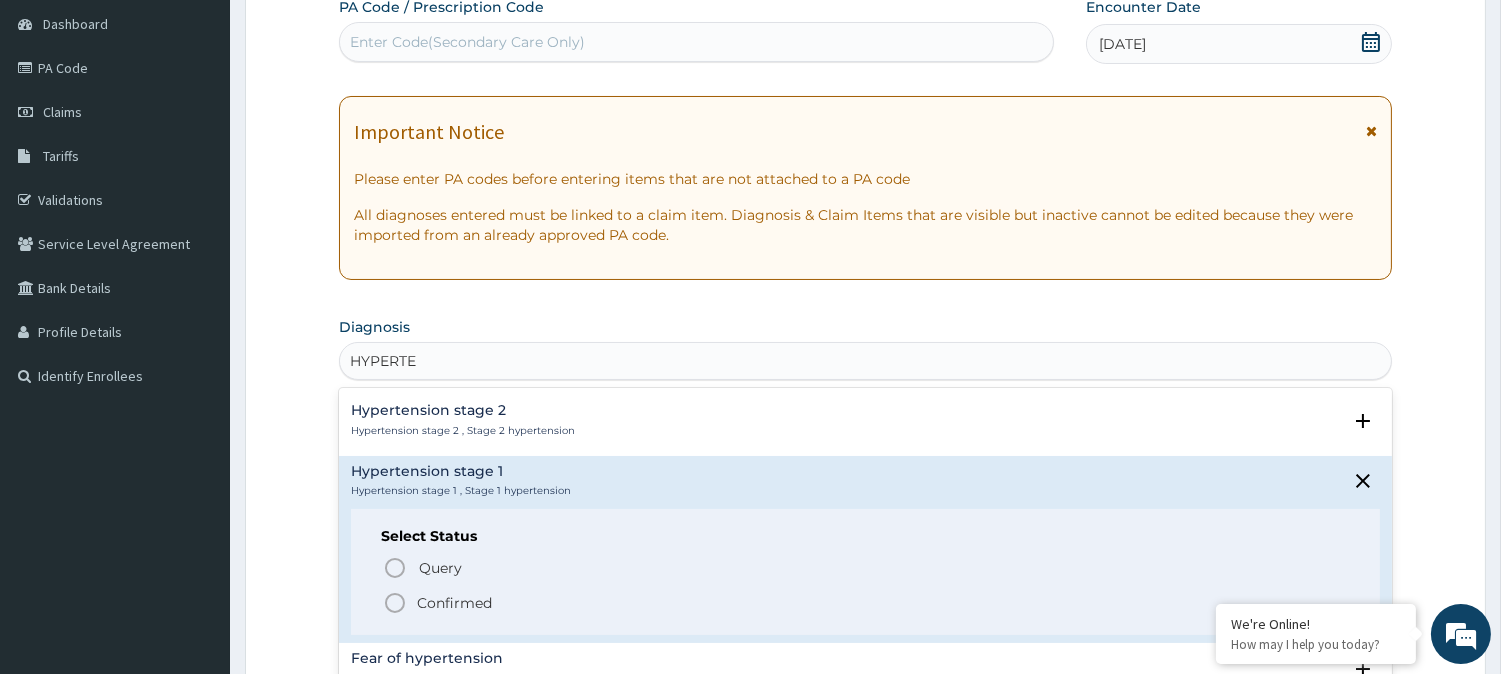 click 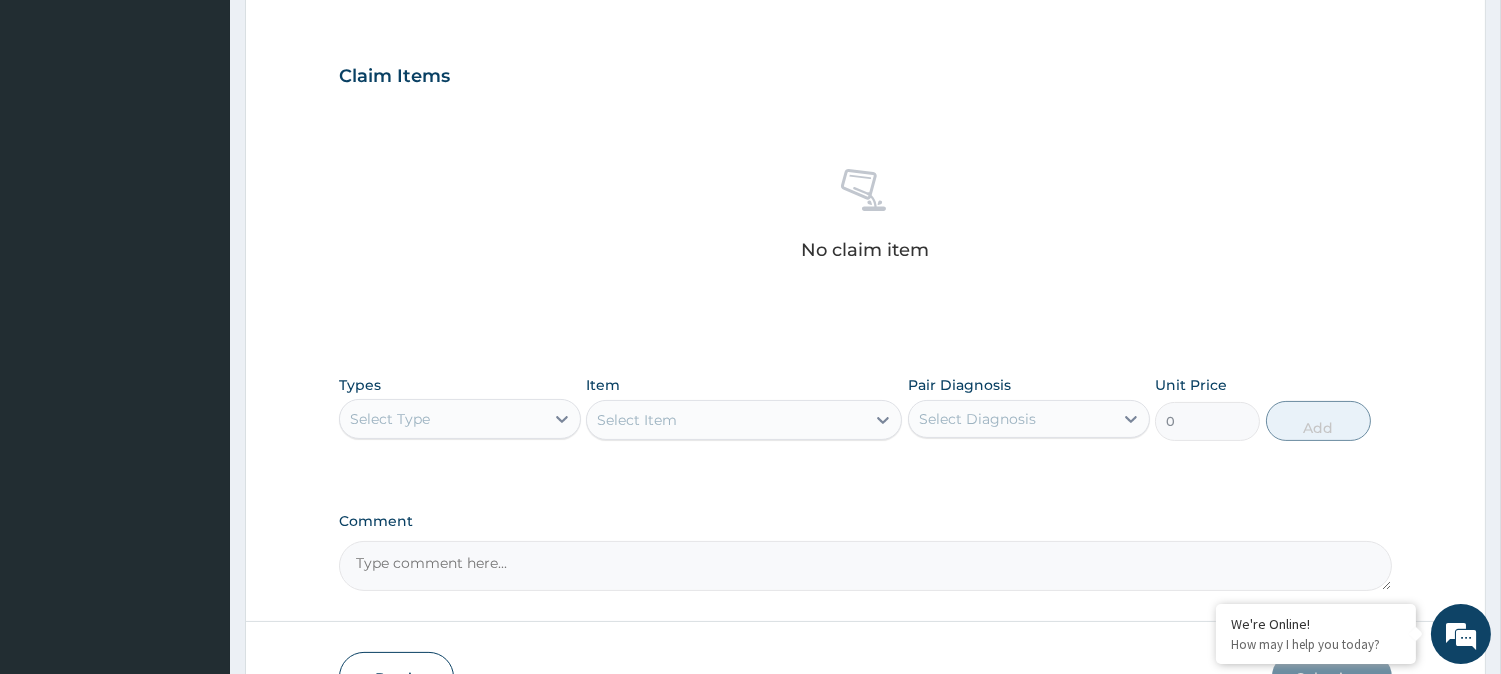 scroll, scrollTop: 642, scrollLeft: 0, axis: vertical 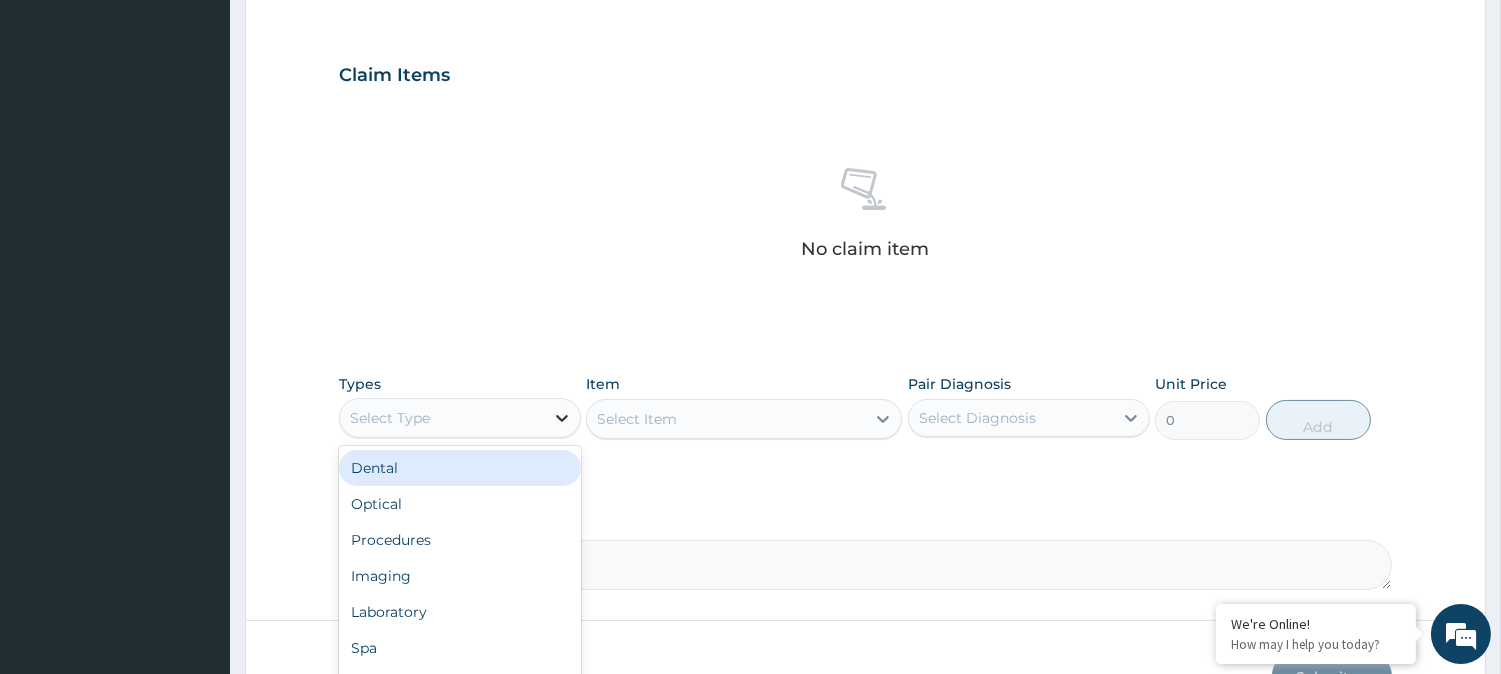 click 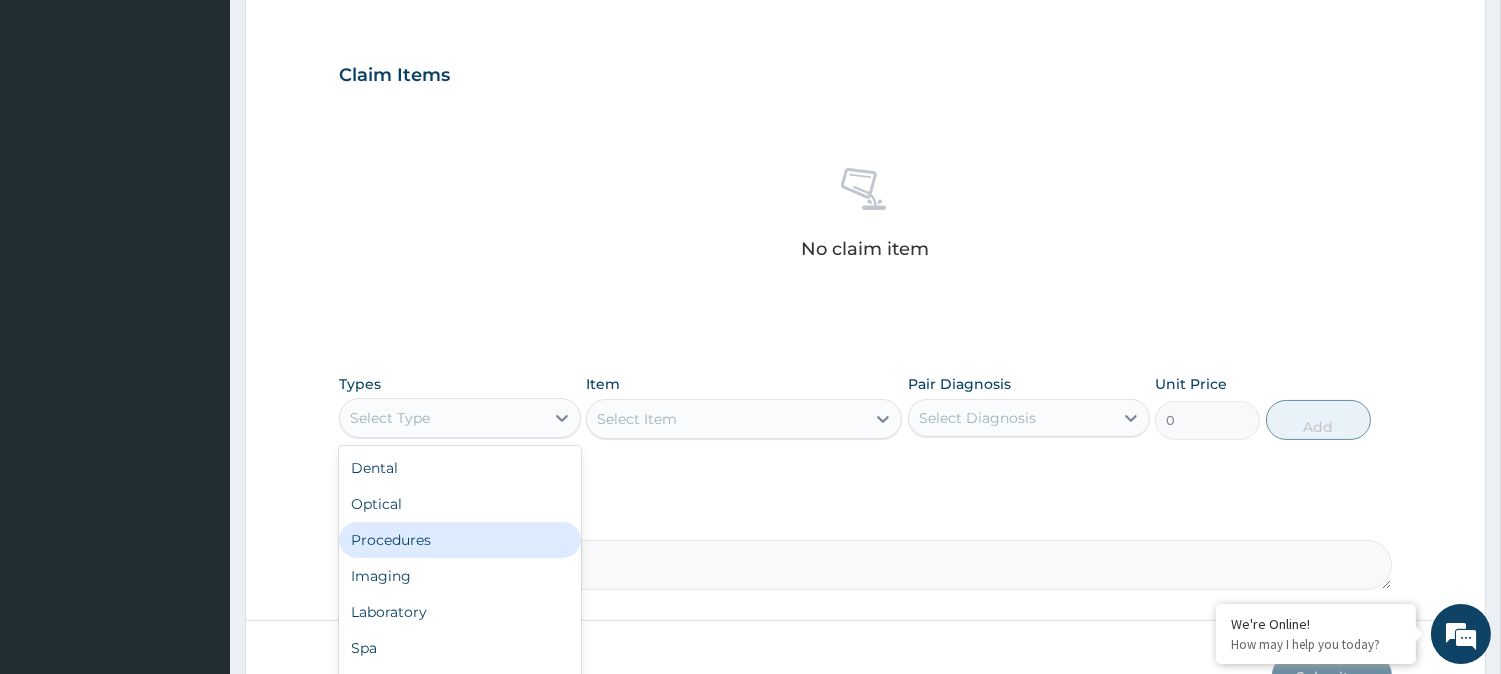 click on "Procedures" at bounding box center (460, 540) 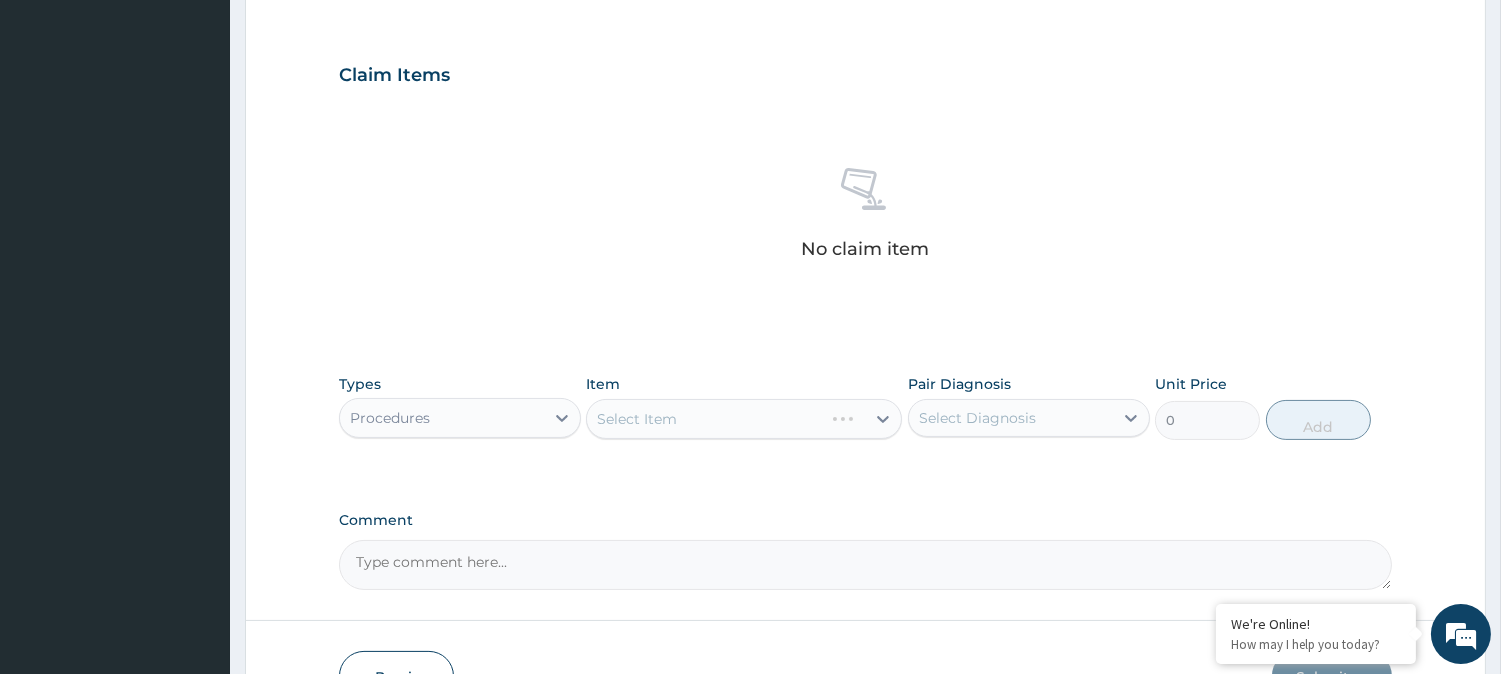 click on "Select Item" at bounding box center [744, 419] 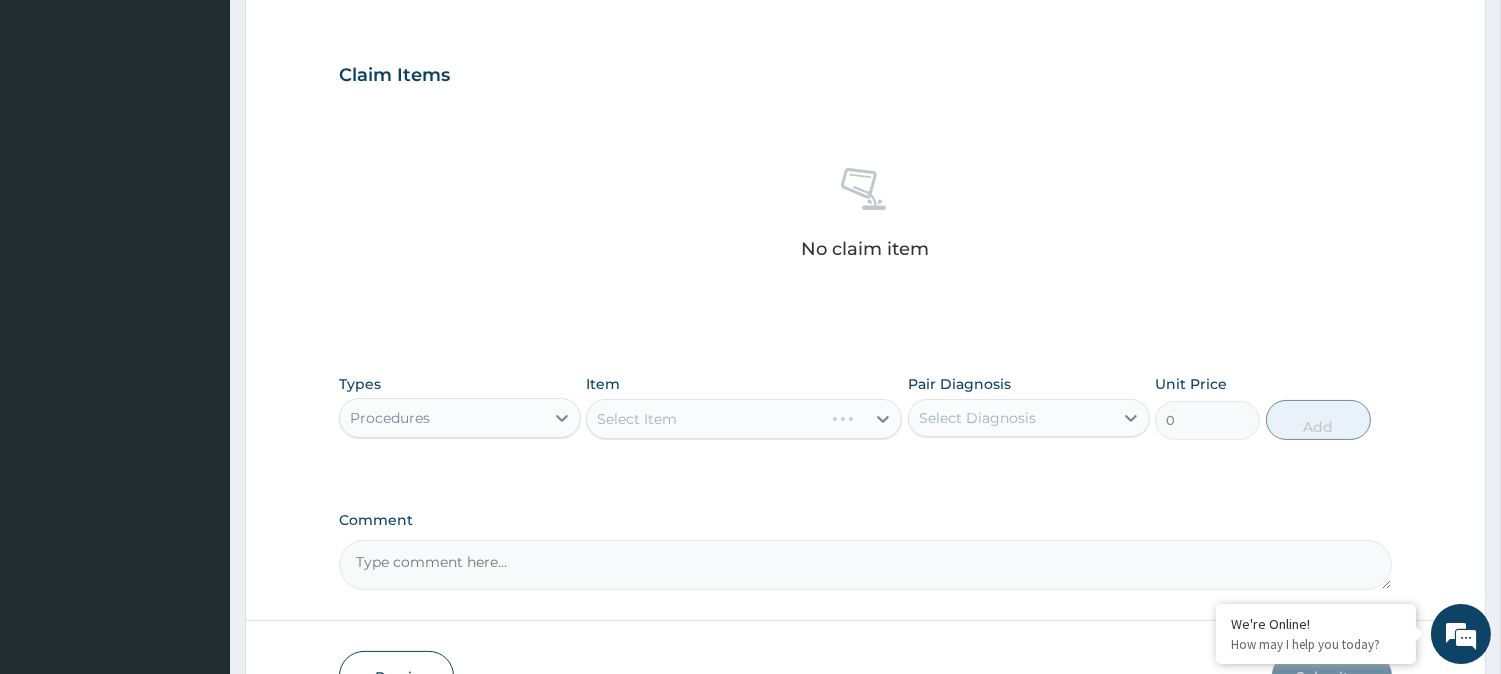 scroll, scrollTop: 767, scrollLeft: 0, axis: vertical 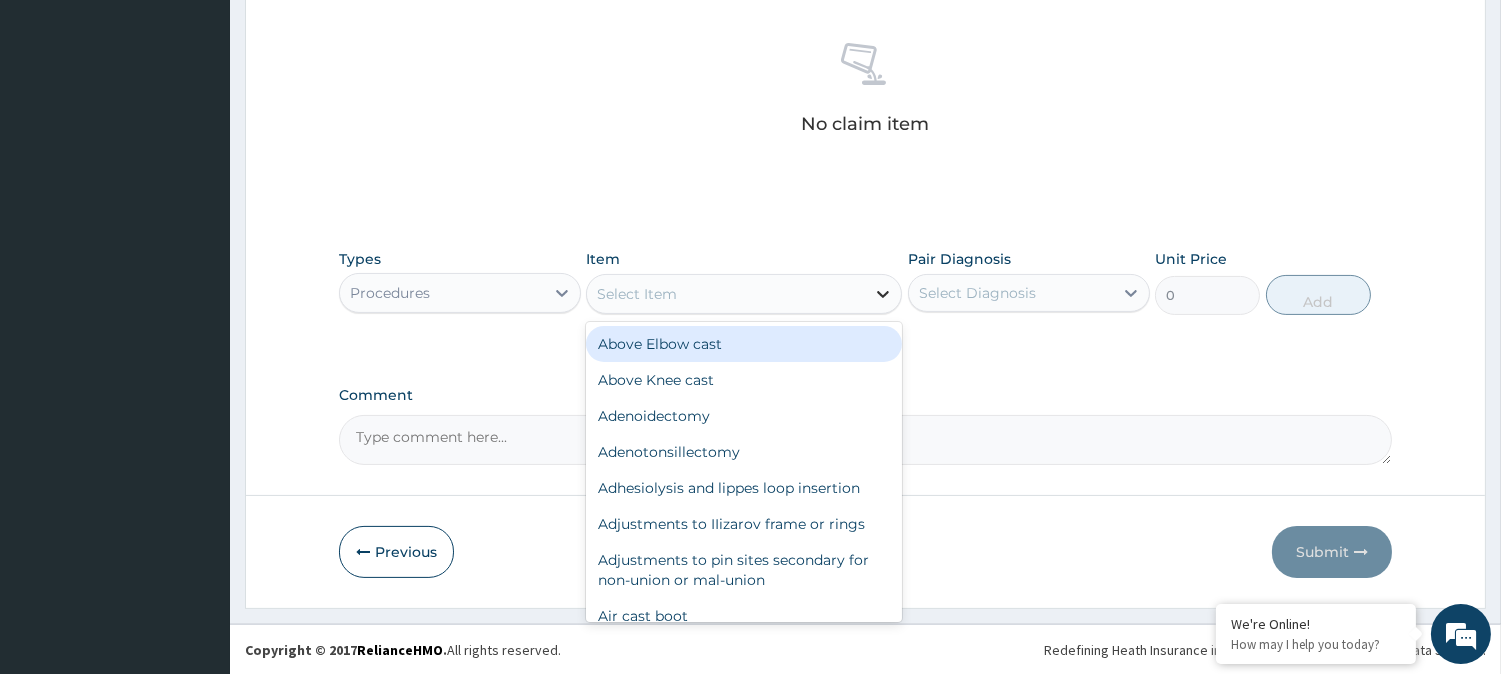 click 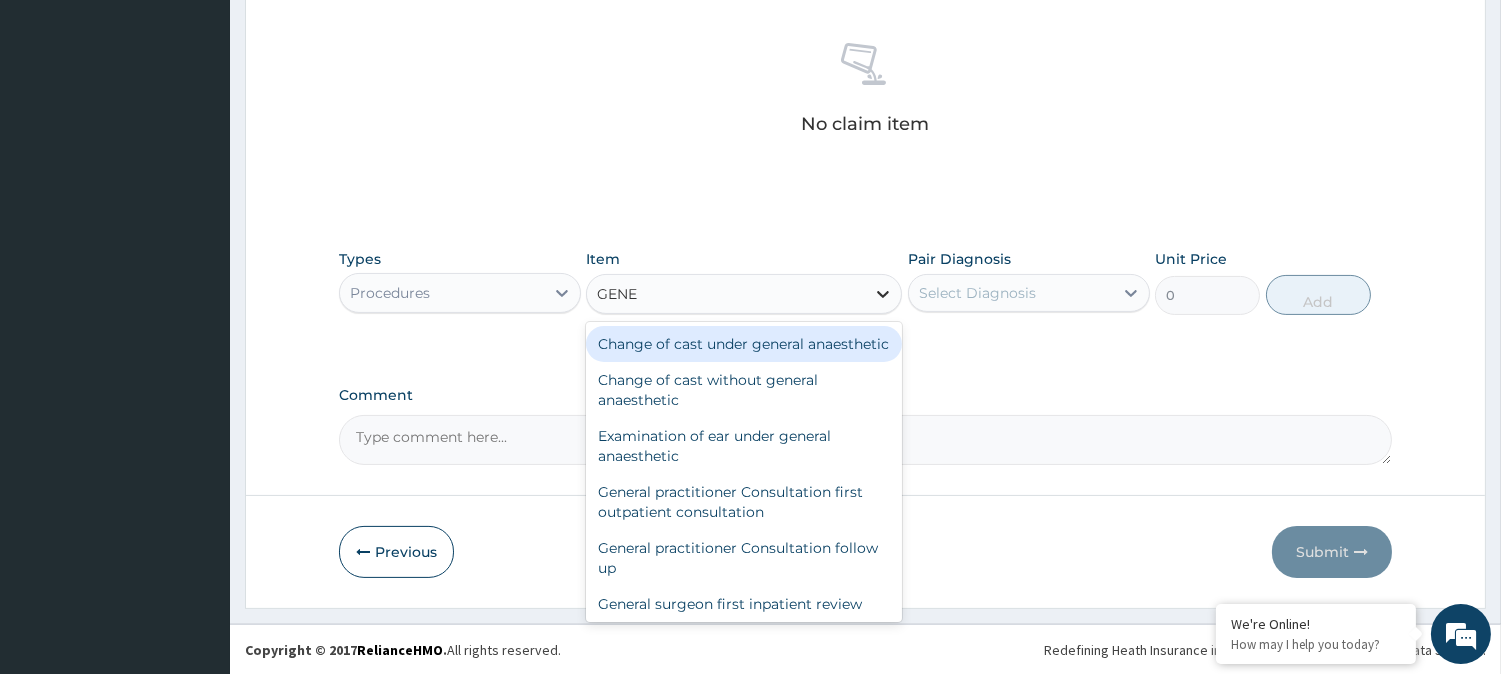 type on "GENER" 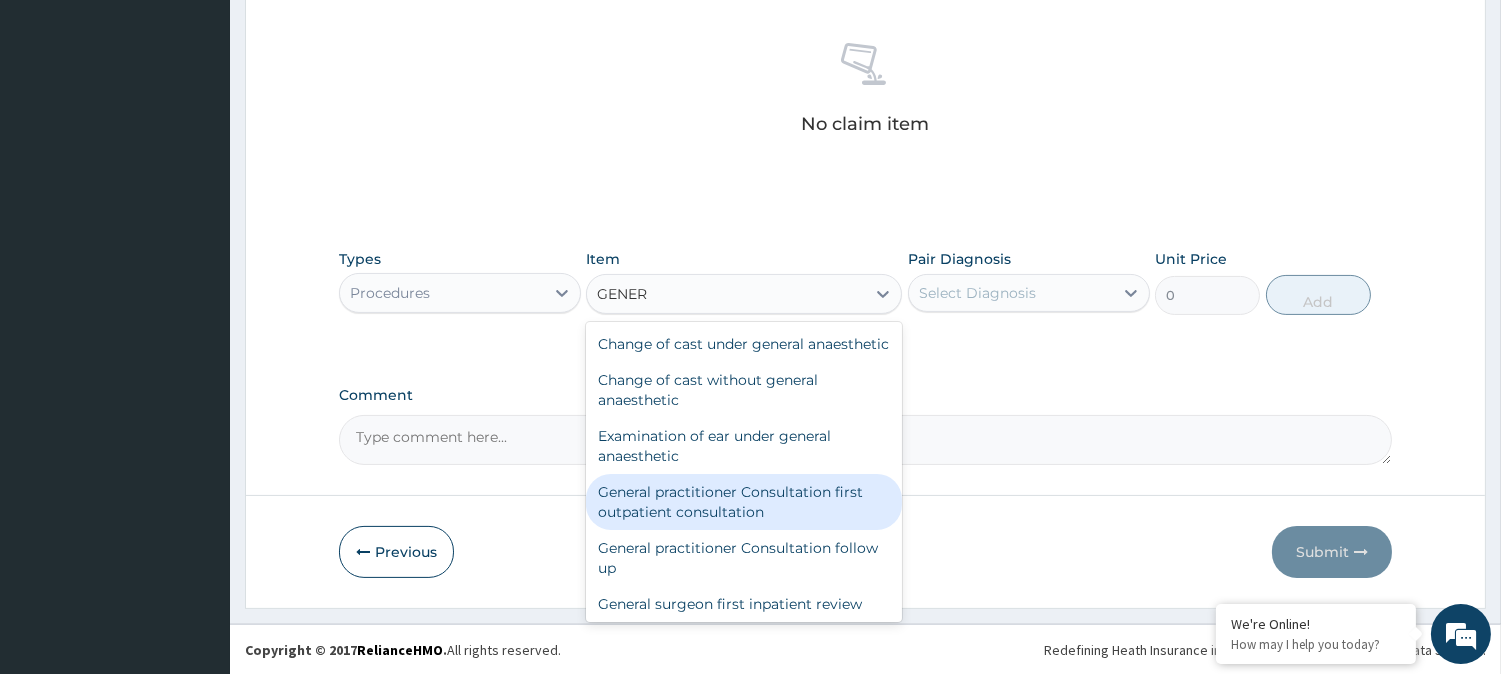 click on "General practitioner Consultation first outpatient consultation" at bounding box center [744, 502] 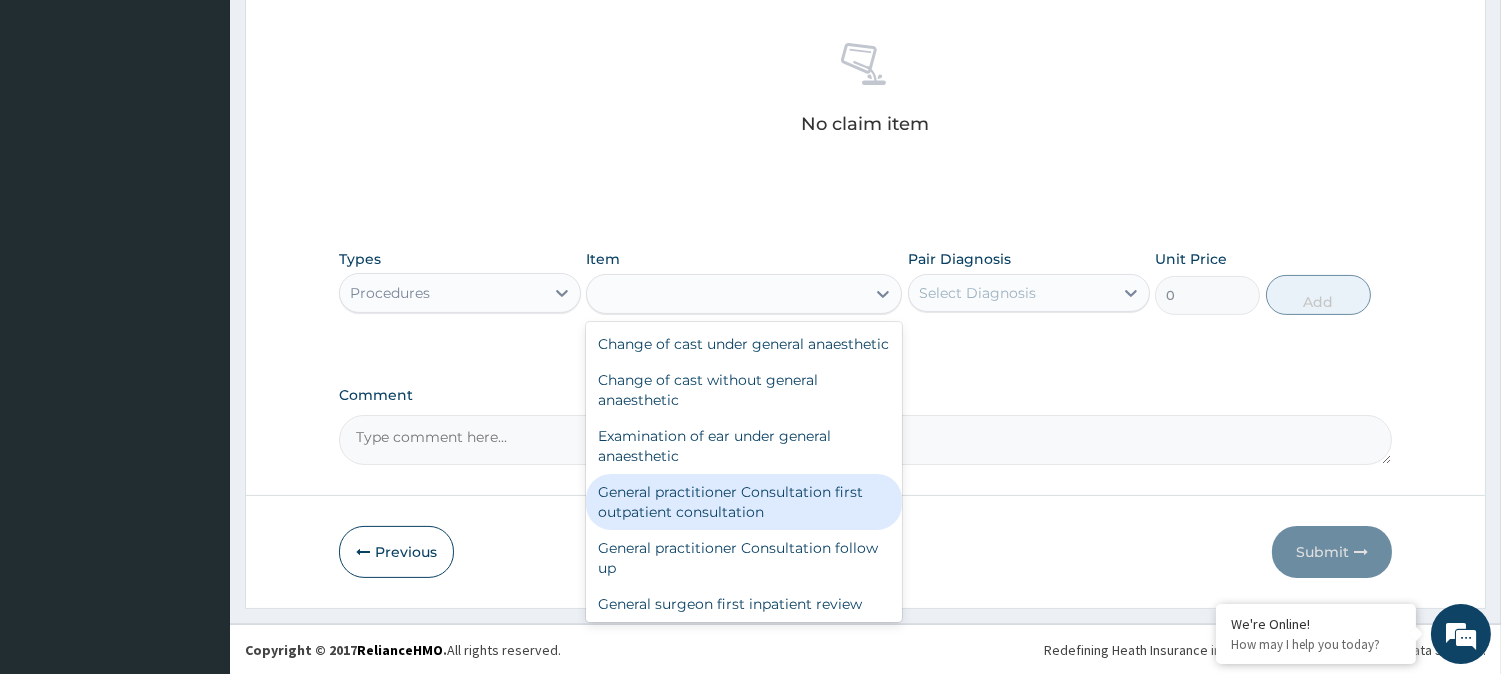 type on "3795" 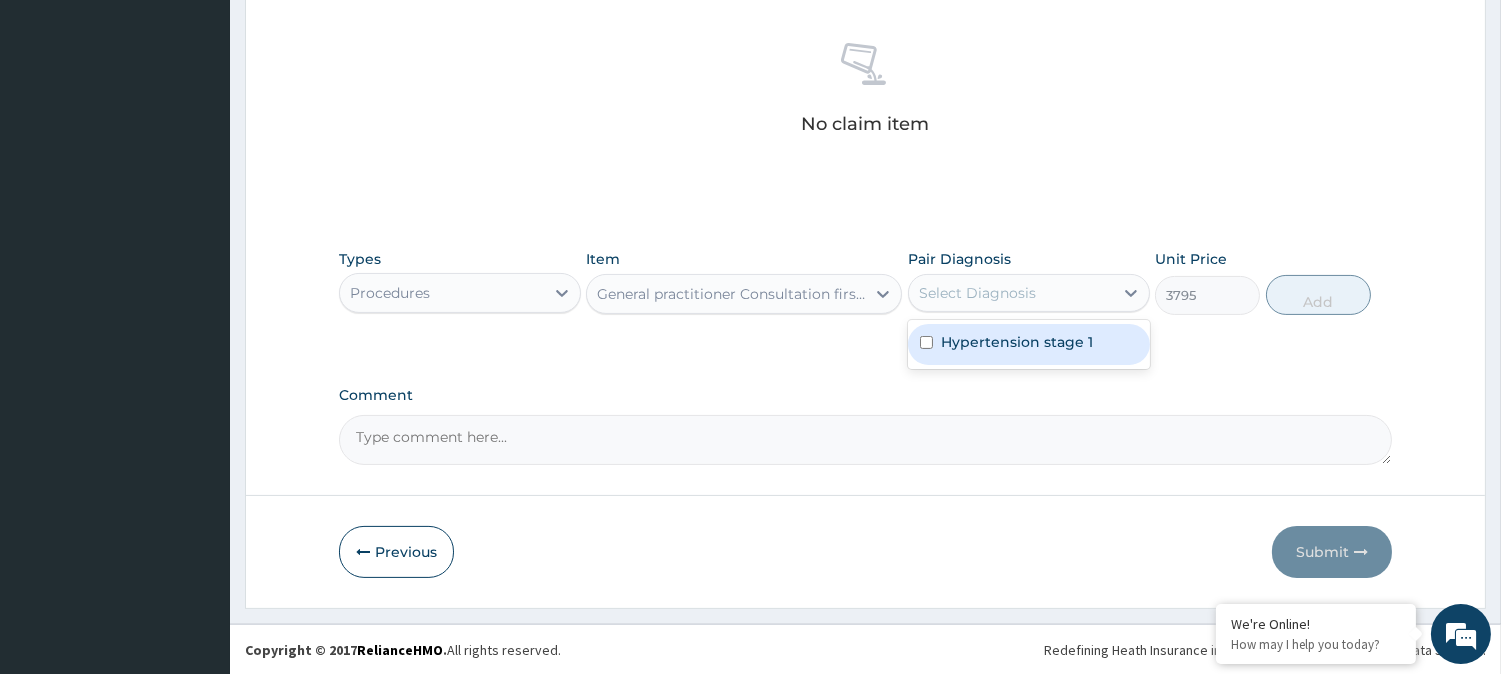 click on "Select Diagnosis" at bounding box center (1011, 293) 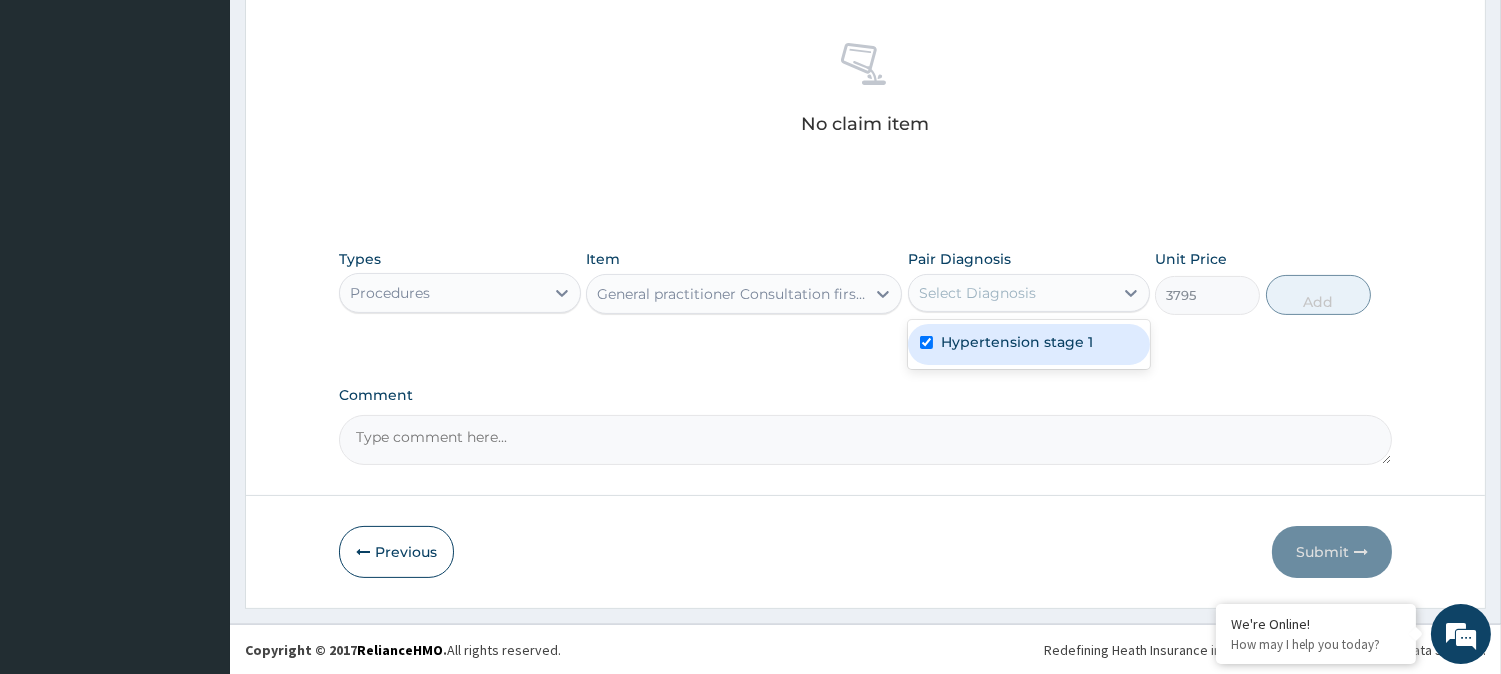 checkbox on "true" 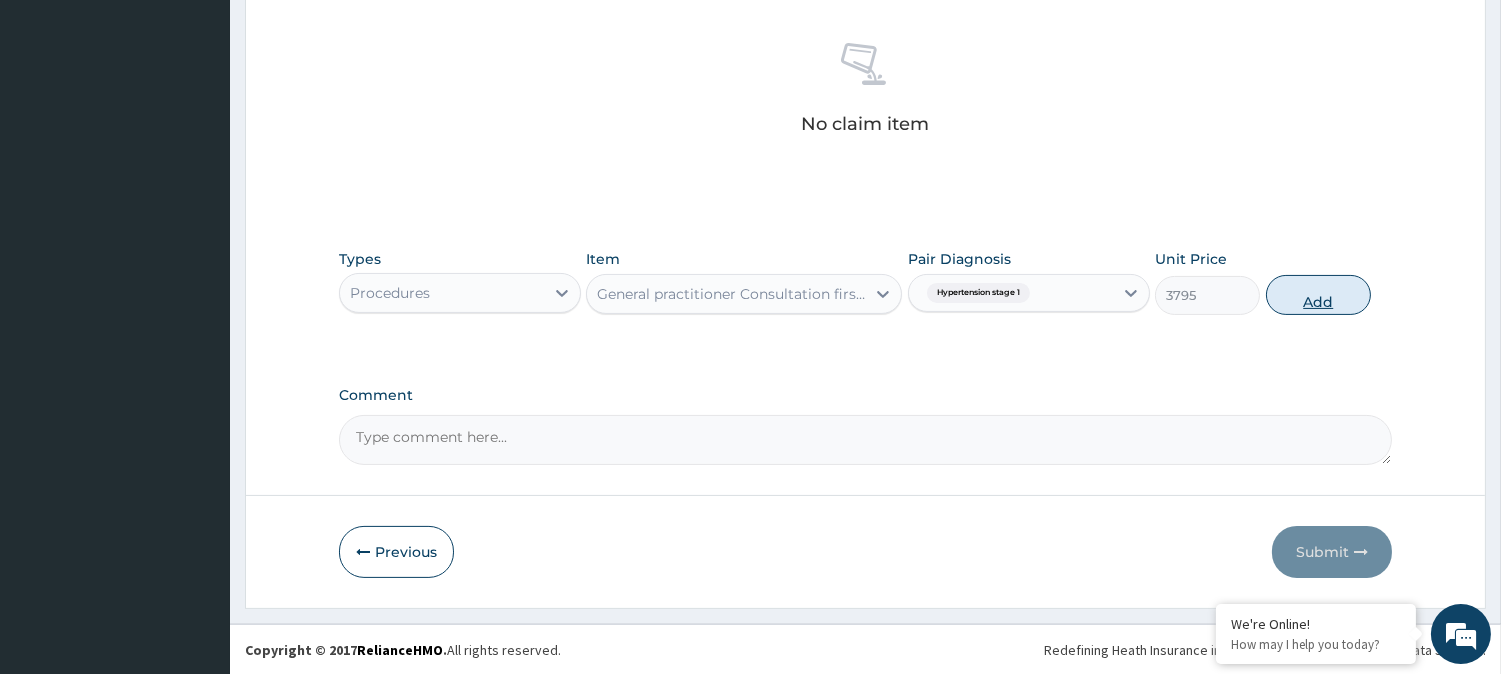 click on "Add" at bounding box center (1318, 295) 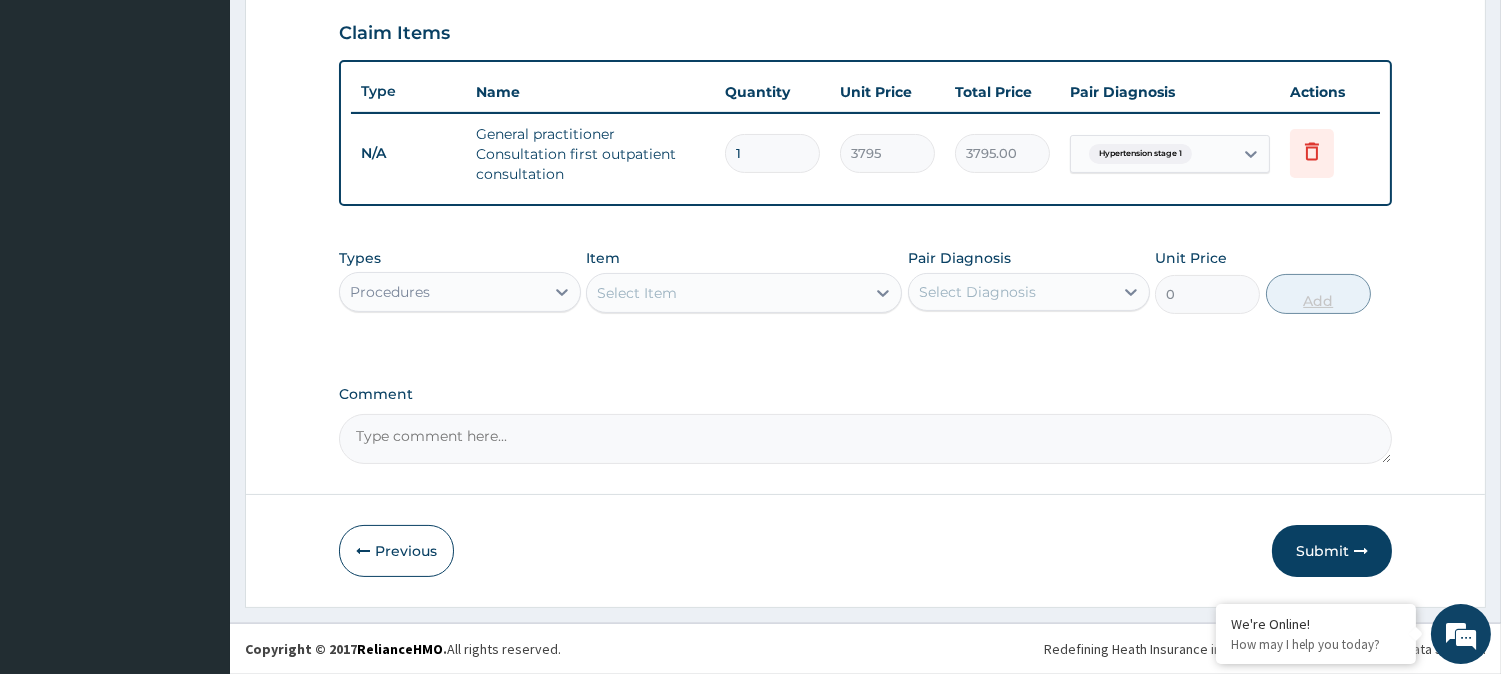 scroll, scrollTop: 681, scrollLeft: 0, axis: vertical 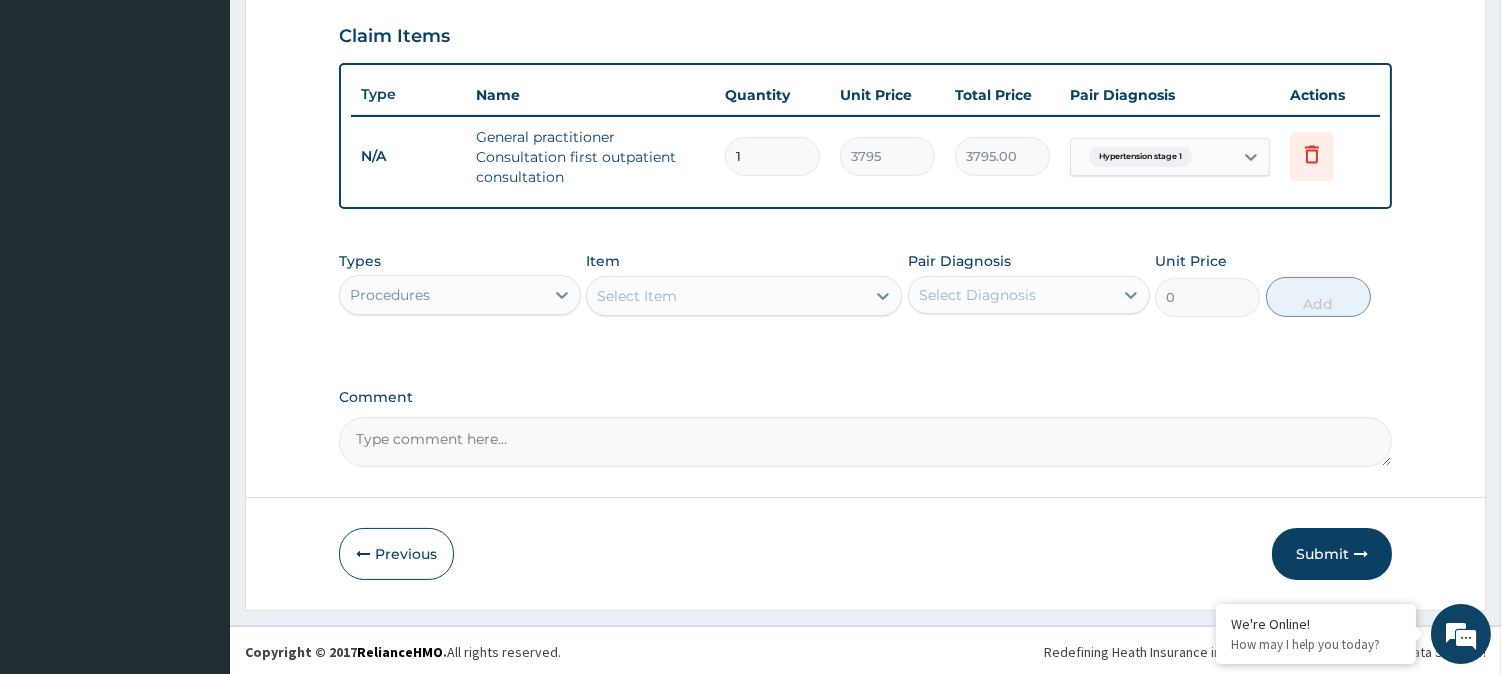 click on "Types Procedures Item Select Item Pair Diagnosis Select Diagnosis Unit Price 0 Add" at bounding box center [865, 284] 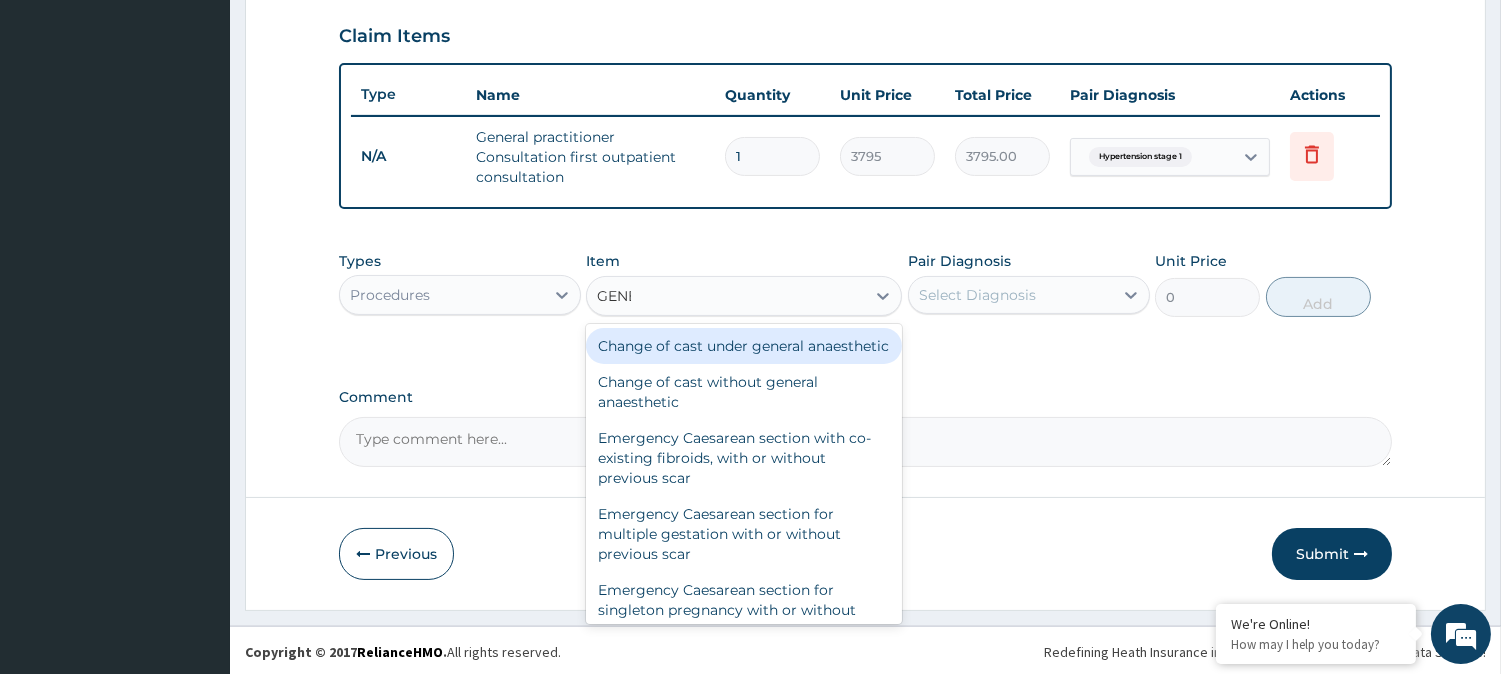type on "GENER" 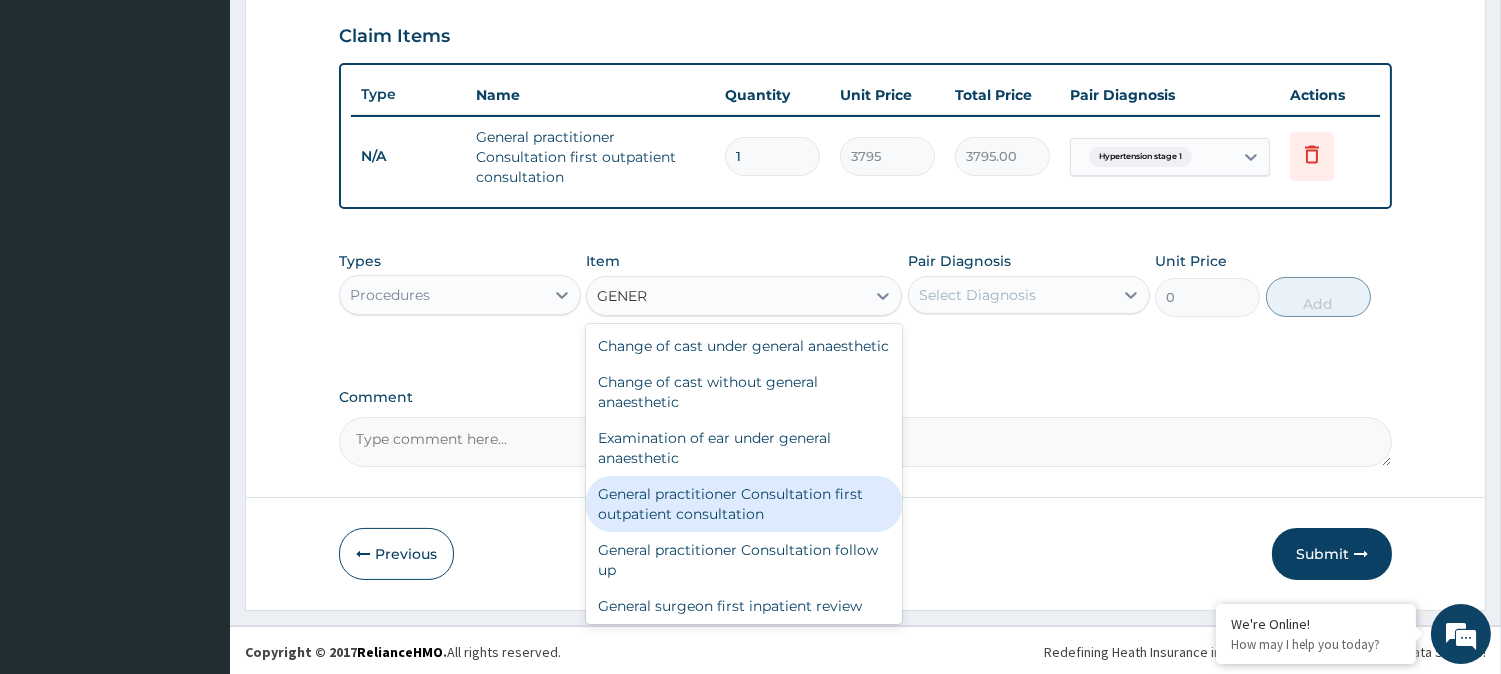 click on "General practitioner Consultation first outpatient consultation" at bounding box center (744, 504) 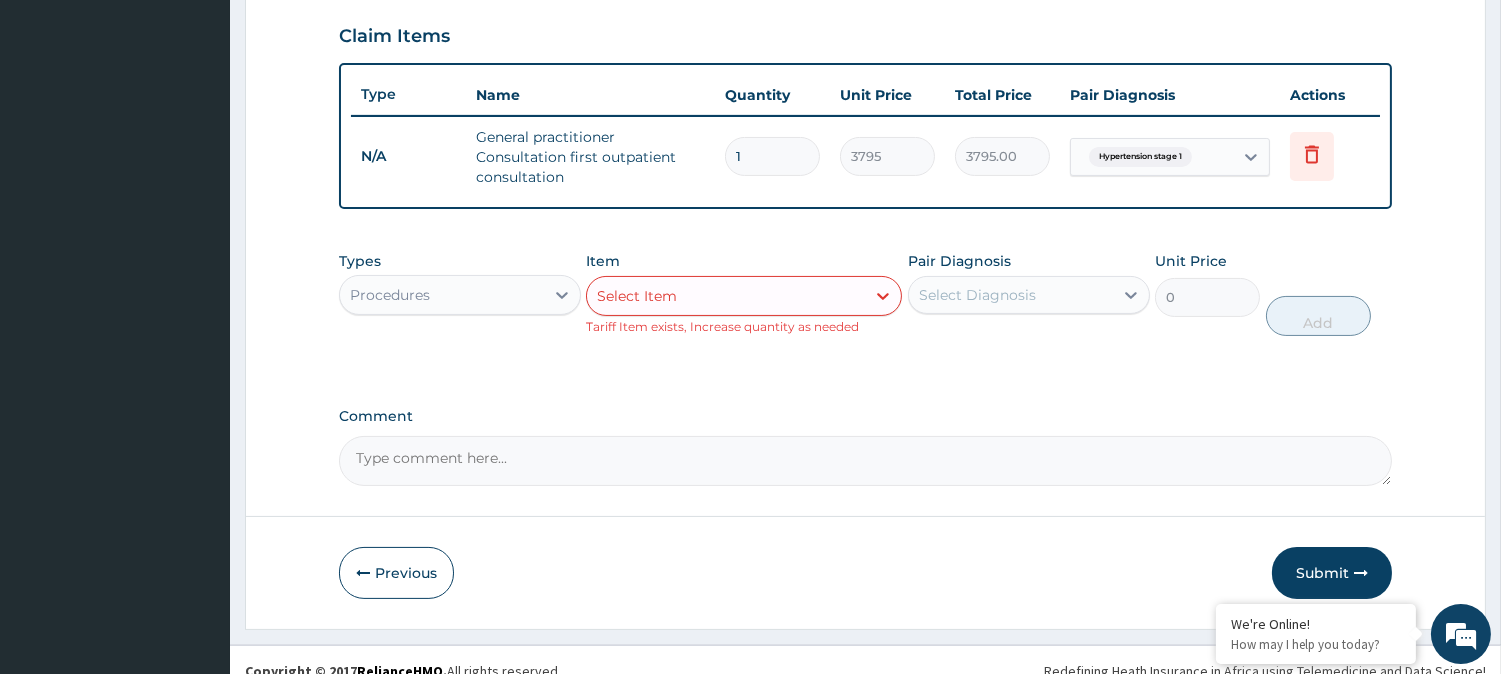 click on "PA Code / Prescription Code Enter Code(Secondary Care Only) Encounter Date [DATE] Important Notice Please enter PA codes before entering items that are not attached to a PA code   All diagnoses entered must be linked to a claim item. Diagnosis Hypertension stage 1 Confirmed NB: All diagnosis must be linked to a claim item Claim Items Type Name Quantity Unit Price Total Price Pair Diagnosis Actions N/A General practitioner Consultation first outpatient consultation 1 3795 3795.00 Hypertension stage 1 Delete Types Procedures Item Select Item Tariff Item exists, Increase quantity as needed Pair Diagnosis Select Diagnosis Unit Price 0 Add Comment" at bounding box center (865, -3) 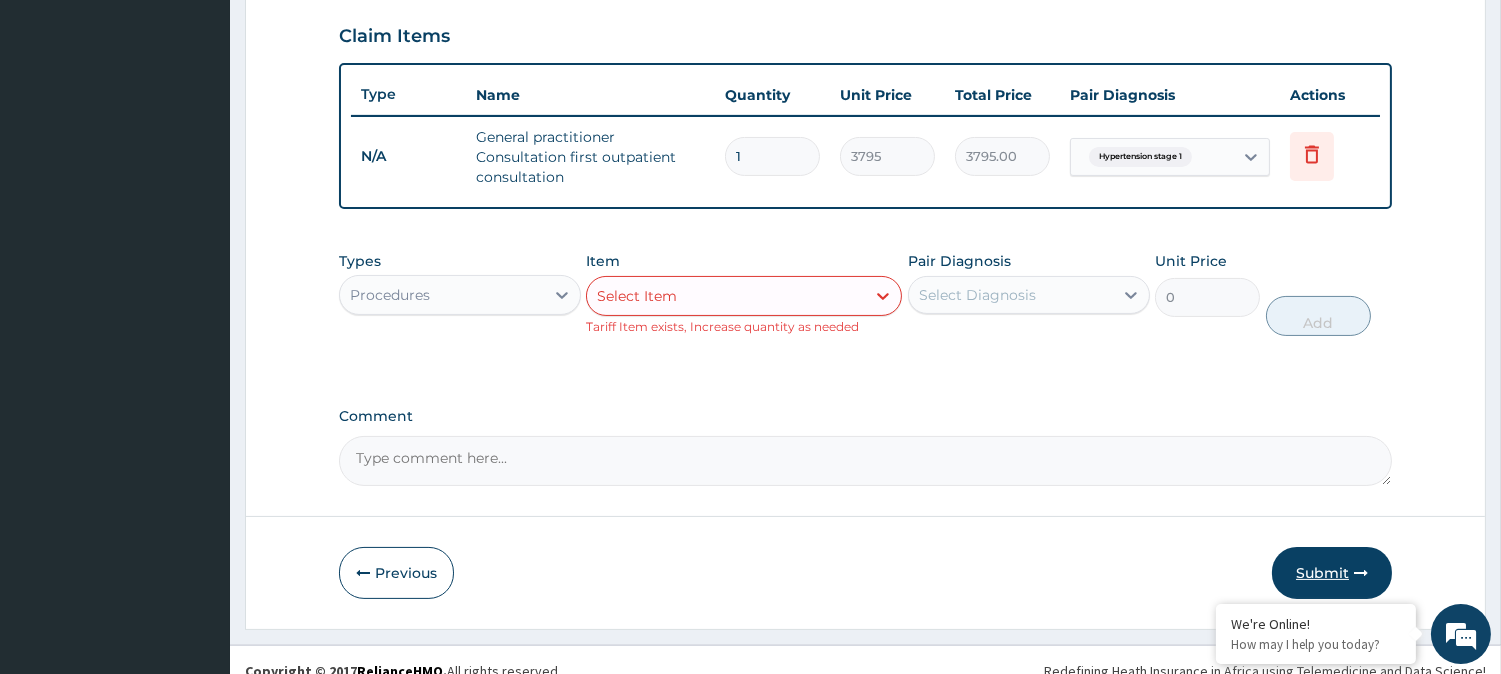 click on "Submit" at bounding box center [1332, 573] 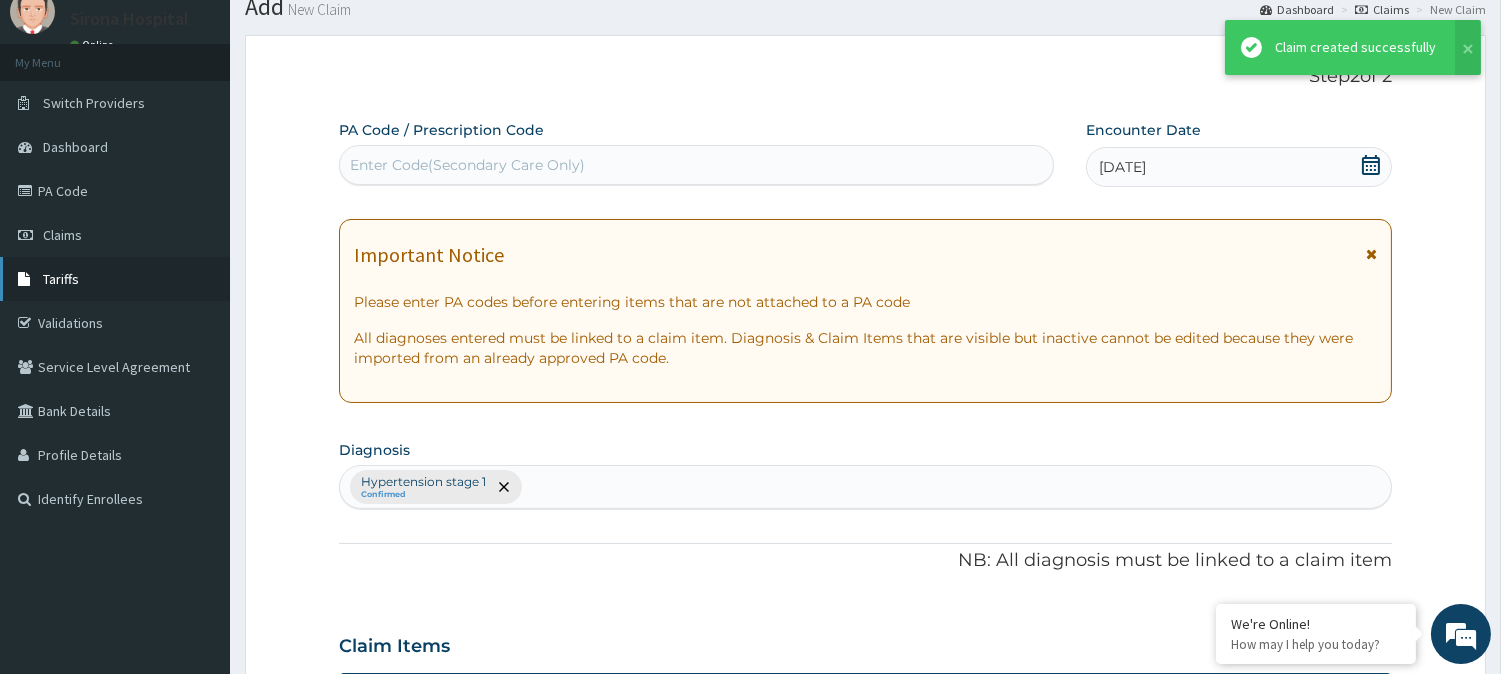 scroll, scrollTop: 681, scrollLeft: 0, axis: vertical 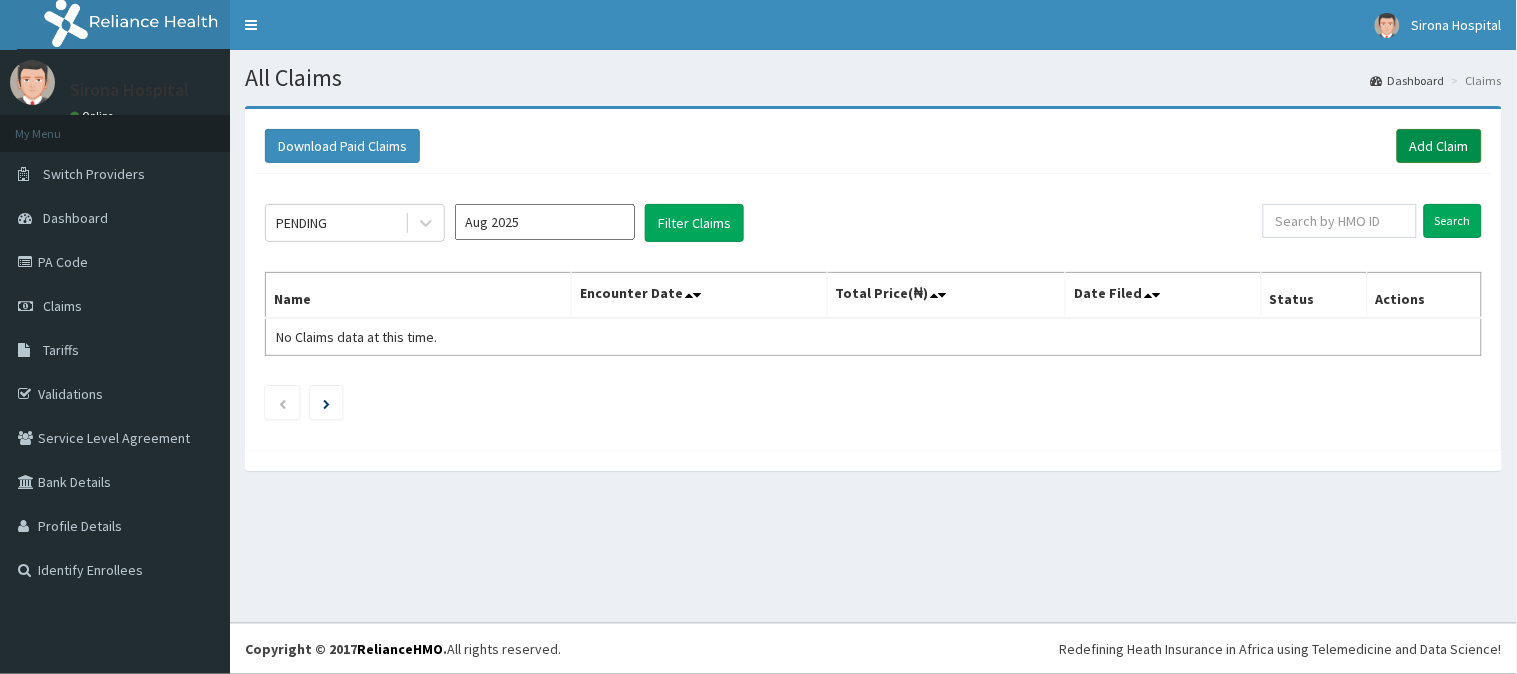 click on "Add Claim" at bounding box center (1439, 146) 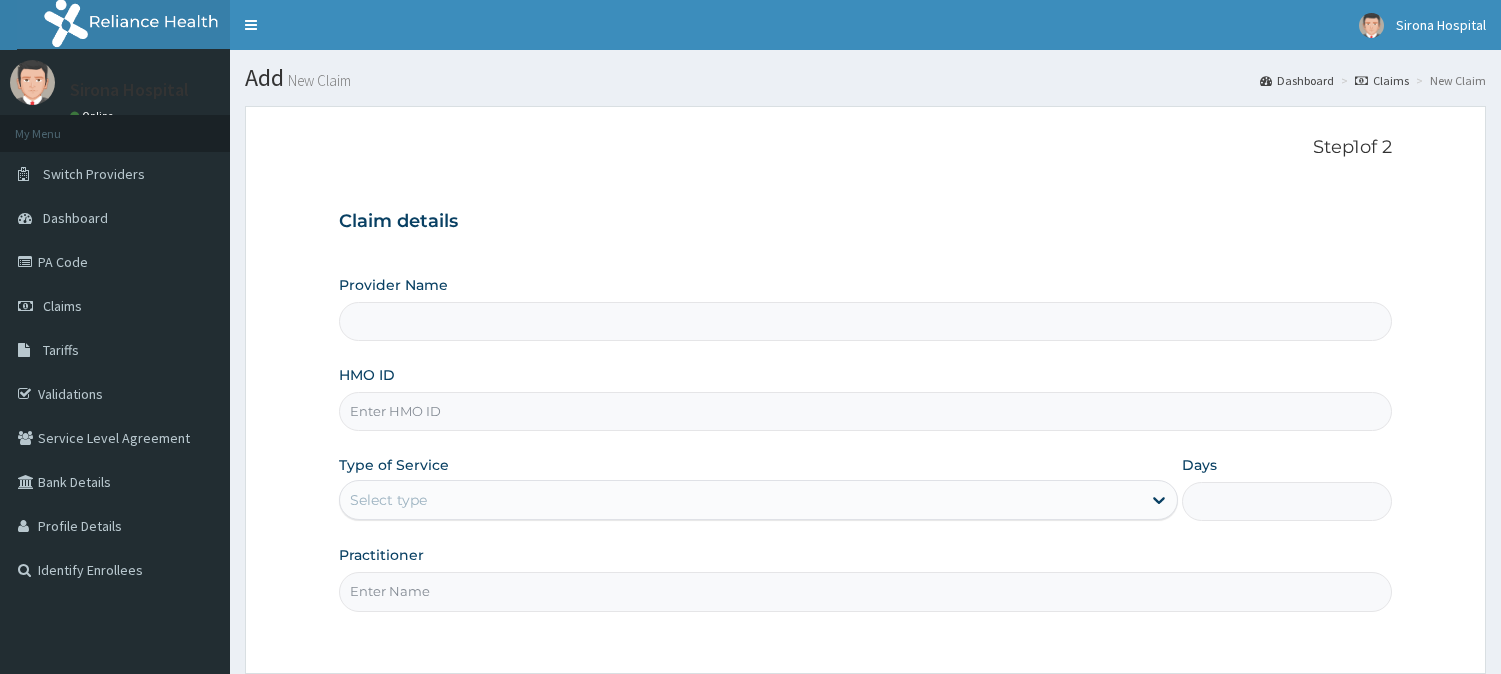 scroll, scrollTop: 0, scrollLeft: 0, axis: both 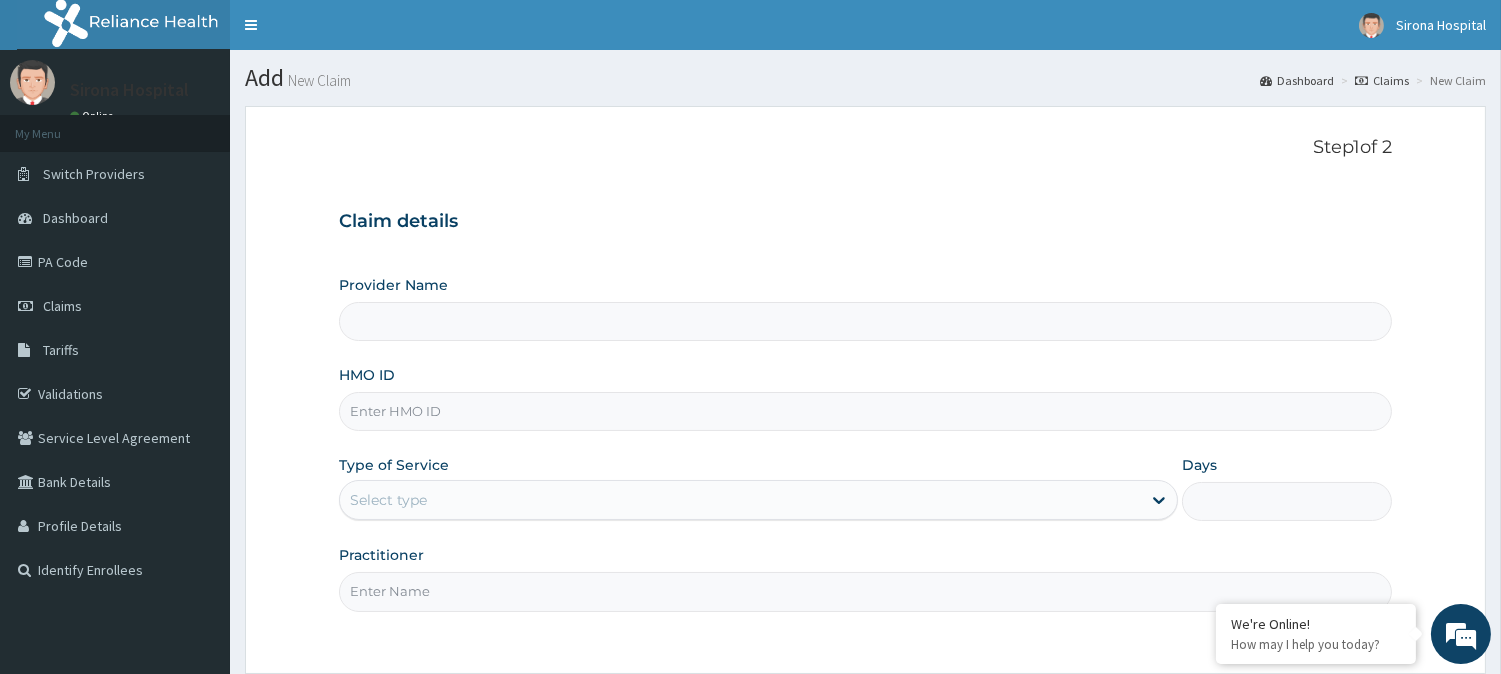 type on "Sirona Hospital" 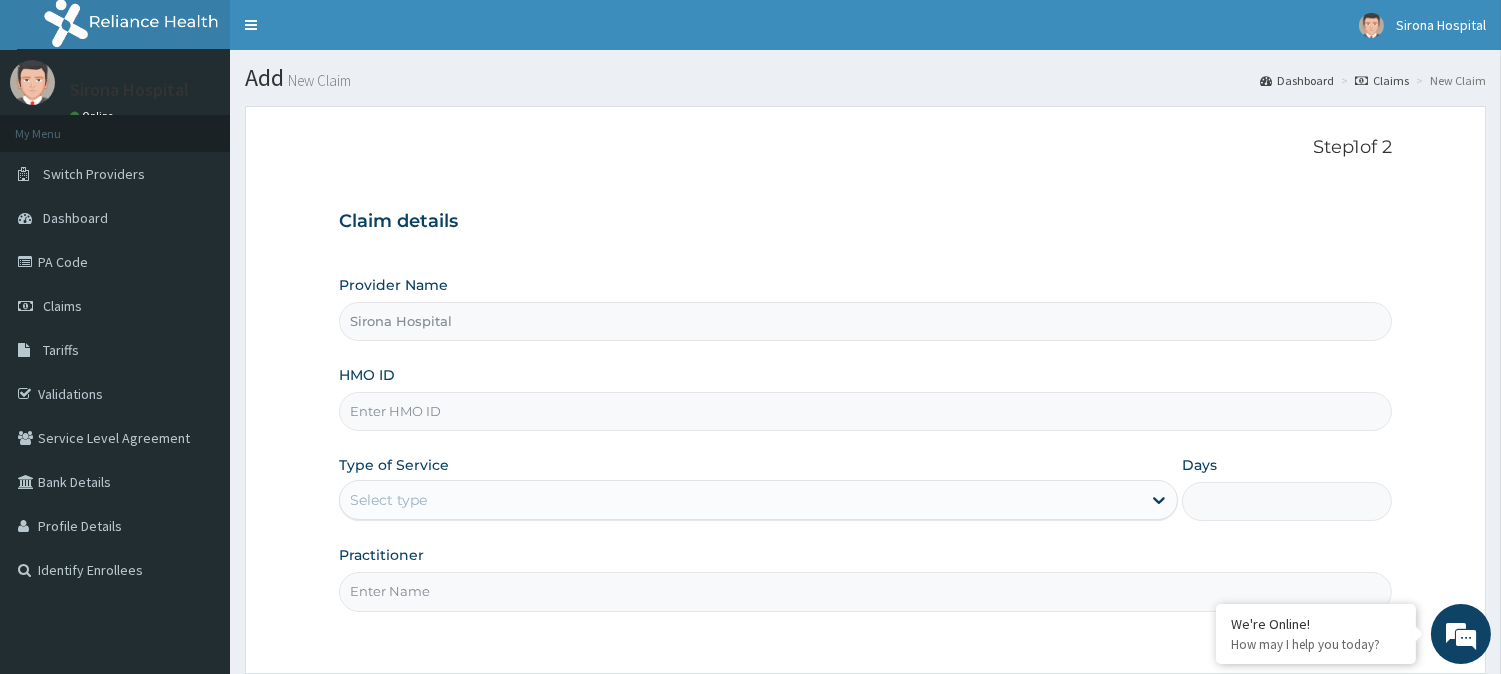 click on "HMO ID" at bounding box center [865, 411] 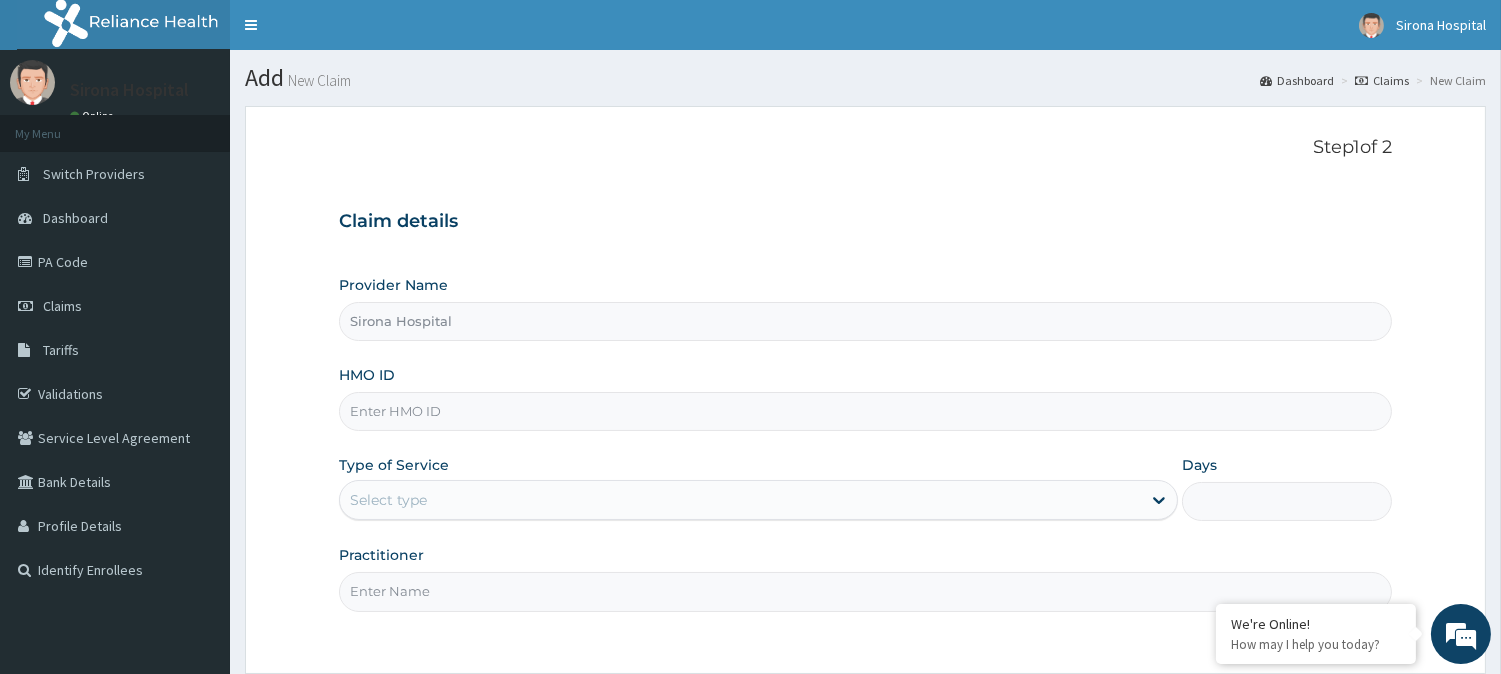 scroll, scrollTop: 0, scrollLeft: 0, axis: both 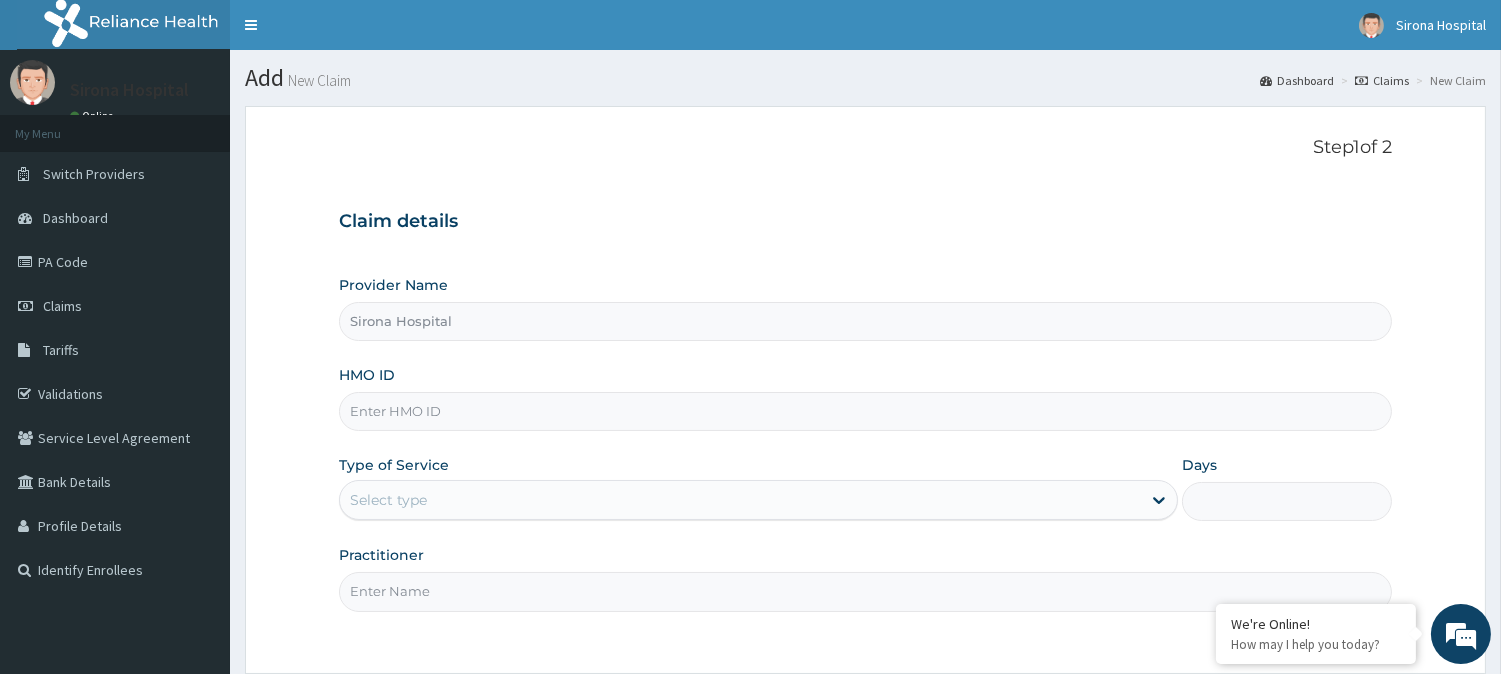click on "HMO ID" at bounding box center [865, 411] 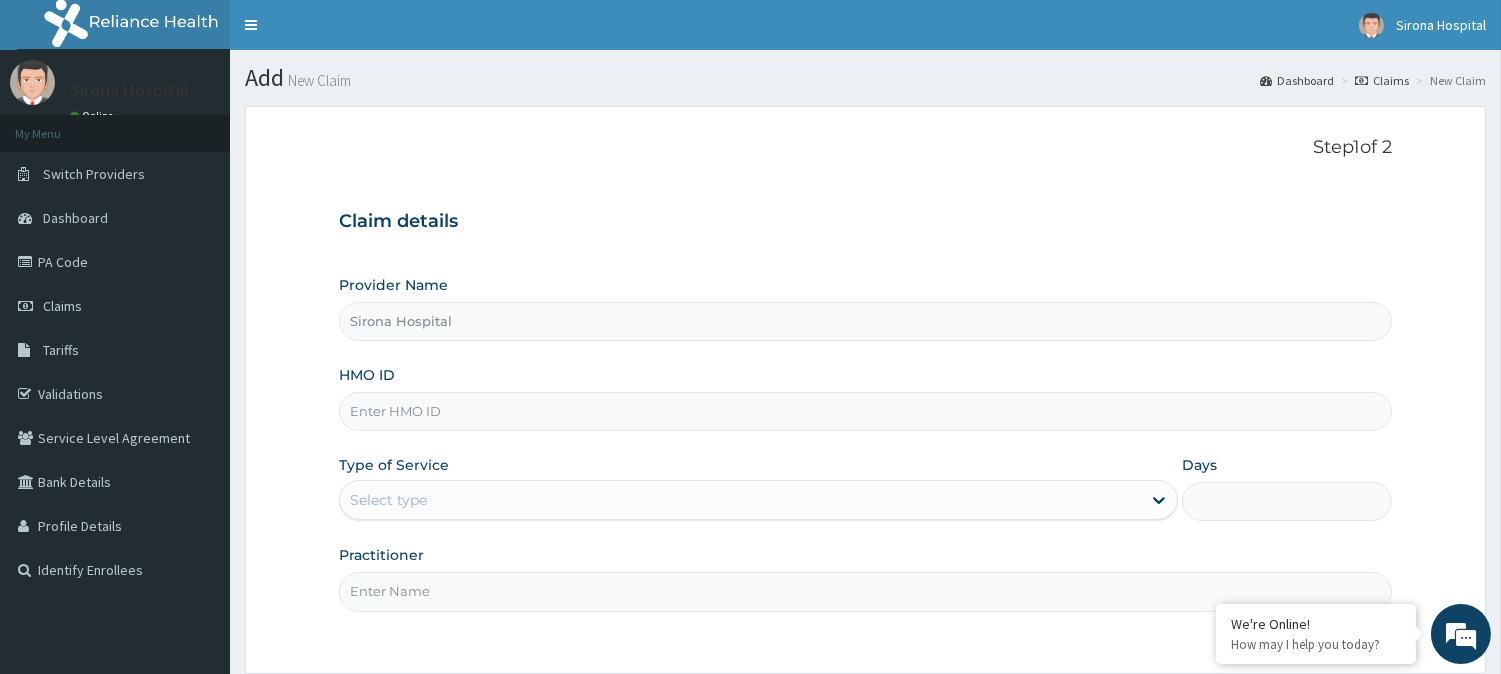 paste on "[DOCUMENT_ID]" 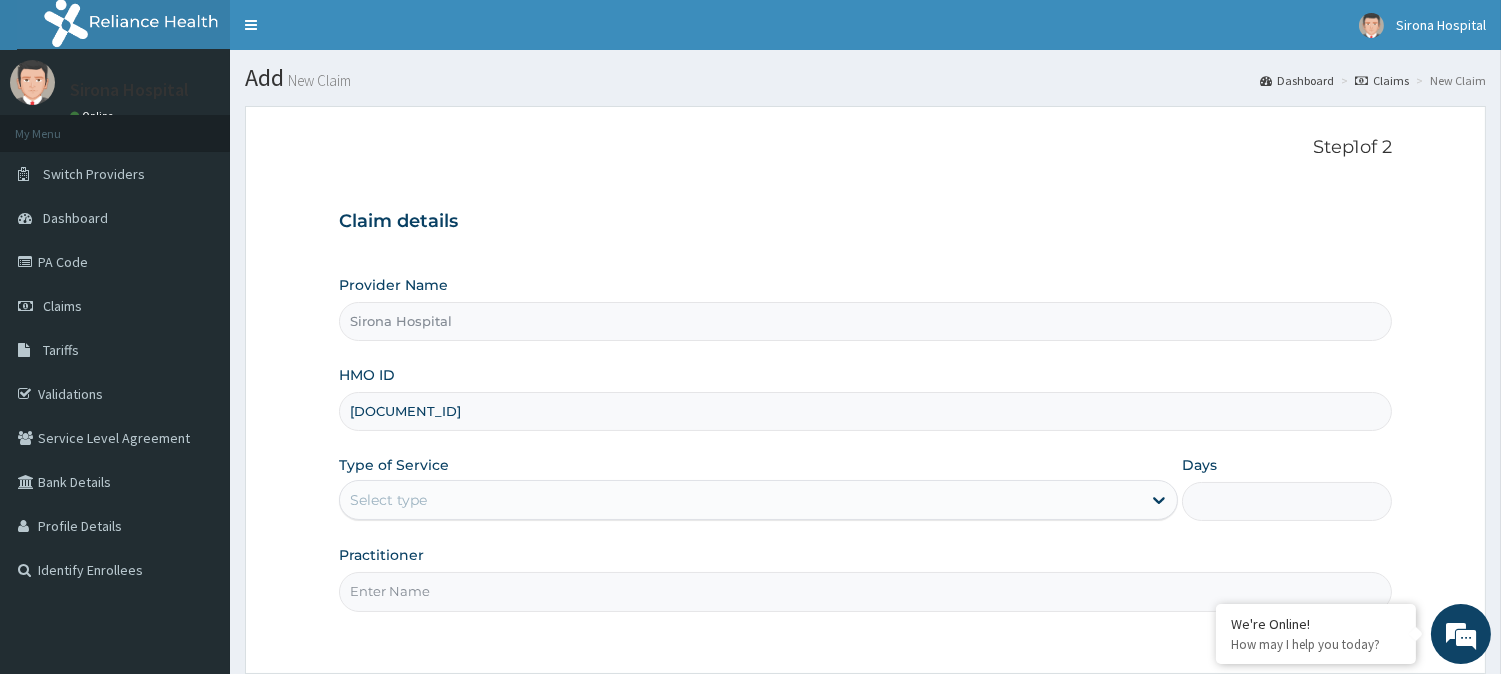 type on "[DOCUMENT_ID]" 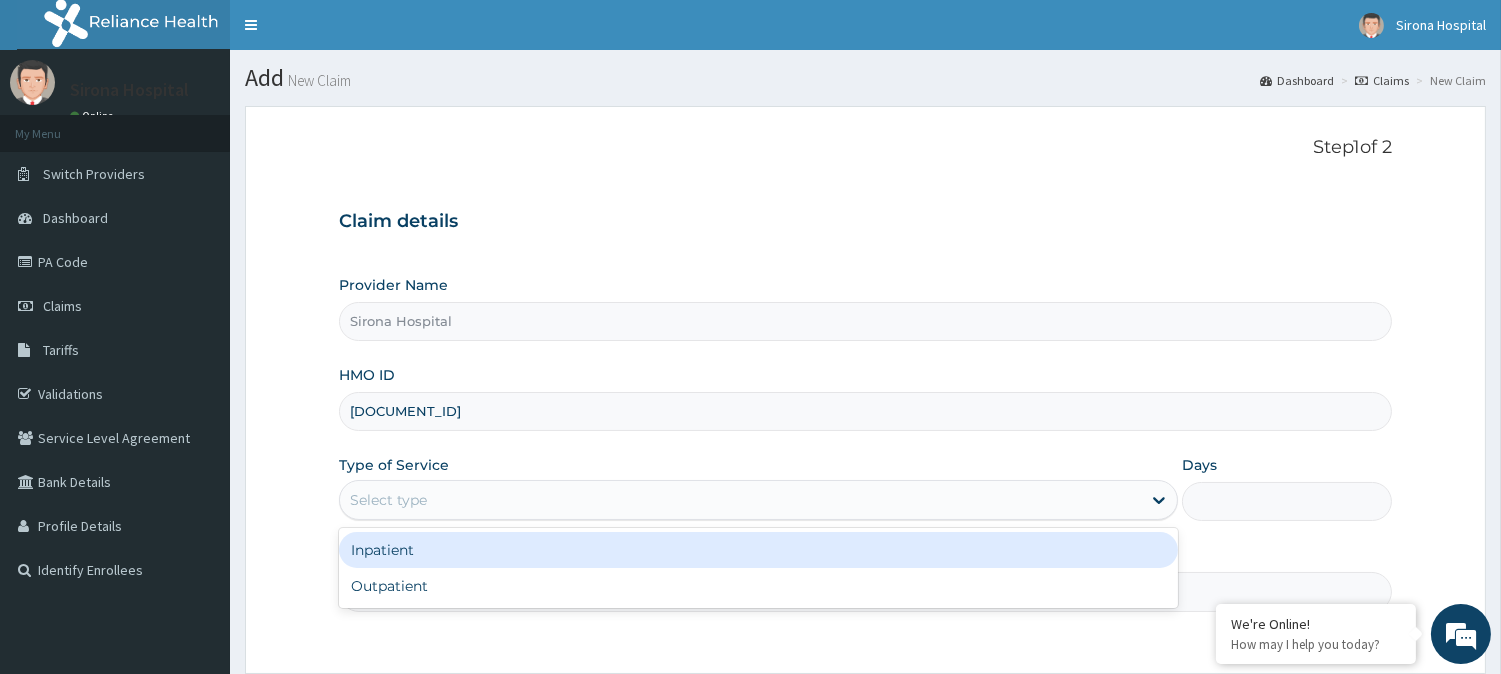 click on "Select type" at bounding box center [388, 500] 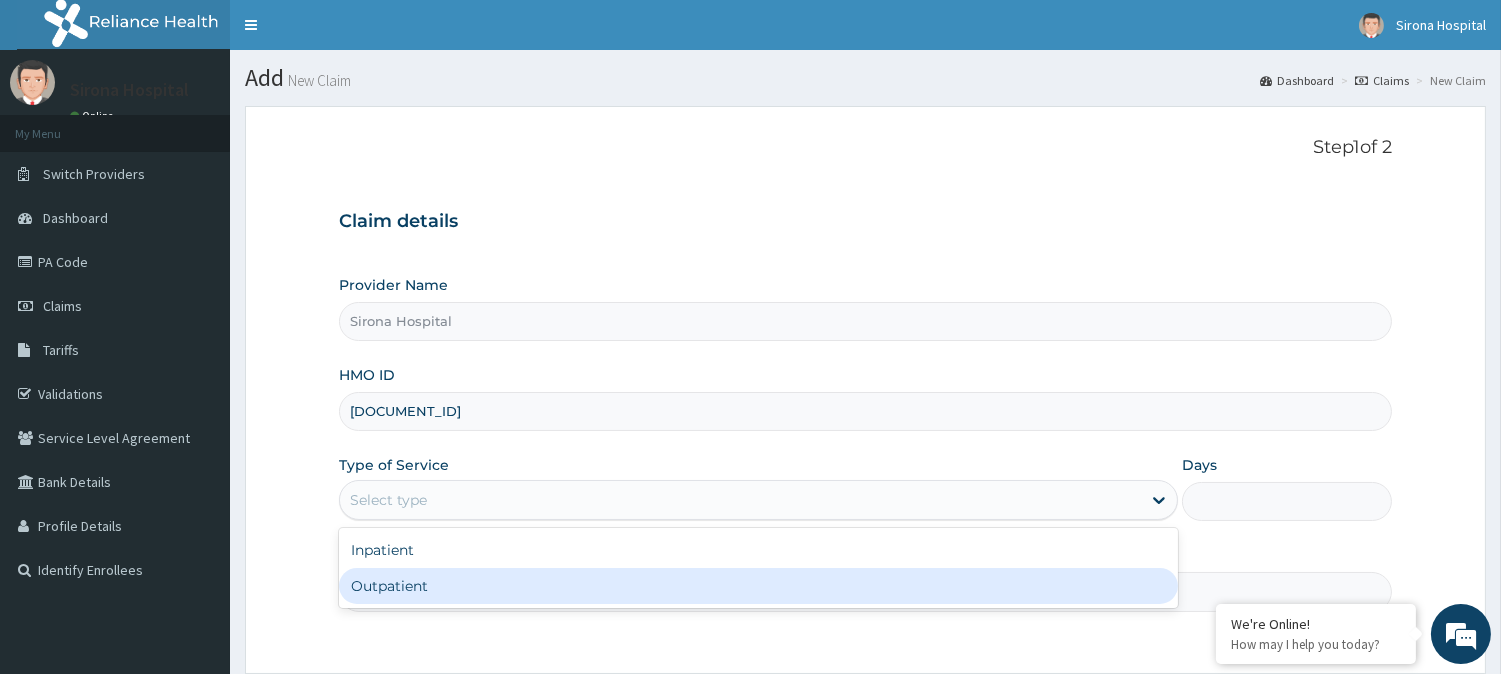 click on "Outpatient" at bounding box center [758, 586] 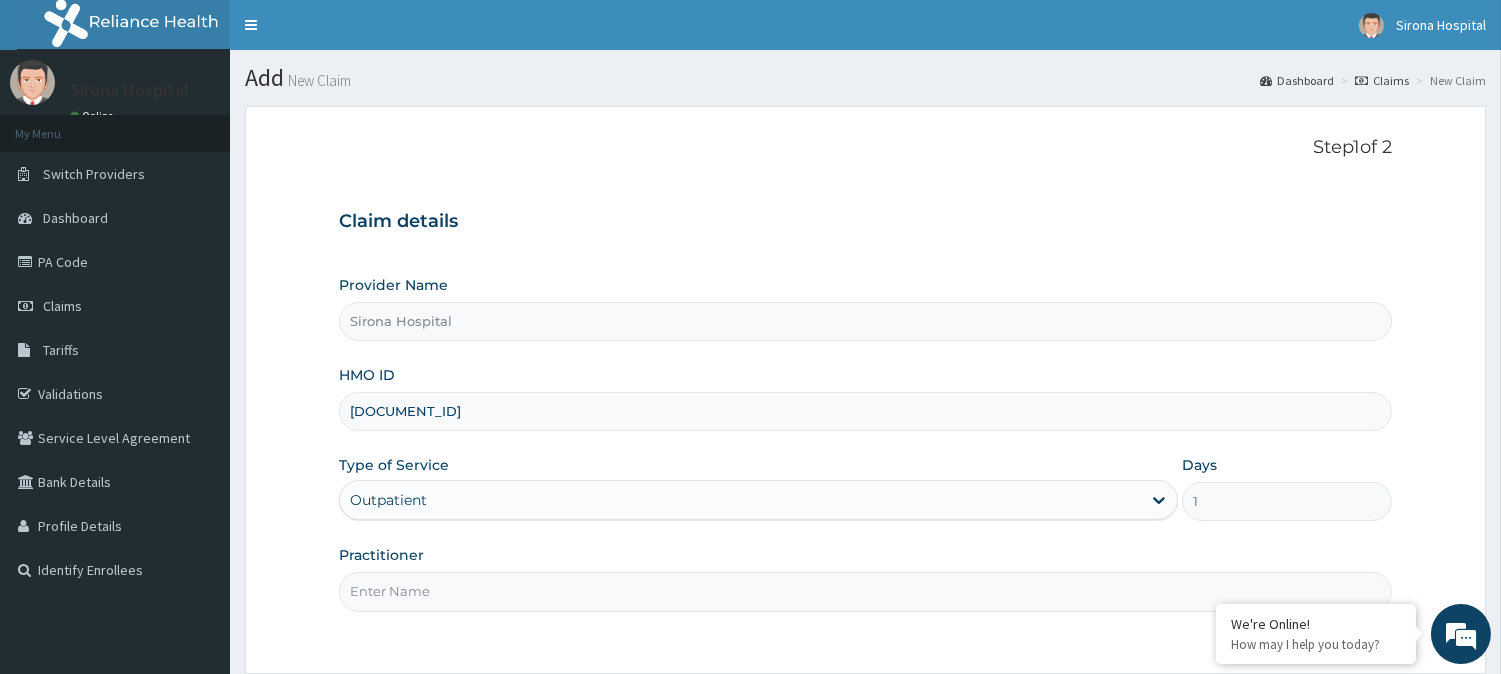 click on "Practitioner" at bounding box center [865, 591] 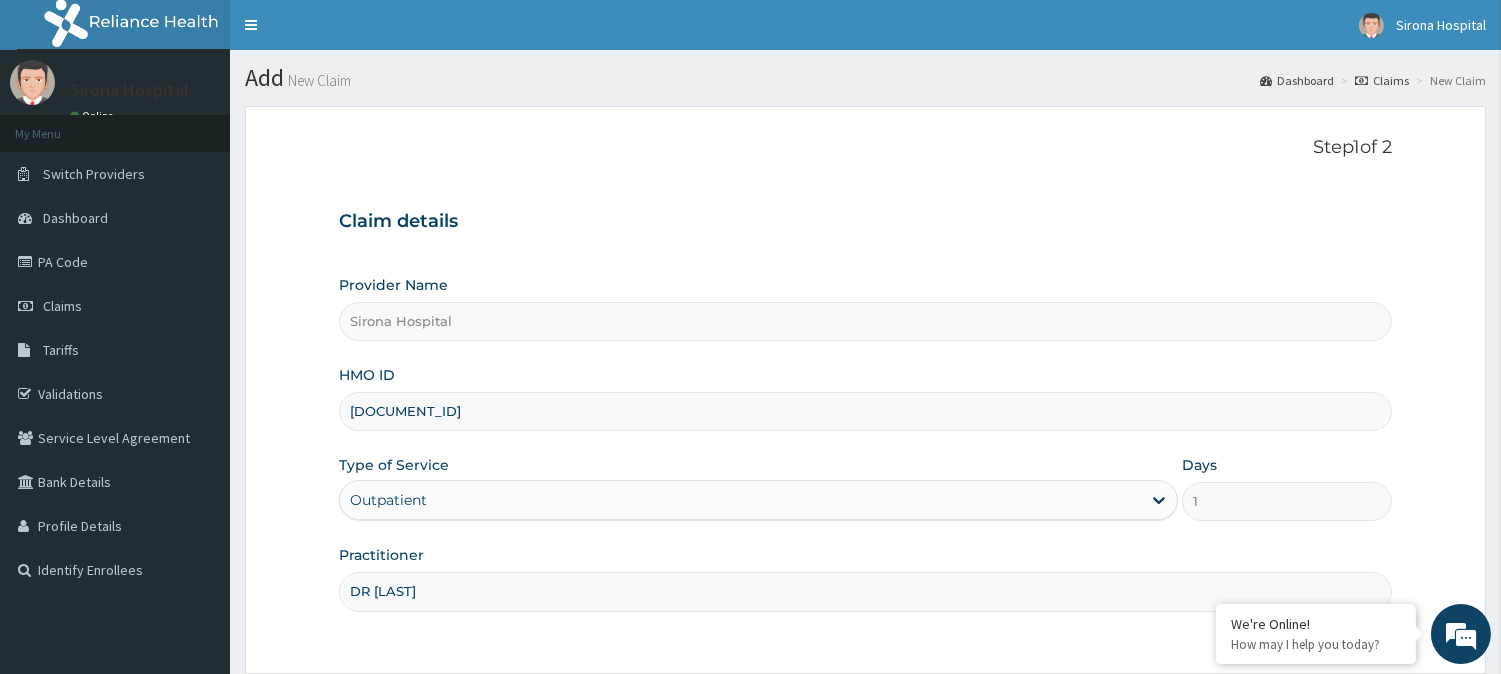 scroll, scrollTop: 178, scrollLeft: 0, axis: vertical 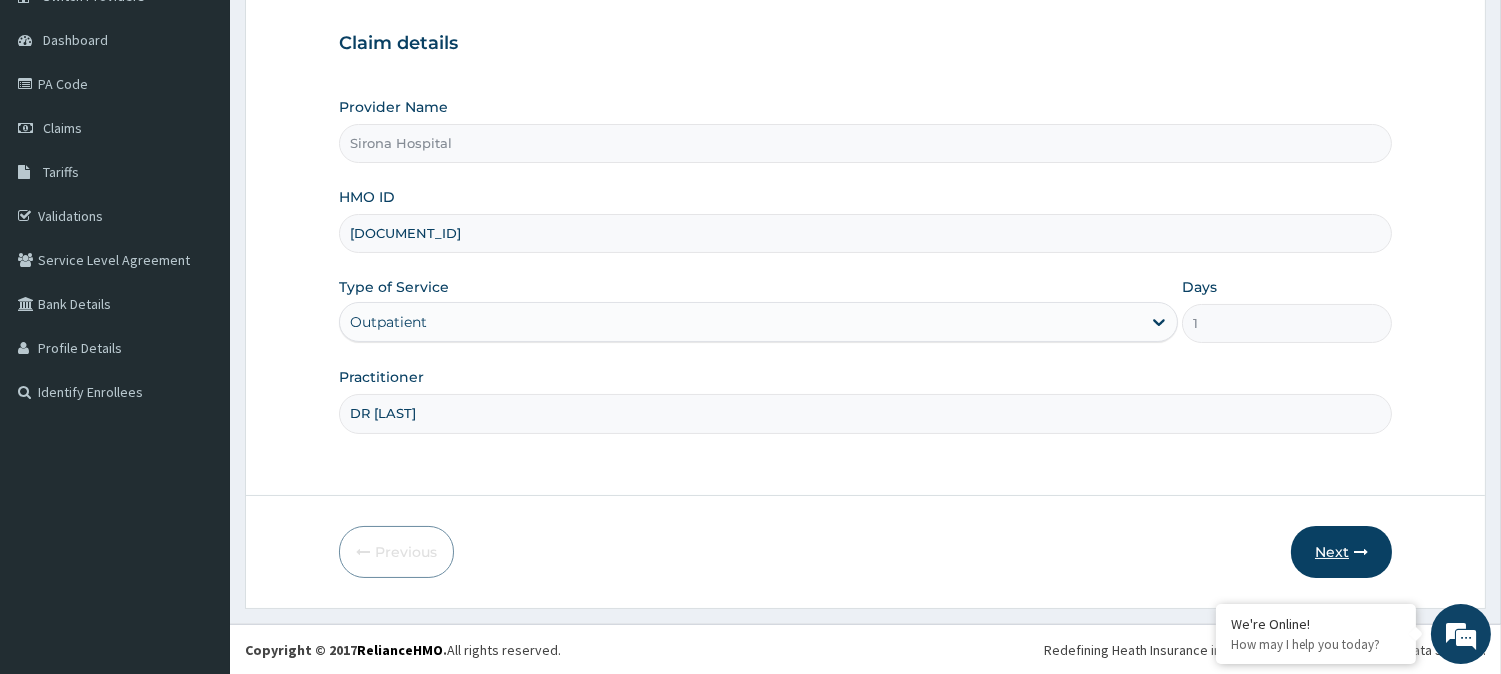 type on "DR [LAST]" 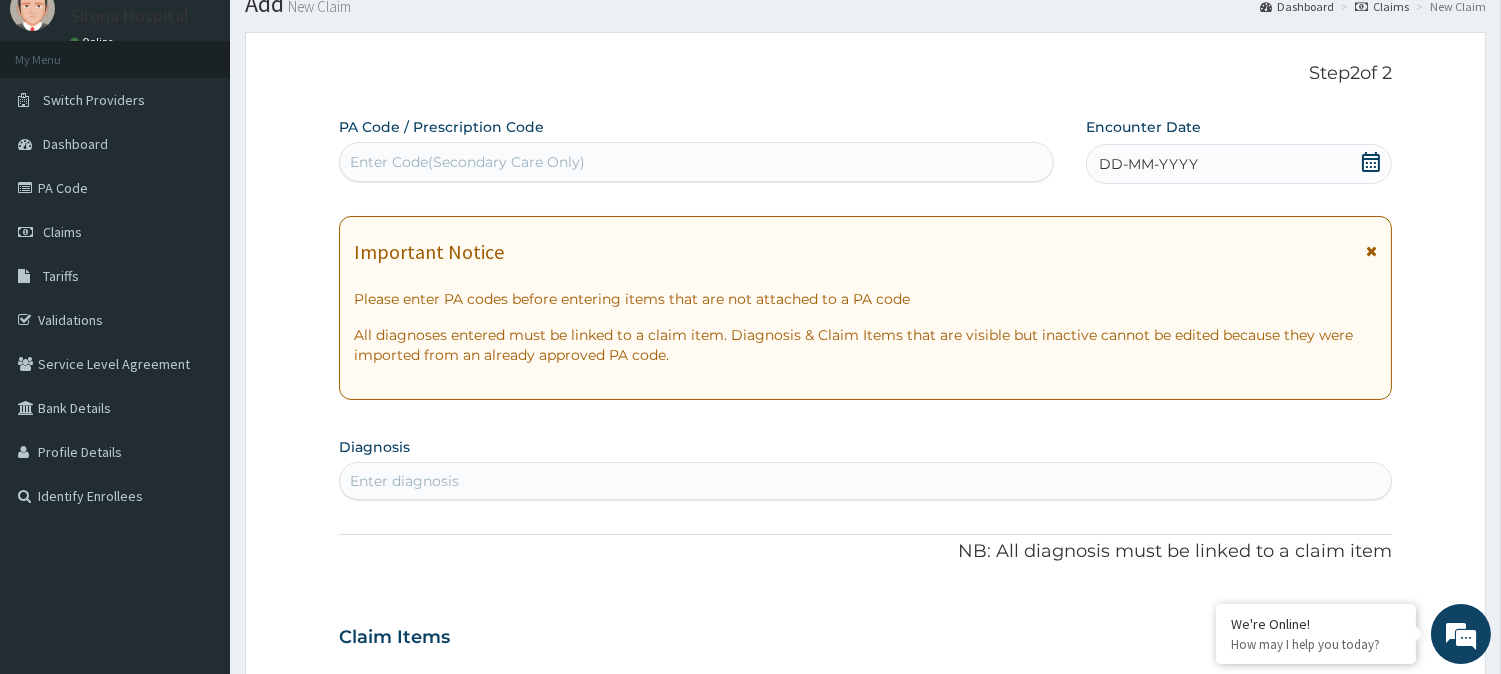 scroll, scrollTop: 73, scrollLeft: 0, axis: vertical 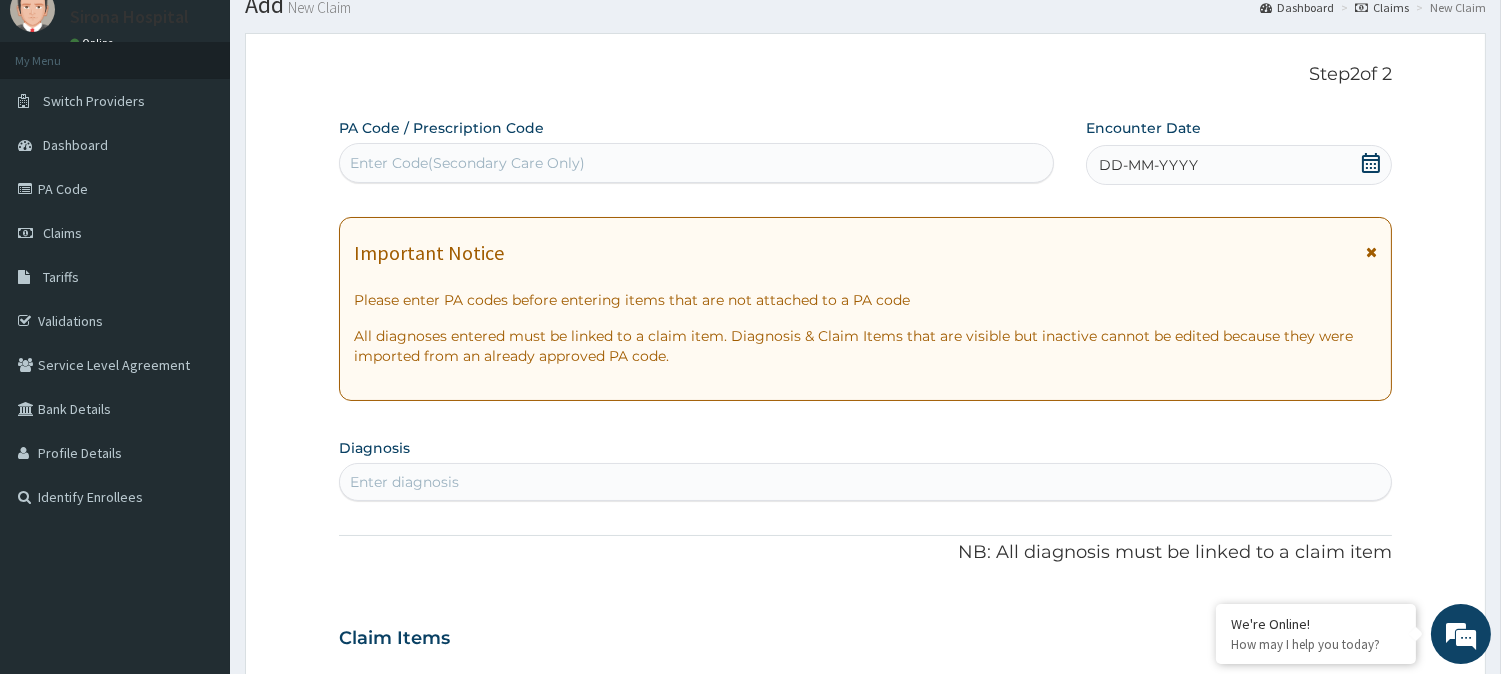 click 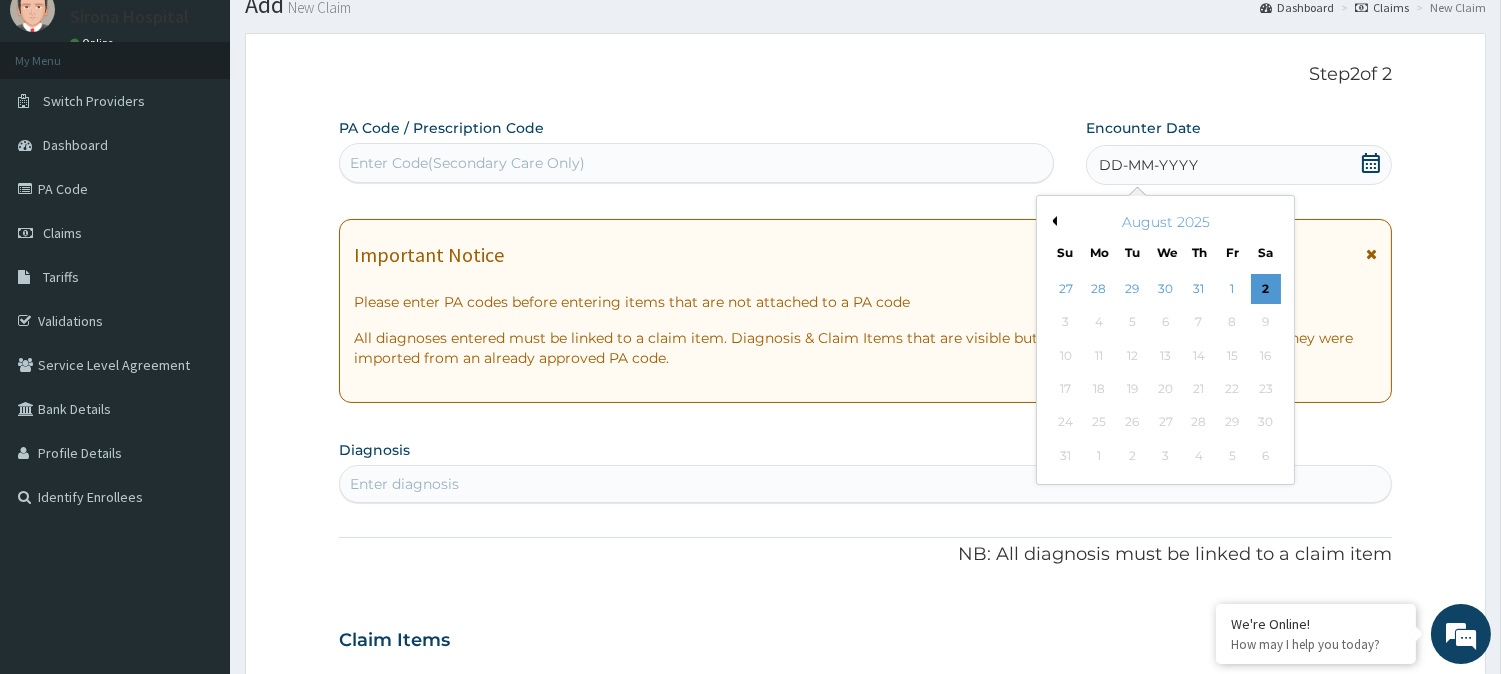 click on "August 2025" at bounding box center [1165, 222] 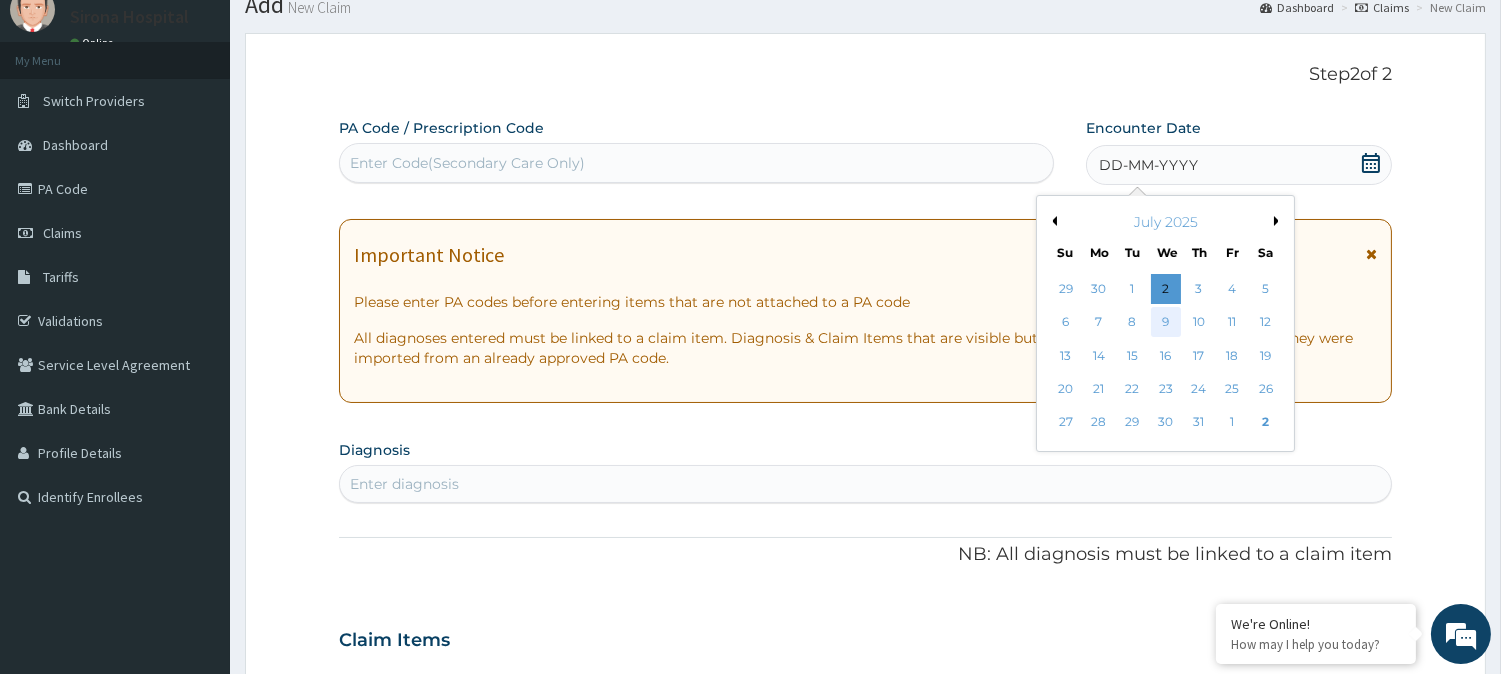 click on "9" at bounding box center (1165, 323) 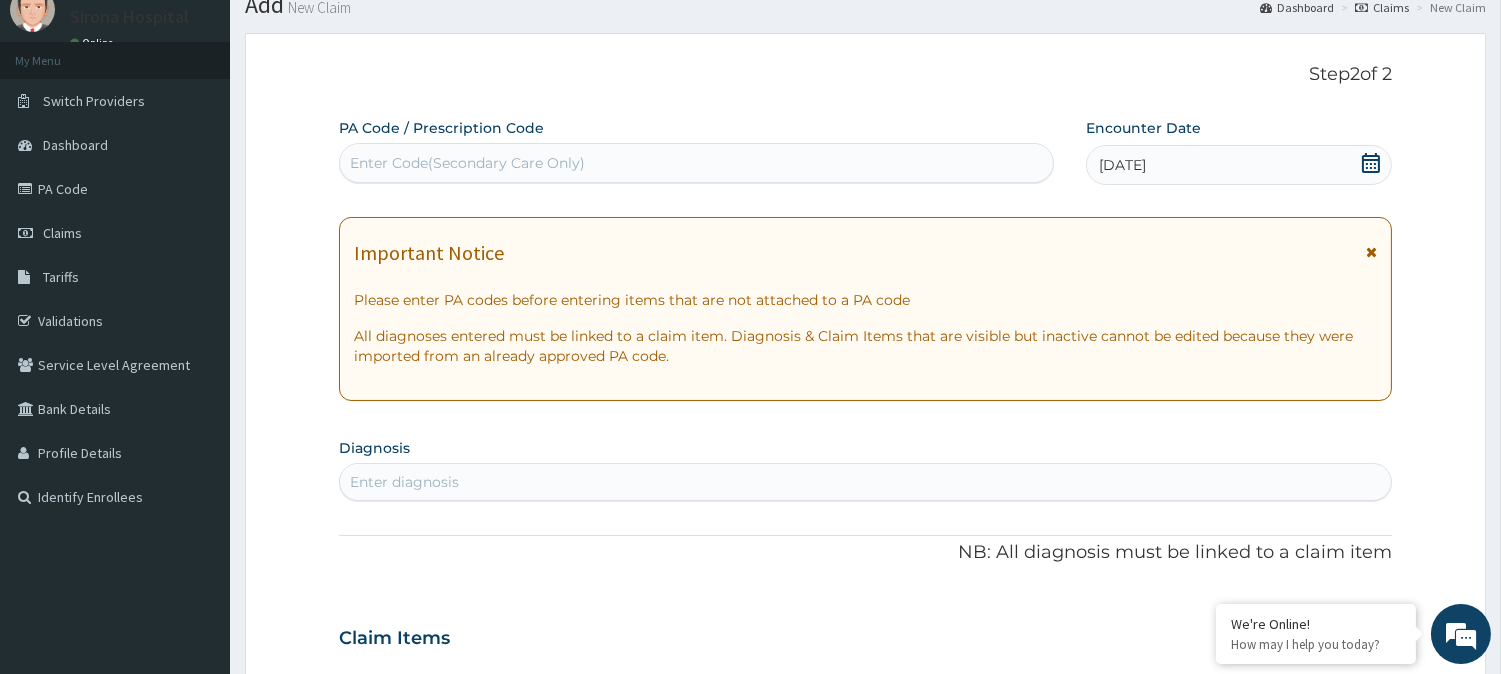 click on "Enter diagnosis" at bounding box center (865, 482) 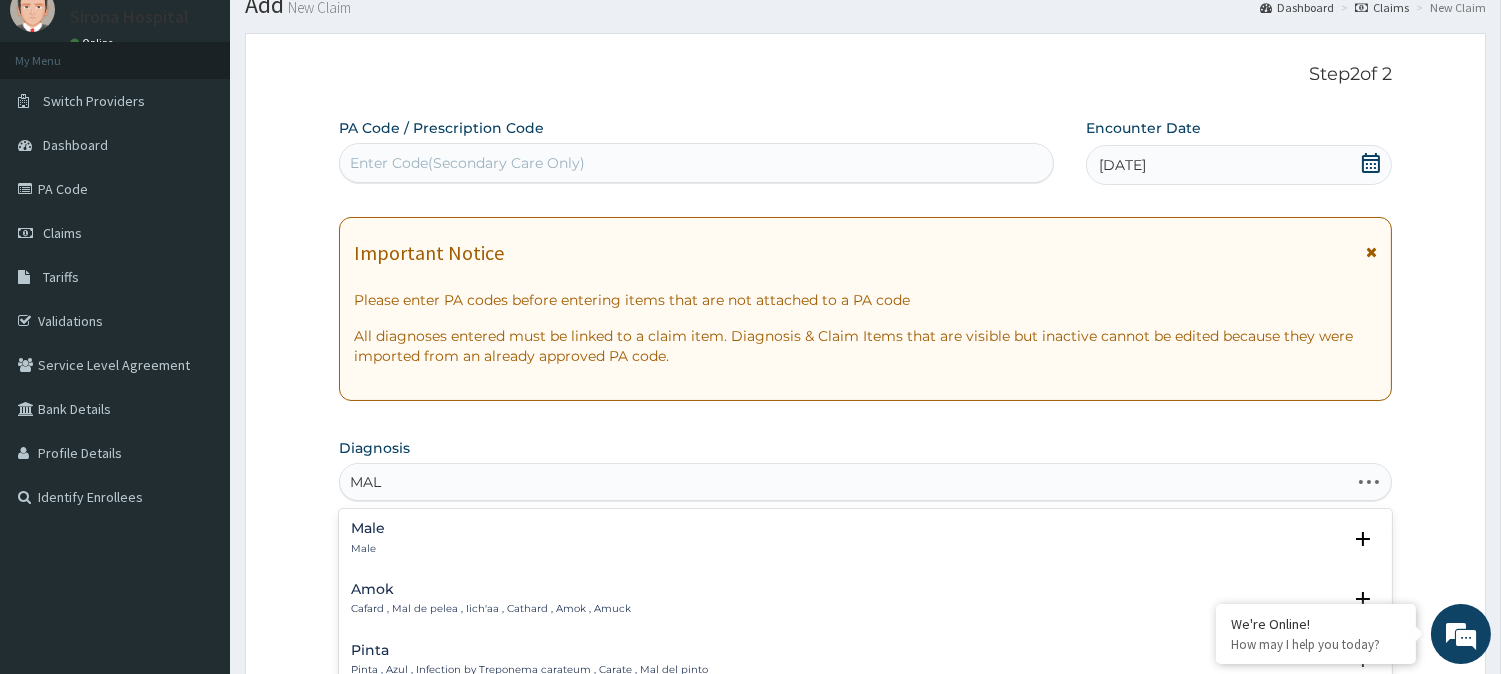 type on "MALA" 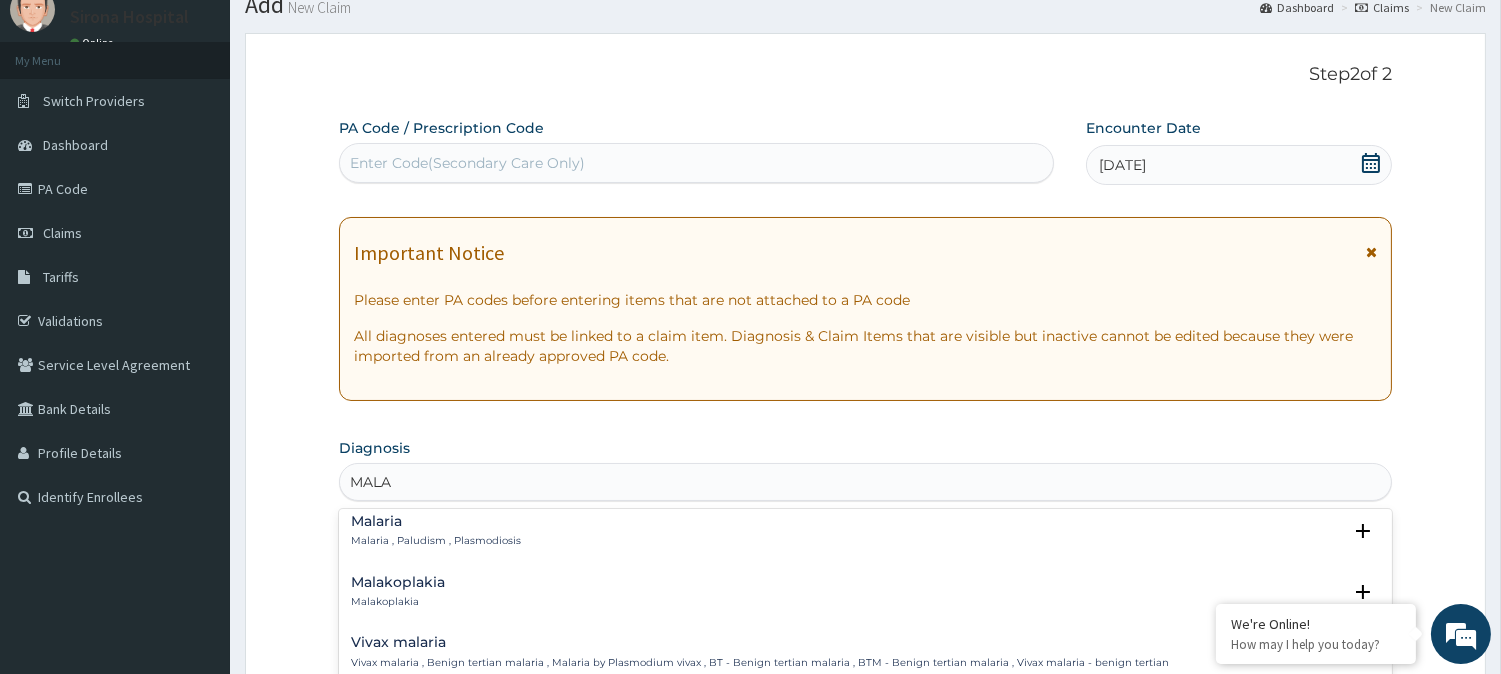 scroll, scrollTop: 66, scrollLeft: 0, axis: vertical 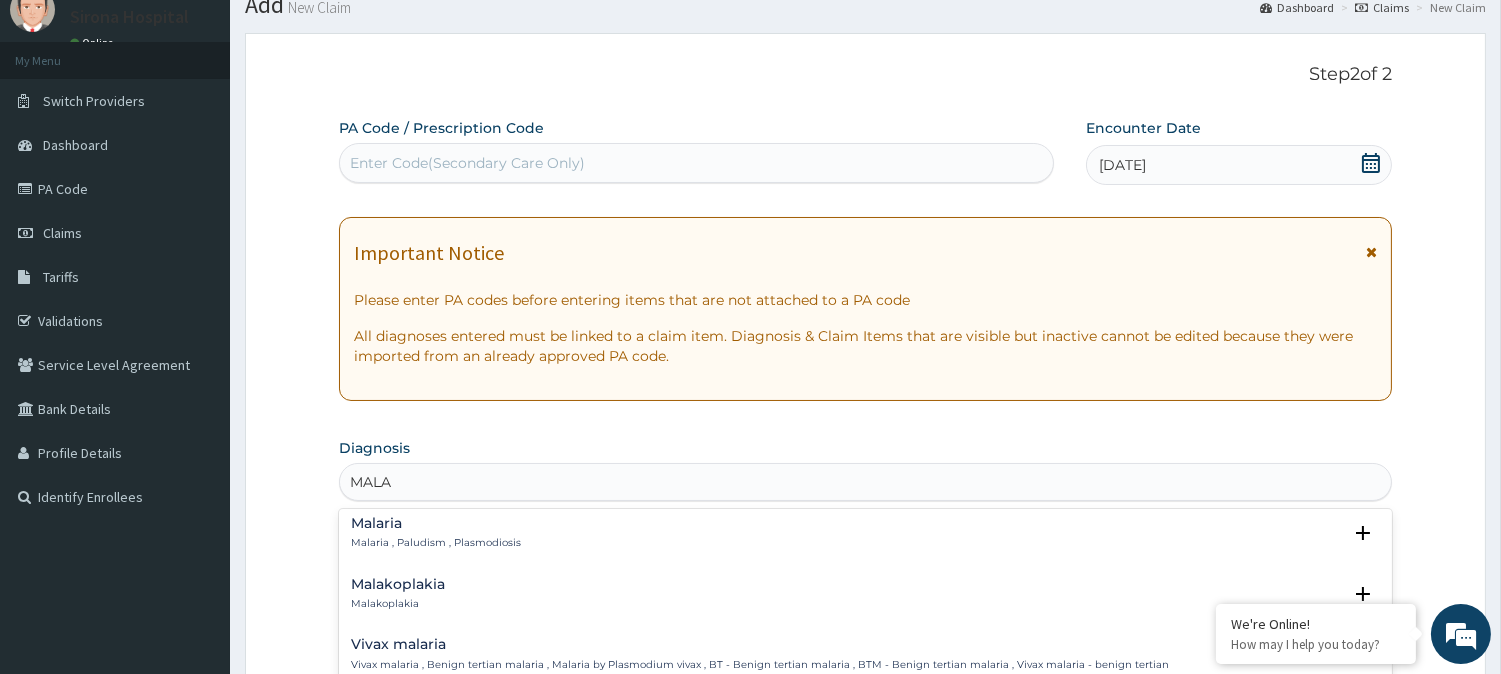 click on "Malaria Malaria , Paludism , Plasmodiosis" at bounding box center (865, 533) 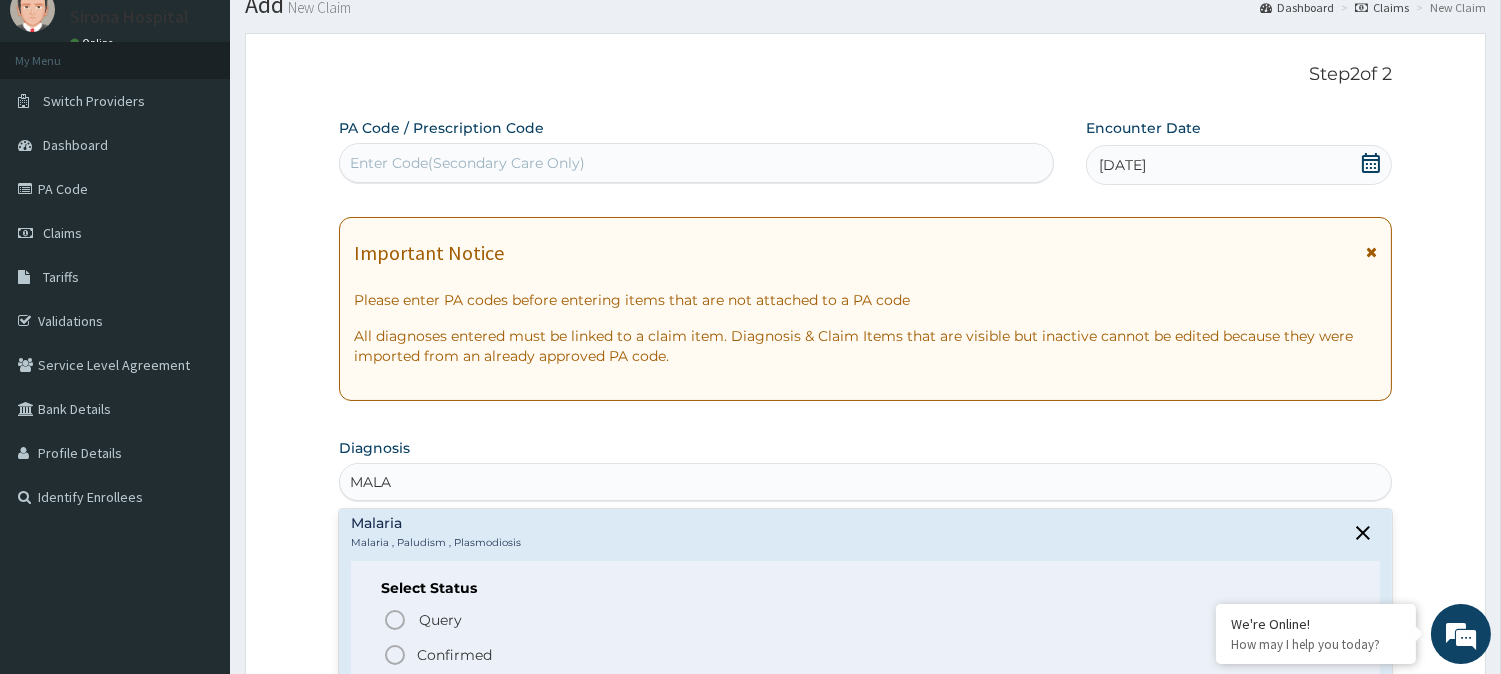 click on "Confirmed" at bounding box center (454, 655) 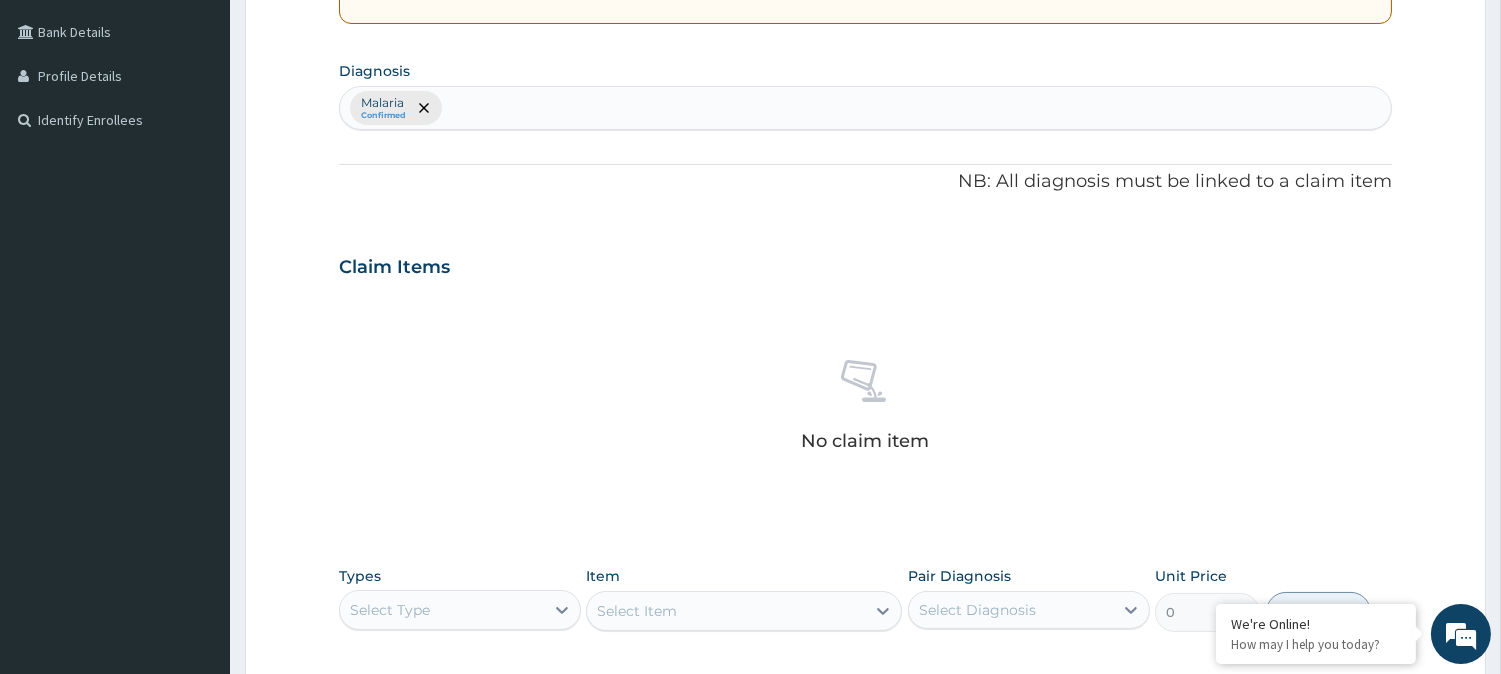 scroll, scrollTop: 643, scrollLeft: 0, axis: vertical 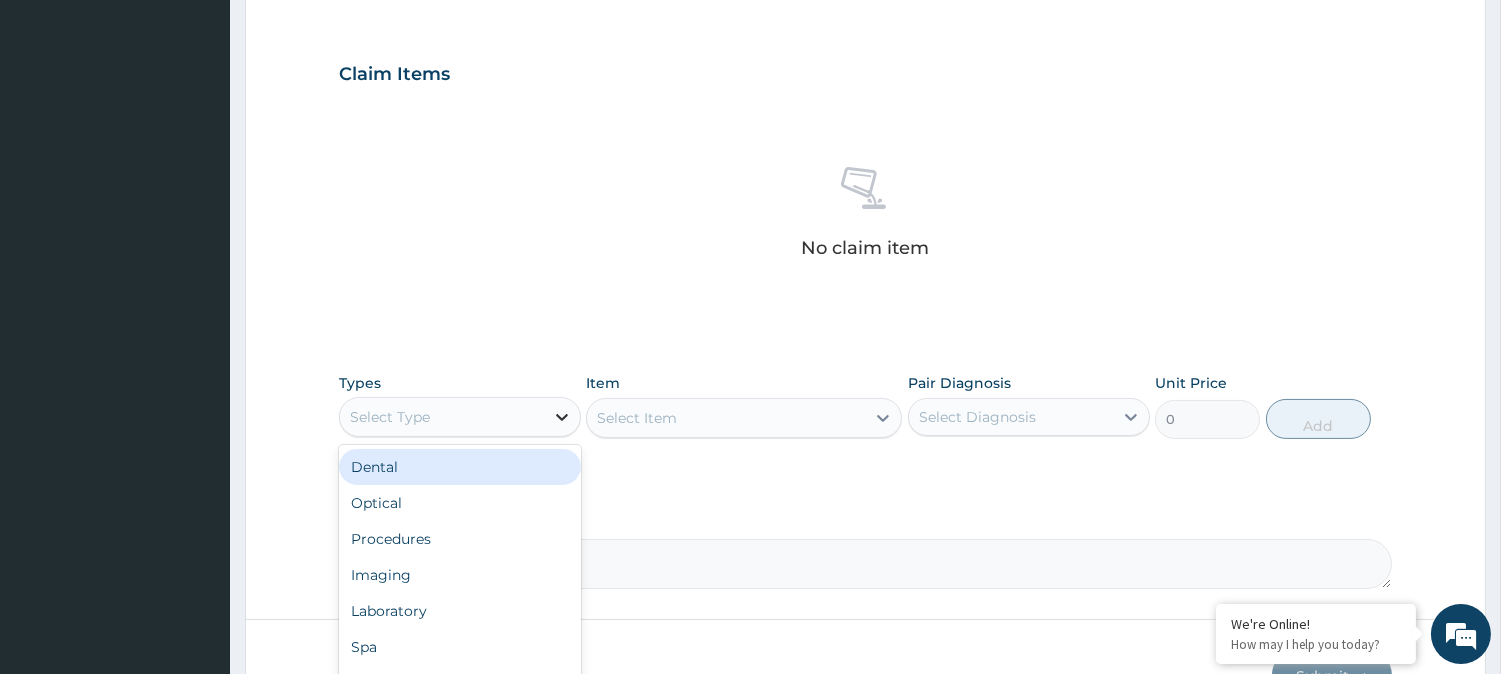 click 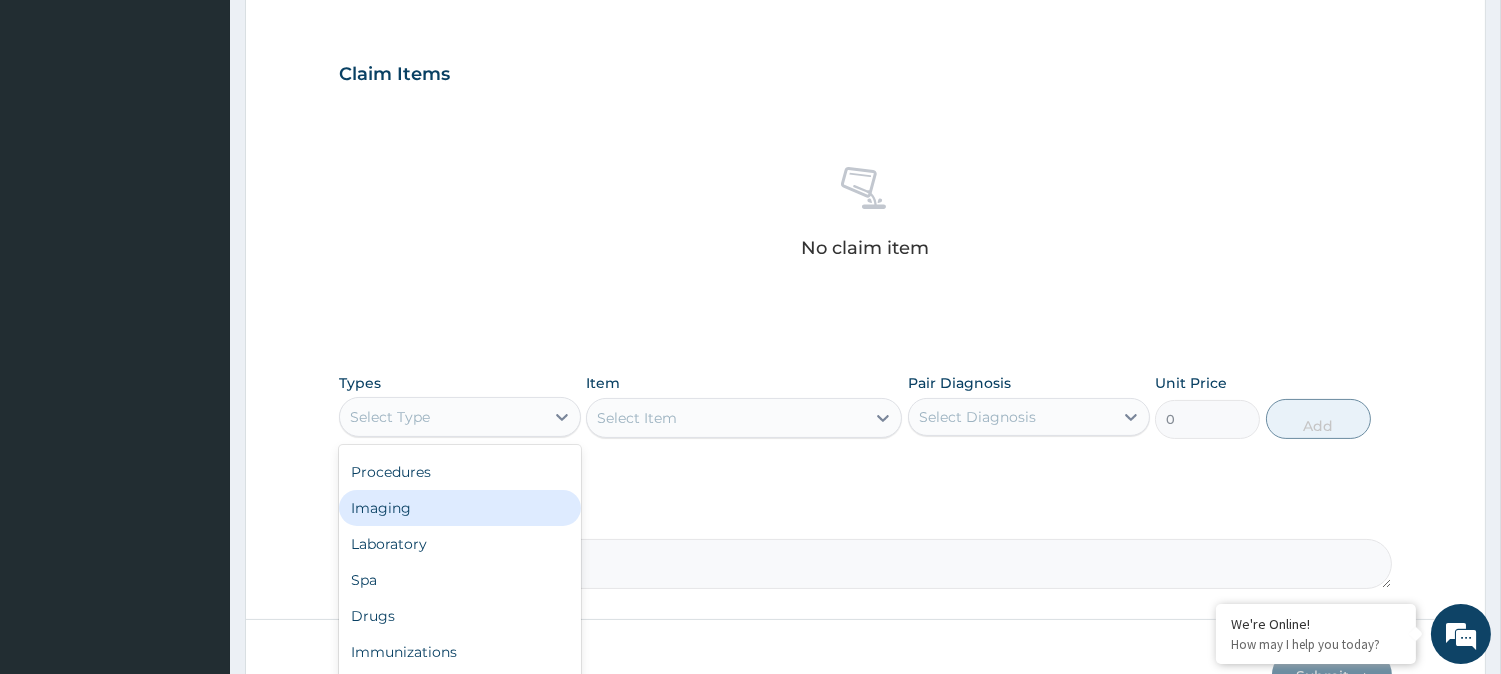 scroll, scrollTop: 66, scrollLeft: 0, axis: vertical 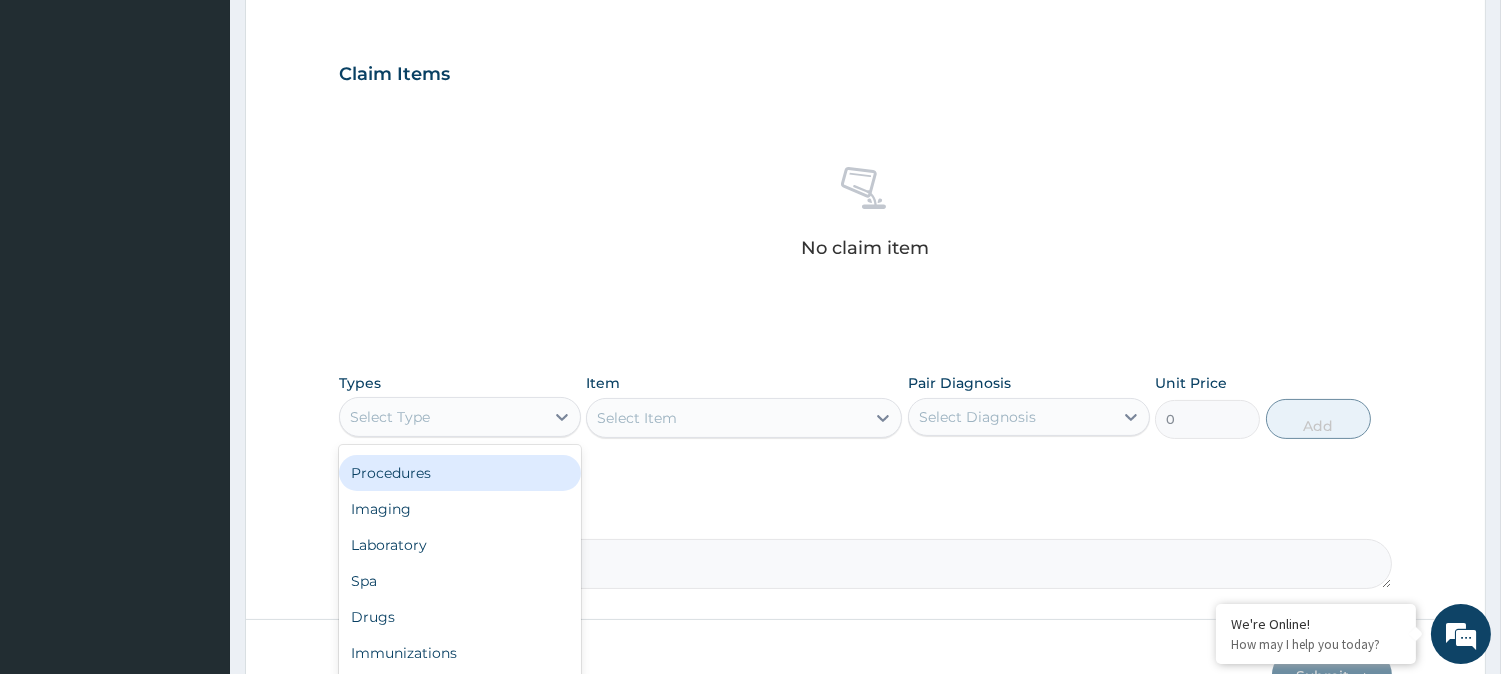 click on "Procedures" at bounding box center [460, 473] 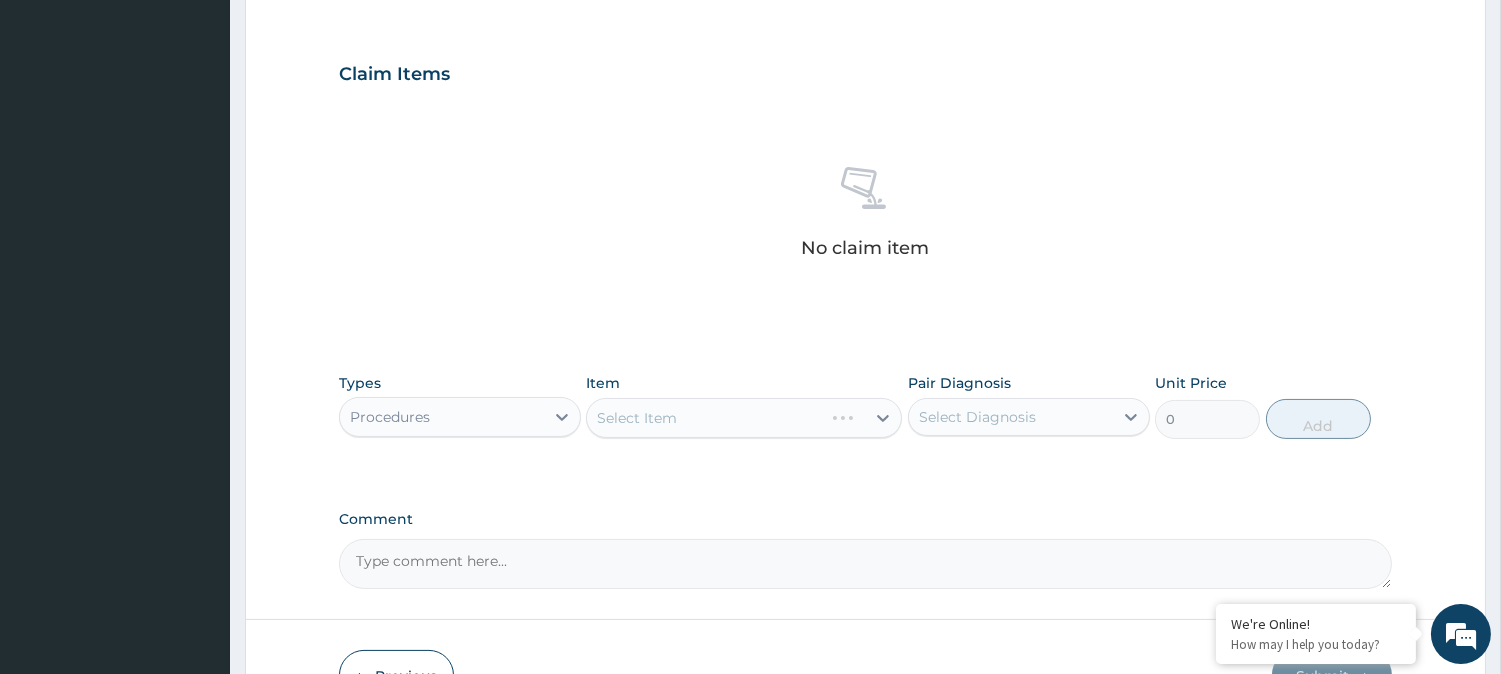 click on "Select Item" at bounding box center [744, 418] 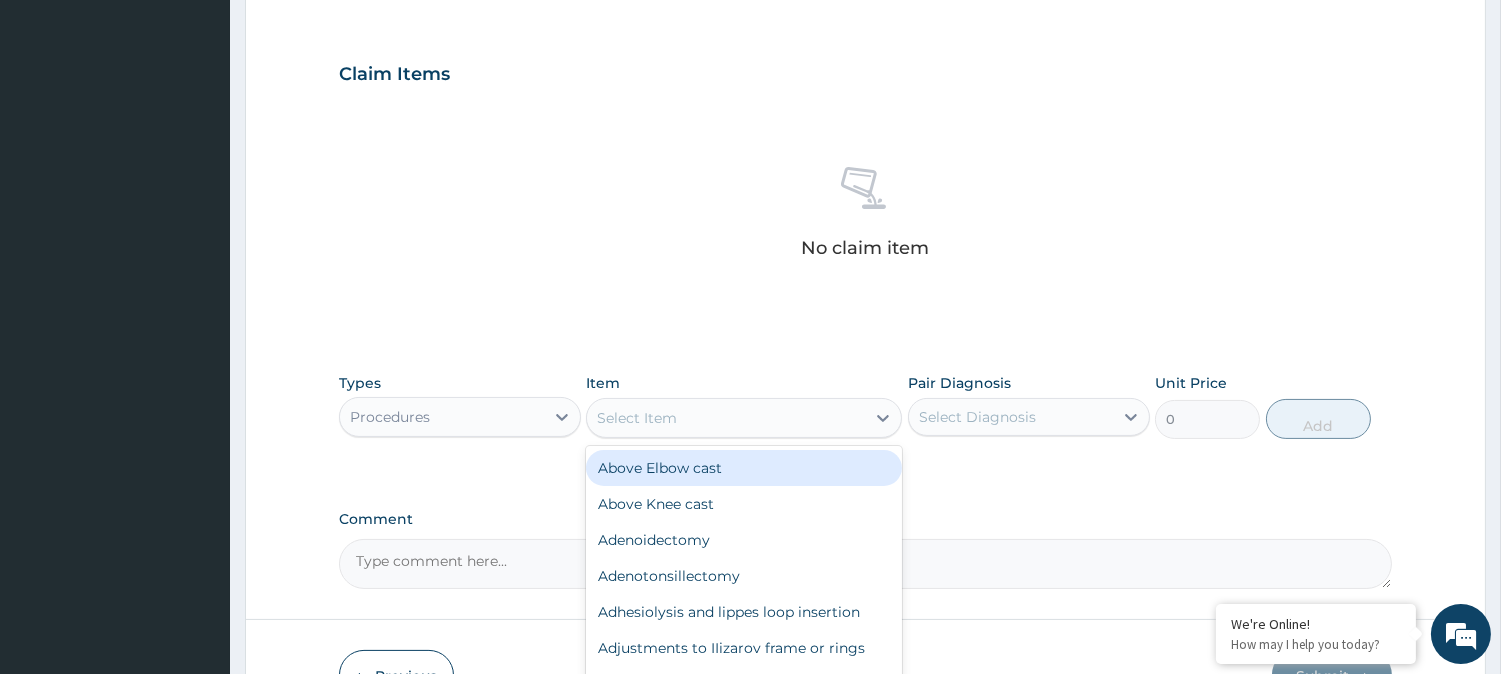 click at bounding box center (883, 418) 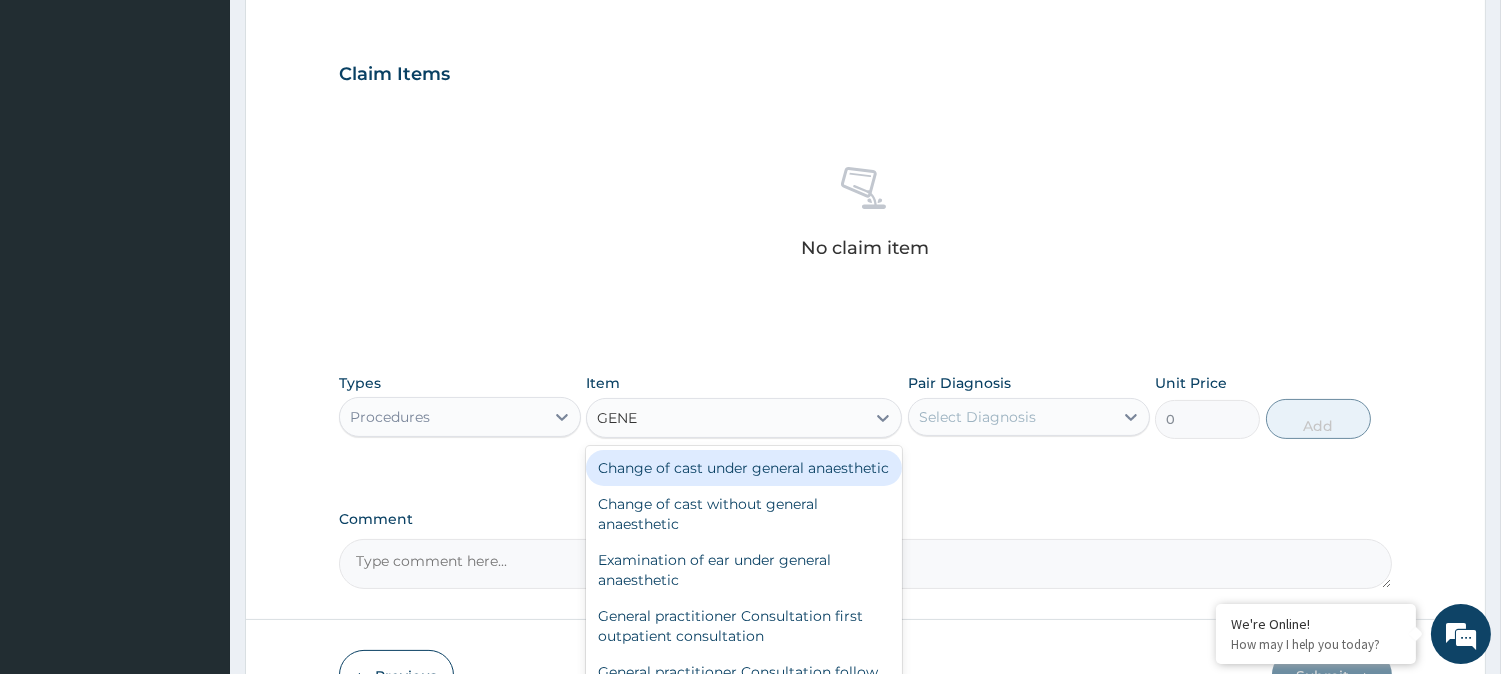 type on "GENER" 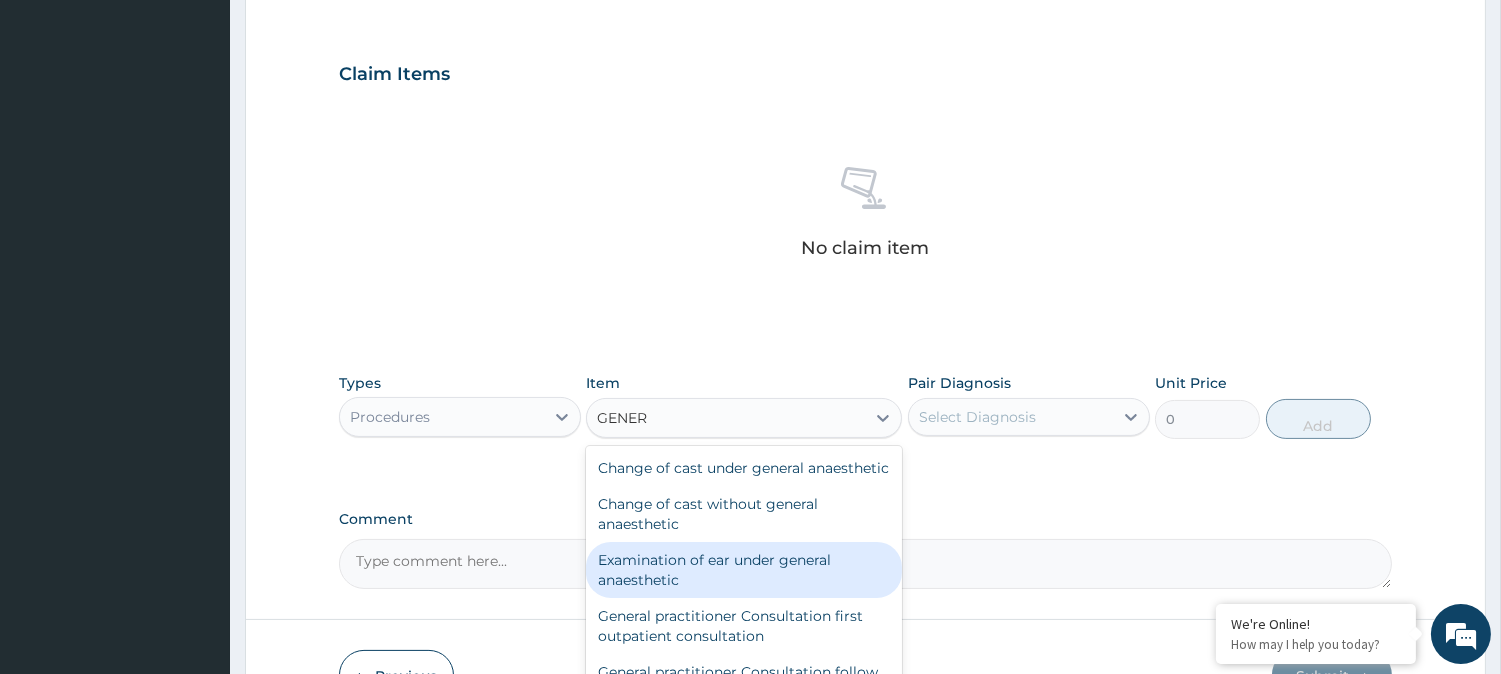 click on "Examination of ear under general anaesthetic" at bounding box center [744, 570] 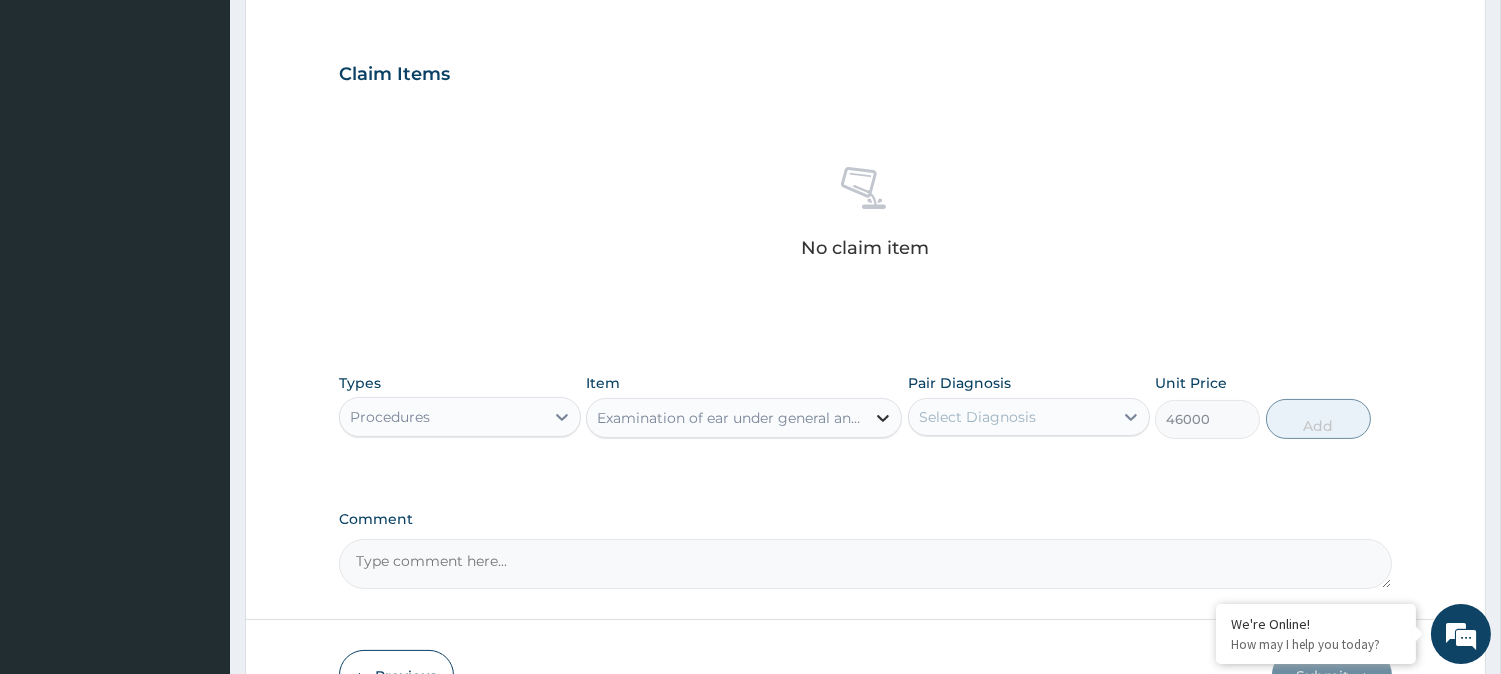 click 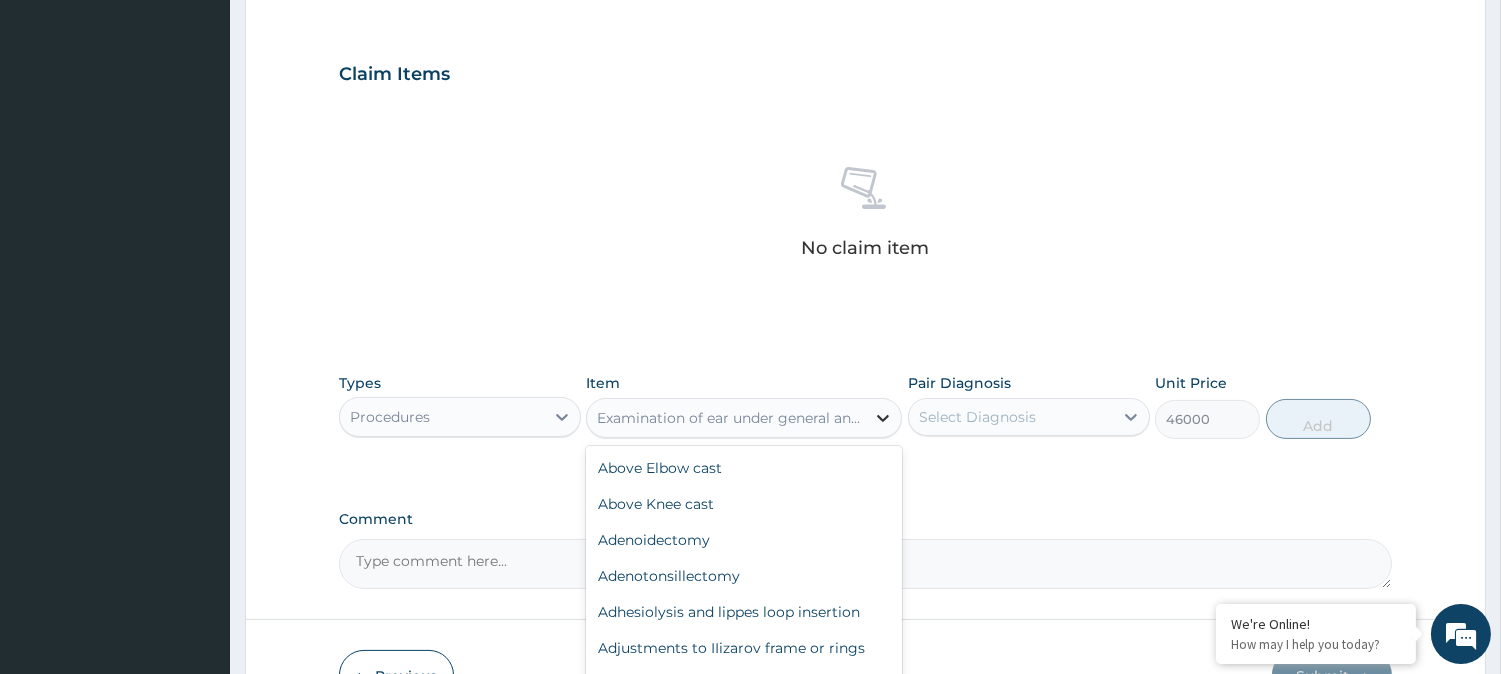 scroll, scrollTop: 5563, scrollLeft: 0, axis: vertical 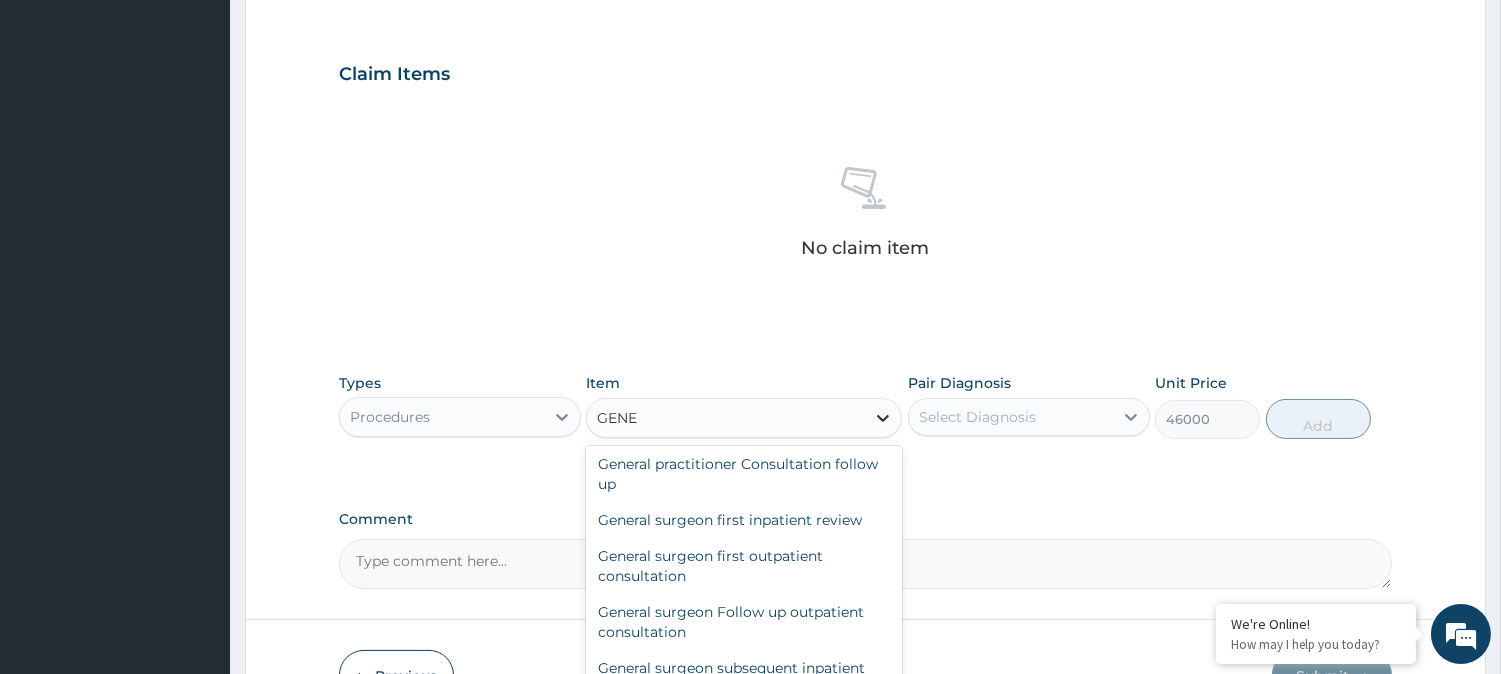type on "GENER" 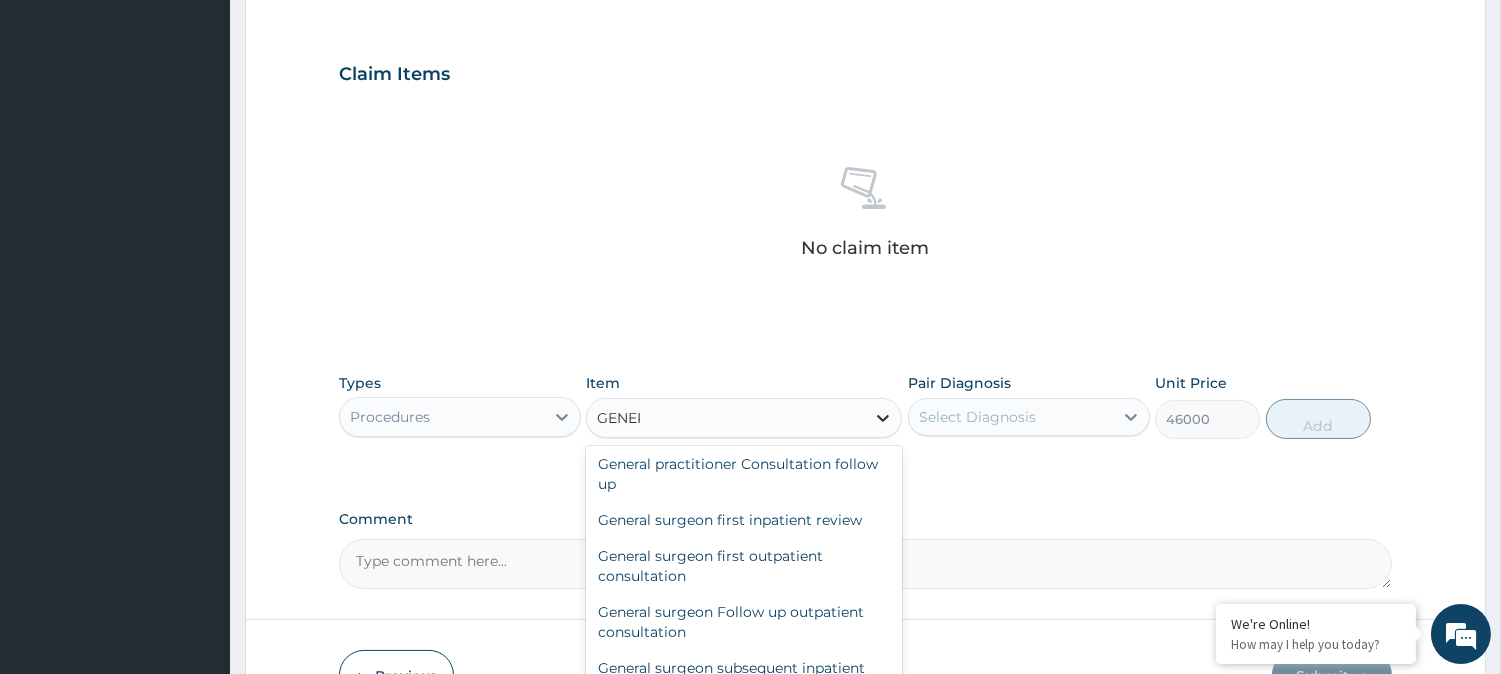 scroll, scrollTop: 53, scrollLeft: 0, axis: vertical 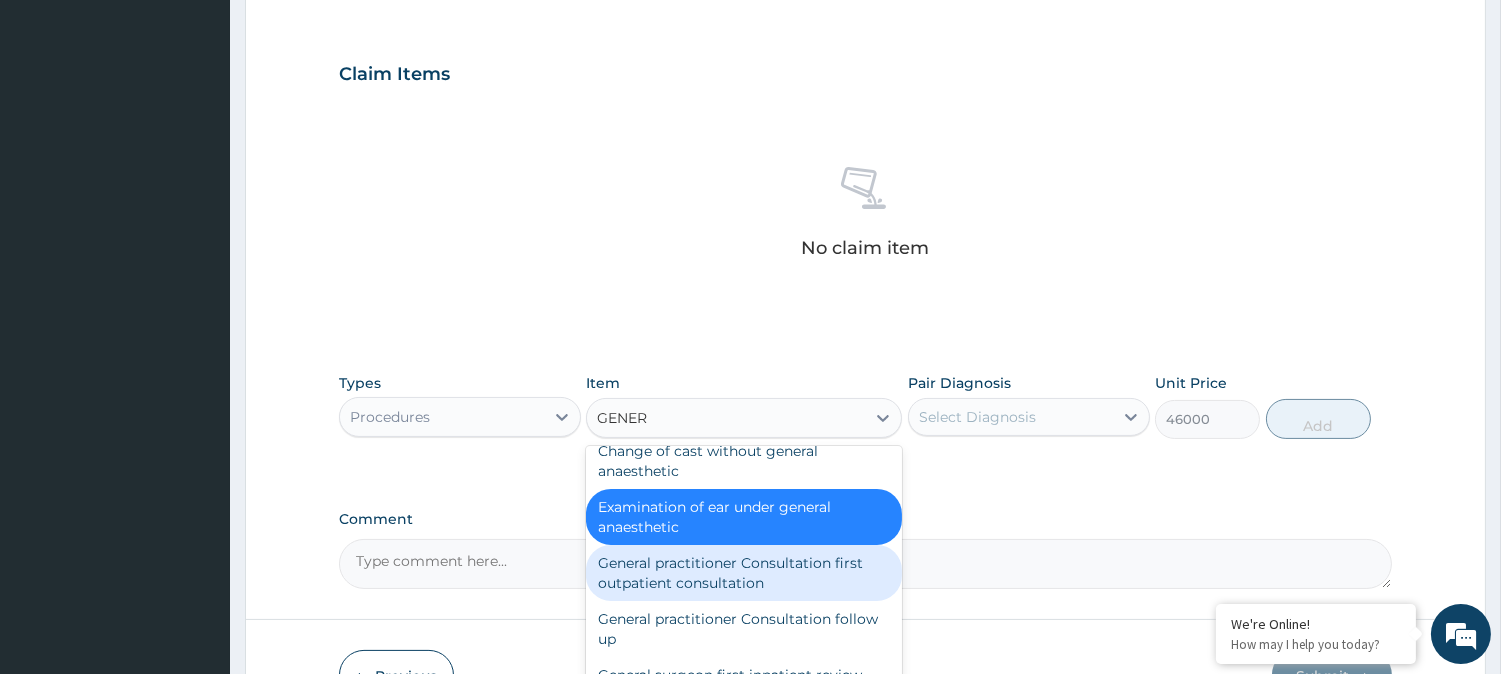 click on "General practitioner Consultation first outpatient consultation" at bounding box center [744, 573] 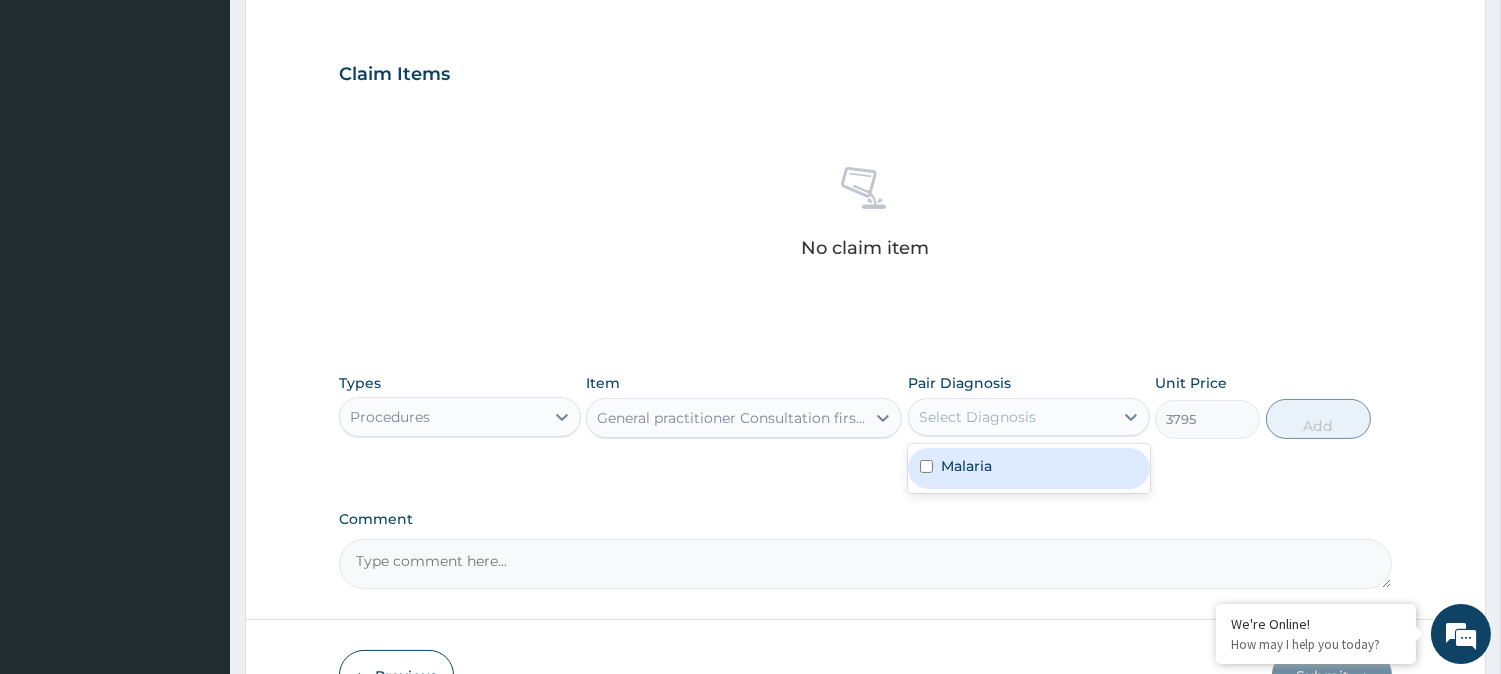 drag, startPoint x: 1105, startPoint y: 426, endPoint x: 1028, endPoint y: 468, distance: 87.70975 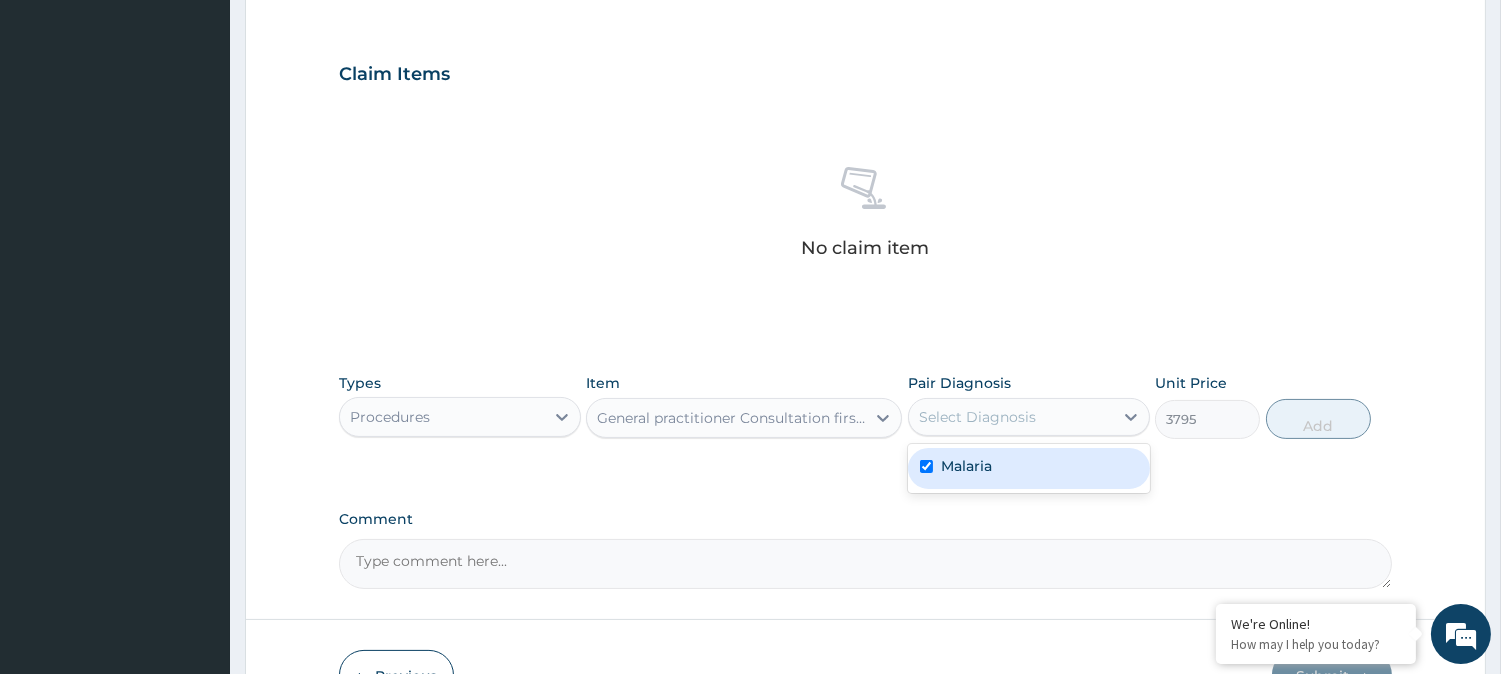 checkbox on "true" 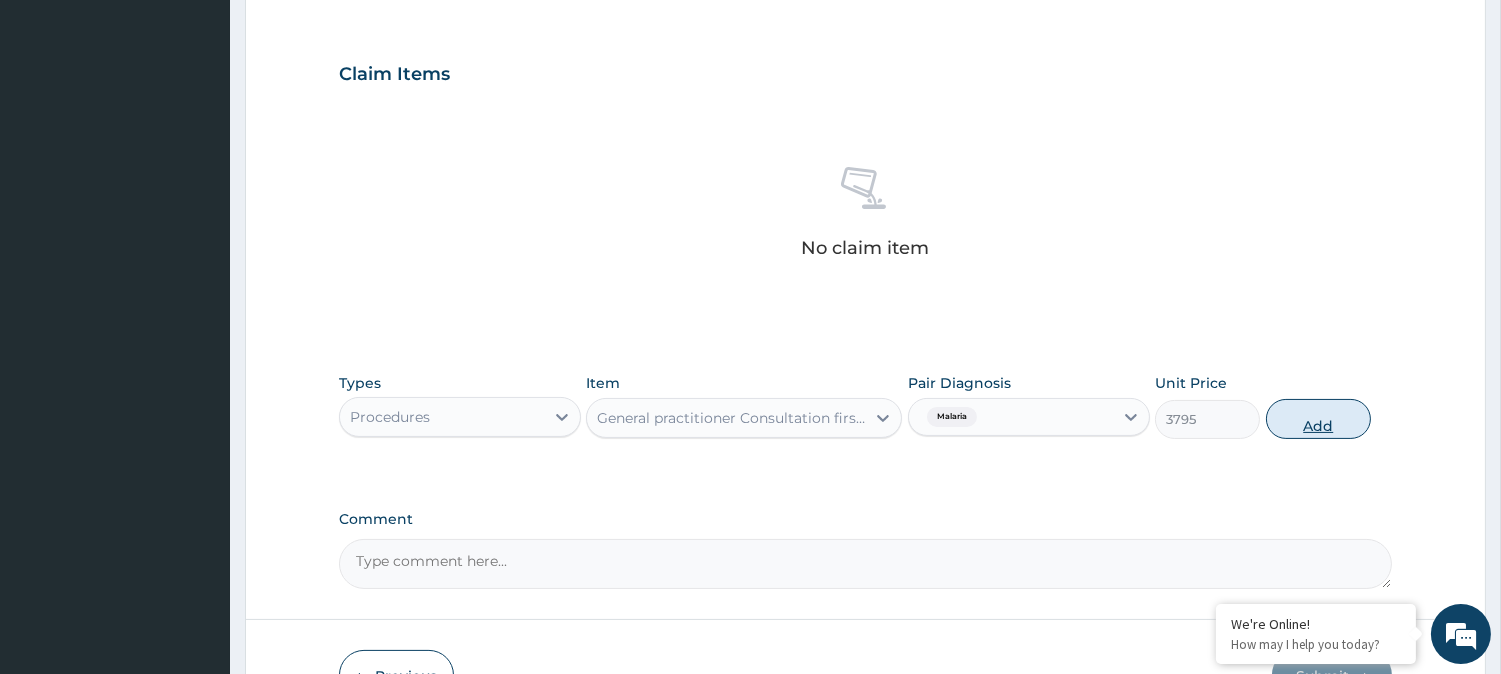 click on "Add" at bounding box center (1318, 419) 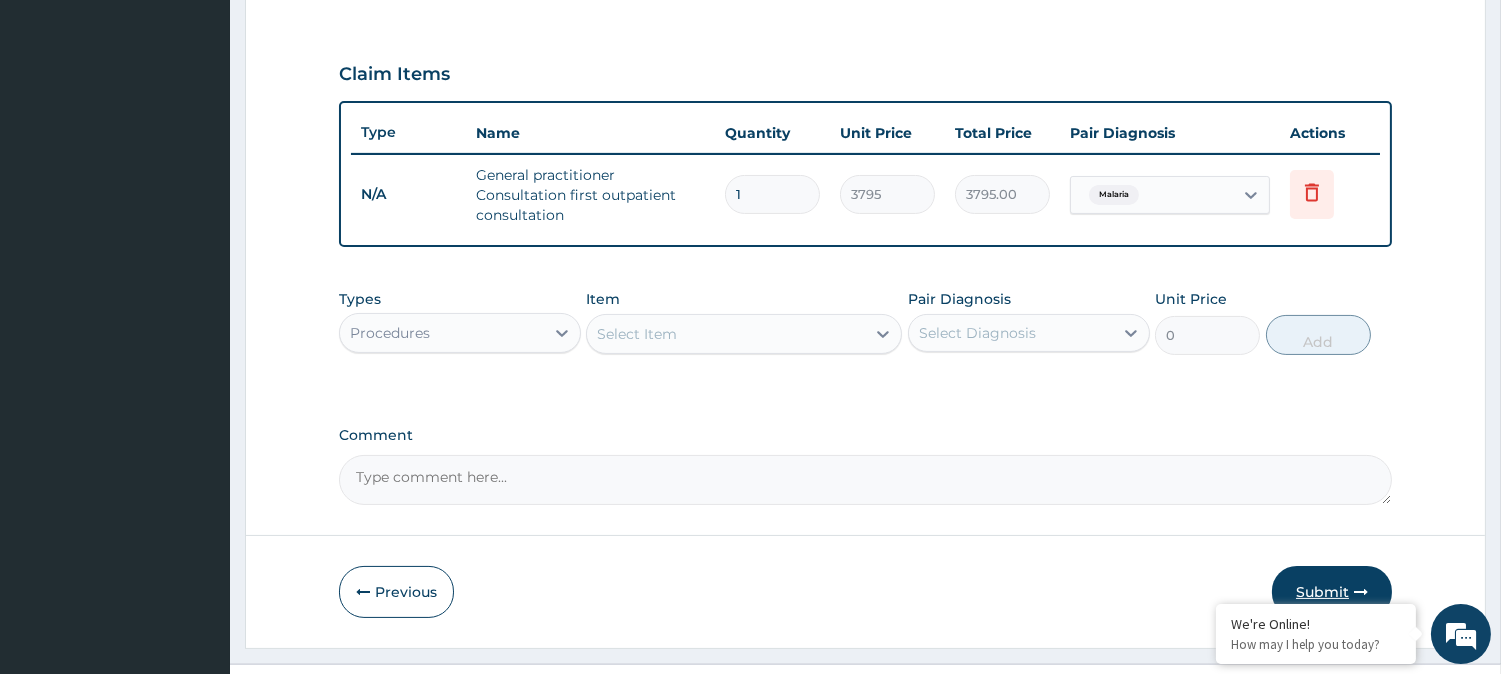 click on "Submit" at bounding box center (1332, 592) 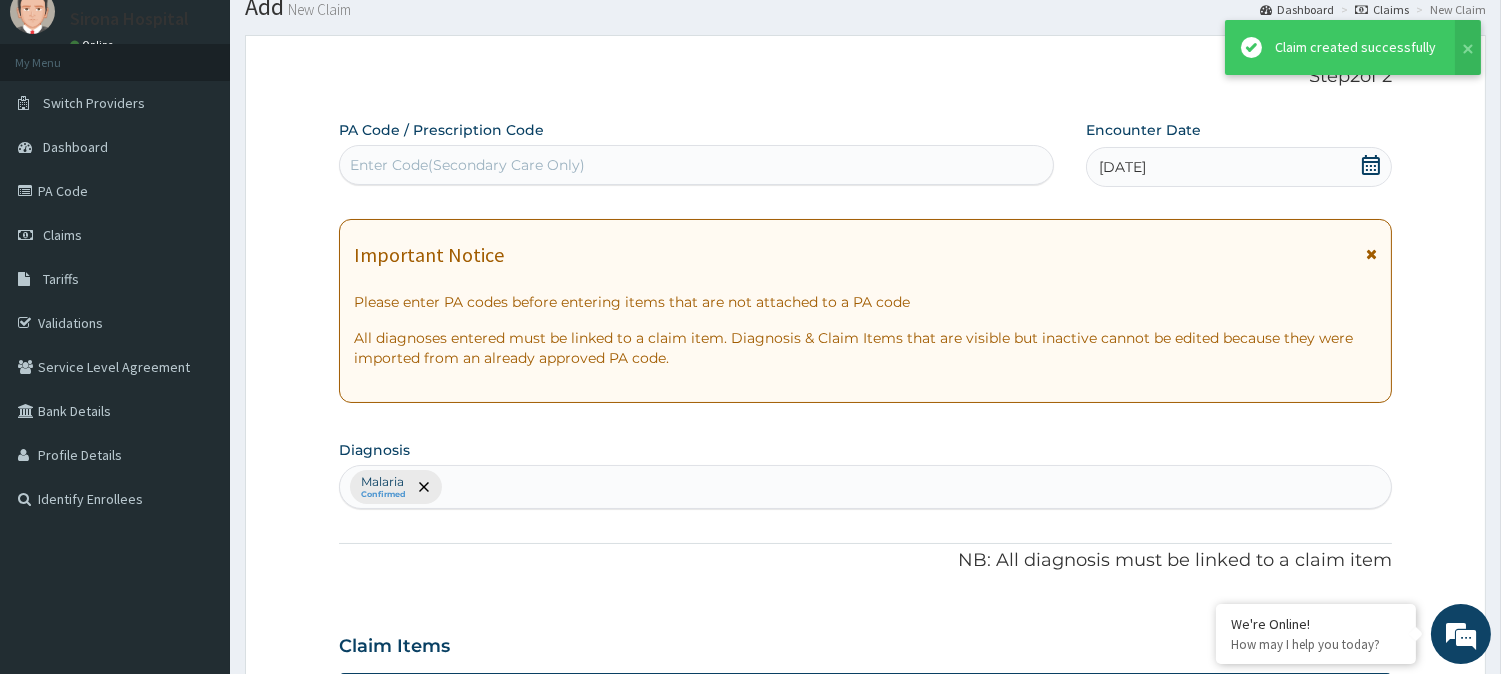 scroll, scrollTop: 643, scrollLeft: 0, axis: vertical 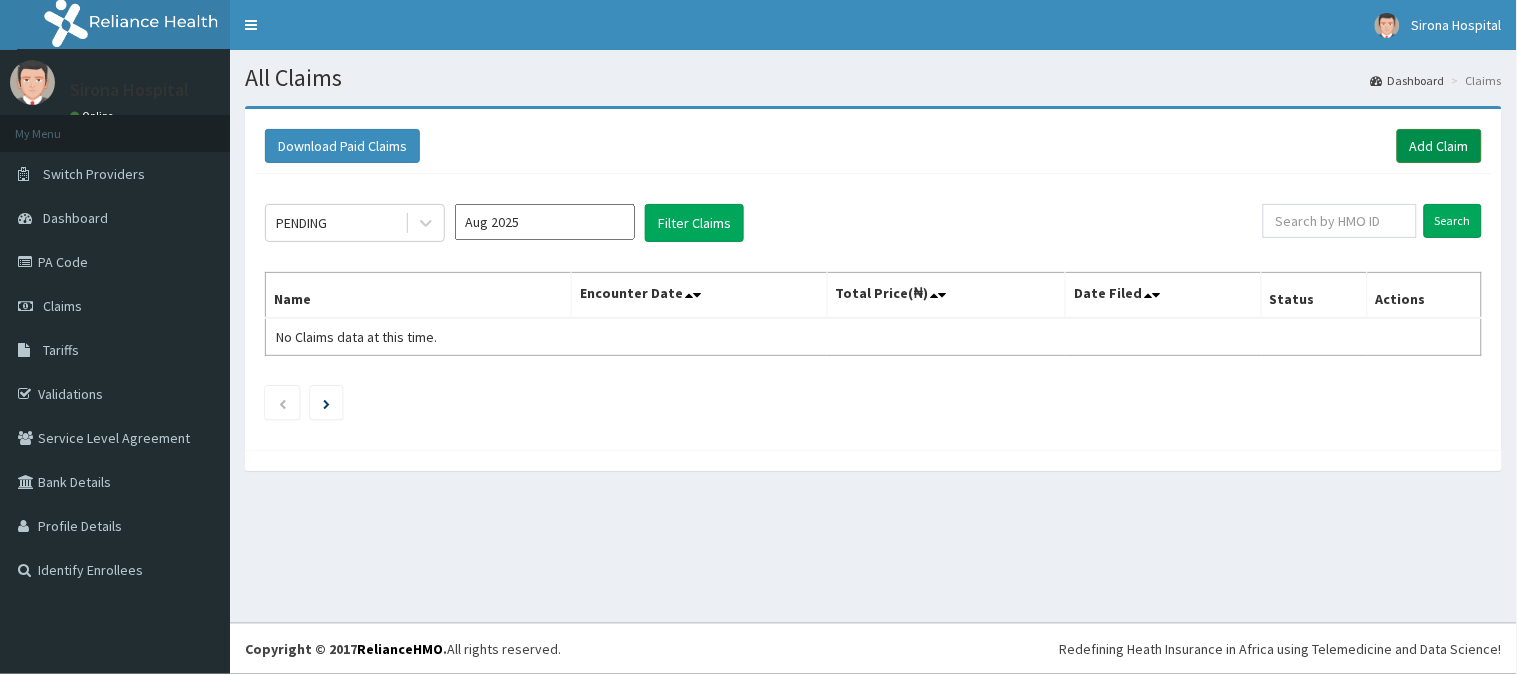 click on "Add Claim" at bounding box center (1439, 146) 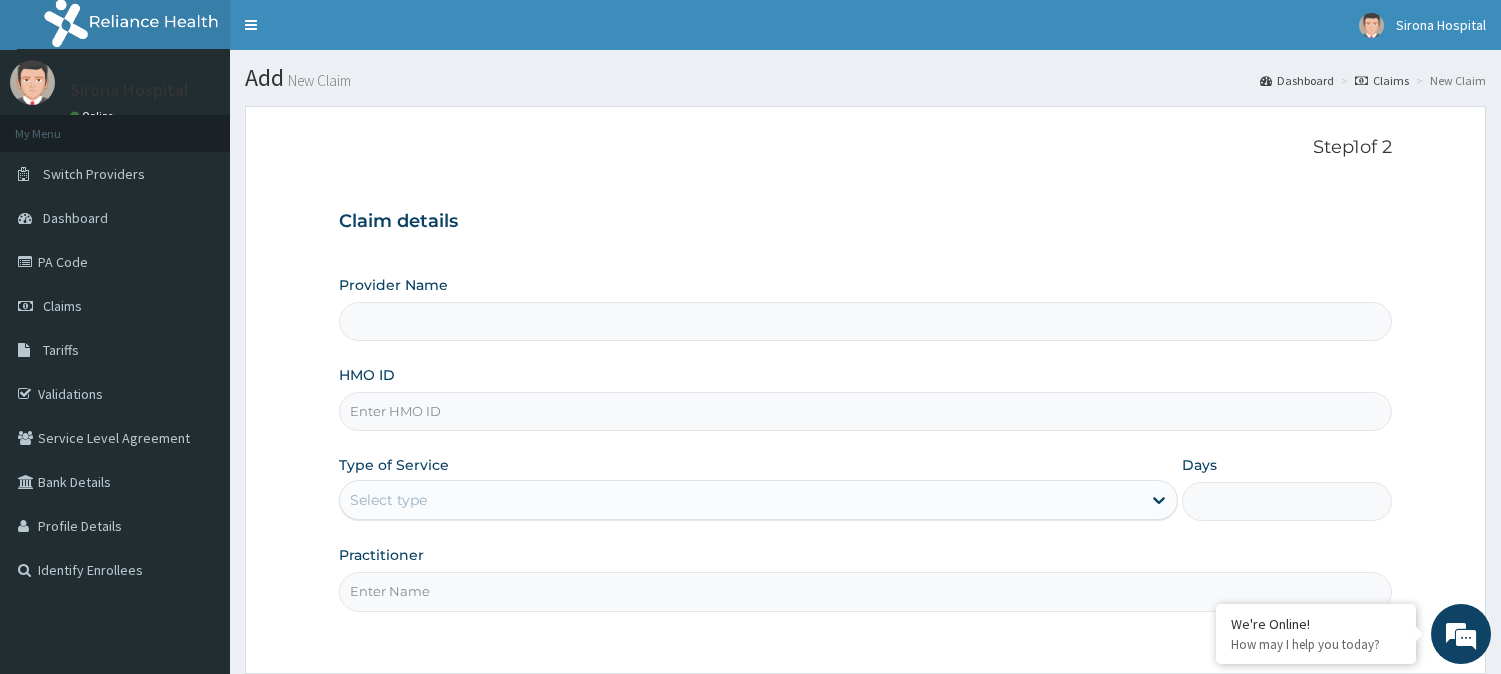 scroll, scrollTop: 84, scrollLeft: 0, axis: vertical 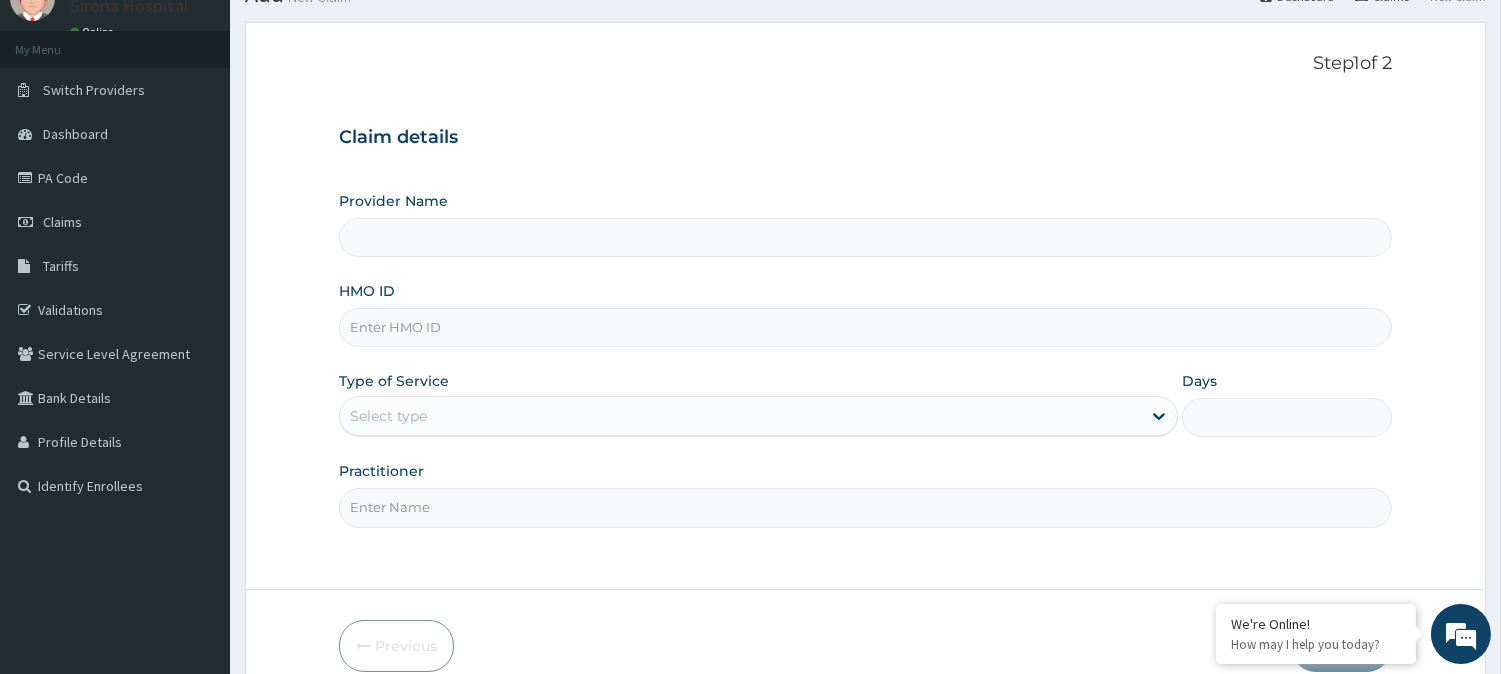 click on "Practitioner" at bounding box center [865, 507] 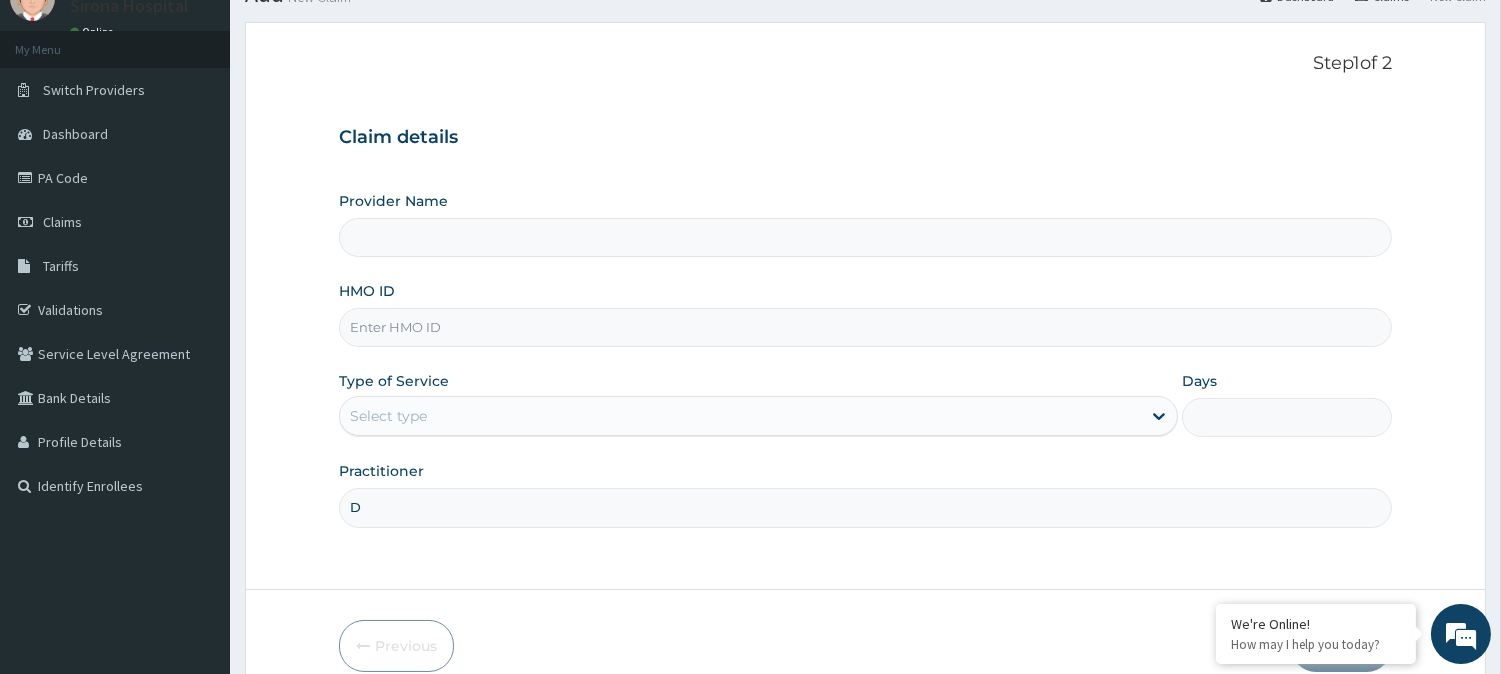 type on "DR" 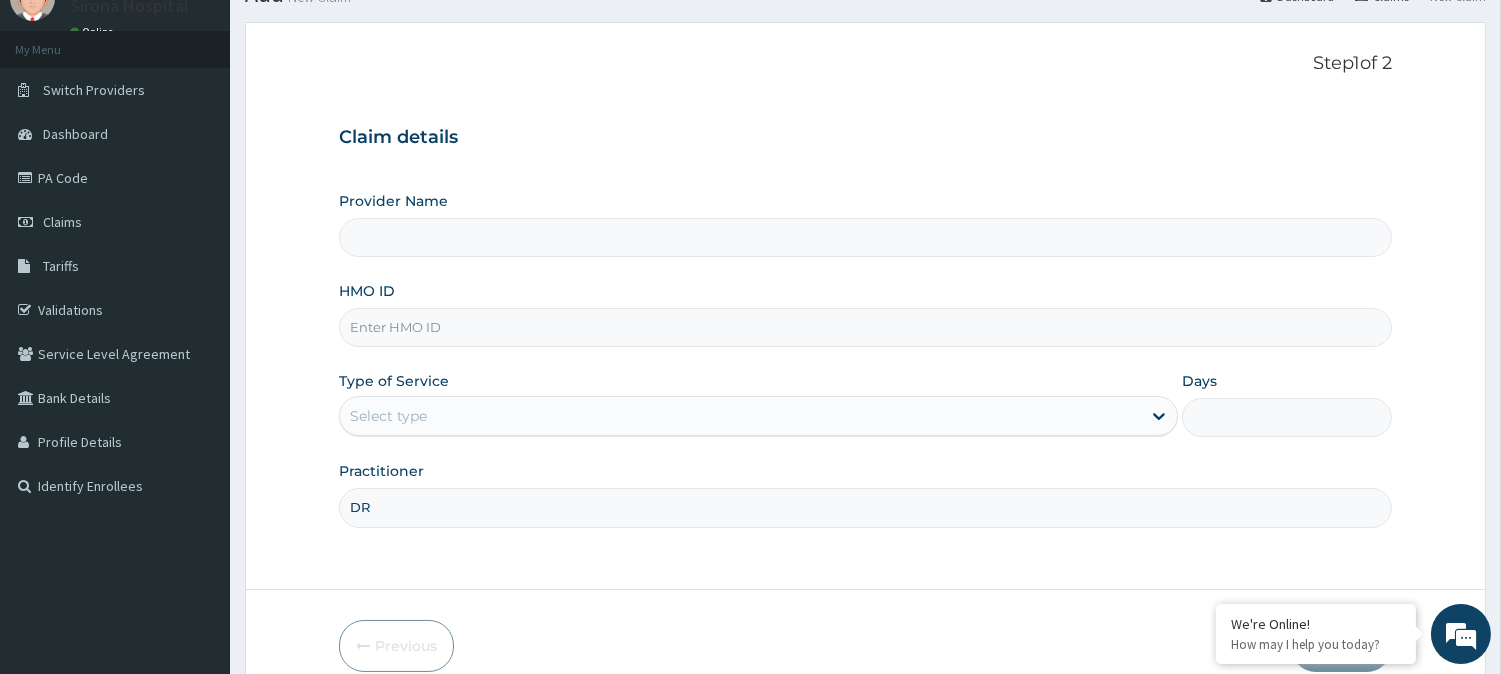 type on "Sirona Hospital" 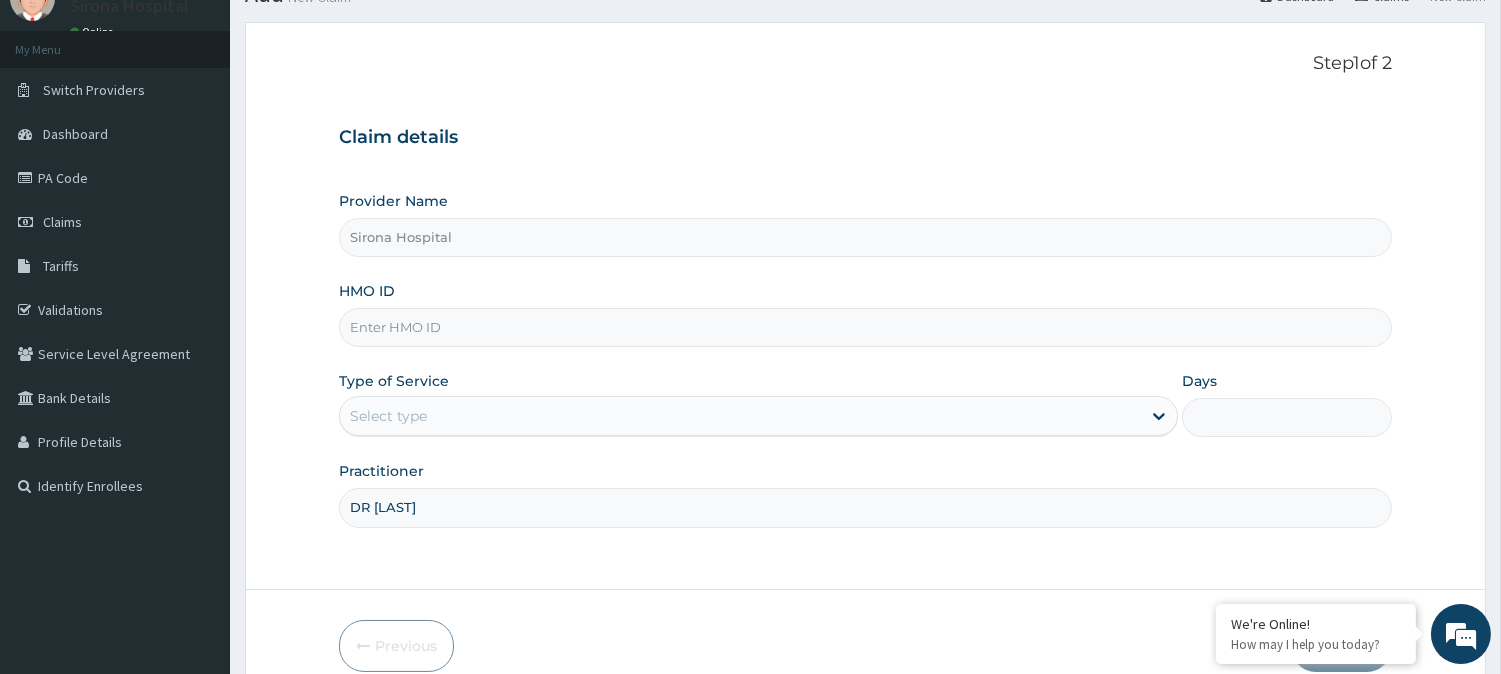 type on "DR [LAST]" 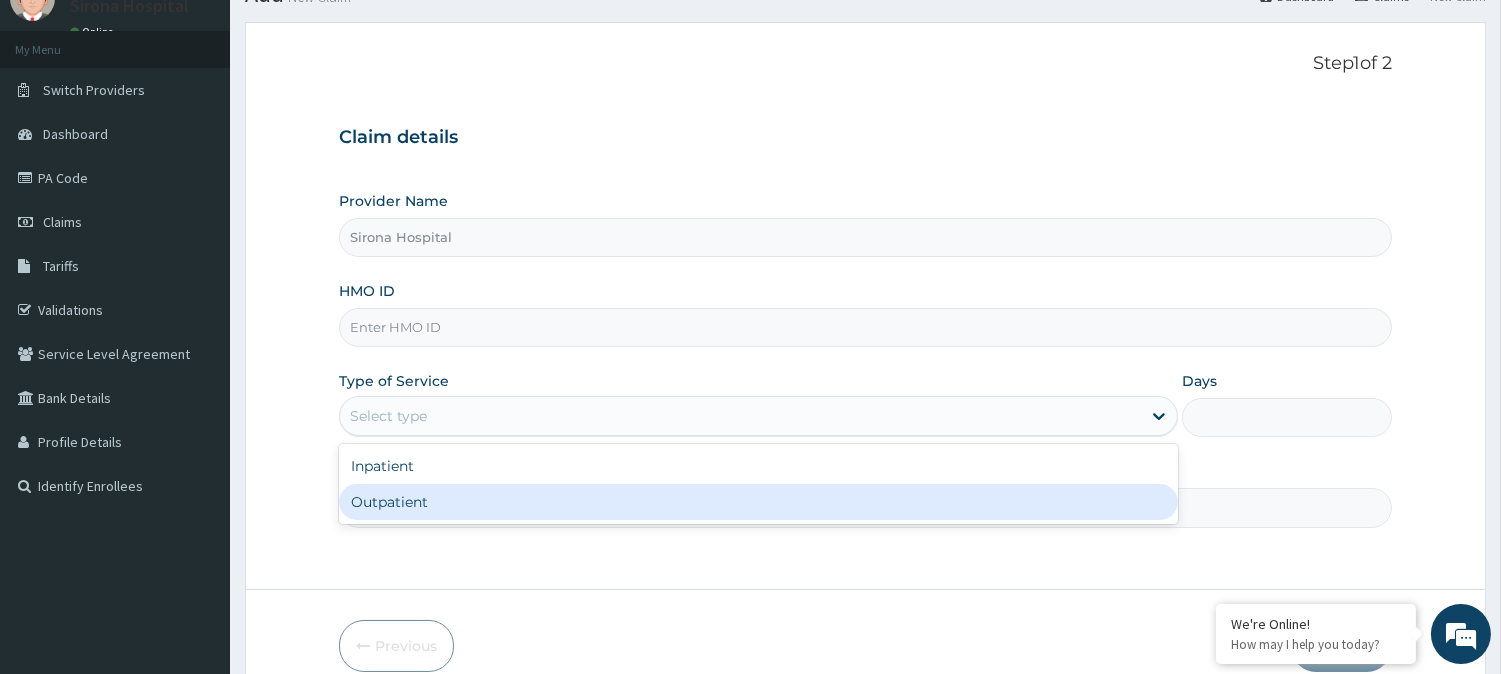 click on "Outpatient" at bounding box center [758, 502] 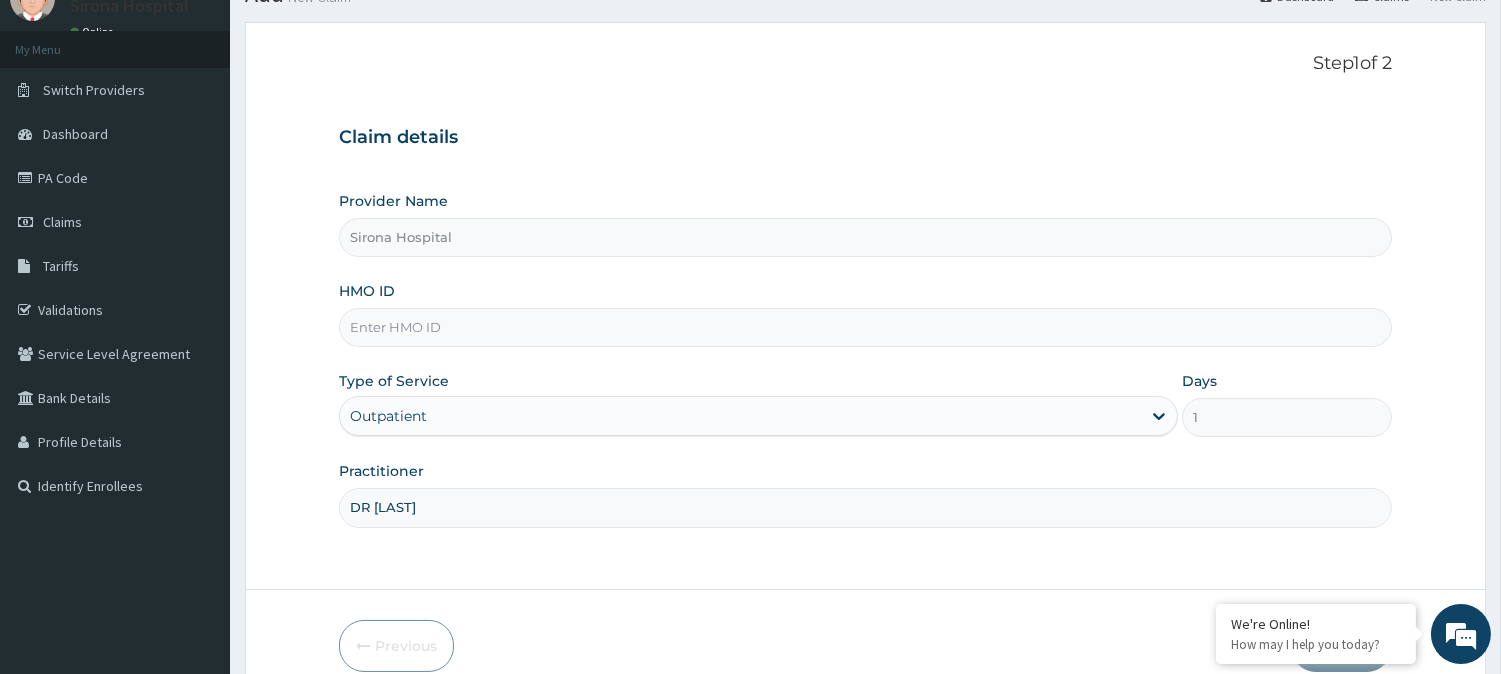 click on "HMO ID" at bounding box center (865, 327) 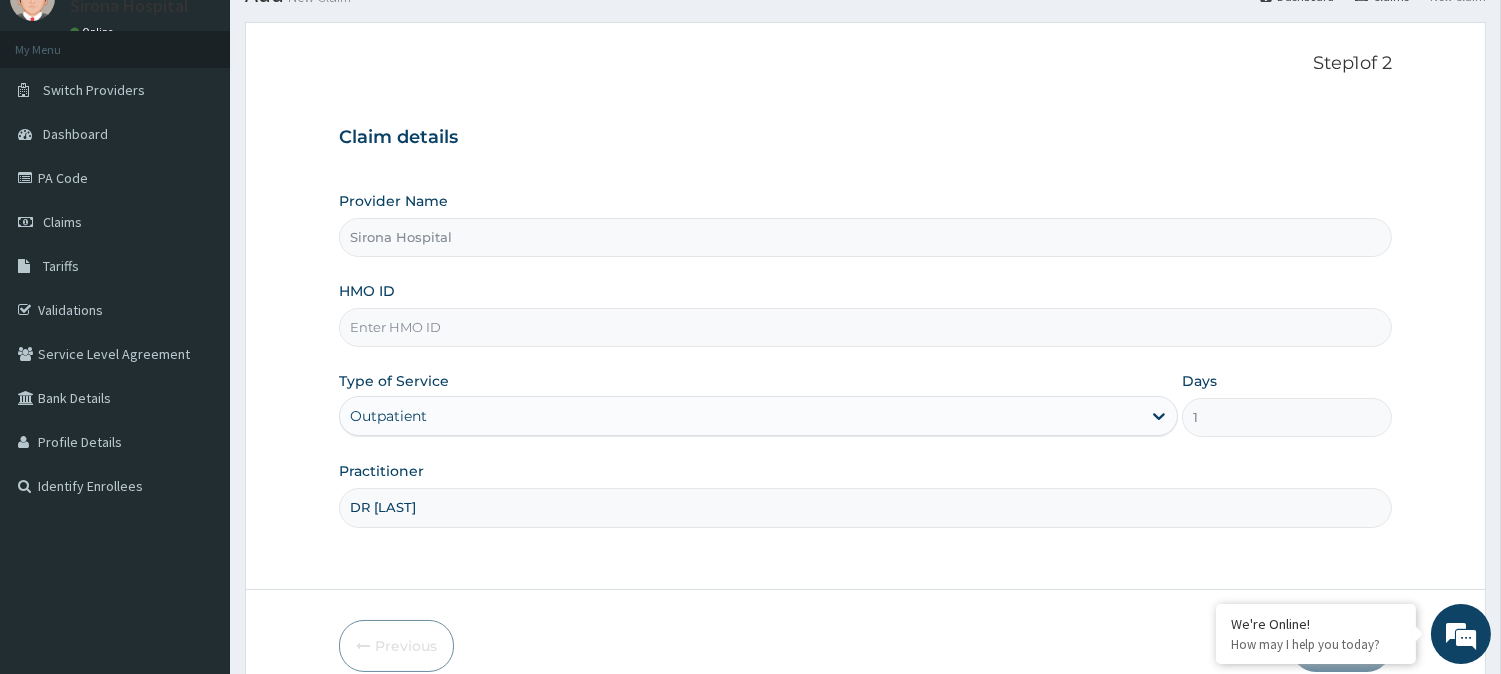 scroll, scrollTop: 0, scrollLeft: 0, axis: both 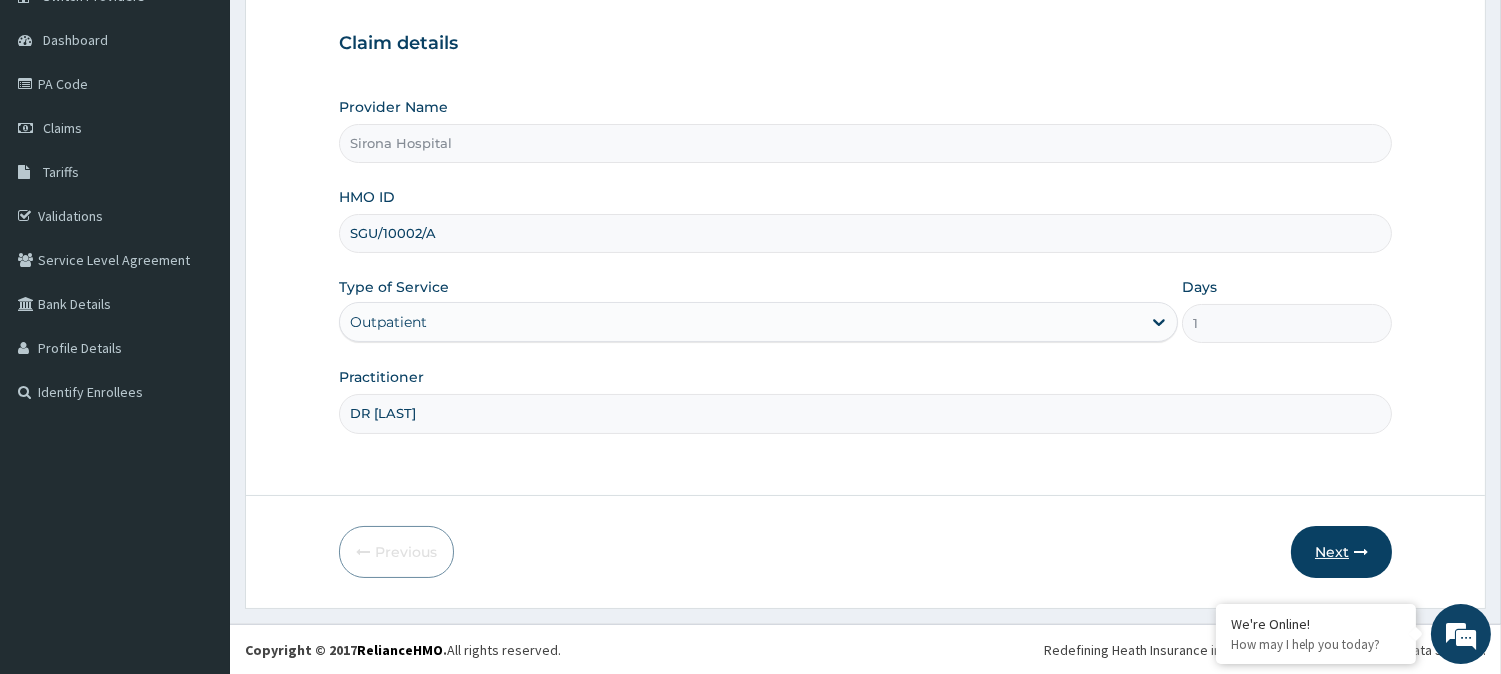 type on "SGU/10002/A" 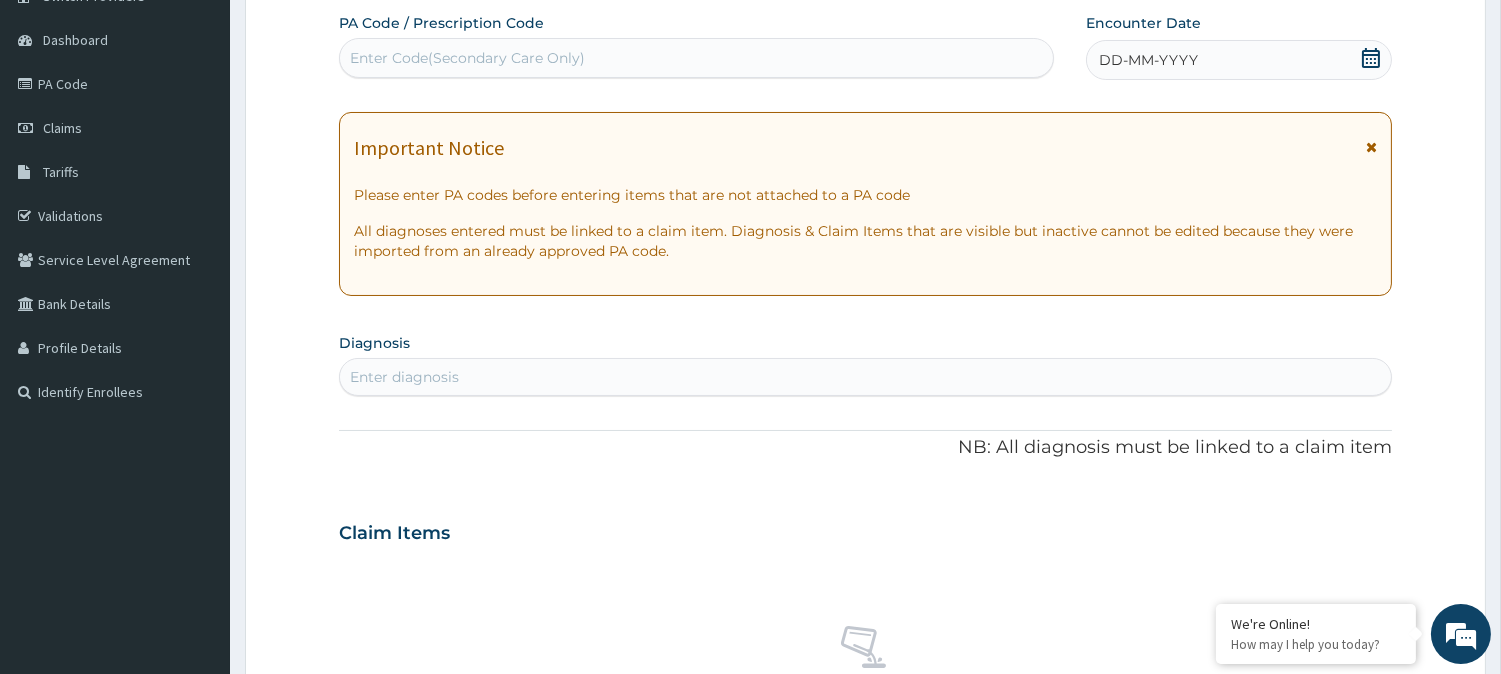 click 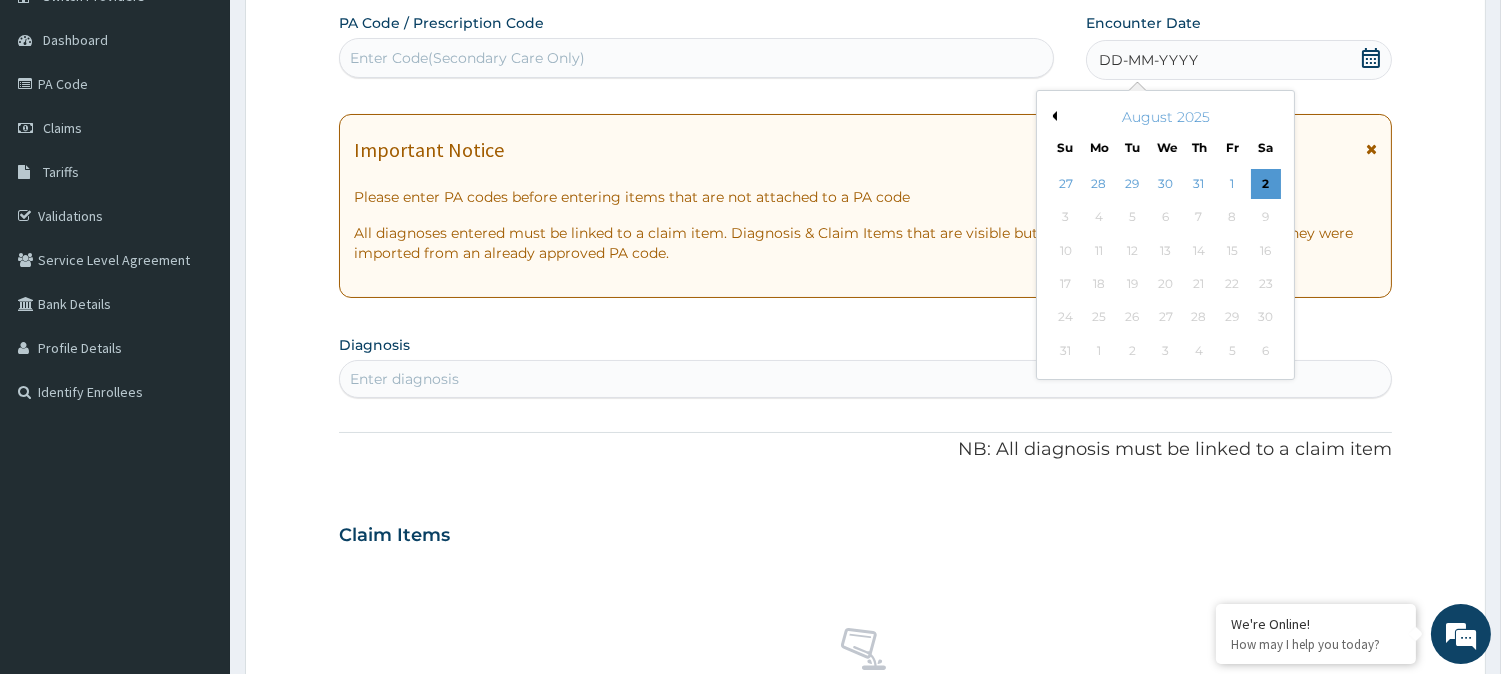 click on "August 2025" at bounding box center [1165, 117] 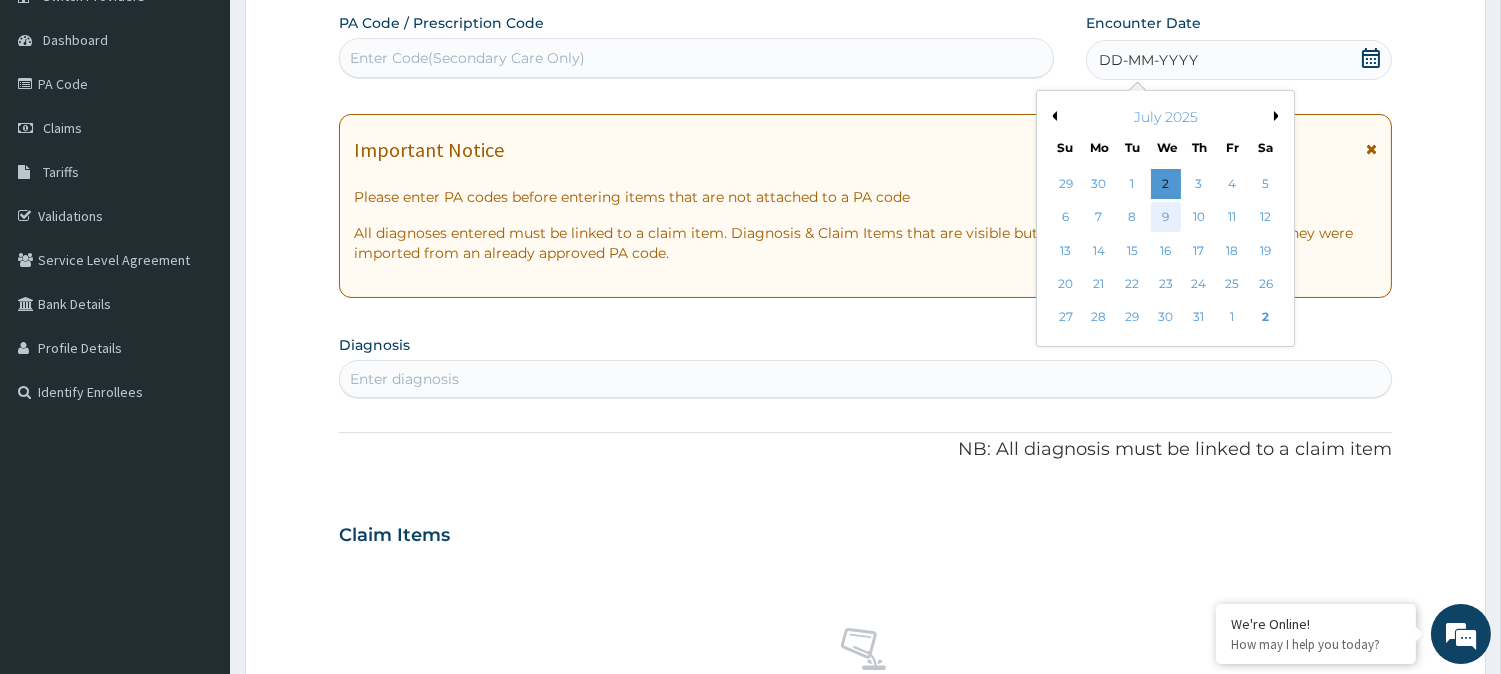 click on "9" at bounding box center (1165, 218) 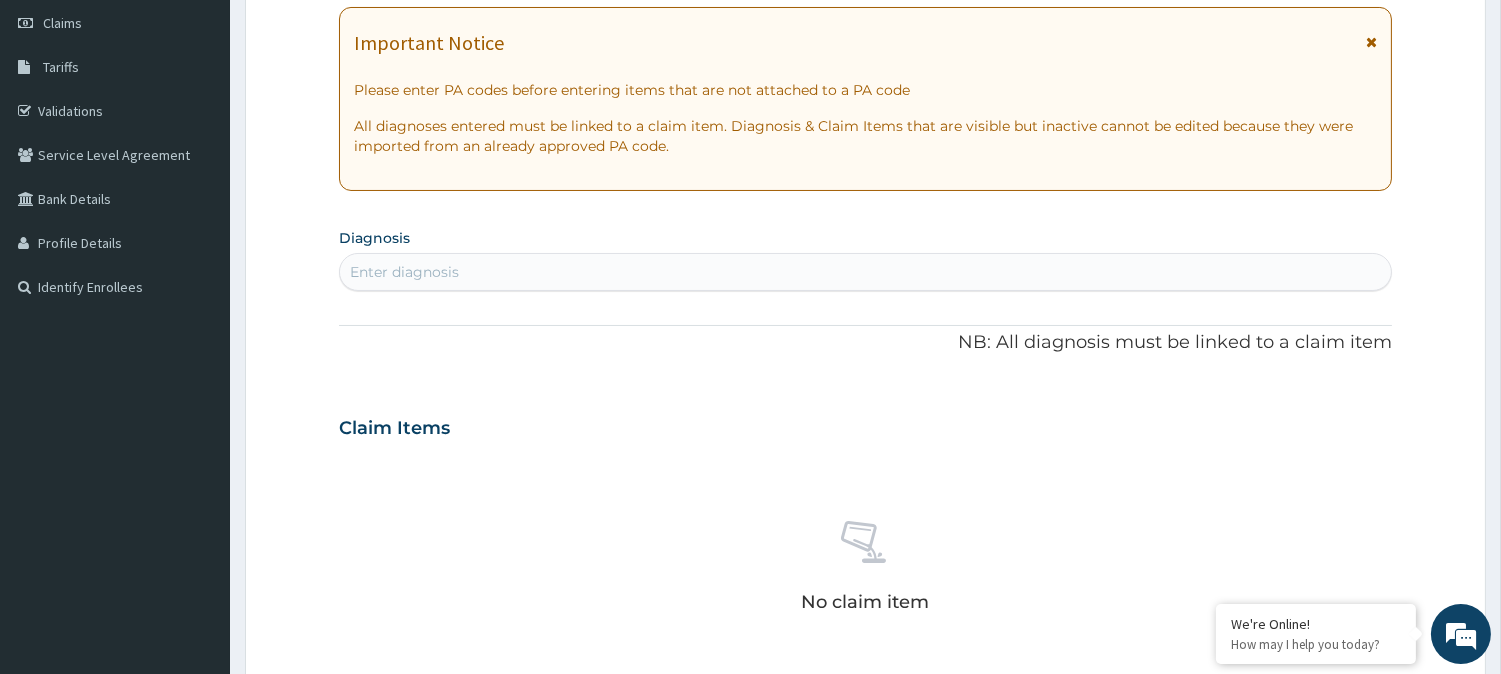 scroll, scrollTop: 284, scrollLeft: 0, axis: vertical 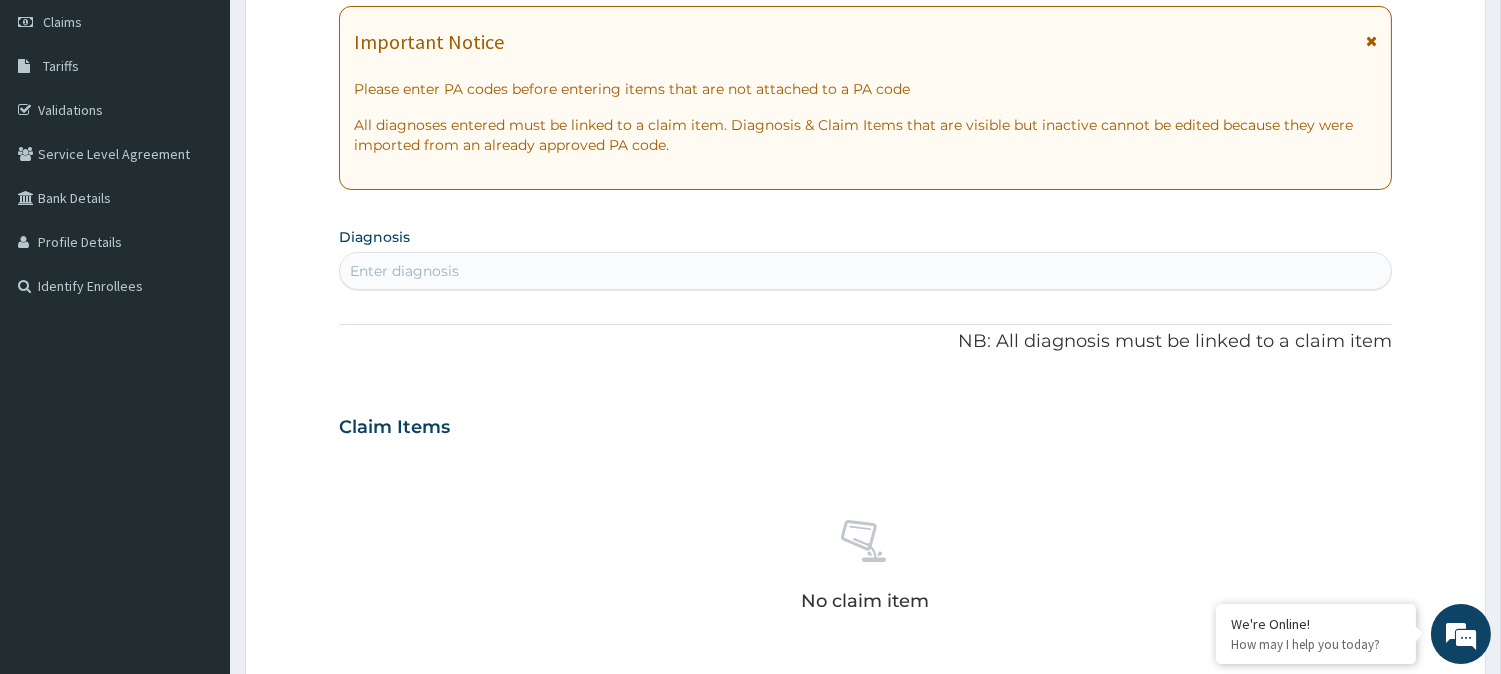 click on "Enter diagnosis" at bounding box center (865, 271) 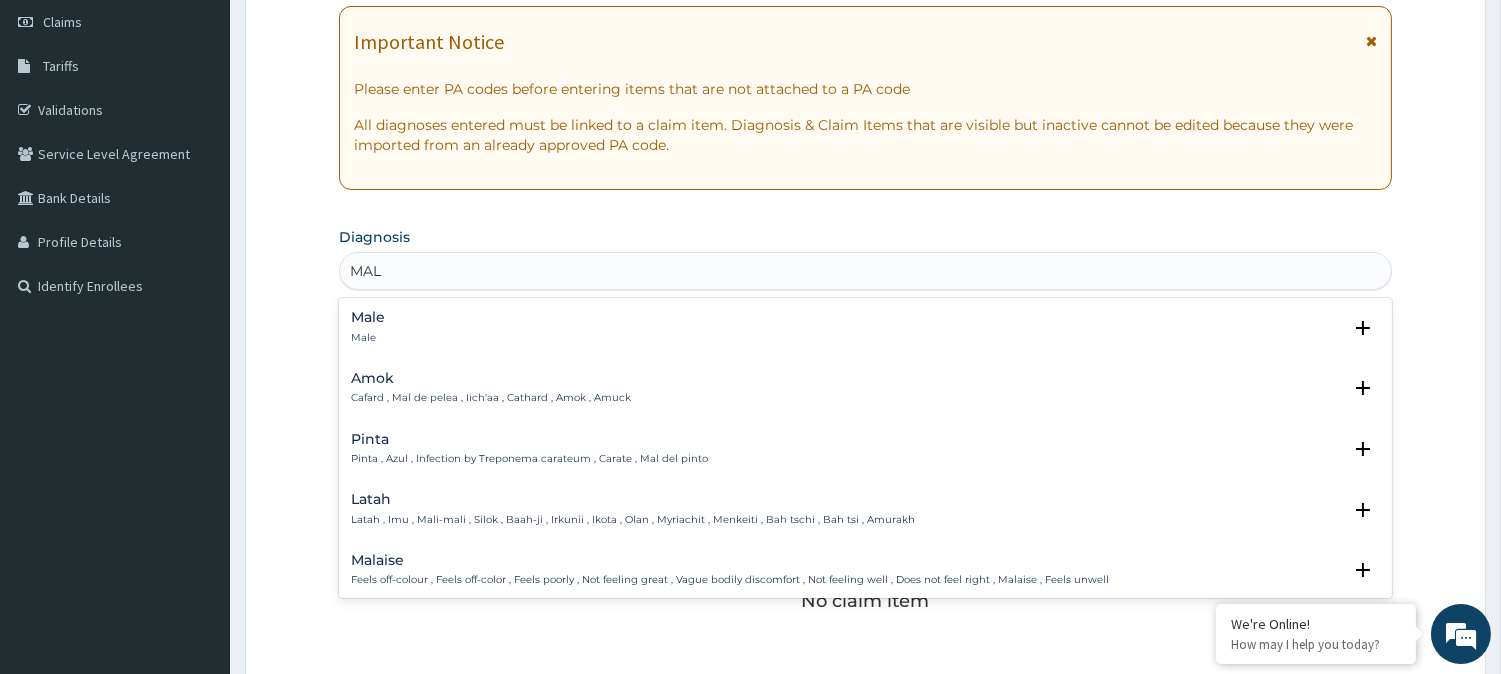 type on "MALA" 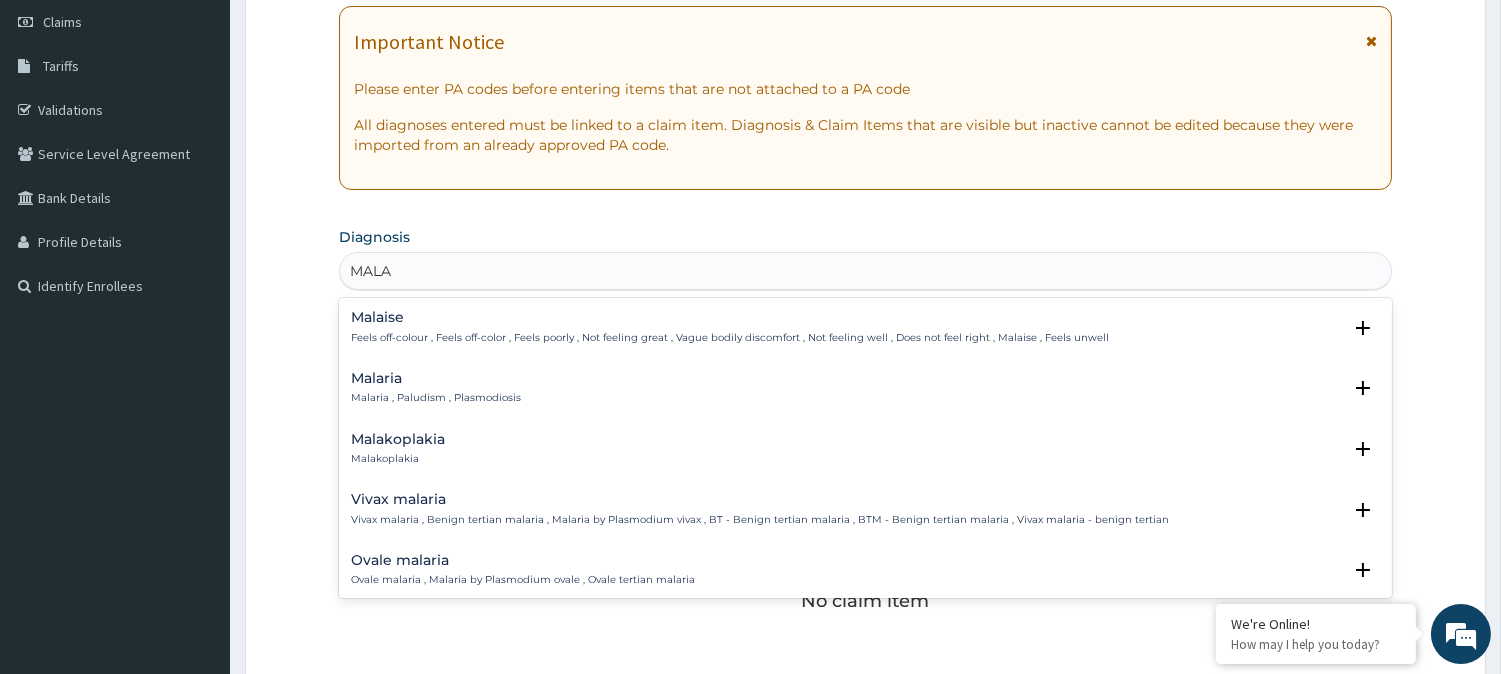 click on "Malaria" at bounding box center (436, 378) 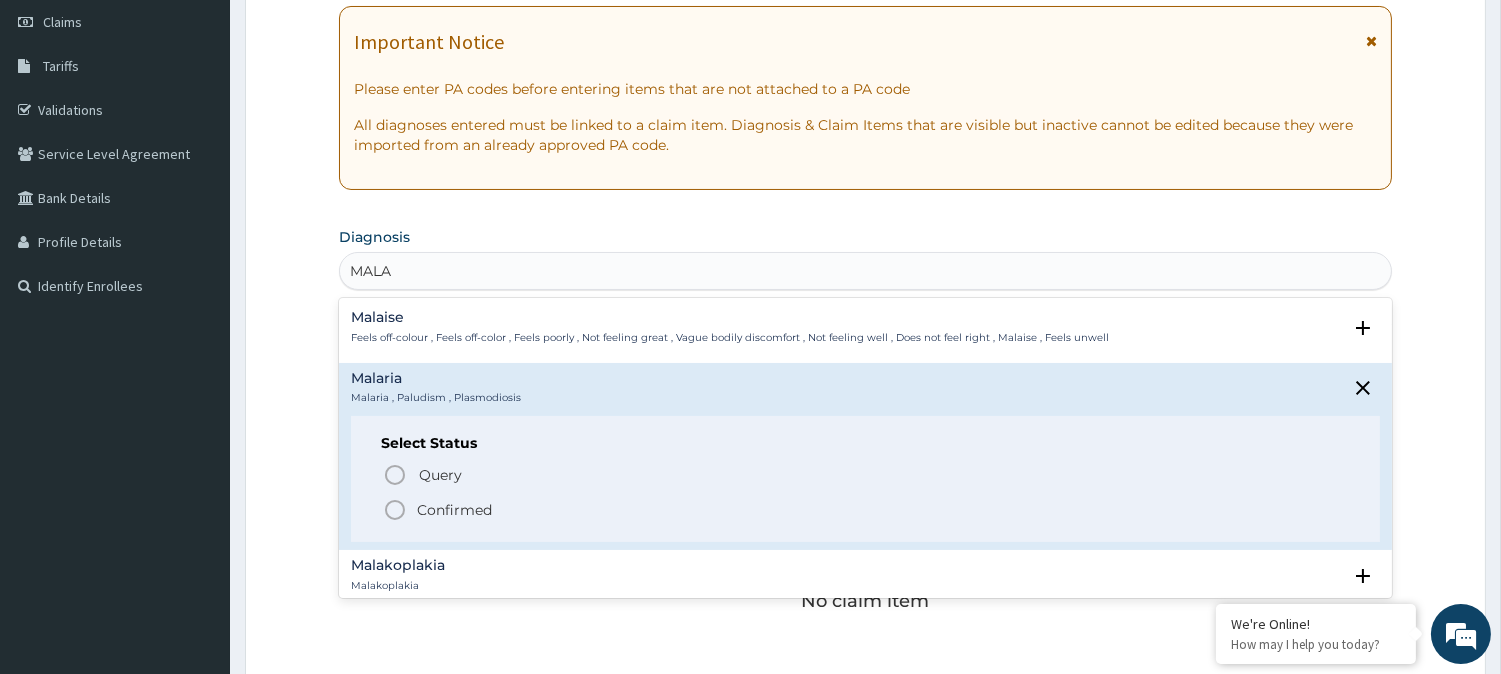 click on "Confirmed" at bounding box center (454, 510) 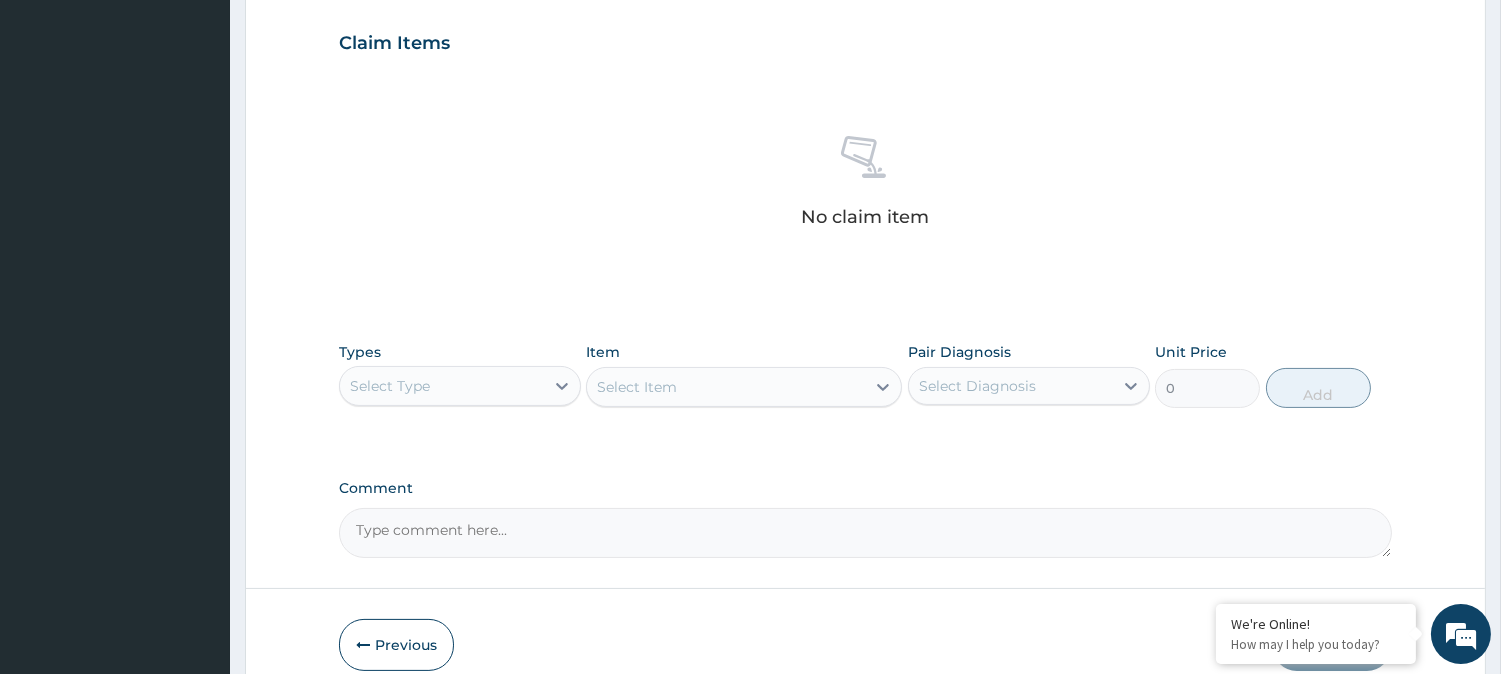 scroll, scrollTop: 695, scrollLeft: 0, axis: vertical 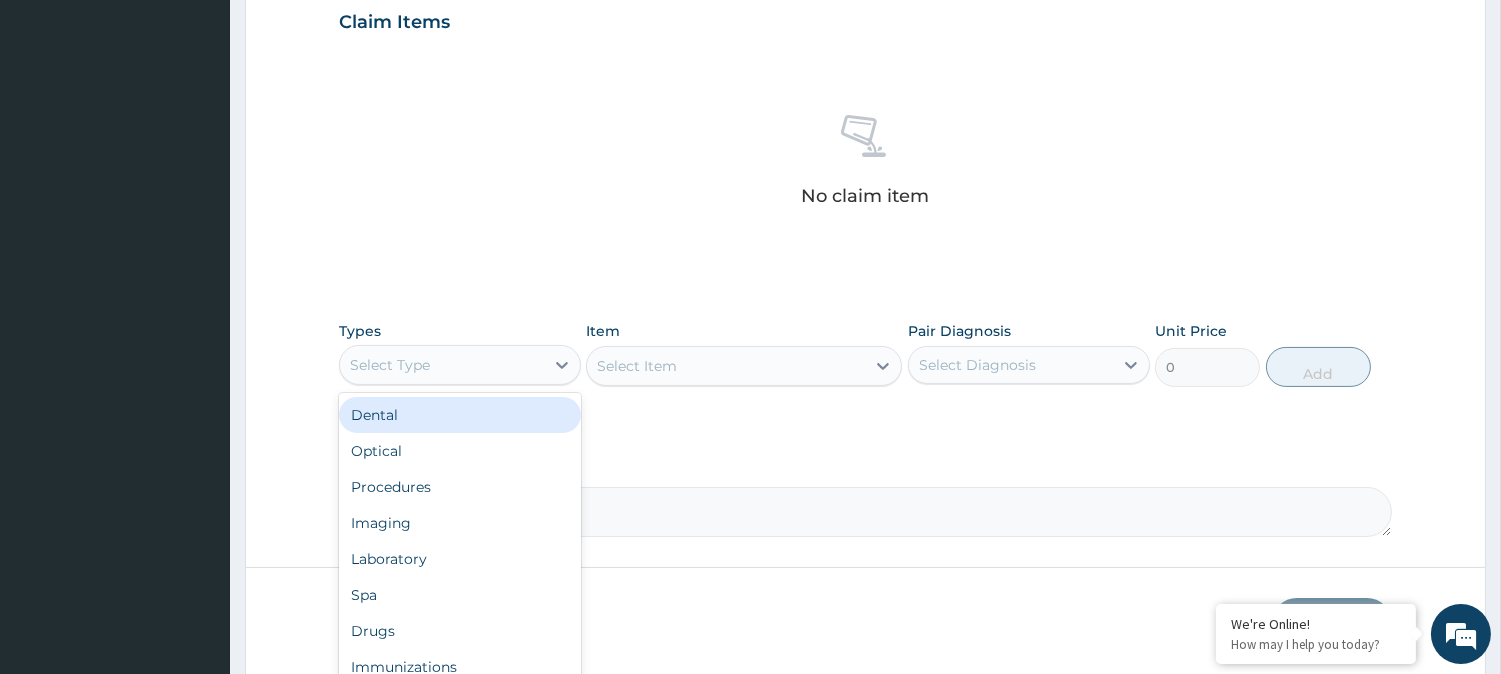 click on "Select Type" at bounding box center [442, 365] 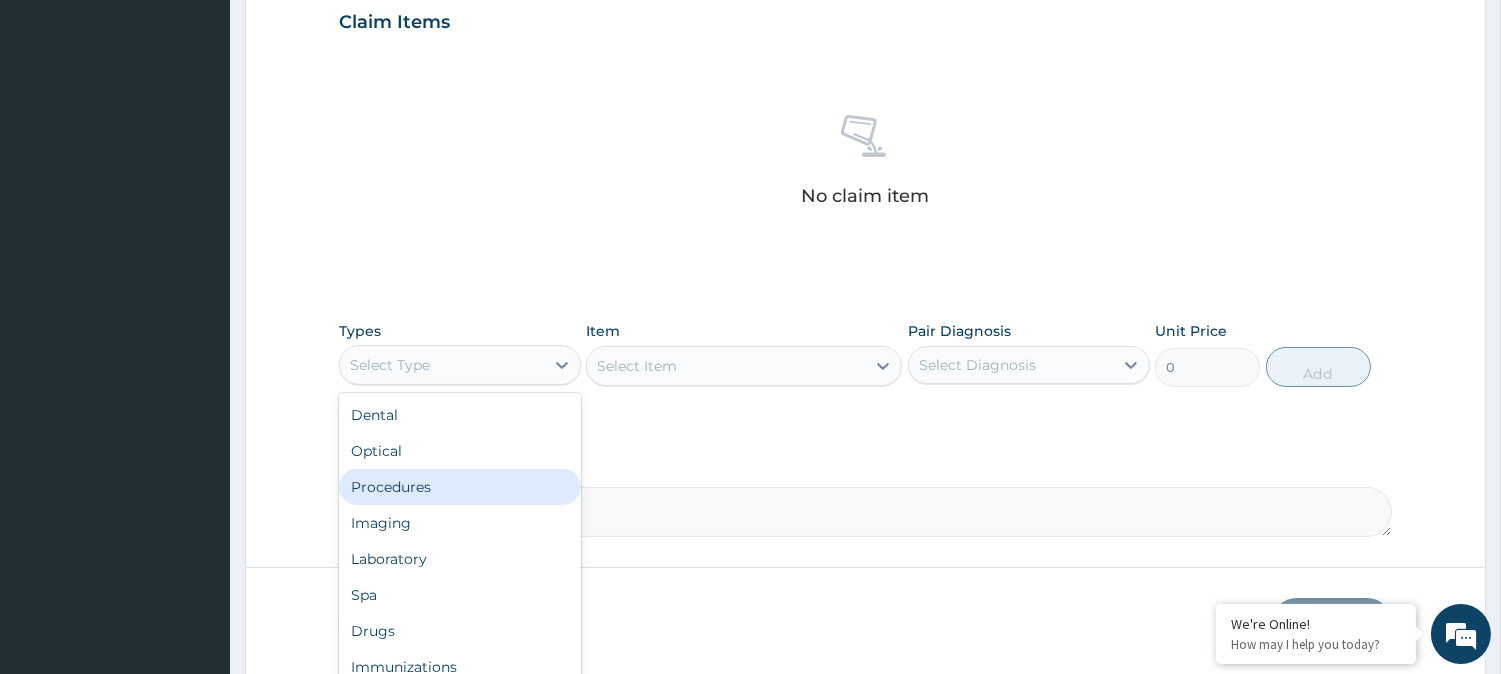 click on "Procedures" at bounding box center [460, 487] 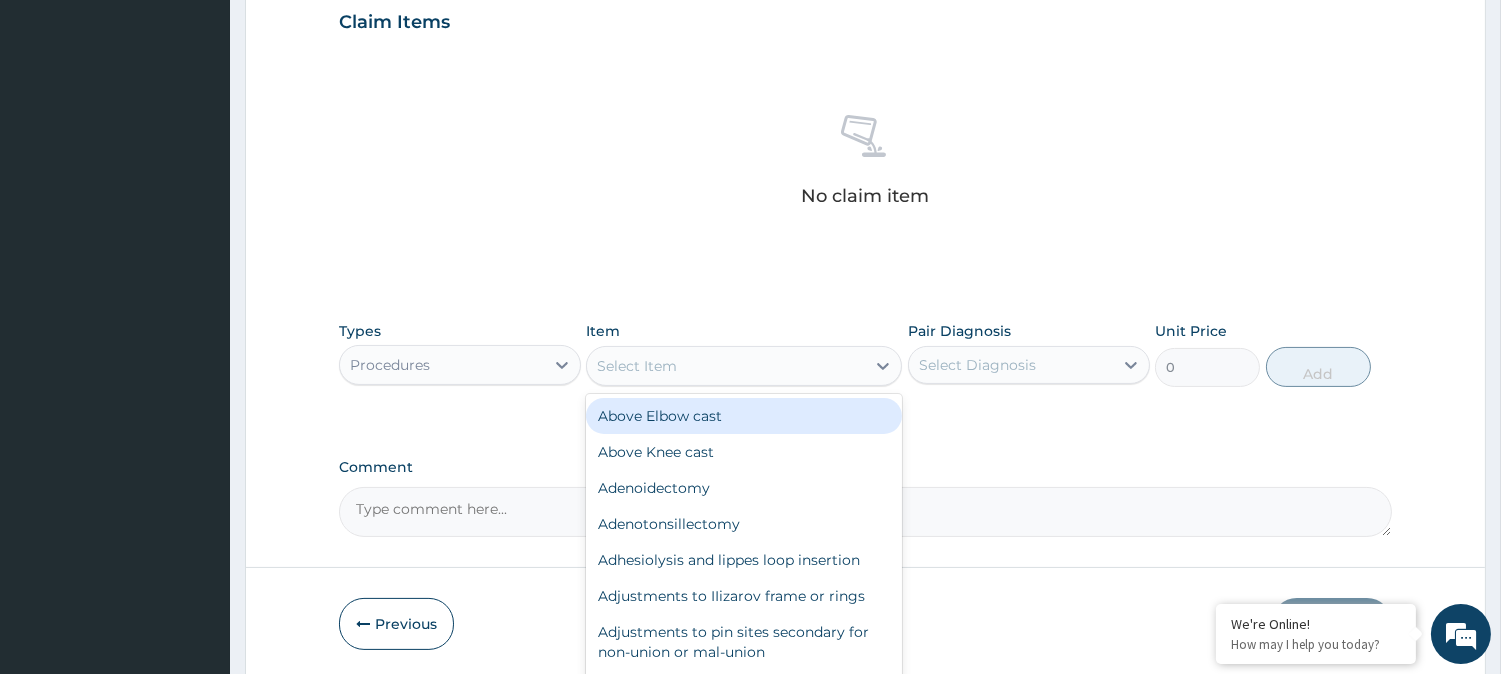 click on "Select Item" at bounding box center [726, 366] 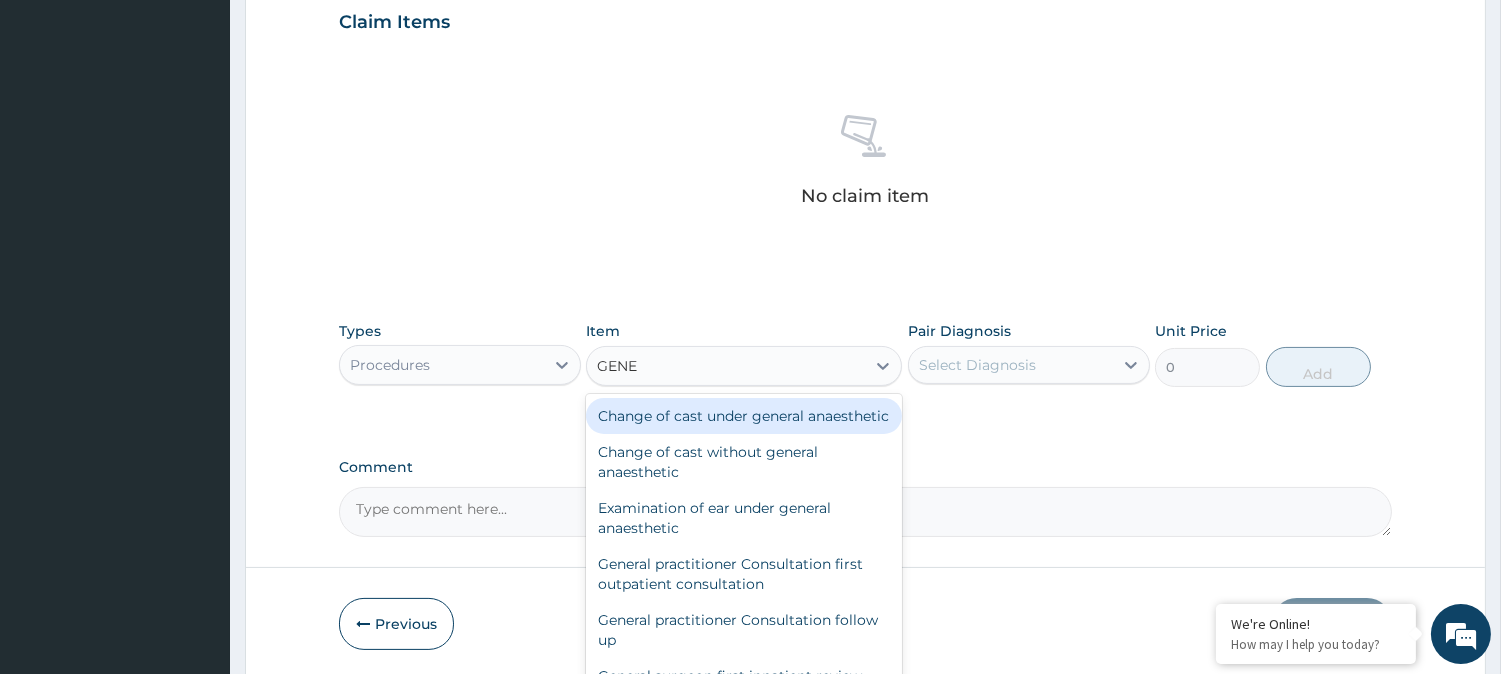 type on "GENER" 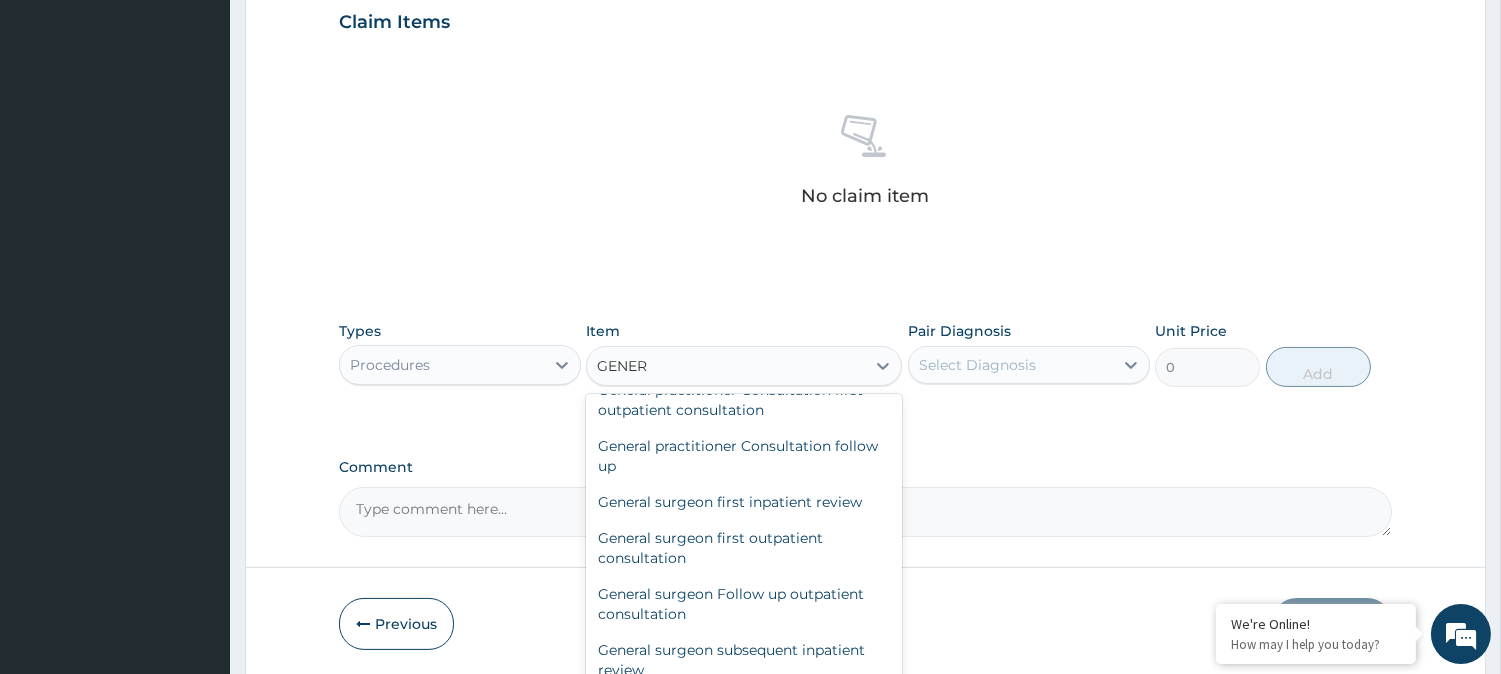 scroll, scrollTop: 175, scrollLeft: 0, axis: vertical 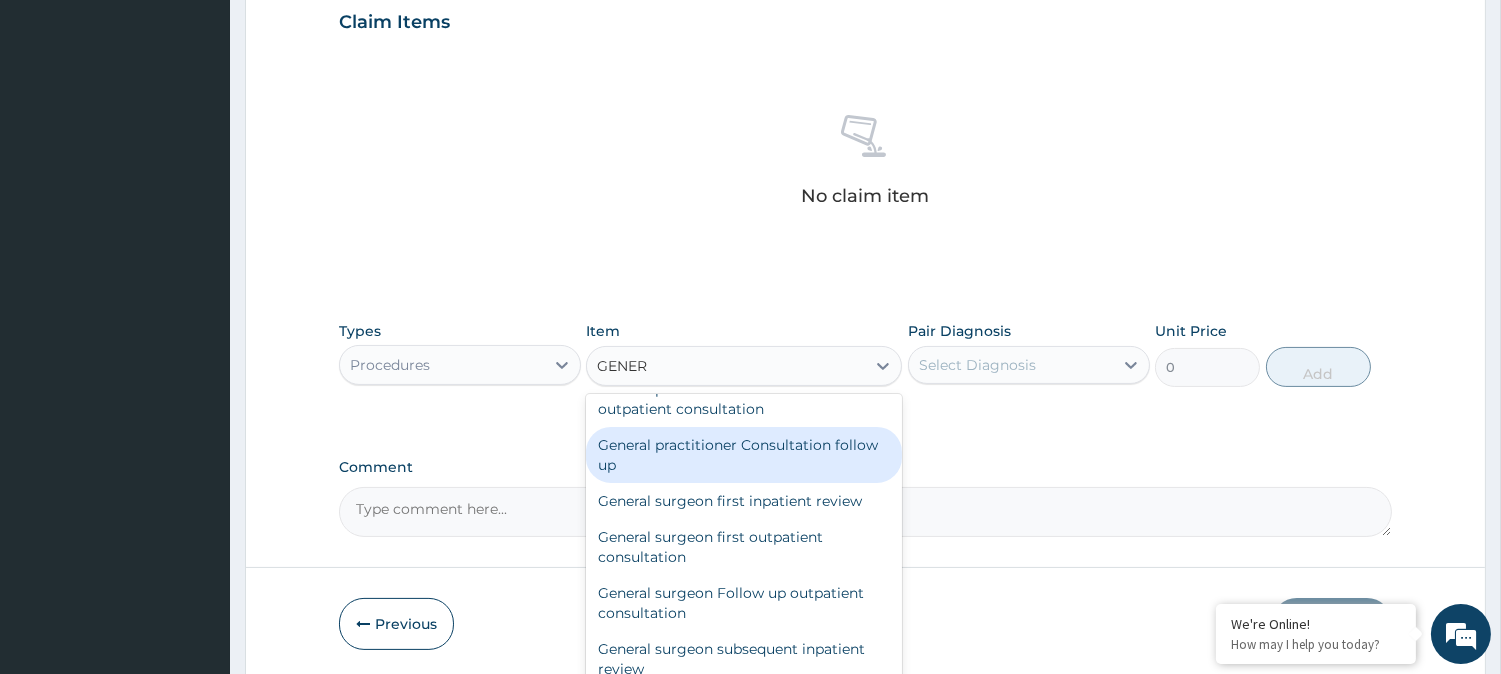 click on "General practitioner Consultation follow up" at bounding box center [744, 455] 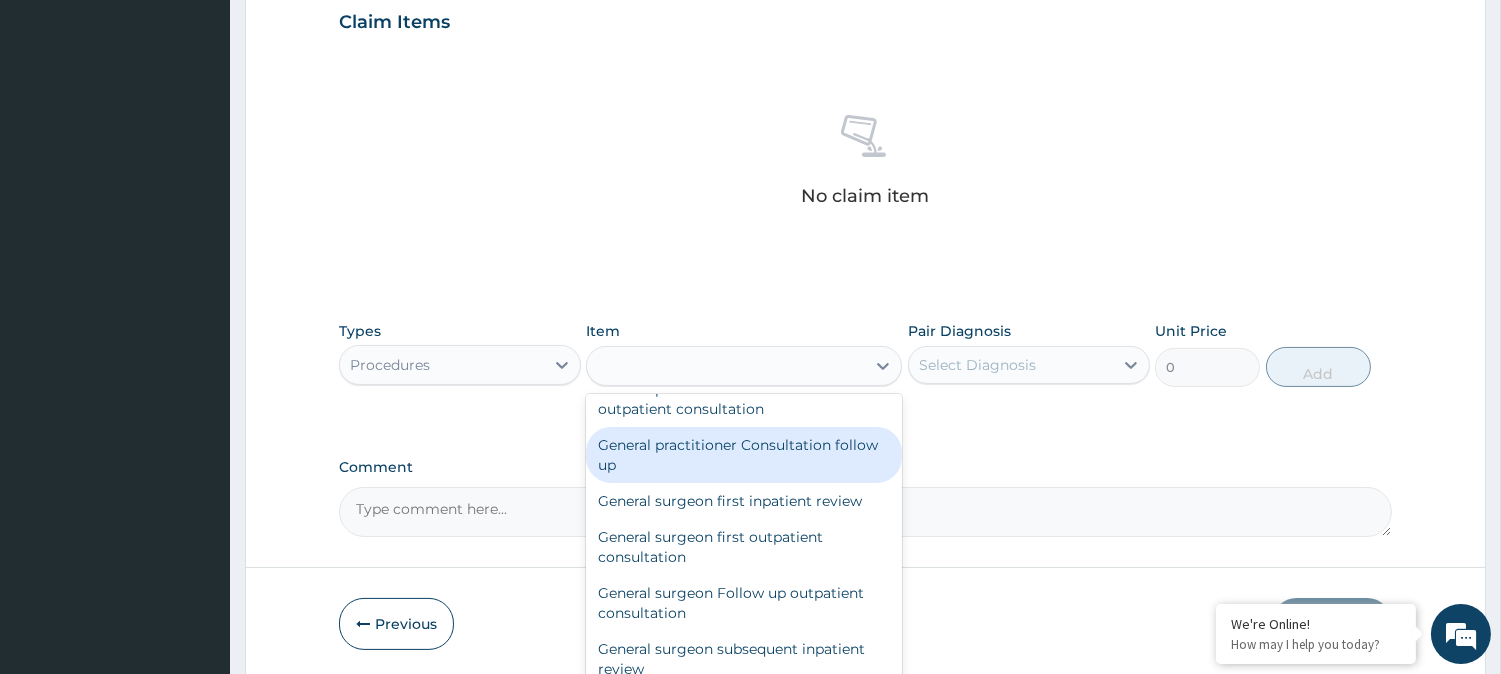 type on "2530" 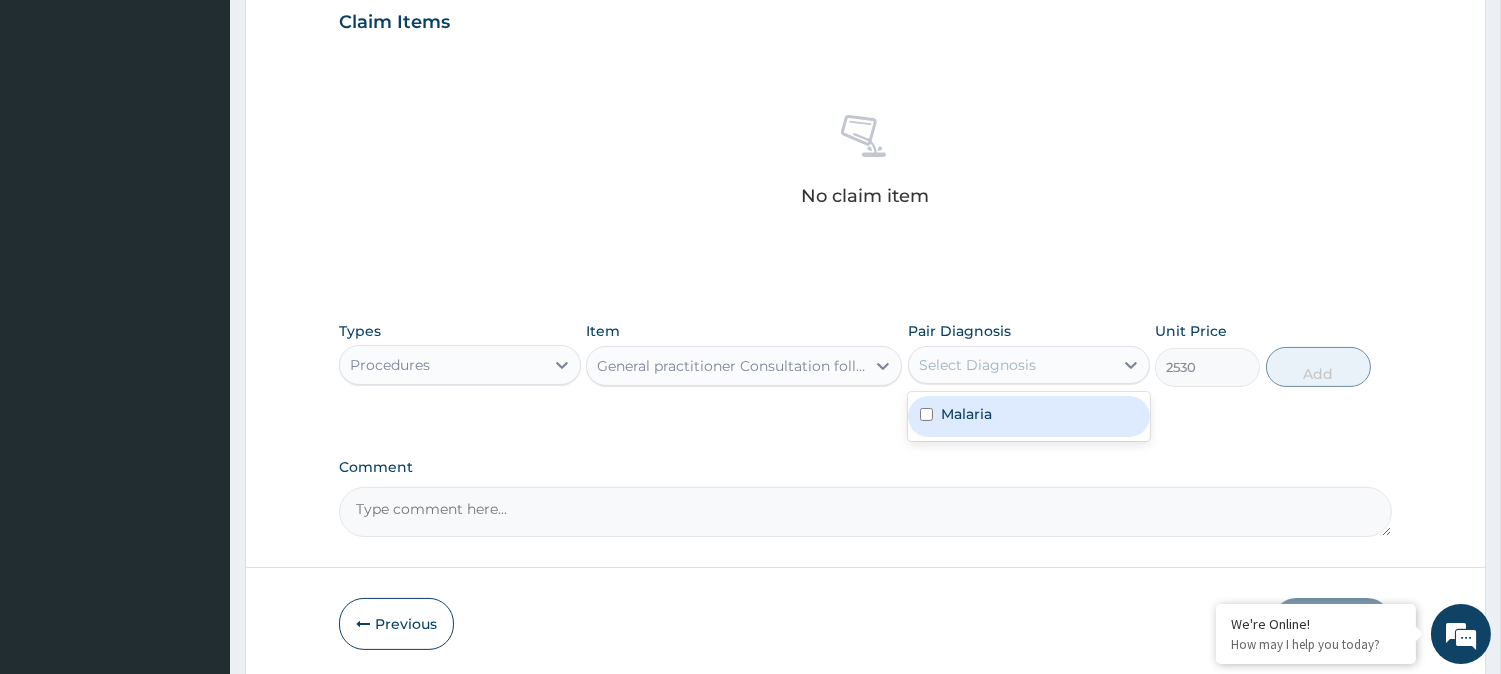 click on "Select Diagnosis" at bounding box center (1011, 365) 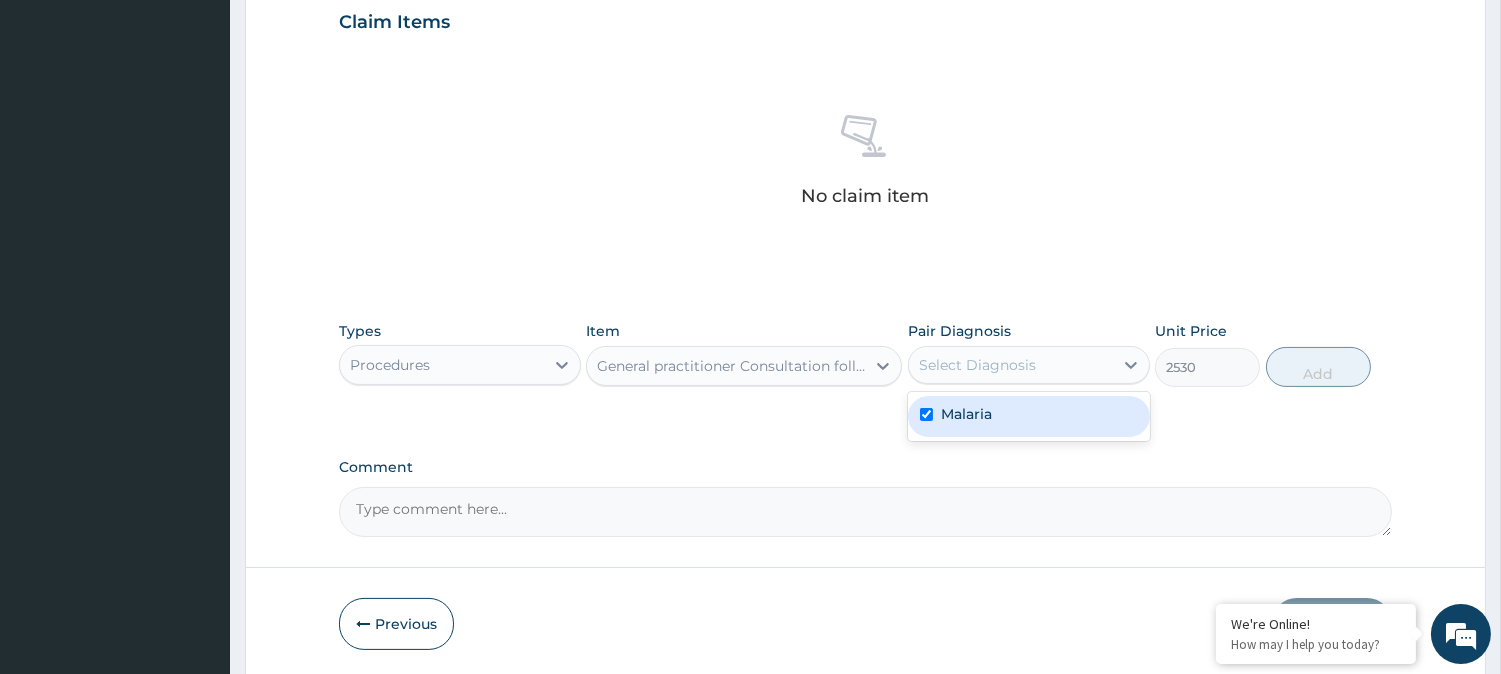 checkbox on "true" 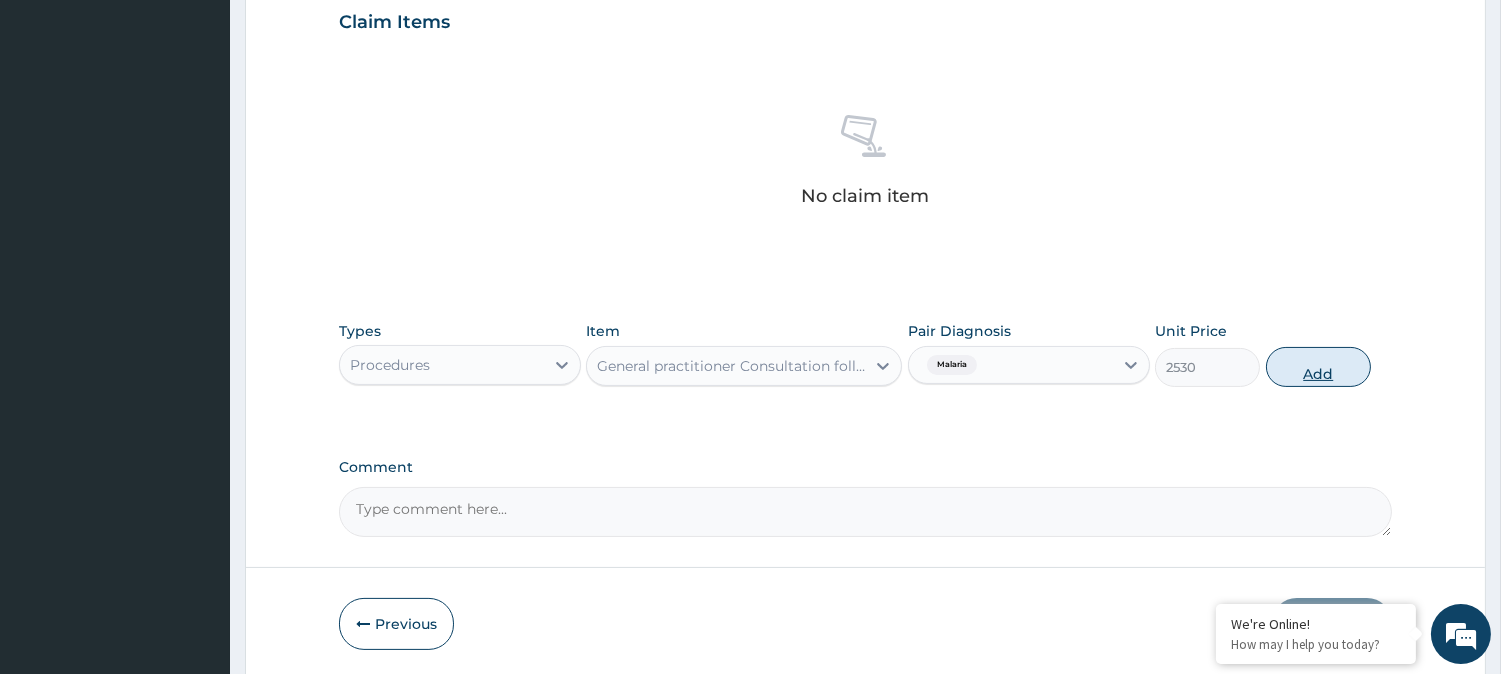 click on "Add" at bounding box center (1318, 367) 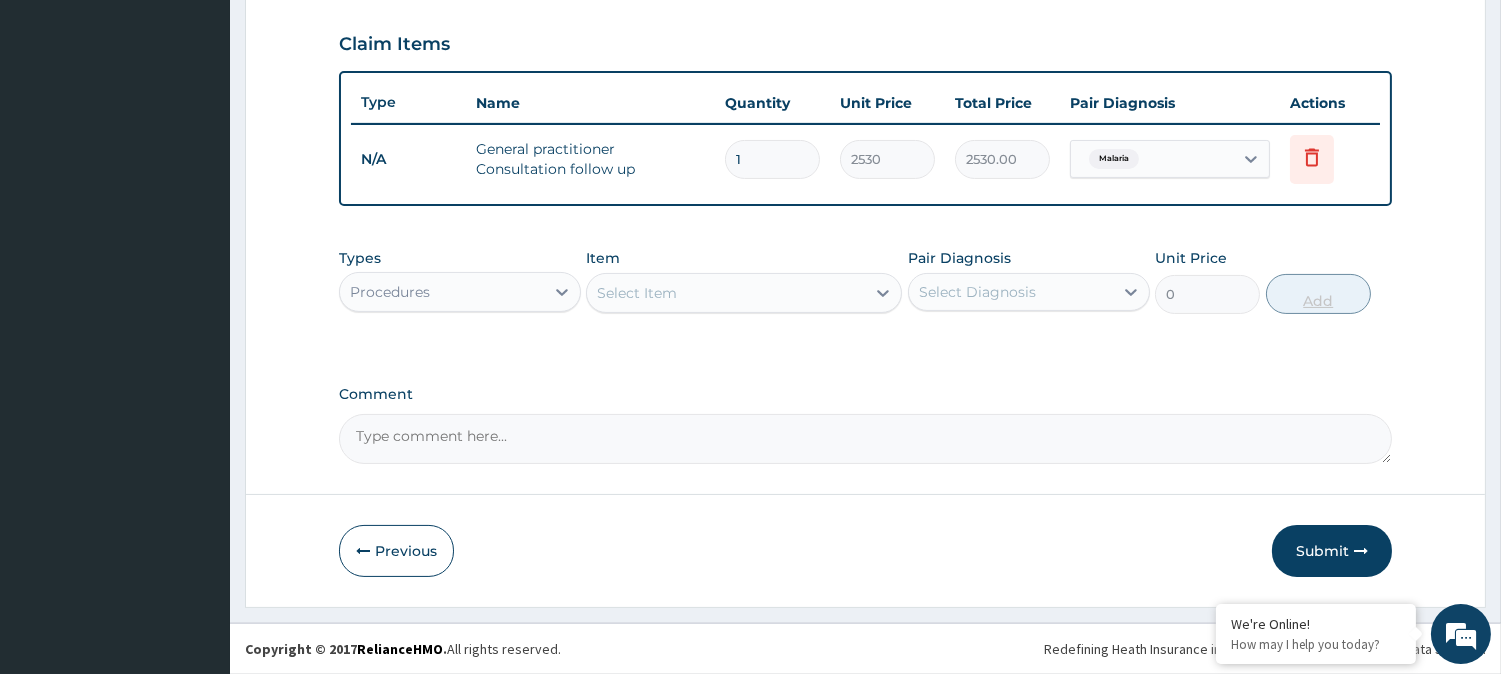 scroll, scrollTop: 671, scrollLeft: 0, axis: vertical 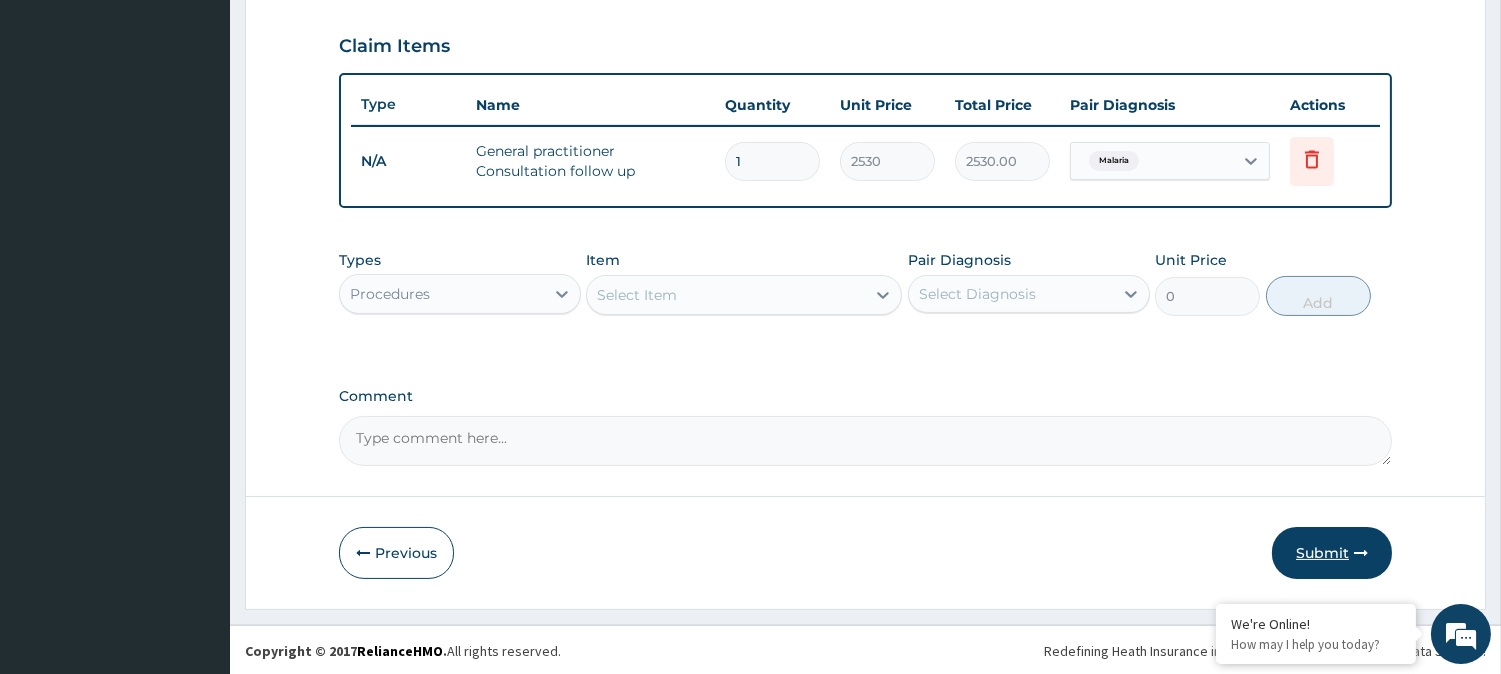 click on "Submit" at bounding box center [1332, 553] 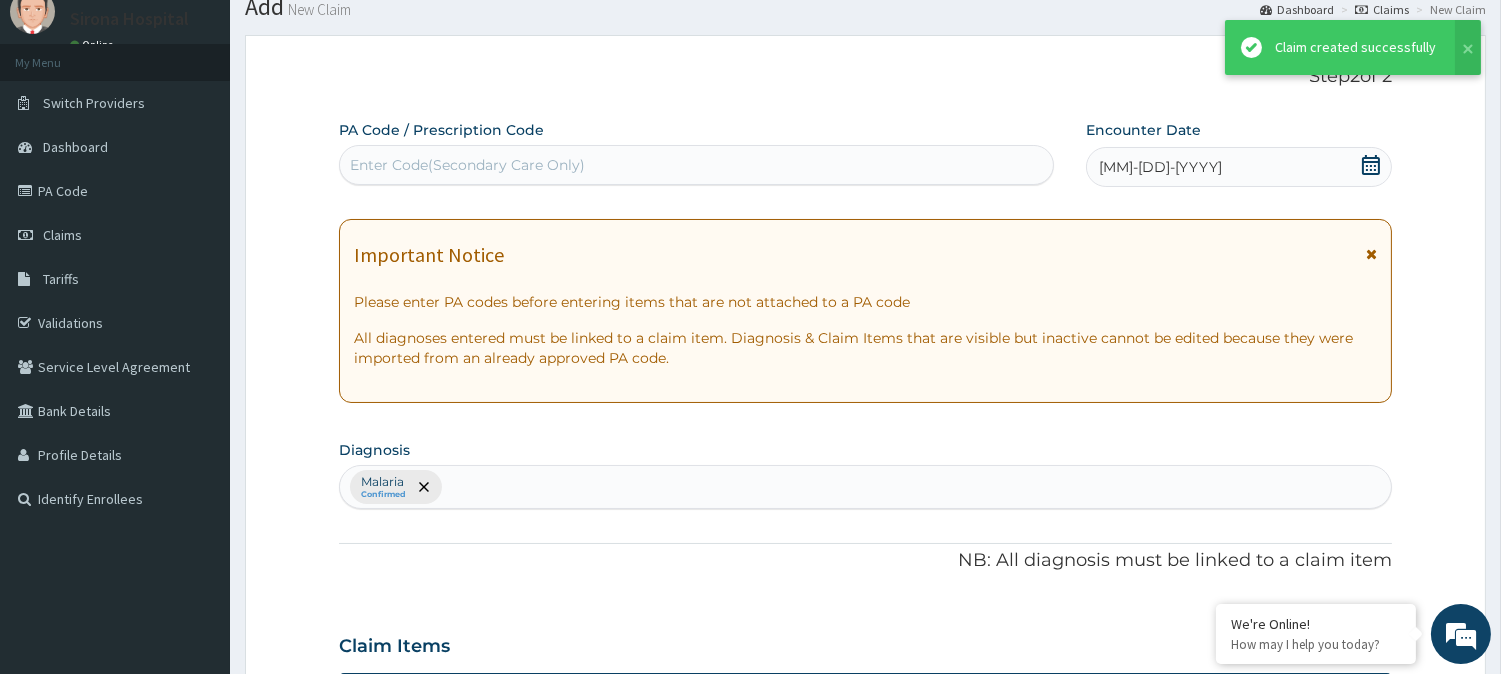 scroll, scrollTop: 671, scrollLeft: 0, axis: vertical 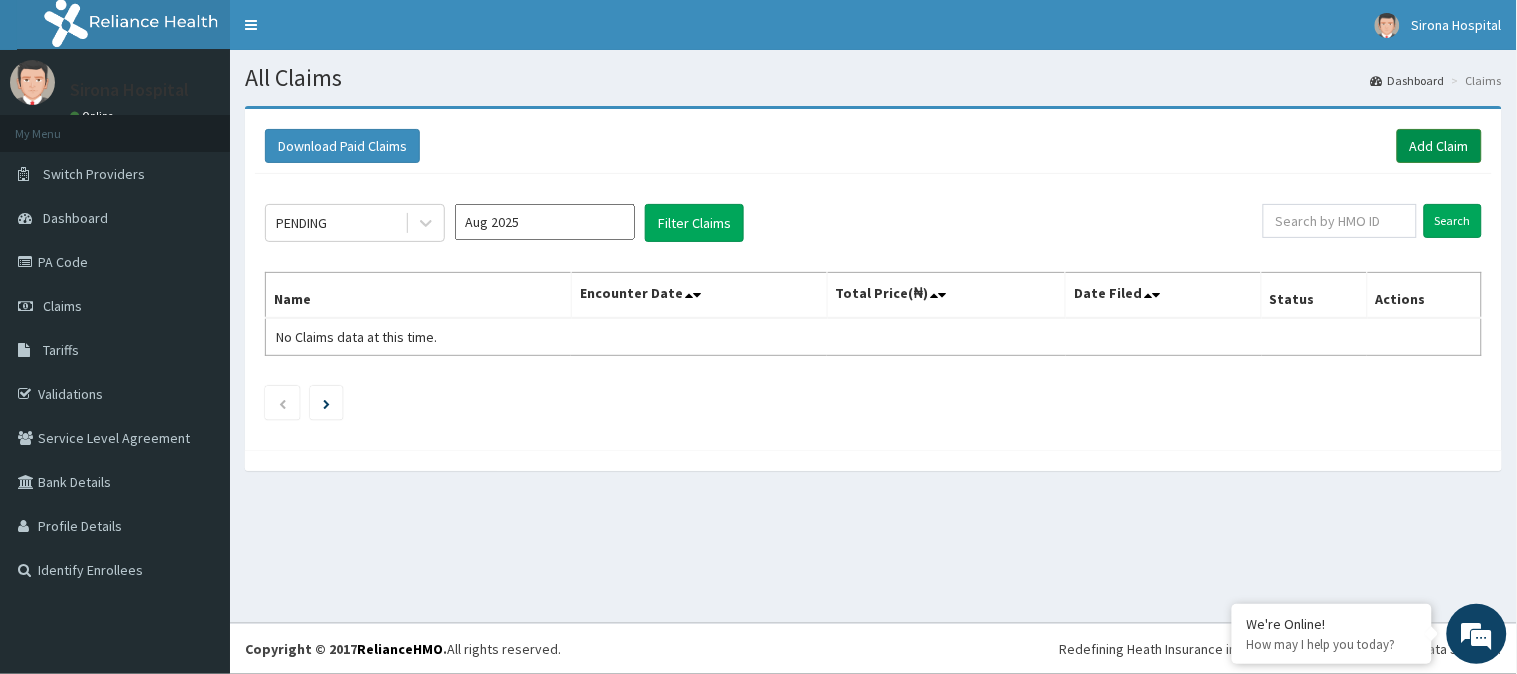 click on "Add Claim" at bounding box center [1439, 146] 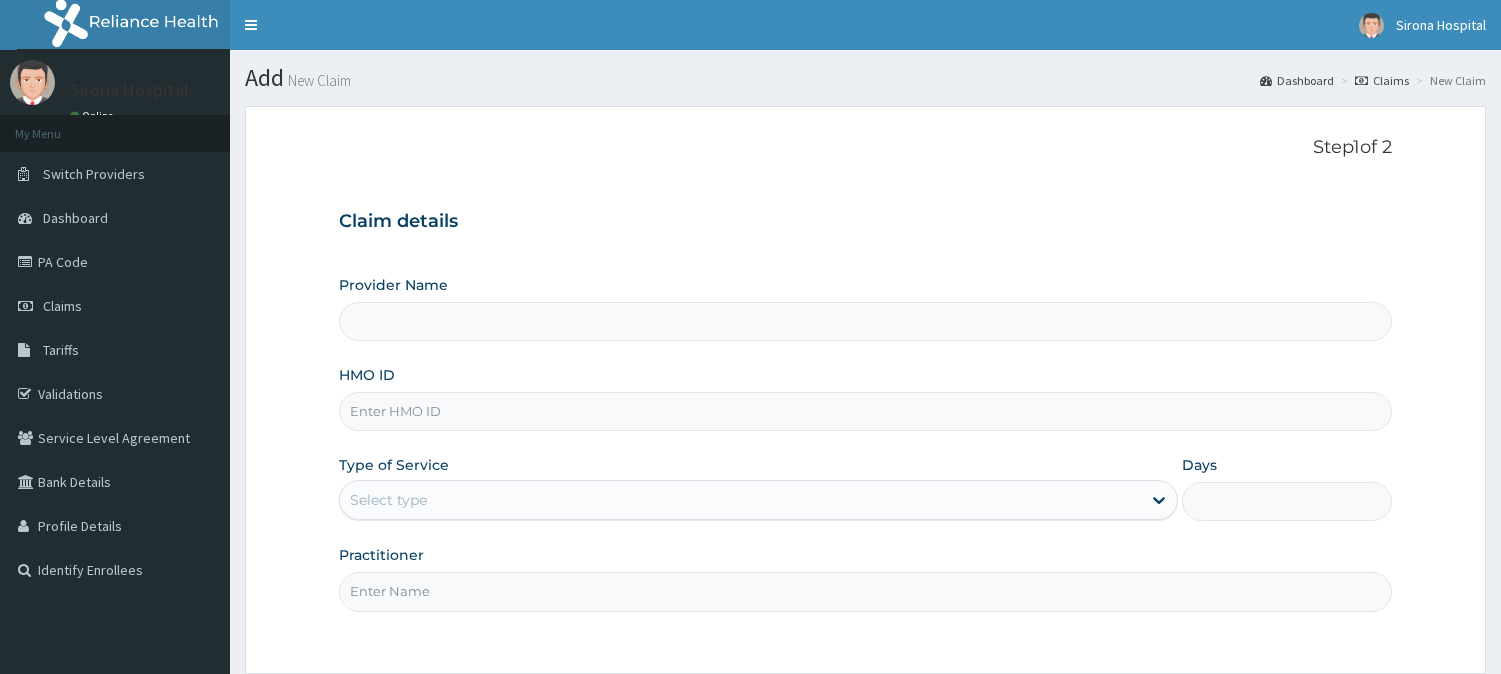 scroll, scrollTop: 0, scrollLeft: 0, axis: both 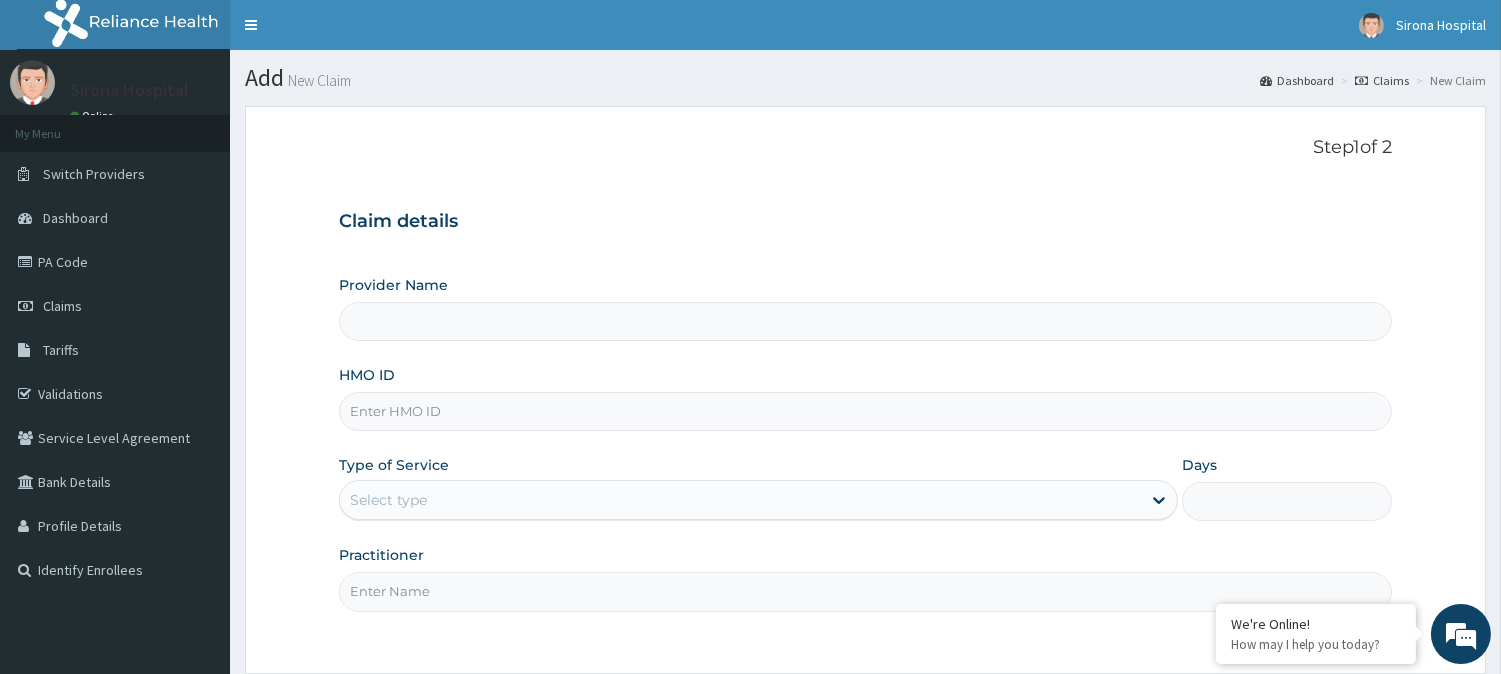 type on "Sirona Hospital" 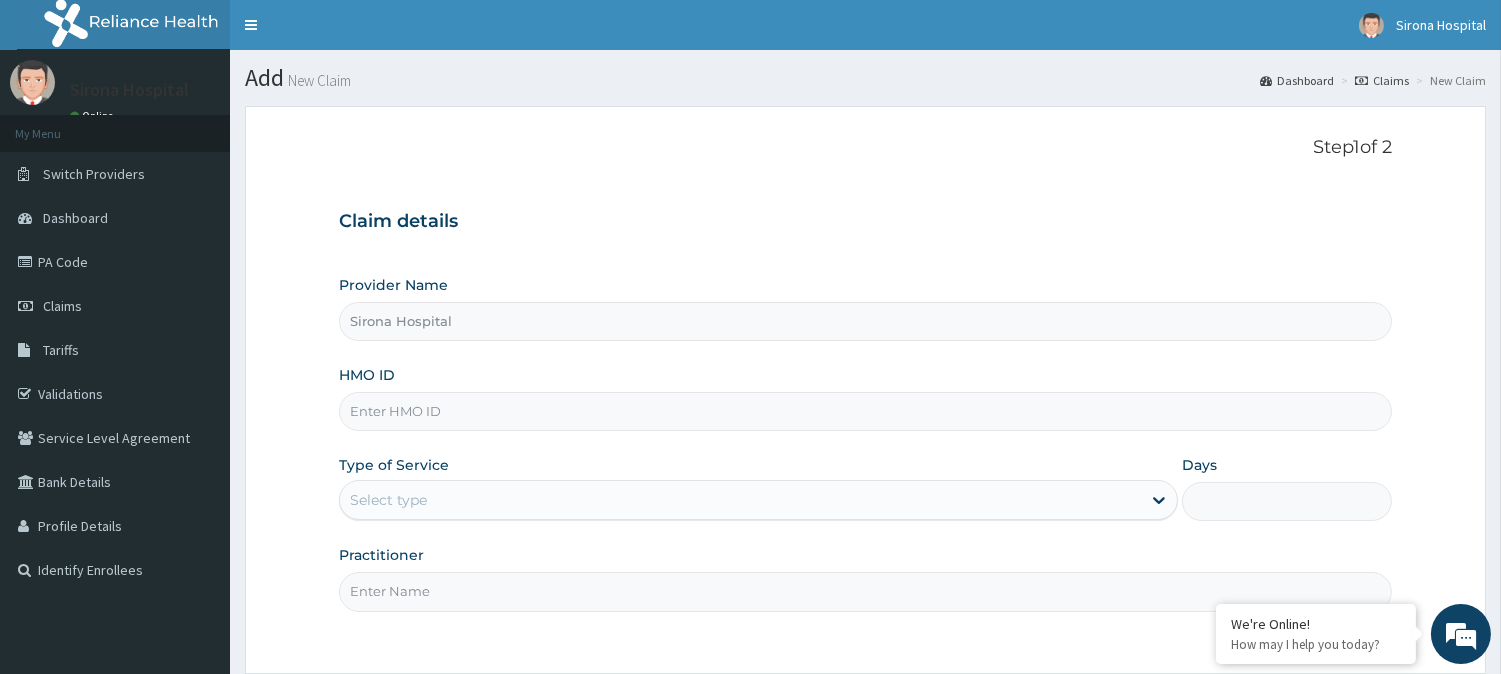 scroll, scrollTop: 0, scrollLeft: 0, axis: both 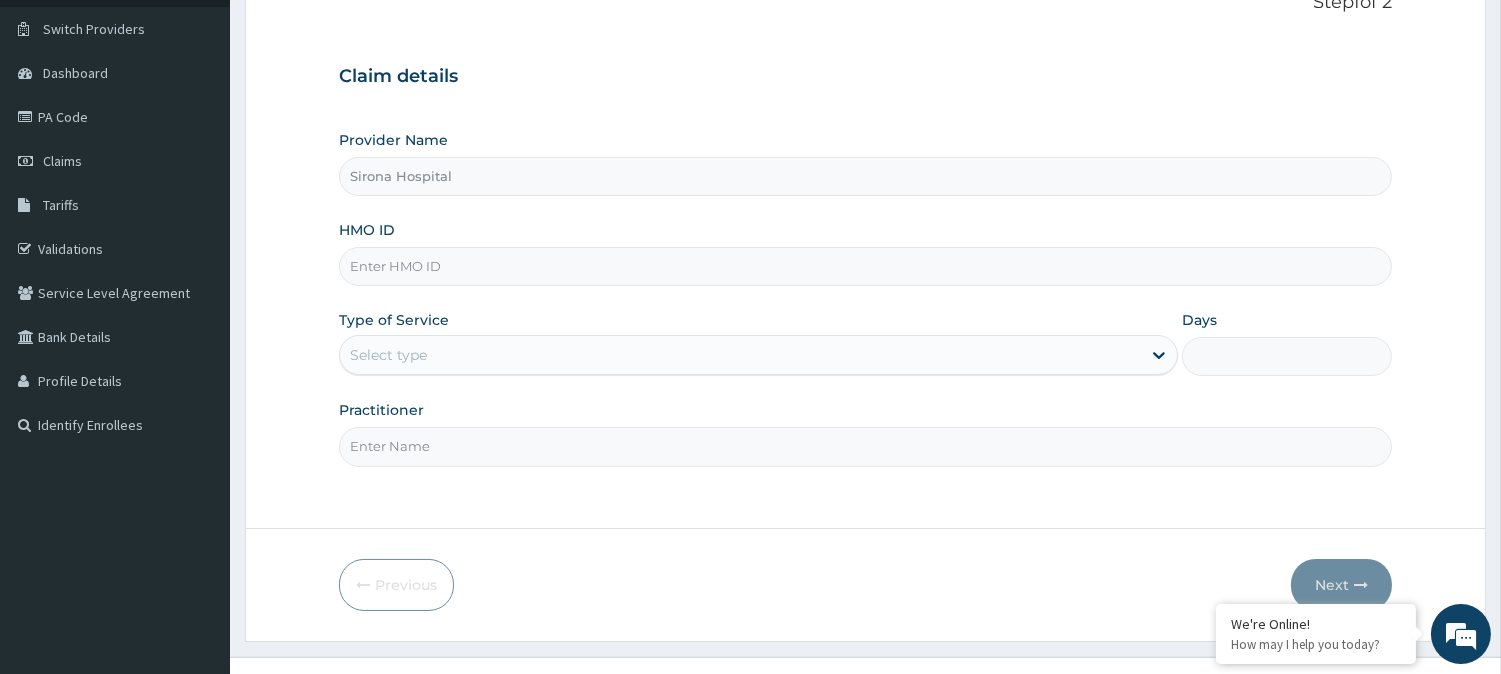 click on "Practitioner" at bounding box center (865, 446) 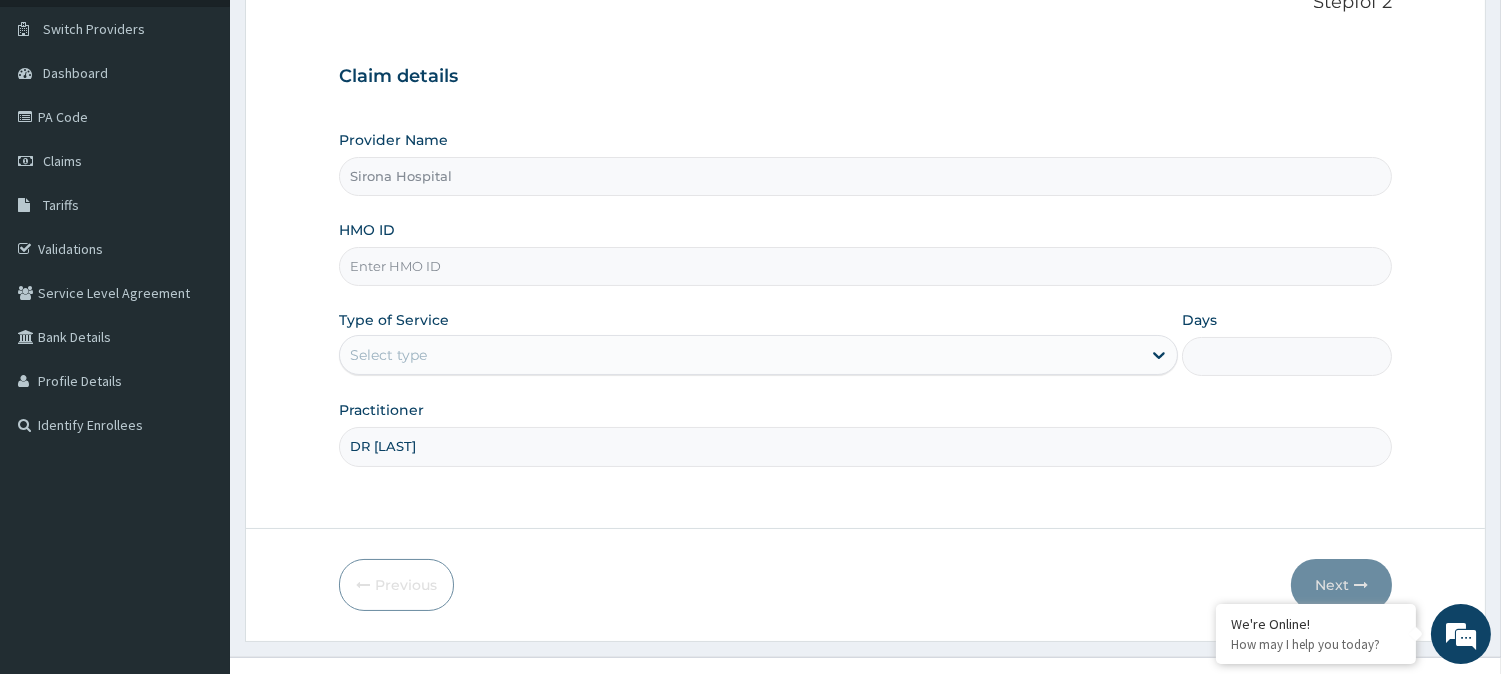 type on "DR IKENNA" 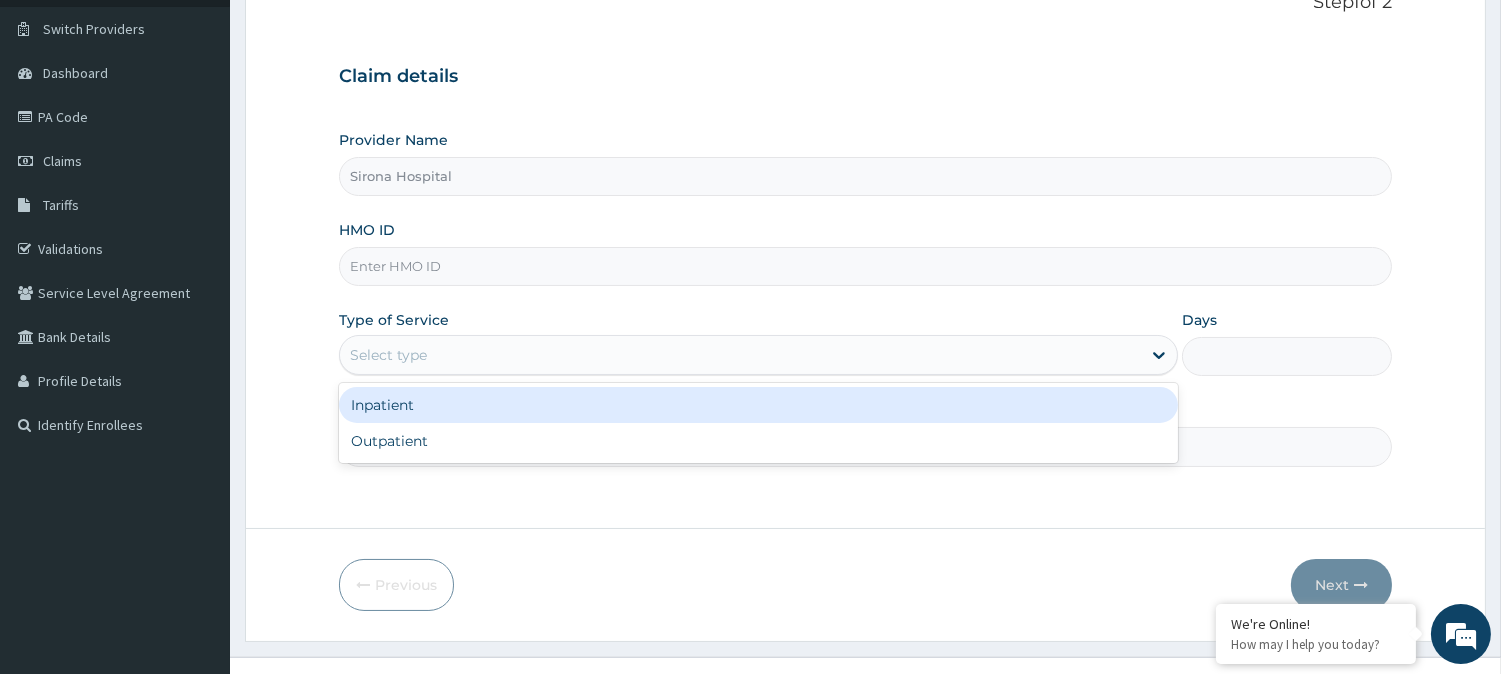 click on "Select type" at bounding box center [740, 355] 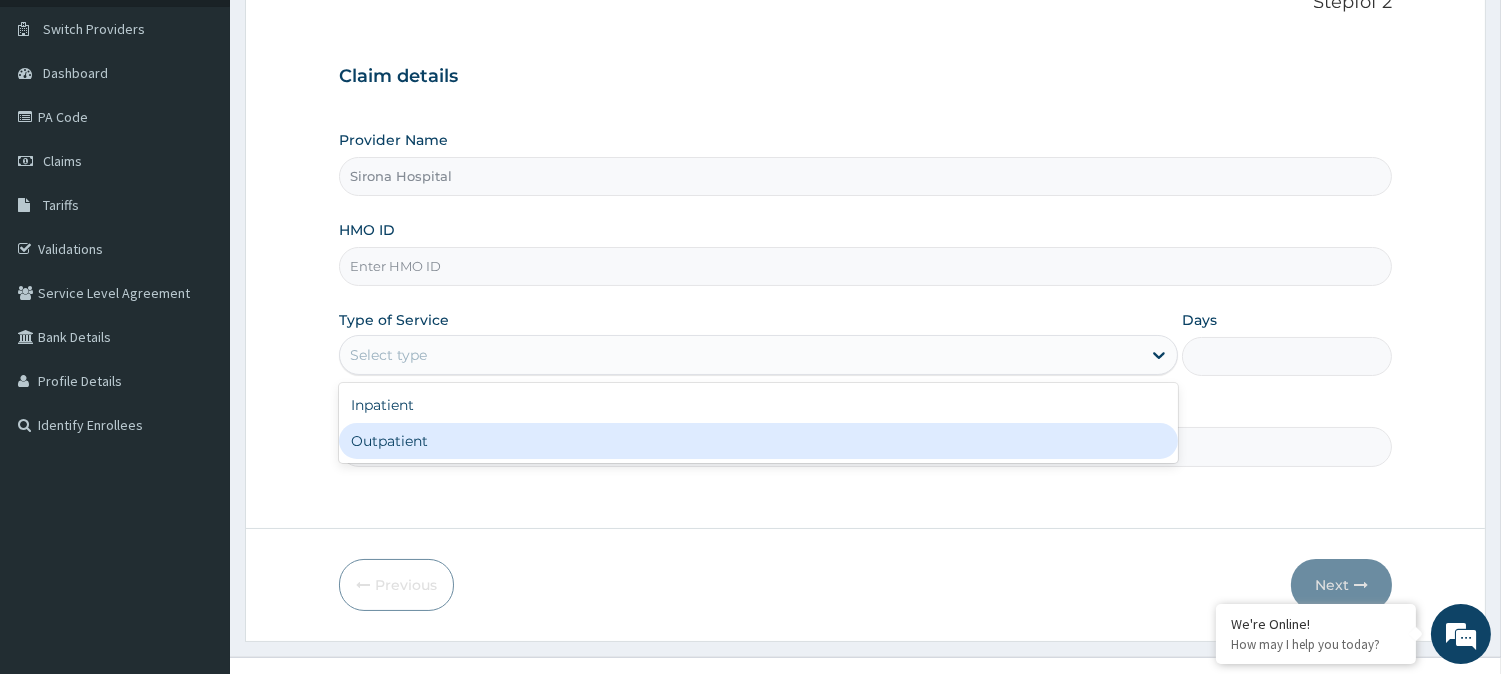 click on "Outpatient" at bounding box center [758, 441] 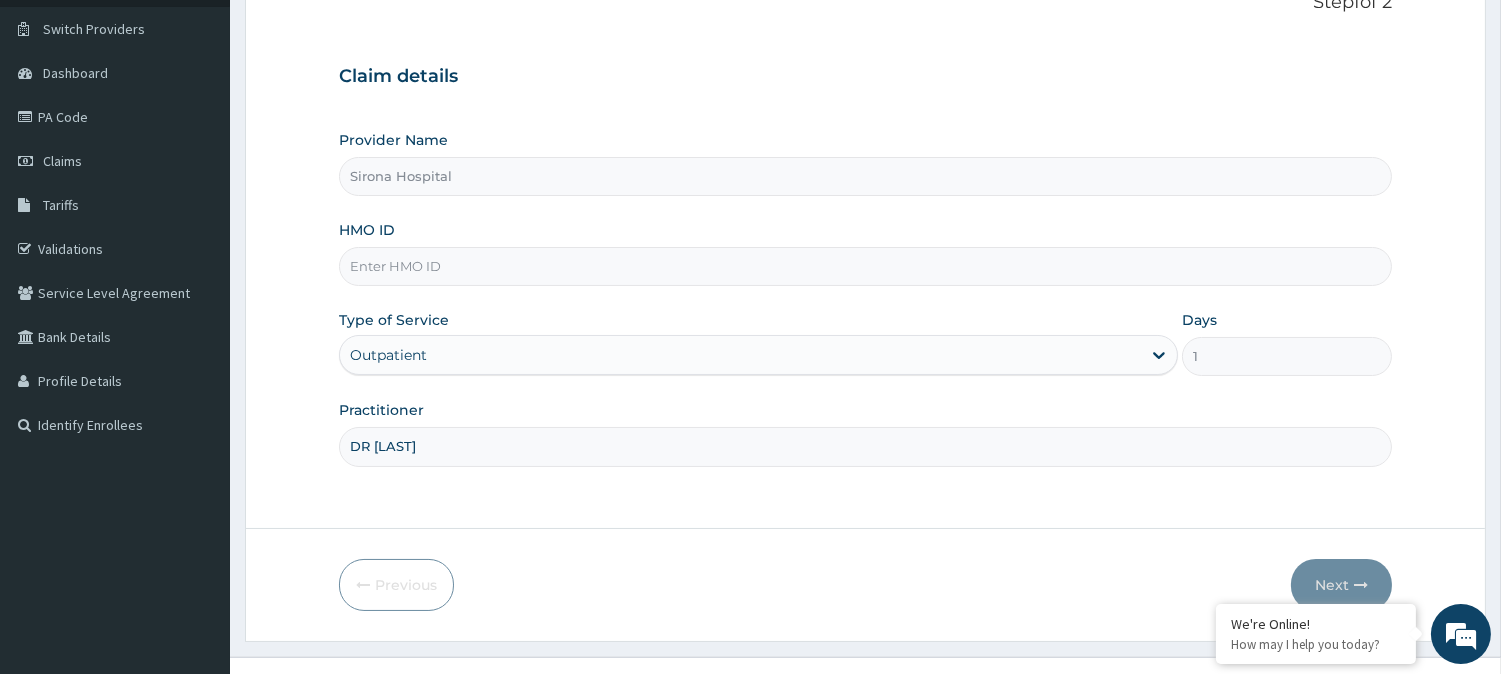 click on "HMO ID" at bounding box center [865, 266] 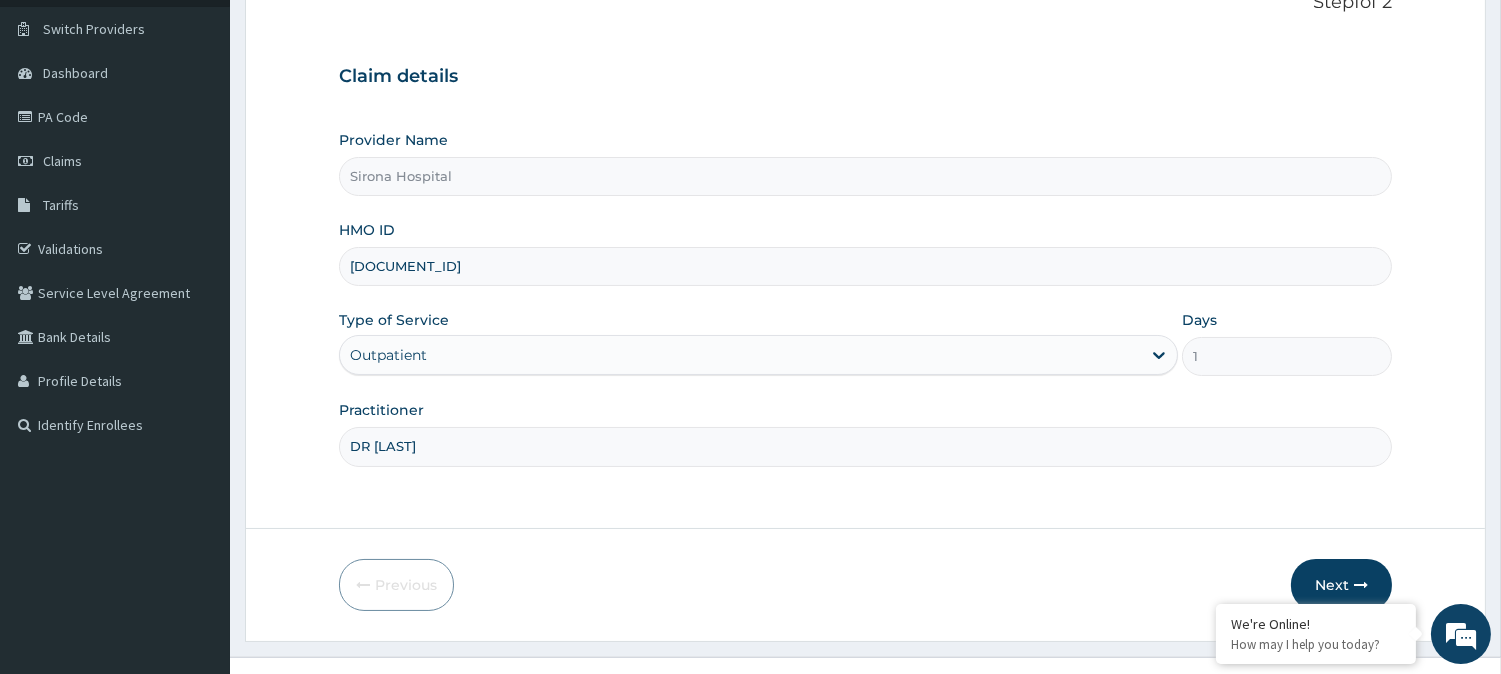 scroll, scrollTop: 178, scrollLeft: 0, axis: vertical 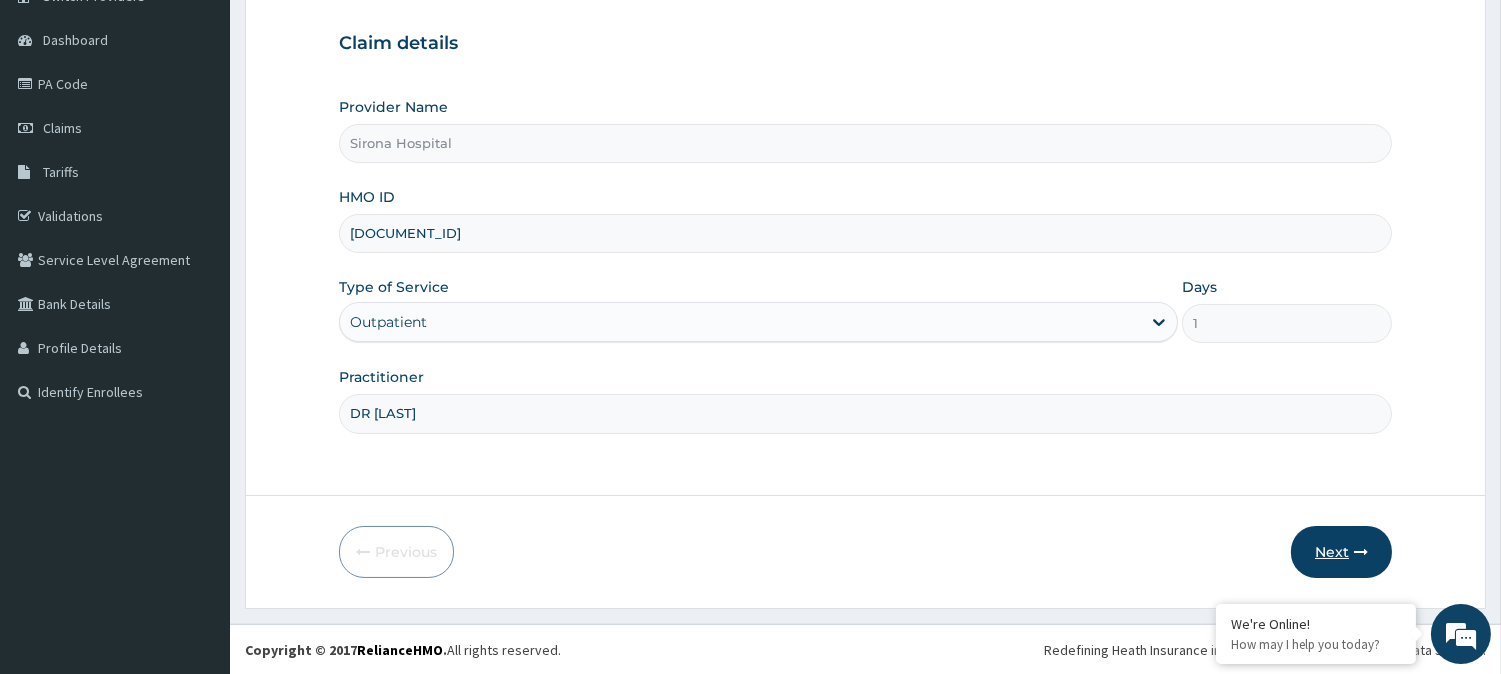 type on "LTR/10341/D" 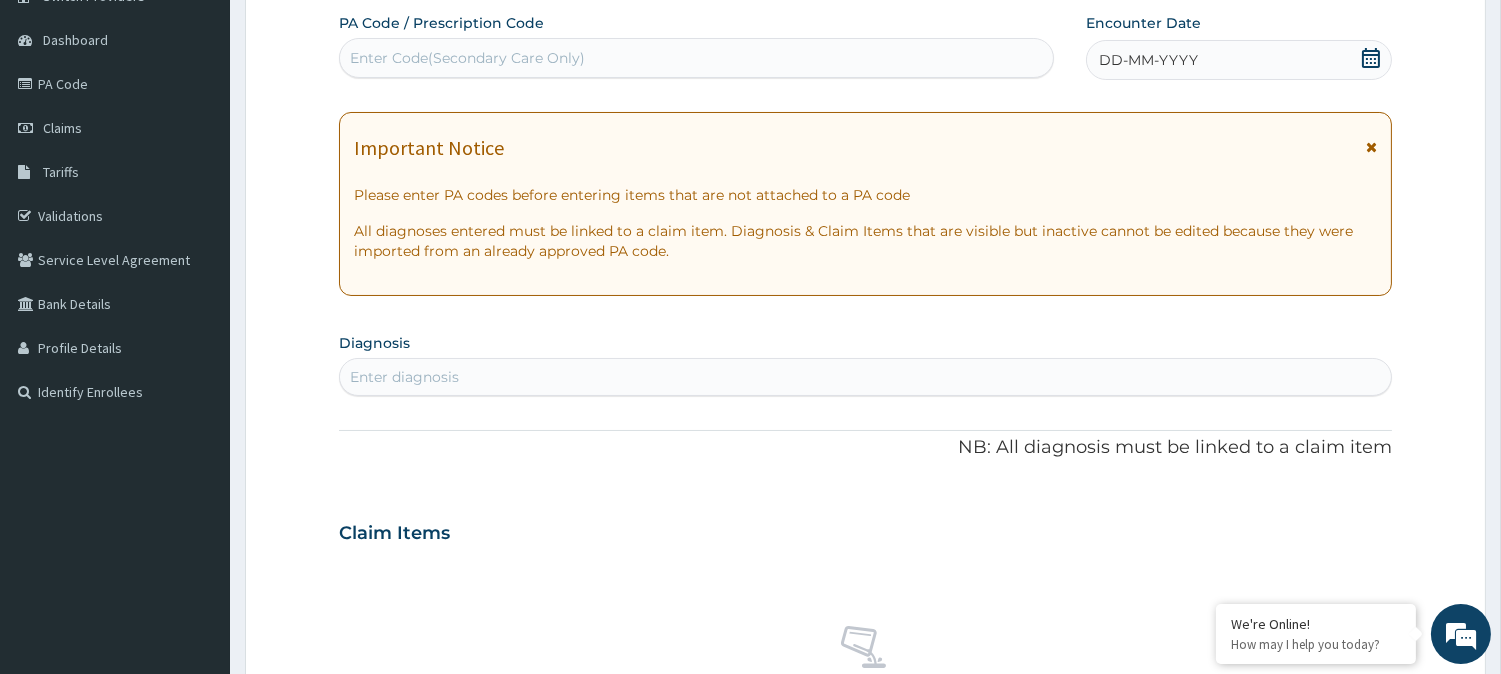click 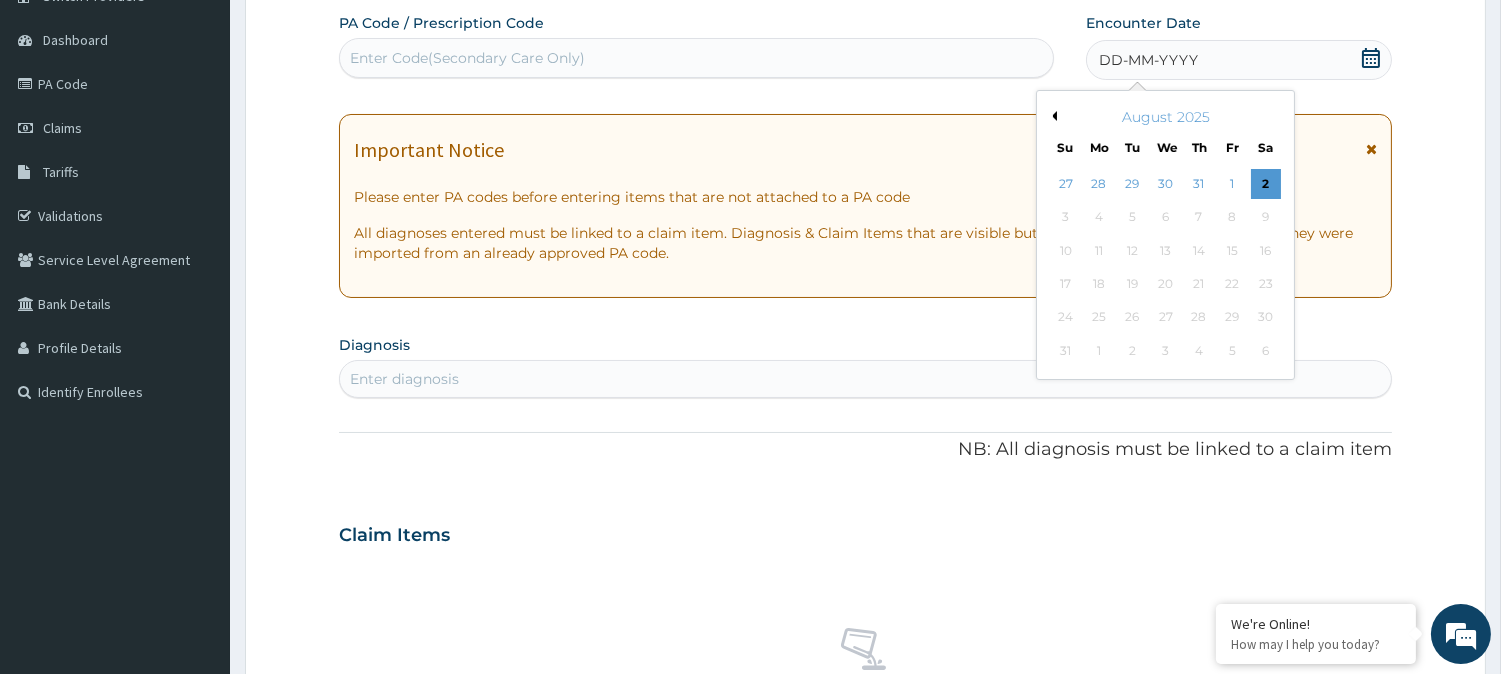 click on "Previous Month" at bounding box center [1052, 116] 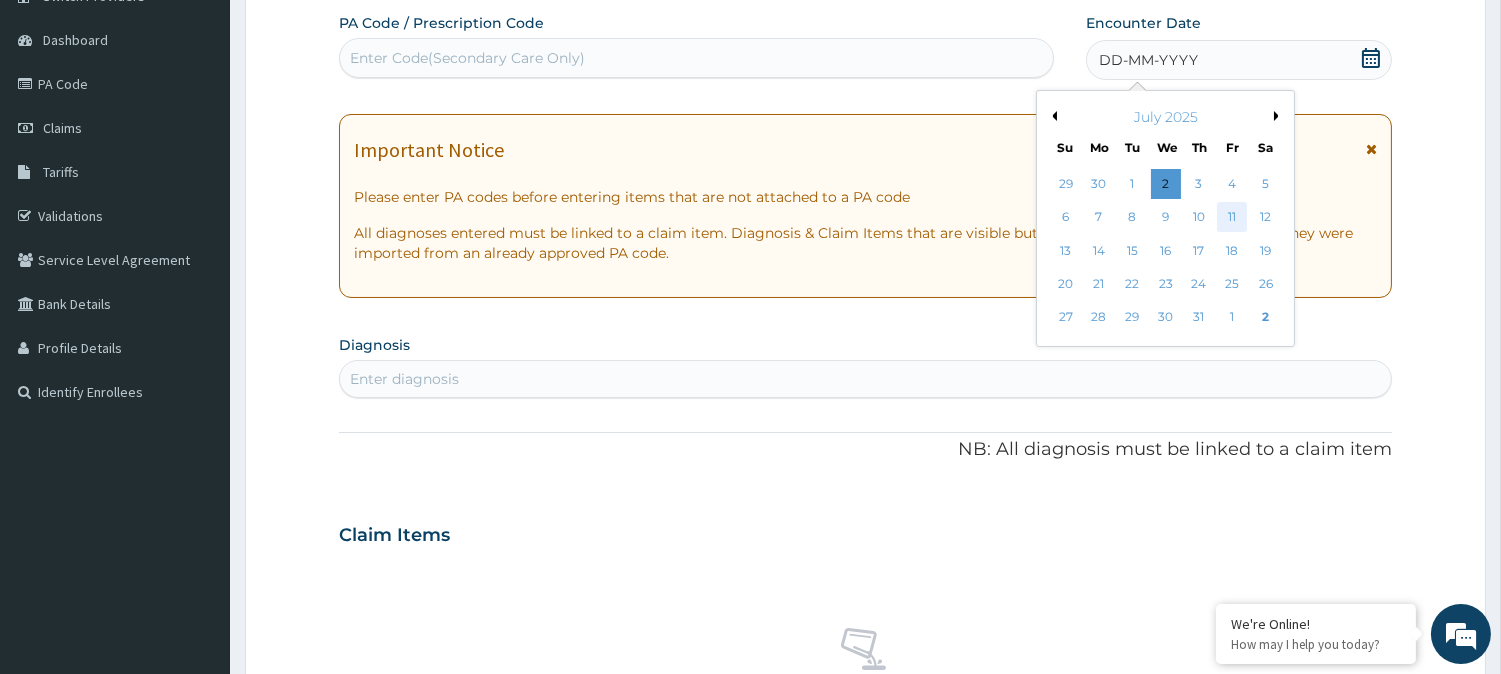 click on "11" at bounding box center (1232, 218) 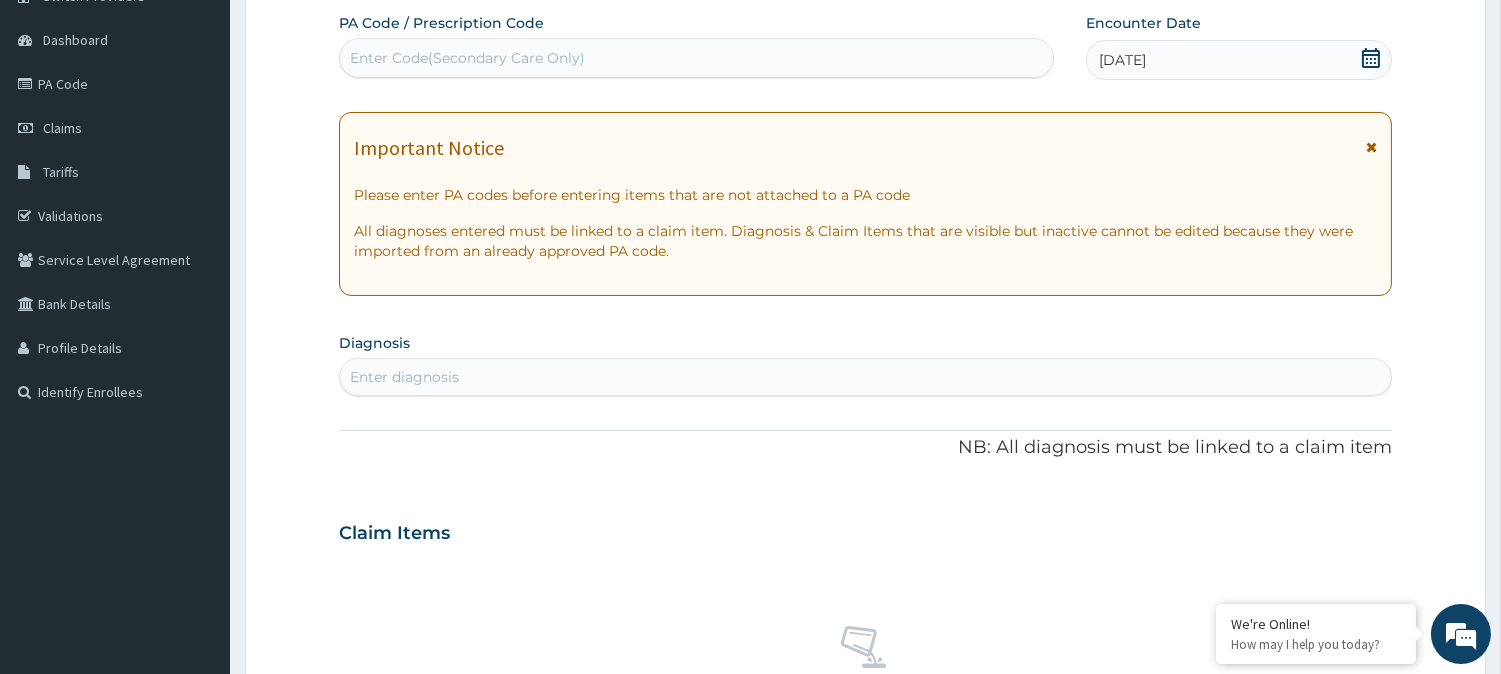 click on "Enter diagnosis" at bounding box center [865, 377] 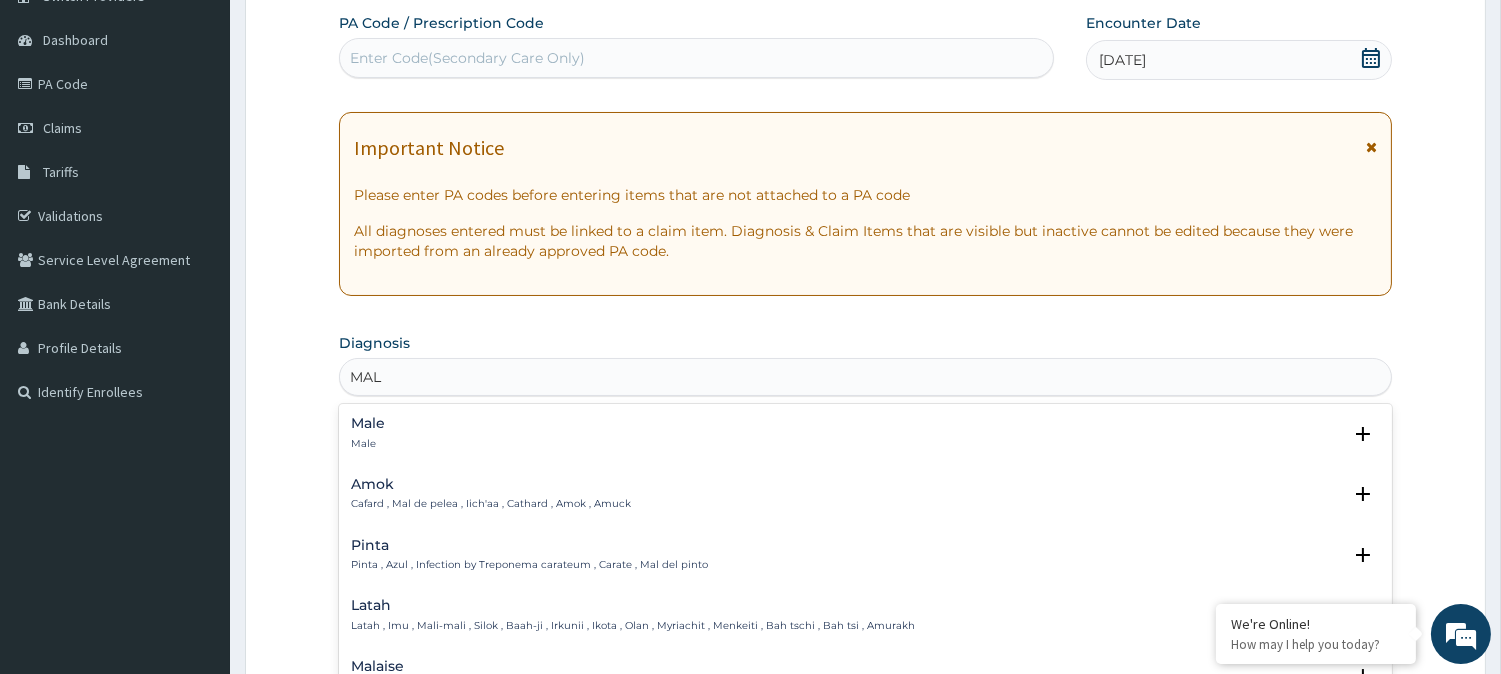 type on "MALA" 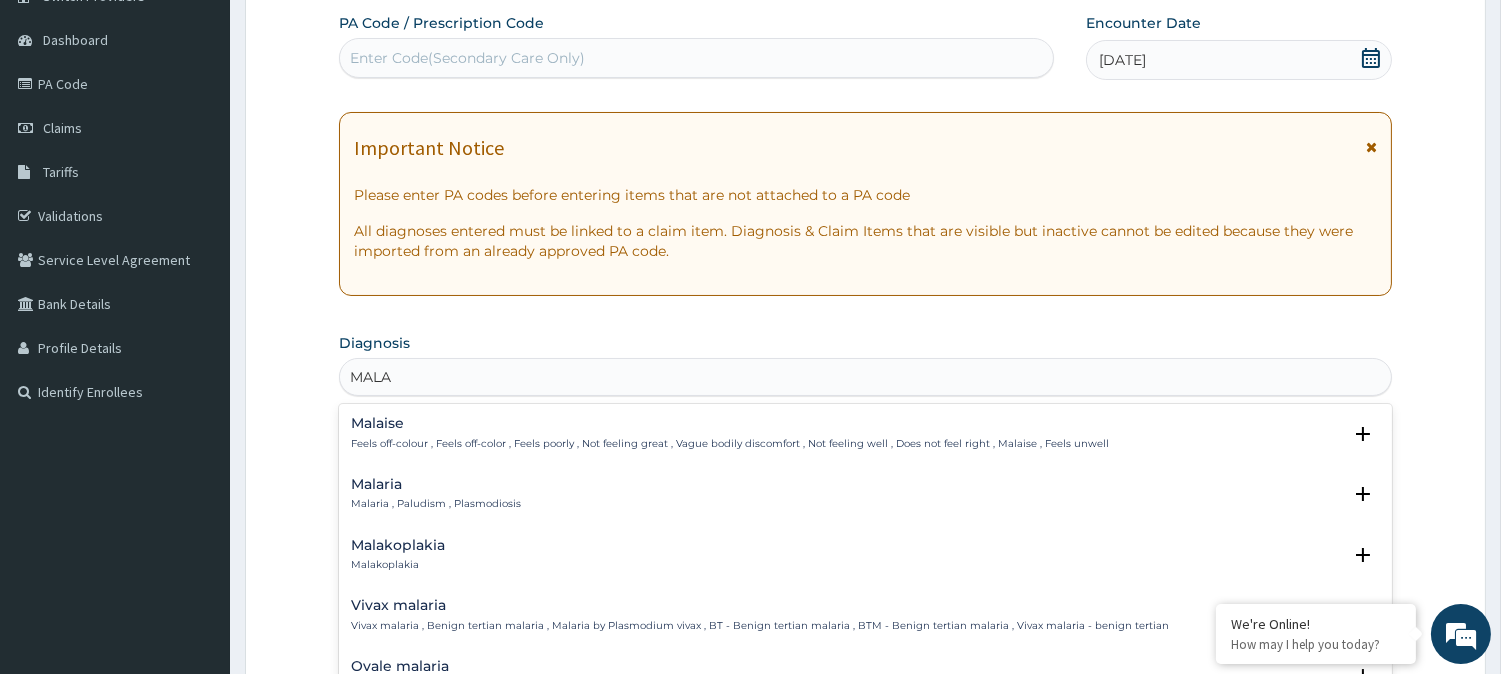 click on "Malaria , Paludism , Plasmodiosis" at bounding box center [436, 504] 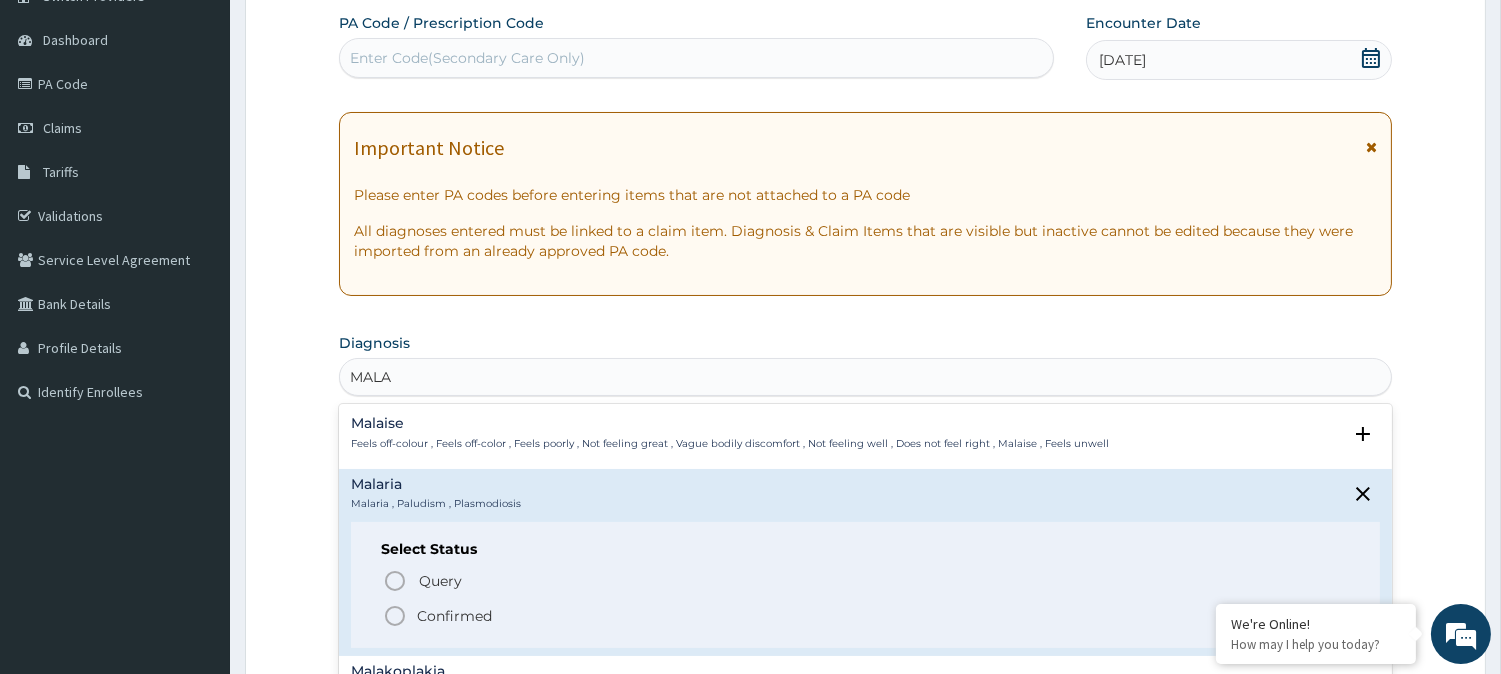 click on "Confirmed" at bounding box center [454, 616] 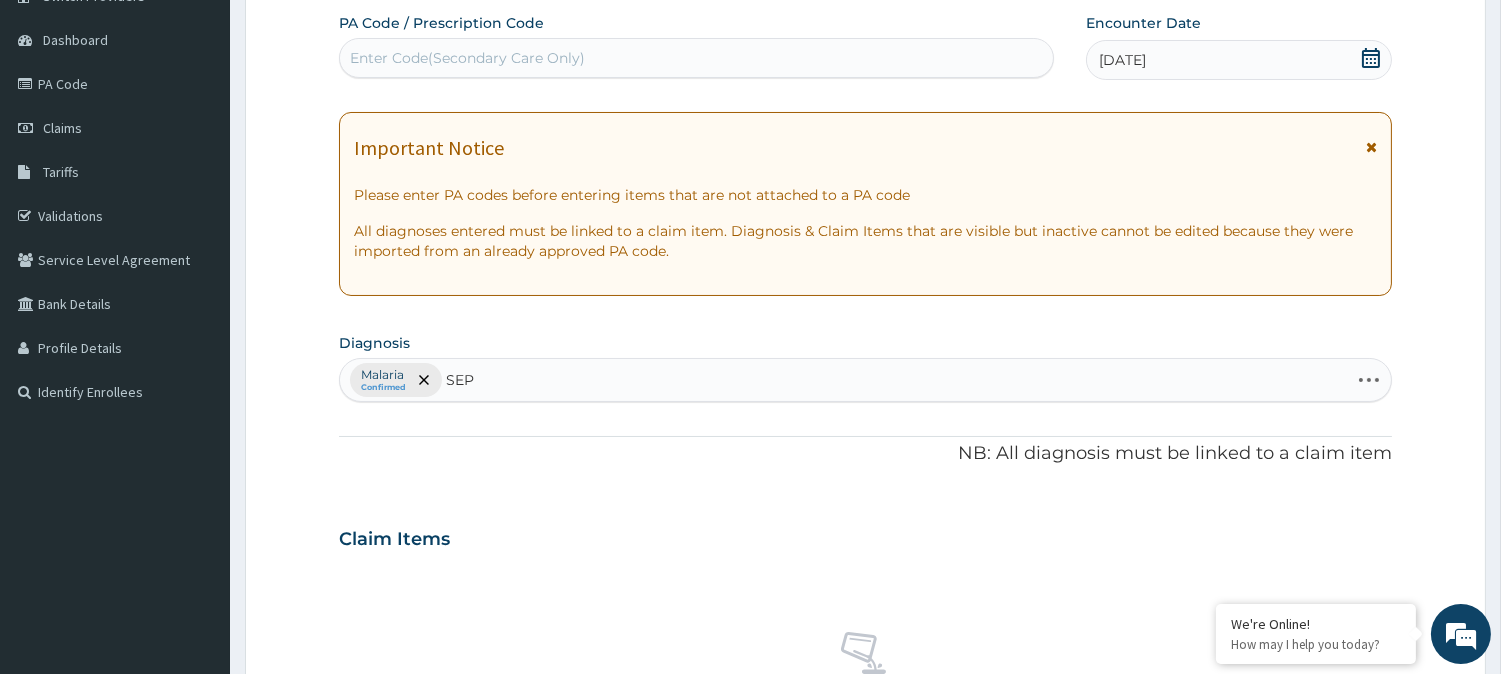 type on "SEPS" 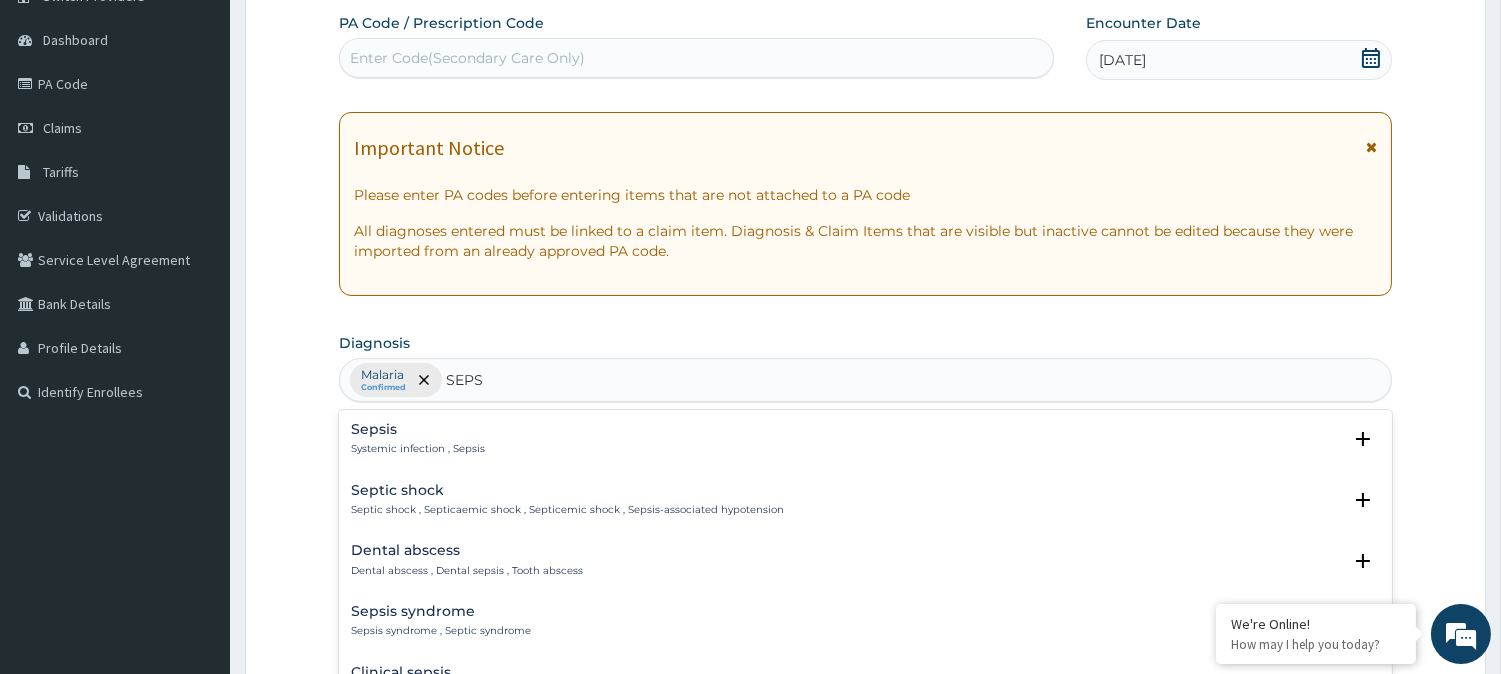 click on "Sepsis Systemic infection , Sepsis" at bounding box center (418, 439) 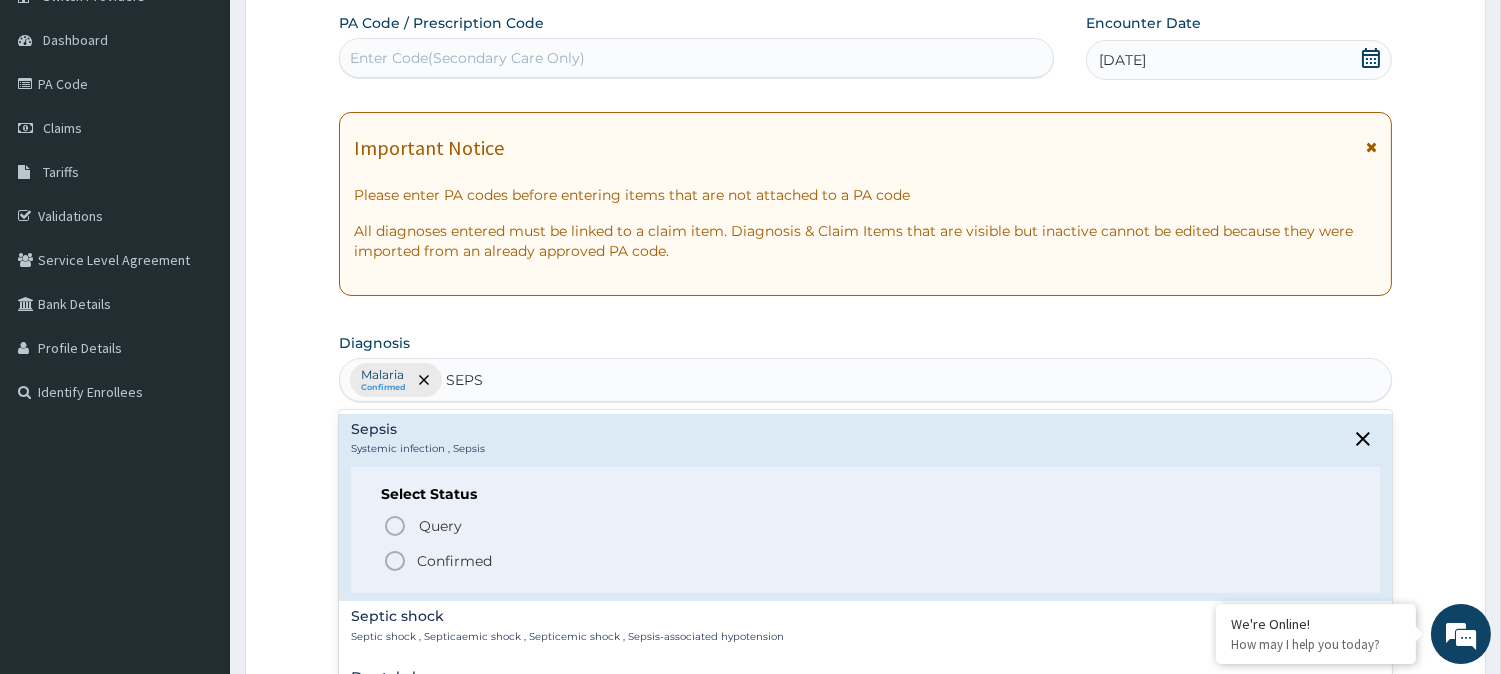 click on "Confirmed" at bounding box center [454, 561] 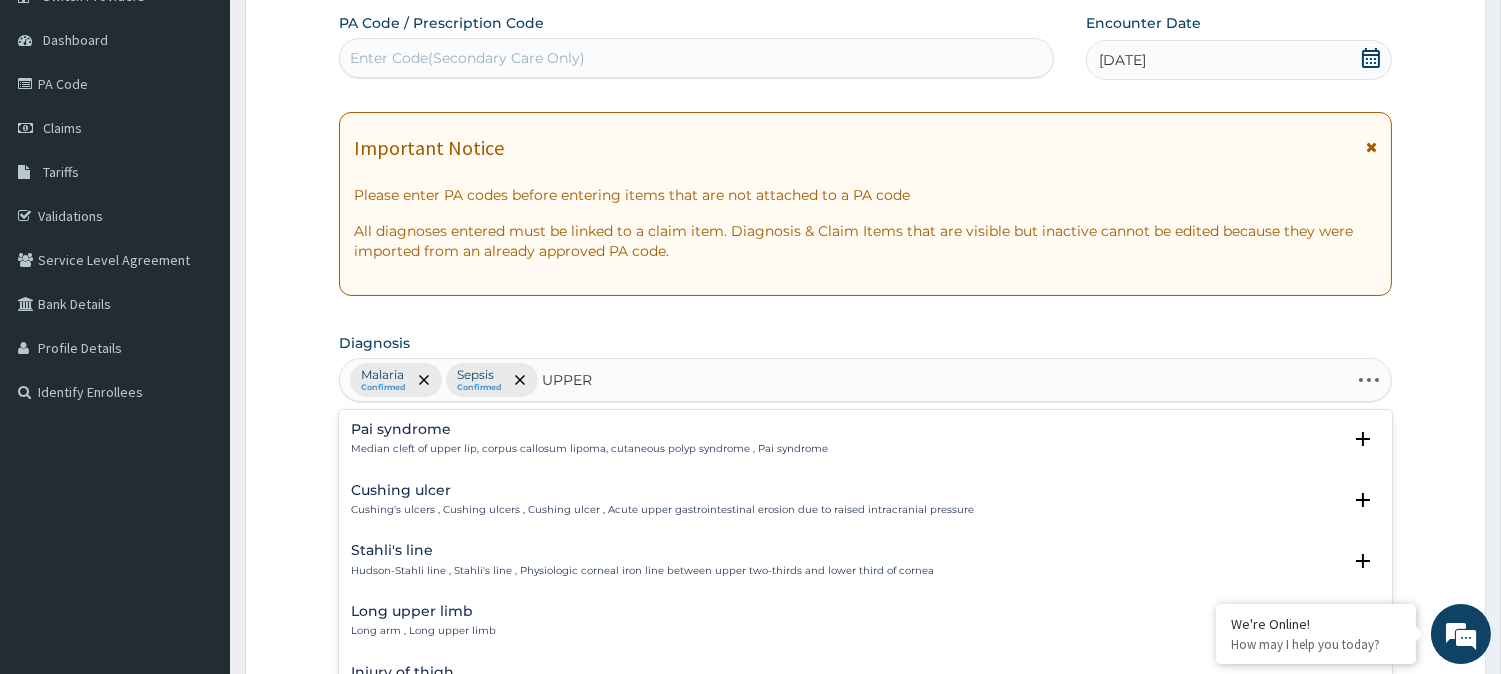 type on "UPPER R" 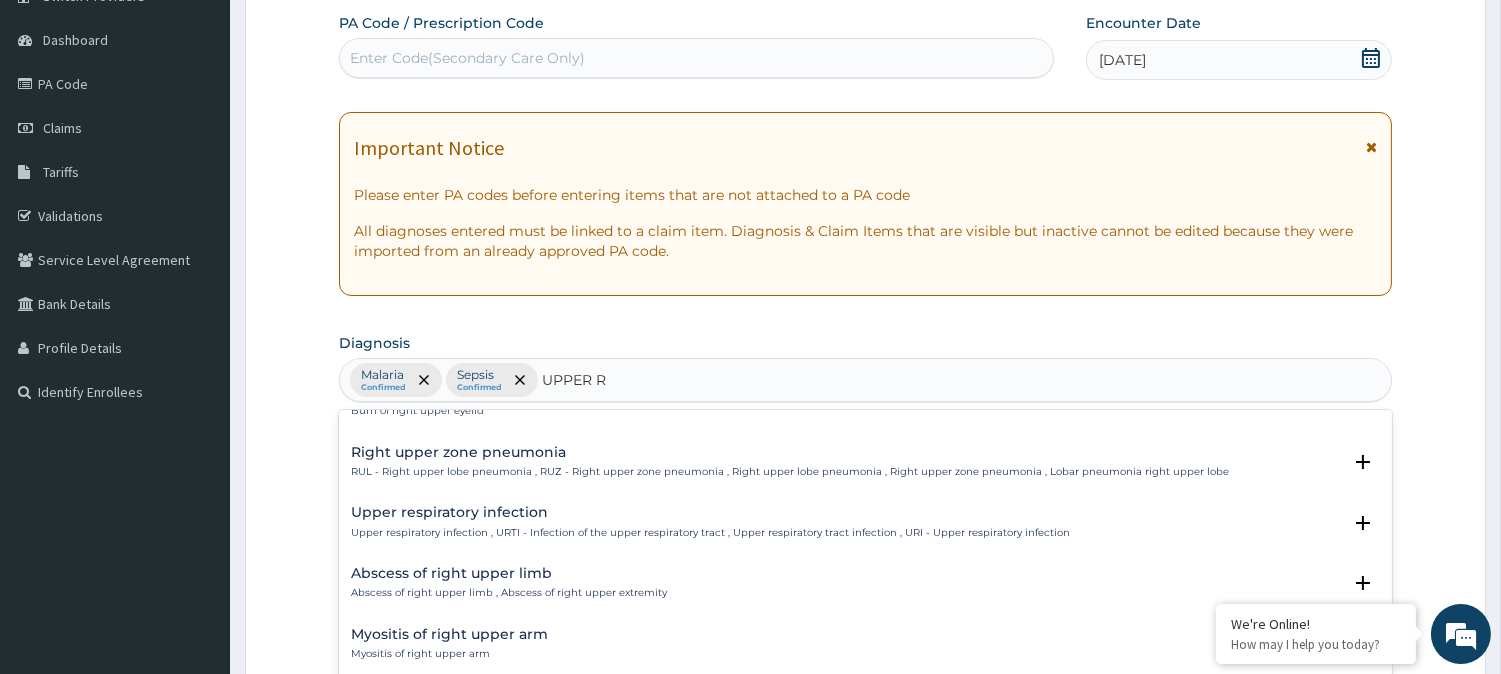 scroll, scrollTop: 1197, scrollLeft: 0, axis: vertical 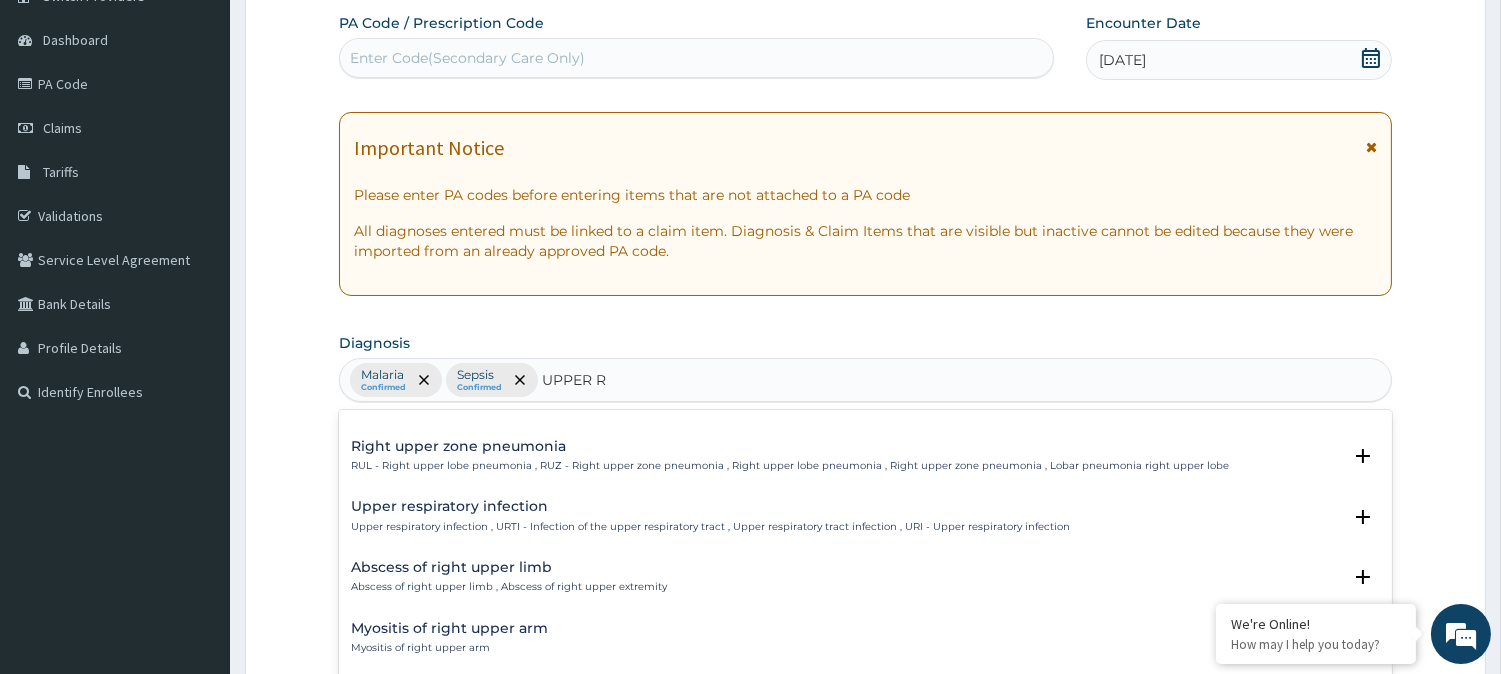 click on "Upper respiratory infection" at bounding box center [710, 506] 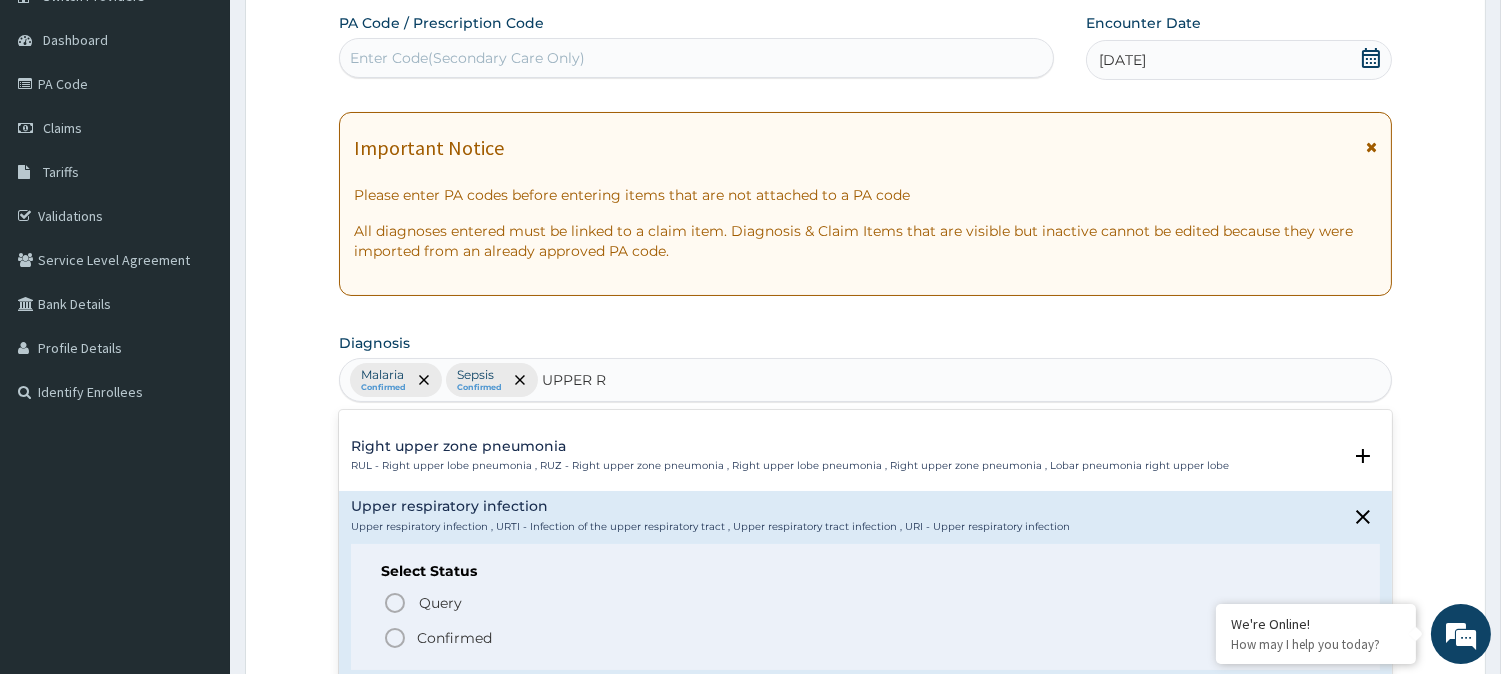 click on "Confirmed" at bounding box center (866, 638) 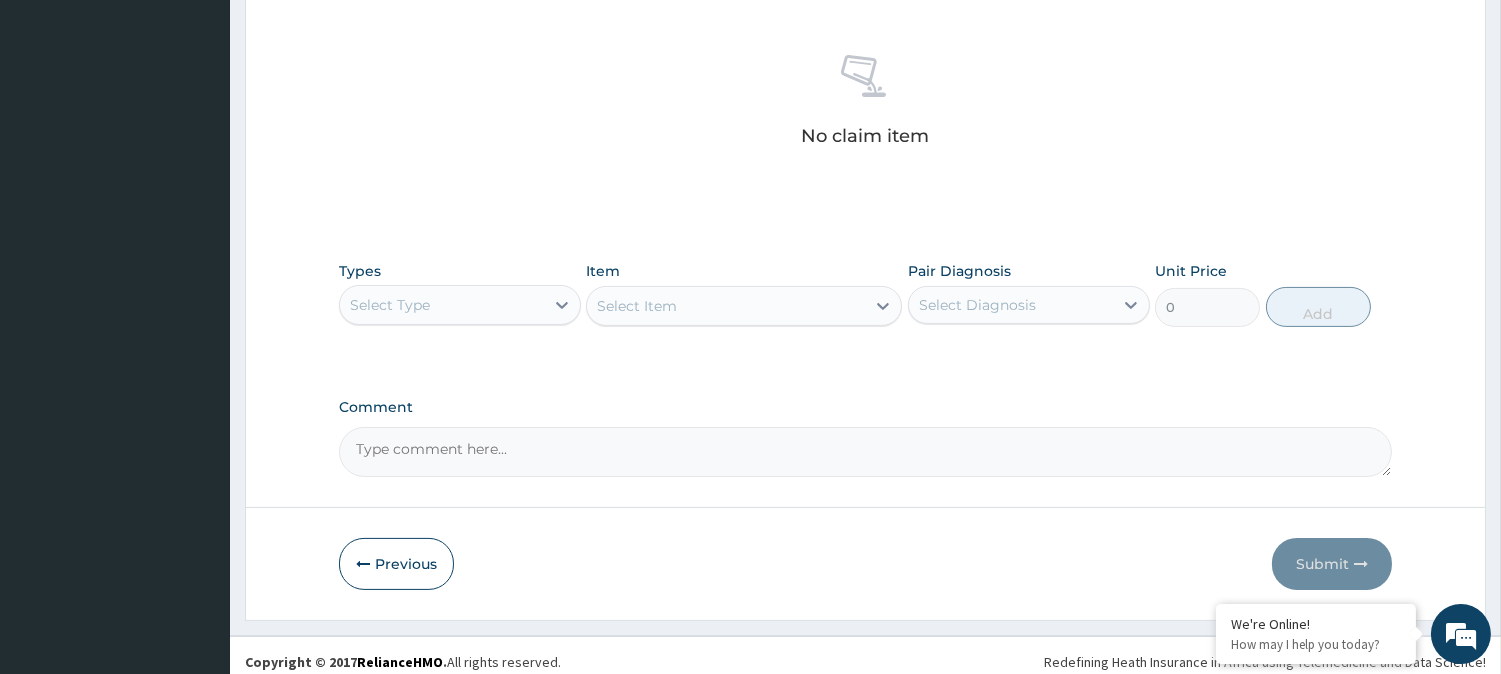 scroll, scrollTop: 756, scrollLeft: 0, axis: vertical 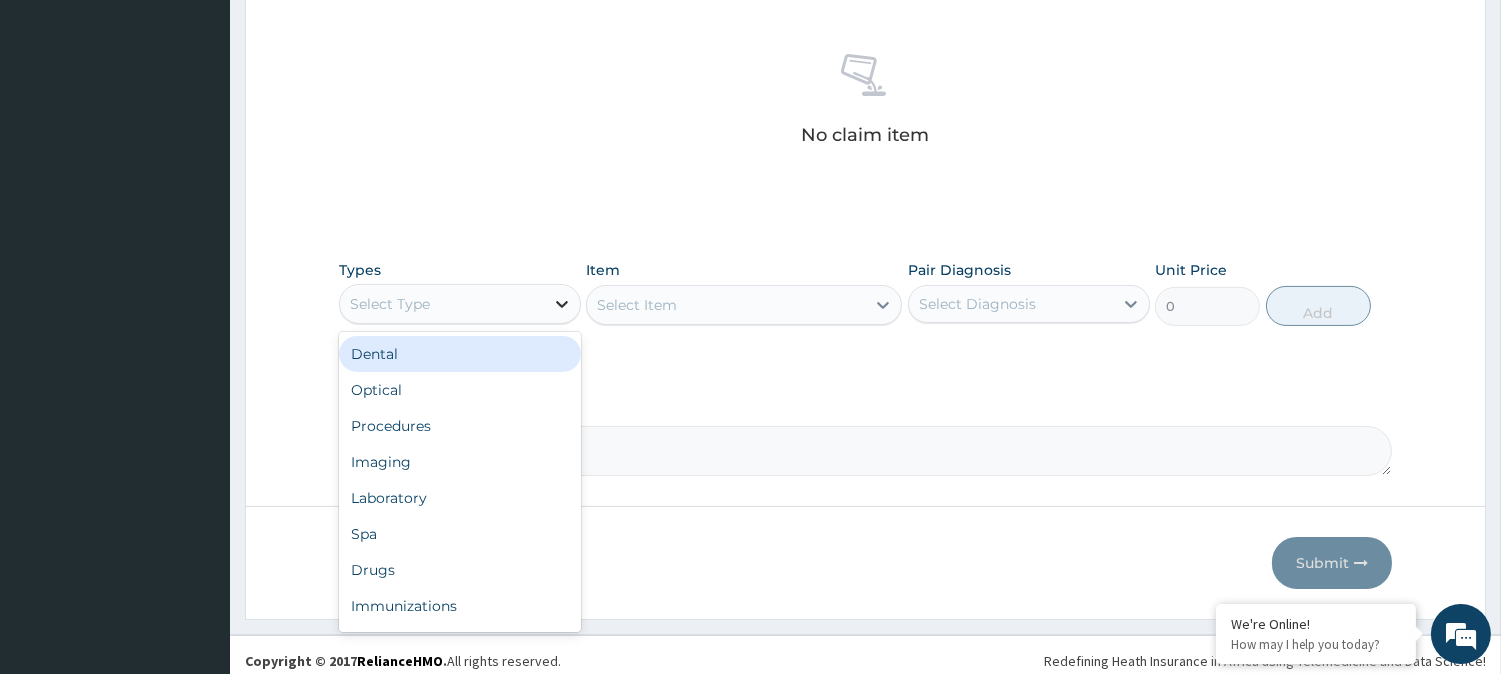 click 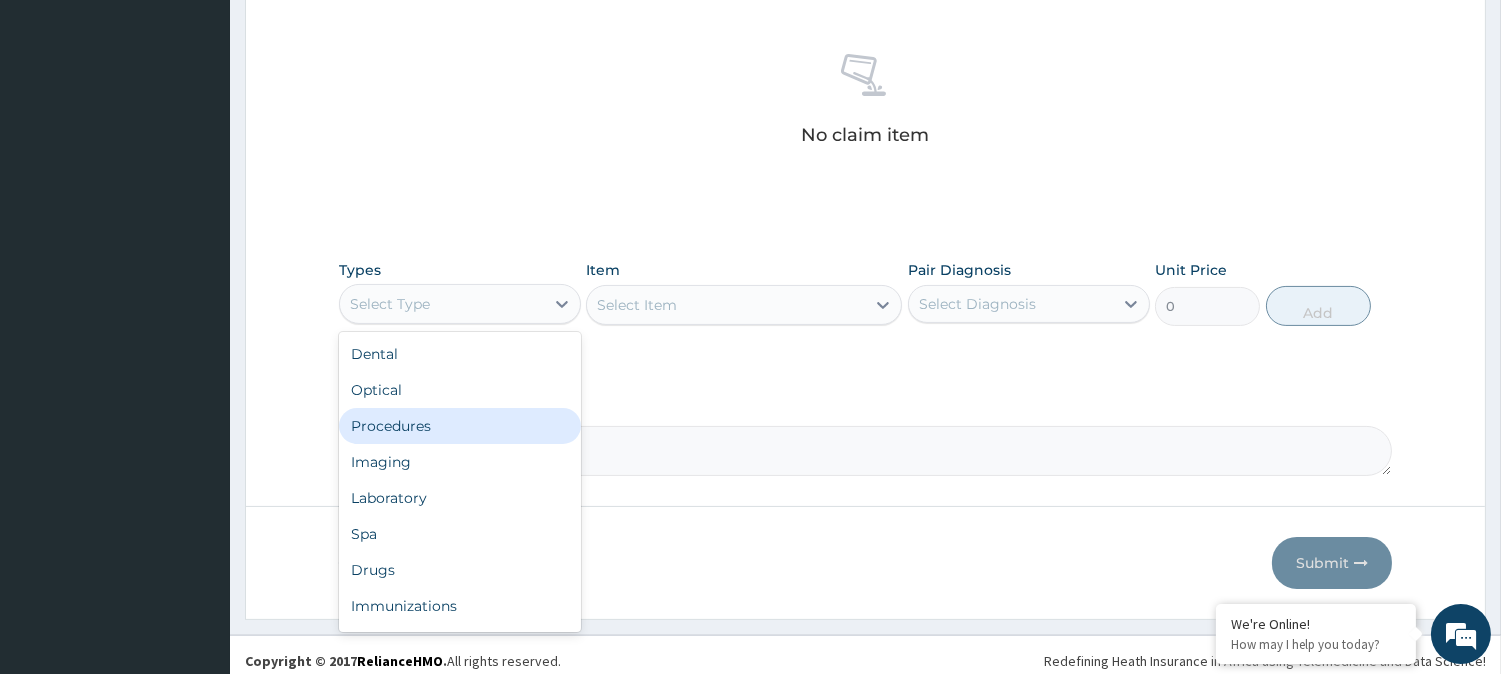 click on "Procedures" at bounding box center (460, 426) 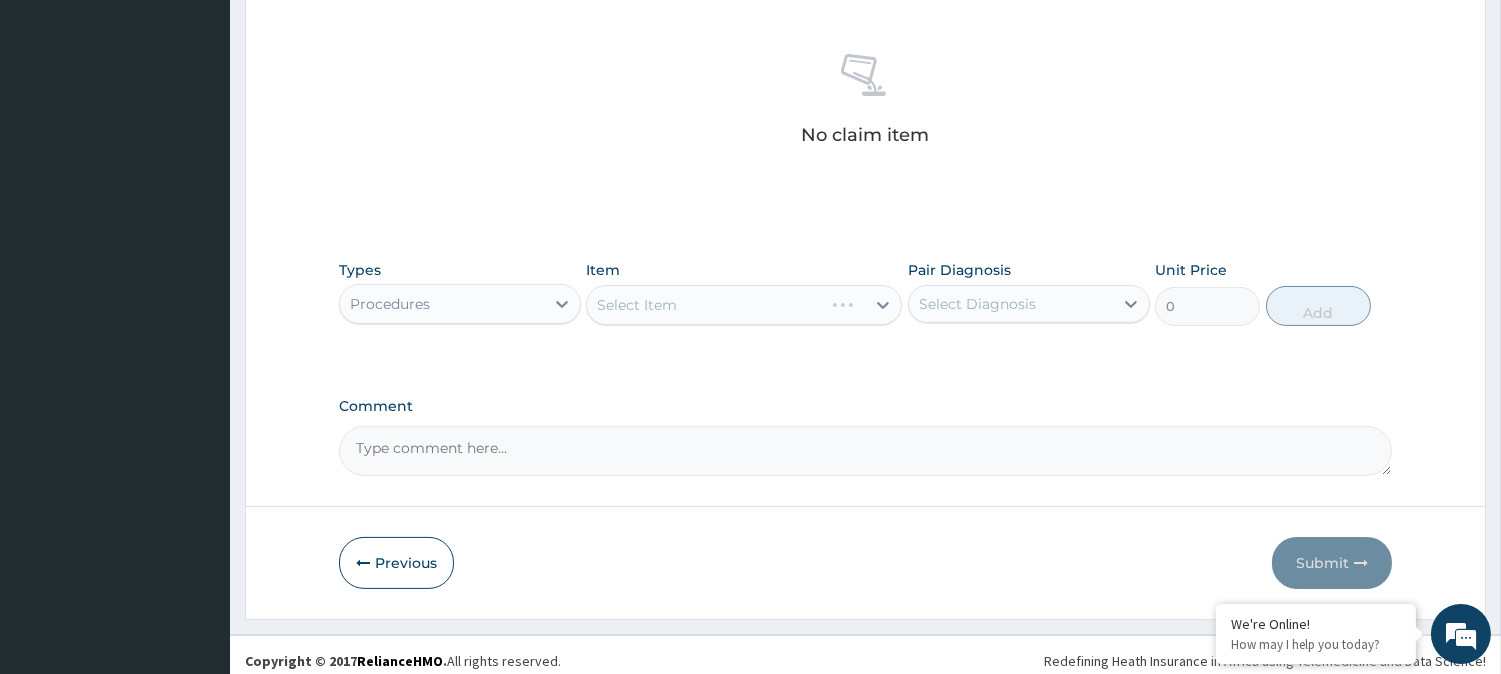 click on "Select Item" at bounding box center (744, 305) 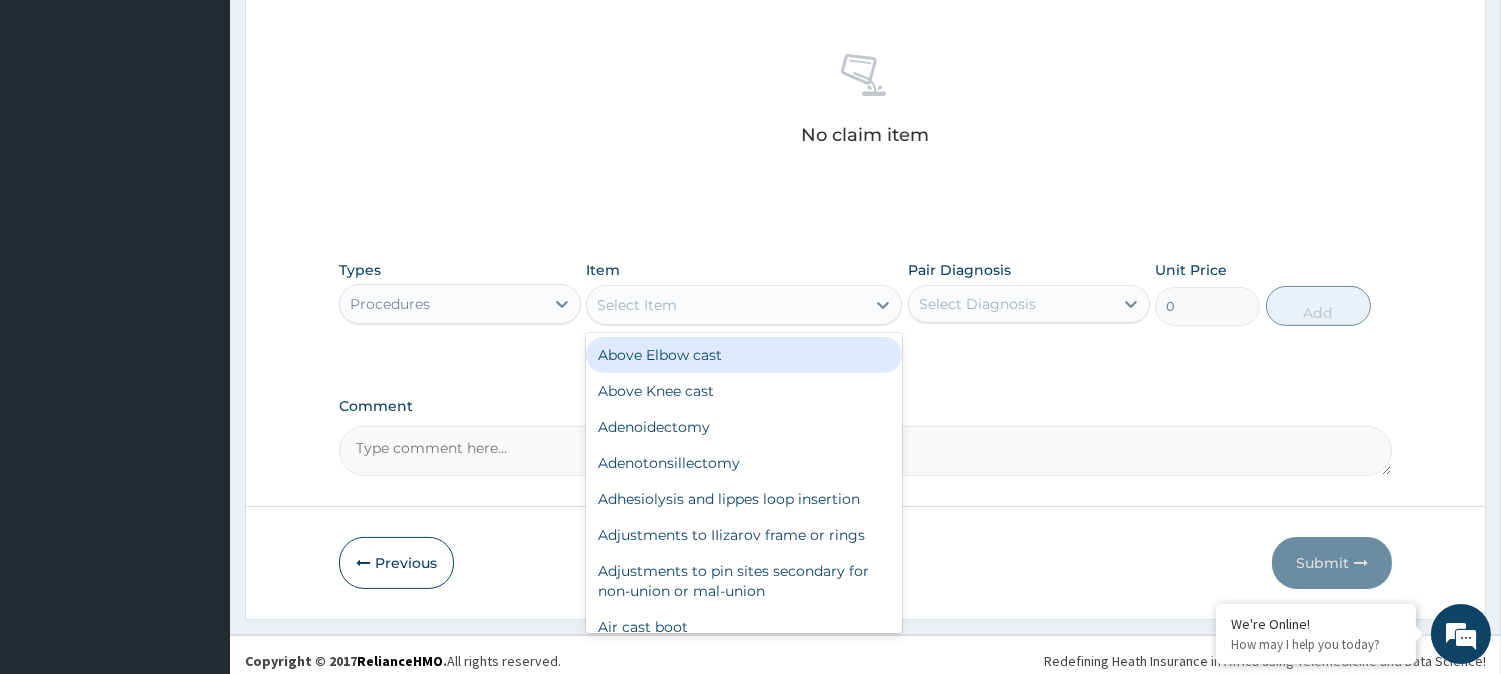 click on "Select Item" at bounding box center [726, 305] 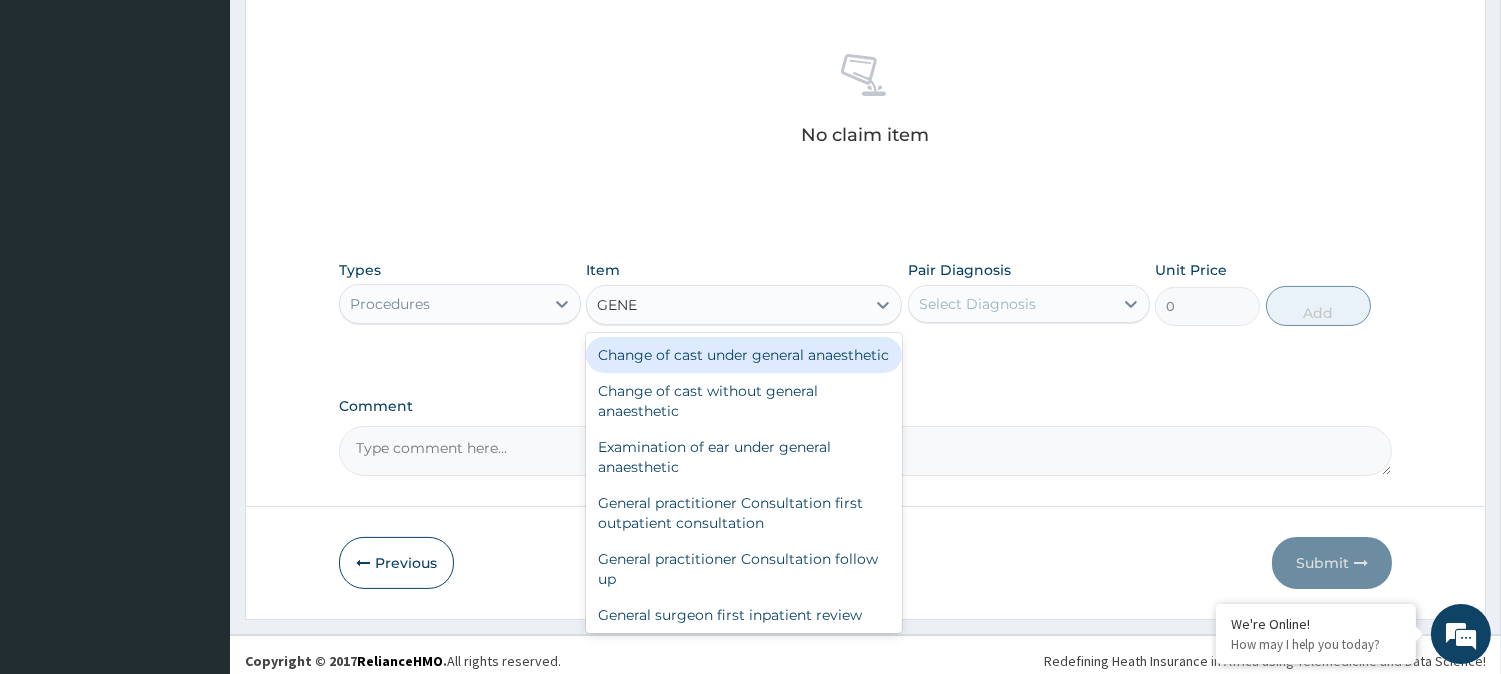 type on "GENER" 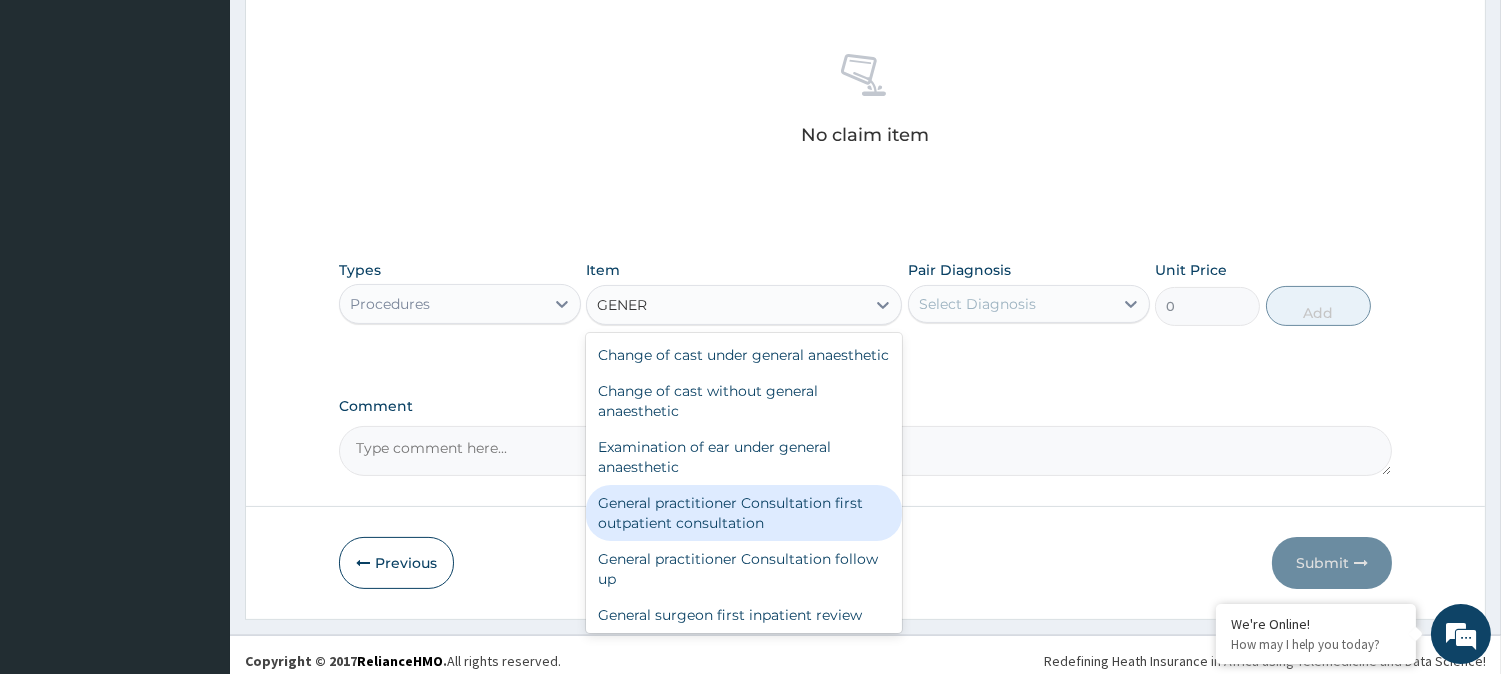 click on "General practitioner Consultation first outpatient consultation" at bounding box center [744, 513] 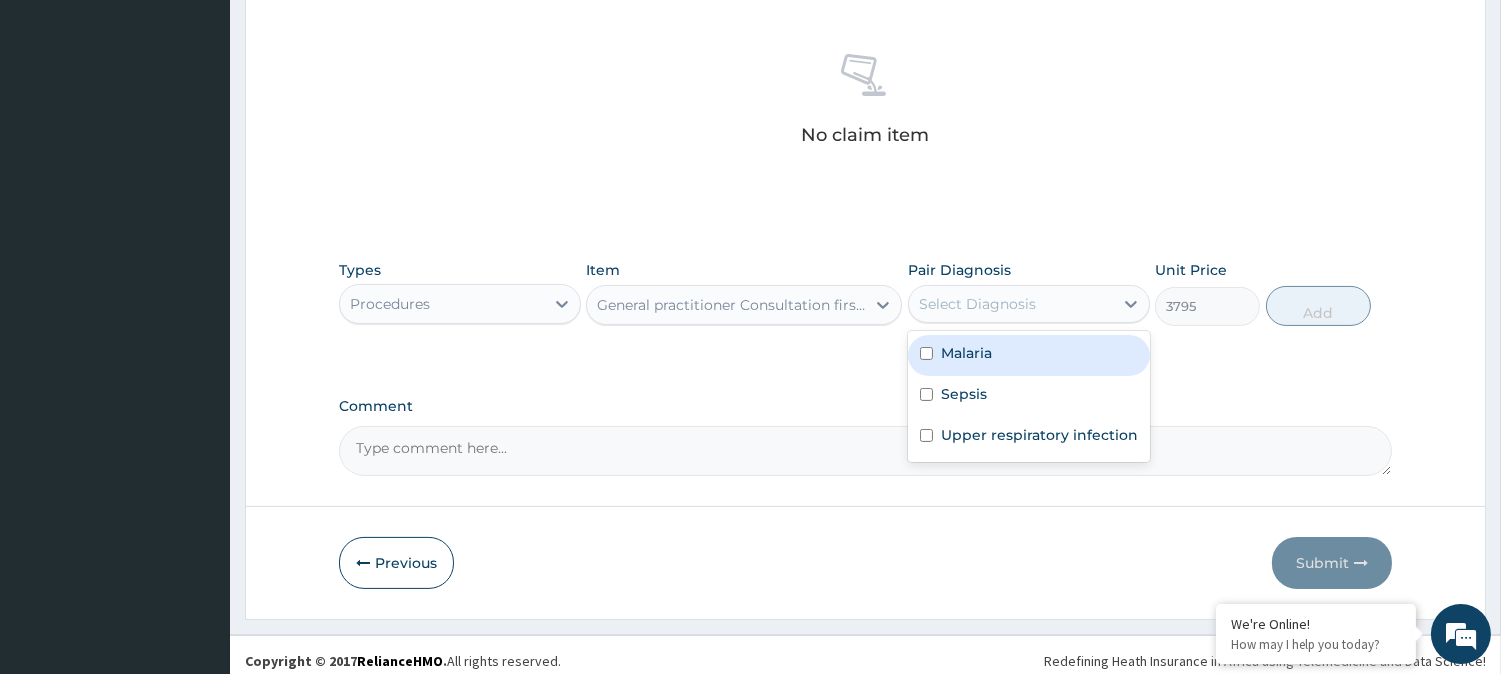 click on "Select Diagnosis" at bounding box center [1011, 304] 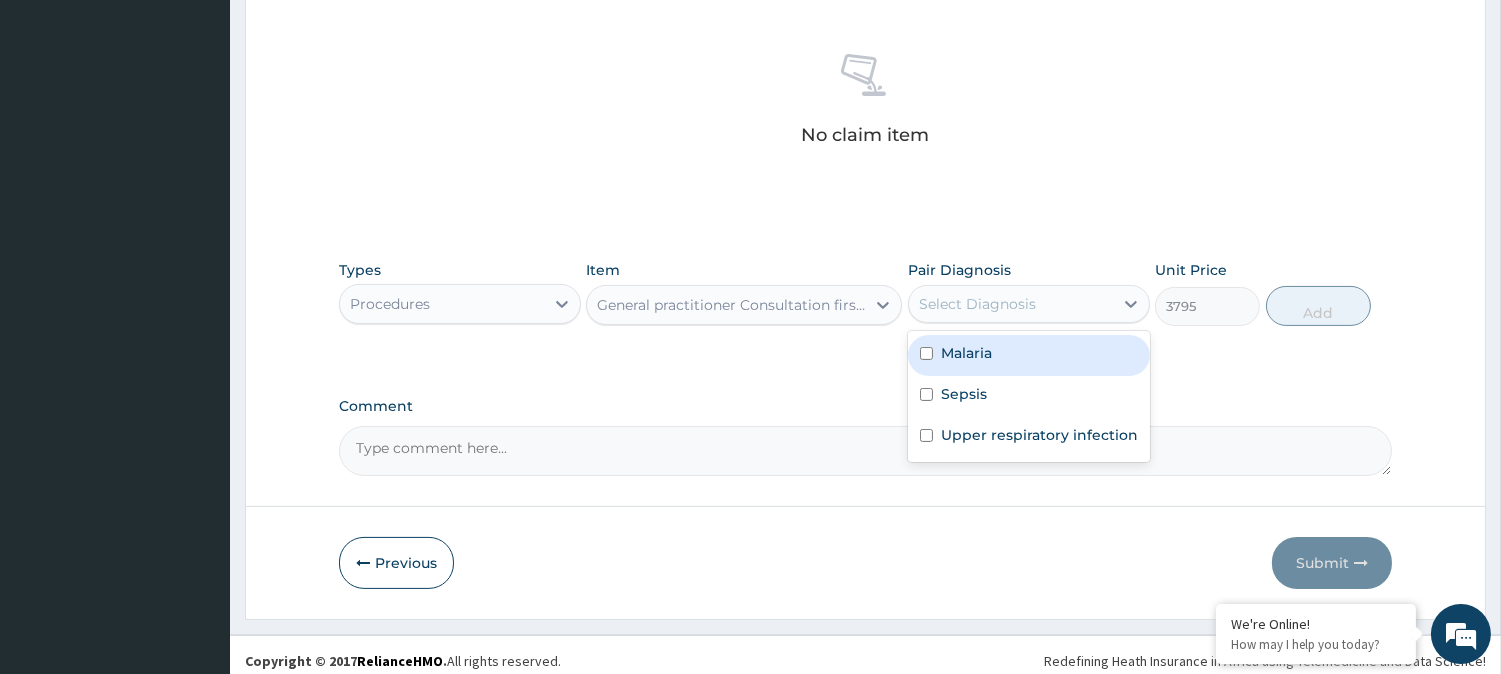 click on "Malaria" at bounding box center [966, 353] 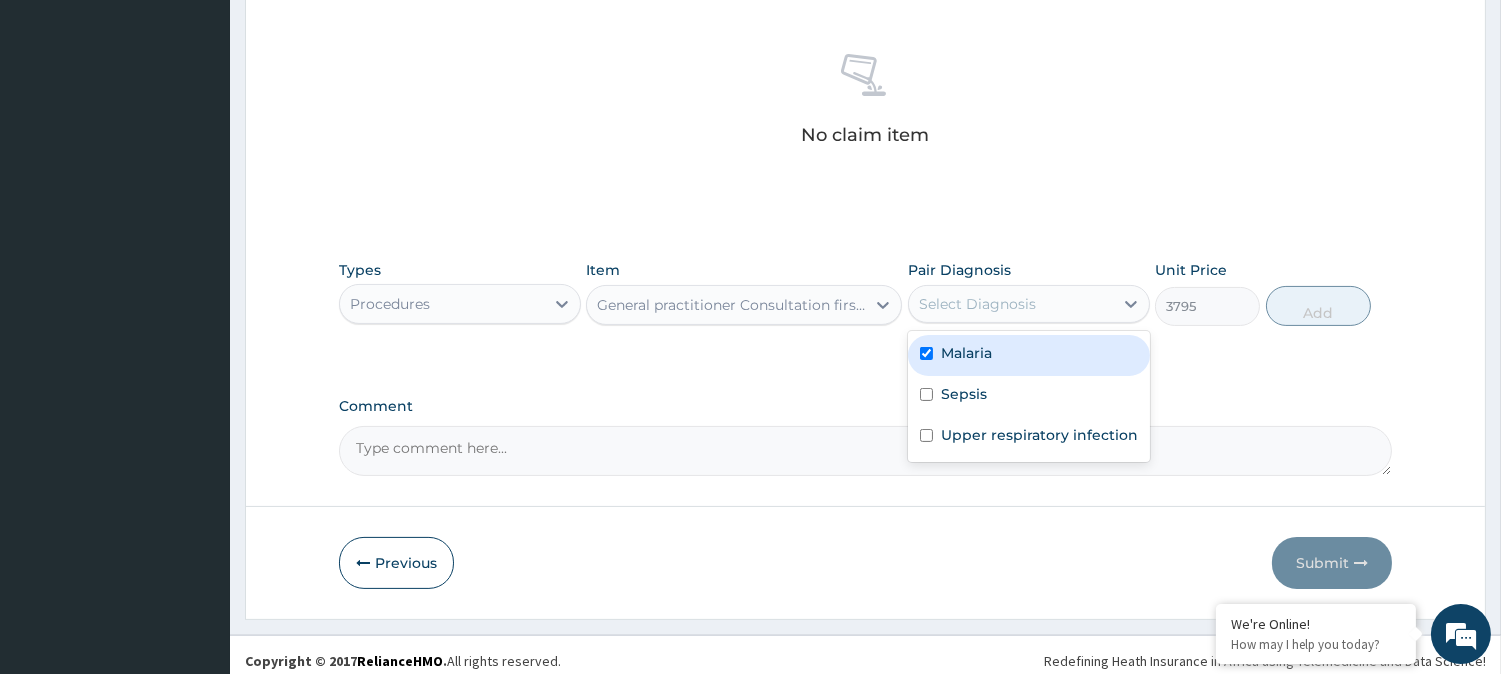 checkbox on "true" 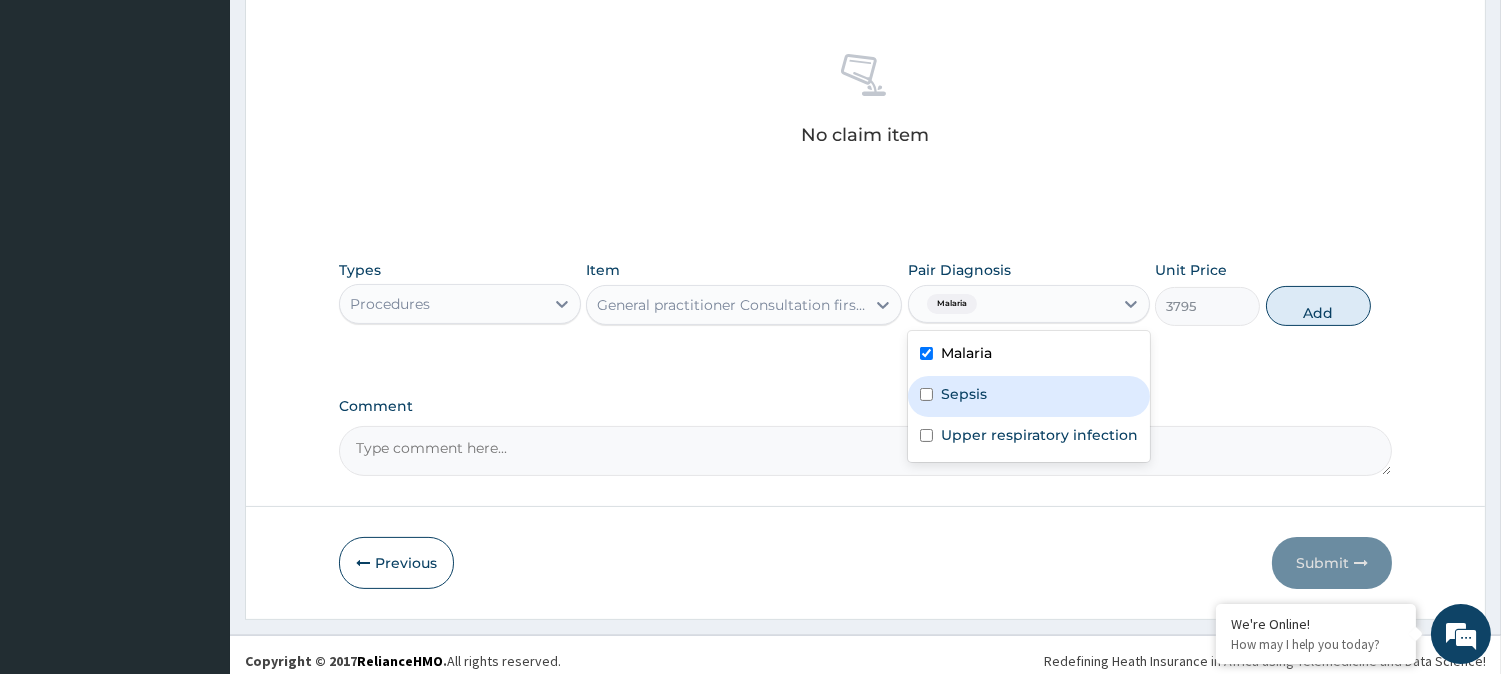 click on "Sepsis" at bounding box center [964, 394] 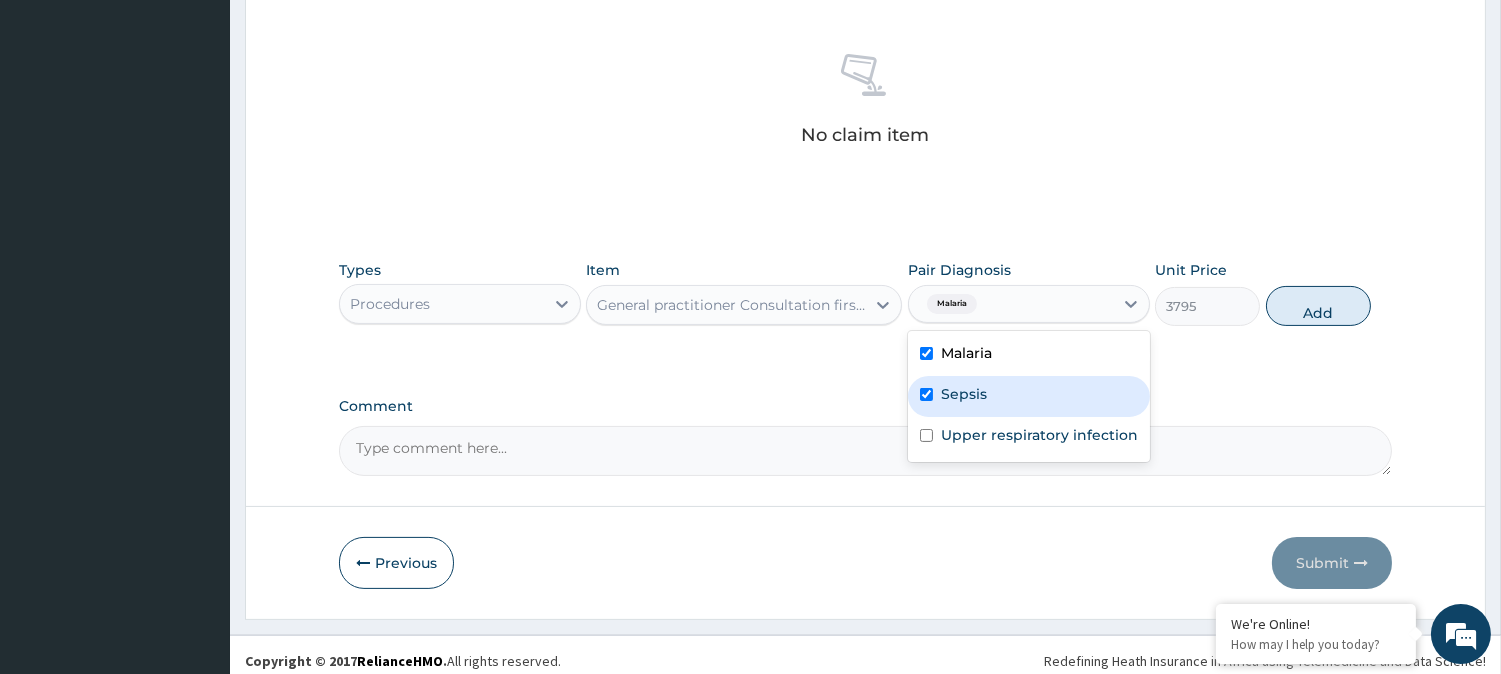 checkbox on "true" 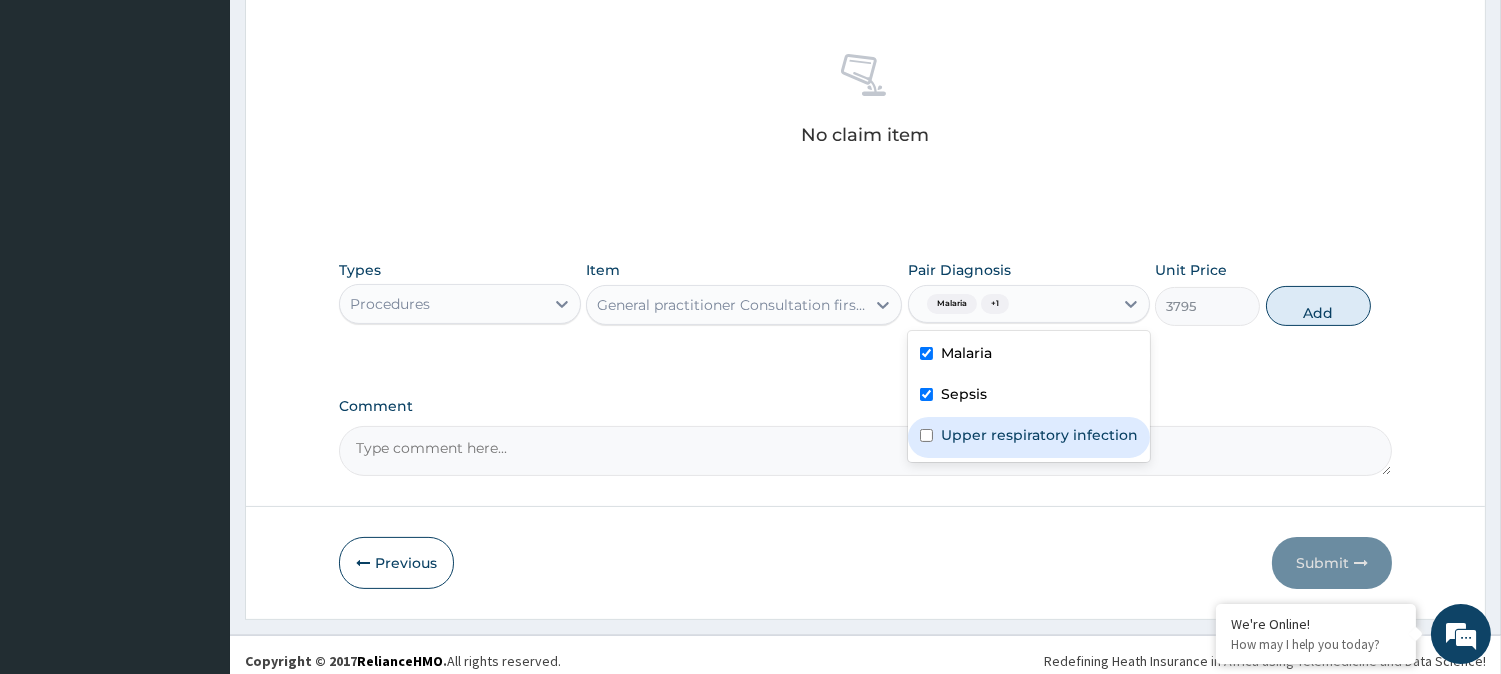 click on "Upper respiratory infection" at bounding box center [1039, 435] 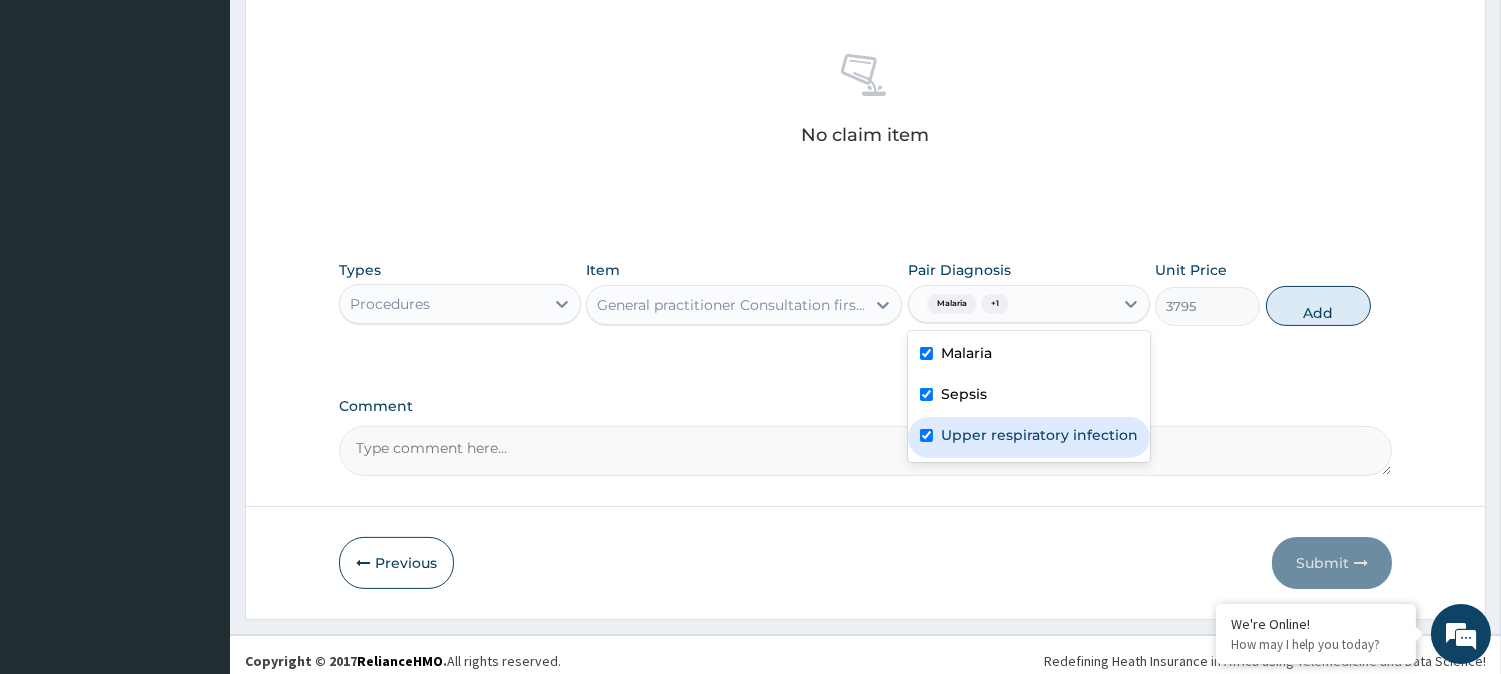 checkbox on "true" 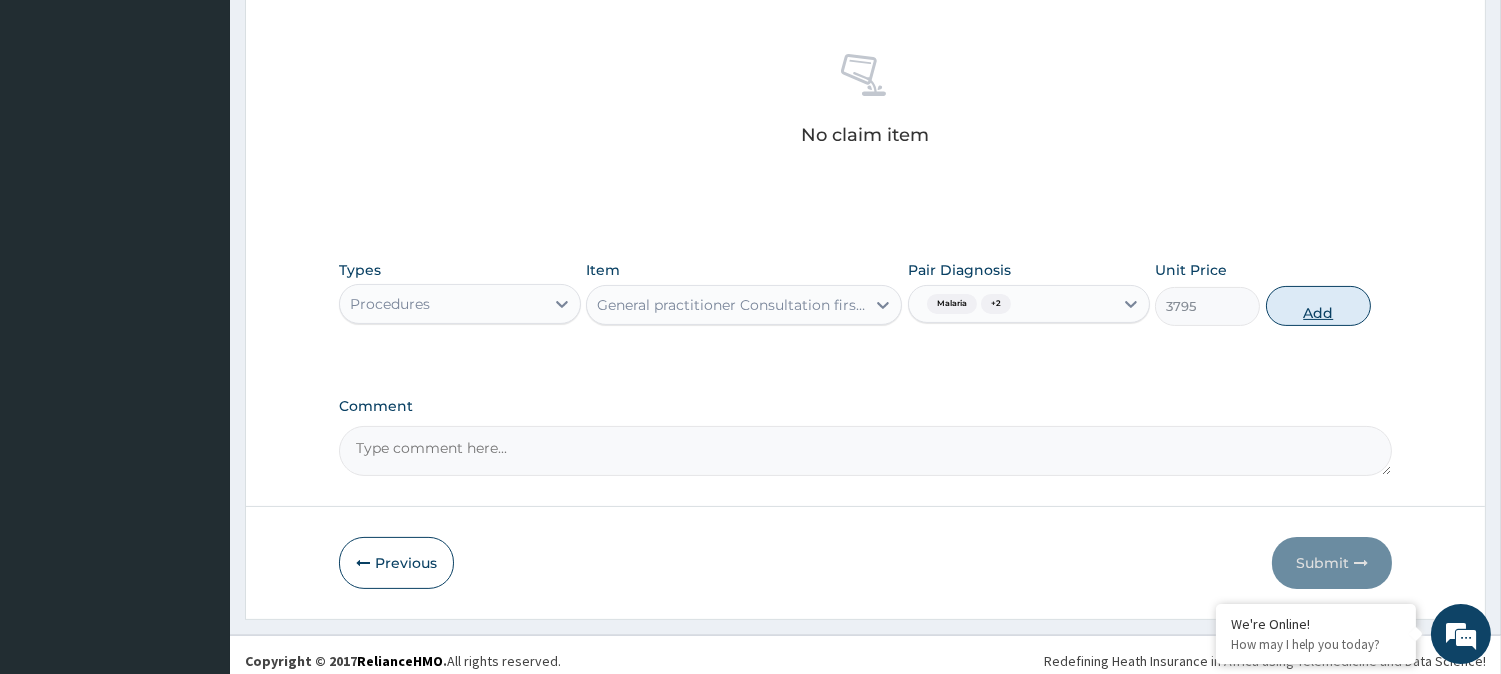 click on "Add" at bounding box center (1318, 306) 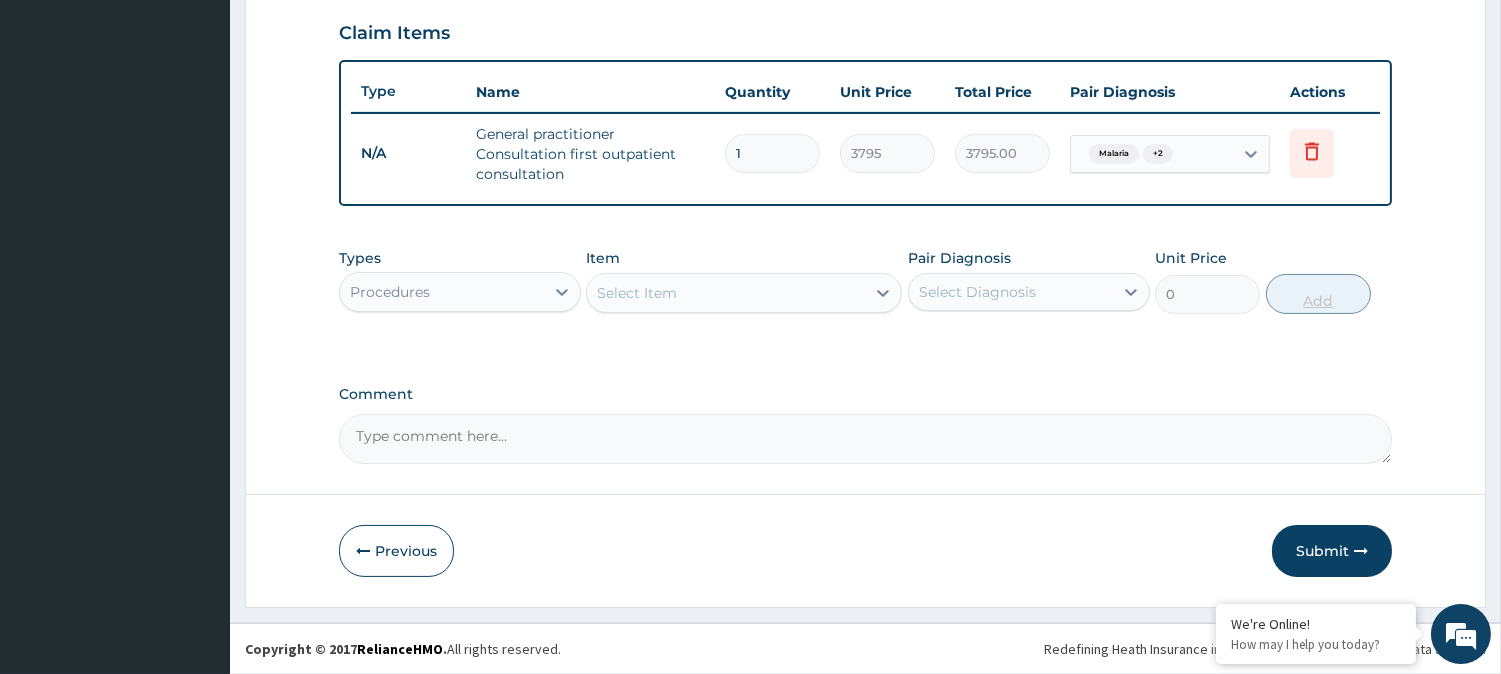scroll, scrollTop: 681, scrollLeft: 0, axis: vertical 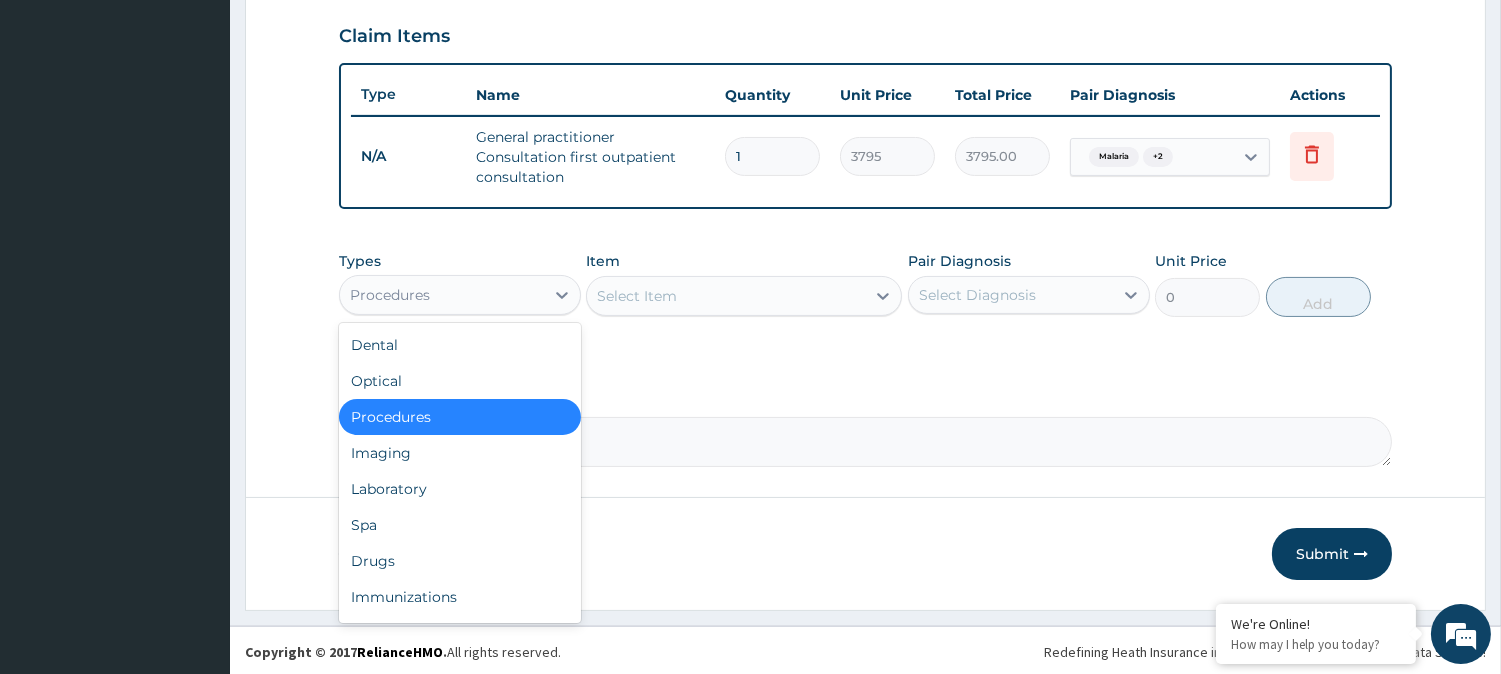 click on "Procedures" at bounding box center (442, 295) 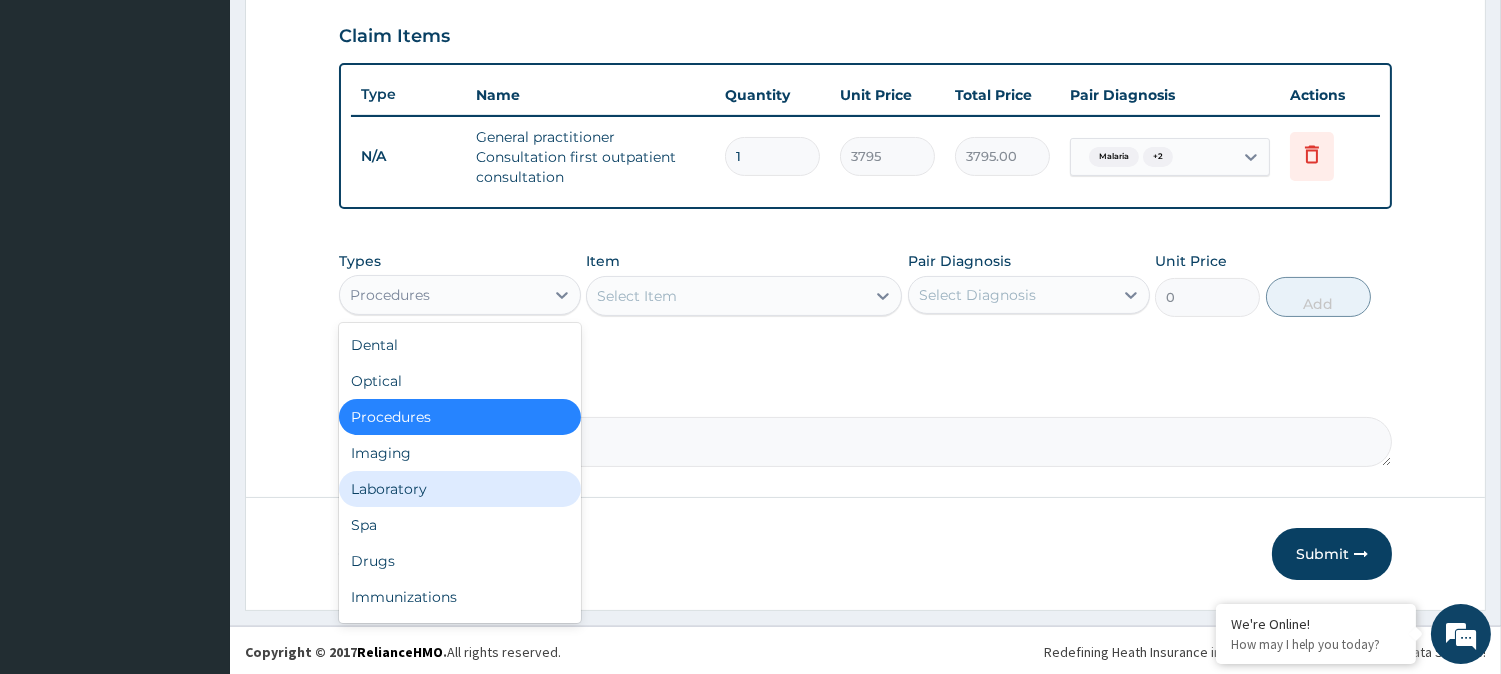 click on "Laboratory" at bounding box center (460, 489) 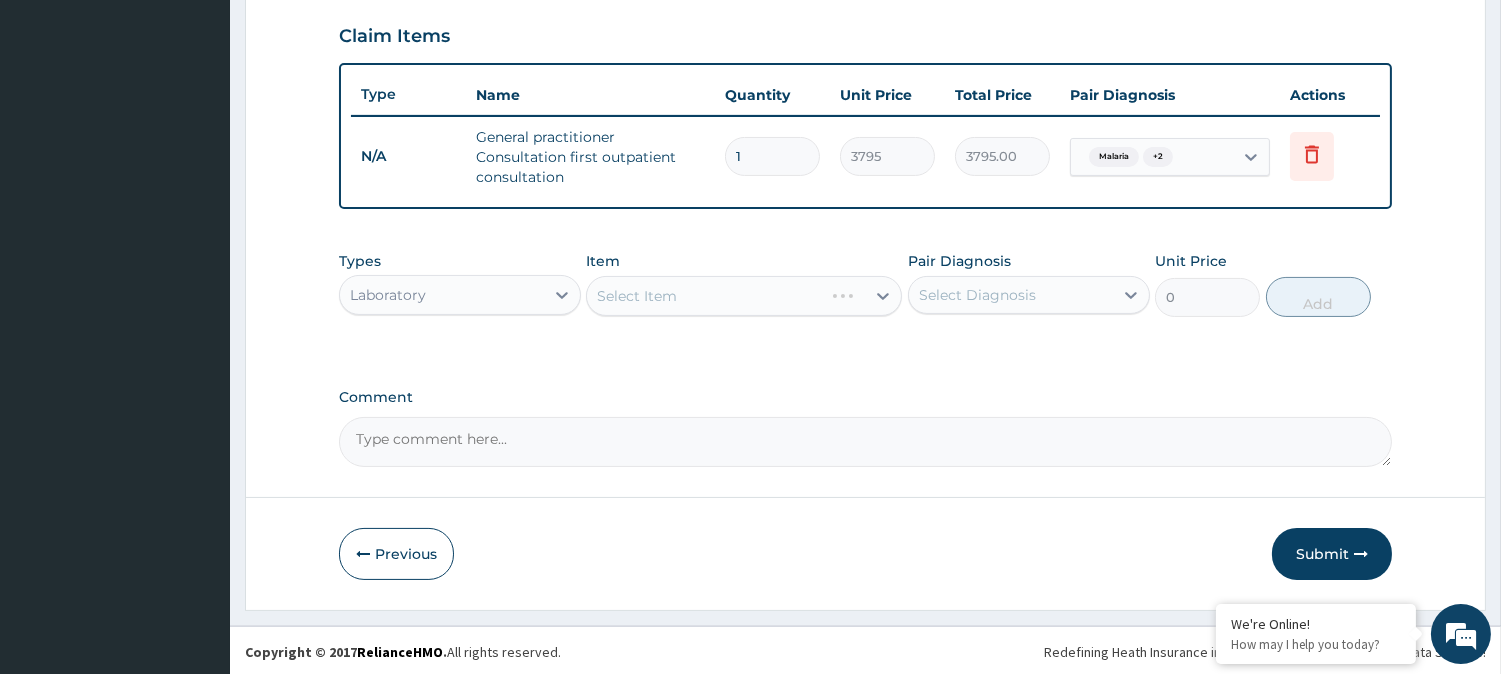 click on "Select Item" at bounding box center (744, 296) 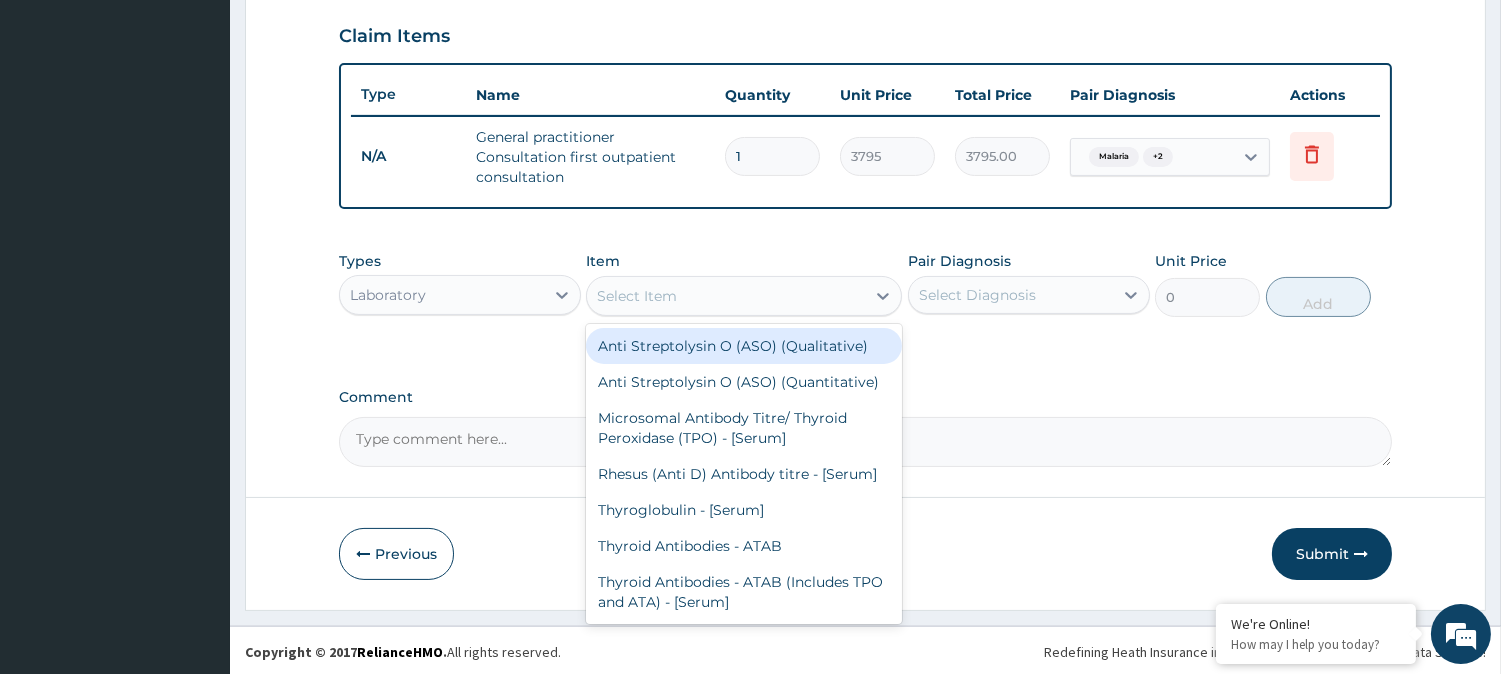 click on "Select Item" at bounding box center [726, 296] 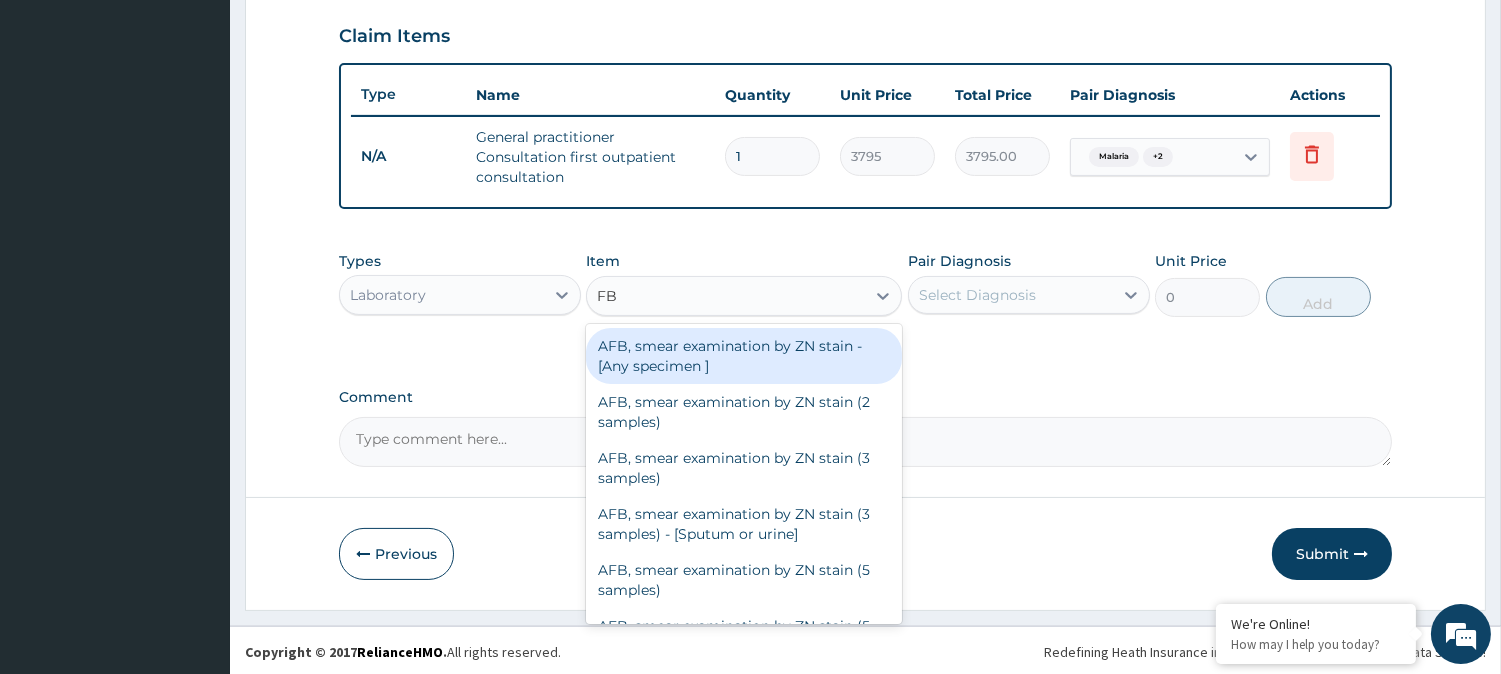 type on "FBC" 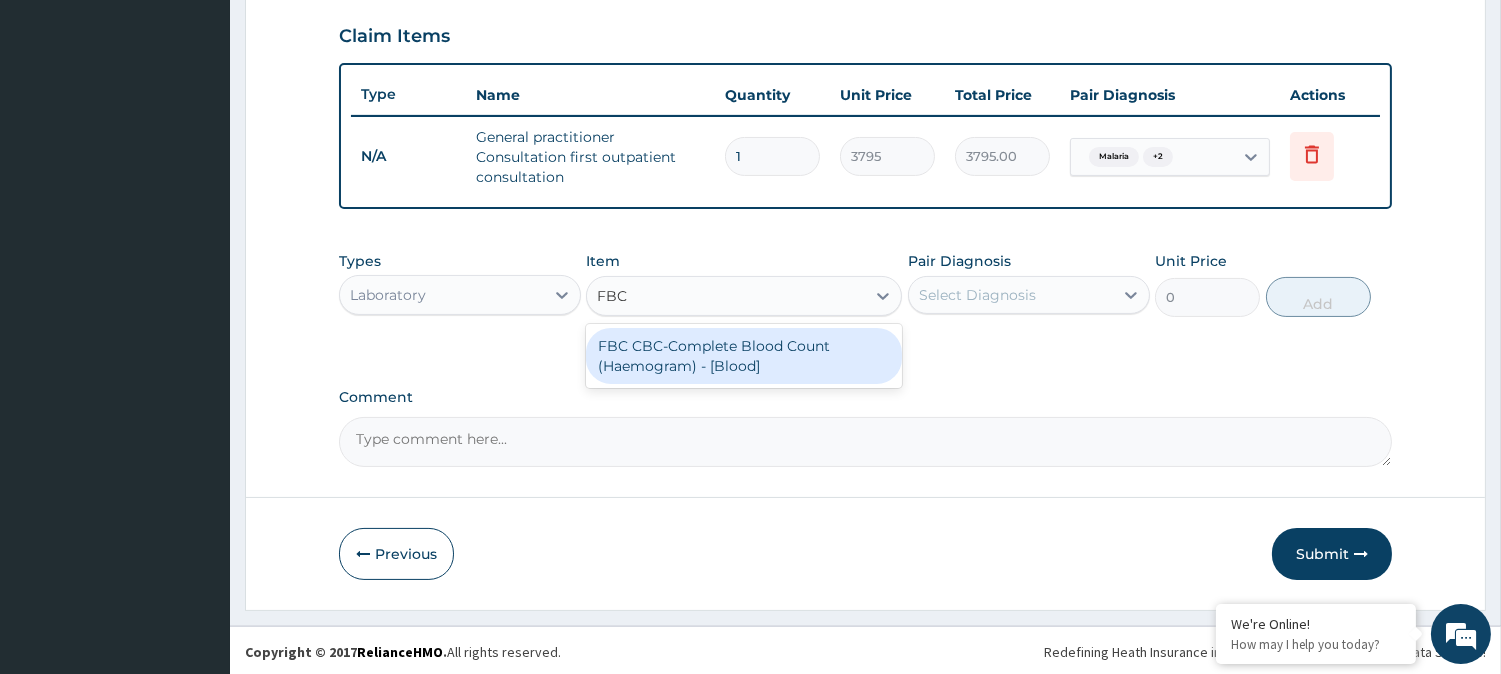click on "FBC CBC-Complete Blood Count (Haemogram) - [Blood]" at bounding box center [744, 356] 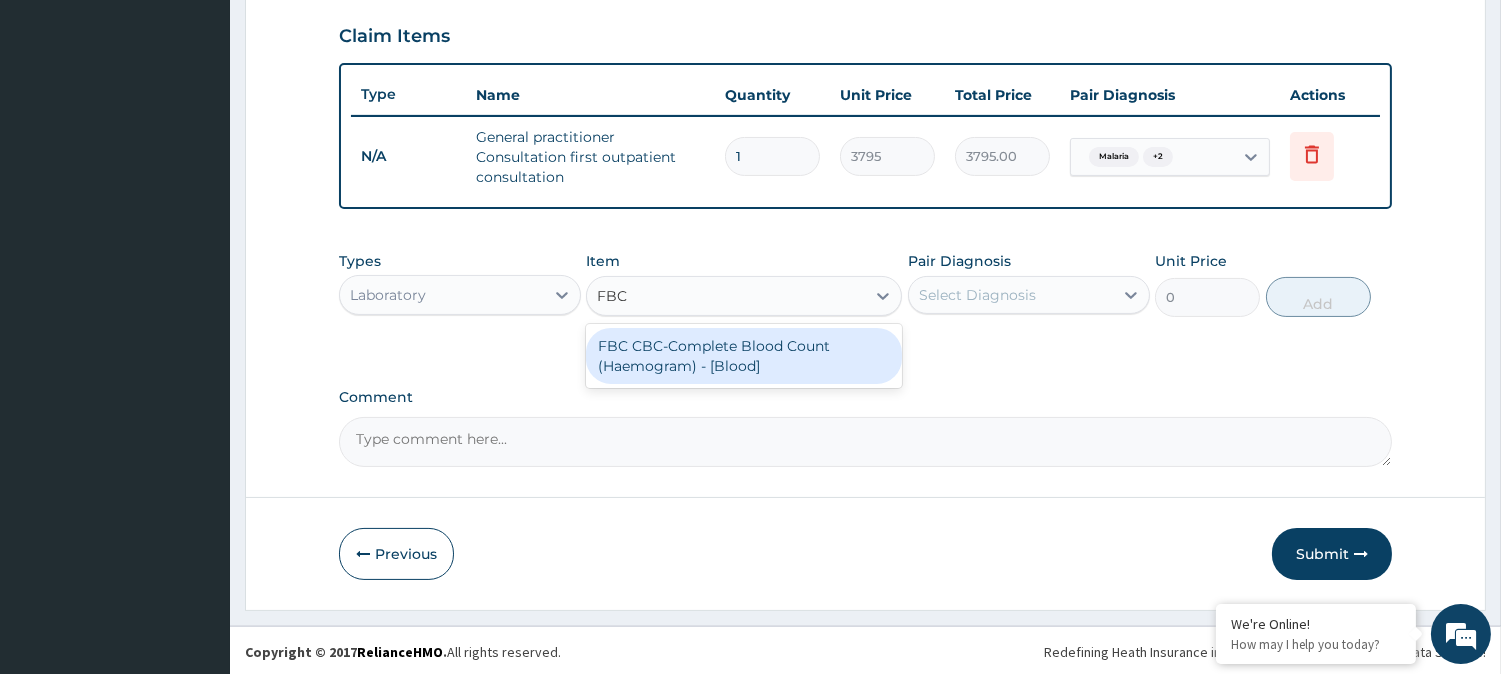 type 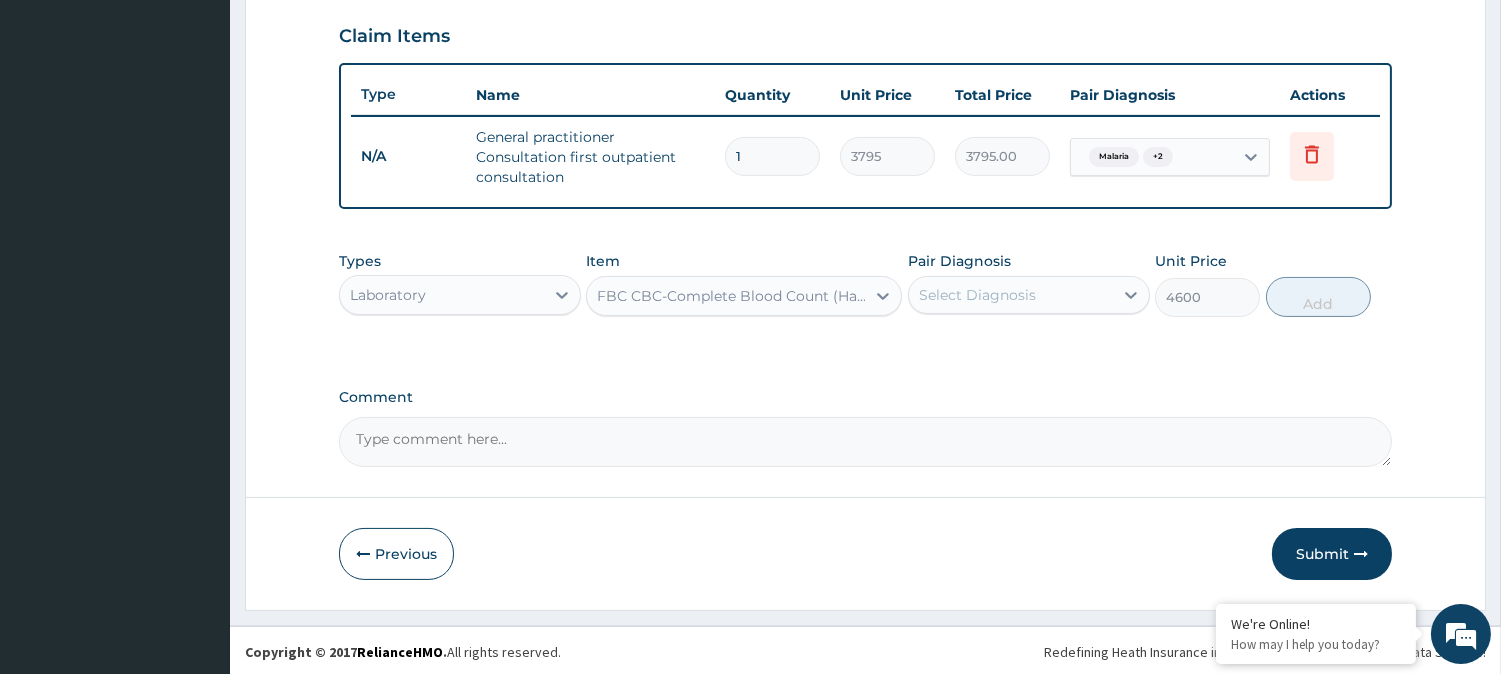click on "Select Diagnosis" at bounding box center (1011, 295) 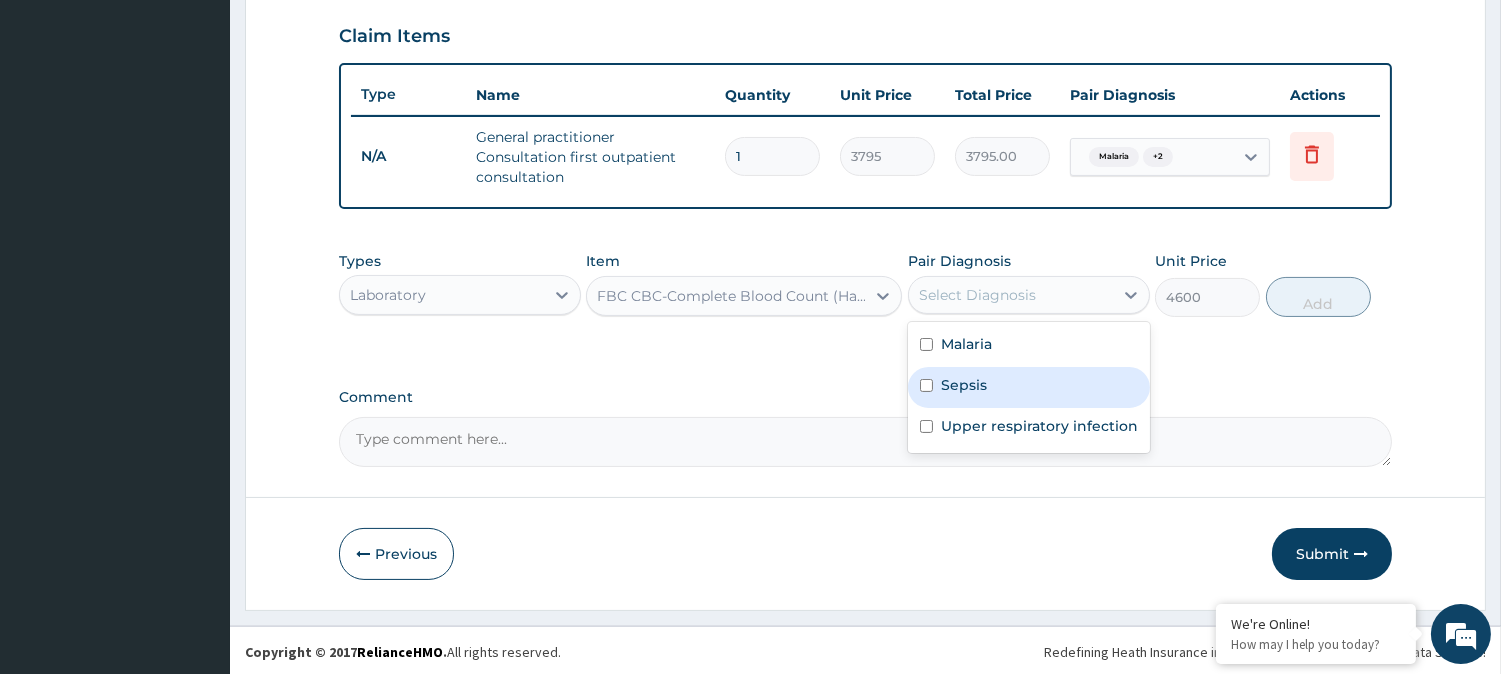 click on "Sepsis" at bounding box center (1029, 387) 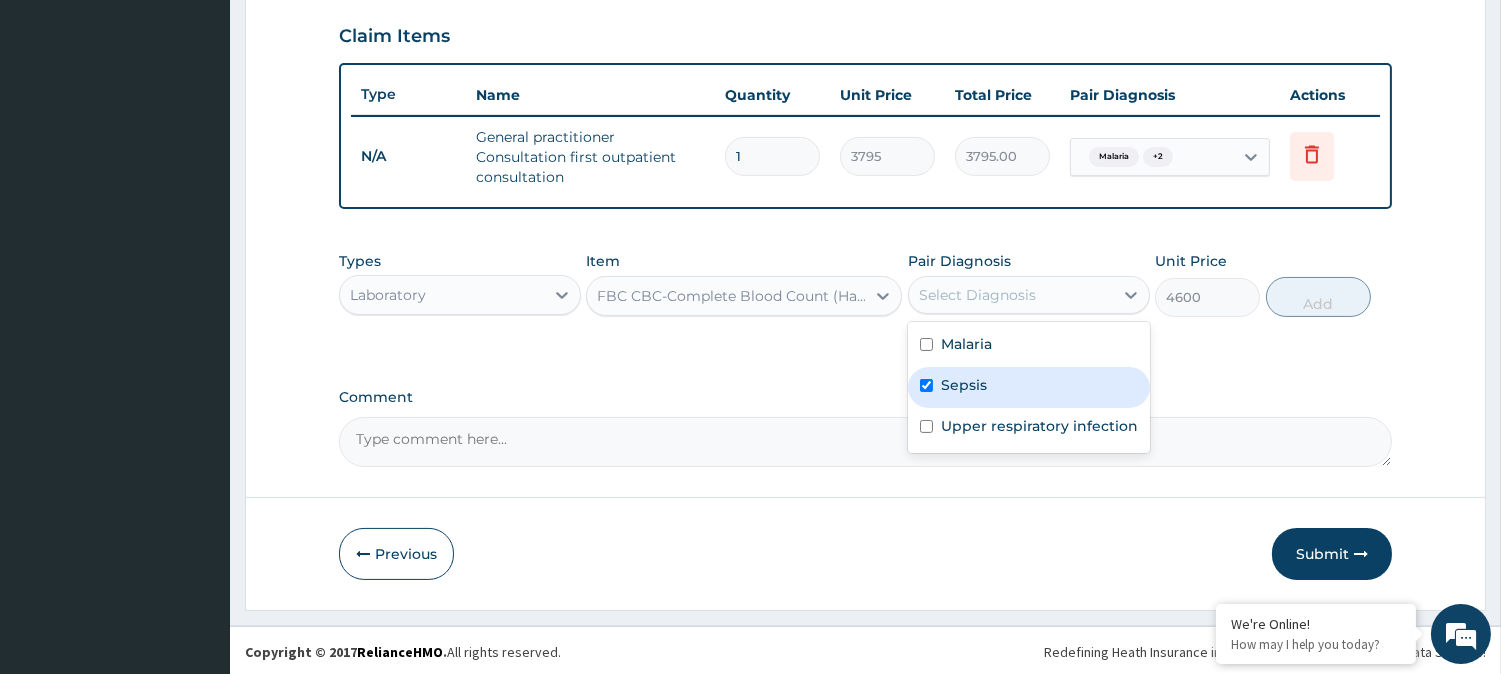 checkbox on "true" 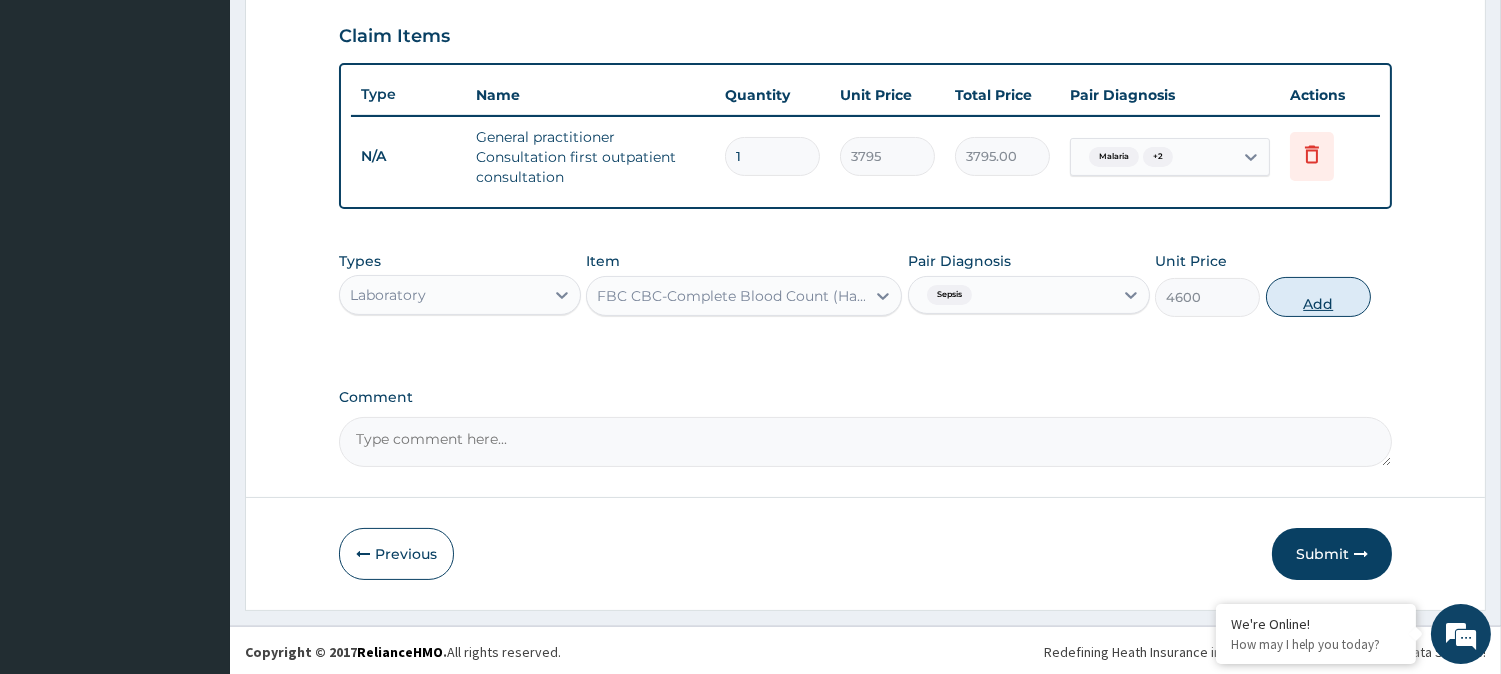 click on "Add" at bounding box center (1318, 297) 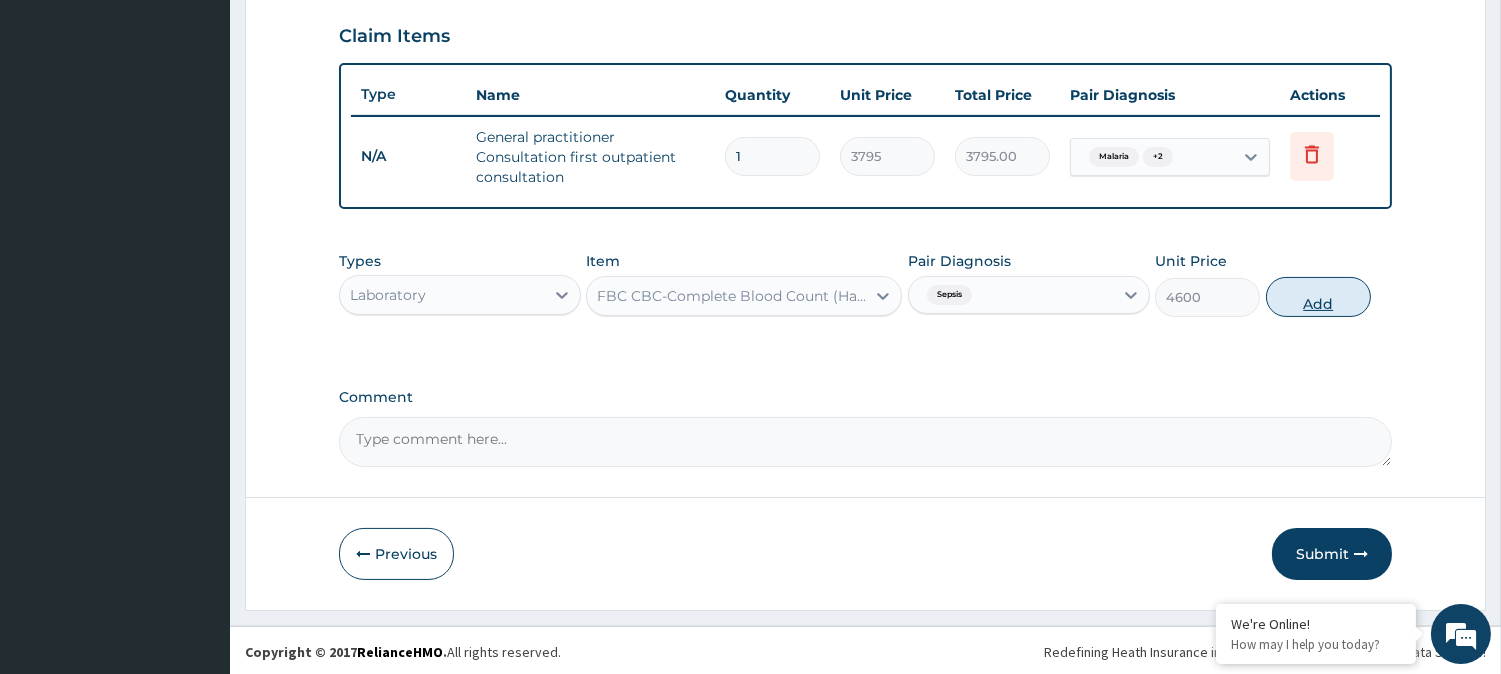 type on "0" 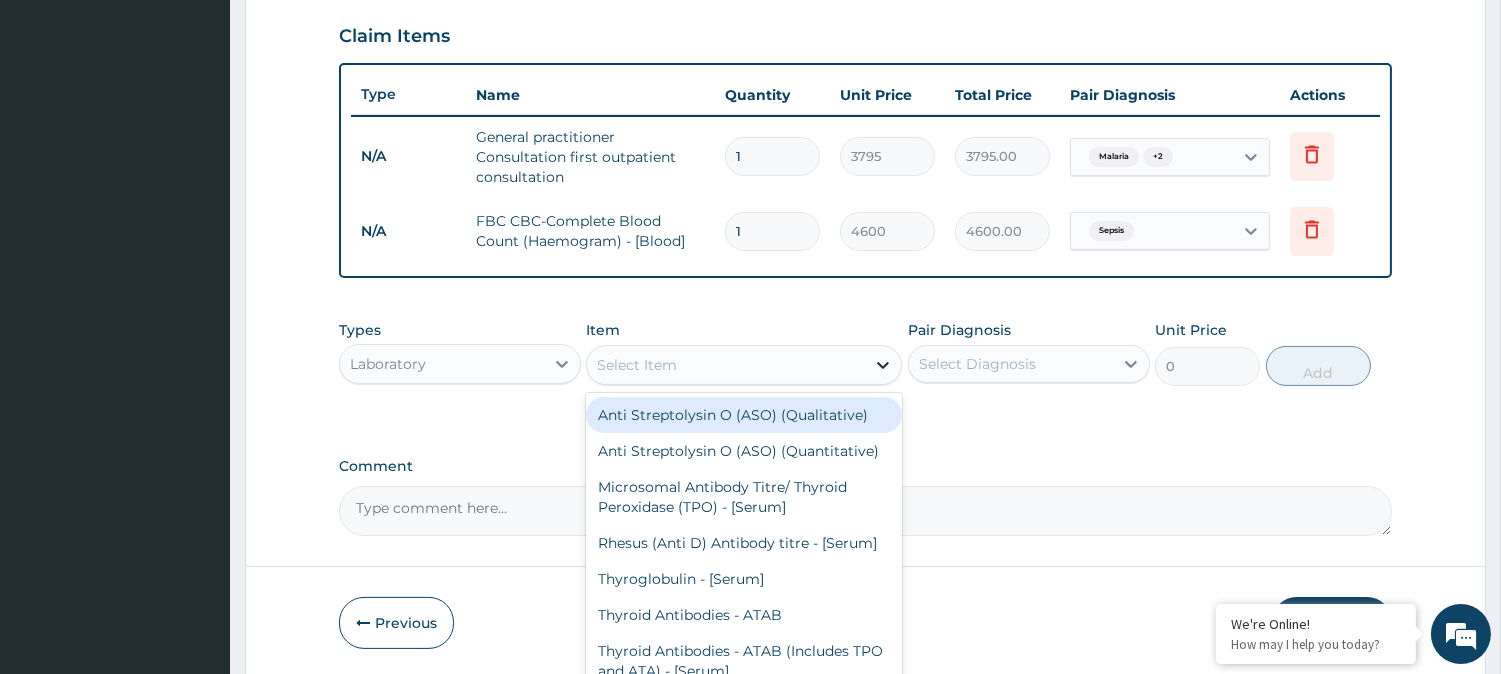 click at bounding box center [883, 365] 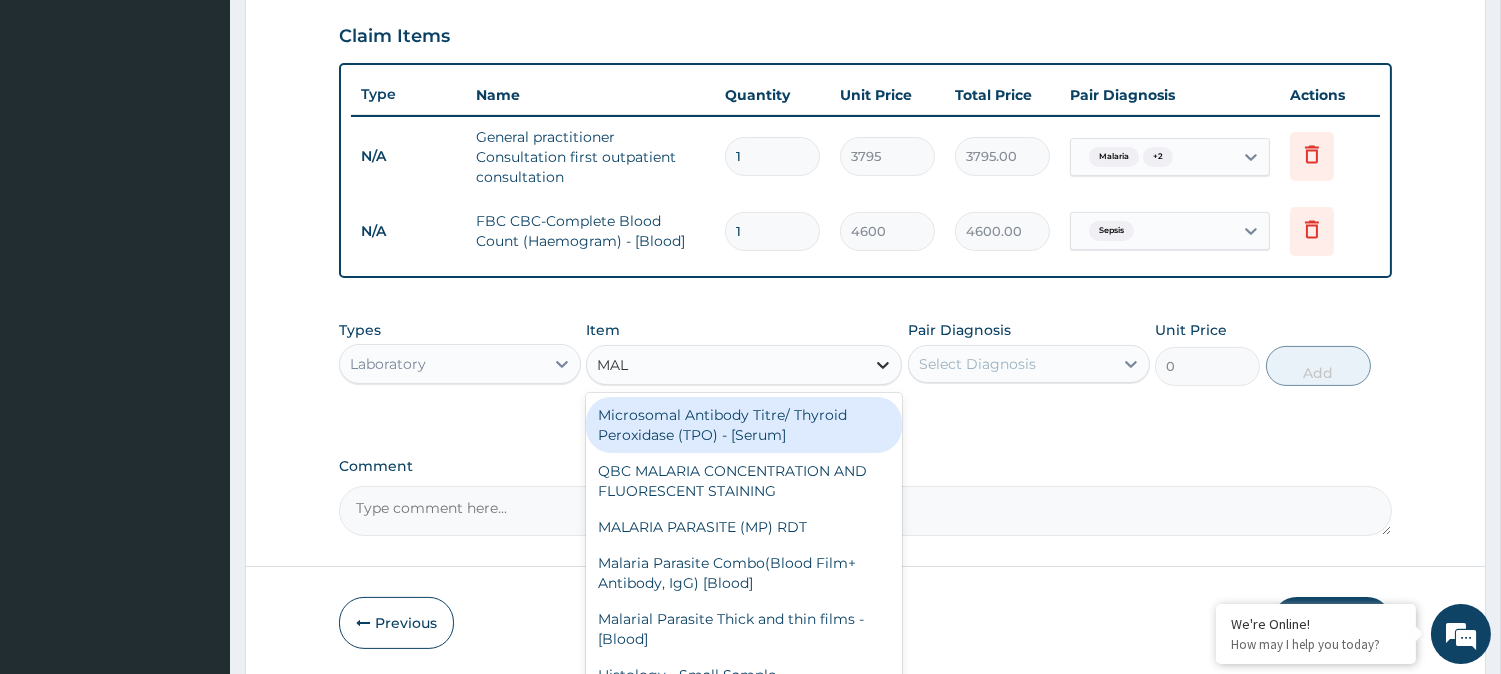 type on "MALA" 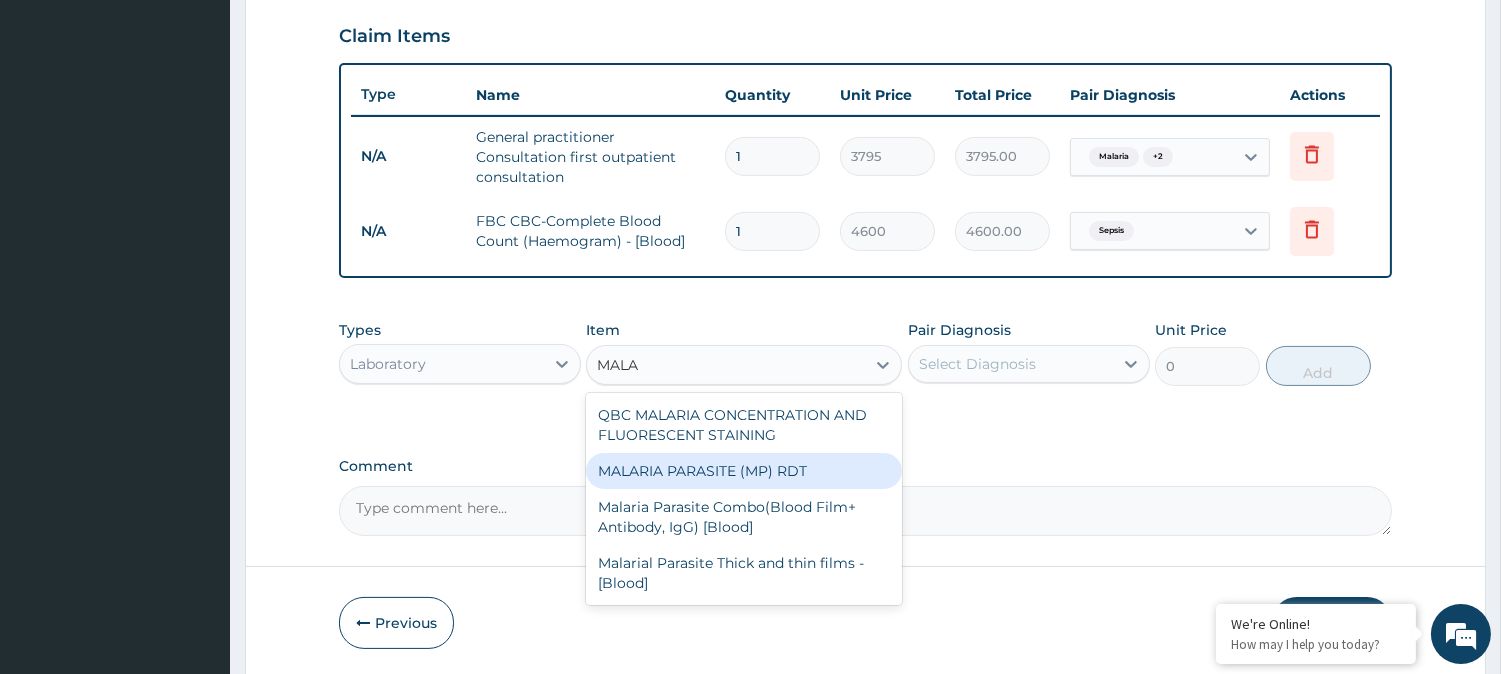 click on "MALARIA PARASITE (MP) RDT" at bounding box center (744, 471) 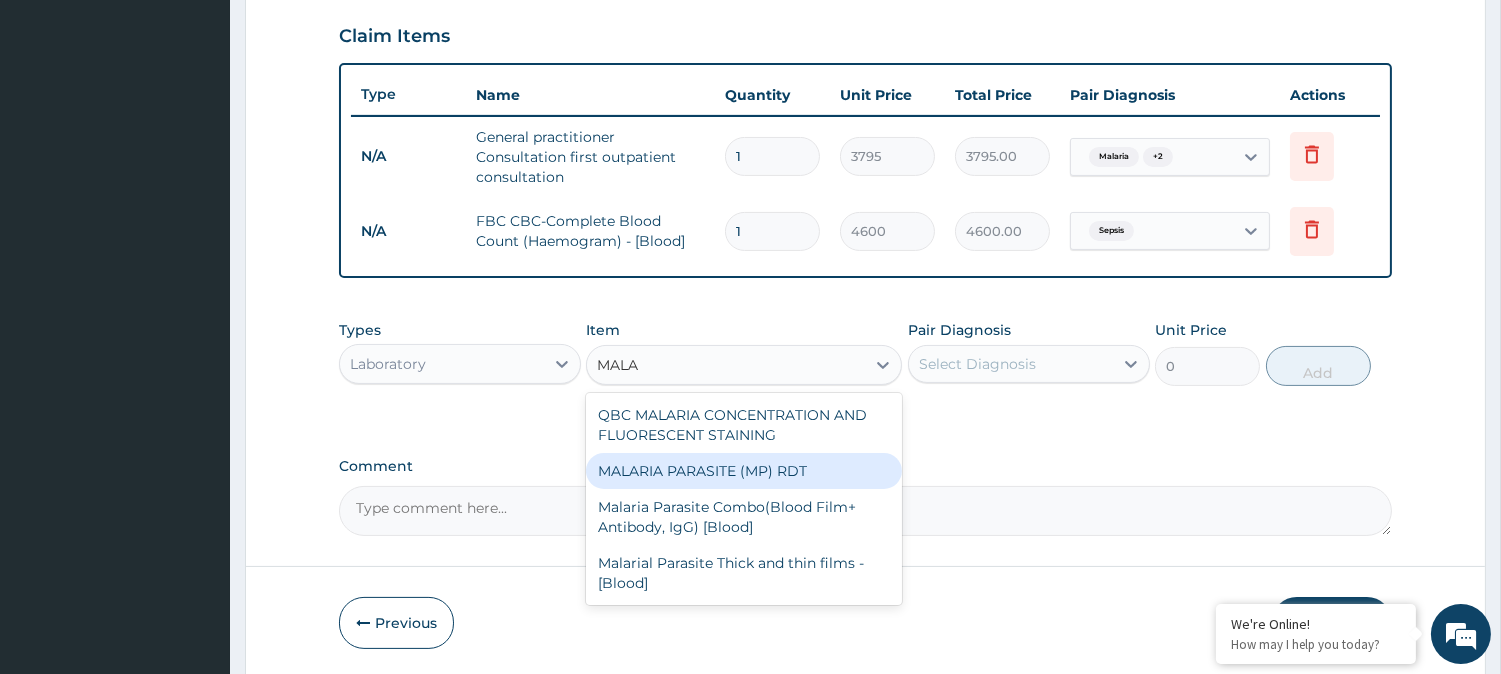 type 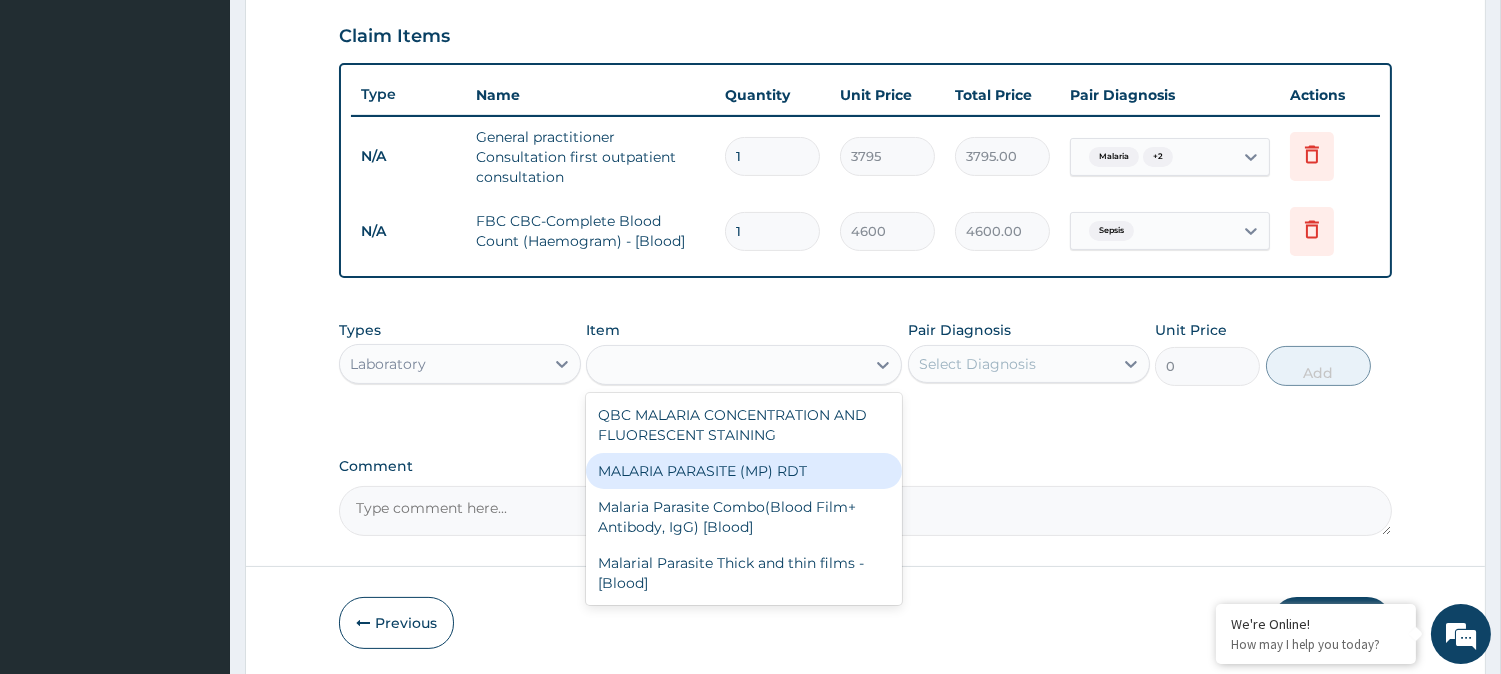 type on "1725" 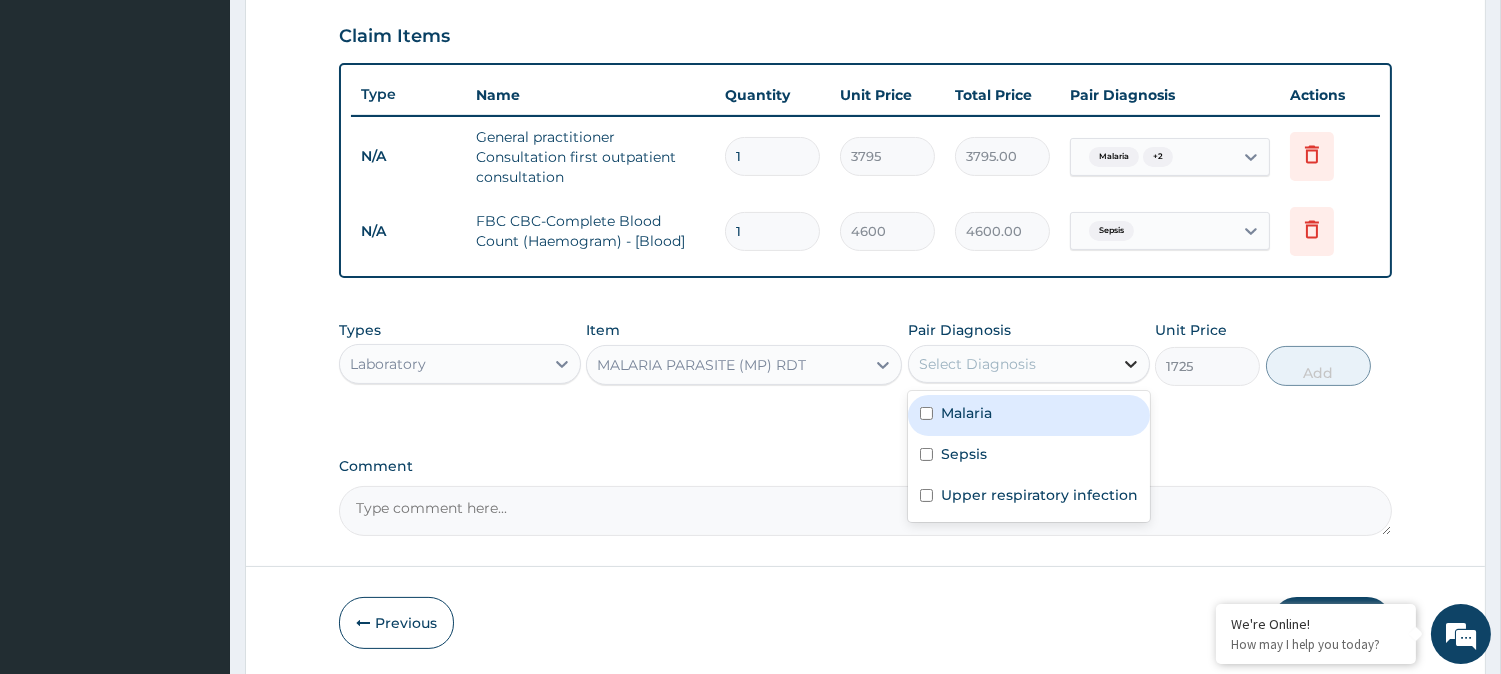 click 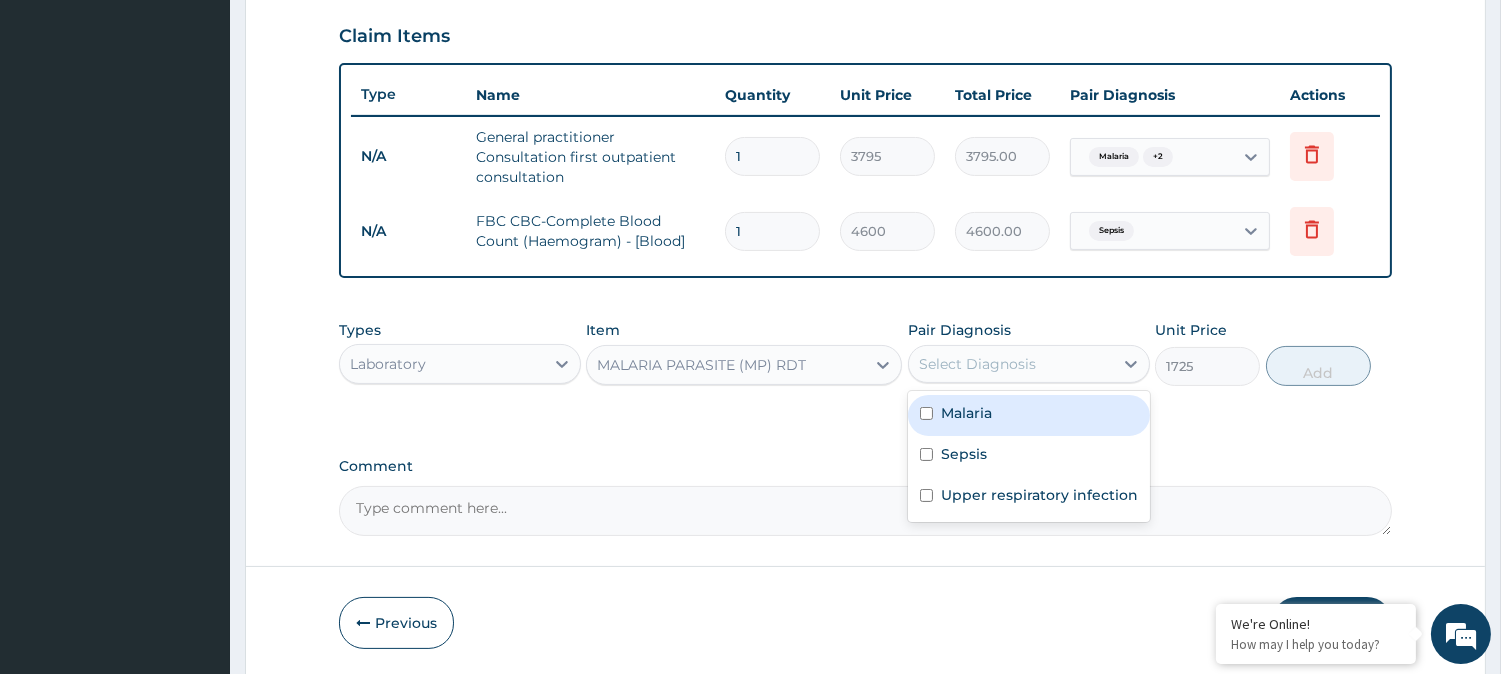 click on "Malaria" at bounding box center (1029, 415) 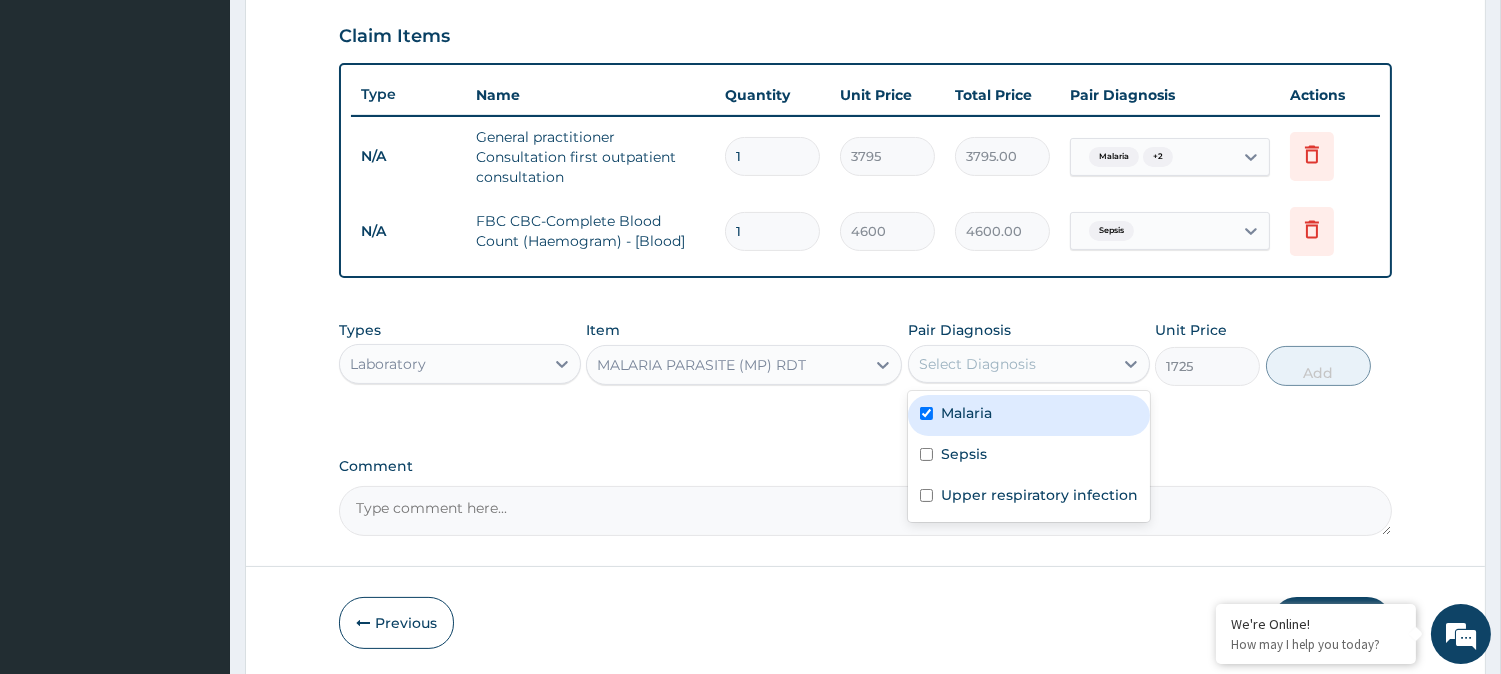 checkbox on "true" 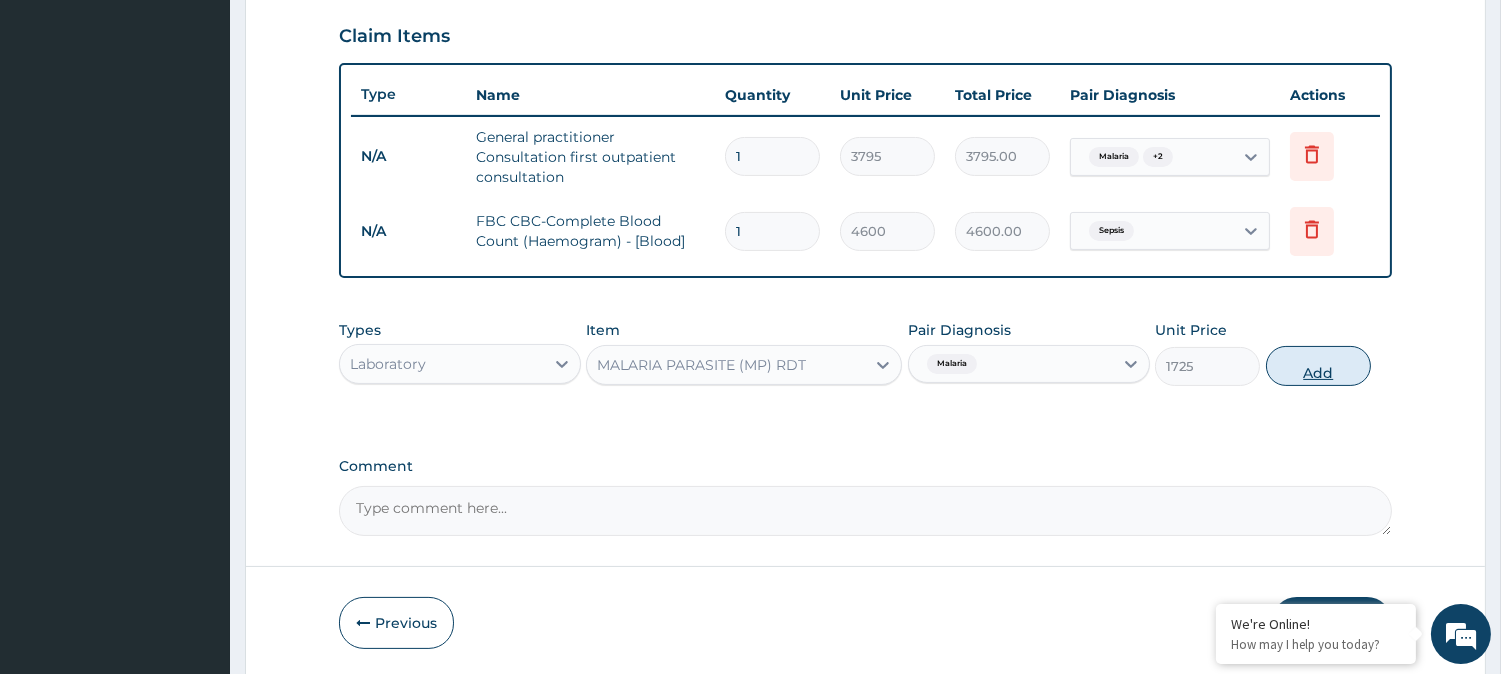 click on "Add" at bounding box center [1318, 366] 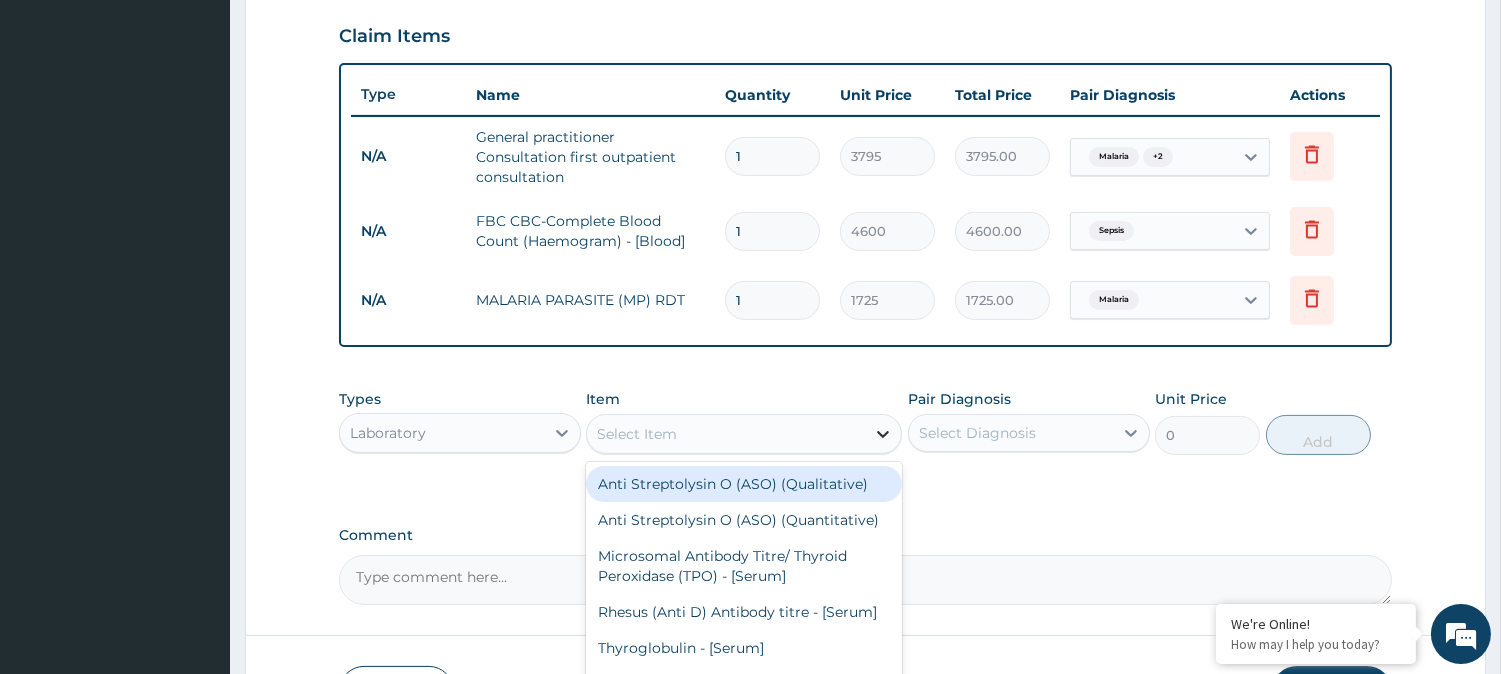 click 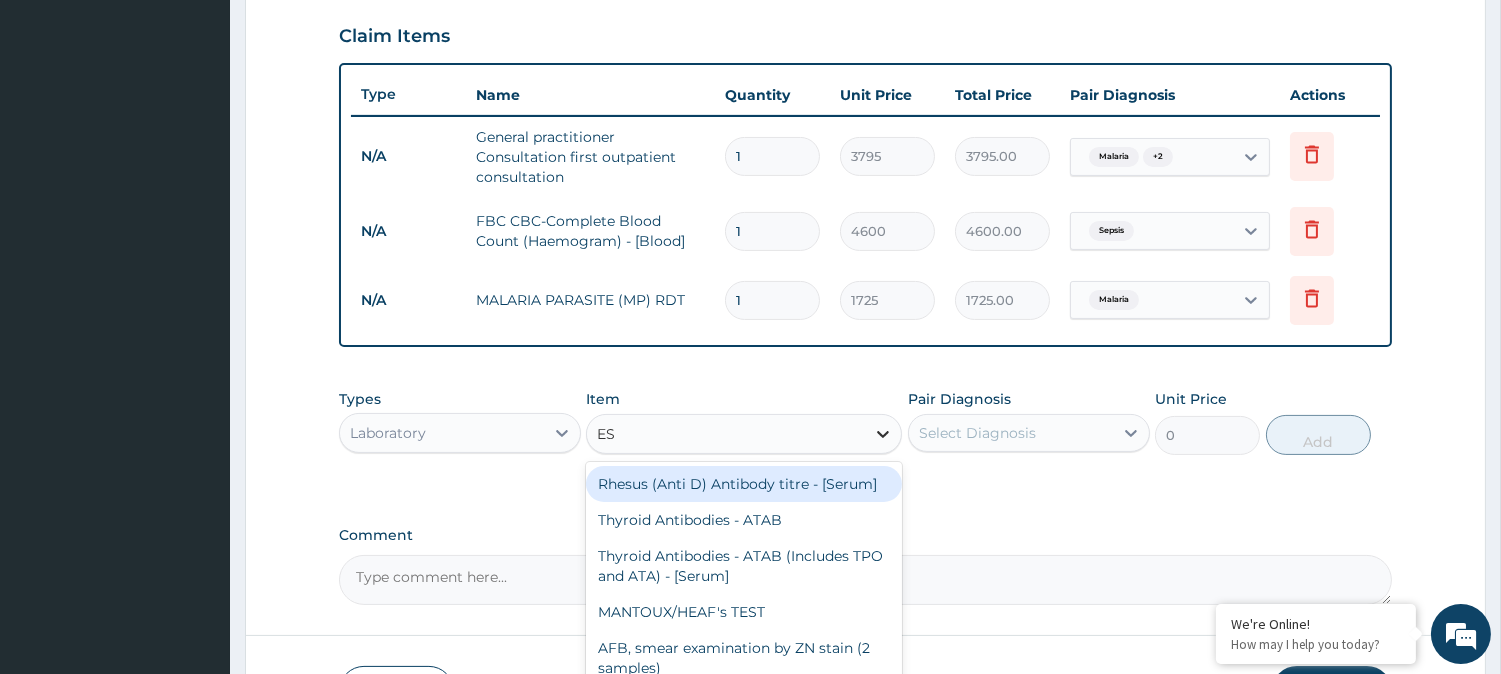 type on "ESR" 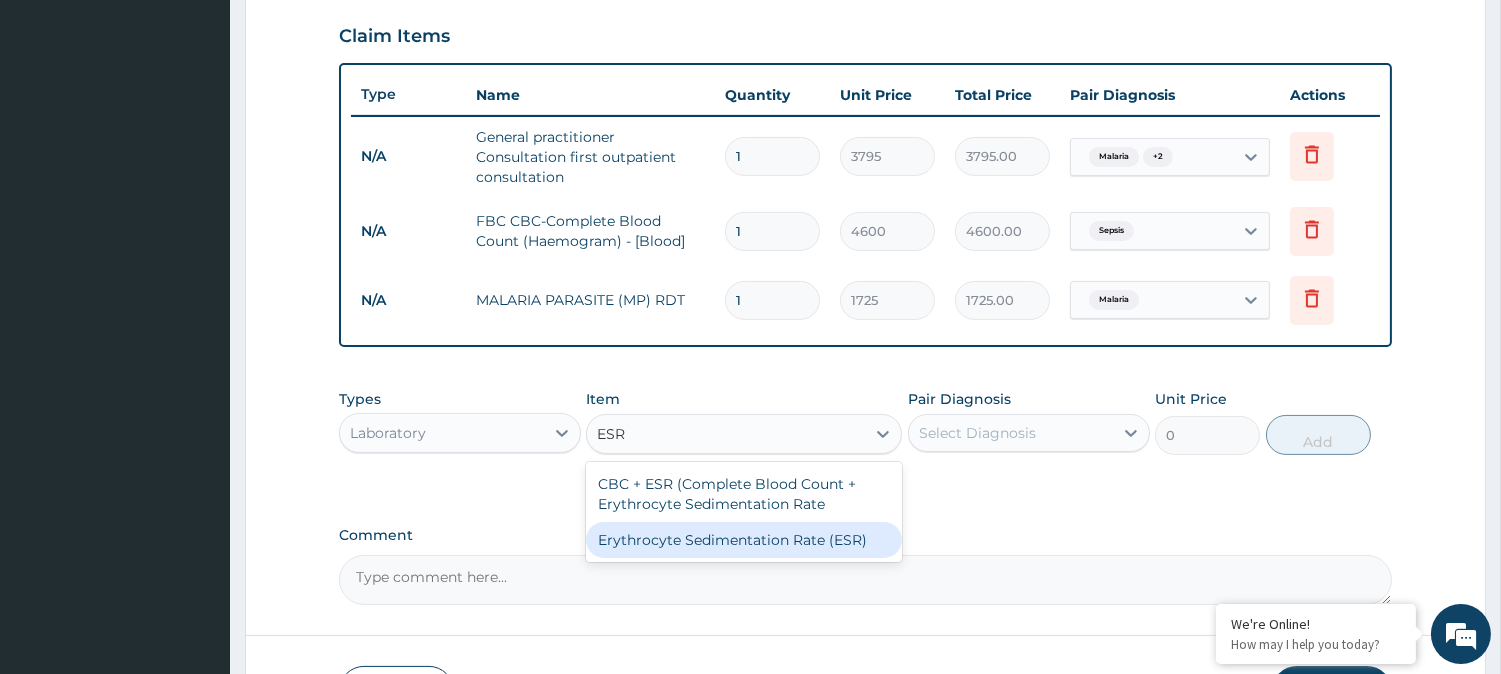 click on "Erythrocyte Sedimentation Rate (ESR)" at bounding box center [744, 540] 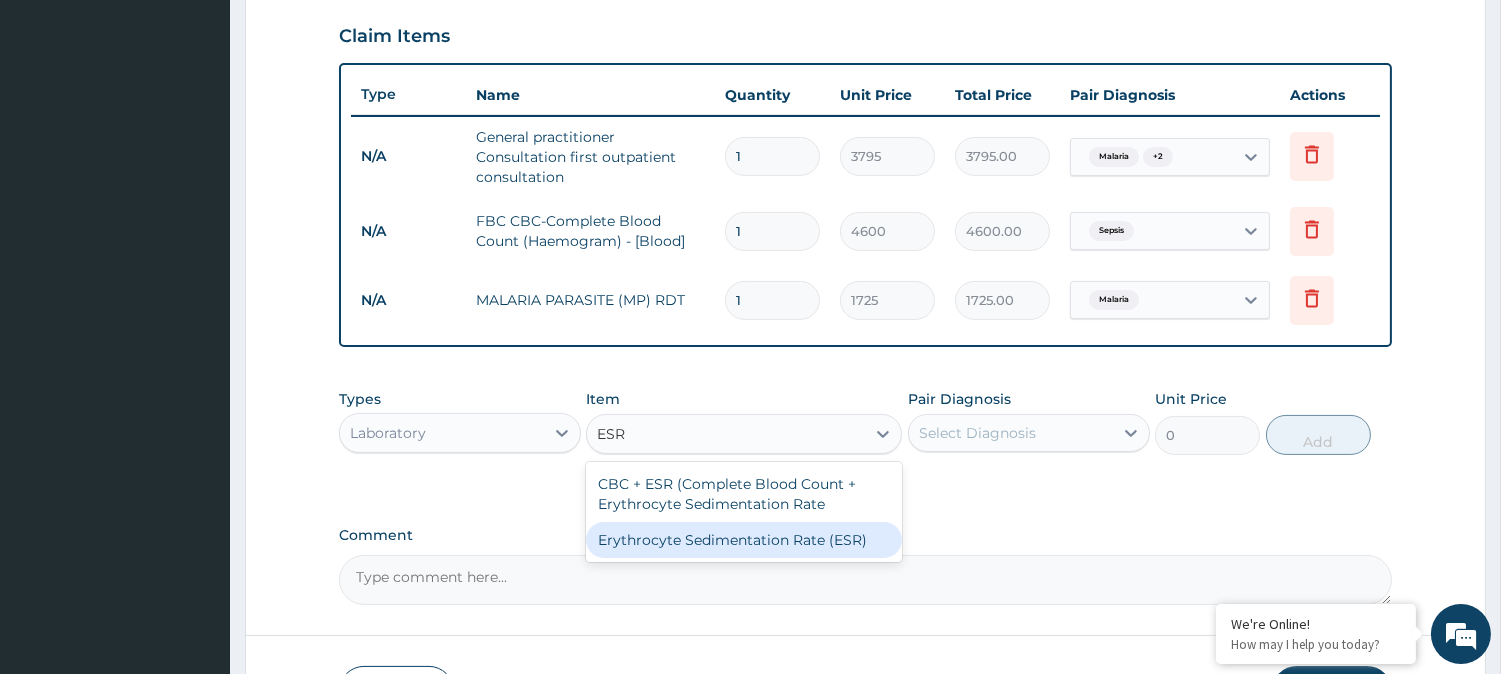 type 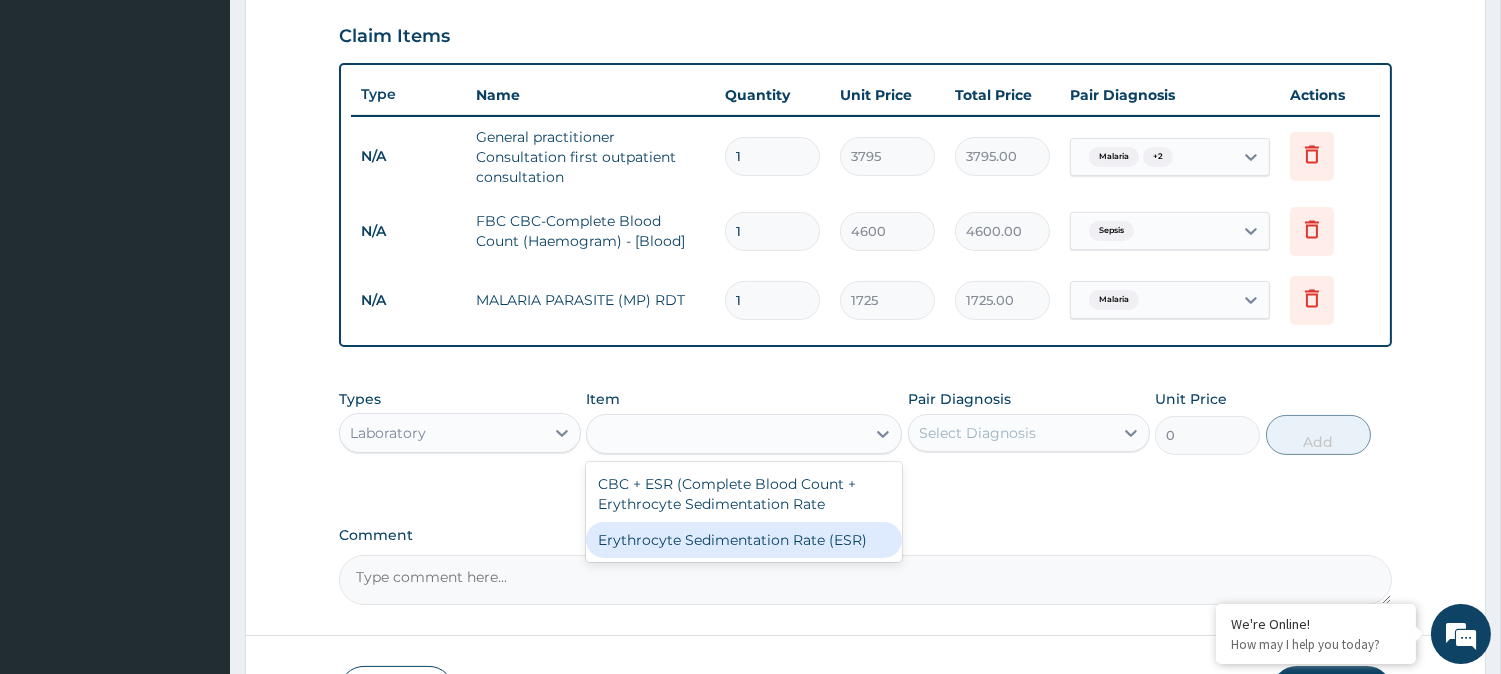 type on "2875" 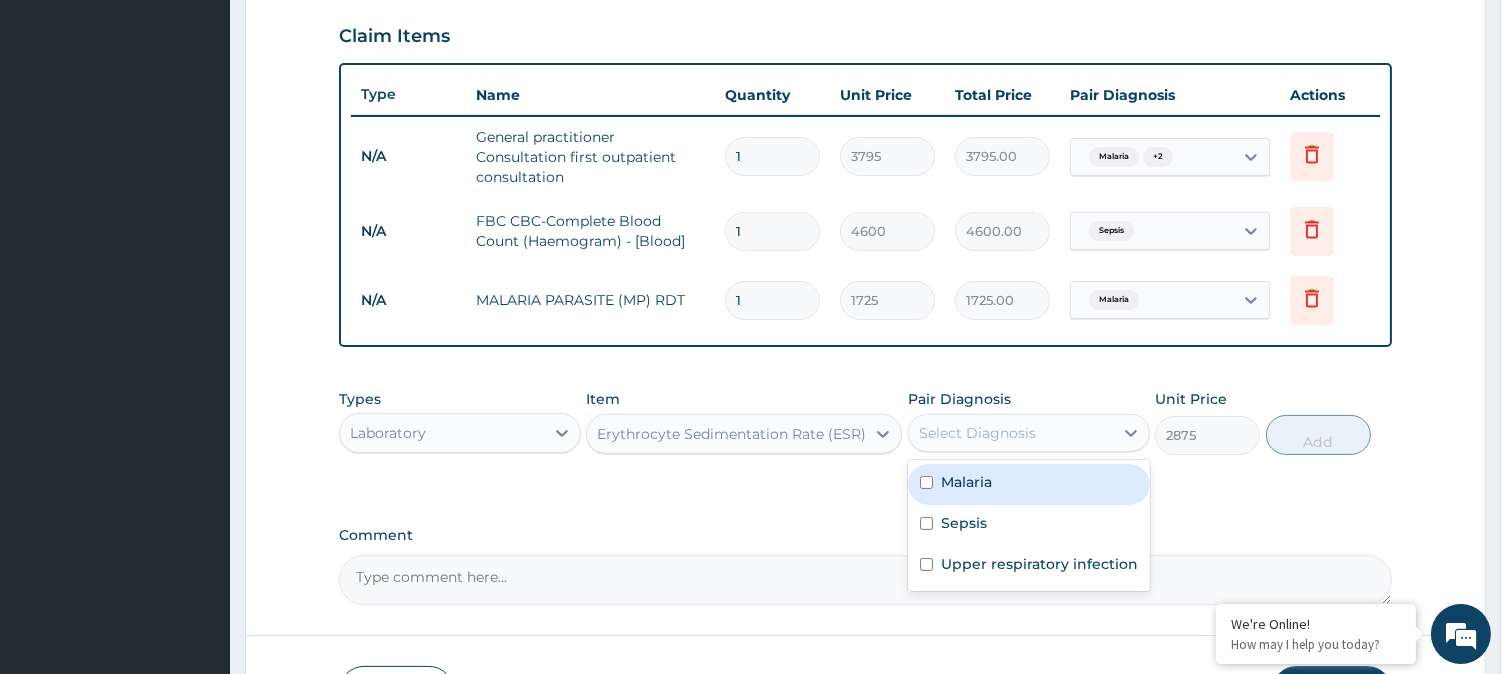 click on "Select Diagnosis" at bounding box center [1011, 433] 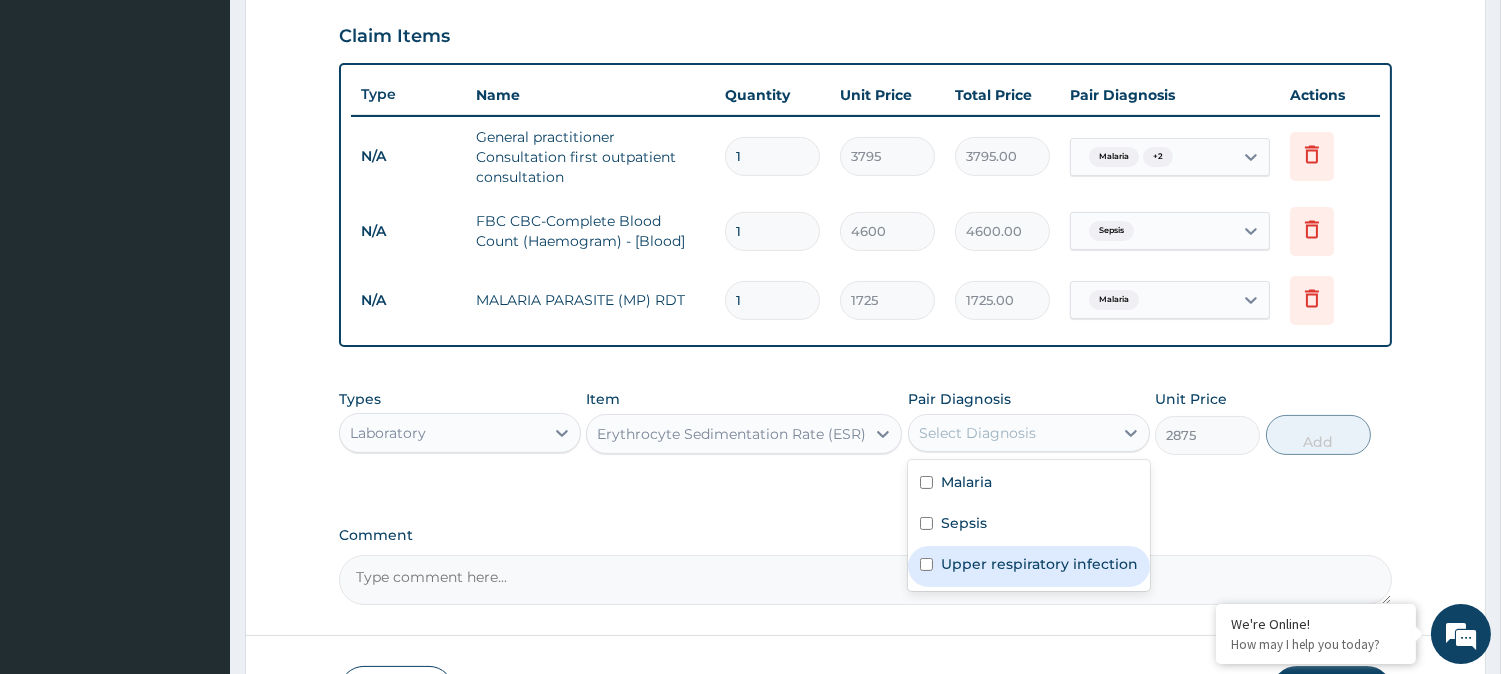 click on "Upper respiratory infection" at bounding box center [1039, 564] 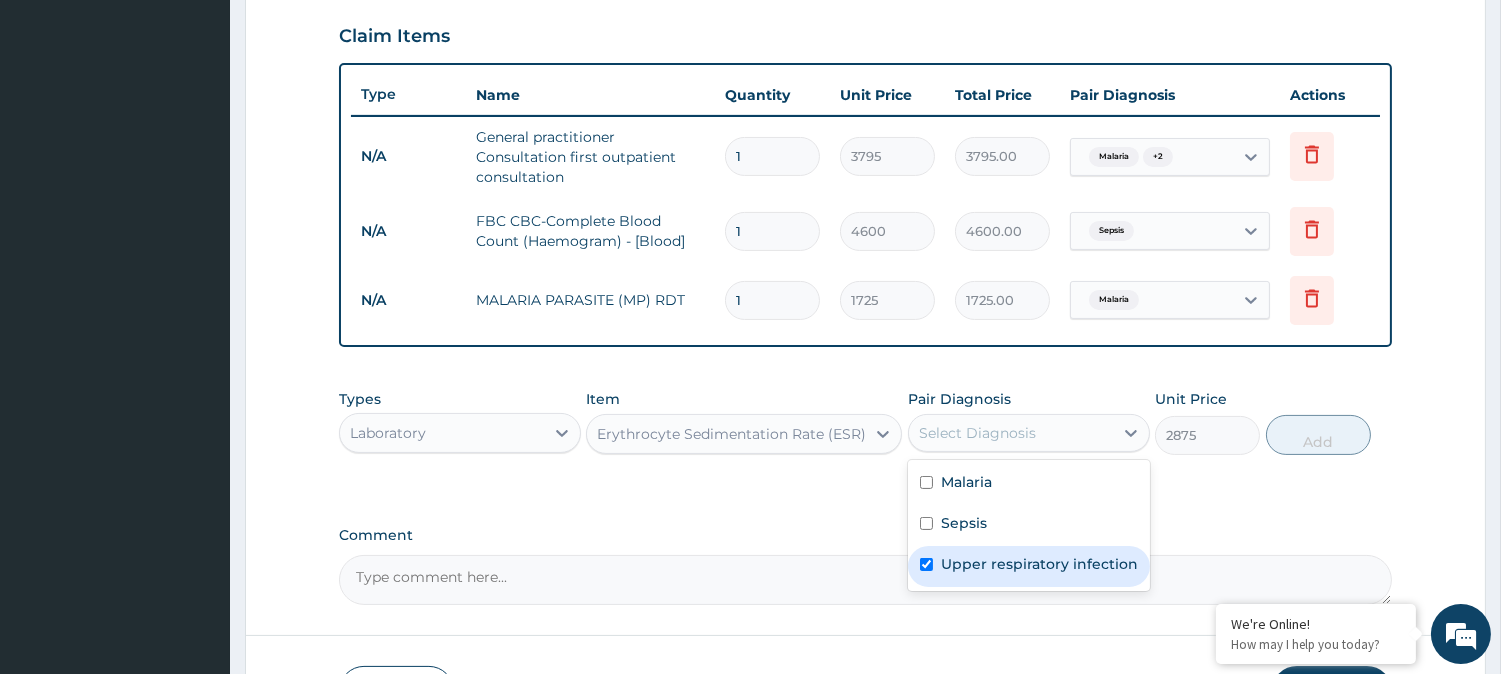 checkbox on "true" 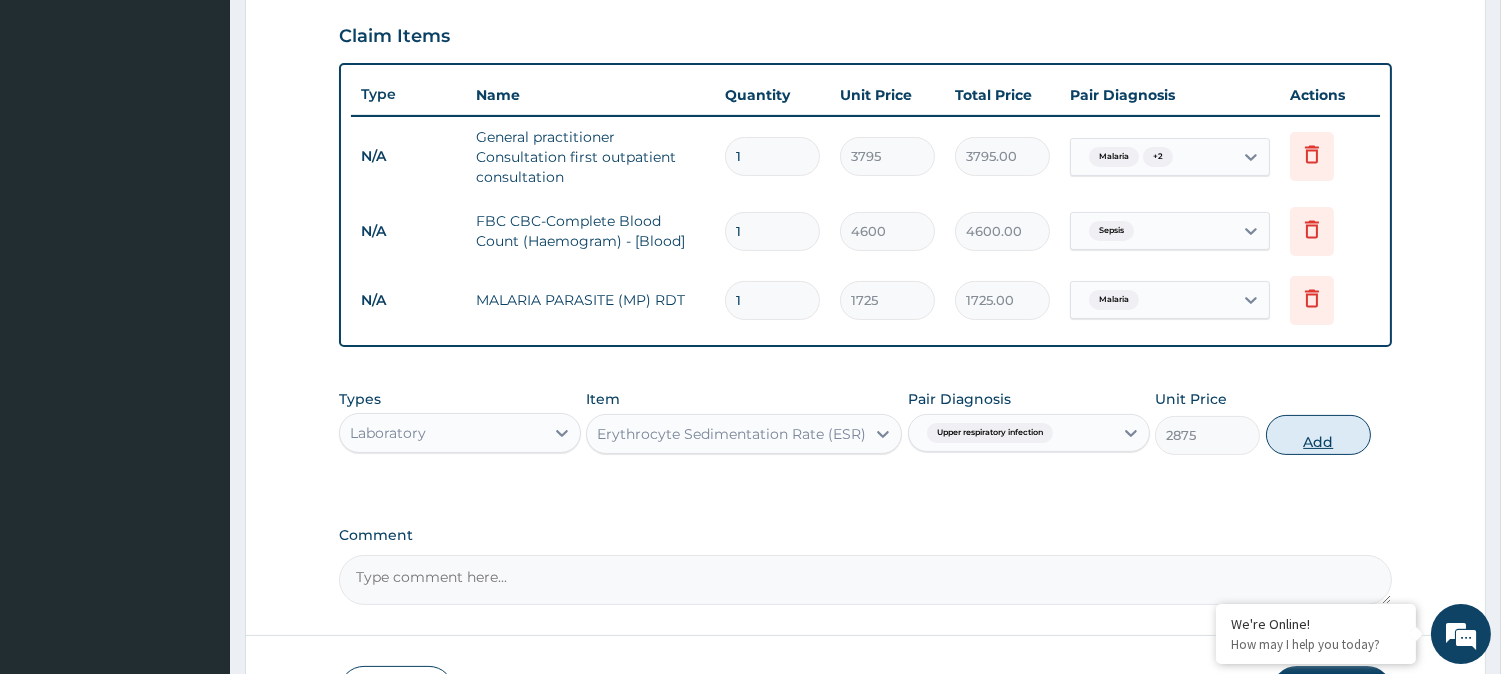 click on "Add" at bounding box center [1318, 435] 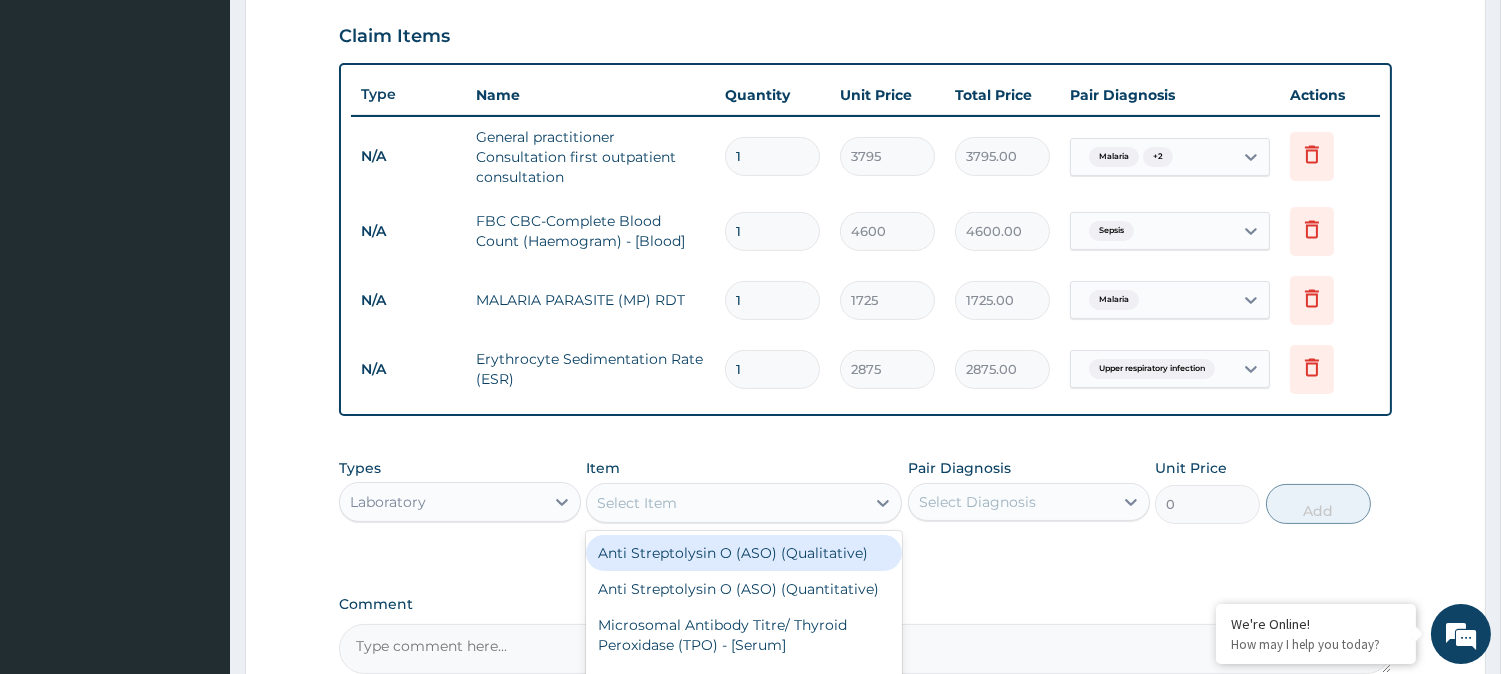 click on "Select Item" at bounding box center (726, 503) 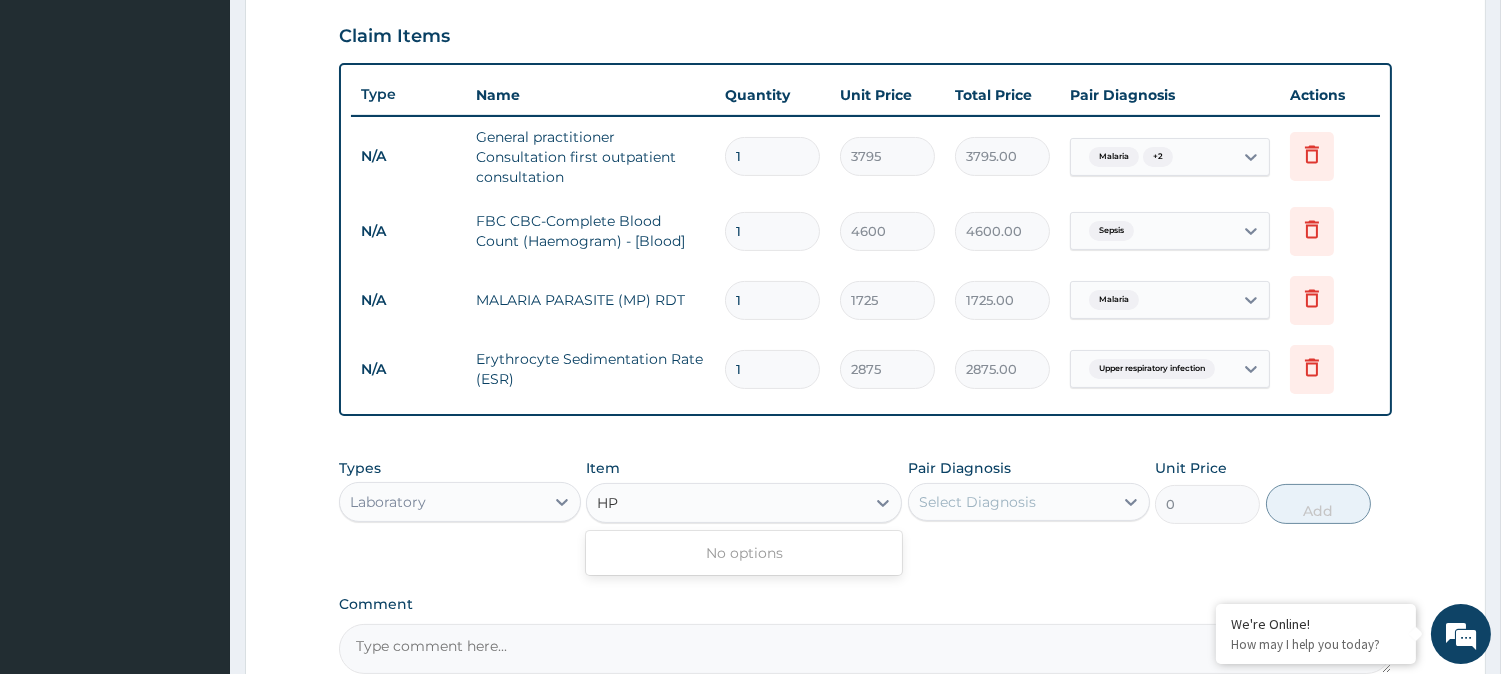type on "H" 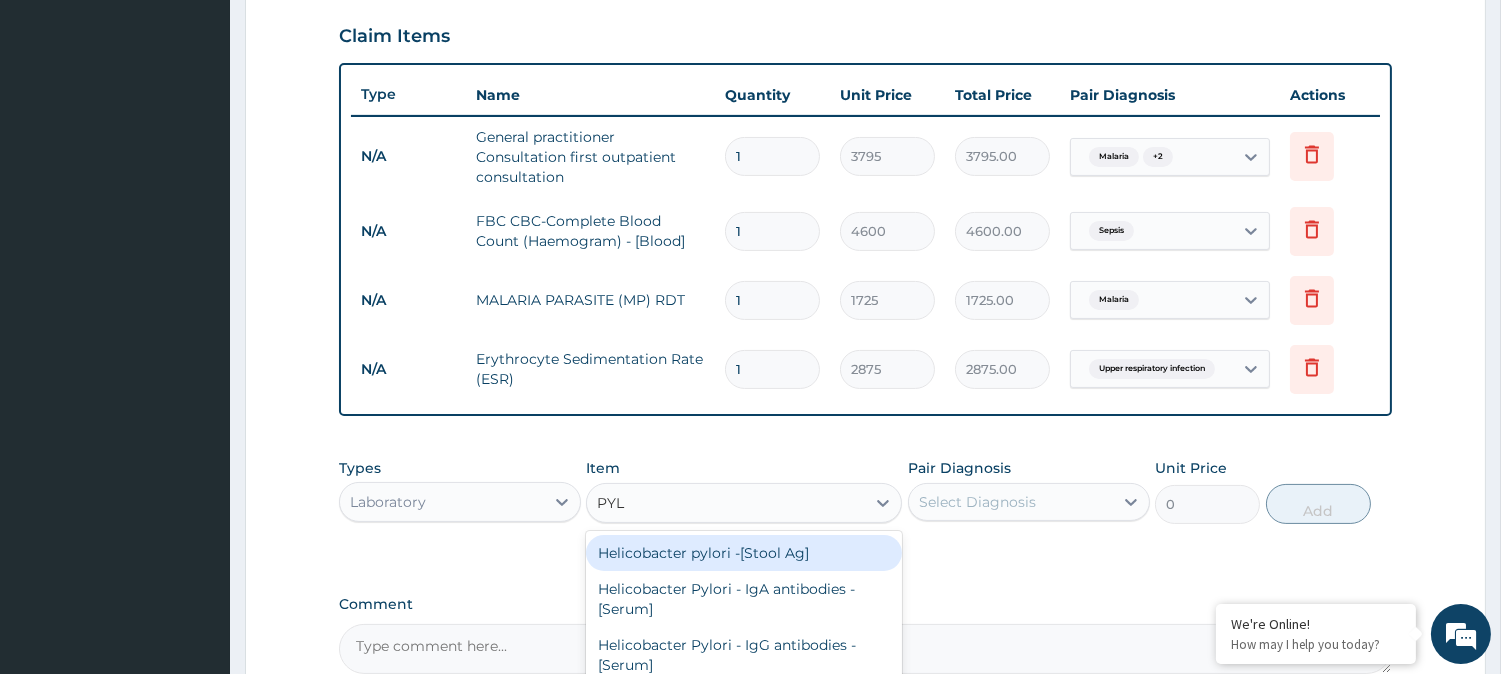type on "PYLO" 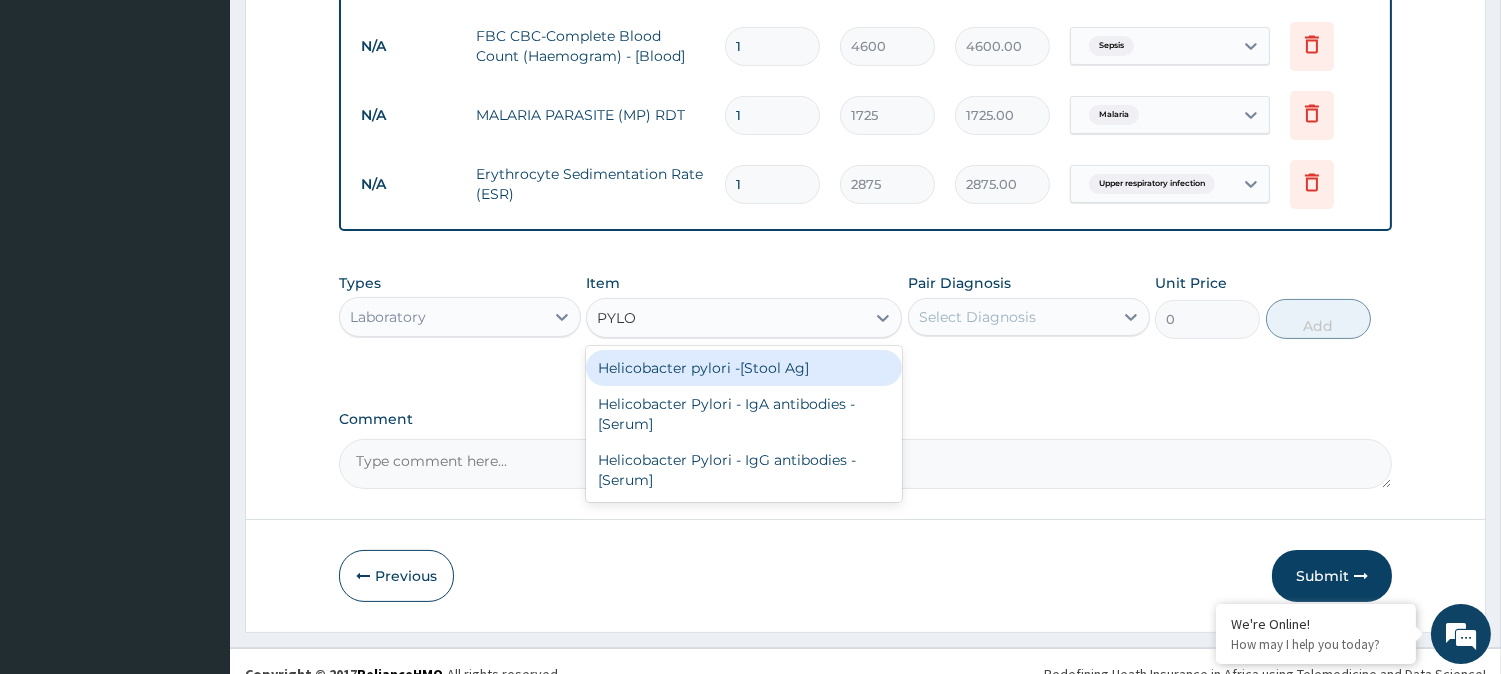 scroll, scrollTop: 867, scrollLeft: 0, axis: vertical 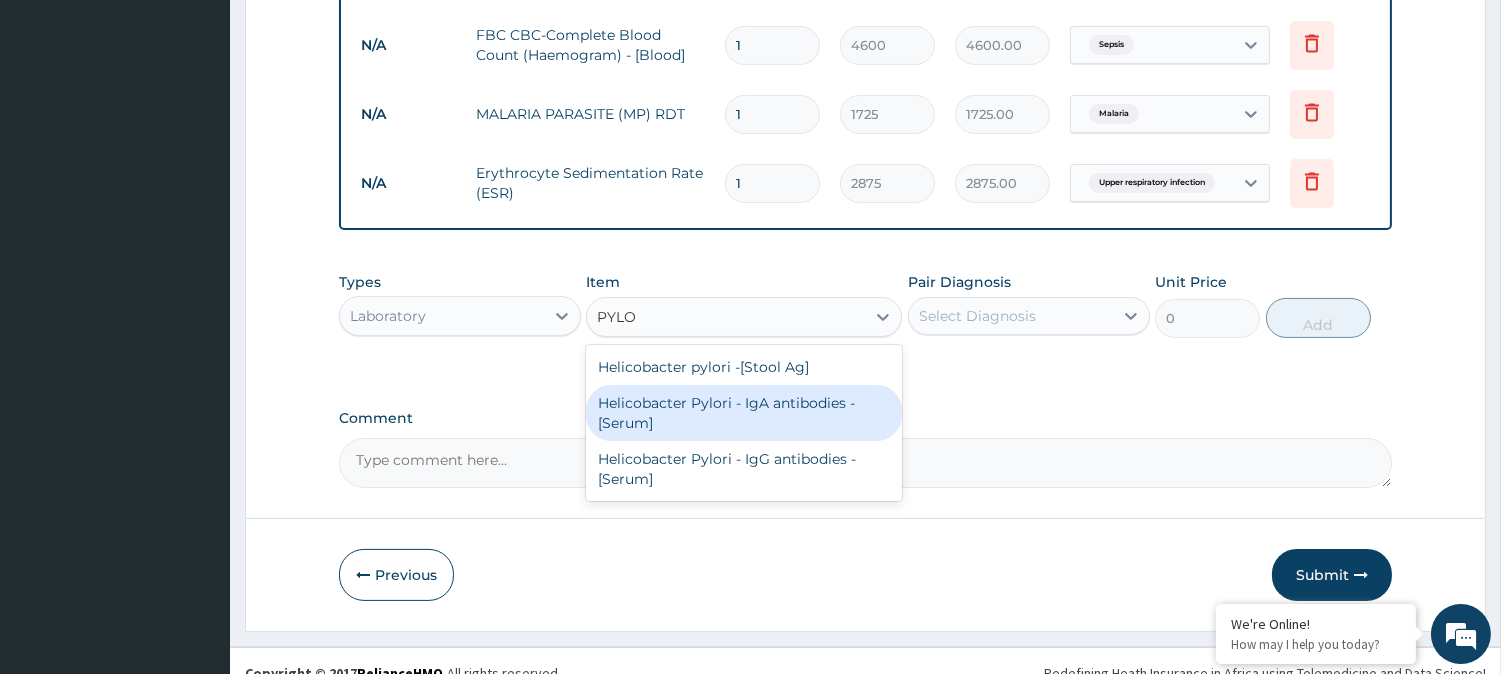 click on "Helicobacter Pylori - IgA antibodies - [Serum]" at bounding box center (744, 413) 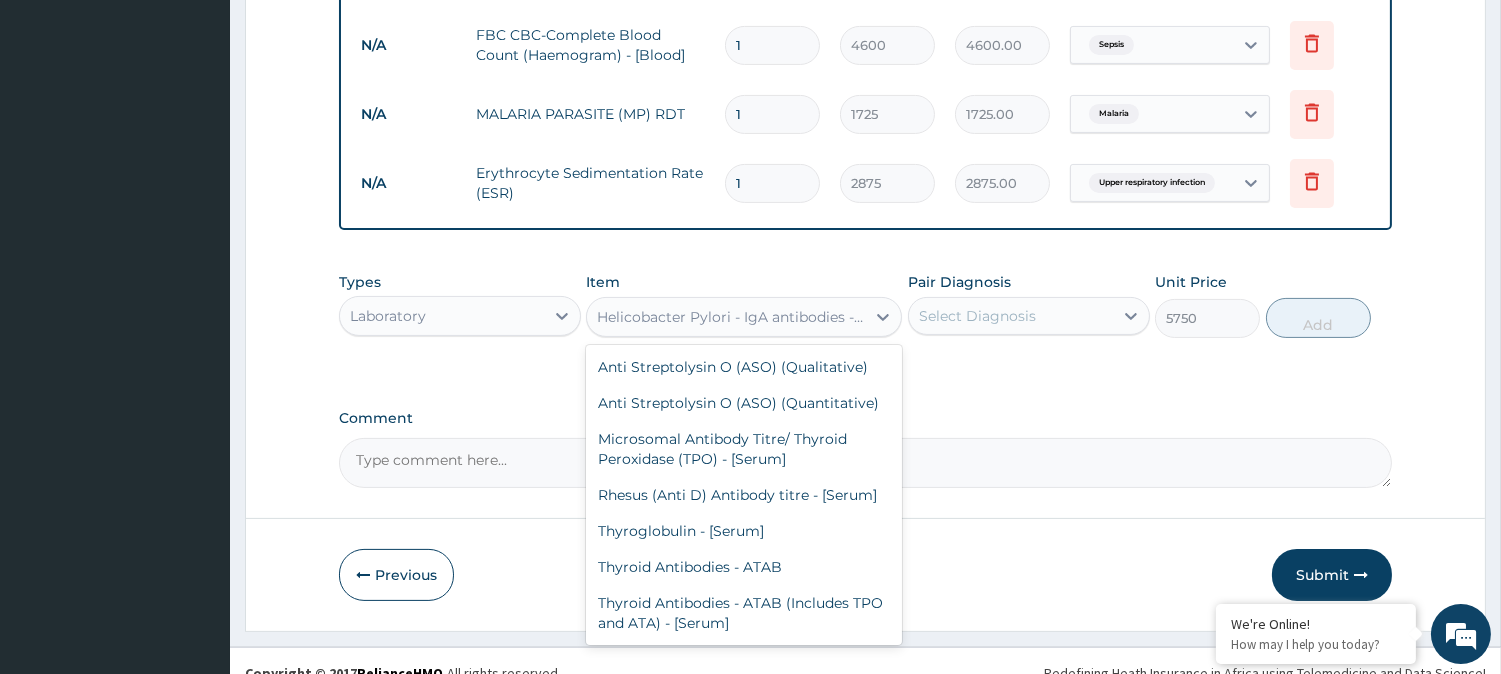 click on "Helicobacter Pylori - IgA antibodies - [Serum]" at bounding box center [732, 317] 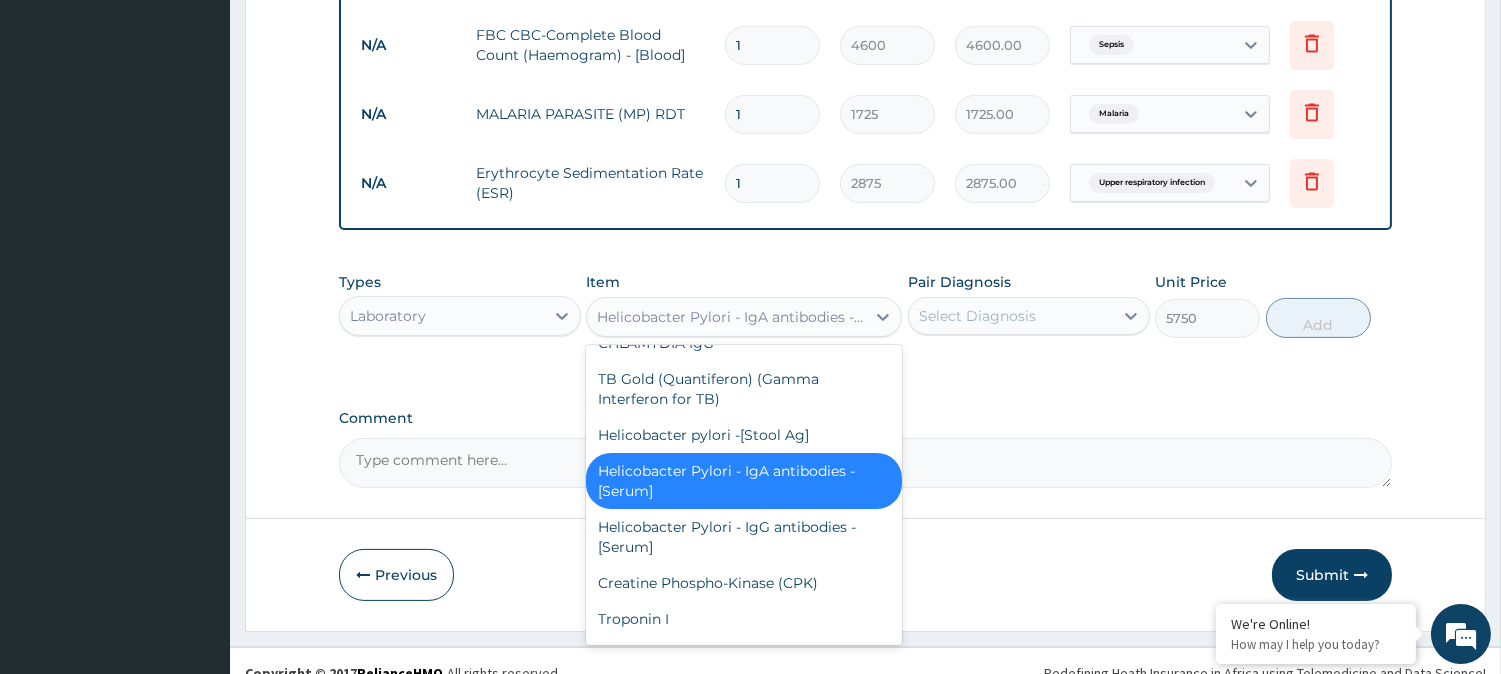 type on "H" 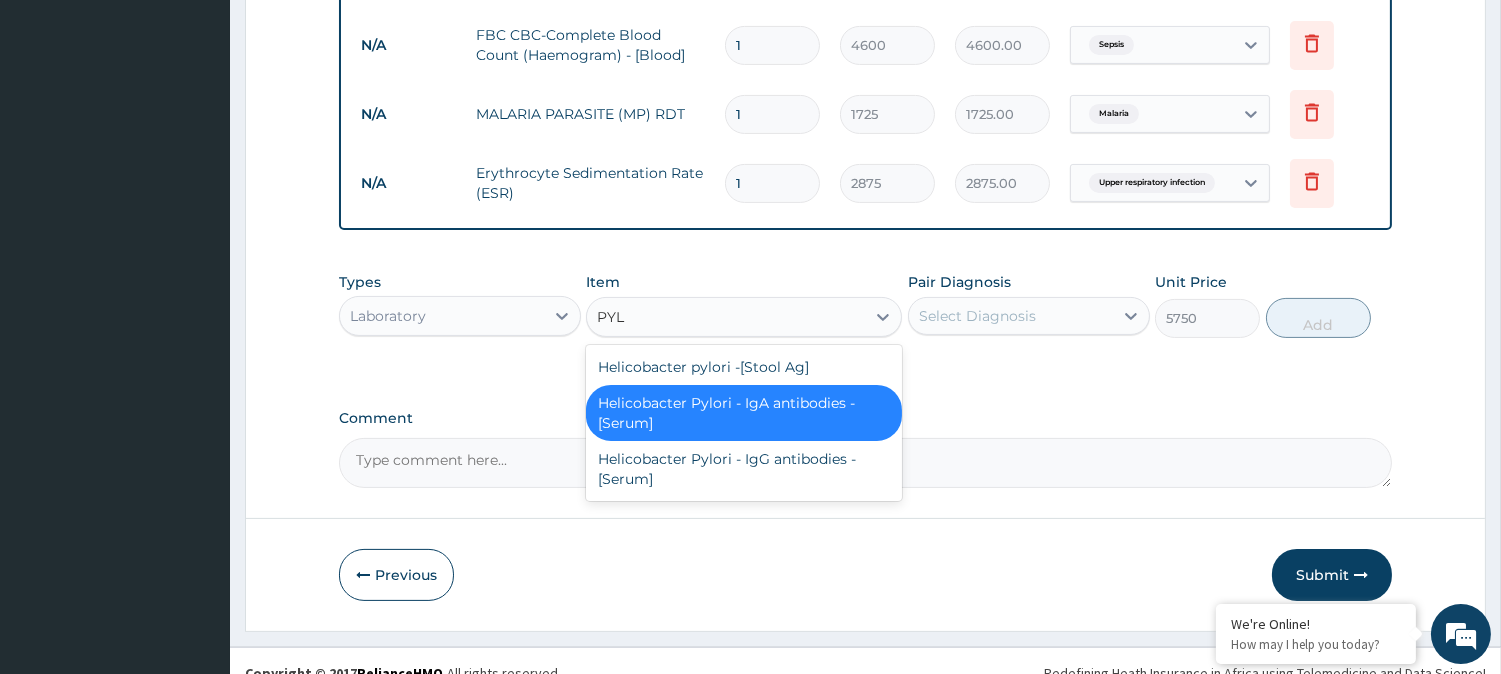 scroll, scrollTop: 0, scrollLeft: 0, axis: both 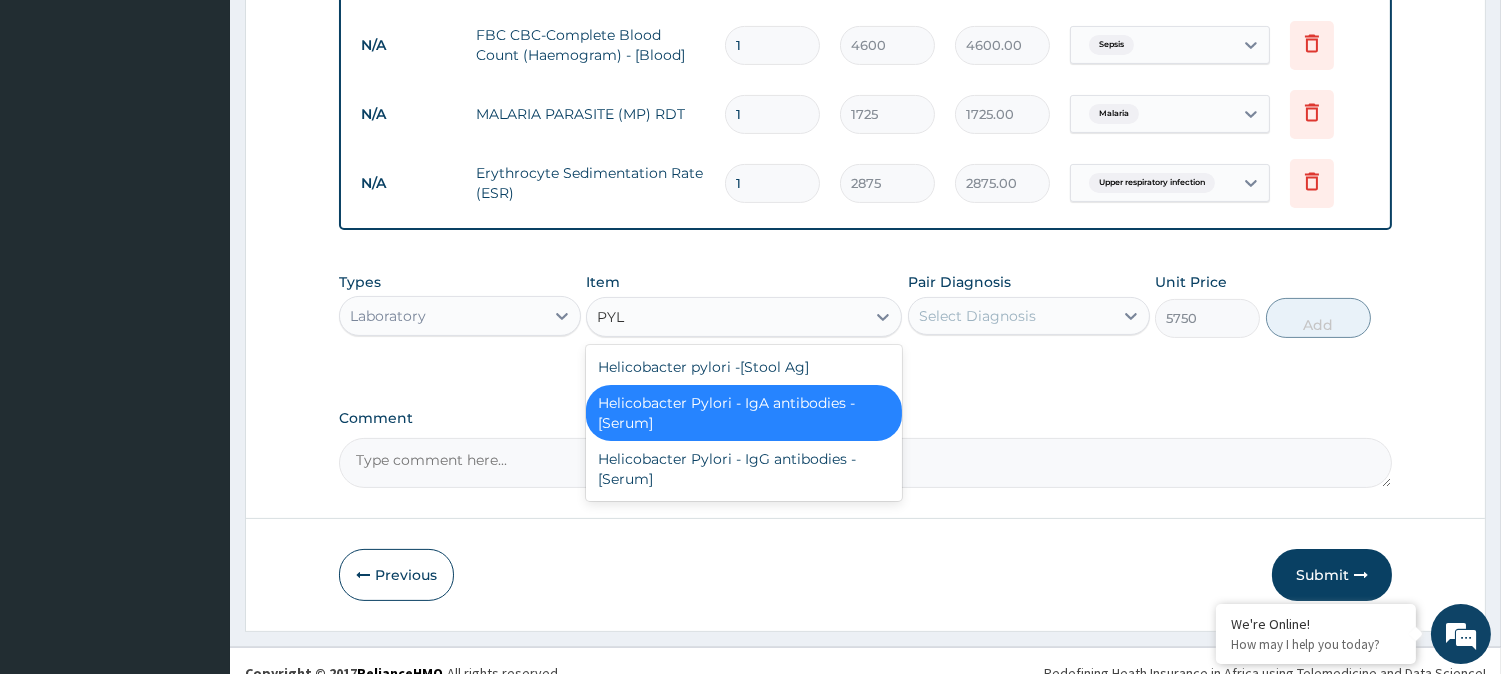 type on "PYLO" 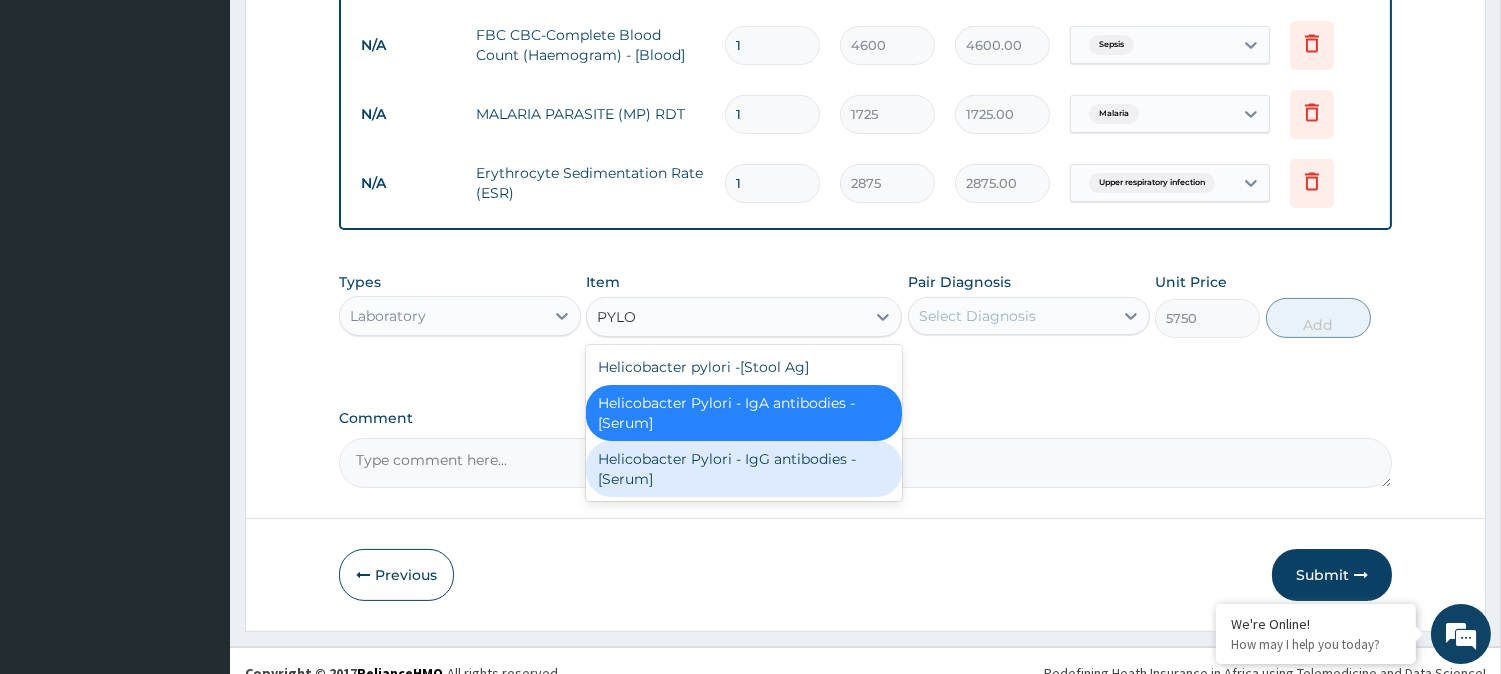click on "Helicobacter Pylori - IgG antibodies - [Serum]" at bounding box center (744, 469) 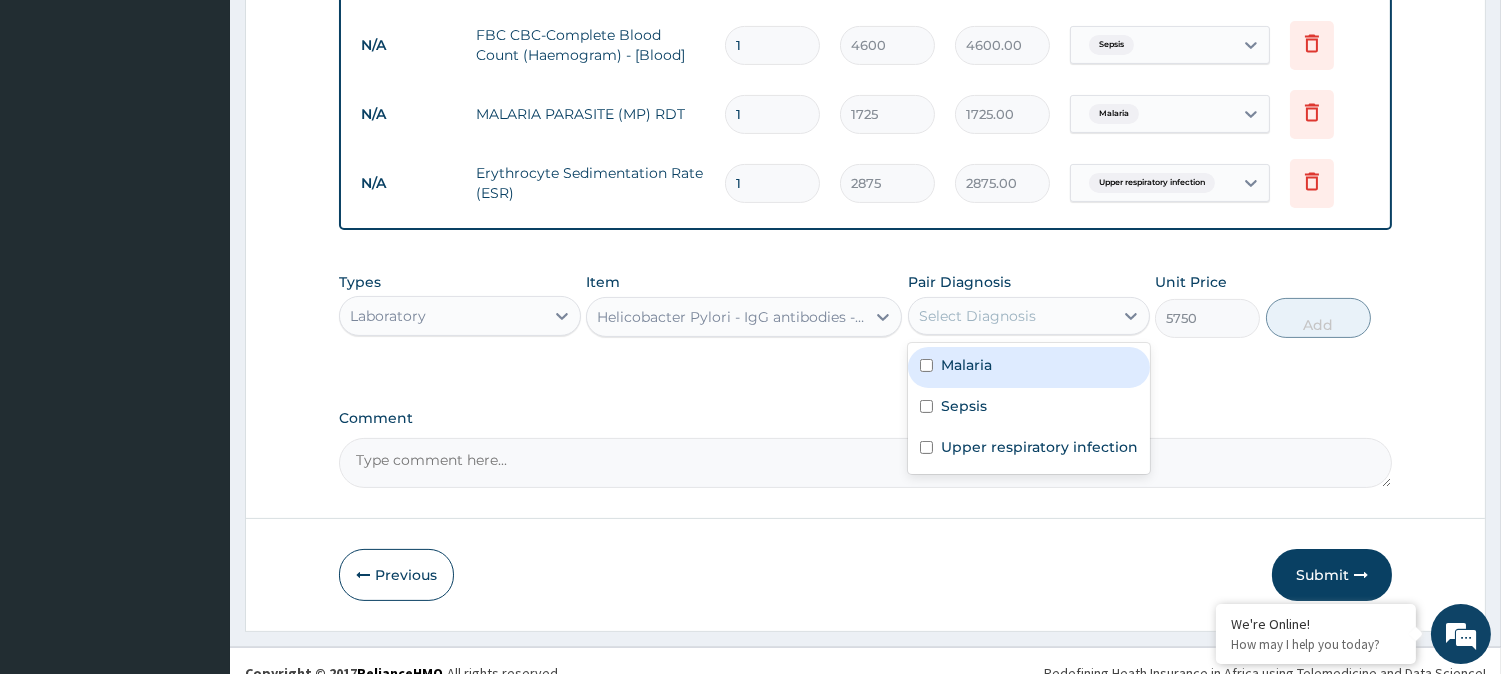 click on "Select Diagnosis" at bounding box center (1011, 316) 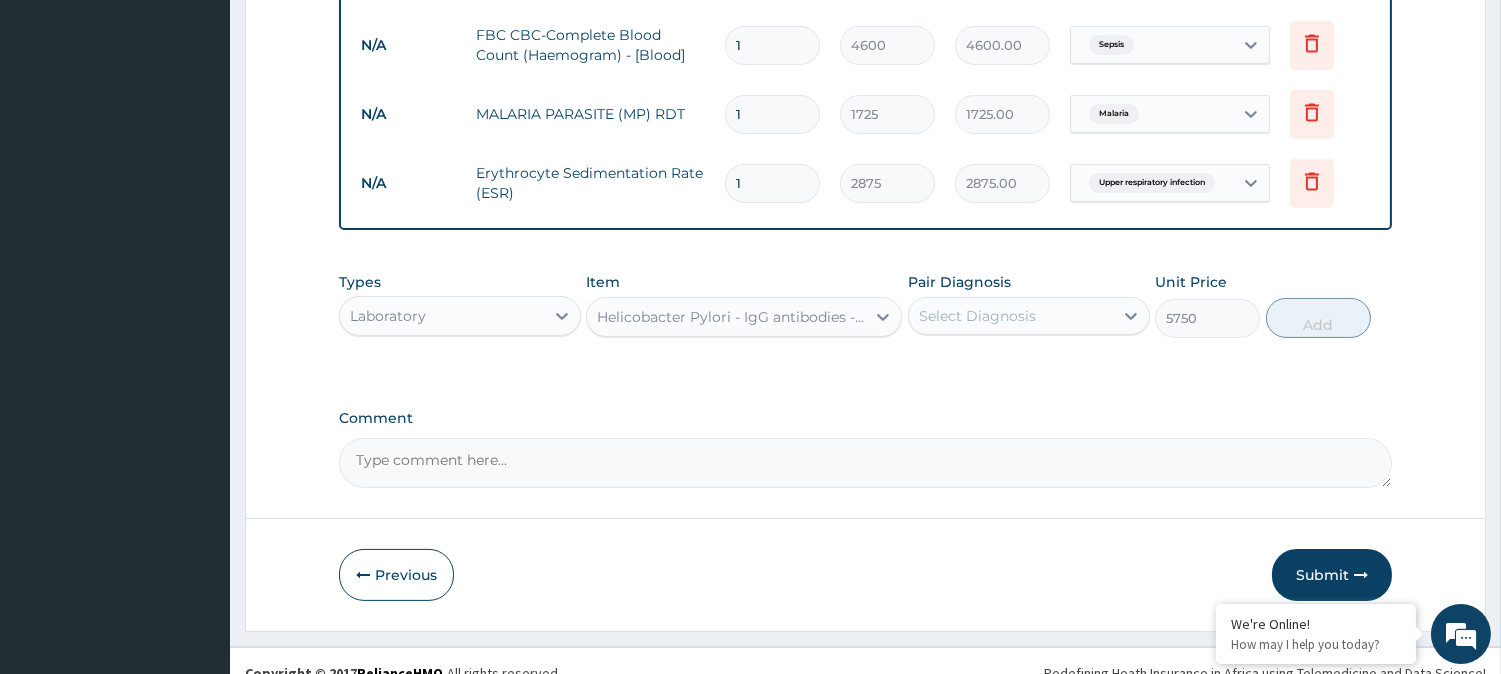 click on "Types Laboratory Item Helicobacter Pylori - IgG antibodies - [Serum] Pair Diagnosis Select Diagnosis Unit Price 5750 Add" at bounding box center (865, 305) 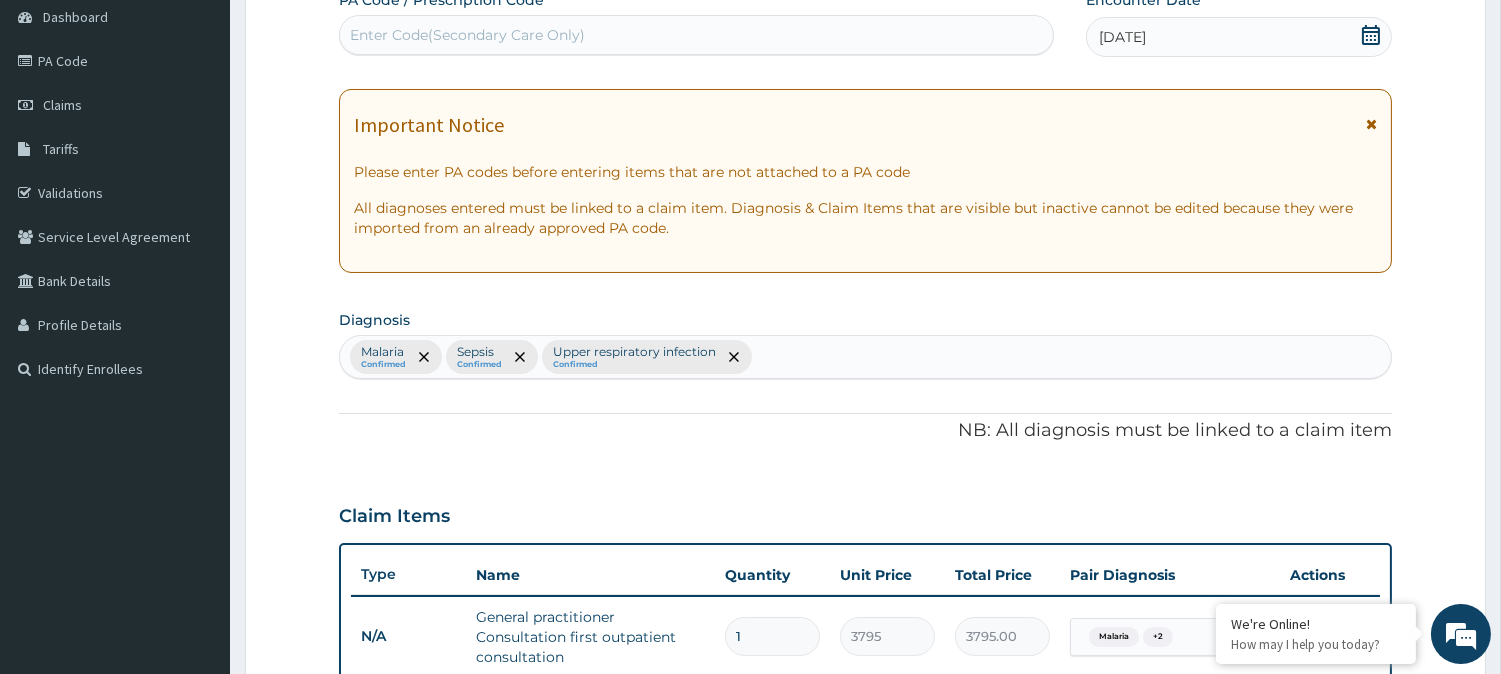 scroll, scrollTop: 205, scrollLeft: 0, axis: vertical 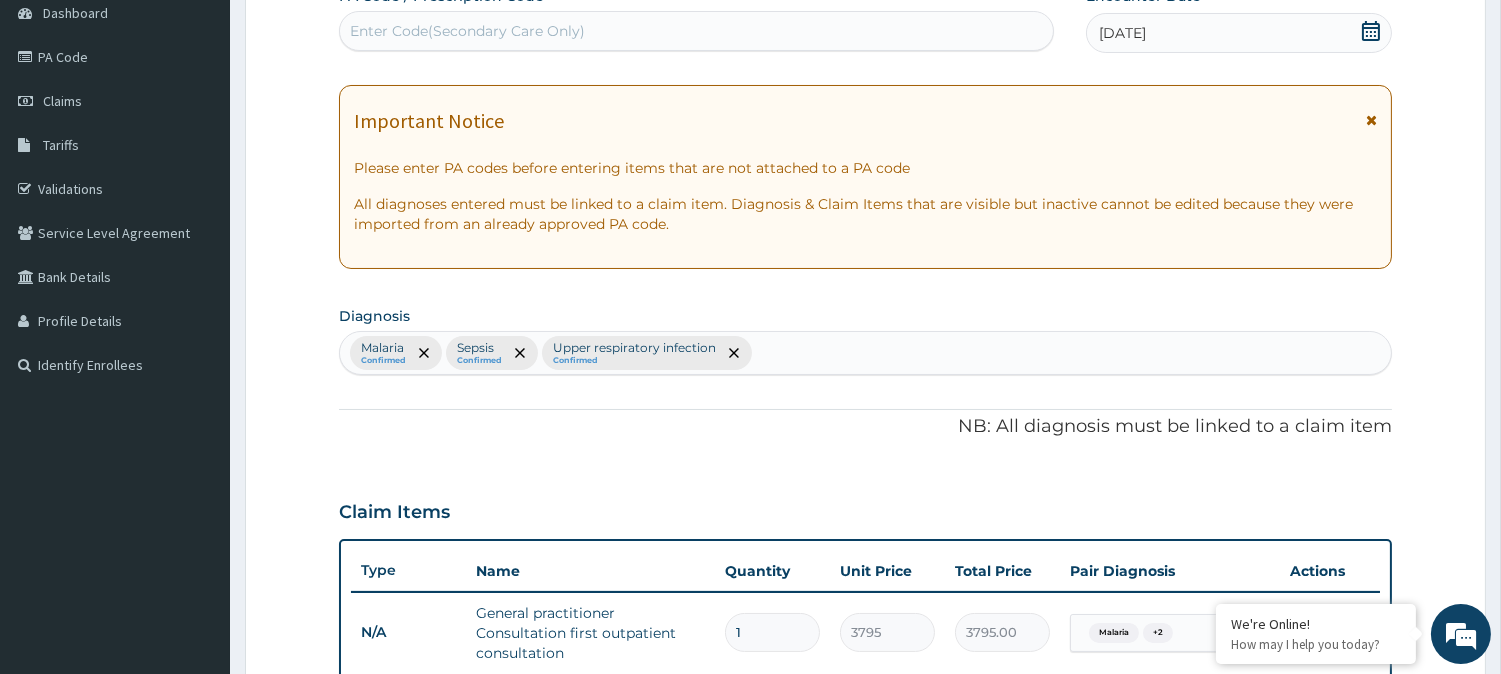 click on "Malaria Confirmed Sepsis Confirmed Upper respiratory infection Confirmed" at bounding box center (865, 353) 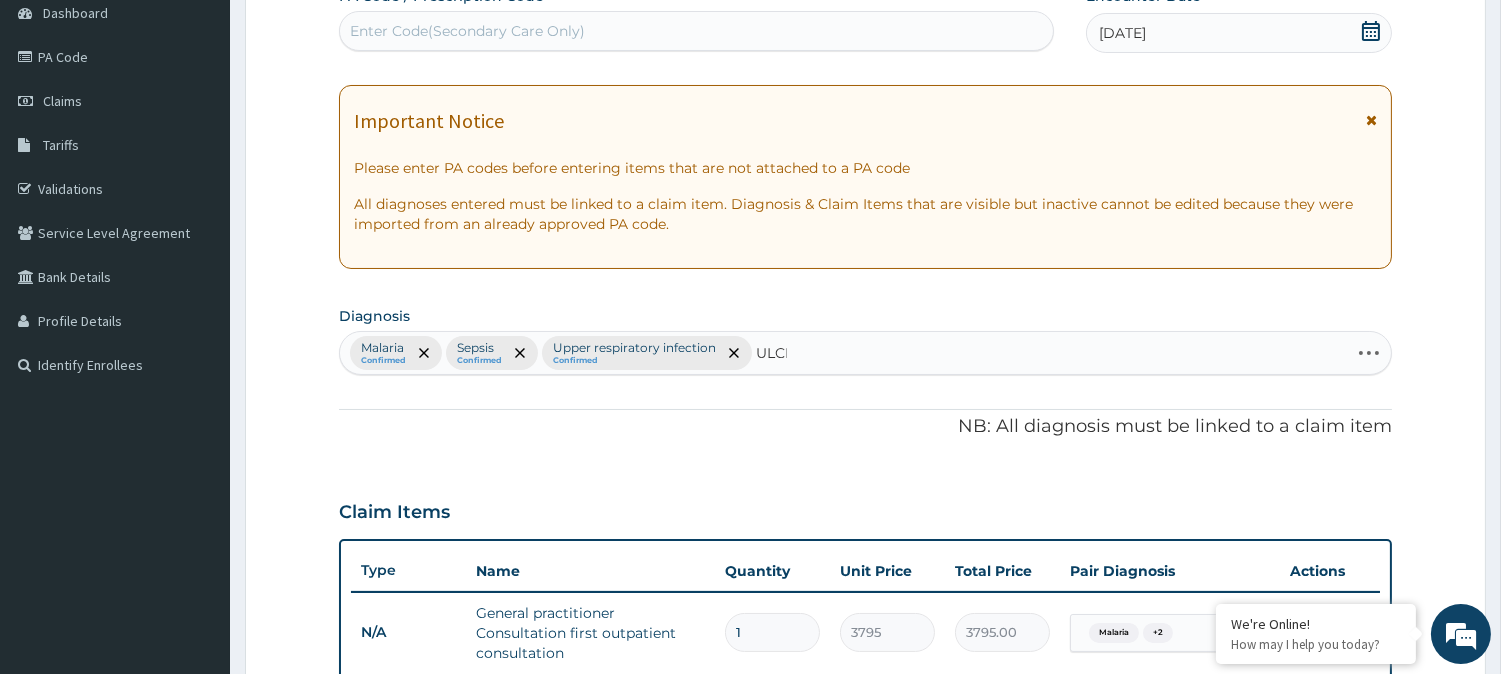 type on "ULCER" 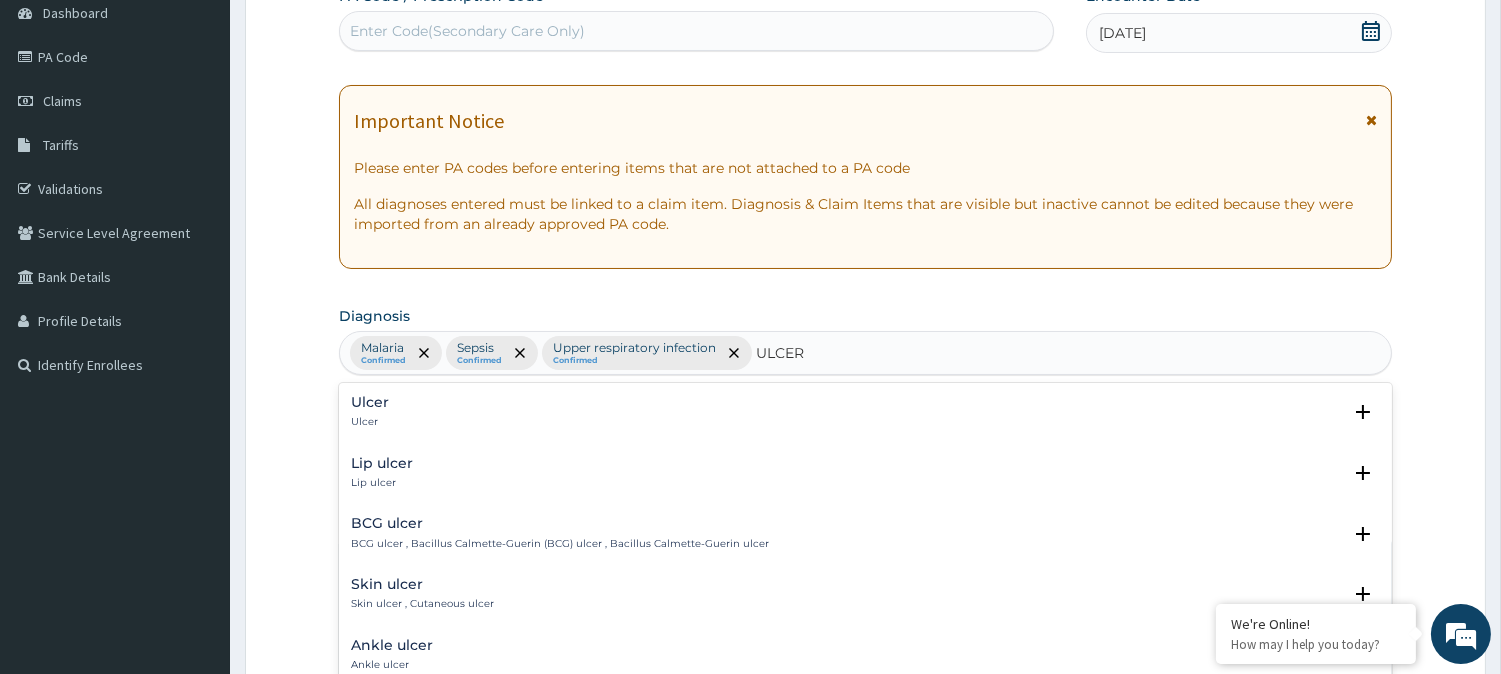 click on "Ulcer Ulcer" at bounding box center (865, 412) 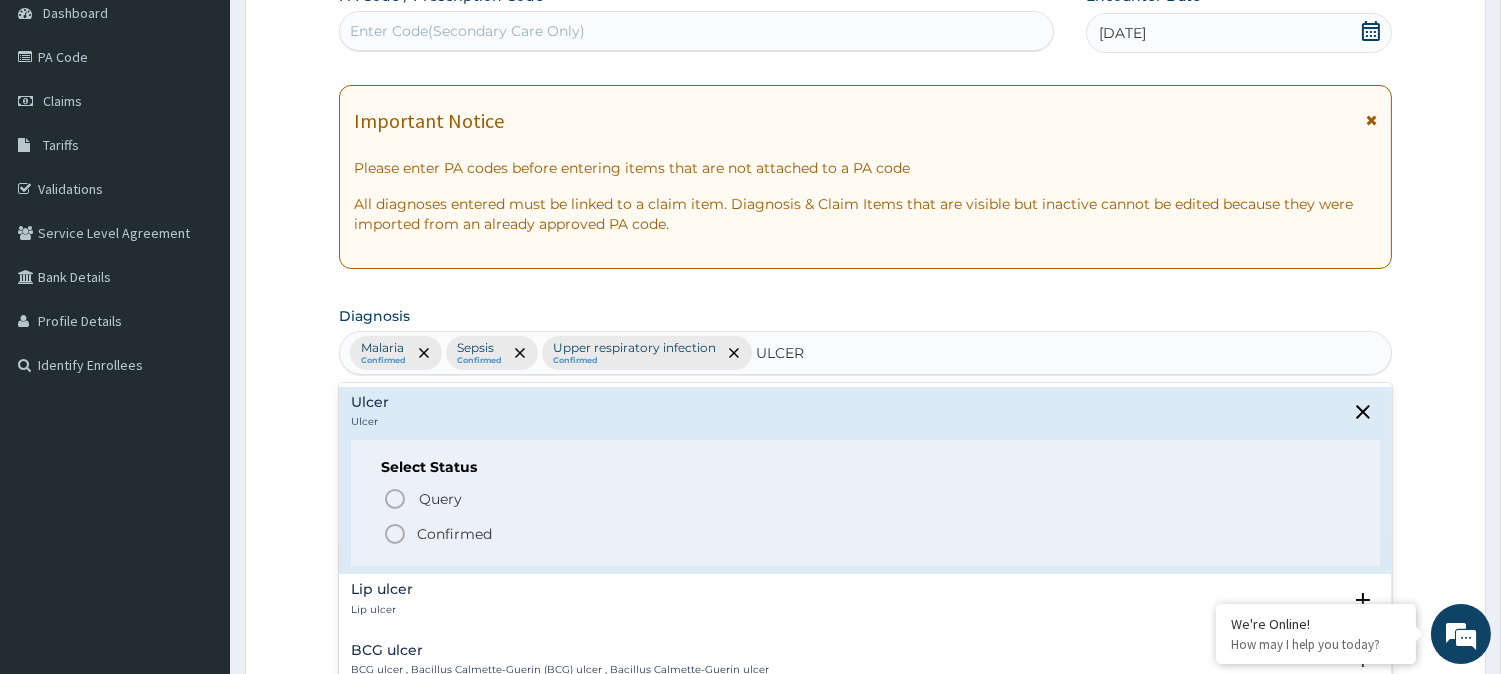 click on "Confirmed" at bounding box center (454, 534) 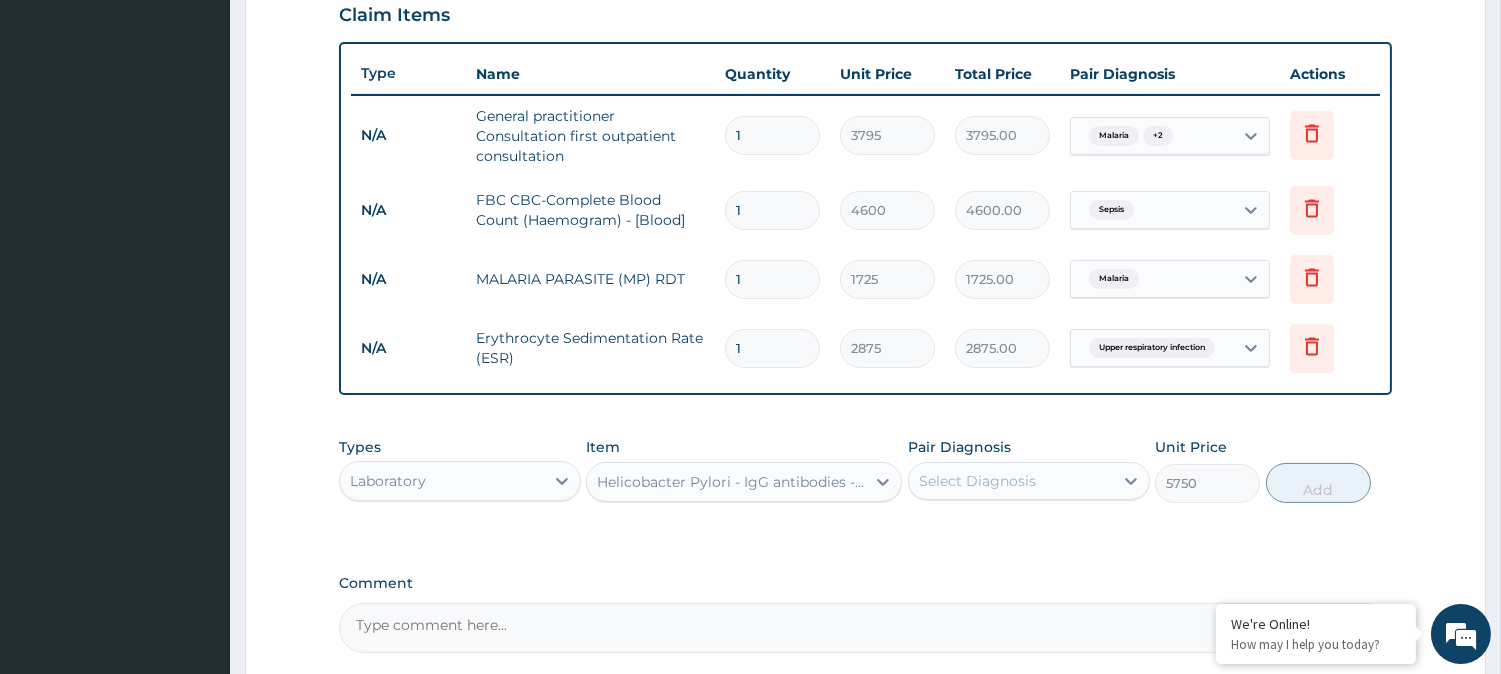 scroll, scrollTop: 703, scrollLeft: 0, axis: vertical 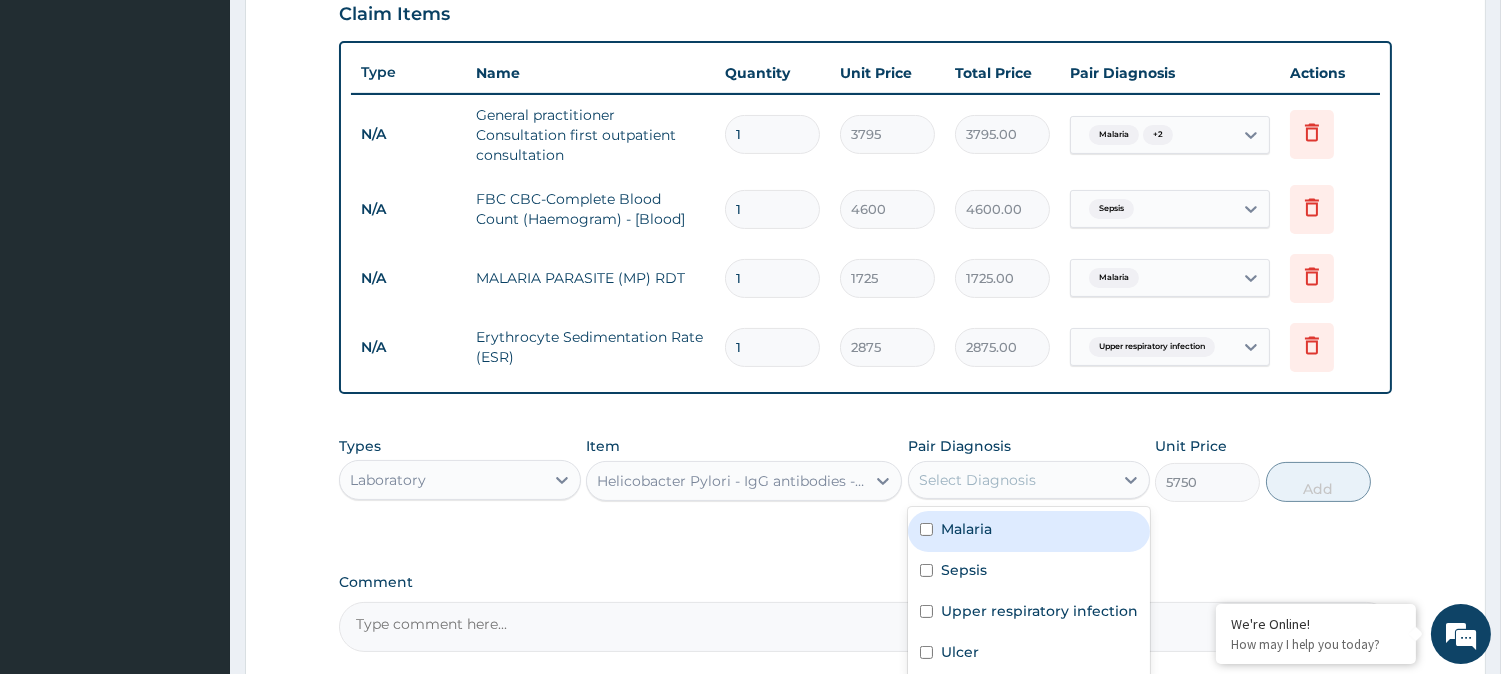 click on "Select Diagnosis" at bounding box center [1011, 480] 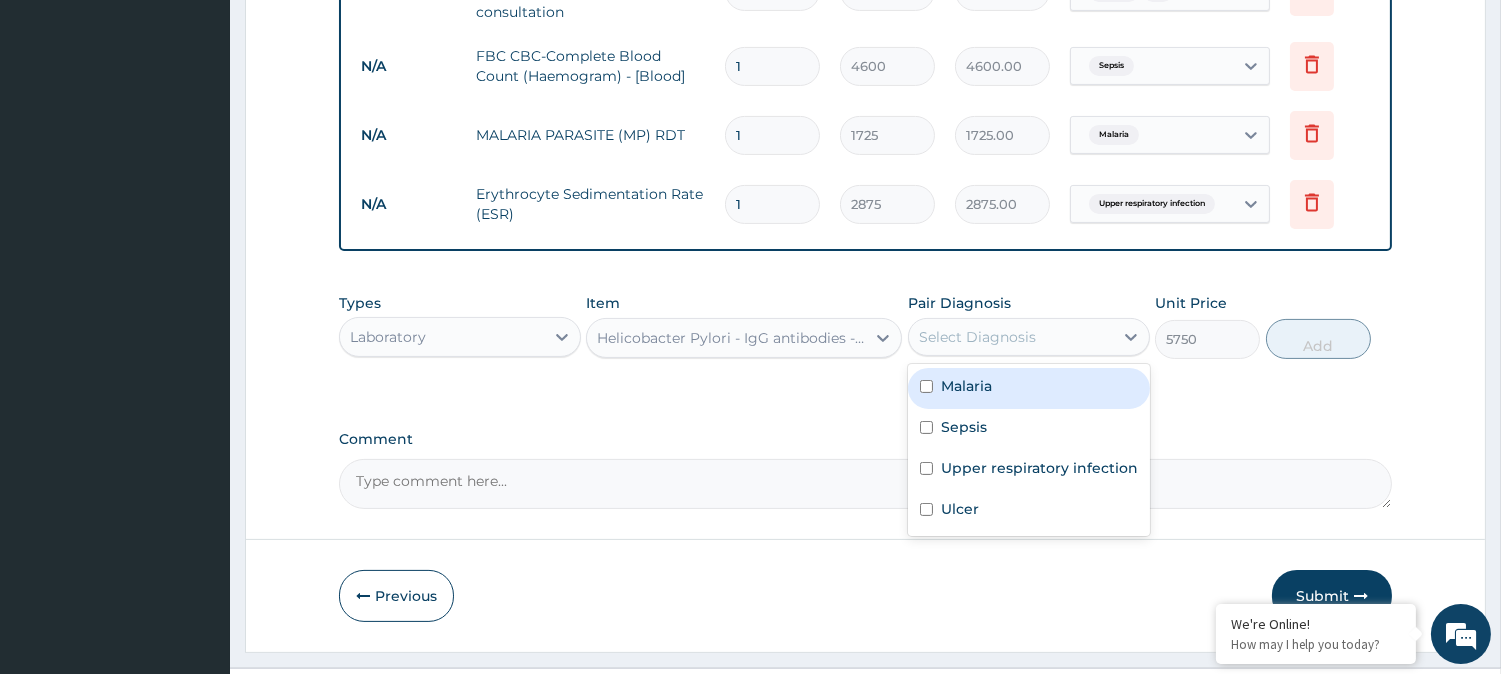 scroll, scrollTop: 857, scrollLeft: 0, axis: vertical 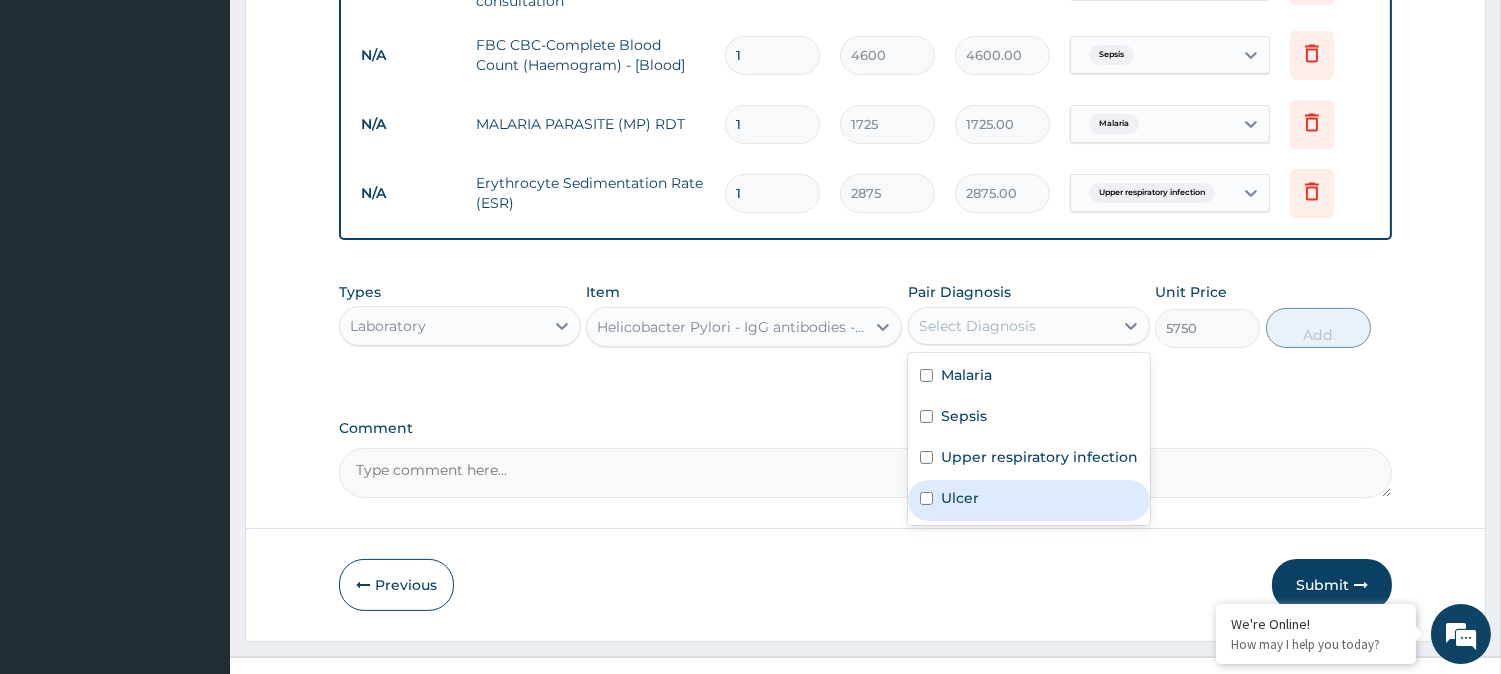click on "Ulcer" at bounding box center (1029, 500) 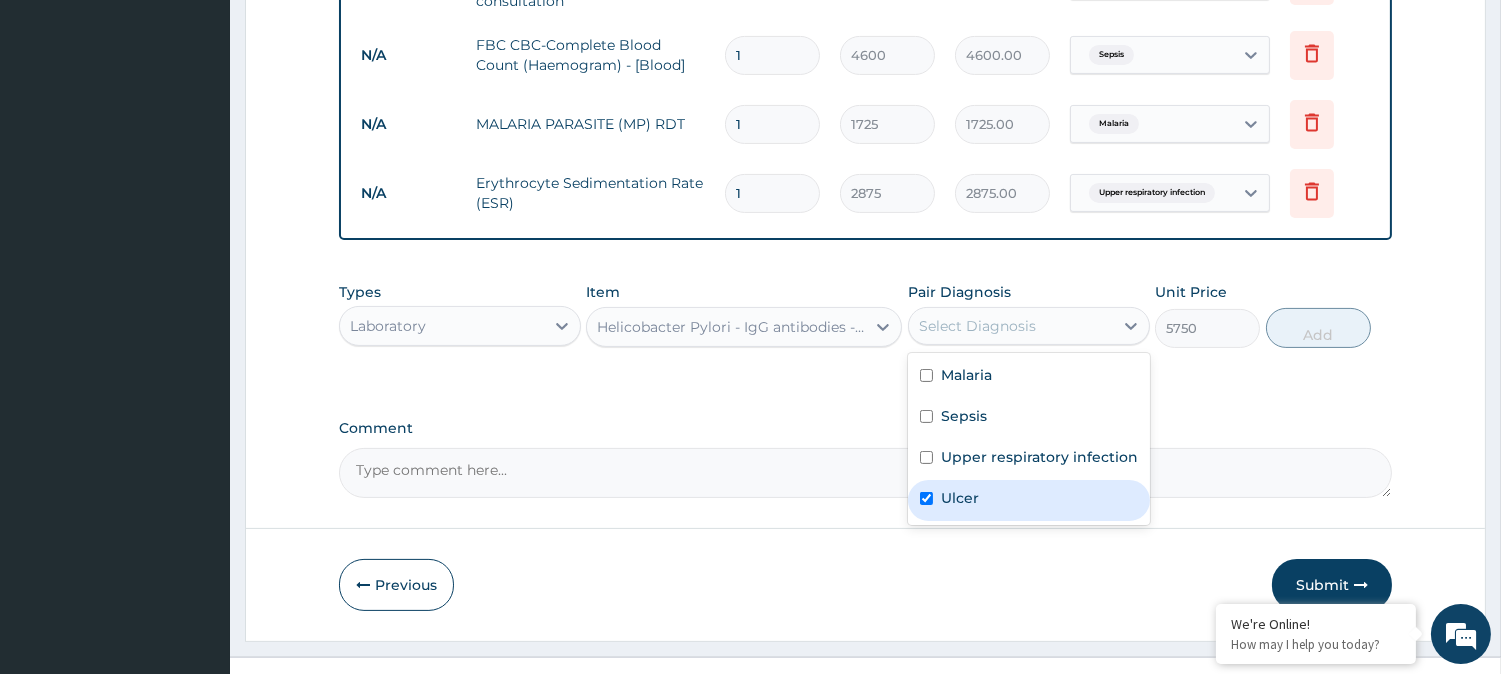 checkbox on "true" 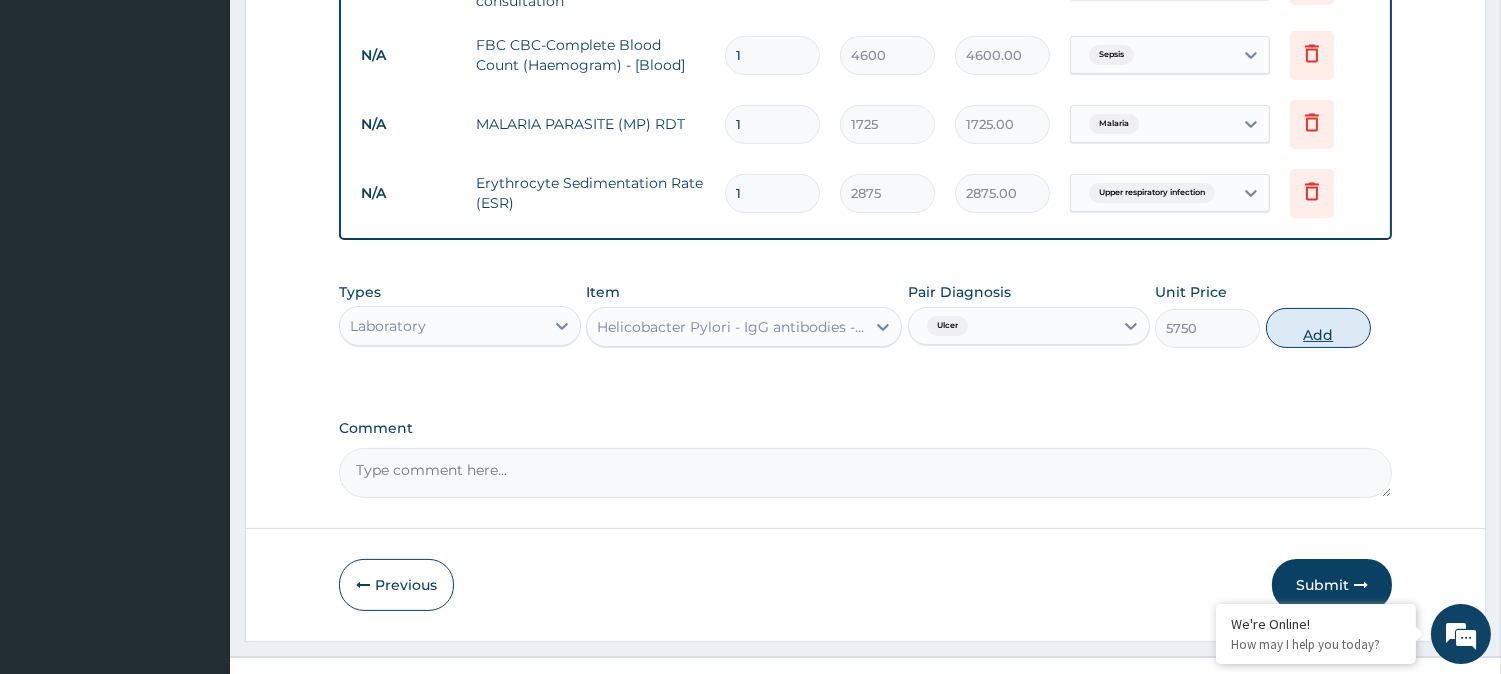 click on "Add" at bounding box center (1318, 328) 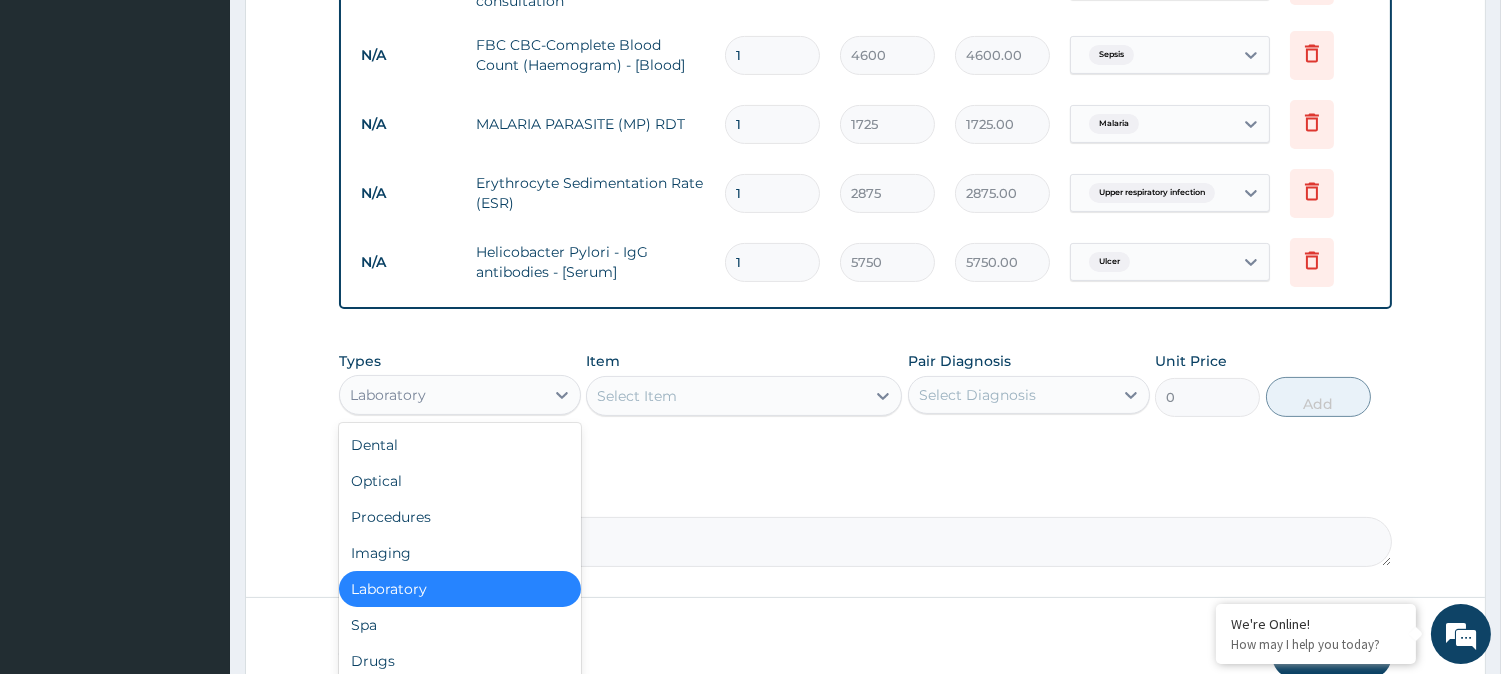 click on "Laboratory" at bounding box center (442, 395) 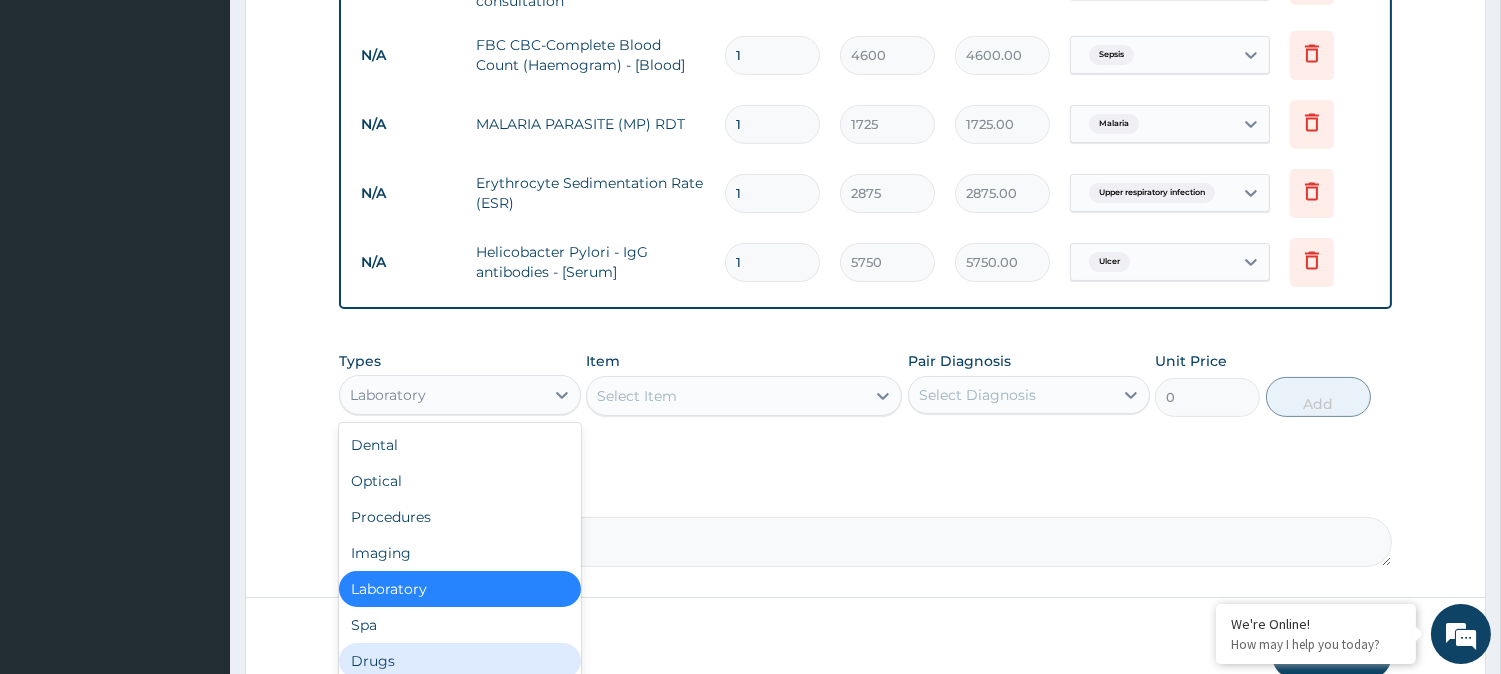 click on "Drugs" at bounding box center [460, 661] 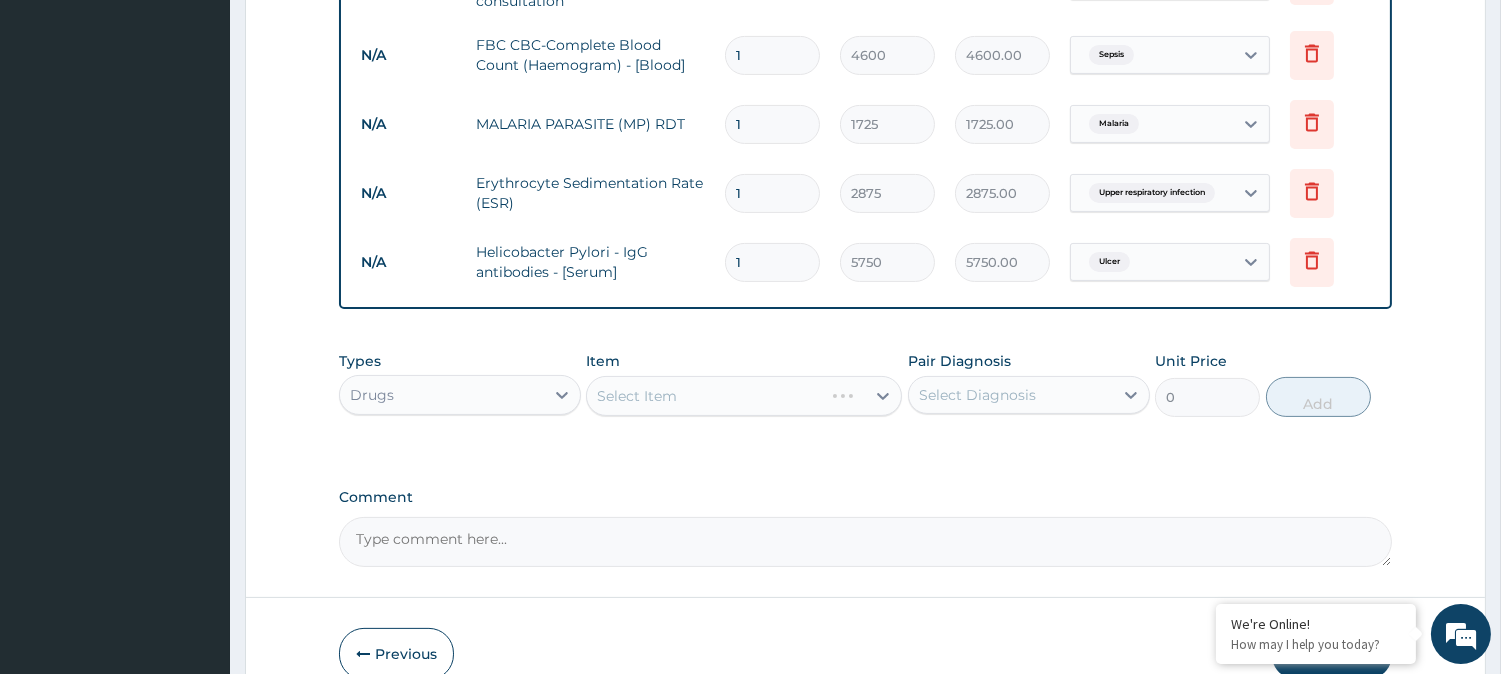 click on "Select Item" at bounding box center (744, 396) 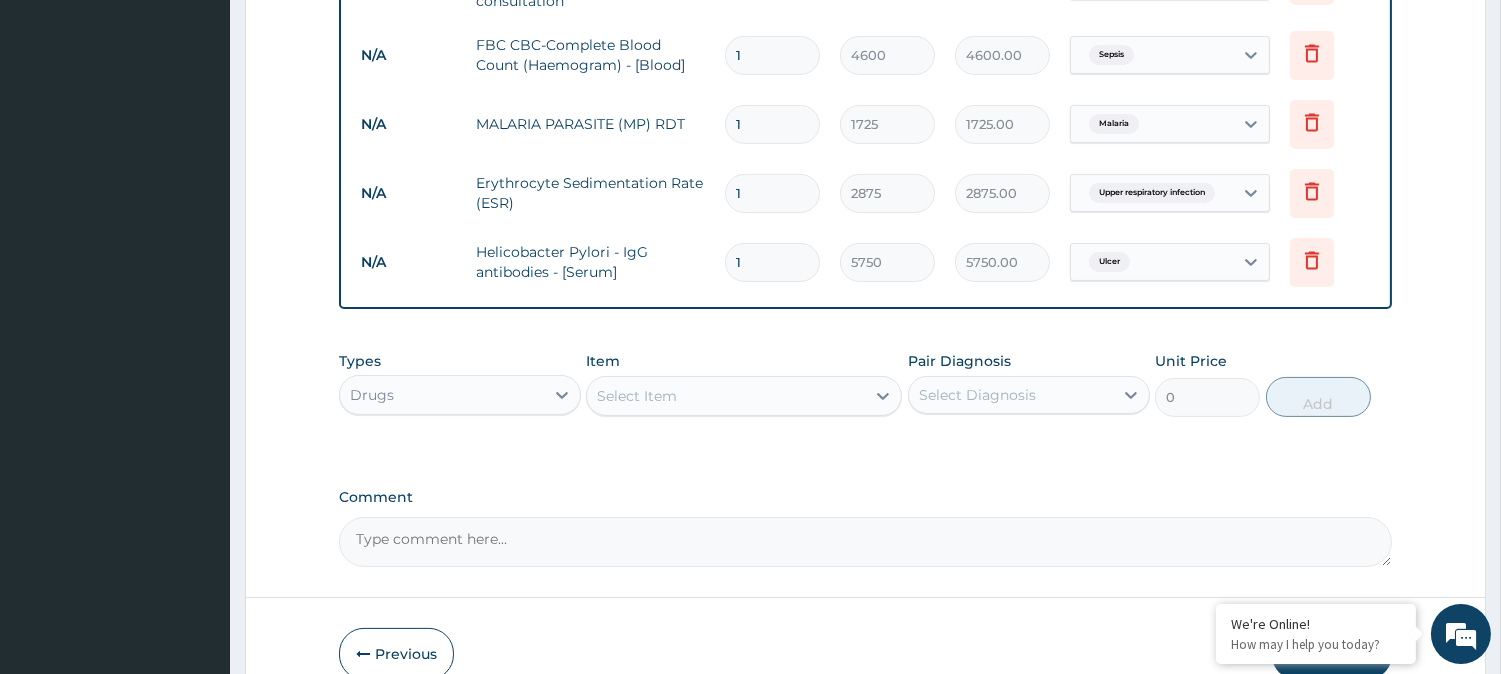 click on "Select Item" at bounding box center [726, 396] 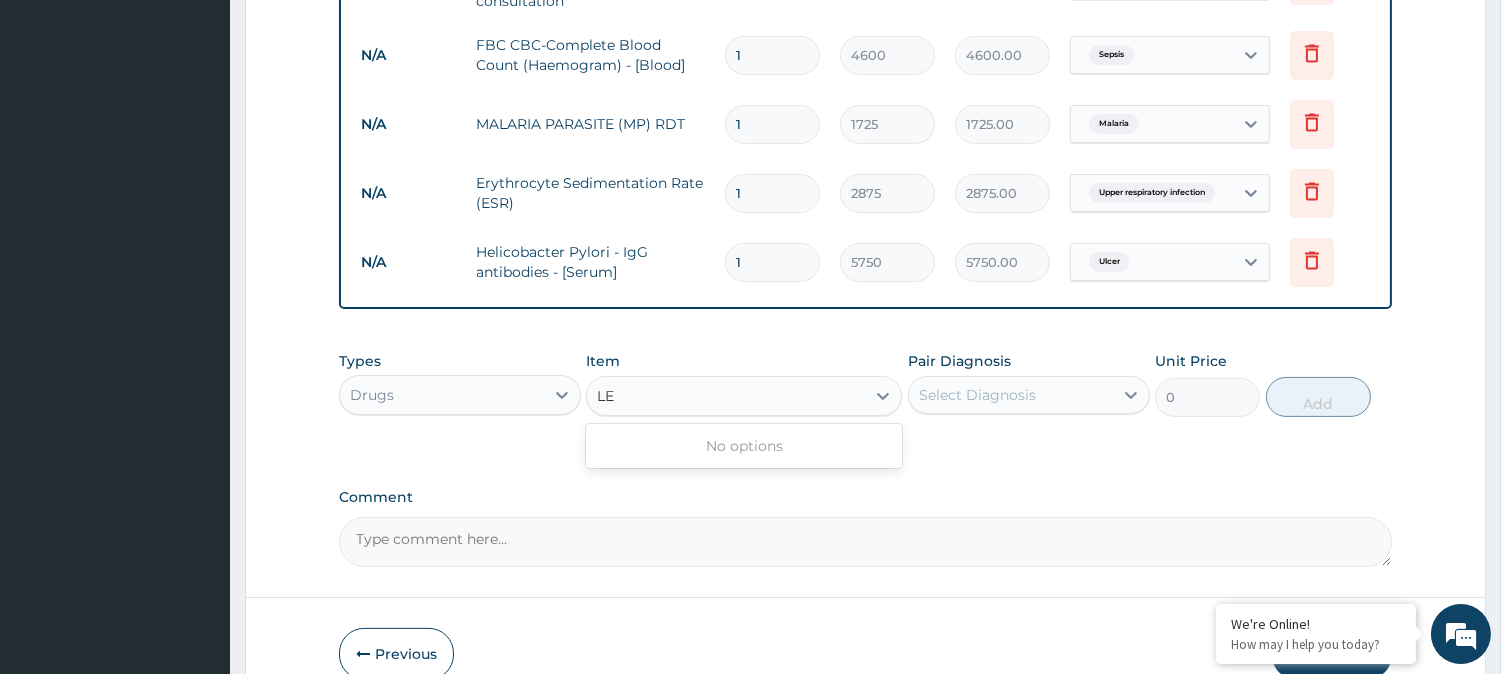 type on "L" 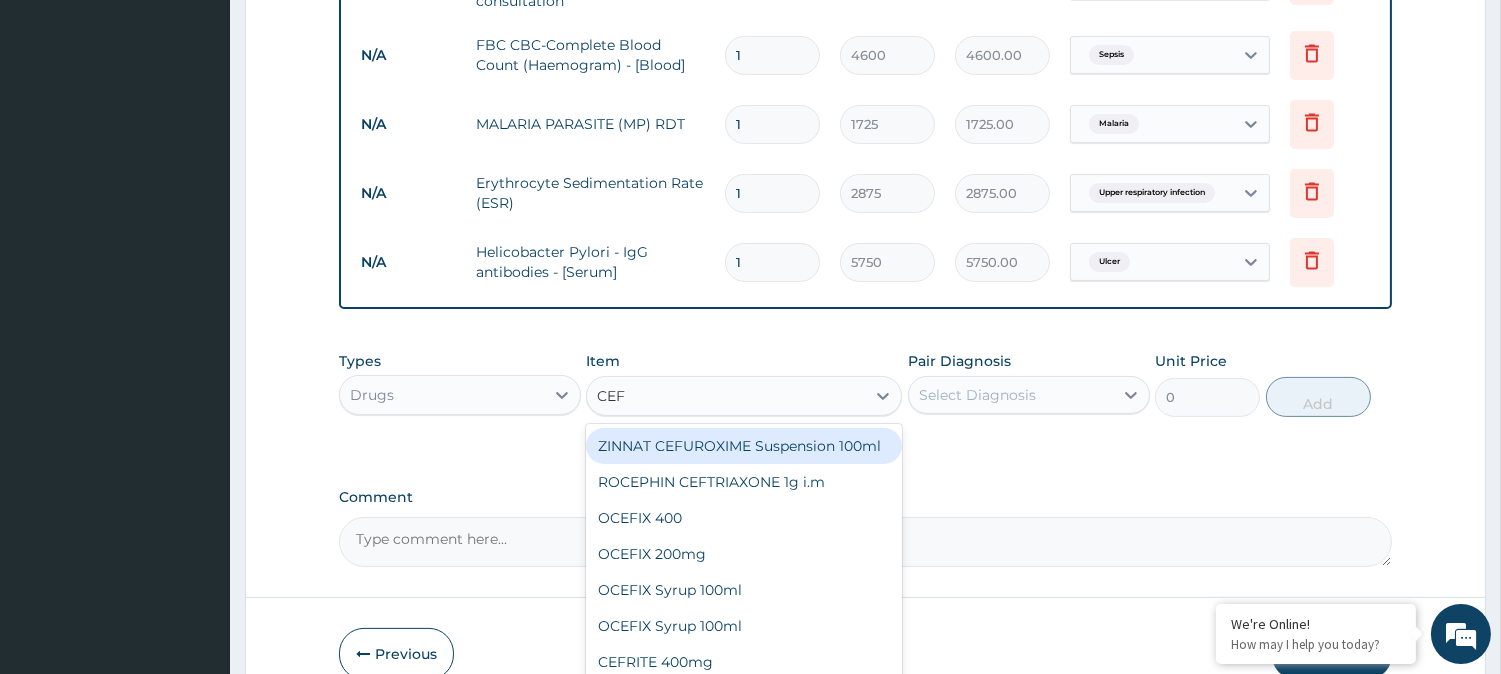 type on "CEFT" 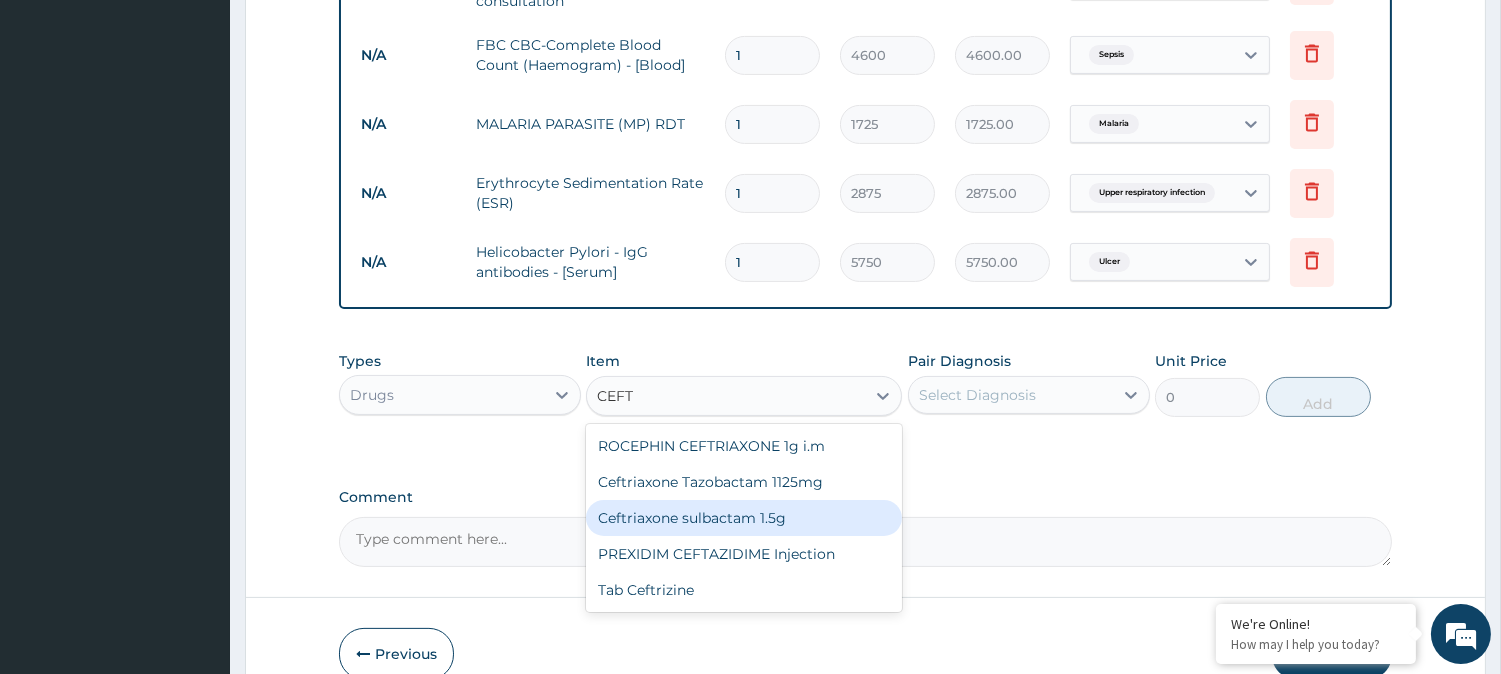 click on "Ceftriaxone sulbactam 1.5g" at bounding box center [744, 518] 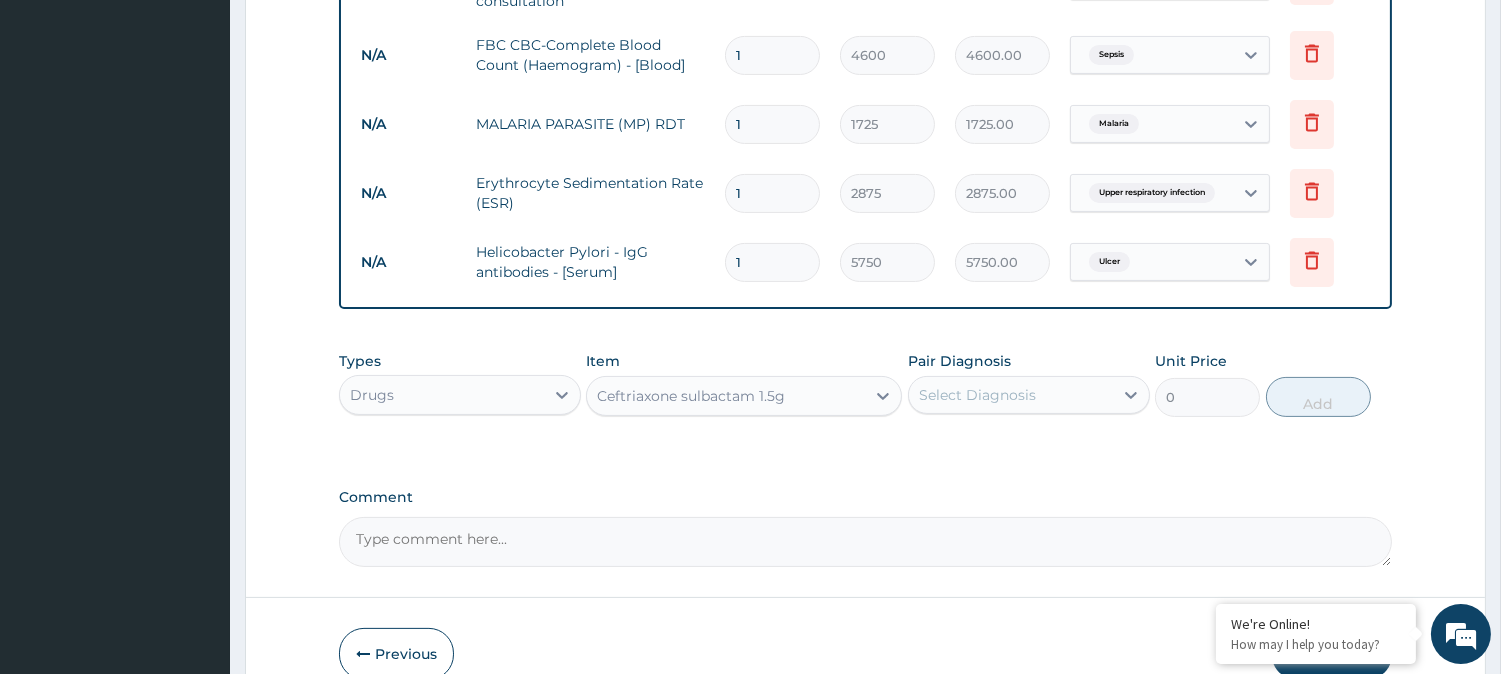 type 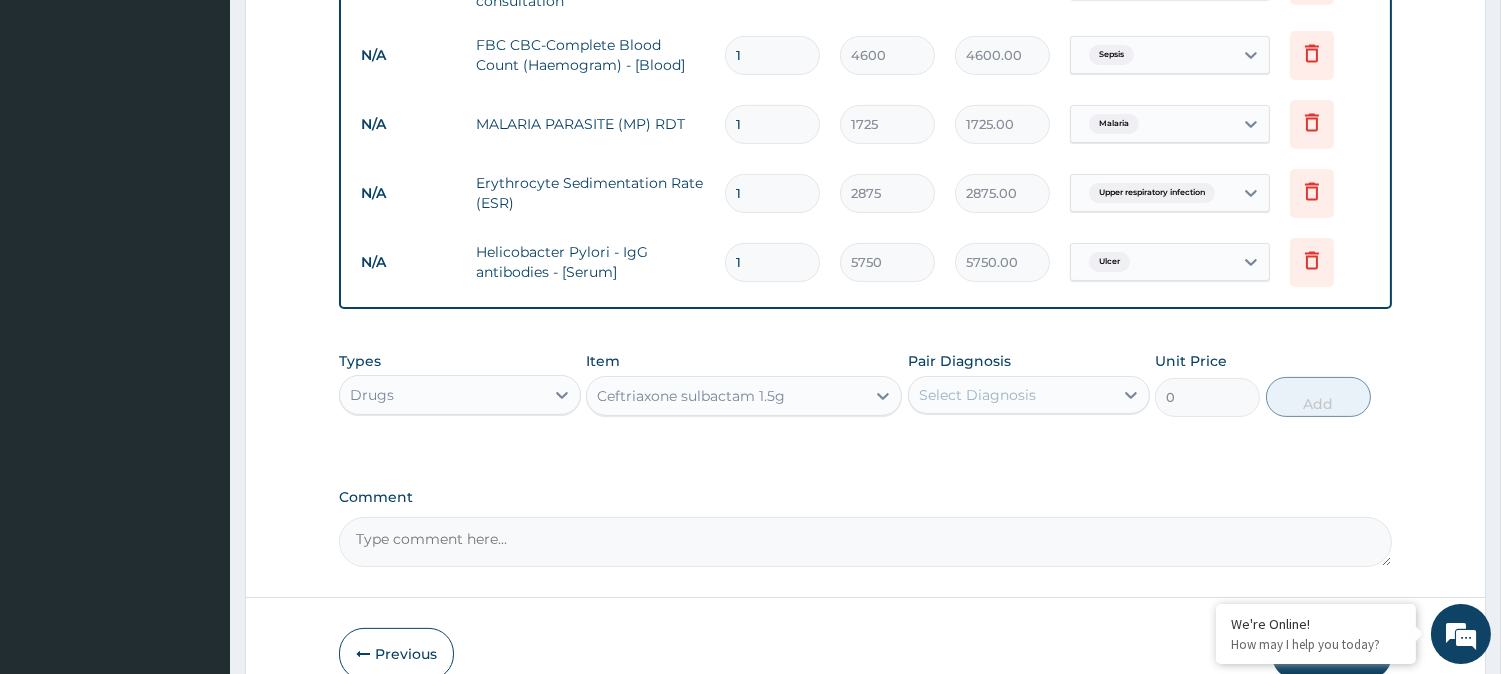 type on "1518" 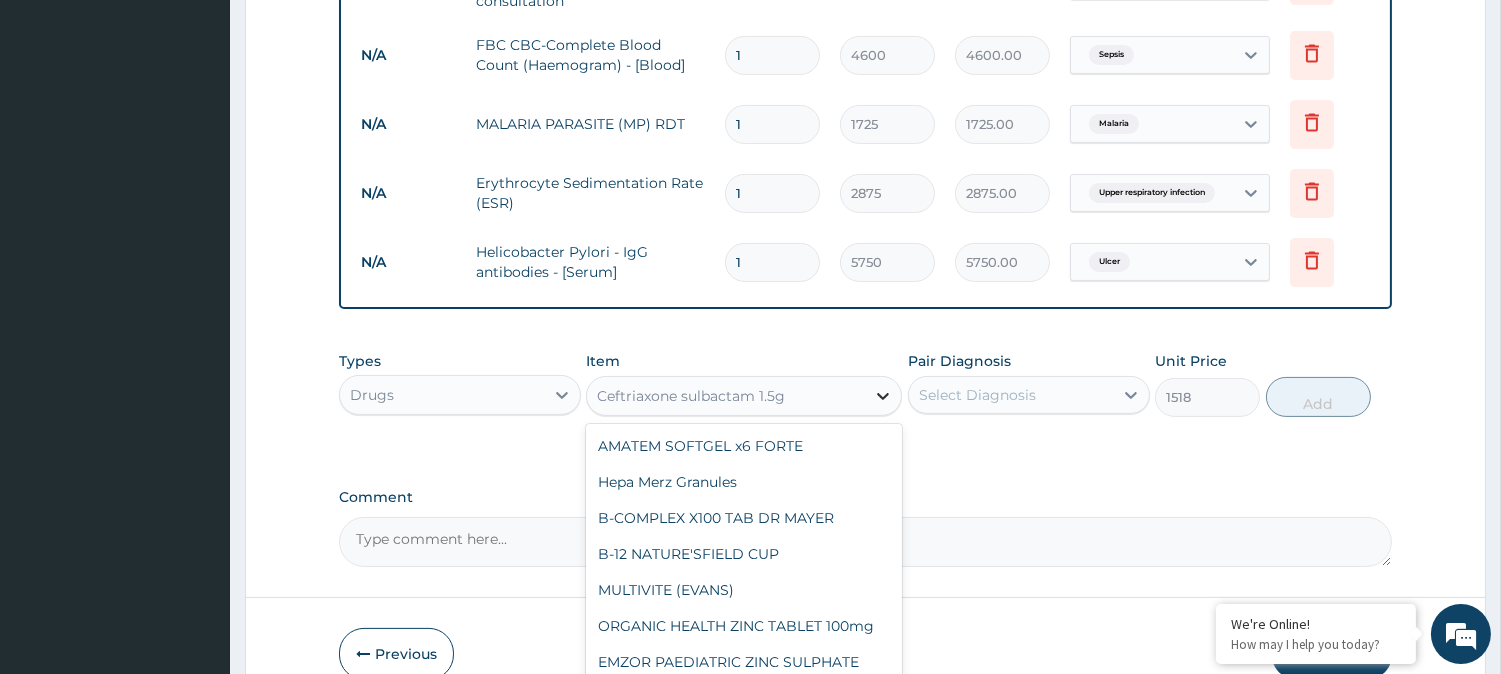 click at bounding box center [883, 396] 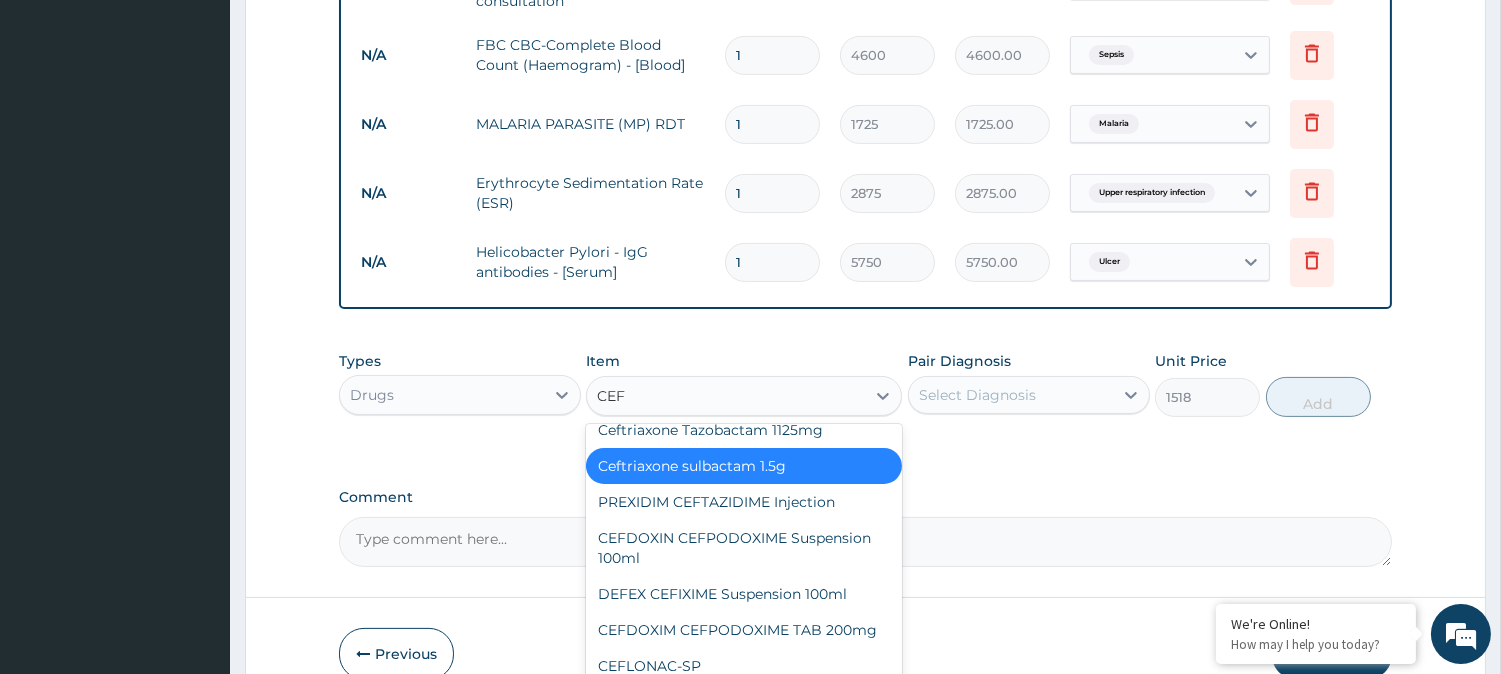 scroll, scrollTop: 275, scrollLeft: 0, axis: vertical 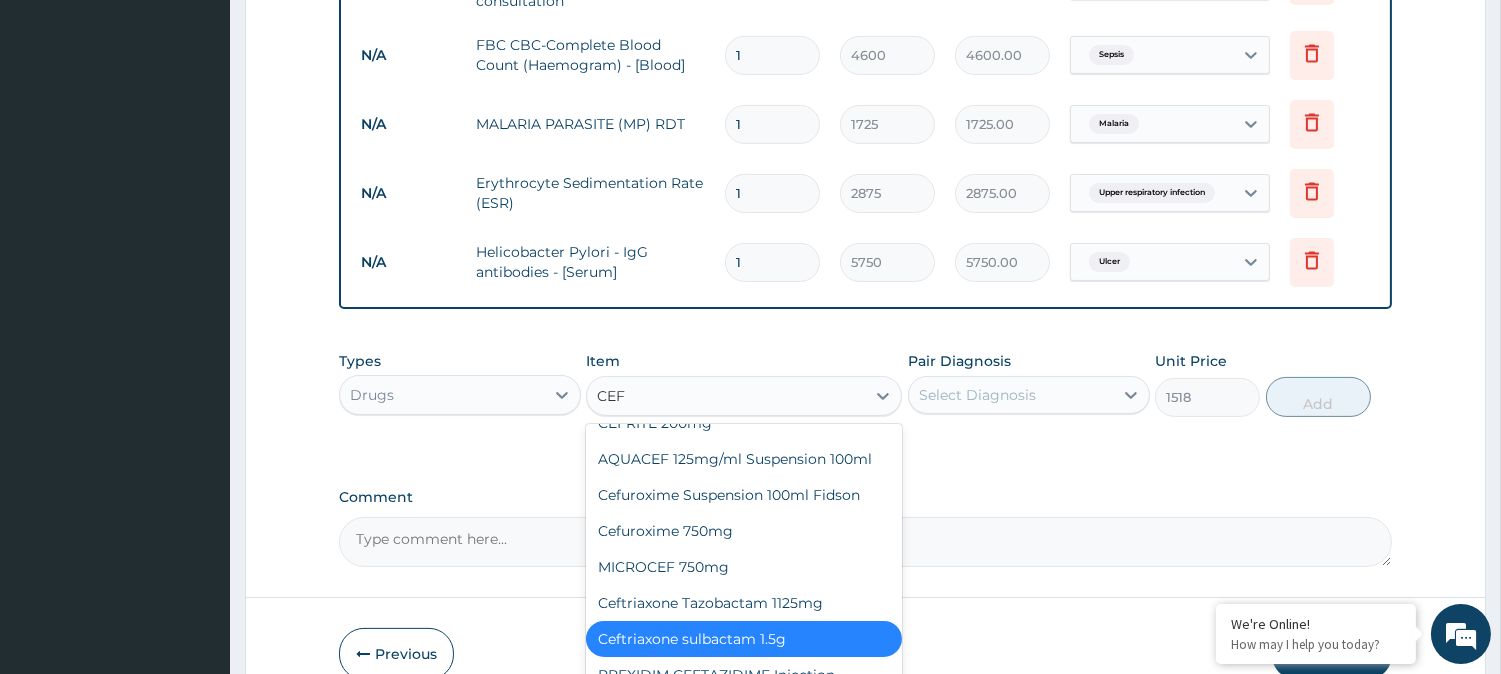 type on "CEFT" 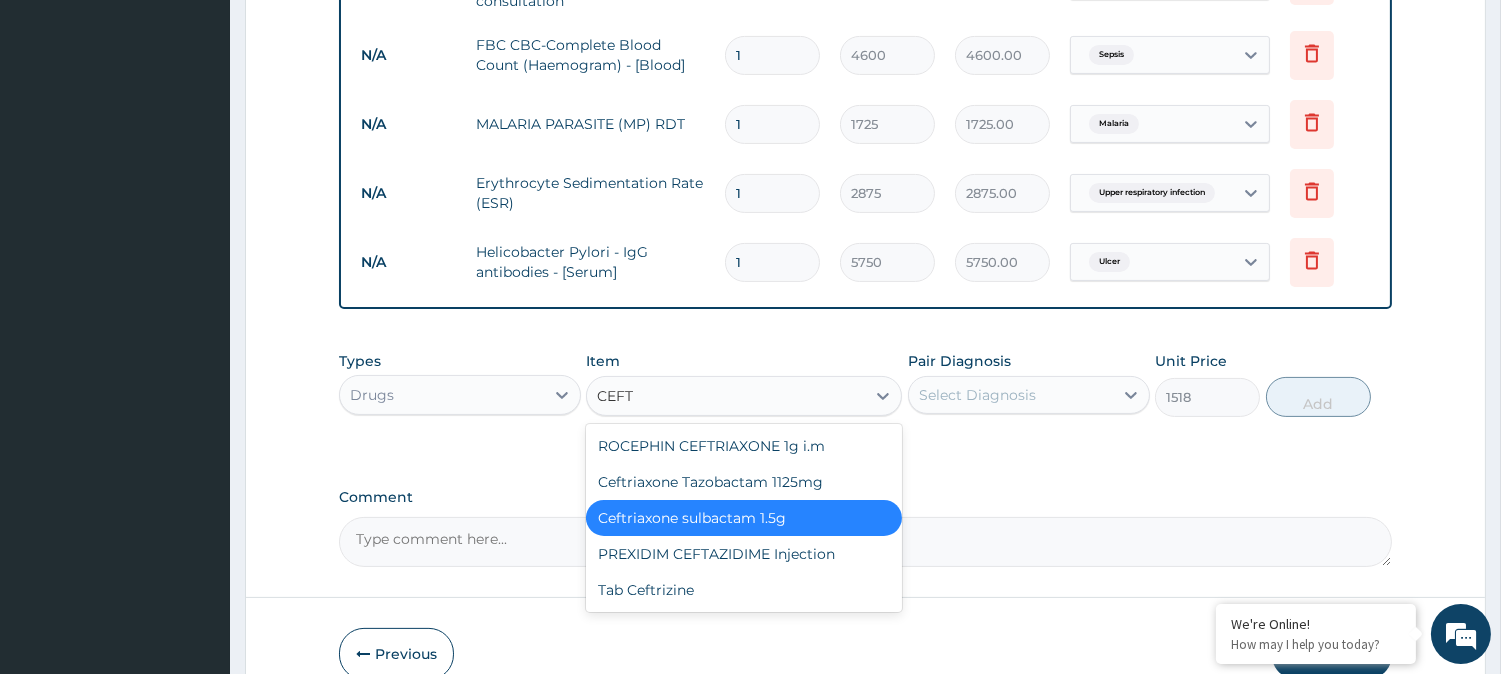 scroll, scrollTop: 0, scrollLeft: 0, axis: both 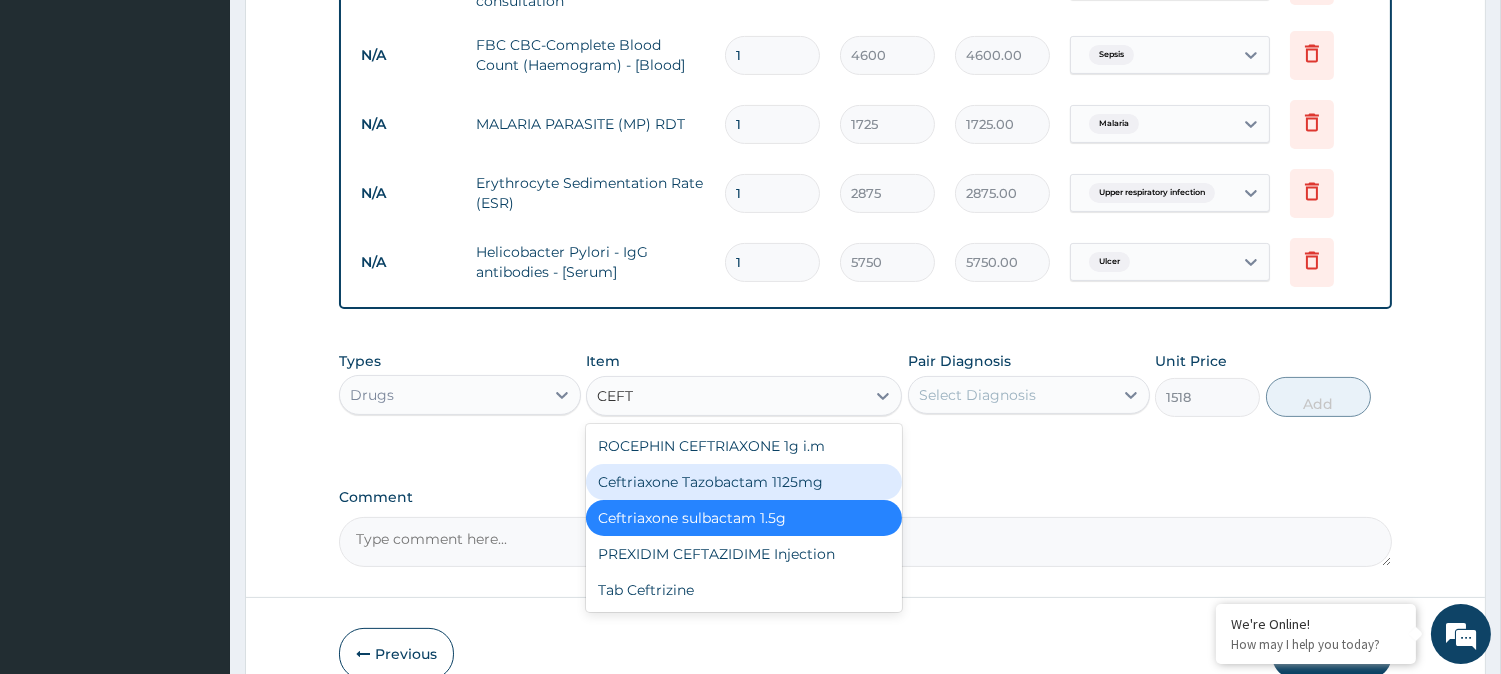 click on "Ceftriaxone Tazobactam 1125mg" at bounding box center (744, 482) 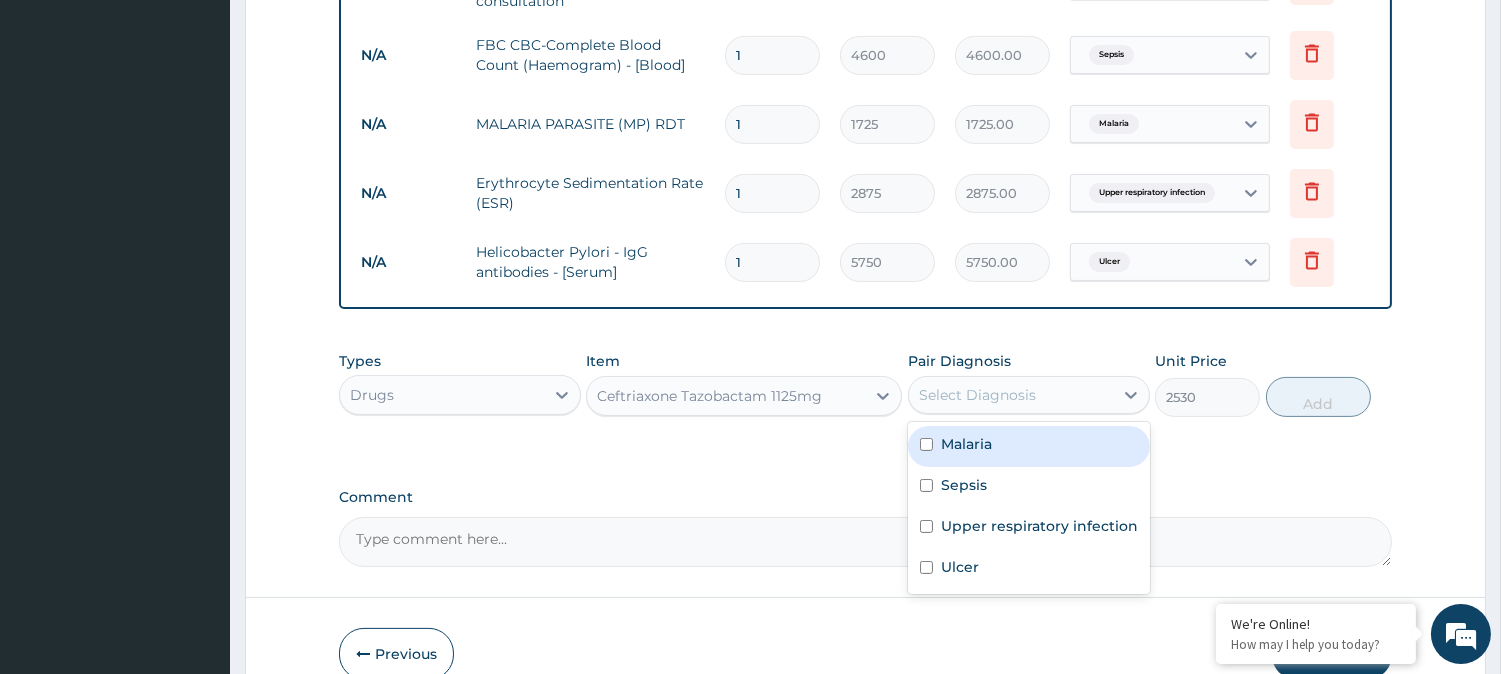 click on "Select Diagnosis" at bounding box center [977, 395] 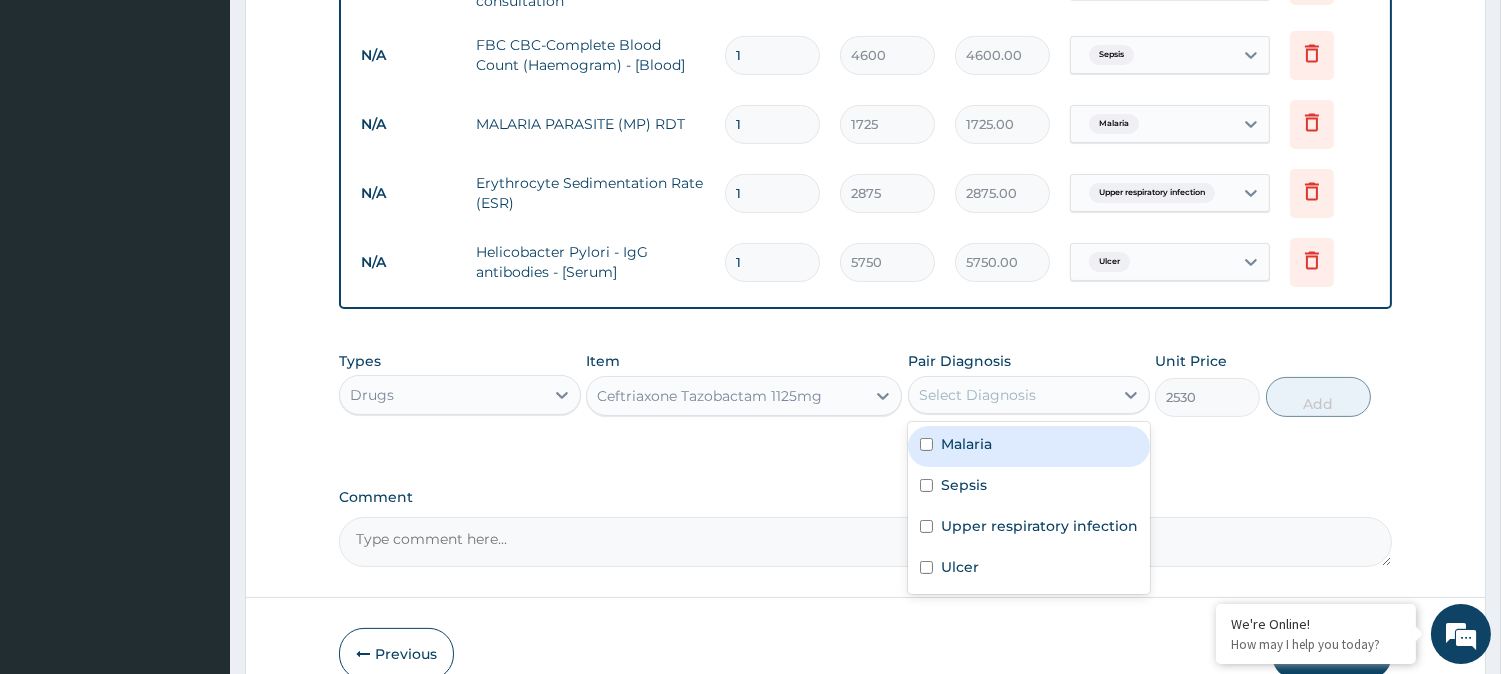 click on "Malaria" at bounding box center (1029, 446) 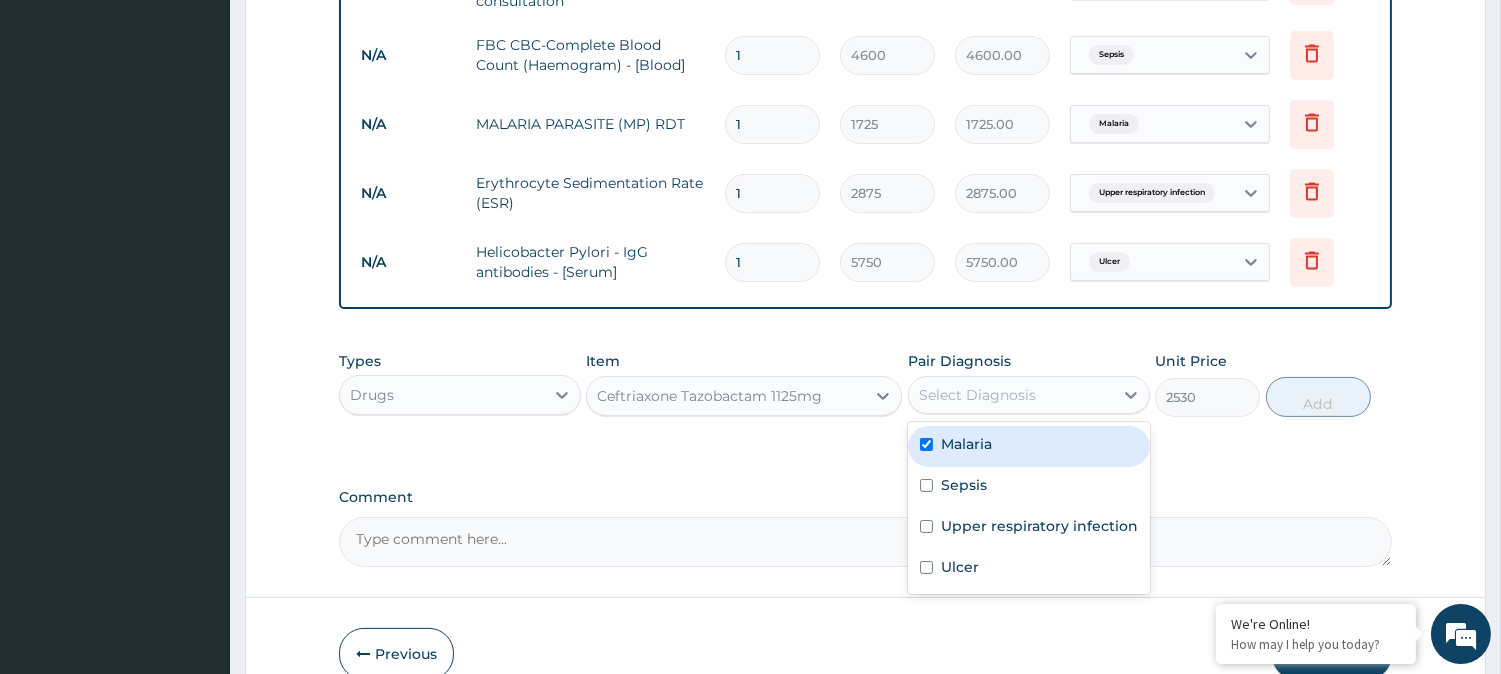 checkbox on "true" 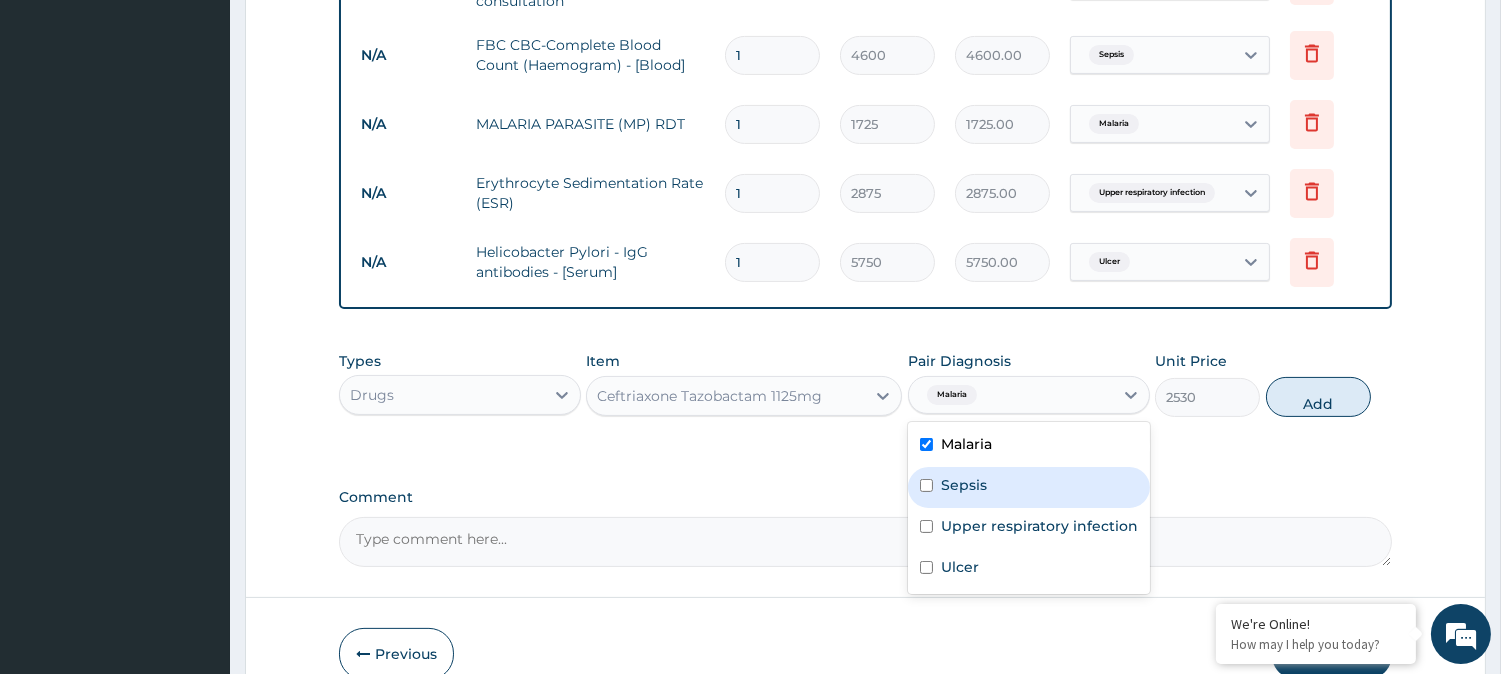 click at bounding box center (926, 485) 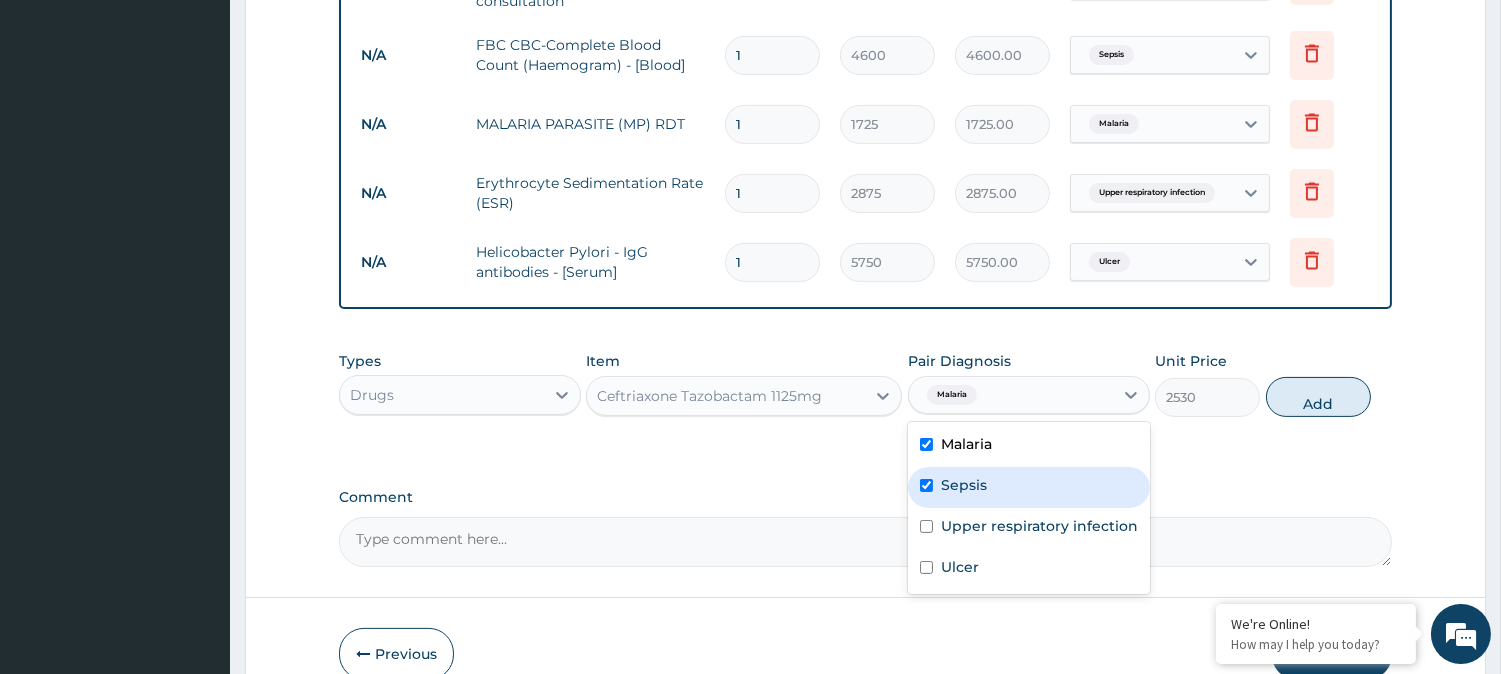 checkbox on "true" 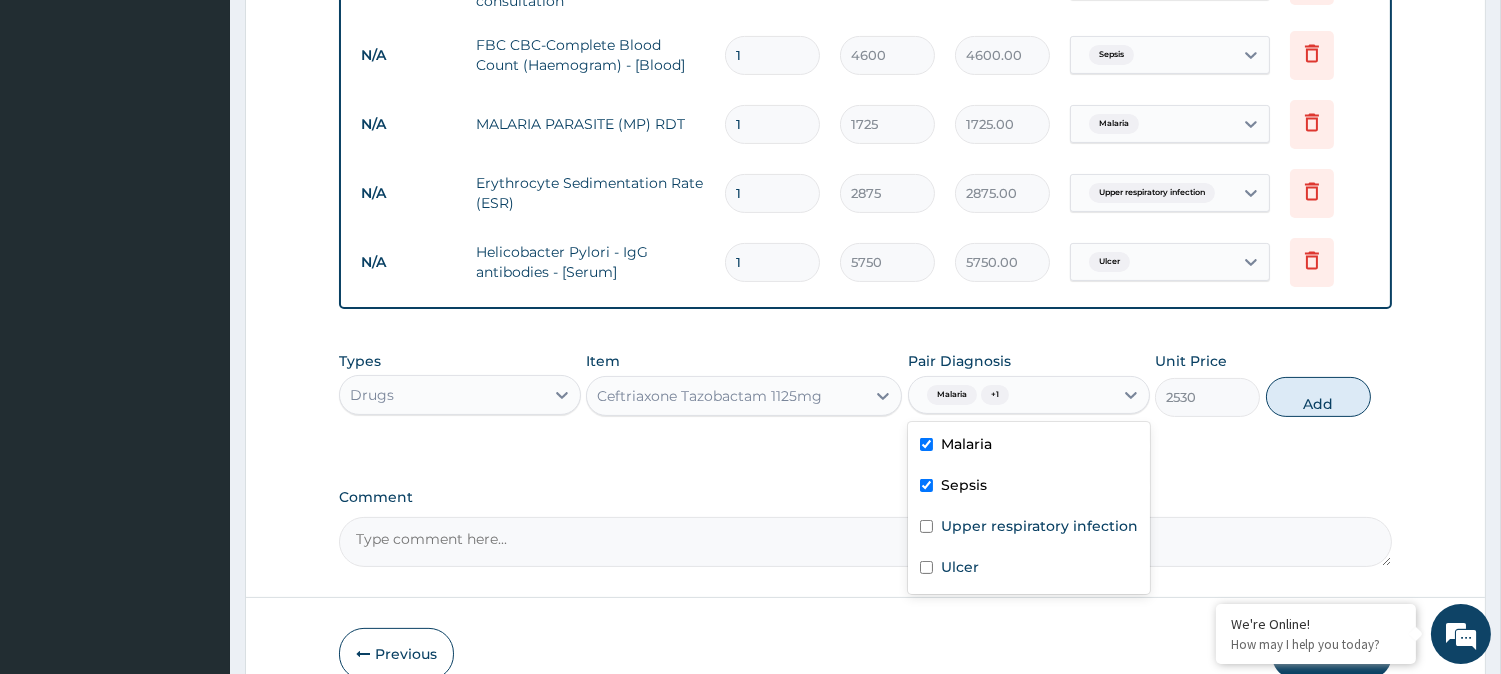 click at bounding box center (926, 444) 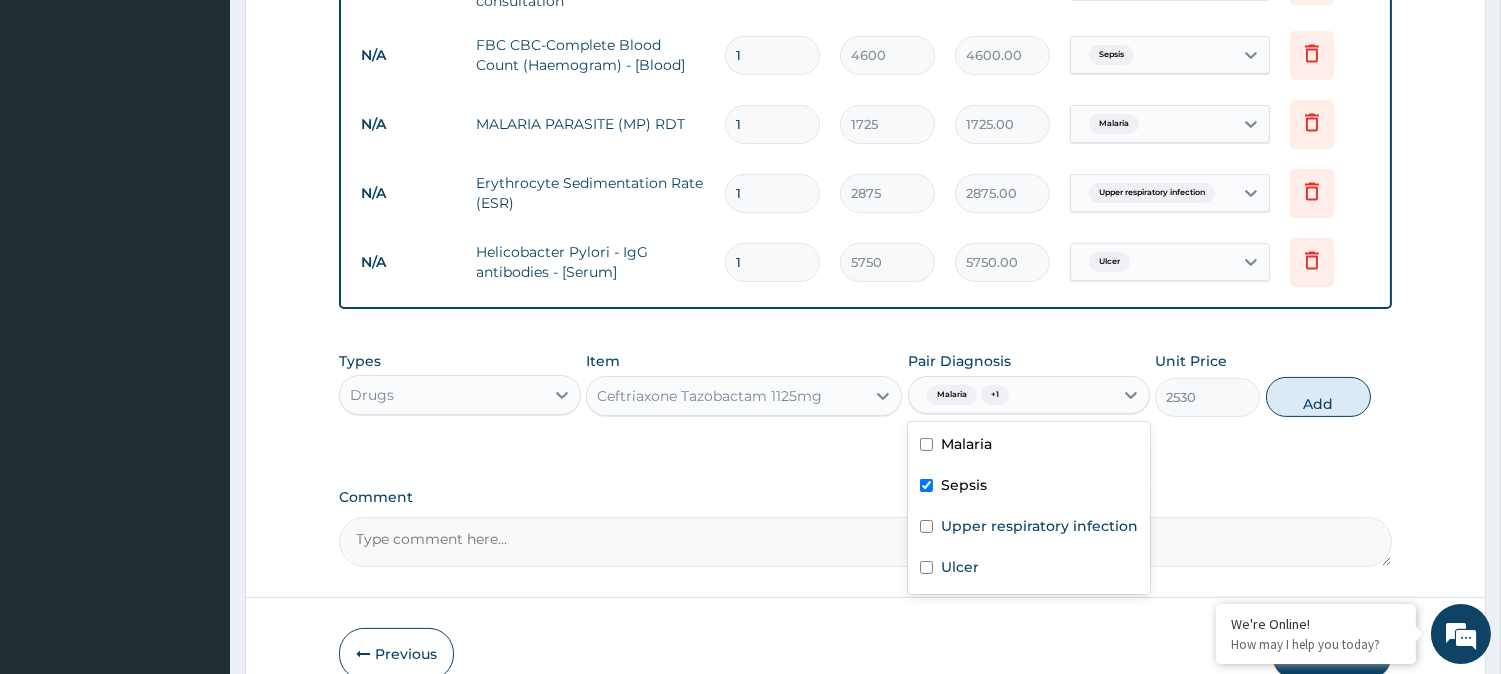 checkbox on "false" 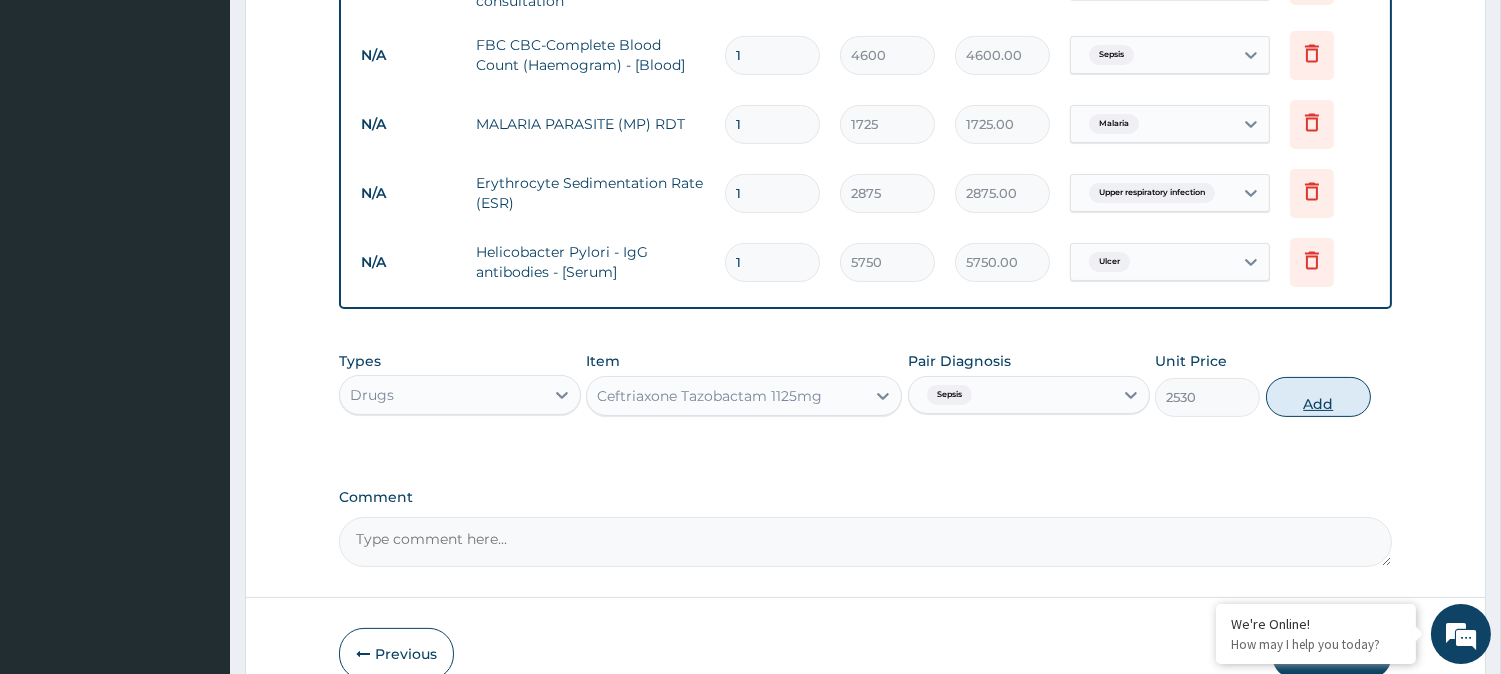 click on "Add" at bounding box center [1318, 397] 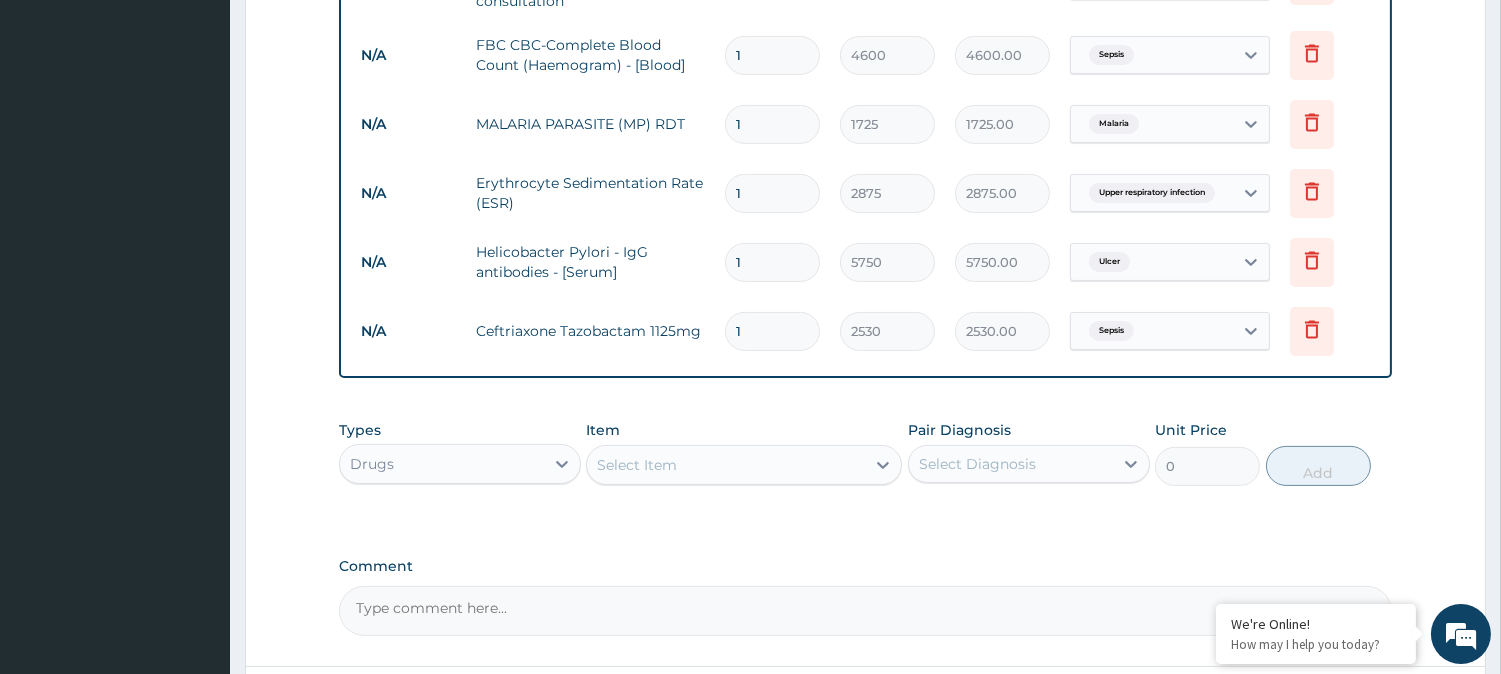 type 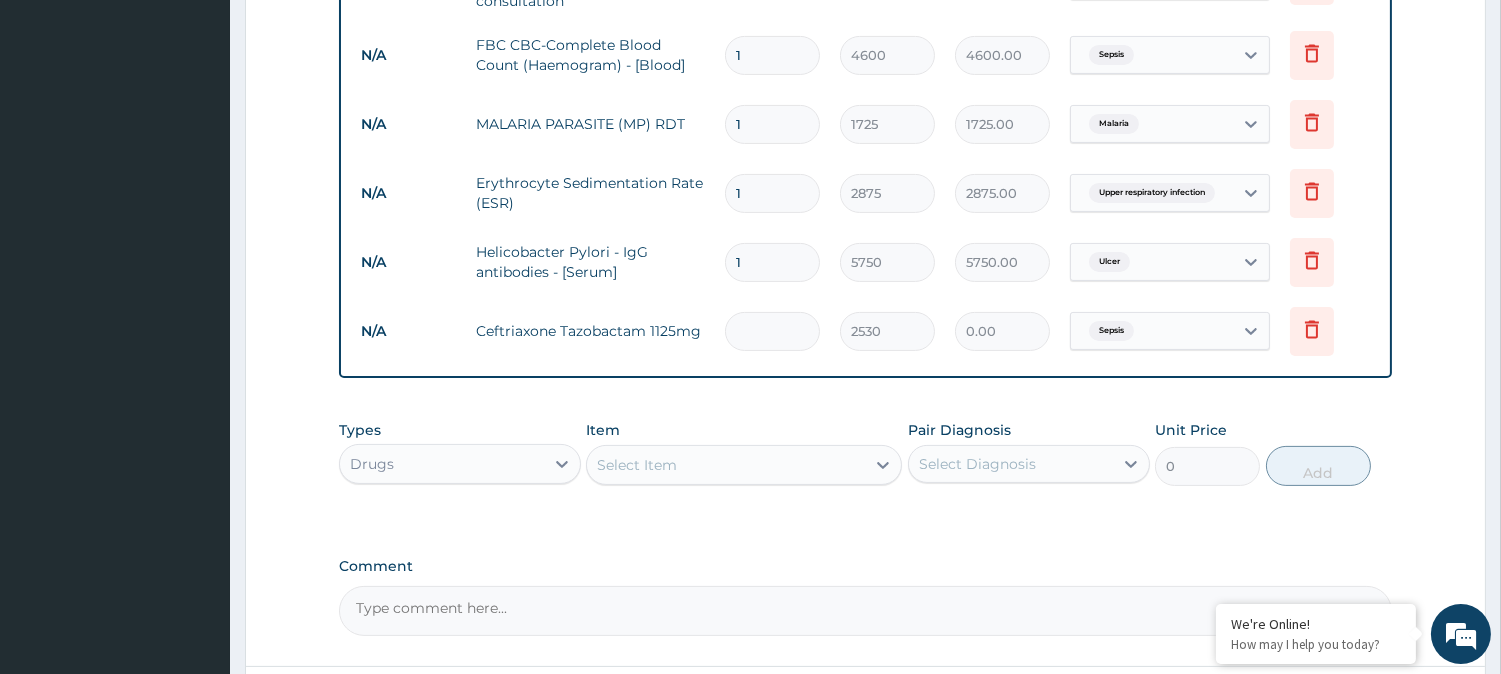 type on "6" 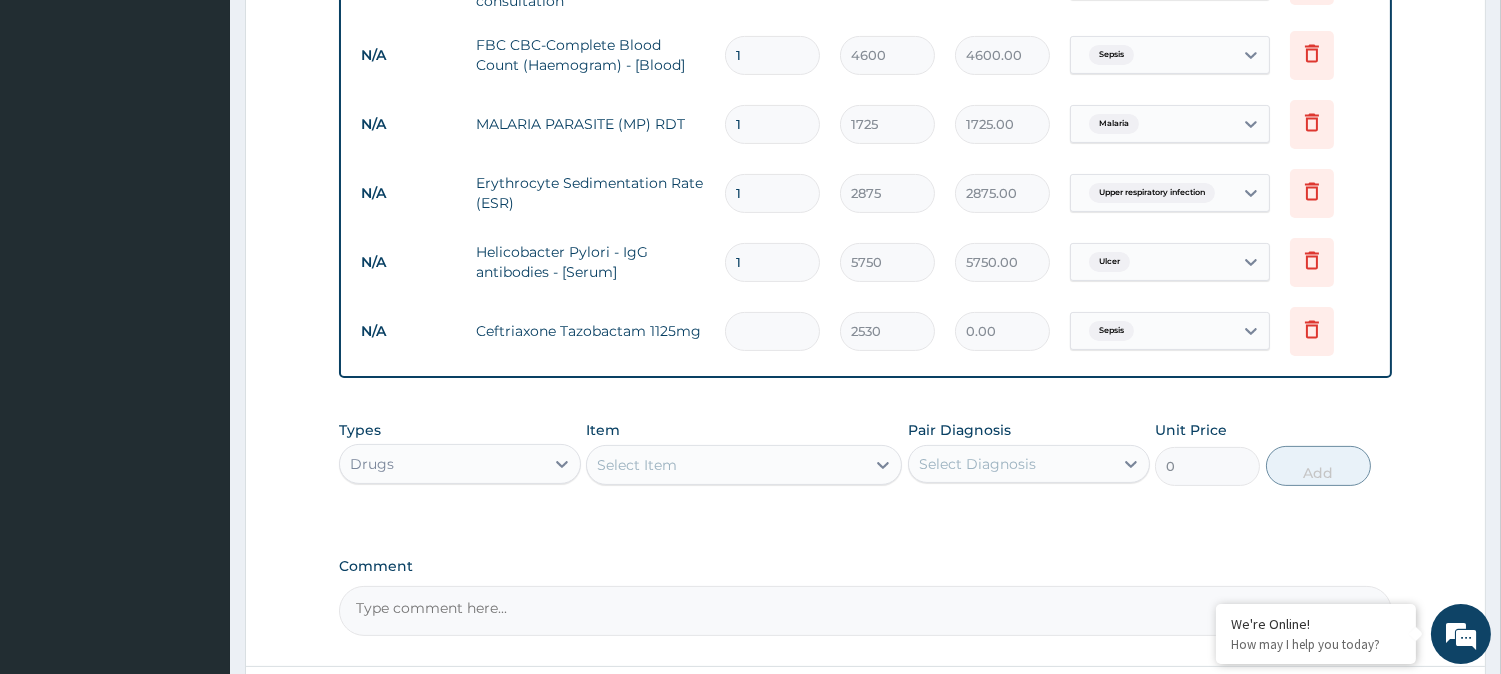 type on "15180.00" 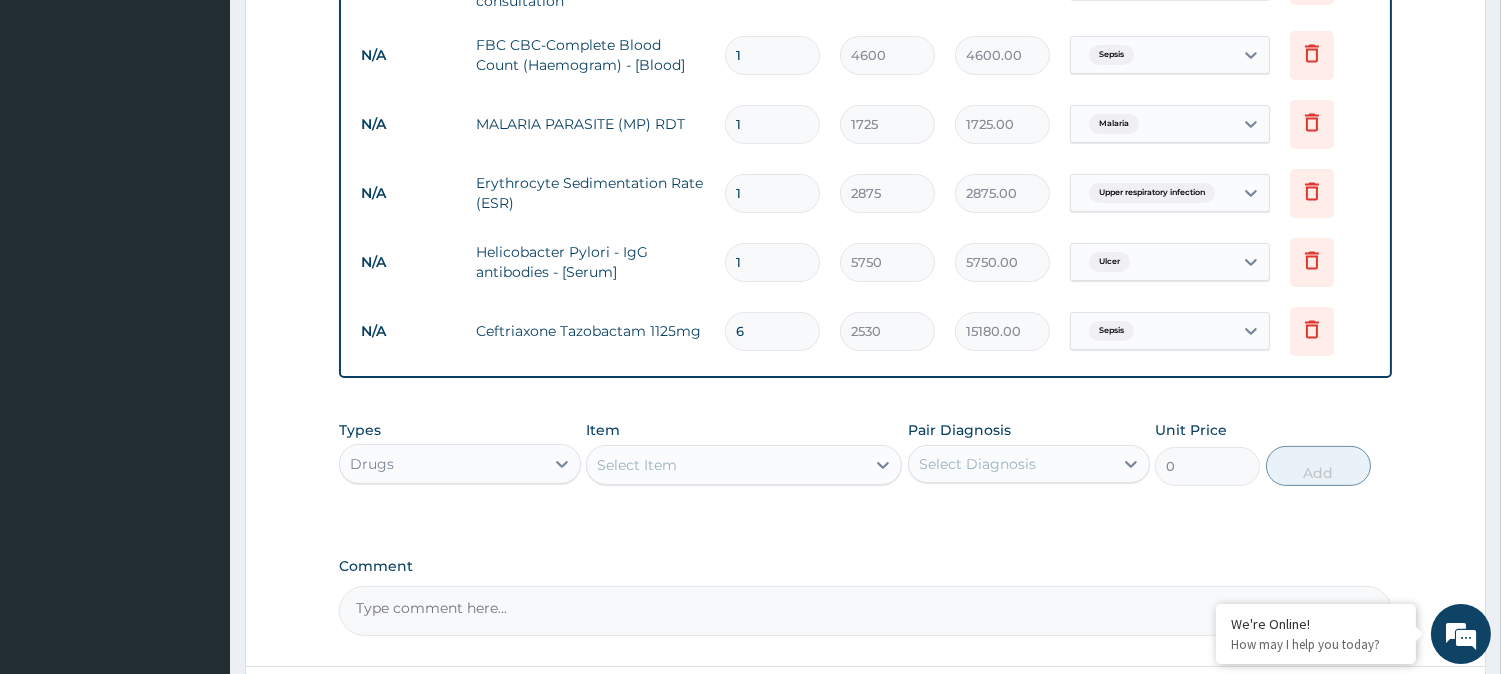 type on "6" 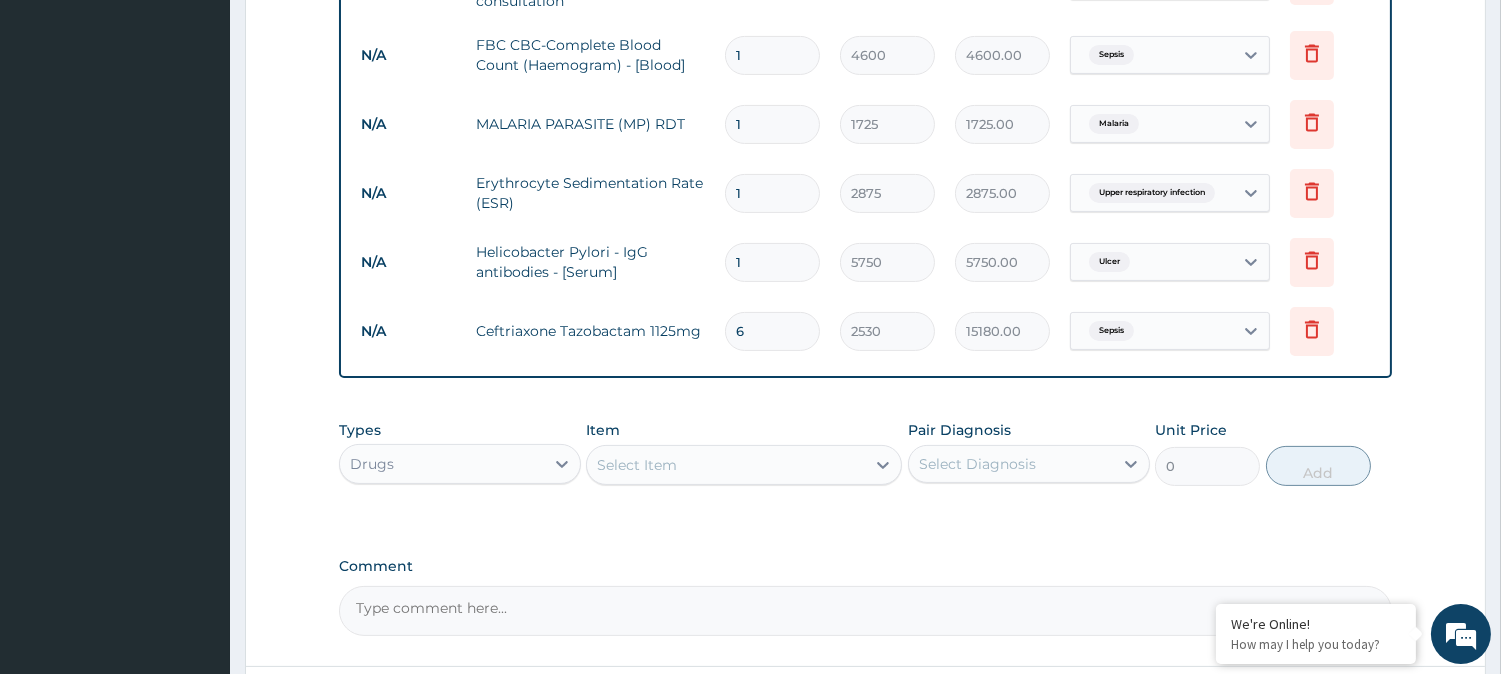 click on "Types Drugs Item Select Item Pair Diagnosis Select Diagnosis Unit Price 0 Add" at bounding box center (865, 453) 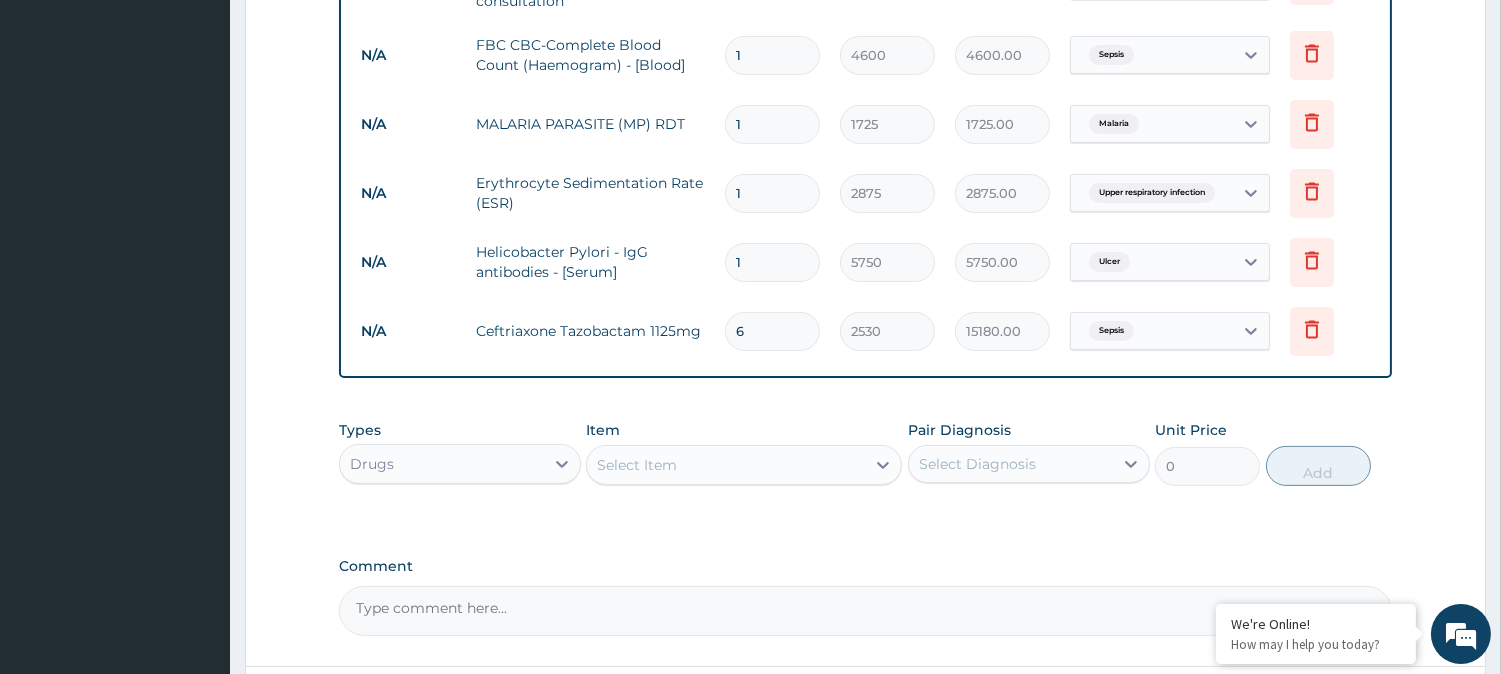 click on "Select Item" at bounding box center (726, 465) 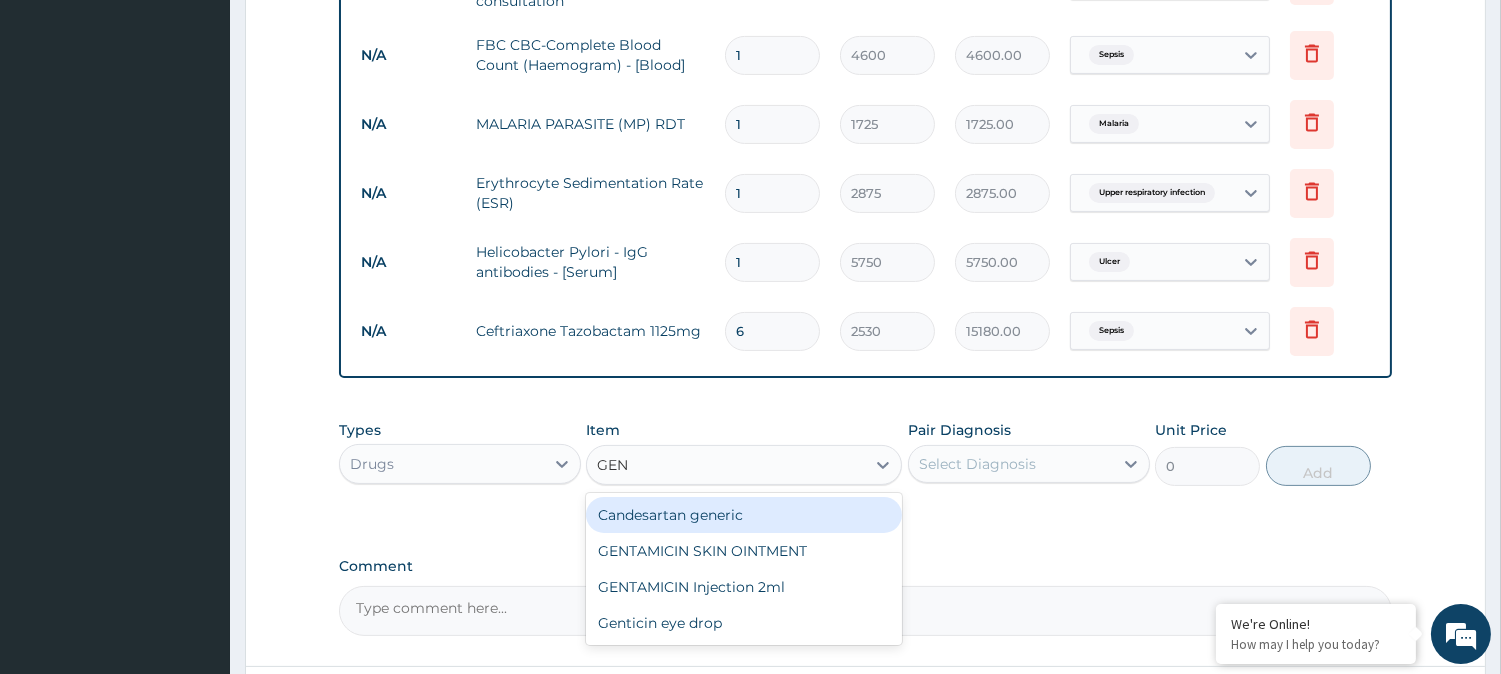 type on "GENT" 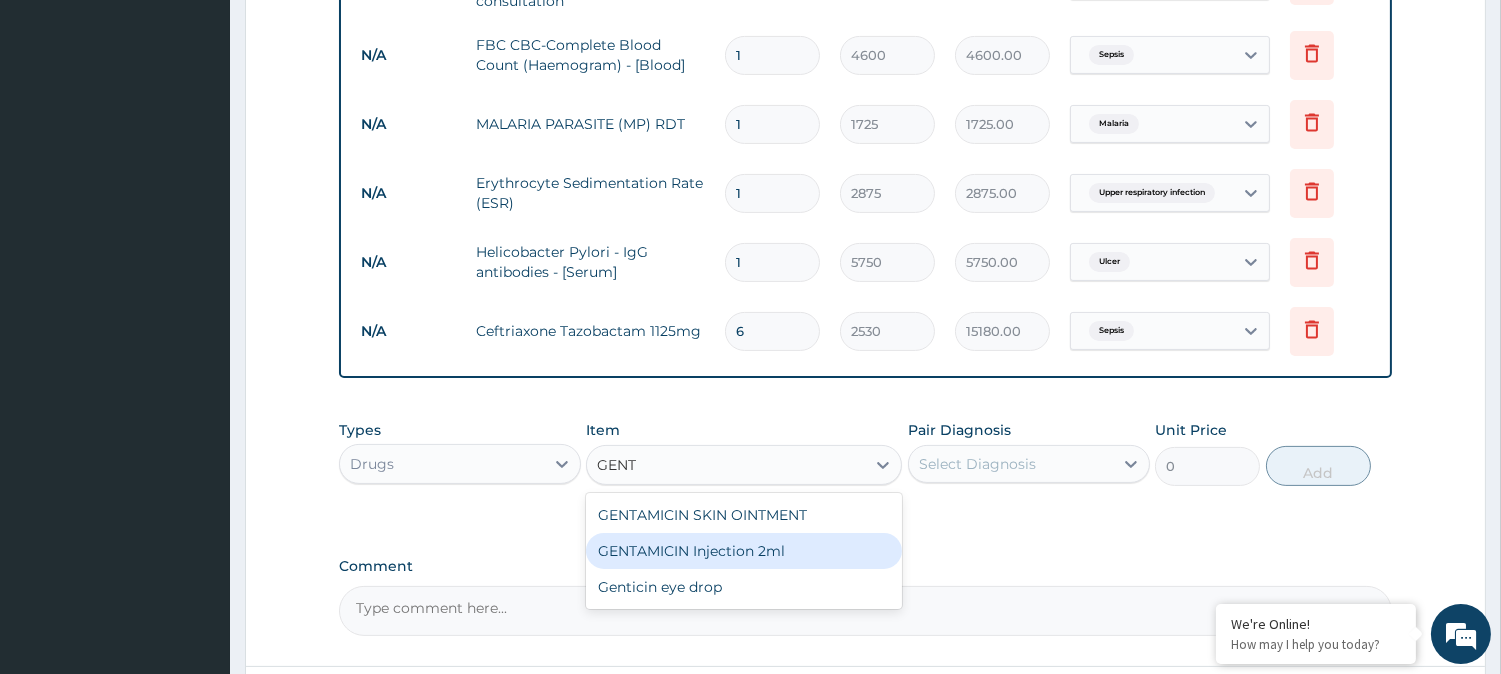 click on "GENTAMICIN Injection 2ml" at bounding box center [744, 551] 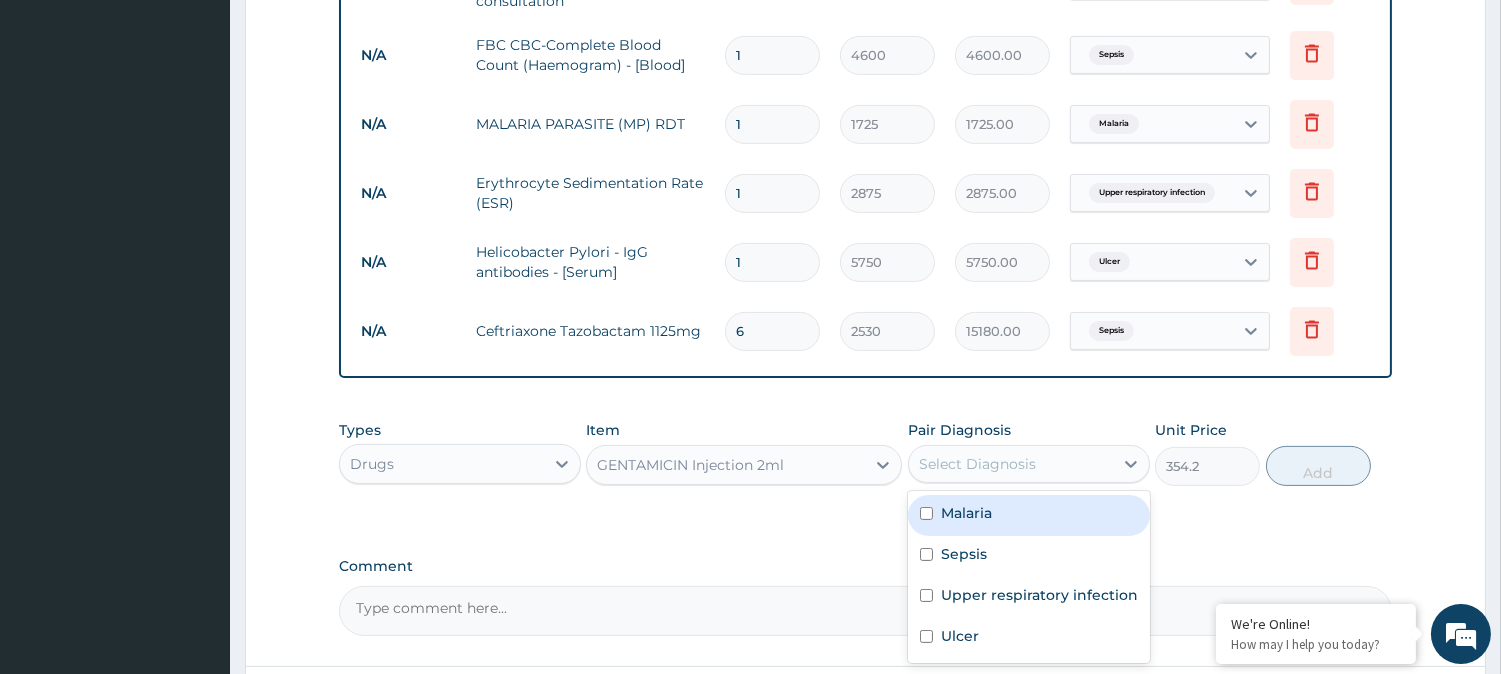 click on "Select Diagnosis" at bounding box center (1011, 464) 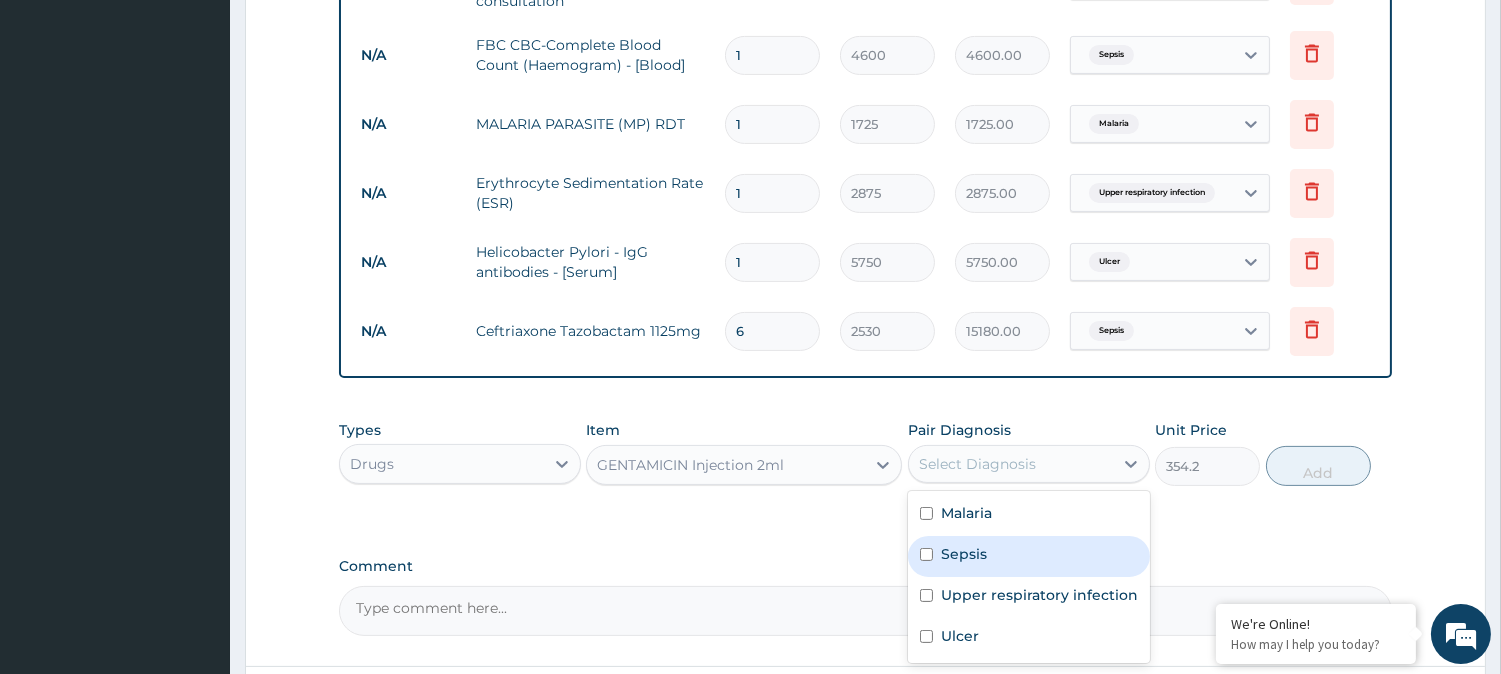 click on "Sepsis" at bounding box center (1029, 556) 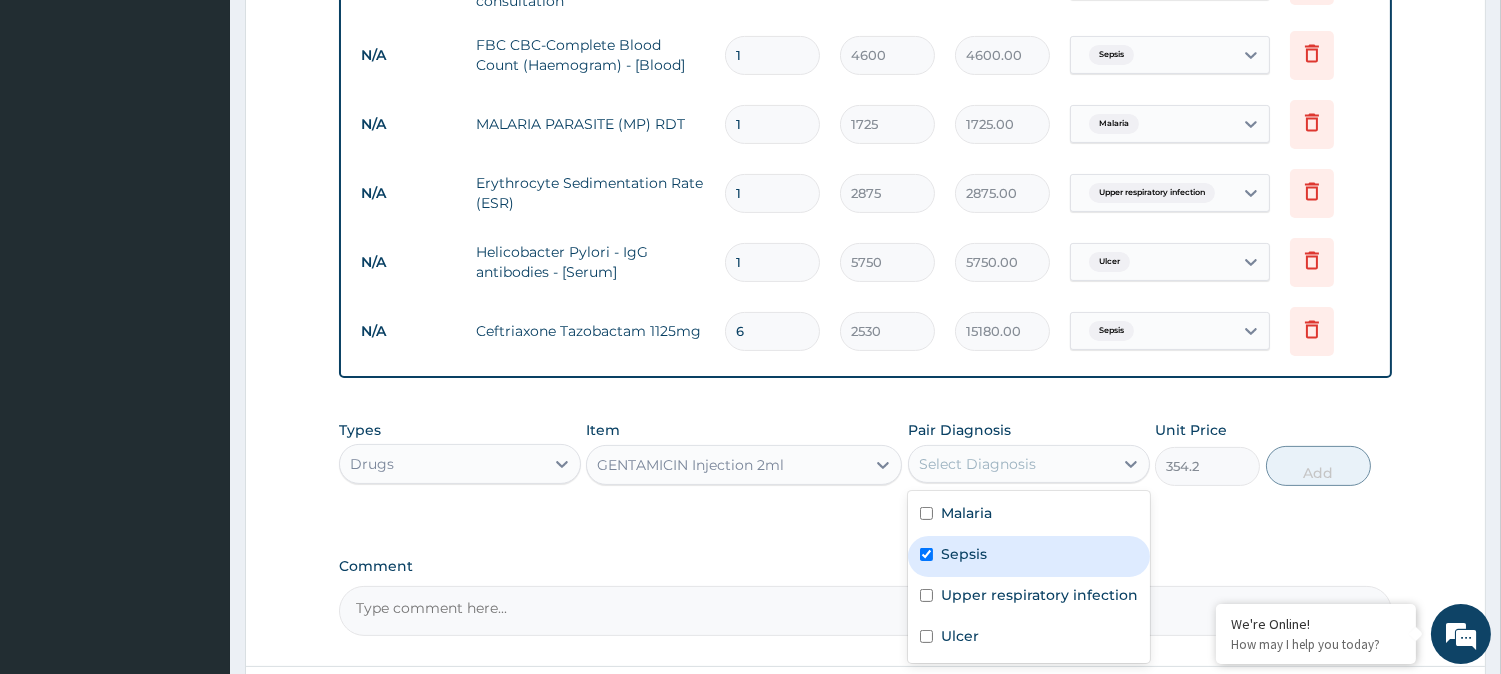 checkbox on "true" 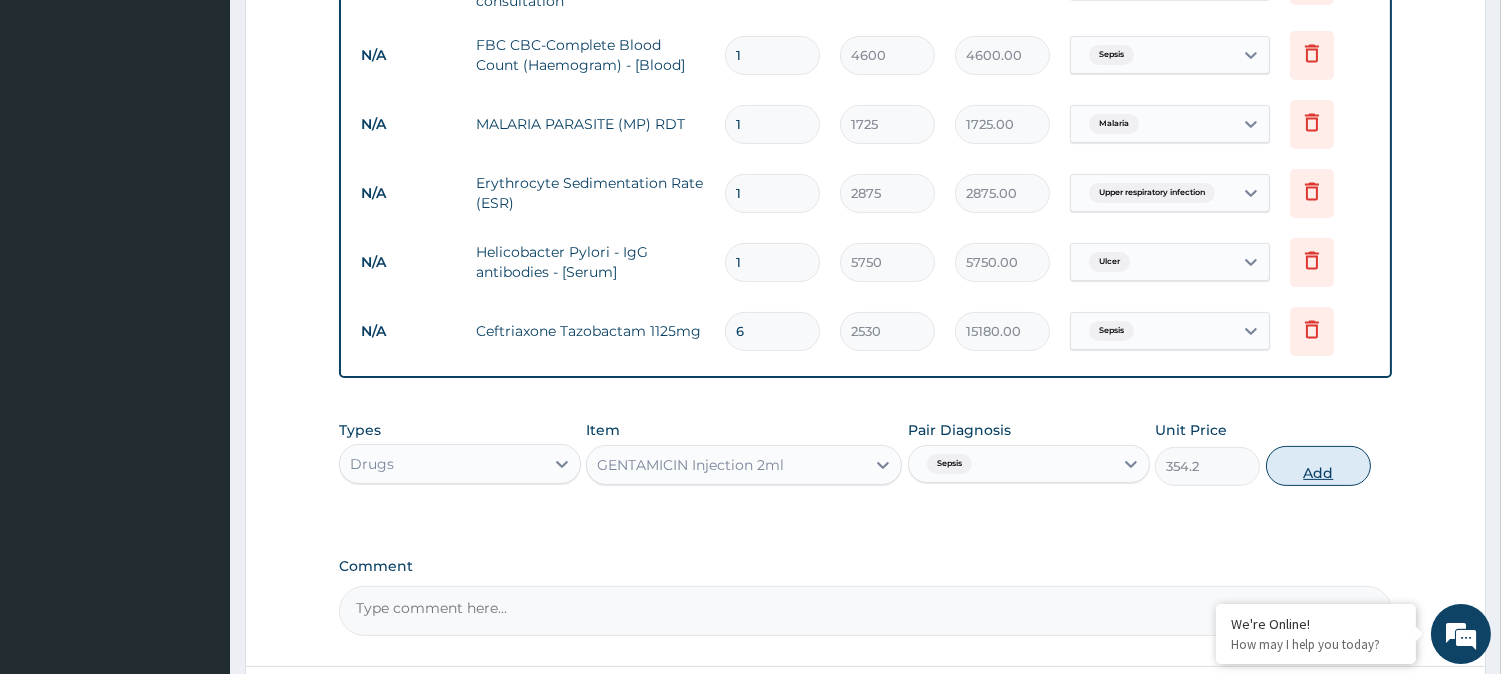 click on "Add" at bounding box center [1318, 466] 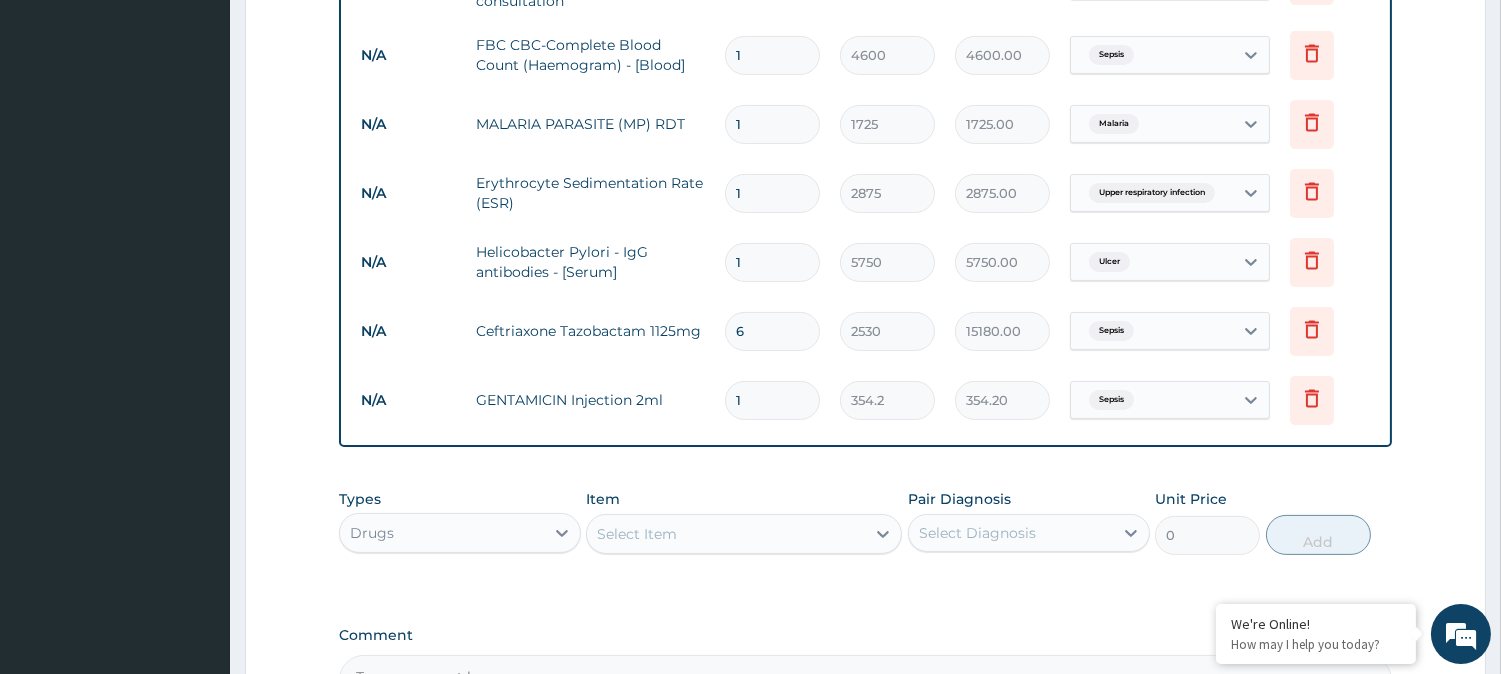 type 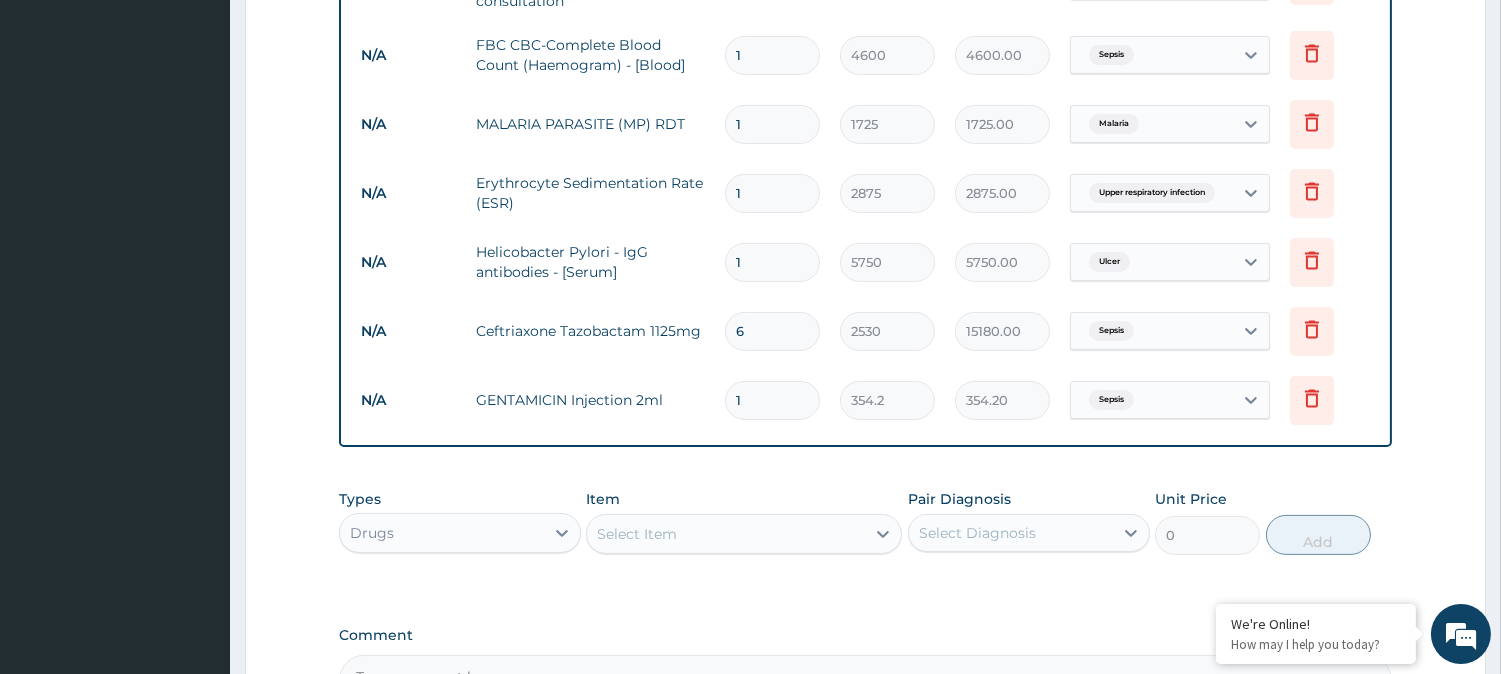 type on "0.00" 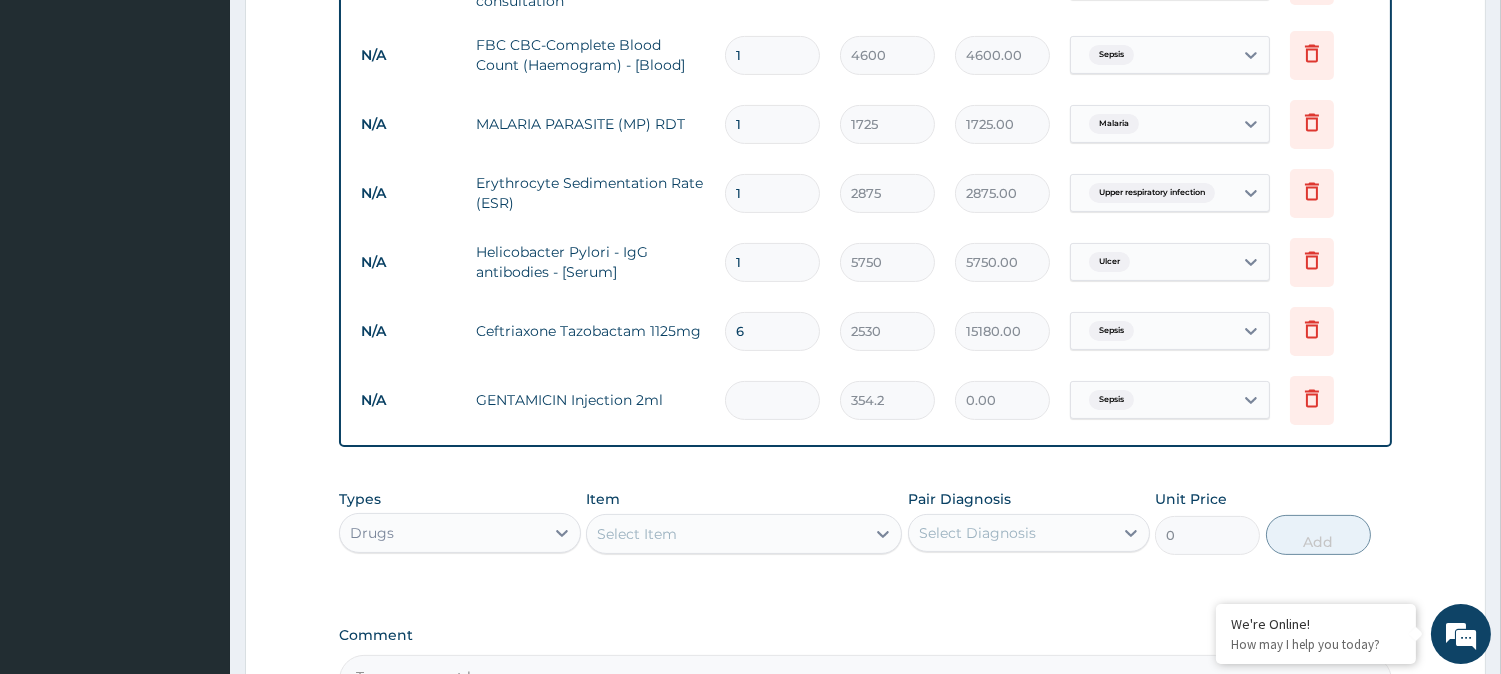 type on "6" 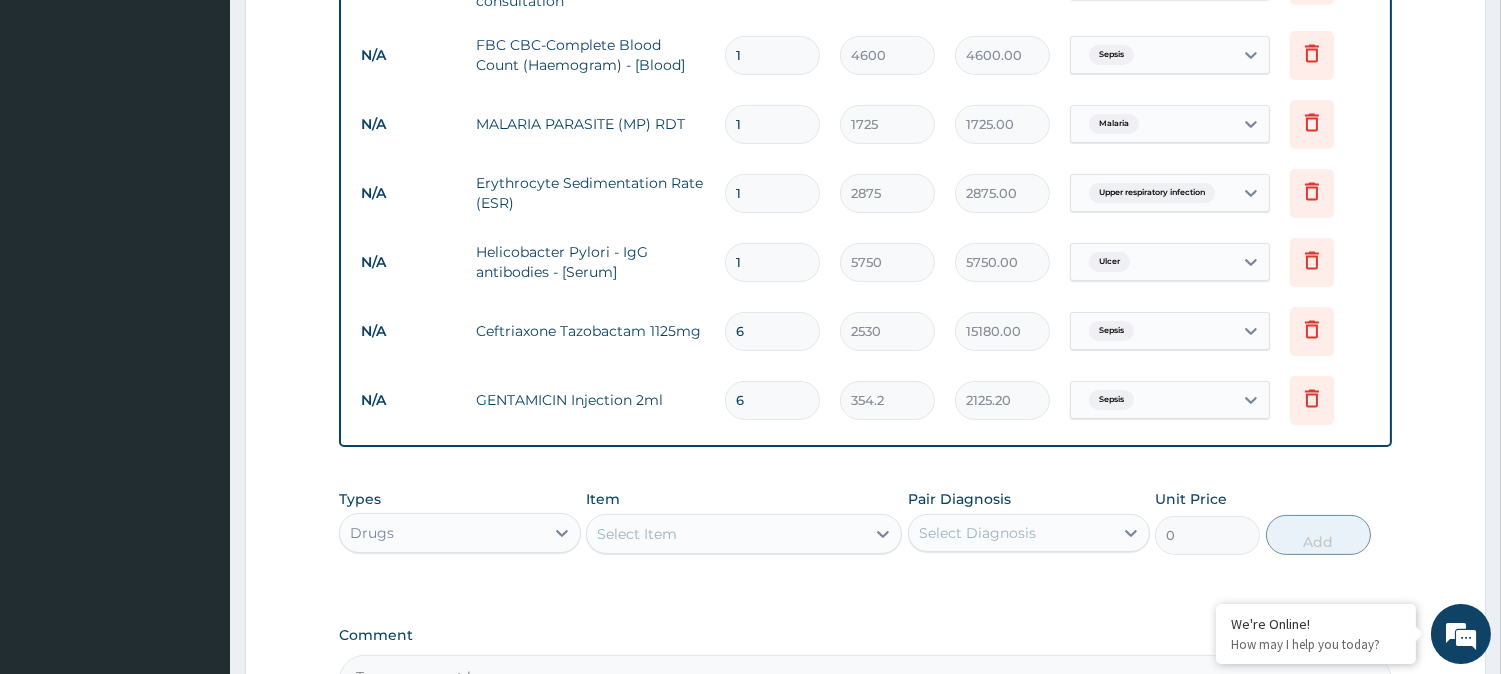 type on "6" 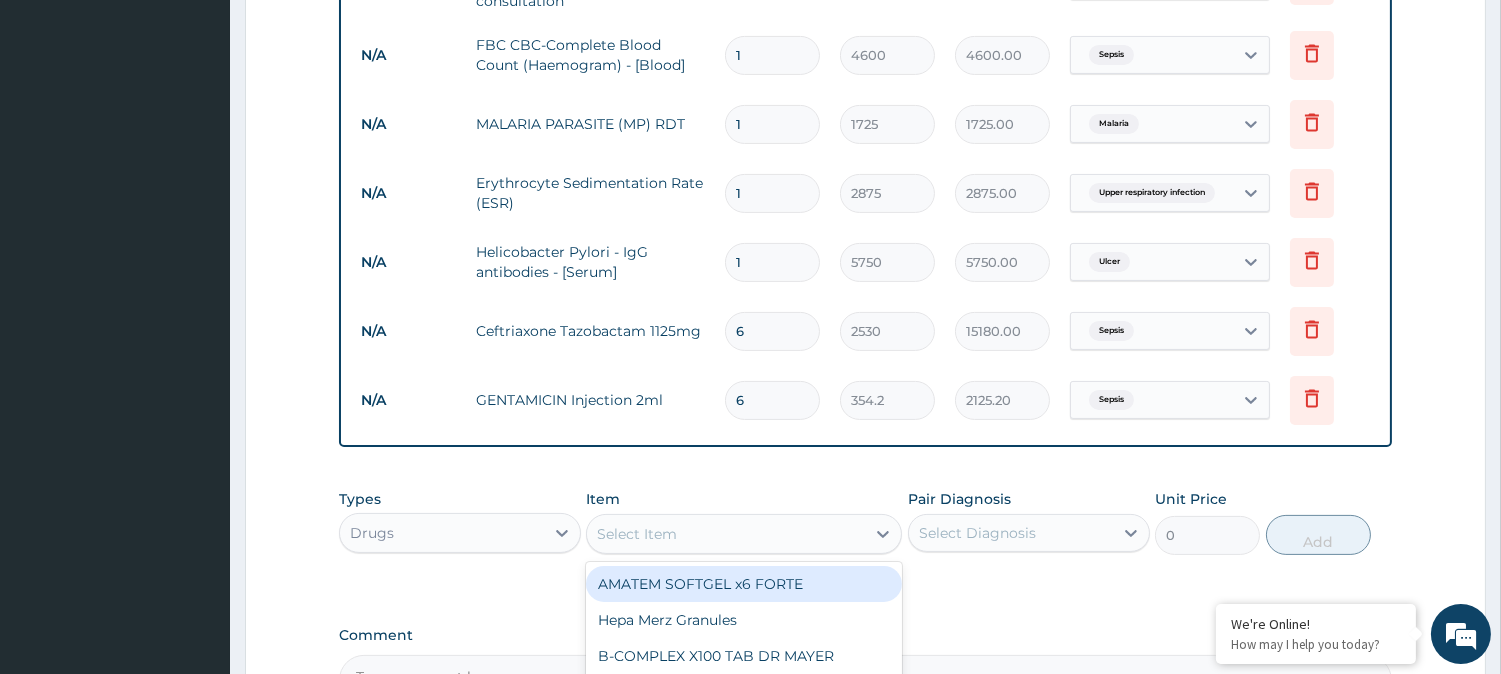 click on "Select Item" at bounding box center (726, 534) 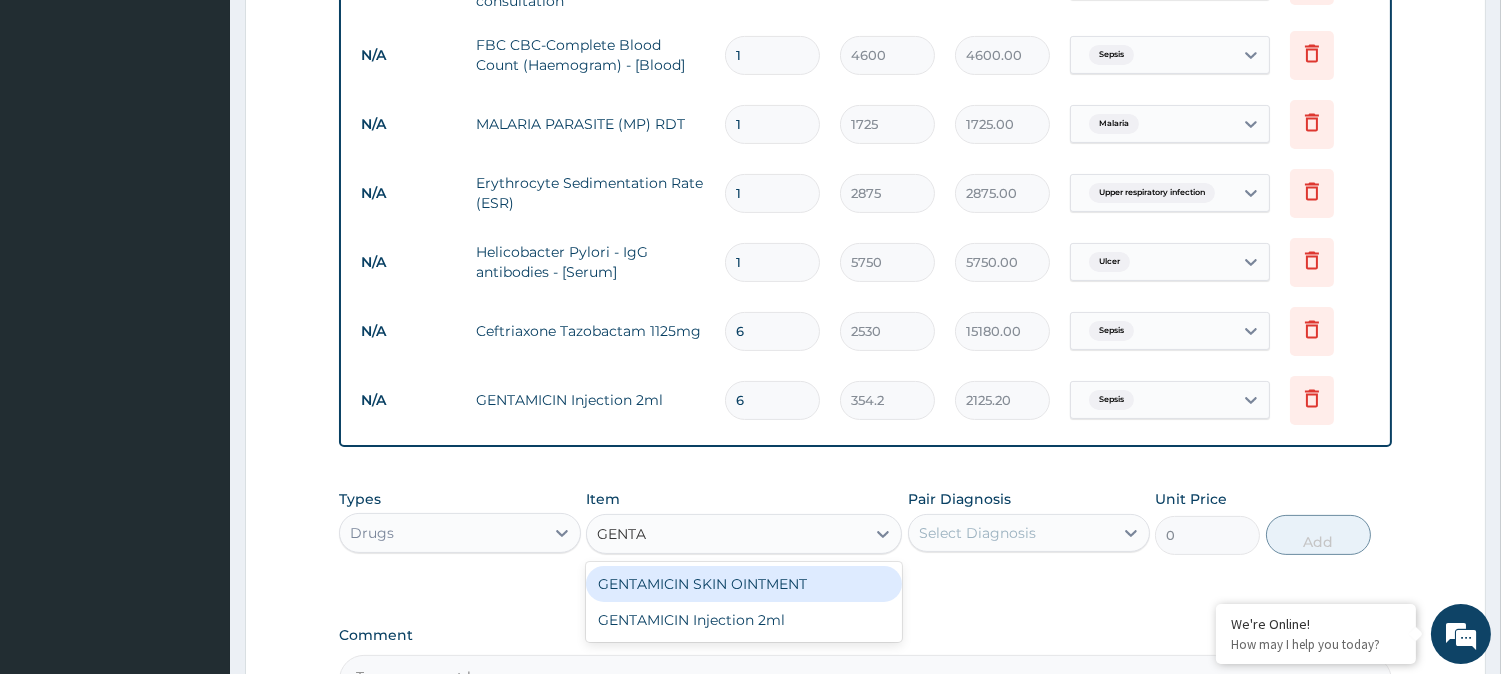 type on "GENTA" 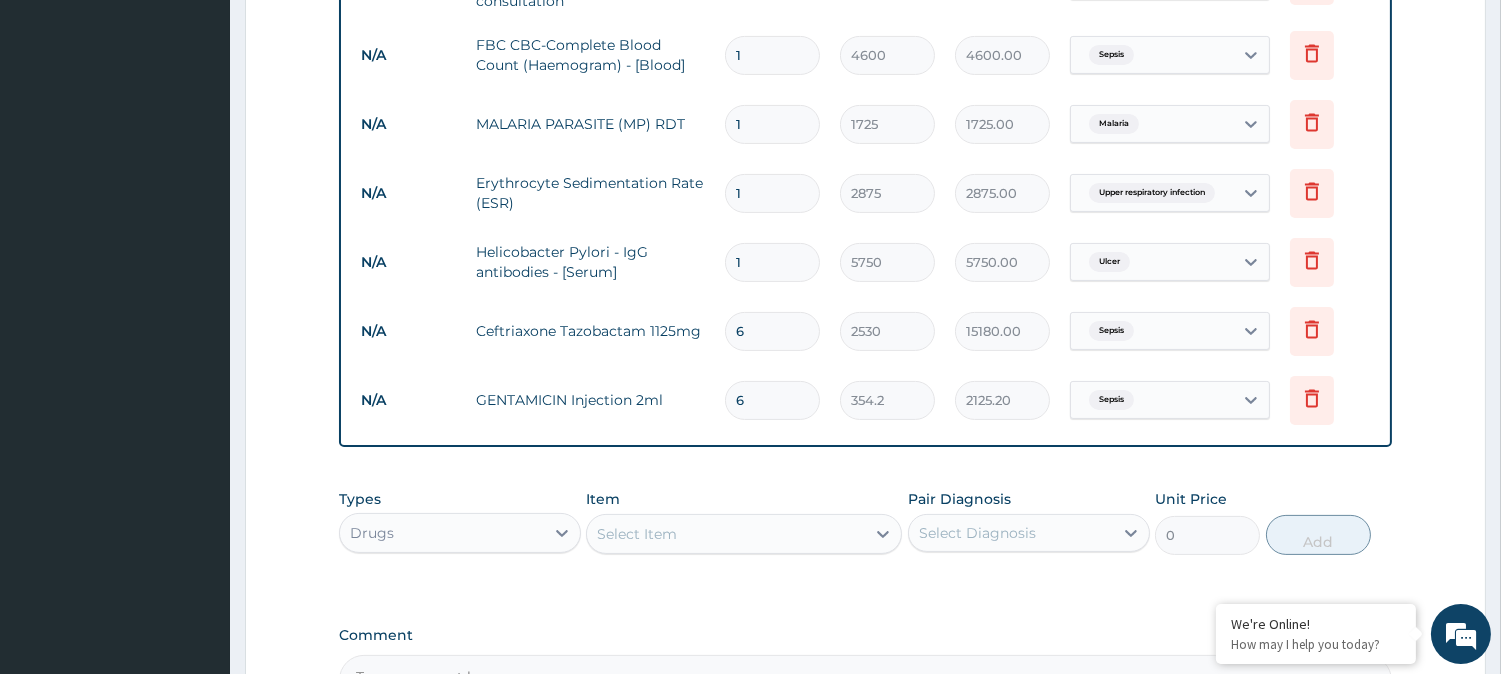 click on "Types Drugs Item Select Item Pair Diagnosis Select Diagnosis Unit Price 0 Add" at bounding box center (865, 522) 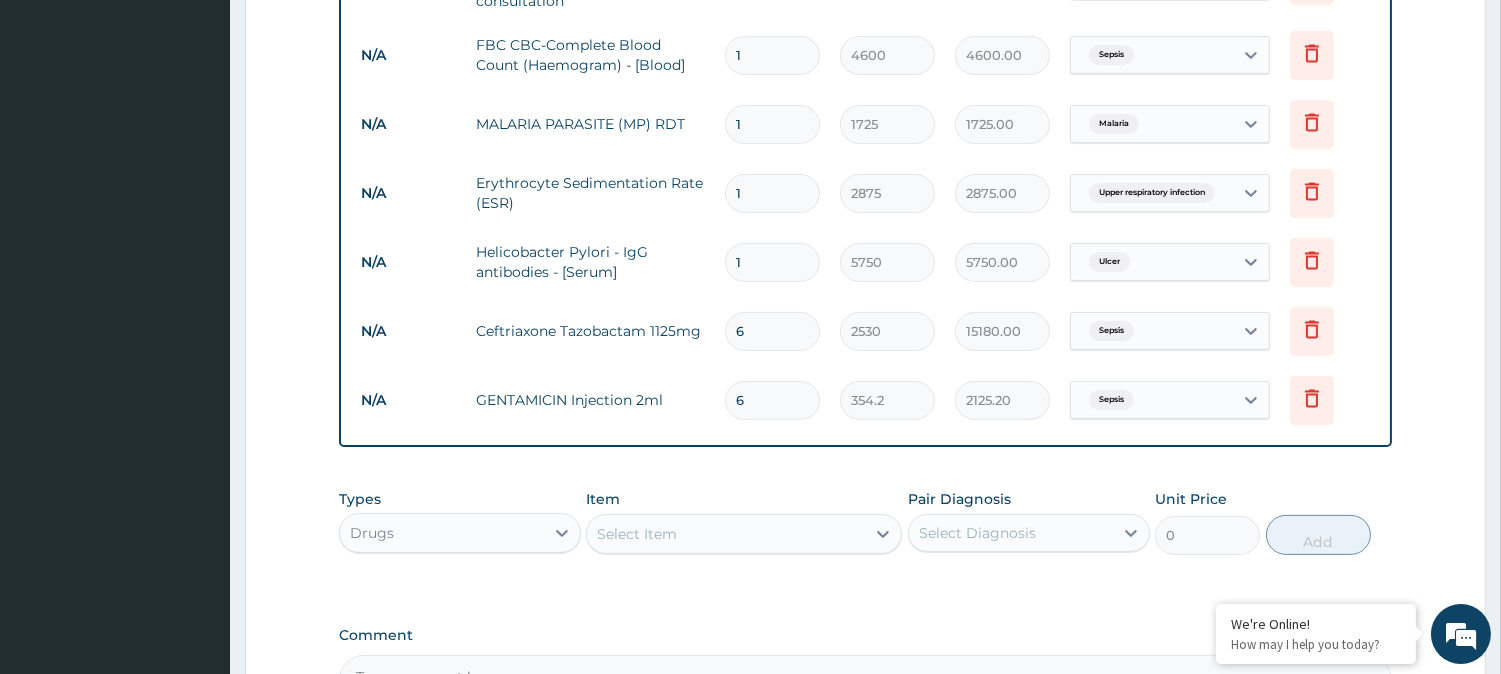 click on "Select Item" at bounding box center [744, 534] 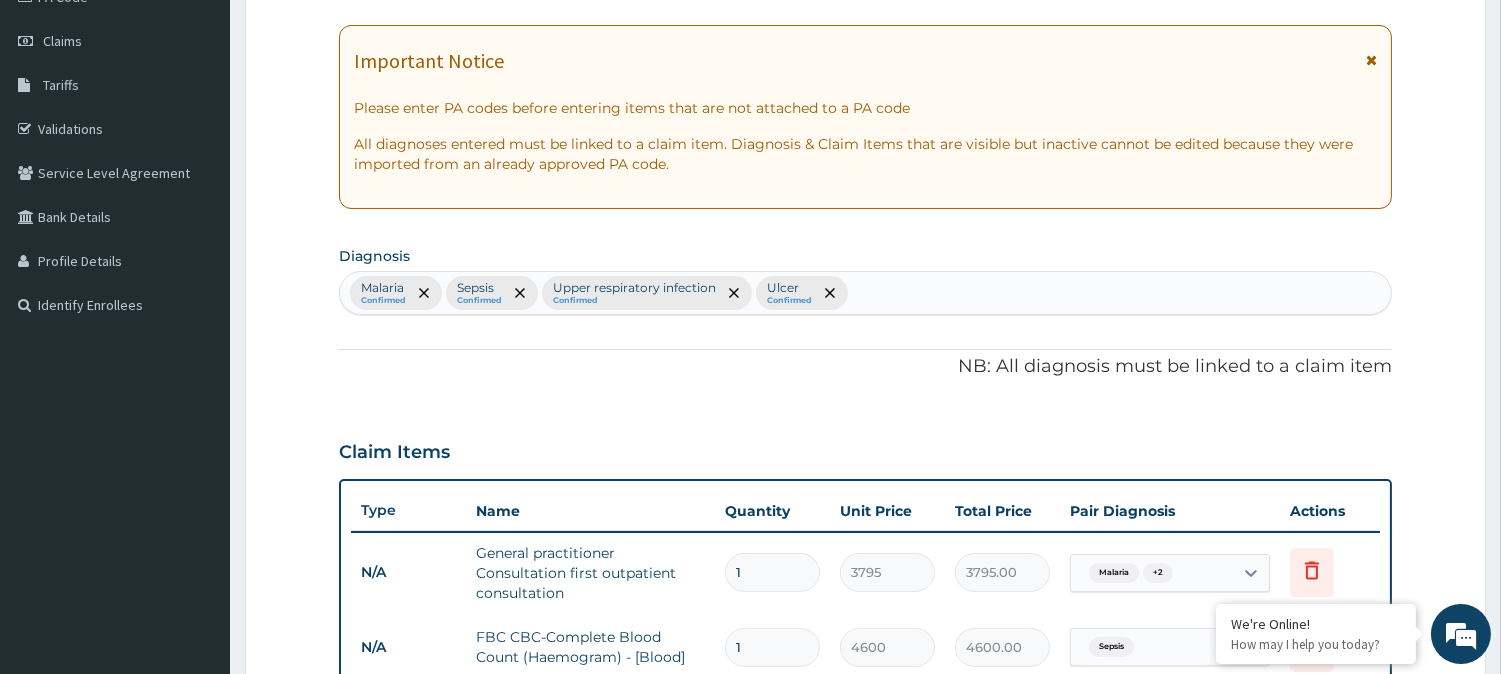 scroll, scrollTop: 264, scrollLeft: 0, axis: vertical 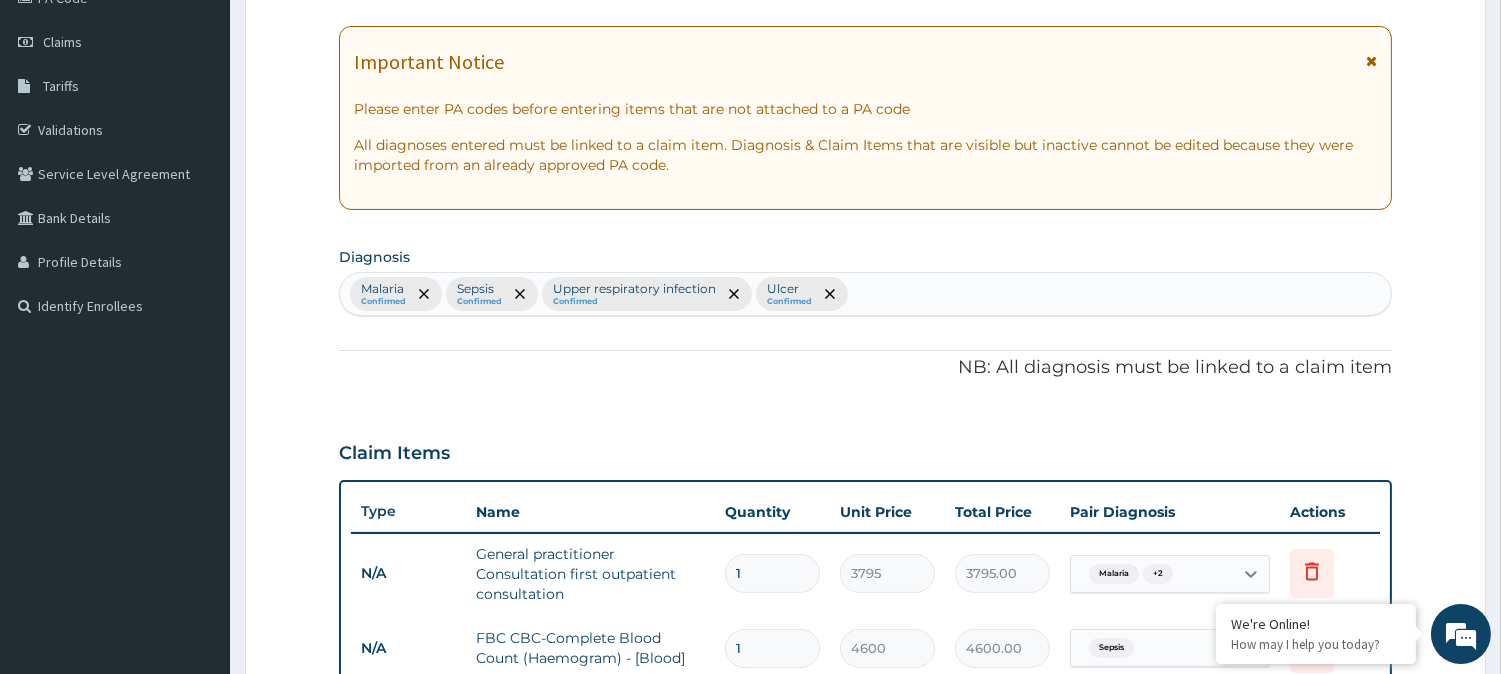 click on "Malaria Confirmed Sepsis Confirmed Upper respiratory infection Confirmed Ulcer Confirmed" at bounding box center (865, 294) 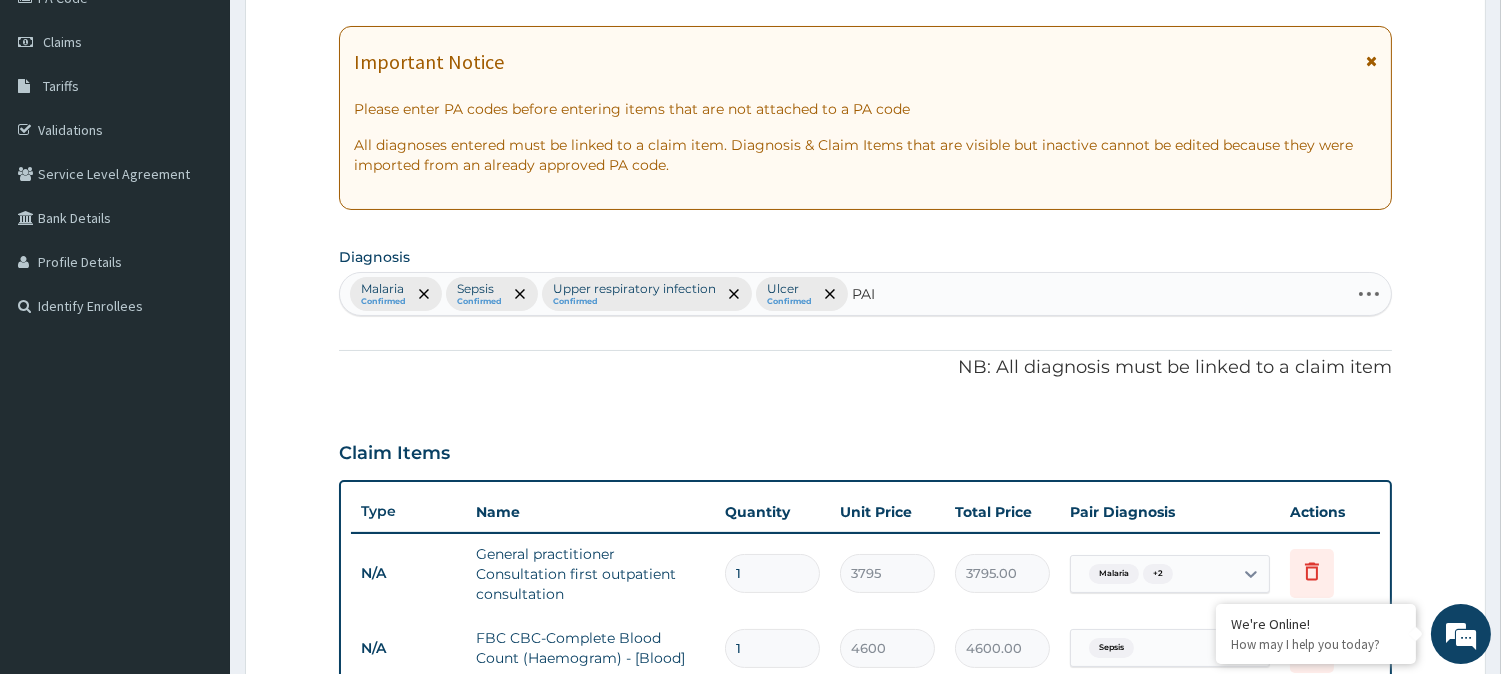 type on "PAIN" 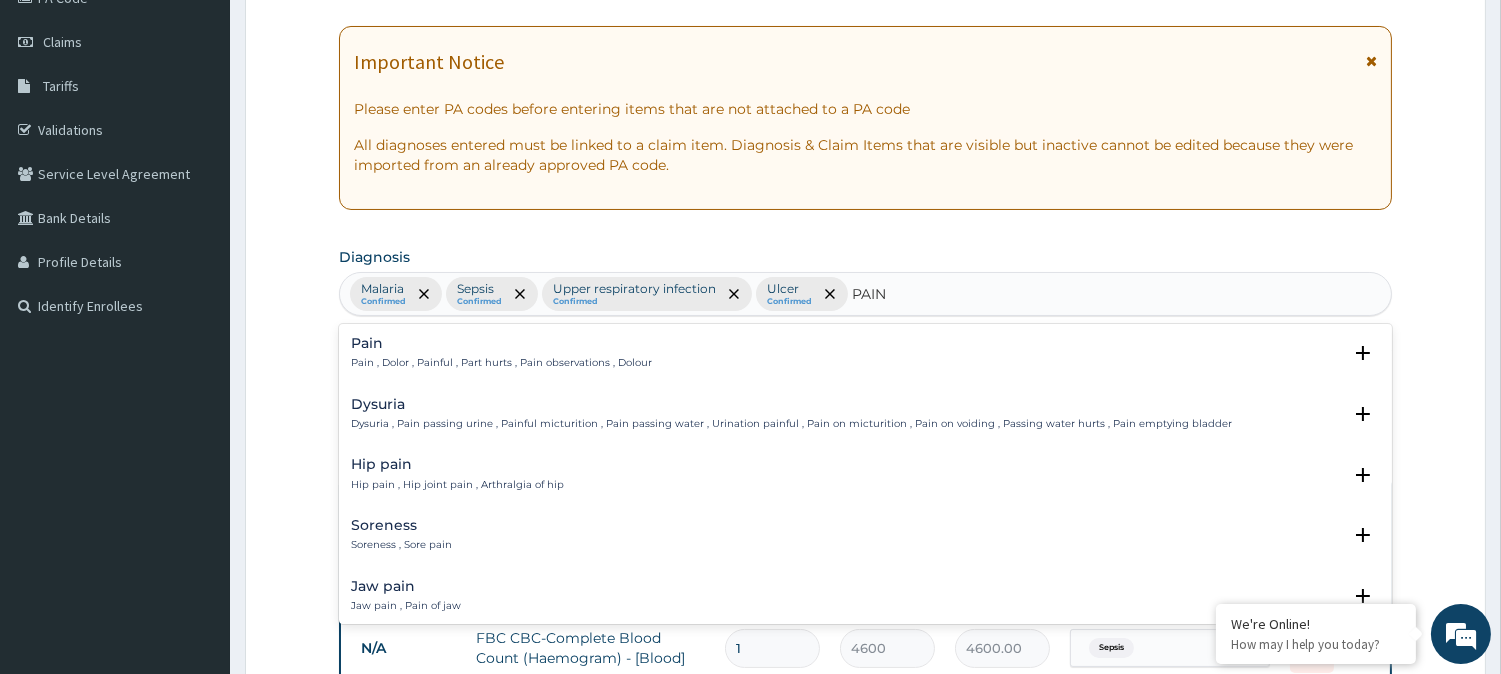 click on "Pain , Dolor , Painful , Part hurts , Pain observations , Dolour" at bounding box center (501, 363) 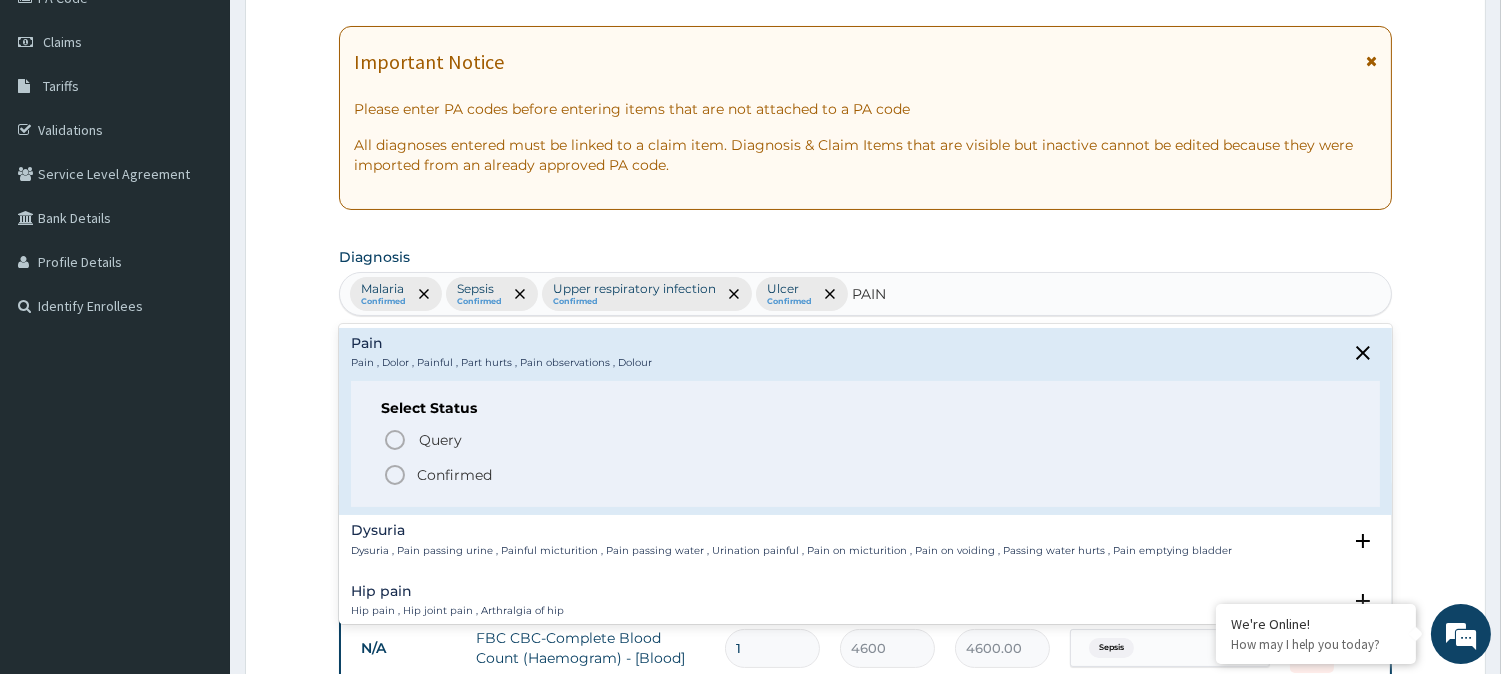 click on "Confirmed" at bounding box center (866, 475) 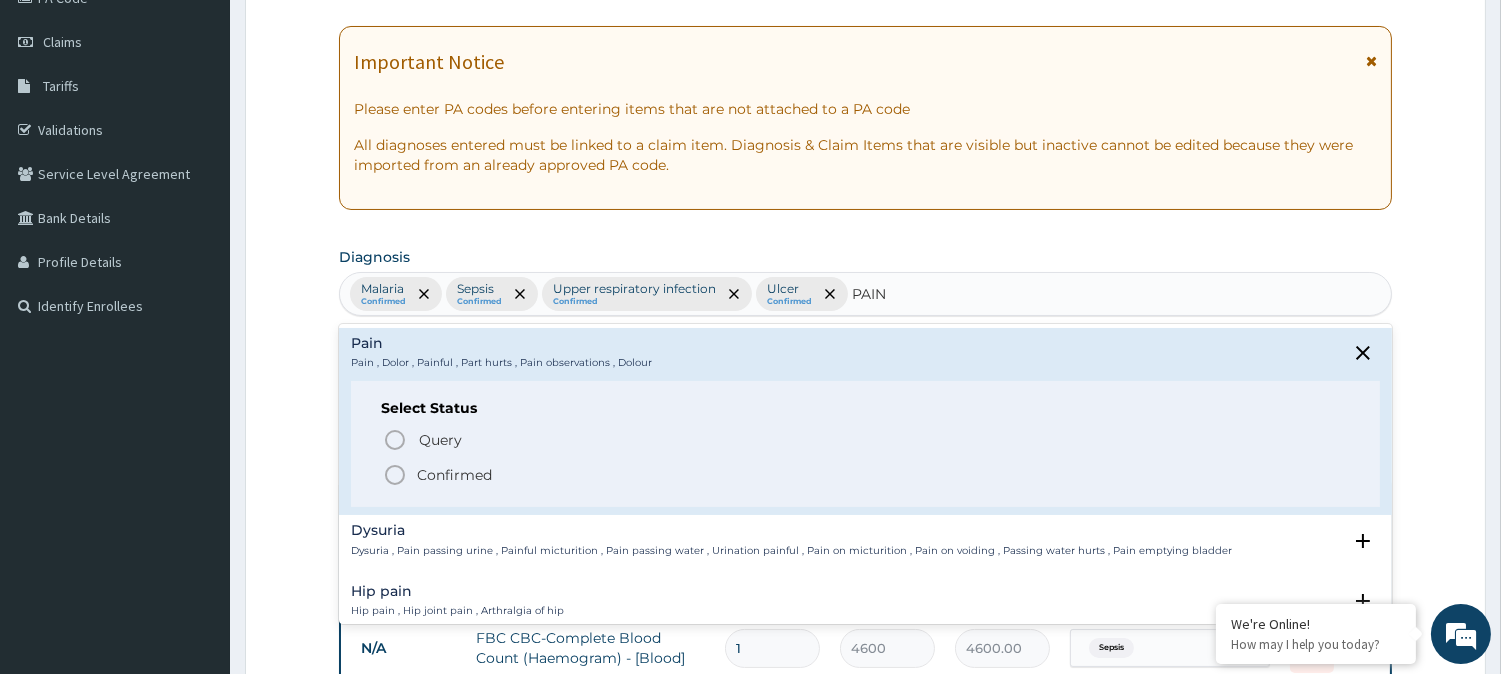 type 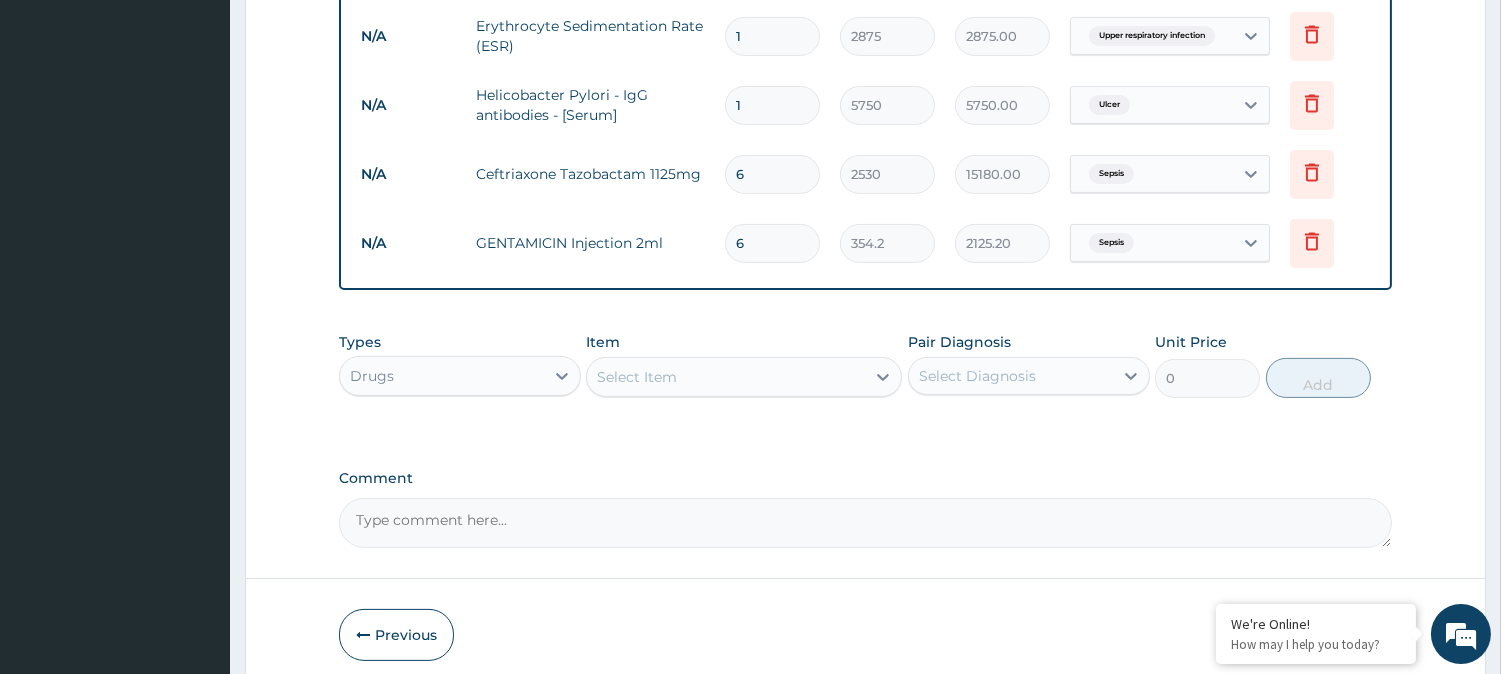 scroll, scrollTop: 1022, scrollLeft: 0, axis: vertical 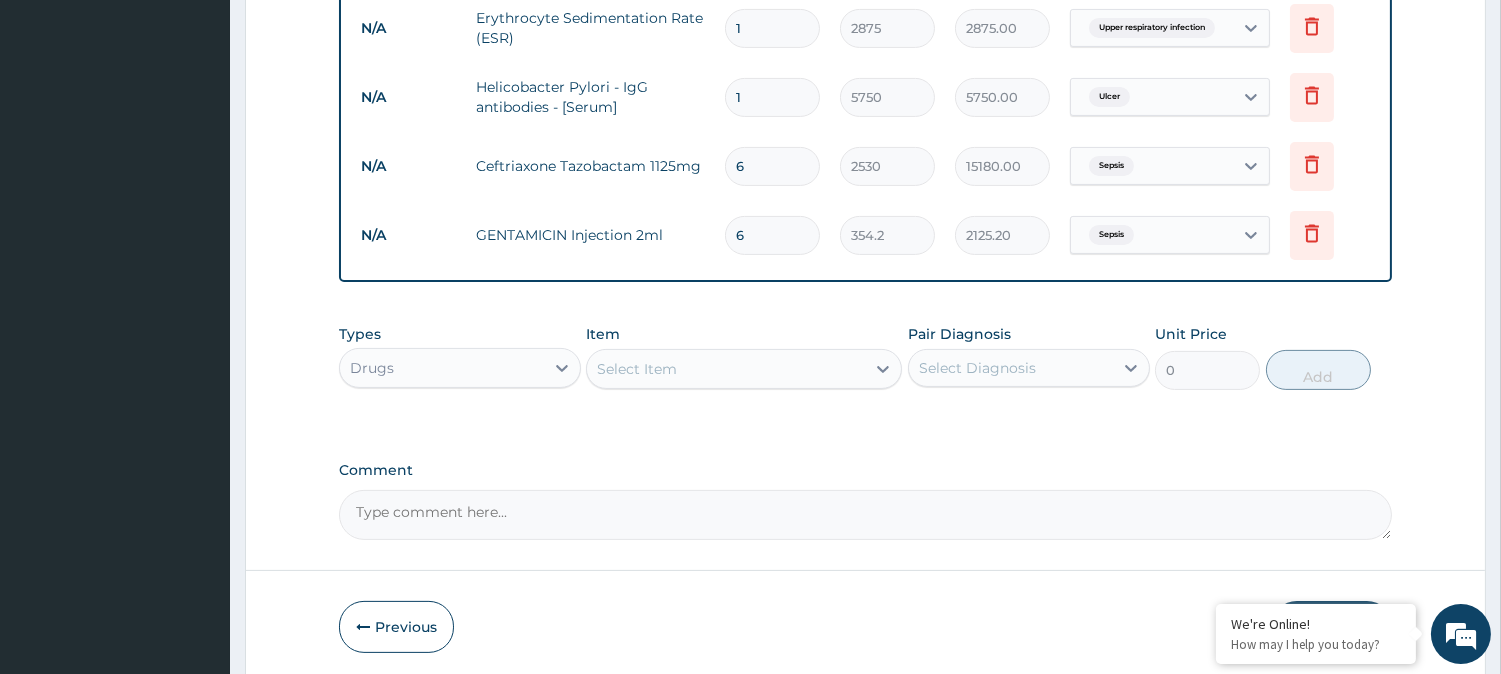 click on "Select Item" at bounding box center [726, 369] 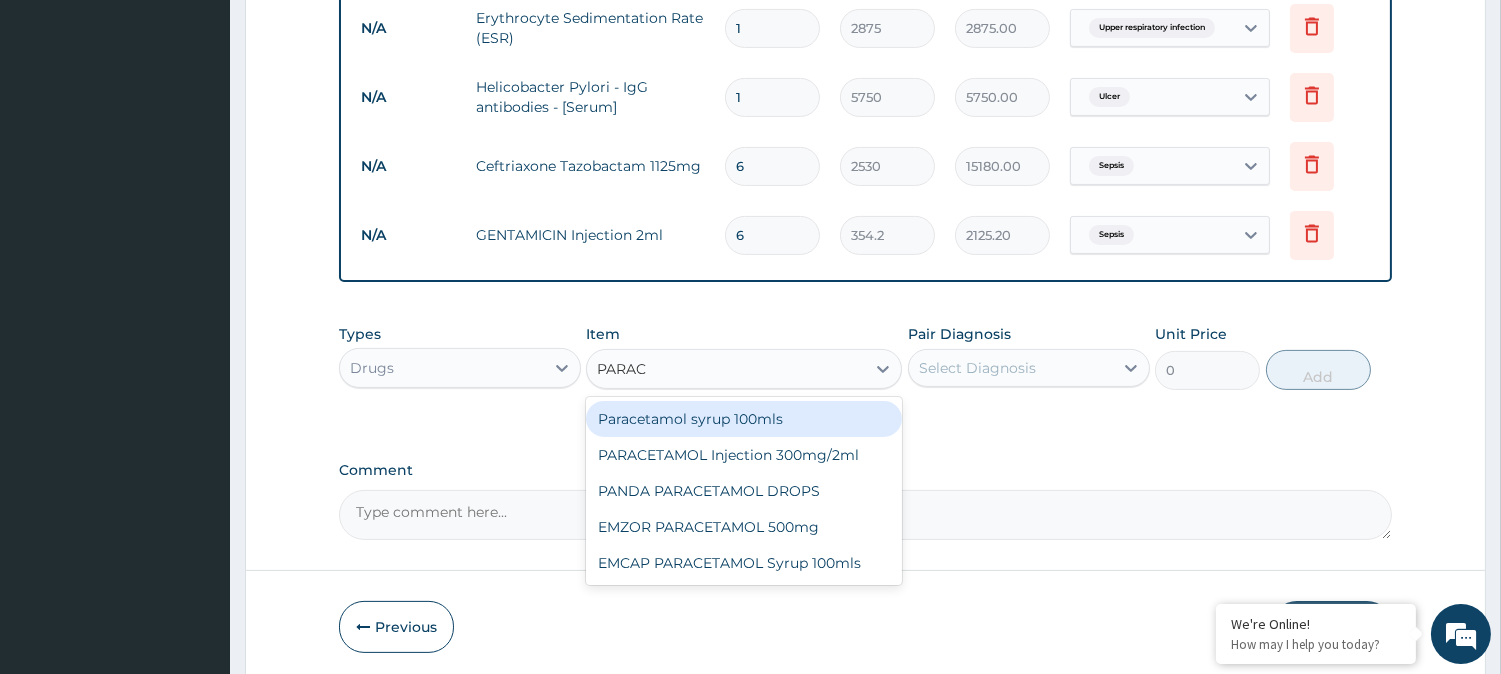 type on "PARACE" 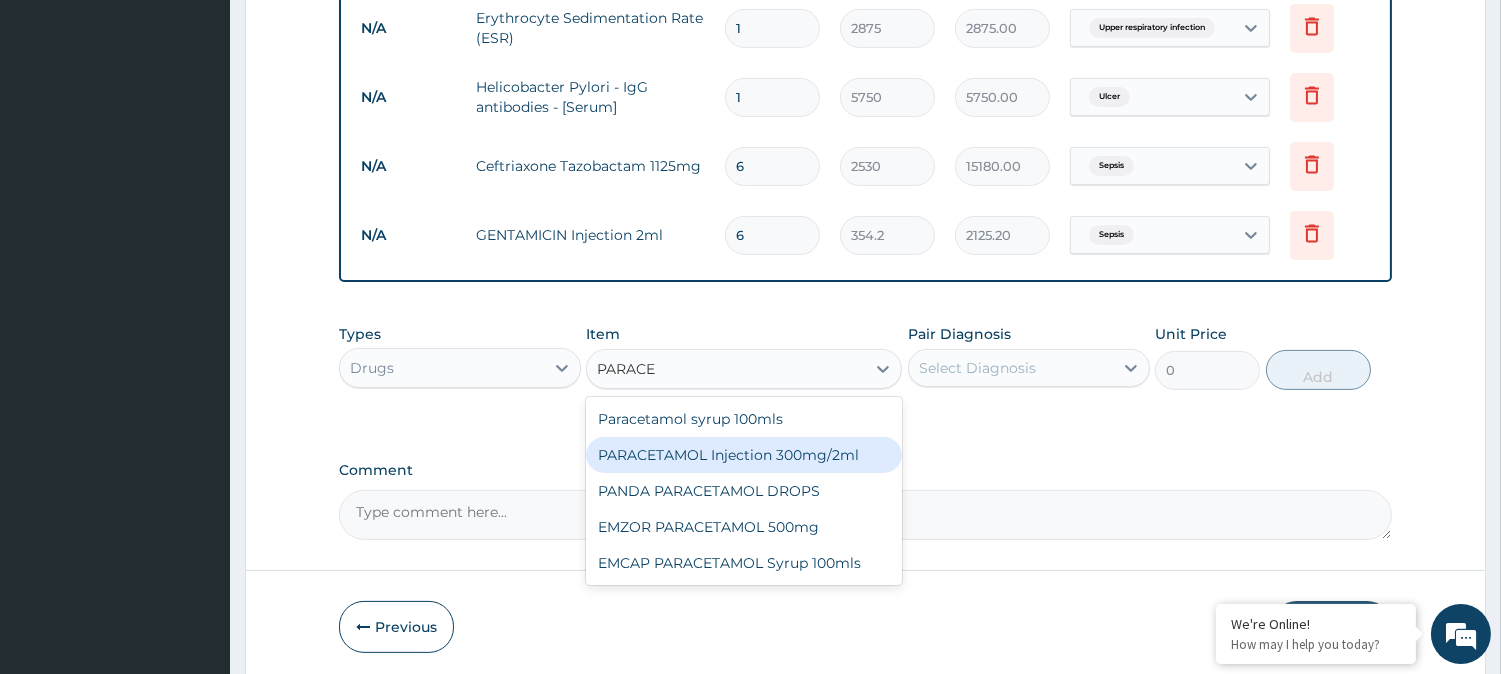 click on "PARACETAMOL Injection 300mg/2ml" at bounding box center [744, 455] 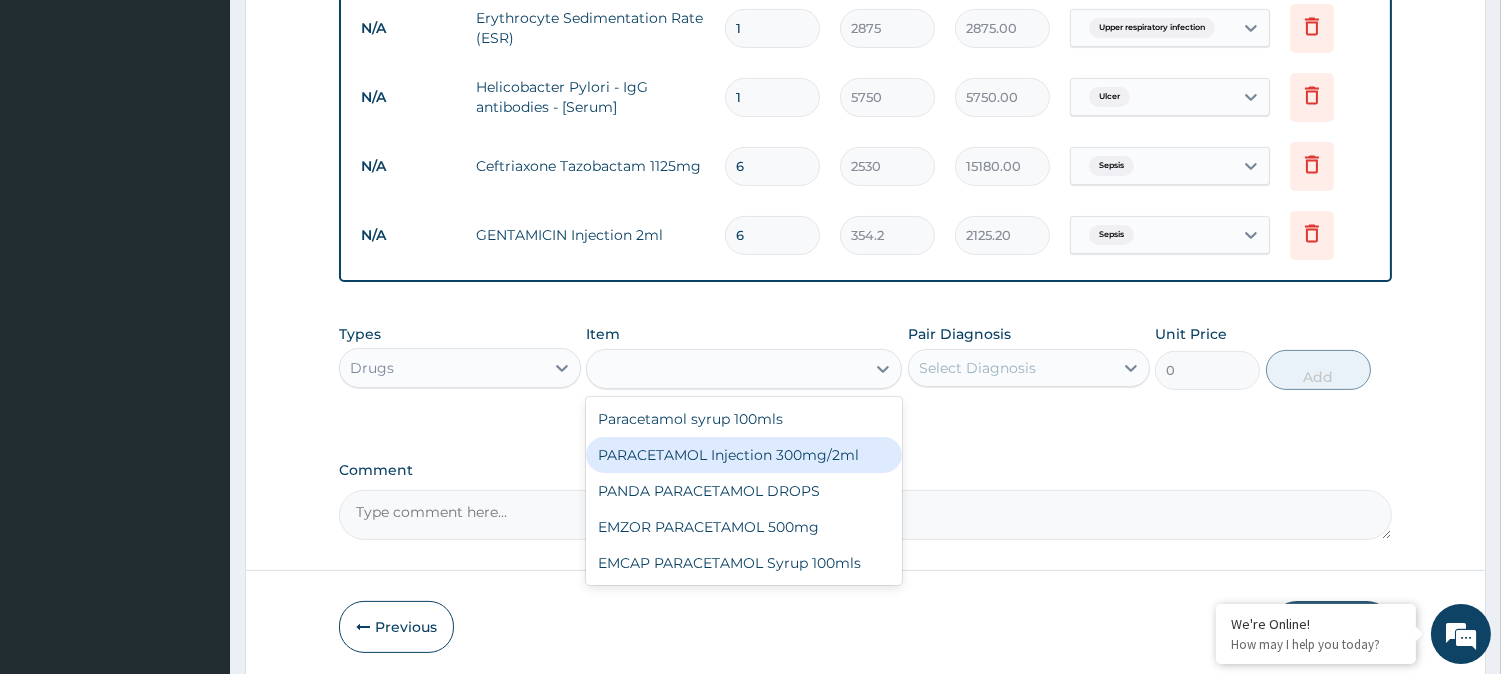 type on "278.3" 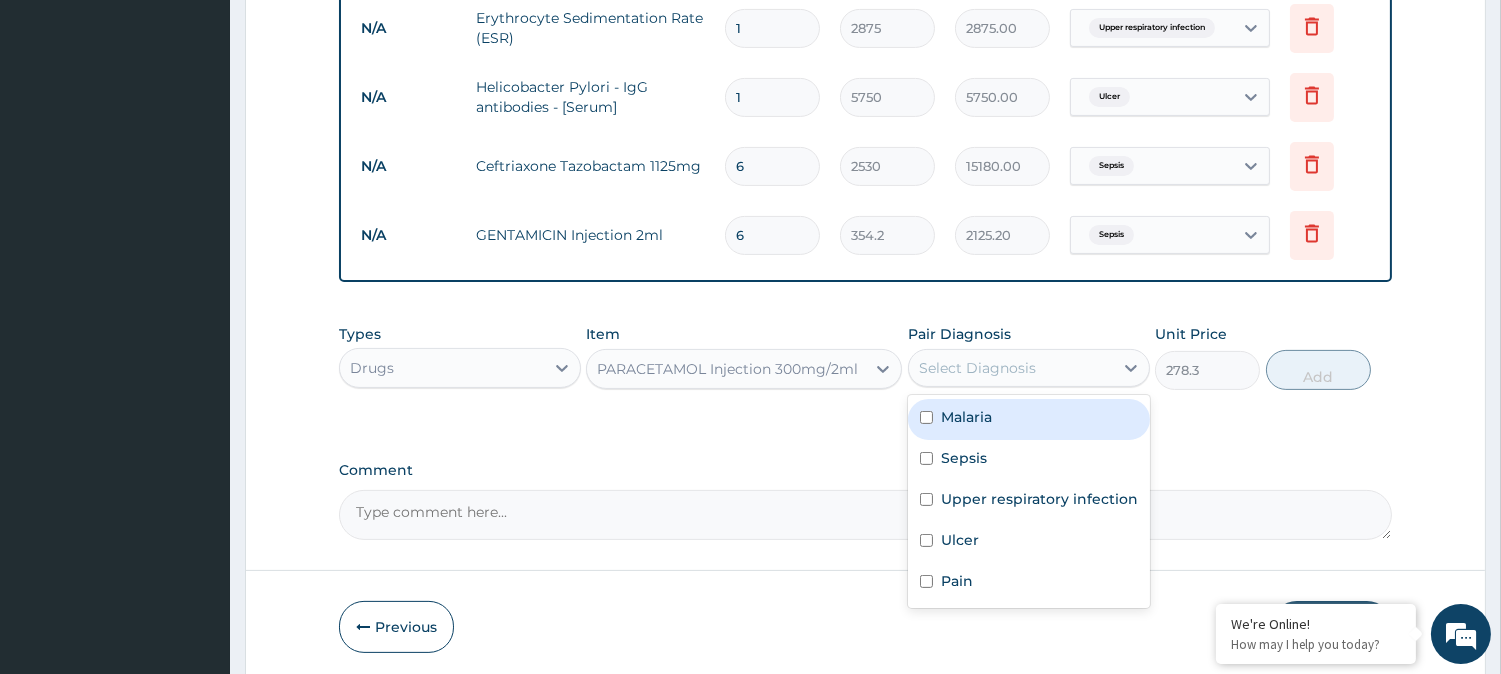 click on "Select Diagnosis" at bounding box center [1011, 368] 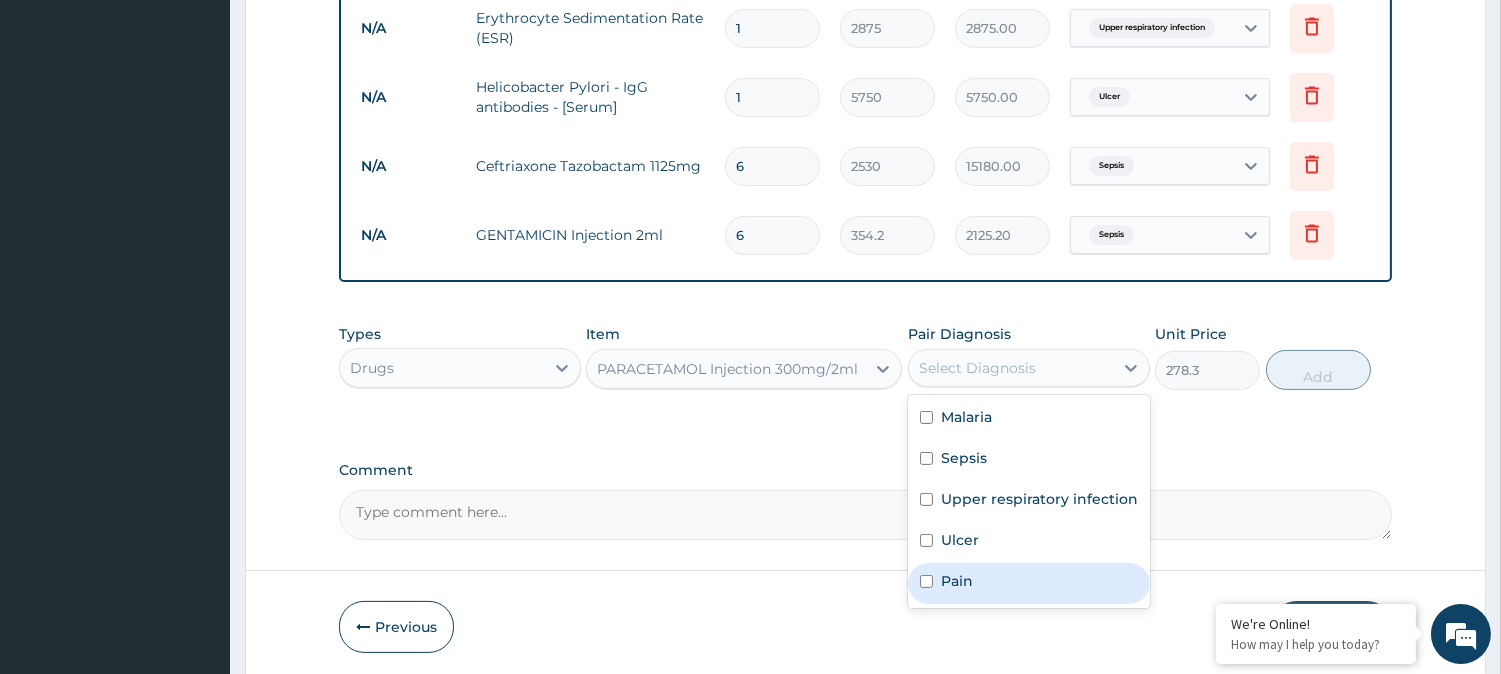 click on "Pain" at bounding box center [1029, 583] 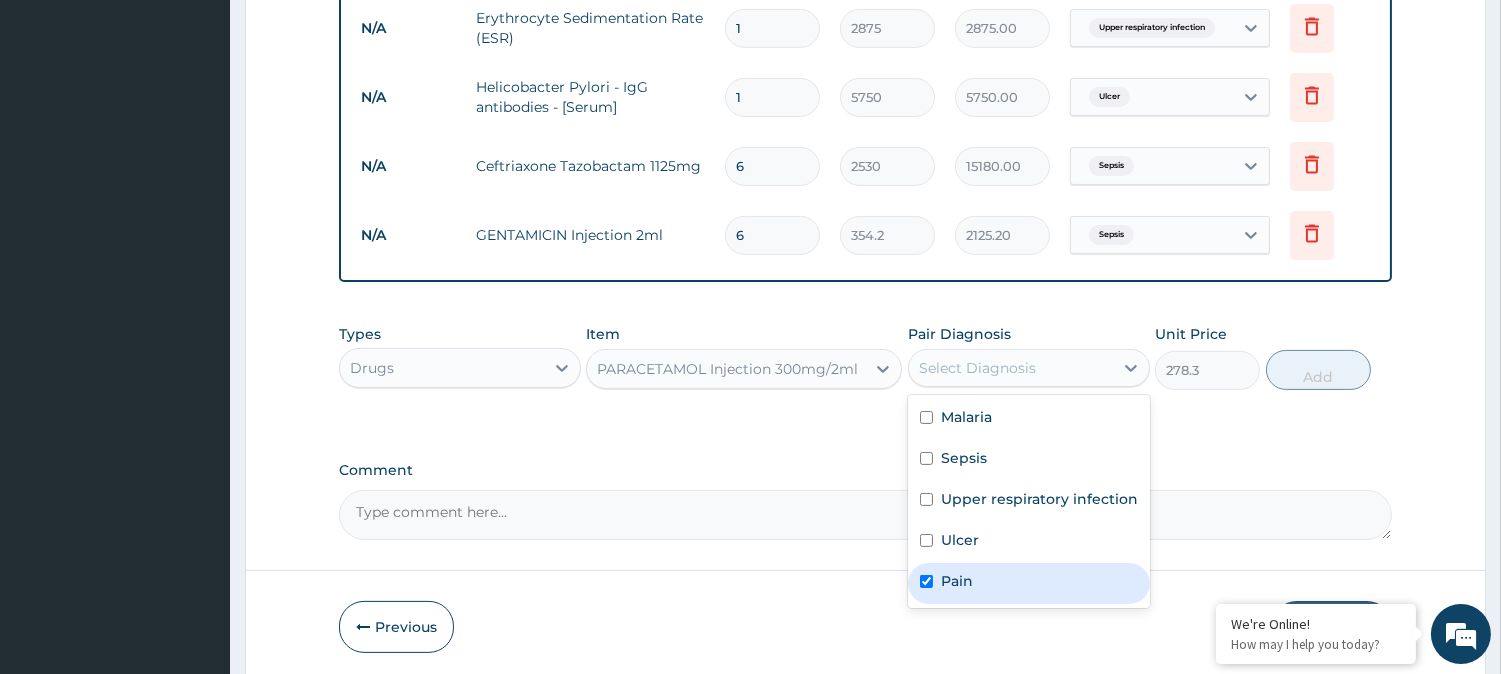 checkbox on "true" 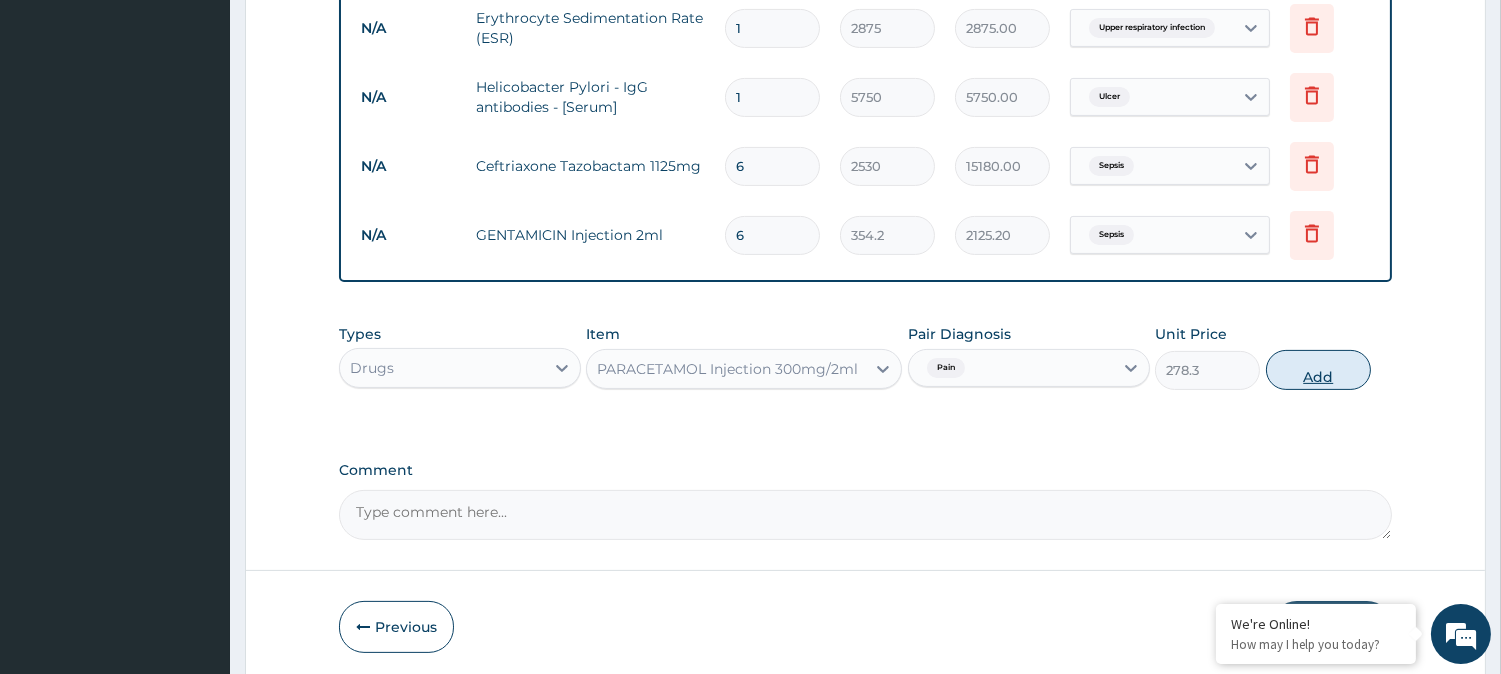 click on "Add" at bounding box center [1318, 370] 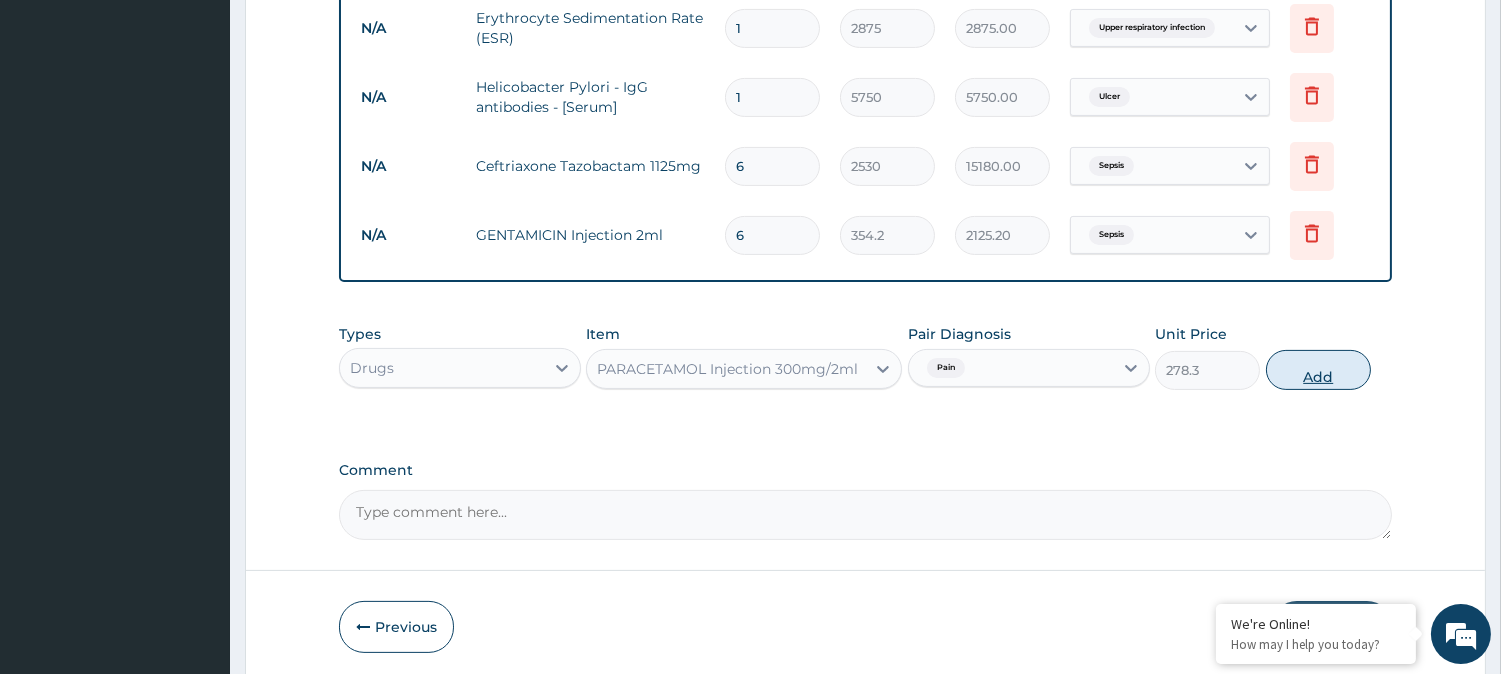 type on "0" 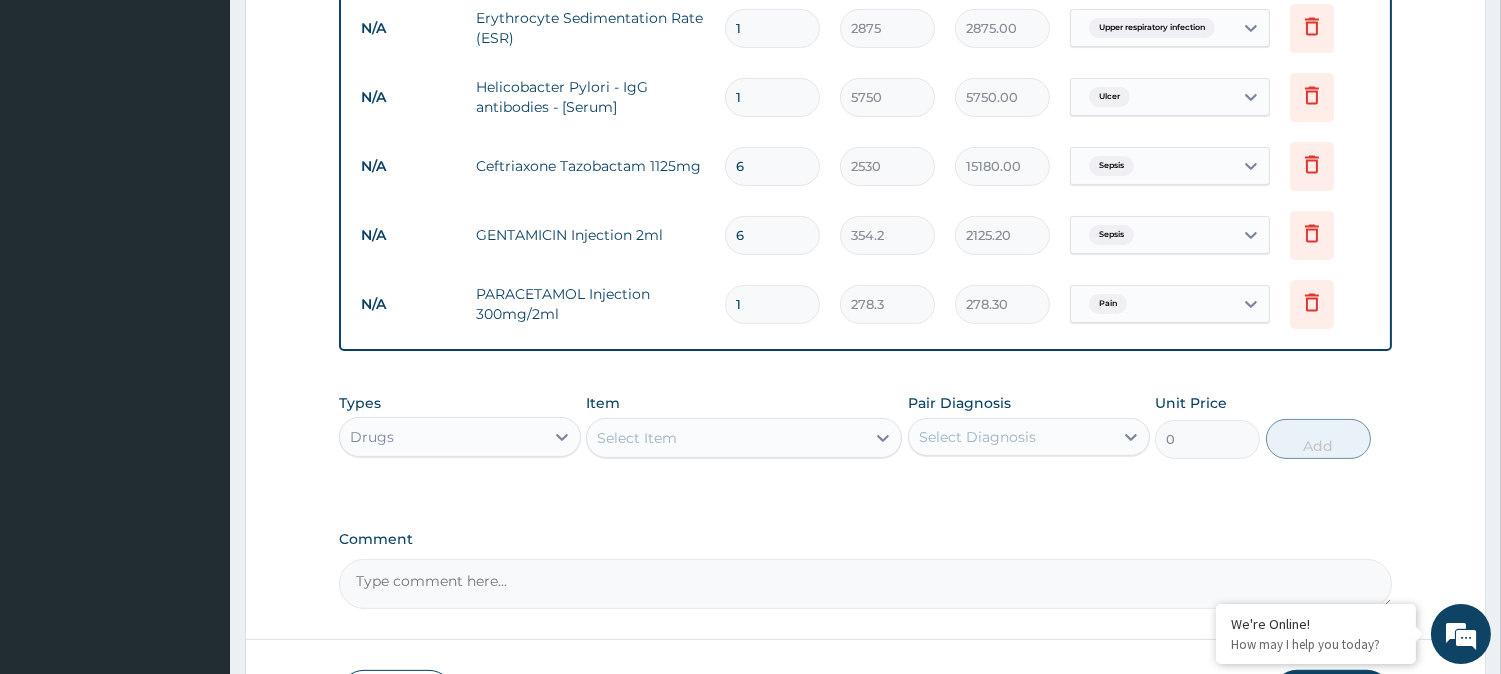 type 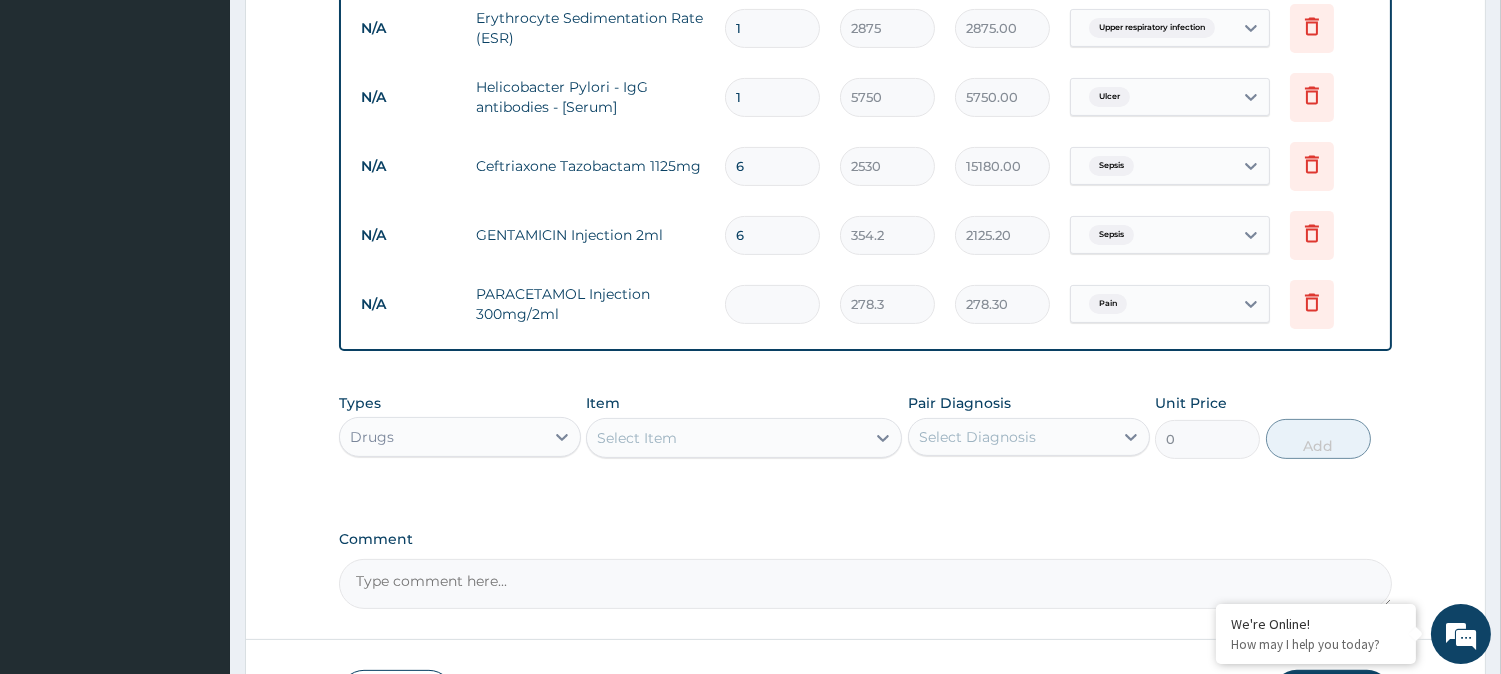 type on "0.00" 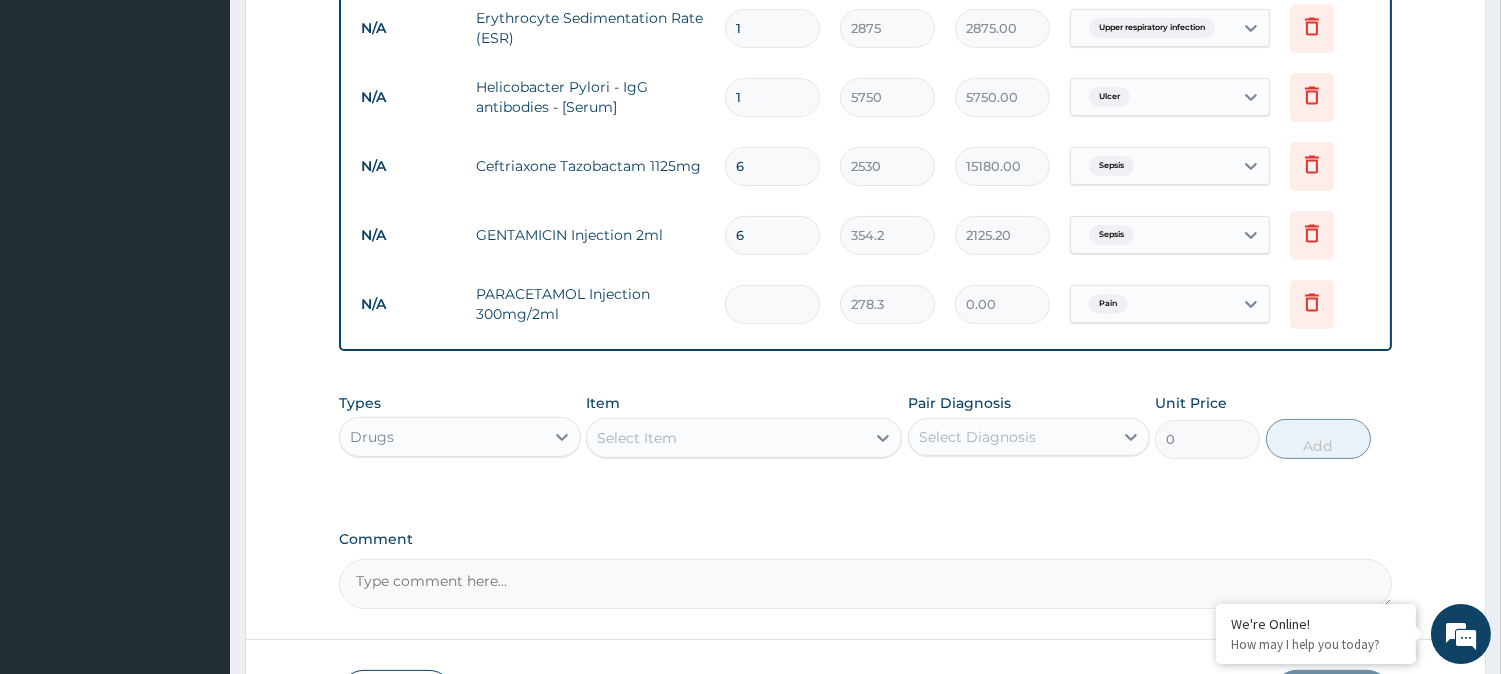 type on "4" 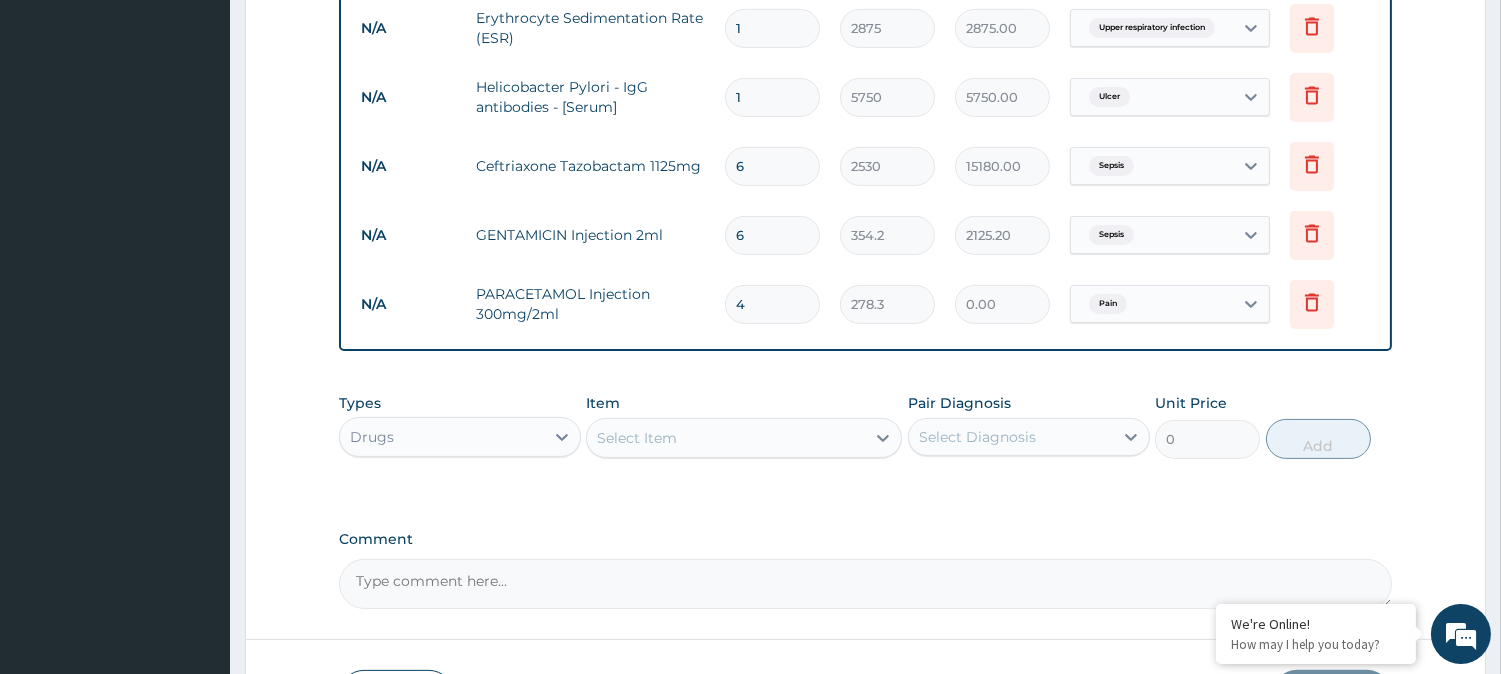 type on "1113.20" 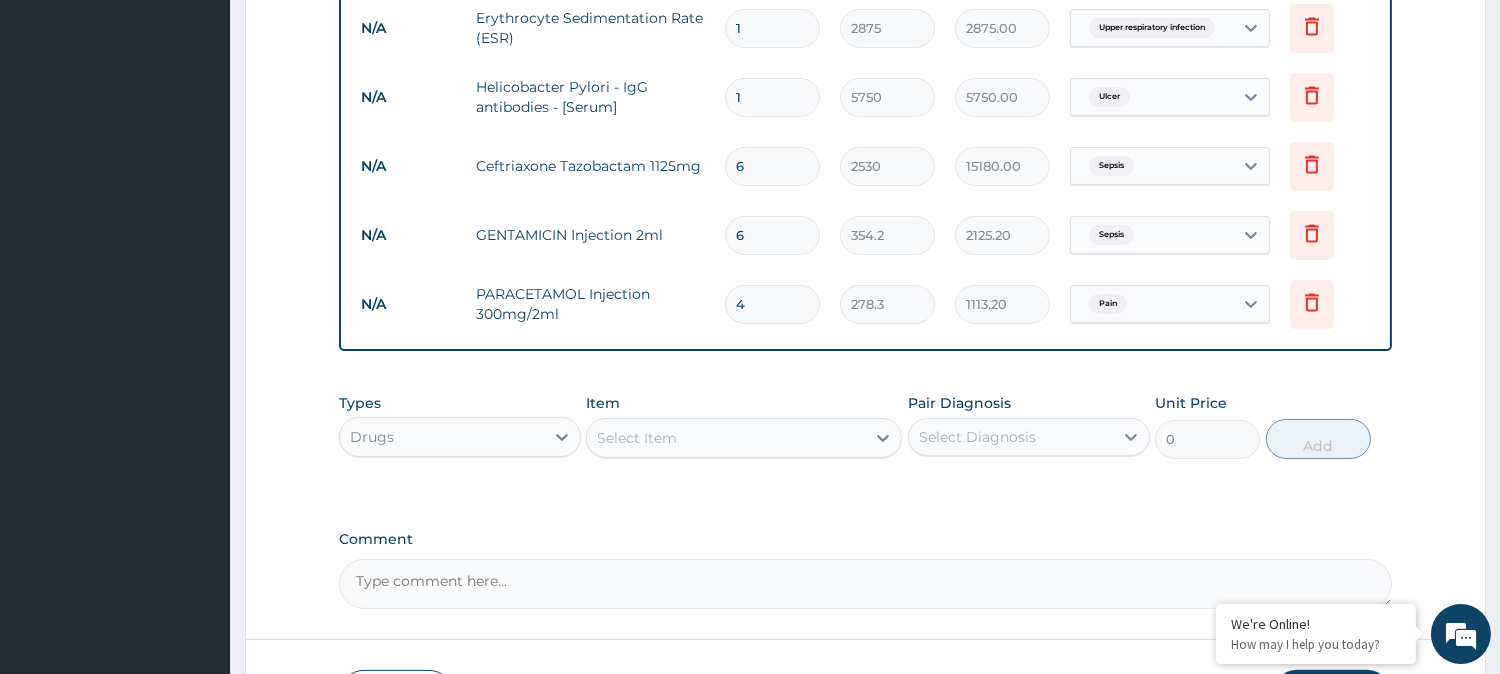 type on "4" 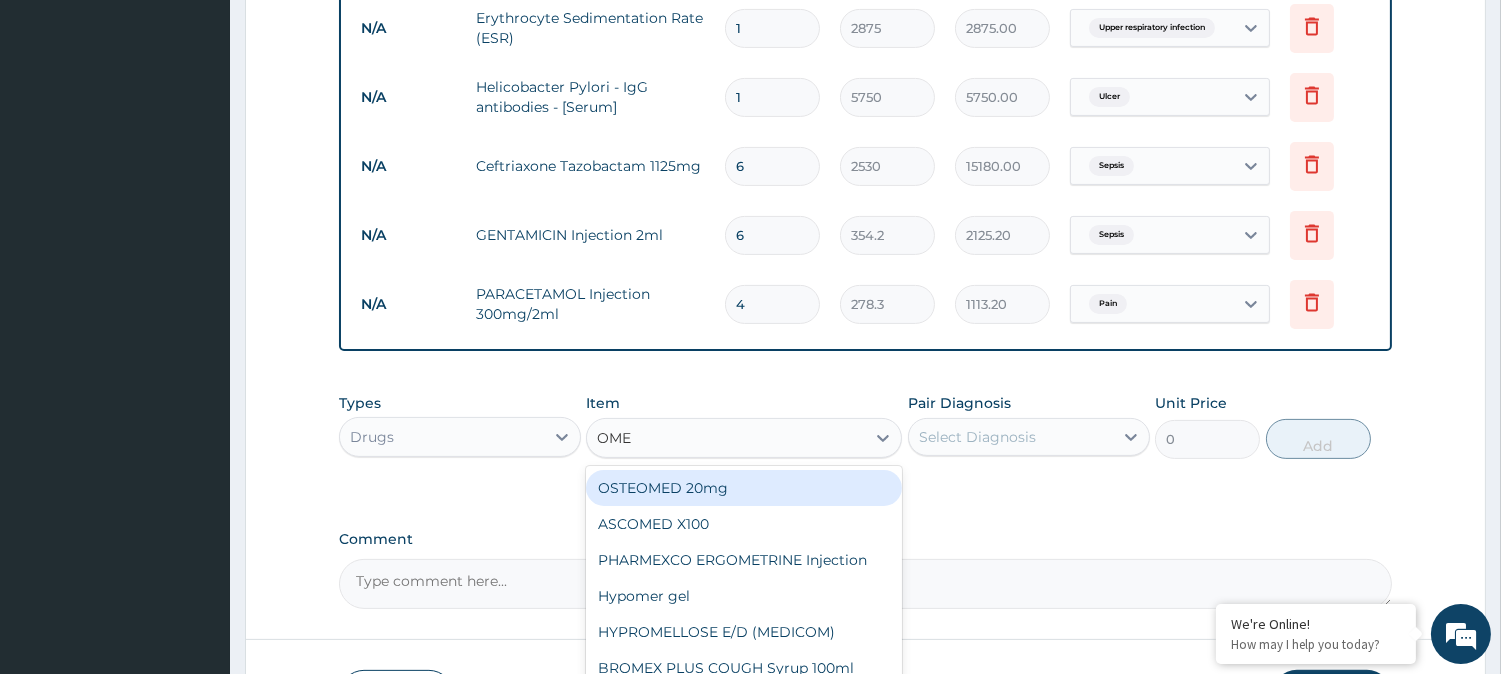 type on "OMEP" 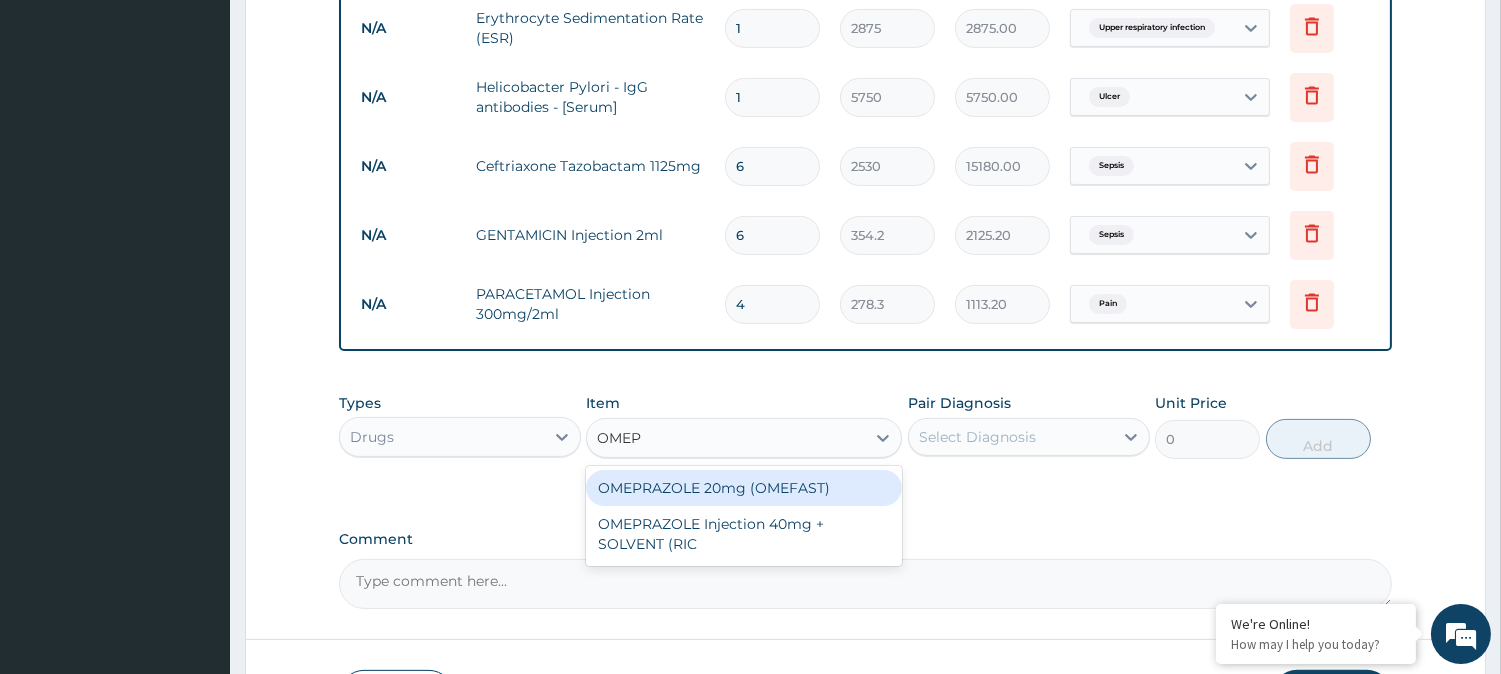 click on "OMEPRAZOLE 20mg (OMEFAST)" at bounding box center [744, 488] 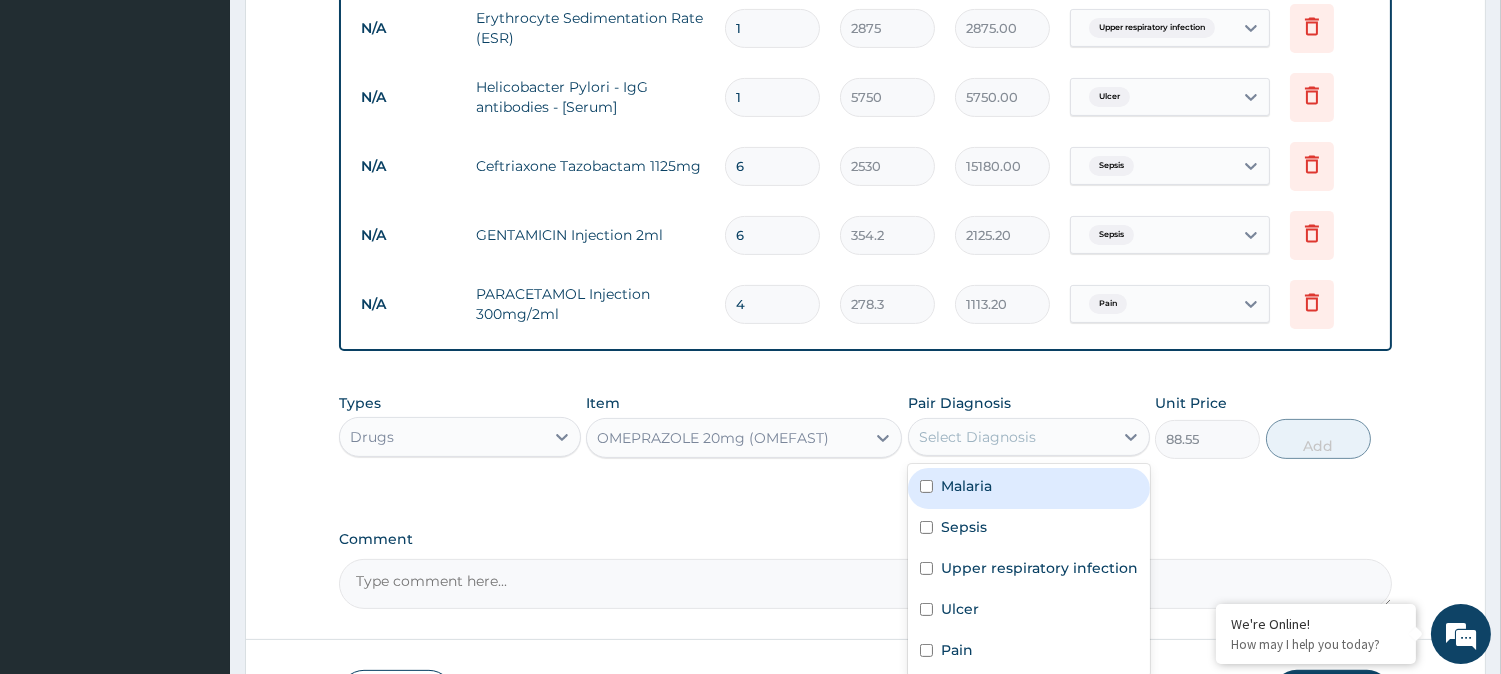 click on "Select Diagnosis" at bounding box center [1011, 437] 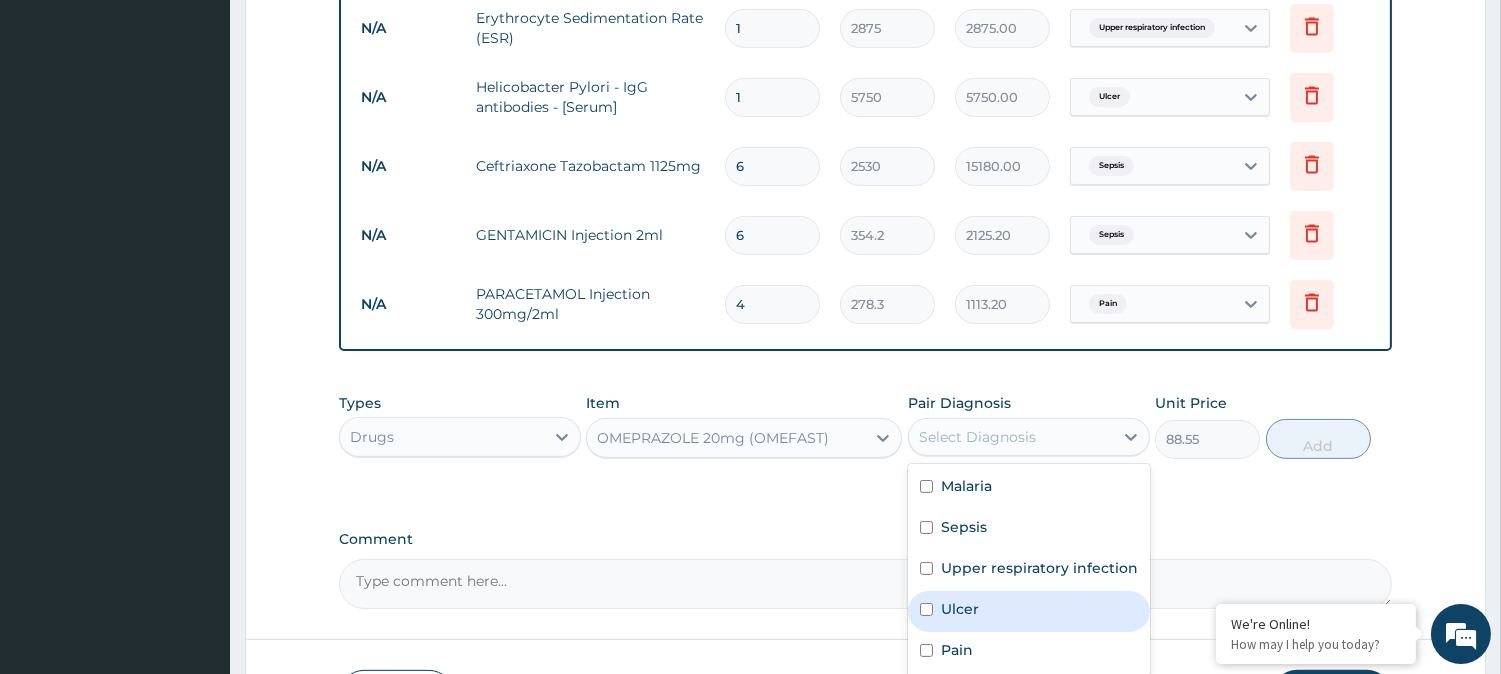 click on "Ulcer" at bounding box center (1029, 611) 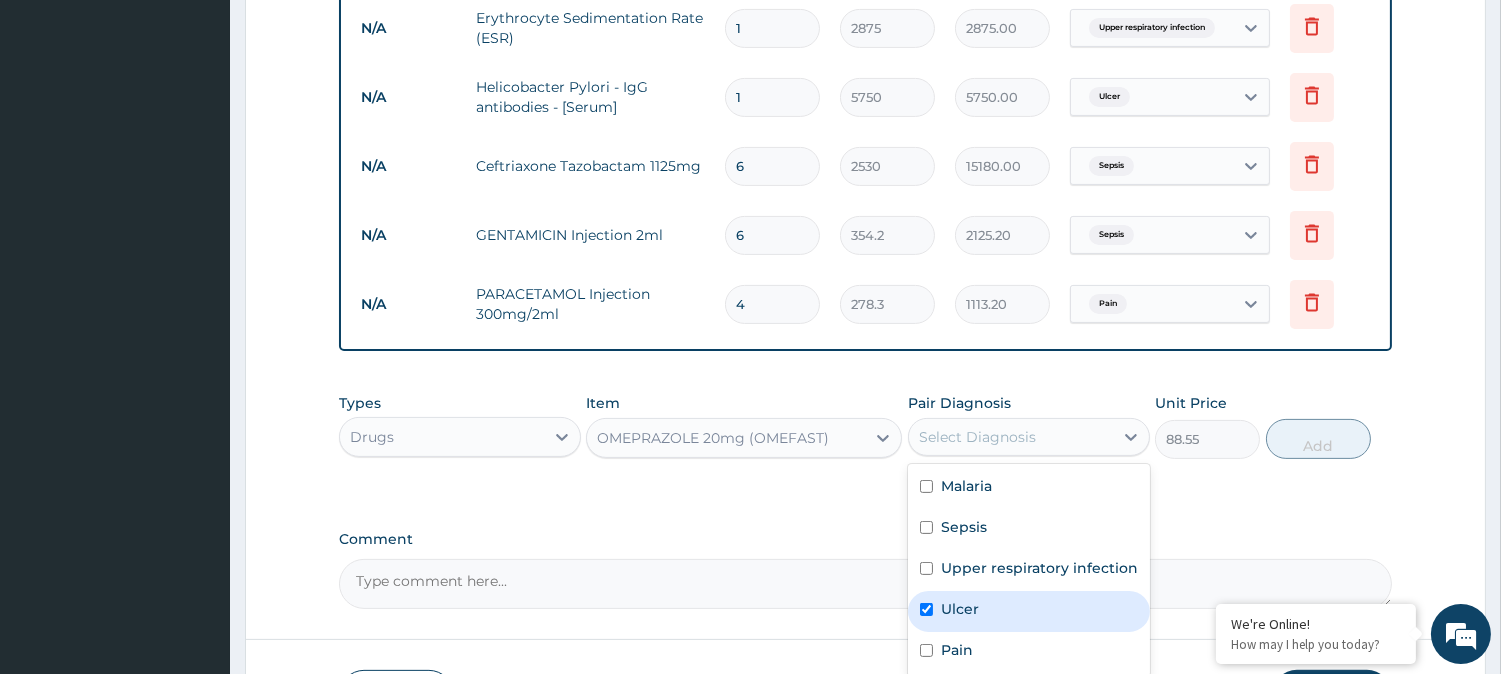 checkbox on "true" 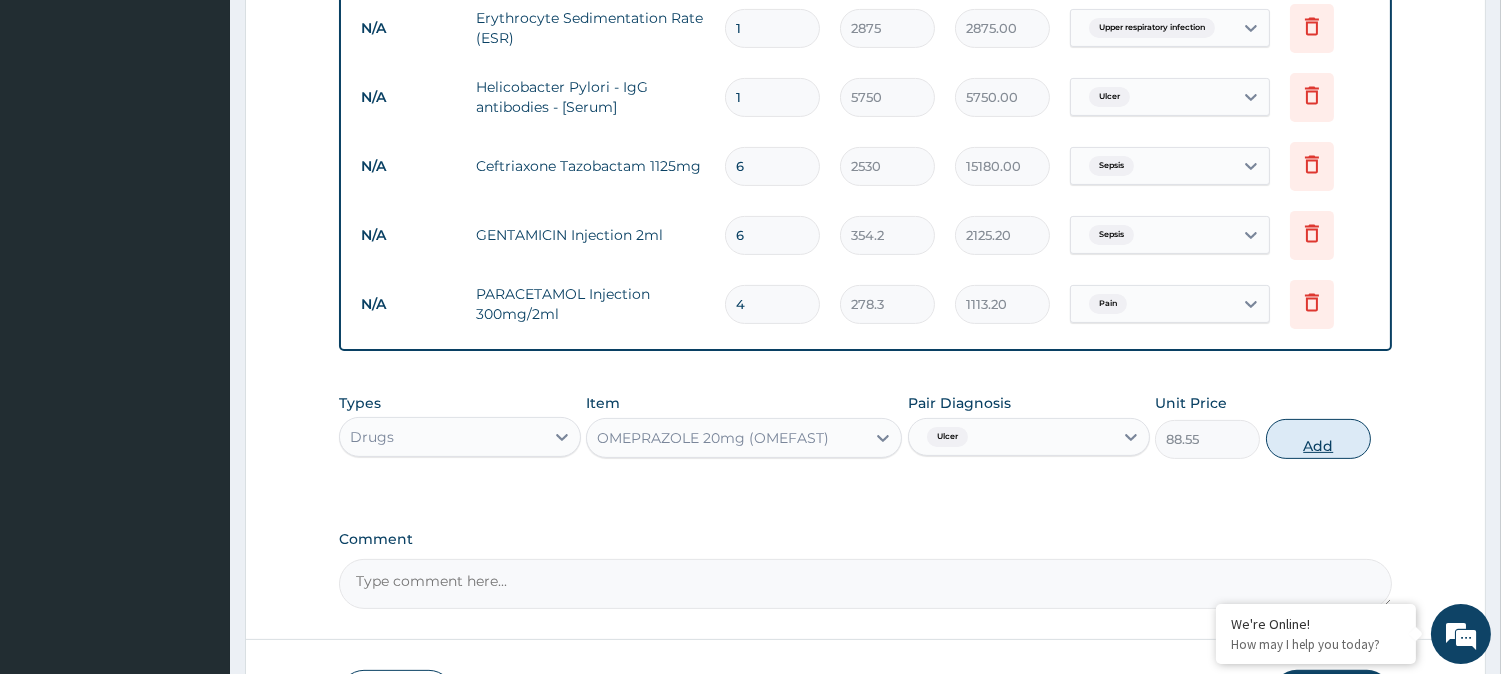 click on "Add" at bounding box center (1318, 439) 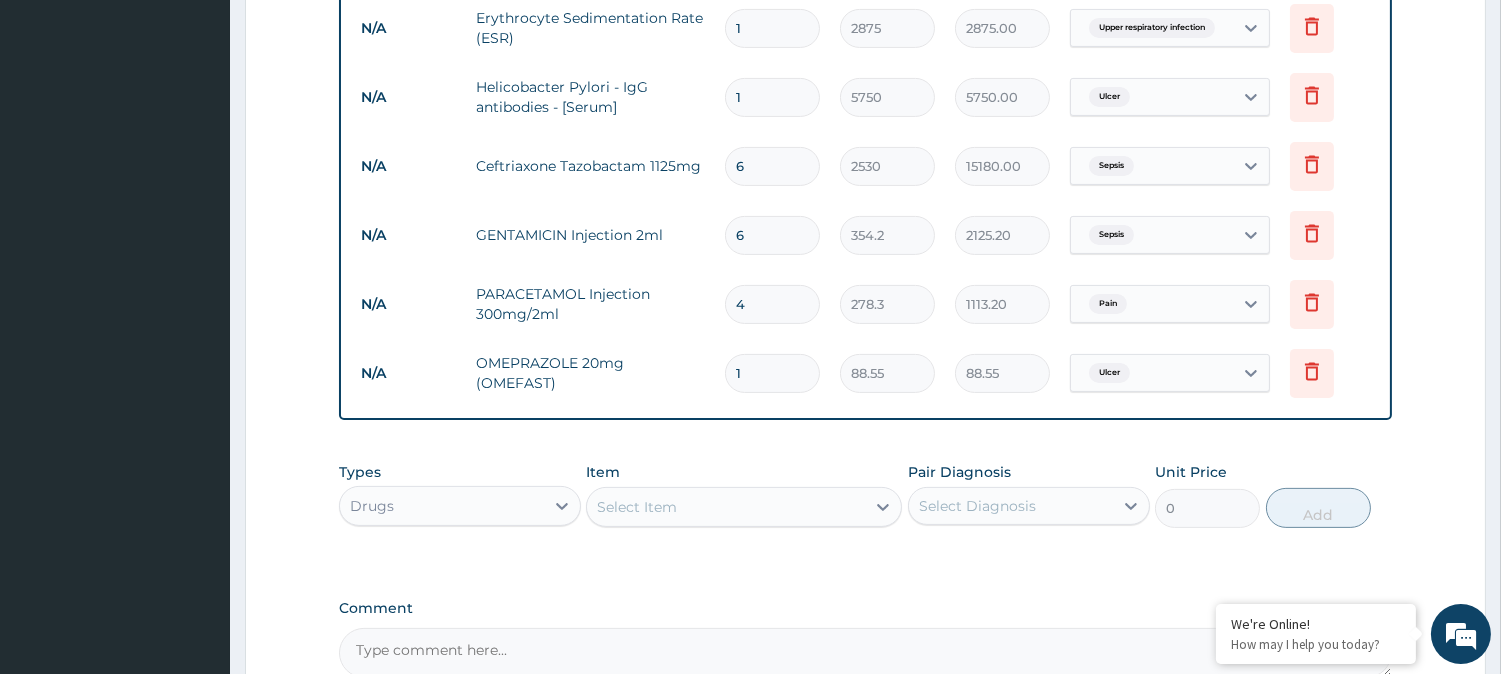 type 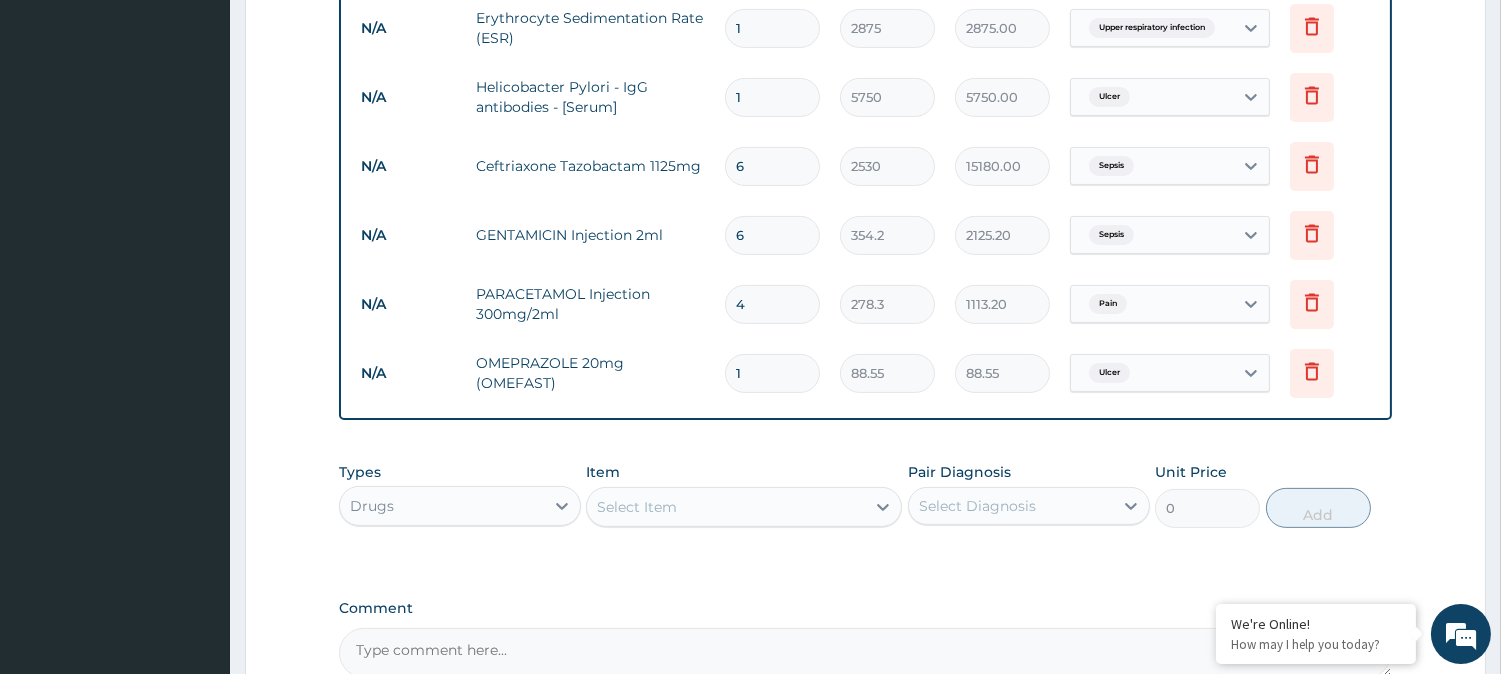 type on "0.00" 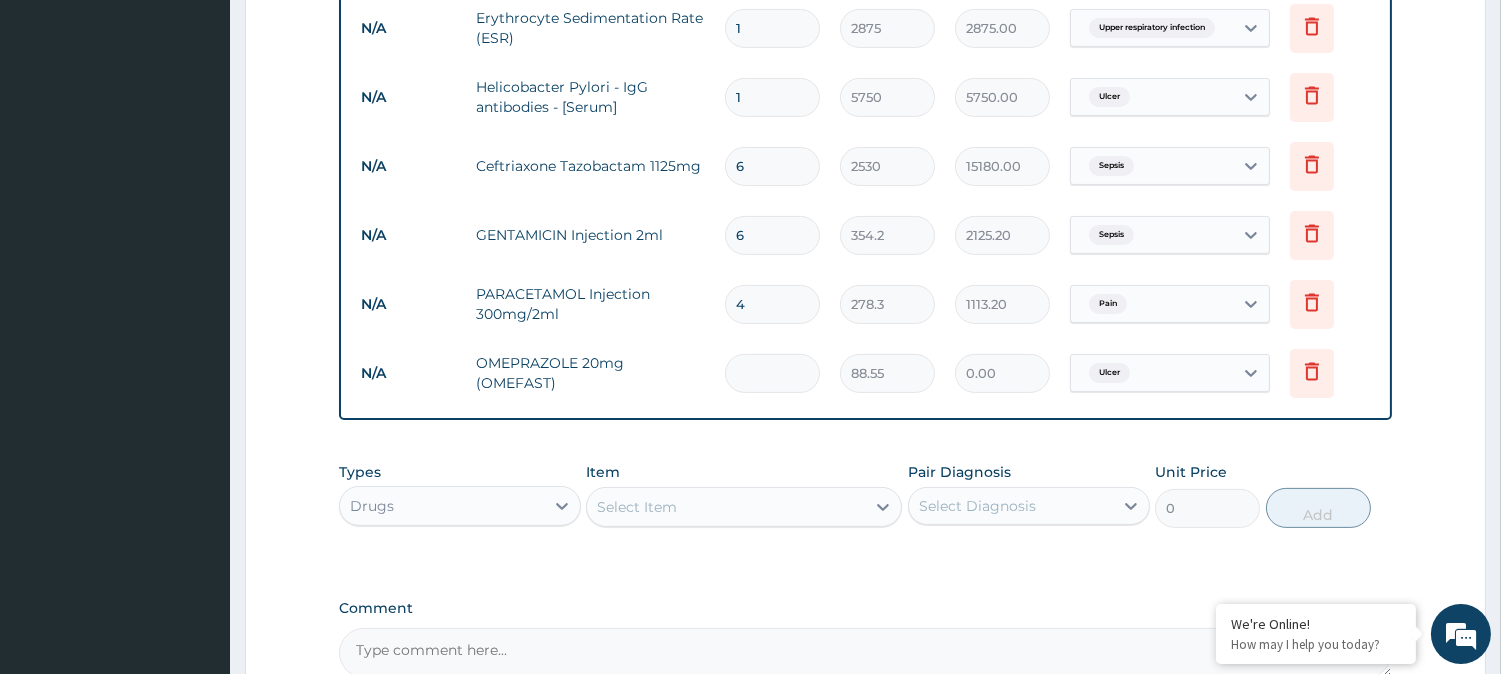 type on "6" 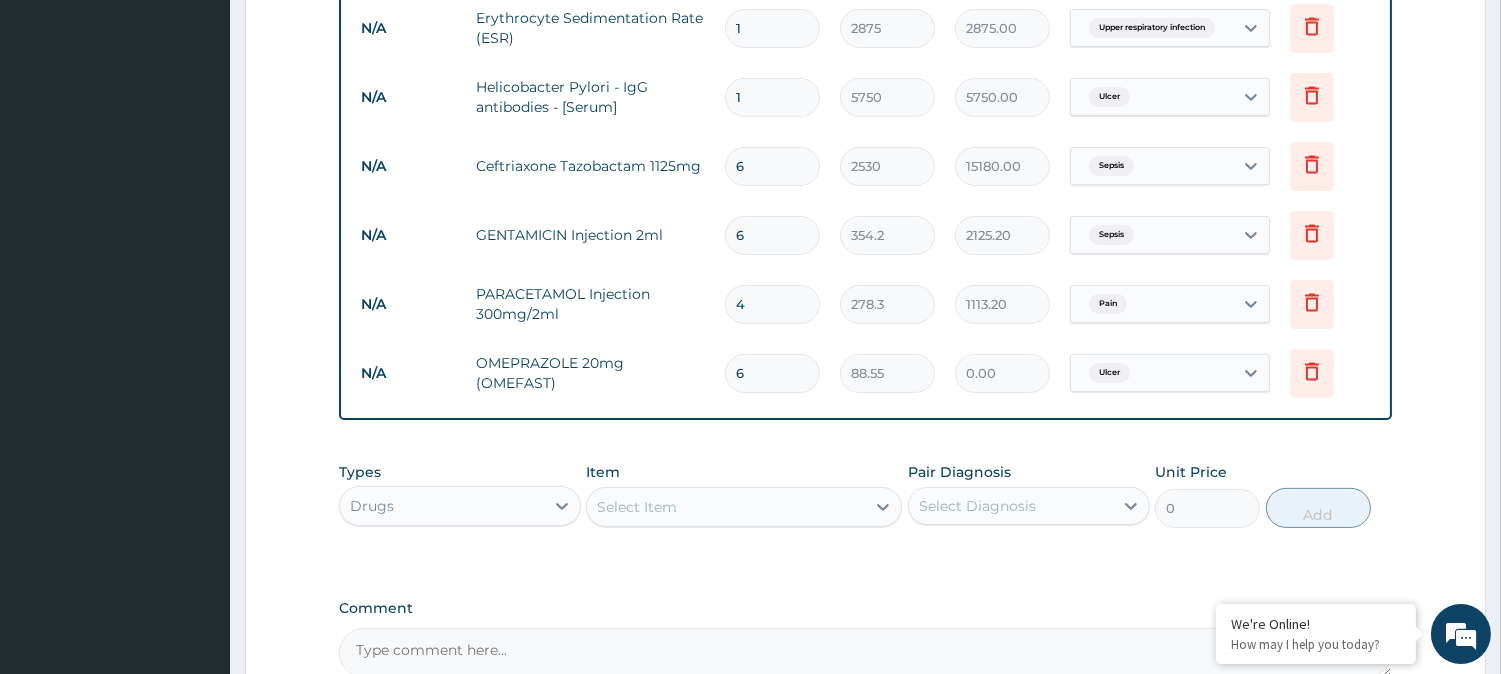 type on "531.30" 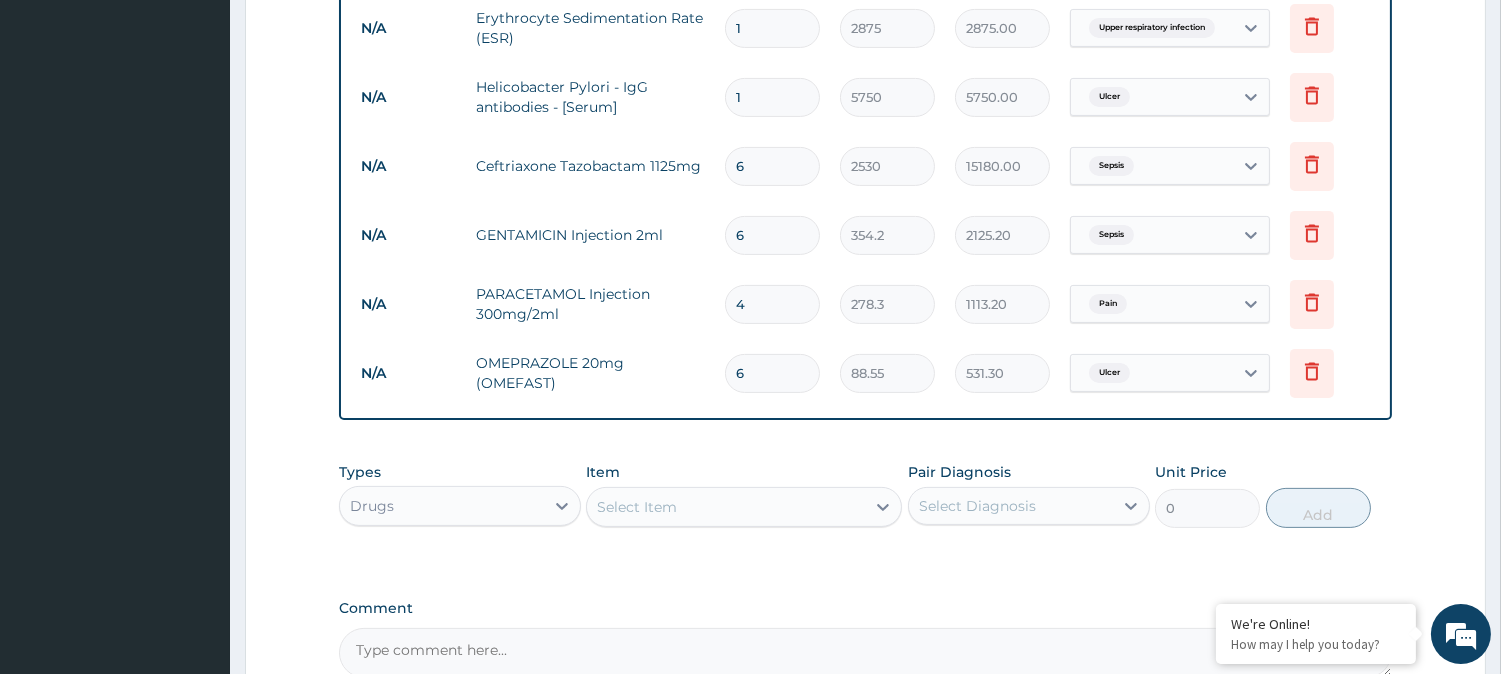 type on "6" 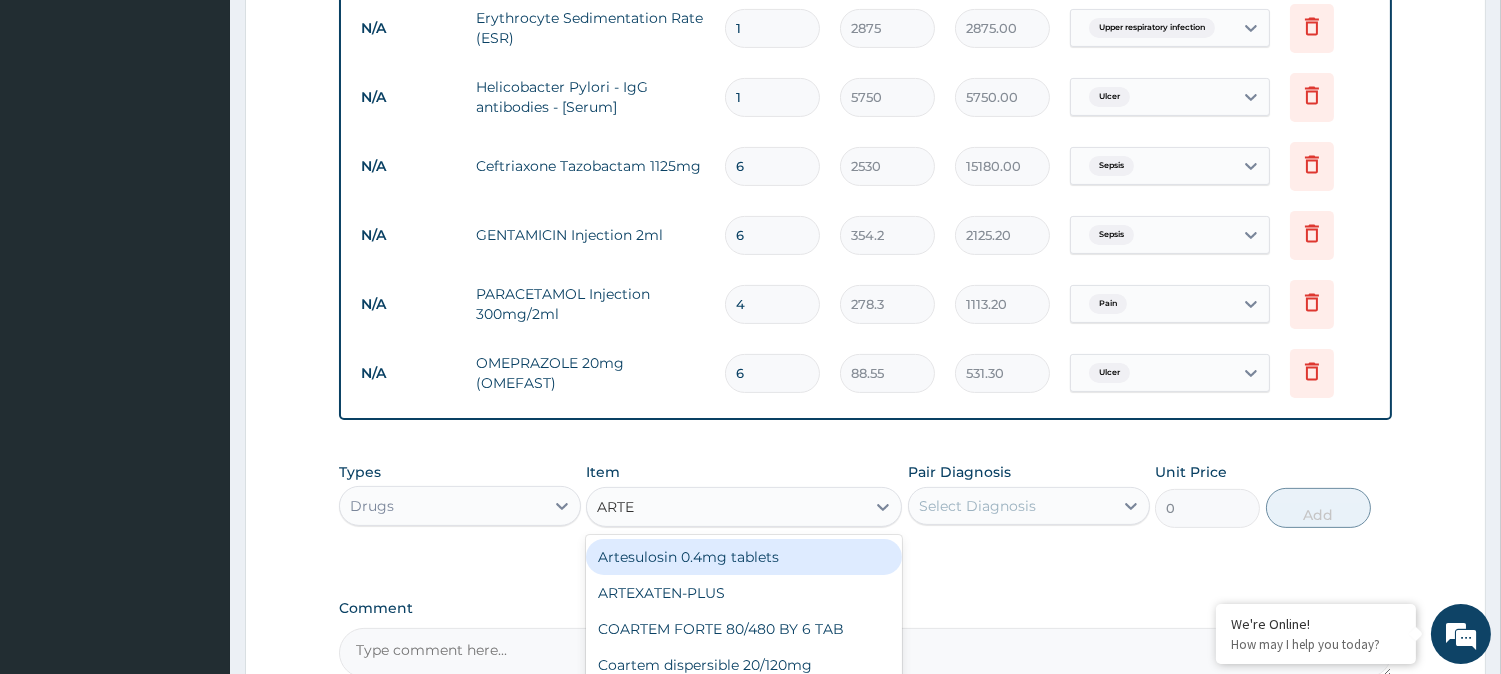 type on "ARTEM" 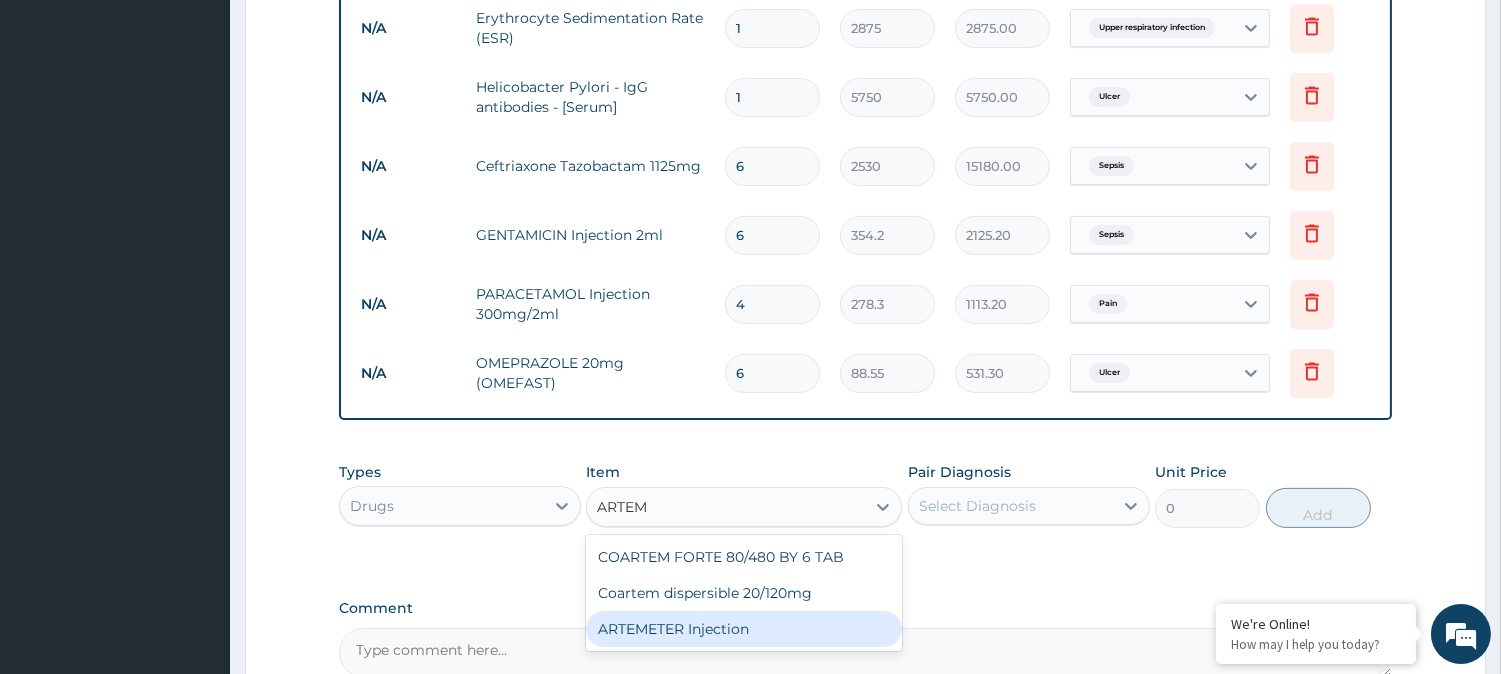click on "ARTEMETER Injection" at bounding box center (744, 629) 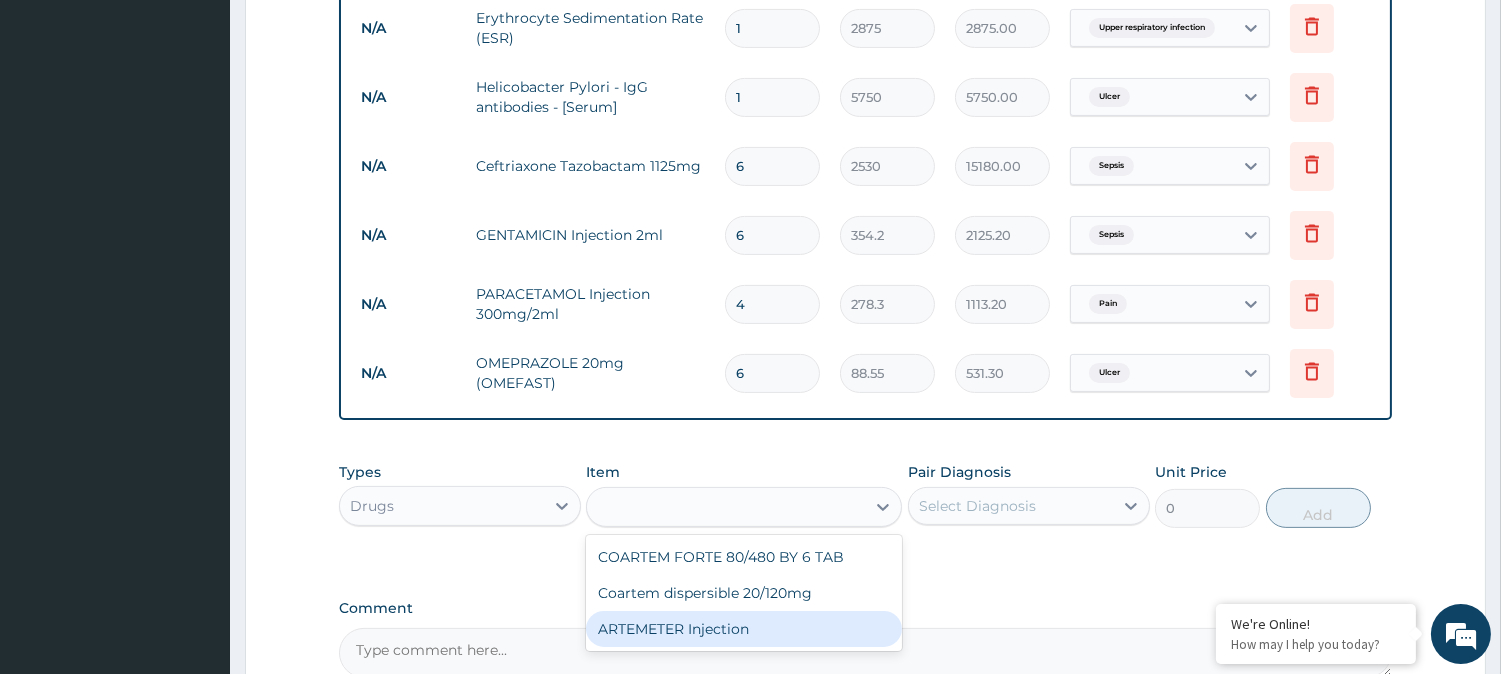 type on "1012" 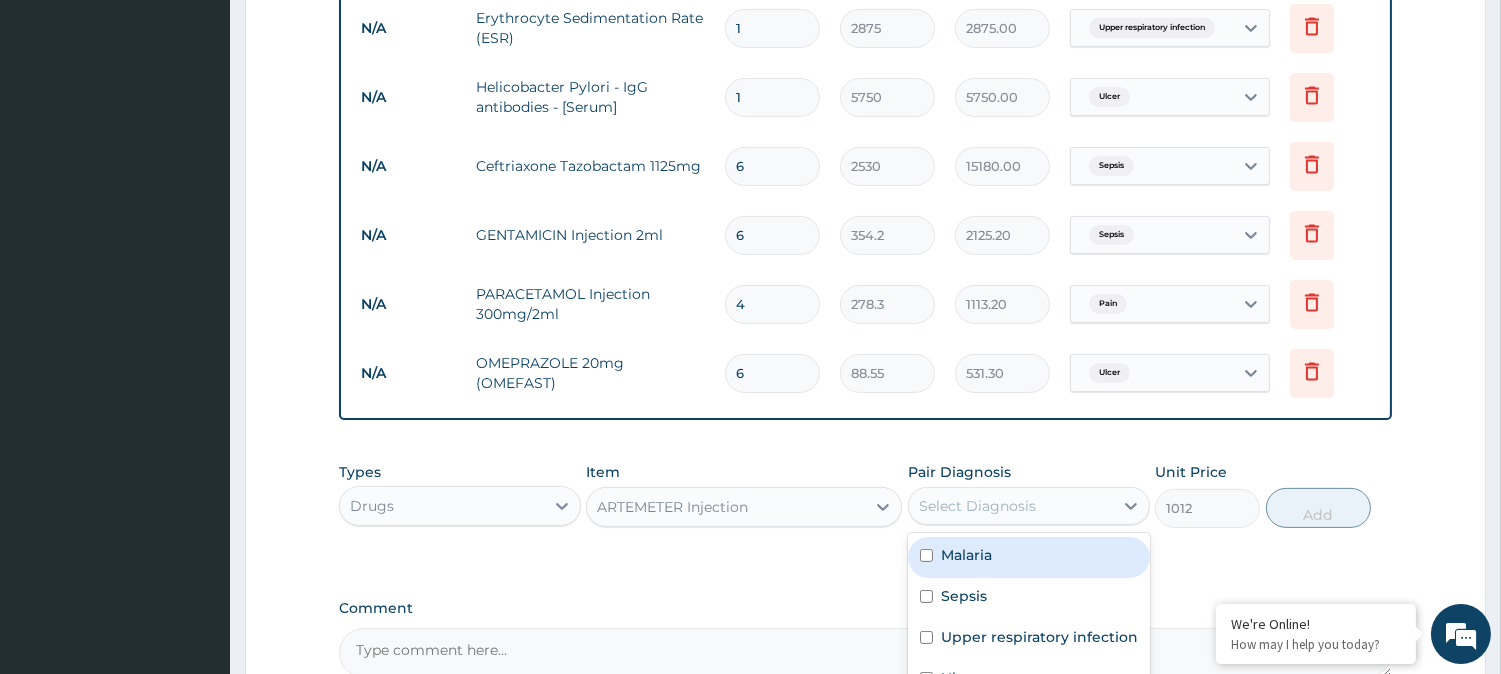 drag, startPoint x: 1055, startPoint y: 508, endPoint x: 970, endPoint y: 556, distance: 97.6166 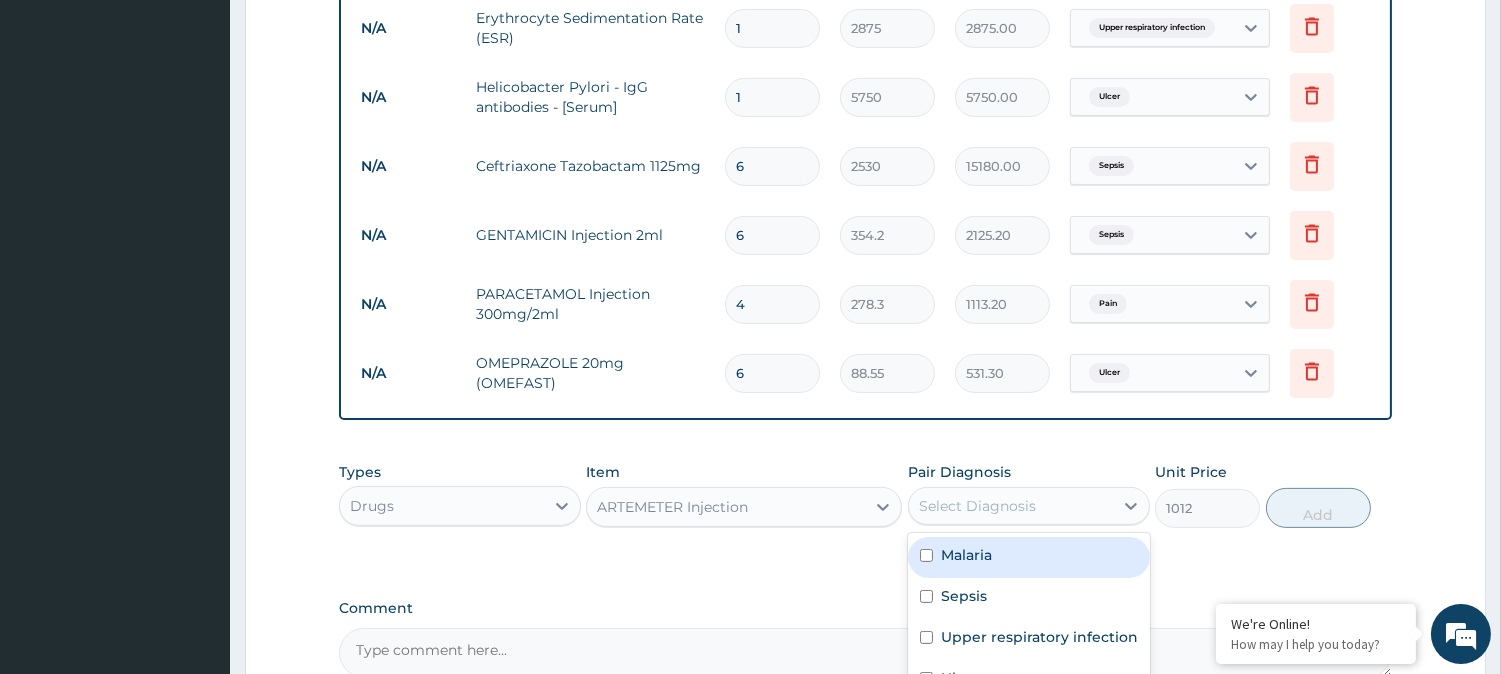 click on "option Ulcer, selected. option Malaria focused, 1 of 5. 5 results available. Use Up and Down to choose options, press Enter to select the currently focused option, press Escape to exit the menu, press Tab to select the option and exit the menu. Select Diagnosis Malaria Sepsis Upper respiratory infection Ulcer Pain" at bounding box center [1029, 506] 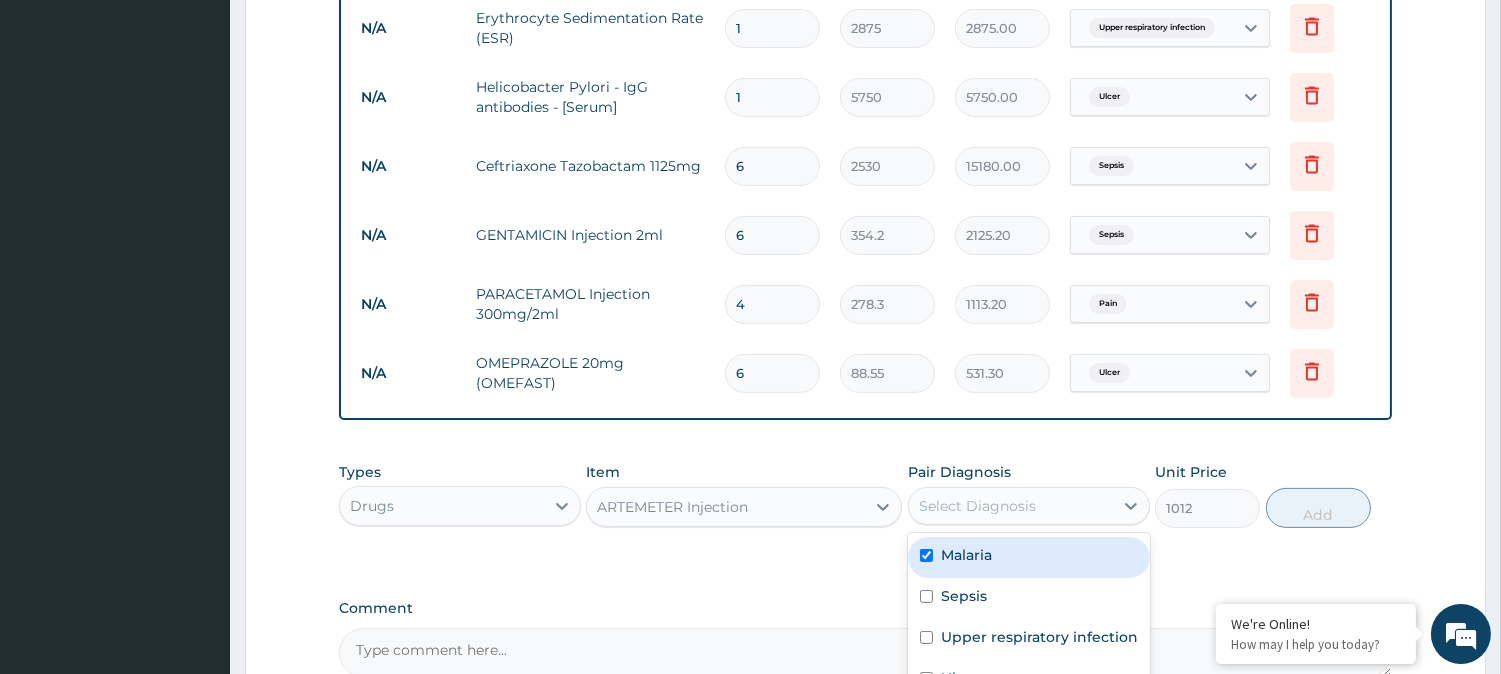checkbox on "true" 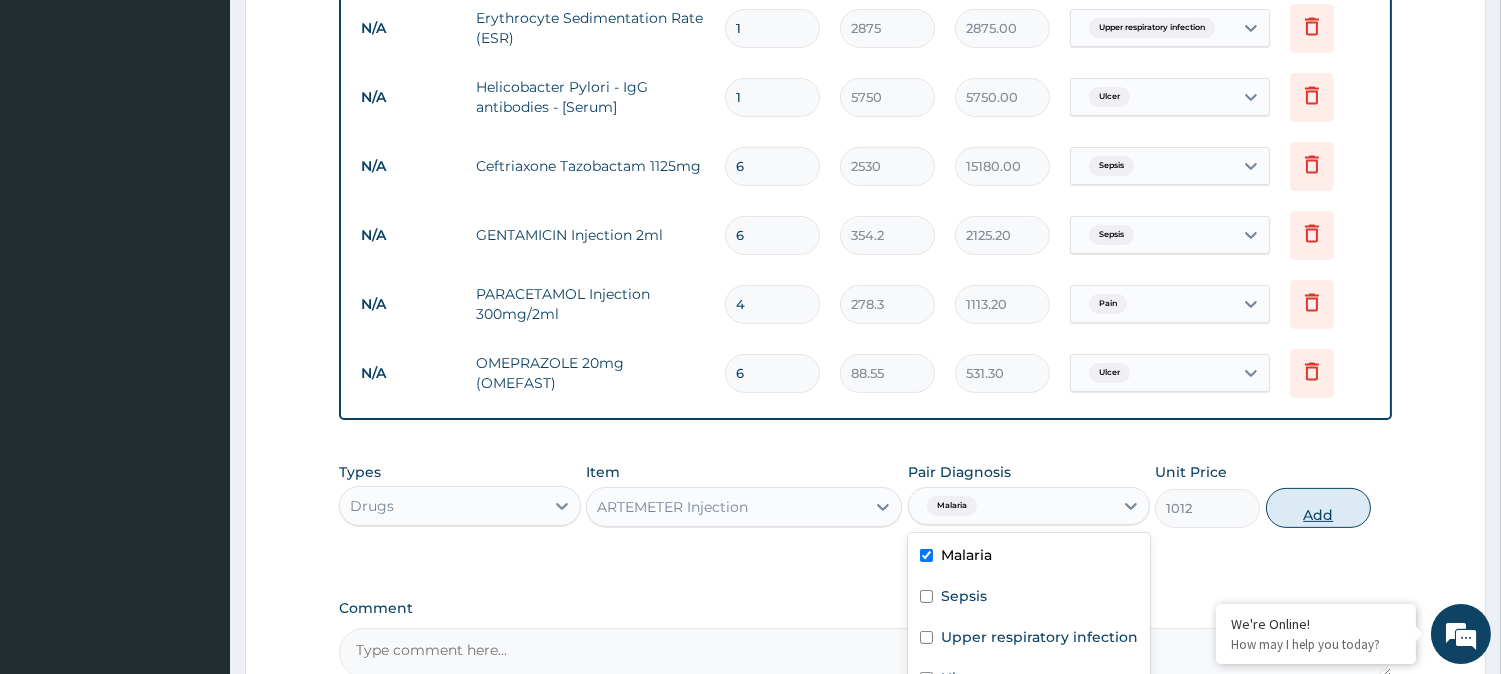 click on "Add" at bounding box center [1318, 508] 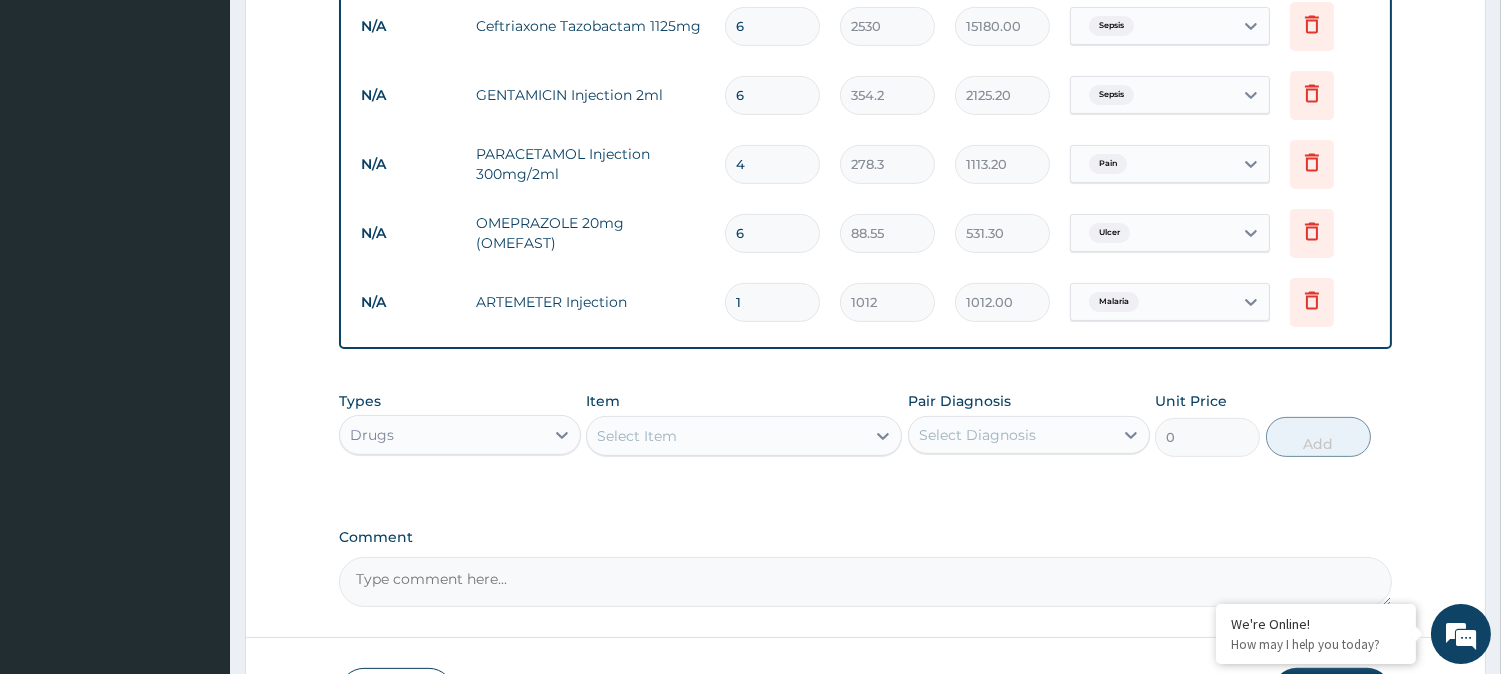 scroll, scrollTop: 1180, scrollLeft: 0, axis: vertical 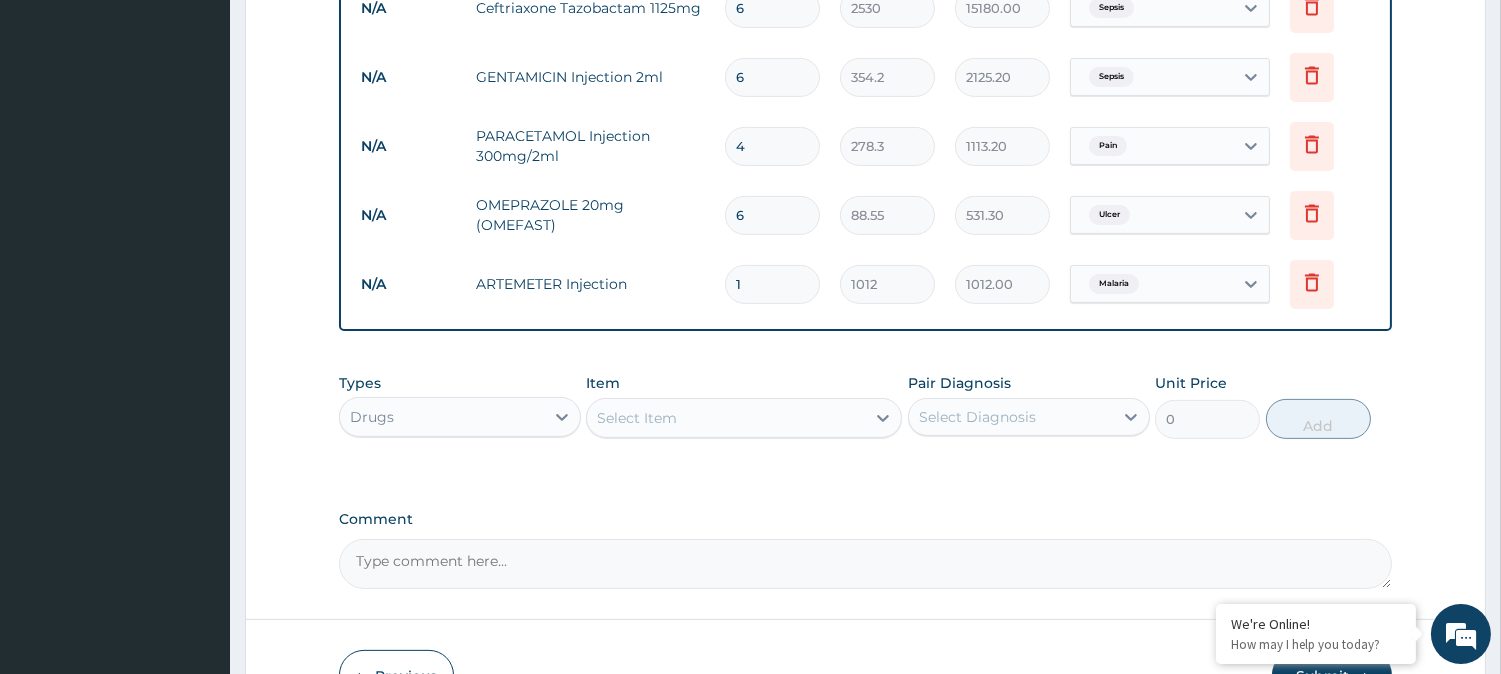 click on "Select Item" at bounding box center [726, 418] 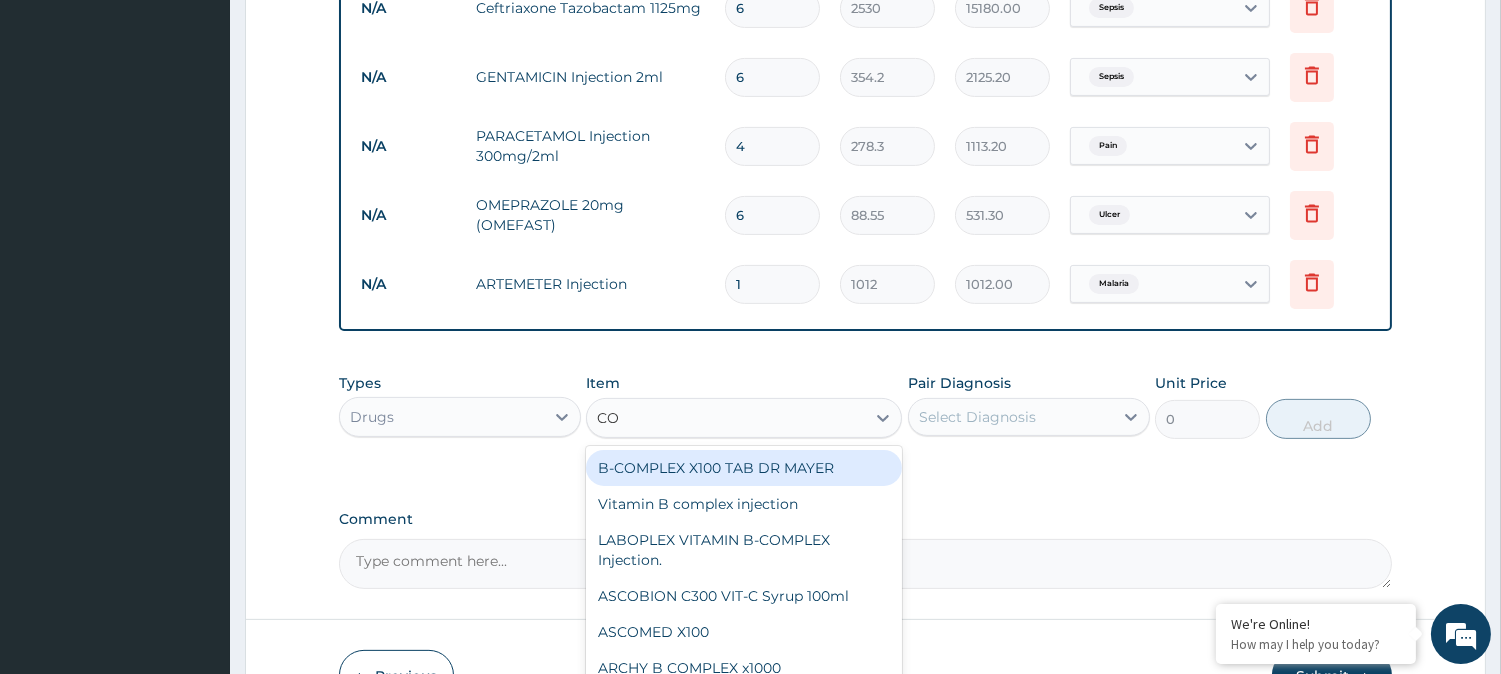 type on "COA" 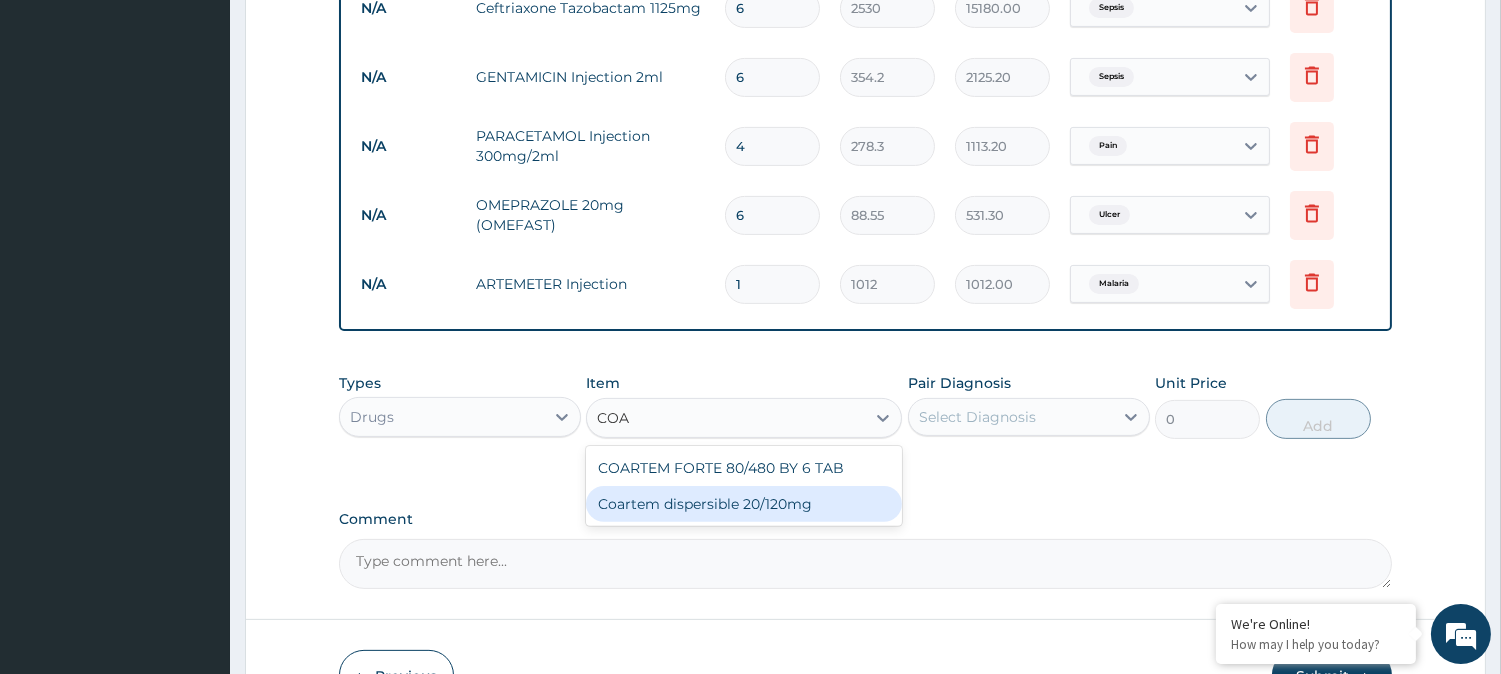 click on "Coartem dispersible 20/120mg" at bounding box center (744, 504) 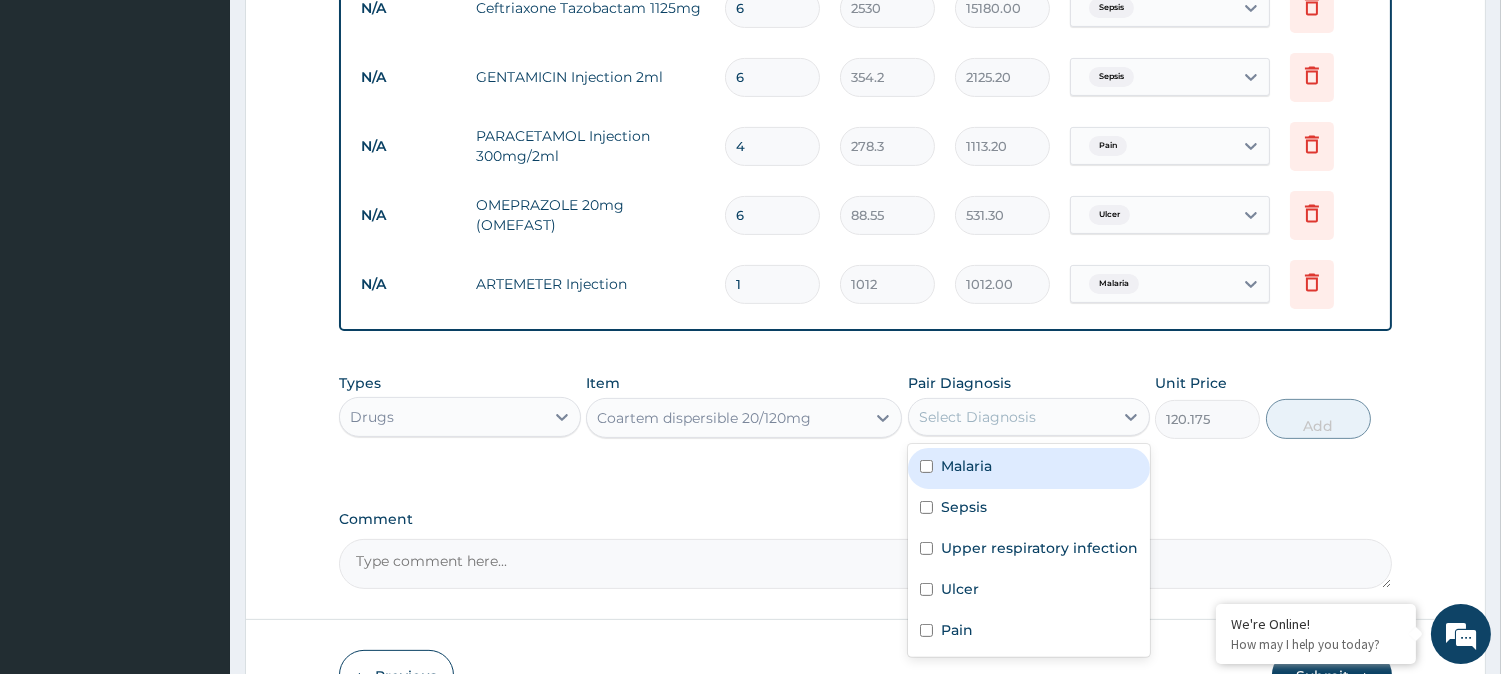 click on "Select Diagnosis" at bounding box center (1011, 417) 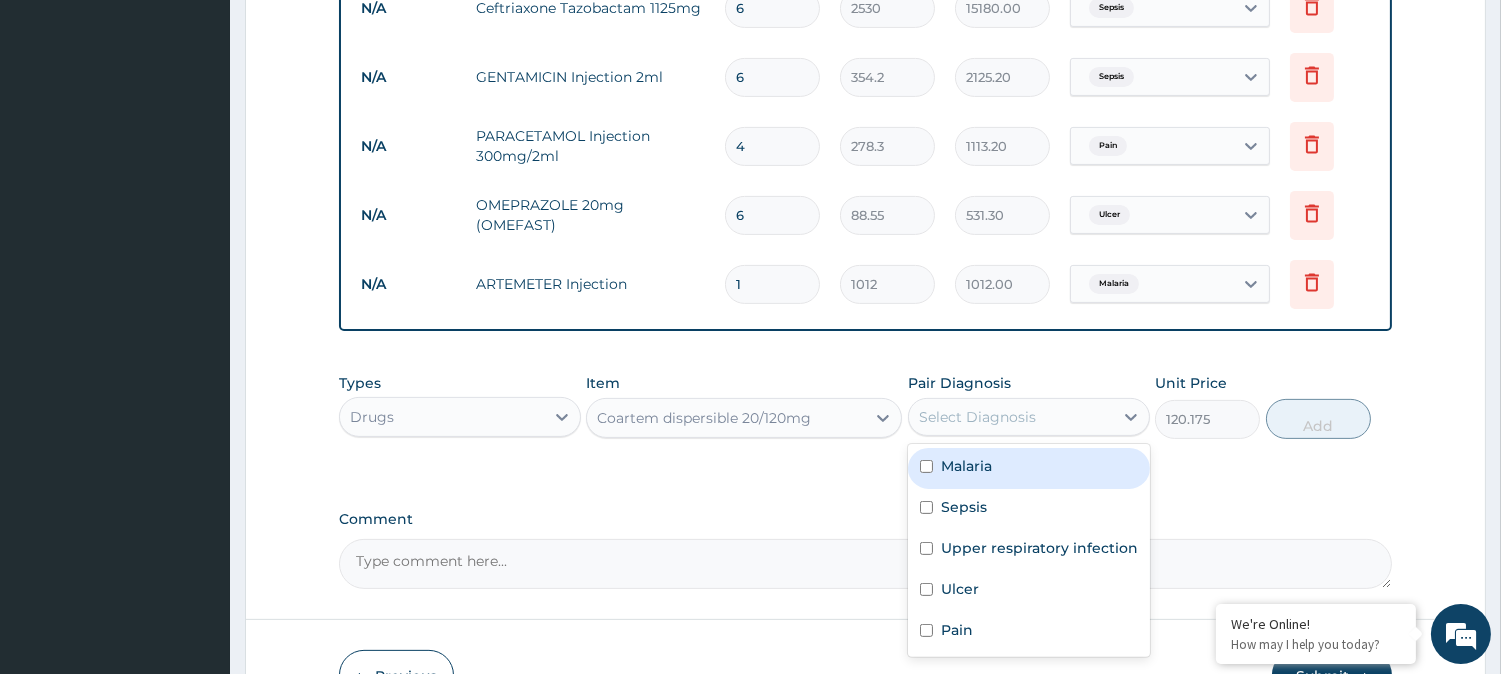click on "Malaria" at bounding box center [1029, 468] 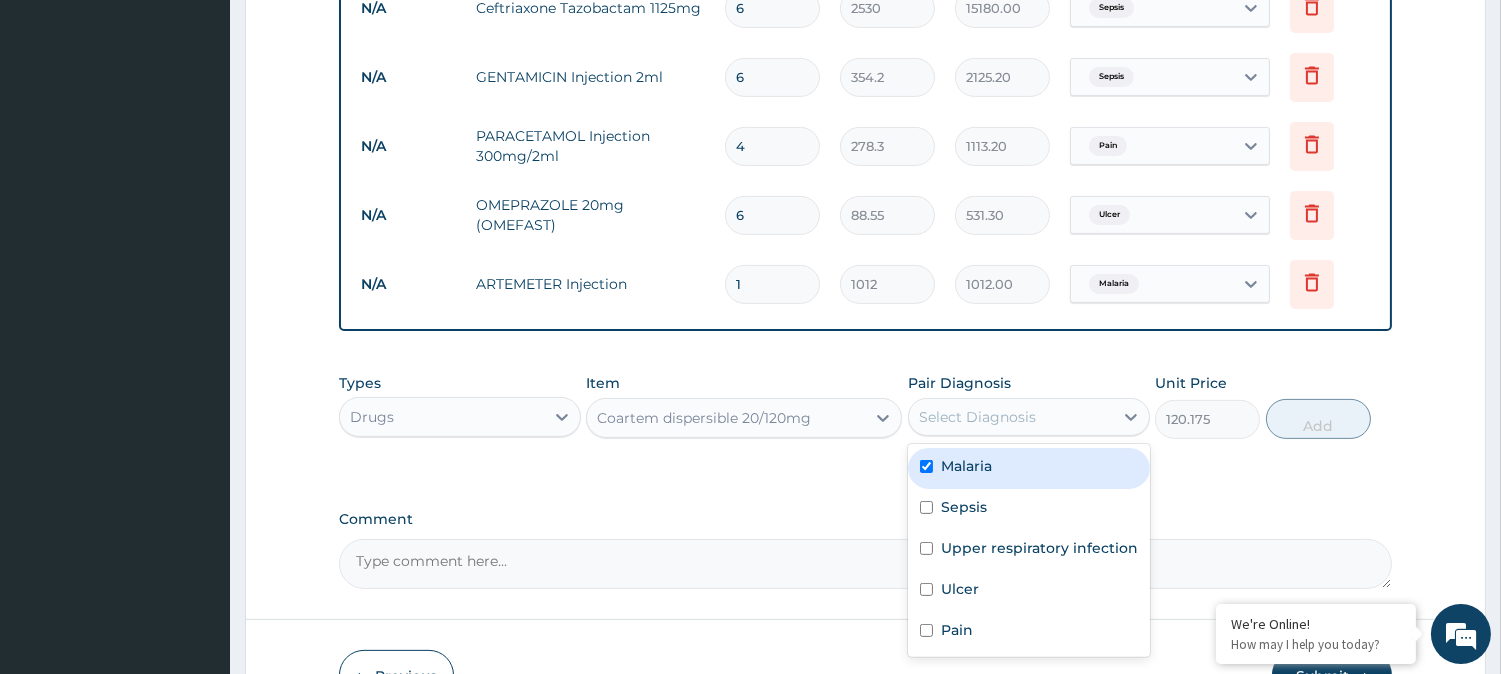 checkbox on "true" 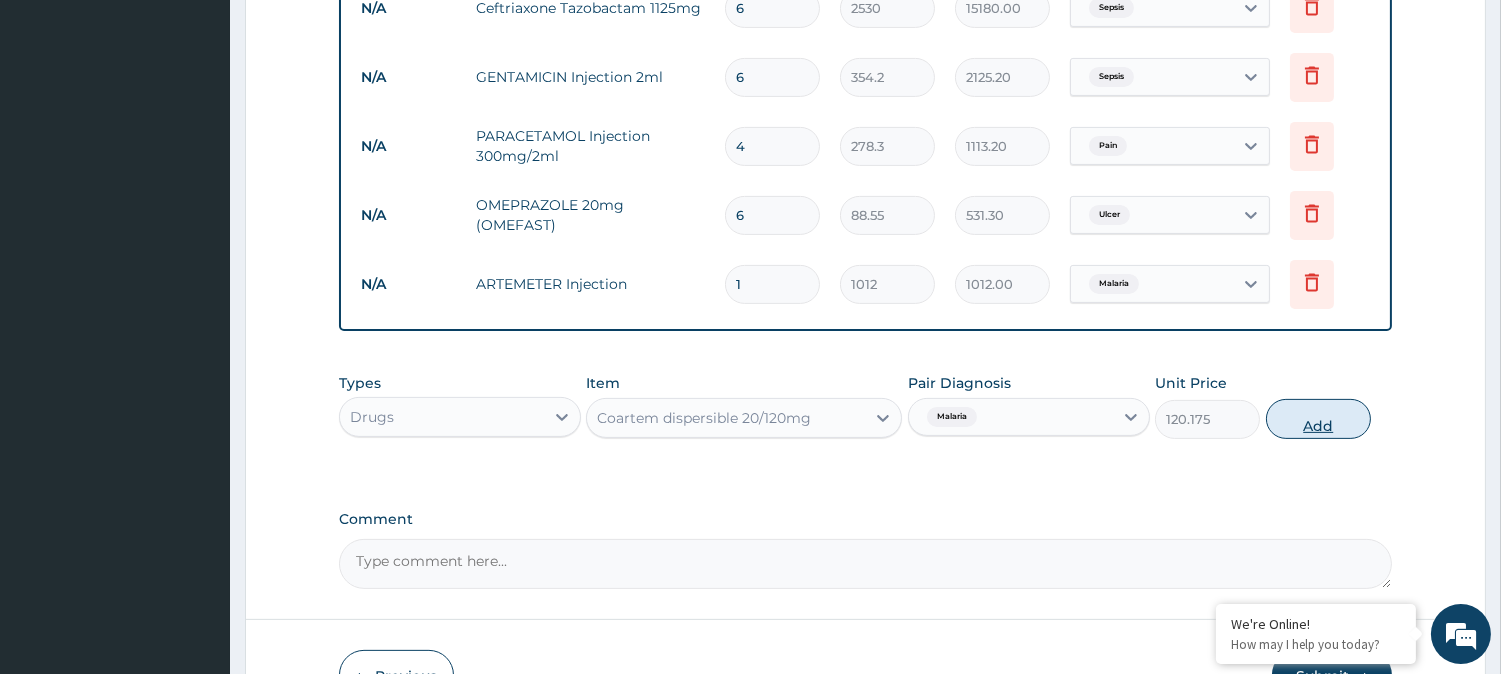 click on "Add" at bounding box center (1318, 419) 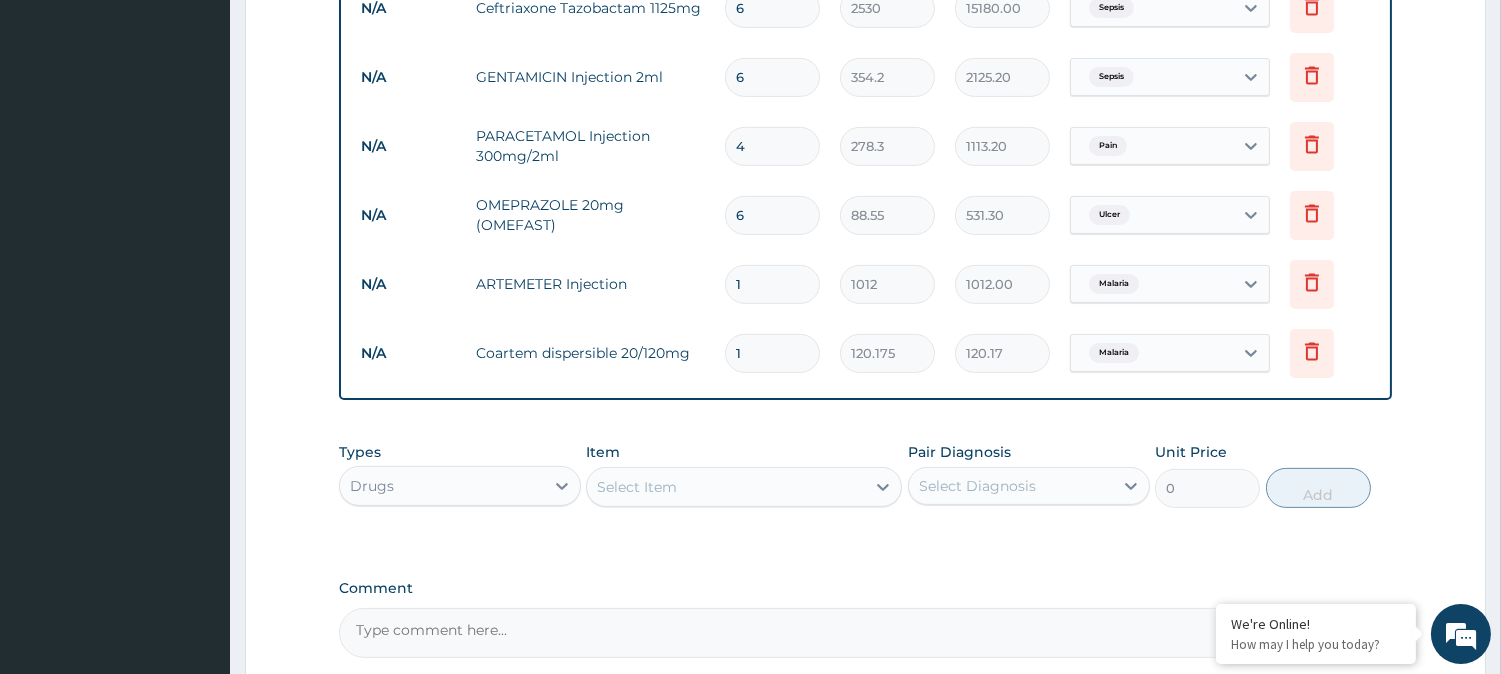 type 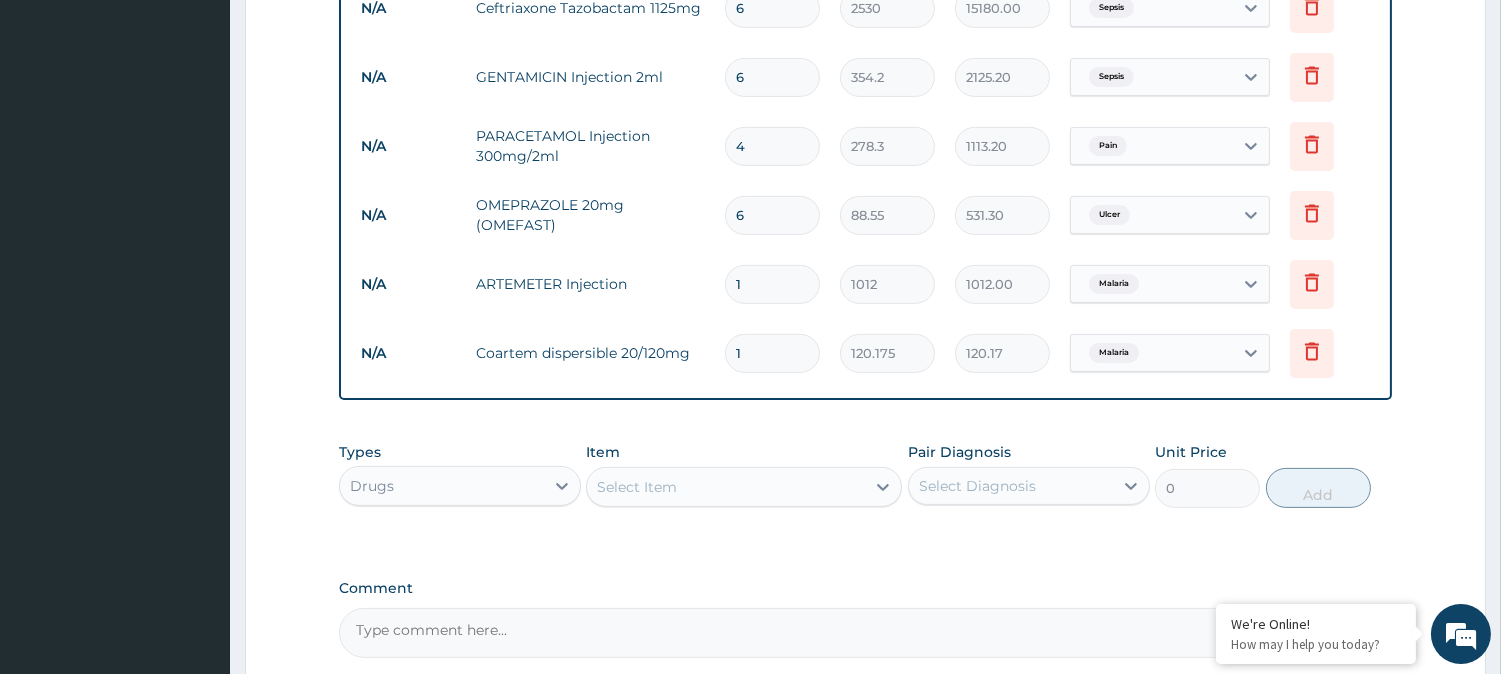type on "0.00" 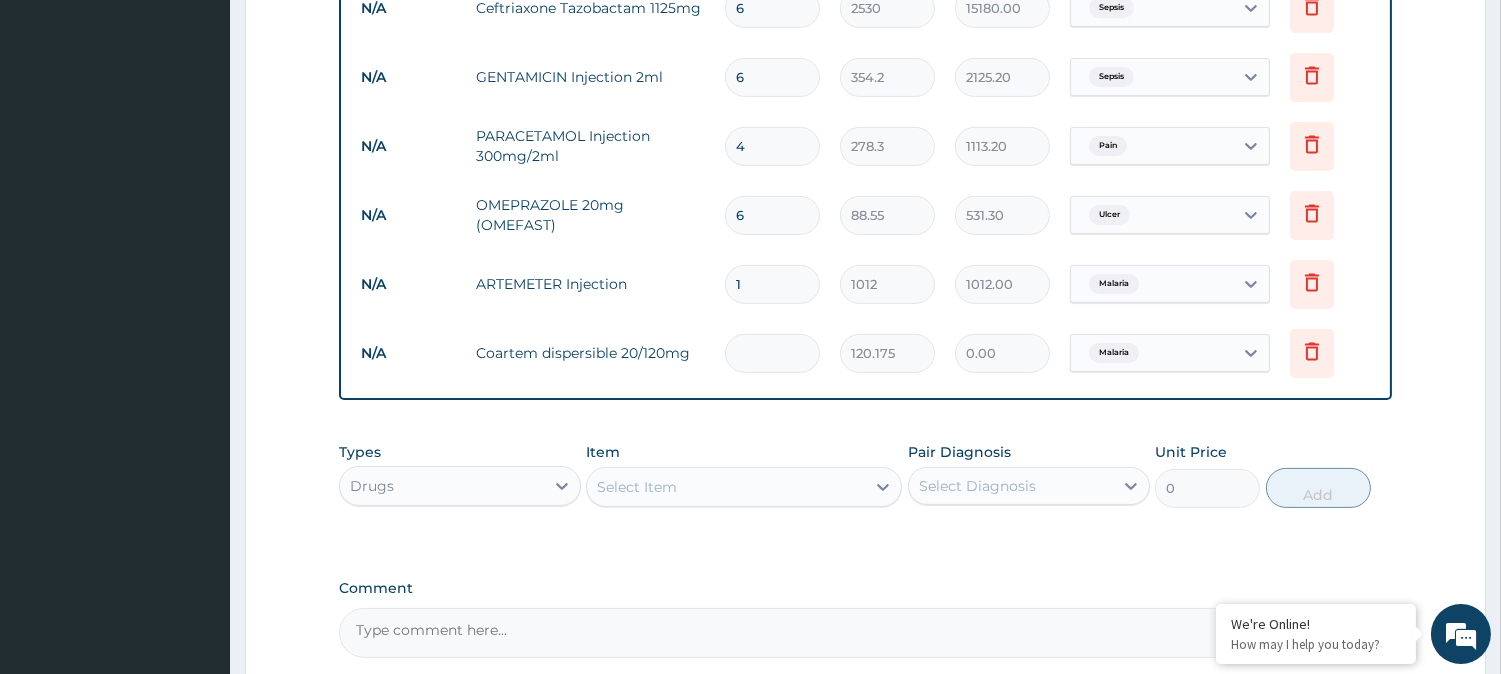 type on "6" 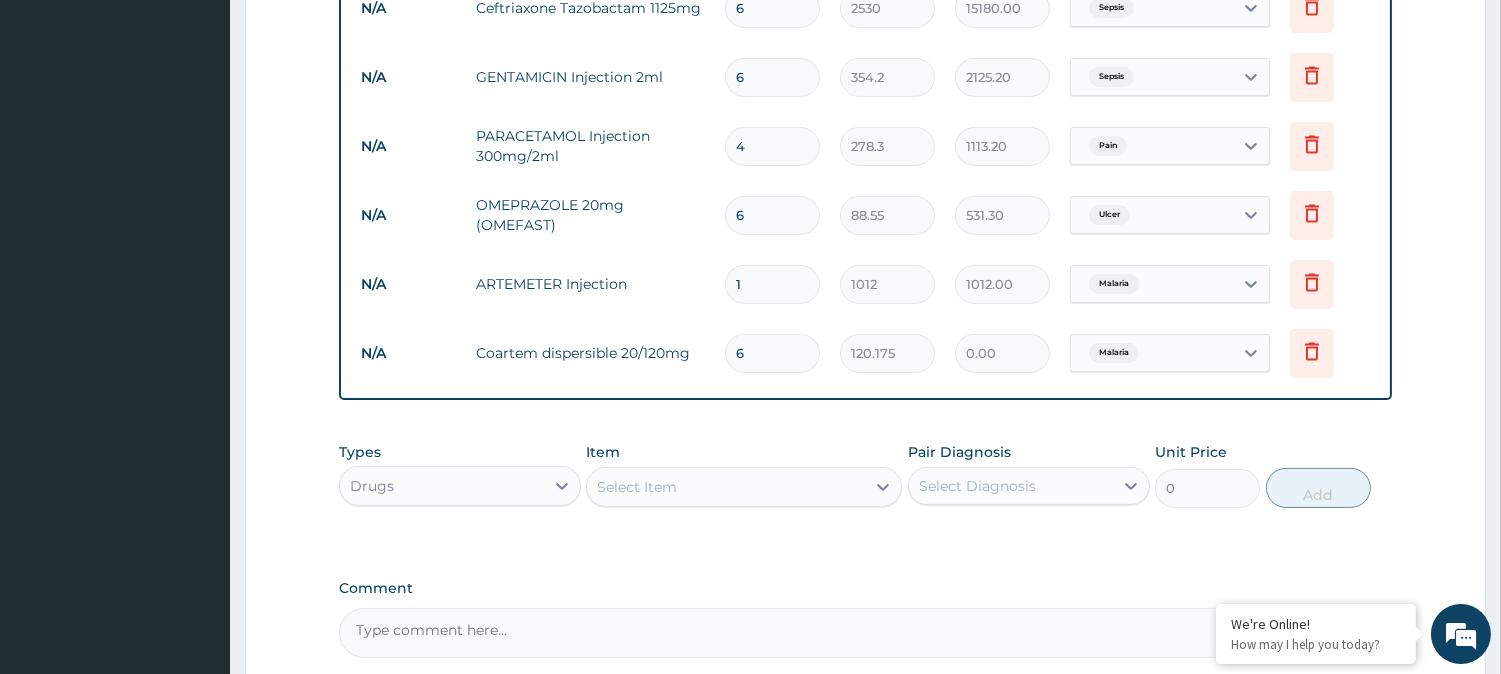 type on "721.05" 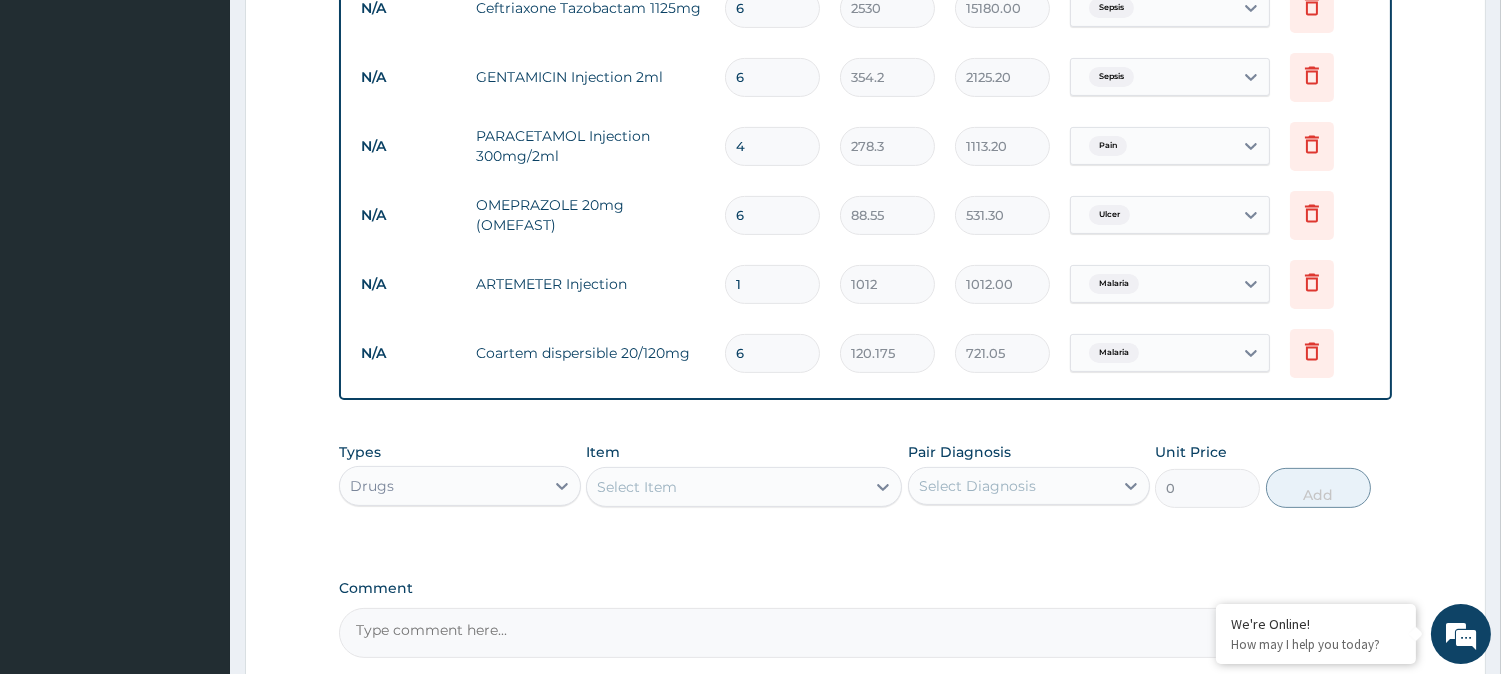 type on "6" 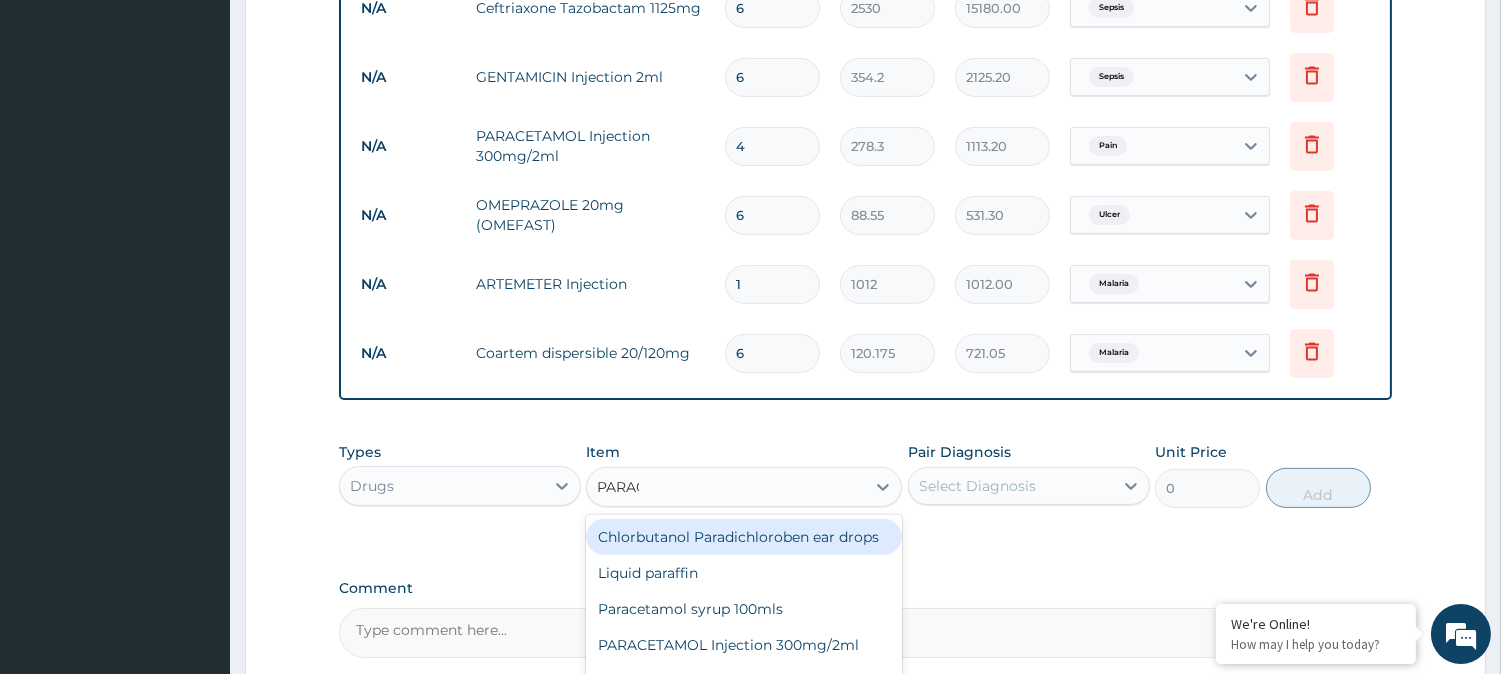 type on "PARACE" 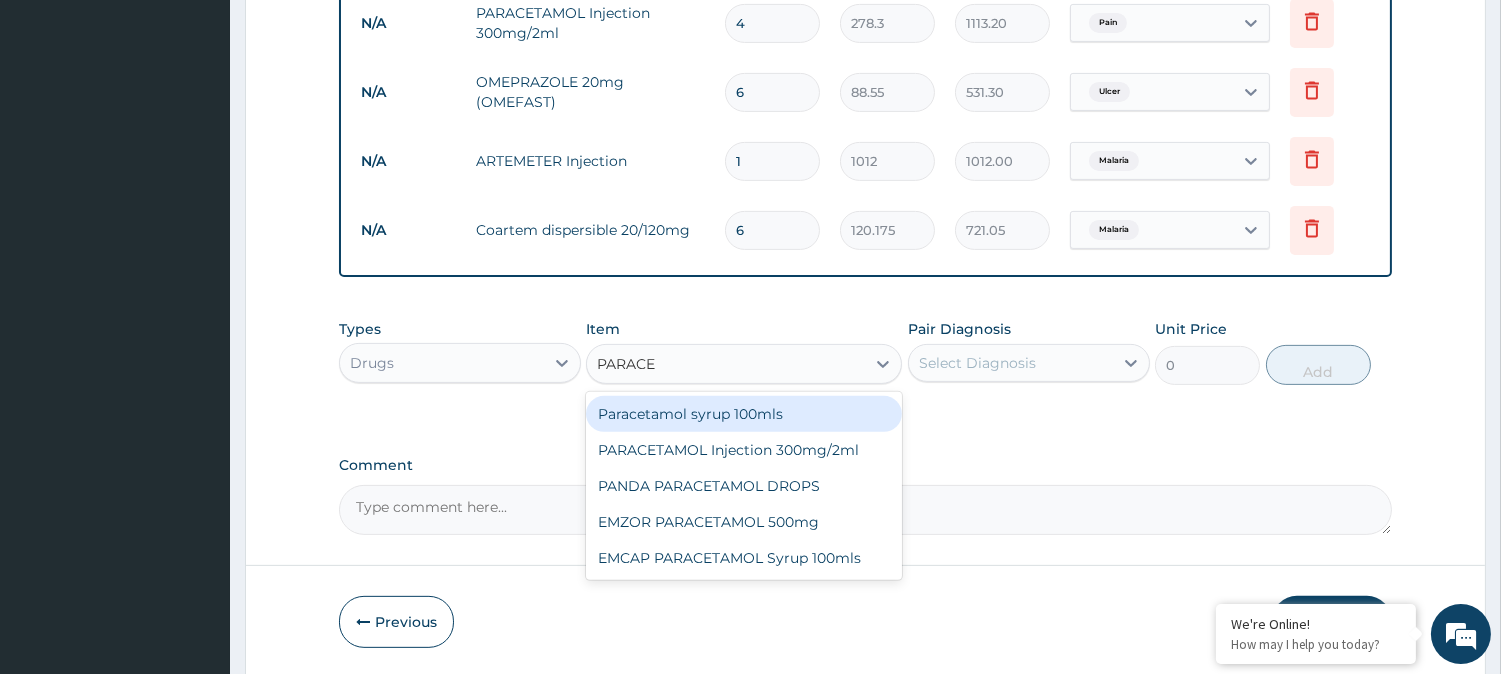 scroll, scrollTop: 1306, scrollLeft: 0, axis: vertical 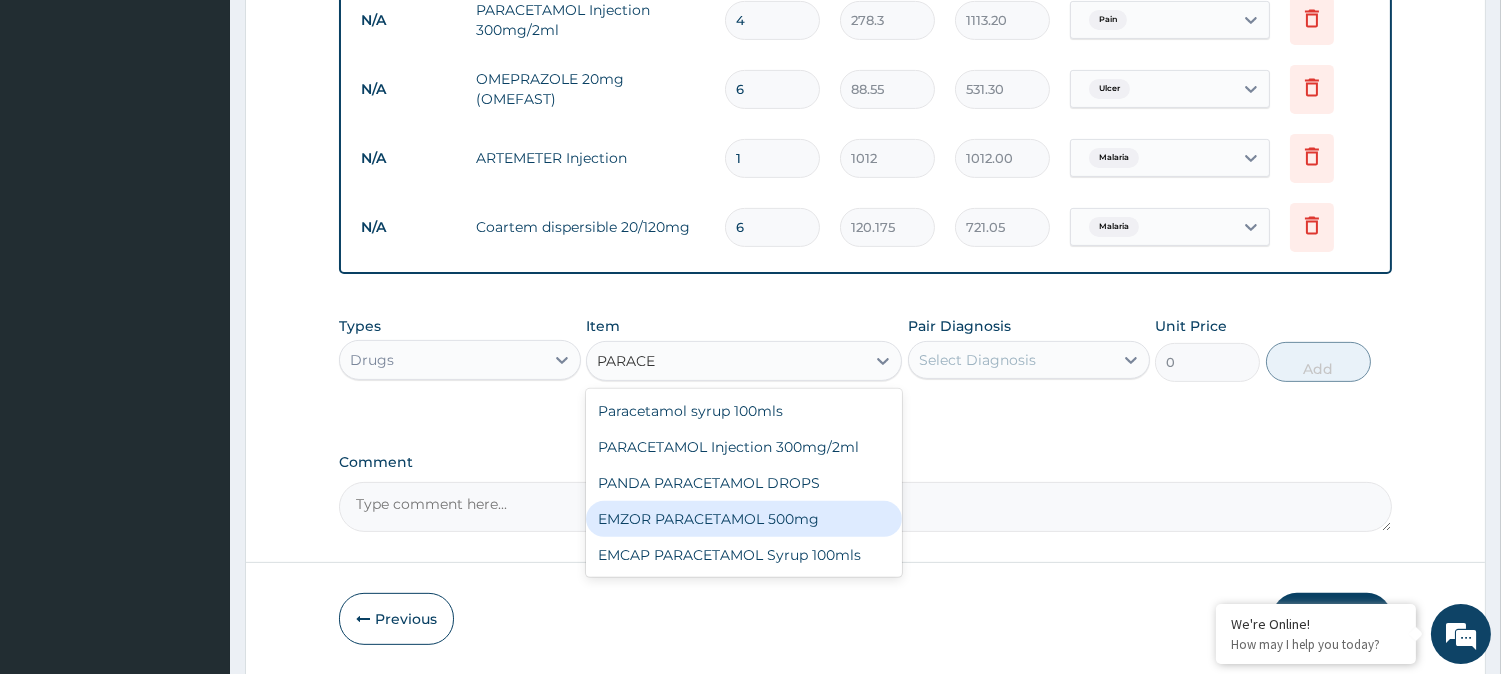click on "EMZOR PARACETAMOL 500mg" at bounding box center [744, 519] 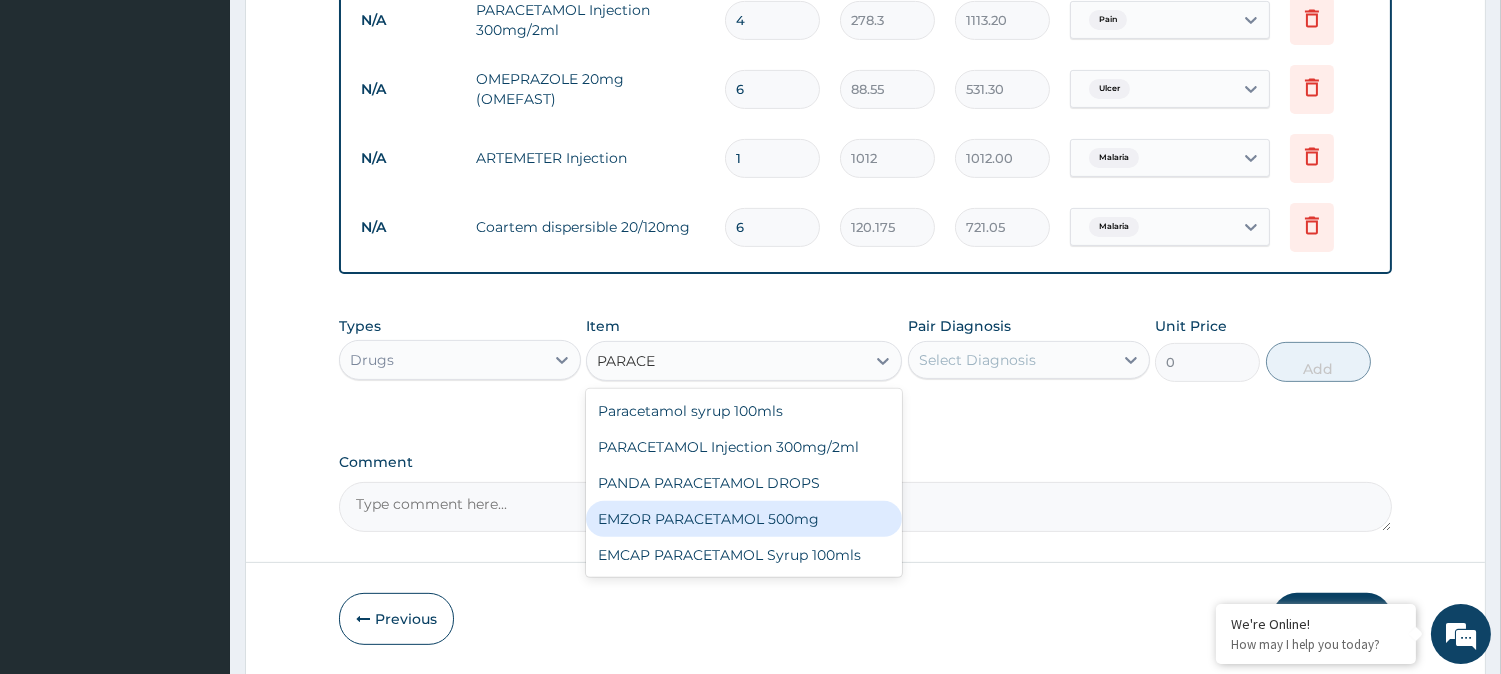 type 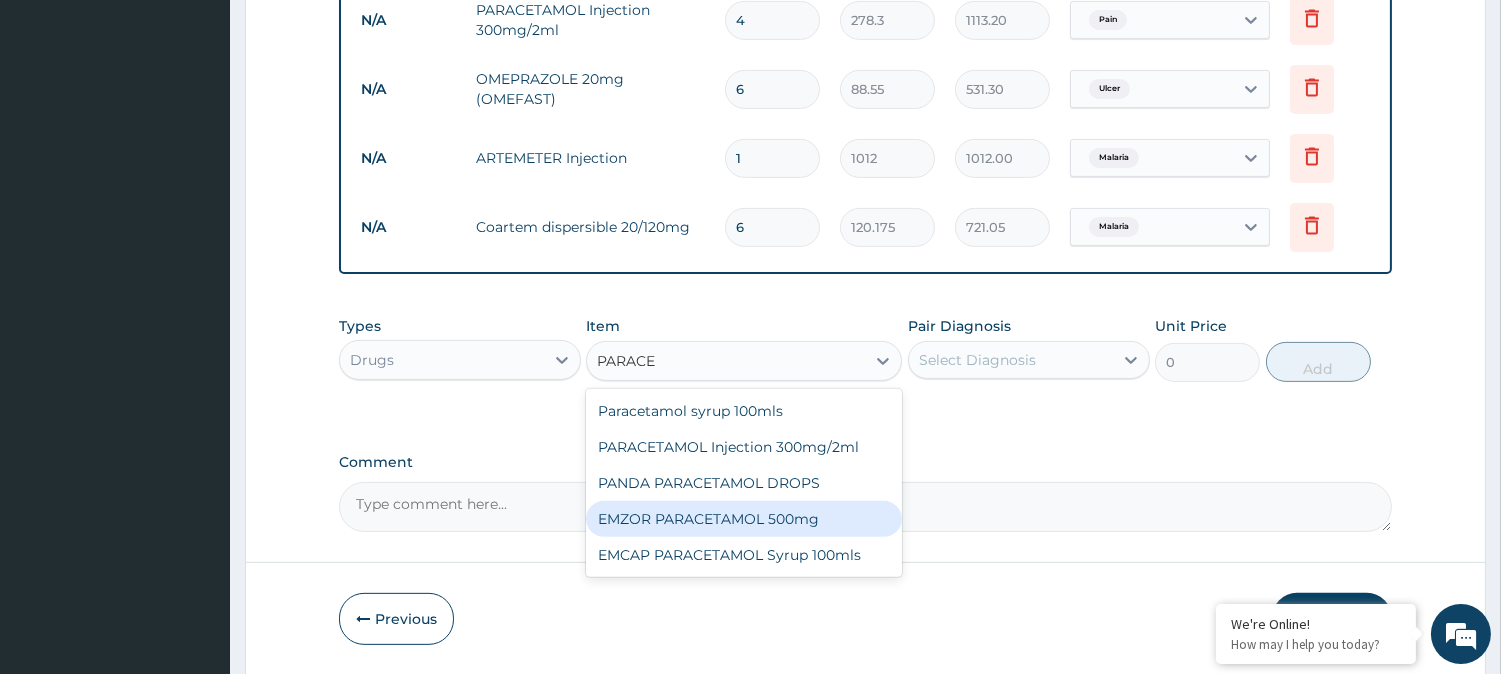 type on "25.3" 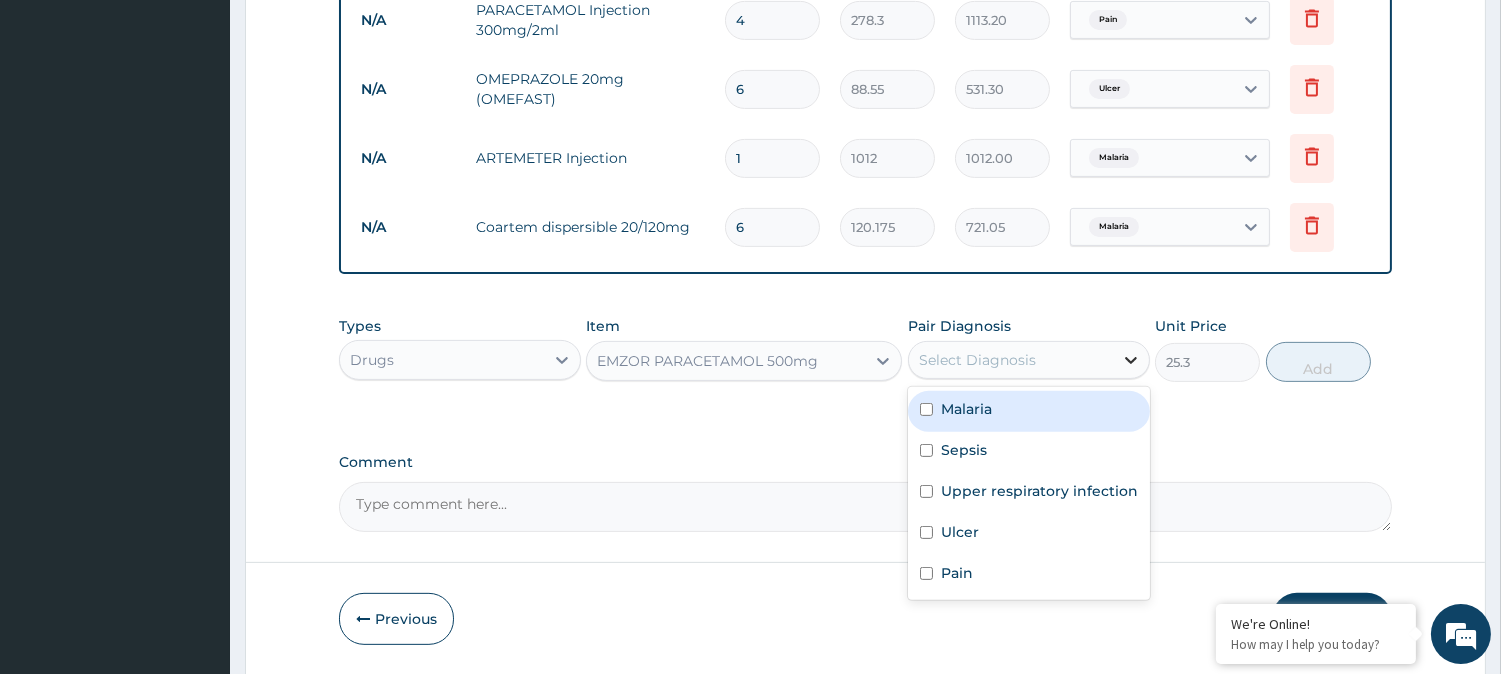 click 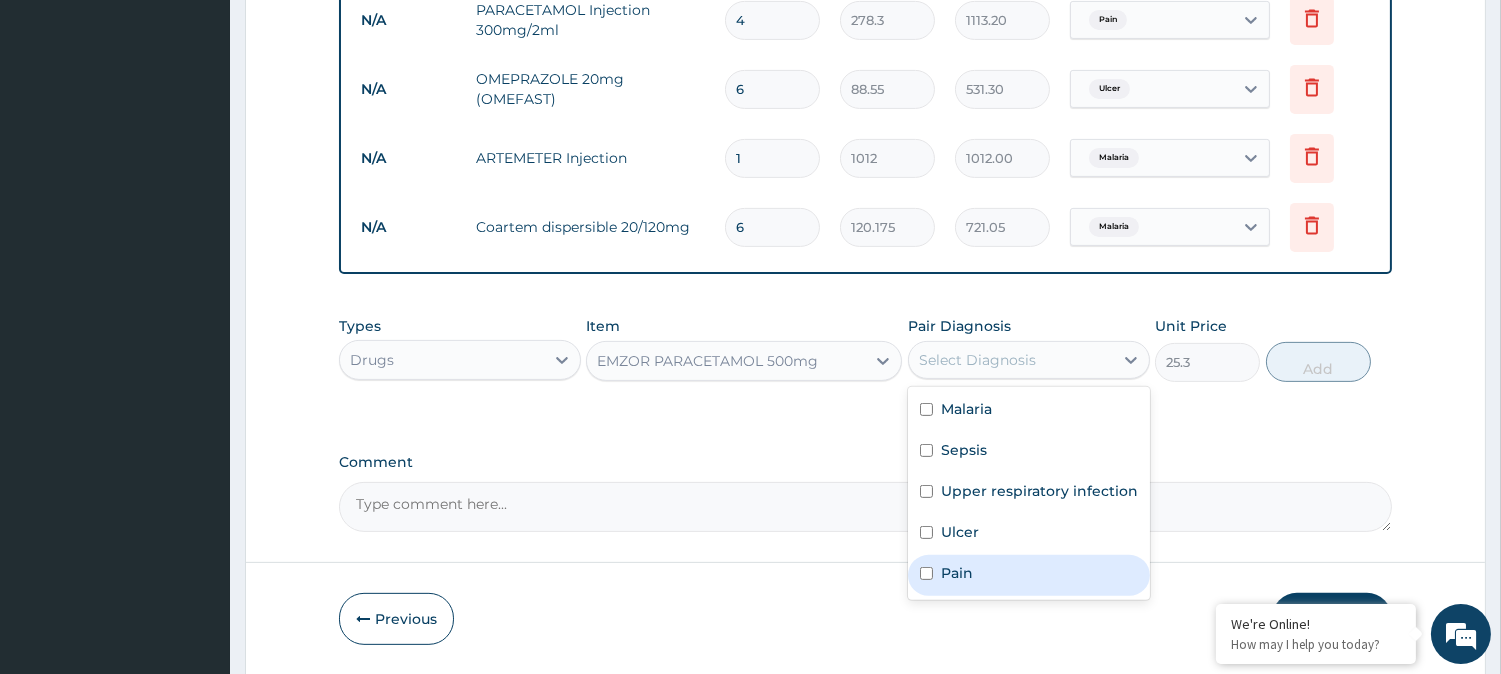 click on "Pain" at bounding box center (957, 573) 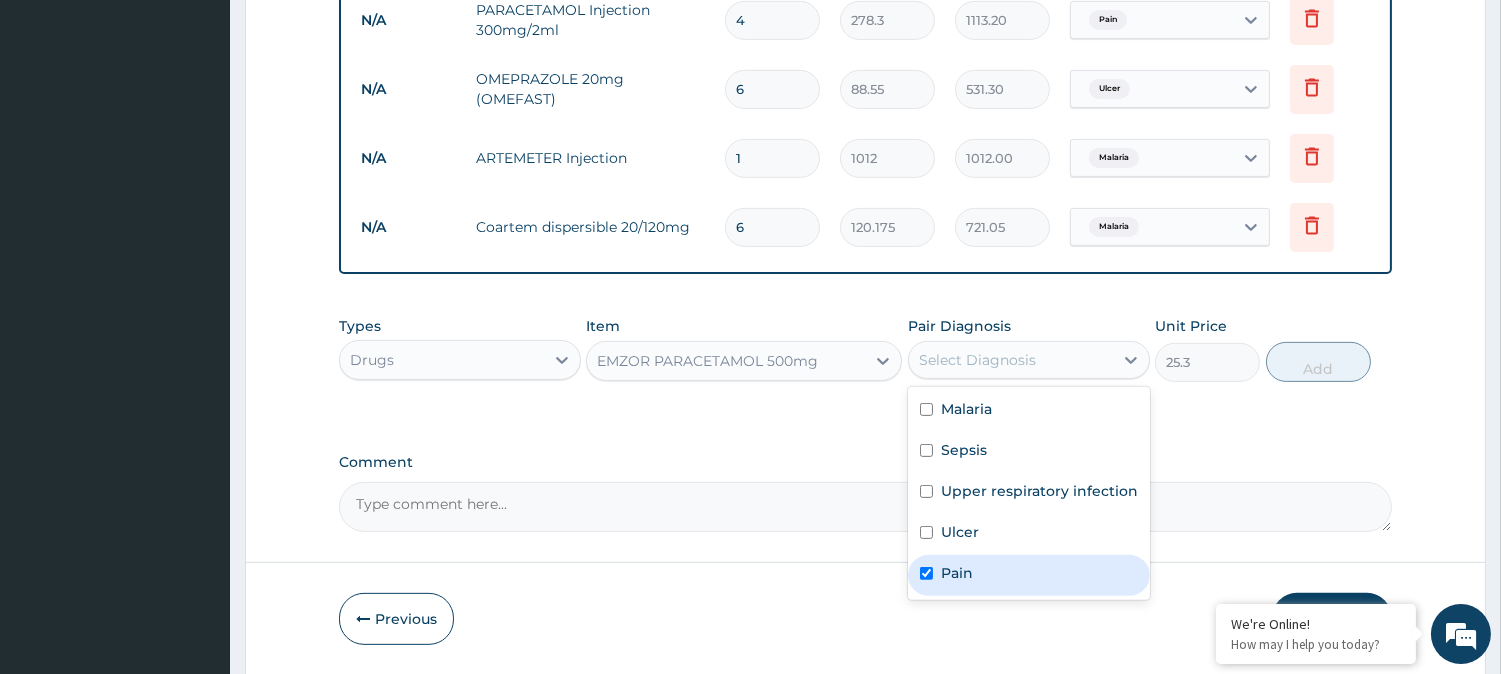 checkbox on "true" 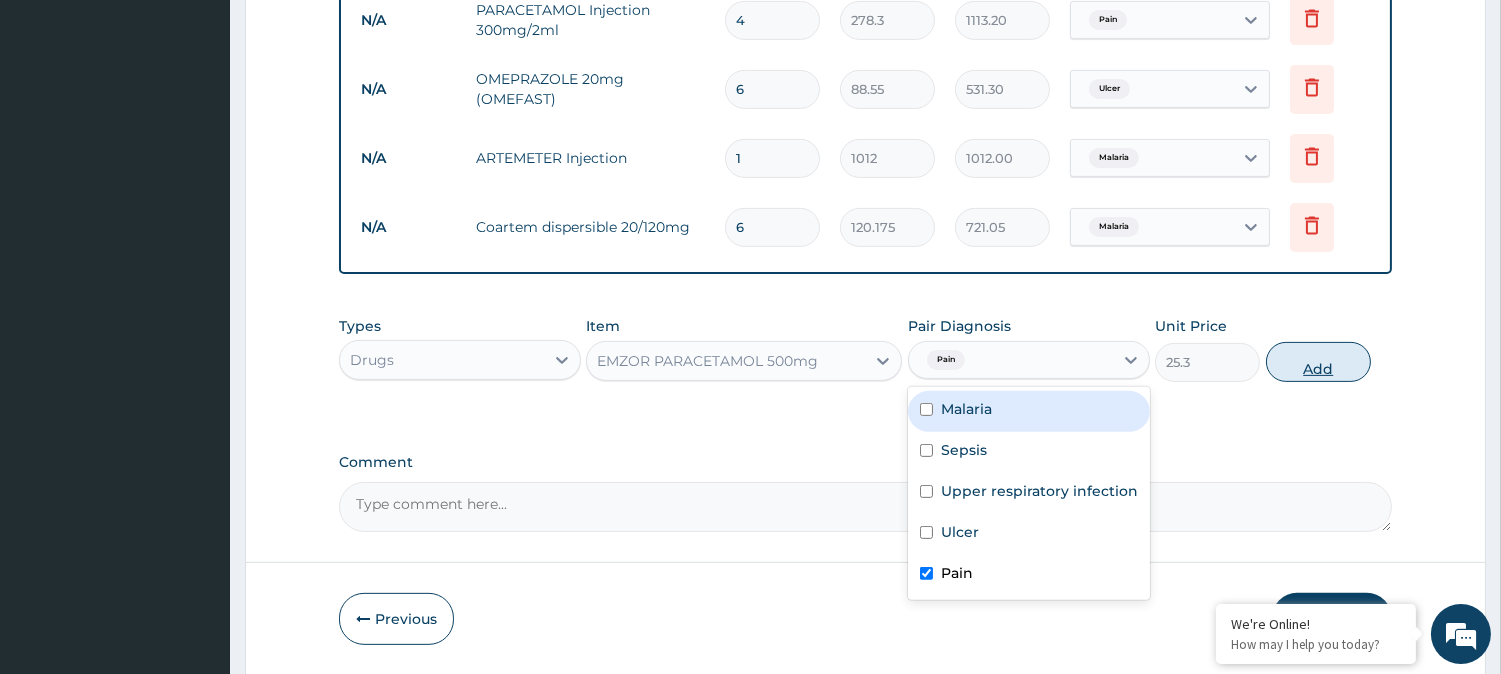 click on "Add" at bounding box center (1318, 362) 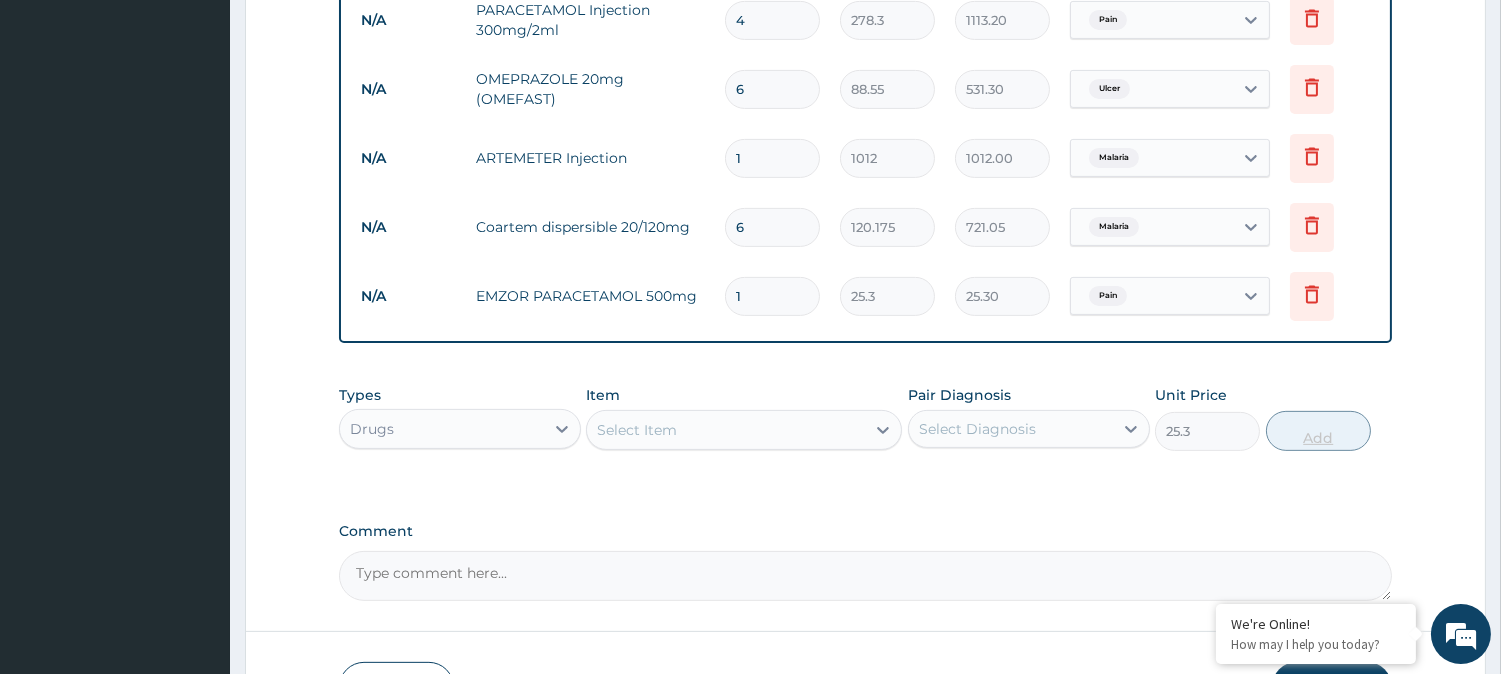 type on "0" 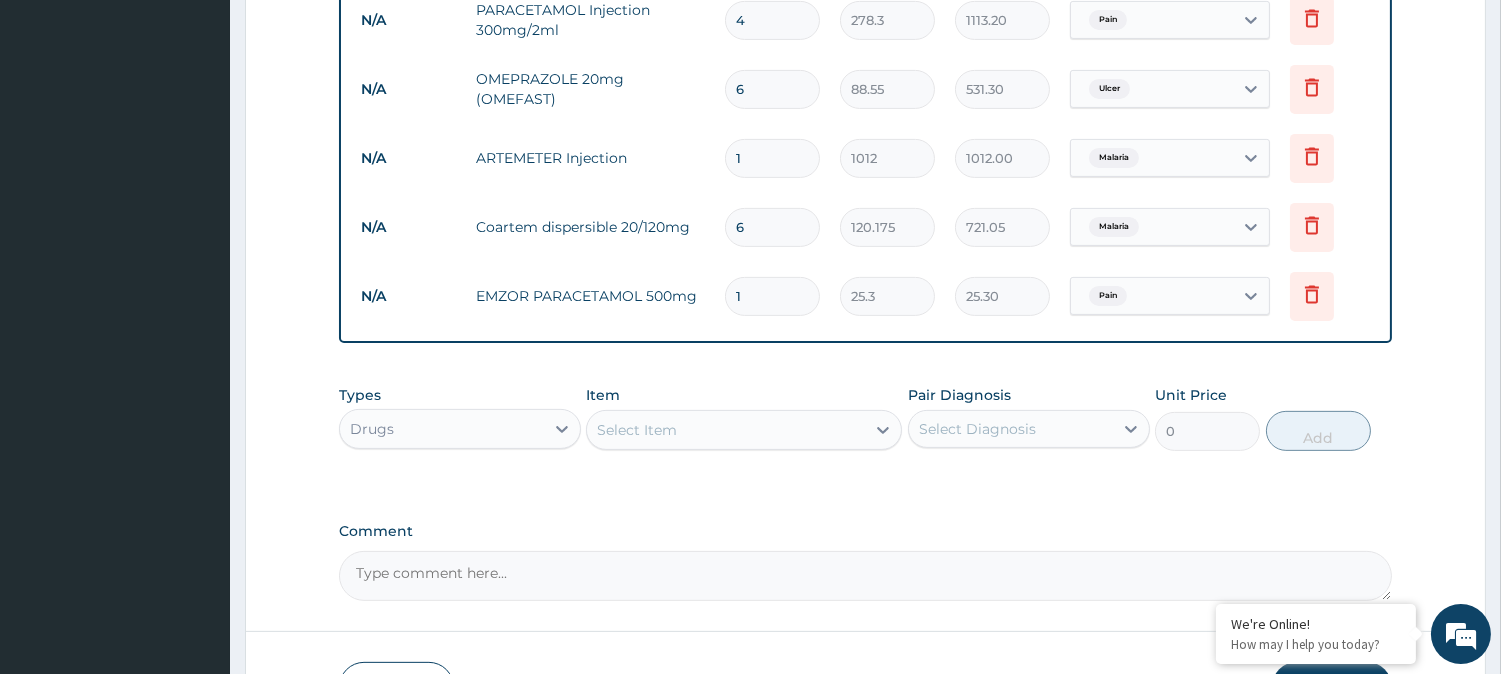 type on "18" 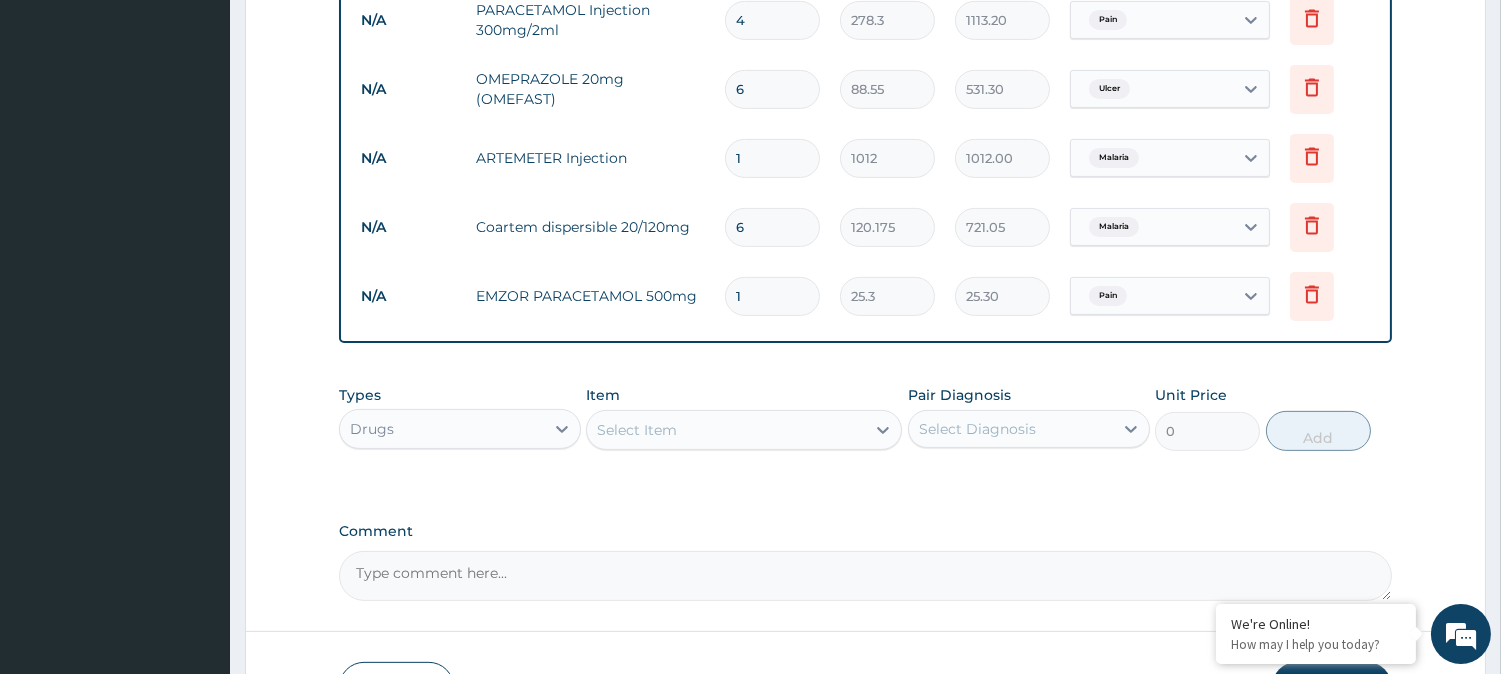 type on "455.40" 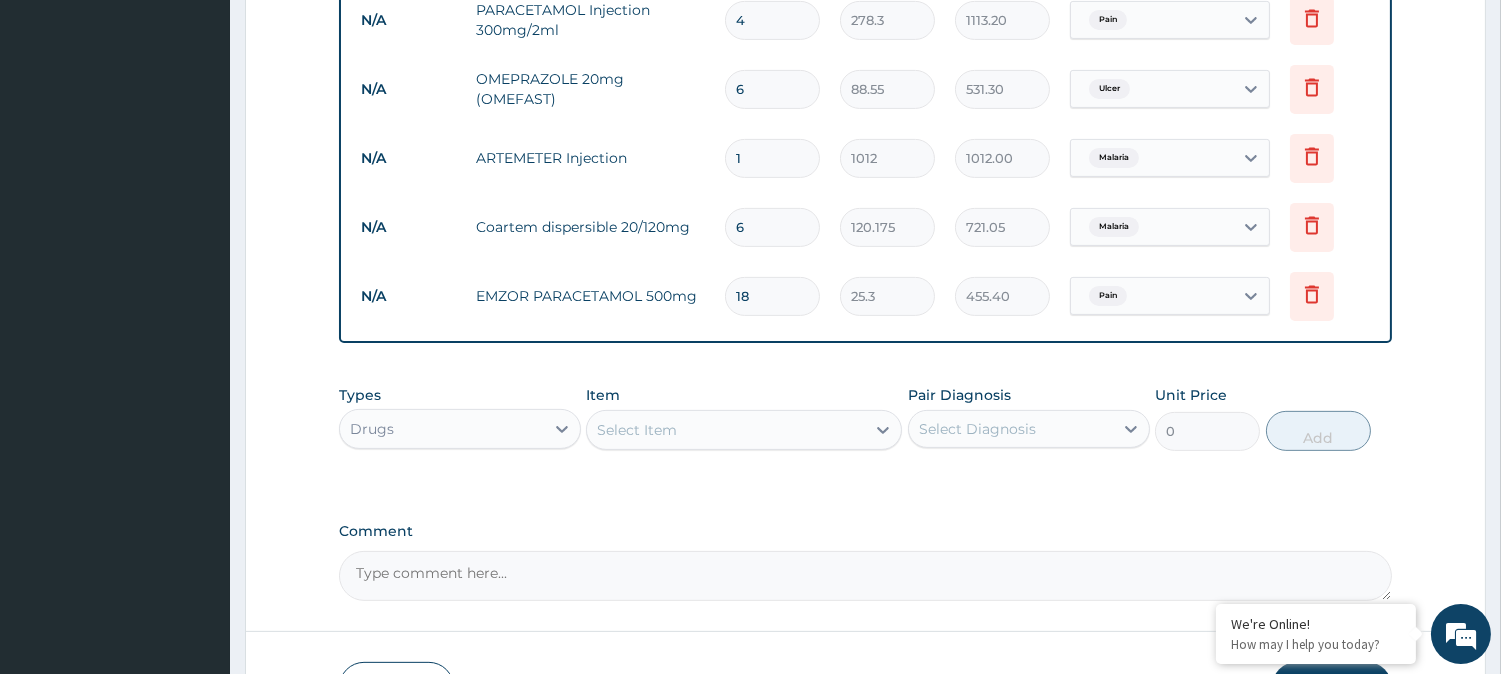type on "18" 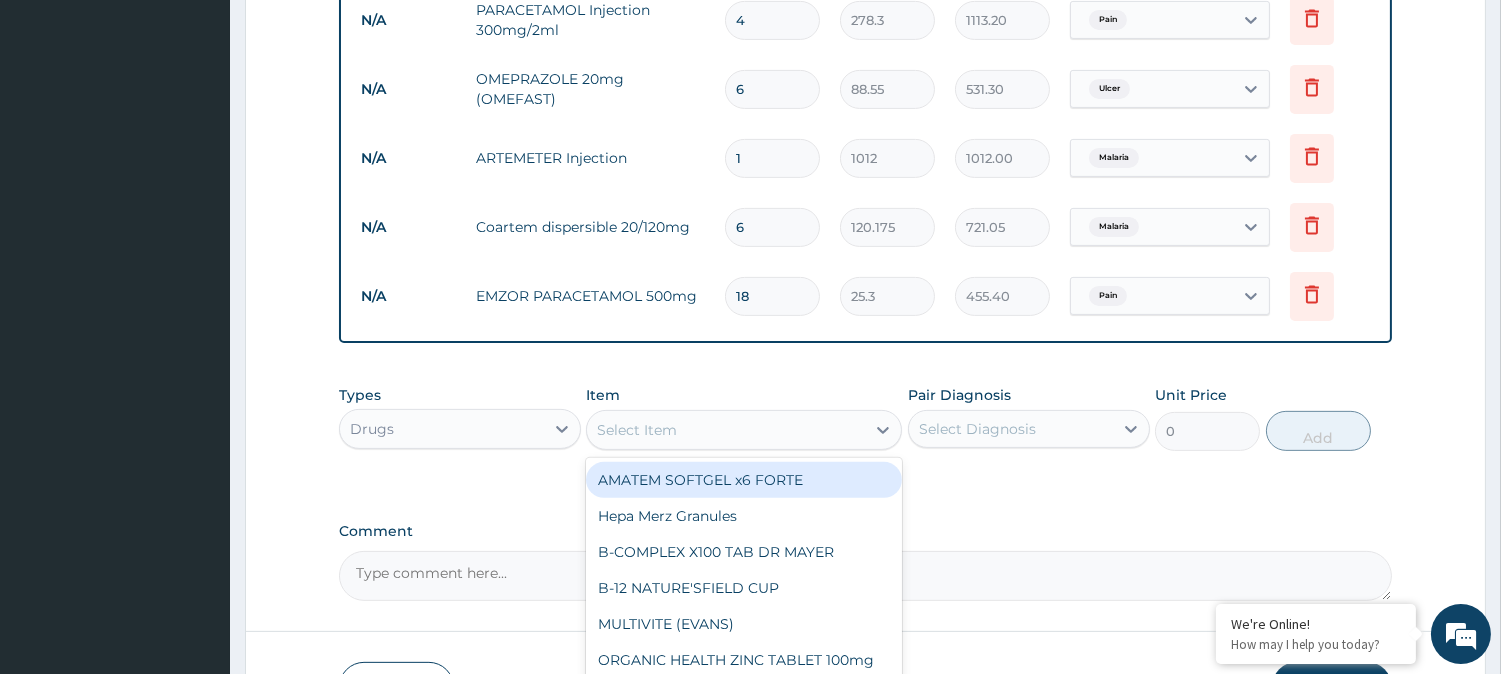click on "Select Item" at bounding box center [726, 430] 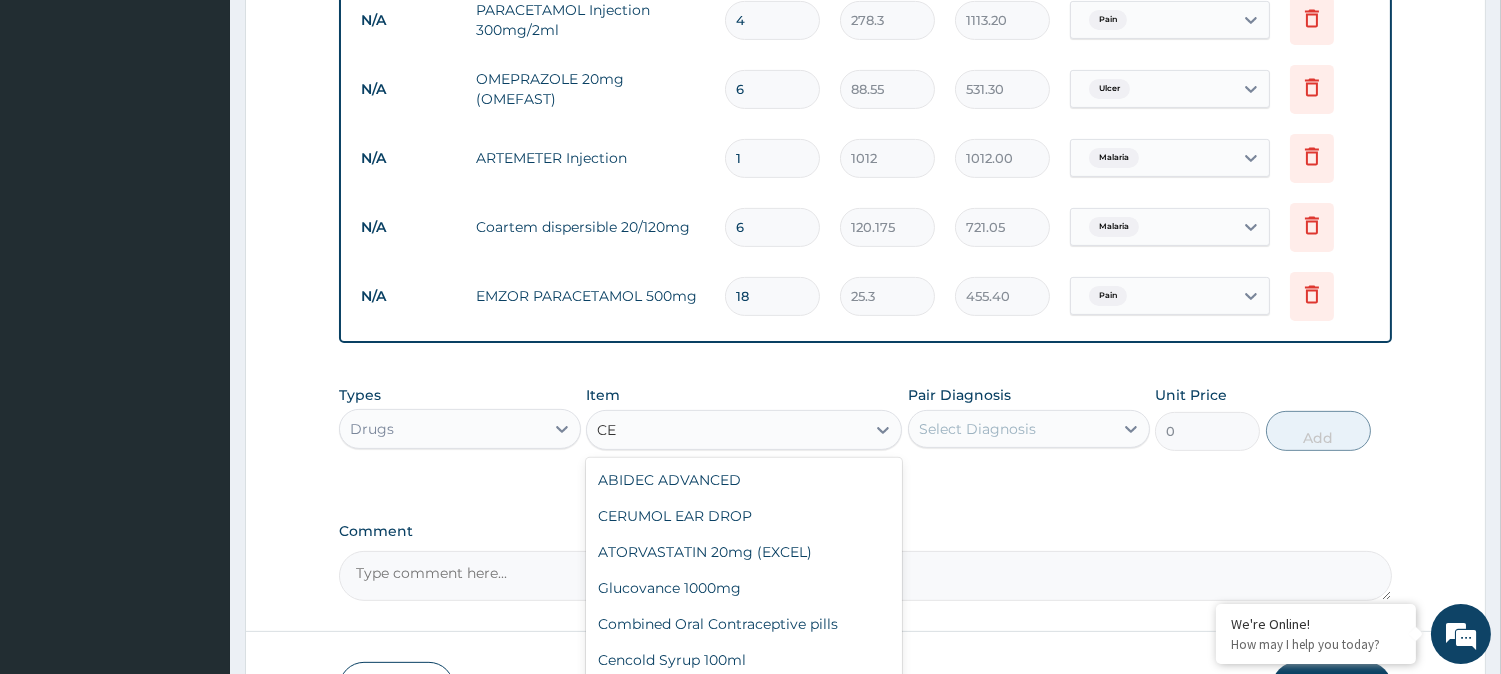 type on "C" 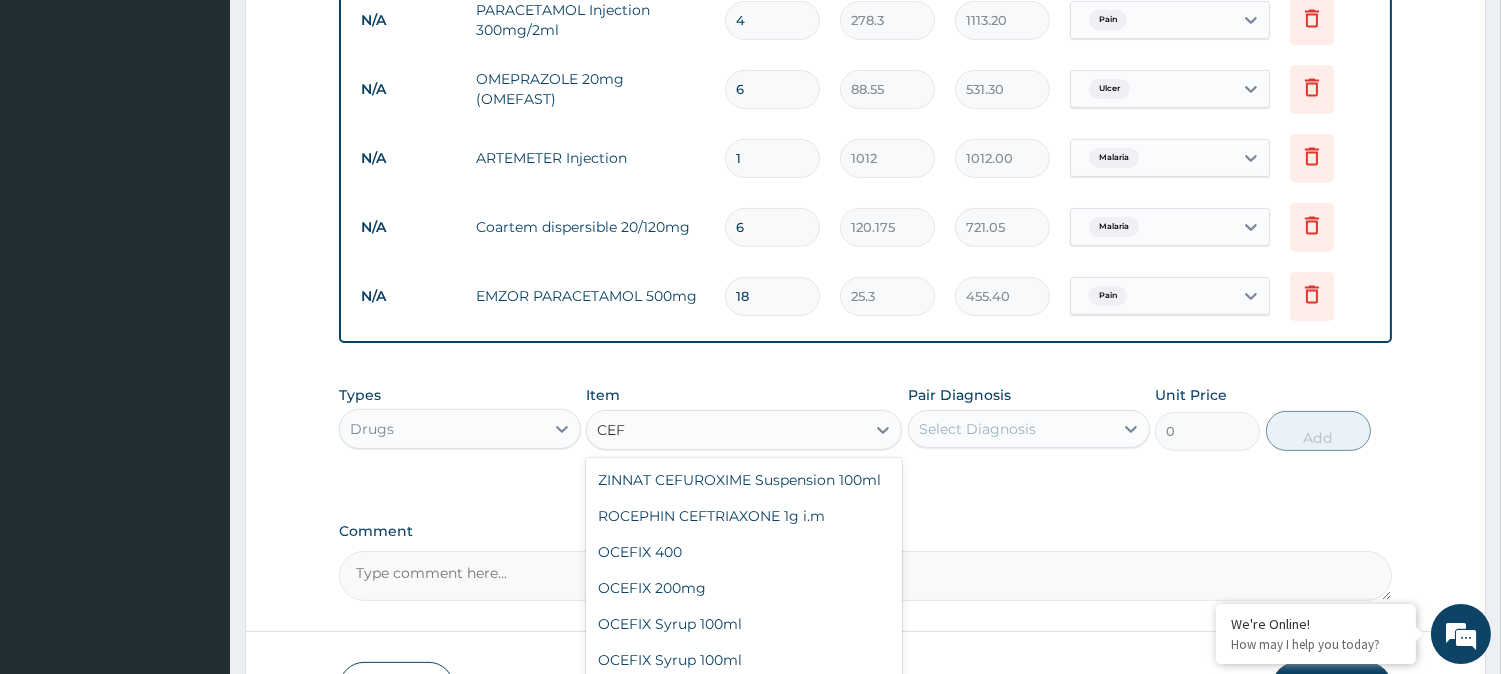 type on "CEFU" 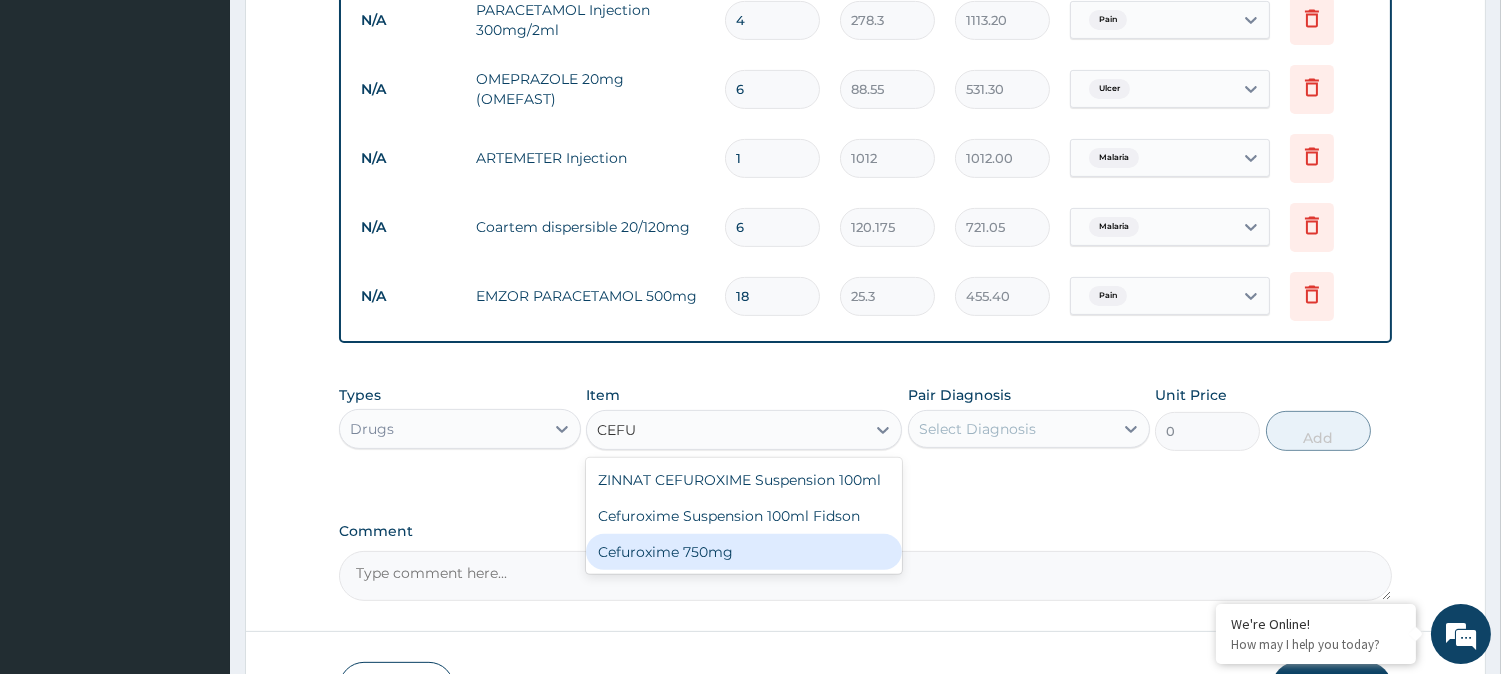 click on "Cefuroxime 750mg" at bounding box center (744, 552) 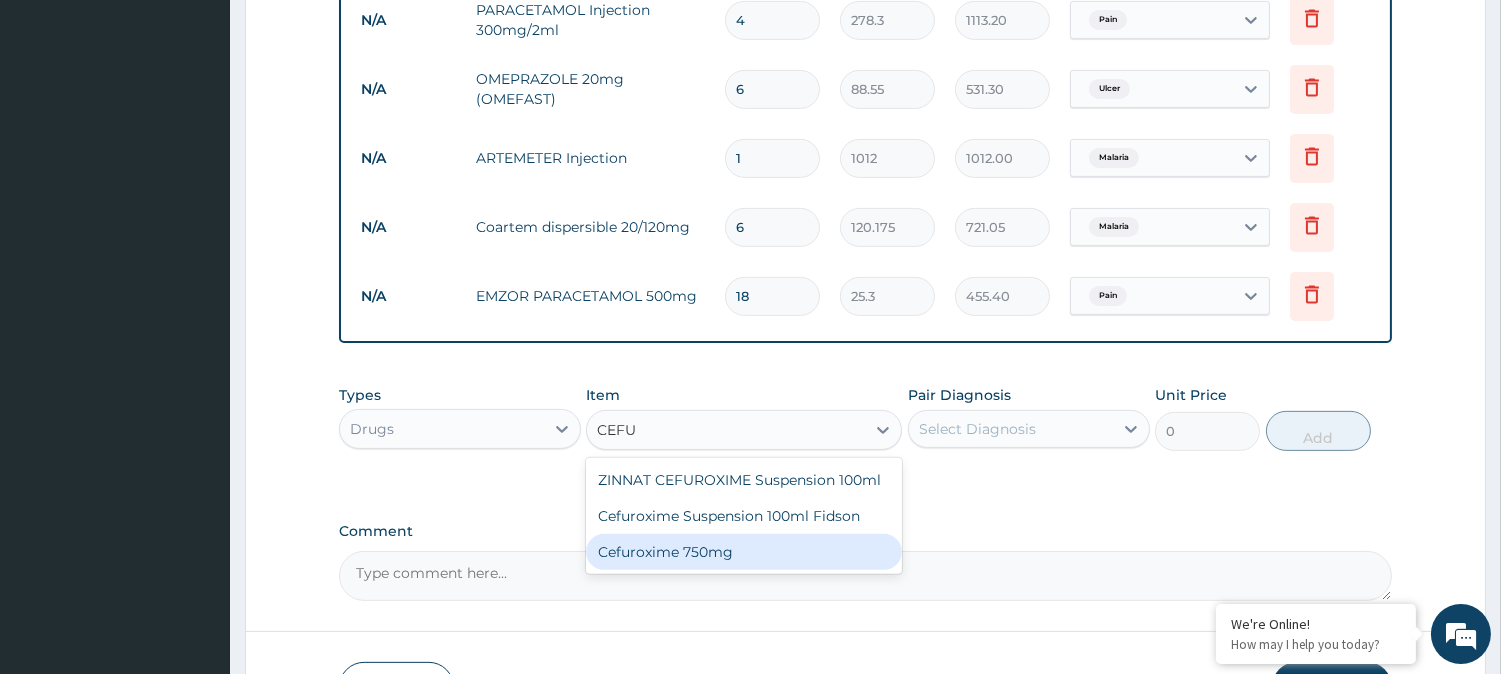 type 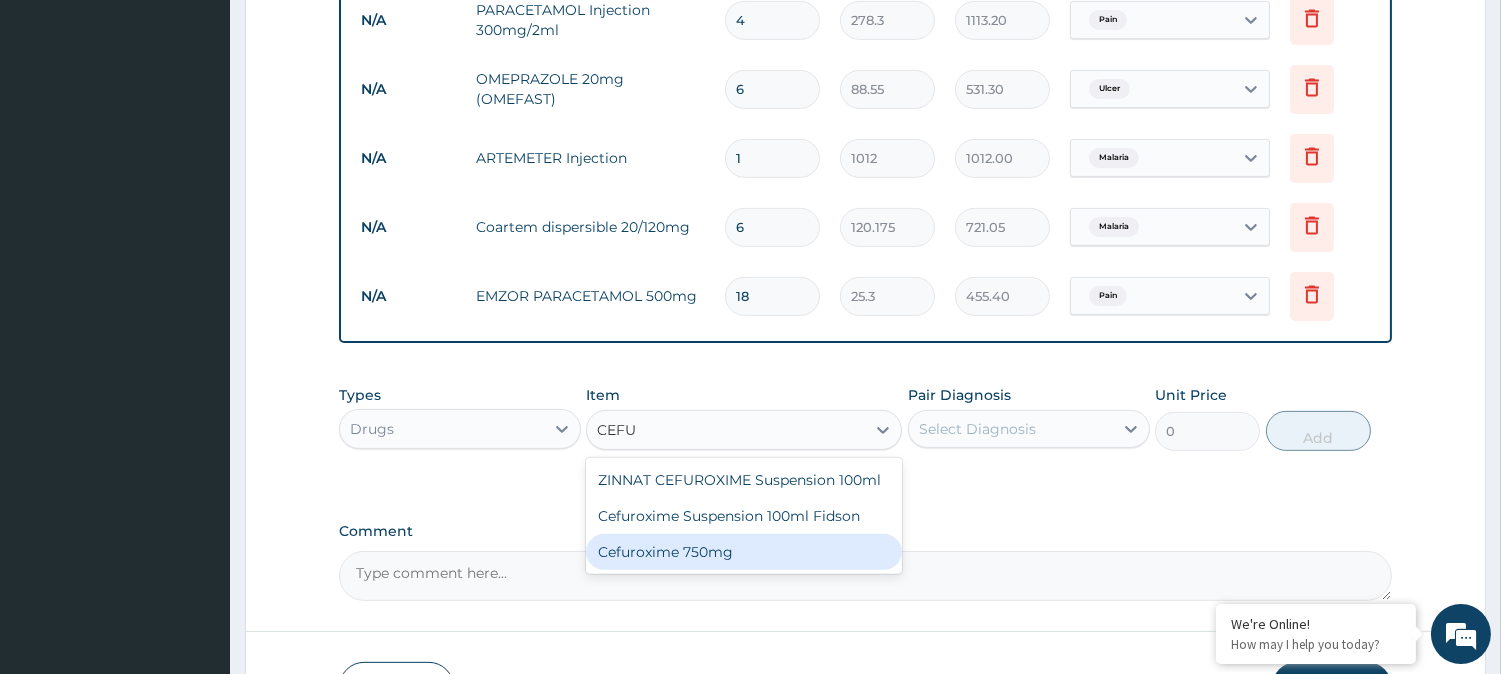 type on "1897.5" 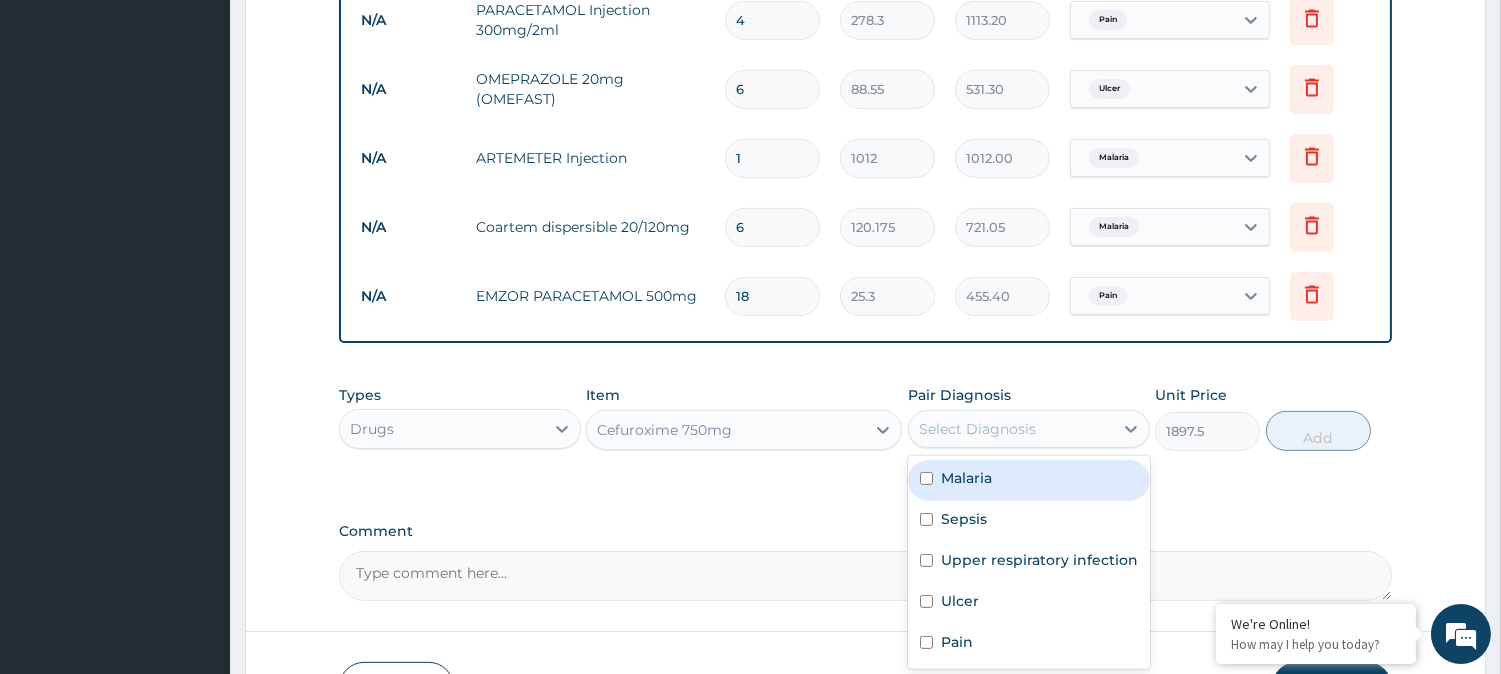 click on "Select Diagnosis" at bounding box center [1011, 429] 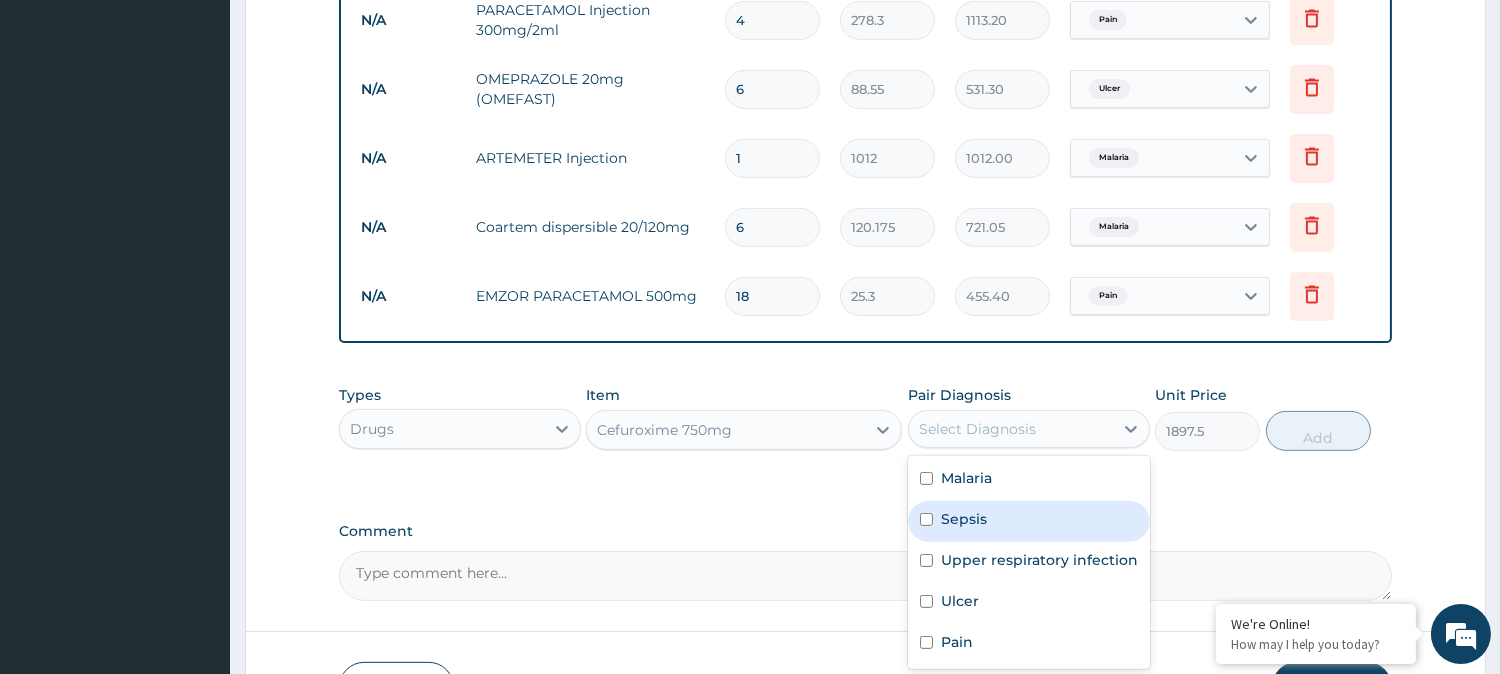 click on "Sepsis" at bounding box center (1029, 521) 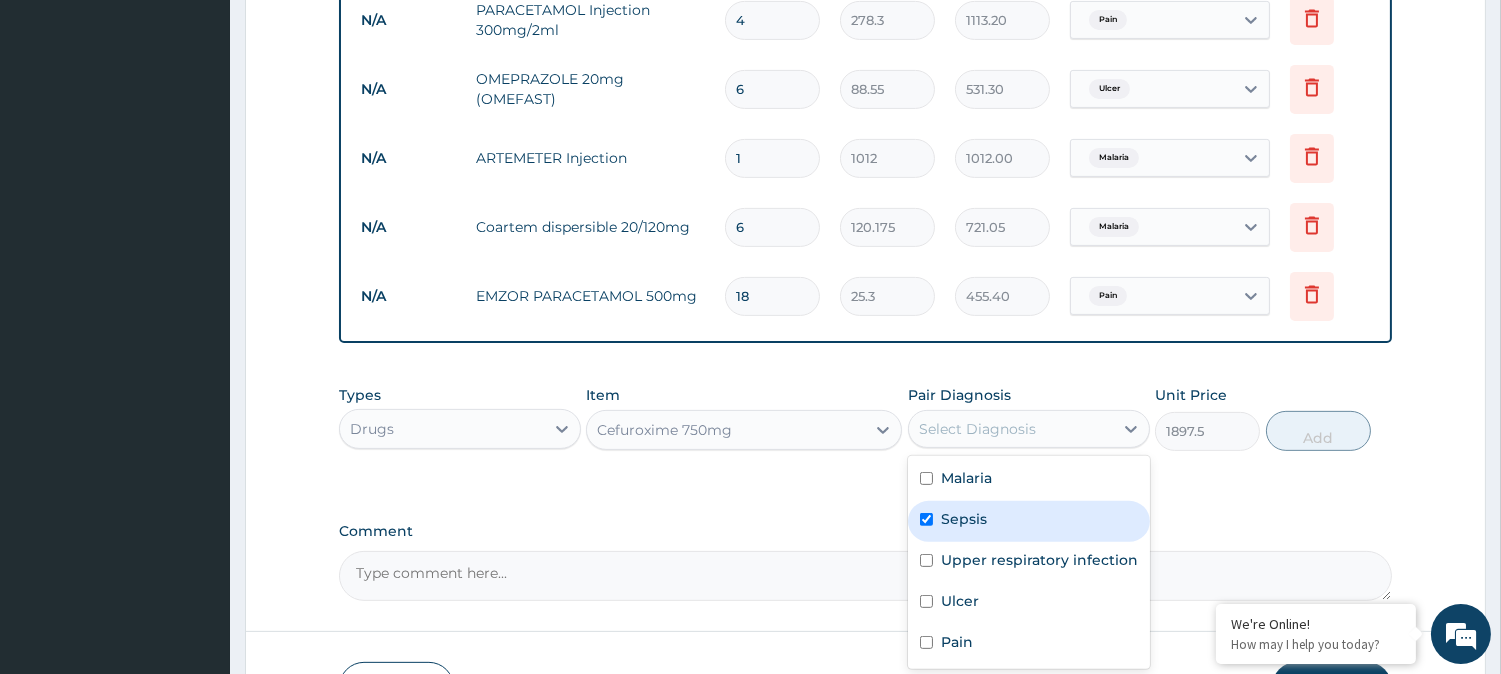 checkbox on "true" 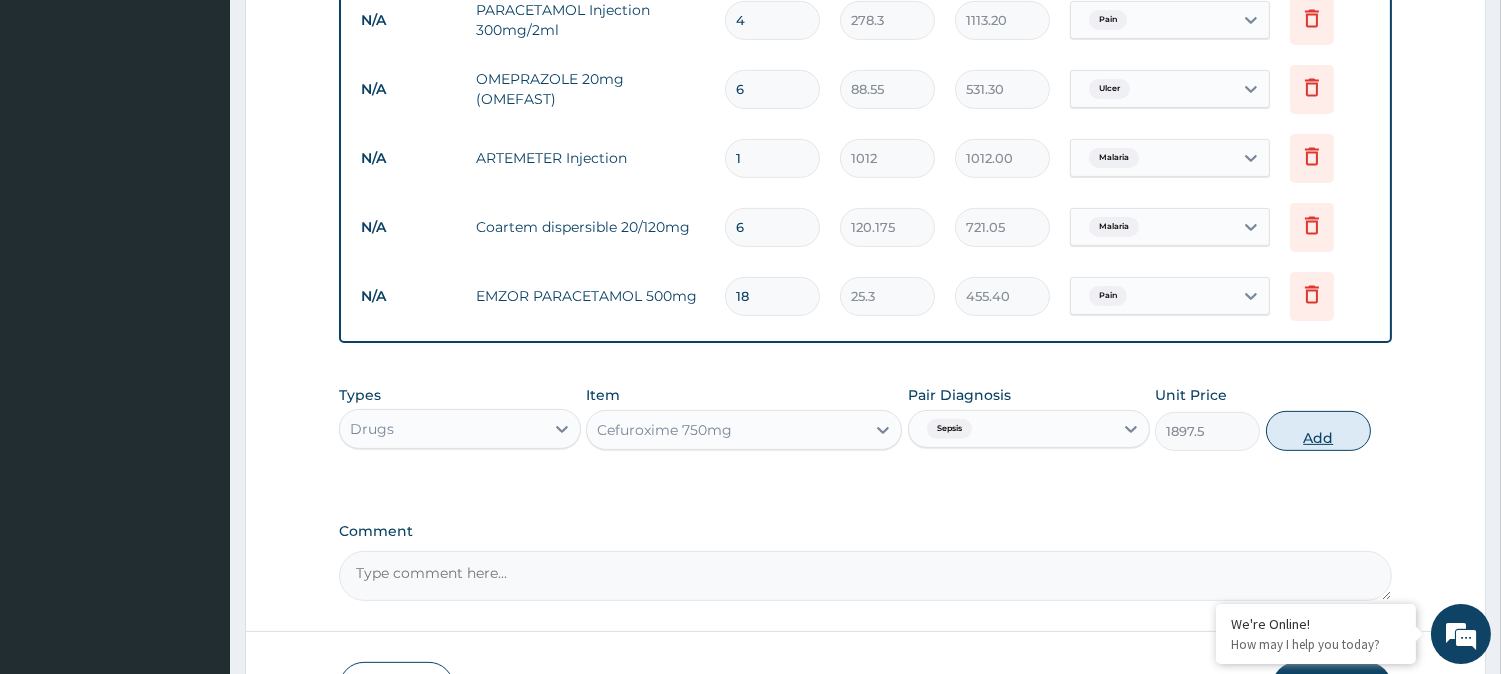 click on "Add" at bounding box center (1318, 431) 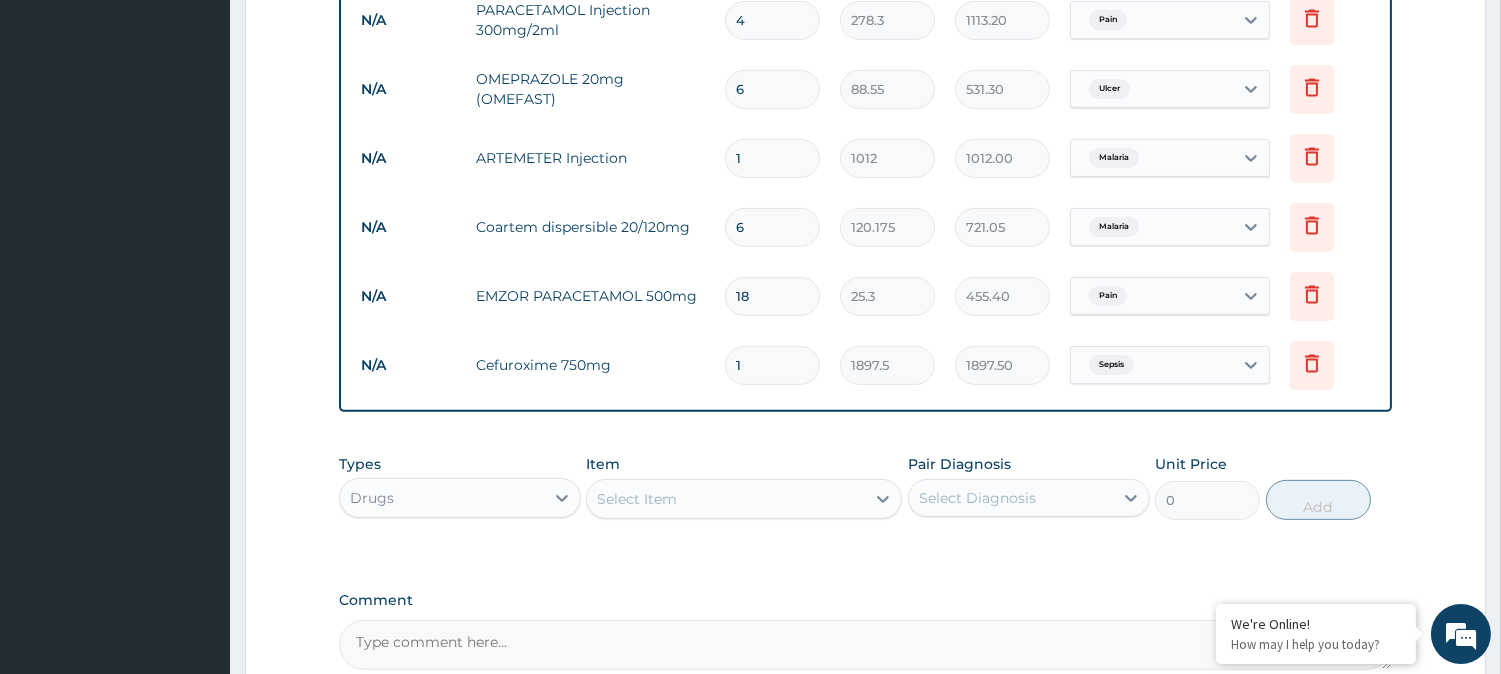 type on "10" 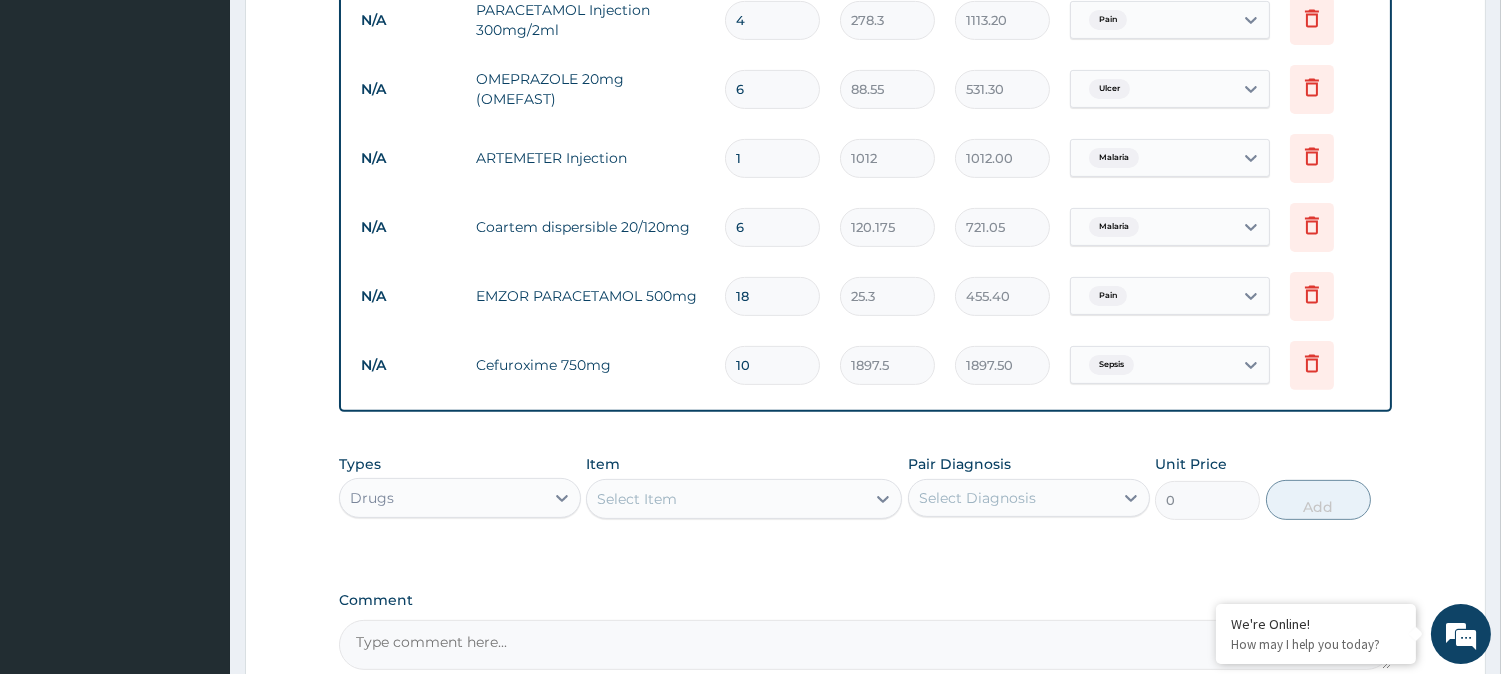 type on "18975.00" 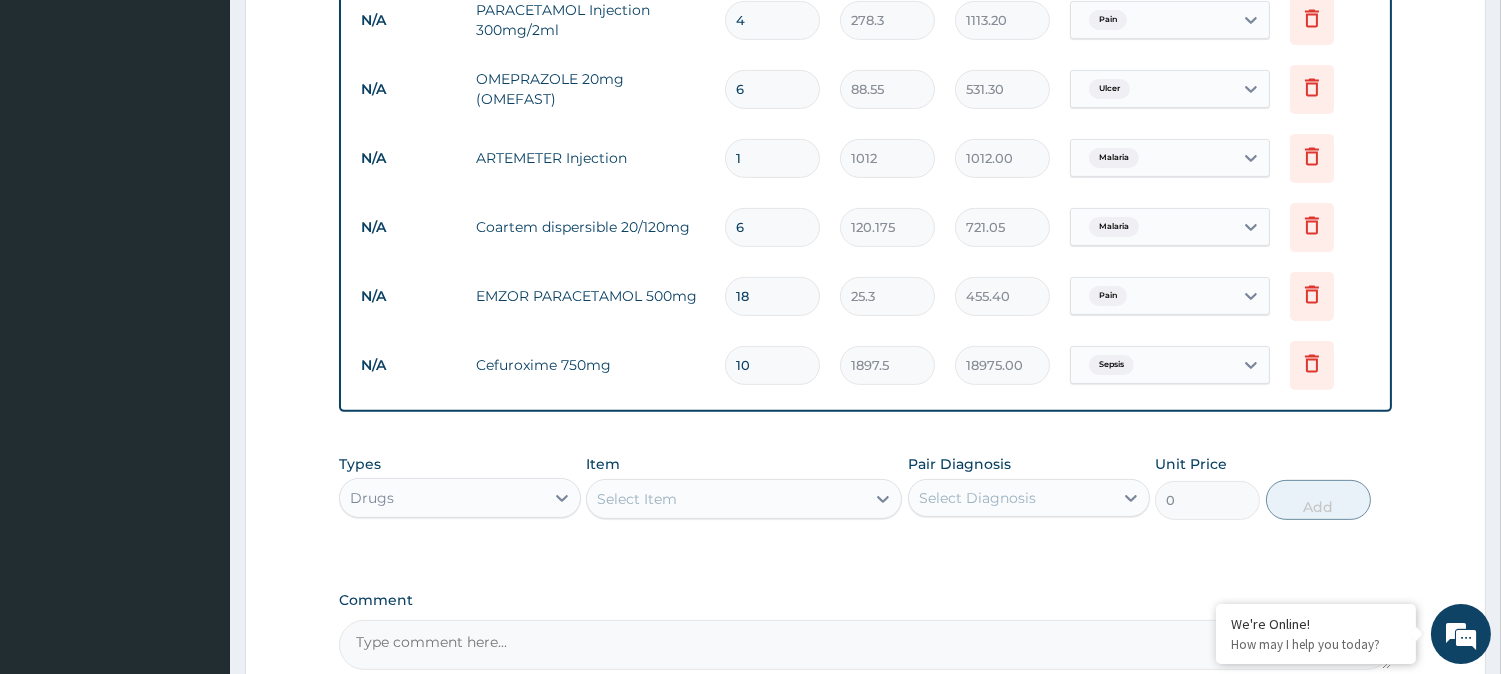 type on "10" 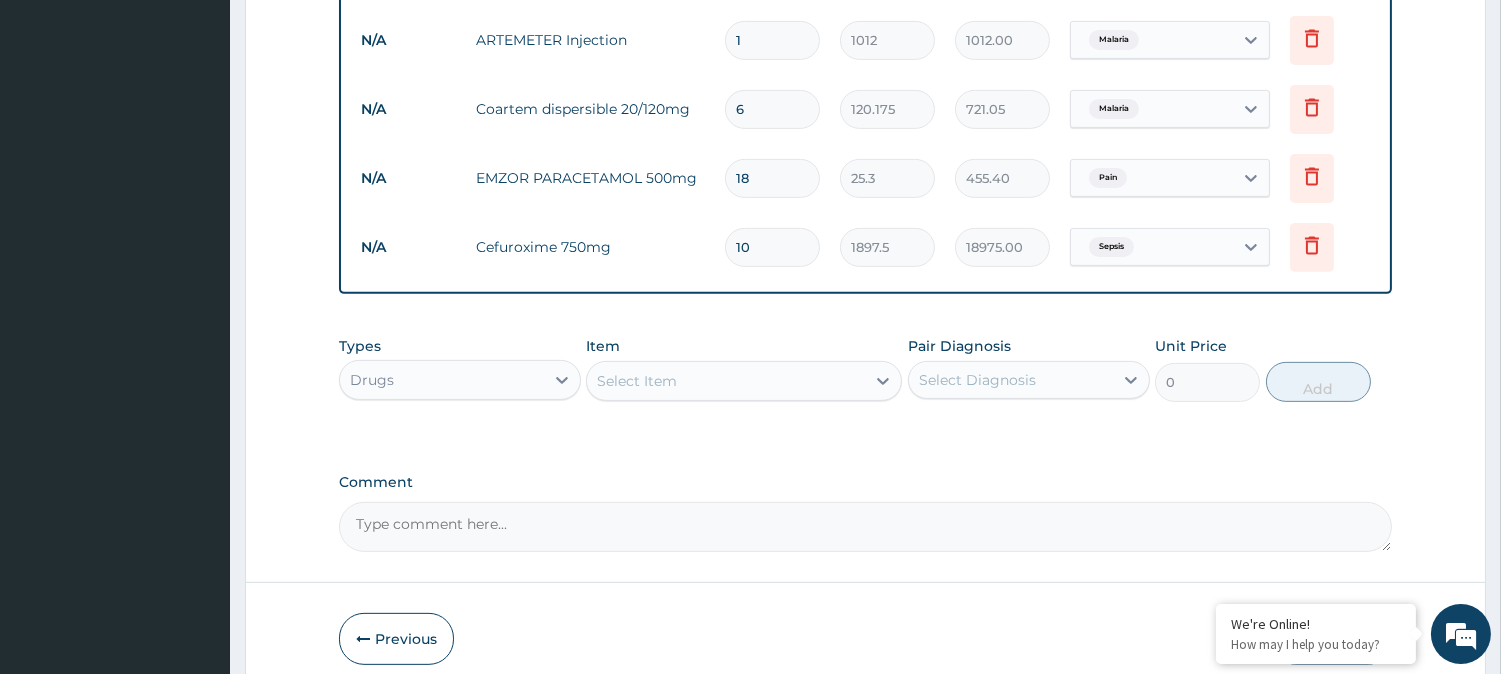 scroll, scrollTop: 1515, scrollLeft: 0, axis: vertical 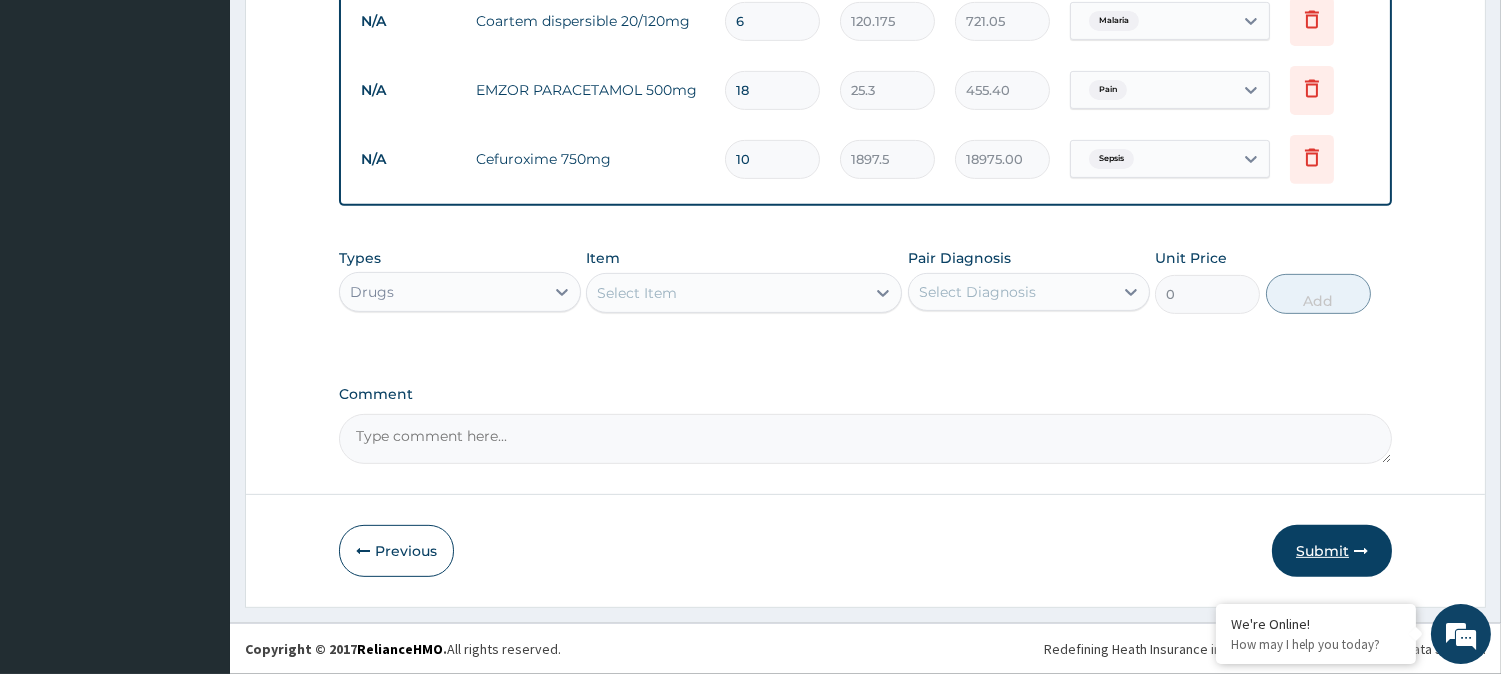 click on "Submit" at bounding box center (1332, 551) 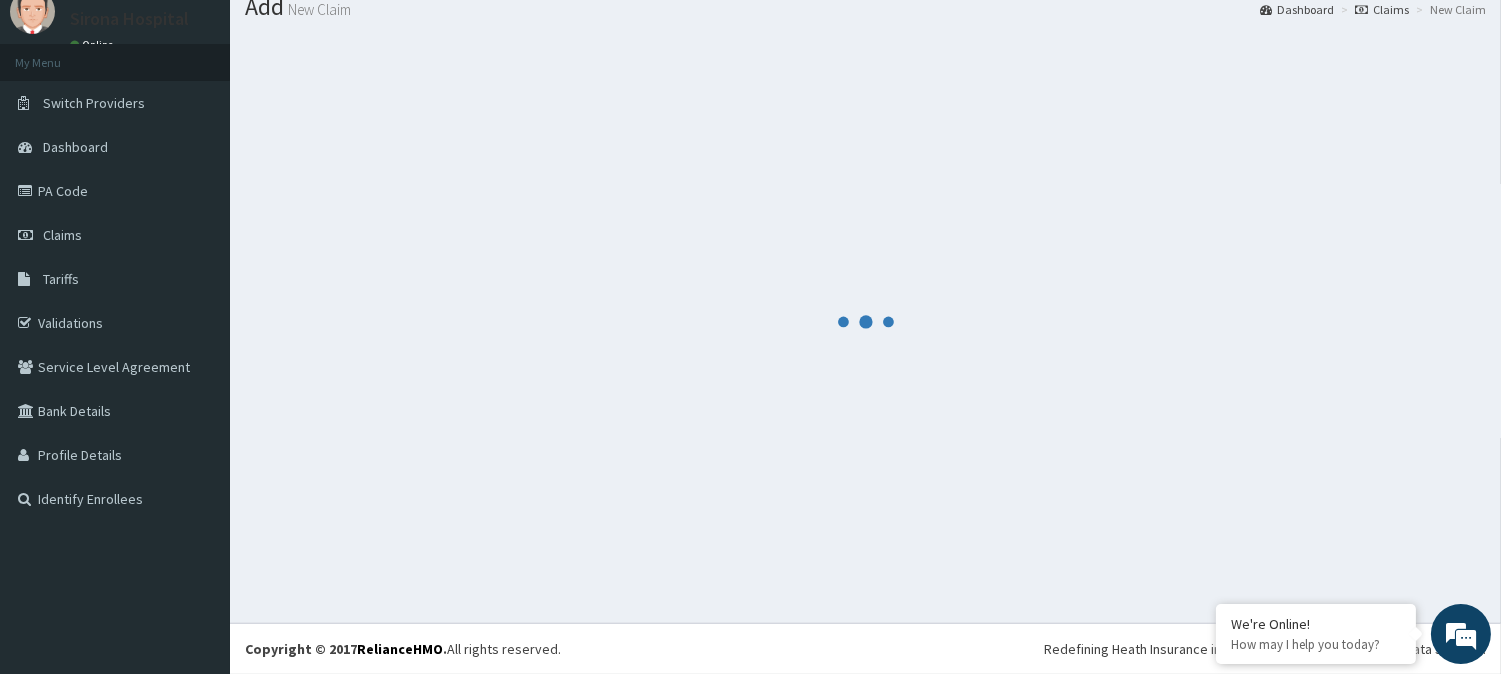 scroll, scrollTop: 1515, scrollLeft: 0, axis: vertical 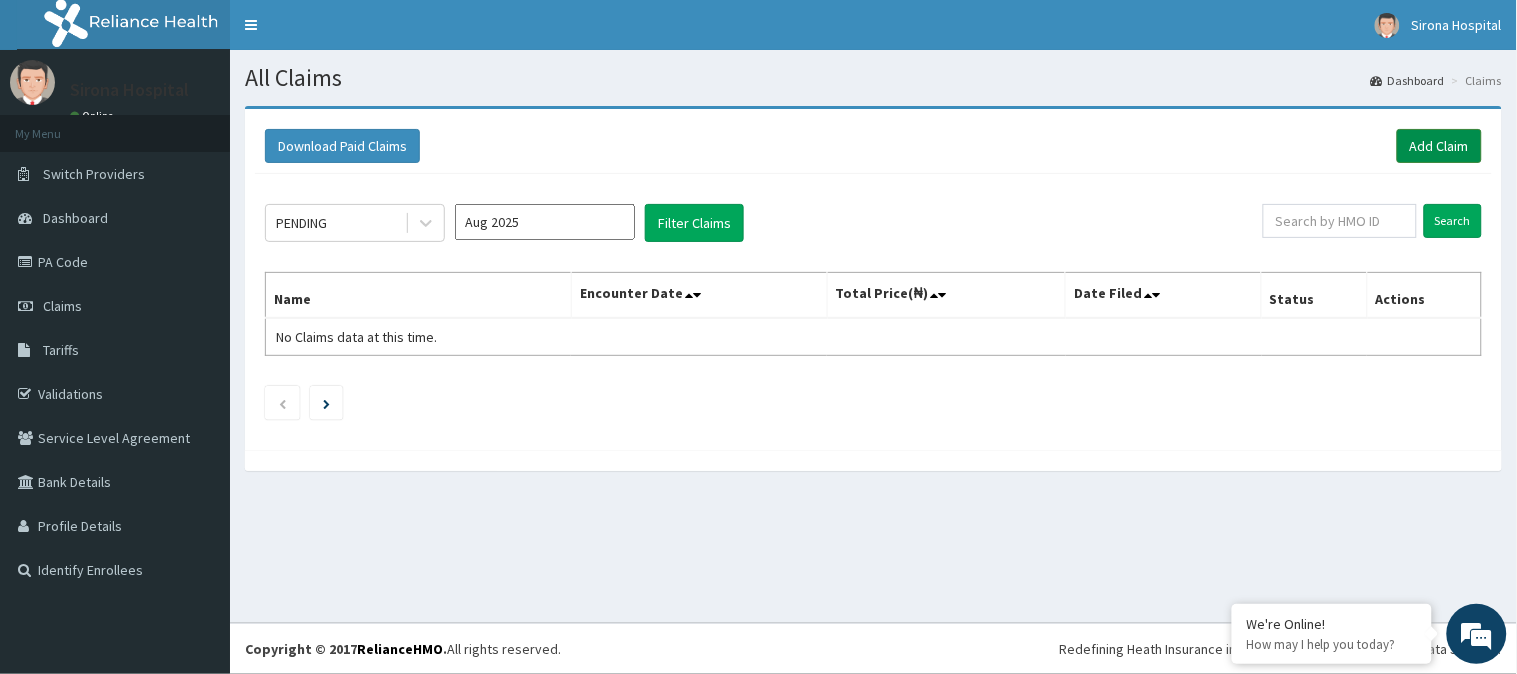 click on "Add Claim" at bounding box center (1439, 146) 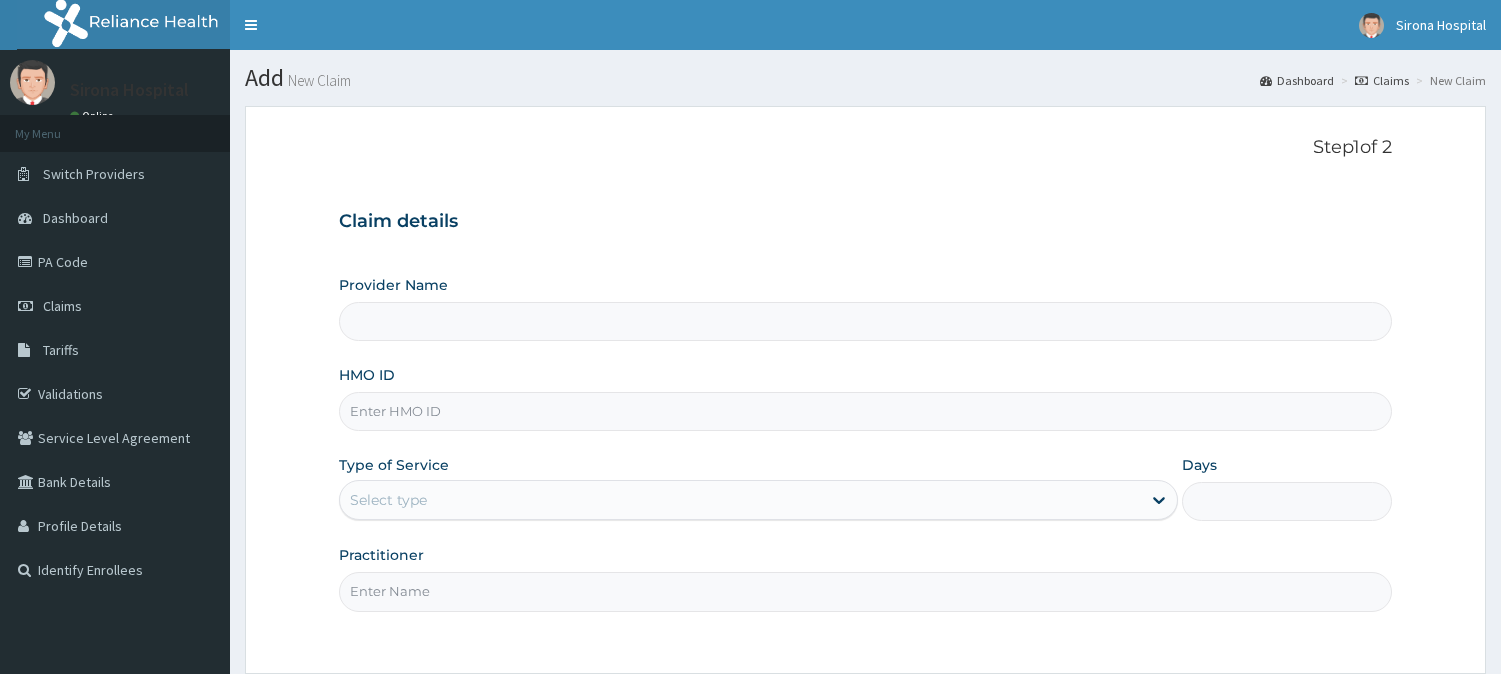 scroll, scrollTop: 0, scrollLeft: 0, axis: both 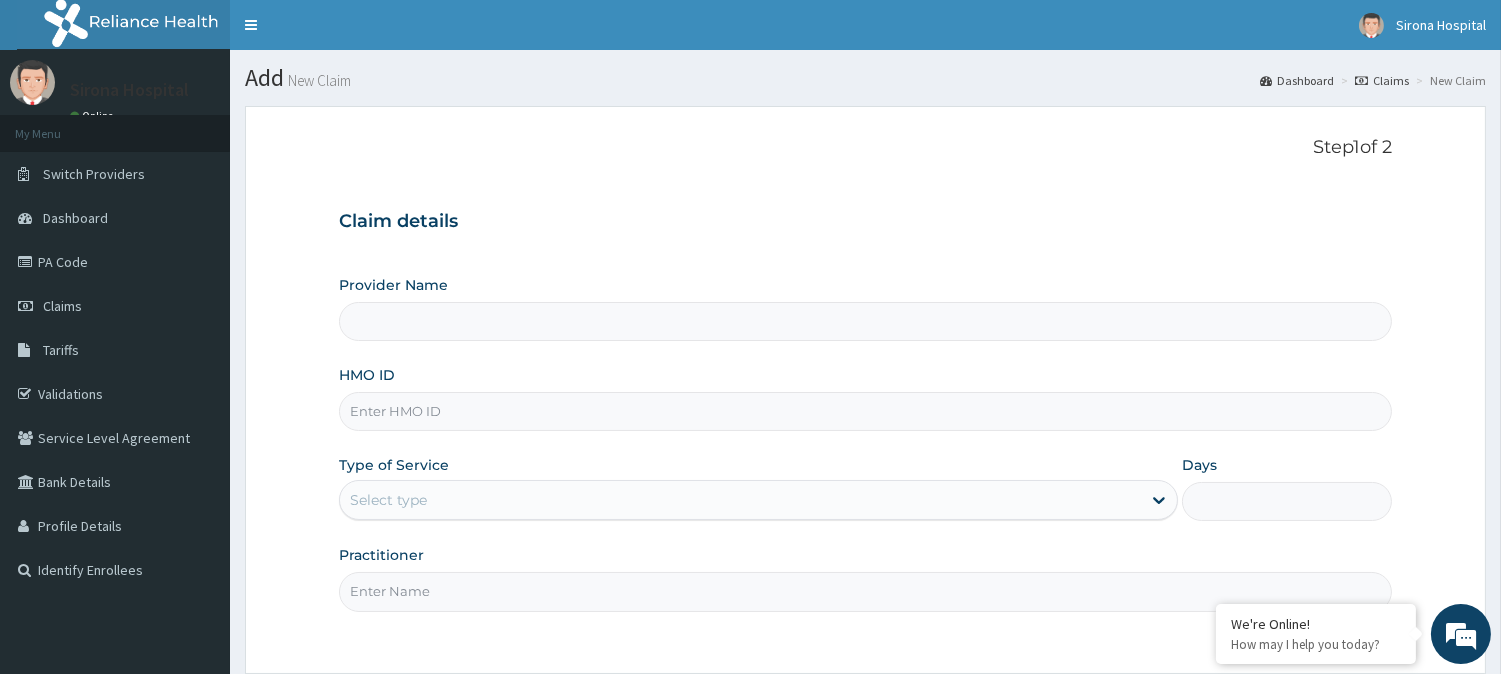 type on "Sirona Hospital" 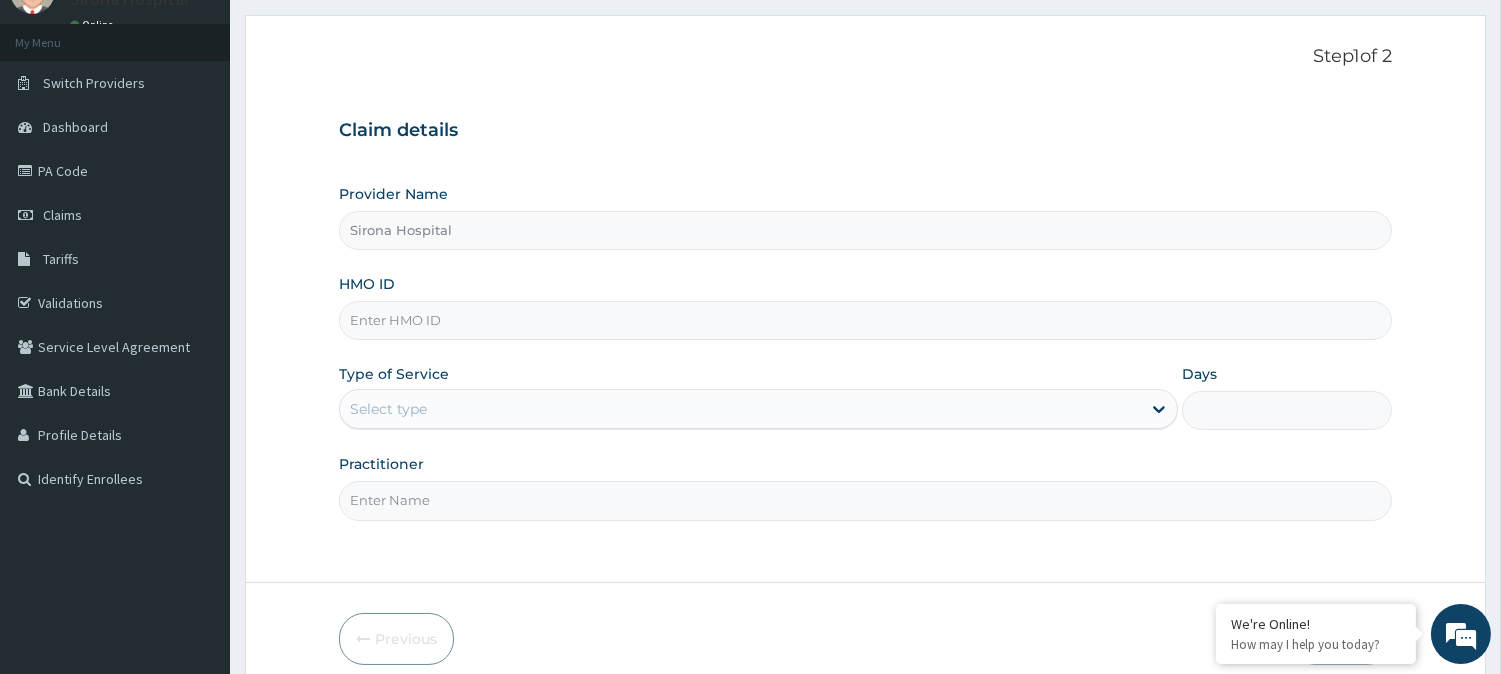 scroll, scrollTop: 92, scrollLeft: 0, axis: vertical 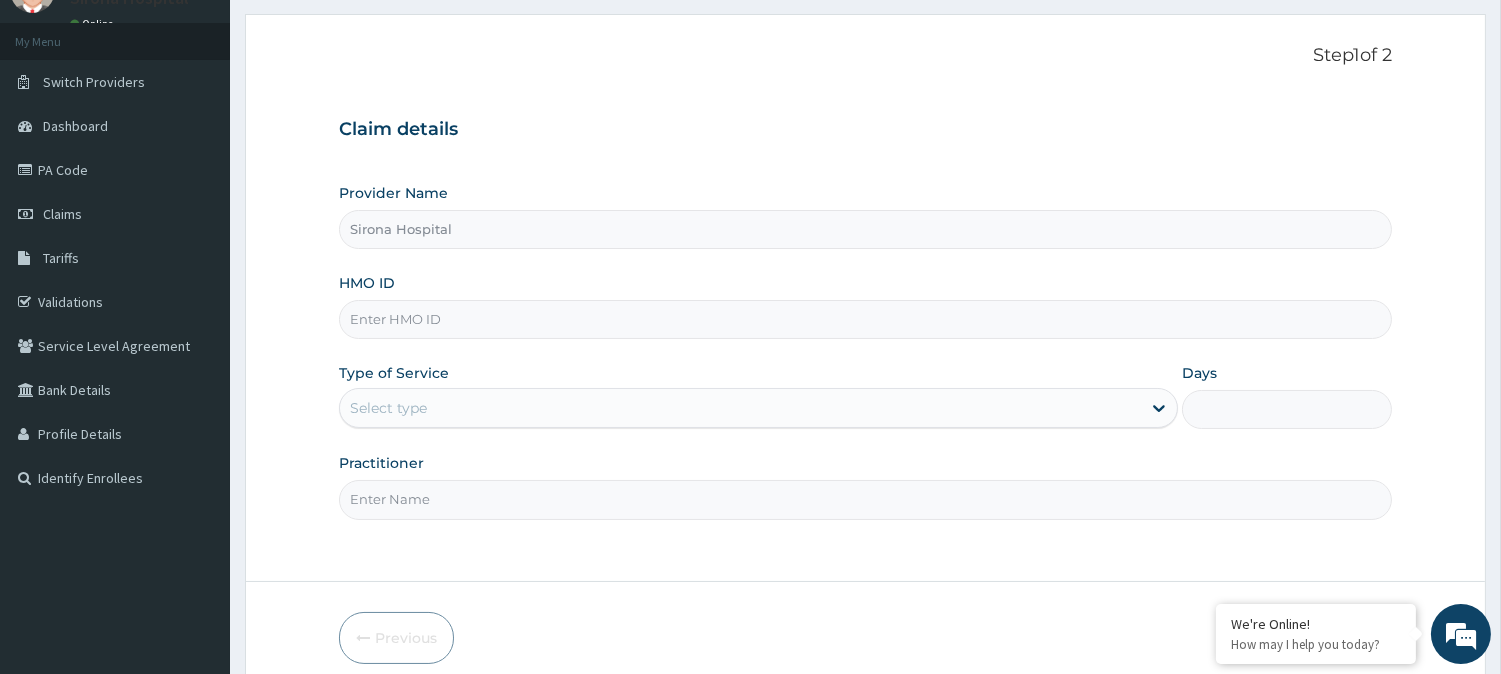 click on "Practitioner" at bounding box center (865, 499) 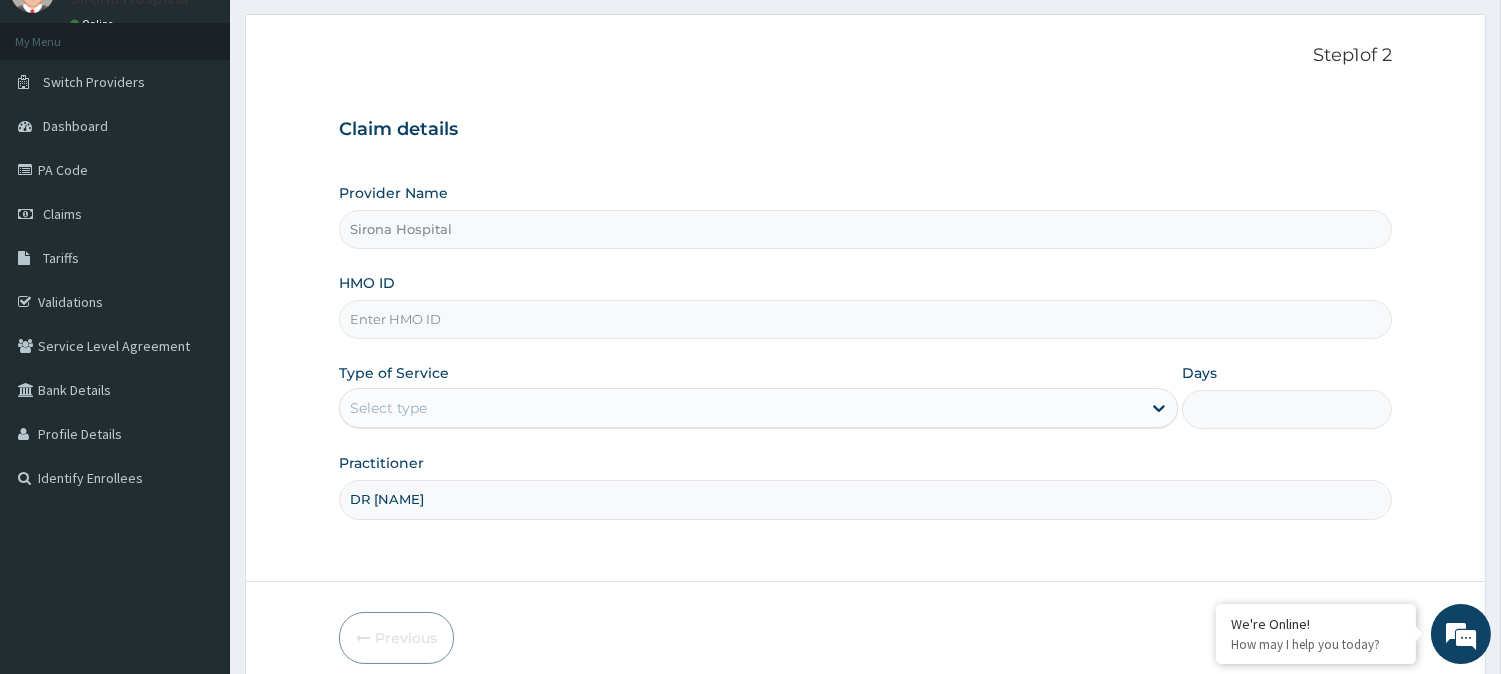scroll, scrollTop: 0, scrollLeft: 0, axis: both 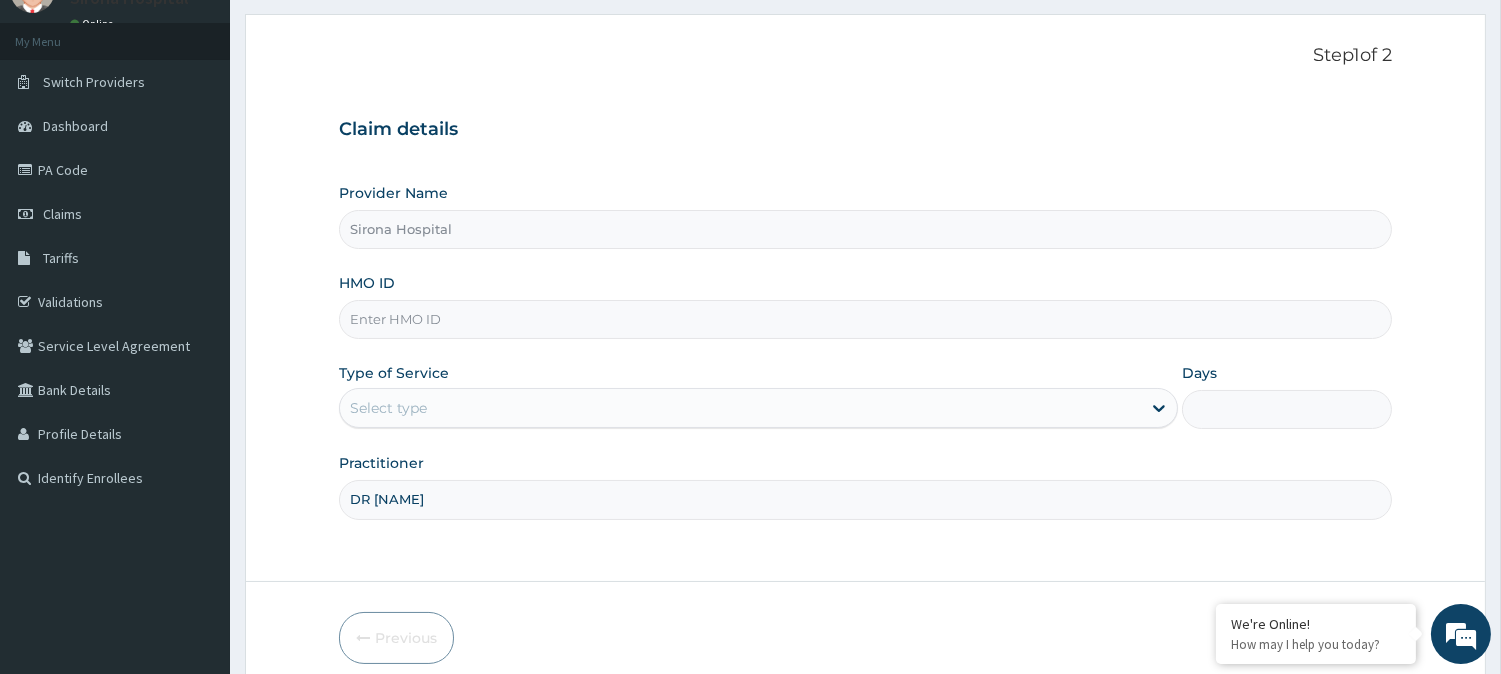 type on "DR [LAST]" 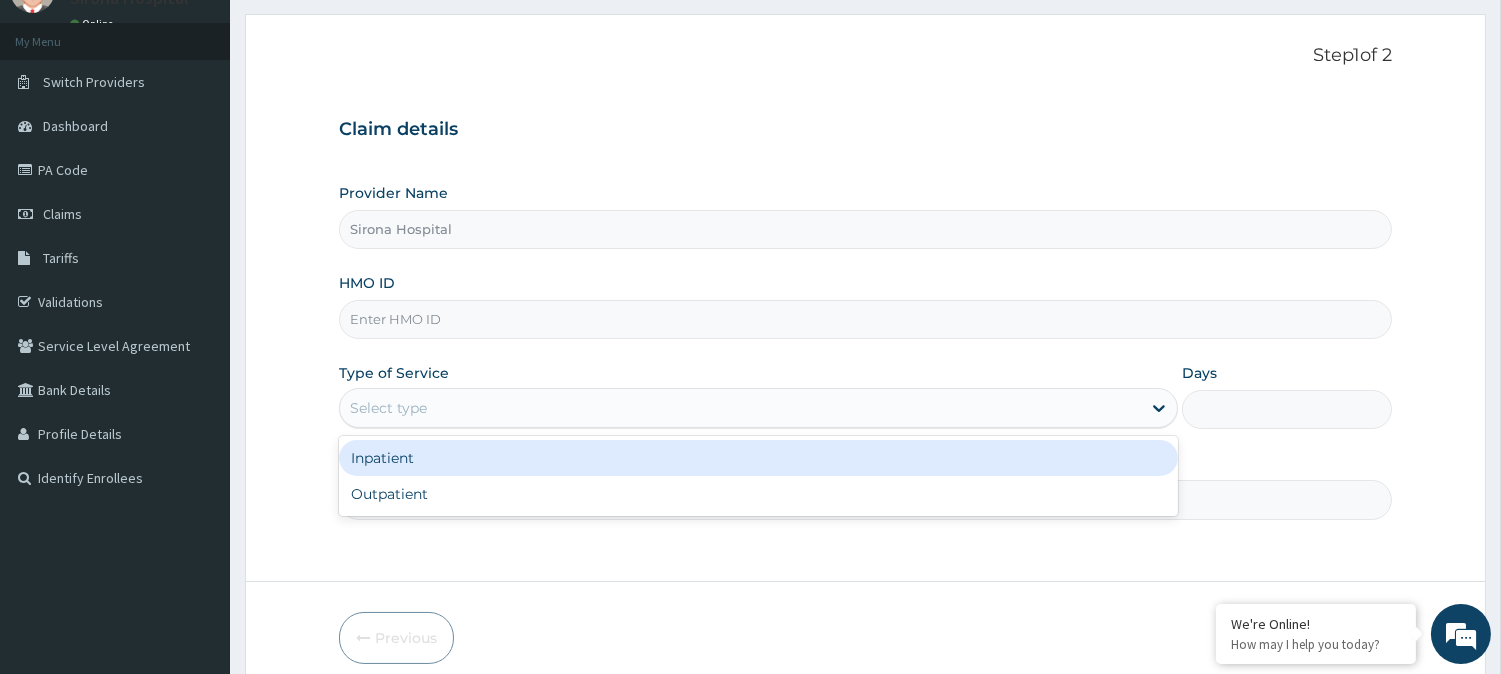 click on "Select type" at bounding box center [740, 408] 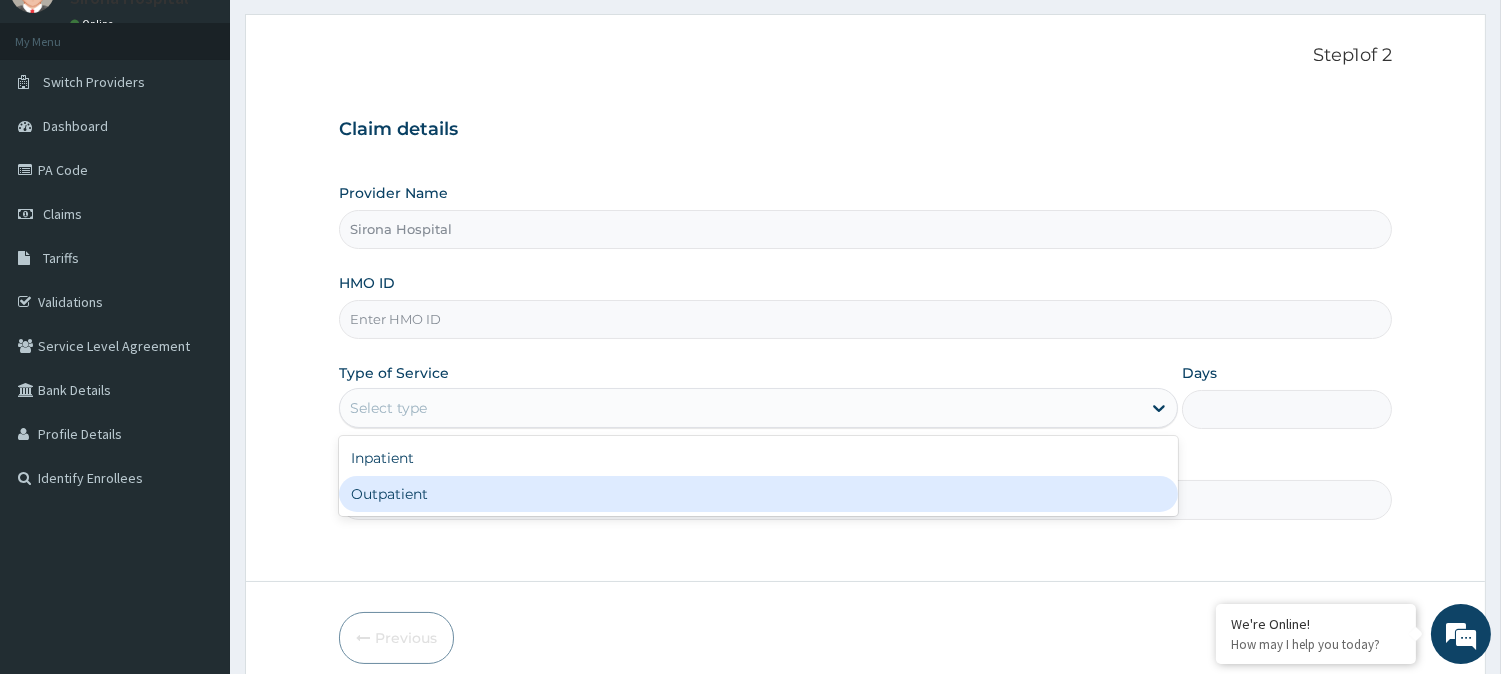 click on "Outpatient" at bounding box center (758, 494) 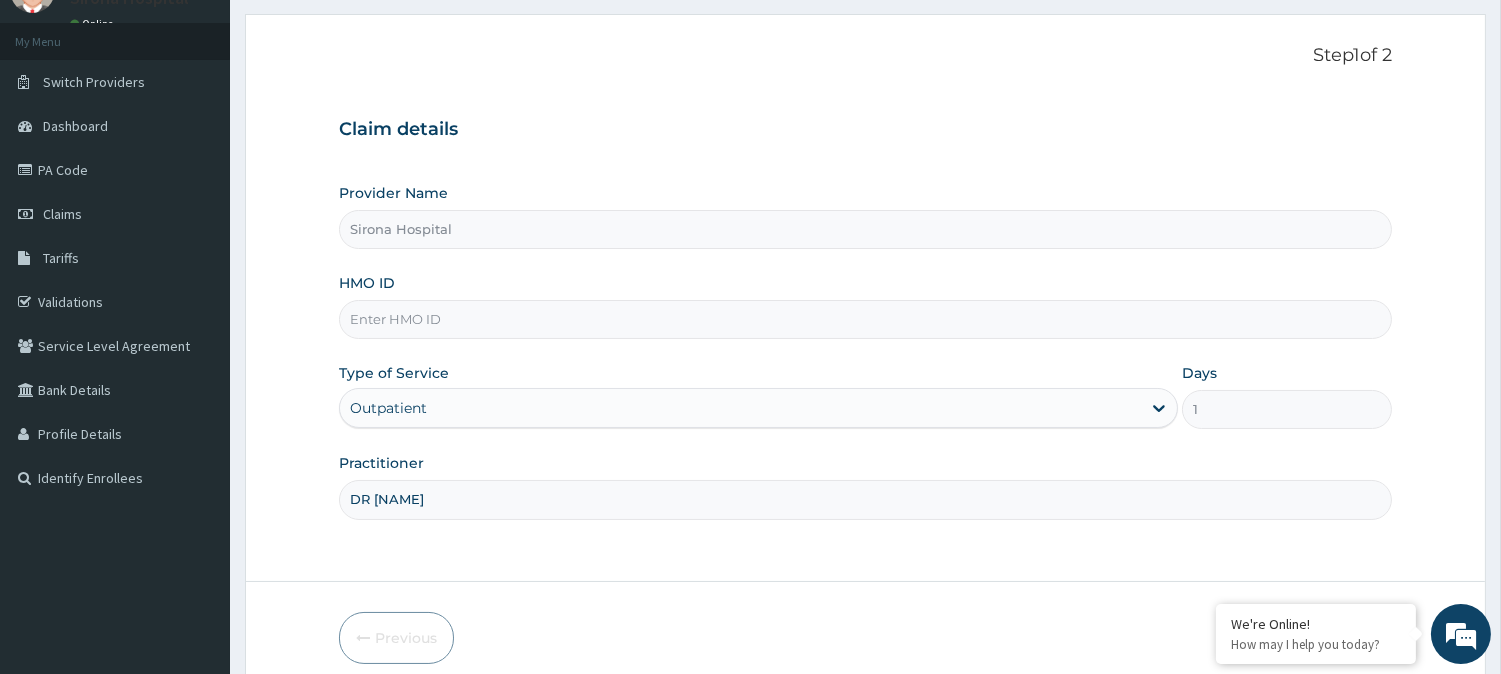click on "HMO ID" at bounding box center [865, 319] 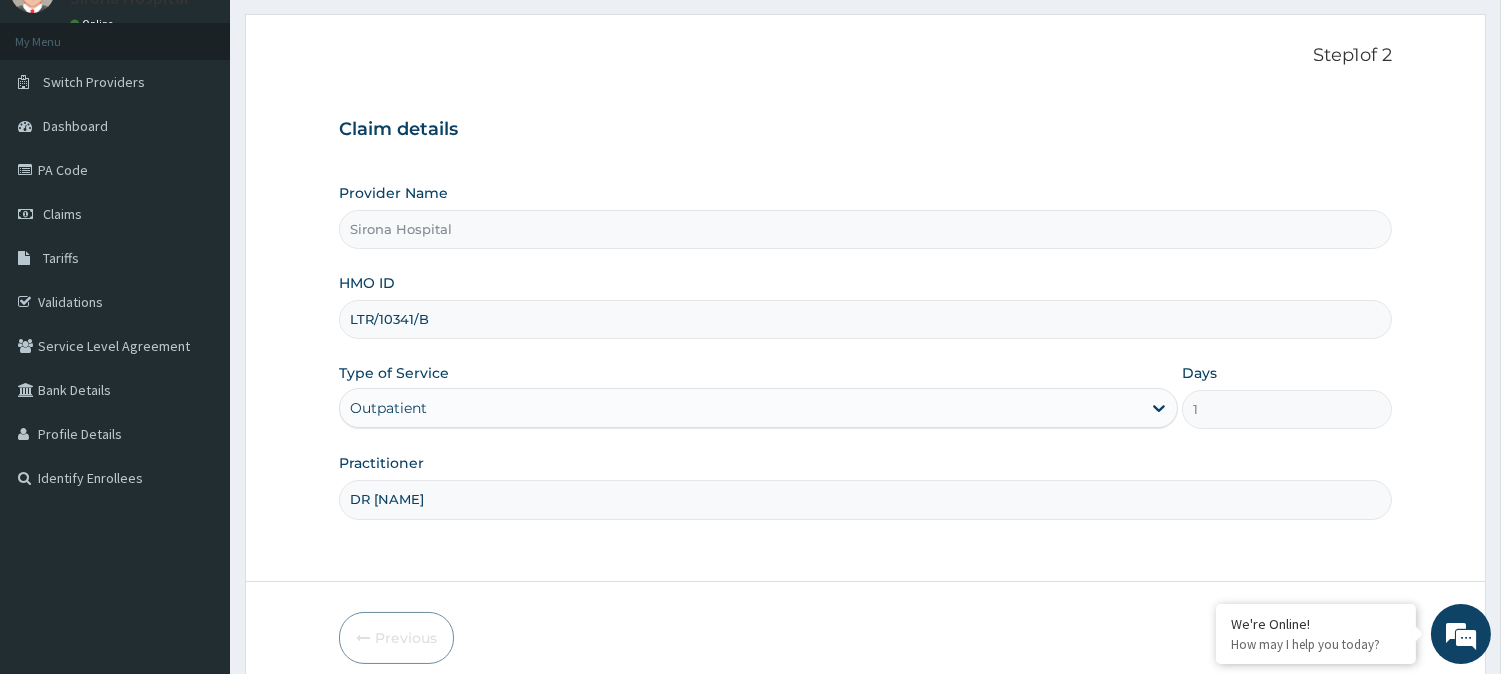 scroll, scrollTop: 178, scrollLeft: 0, axis: vertical 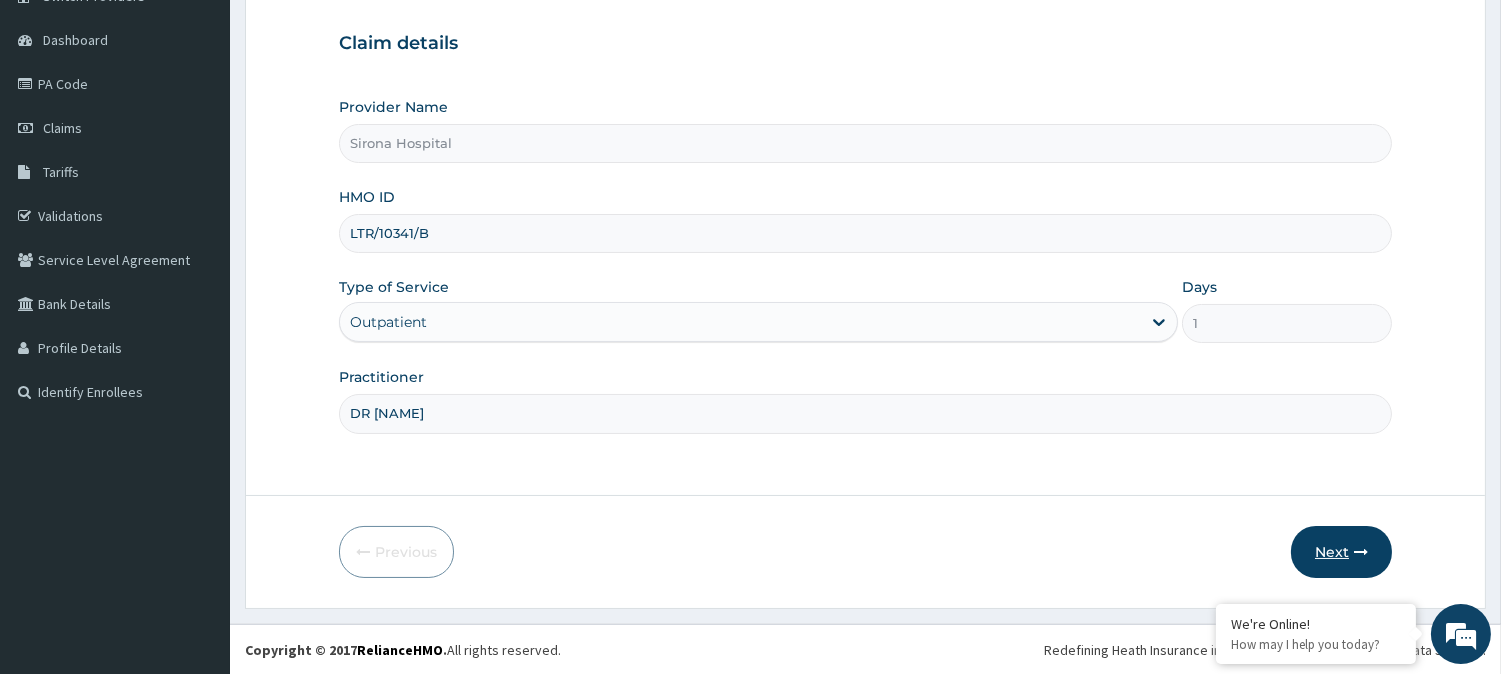 type on "LTR/10341/B" 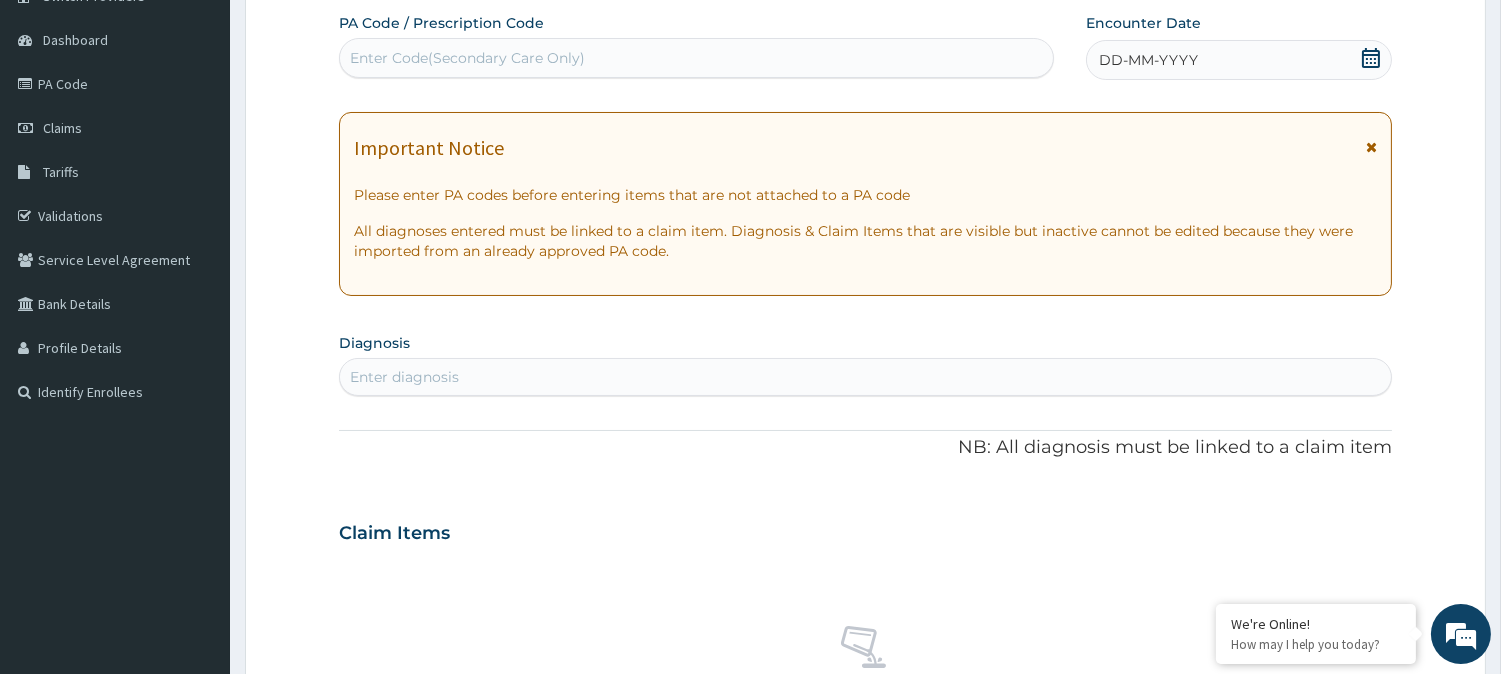 click 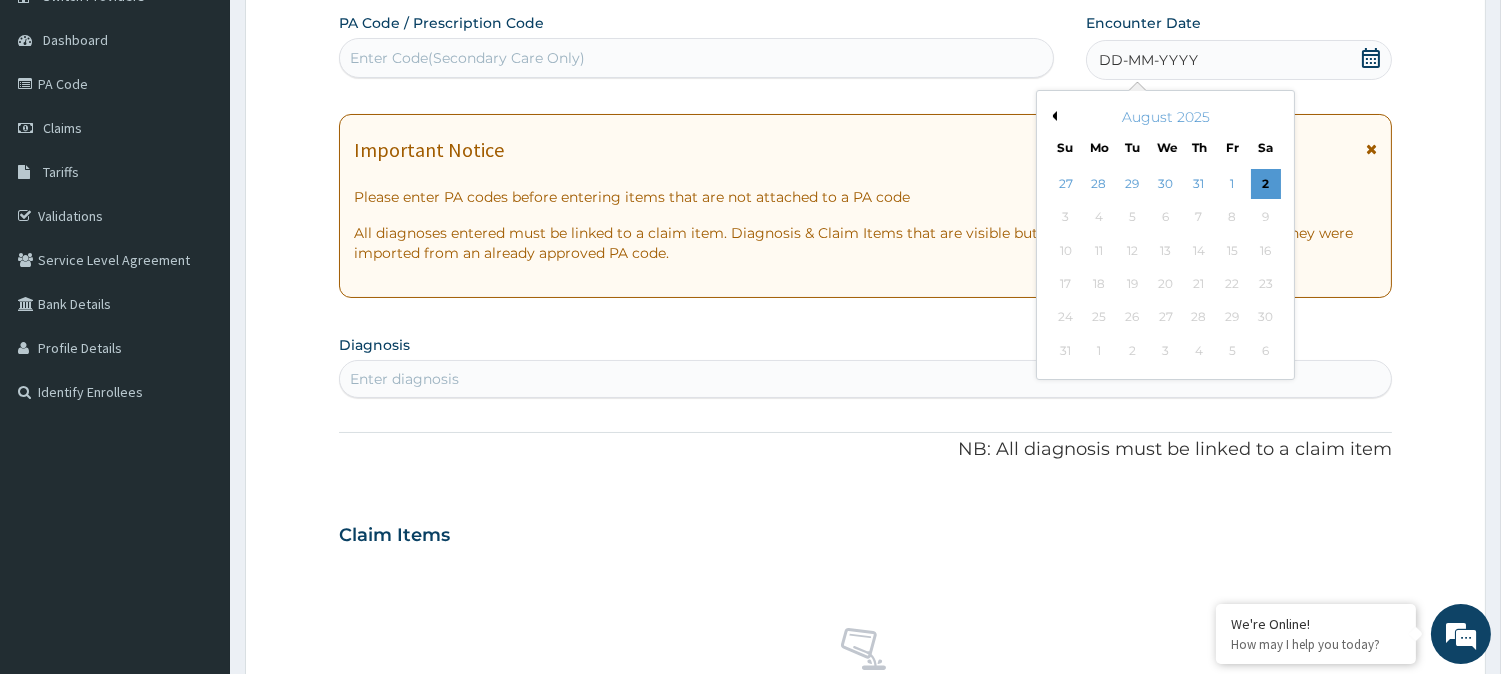 click on "Previous Month August 2025 Su Mo Tu We Th Fr Sa 27 28 29 30 31 1 2 3 4 5 6 7 8 9 10 11 12 13 14 15 16 17 18 19 20 21 22 23 24 25 26 27 28 29 30 31 1 2 3 4 5 6" at bounding box center (1165, 235) 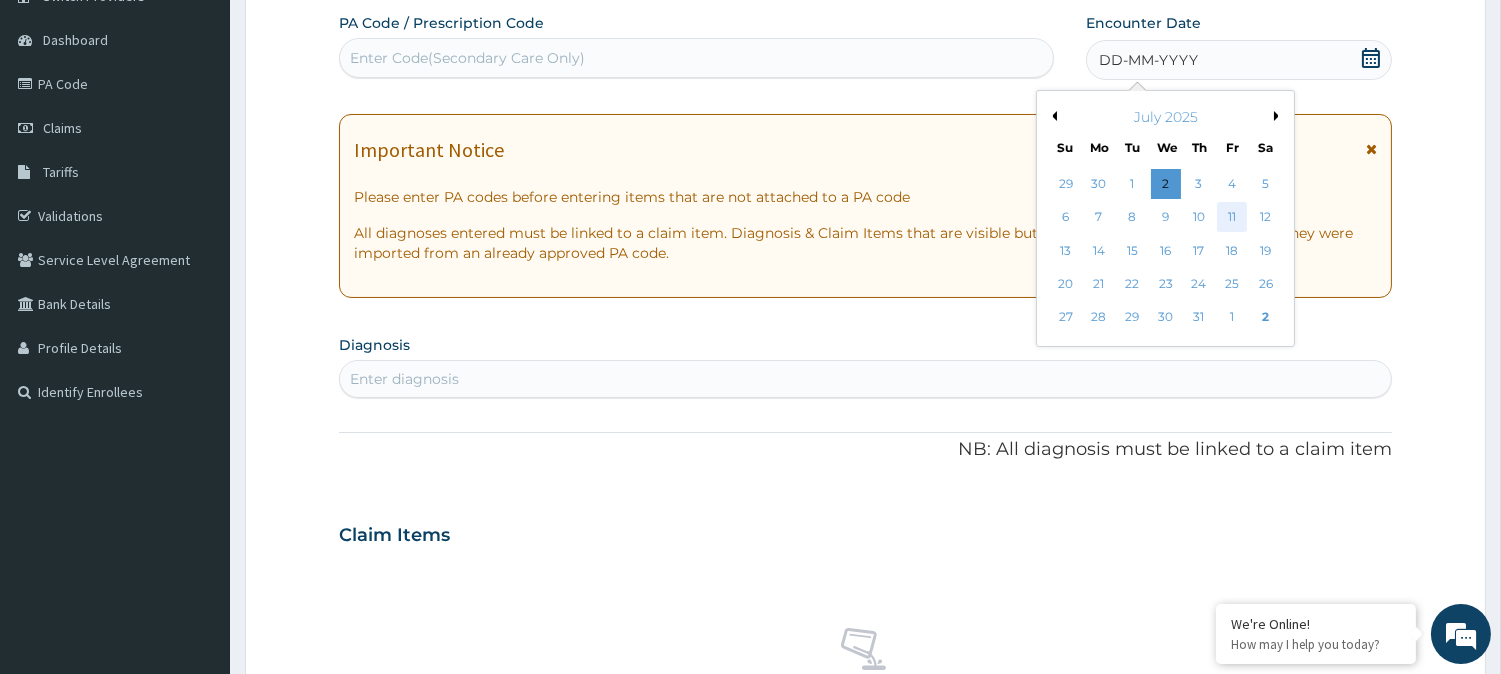 click on "11" at bounding box center [1232, 218] 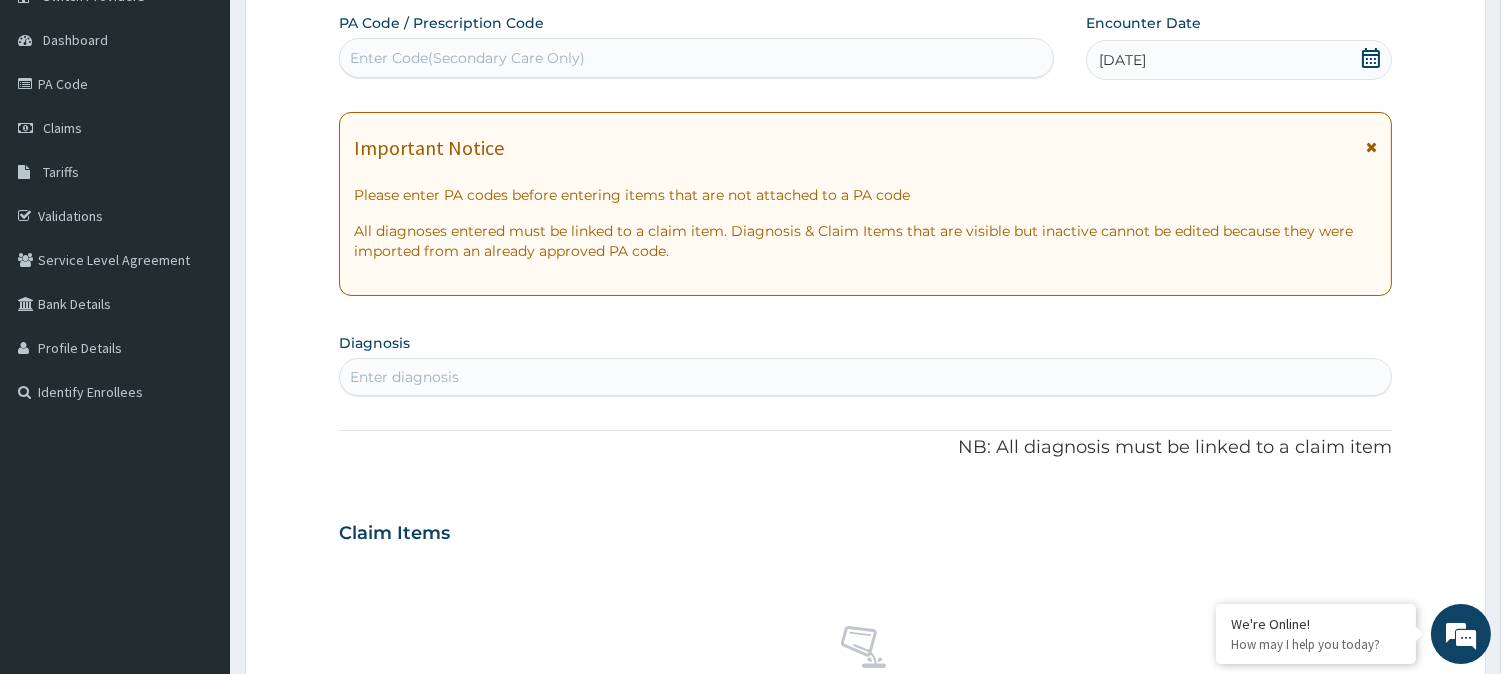 click on "Enter diagnosis" at bounding box center [865, 377] 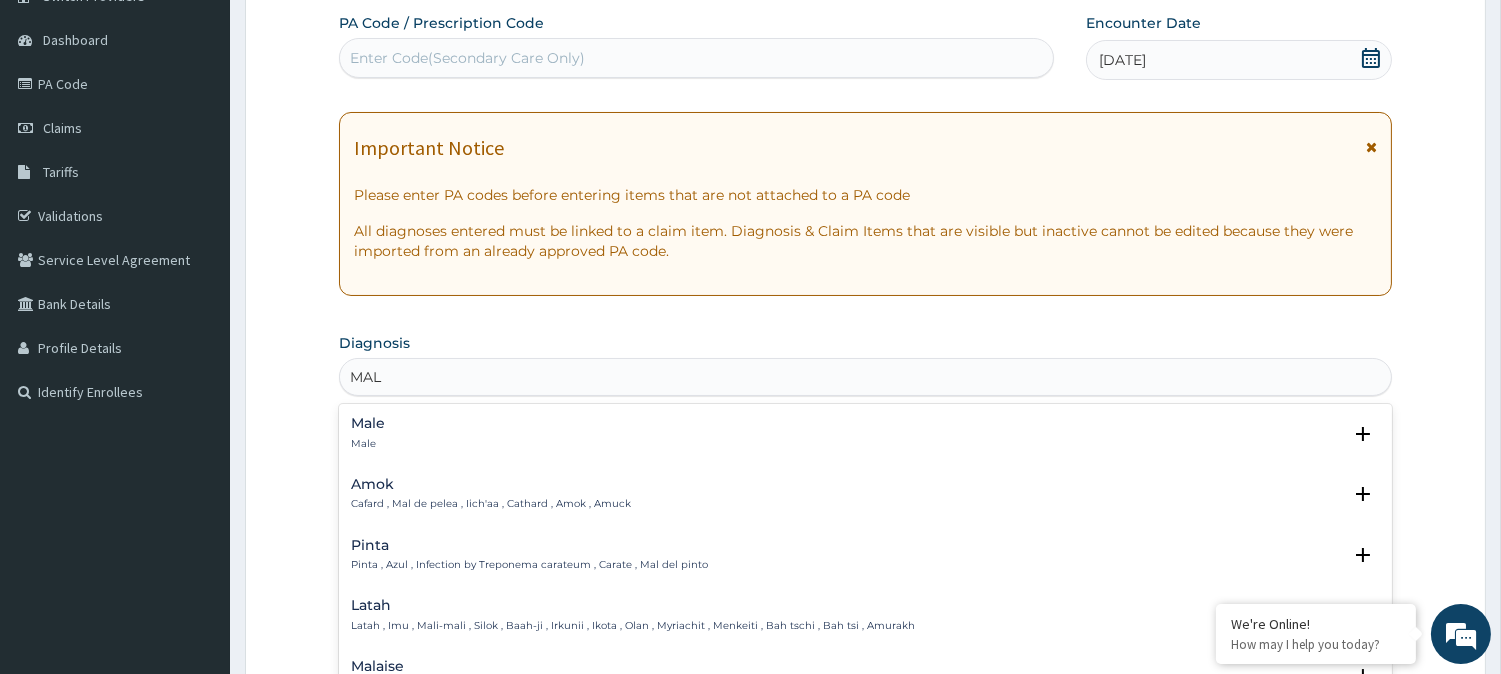 type on "MALA" 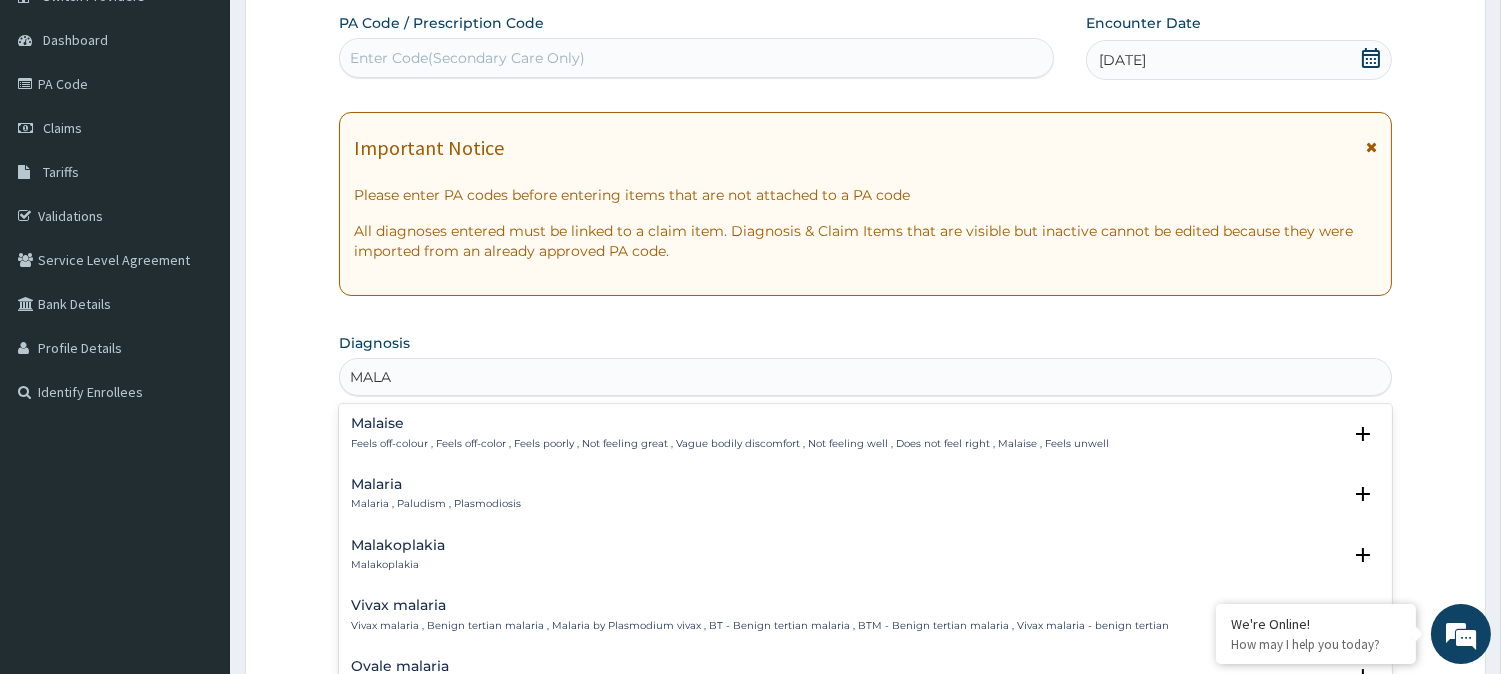 click on "Malaria" at bounding box center (436, 484) 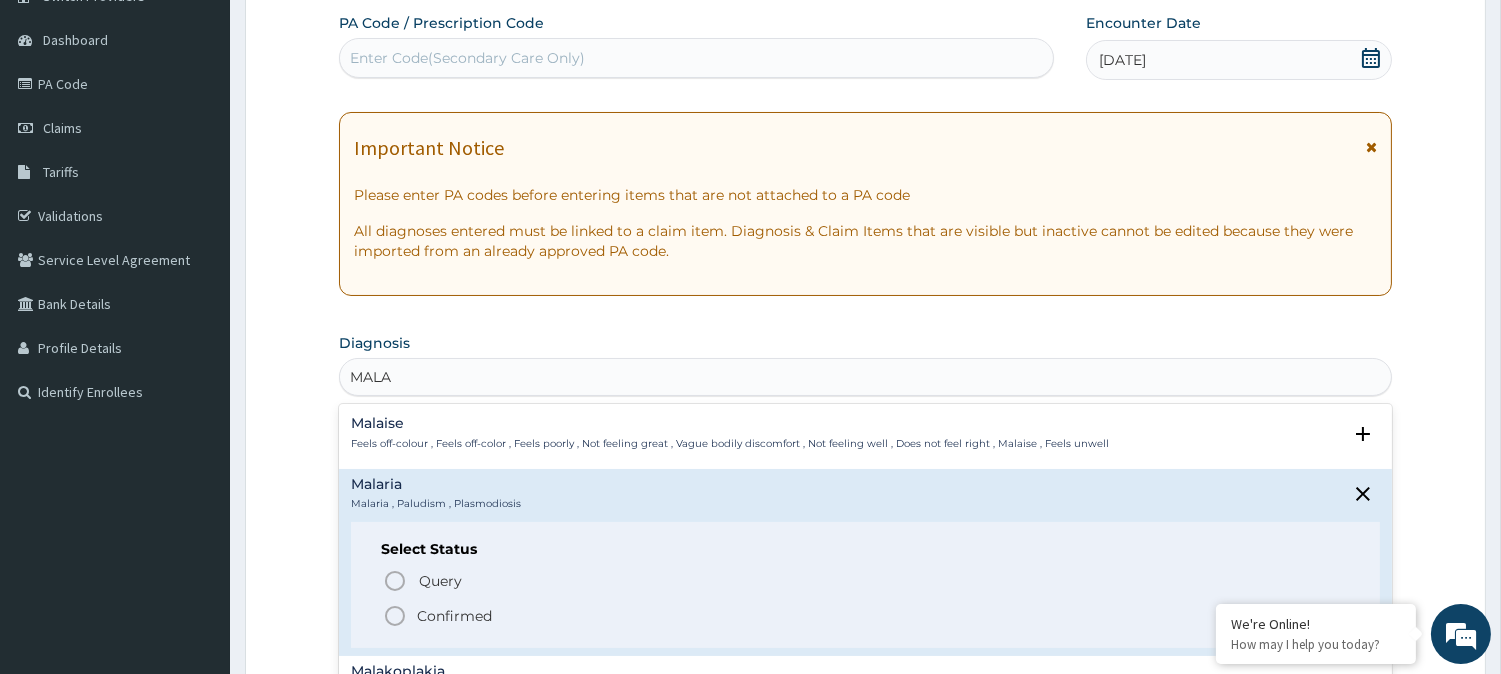 click on "Confirmed" at bounding box center [454, 616] 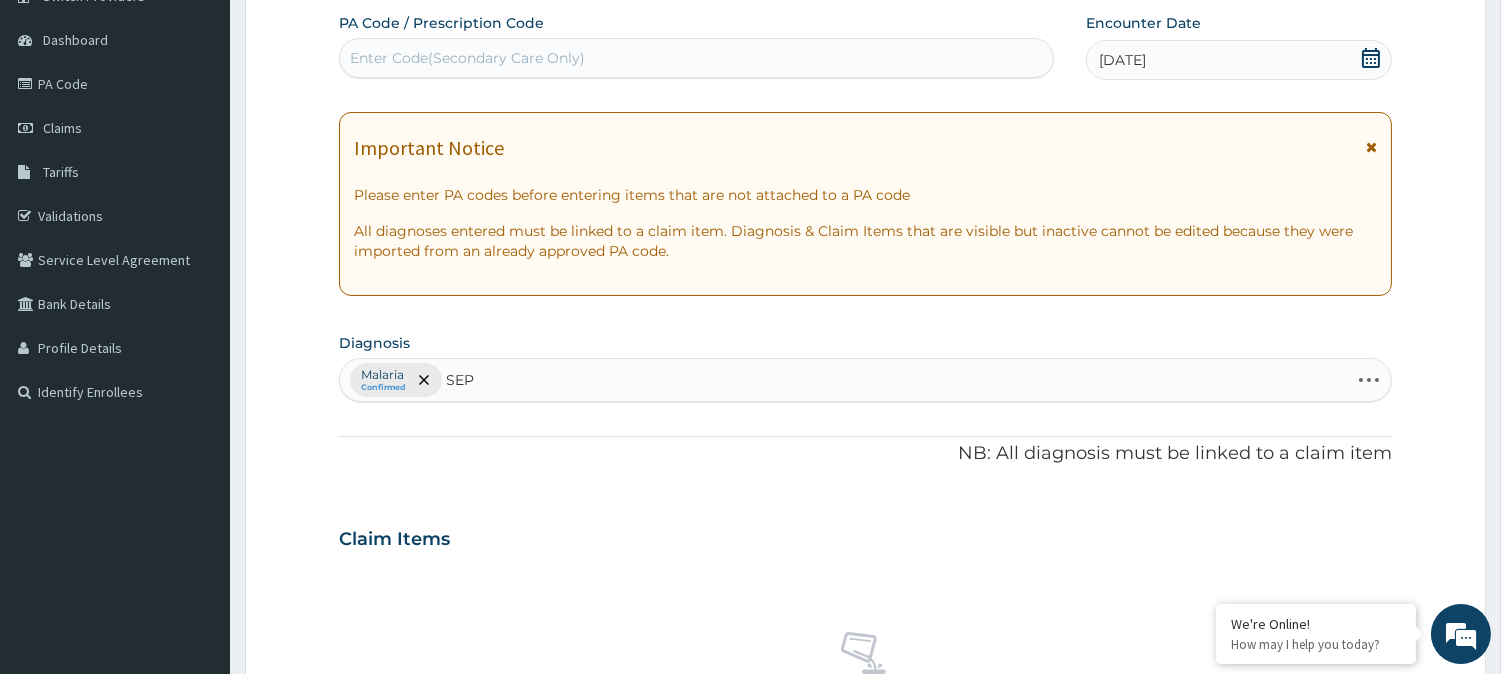 type on "SEPS" 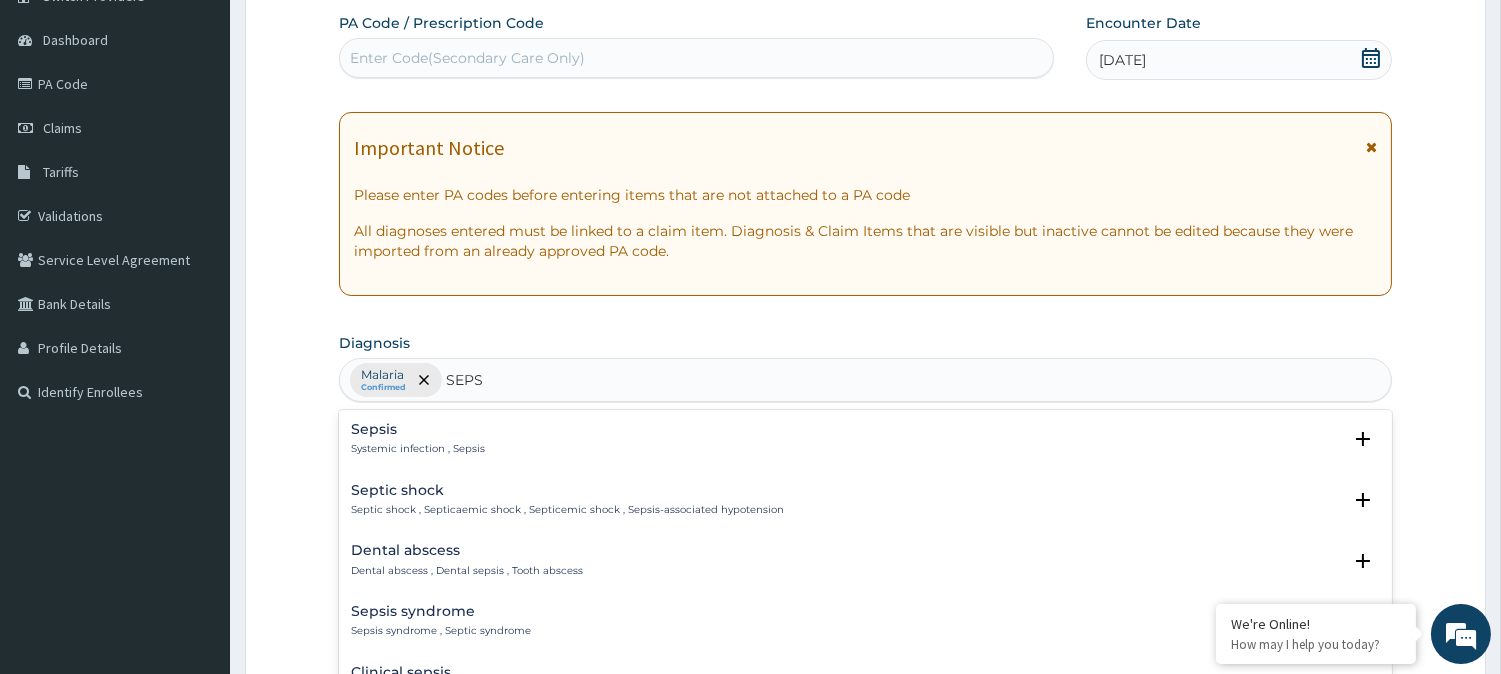 click on "Sepsis Systemic infection , Sepsis" at bounding box center (418, 439) 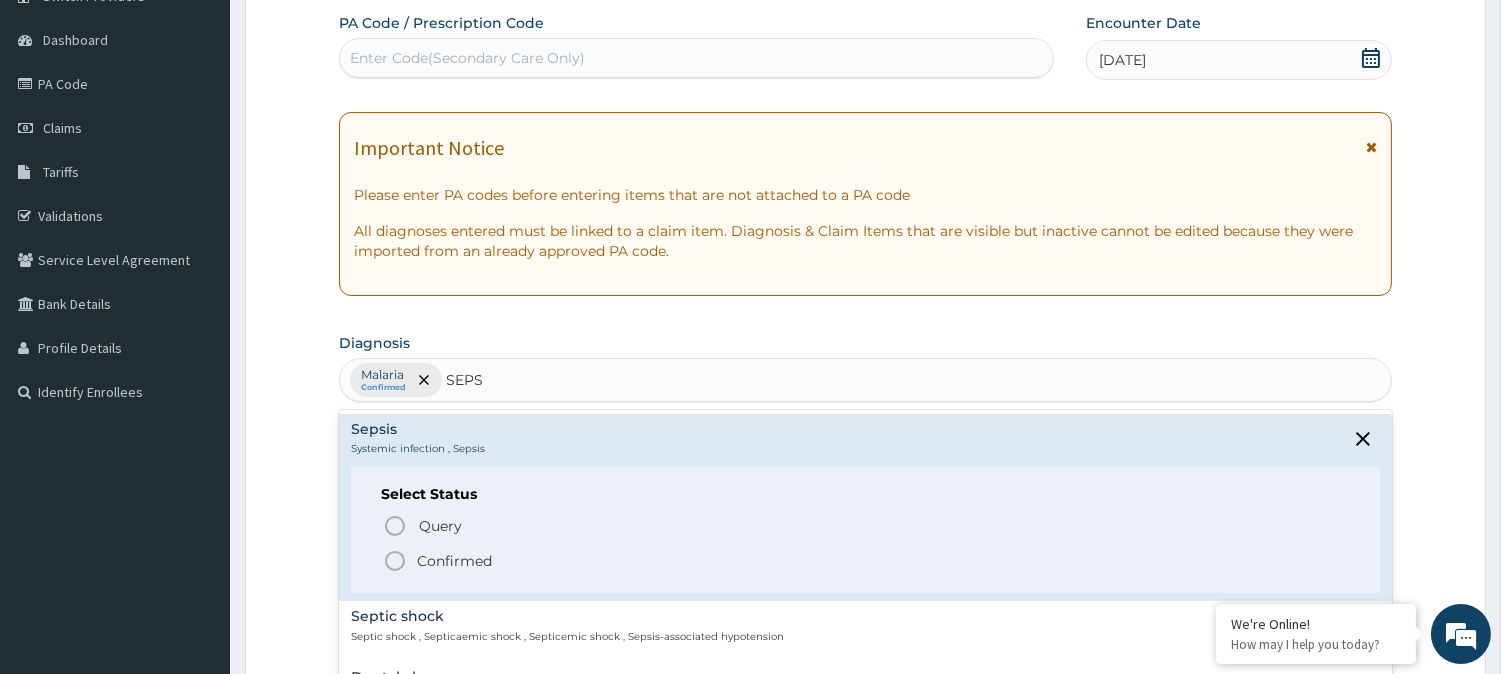 click on "Confirmed" at bounding box center [454, 561] 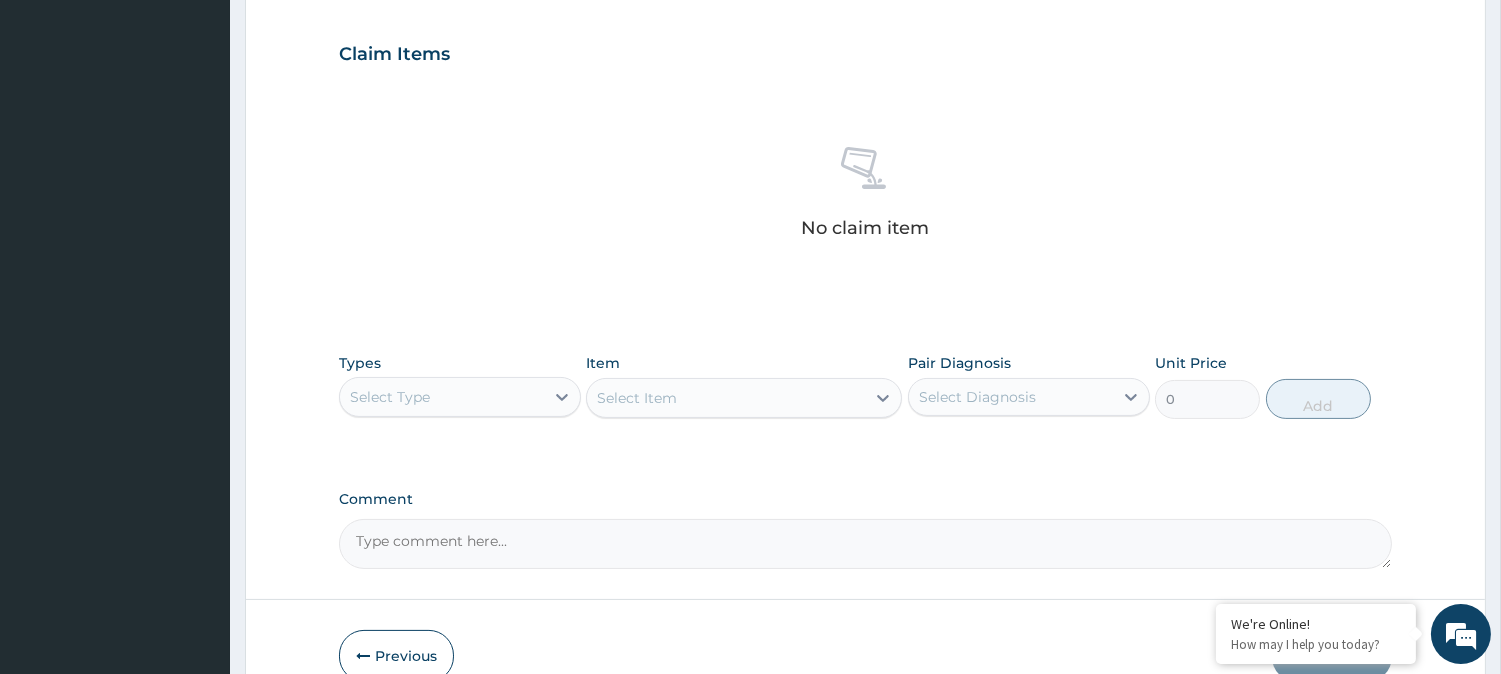scroll, scrollTop: 664, scrollLeft: 0, axis: vertical 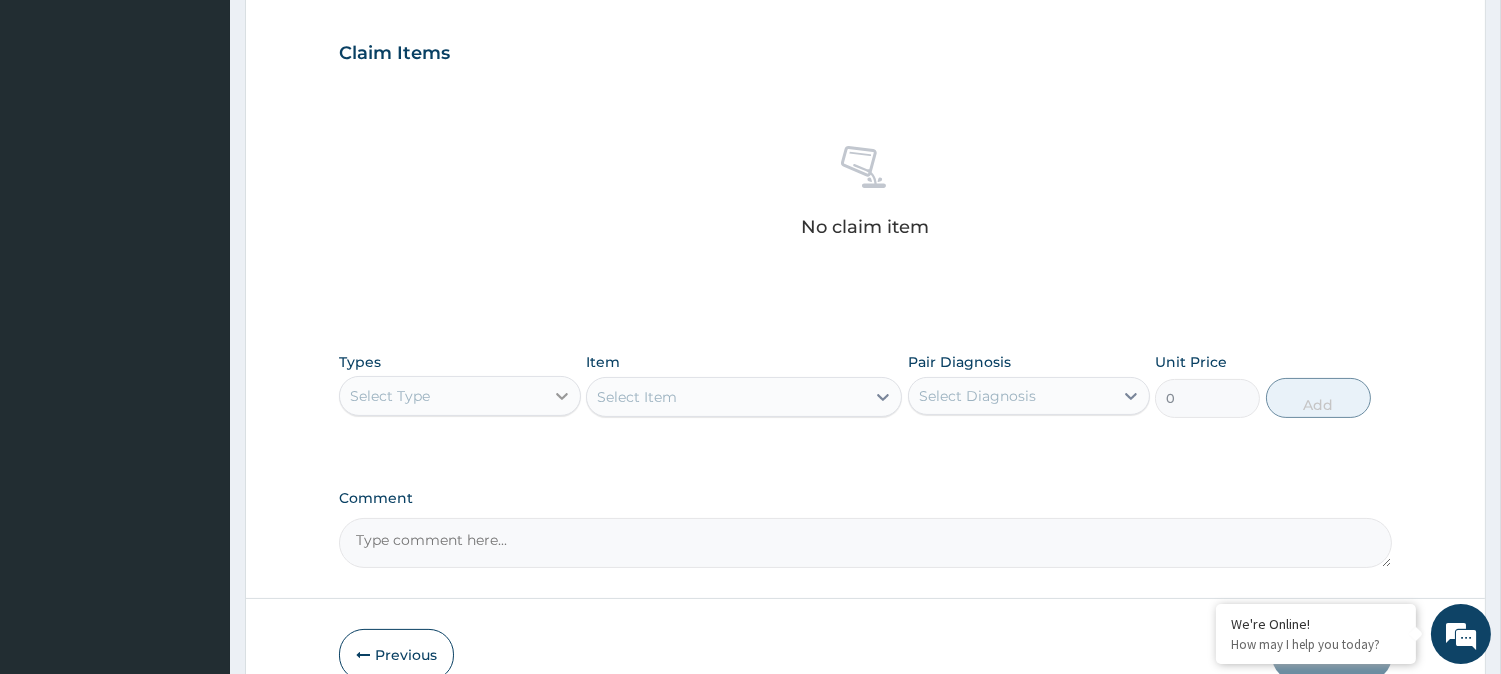click at bounding box center [562, 396] 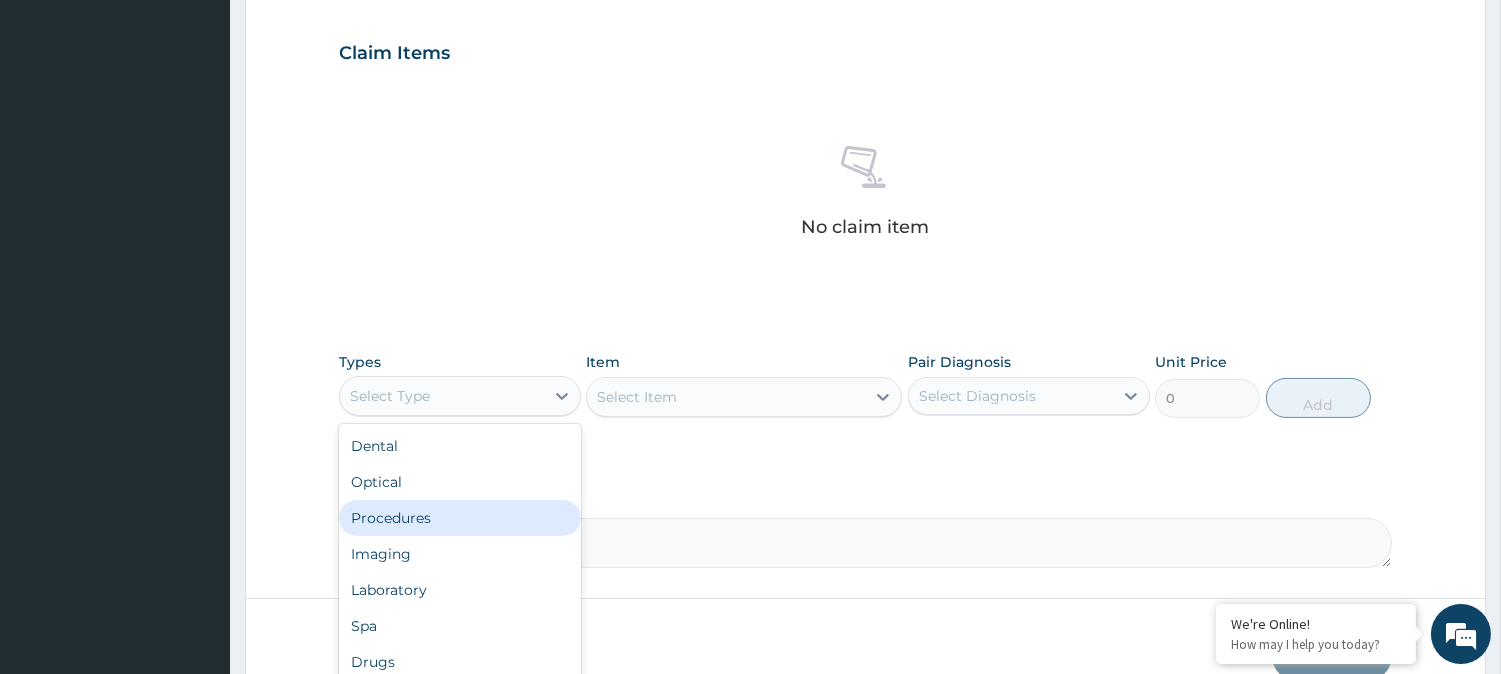 click on "Procedures" at bounding box center (460, 518) 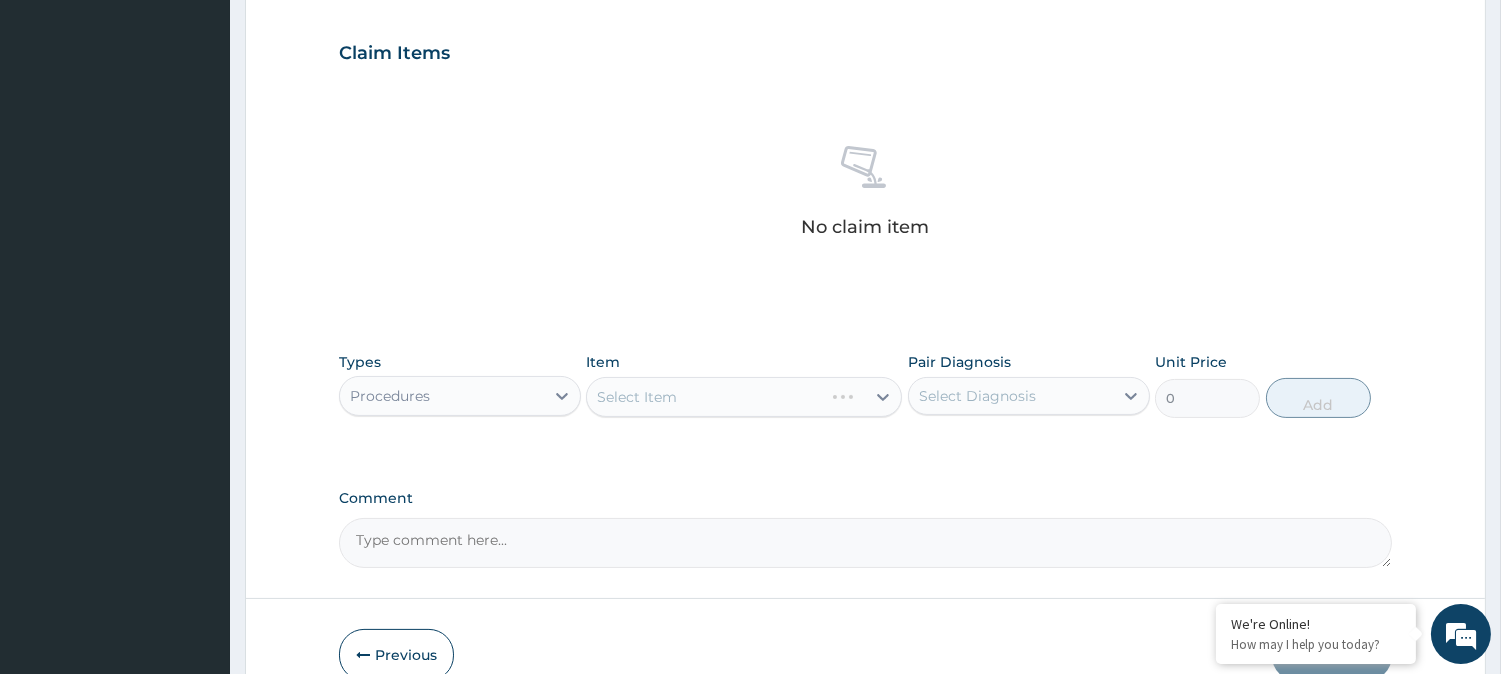 click on "Select Item" at bounding box center (744, 397) 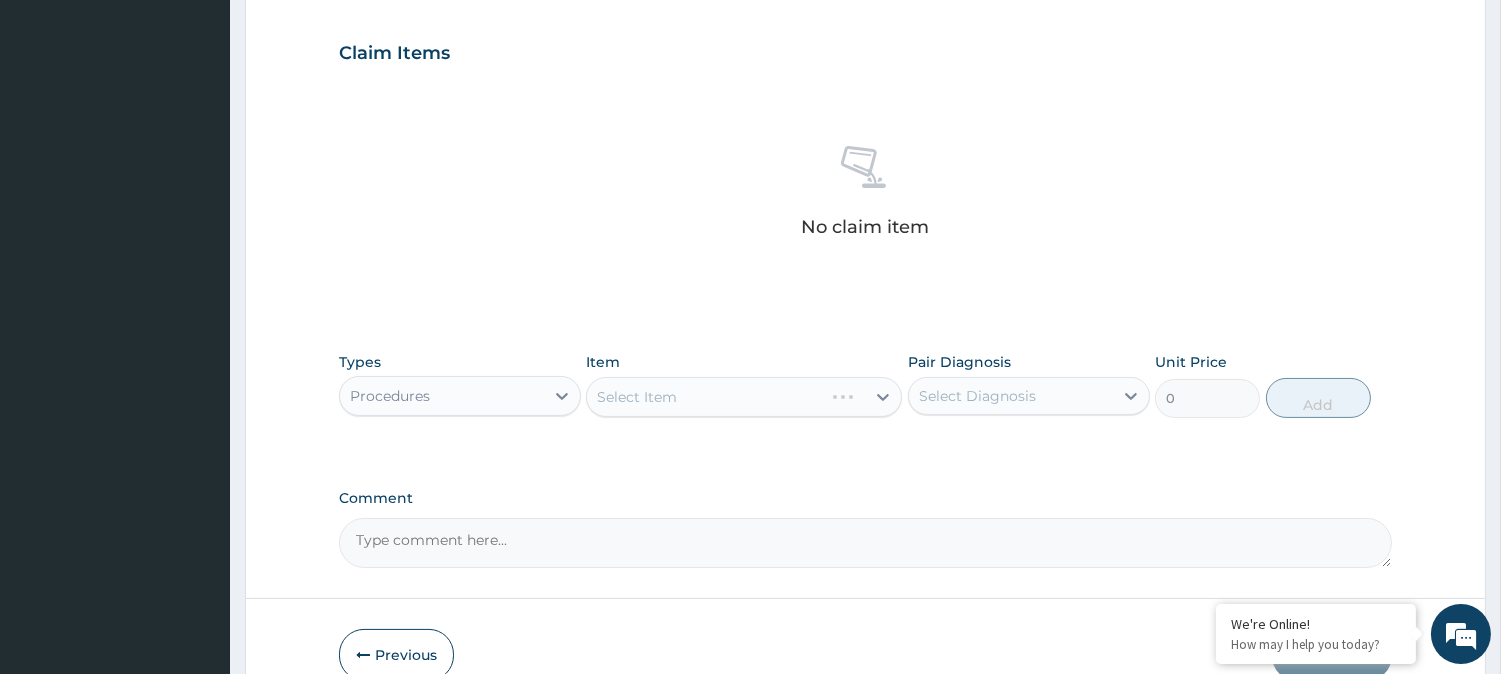 click on "Select Item" at bounding box center [744, 397] 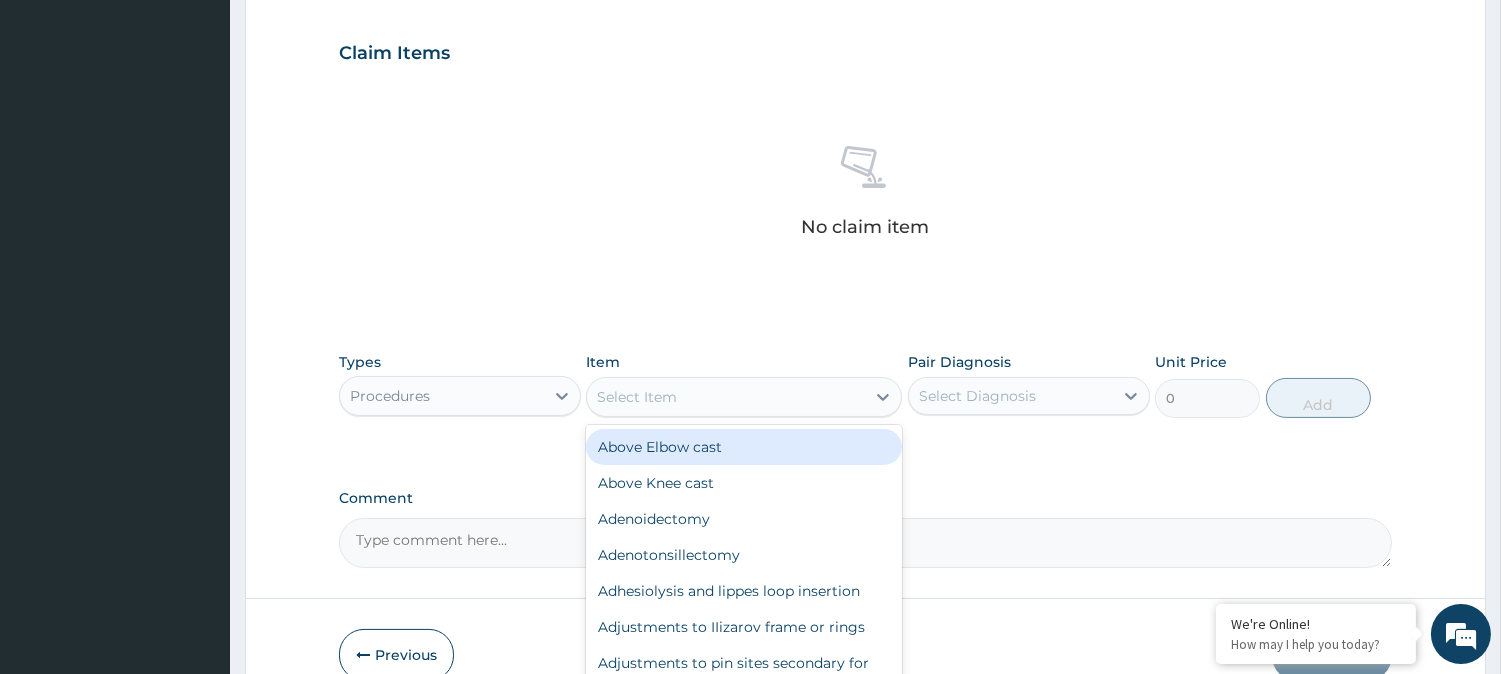 click on "Select Item" at bounding box center (726, 397) 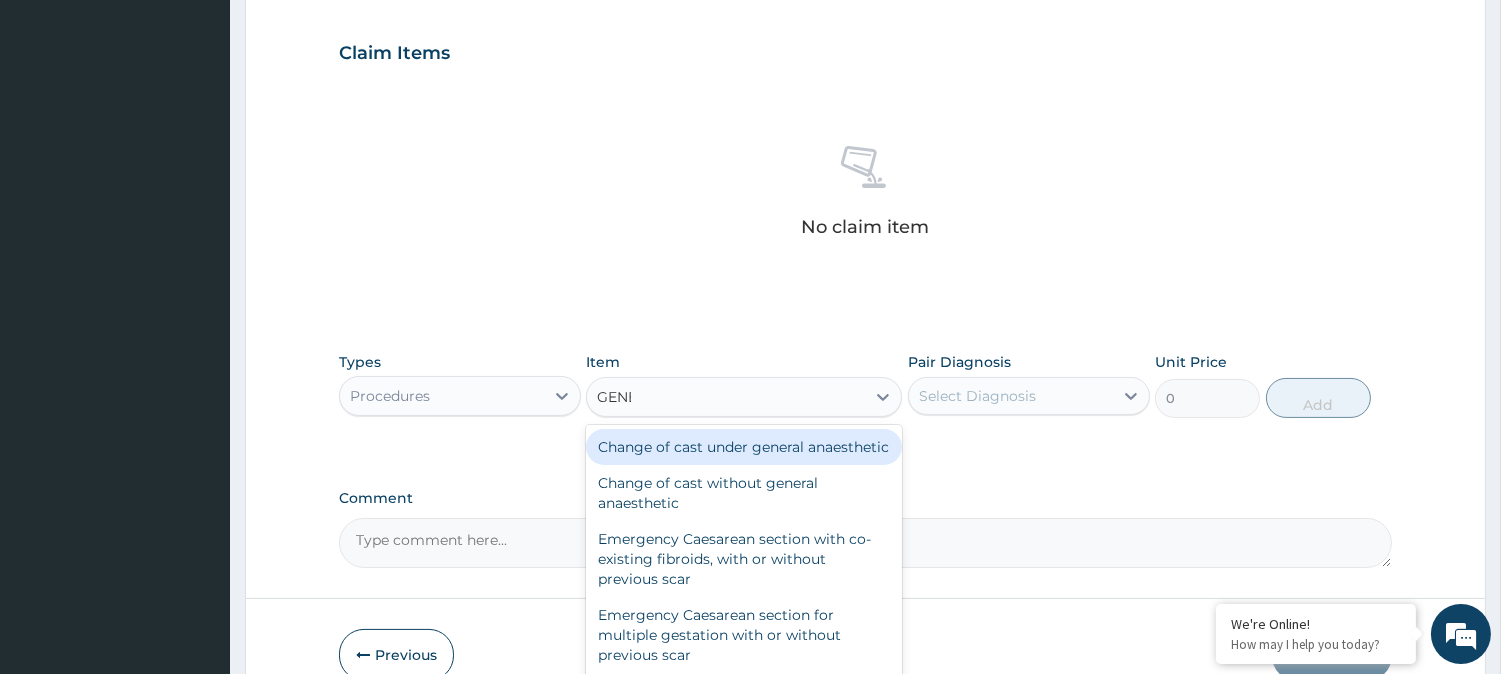 type on "GENER" 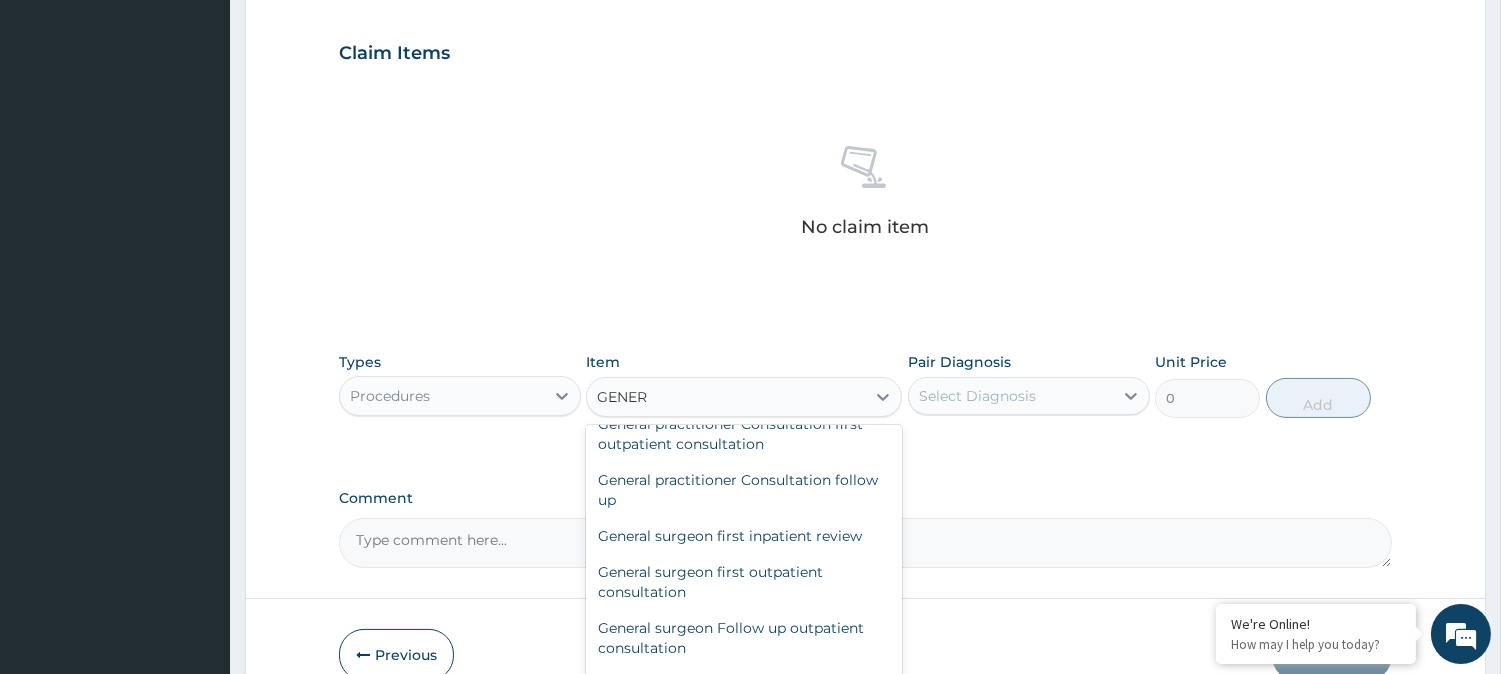 scroll, scrollTop: 172, scrollLeft: 0, axis: vertical 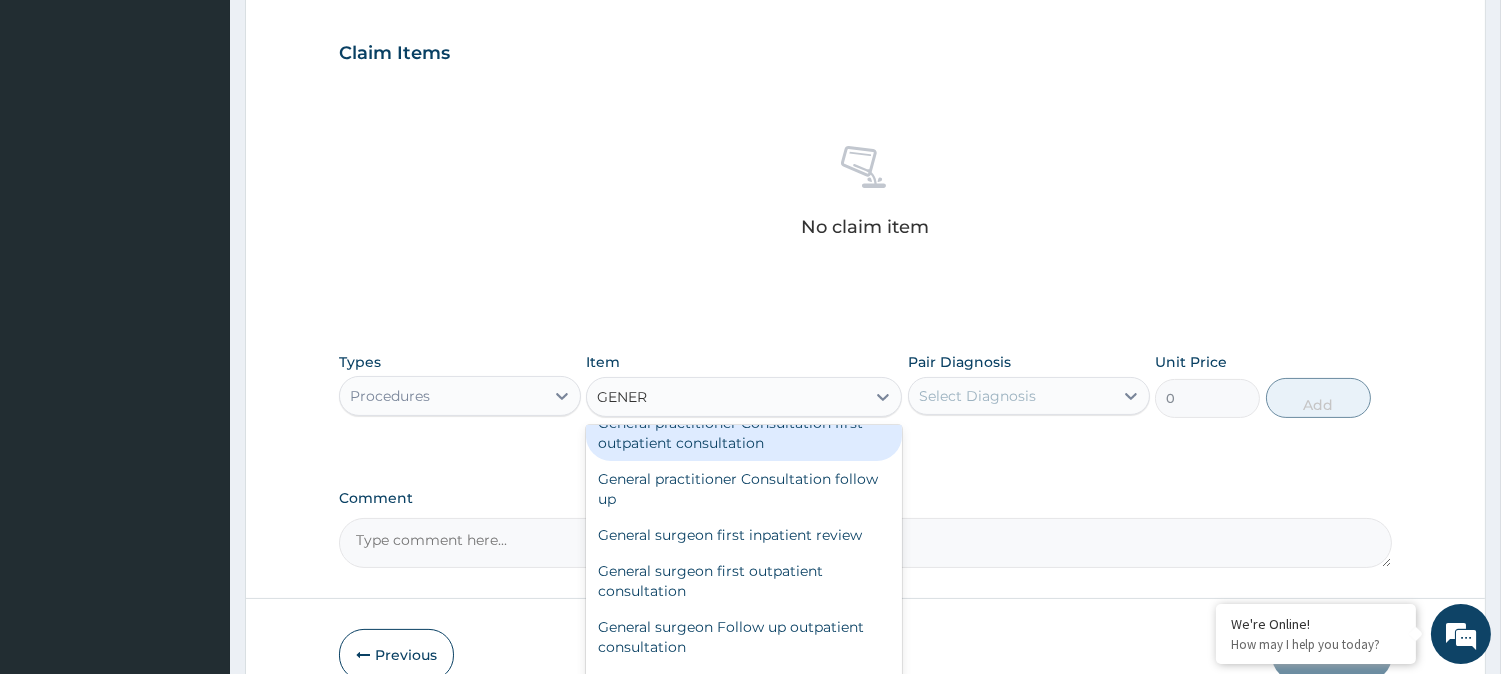 click on "General practitioner Consultation first outpatient consultation" at bounding box center (744, 433) 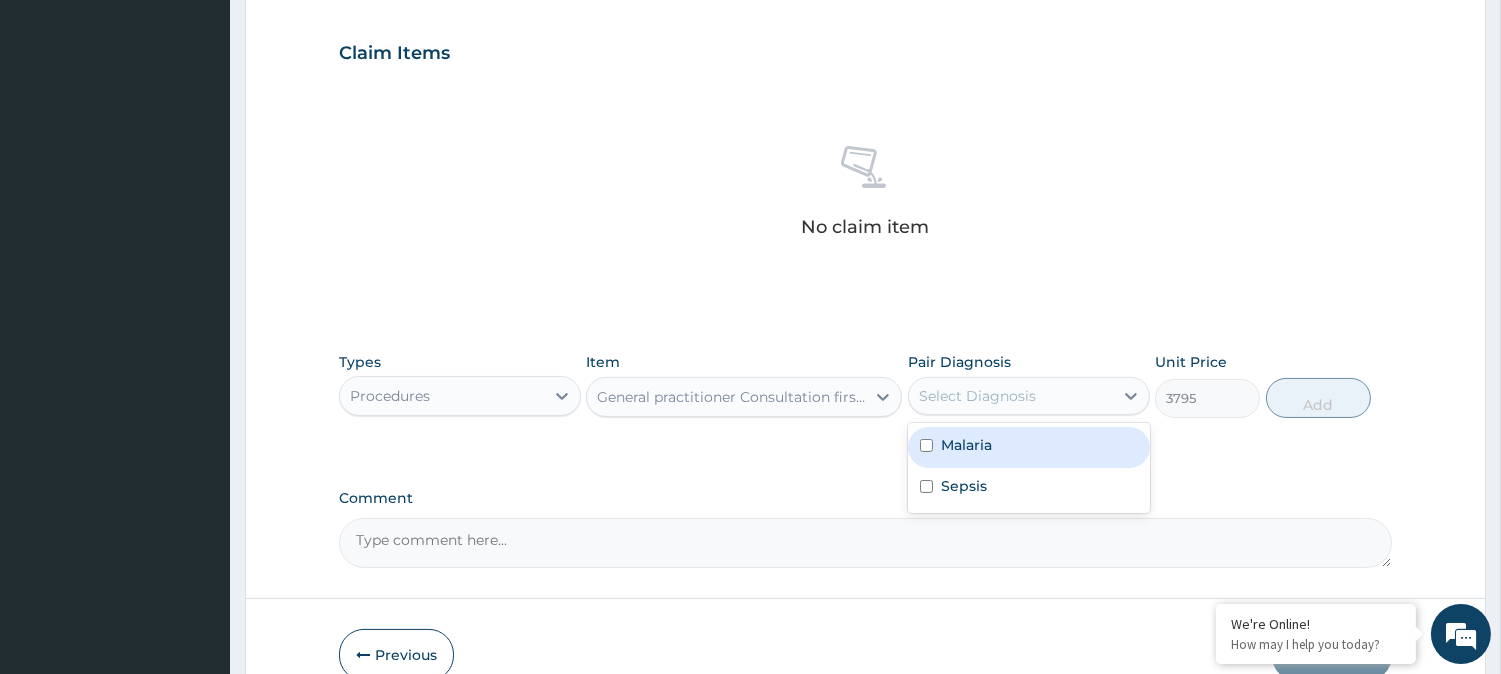 drag, startPoint x: 1104, startPoint y: 396, endPoint x: 933, endPoint y: 443, distance: 177.34148 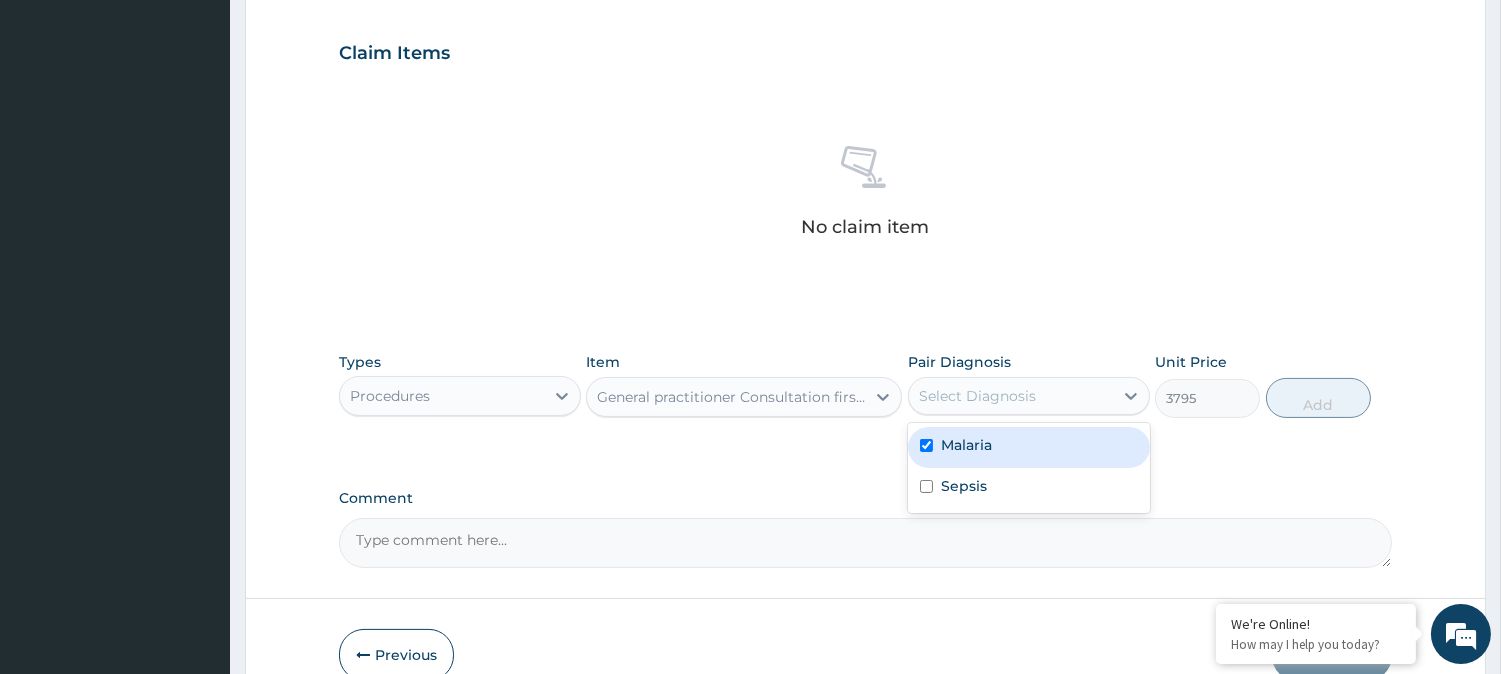checkbox on "true" 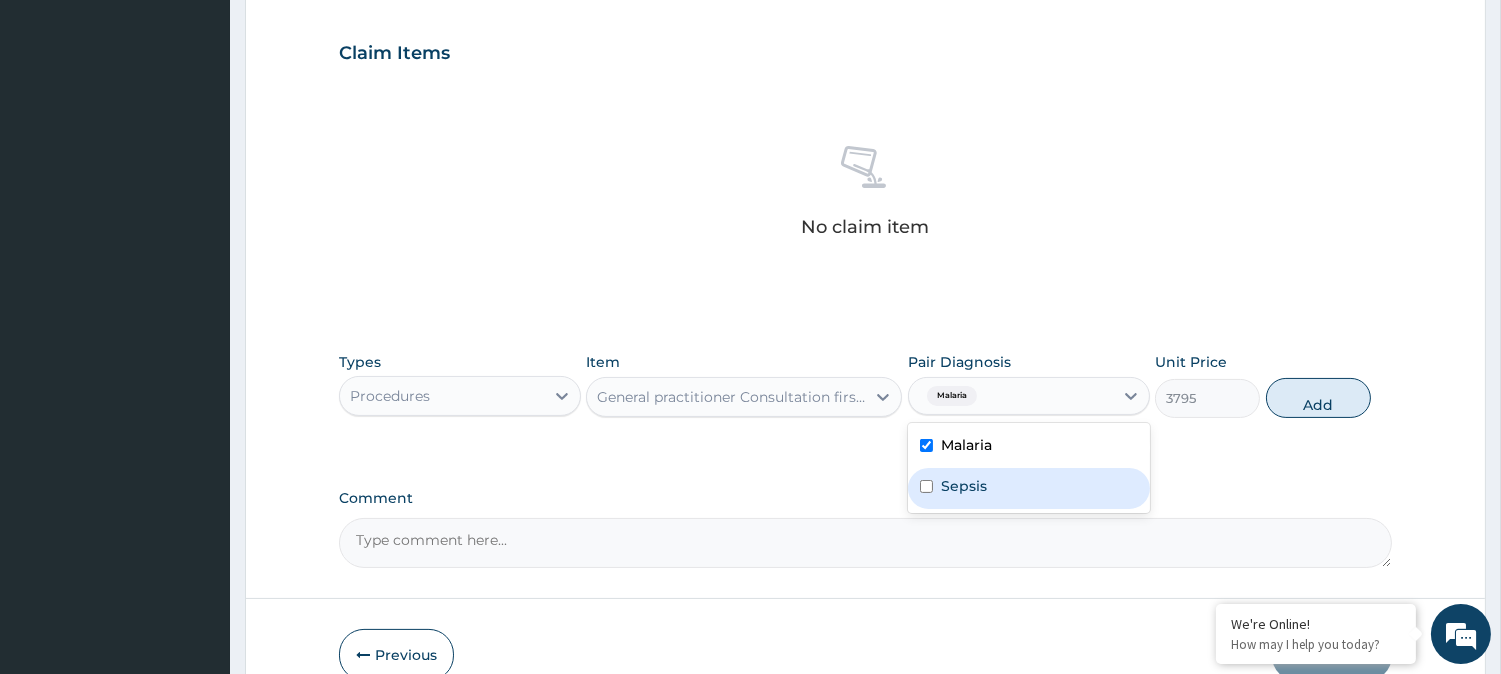 click on "Sepsis" at bounding box center [964, 486] 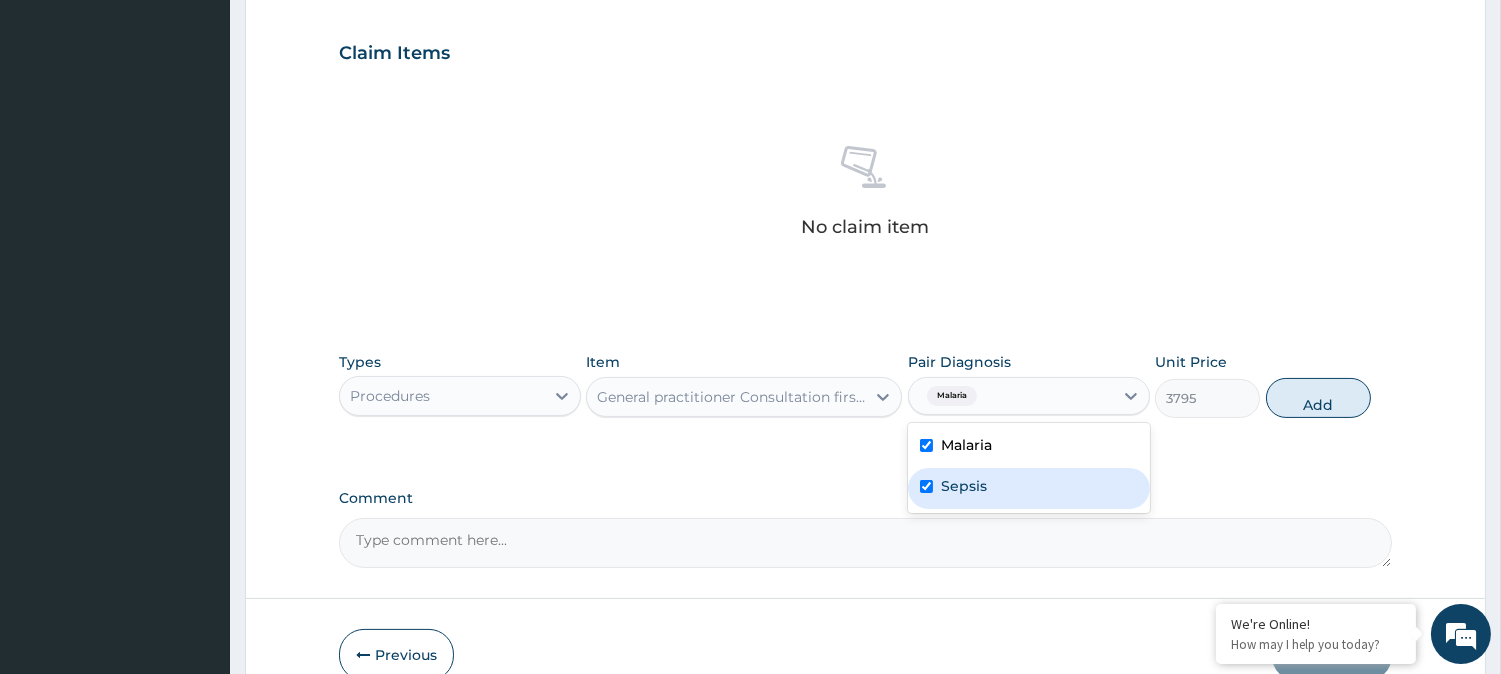 checkbox on "true" 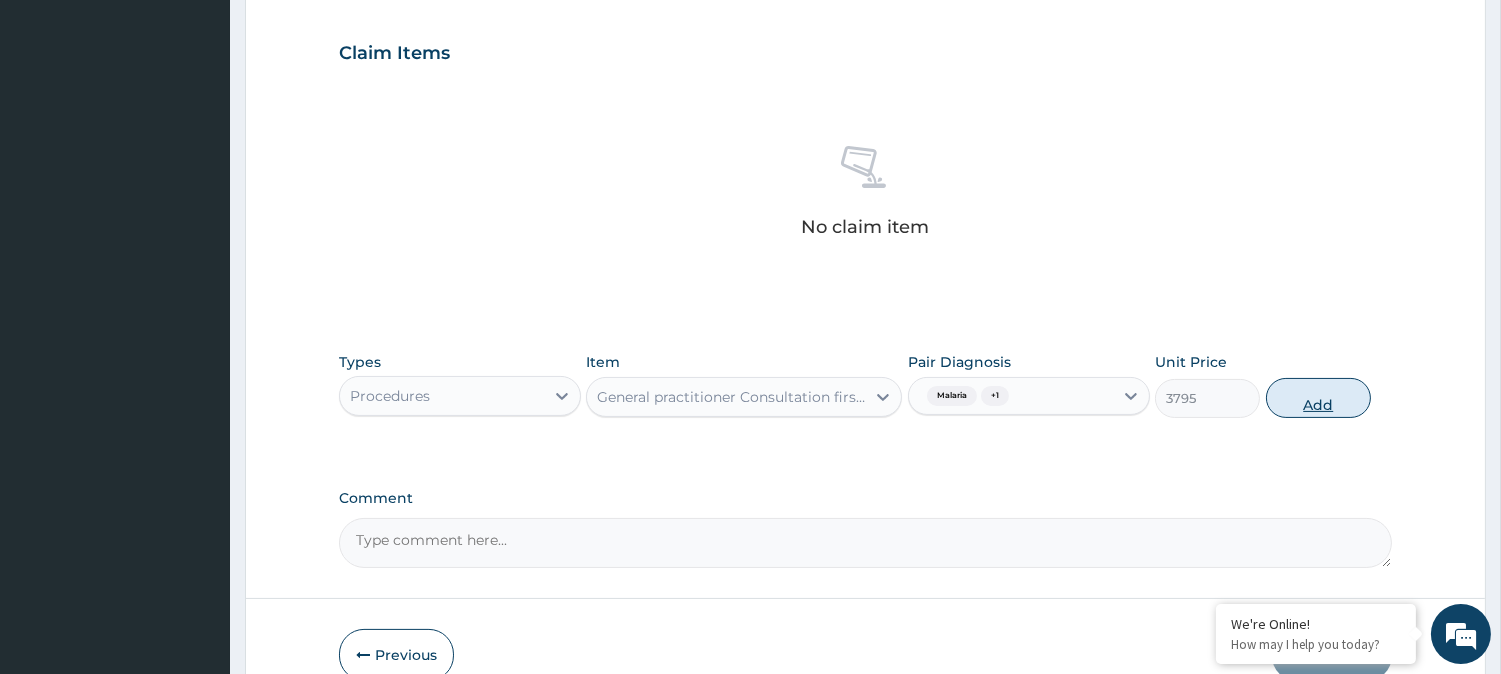 click on "Add" at bounding box center (1318, 398) 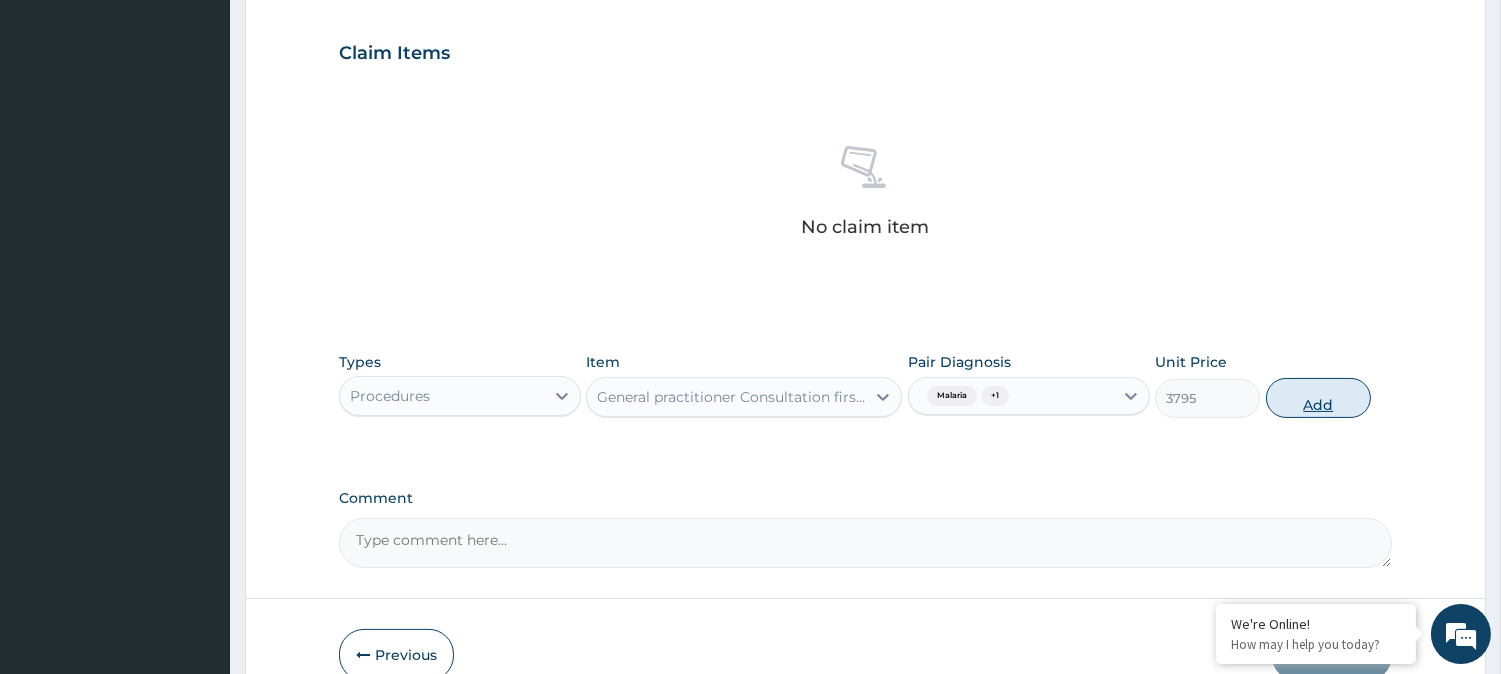 type on "0" 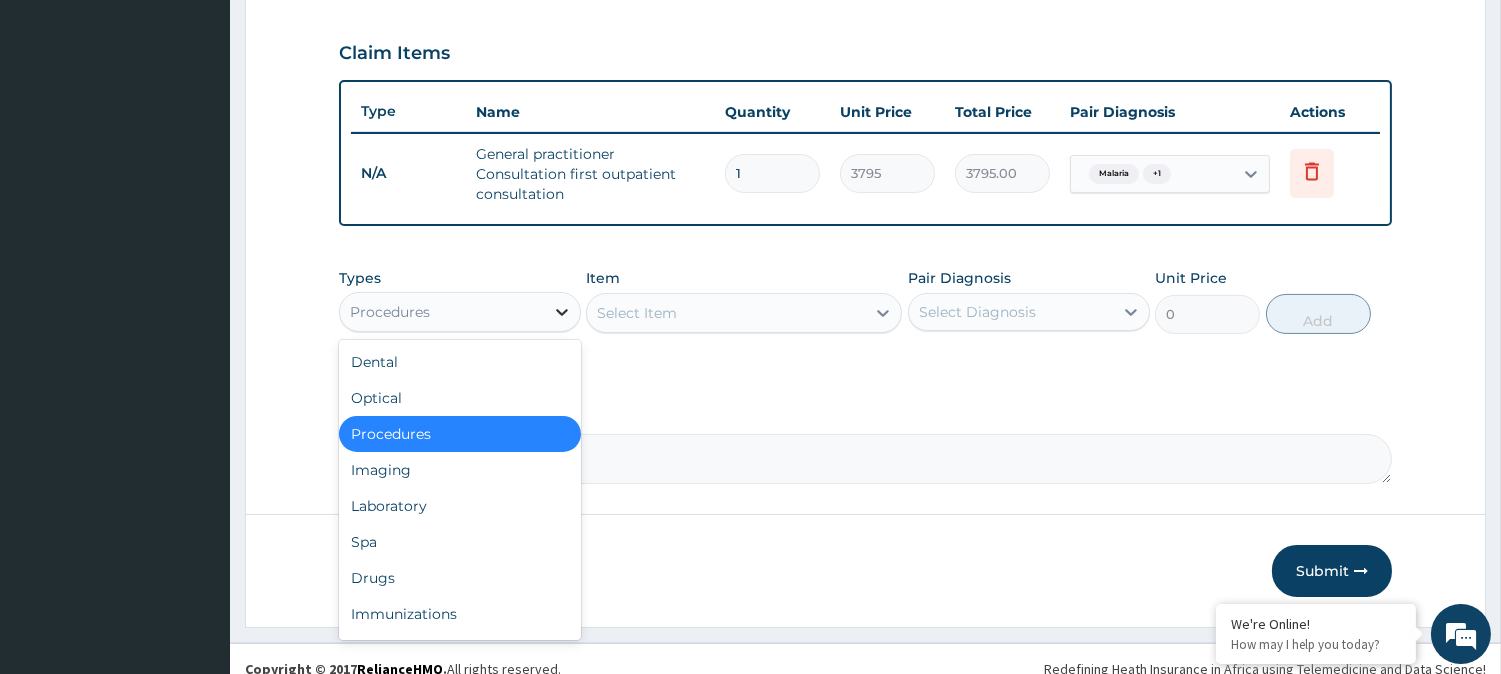 click 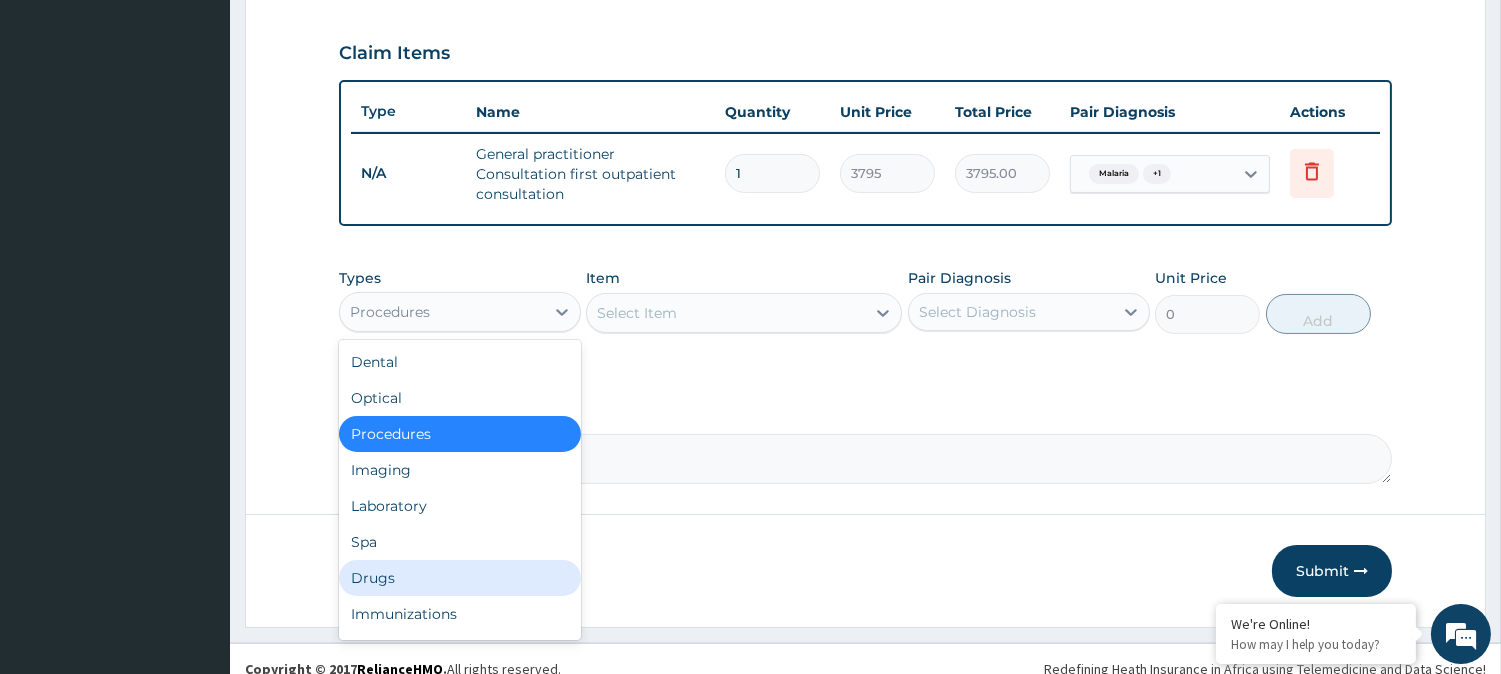 click on "Drugs" at bounding box center (460, 578) 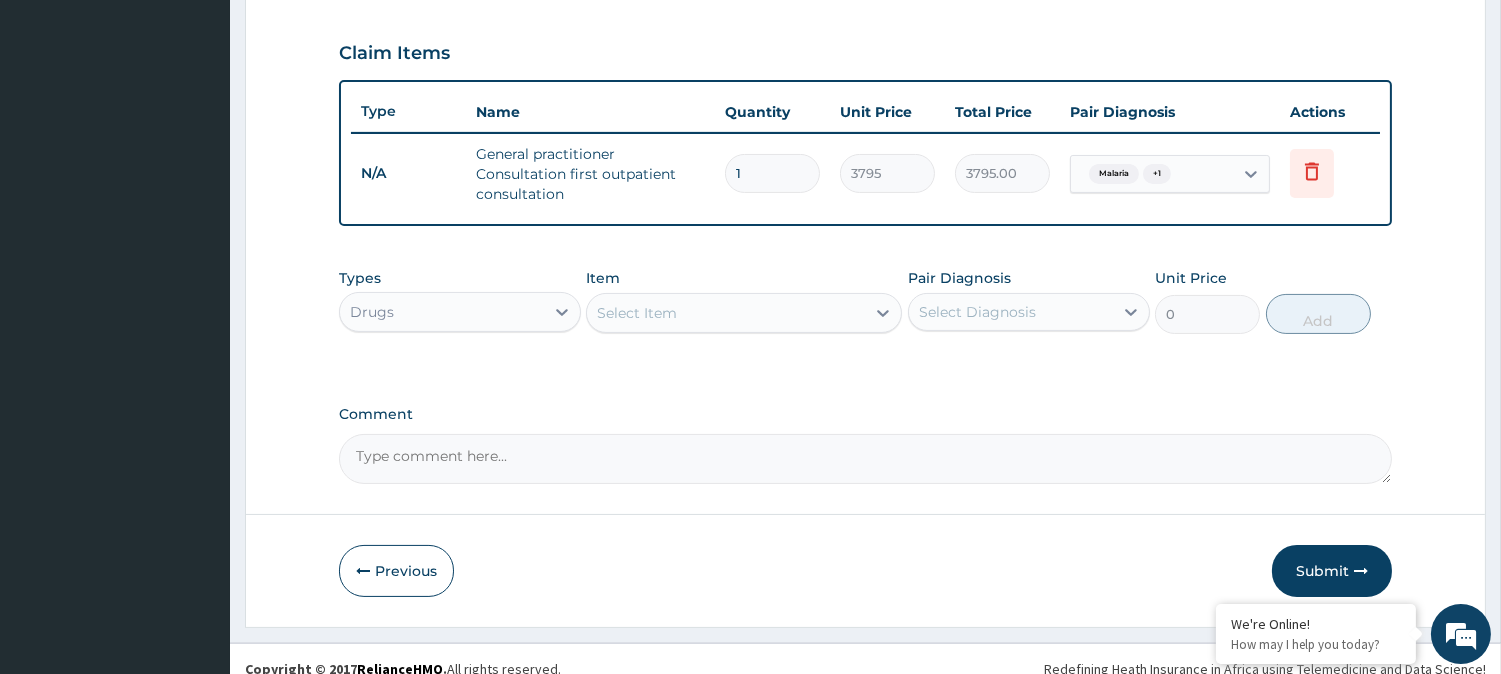click on "Select Item" at bounding box center (726, 313) 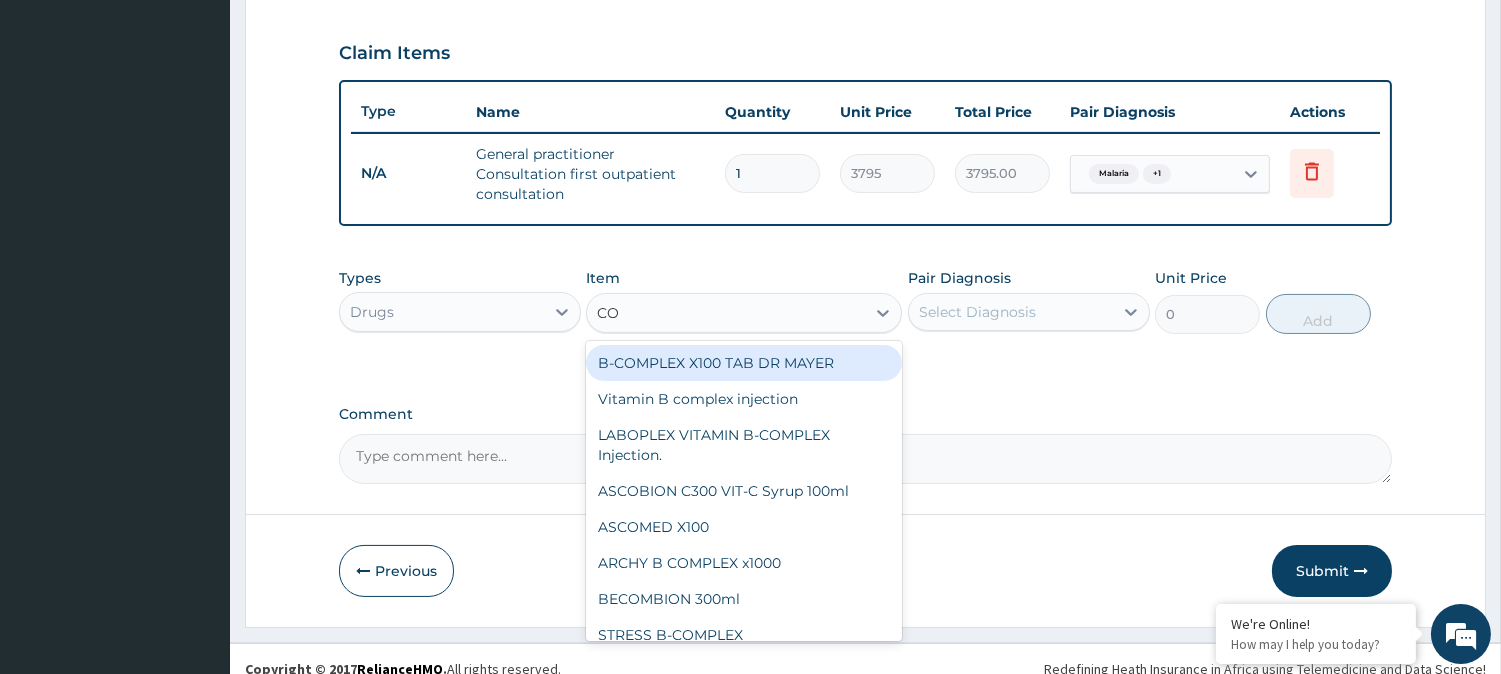 type on "COA" 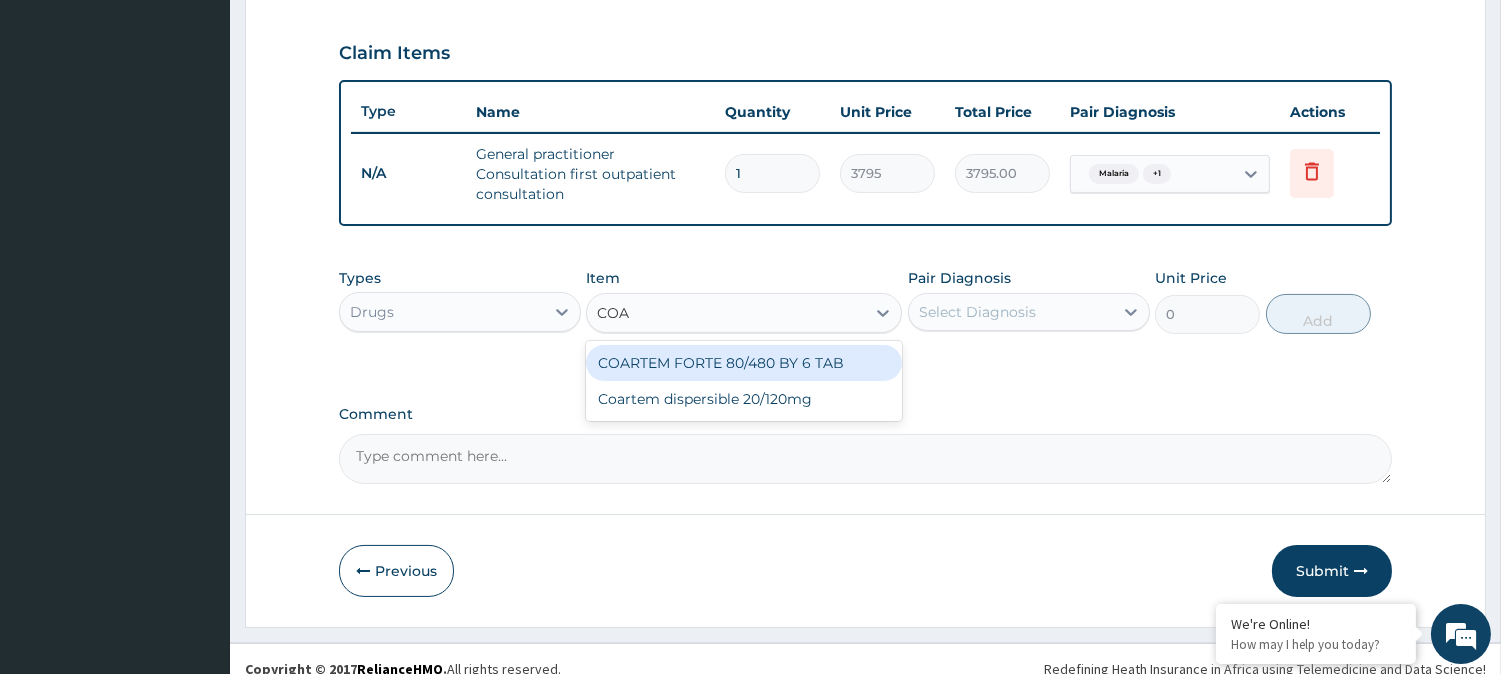 click on "COARTEM FORTE 80/480 BY 6 TAB" at bounding box center (744, 363) 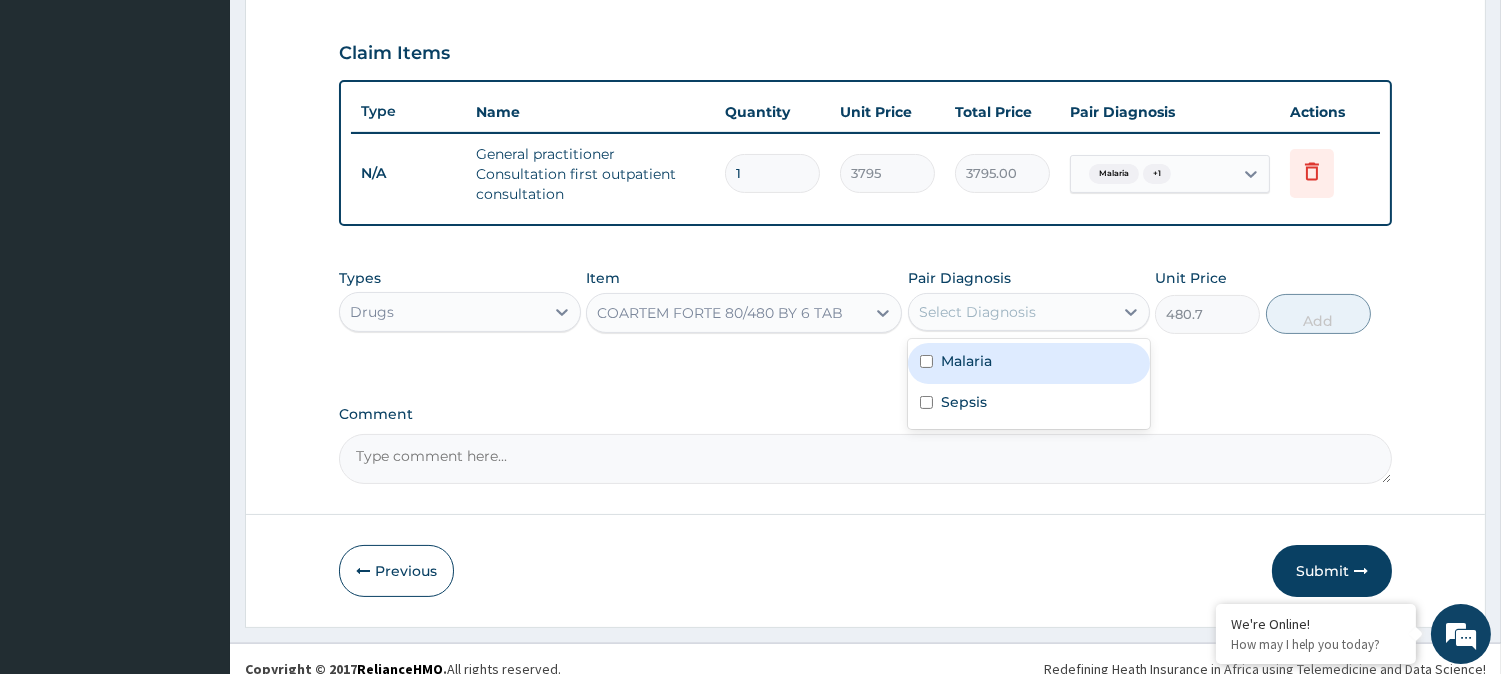 click on "Select Diagnosis" at bounding box center (1011, 312) 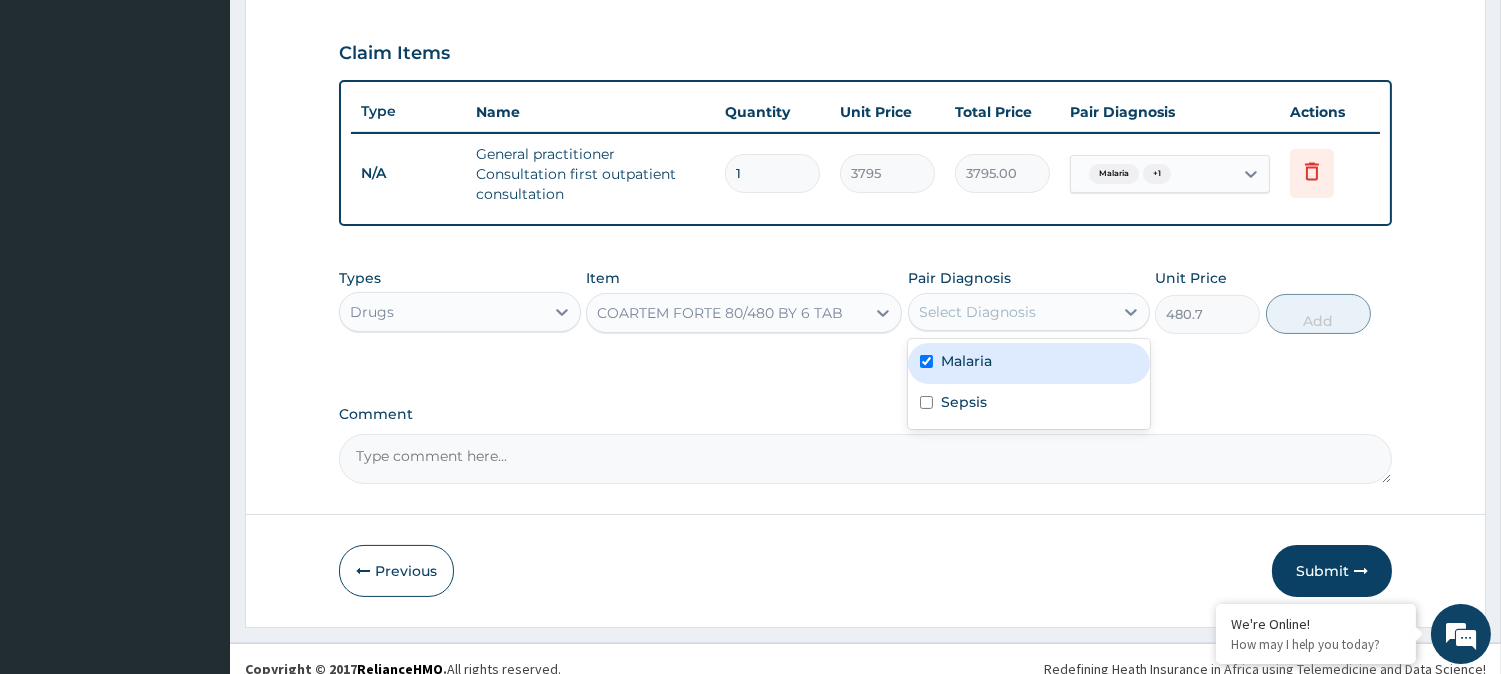 checkbox on "true" 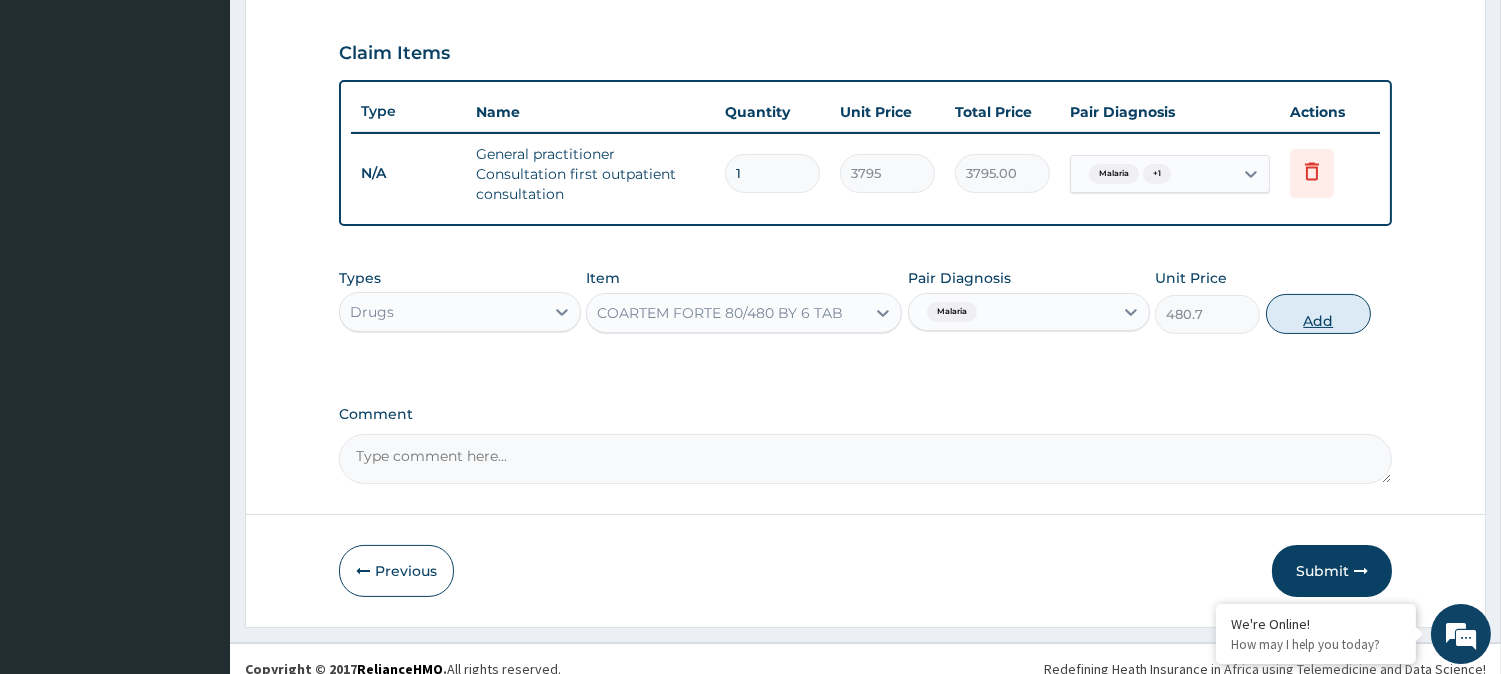 click on "Add" at bounding box center (1318, 314) 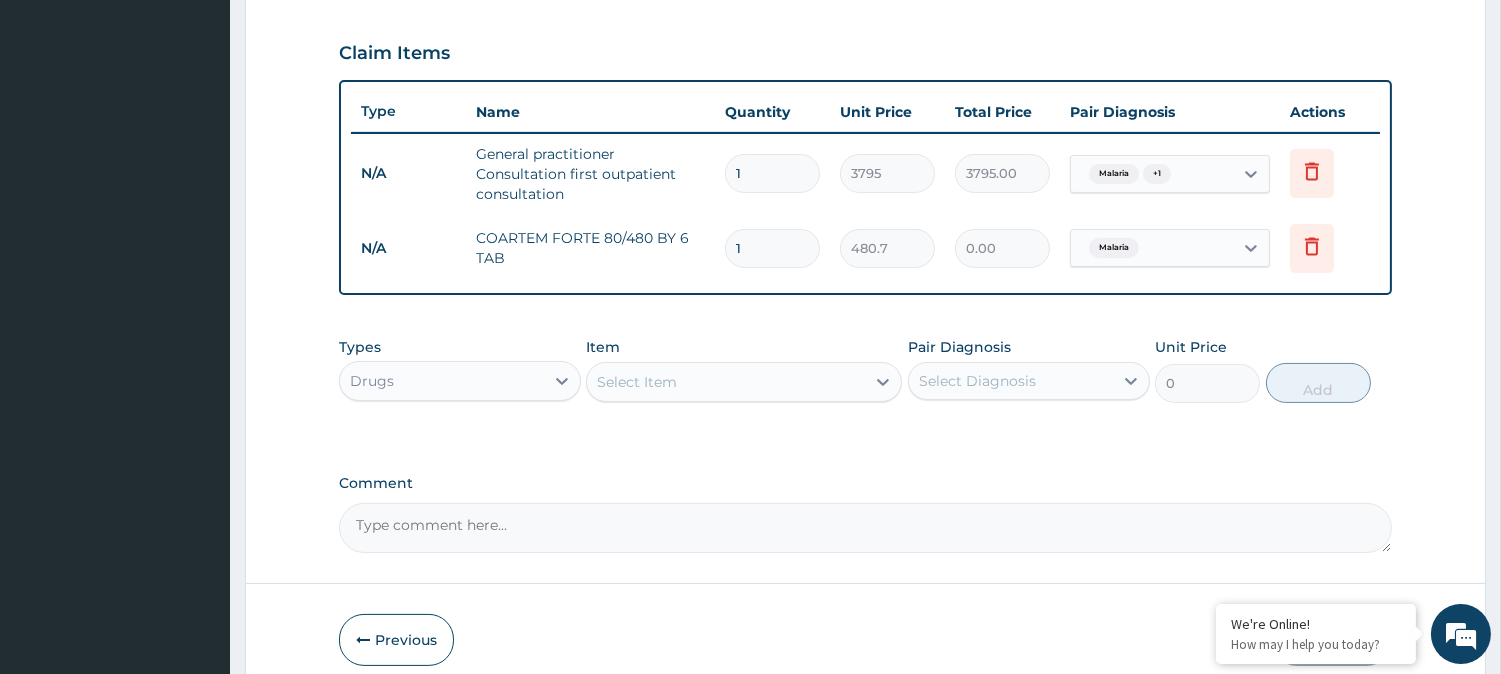 type 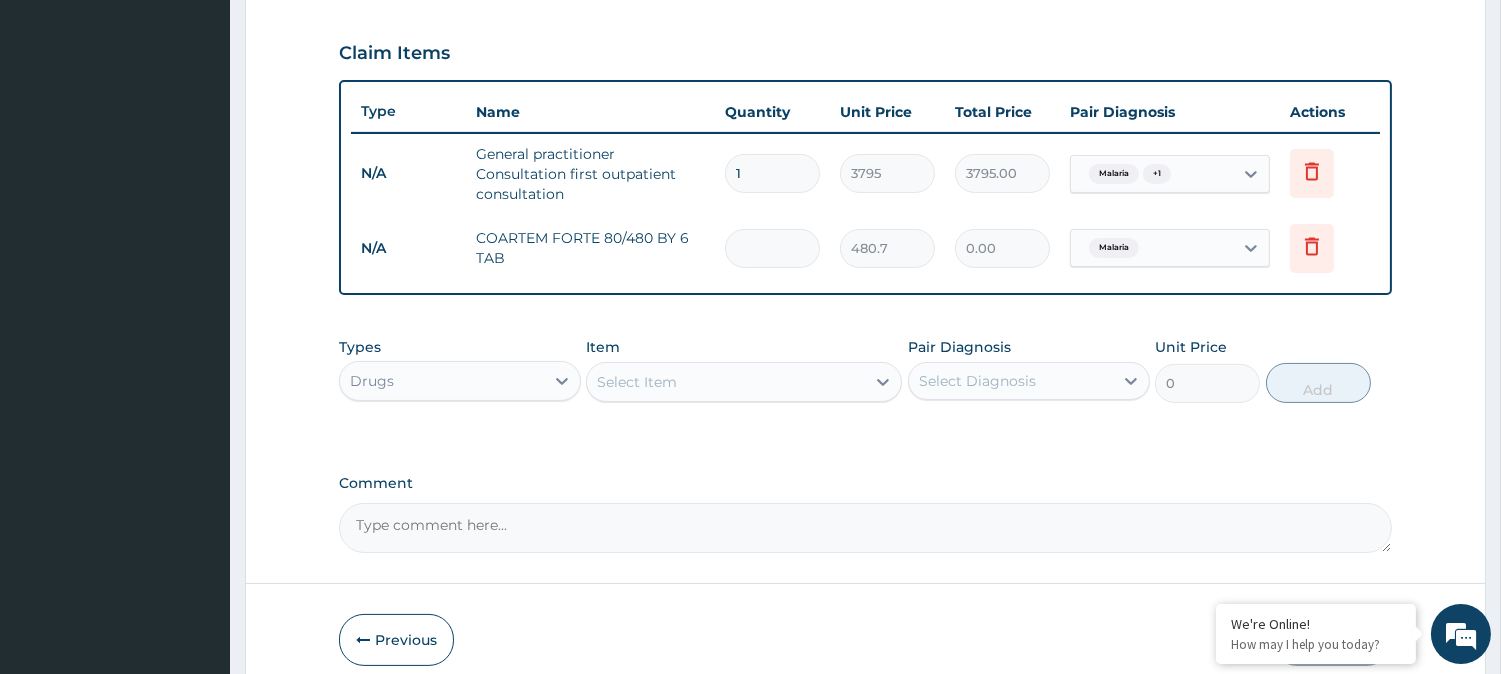 type on "0.00" 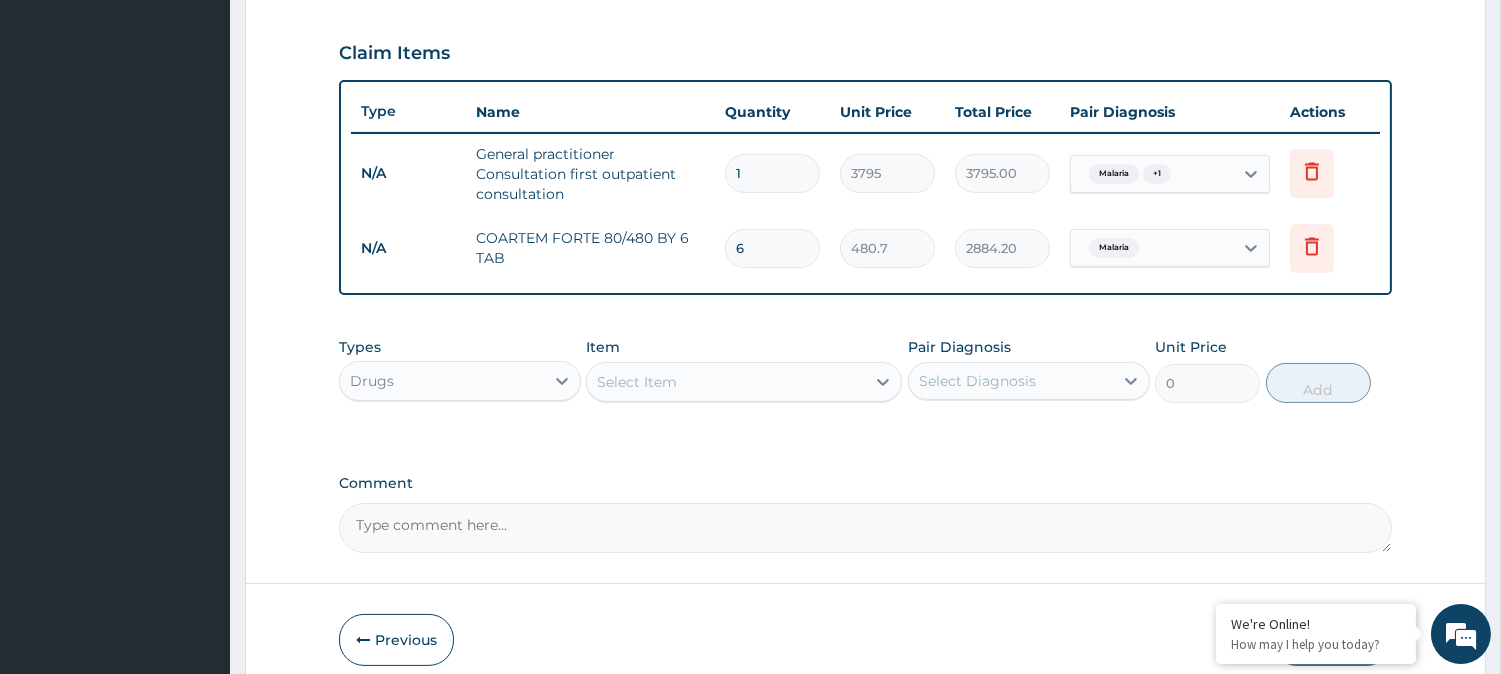 type on "6" 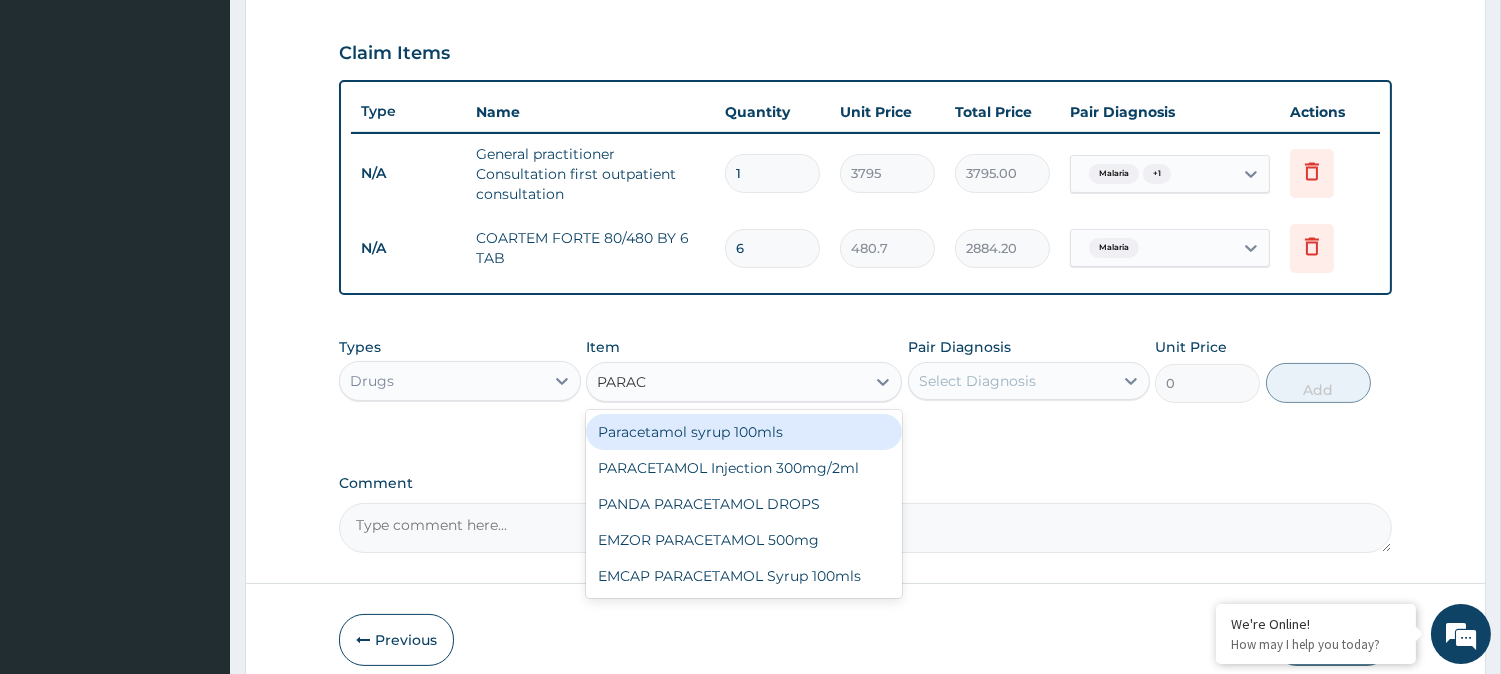 type on "PARACE" 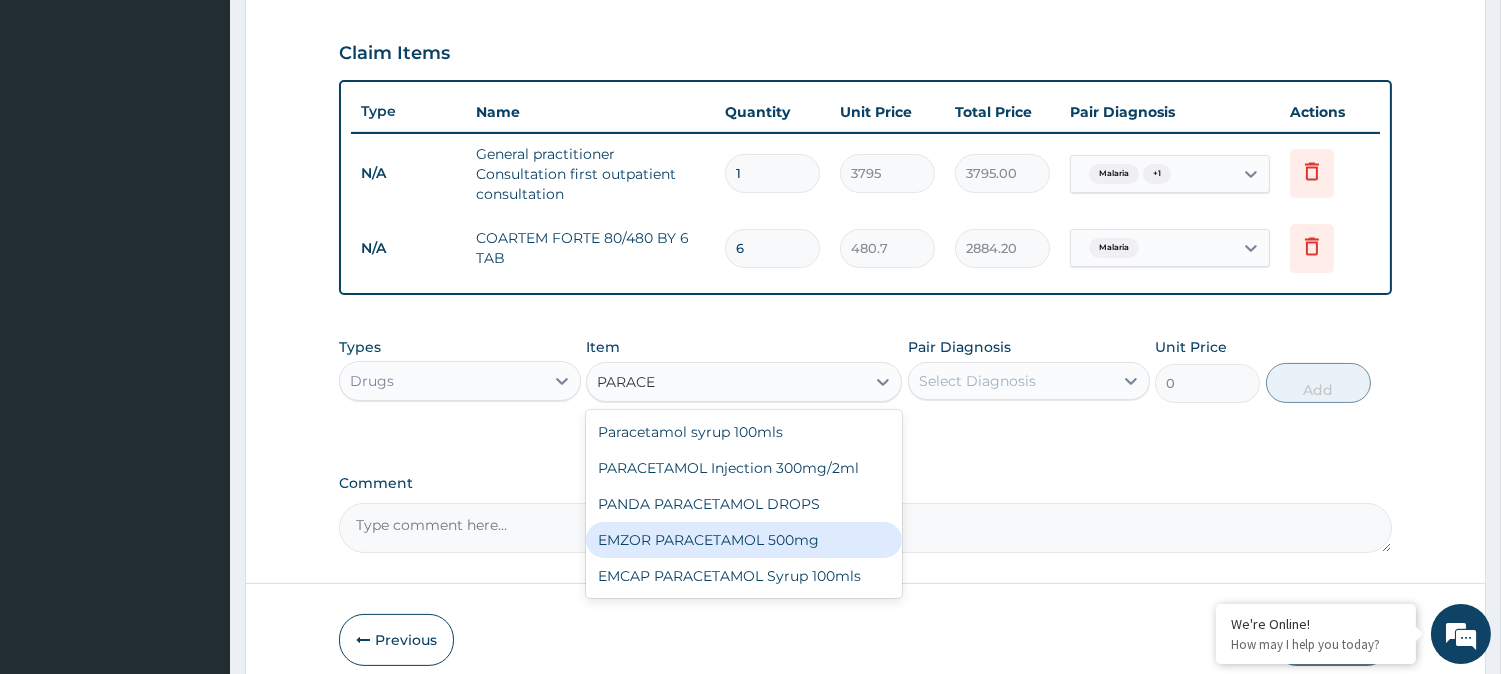click on "EMZOR PARACETAMOL 500mg" at bounding box center (744, 540) 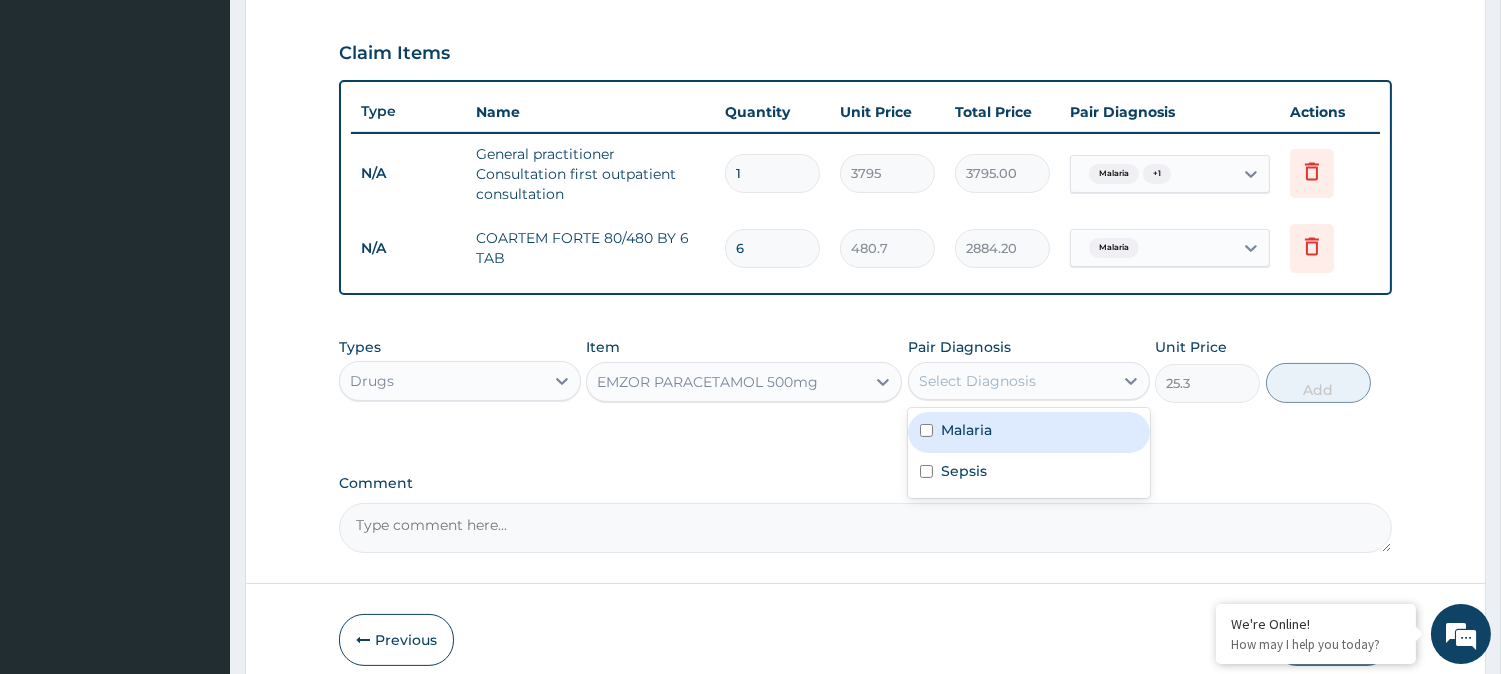 click on "Select Diagnosis" at bounding box center (1011, 381) 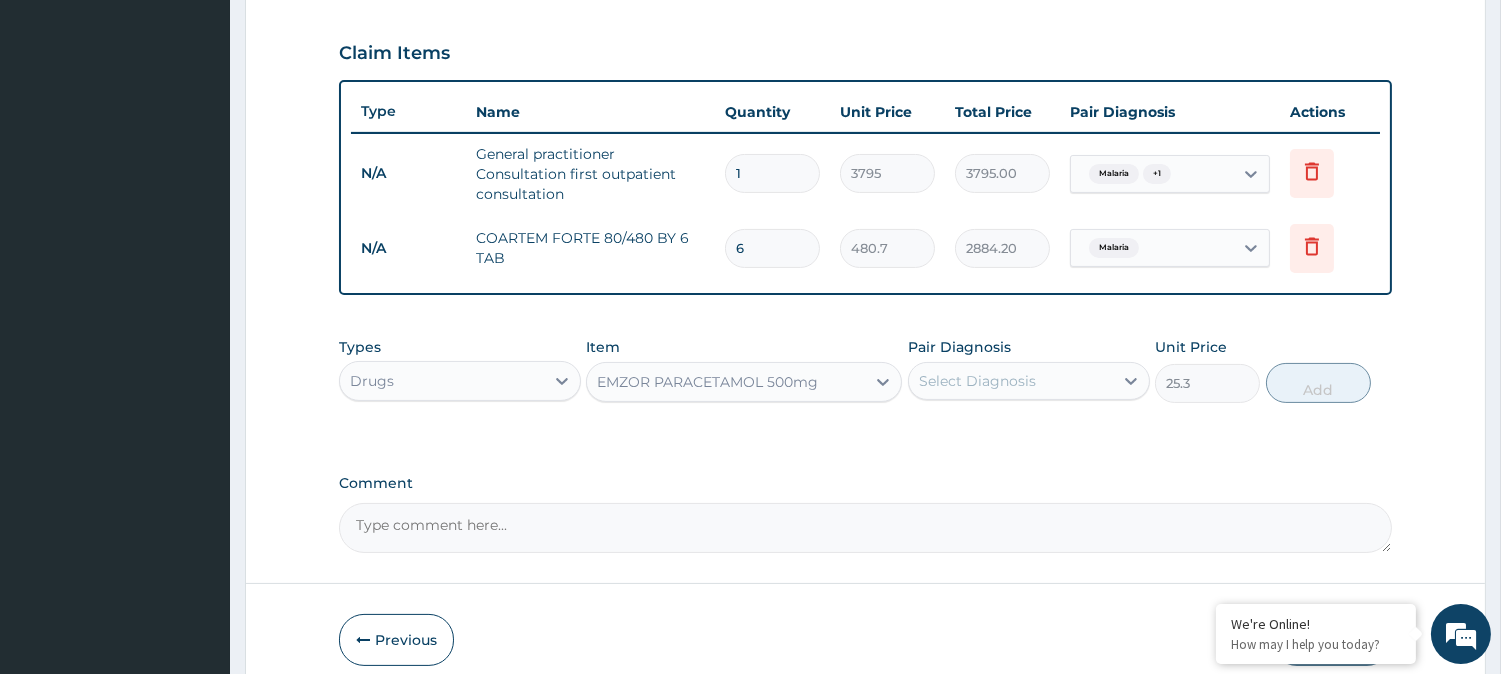 click on "PA Code / Prescription Code Enter Code(Secondary Care Only) Encounter Date 11-07-2025 Important Notice Please enter PA codes before entering items that are not attached to a PA code   All diagnoses entered must be linked to a claim item. Diagnosis & Claim Items that are visible but inactive cannot be edited because they were imported from an already approved PA code. Diagnosis Malaria Confirmed Sepsis Confirmed NB: All diagnosis must be linked to a claim item Claim Items Type Name Quantity Unit Price Total Price Pair Diagnosis Actions N/A General practitioner Consultation first outpatient consultation 1 3795 3795.00 Malaria  + 1 Delete N/A COARTEM FORTE 80/480 BY 6 TAB 6 480.7 2884.20 Malaria Delete Types Drugs Item EMZOR PARACETAMOL 500mg Pair Diagnosis Select Diagnosis Unit Price 25.3 Add Comment" at bounding box center [865, 40] 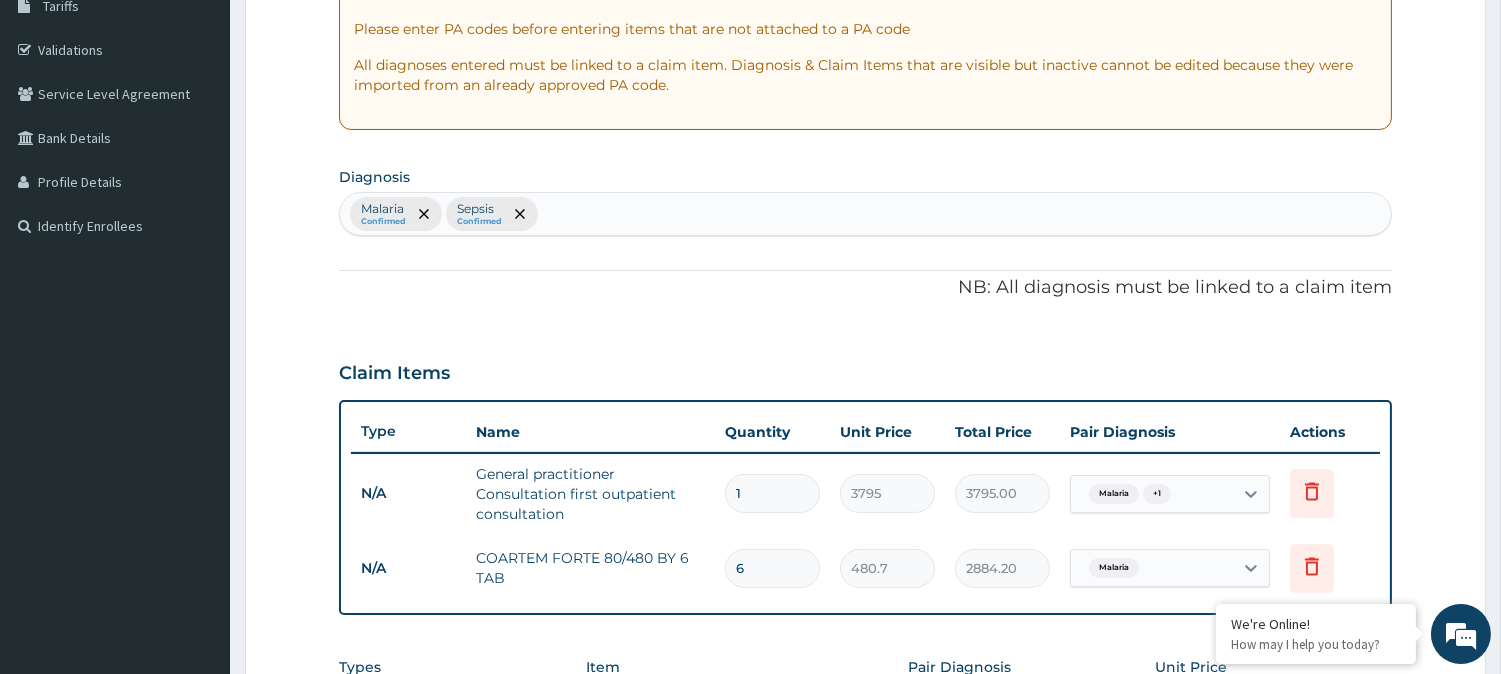 scroll, scrollTop: 343, scrollLeft: 0, axis: vertical 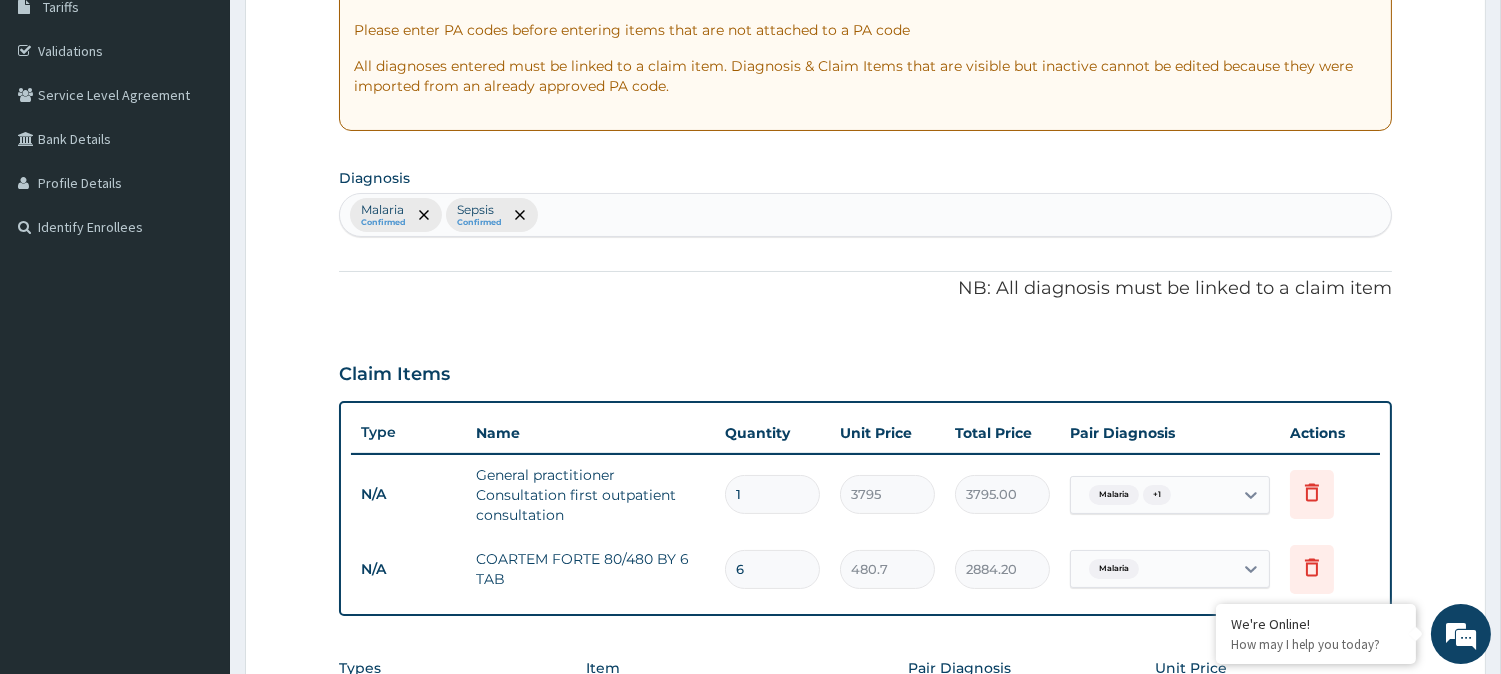 click on "Malaria Confirmed Sepsis Confirmed" at bounding box center (865, 215) 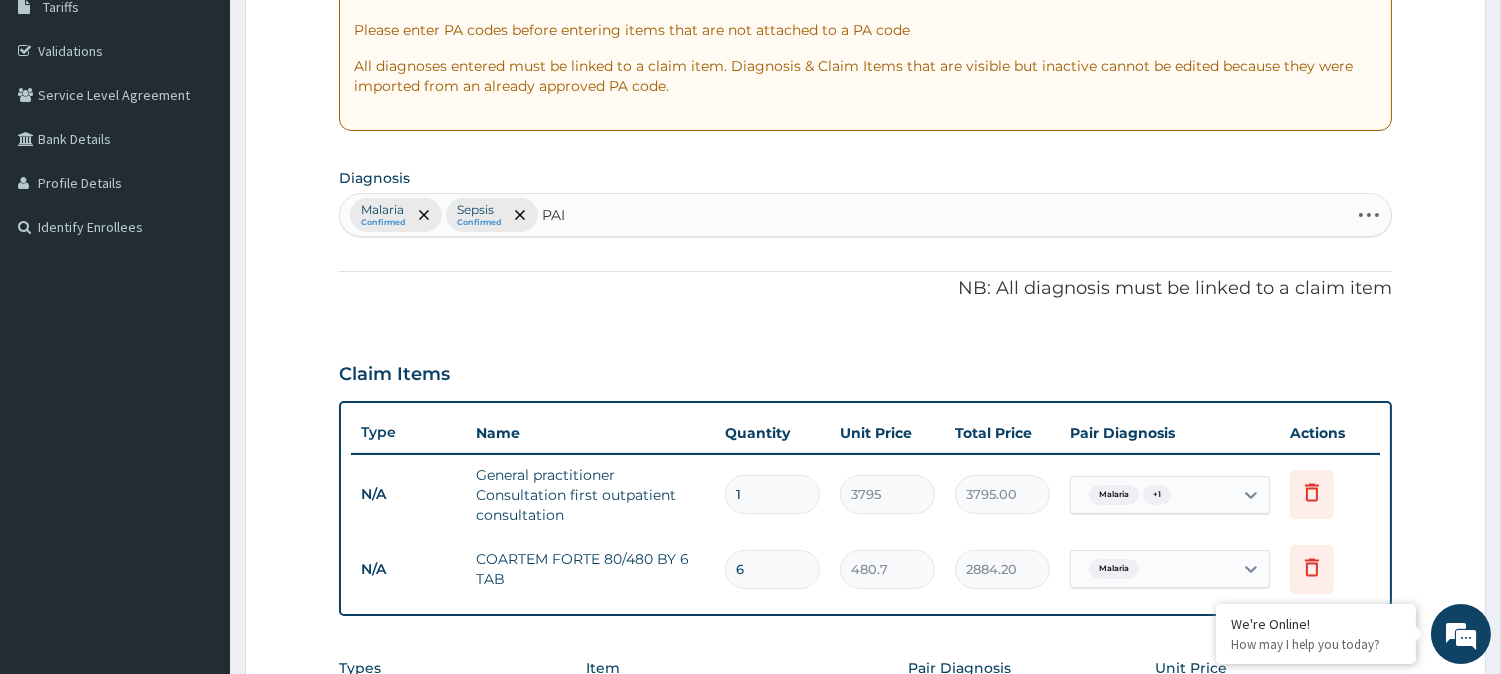 type on "PAIN" 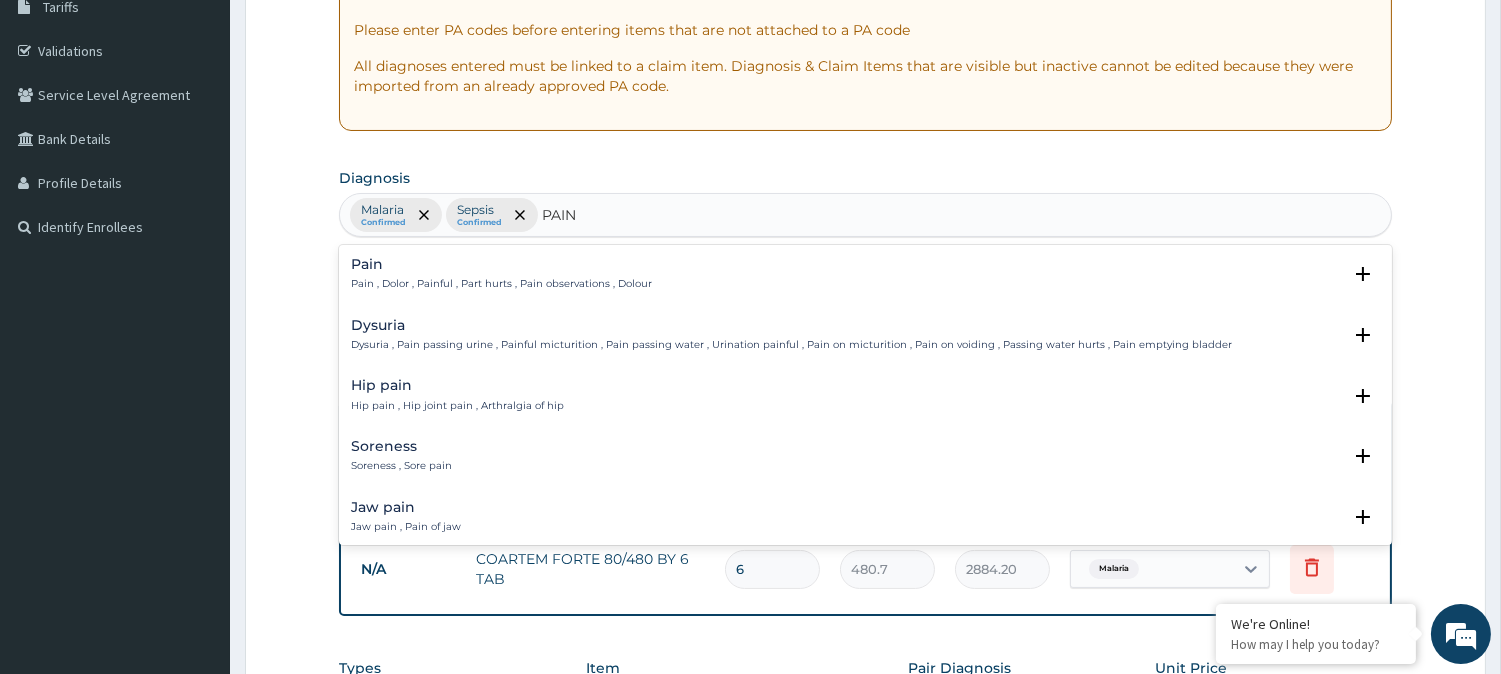 click on "Pain" at bounding box center [501, 264] 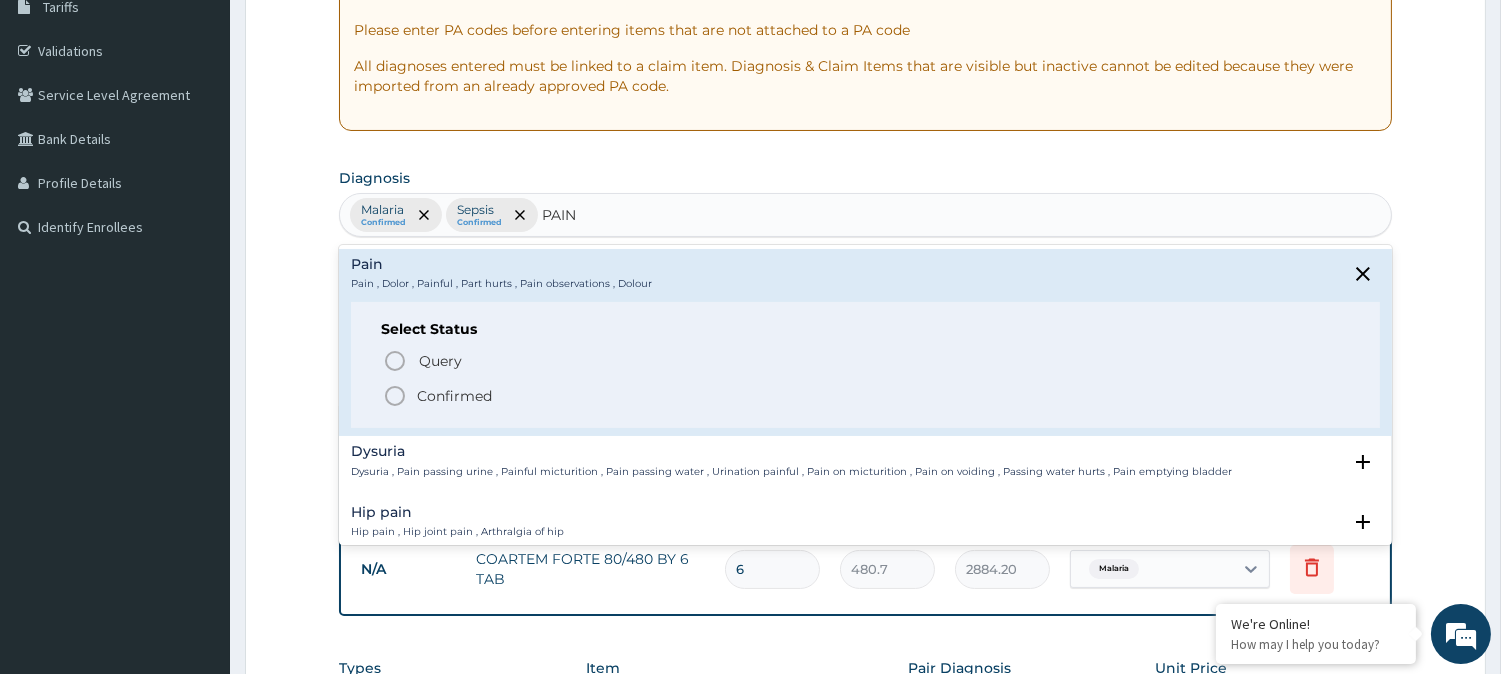 click on "Confirmed" at bounding box center [454, 396] 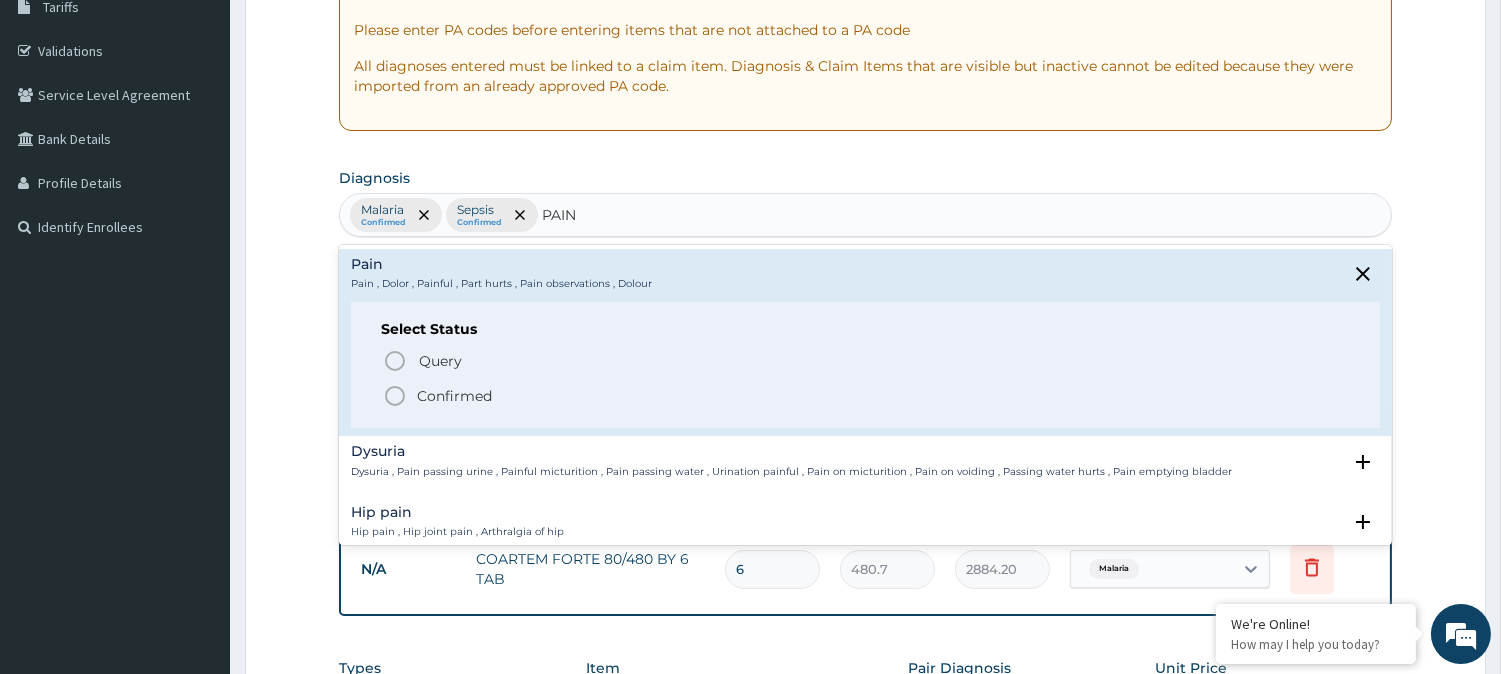type 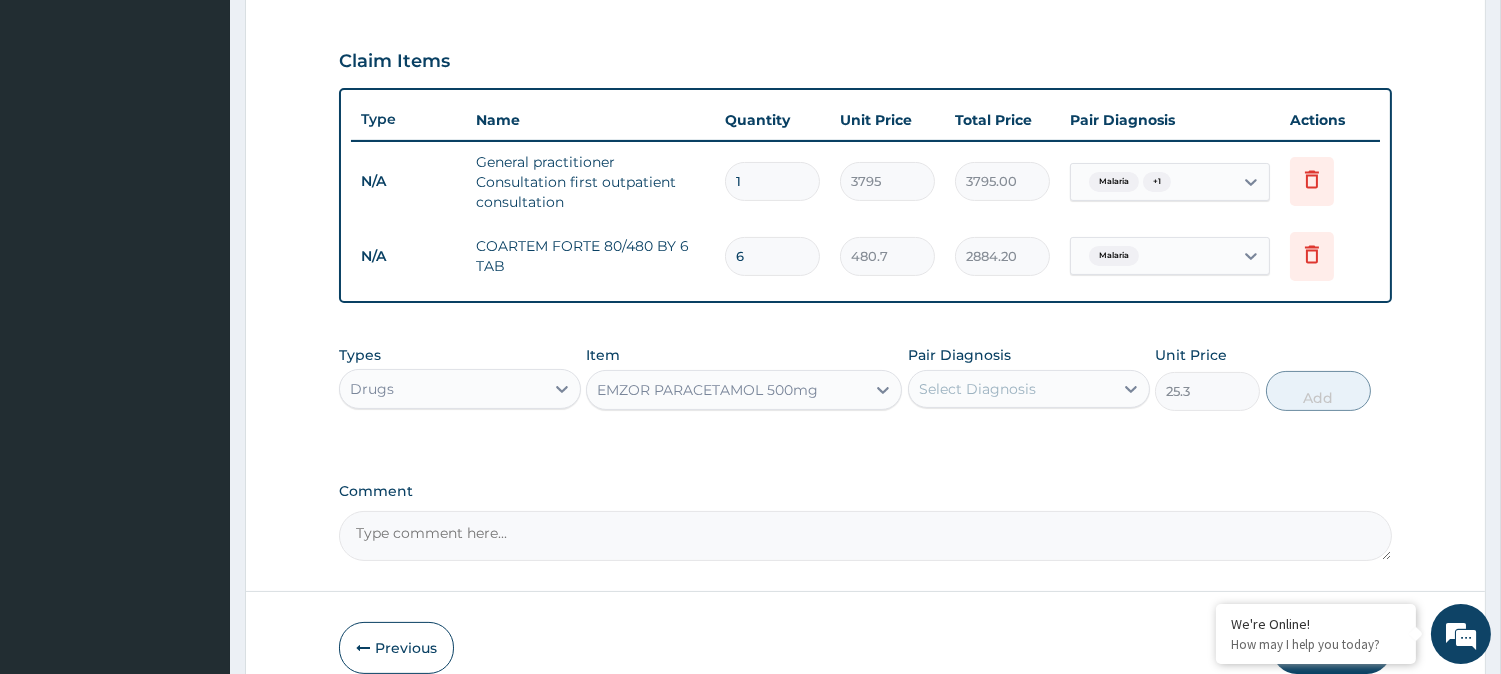 scroll, scrollTop: 680, scrollLeft: 0, axis: vertical 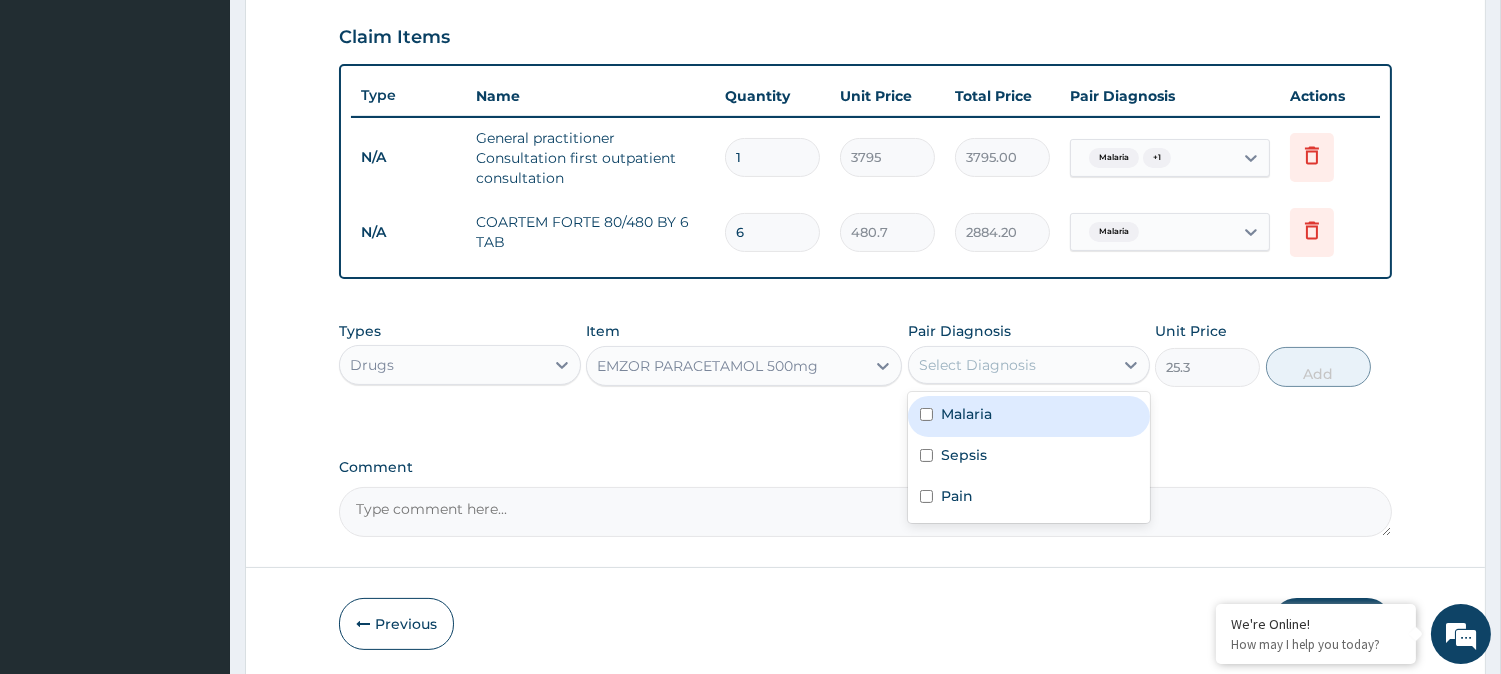click on "Select Diagnosis" at bounding box center [1011, 365] 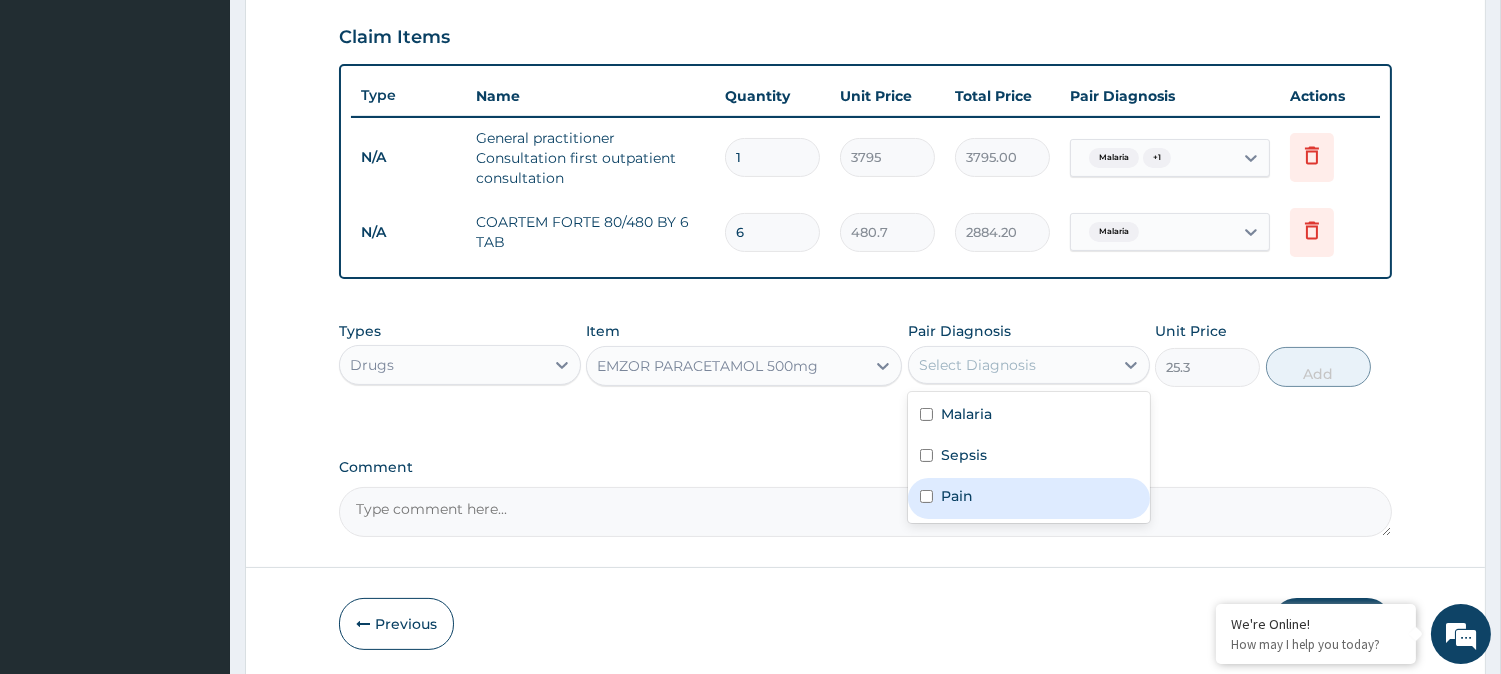 click on "Pain" at bounding box center (957, 496) 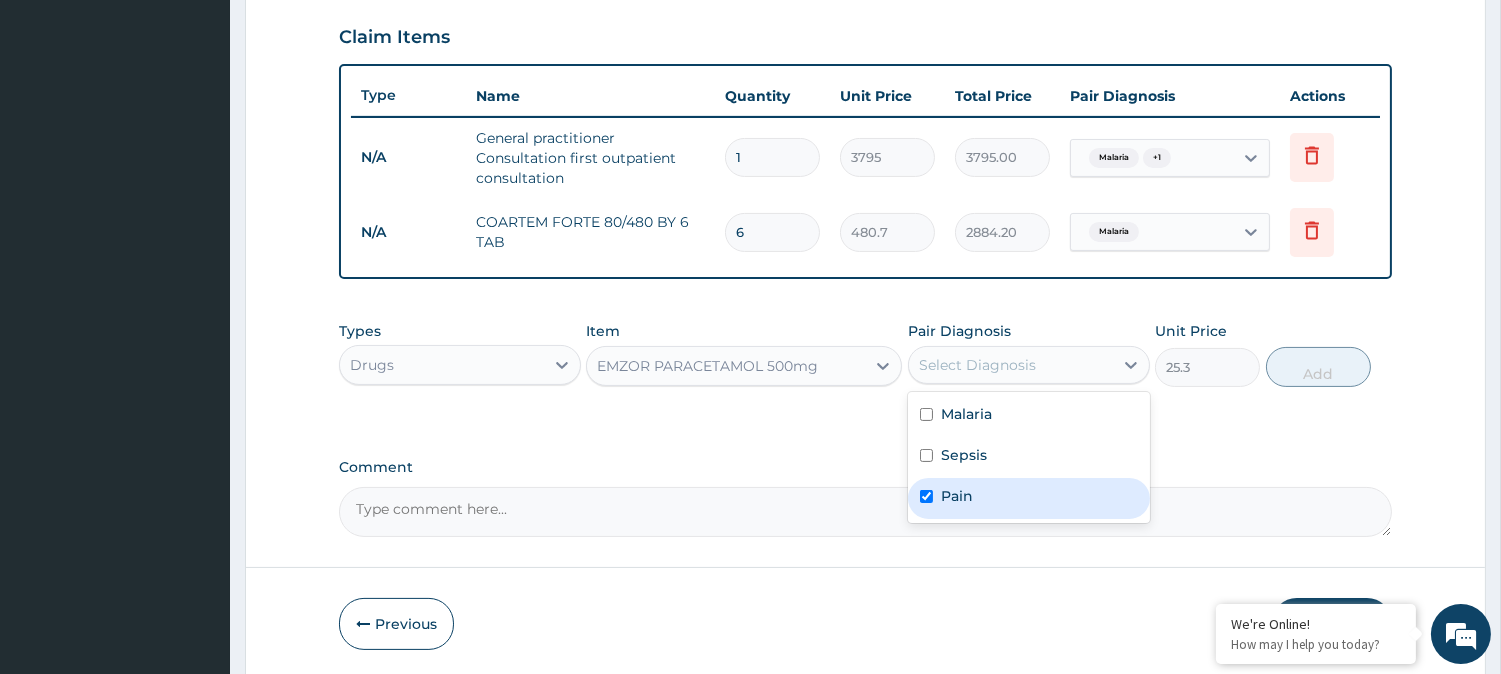 checkbox on "true" 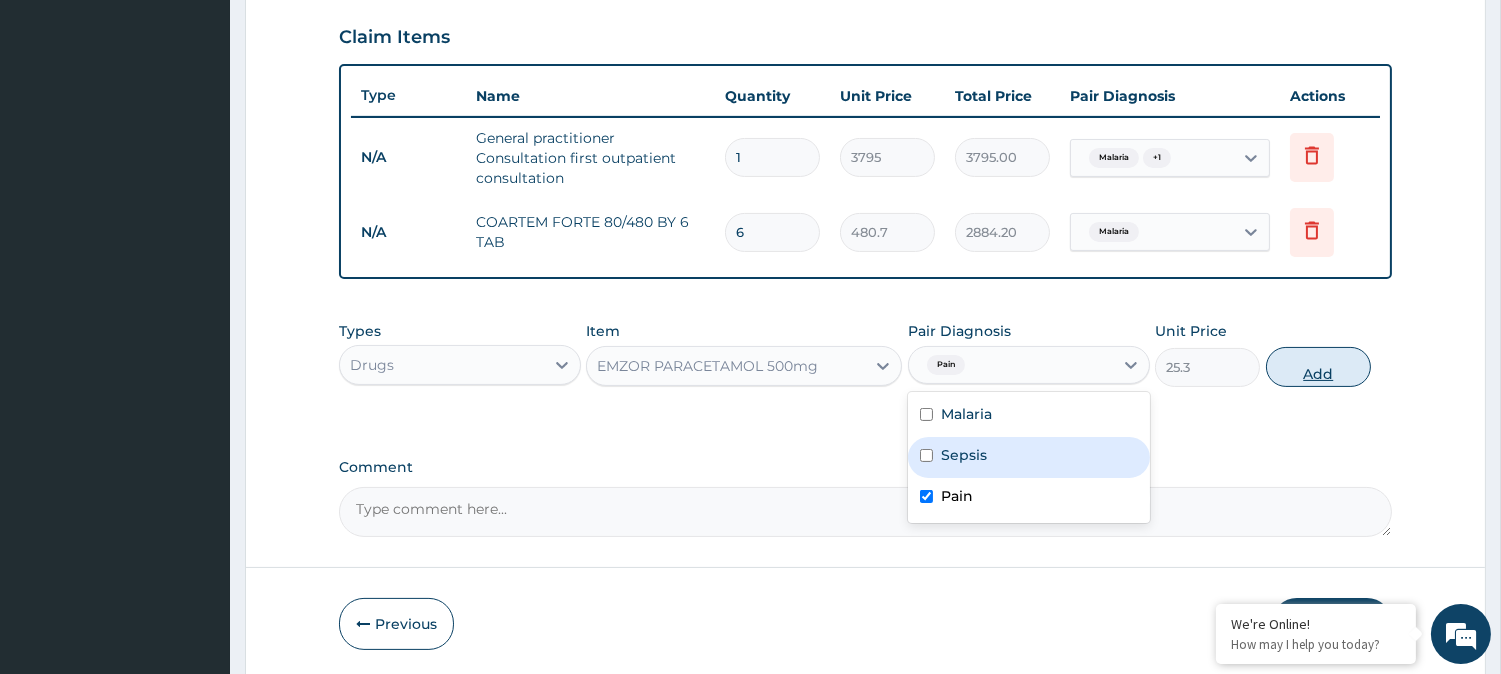 click on "Add" at bounding box center (1318, 367) 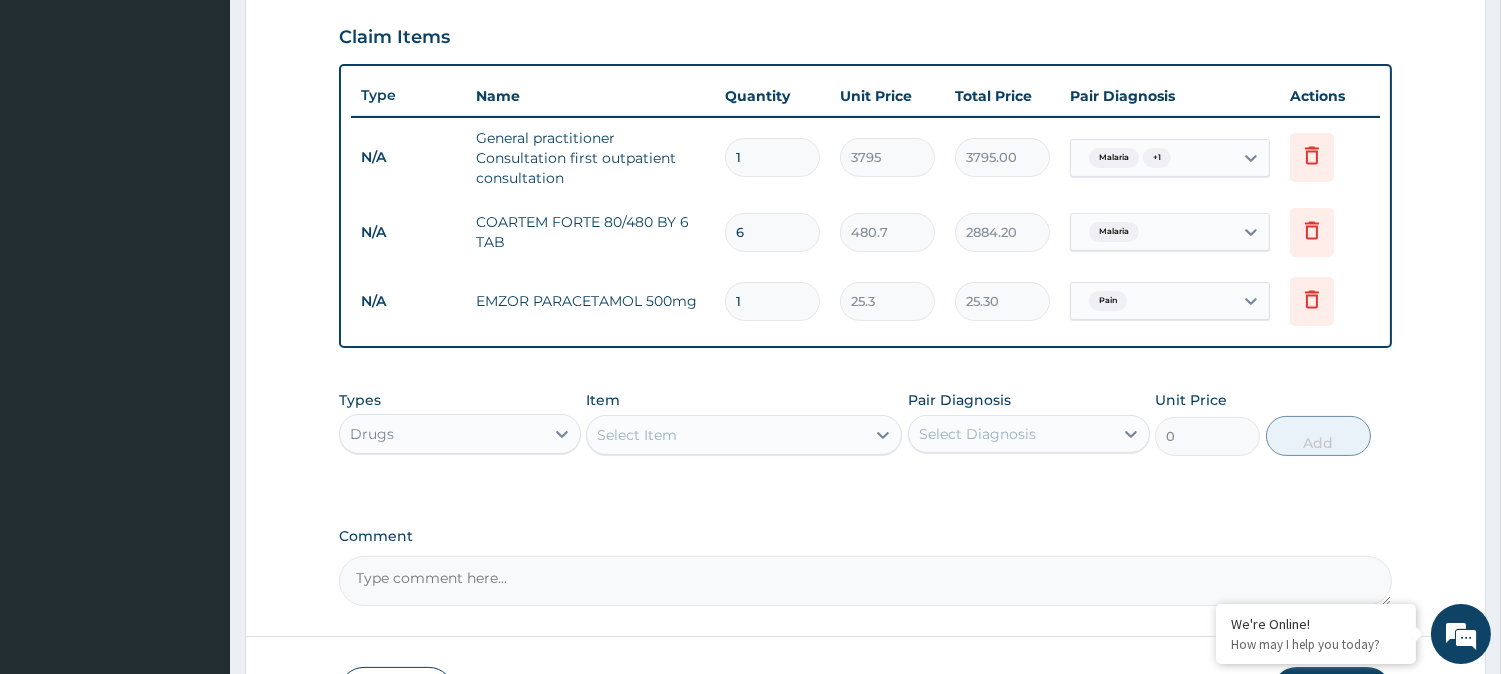 type on "18" 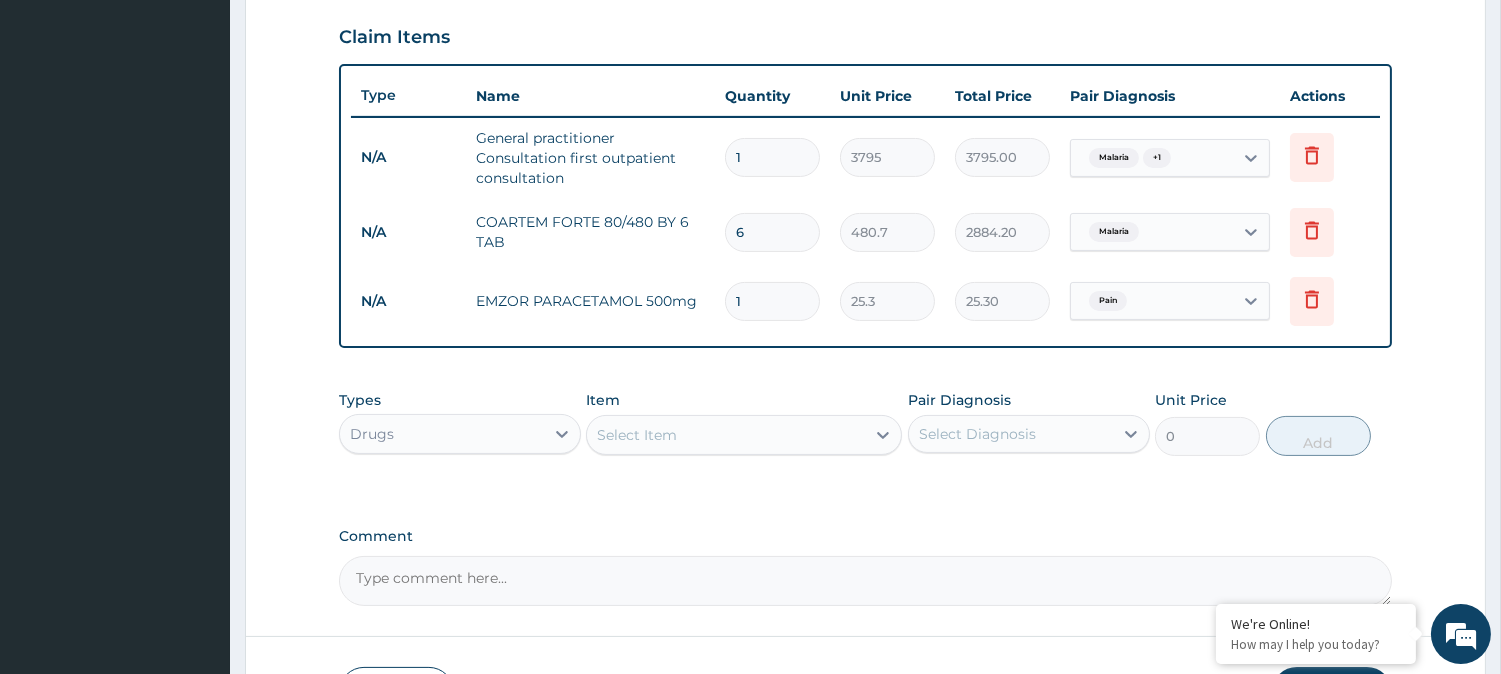 type on "455.40" 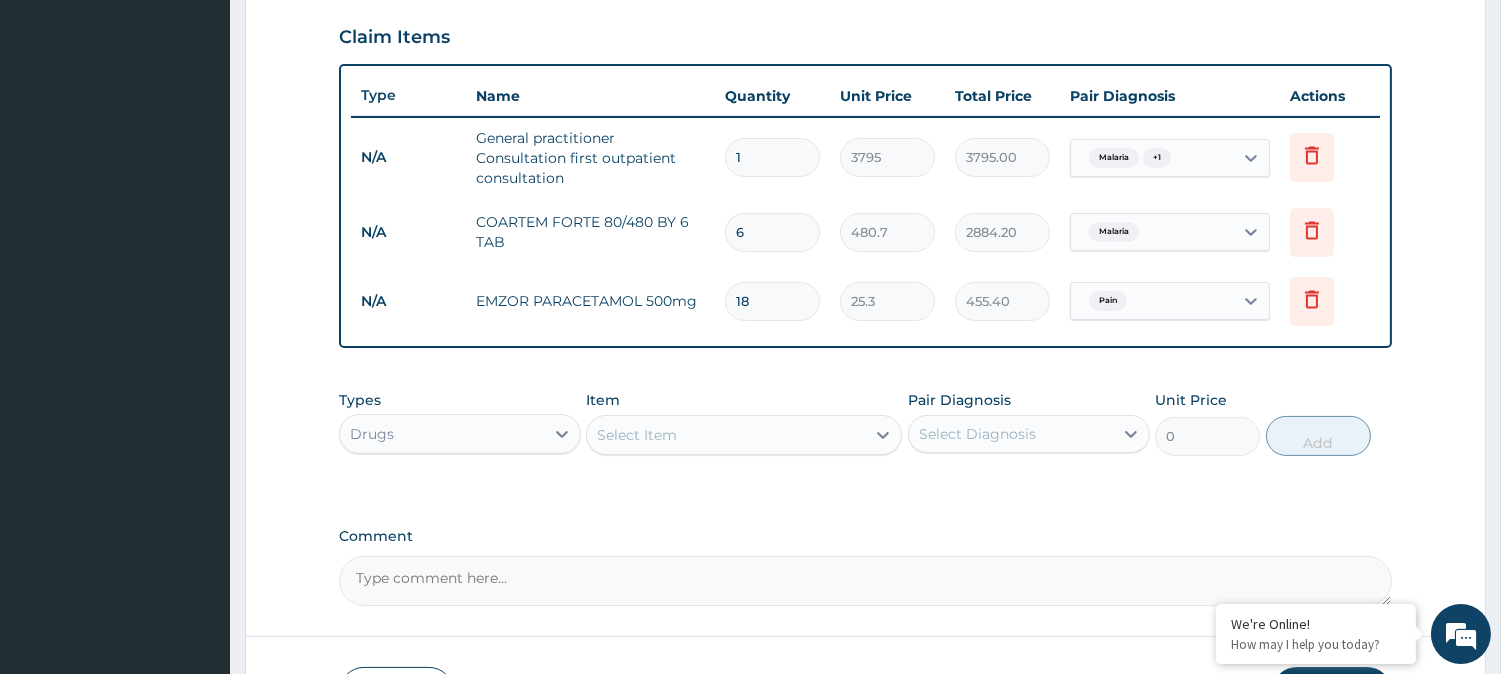 type on "18" 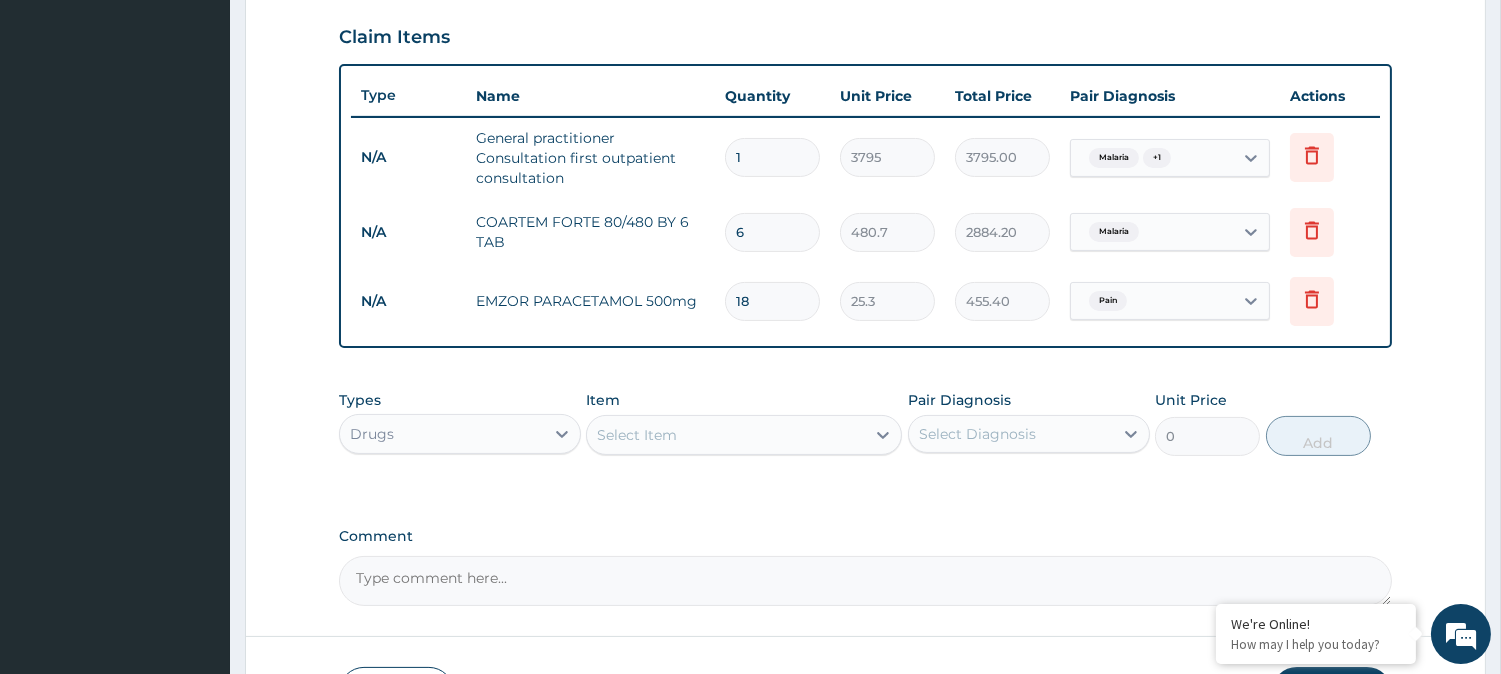 click on "Types Drugs Item Select Item Pair Diagnosis Select Diagnosis Unit Price 0 Add" at bounding box center [865, 423] 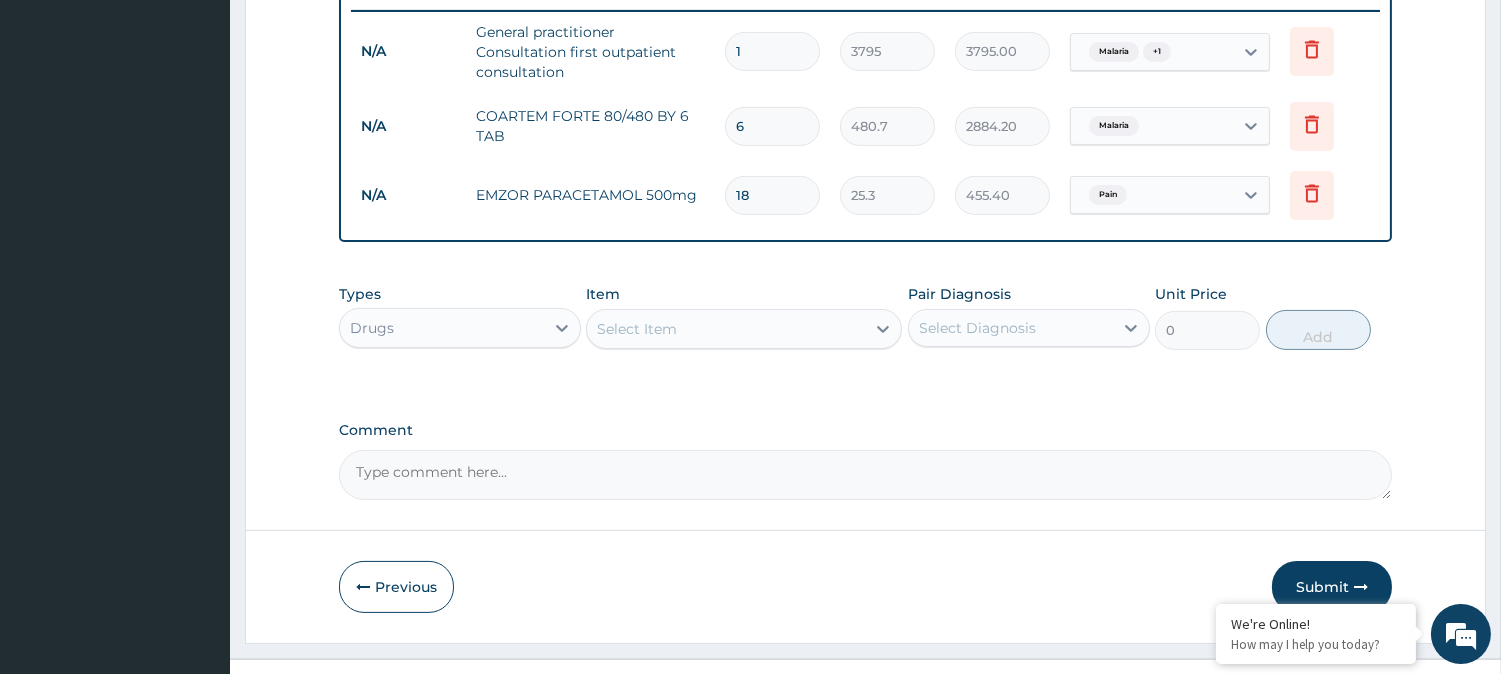 scroll, scrollTop: 820, scrollLeft: 0, axis: vertical 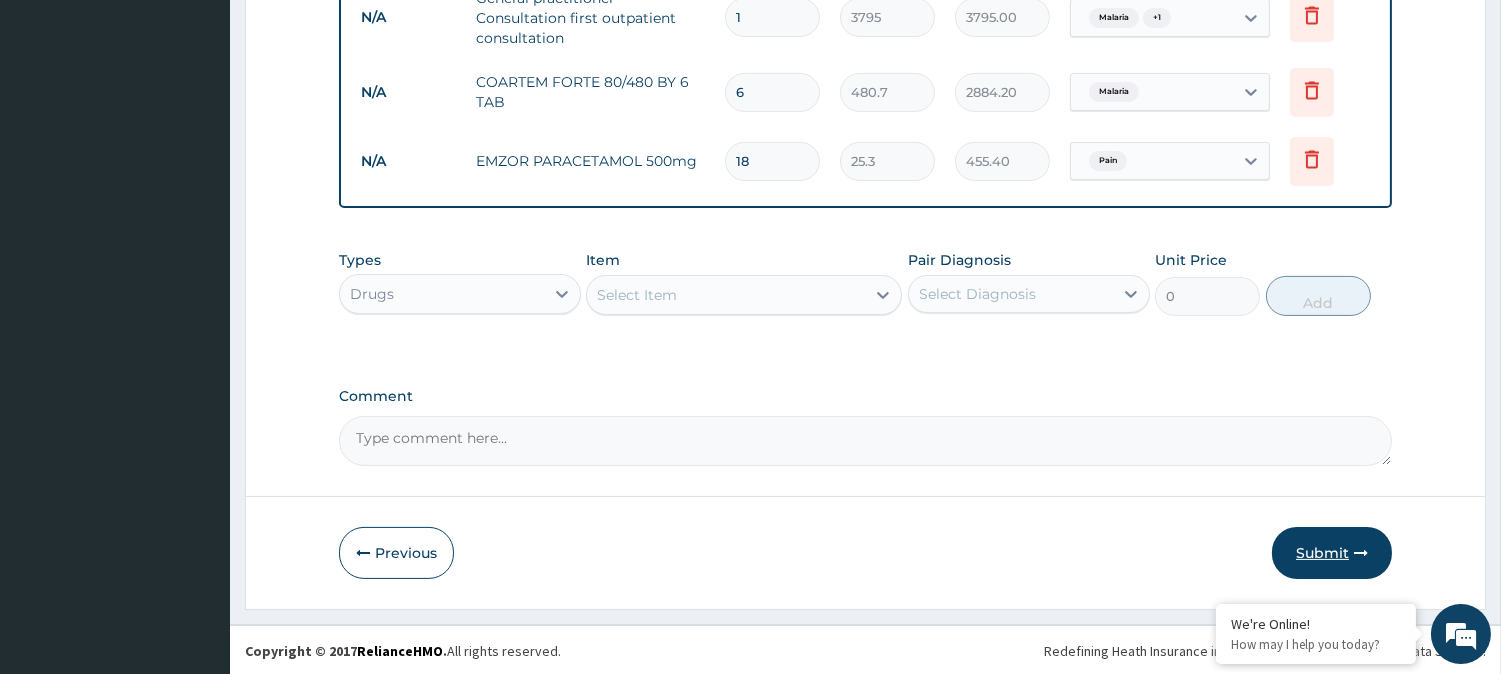 click on "Submit" at bounding box center [1332, 553] 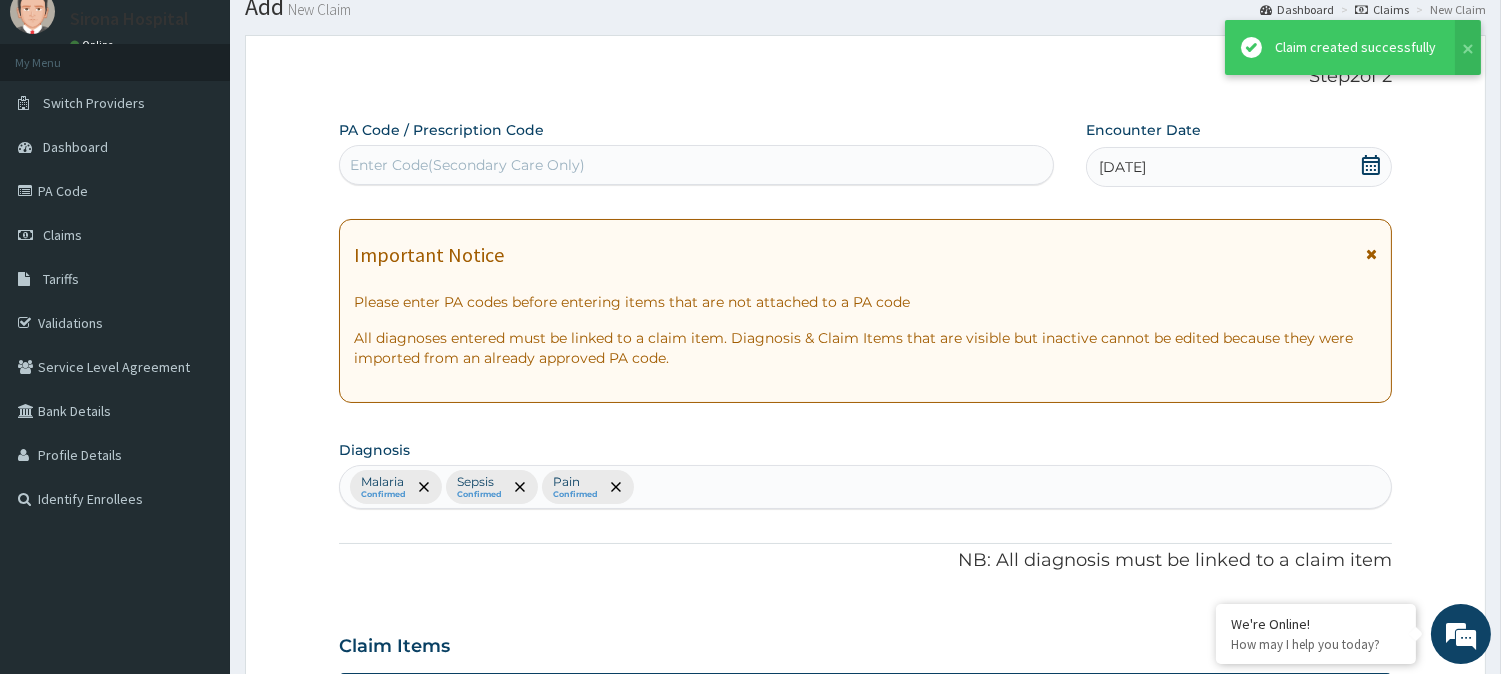 scroll, scrollTop: 820, scrollLeft: 0, axis: vertical 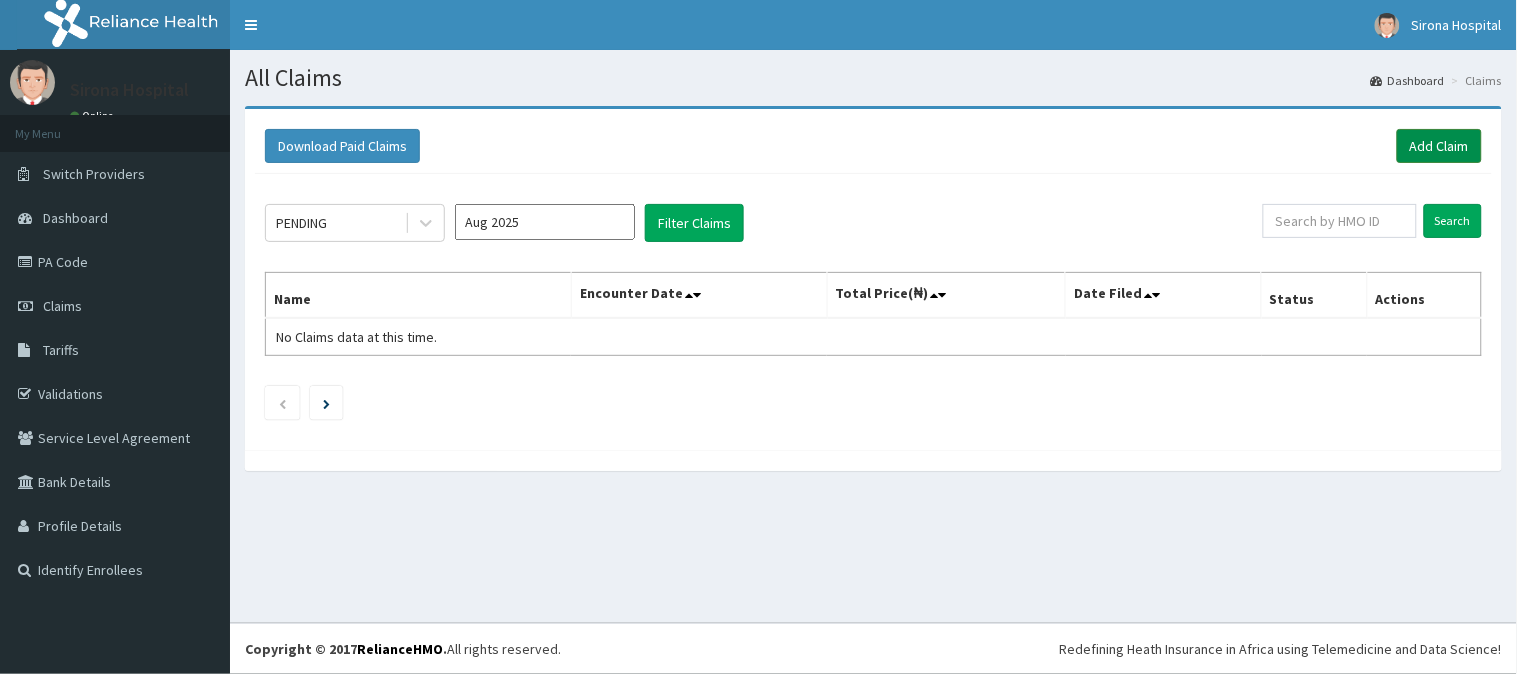 click on "Add Claim" at bounding box center [1439, 146] 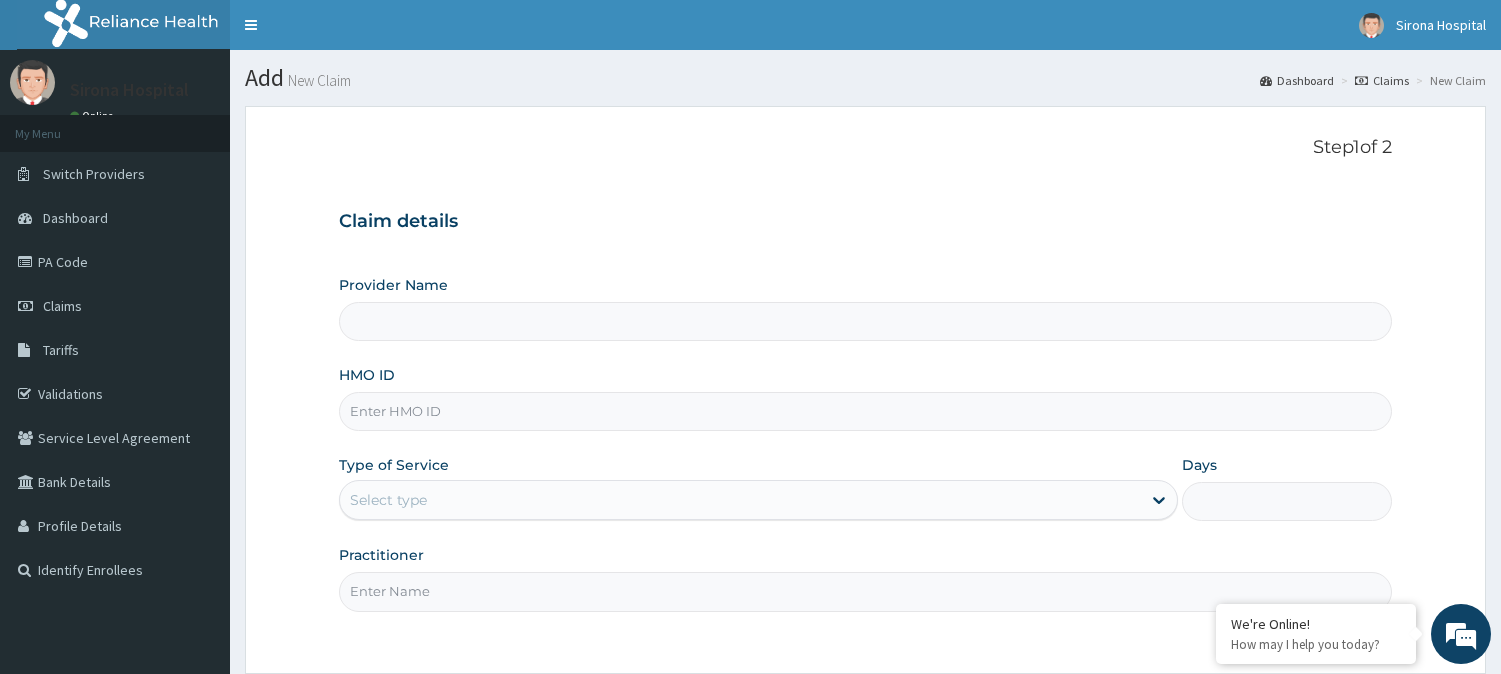 scroll, scrollTop: 67, scrollLeft: 0, axis: vertical 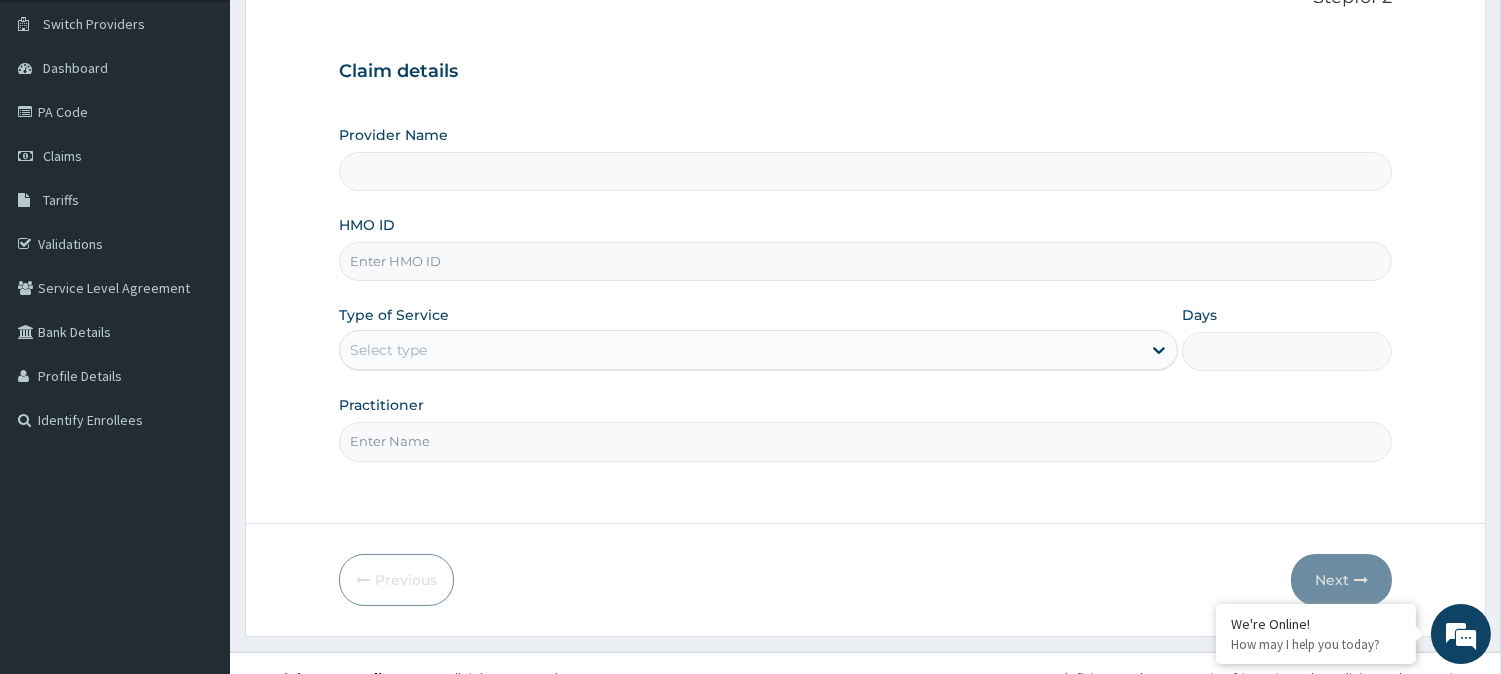 type on "Sirona Hospital" 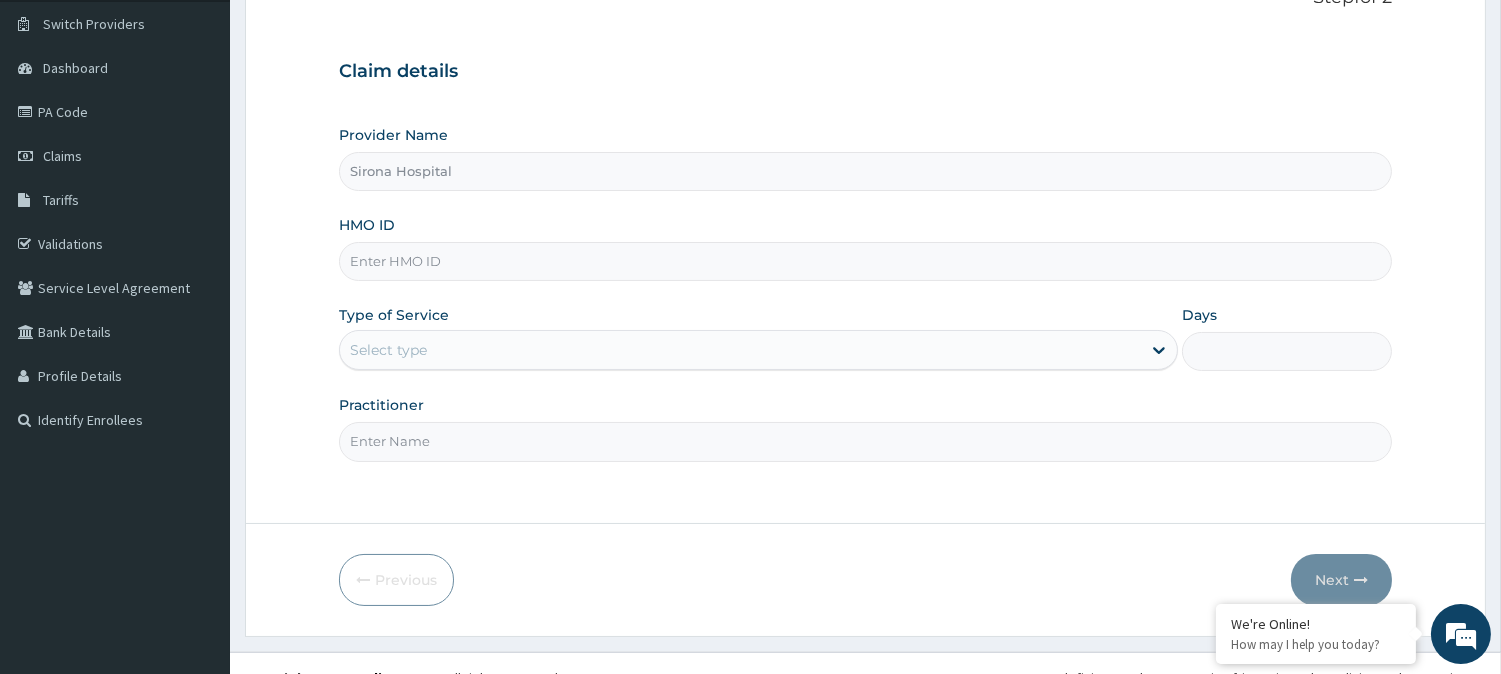 click on "HMO ID" at bounding box center (865, 261) 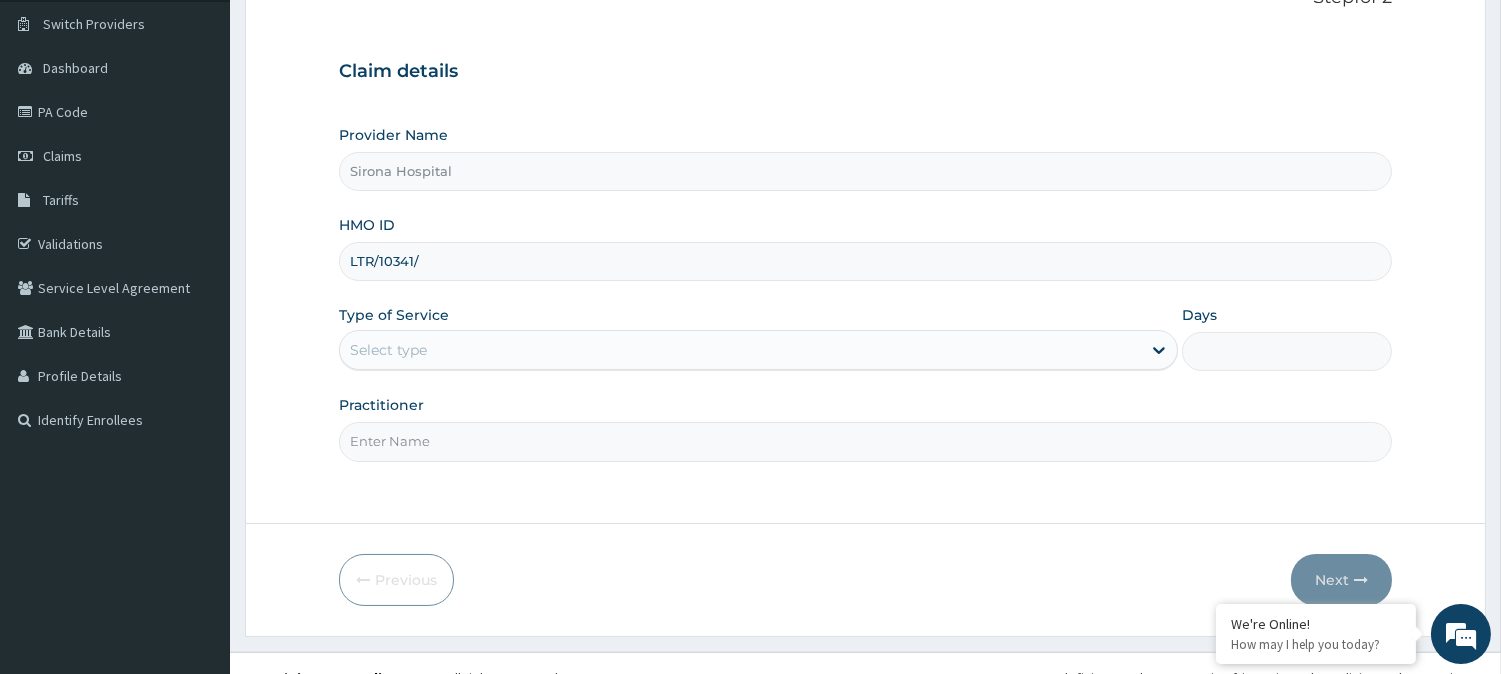 scroll, scrollTop: 0, scrollLeft: 0, axis: both 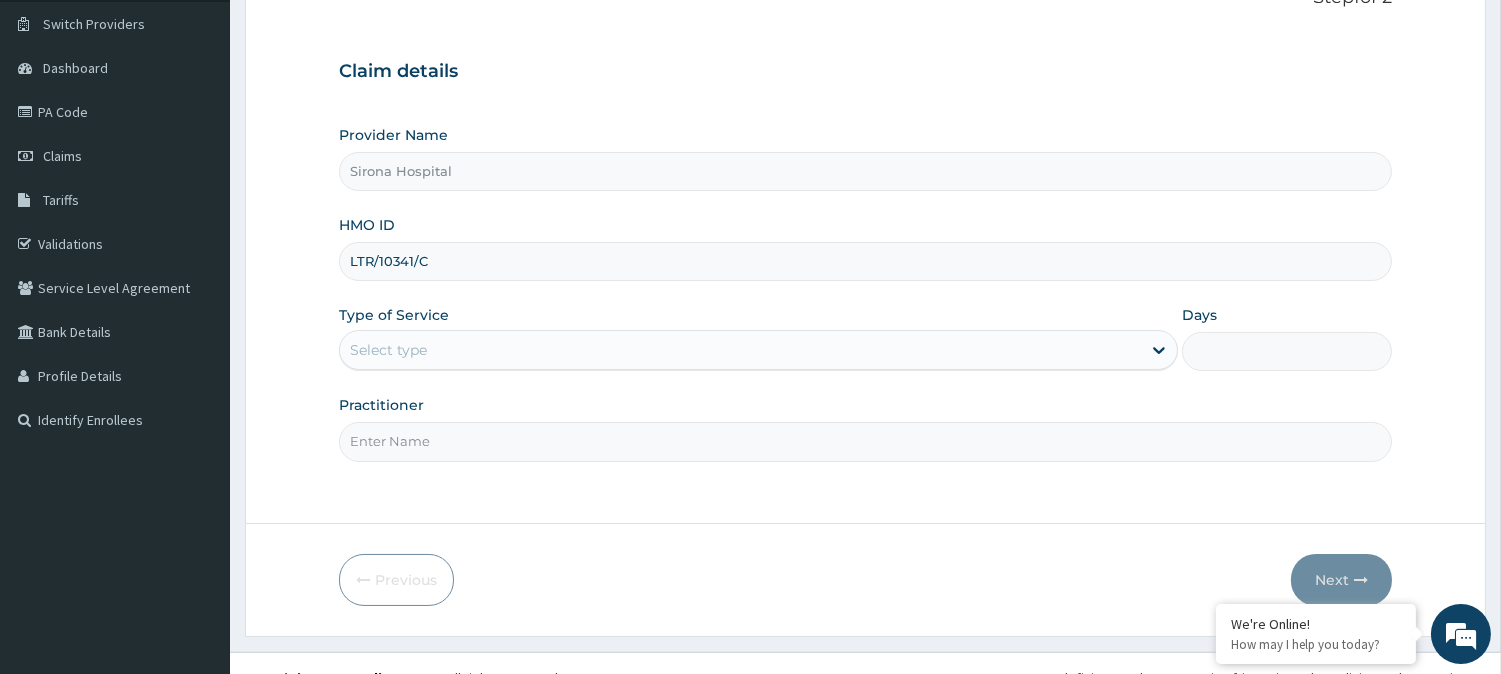 type on "LTR/10341/C" 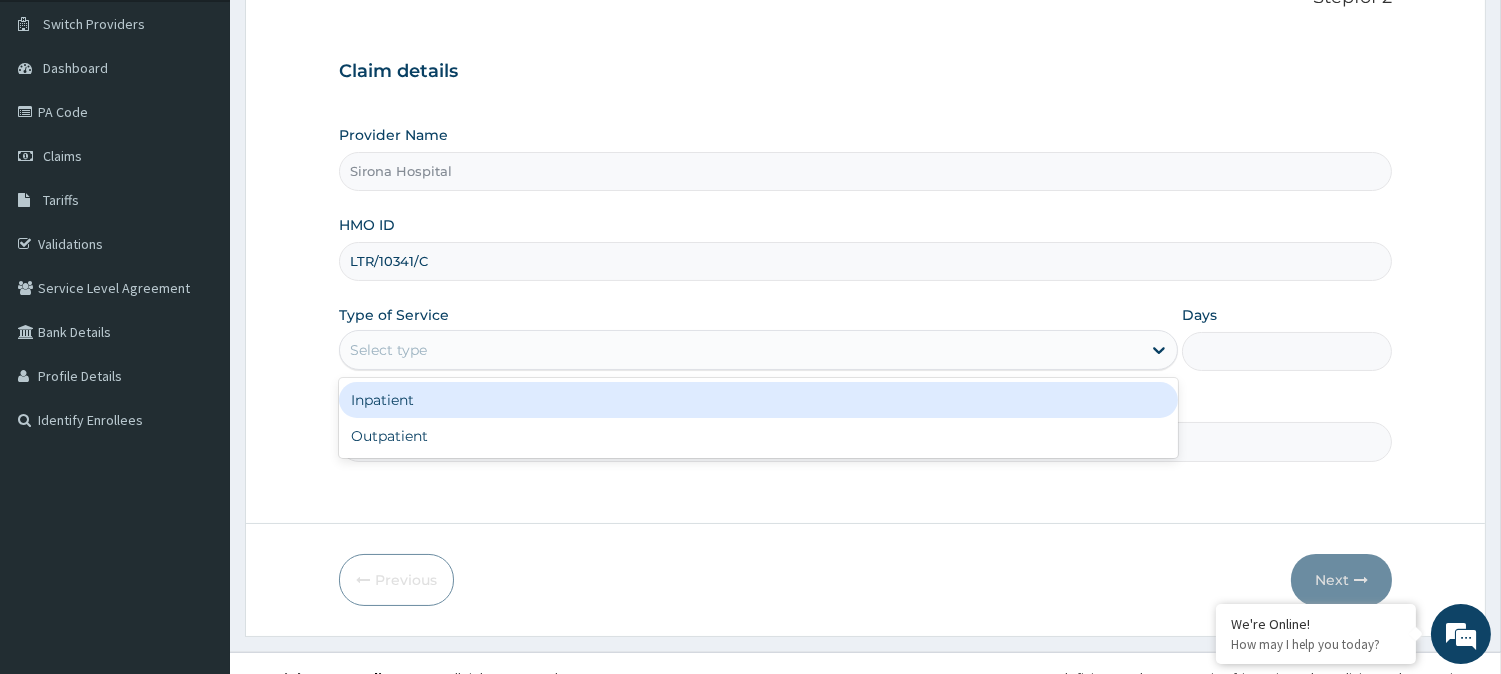 click on "Select type" at bounding box center [740, 350] 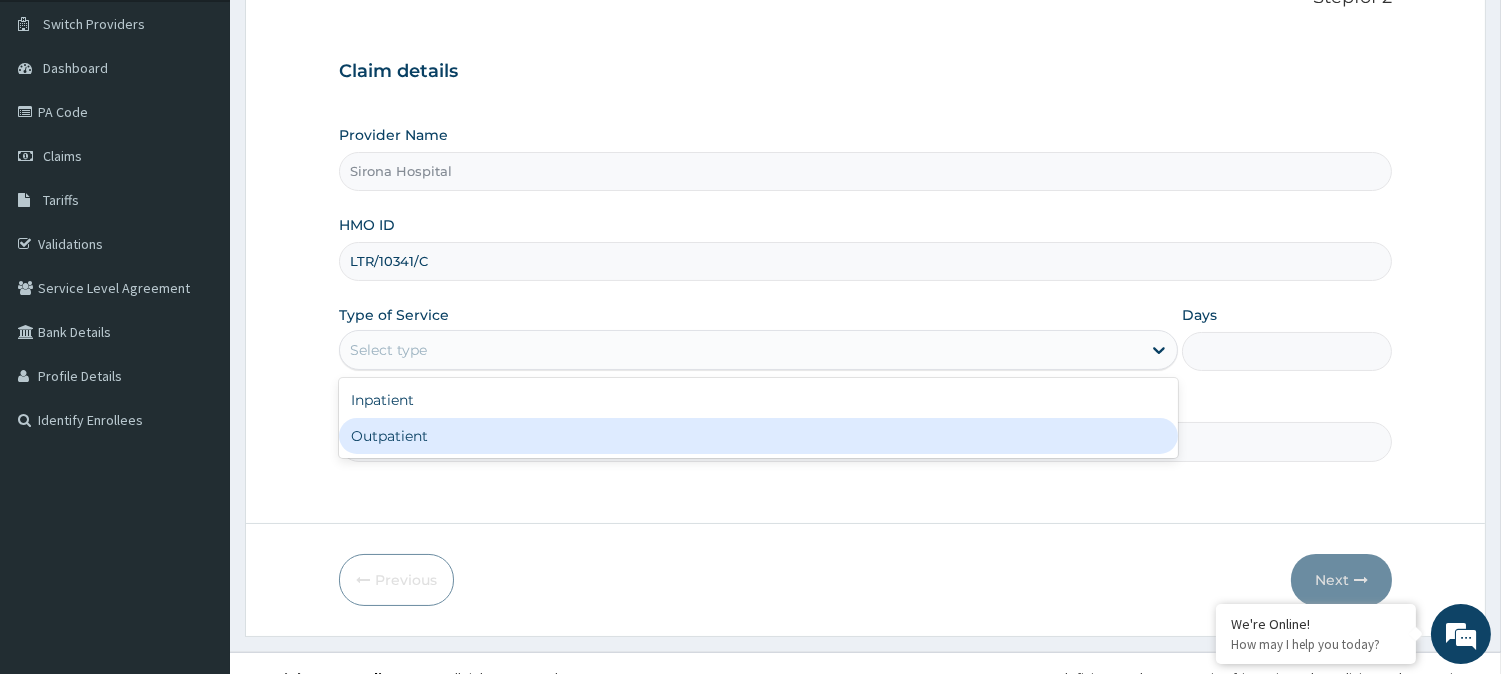 click on "Outpatient" at bounding box center (758, 436) 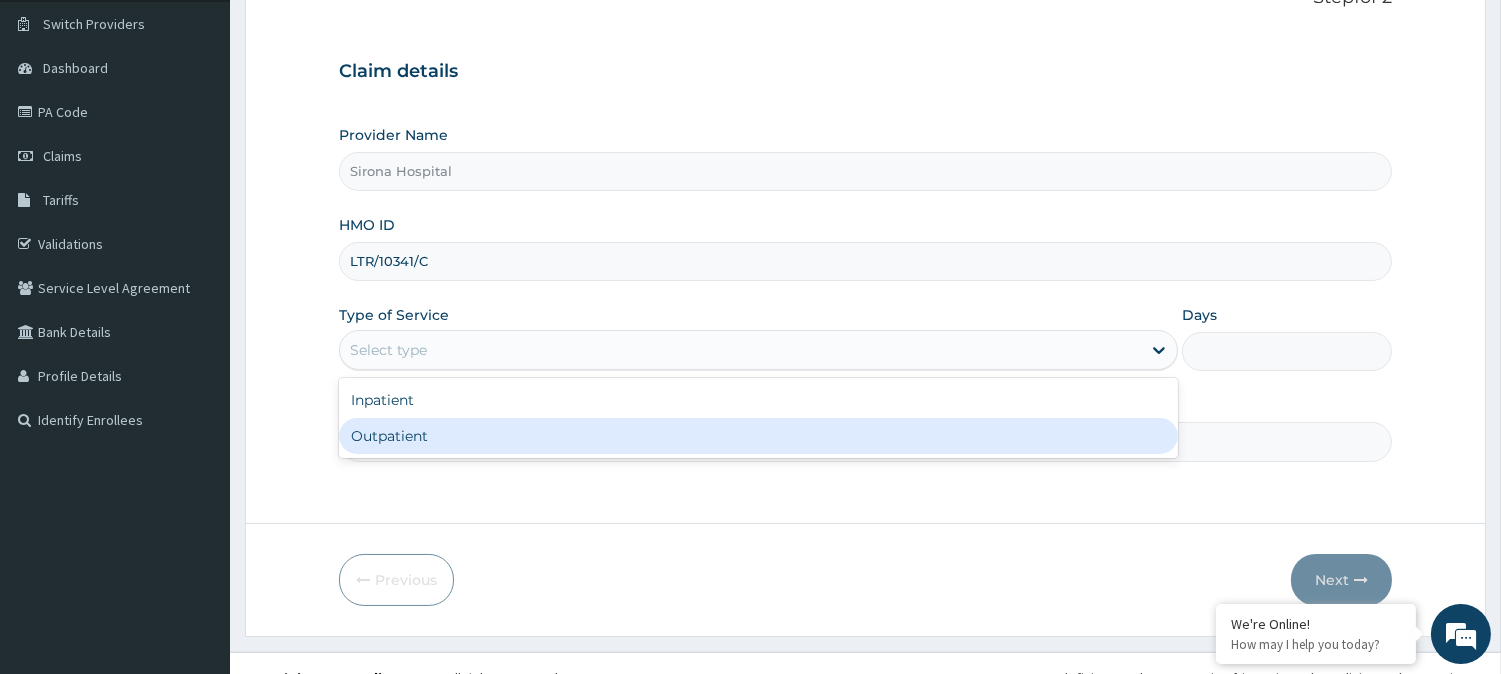 type on "1" 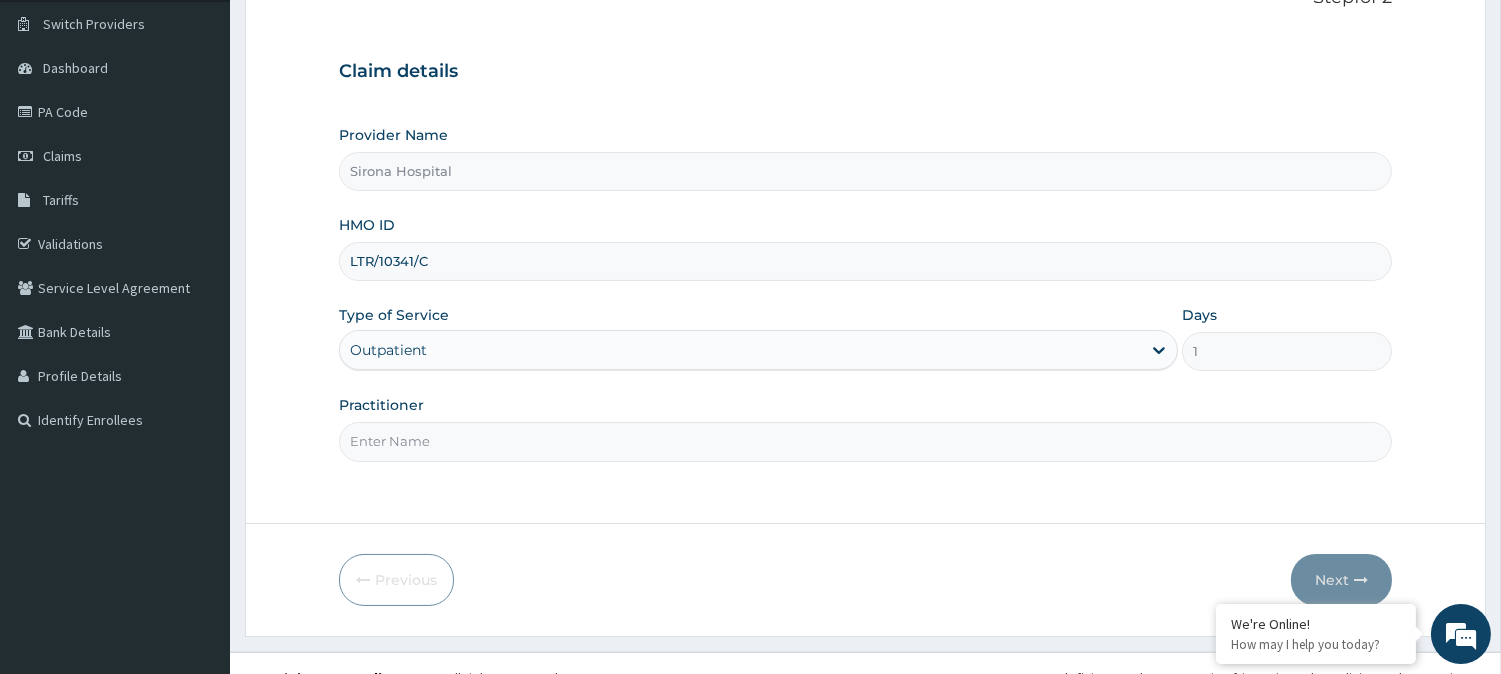 click on "Practitioner" at bounding box center [865, 441] 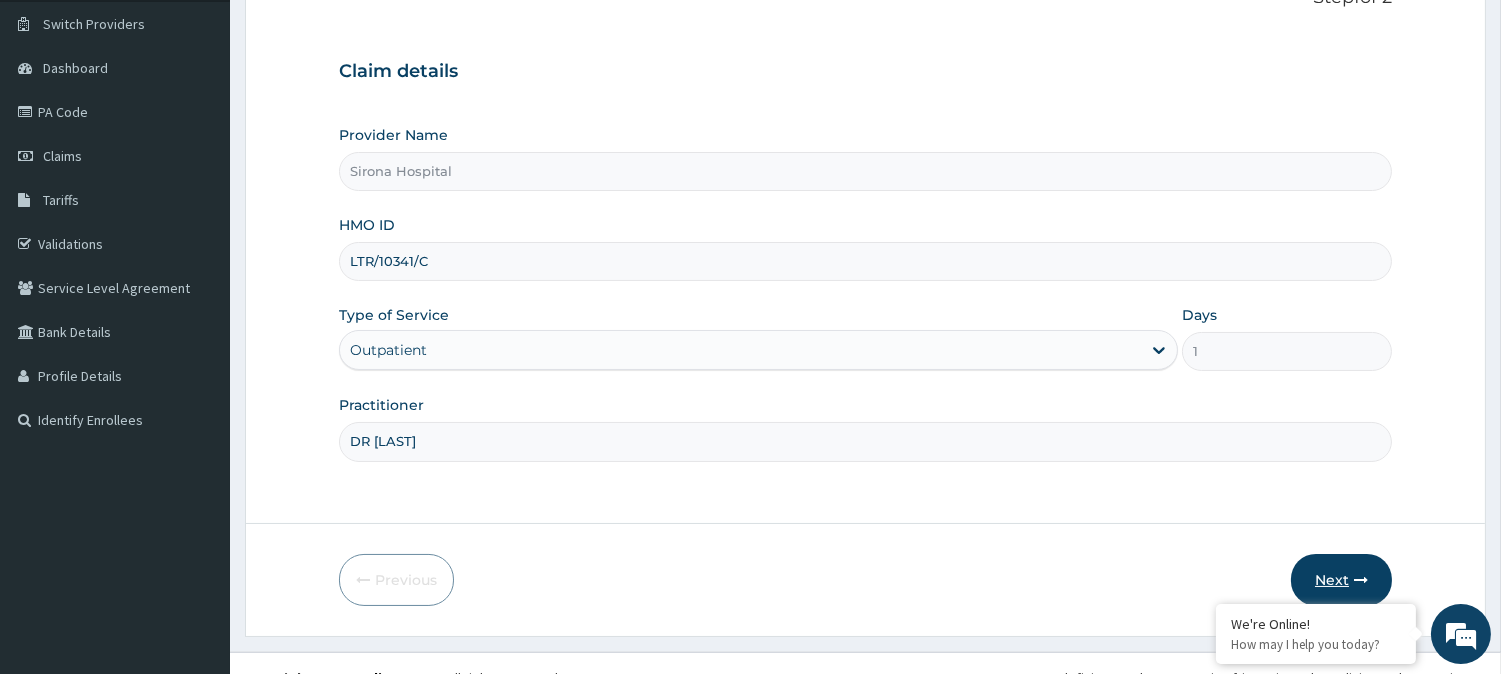 type on "DR [LAST]" 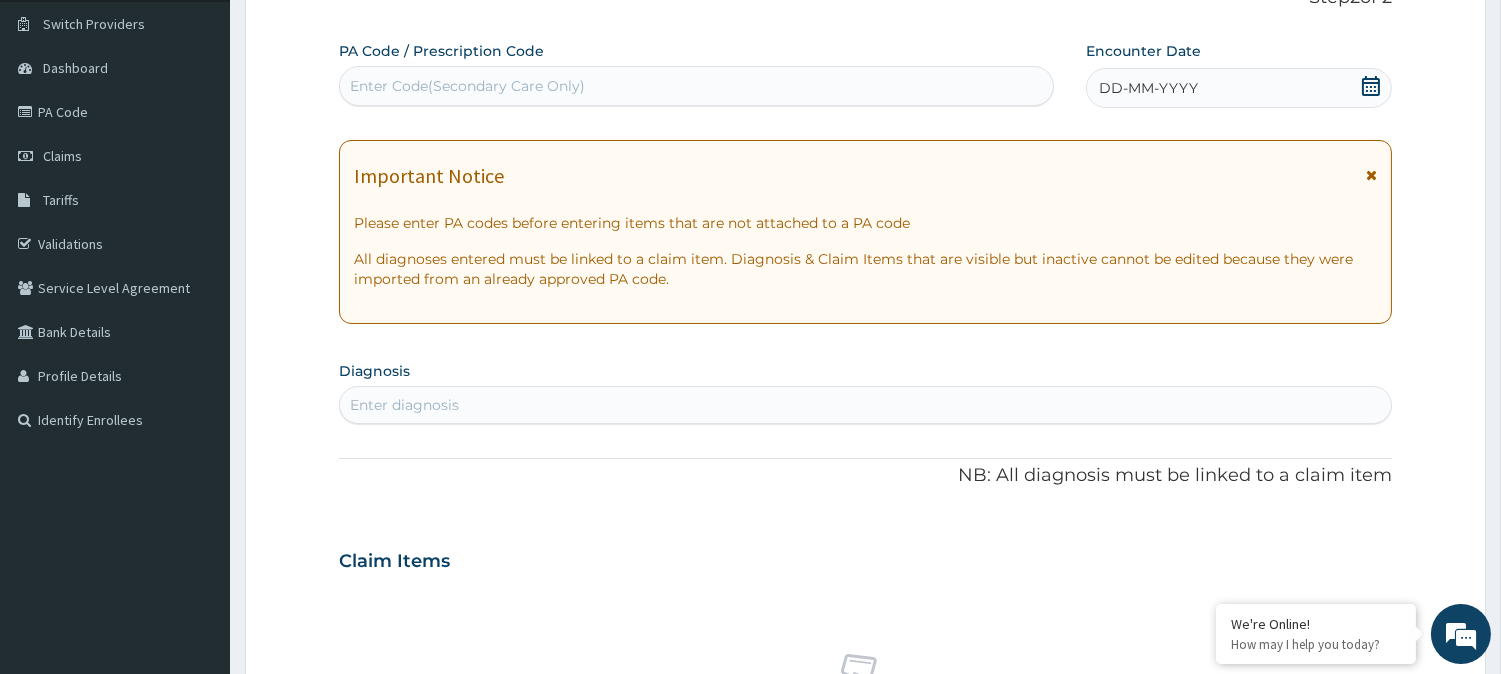 click 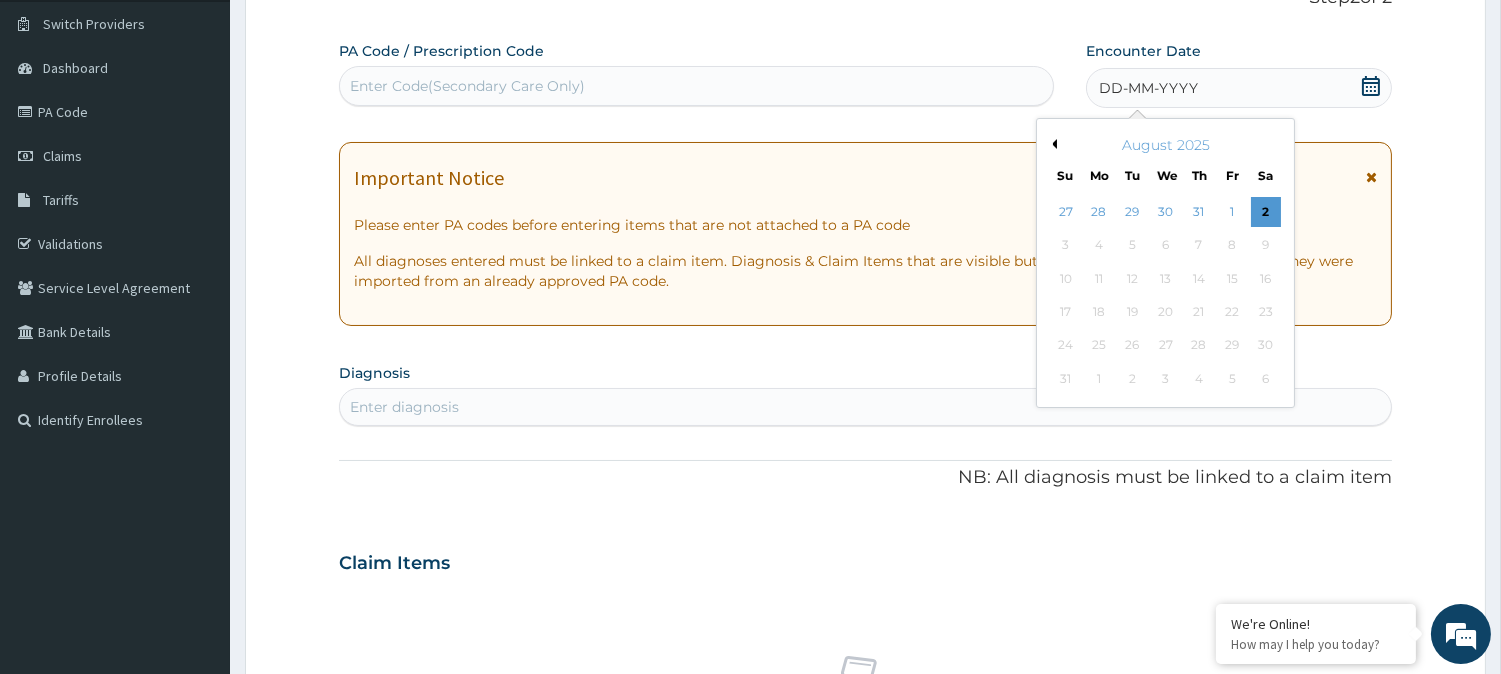 click on "August 2025" at bounding box center (1165, 145) 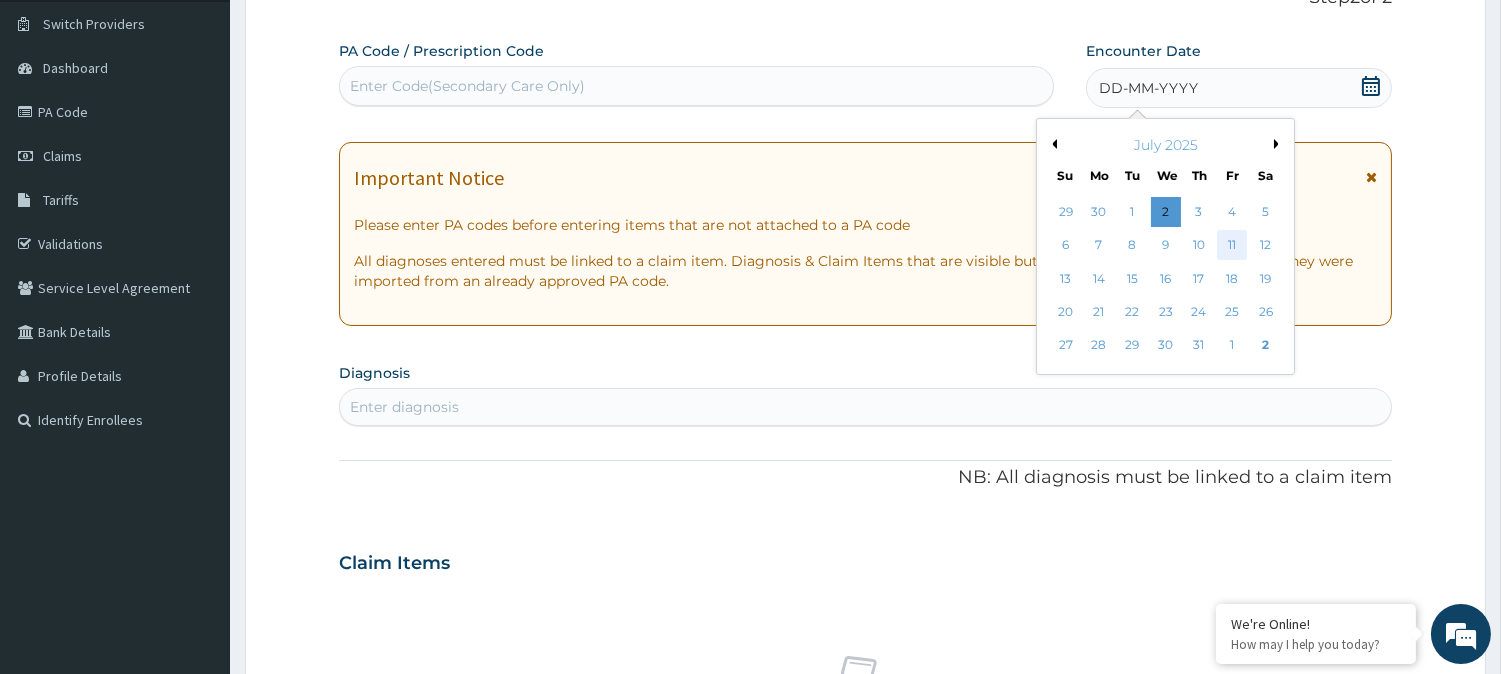 click on "11" at bounding box center [1232, 246] 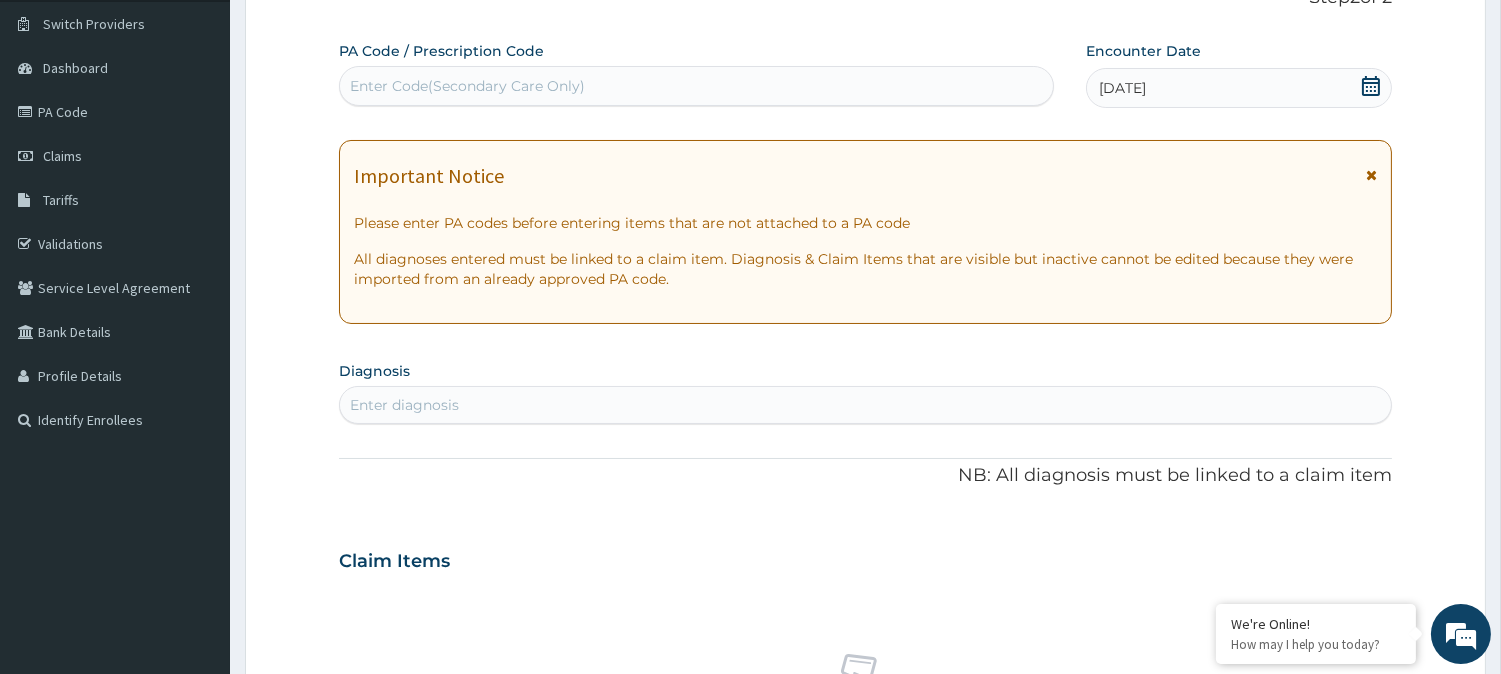 click on "Enter diagnosis" at bounding box center (865, 405) 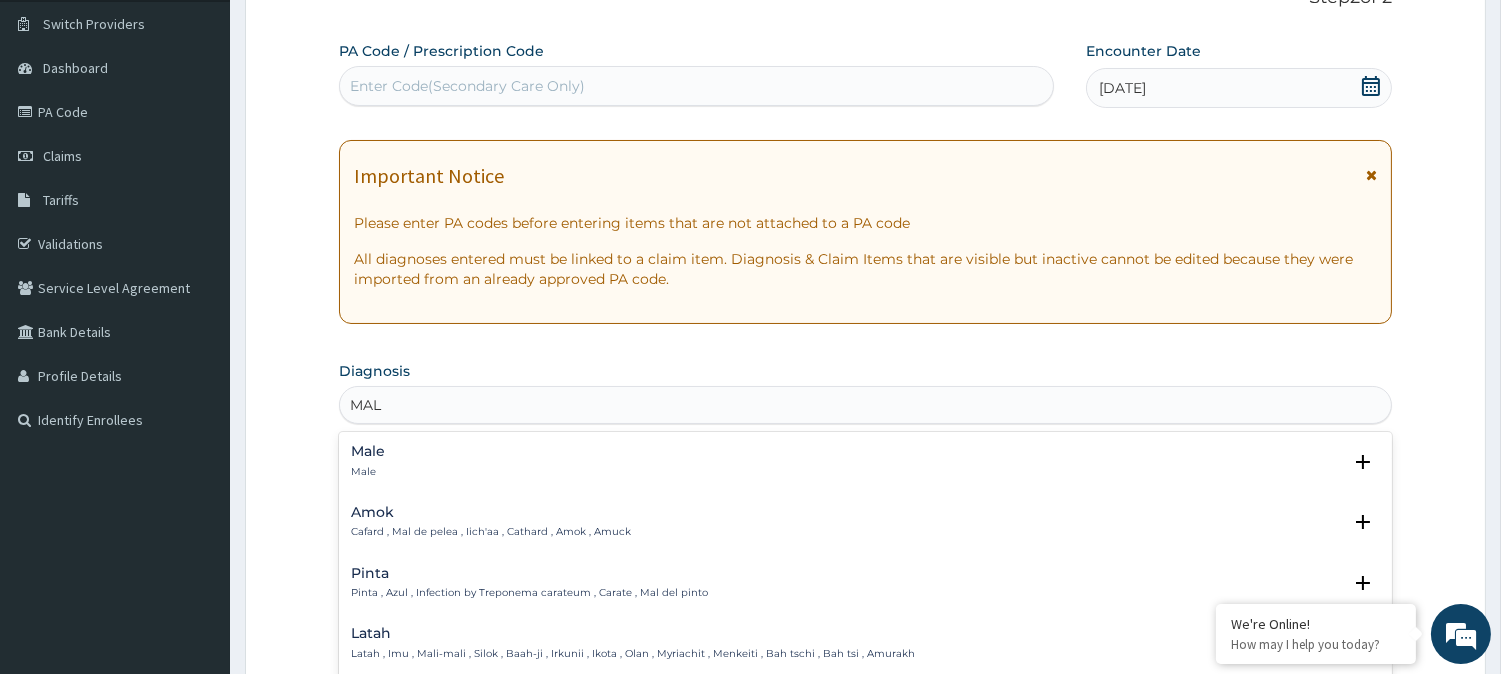 type on "MALA" 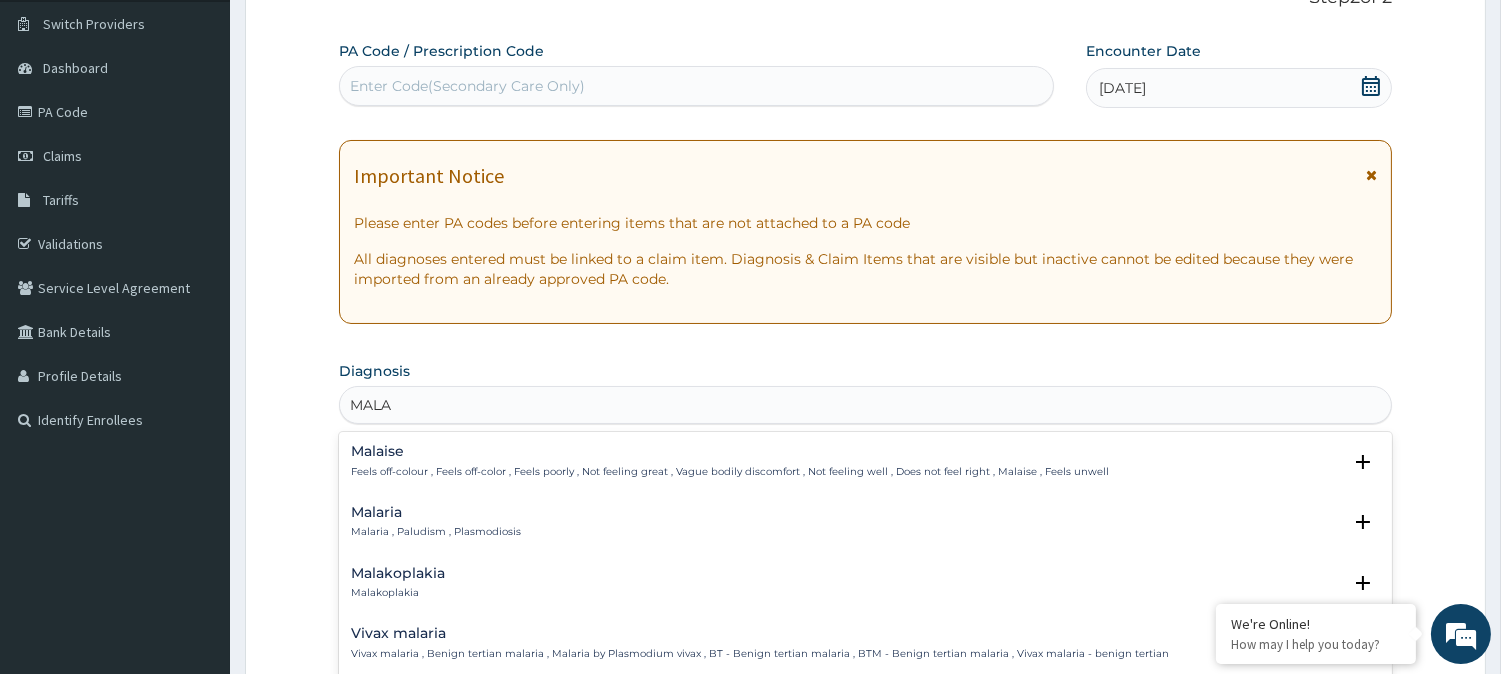 click on "Malaria" at bounding box center [436, 512] 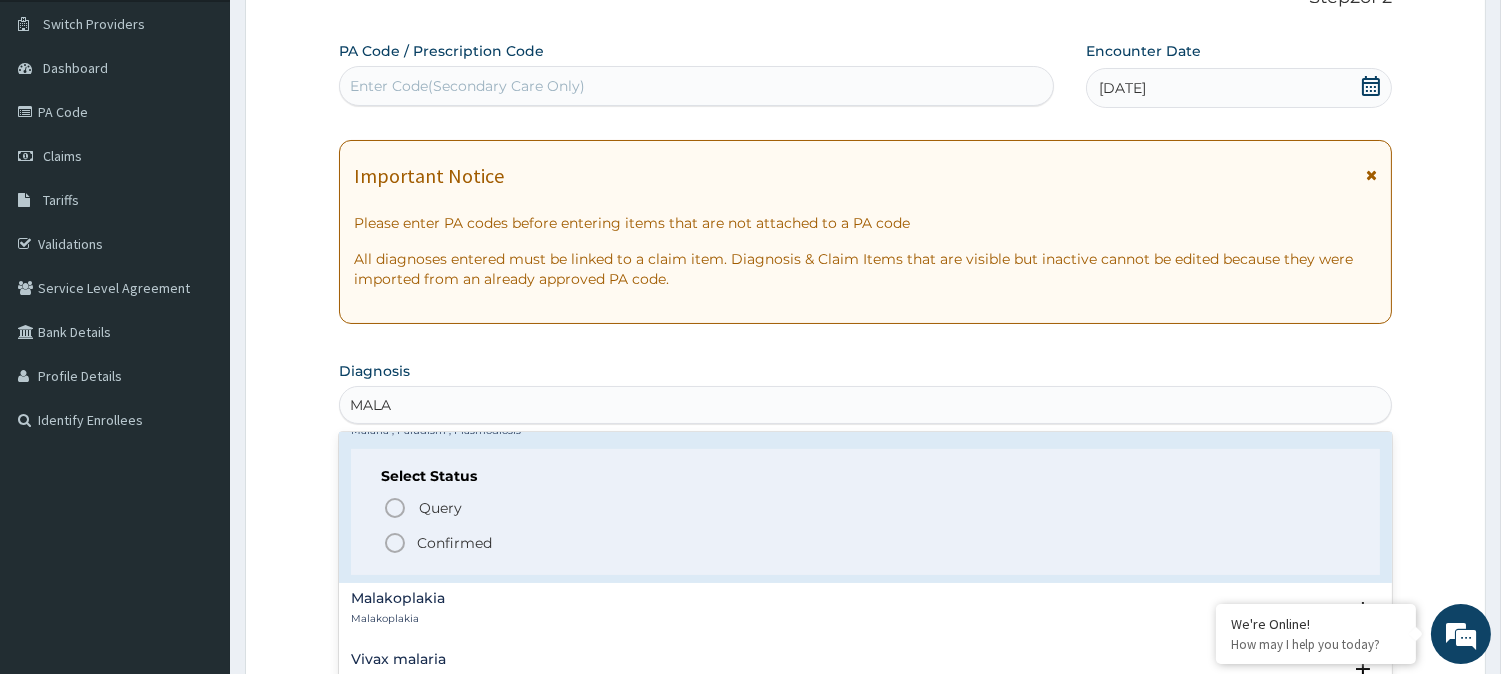 scroll, scrollTop: 100, scrollLeft: 0, axis: vertical 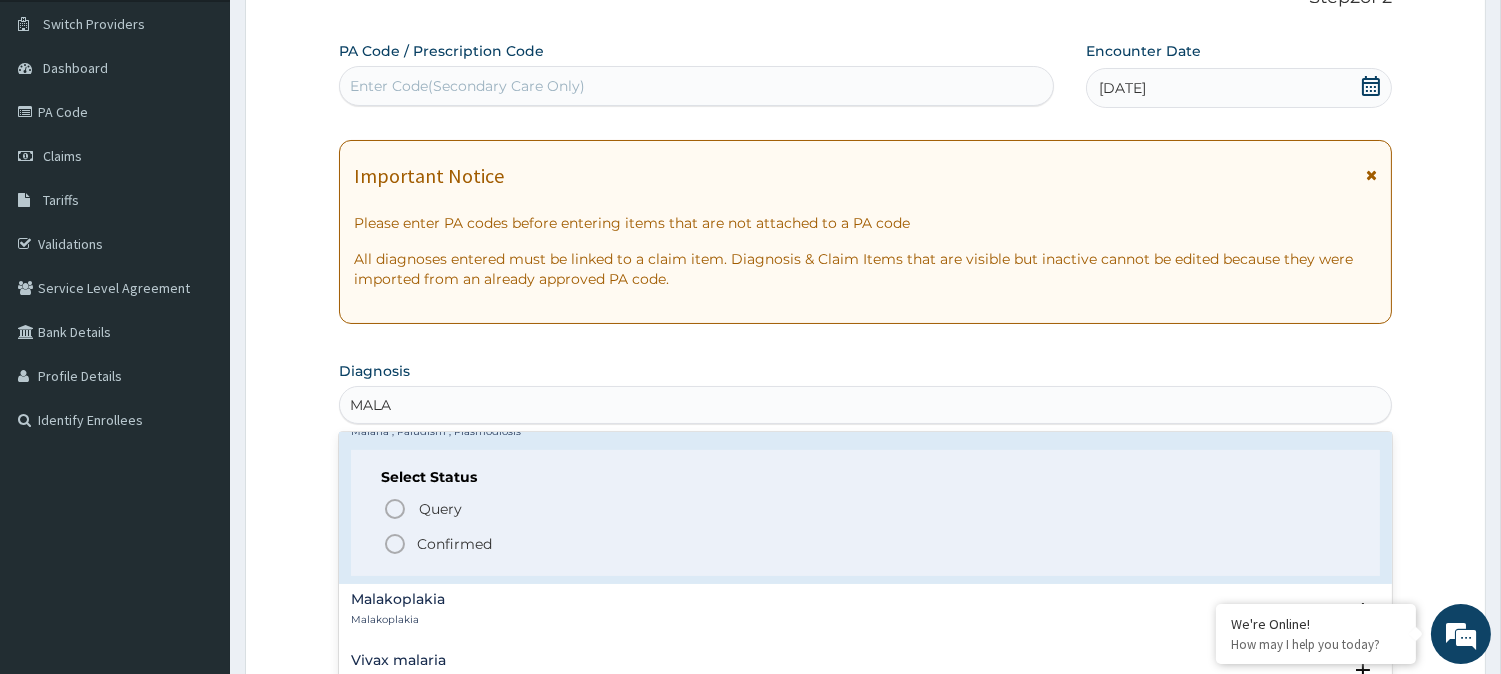 click on "Confirmed" at bounding box center (454, 544) 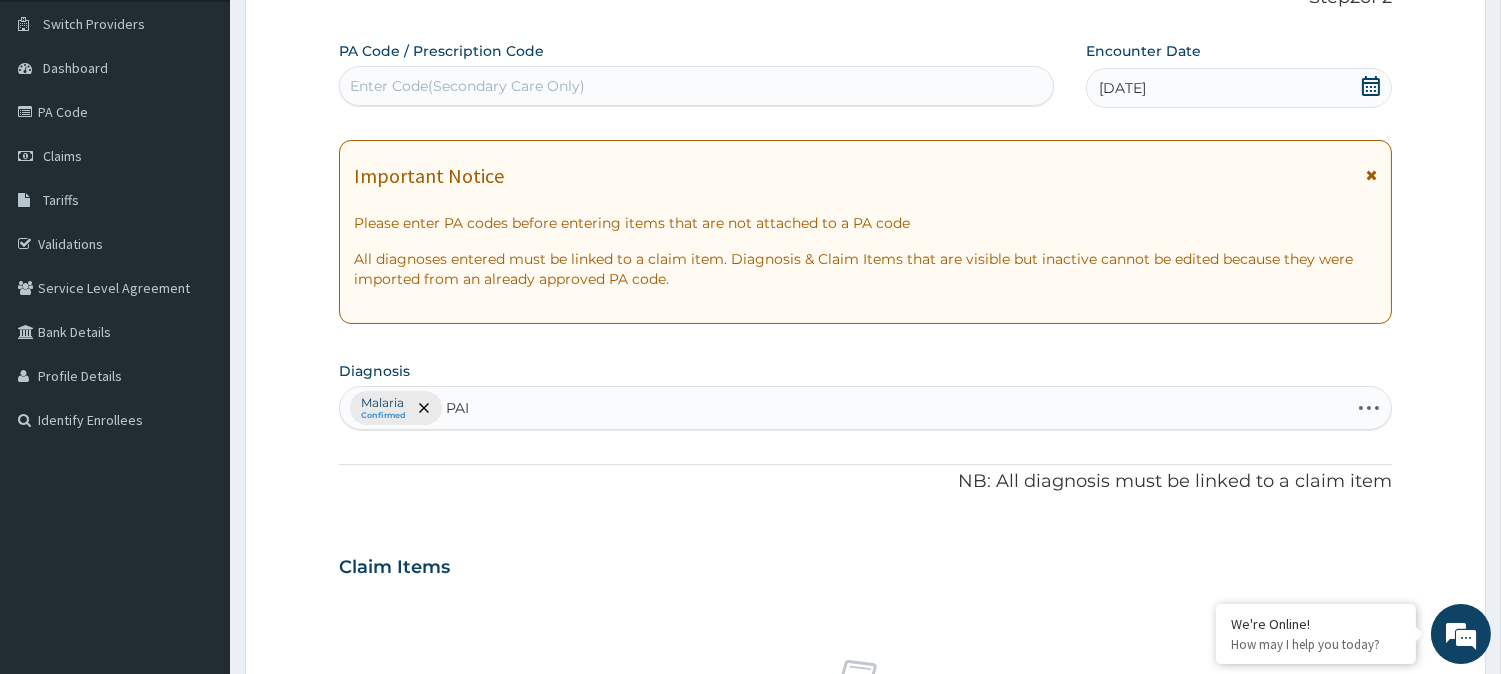 type on "PAIN" 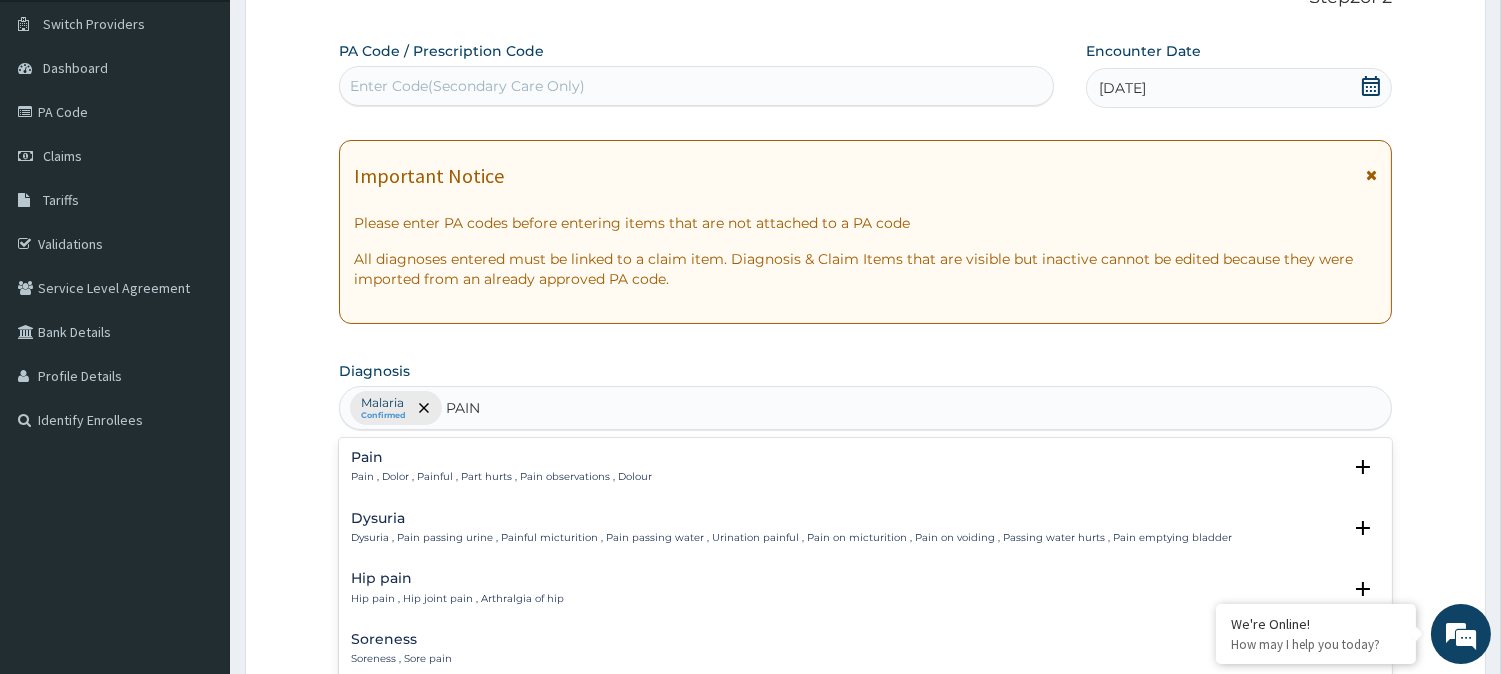 click on "Pain Pain , Dolor , Painful , Part hurts , Pain observations , Dolour" at bounding box center [501, 467] 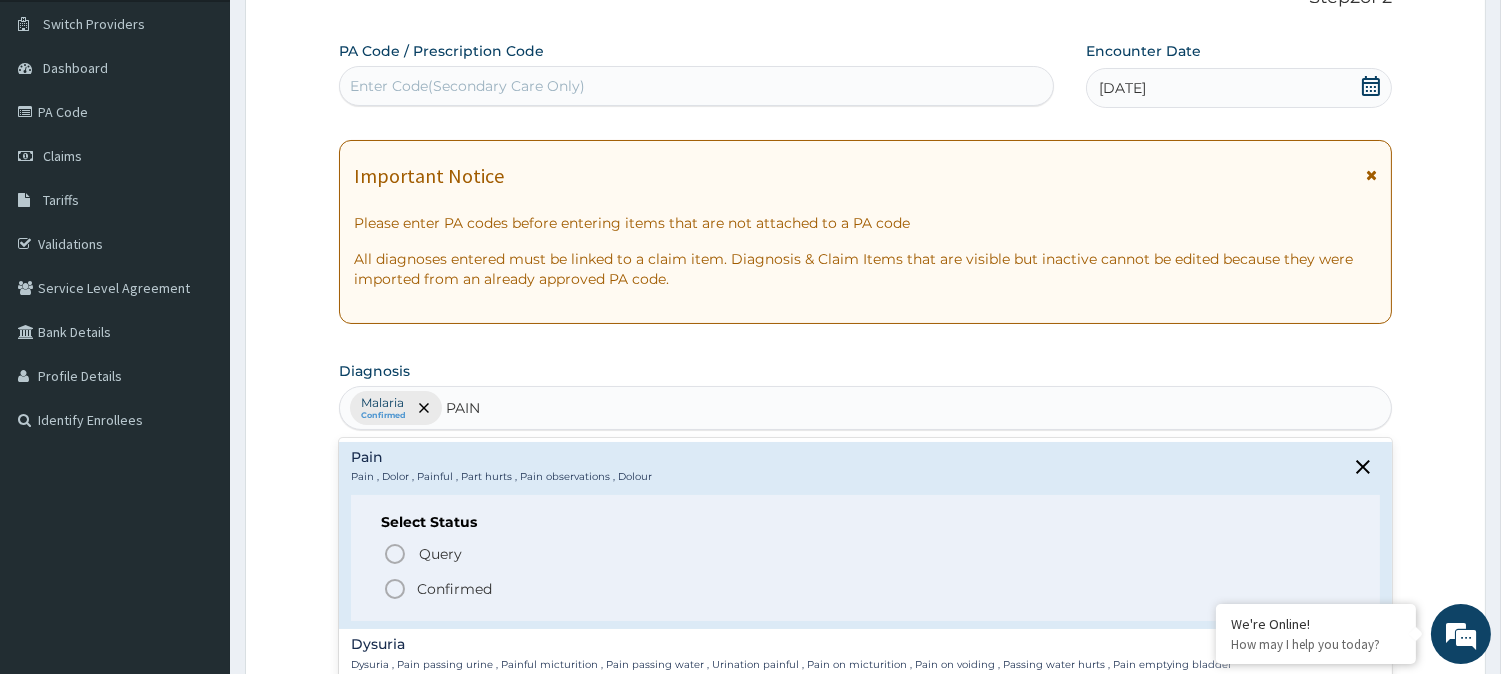 click on "Confirmed" at bounding box center [454, 589] 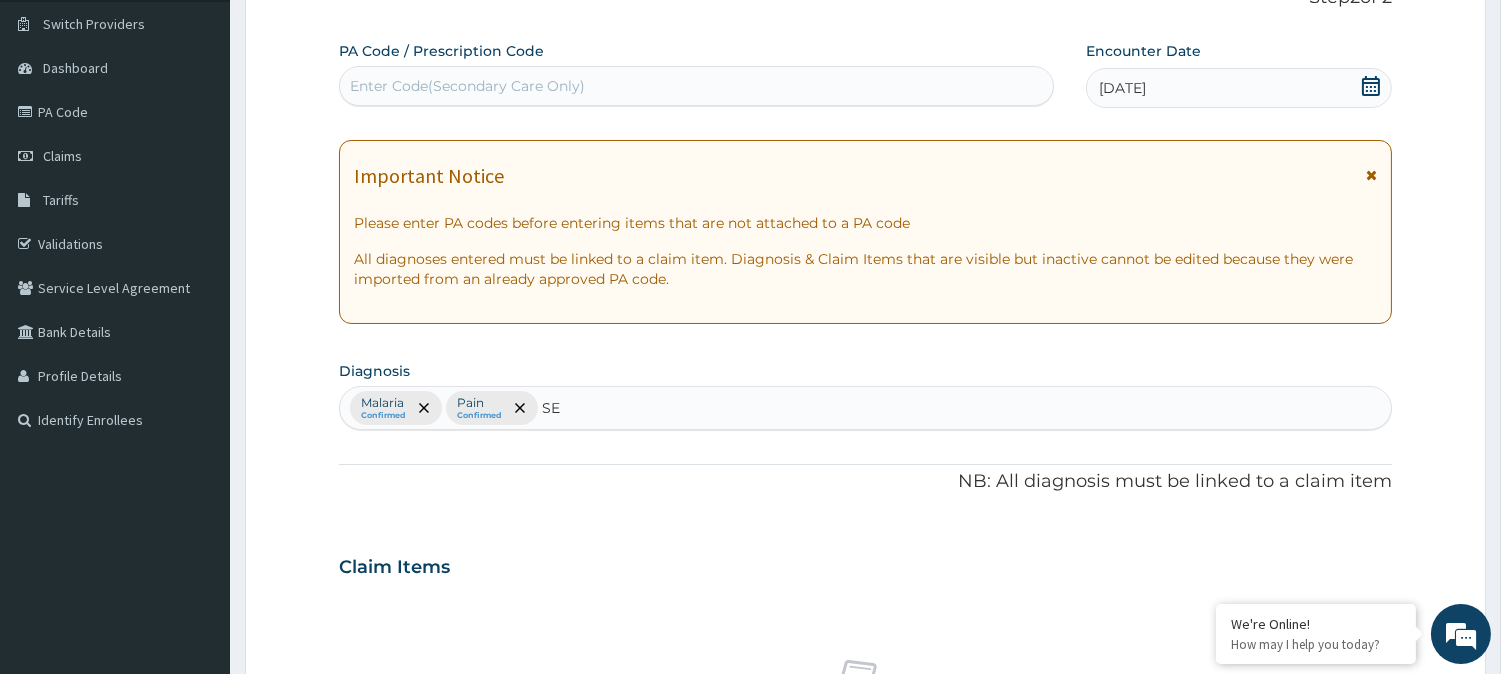 type on "SEP" 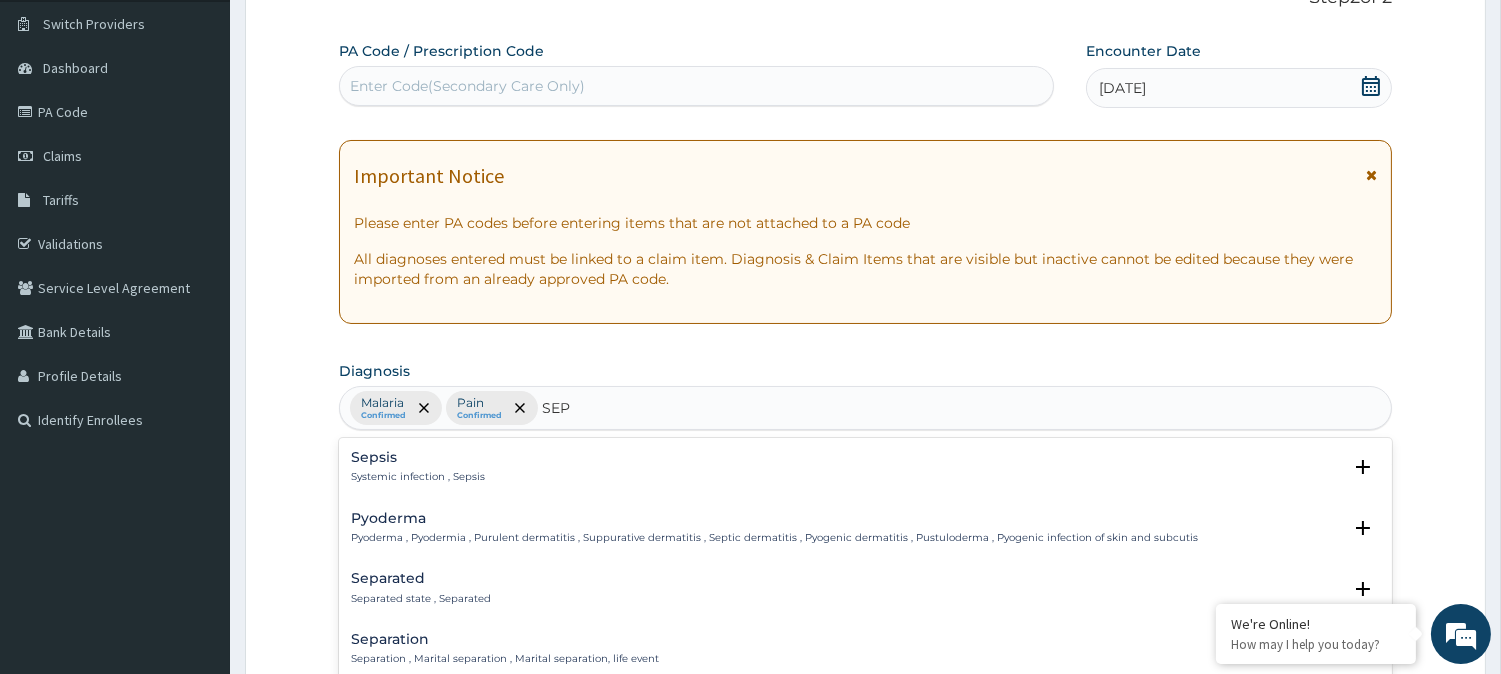 click on "Systemic infection , Sepsis" at bounding box center [418, 477] 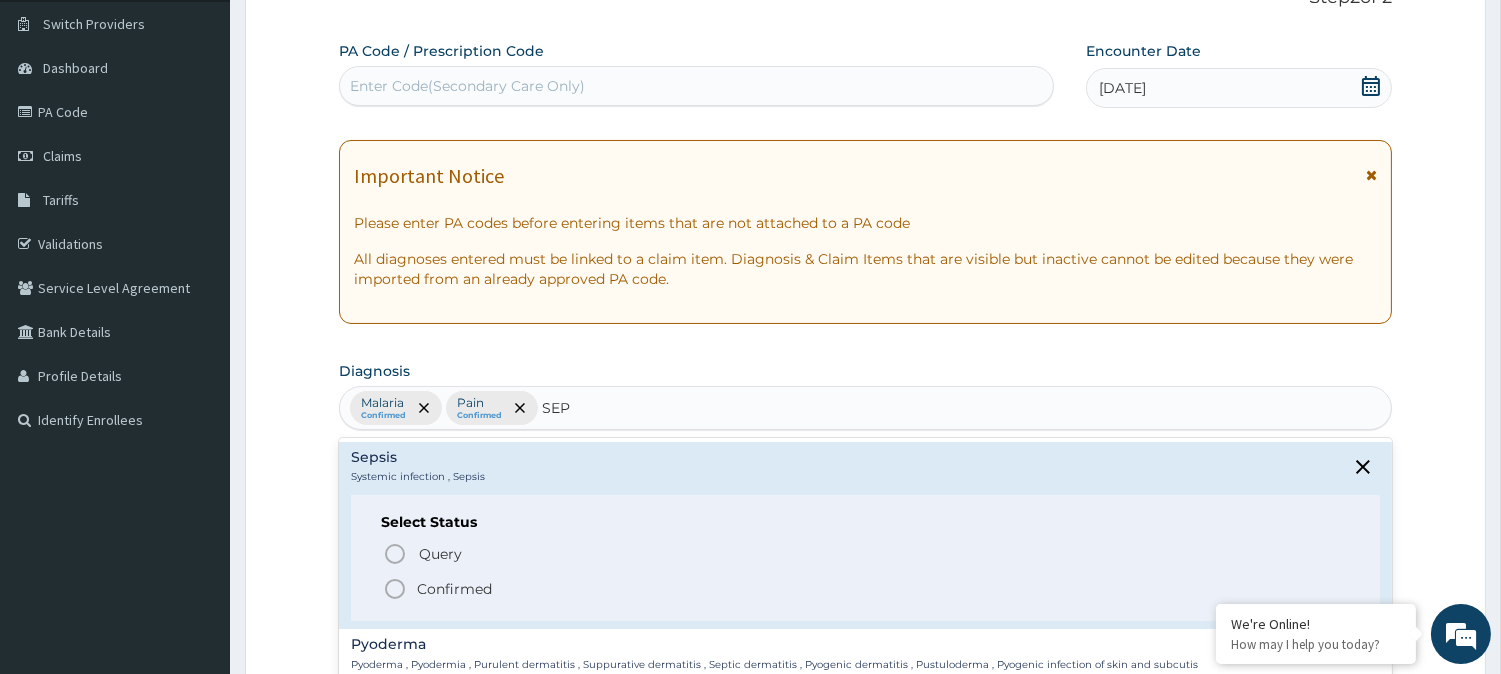 click on "Confirmed" at bounding box center [454, 589] 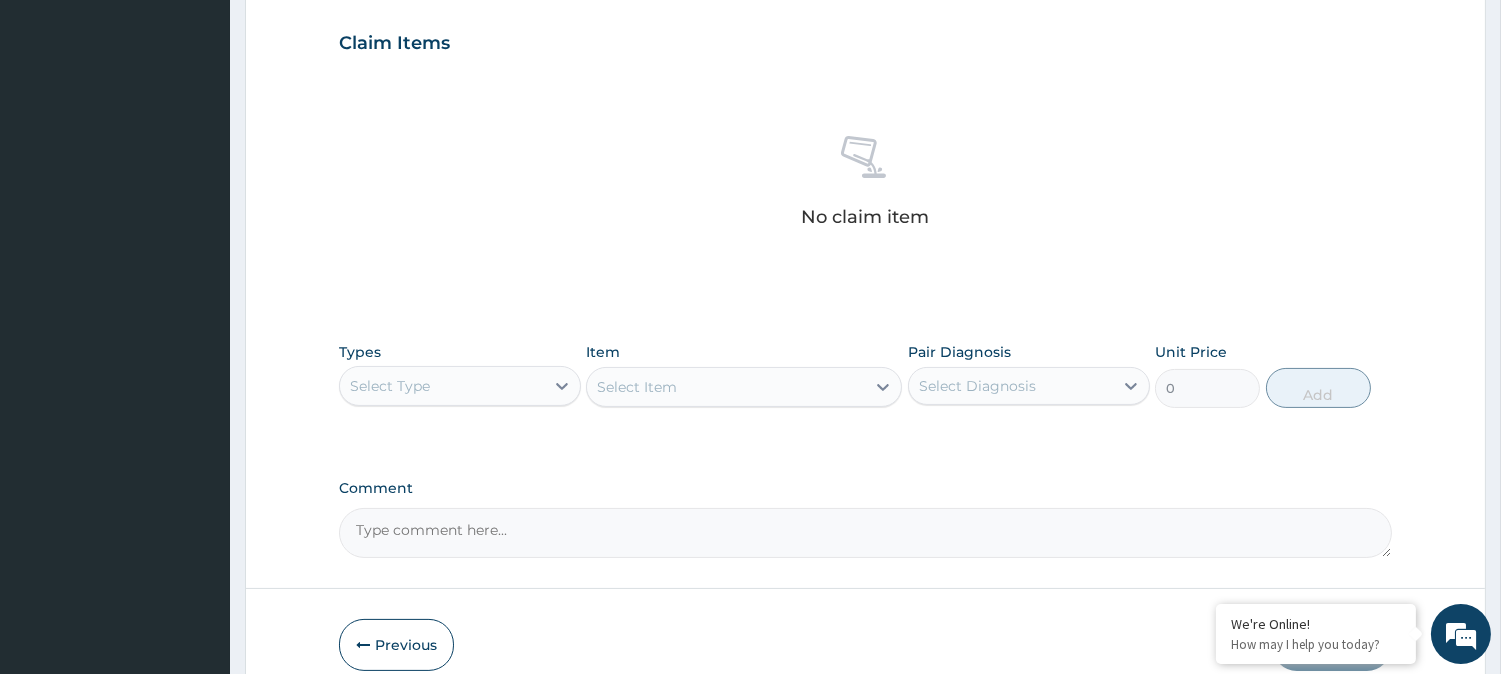 scroll, scrollTop: 675, scrollLeft: 0, axis: vertical 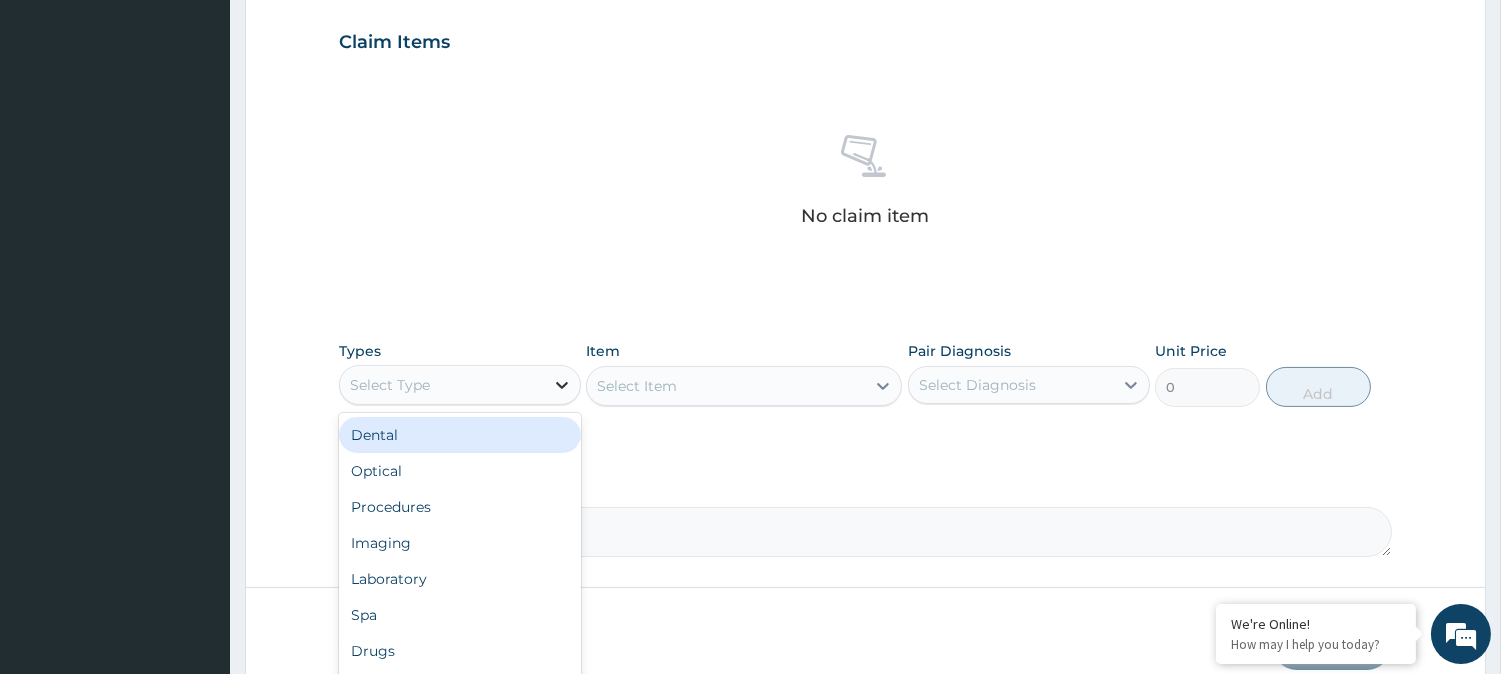 click 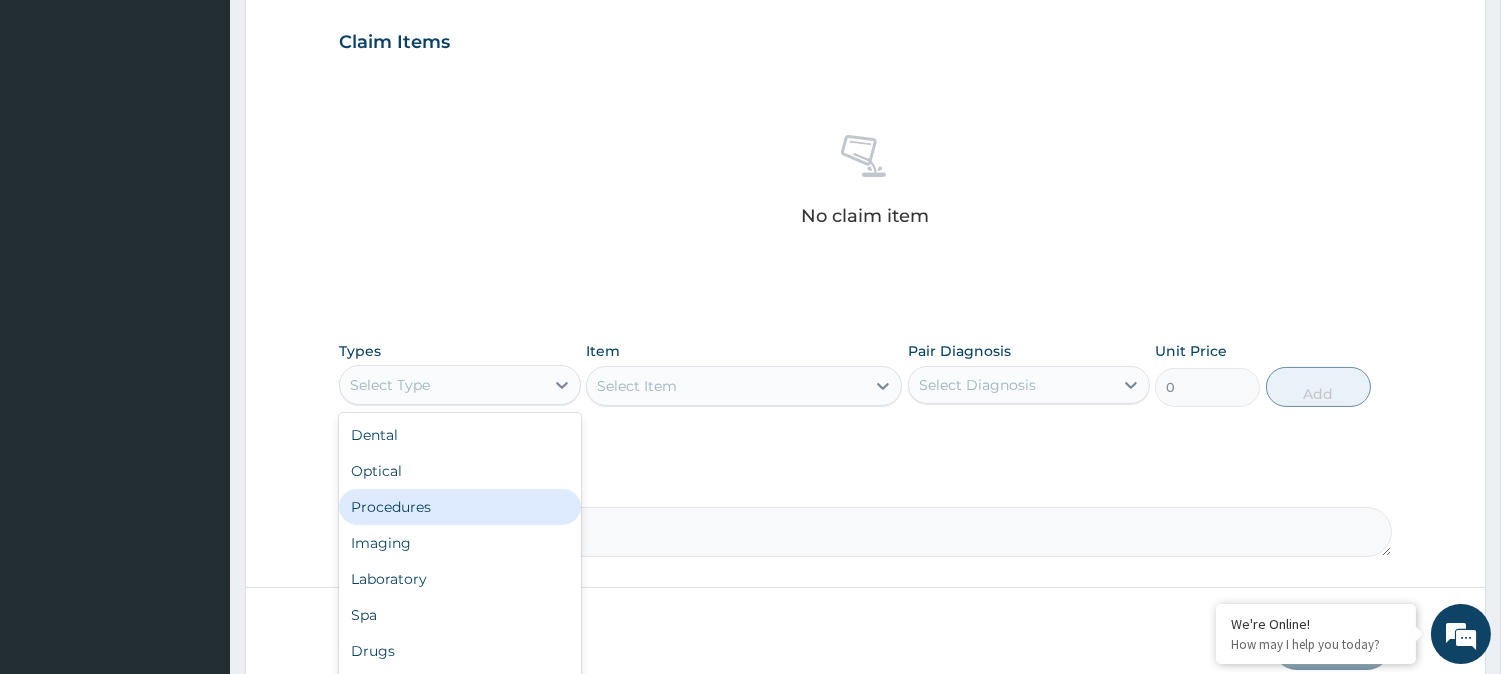 click on "Procedures" at bounding box center (460, 507) 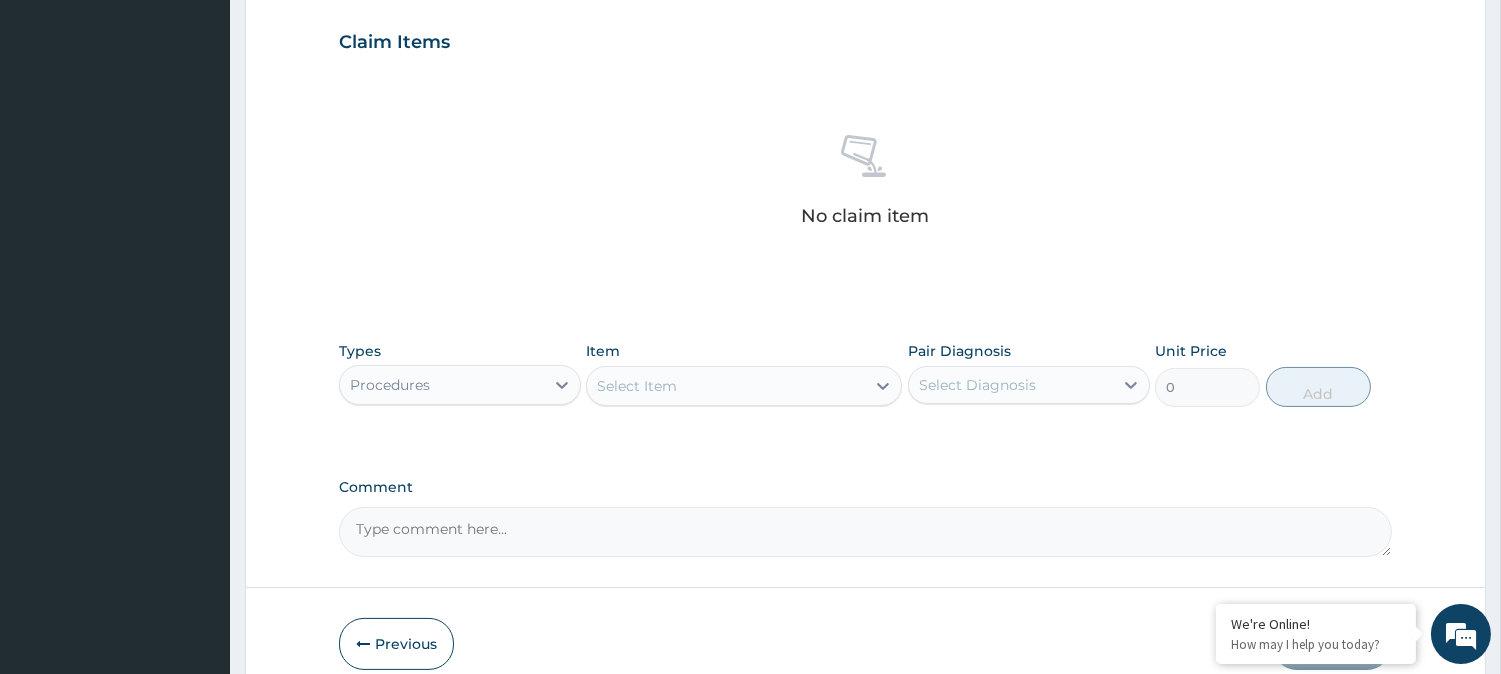 click on "Select Item" at bounding box center [726, 386] 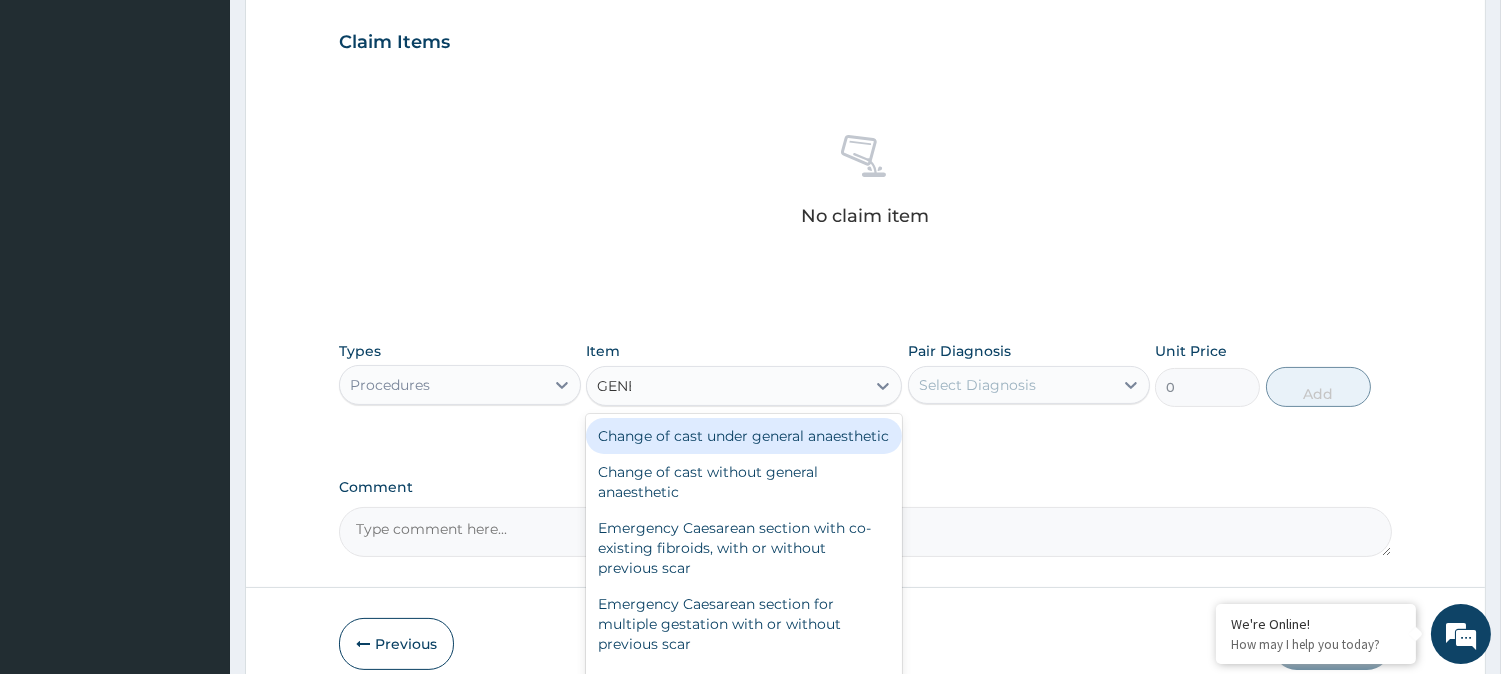 type on "GENER" 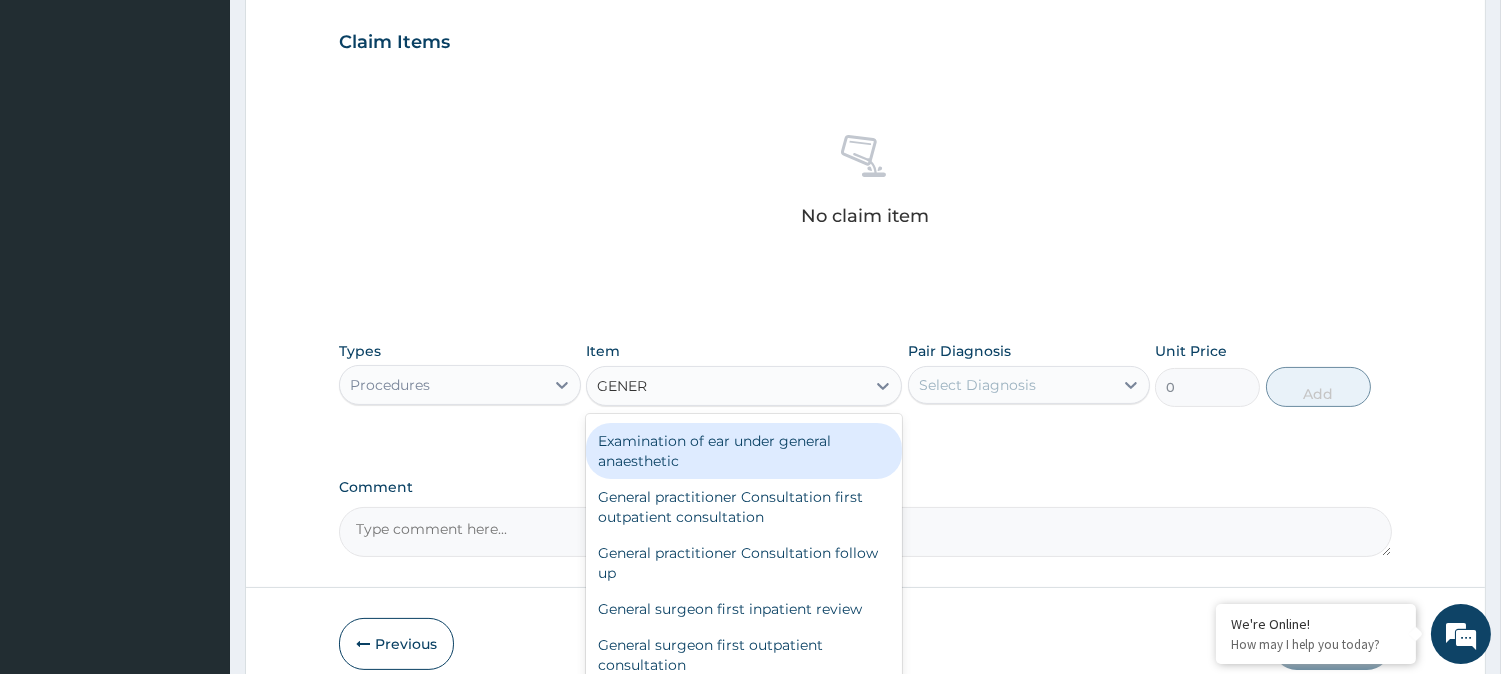 scroll, scrollTop: 88, scrollLeft: 0, axis: vertical 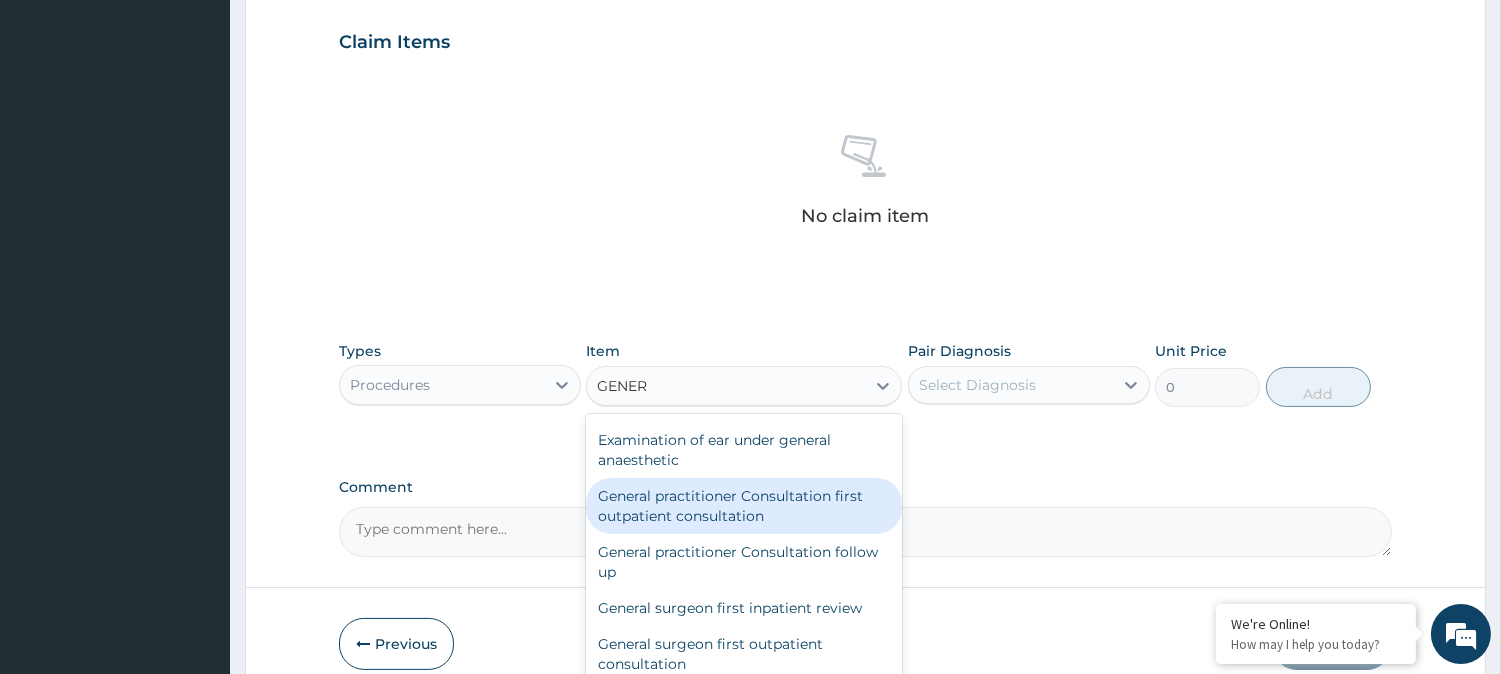 click on "General practitioner Consultation first outpatient consultation" at bounding box center (744, 506) 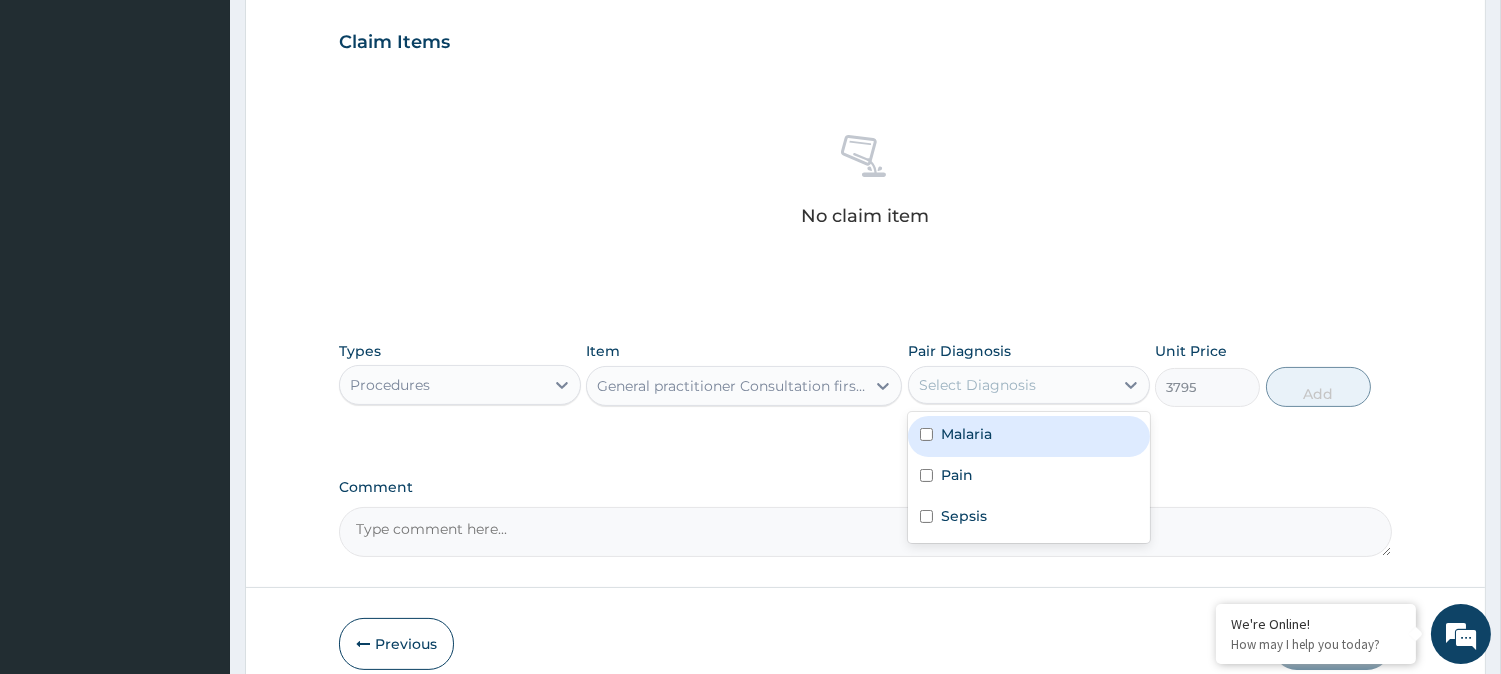 click on "Select Diagnosis" at bounding box center (977, 385) 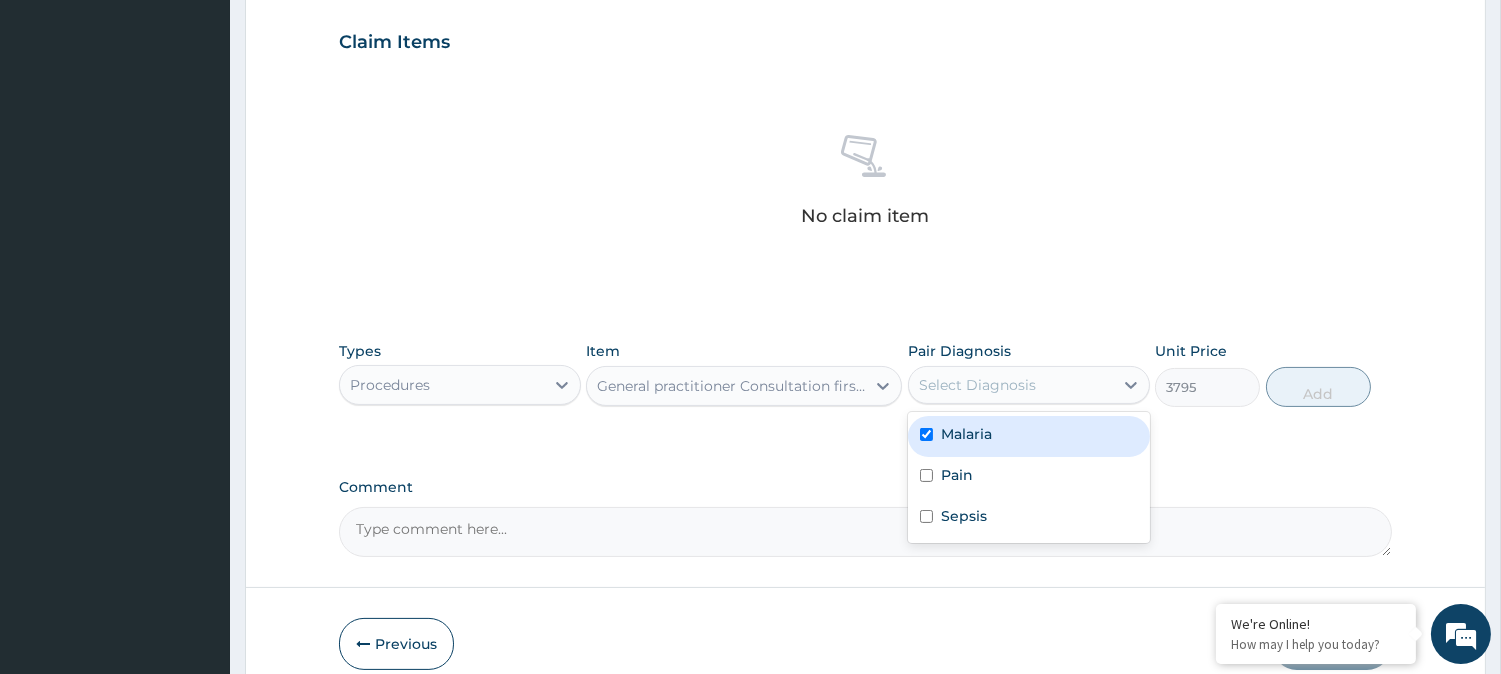 checkbox on "true" 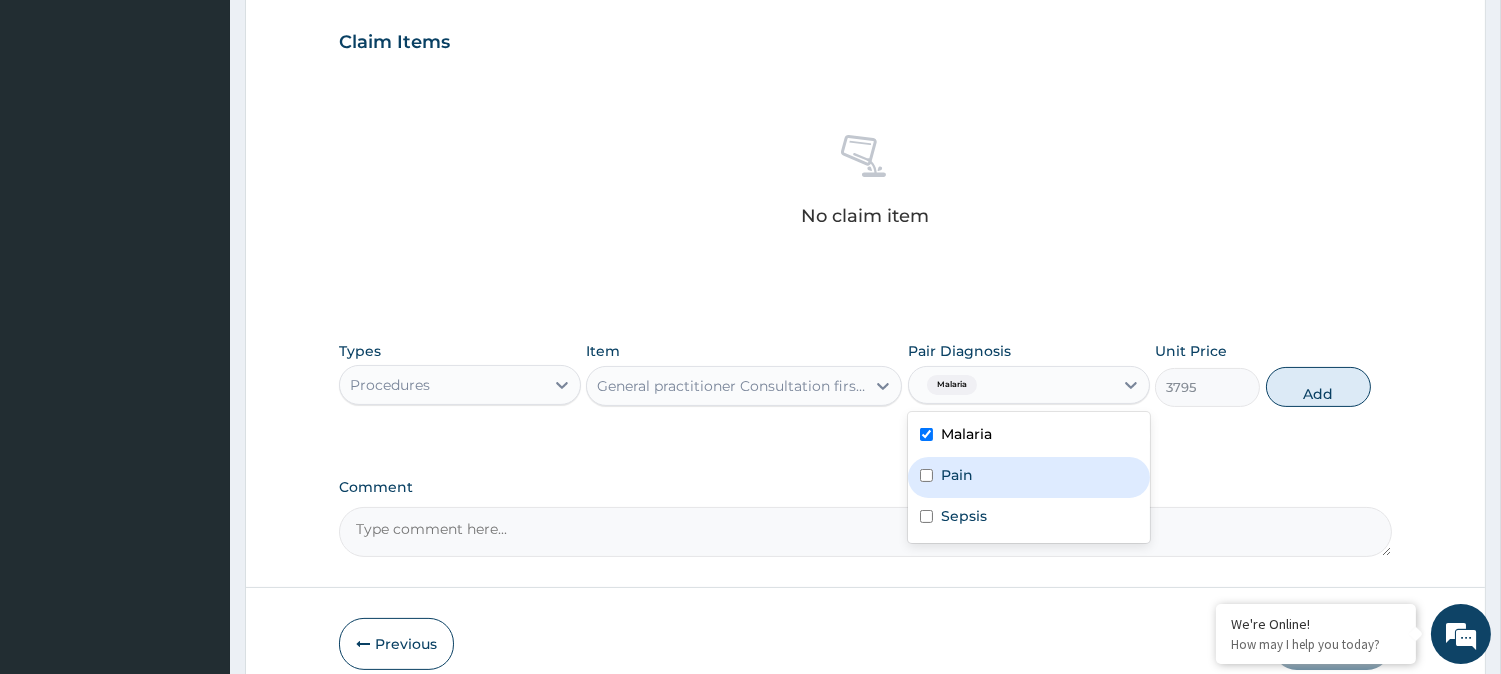 click on "Pain" at bounding box center (957, 475) 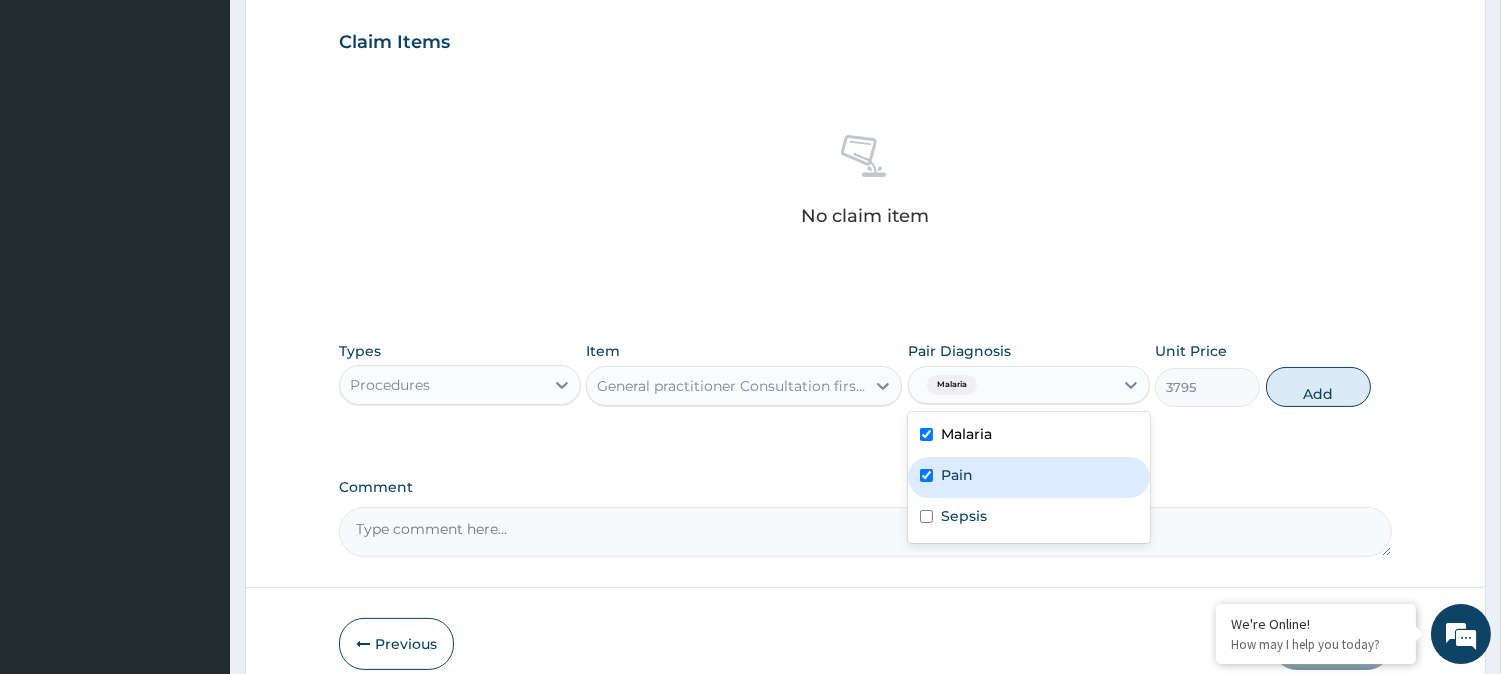 checkbox on "true" 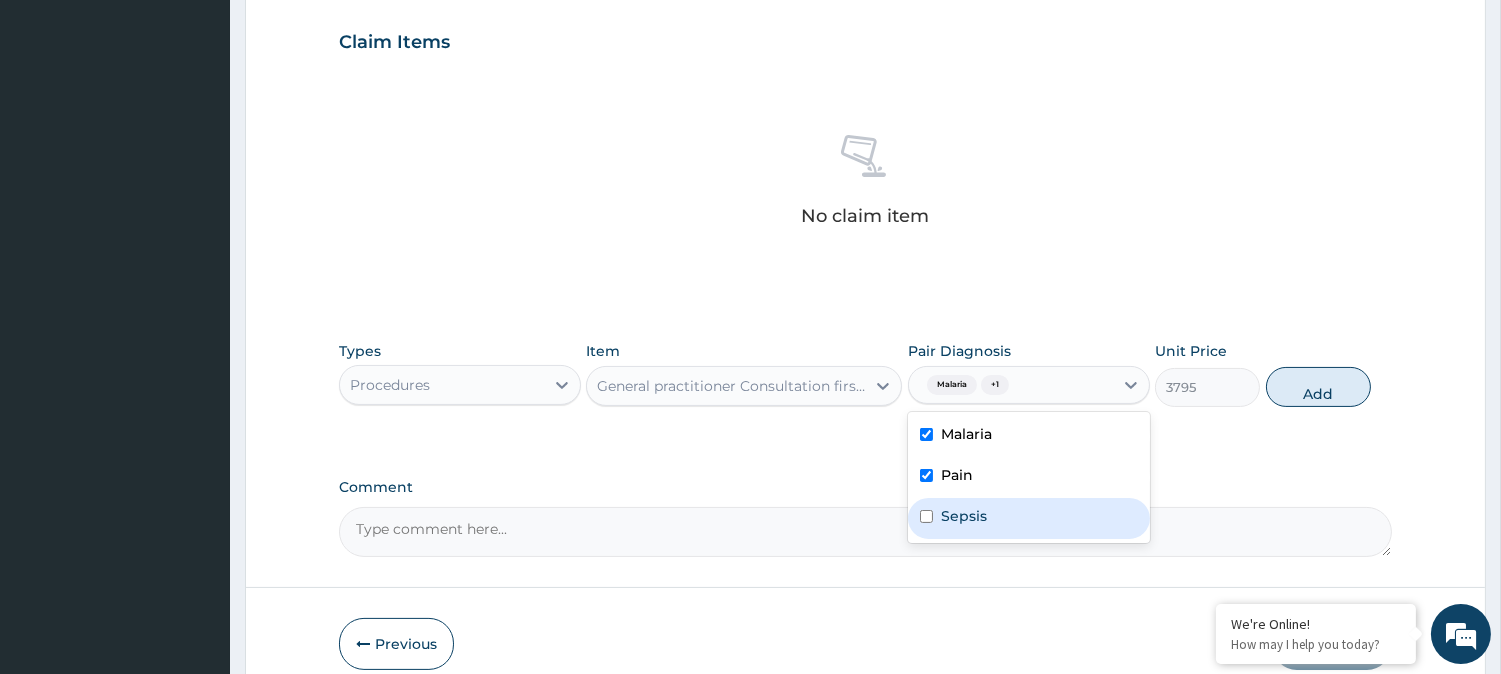 click on "Sepsis" at bounding box center [964, 516] 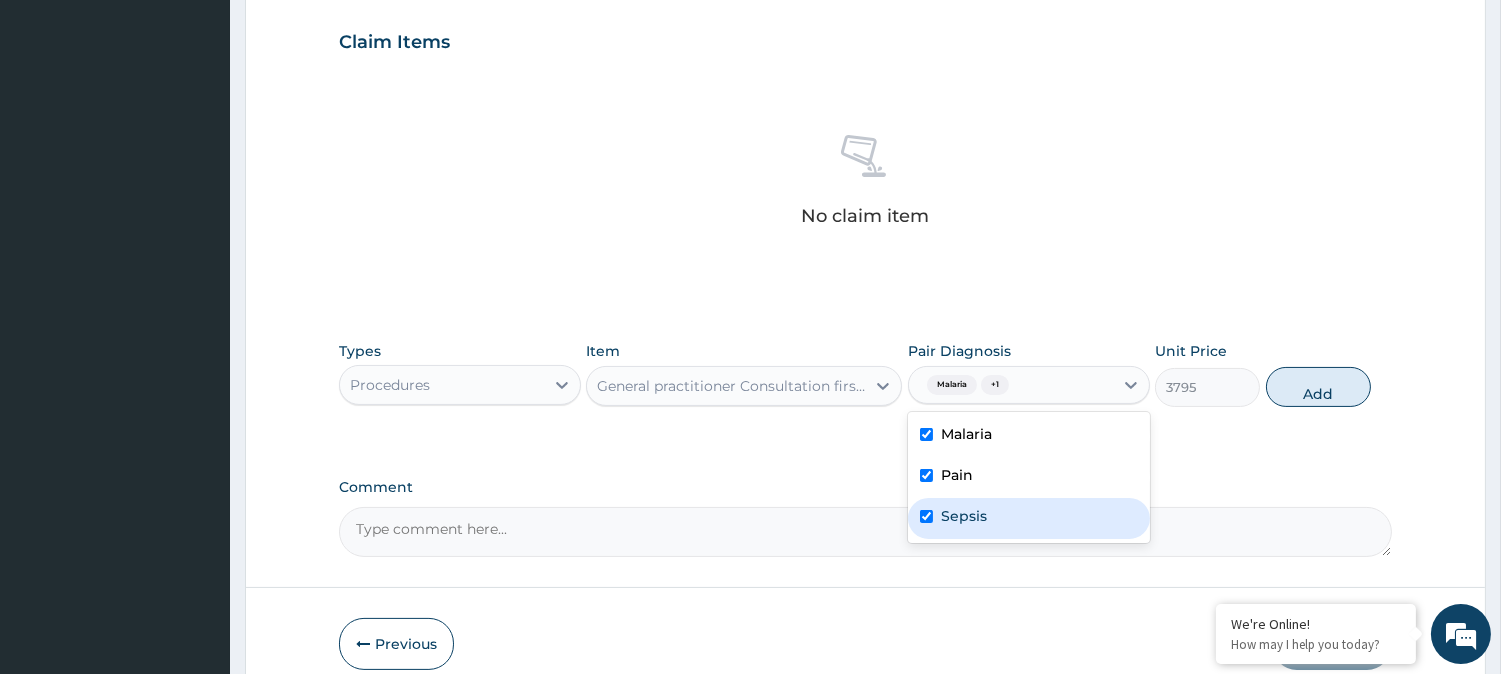 checkbox on "true" 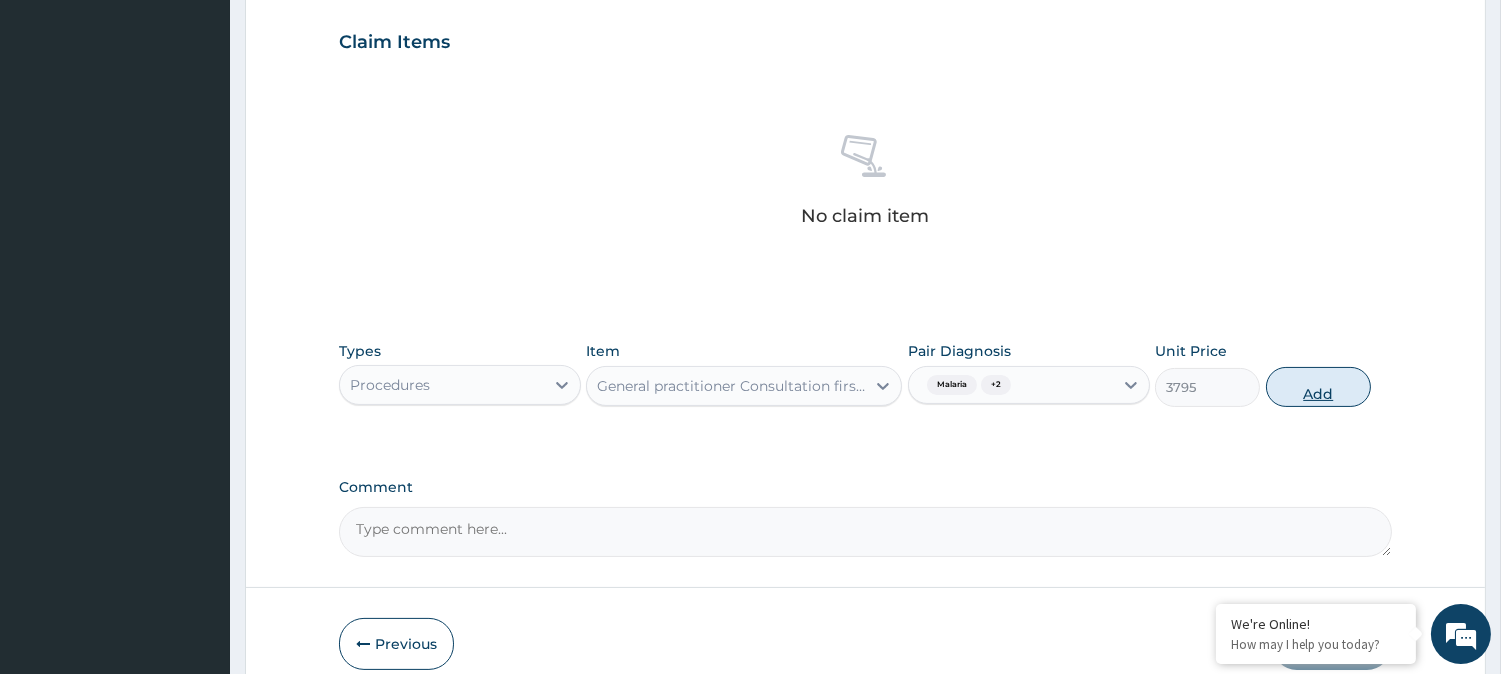 click on "Add" at bounding box center [1318, 387] 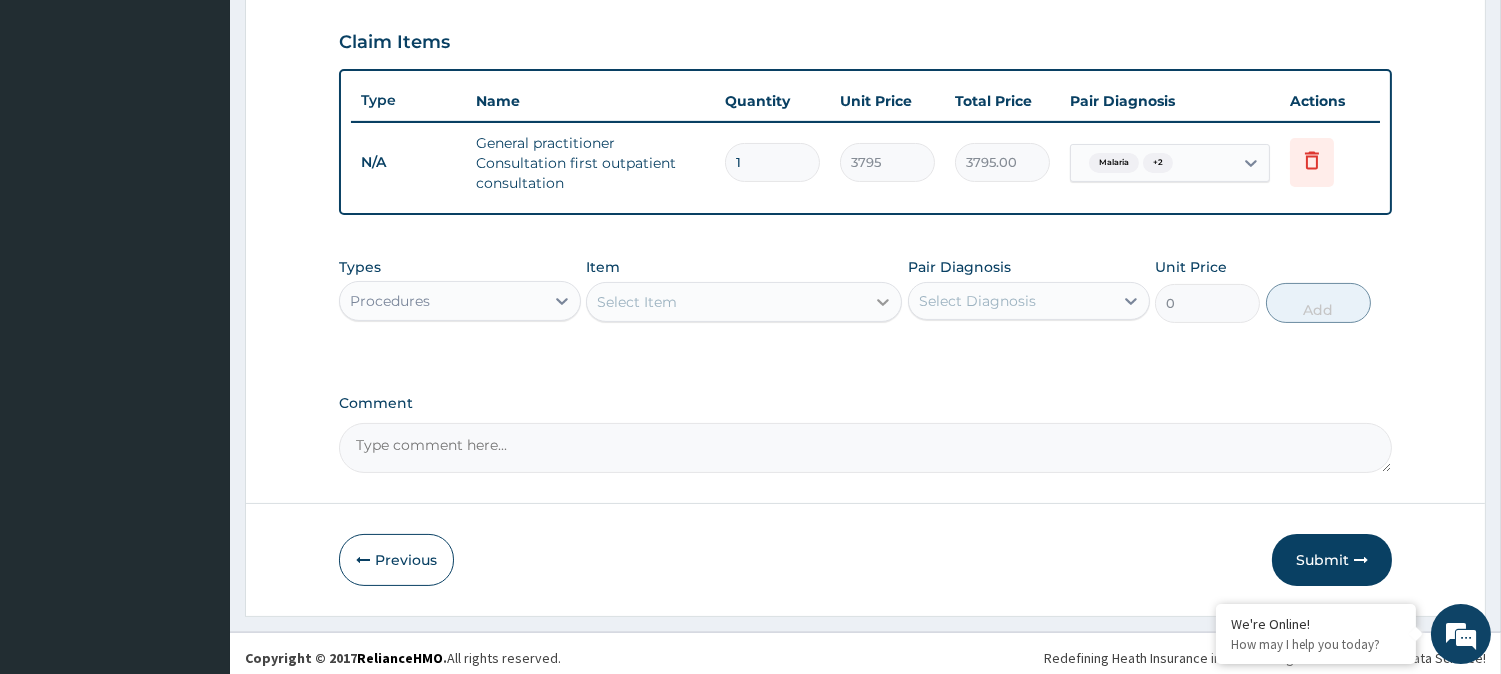 click 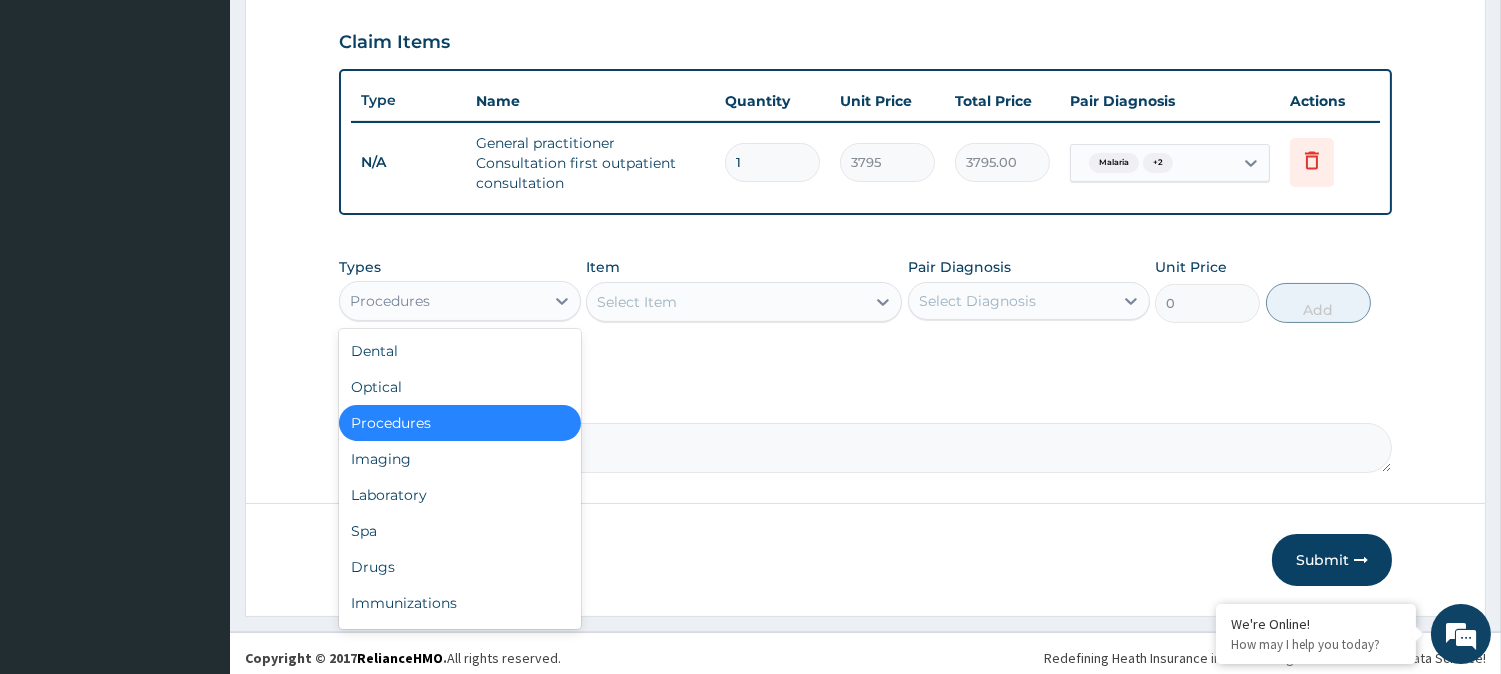 click on "Procedures" at bounding box center (442, 301) 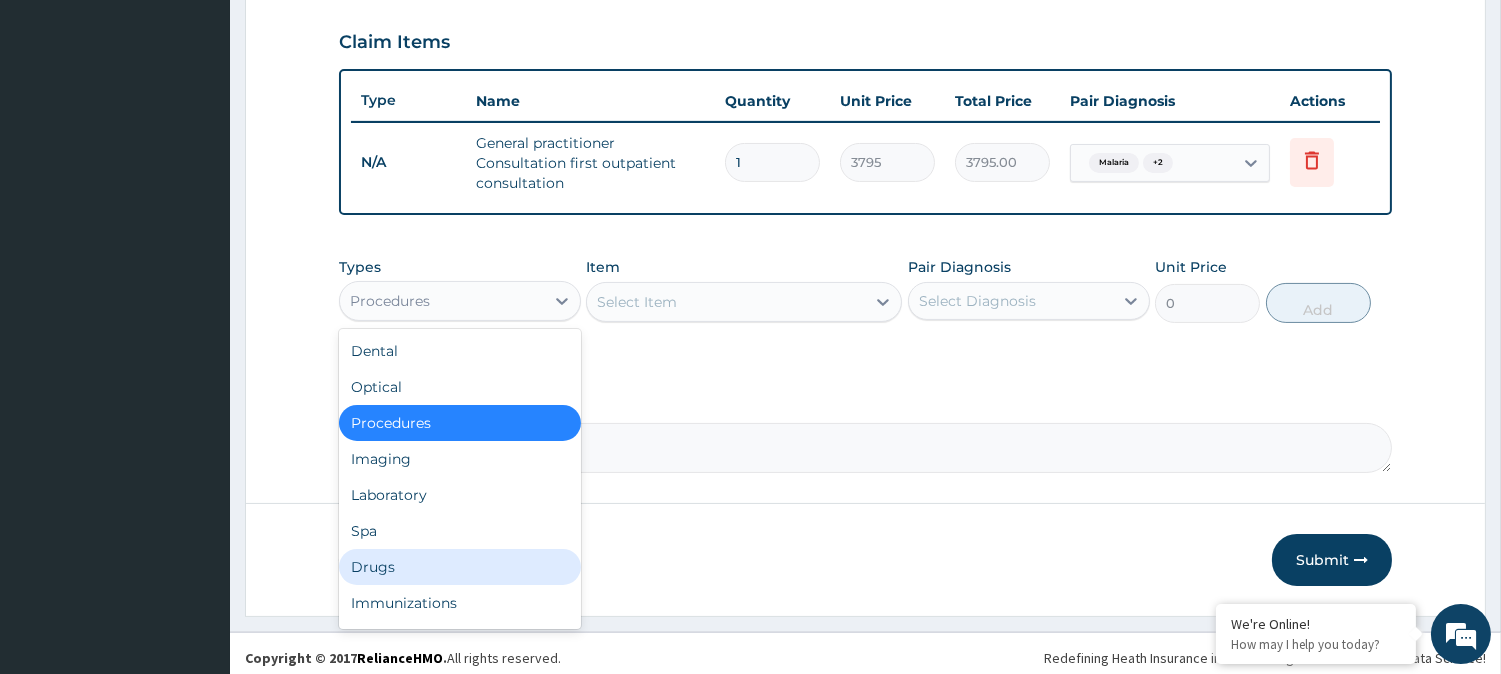 click on "Drugs" at bounding box center [460, 567] 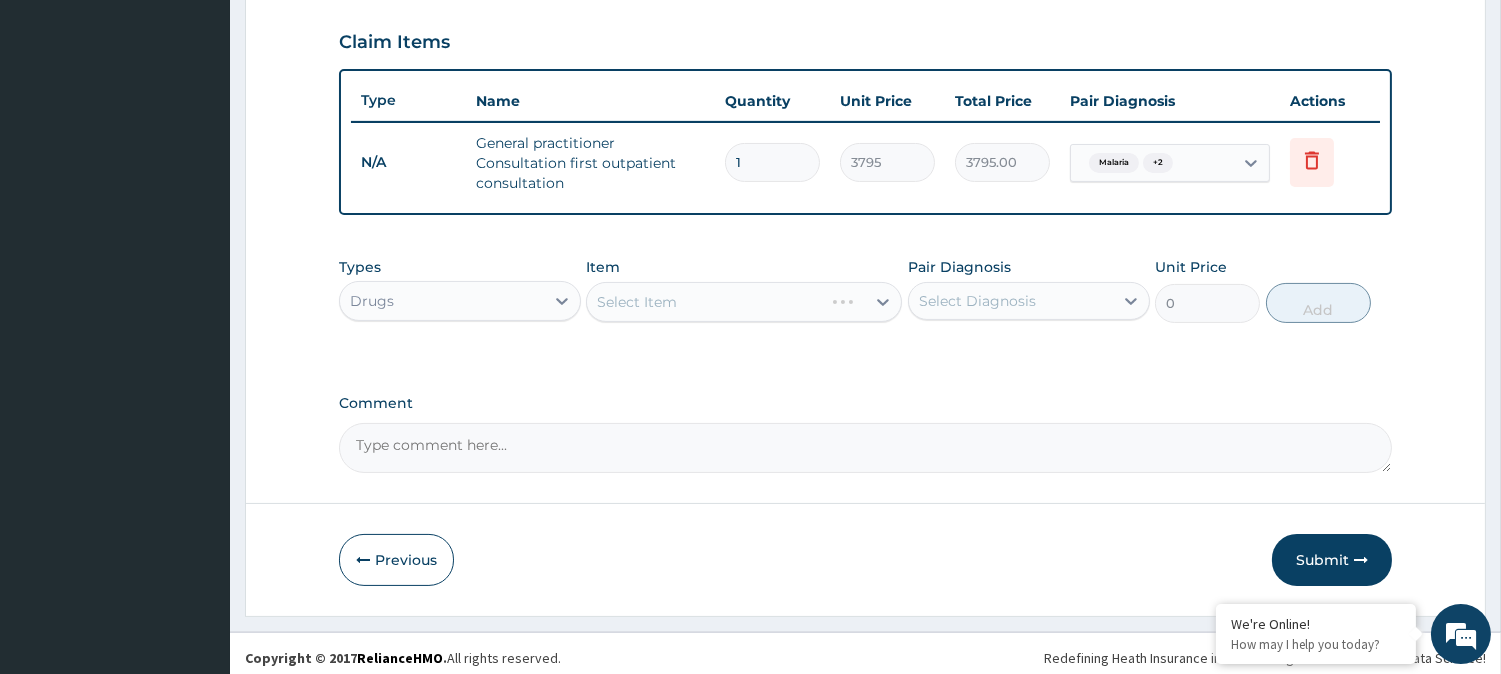 click on "Select Item" at bounding box center [744, 302] 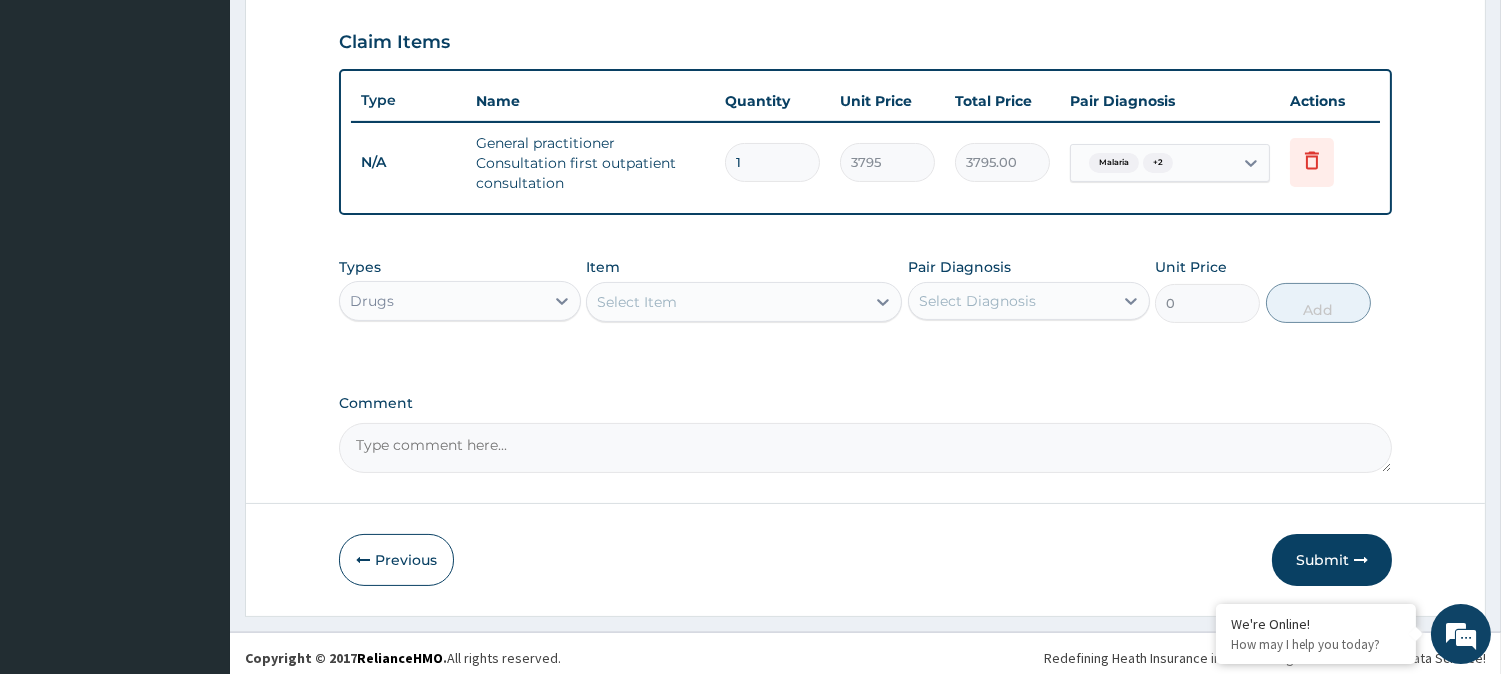 click on "Select Item" at bounding box center (726, 302) 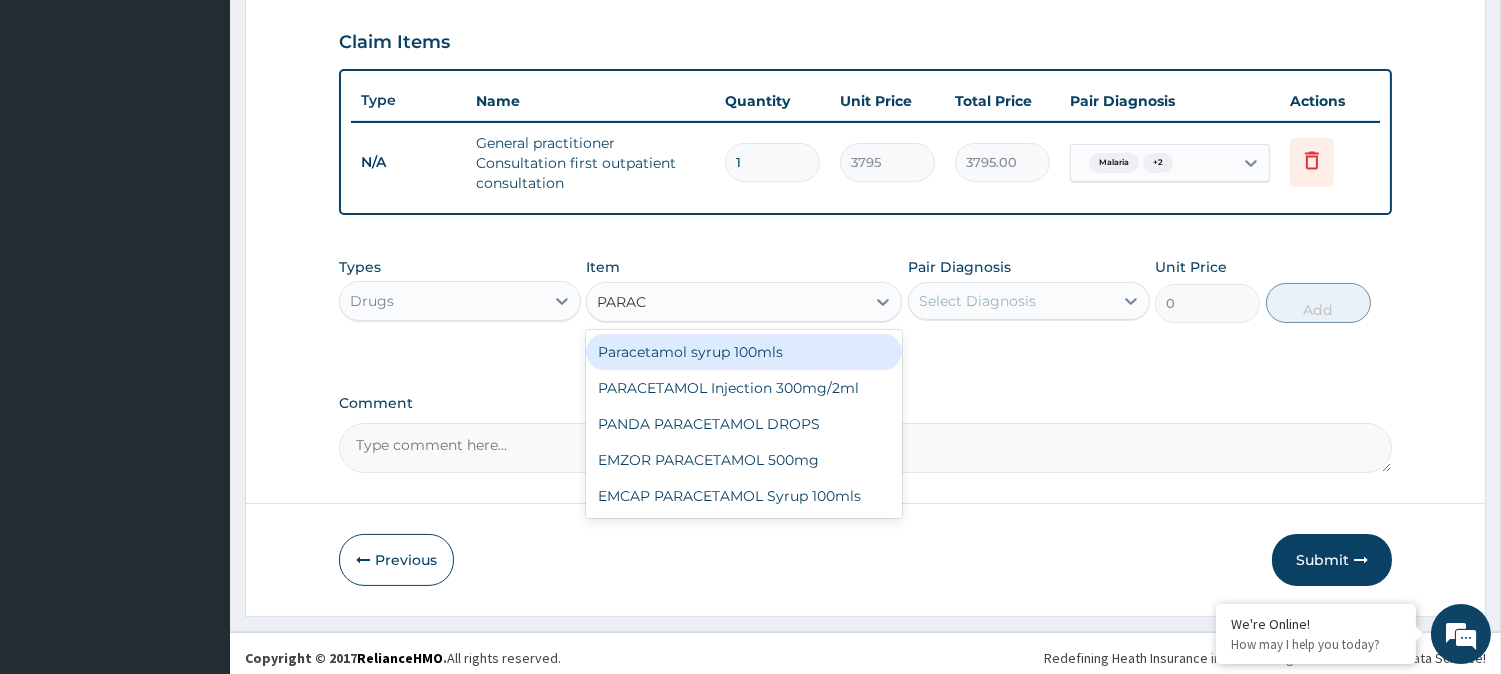 type on "PARACE" 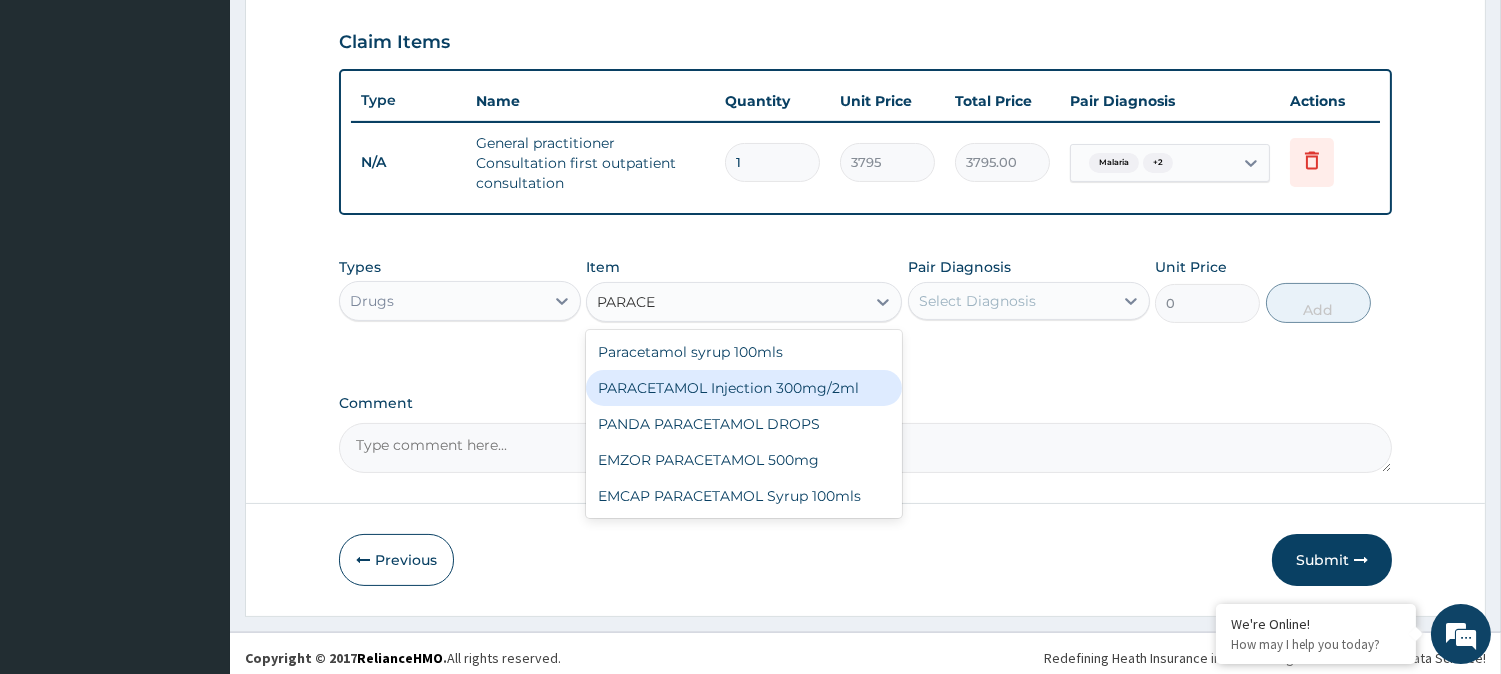 click on "PARACETAMOL Injection 300mg/2ml" at bounding box center [744, 388] 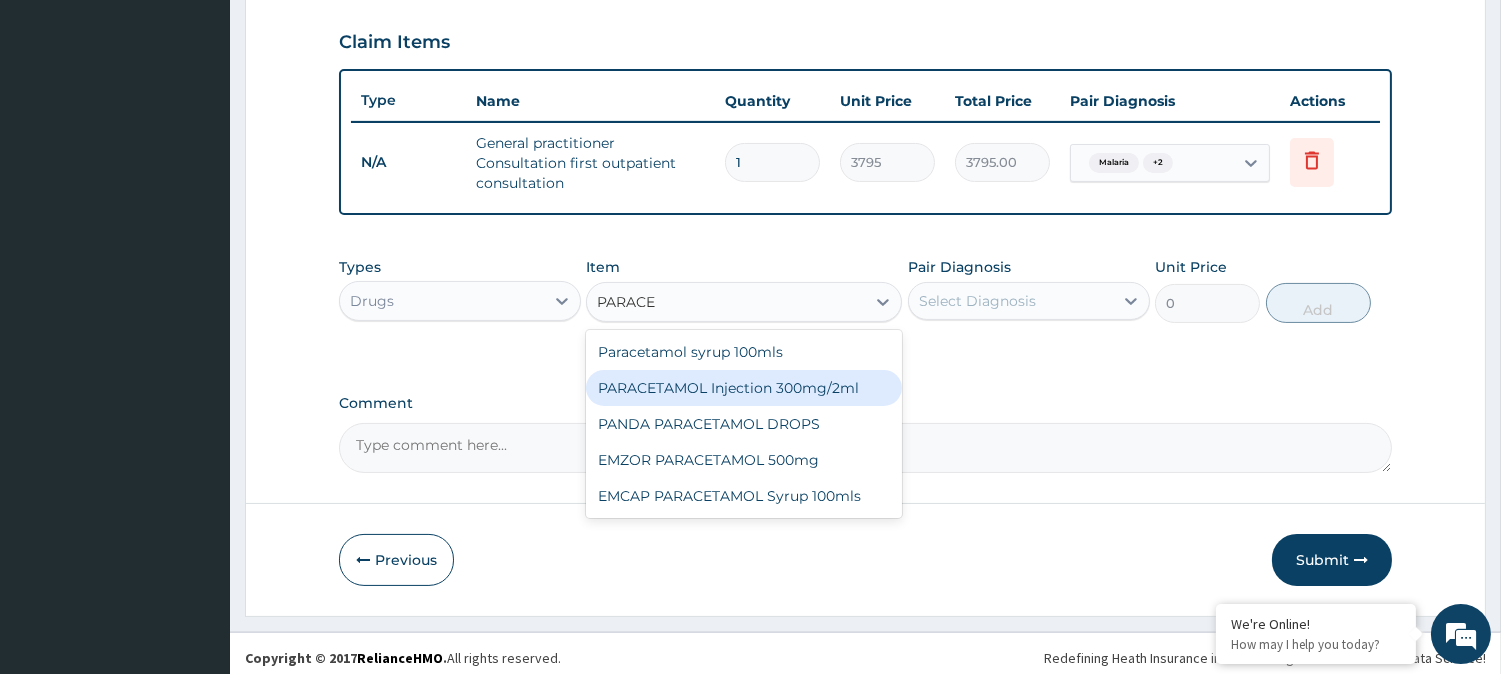 type on "278.3" 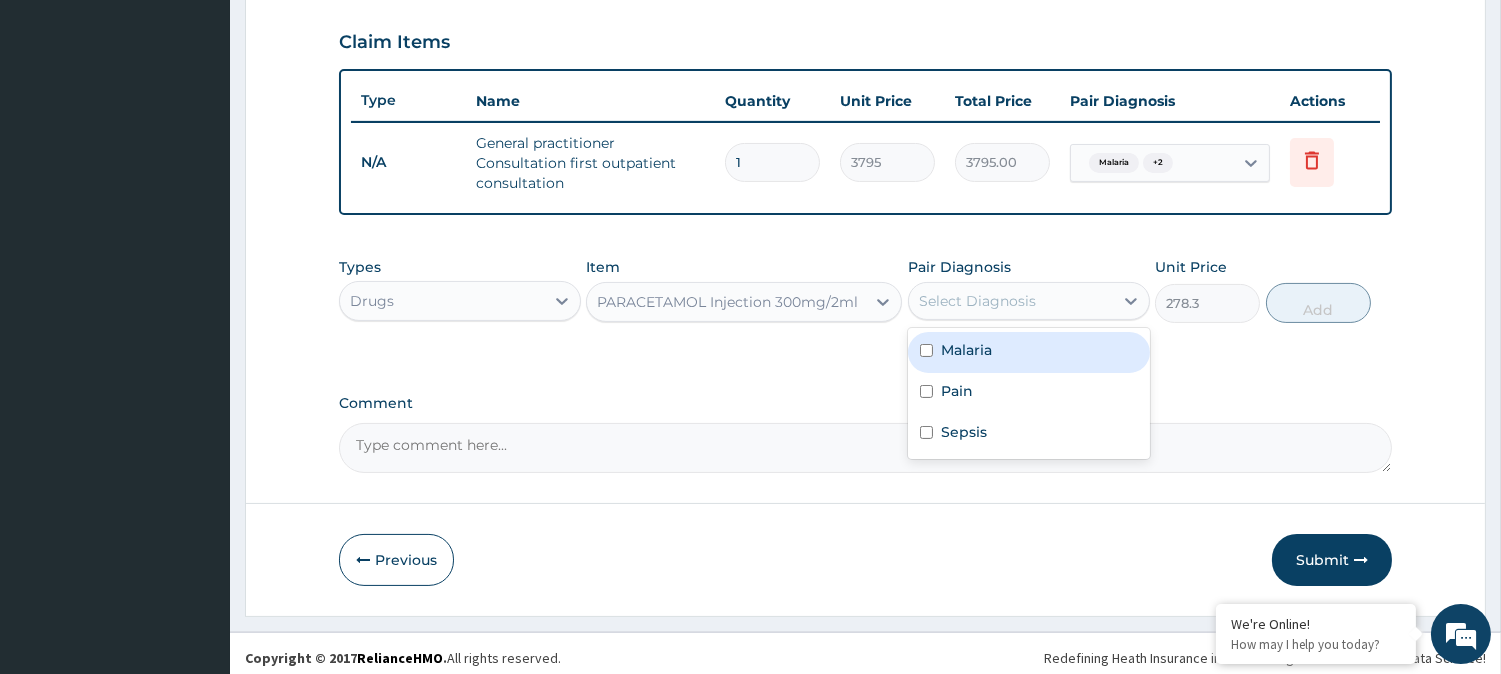 click on "Select Diagnosis" at bounding box center [1011, 301] 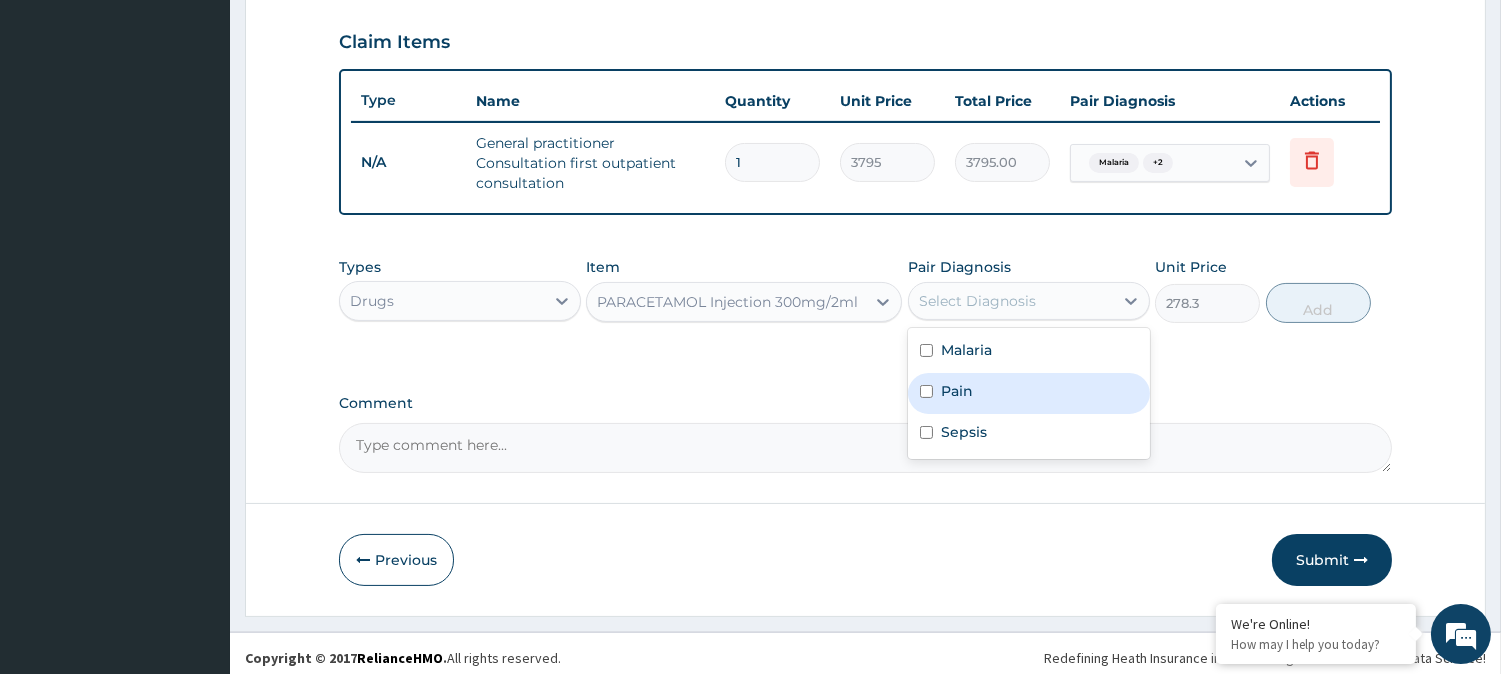 click on "Pain" at bounding box center [1029, 393] 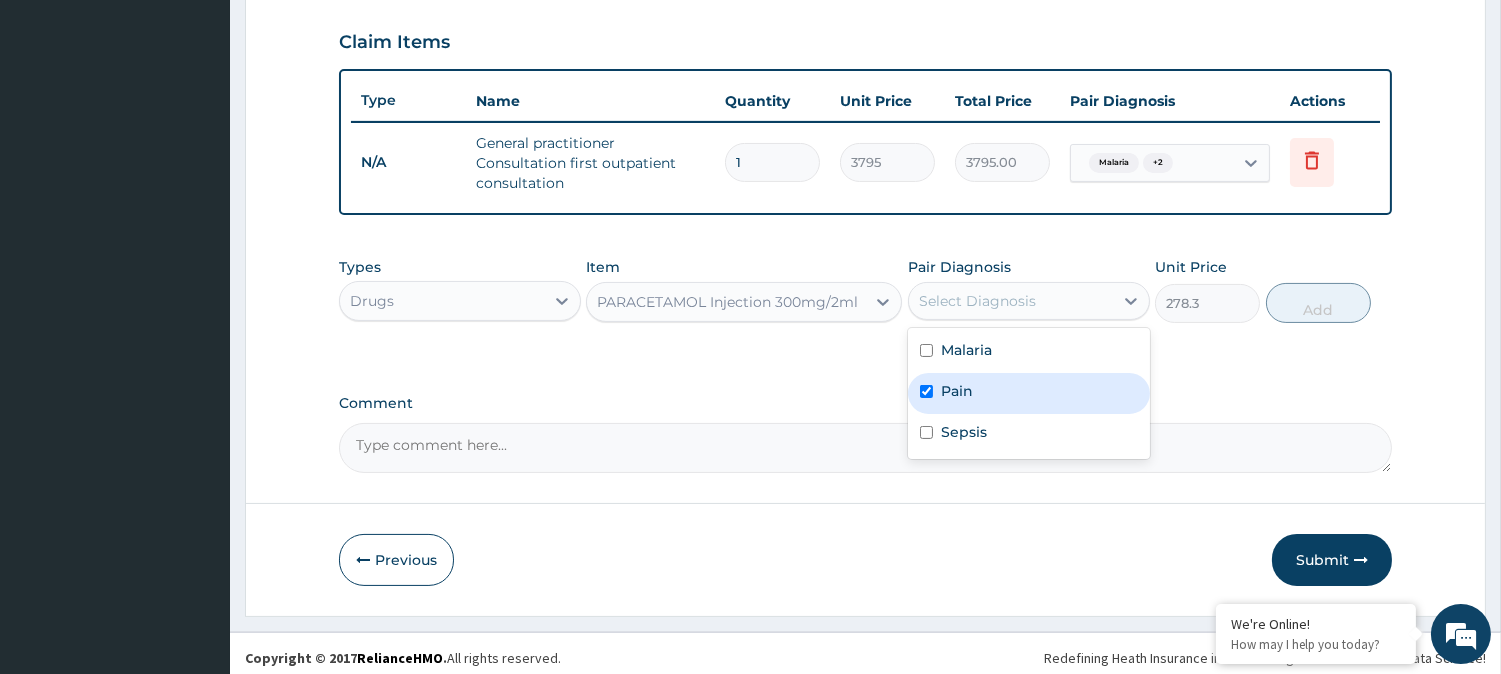 checkbox on "true" 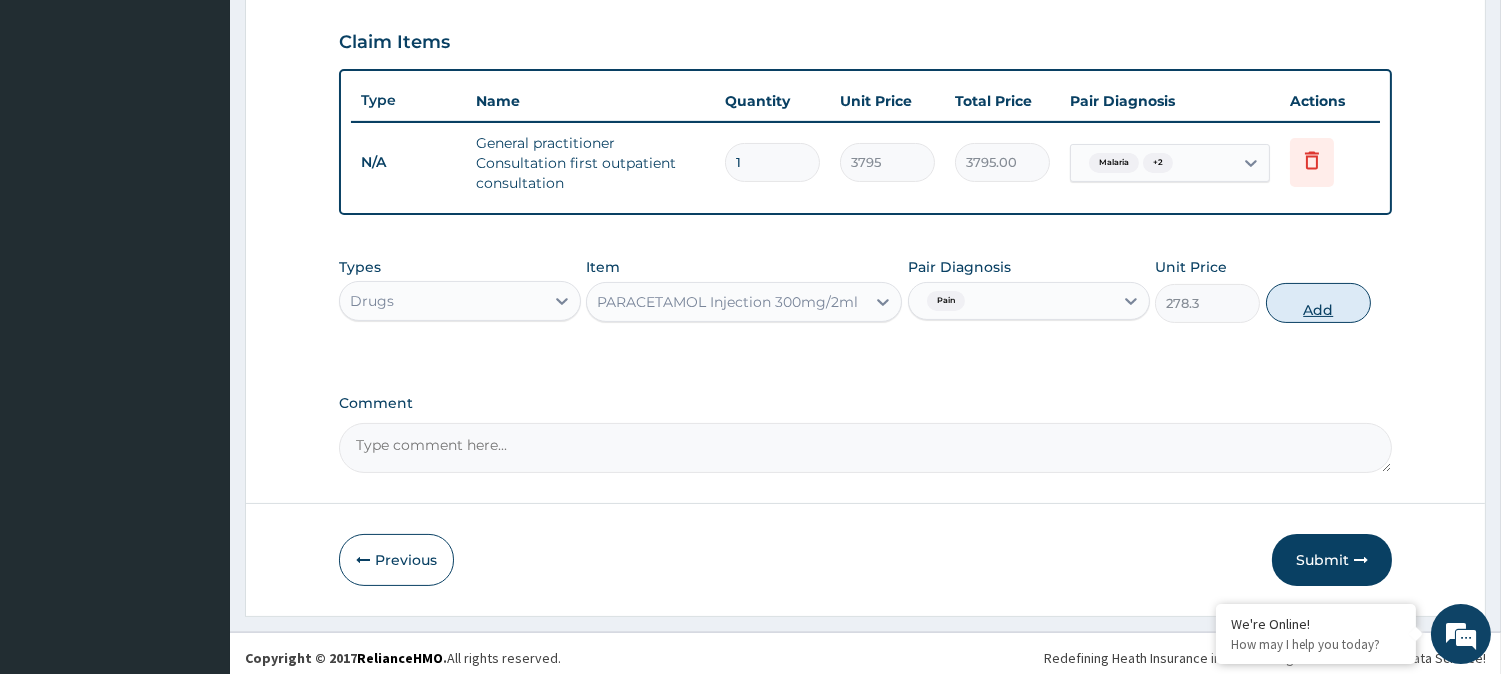 click on "Add" at bounding box center (1318, 303) 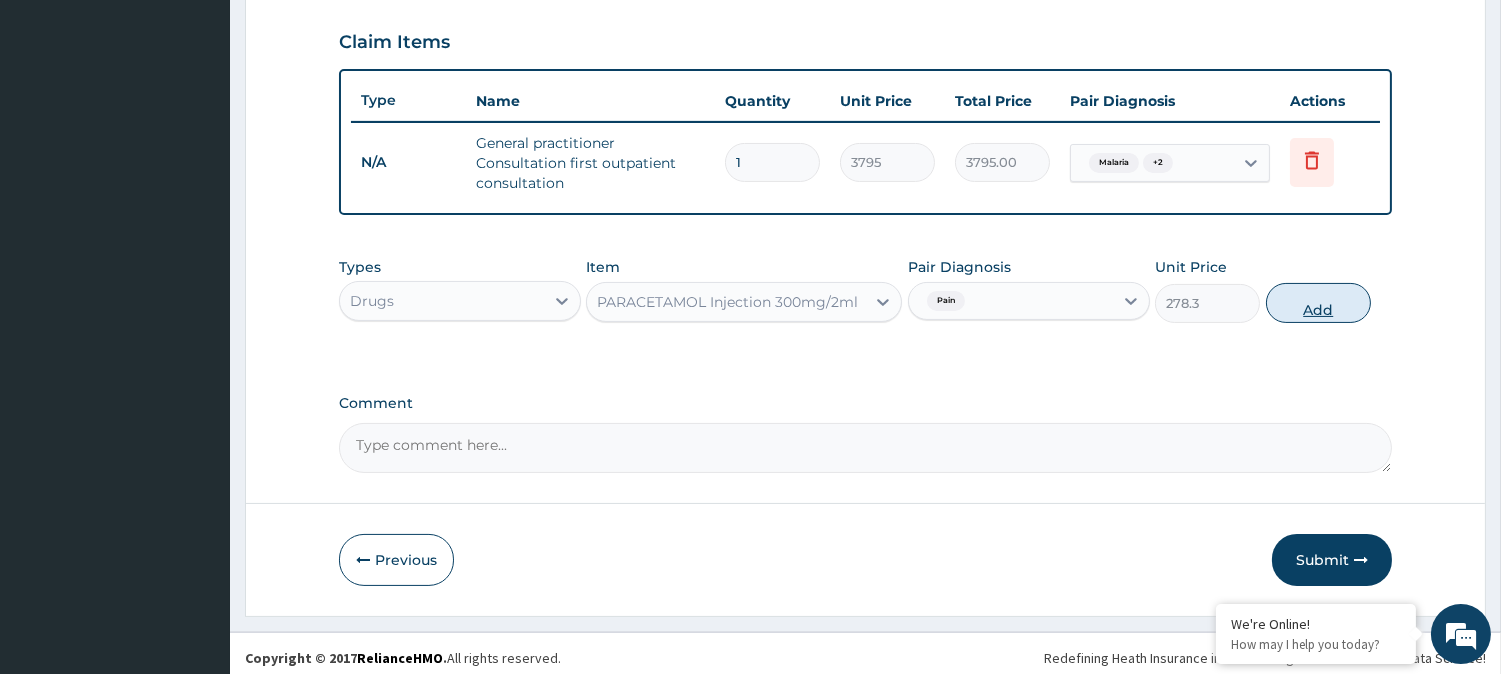 type on "0" 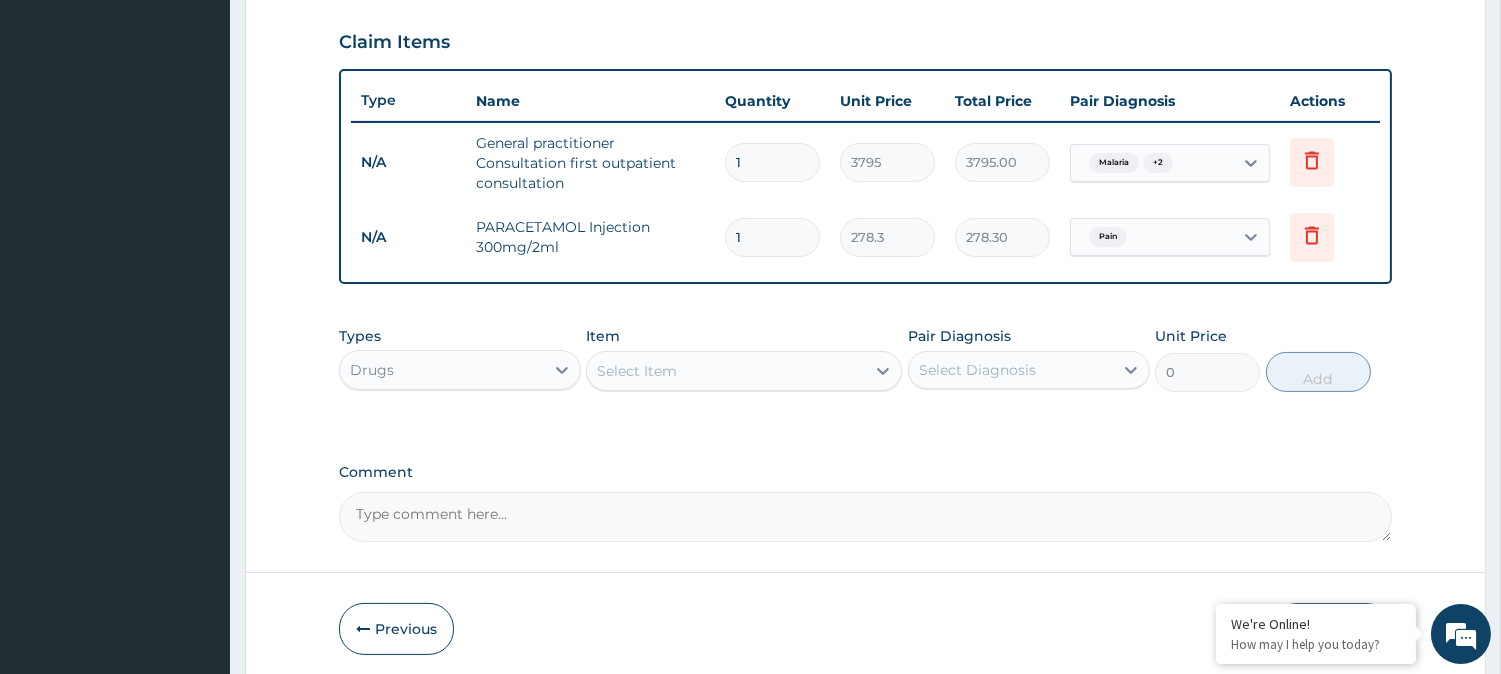 type 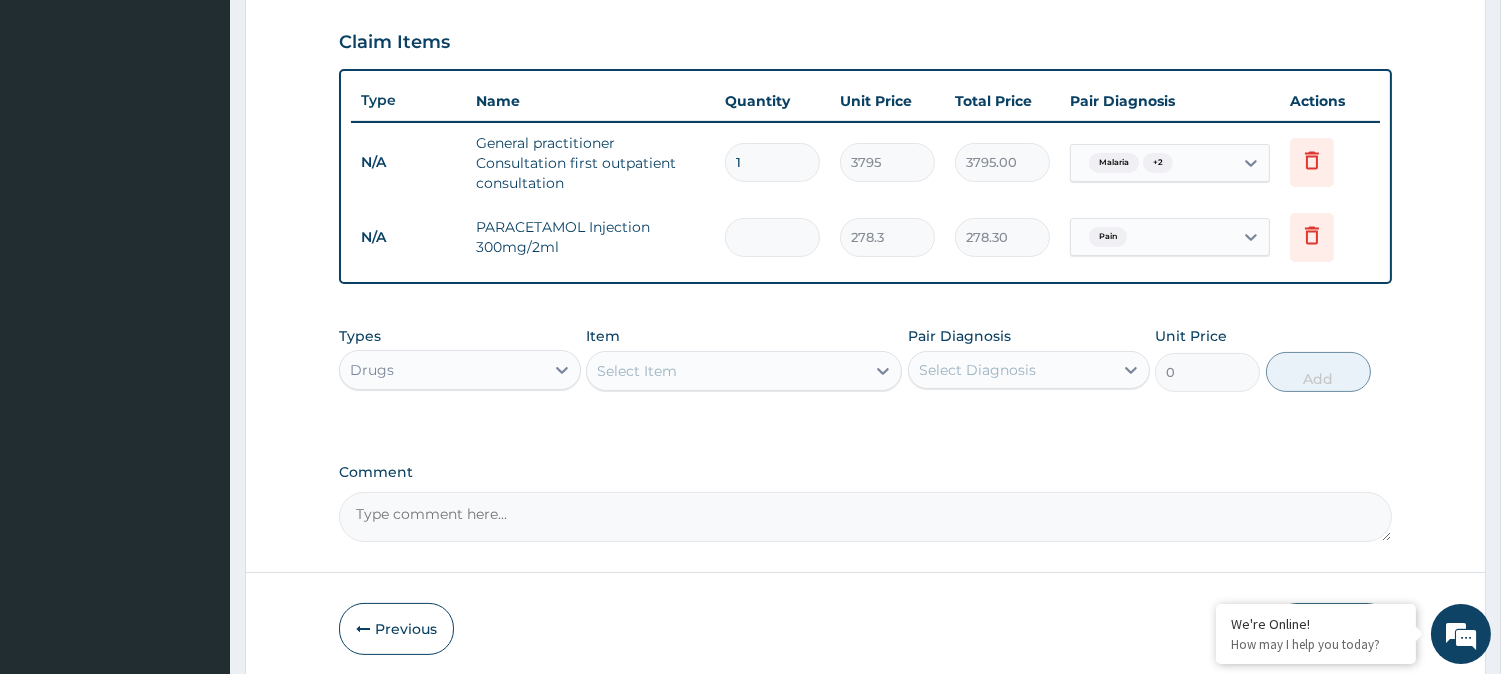 type on "0.00" 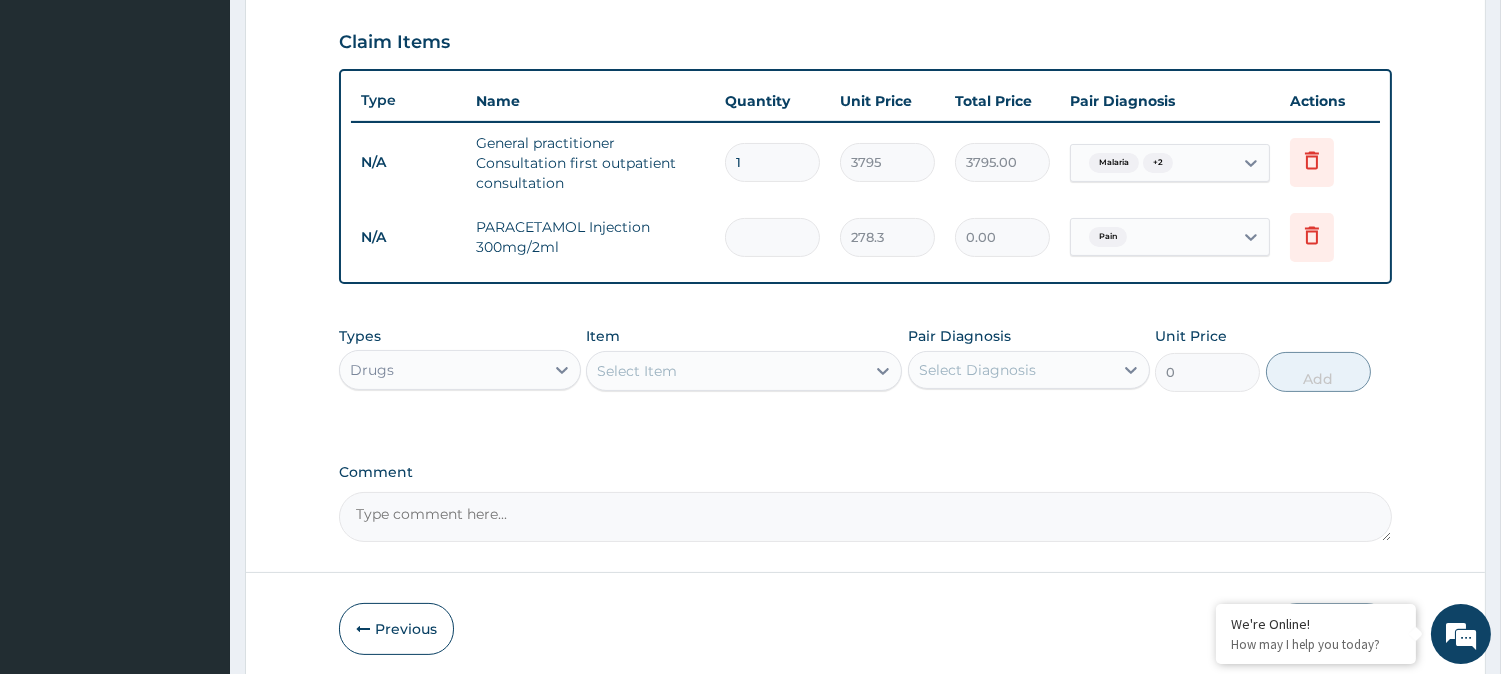 type on "1" 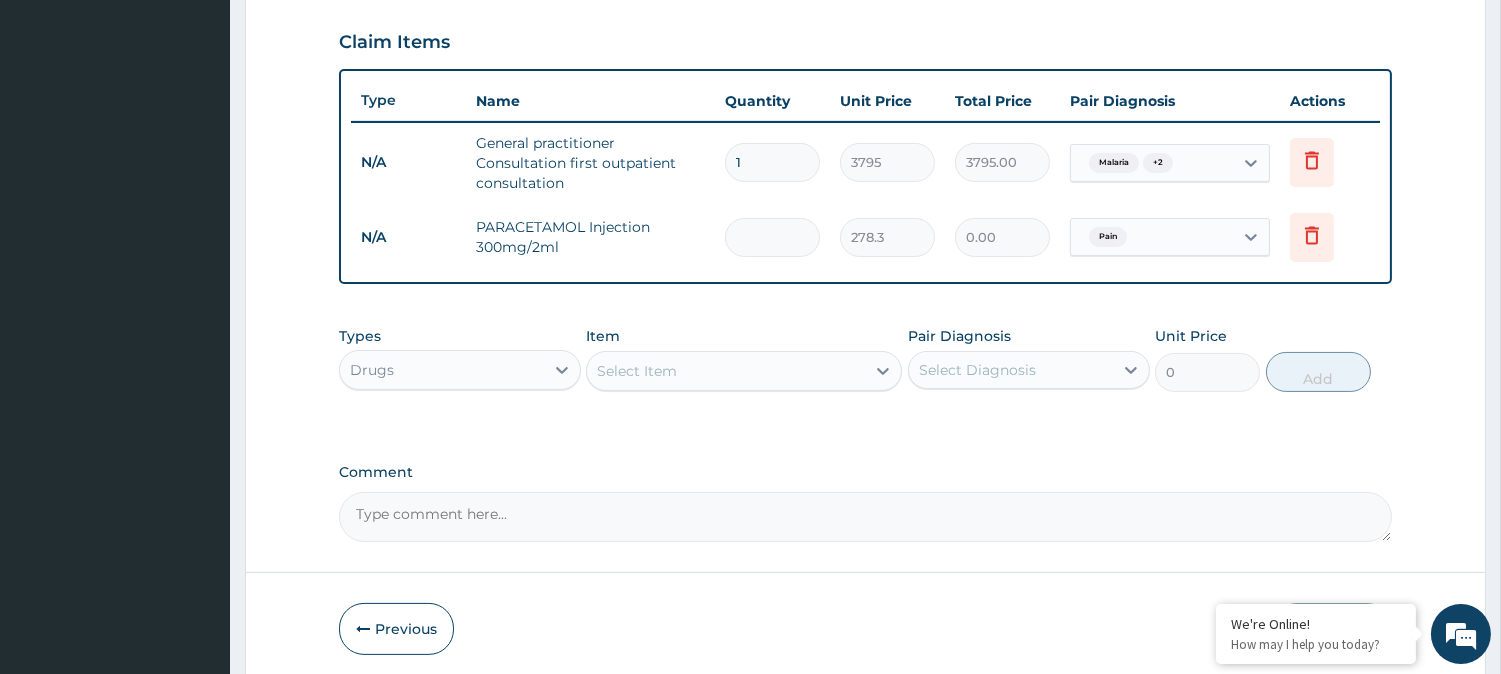 type on "278.30" 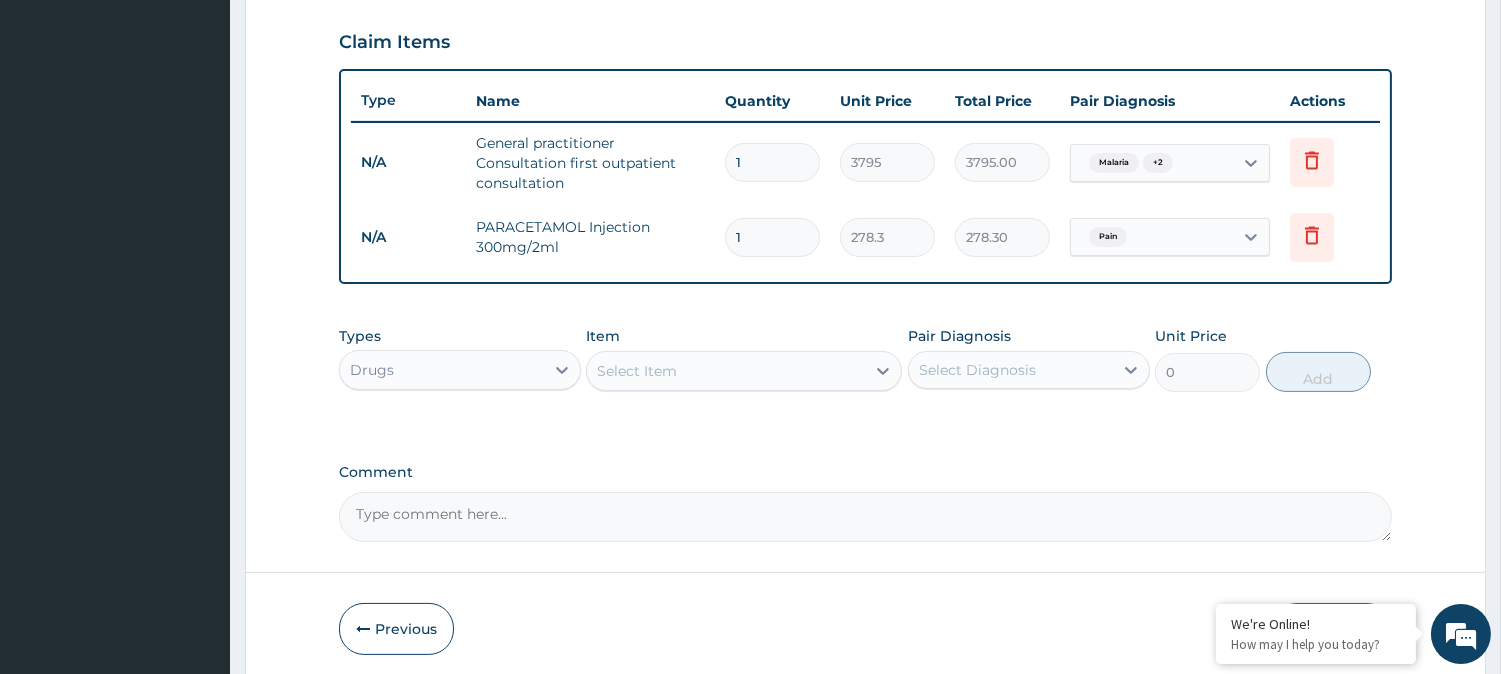 click on "Types Drugs Item Select Item Pair Diagnosis Select Diagnosis Unit Price 0 Add" at bounding box center [865, 359] 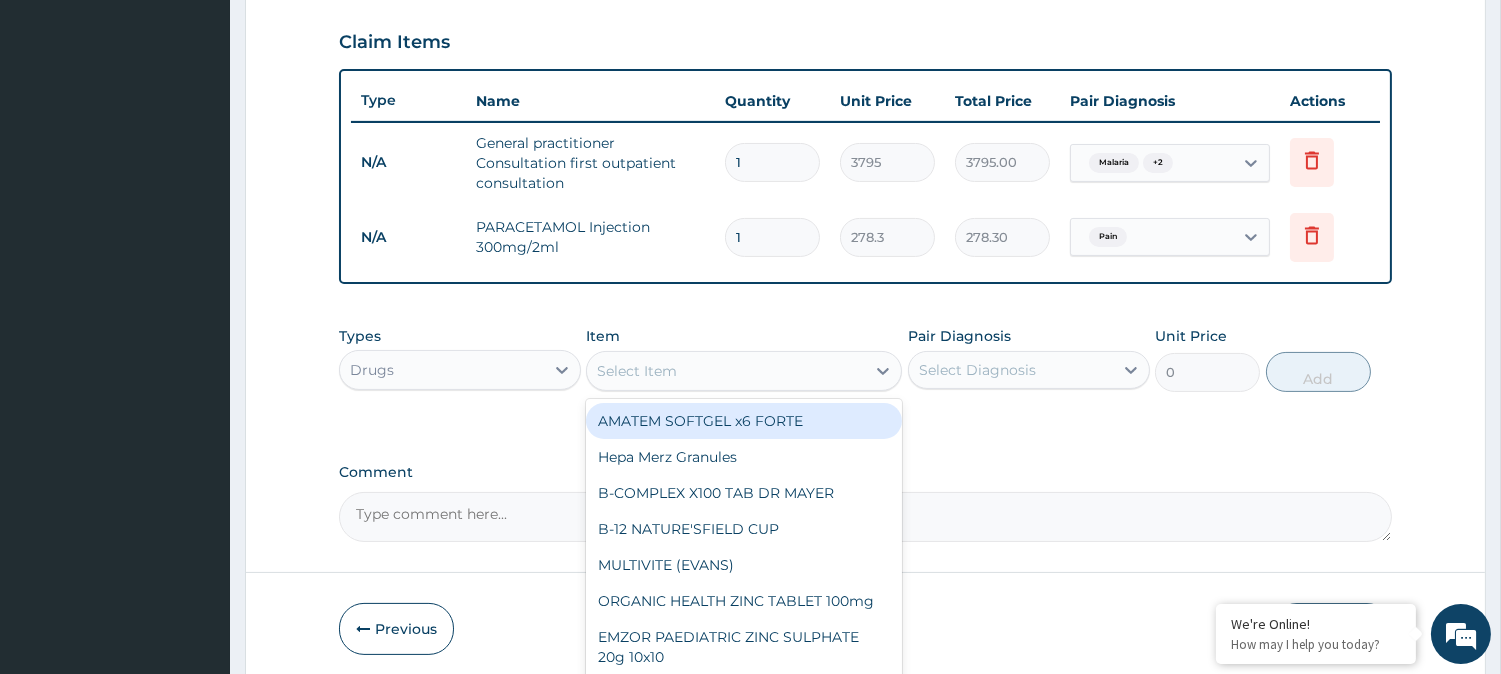 click on "Select Item" at bounding box center [726, 371] 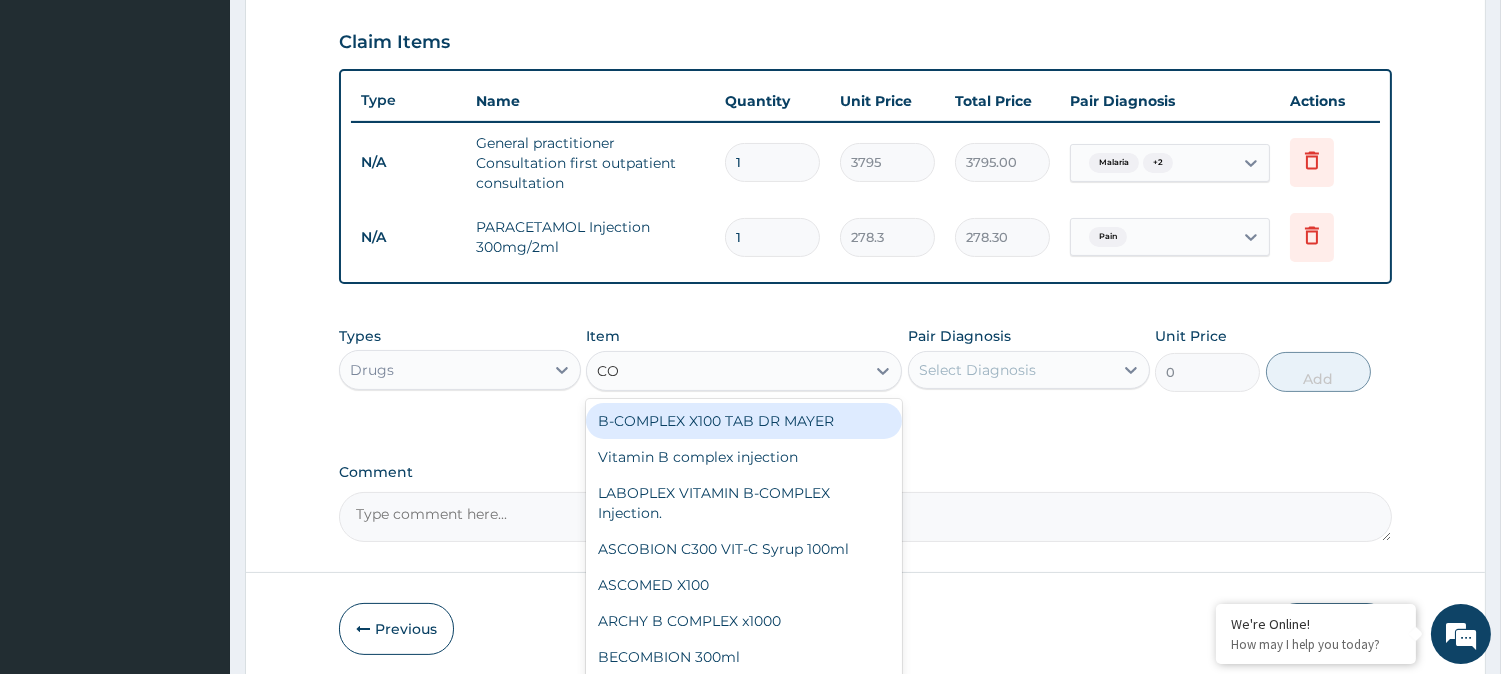 type on "COA" 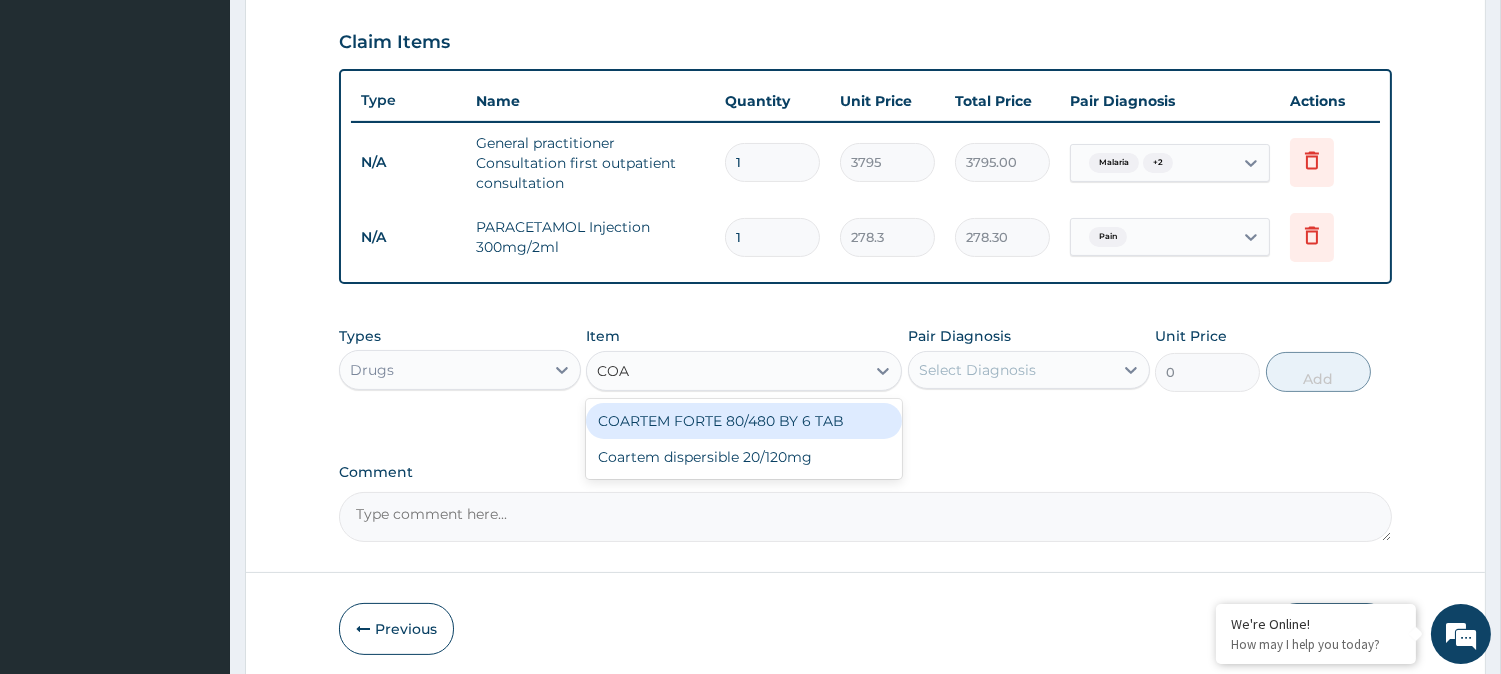 click on "COARTEM FORTE 80/480 BY 6 TAB" at bounding box center [744, 421] 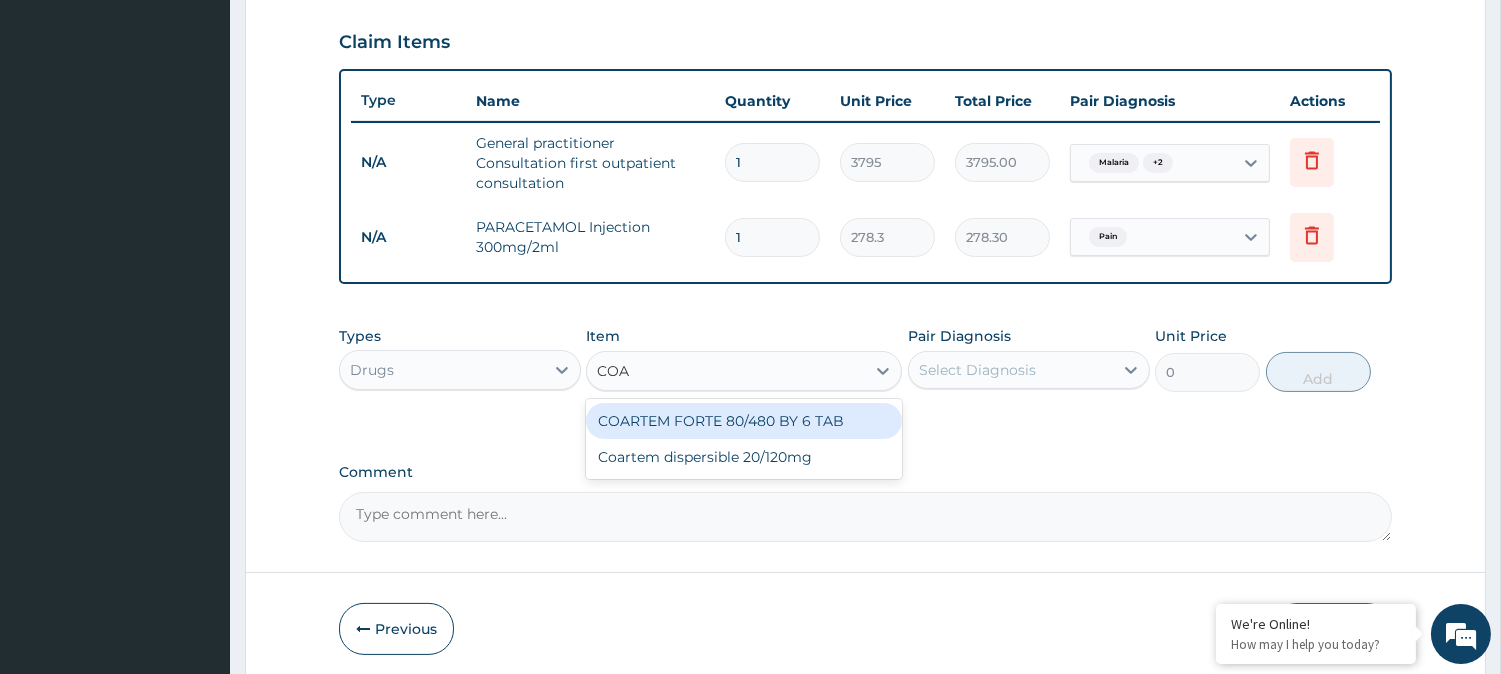type on "480.7" 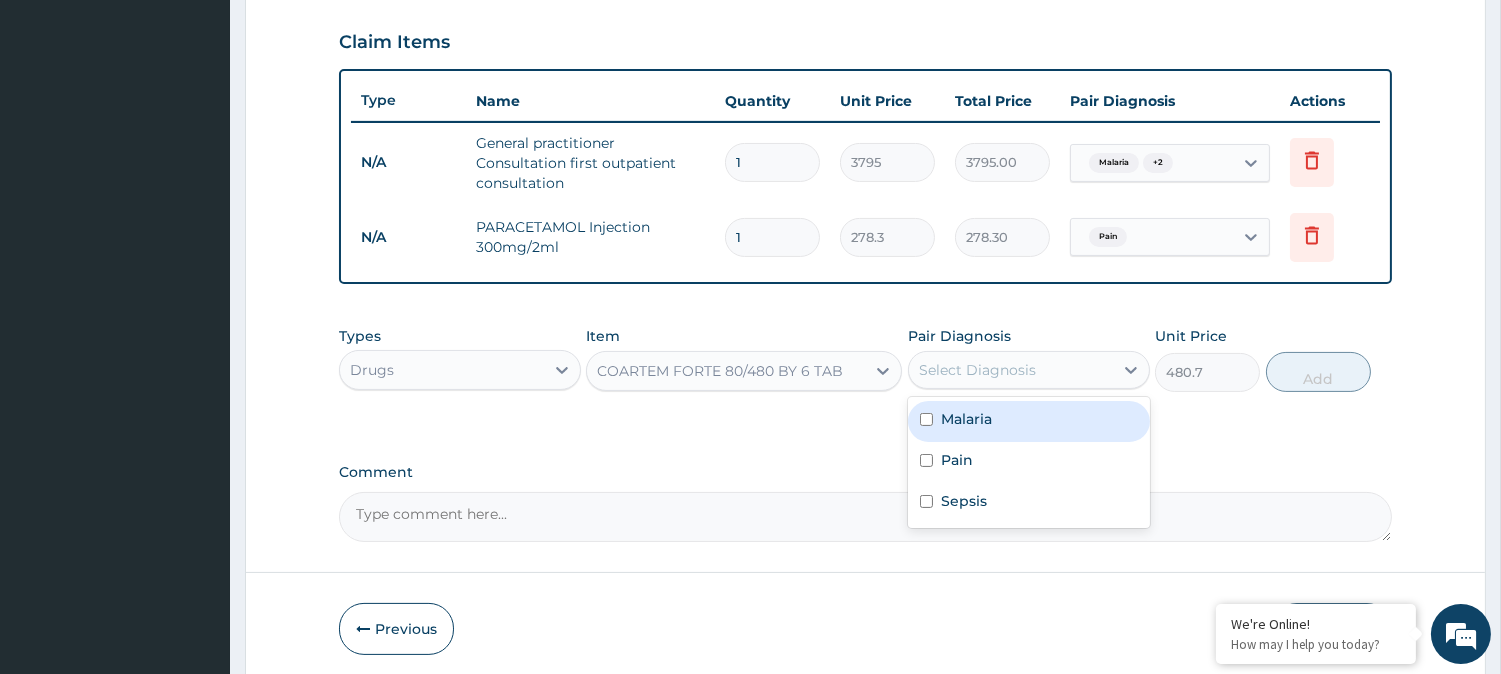 click on "Select Diagnosis" at bounding box center (1011, 370) 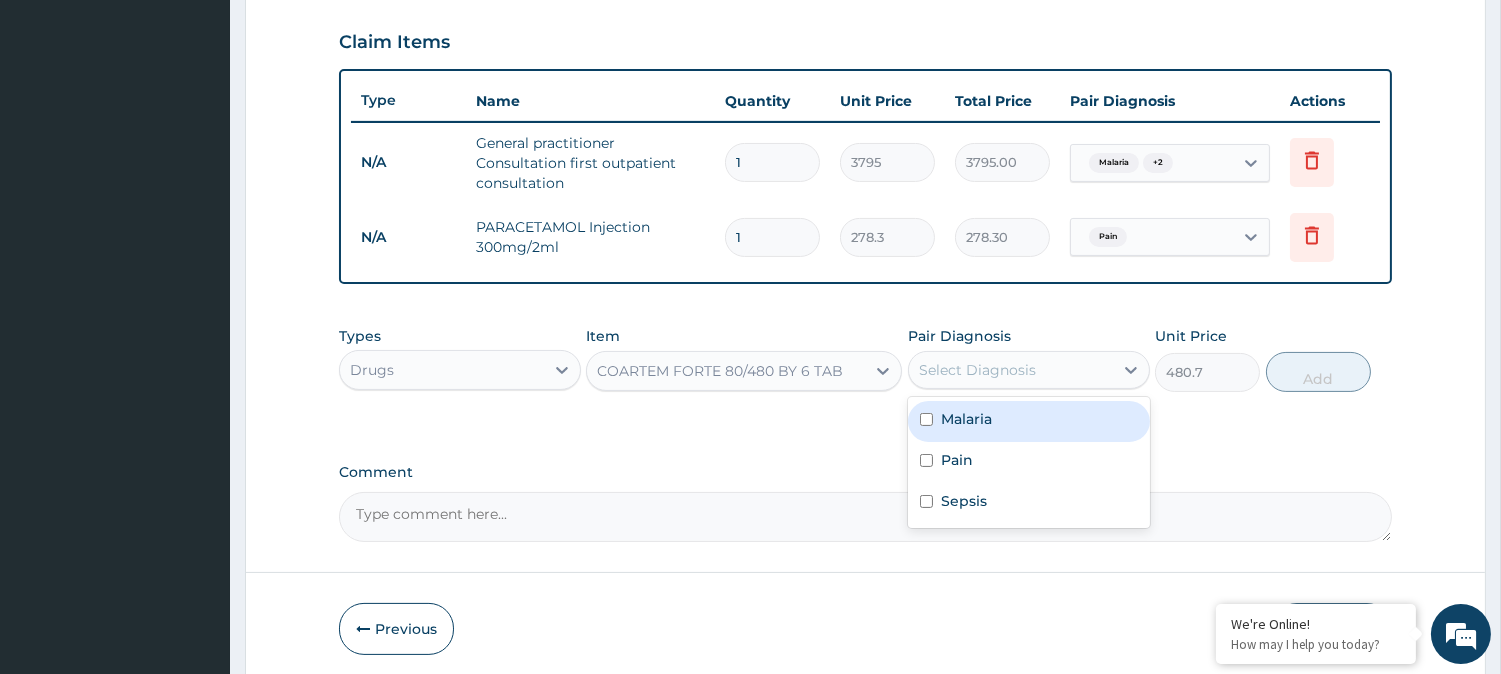 click on "Malaria" at bounding box center (1029, 421) 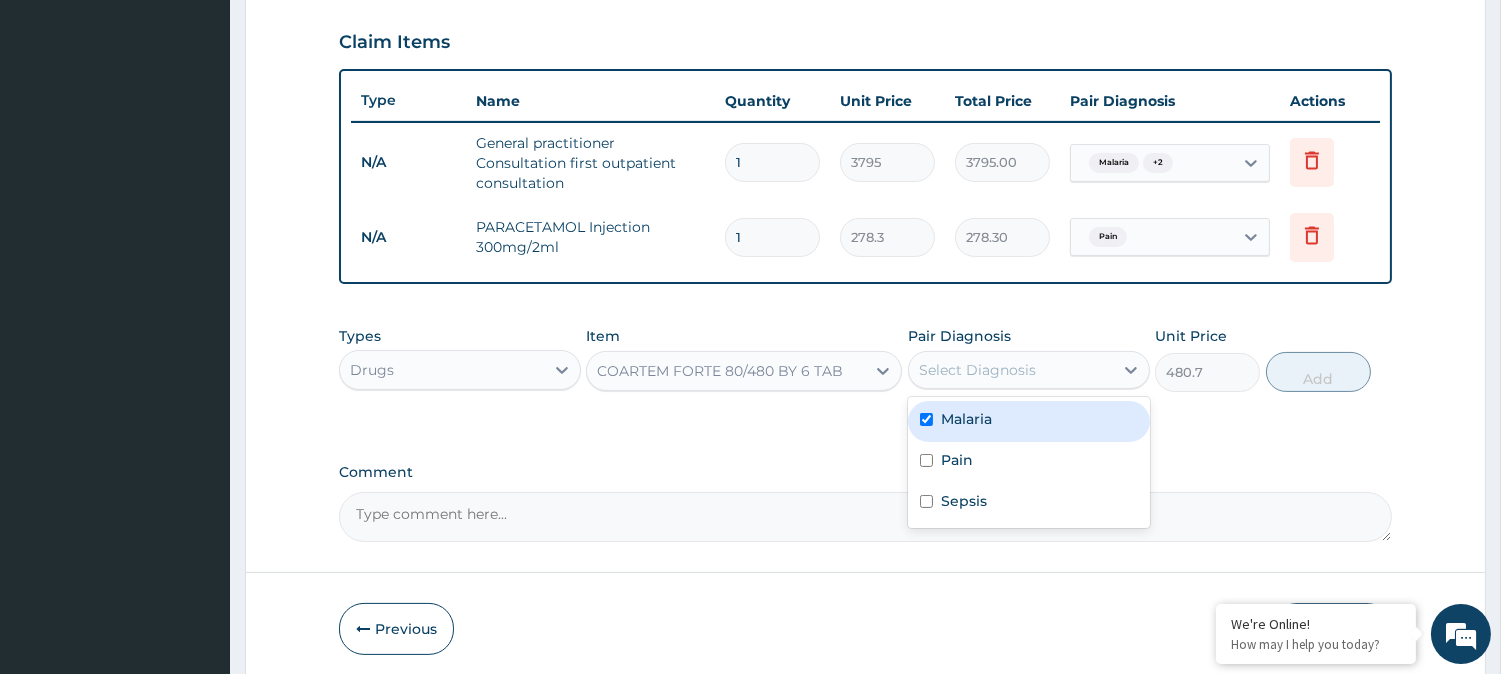 checkbox on "true" 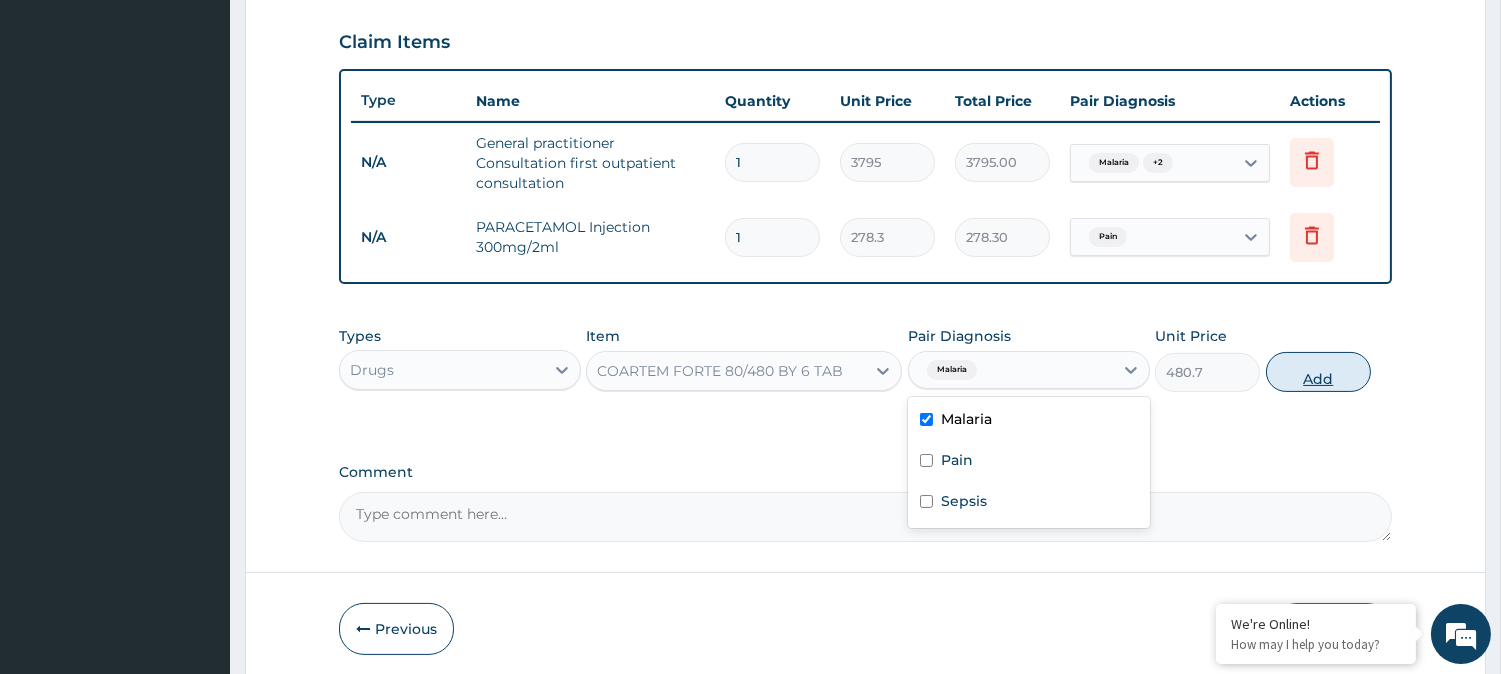 click on "Add" at bounding box center [1318, 372] 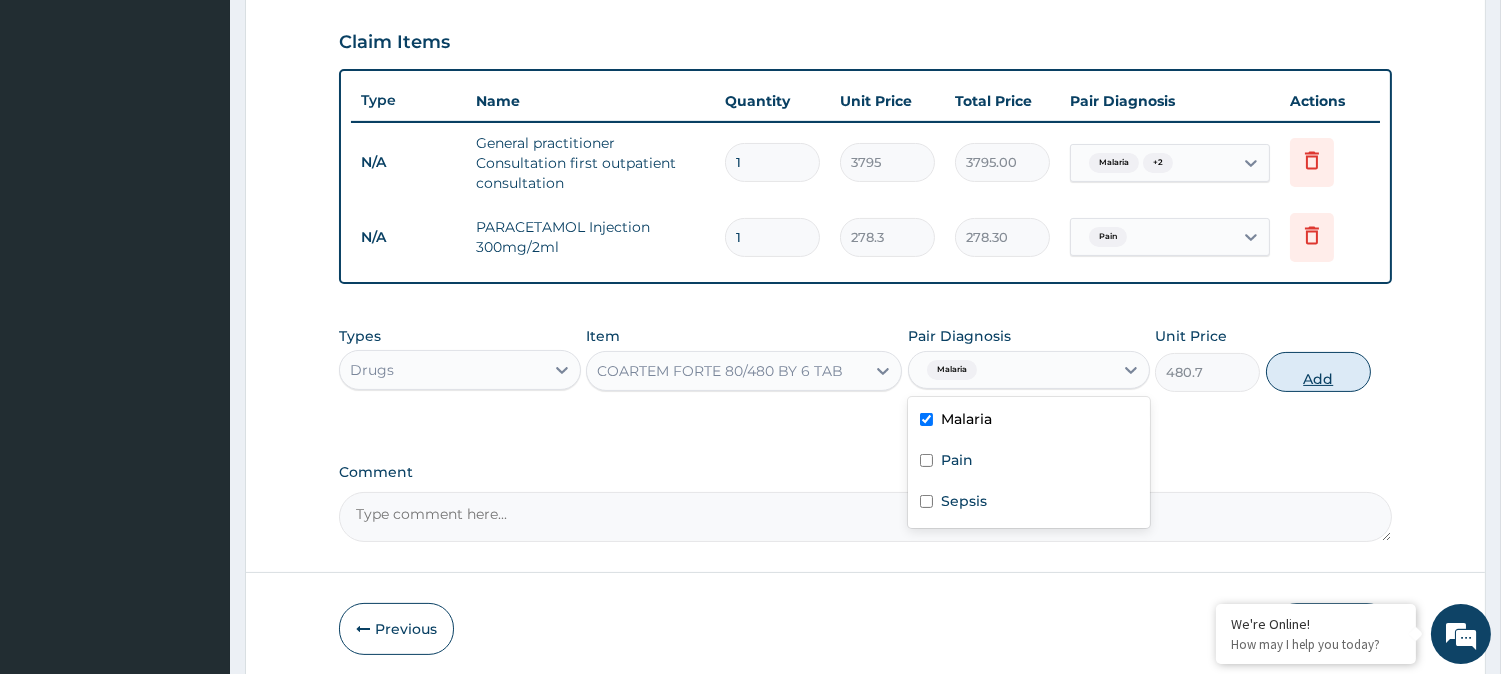 type on "0" 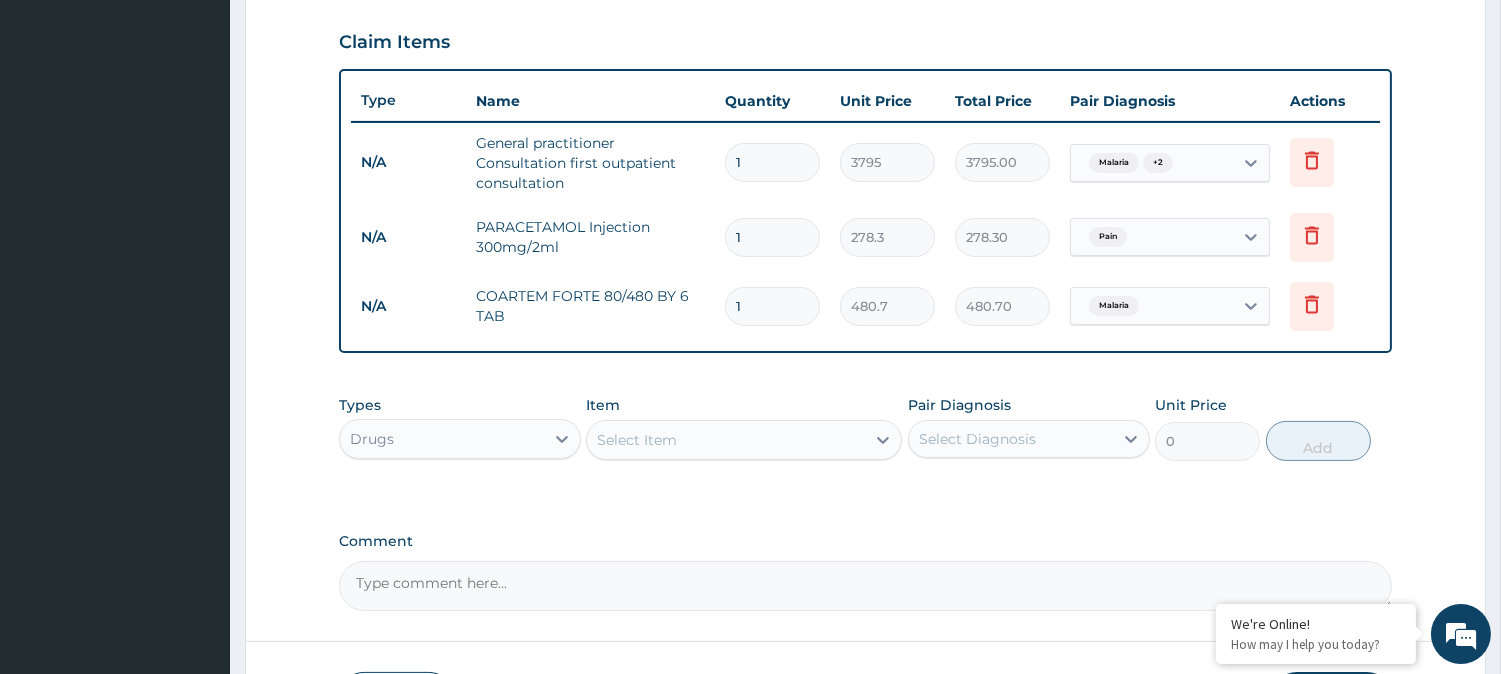 type 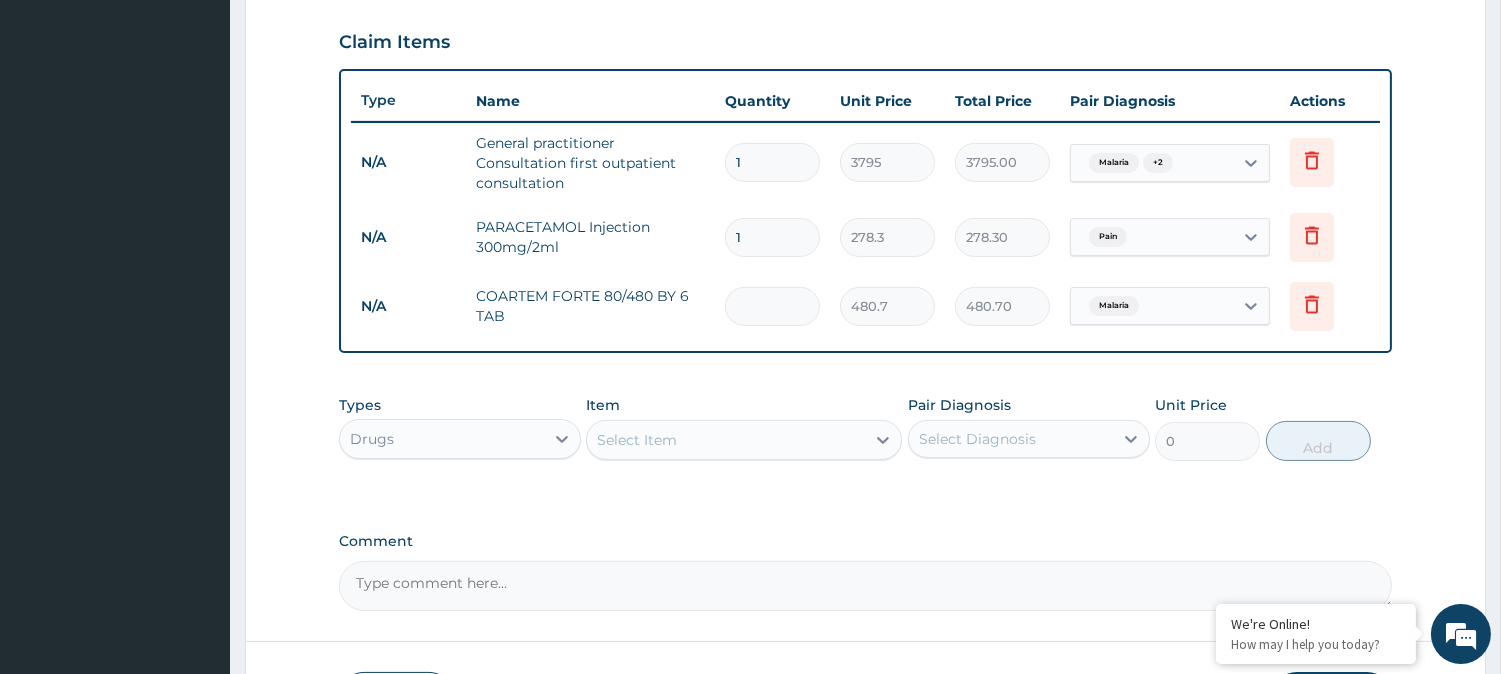 type on "0.00" 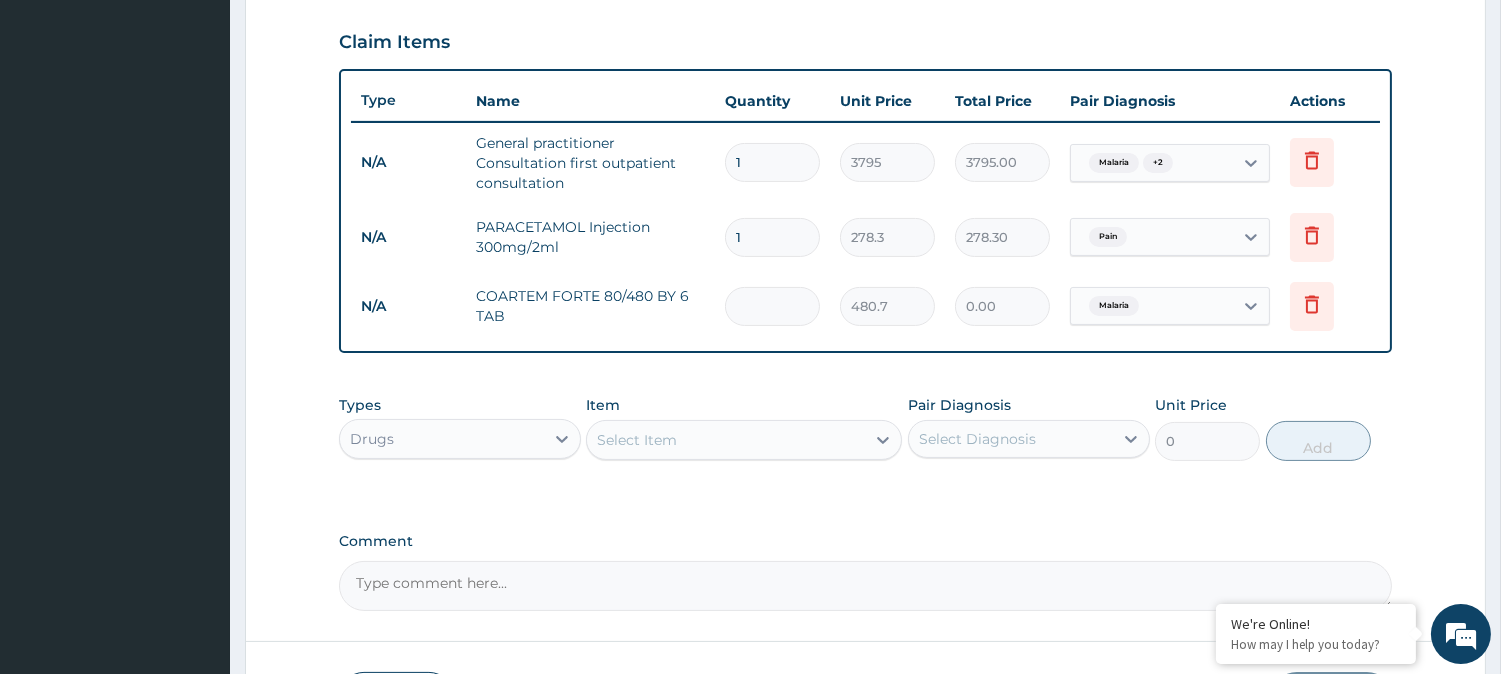 type on "6" 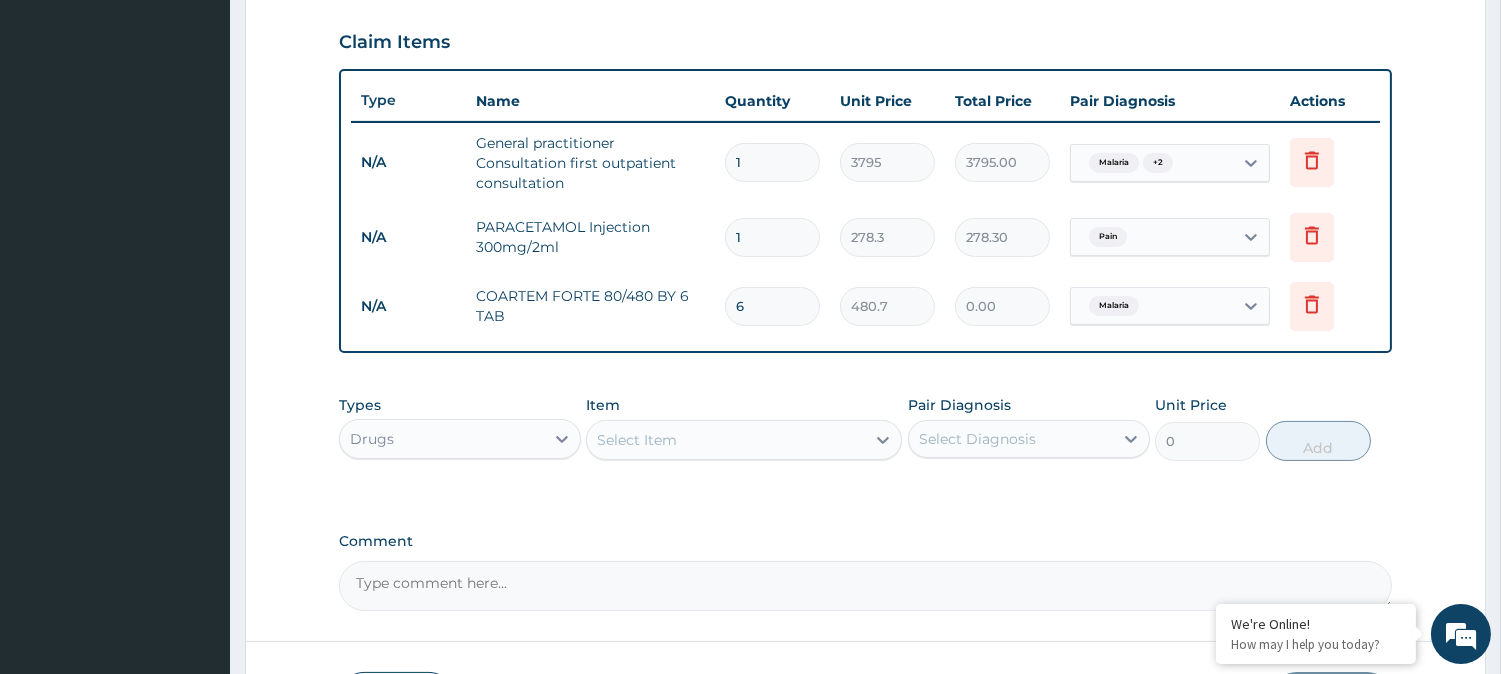 type on "2884.20" 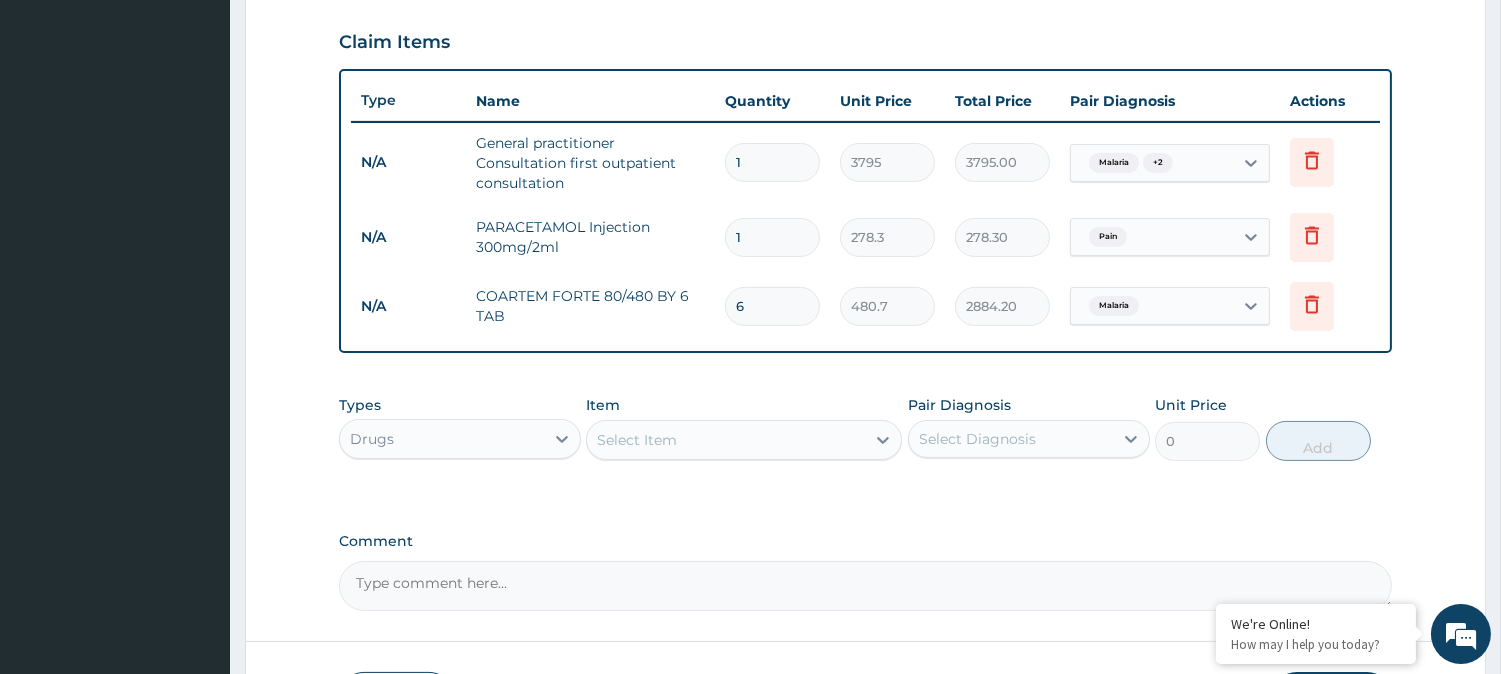 type on "6" 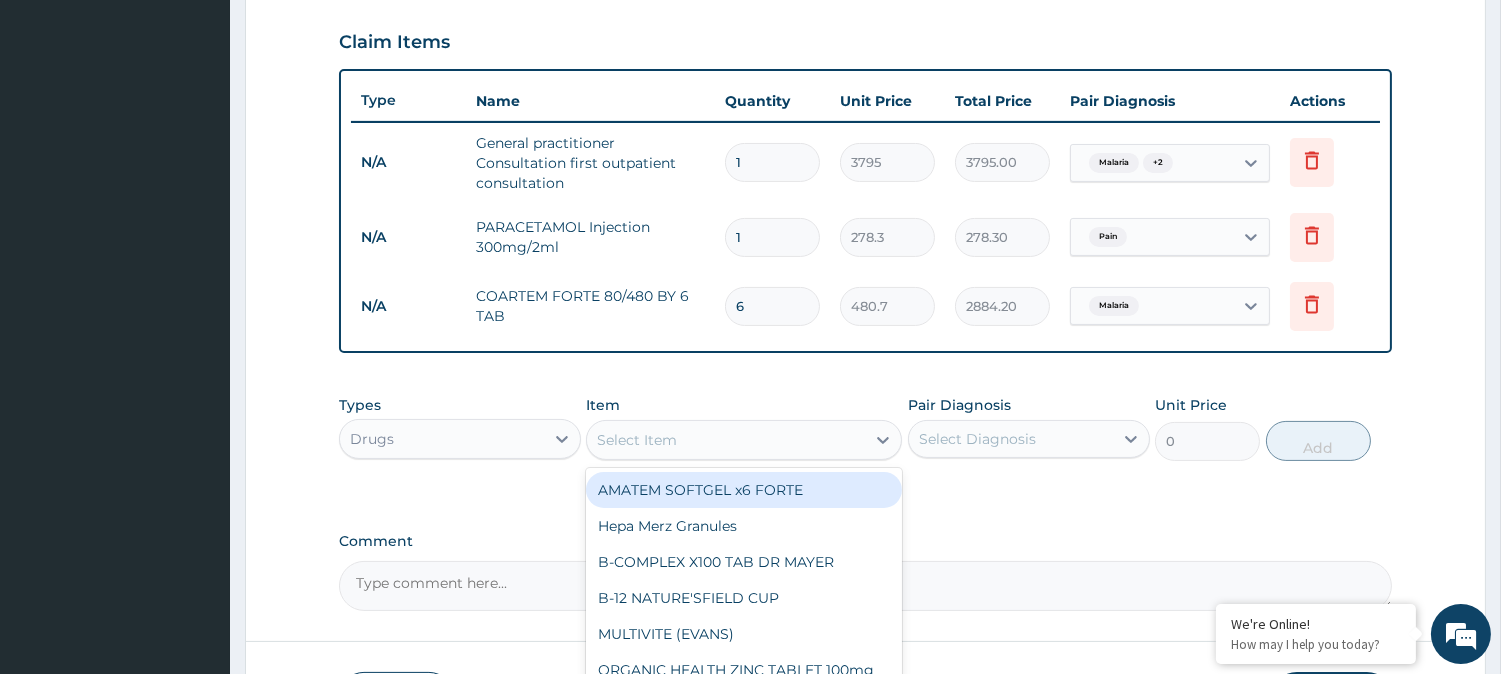 click on "Select Item" at bounding box center [726, 440] 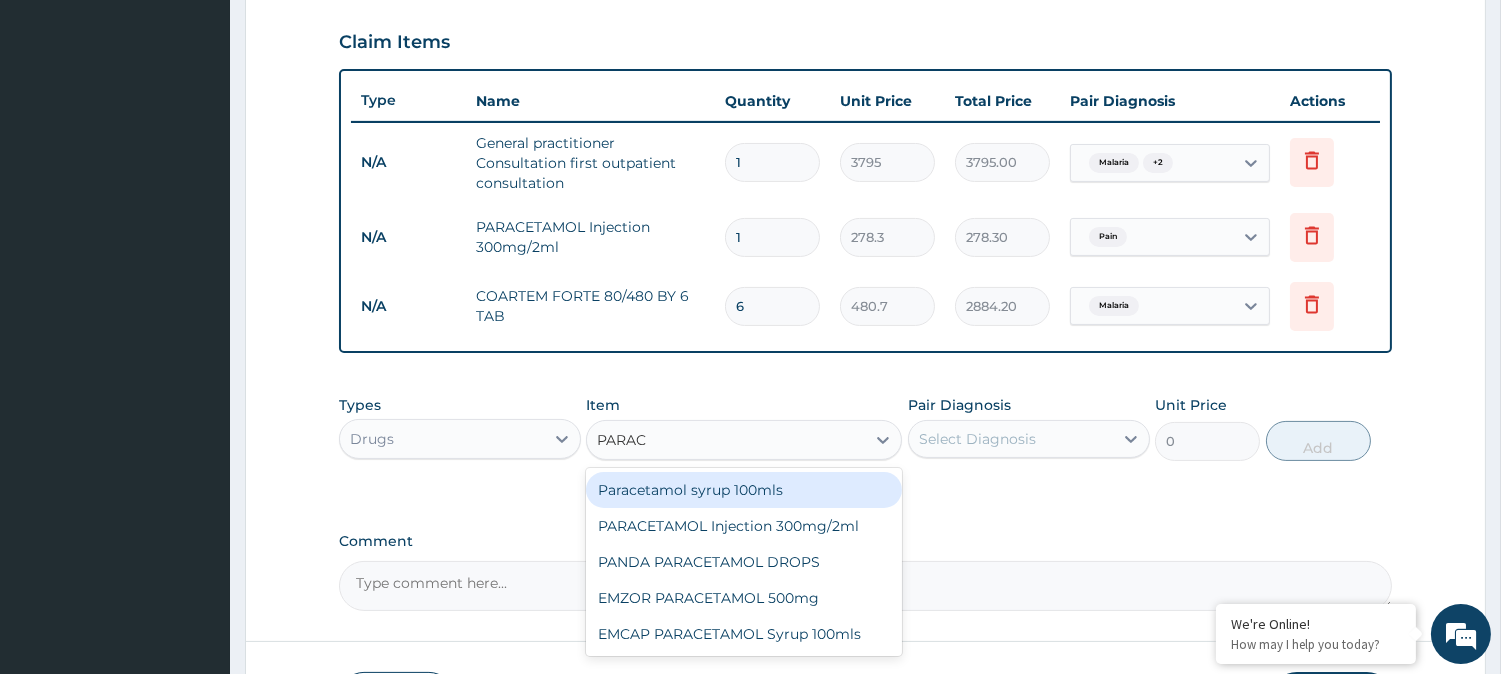 type on "PARACE" 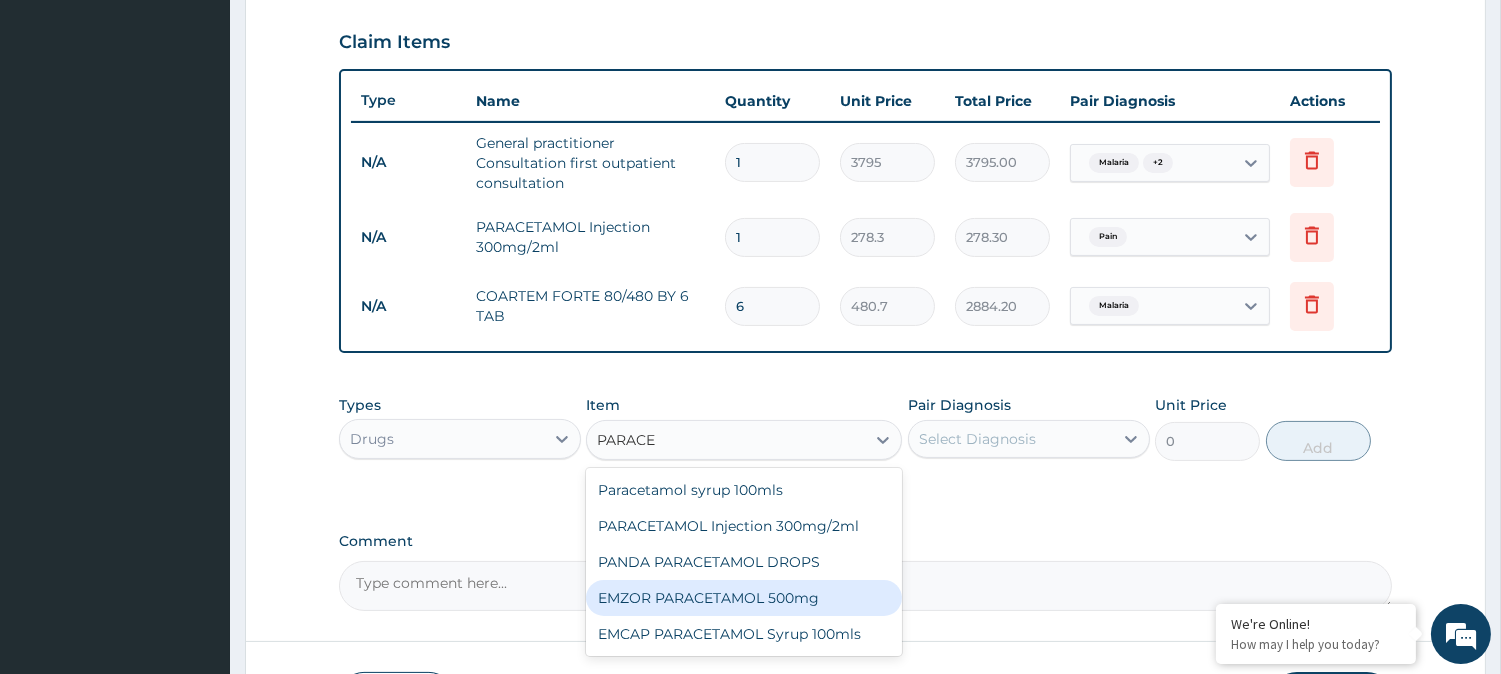 click on "EMZOR PARACETAMOL 500mg" at bounding box center [744, 598] 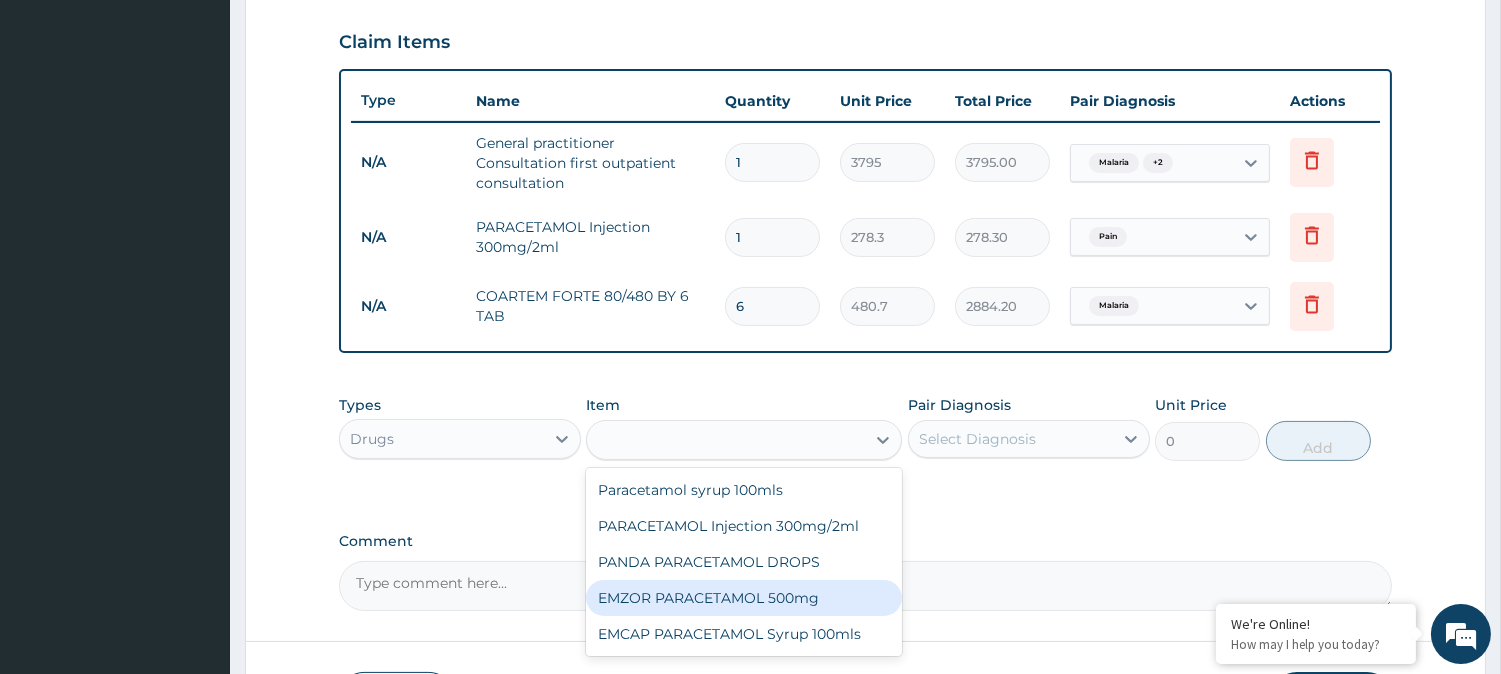 type on "25.3" 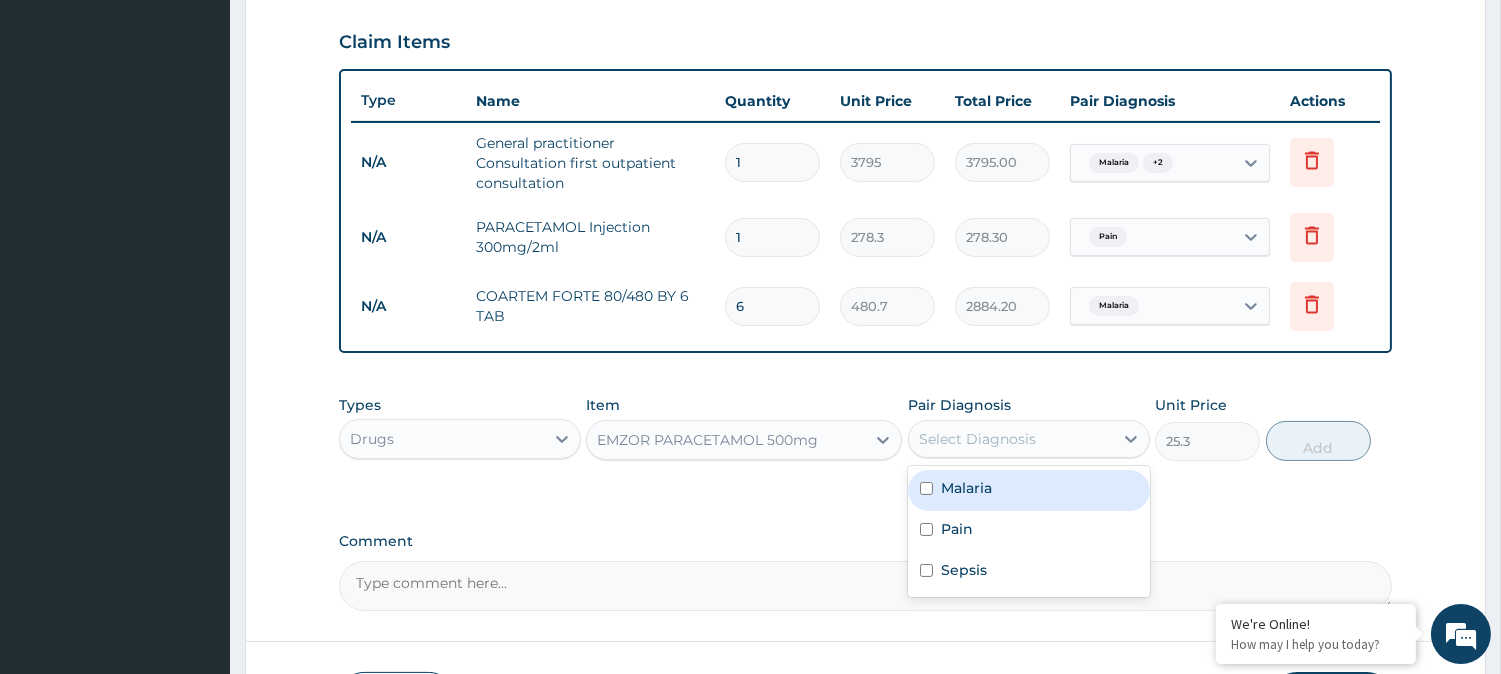 click on "Select Diagnosis" at bounding box center [1011, 439] 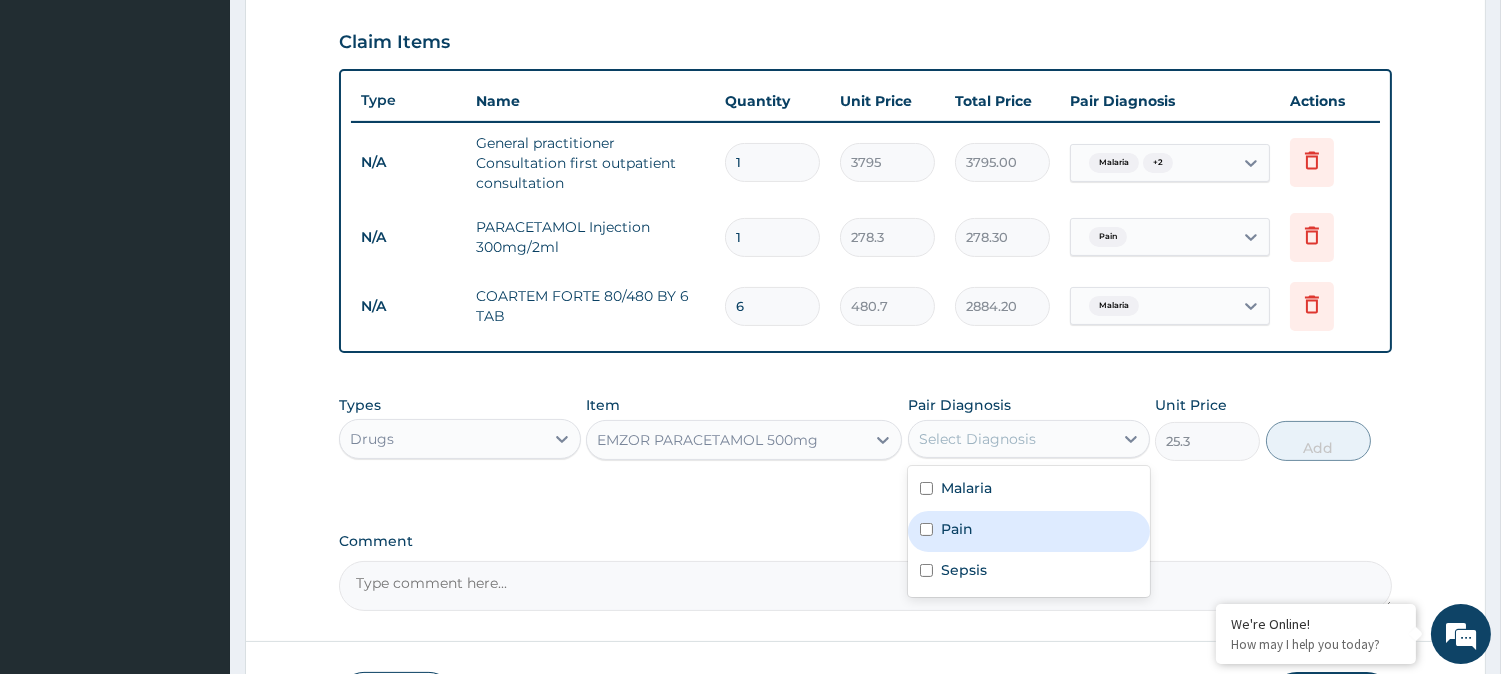 click on "Pain" at bounding box center (1029, 531) 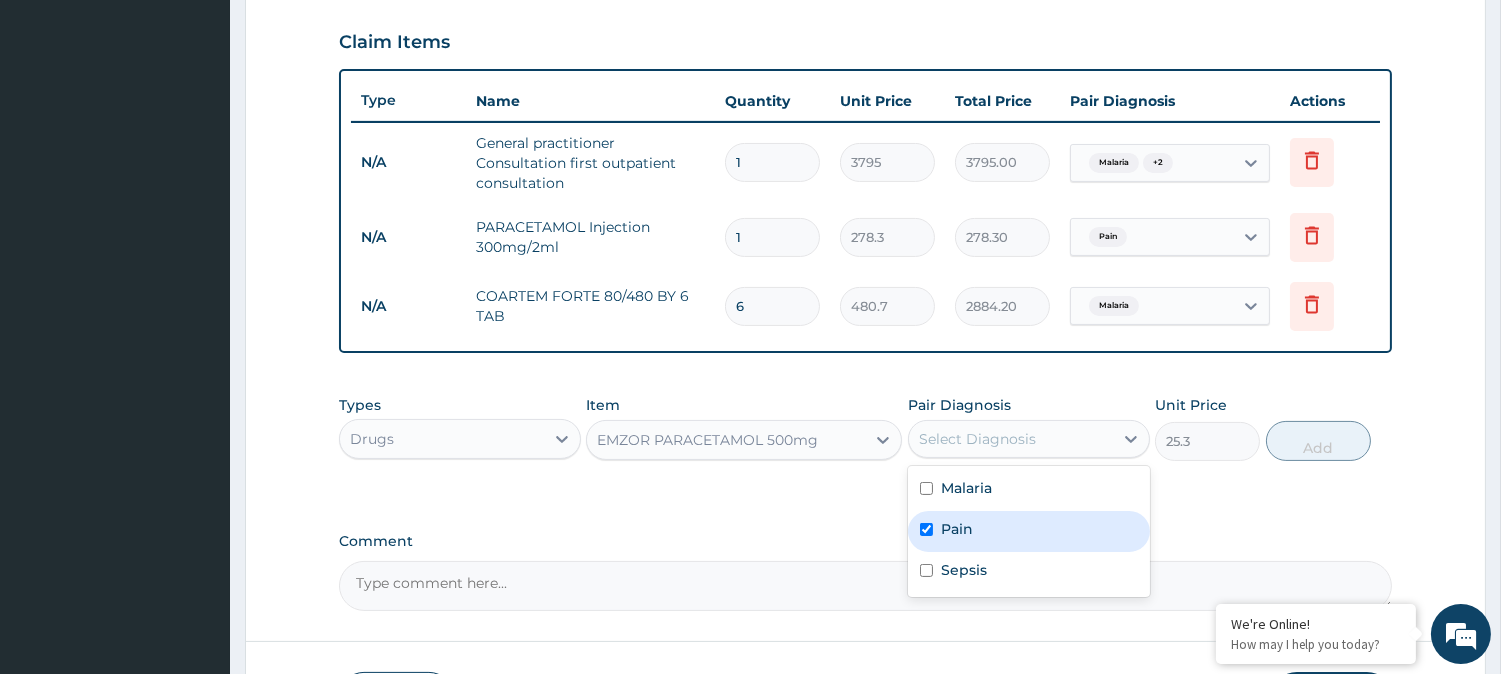 checkbox on "true" 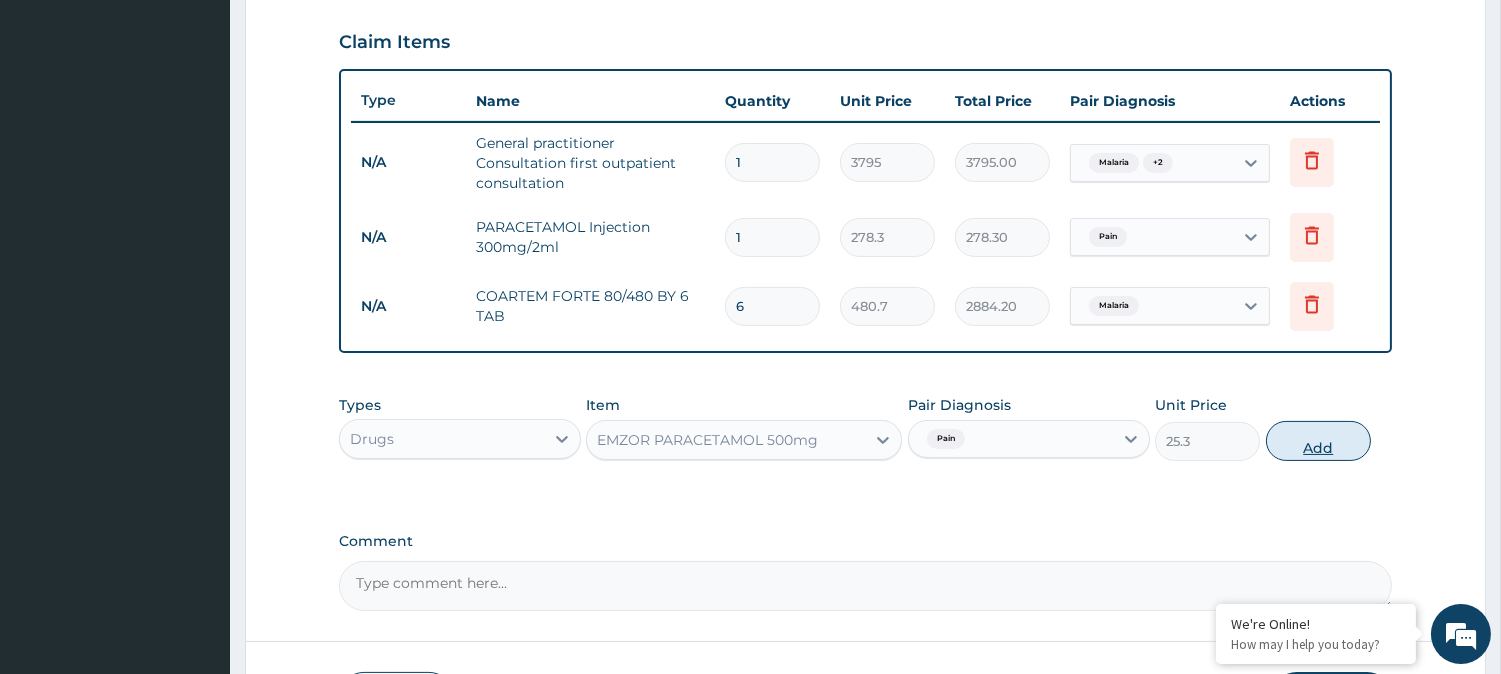 click on "Add" at bounding box center [1318, 441] 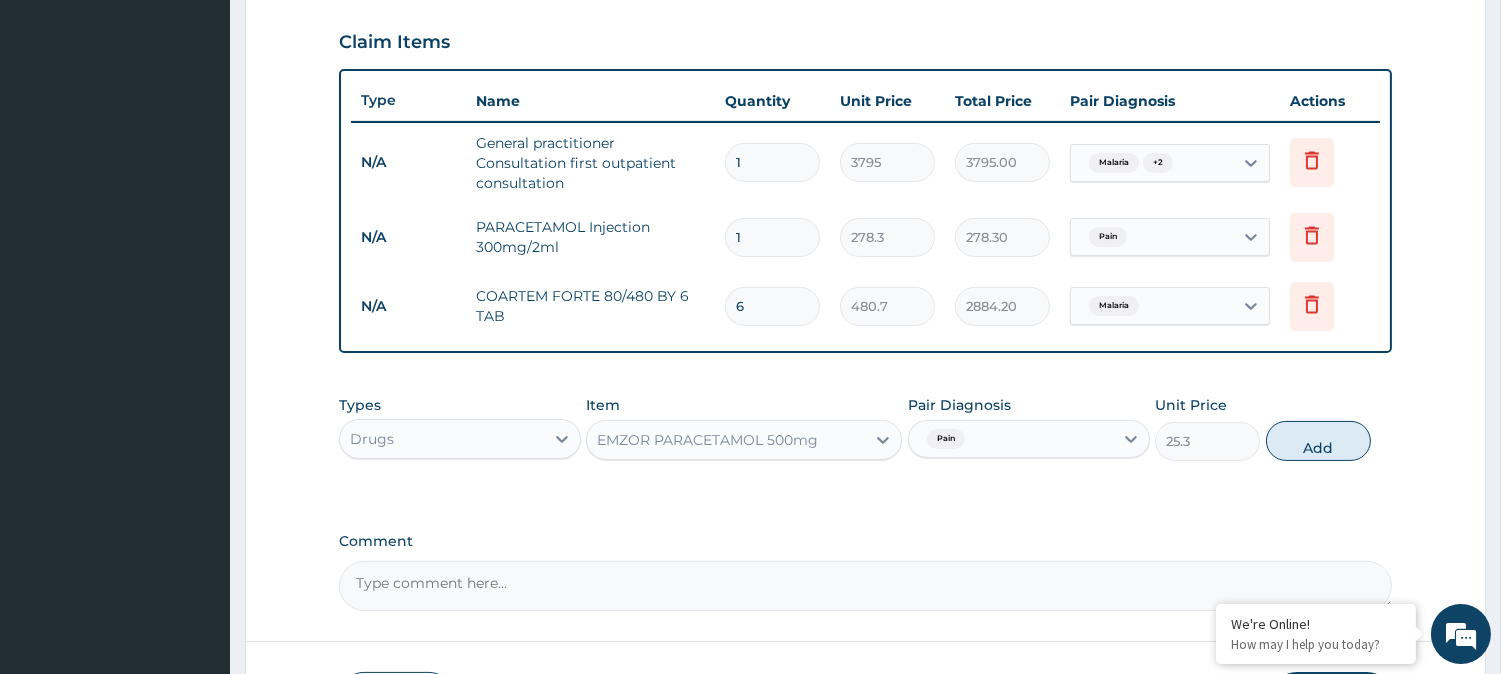 type on "0" 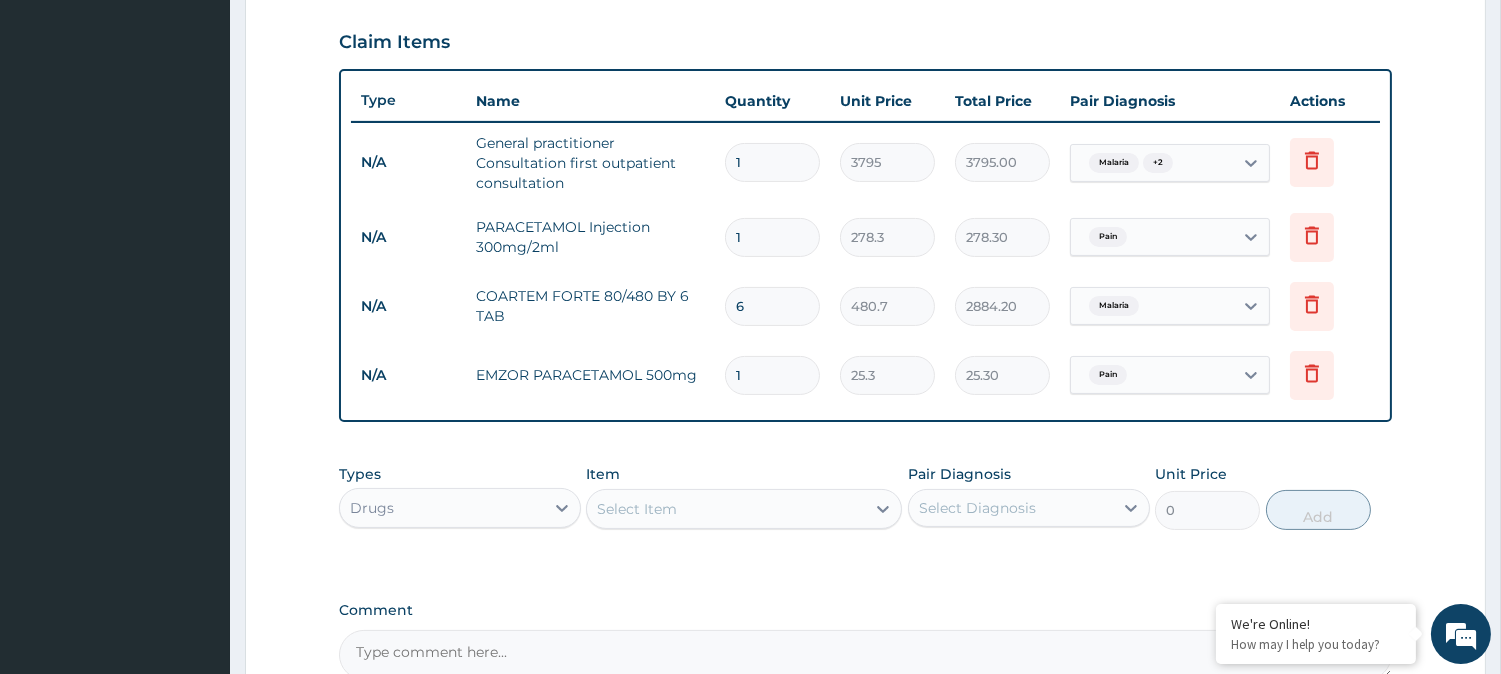 type on "18" 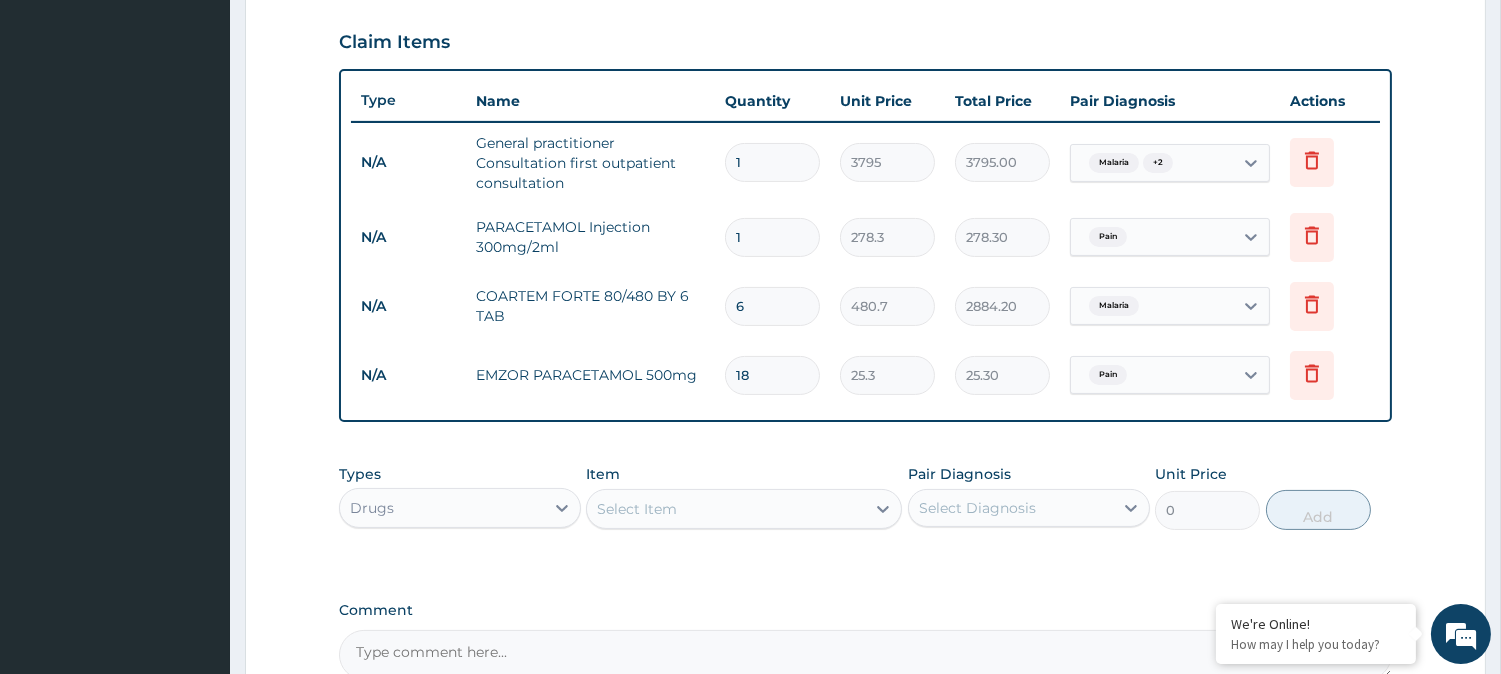 type on "455.40" 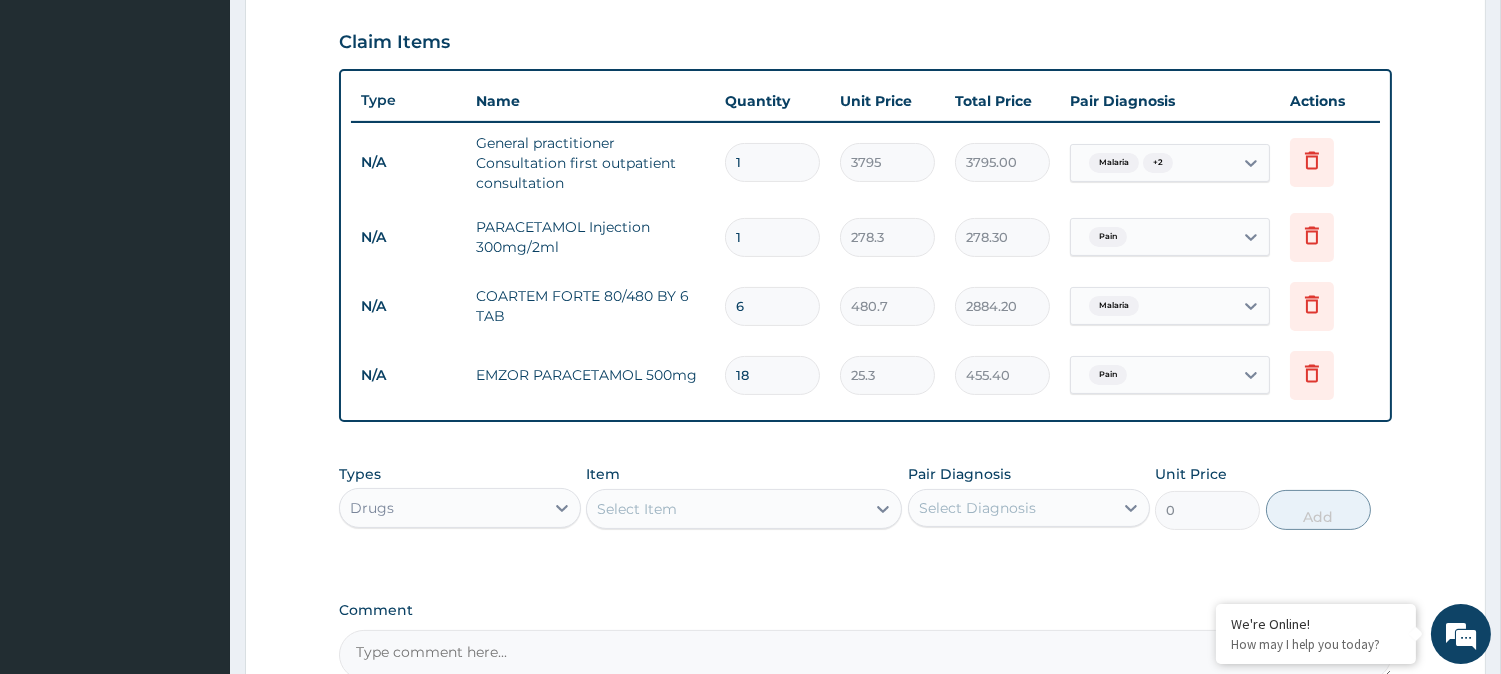 type on "18" 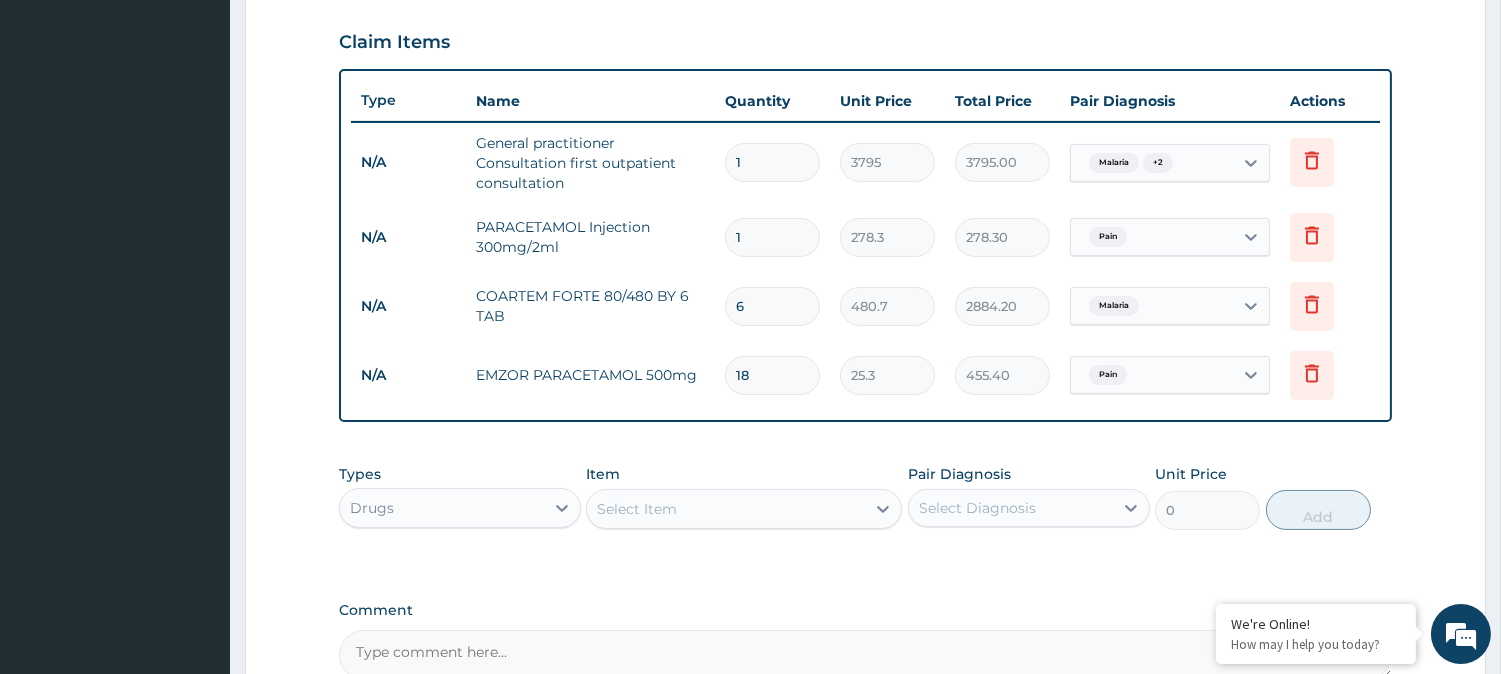 scroll, scrollTop: 890, scrollLeft: 0, axis: vertical 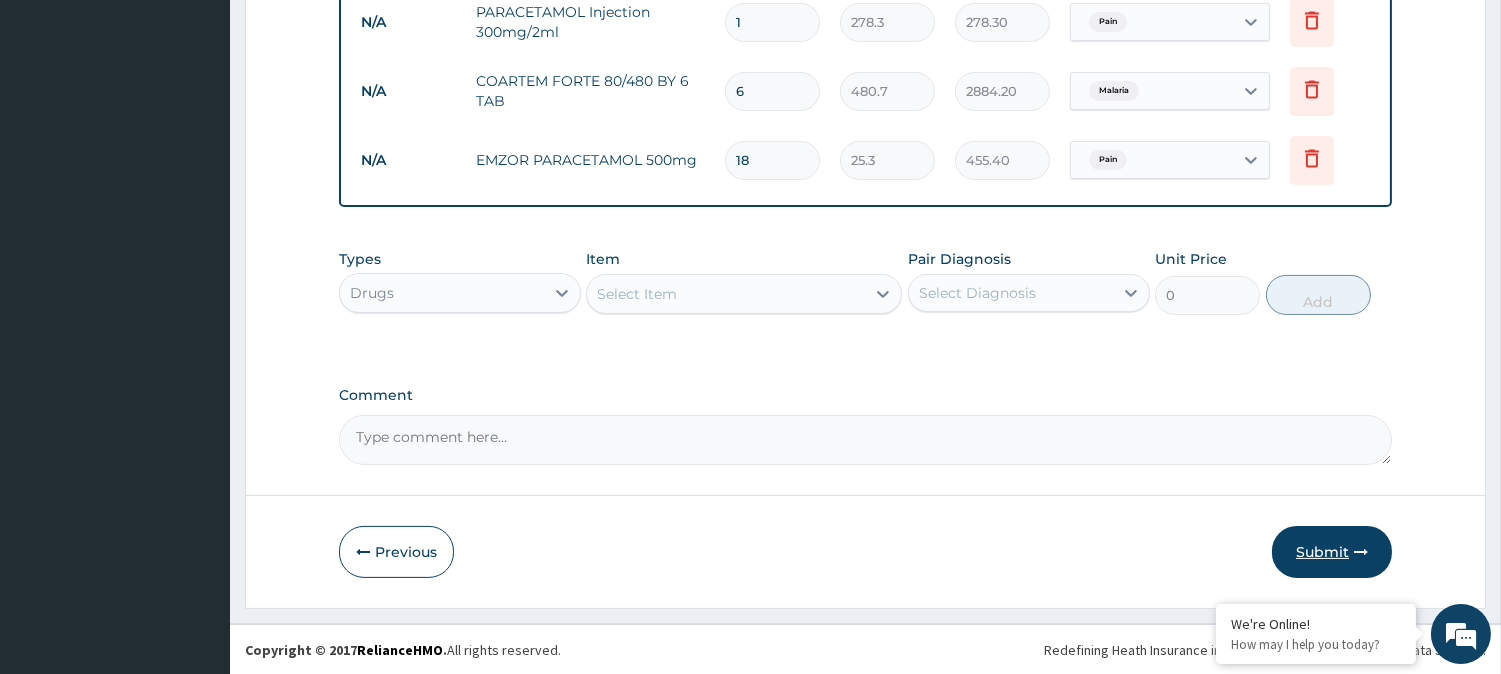 click on "Submit" at bounding box center (1332, 552) 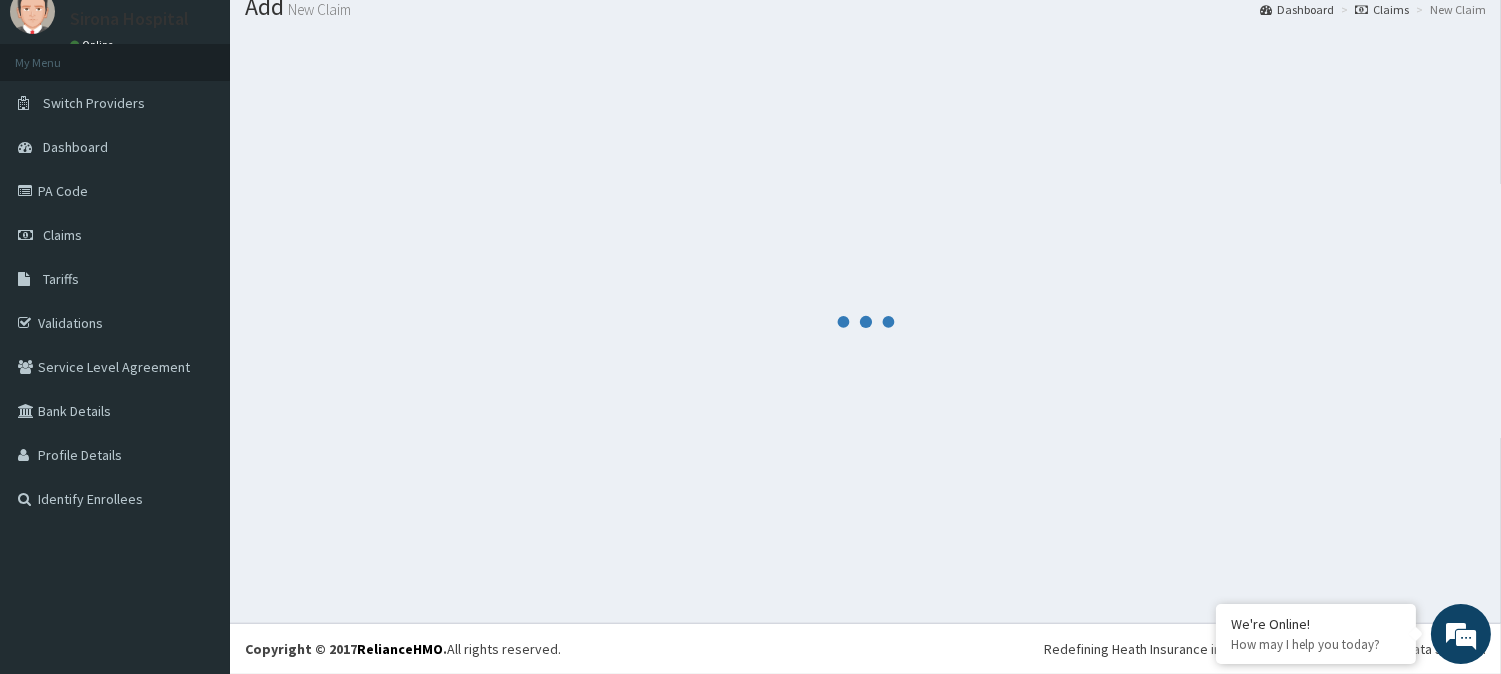 scroll, scrollTop: 890, scrollLeft: 0, axis: vertical 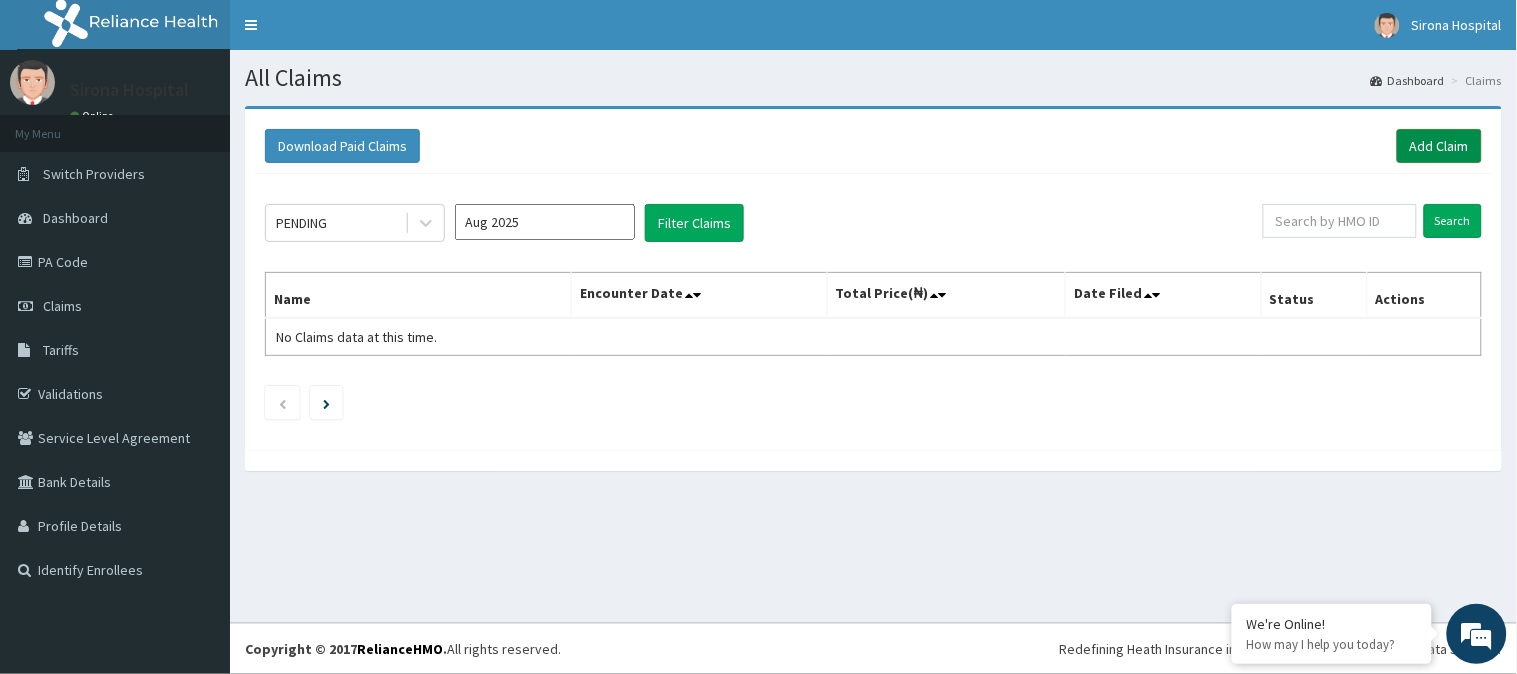 click on "Add Claim" at bounding box center [1439, 146] 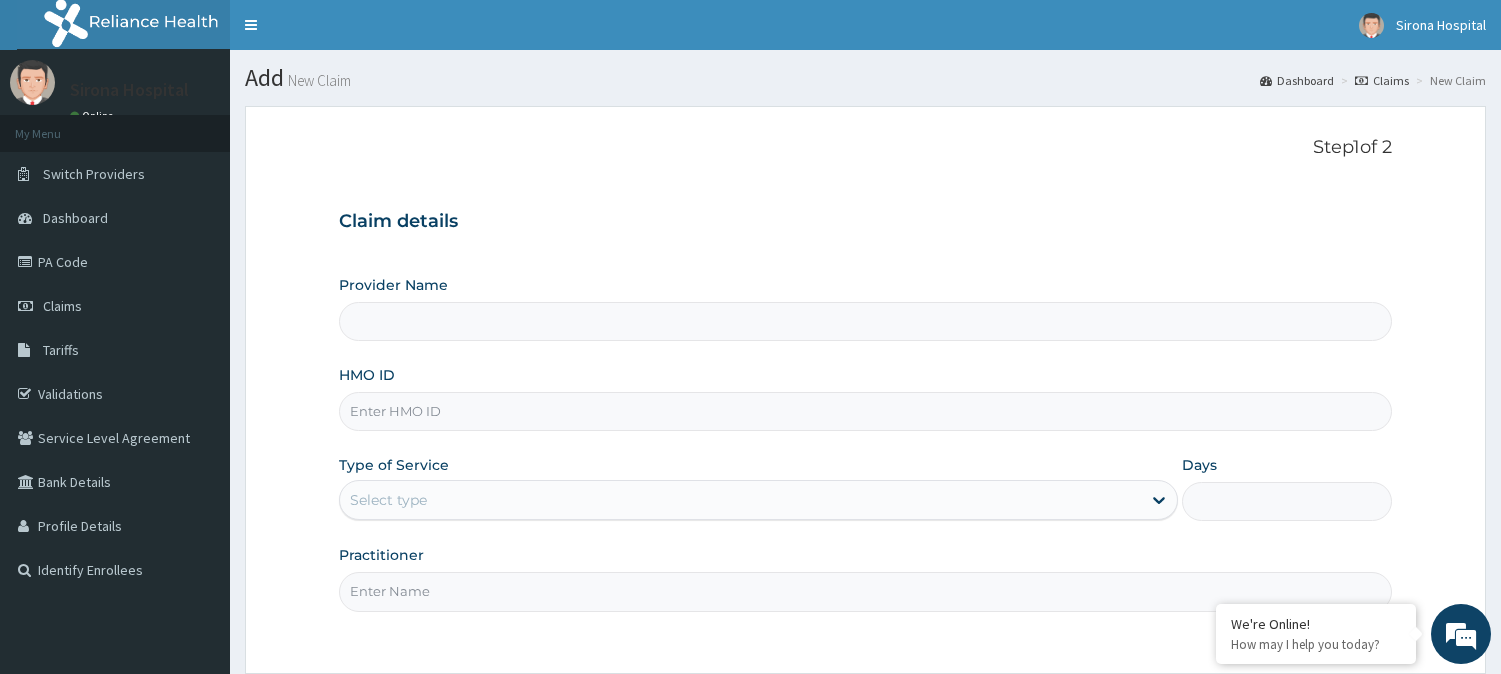 scroll, scrollTop: 0, scrollLeft: 0, axis: both 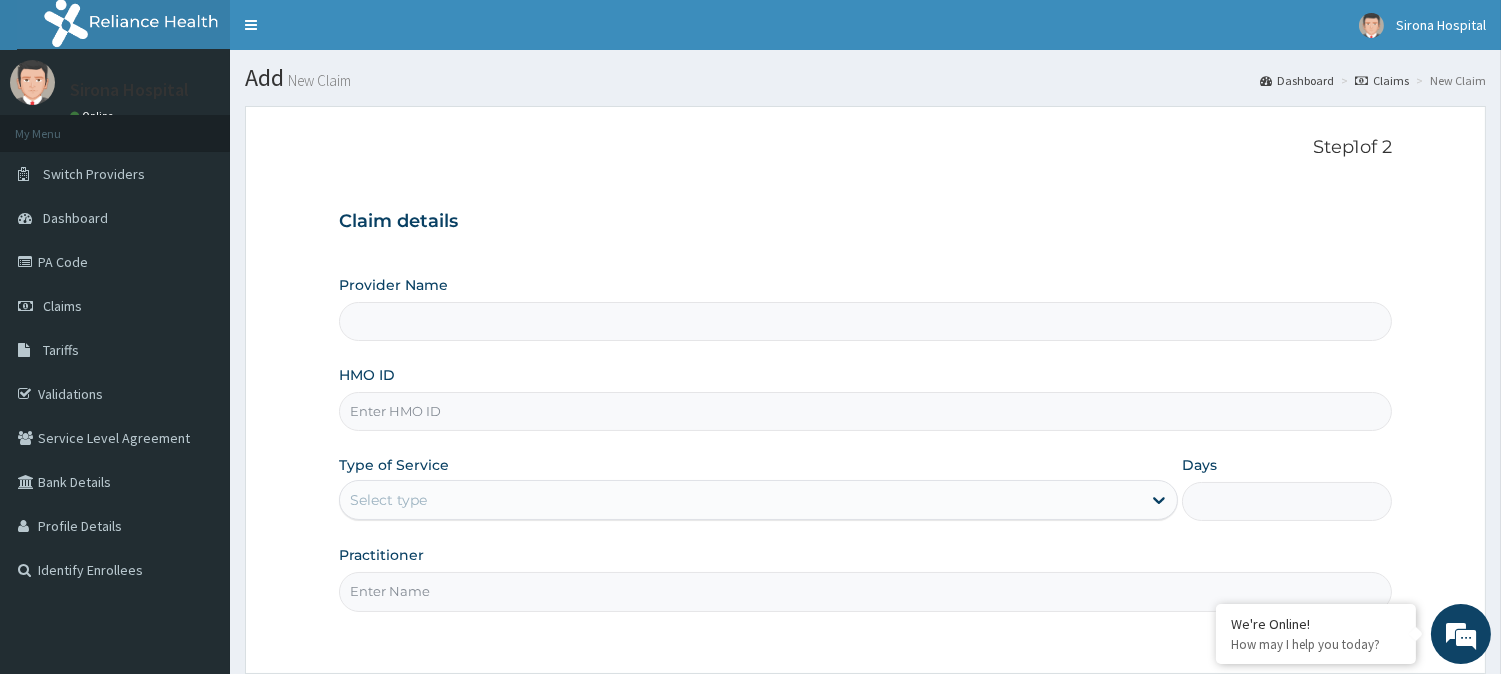 type on "Sirona Hospital" 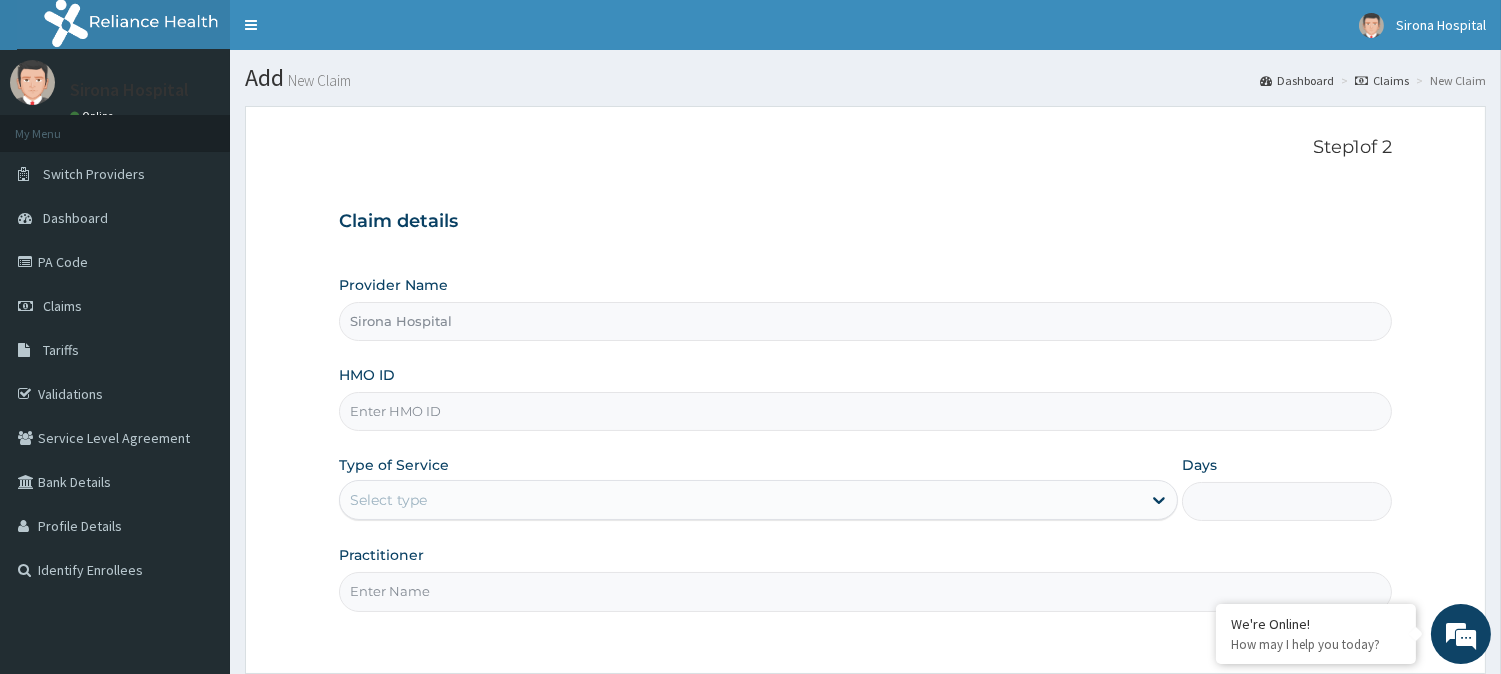 click on "HMO ID" at bounding box center [865, 411] 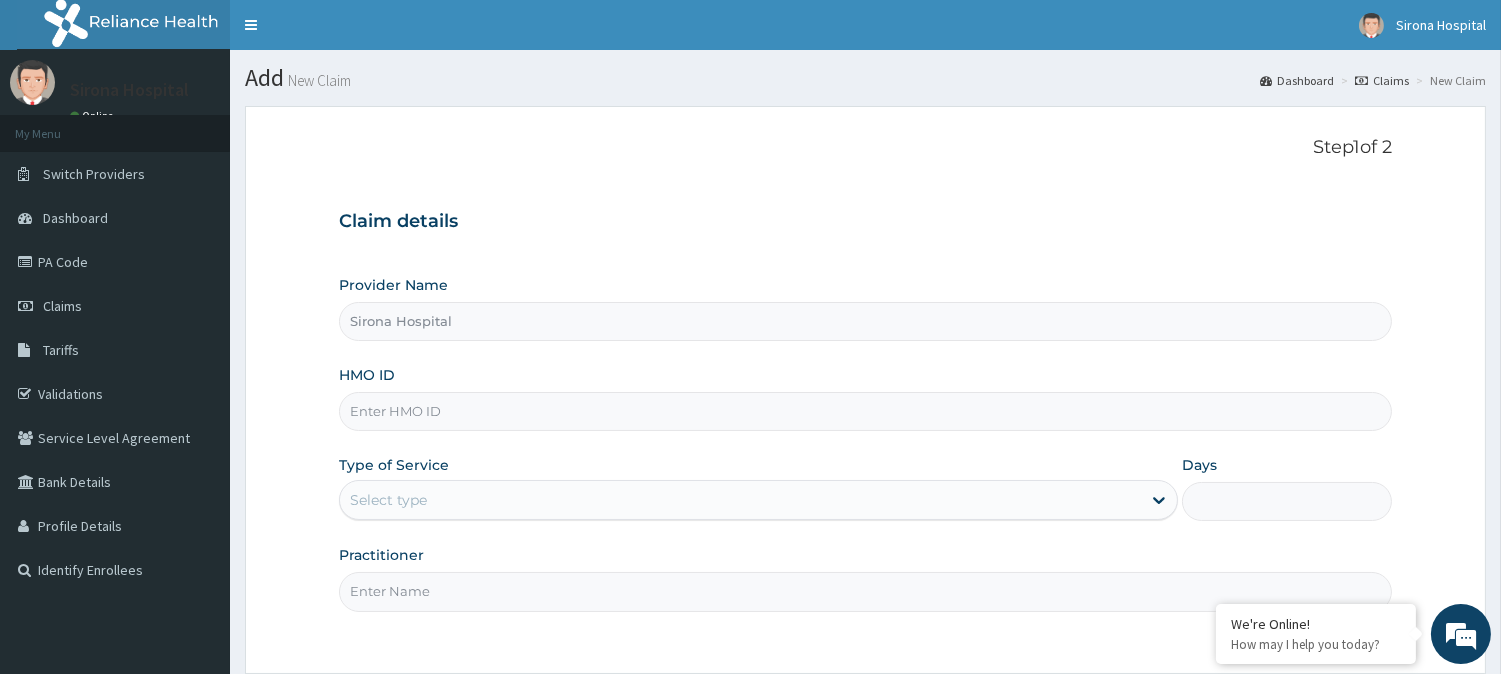 scroll, scrollTop: 0, scrollLeft: 0, axis: both 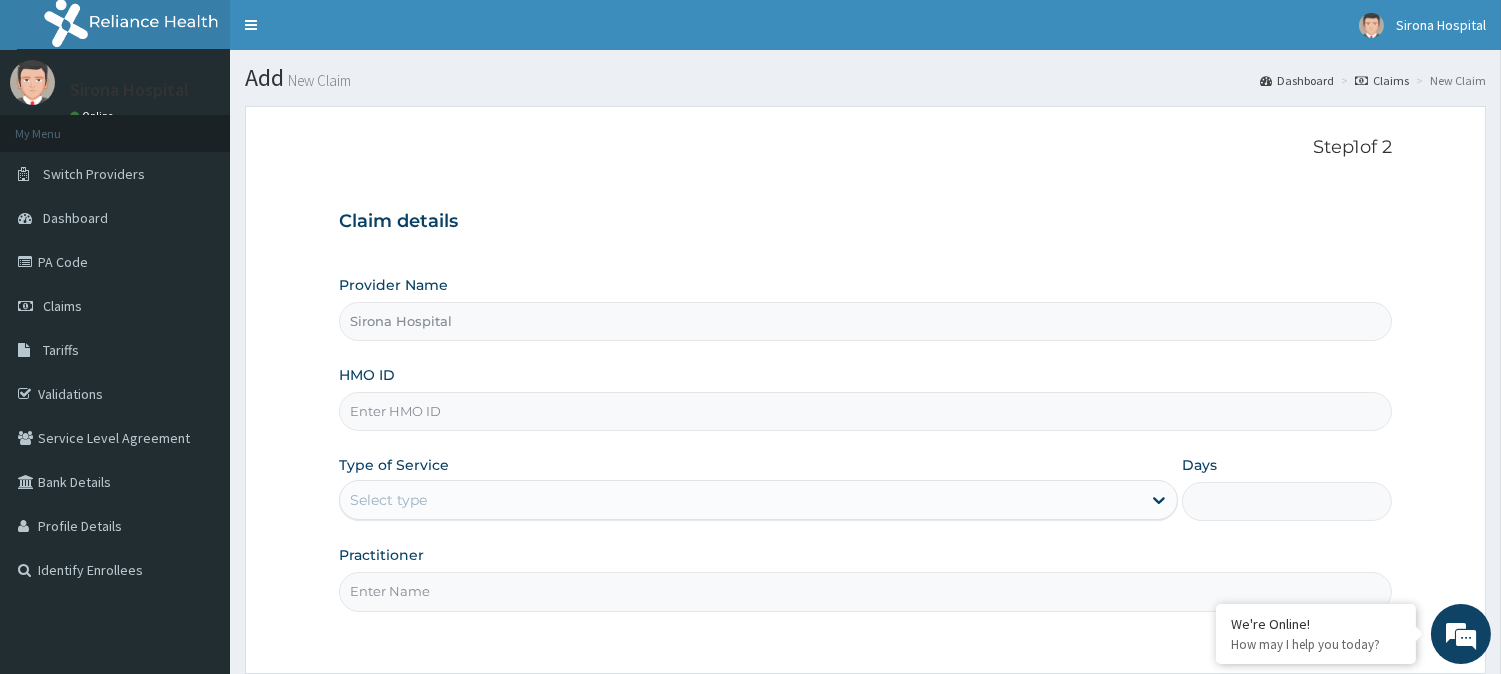 click on "HMO ID" at bounding box center (865, 411) 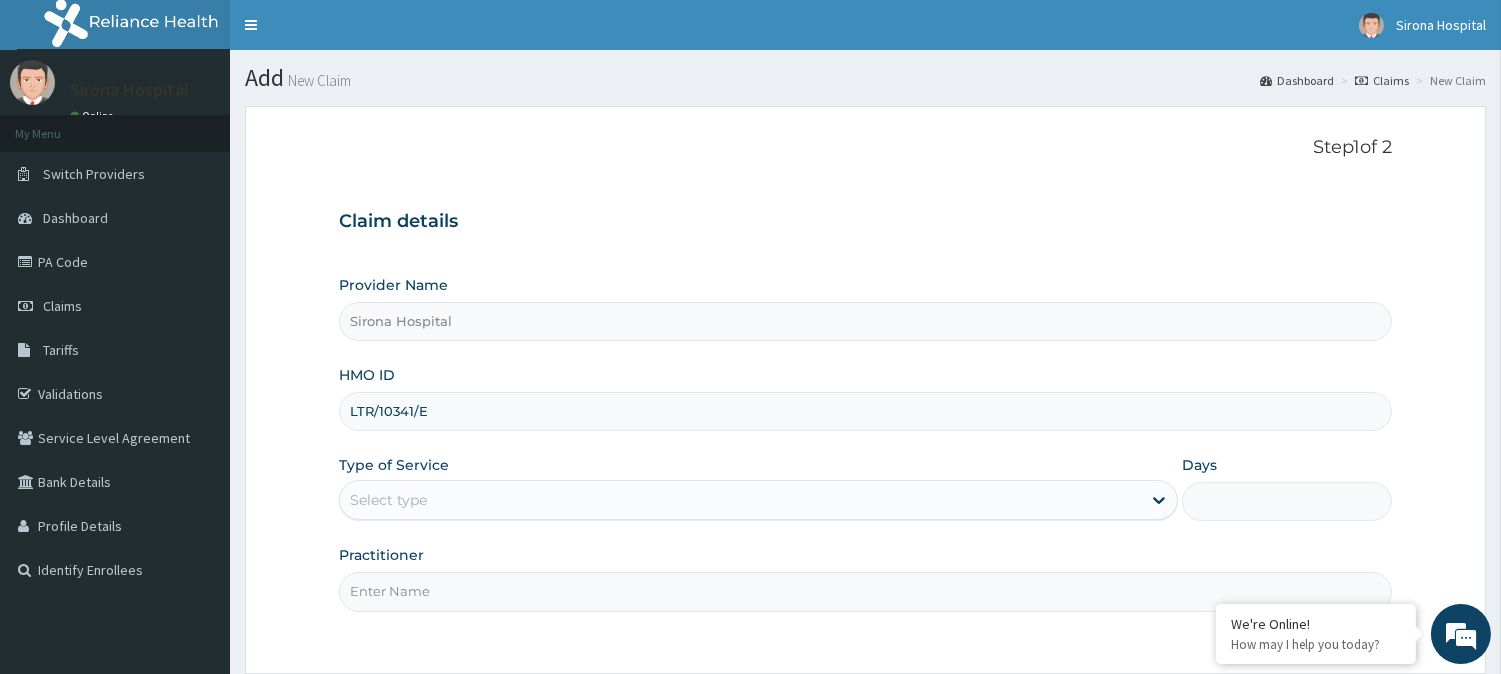 type on "LTR/10341/E" 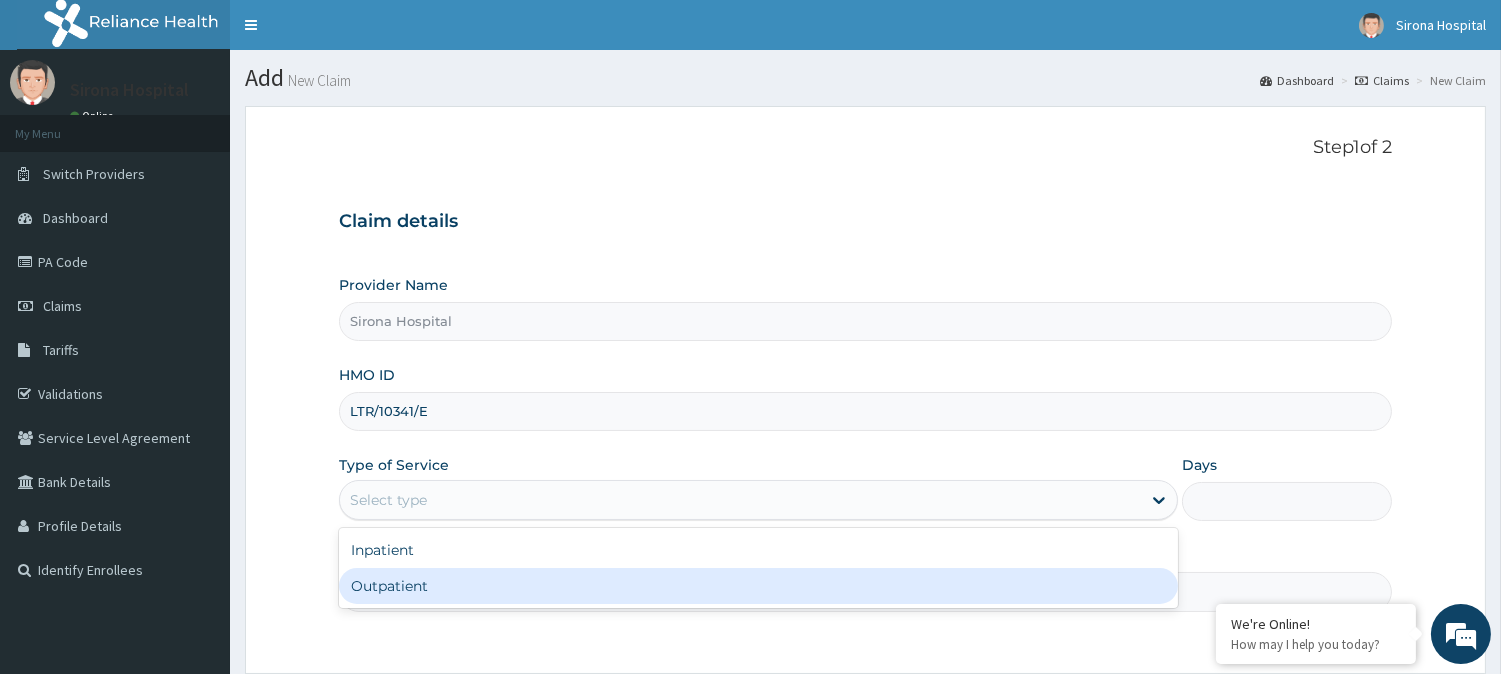 drag, startPoint x: 564, startPoint y: 511, endPoint x: 486, endPoint y: 582, distance: 105.47511 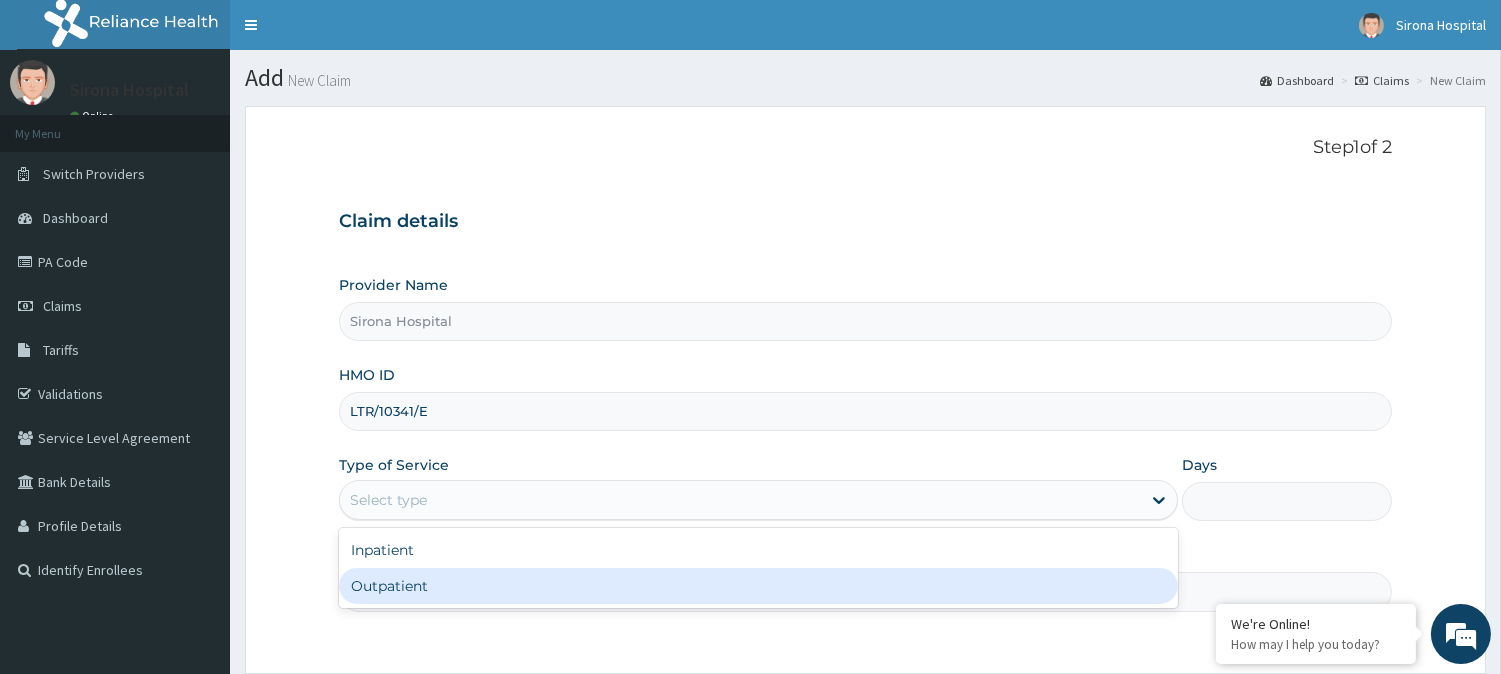 click on "option Outpatient focused, 2 of 2. 2 results available. Use Up and Down to choose options, press Enter to select the currently focused option, press Escape to exit the menu, press Tab to select the option and exit the menu. Select type Inpatient Outpatient" at bounding box center (758, 500) 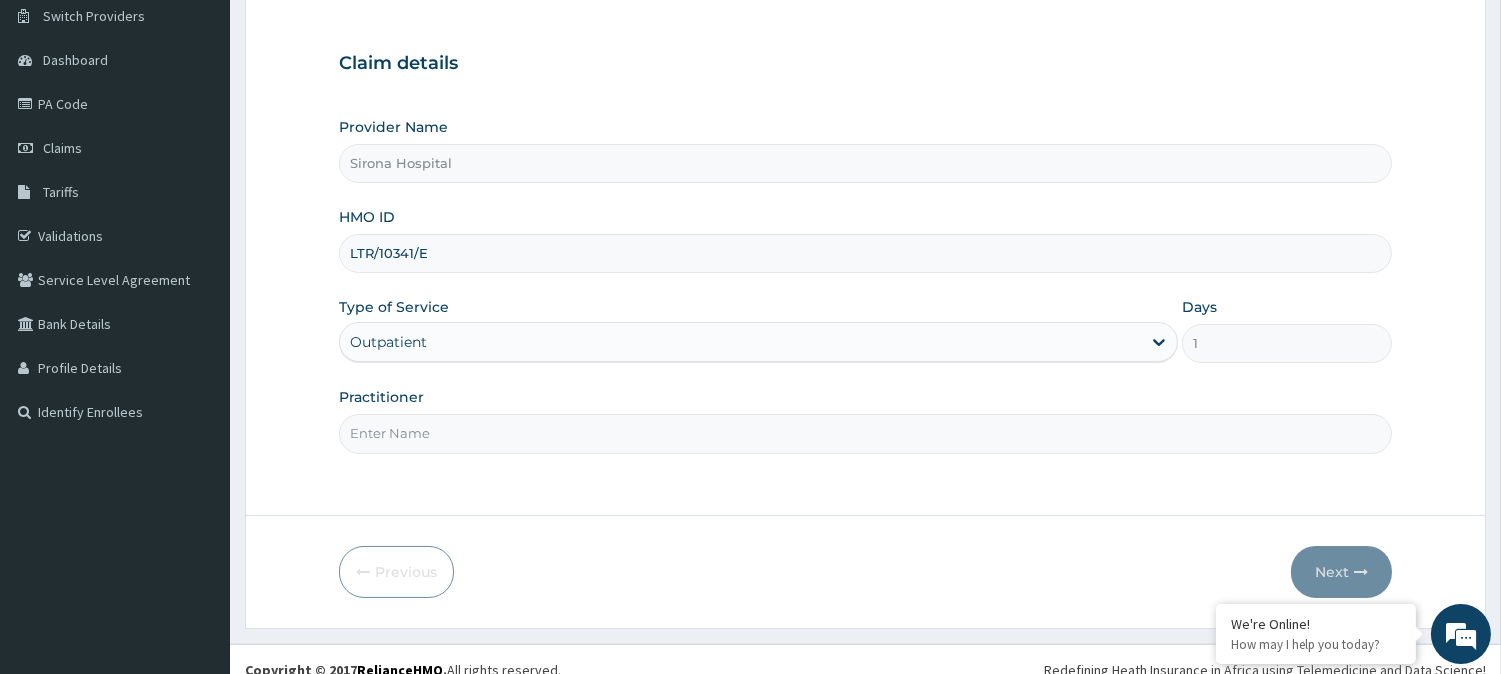 scroll, scrollTop: 160, scrollLeft: 0, axis: vertical 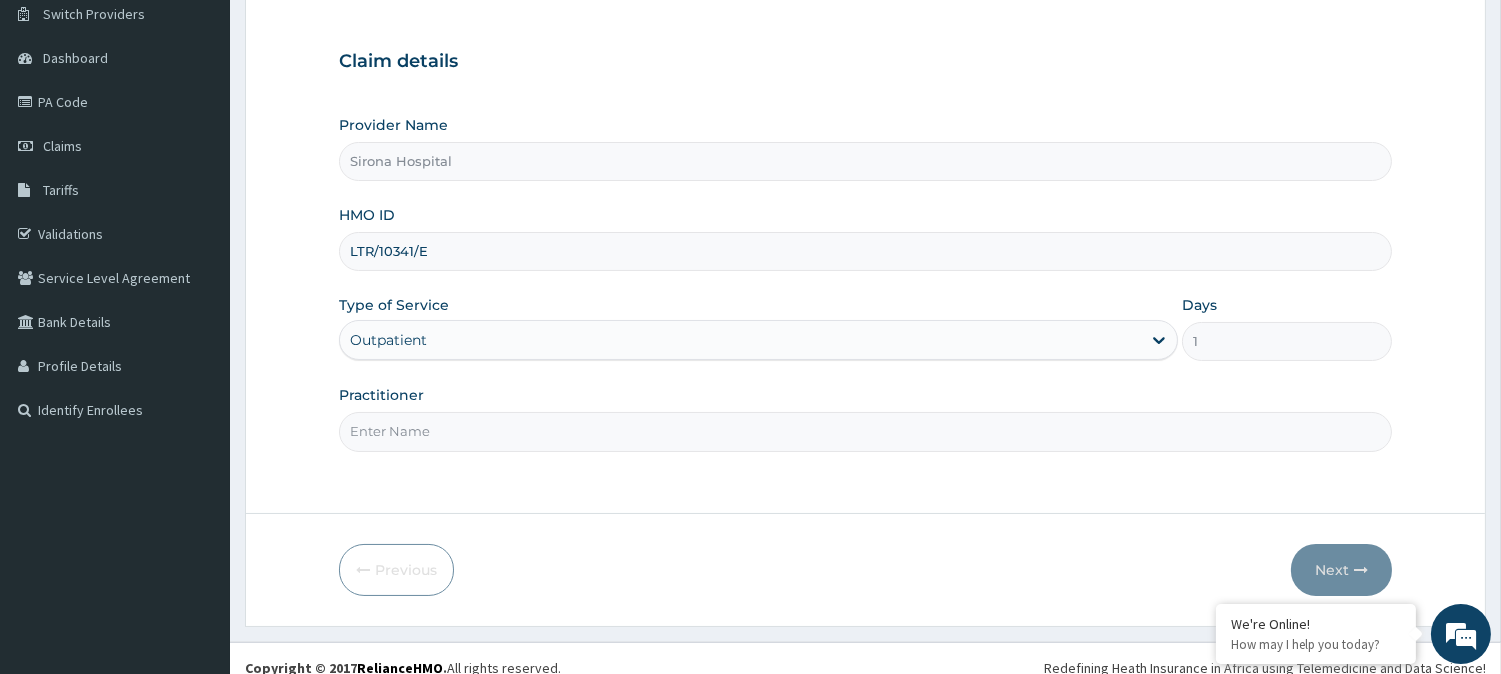 click on "Practitioner" at bounding box center [865, 431] 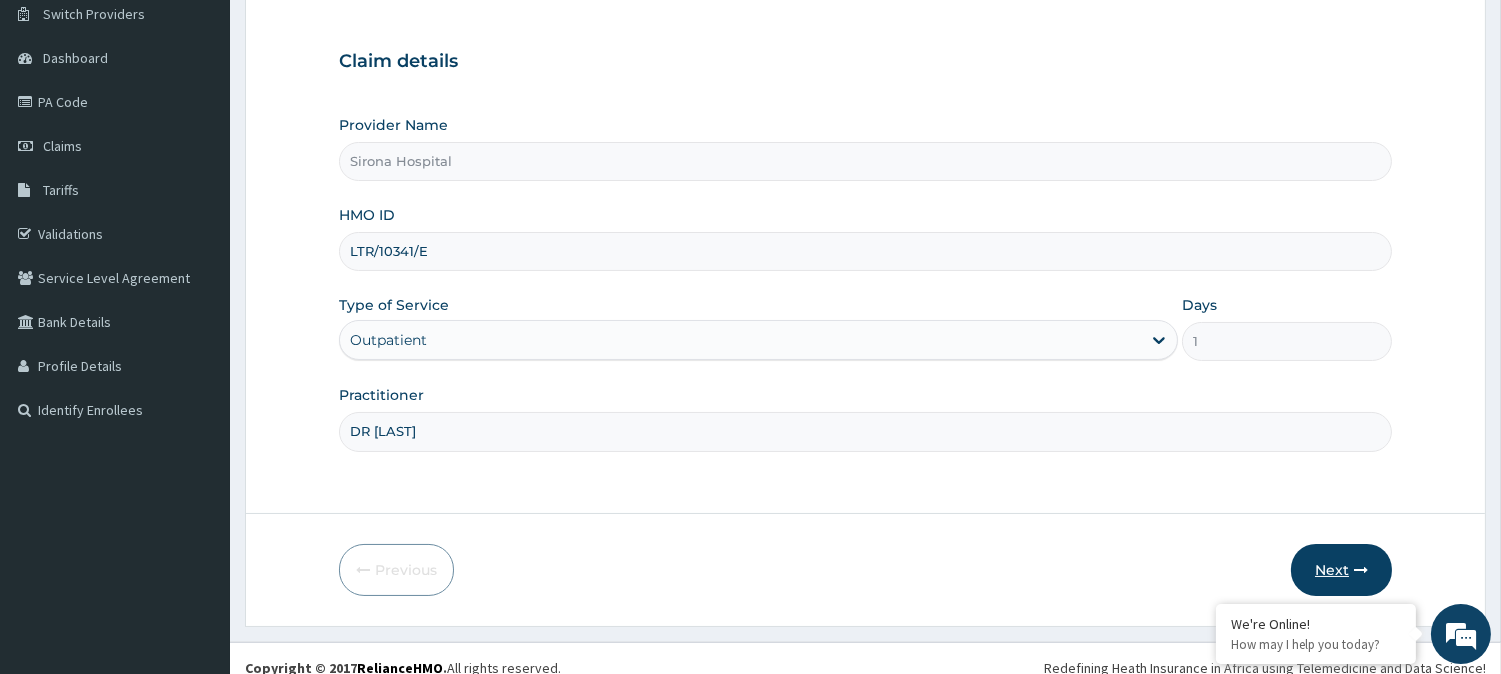 type on "DR [LAST]" 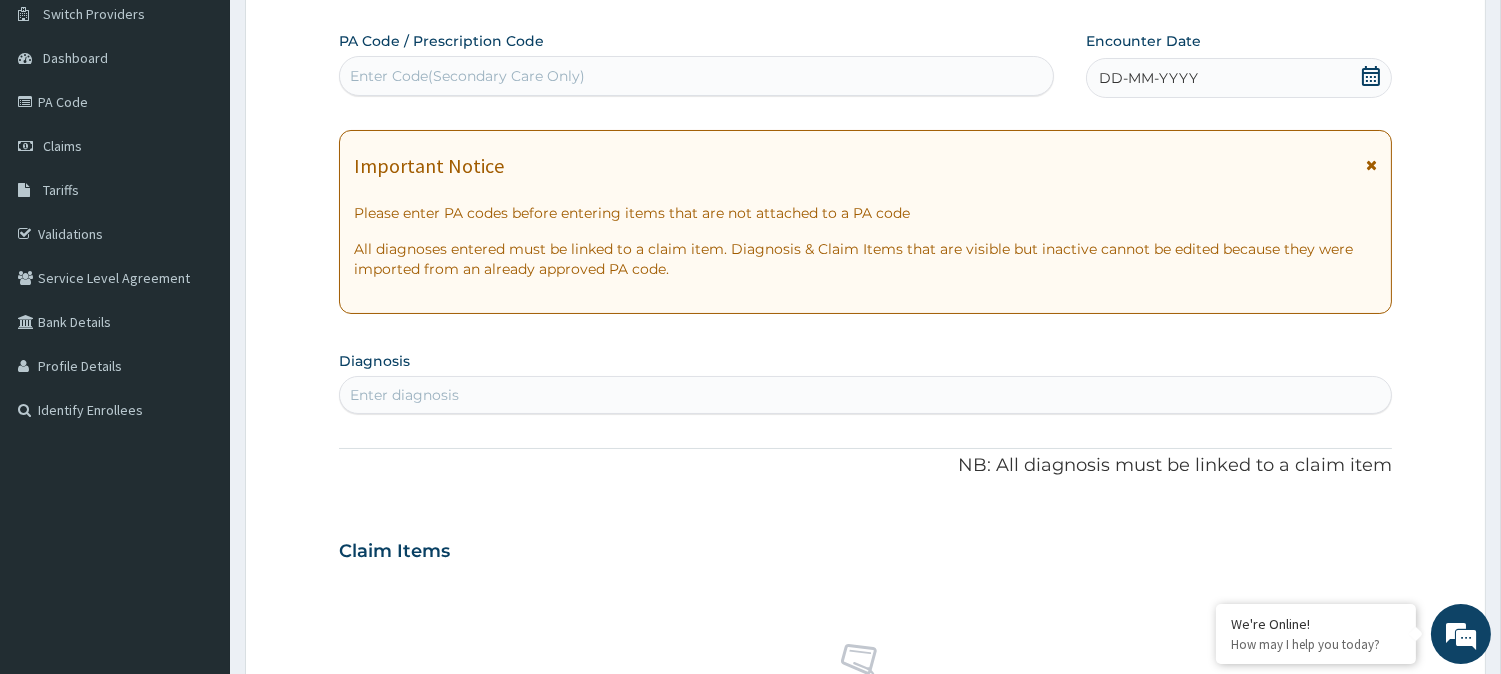 click 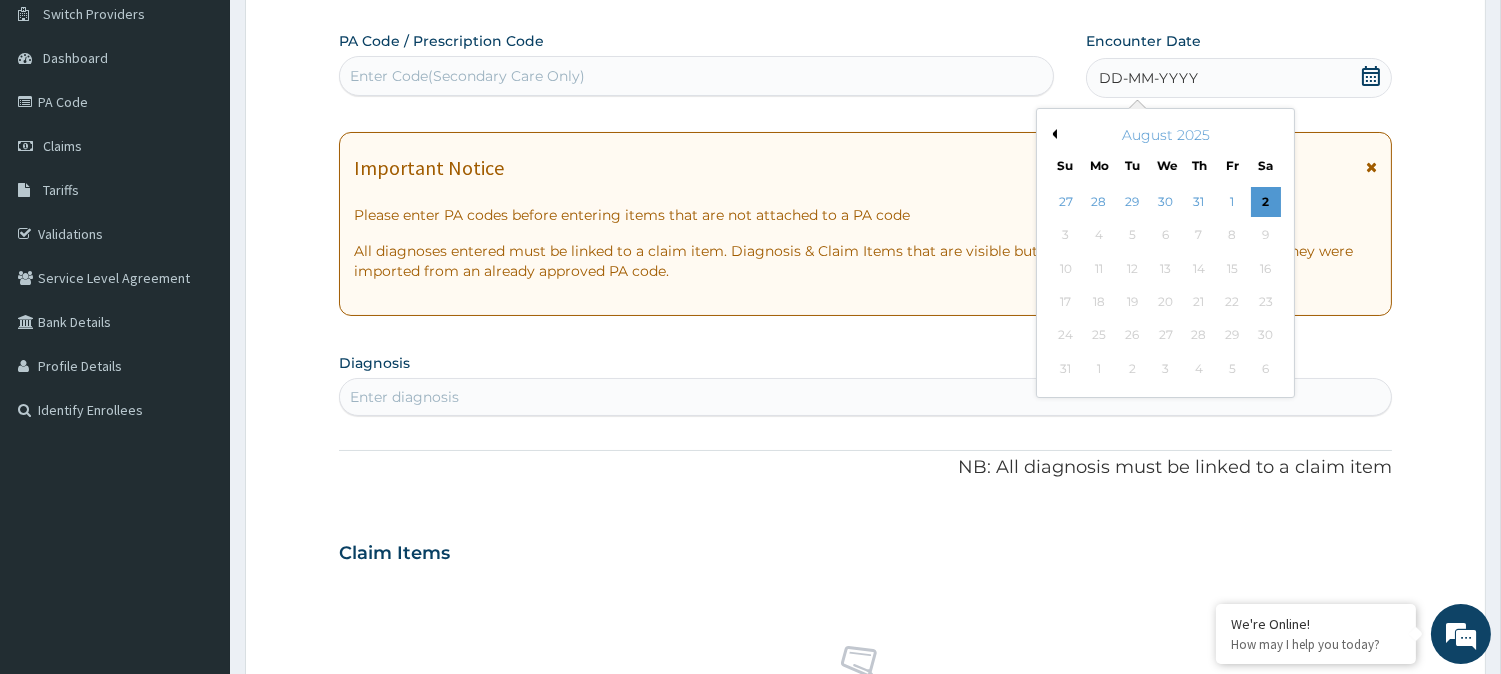 click on "Previous Month" at bounding box center [1052, 134] 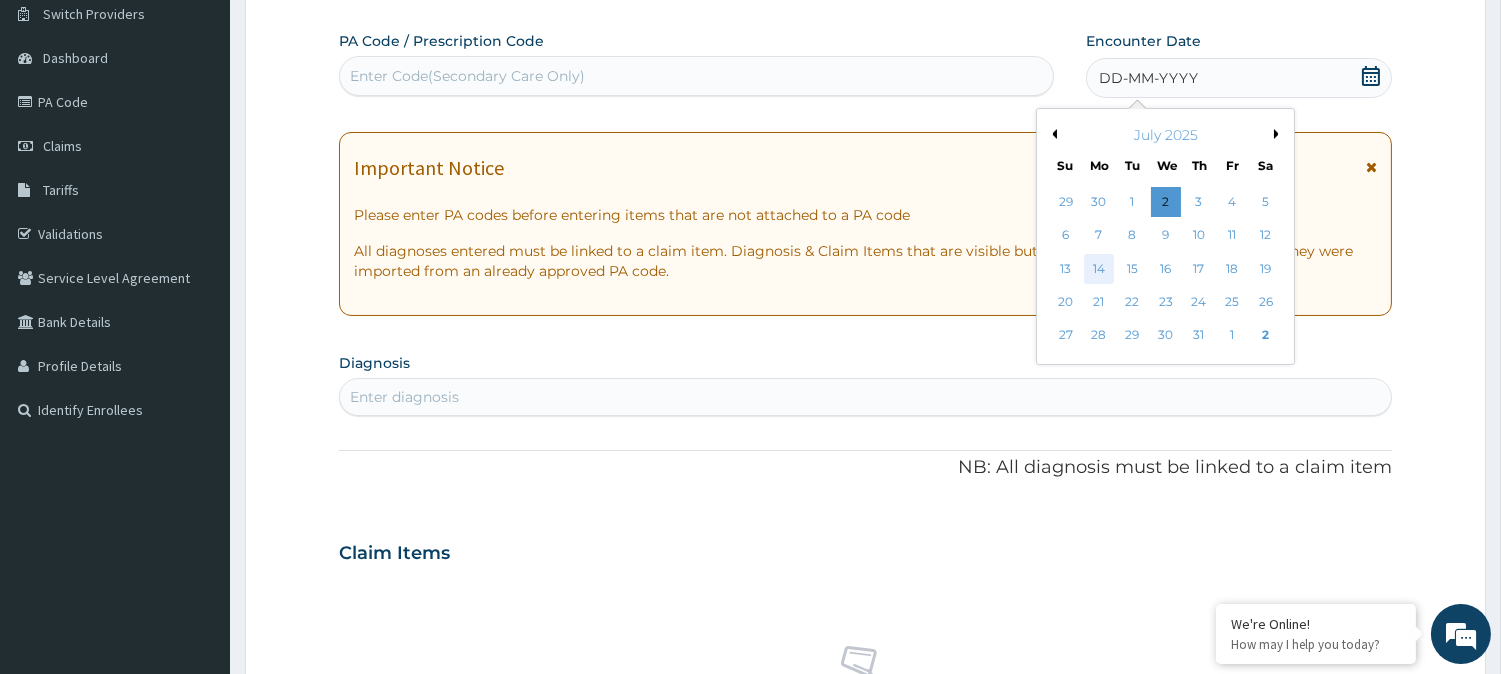click on "14" at bounding box center [1099, 269] 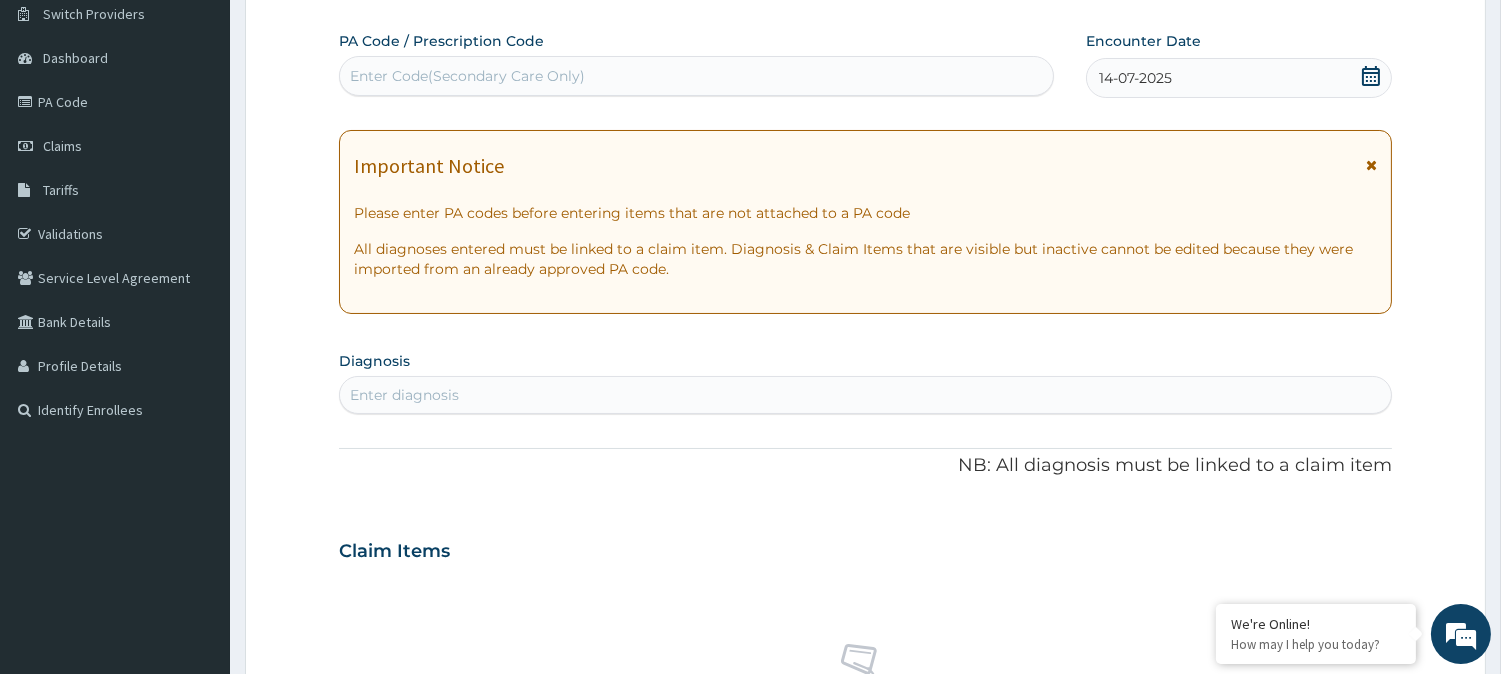 click on "Enter diagnosis" at bounding box center [865, 395] 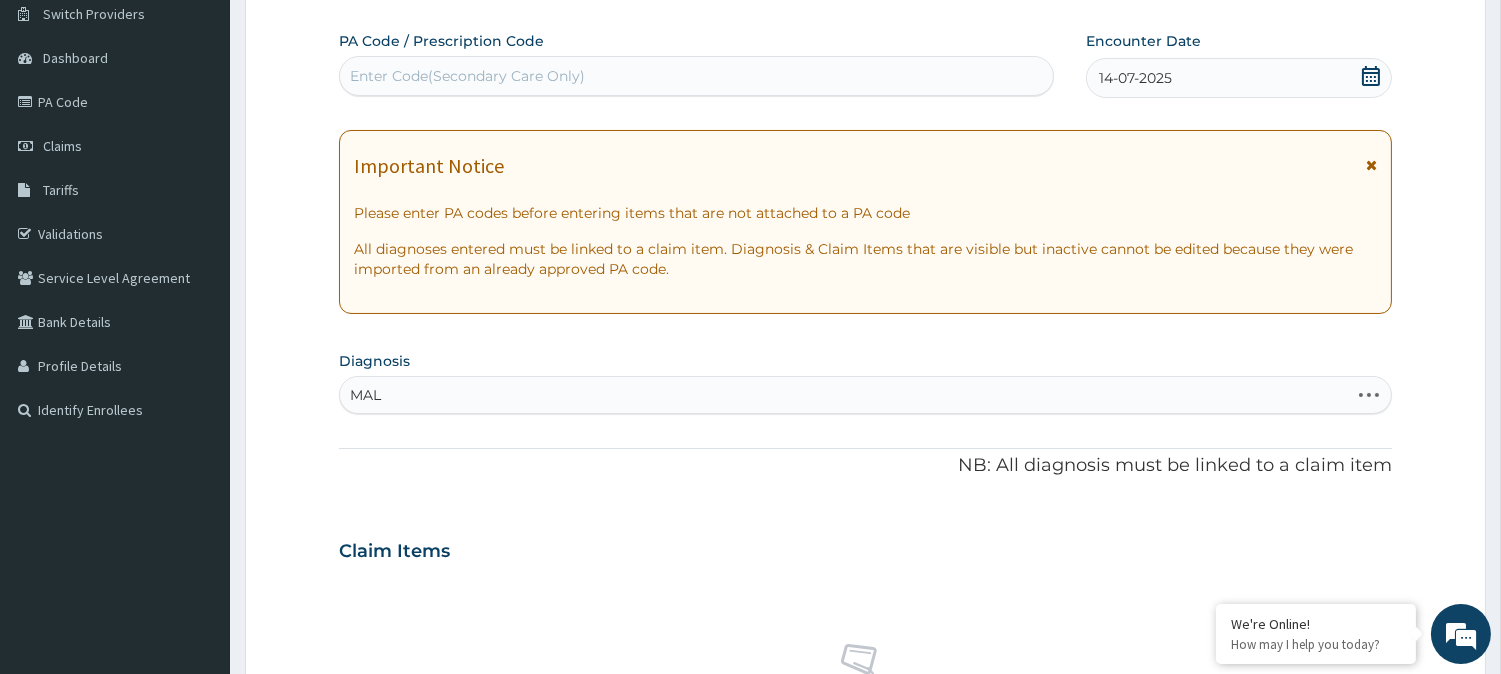 type on "MALA" 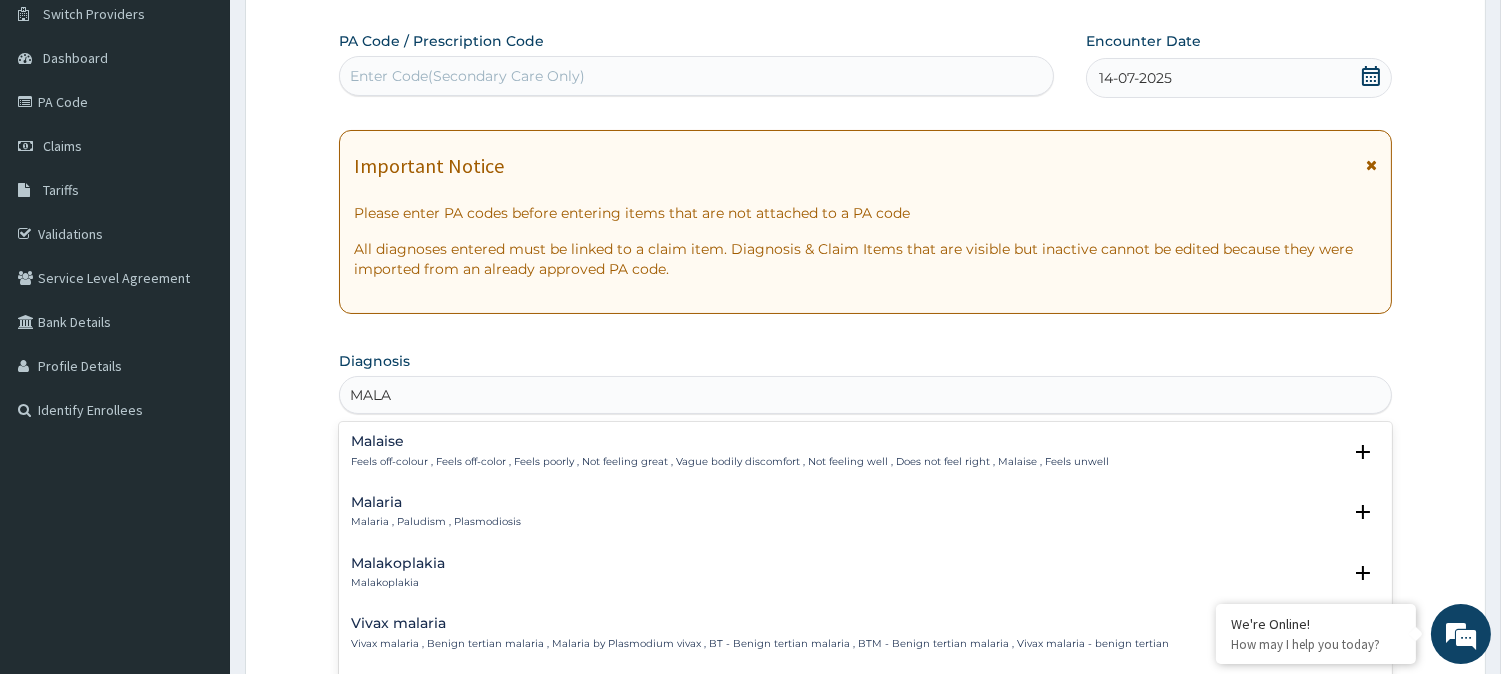 click on "Malaria" at bounding box center (436, 502) 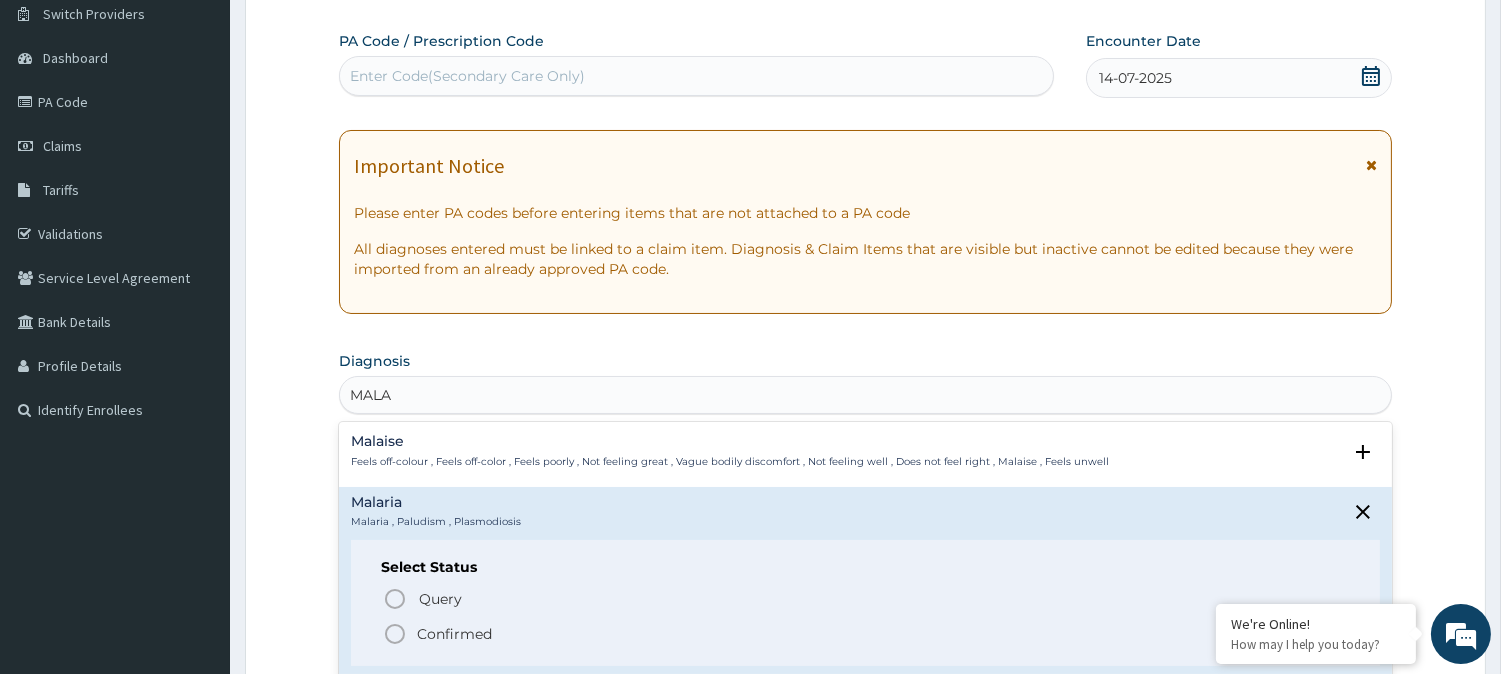 click on "Confirmed" at bounding box center [454, 634] 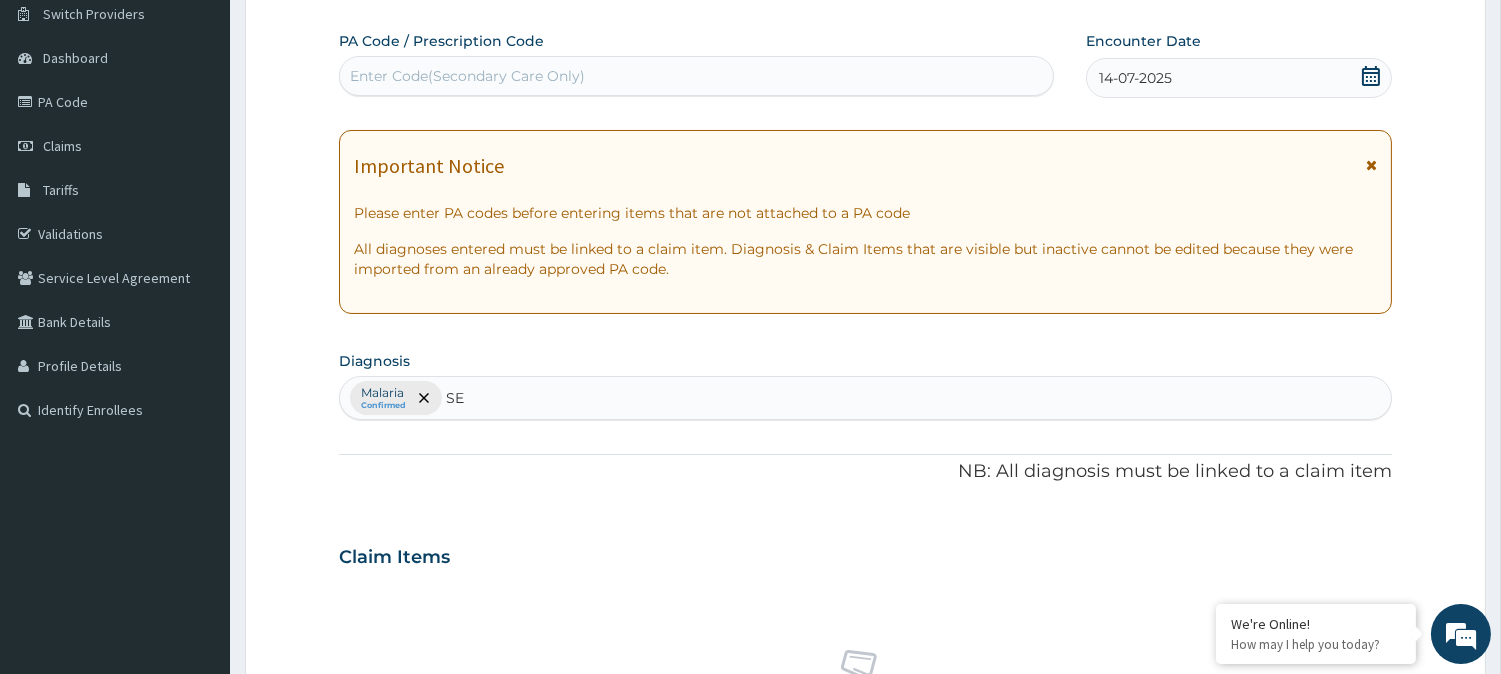 type on "SEP" 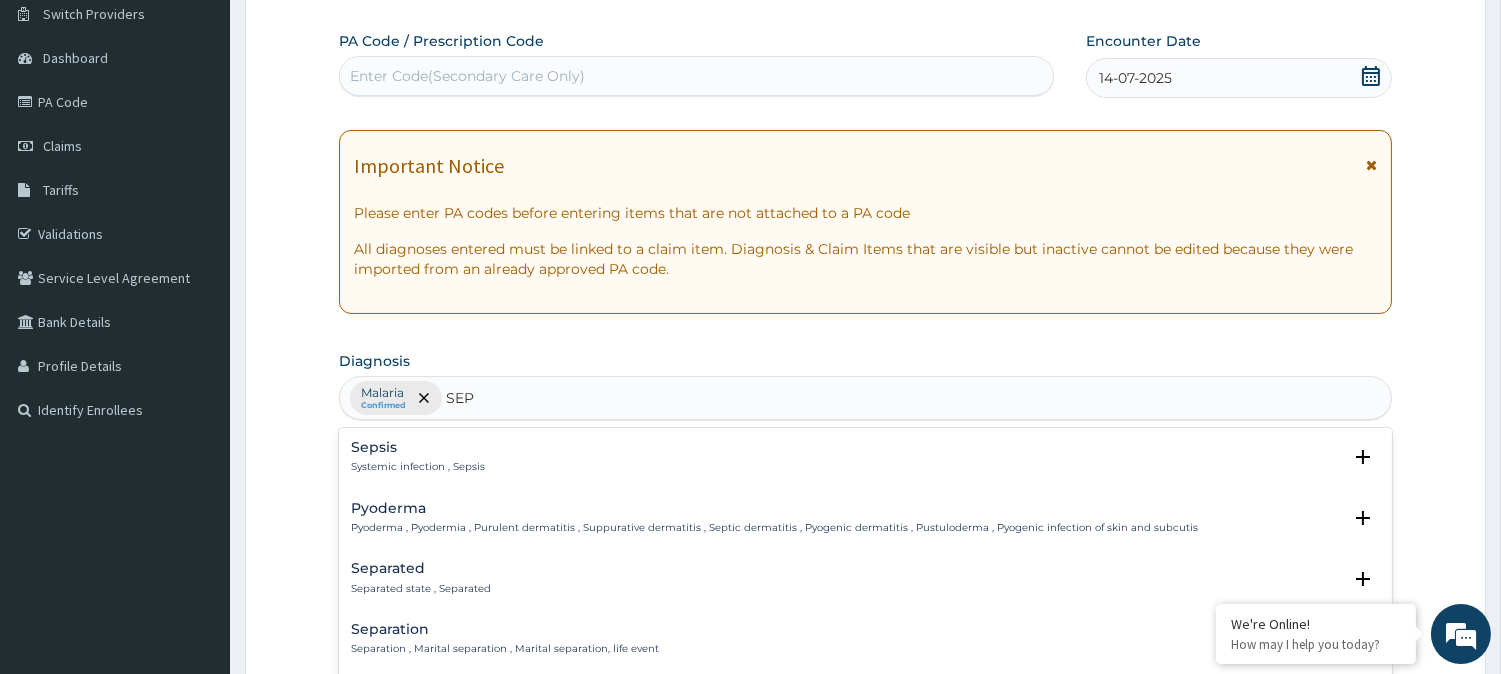click on "Systemic infection , Sepsis" at bounding box center [418, 467] 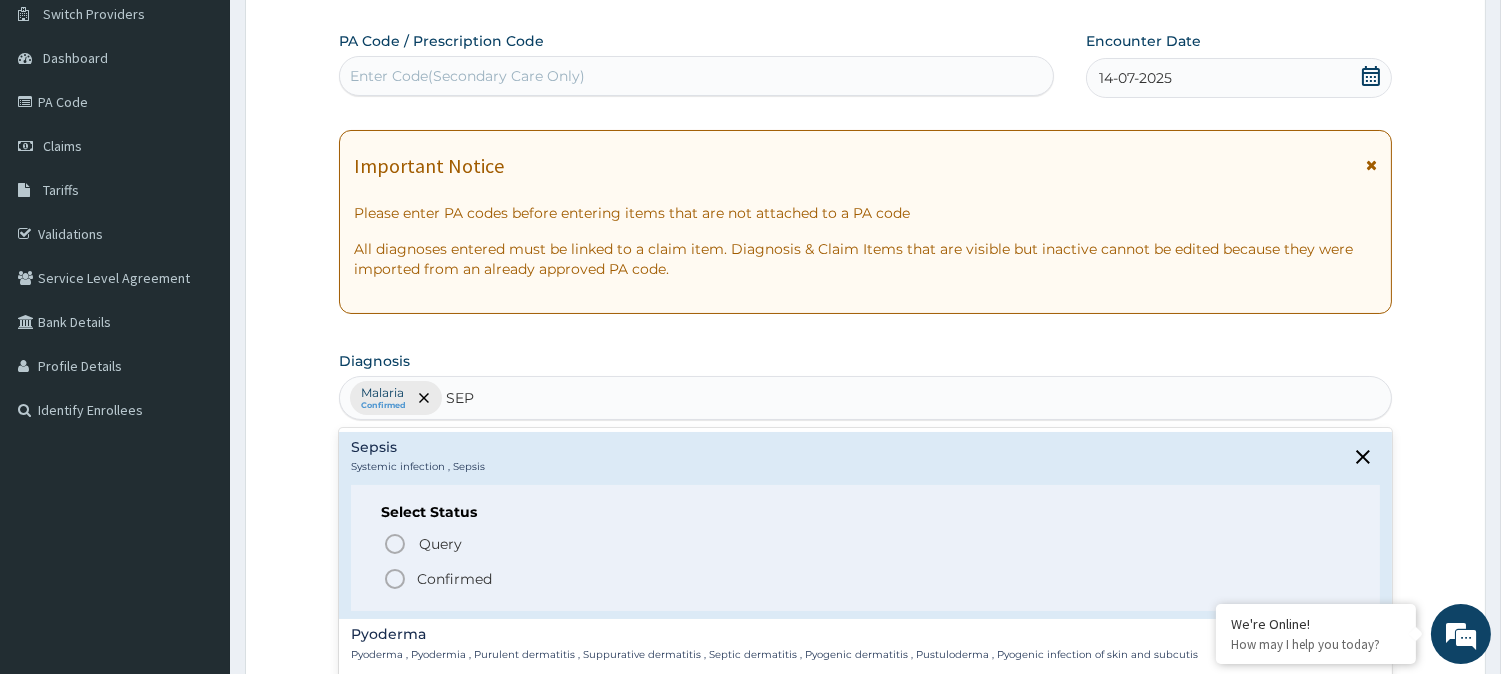 click on "Confirmed" at bounding box center [454, 579] 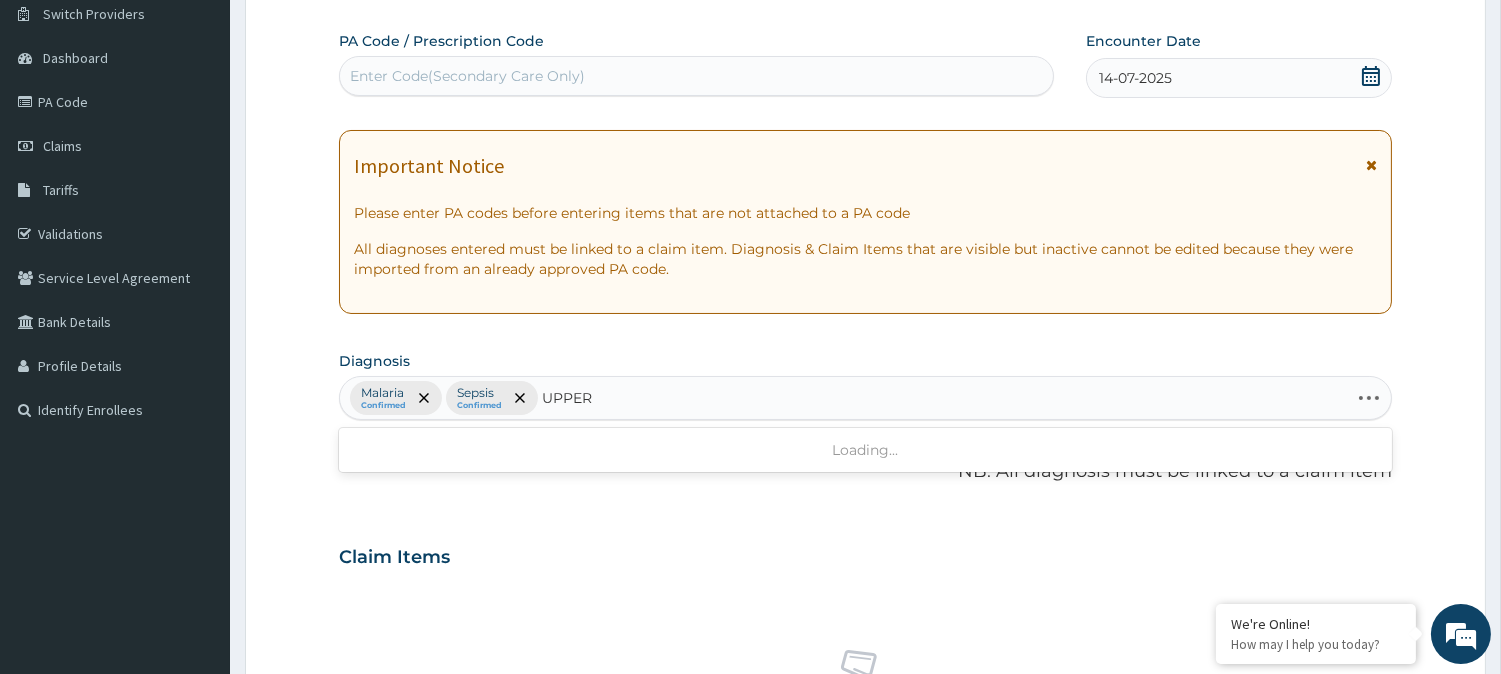 type on "UPPER R" 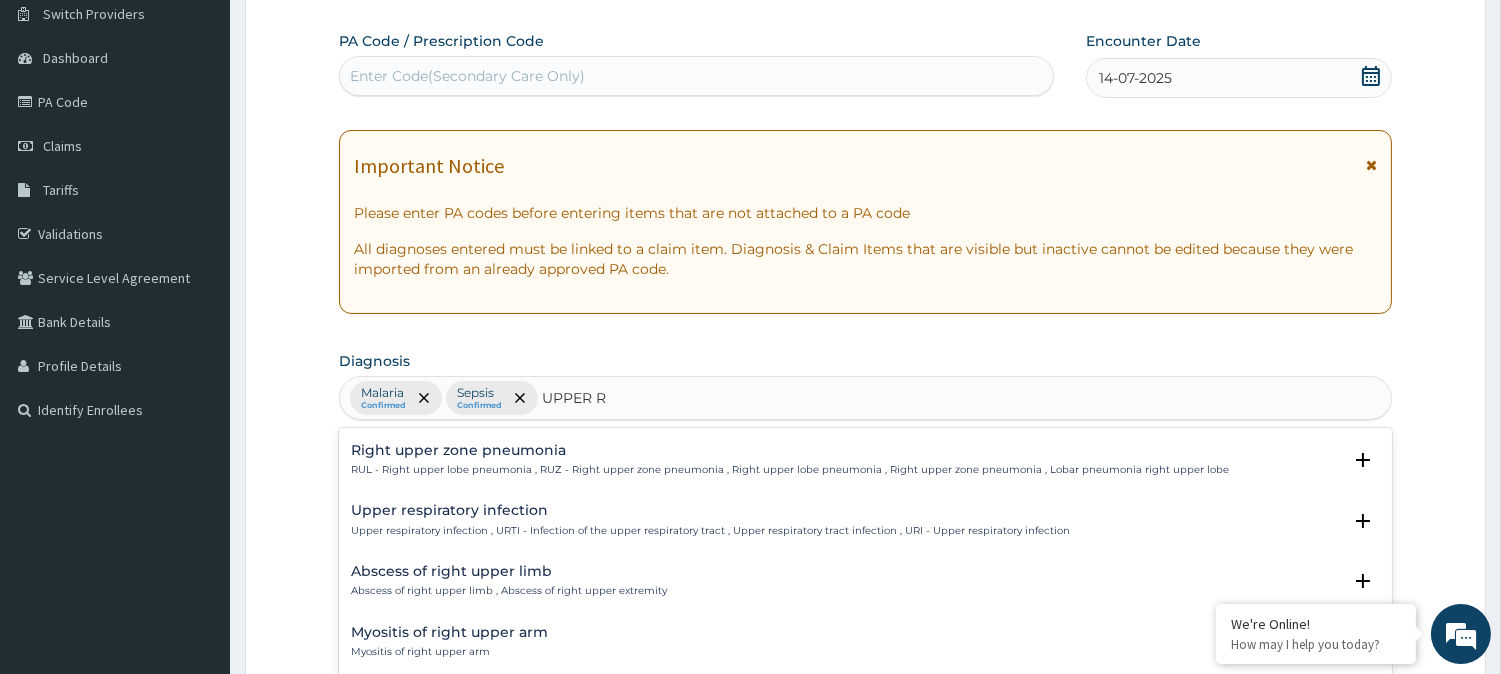 scroll, scrollTop: 1212, scrollLeft: 0, axis: vertical 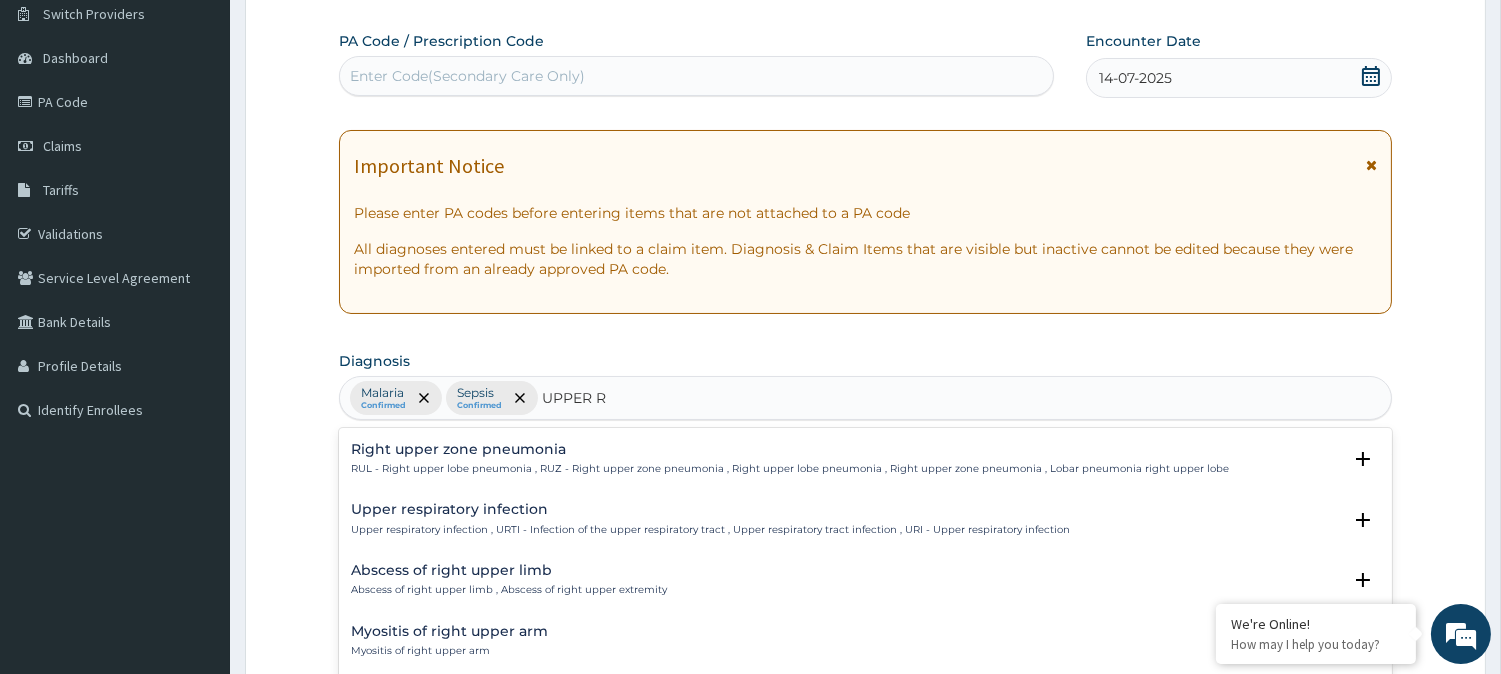 click on "Upper respiratory infection" at bounding box center [710, 509] 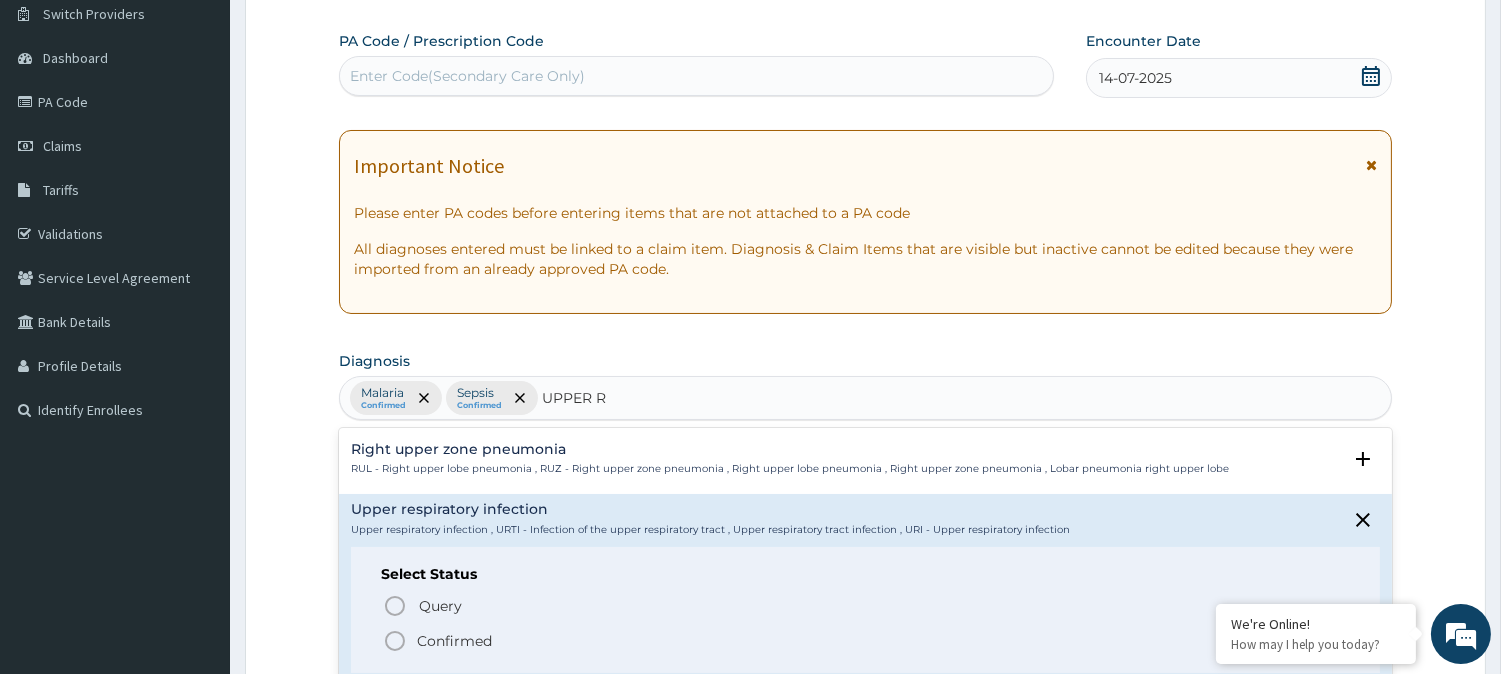 click on "Confirmed" at bounding box center [454, 641] 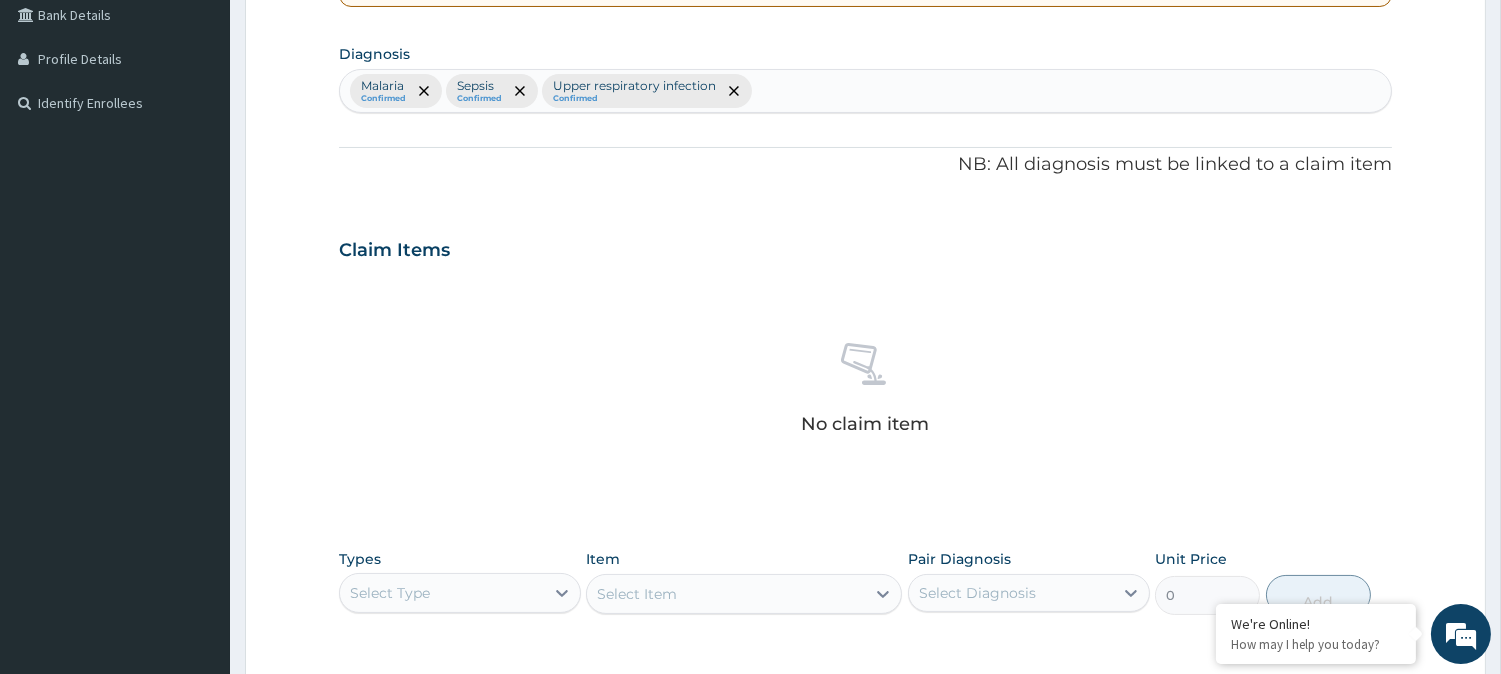 scroll, scrollTop: 478, scrollLeft: 0, axis: vertical 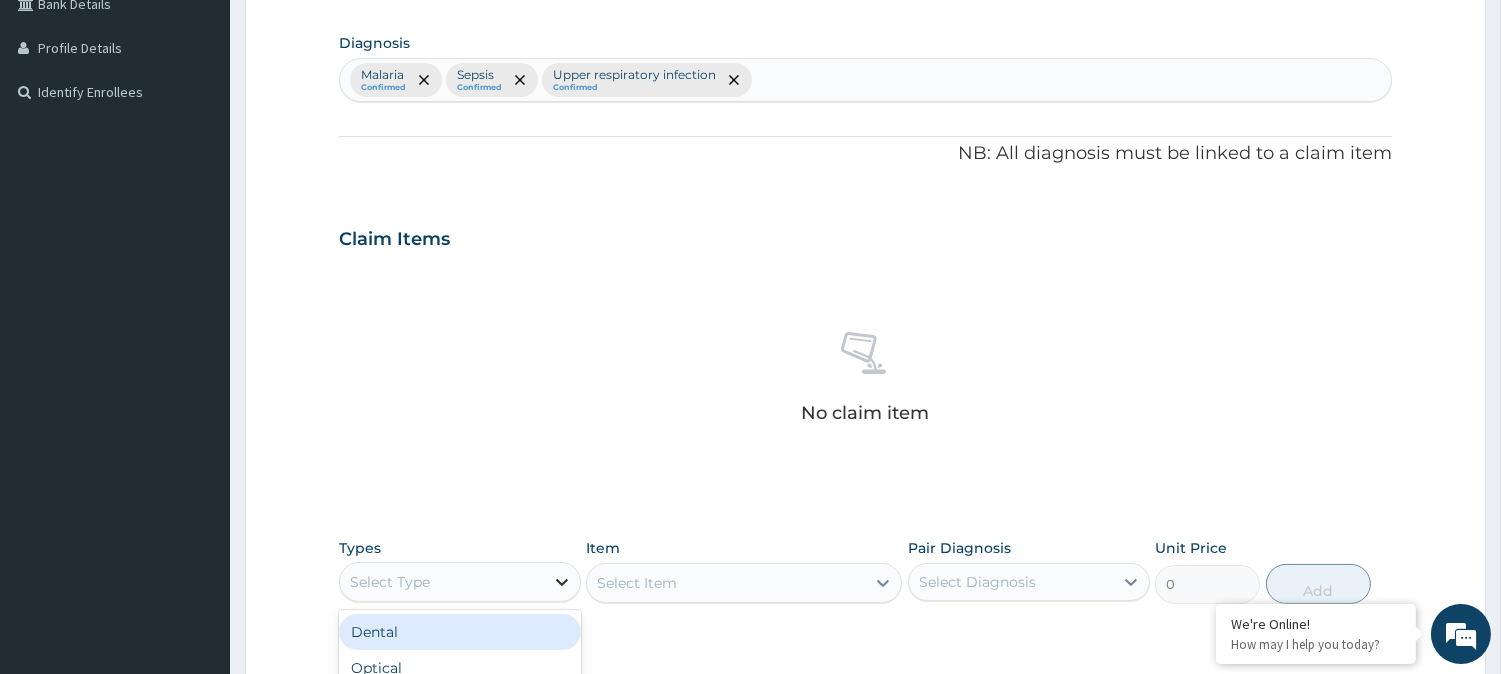 click at bounding box center (562, 582) 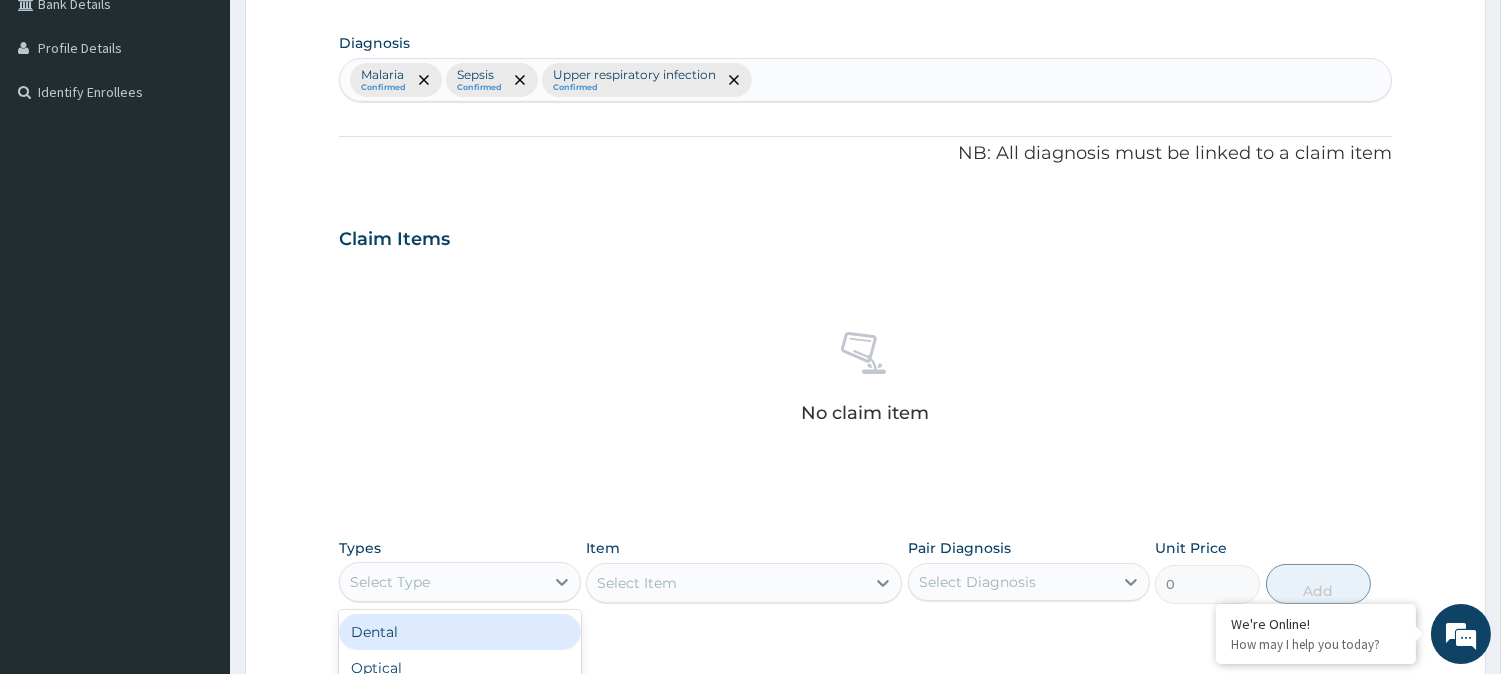 scroll, scrollTop: 767, scrollLeft: 0, axis: vertical 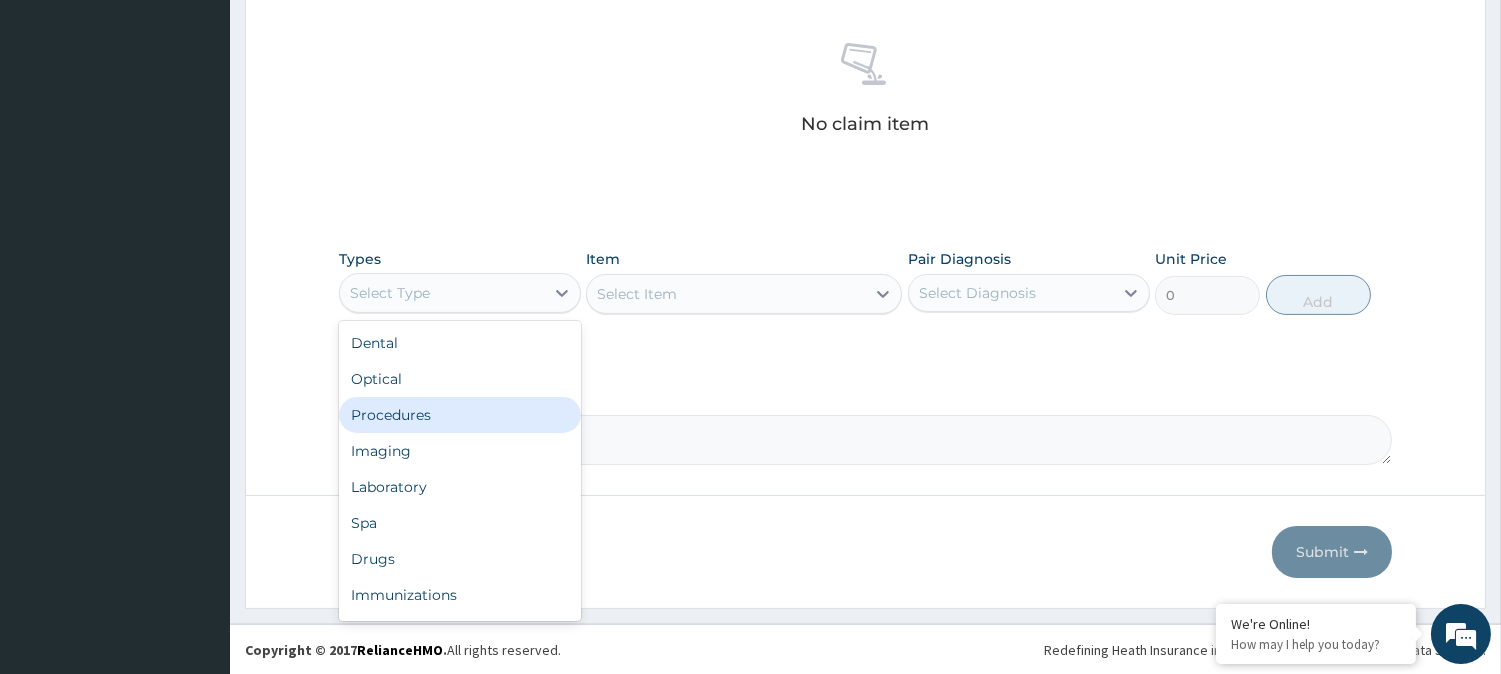 click on "Procedures" at bounding box center [460, 415] 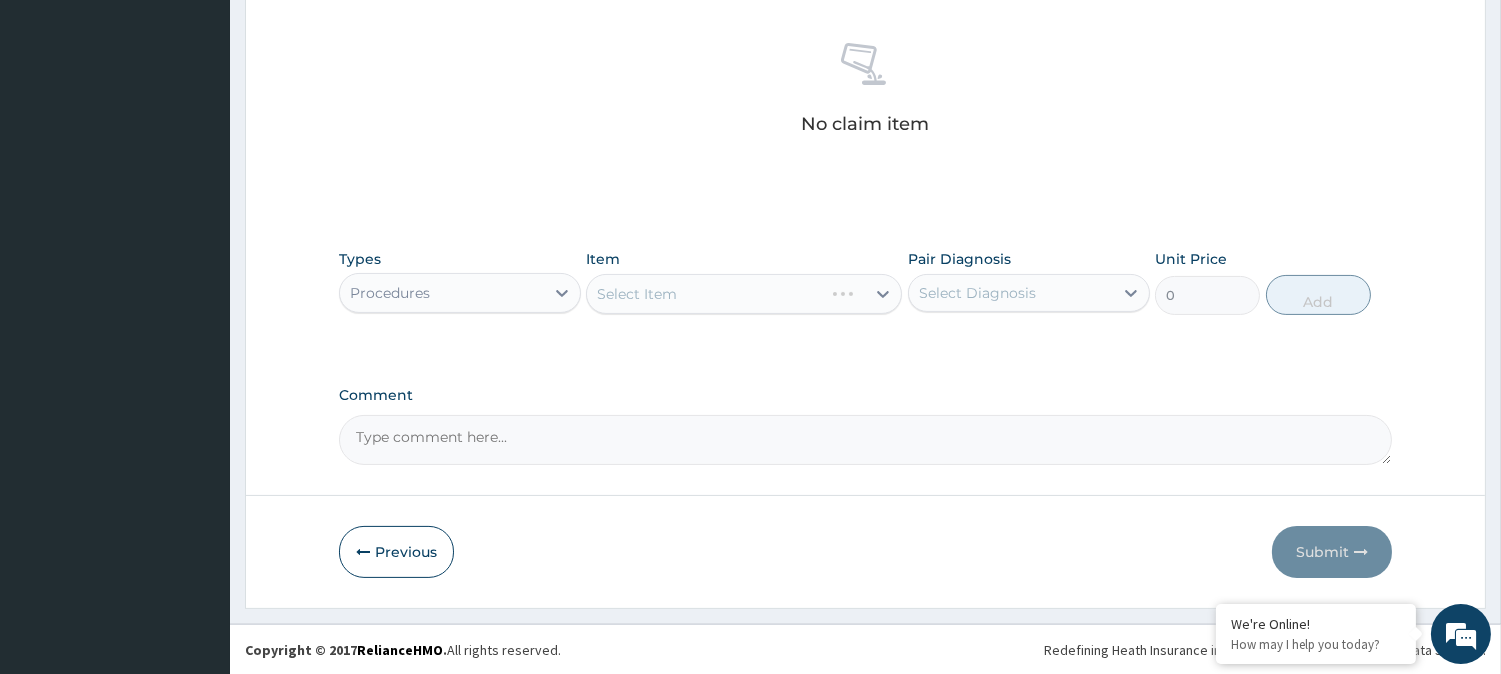 click on "Select Item" at bounding box center (744, 294) 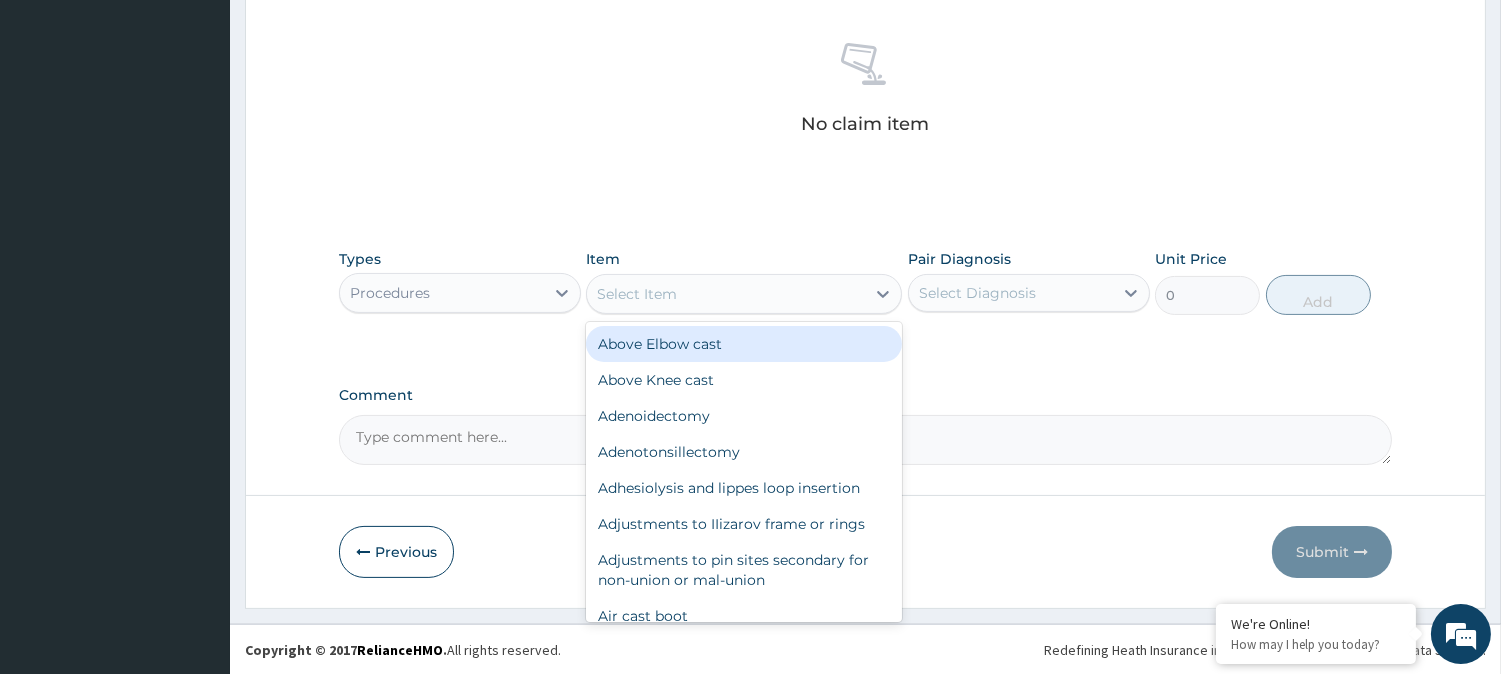 click on "Select Item" at bounding box center [726, 294] 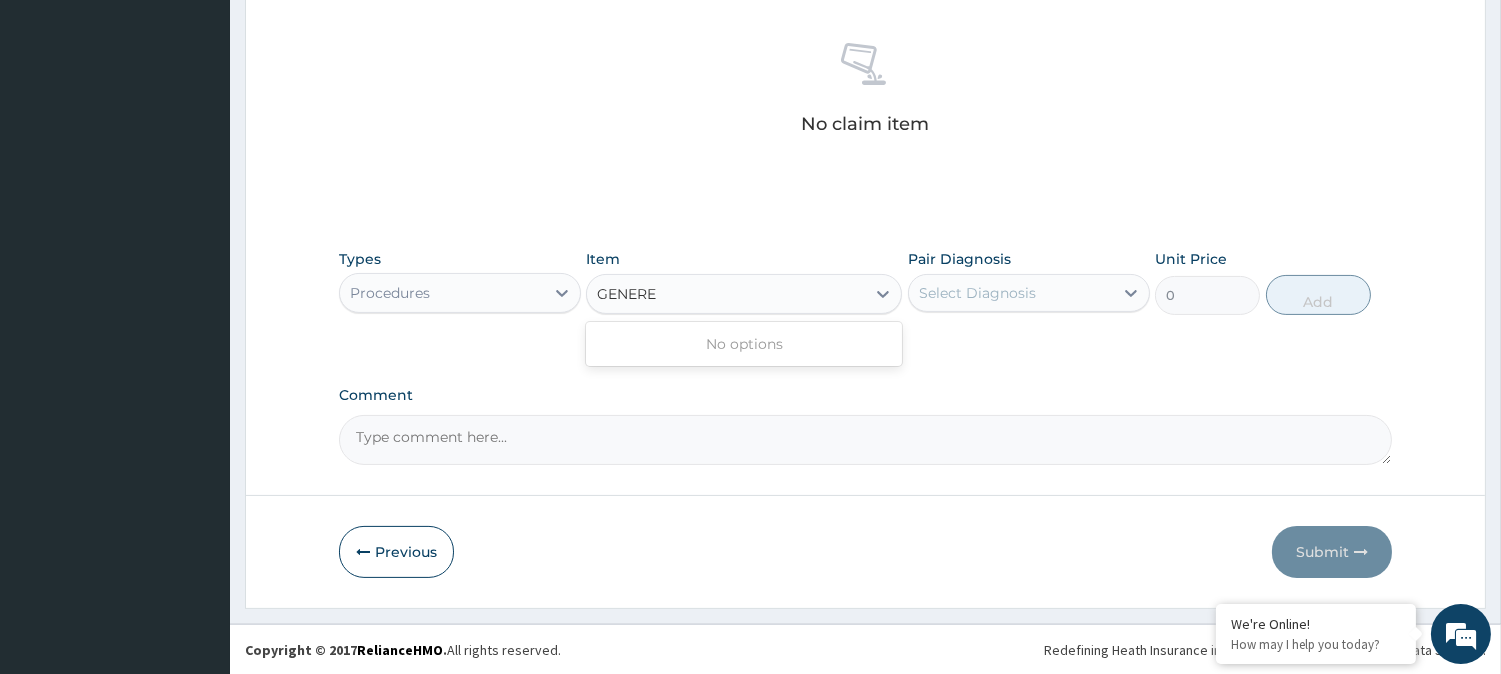 type on "GENER" 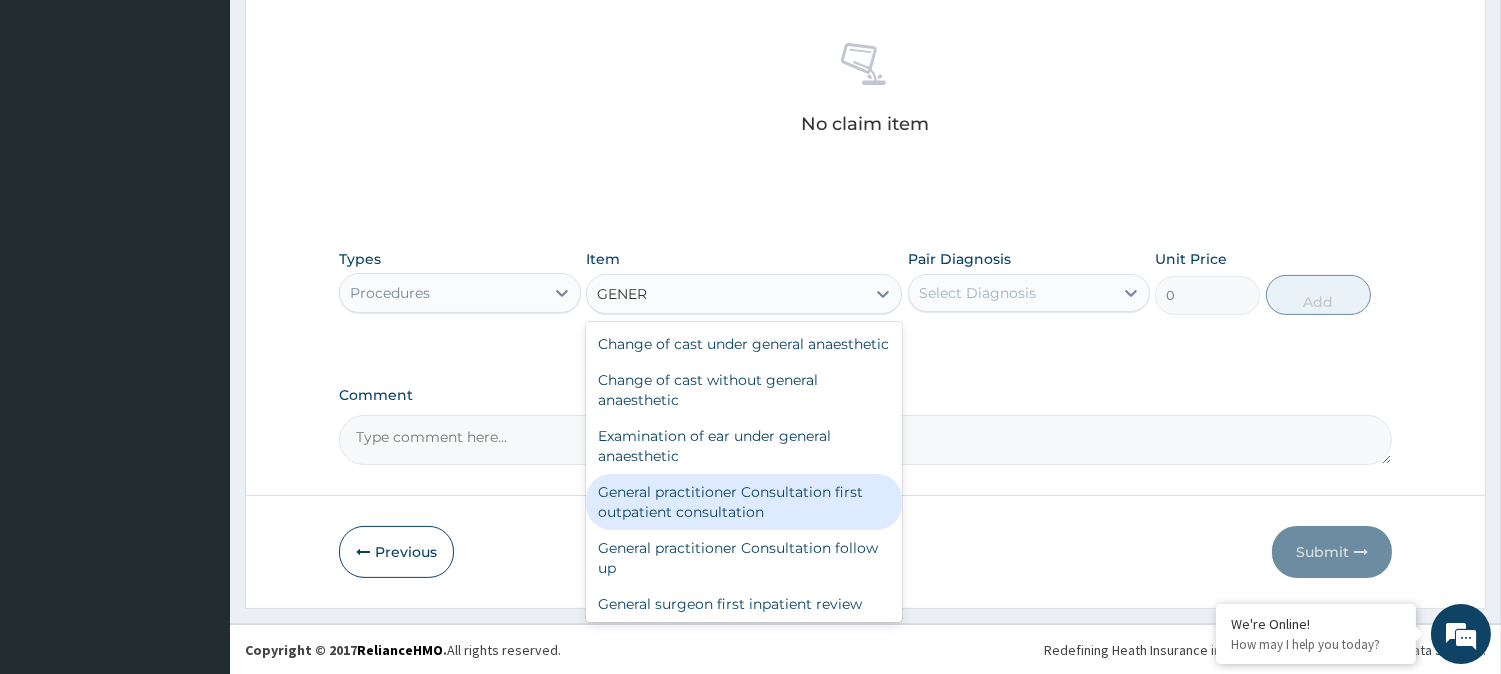 click on "General practitioner Consultation first outpatient consultation" at bounding box center [744, 502] 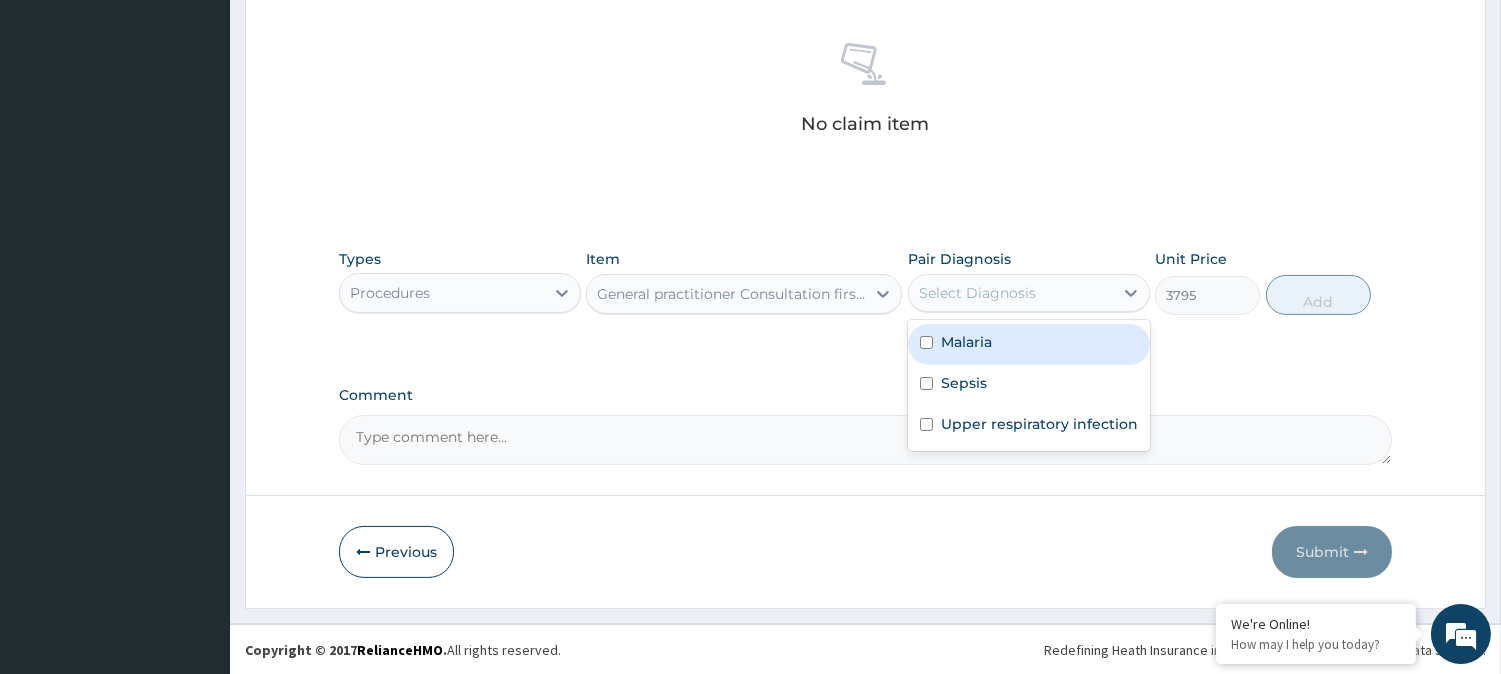 click on "Select Diagnosis" at bounding box center (1011, 293) 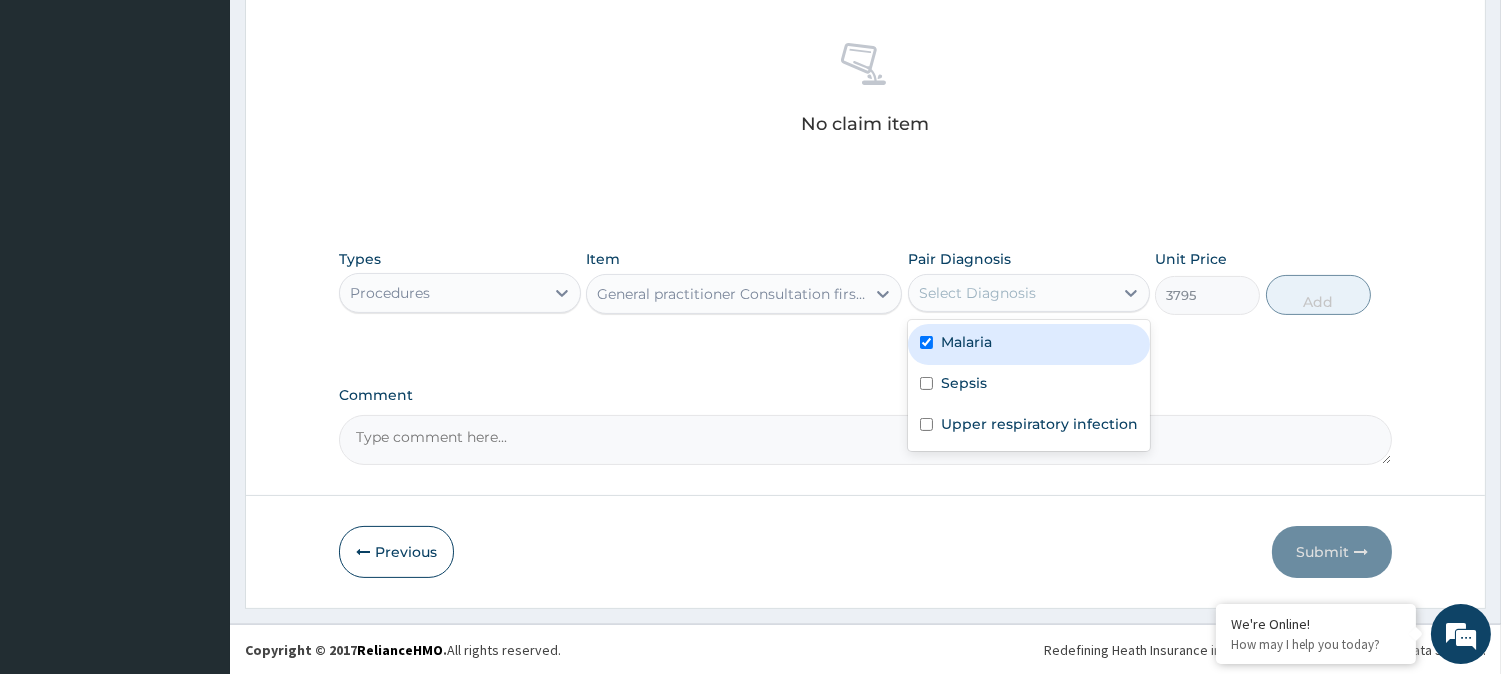 checkbox on "true" 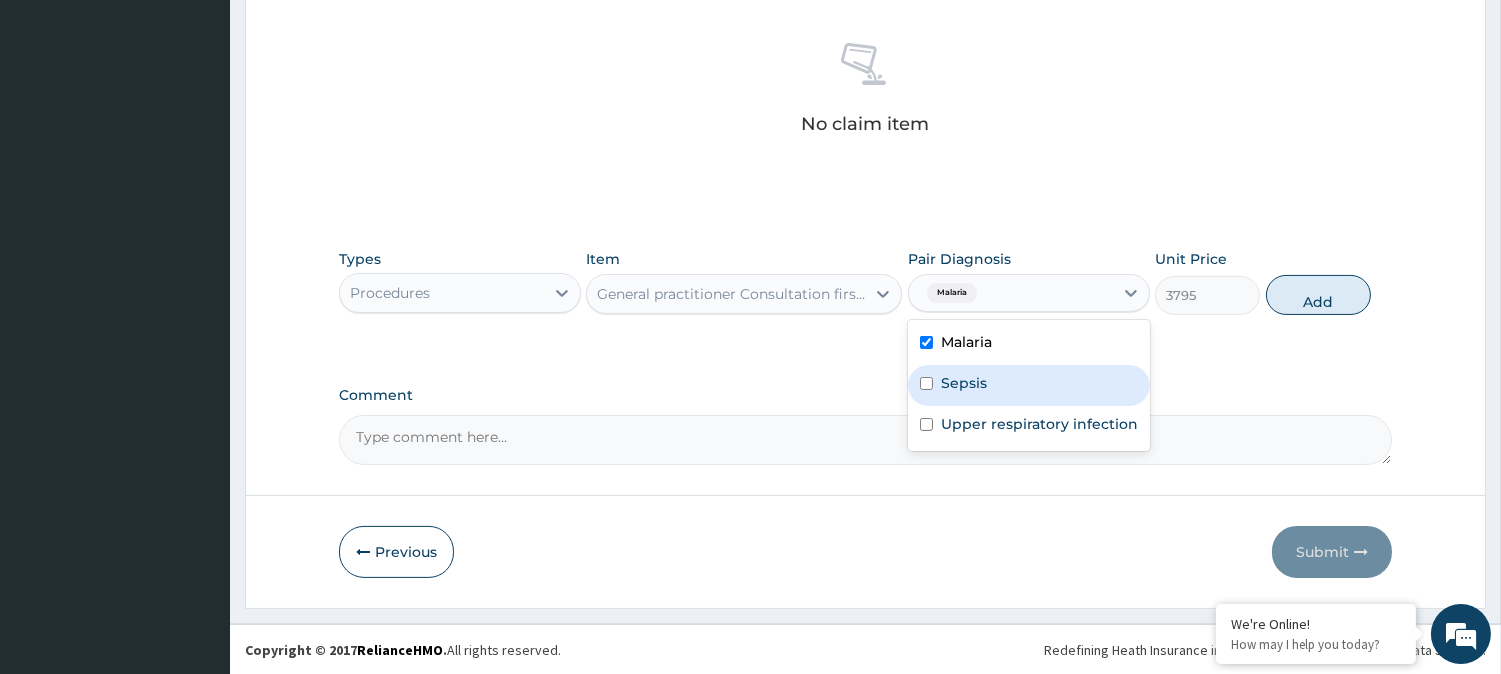 click on "Sepsis" at bounding box center [964, 383] 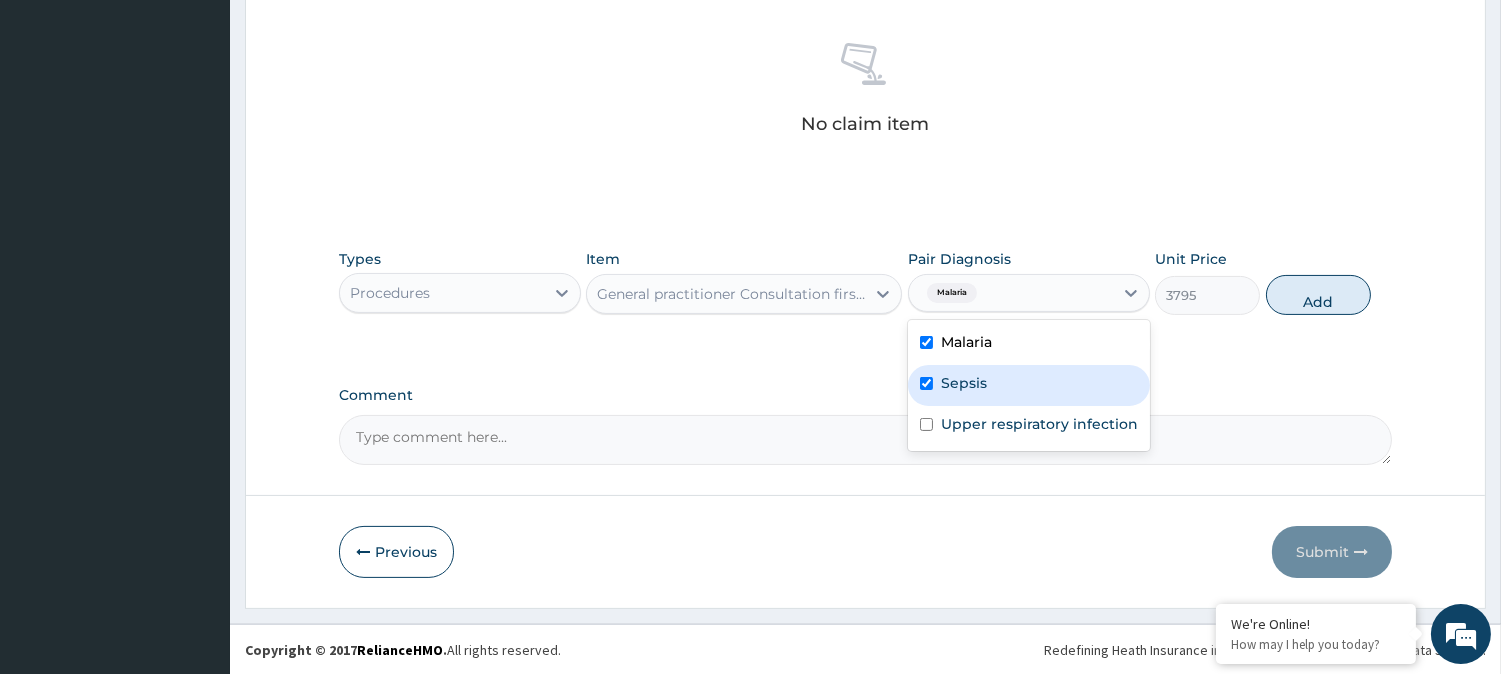 checkbox on "true" 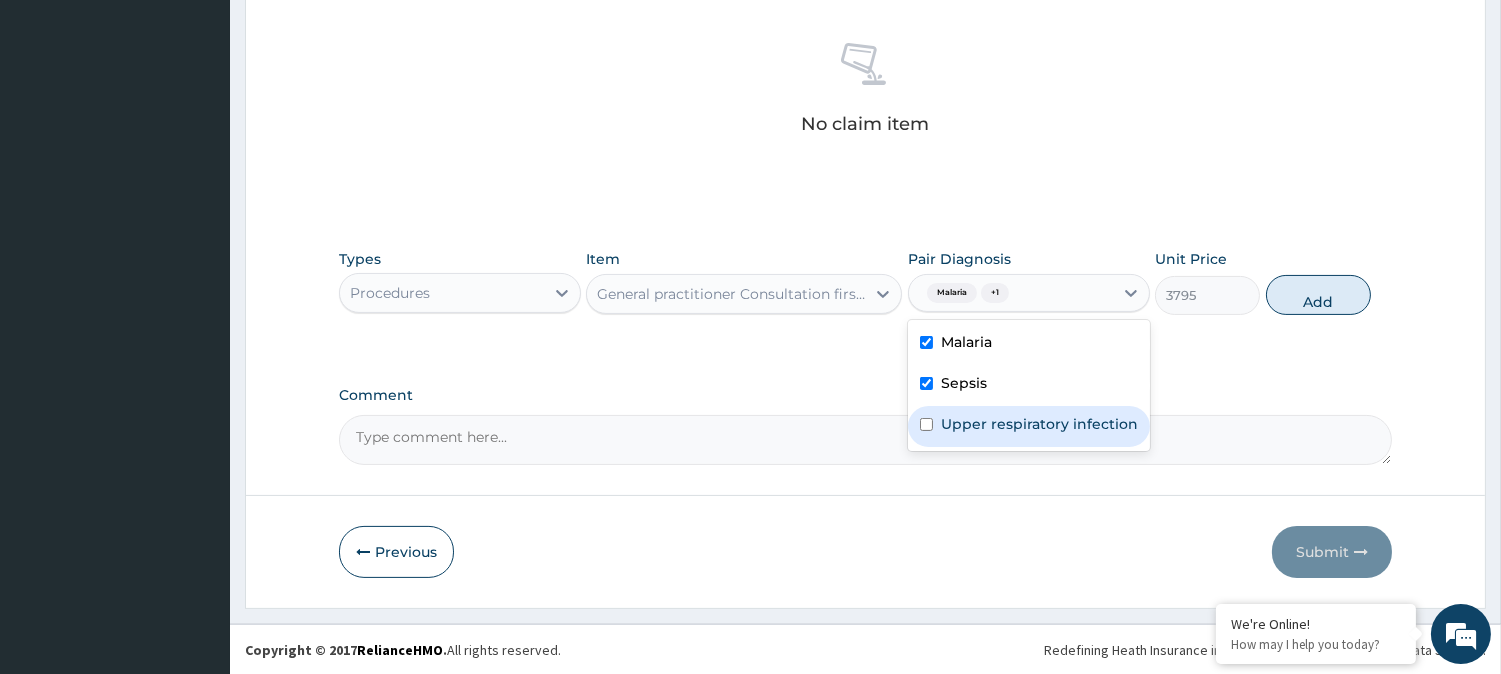click on "Upper respiratory infection" at bounding box center [1039, 424] 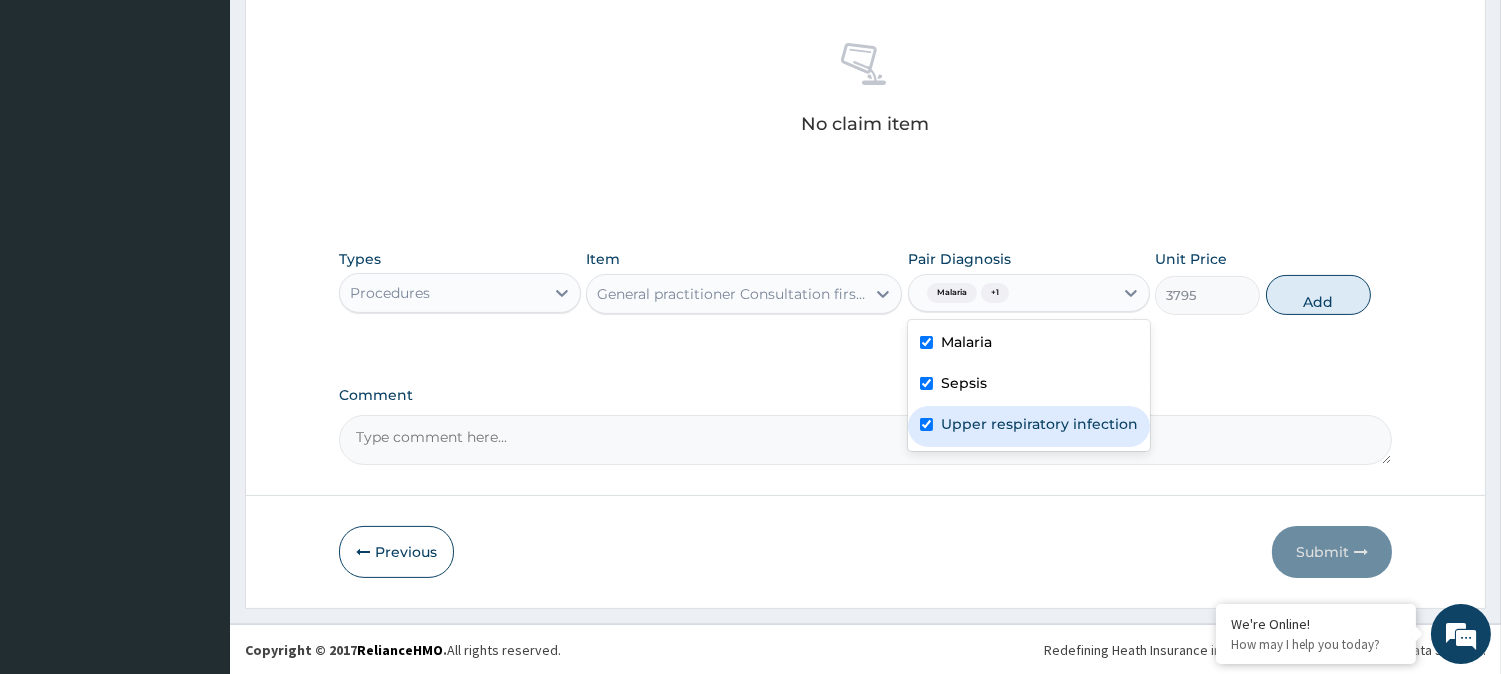 checkbox on "true" 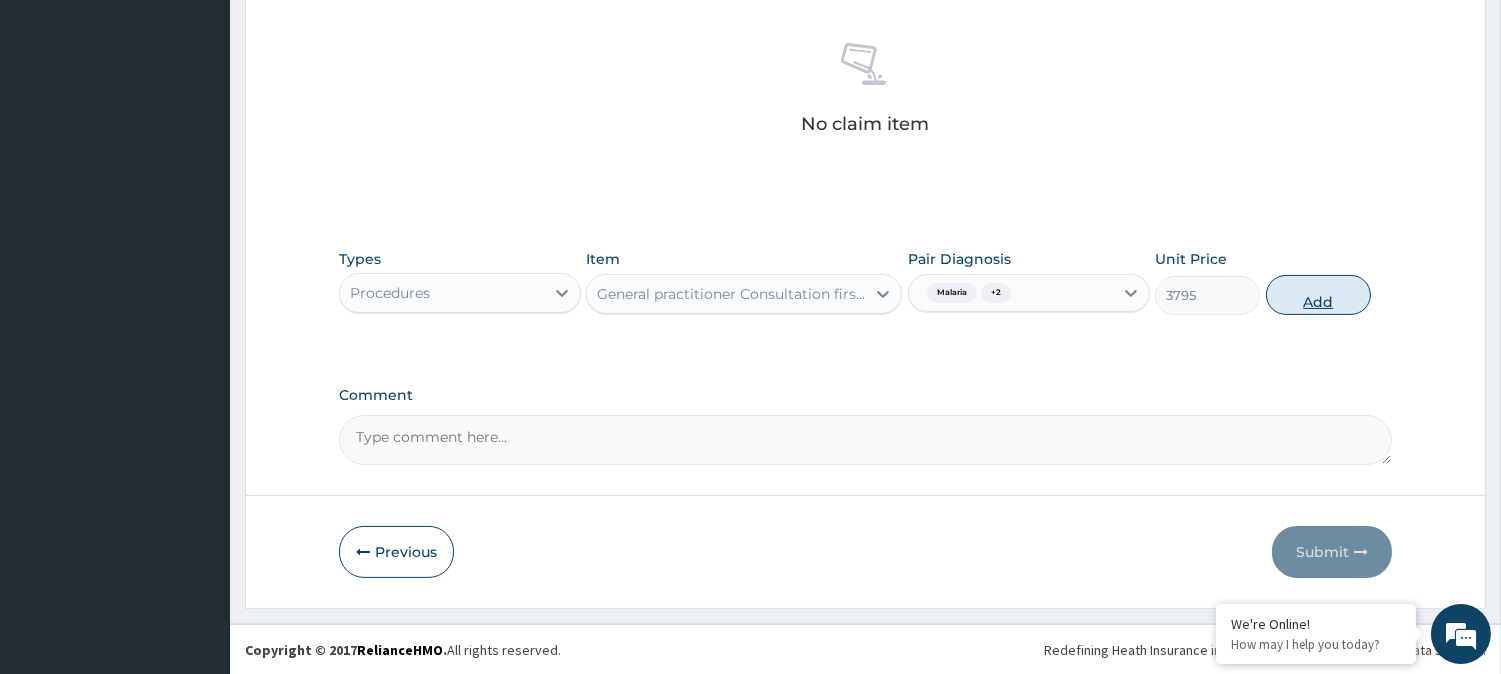 click on "Add" at bounding box center [1318, 295] 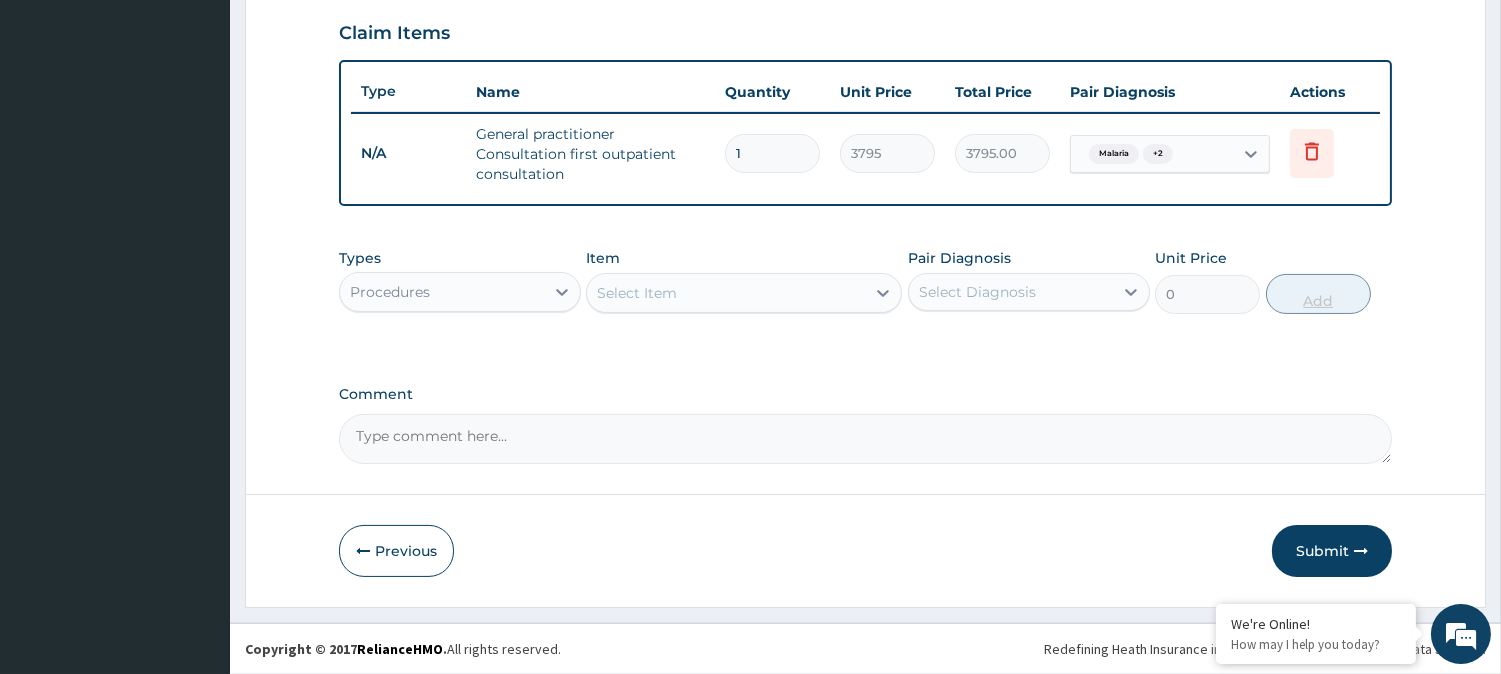 scroll, scrollTop: 681, scrollLeft: 0, axis: vertical 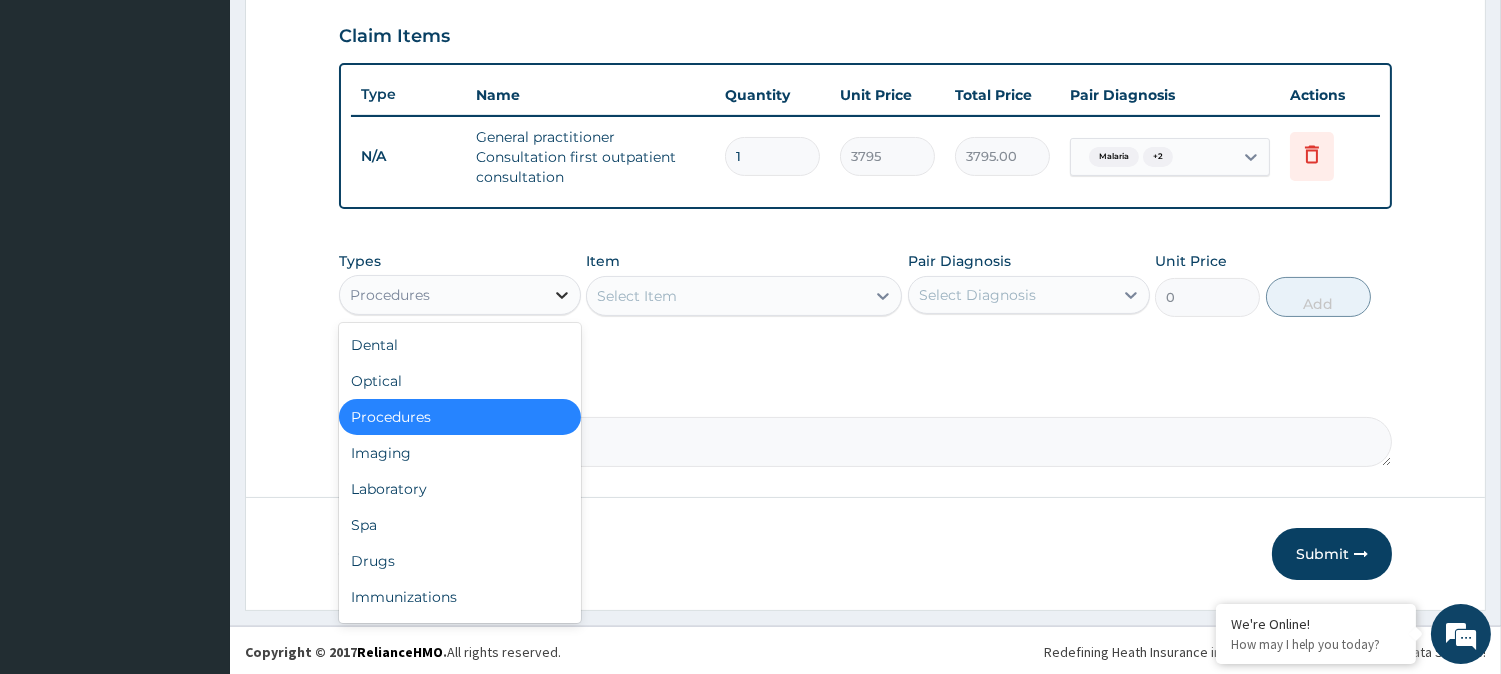 click 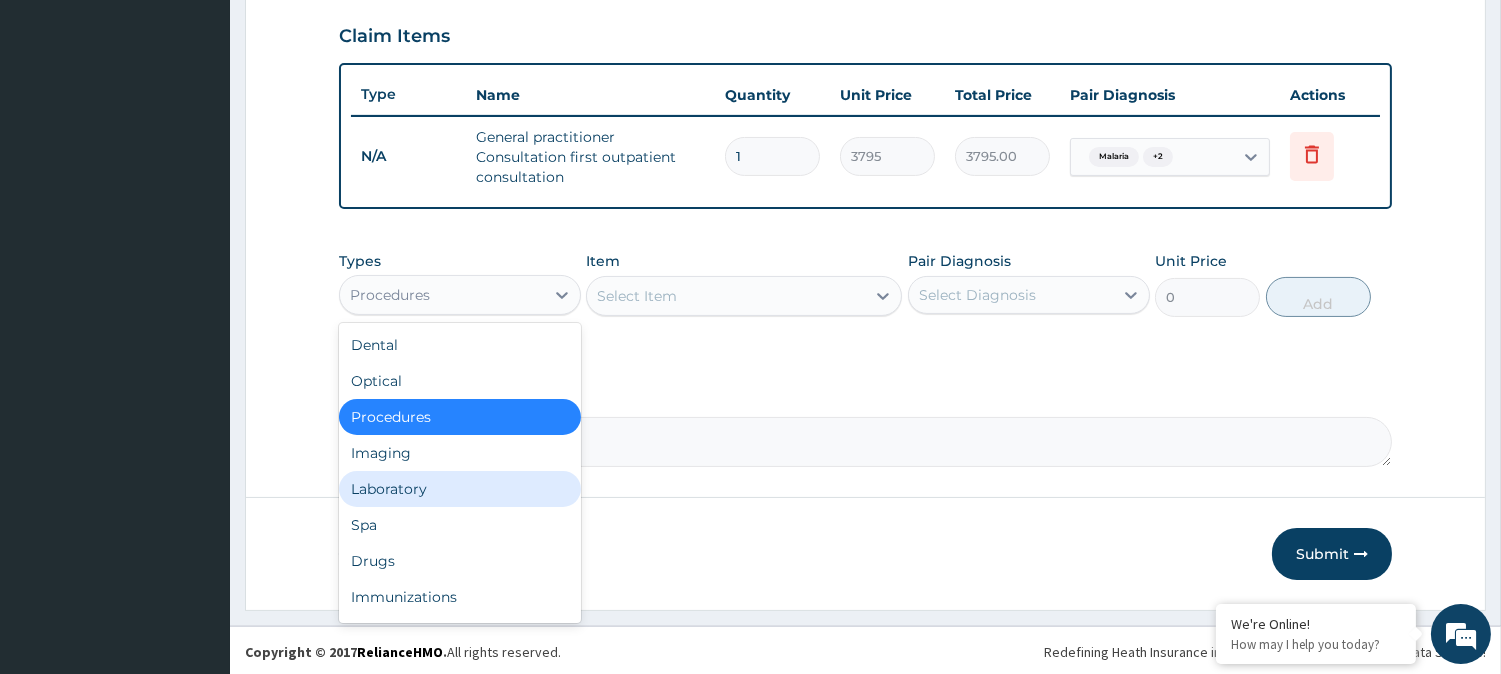 click on "Laboratory" at bounding box center (460, 489) 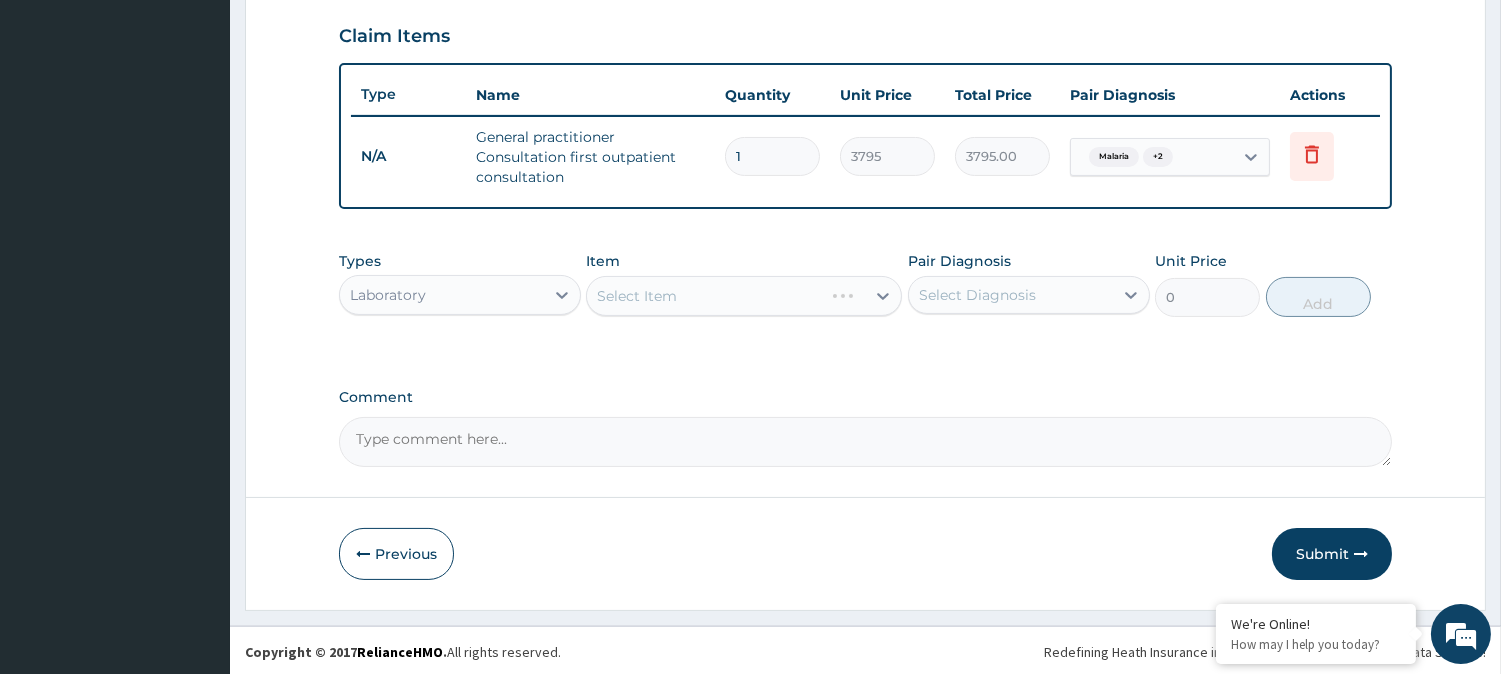 click on "Select Item" at bounding box center [744, 296] 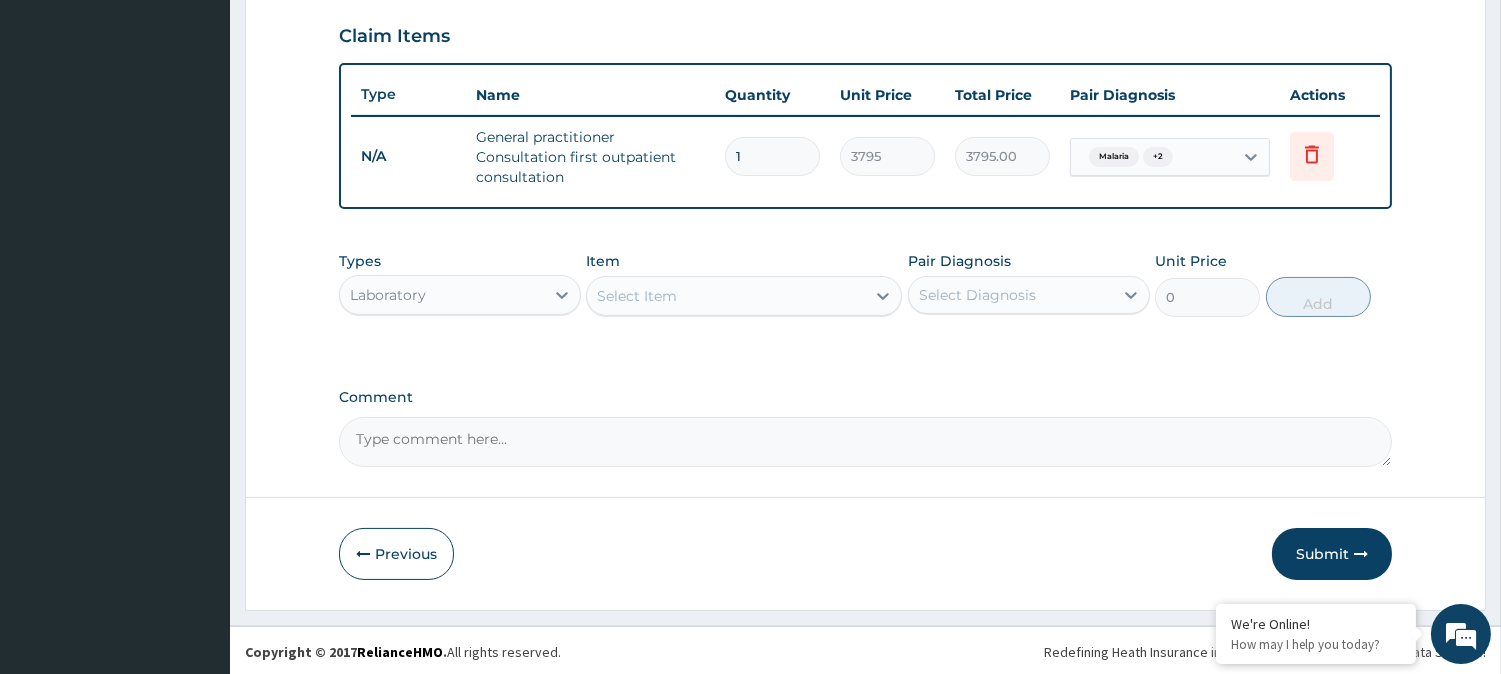 click on "Select Item" at bounding box center [726, 296] 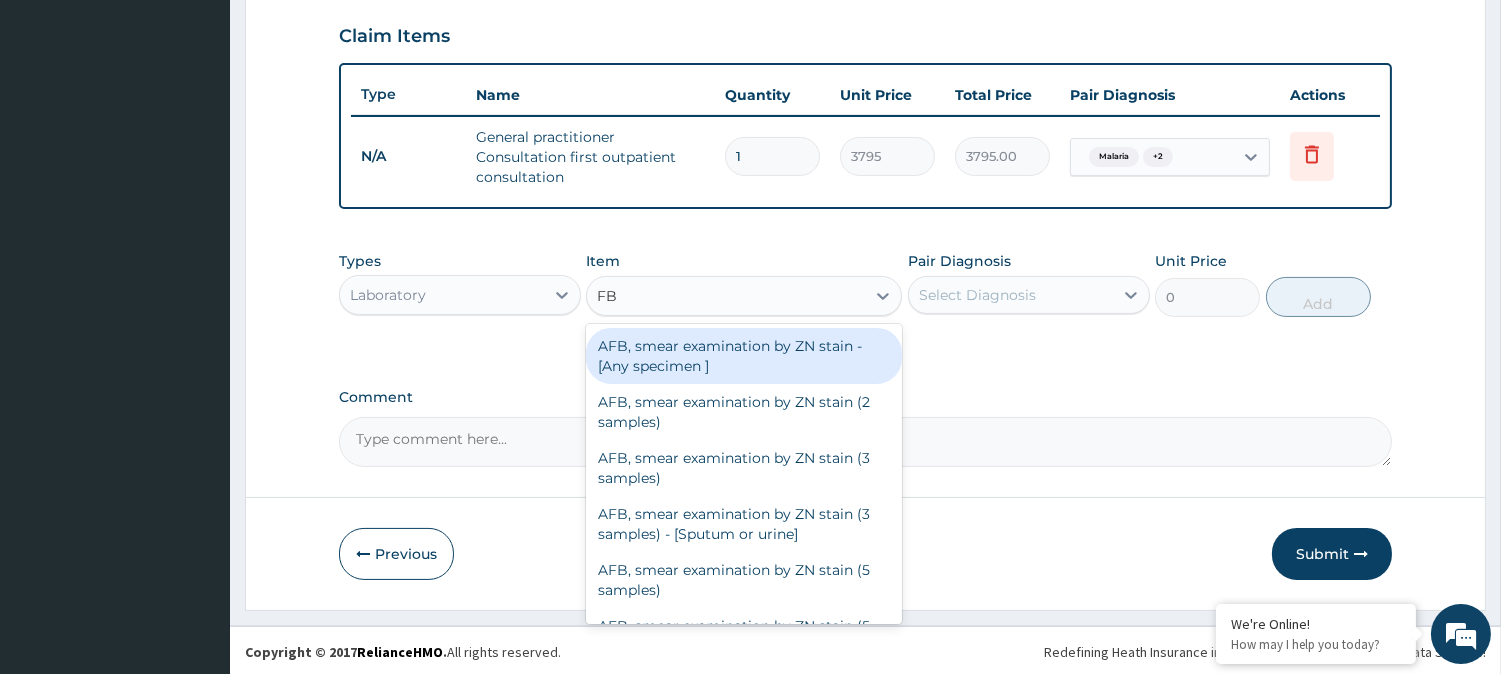 type on "FBC" 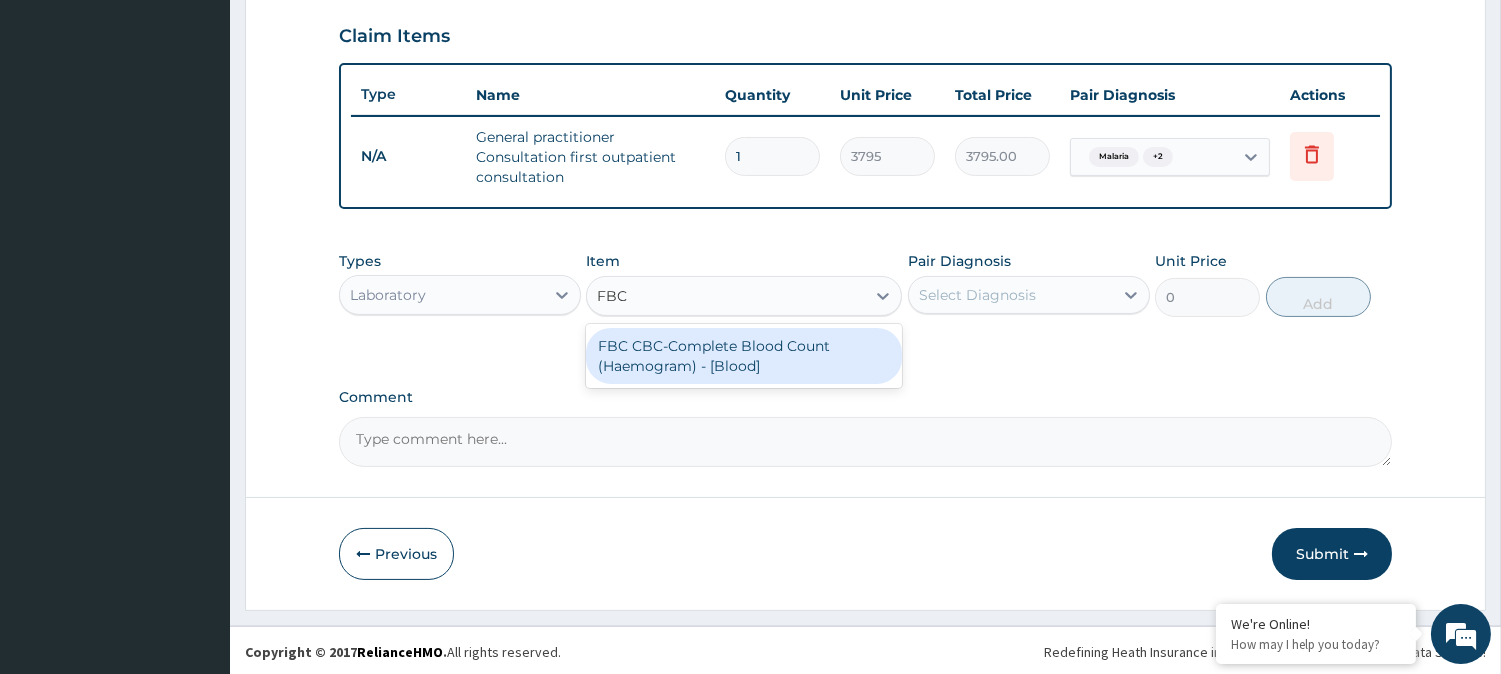 click on "FBC CBC-Complete Blood Count (Haemogram) - [Blood]" at bounding box center [744, 356] 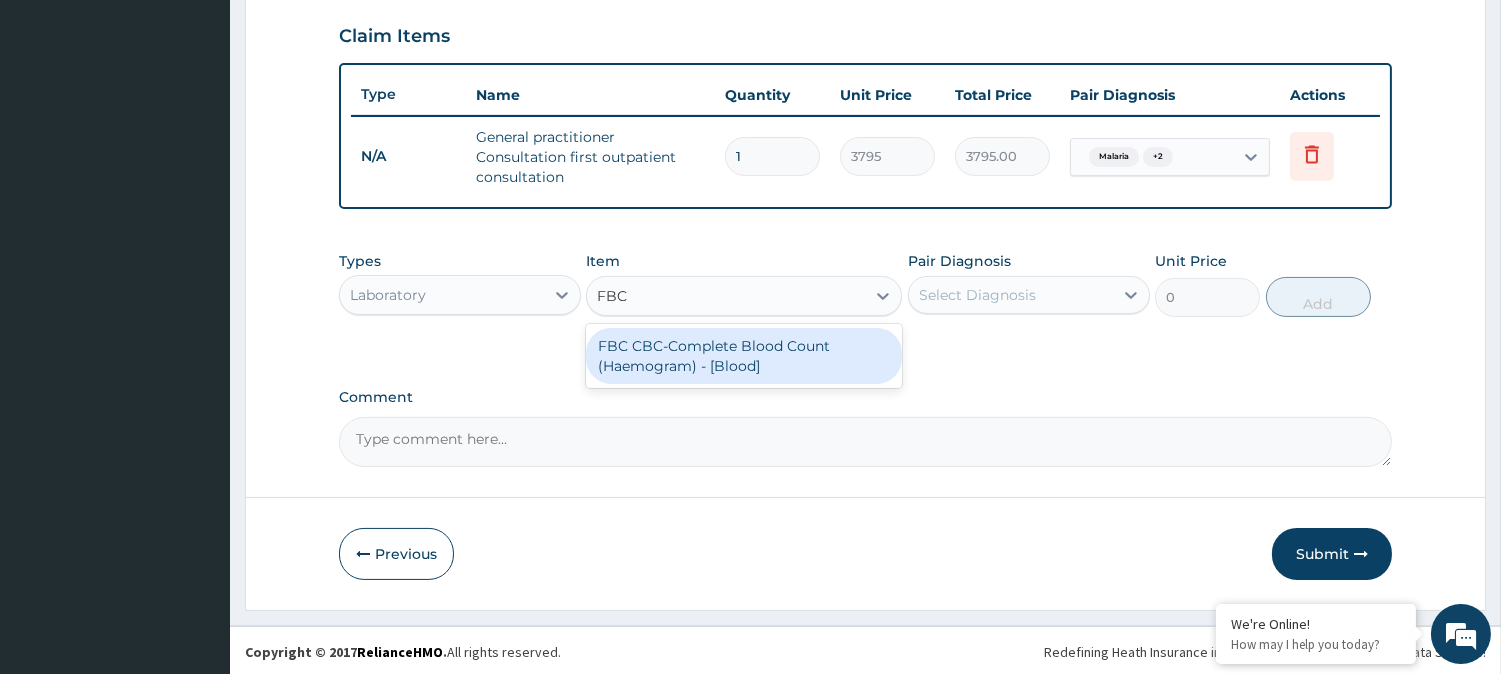 type 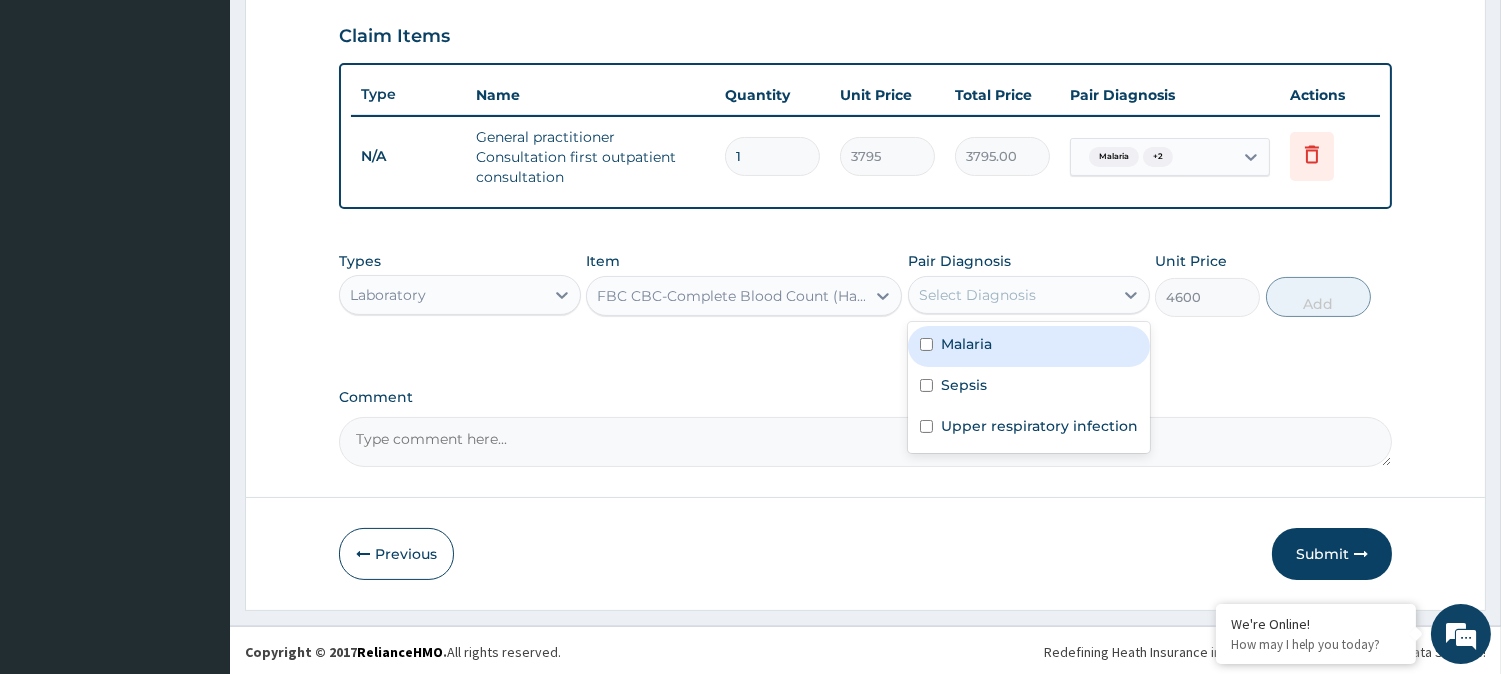 click on "Select Diagnosis" at bounding box center [1011, 295] 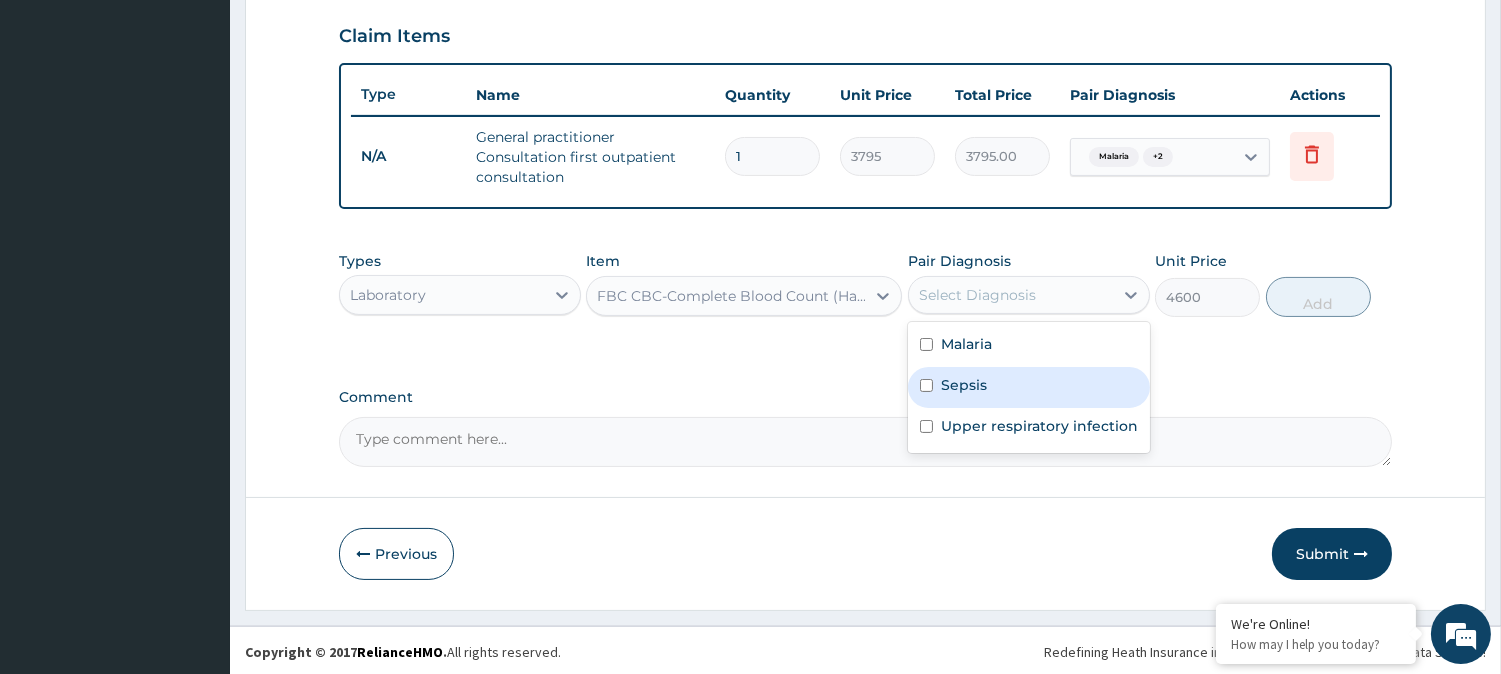 click on "Sepsis" at bounding box center (964, 385) 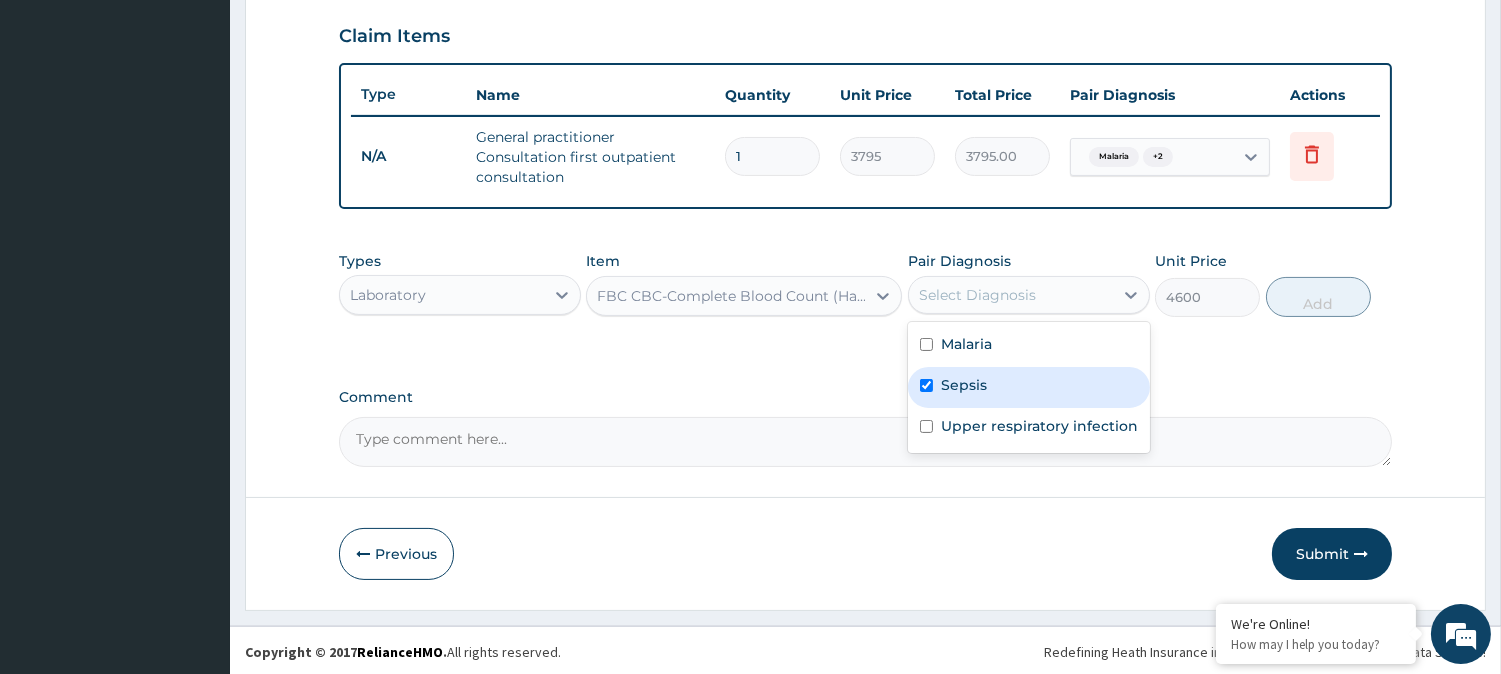 checkbox on "true" 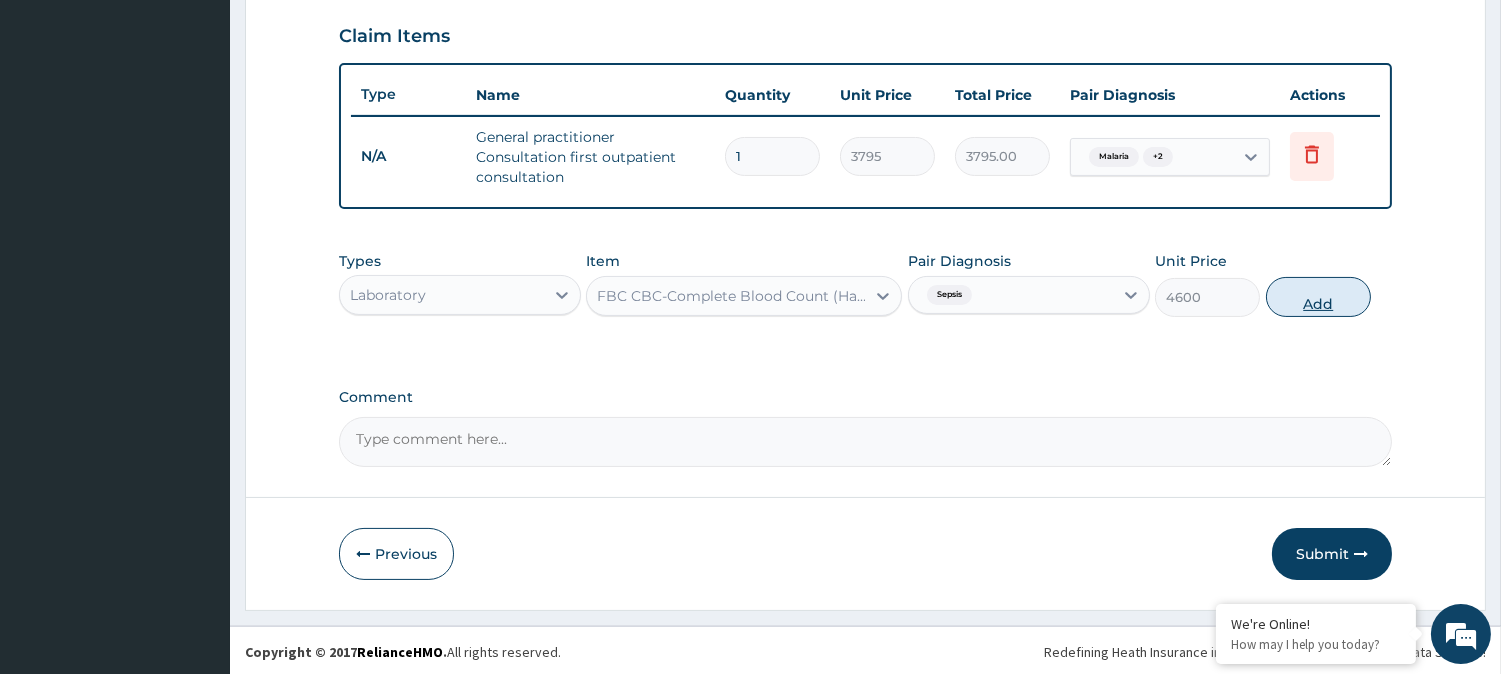 click on "Add" at bounding box center (1318, 297) 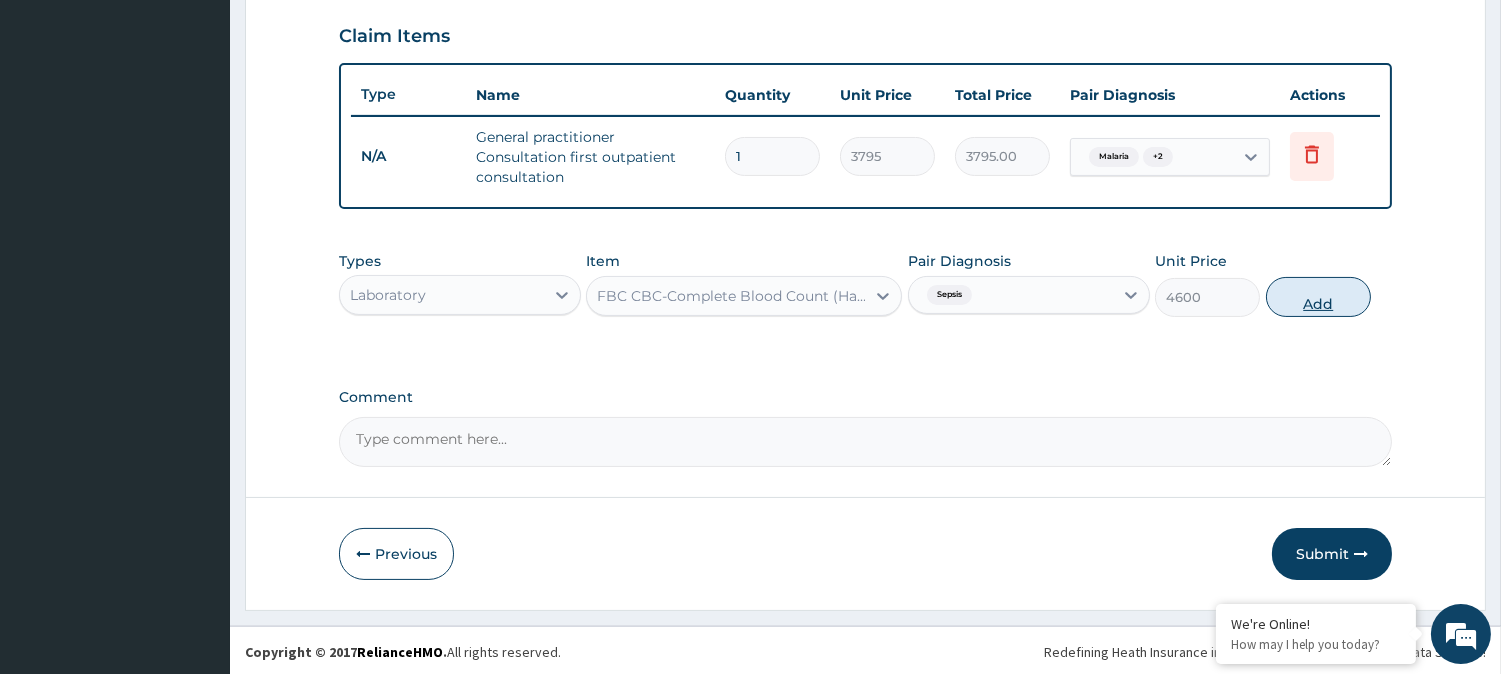 type on "0" 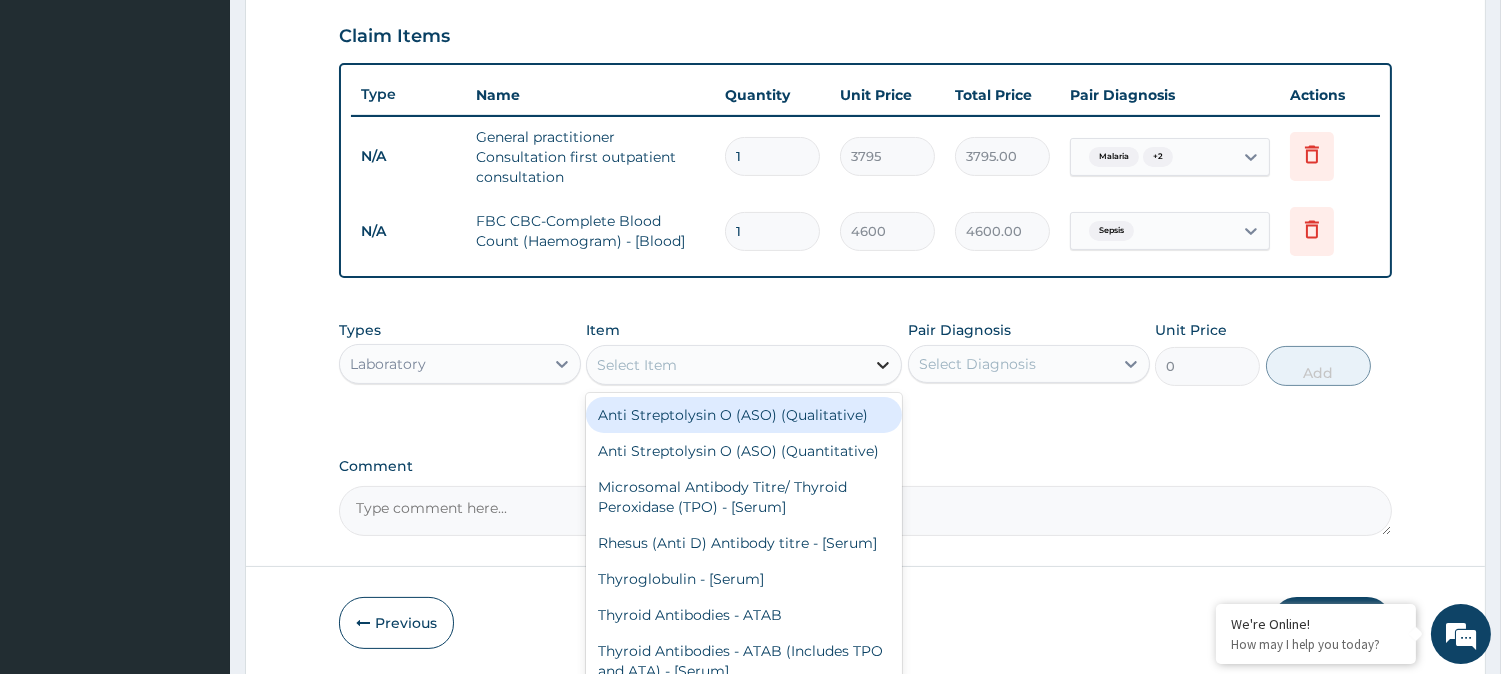 click at bounding box center (883, 365) 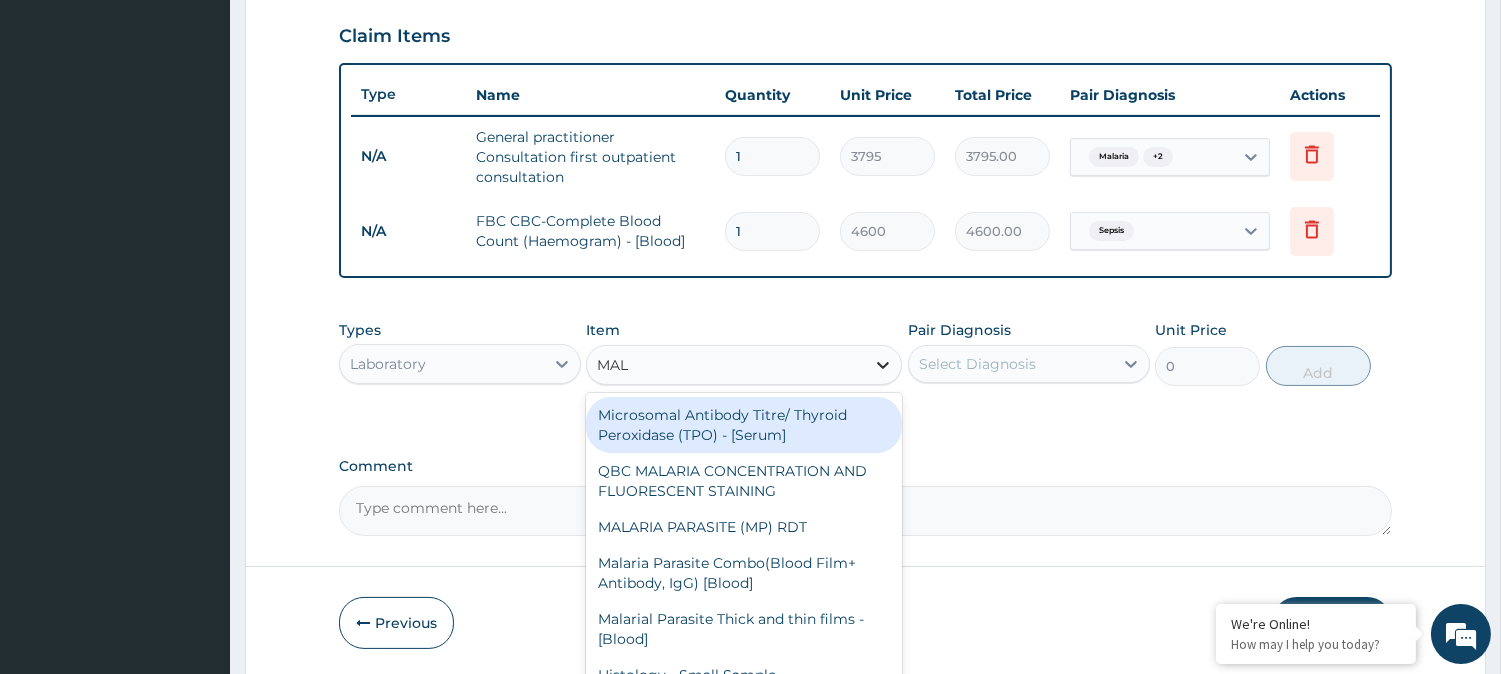 type on "MALA" 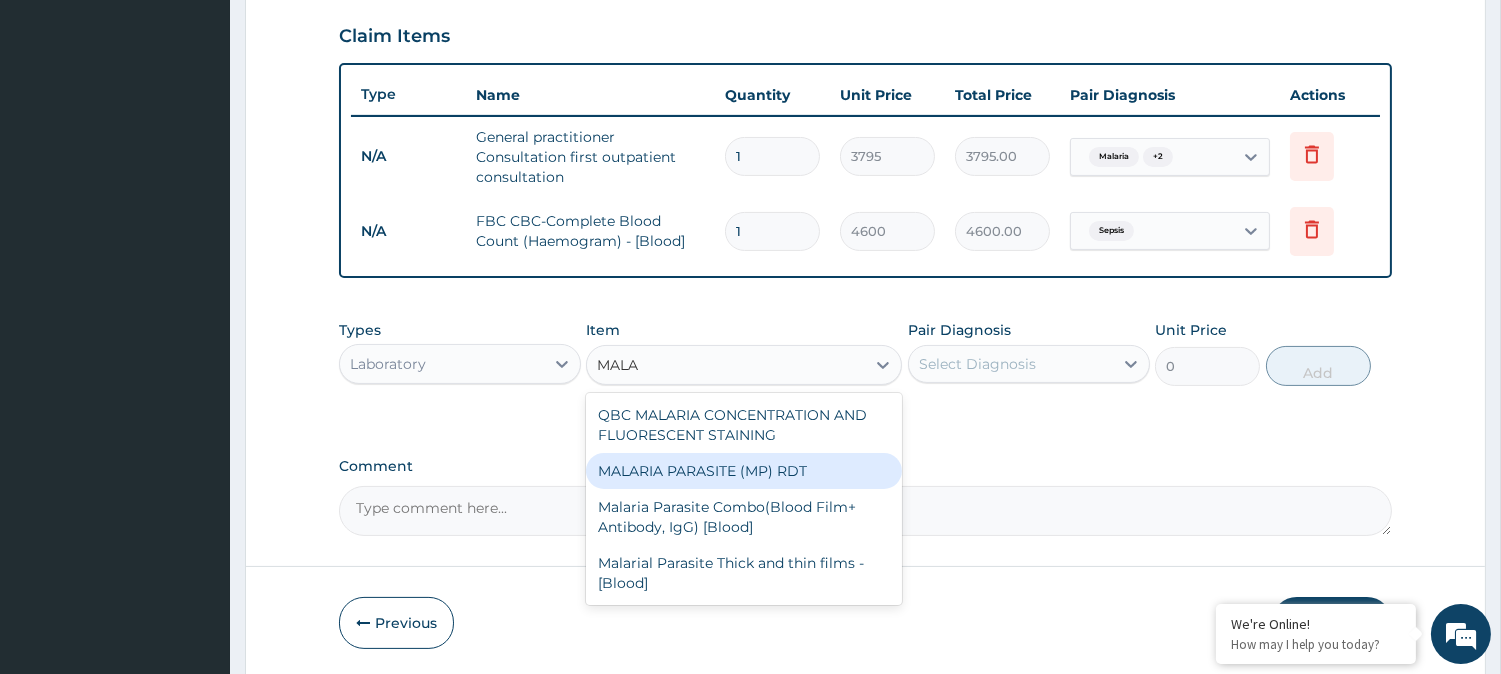 click on "MALARIA PARASITE (MP) RDT" at bounding box center (744, 471) 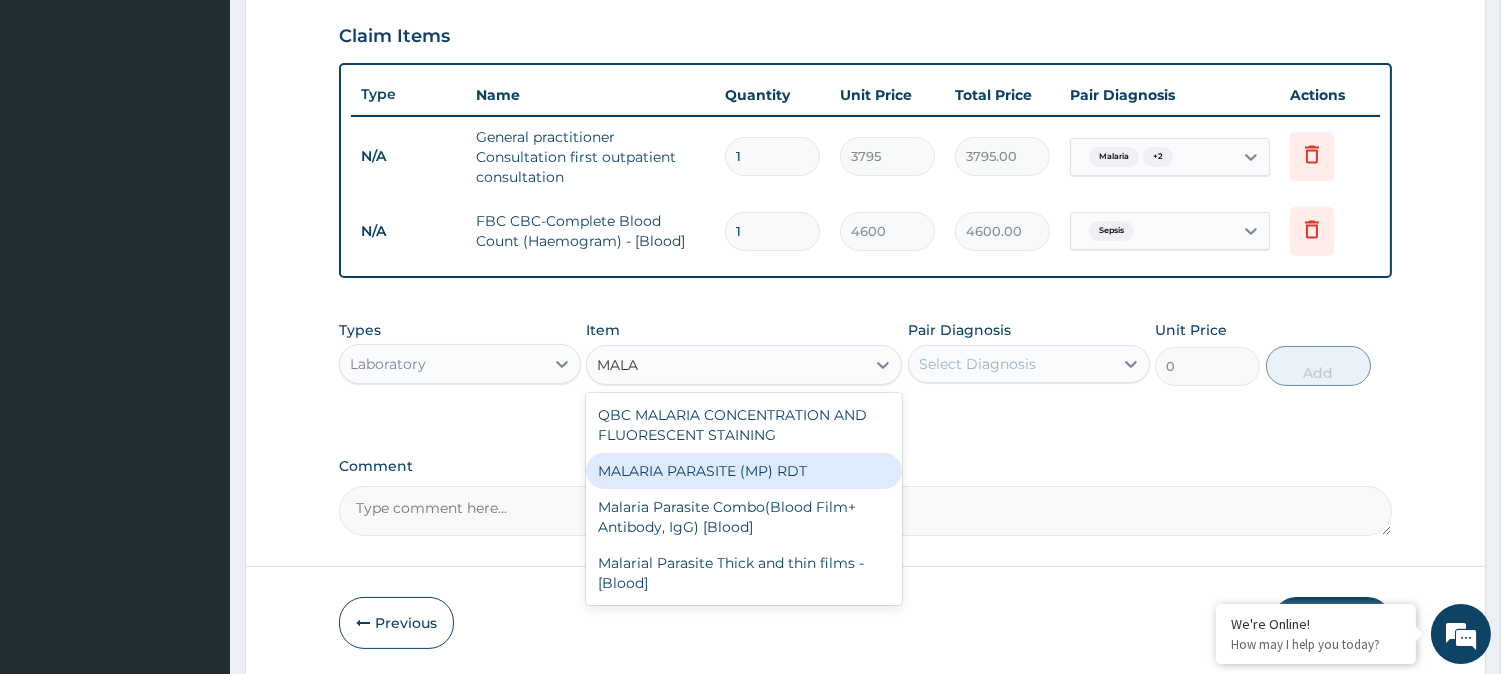 type 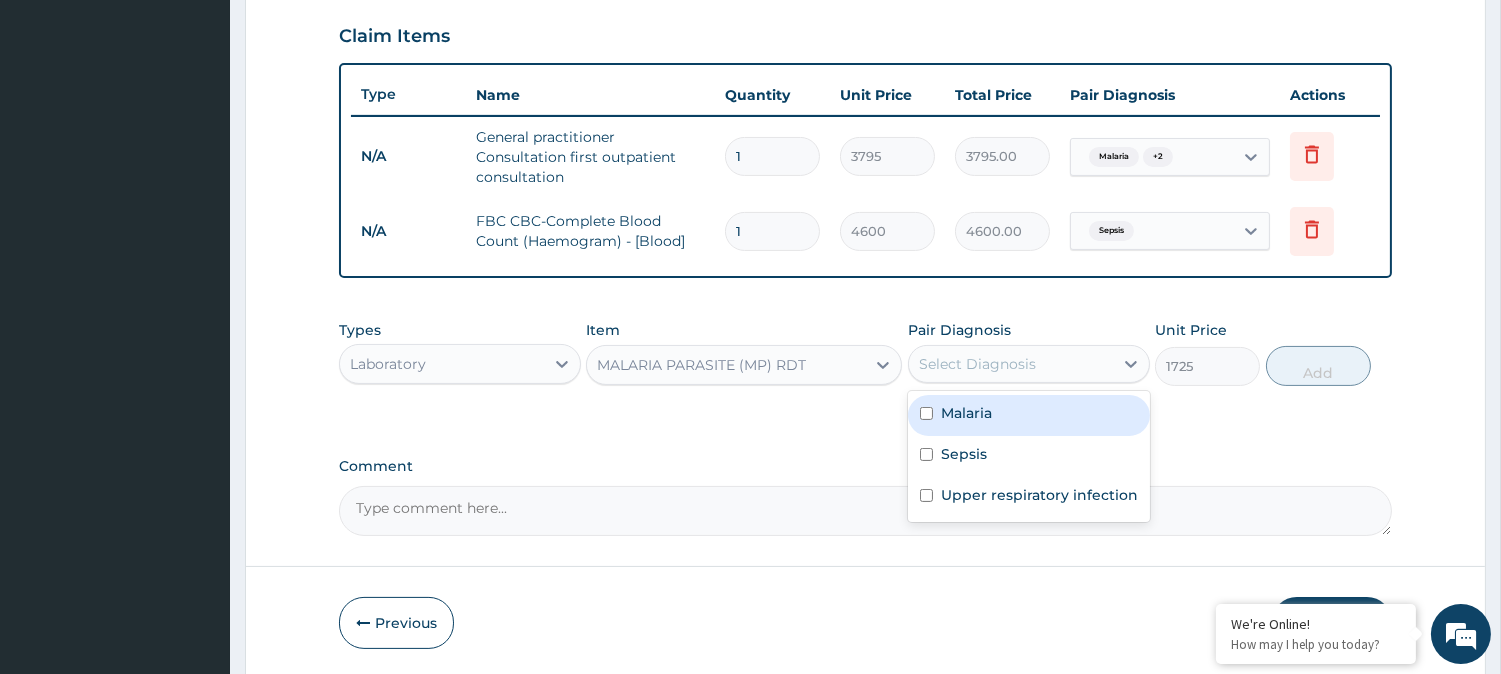 click on "Select Diagnosis" at bounding box center [1011, 364] 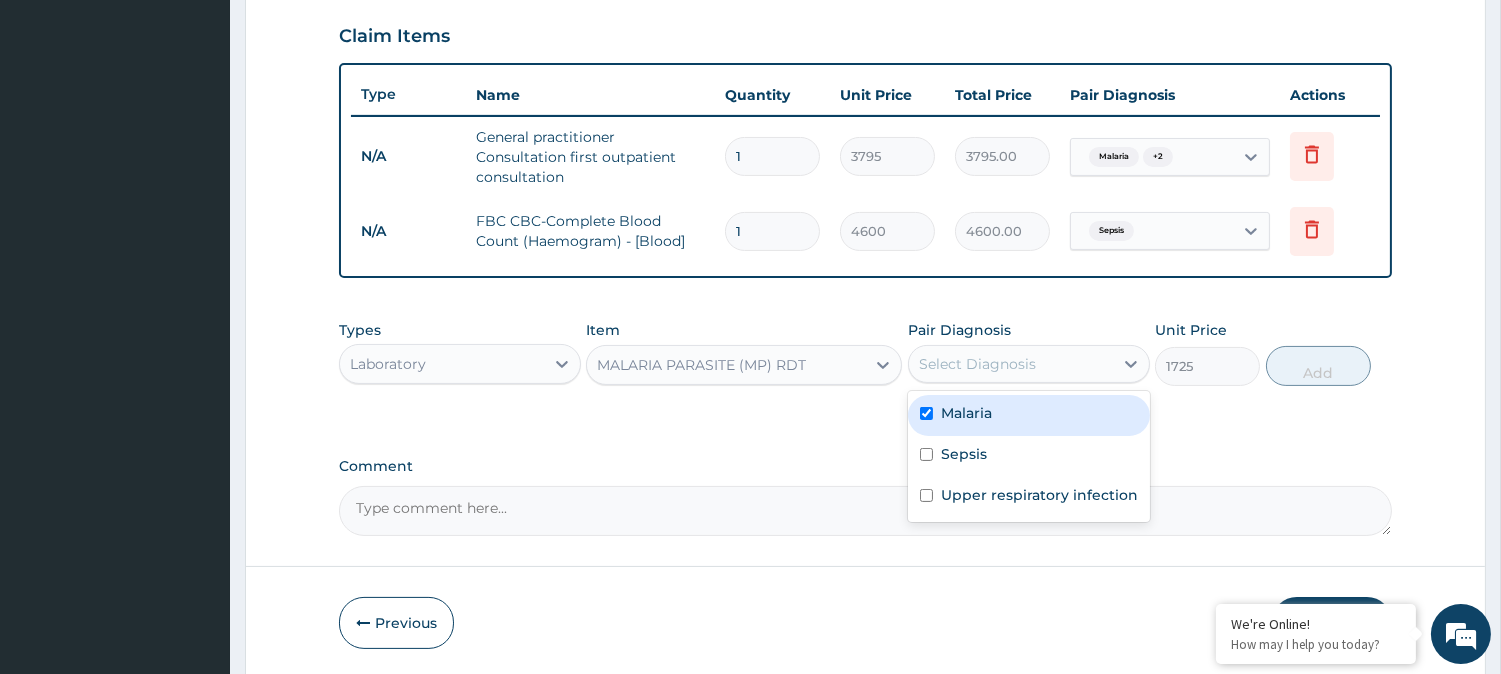 checkbox on "true" 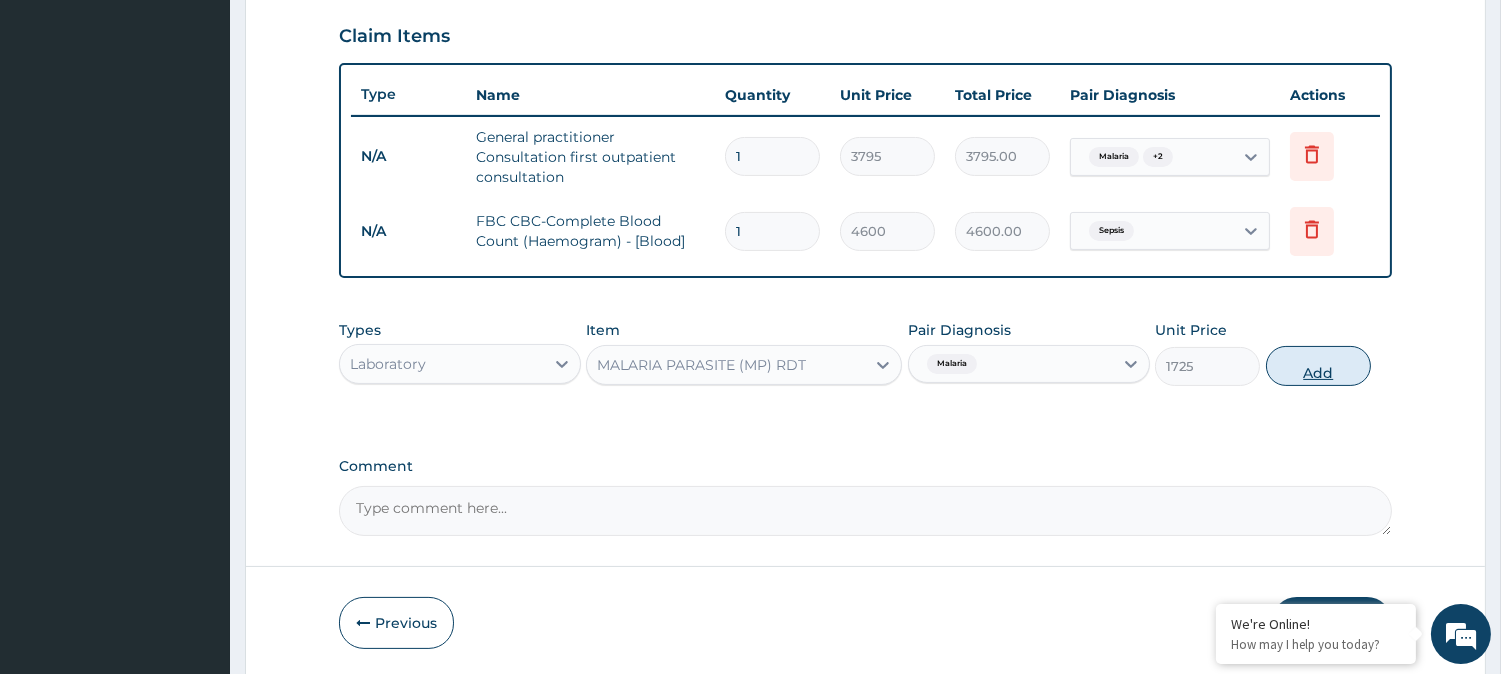click on "Add" at bounding box center [1318, 366] 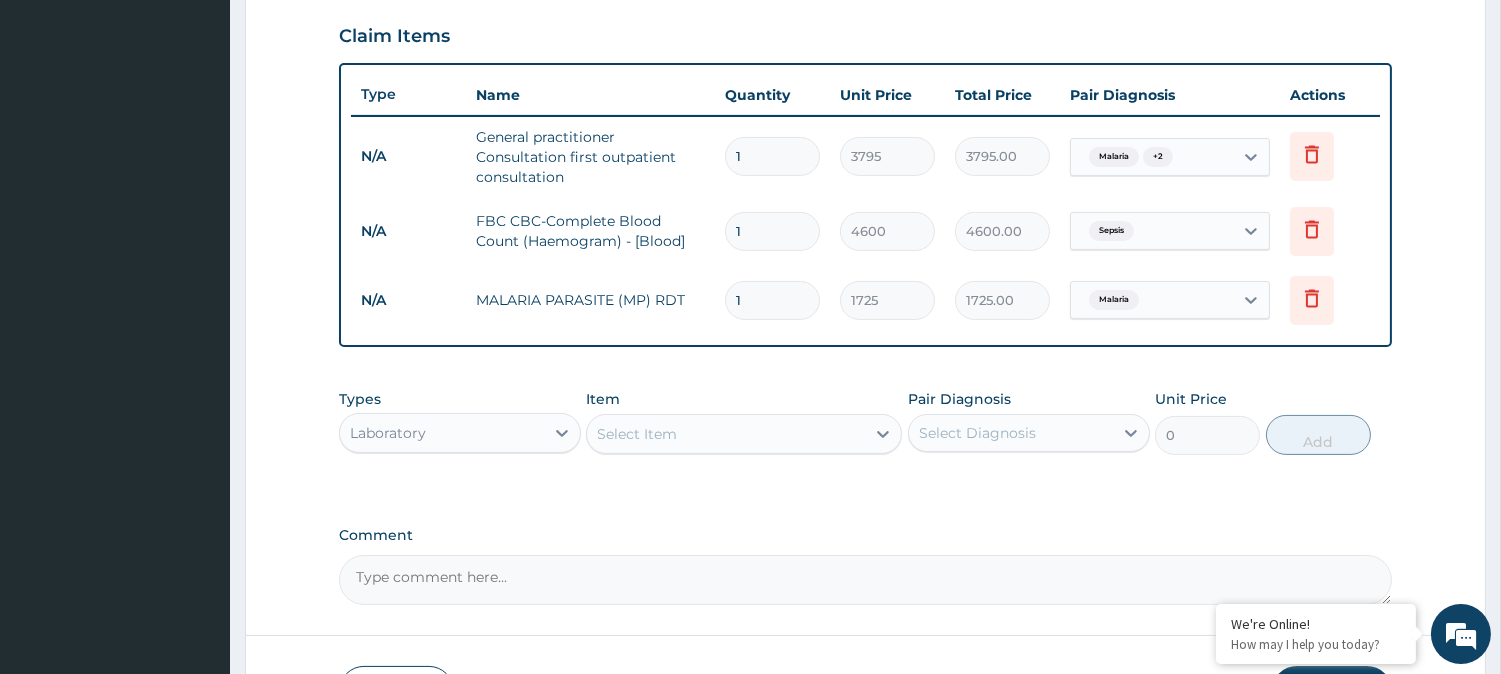 click on "Select Item" at bounding box center [726, 434] 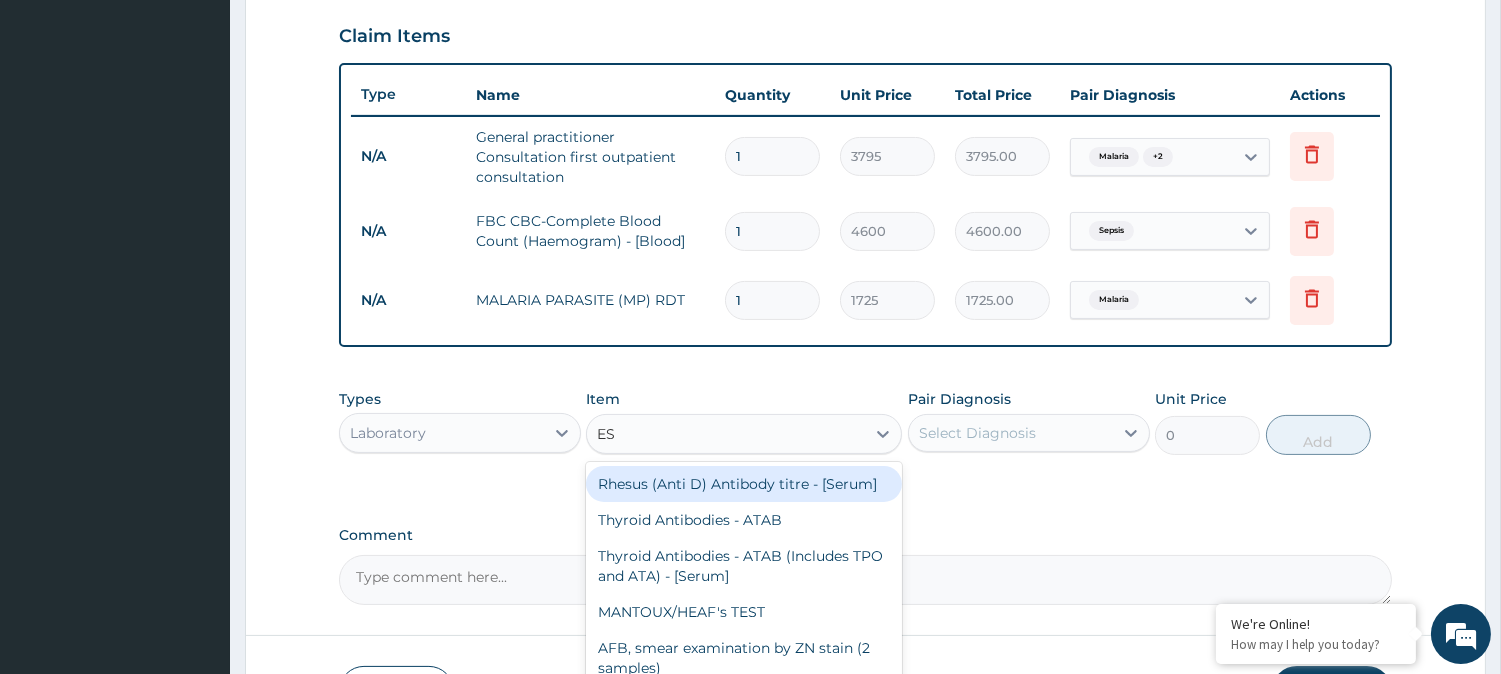 type on "ESR" 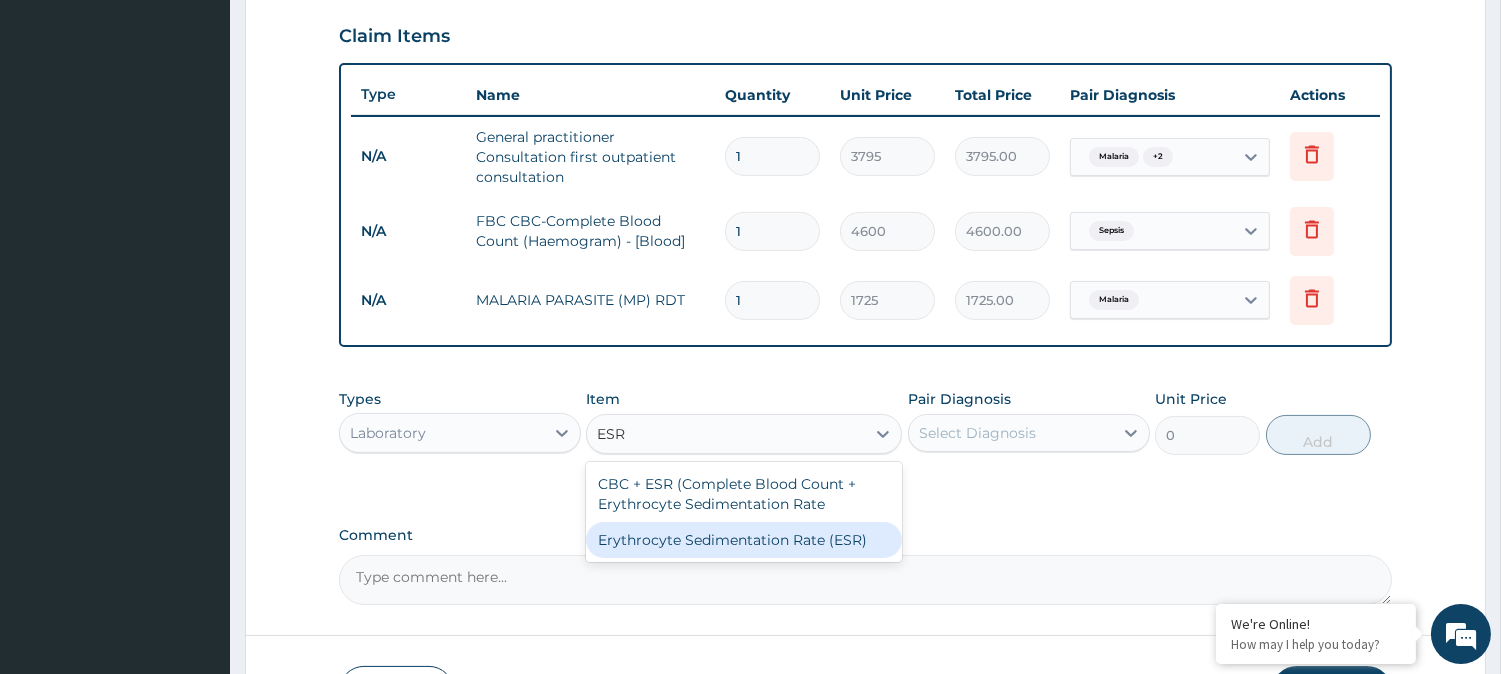 click on "Erythrocyte Sedimentation Rate (ESR)" at bounding box center (744, 540) 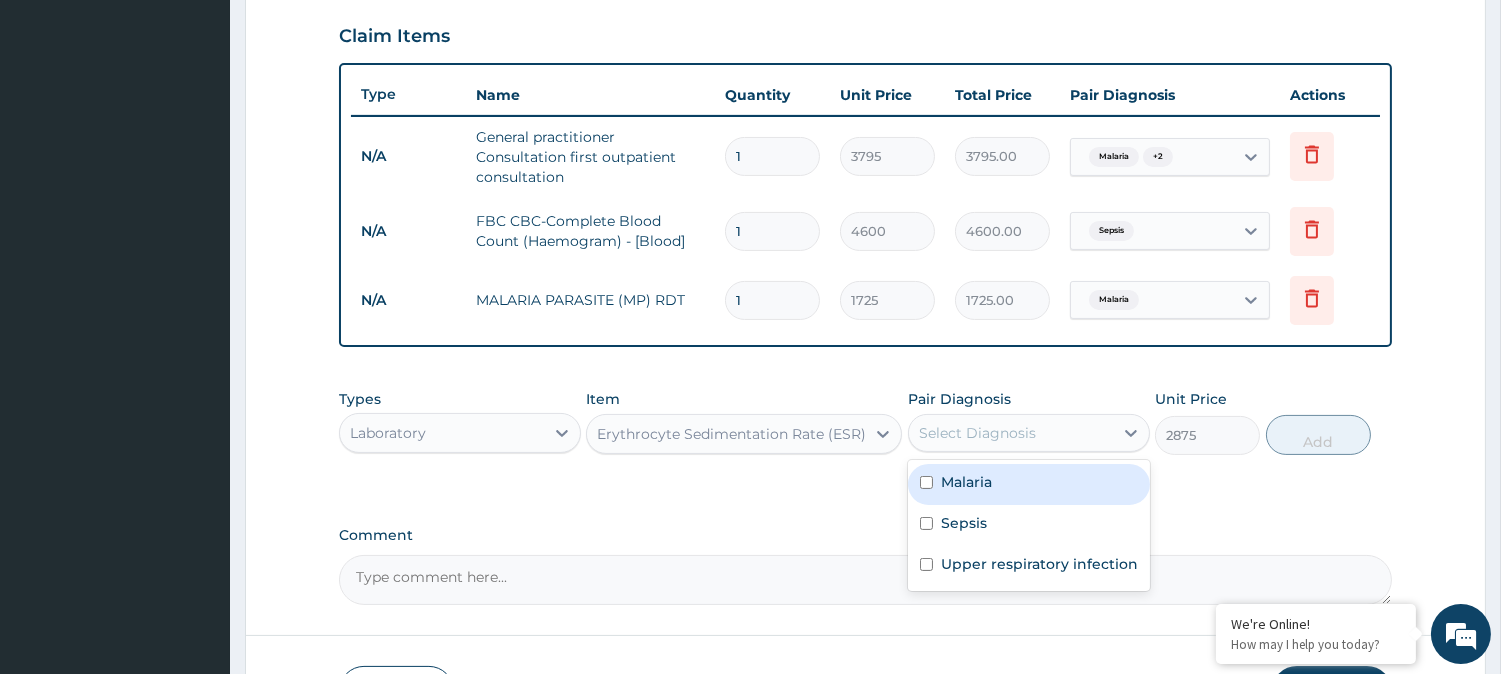 click on "Select Diagnosis" at bounding box center [1029, 433] 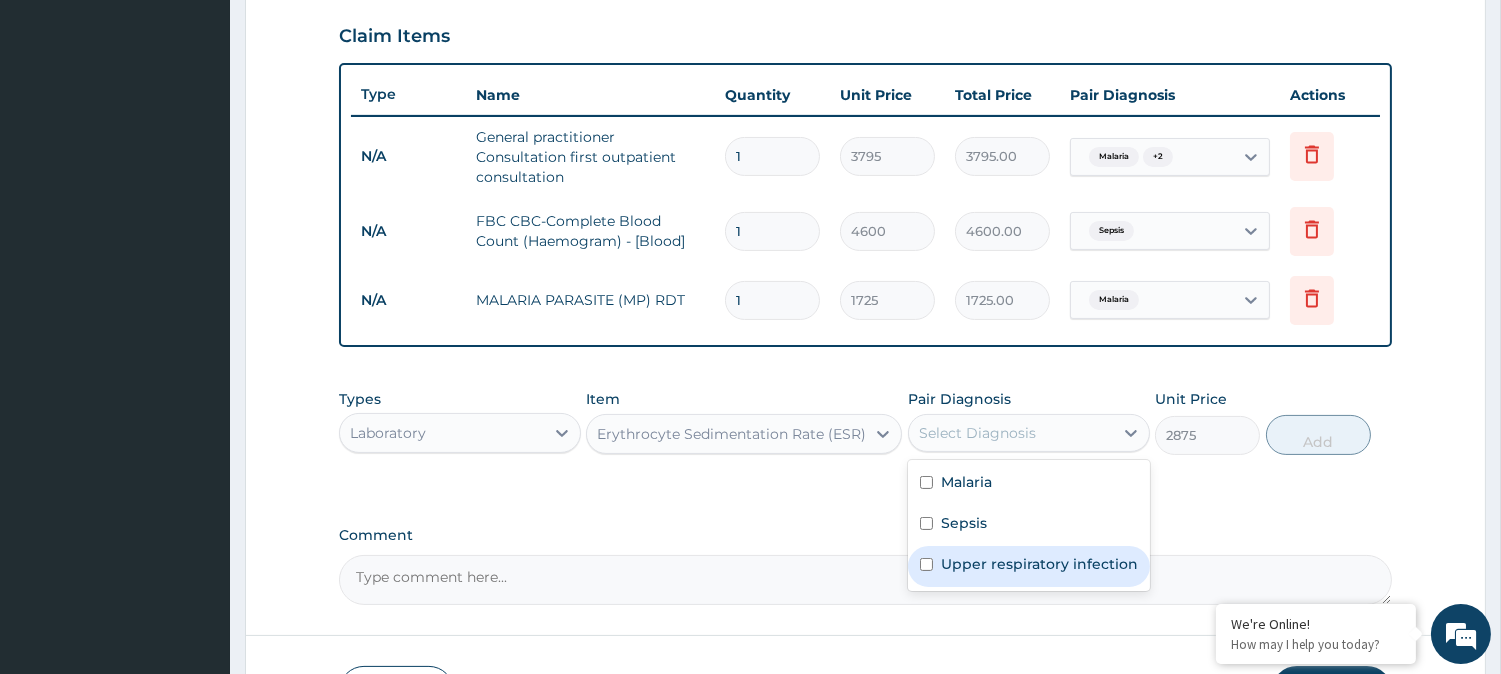 click on "Upper respiratory infection" at bounding box center (1039, 564) 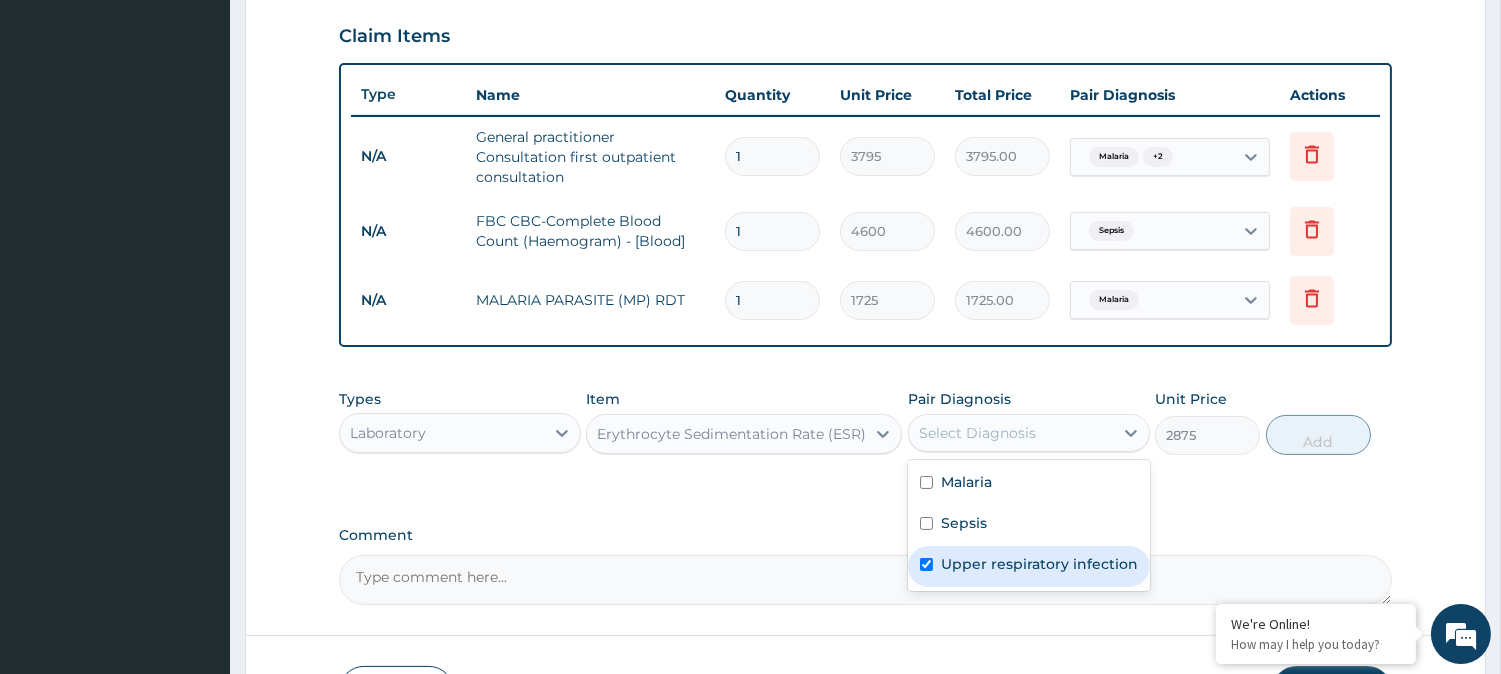 checkbox on "true" 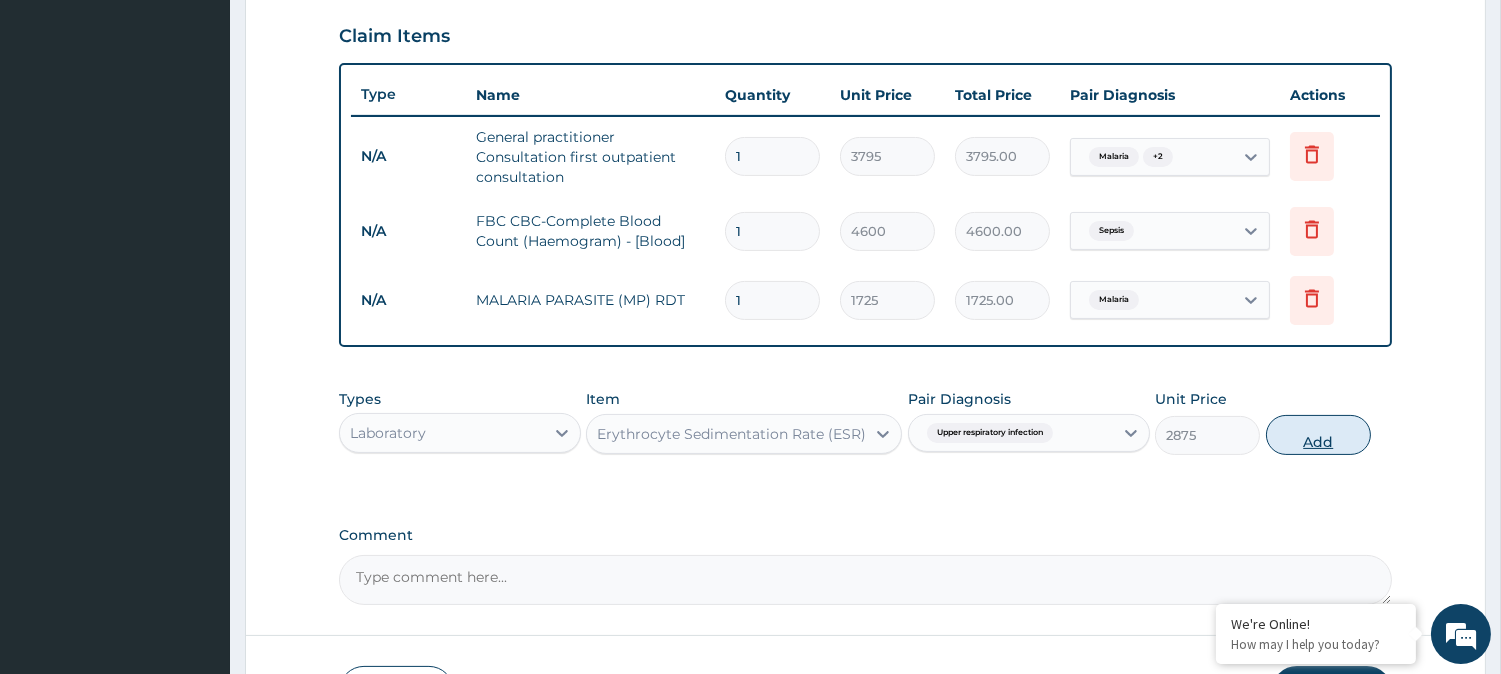click on "Add" at bounding box center [1318, 435] 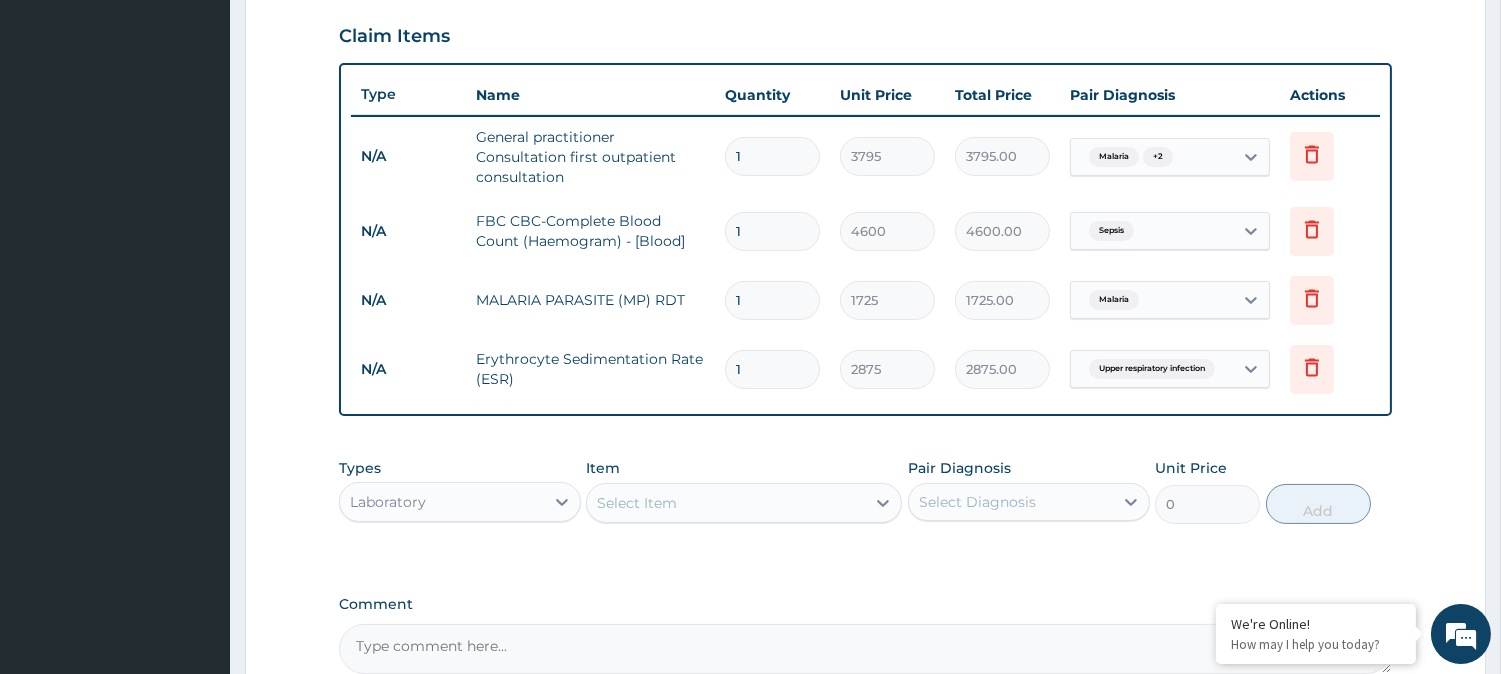click on "Laboratory" at bounding box center [442, 502] 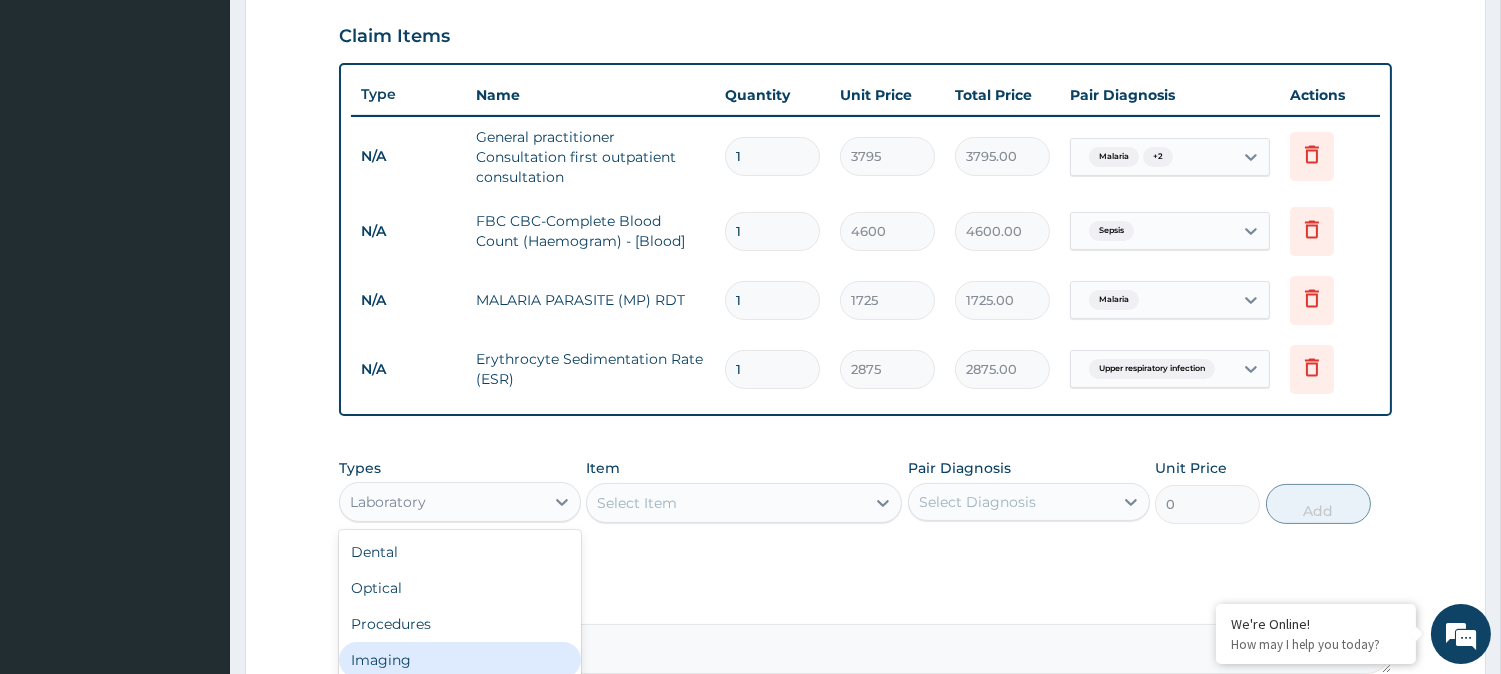 scroll, scrollTop: 67, scrollLeft: 0, axis: vertical 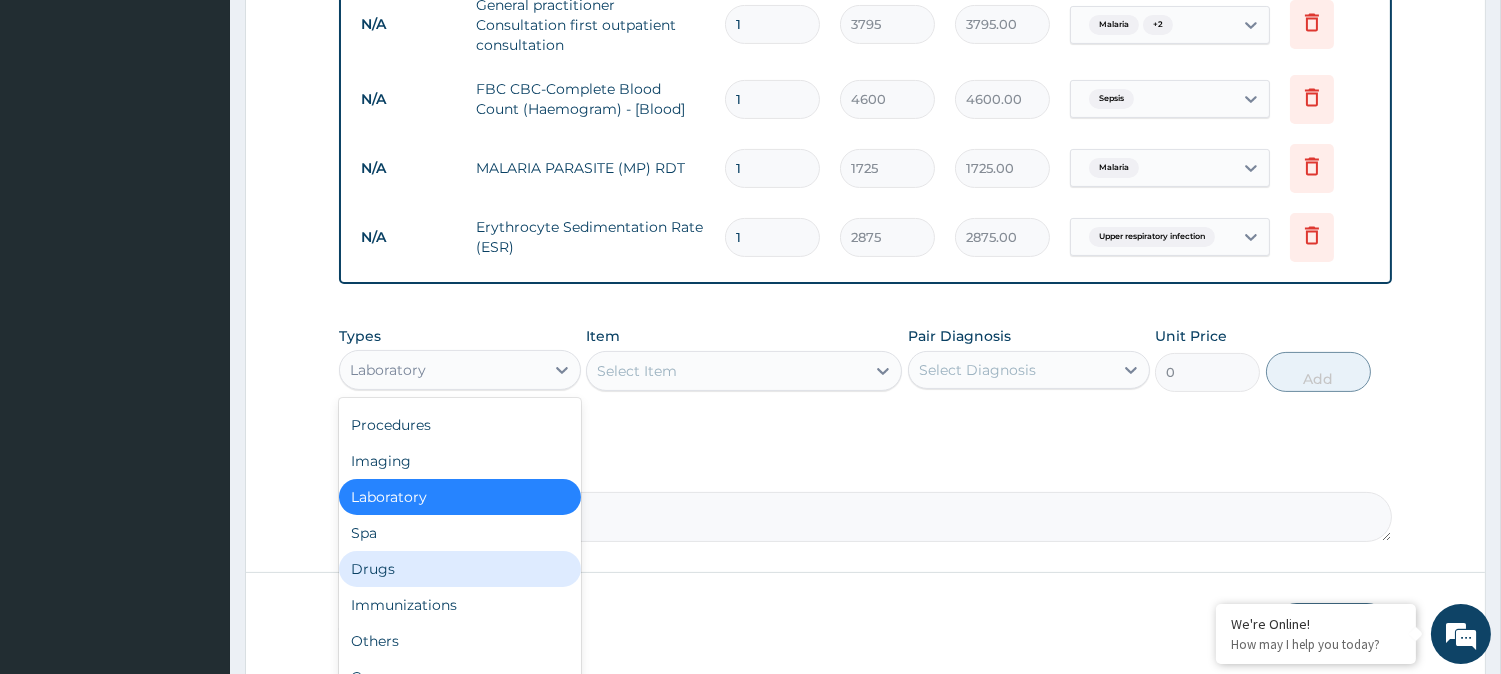 click on "Drugs" at bounding box center [460, 569] 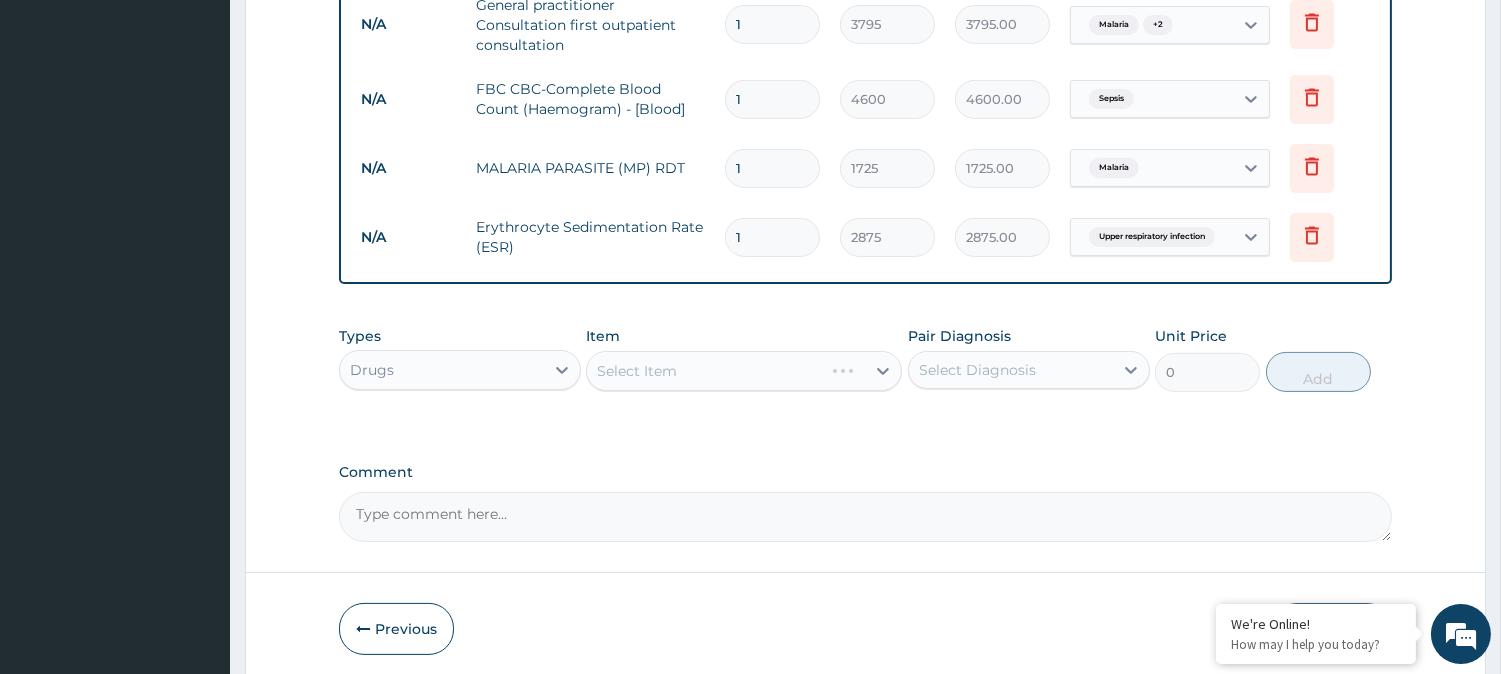 click on "Select Item" at bounding box center (744, 371) 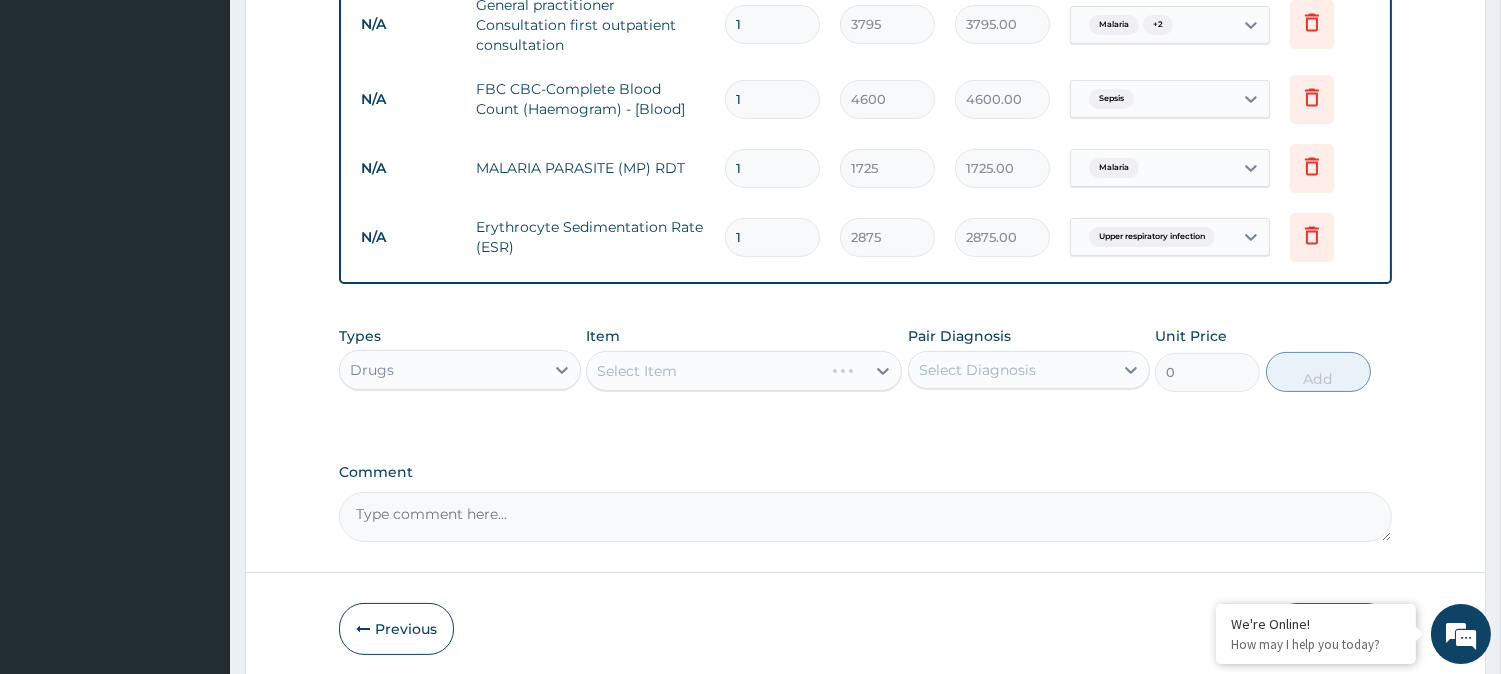 click on "Select Item" at bounding box center (705, 371) 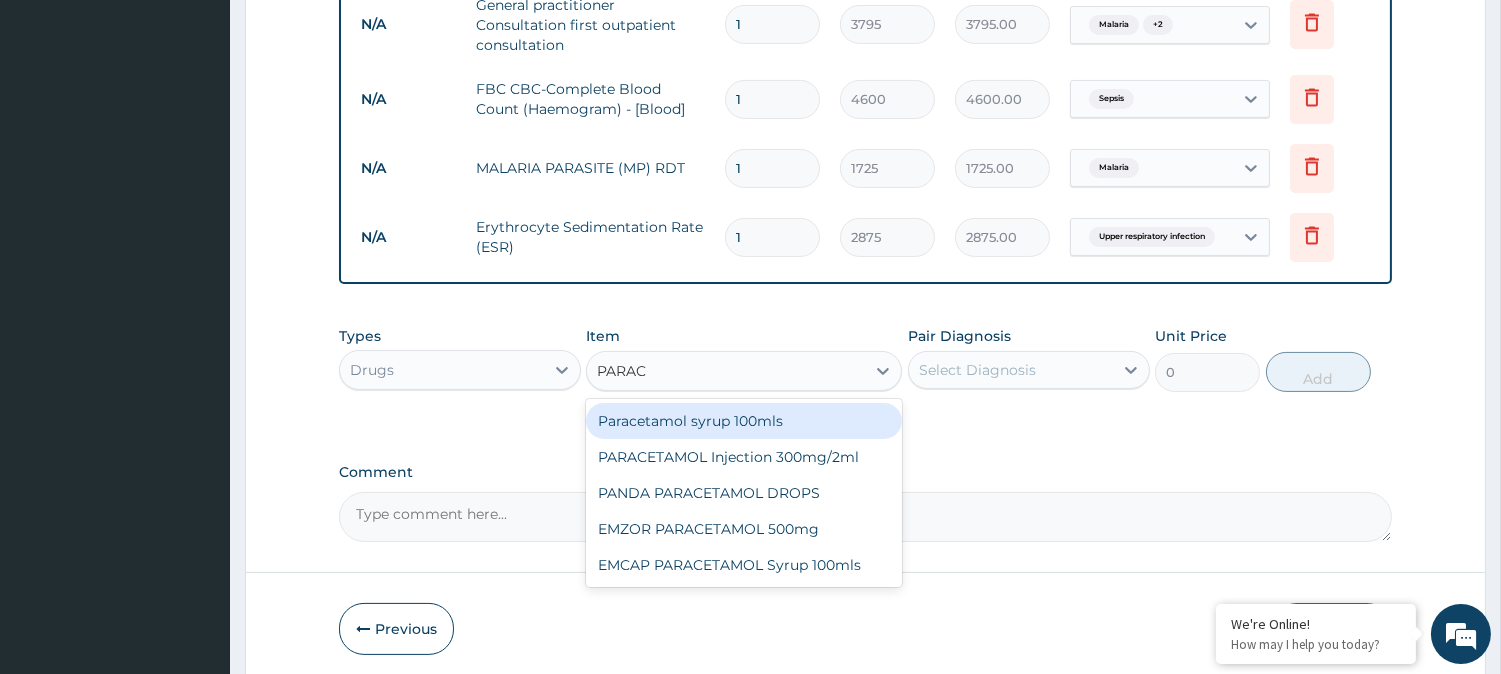 type on "PARACE" 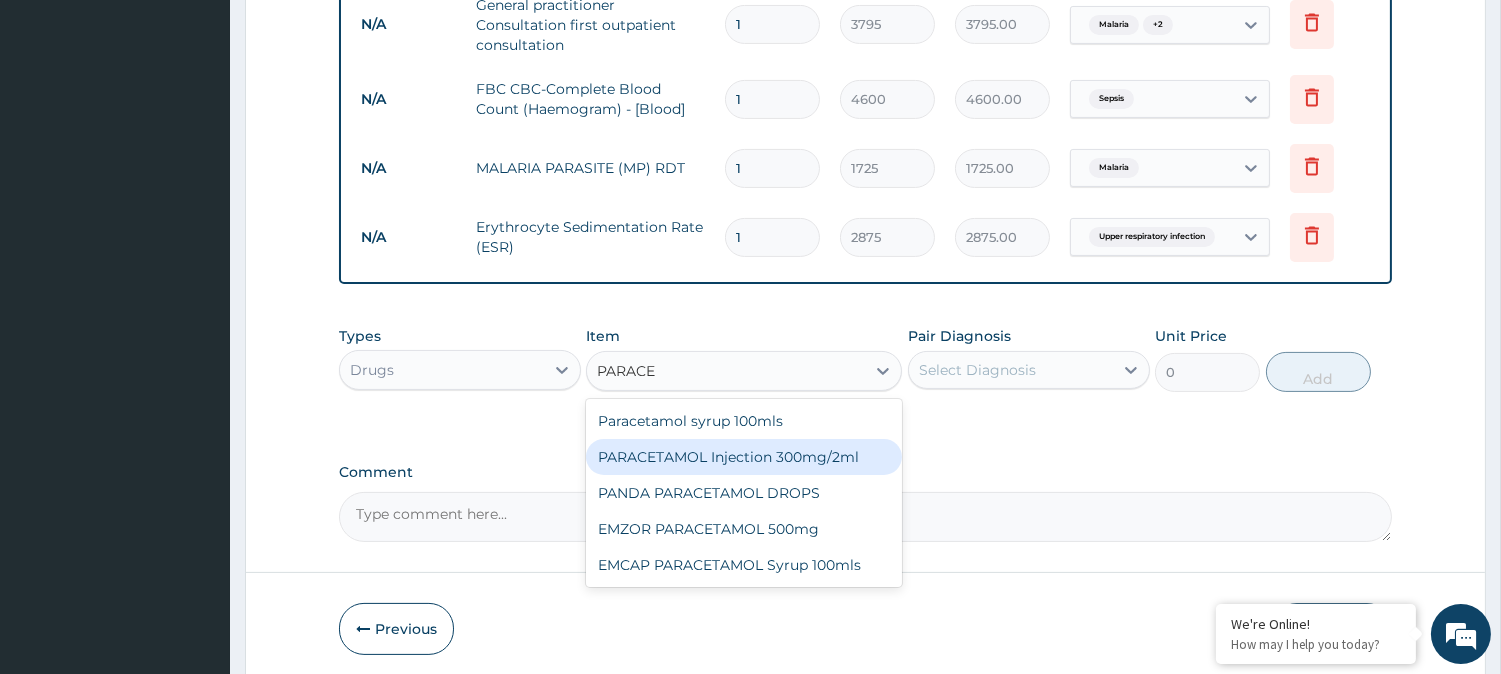 click on "PARACETAMOL Injection 300mg/2ml" at bounding box center [744, 457] 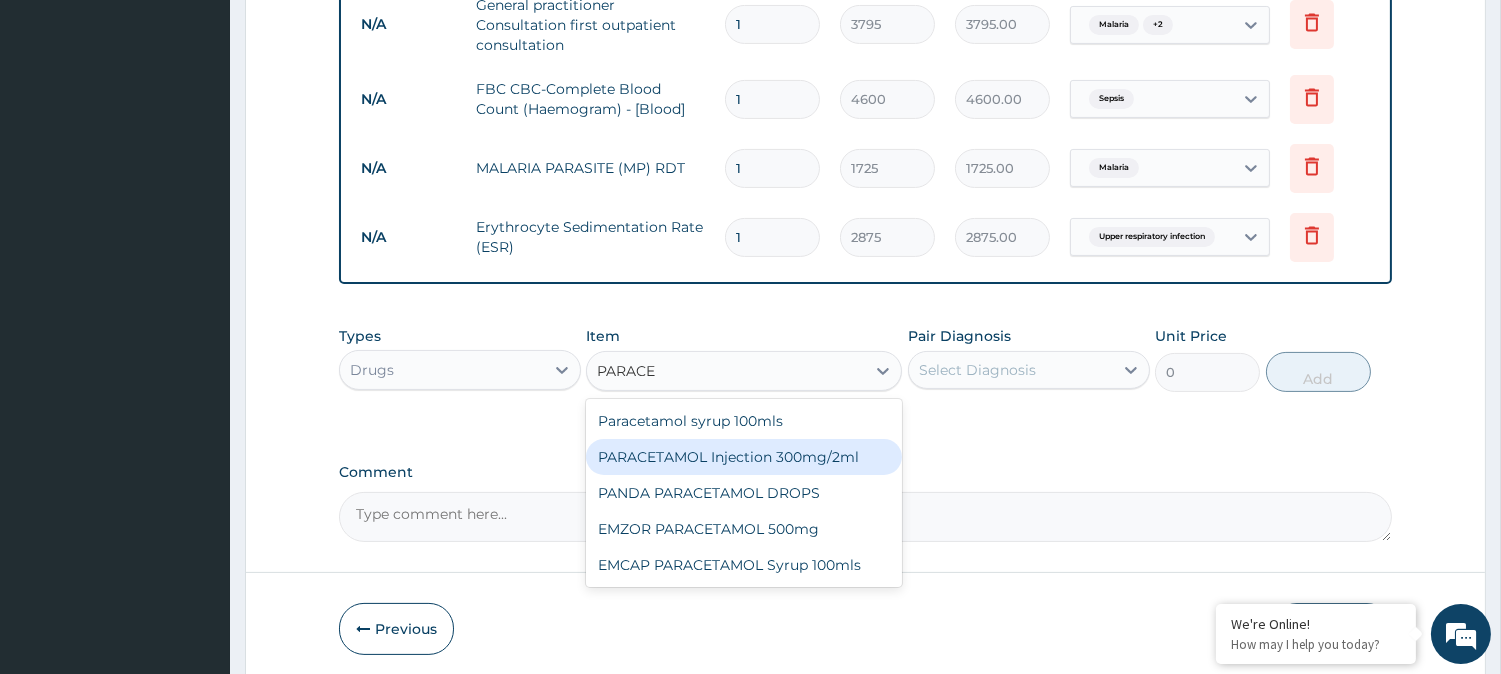 type 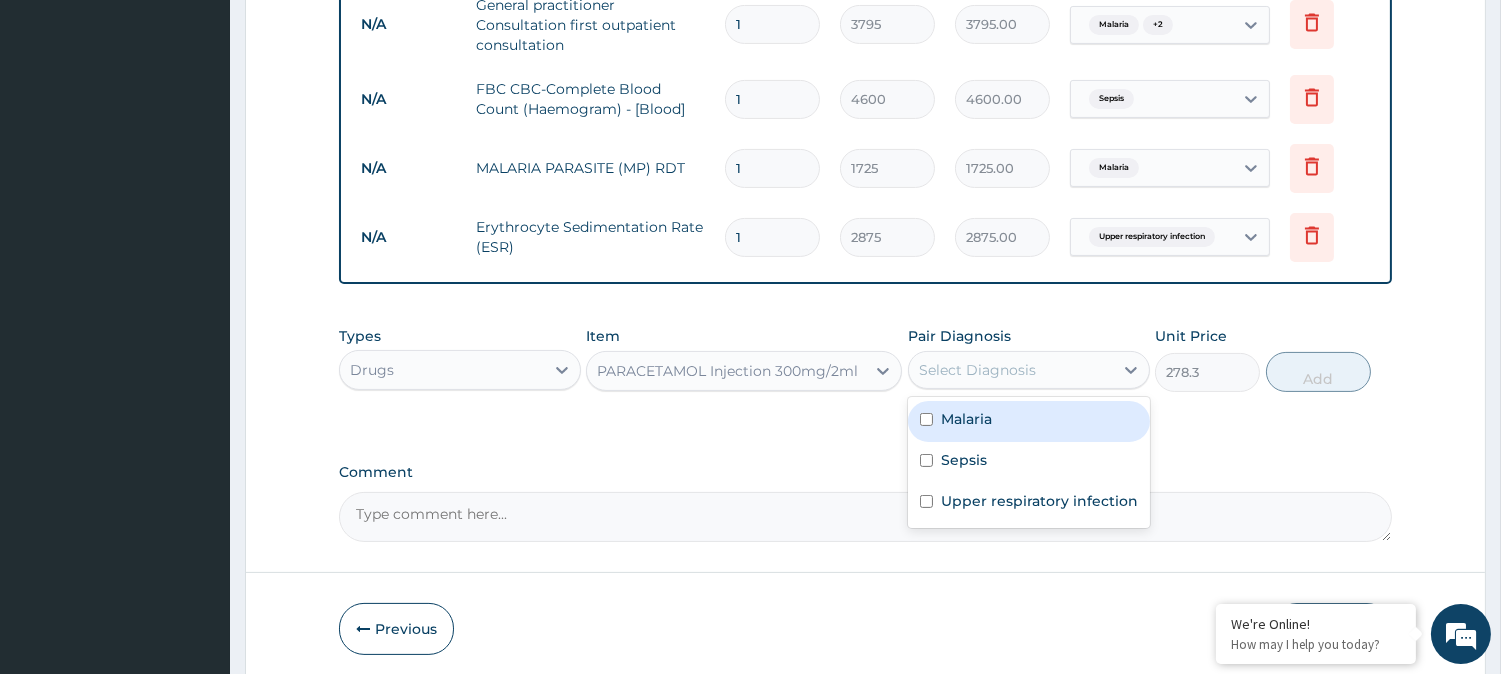 click on "Select Diagnosis" at bounding box center (1011, 370) 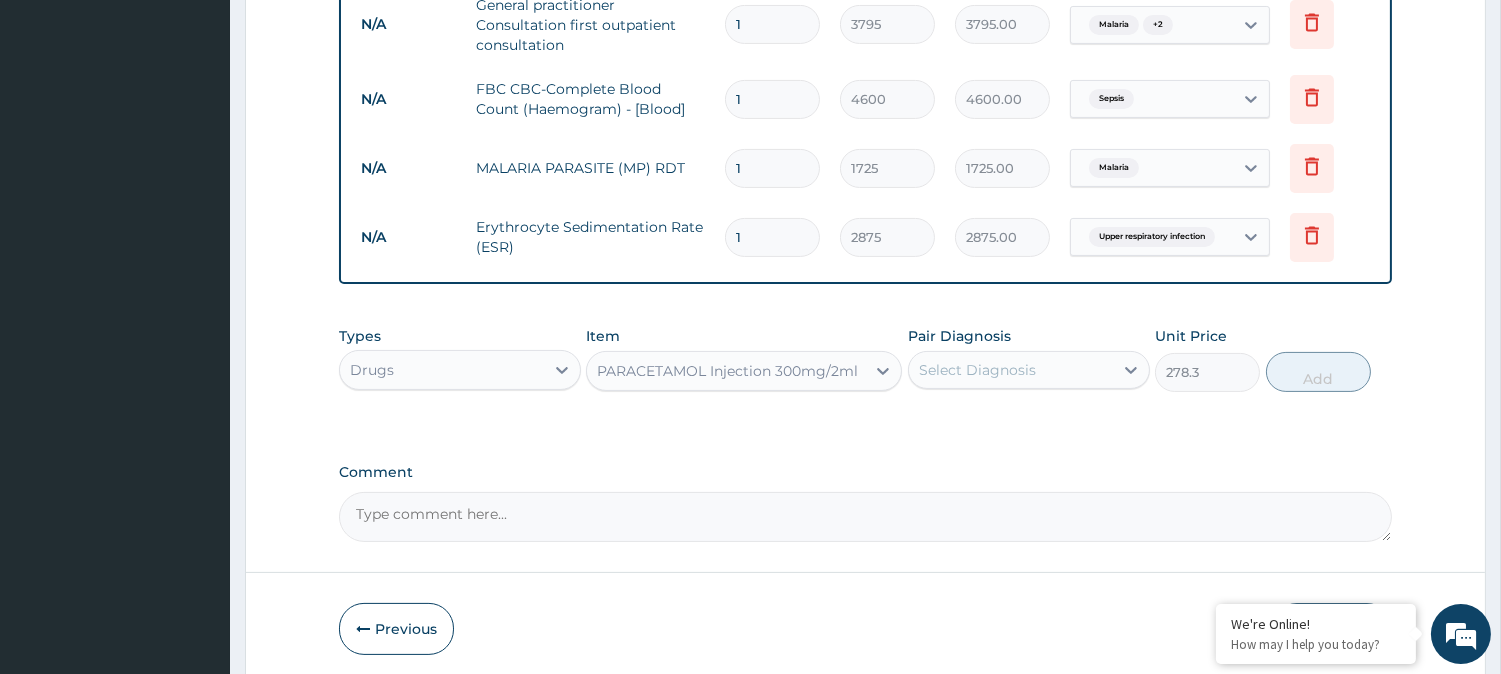 click on "PA Code / Prescription Code Enter Code(Secondary Care Only) Encounter Date 14-07-2025 Important Notice Please enter PA codes before entering items that are not attached to a PA code   All diagnoses entered must be linked to a claim item. Diagnosis & Claim Items that are visible but inactive cannot be edited because they were imported from an already approved PA code. Diagnosis Malaria Confirmed Sepsis Confirmed Upper respiratory infection Confirmed NB: All diagnosis must be linked to a claim item Claim Items Type Name Quantity Unit Price Total Price Pair Diagnosis Actions N/A General practitioner Consultation first outpatient consultation 1 3795 3795.00 Malaria  + 2 Delete N/A FBC CBC-Complete Blood Count (Haemogram) - [Blood] 1 4600 4600.00 Sepsis Delete N/A MALARIA PARASITE (MP) RDT 1 1725 1725.00 Malaria Delete N/A Erythrocyte Sedimentation Rate (ESR) 1 2875 2875.00 Upper respiratory infection Delete Types Drugs Item PARACETAMOL Injection 300mg/2ml Pair Diagnosis Select Diagnosis Unit Price 278.3 Add" at bounding box center (865, -40) 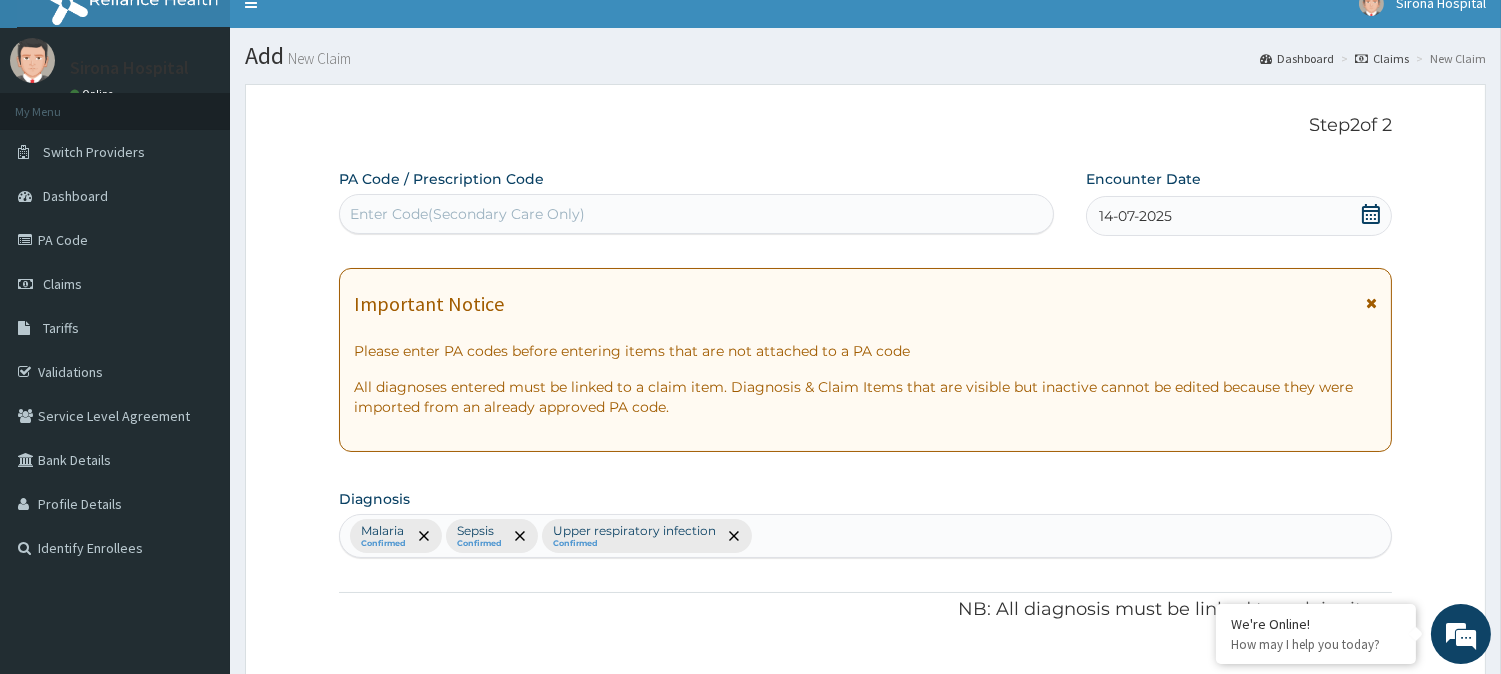 scroll, scrollTop: 21, scrollLeft: 0, axis: vertical 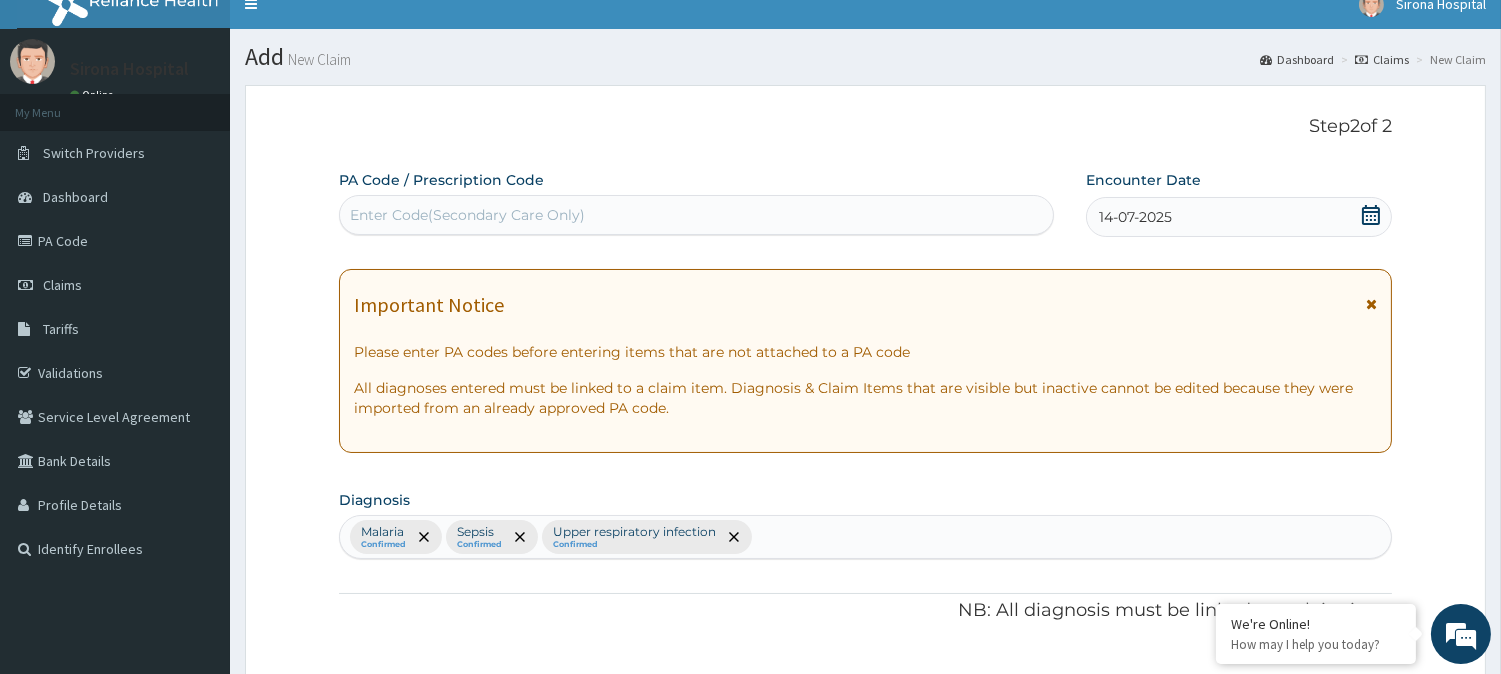 click on "Malaria Confirmed Sepsis Confirmed Upper respiratory infection Confirmed" at bounding box center (865, 537) 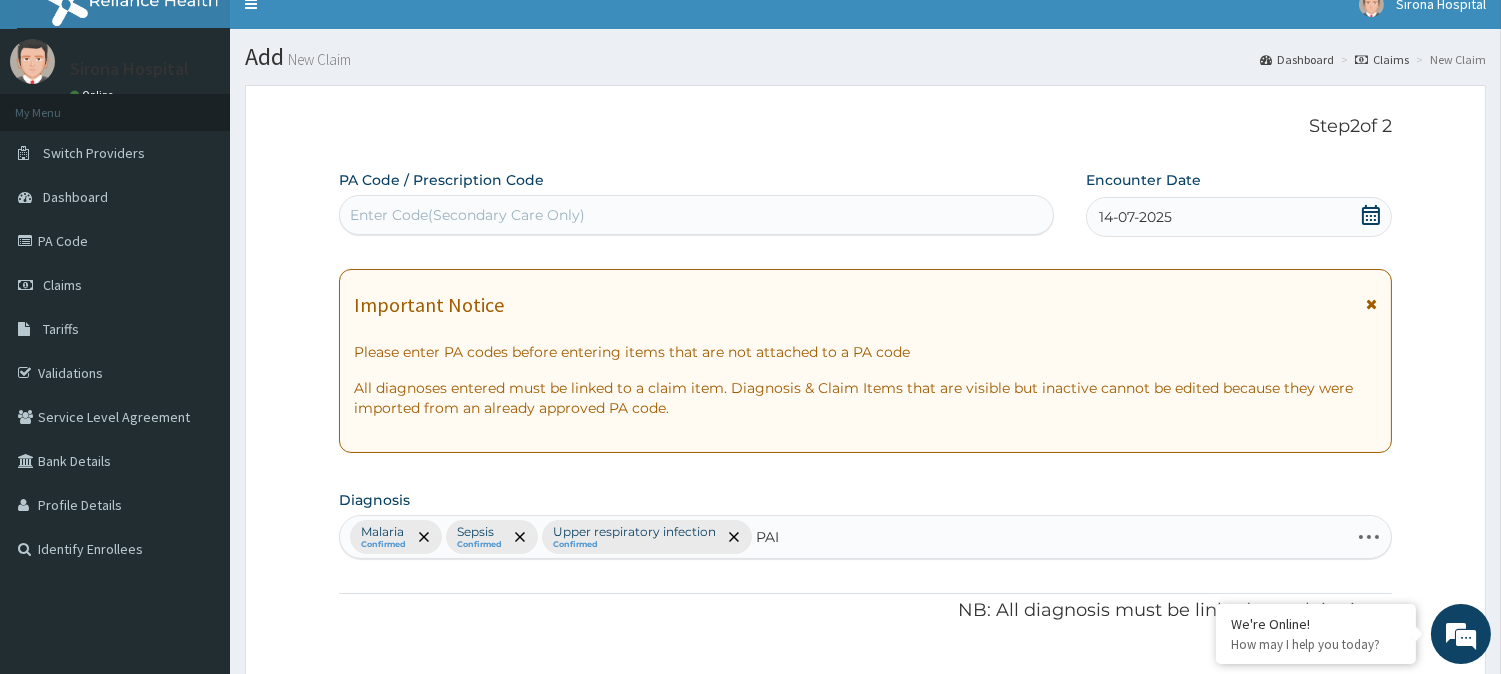 type on "PAIN" 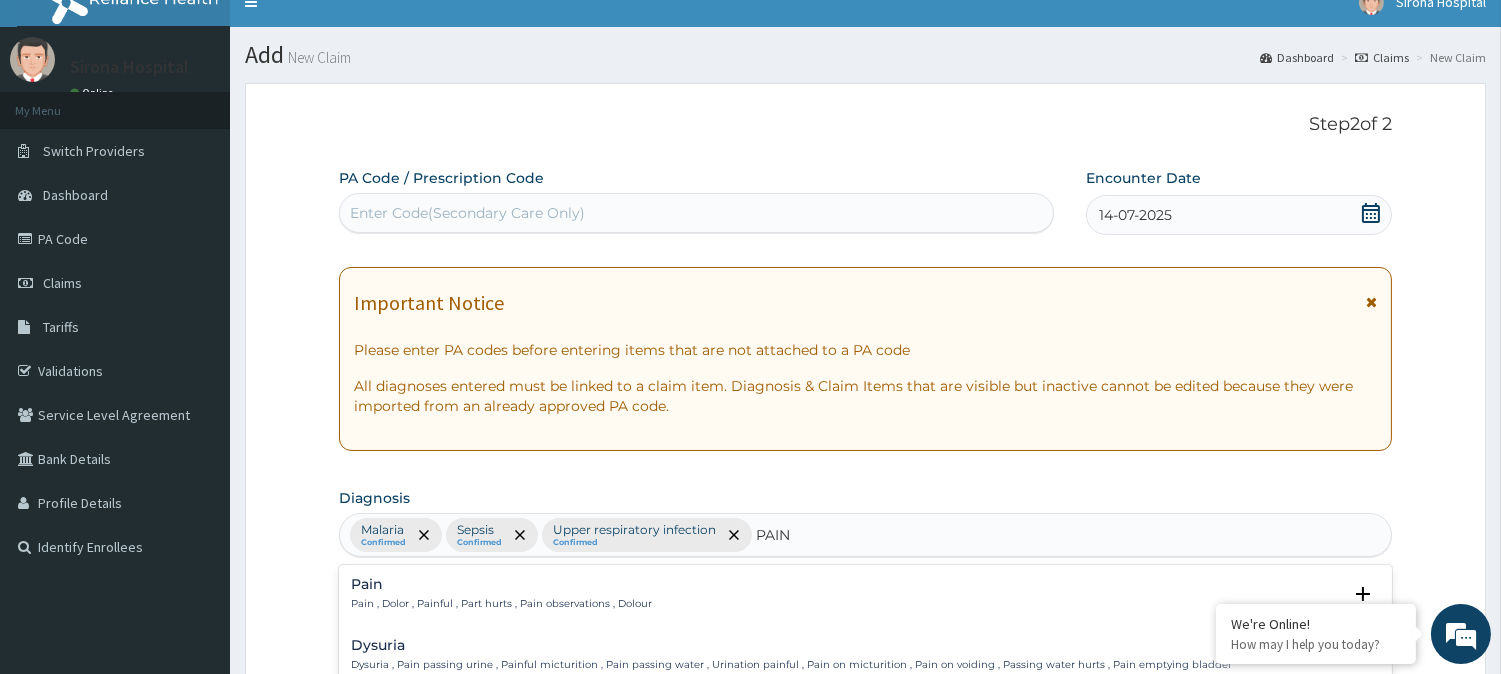 scroll, scrollTop: 24, scrollLeft: 0, axis: vertical 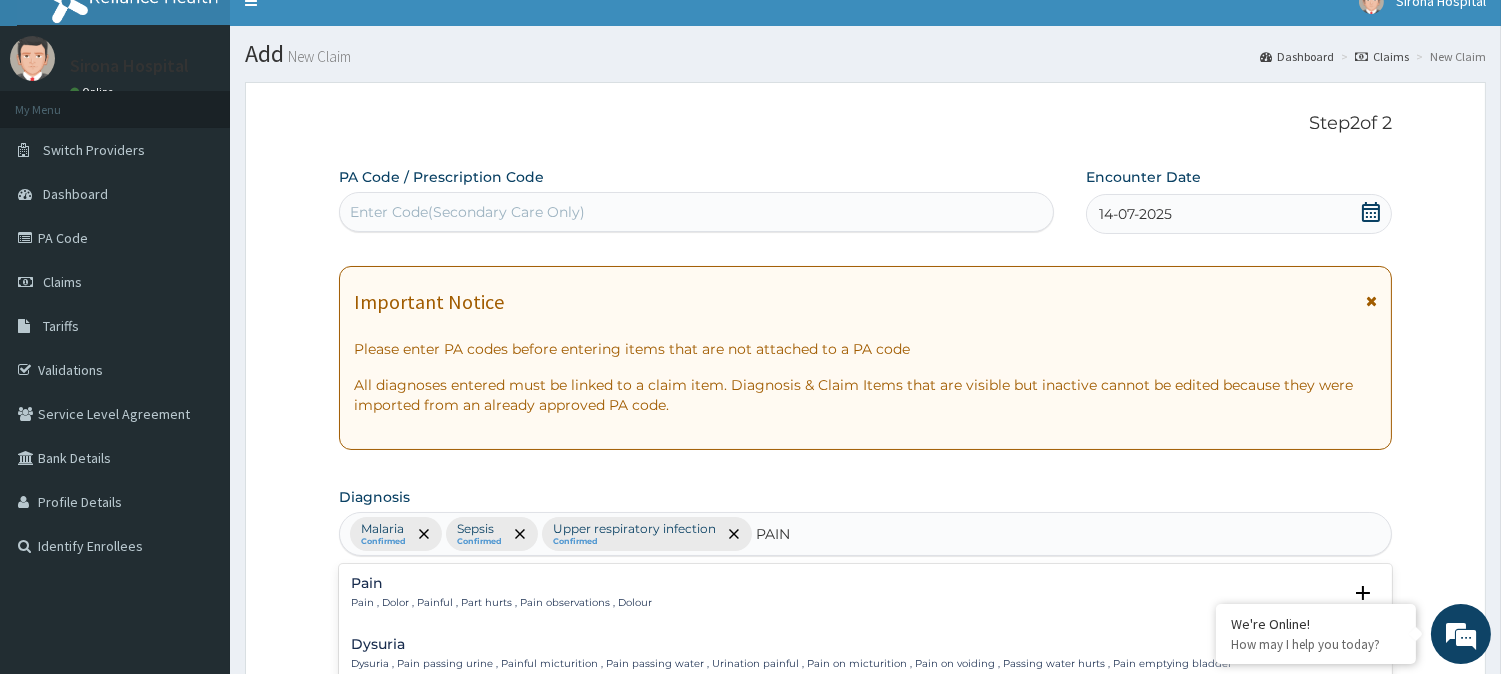 click on "Pain , Dolor , Painful , Part hurts , Pain observations , Dolour" at bounding box center [501, 603] 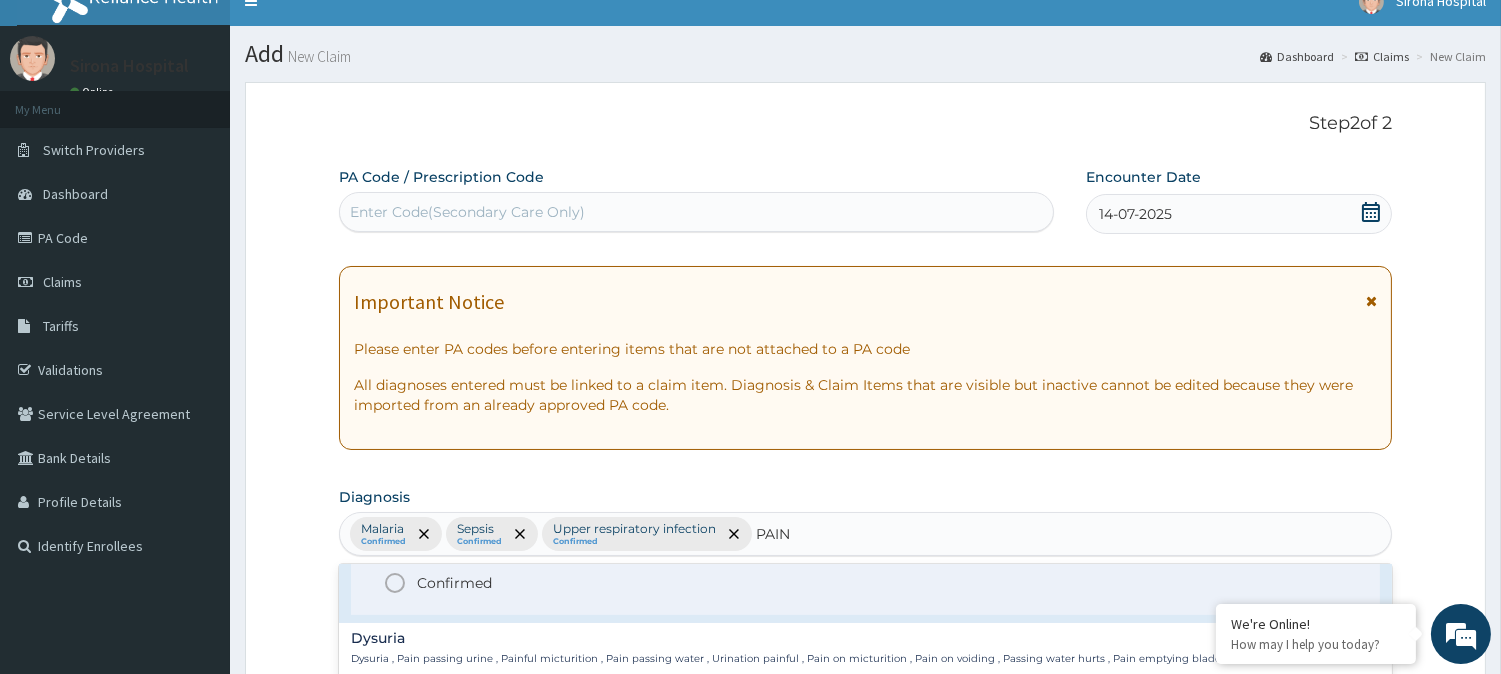 scroll, scrollTop: 126, scrollLeft: 0, axis: vertical 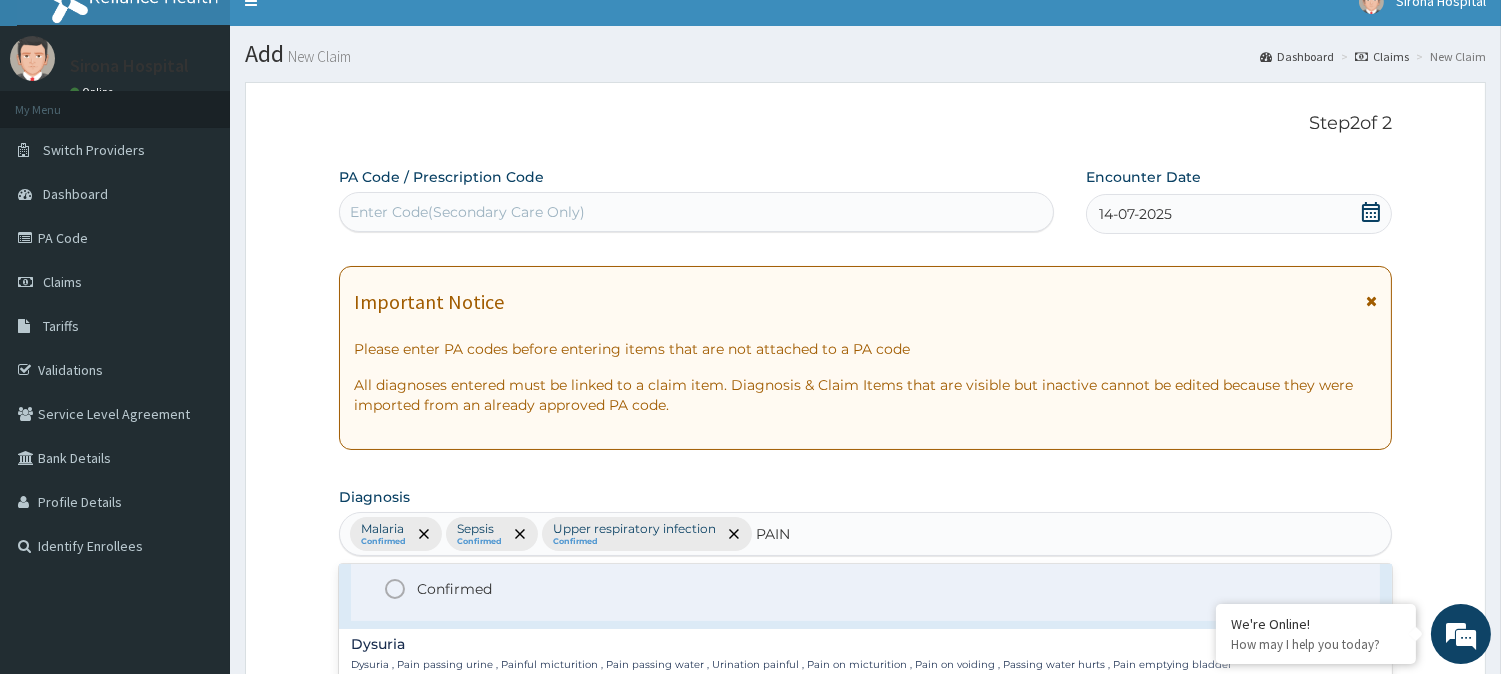 click on "Confirmed" at bounding box center [454, 589] 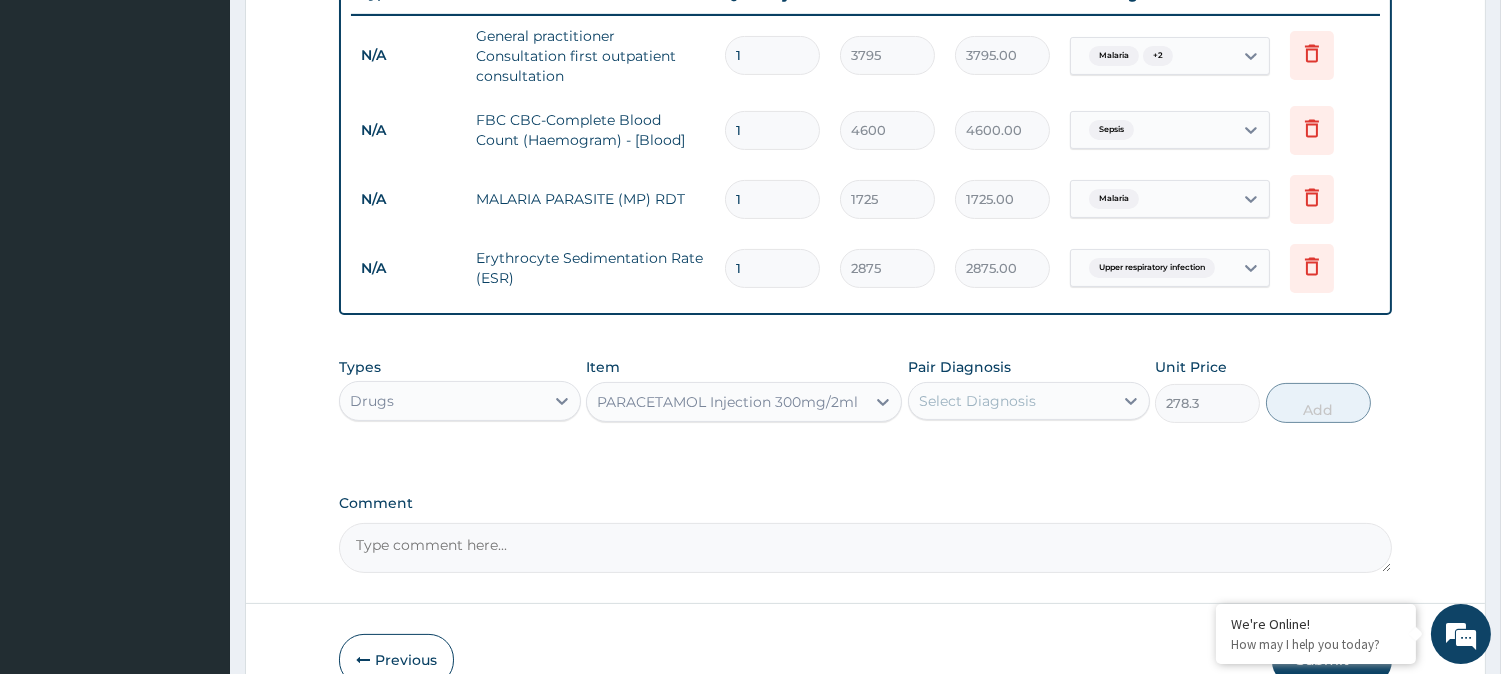 scroll, scrollTop: 784, scrollLeft: 0, axis: vertical 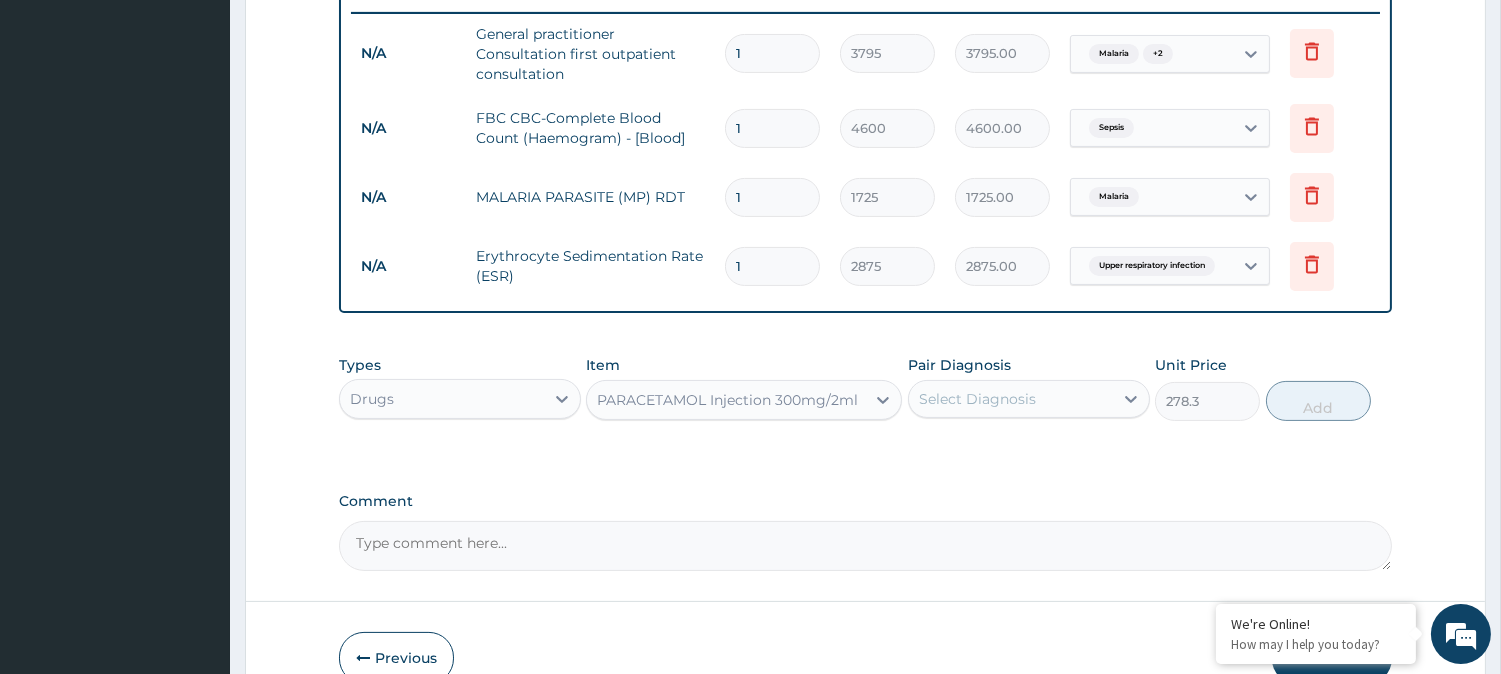 click on "Select Diagnosis" at bounding box center [1011, 399] 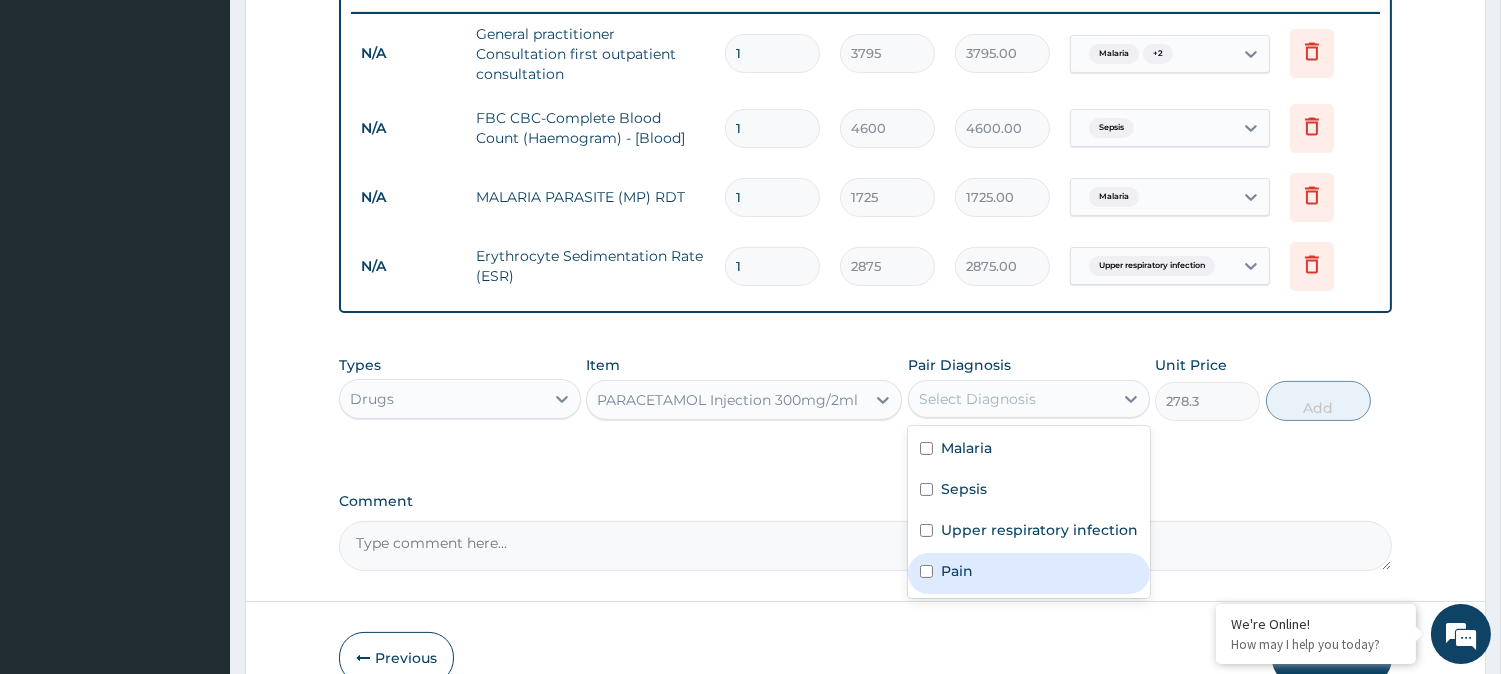 click on "Pain" at bounding box center (1029, 573) 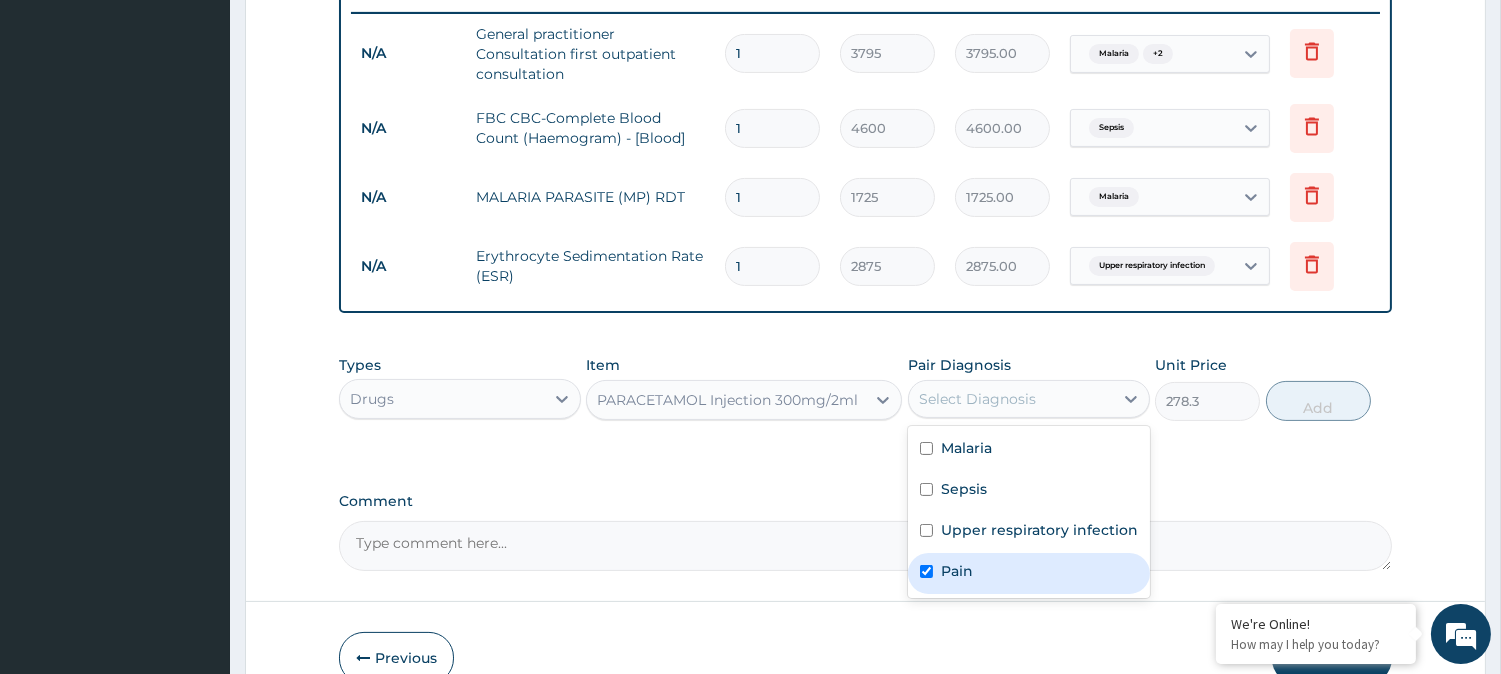 checkbox on "true" 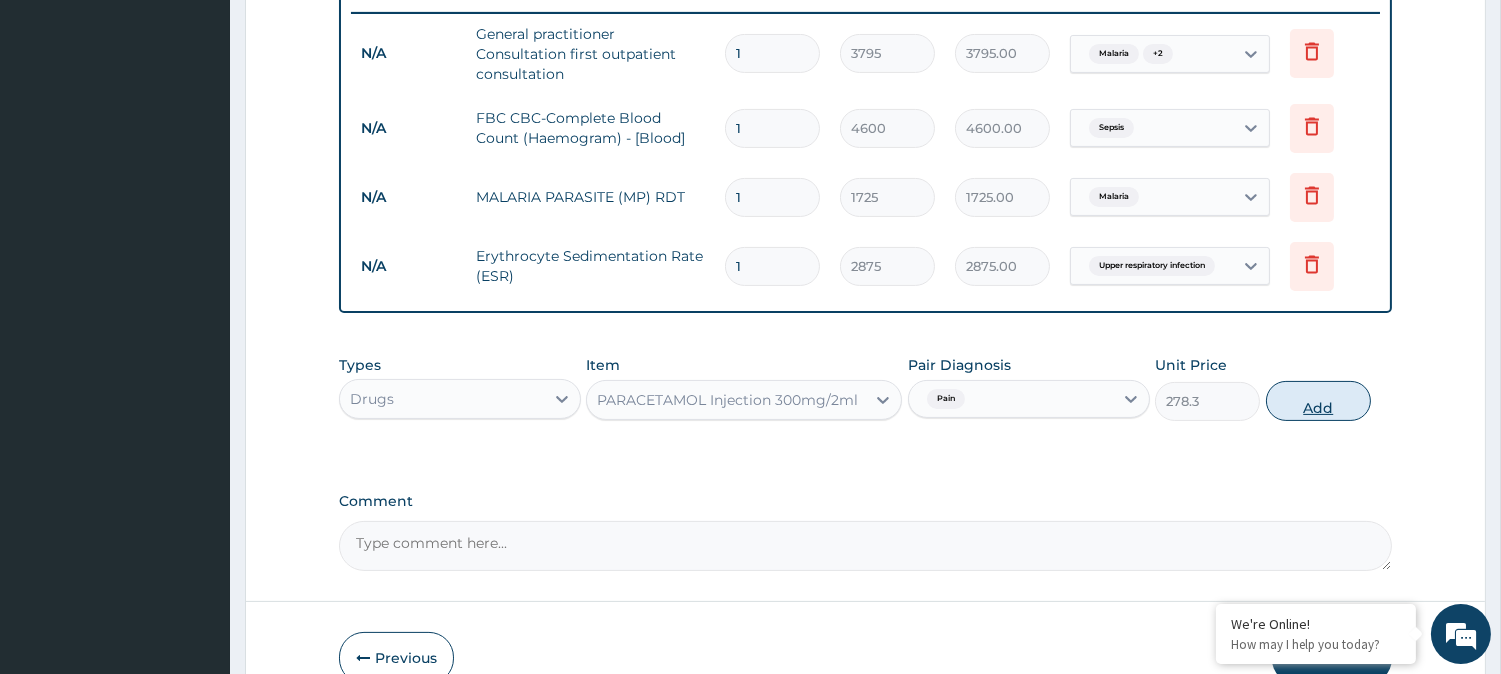 click on "Add" at bounding box center (1318, 401) 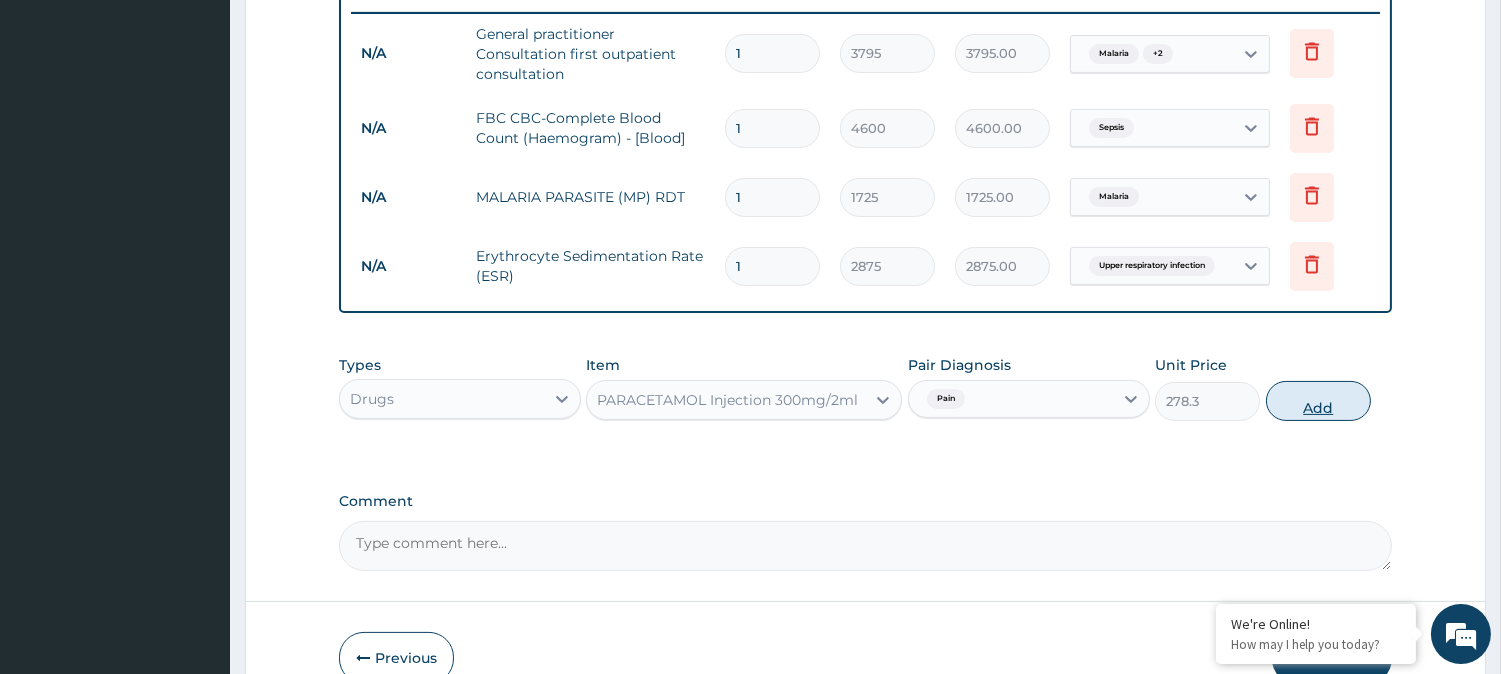 type on "0" 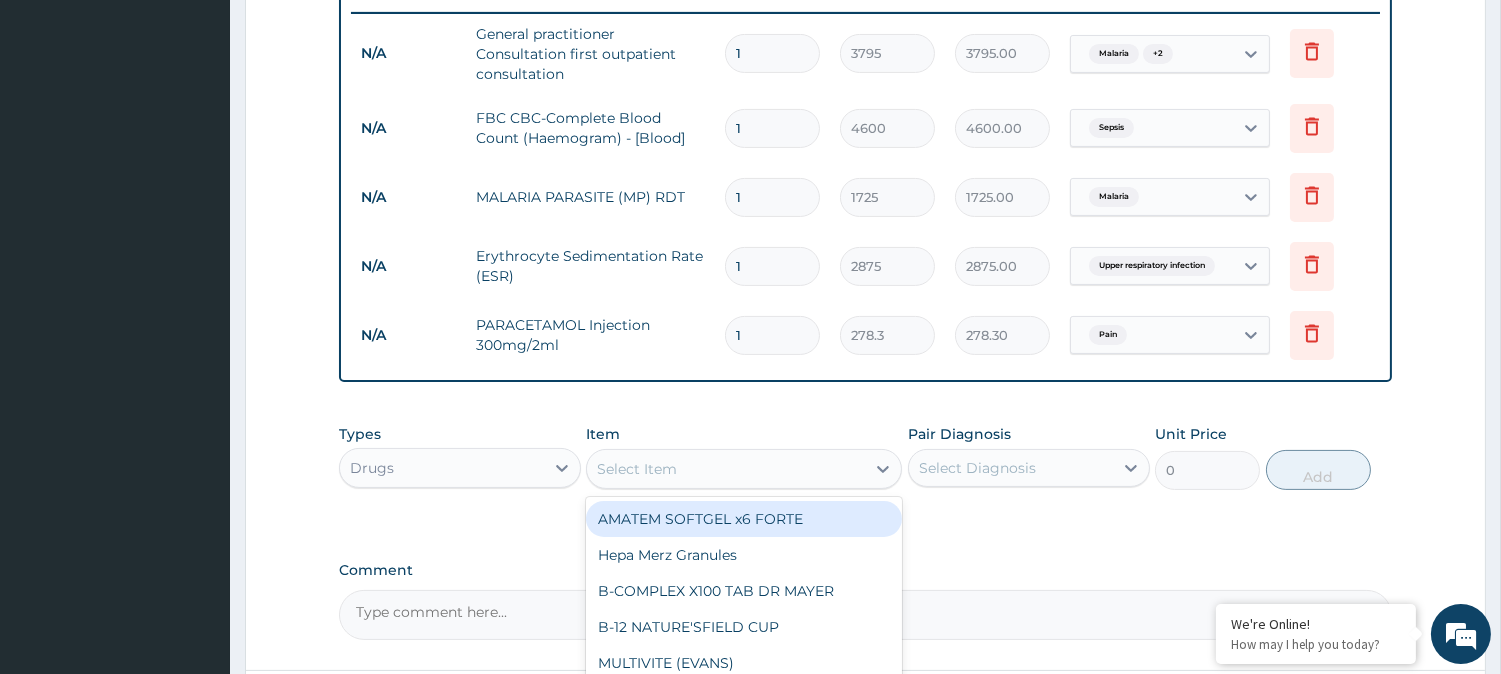 click on "Select Item" at bounding box center [744, 469] 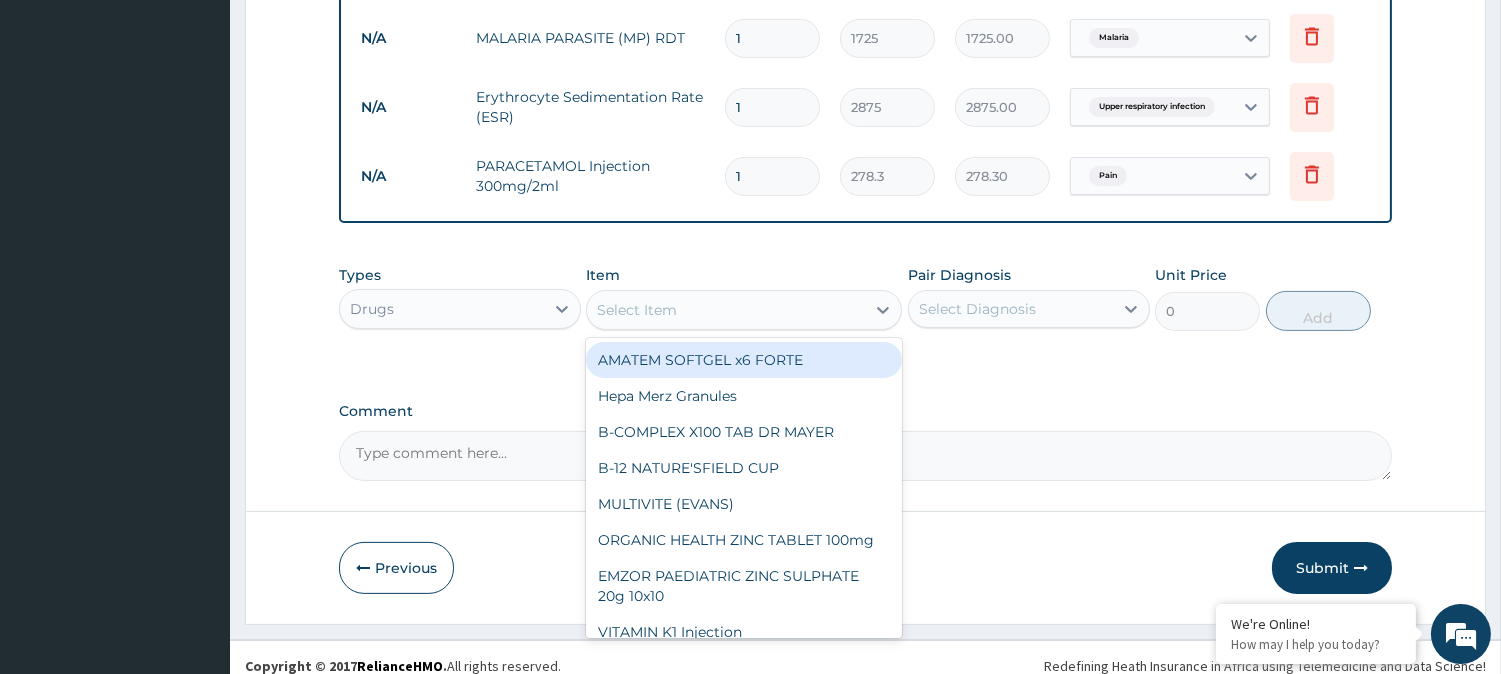 scroll, scrollTop: 944, scrollLeft: 0, axis: vertical 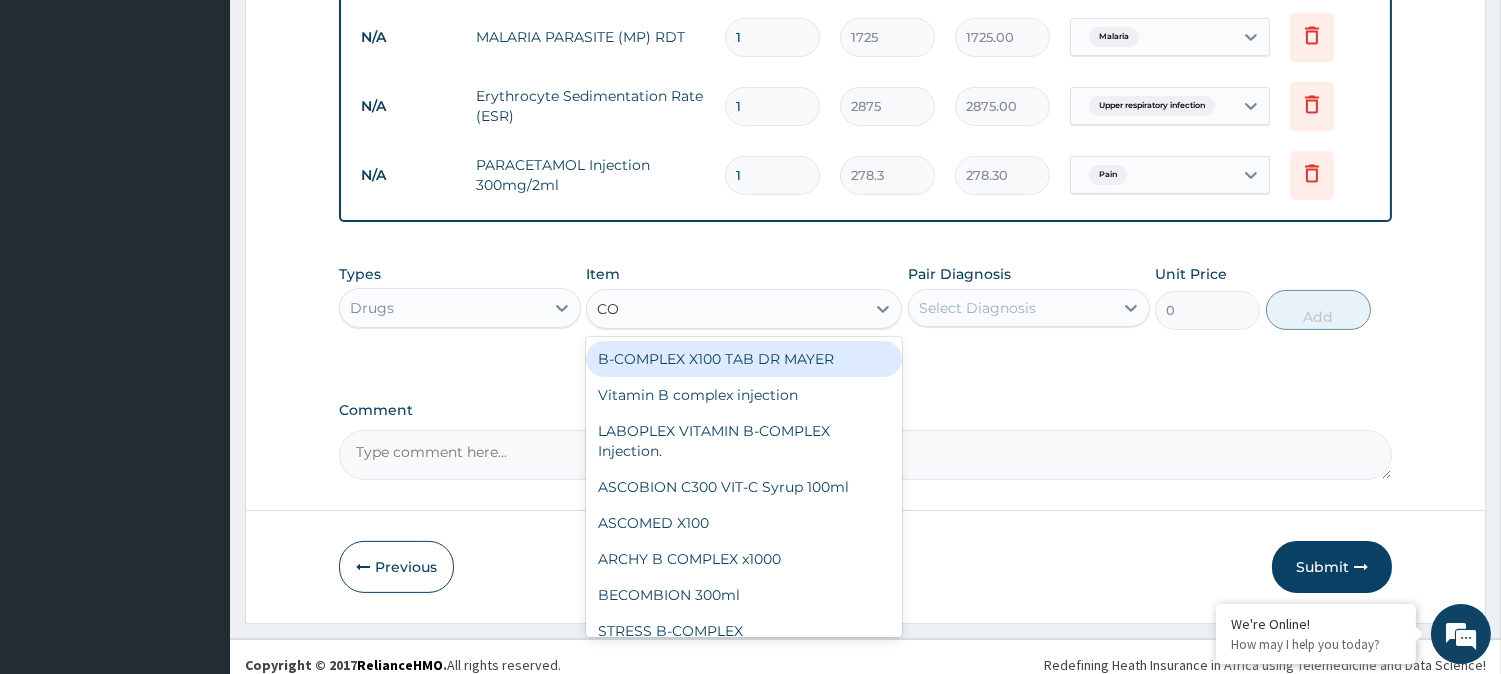 type on "COA" 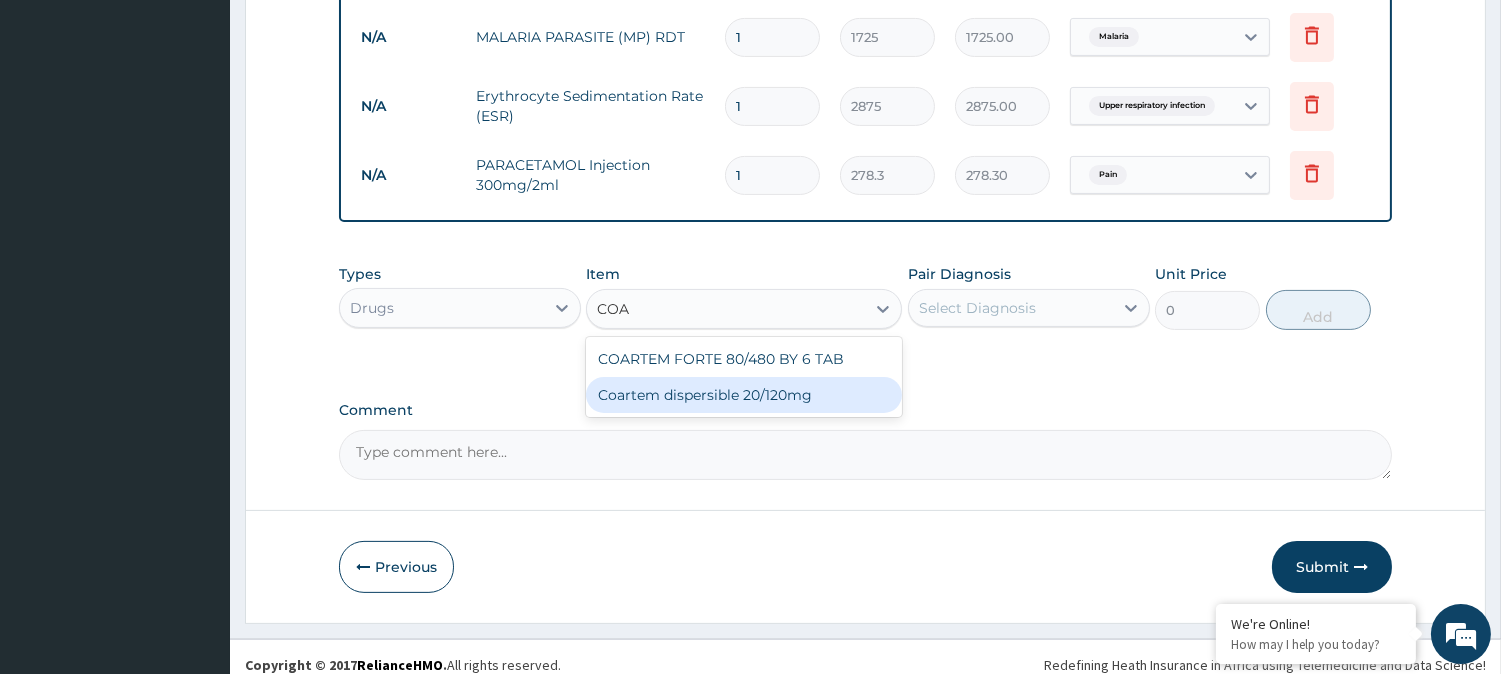 click on "Coartem dispersible 20/120mg" at bounding box center (744, 395) 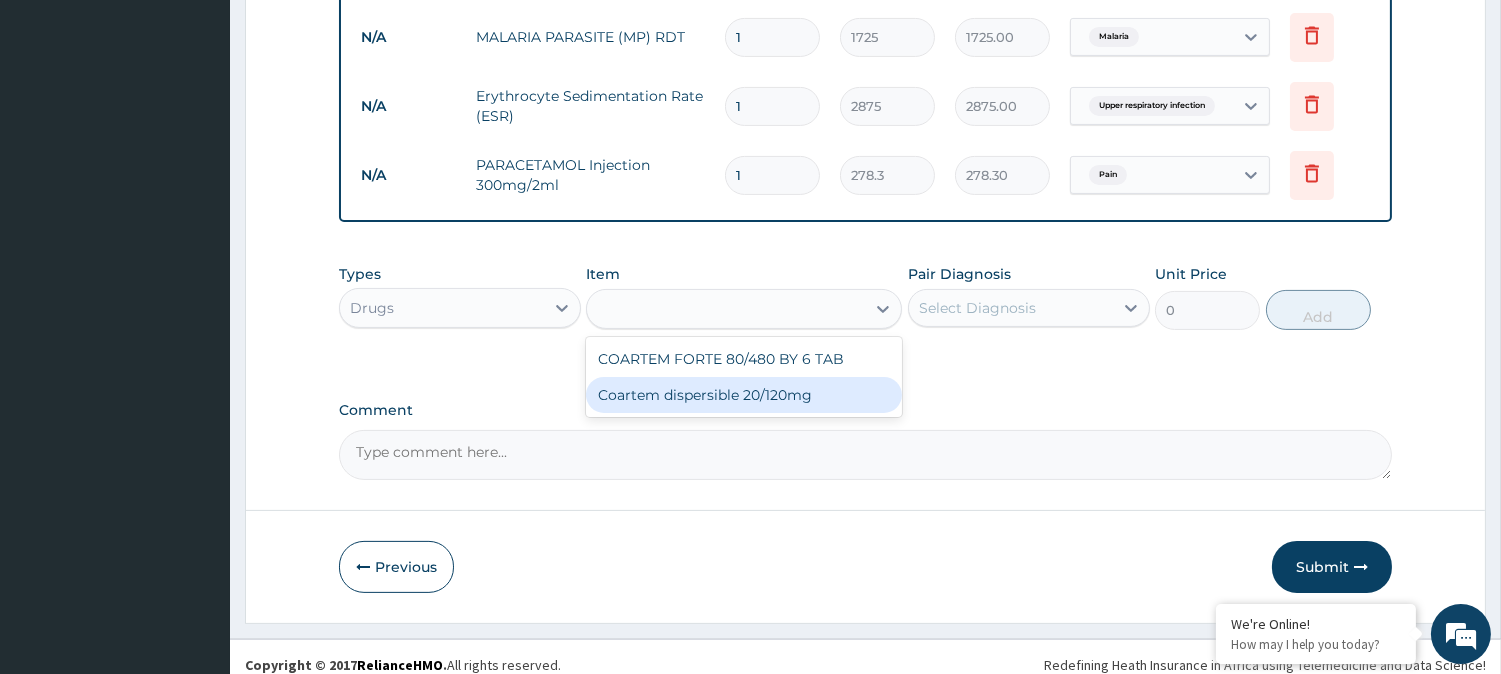 type on "120.175" 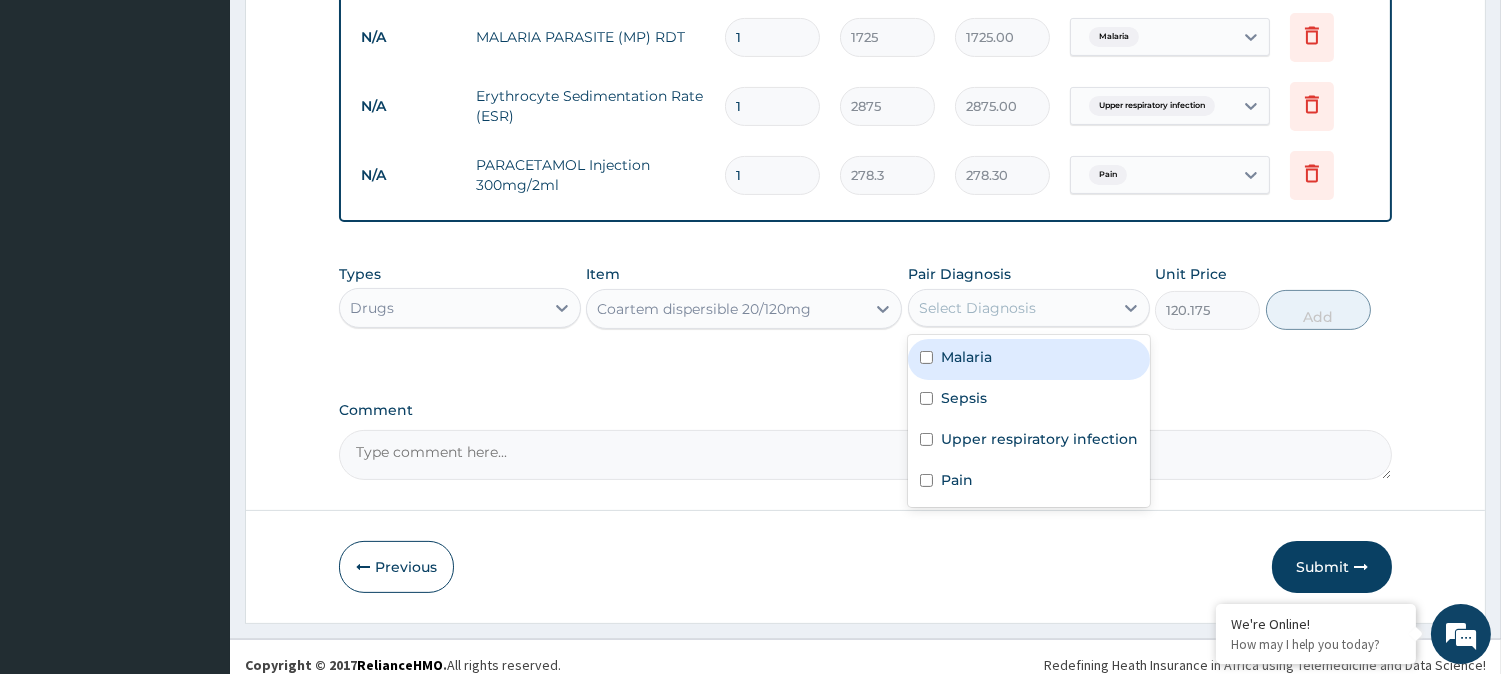 drag, startPoint x: 1095, startPoint y: 316, endPoint x: 988, endPoint y: 370, distance: 119.85408 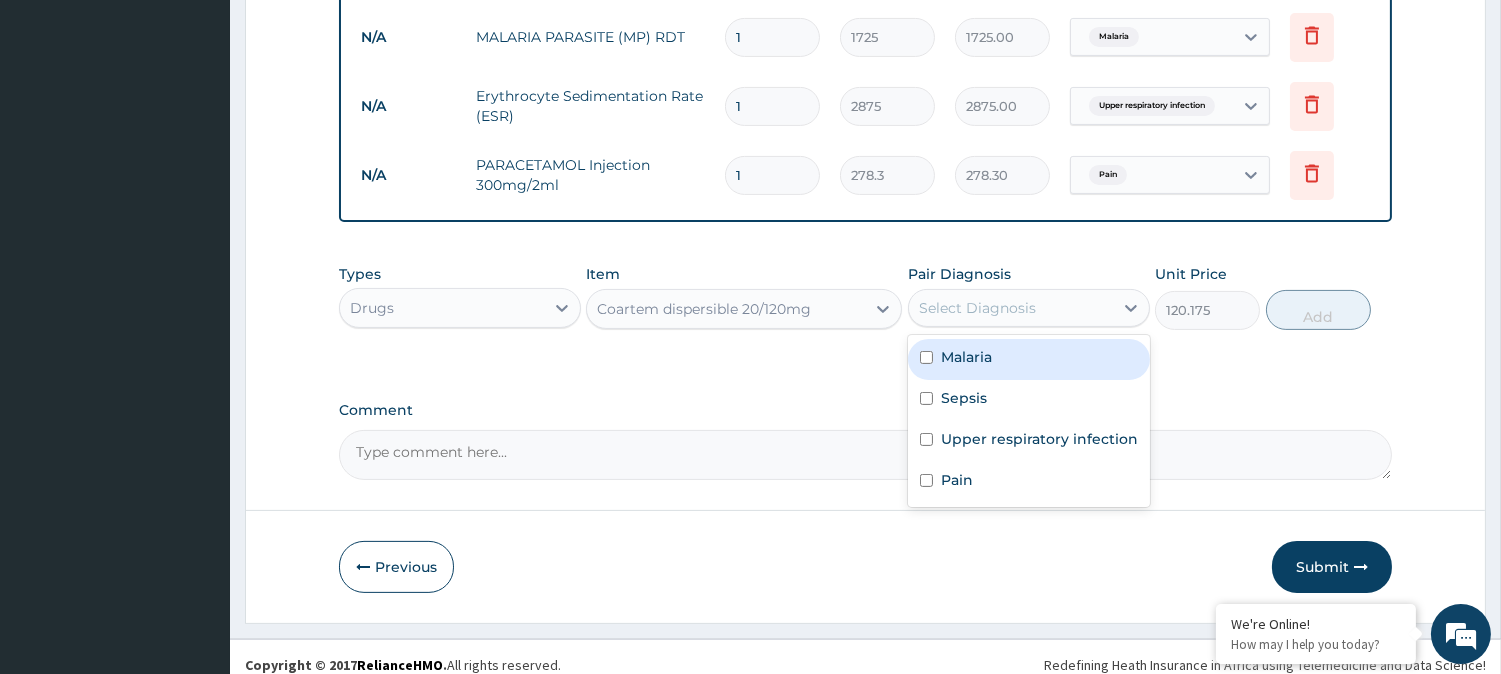 click on "option Pain, selected. option Malaria focused, 1 of 4. 4 results available. Use Up and Down to choose options, press Enter to select the currently focused option, press Escape to exit the menu, press Tab to select the option and exit the menu. Select Diagnosis Malaria Sepsis Upper respiratory infection Pain" at bounding box center [1029, 308] 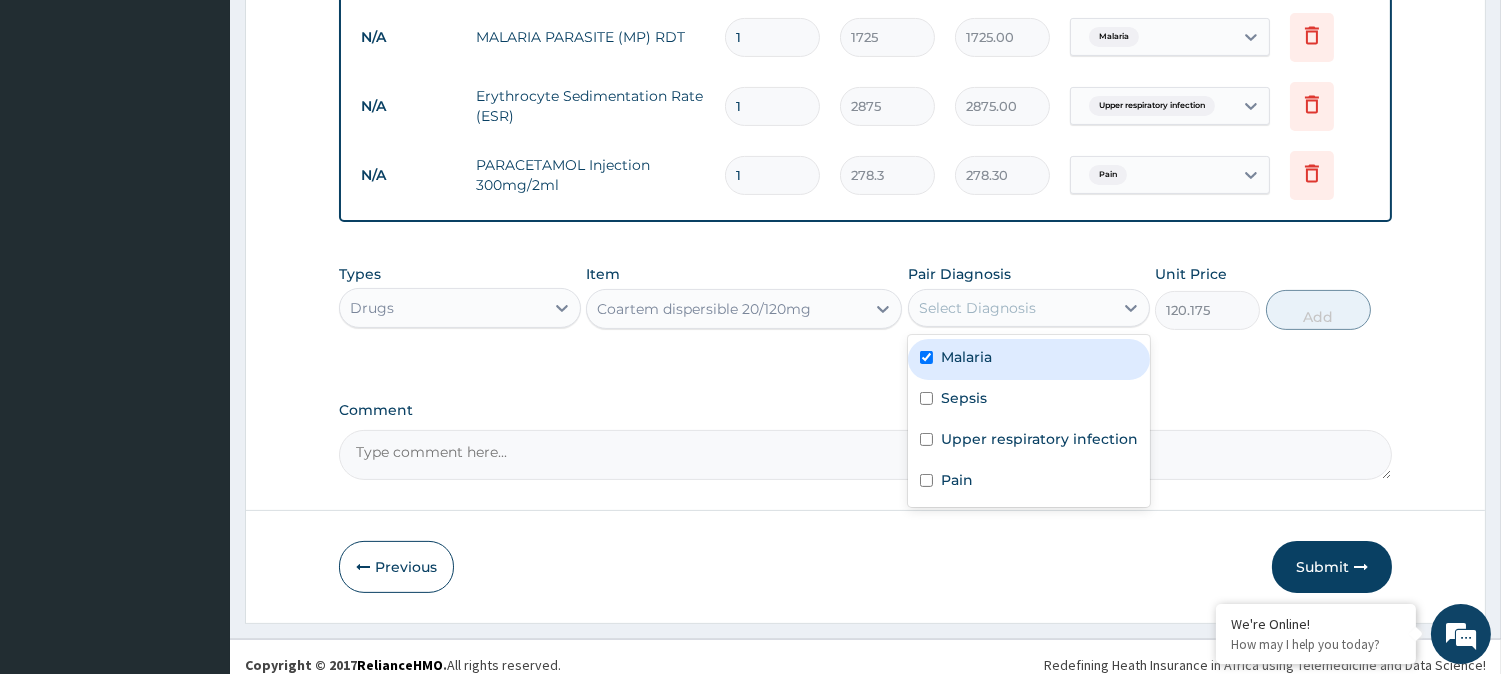 checkbox on "true" 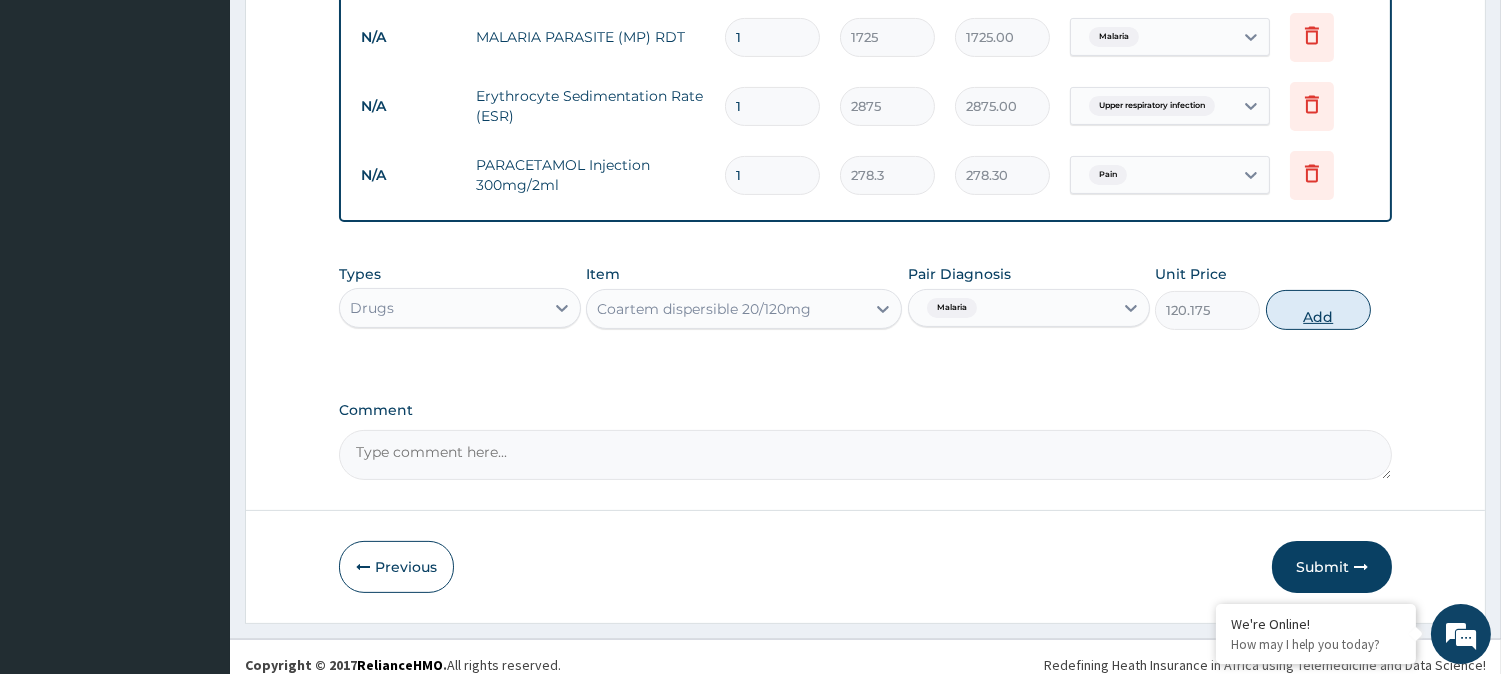 click on "Add" at bounding box center (1318, 310) 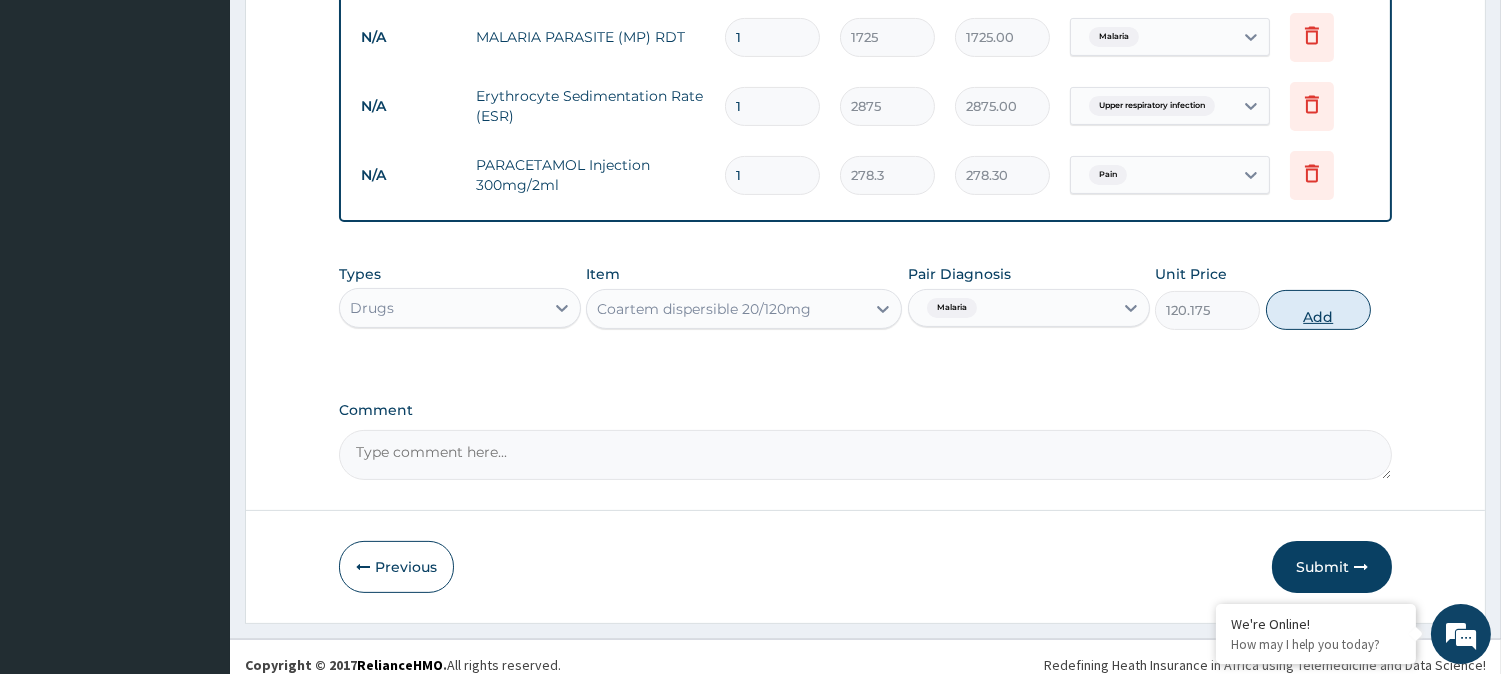 type on "0" 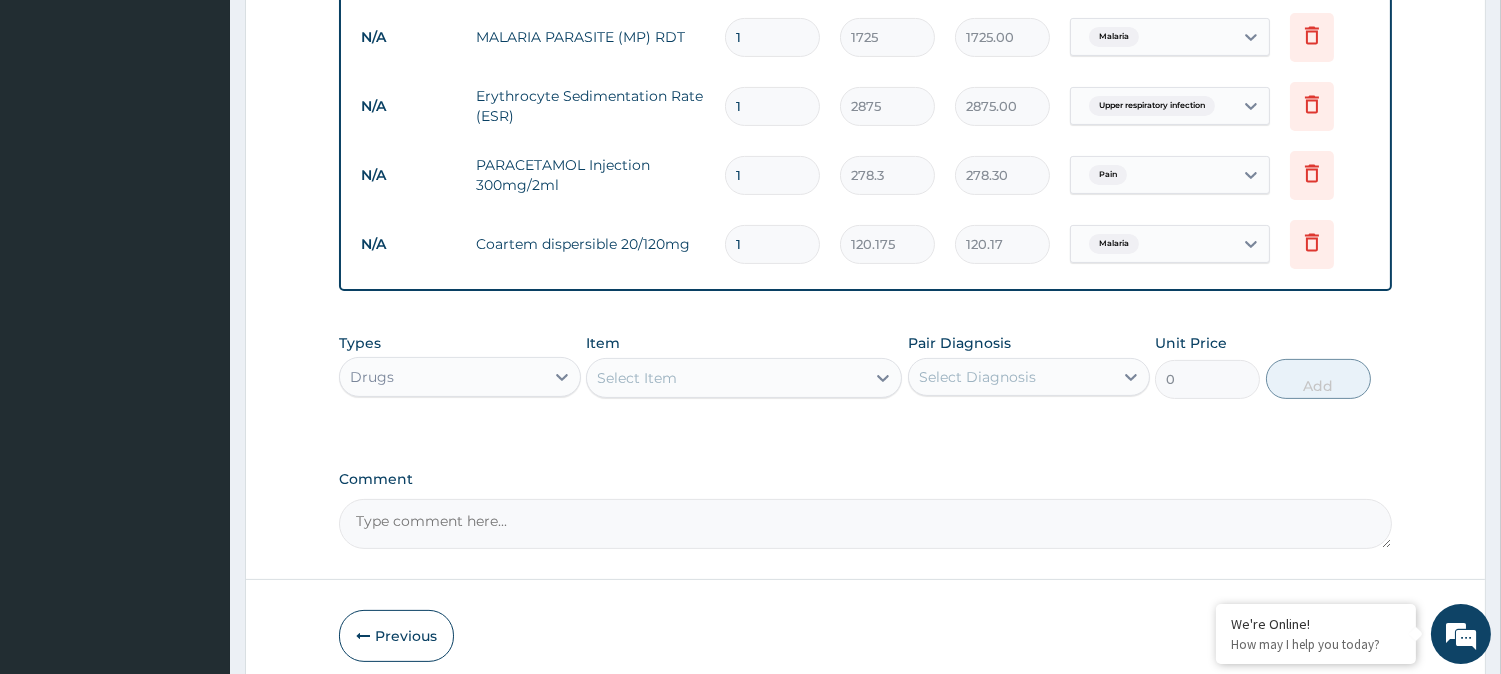 type on "12" 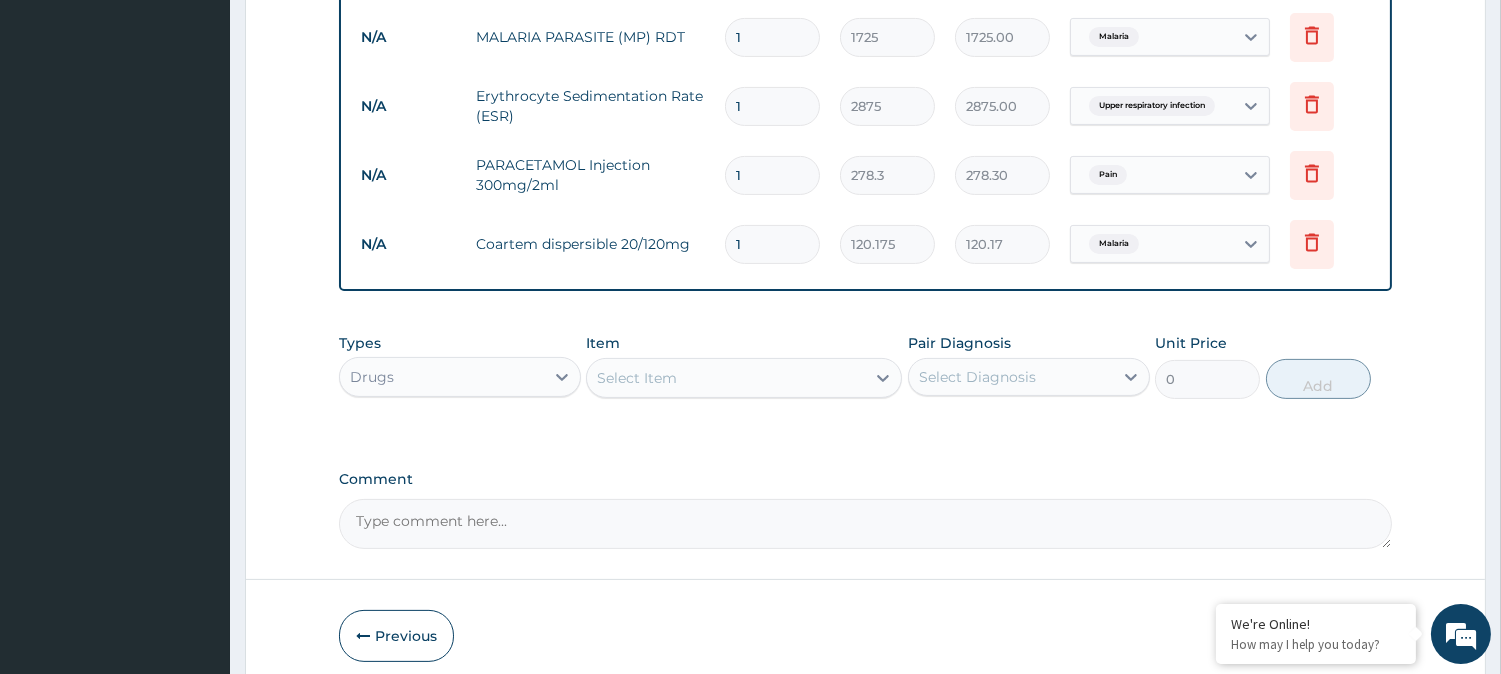 type on "1442.10" 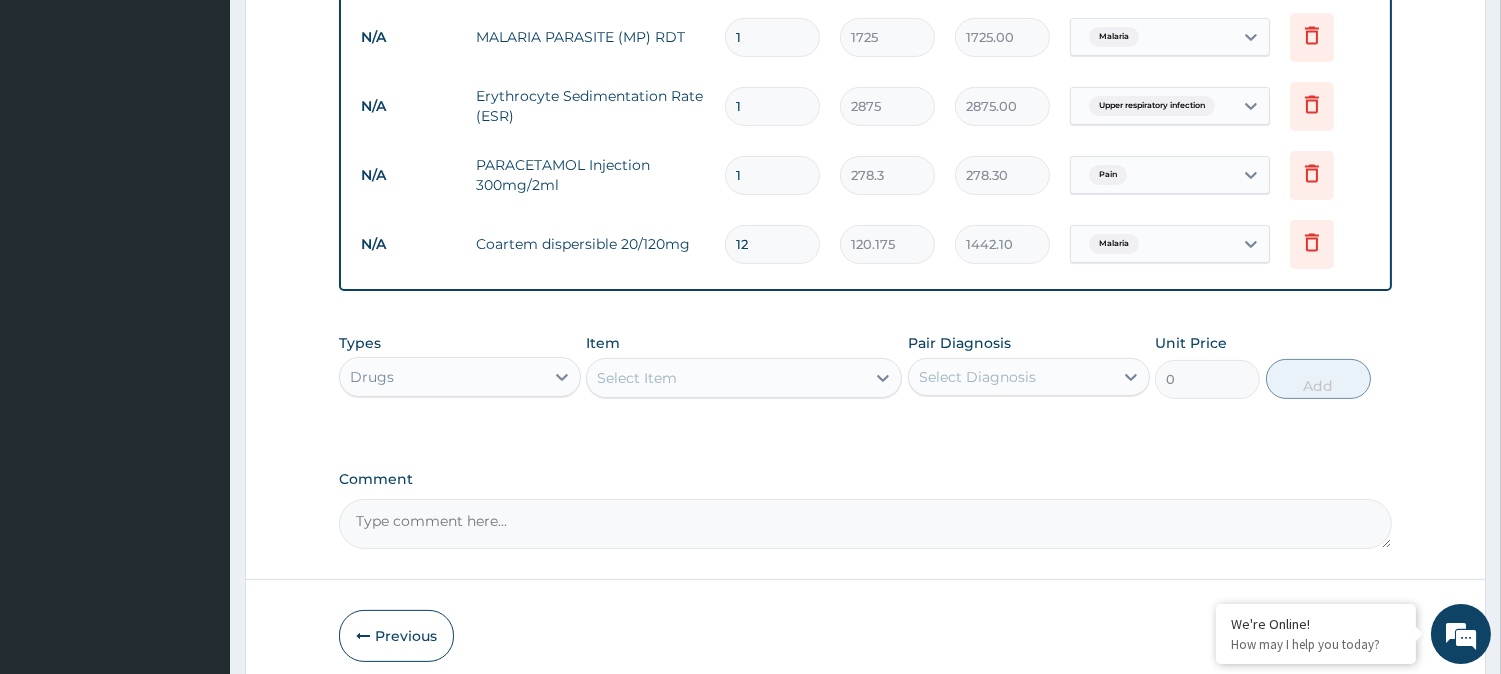 type on "12" 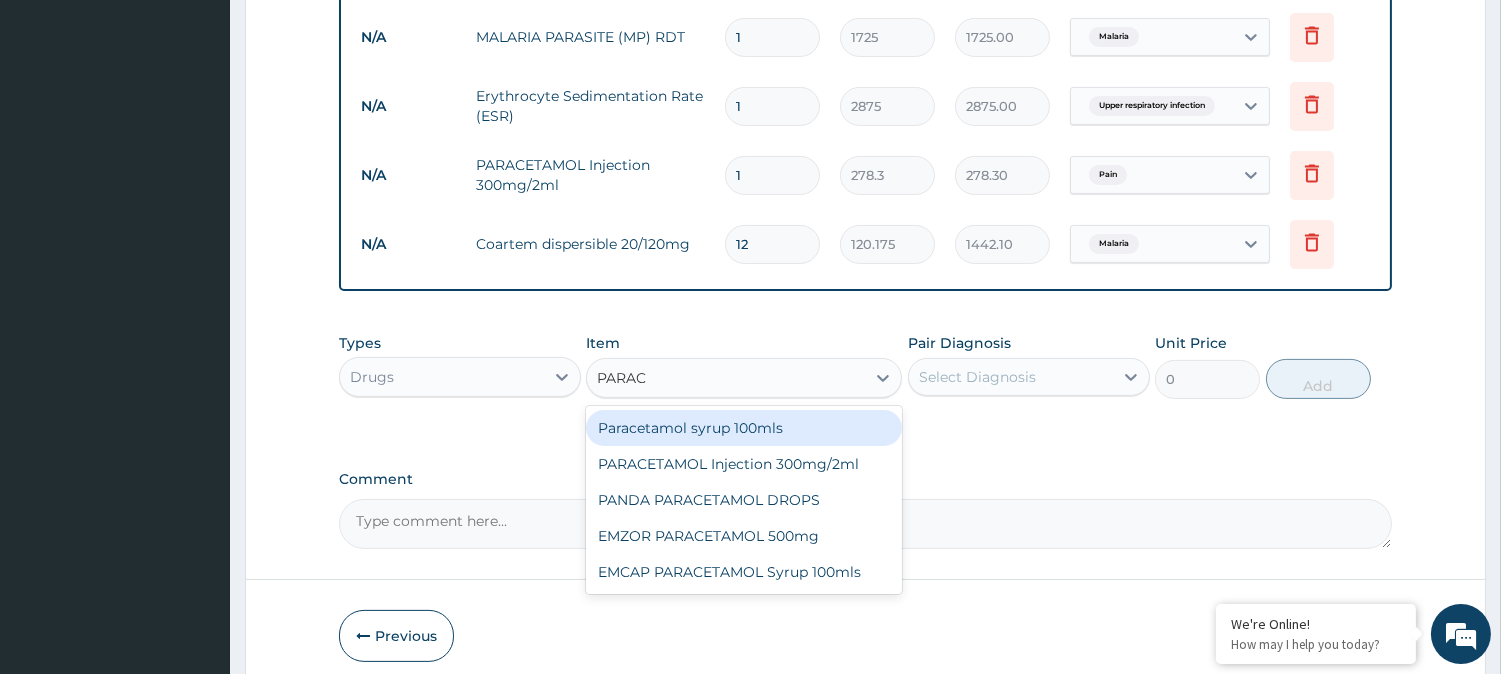 type on "PARACE" 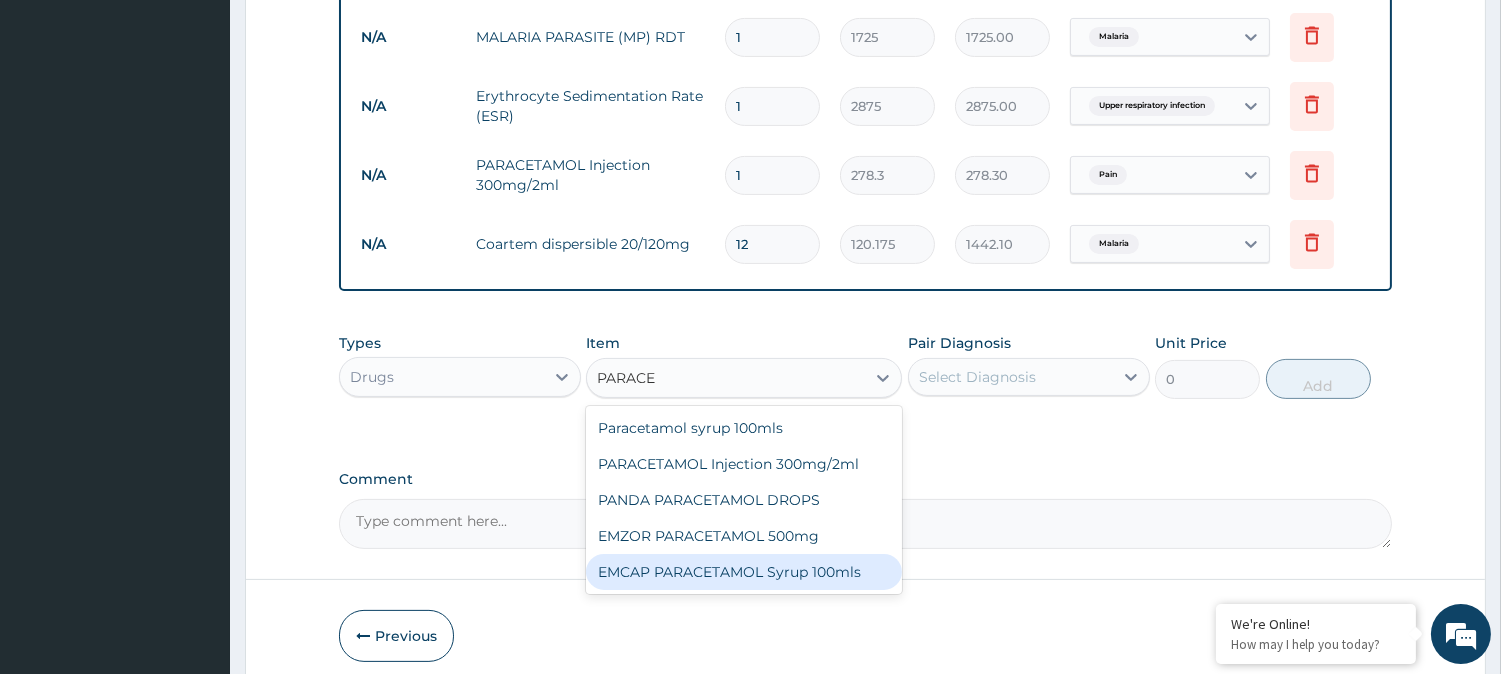 click on "EMCAP PARACETAMOL Syrup 100mls" at bounding box center (744, 572) 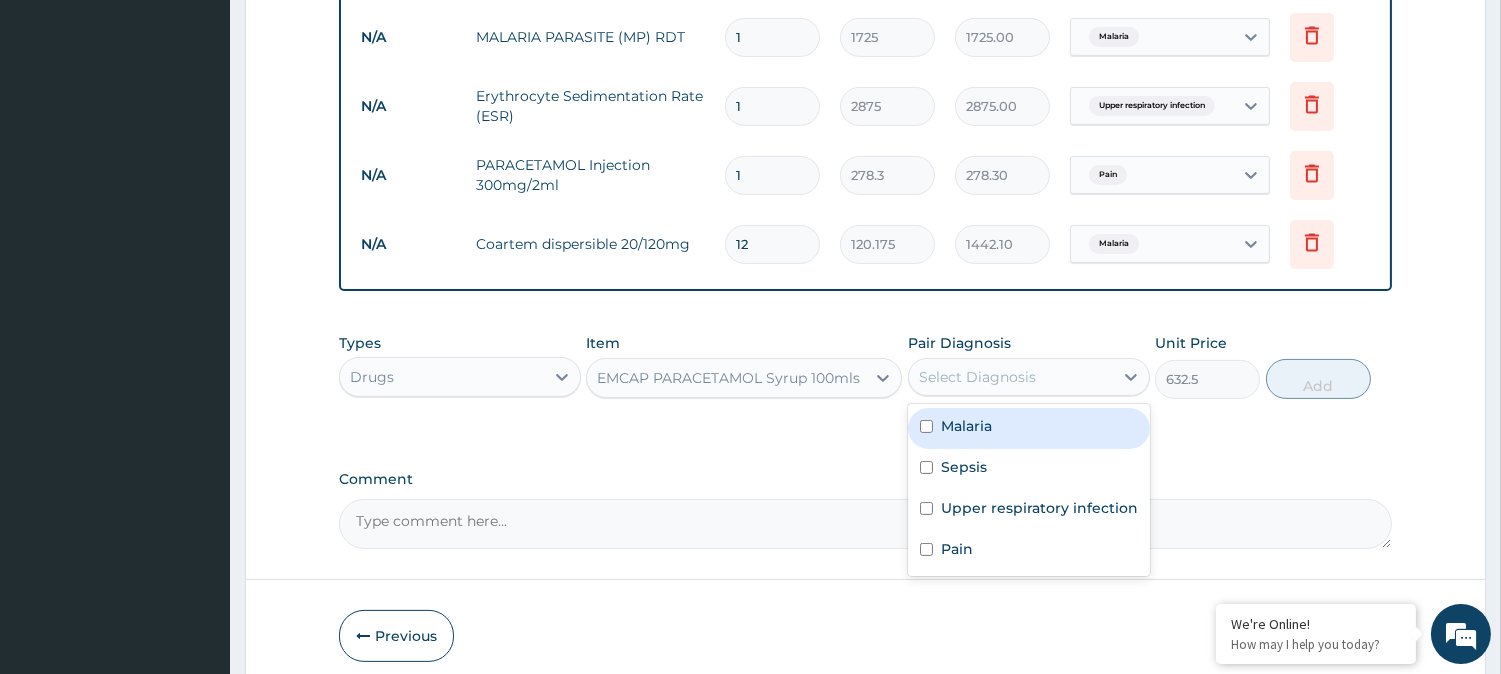 click on "Select Diagnosis" at bounding box center [1011, 377] 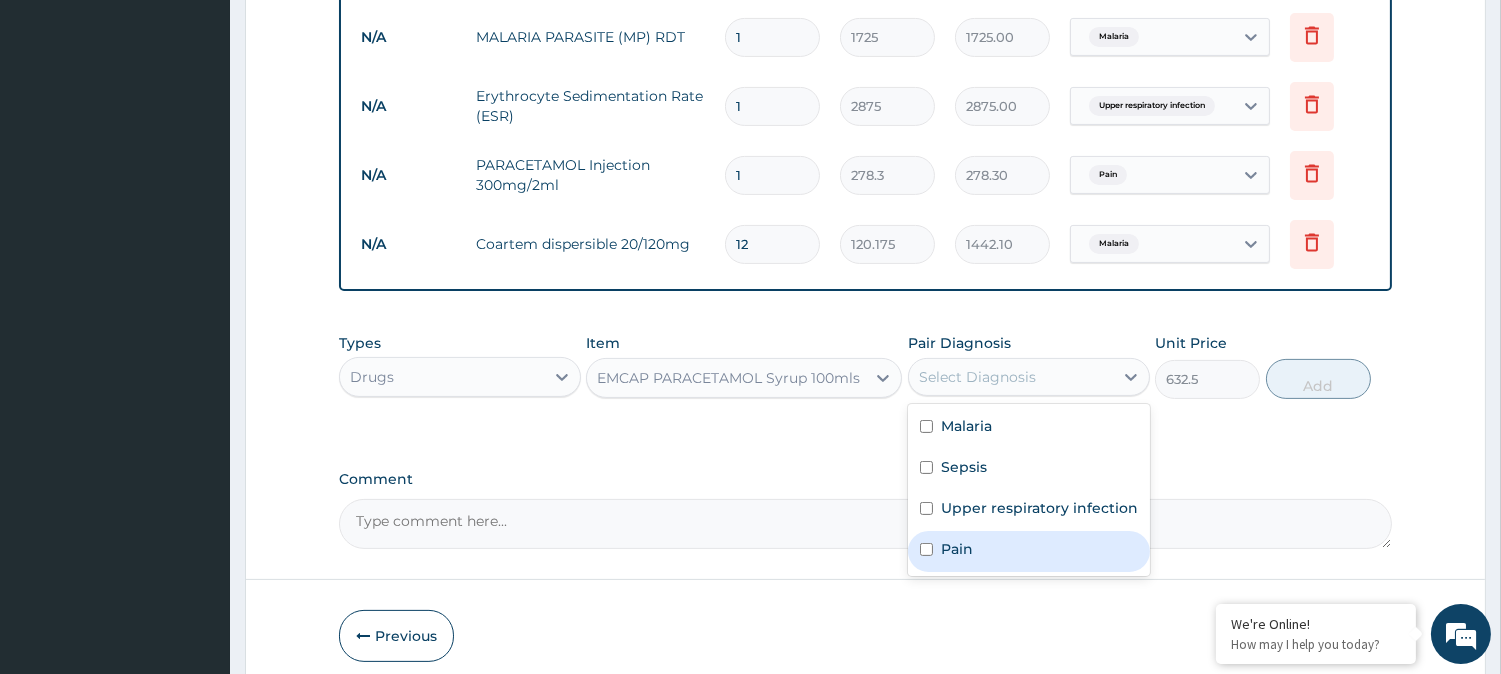 click on "Pain" at bounding box center [957, 549] 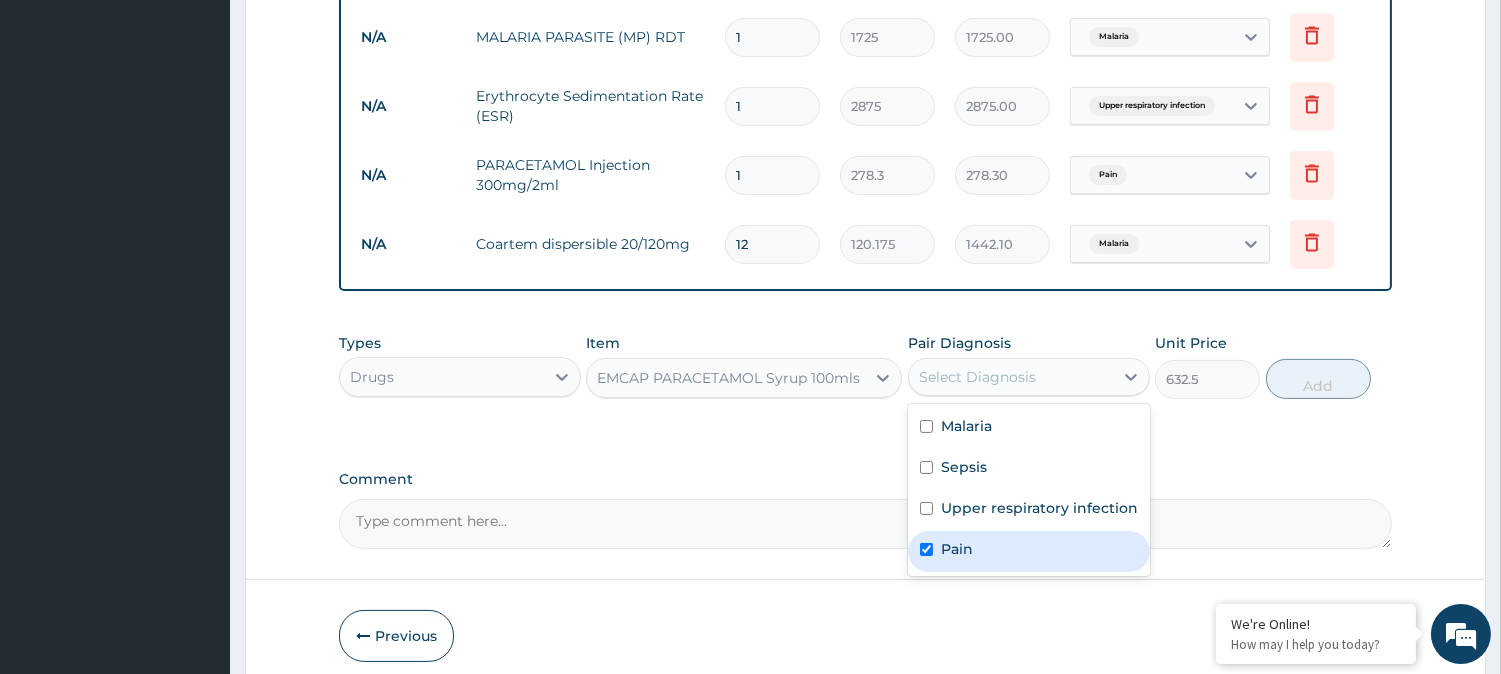 checkbox on "true" 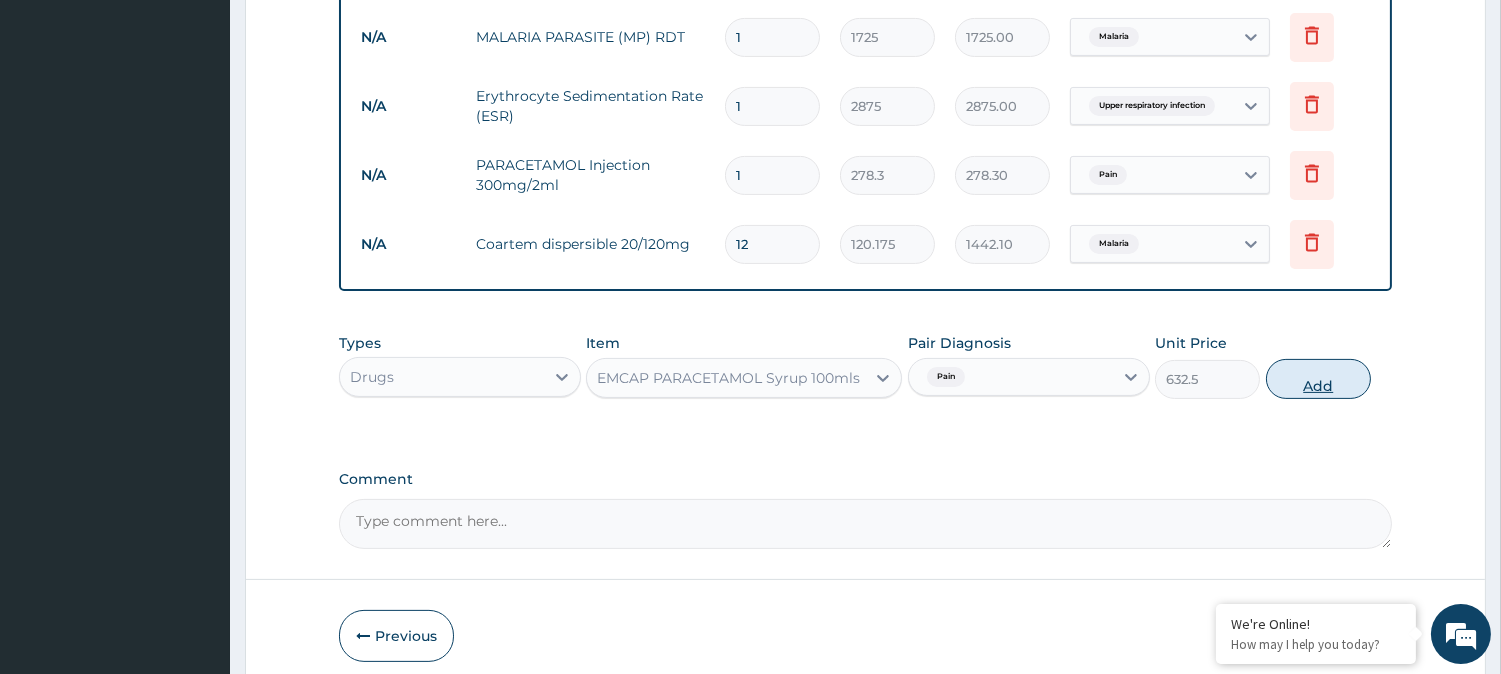 click on "Add" at bounding box center [1318, 379] 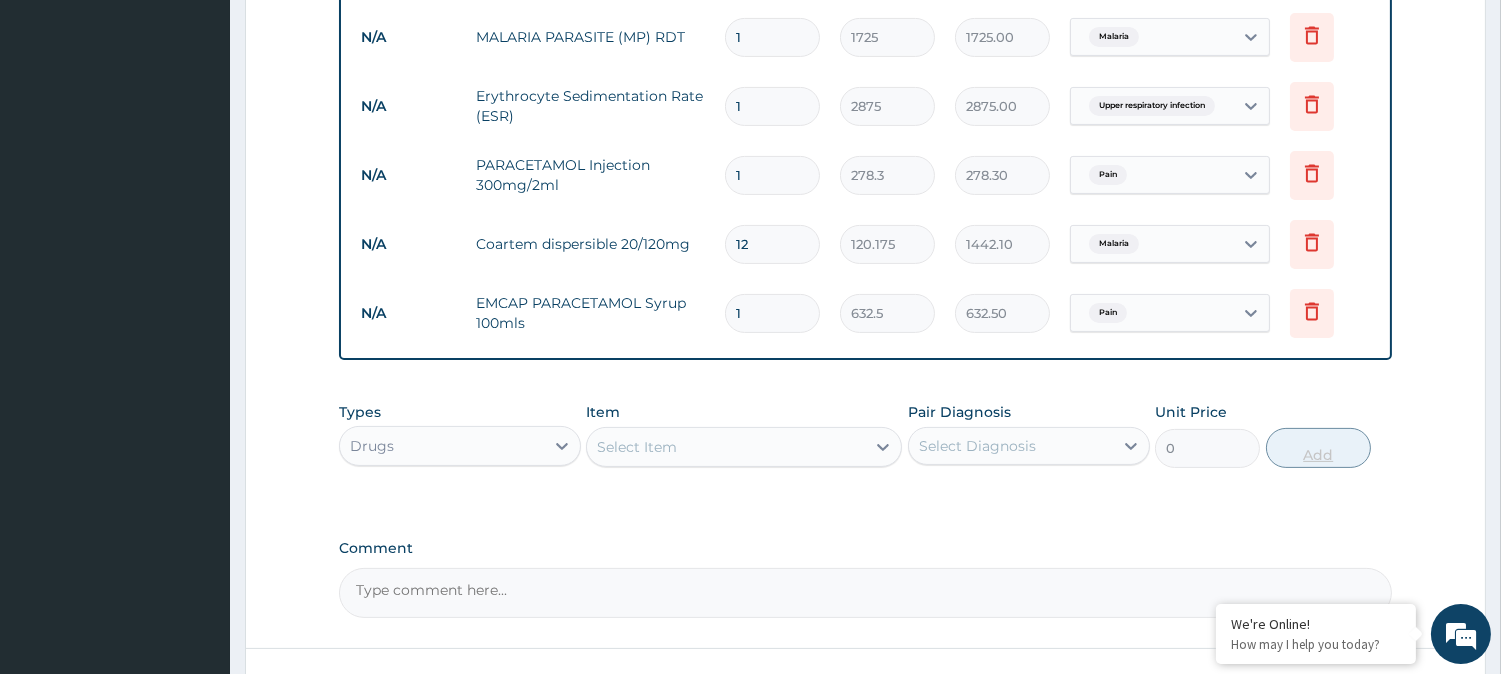 scroll, scrollTop: 1098, scrollLeft: 0, axis: vertical 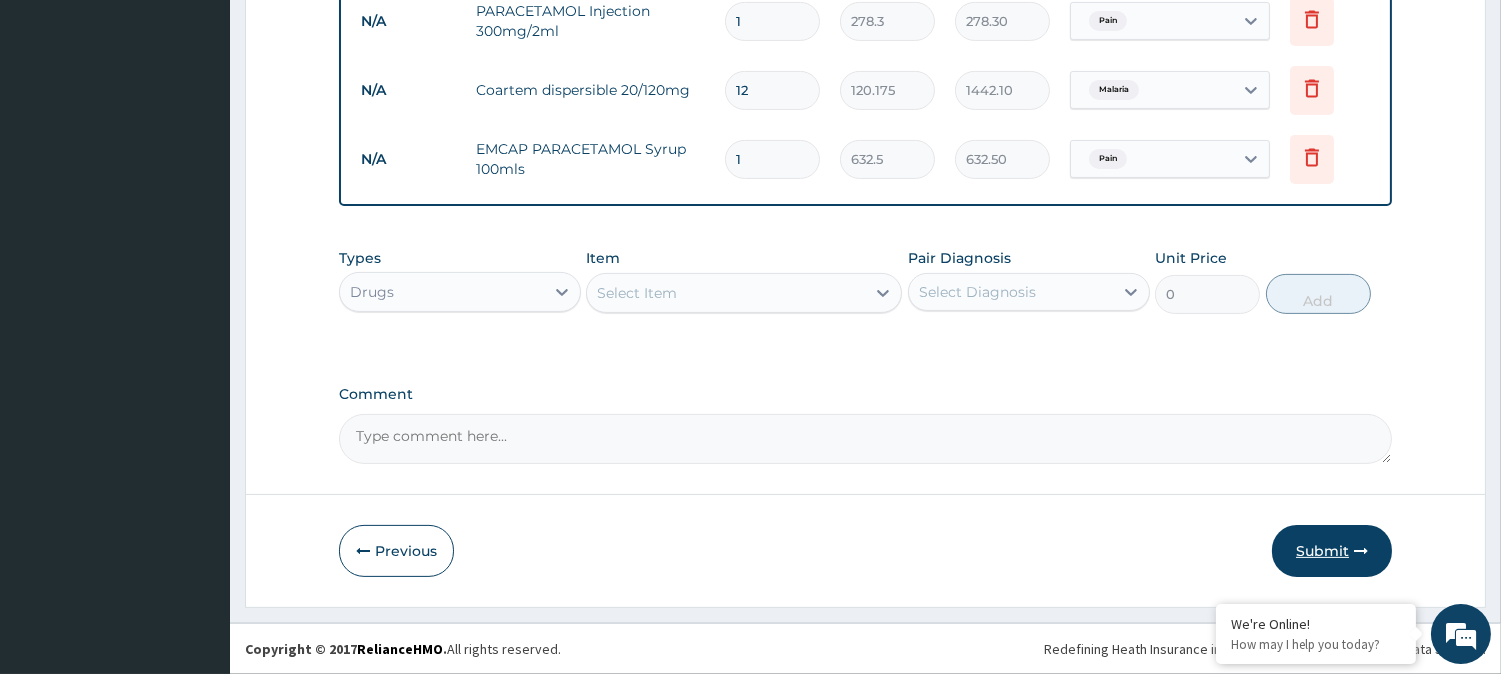 click on "Submit" at bounding box center [1332, 551] 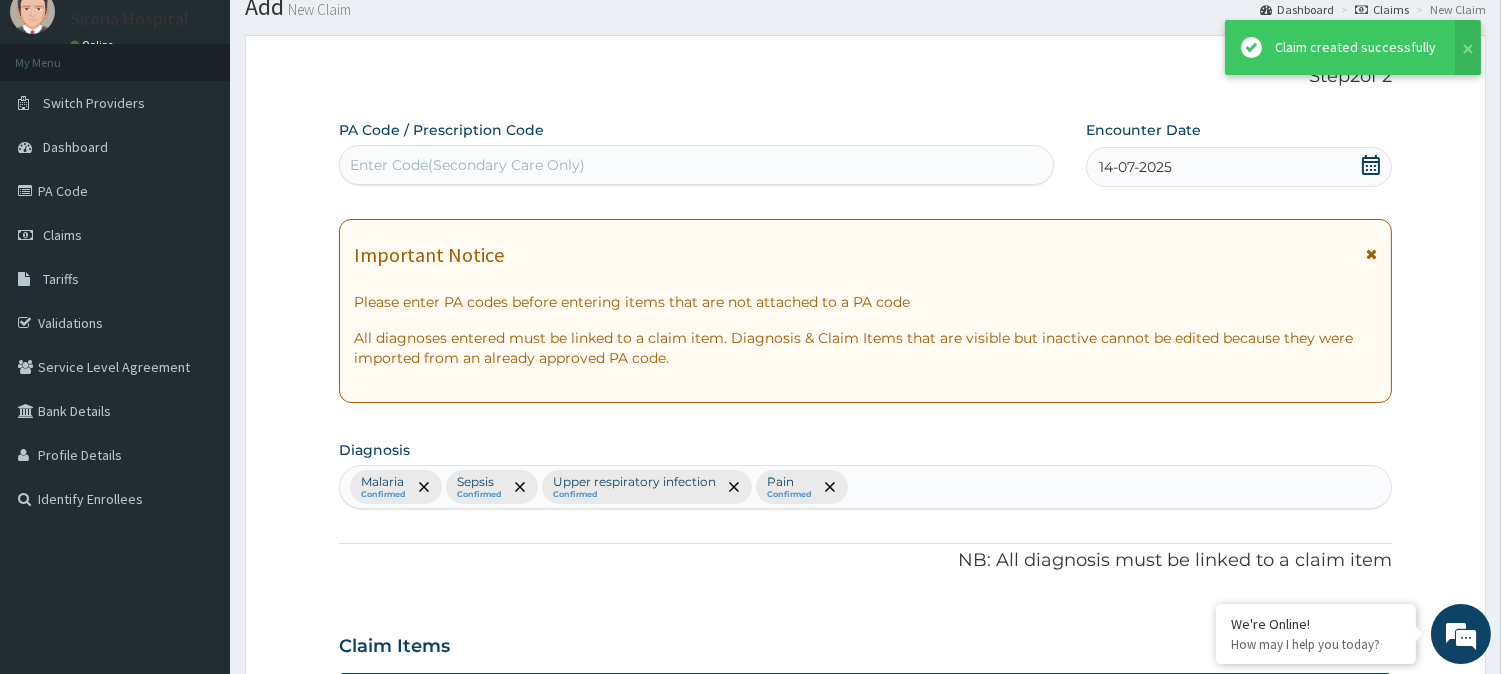 scroll, scrollTop: 1098, scrollLeft: 0, axis: vertical 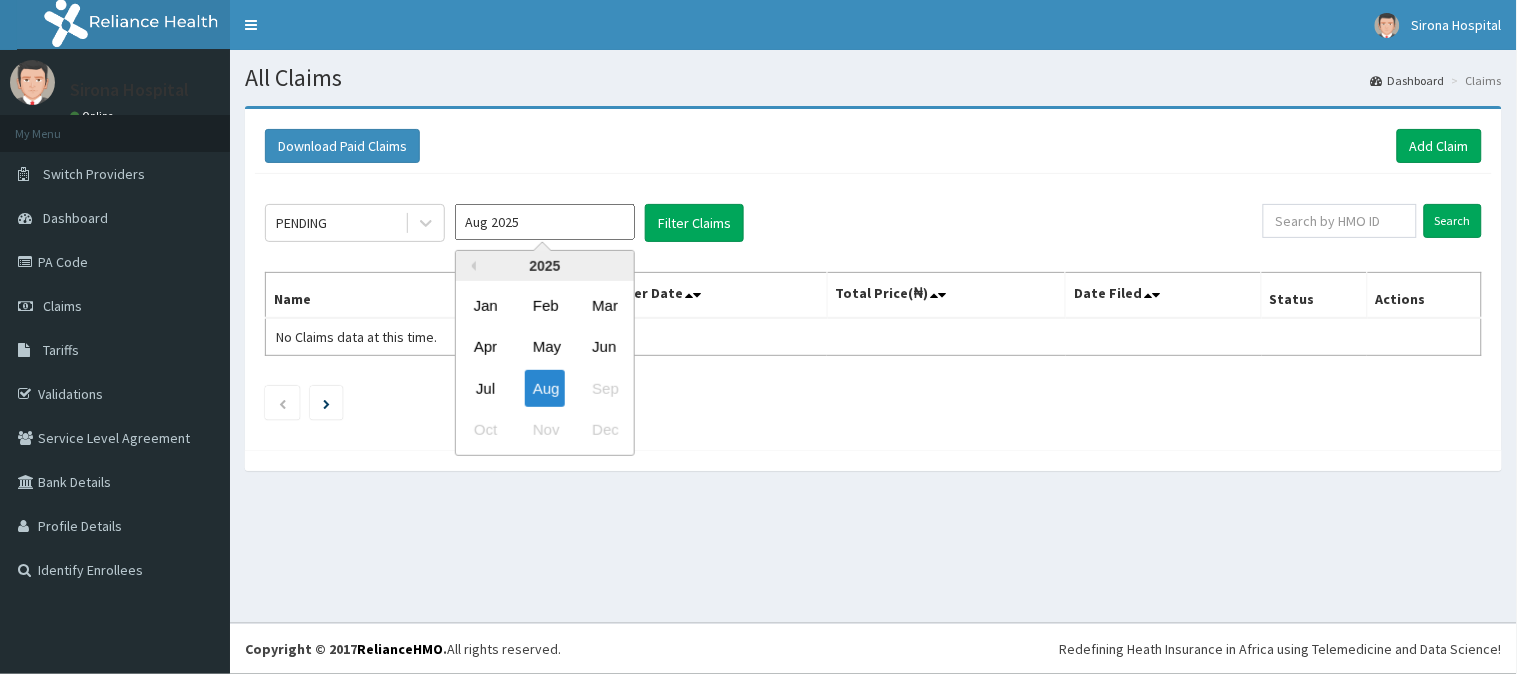click on "Aug 2025" at bounding box center [545, 222] 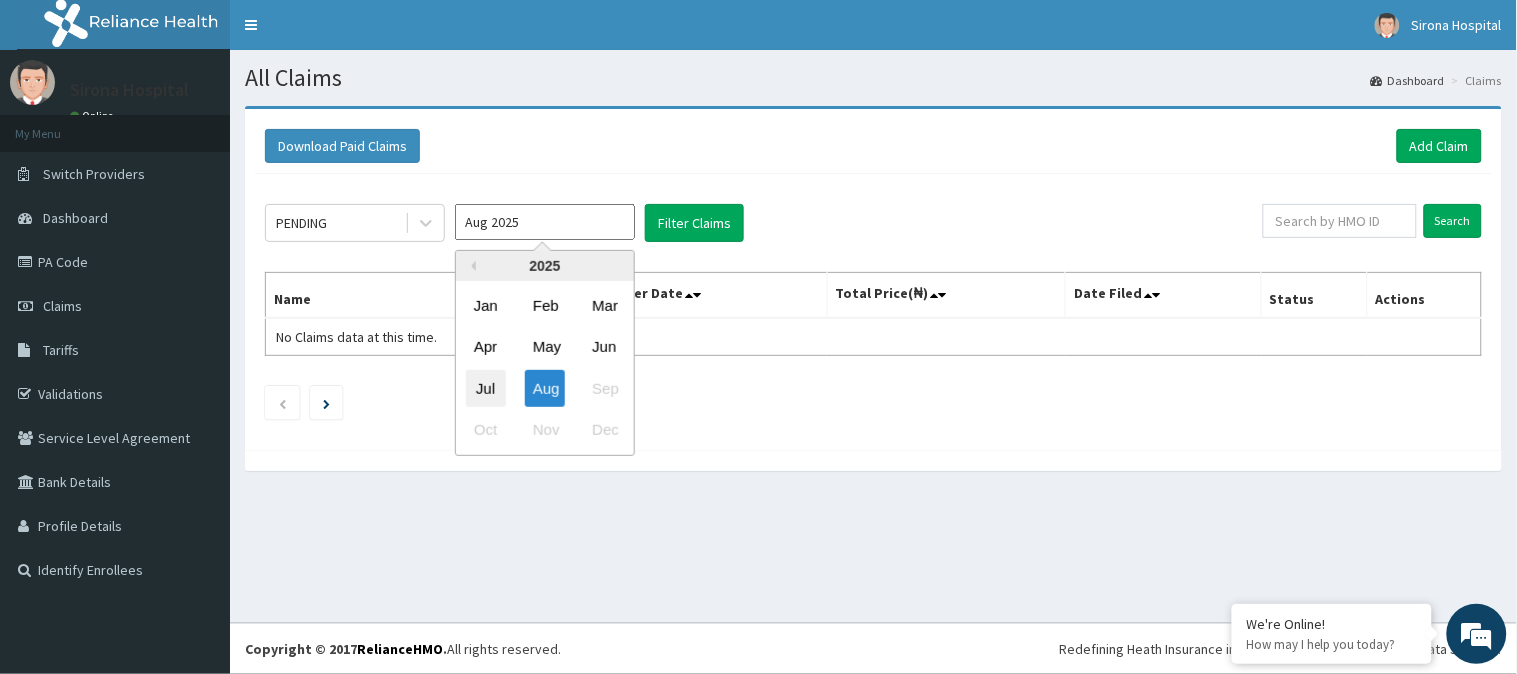 click on "Jul" at bounding box center [486, 388] 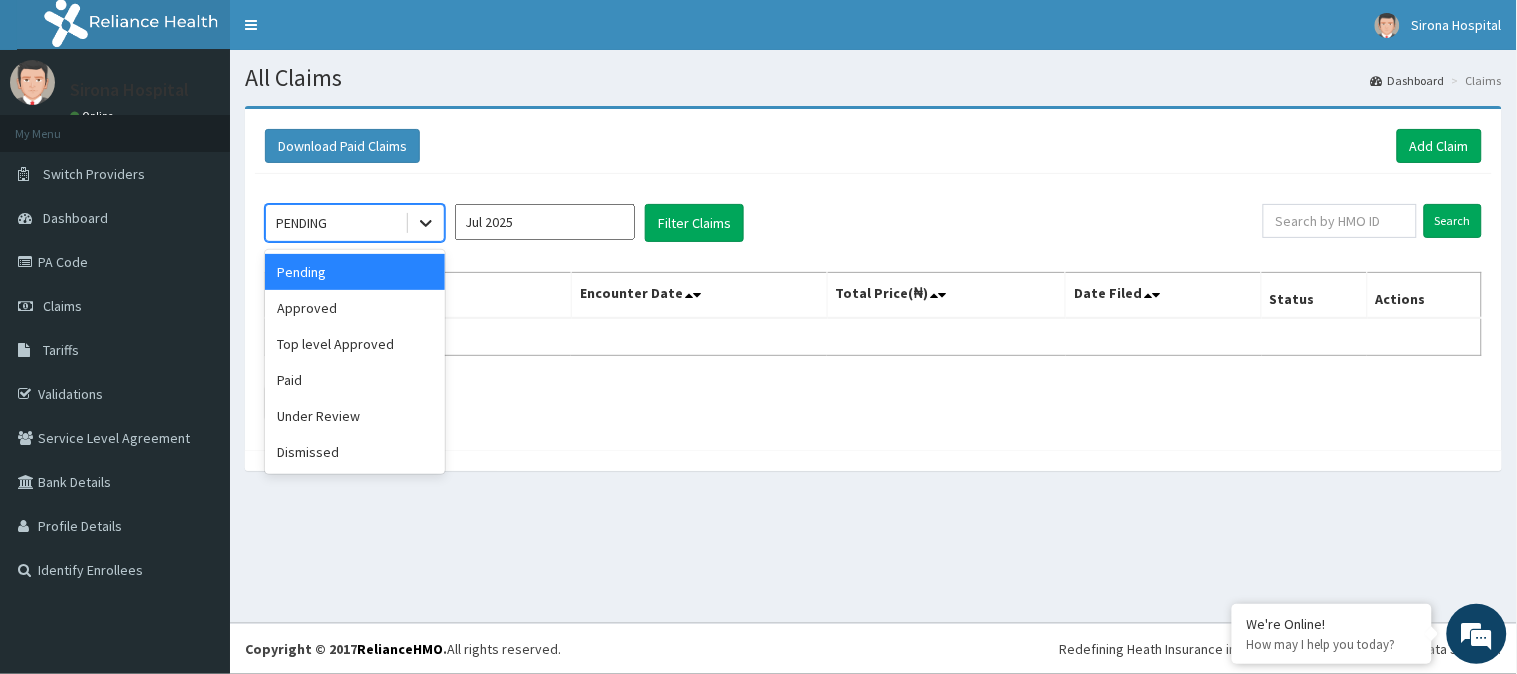 click 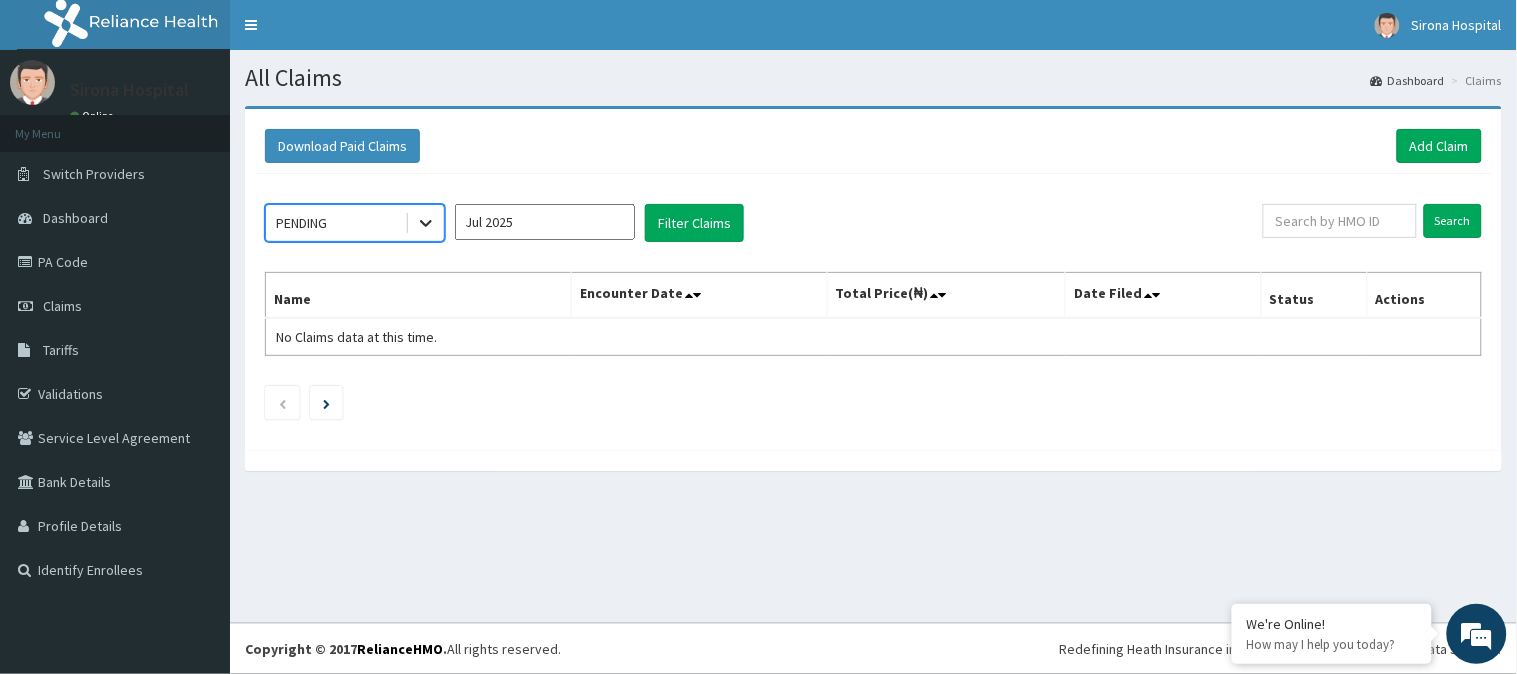click 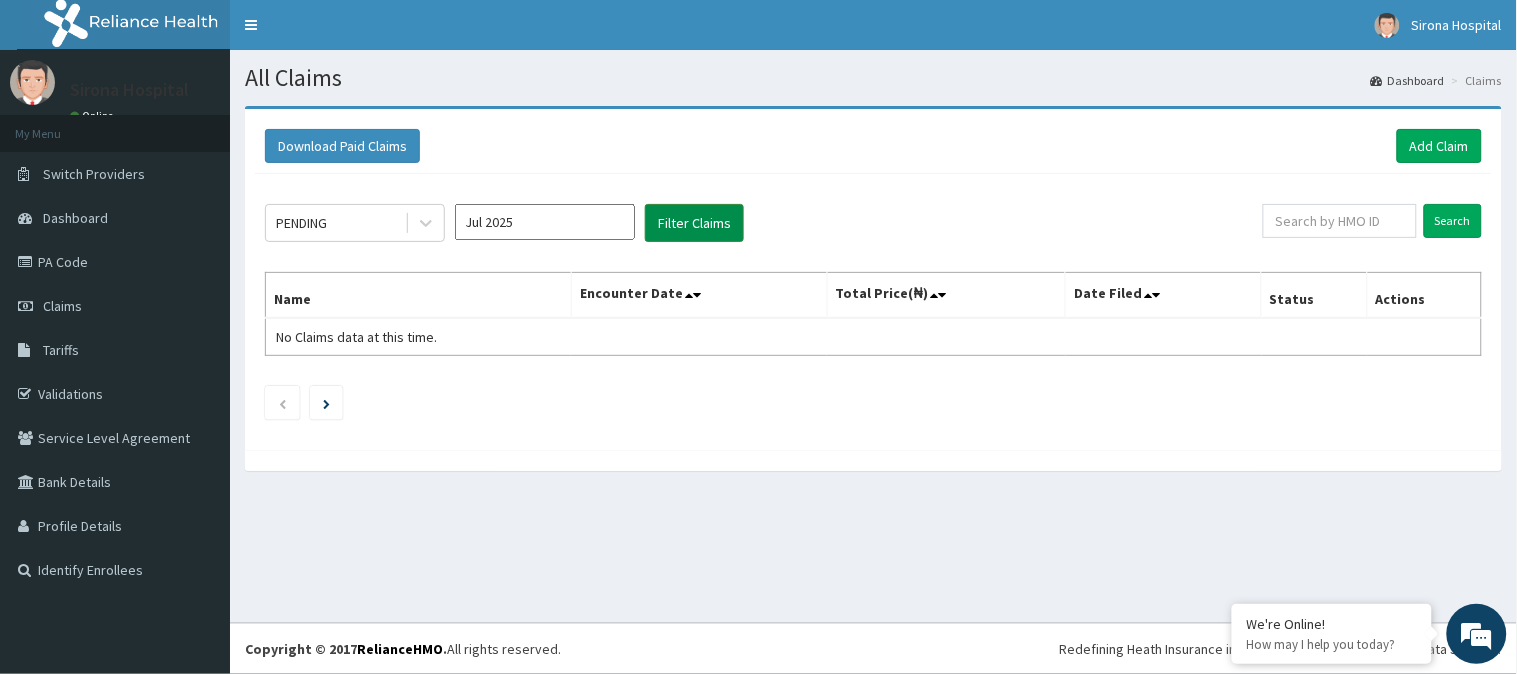 click on "Filter Claims" at bounding box center (694, 223) 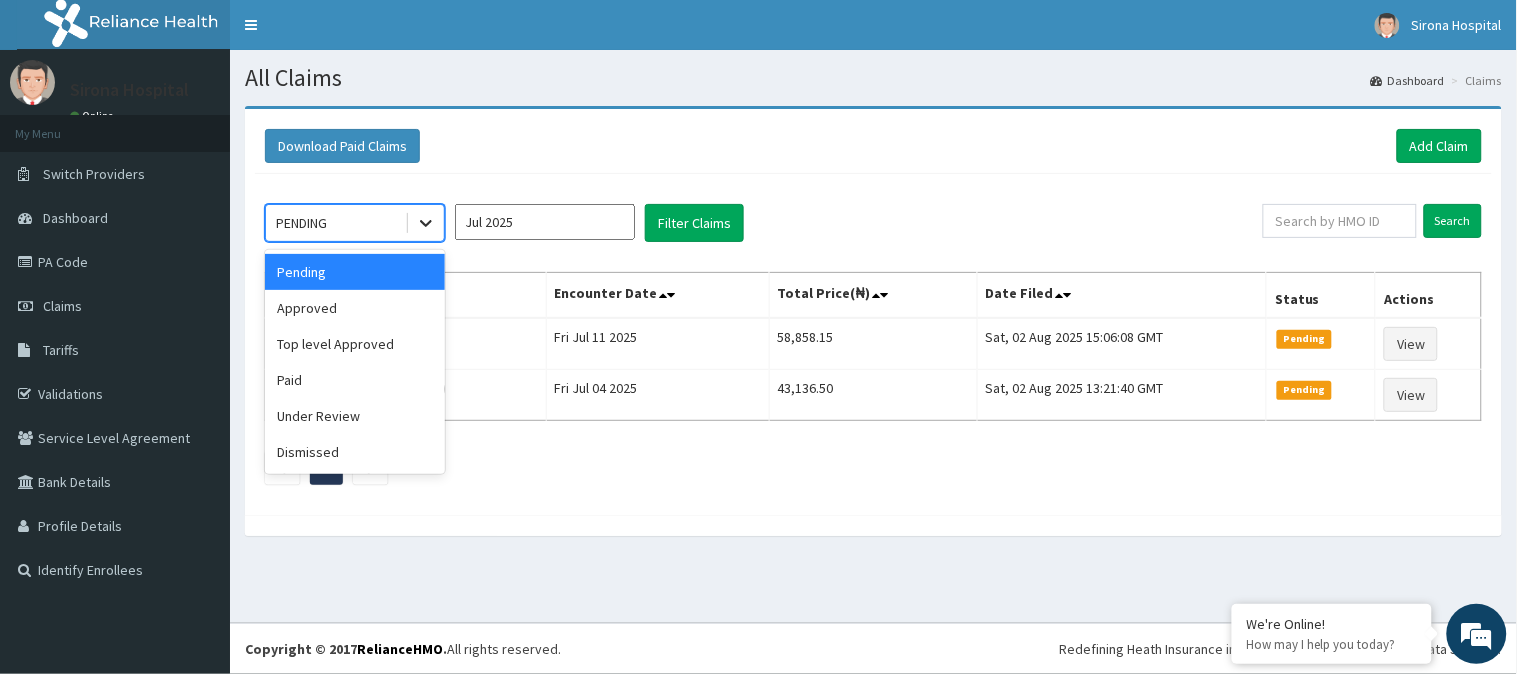 click 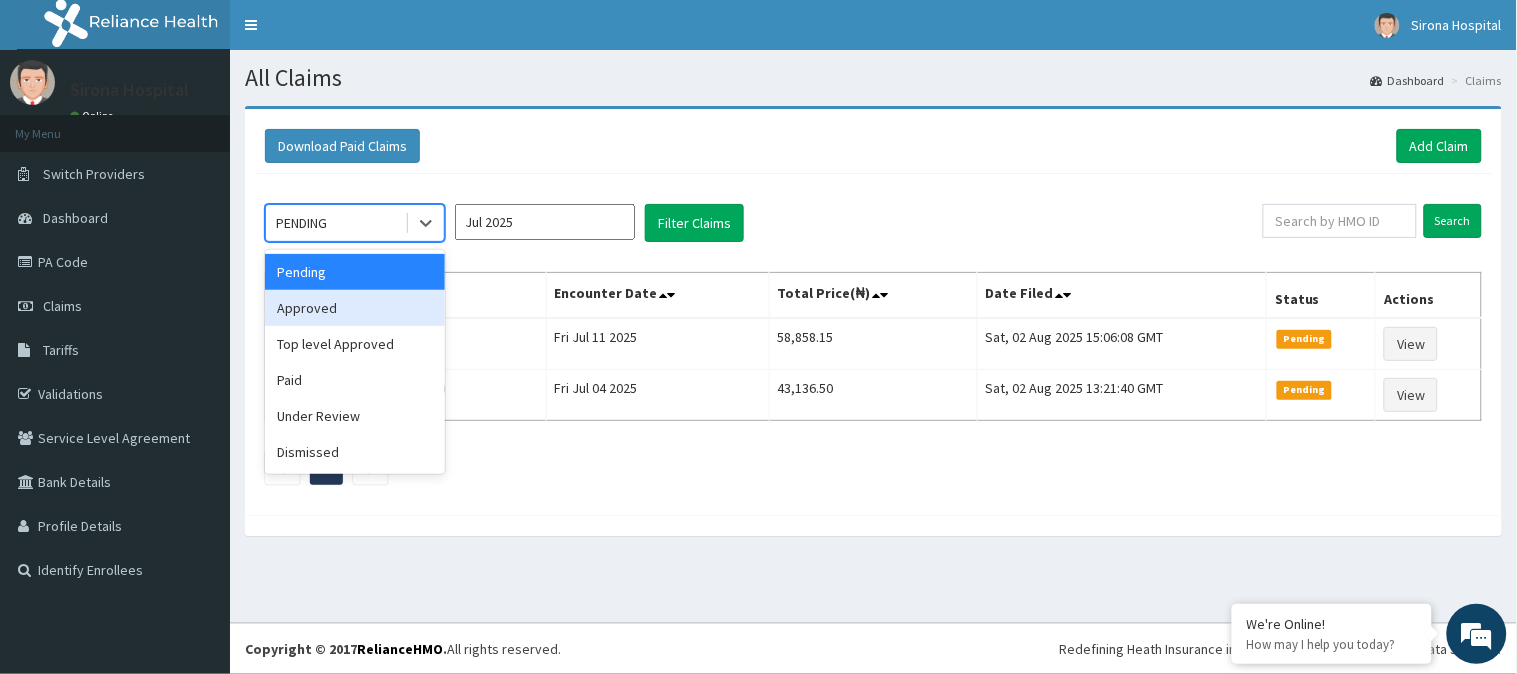 click on "Approved" at bounding box center (355, 308) 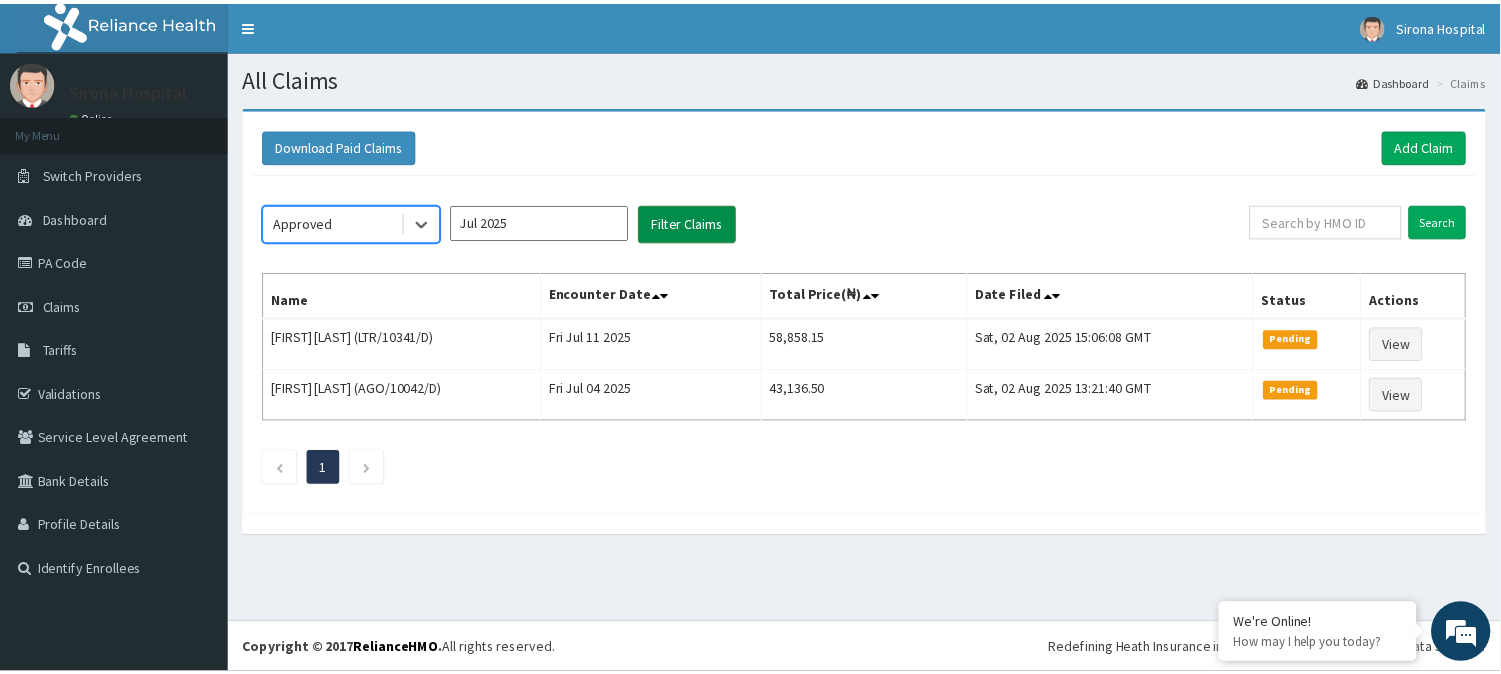 scroll, scrollTop: 0, scrollLeft: 0, axis: both 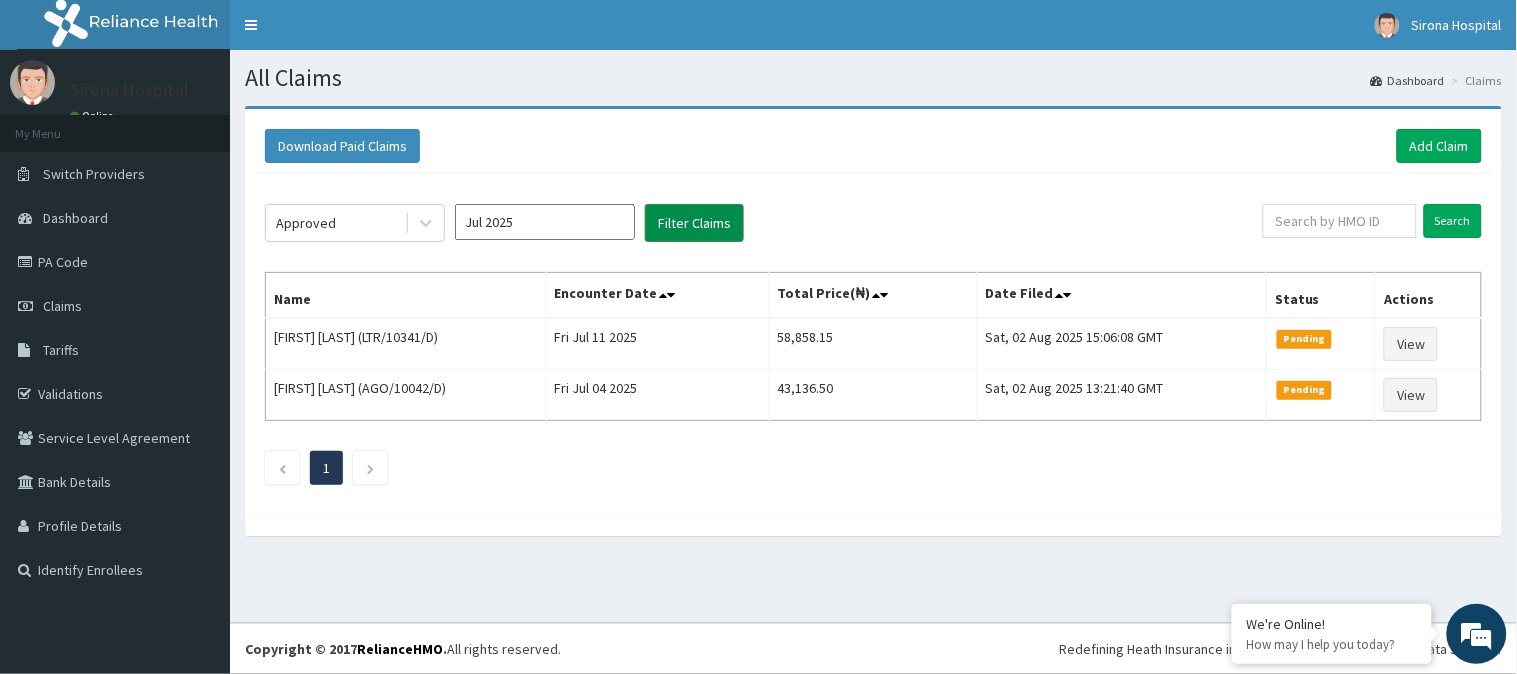 click on "Filter Claims" at bounding box center [694, 223] 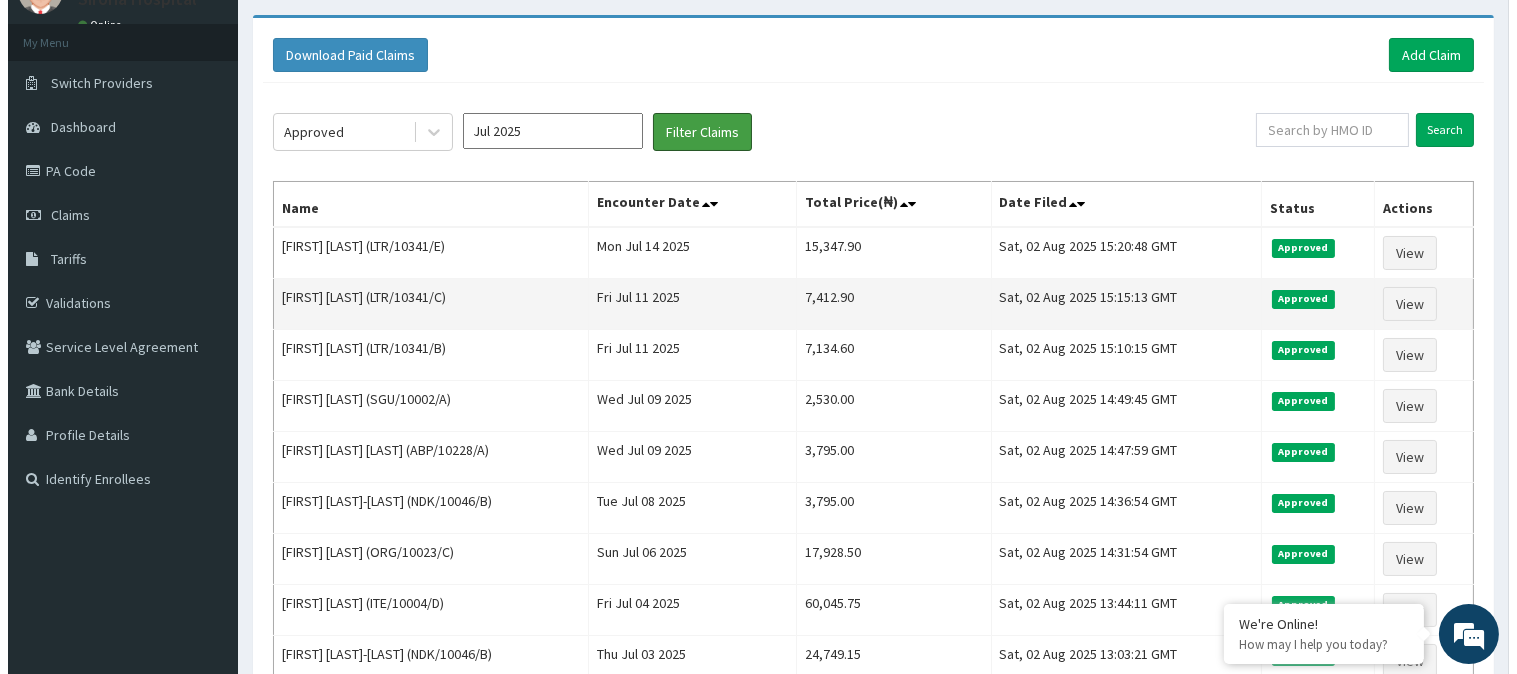 scroll, scrollTop: 0, scrollLeft: 0, axis: both 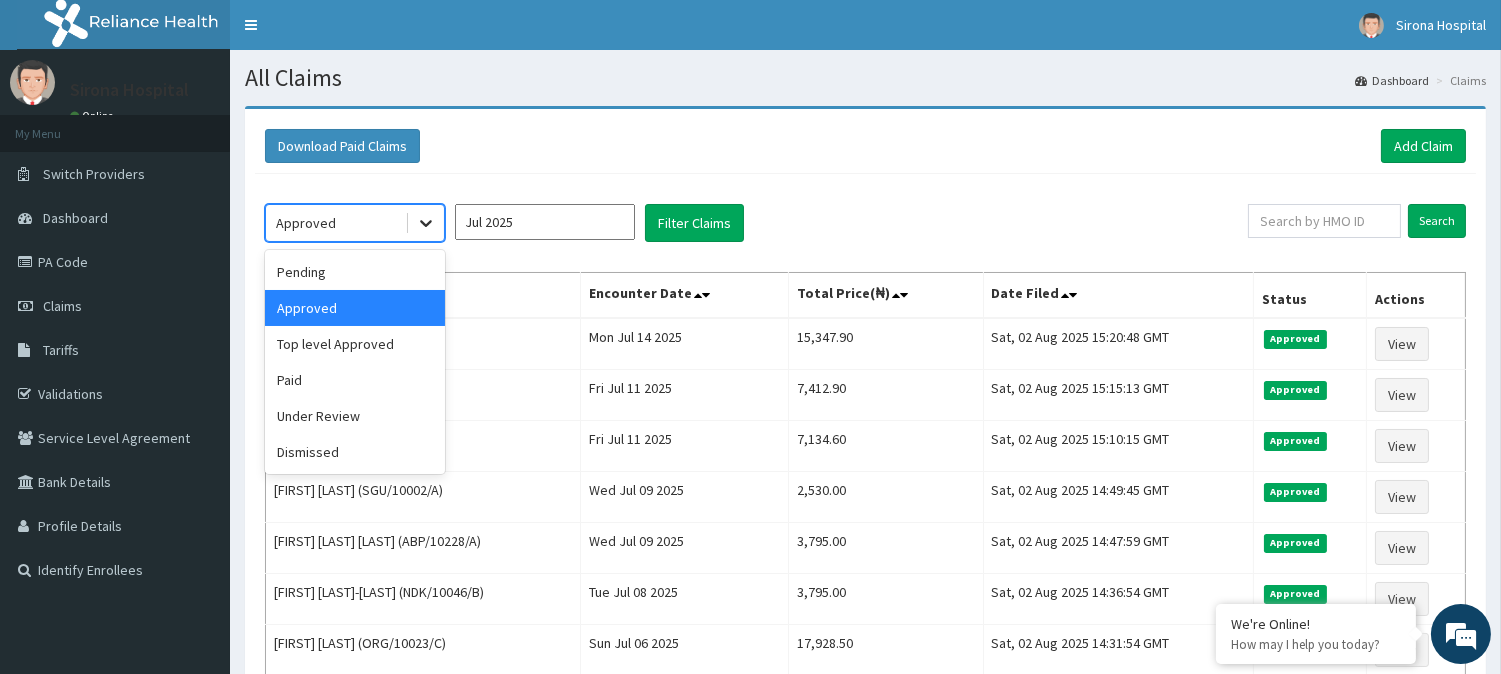 click 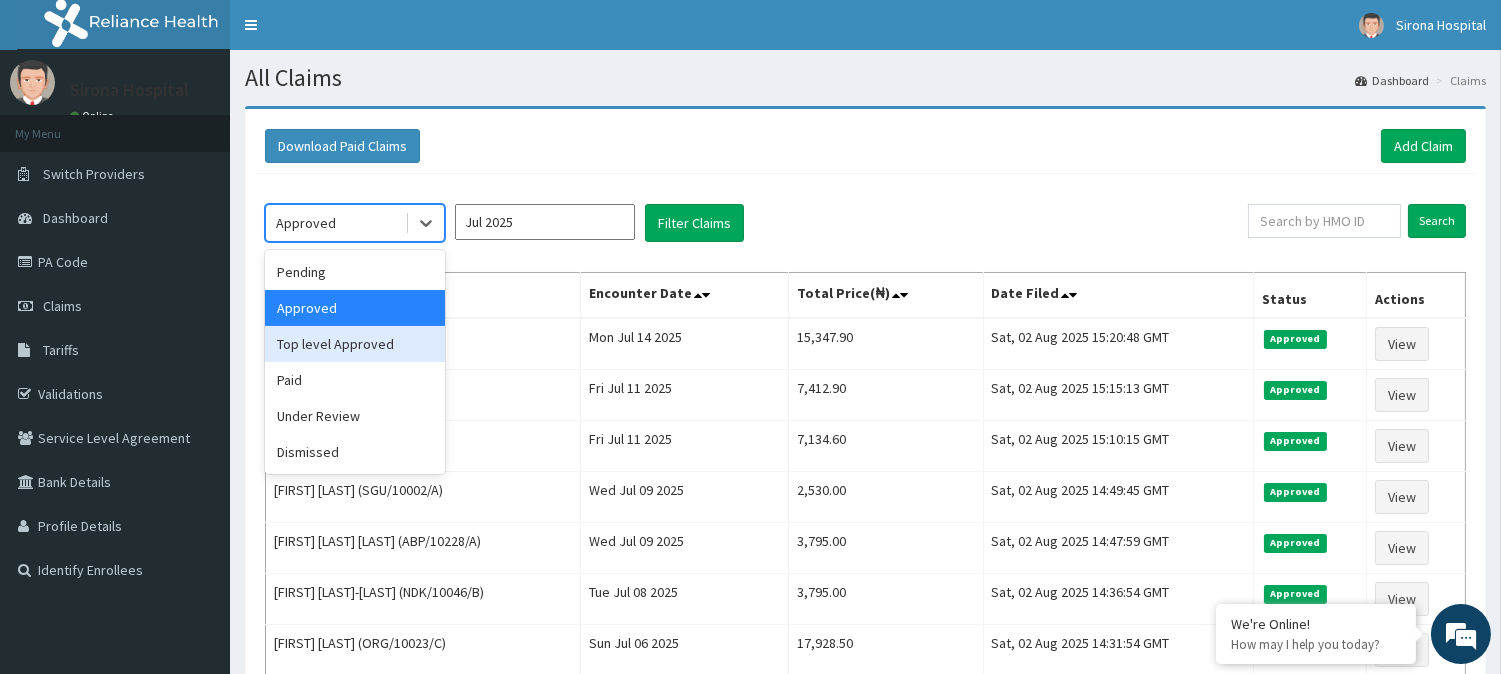 click on "Top level Approved" at bounding box center (355, 344) 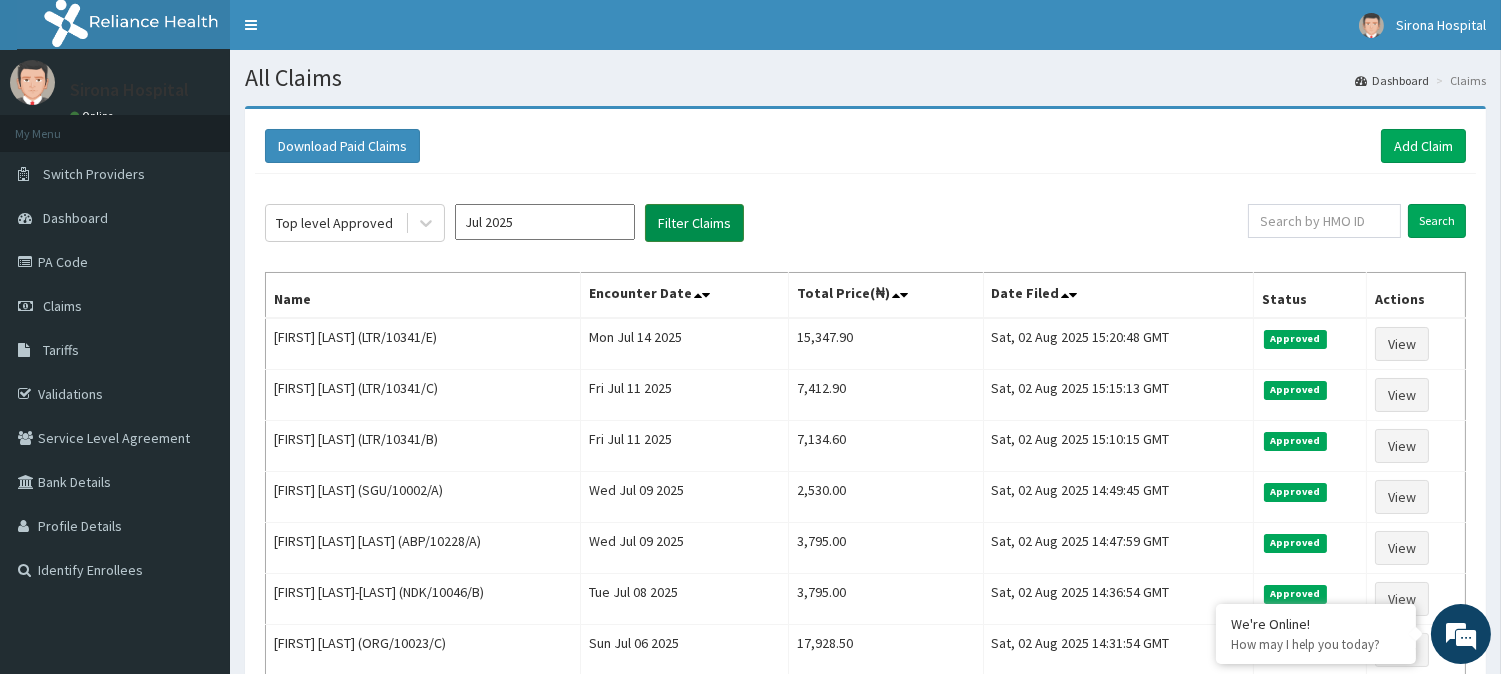click on "Filter Claims" at bounding box center (694, 223) 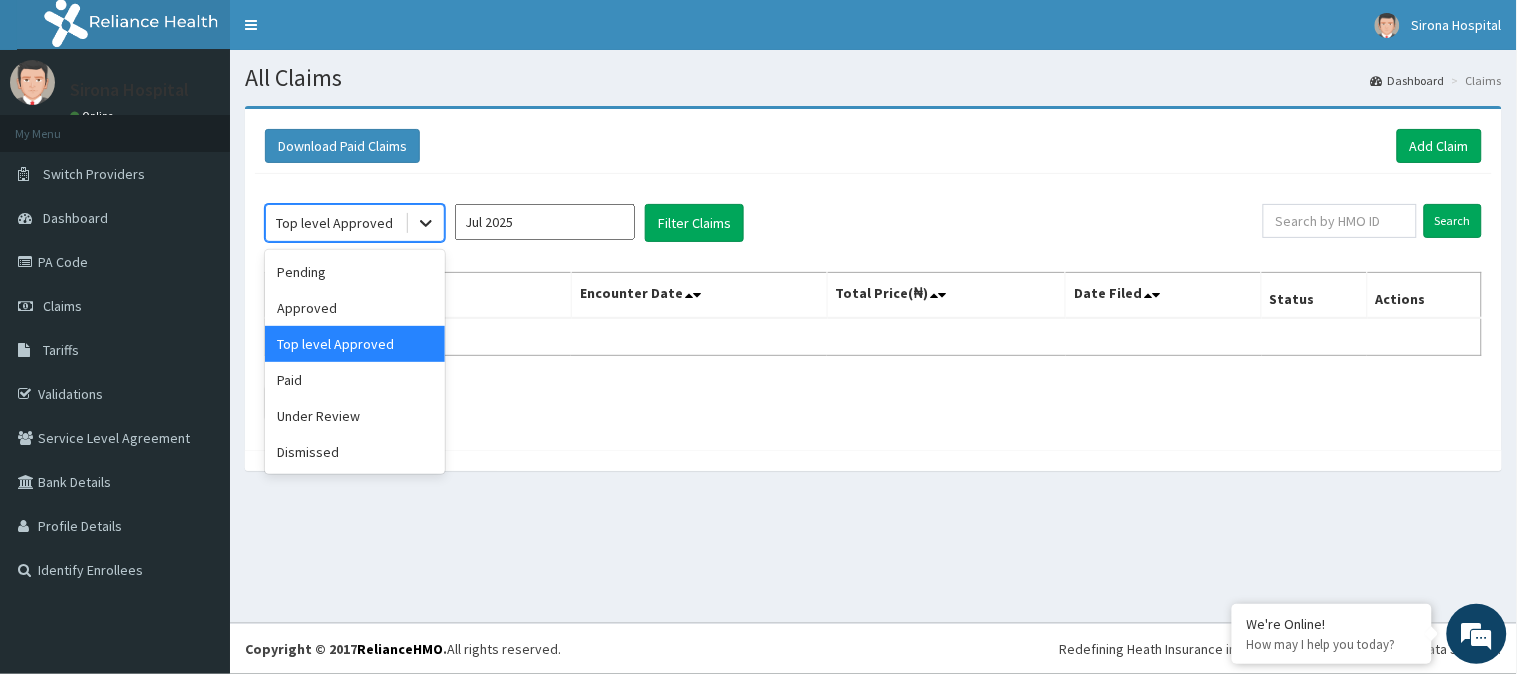click 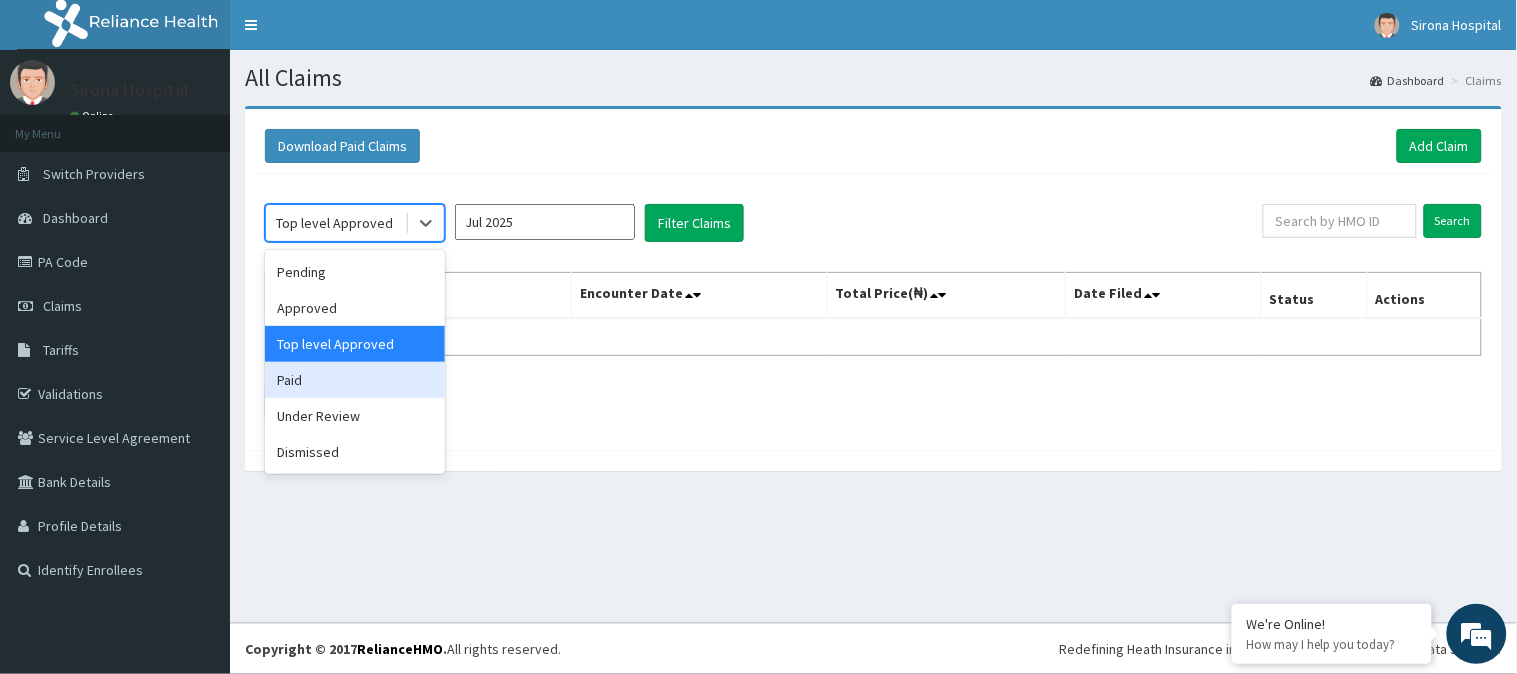 click on "Paid" at bounding box center [355, 380] 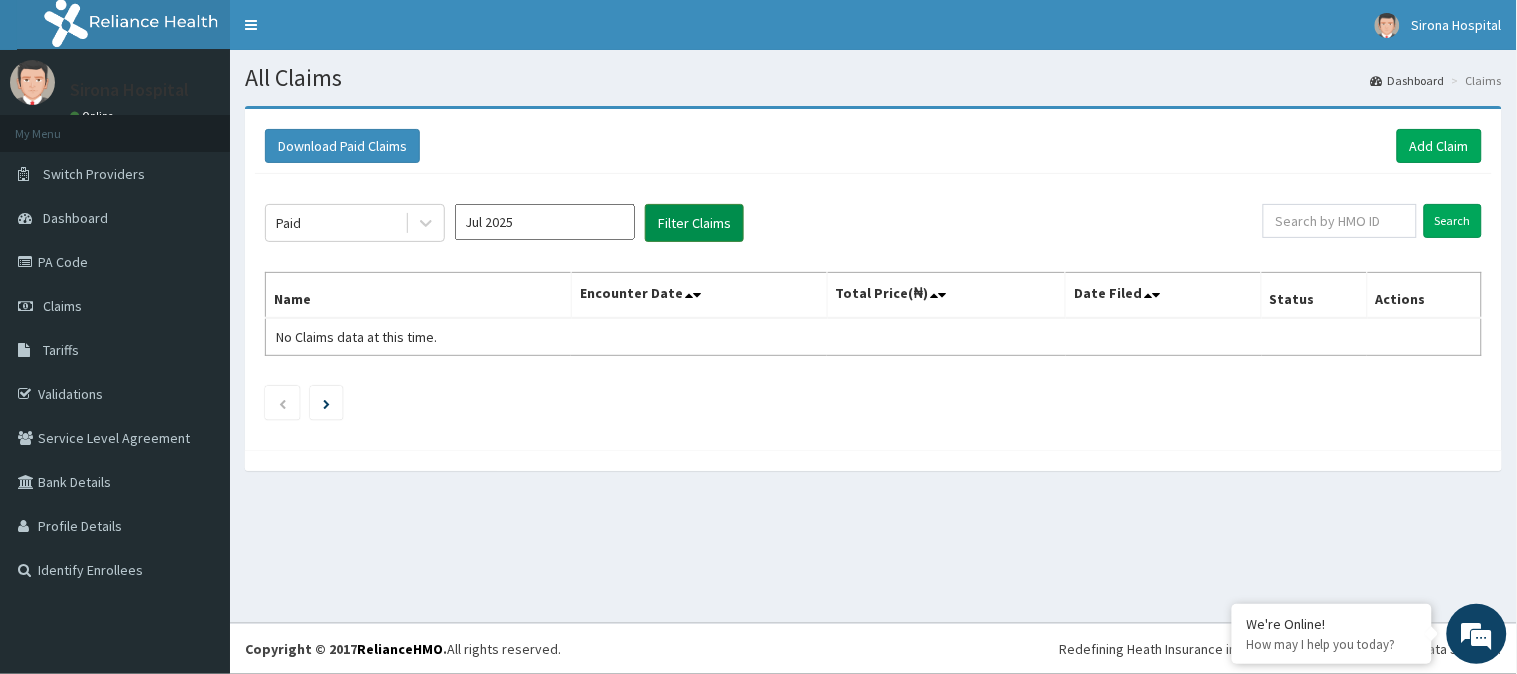 click on "Filter Claims" at bounding box center (694, 223) 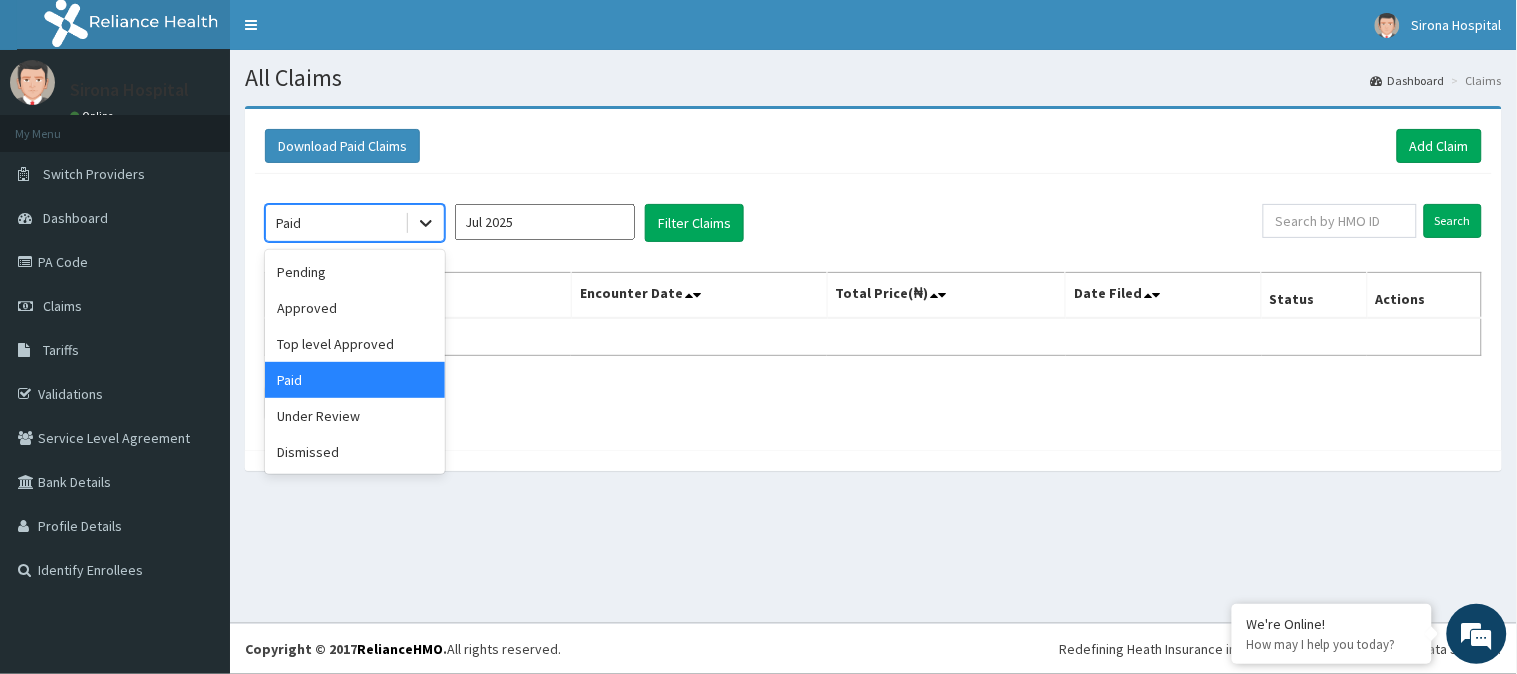 click 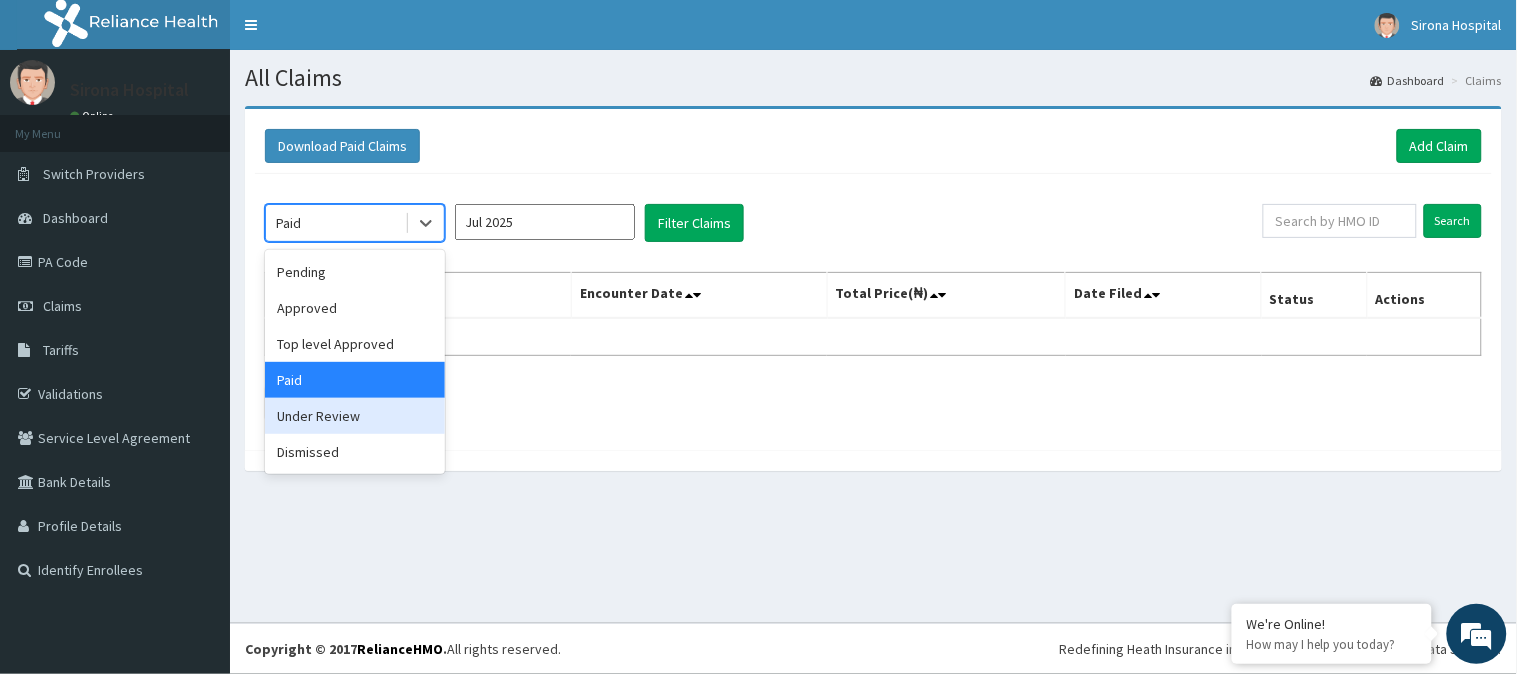 click on "Under Review" at bounding box center [355, 416] 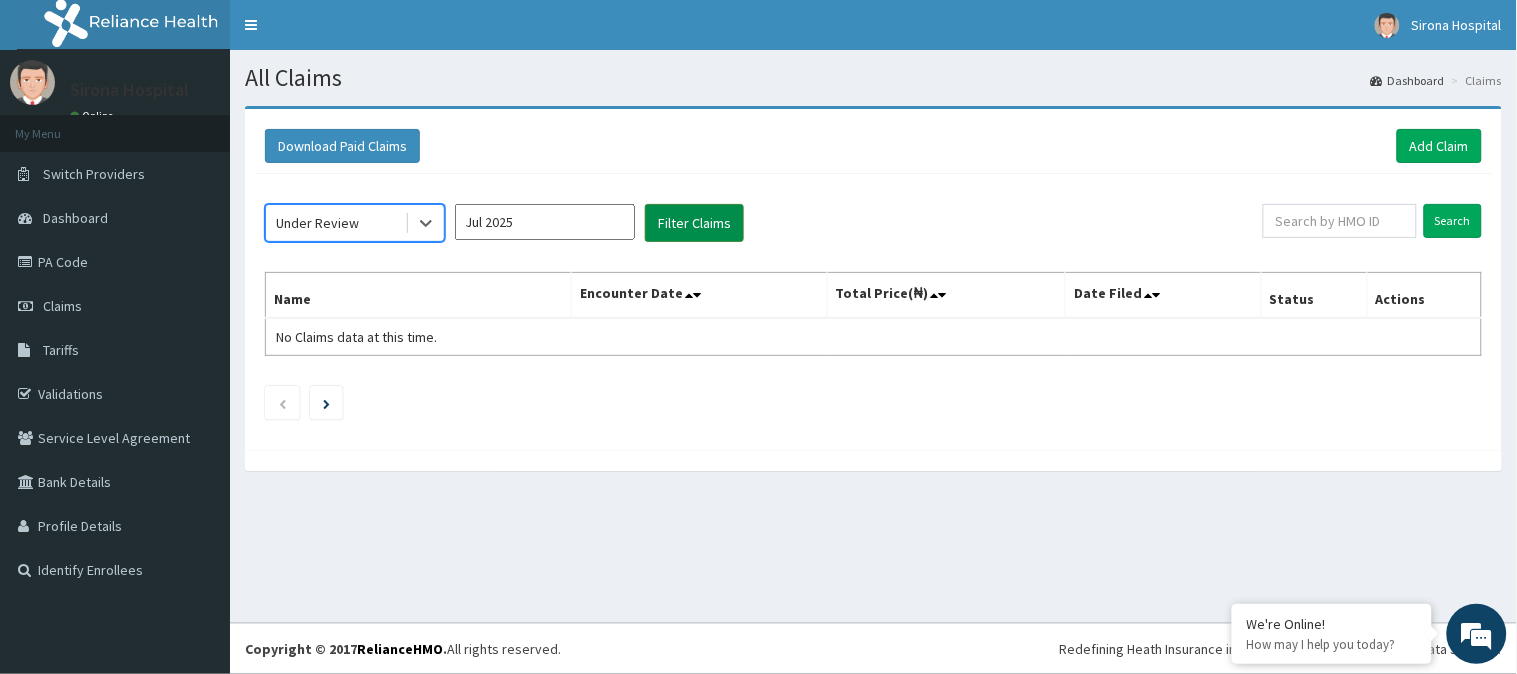 click on "Filter Claims" at bounding box center (694, 223) 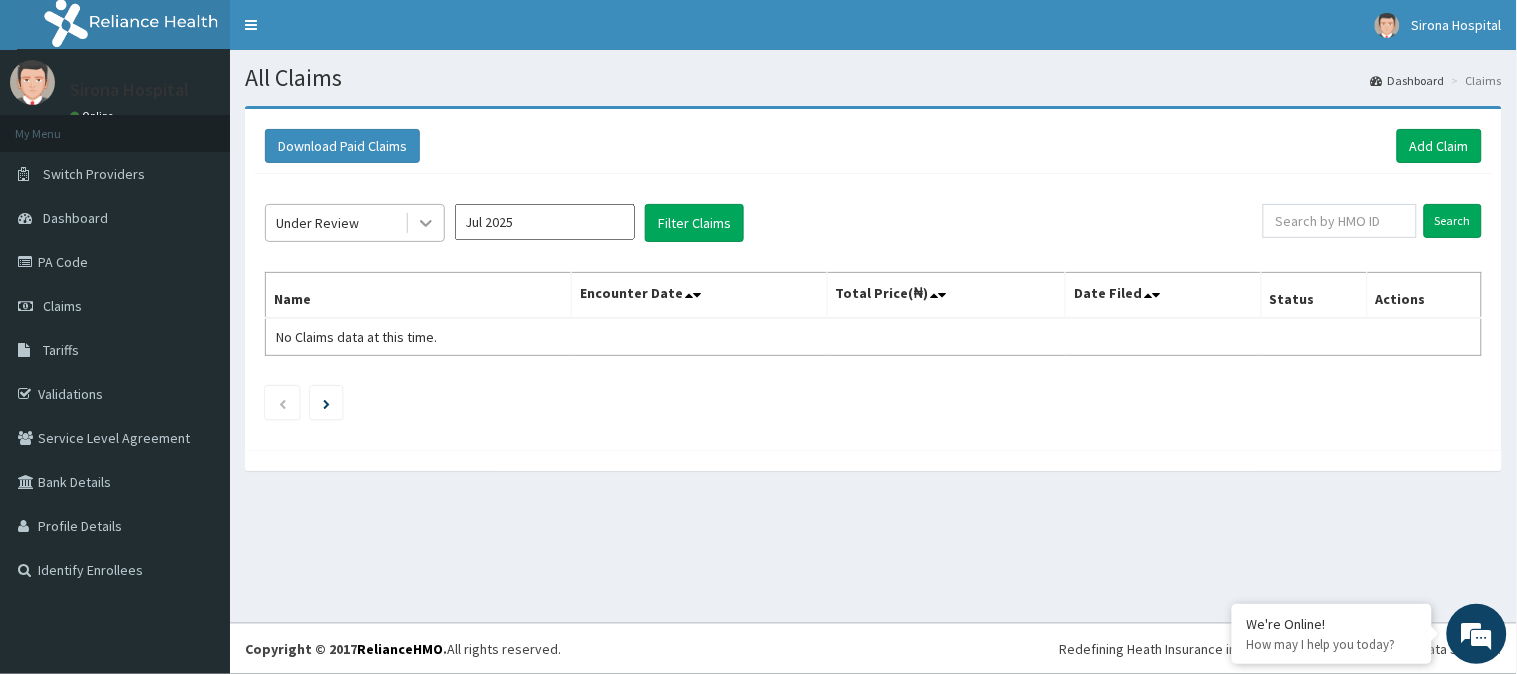 click 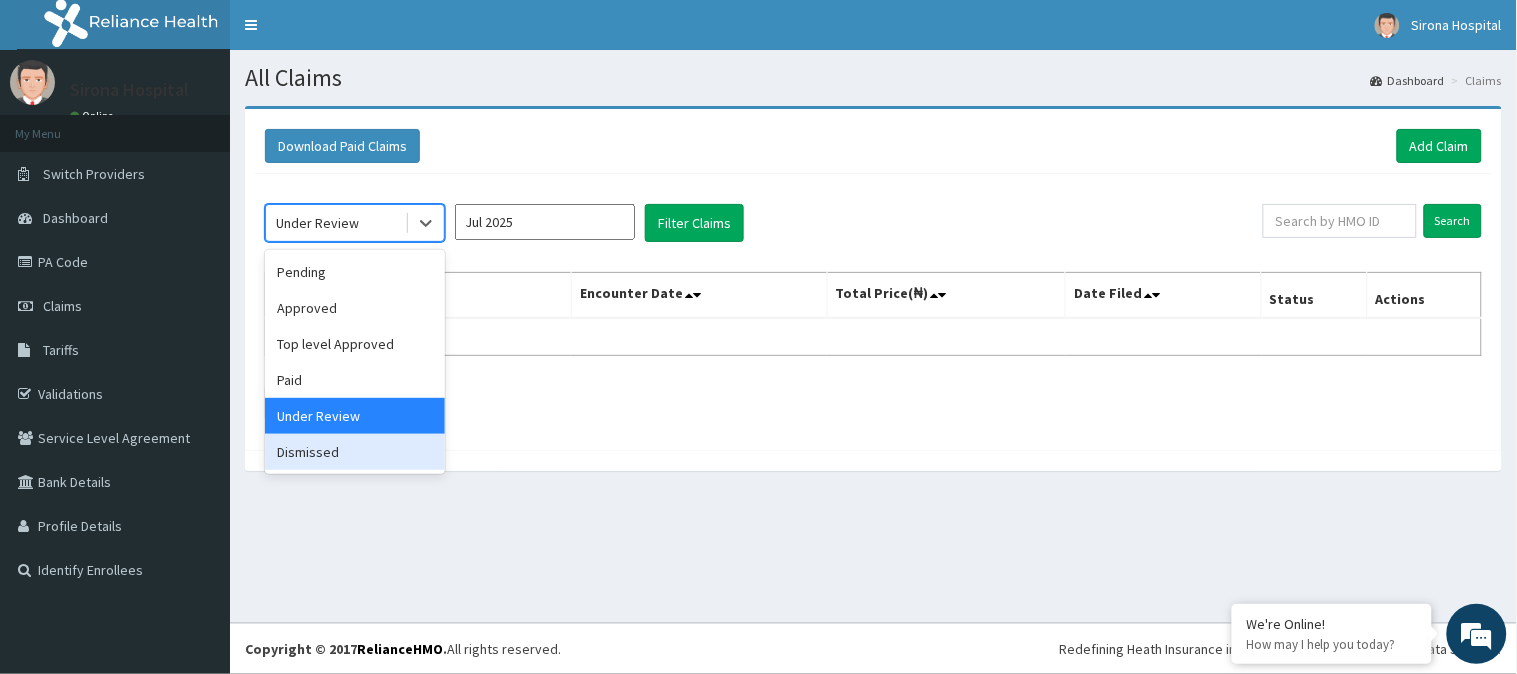 click on "Dismissed" at bounding box center (355, 452) 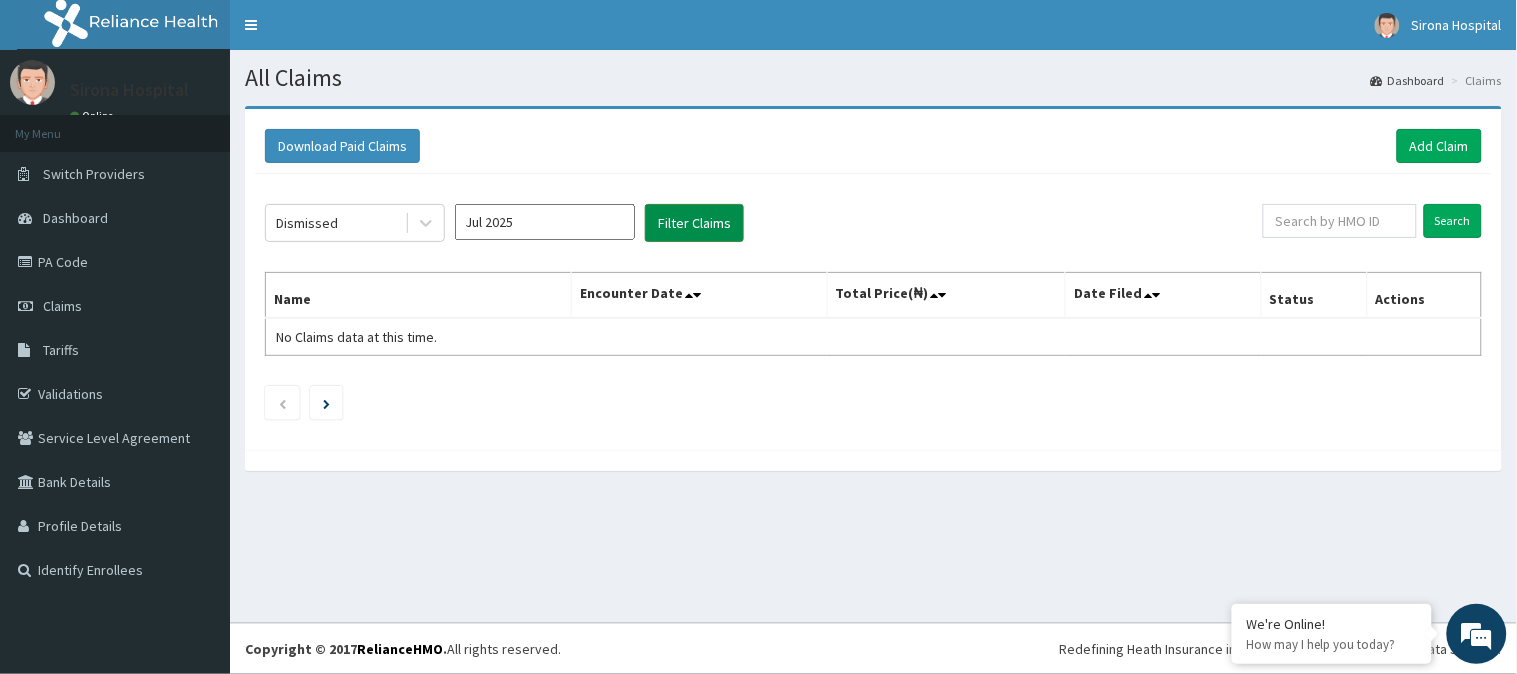 click on "Filter Claims" at bounding box center [694, 223] 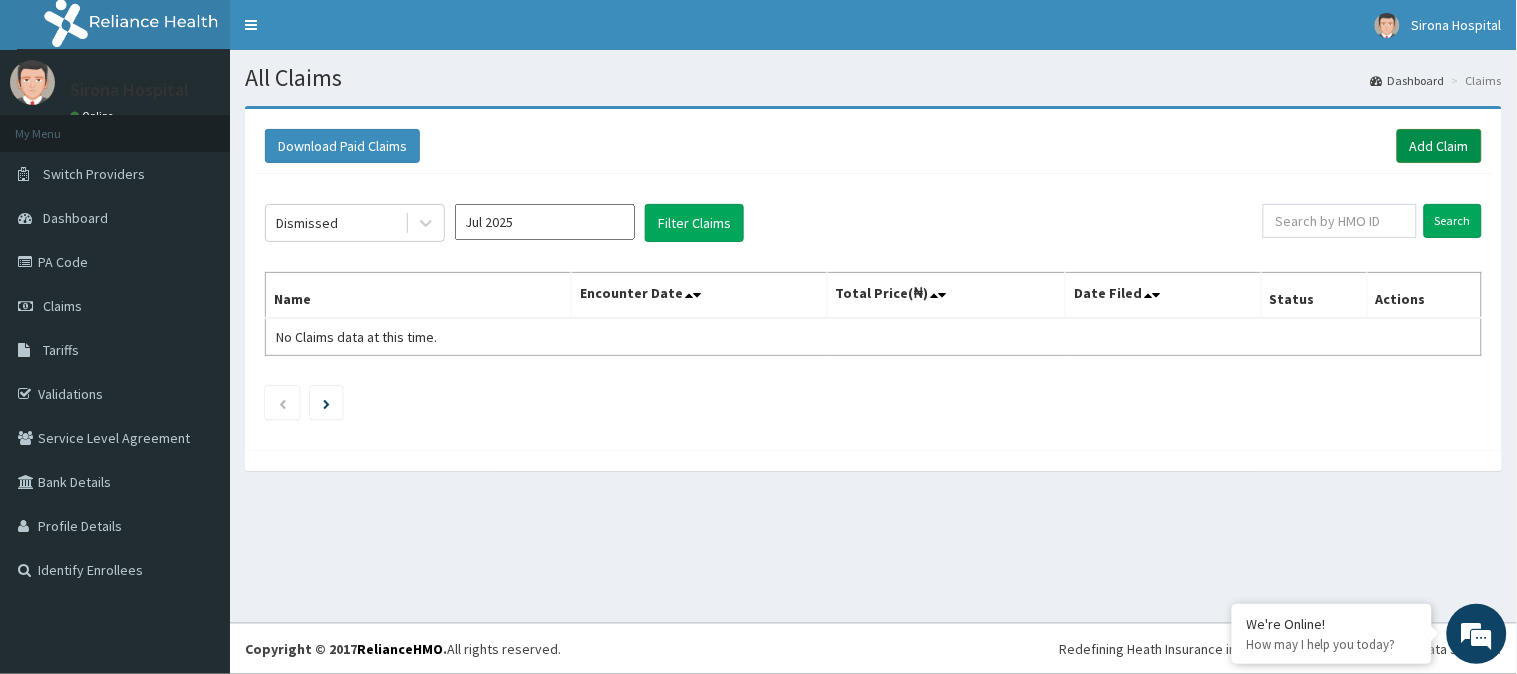 click on "Add Claim" at bounding box center [1439, 146] 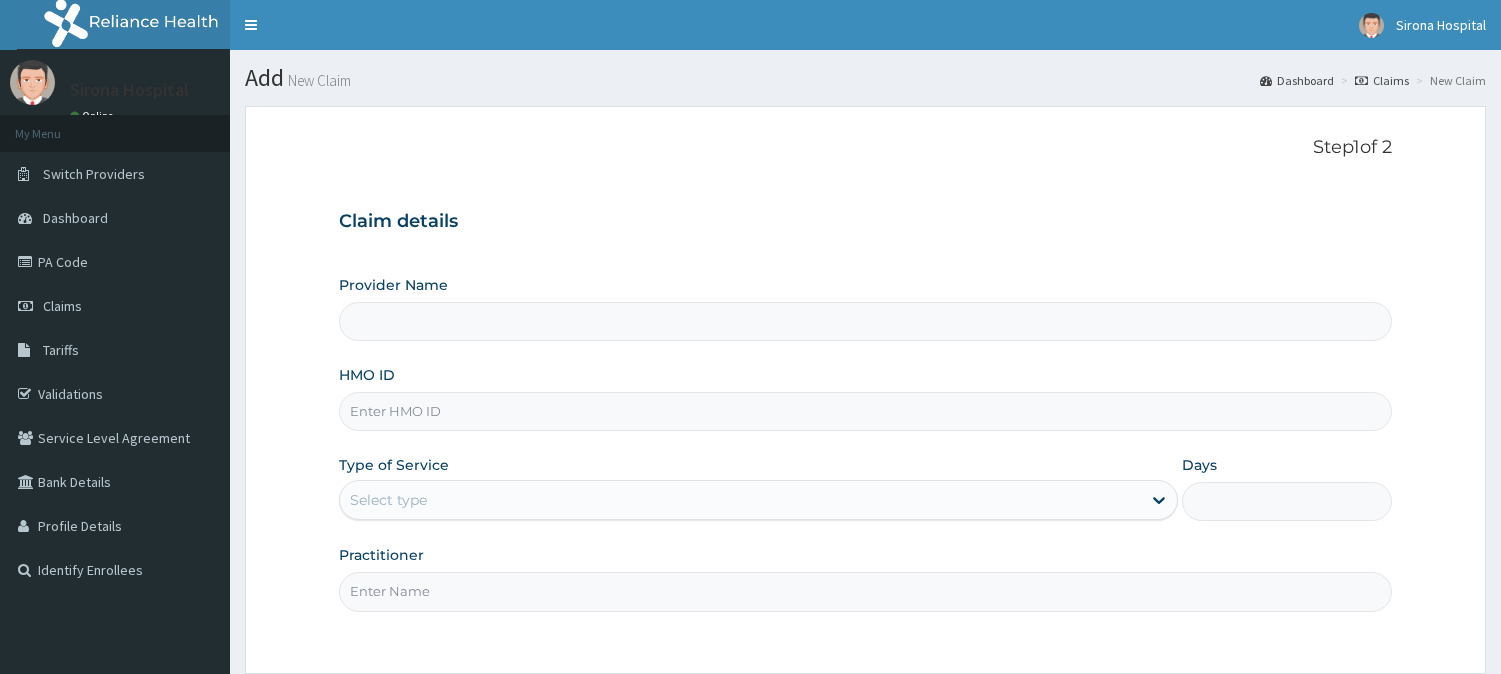 scroll, scrollTop: 0, scrollLeft: 0, axis: both 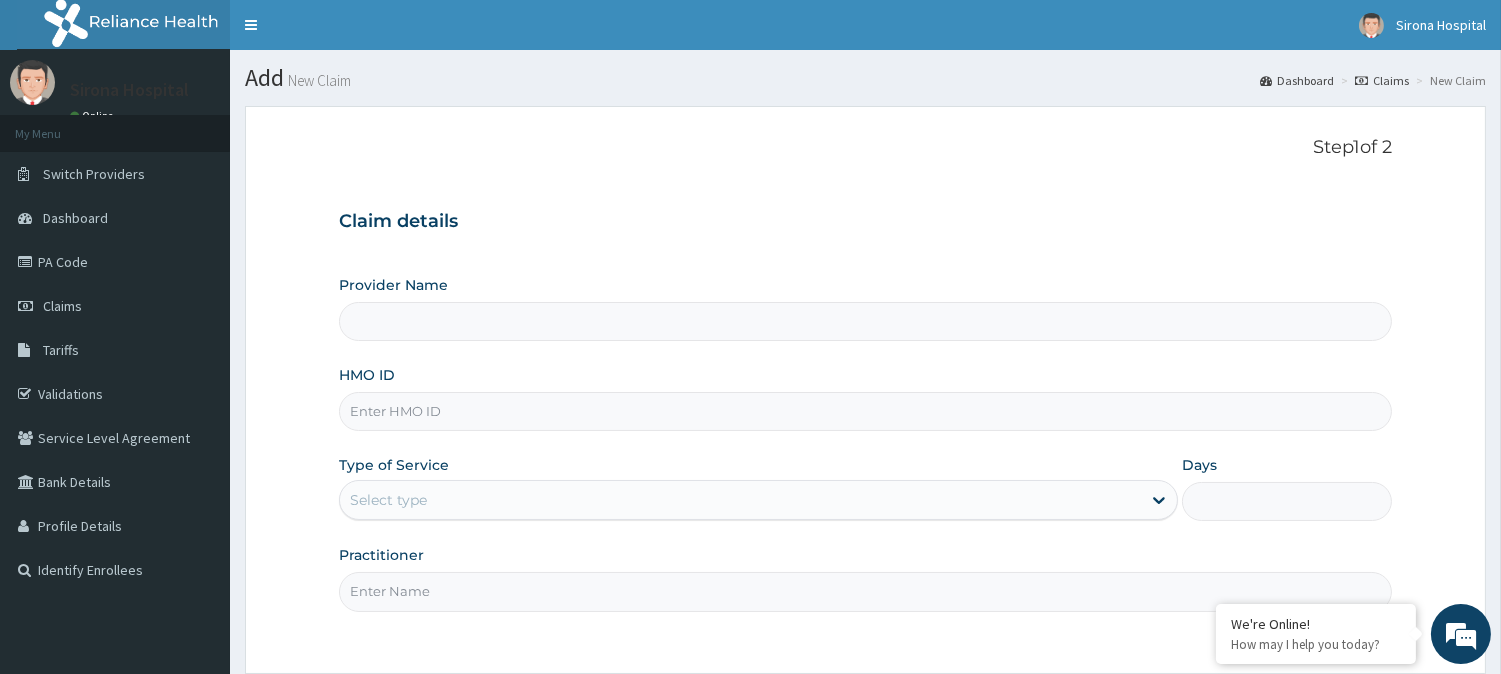 type on "Sirona Hospital" 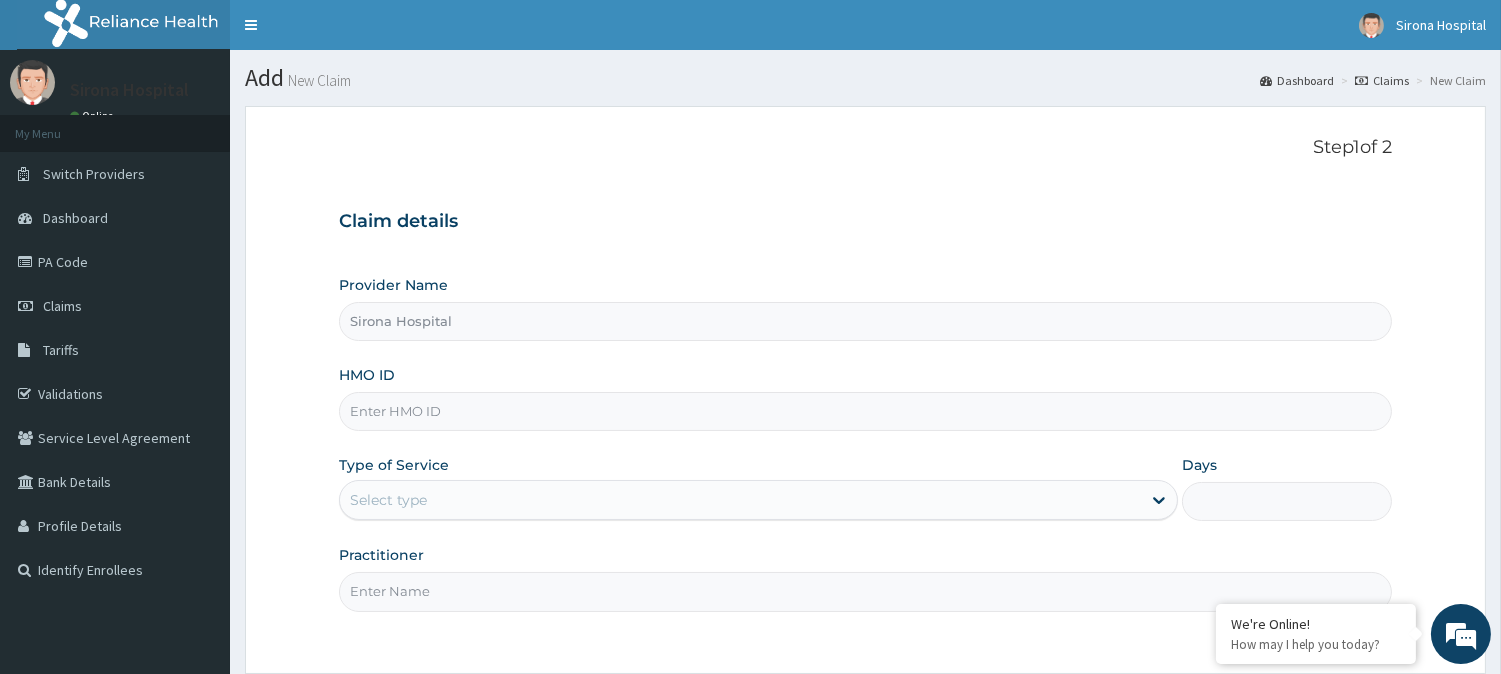 scroll, scrollTop: 178, scrollLeft: 0, axis: vertical 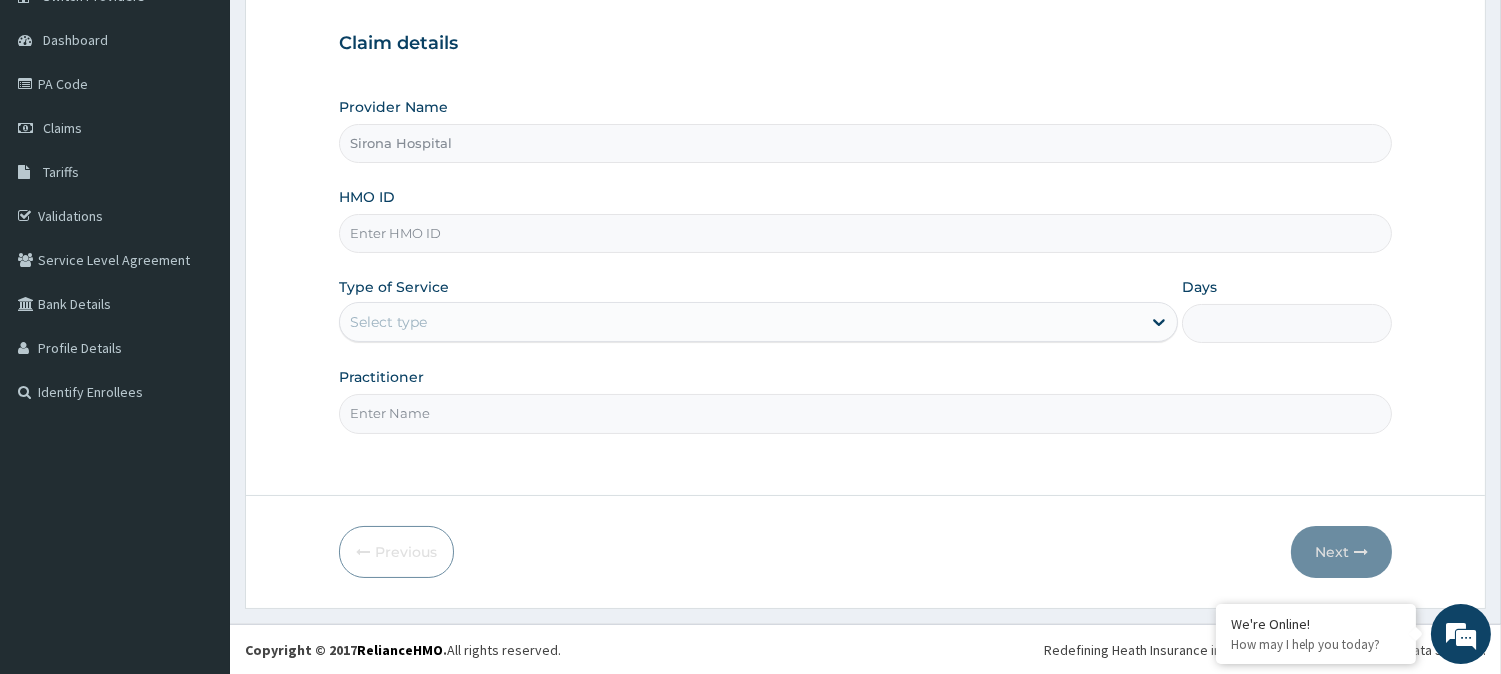click on "HMO ID" at bounding box center [865, 233] 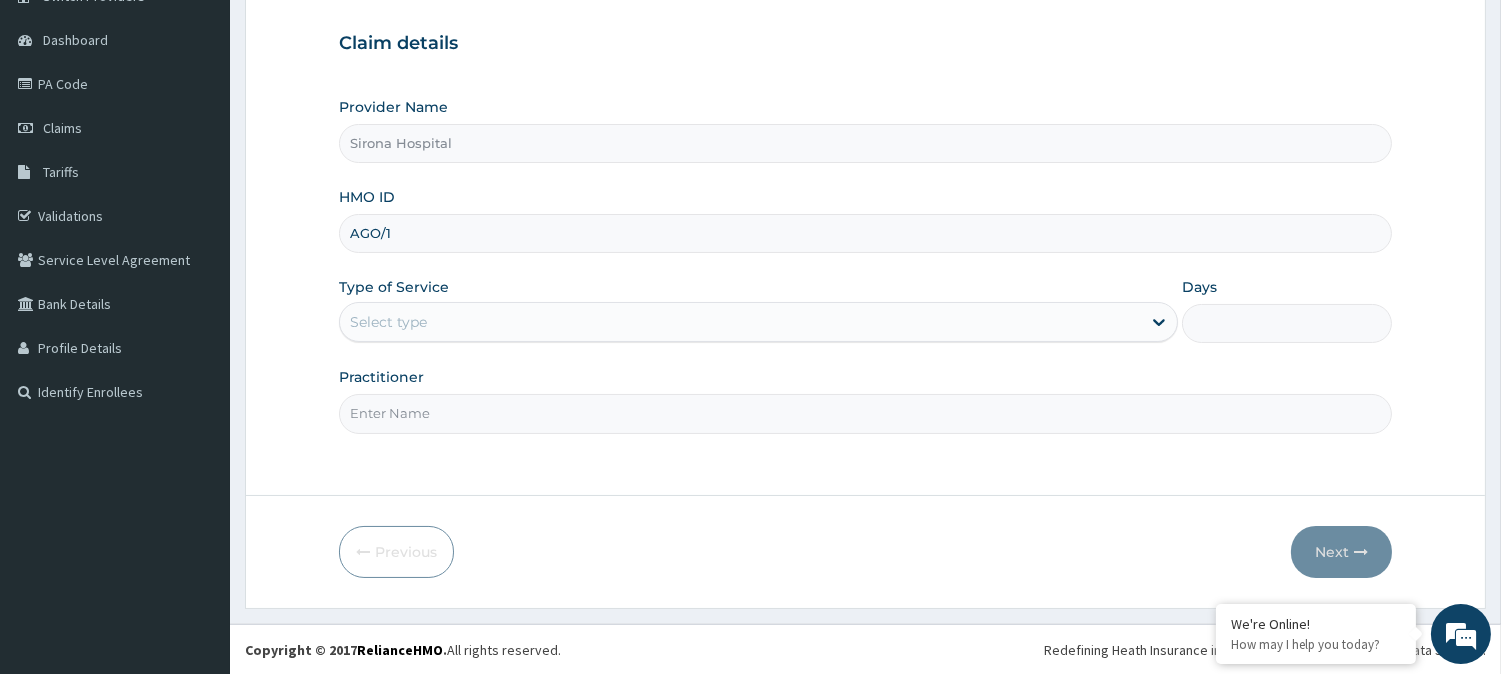 scroll, scrollTop: 0, scrollLeft: 0, axis: both 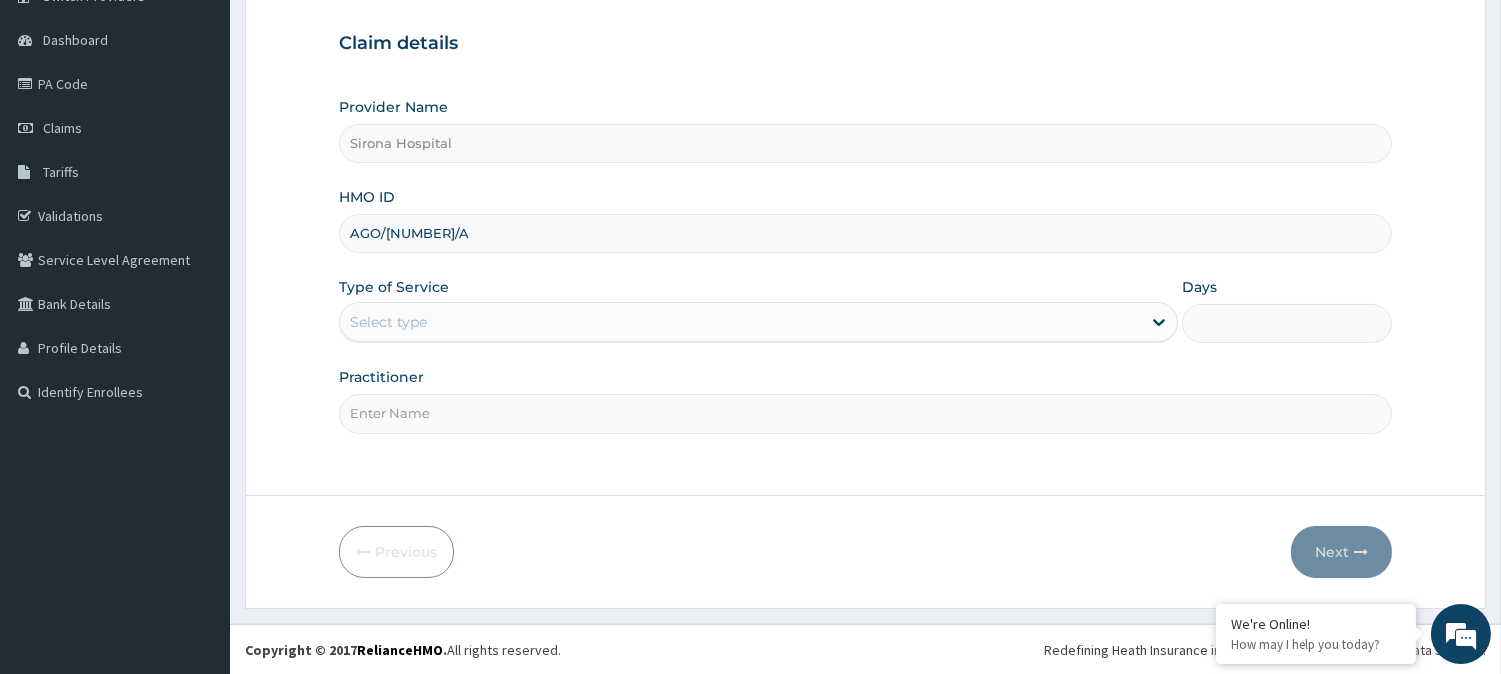 type on "AGO/[NUMBER]/A" 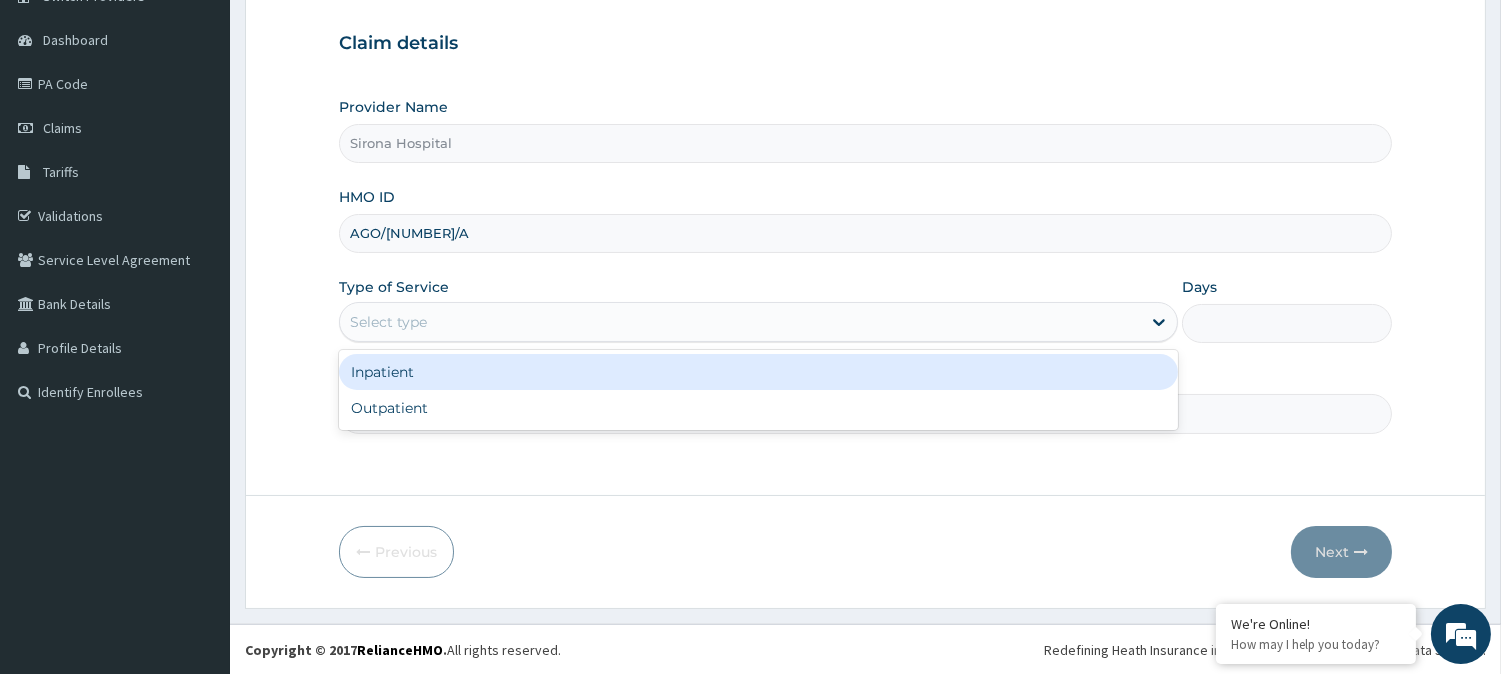 click on "Select type" at bounding box center [740, 322] 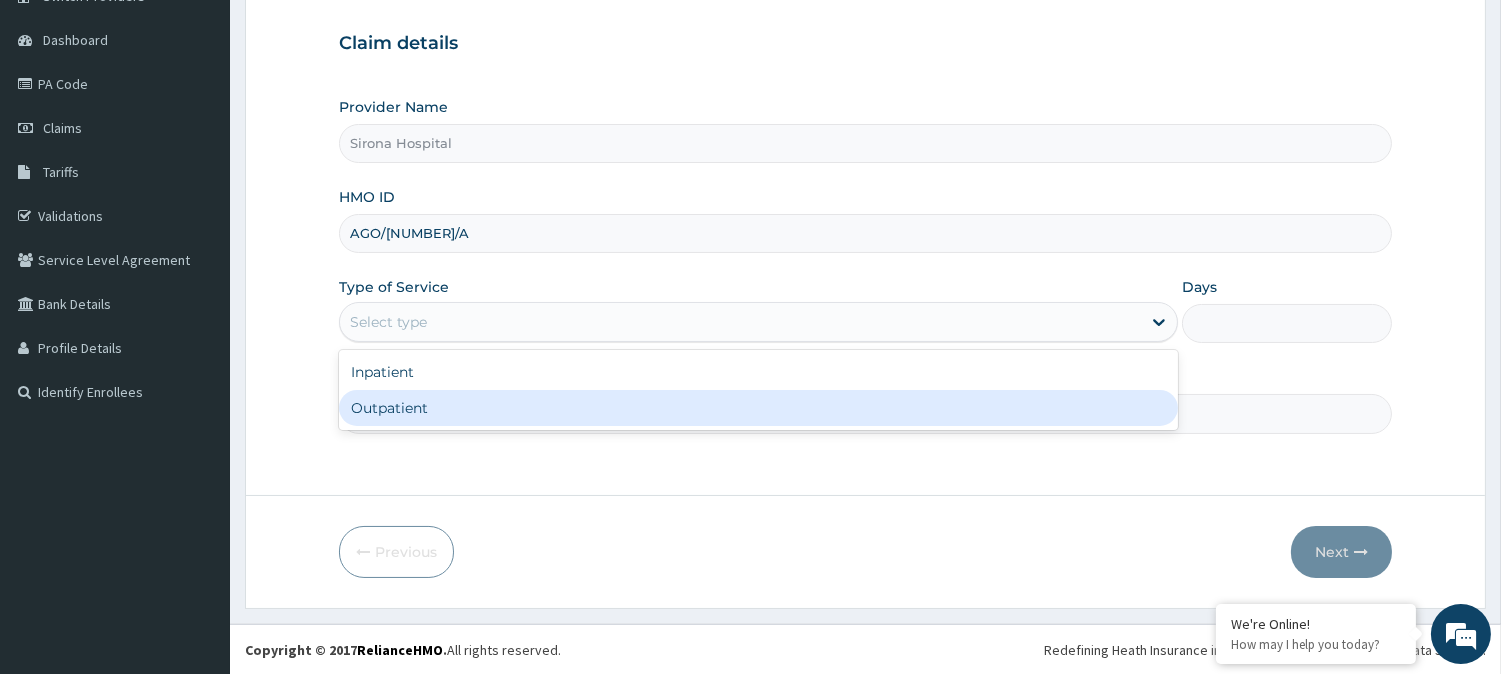 click on "Outpatient" at bounding box center [758, 408] 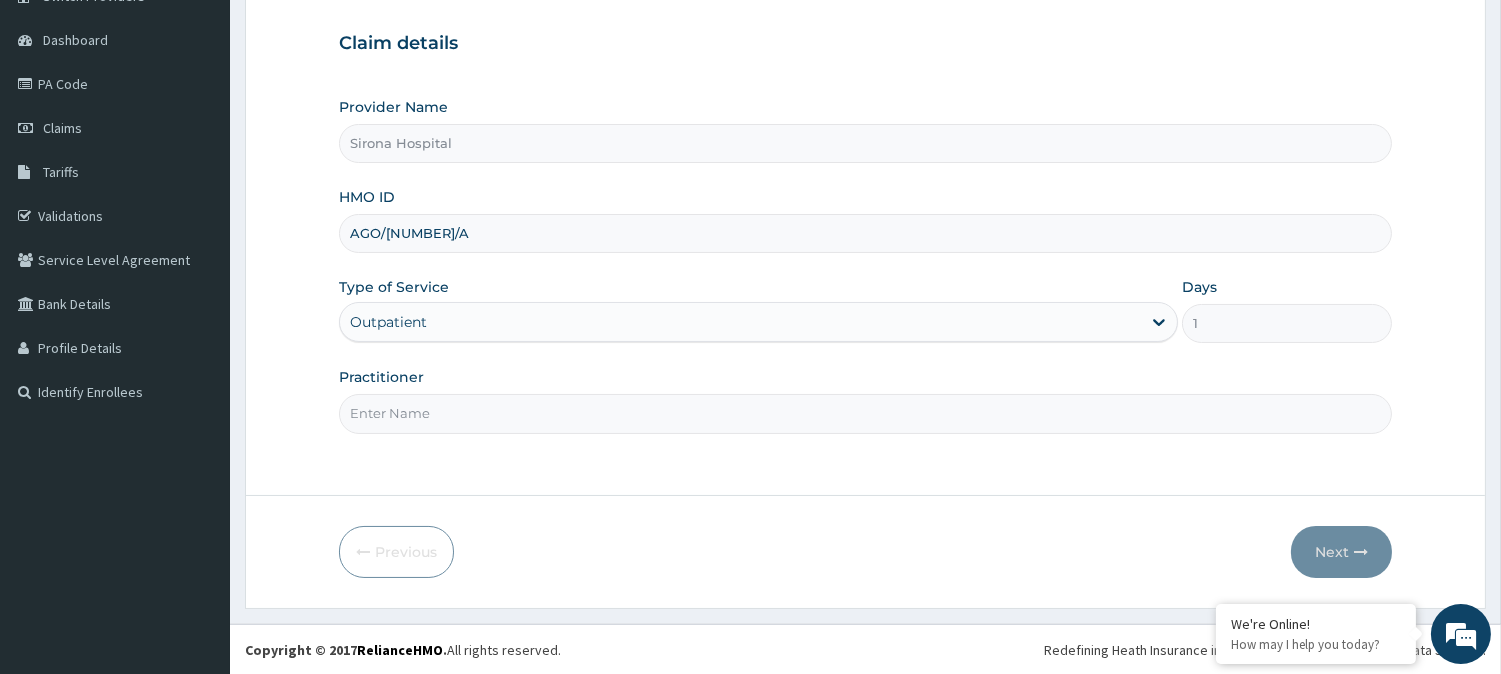 click on "Practitioner" at bounding box center [865, 413] 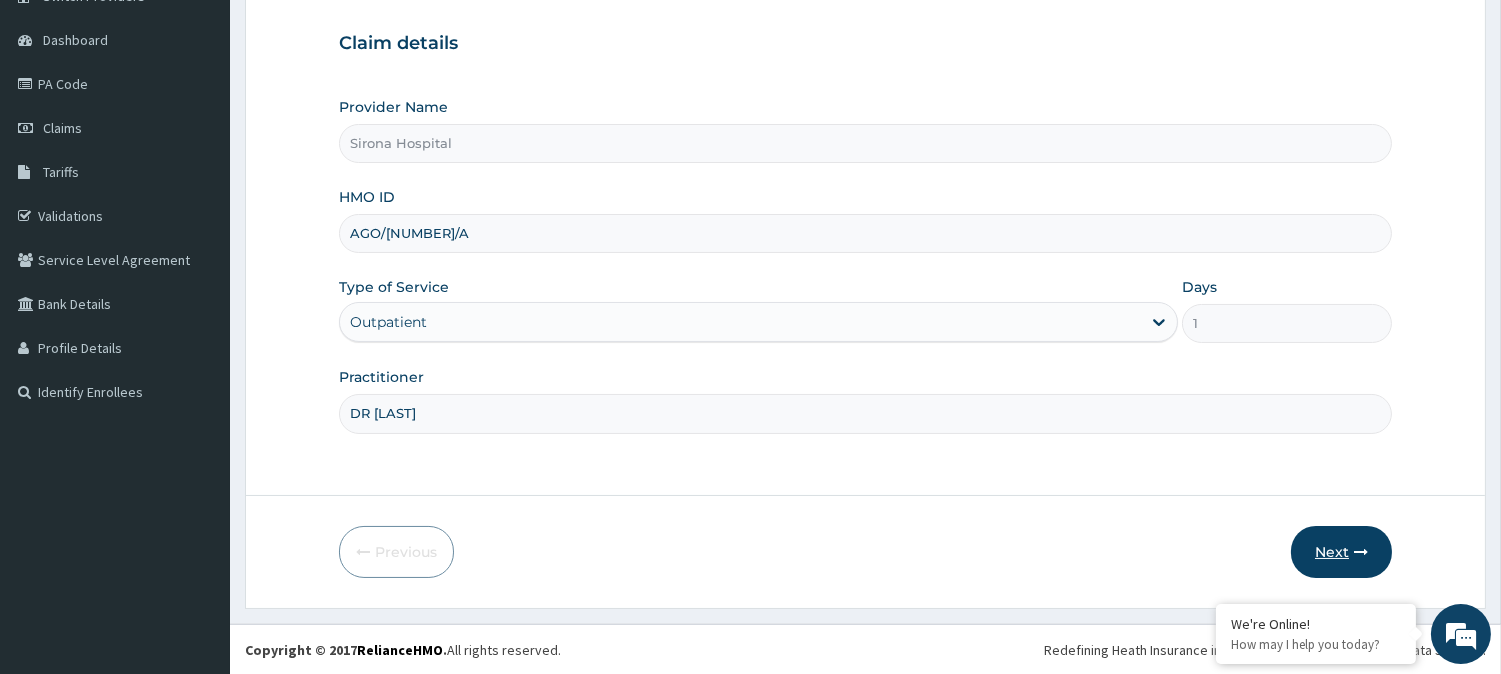 type on "DR [LAST]" 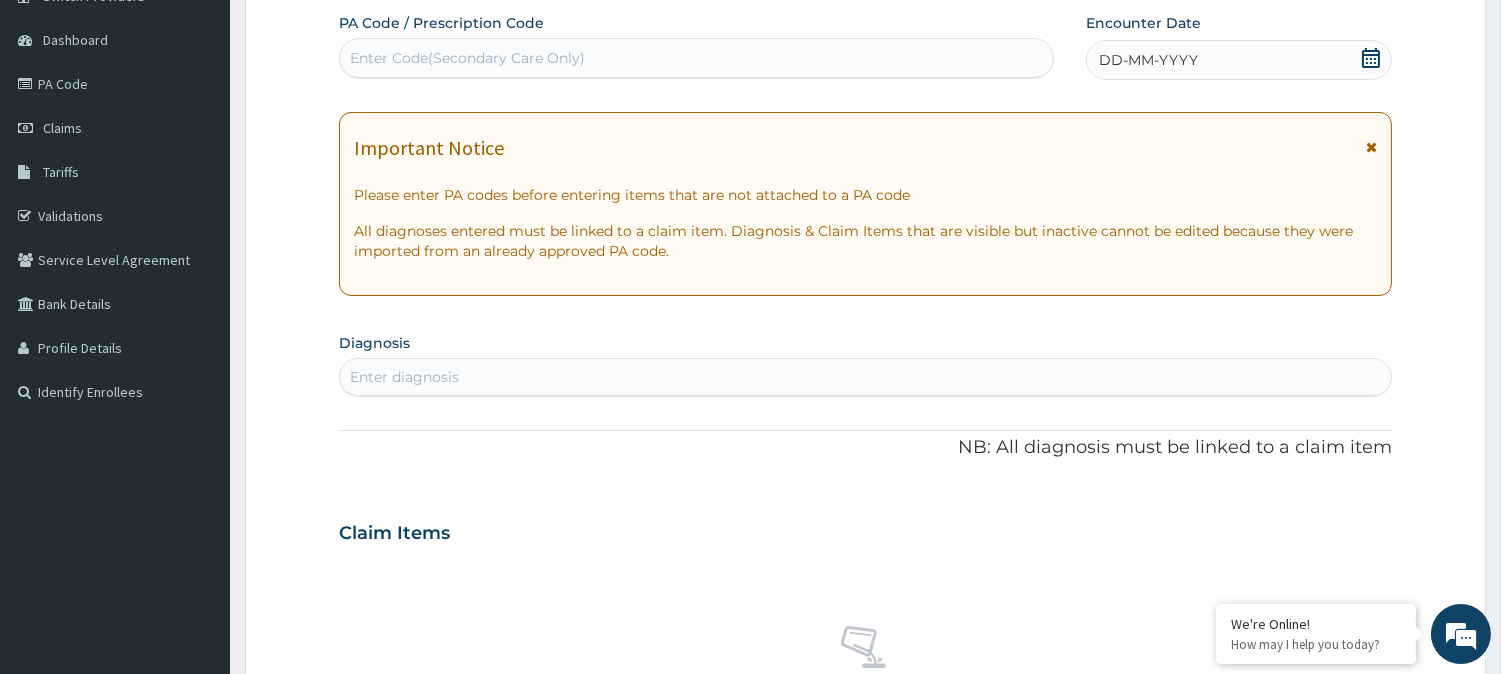 click 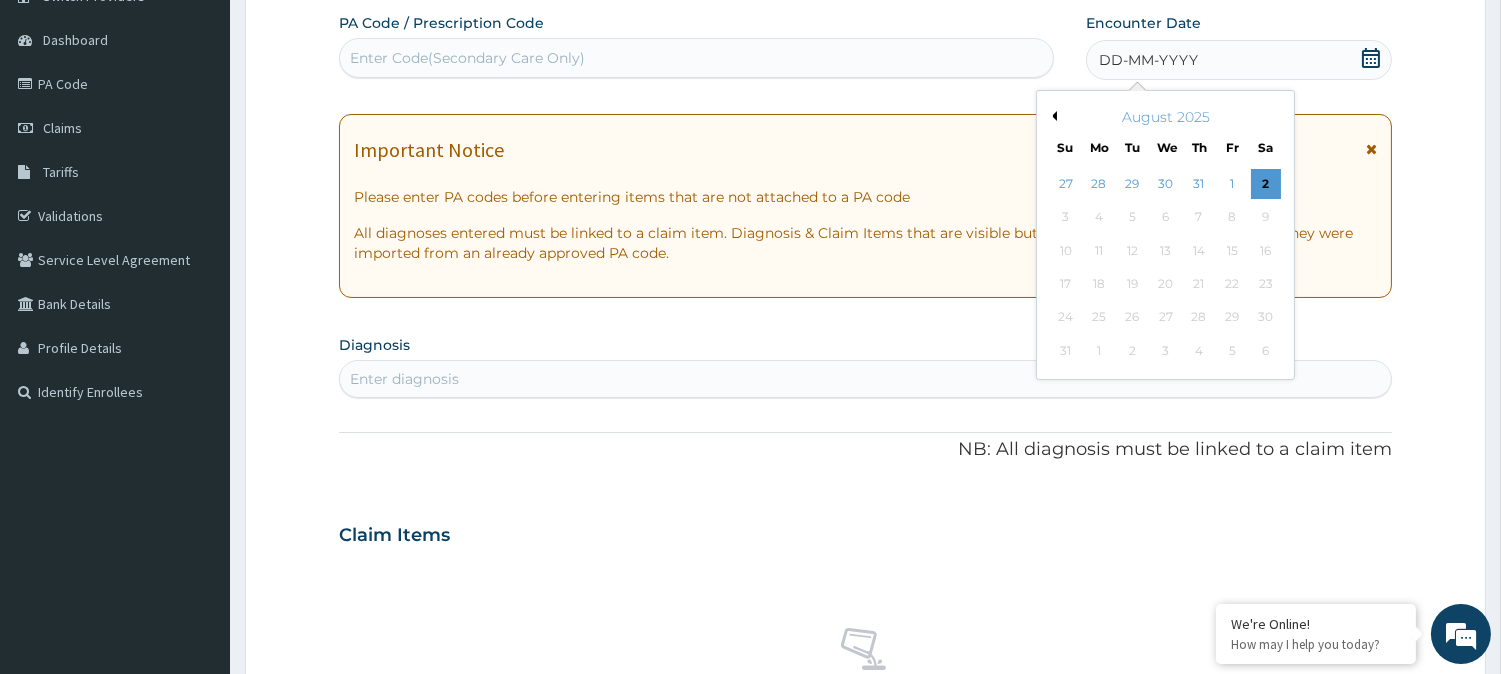 click on "Previous Month" at bounding box center (1052, 116) 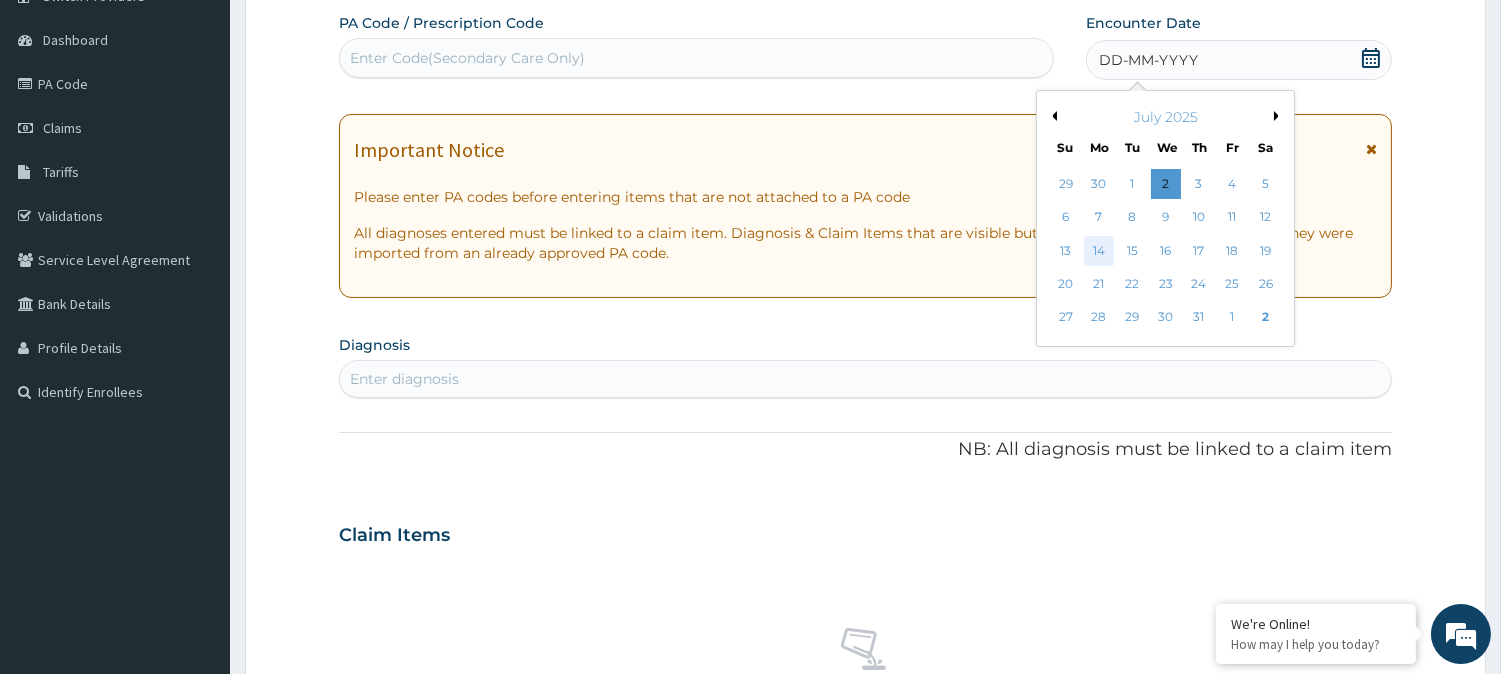 click on "14" at bounding box center [1099, 251] 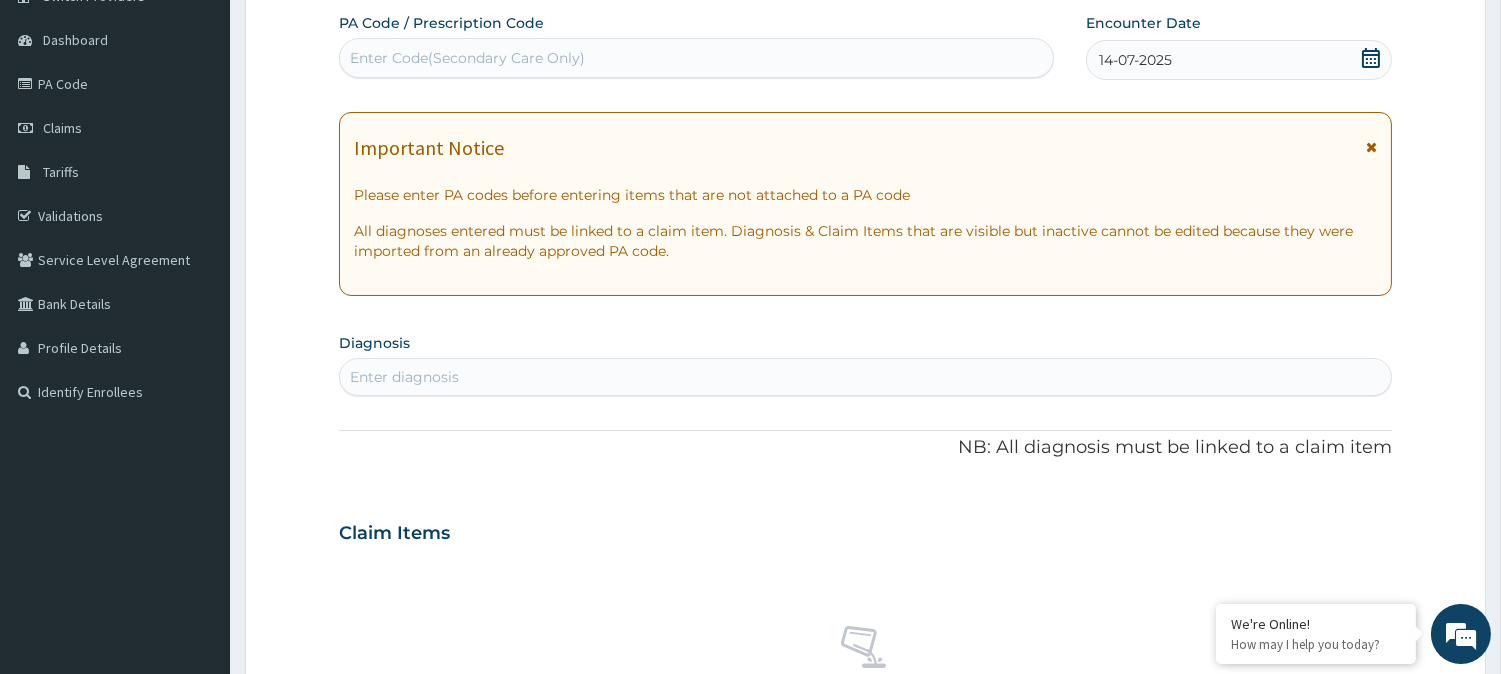 click on "Enter diagnosis" at bounding box center [865, 377] 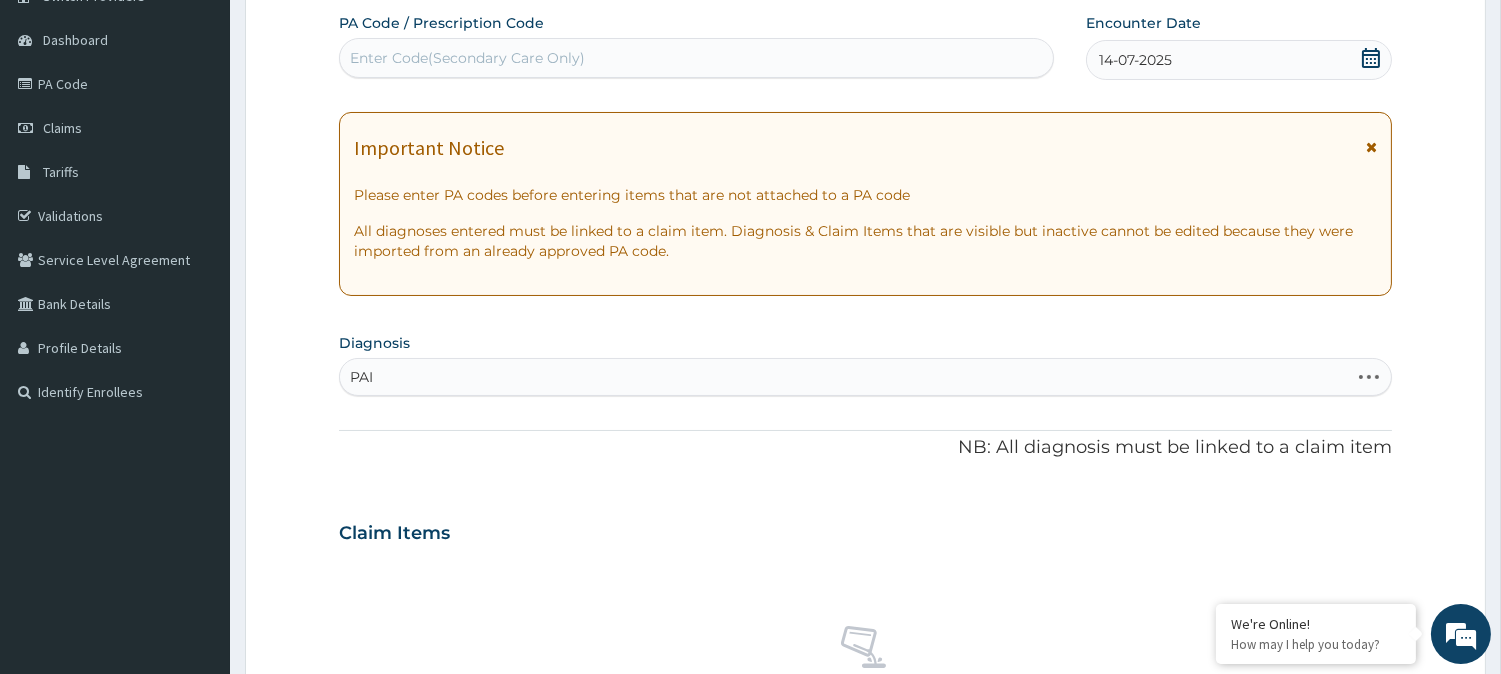 type on "PAIN" 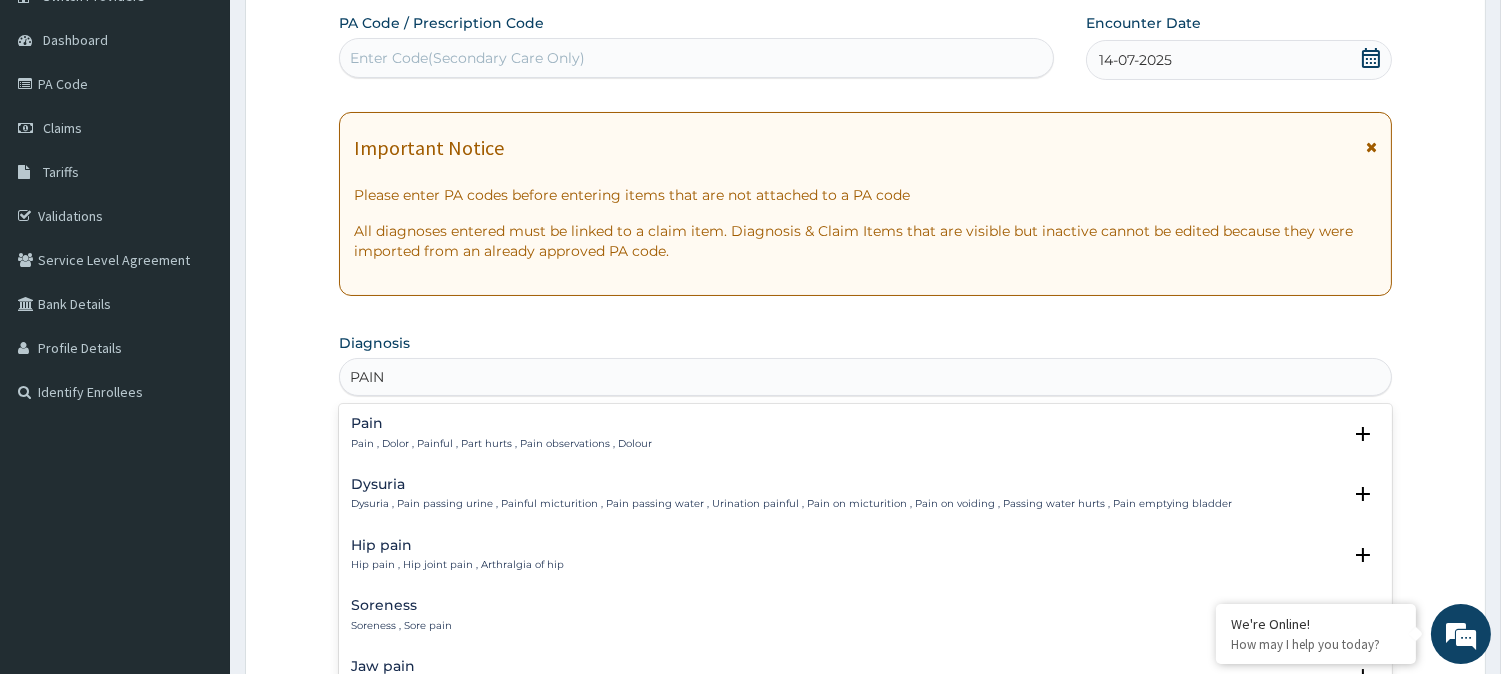 click on "Pain Pain , Dolor , Painful , Part hurts , Pain observations , Dolour" at bounding box center [501, 433] 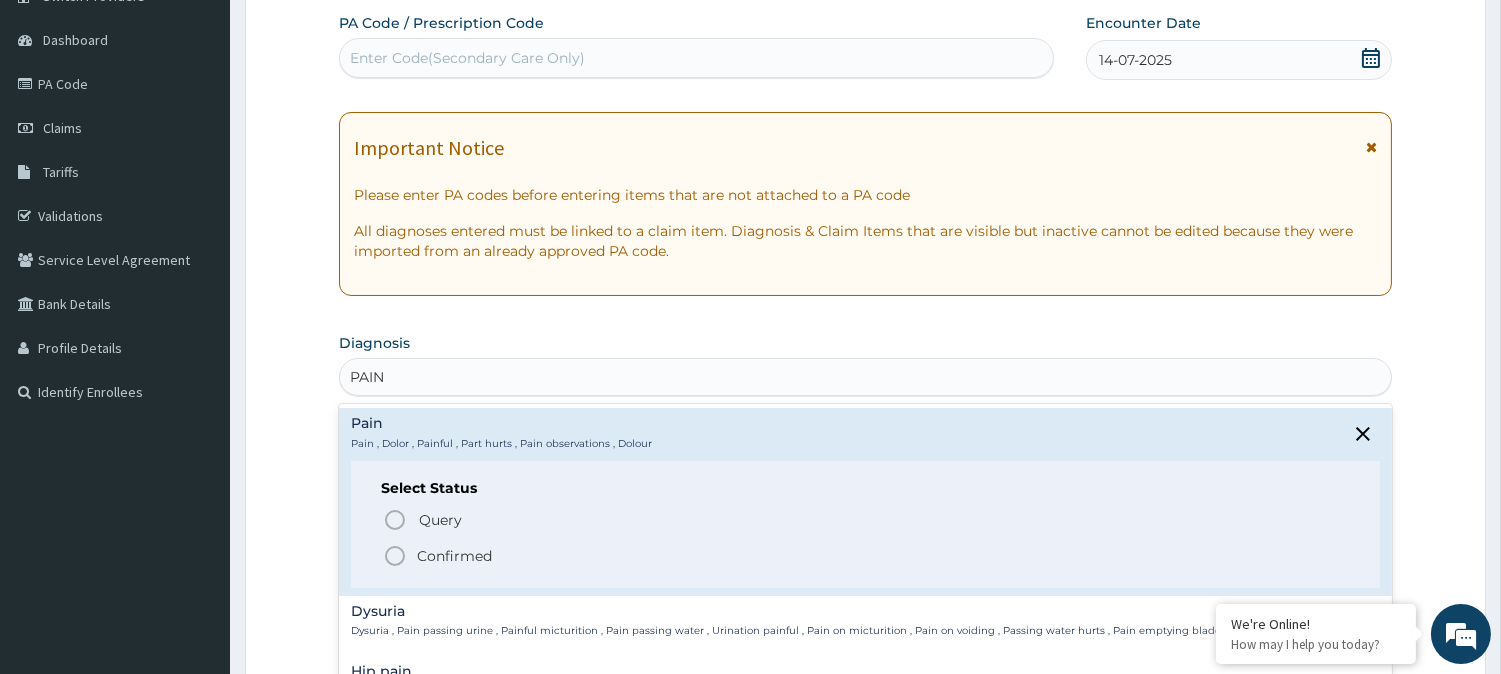 click on "Confirmed" at bounding box center [454, 556] 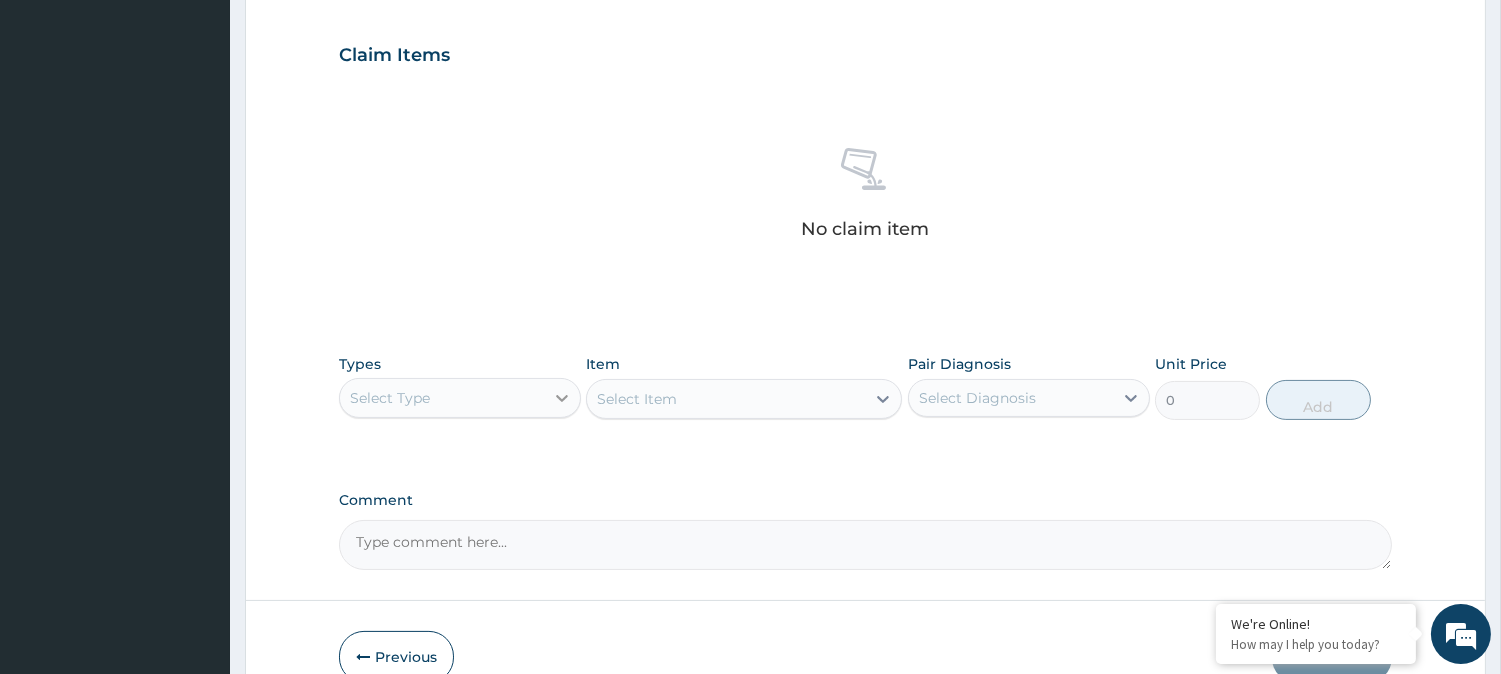 scroll, scrollTop: 663, scrollLeft: 0, axis: vertical 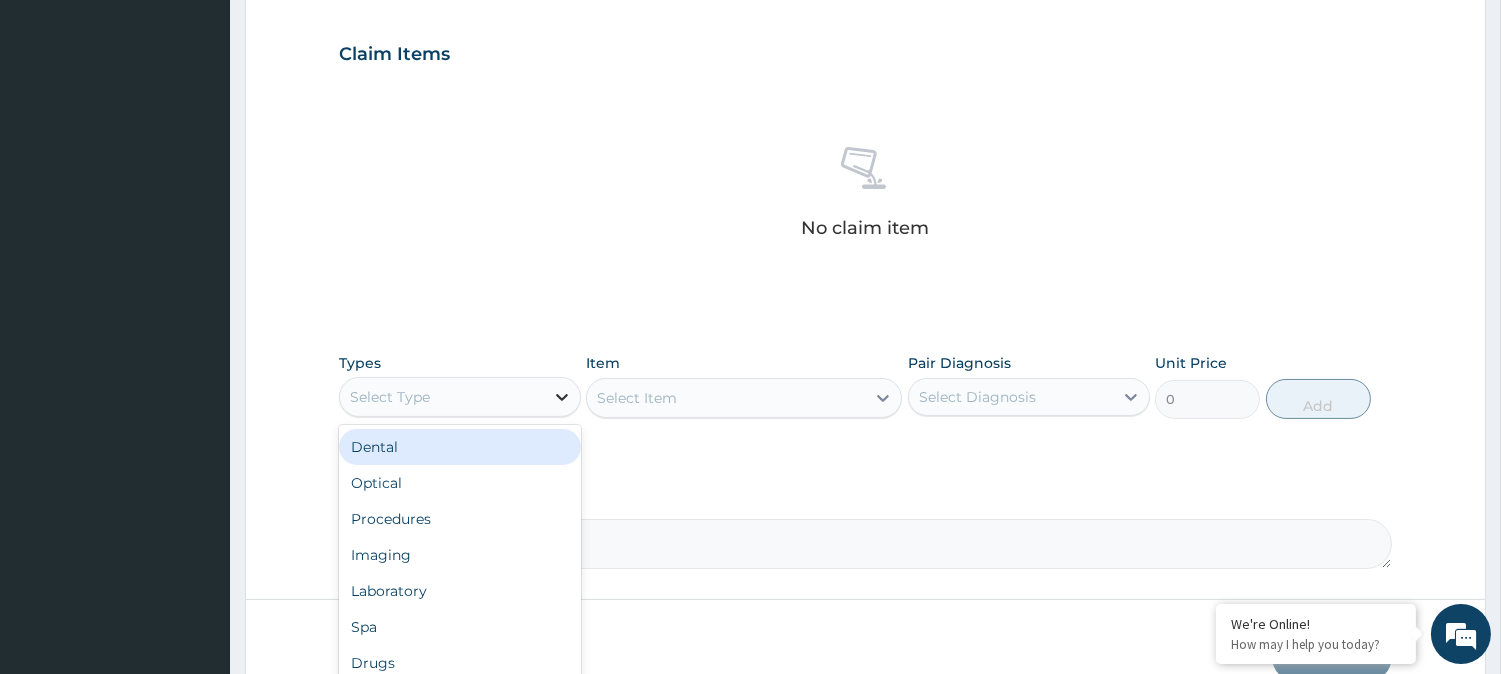 click 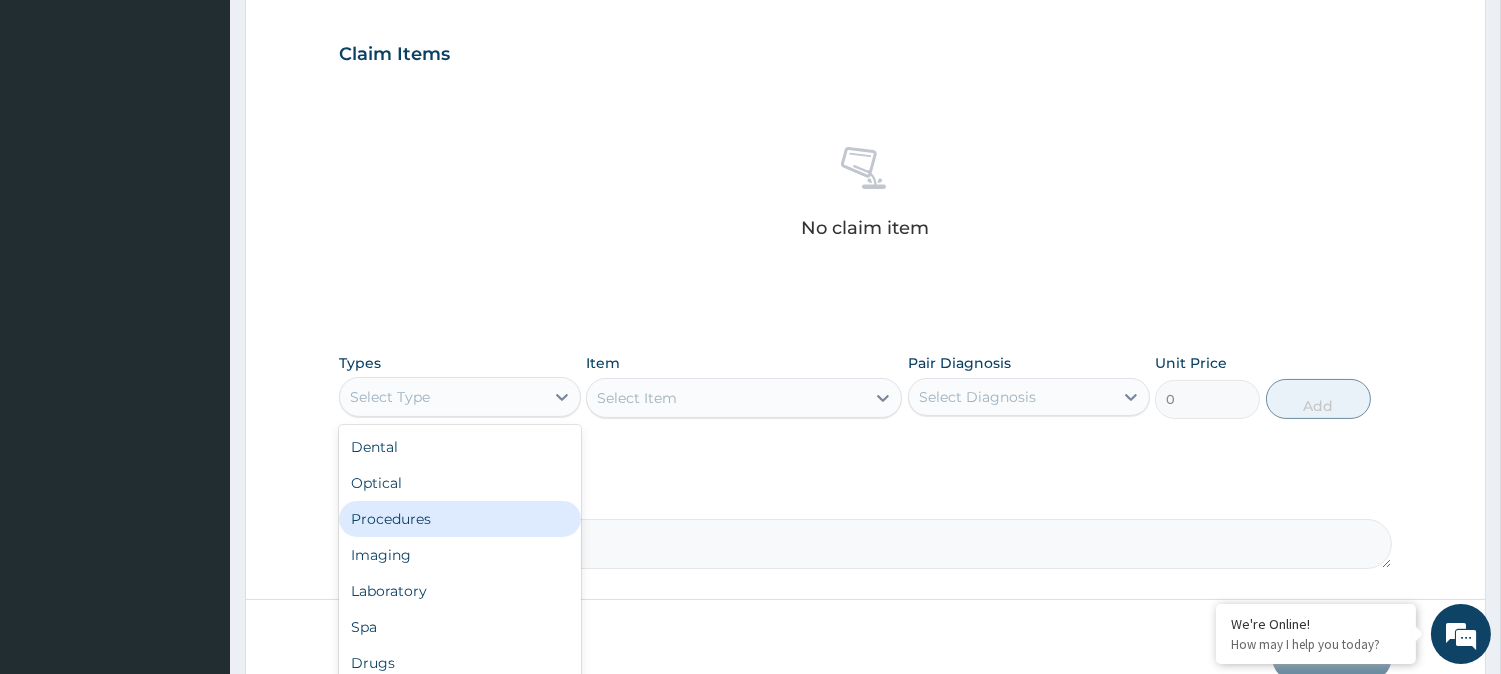 drag, startPoint x: 426, startPoint y: 522, endPoint x: 478, endPoint y: 515, distance: 52.46904 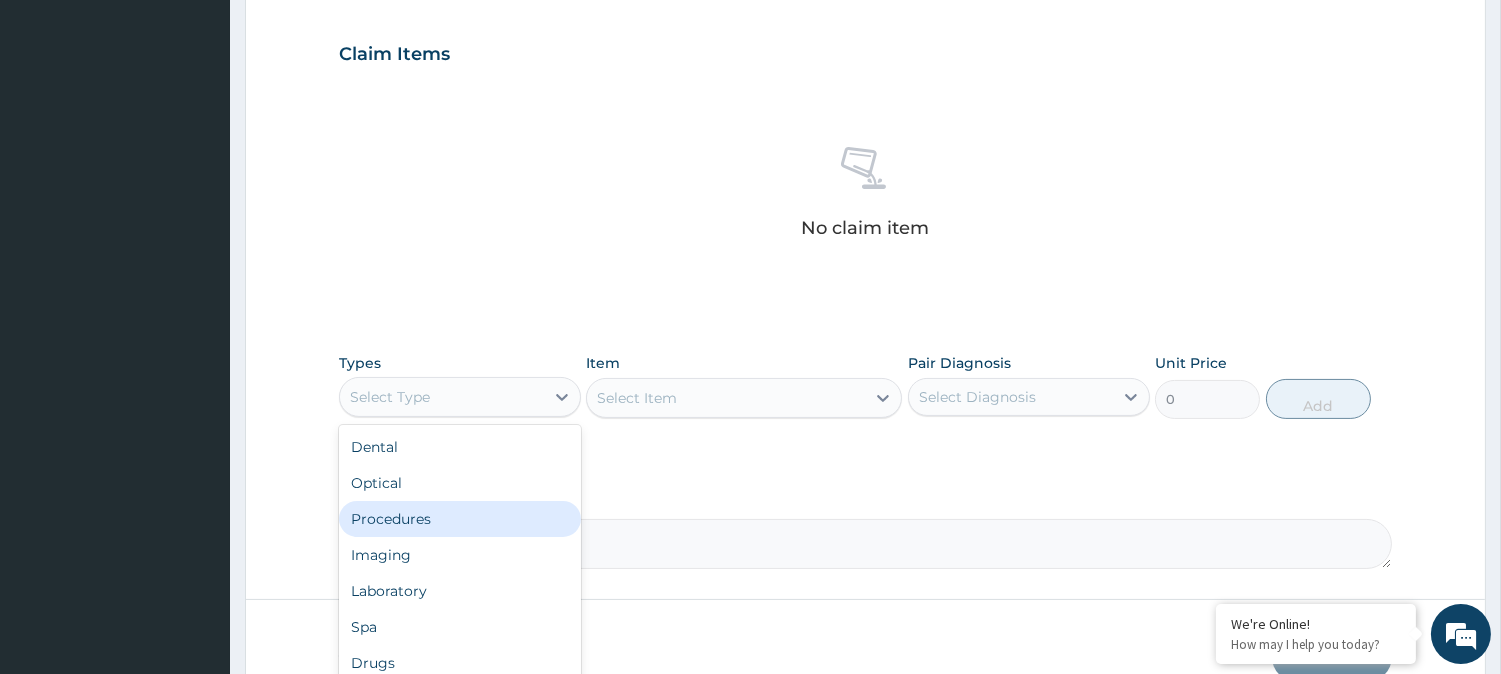 click on "Procedures" at bounding box center [460, 519] 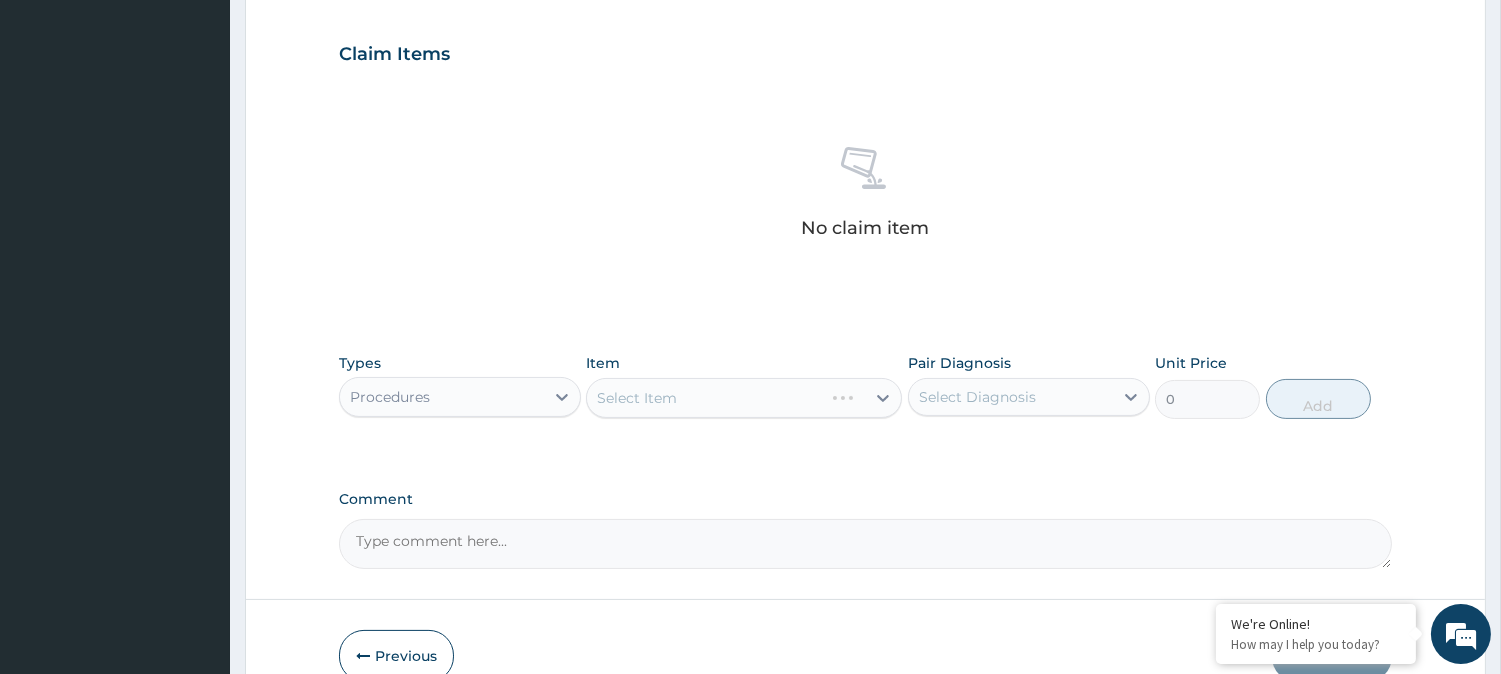 click on "Comment" at bounding box center [865, 530] 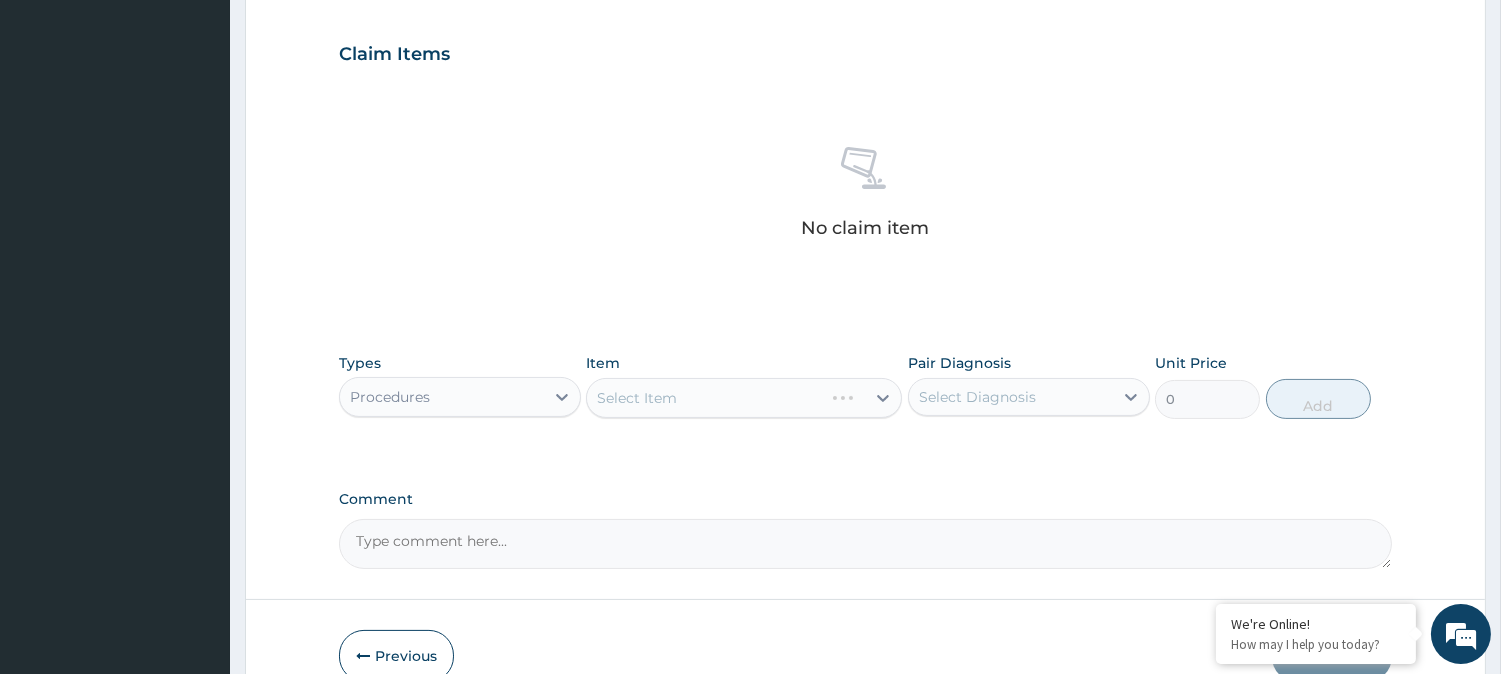 click on "Select Item" at bounding box center [744, 398] 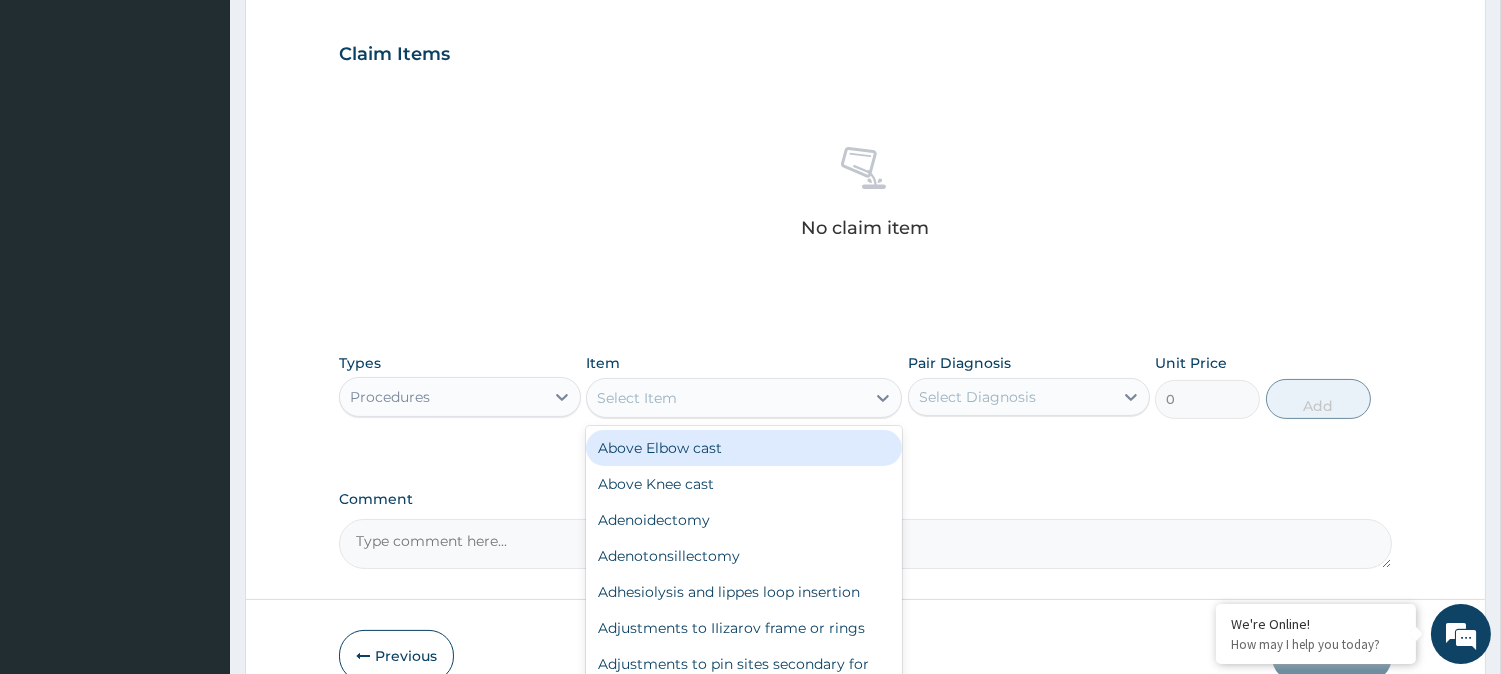click on "Select Item" at bounding box center (726, 398) 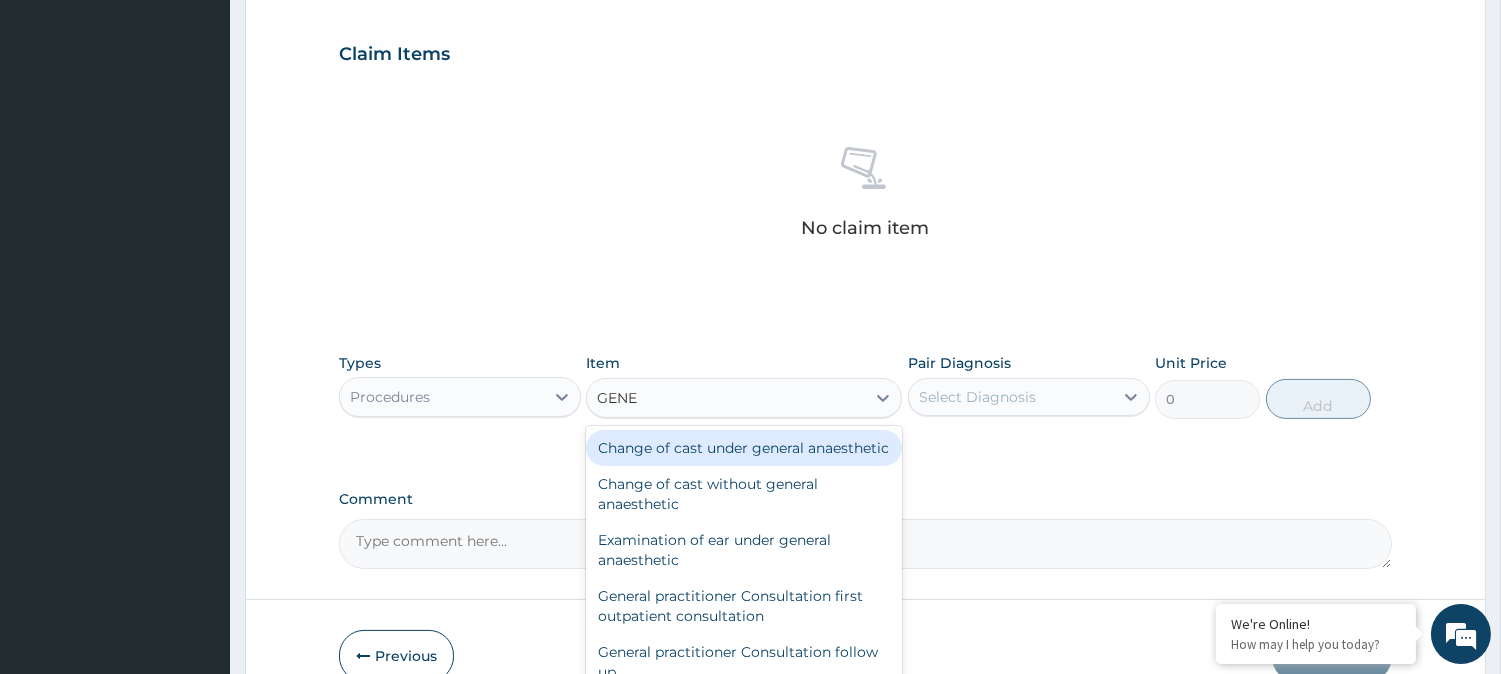 type on "GENER" 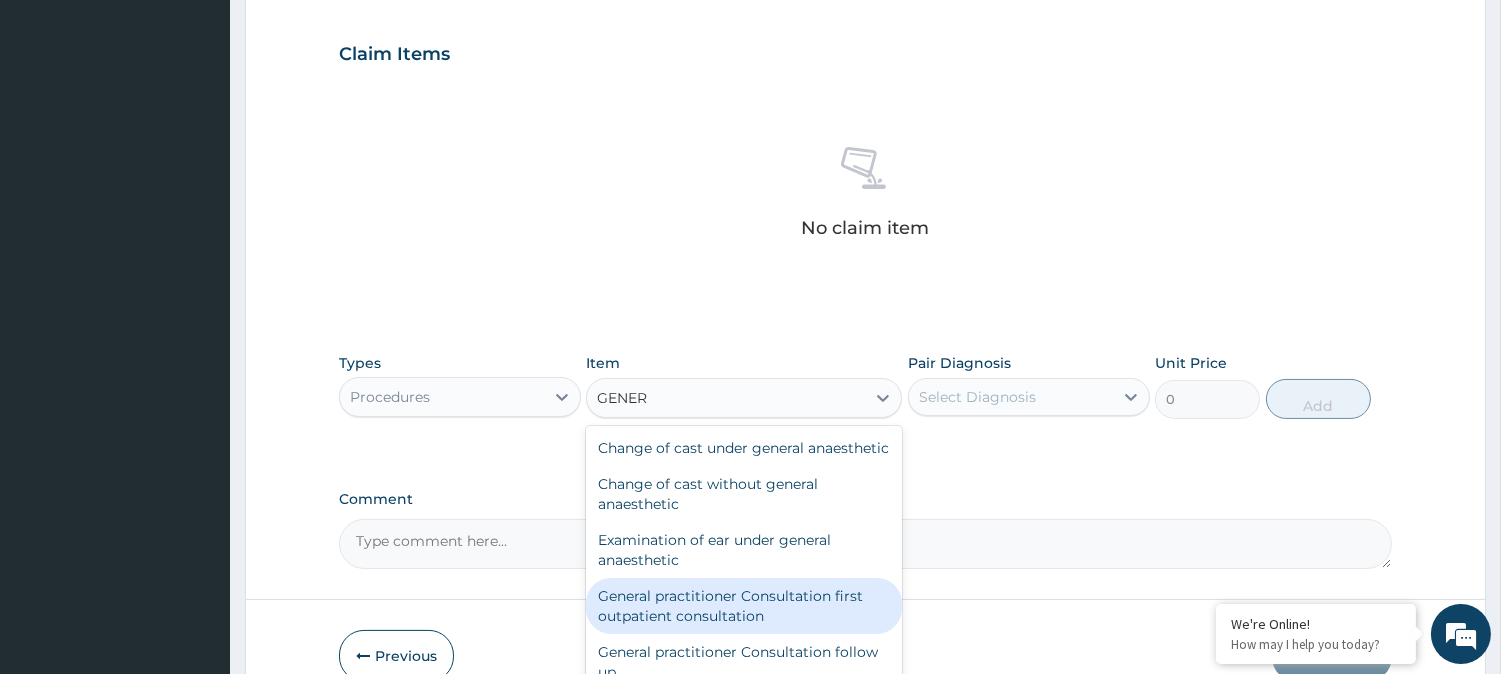 click on "General practitioner Consultation first outpatient consultation" at bounding box center [744, 606] 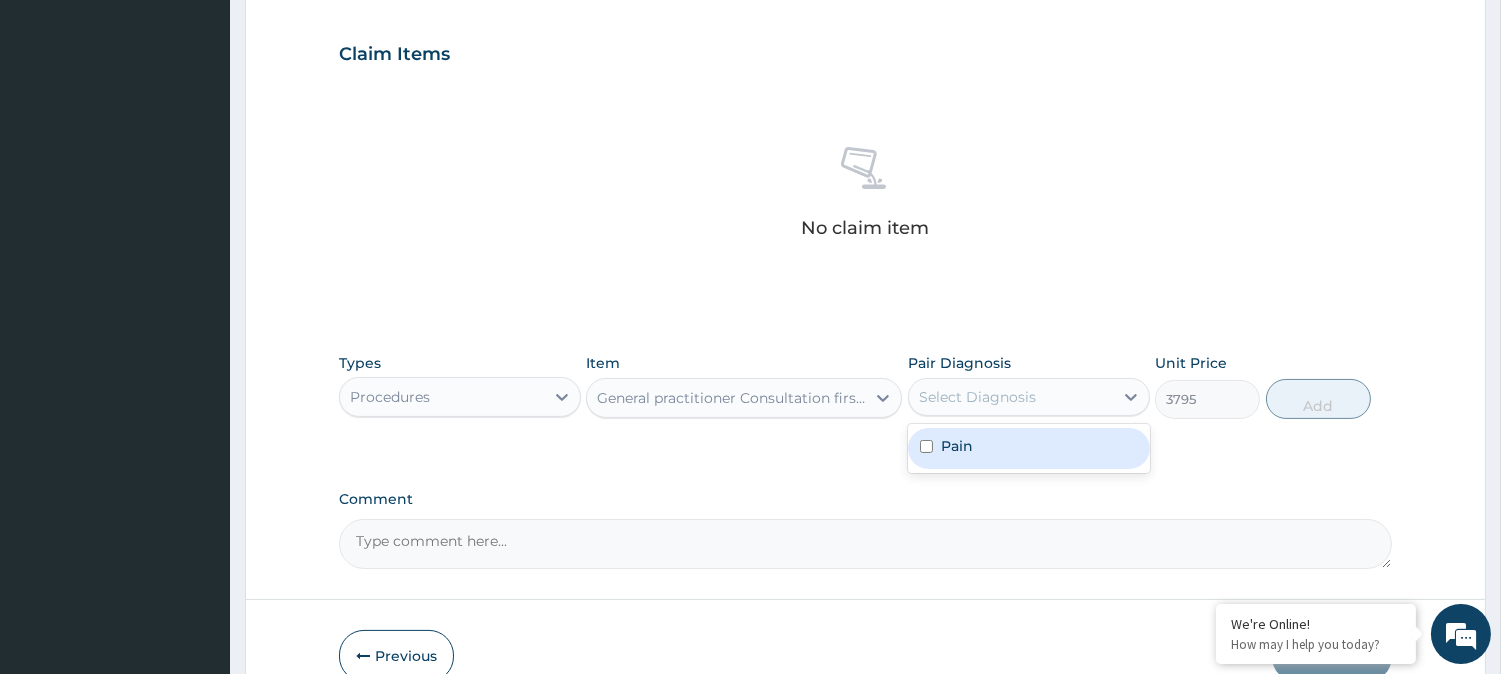 drag, startPoint x: 1001, startPoint y: 394, endPoint x: 970, endPoint y: 458, distance: 71.11259 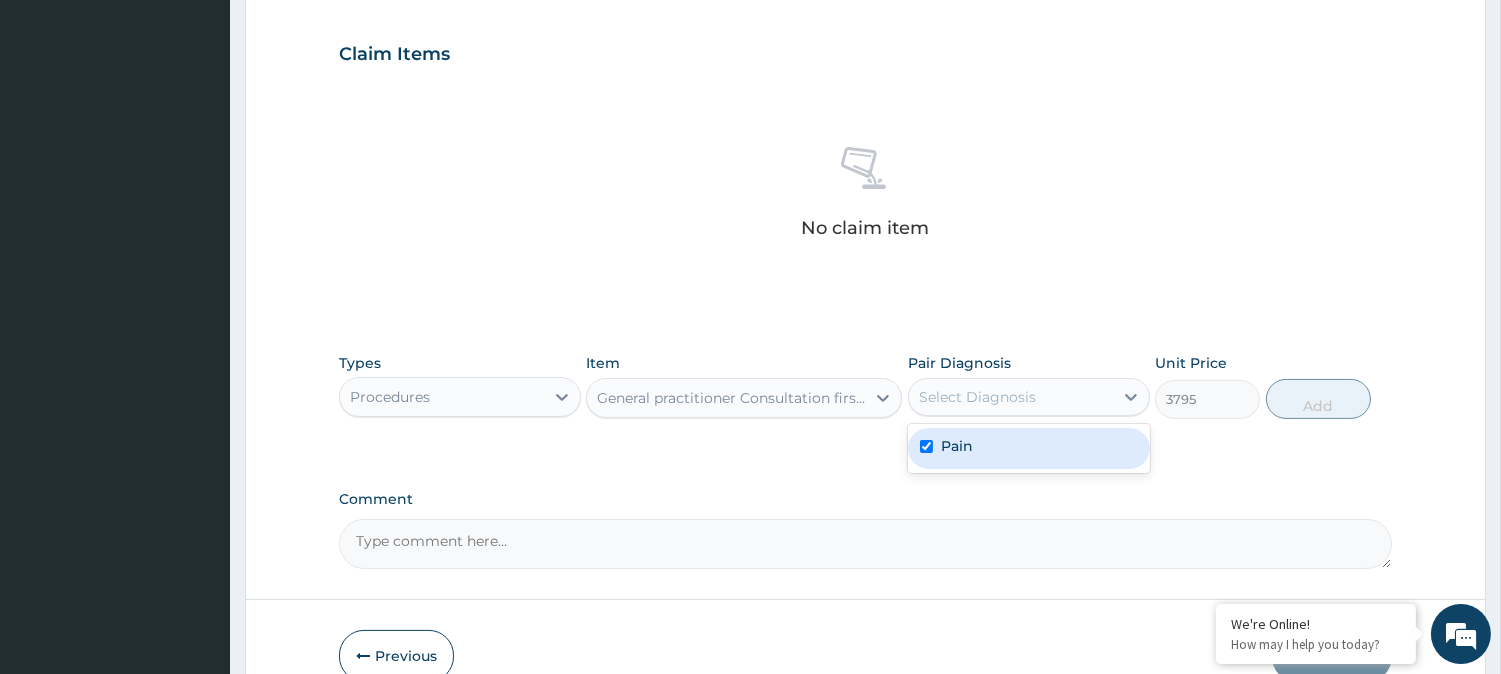 checkbox on "true" 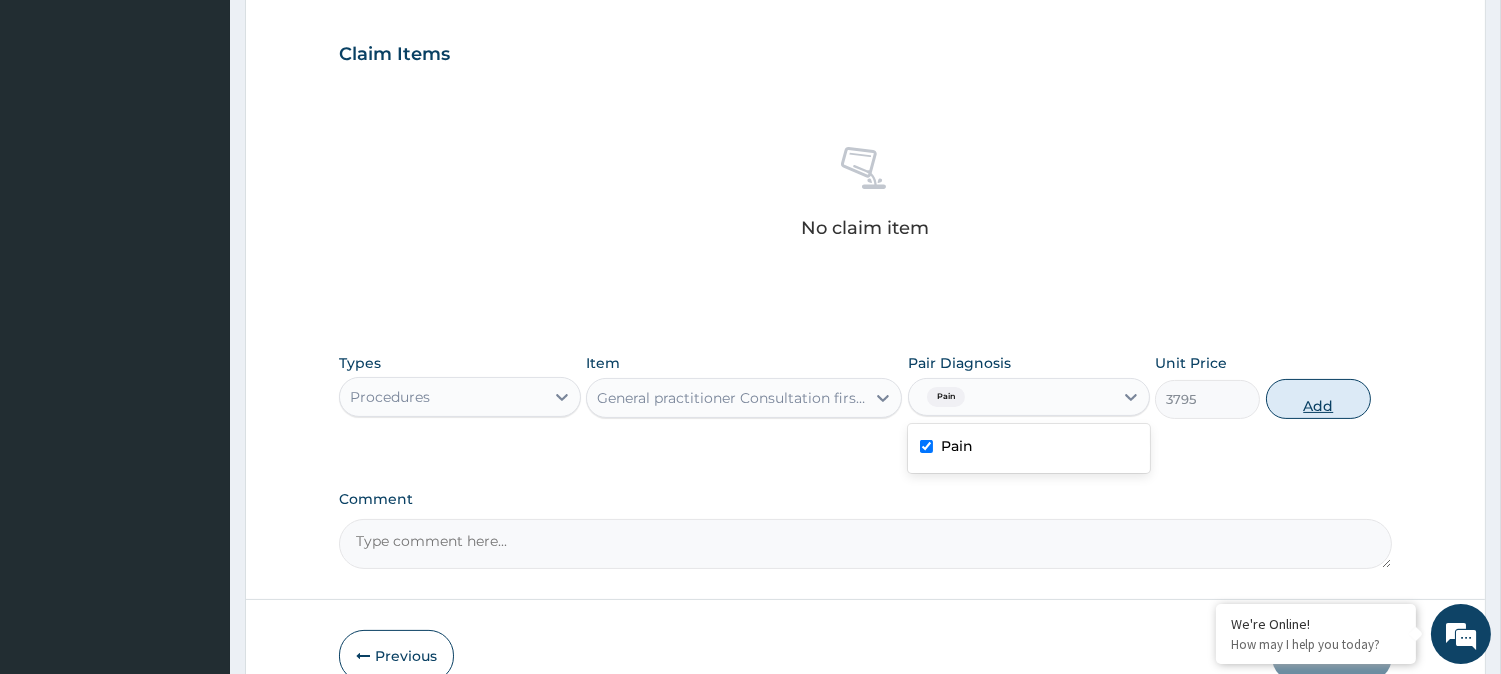 click on "Add" at bounding box center (1318, 399) 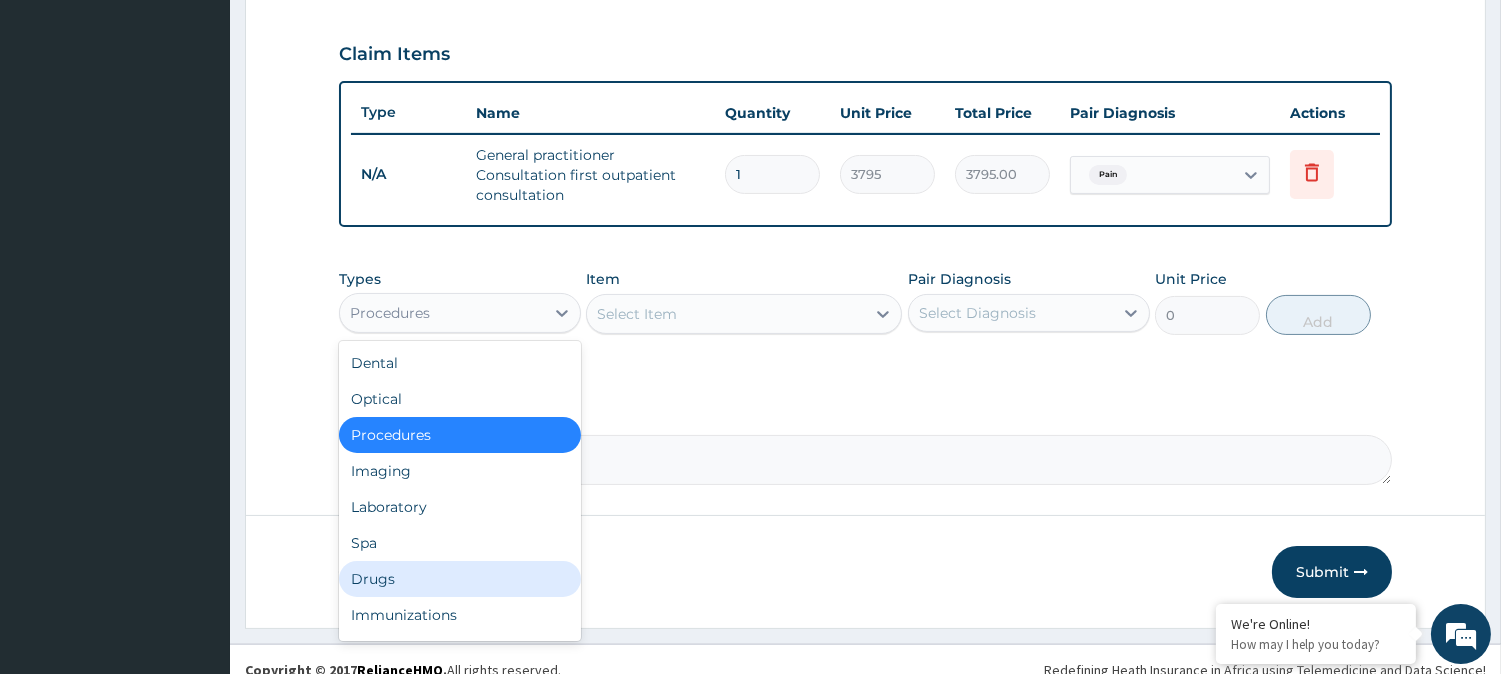 drag, startPoint x: 538, startPoint y: 307, endPoint x: 392, endPoint y: 585, distance: 314.00638 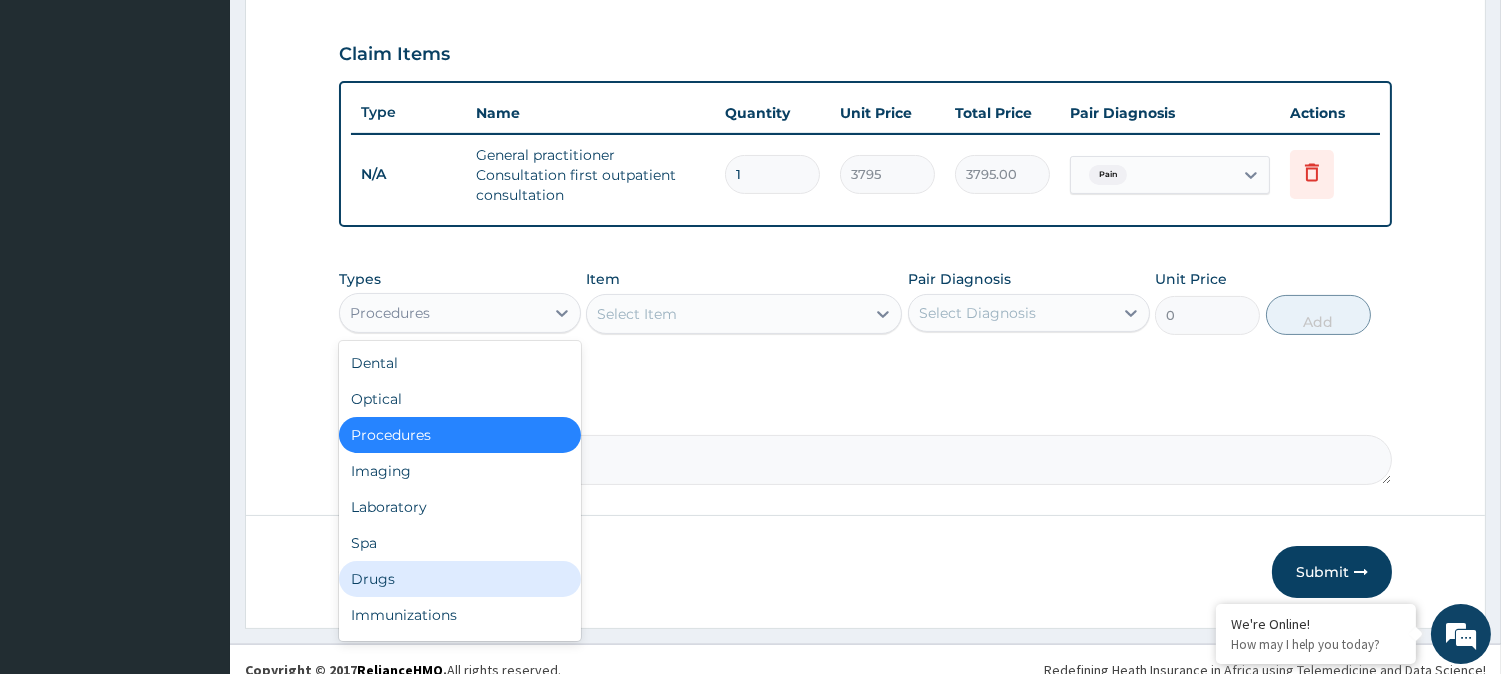 click on "option Procedures, selected. option Drugs focused, 7 of 10. 10 results available. Use Up and Down to choose options, press Enter to select the currently focused option, press Escape to exit the menu, press Tab to select the option and exit the menu. Procedures Dental Optical Procedures Imaging Laboratory Spa Drugs Immunizations Others Gym" at bounding box center [460, 313] 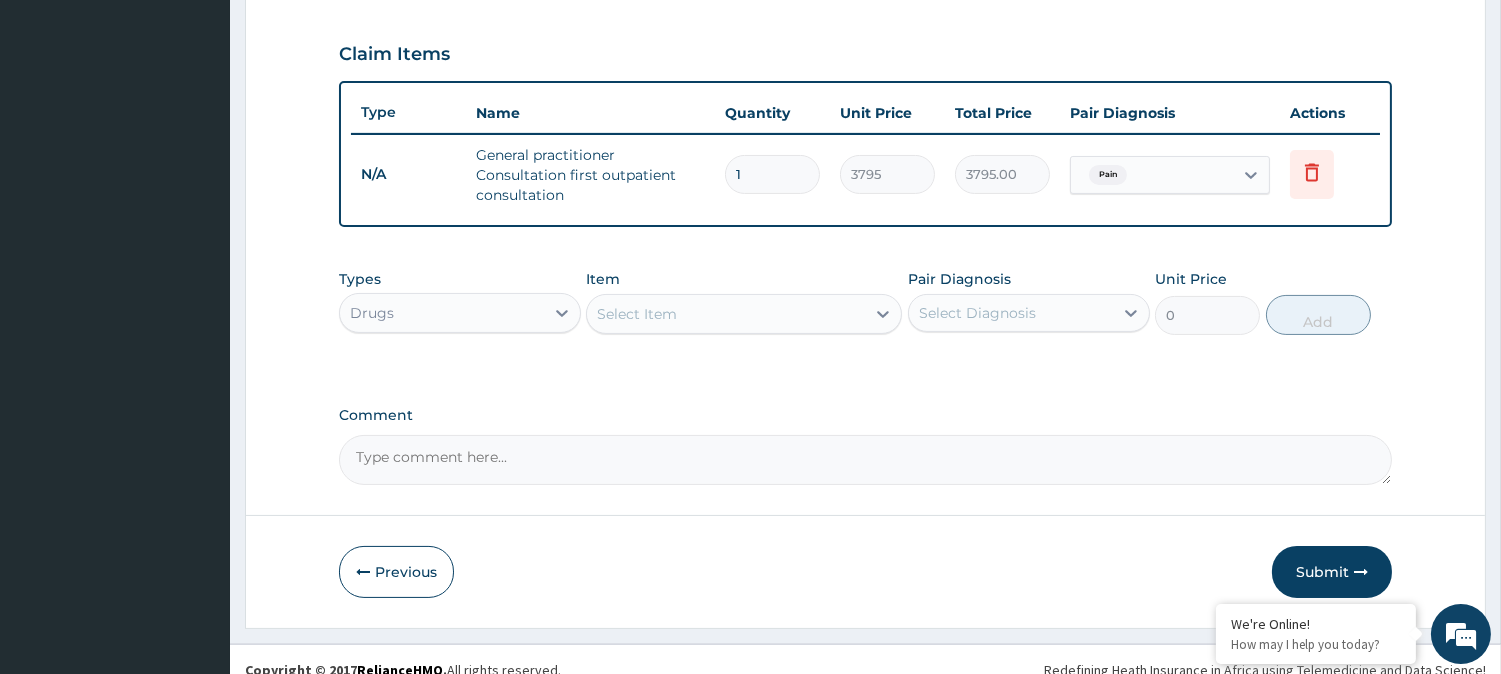 click on "Select Item" at bounding box center (744, 314) 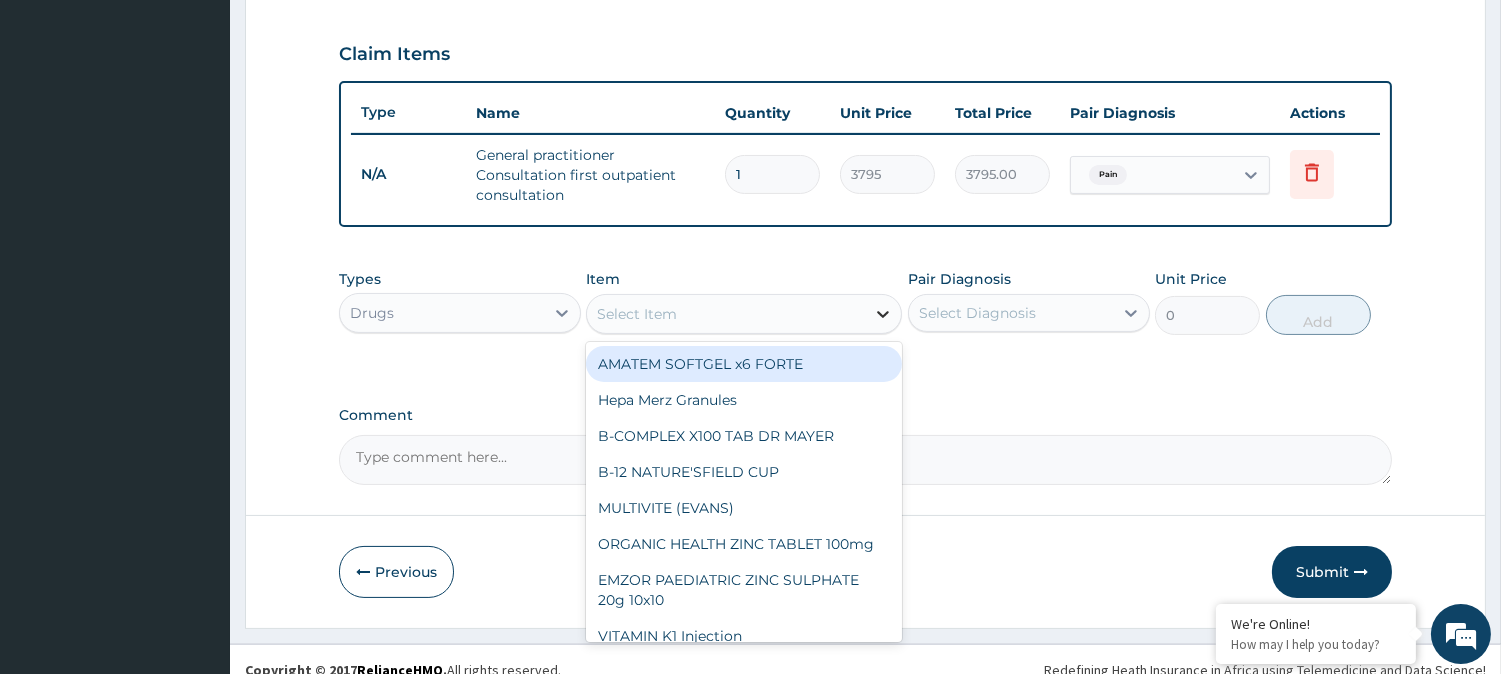 click 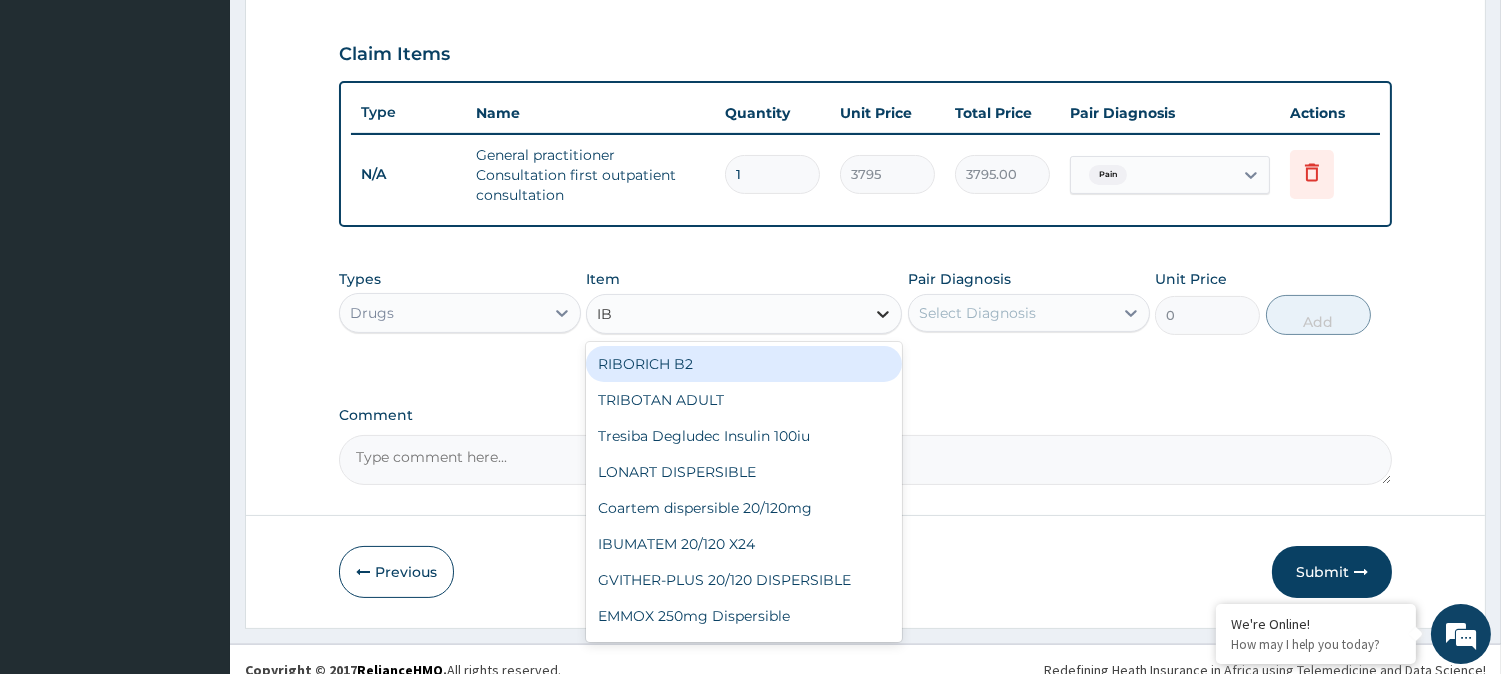 type on "IBU" 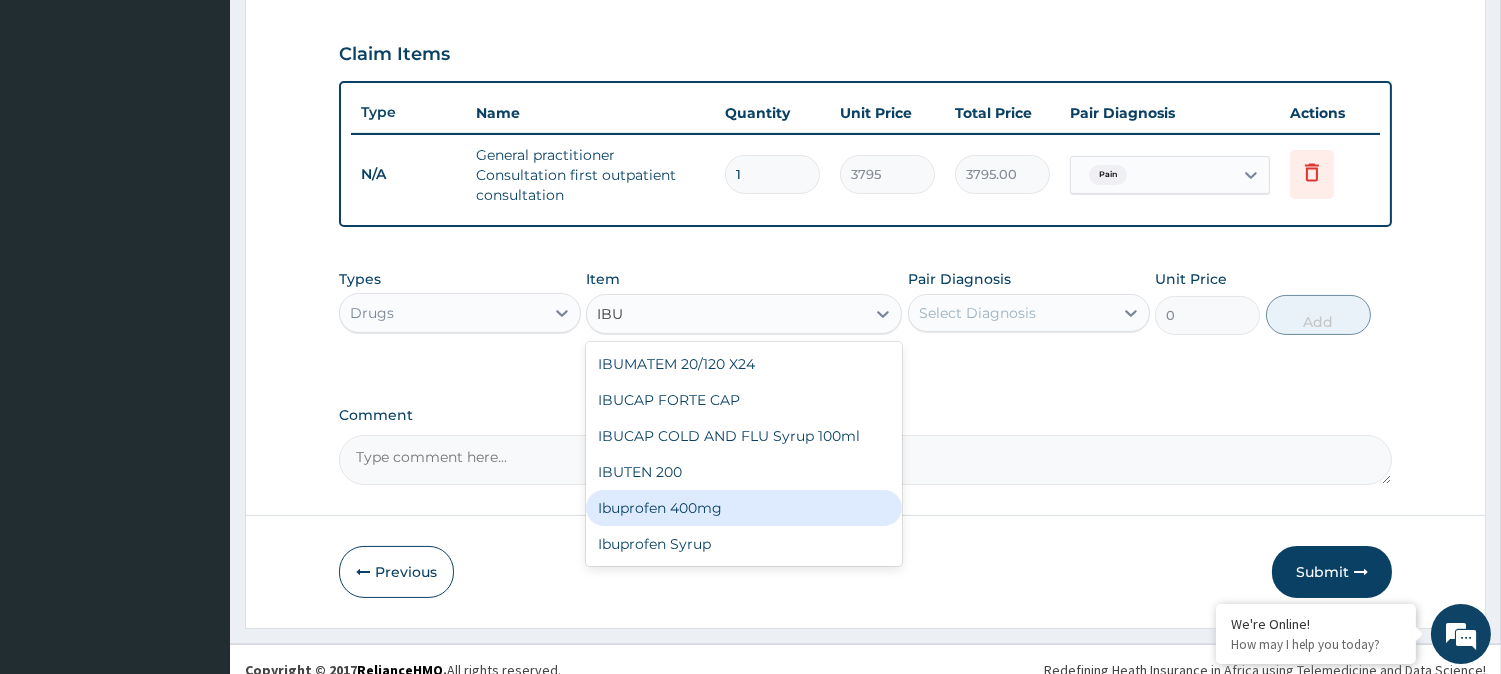 click on "Ibuprofen 400mg" at bounding box center [744, 508] 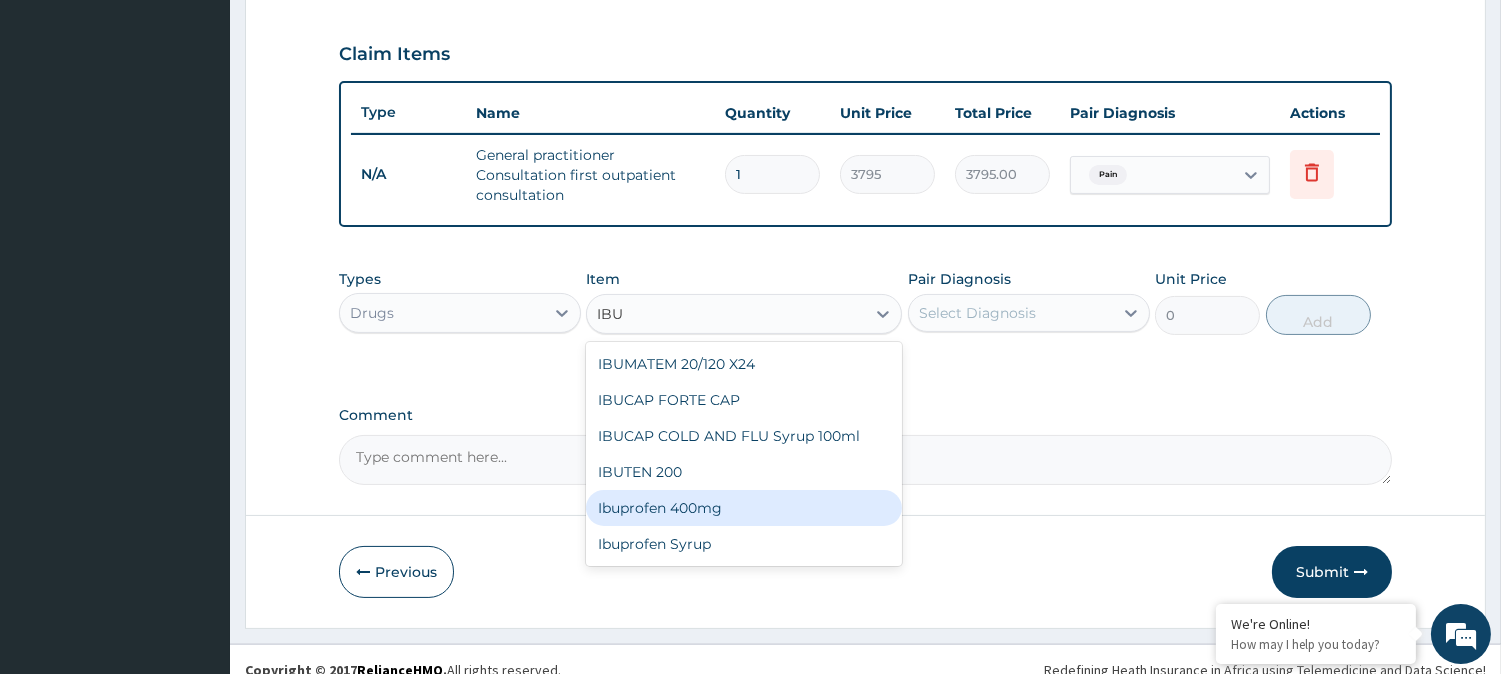 type 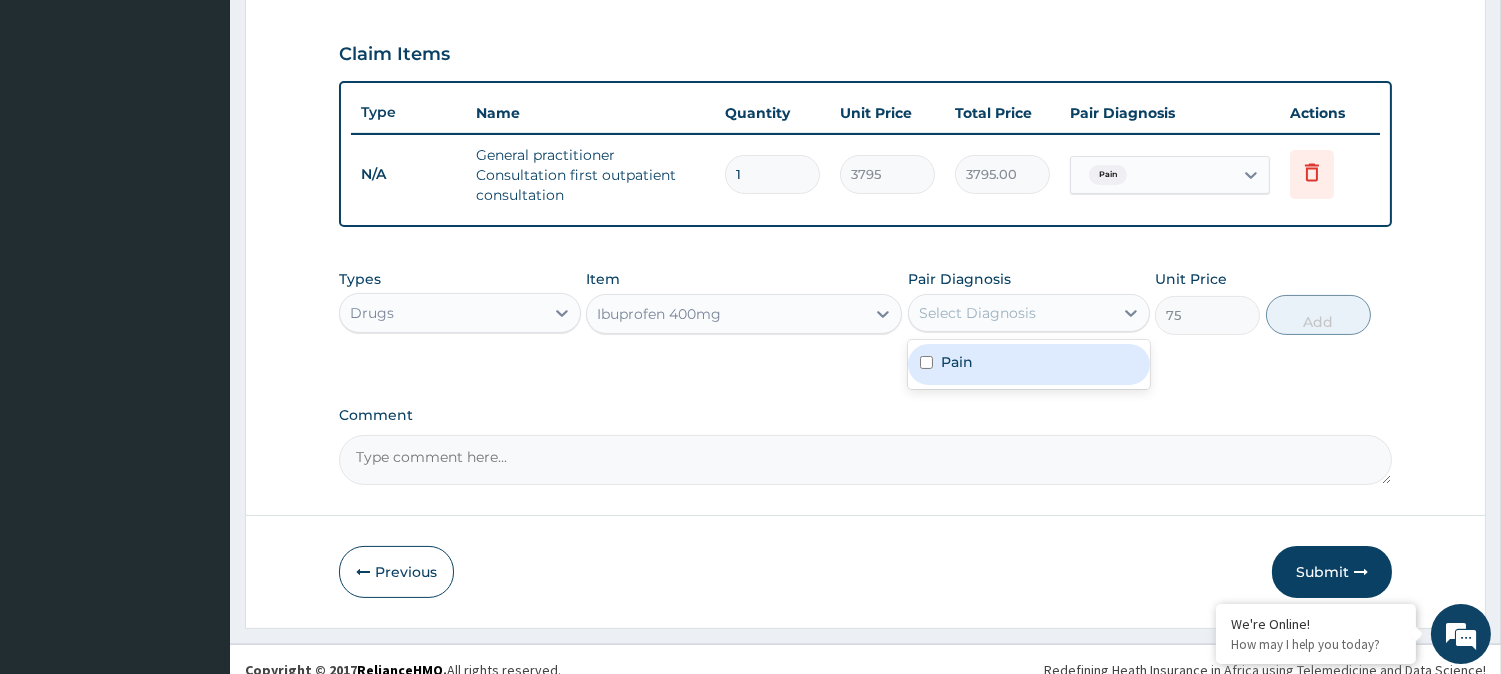 drag, startPoint x: 1091, startPoint y: 318, endPoint x: 1043, endPoint y: 375, distance: 74.518456 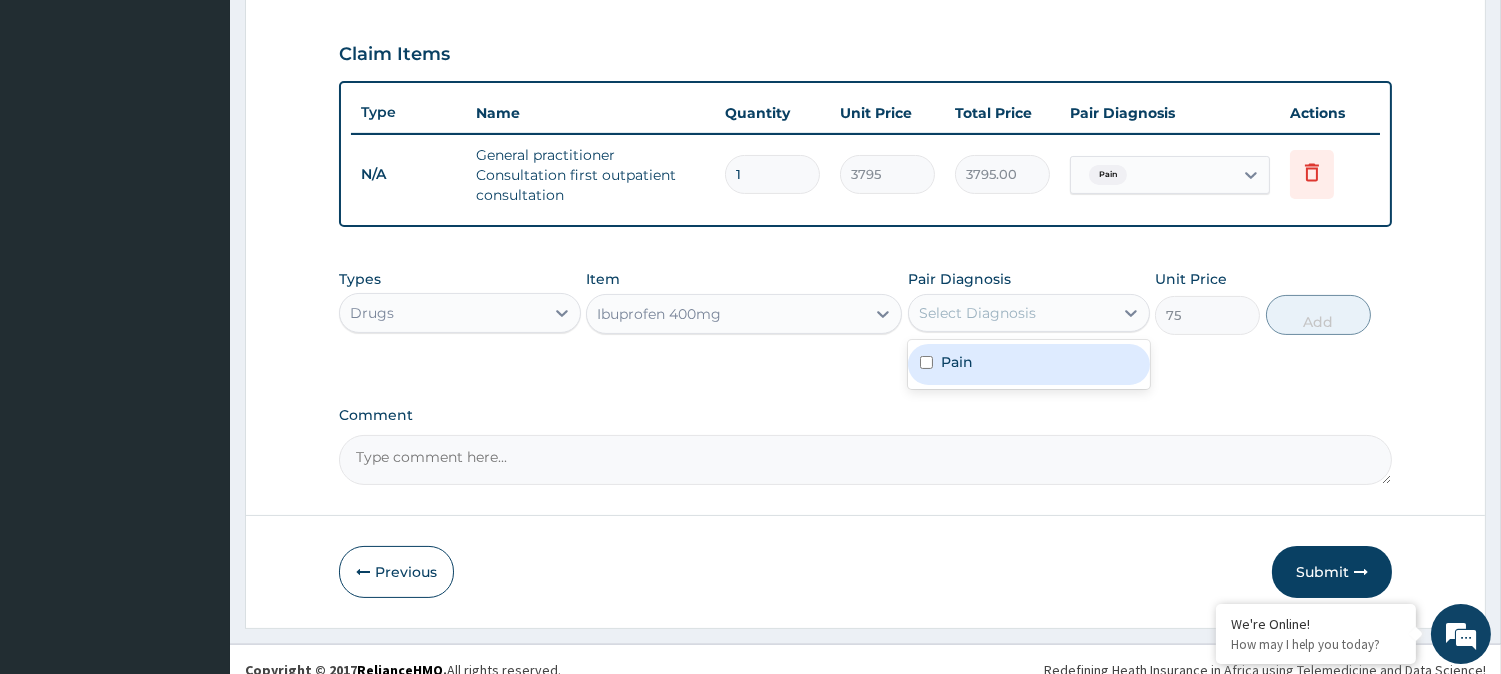 click on "option Pain, selected. option Pain focused, 1 of 1. 1 result available. Use Up and Down to choose options, press Enter to select the currently focused option, press Escape to exit the menu, press Tab to select the option and exit the menu. Select Diagnosis Pain" at bounding box center (1029, 313) 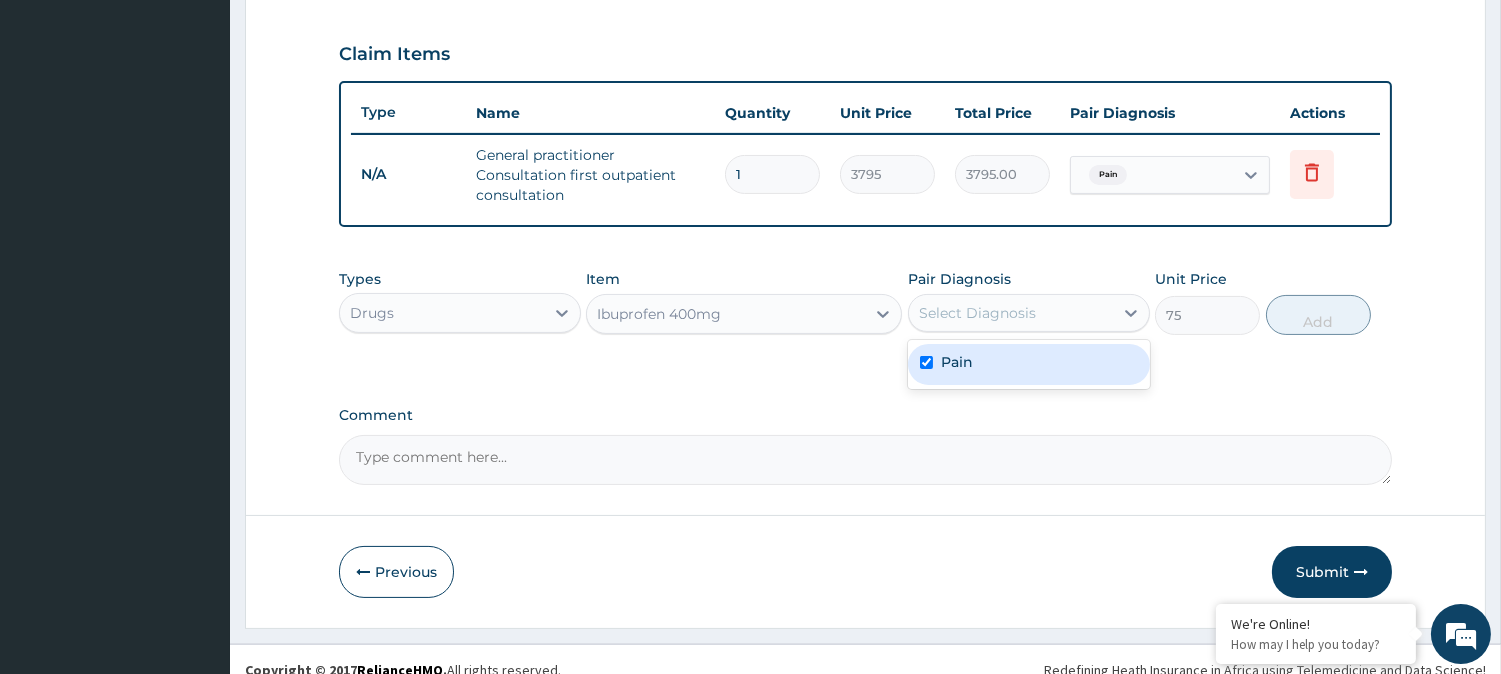 checkbox on "true" 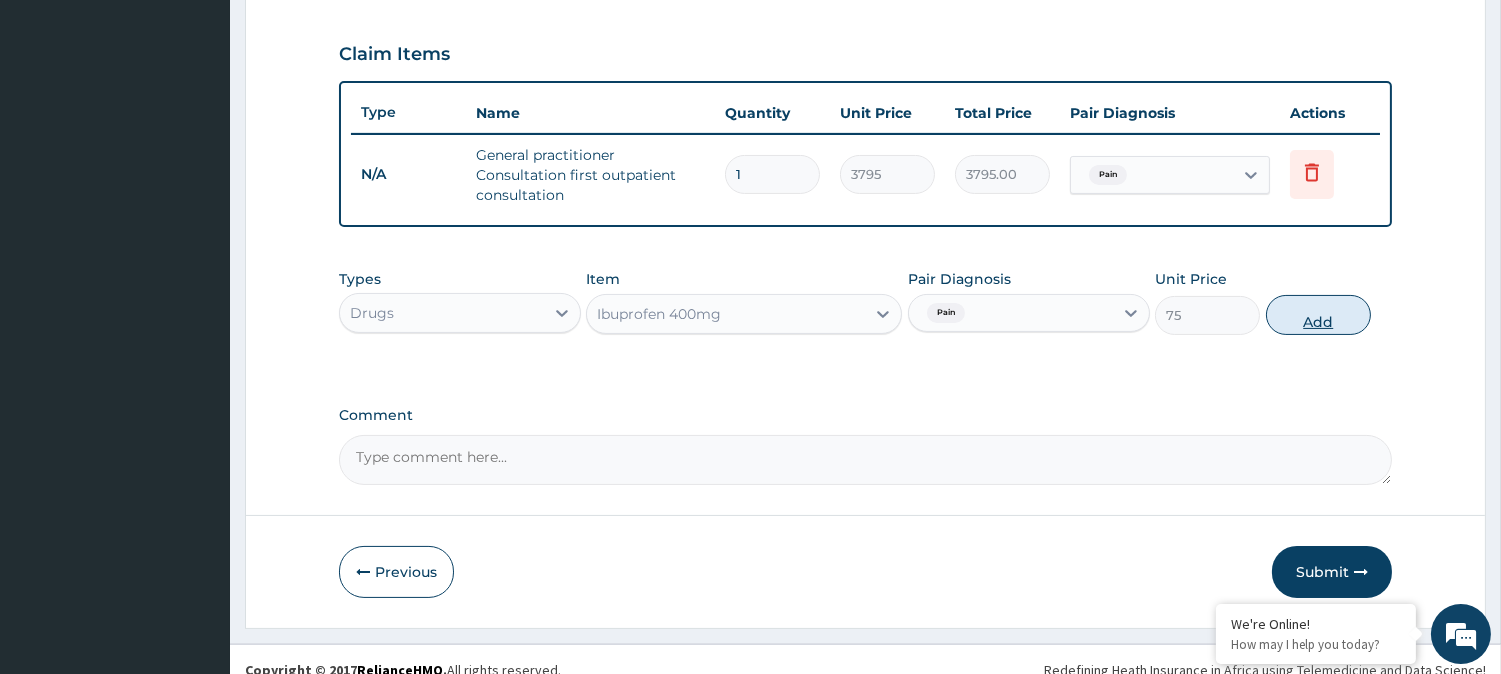 click on "Add" at bounding box center [1318, 315] 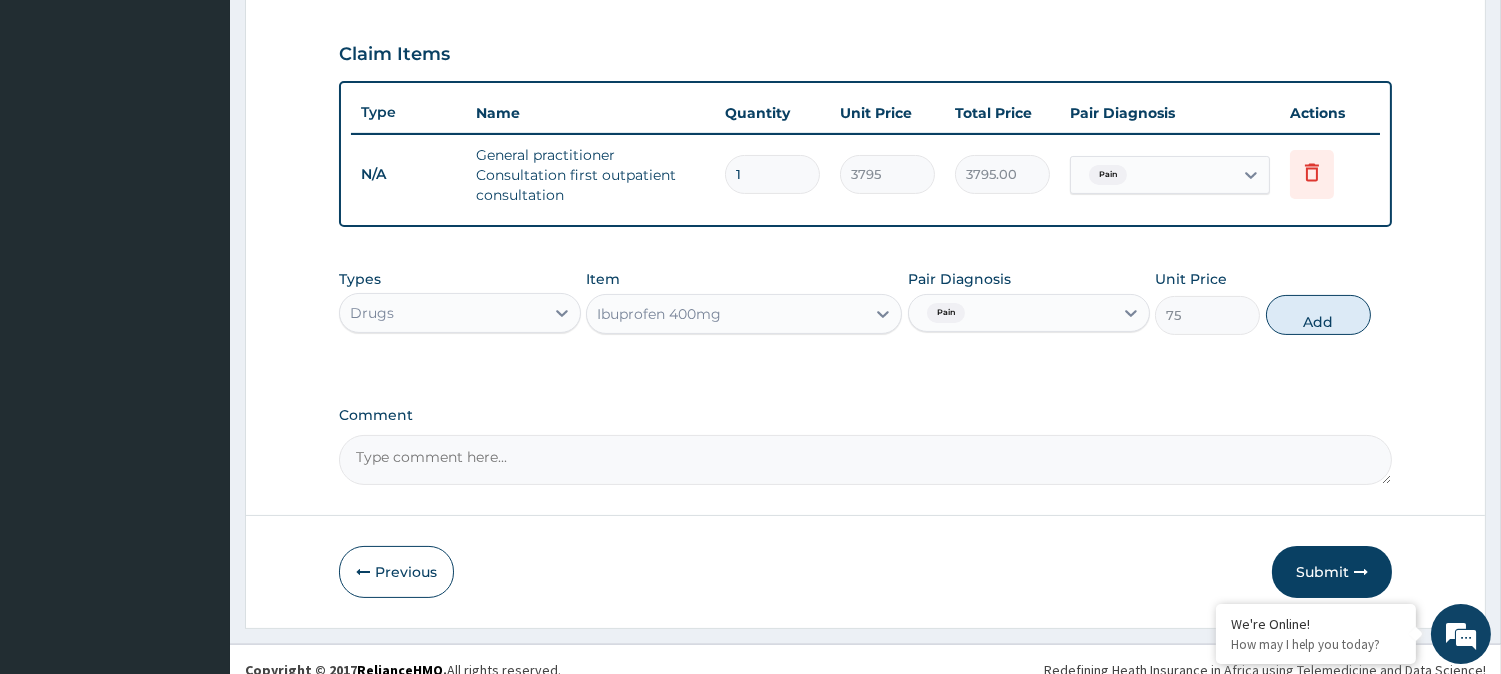 type on "0" 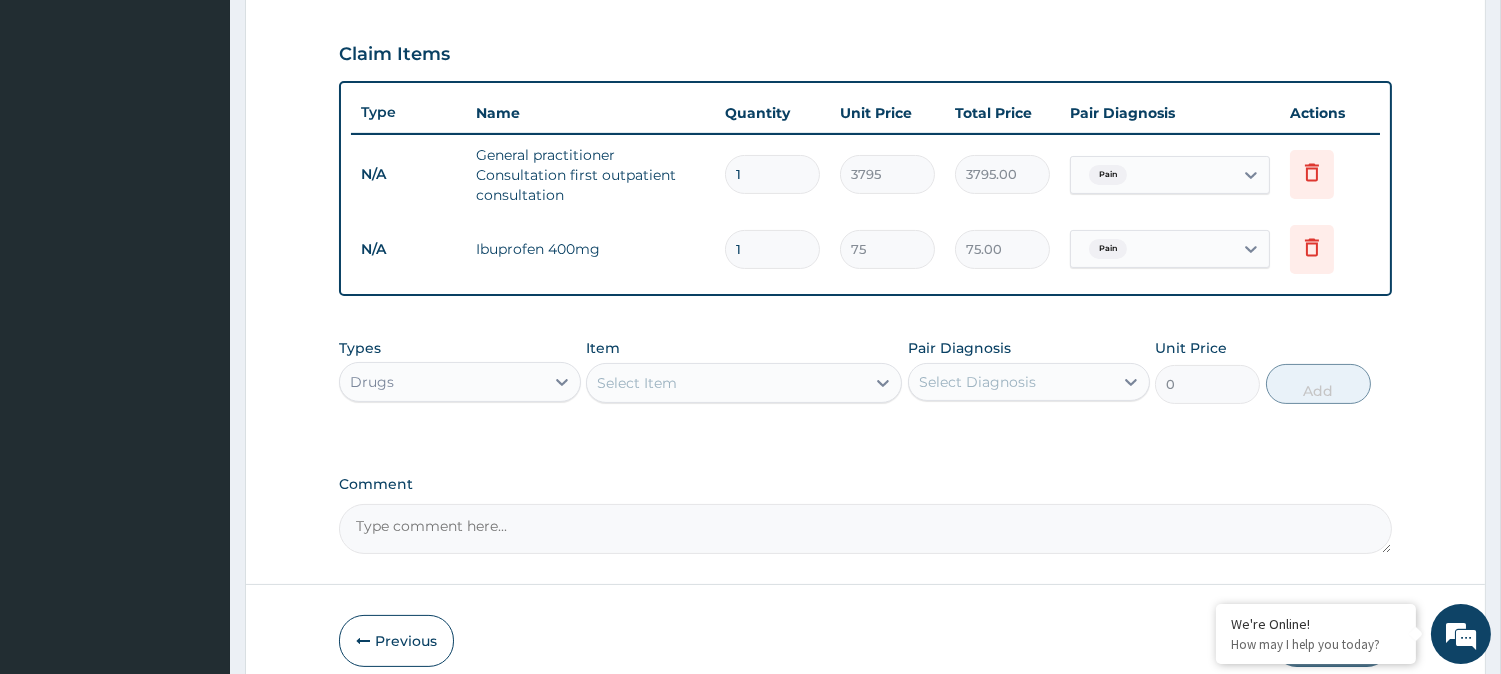 type on "10" 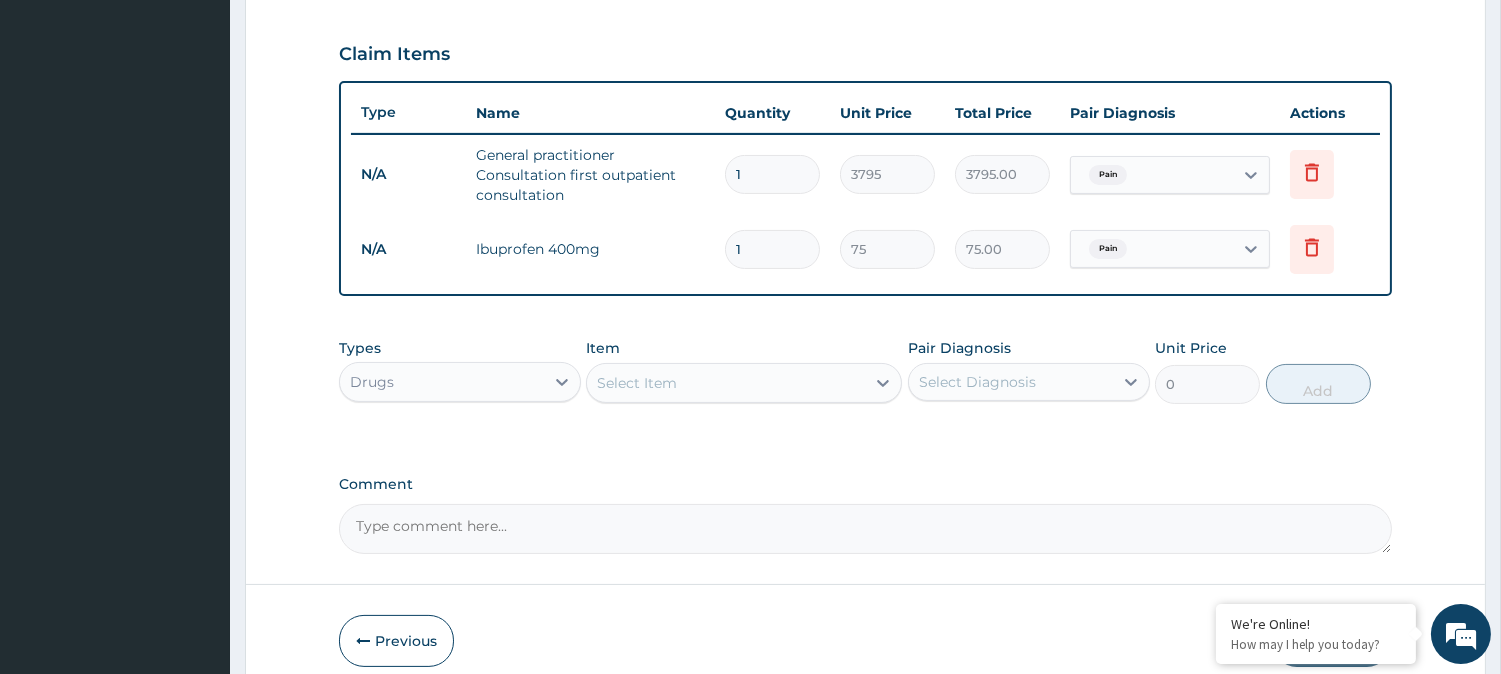 type on "750.00" 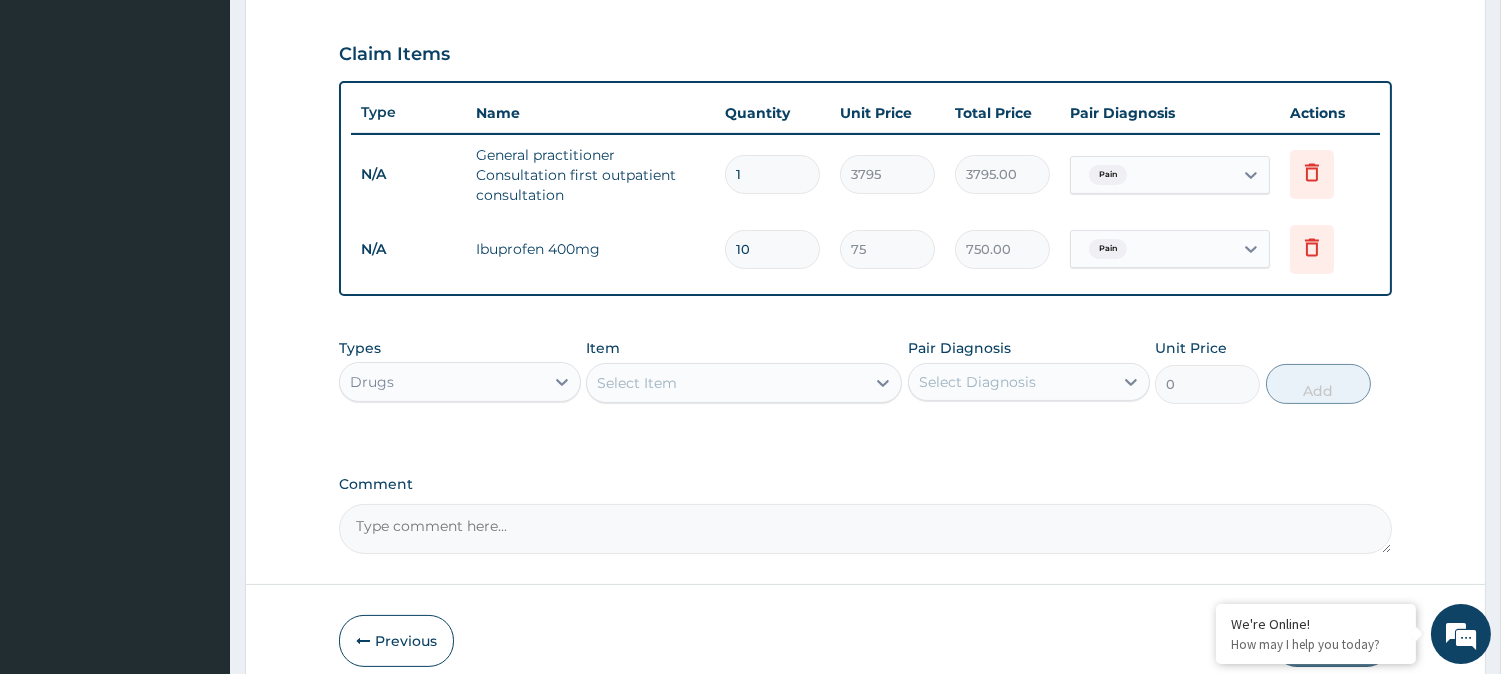 type on "10" 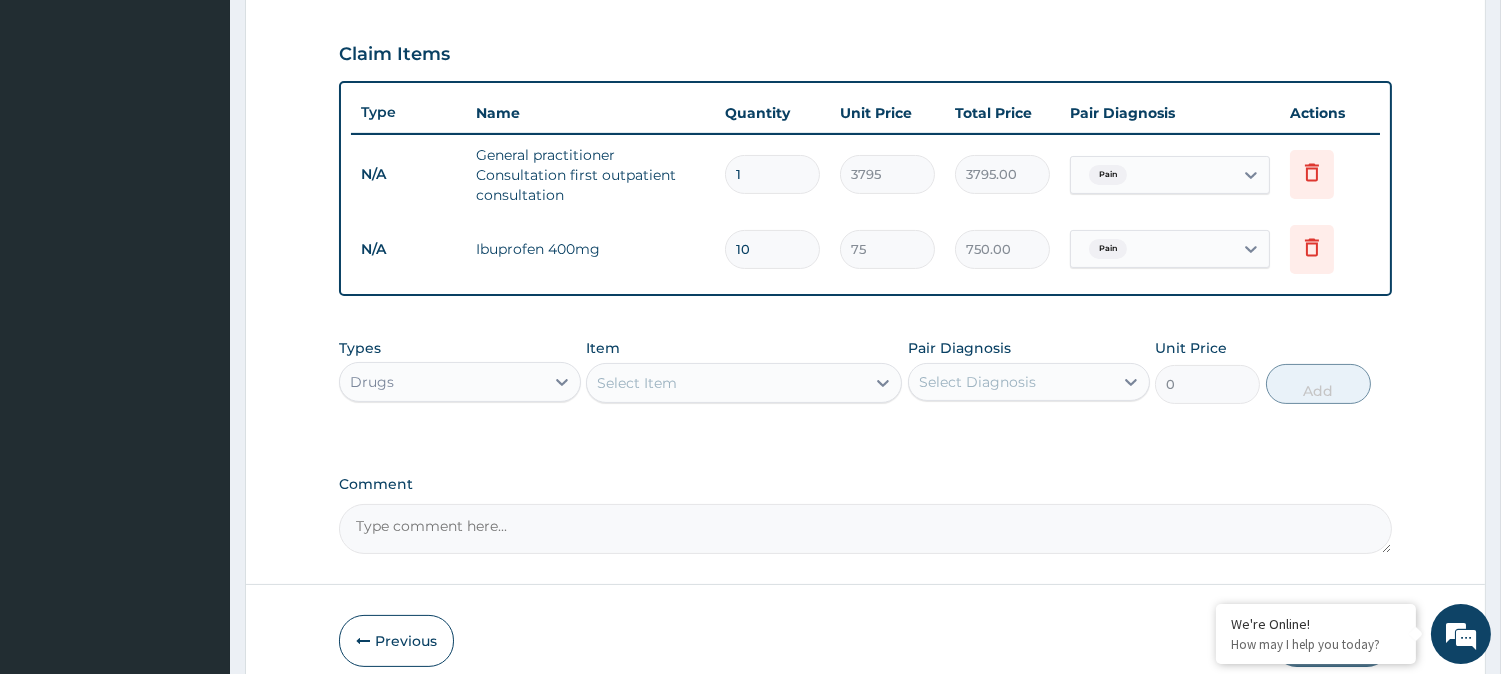scroll, scrollTop: 751, scrollLeft: 0, axis: vertical 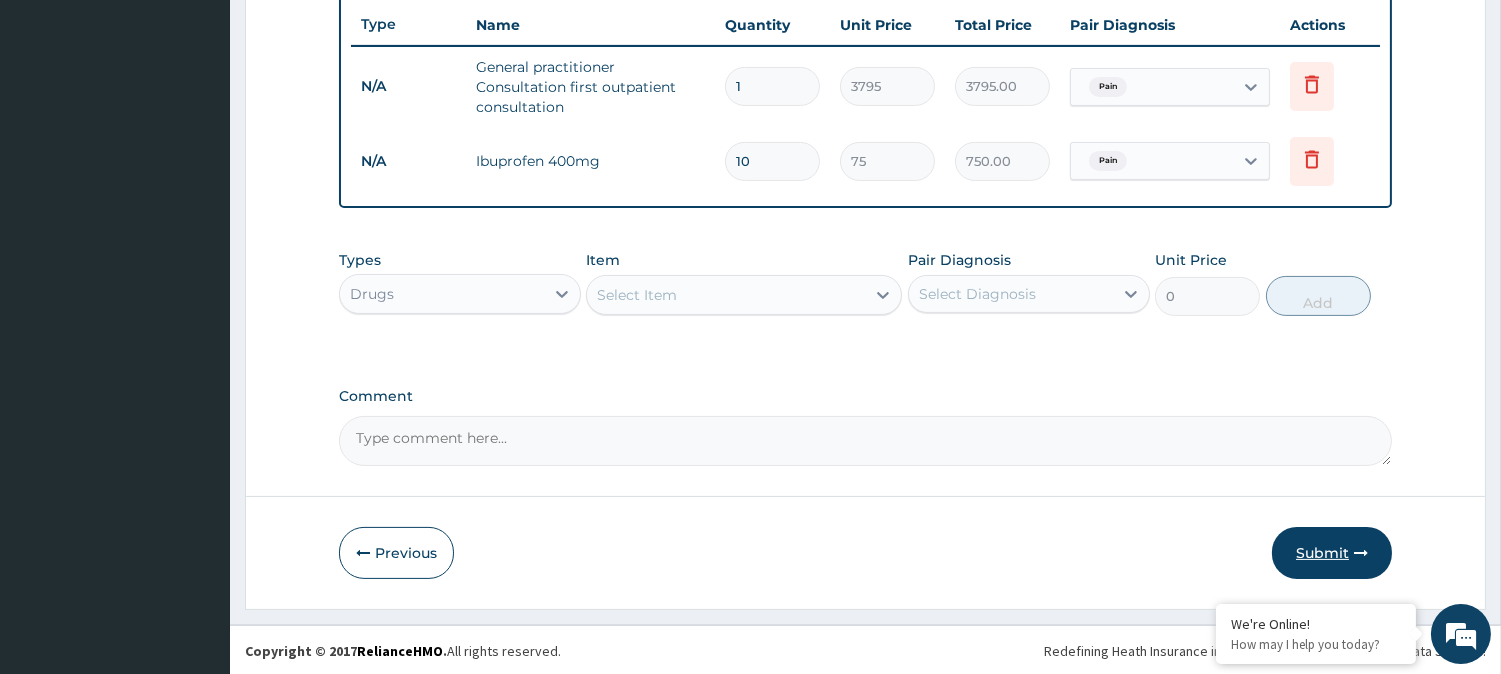 click on "Submit" at bounding box center [1332, 553] 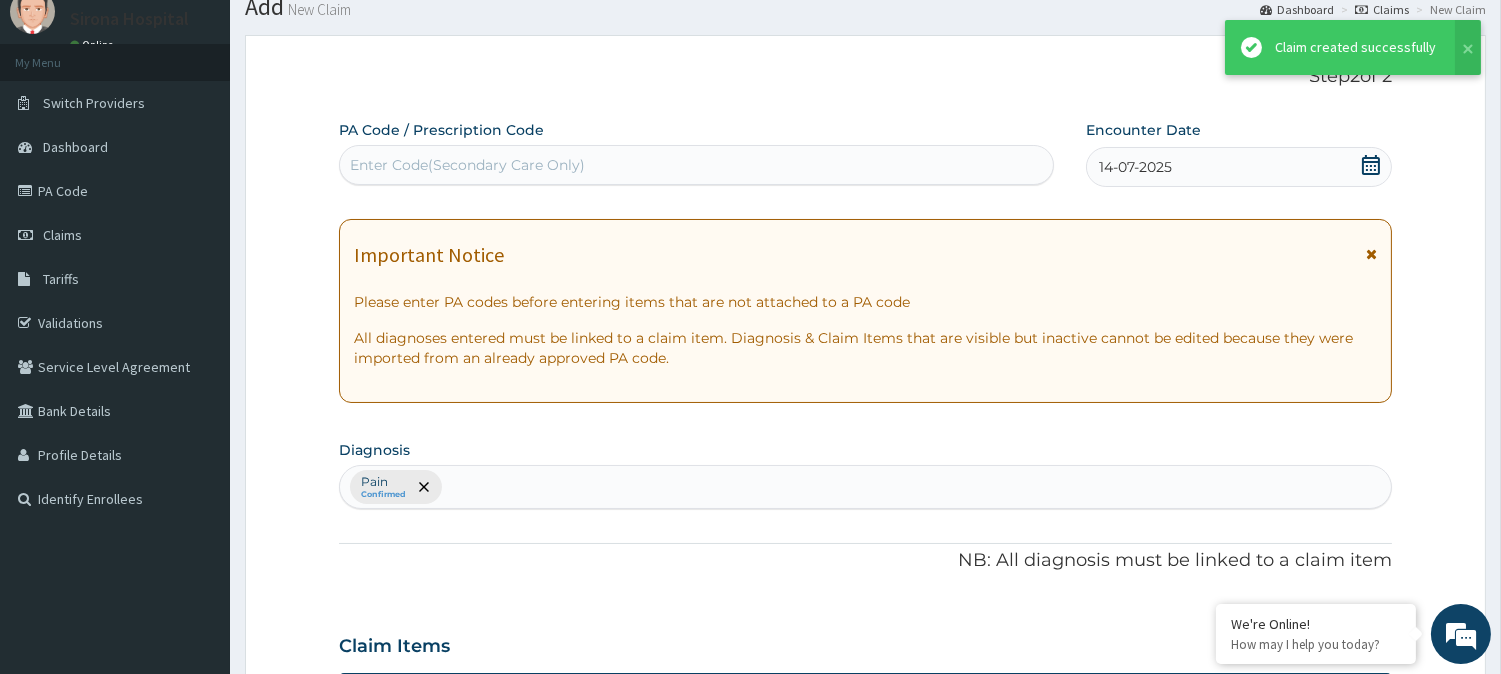 scroll, scrollTop: 751, scrollLeft: 0, axis: vertical 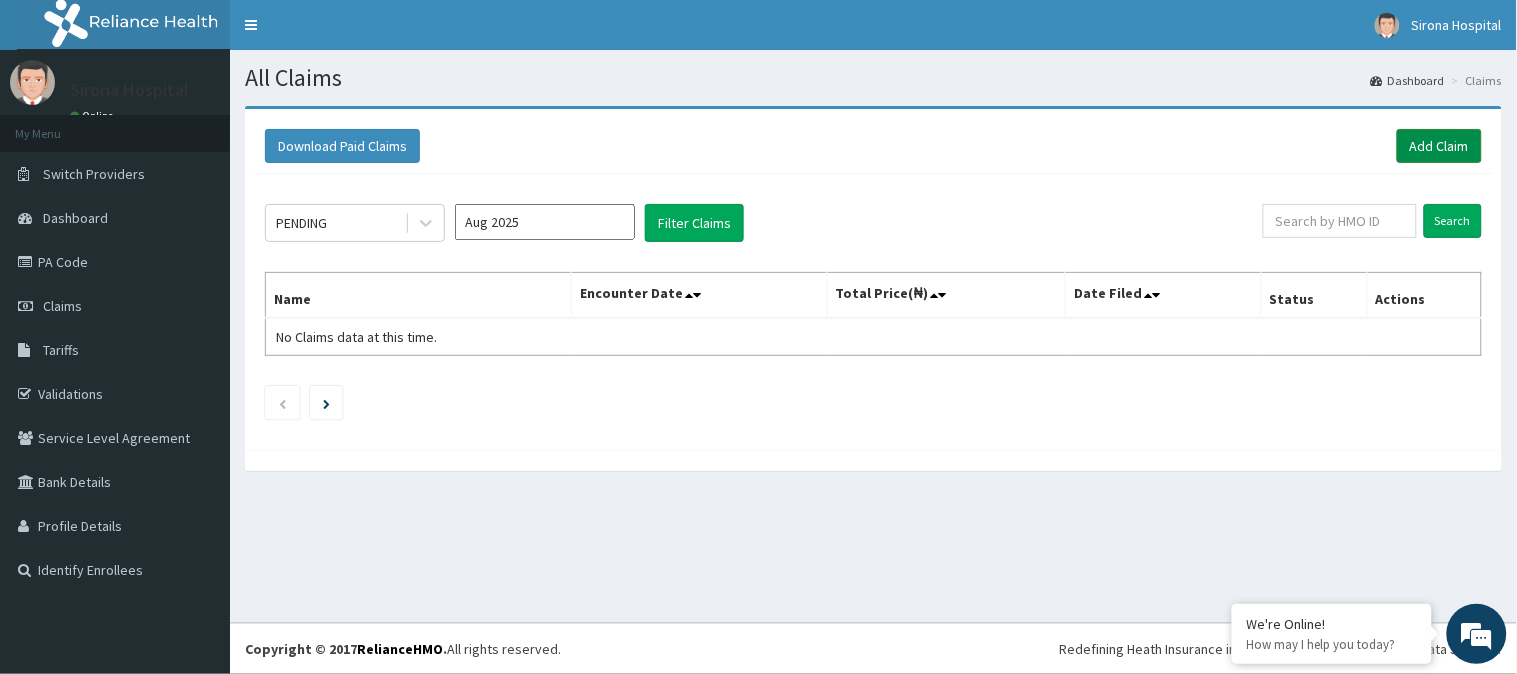 click on "Add Claim" at bounding box center [1439, 146] 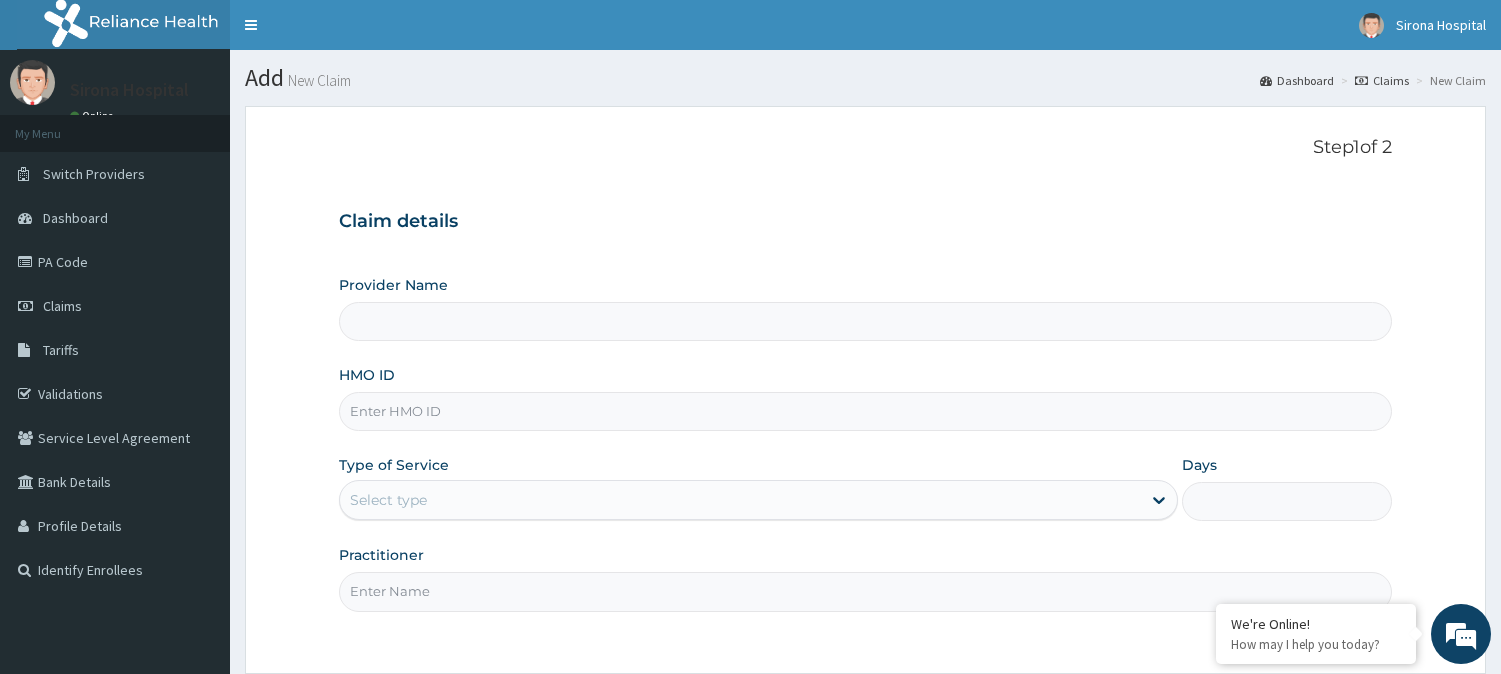 scroll, scrollTop: 0, scrollLeft: 0, axis: both 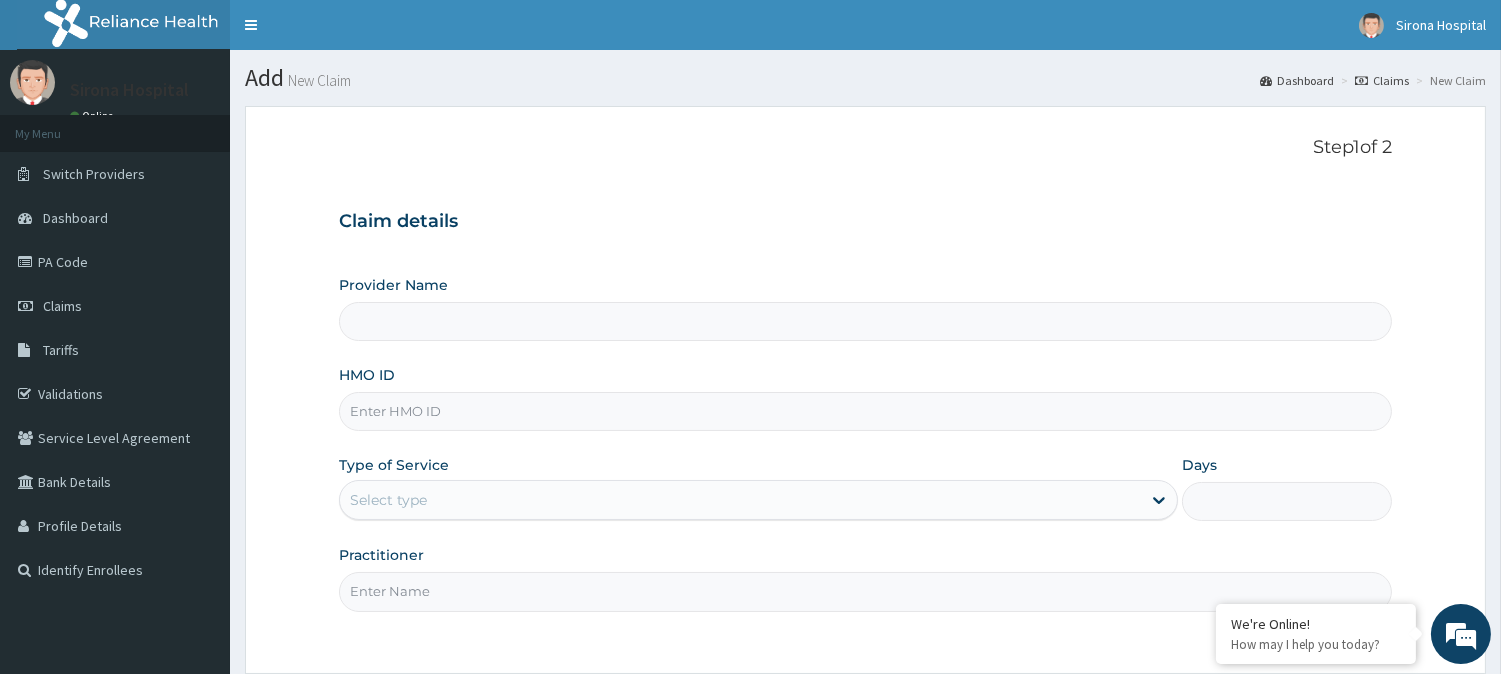 type on "Sirona Hospital" 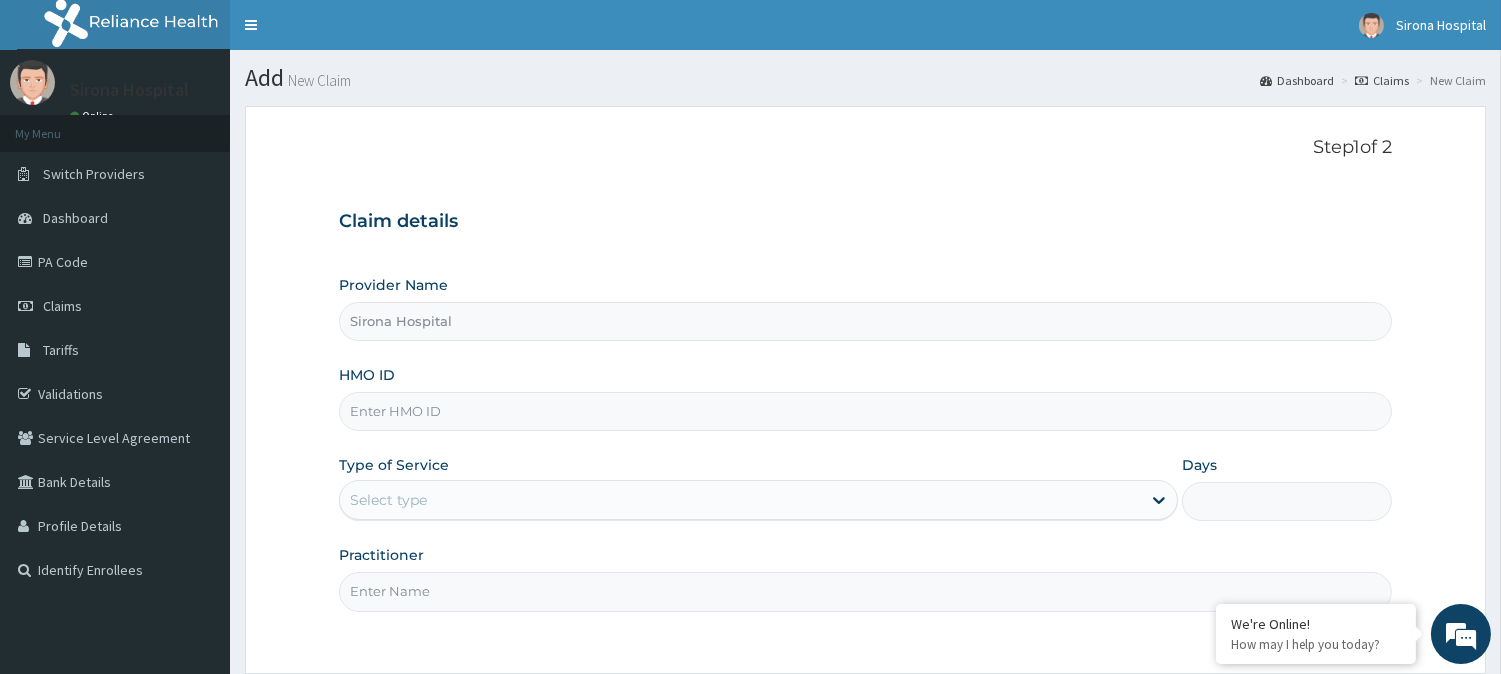 click on "HMO ID" at bounding box center (865, 411) 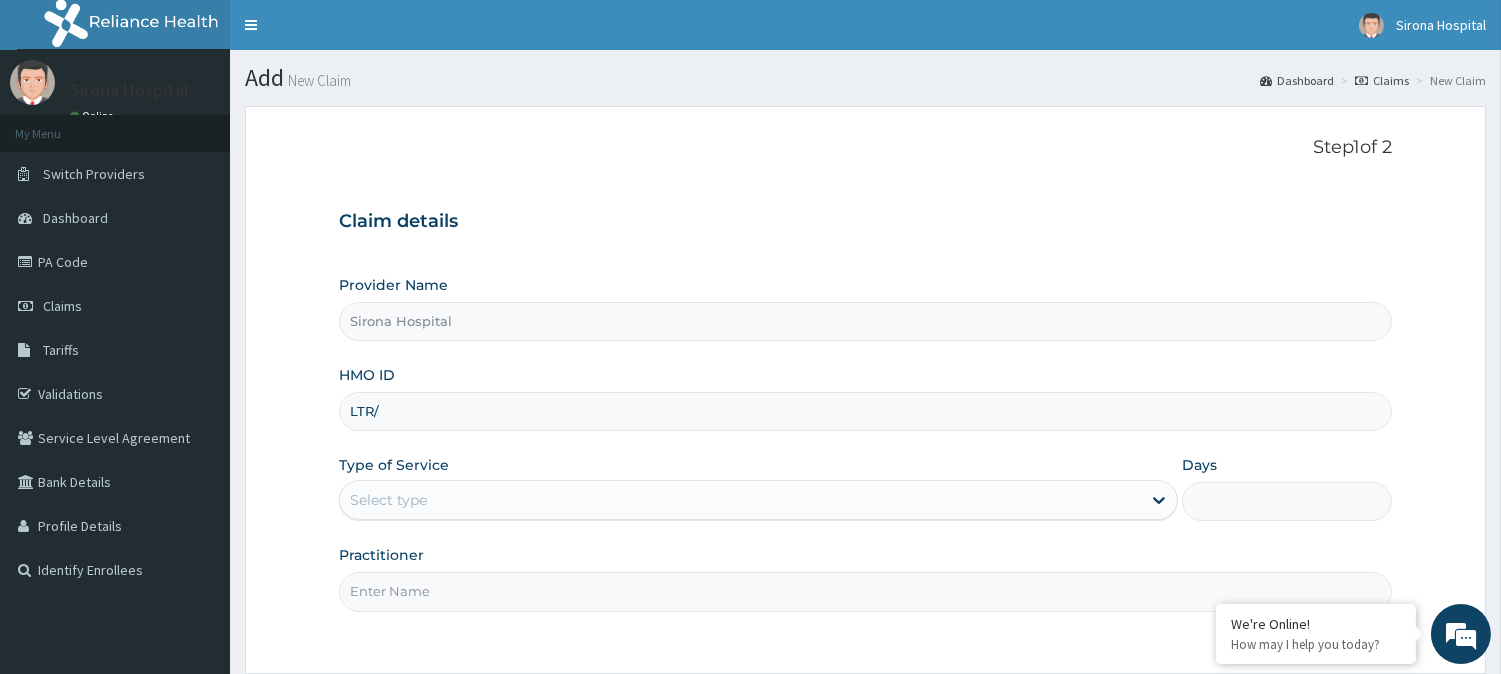 scroll, scrollTop: 0, scrollLeft: 0, axis: both 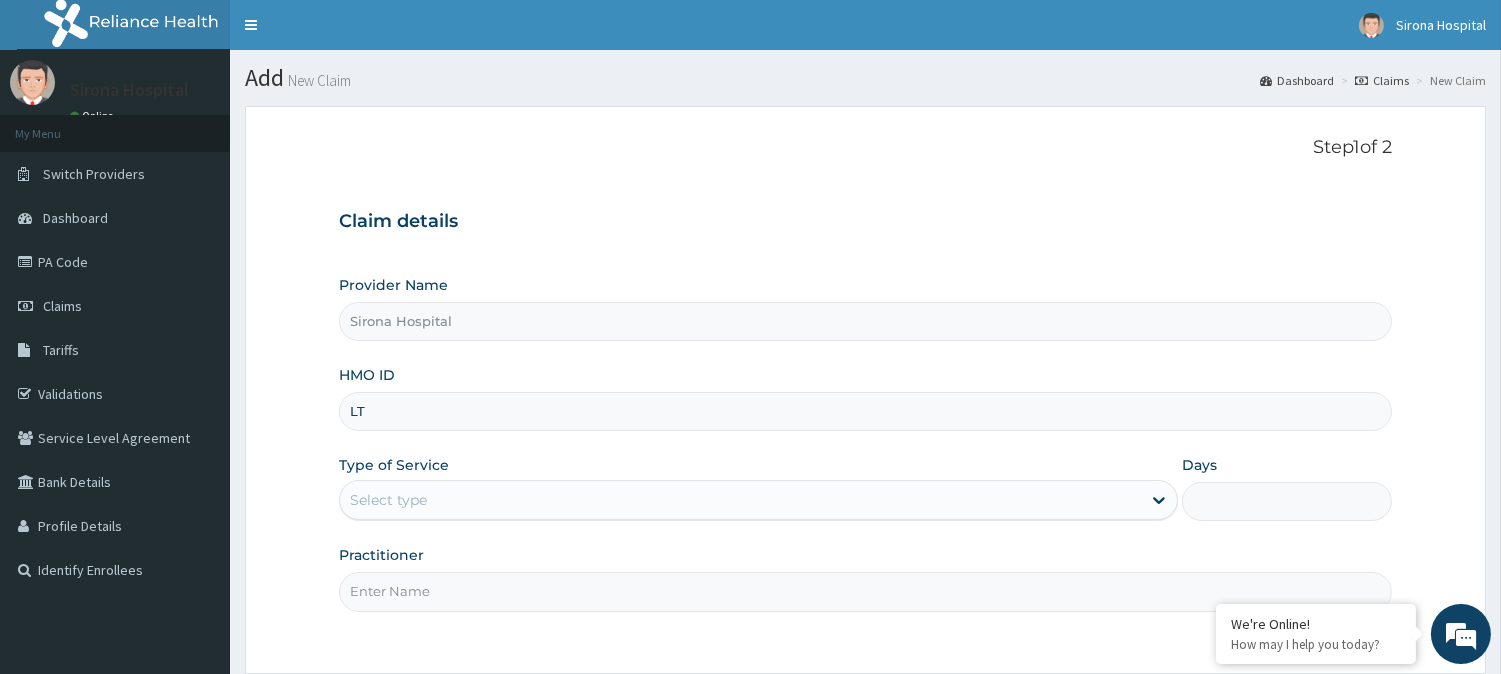 type on "L" 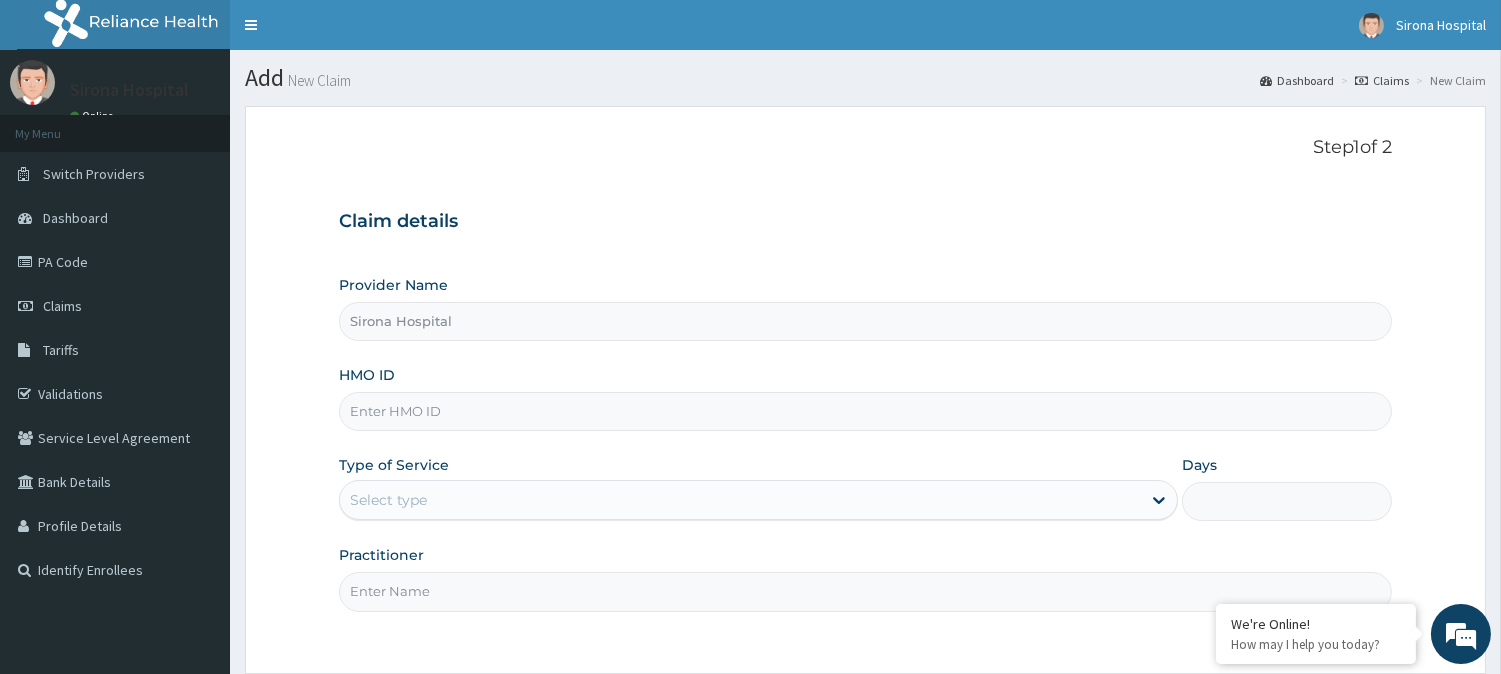 paste on "LTR/10341/C" 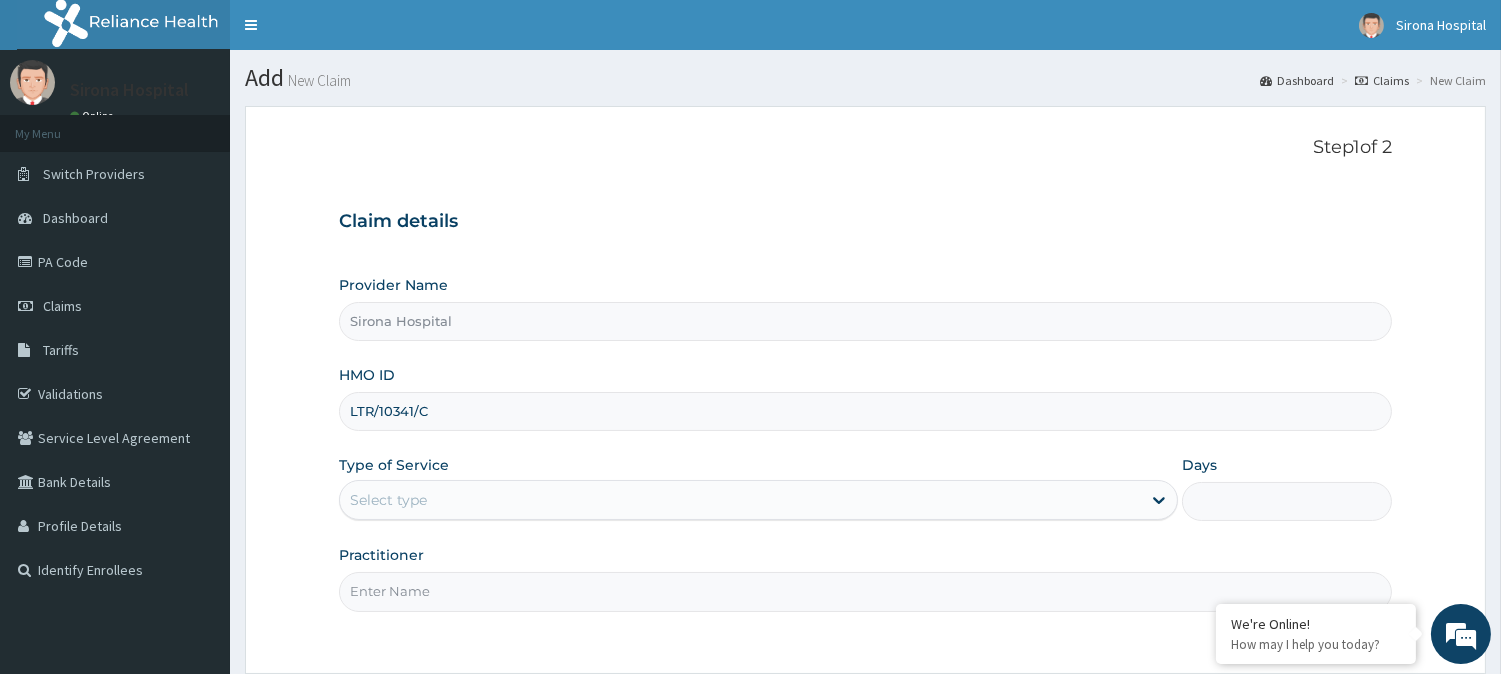 type on "LTR/10341/C" 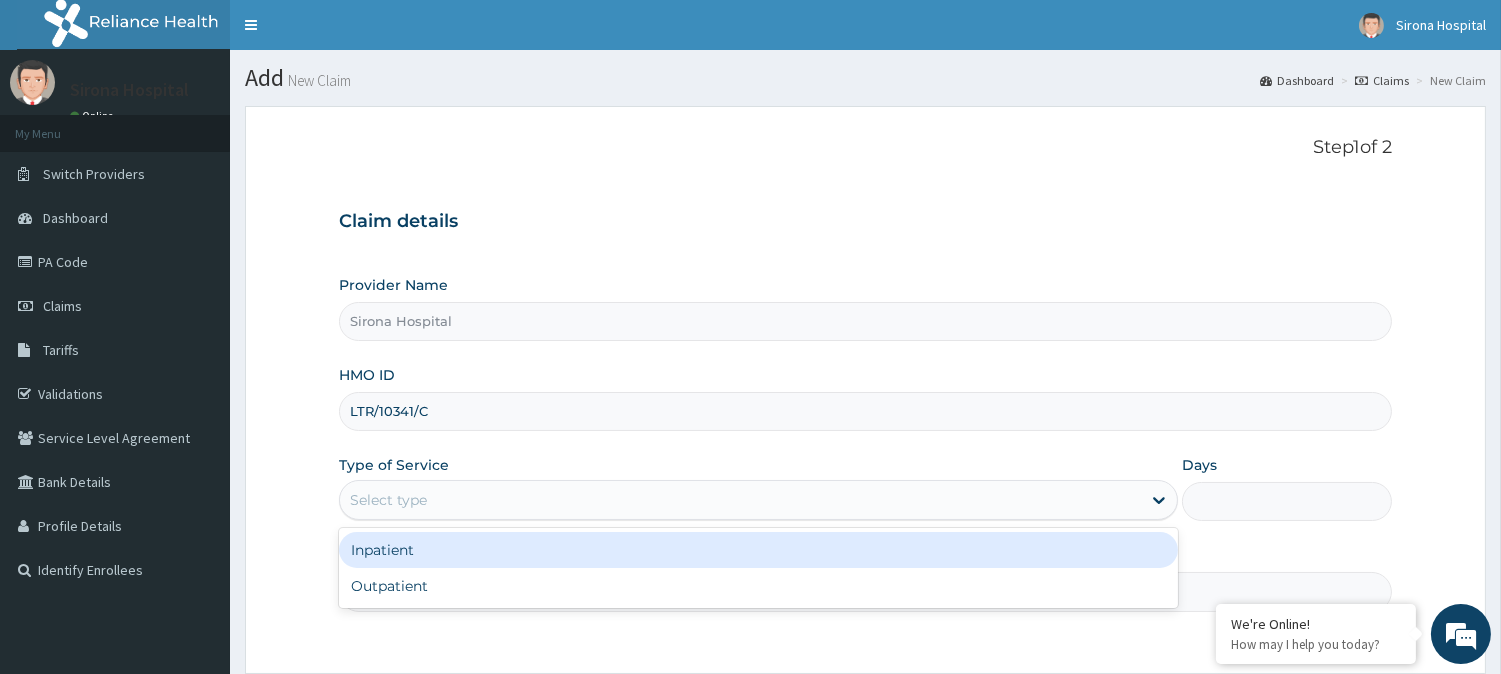 click on "Select type" at bounding box center [740, 500] 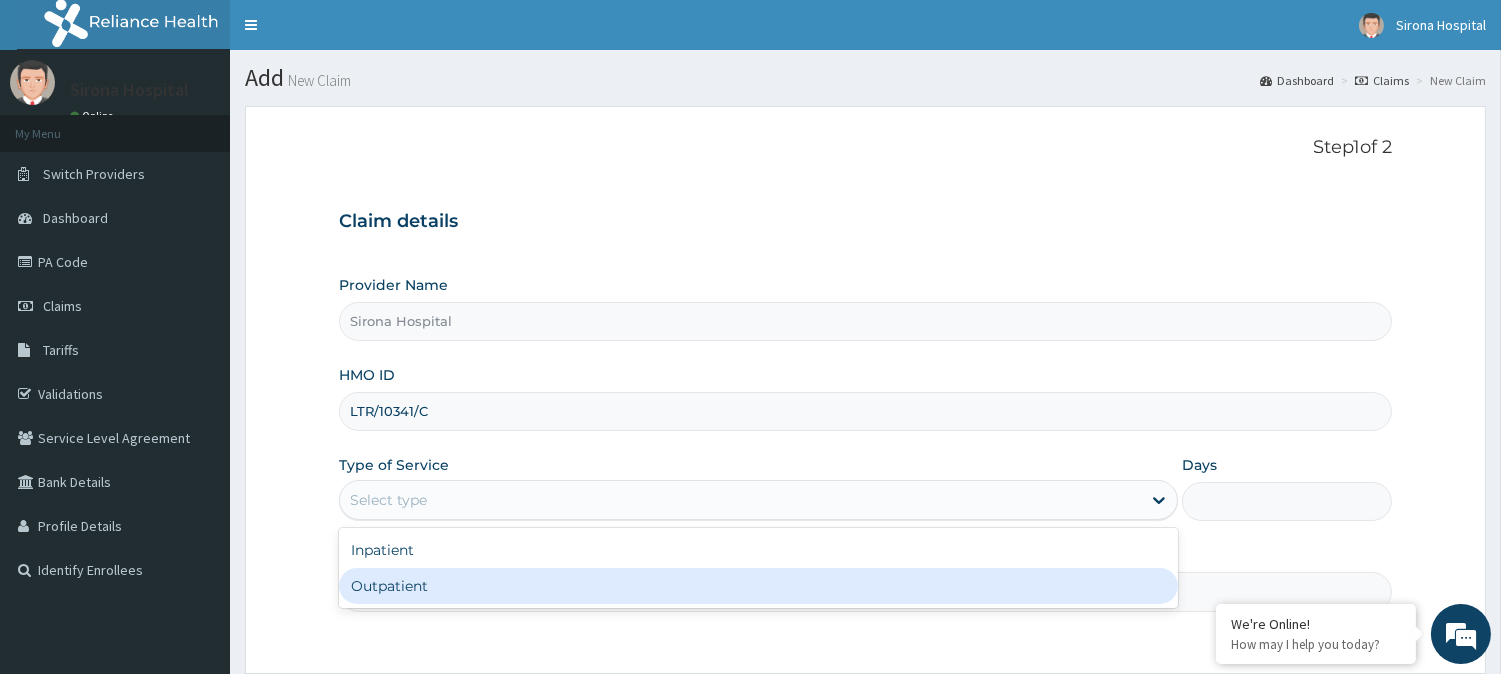 click on "Outpatient" at bounding box center [758, 586] 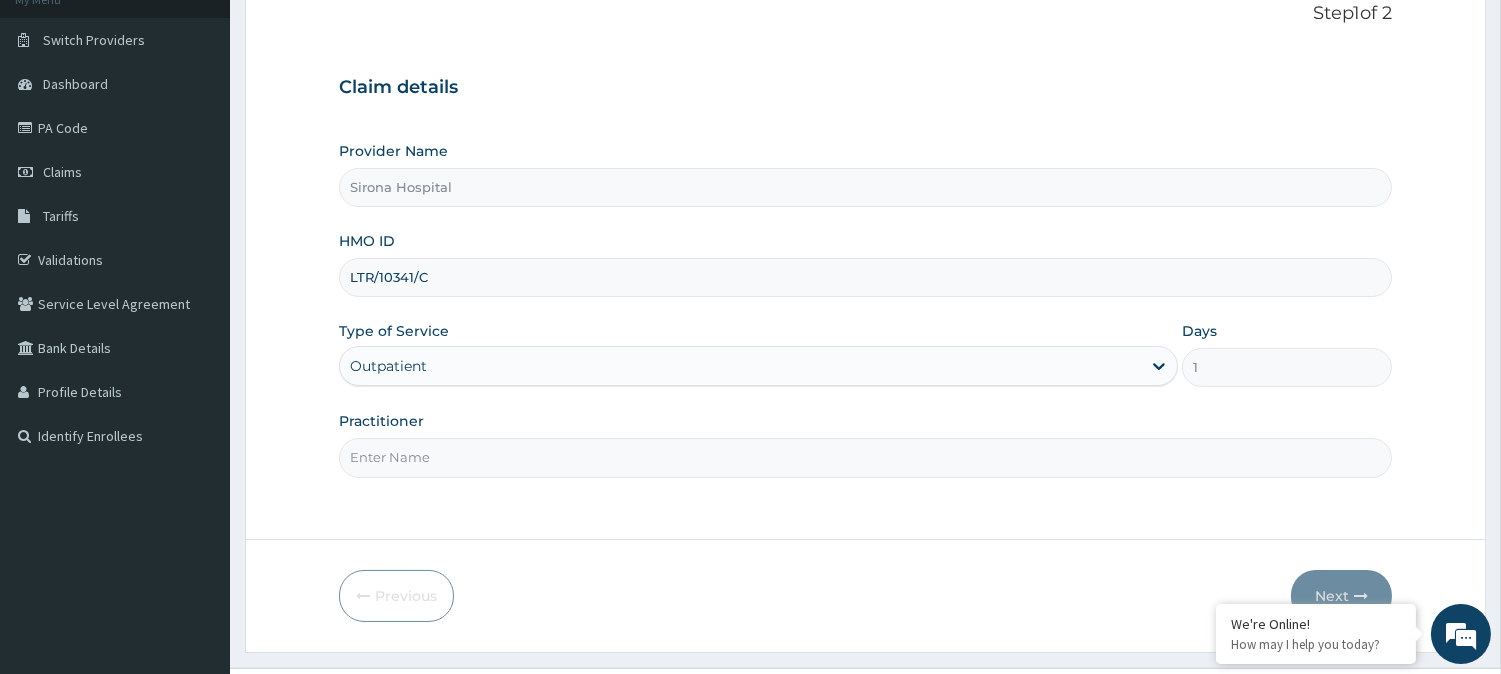 scroll, scrollTop: 135, scrollLeft: 0, axis: vertical 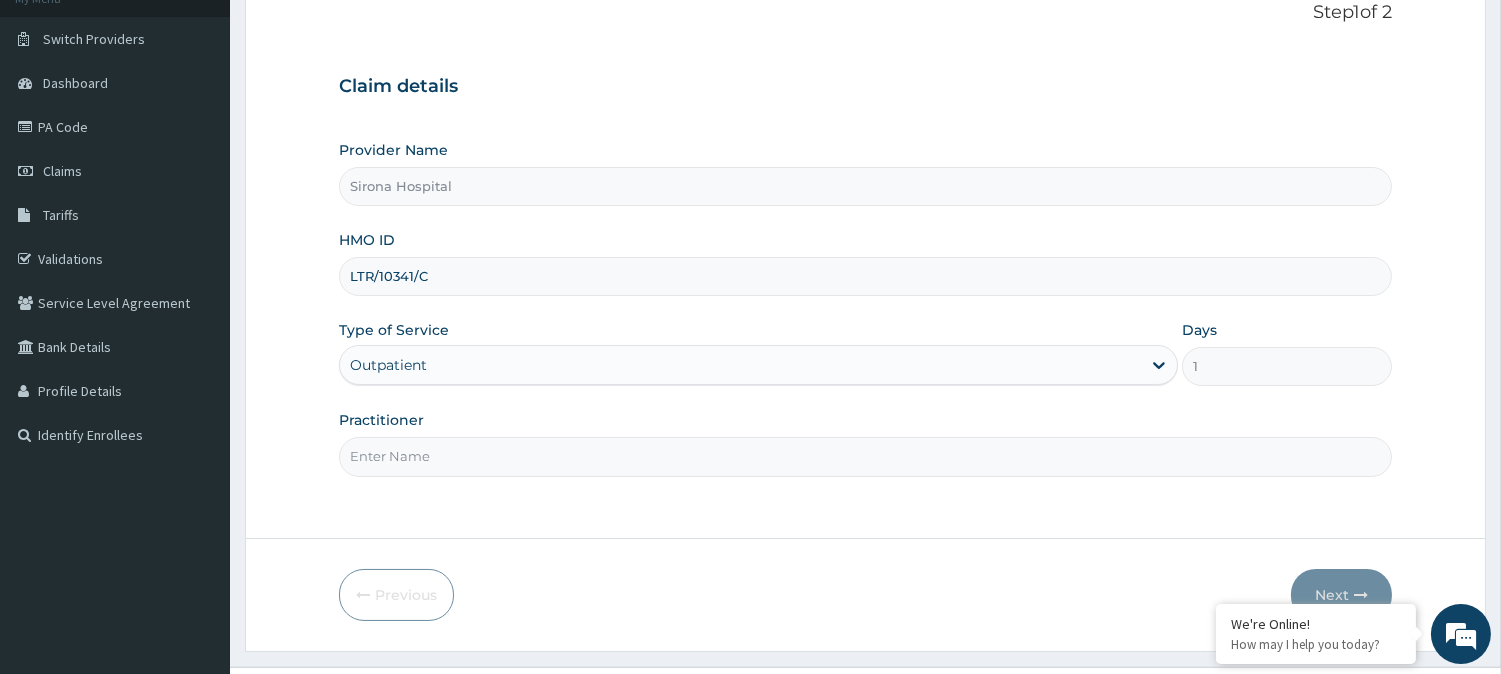 click on "Practitioner" at bounding box center (865, 456) 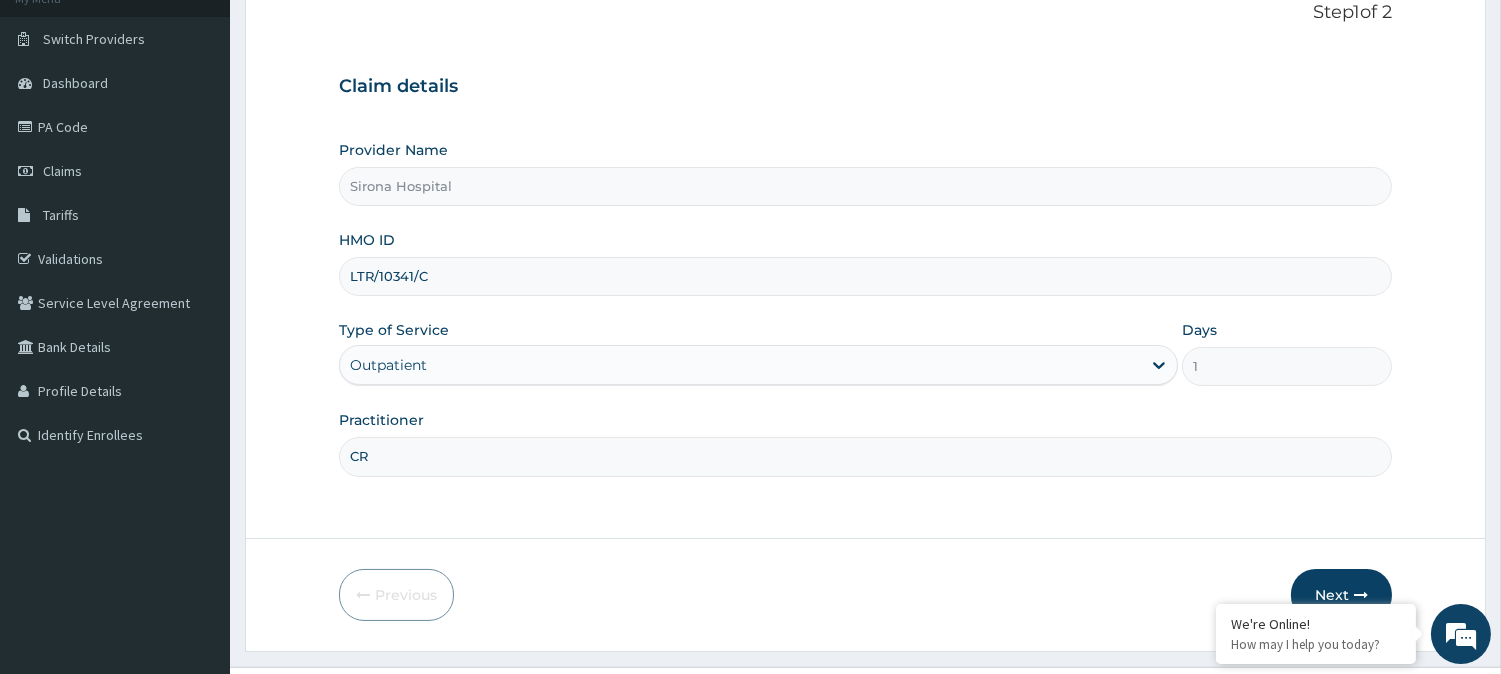 type on "C" 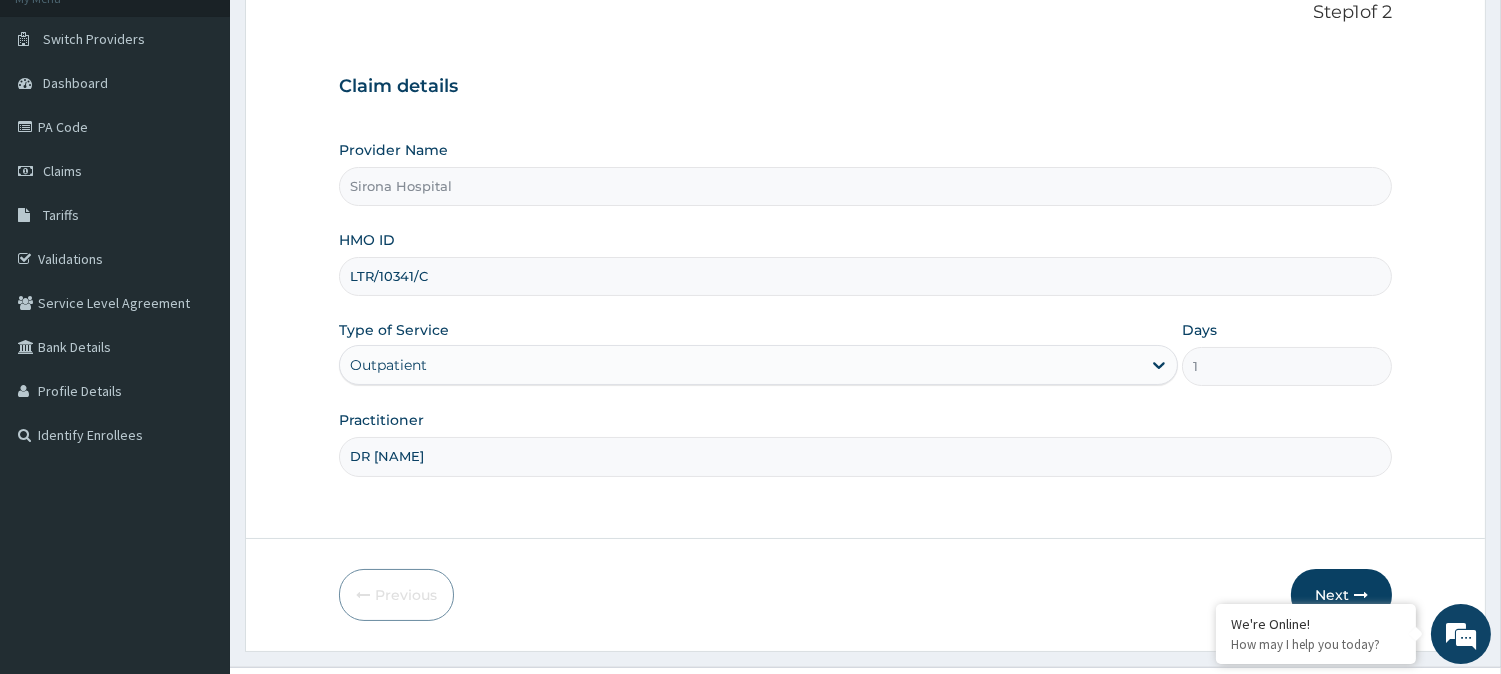 scroll, scrollTop: 178, scrollLeft: 0, axis: vertical 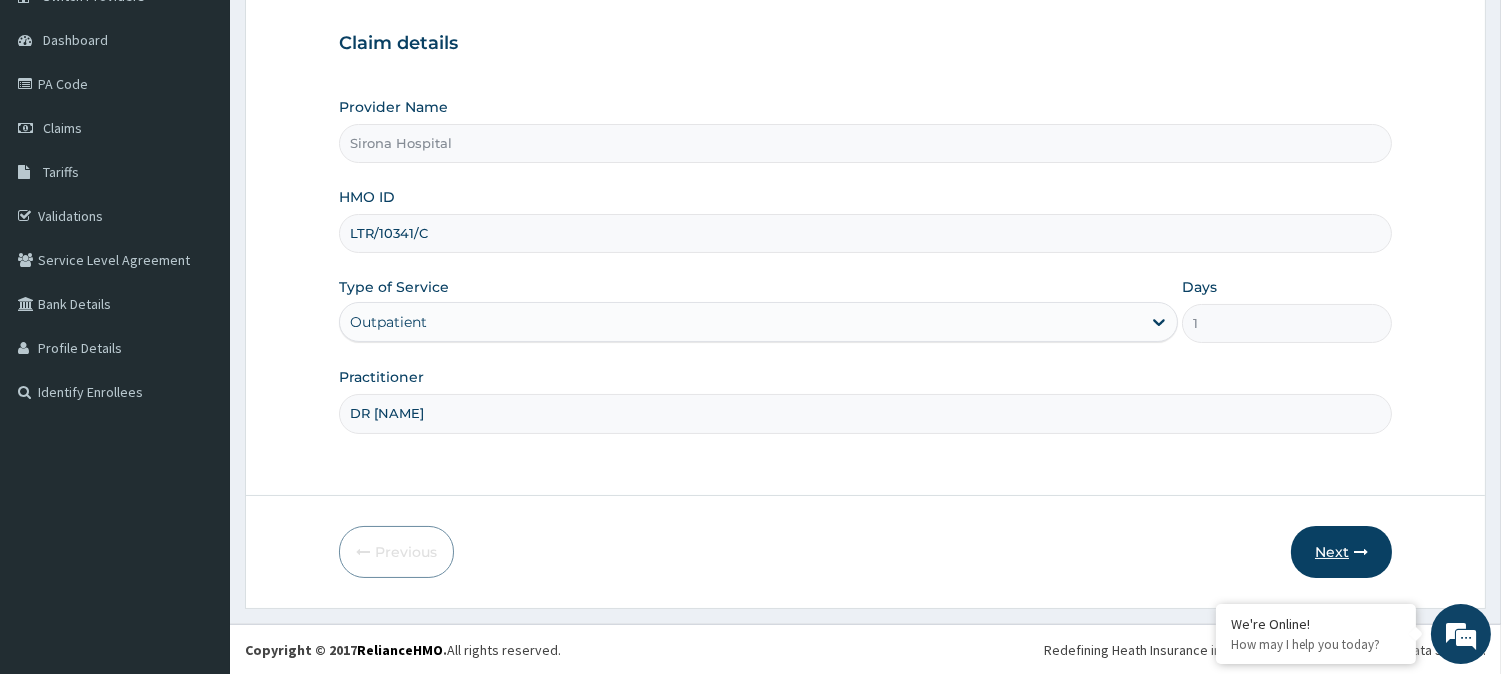 type on "DR IKENNA" 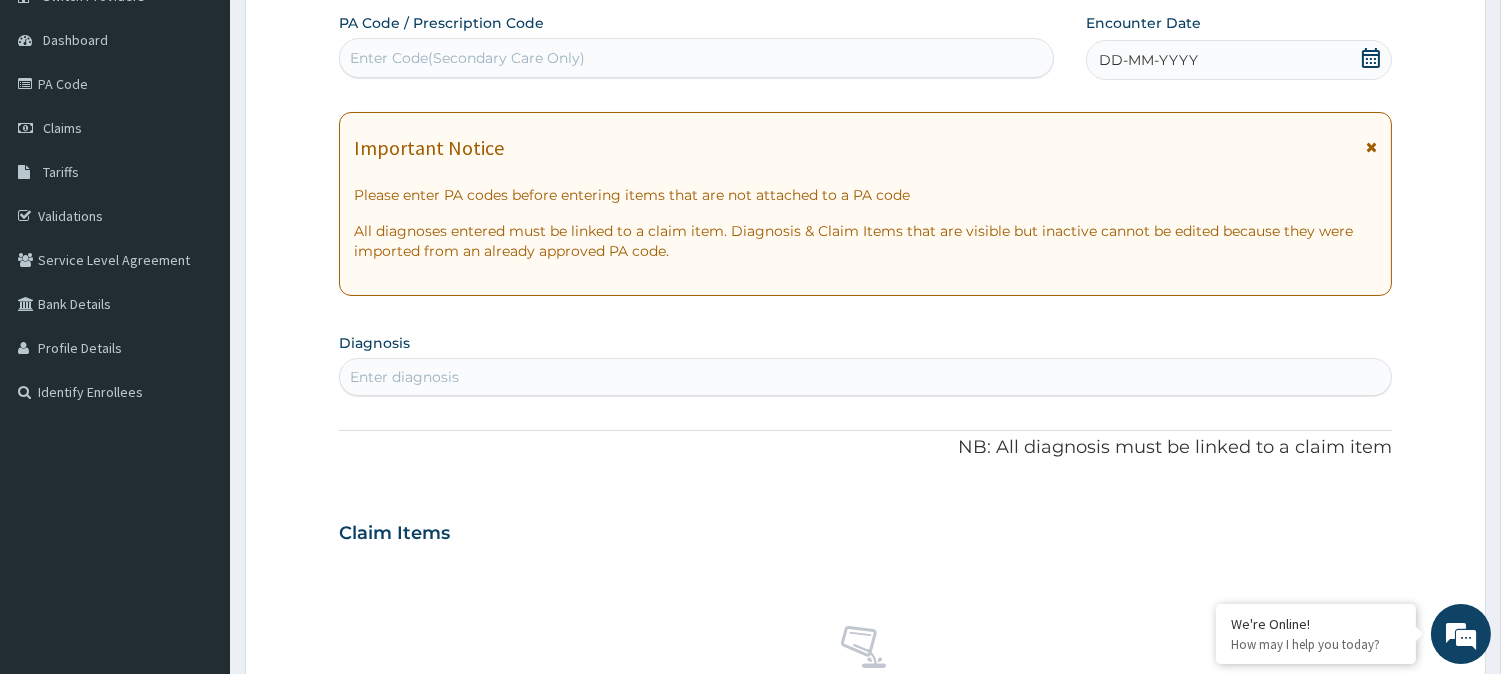 click 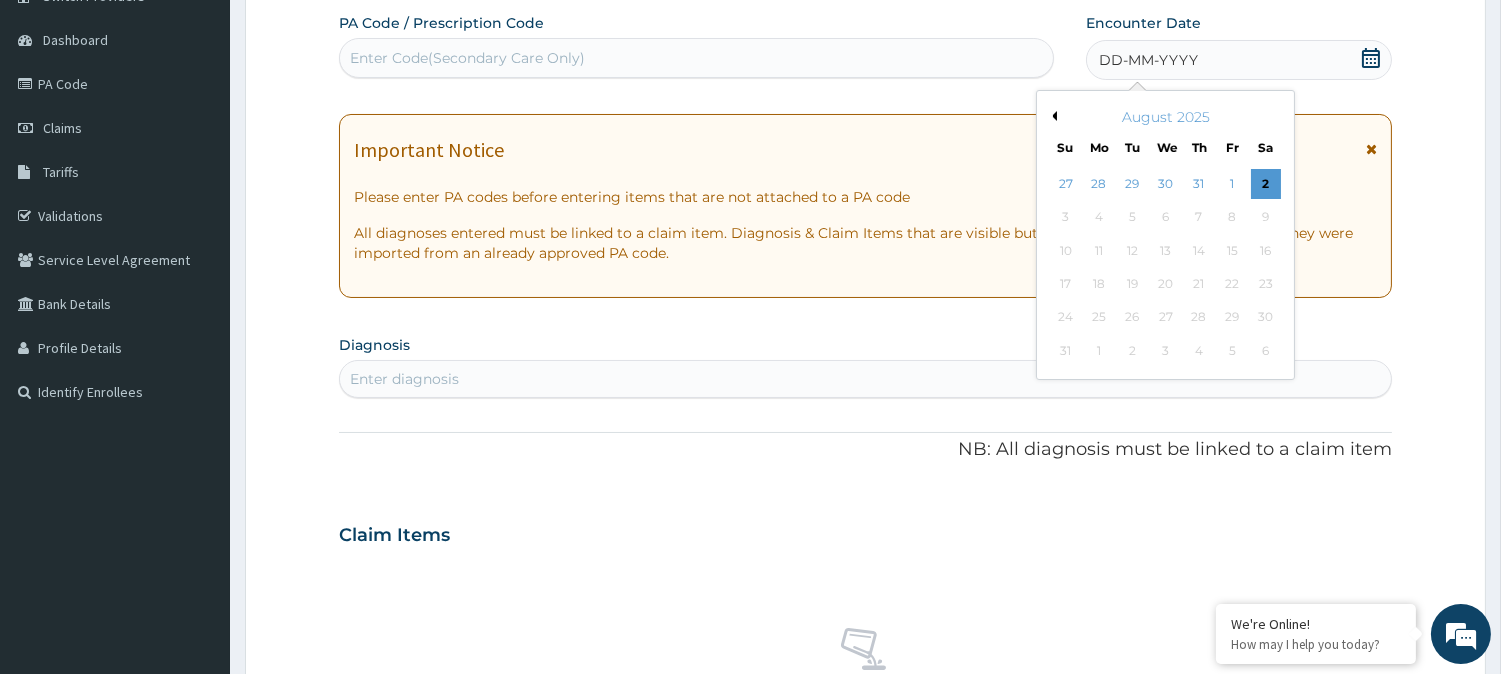 click on "Previous Month" at bounding box center [1052, 116] 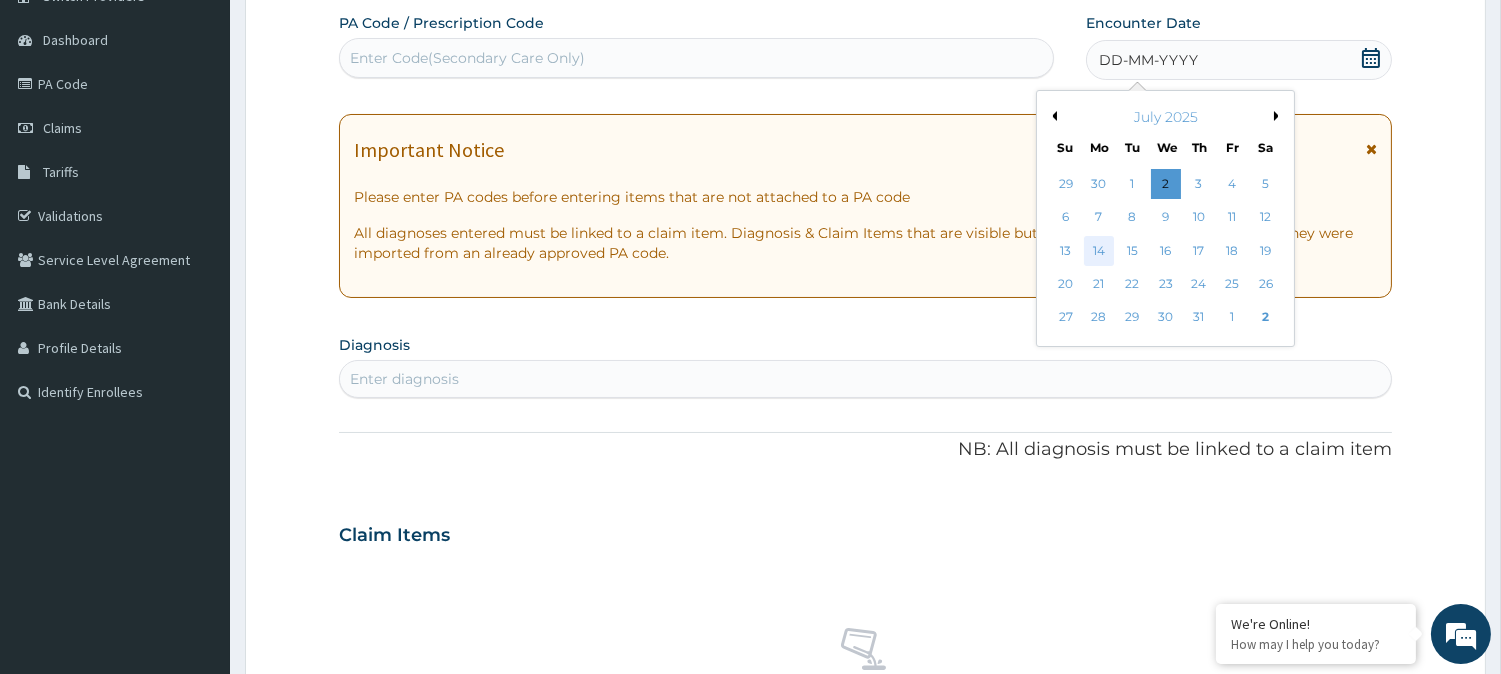 click on "14" at bounding box center [1099, 251] 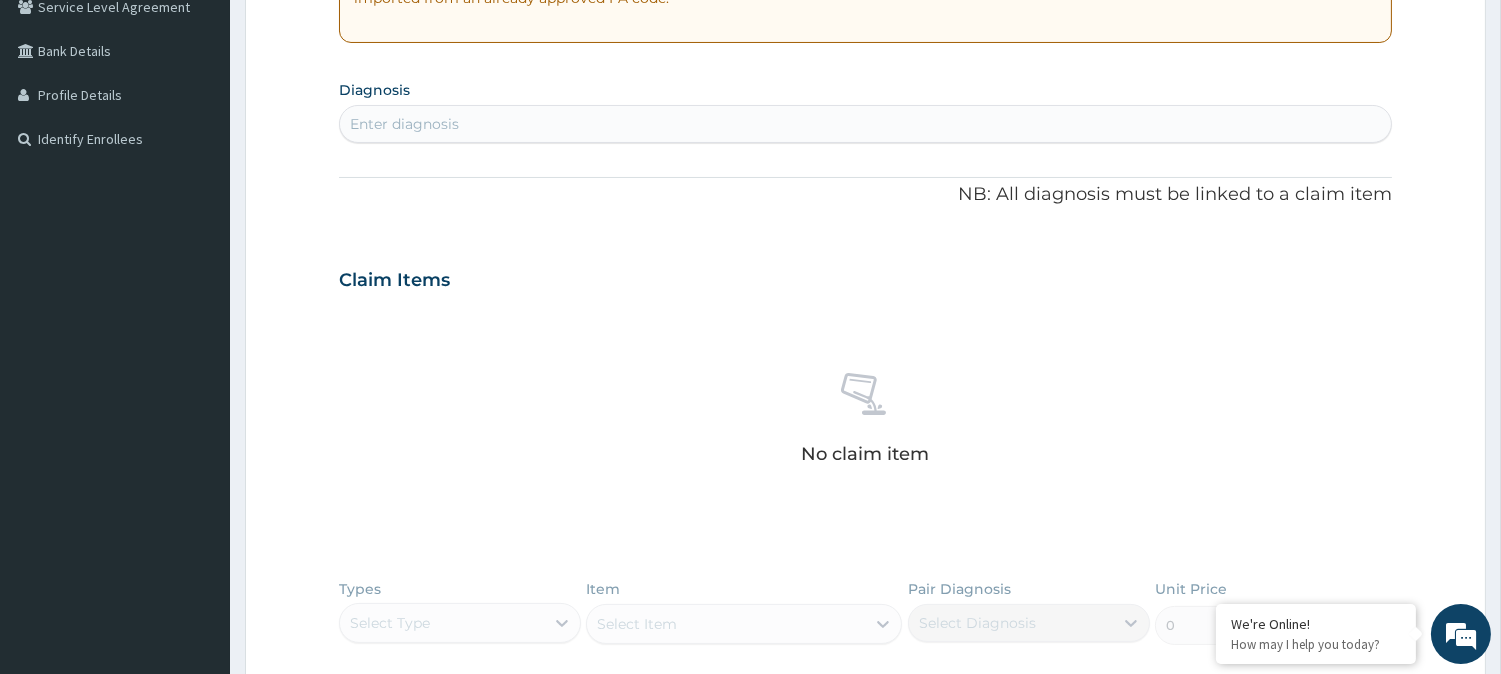 scroll, scrollTop: 297, scrollLeft: 0, axis: vertical 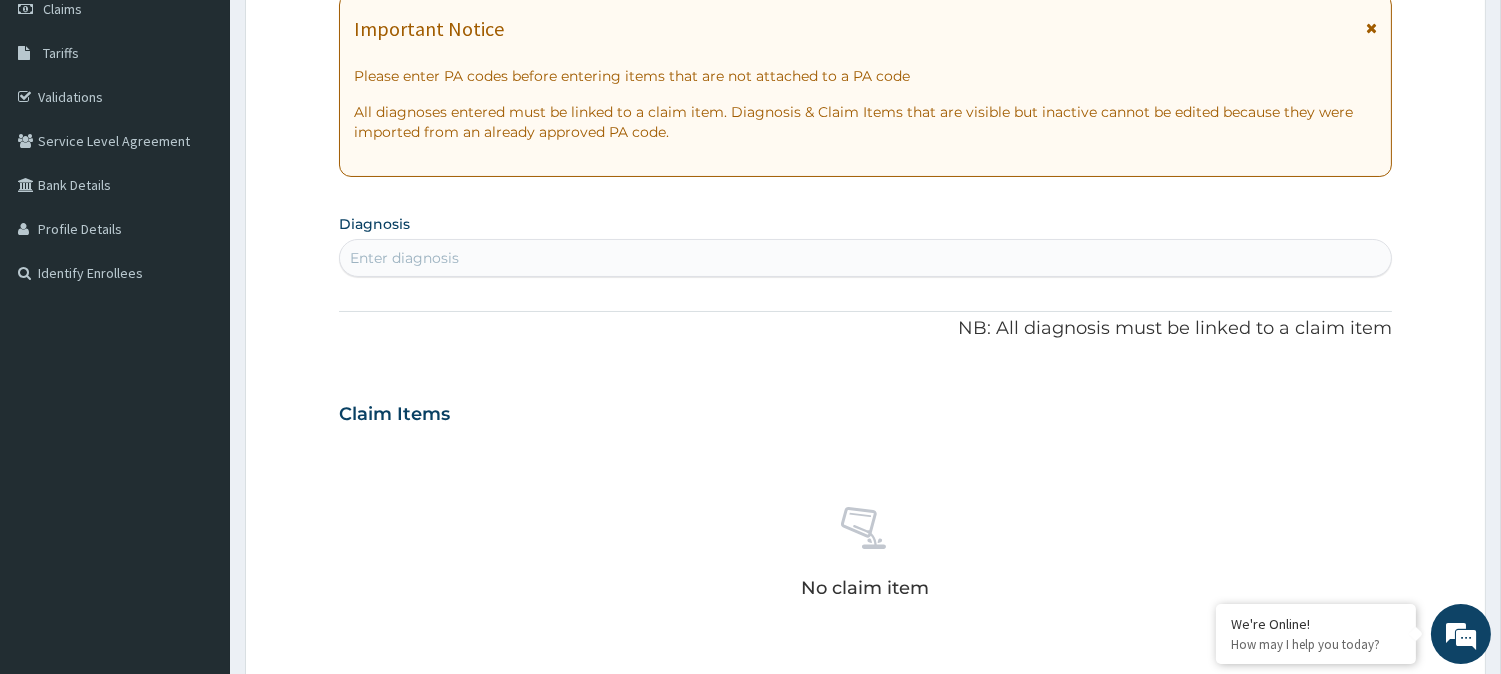 click on "Enter diagnosis" at bounding box center (865, 258) 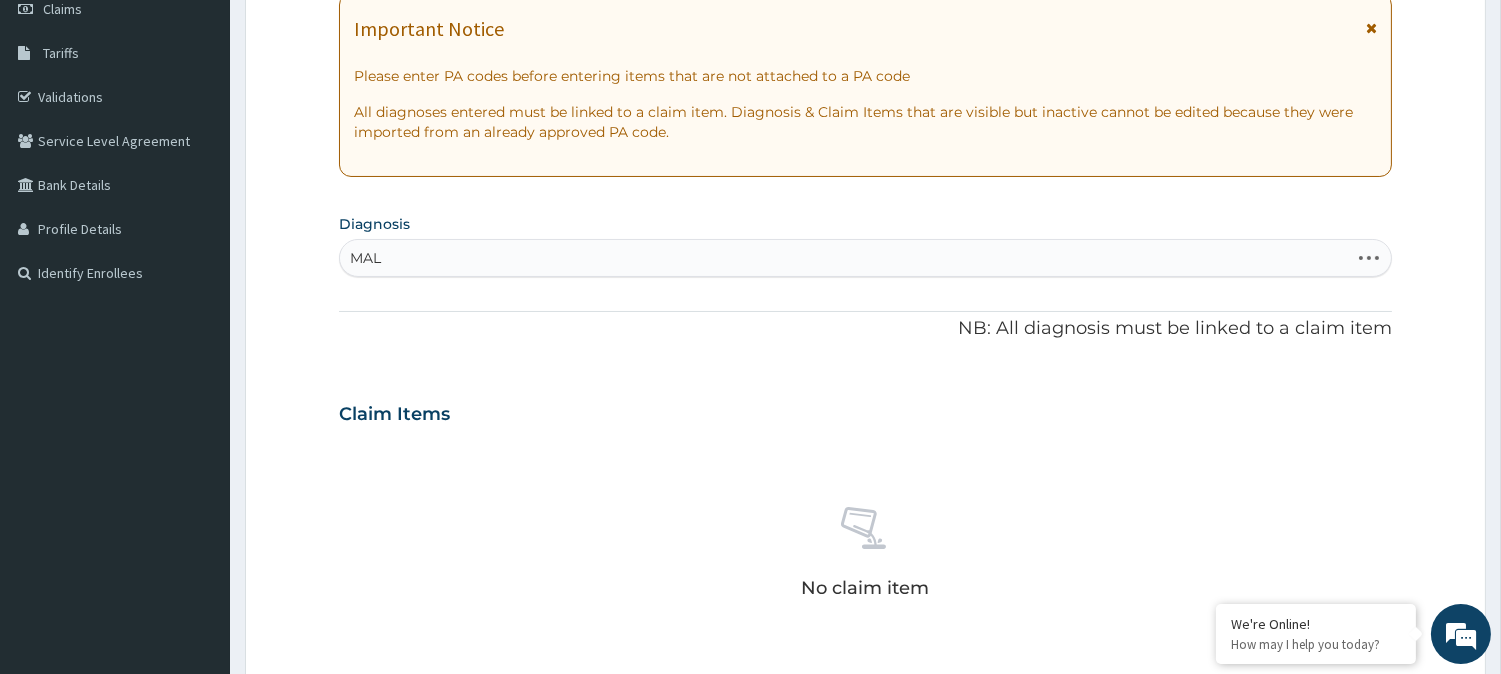 type on "MALA" 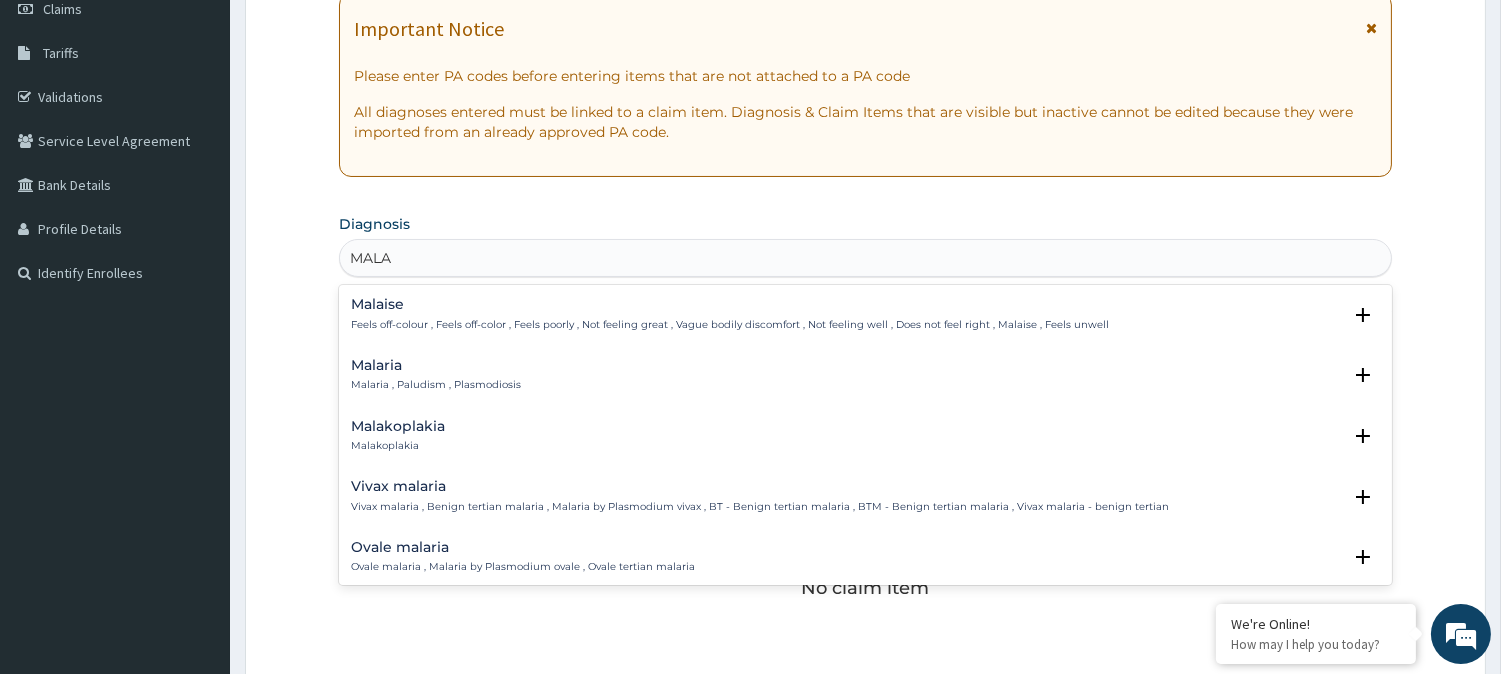 click on "Malaria" at bounding box center (436, 365) 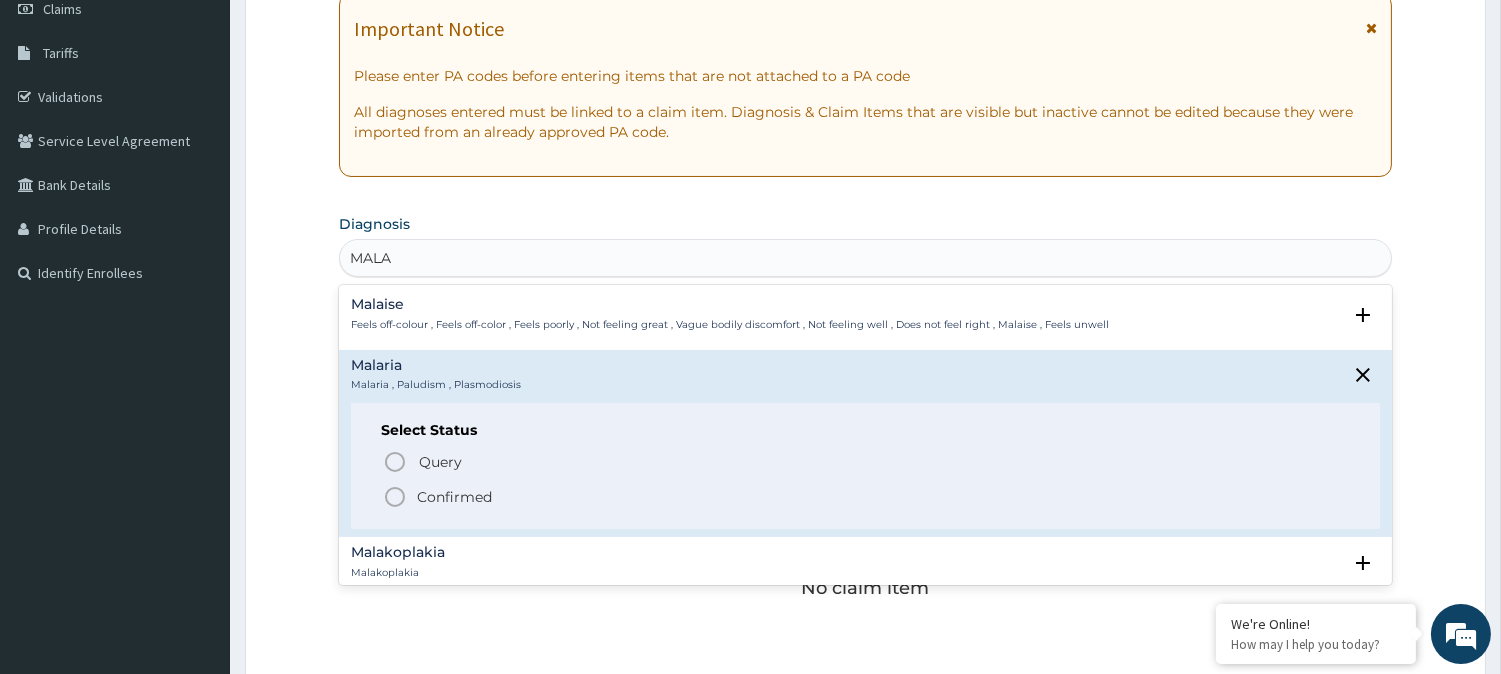 click on "Confirmed" at bounding box center (454, 497) 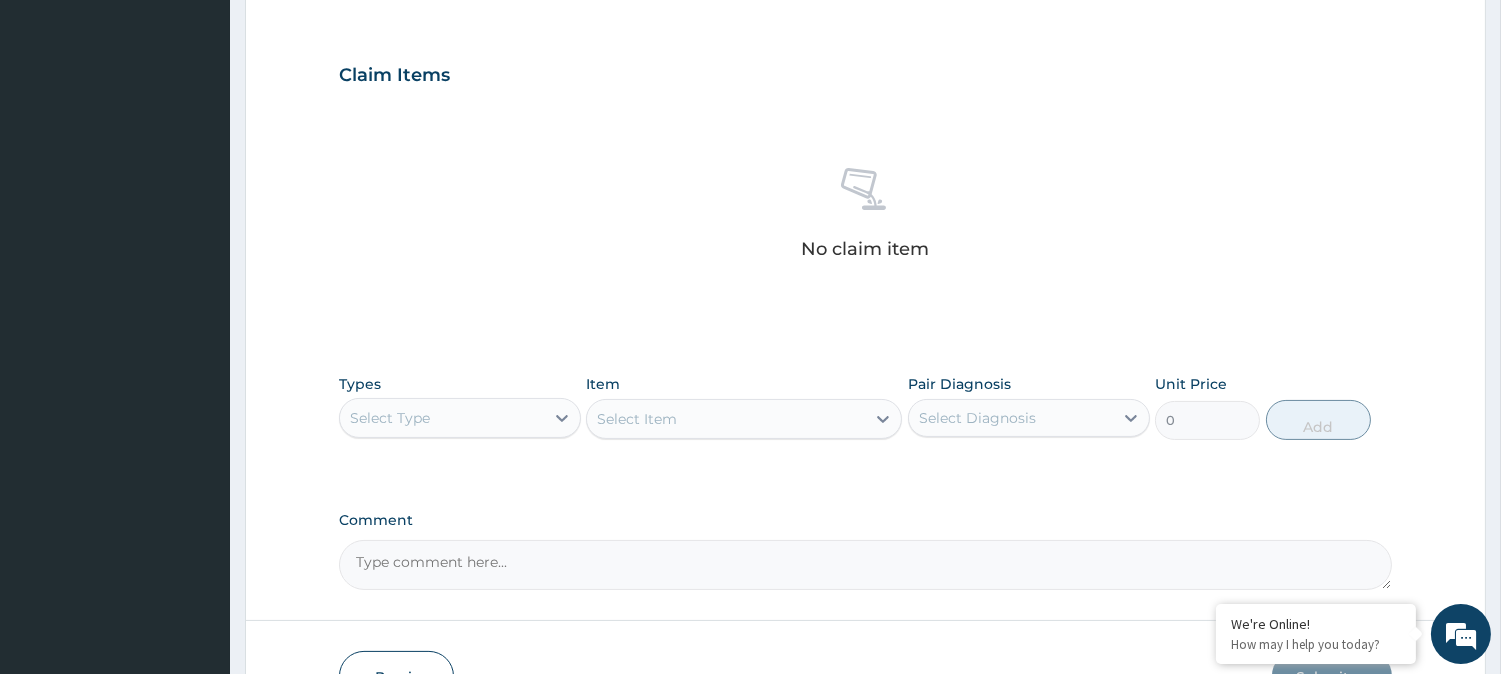 scroll, scrollTop: 767, scrollLeft: 0, axis: vertical 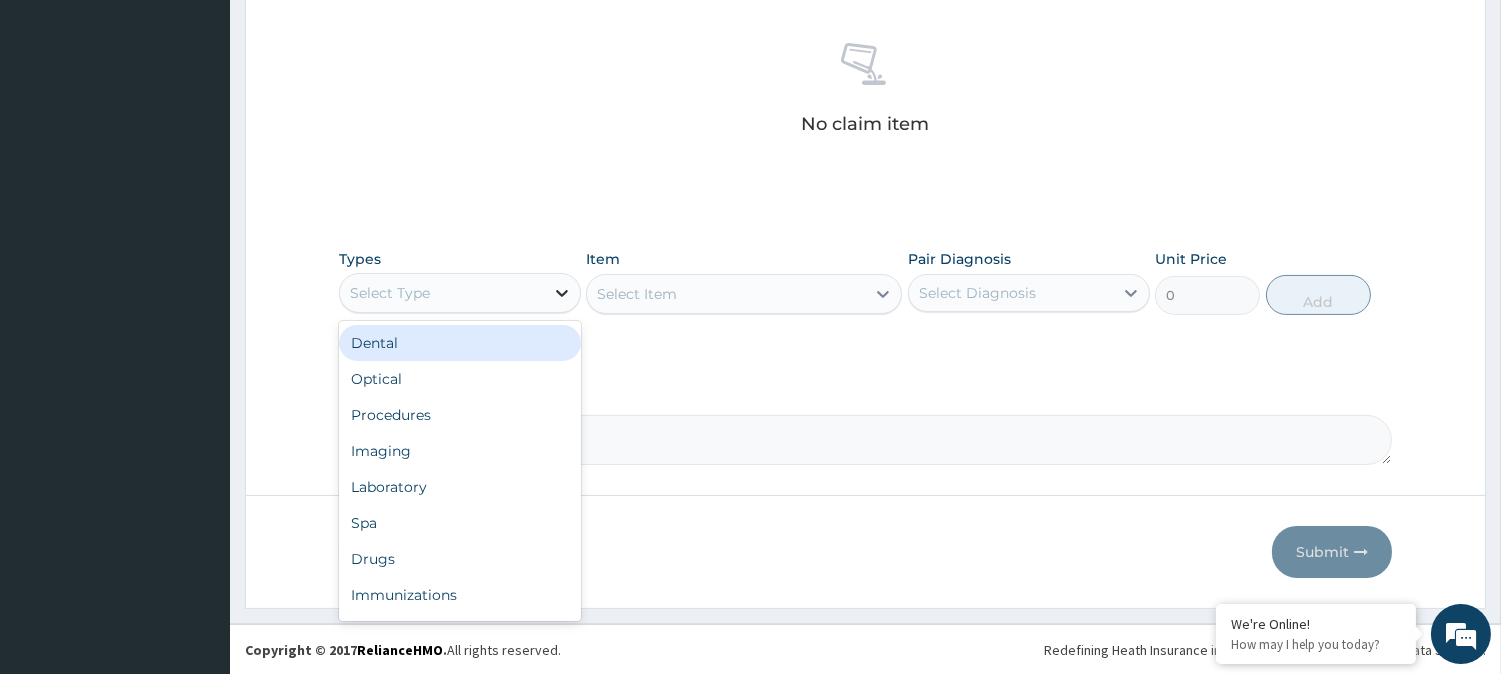 click 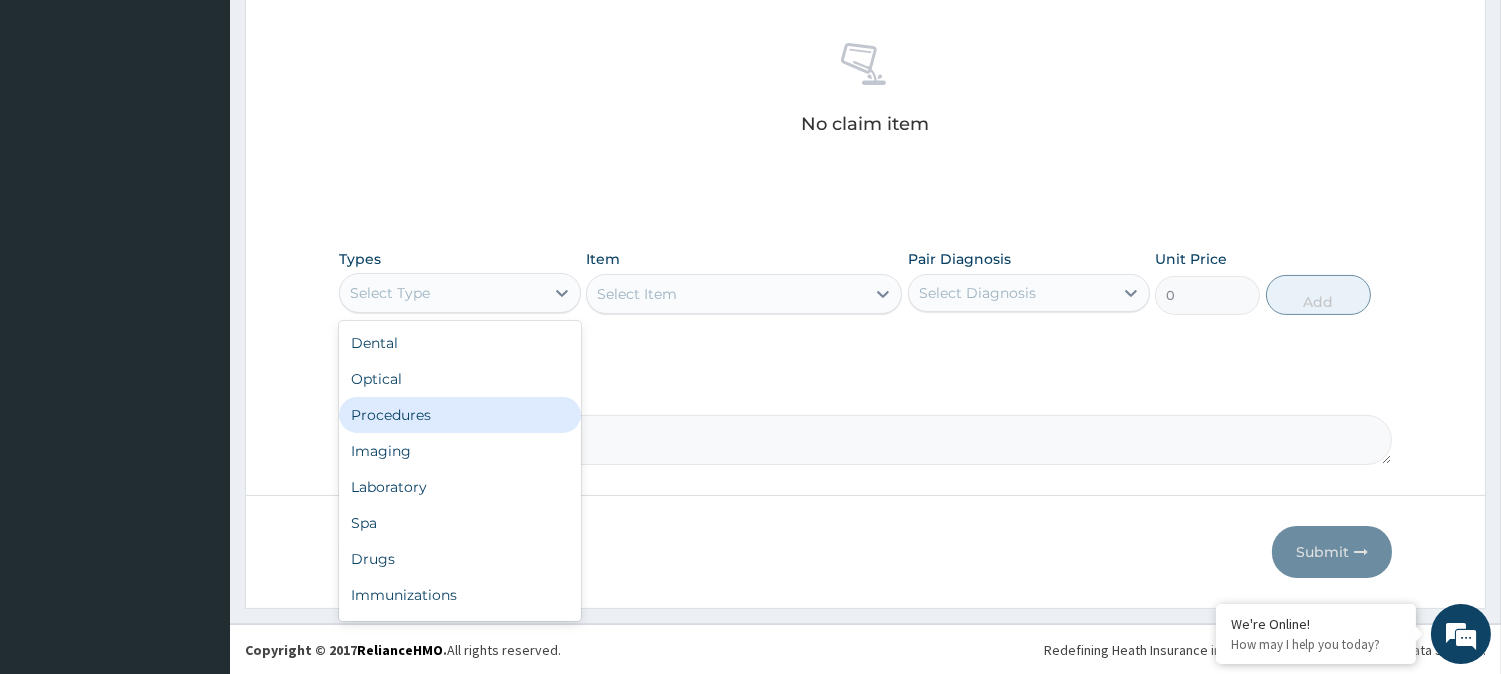 click on "Procedures" at bounding box center (460, 415) 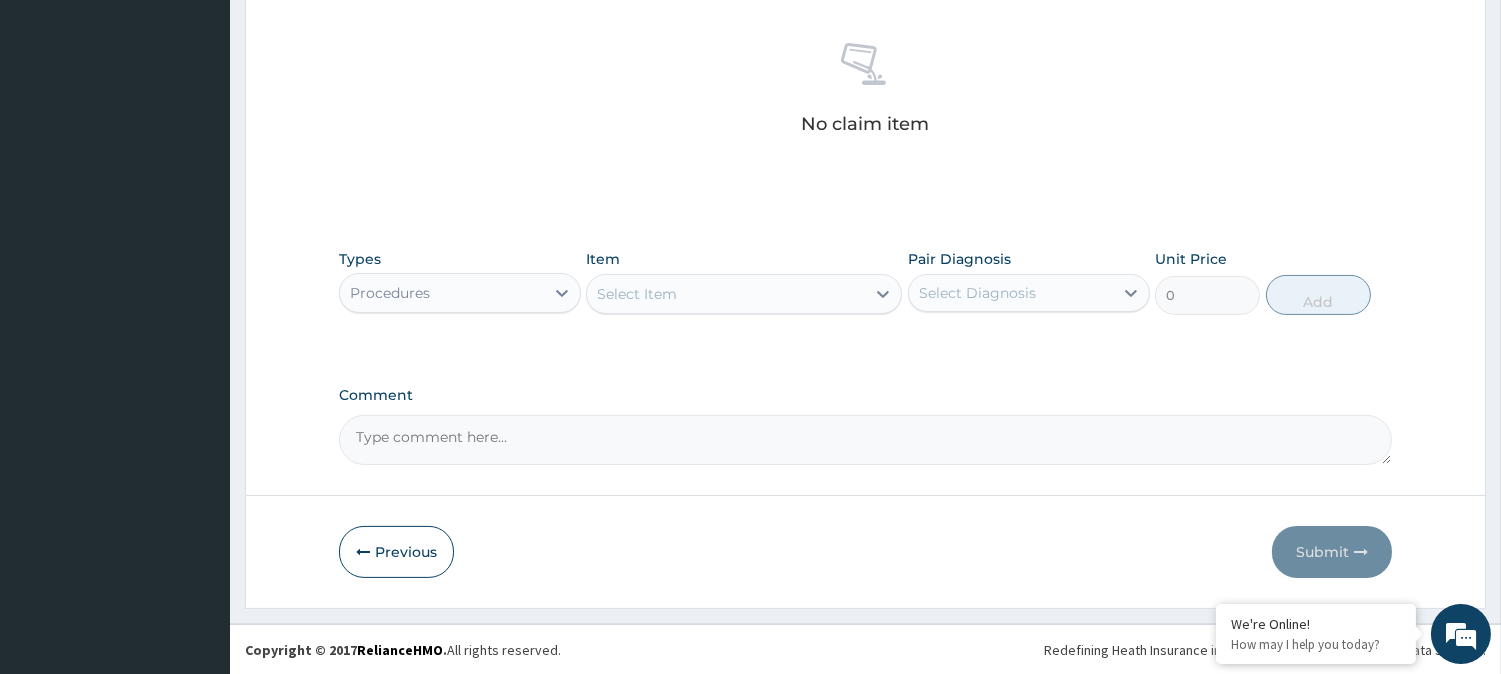 click on "Select Item" at bounding box center (744, 294) 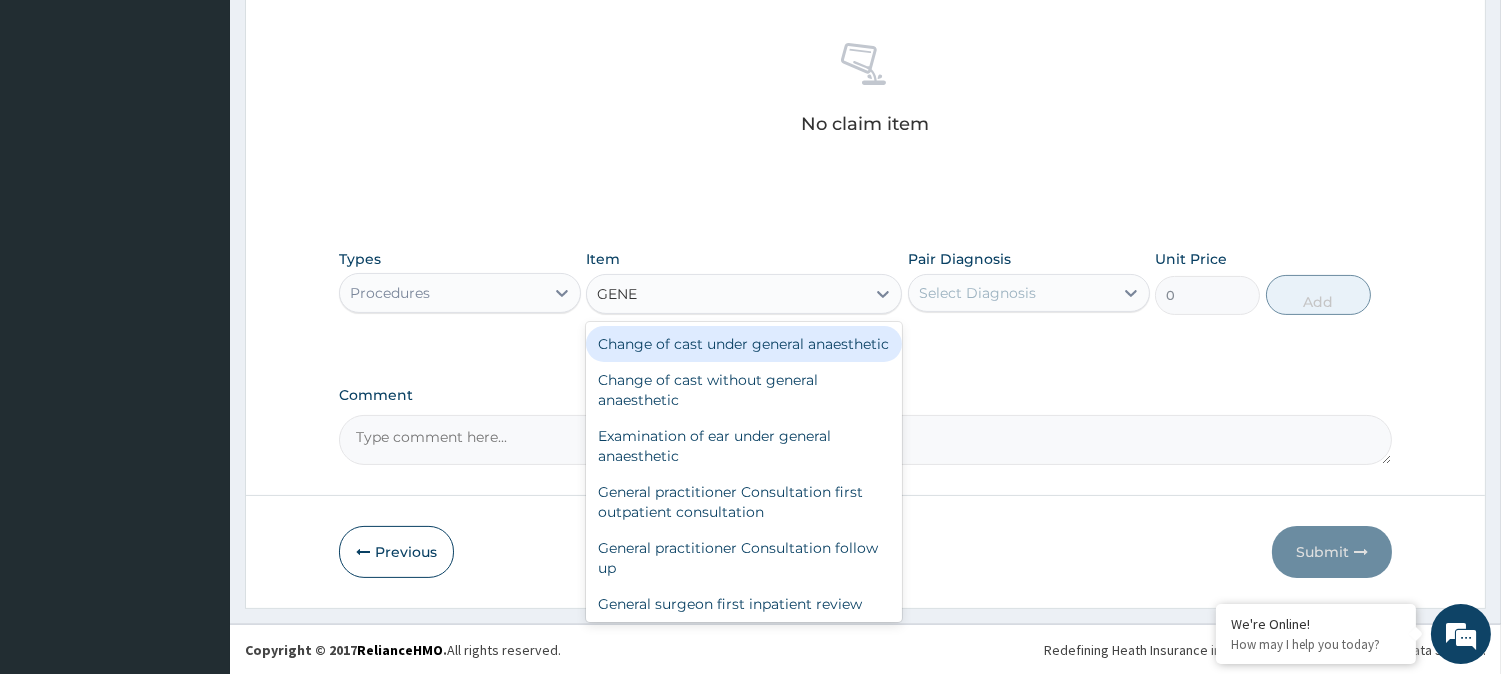 type on "GENER" 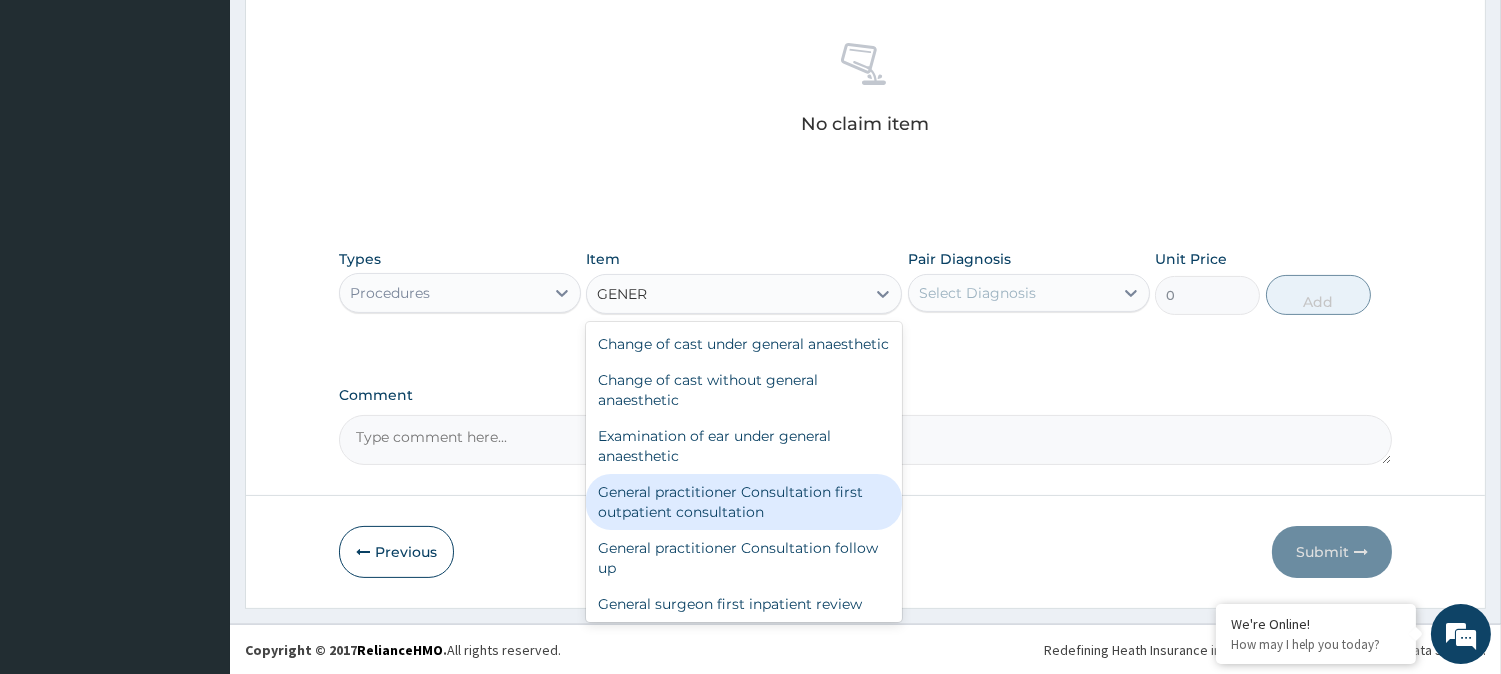 click on "General practitioner Consultation first outpatient consultation" at bounding box center (744, 502) 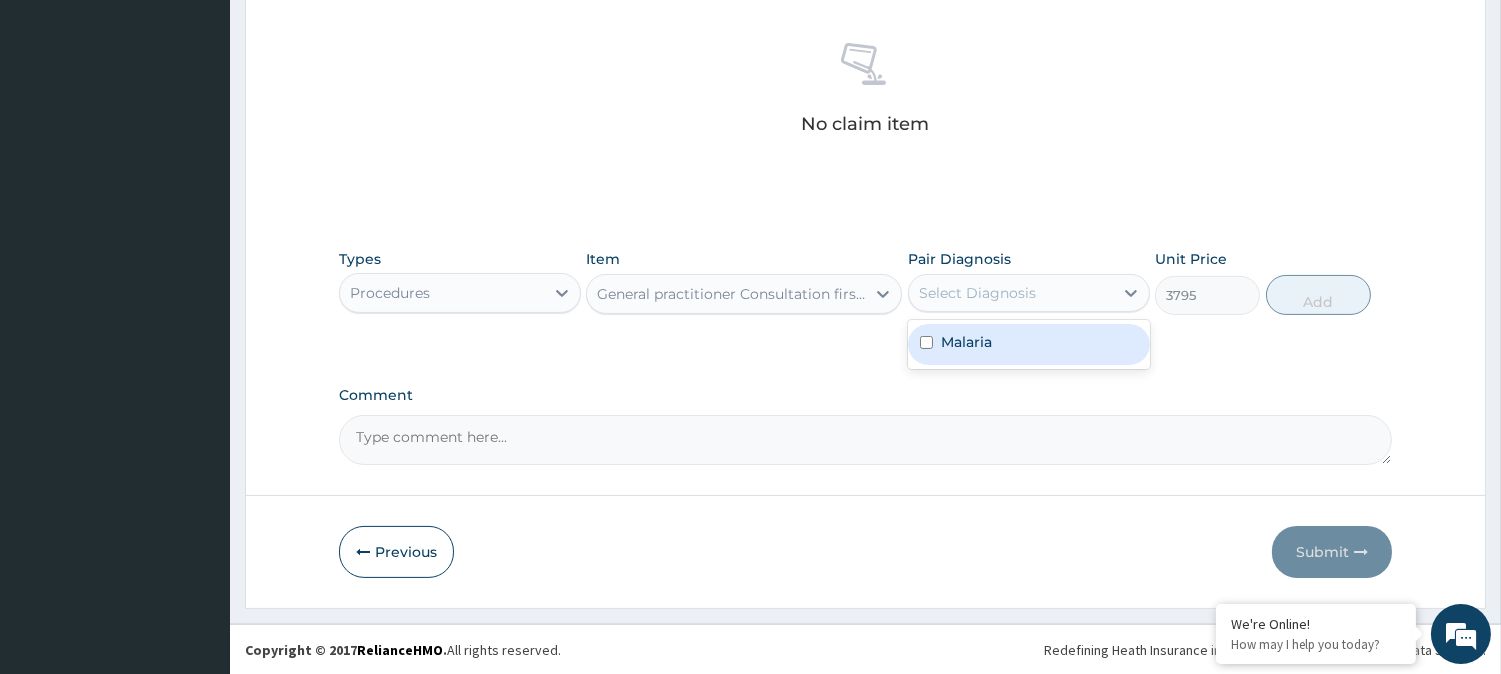 drag, startPoint x: 1094, startPoint y: 293, endPoint x: 1033, endPoint y: 348, distance: 82.13403 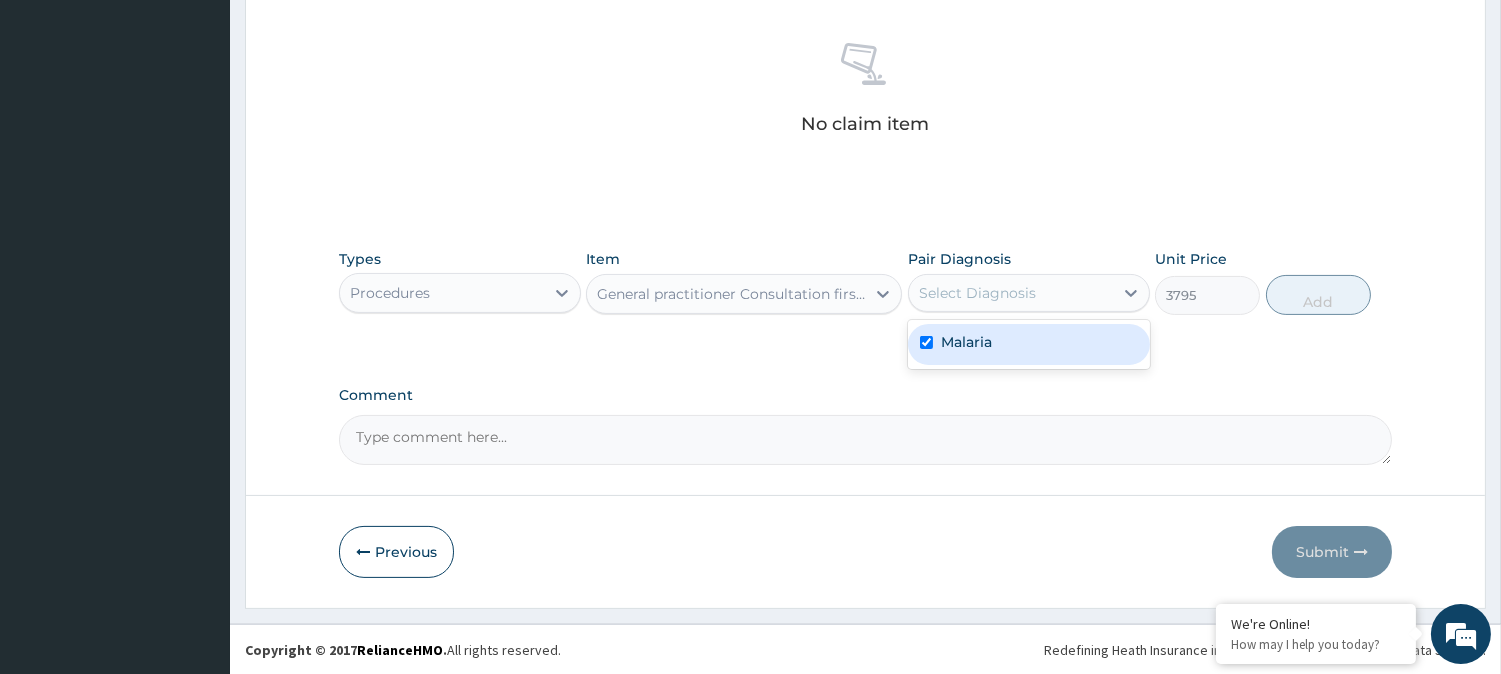 checkbox on "true" 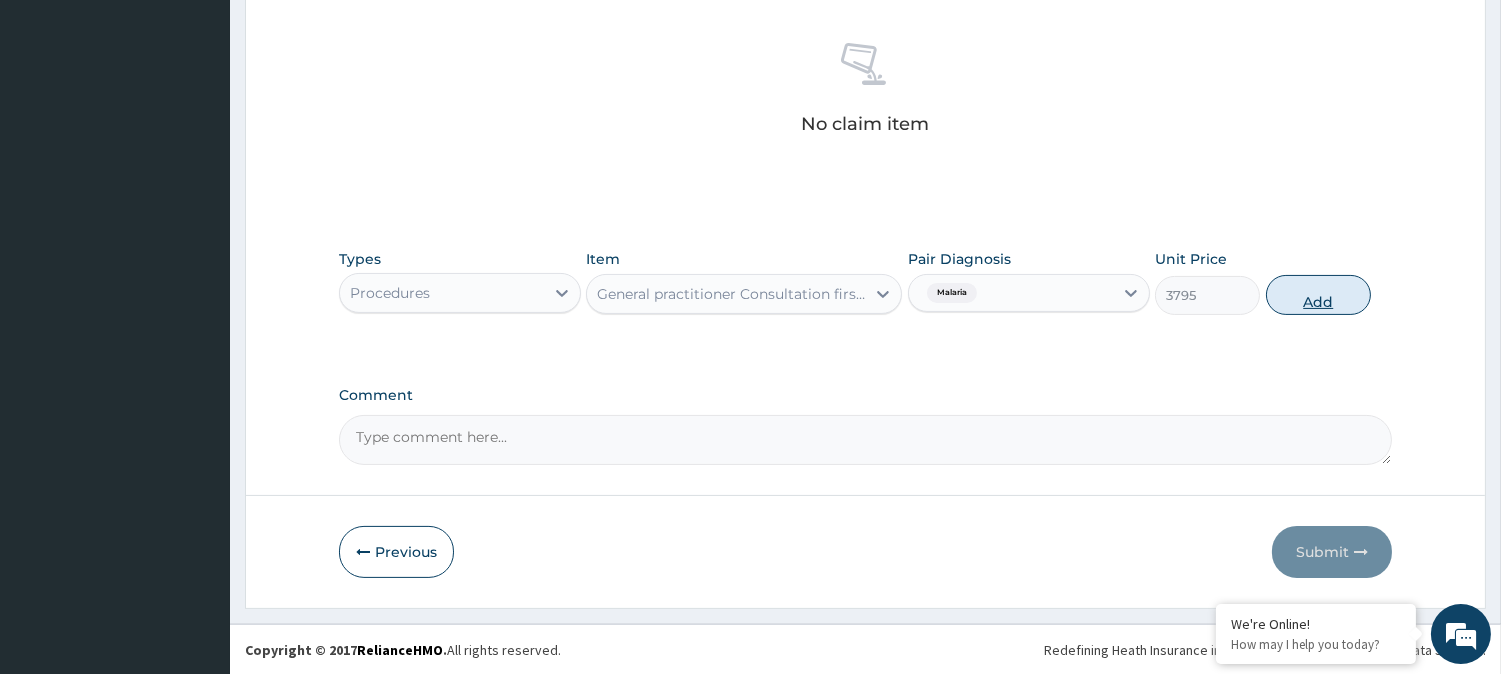 click on "Add" at bounding box center (1318, 295) 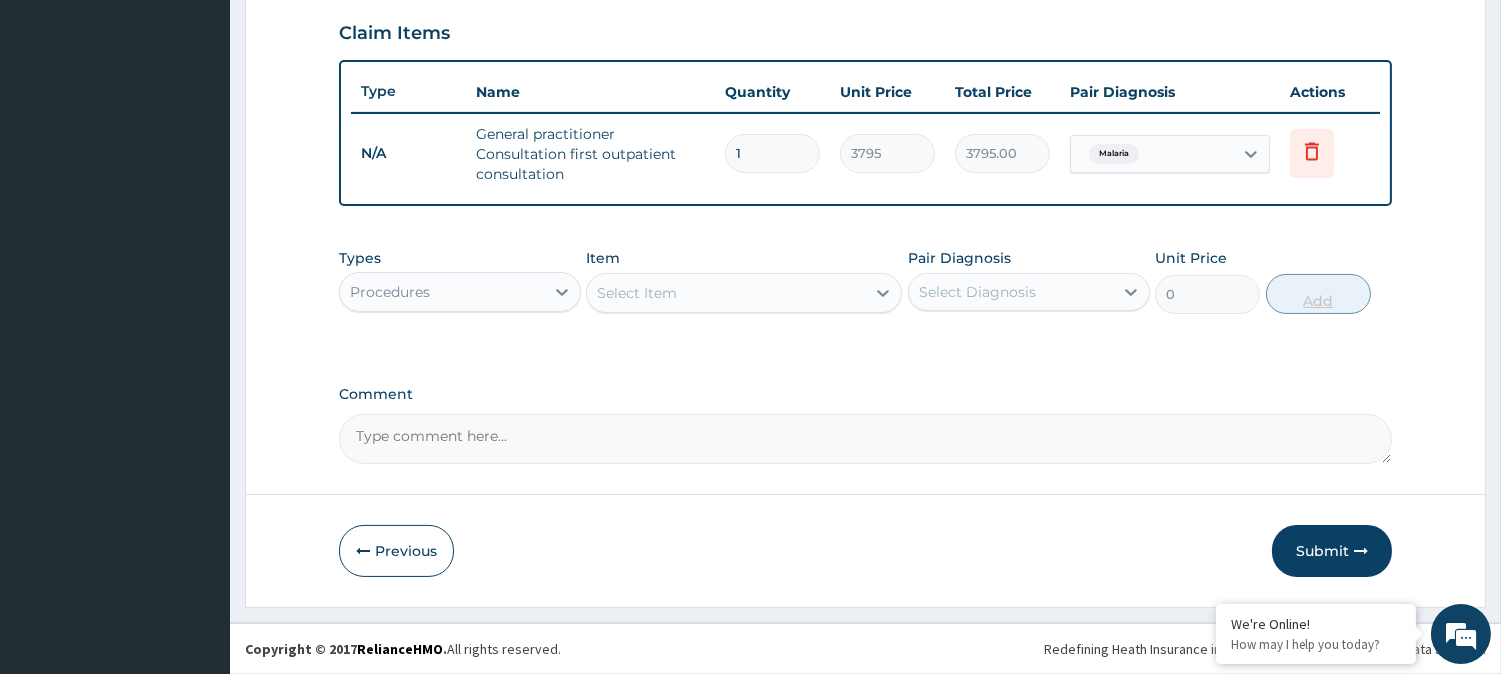 scroll, scrollTop: 681, scrollLeft: 0, axis: vertical 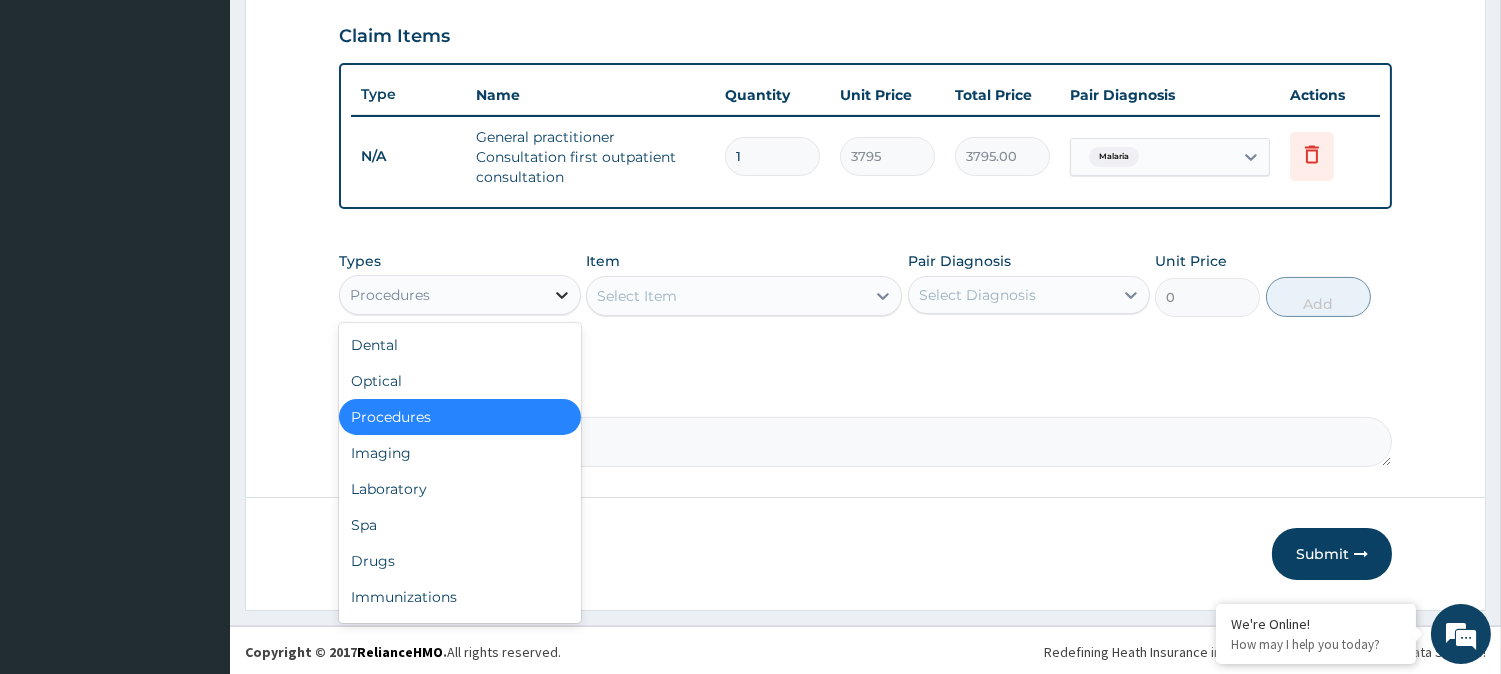click at bounding box center [562, 295] 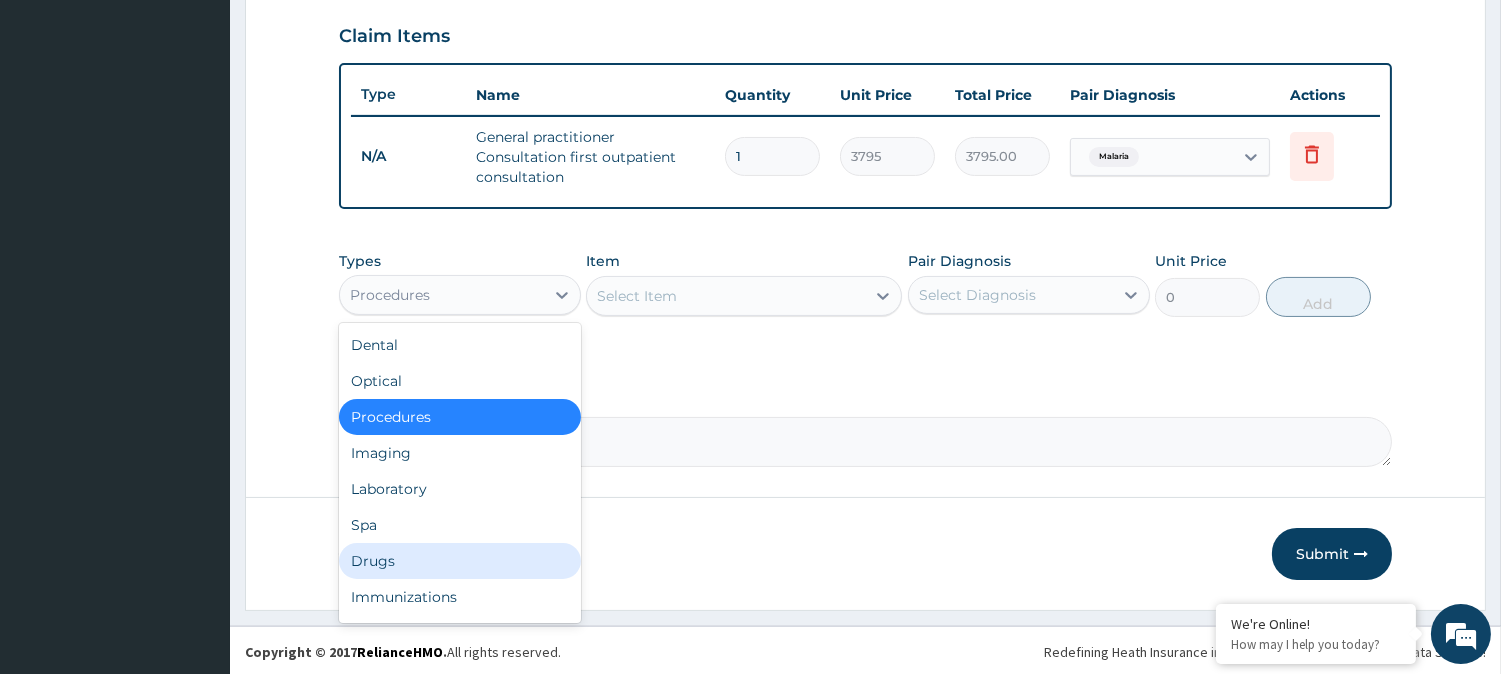 click on "Drugs" at bounding box center [460, 561] 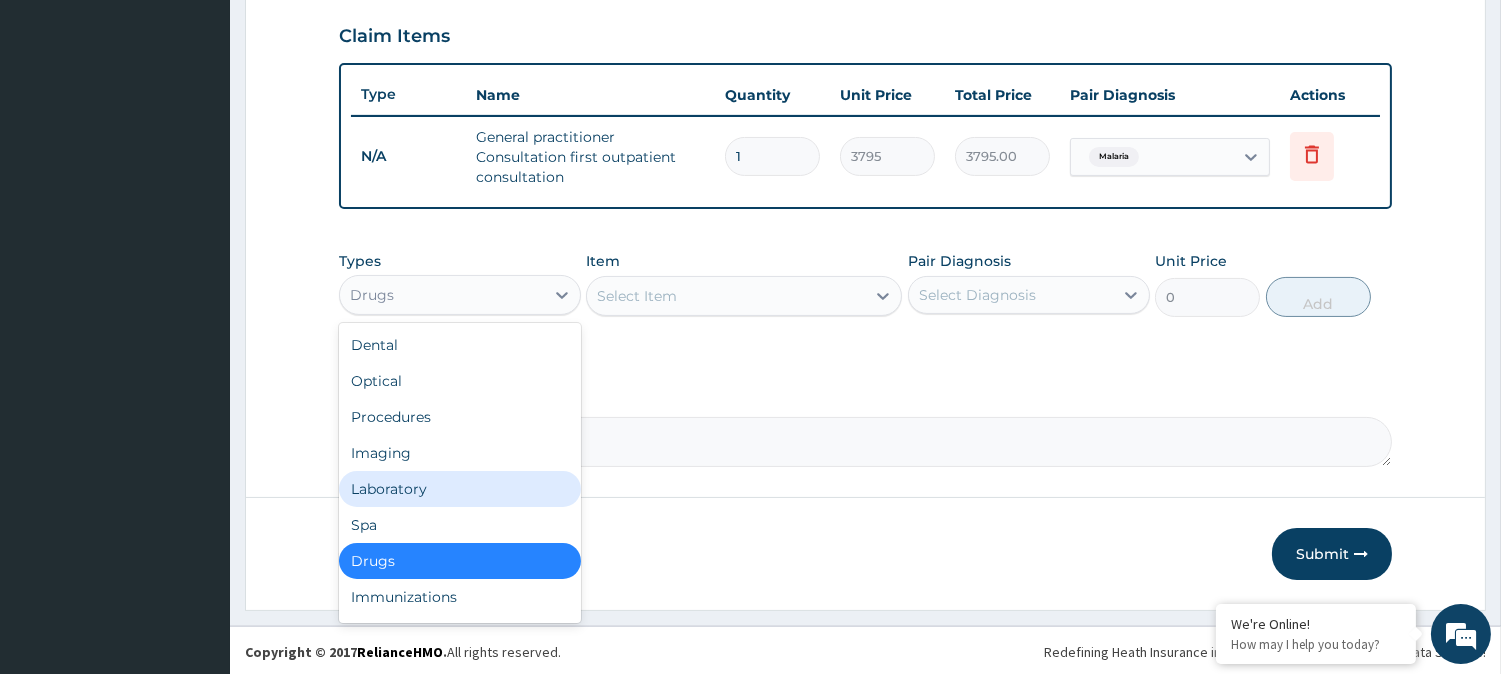 drag, startPoint x: 527, startPoint y: 291, endPoint x: 407, endPoint y: 490, distance: 232.38115 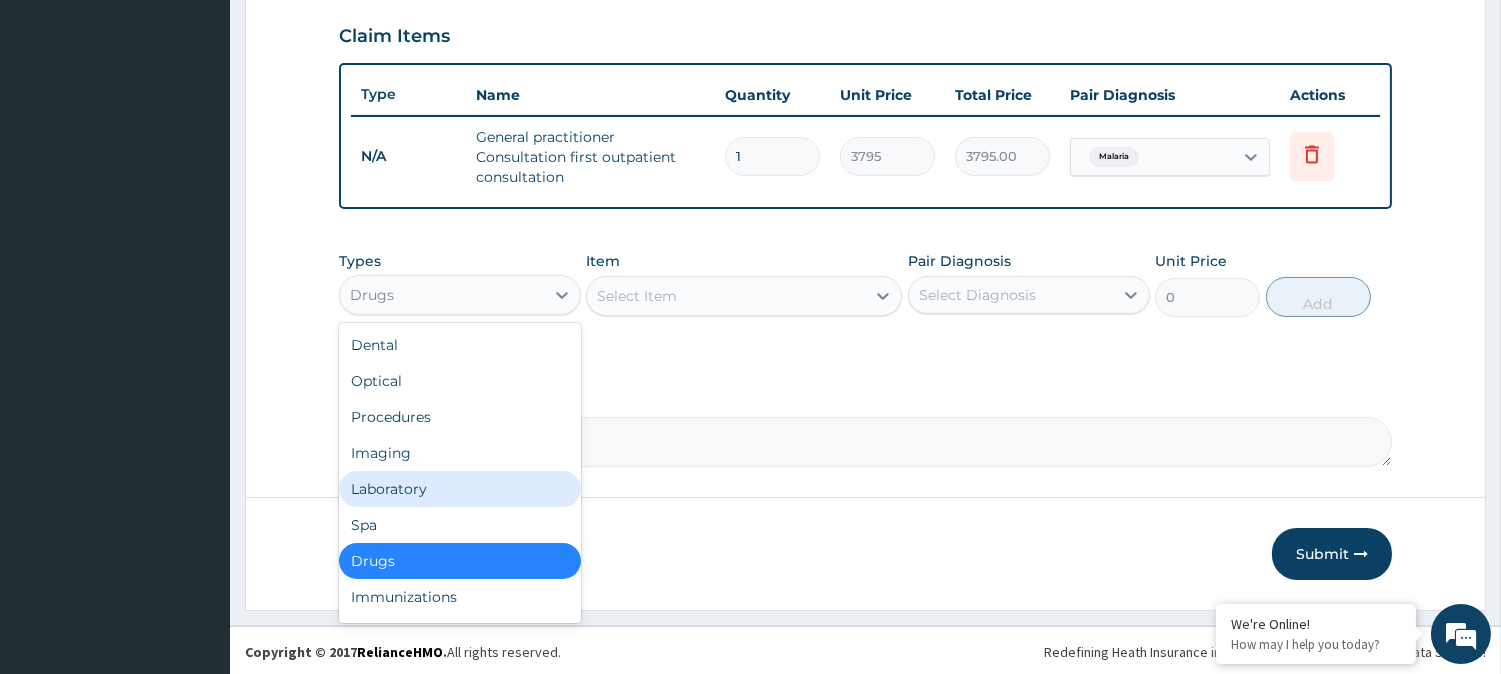 click on "option Drugs, selected. option Laboratory focused, 5 of 10. 10 results available. Use Up and Down to choose options, press Enter to select the currently focused option, press Escape to exit the menu, press Tab to select the option and exit the menu. Drugs Dental Optical Procedures Imaging Laboratory Spa Drugs Immunizations Others Gym" at bounding box center [460, 295] 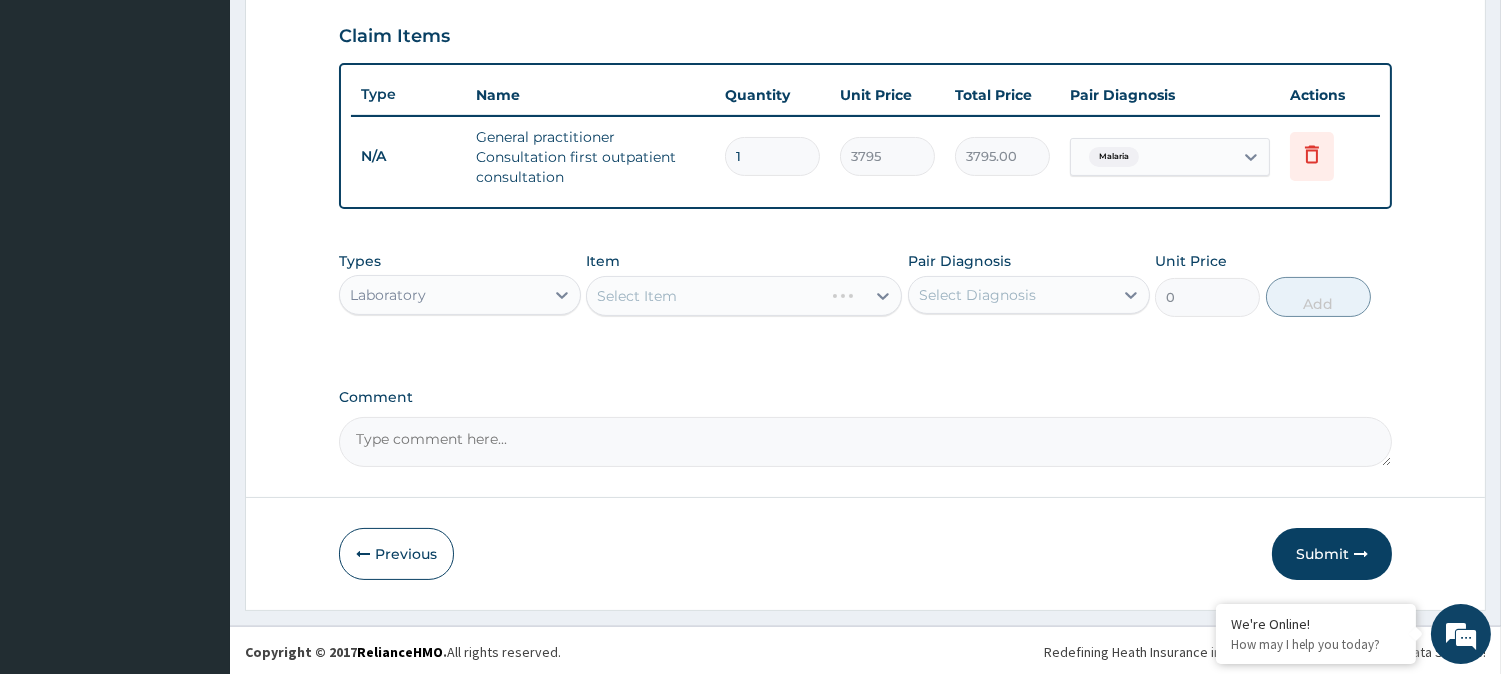 click on "Select Item" at bounding box center (744, 296) 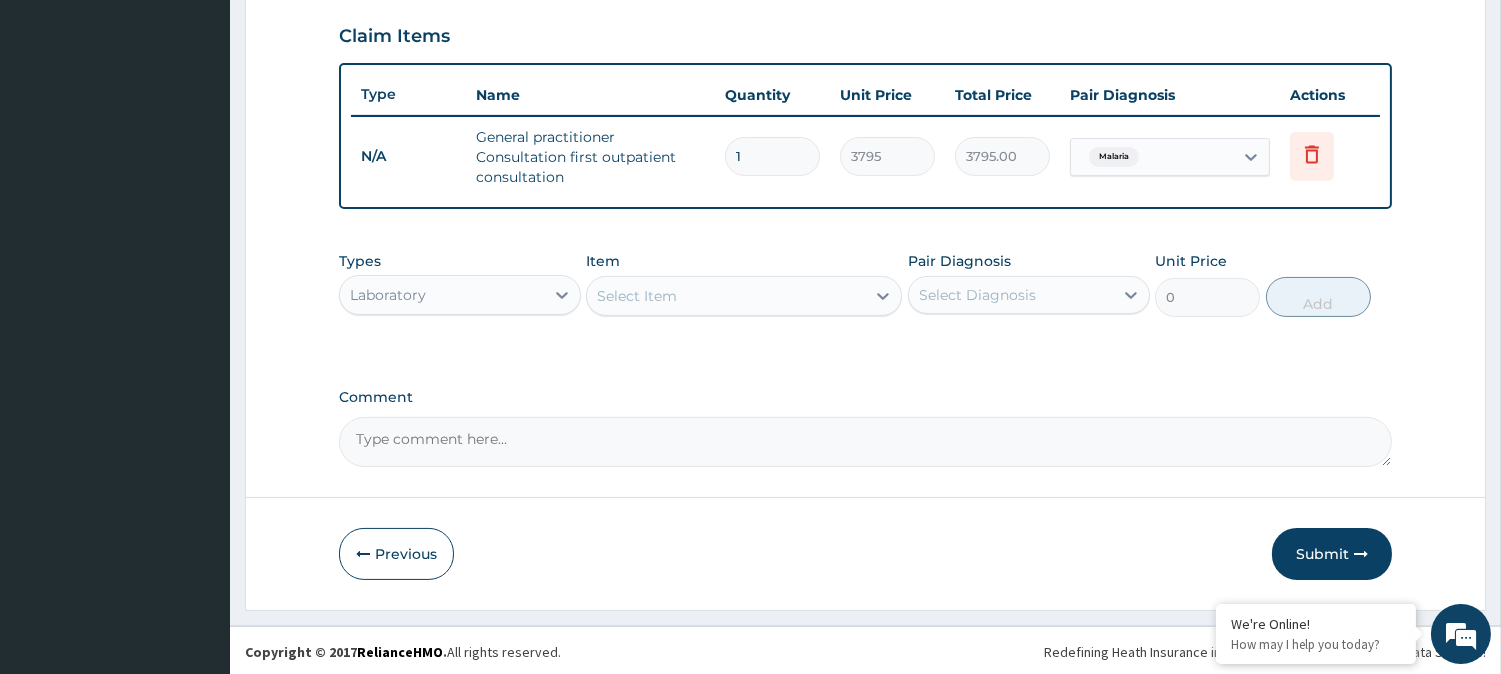 click on "Select Item" at bounding box center (726, 296) 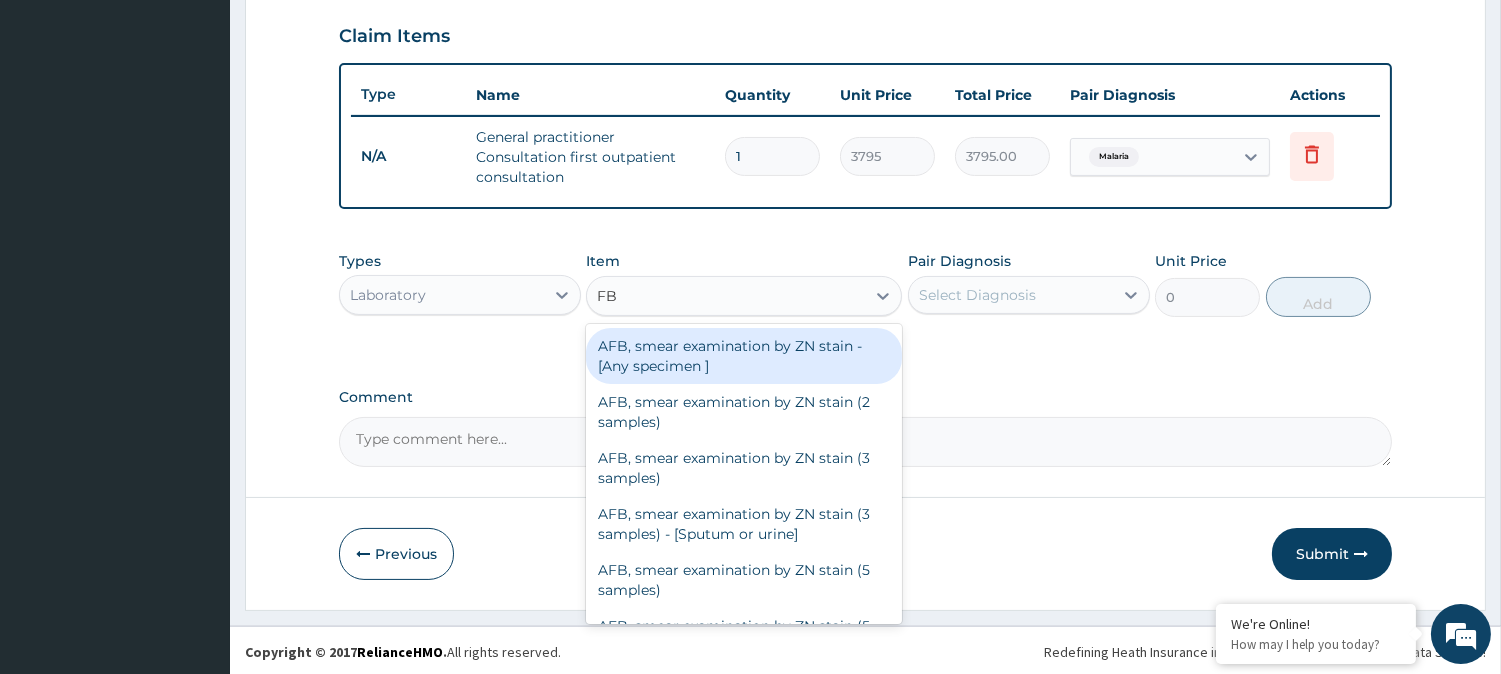 type on "FBC" 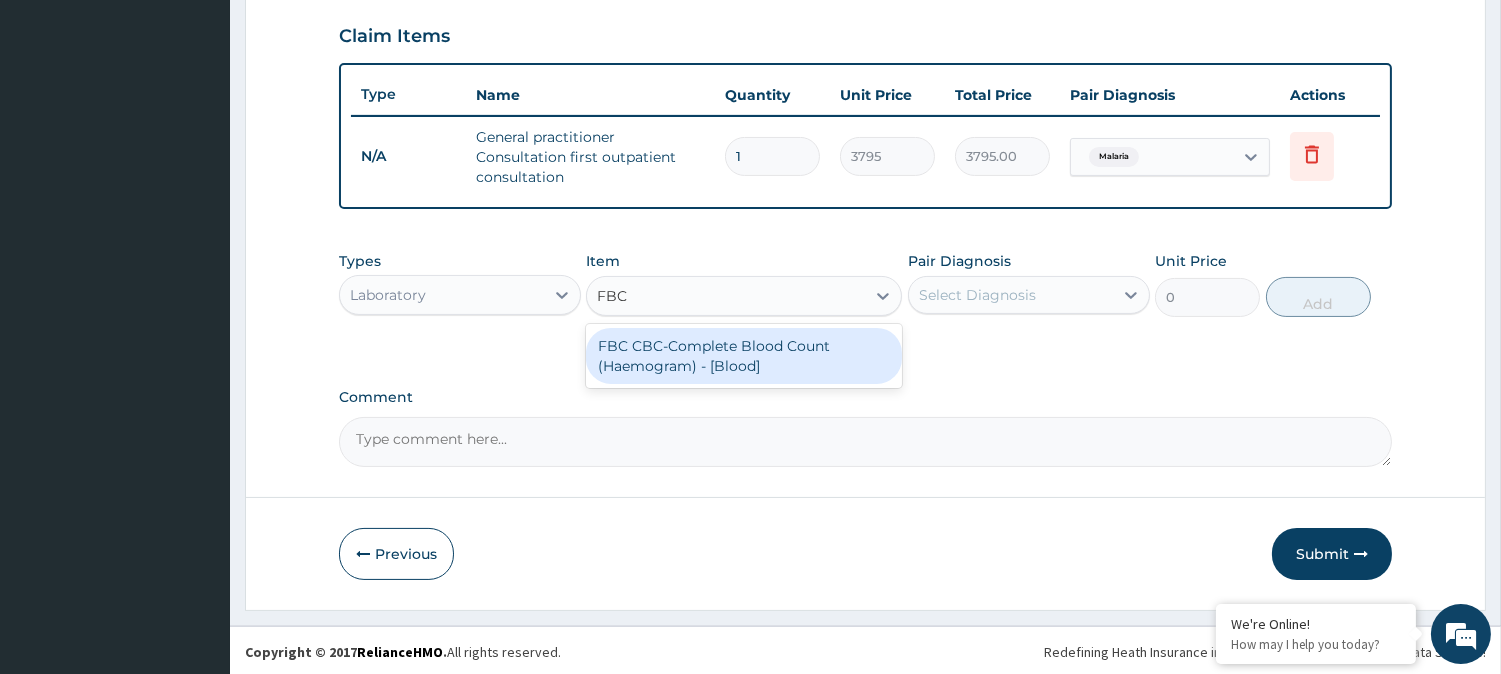click on "FBC CBC-Complete Blood Count (Haemogram) - [Blood]" at bounding box center [744, 356] 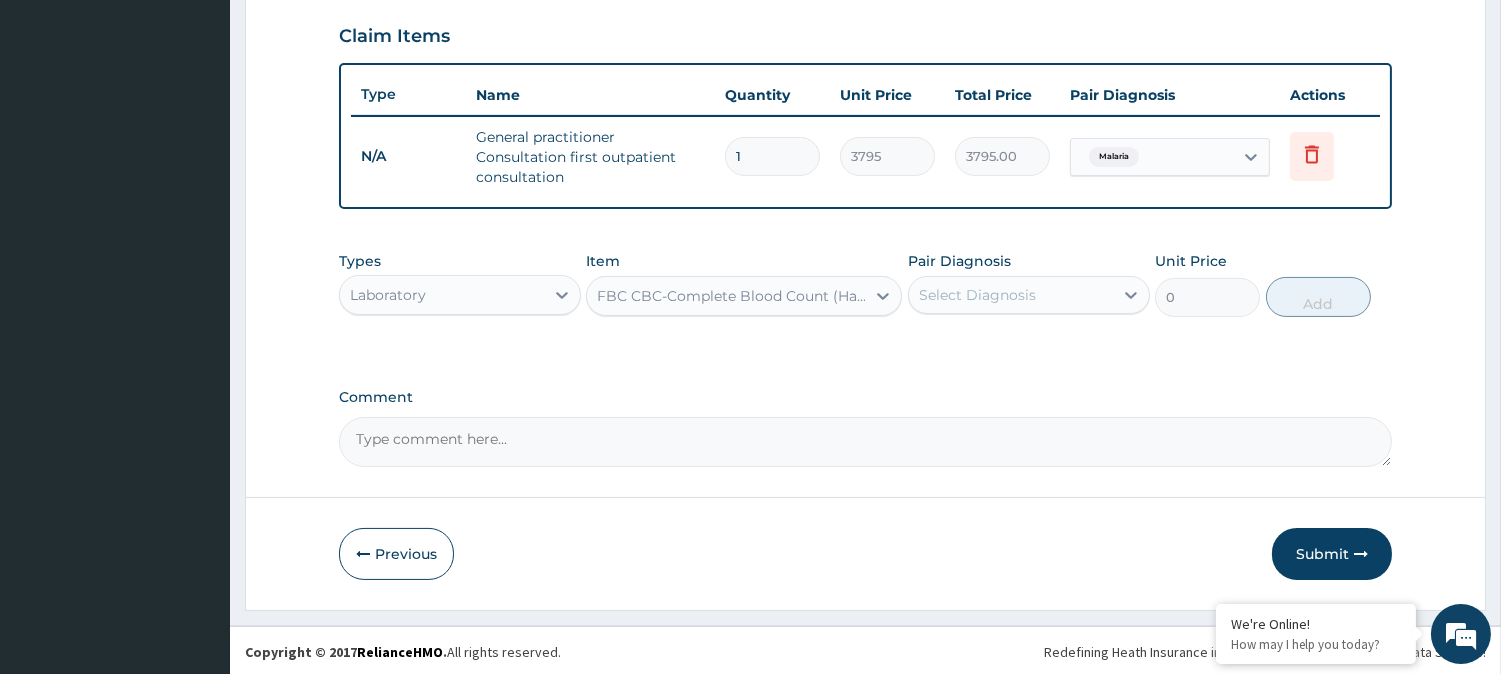 type 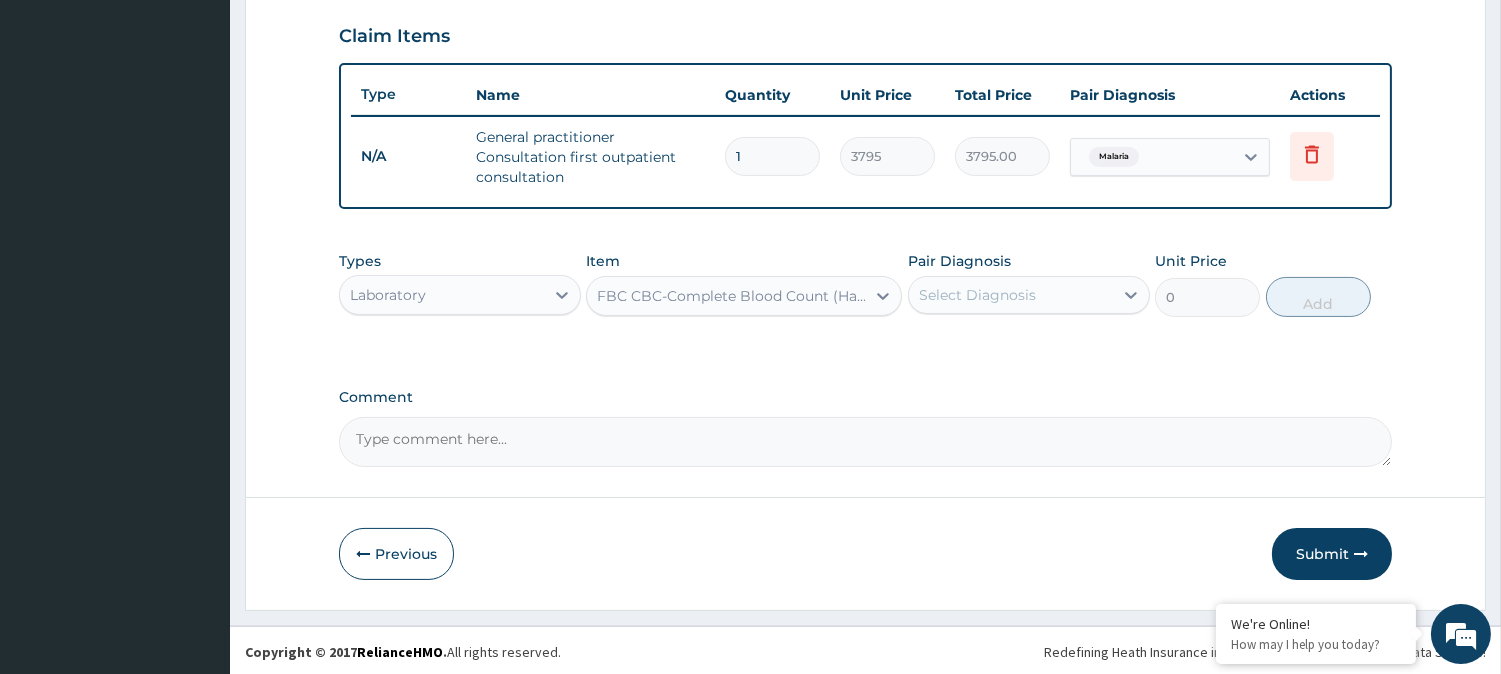 type on "4600" 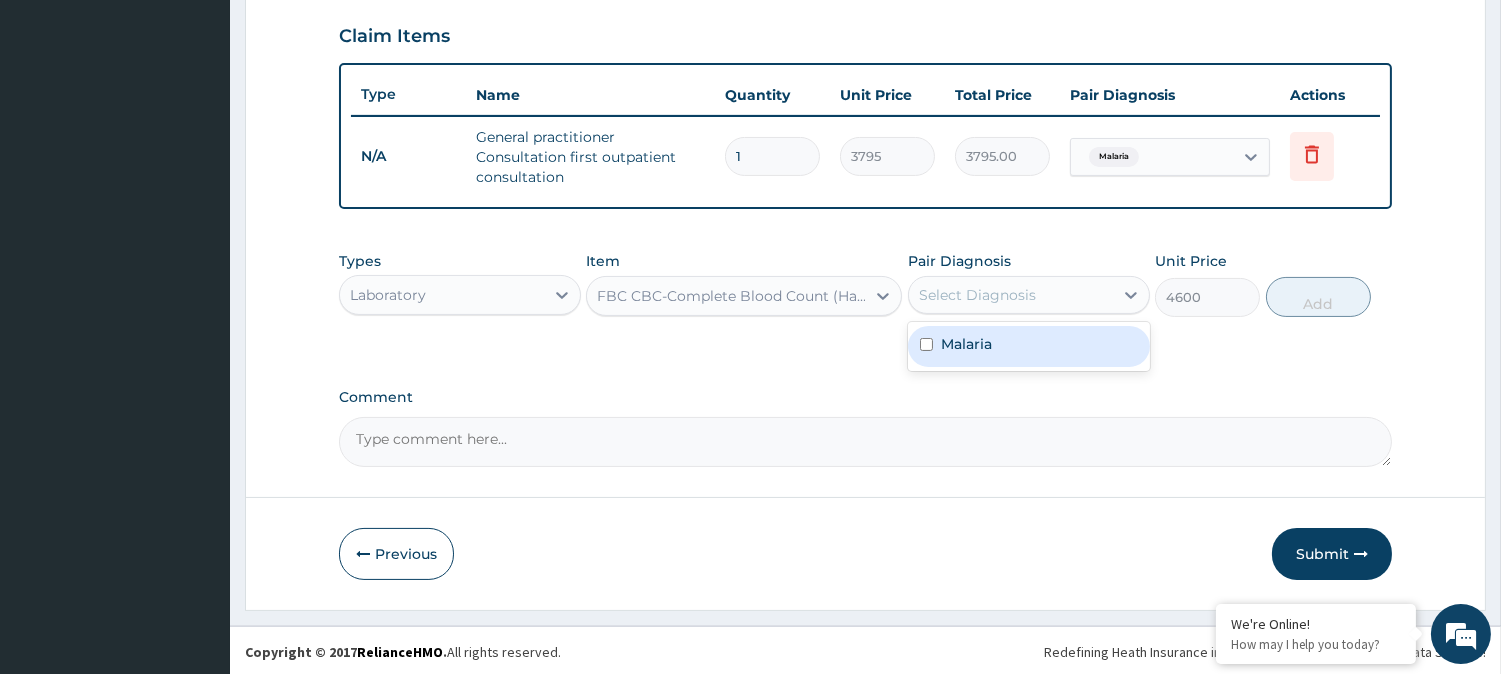 click on "Select Diagnosis" at bounding box center (1011, 295) 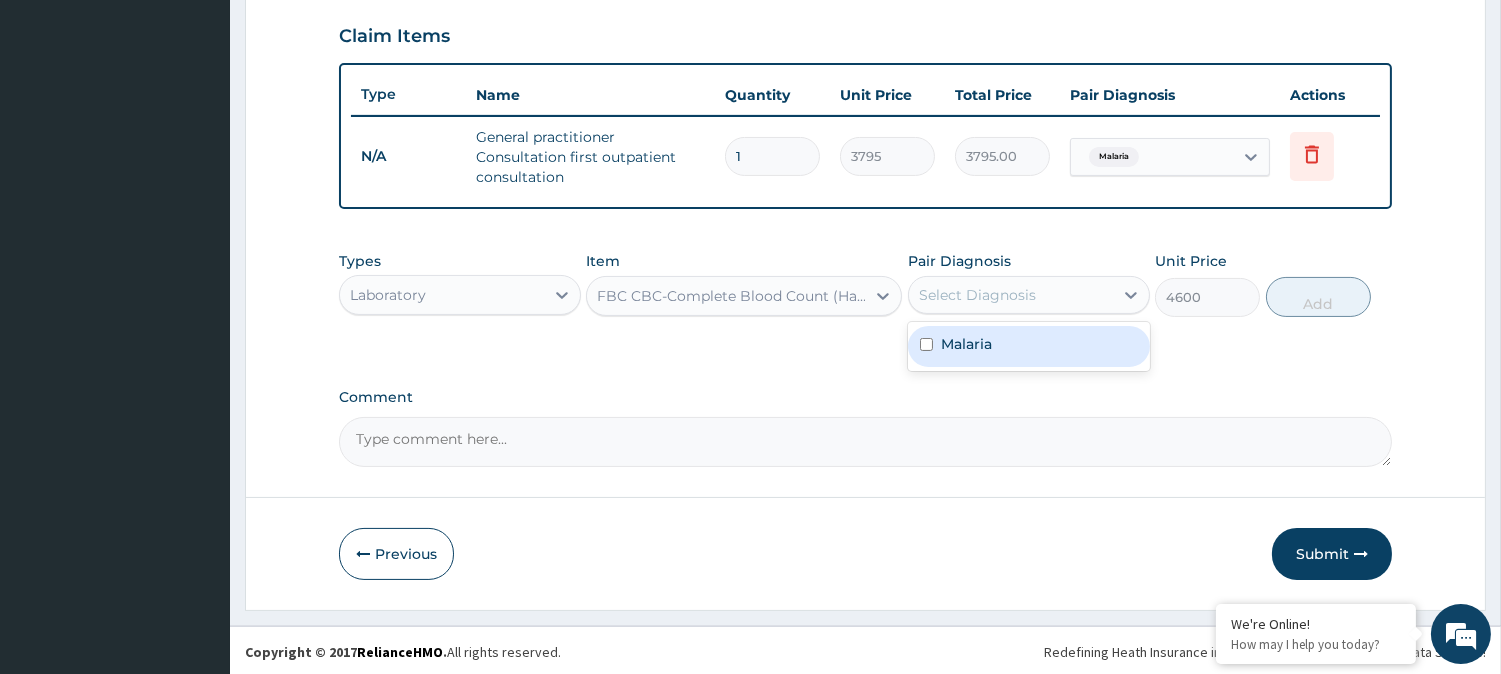 click on "Malaria" at bounding box center [1029, 346] 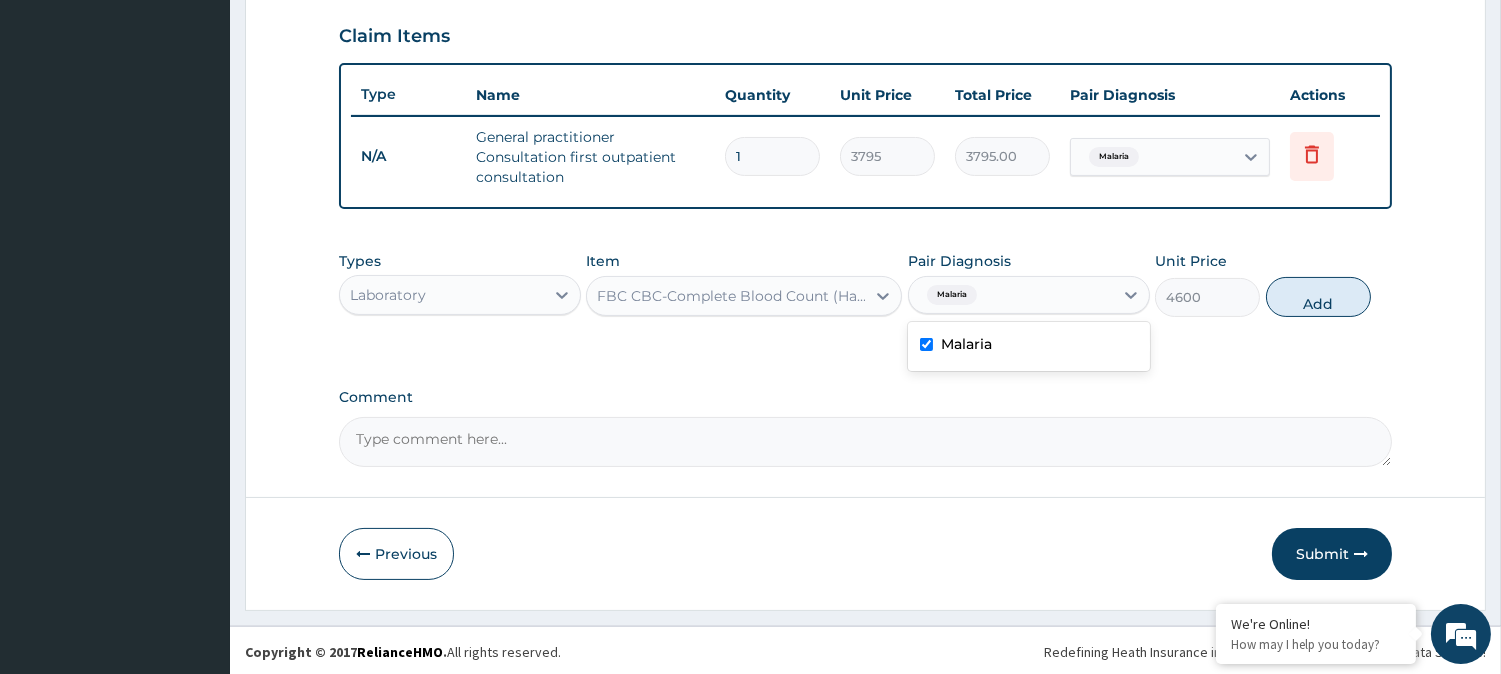 click on "Malaria" at bounding box center [966, 344] 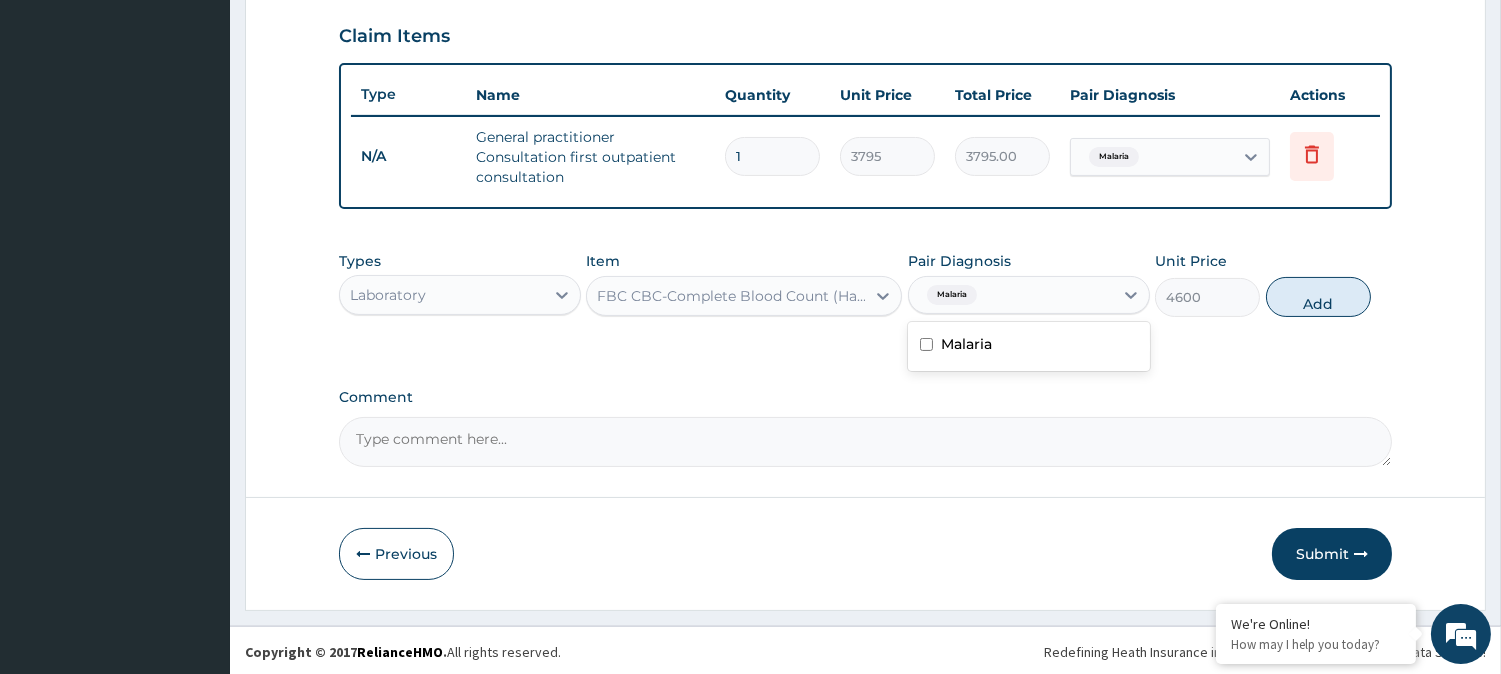 checkbox on "false" 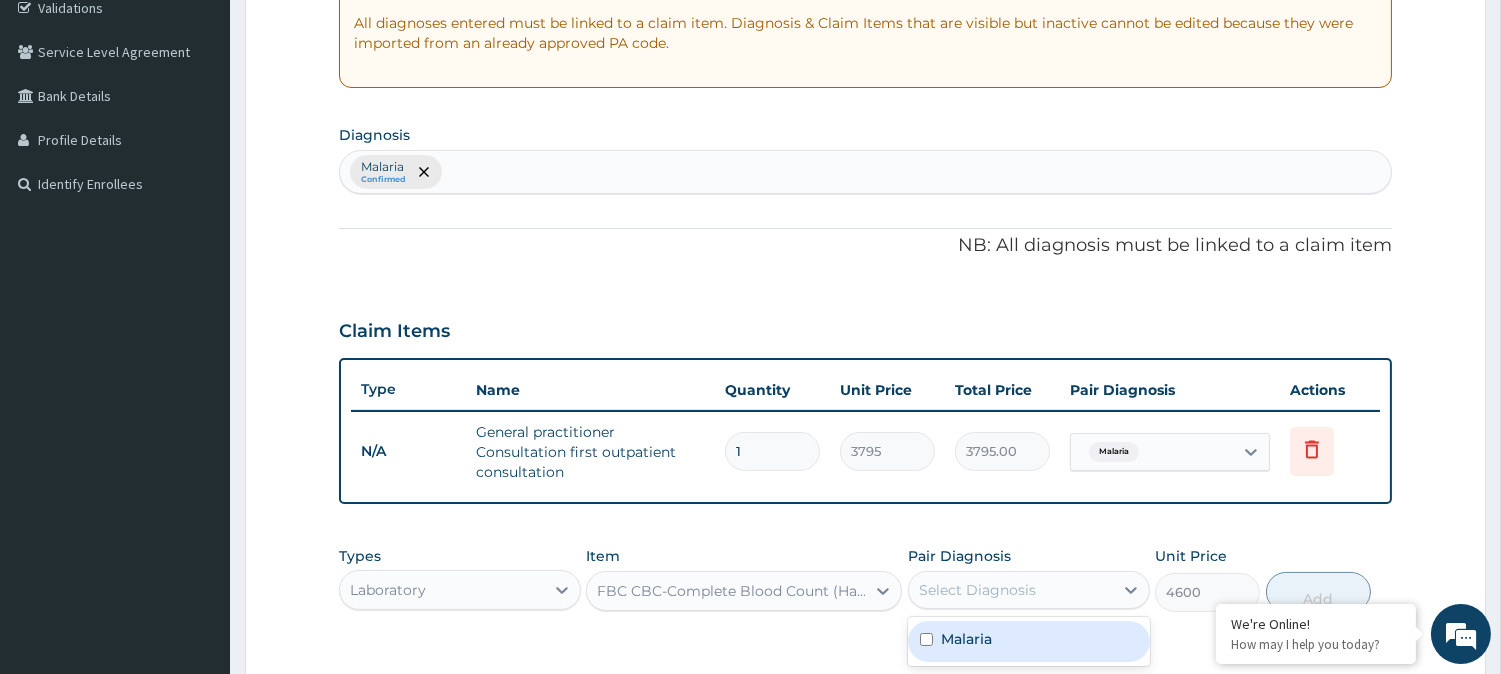 scroll, scrollTop: 385, scrollLeft: 0, axis: vertical 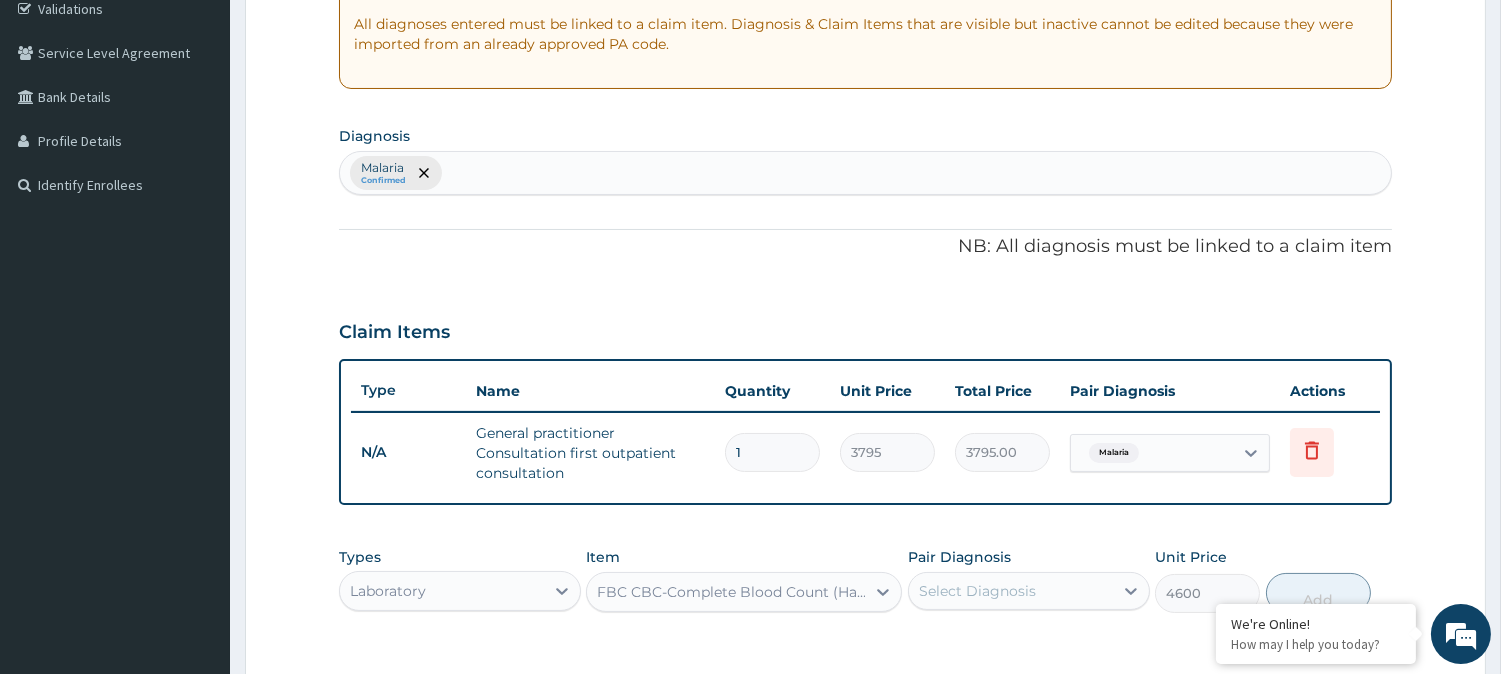 click on "Malaria Confirmed" at bounding box center (865, 173) 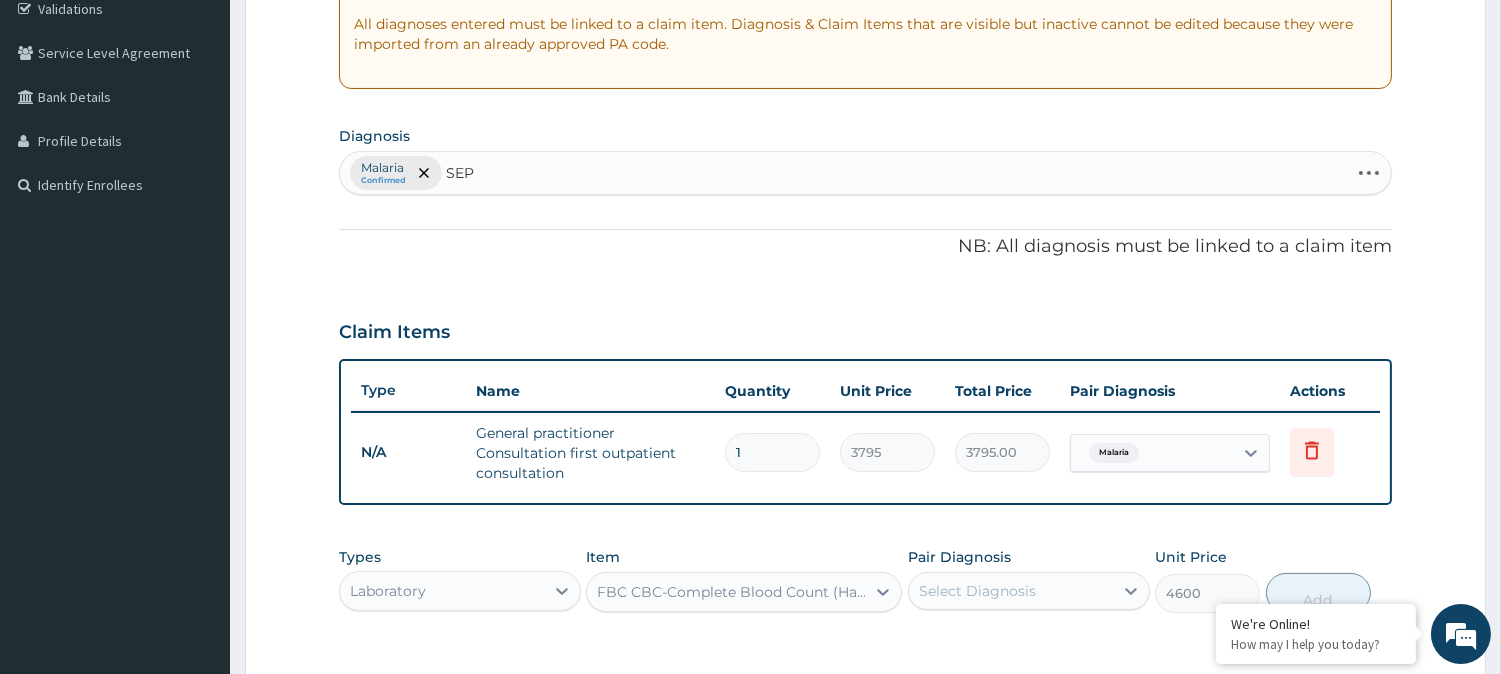 type on "SEPS" 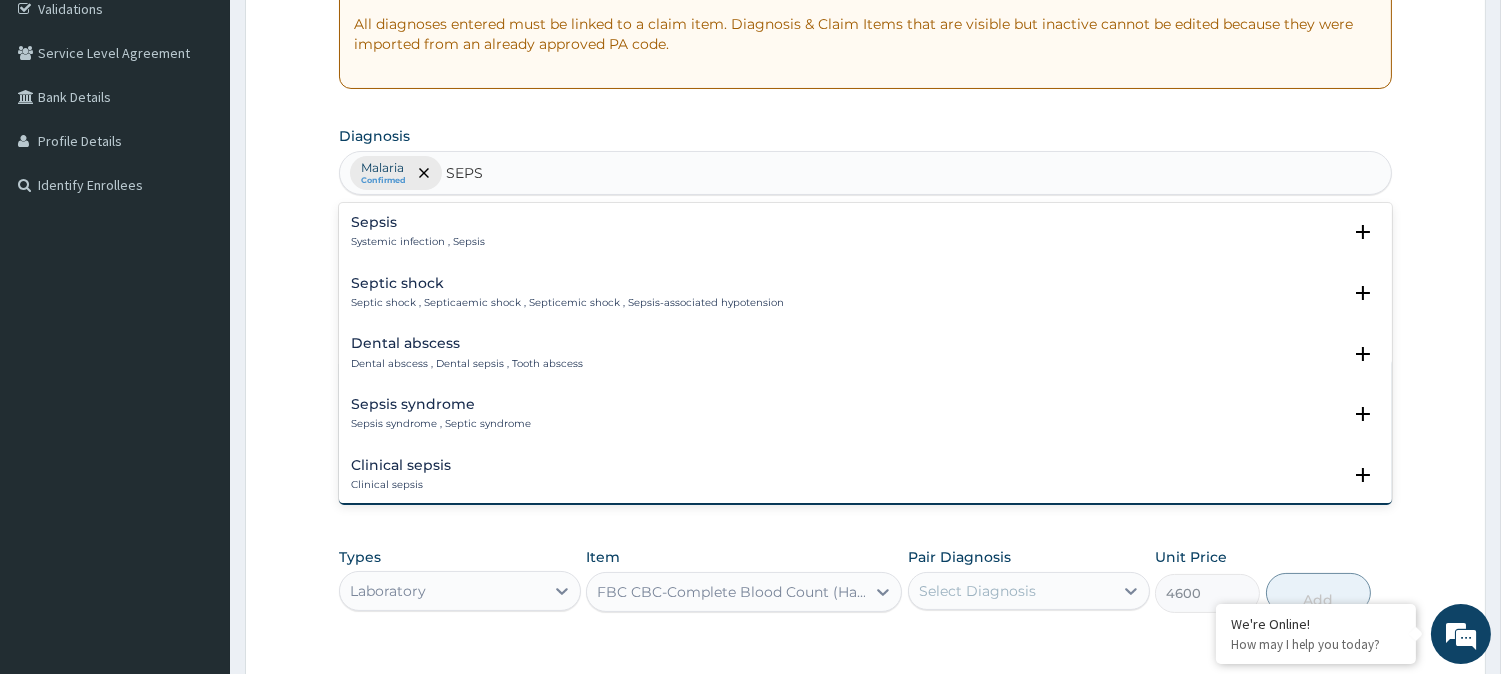 click on "Sepsis Systemic infection , Sepsis" at bounding box center (865, 232) 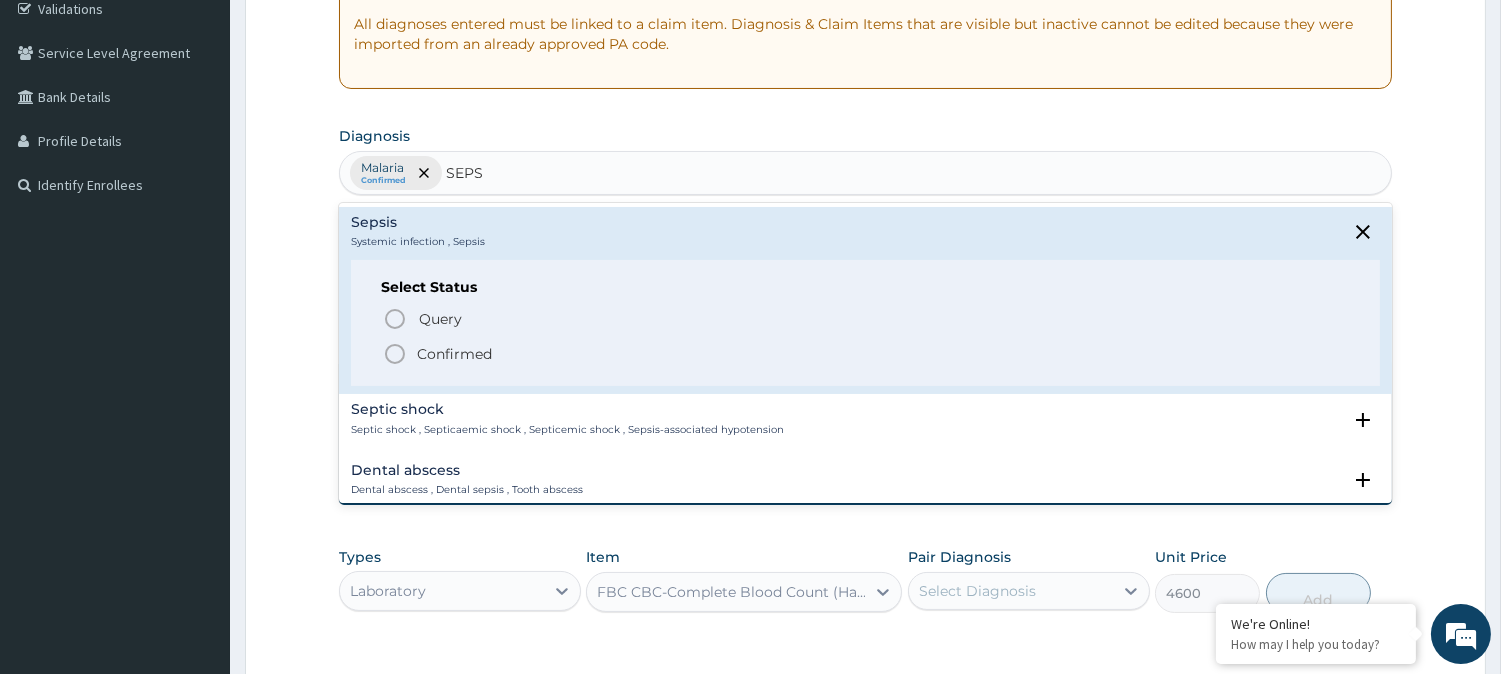 click on "Confirmed" at bounding box center [454, 354] 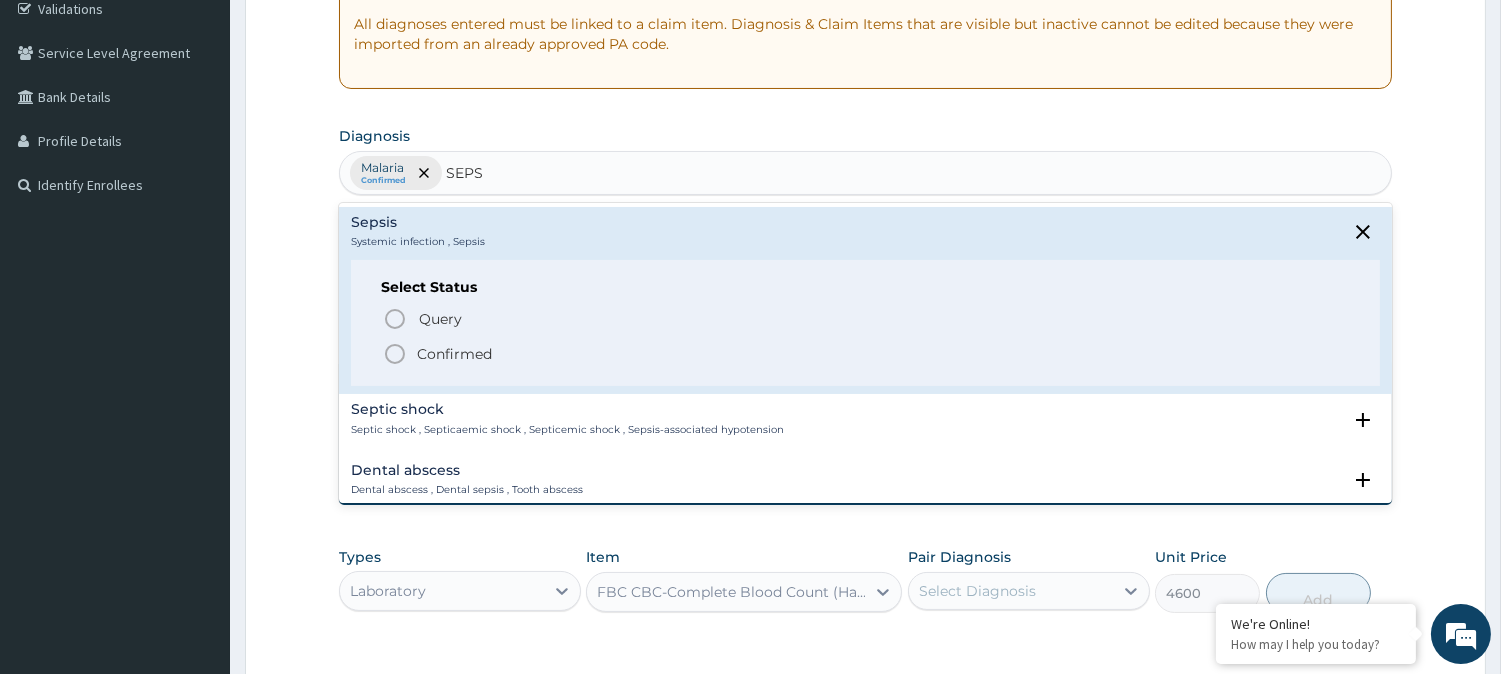 type 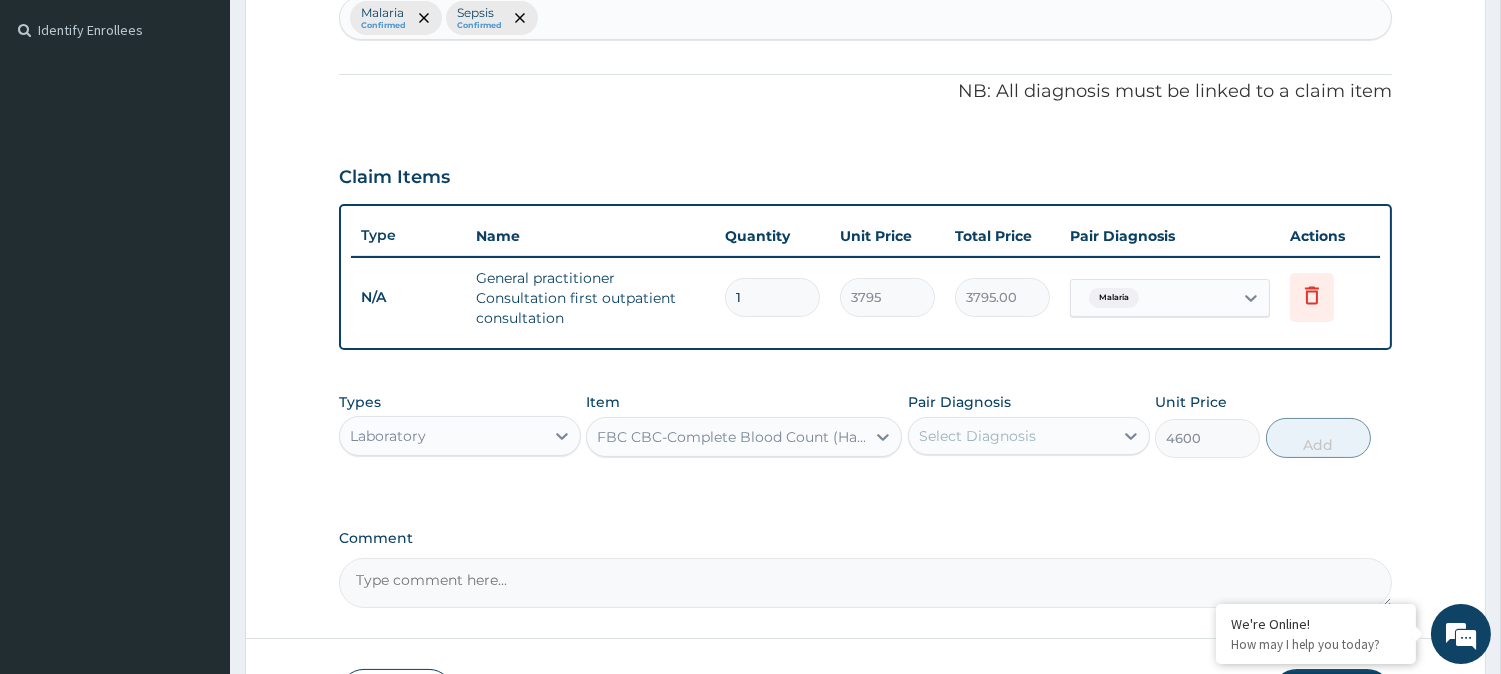 scroll, scrollTop: 600, scrollLeft: 0, axis: vertical 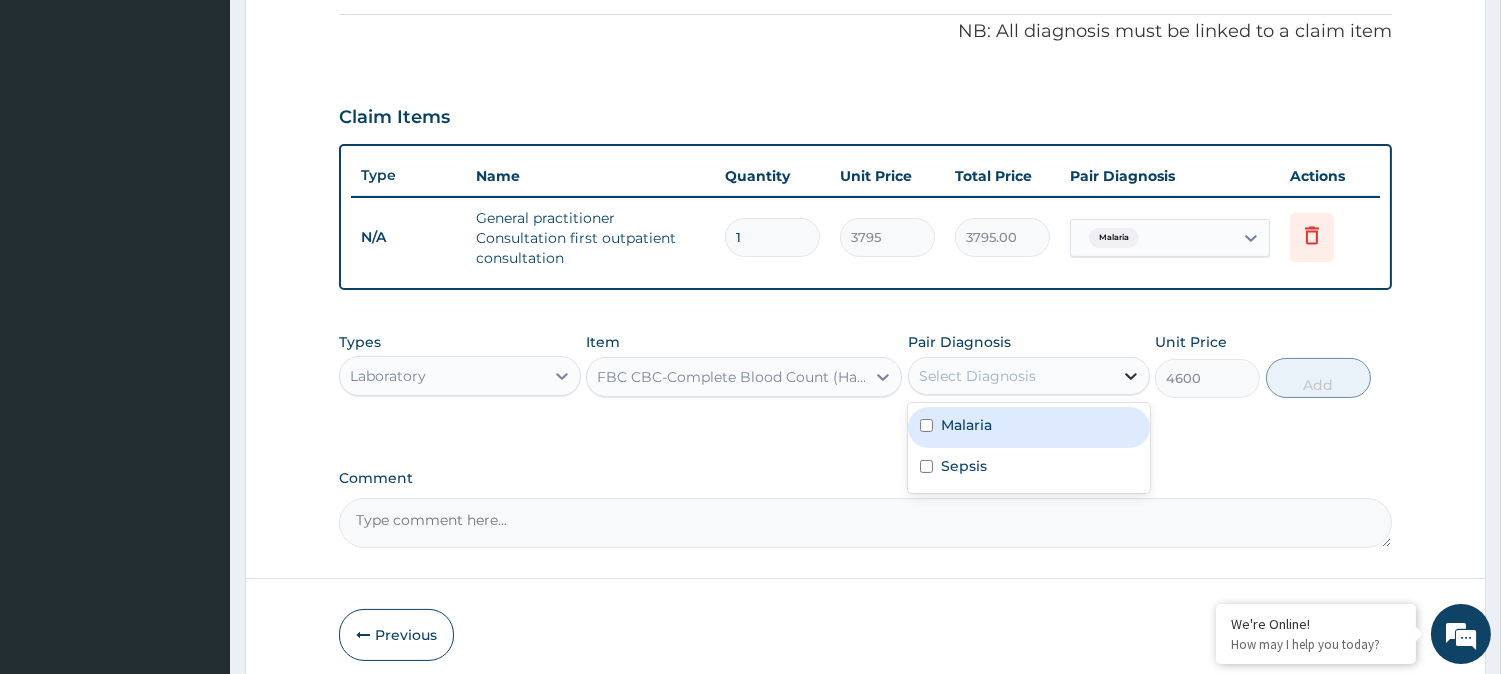 click at bounding box center [1131, 376] 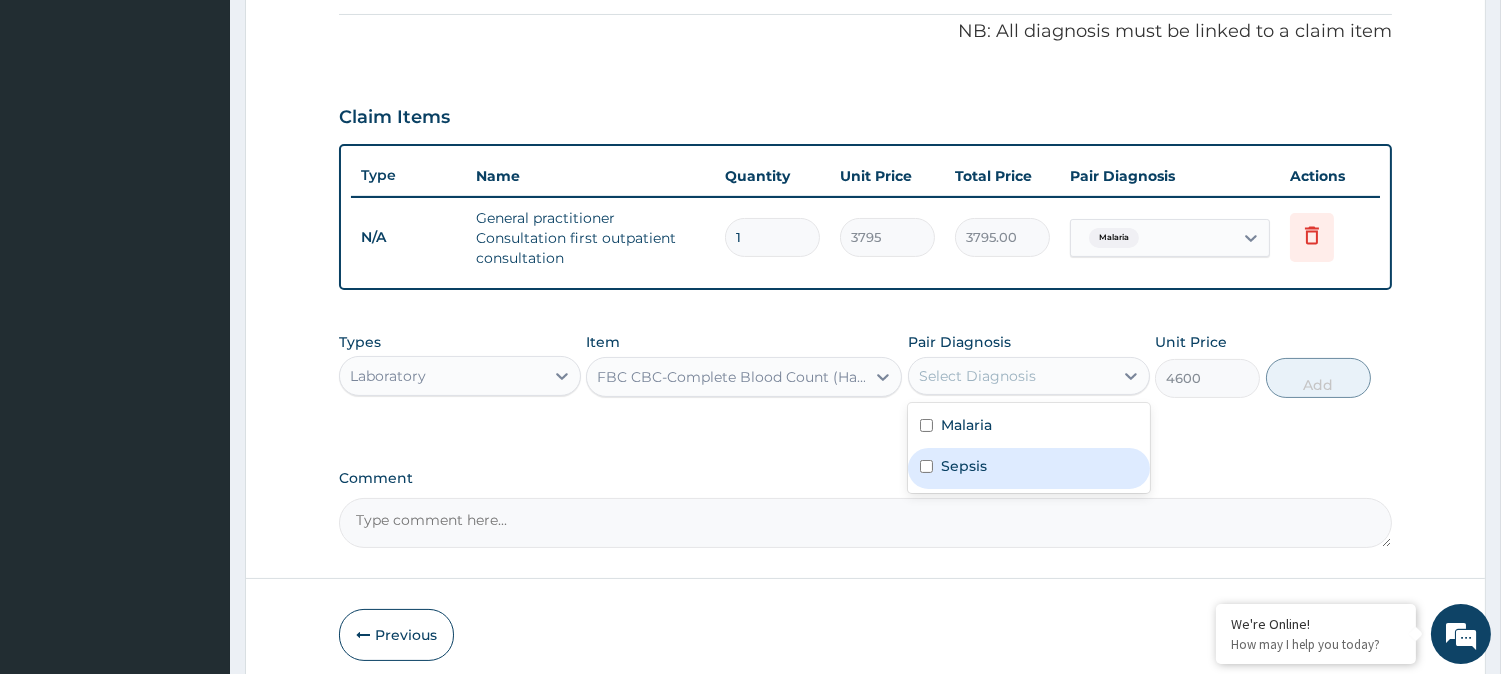 click on "Sepsis" at bounding box center [1029, 468] 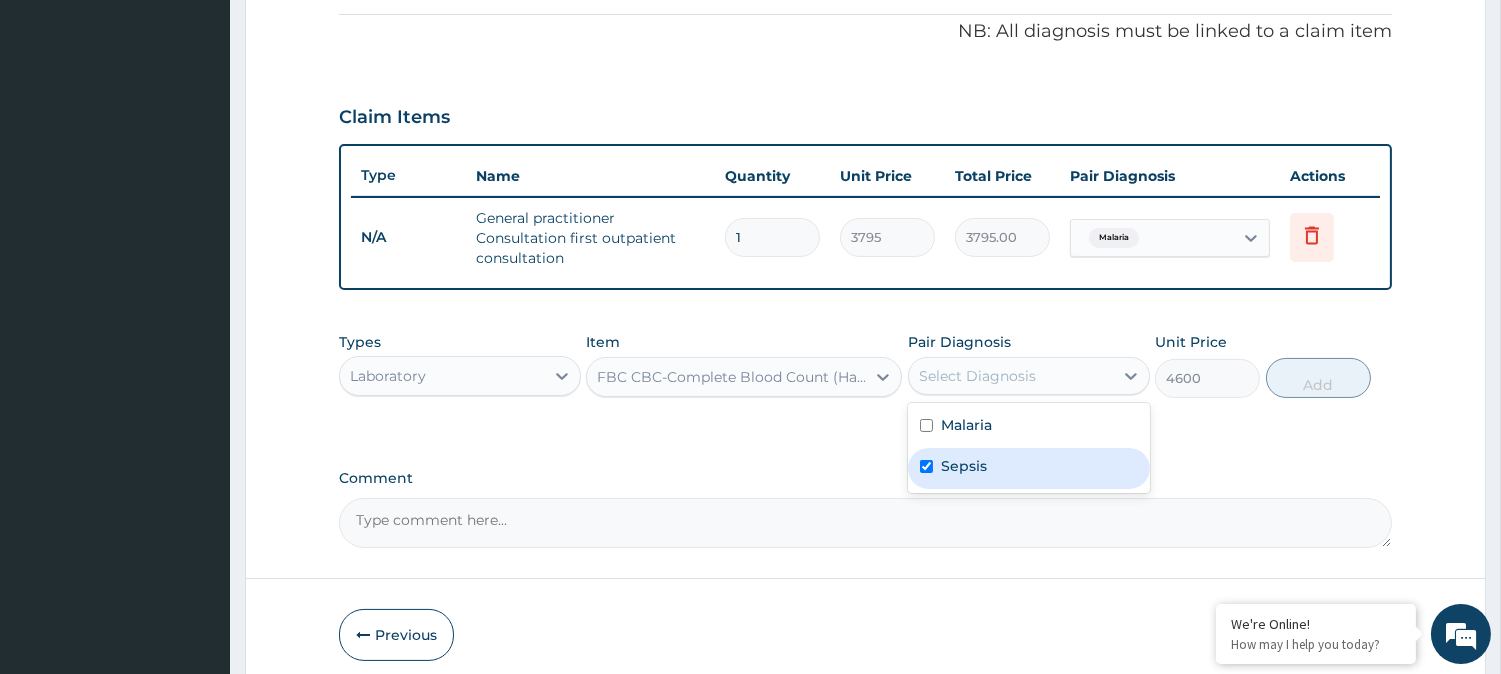 checkbox on "true" 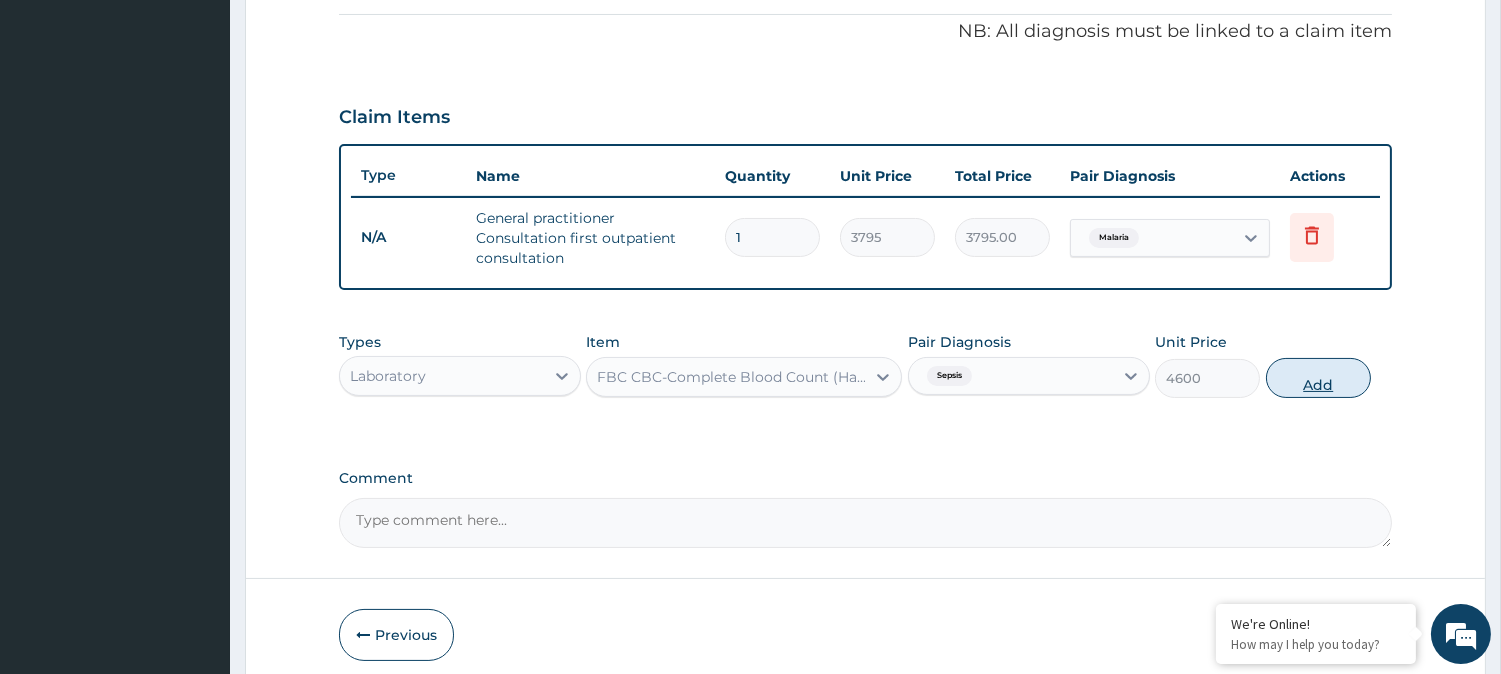 click on "Add" at bounding box center (1318, 378) 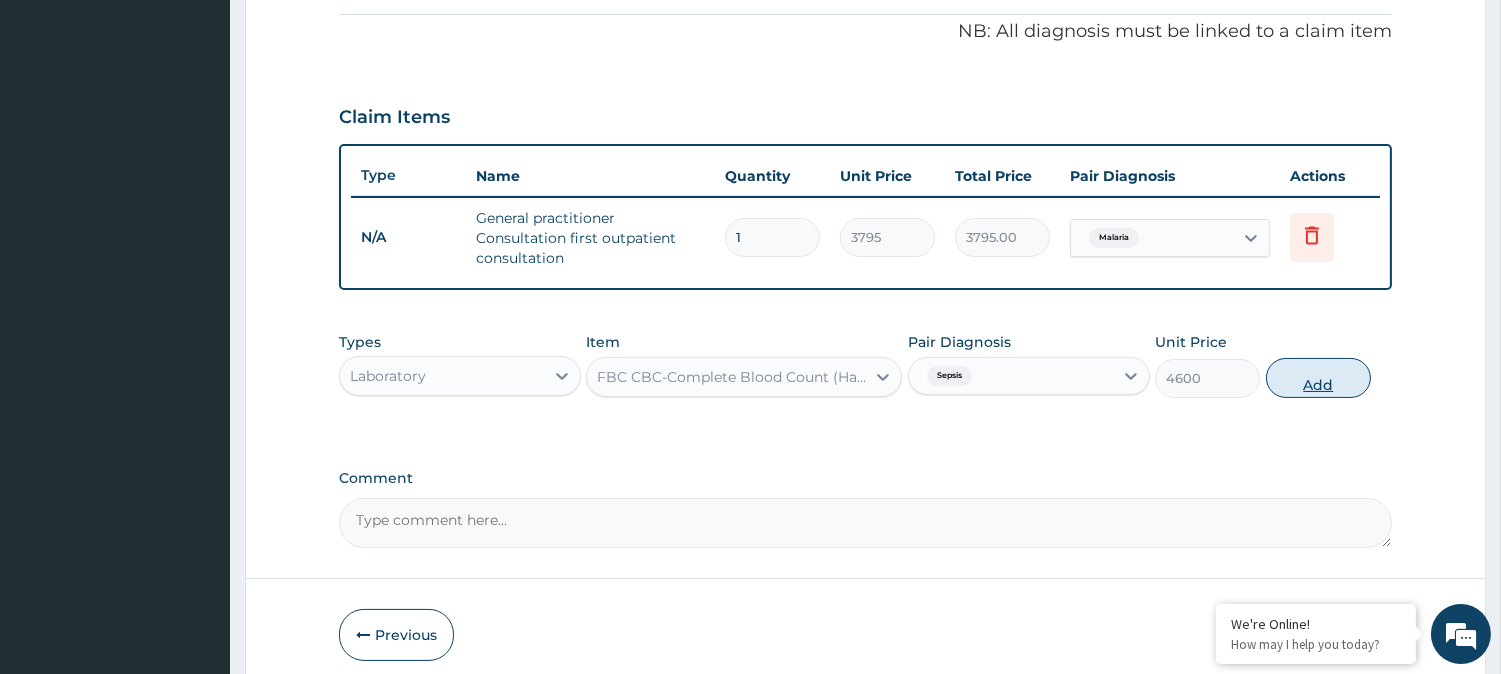 type on "0" 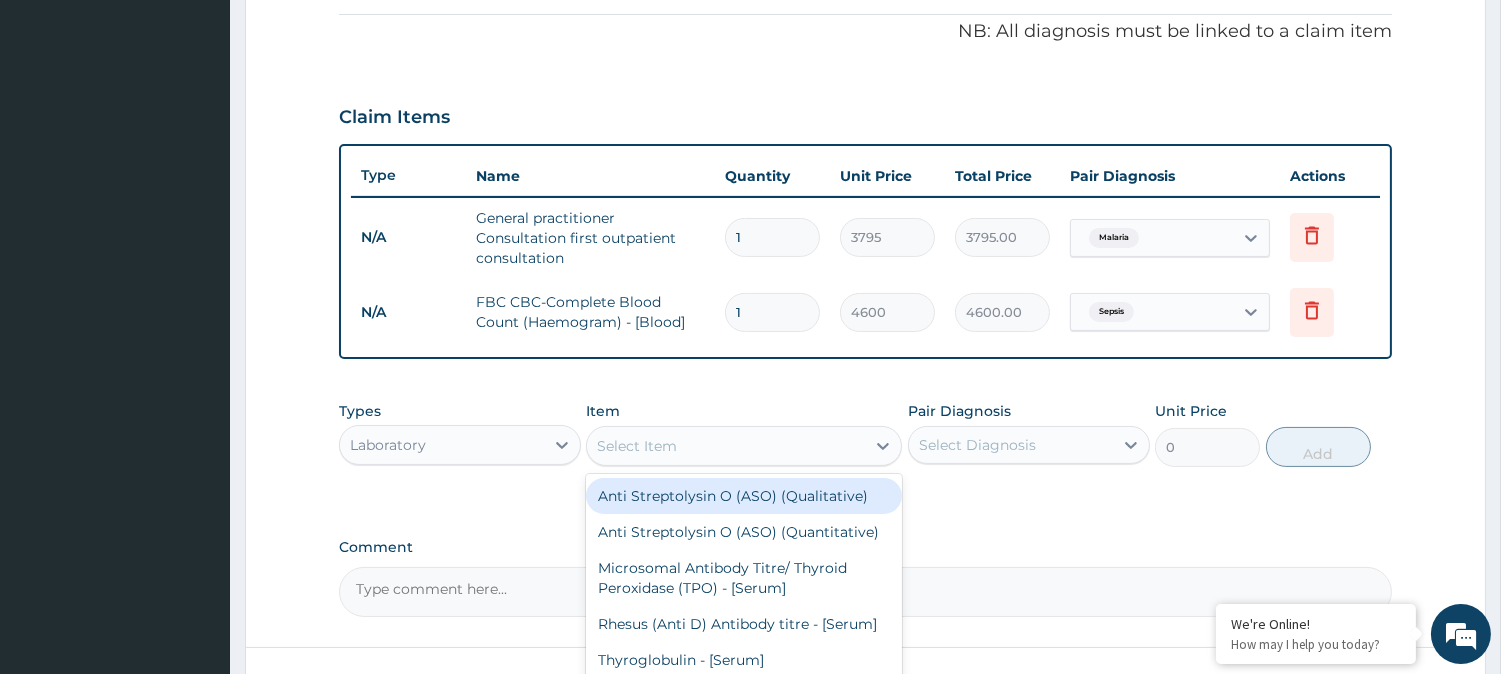 click on "Select Item" at bounding box center [726, 446] 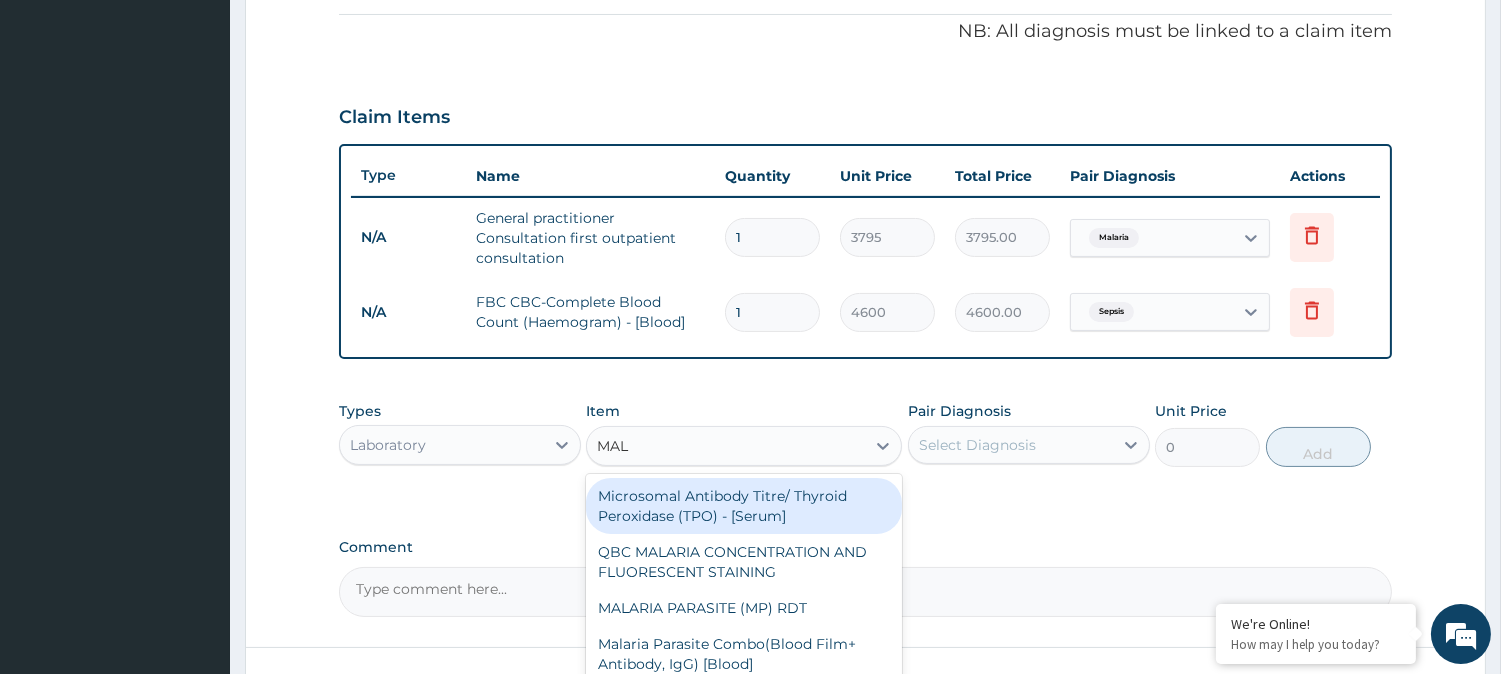 type on "MALA" 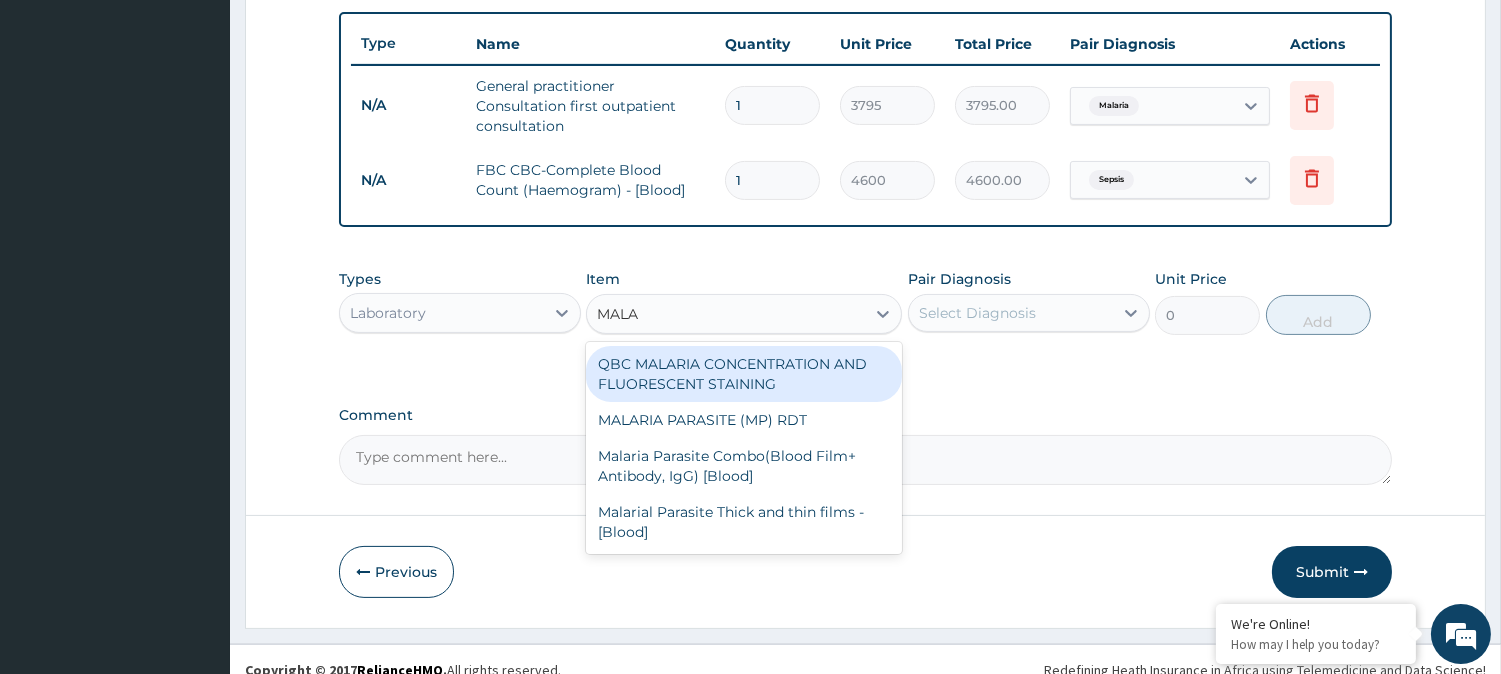 scroll, scrollTop: 733, scrollLeft: 0, axis: vertical 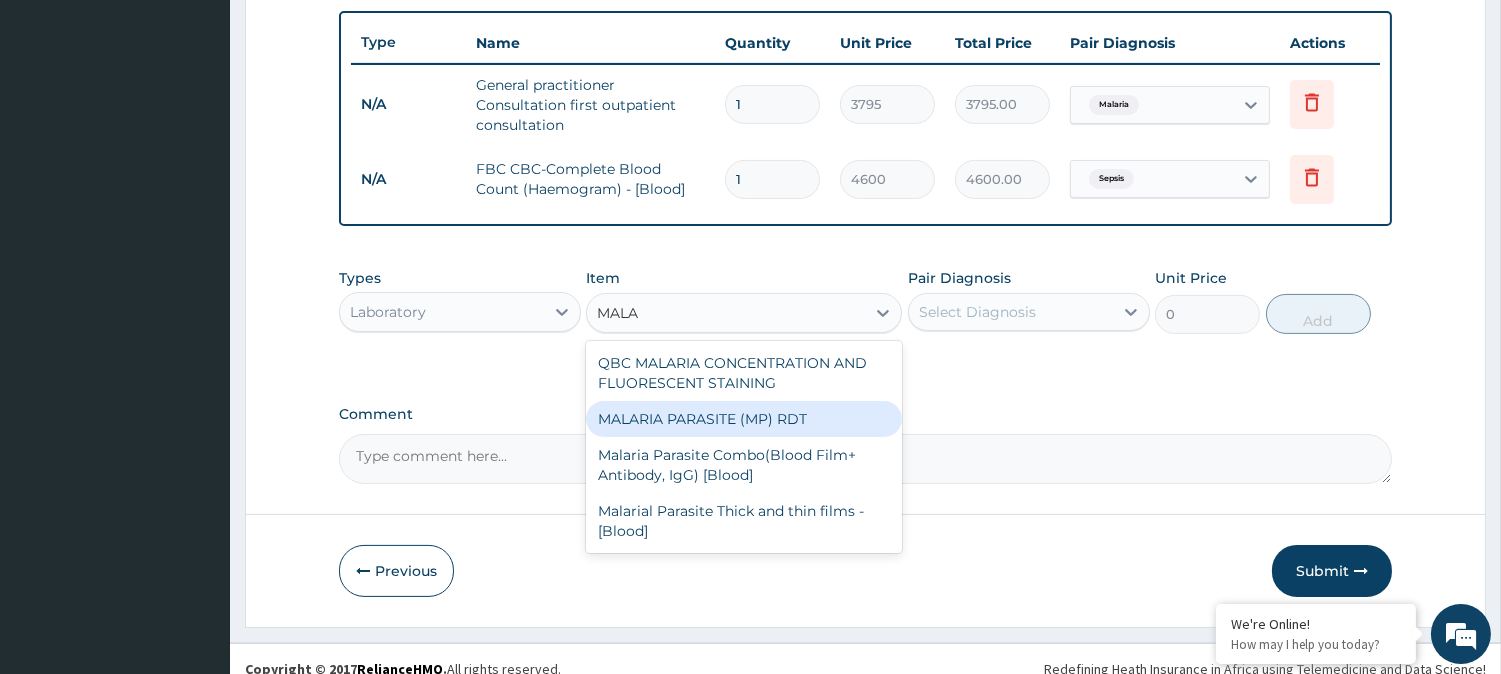 click on "MALARIA PARASITE (MP) RDT" at bounding box center (744, 419) 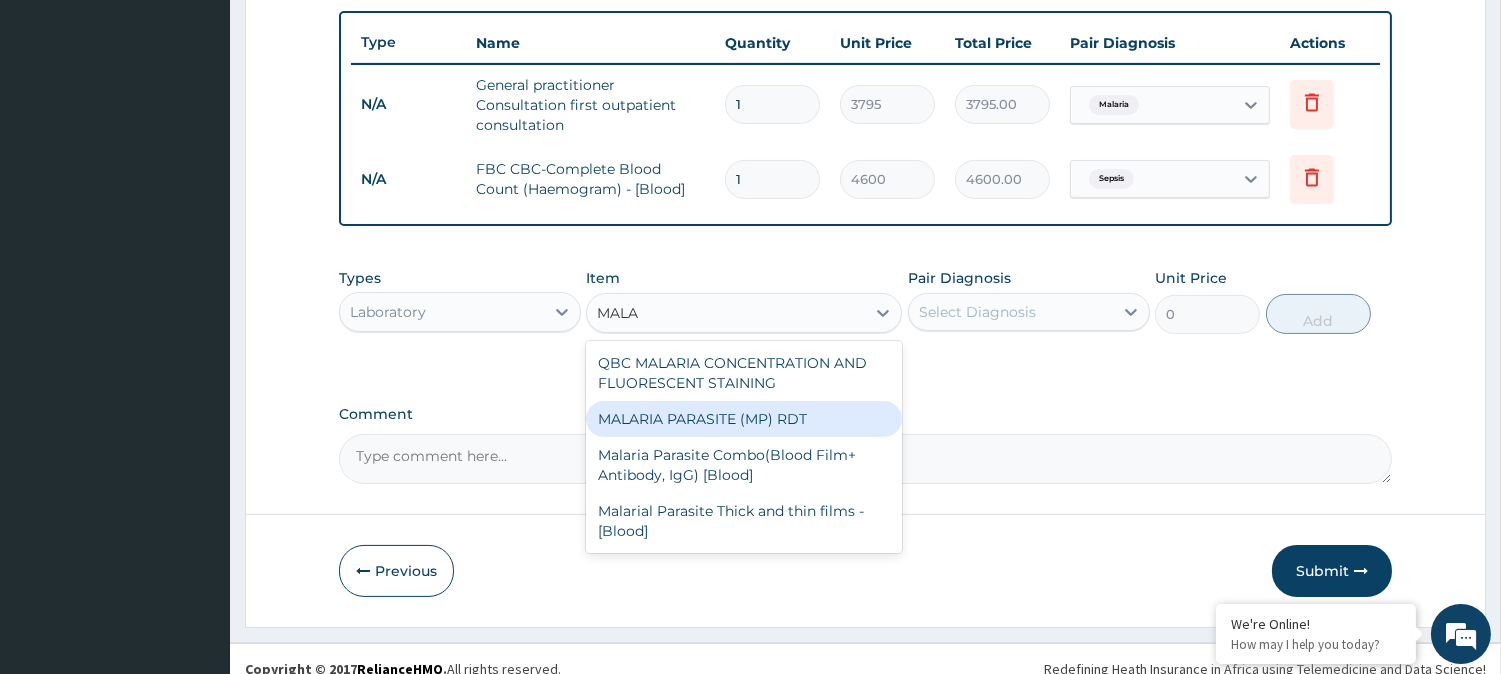 type 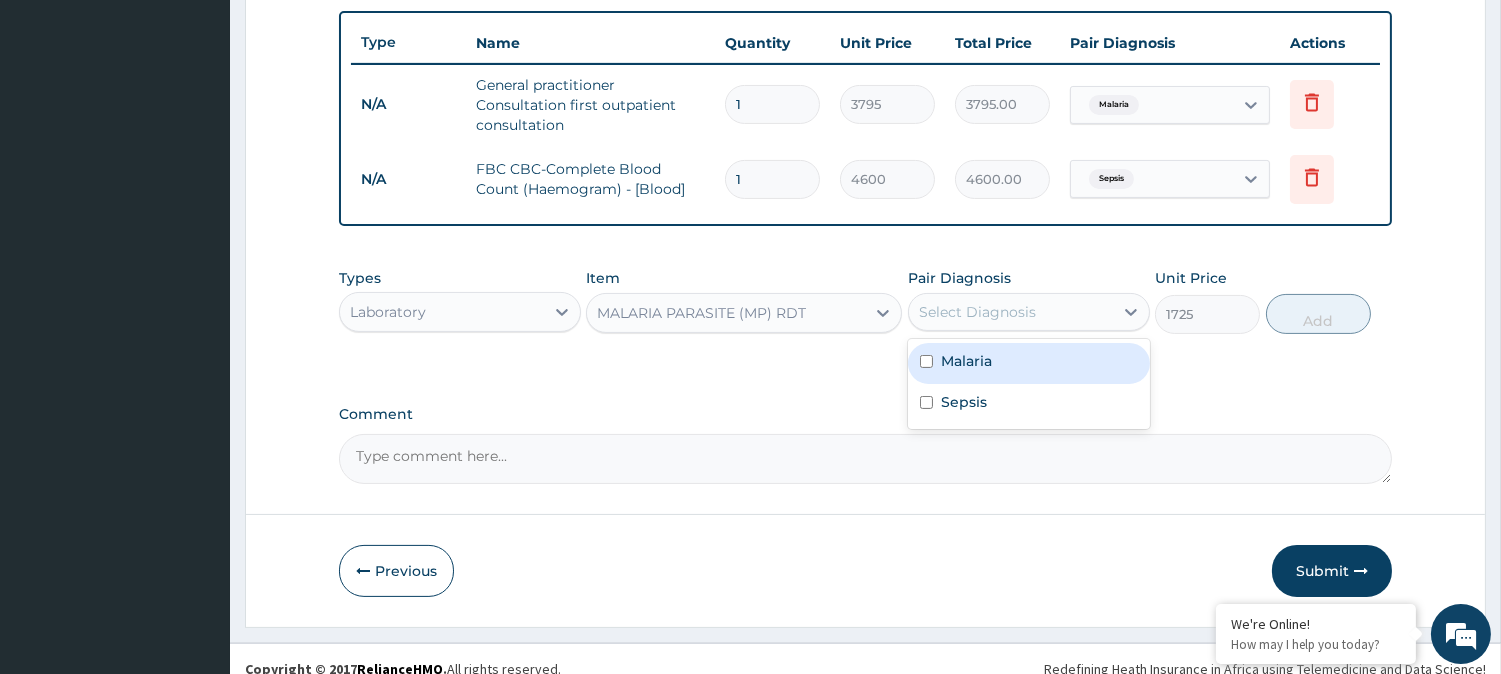 click on "Select Diagnosis" at bounding box center (1011, 312) 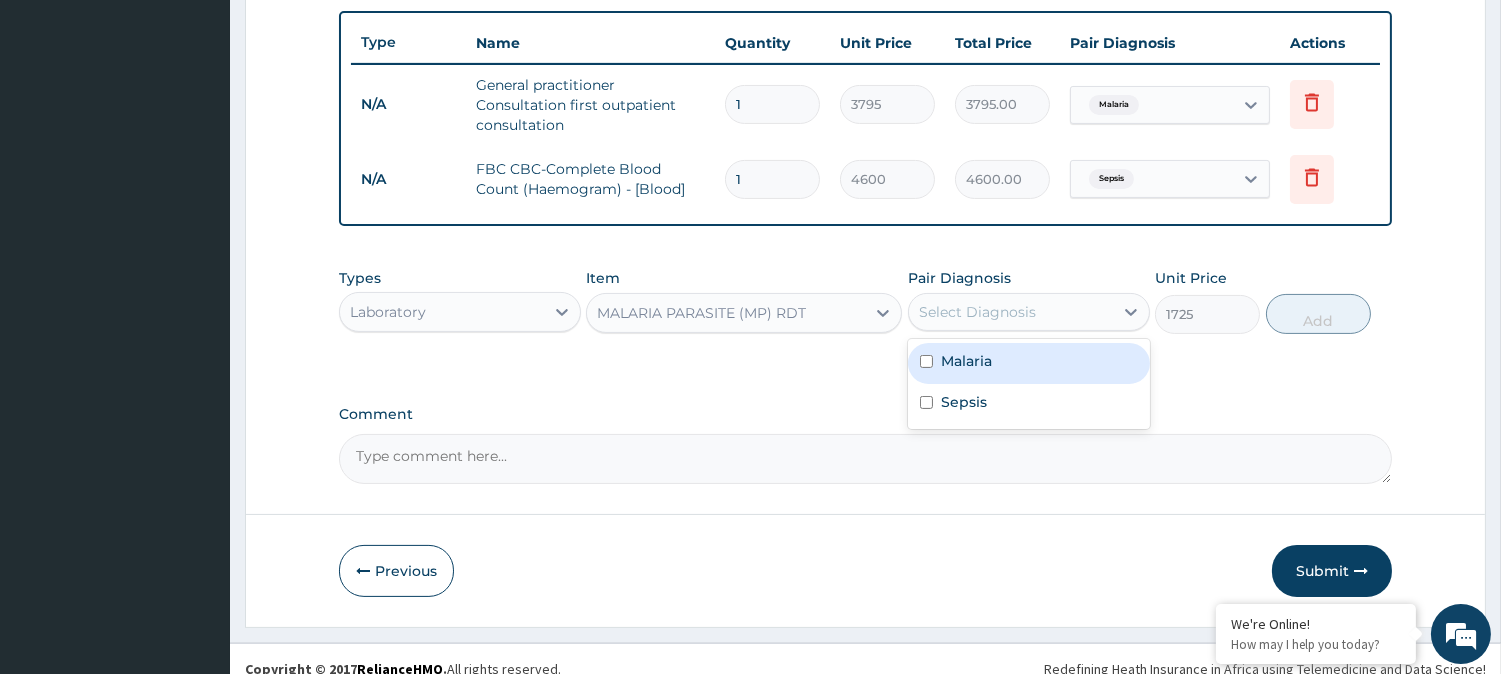 click on "Malaria" at bounding box center [1029, 363] 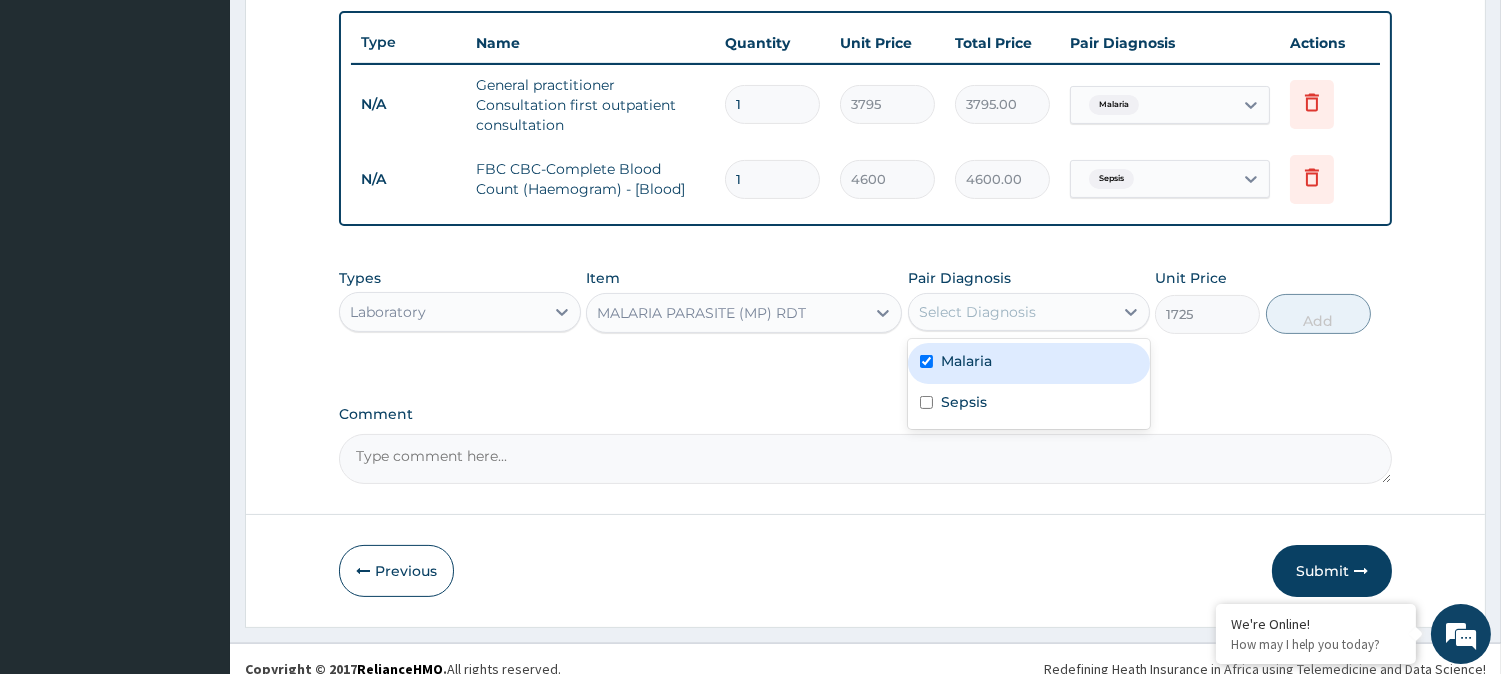 checkbox on "true" 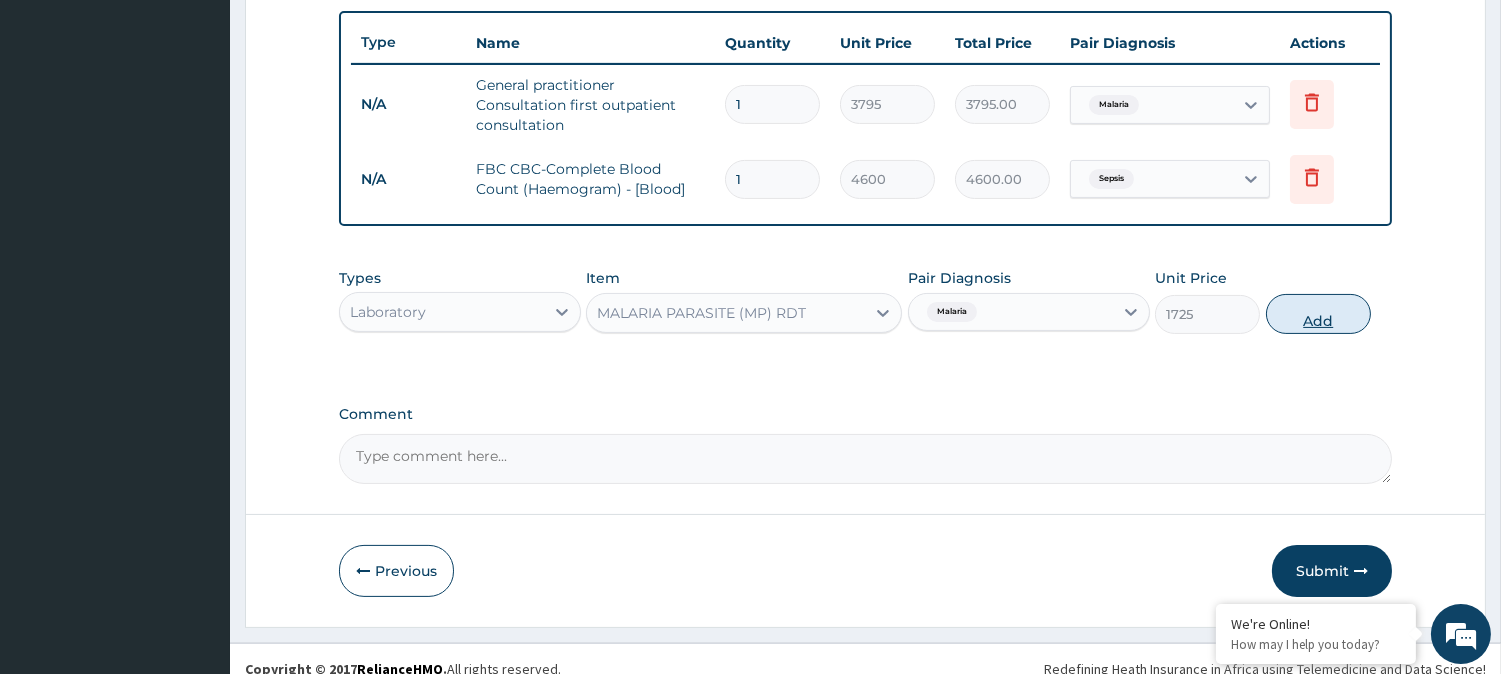 click on "Add" at bounding box center [1318, 314] 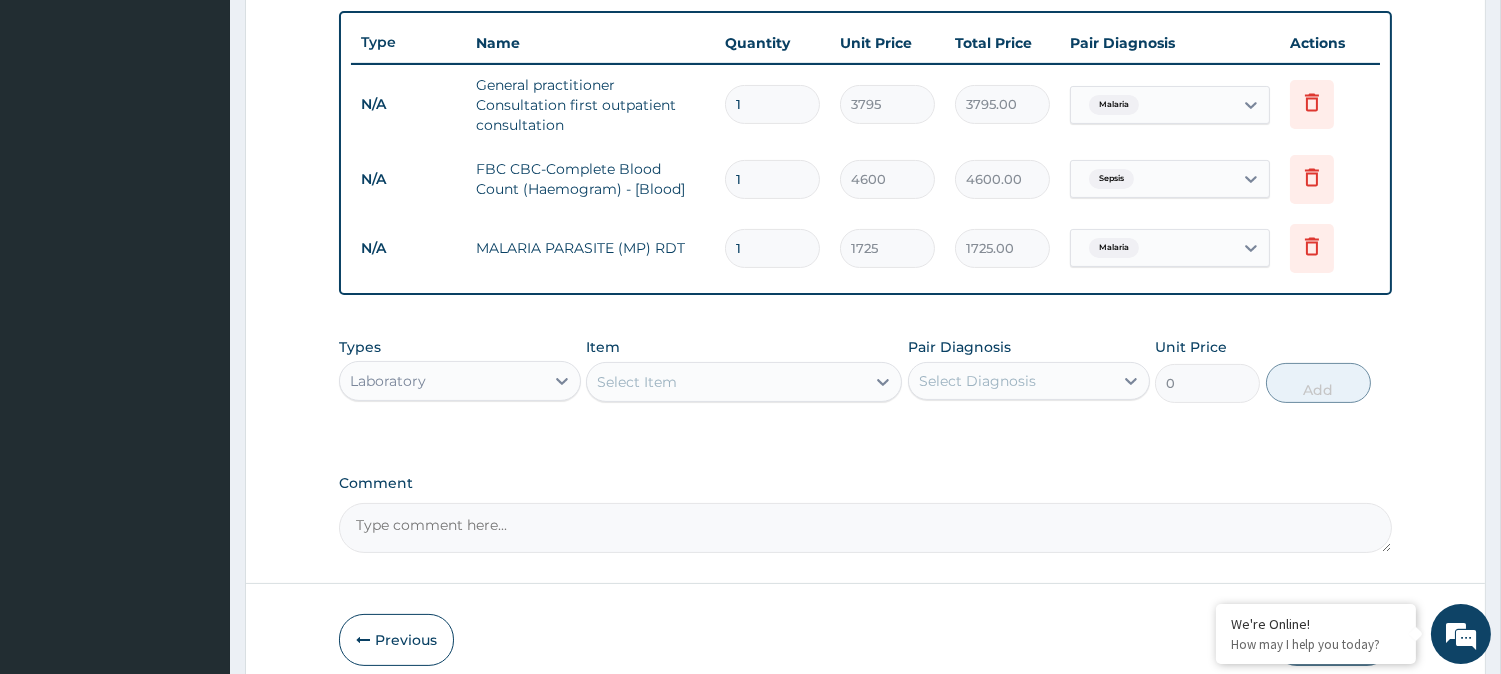 click on "Select Item" at bounding box center [726, 382] 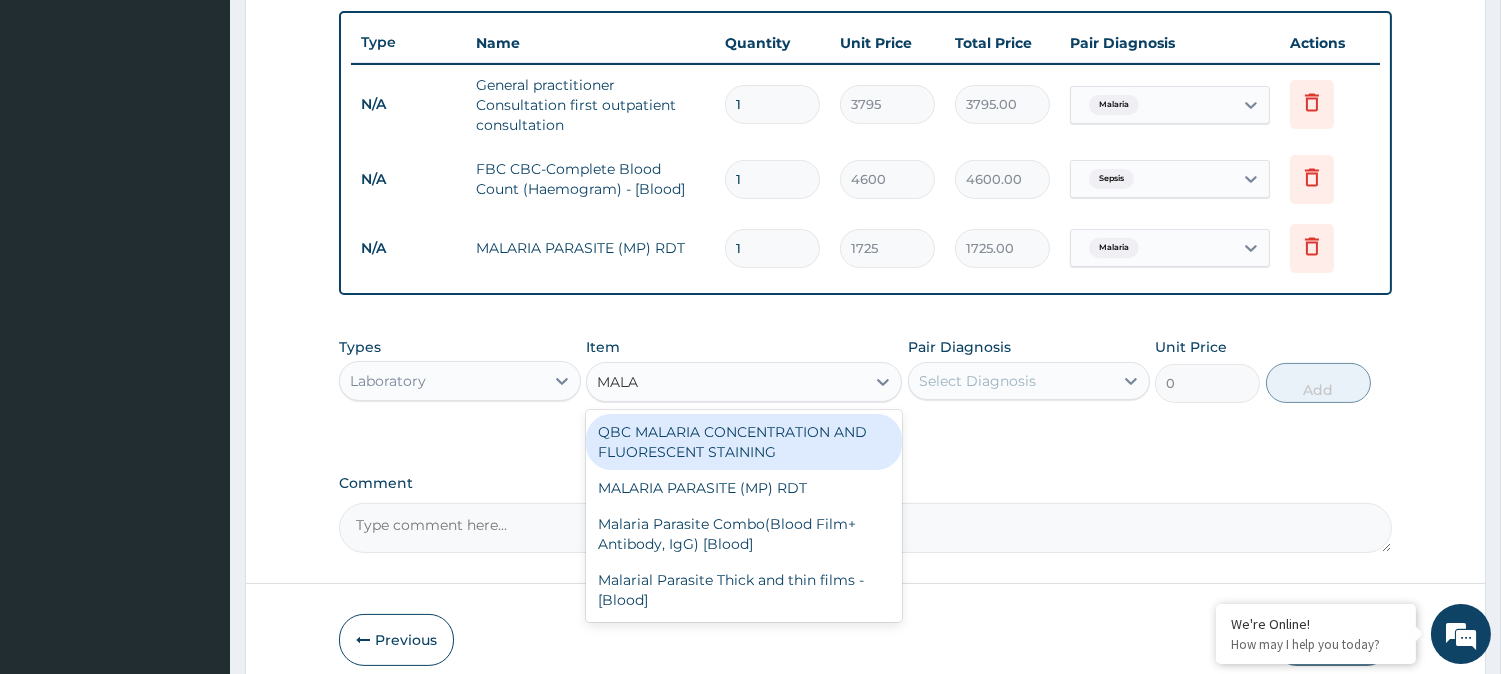 type on "MALA" 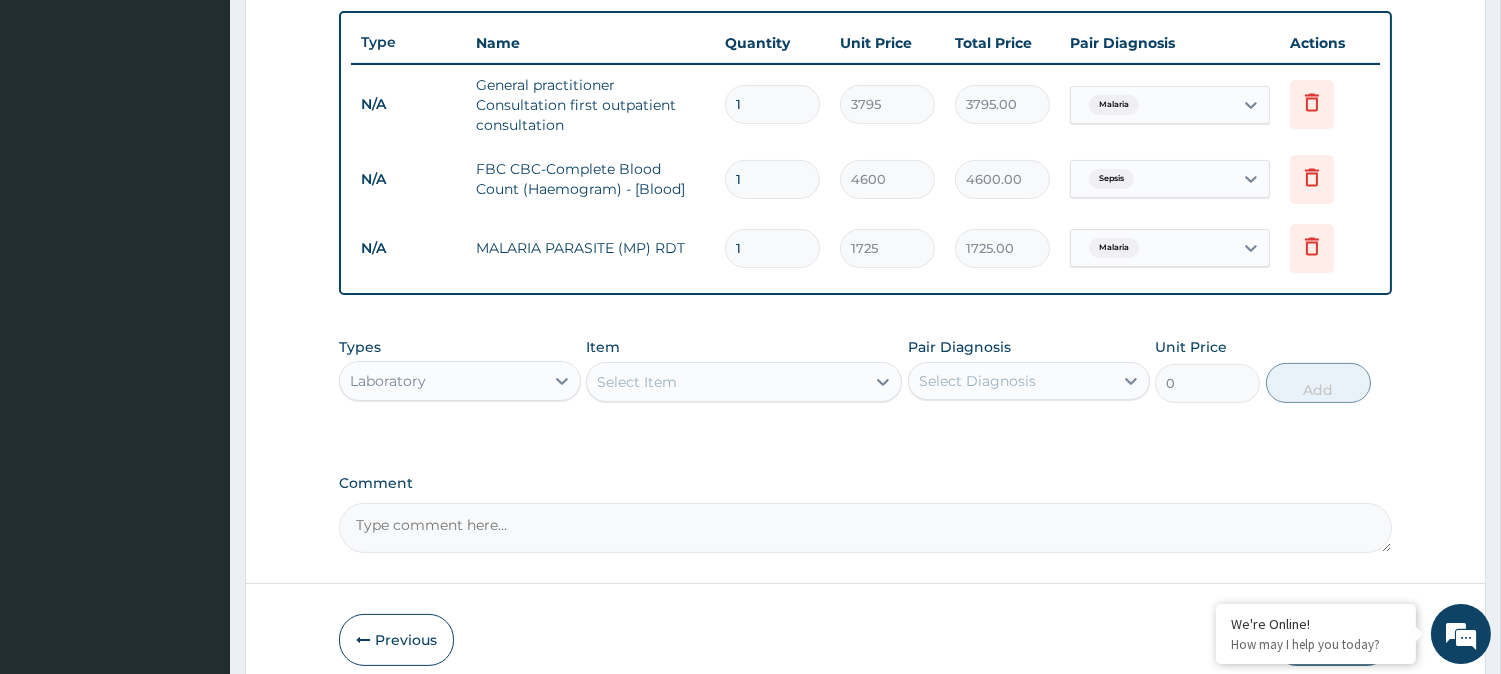 click on "Comment" at bounding box center (865, 483) 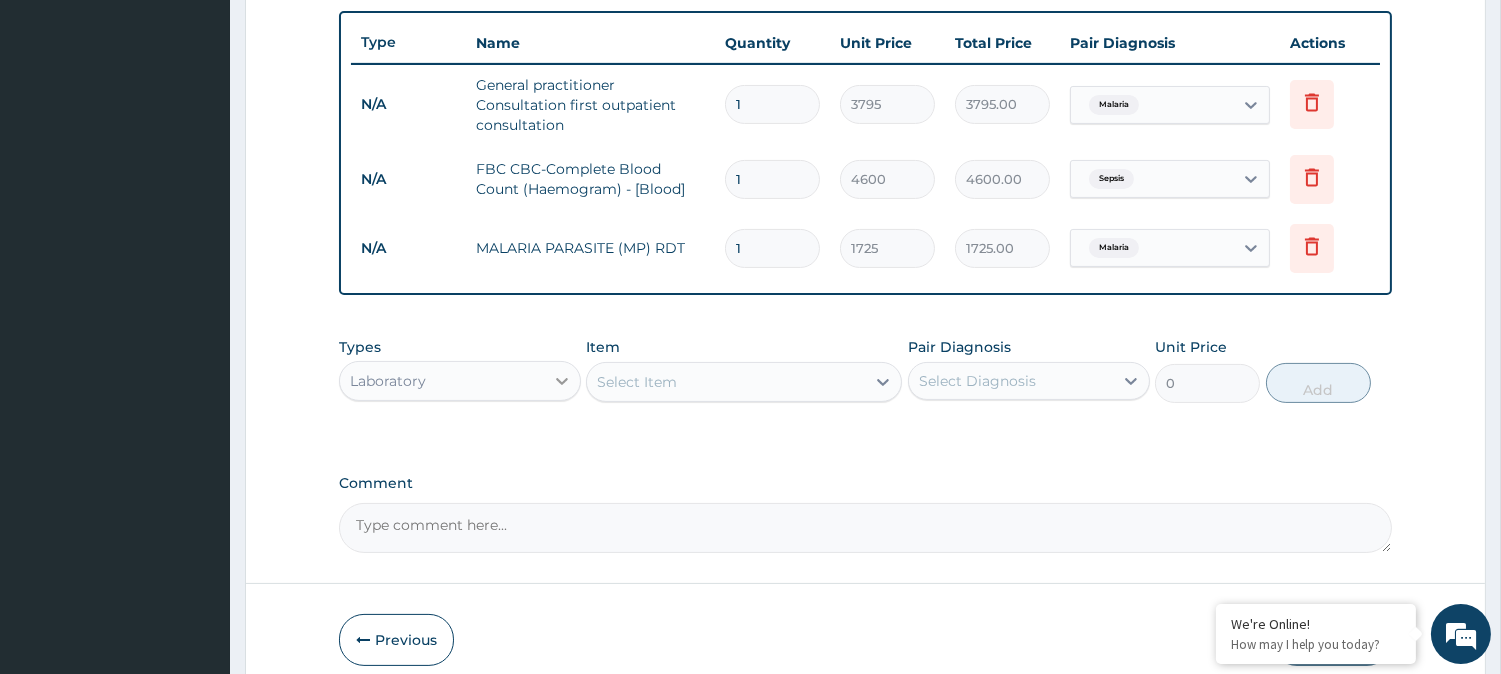 click 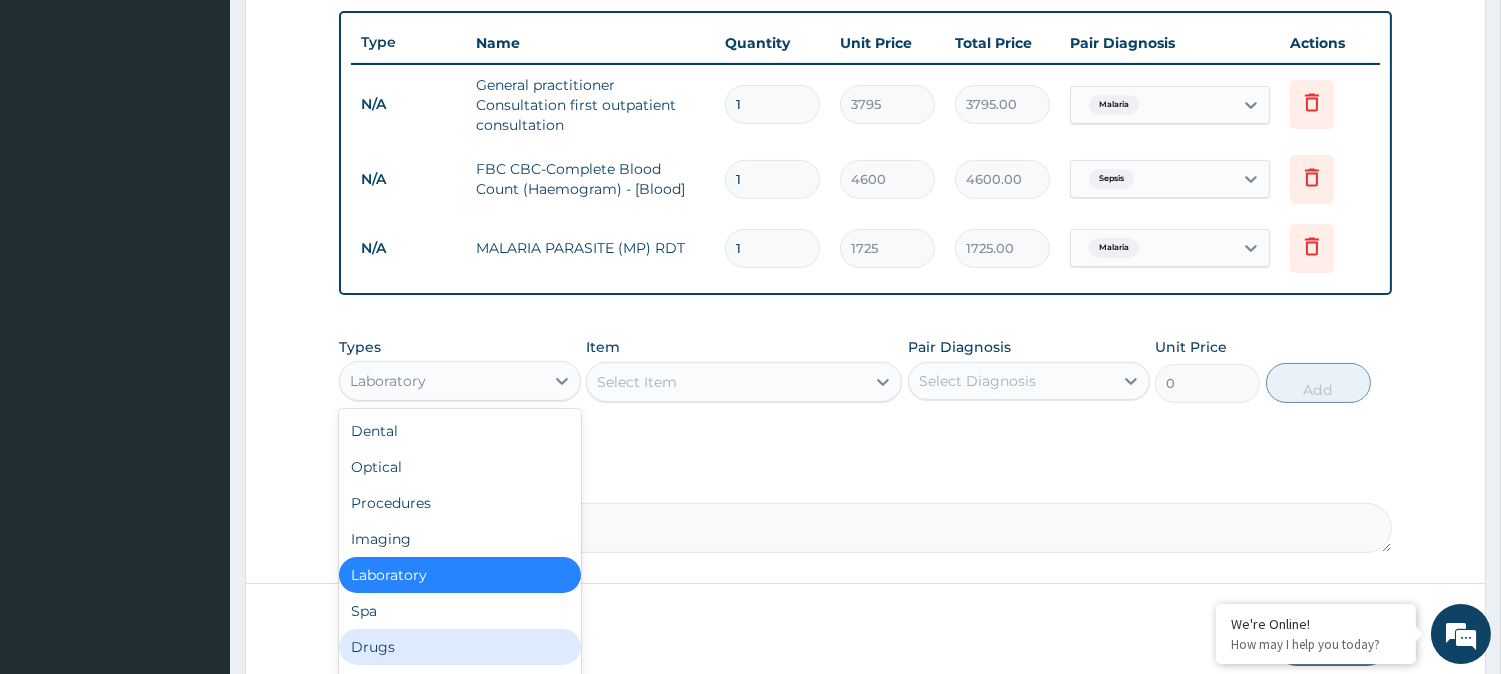 click on "Drugs" at bounding box center [460, 647] 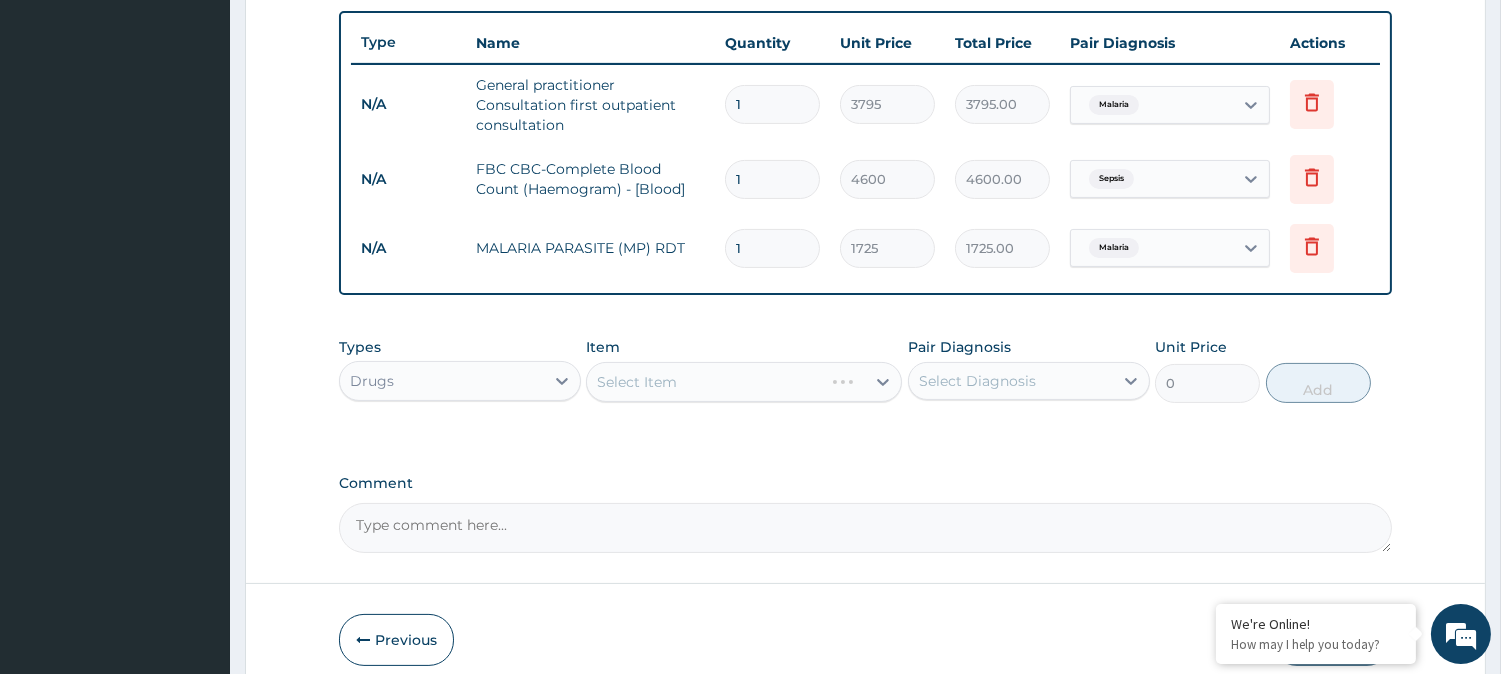 click on "Select Item" at bounding box center (744, 382) 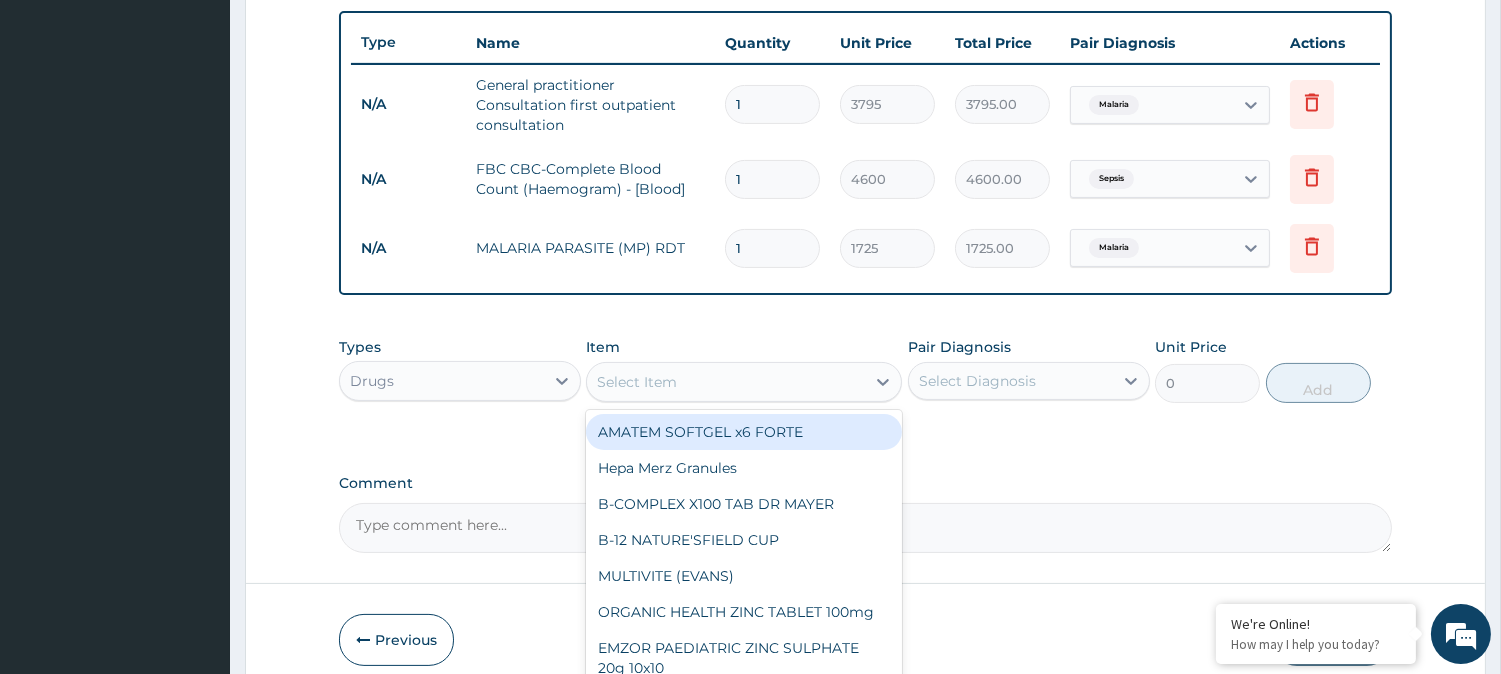 click on "Select Item" at bounding box center (726, 382) 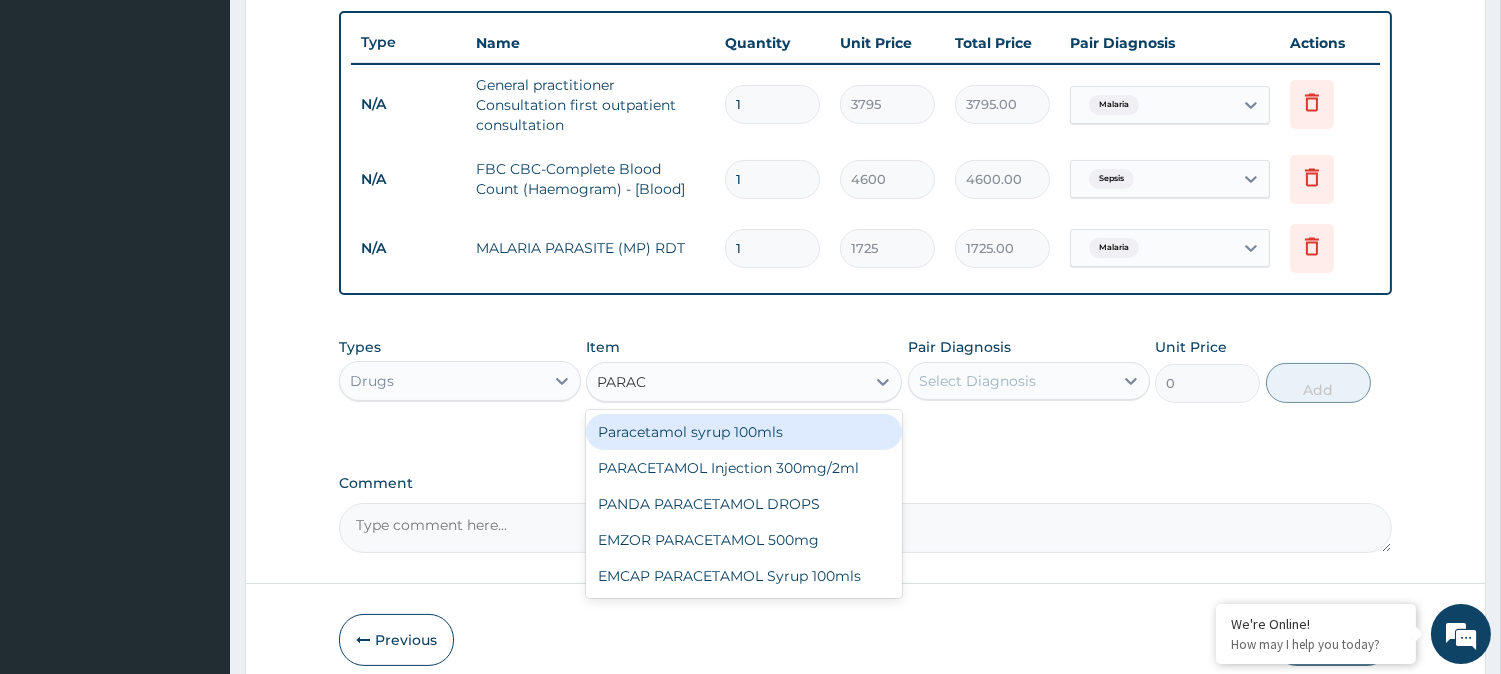 type on "PARACE" 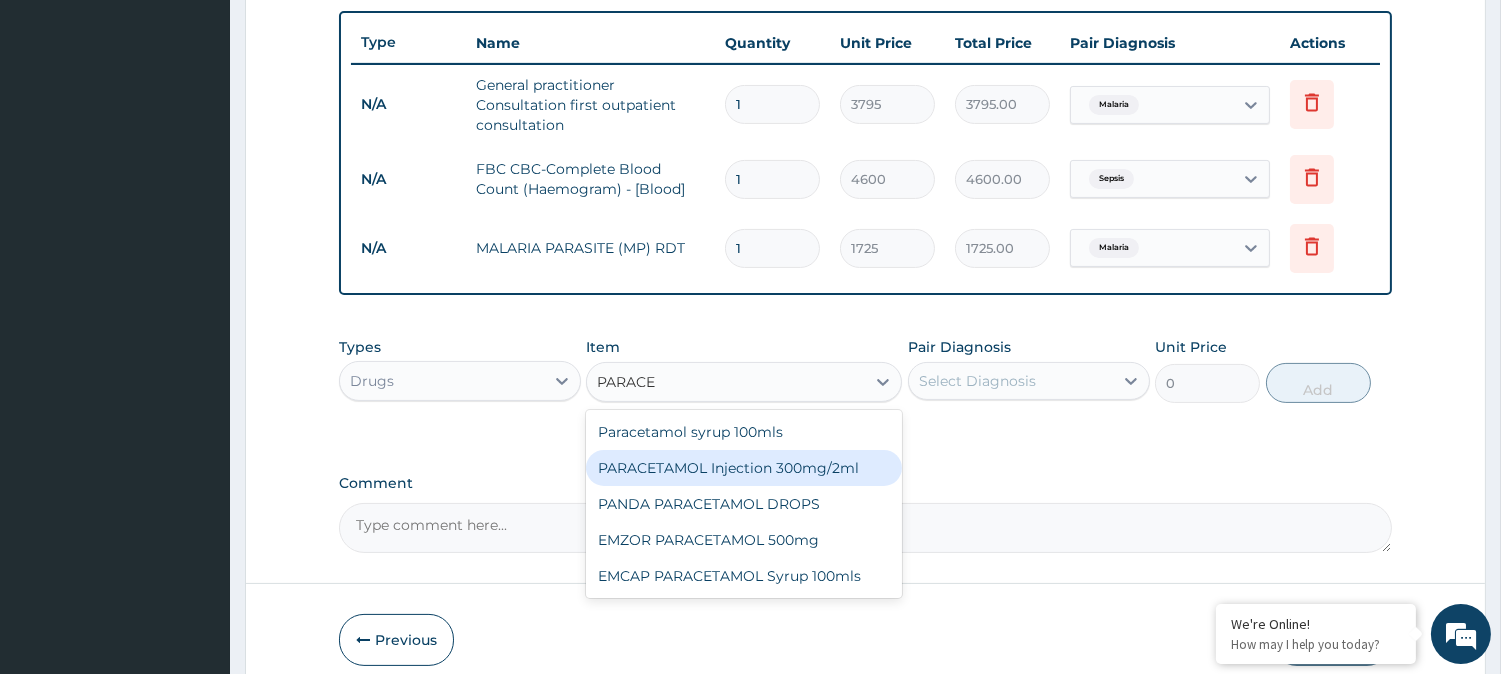 click on "PARACETAMOL Injection 300mg/2ml" at bounding box center (744, 468) 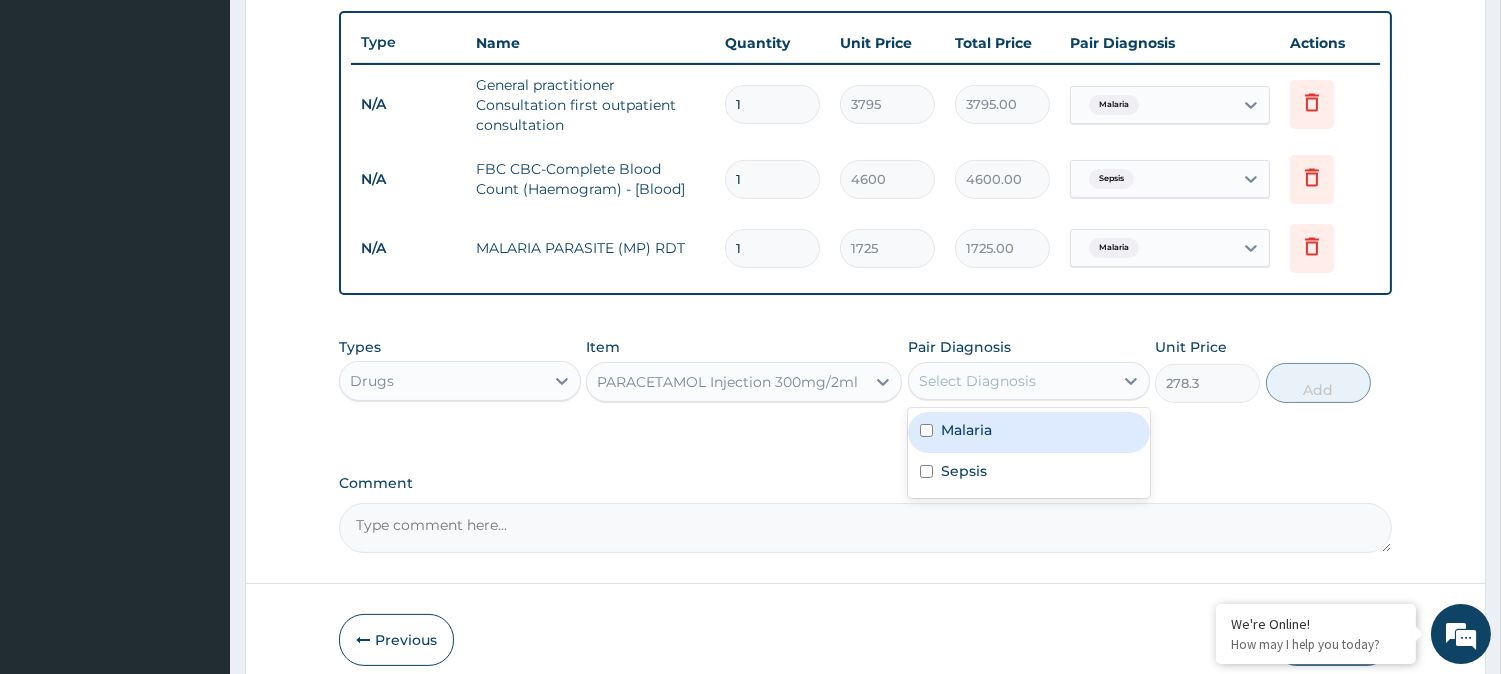 click on "Select Diagnosis" at bounding box center [1011, 381] 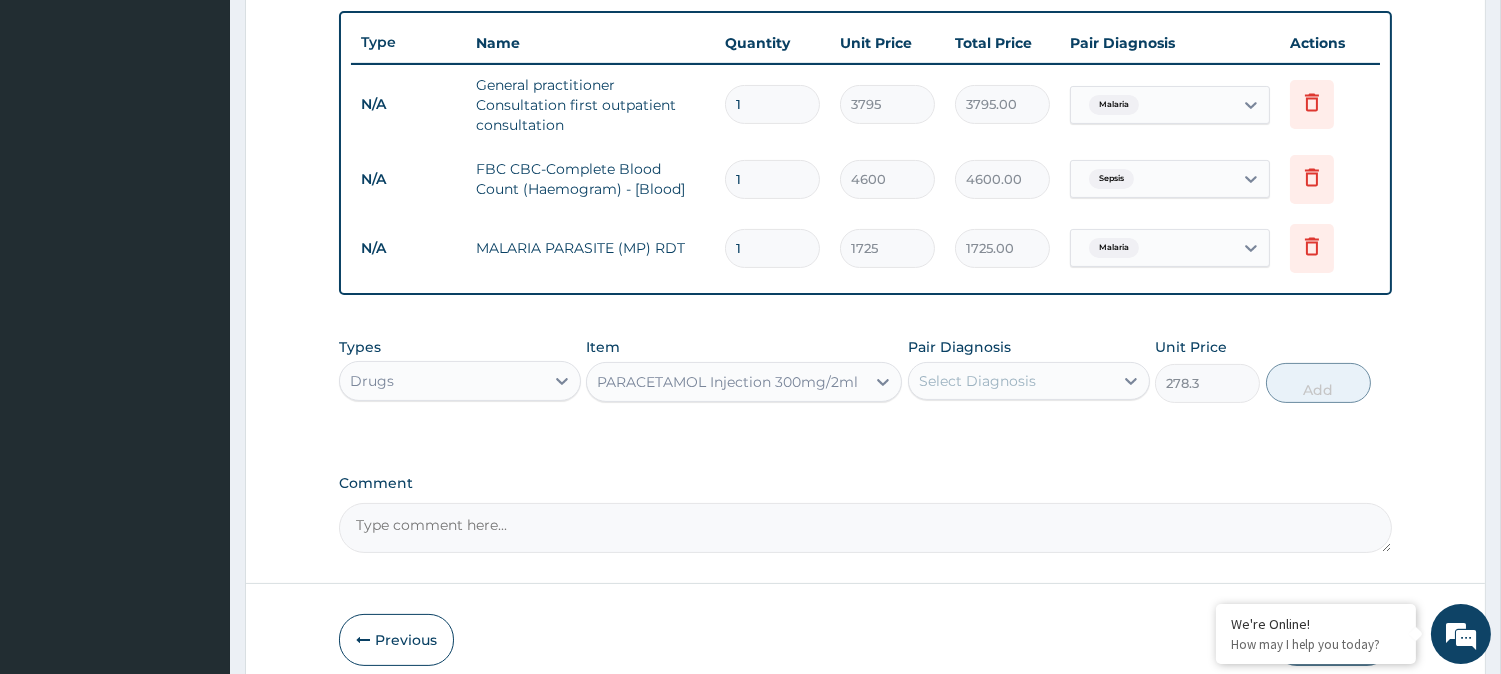 click on "PA Code / Prescription Code Enter Code(Secondary Care Only) Encounter Date 14-07-2025 Important Notice Please enter PA codes before entering items that are not attached to a PA code   All diagnoses entered must be linked to a claim item. Diagnosis & Claim Items that are visible but inactive cannot be edited because they were imported from an already approved PA code. Diagnosis Malaria Confirmed Sepsis Confirmed NB: All diagnosis must be linked to a claim item Claim Items Type Name Quantity Unit Price Total Price Pair Diagnosis Actions N/A General practitioner Consultation first outpatient consultation 1 3795 3795.00 Malaria Delete N/A FBC CBC-Complete Blood Count (Haemogram) - [Blood] 1 4600 4600.00 Sepsis Delete N/A MALARIA PARASITE (MP) RDT 1 1725 1725.00 Malaria Delete Types Drugs Item PARACETAMOL Injection 300mg/2ml Pair Diagnosis Select Diagnosis Unit Price 278.3 Add Comment" at bounding box center [865, 5] 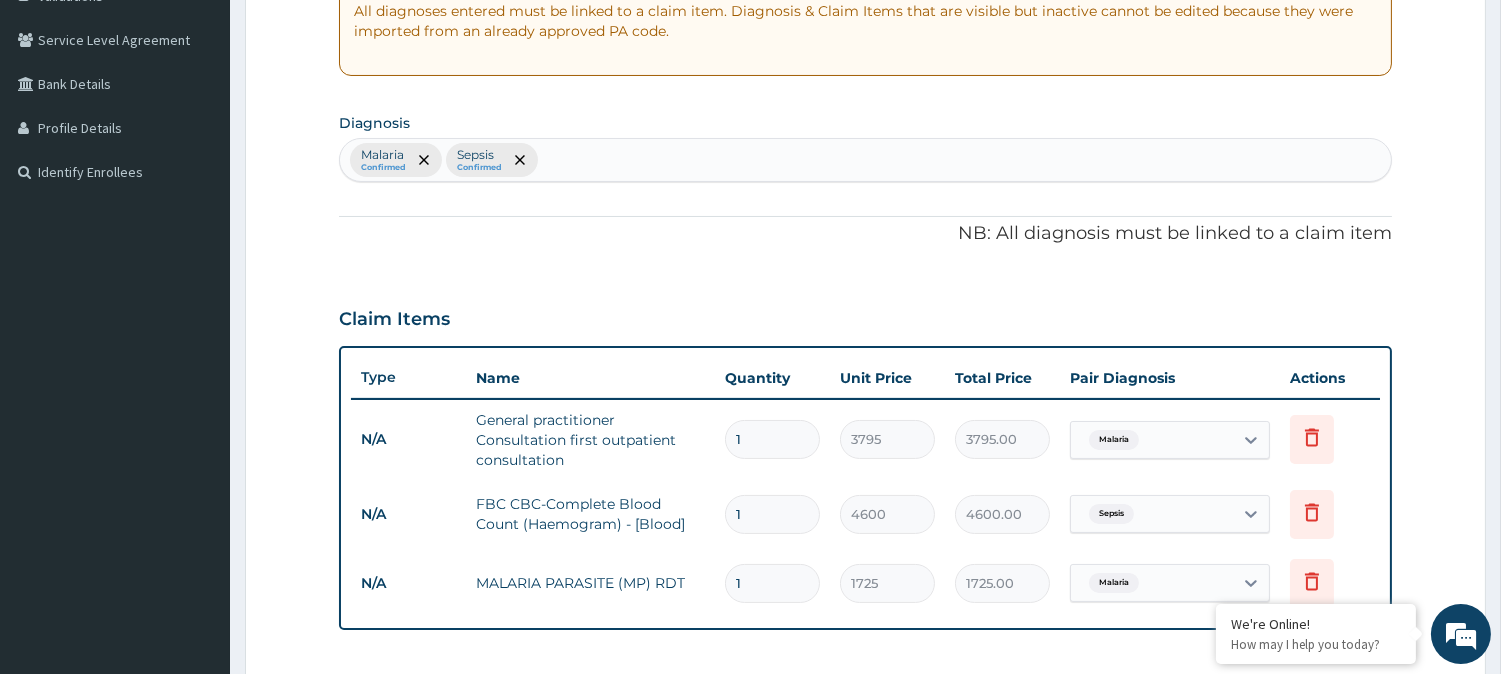 scroll, scrollTop: 387, scrollLeft: 0, axis: vertical 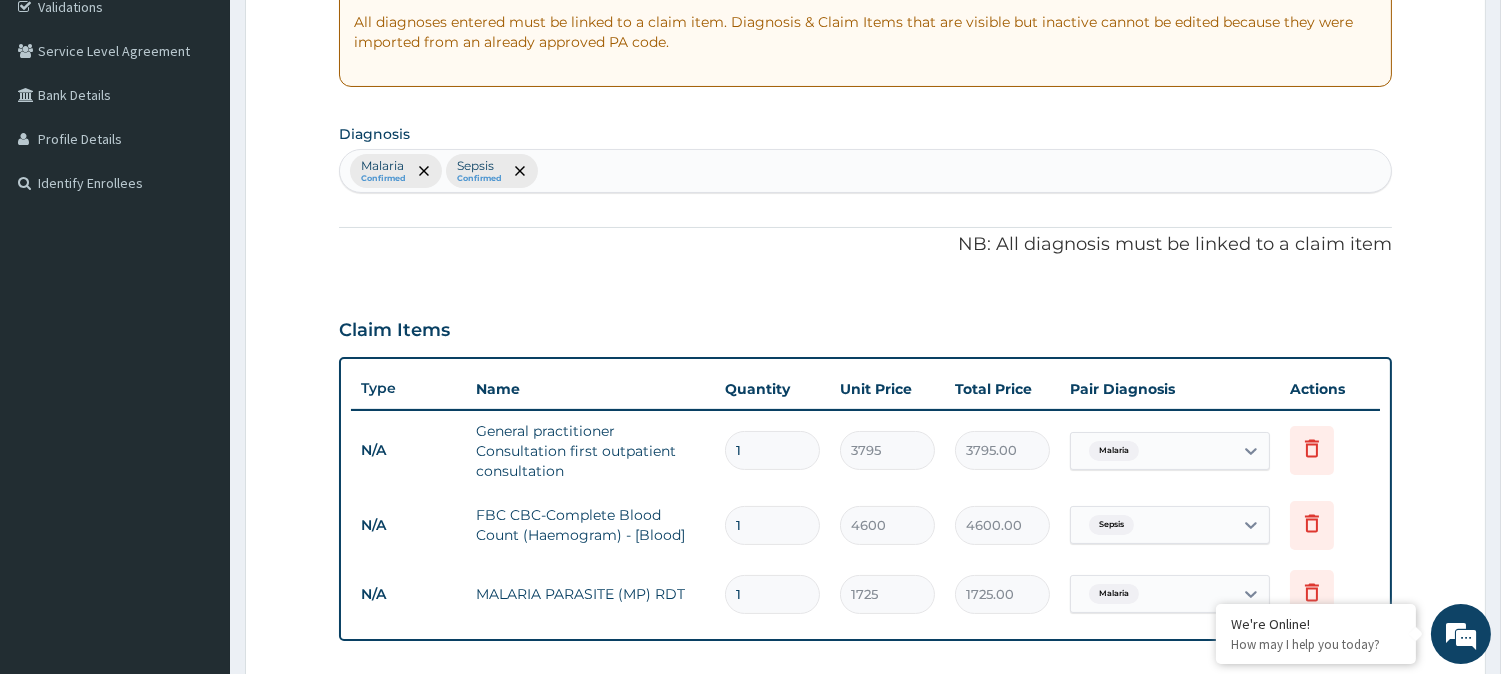 click on "Malaria Confirmed Sepsis Confirmed" at bounding box center [865, 171] 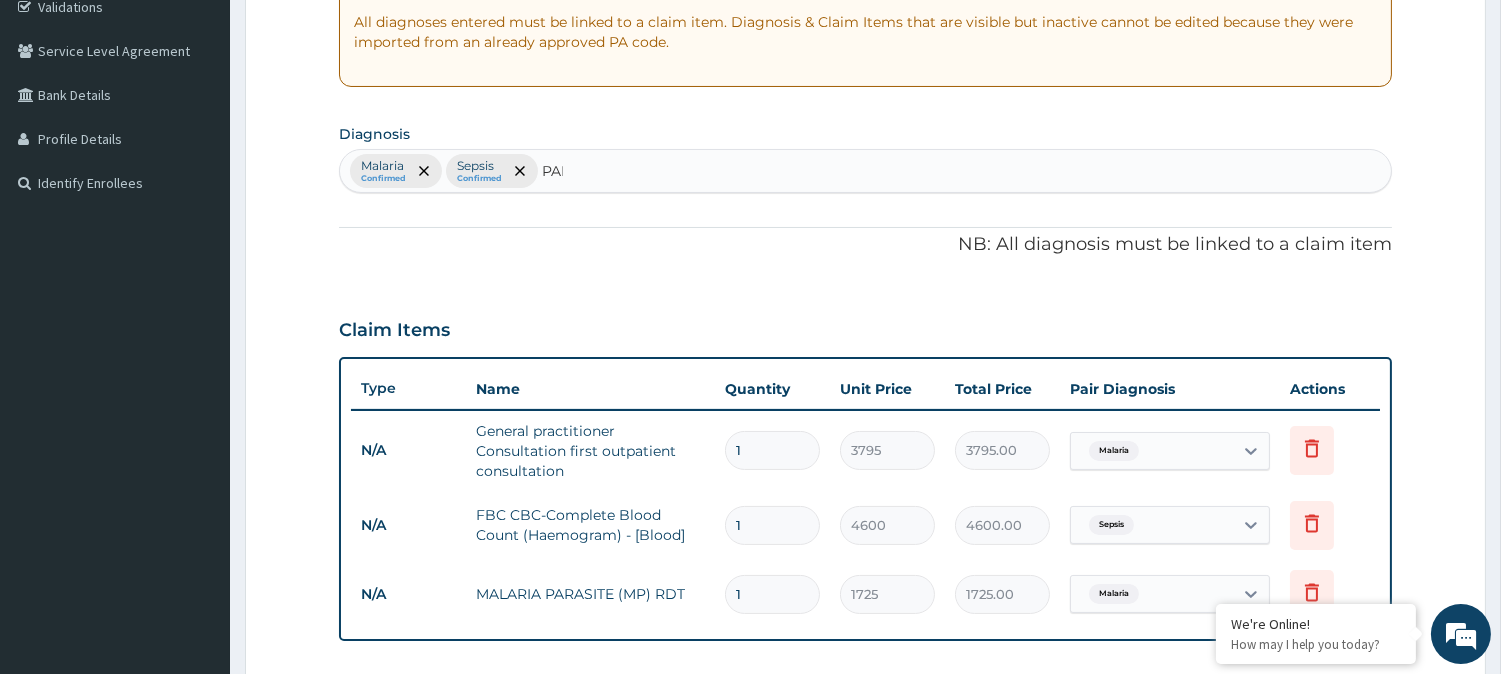 type on "PAIN" 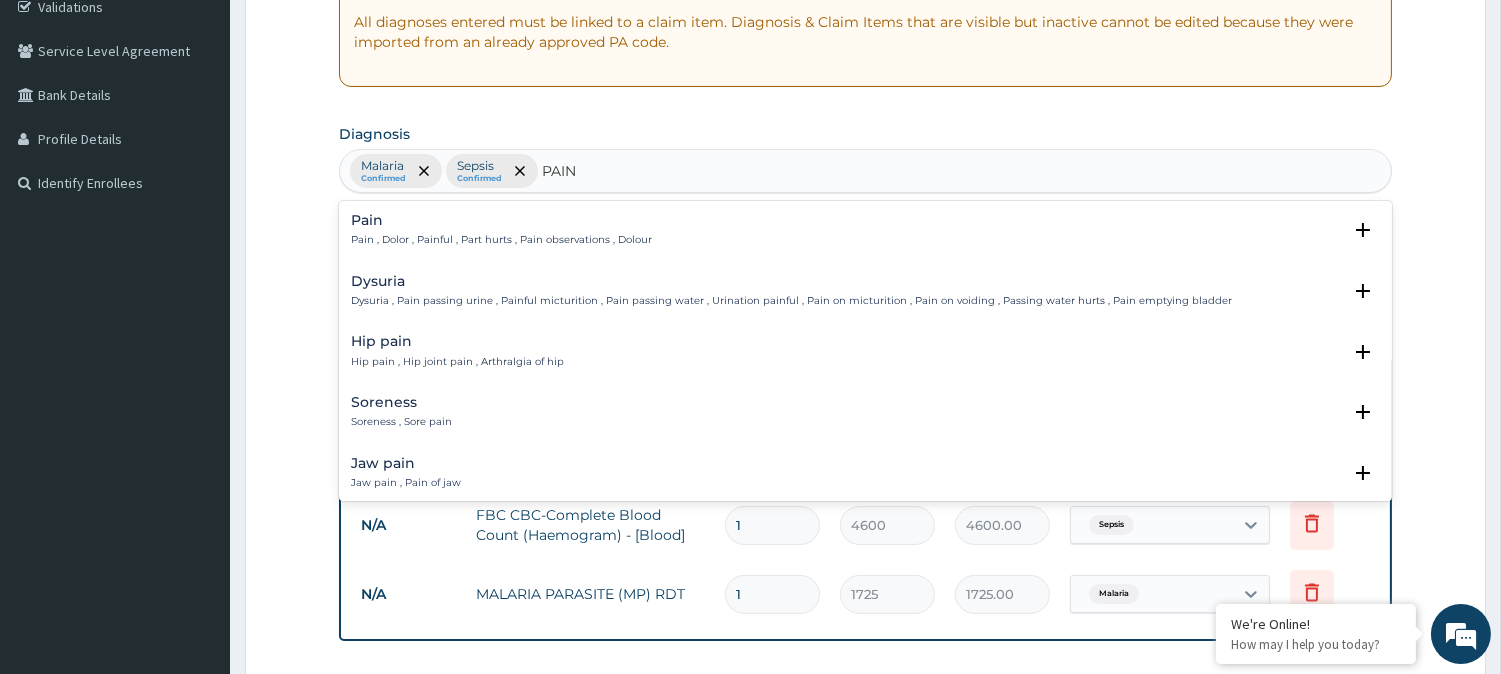 click on "Pain Pain , Dolor , Painful , Part hurts , Pain observations , Dolour" at bounding box center [501, 230] 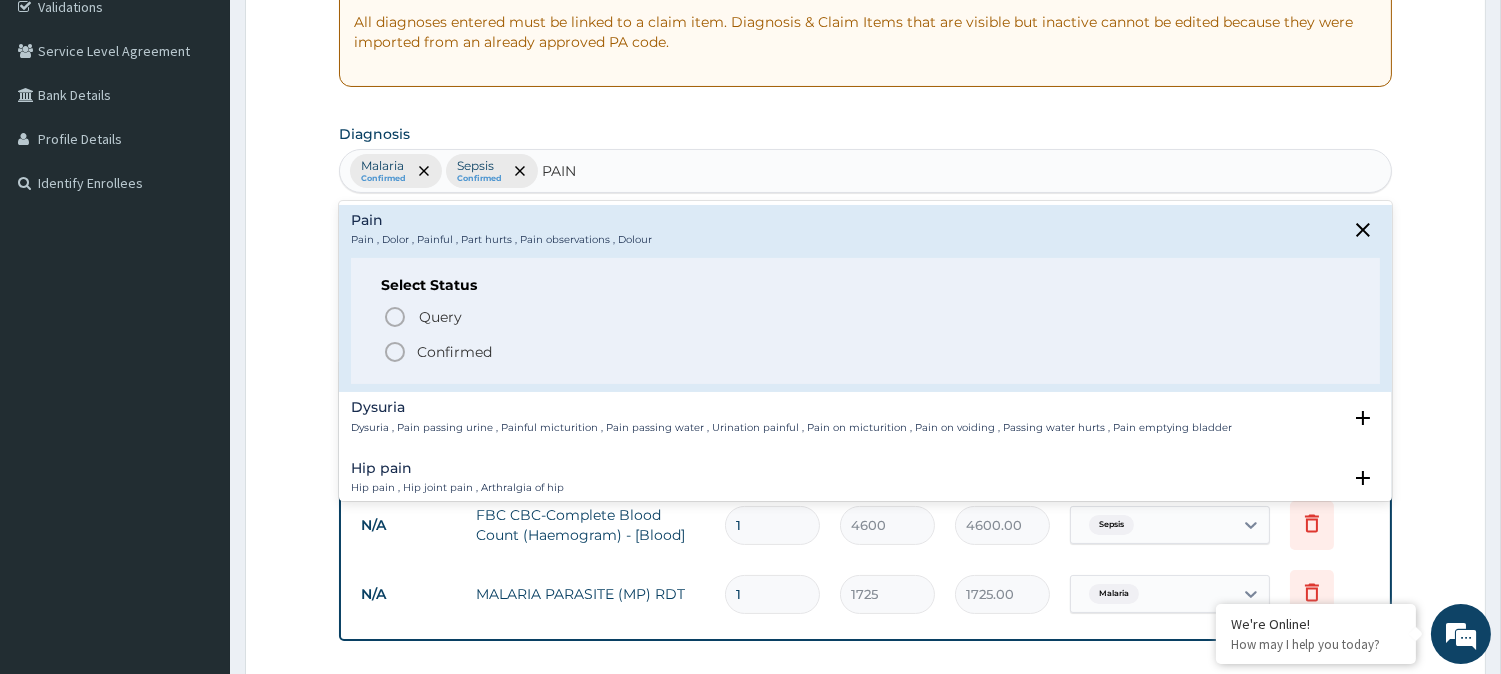 click on "Confirmed" at bounding box center [454, 352] 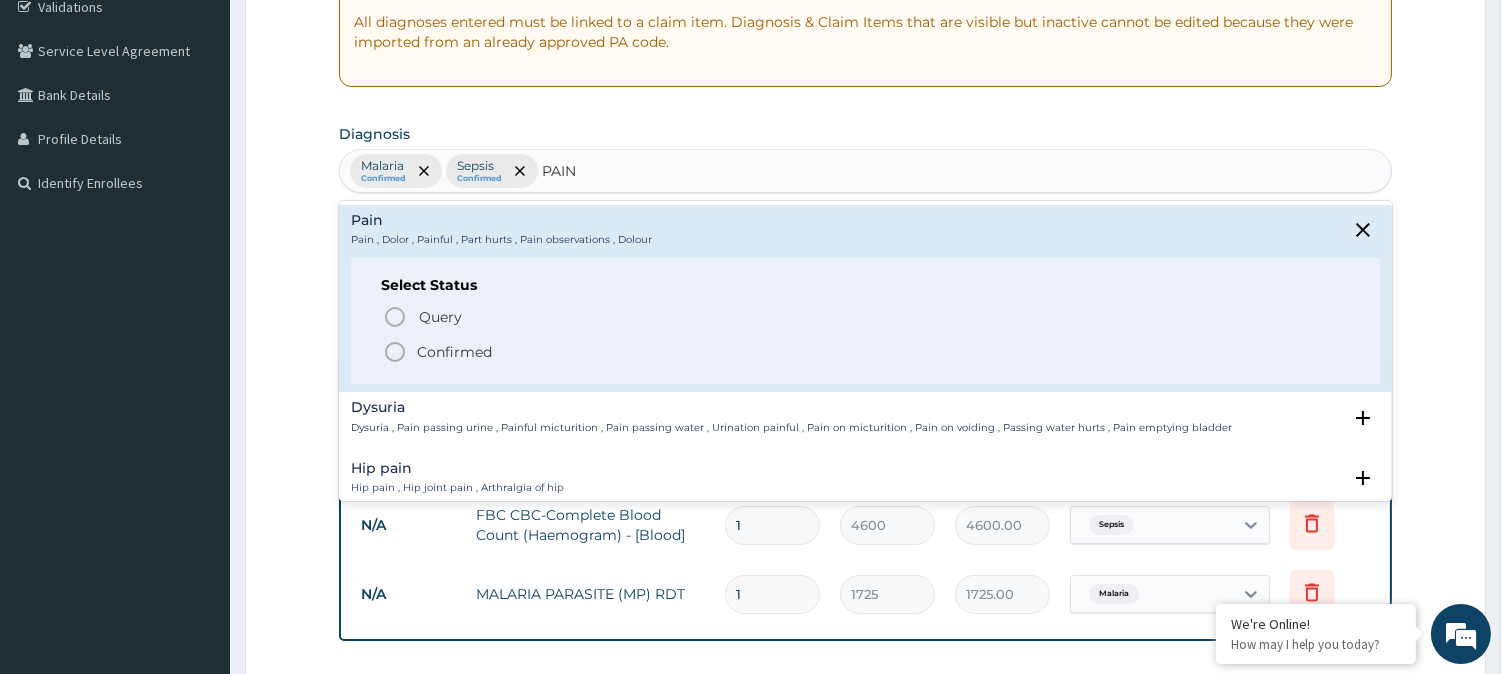 type 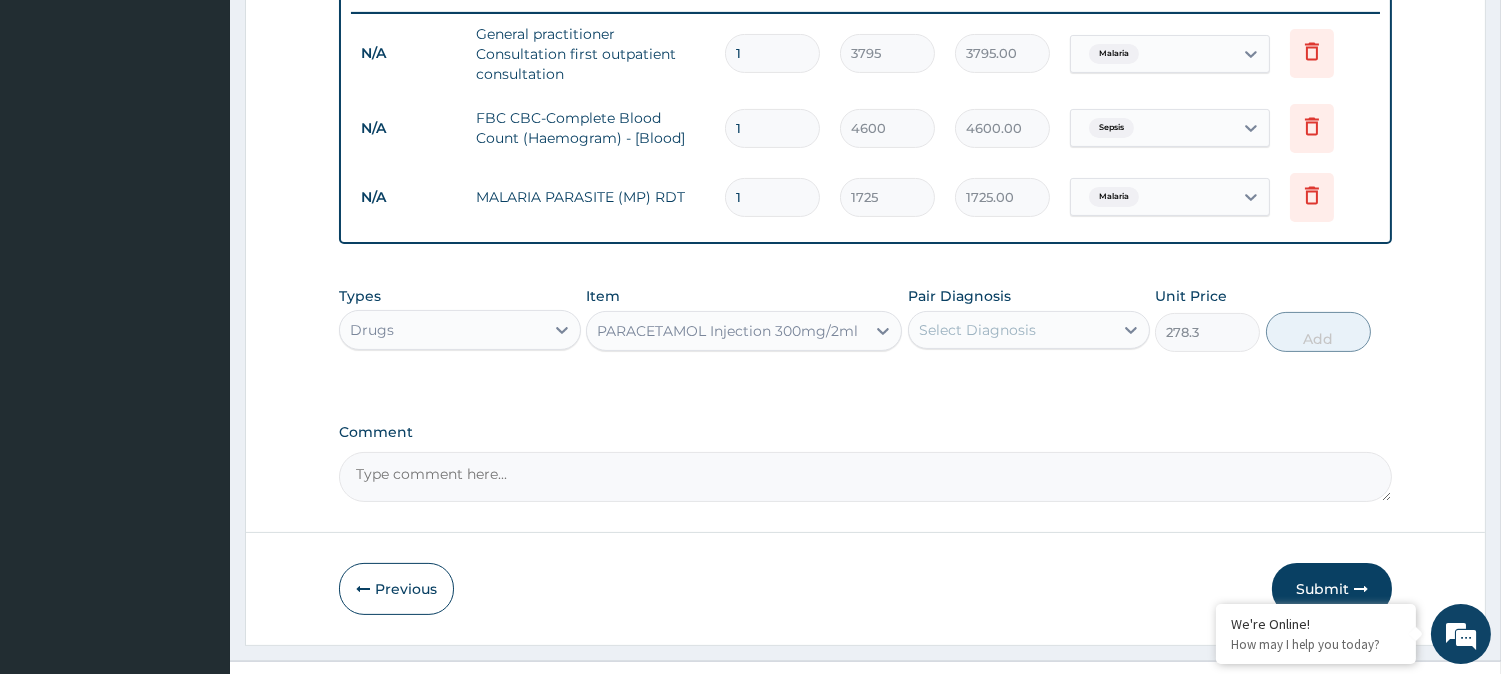 scroll, scrollTop: 785, scrollLeft: 0, axis: vertical 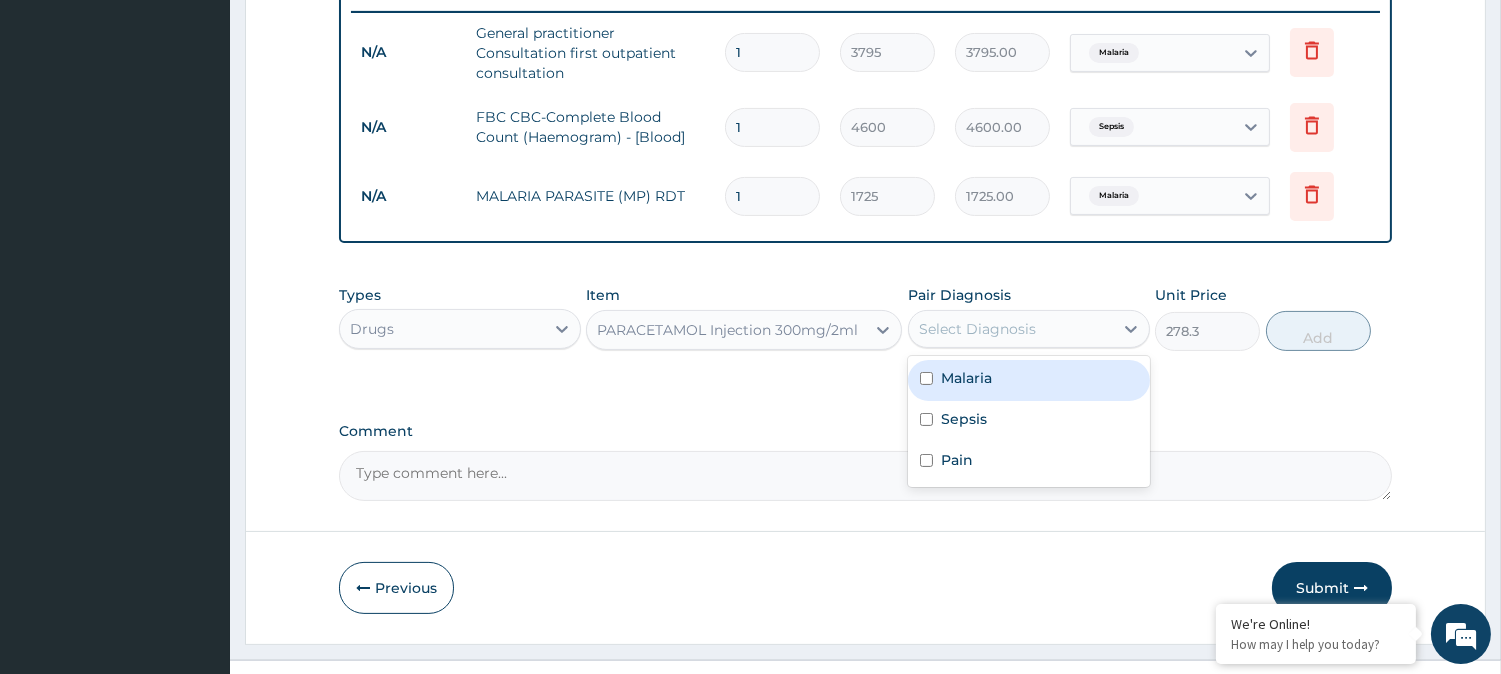 click on "Select Diagnosis" at bounding box center [977, 329] 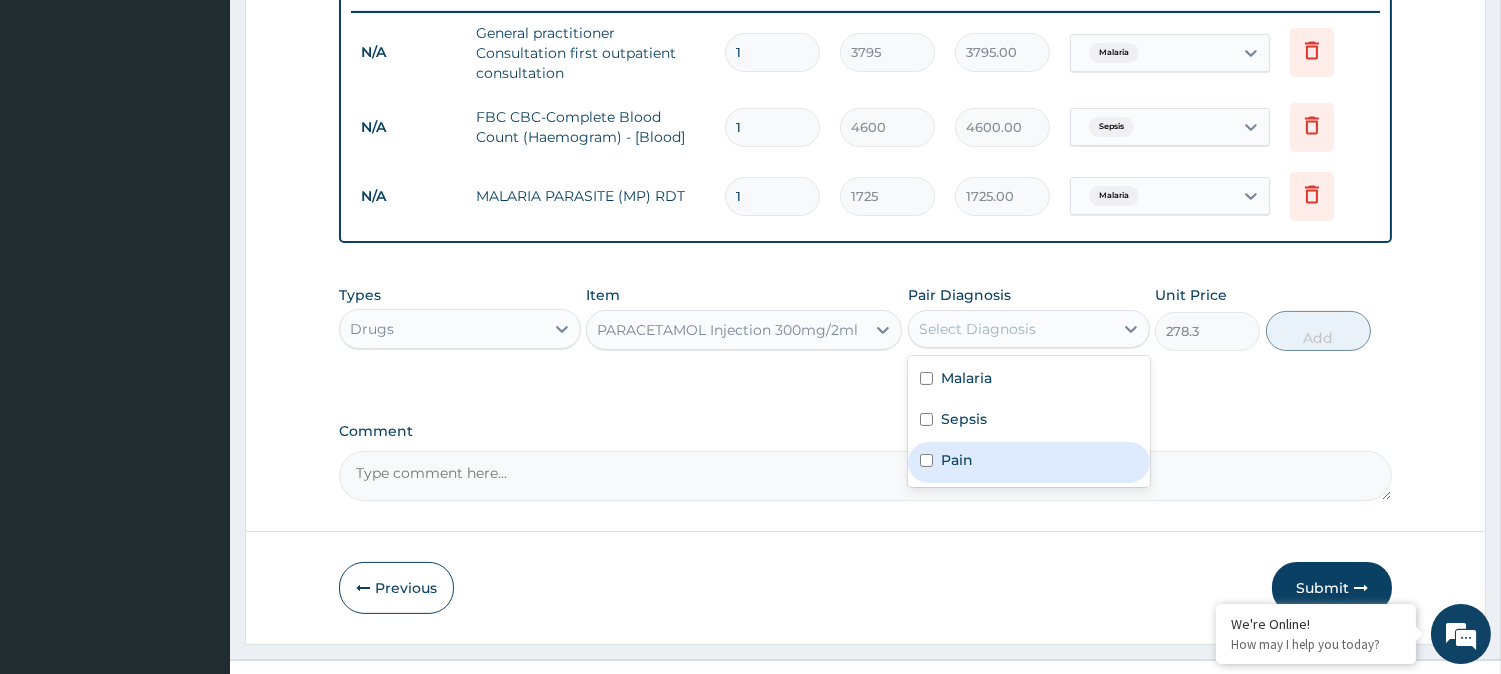 click on "Pain" at bounding box center [1029, 462] 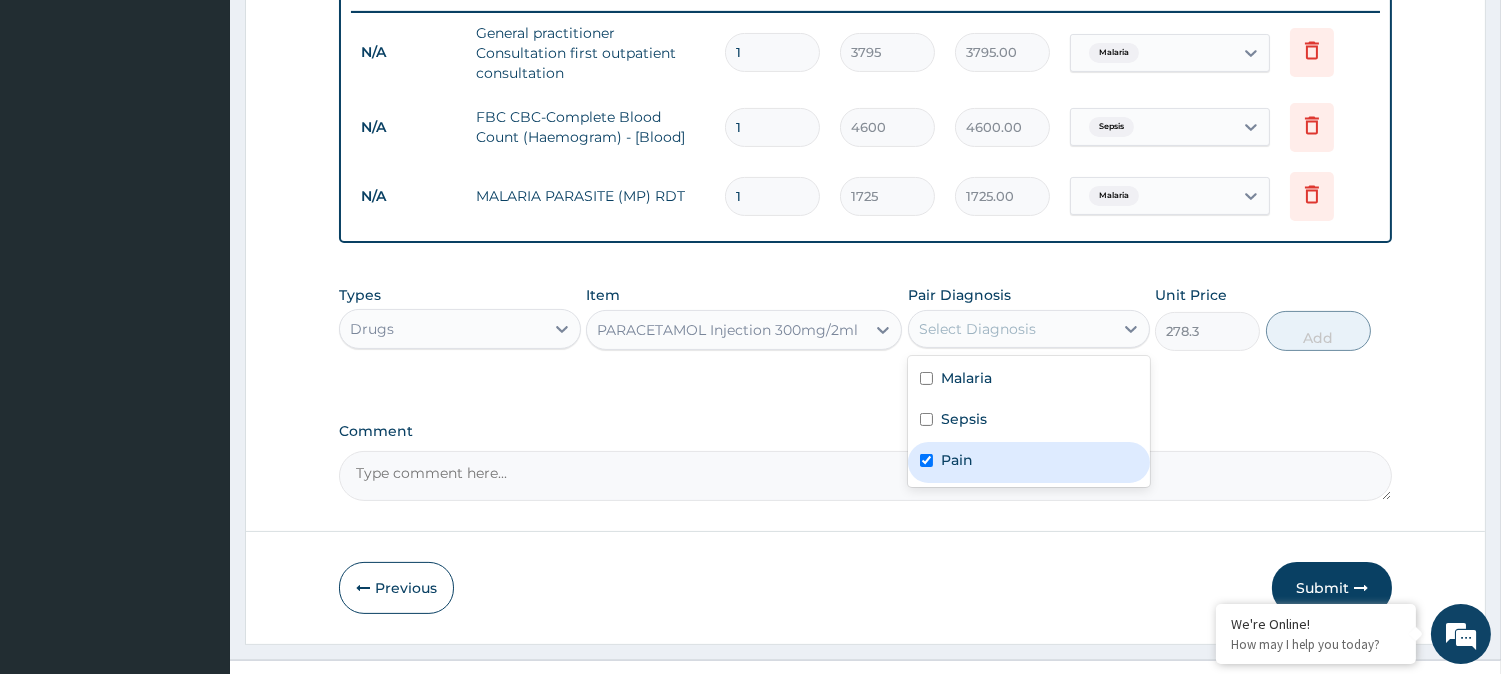 checkbox on "true" 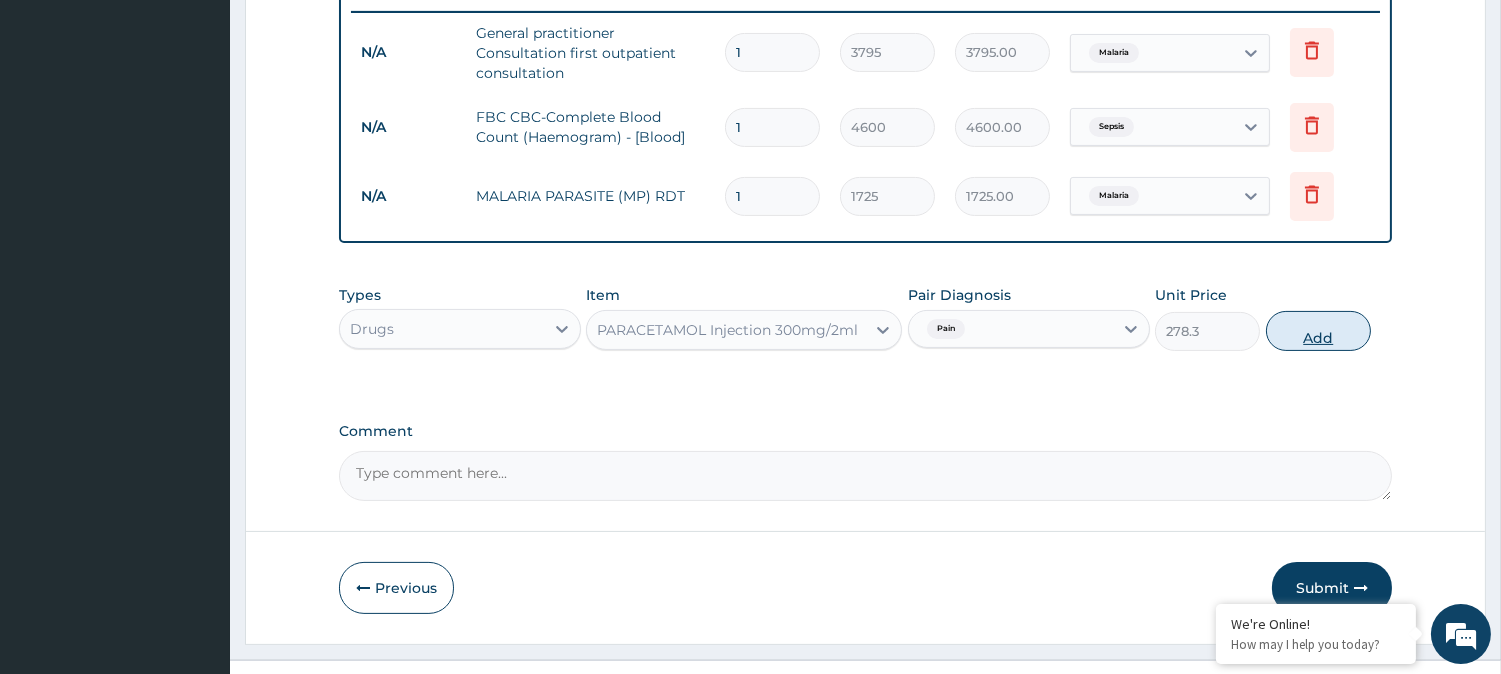 click on "Add" at bounding box center (1318, 331) 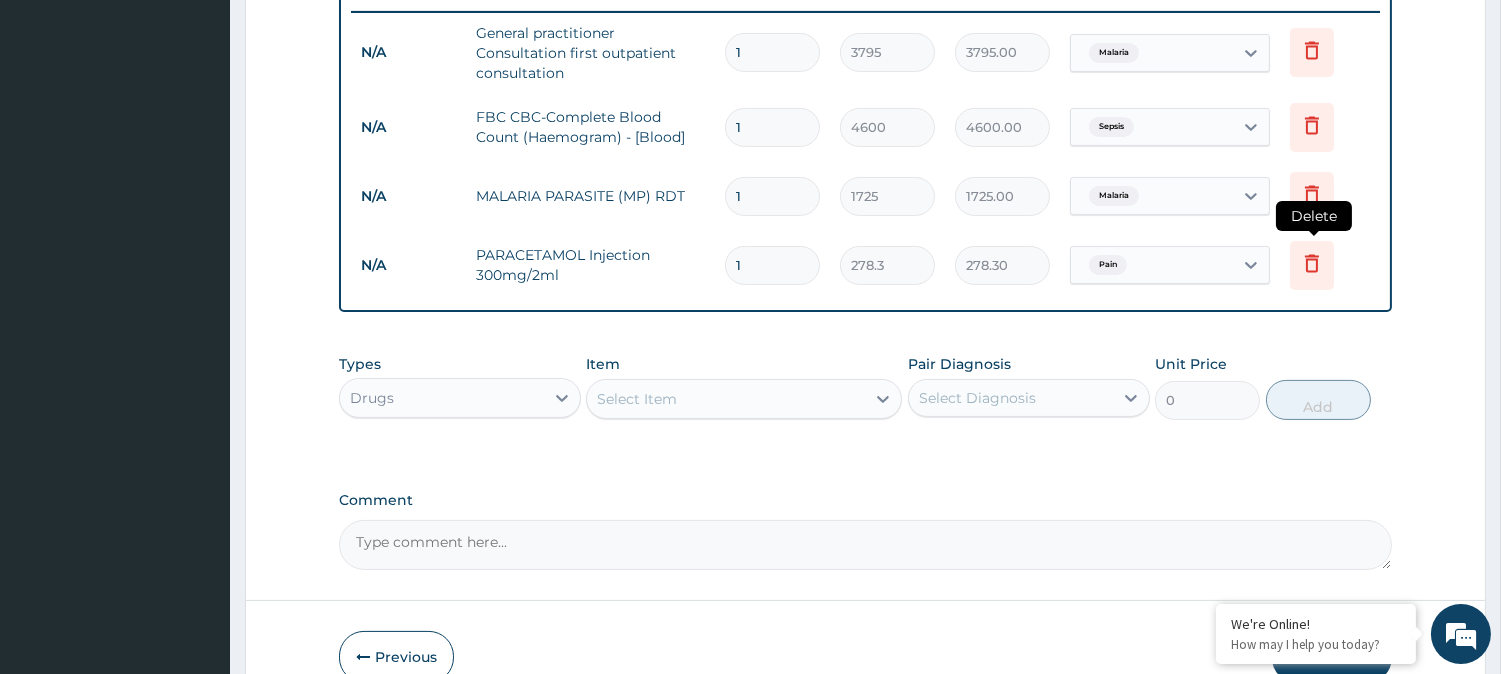 click 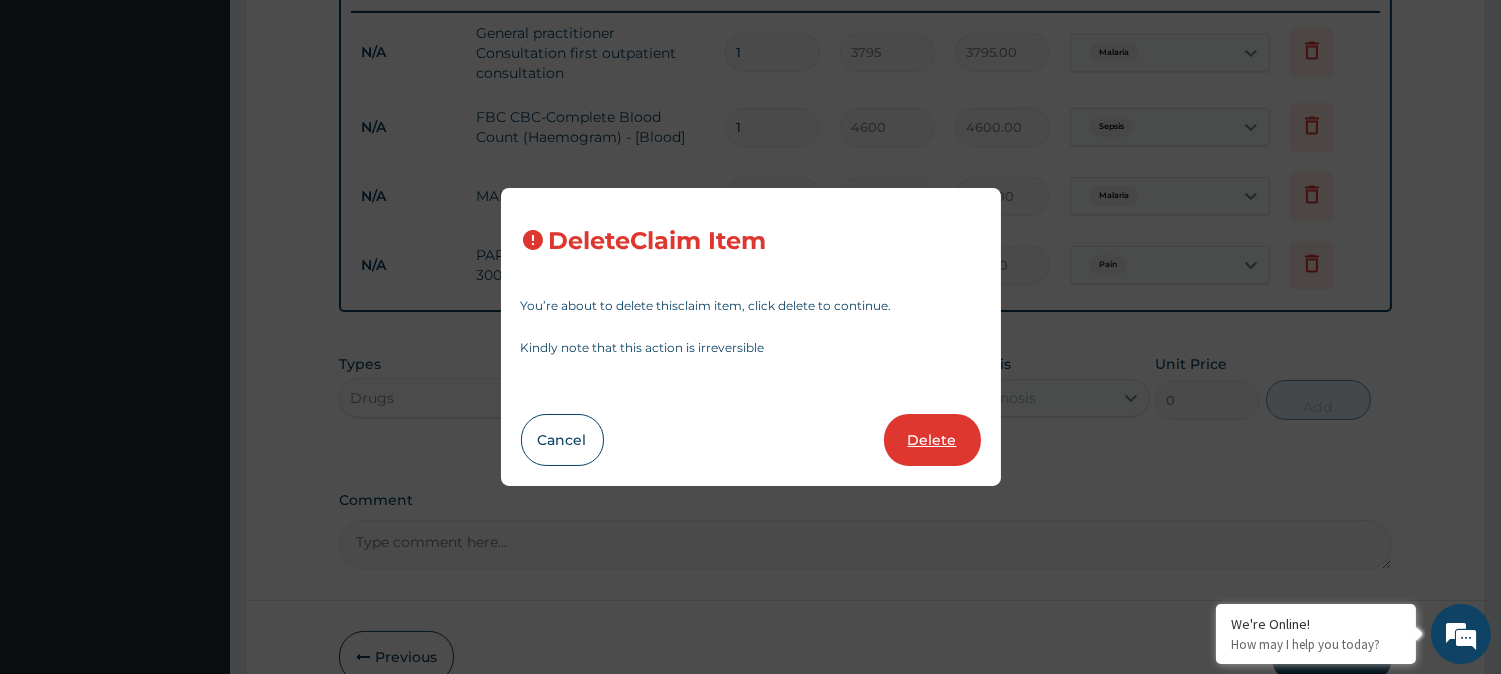 click on "Delete" at bounding box center [932, 440] 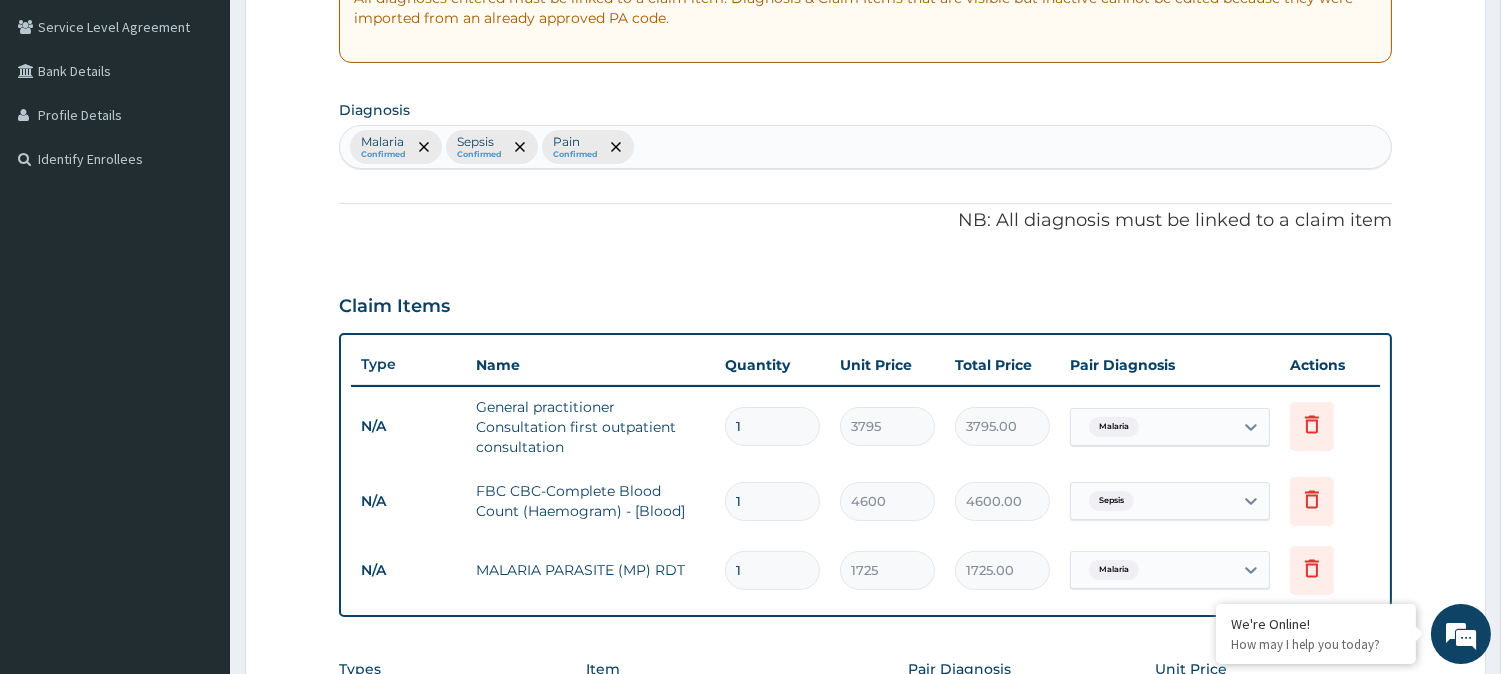 scroll, scrollTop: 408, scrollLeft: 0, axis: vertical 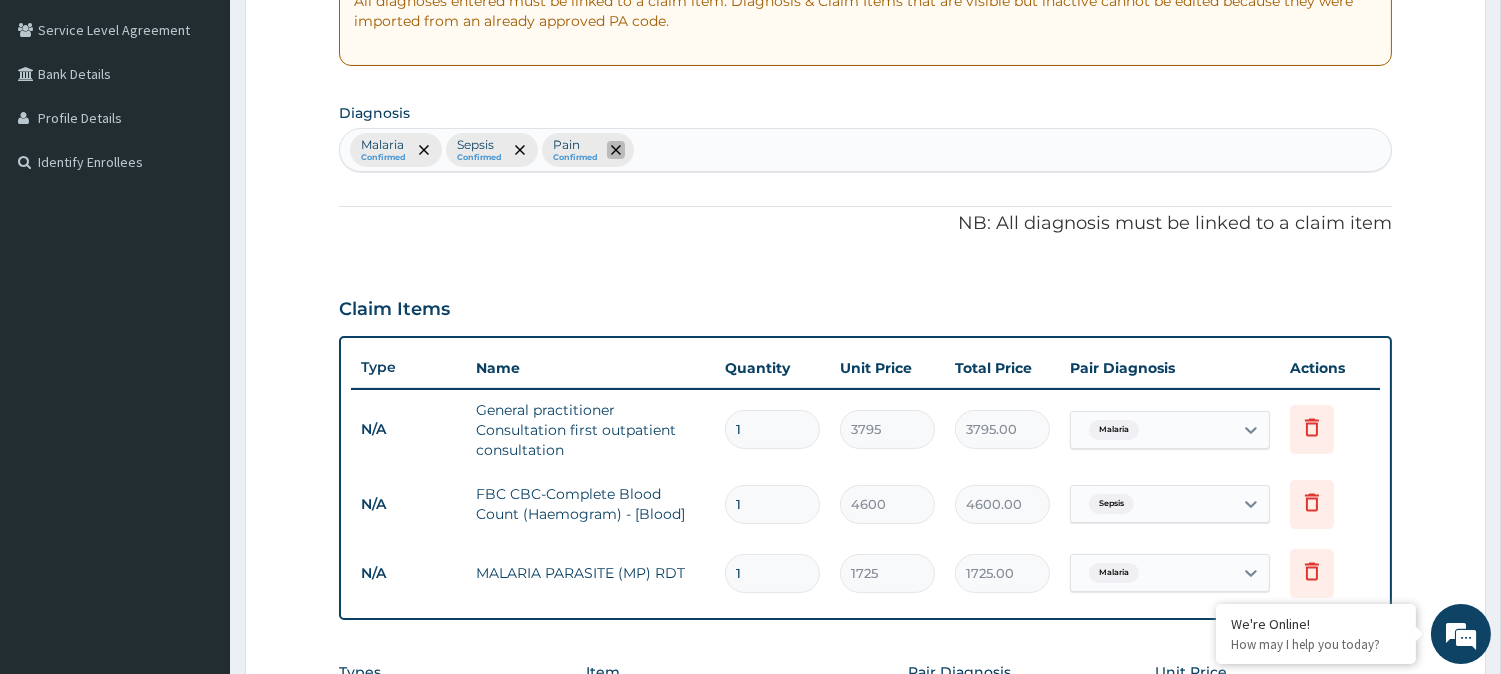 click 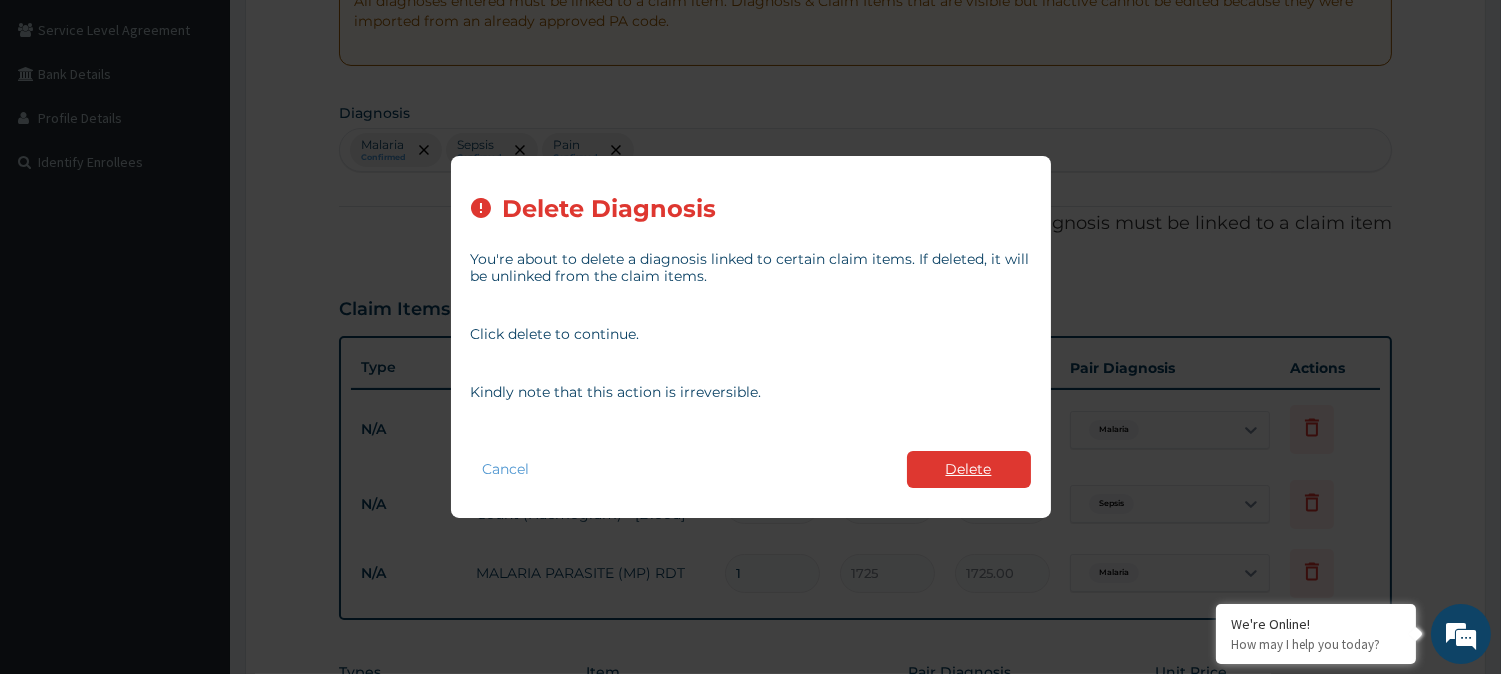 click on "Delete" at bounding box center [969, 469] 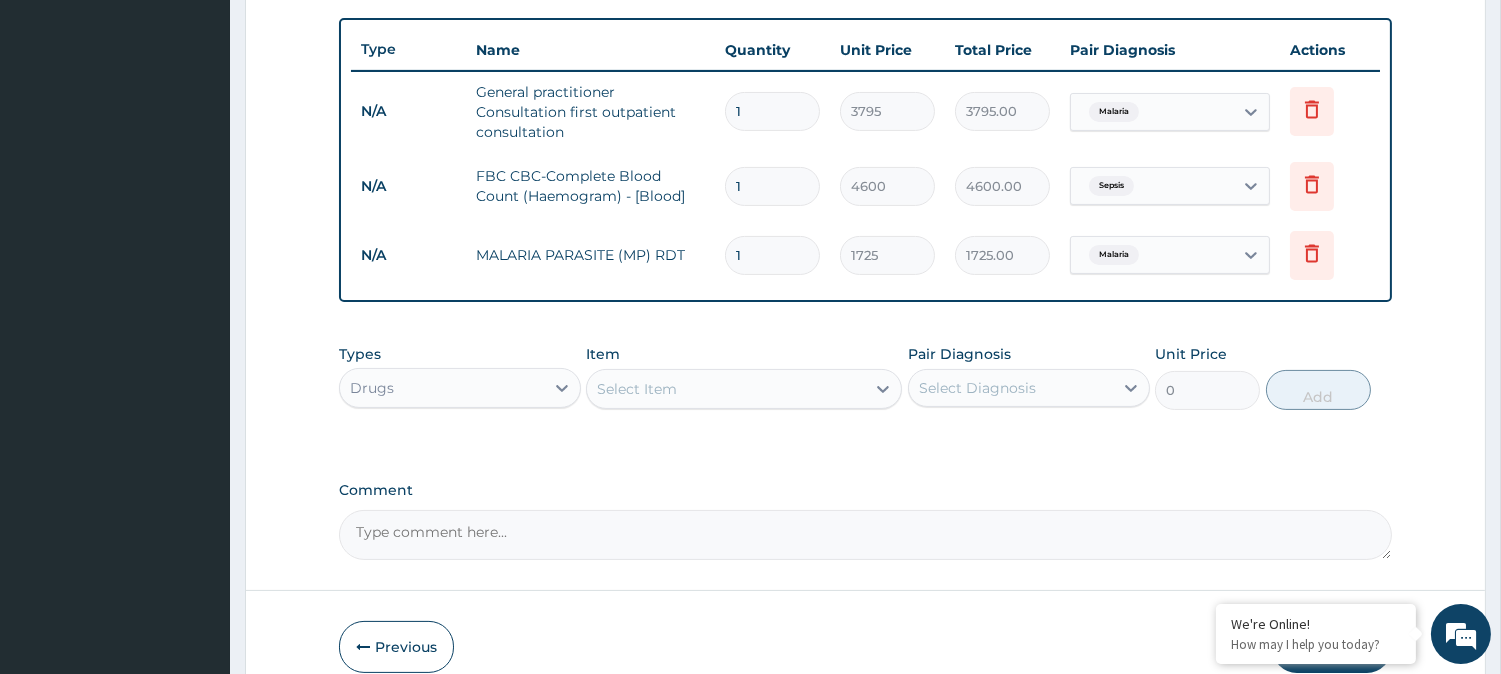 scroll, scrollTop: 731, scrollLeft: 0, axis: vertical 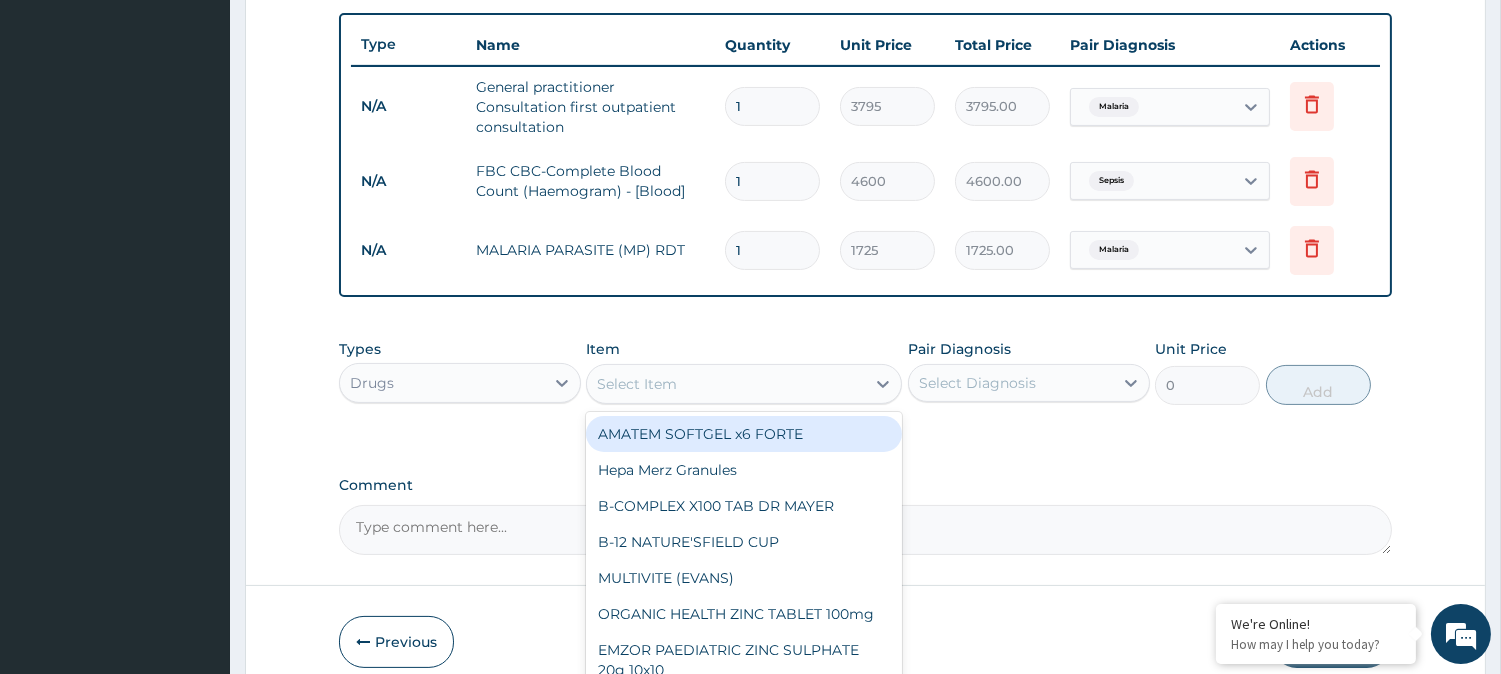 click on "Select Item" at bounding box center (726, 384) 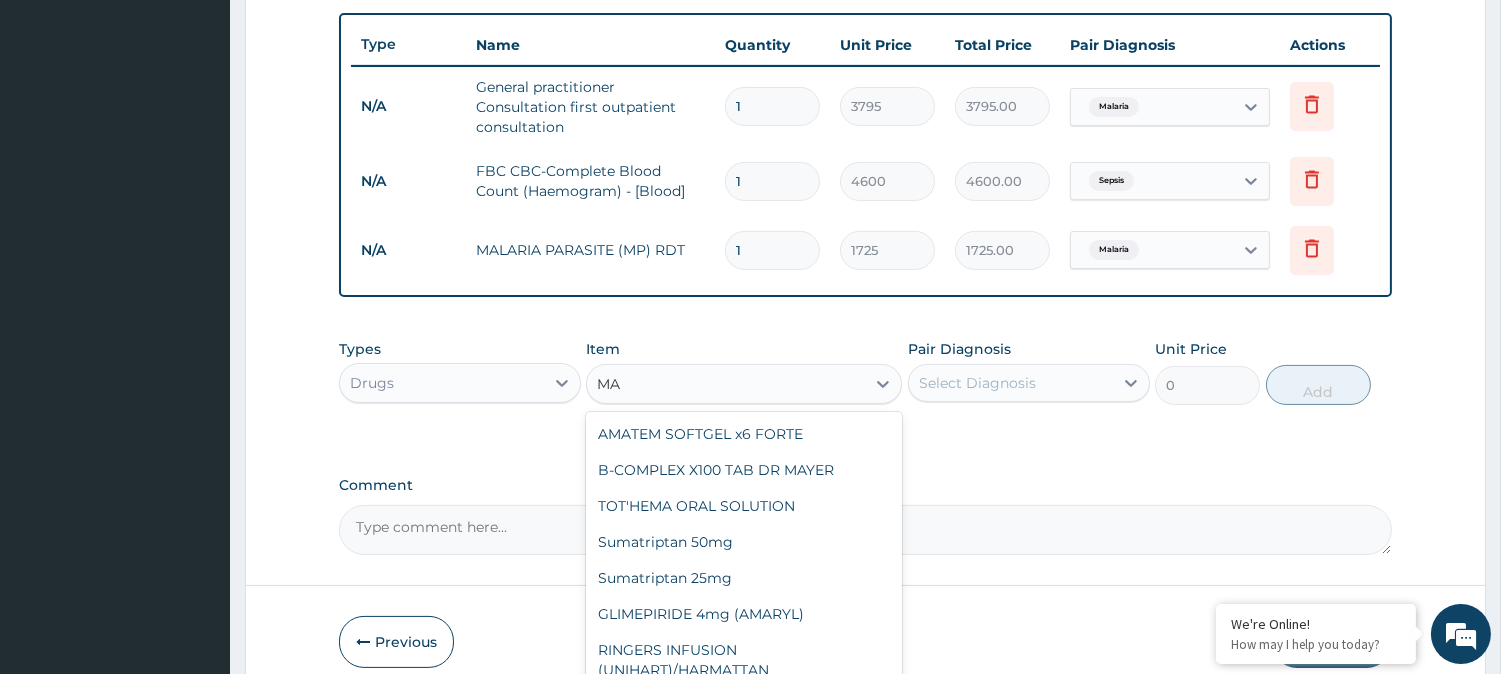 type on "M" 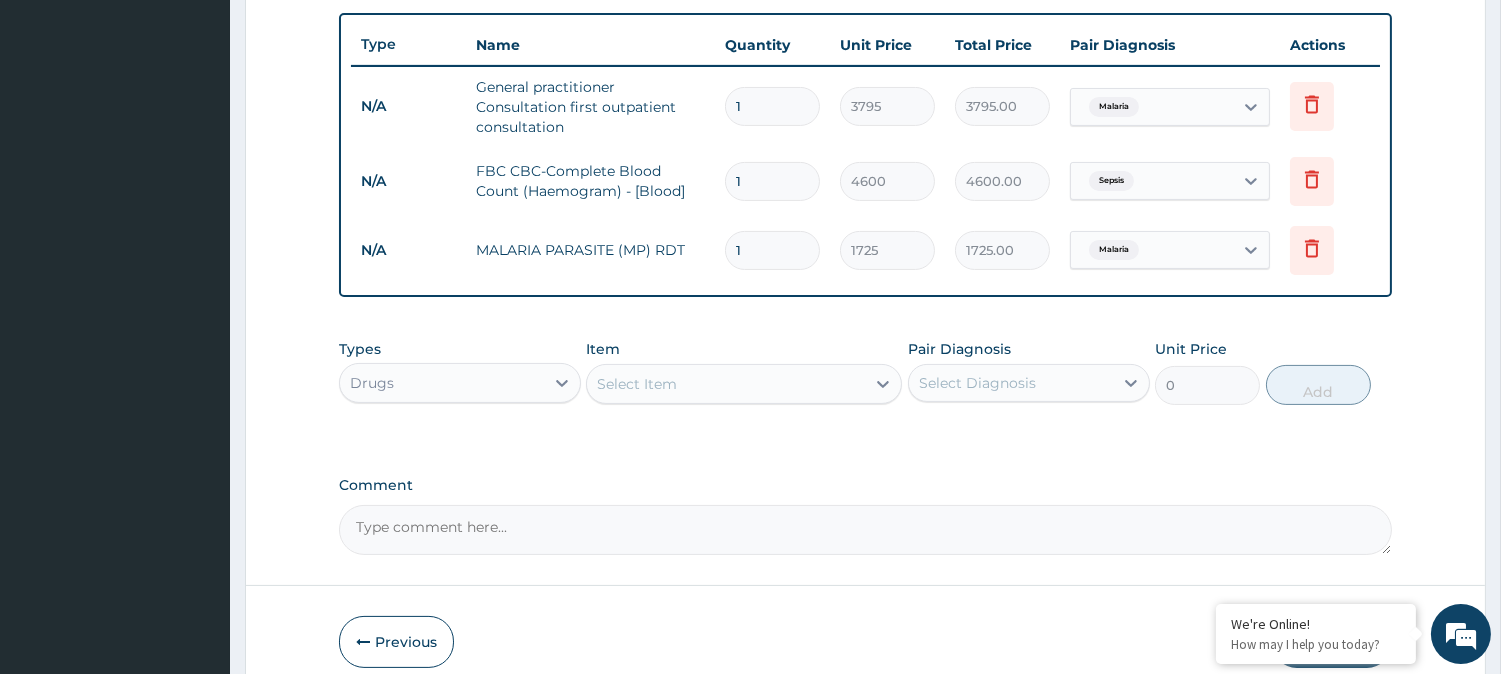 click on "PA Code / Prescription Code Enter Code(Secondary Care Only) Encounter Date 14-07-2025 Important Notice Please enter PA codes before entering items that are not attached to a PA code   All diagnoses entered must be linked to a claim item. Diagnosis & Claim Items that are visible but inactive cannot be edited because they were imported from an already approved PA code. Diagnosis Malaria Confirmed Sepsis Confirmed NB: All diagnosis must be linked to a claim item Claim Items Type Name Quantity Unit Price Total Price Pair Diagnosis Actions N/A General practitioner Consultation first outpatient consultation 1 3795 3795.00 Malaria Delete N/A FBC CBC-Complete Blood Count (Haemogram) - [Blood] 1 4600 4600.00 Sepsis Delete N/A MALARIA PARASITE (MP) RDT 1 1725 1725.00 Malaria Delete Types Drugs Item Select Item Pair Diagnosis Select Diagnosis Unit Price 0 Add Comment" at bounding box center [865, 7] 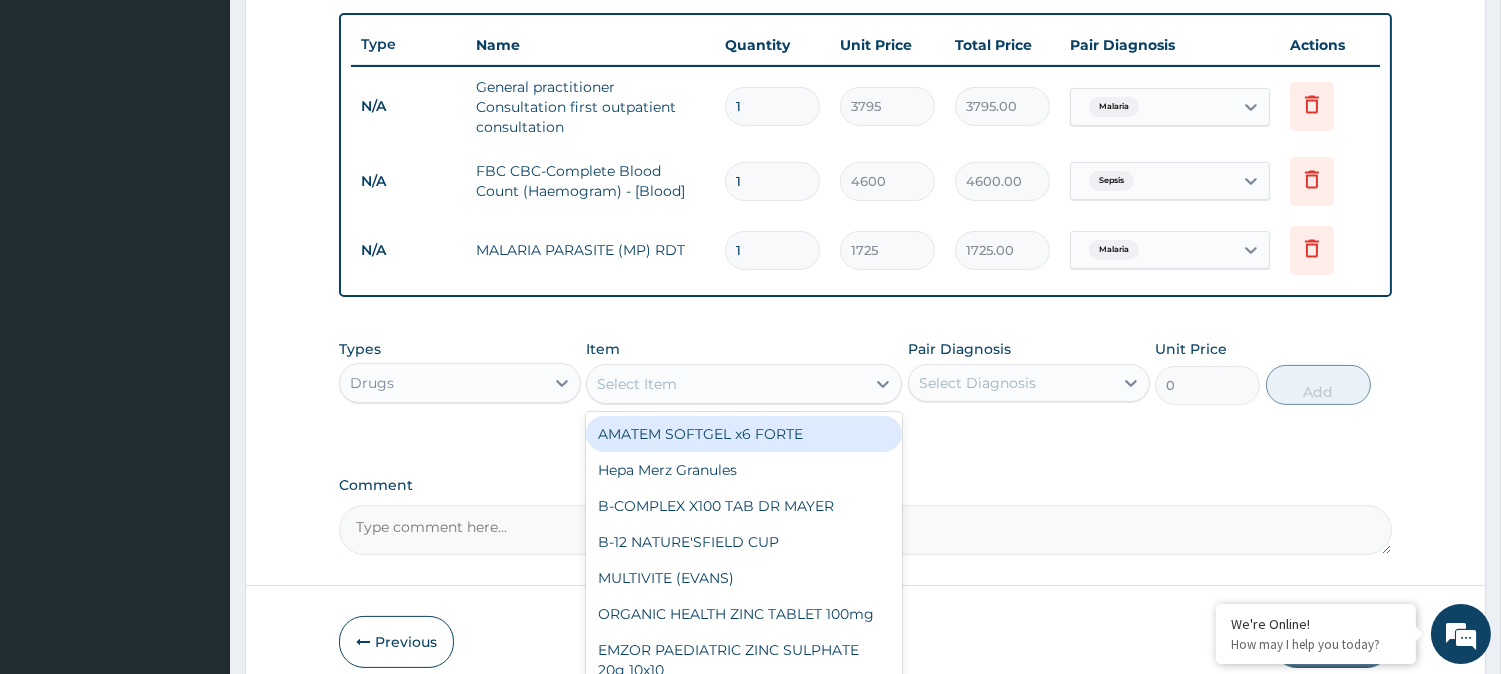 click on "Select Item" at bounding box center [726, 384] 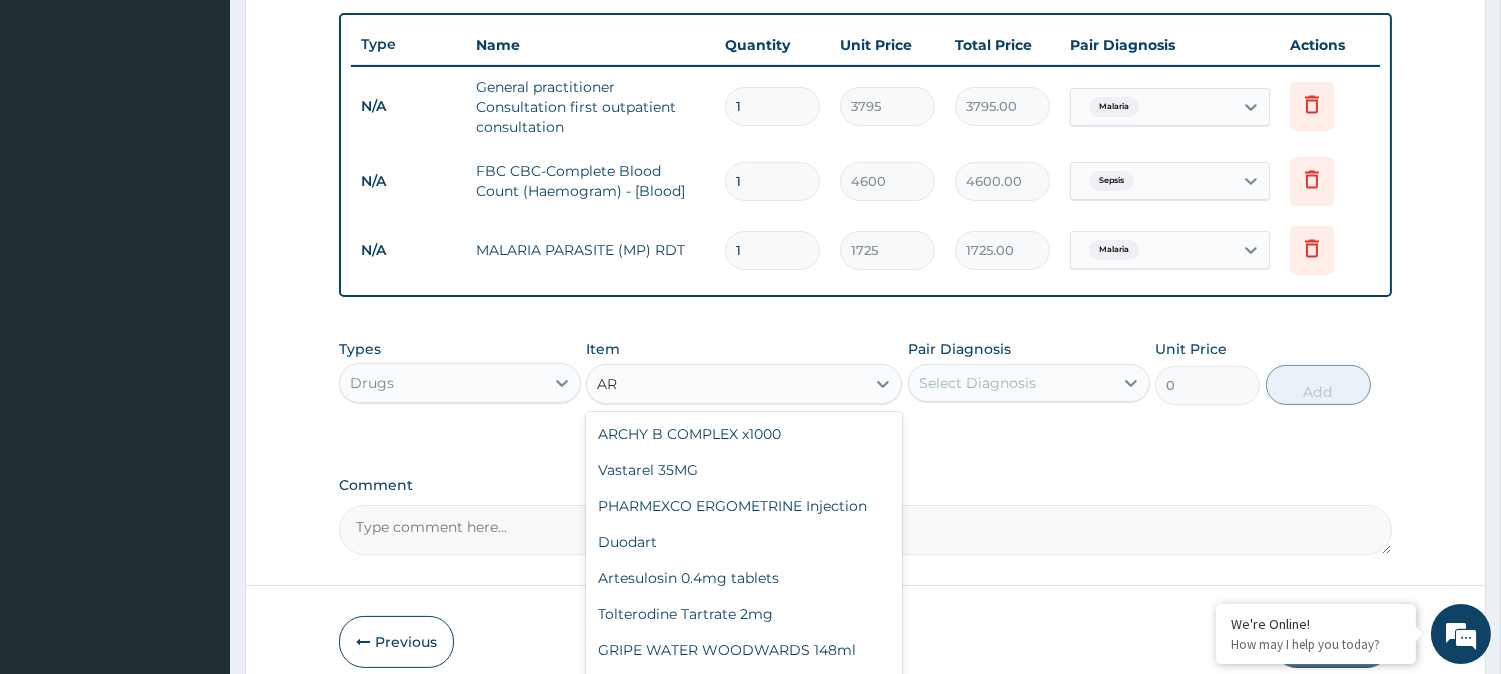 type on "A" 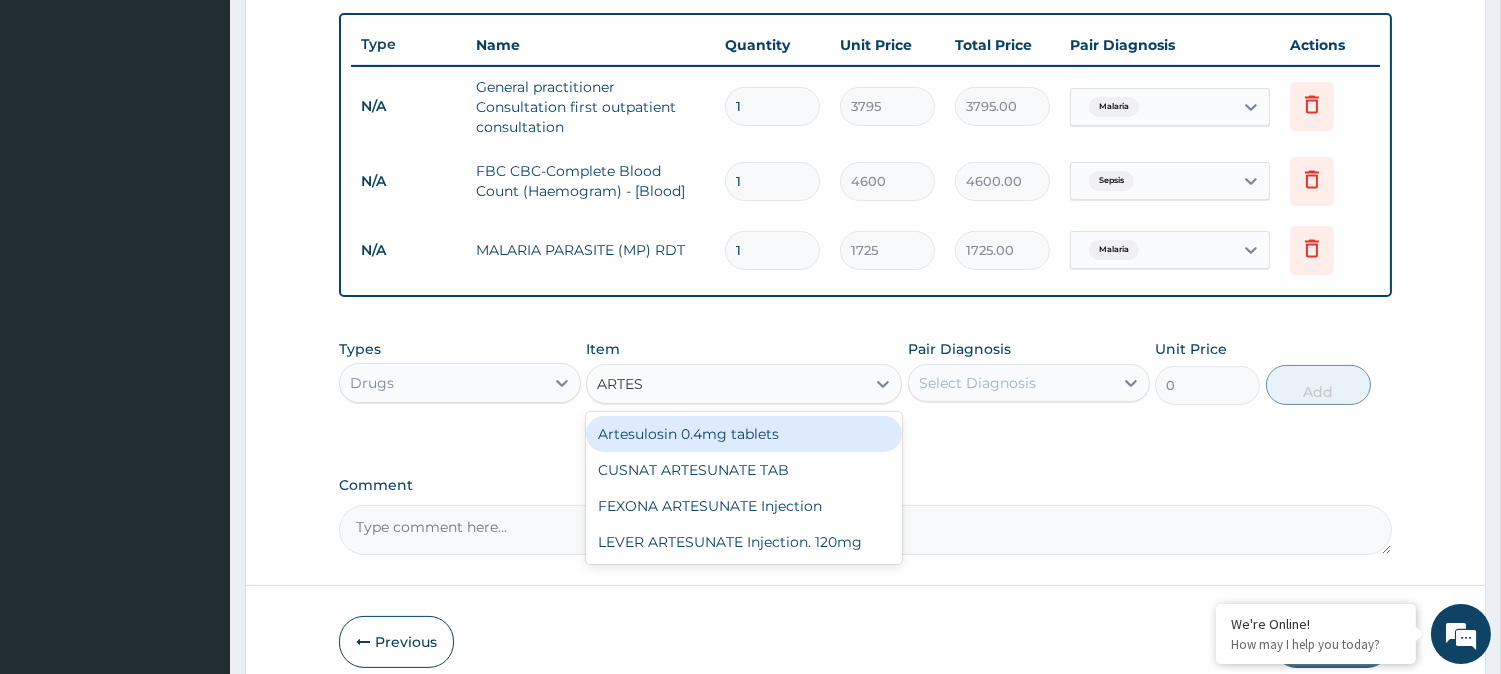 scroll, scrollTop: 0, scrollLeft: 0, axis: both 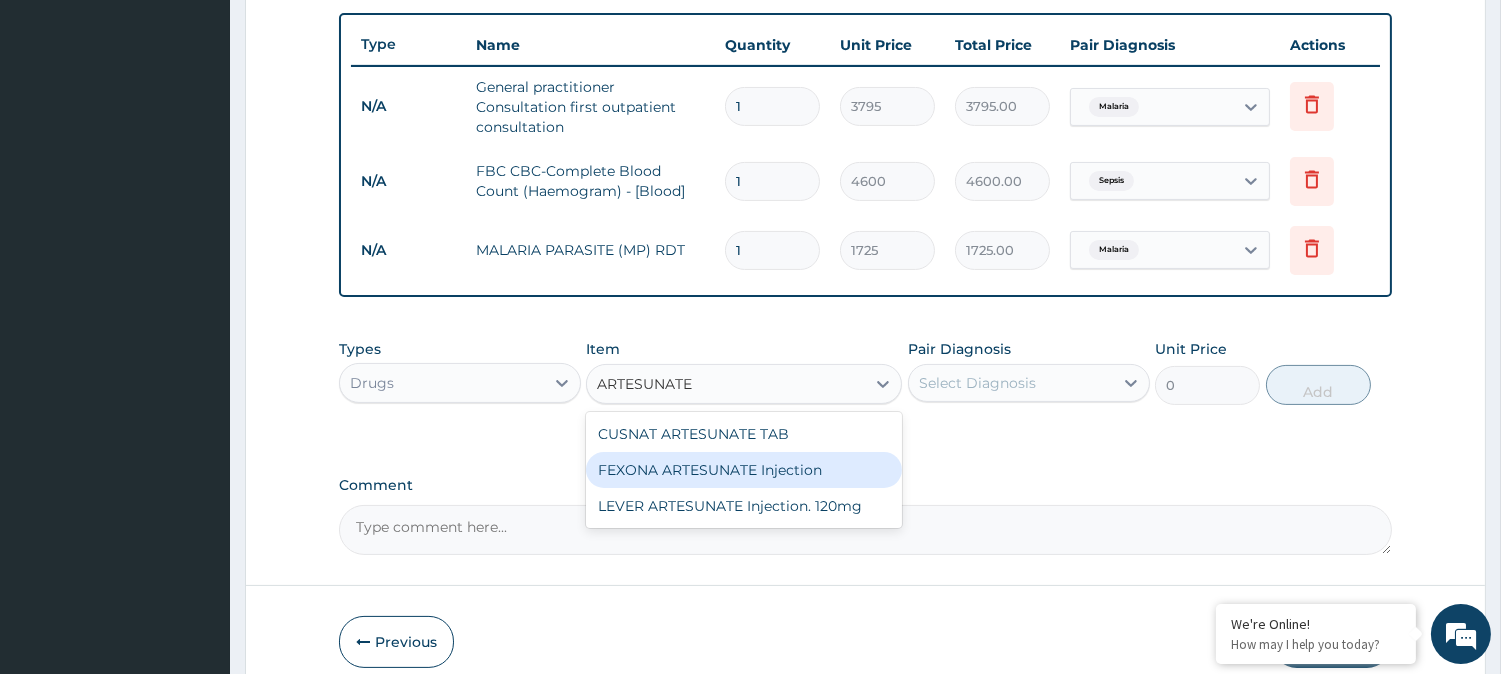 type on "ARTESUNATE" 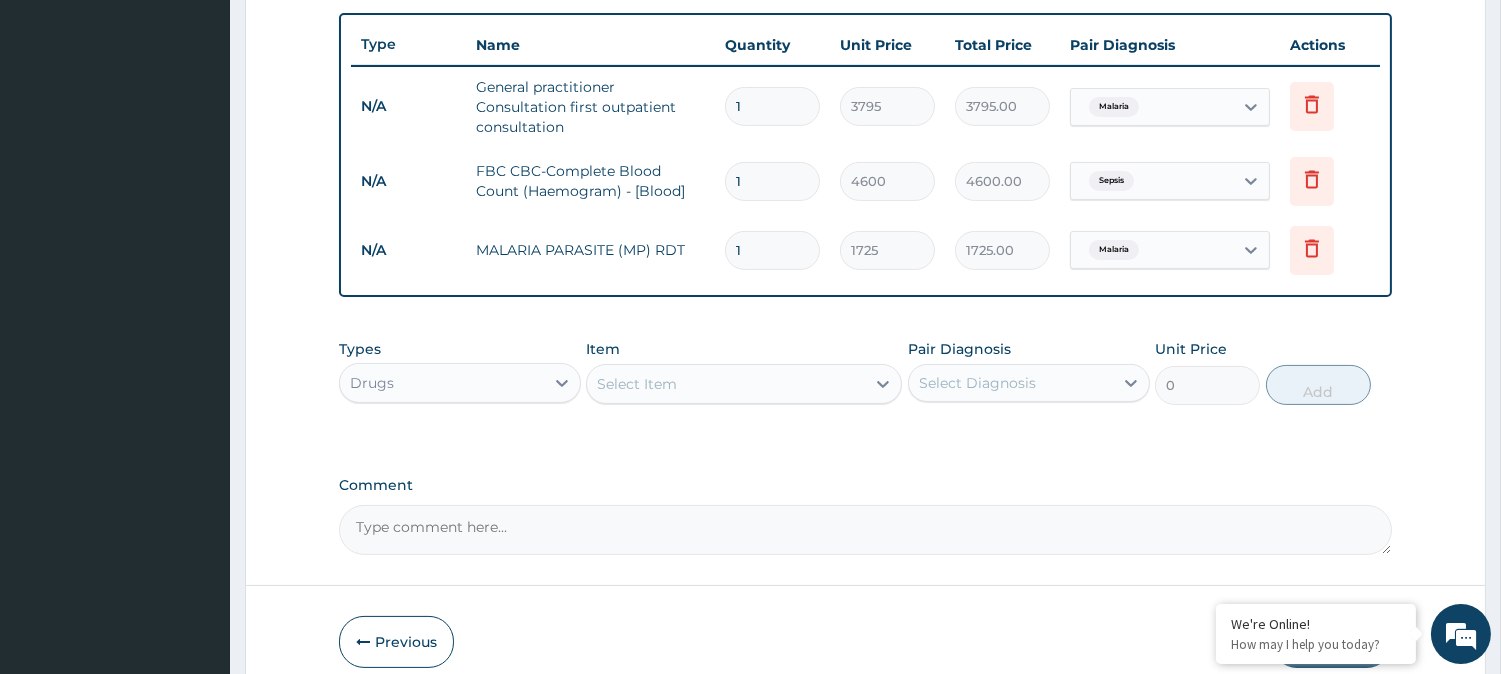 click on "Comment" at bounding box center (865, 485) 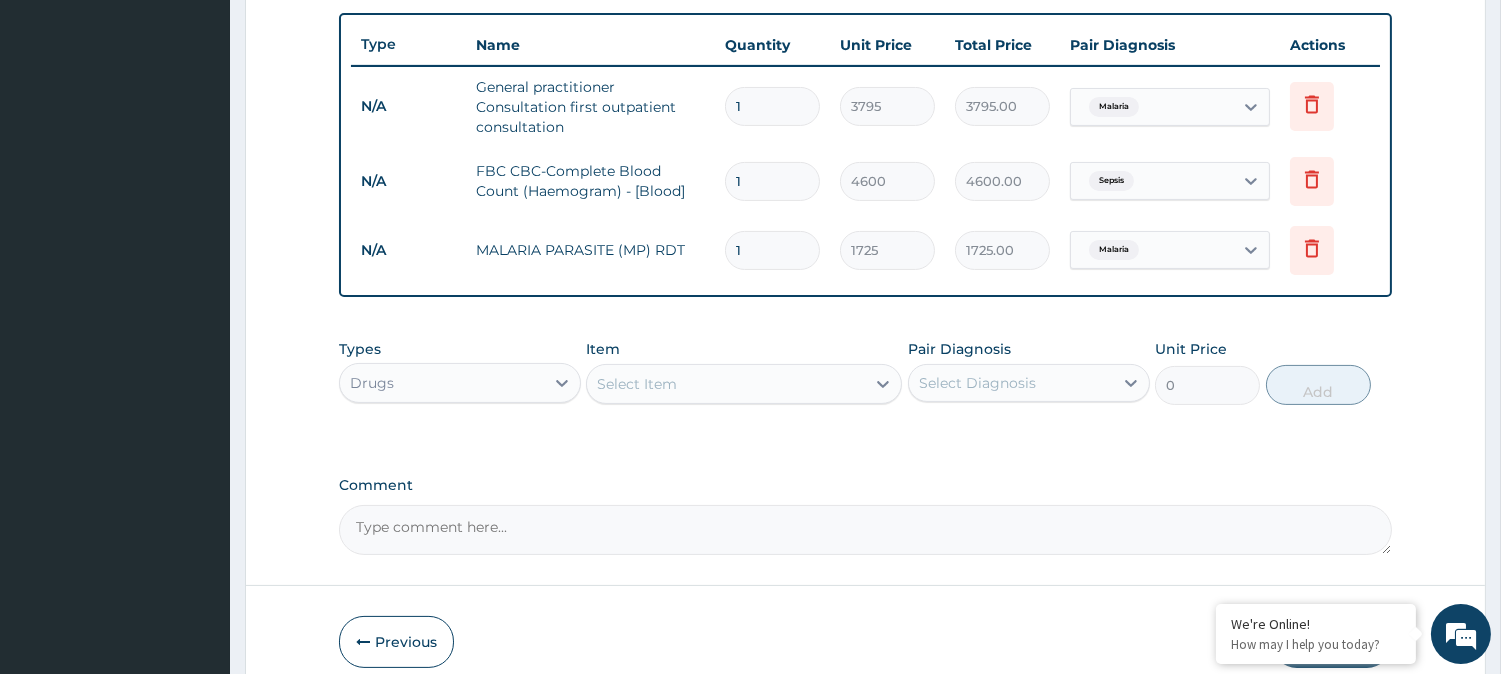 click on "Select Item" at bounding box center (726, 384) 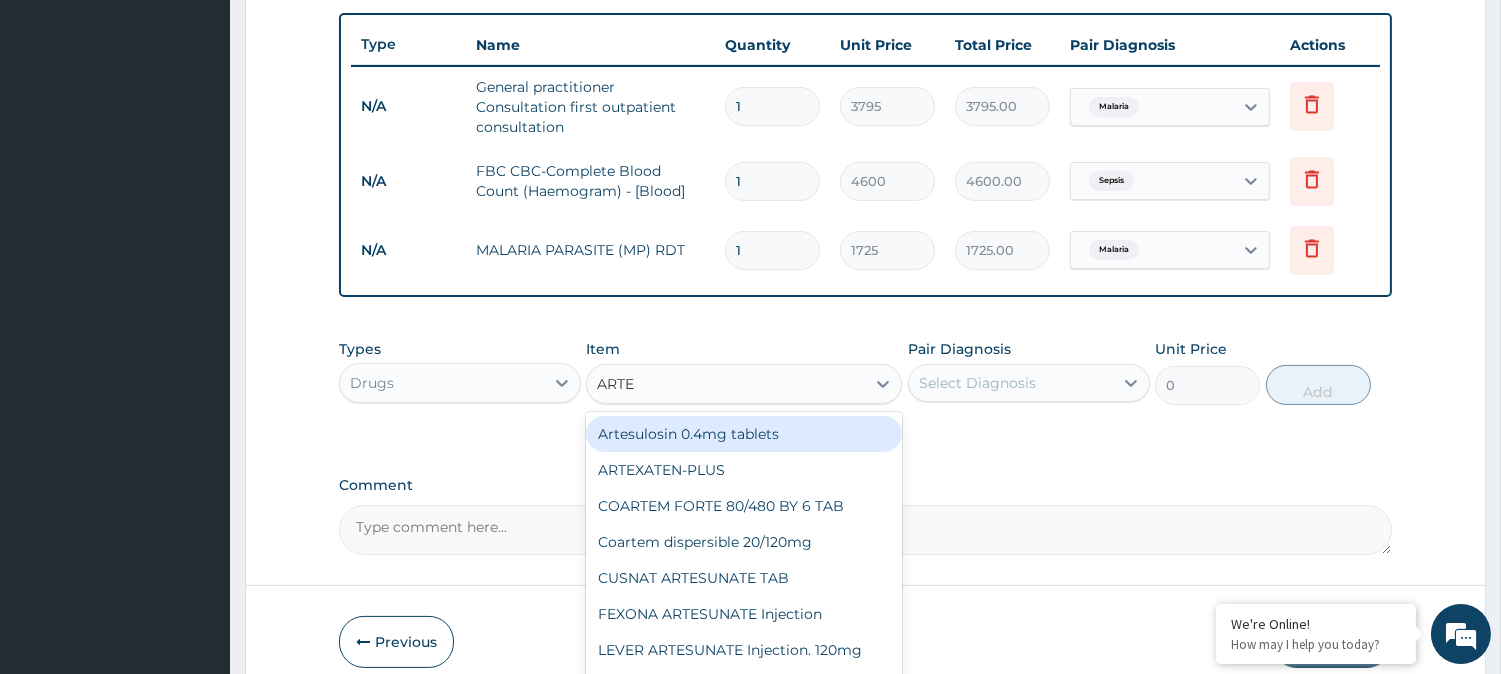 type on "ARTES" 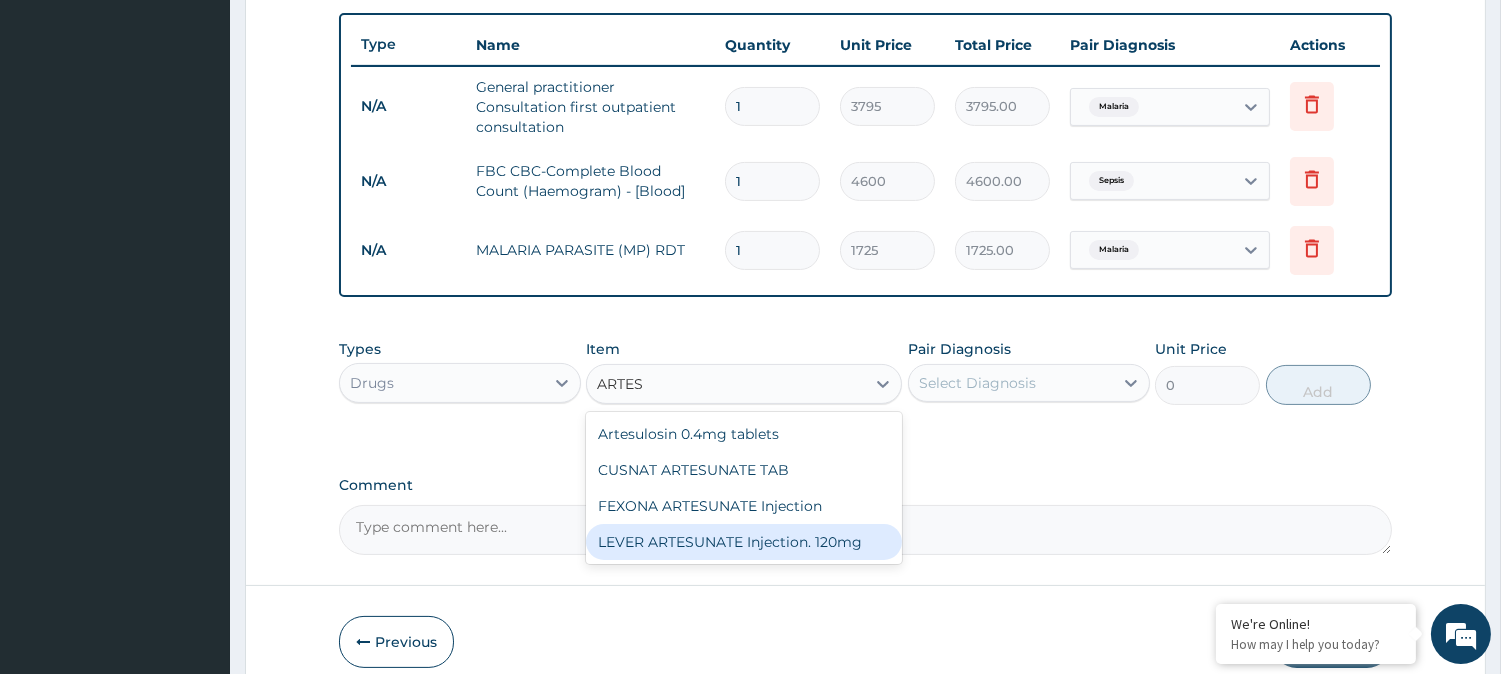 click on "LEVER ARTESUNATE Injection. 120mg" at bounding box center [744, 542] 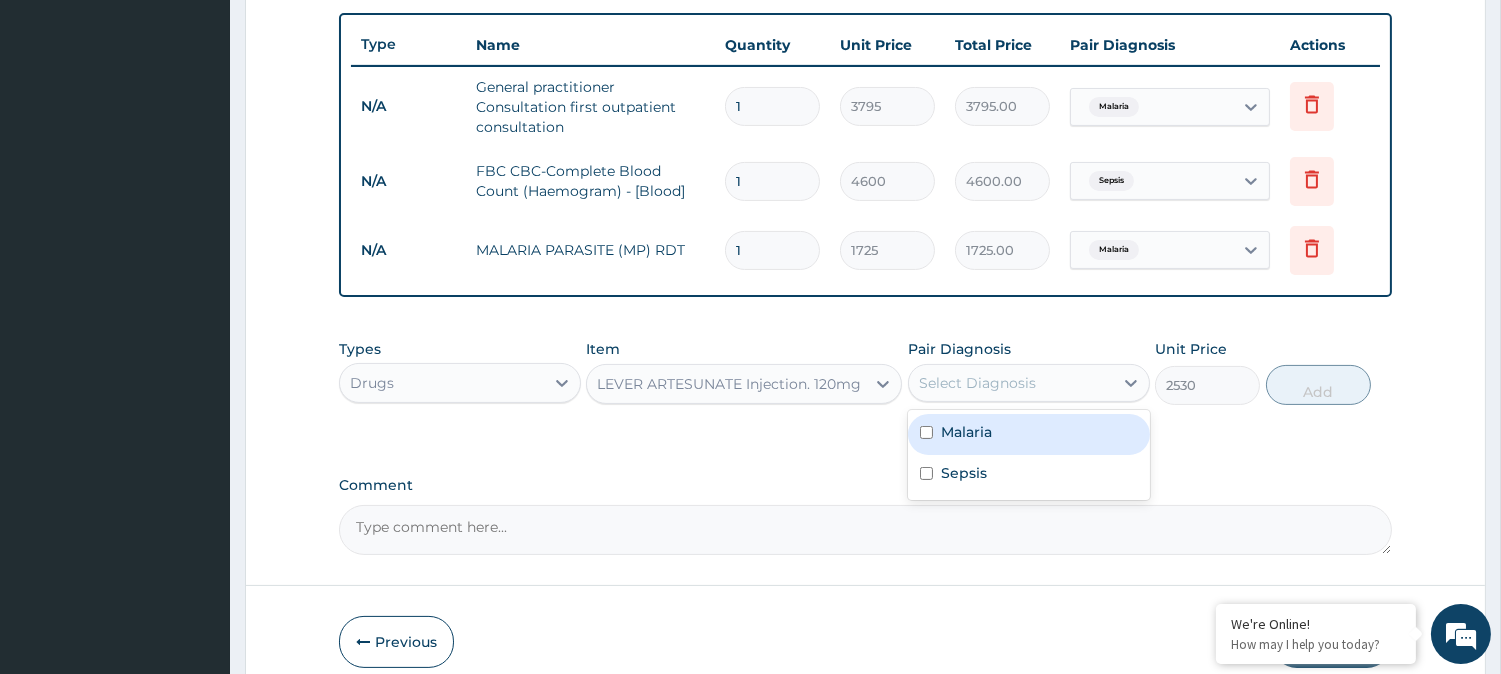 click on "Select Diagnosis" at bounding box center (1011, 383) 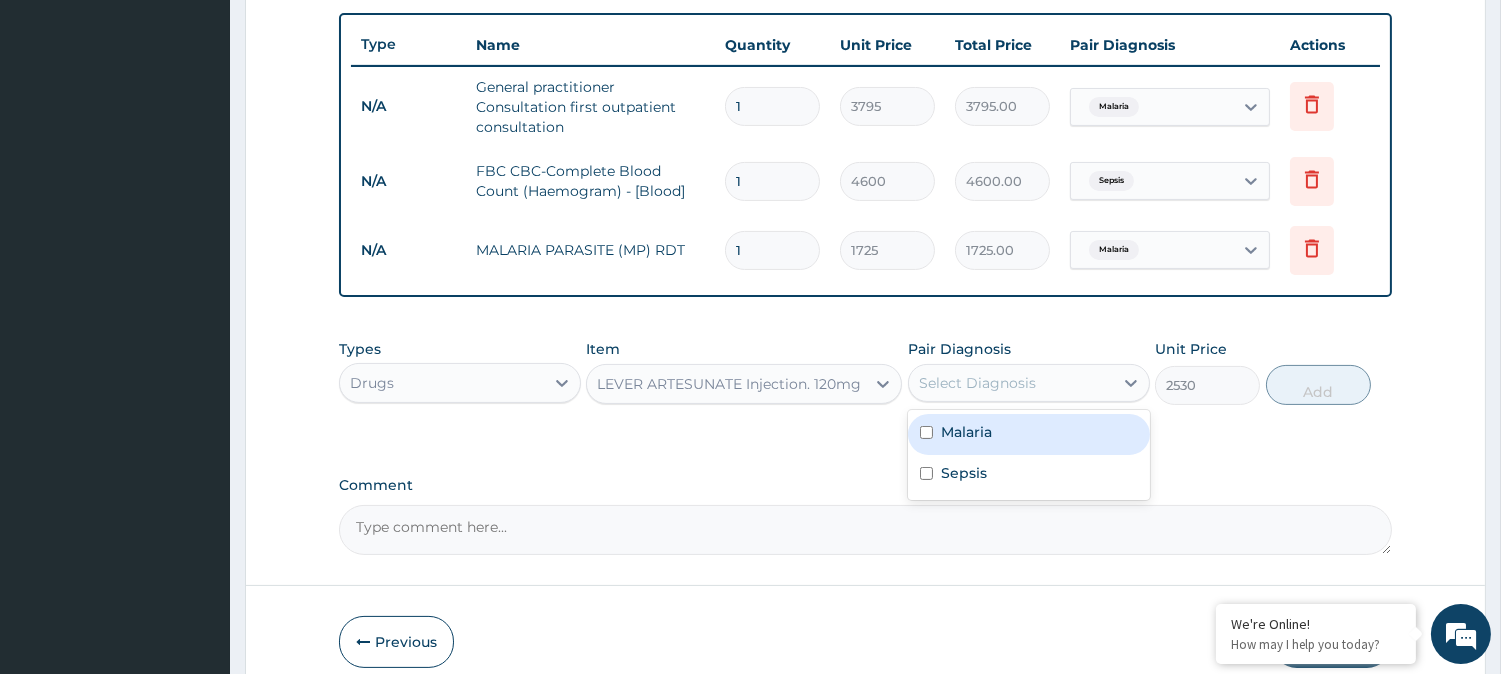 click on "Malaria" at bounding box center [1029, 434] 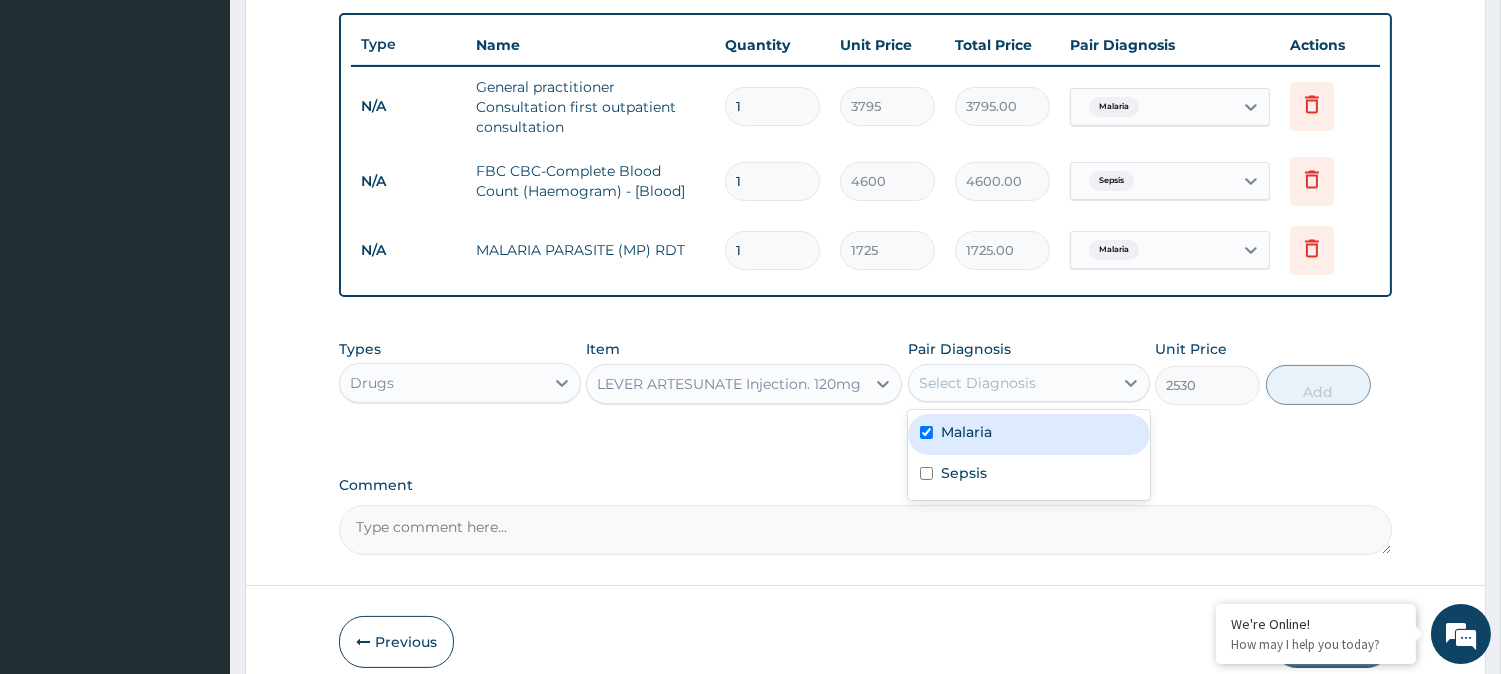 checkbox on "true" 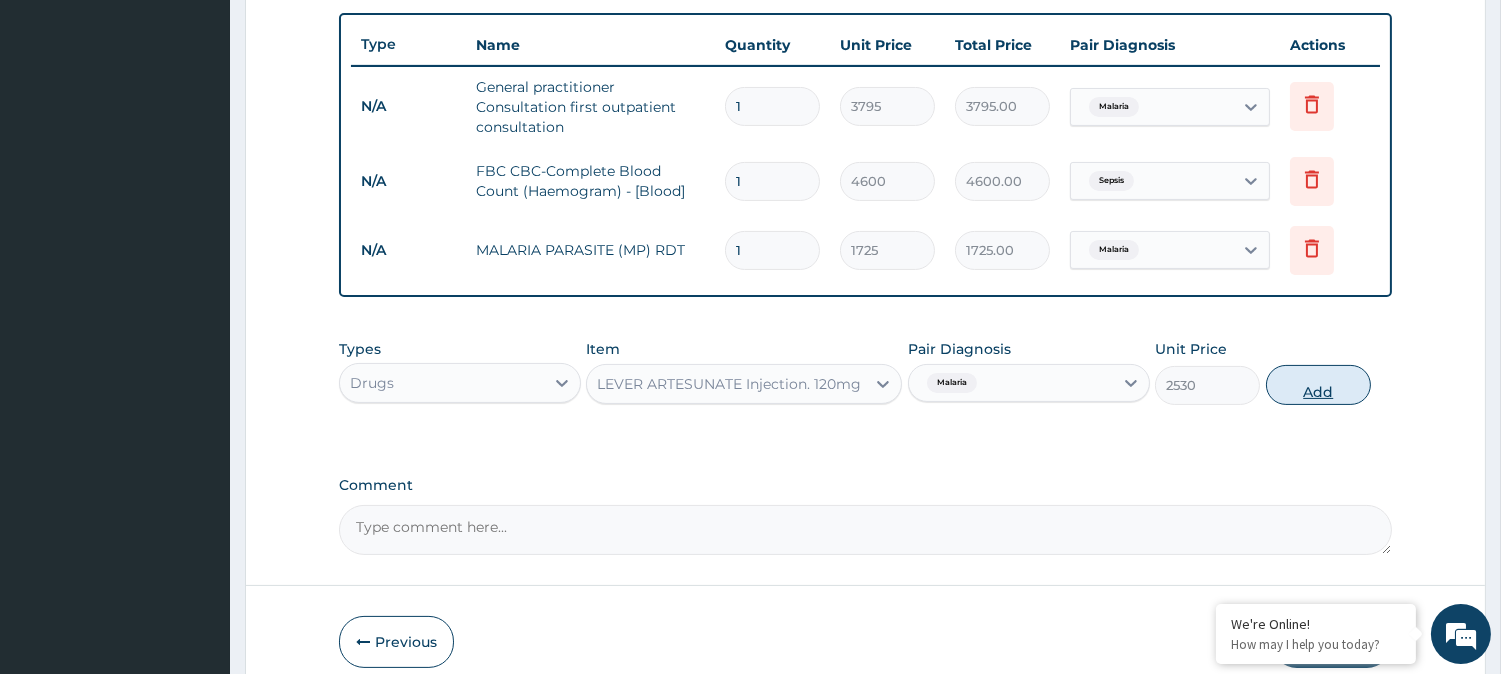 click on "Add" at bounding box center (1318, 385) 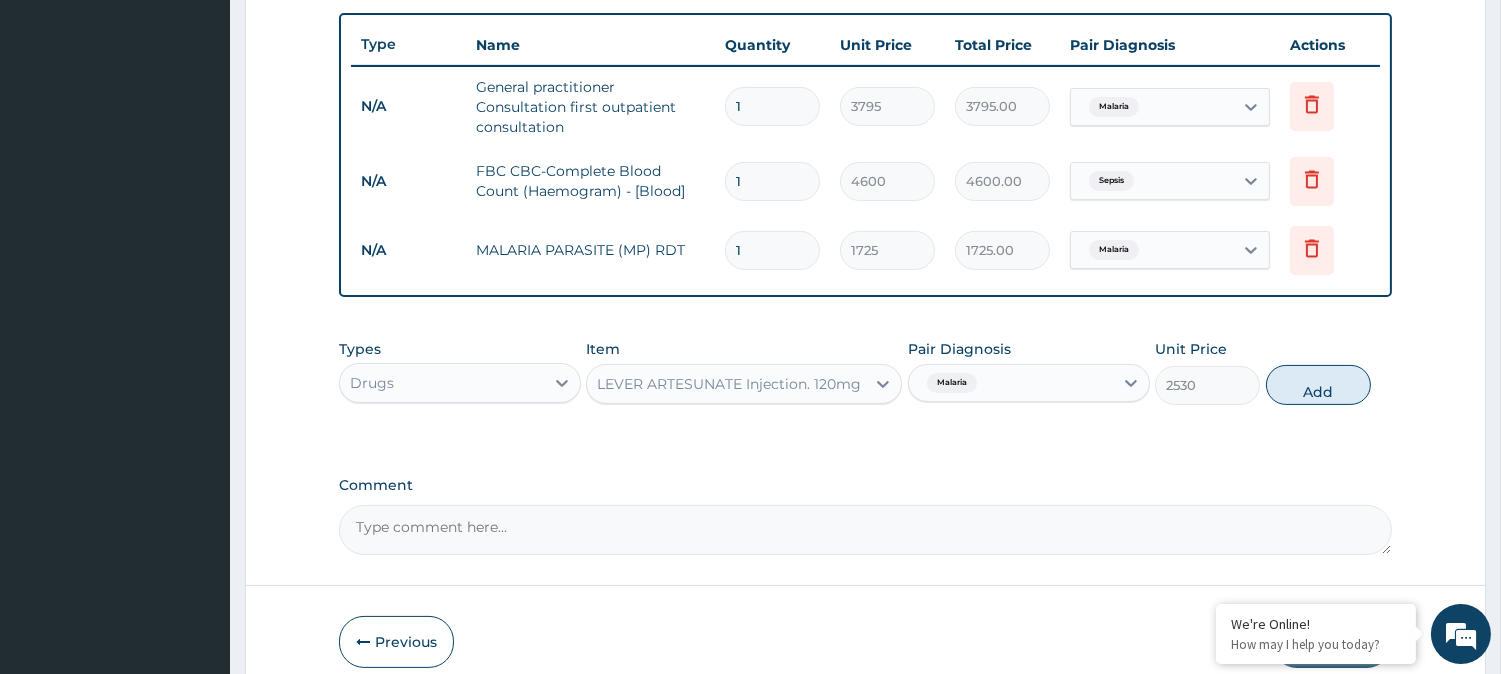 type on "0" 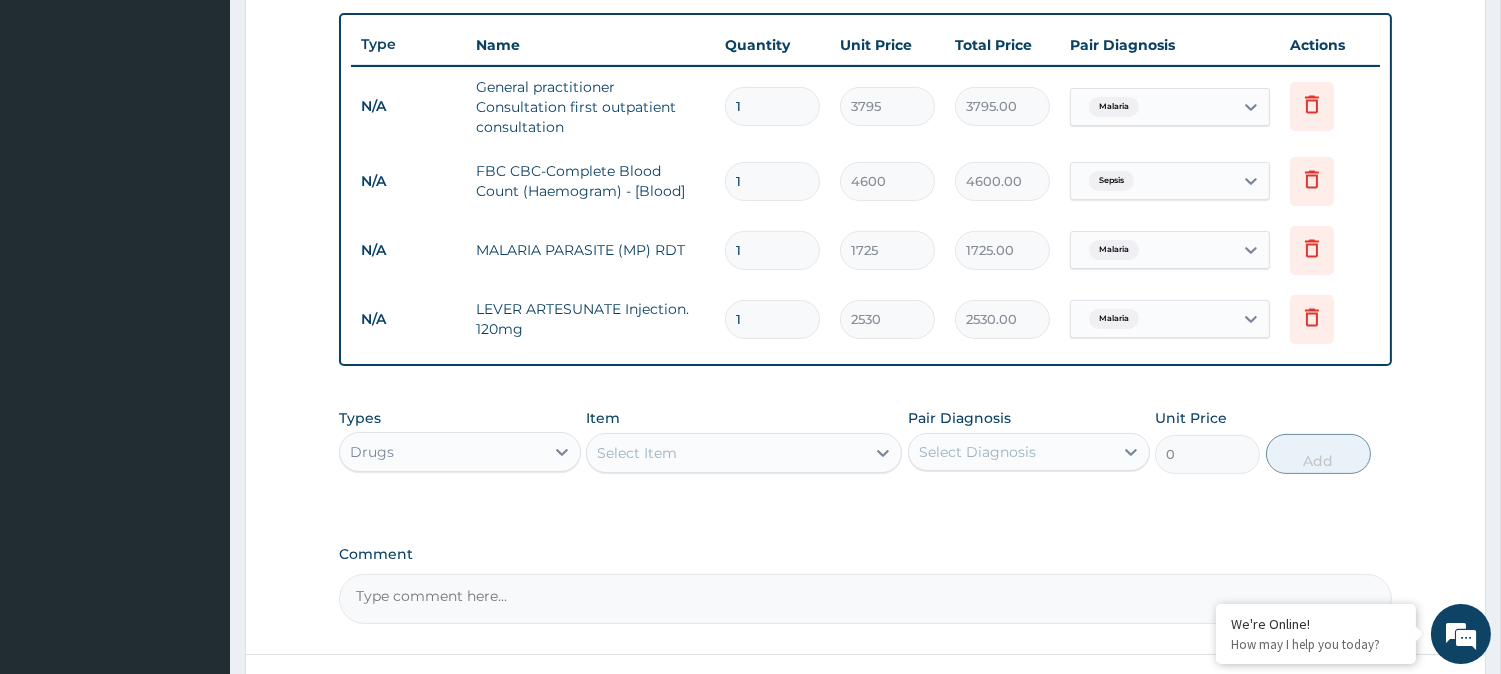 type 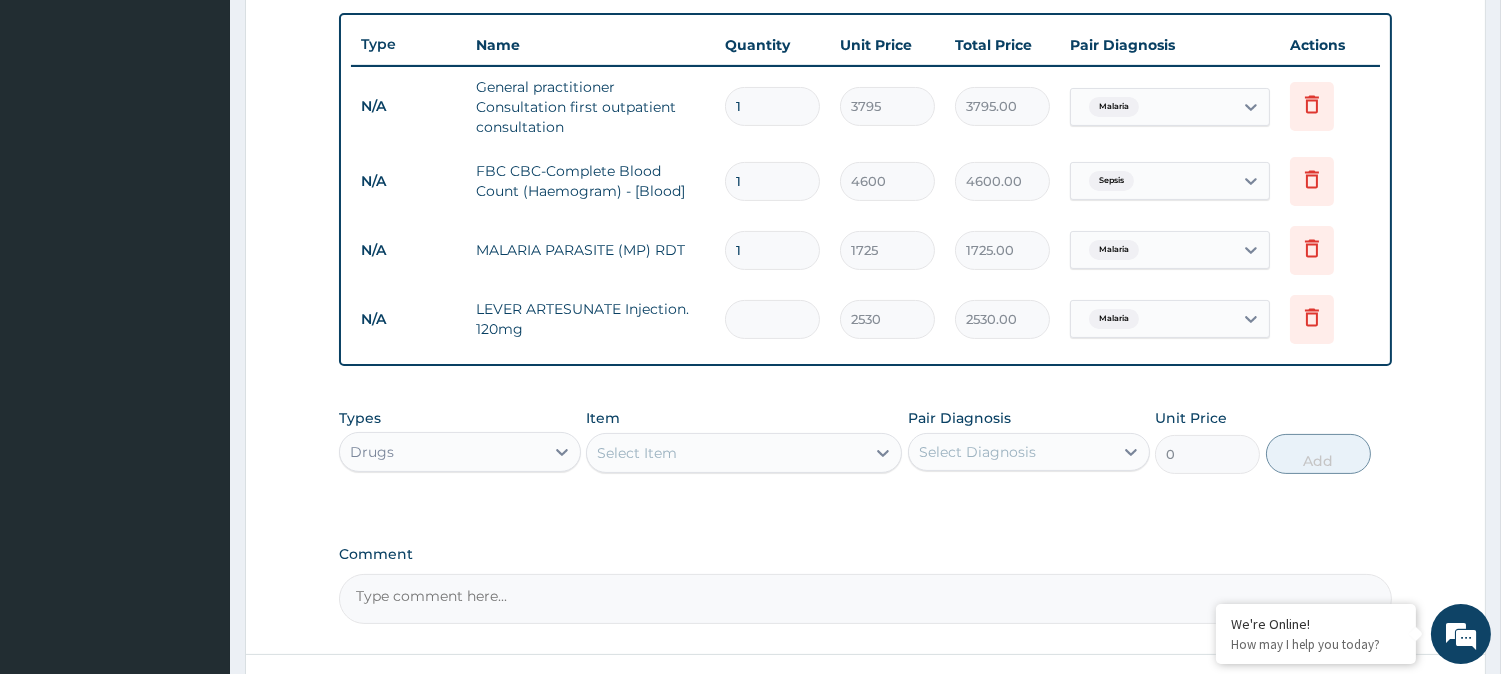 type on "0.00" 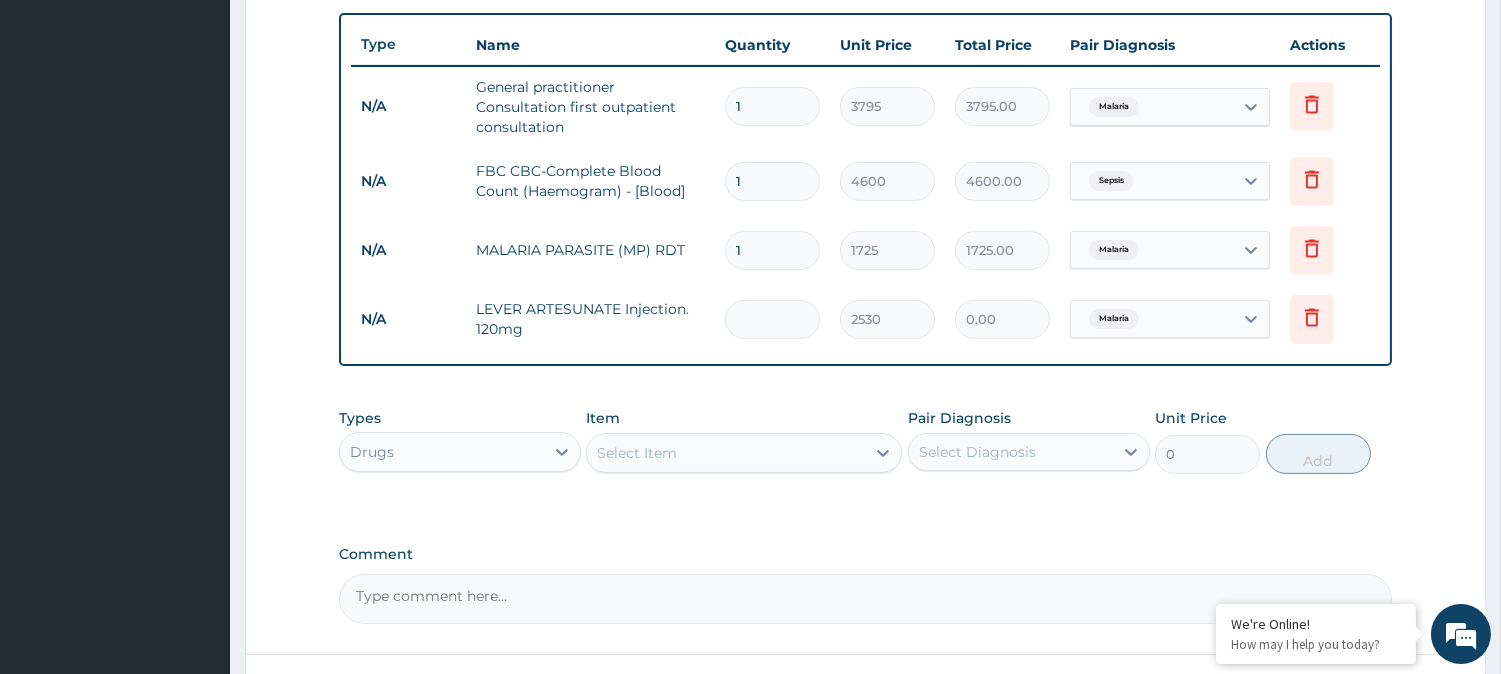 type on "3" 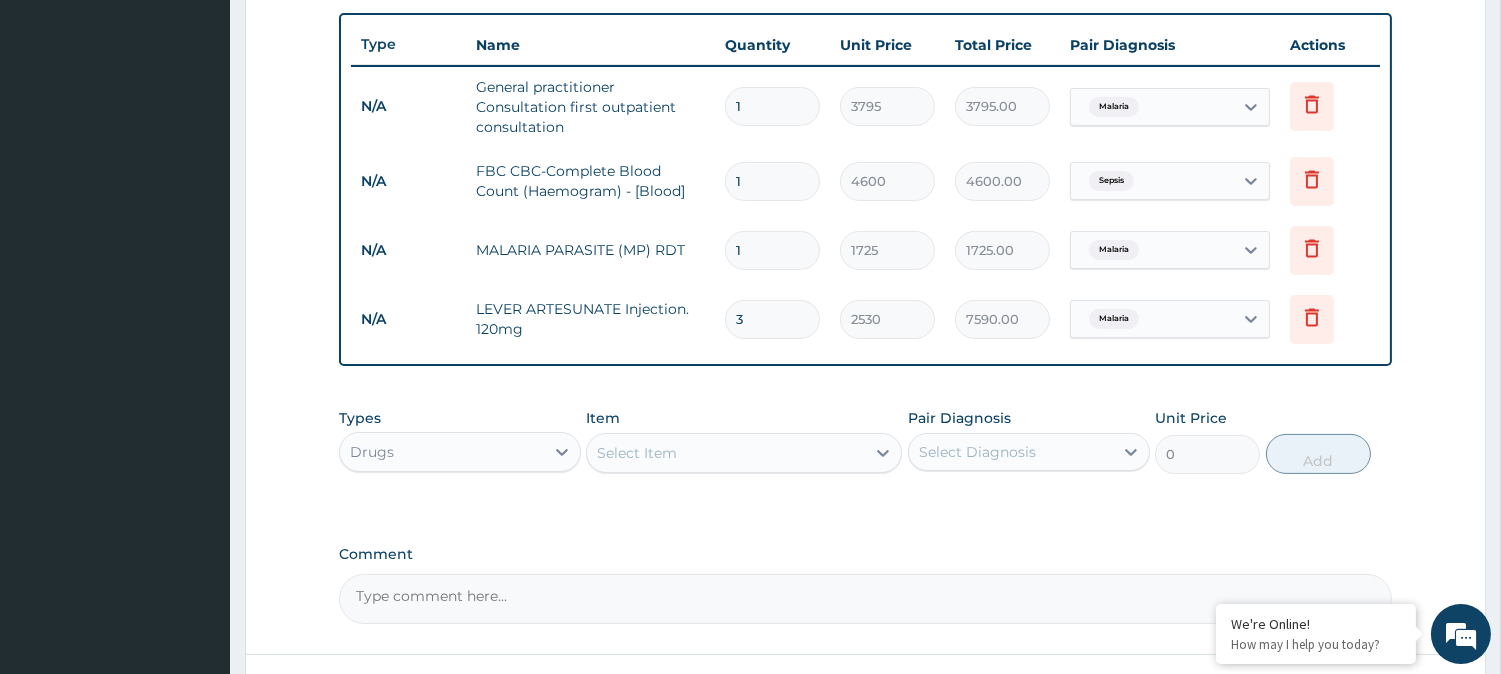 type on "3" 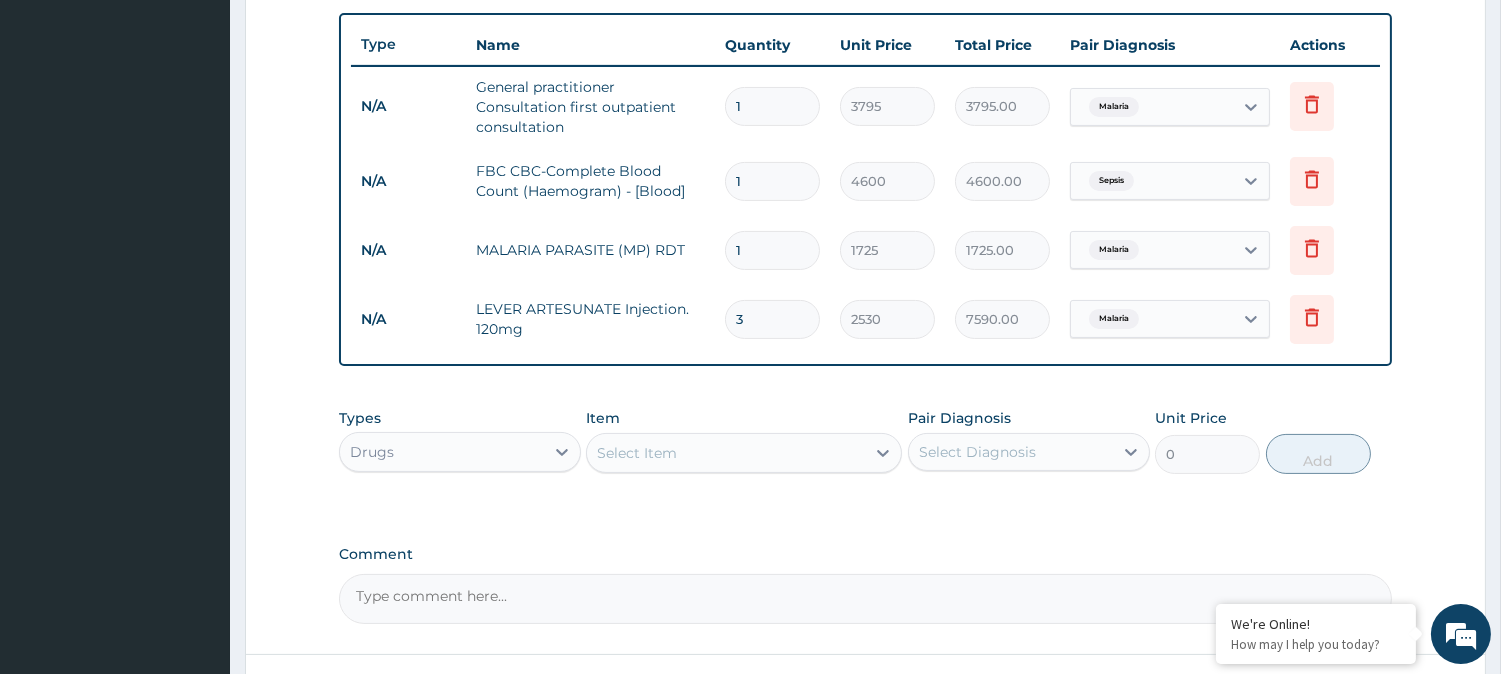 scroll, scrollTop: 890, scrollLeft: 0, axis: vertical 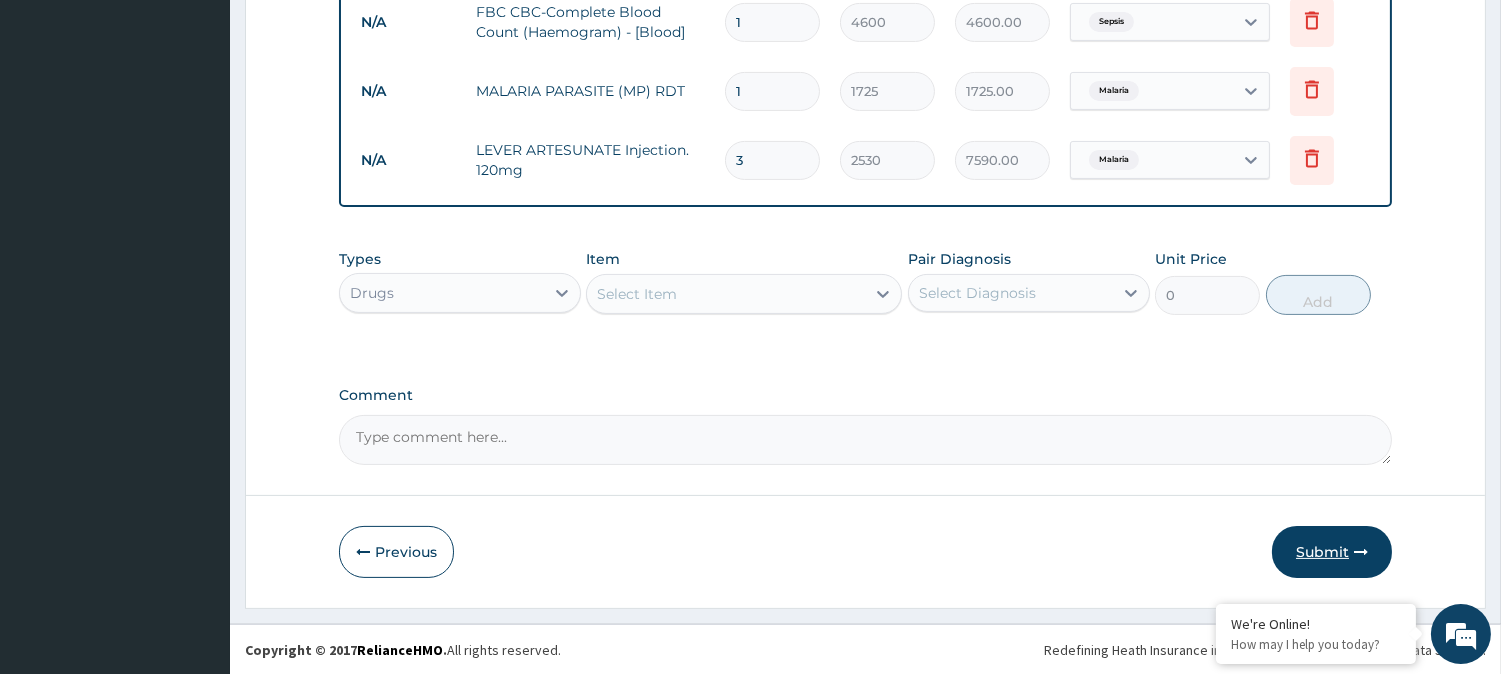 click on "Submit" at bounding box center (1332, 552) 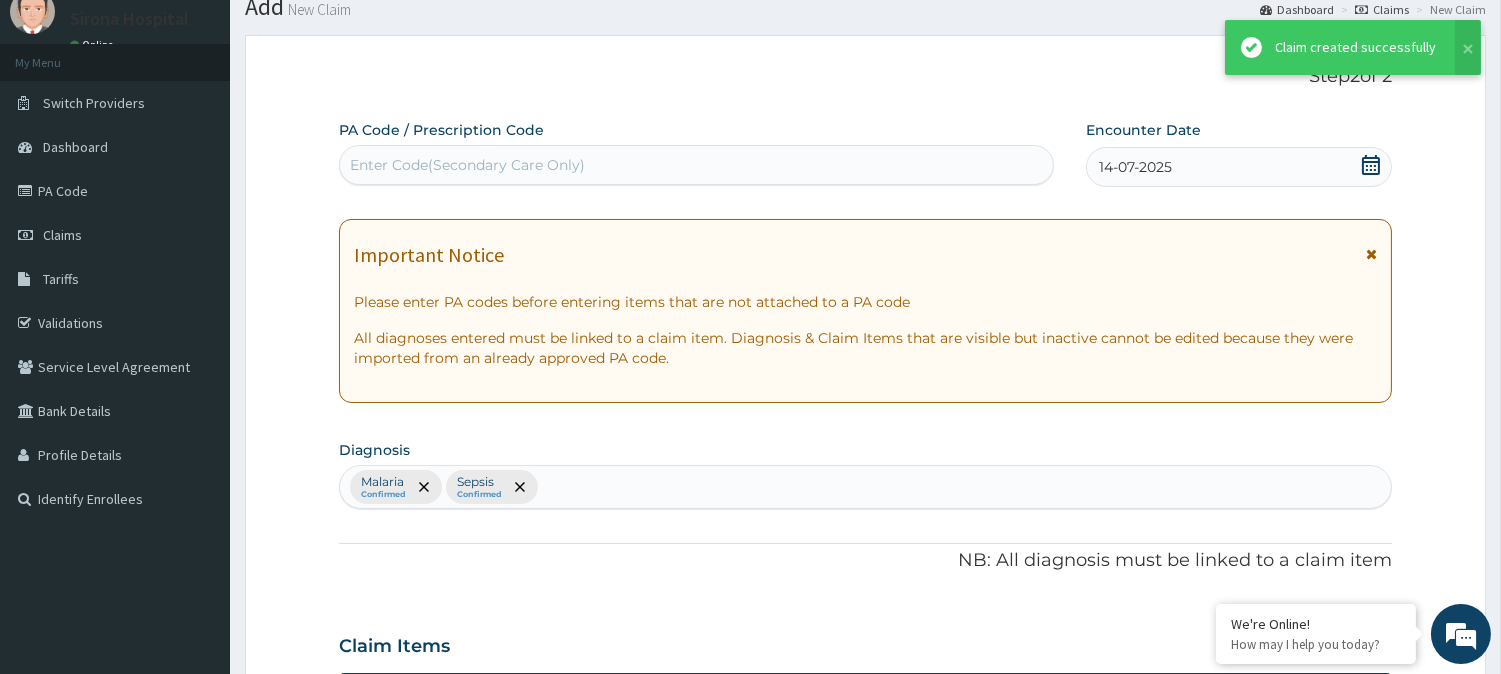 scroll, scrollTop: 890, scrollLeft: 0, axis: vertical 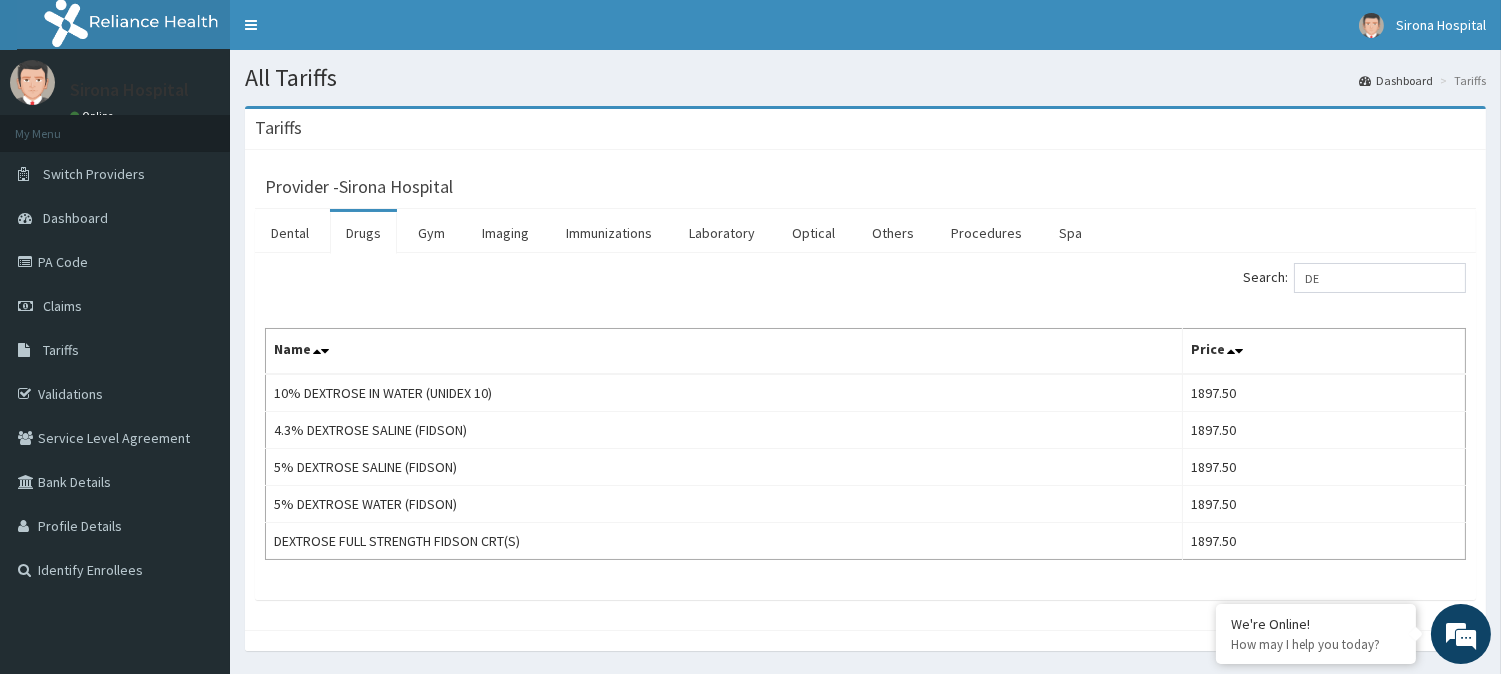 type on "D" 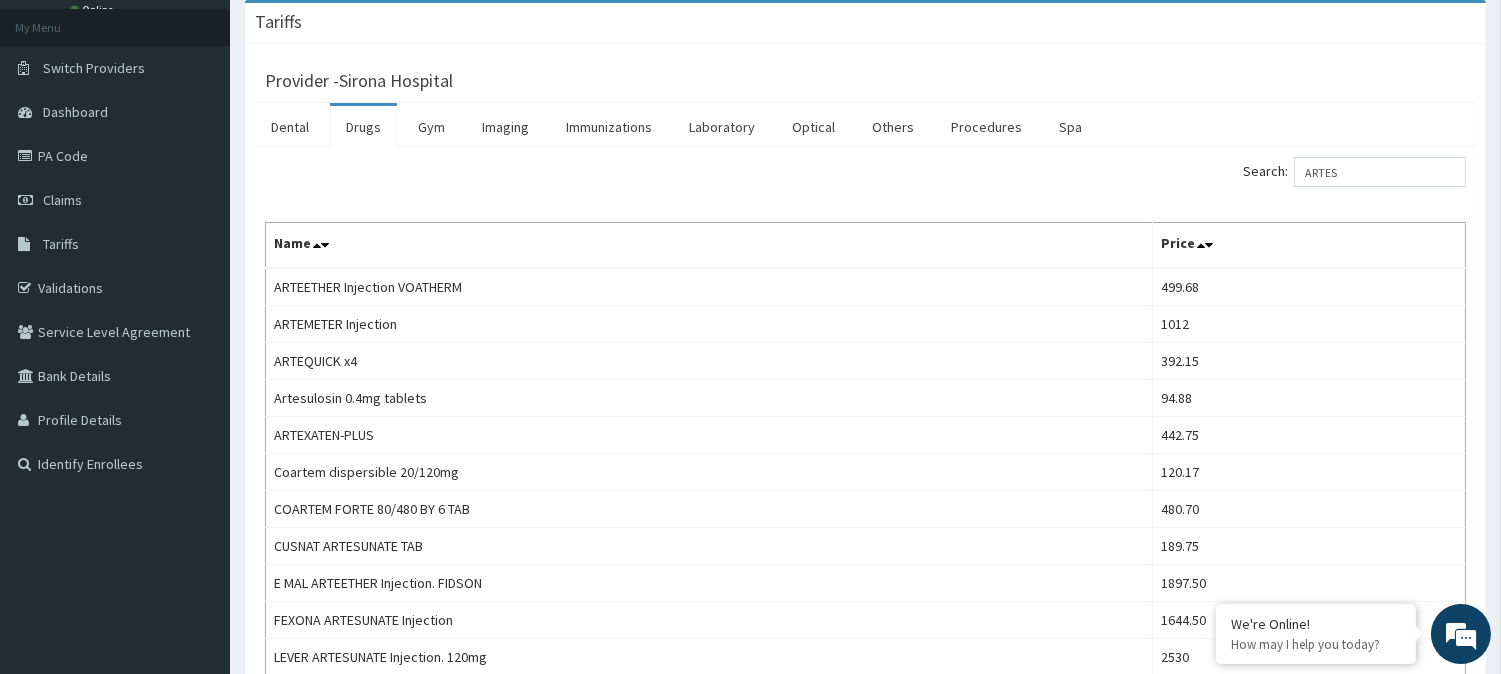 scroll, scrollTop: 0, scrollLeft: 0, axis: both 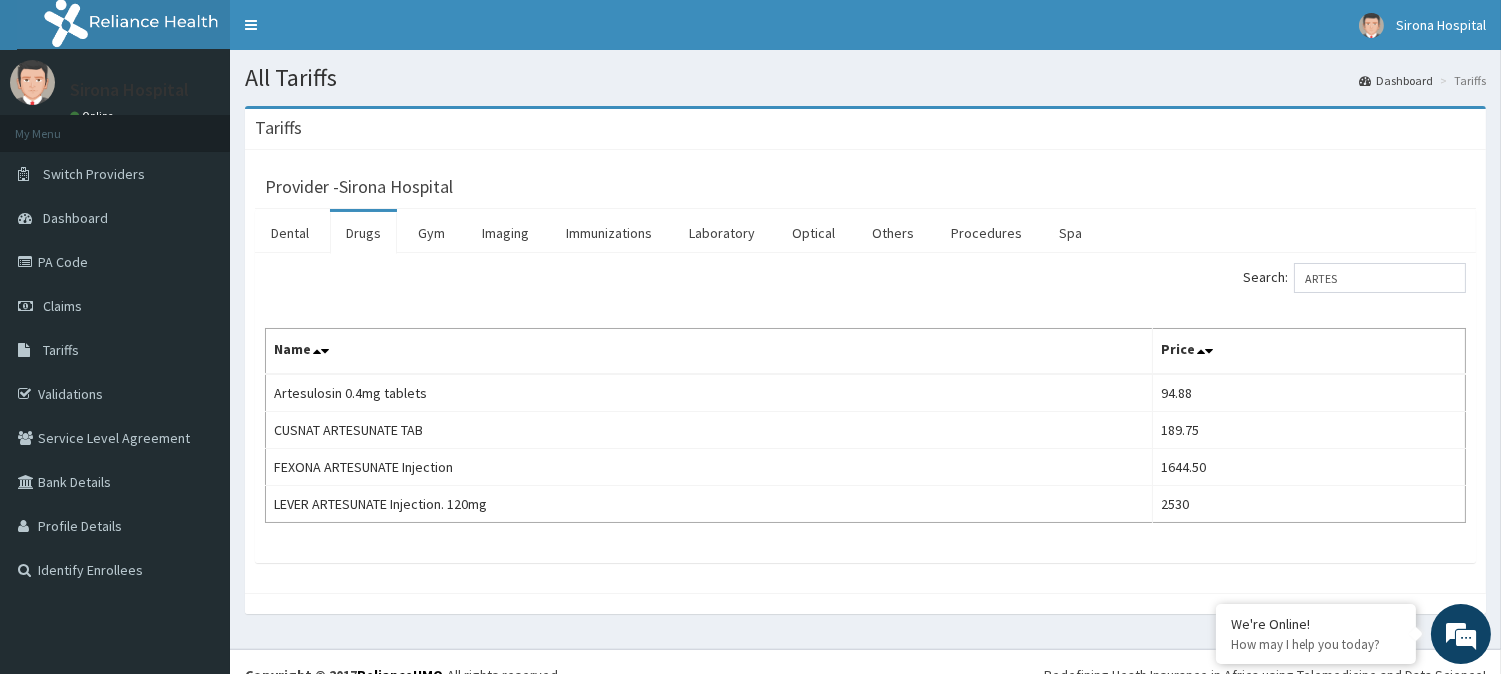 type on "ARTES" 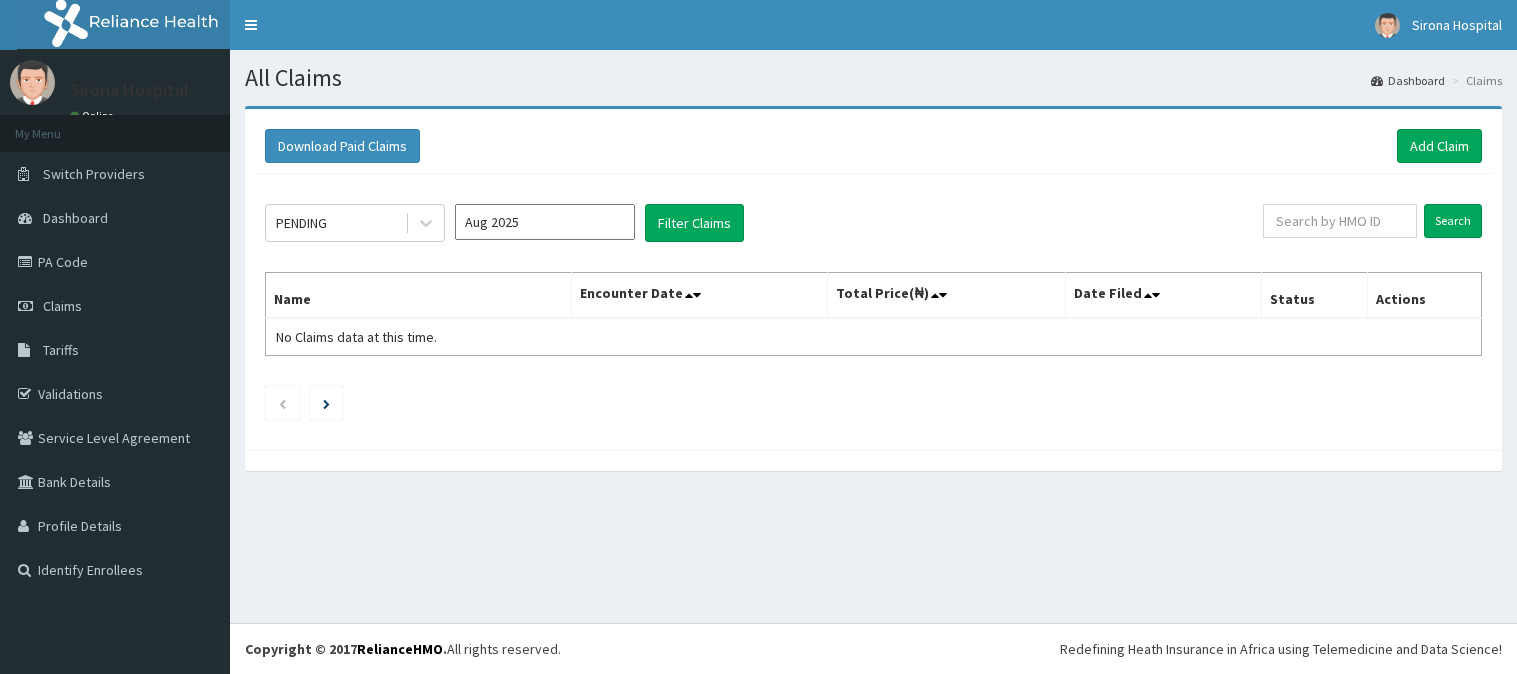 scroll, scrollTop: 0, scrollLeft: 0, axis: both 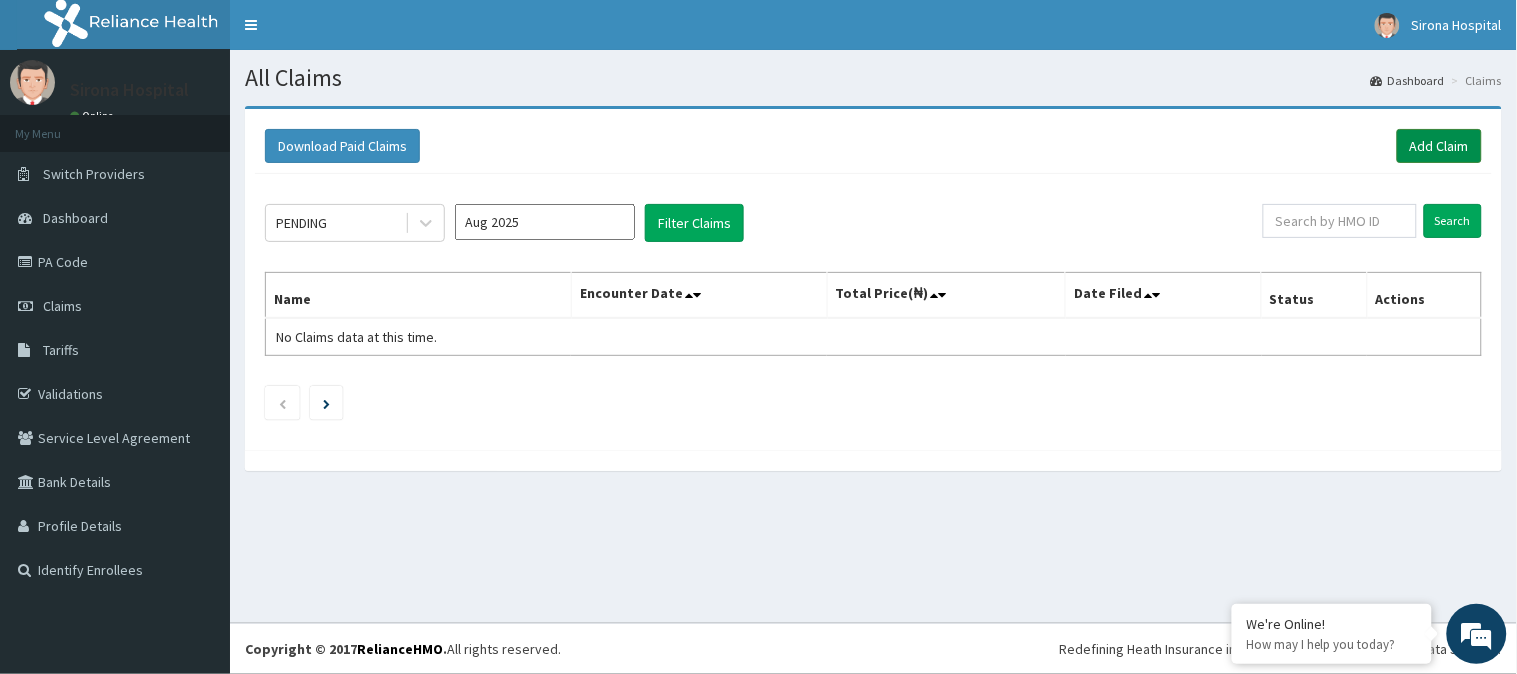 click on "Add Claim" at bounding box center (1439, 146) 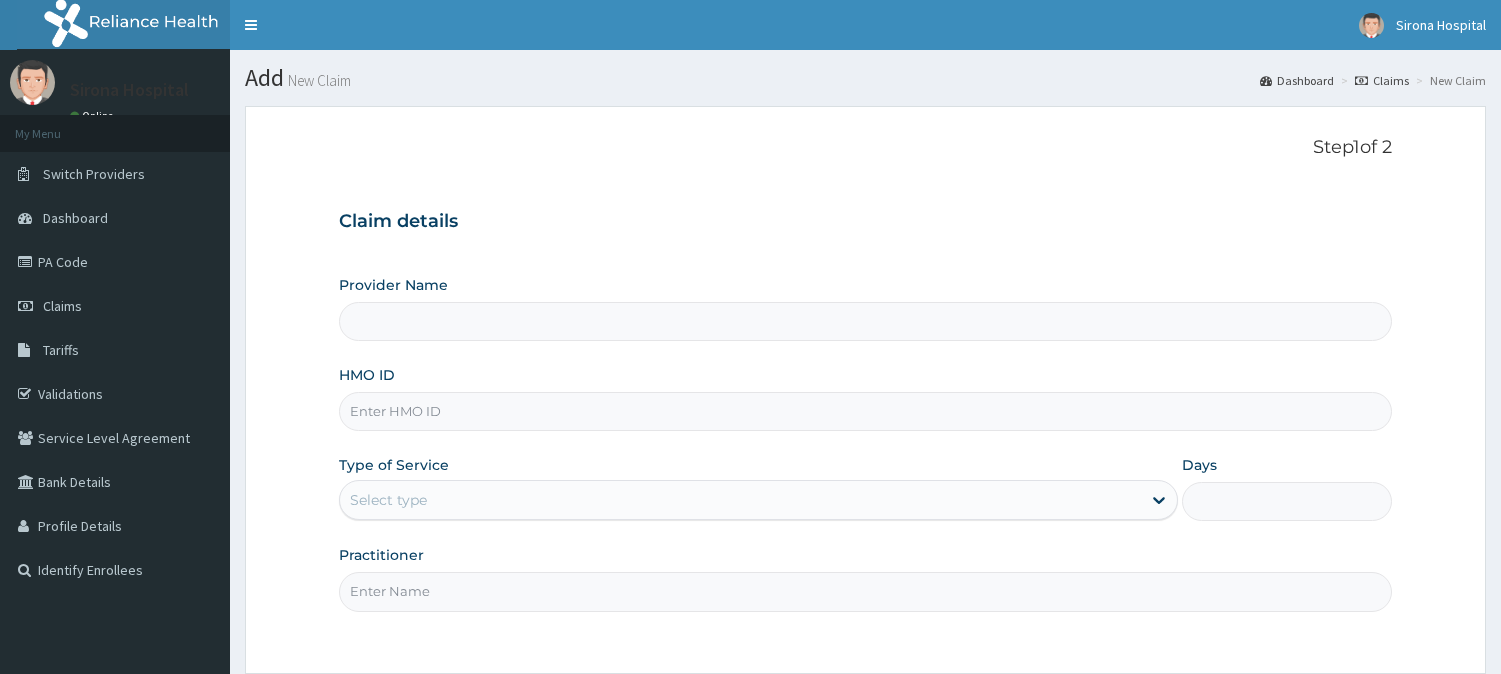 scroll, scrollTop: 0, scrollLeft: 0, axis: both 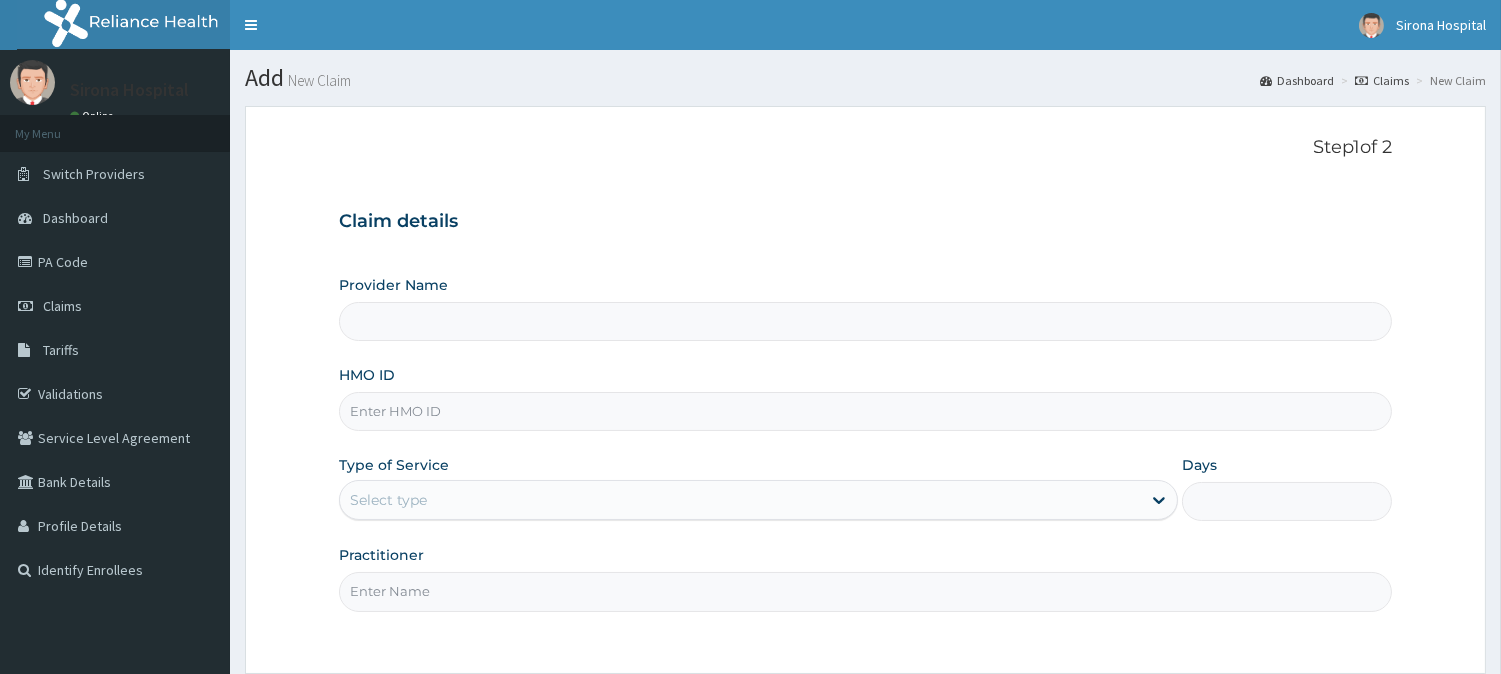 type on "Sirona Hospital" 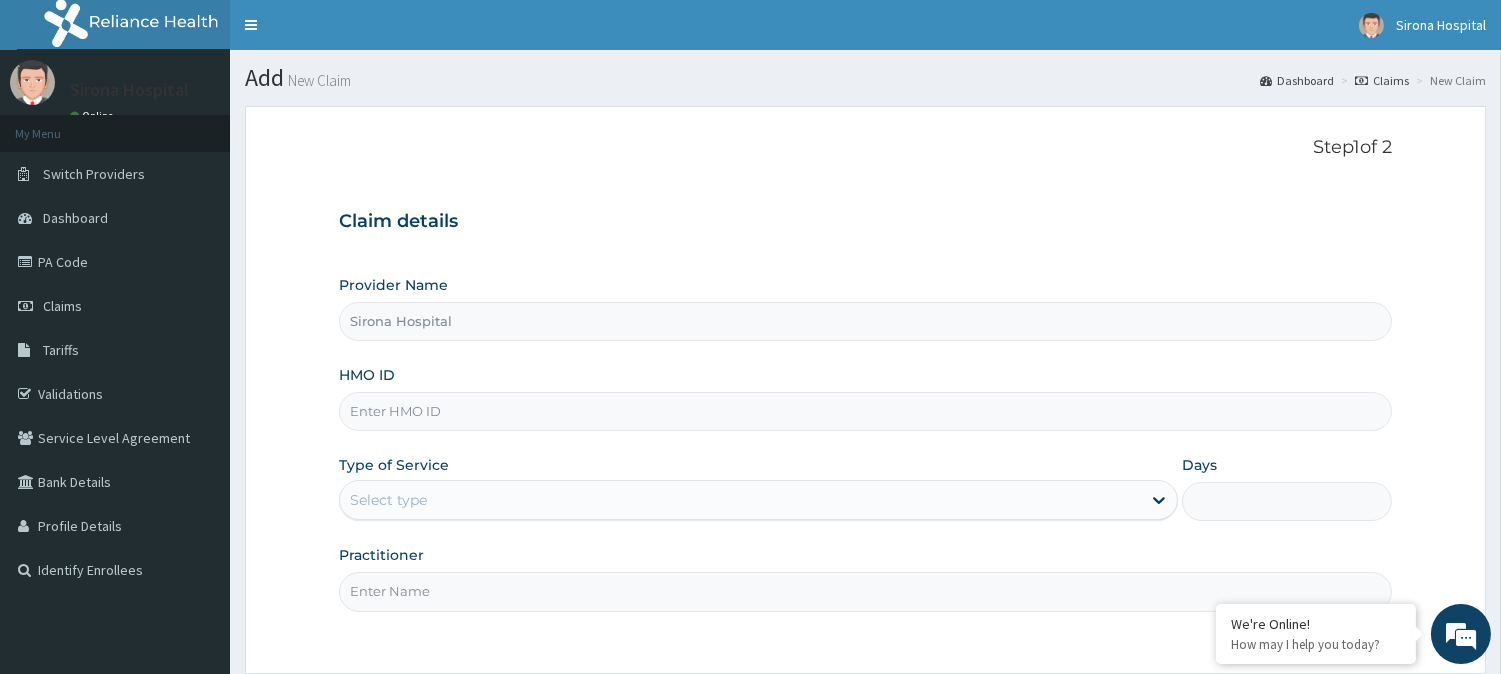 click on "HMO ID" at bounding box center [865, 411] 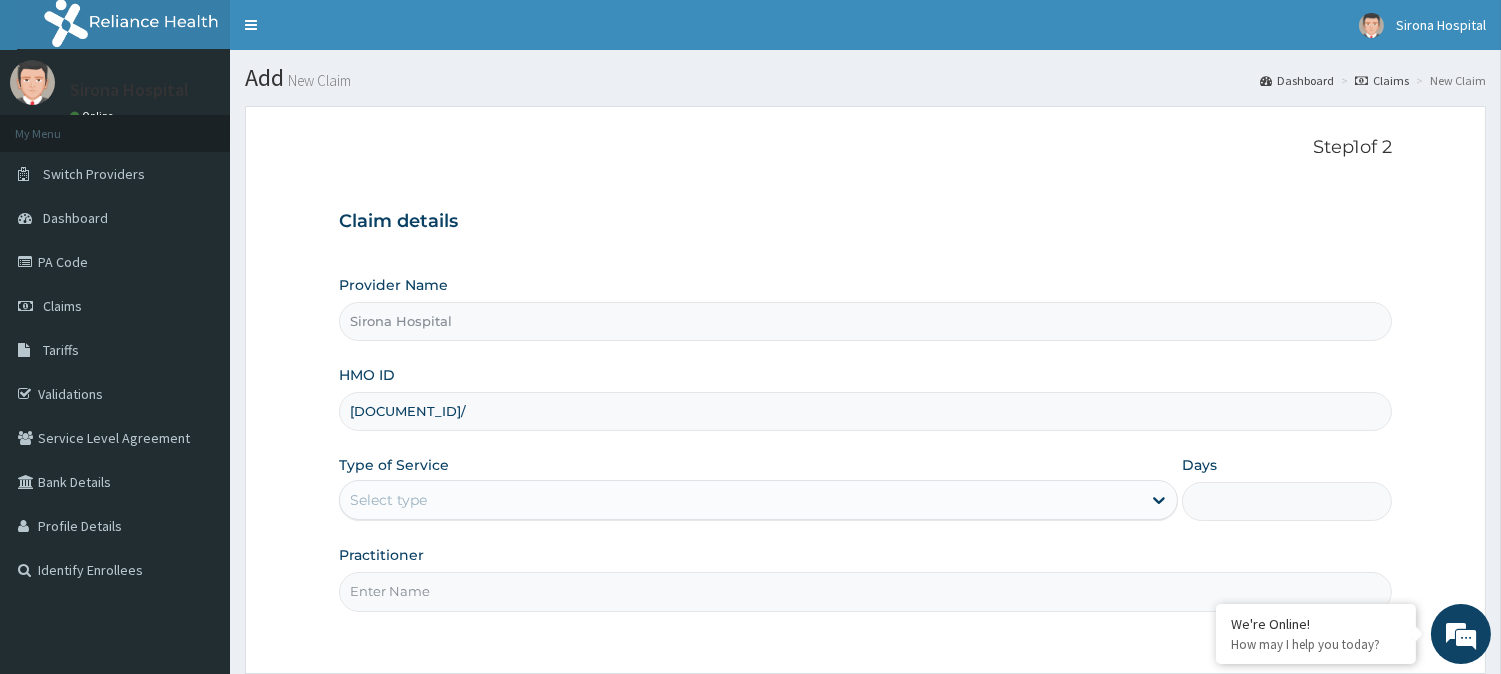 scroll, scrollTop: 0, scrollLeft: 0, axis: both 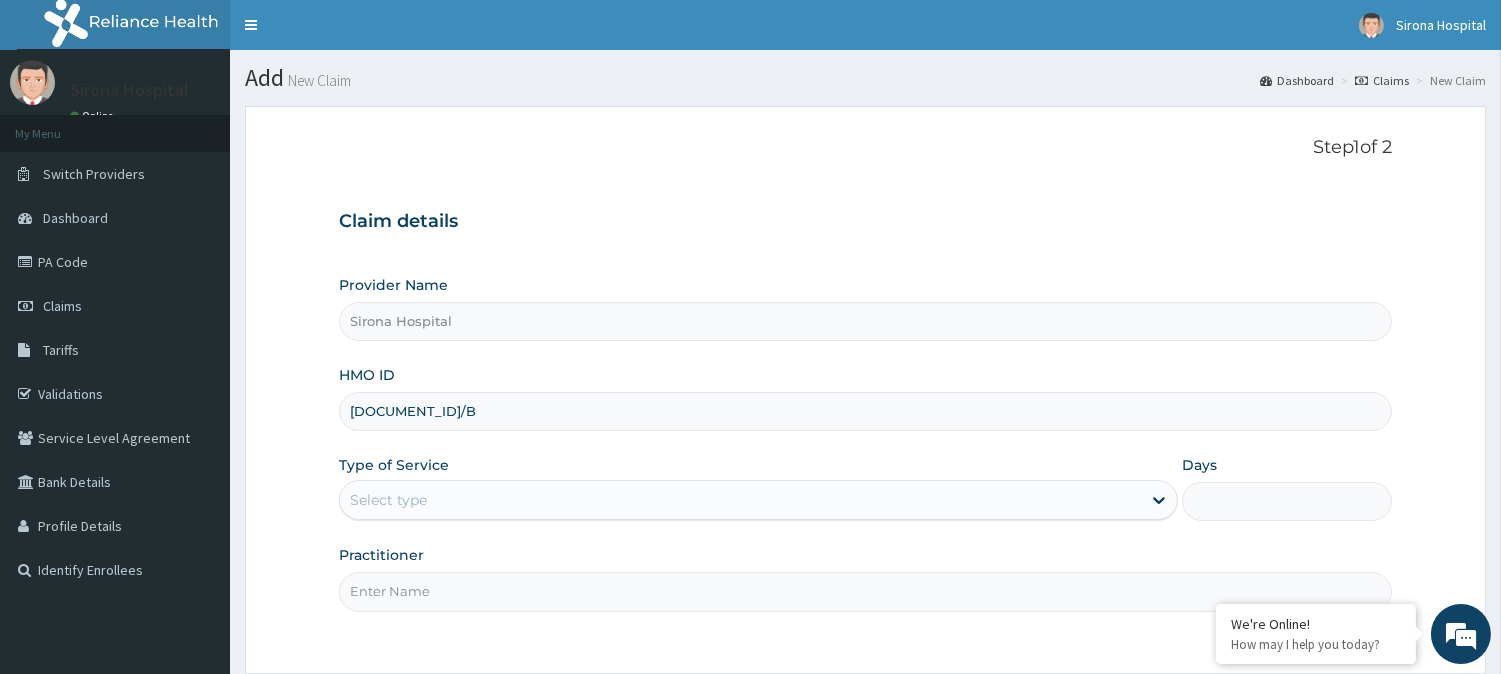 type on "[DOCUMENT_ID]/B" 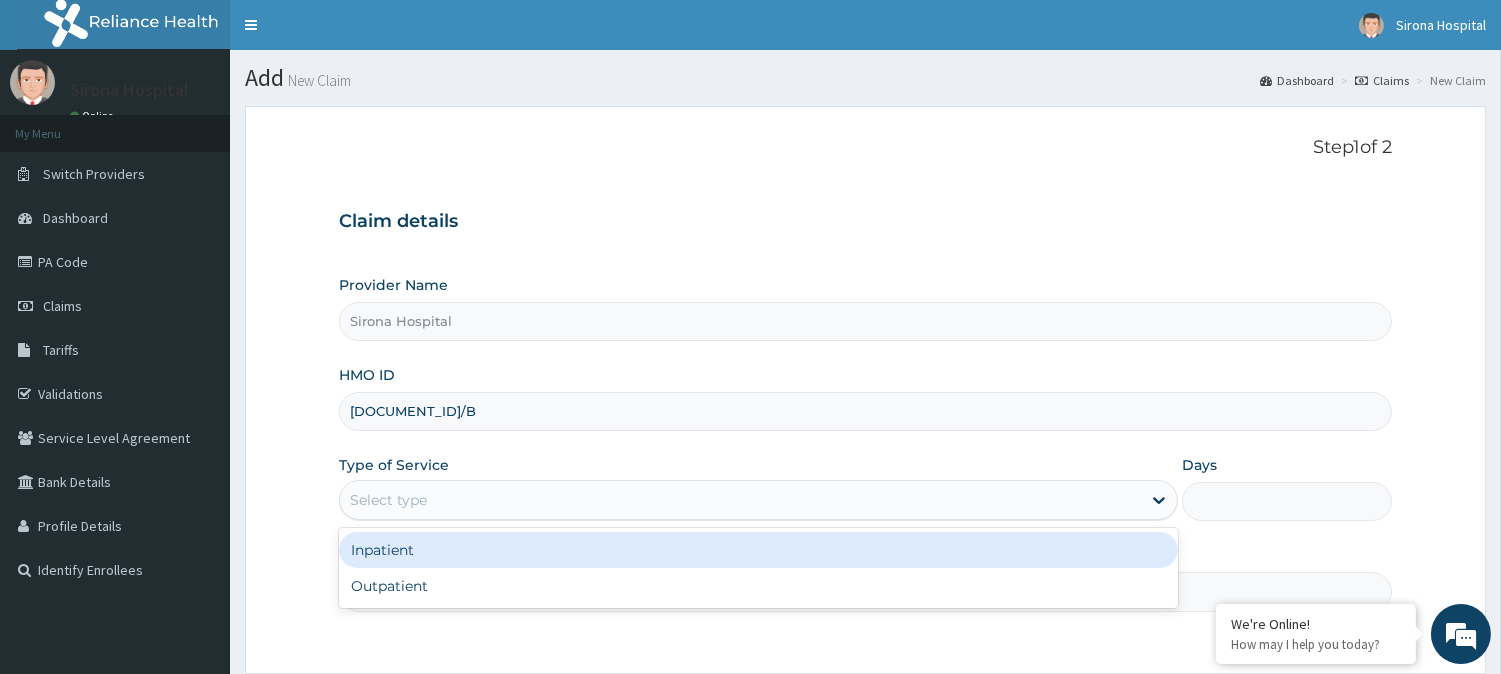 click on "Select type" at bounding box center [740, 500] 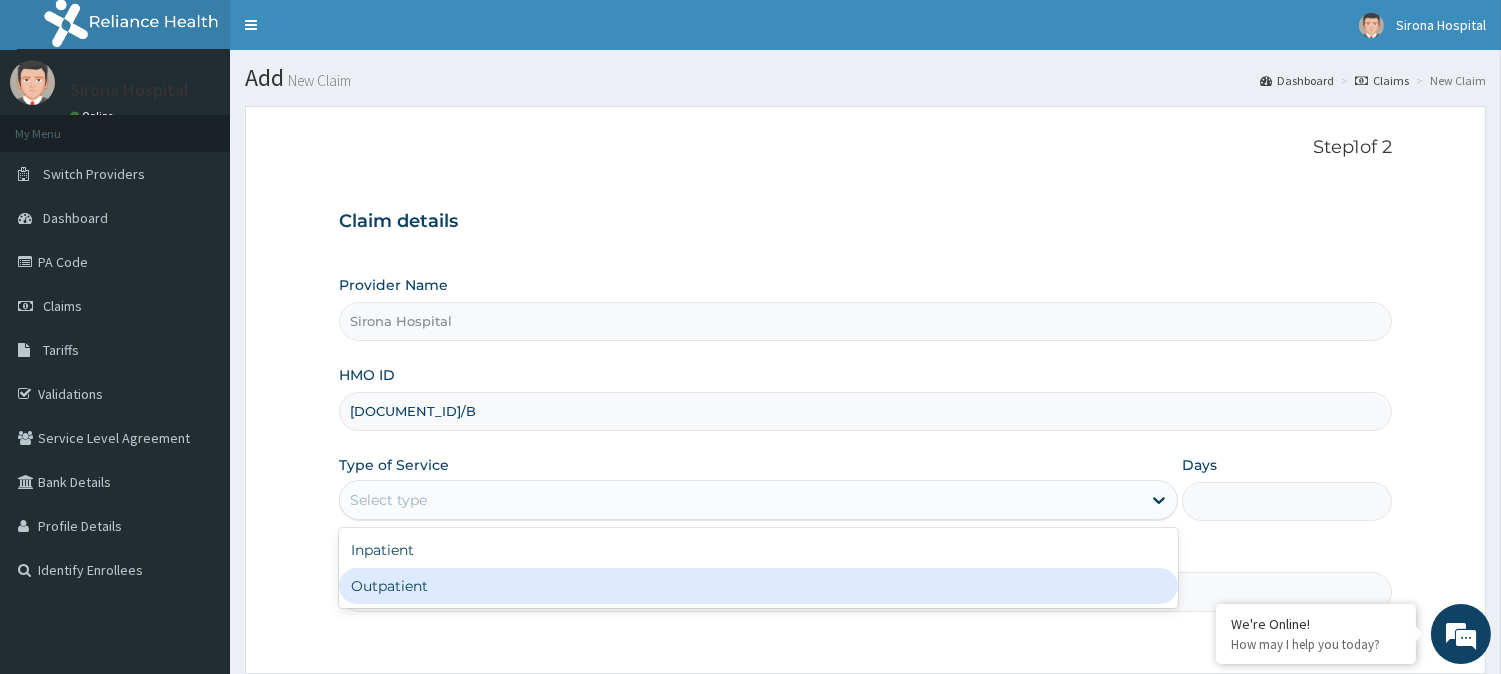 click on "Outpatient" at bounding box center [758, 586] 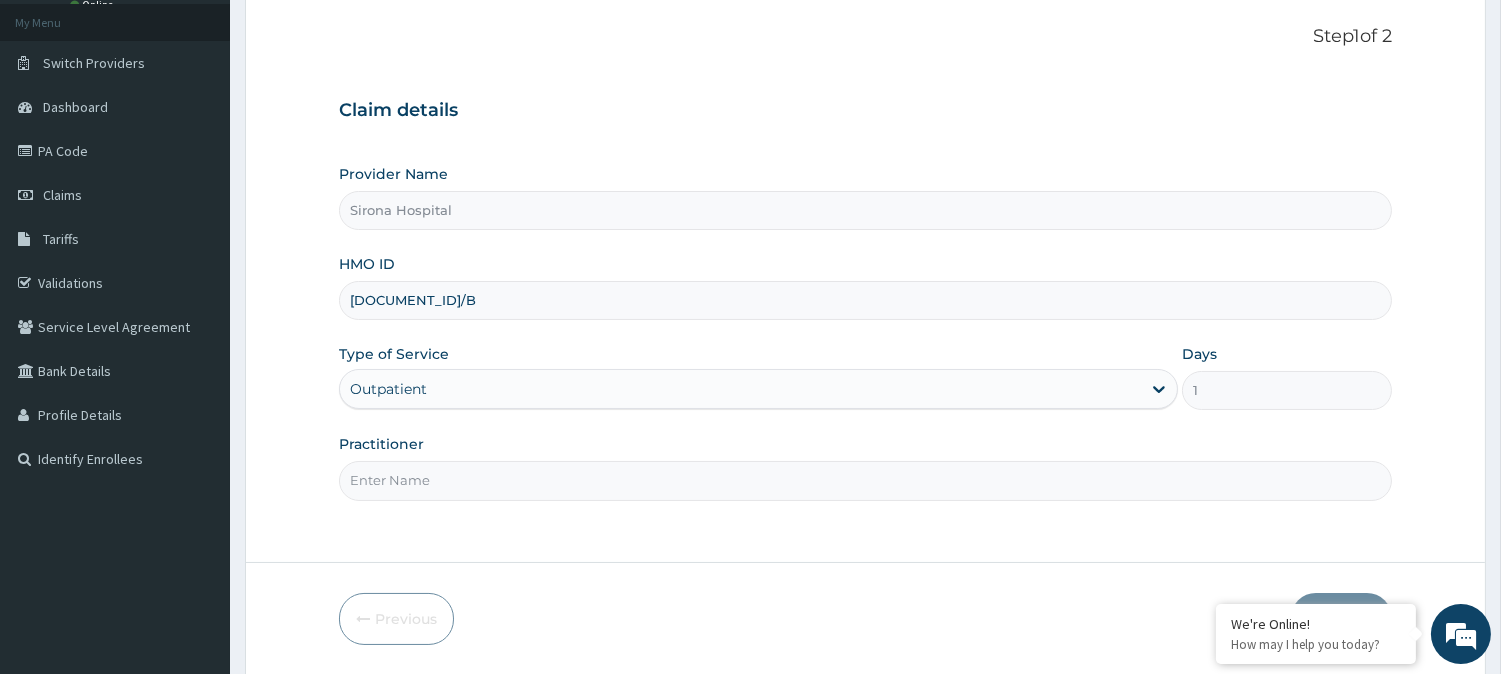 scroll, scrollTop: 121, scrollLeft: 0, axis: vertical 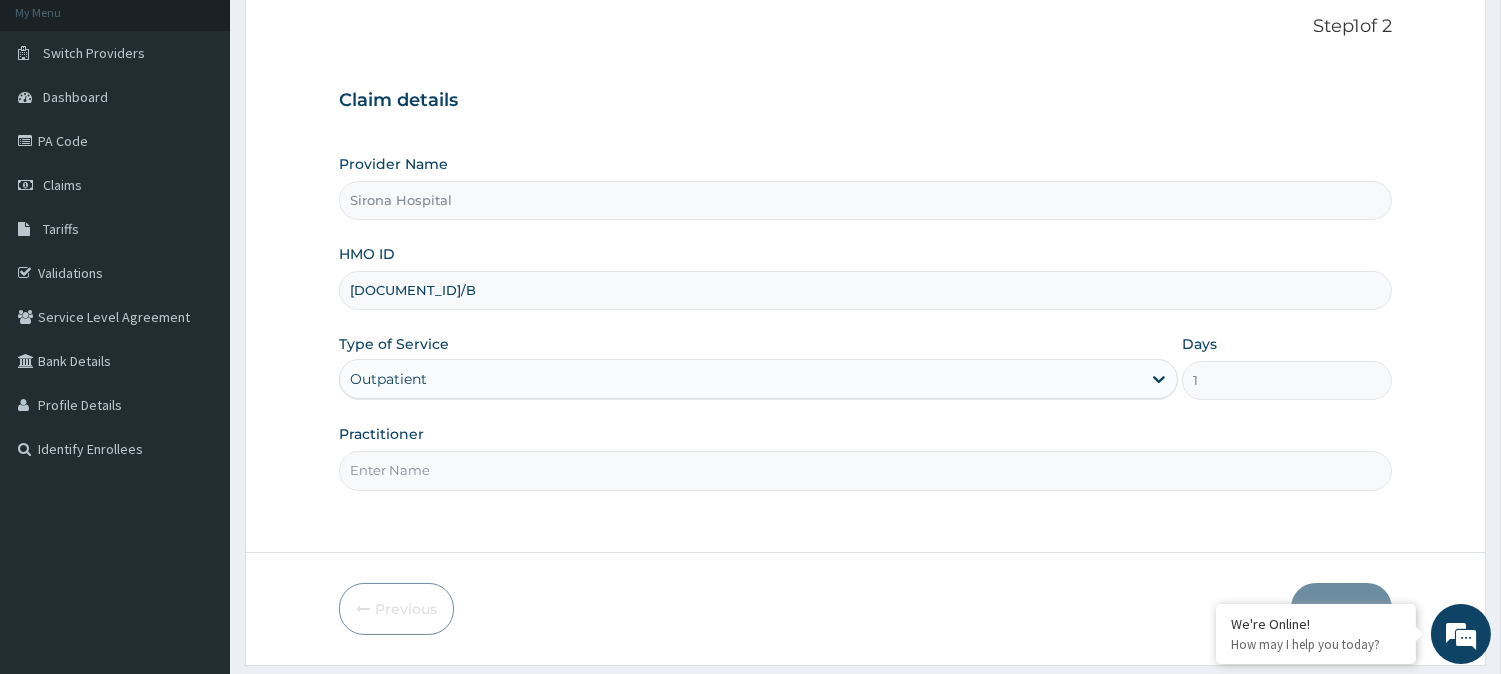click on "Practitioner" at bounding box center [865, 470] 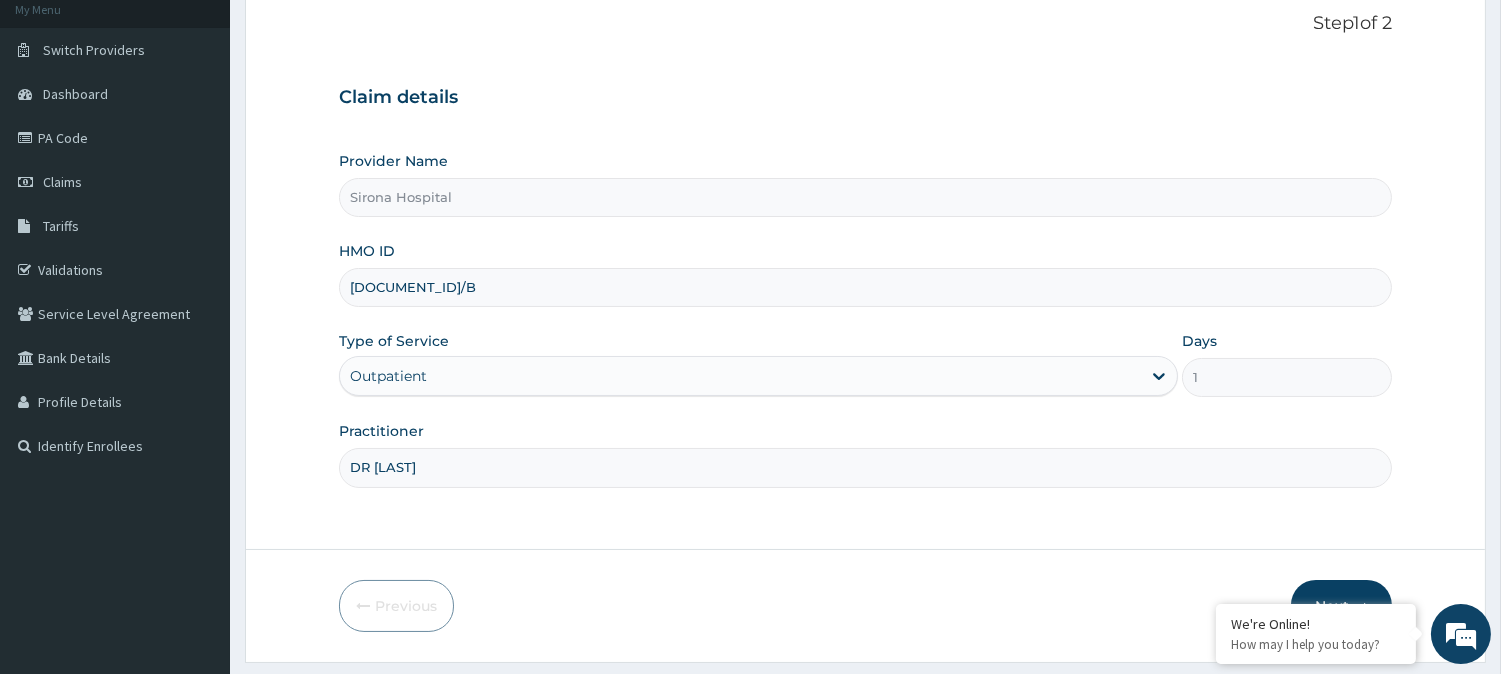 scroll, scrollTop: 178, scrollLeft: 0, axis: vertical 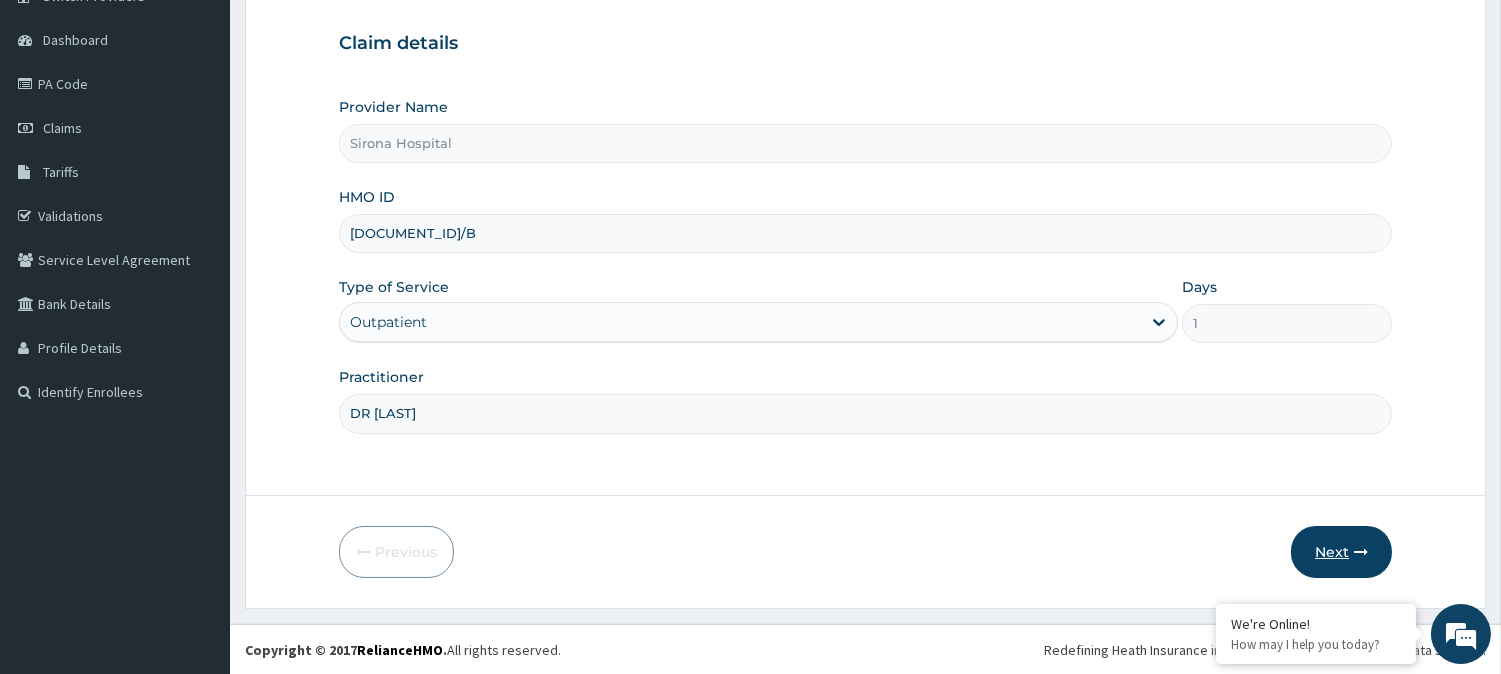type on "DR [LAST]" 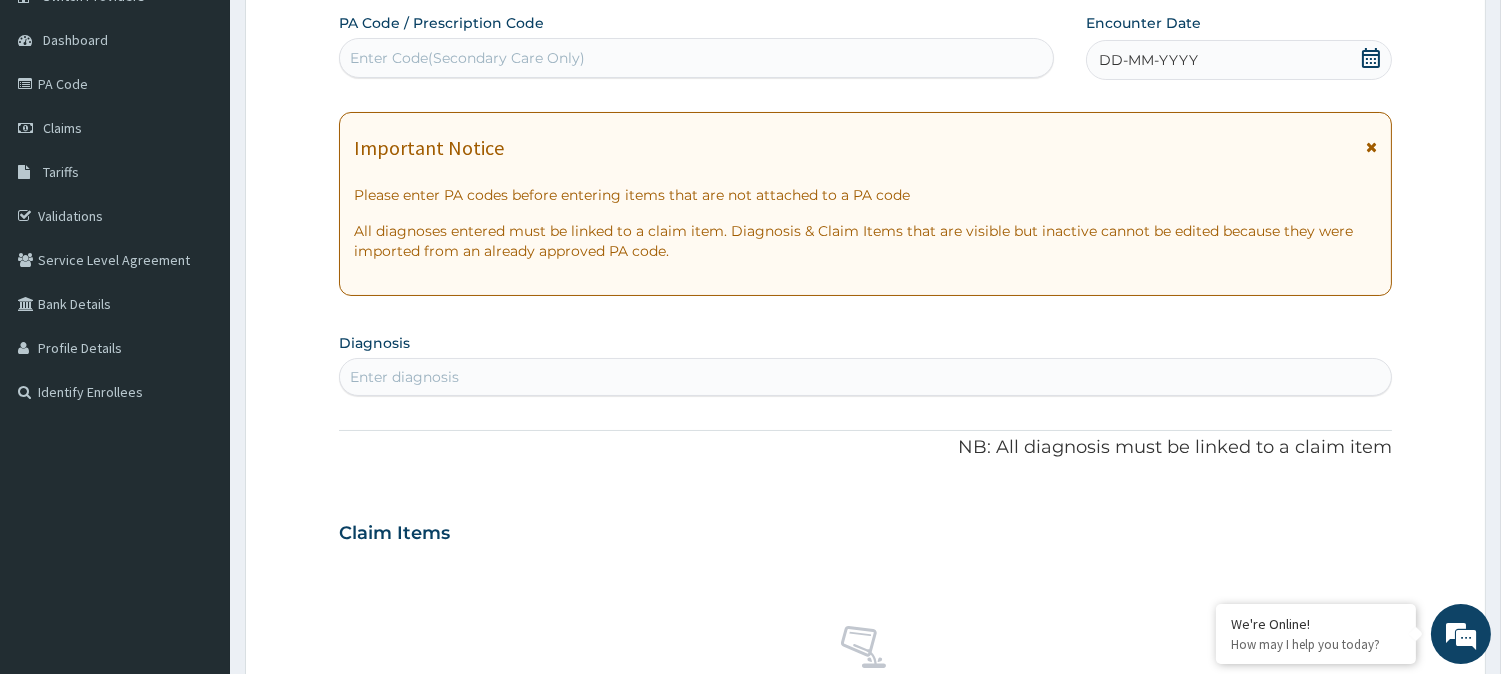 click 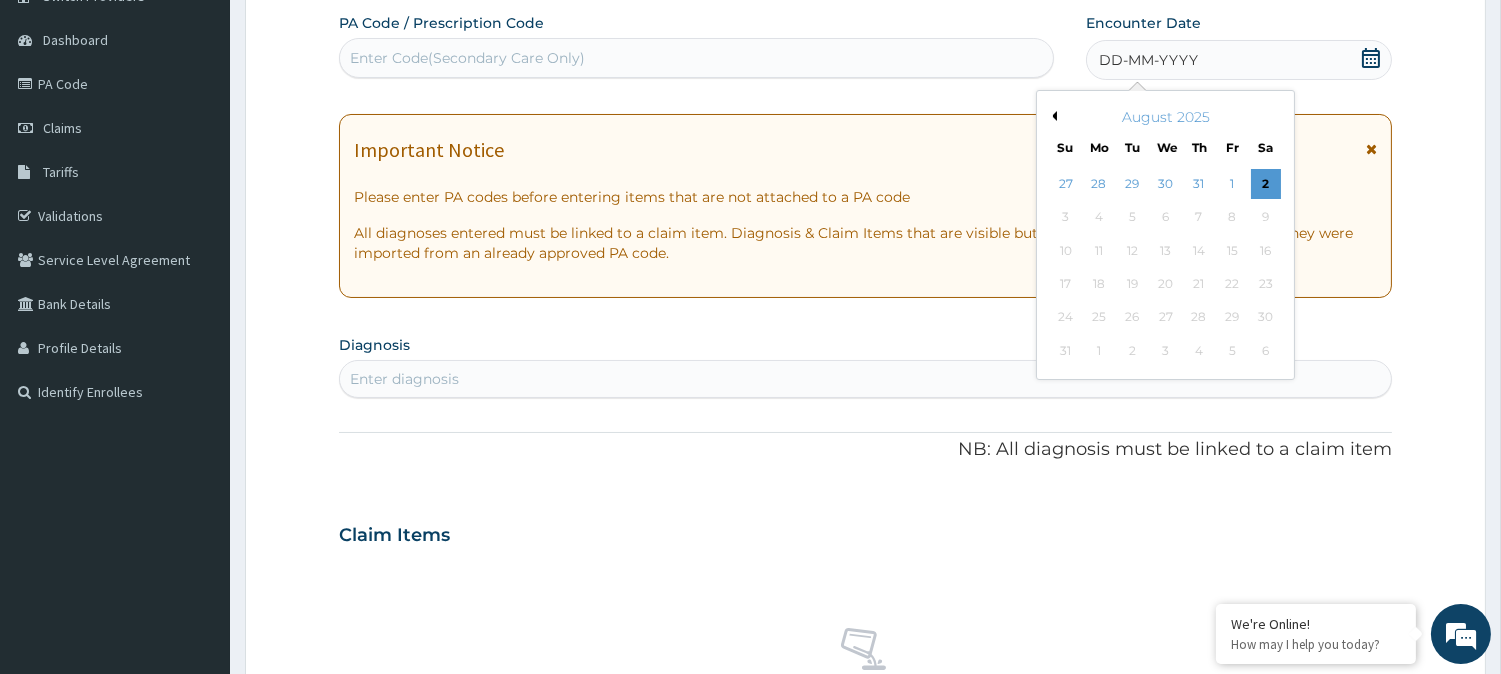 click on "Previous Month" at bounding box center (1052, 116) 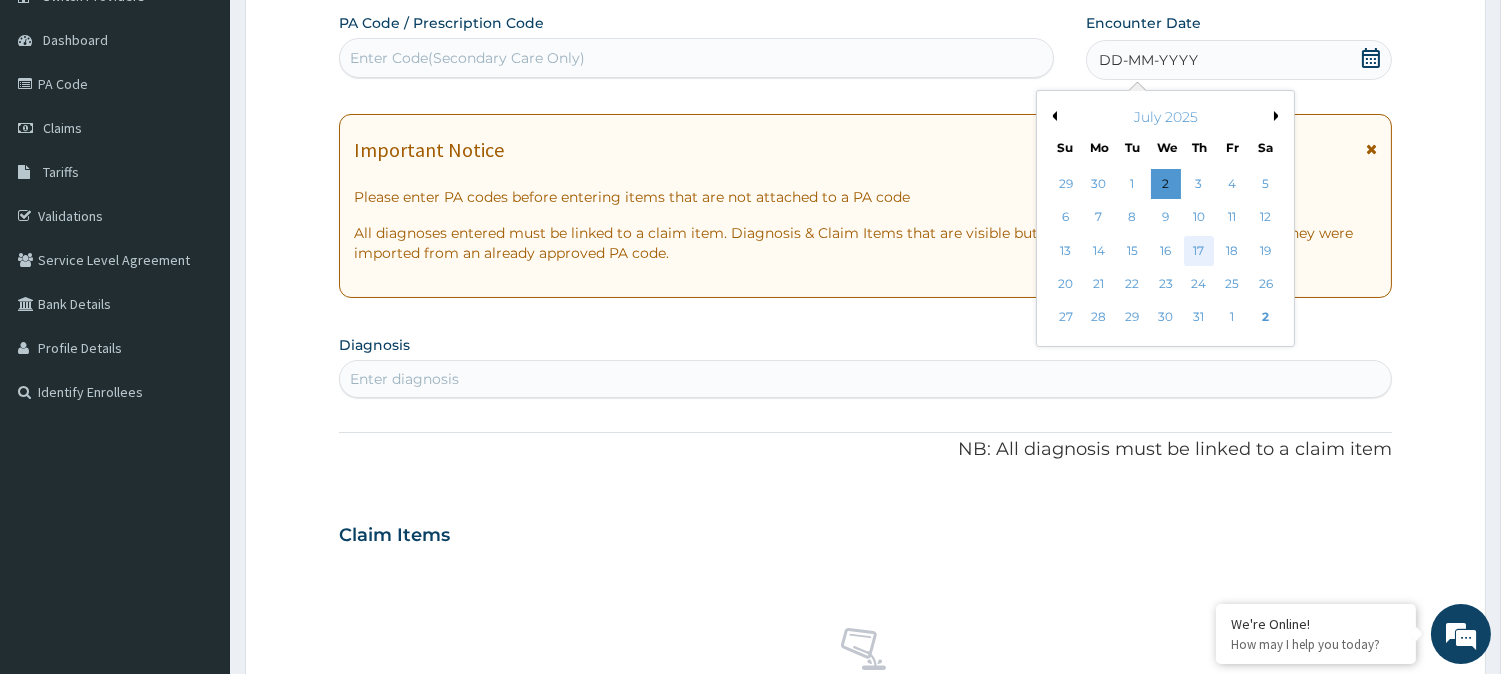 click on "17" at bounding box center (1199, 251) 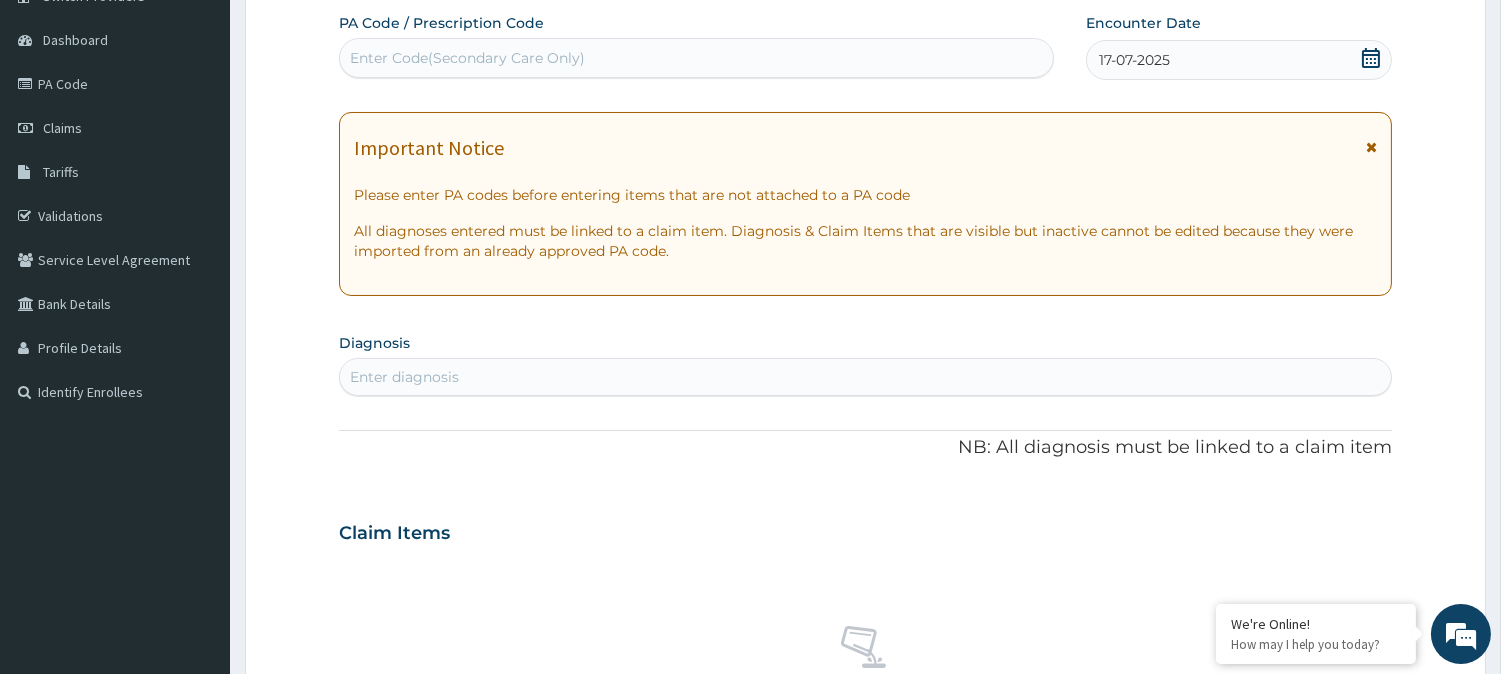 click on "Enter diagnosis" at bounding box center [865, 377] 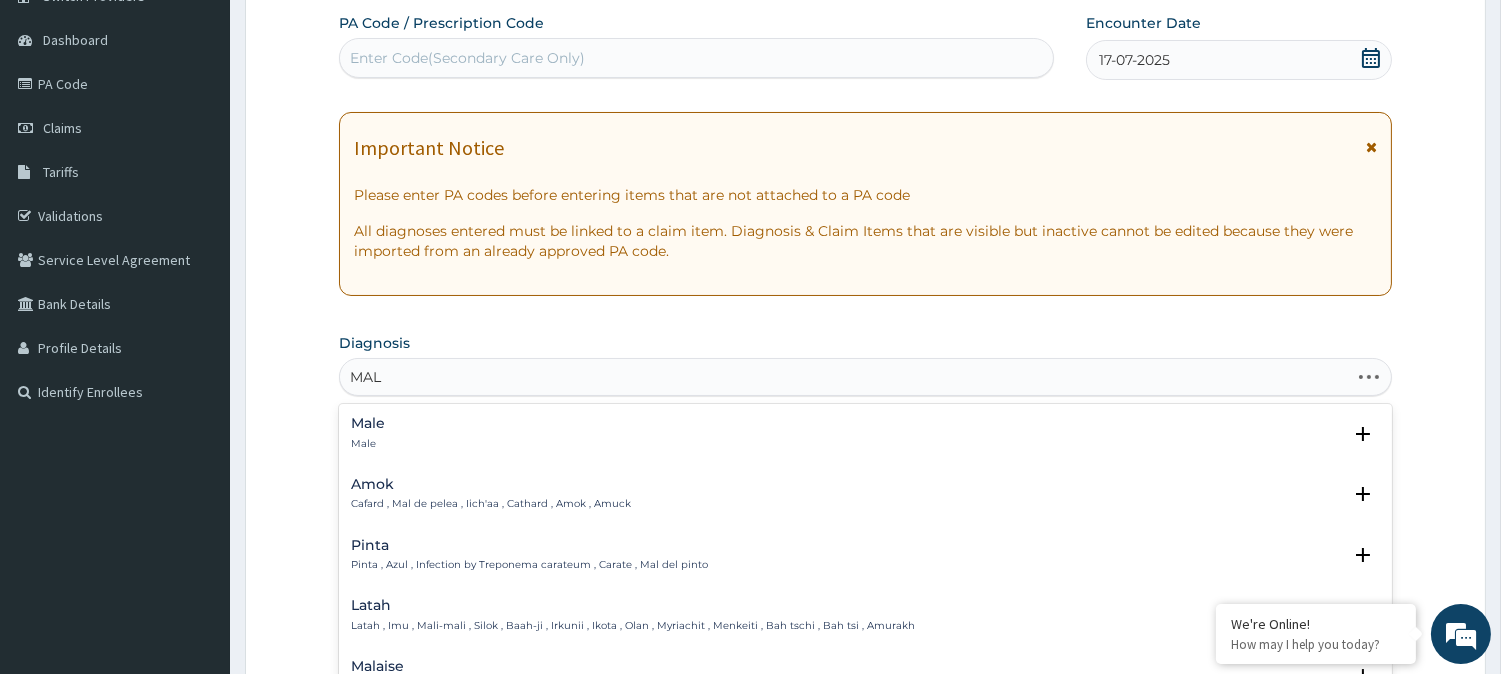 type on "MALA" 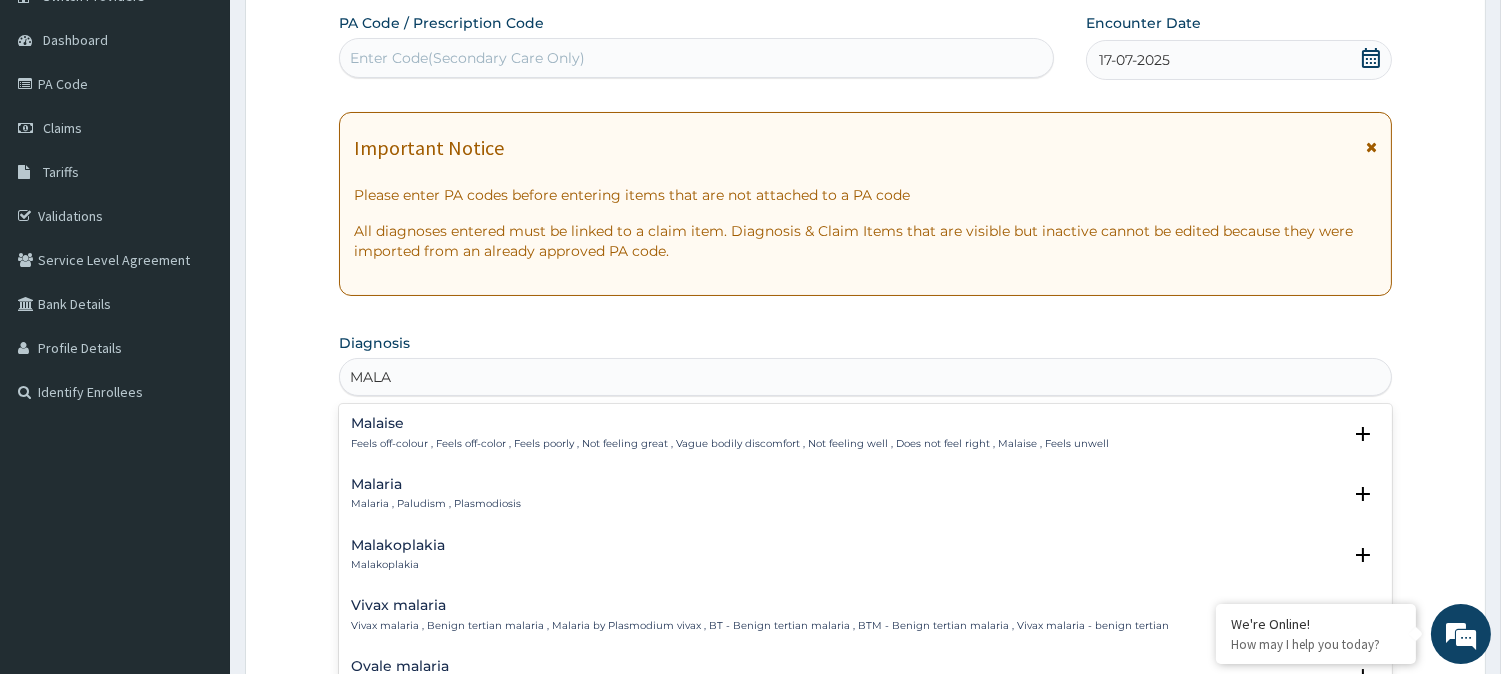 click on "Malaria" at bounding box center (436, 484) 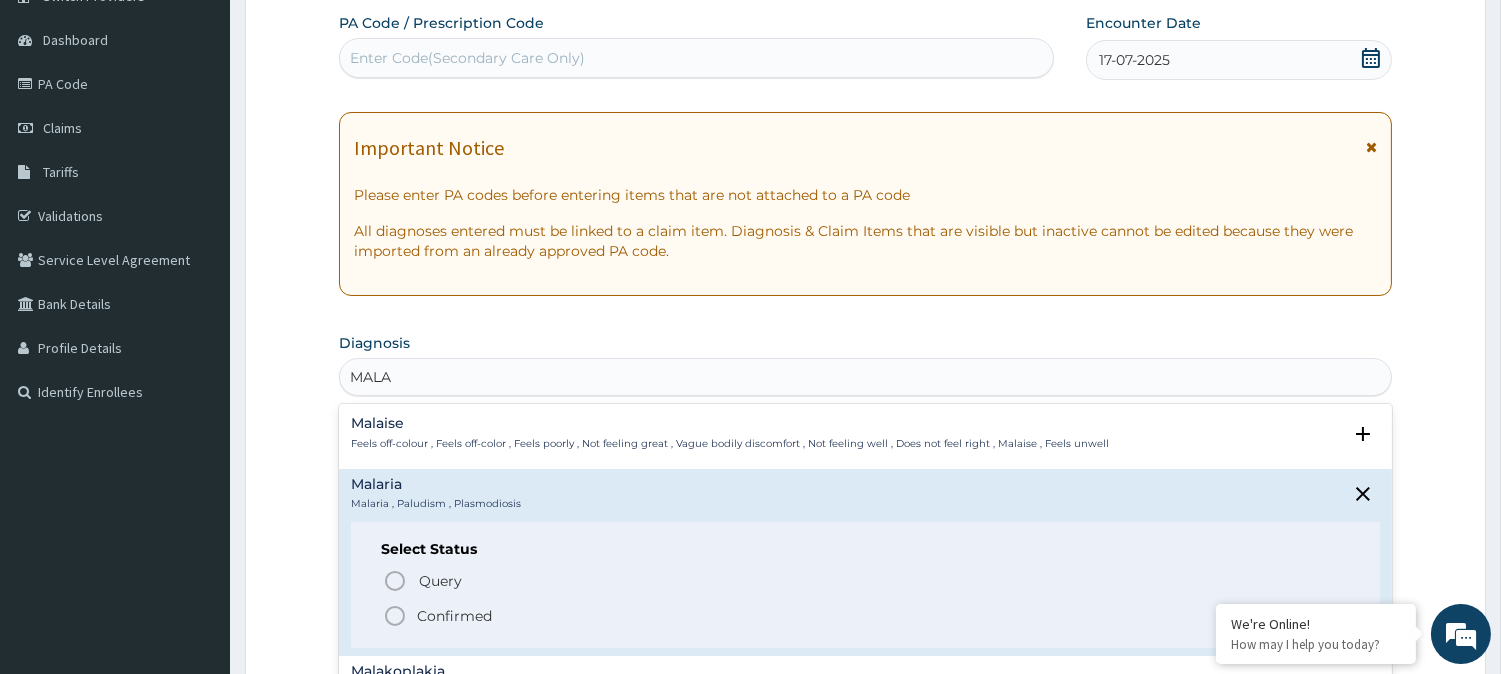 click on "Confirmed" at bounding box center [454, 616] 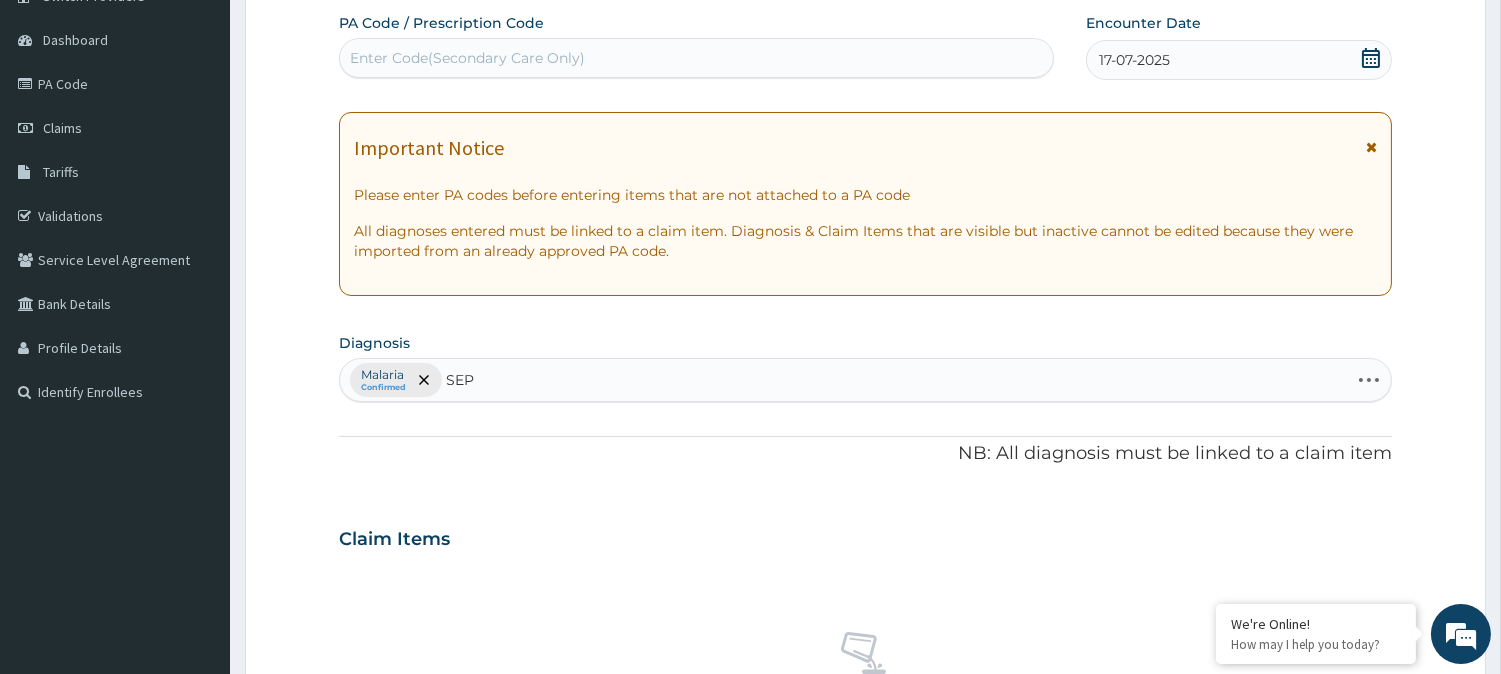 type on "SEPS" 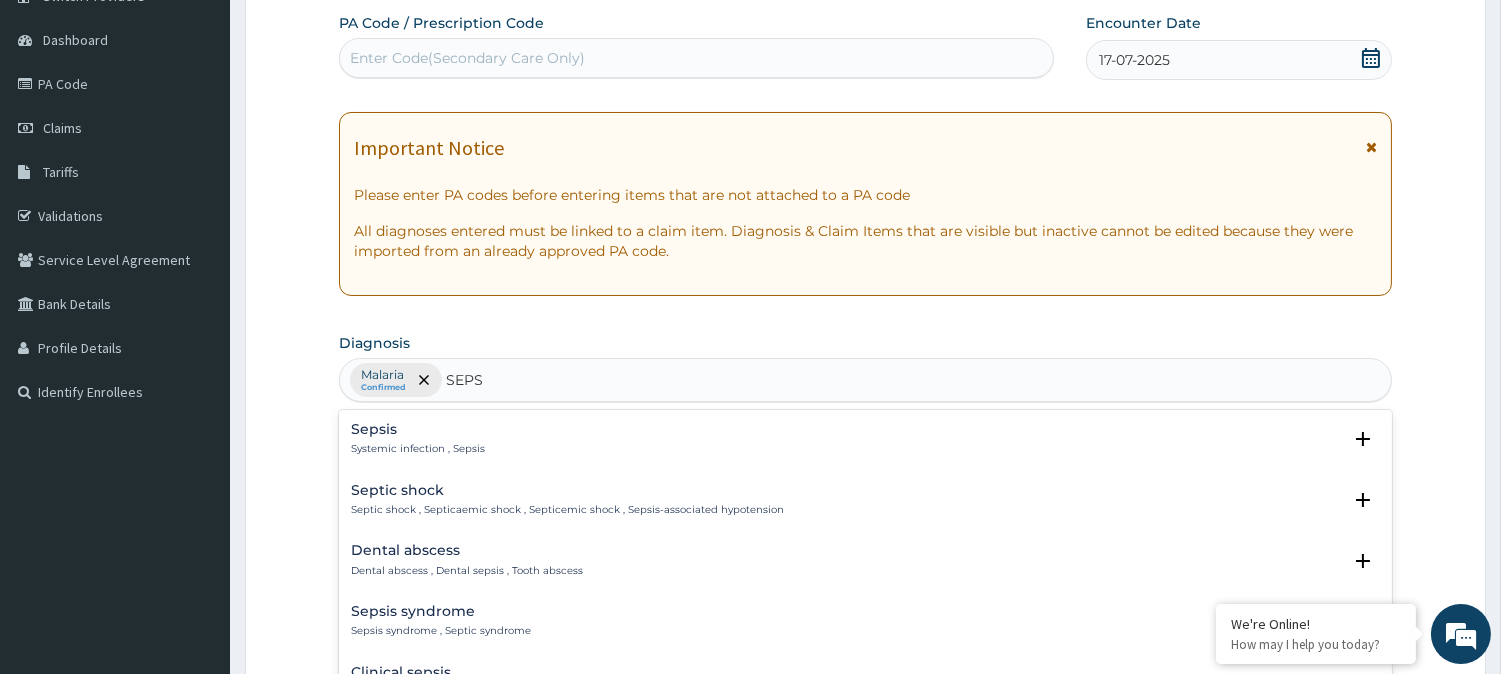 click on "Systemic infection , Sepsis" at bounding box center [418, 449] 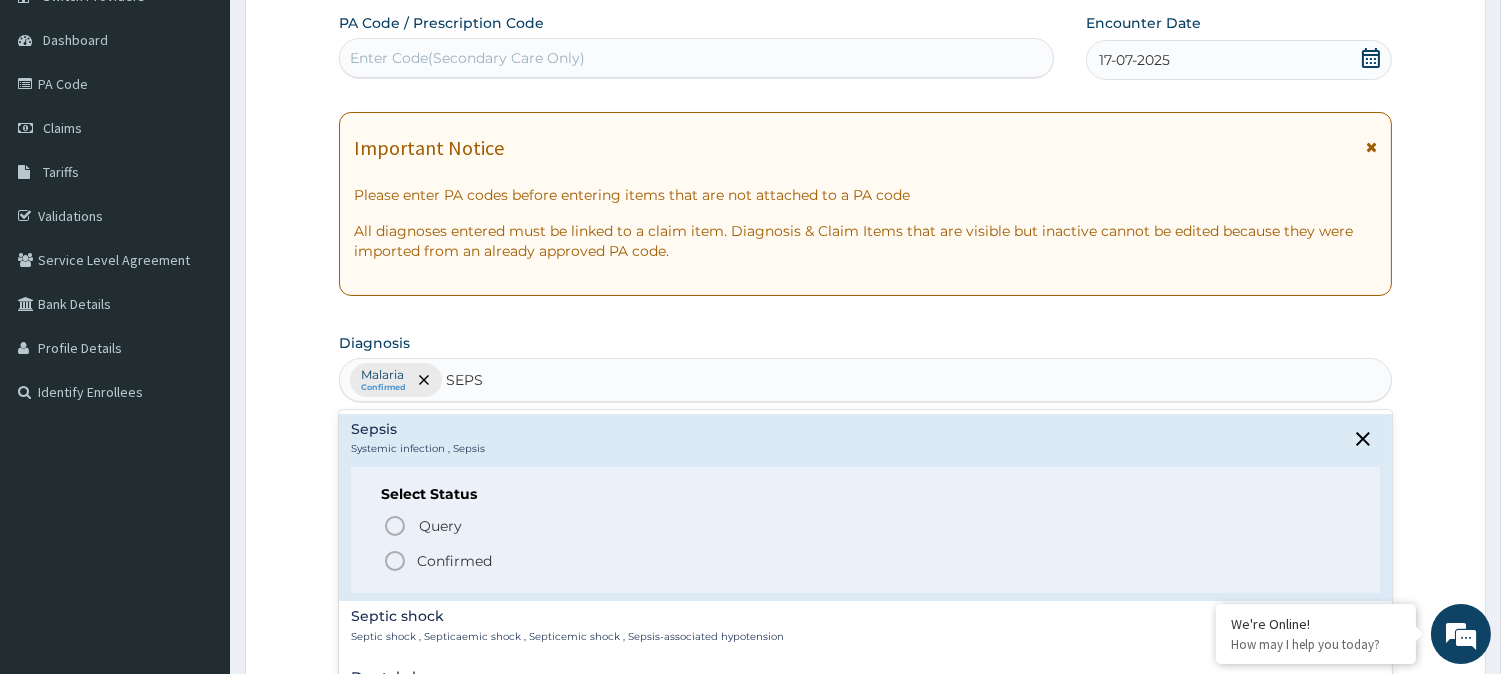 click 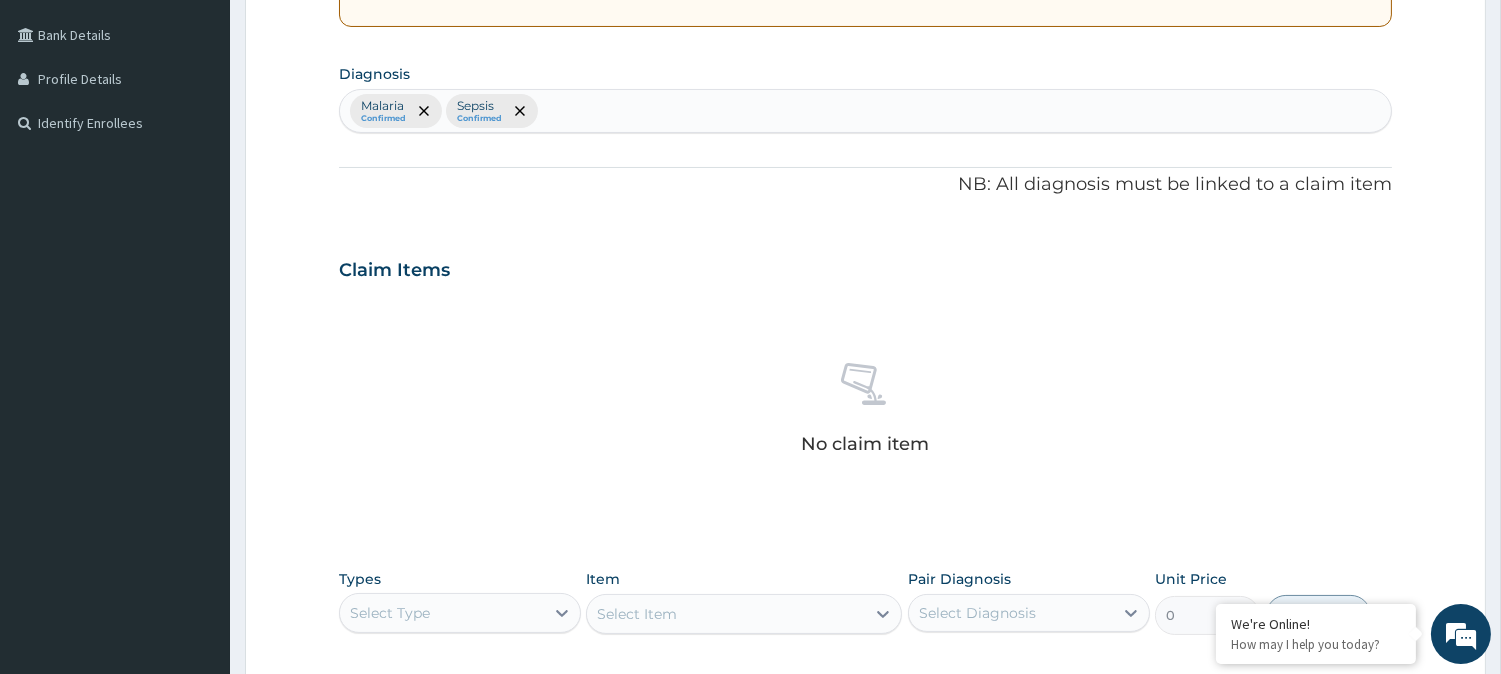scroll, scrollTop: 415, scrollLeft: 0, axis: vertical 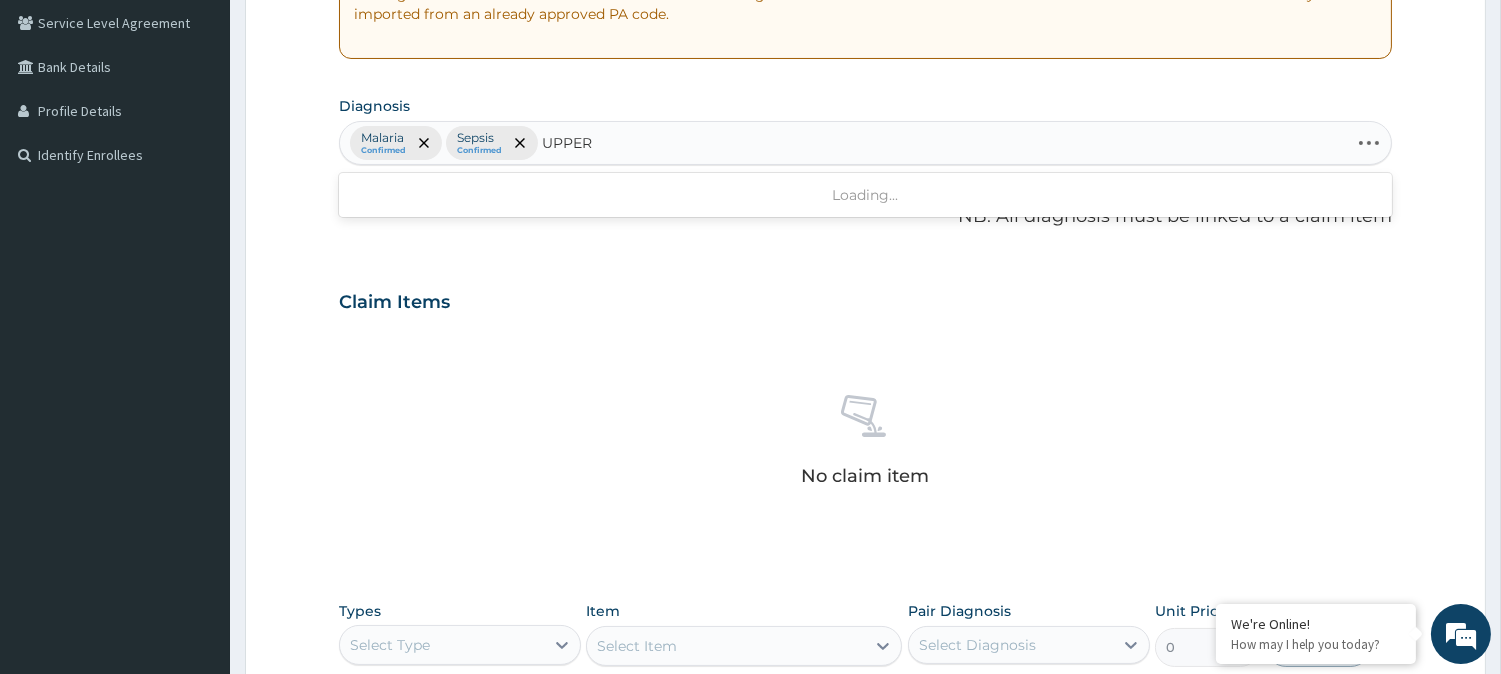 type on "UPPER R" 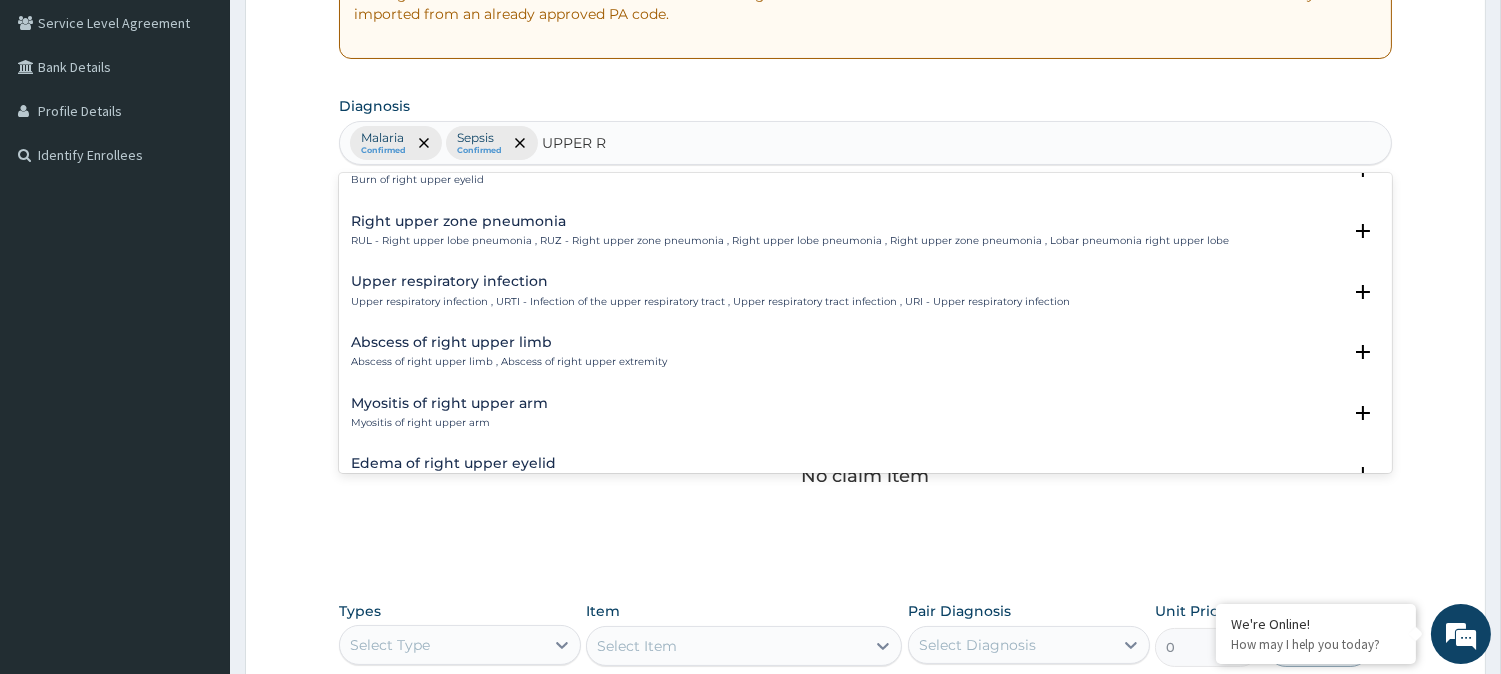 scroll, scrollTop: 1222, scrollLeft: 0, axis: vertical 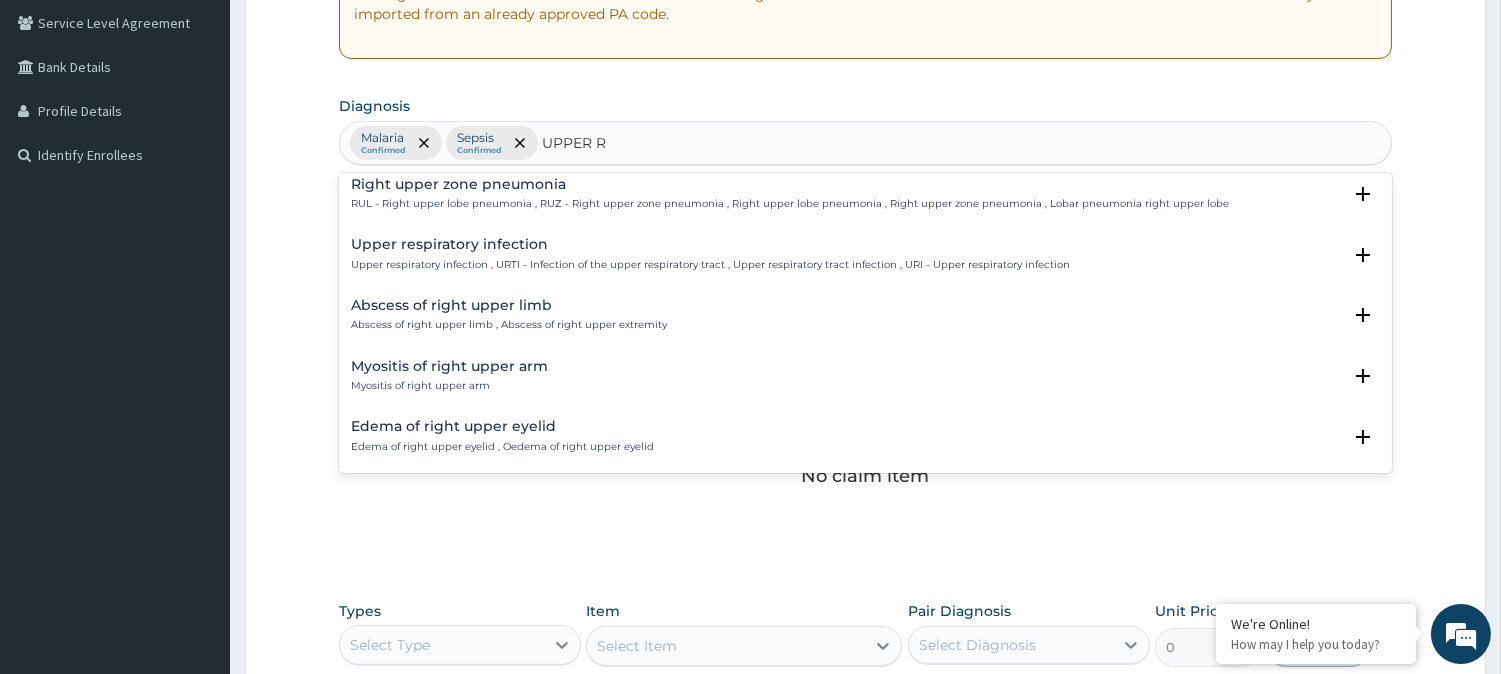 click on "Upper respiratory infection" at bounding box center (710, 244) 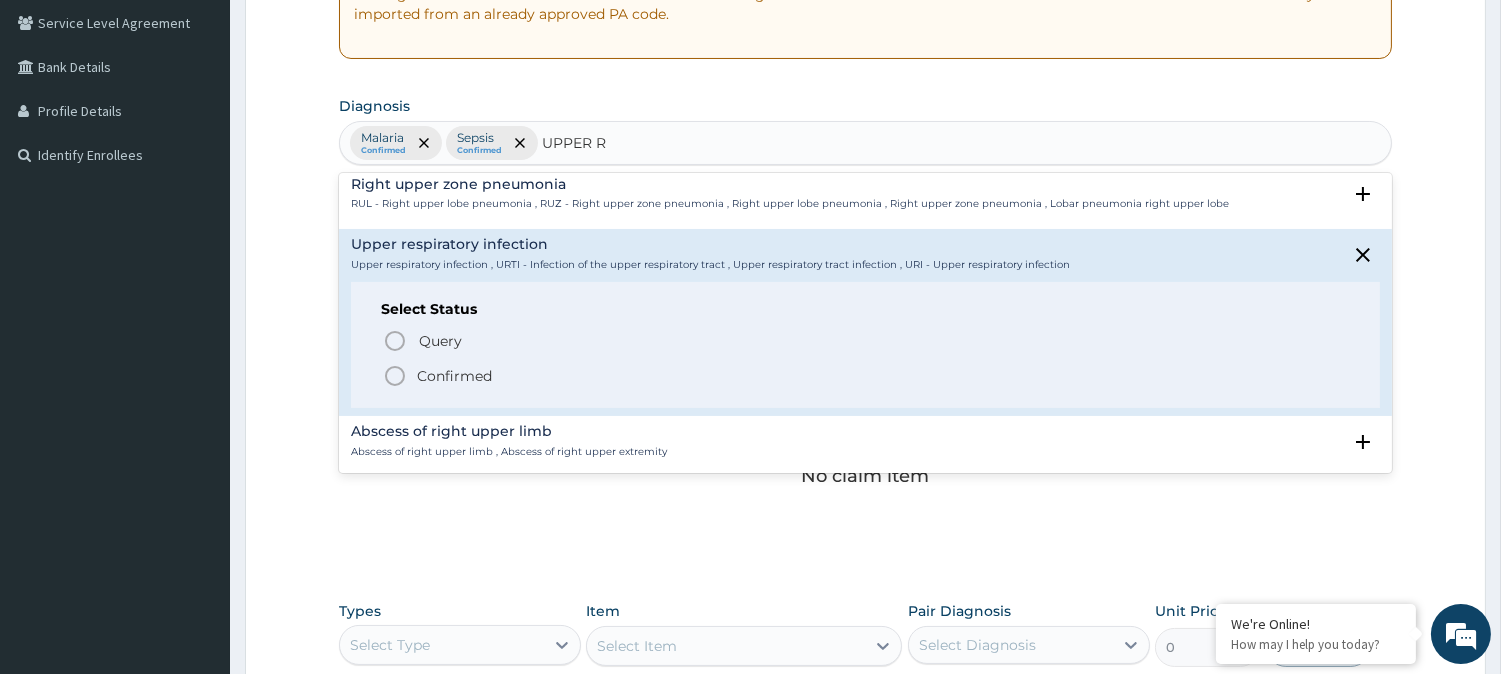 click on "Confirmed" at bounding box center (454, 376) 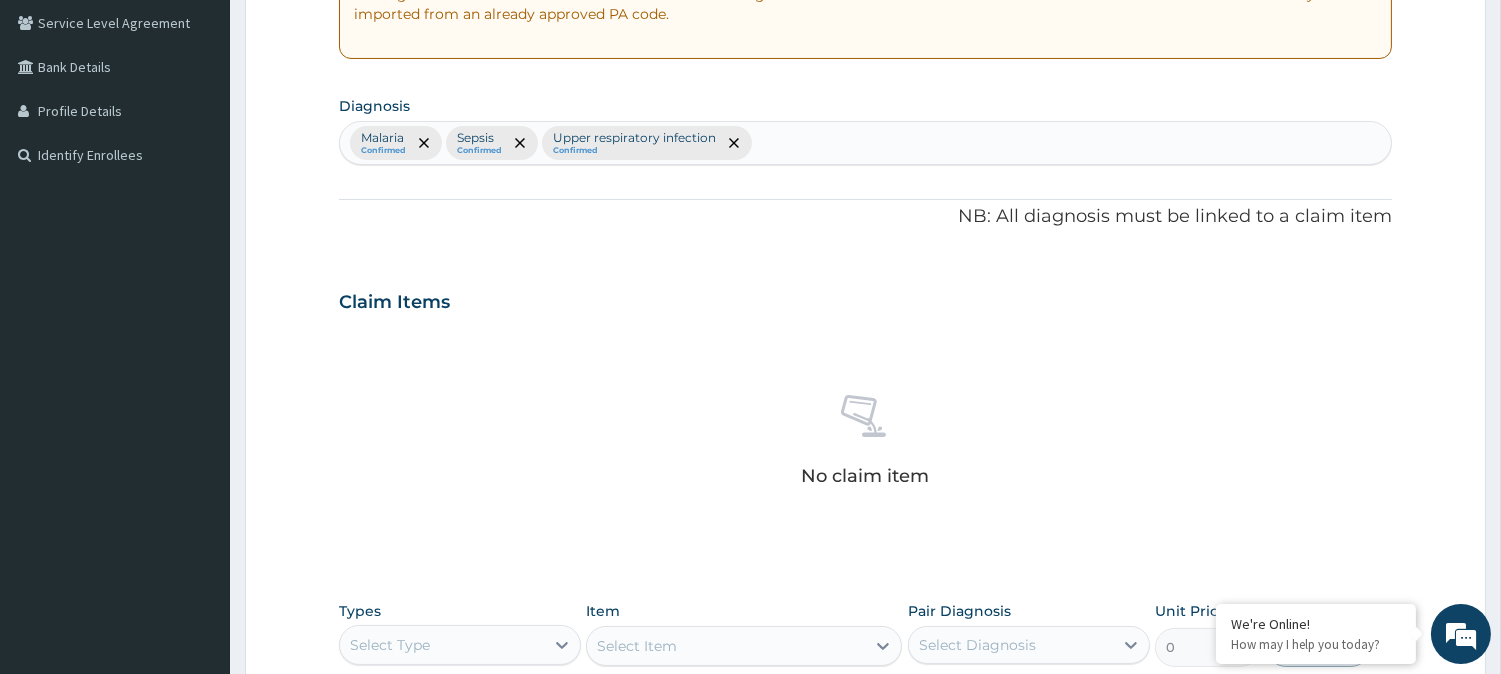 scroll, scrollTop: 767, scrollLeft: 0, axis: vertical 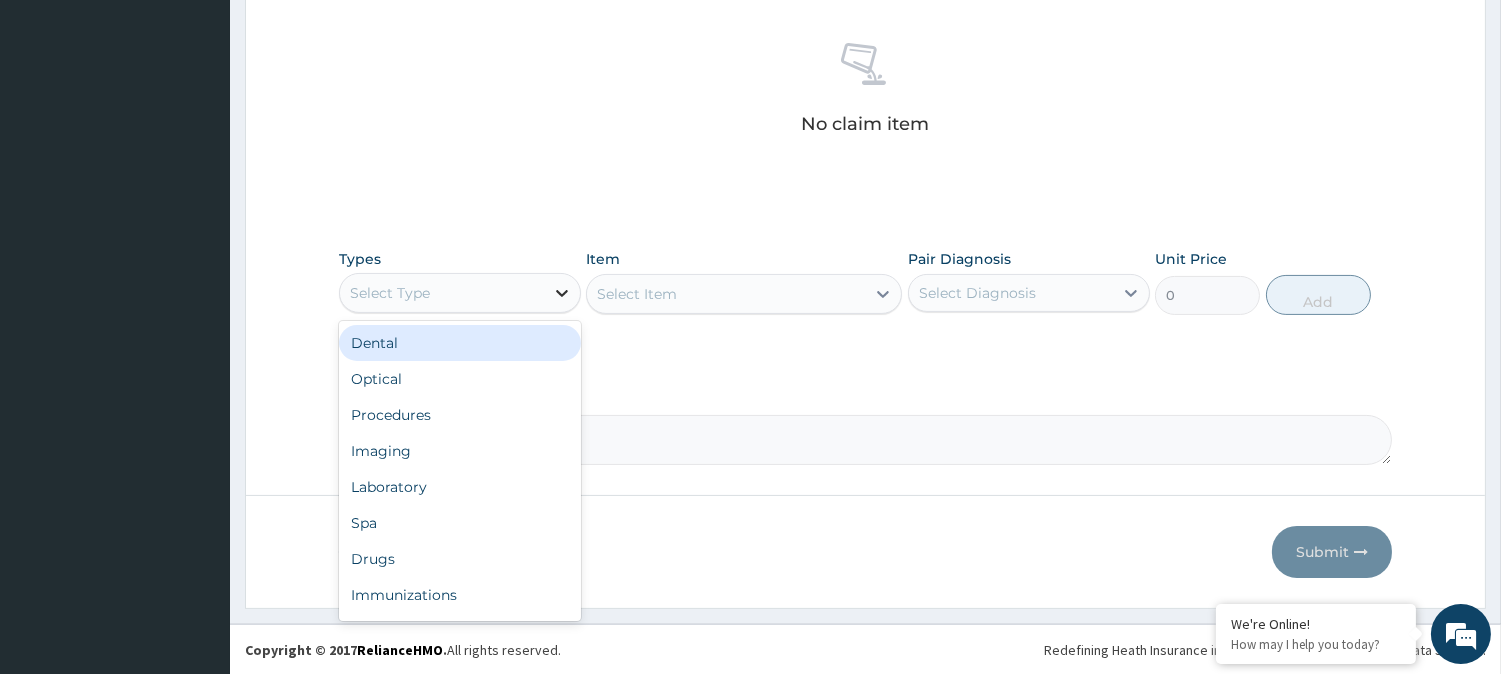 click at bounding box center [562, 293] 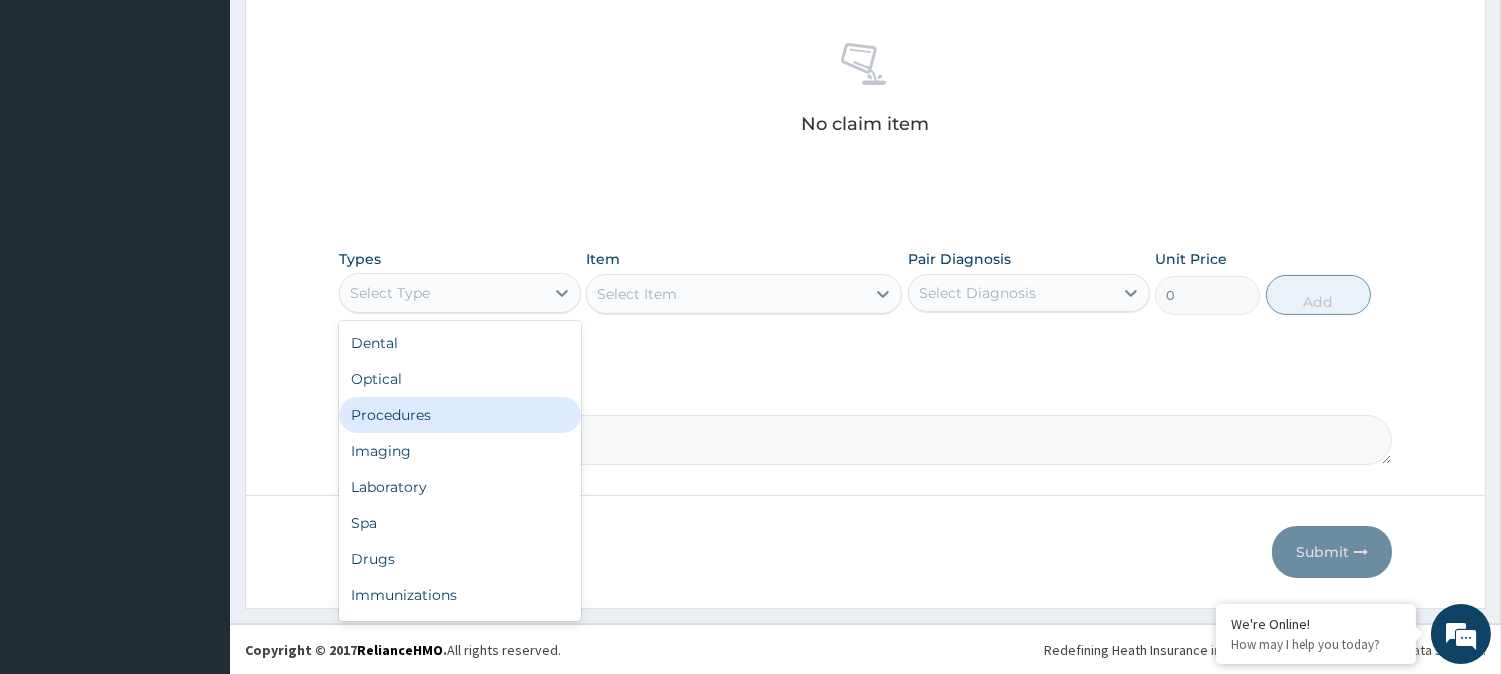 click on "Procedures" at bounding box center (460, 415) 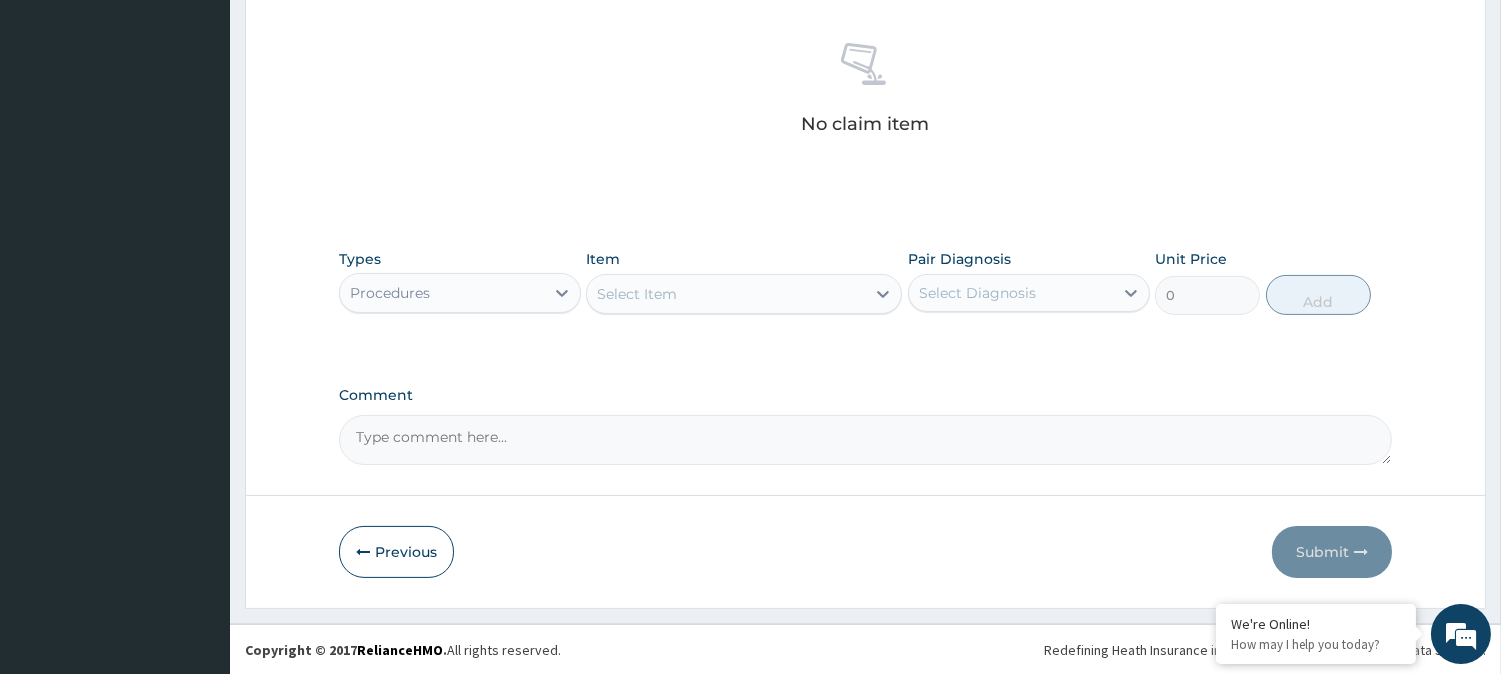 click on "Select Item" at bounding box center [744, 294] 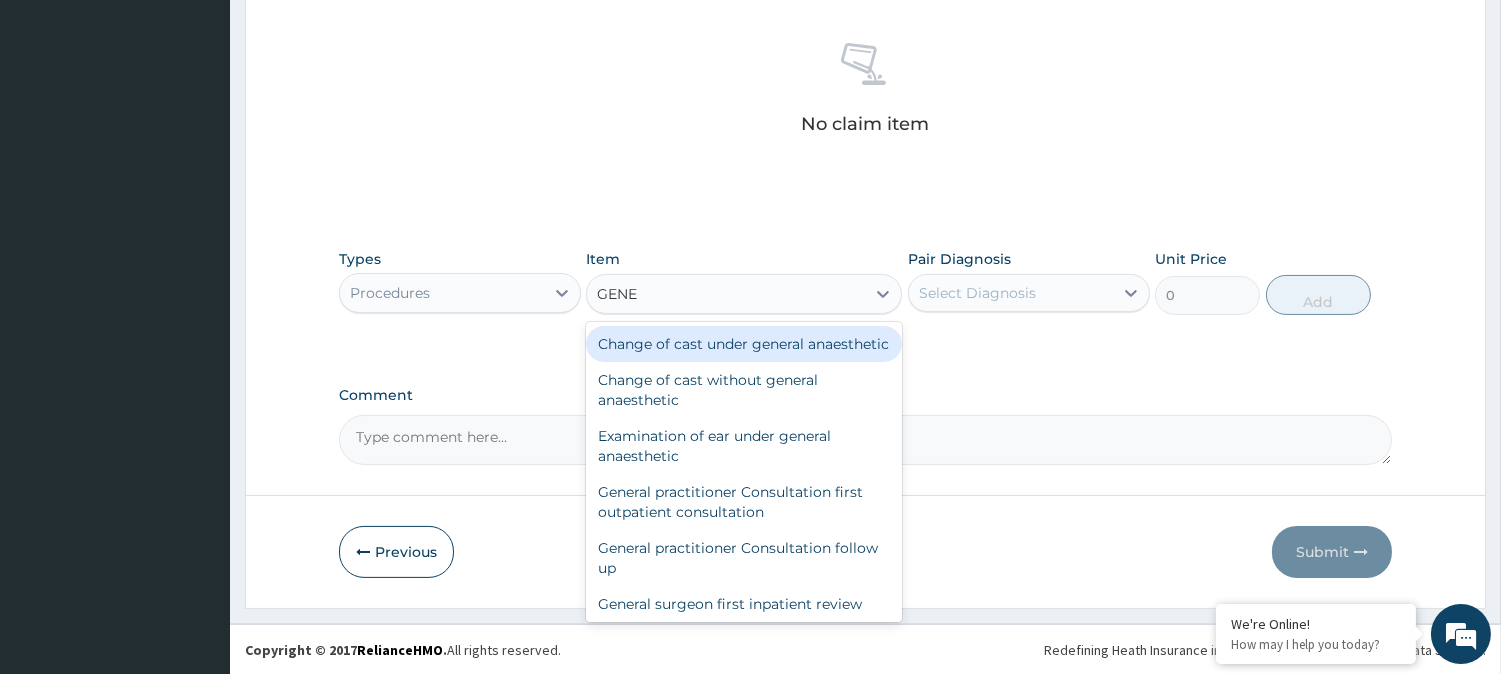 type on "GENER" 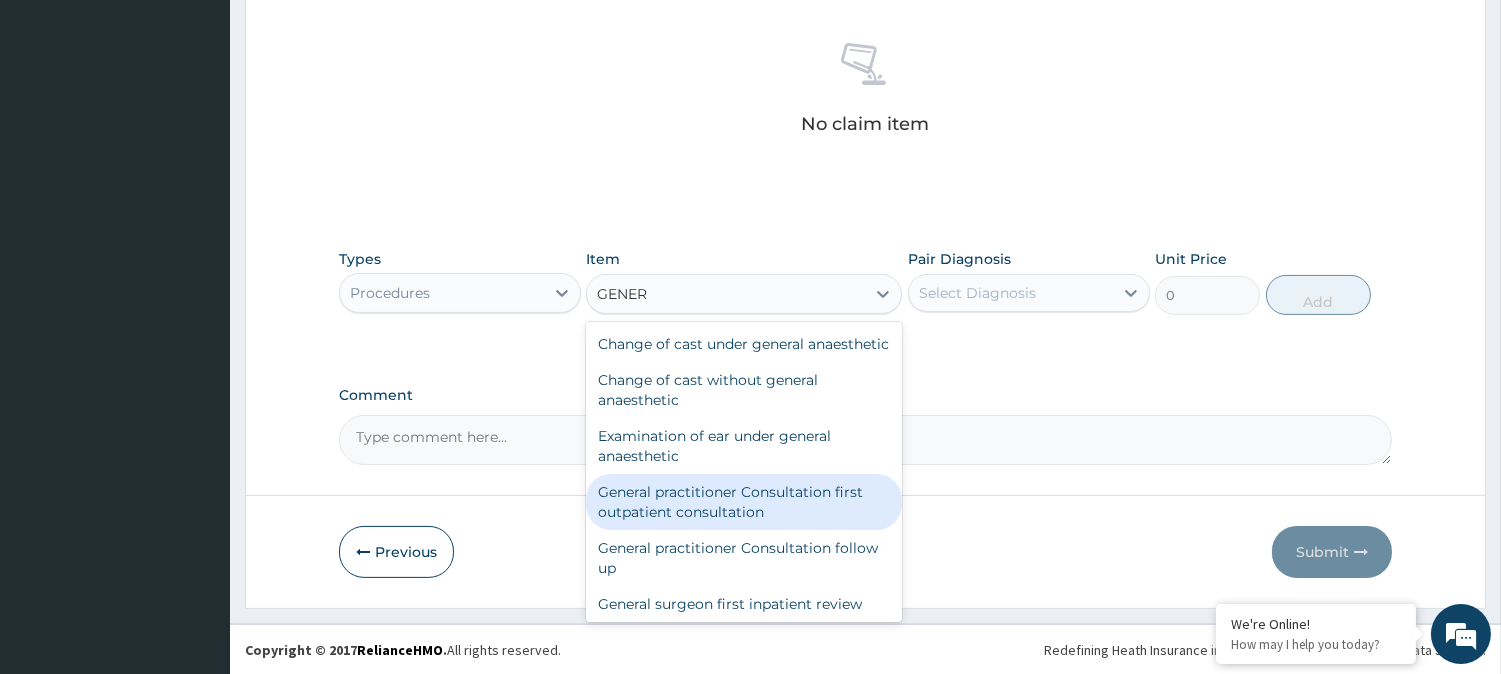 click on "General practitioner Consultation first outpatient consultation" at bounding box center (744, 502) 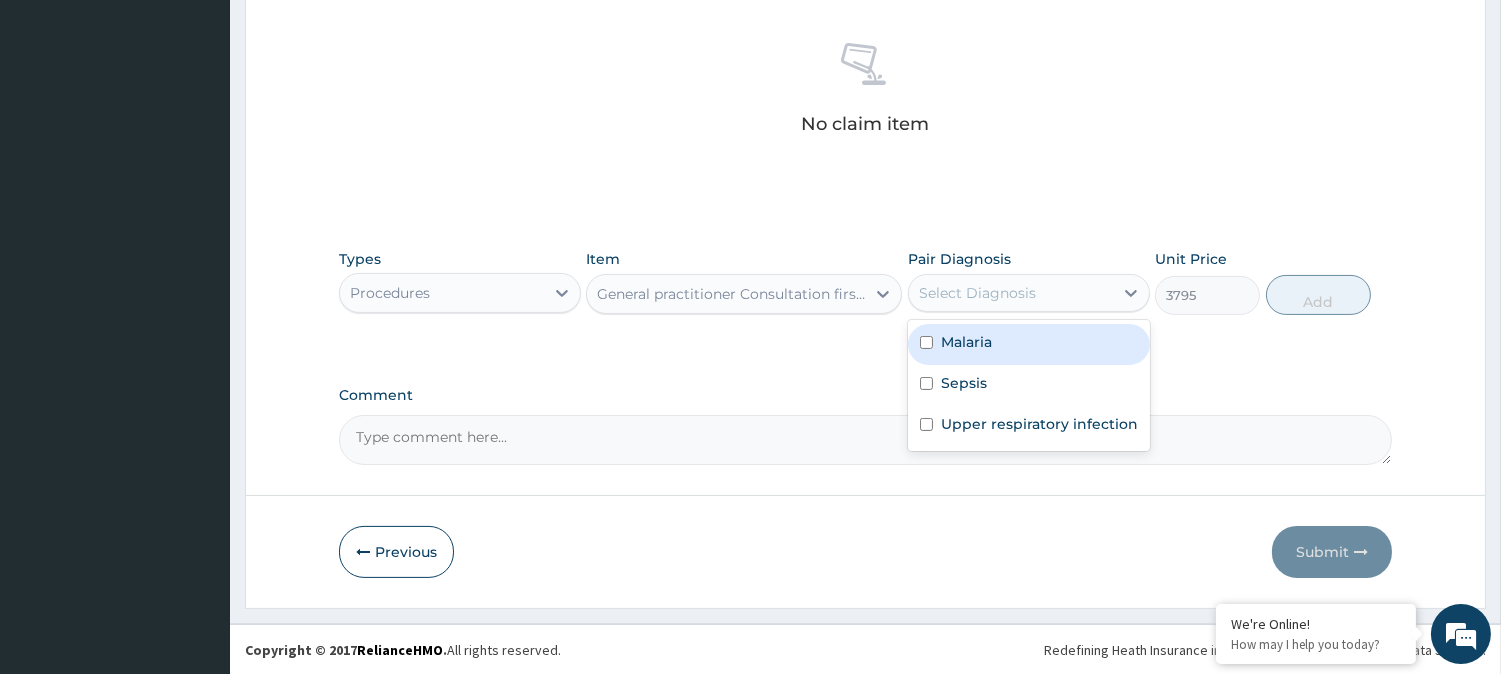 drag, startPoint x: 1091, startPoint y: 290, endPoint x: 985, endPoint y: 350, distance: 121.80312 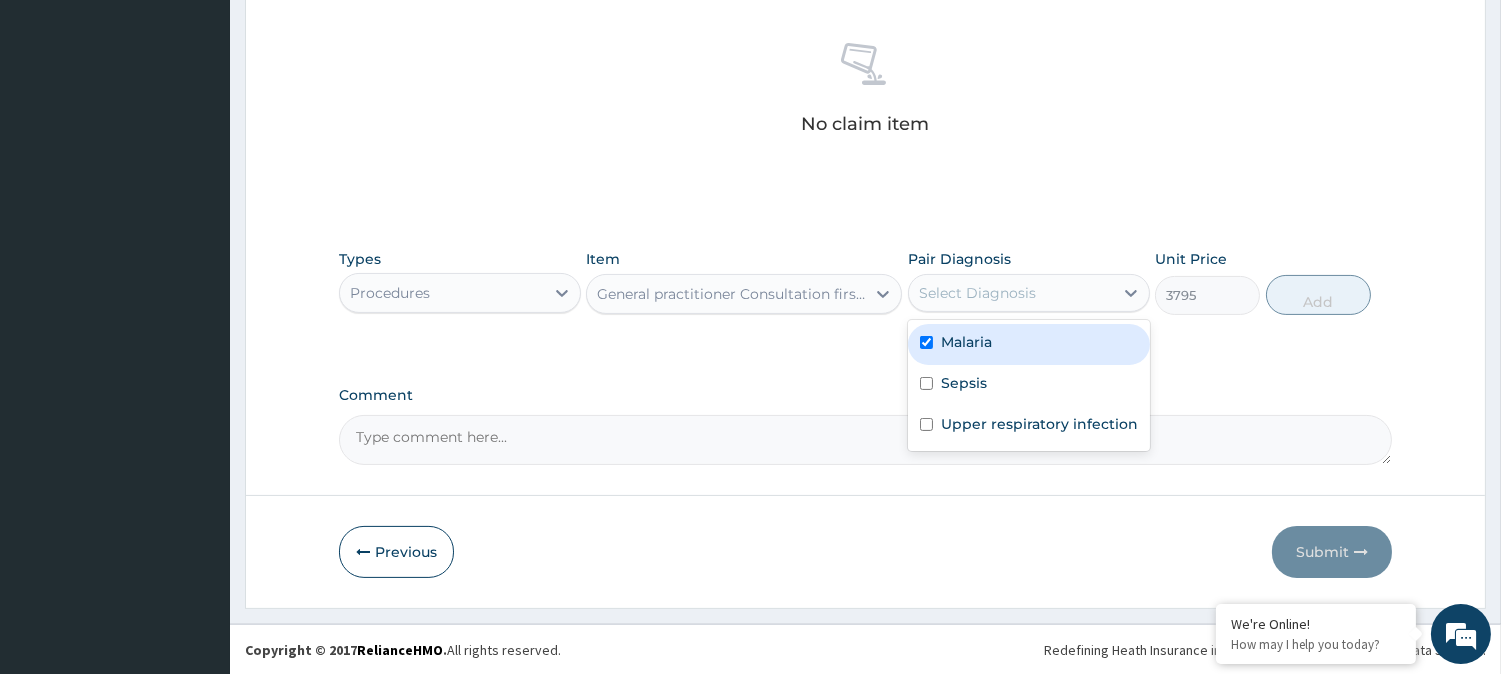 checkbox on "true" 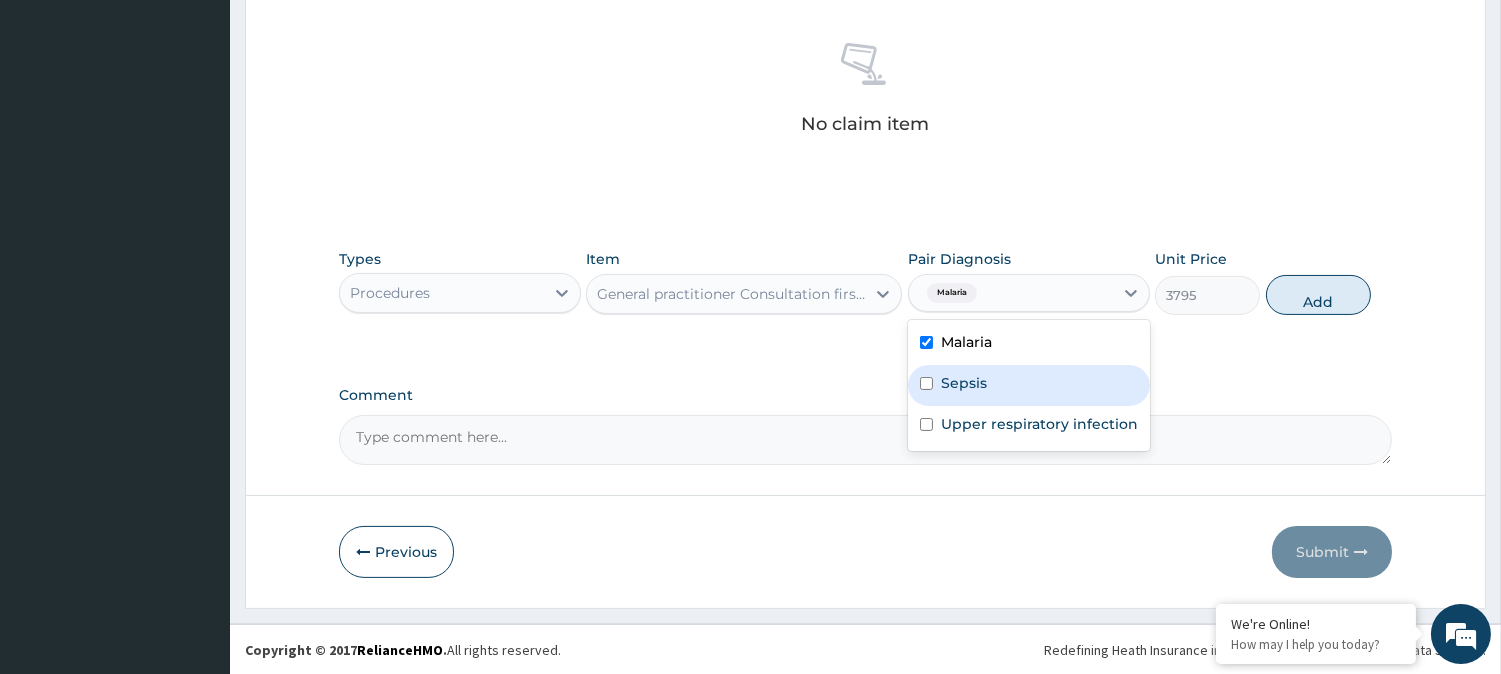 click on "Sepsis" at bounding box center (964, 383) 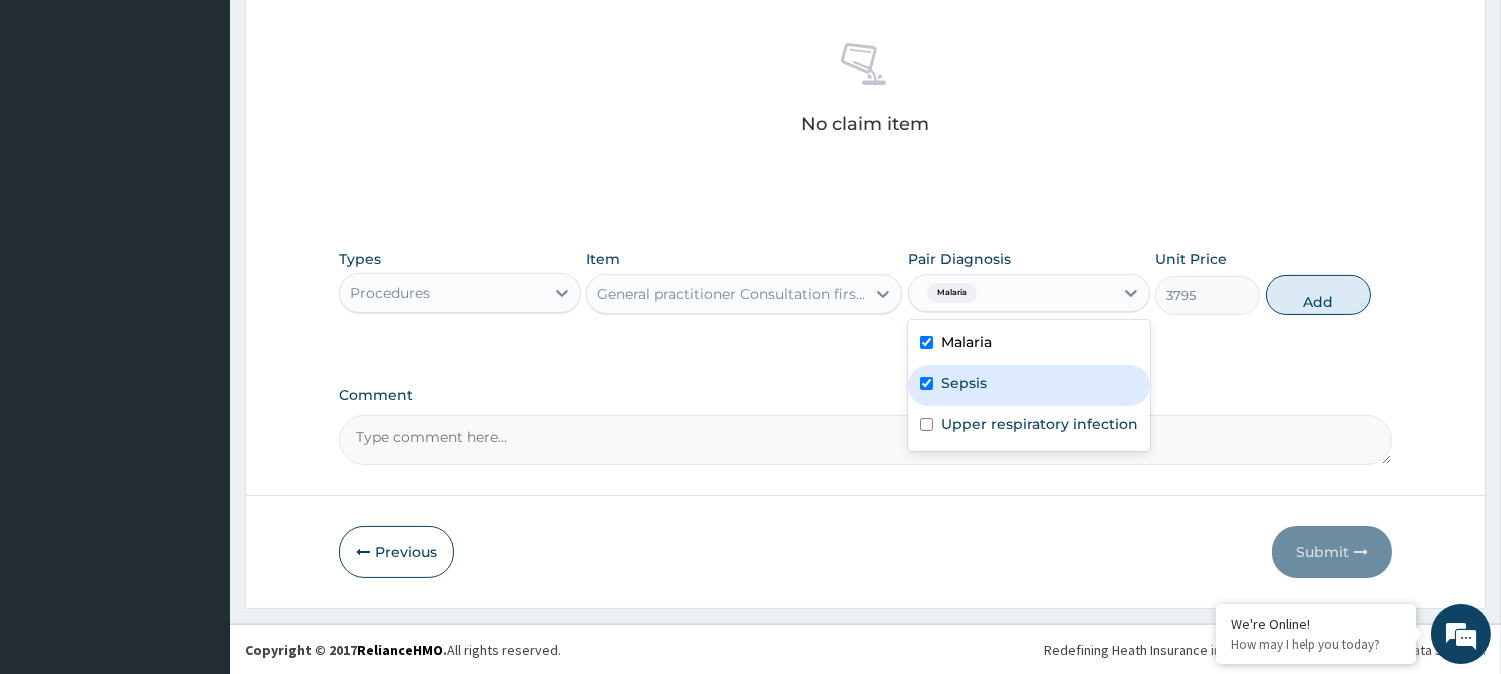 checkbox on "true" 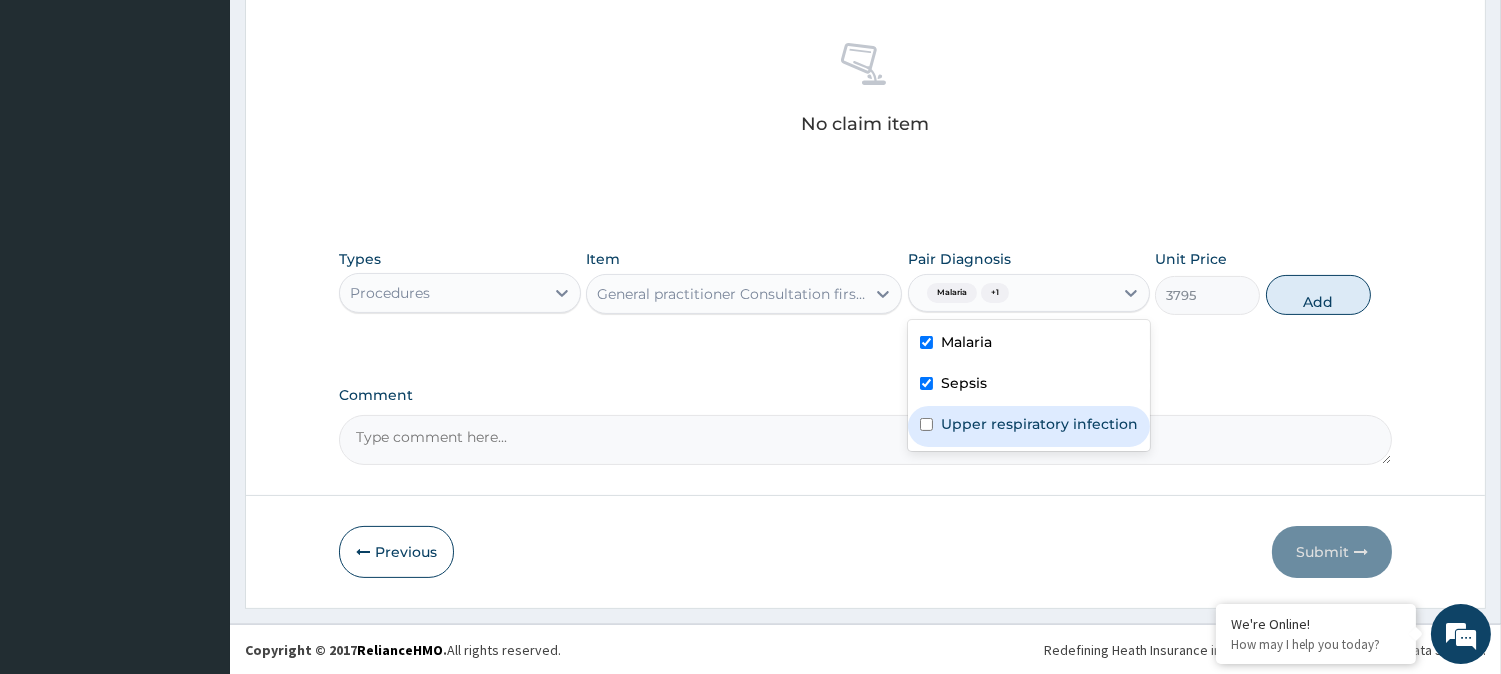 click on "Upper respiratory infection" at bounding box center [1039, 424] 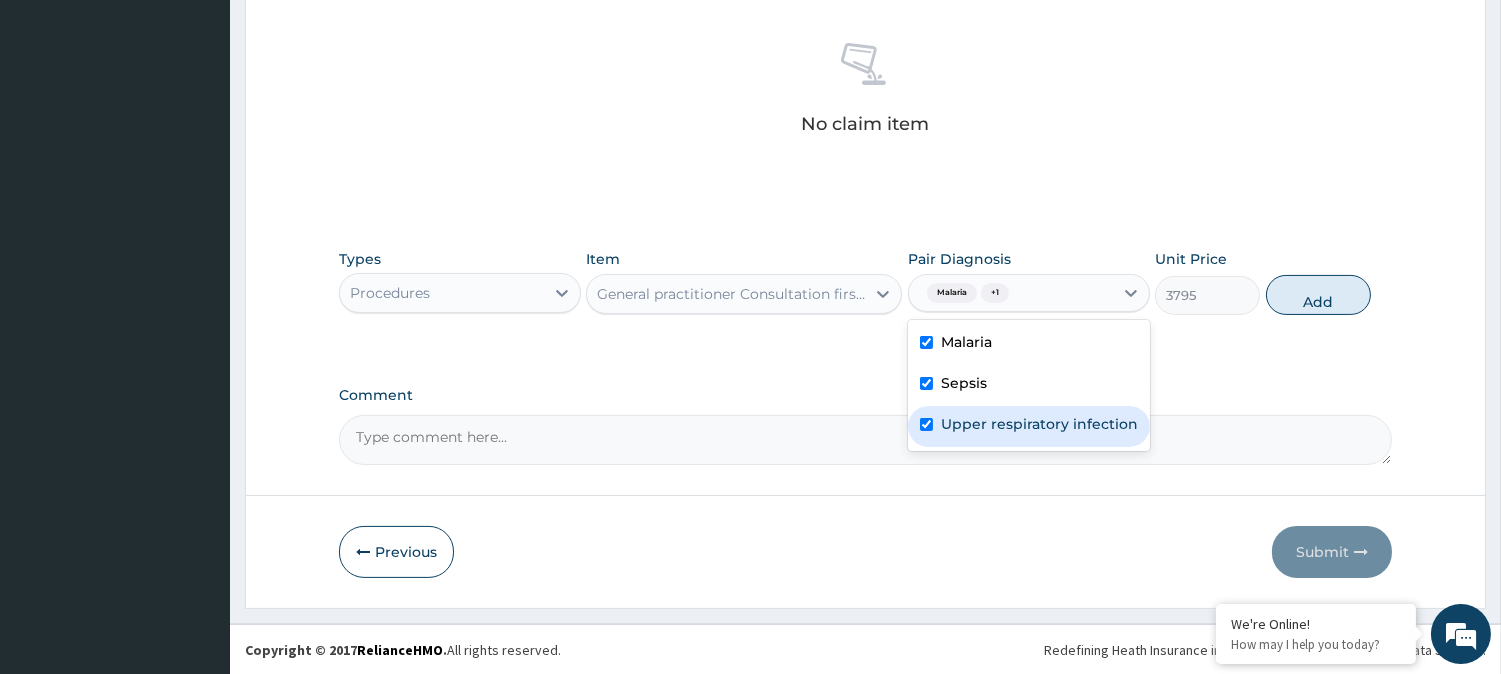 checkbox on "true" 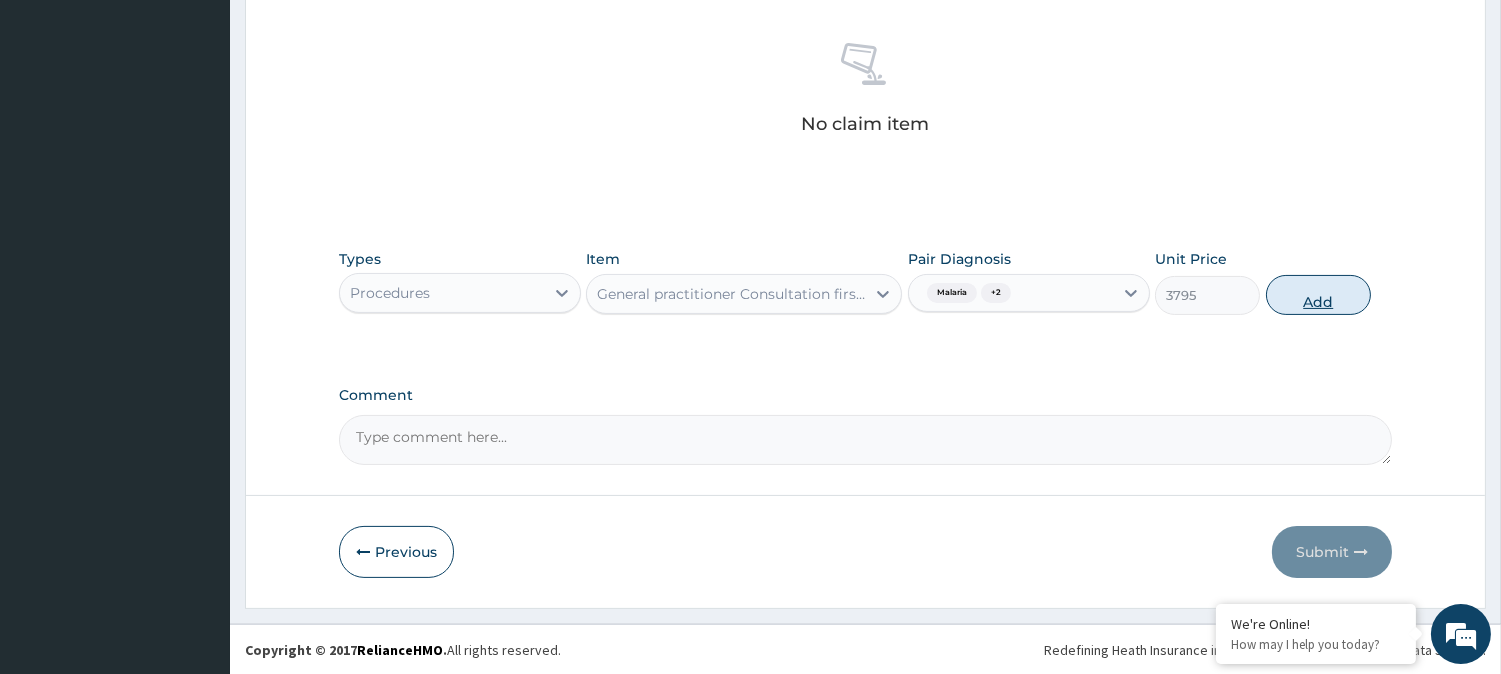 click on "Add" at bounding box center [1318, 295] 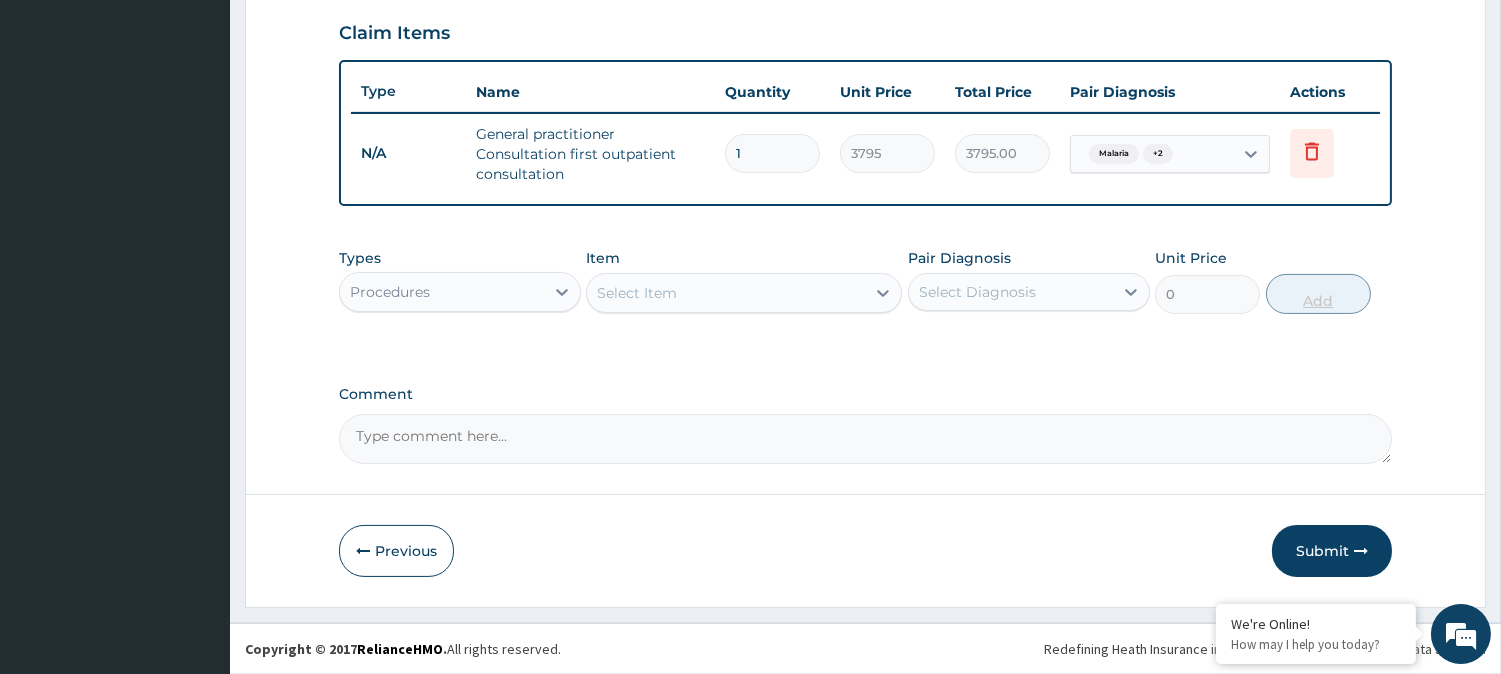 scroll, scrollTop: 681, scrollLeft: 0, axis: vertical 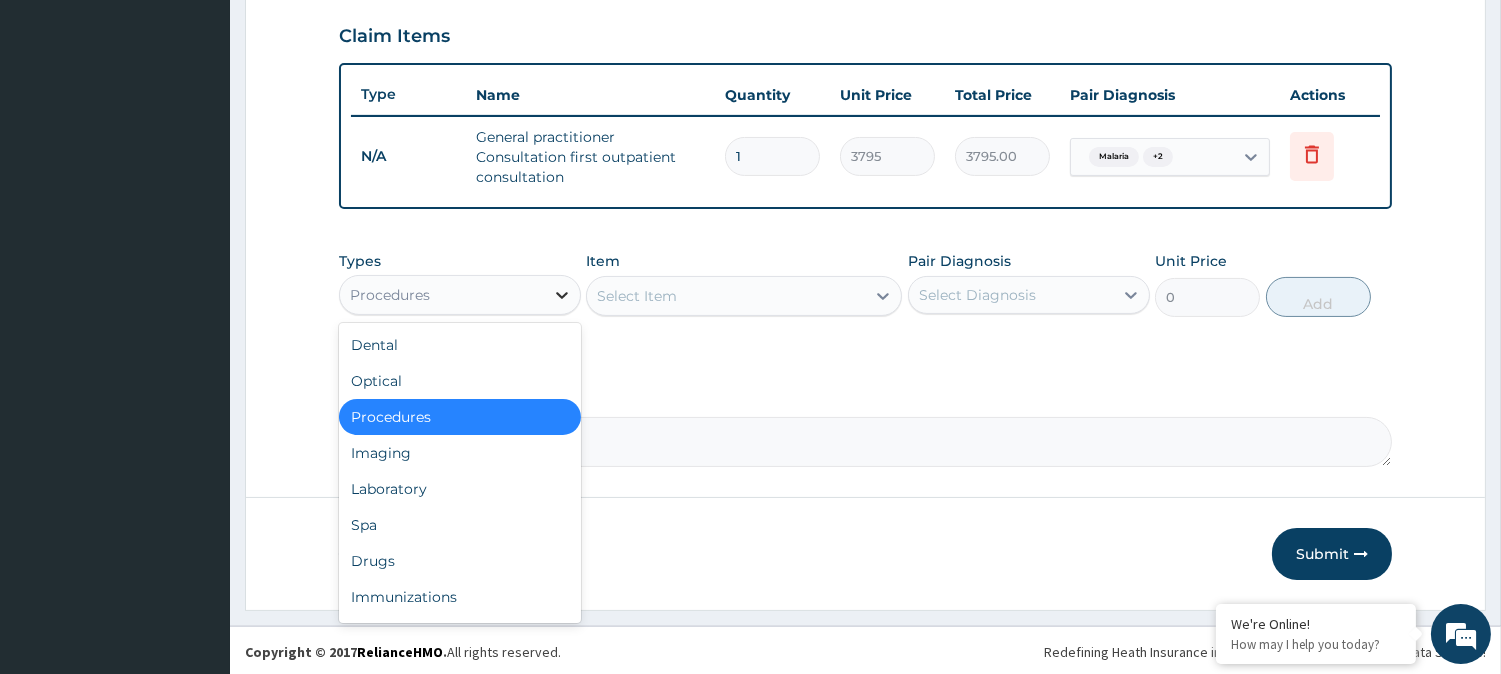 click 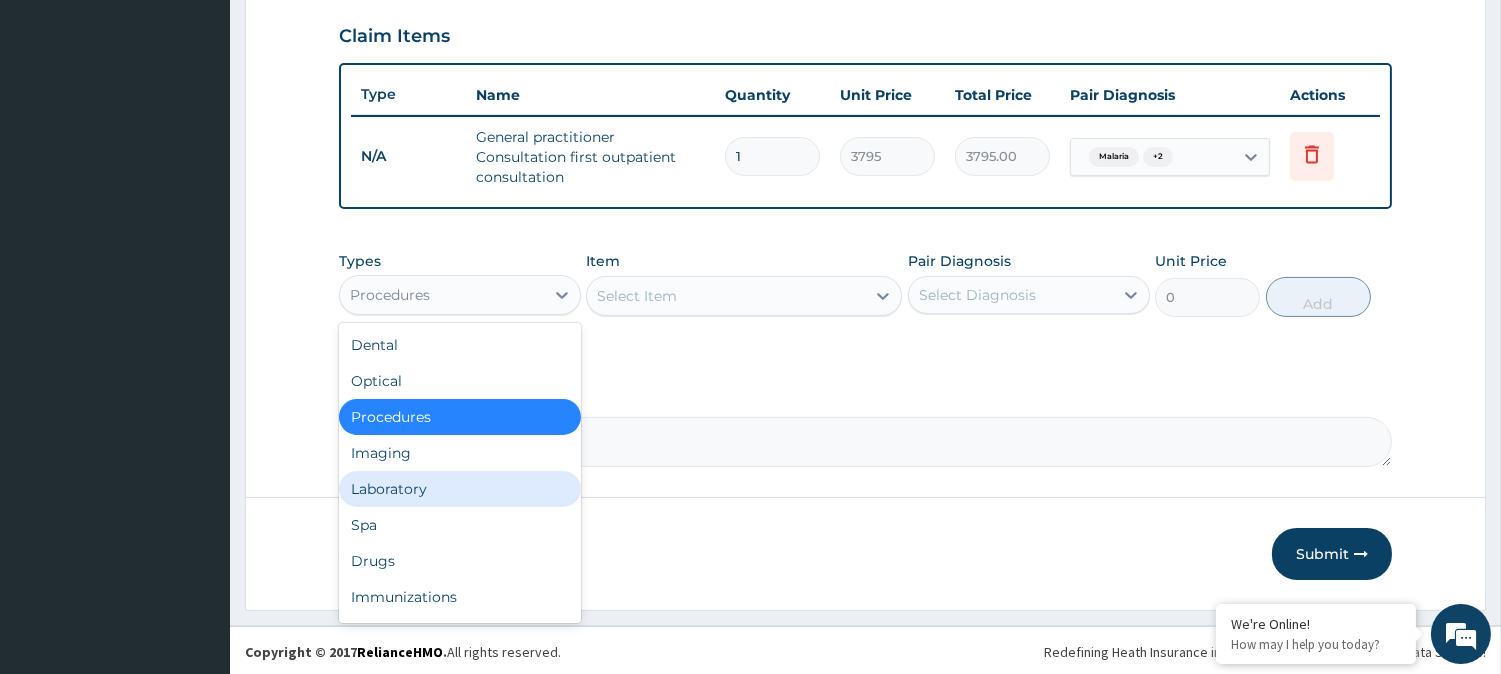click on "Laboratory" at bounding box center [460, 489] 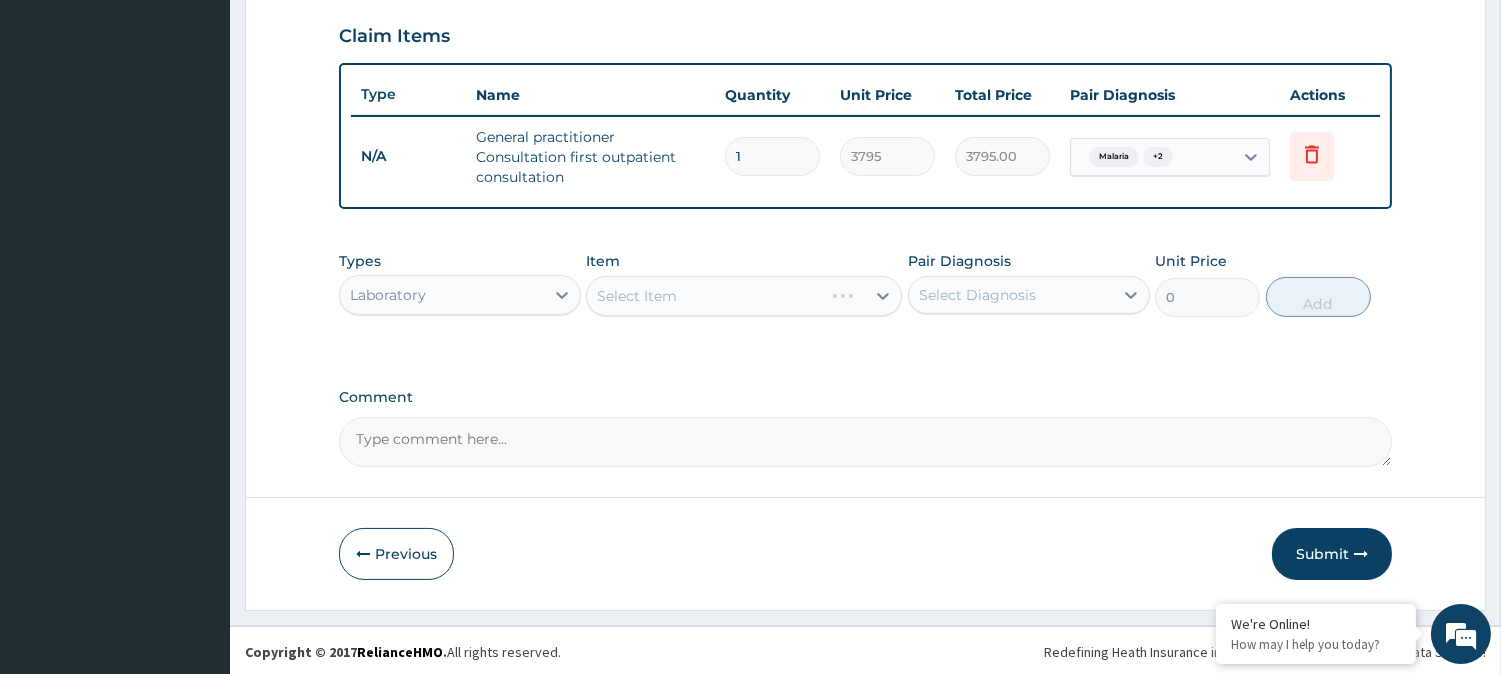 click on "Select Item" at bounding box center (744, 296) 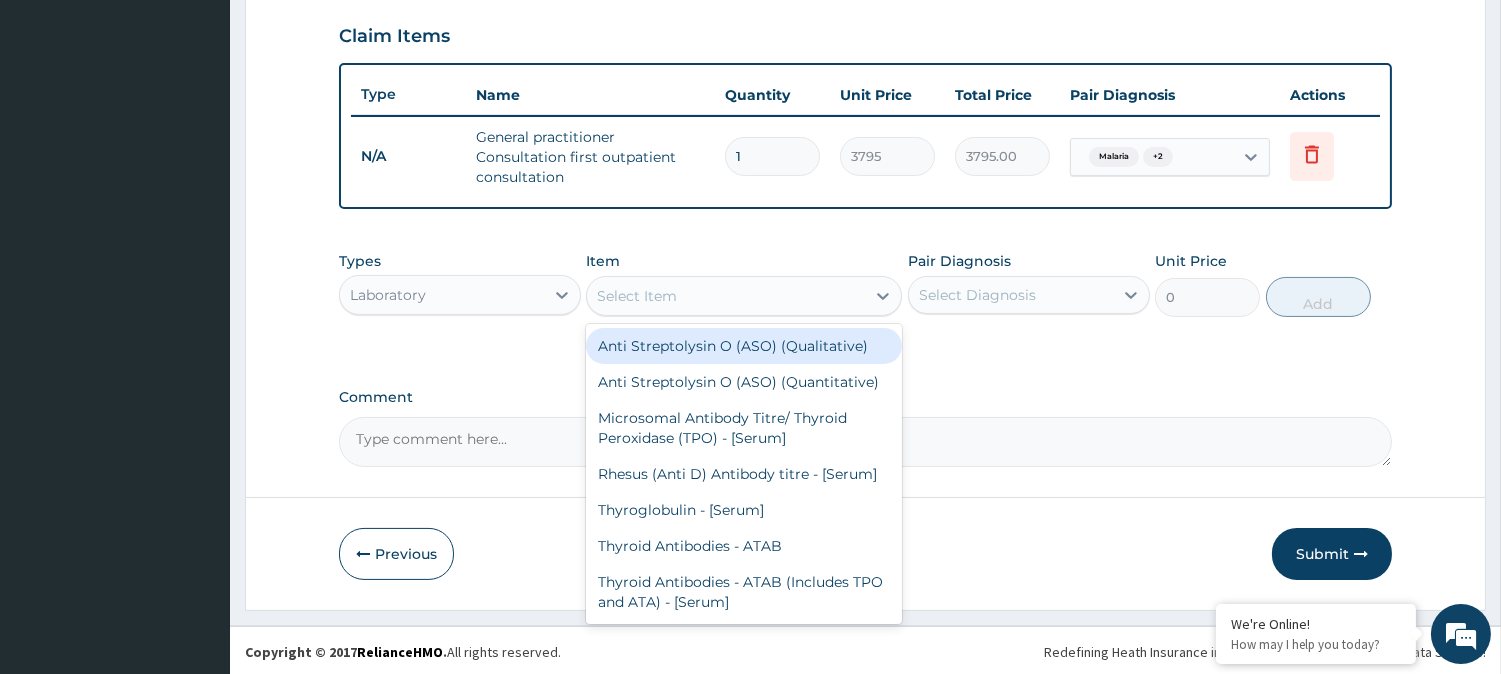 click on "Select Item" at bounding box center (726, 296) 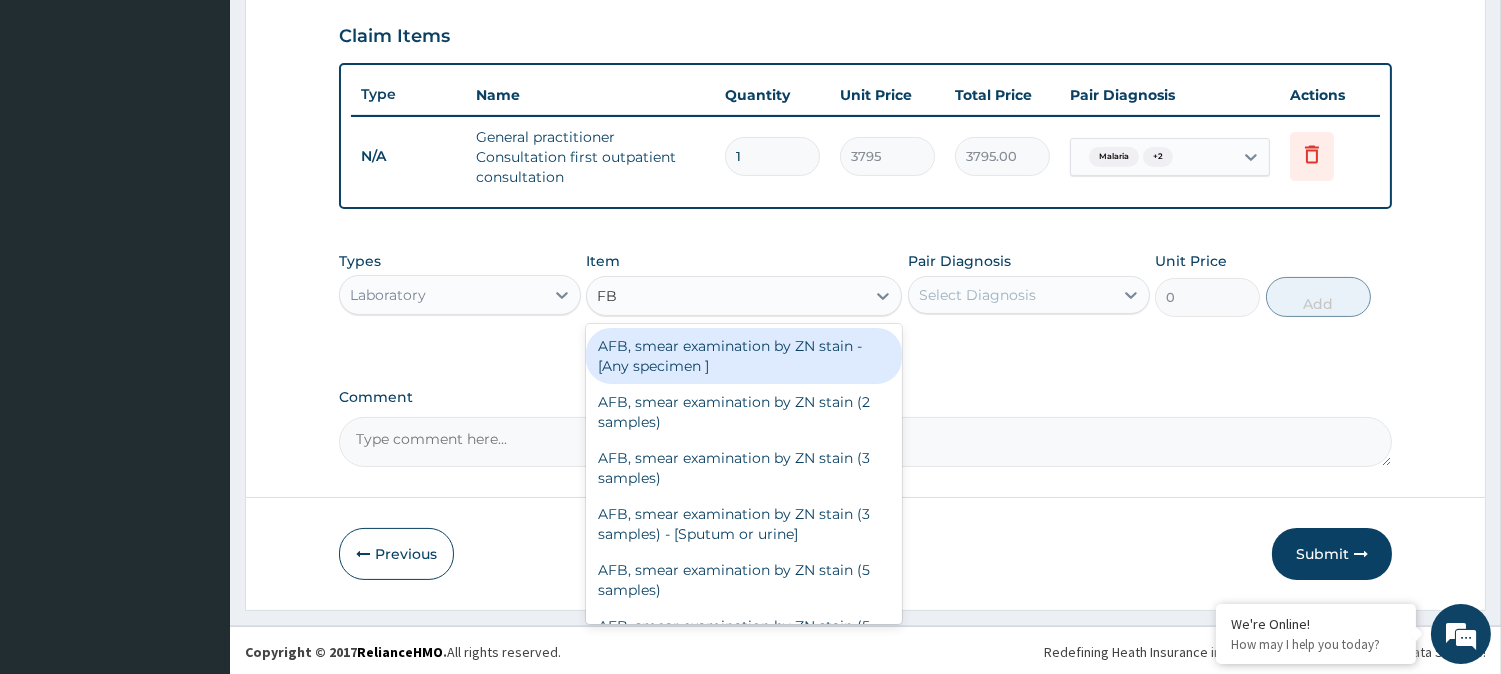 type on "FBC" 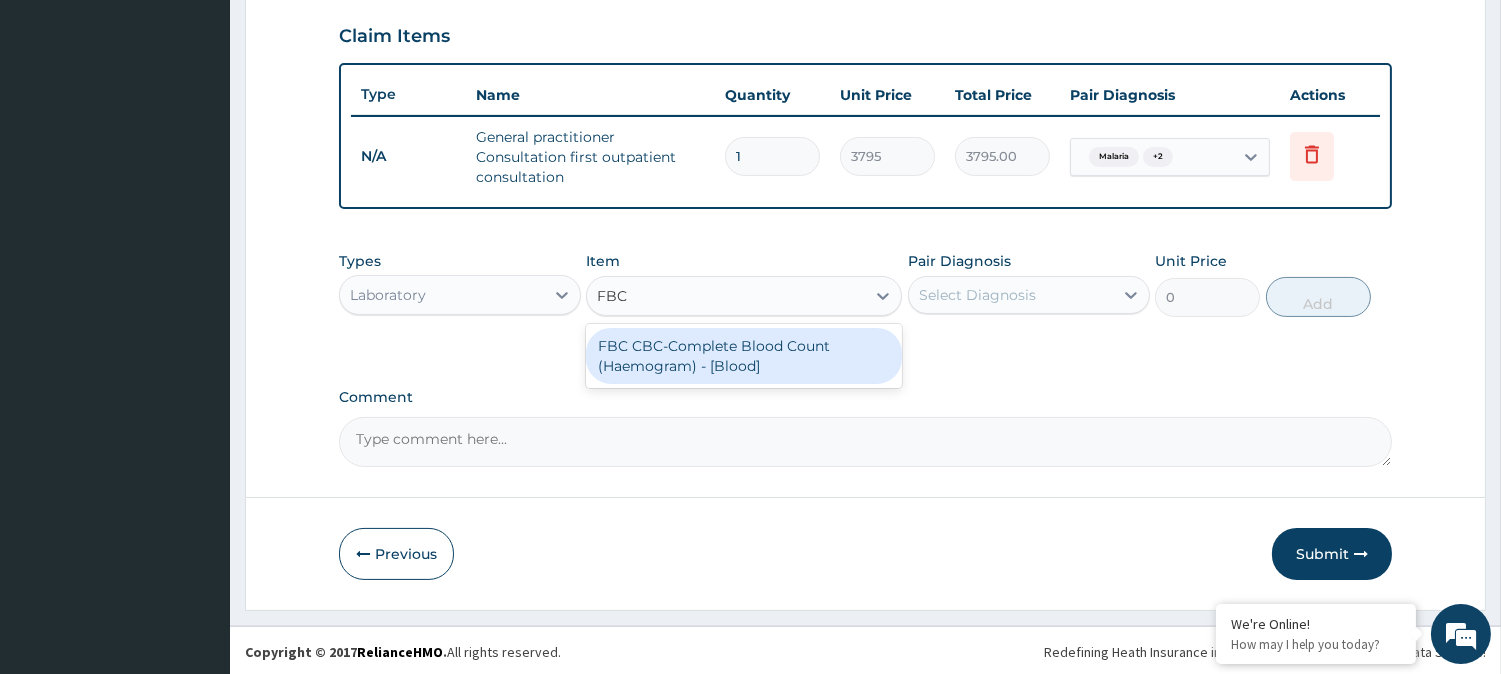 click on "FBC CBC-Complete Blood Count (Haemogram) - [Blood]" at bounding box center (744, 356) 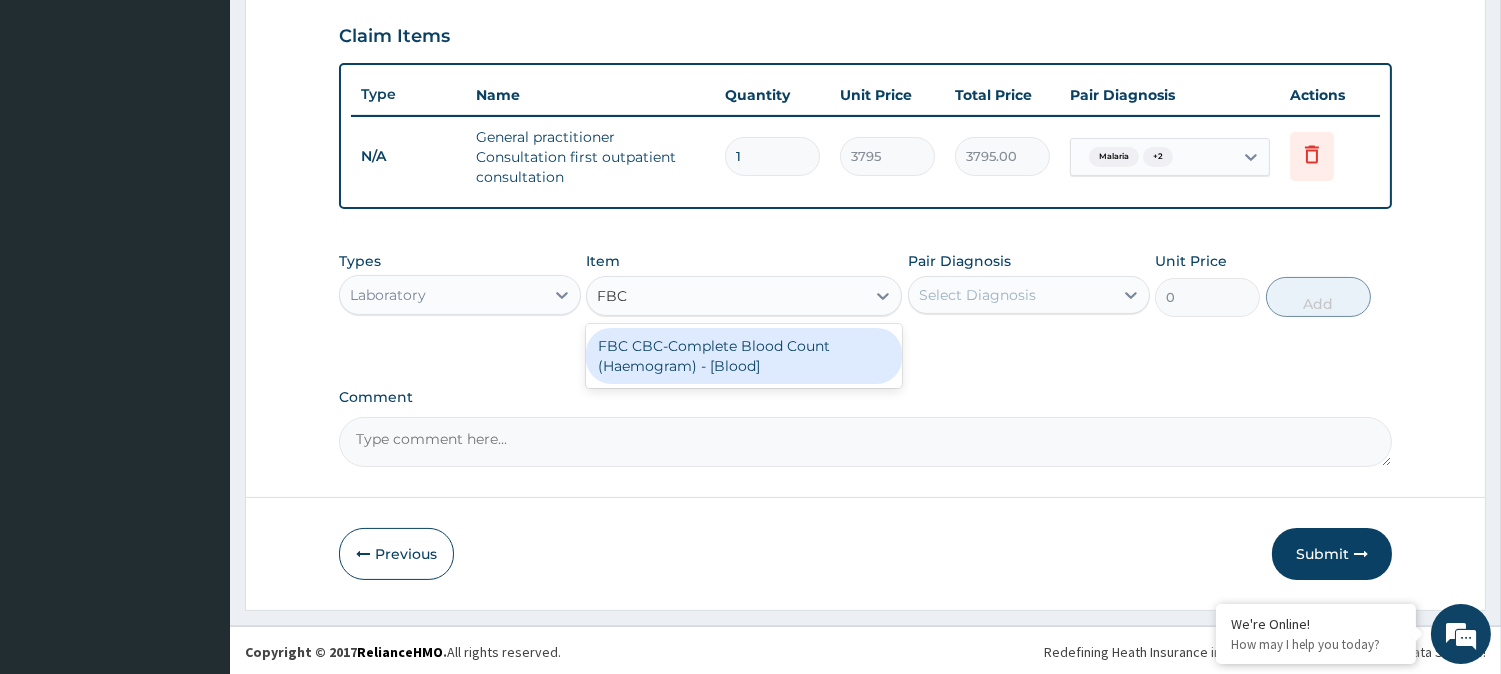 type 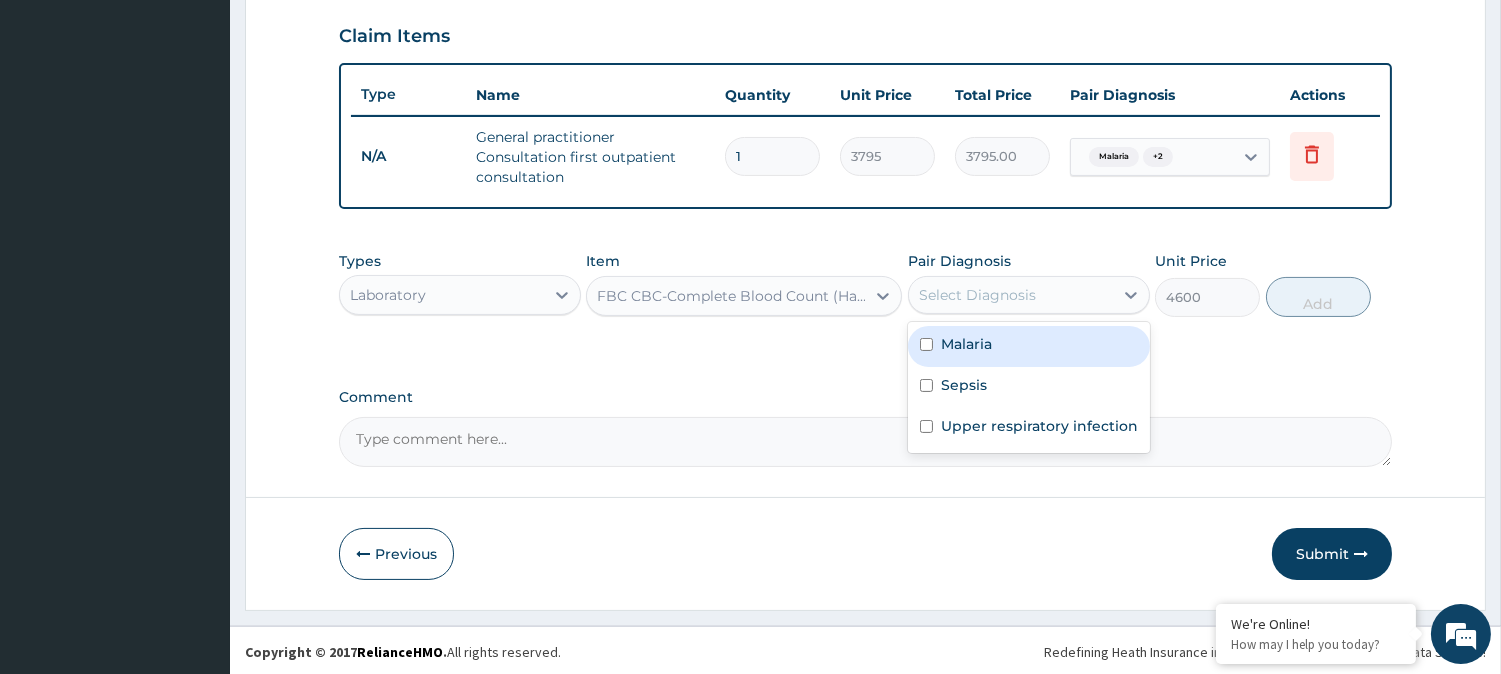 click on "Select Diagnosis" at bounding box center [1011, 295] 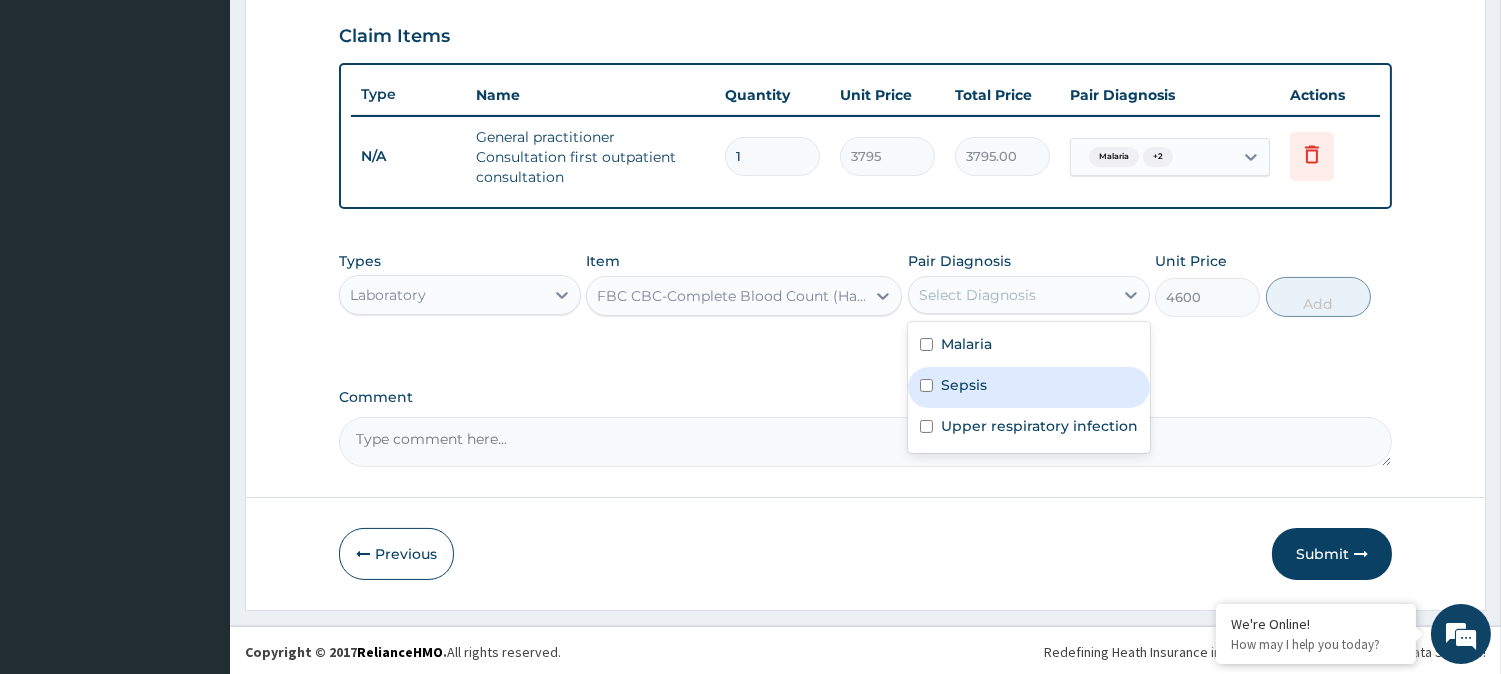 click on "Sepsis" at bounding box center (964, 385) 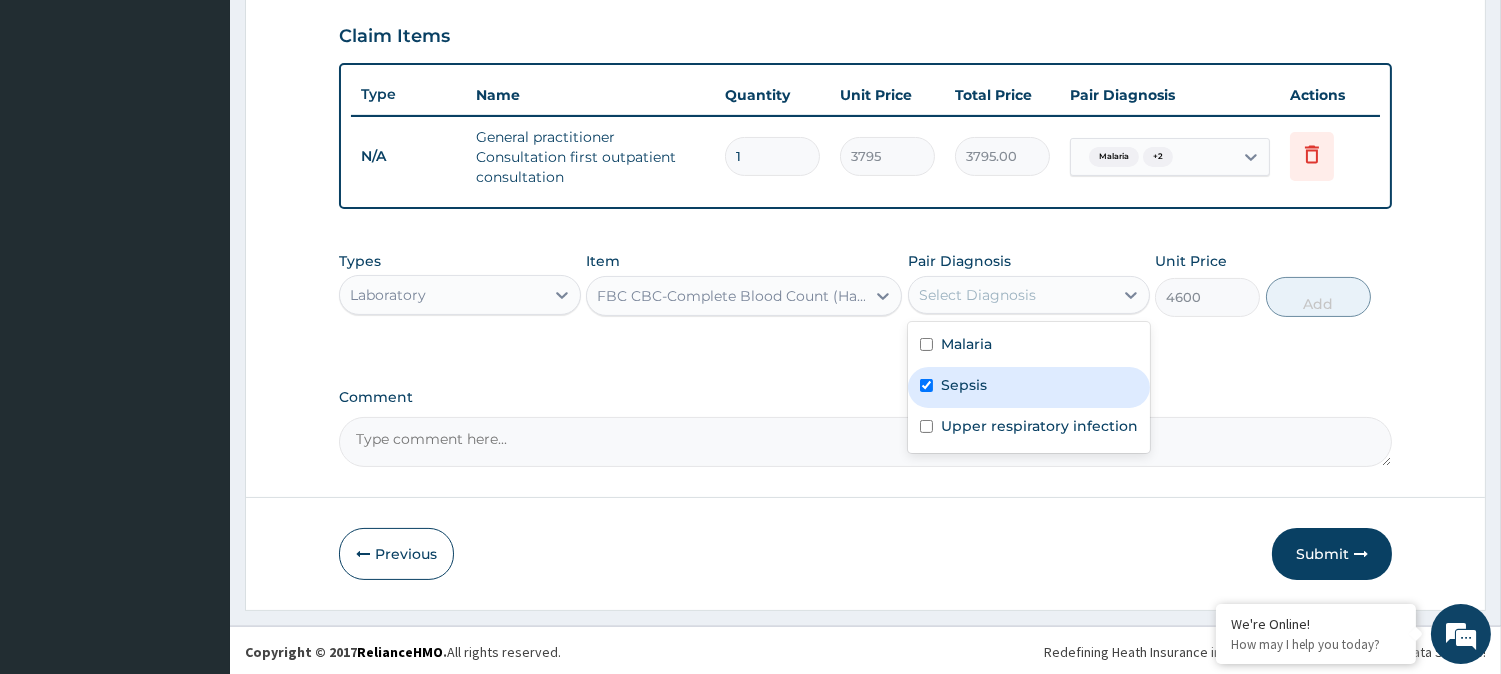 checkbox on "true" 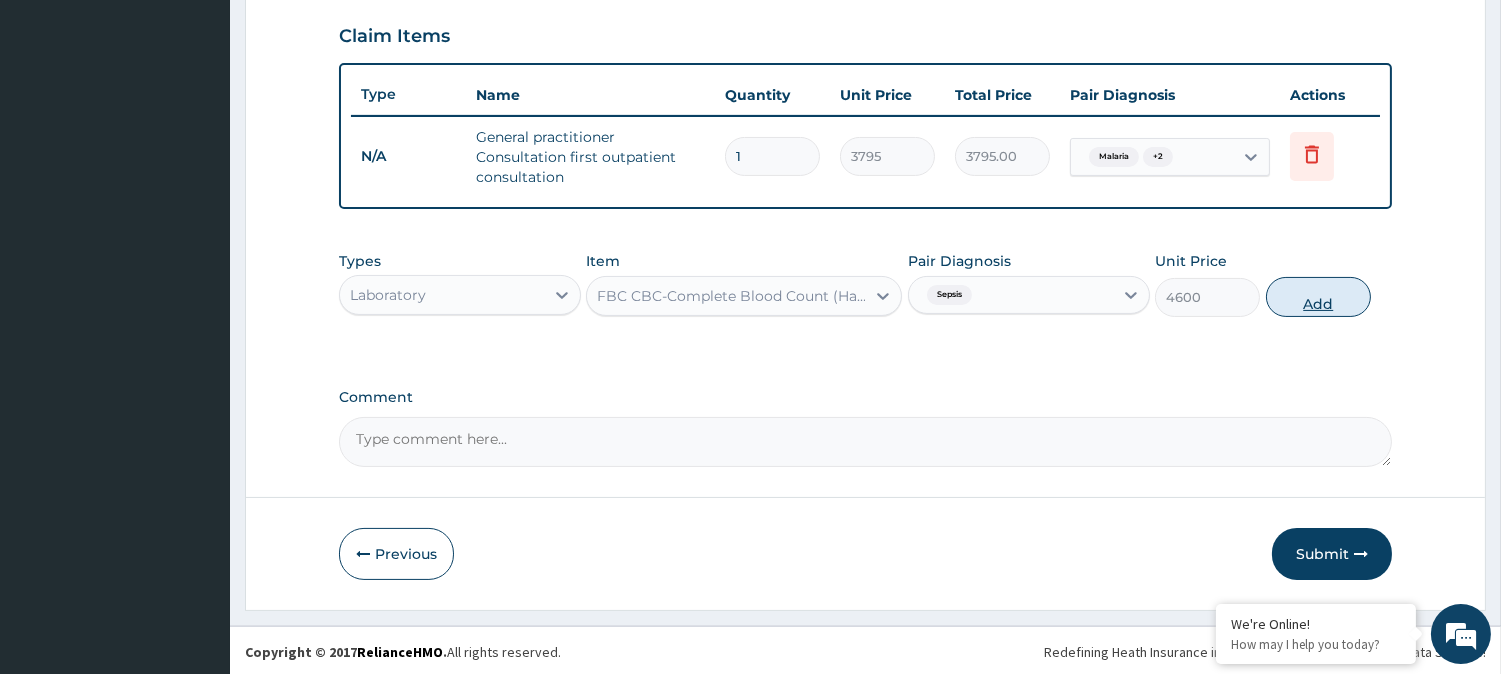click on "Add" at bounding box center (1318, 297) 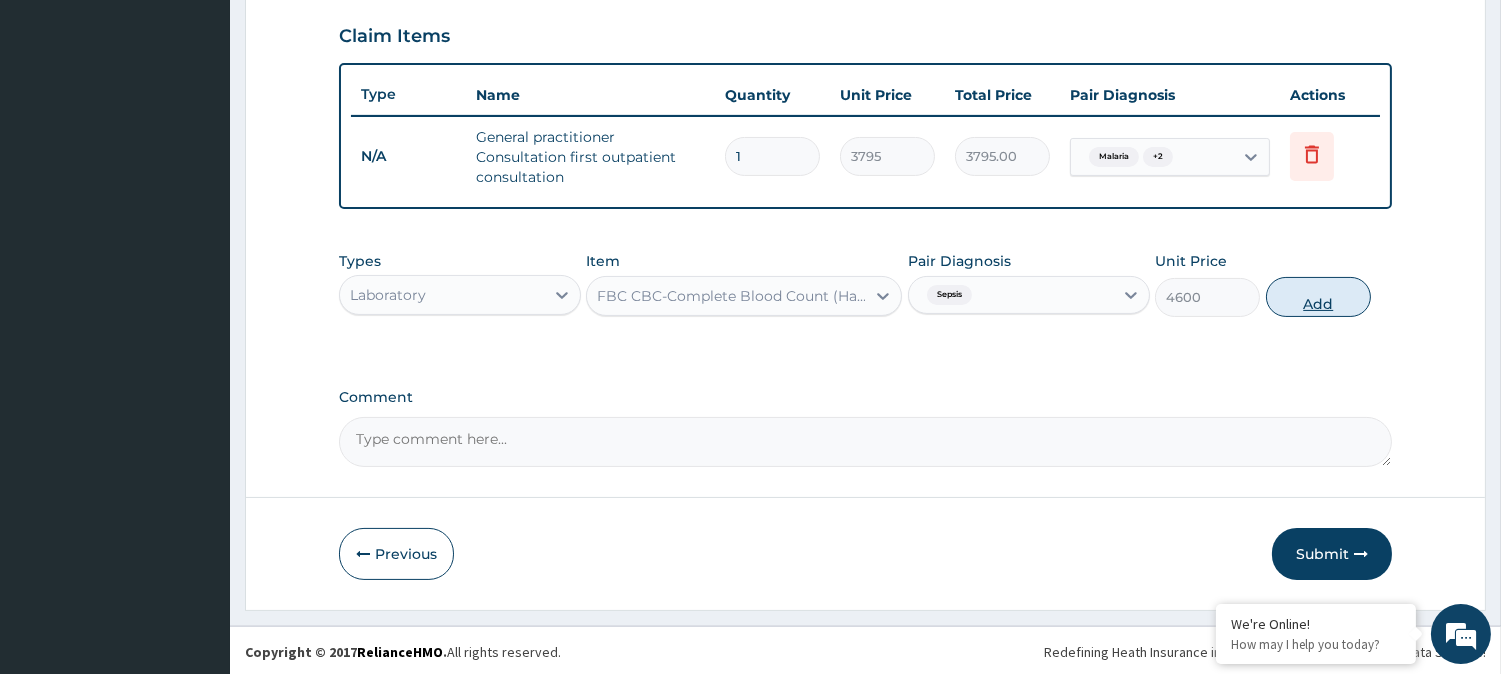 type on "0" 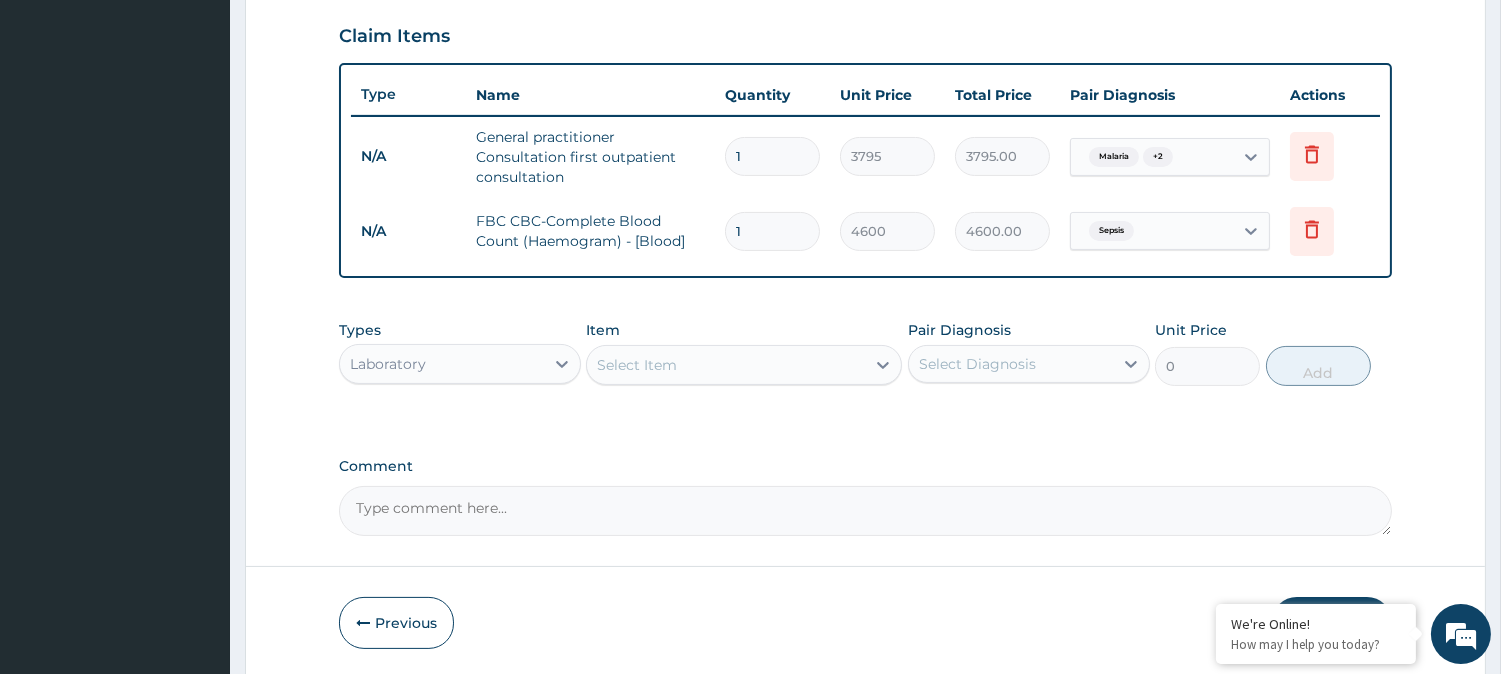 click on "Select Item" at bounding box center (726, 365) 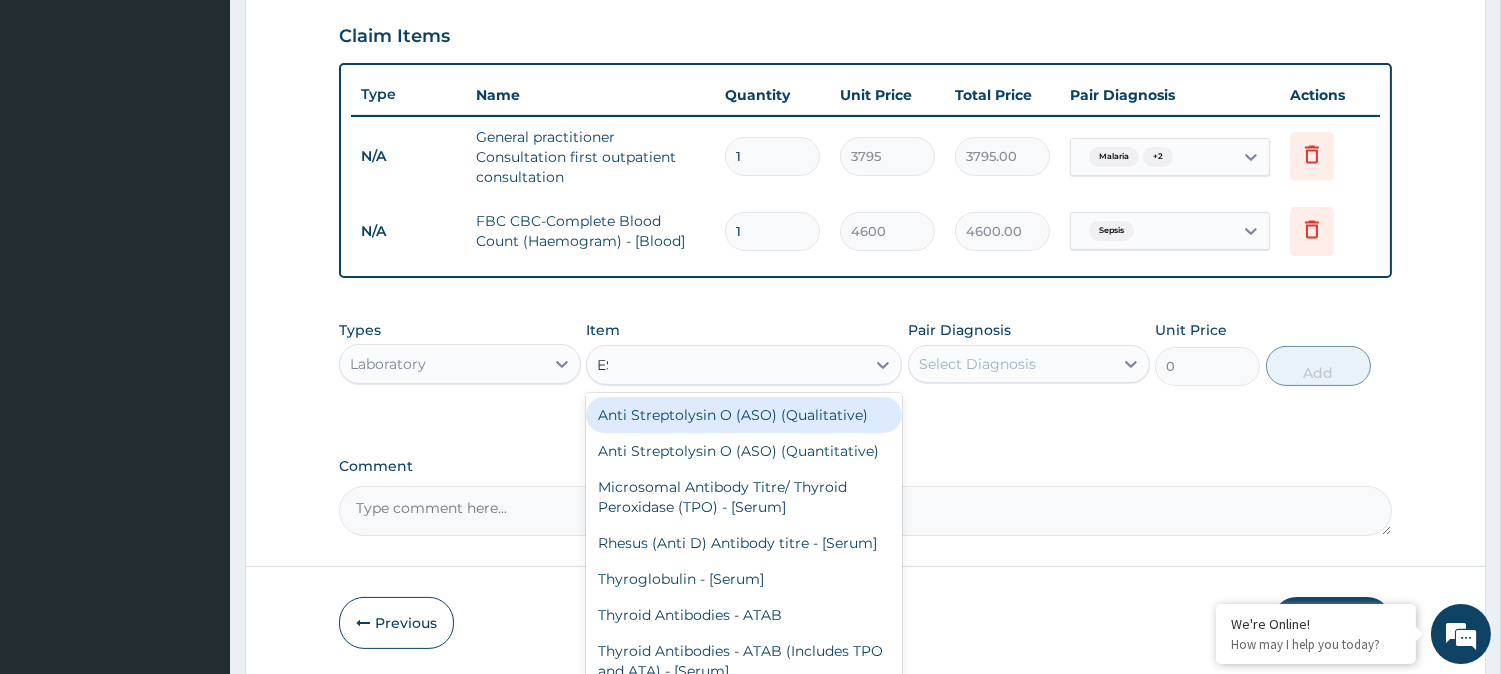 type on "ESR" 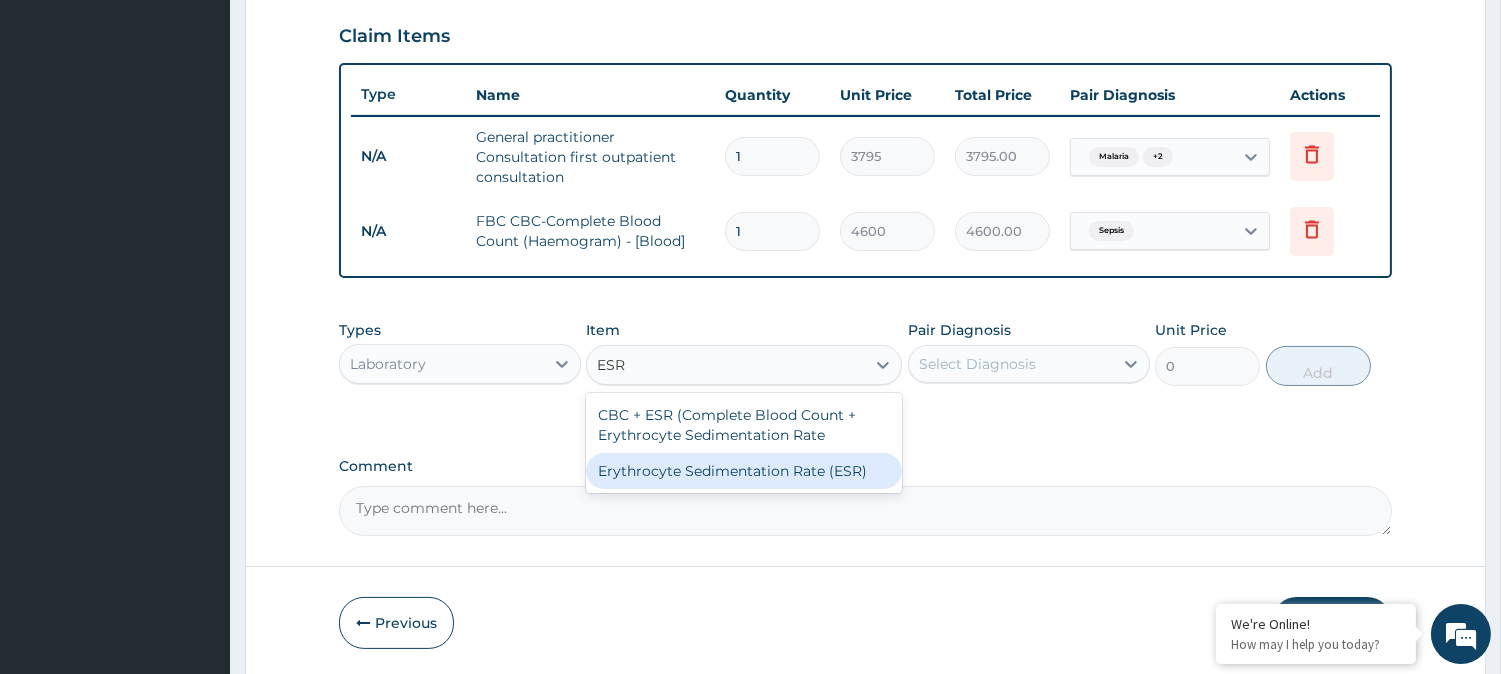 click on "Erythrocyte Sedimentation Rate (ESR)" at bounding box center (744, 471) 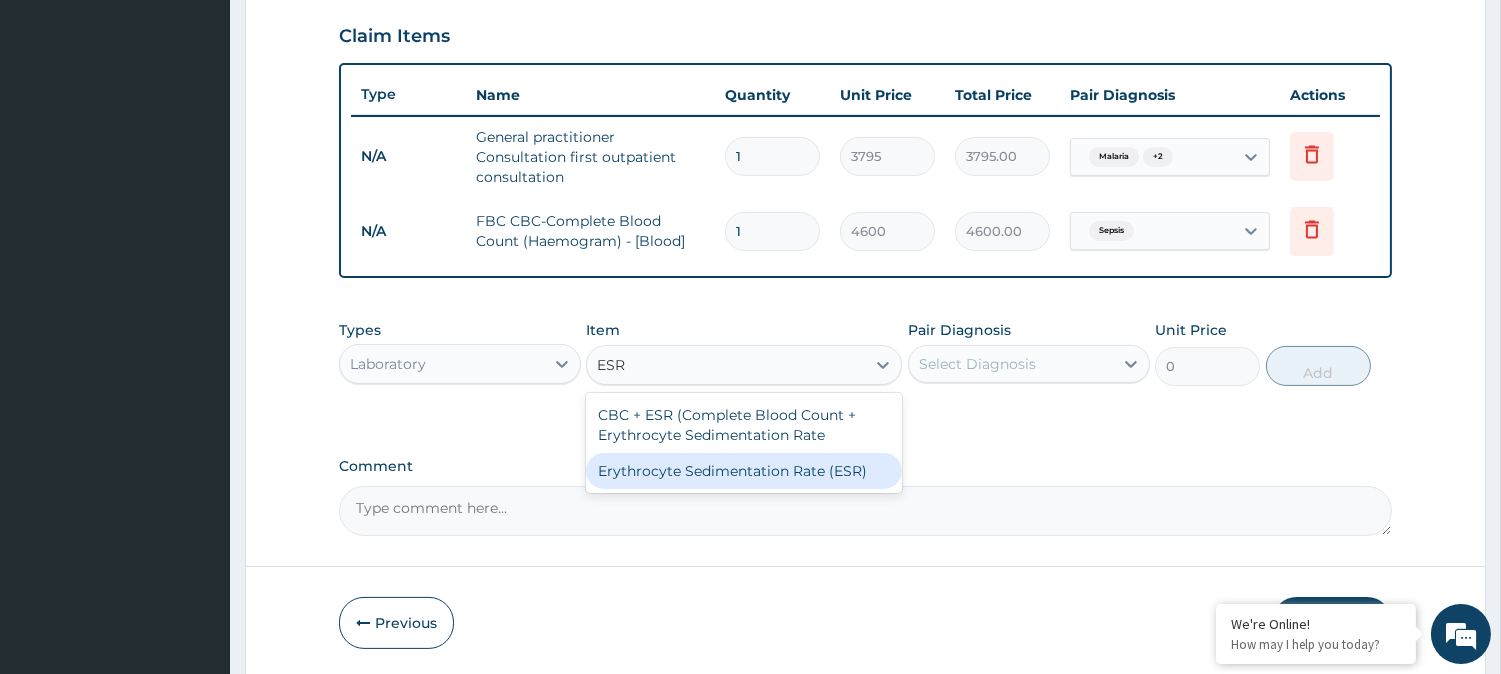 type 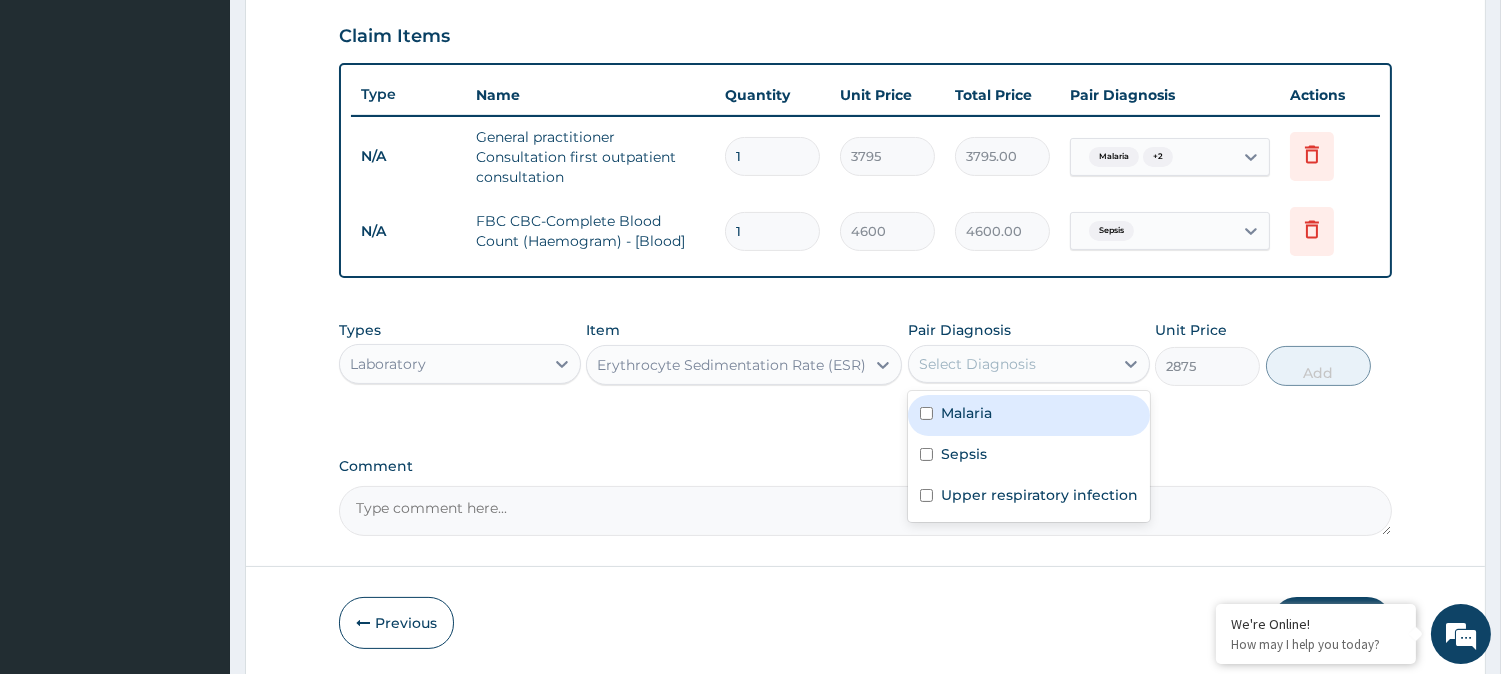 click on "Select Diagnosis" at bounding box center [977, 364] 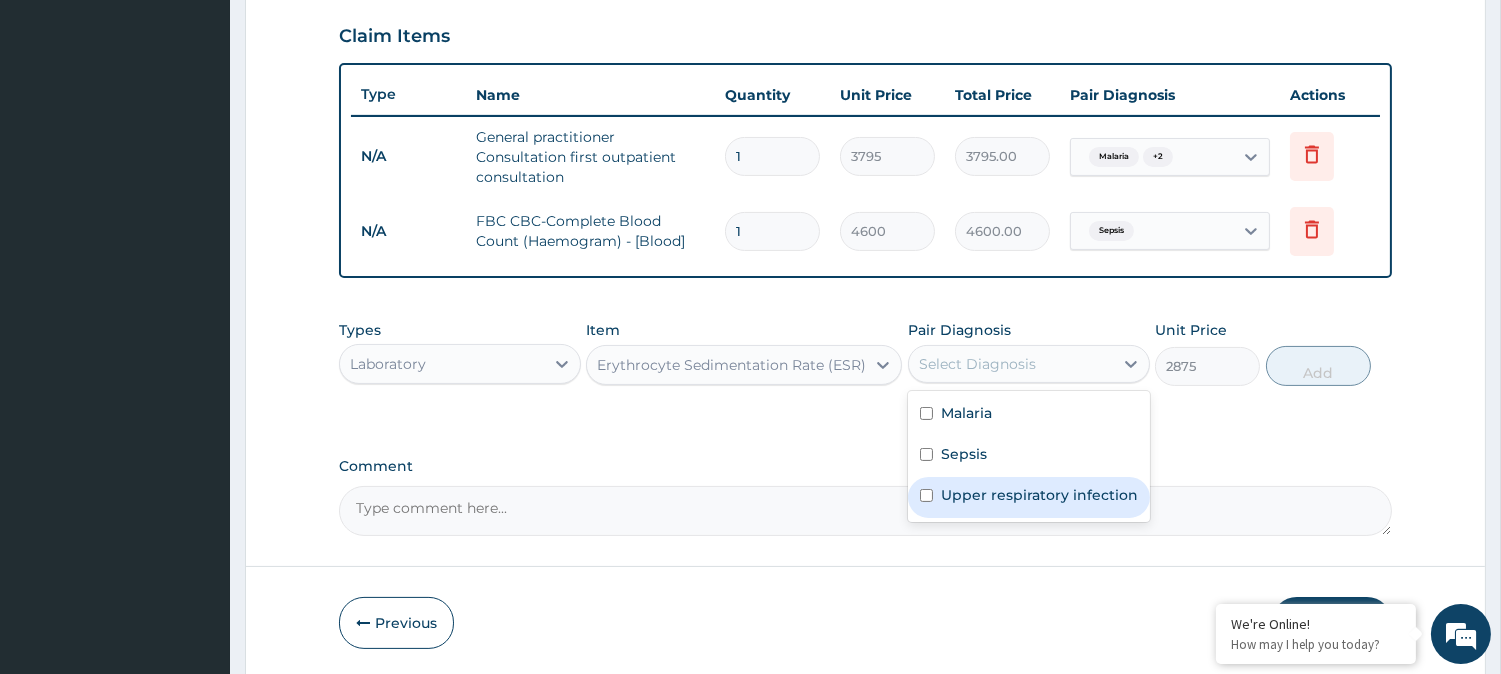click on "Upper respiratory infection" at bounding box center [1039, 495] 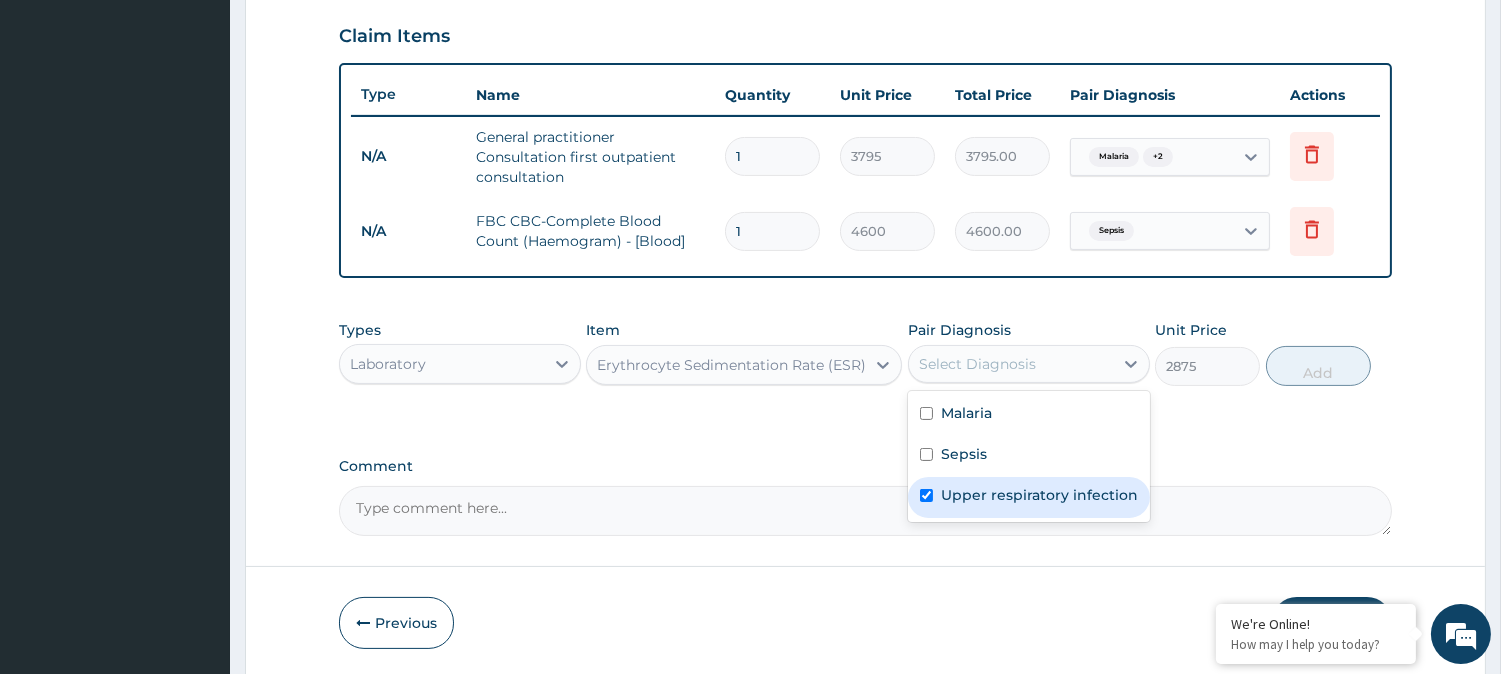 checkbox on "true" 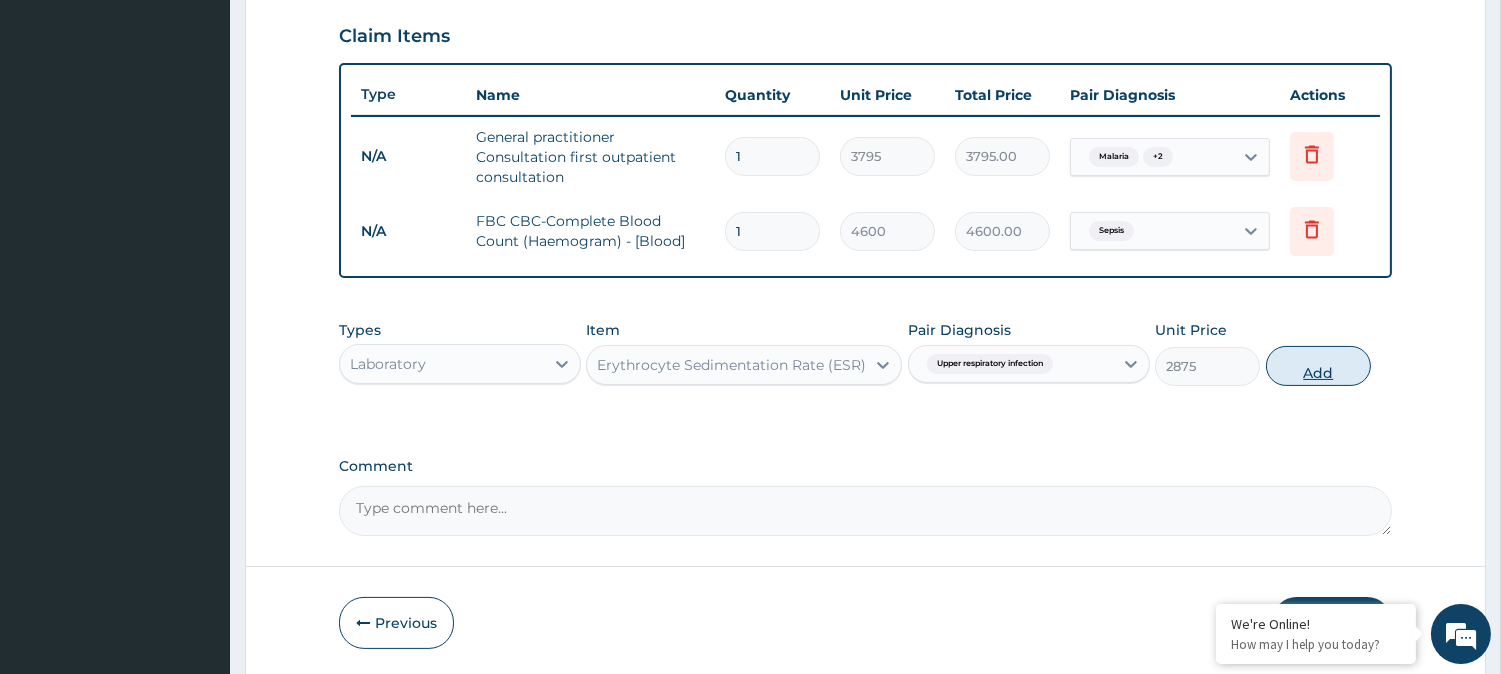 click on "Add" at bounding box center (1318, 366) 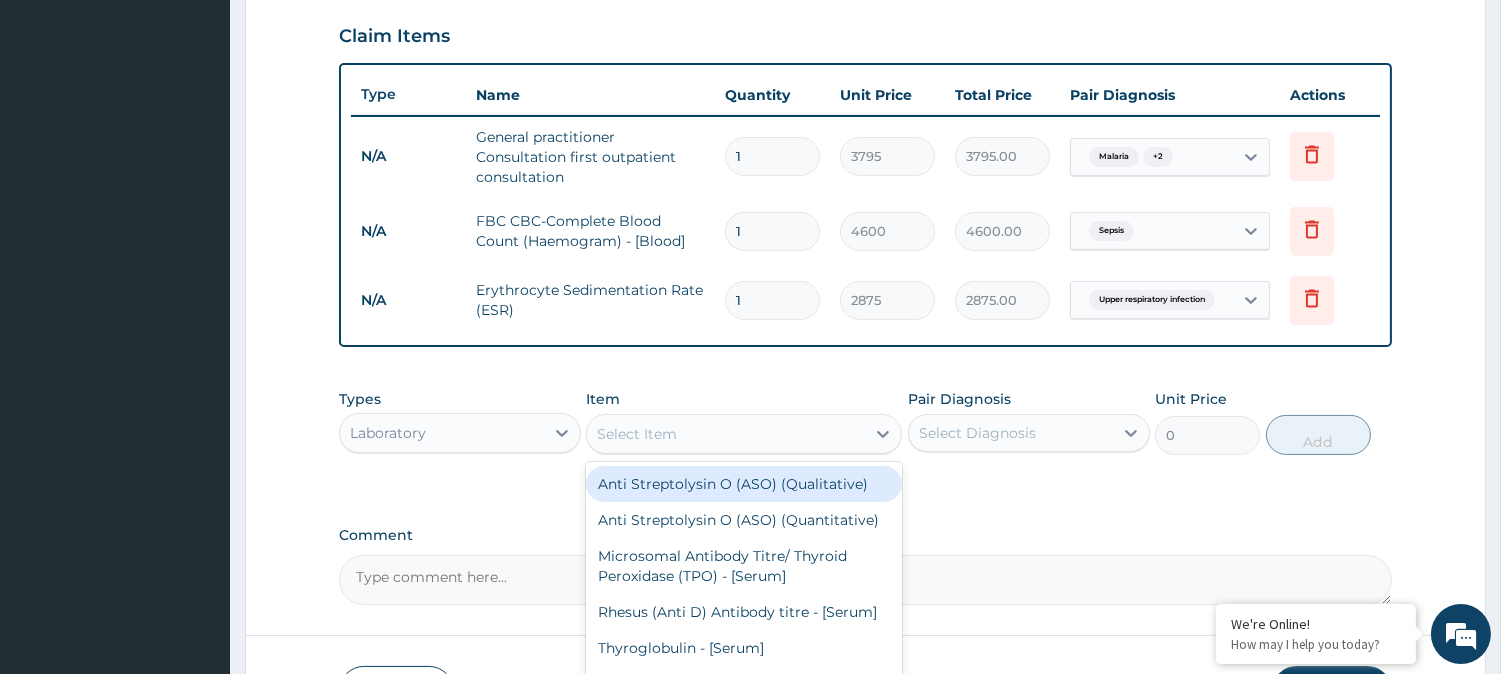 click on "Select Item" at bounding box center (726, 434) 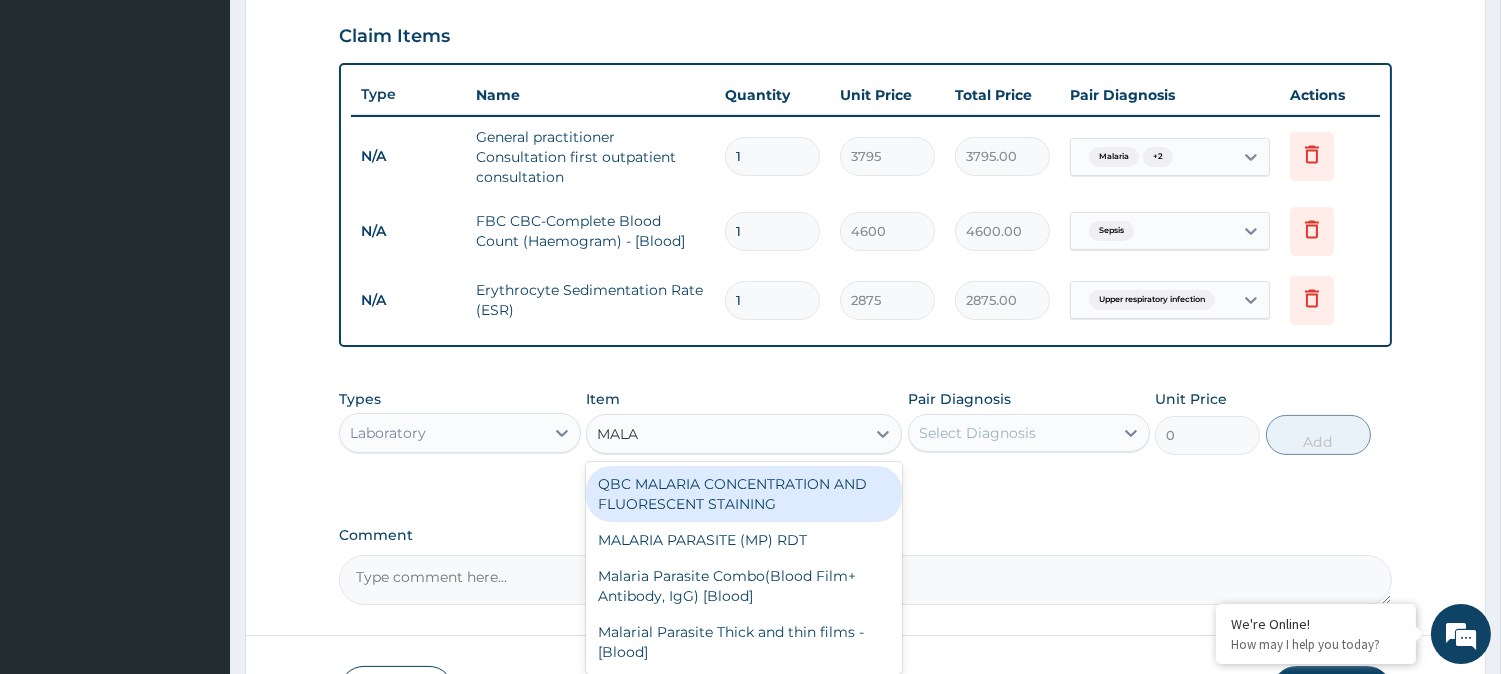 type on "MALAR" 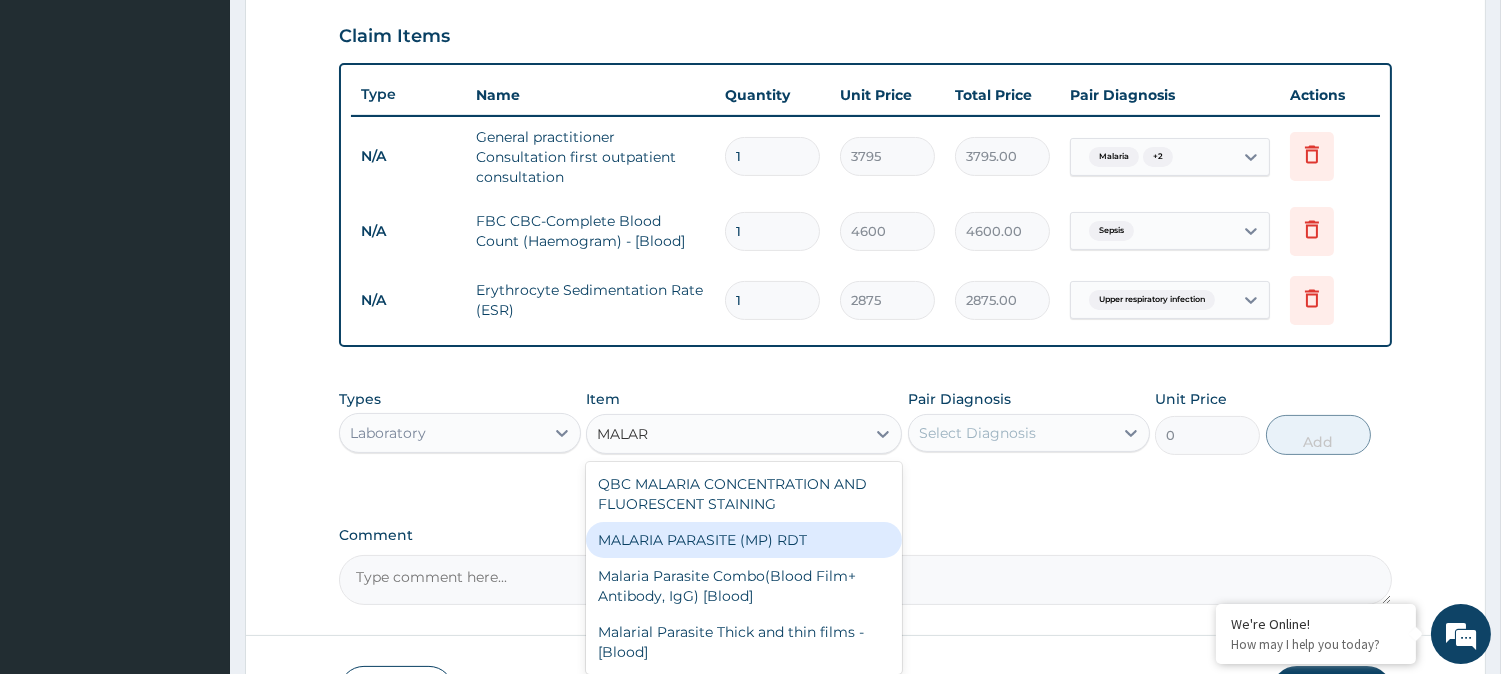 click on "MALARIA PARASITE (MP) RDT" at bounding box center (744, 540) 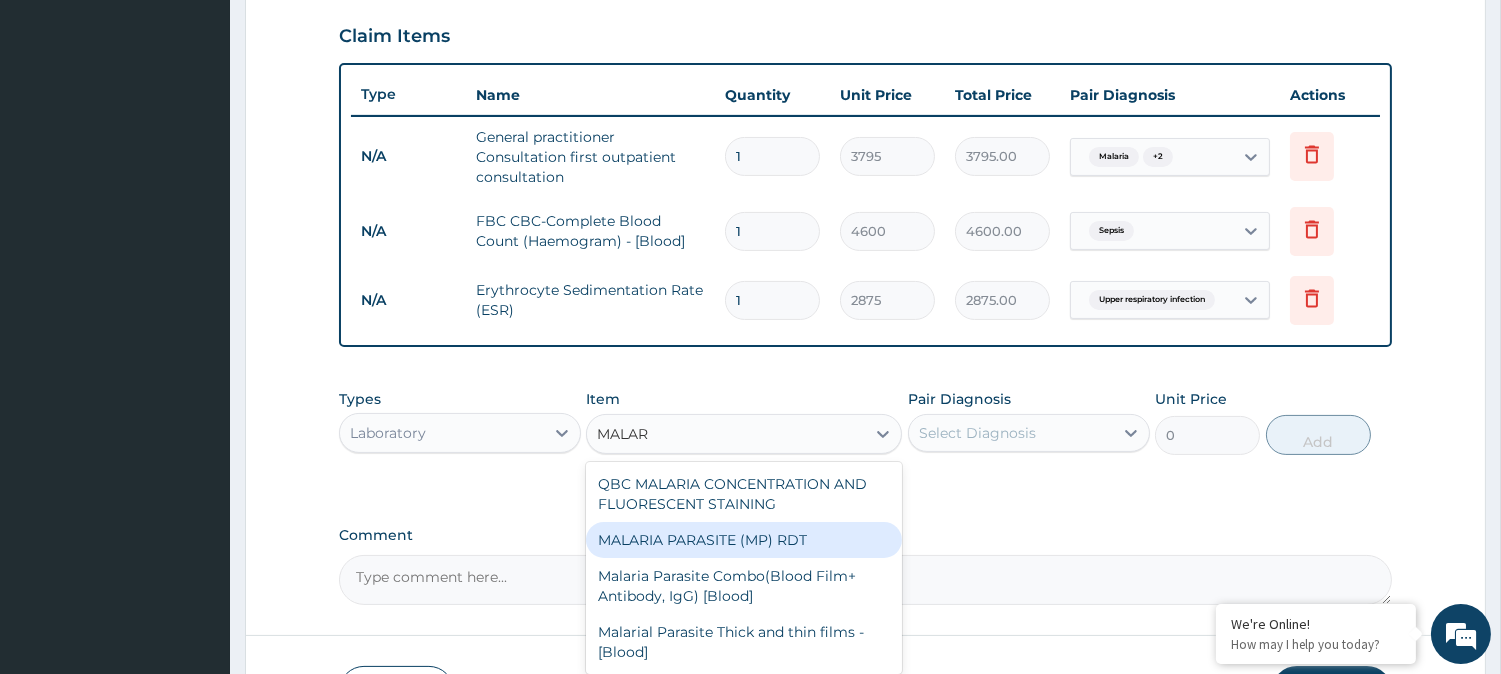 type 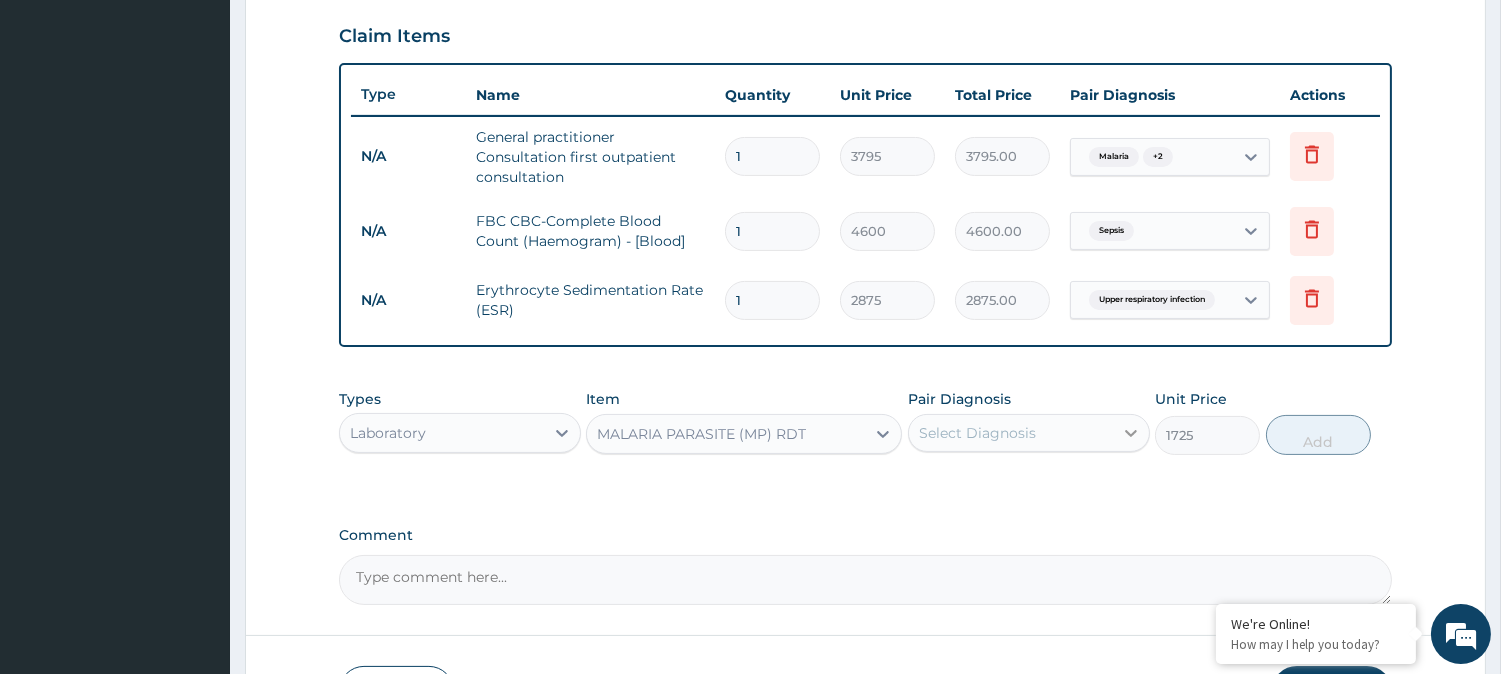 click 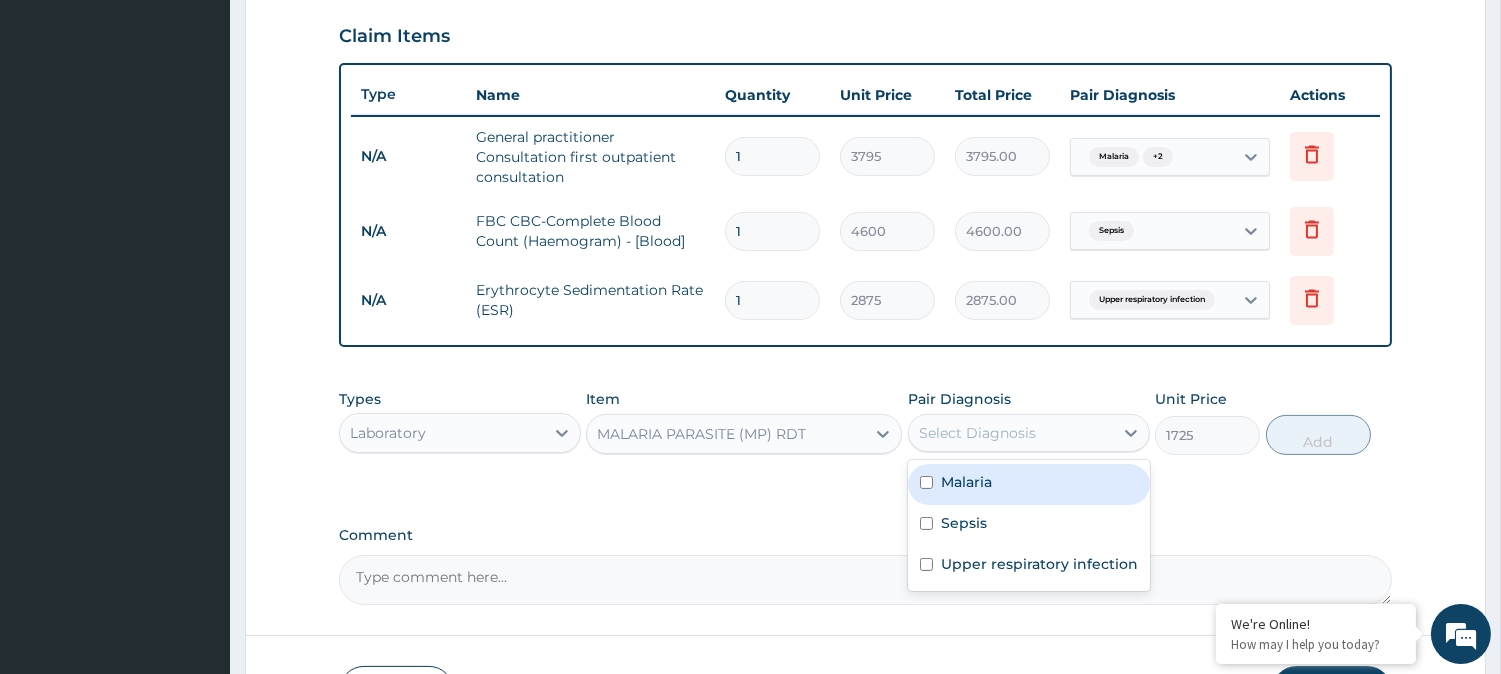 click on "Malaria" at bounding box center [1029, 484] 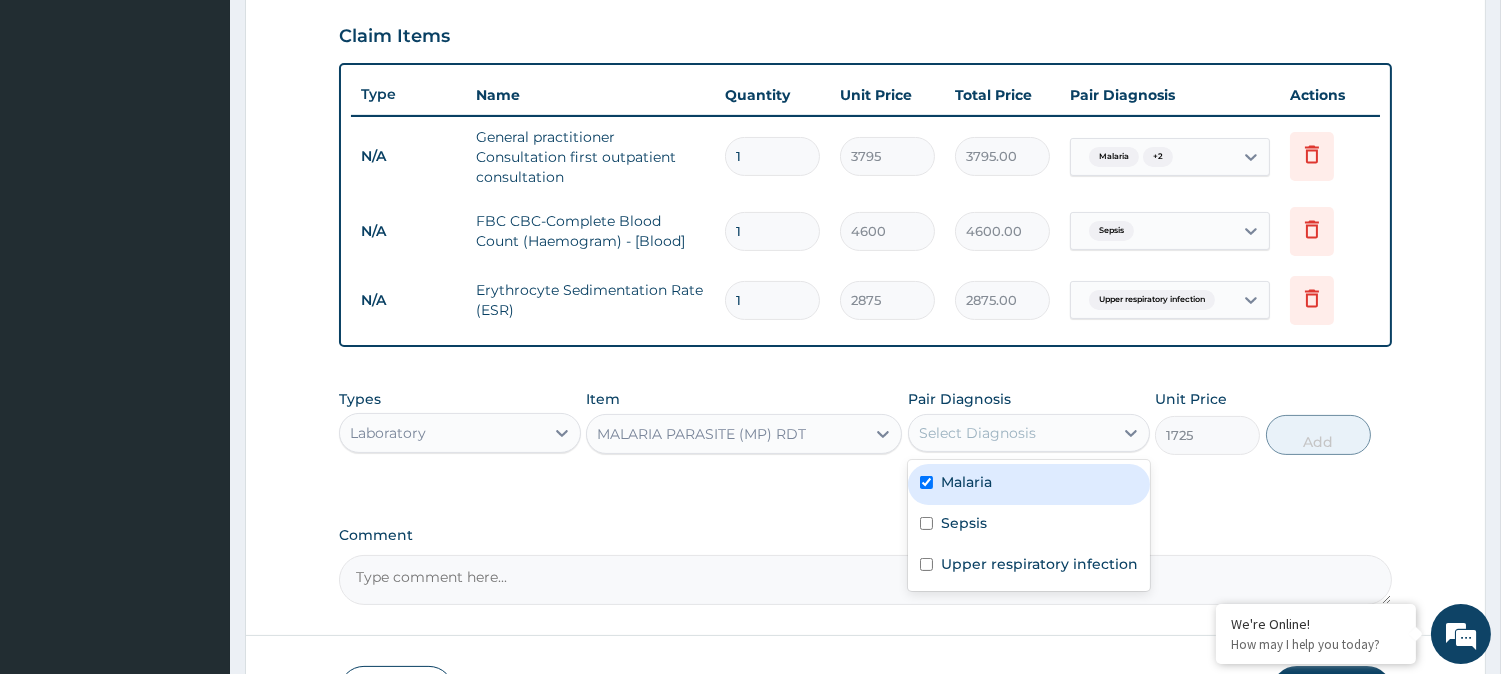 checkbox on "true" 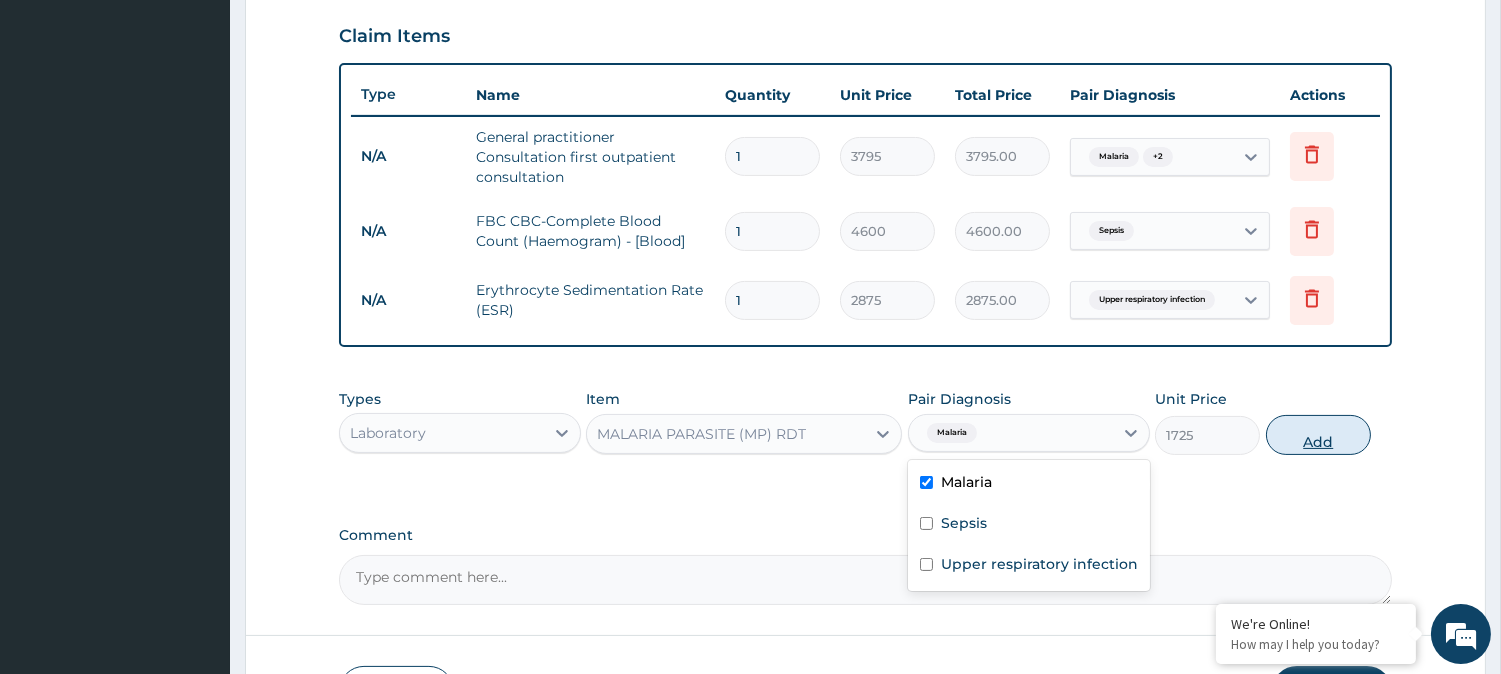 click on "Add" at bounding box center [1318, 435] 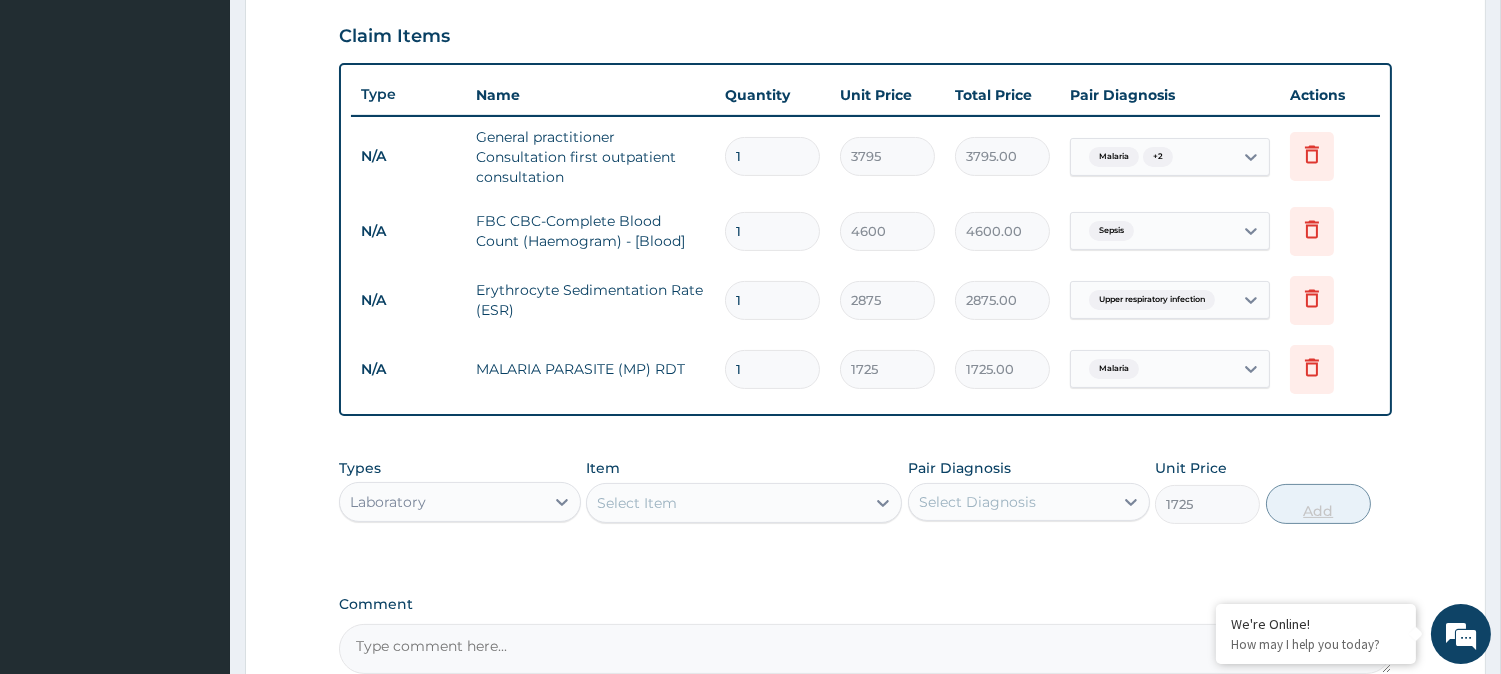 type on "0" 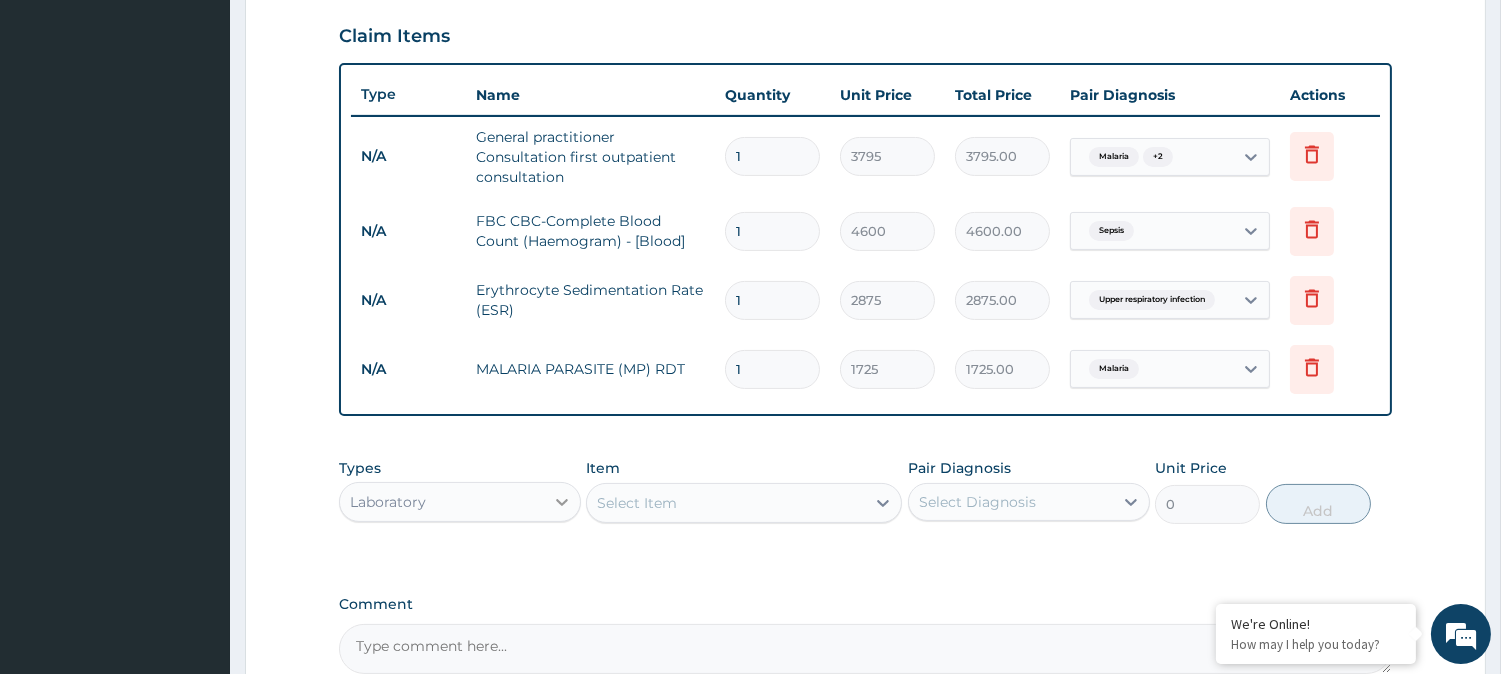 click 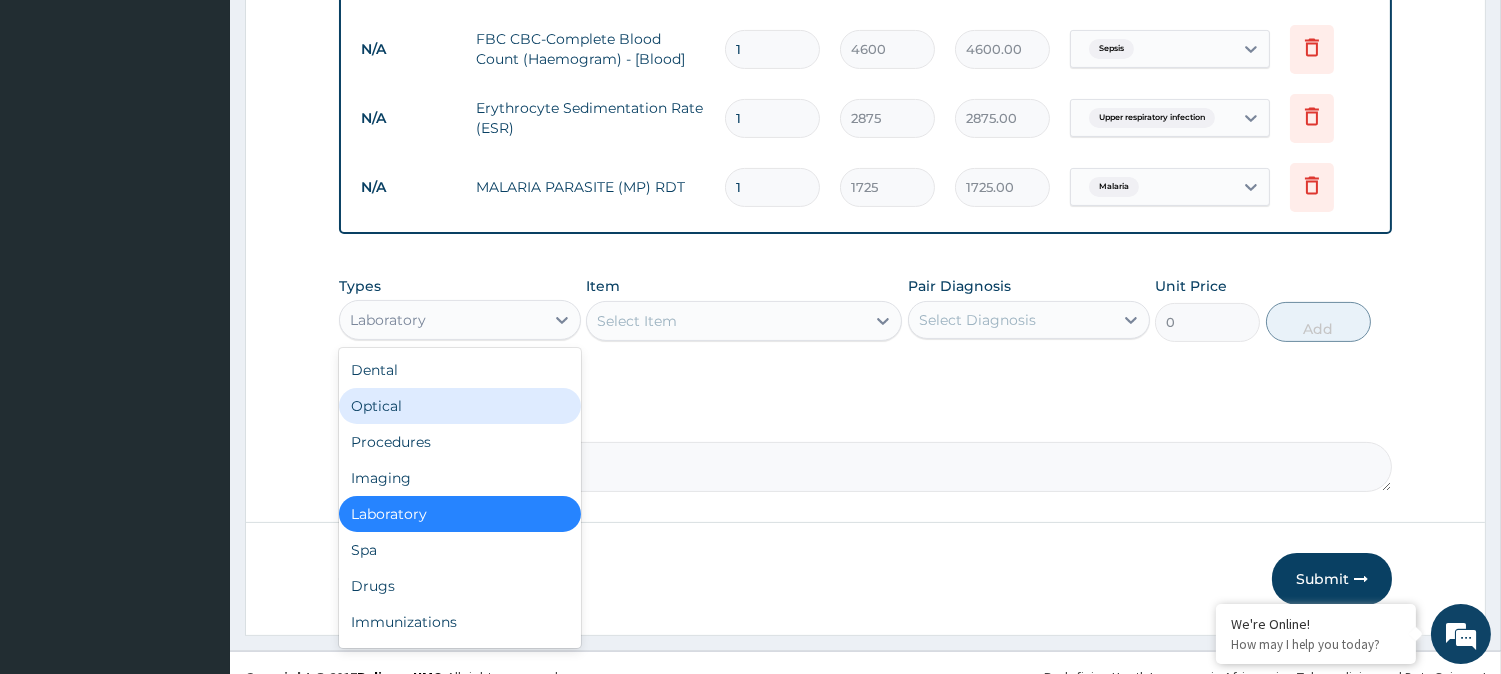 scroll, scrollTop: 865, scrollLeft: 0, axis: vertical 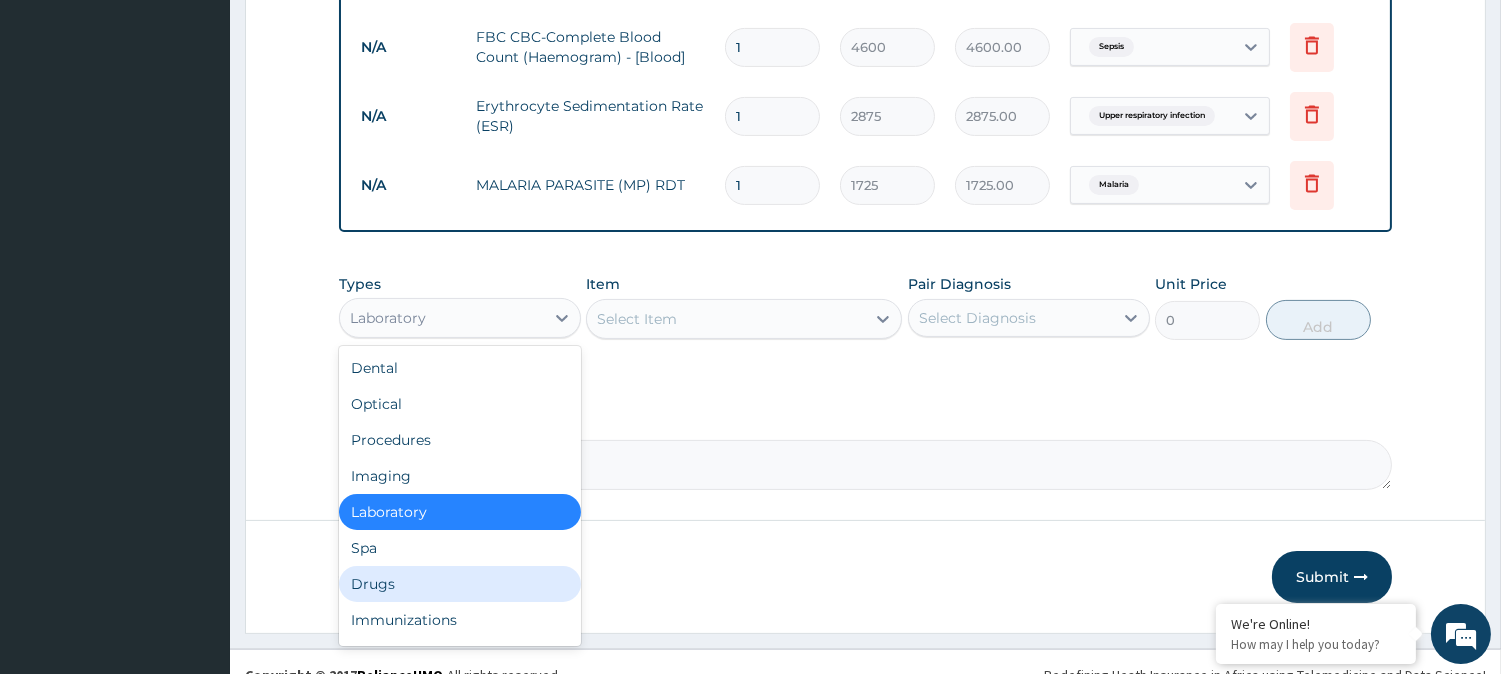 click on "Drugs" at bounding box center [460, 584] 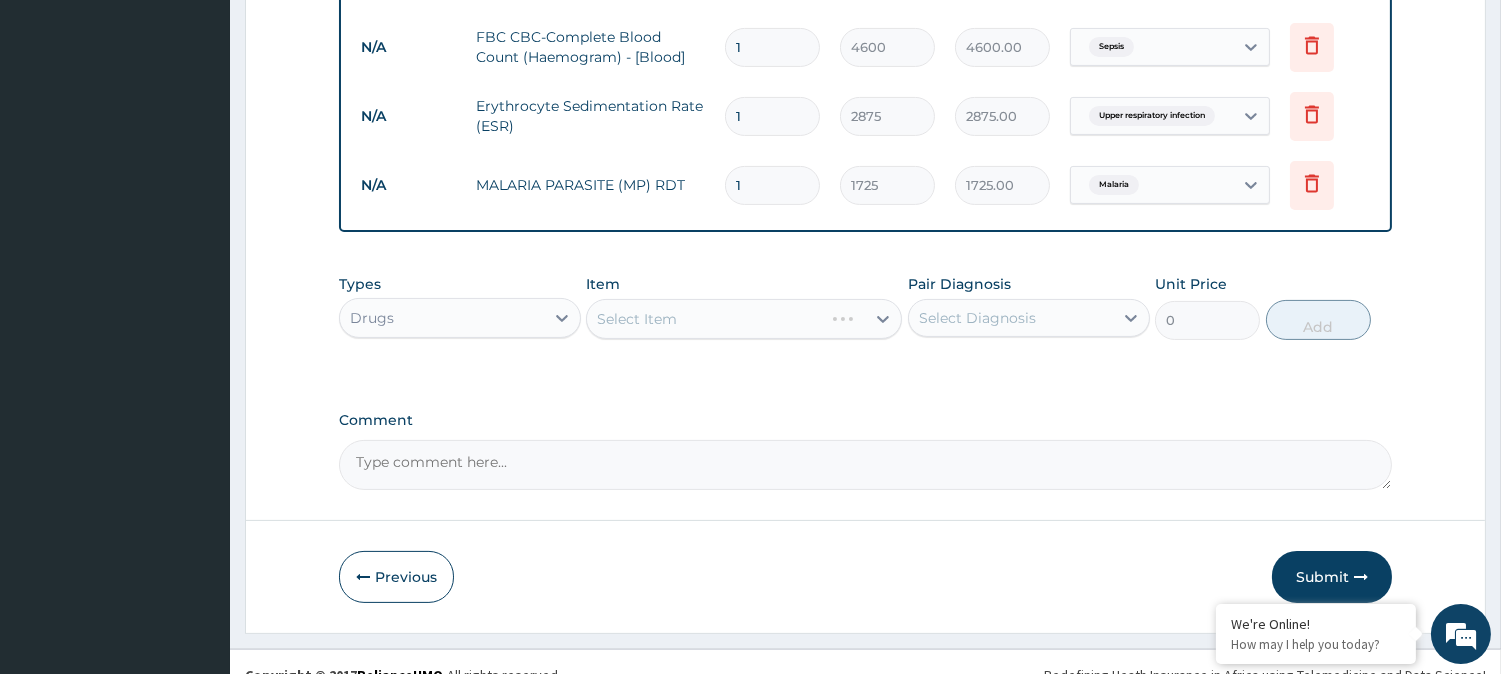 click on "Select Item" at bounding box center (744, 319) 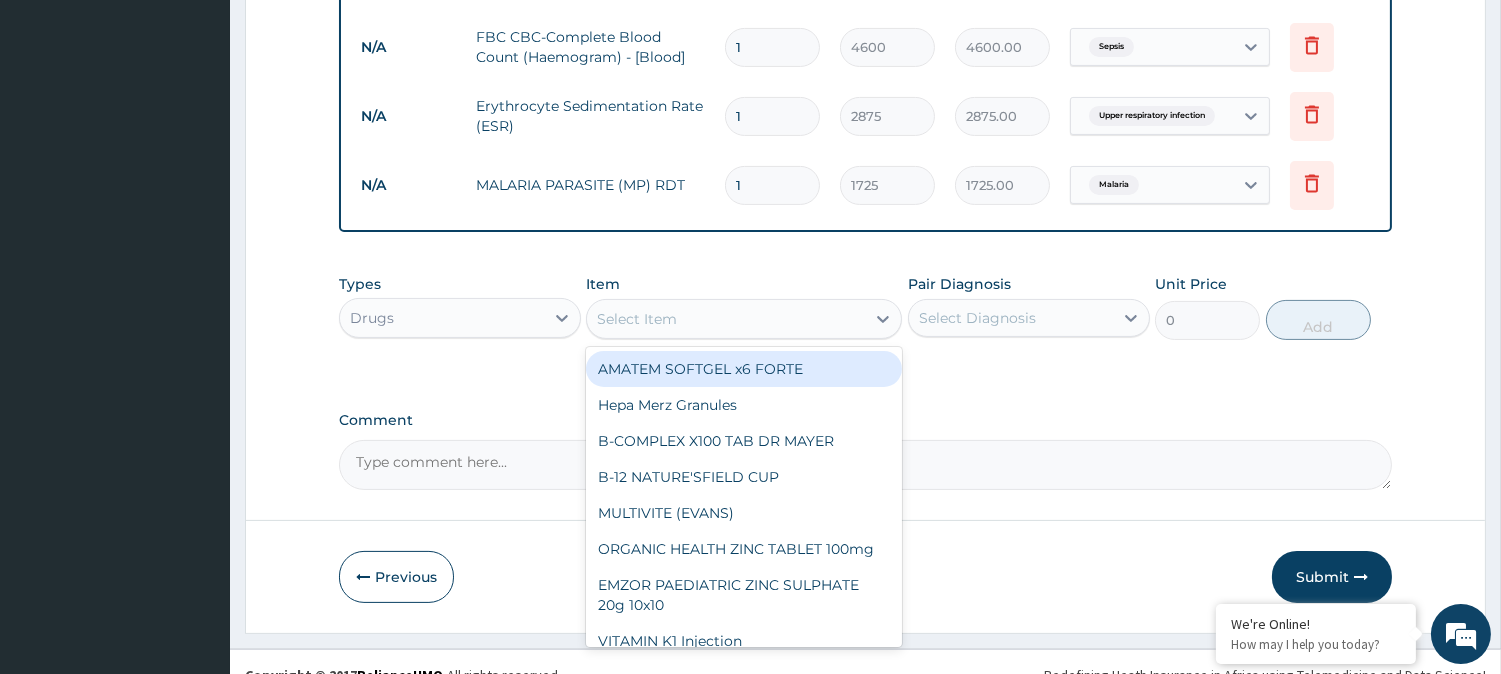click on "Select Item" at bounding box center (726, 319) 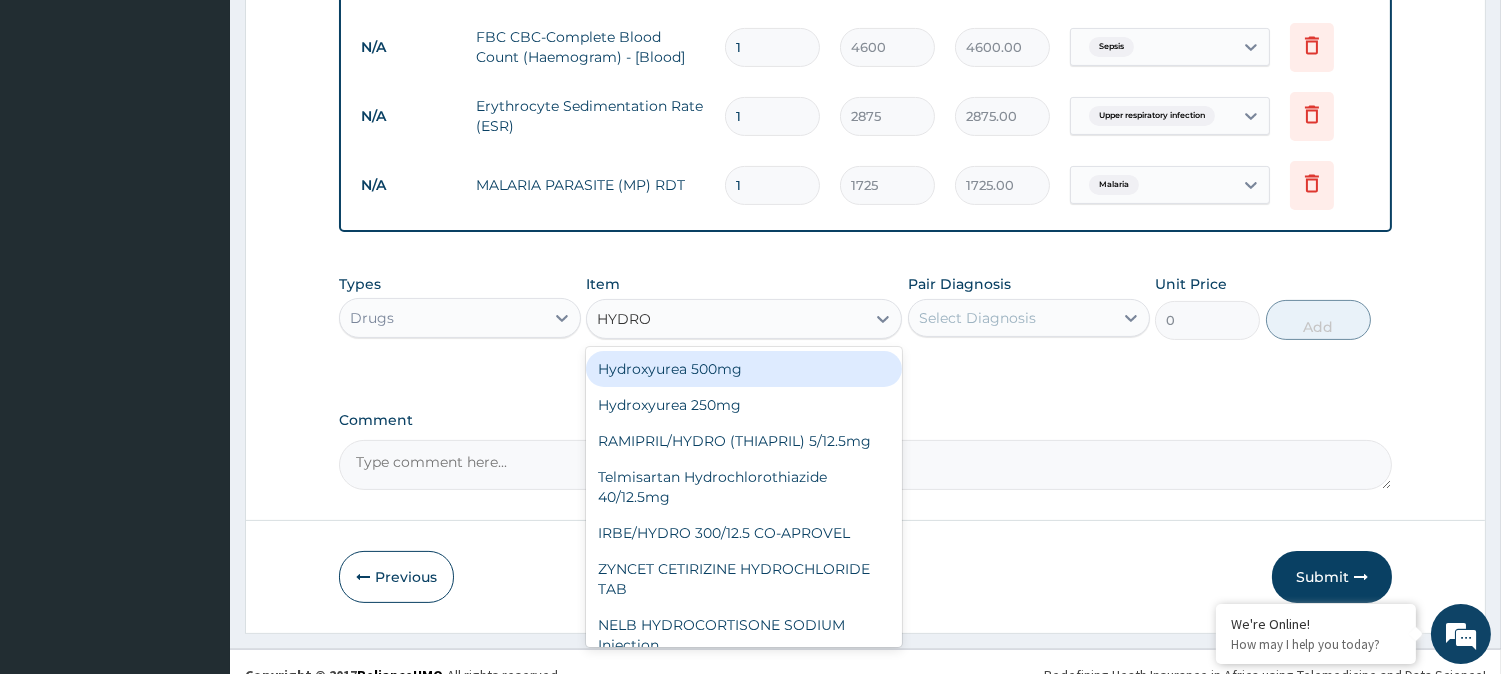 type on "HYDRO" 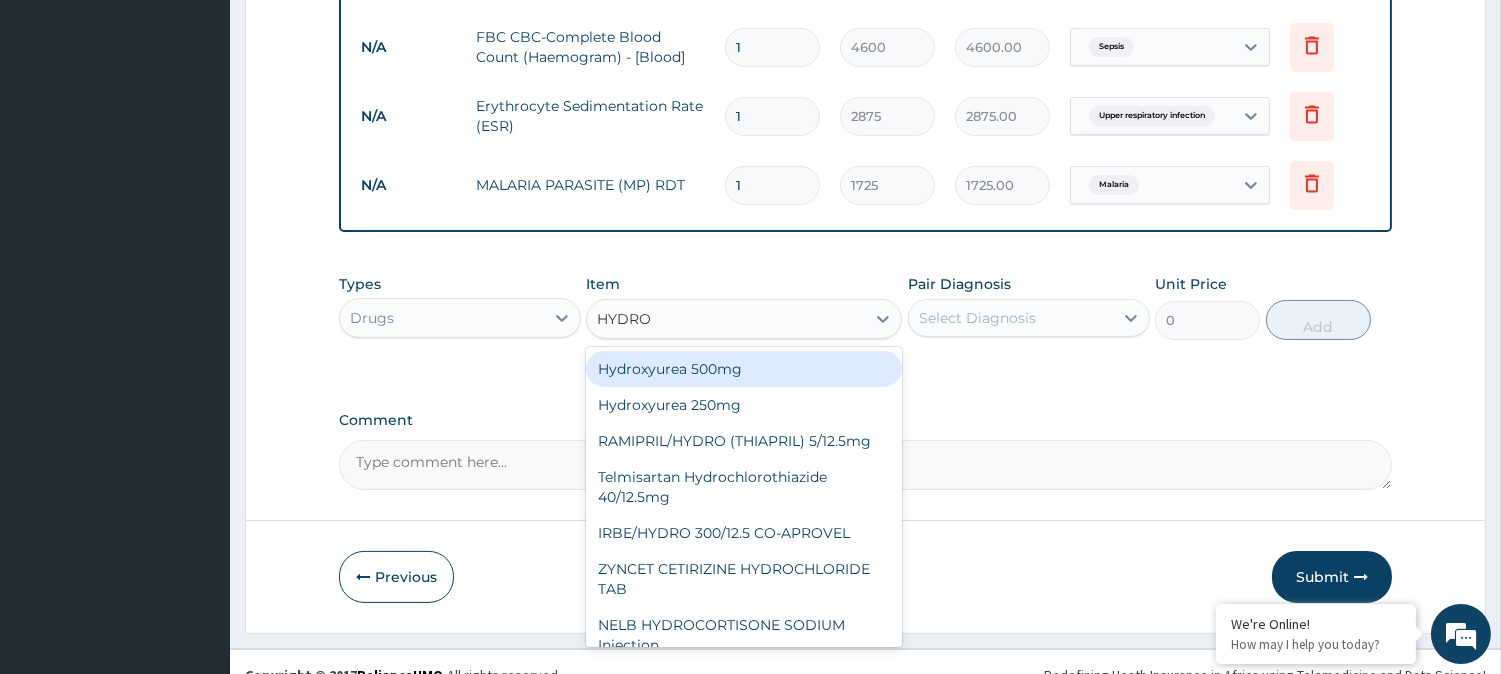 type 